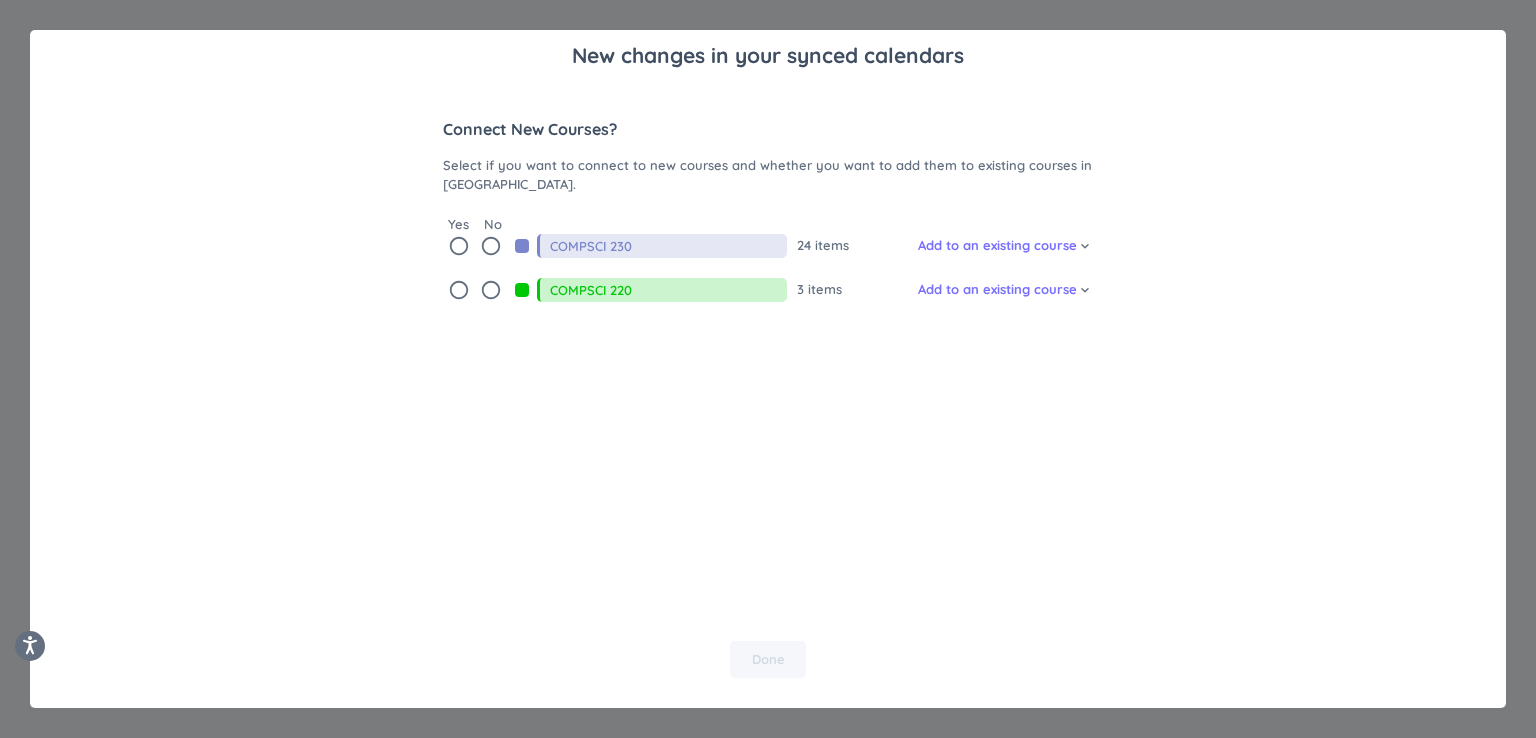 scroll, scrollTop: 0, scrollLeft: 0, axis: both 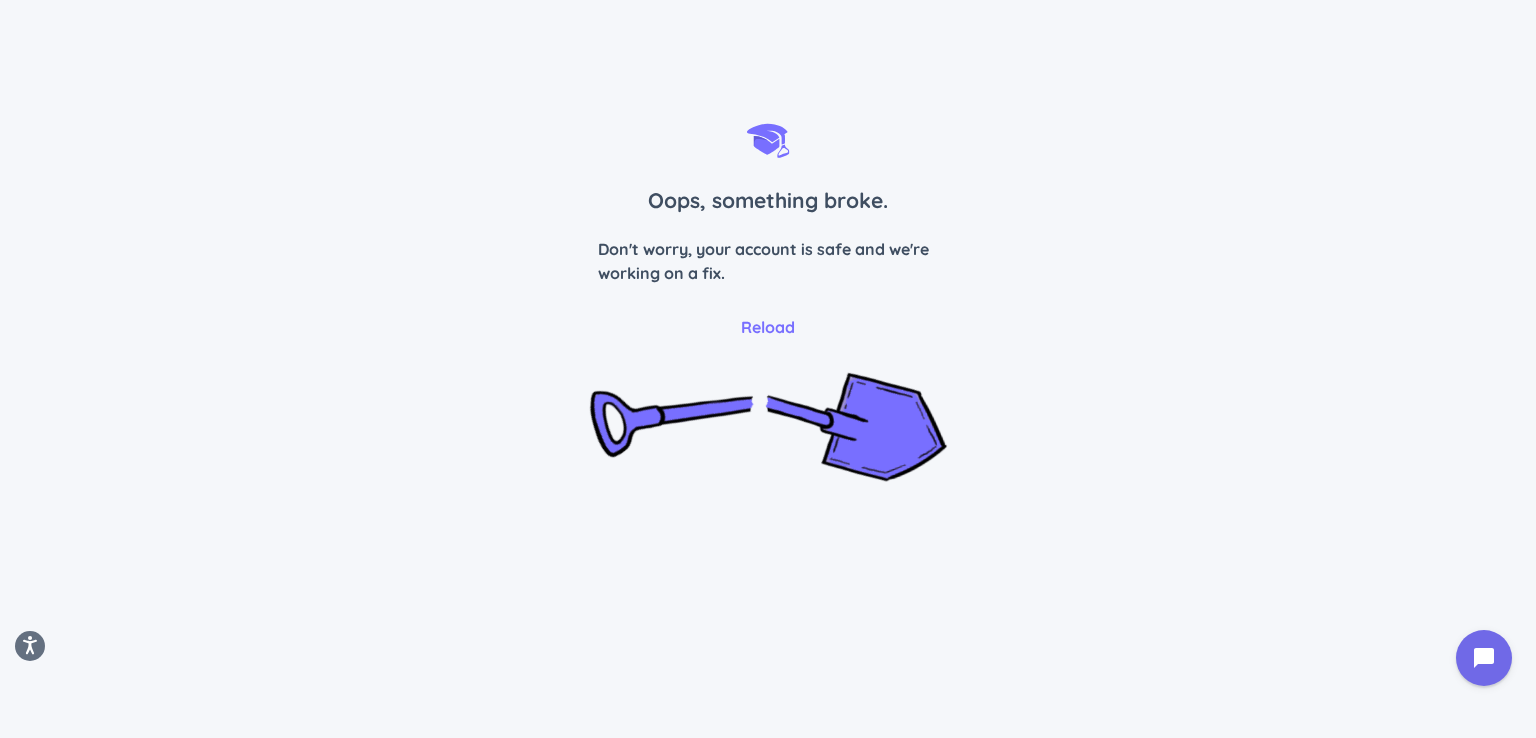 click on "Reload" at bounding box center (768, 327) 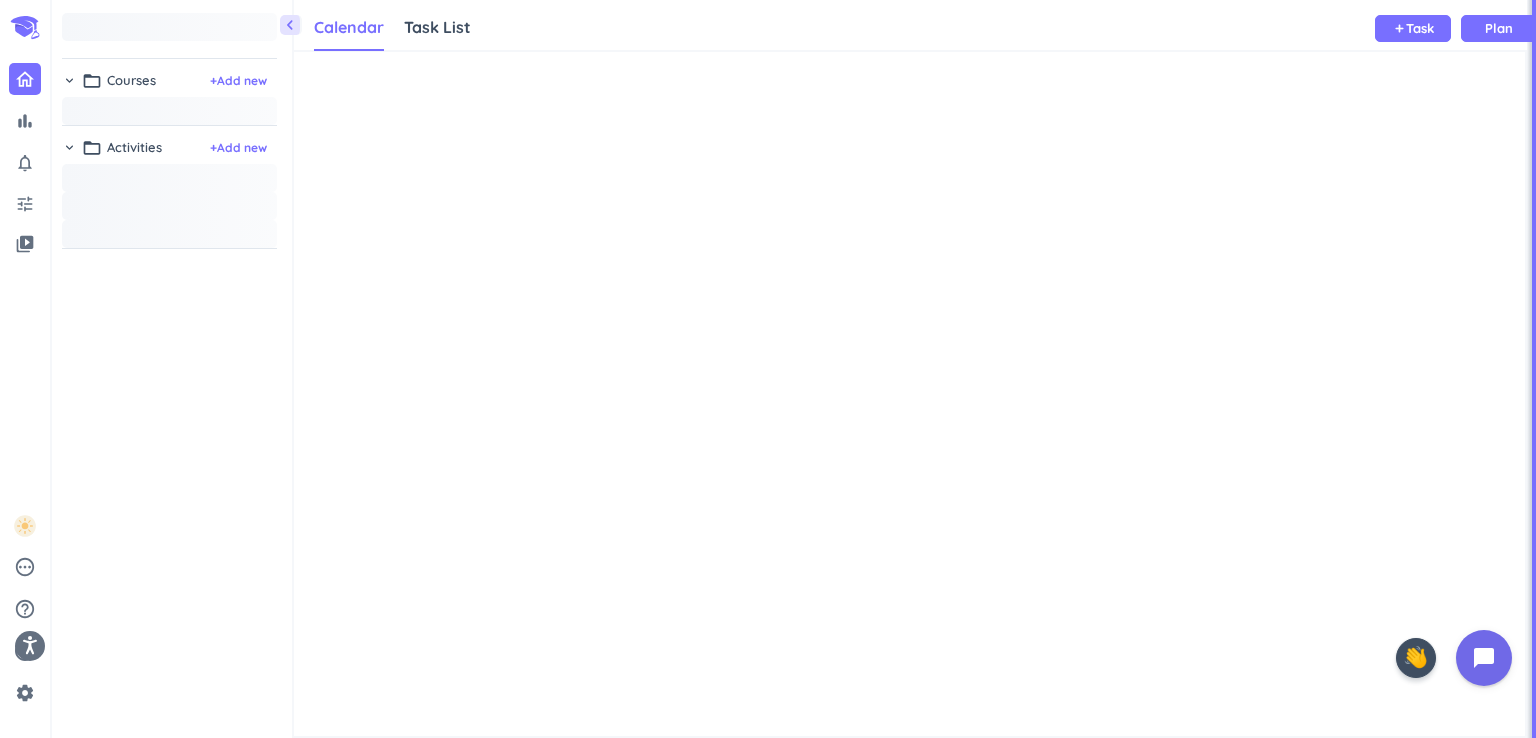 scroll, scrollTop: 8, scrollLeft: 9, axis: both 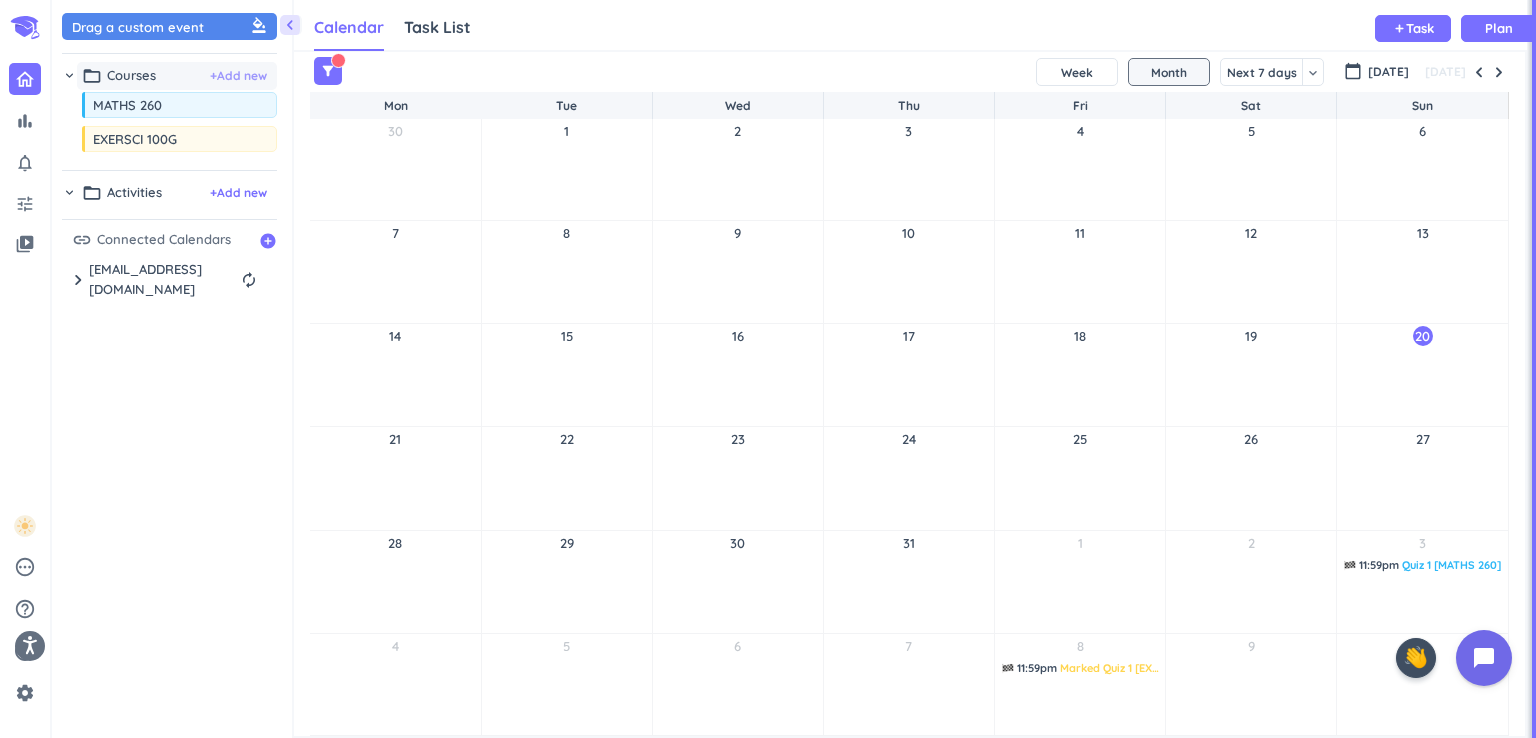 click on "+  Add new" at bounding box center [238, 76] 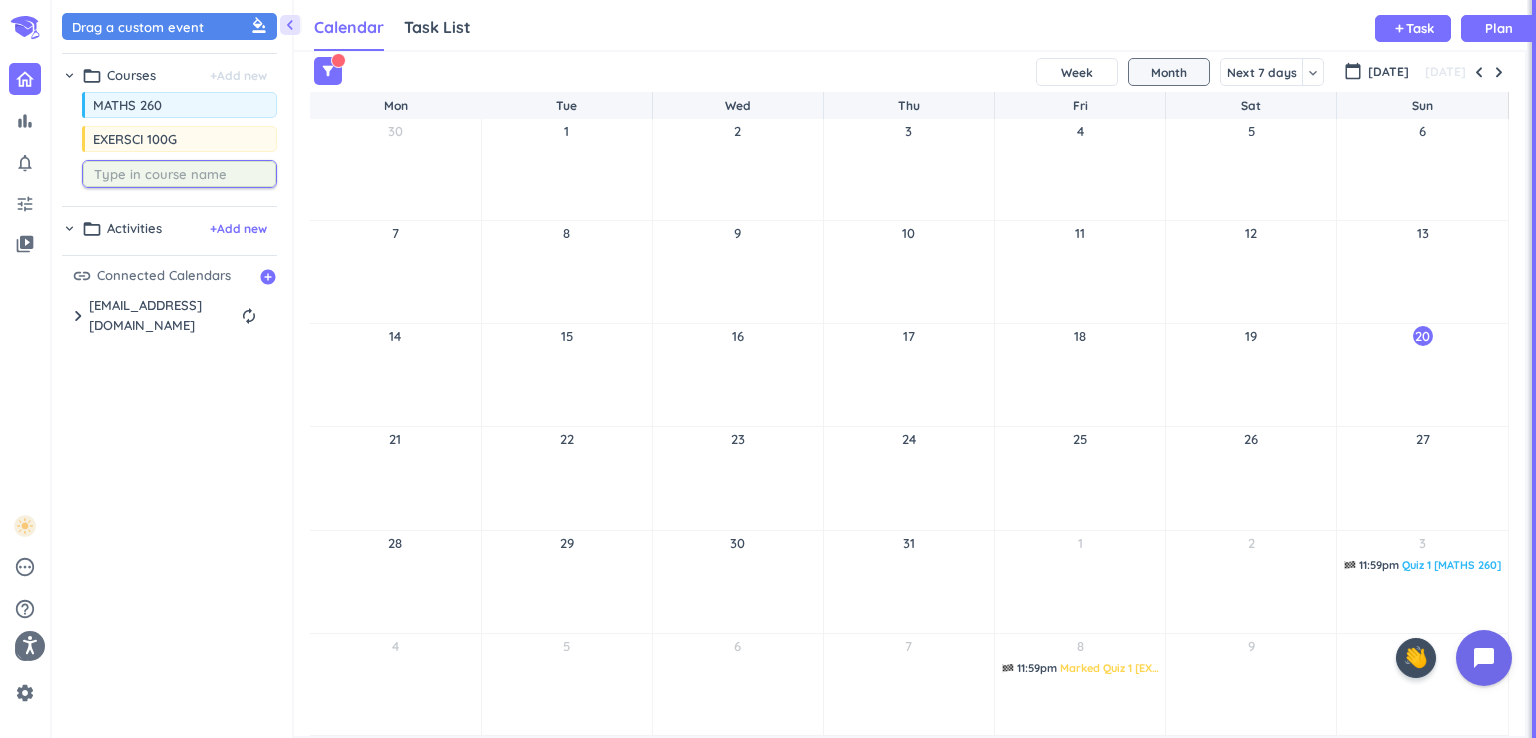 click on "Drag a custom event format_color_fill chevron_right folder_open Courses   +  Add new drag_indicator MATHS 260 more_horiz drag_indicator EXERSCI 100G more_horiz chevron_right folder_open Activities   +  Add new link Connected Calendars add_circle chevron_right caitmaewa@gmail.com autorenew delete_outline check_box_outline_blank caitmaewa@gmail.com check_box Formula 1 check_box 373298585" at bounding box center (172, 374) 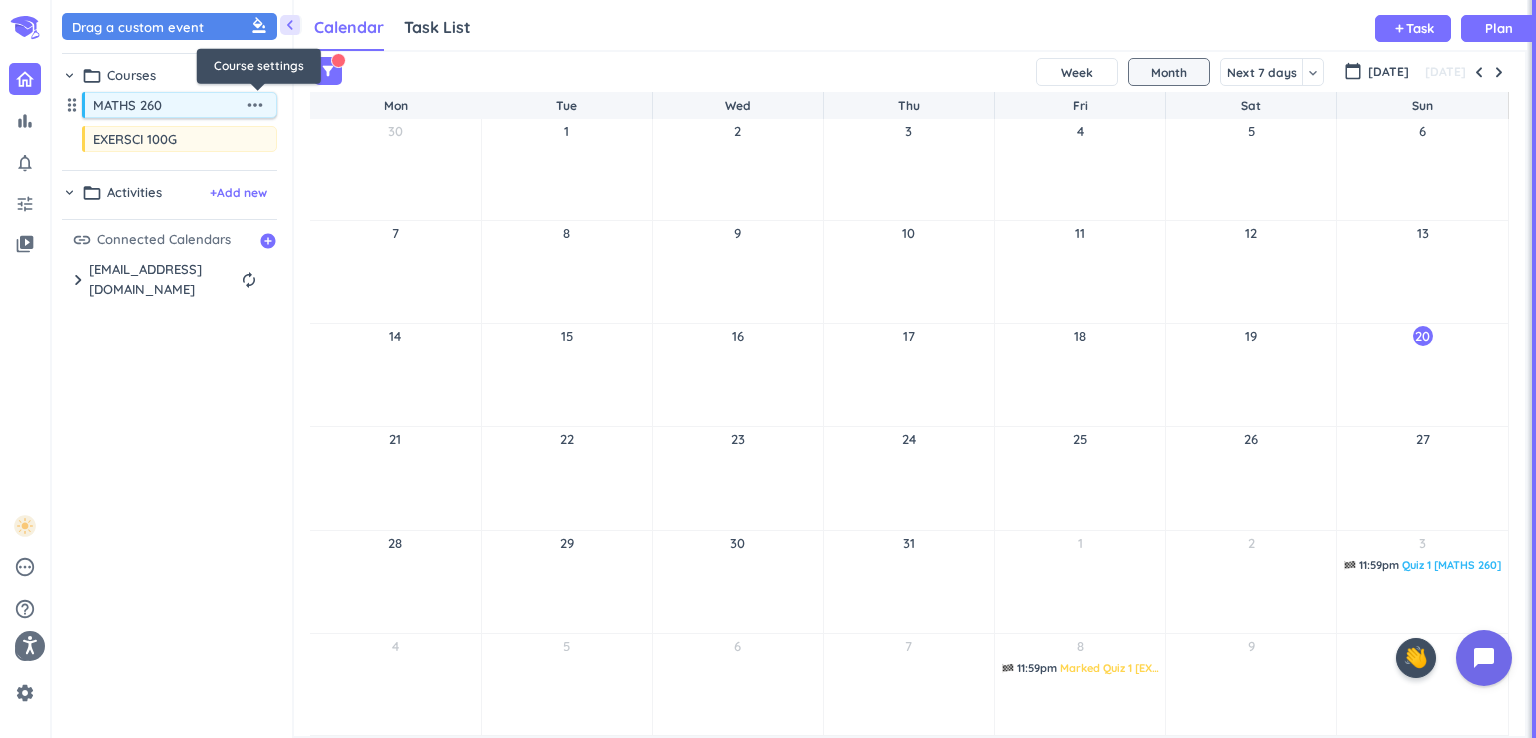 click on "more_horiz" at bounding box center [255, 105] 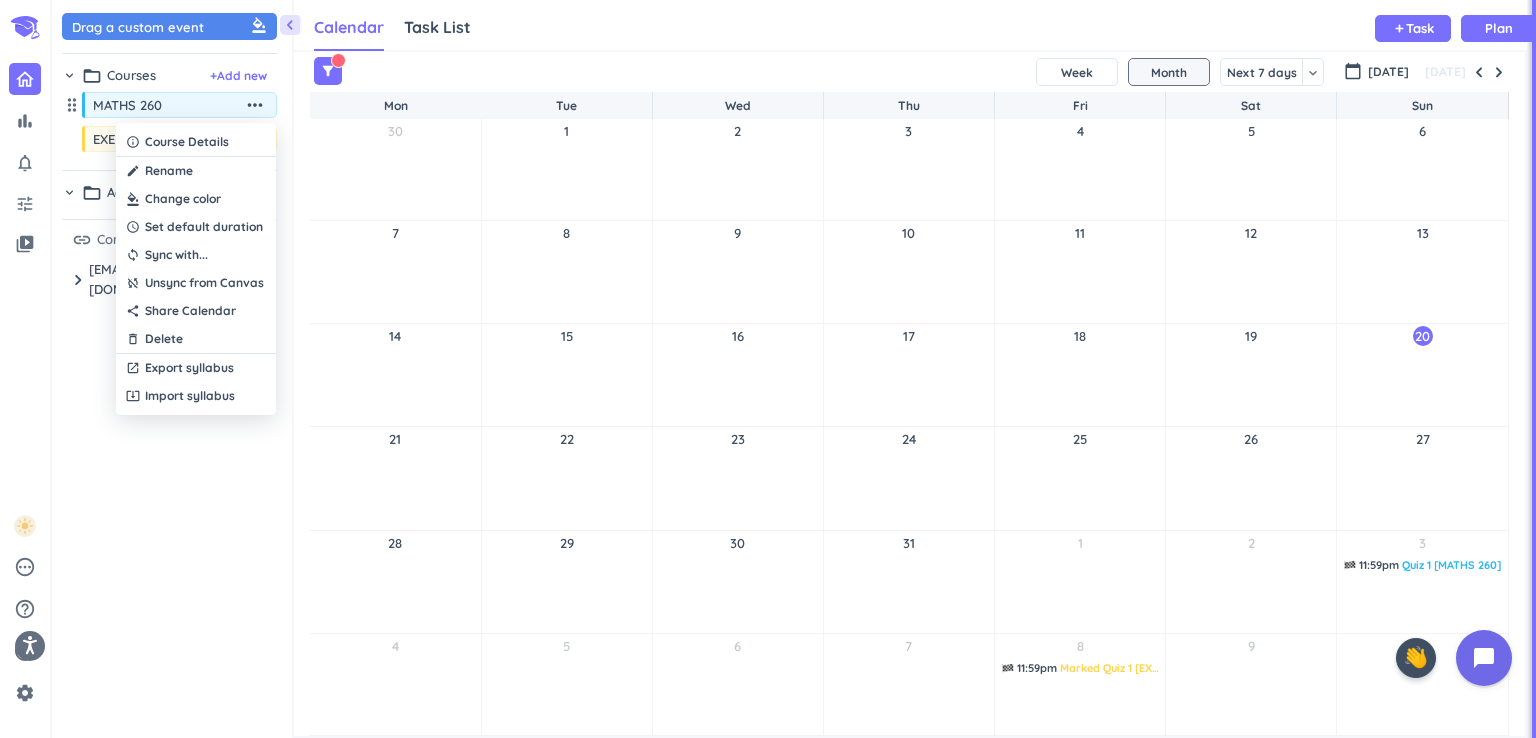 click at bounding box center [768, 369] 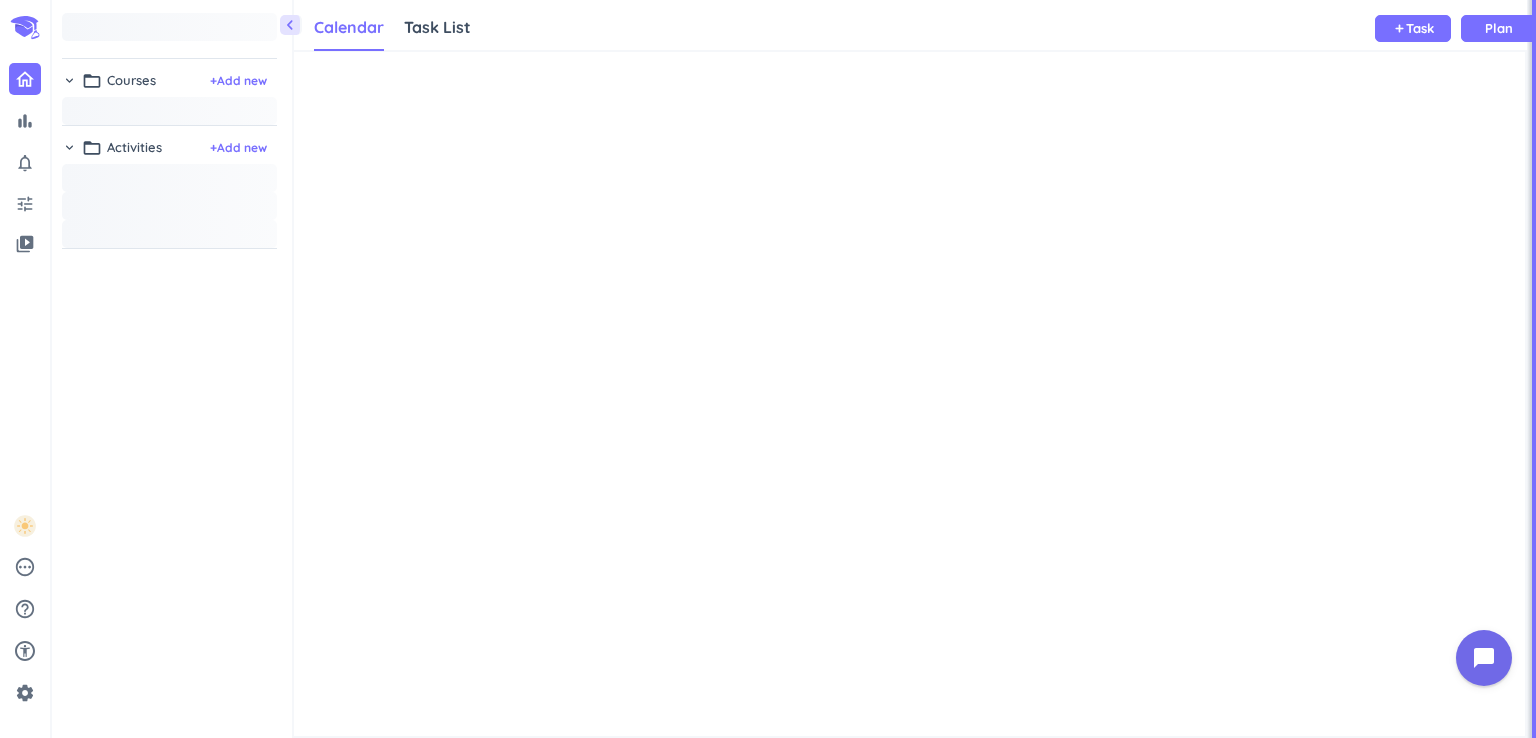 scroll, scrollTop: 0, scrollLeft: 0, axis: both 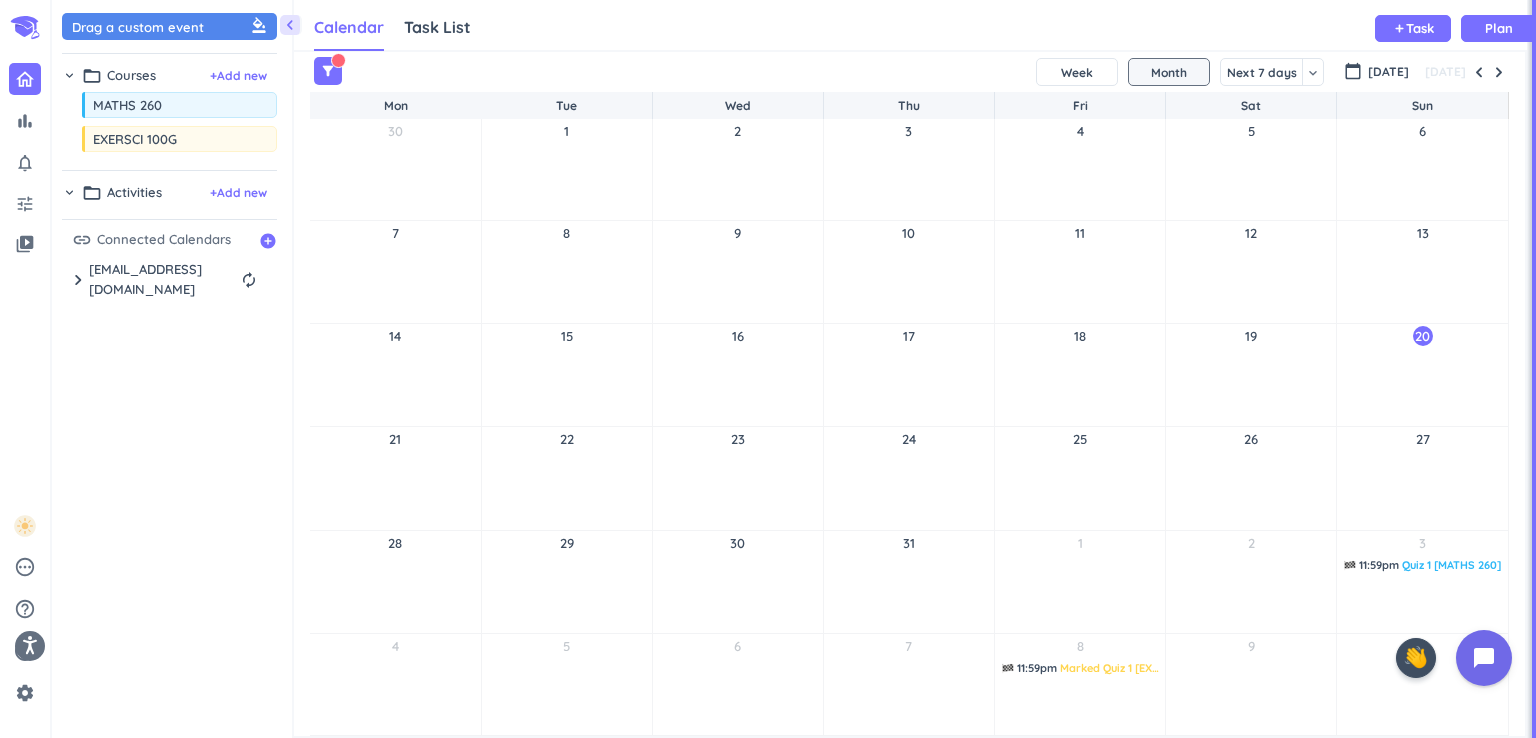 click on "chevron_right" at bounding box center [69, 75] 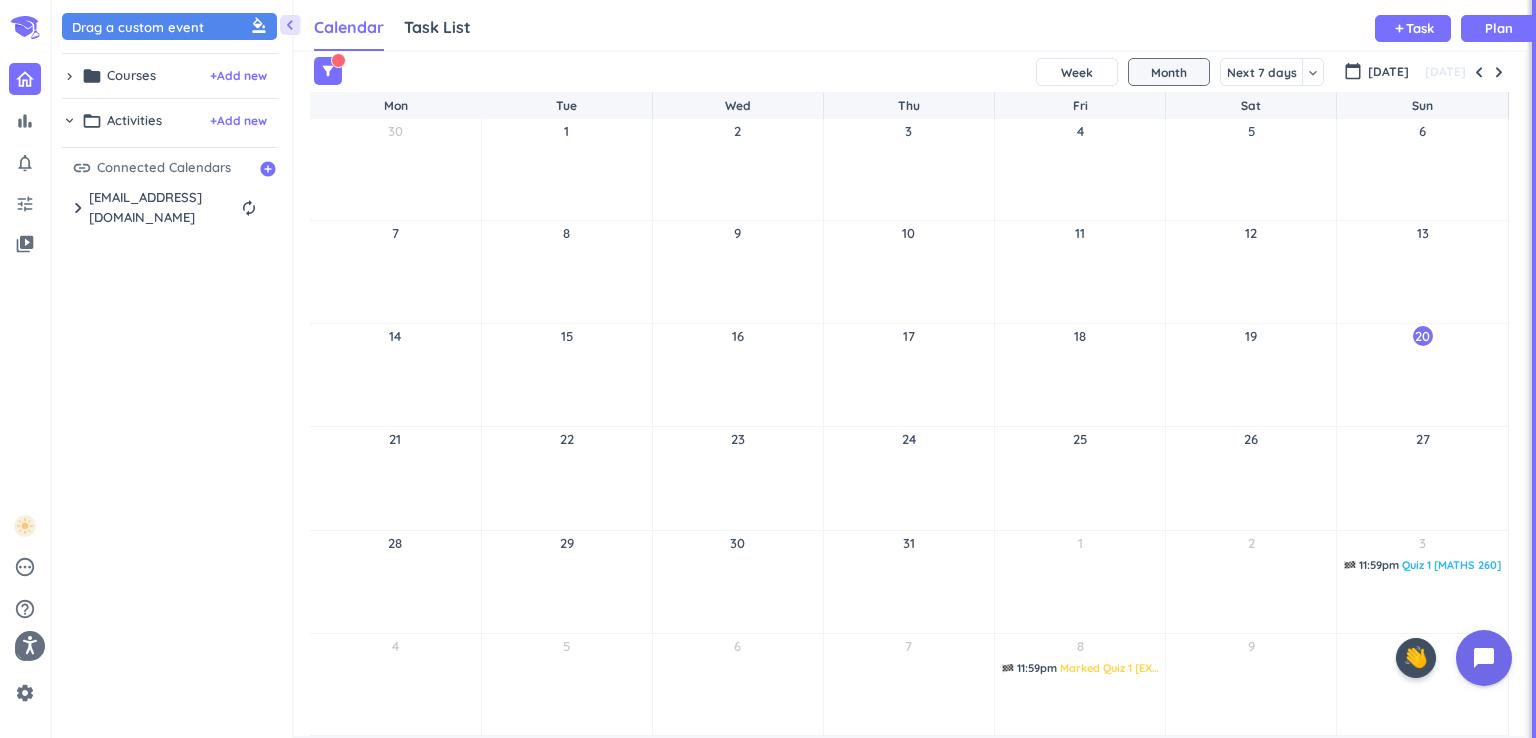 click on "chevron_right" at bounding box center [69, 76] 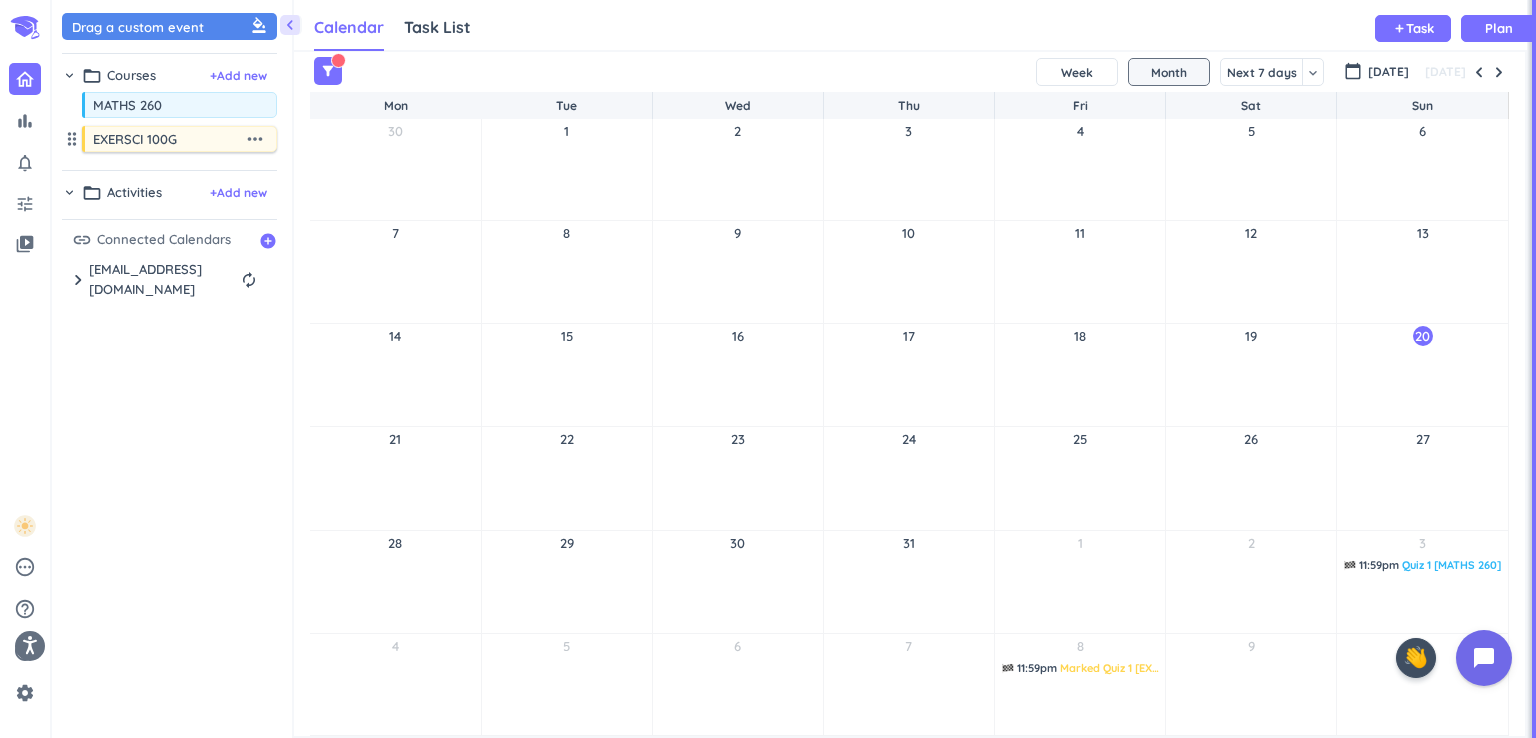 click on "more_horiz" at bounding box center [255, 139] 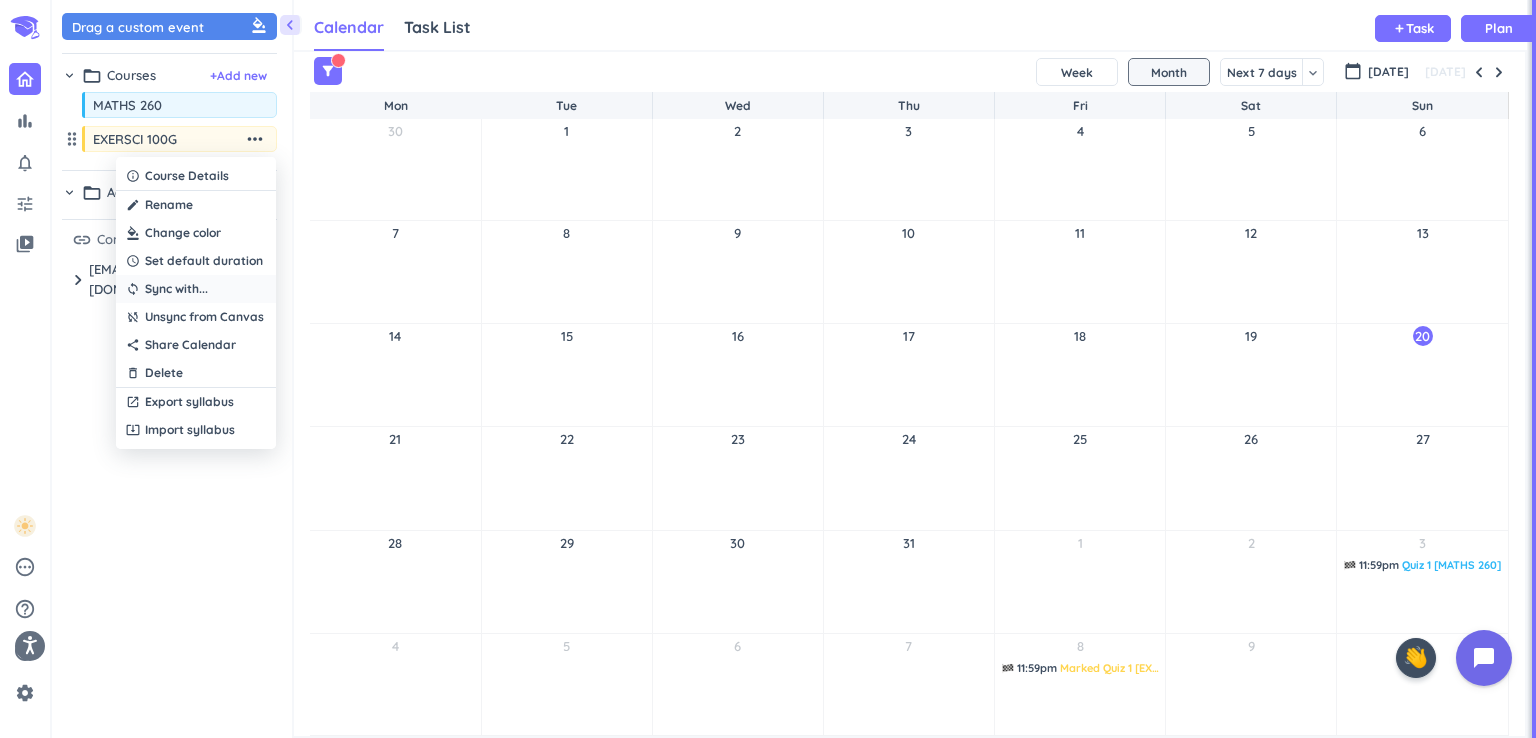 click on "Sync with ..." at bounding box center (176, 289) 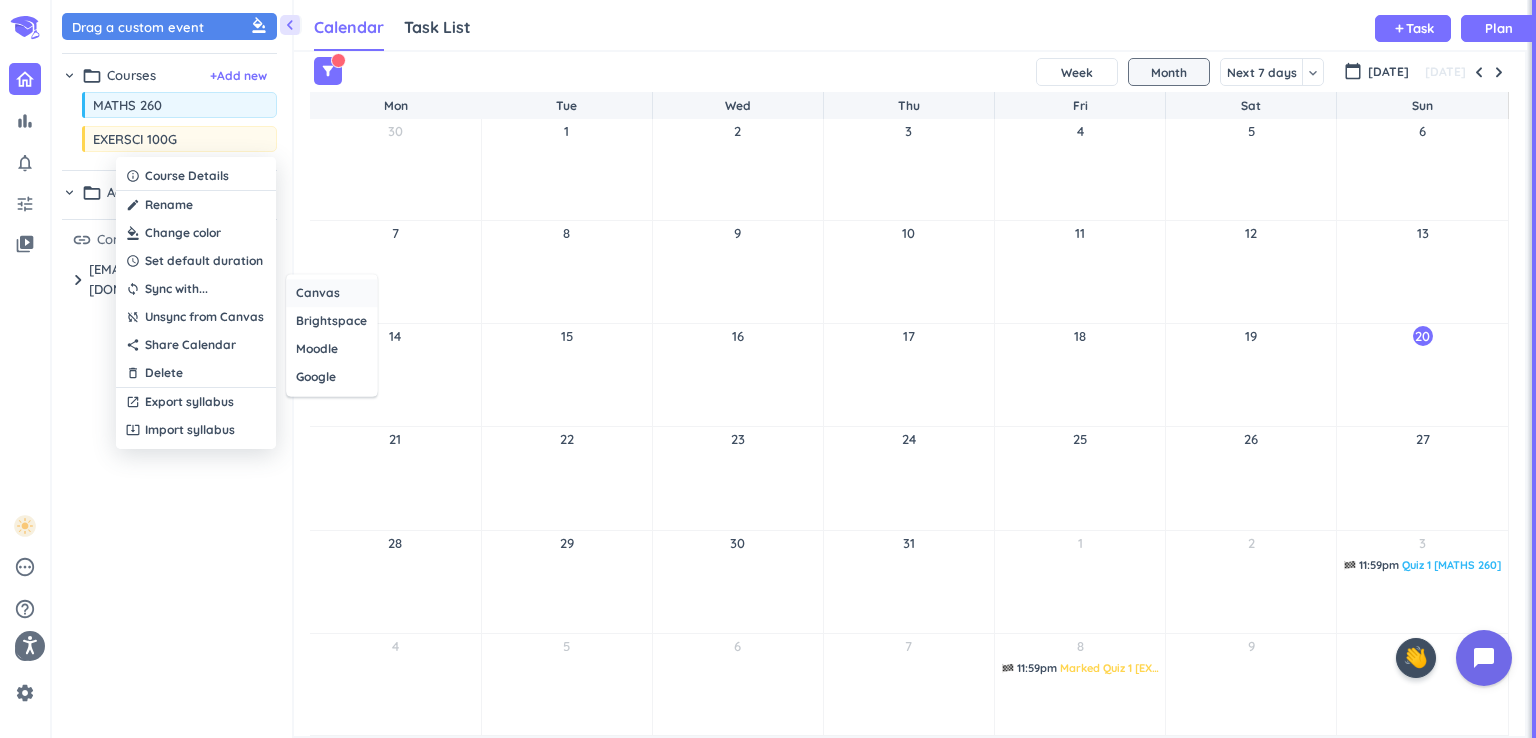 click on "Canvas" at bounding box center (318, 293) 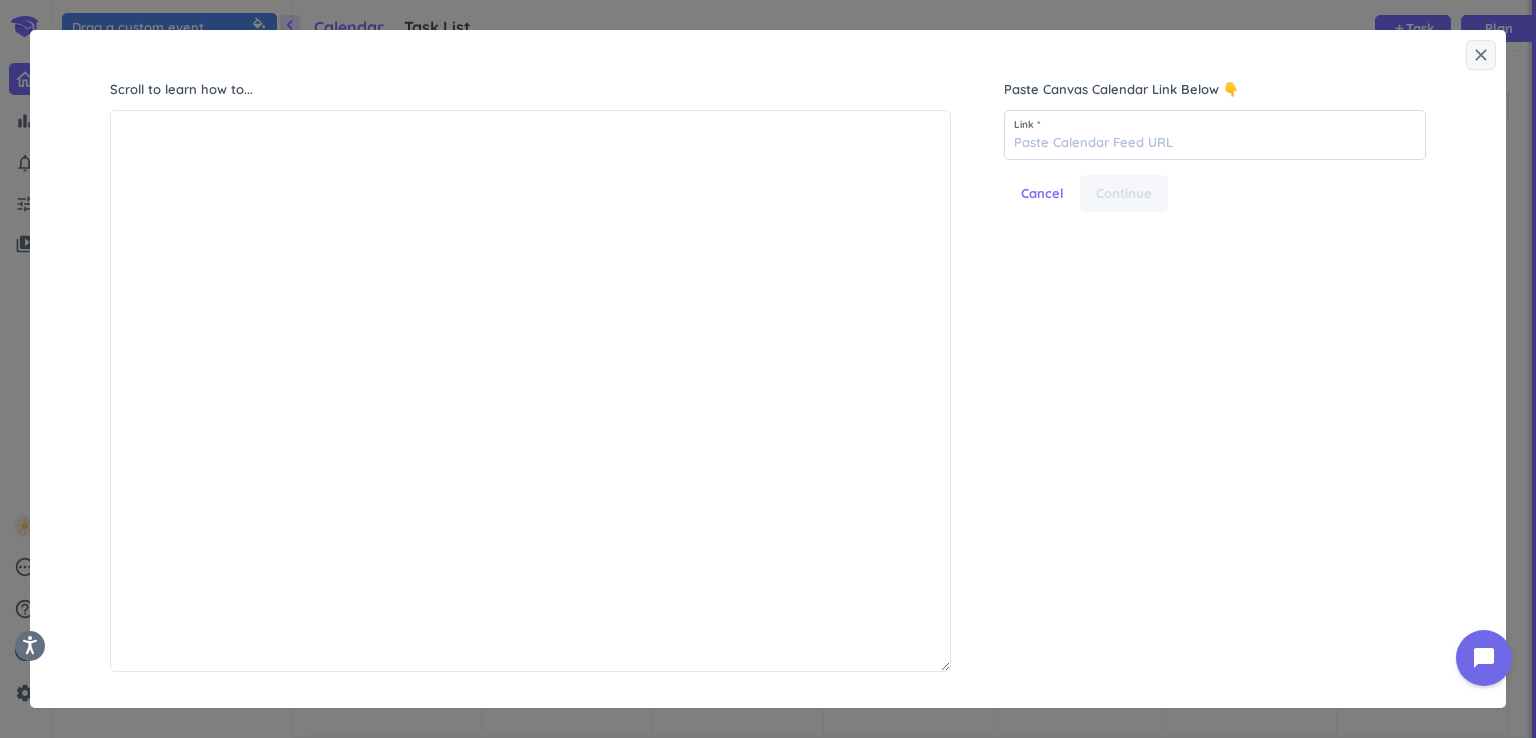 scroll, scrollTop: 8, scrollLeft: 9, axis: both 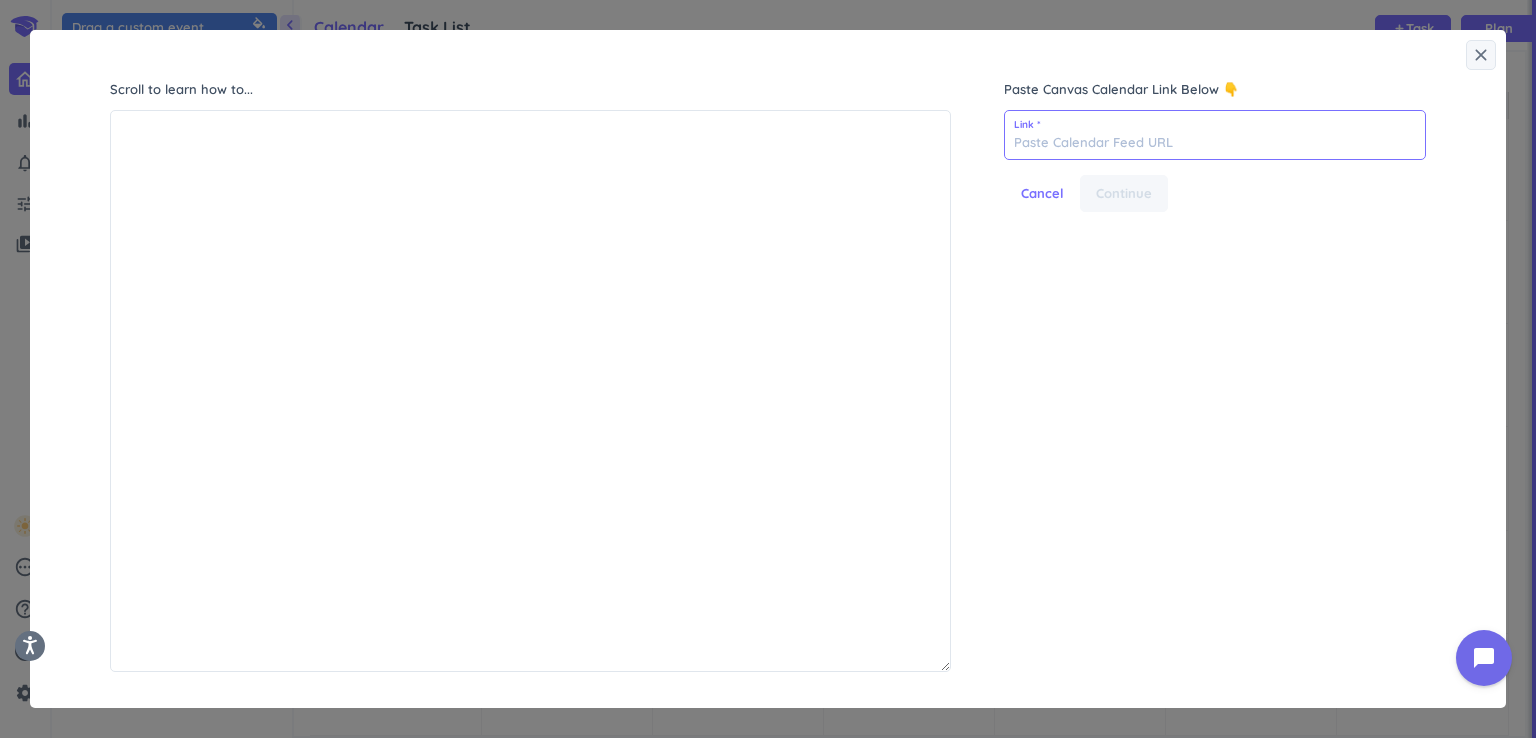 paste on "https://canvas.auckland.ac.nz/feeds/calendars/user_pIBxeWjHUkyHnfS8YS8dWweoh3OAPw62vLjXon3O.ics" 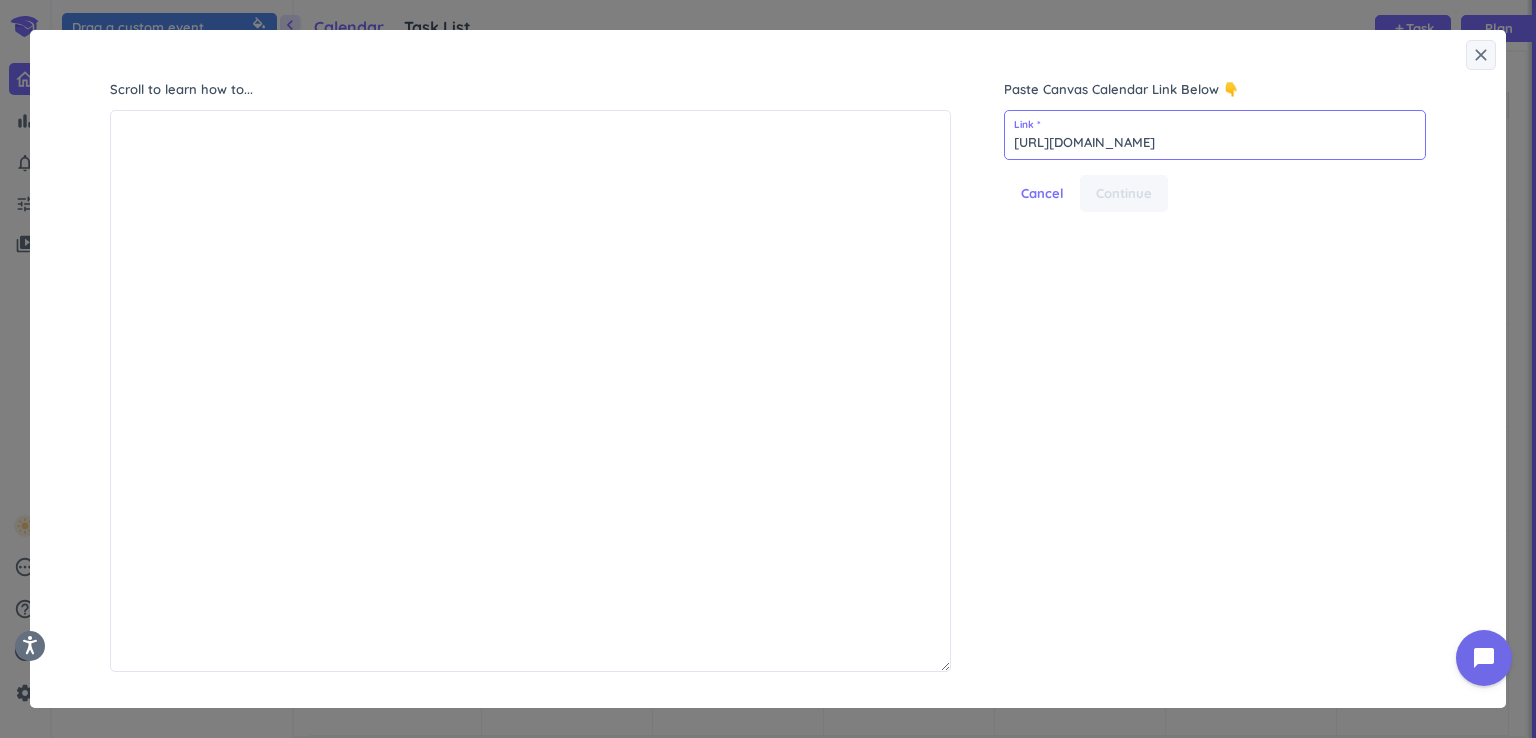 scroll, scrollTop: 0, scrollLeft: 272, axis: horizontal 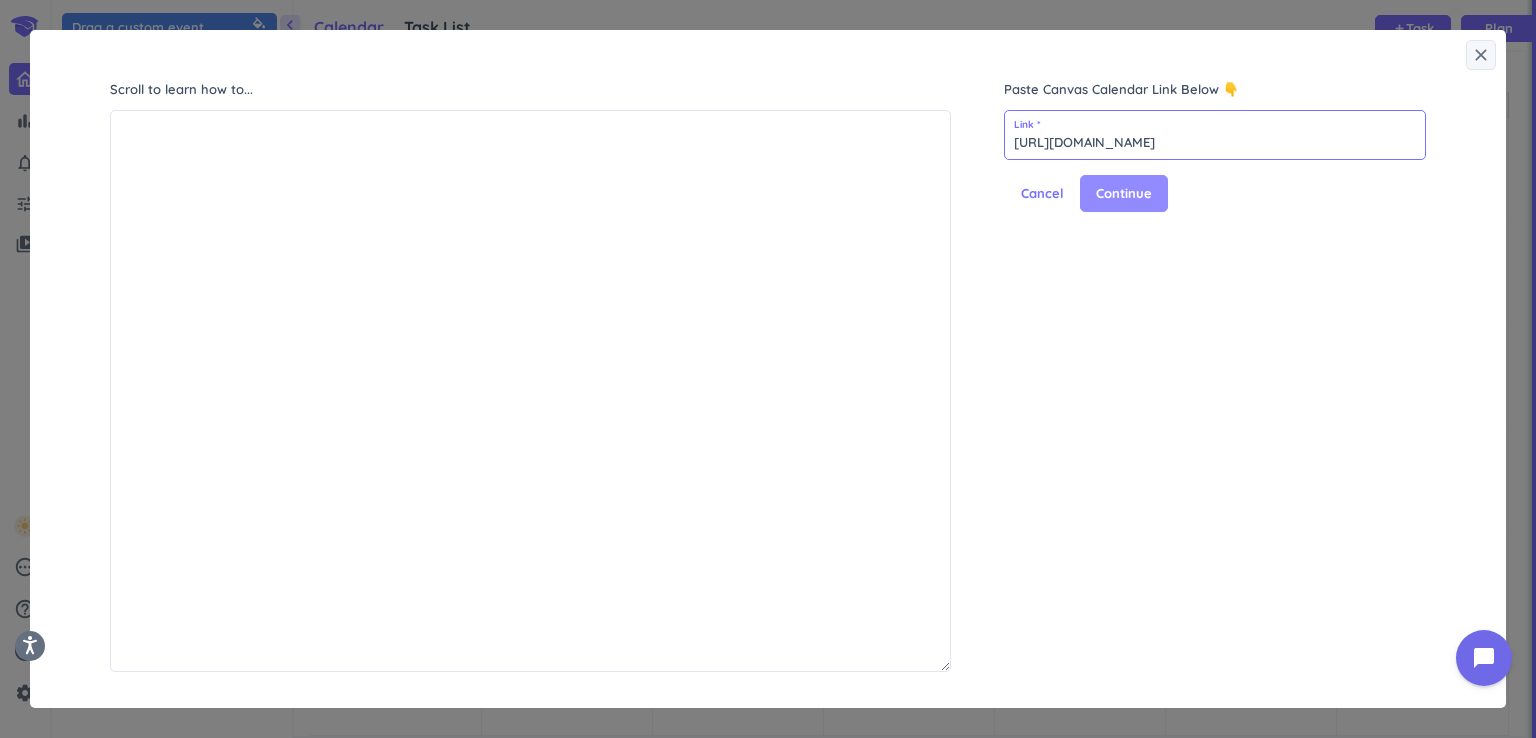 type on "https://canvas.auckland.ac.nz/feeds/calendars/user_pIBxeWjHUkyHnfS8YS8dWweoh3OAPw62vLjXon3O.ics" 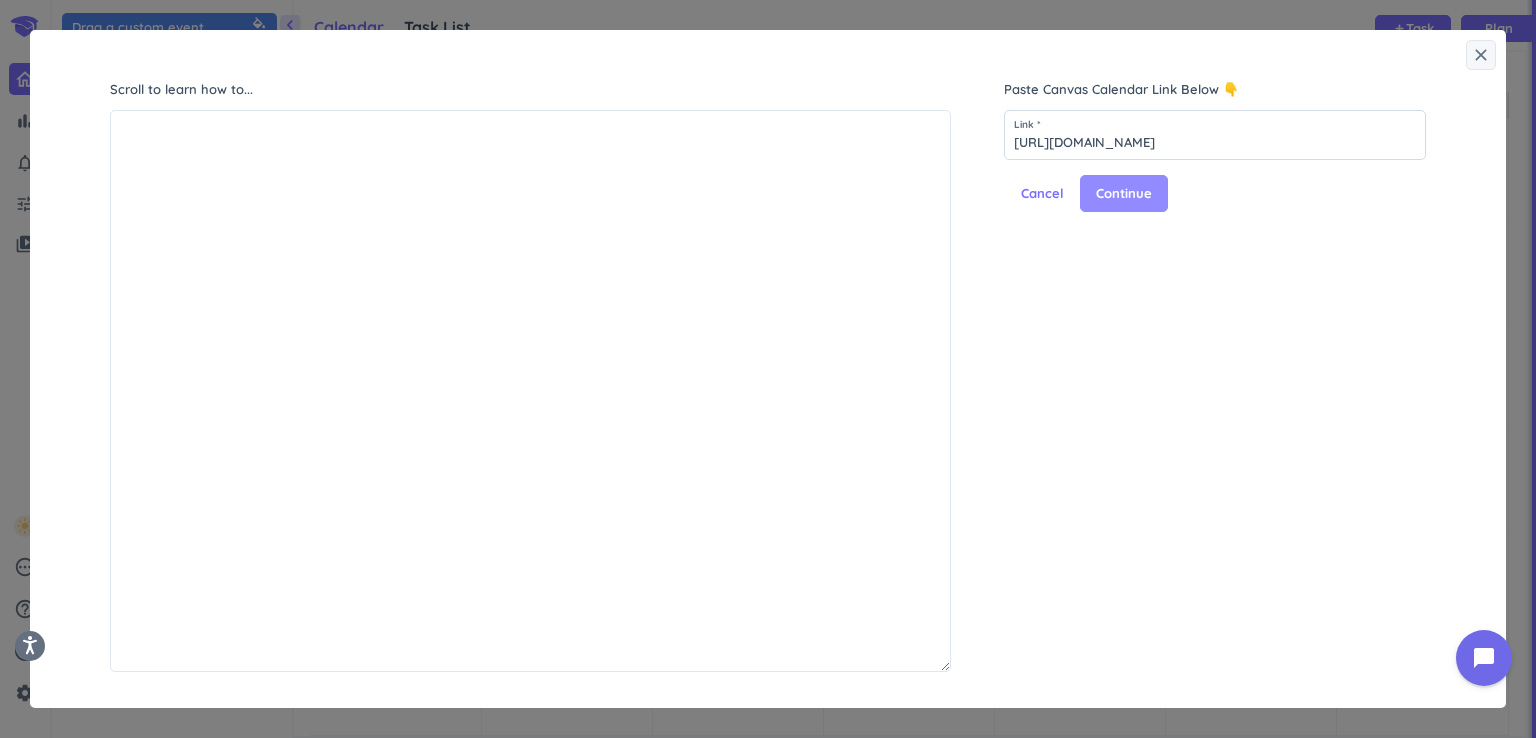 click on "Continue" at bounding box center [1124, 194] 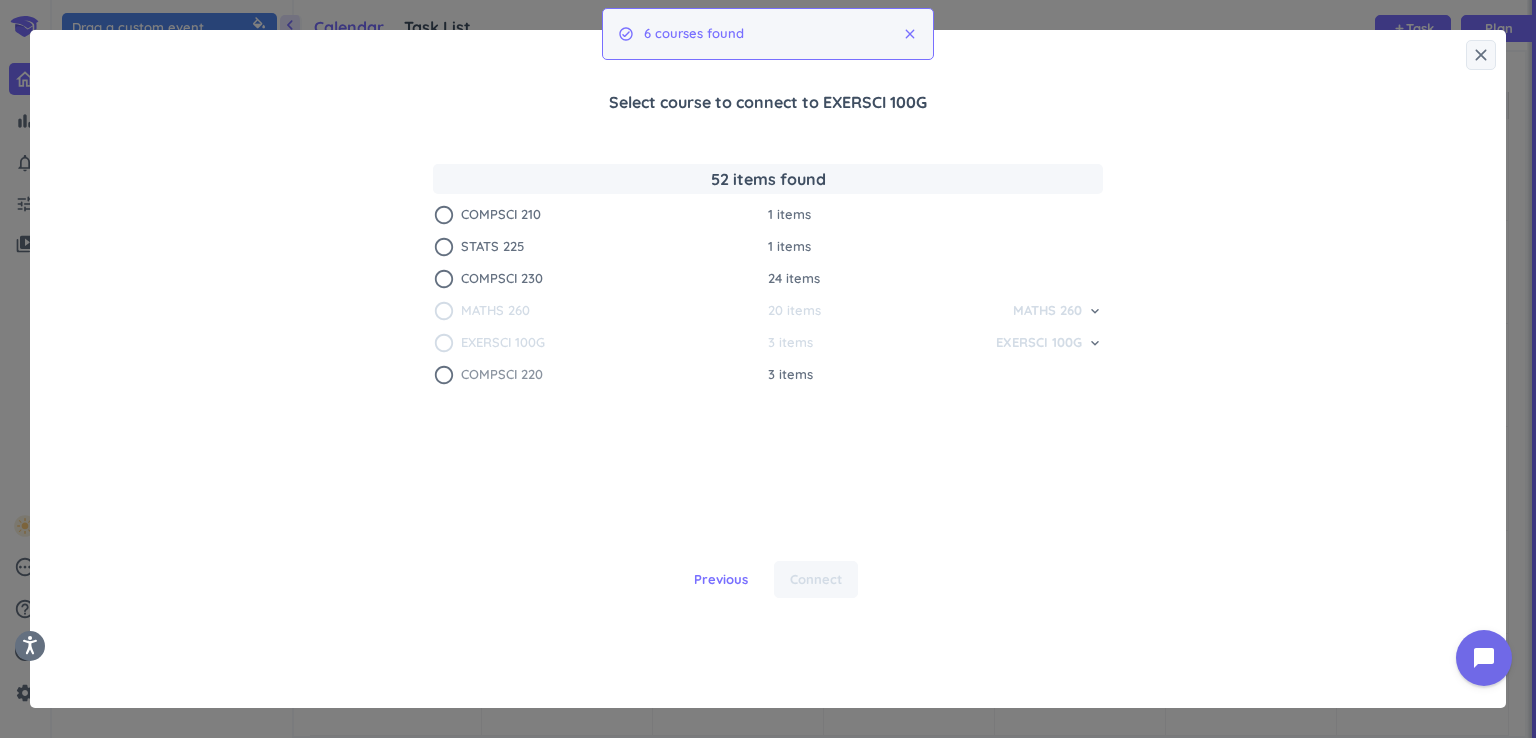click on "COMPSCI 220" at bounding box center (502, 375) 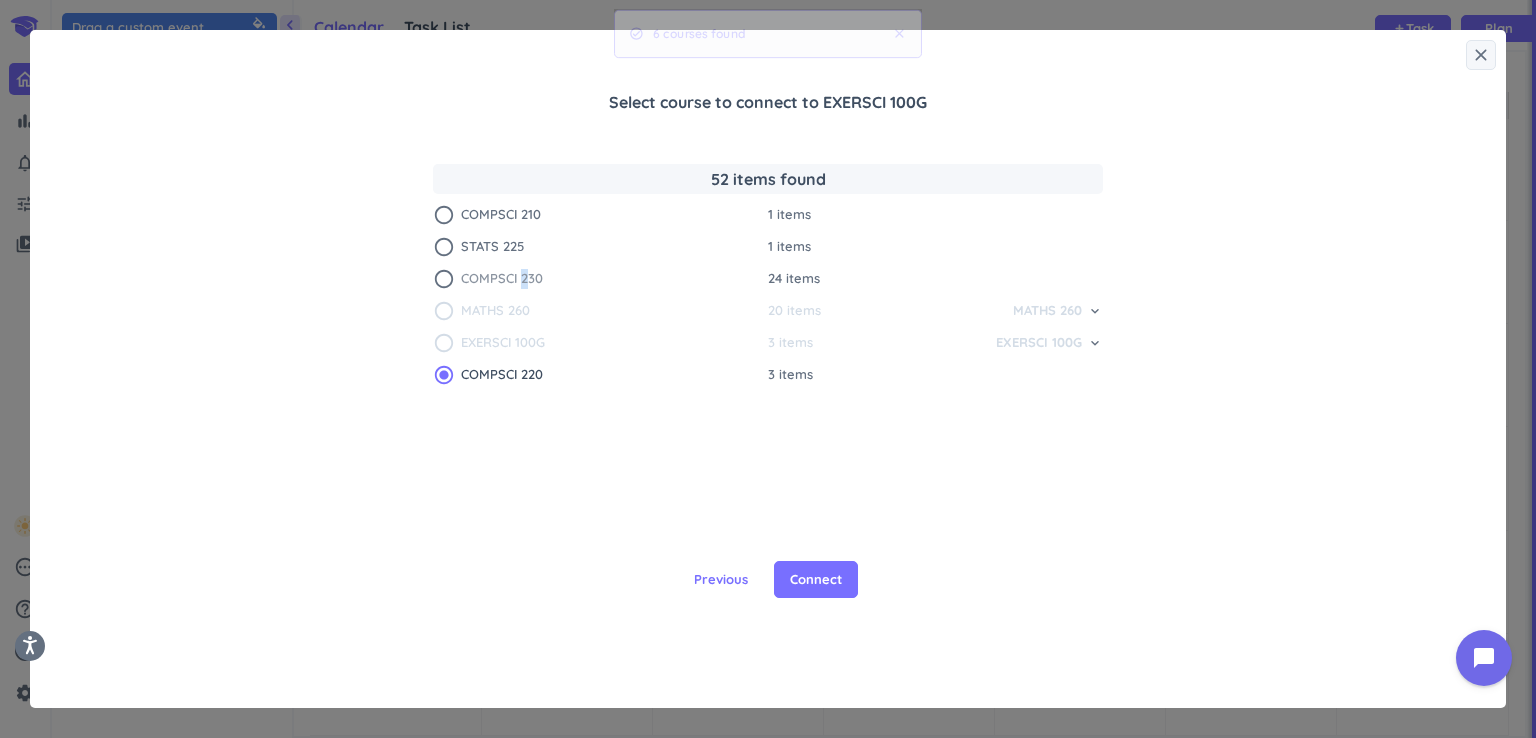 click on "COMPSCI 230" at bounding box center (502, 279) 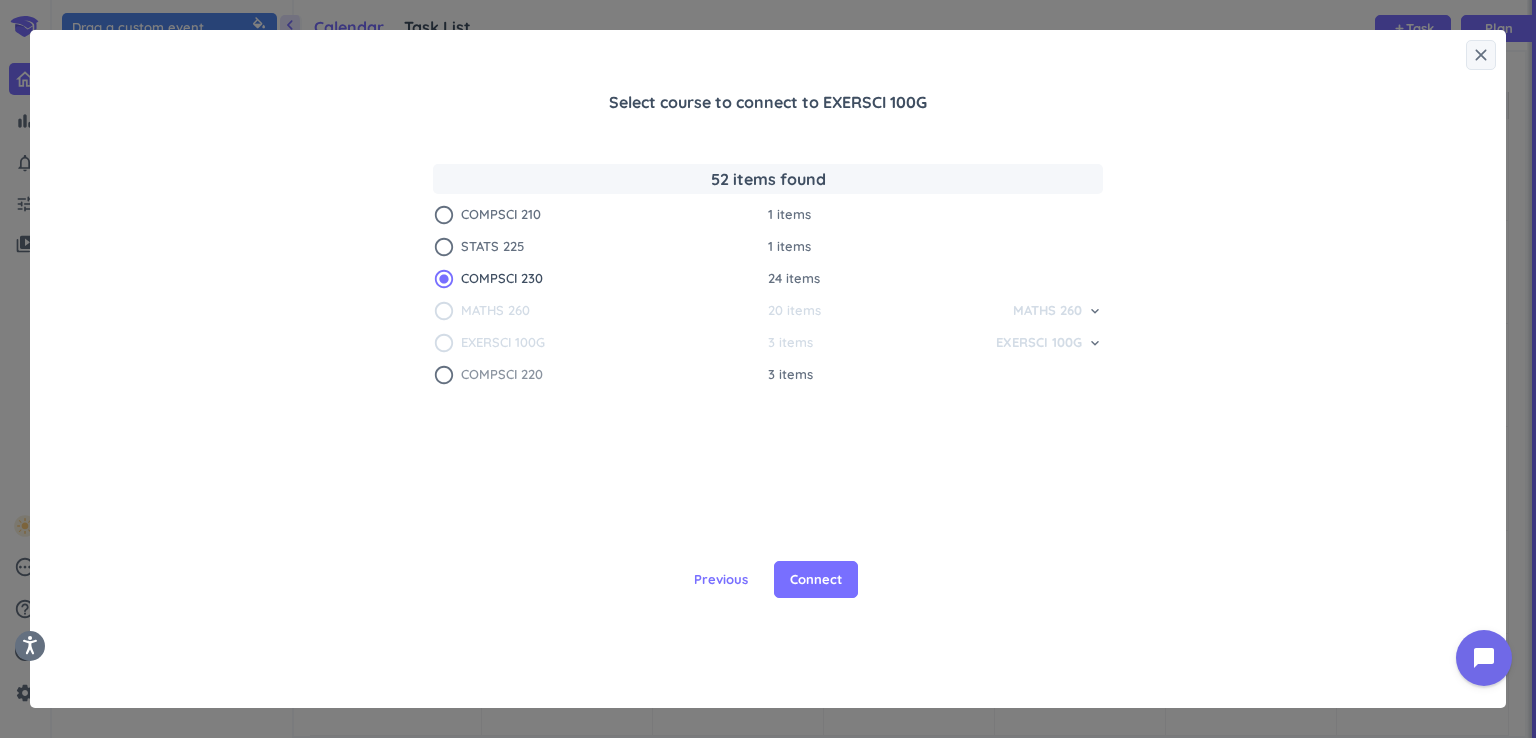 click on "COMPSCI 220" at bounding box center [502, 375] 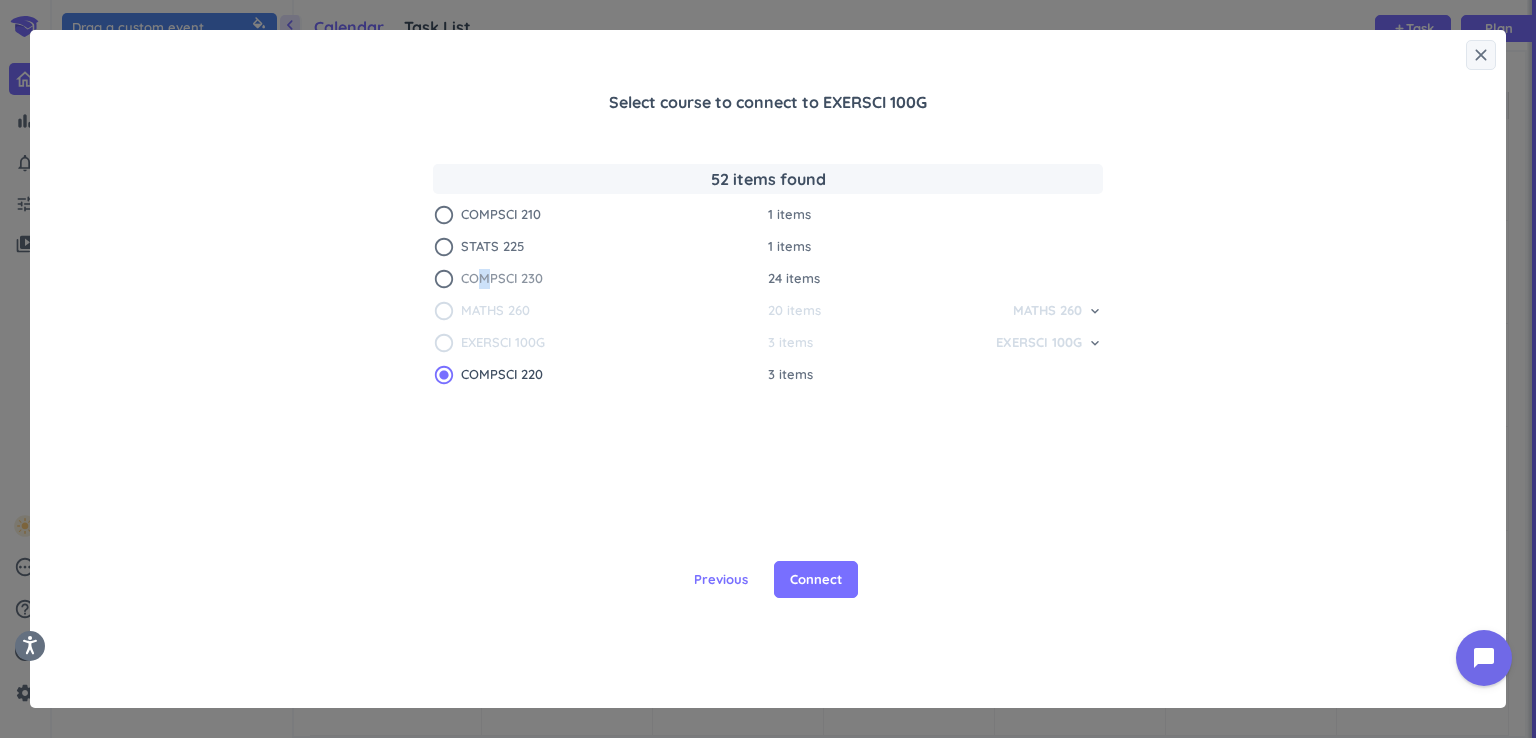 click on "COMPSCI 230" at bounding box center [502, 279] 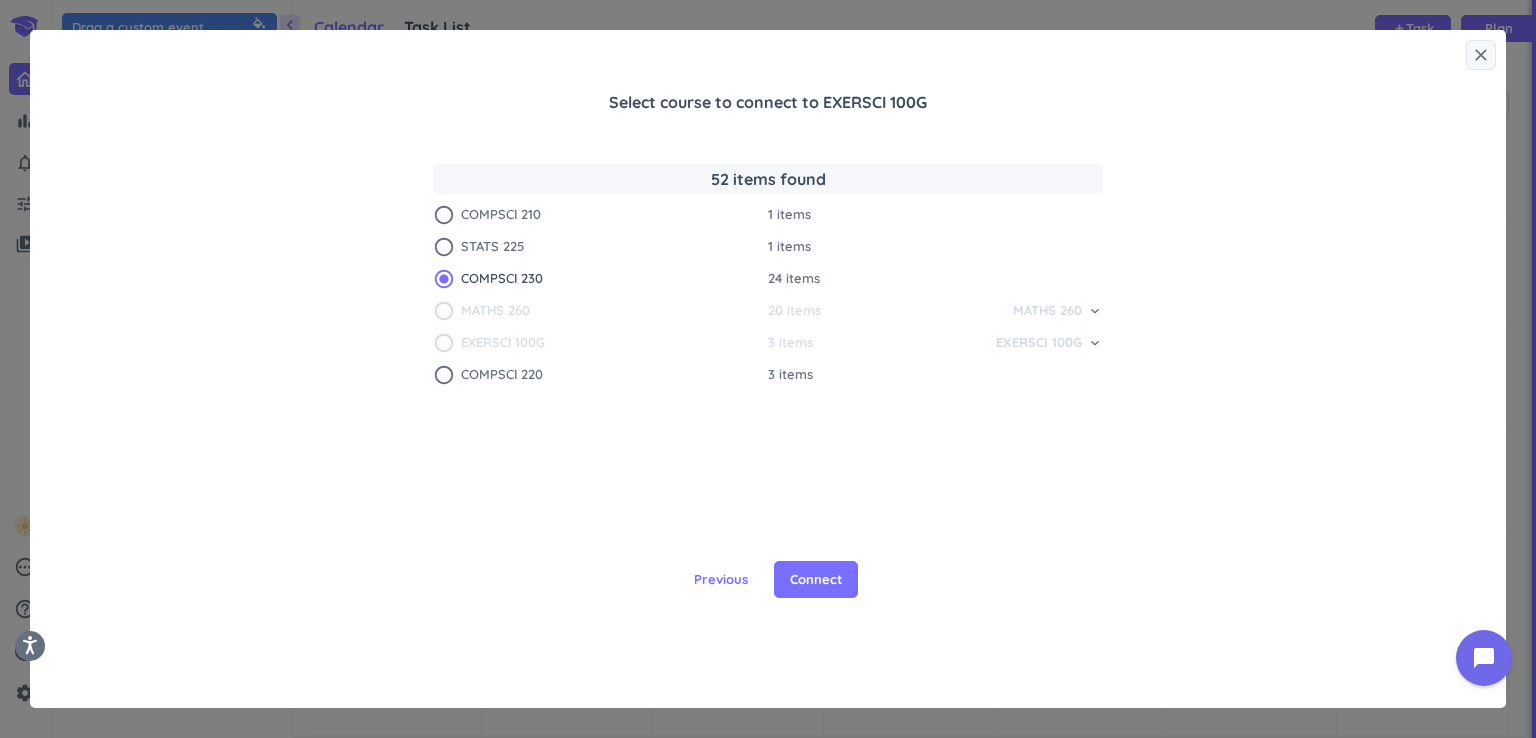 click on "radio_button_unchecked COMPSCI 210 1   items radio_button_unchecked STATS 225 1   items radio_button_checked COMPSCI 230 24   items radio_button_unchecked MATHS 260 20   items MATHS 260 keyboard_arrow_down radio_button_unchecked EXERSCI 100G 3   items EXERSCI 100G keyboard_arrow_down radio_button_unchecked COMPSCI 220 3   items" at bounding box center [768, 382] 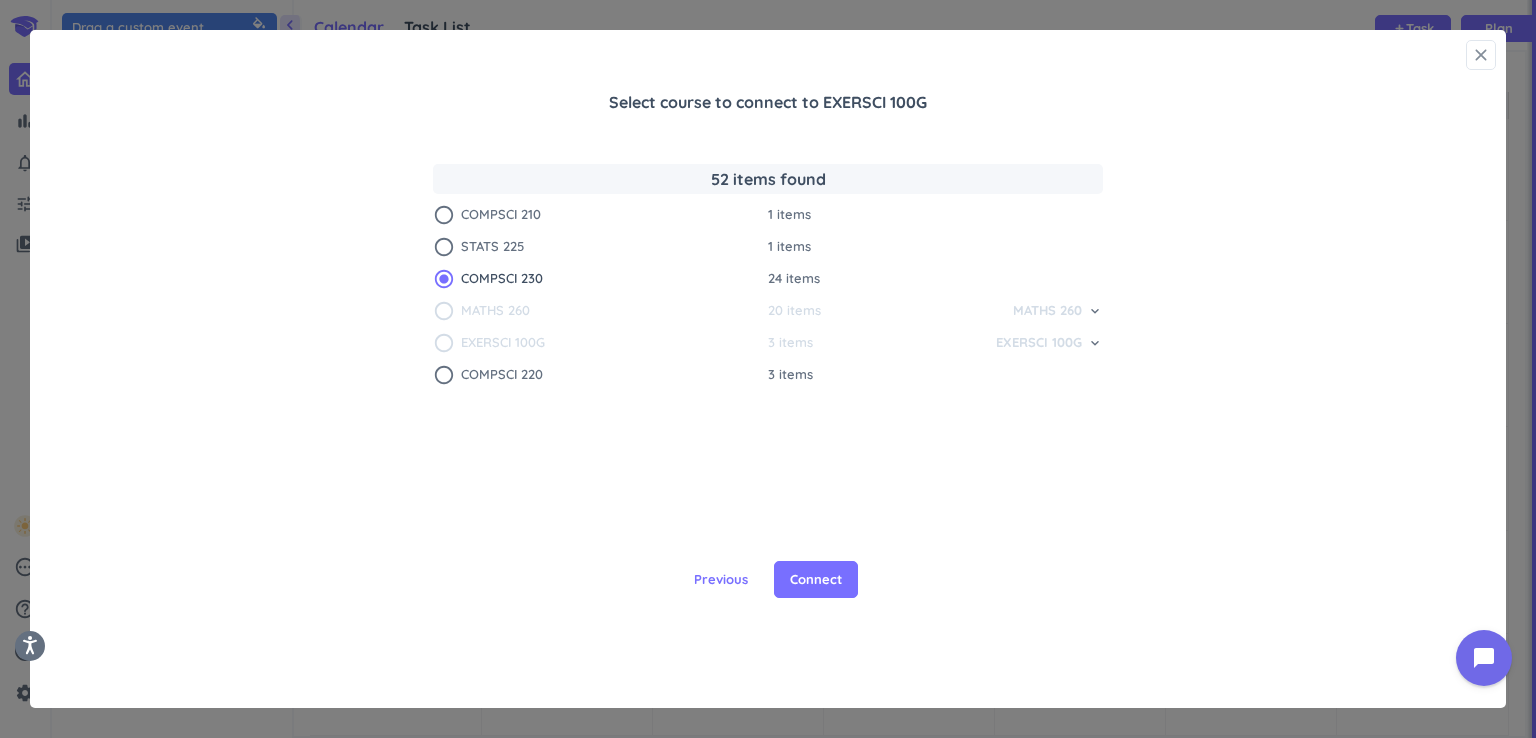 click on "close" at bounding box center (1481, 55) 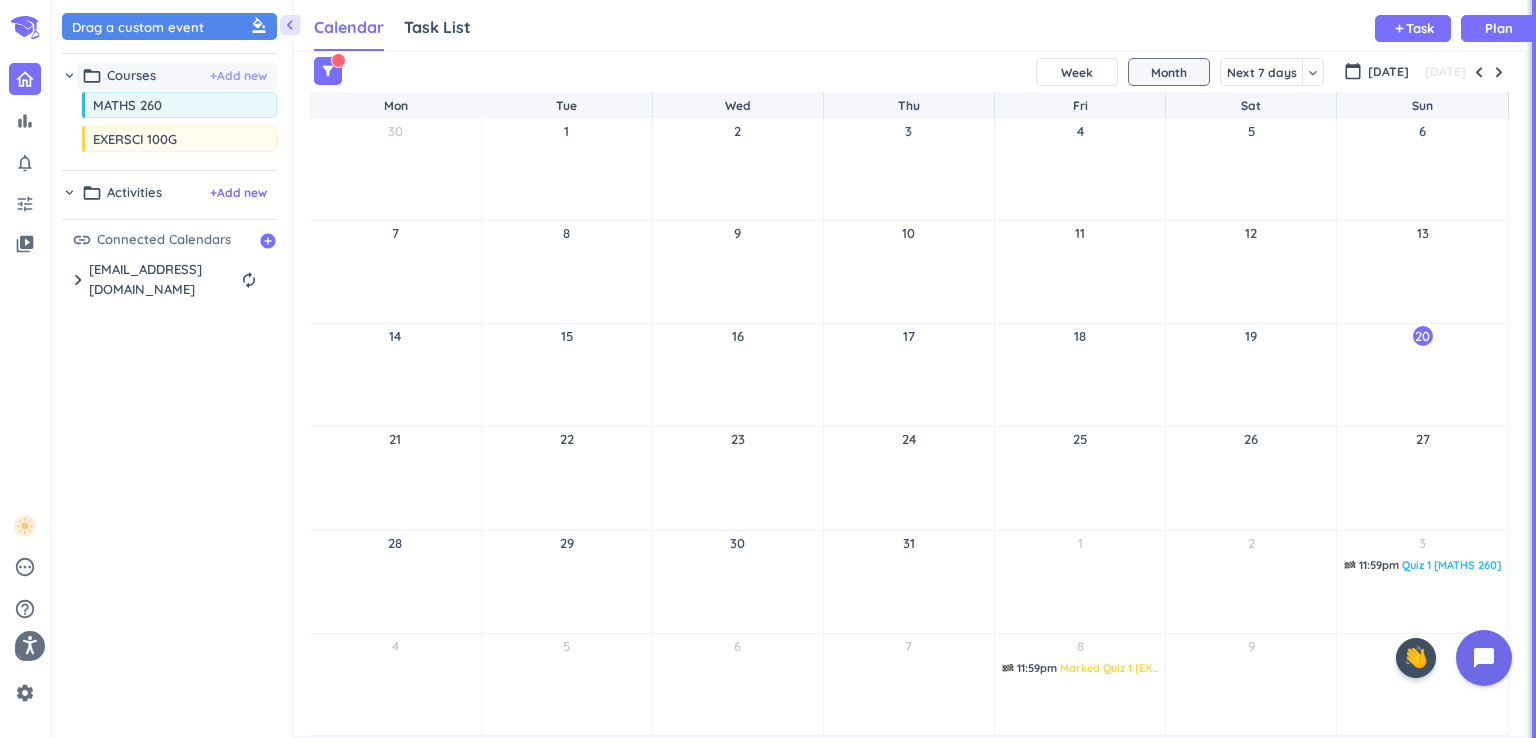 click on "+  Add new" at bounding box center [238, 76] 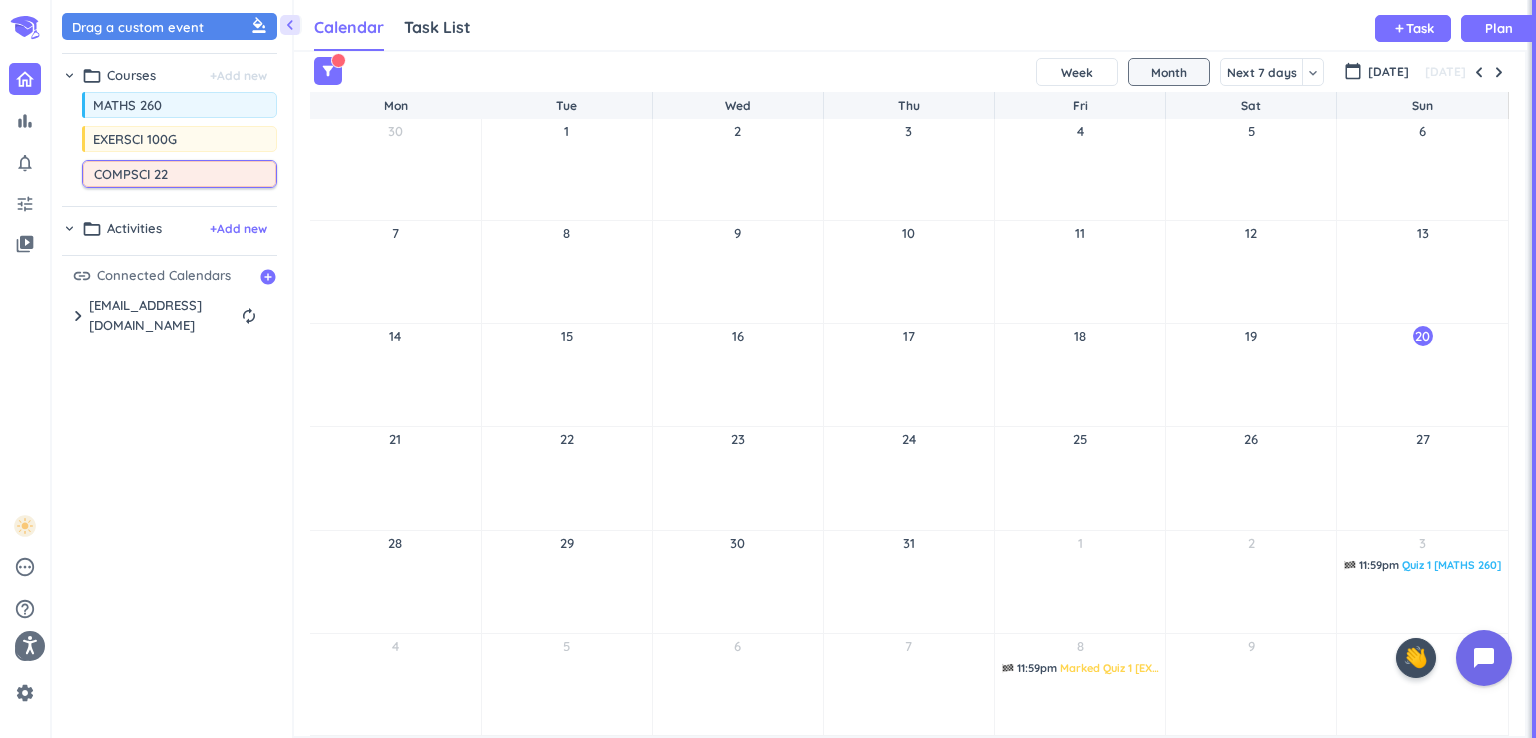 type on "COMPSCI 220" 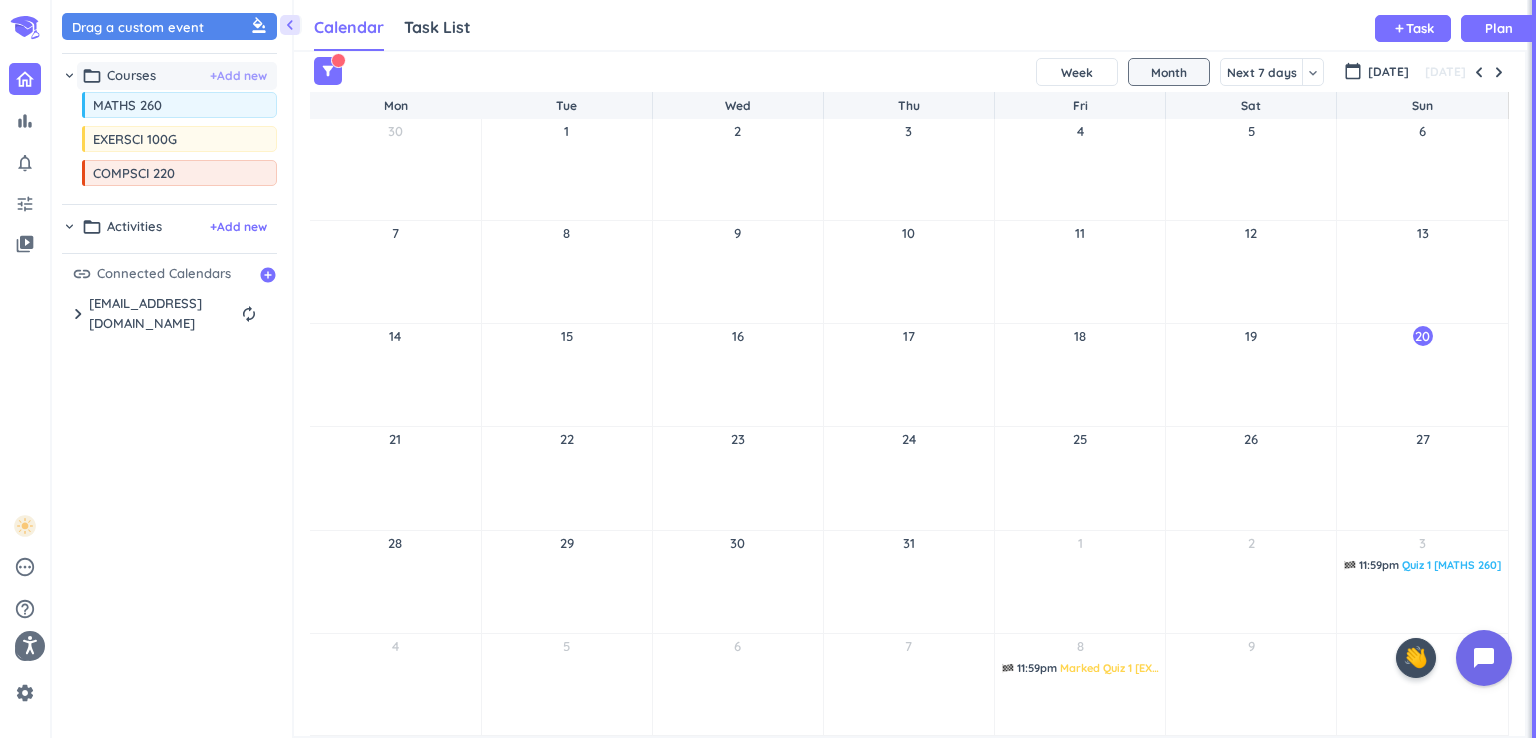 click on "+  Add new" at bounding box center [238, 76] 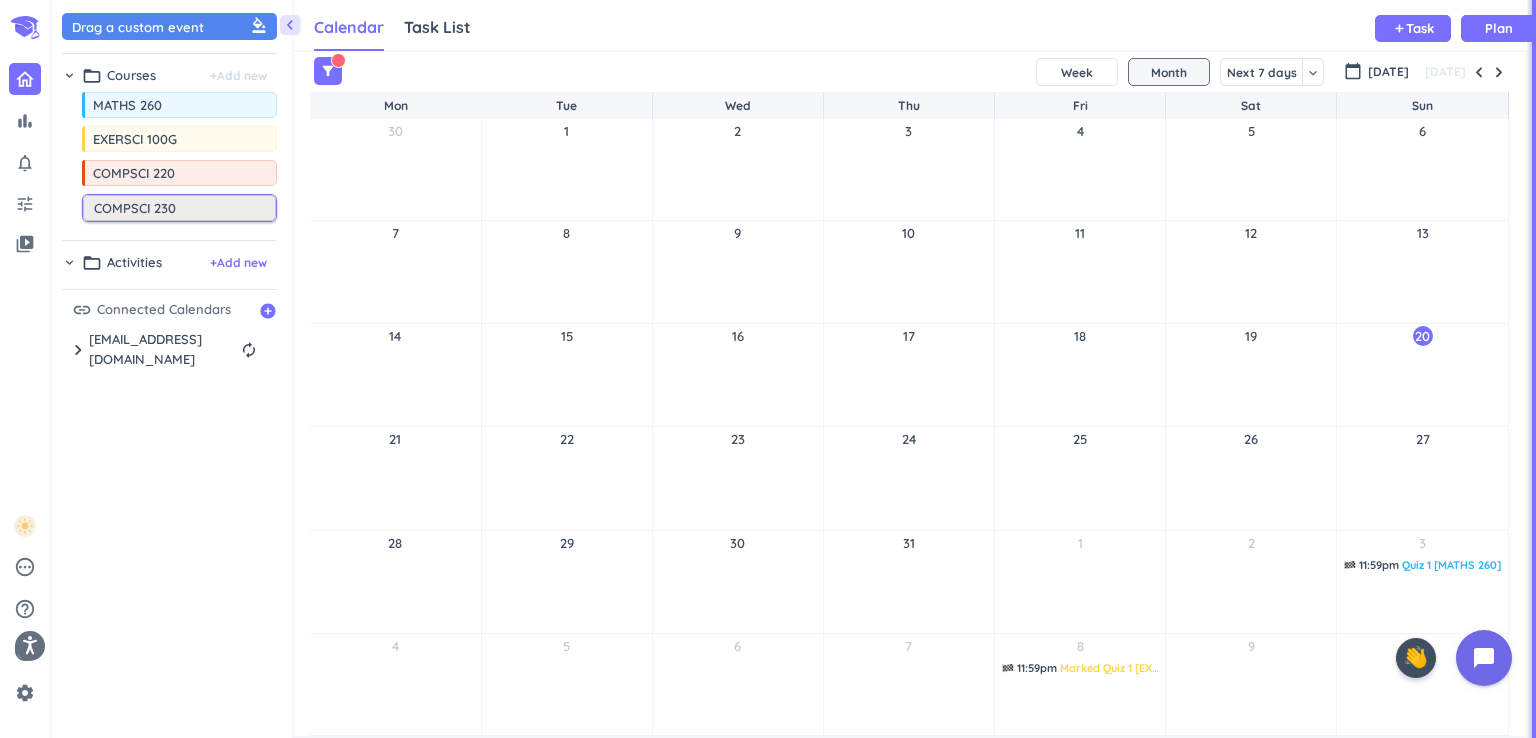 type on "COMPSCI 230\" 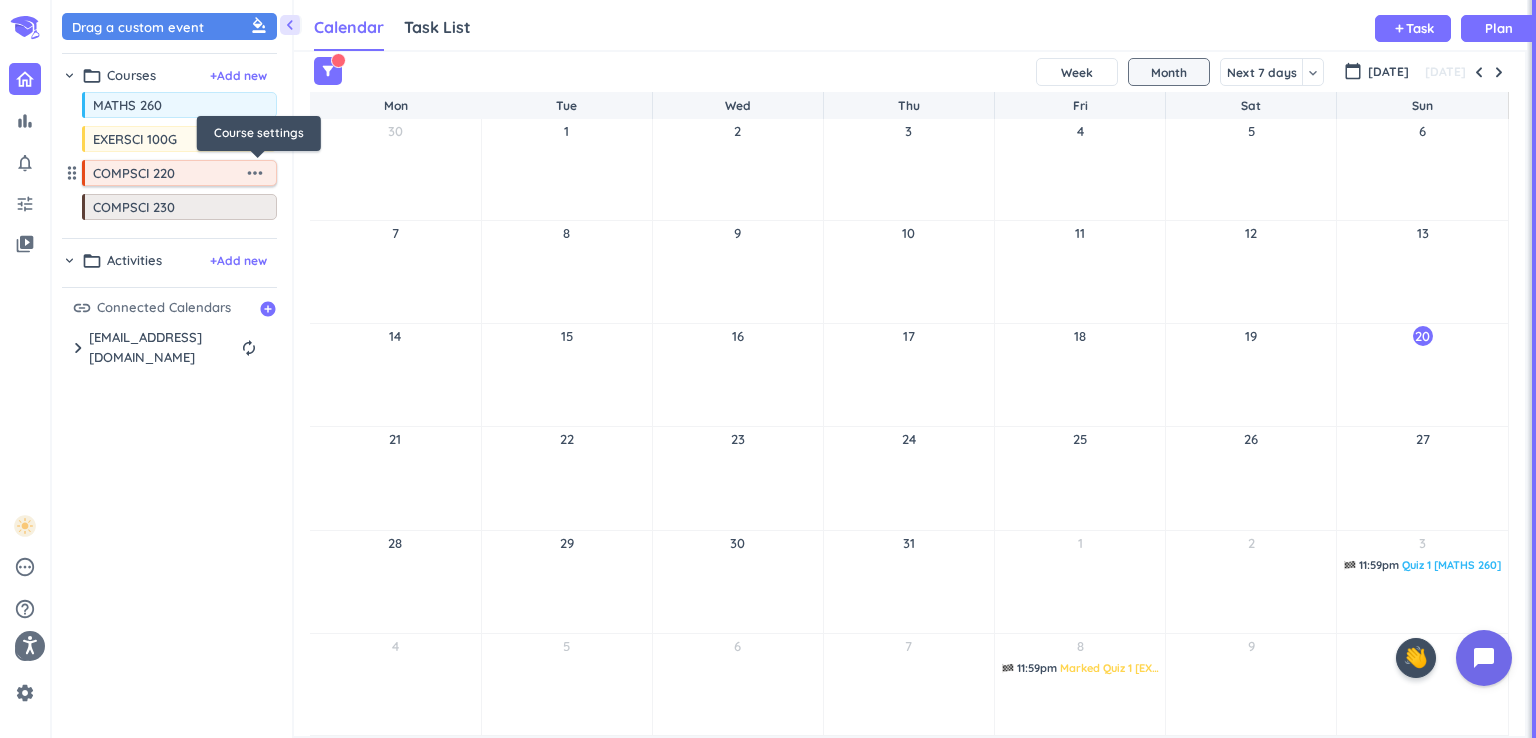 click on "more_horiz" at bounding box center [255, 173] 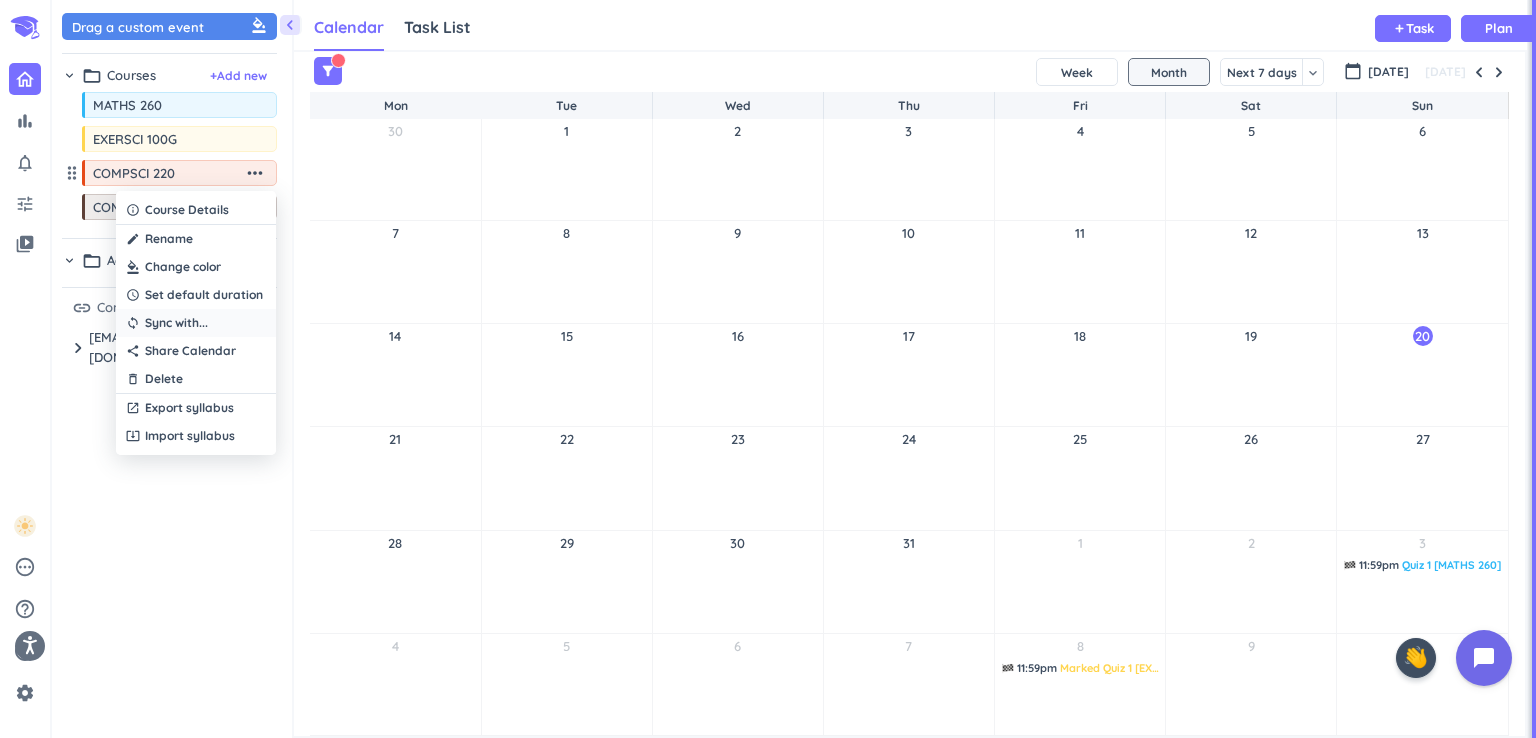 click on "sync Sync with ..." at bounding box center (196, 323) 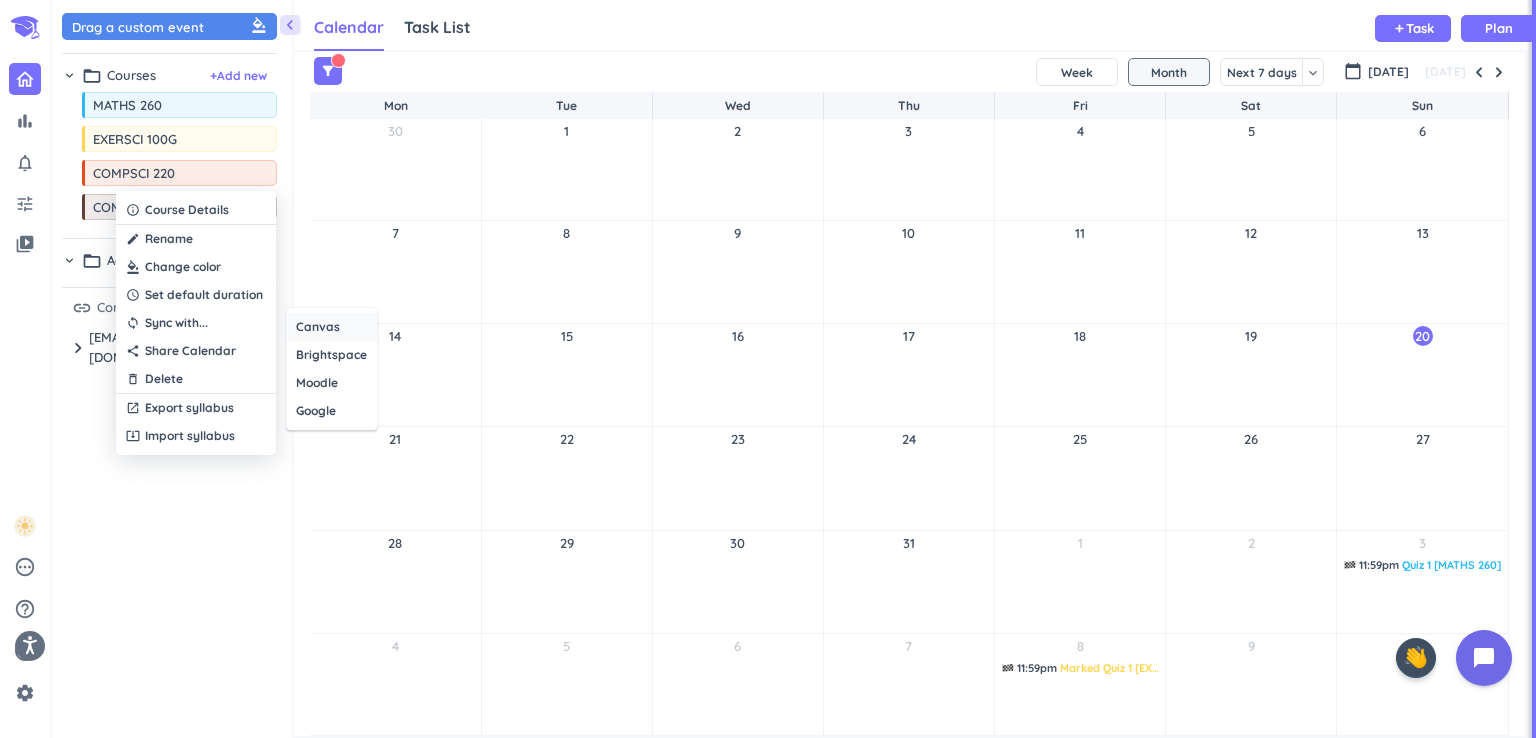 click on "Canvas" at bounding box center [318, 327] 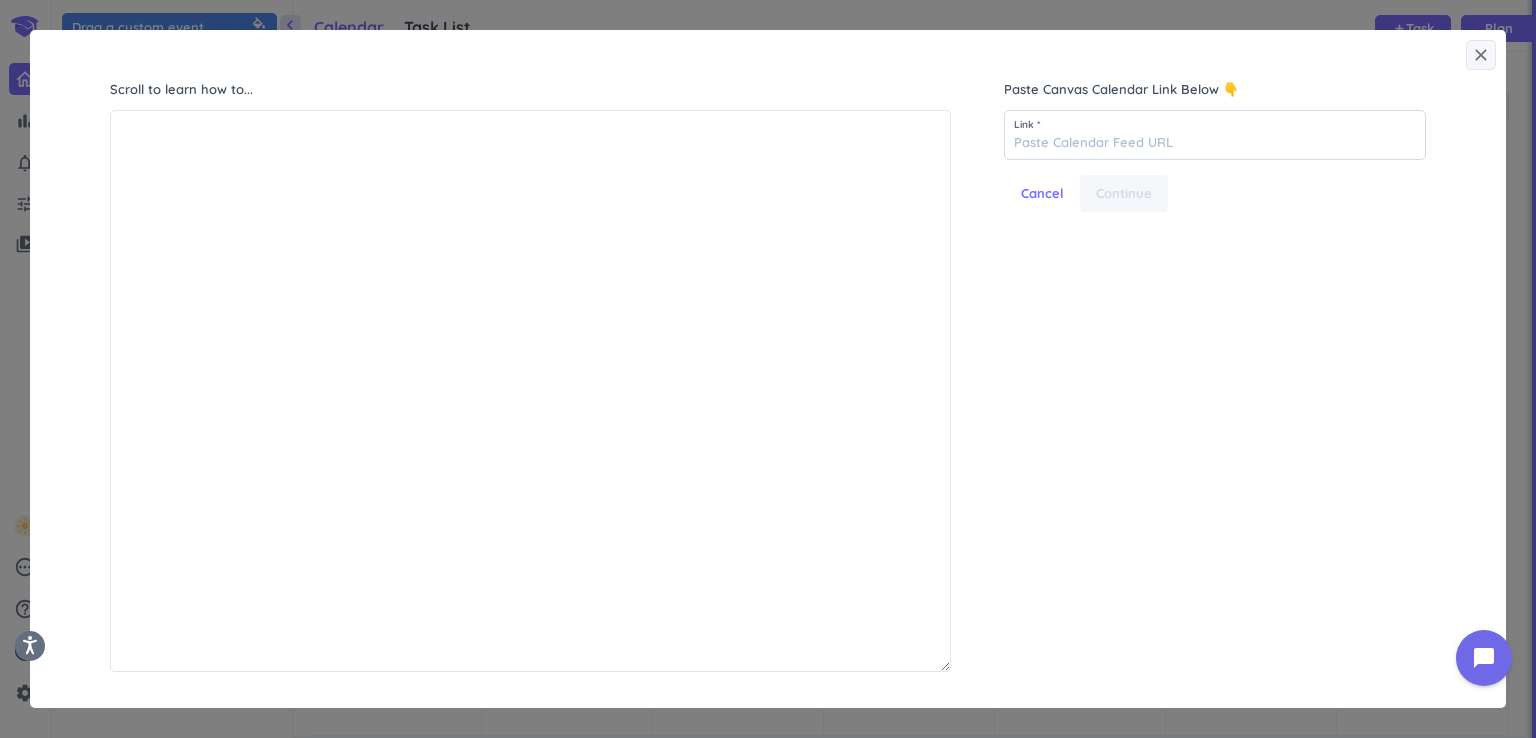 scroll, scrollTop: 8, scrollLeft: 9, axis: both 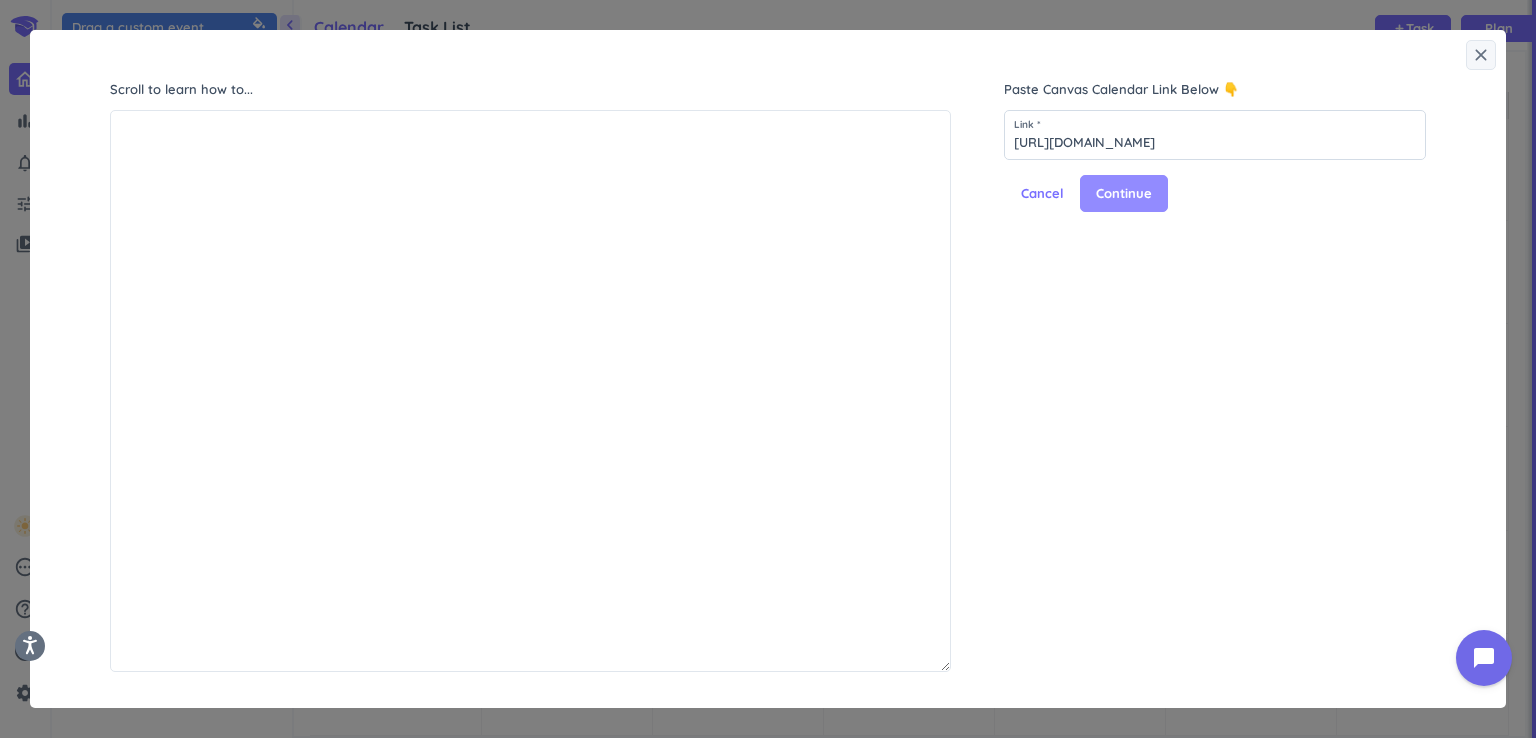 type on "https://canvas.auckland.ac.nz/feeds/calendars/user_pIBxeWjHUkyHnfS8YS8dWweoh3OAPw62vLjXon3O.ics" 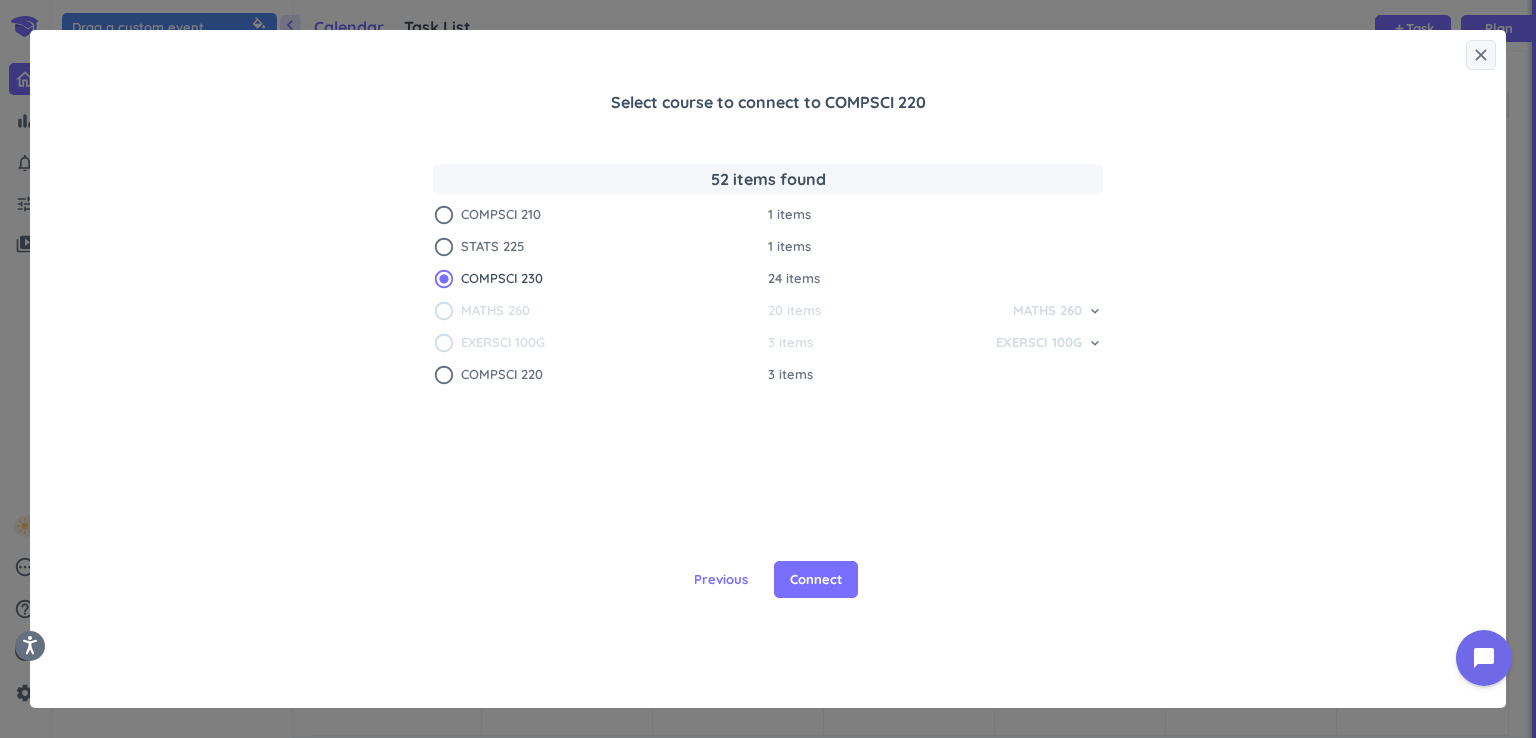click on "Connect" at bounding box center [816, 580] 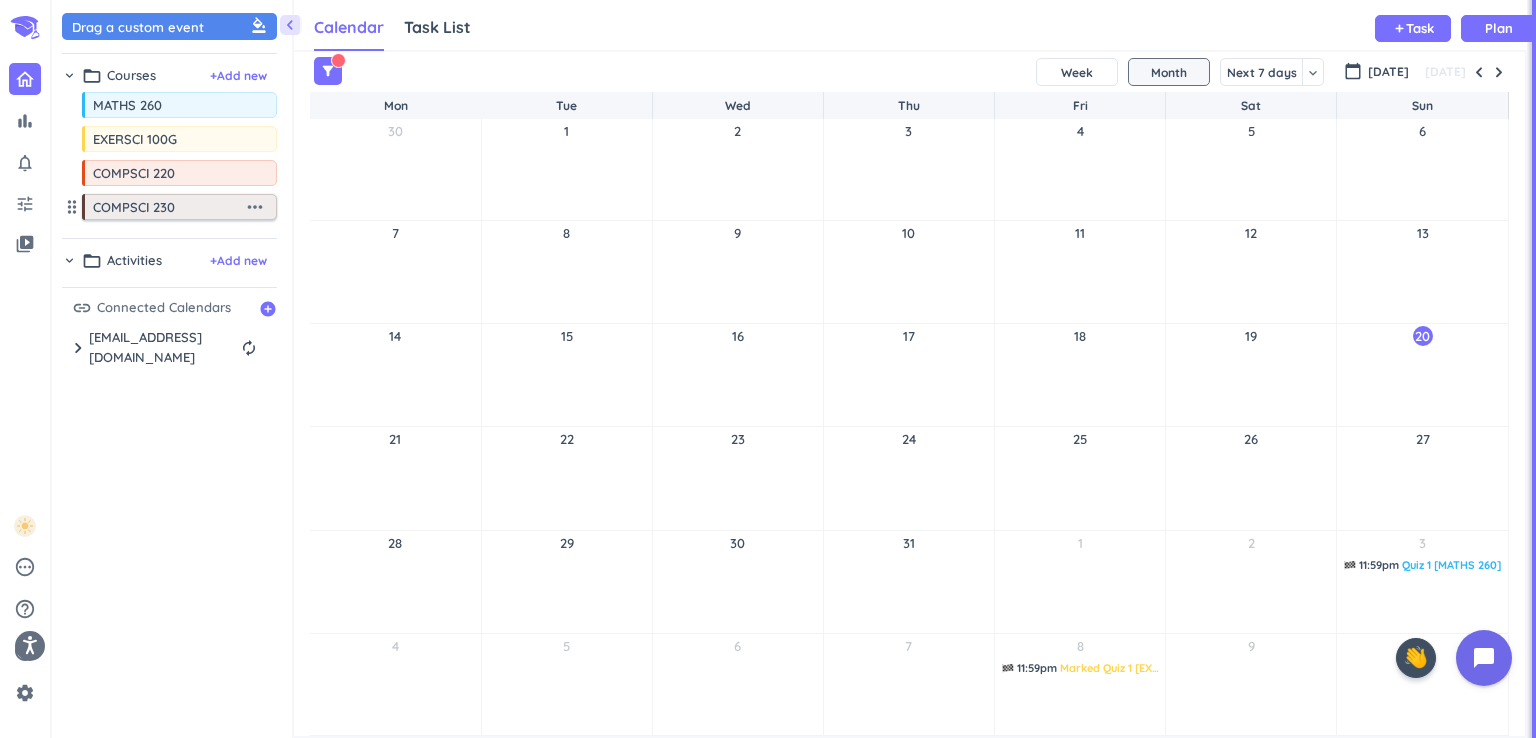 click on "COMPSCI 230" at bounding box center (168, 207) 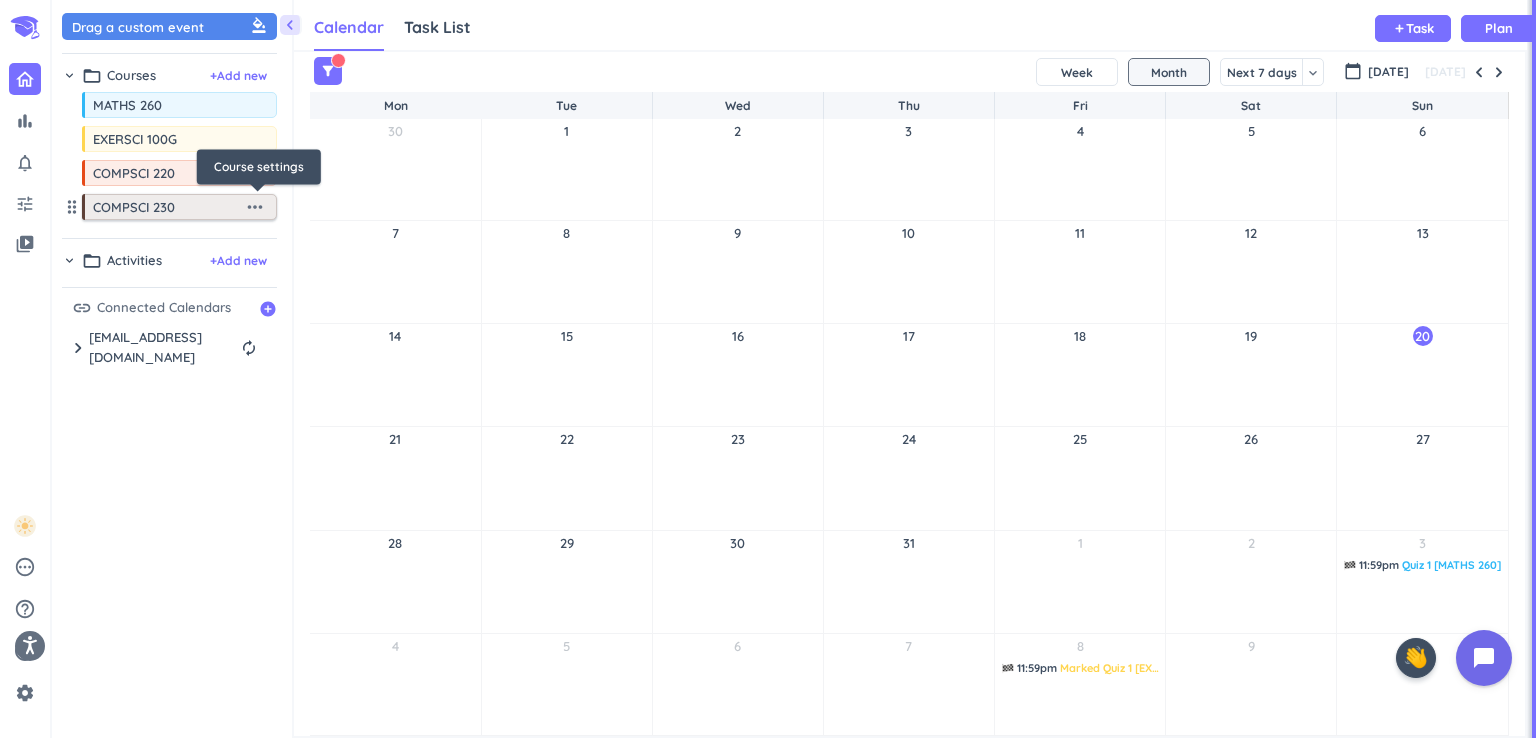 click on "more_horiz" at bounding box center [255, 207] 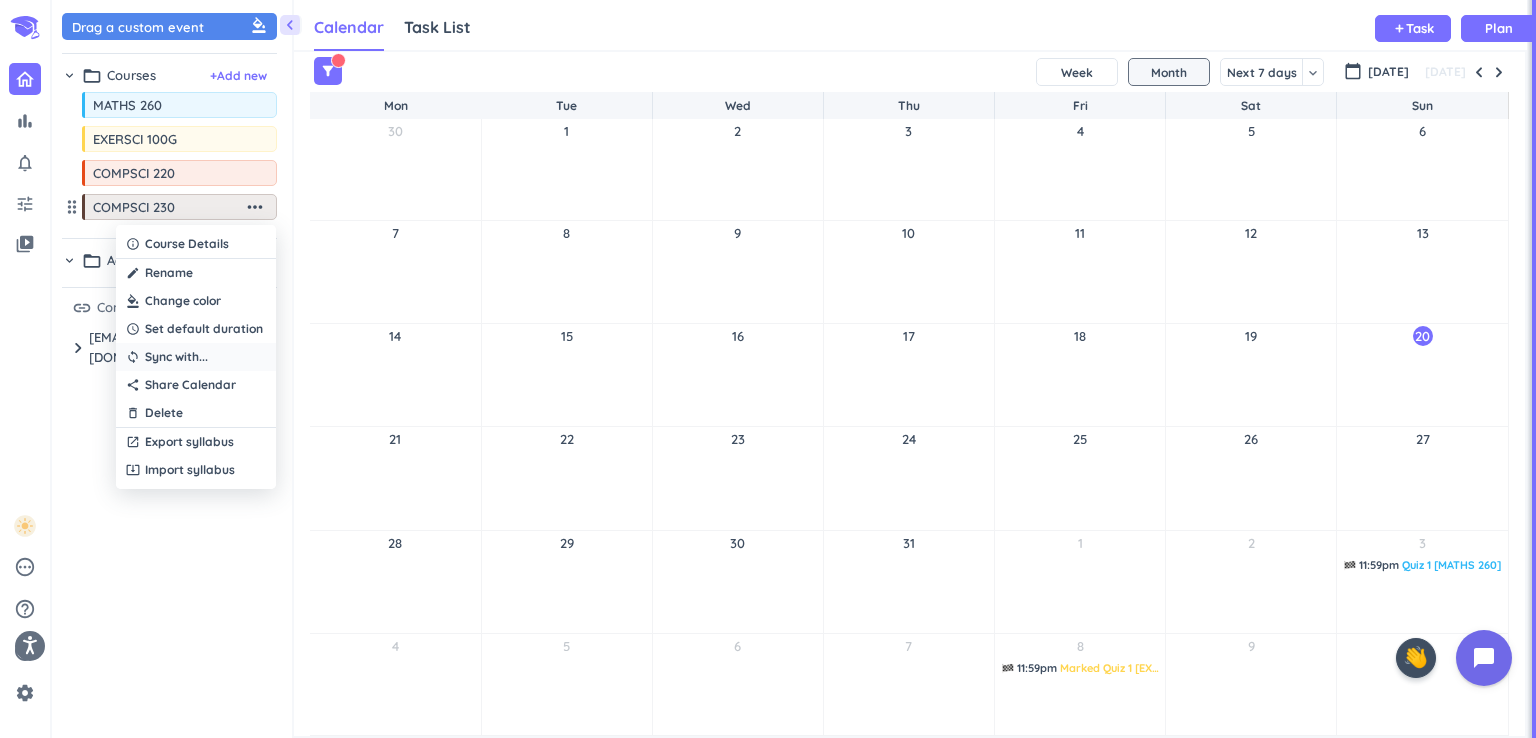 click on "sync Sync with ..." at bounding box center (196, 357) 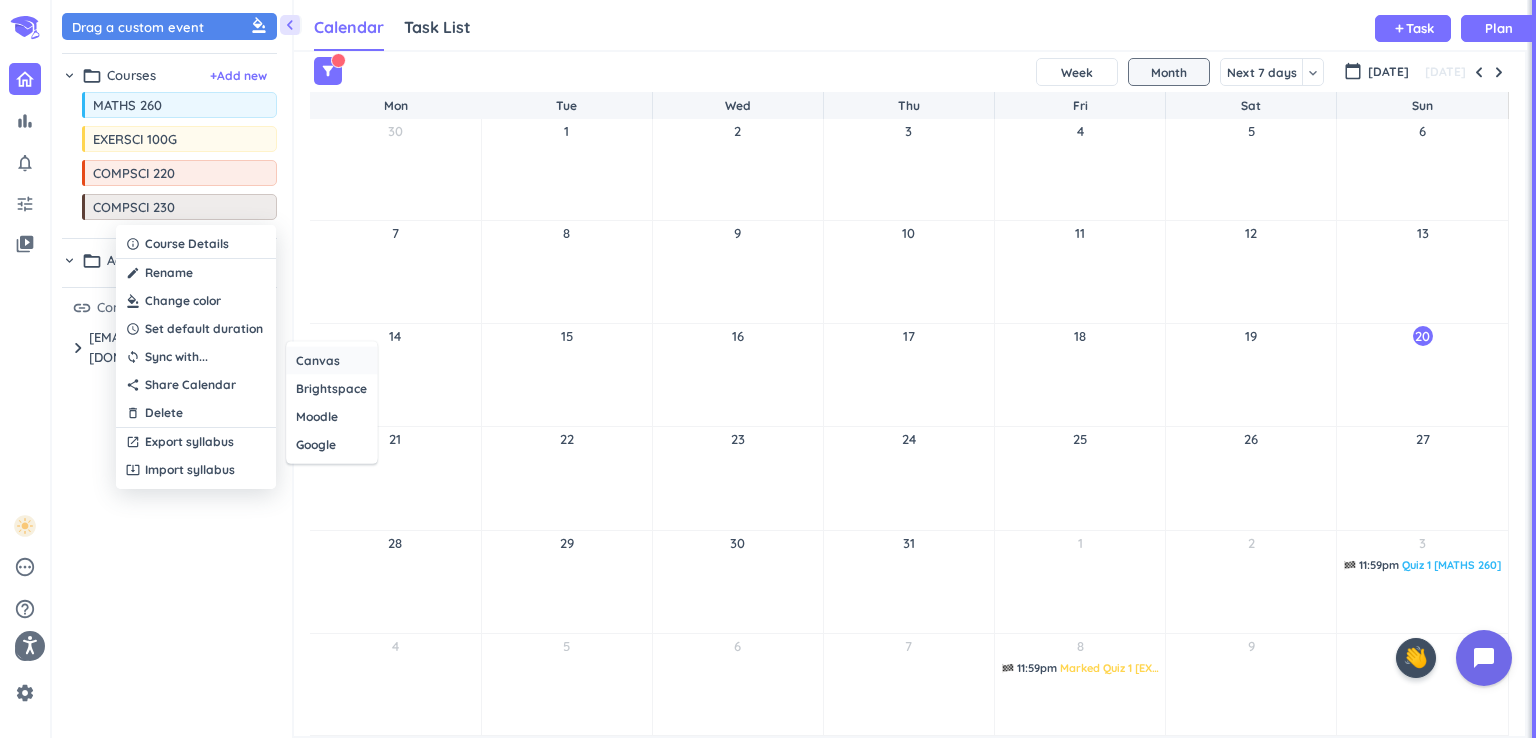 click on "Canvas" at bounding box center [331, 361] 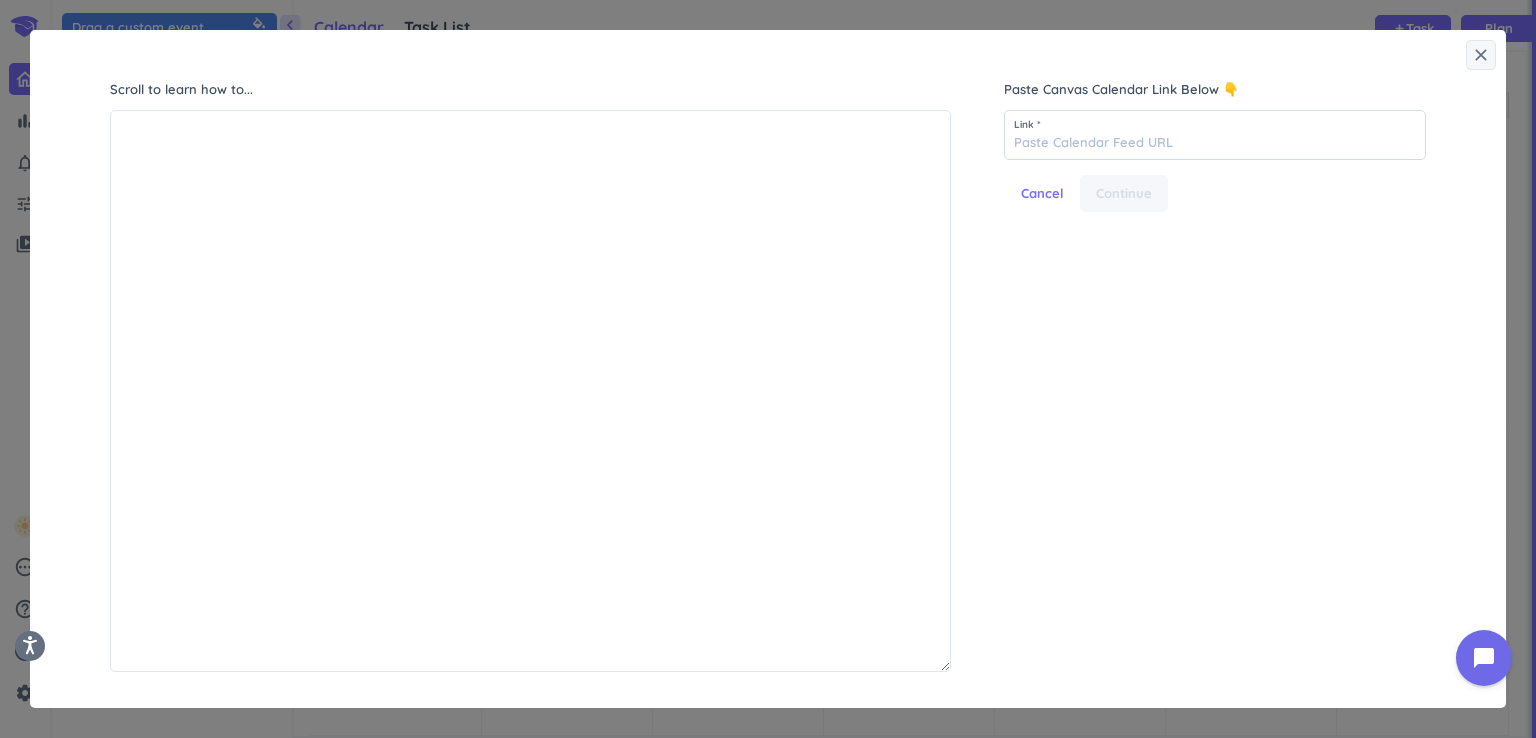 scroll, scrollTop: 8, scrollLeft: 9, axis: both 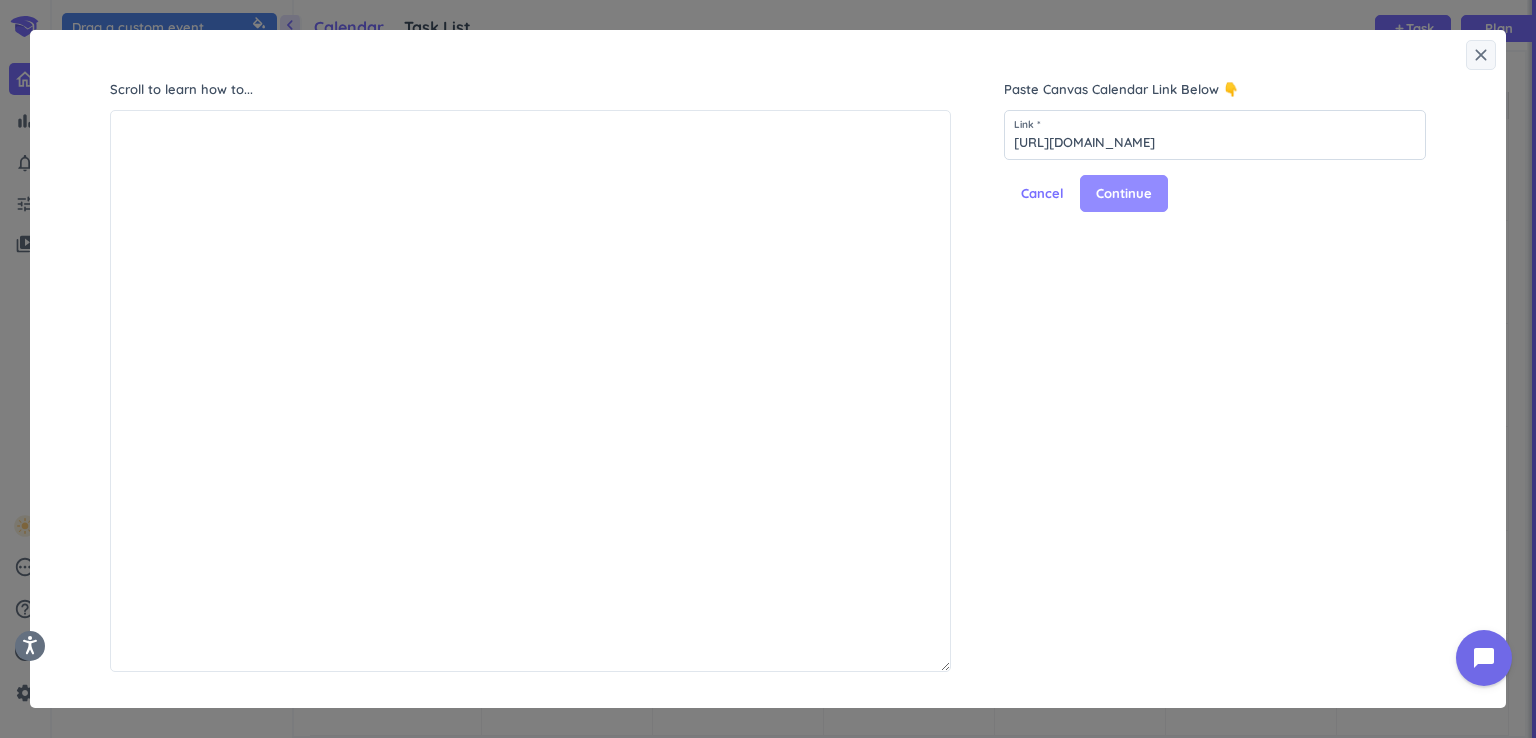 type on "https://canvas.auckland.ac.nz/feeds/calendars/user_pIBxeWjHUkyHnfS8YS8dWweoh3OAPw62vLjXon3O.ics" 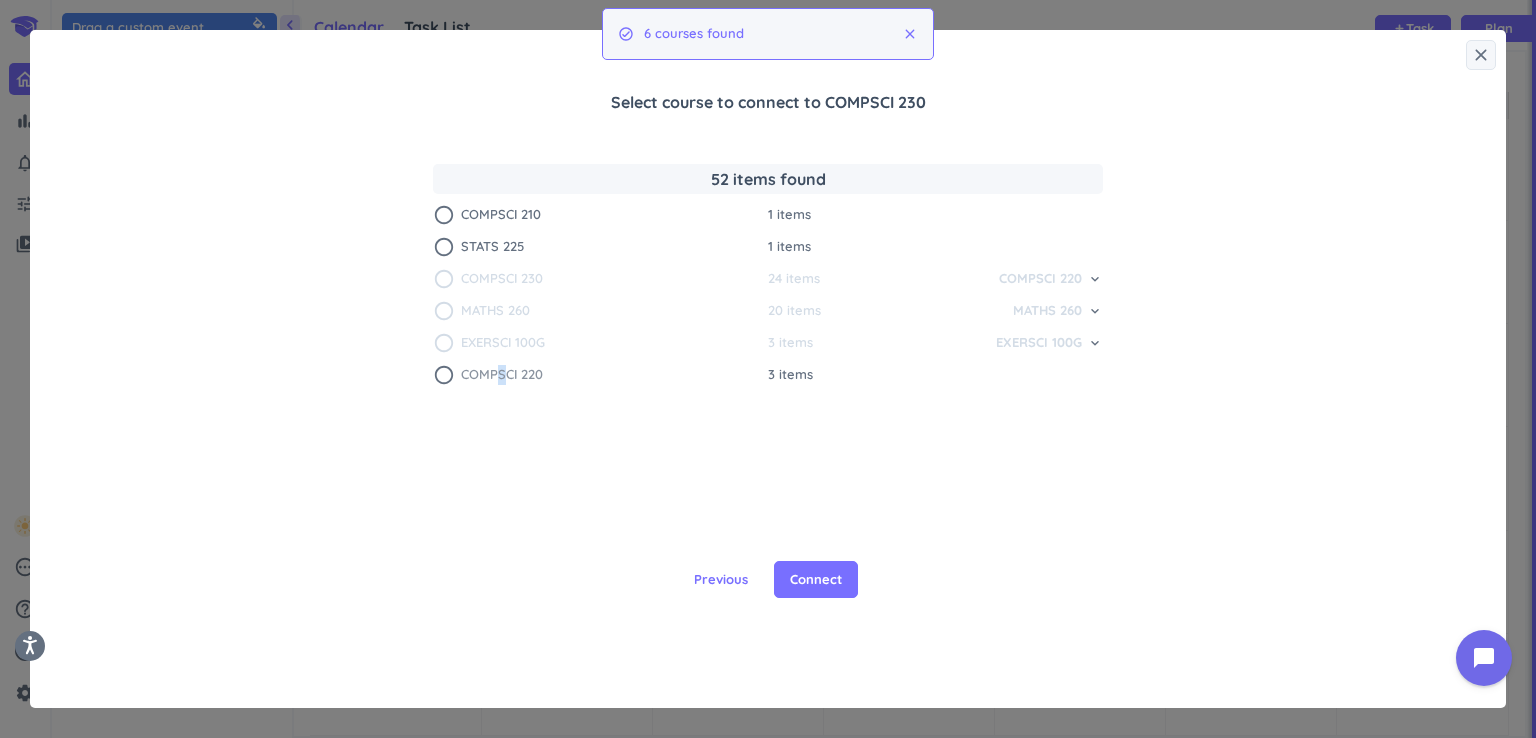 click on "COMPSCI 220" at bounding box center (502, 375) 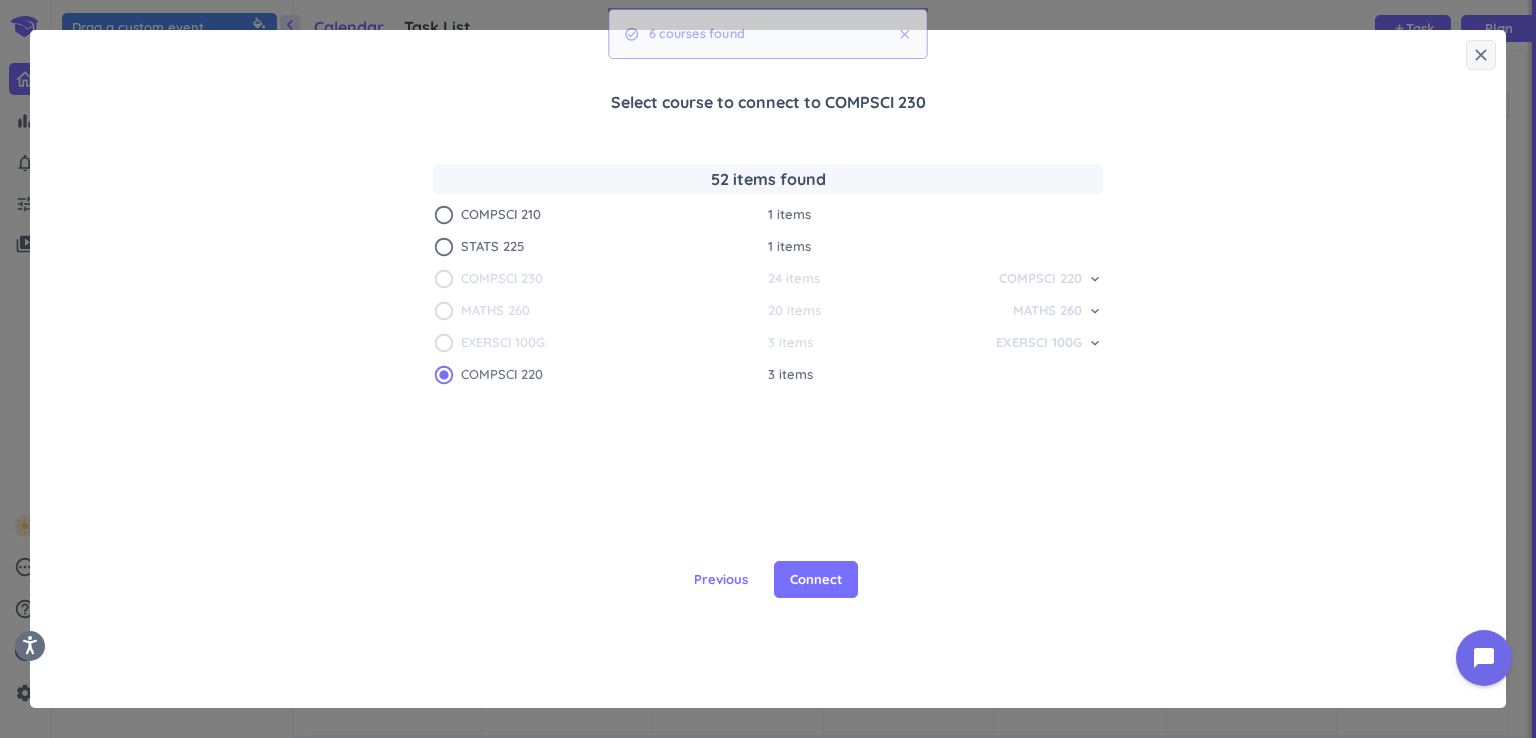 click on "COMPSCI 220" at bounding box center (502, 375) 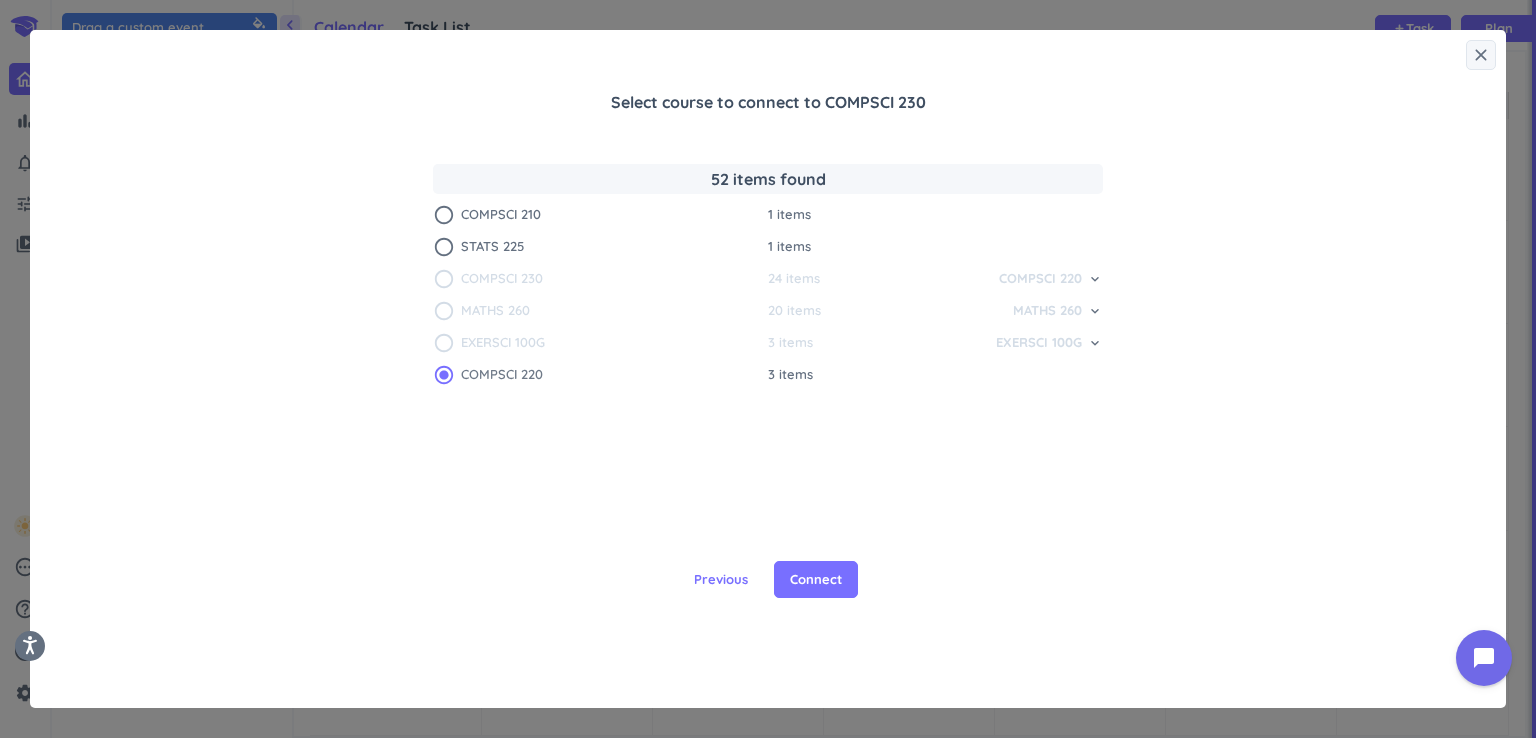 click on "radio_button_checked" at bounding box center (444, 375) 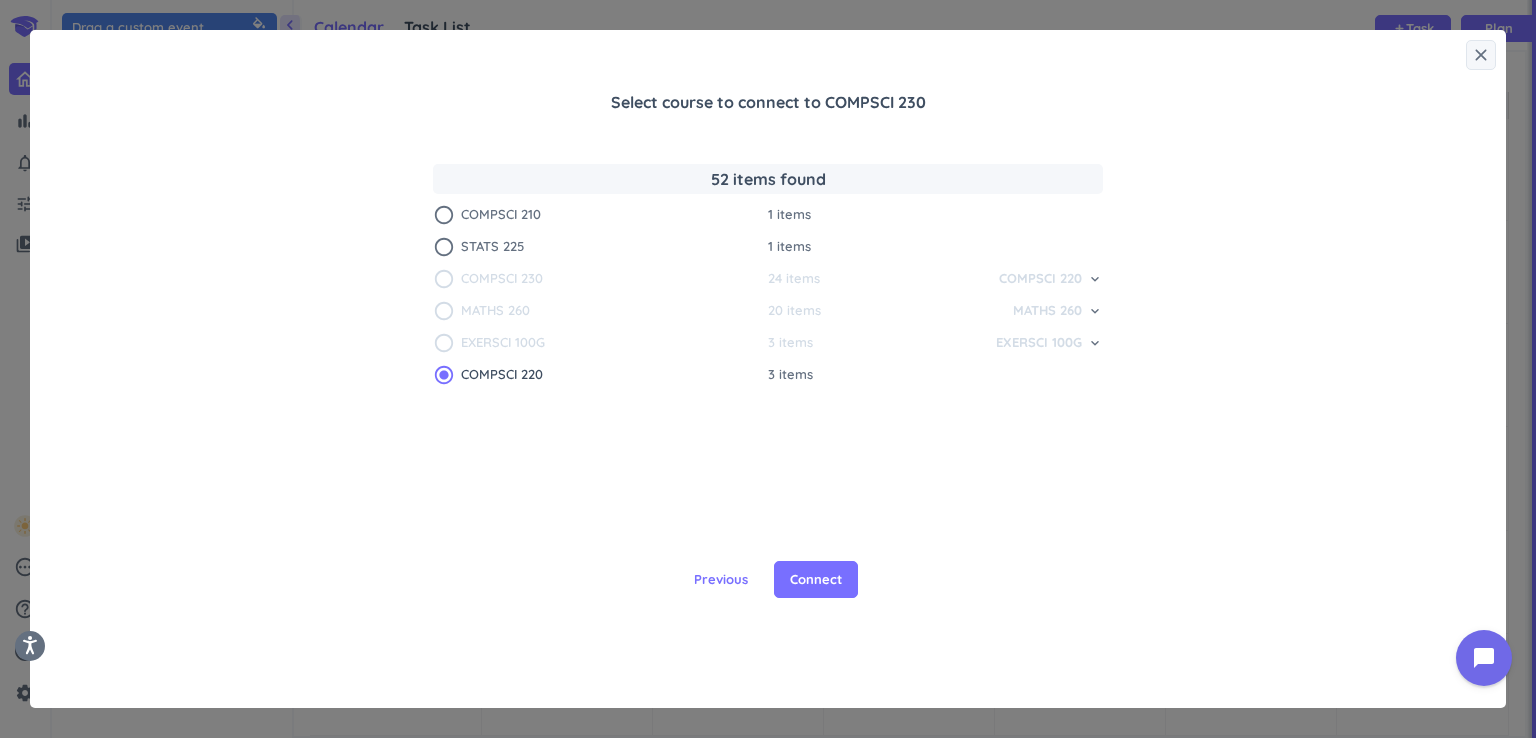 click on "keyboard_arrow_down" at bounding box center (1095, 279) 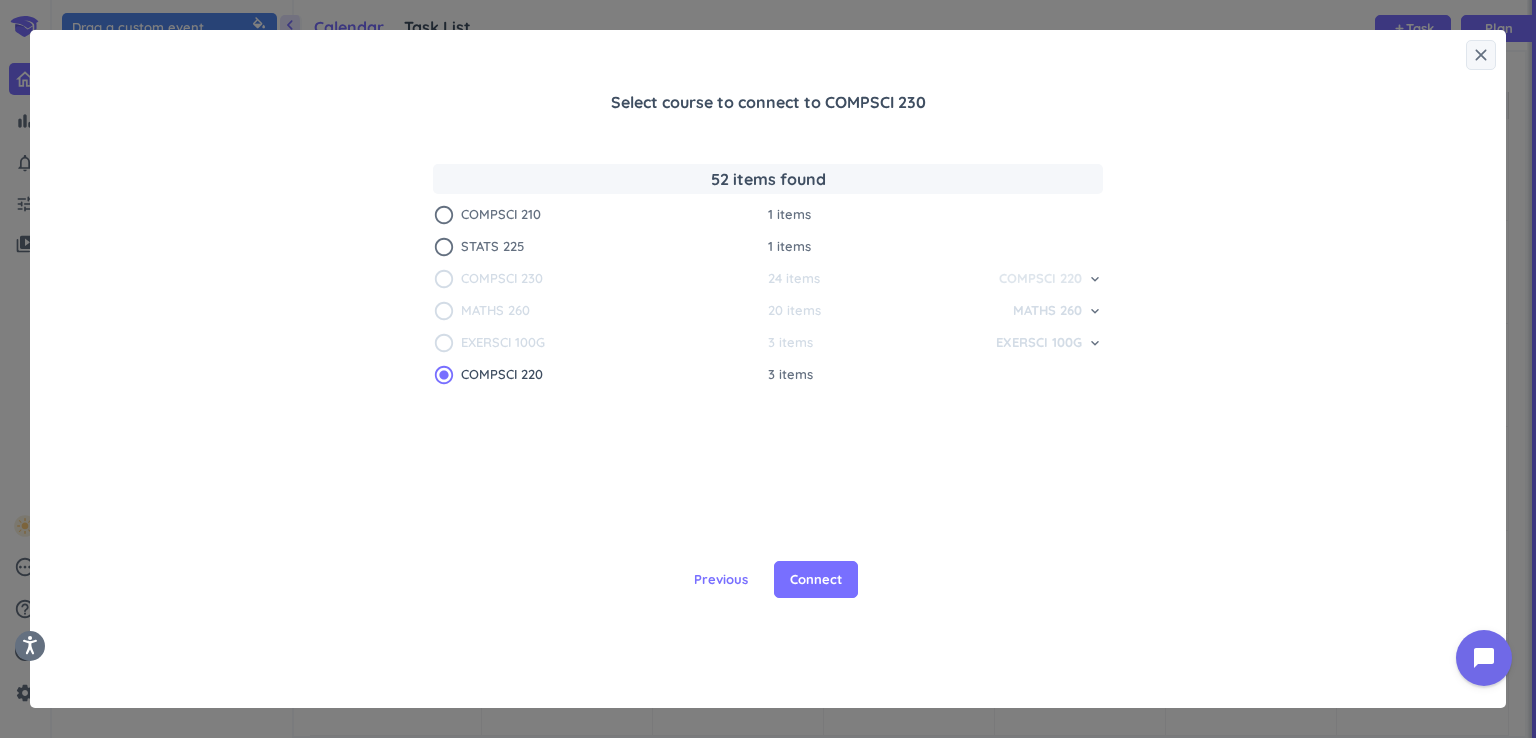 click on "COMPSCI 220" at bounding box center (1040, 279) 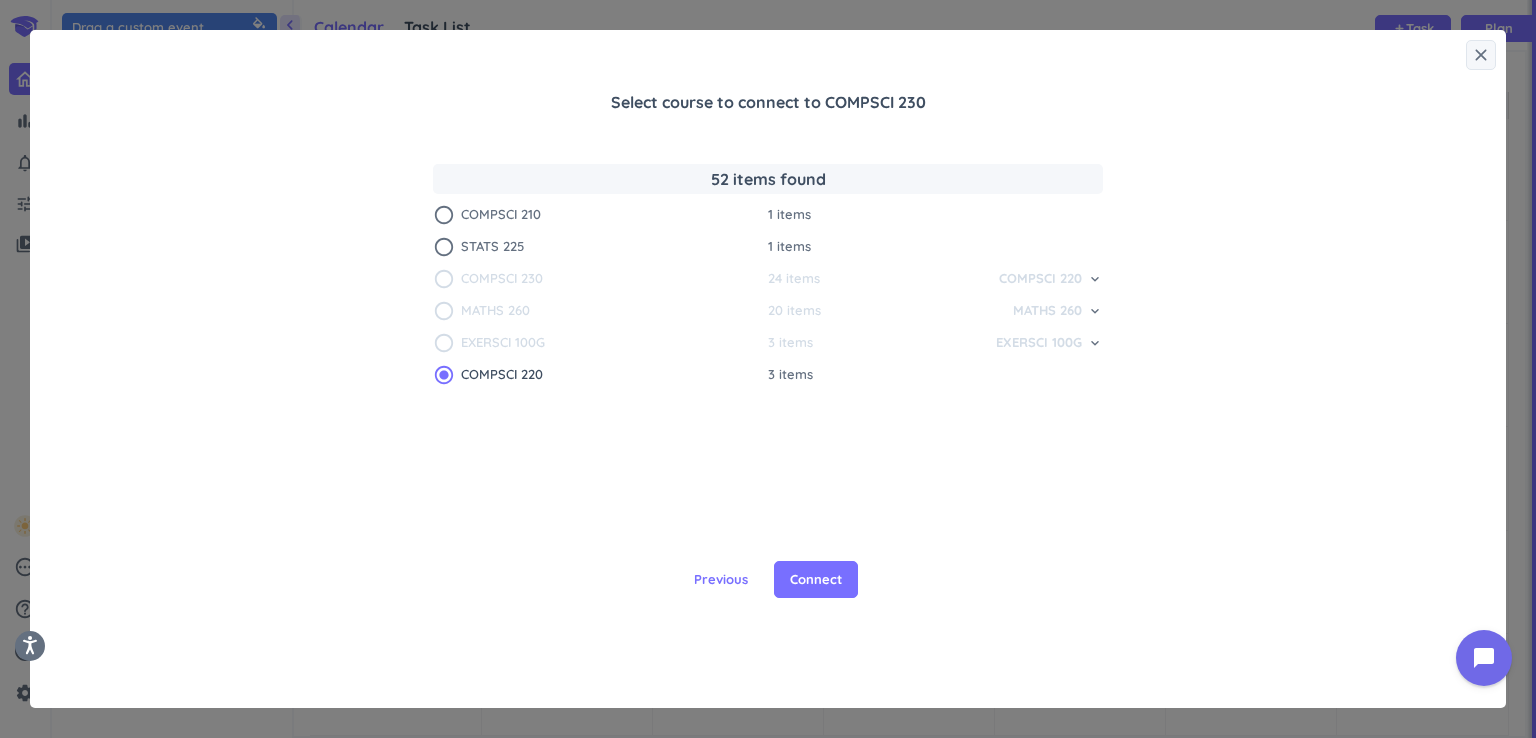 click on "keyboard_arrow_down" at bounding box center (1095, 279) 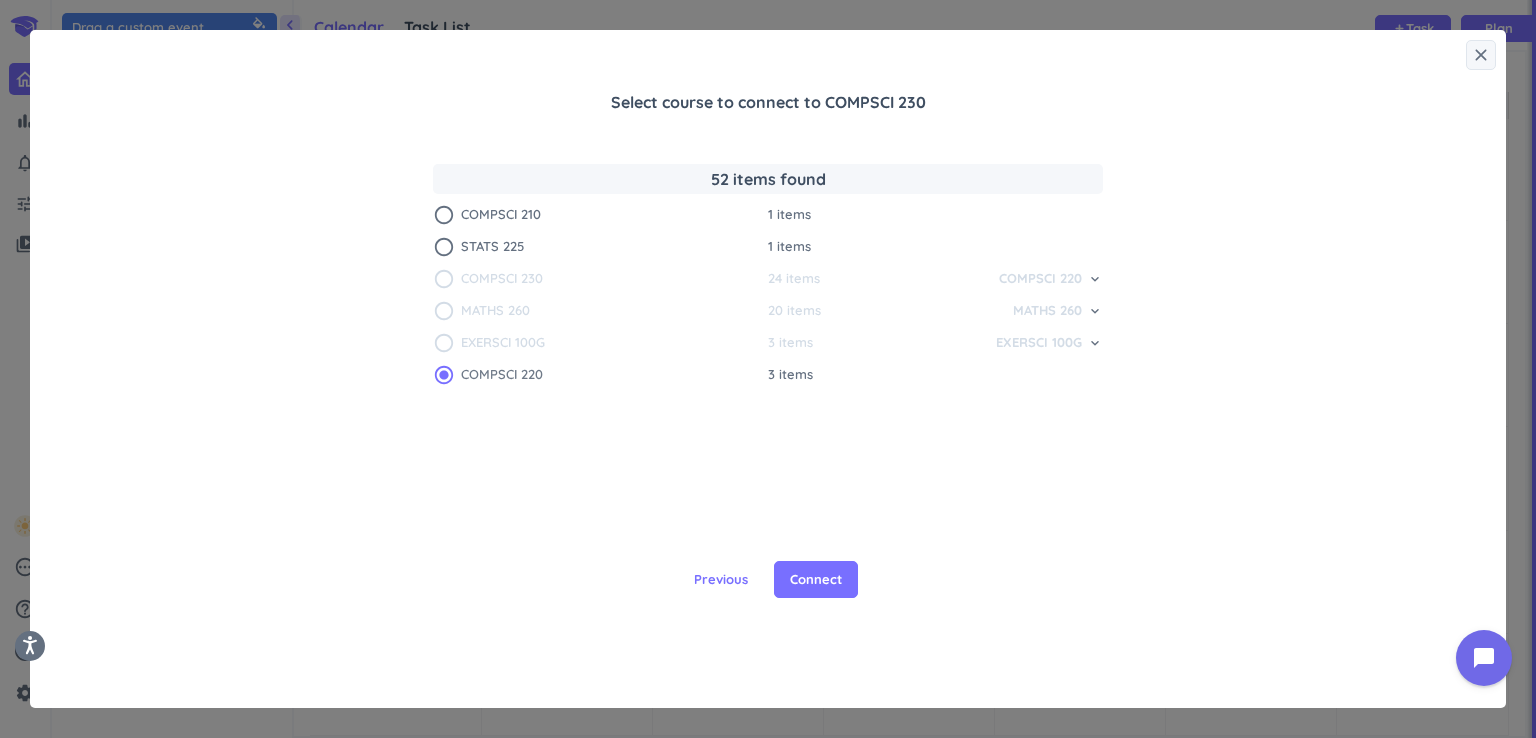 click on "radio_button_checked" at bounding box center [444, 375] 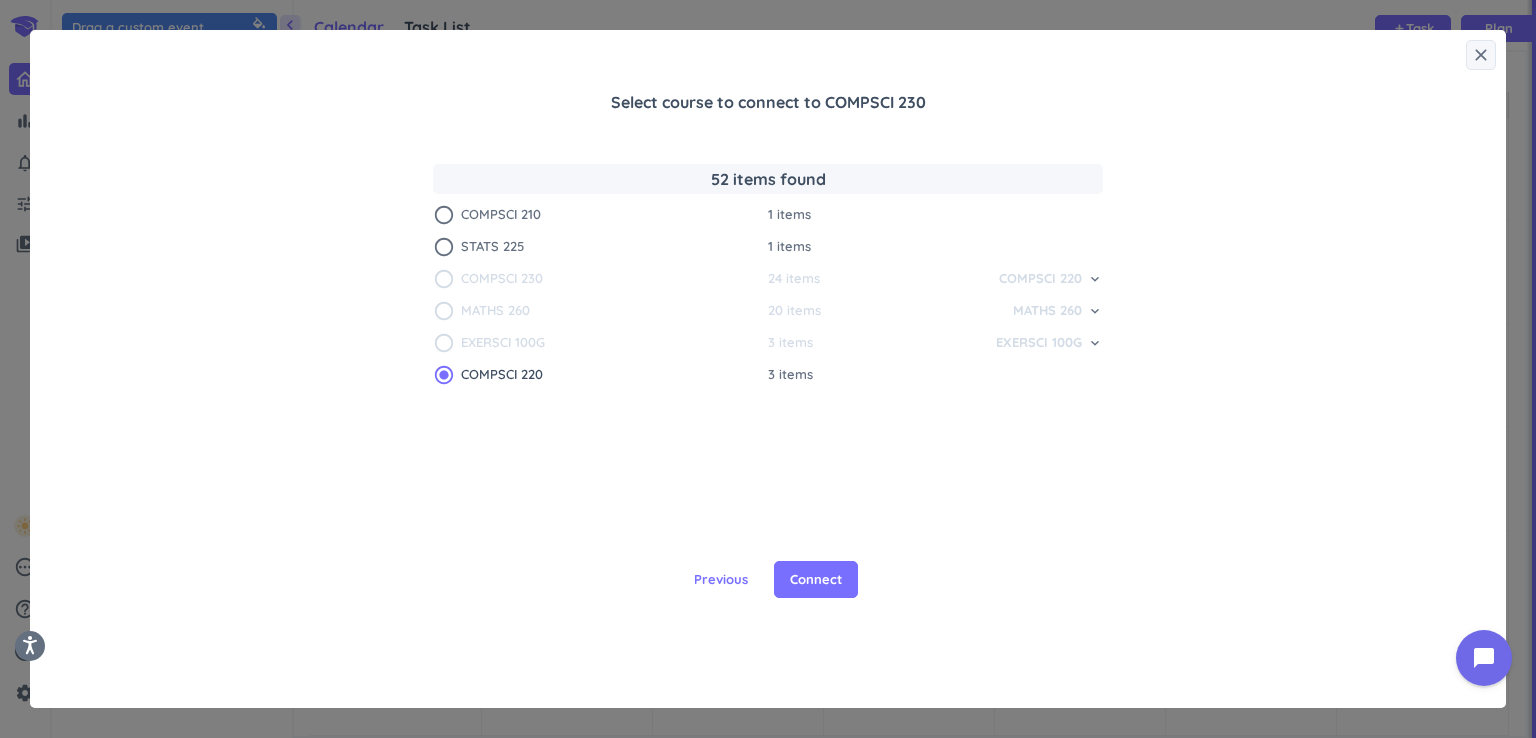 click on "close Select course to connect to COMPSCI 230 52   items   found radio_button_unchecked COMPSCI 210 1   items radio_button_unchecked STATS 225 1   items radio_button_unchecked COMPSCI 230 24   items COMPSCI 220 keyboard_arrow_down radio_button_unchecked MATHS 260 20   items MATHS 260 keyboard_arrow_down radio_button_unchecked EXERSCI 100G 3   items EXERSCI 100G keyboard_arrow_down radio_button_checked COMPSCI 220 3   items Previous Connect" at bounding box center [768, 369] 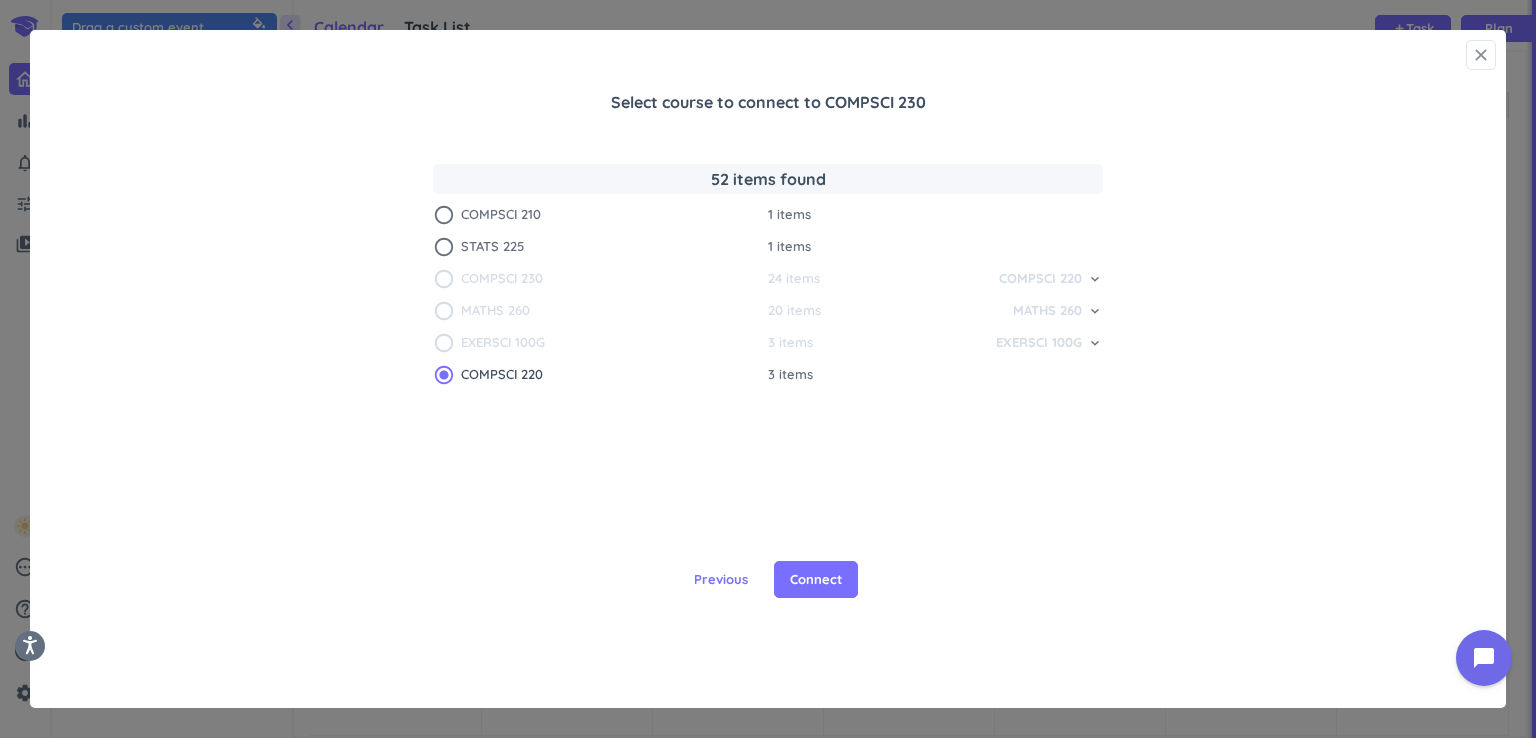 click on "close" at bounding box center [1481, 55] 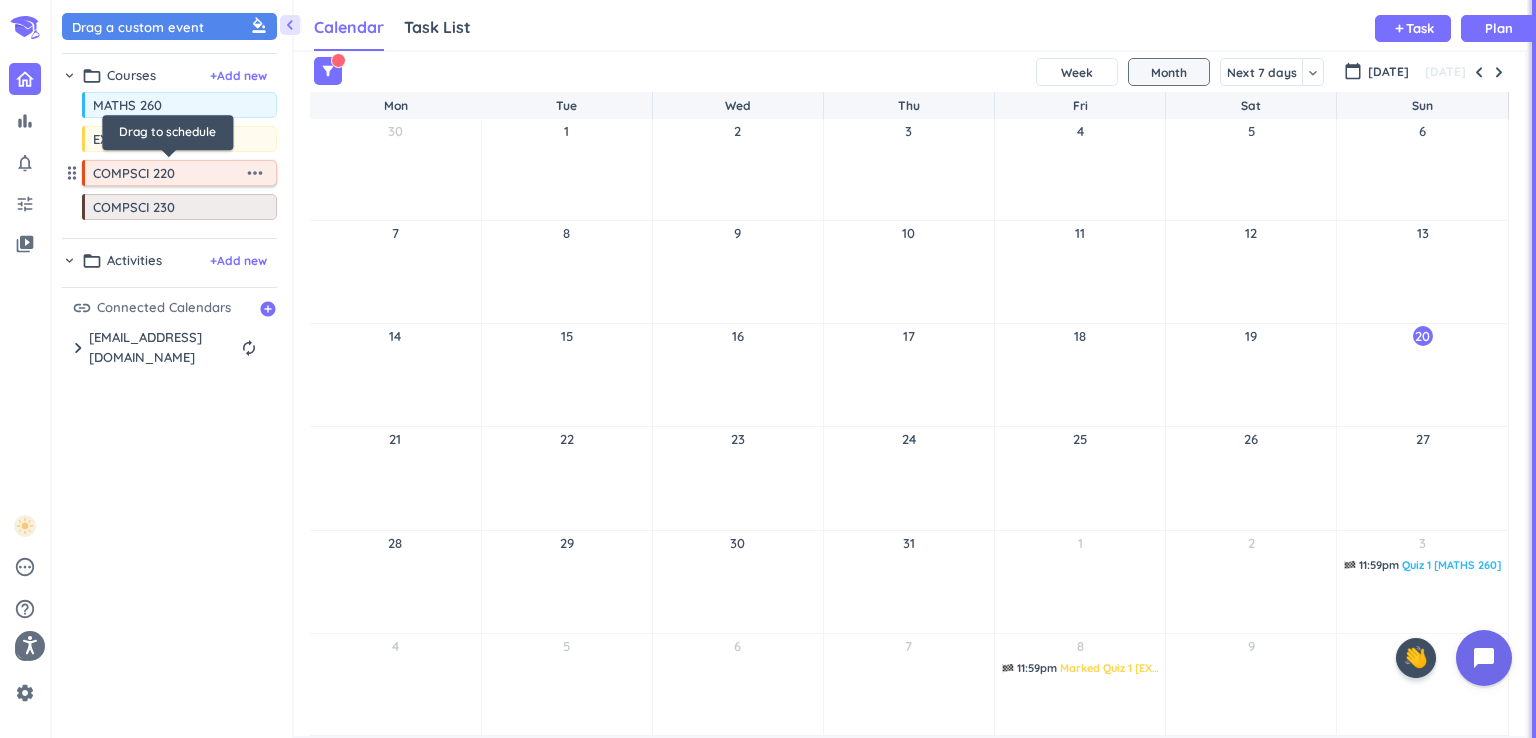 click on "COMPSCI 220" at bounding box center [168, 173] 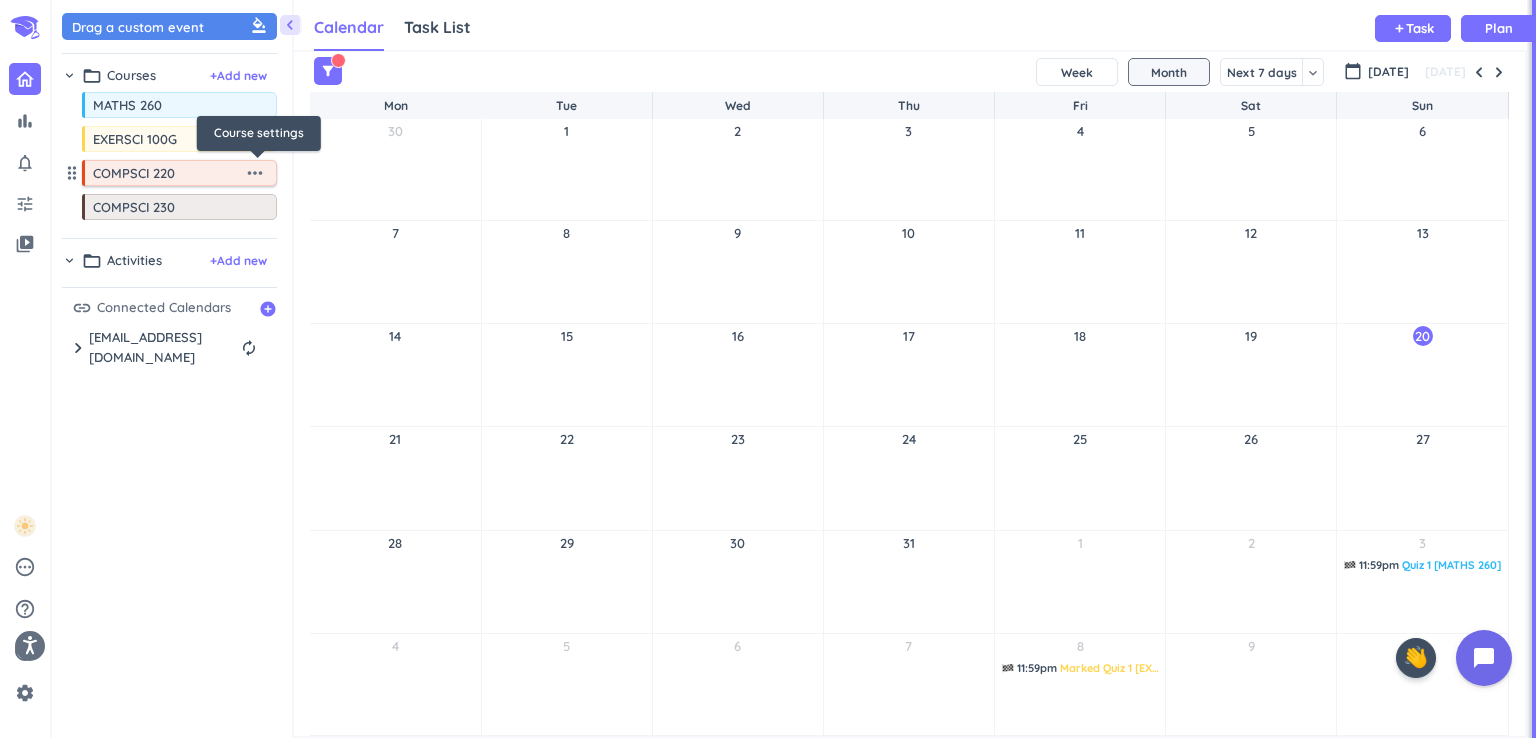 click on "more_horiz" at bounding box center [255, 173] 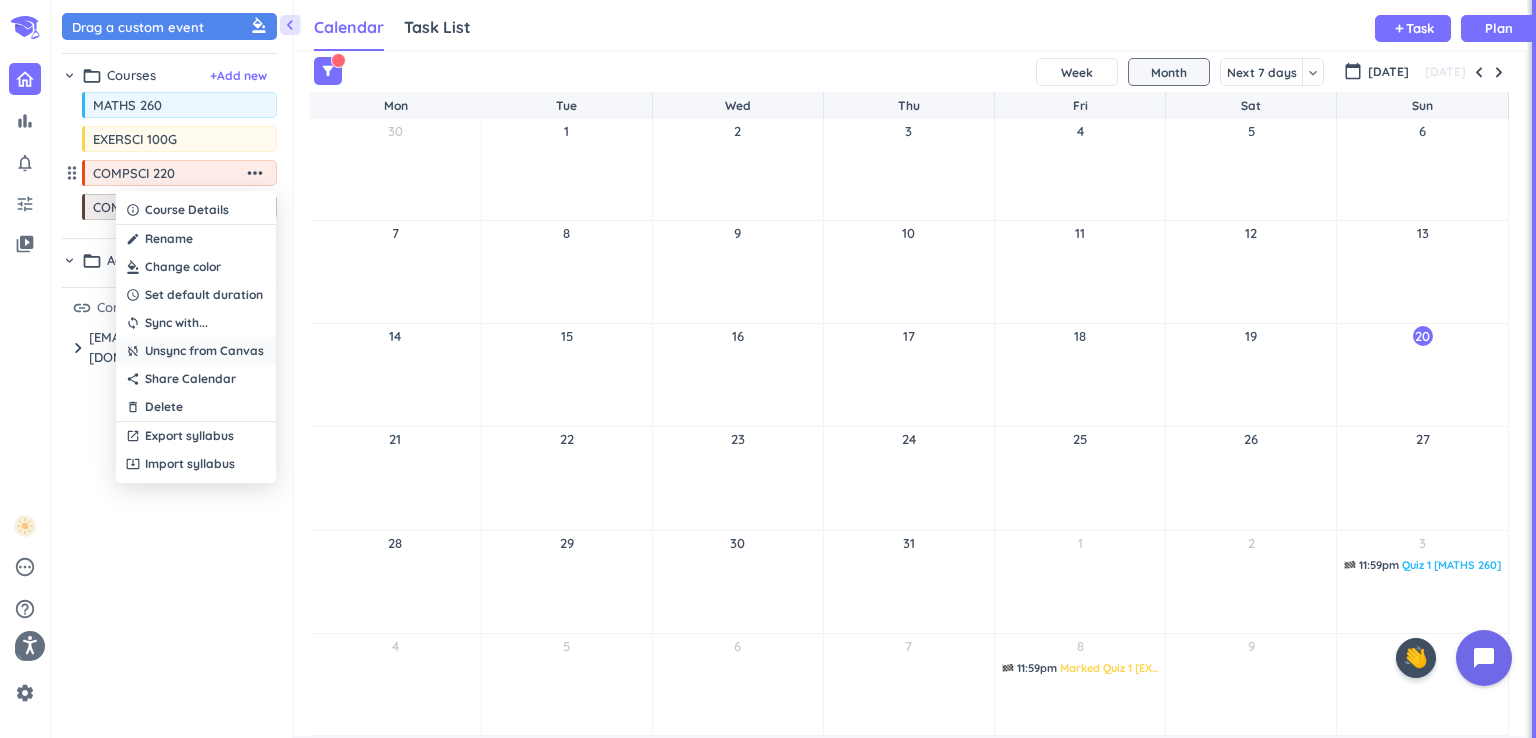 click on "Unsync from   Canvas" at bounding box center [204, 351] 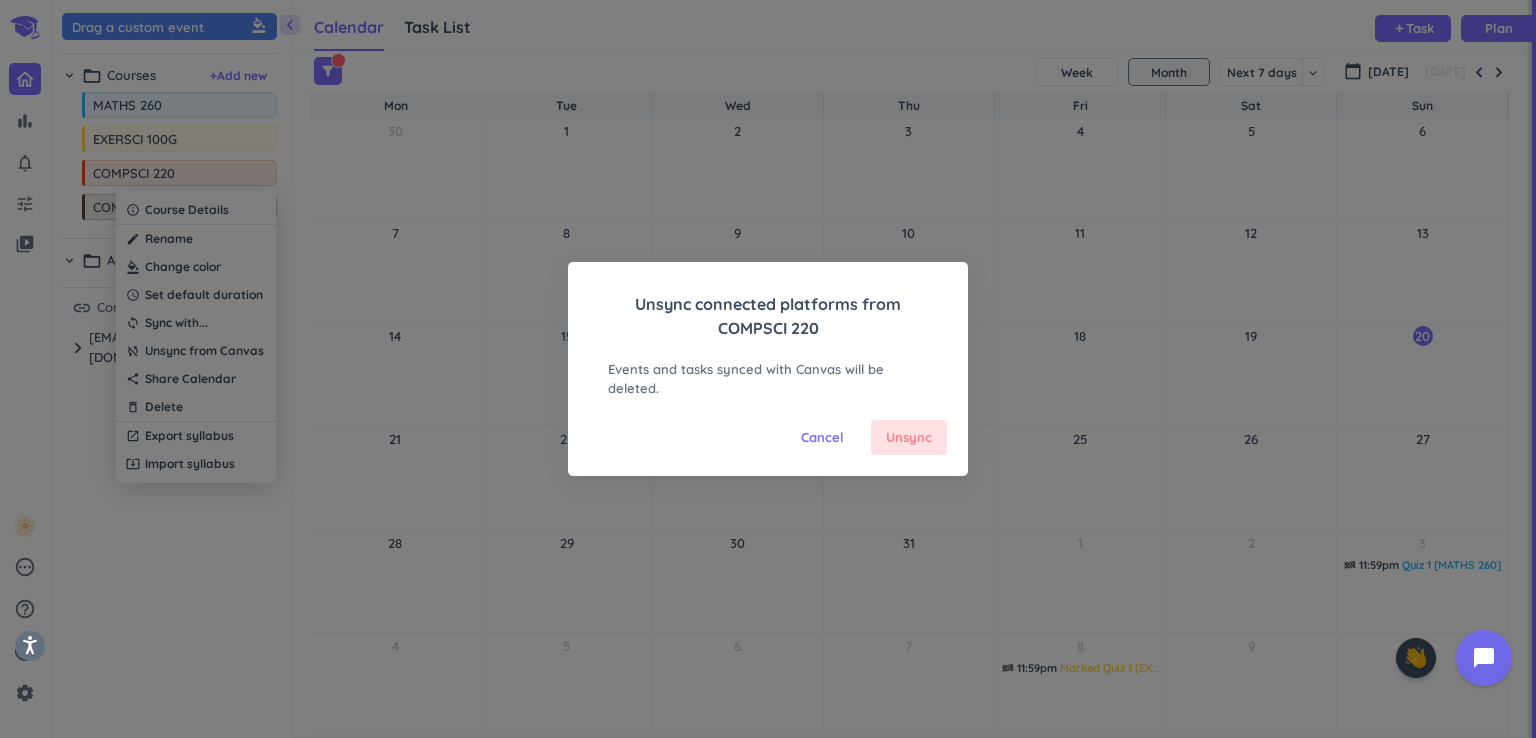 click on "Unsync" at bounding box center (909, 438) 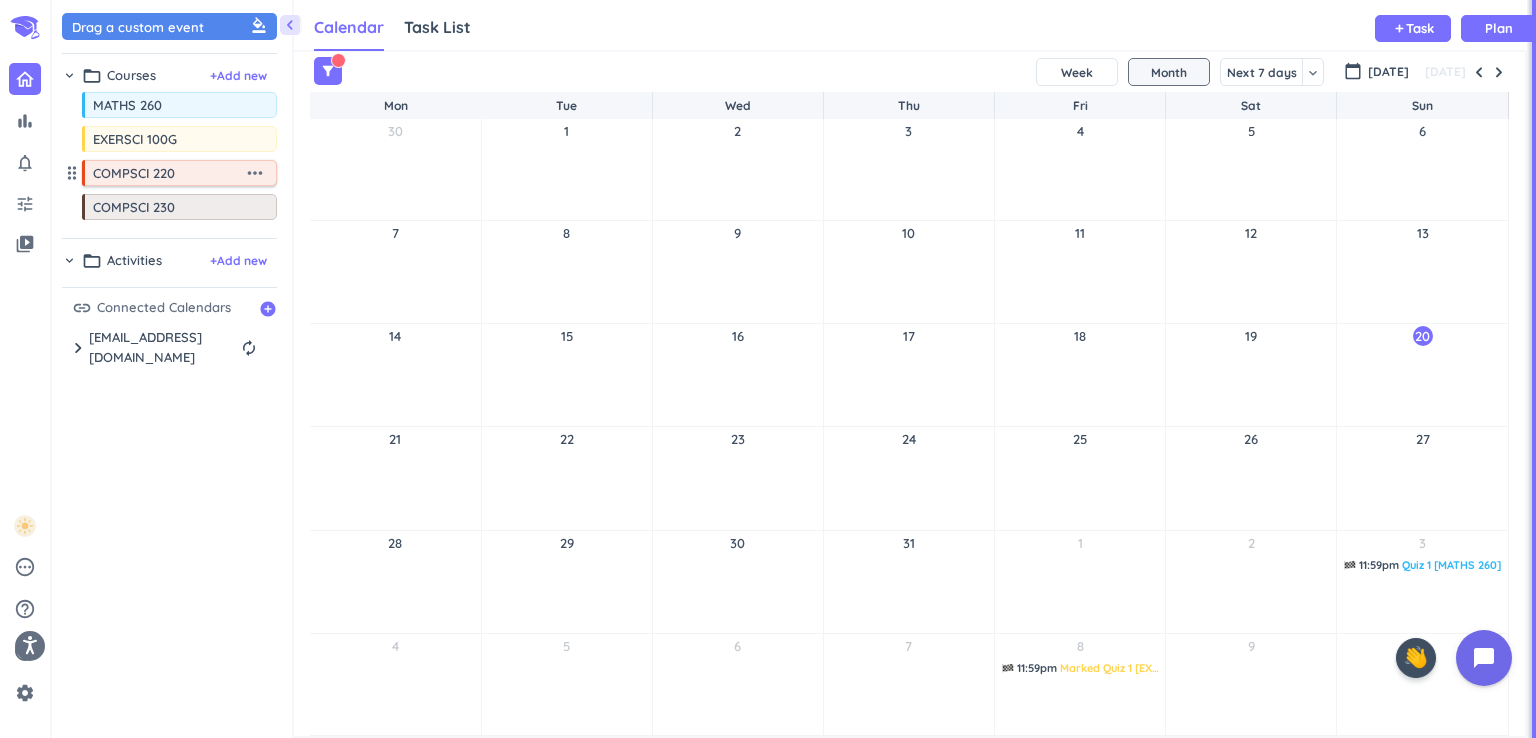 click on "more_horiz" at bounding box center [255, 173] 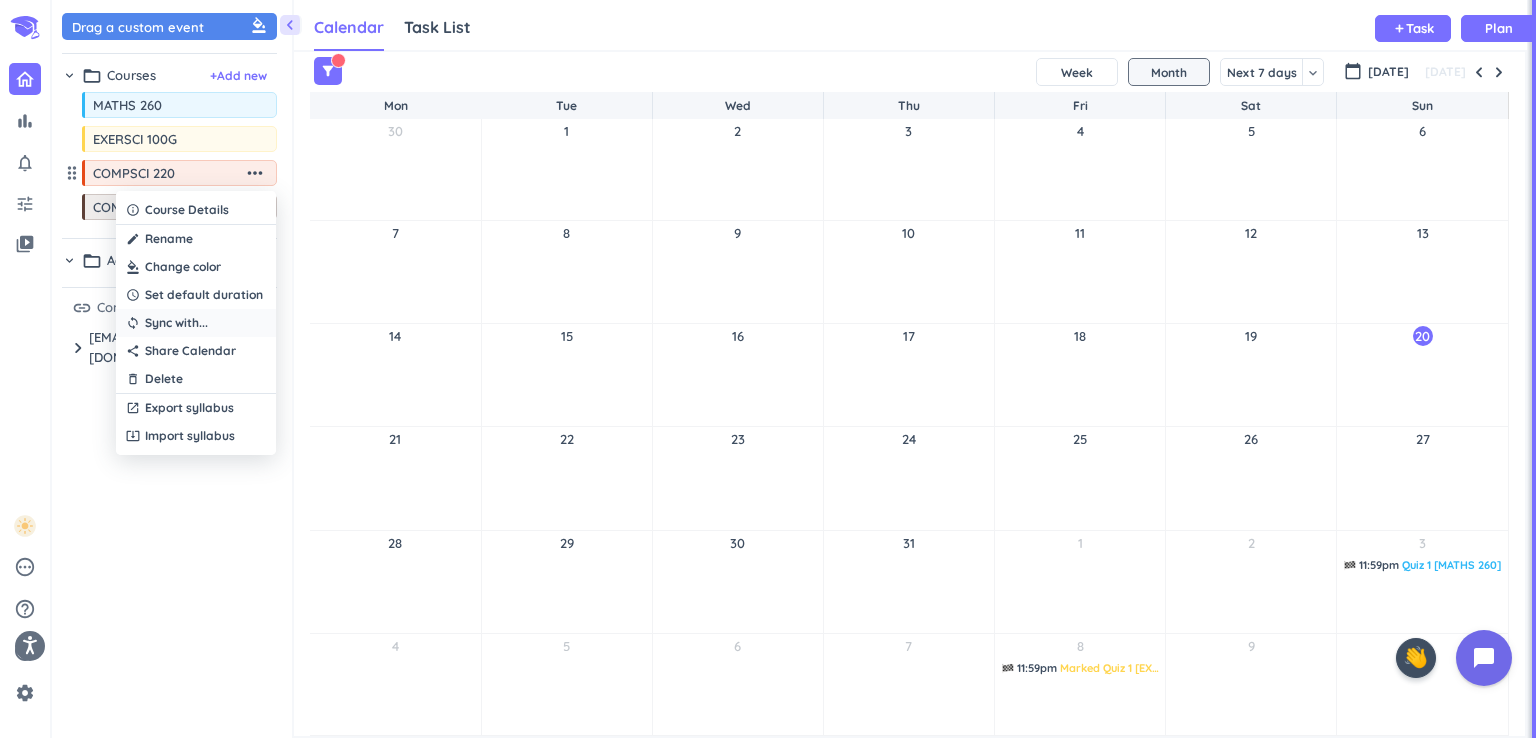 click on "sync Sync with ..." at bounding box center (196, 323) 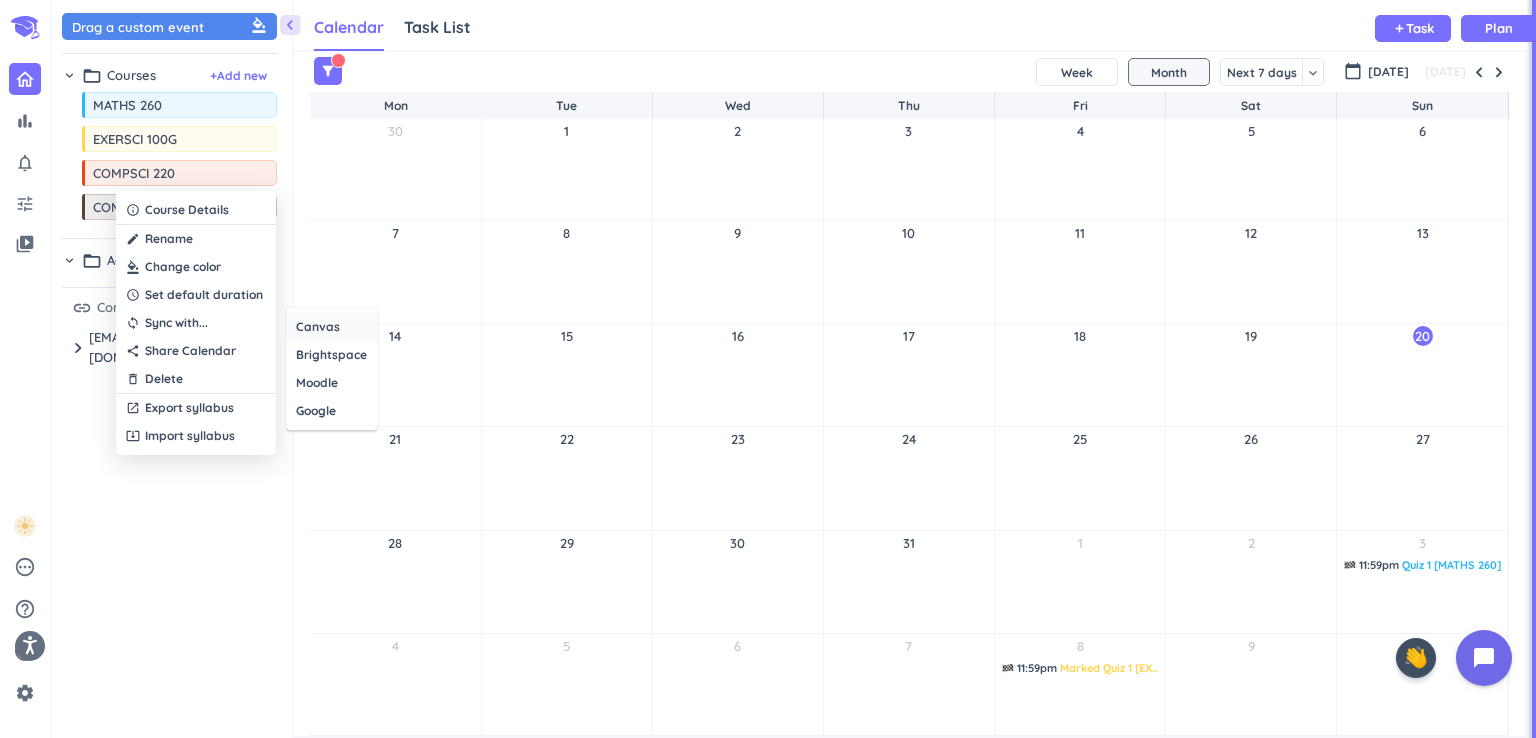 click on "Canvas" at bounding box center [331, 327] 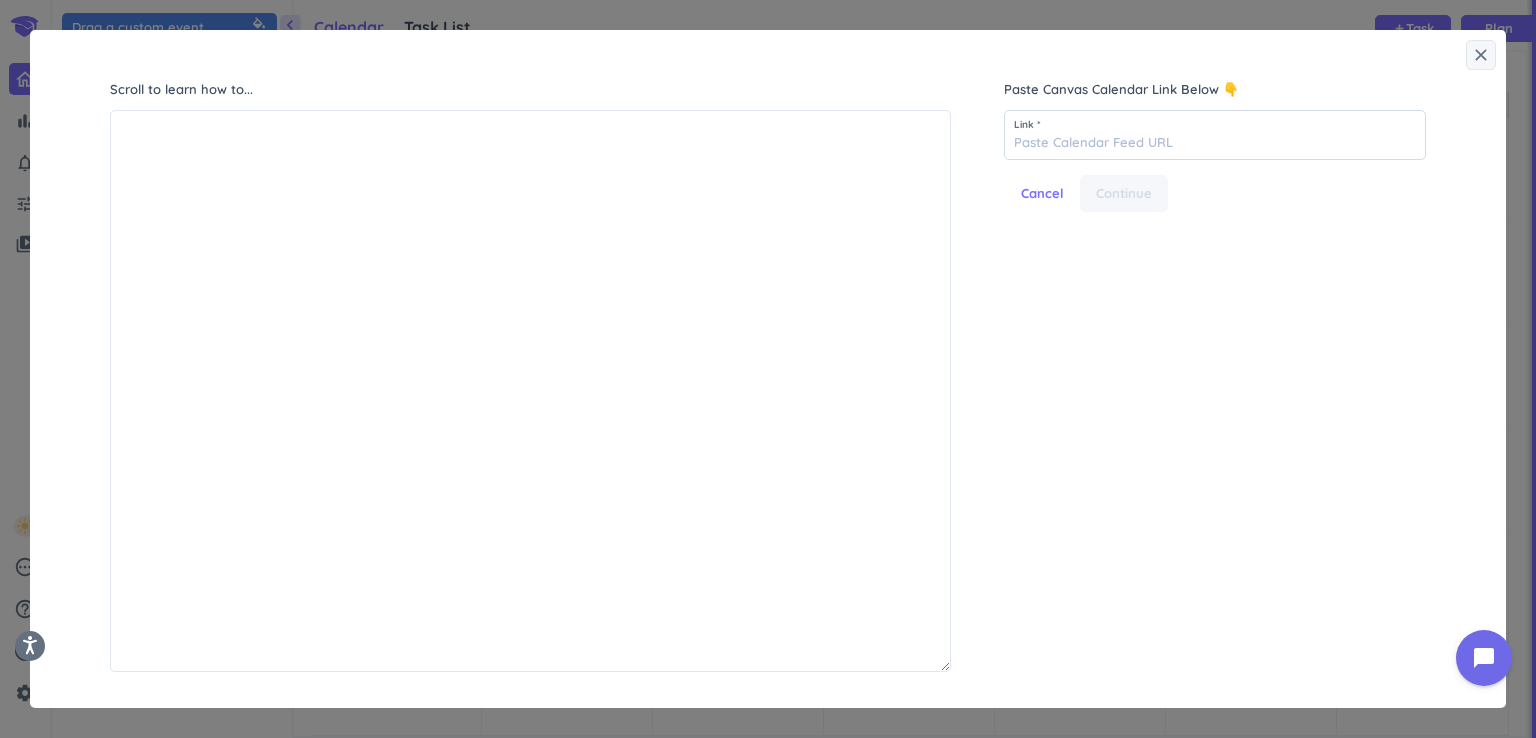 scroll, scrollTop: 8, scrollLeft: 9, axis: both 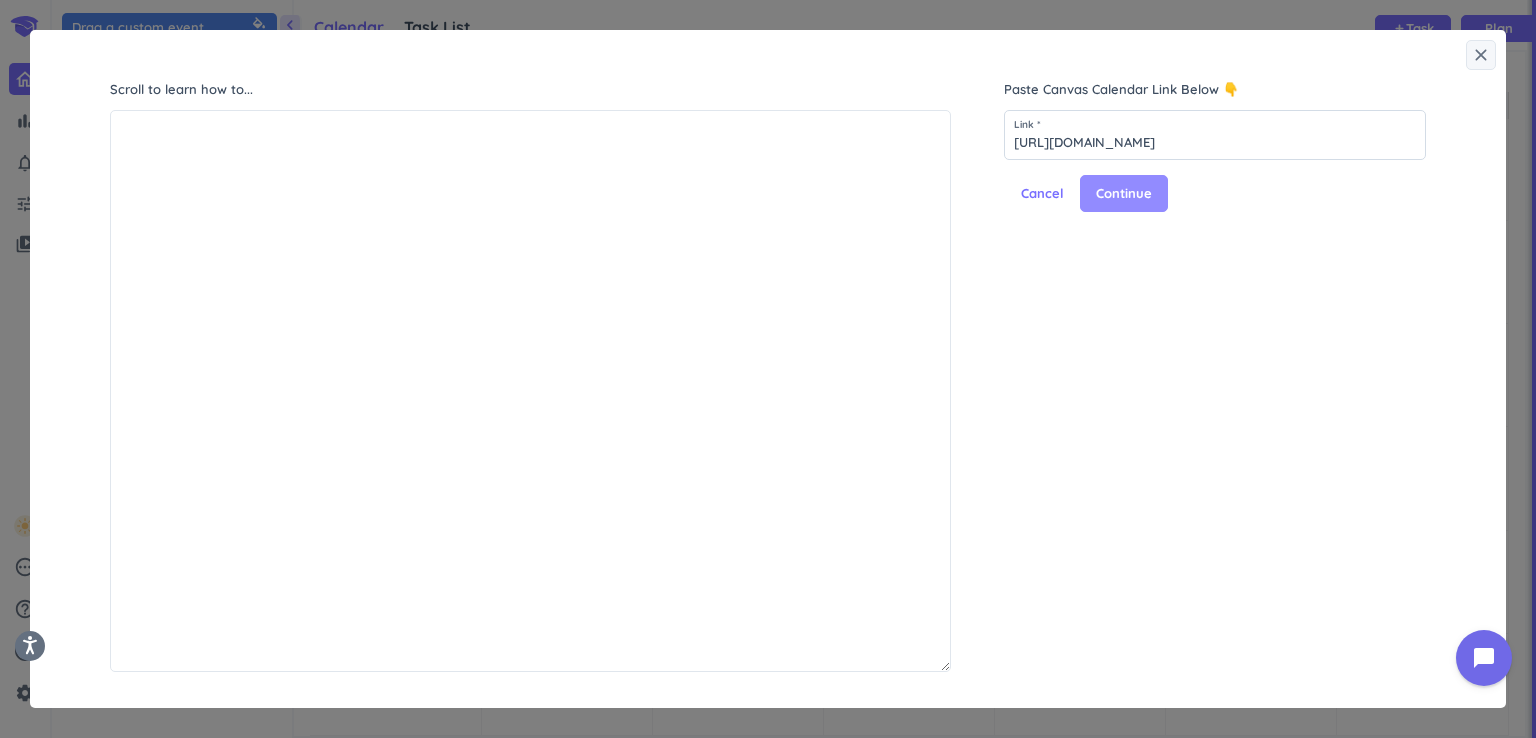 type on "https://canvas.auckland.ac.nz/feeds/calendars/user_pIBxeWjHUkyHnfS8YS8dWweoh3OAPw62vLjXon3O.ics" 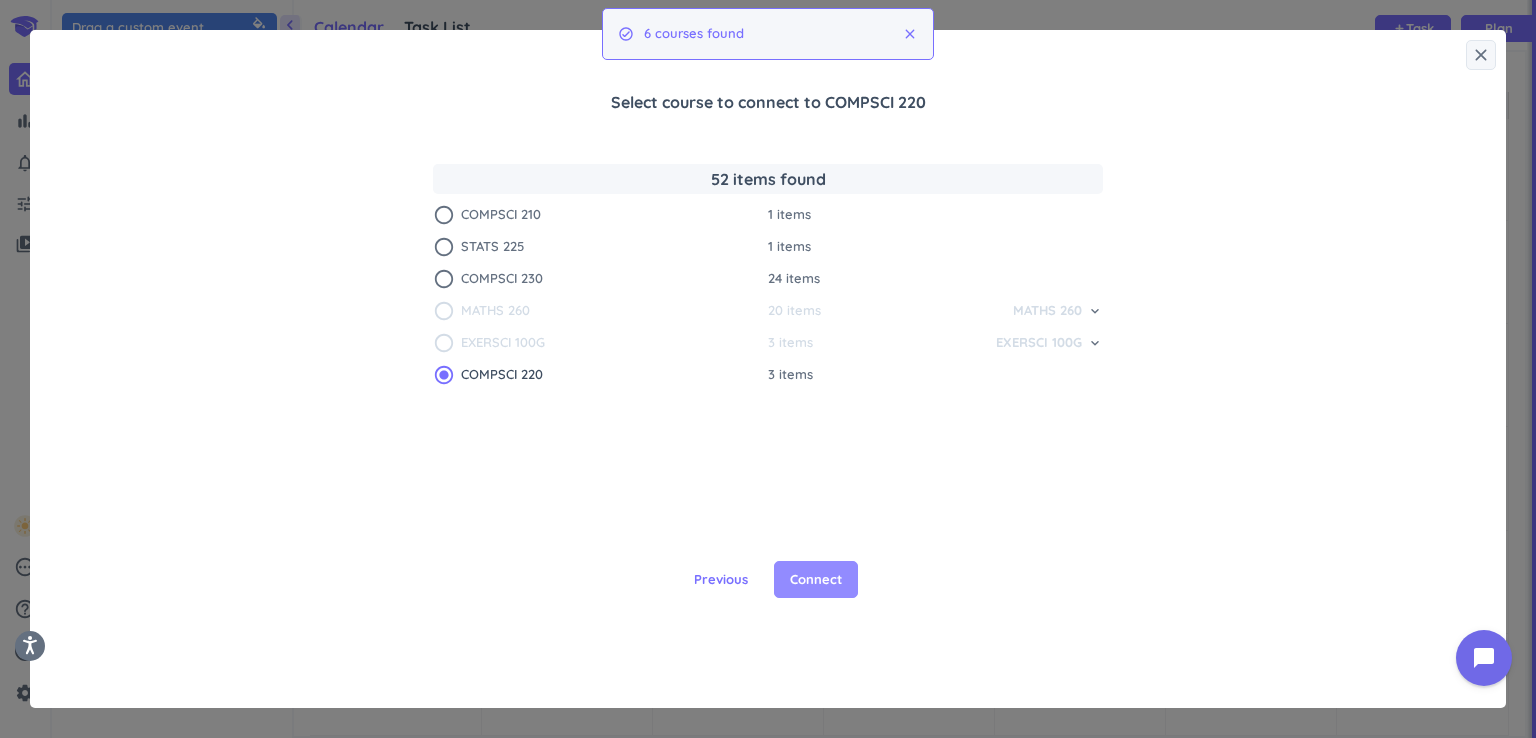 click on "Connect" at bounding box center (816, 580) 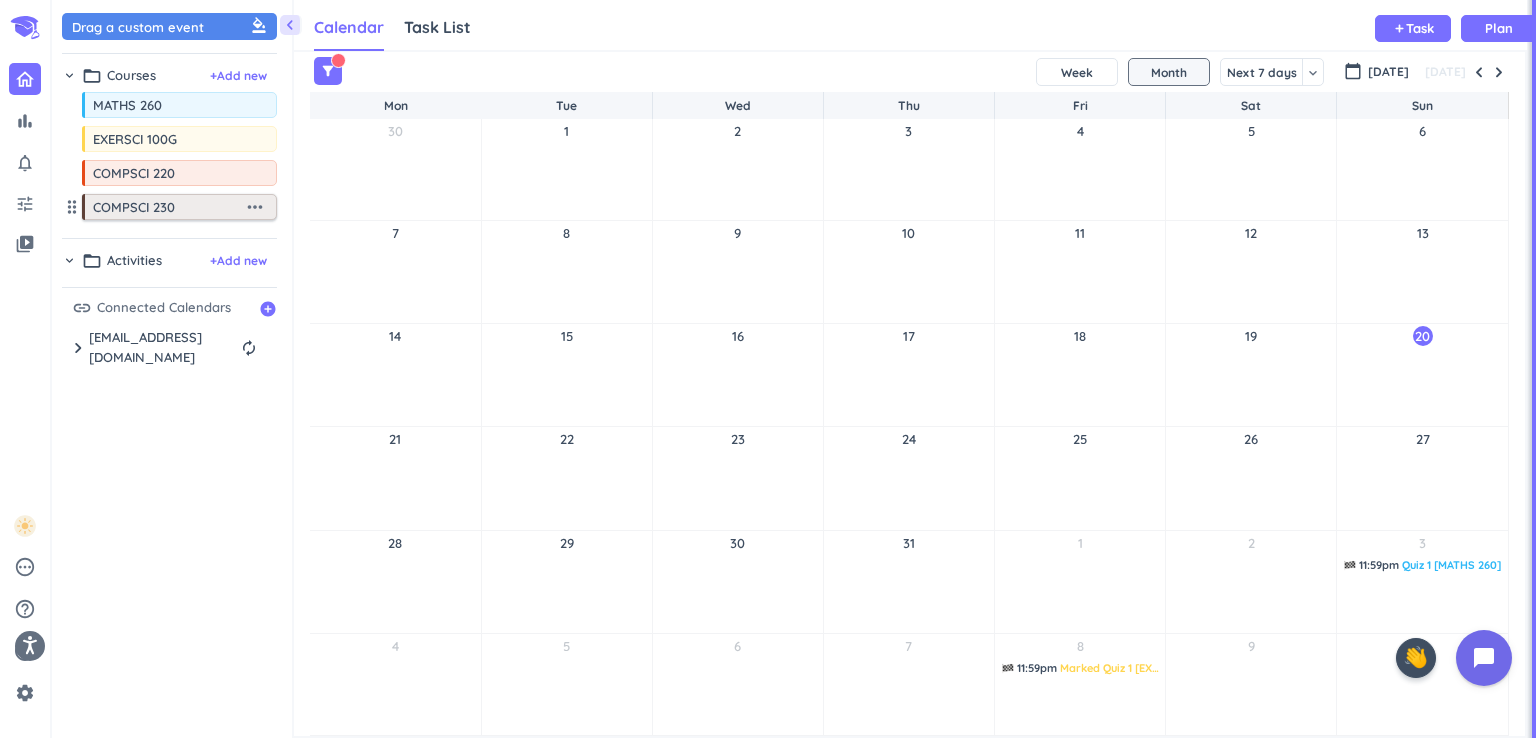 click on "more_horiz" at bounding box center (255, 207) 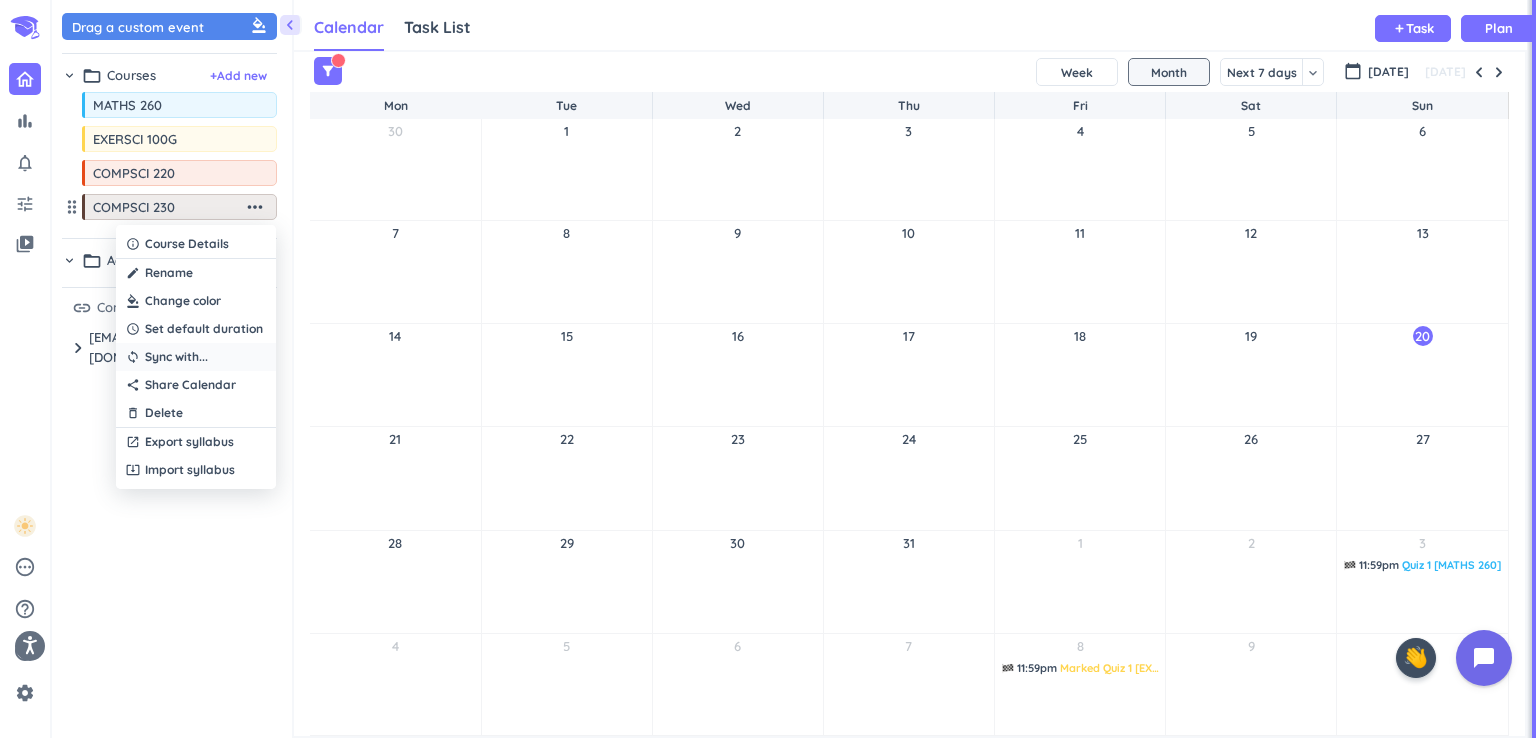 click on "Sync with ..." at bounding box center (176, 357) 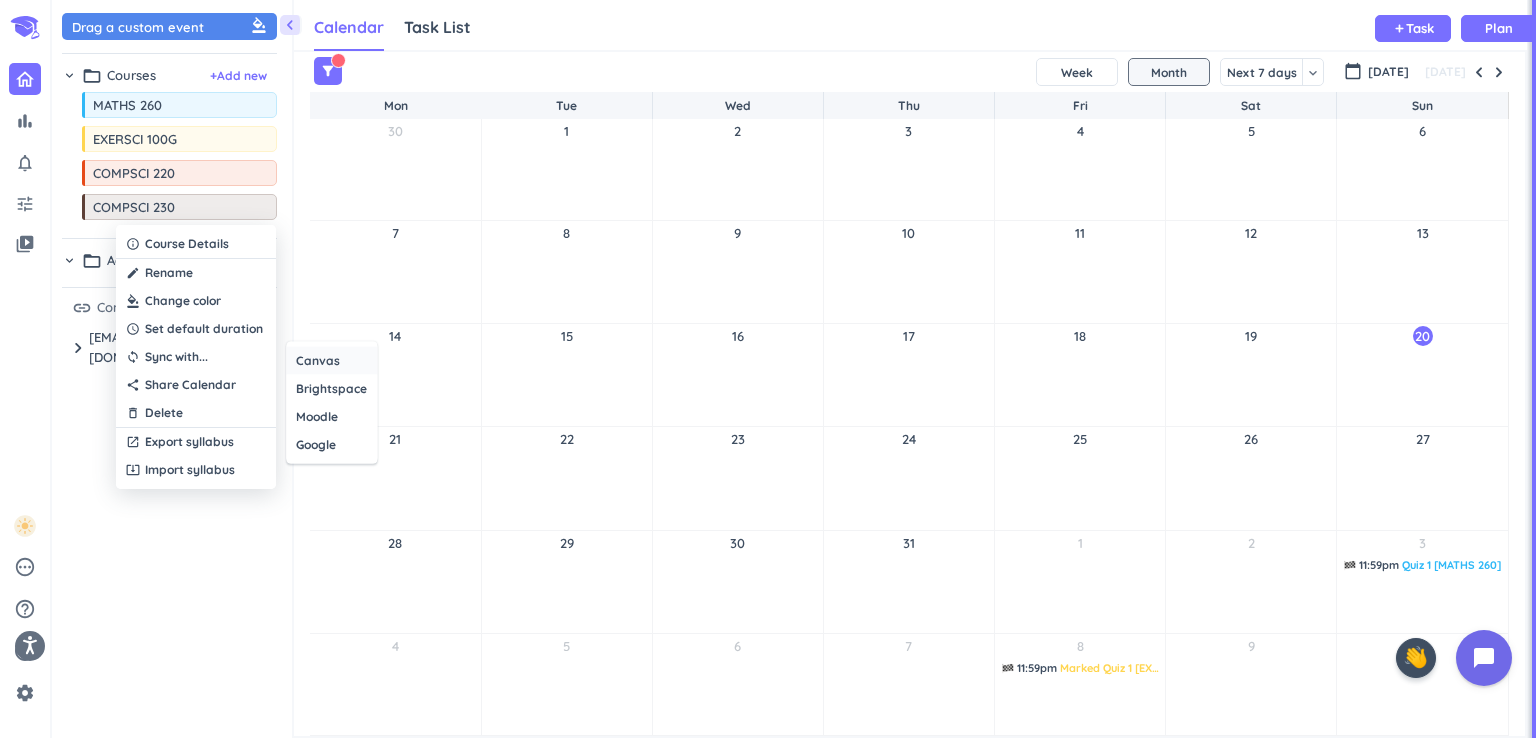 click on "Canvas" at bounding box center (331, 361) 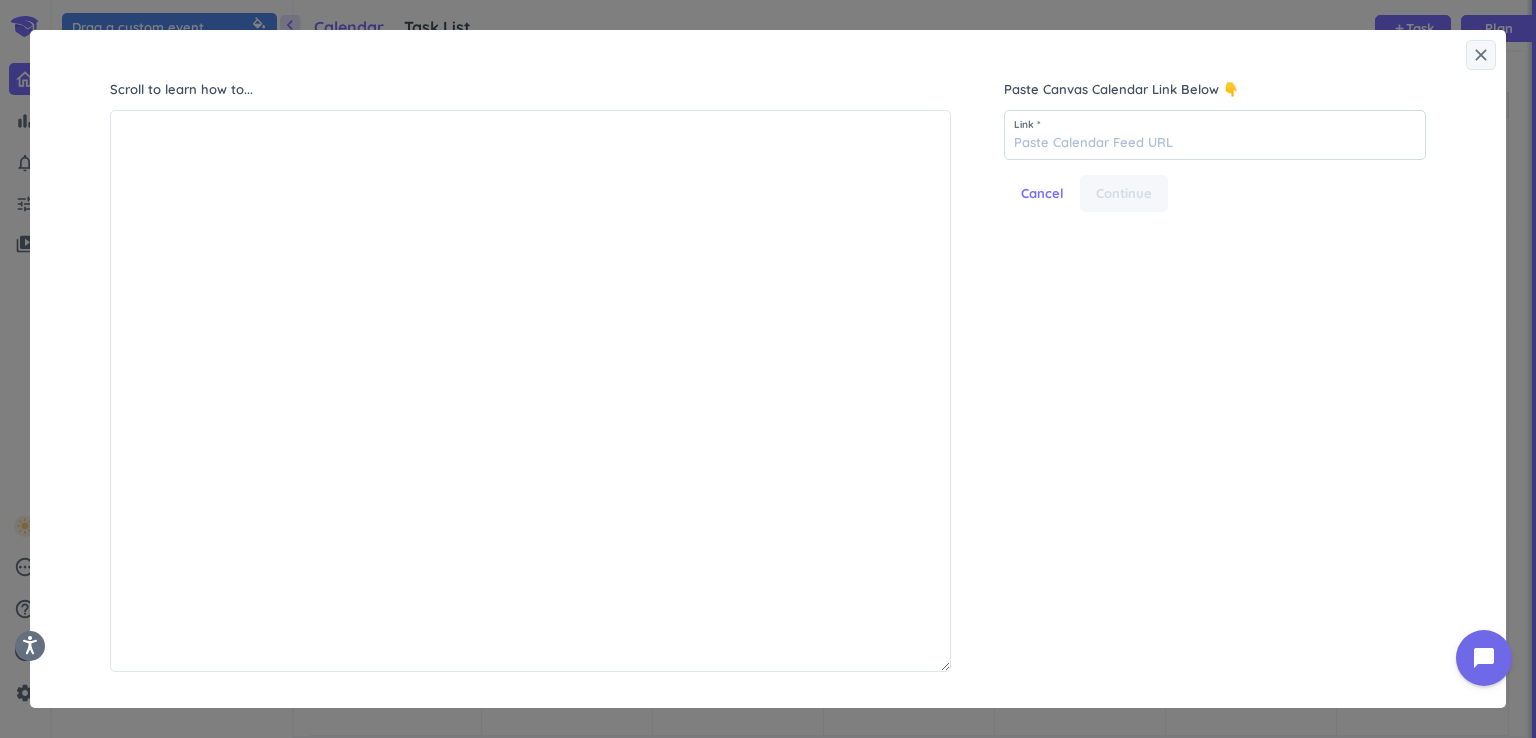 scroll, scrollTop: 8, scrollLeft: 9, axis: both 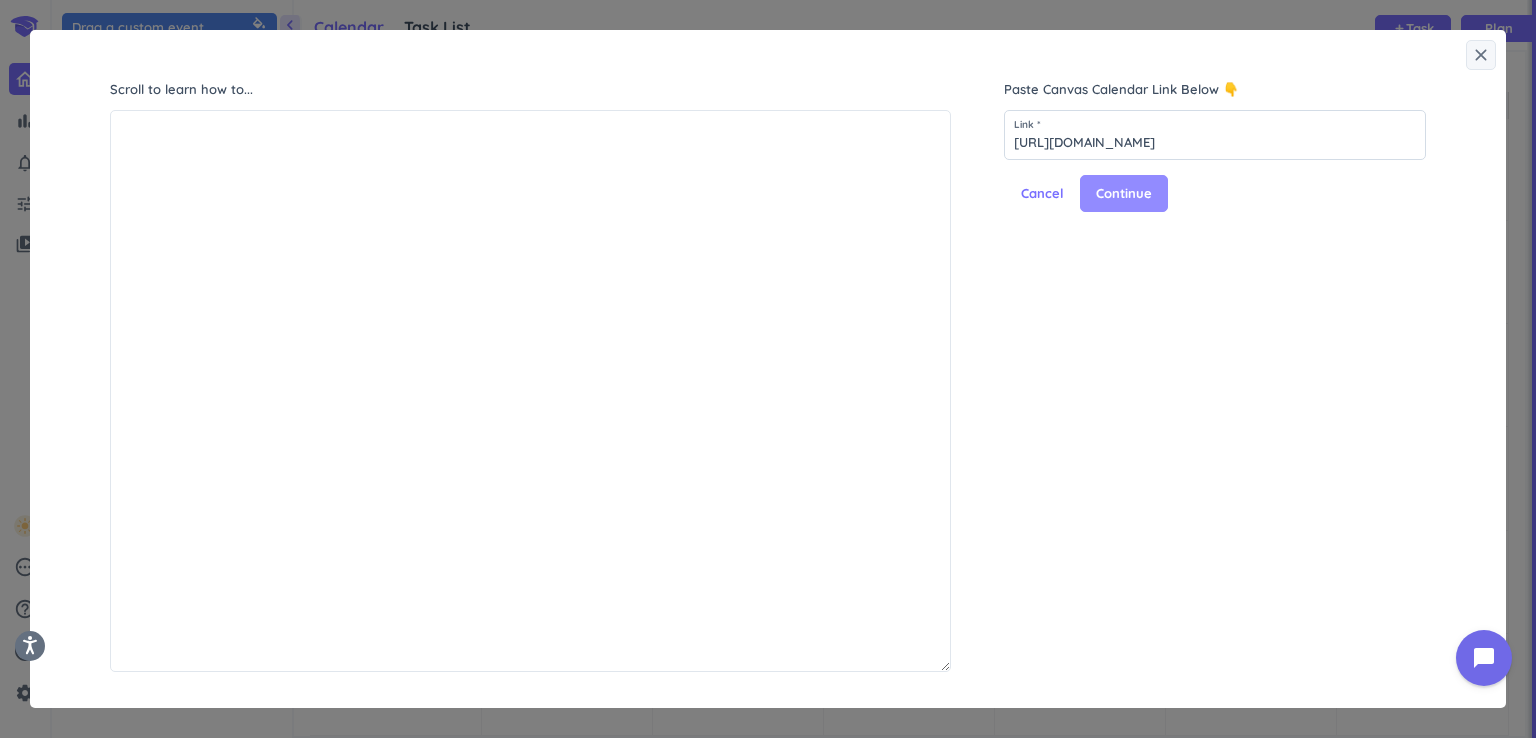 type on "https://canvas.auckland.ac.nz/feeds/calendars/user_pIBxeWjHUkyHnfS8YS8dWweoh3OAPw62vLjXon3O.ics" 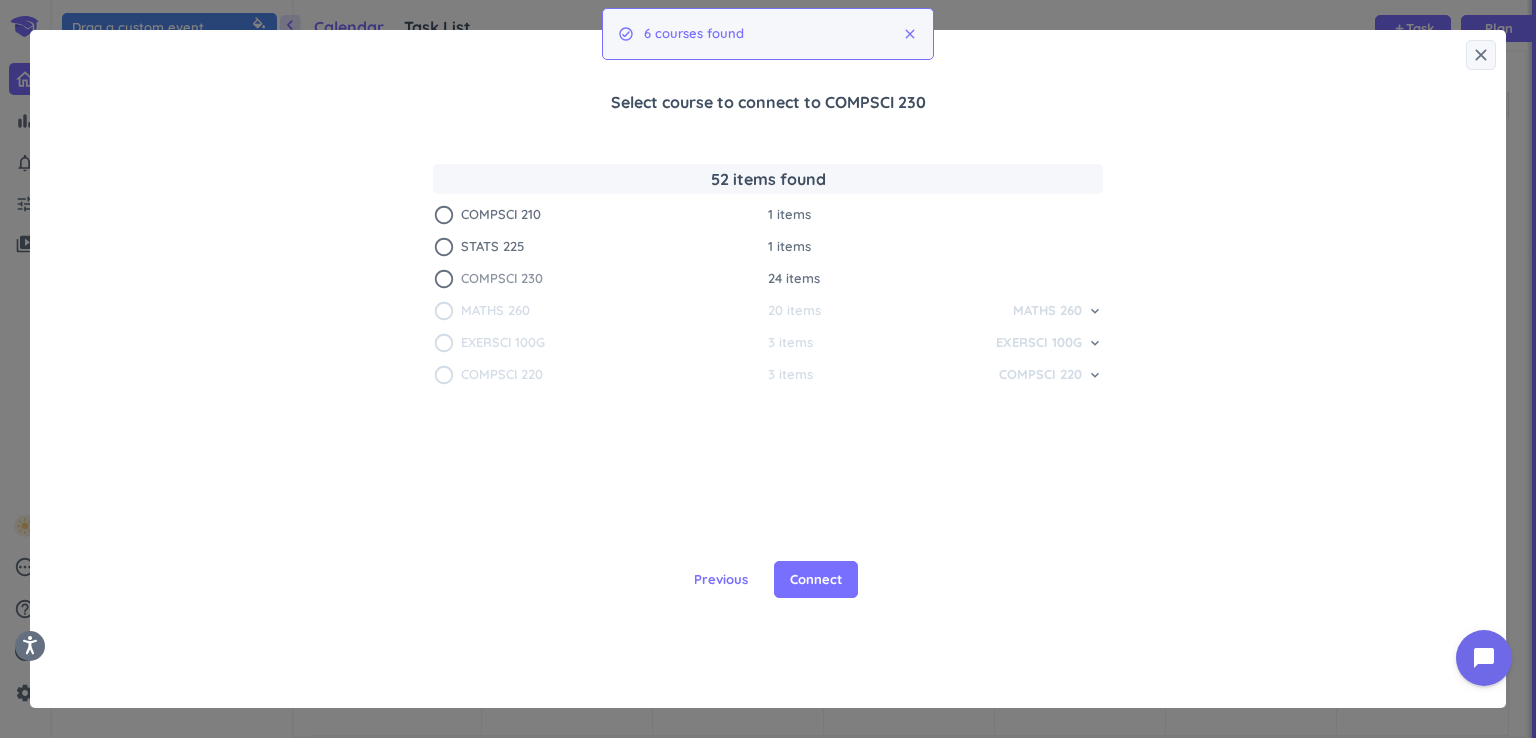 click on "COMPSCI 230" at bounding box center (502, 279) 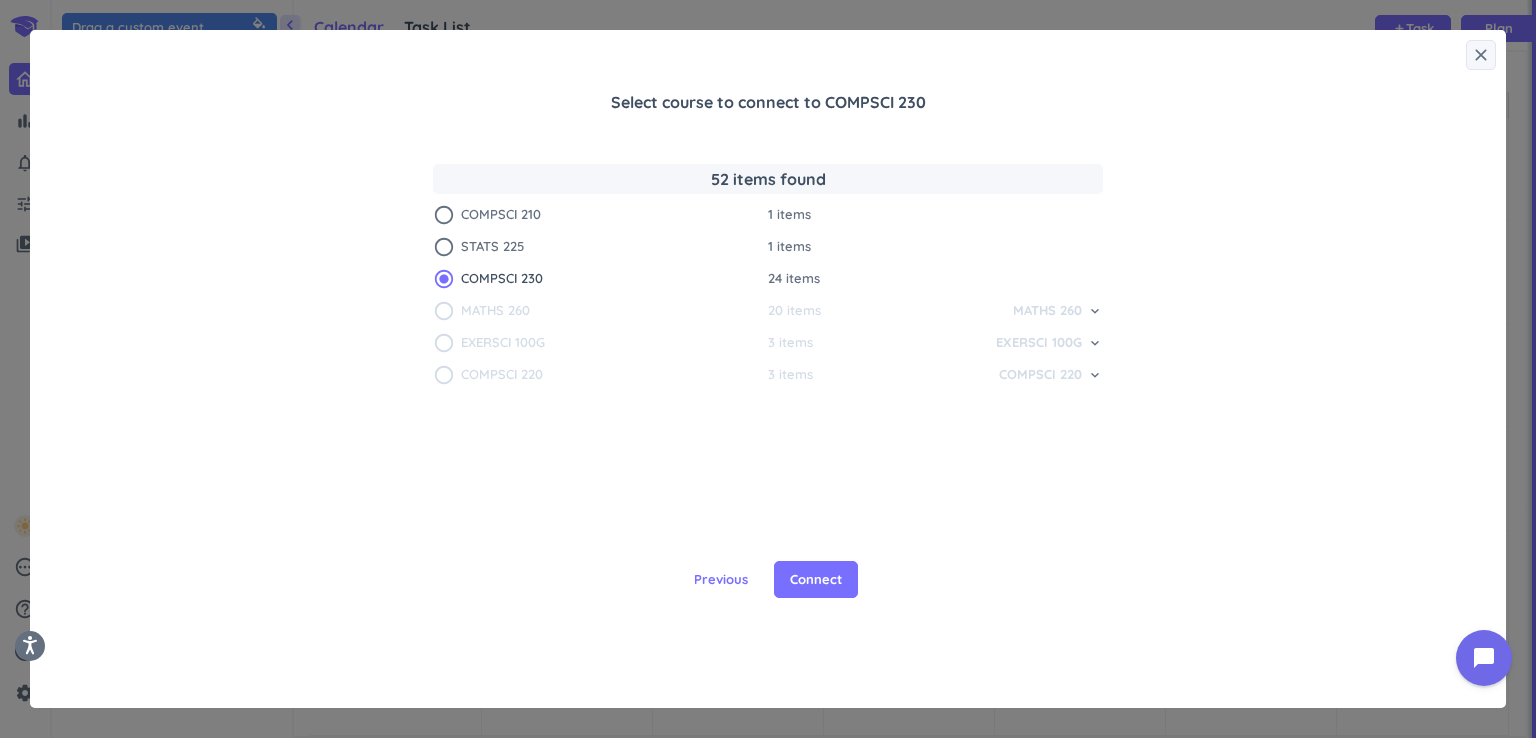 click on "Connect" at bounding box center (816, 580) 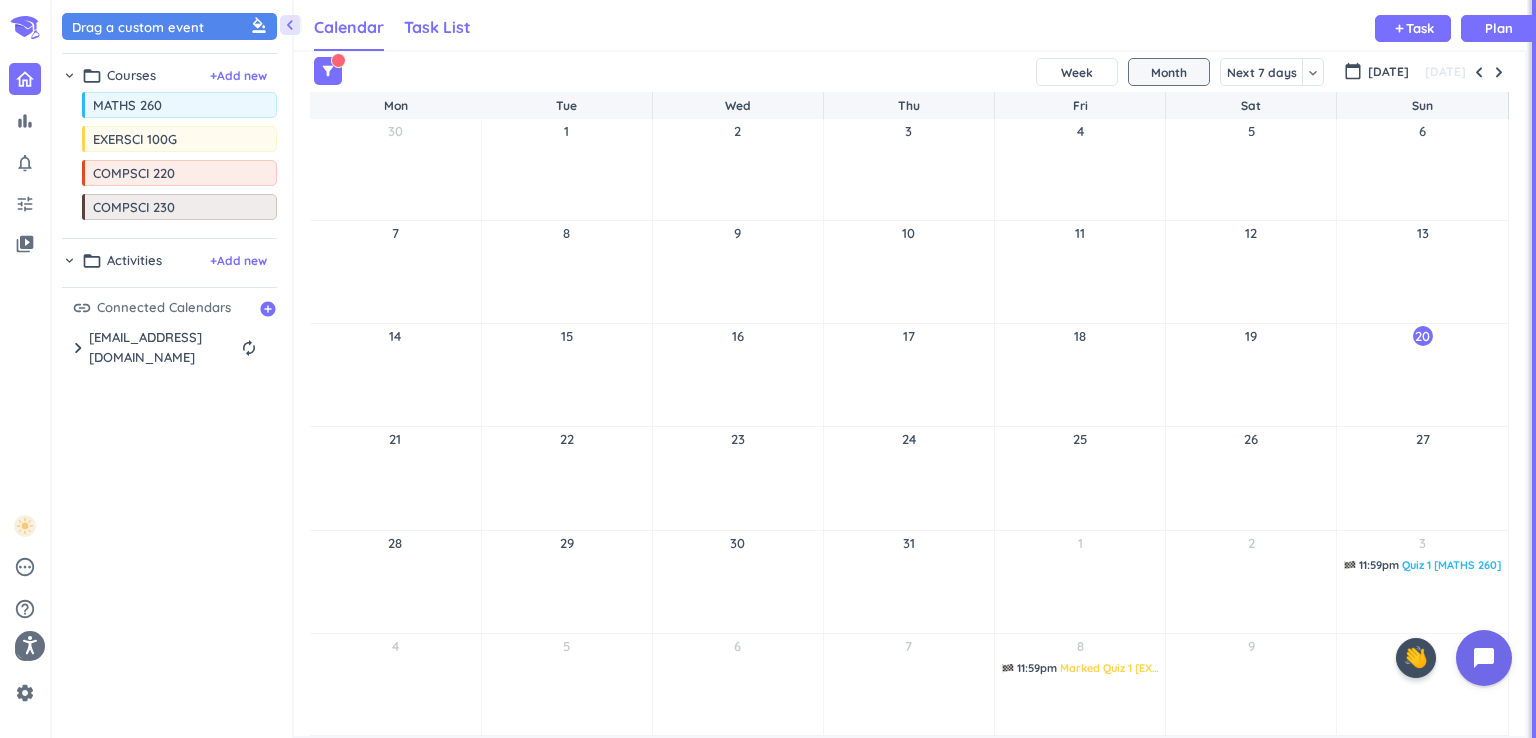 click on "Task List" at bounding box center [437, 27] 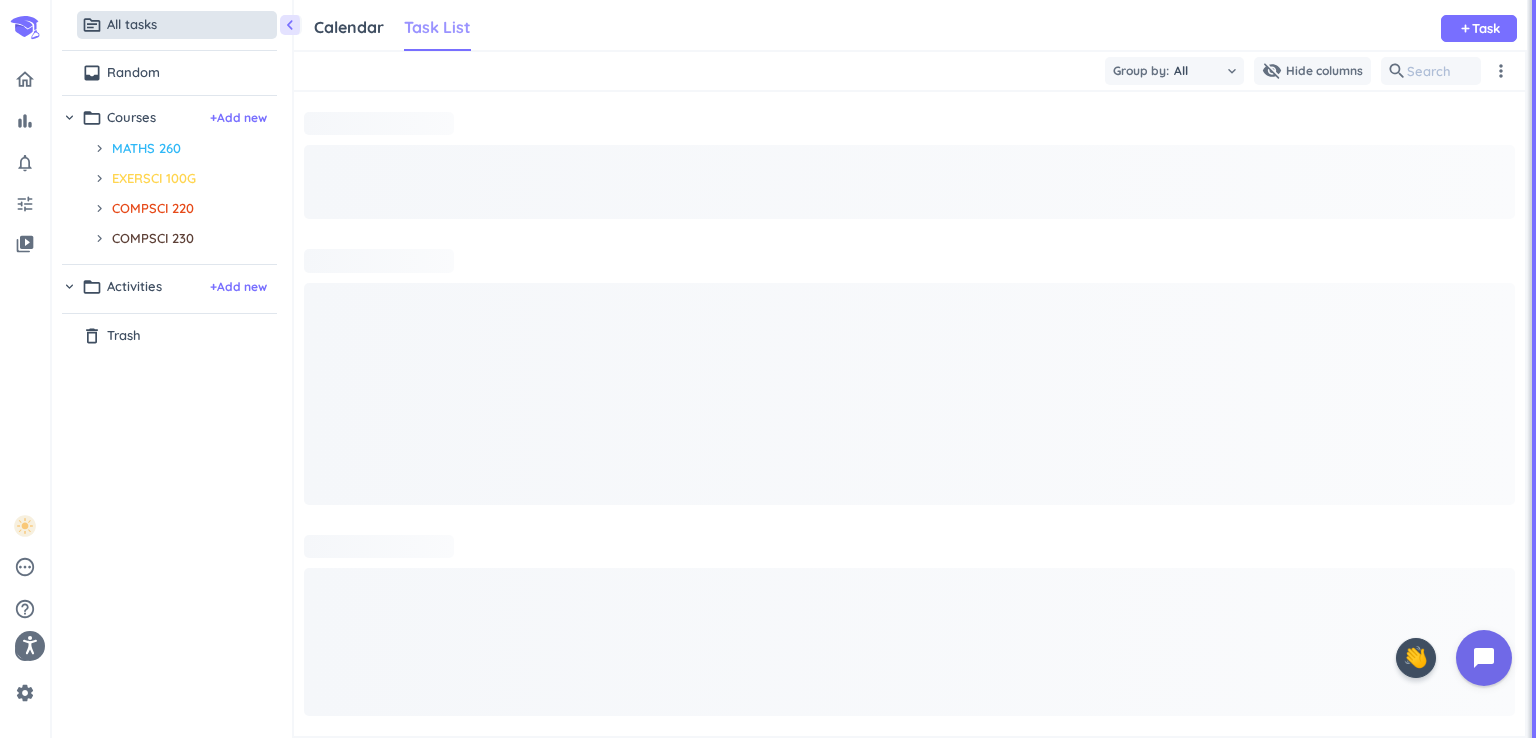 scroll, scrollTop: 8, scrollLeft: 9, axis: both 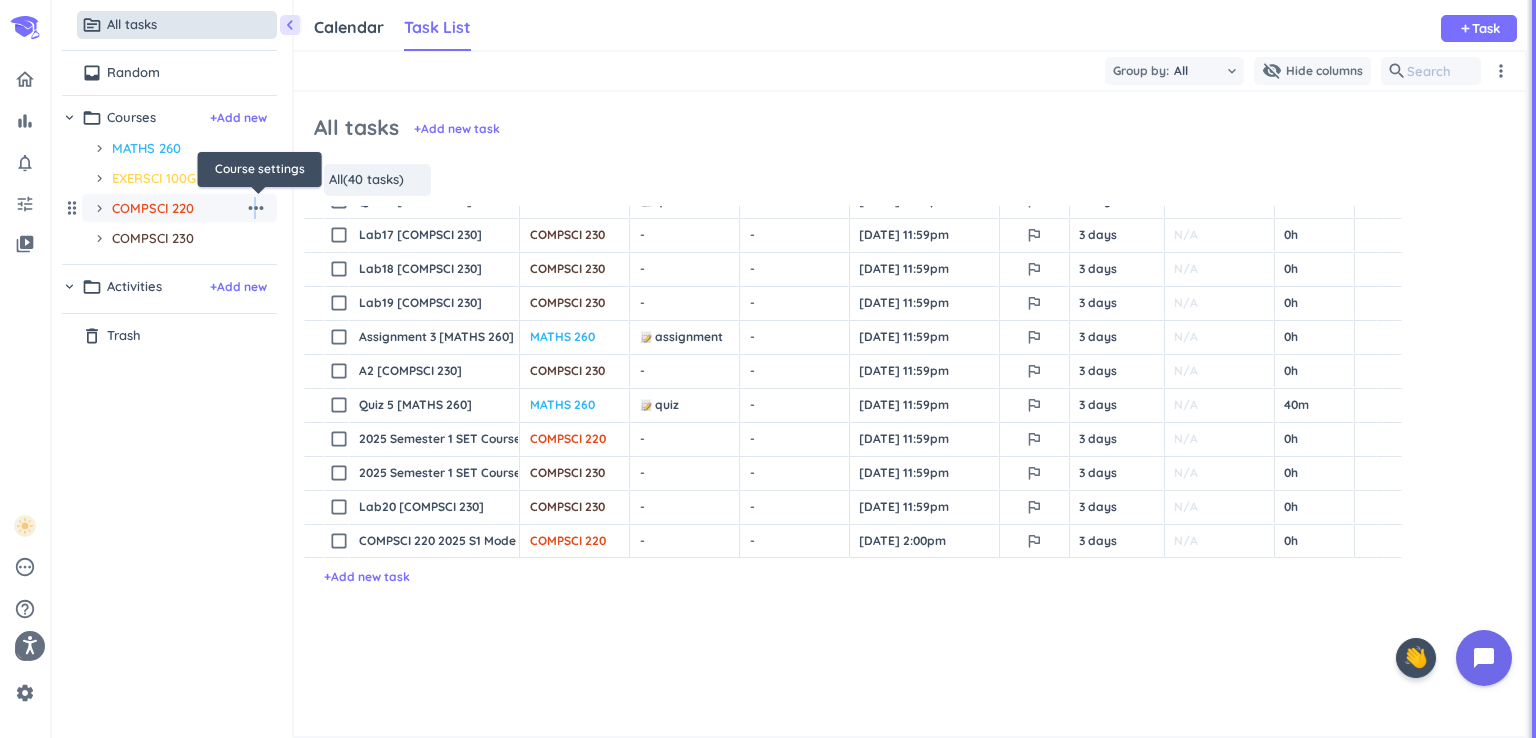 click on "more_horiz" at bounding box center (256, 208) 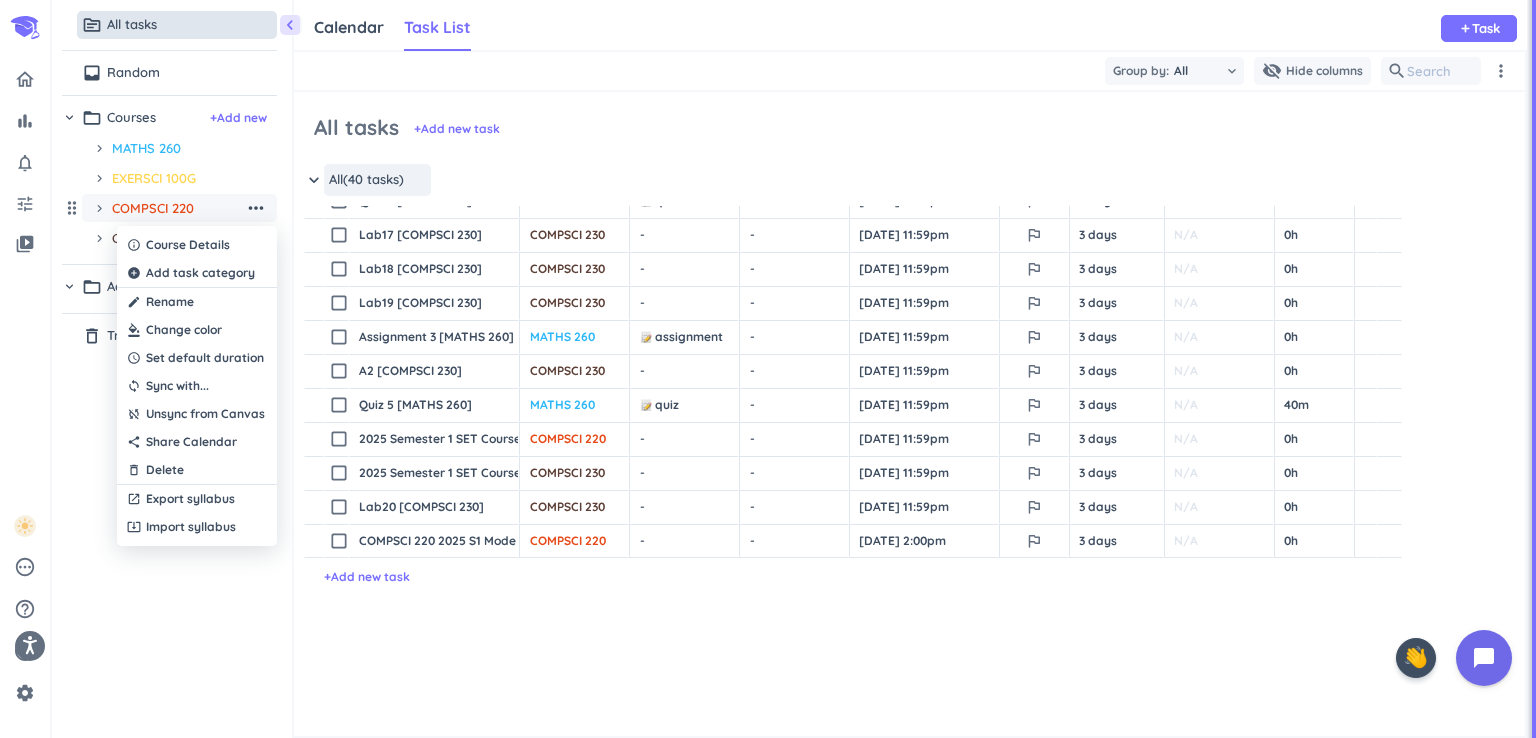 click at bounding box center (197, 330) 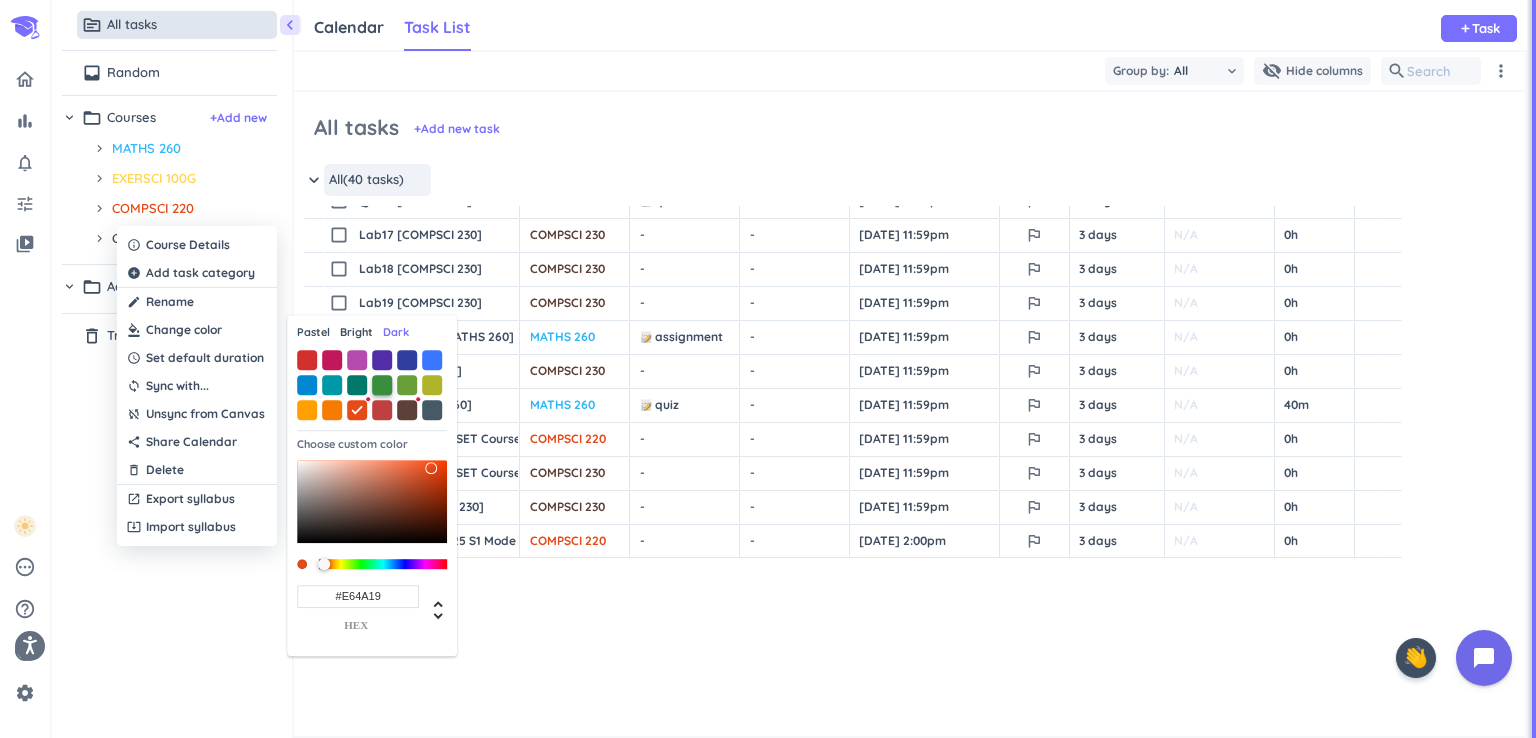 click at bounding box center [382, 385] 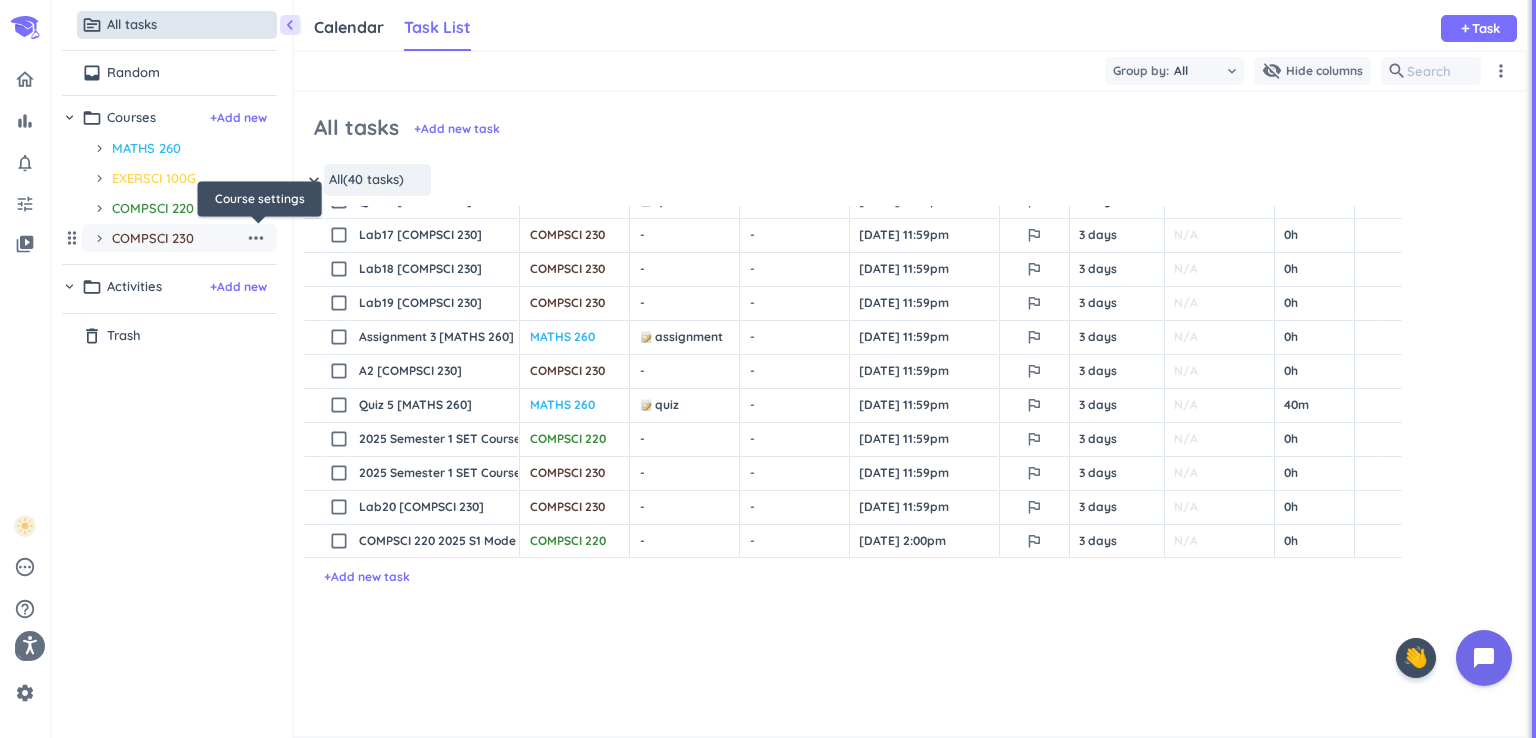 click on "more_horiz" at bounding box center (256, 238) 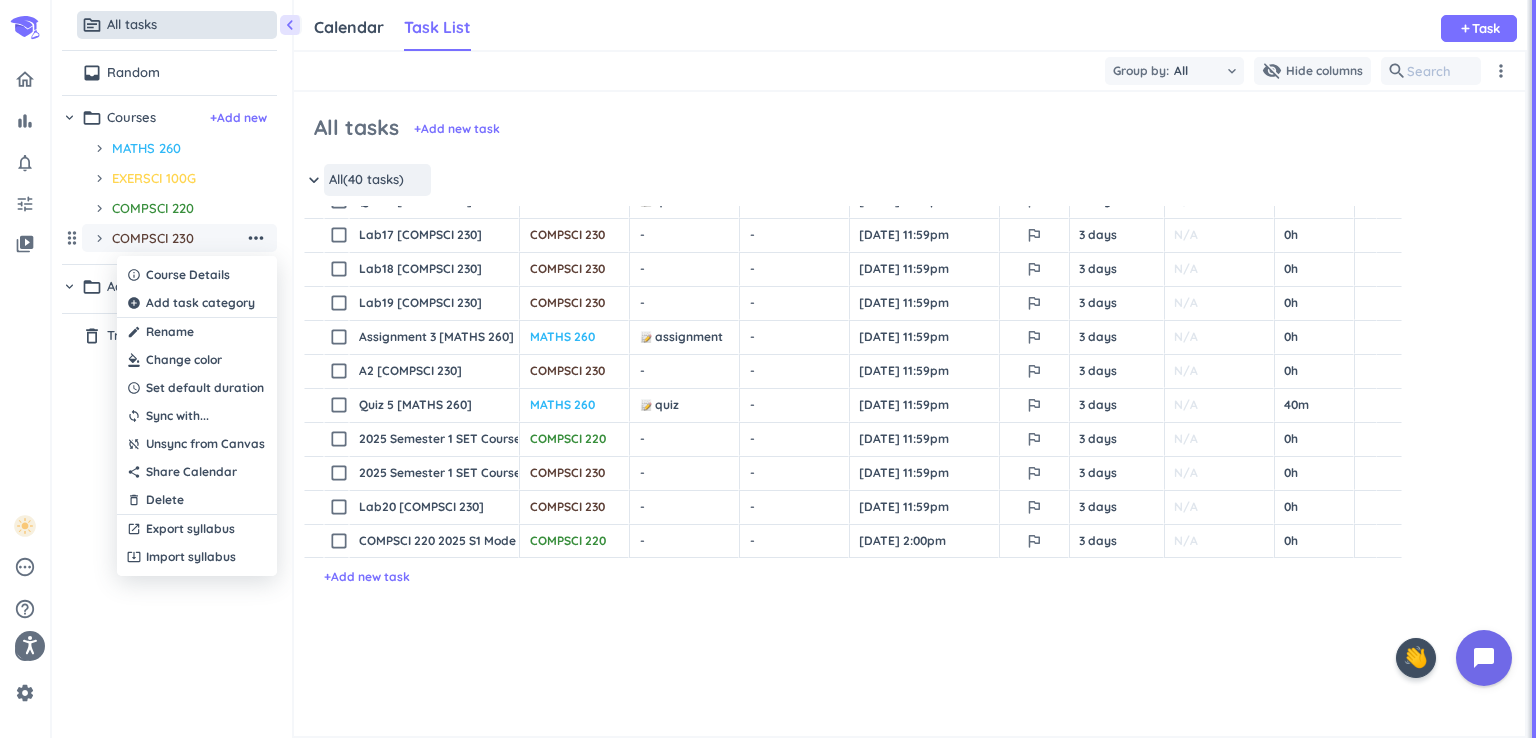 click at bounding box center [197, 360] 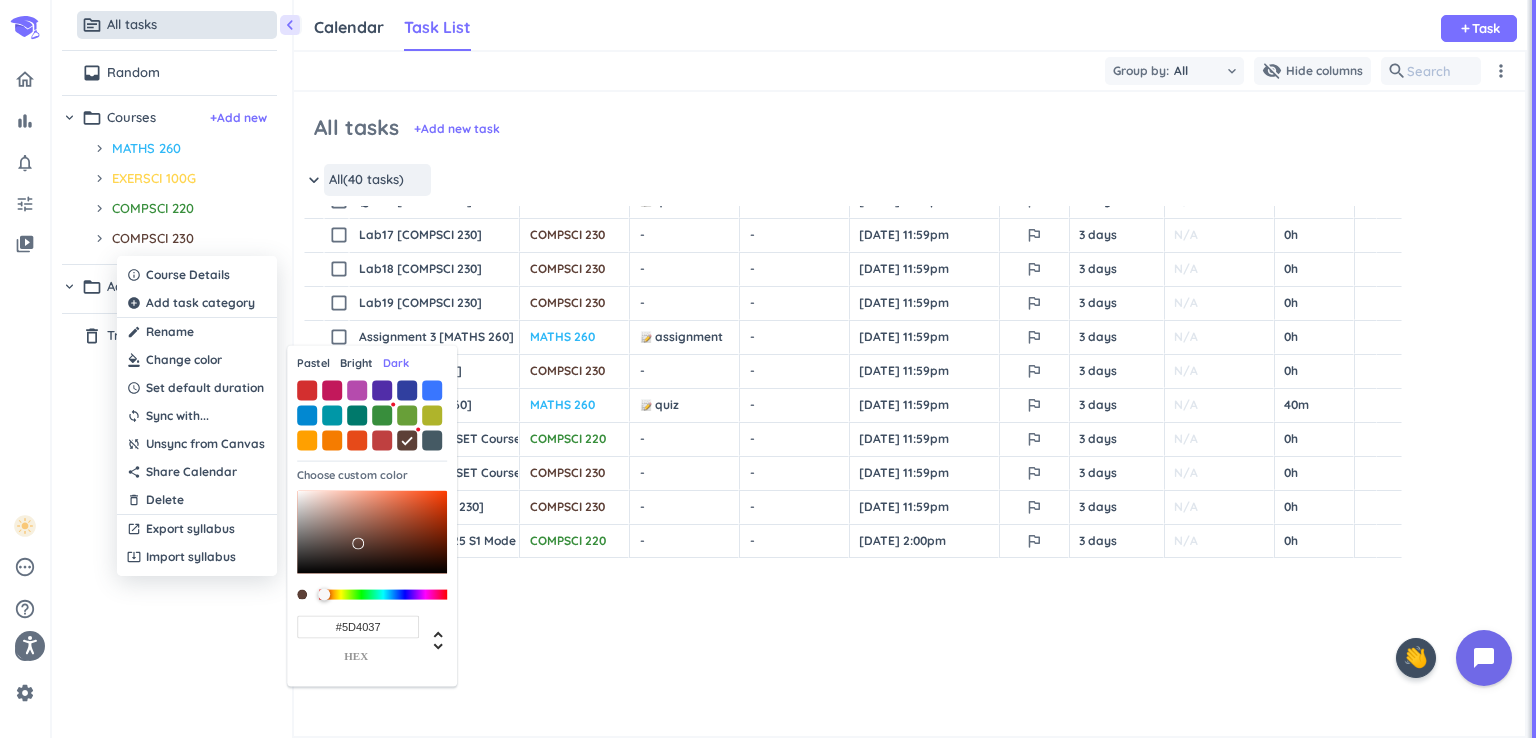 click on "Bright" at bounding box center [356, 363] 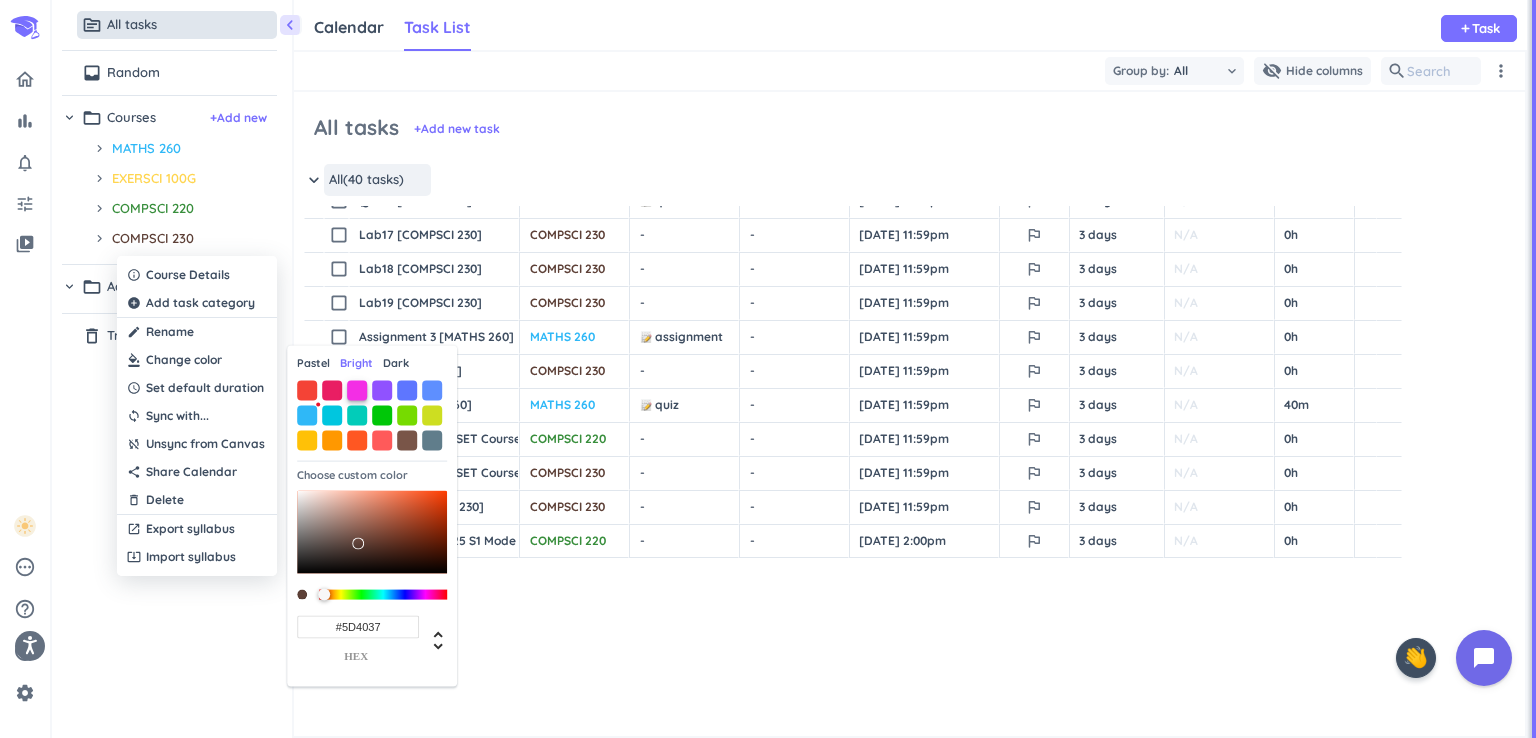 click at bounding box center (357, 390) 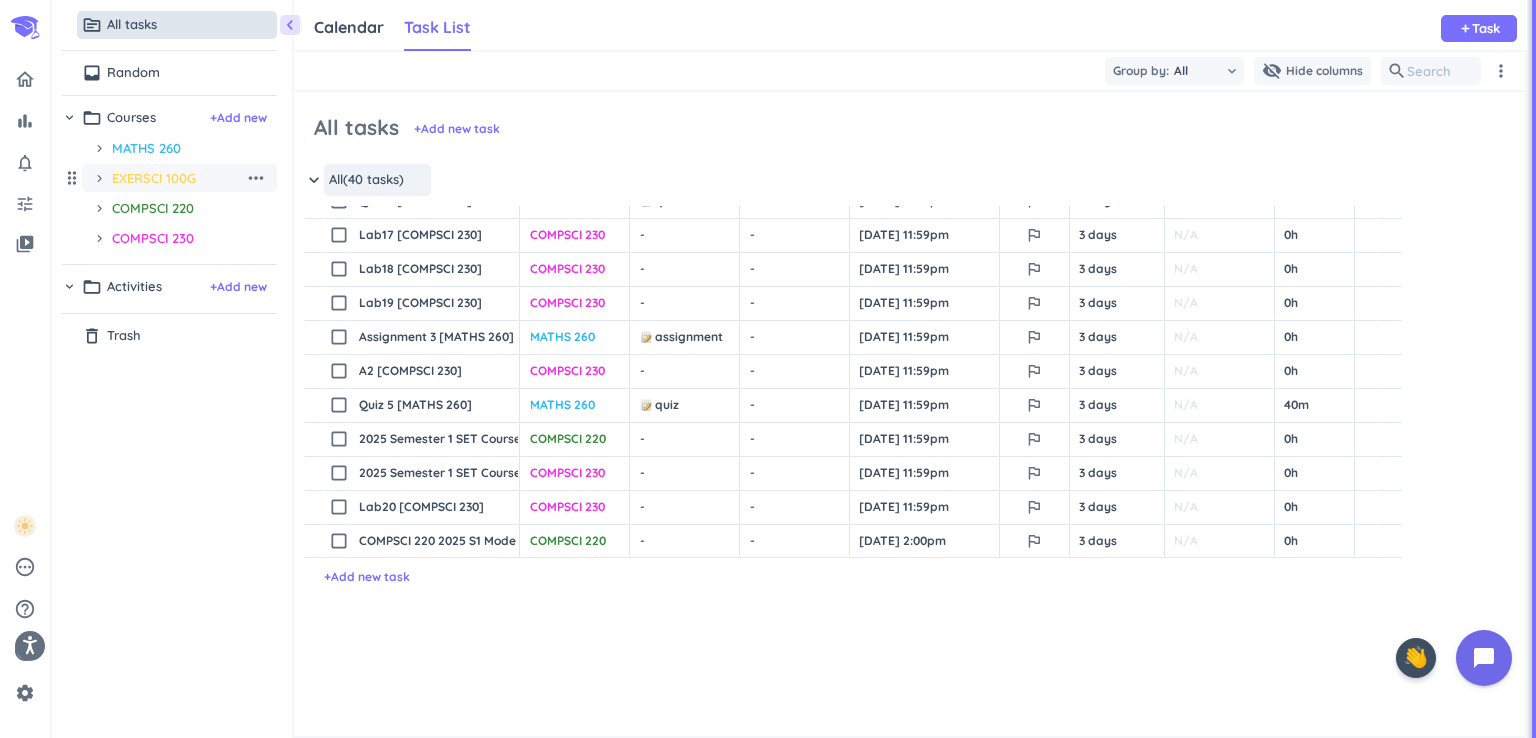 click on "more_horiz" at bounding box center (256, 178) 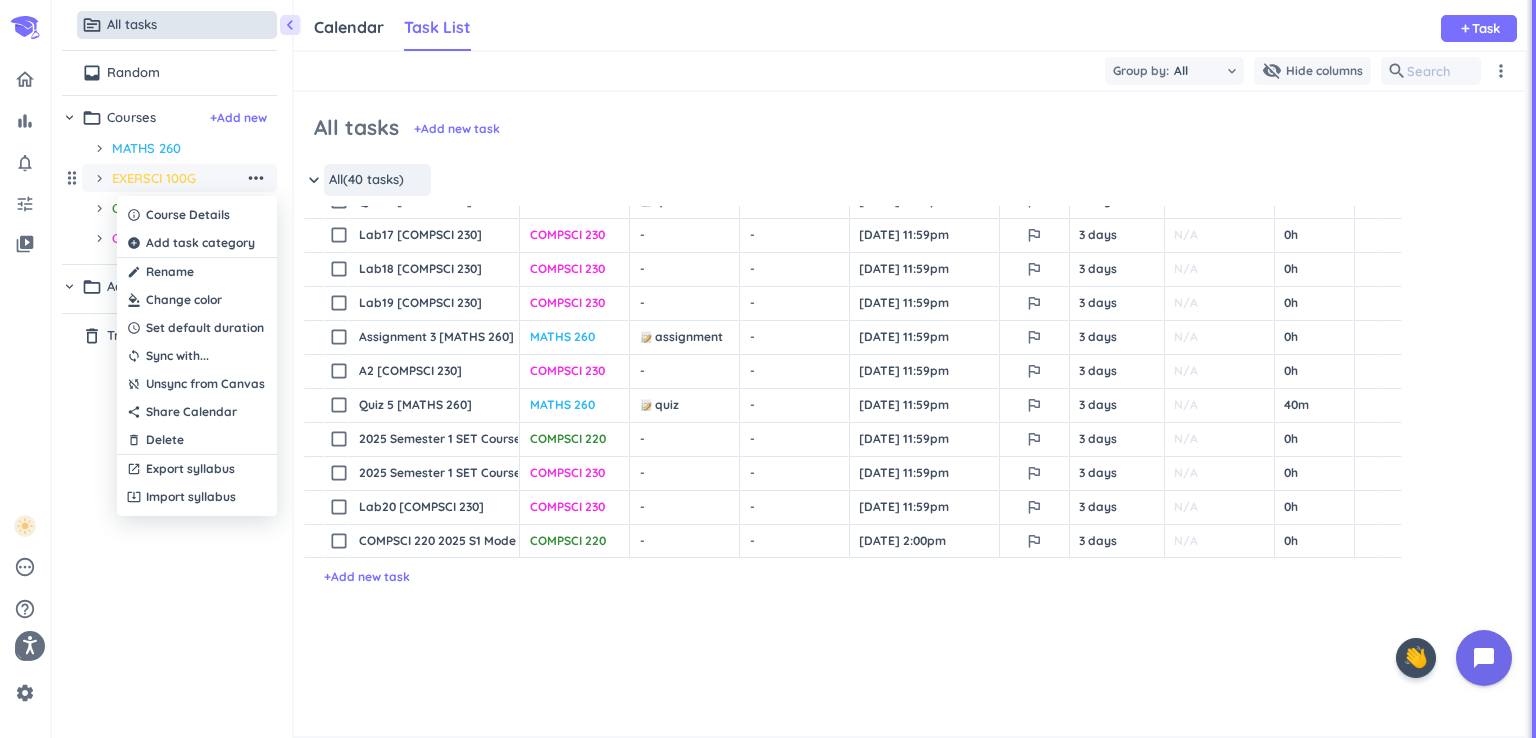 click at bounding box center [197, 300] 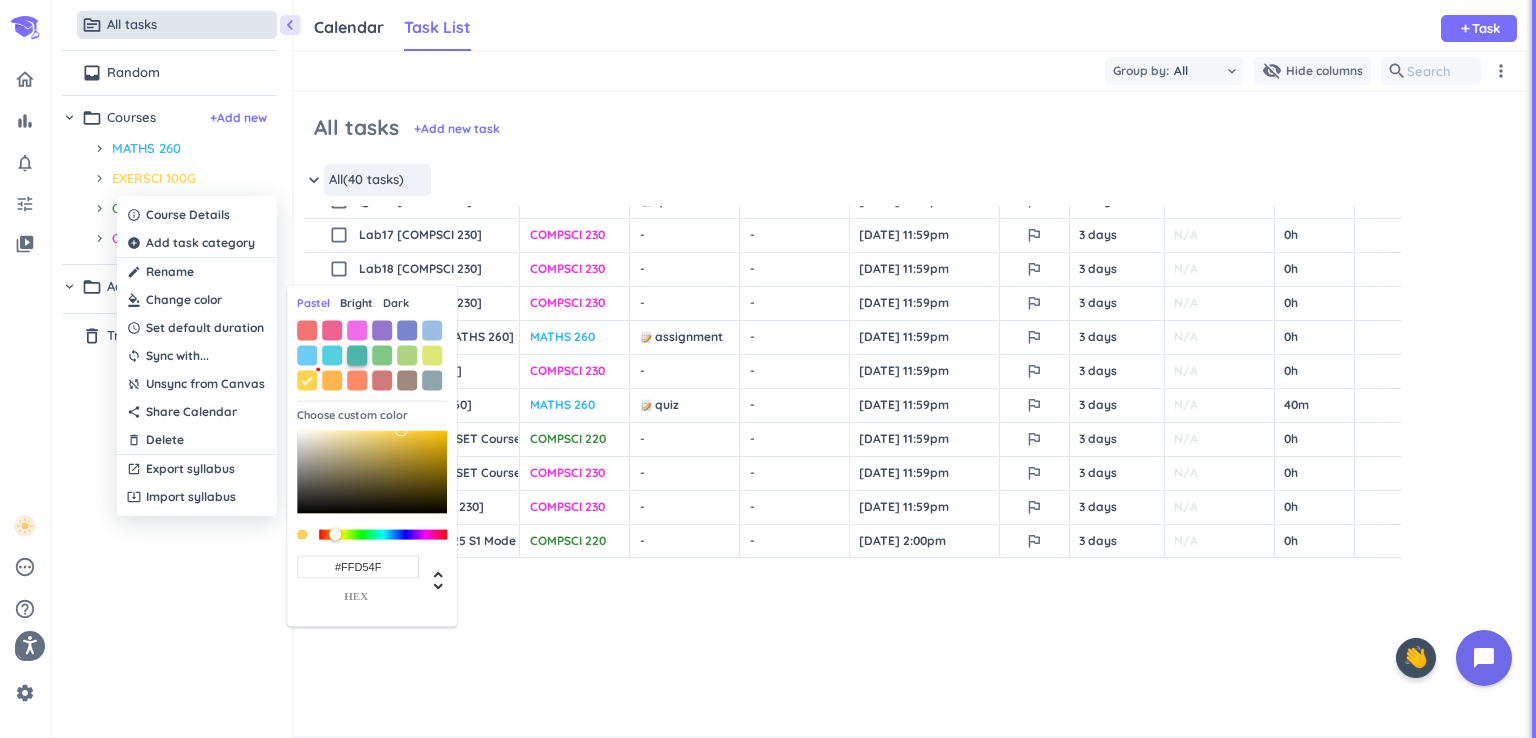 click at bounding box center (357, 355) 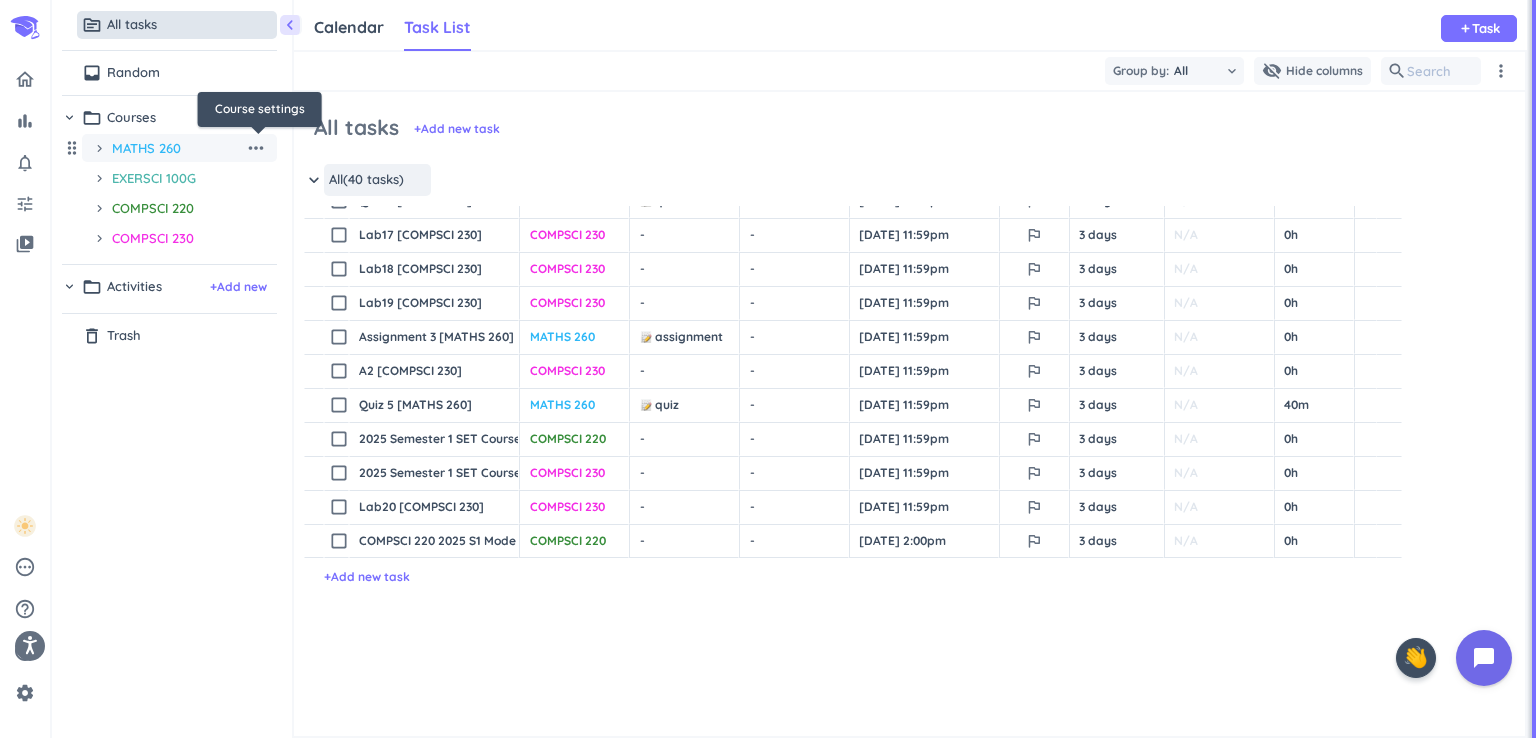 click on "more_horiz" at bounding box center (256, 148) 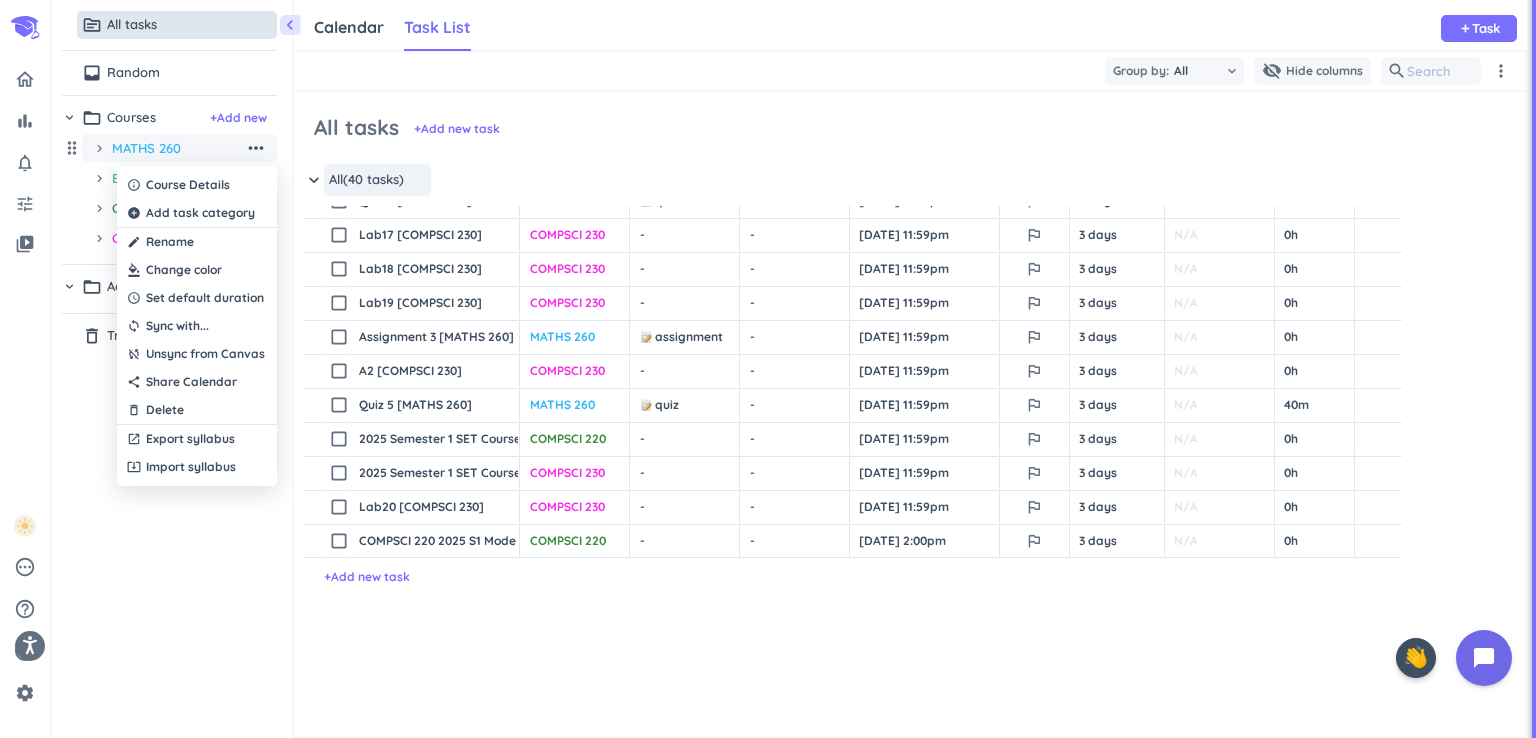 click at bounding box center [197, 270] 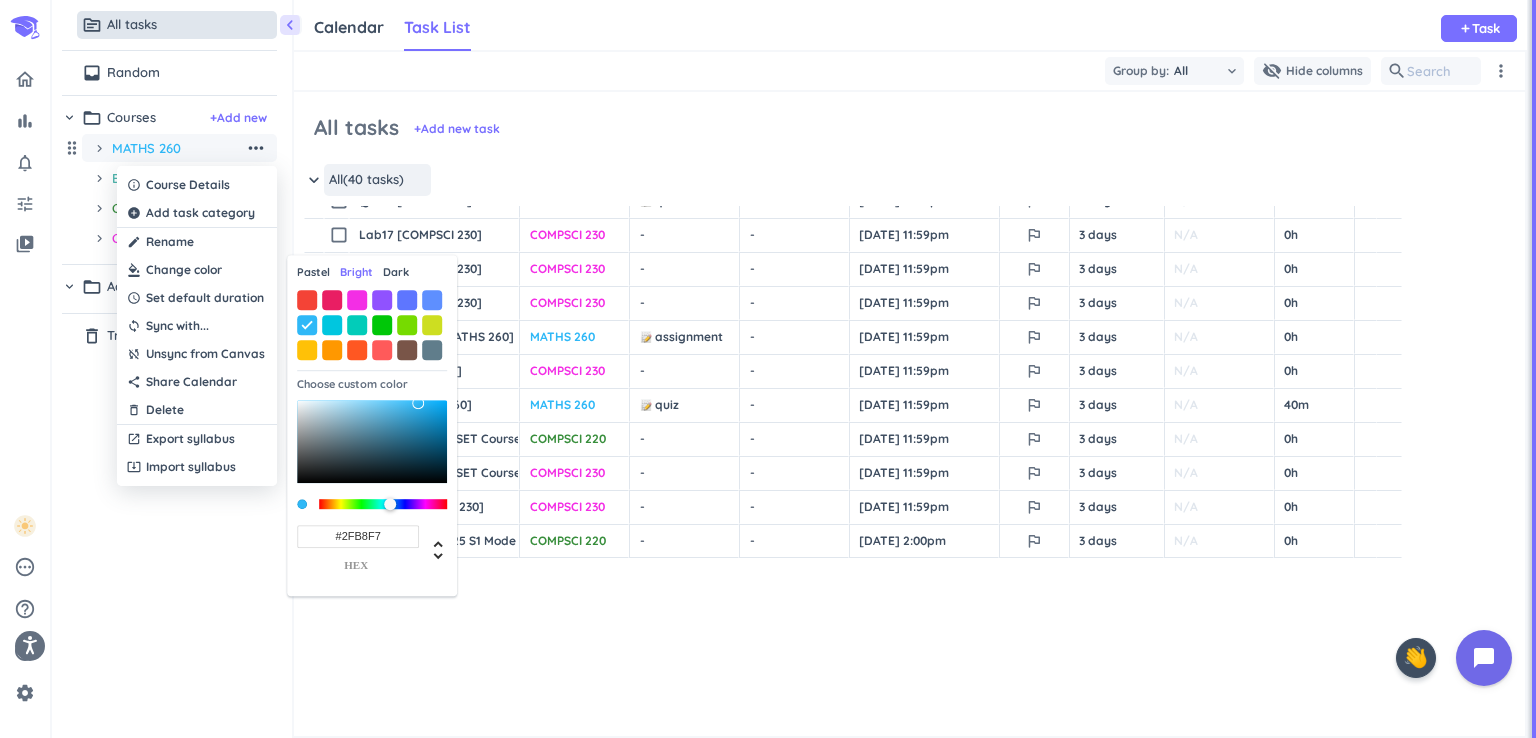 click at bounding box center (197, 270) 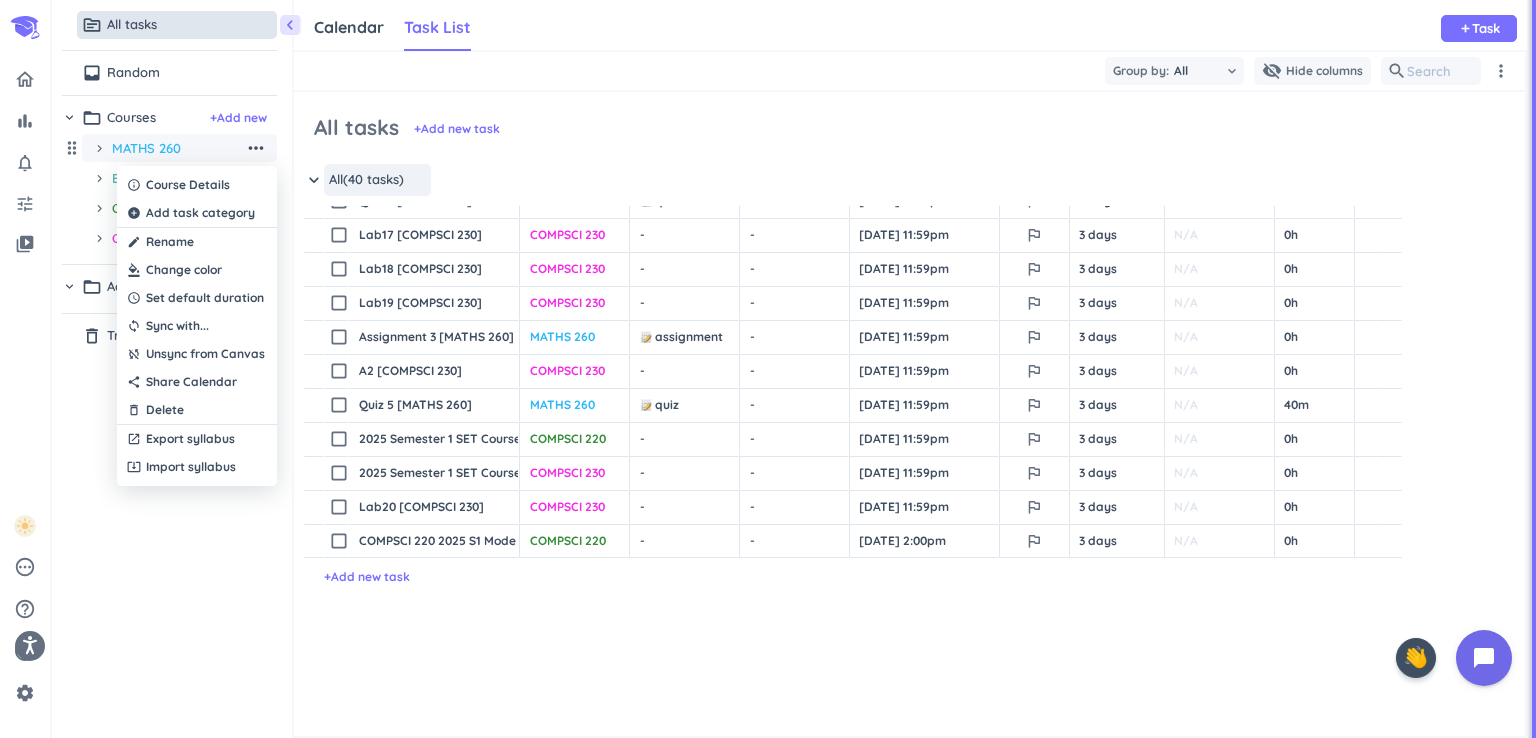 click at bounding box center (197, 270) 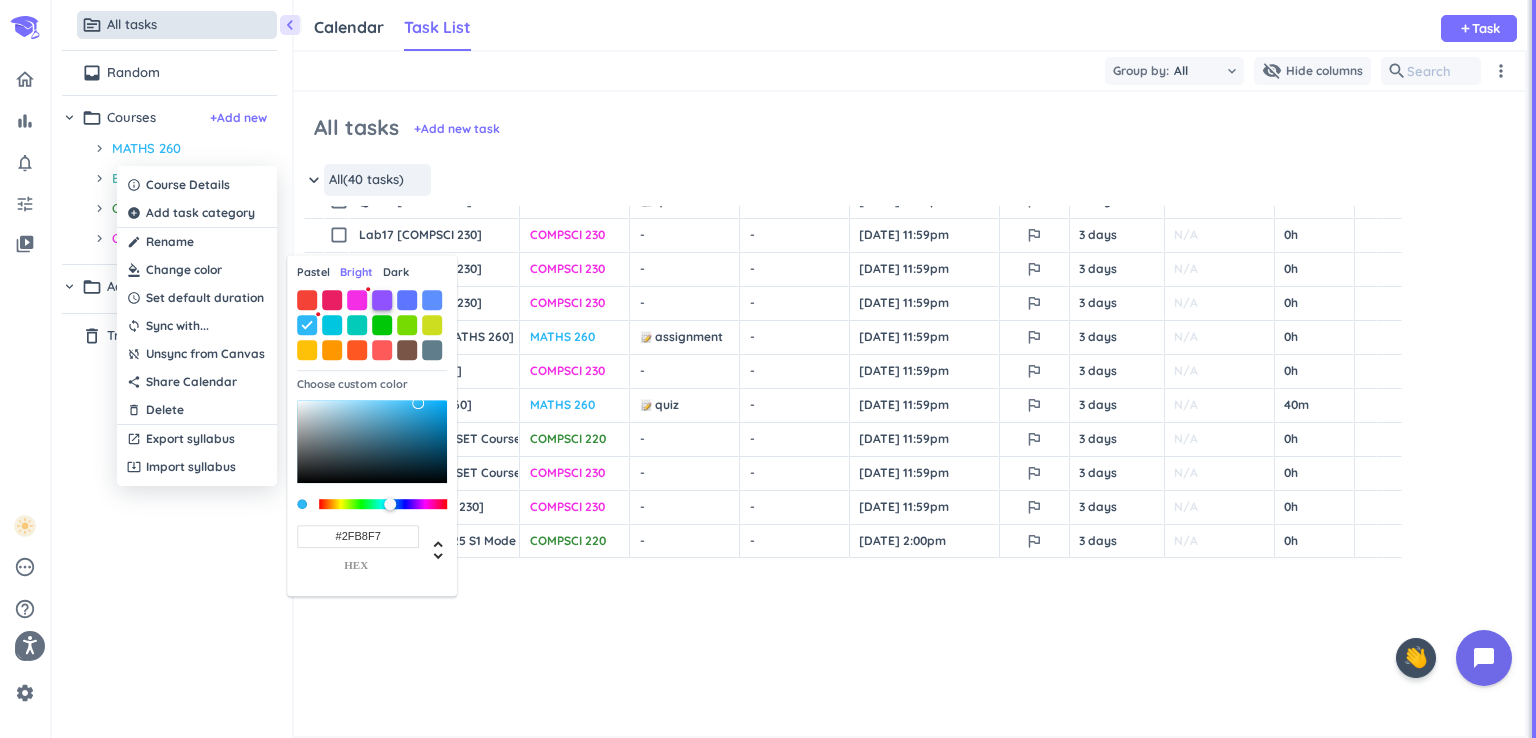 click at bounding box center (382, 300) 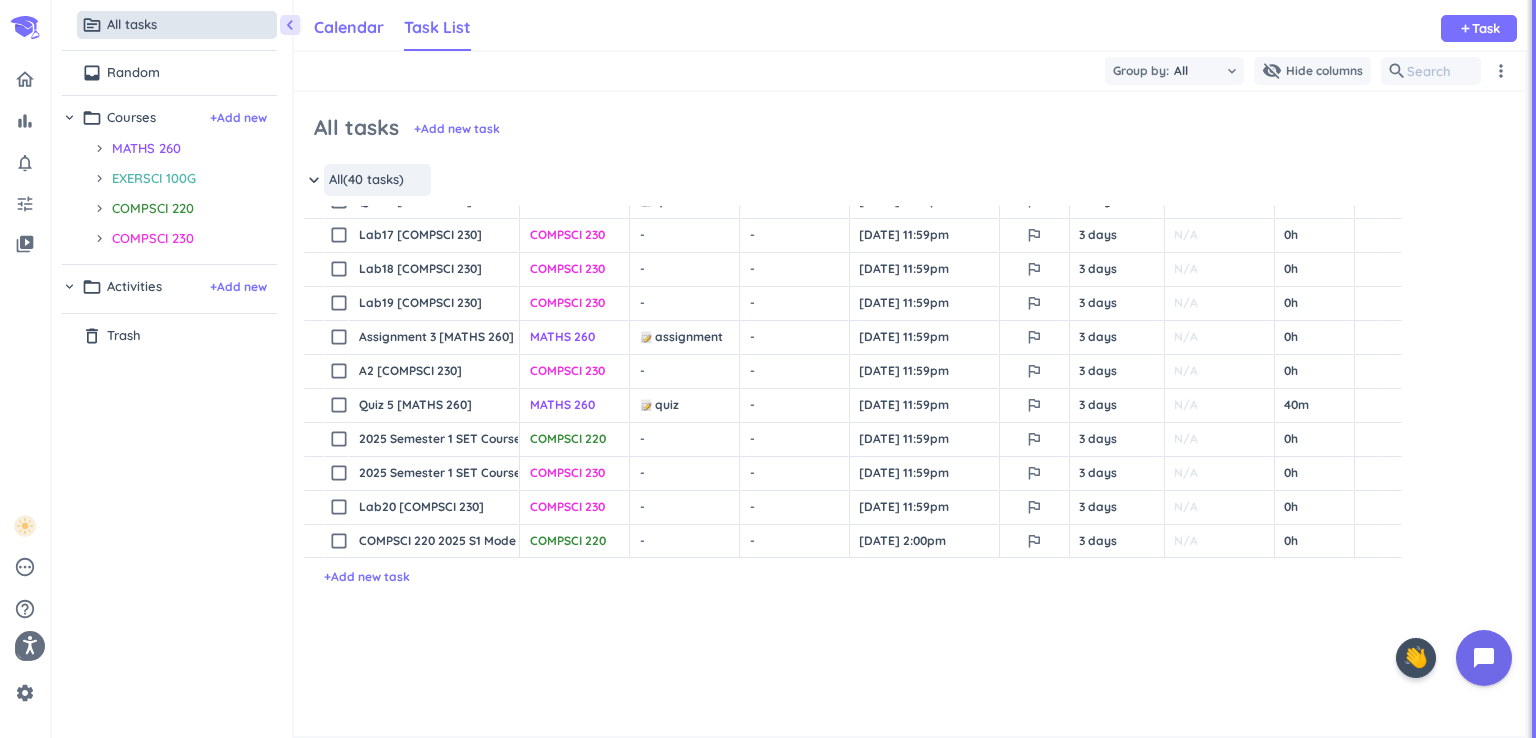 click on "Calendar" at bounding box center (349, 27) 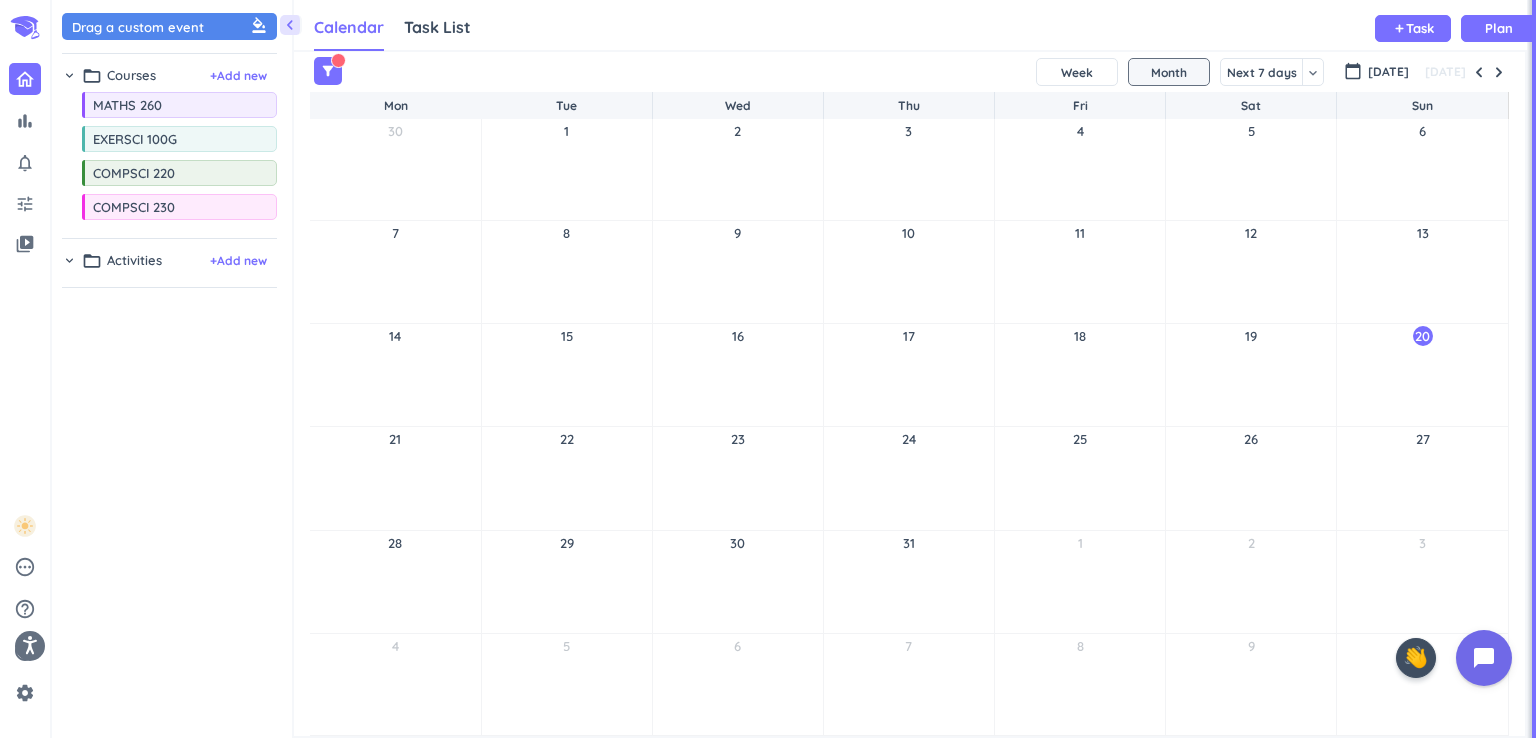 scroll, scrollTop: 8, scrollLeft: 9, axis: both 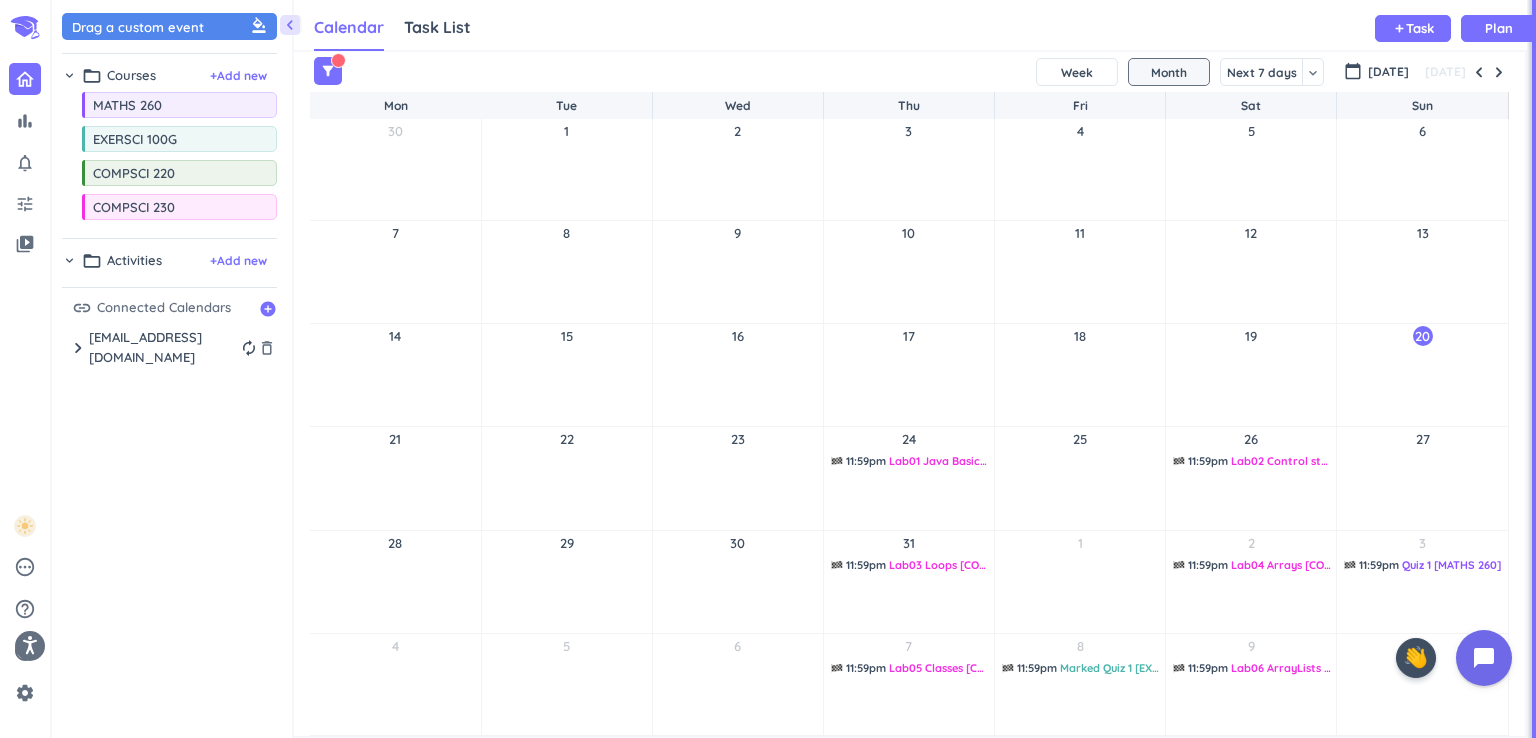 click on "chevron_right" at bounding box center (78, 348) 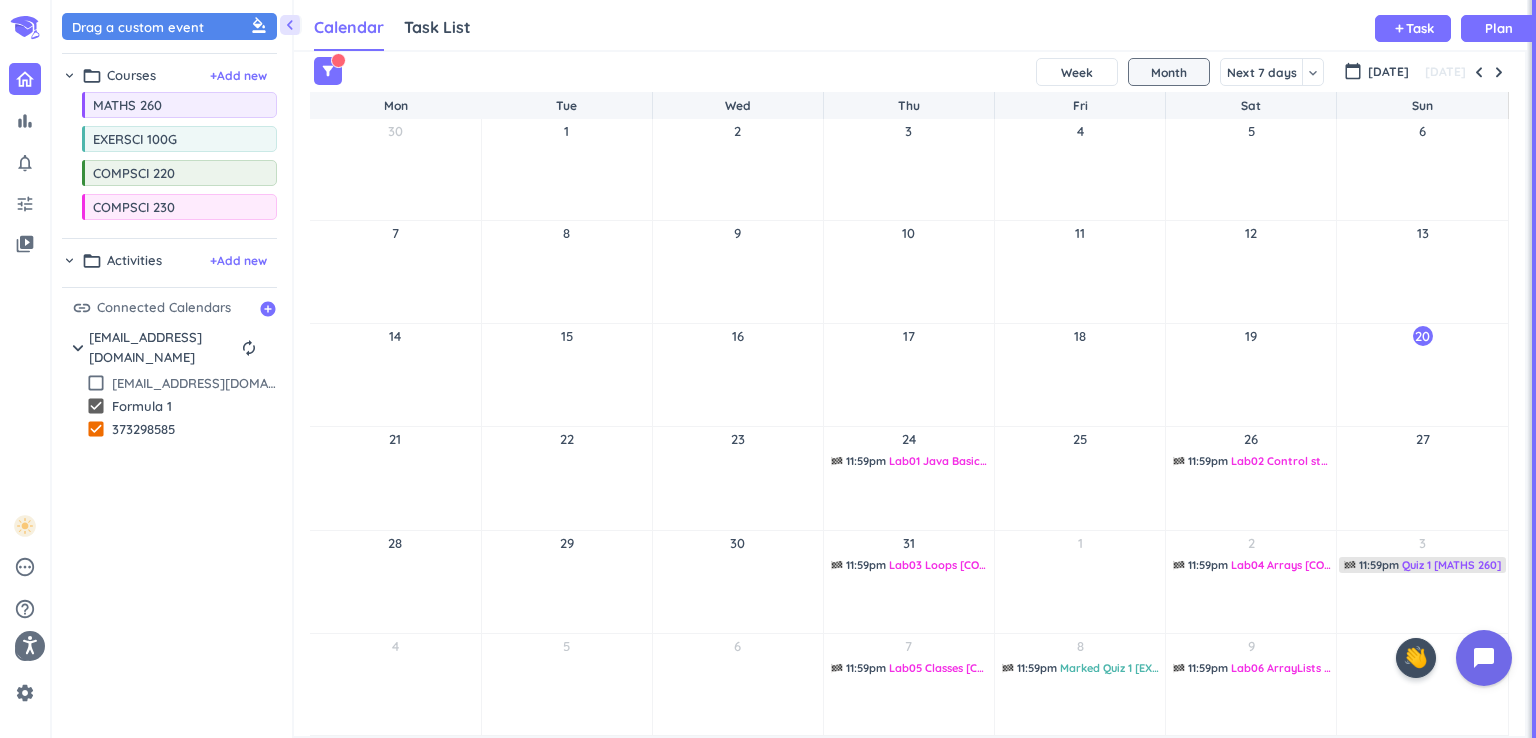 click on "Quiz 1 [MATHS 260]" at bounding box center [1451, 565] 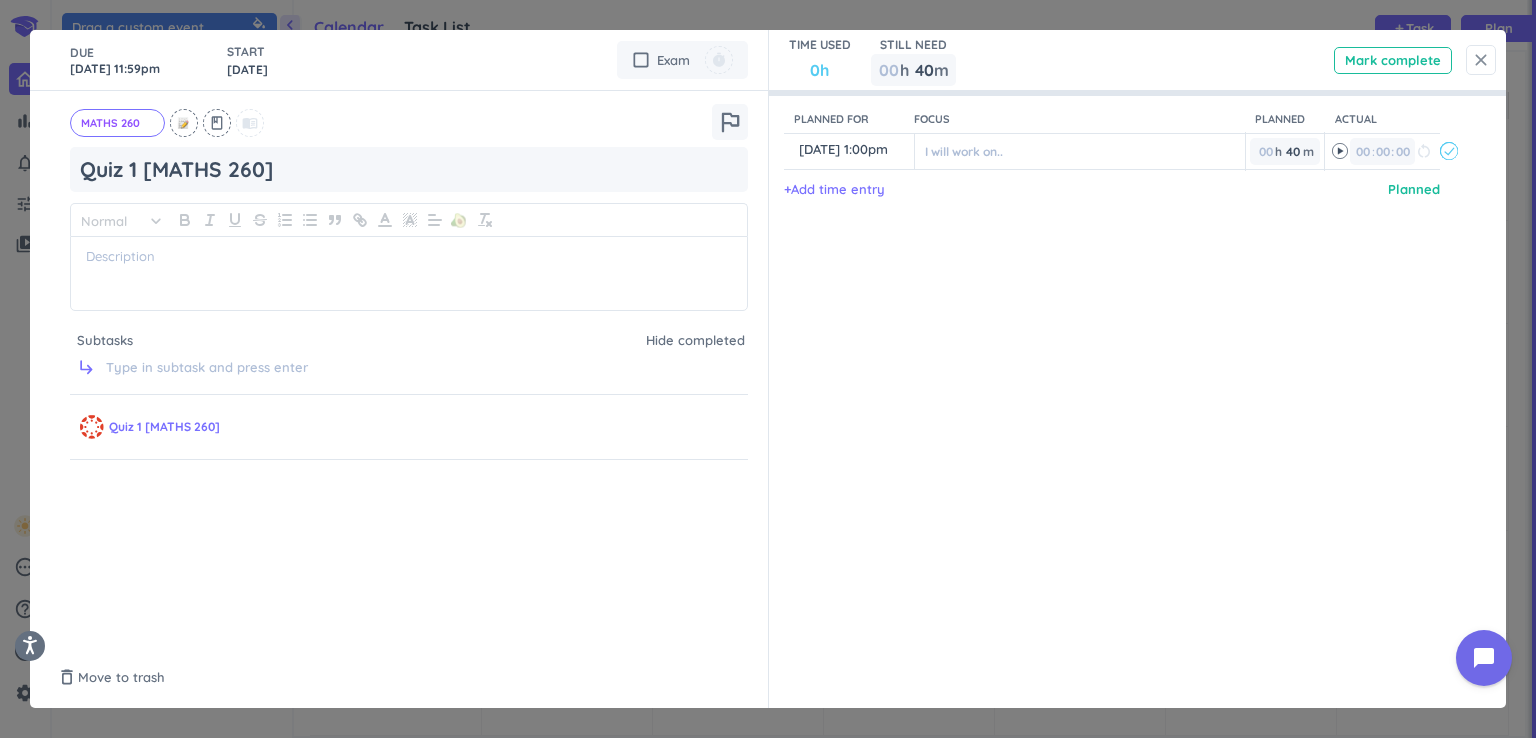 click on "close" at bounding box center [1481, 60] 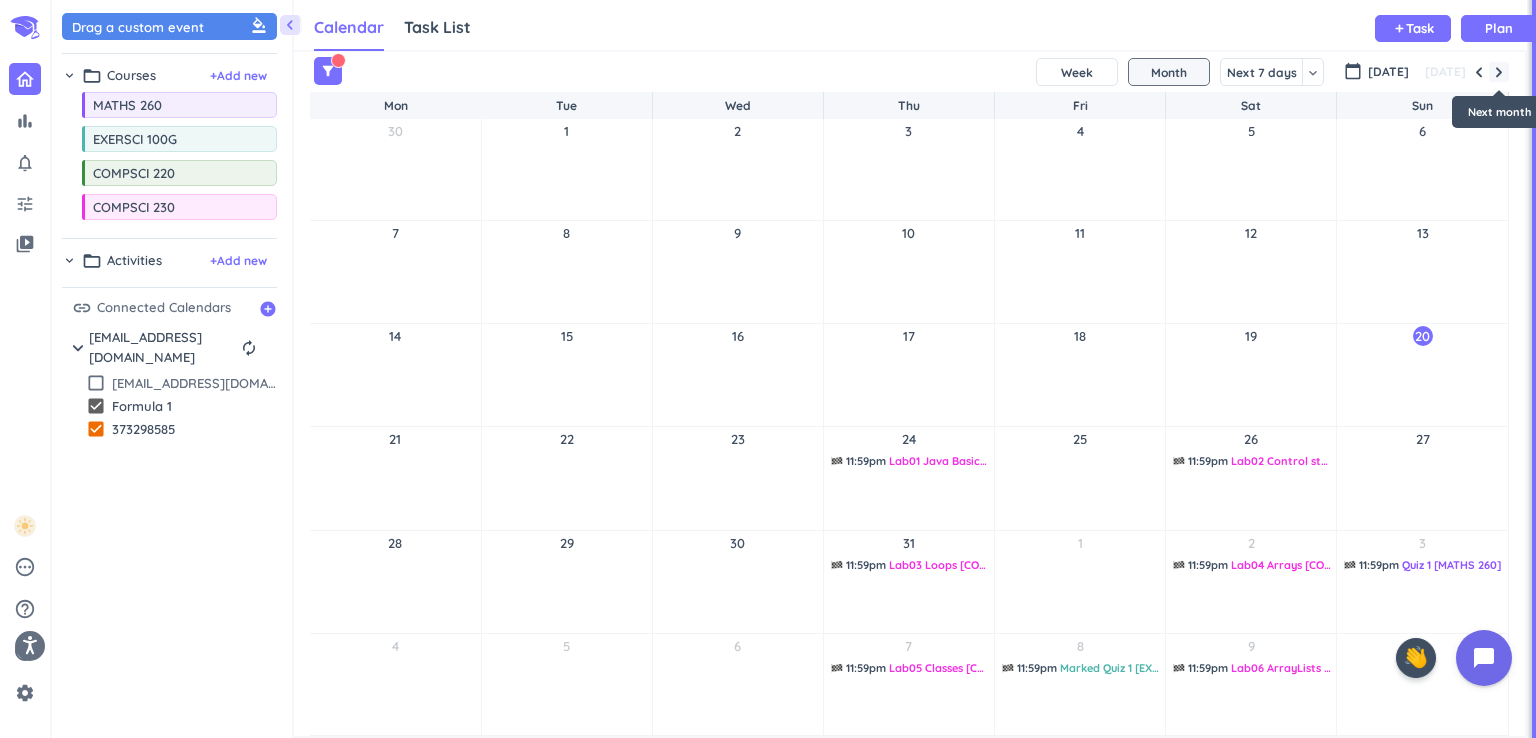 click at bounding box center [1499, 72] 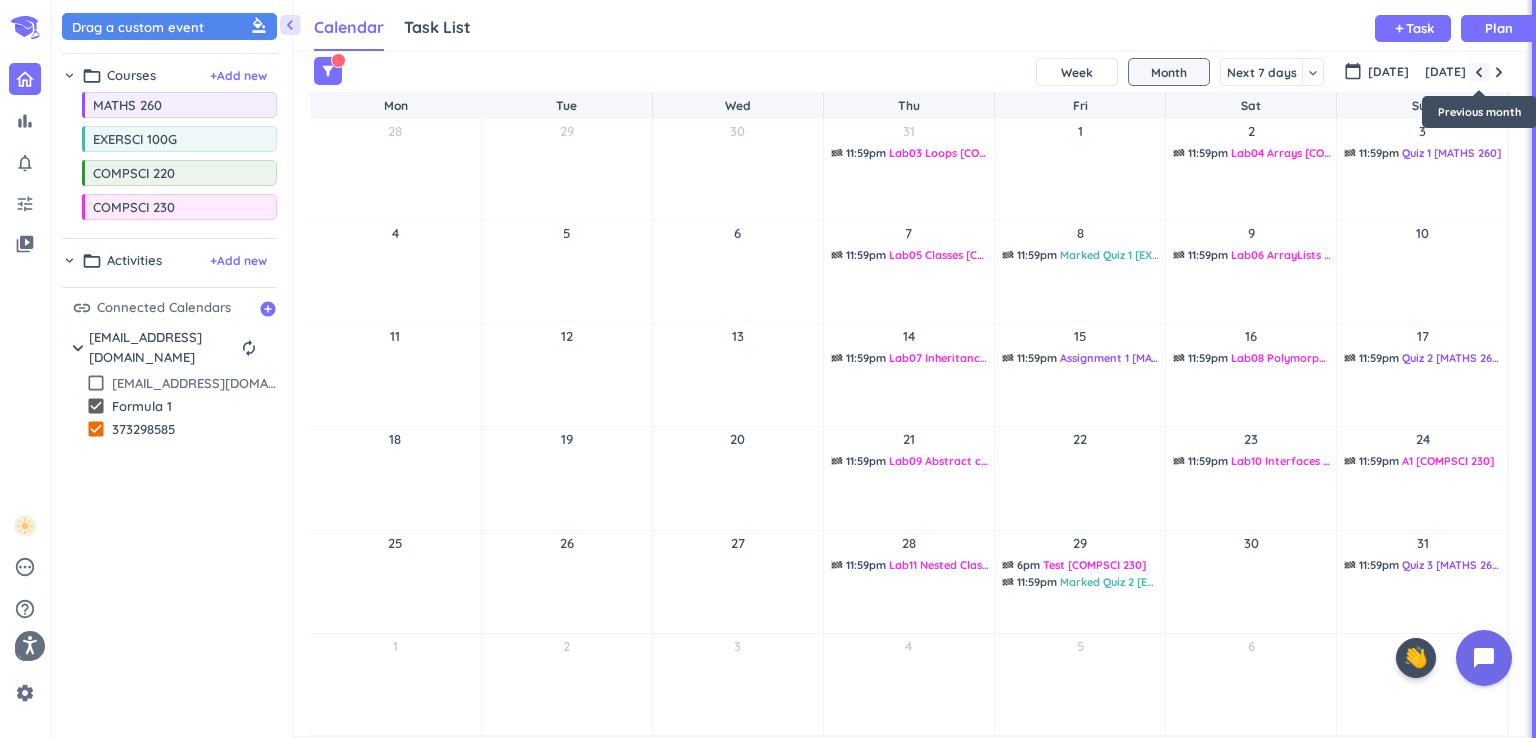 click at bounding box center (1479, 72) 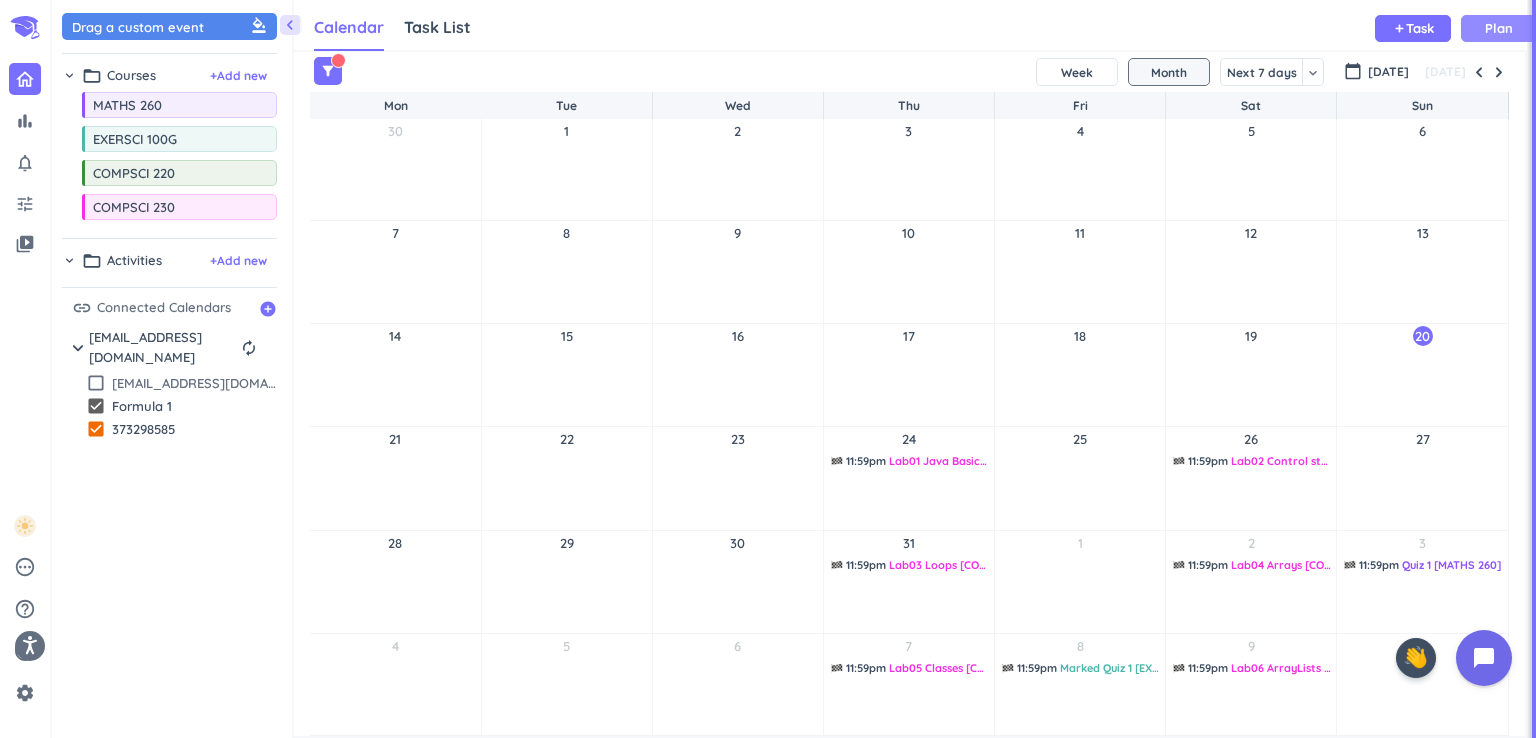 click on "Plan" at bounding box center (1499, 28) 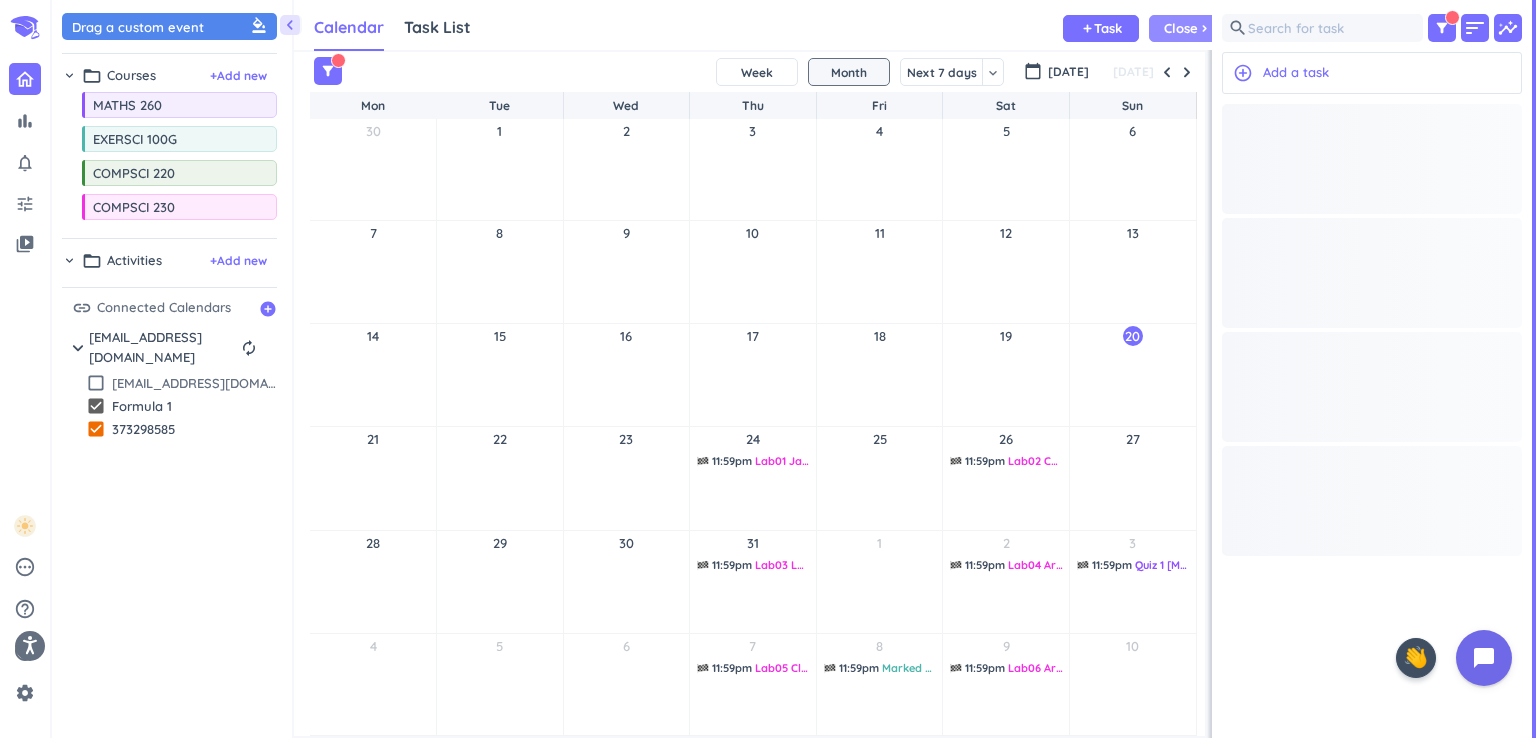 scroll, scrollTop: 41, scrollLeft: 912, axis: both 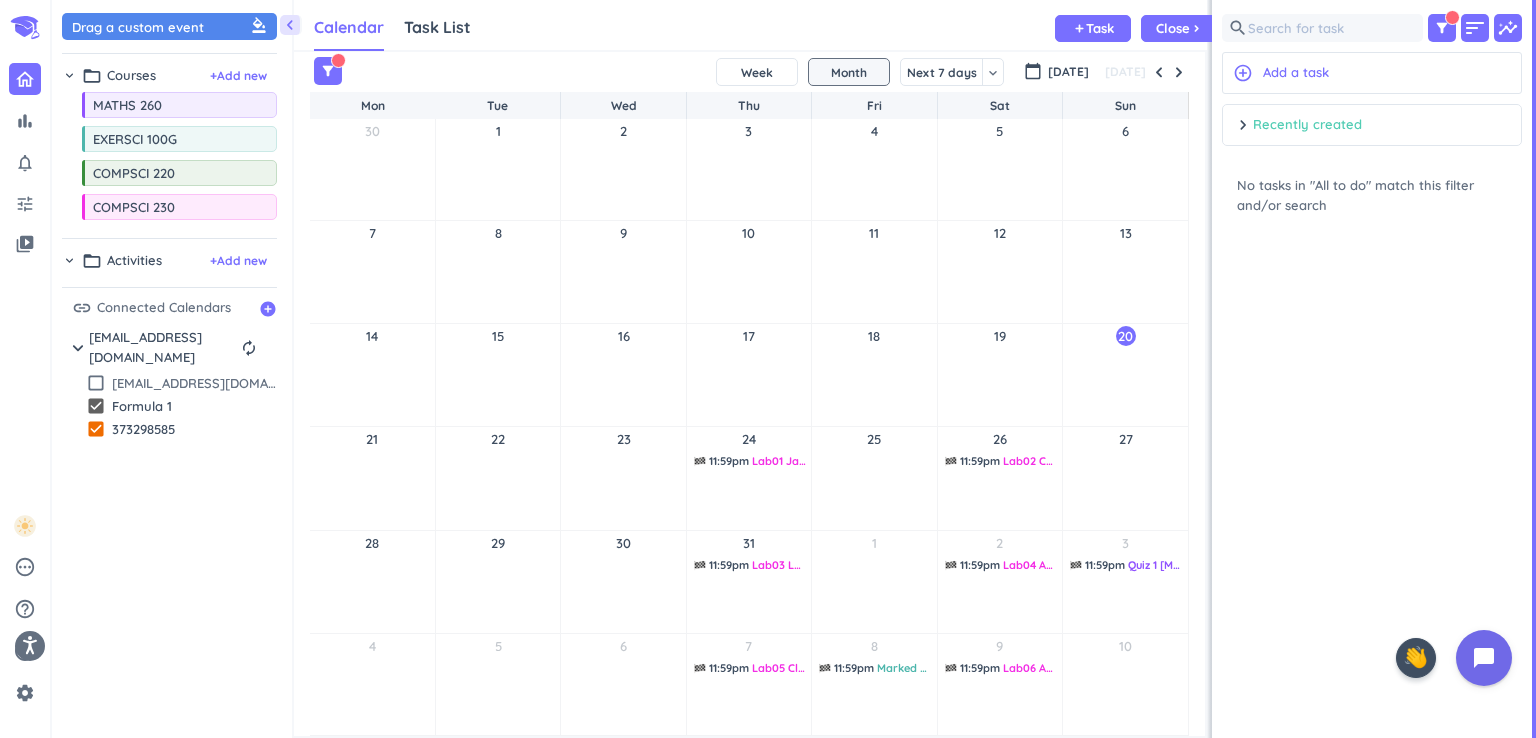 click on "Recently created" at bounding box center (1307, 125) 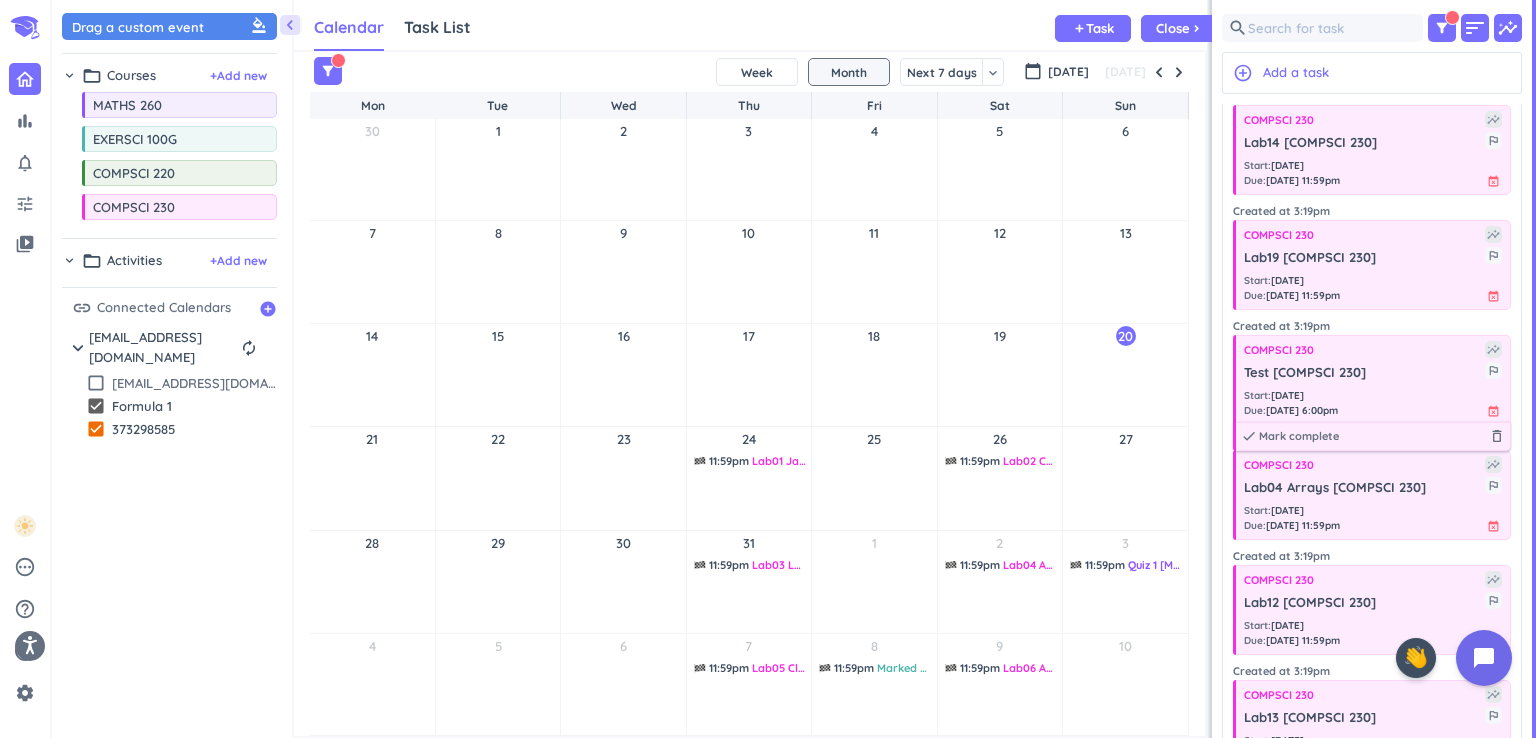scroll, scrollTop: 0, scrollLeft: 0, axis: both 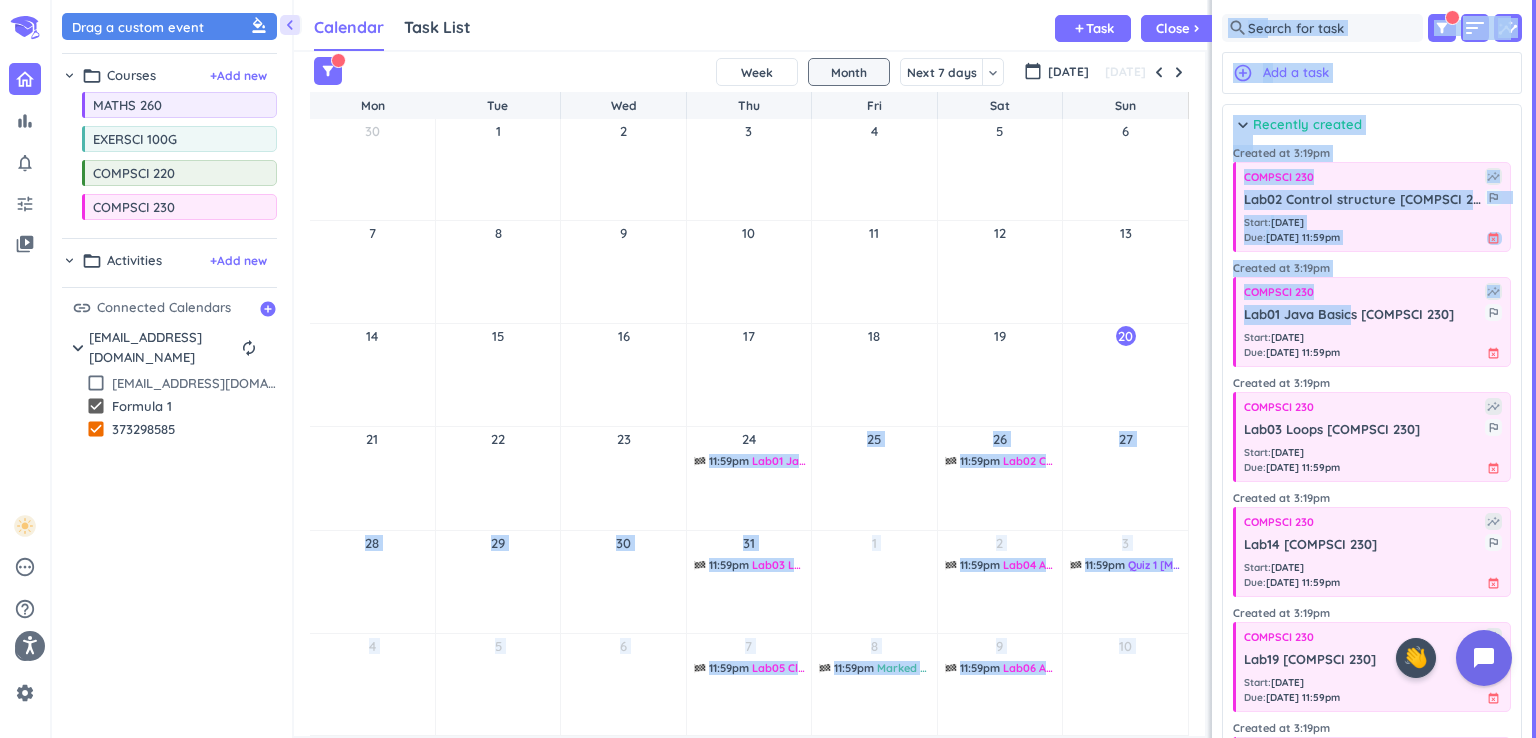 drag, startPoint x: 1353, startPoint y: 317, endPoint x: 789, endPoint y: 469, distance: 584.1233 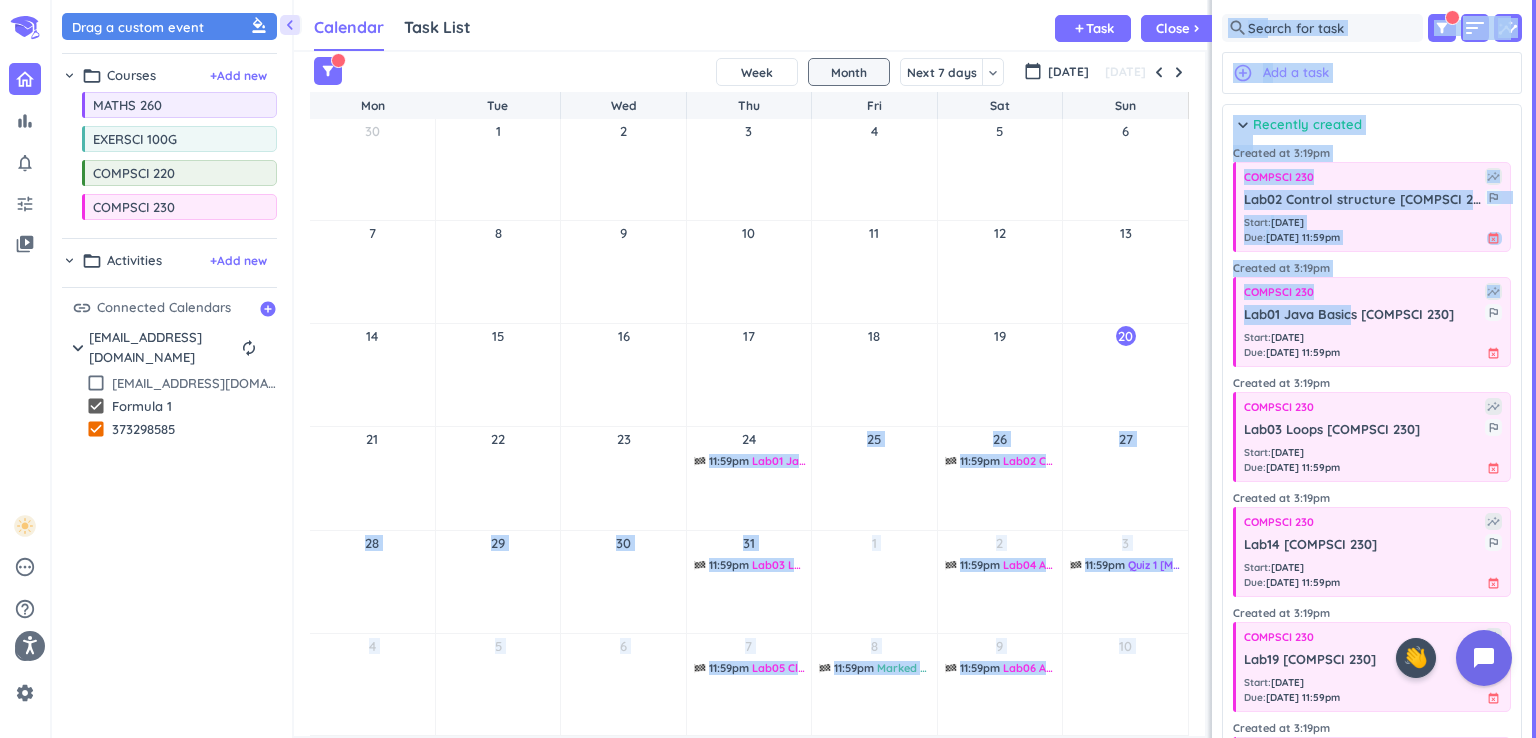 click on "add_circle_outline Add a task" at bounding box center (1372, 73) 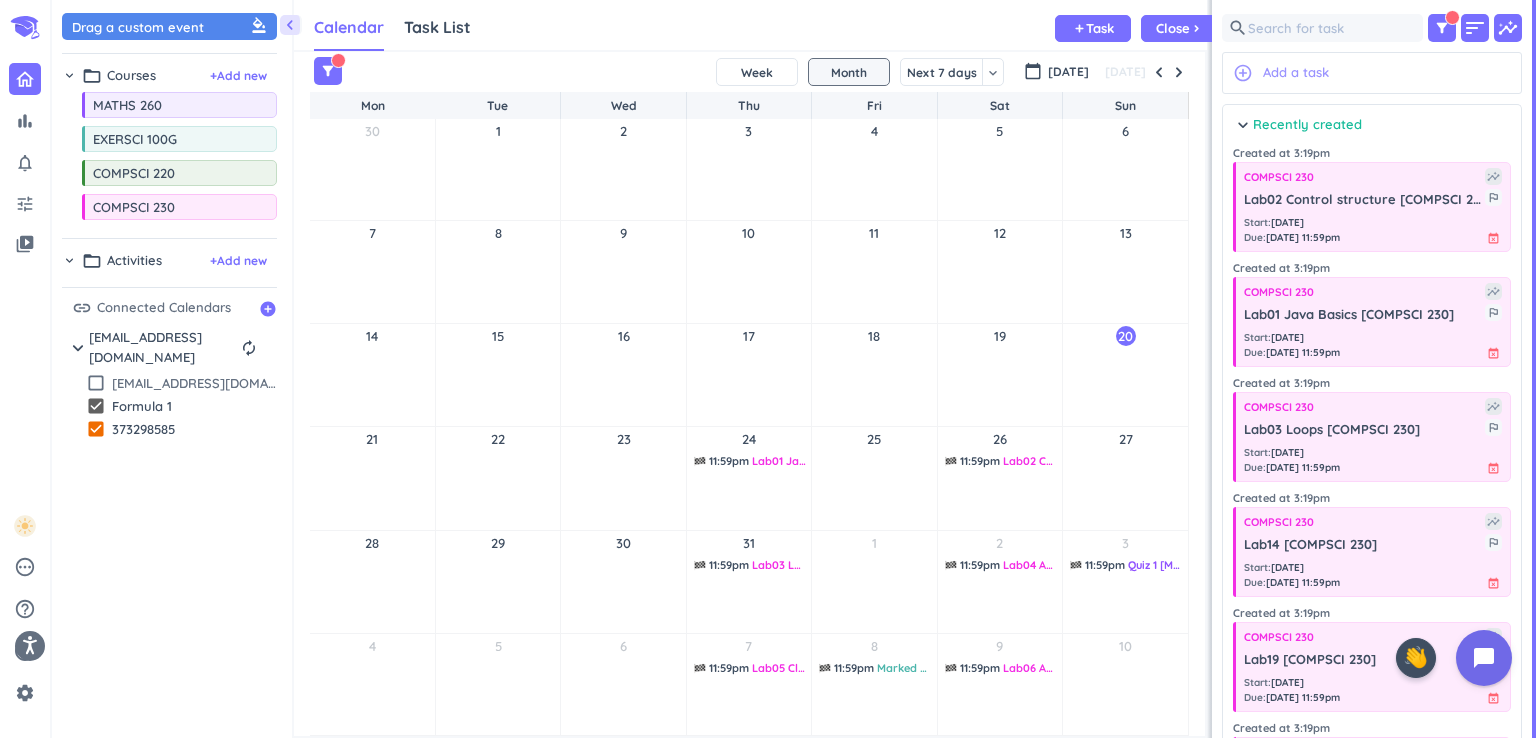 scroll, scrollTop: 482, scrollLeft: 292, axis: both 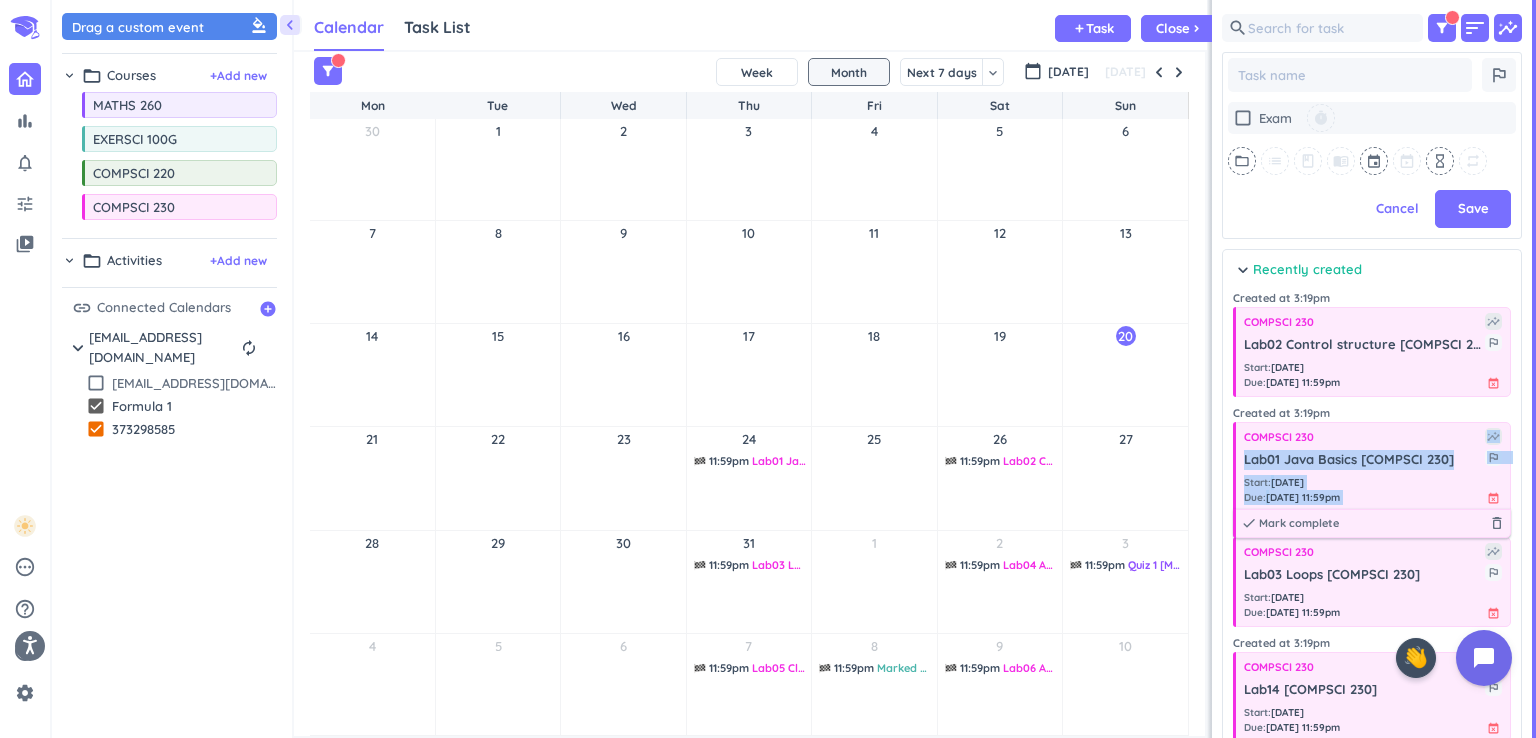 drag, startPoint x: 1468, startPoint y: 474, endPoint x: 1431, endPoint y: 430, distance: 57.48913 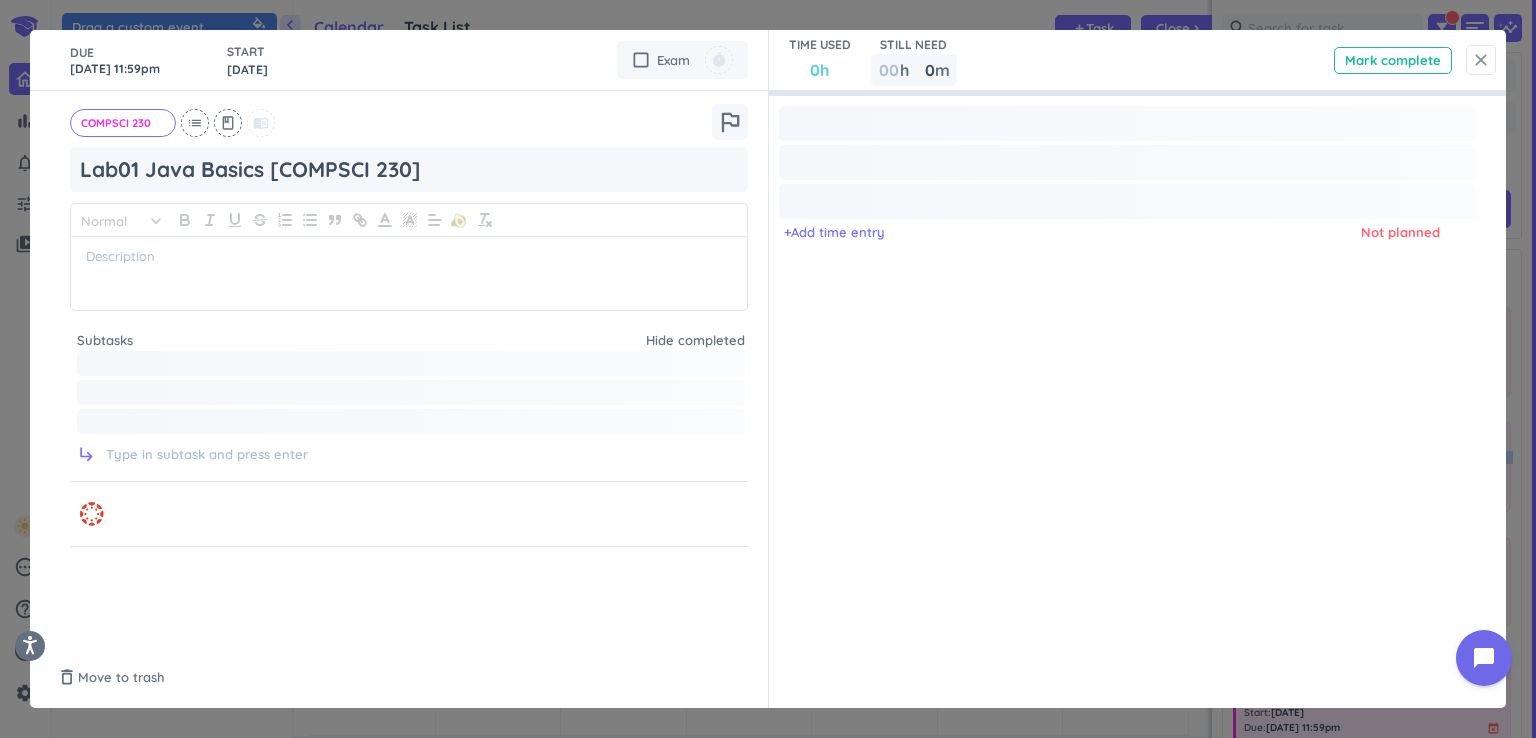 click on "close" at bounding box center (1481, 60) 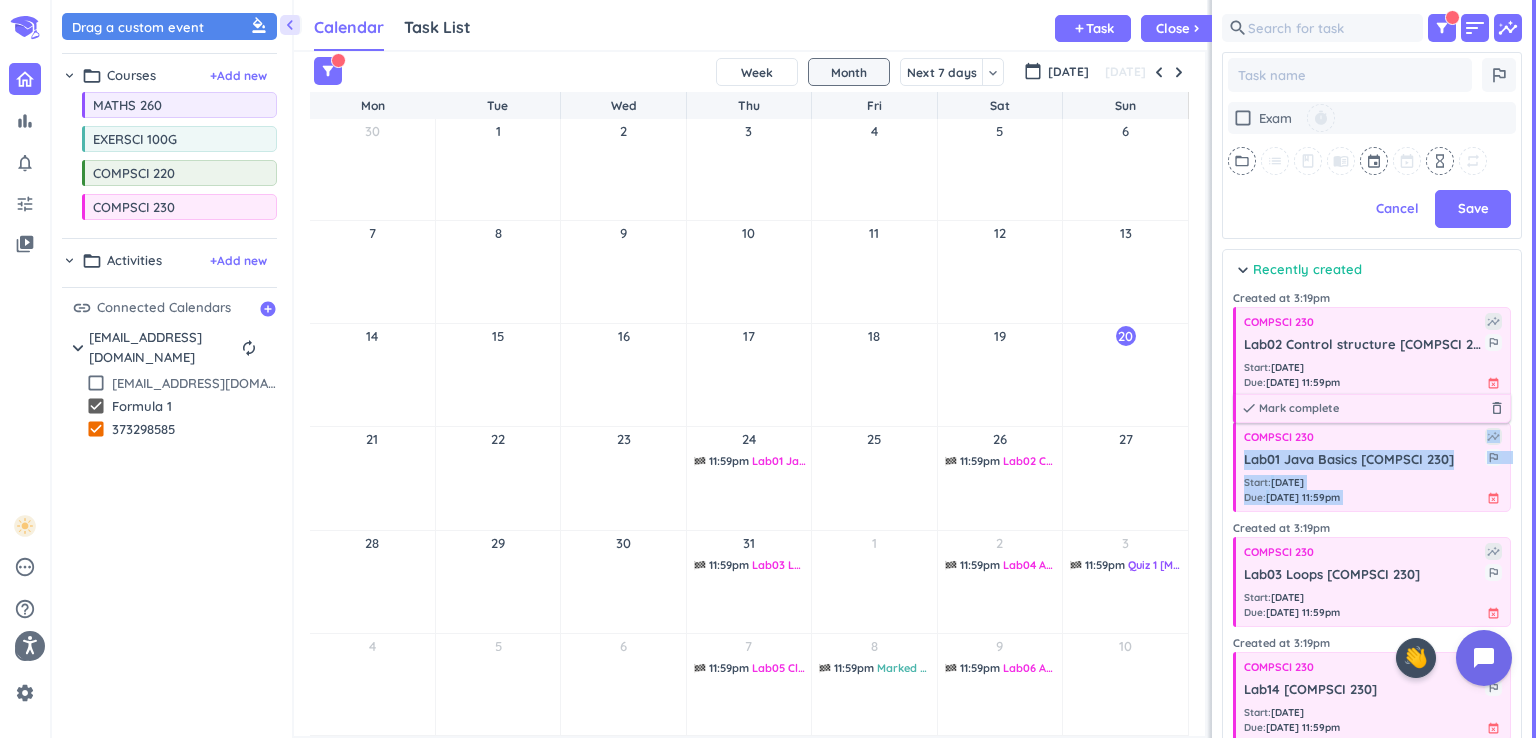 click on "Cancel" at bounding box center (1397, 209) 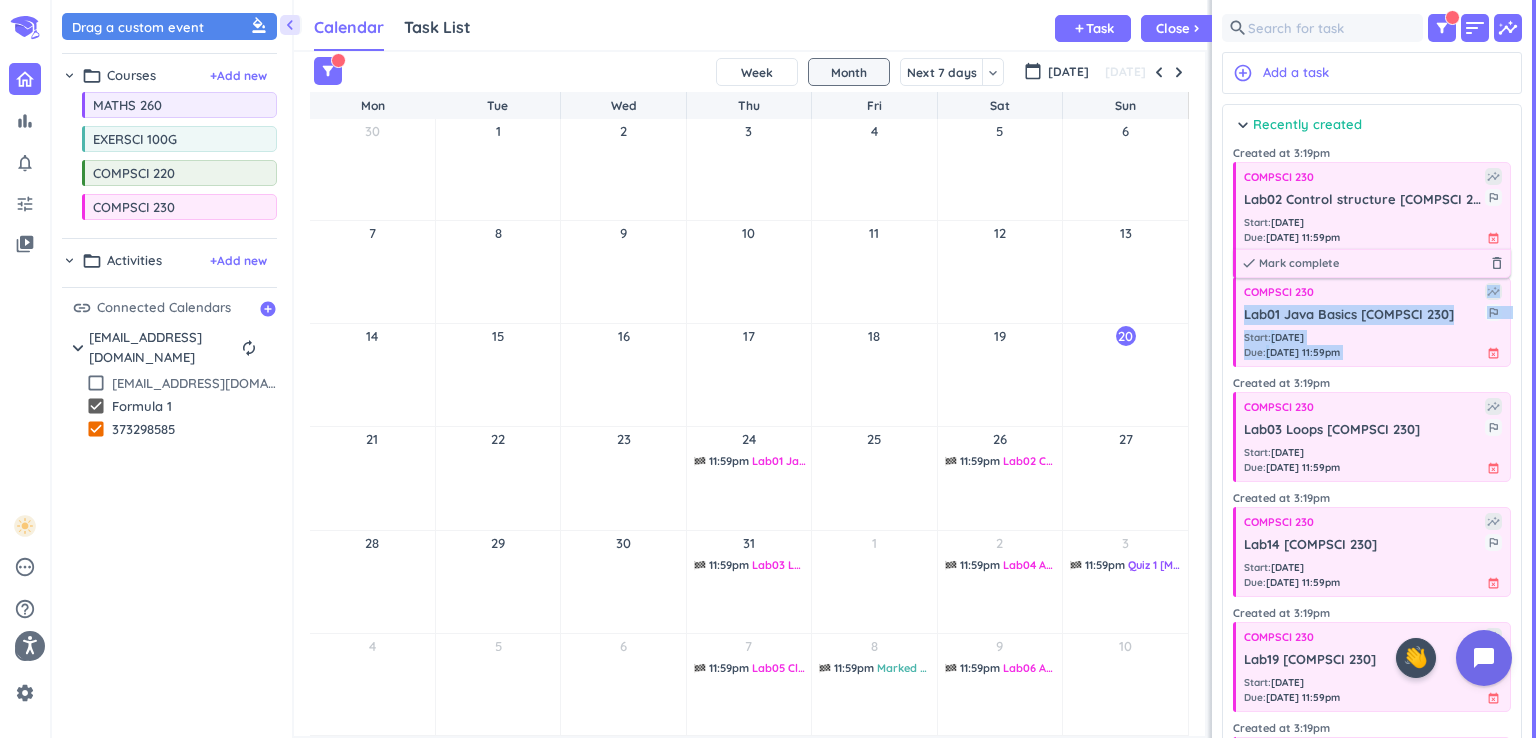 scroll, scrollTop: 8, scrollLeft: 8, axis: both 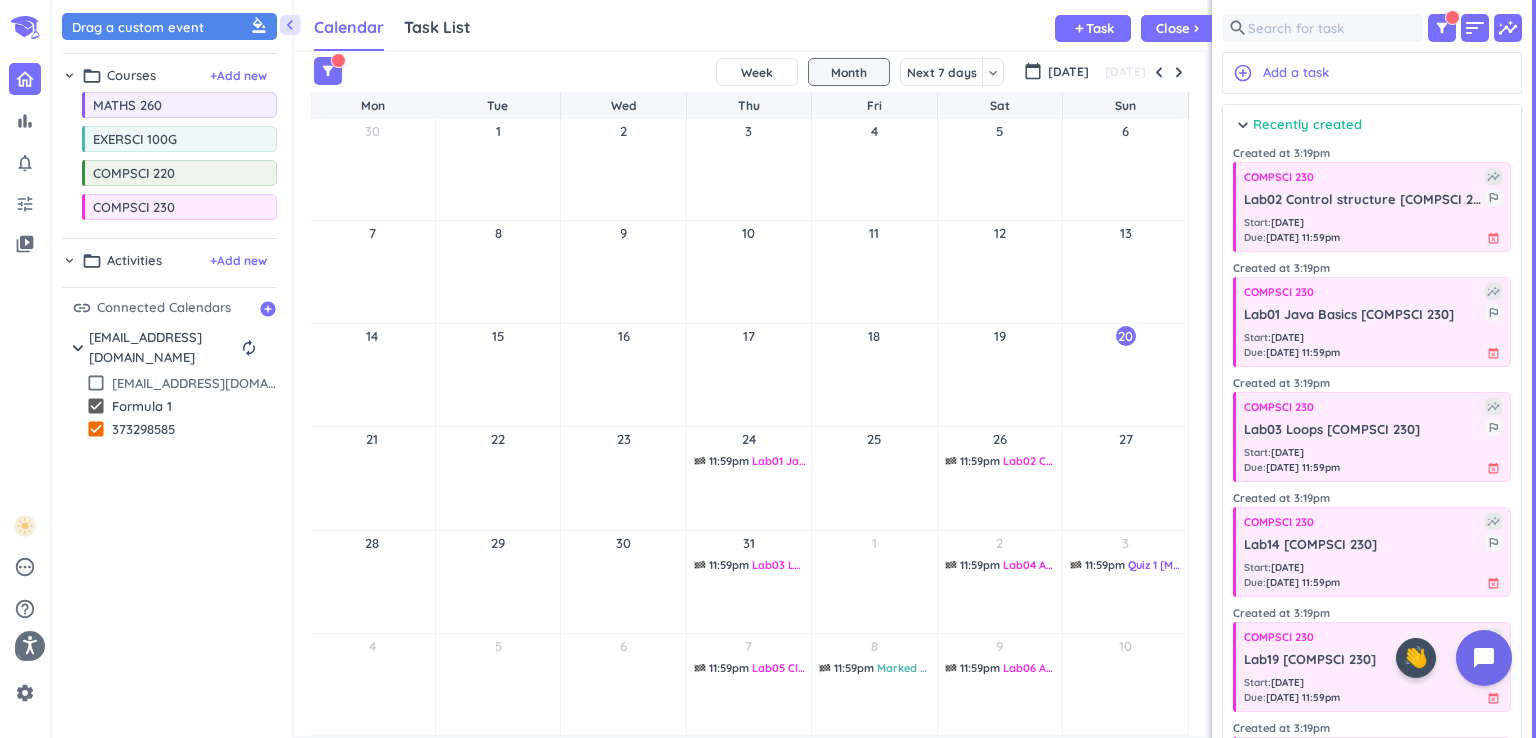 click on "chevron_right Recently created done Mark all complete" at bounding box center [1372, 129] 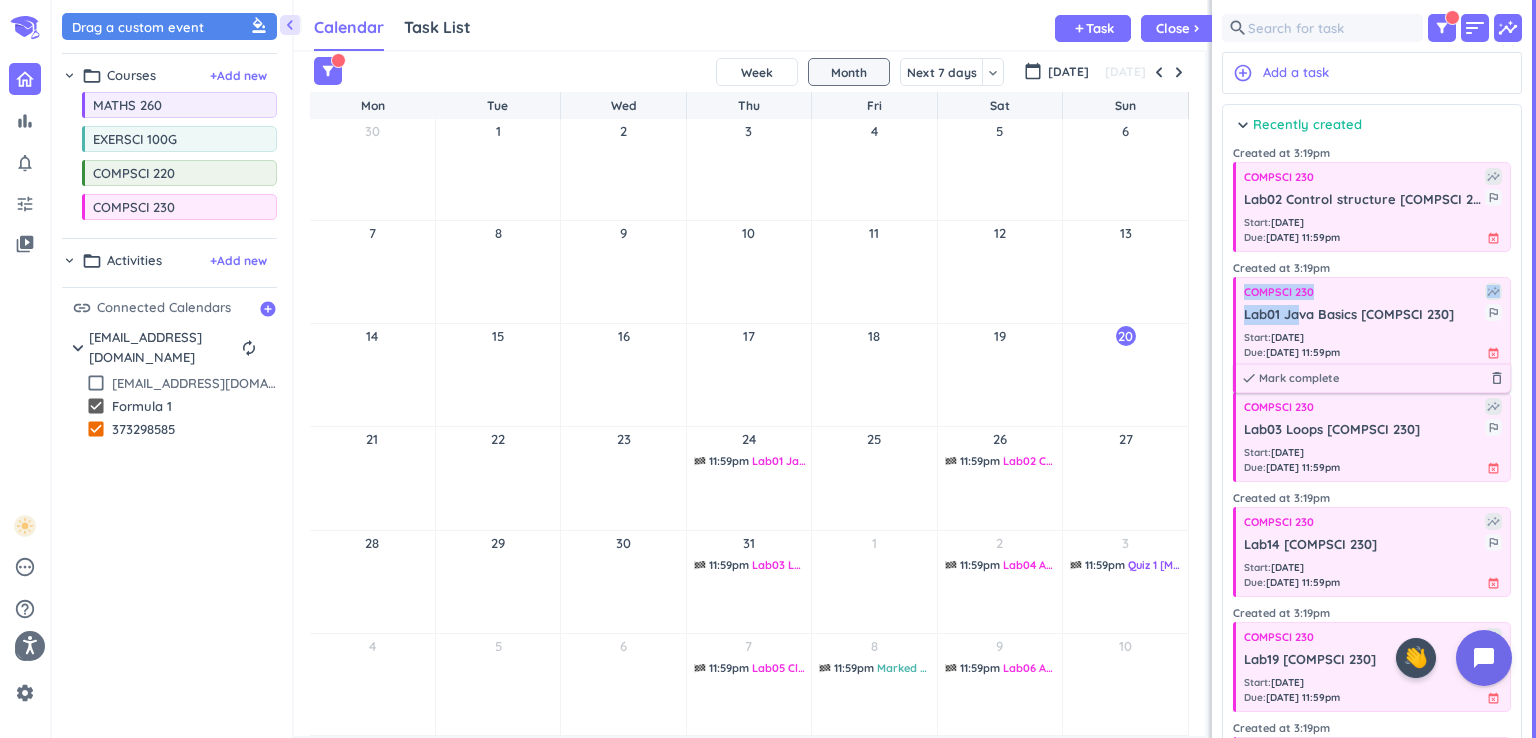 drag, startPoint x: 1298, startPoint y: 313, endPoint x: 1239, endPoint y: 290, distance: 63.324562 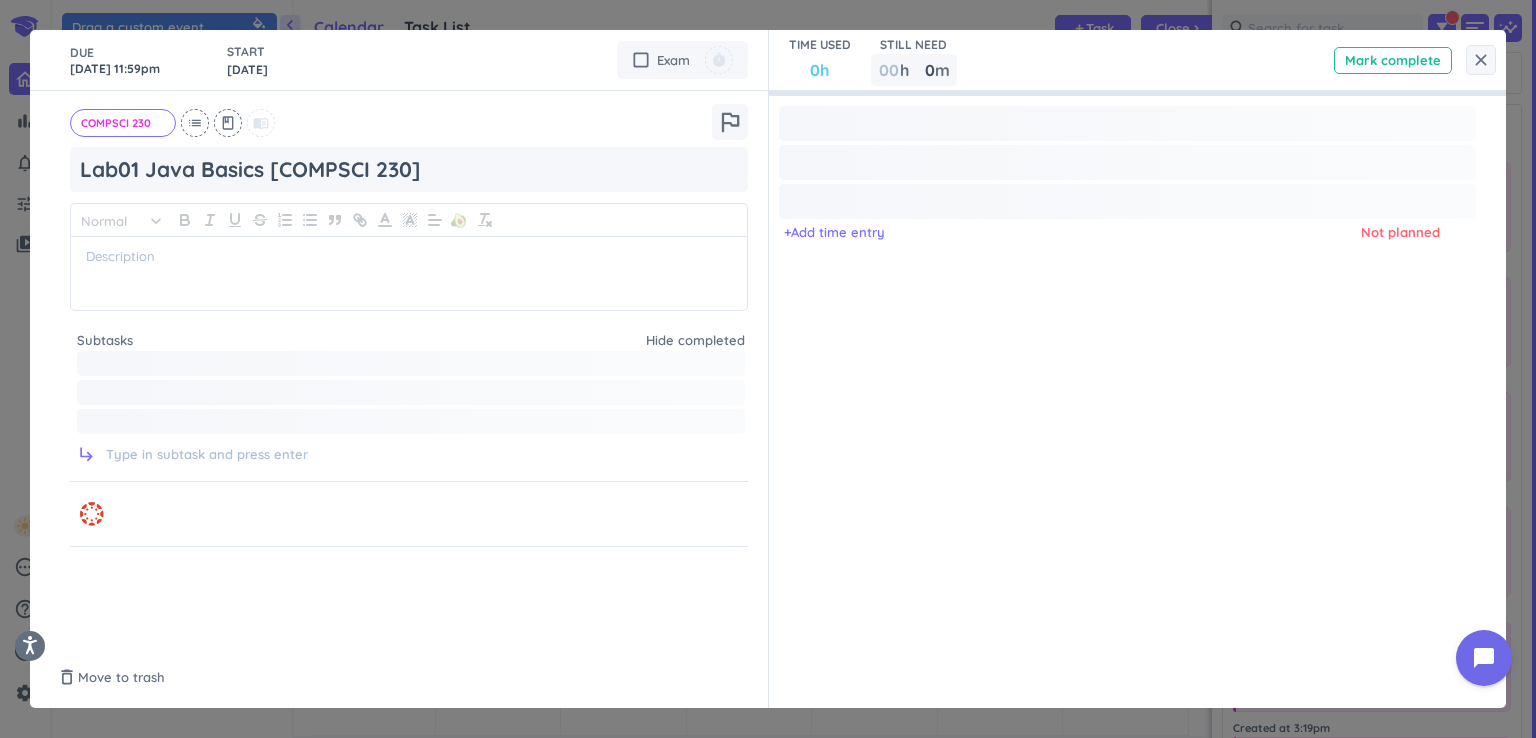 click on "close DUE 24 Jul, 11:59pm START in 1 day cancel check_box_outline_blank Exam timer COMPSCI 230 cancel list class menu_book outlined_flag Lab01 Java Basics [COMPSCI 230] Normal keyboard_arrow_down                                                                             🥑             Subtasks Hide completed subdirectory_arrow_right TIME USED 0h STILL NEED 00 h 0 0 00 m Mark complete +  Add time entry Not planned delete_outline Move to trash Saved done" at bounding box center (768, 369) 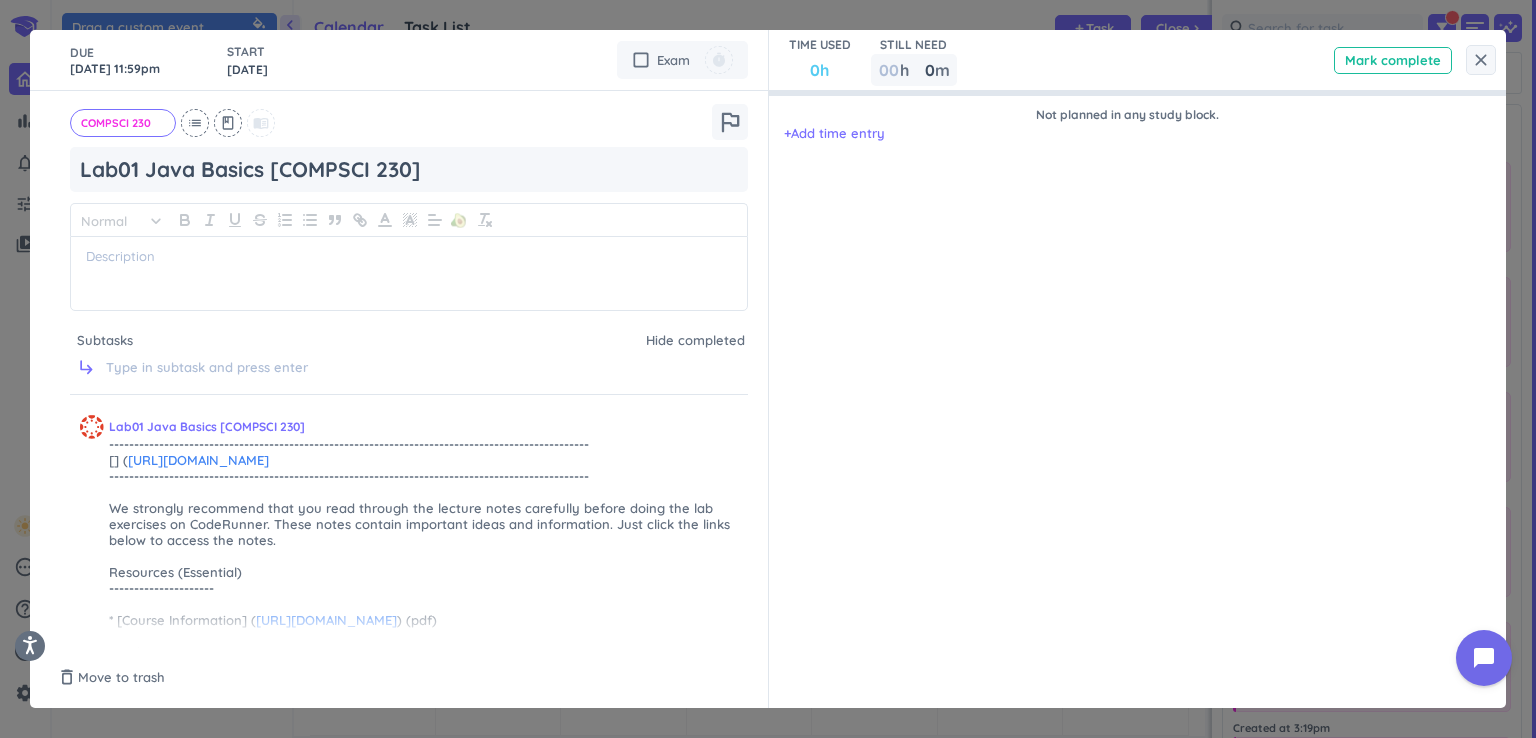 click on "close" at bounding box center (1481, 60) 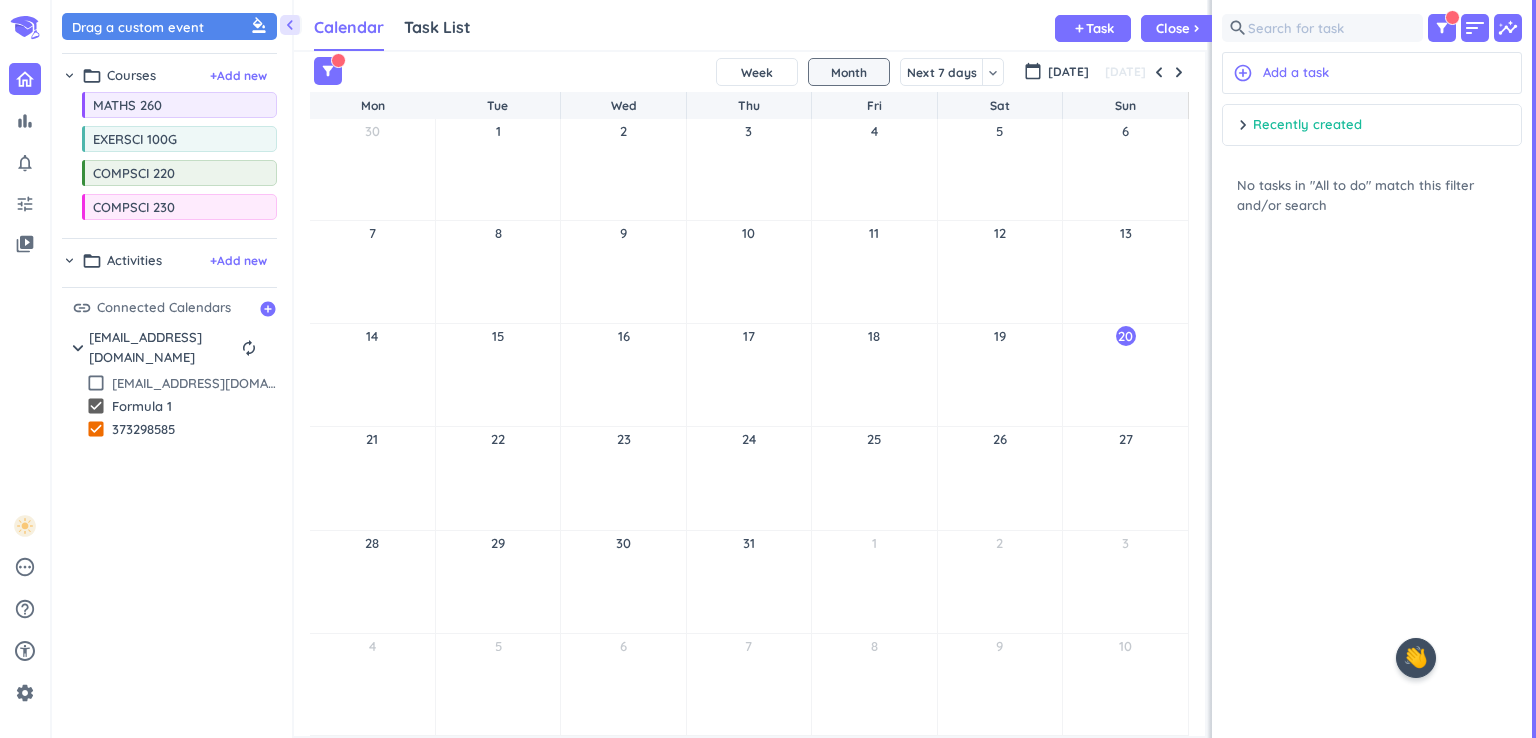 scroll, scrollTop: 0, scrollLeft: 0, axis: both 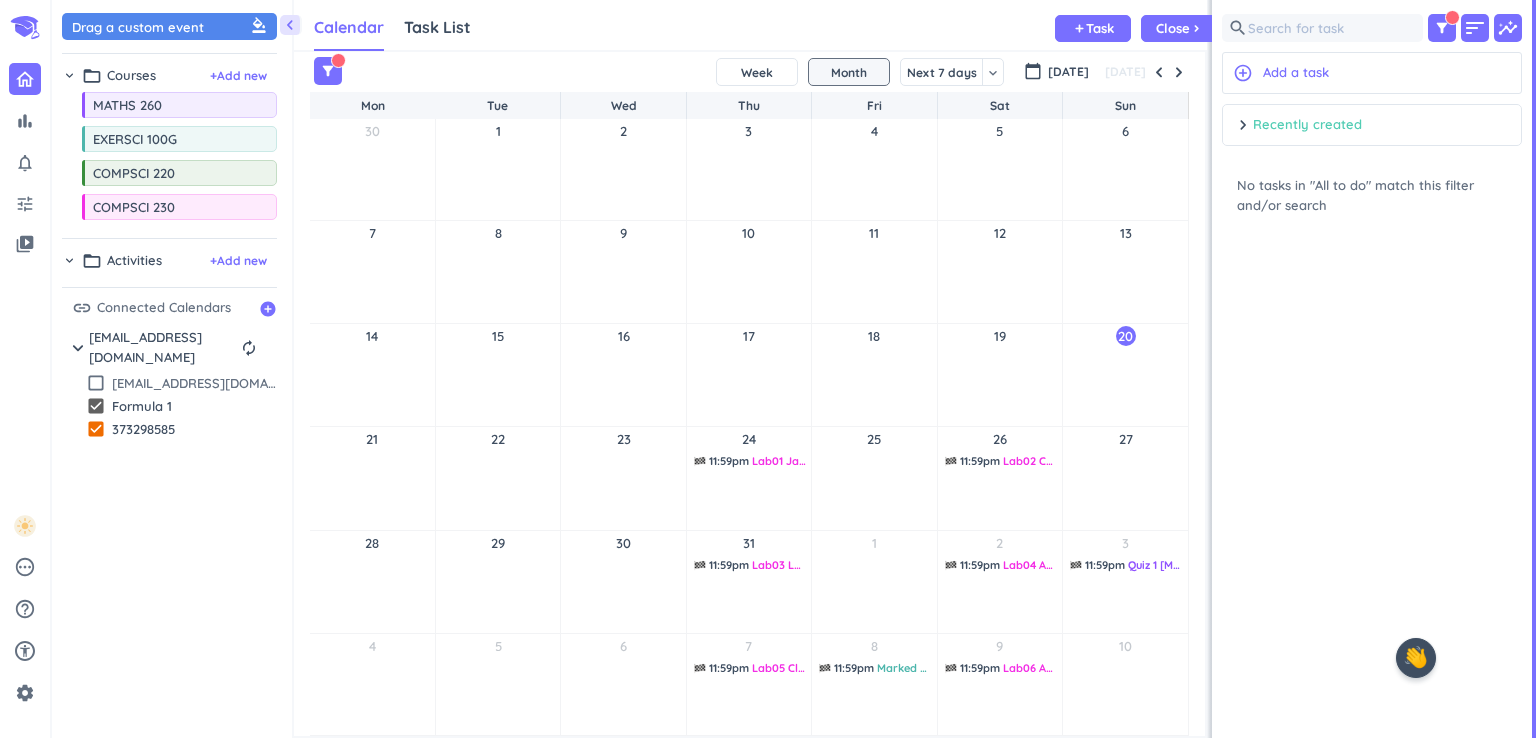click on "Recently created" at bounding box center (1307, 125) 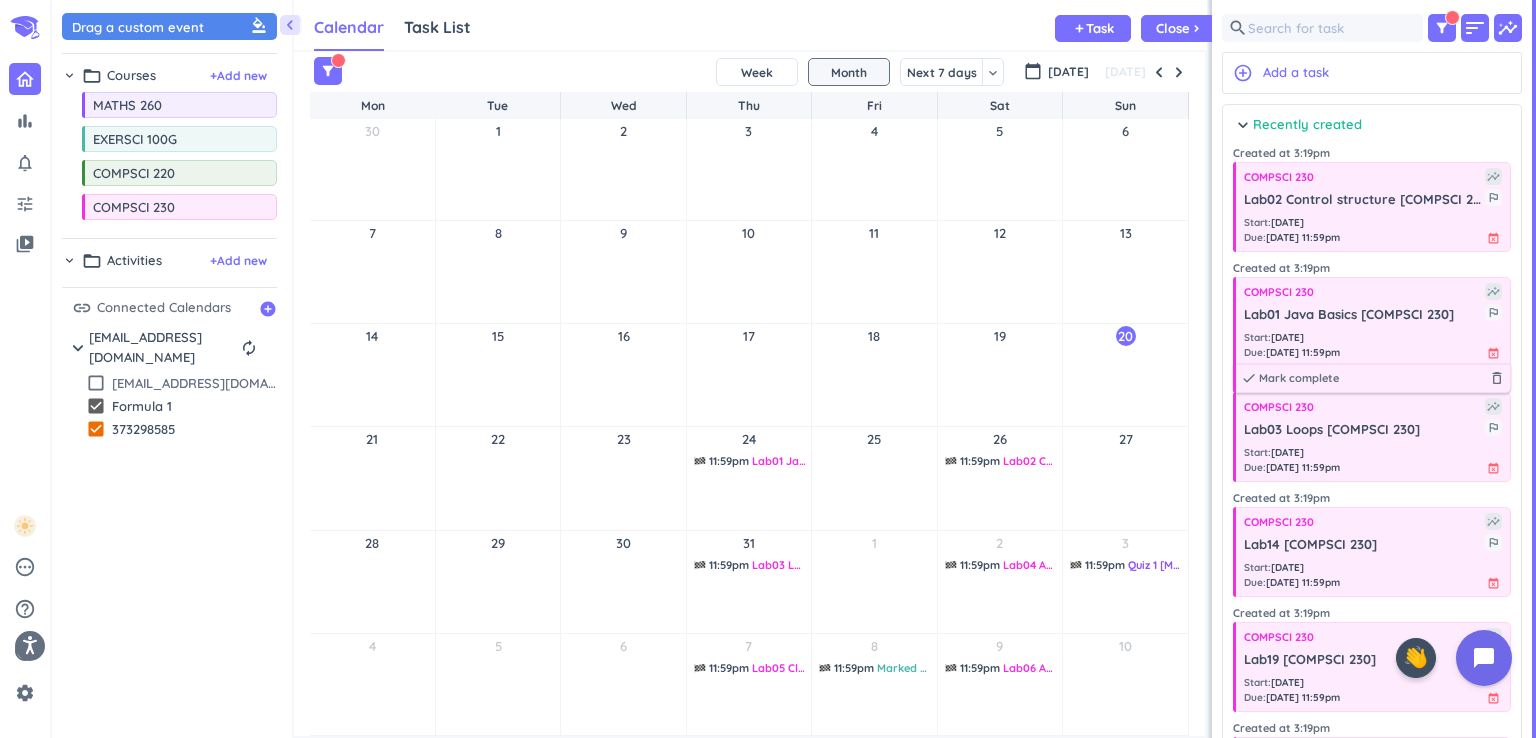 drag, startPoint x: 1351, startPoint y: 316, endPoint x: 1409, endPoint y: 350, distance: 67.23094 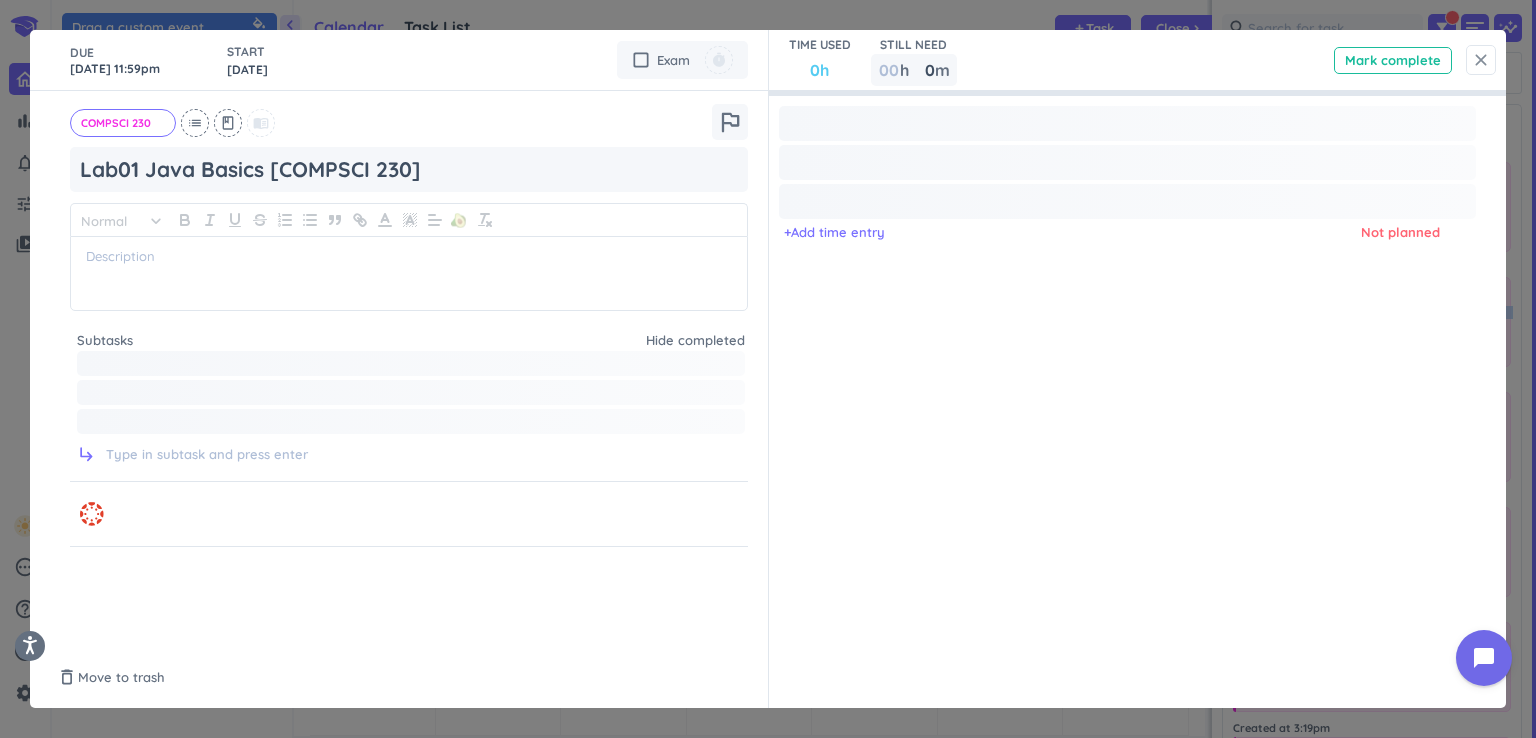 click on "close" at bounding box center (1481, 60) 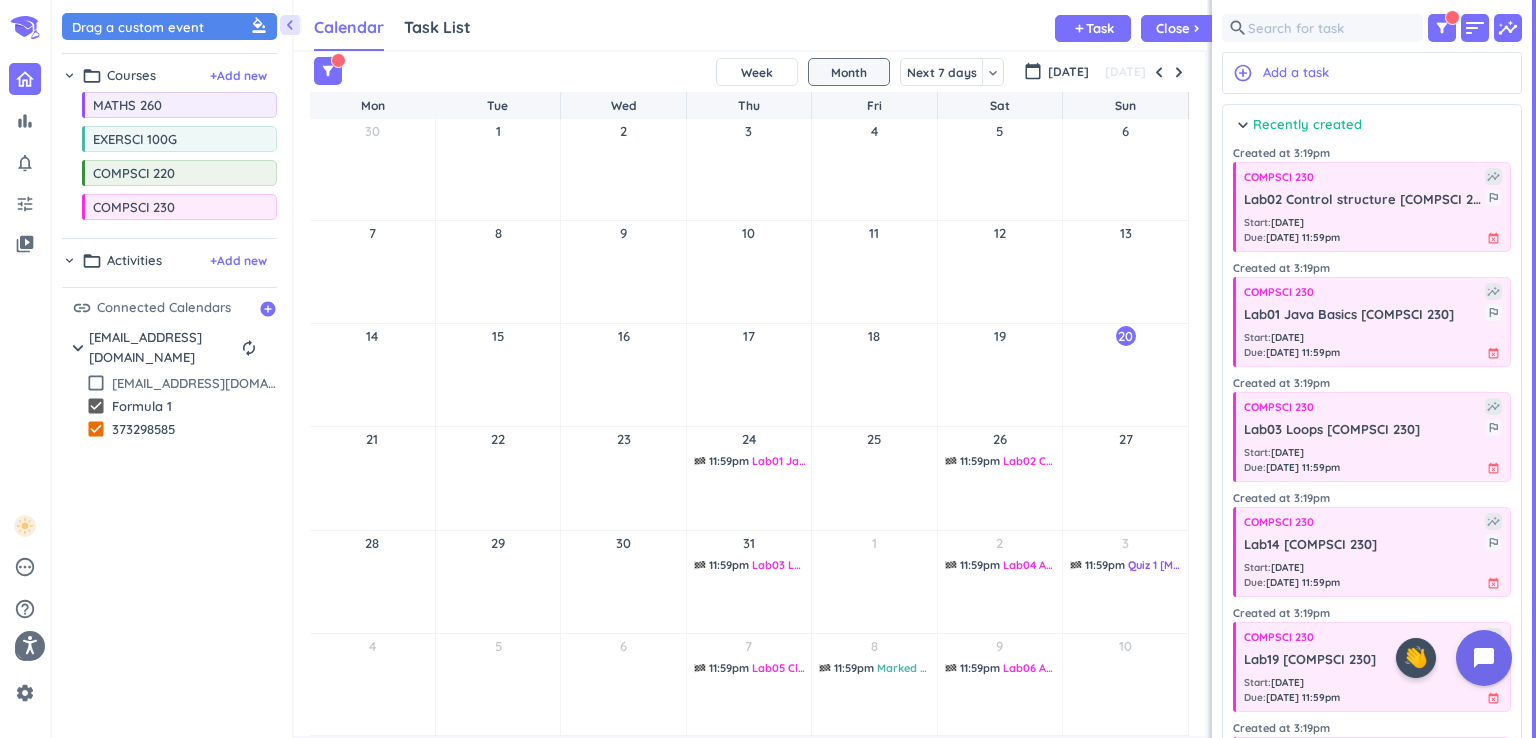 click at bounding box center [1534, 369] 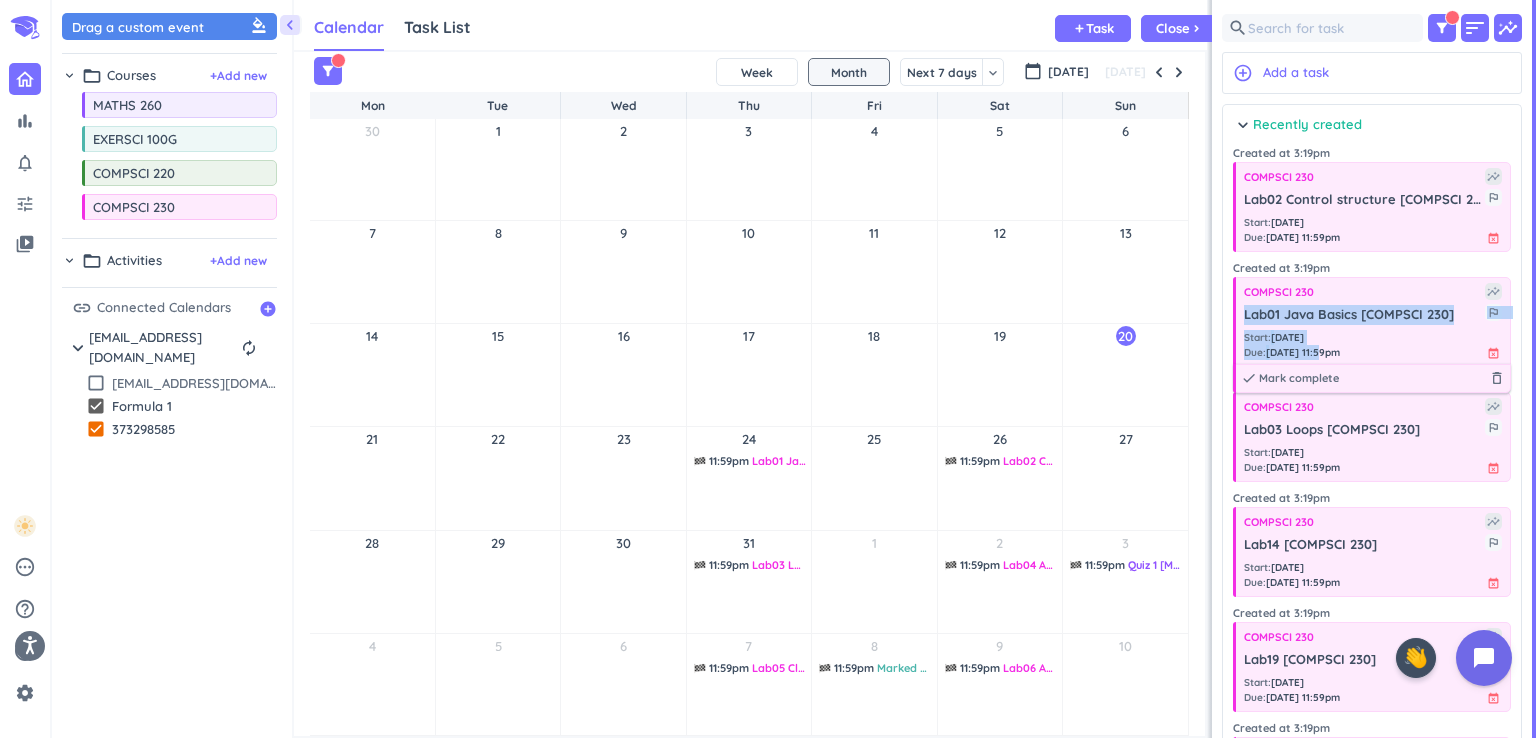 drag, startPoint x: 1313, startPoint y: 351, endPoint x: 1236, endPoint y: 308, distance: 88.19297 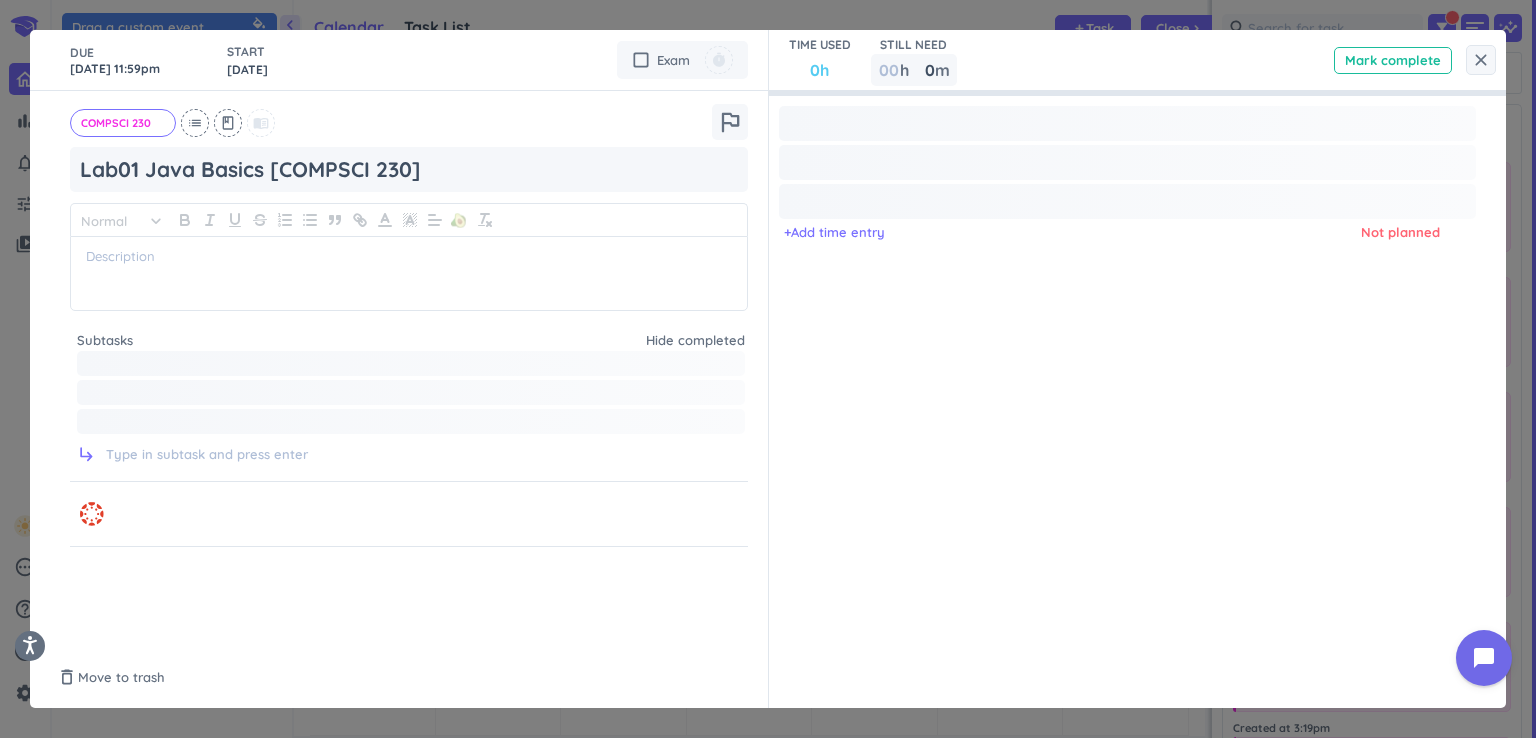 click on "+  Add time entry Not planned" at bounding box center (1128, 369) 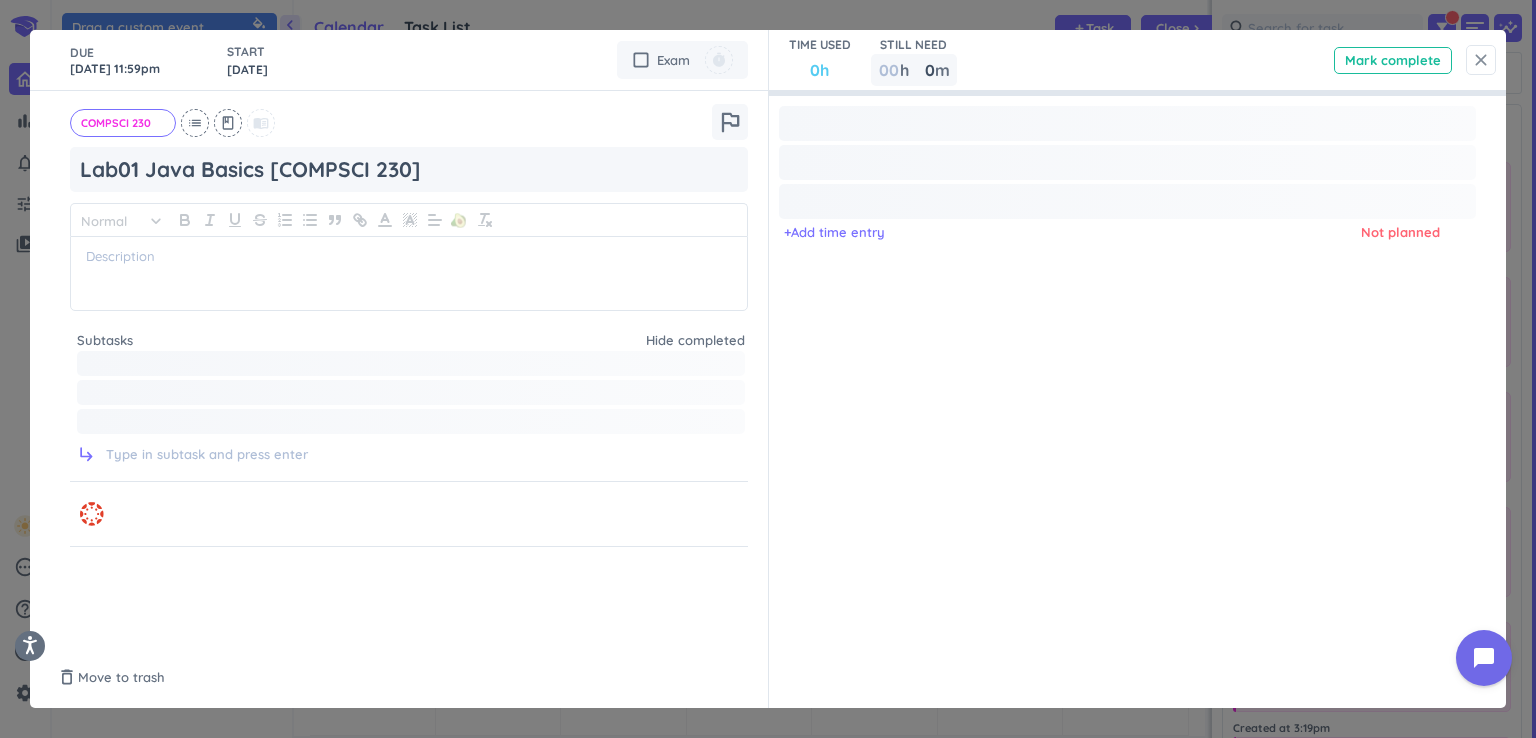 click on "close" at bounding box center (1481, 60) 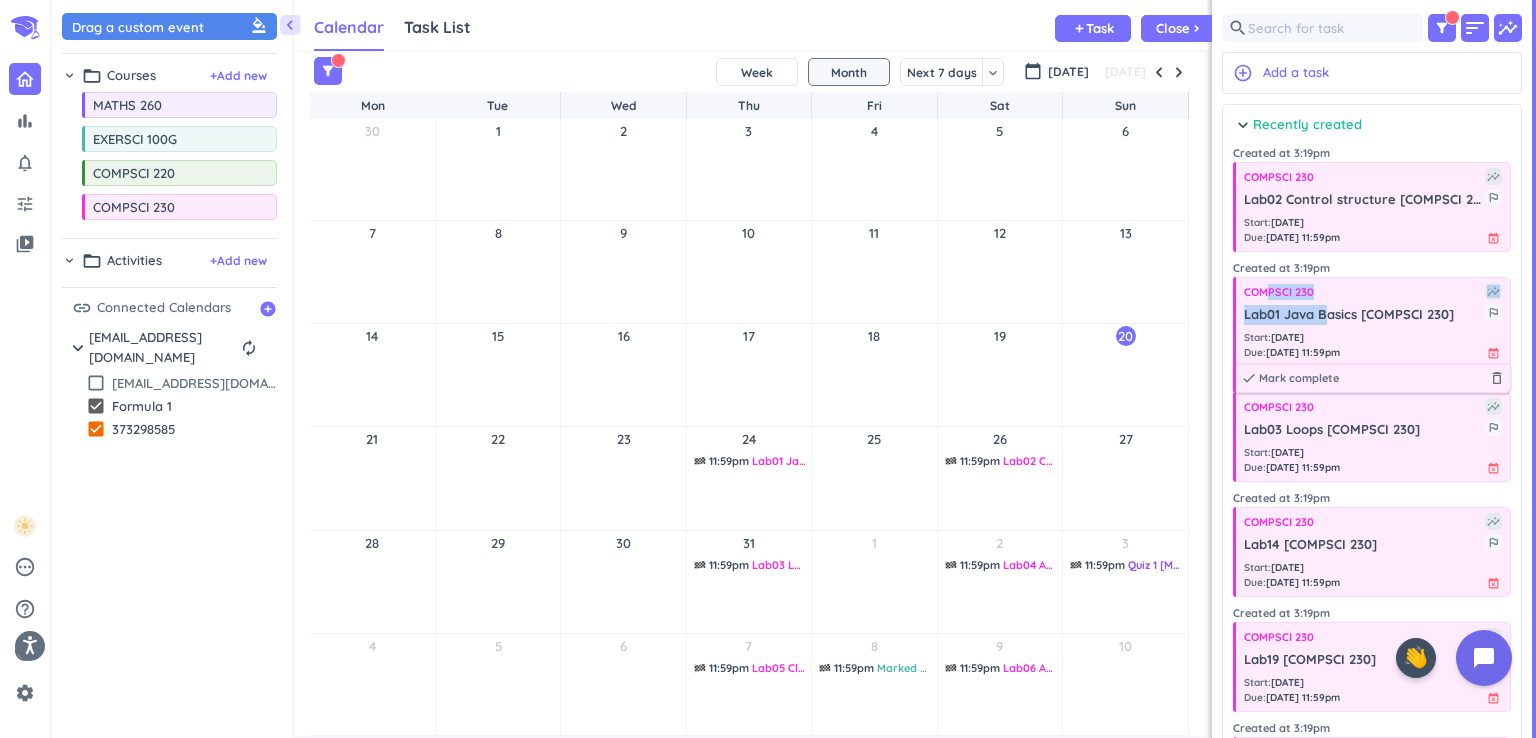 drag, startPoint x: 1328, startPoint y: 304, endPoint x: 1300, endPoint y: 287, distance: 32.75668 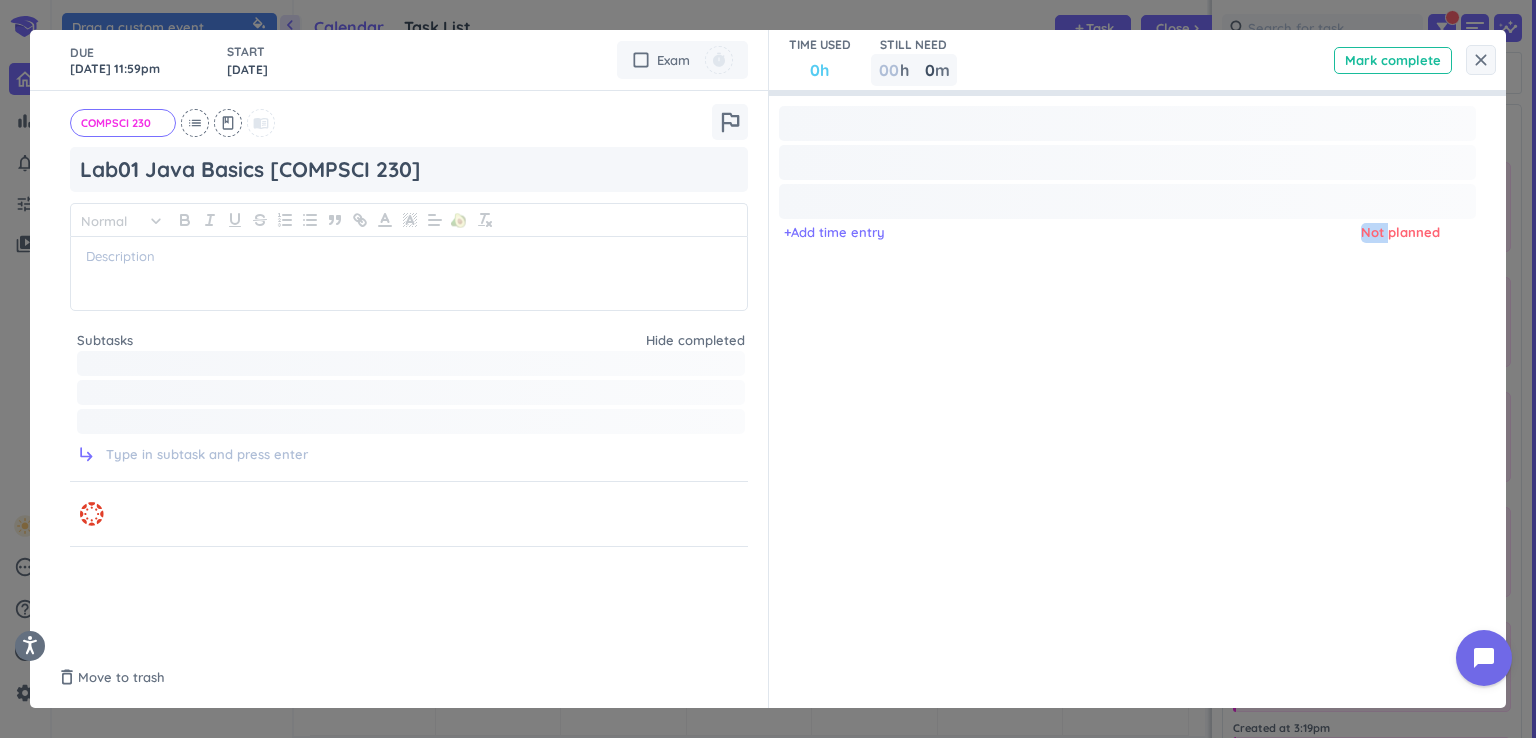 click on "+  Add time entry Not planned" at bounding box center (1128, 369) 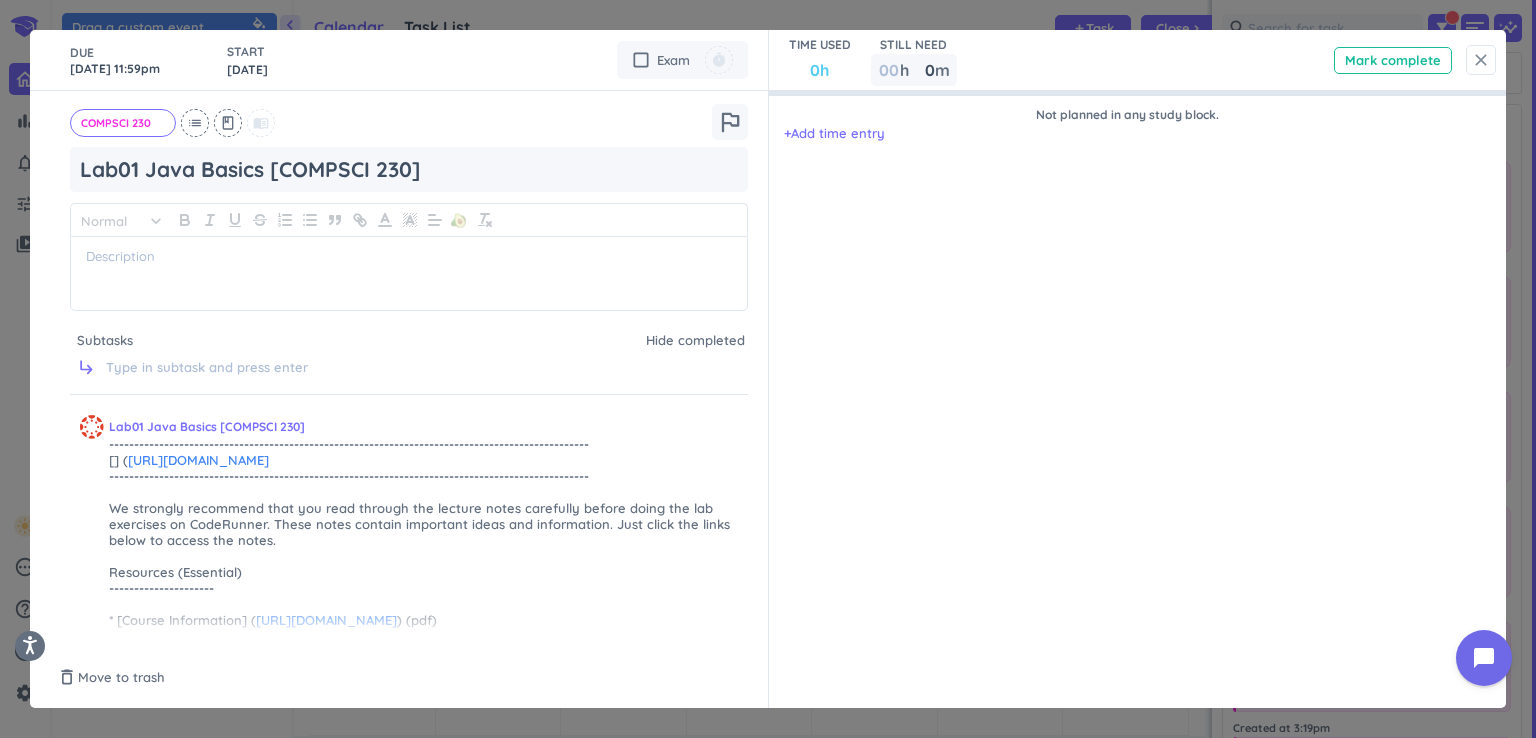click on "close" at bounding box center (1481, 60) 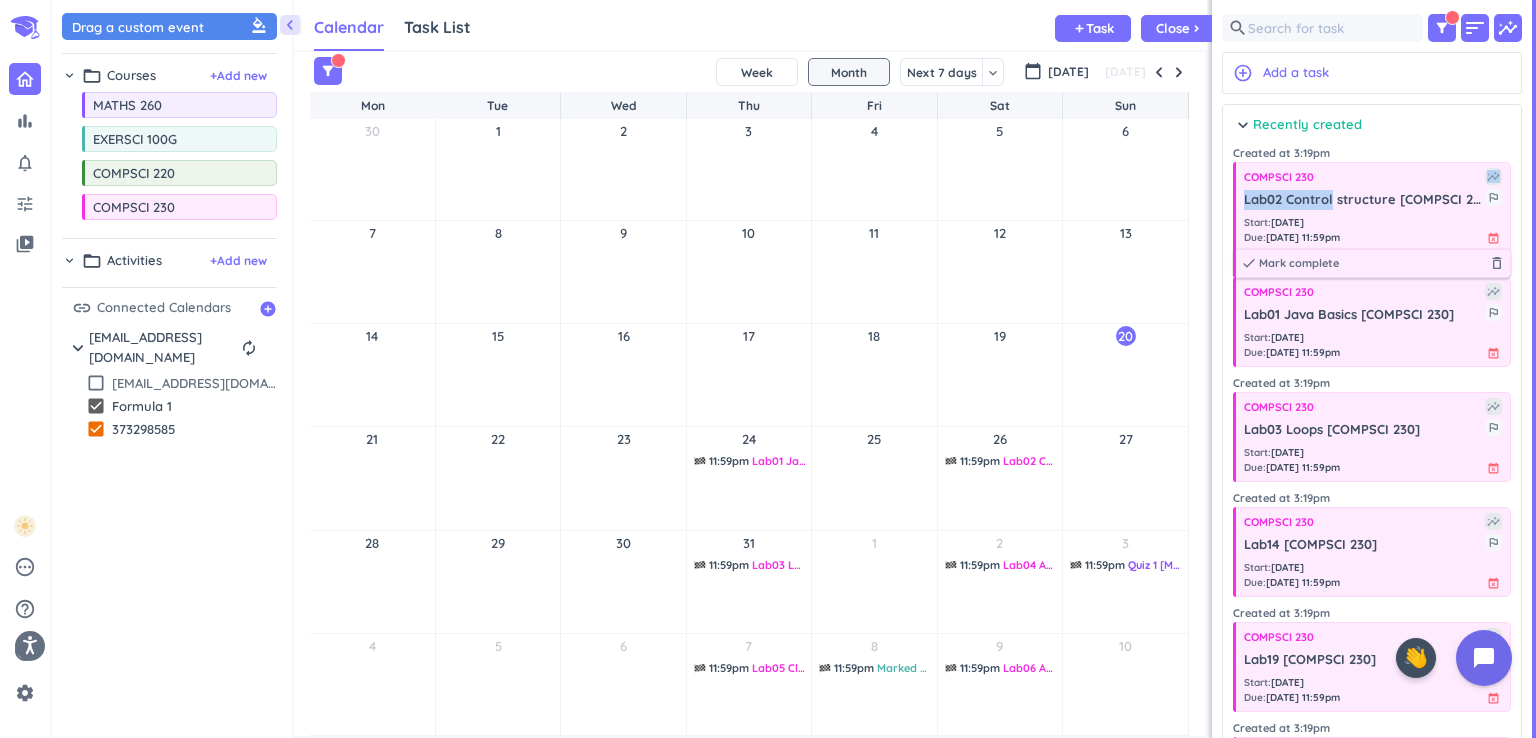 drag, startPoint x: 1332, startPoint y: 205, endPoint x: 1370, endPoint y: 184, distance: 43.416588 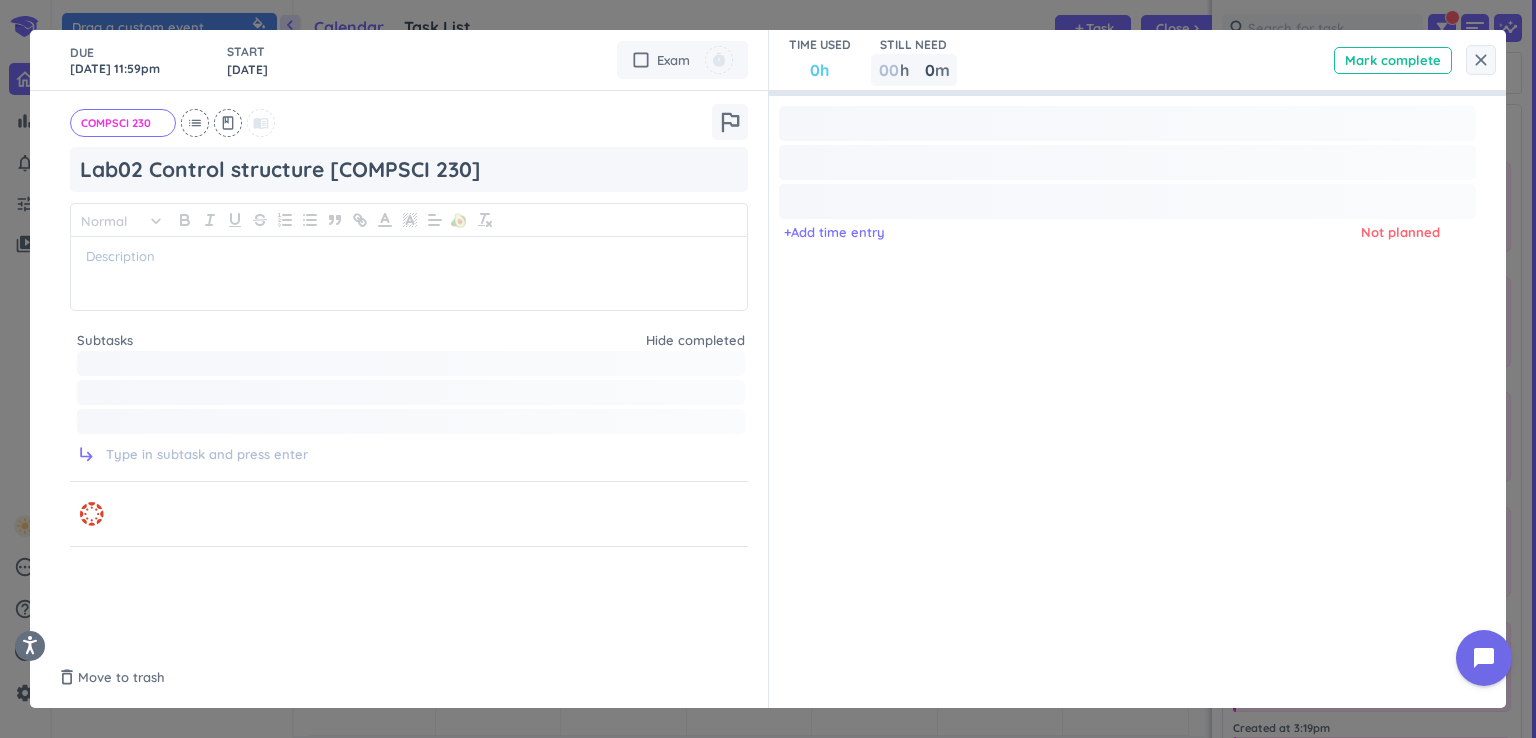 drag, startPoint x: 1370, startPoint y: 184, endPoint x: 1457, endPoint y: 208, distance: 90.24966 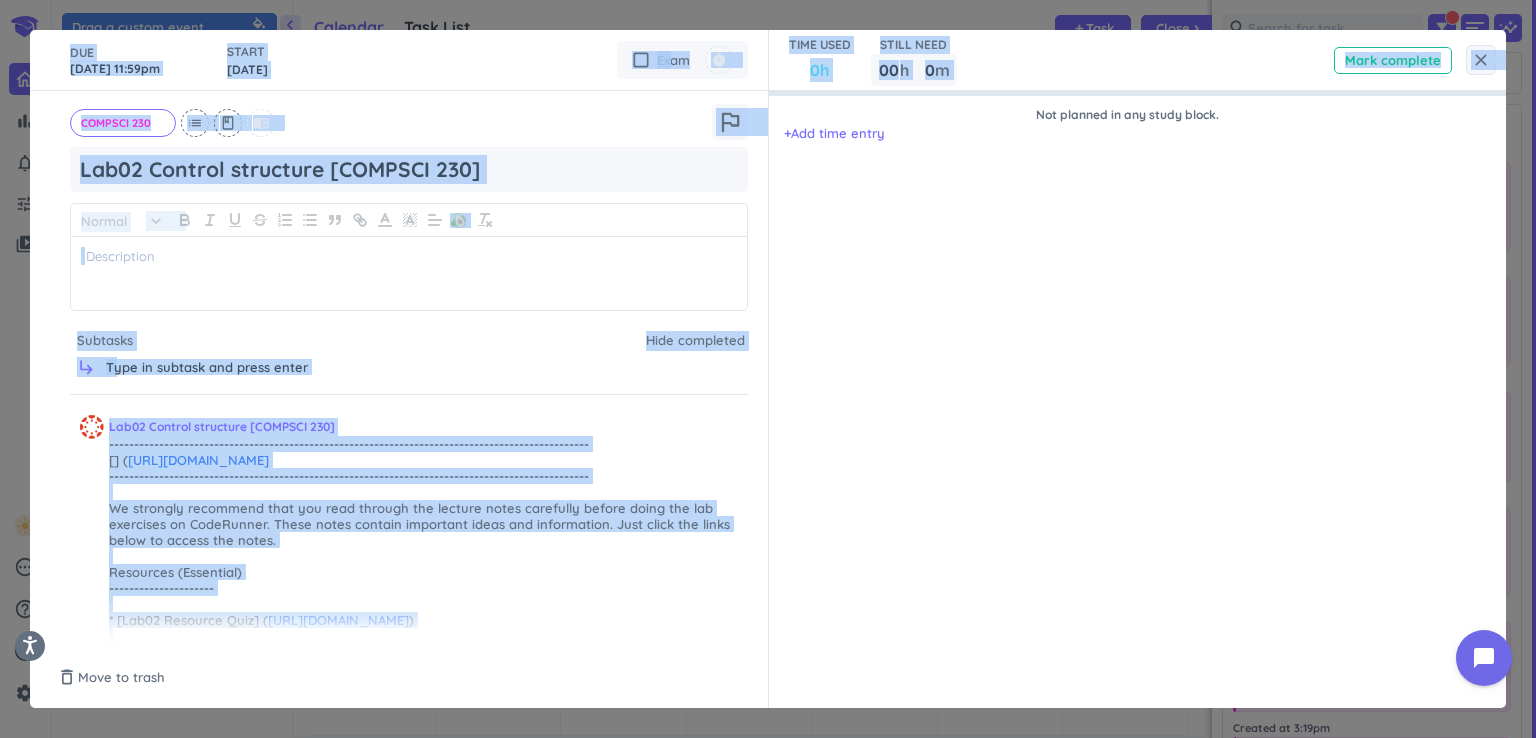 drag, startPoint x: 1457, startPoint y: 208, endPoint x: 1451, endPoint y: 59, distance: 149.12076 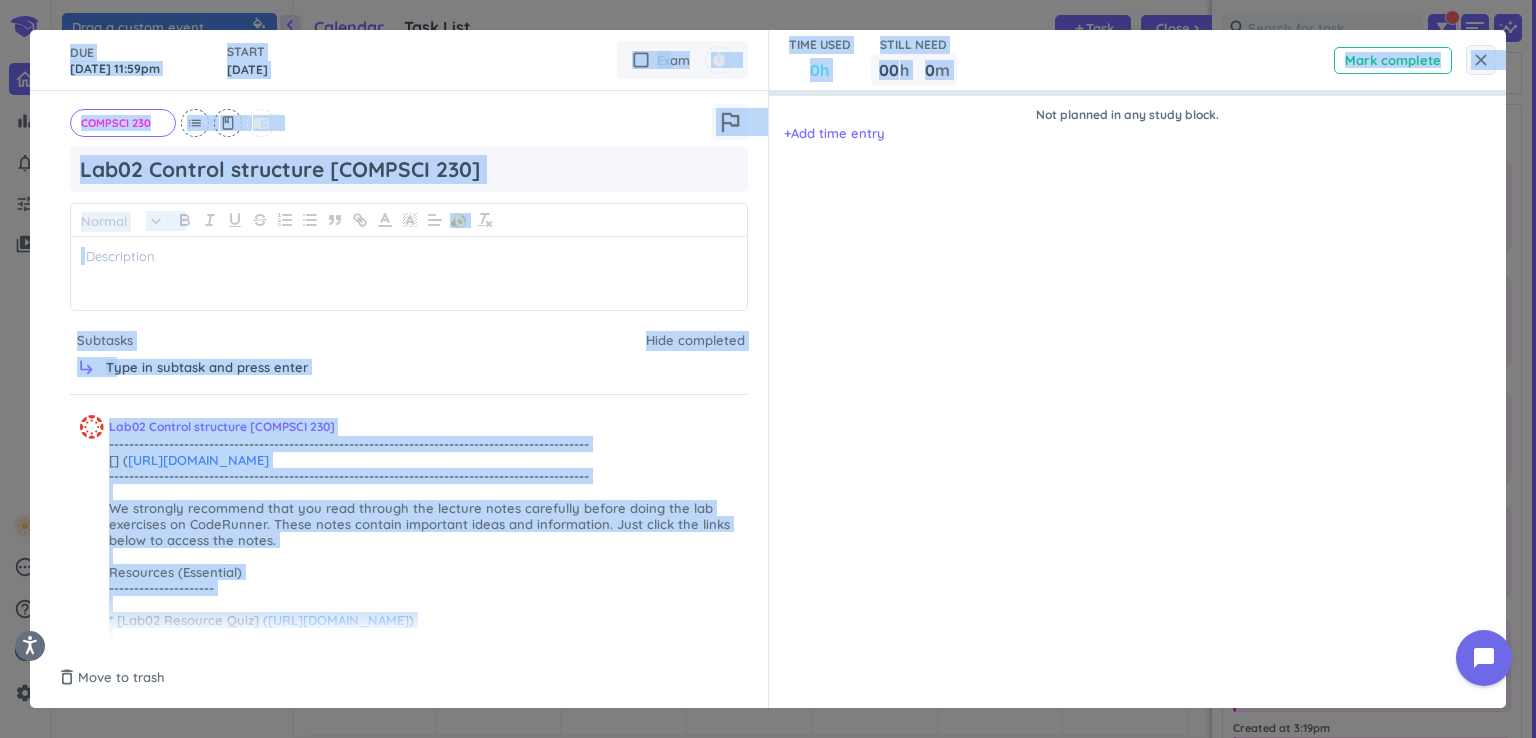 click on "close DUE 26 Jul, 11:59pm START in 3 days cancel check_box_outline_blank Exam timer COMPSCI 230 cancel list class menu_book outlined_flag Lab02 Control structure [COMPSCI 230] Normal keyboard_arrow_down                                                                             🥑             Subtasks Hide completed subdirectory_arrow_right   Lab02 Control structure [COMPSCI 230] ------------------------------------------------------------------------------------------------ [] ( https://assets.canvasicons.auckland.ac.nz/colour/Teaching/noun_study_3867451.000000.svg)Read ------------------------------------------------------------------------------------------------ We strongly recommend that you read through the lecture notes carefully before doing the lab exercises on CodeRunner. These notes contain important ideas and information. Just click the links below to access the notes. Resources (Essential) --------------------- * [Lab02 Resource Quiz] ( )   Handouts -------- ) [] (   * Lab02 [Folder] ( ) ) )" at bounding box center (768, 369) 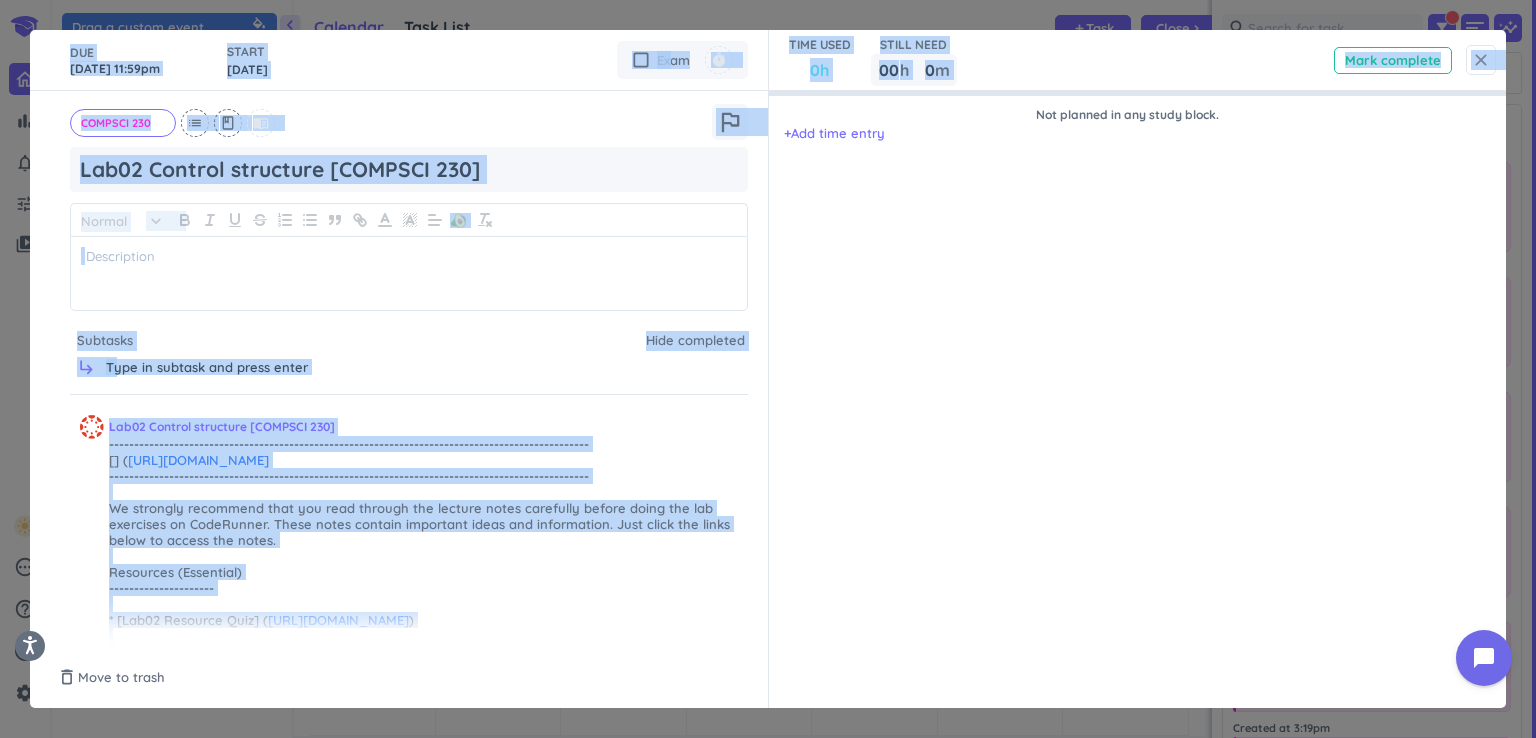 click on "close" at bounding box center [1481, 60] 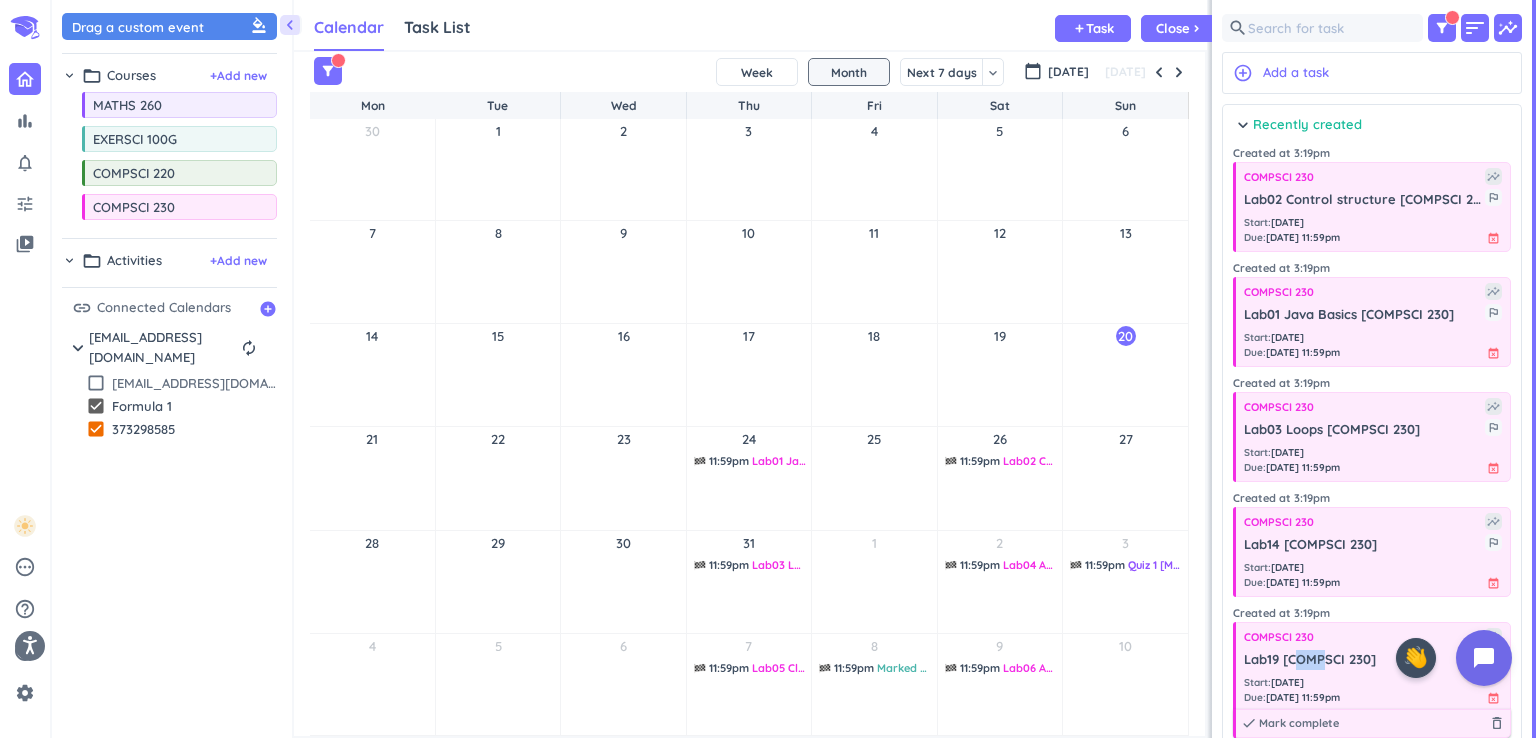 drag, startPoint x: 1299, startPoint y: 666, endPoint x: 1327, endPoint y: 648, distance: 33.286633 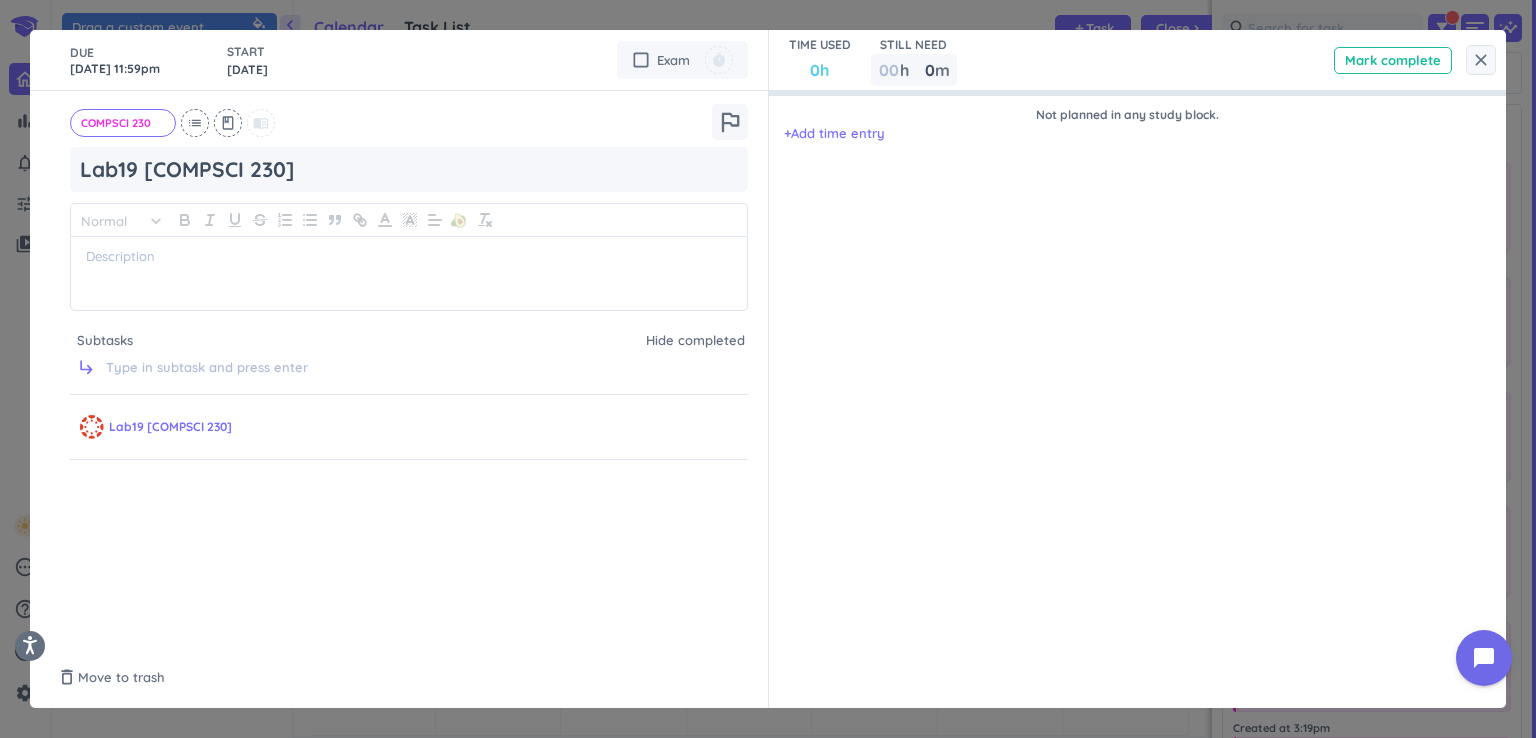 click on "close" at bounding box center [1481, 60] 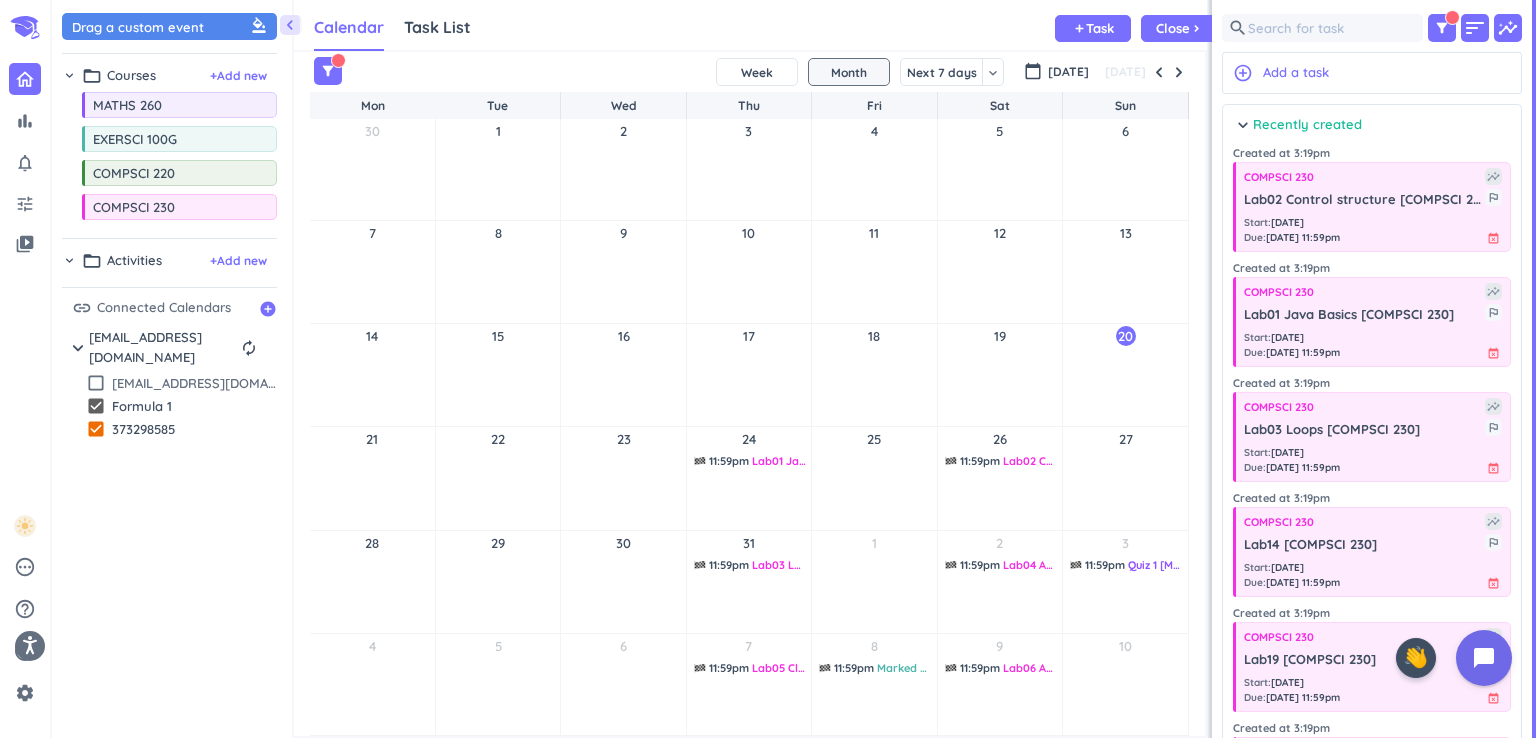 click on "11" at bounding box center (874, 272) 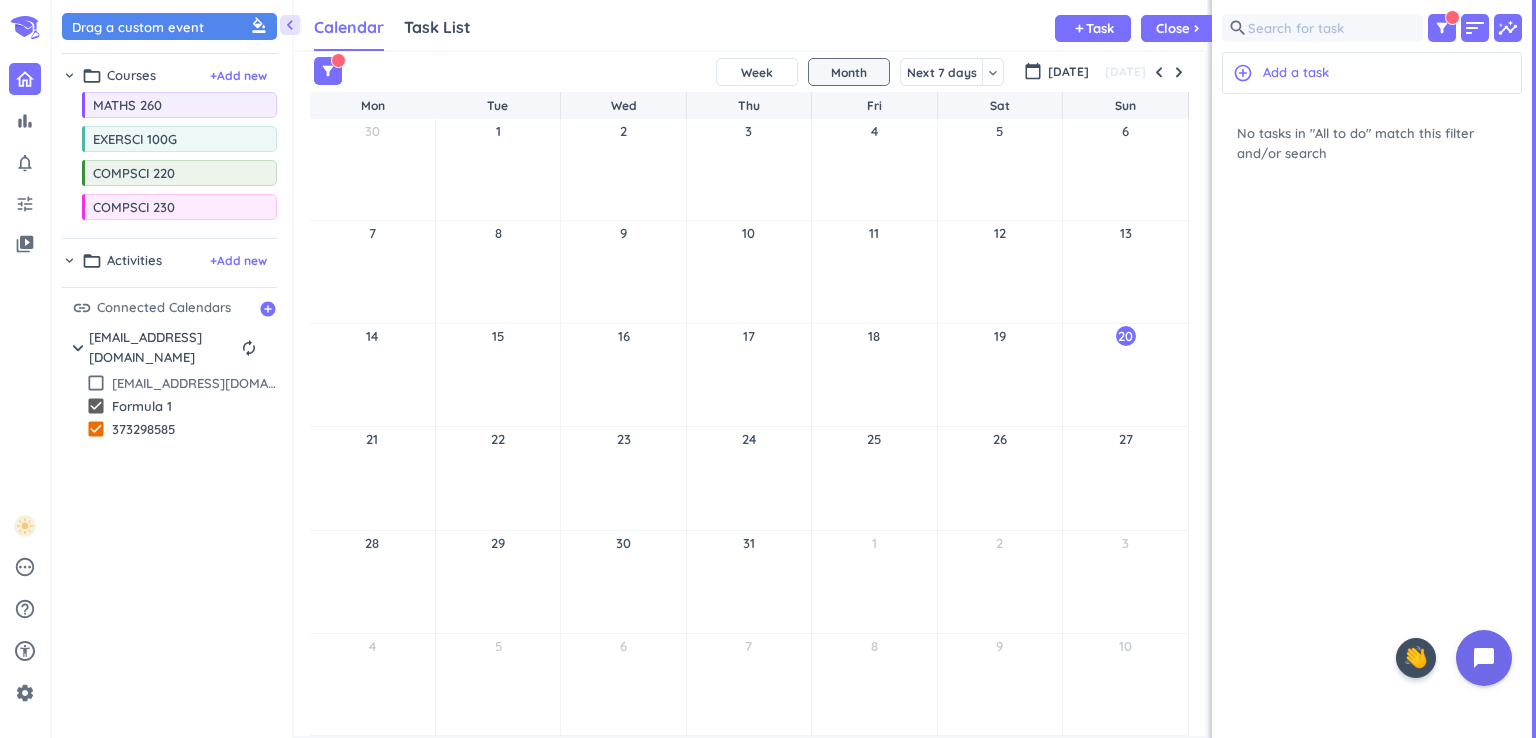 scroll, scrollTop: 0, scrollLeft: 0, axis: both 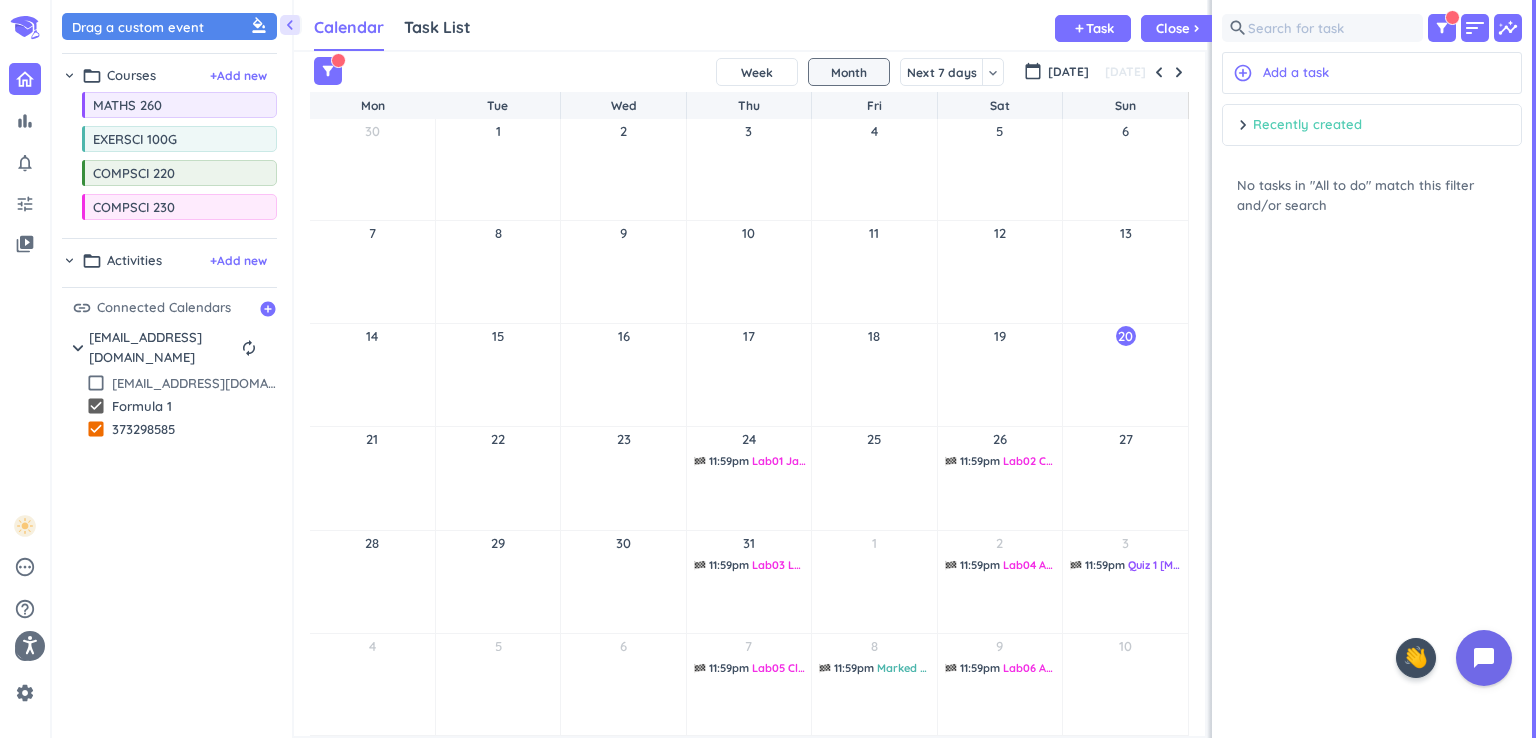 click on "Recently created" at bounding box center [1307, 125] 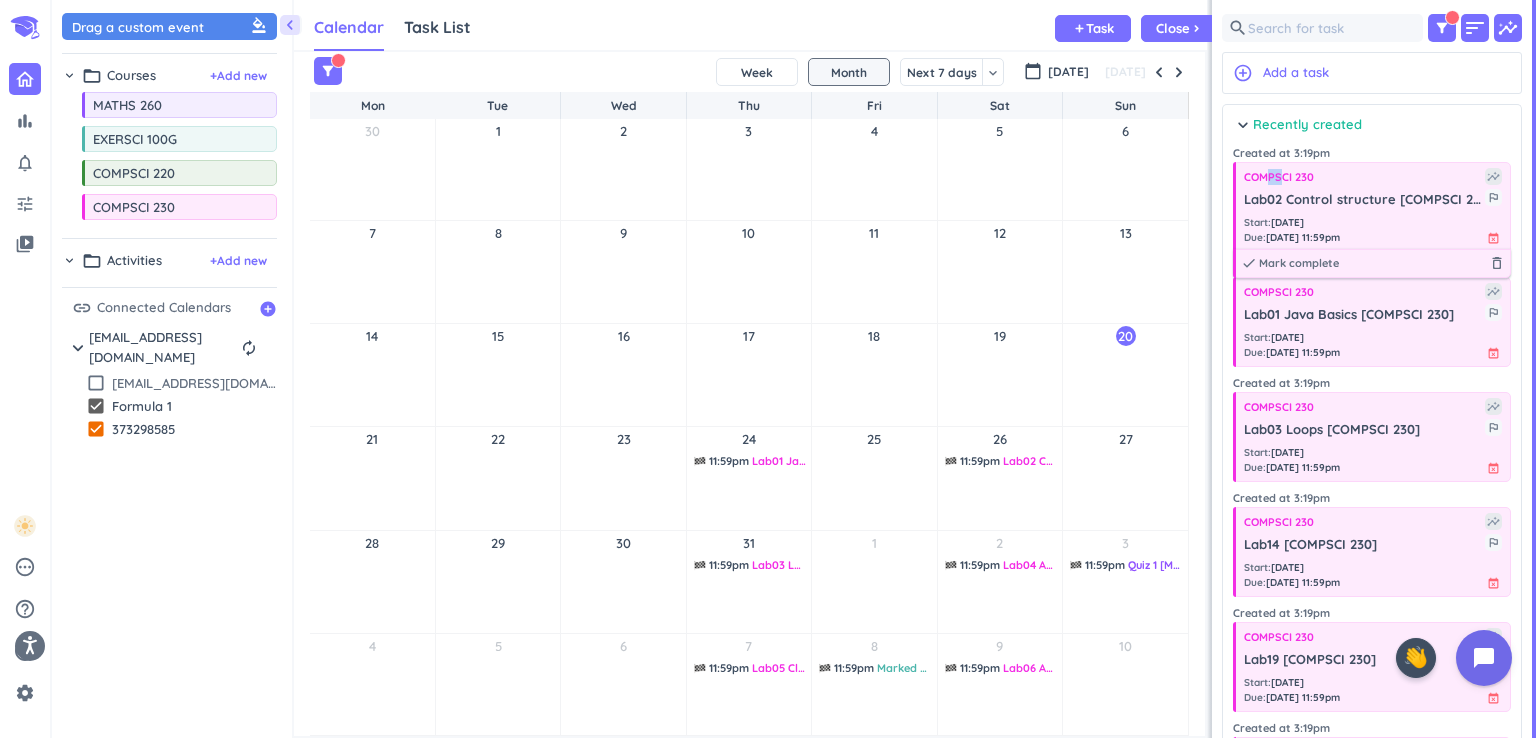 click on "COMPSCI 230" at bounding box center [1279, 177] 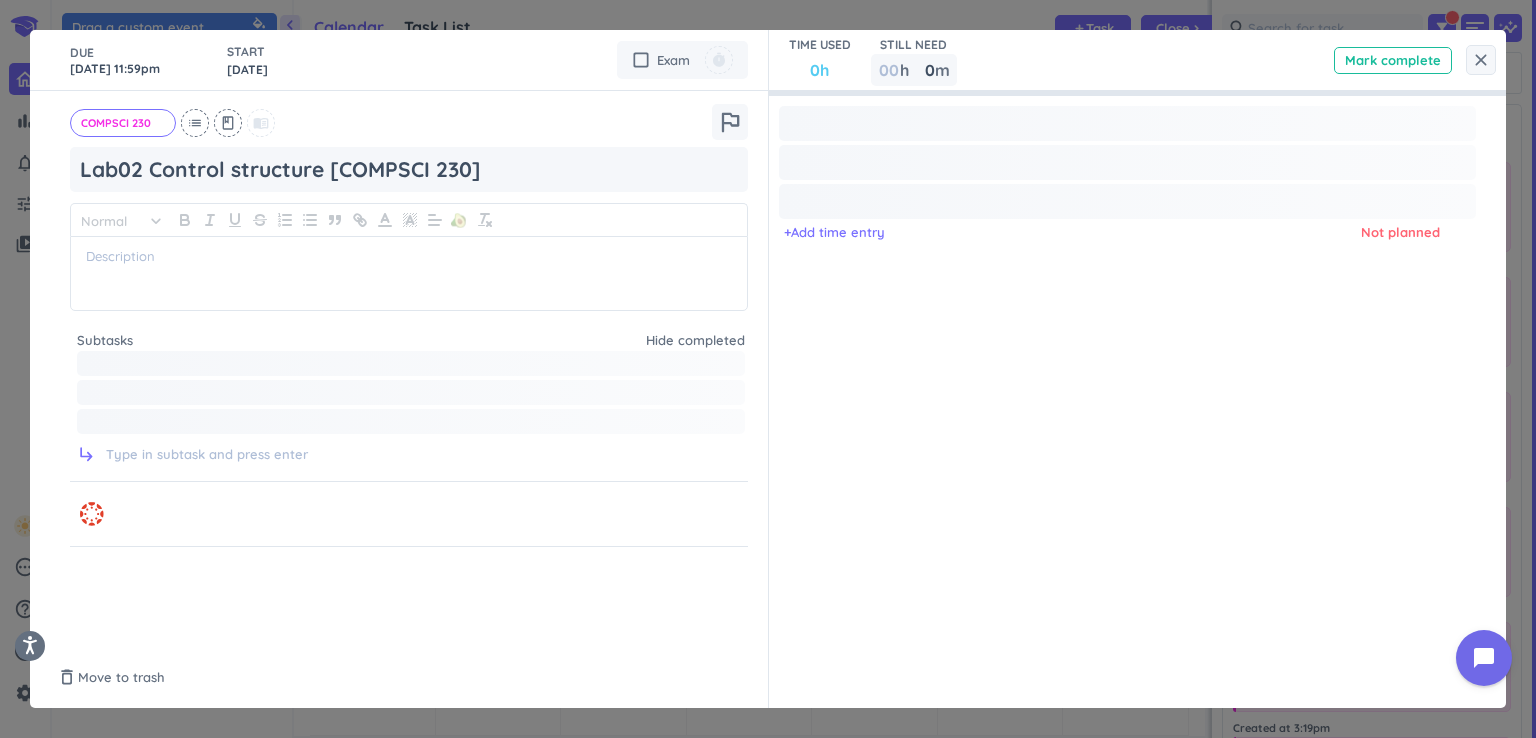 click on "close" at bounding box center (1481, 60) 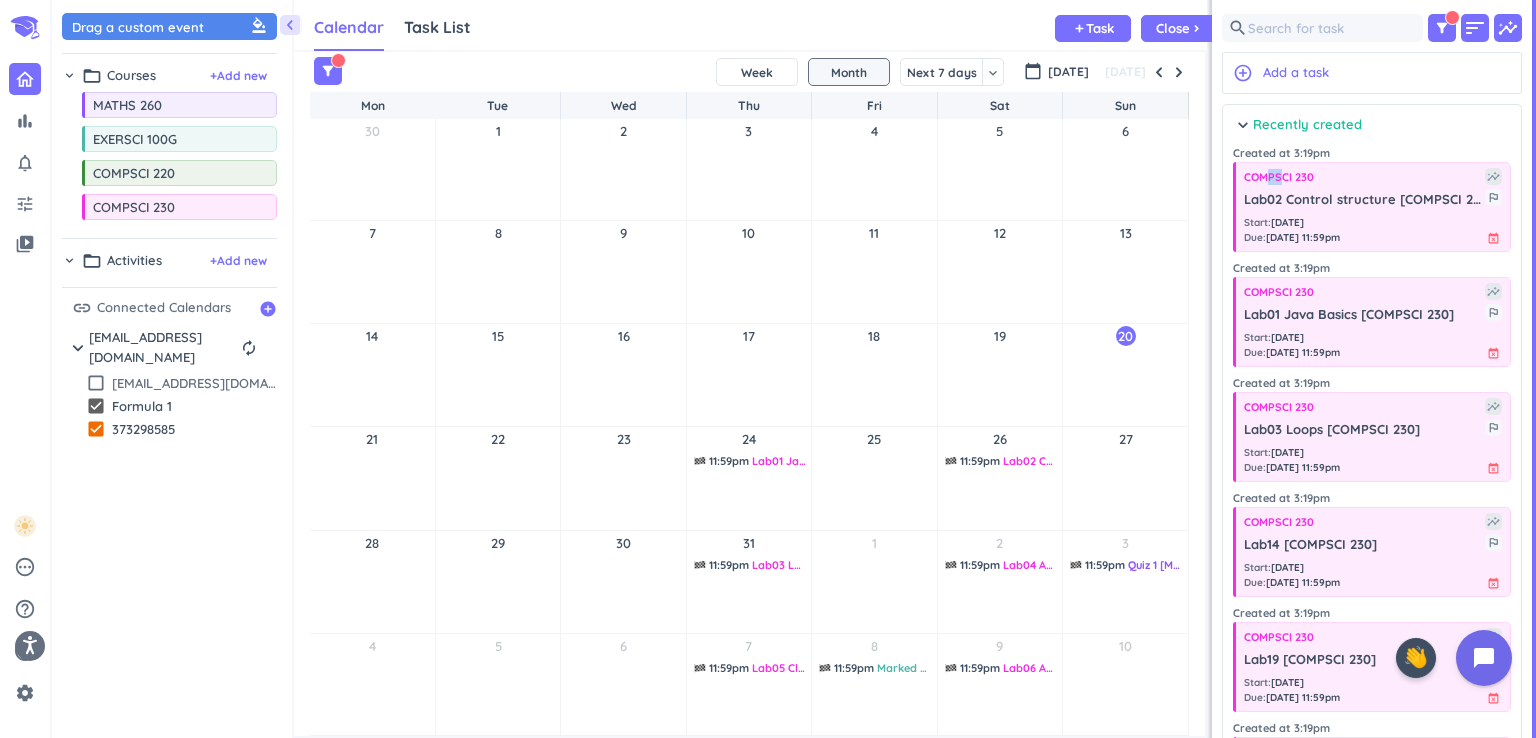 scroll, scrollTop: 700, scrollLeft: 0, axis: vertical 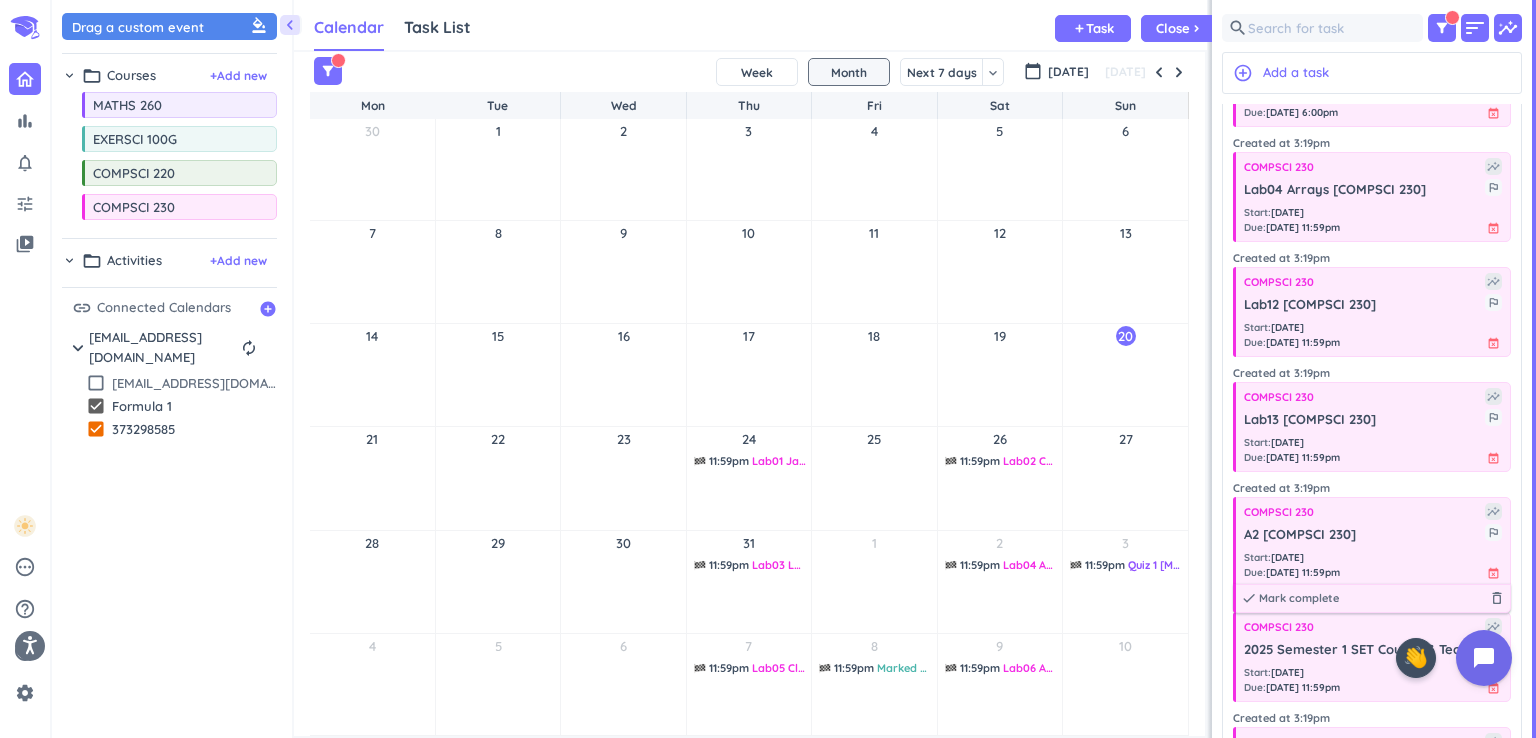 drag, startPoint x: 1399, startPoint y: 533, endPoint x: 1365, endPoint y: 568, distance: 48.79549 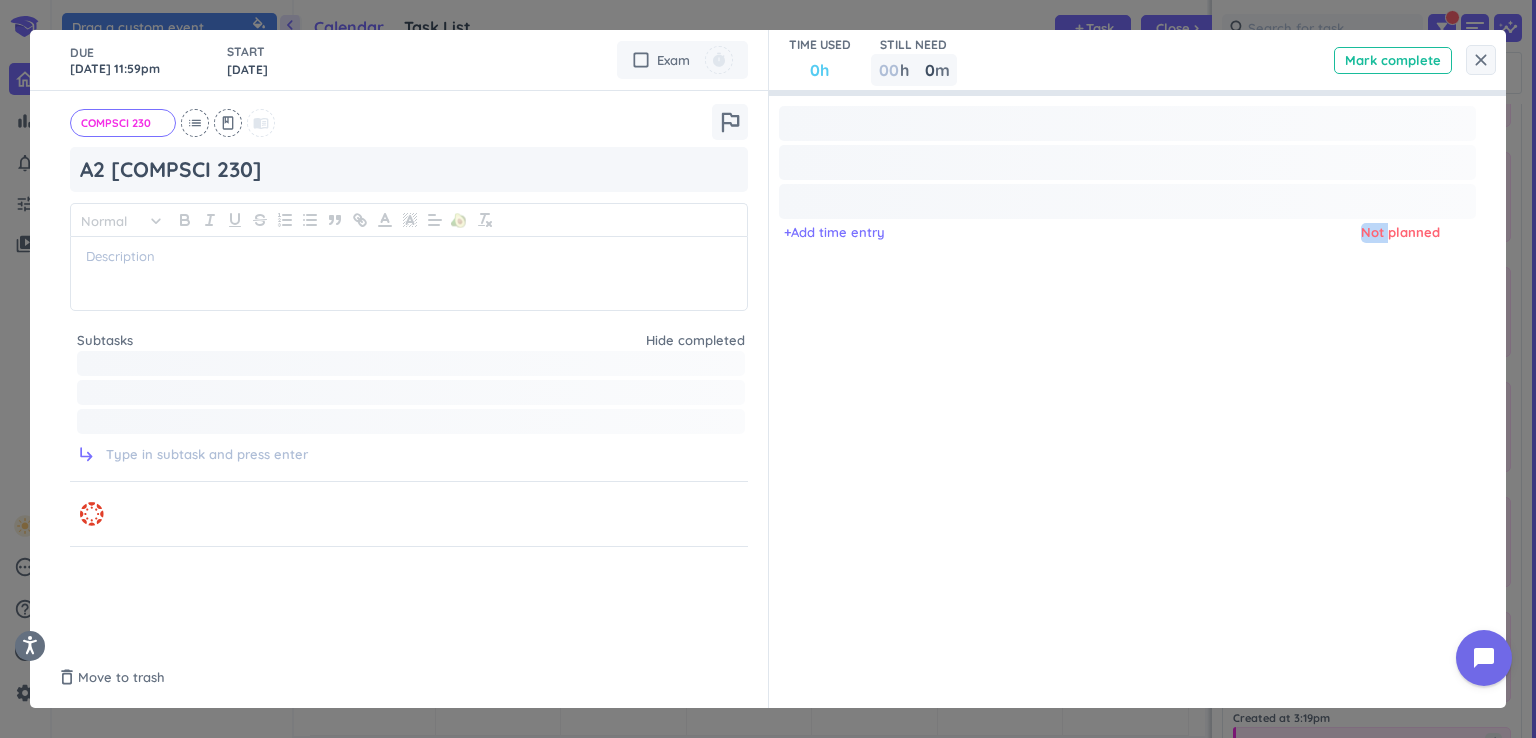 drag, startPoint x: 1365, startPoint y: 568, endPoint x: 1465, endPoint y: 225, distance: 357.28 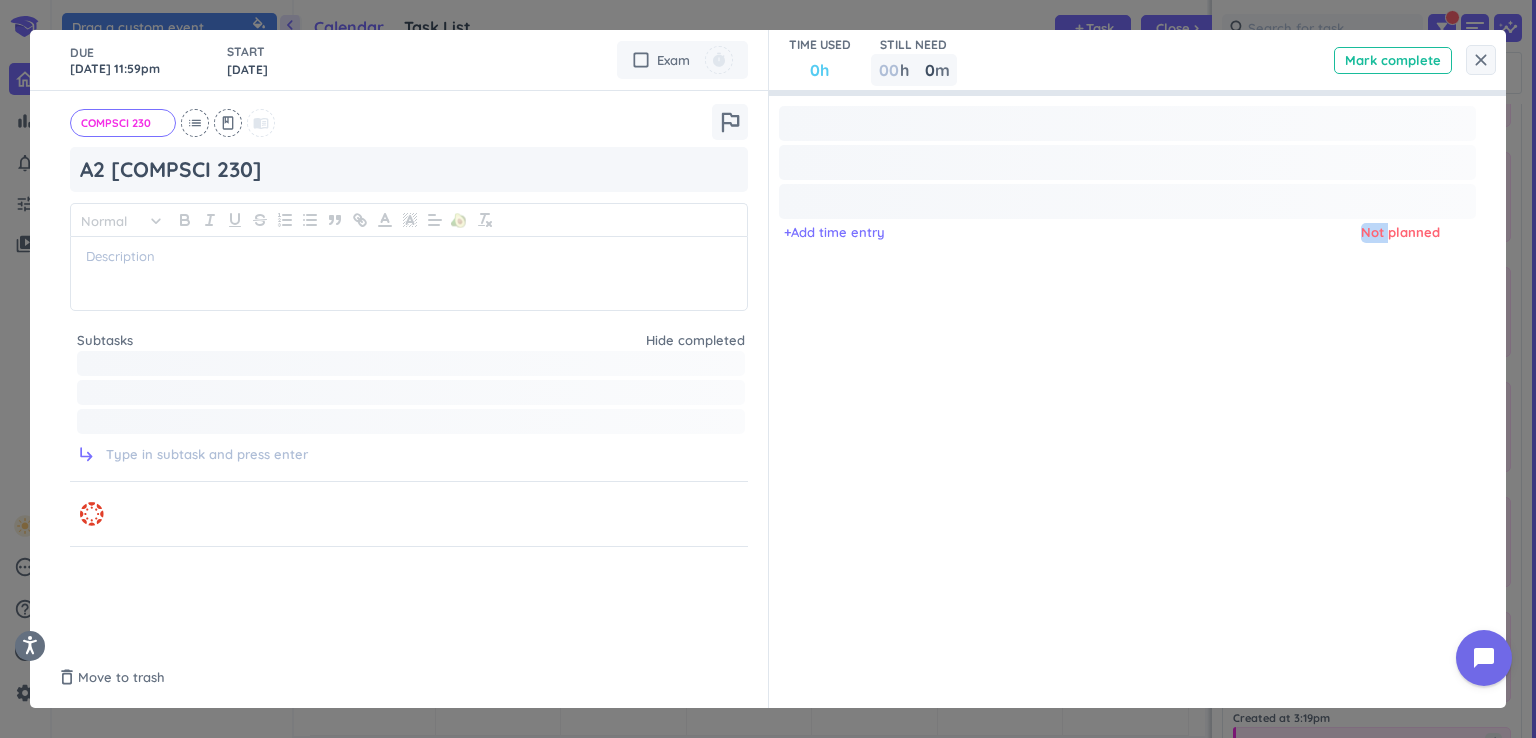 click on "+  Add time entry Not planned" at bounding box center (1128, 369) 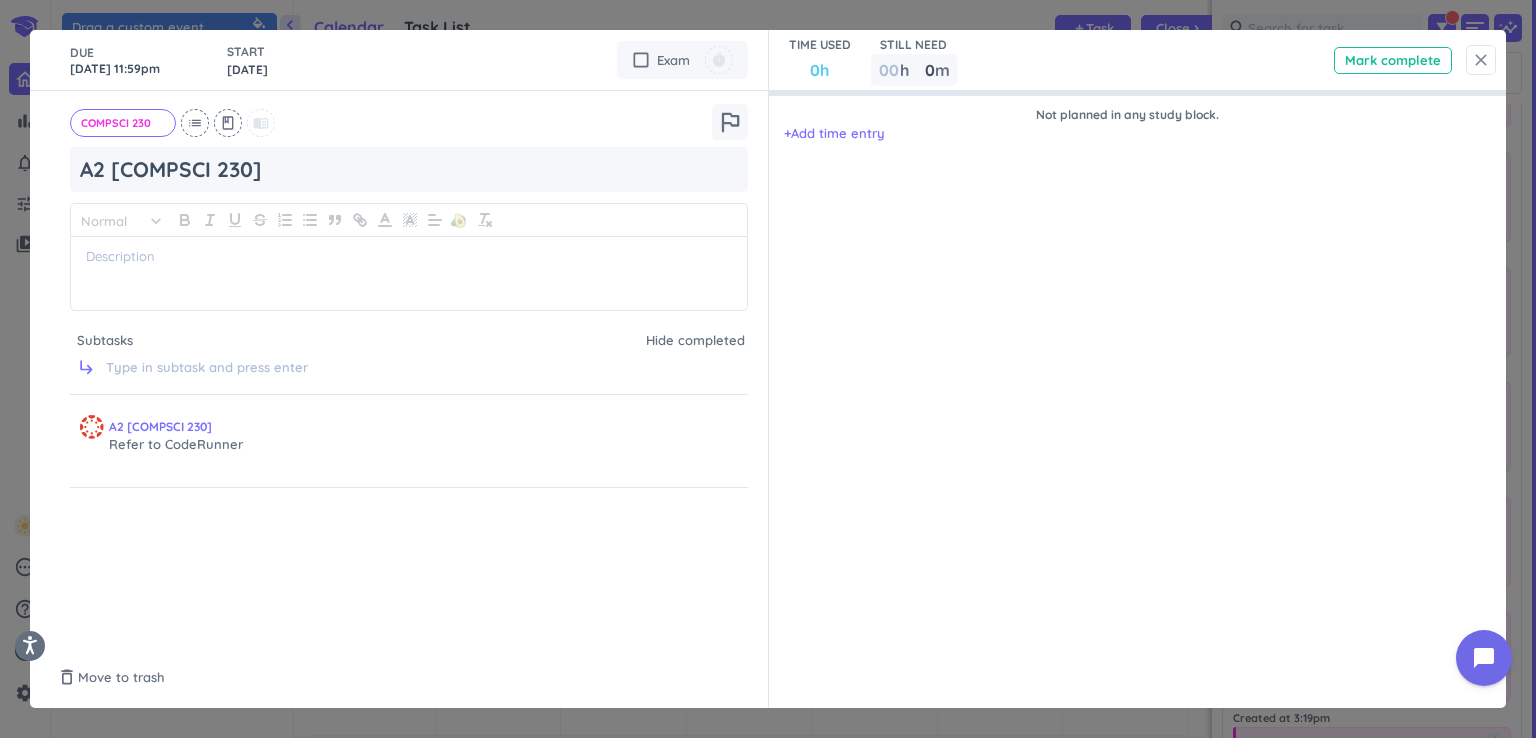 click on "close" at bounding box center [1481, 60] 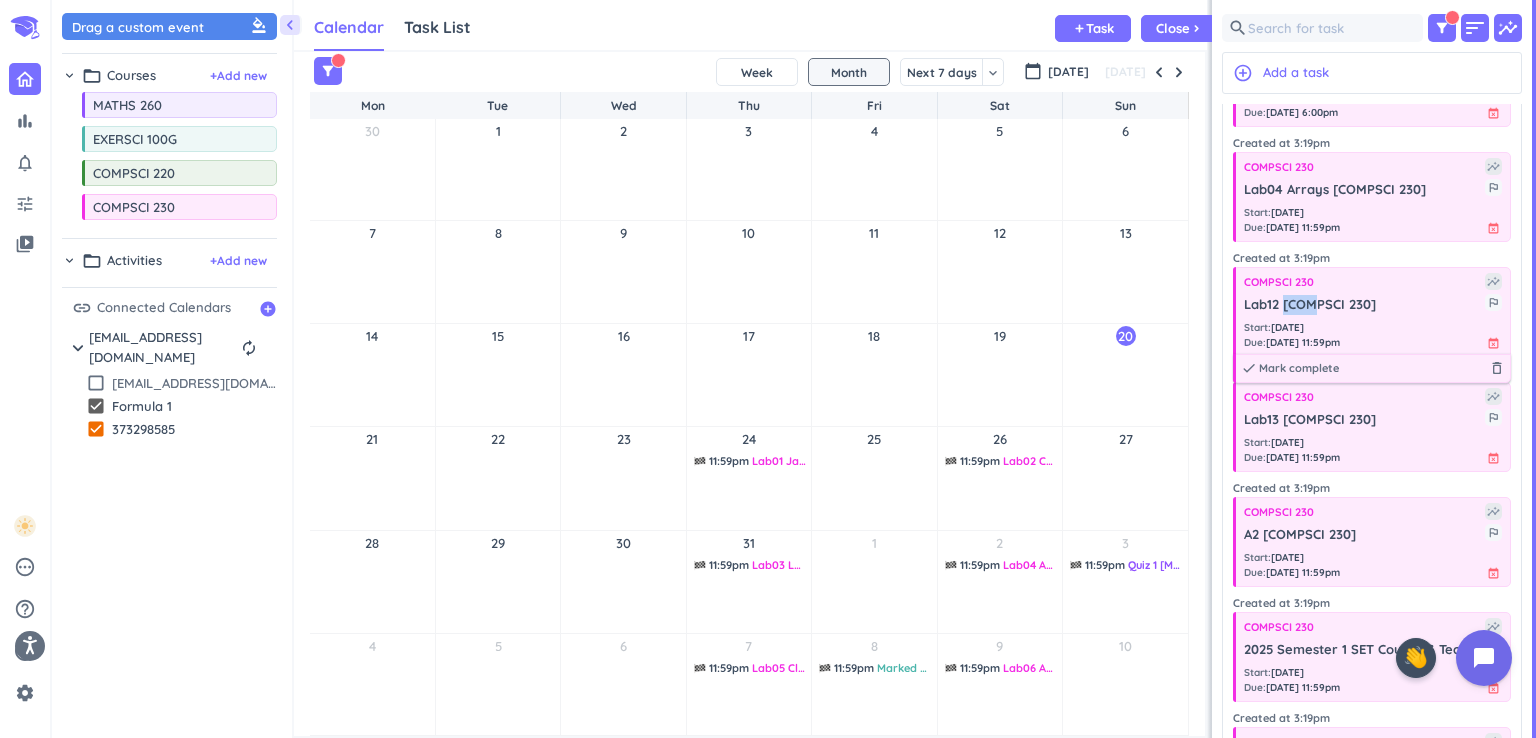 drag, startPoint x: 1317, startPoint y: 316, endPoint x: 1288, endPoint y: 303, distance: 31.780497 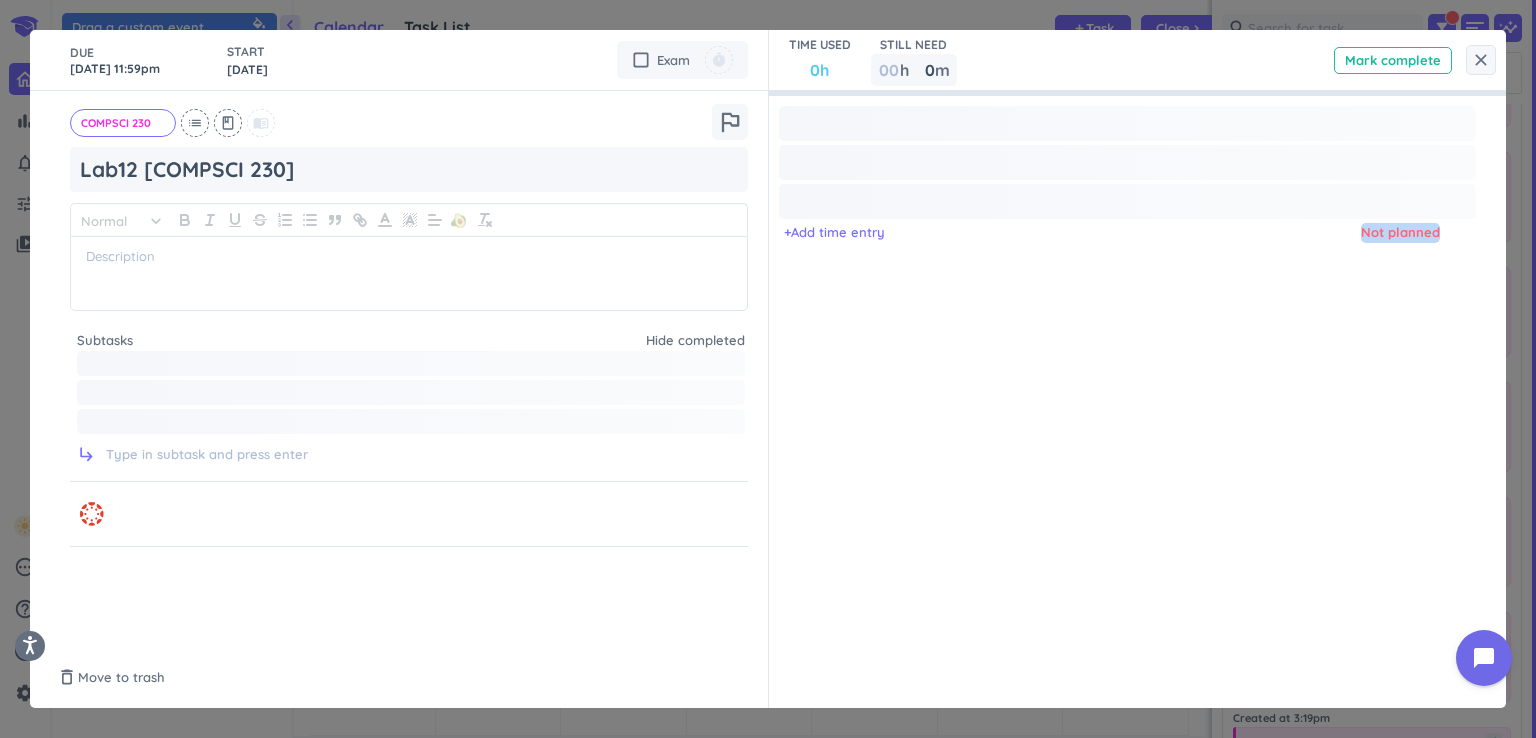 click on "+  Add time entry Not planned" at bounding box center (1128, 369) 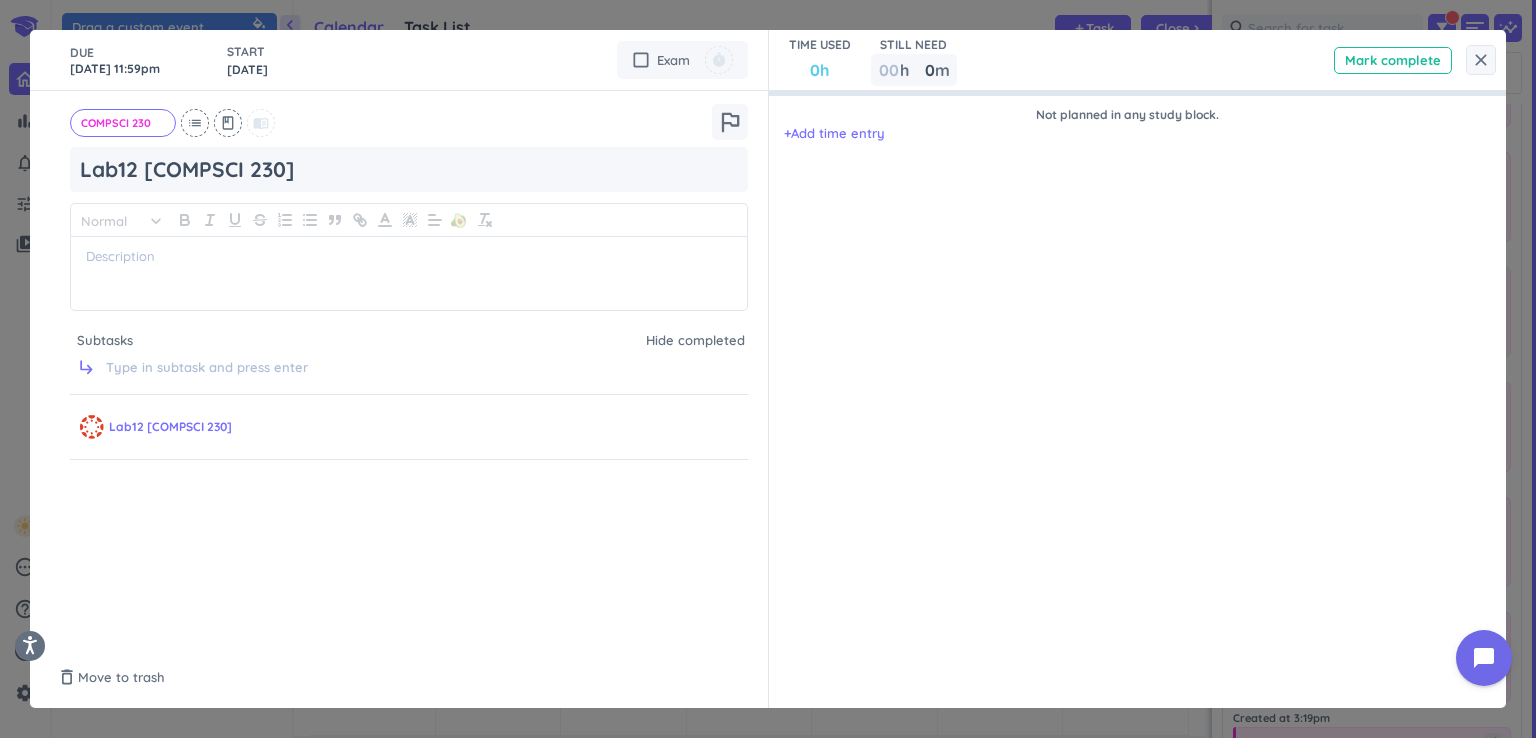 click on "close" at bounding box center [1481, 60] 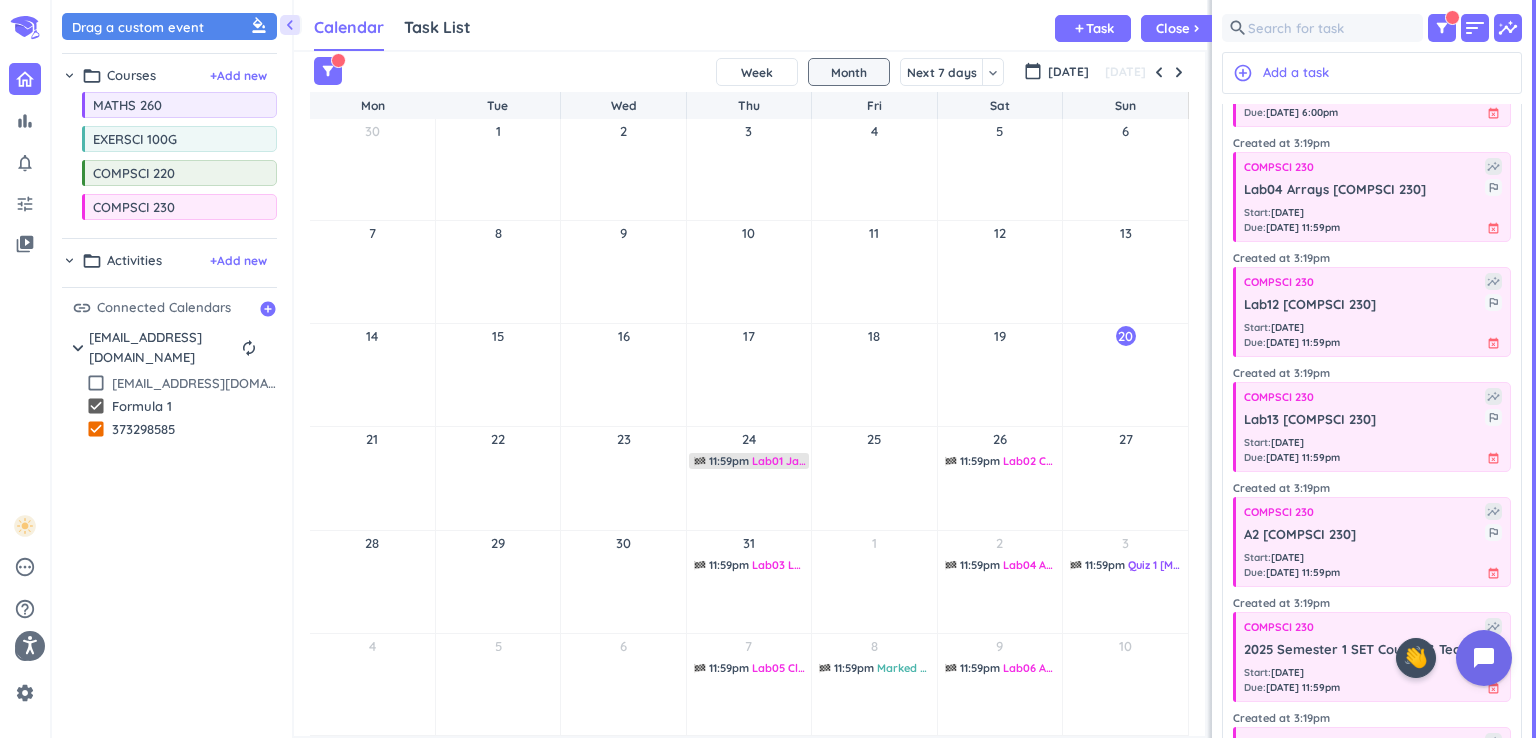 click on "11:59pm" at bounding box center (729, 461) 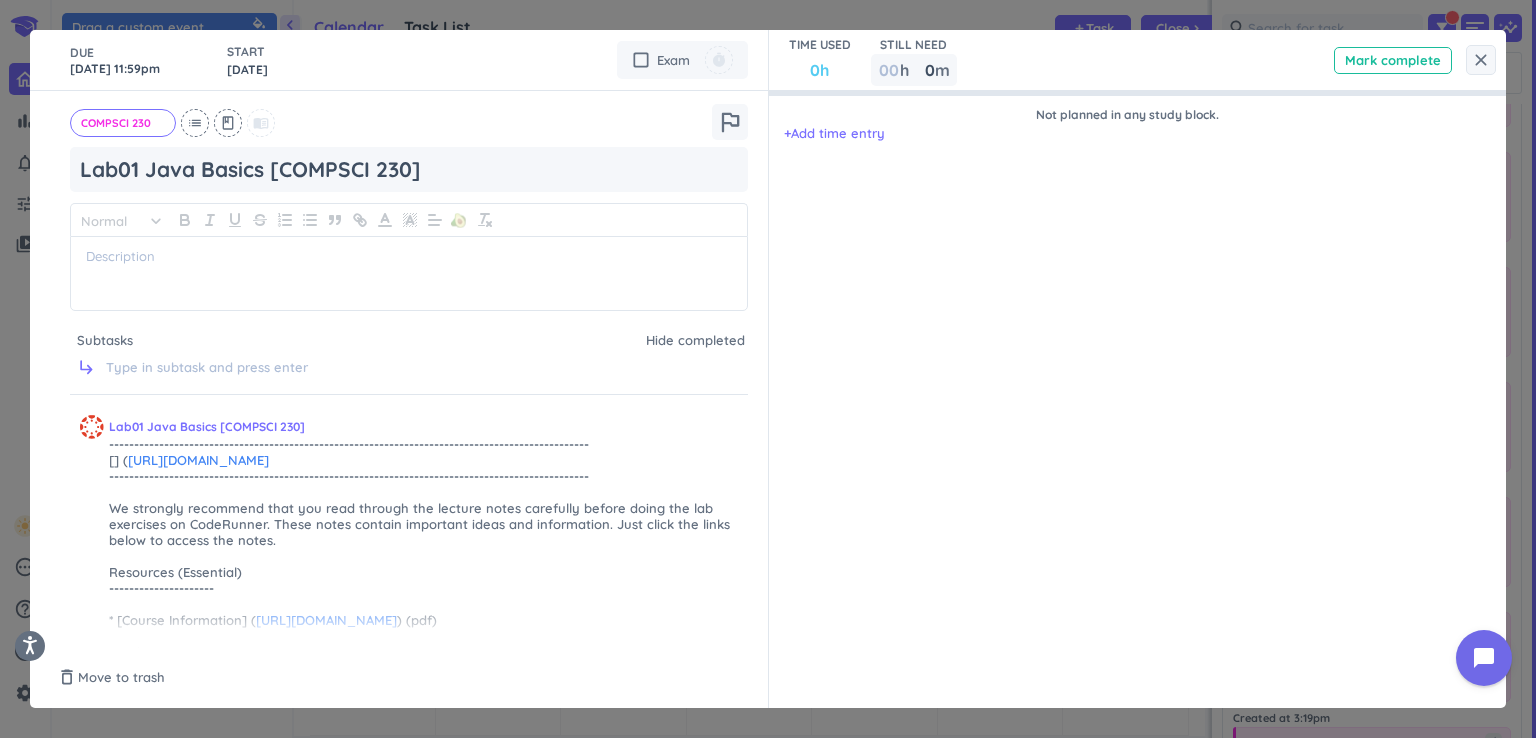 click on "close" at bounding box center (1481, 60) 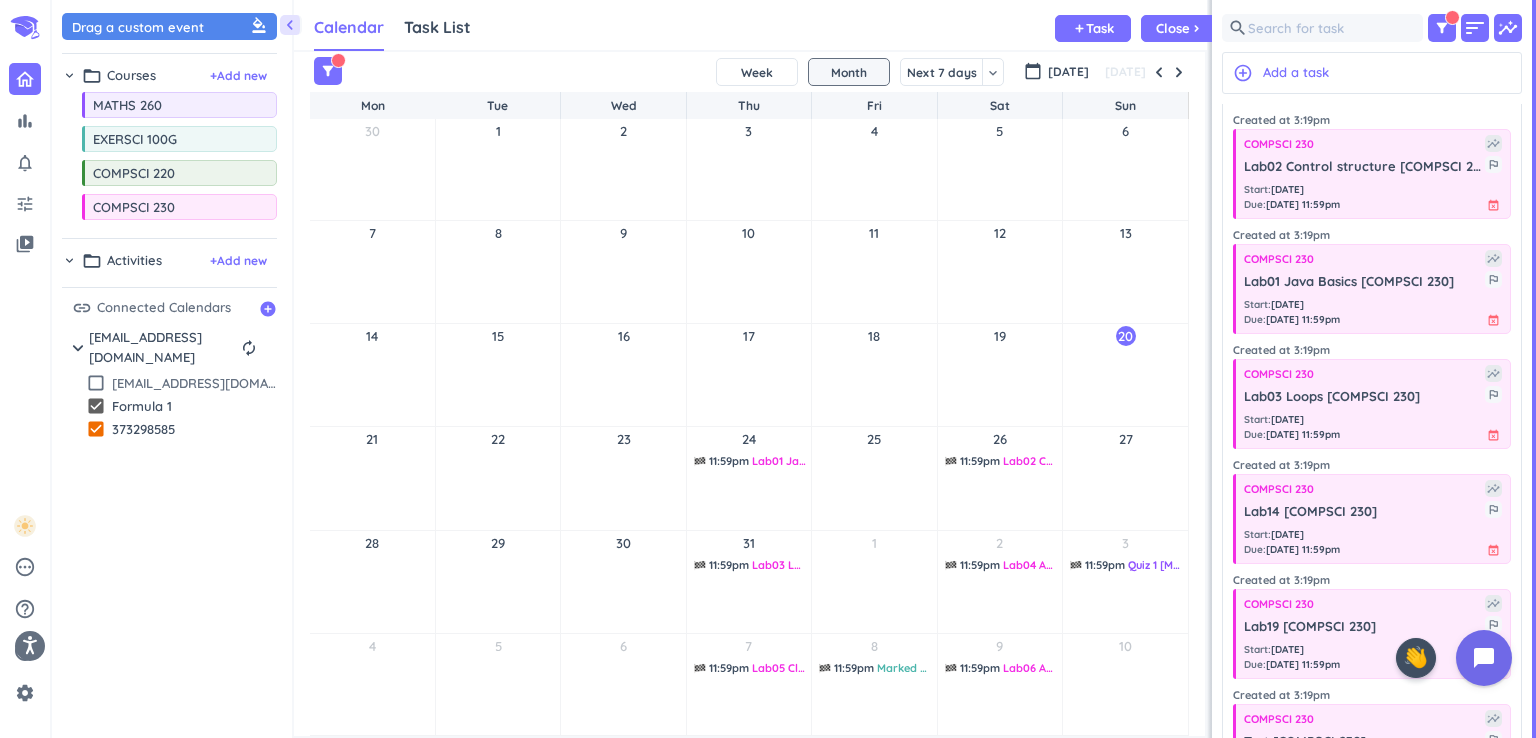 scroll, scrollTop: 0, scrollLeft: 0, axis: both 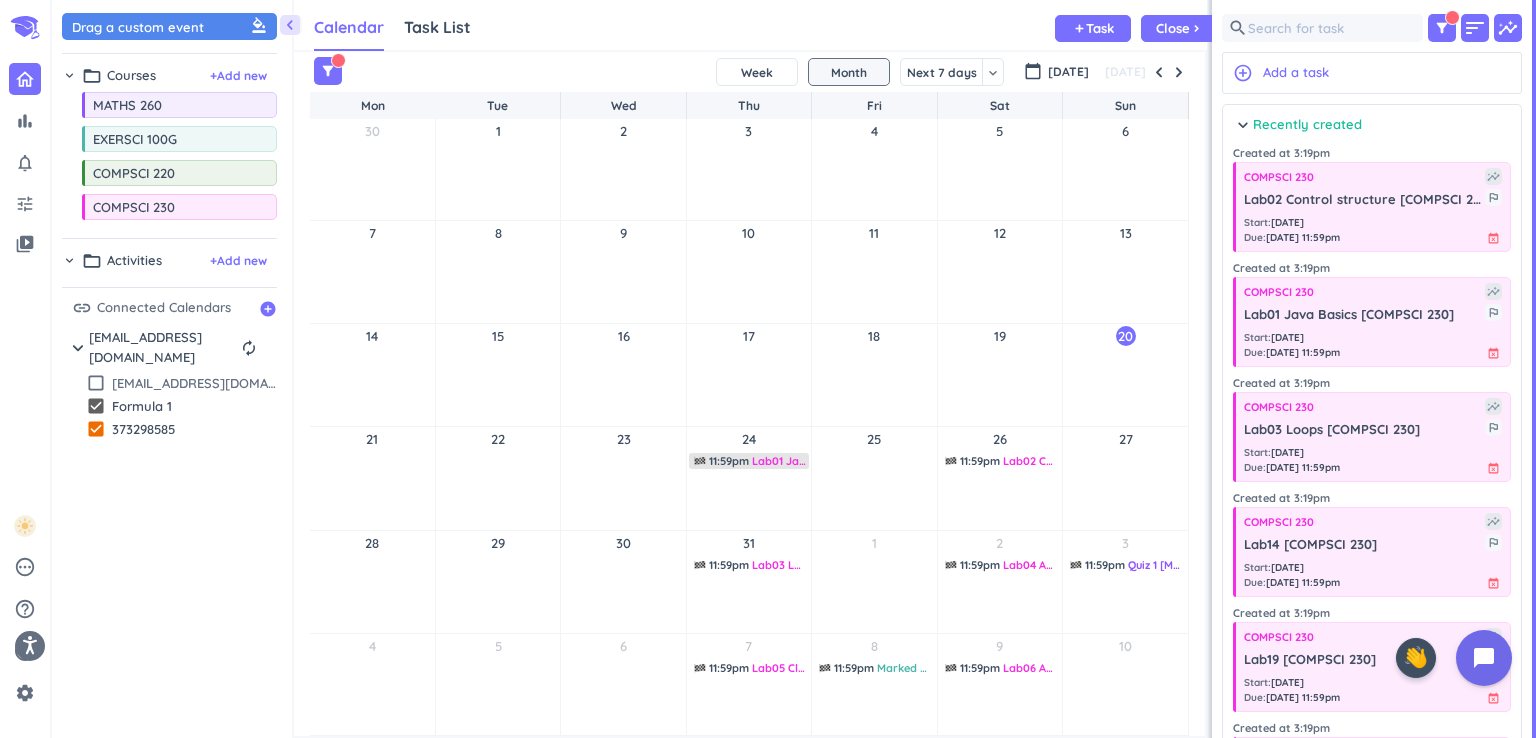 click on "Lab01 Java Basics [COMPSCI 230]" at bounding box center [840, 461] 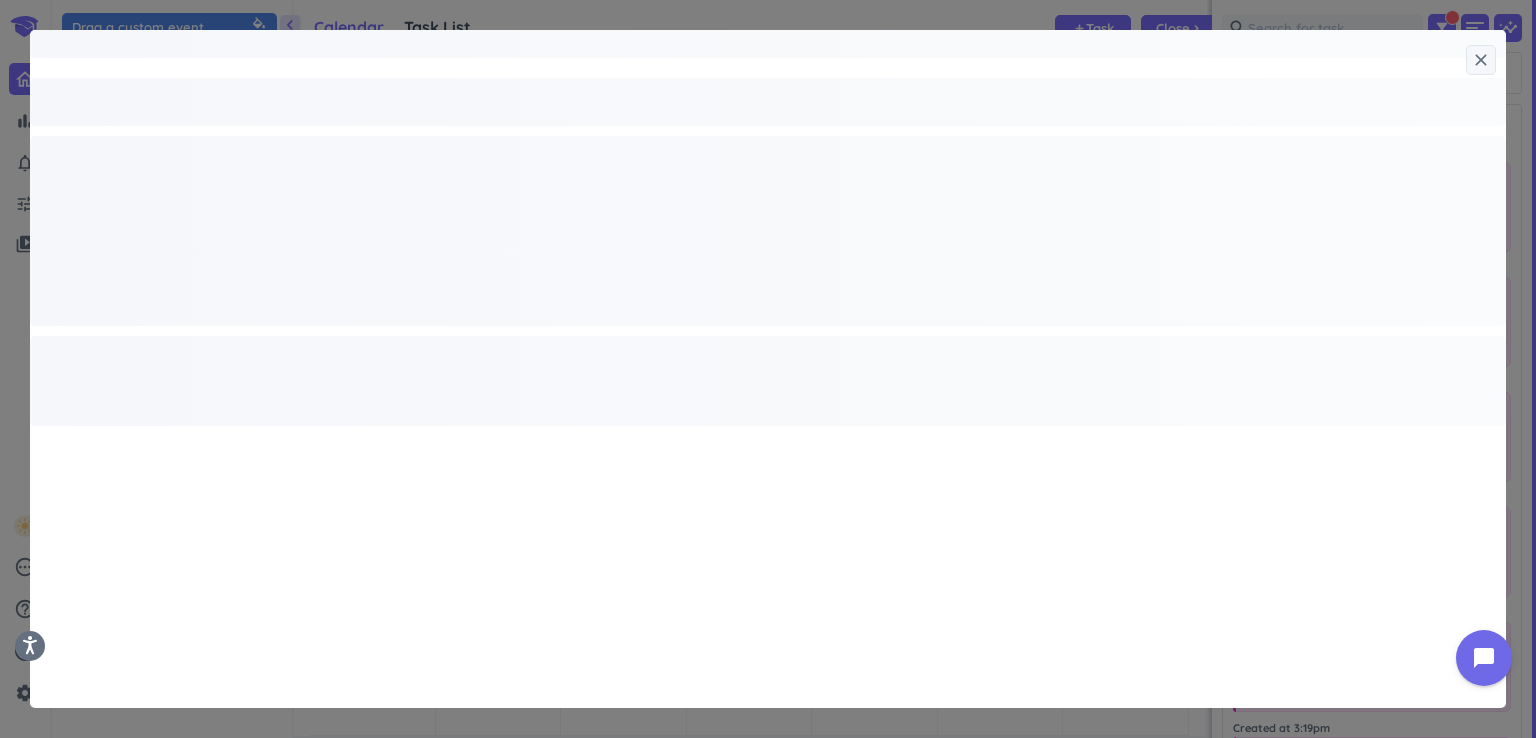 type on "x" 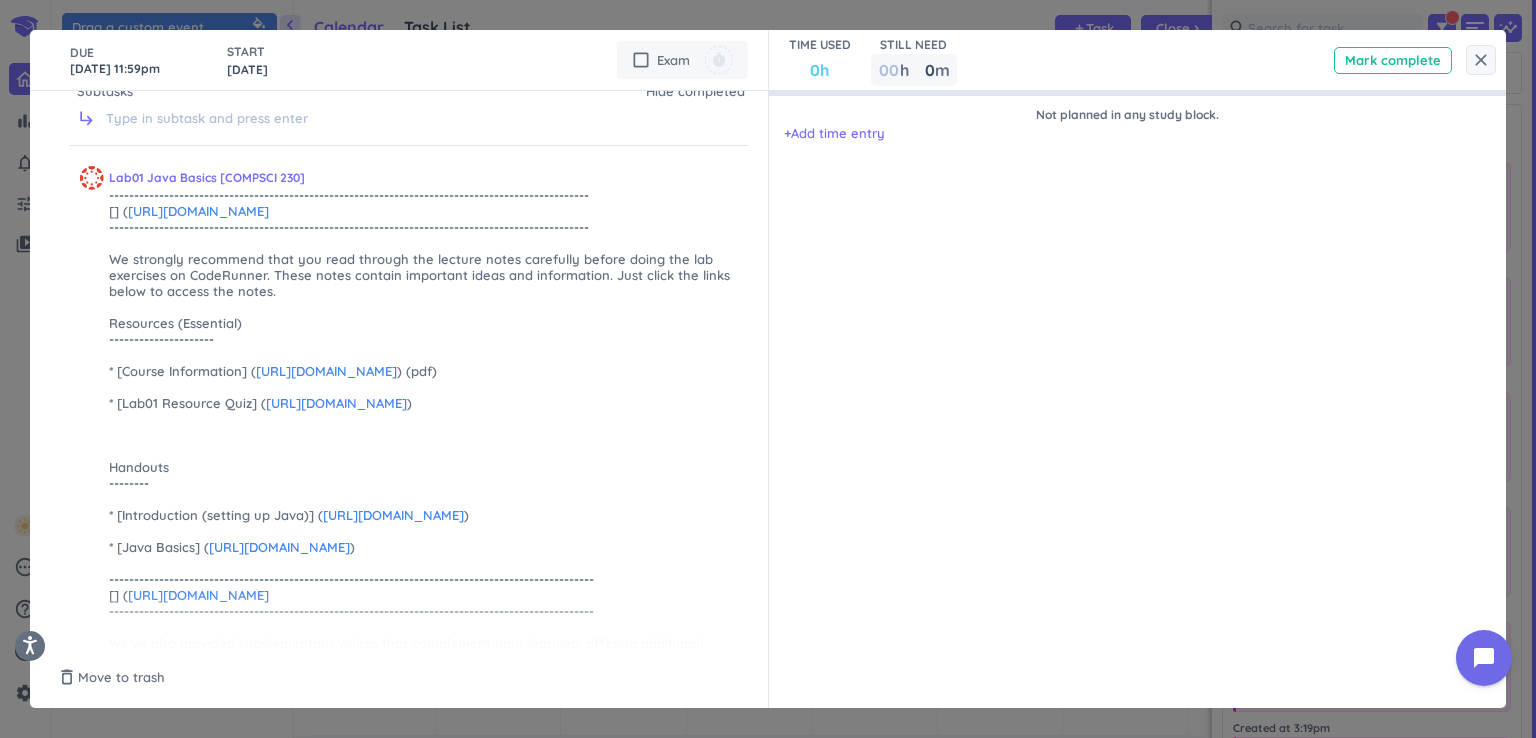 scroll, scrollTop: 200, scrollLeft: 0, axis: vertical 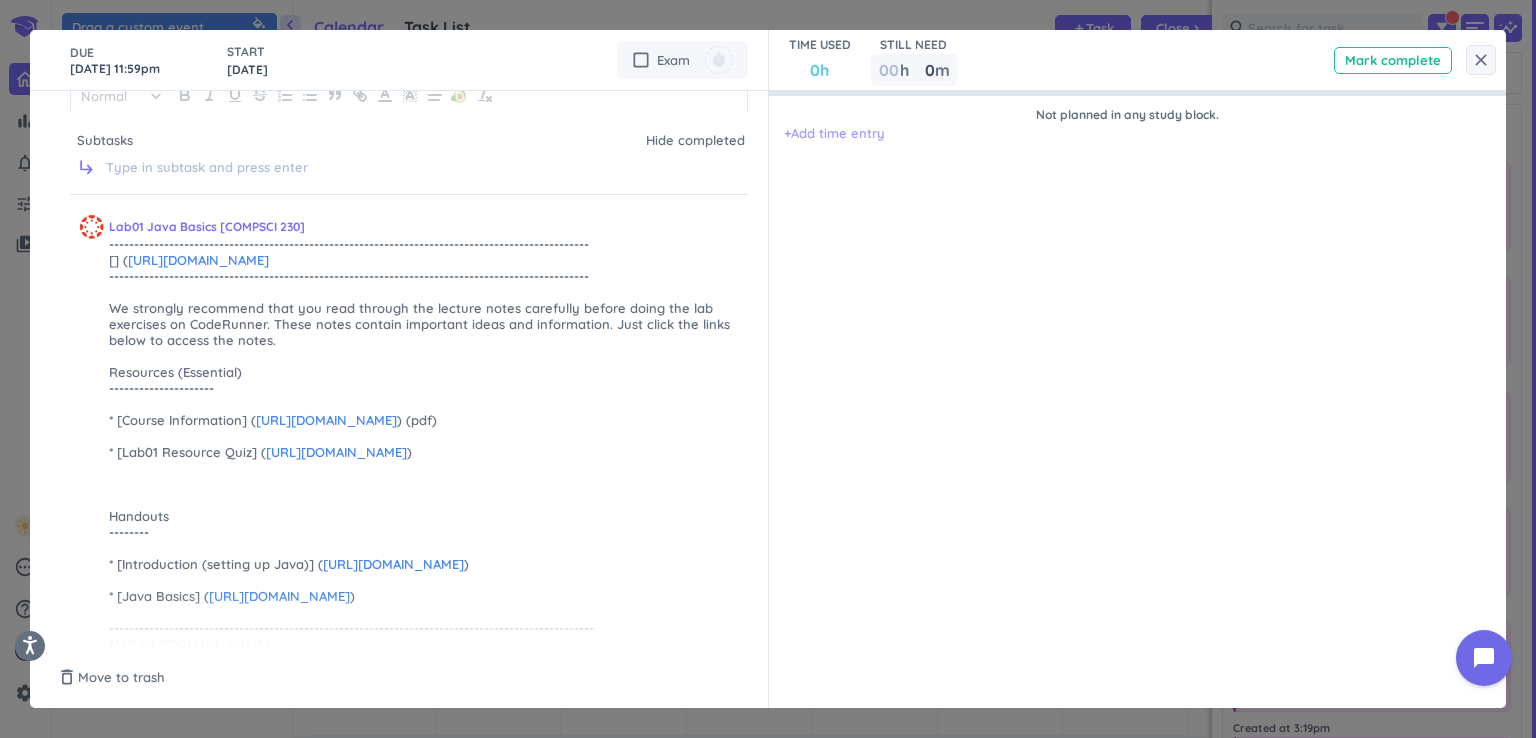 click on "+  Add time entry" at bounding box center (834, 134) 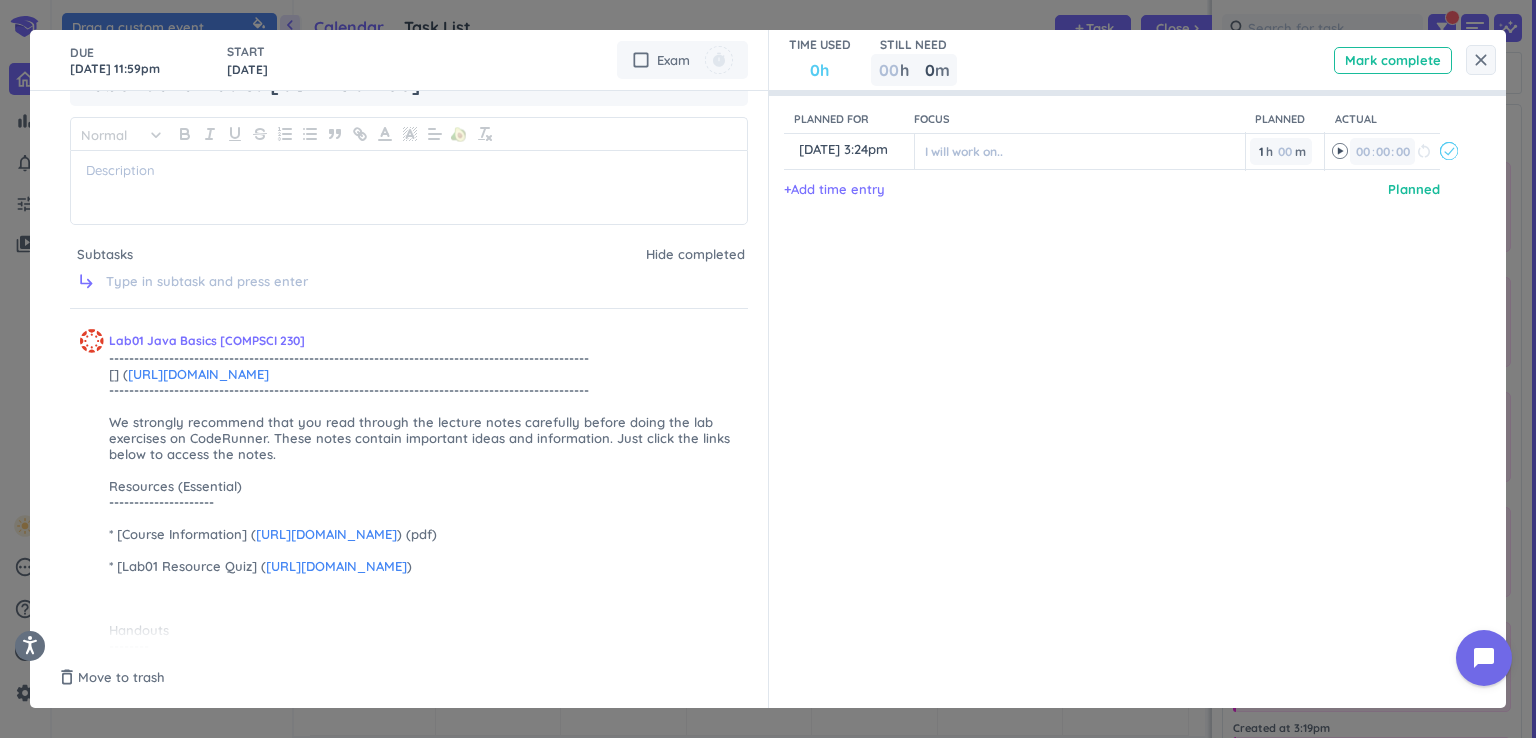 scroll, scrollTop: 0, scrollLeft: 0, axis: both 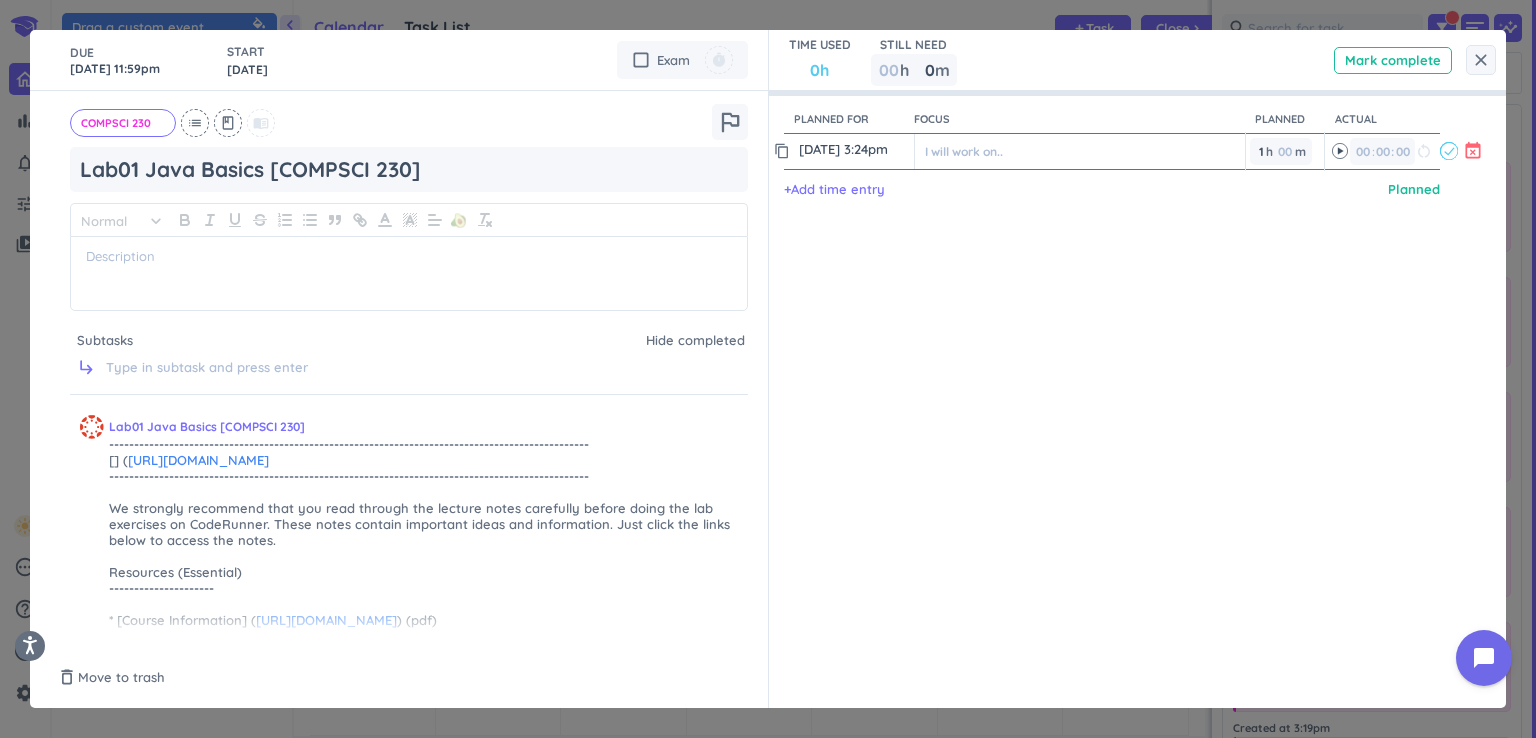click on "event_busy" at bounding box center [1473, 151] 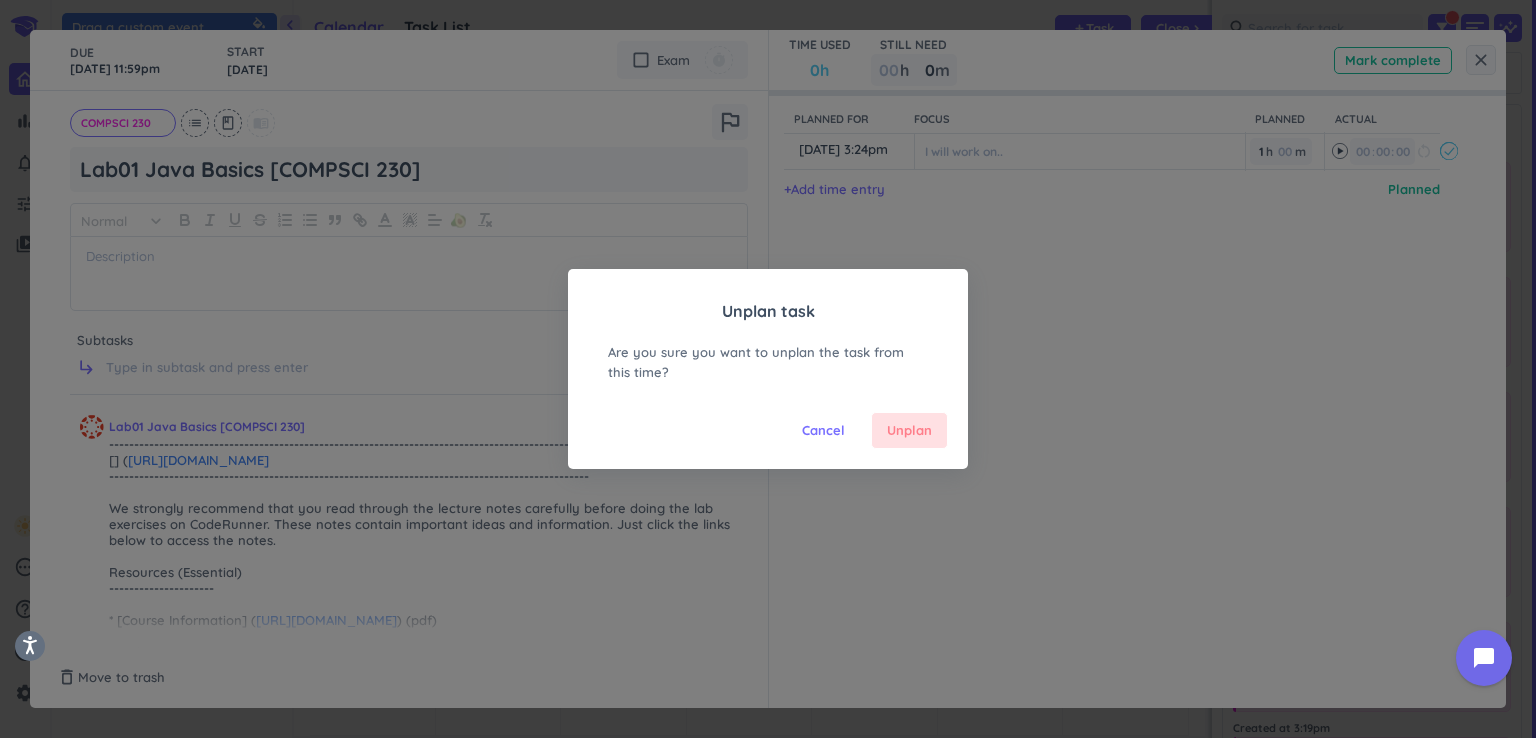 click on "Unplan" at bounding box center (909, 431) 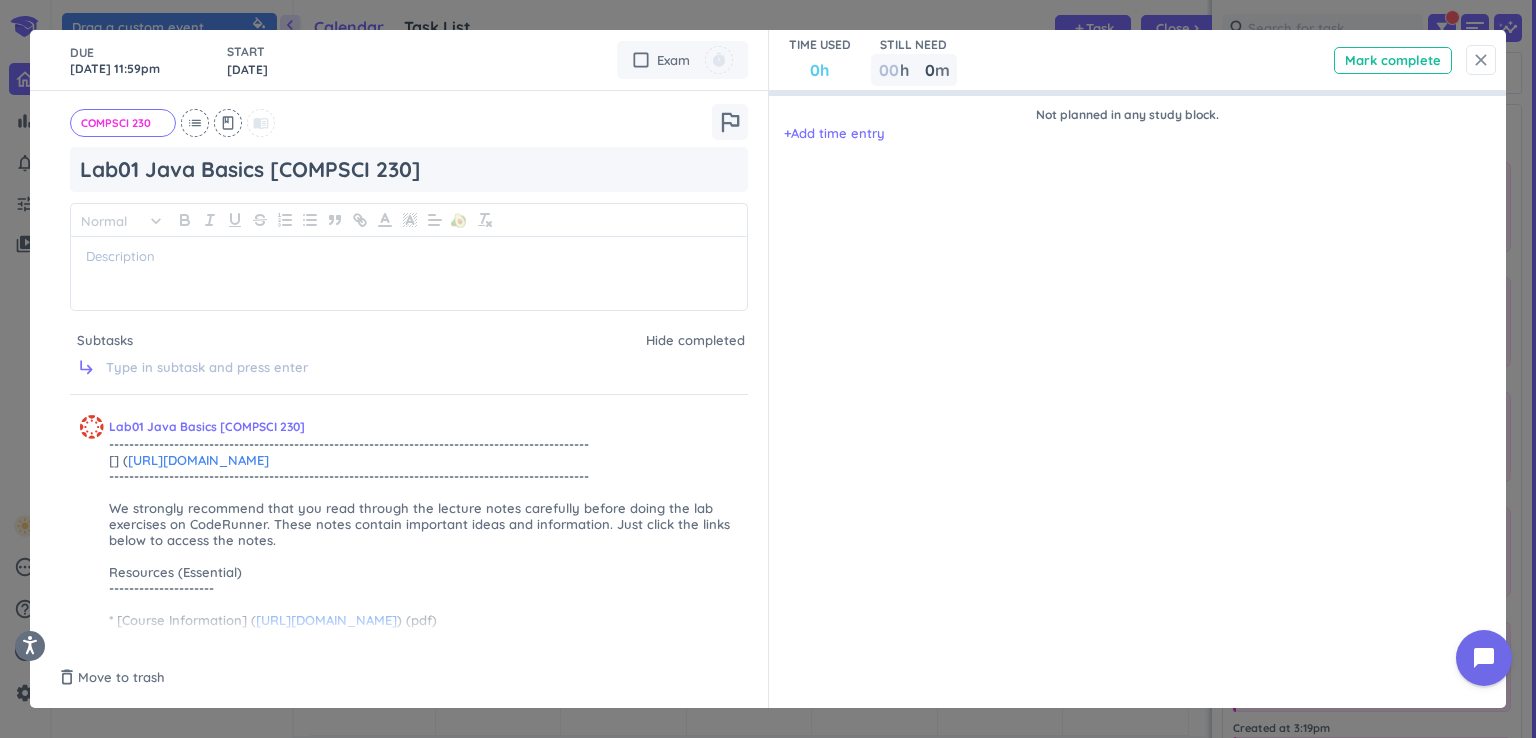 click on "close" at bounding box center (1481, 60) 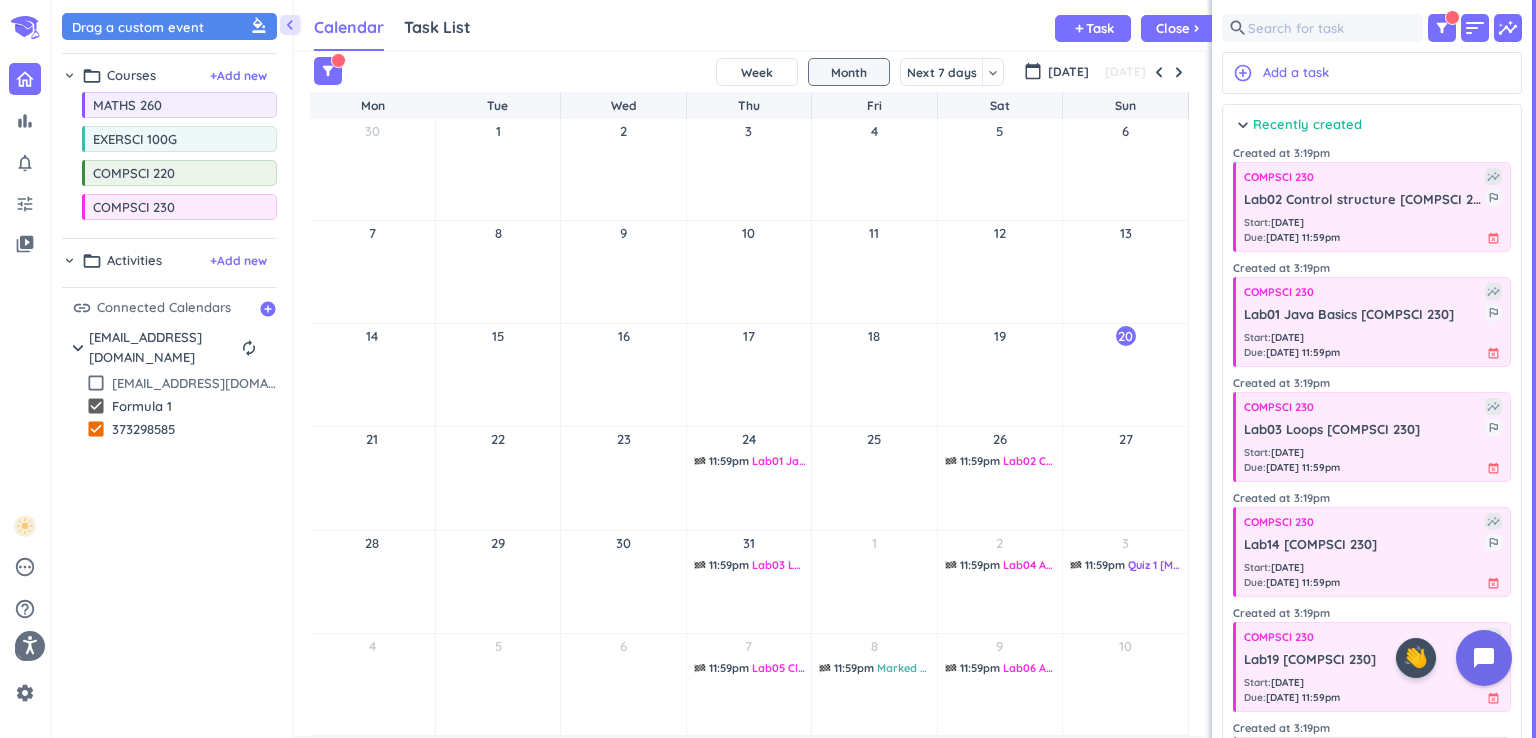 click on "Task List" at bounding box center [437, 27] 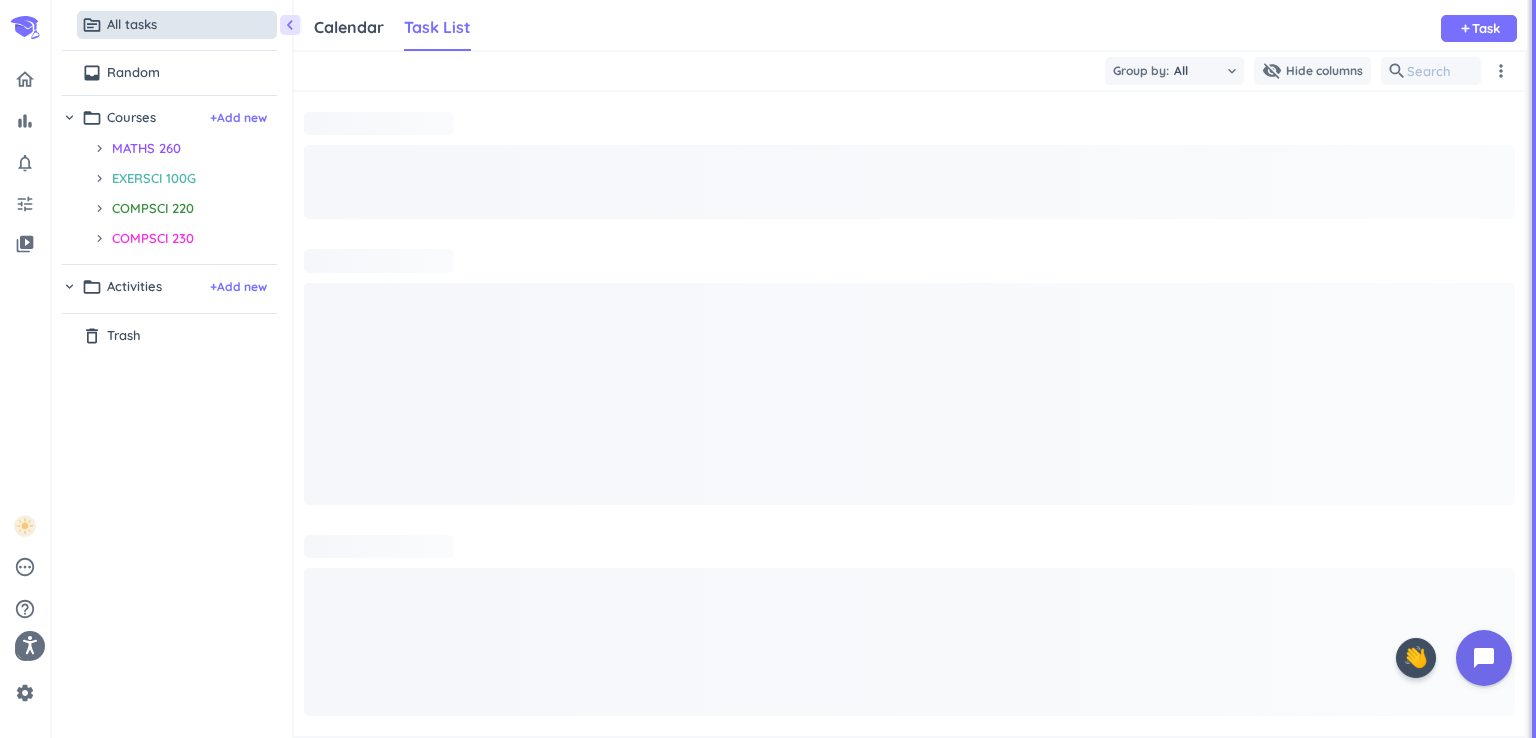 scroll, scrollTop: 8, scrollLeft: 9, axis: both 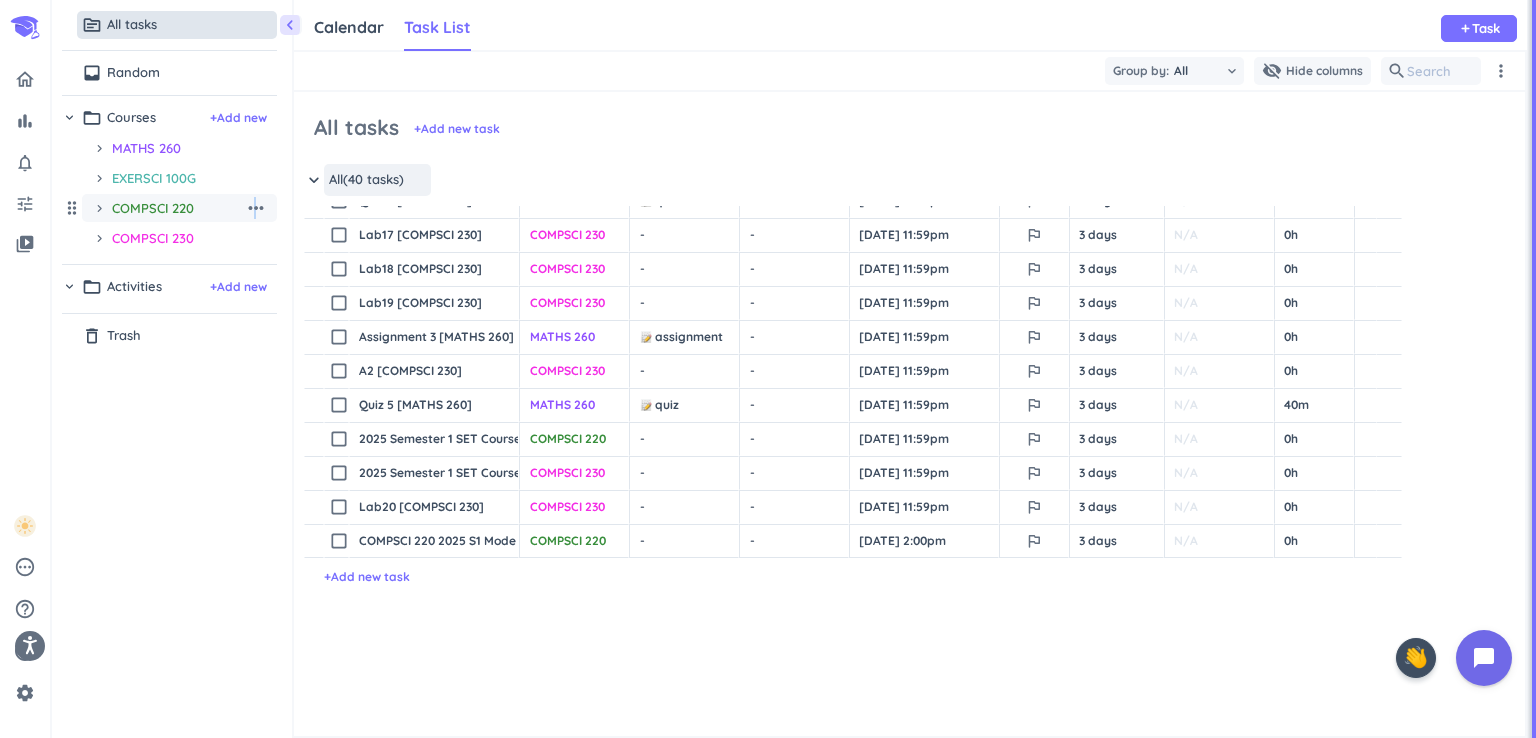 click on "more_horiz" at bounding box center [256, 208] 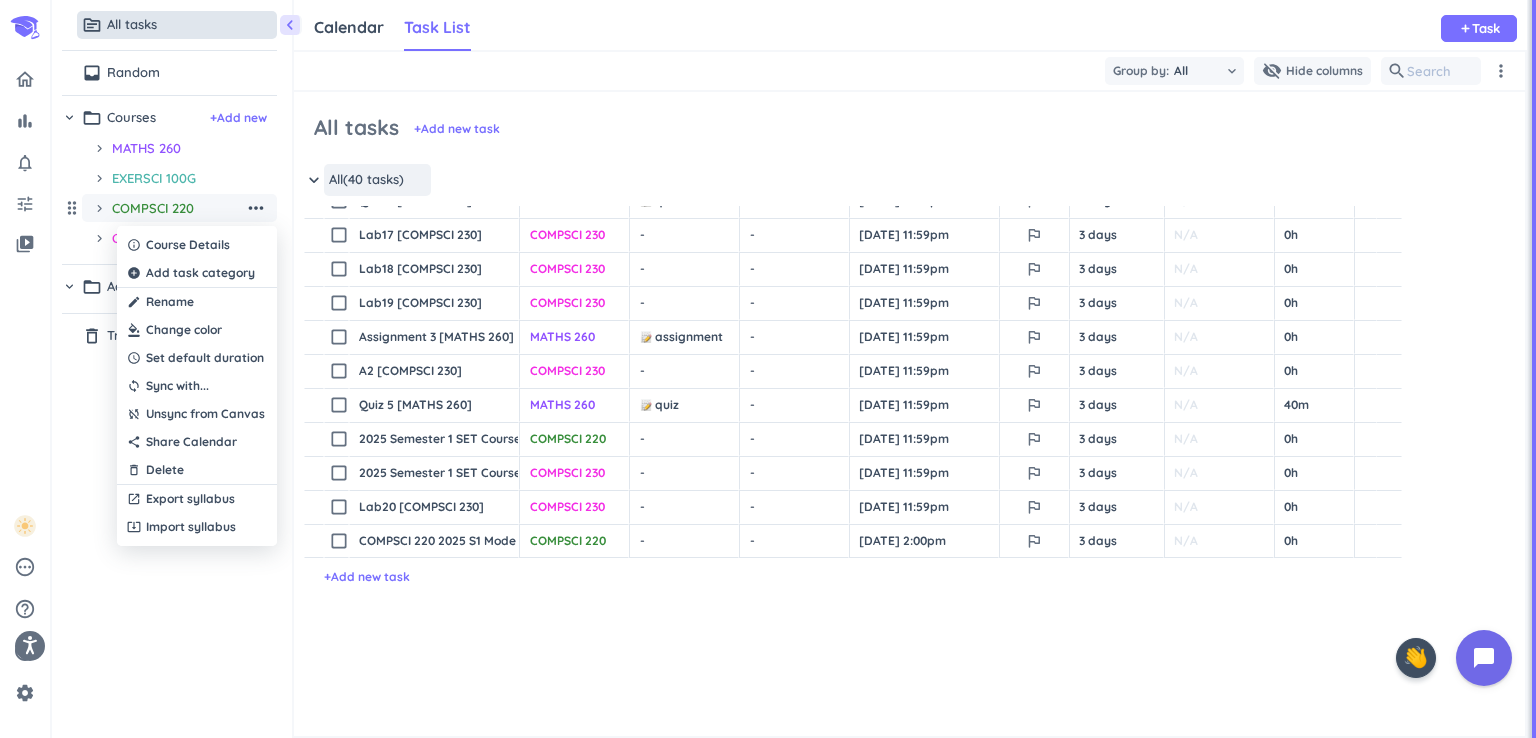 click at bounding box center [197, 330] 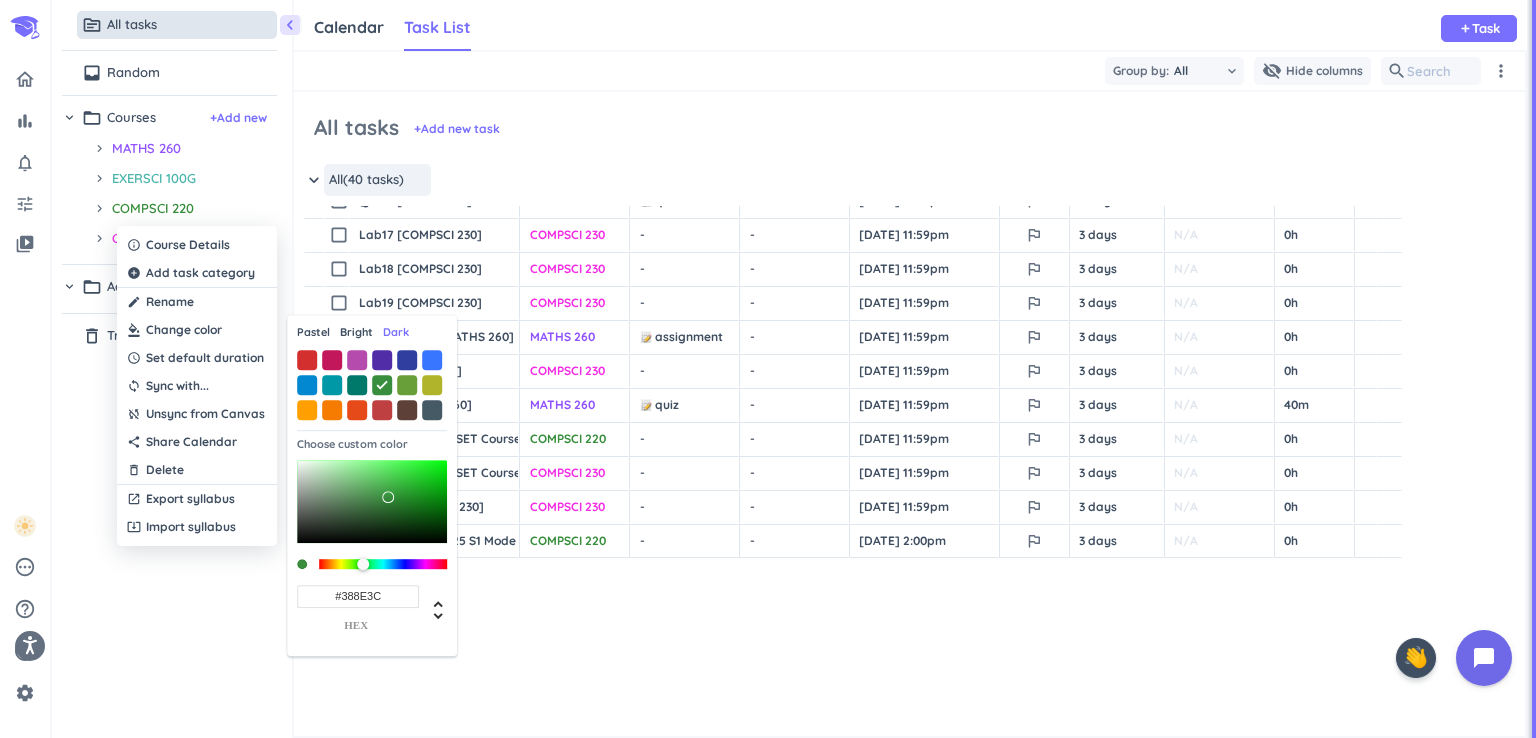 click on "Pastel Bright Dark Choose custom color #388E3C hex" at bounding box center [372, 485] 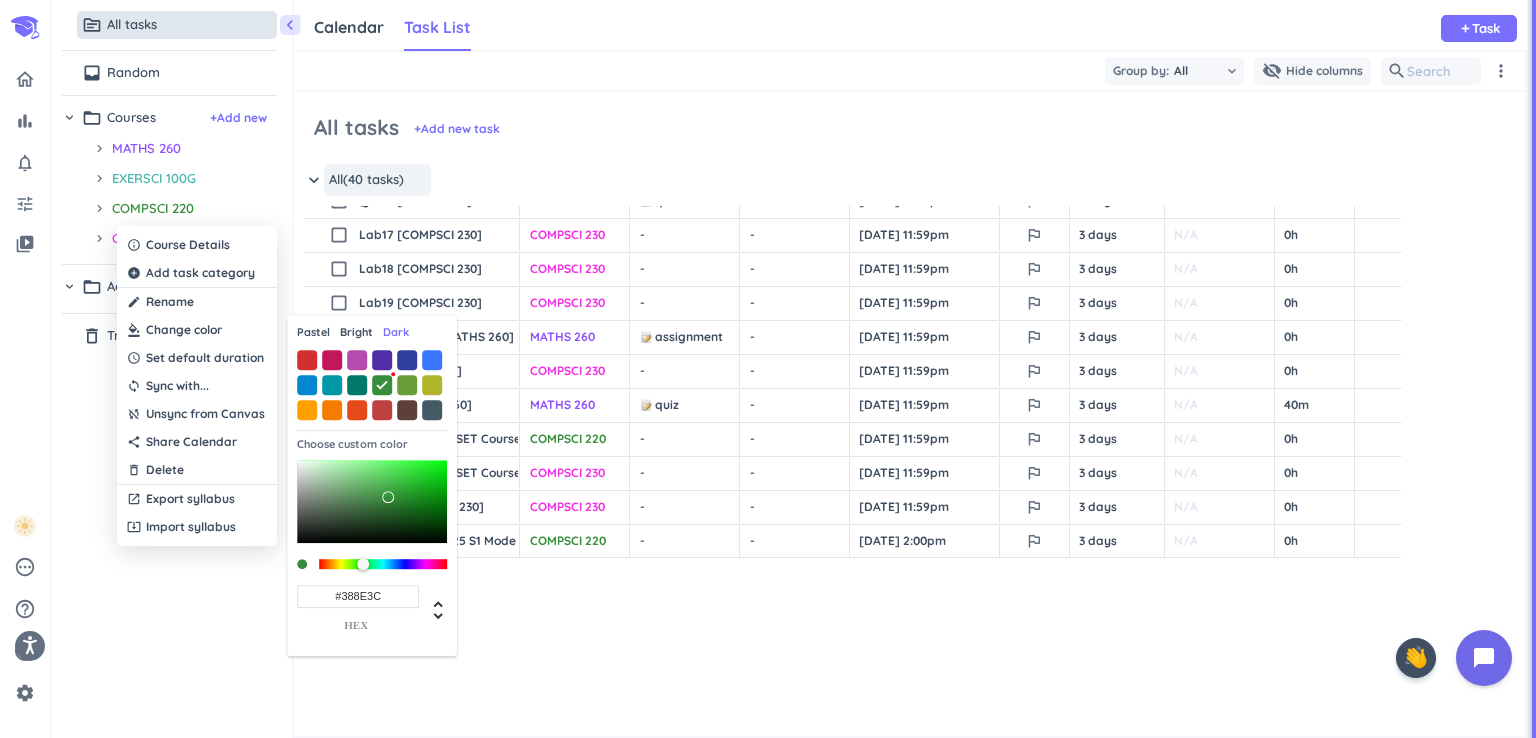 click on "Bright" at bounding box center (356, 332) 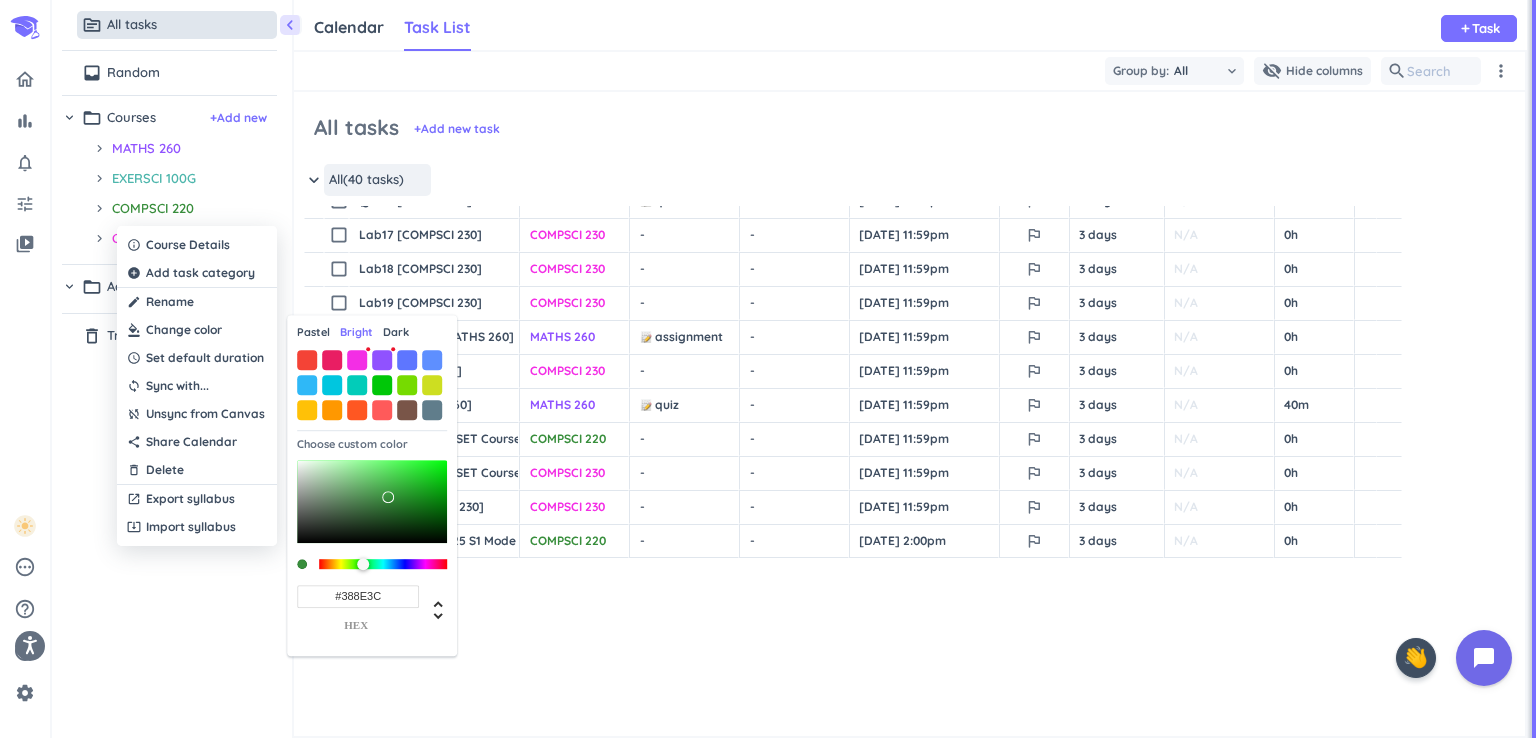 click on "Pastel" at bounding box center [313, 332] 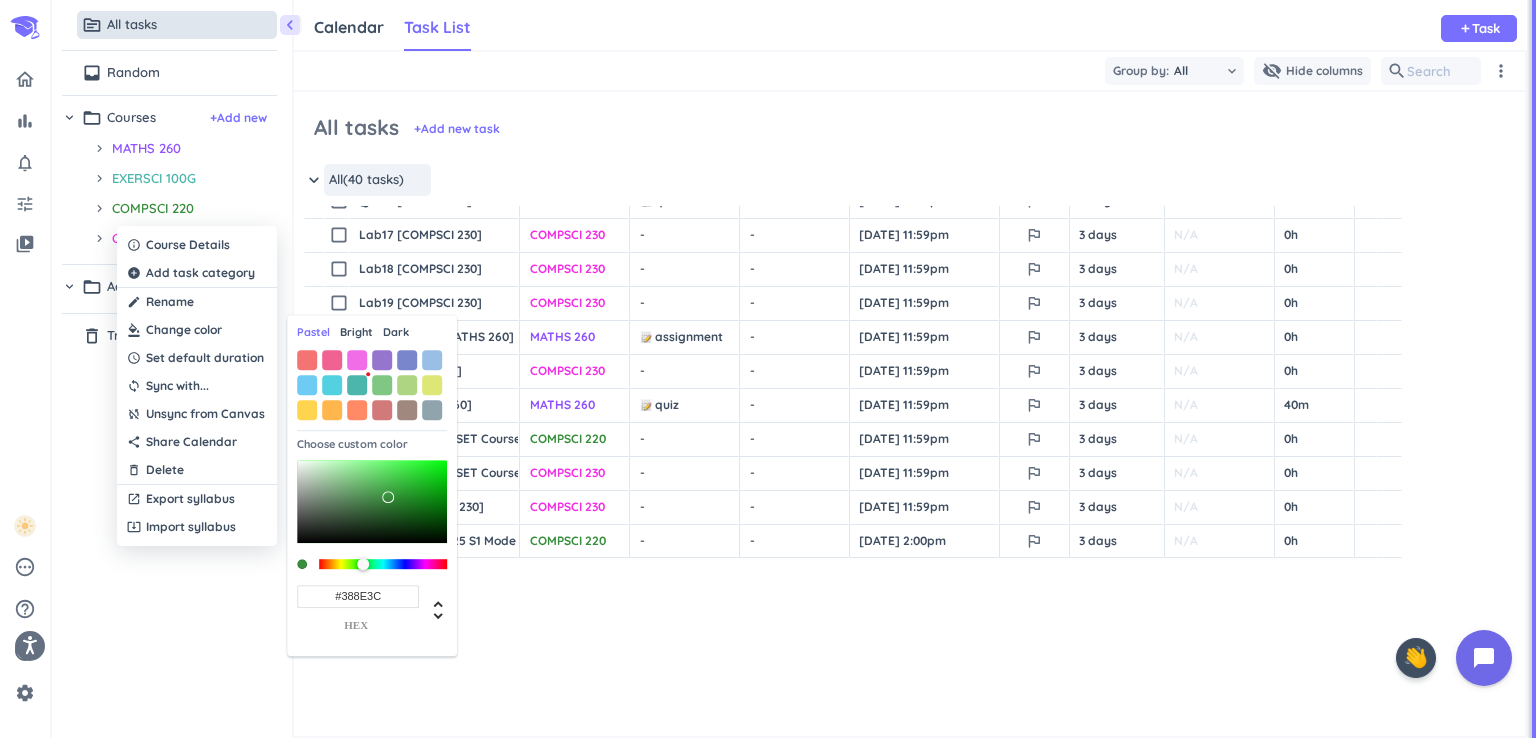 click on "Bright" at bounding box center (356, 332) 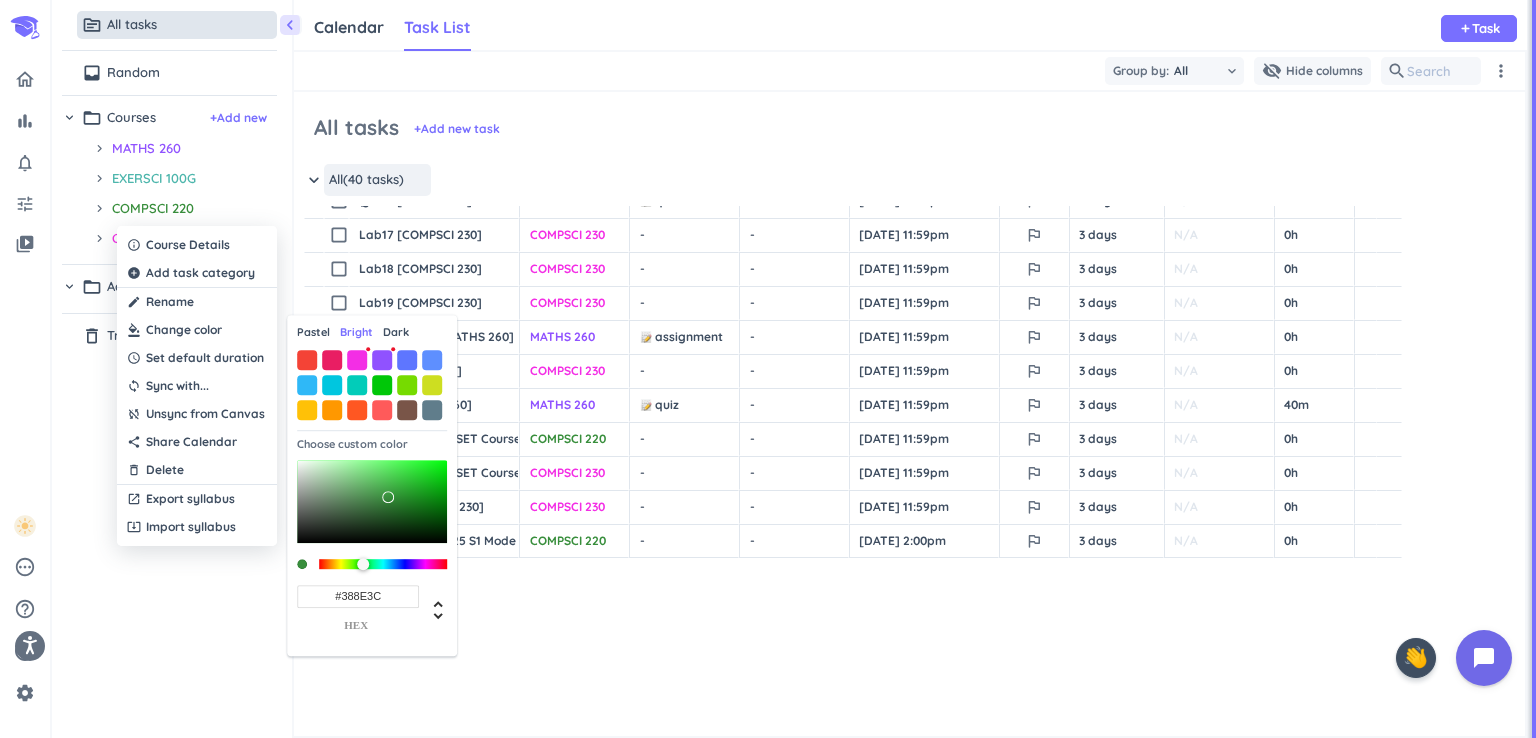 click on "Dark" at bounding box center (396, 332) 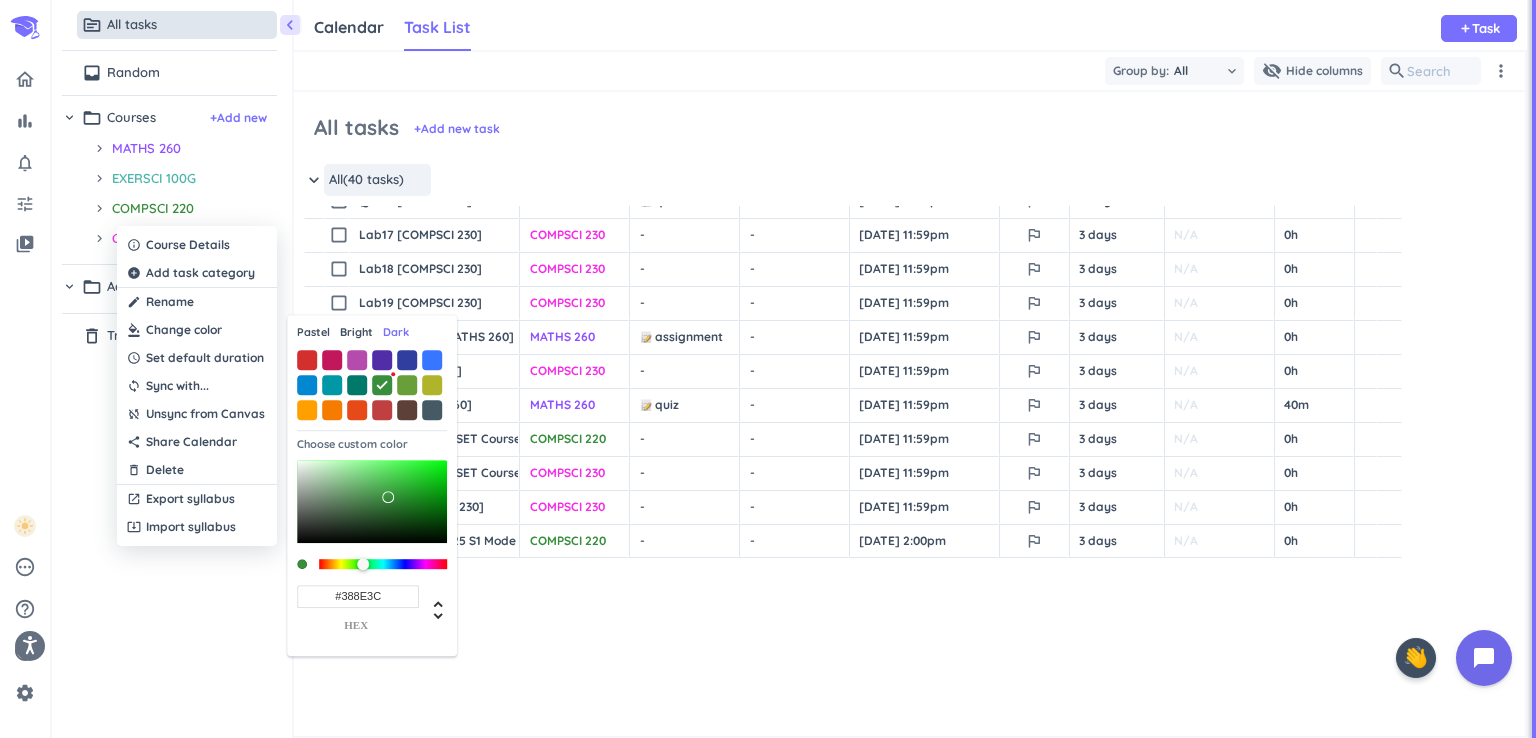 click on "Bright" at bounding box center [356, 332] 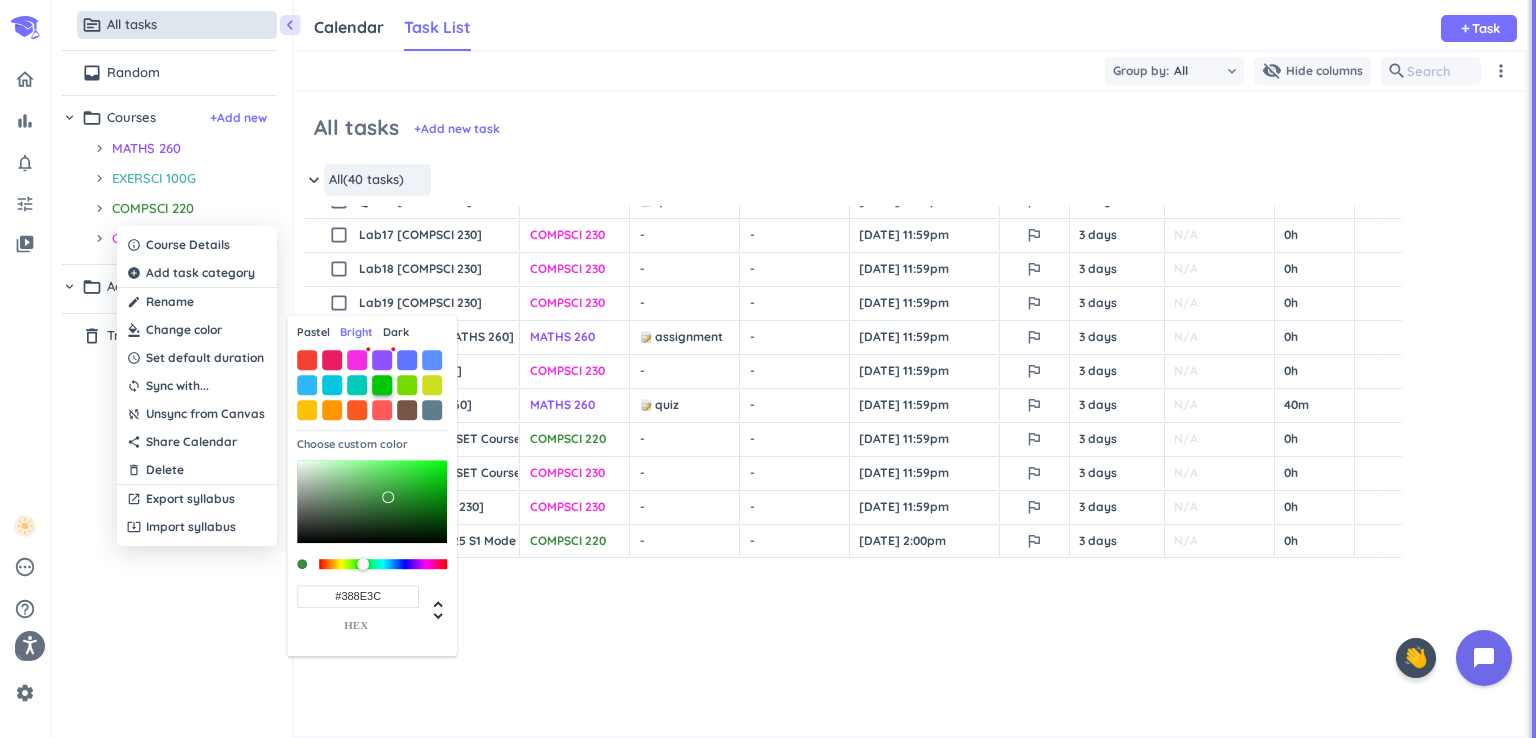 click at bounding box center (382, 385) 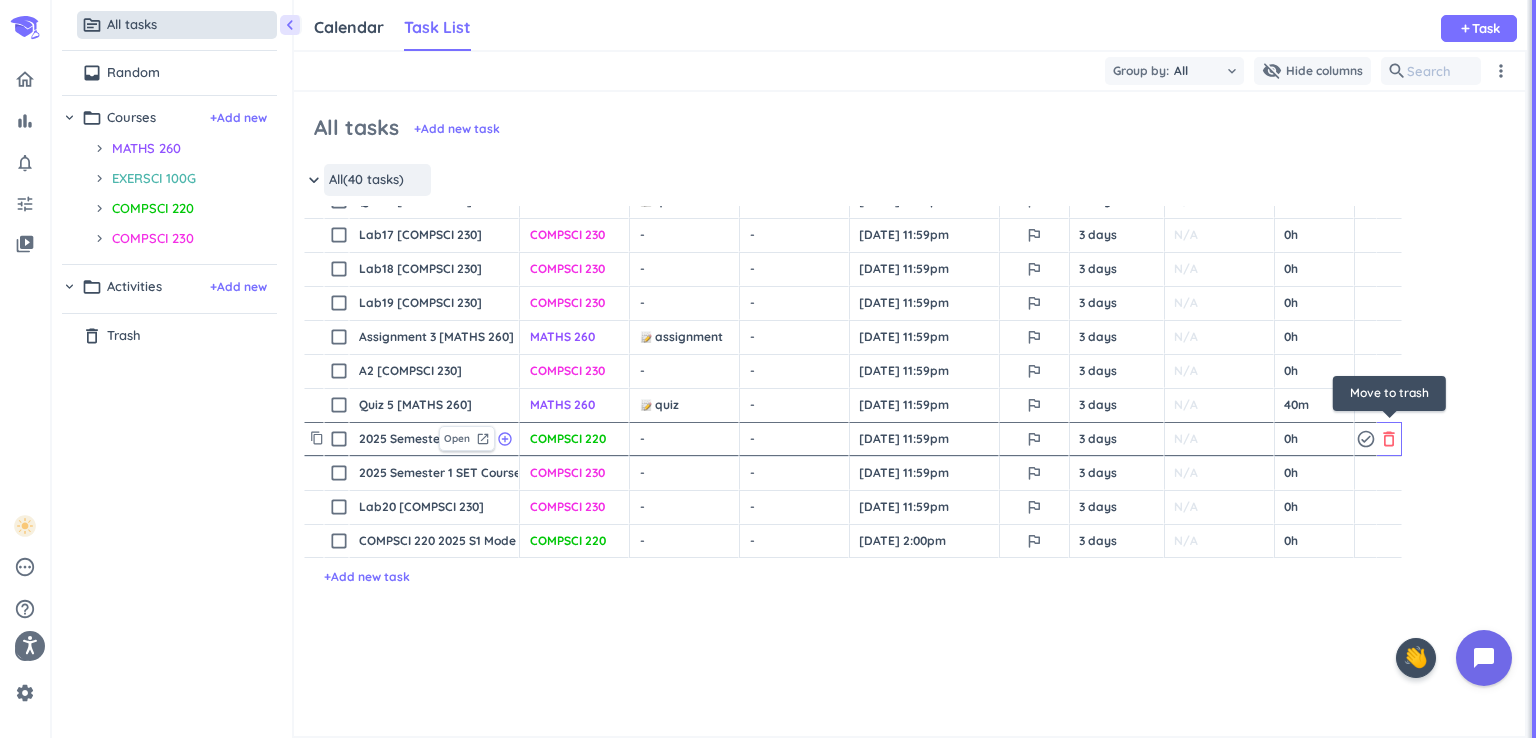 click on "delete_outline" at bounding box center [1389, 439] 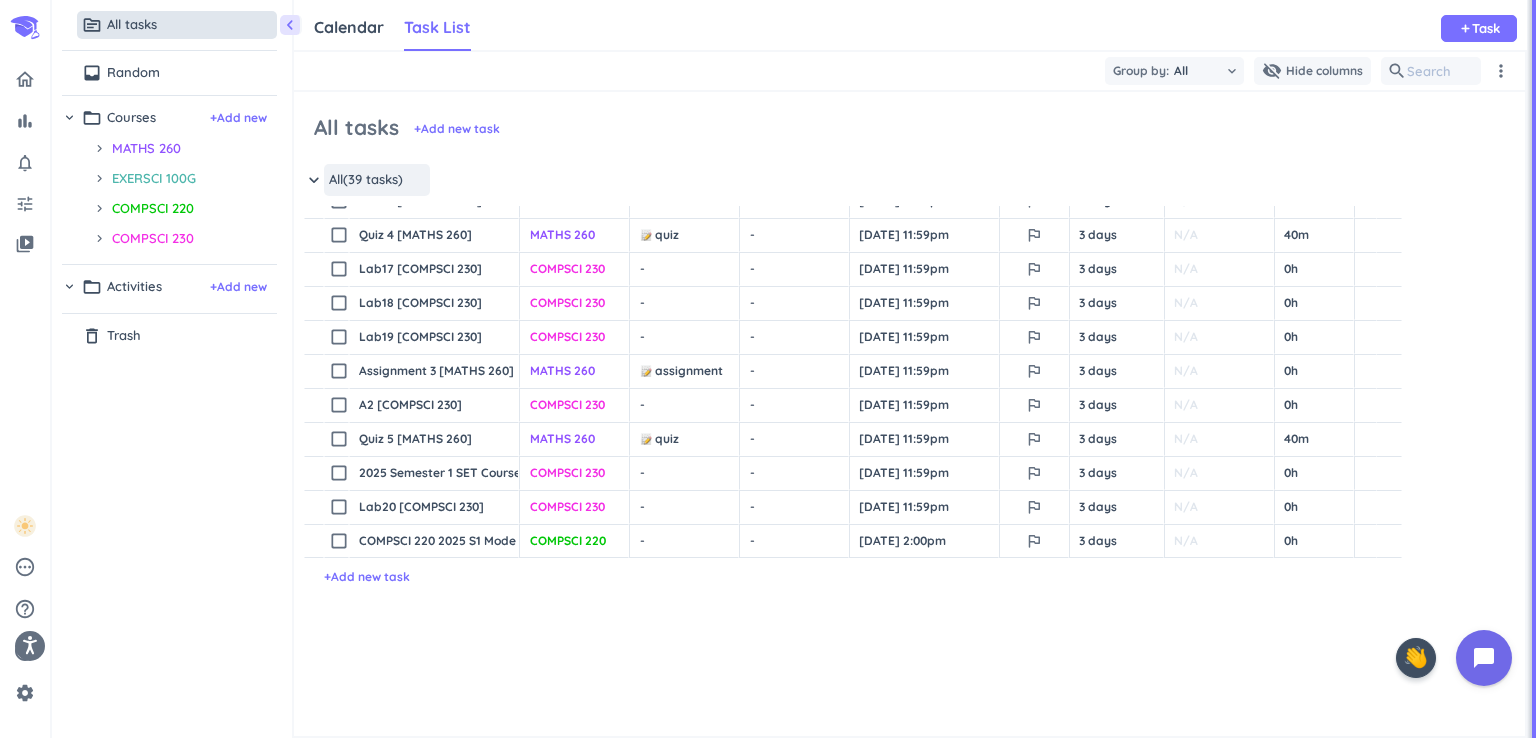 scroll, scrollTop: 1004, scrollLeft: 0, axis: vertical 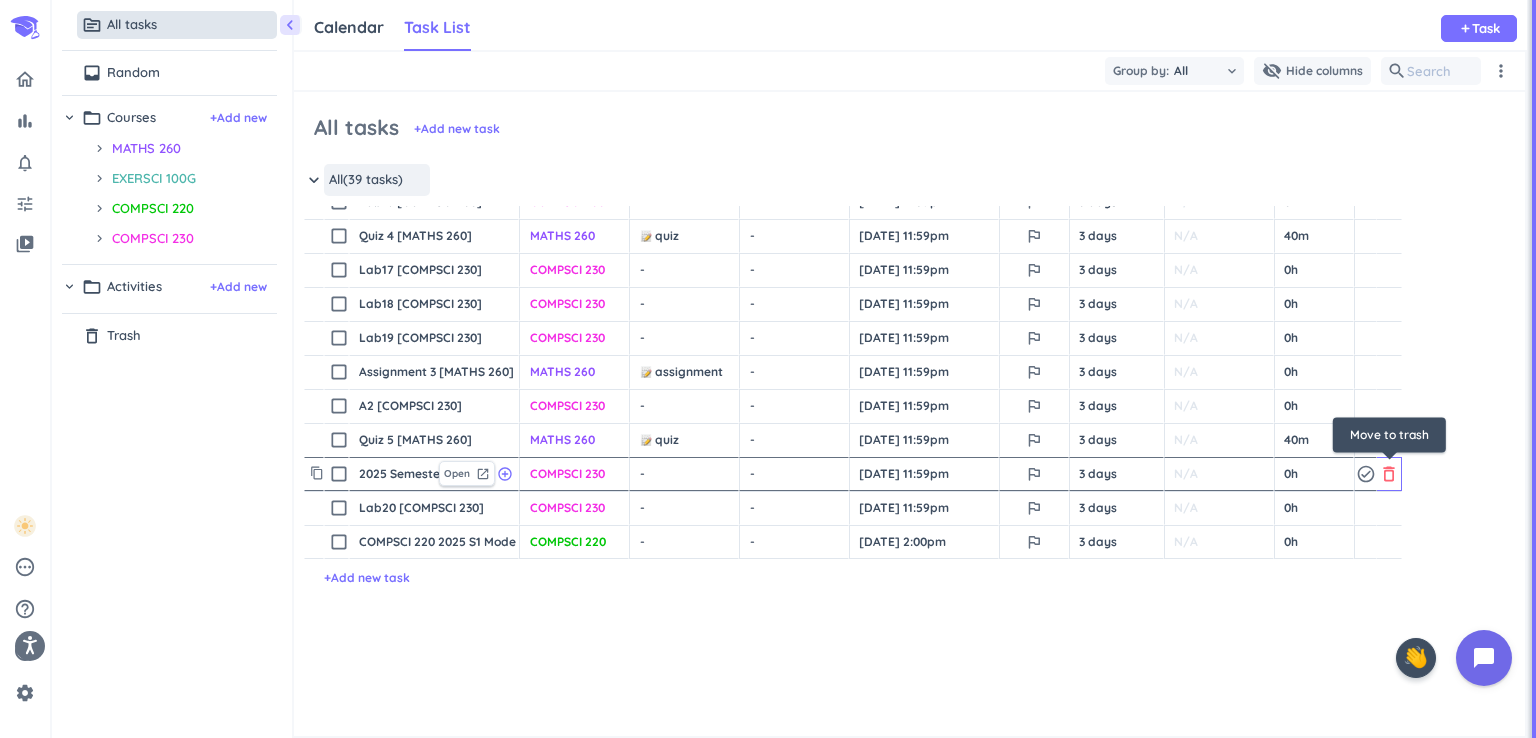 click on "delete_outline" at bounding box center (1389, 474) 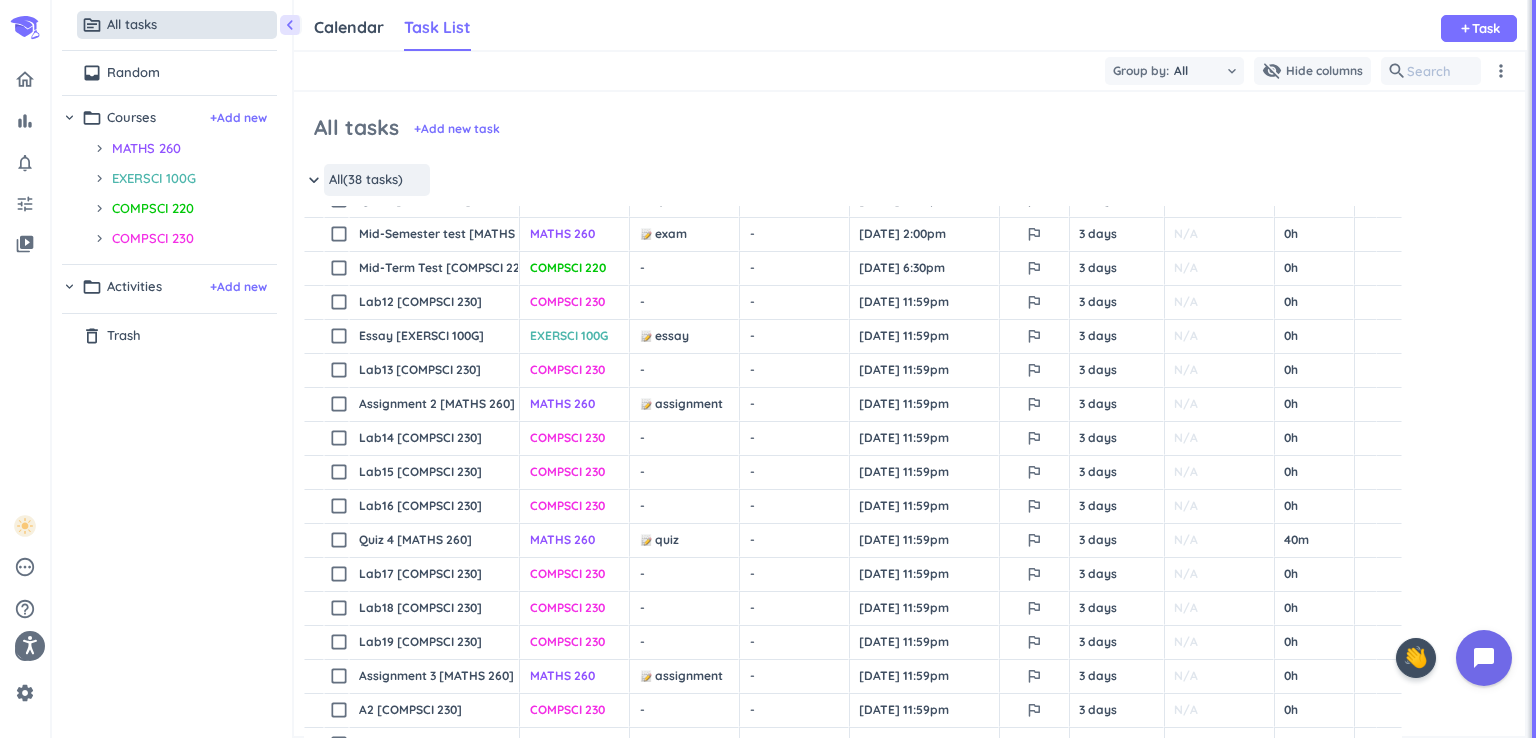 scroll, scrollTop: 800, scrollLeft: 0, axis: vertical 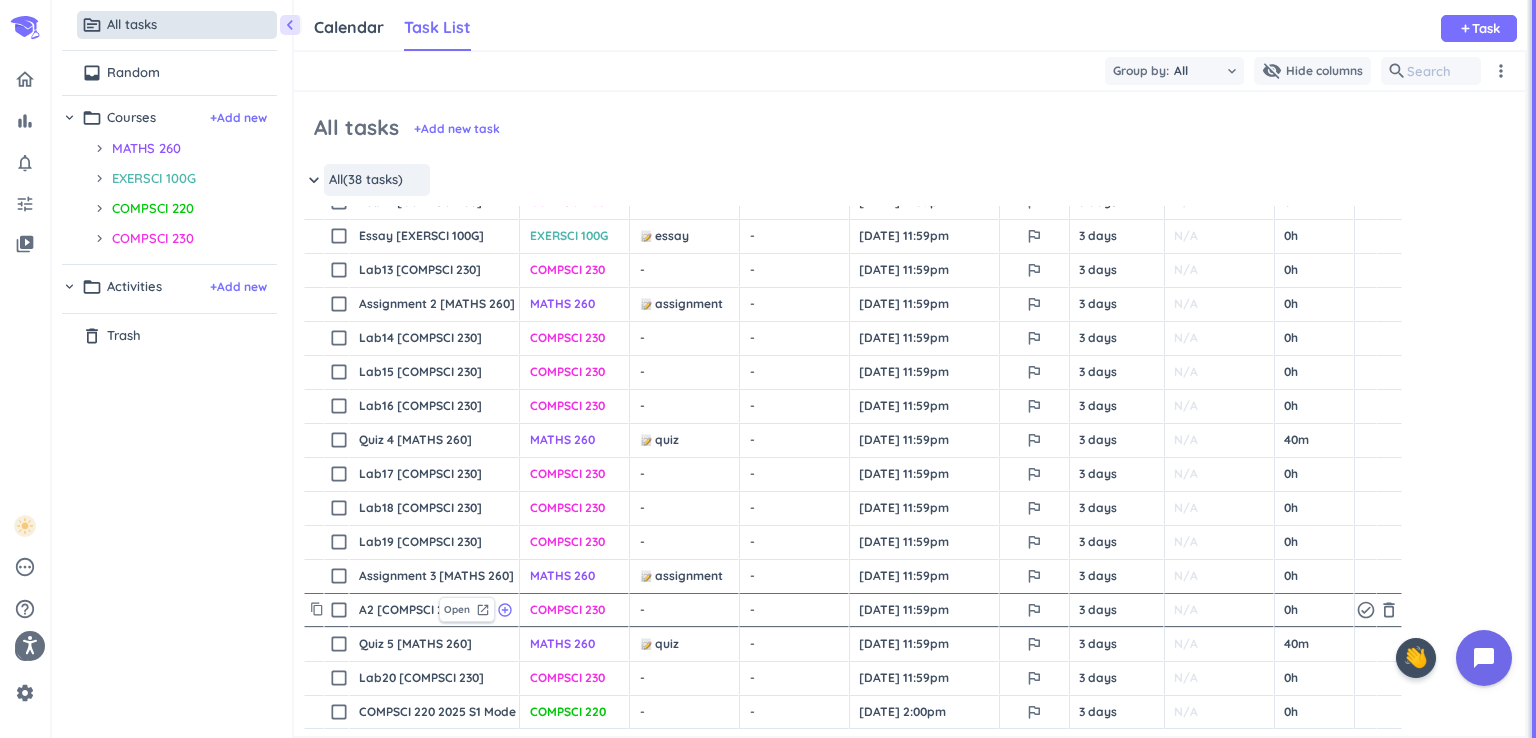 click on "- cancel" at bounding box center (686, 610) 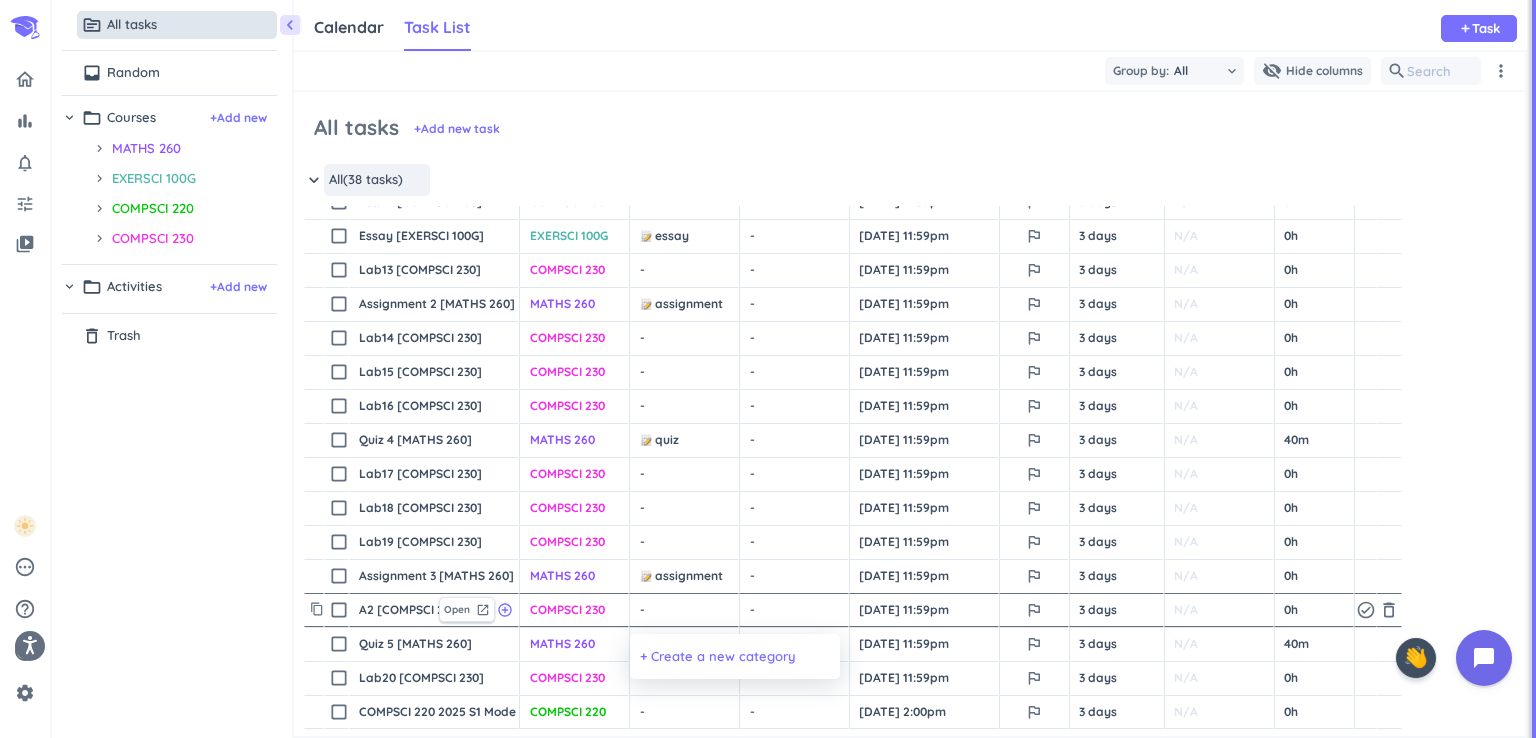 click on "+ Create a new category" at bounding box center (718, 657) 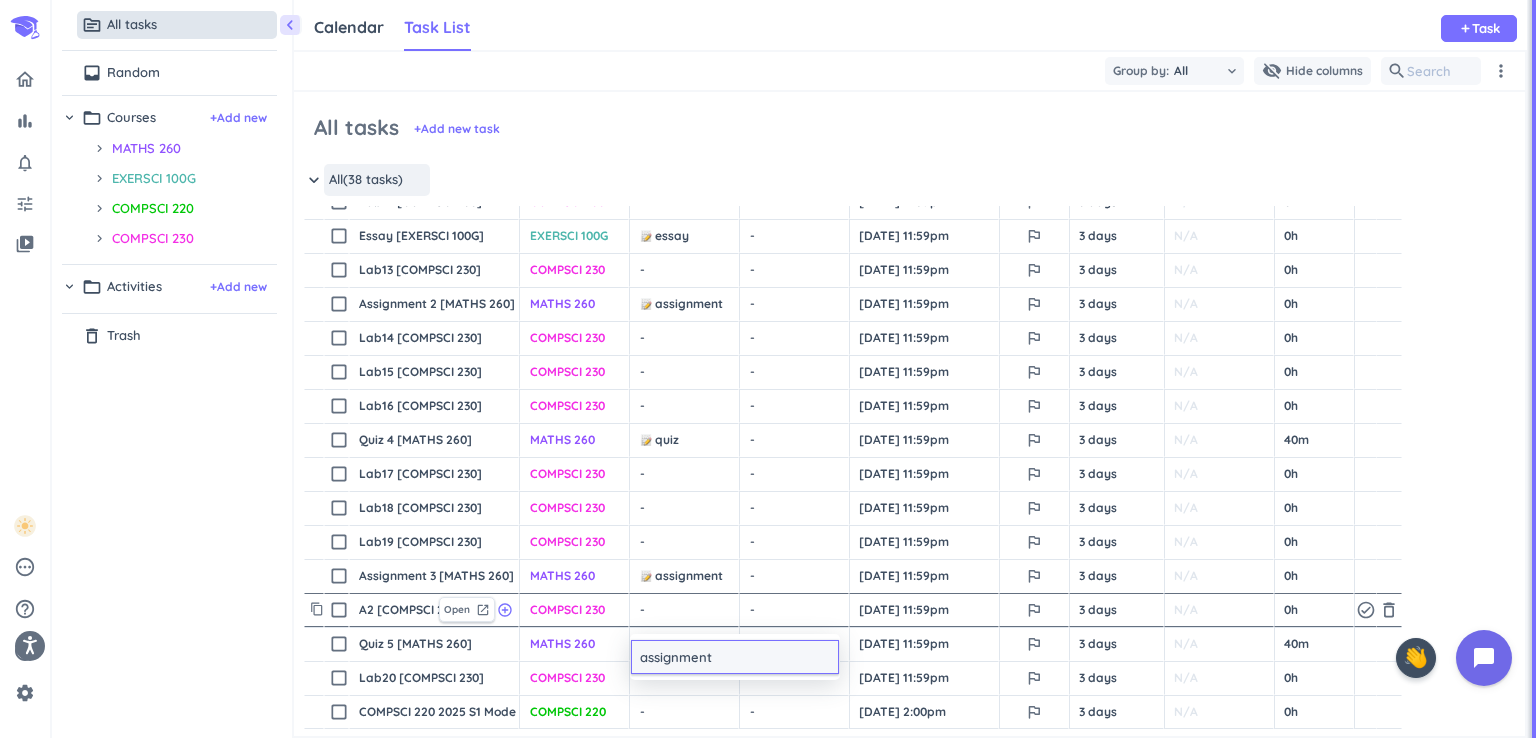 type on "assignment" 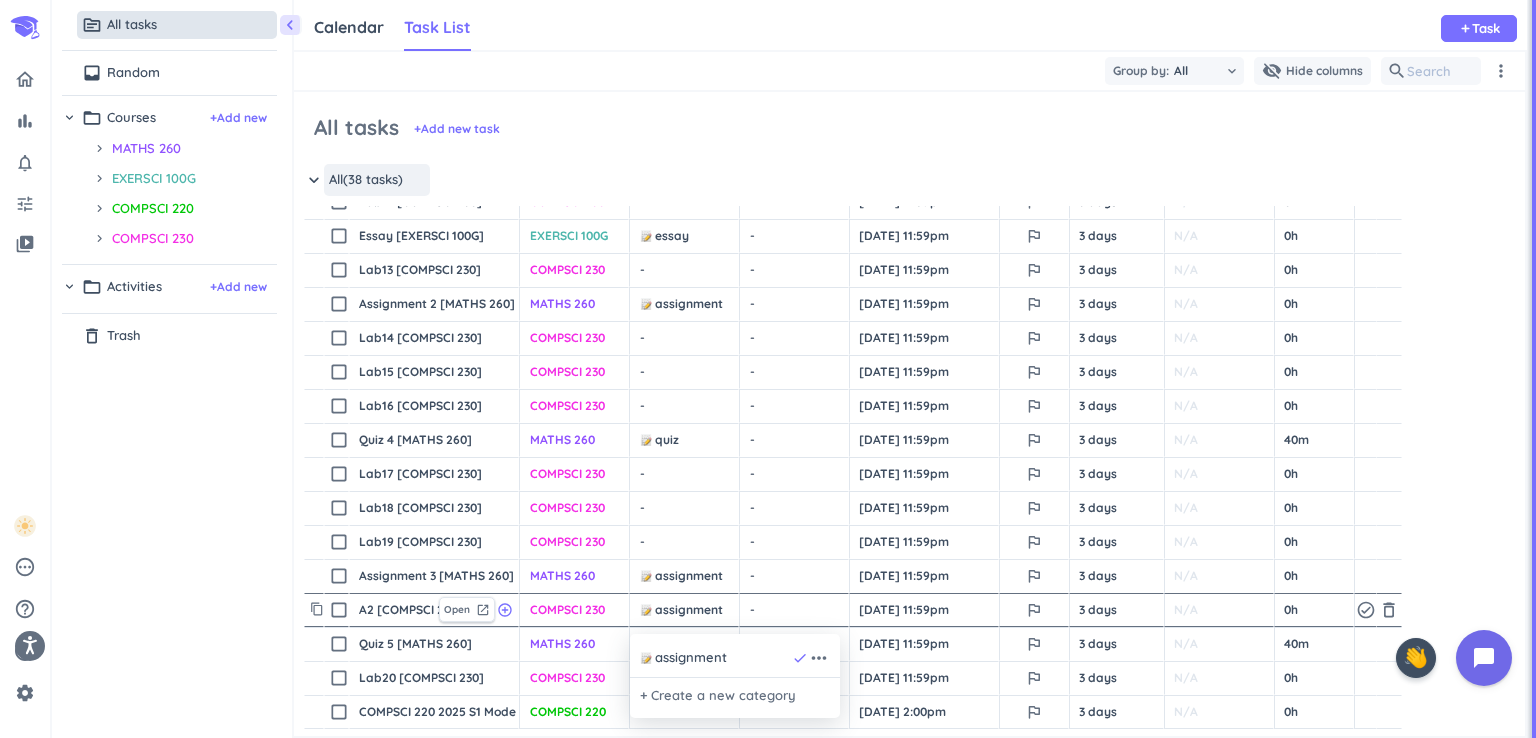 click at bounding box center [768, 369] 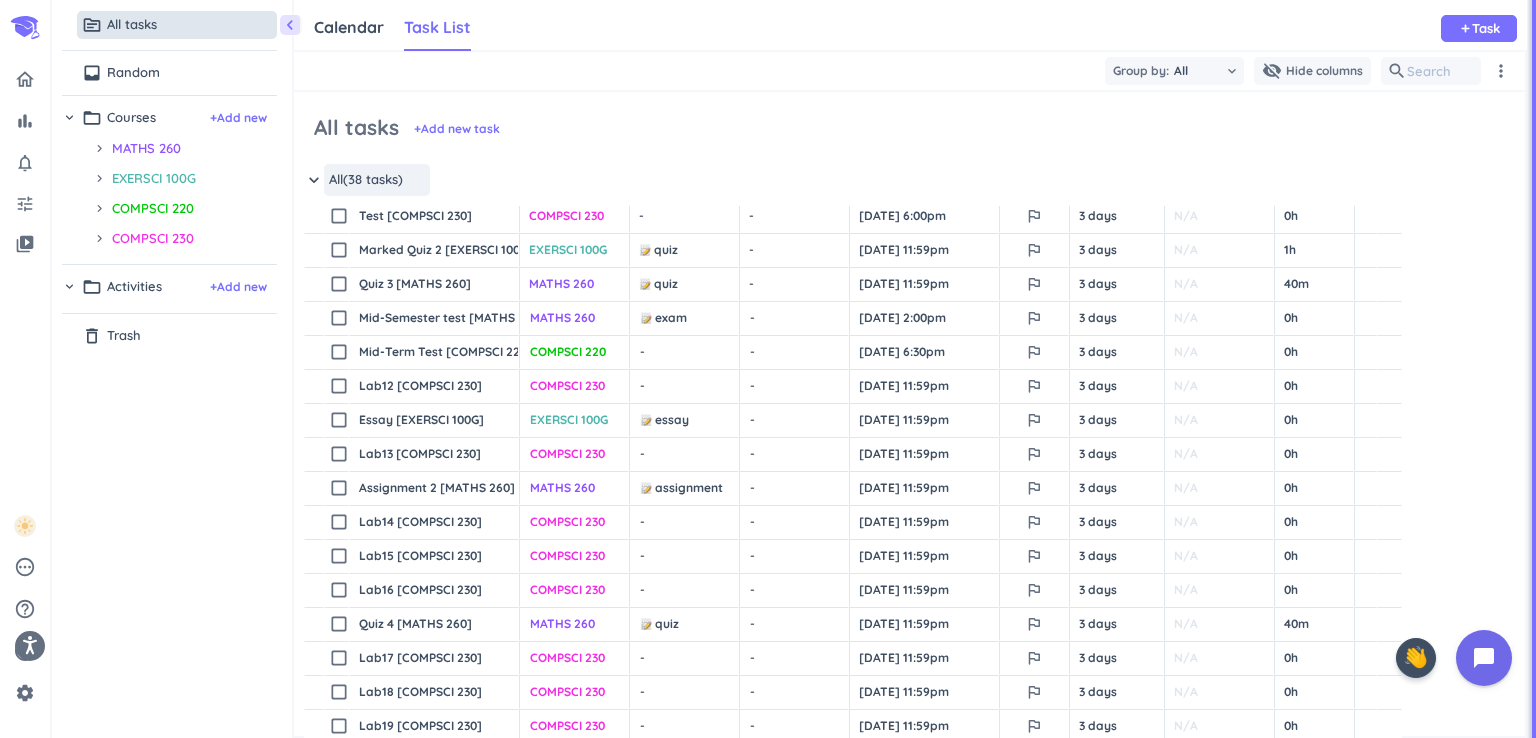 scroll, scrollTop: 478, scrollLeft: 0, axis: vertical 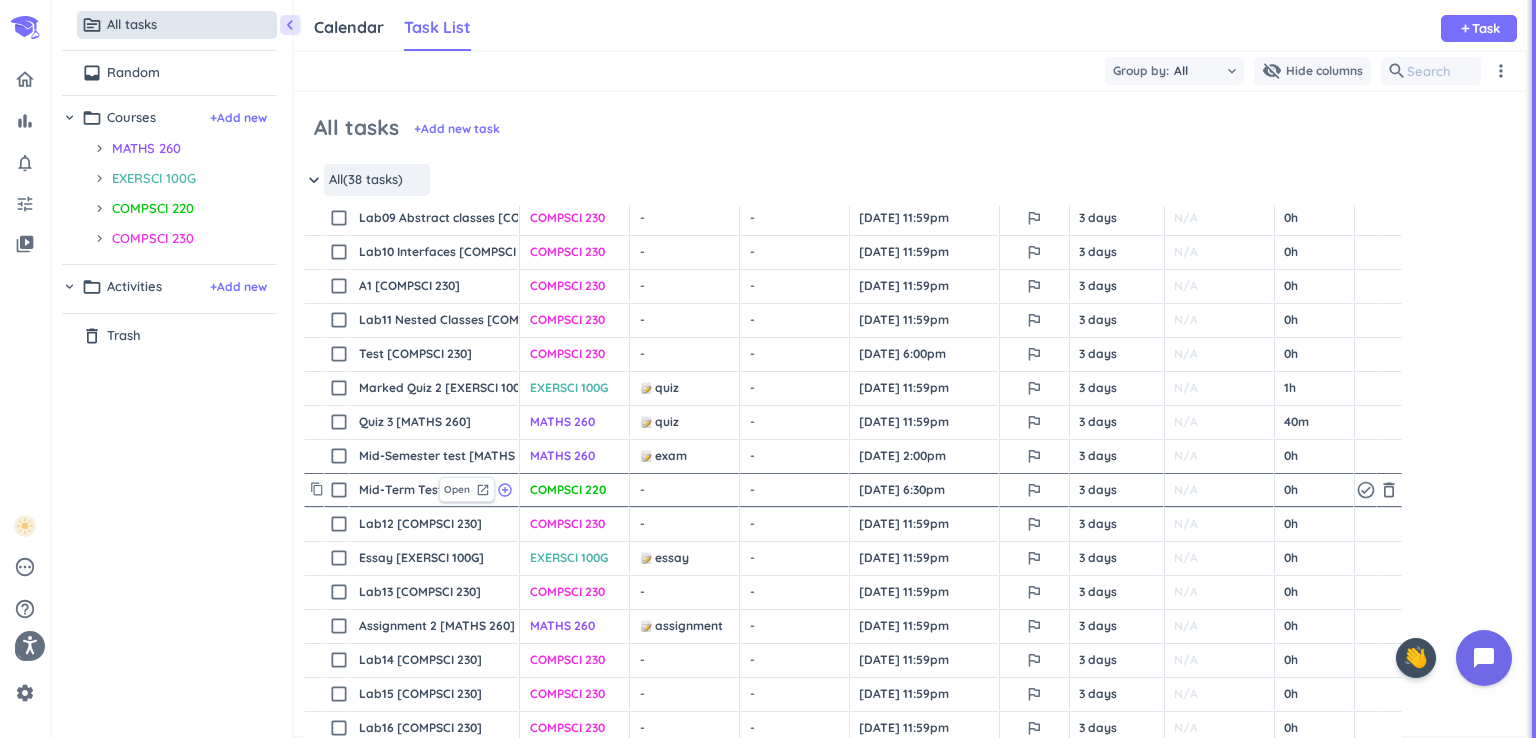 click on "- cancel" at bounding box center [686, 490] 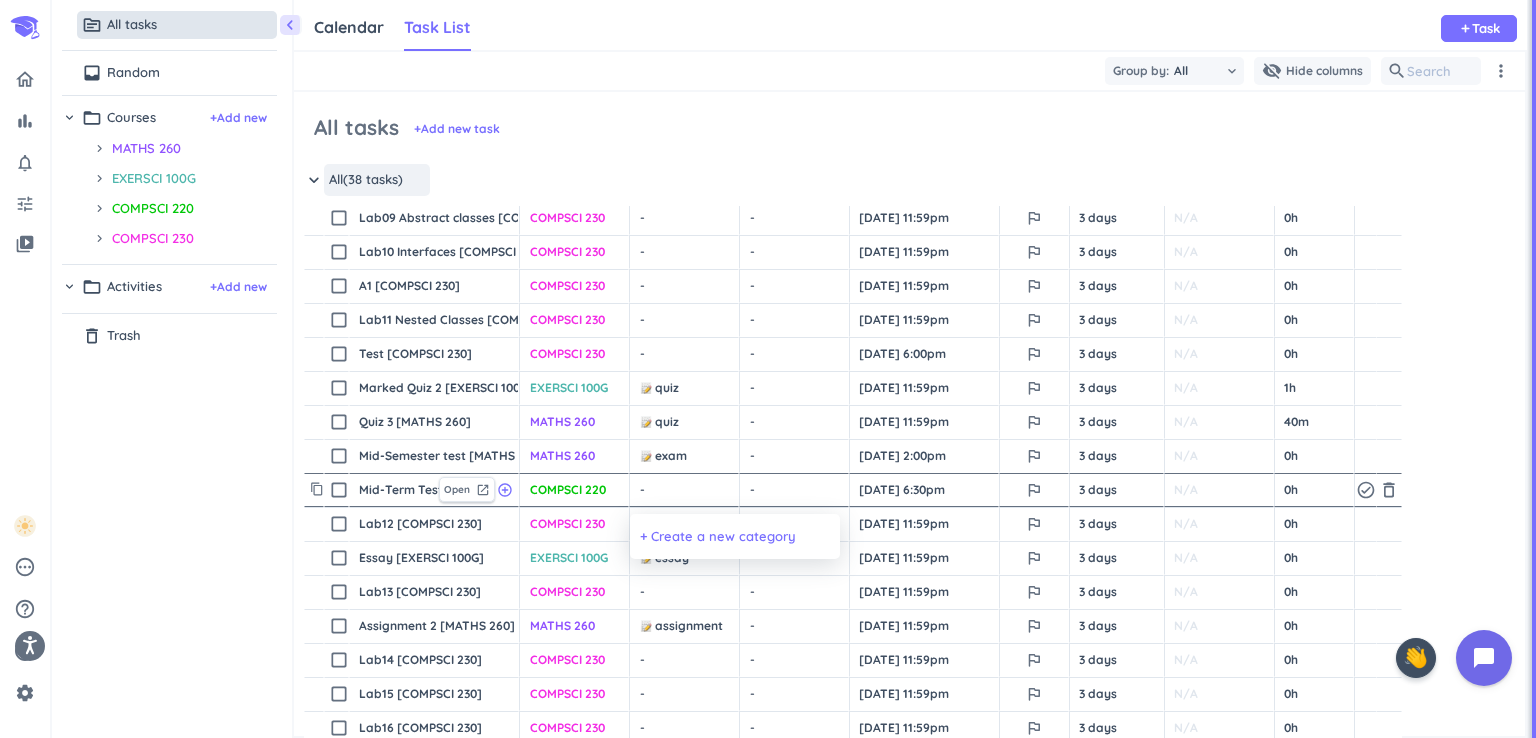 click on "+ Create a new category" at bounding box center [718, 537] 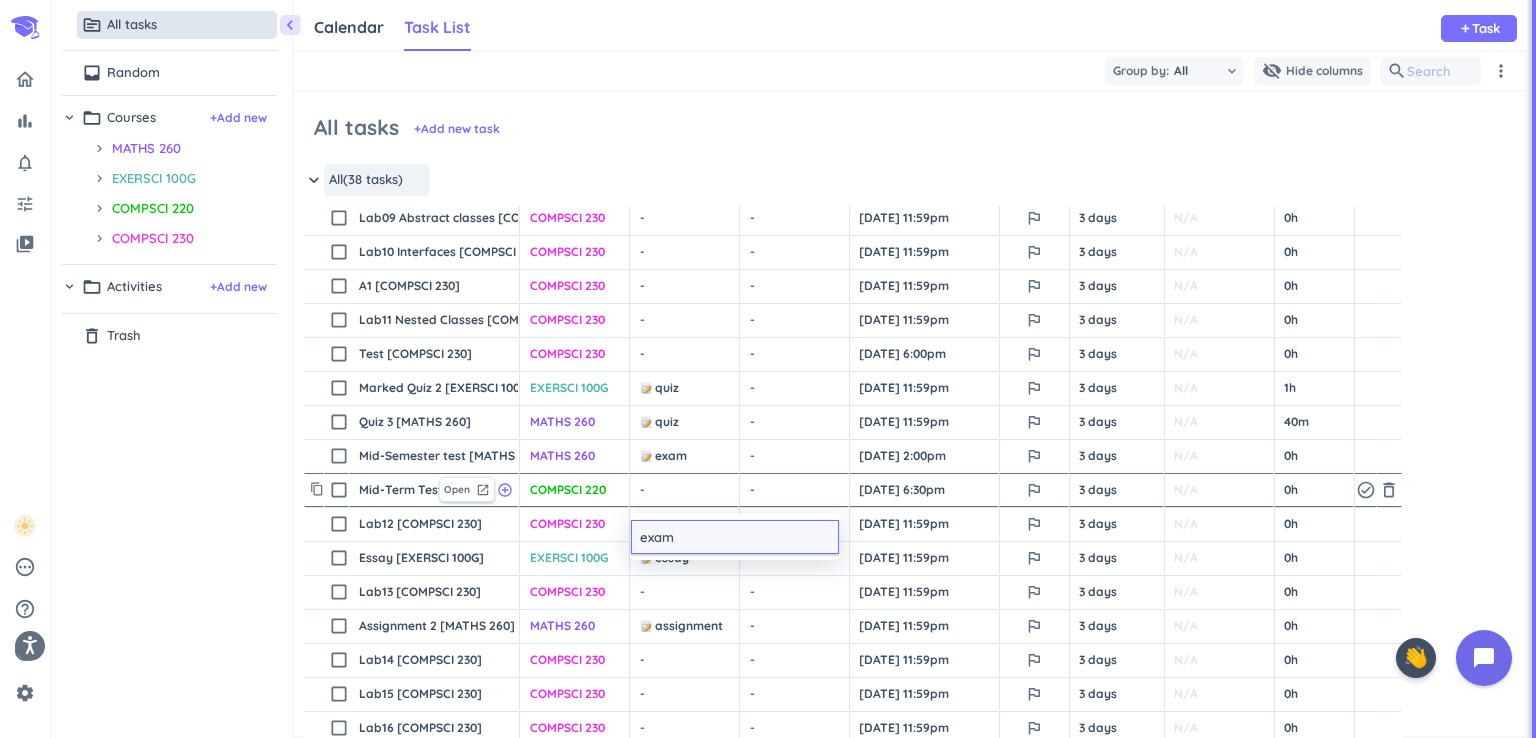 type on "exam" 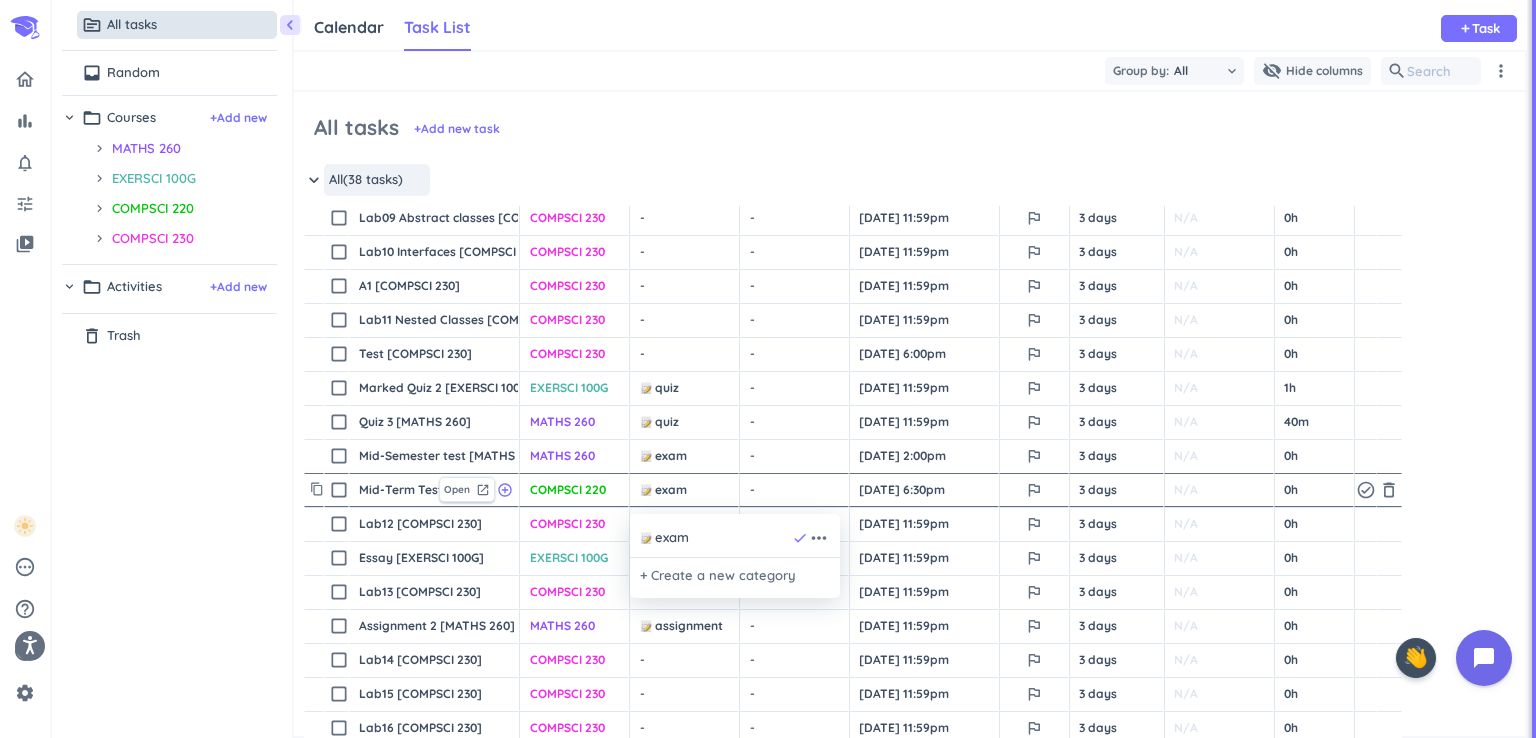click at bounding box center (768, 369) 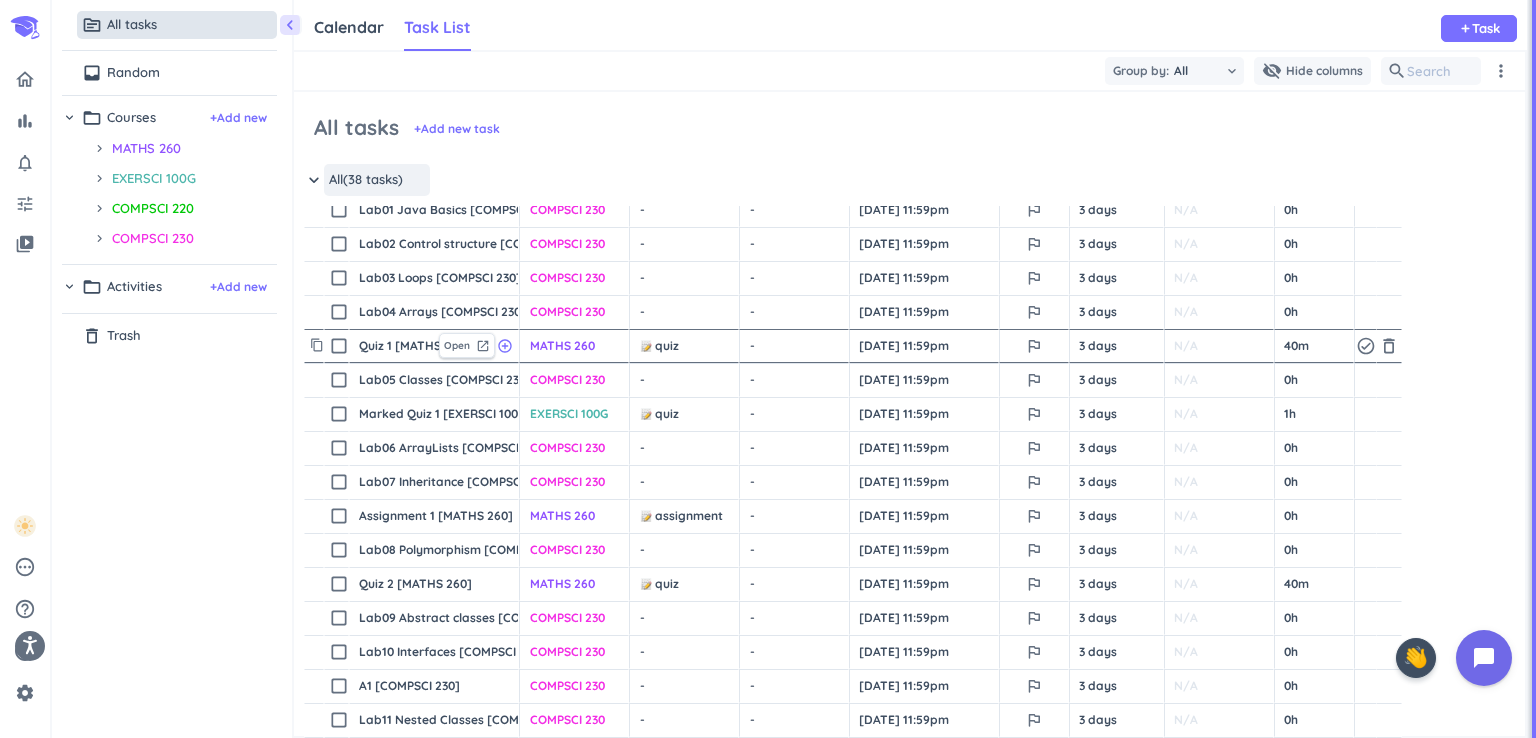 scroll, scrollTop: 0, scrollLeft: 0, axis: both 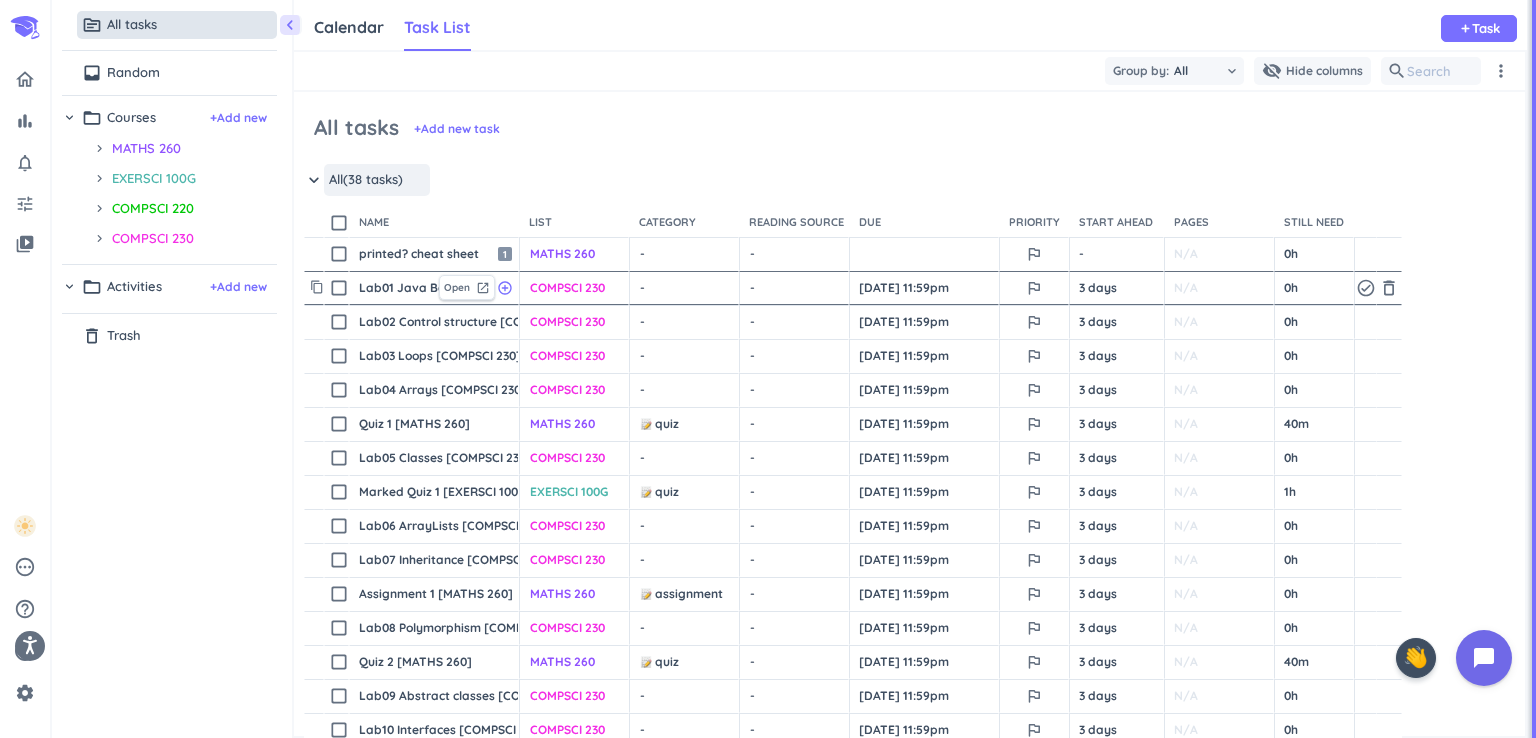 click on "- cancel" at bounding box center [686, 288] 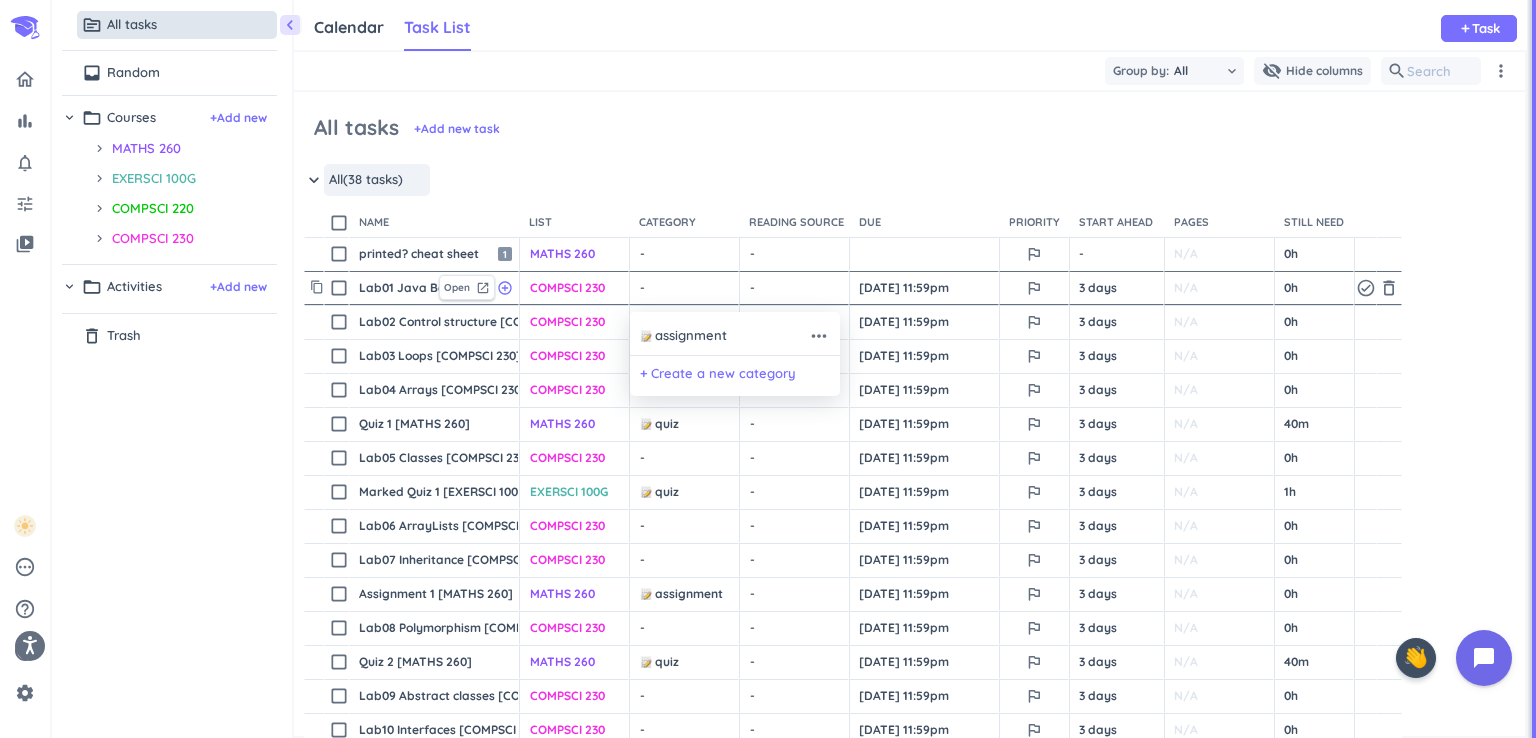 click on "+ Create a new category" at bounding box center [718, 374] 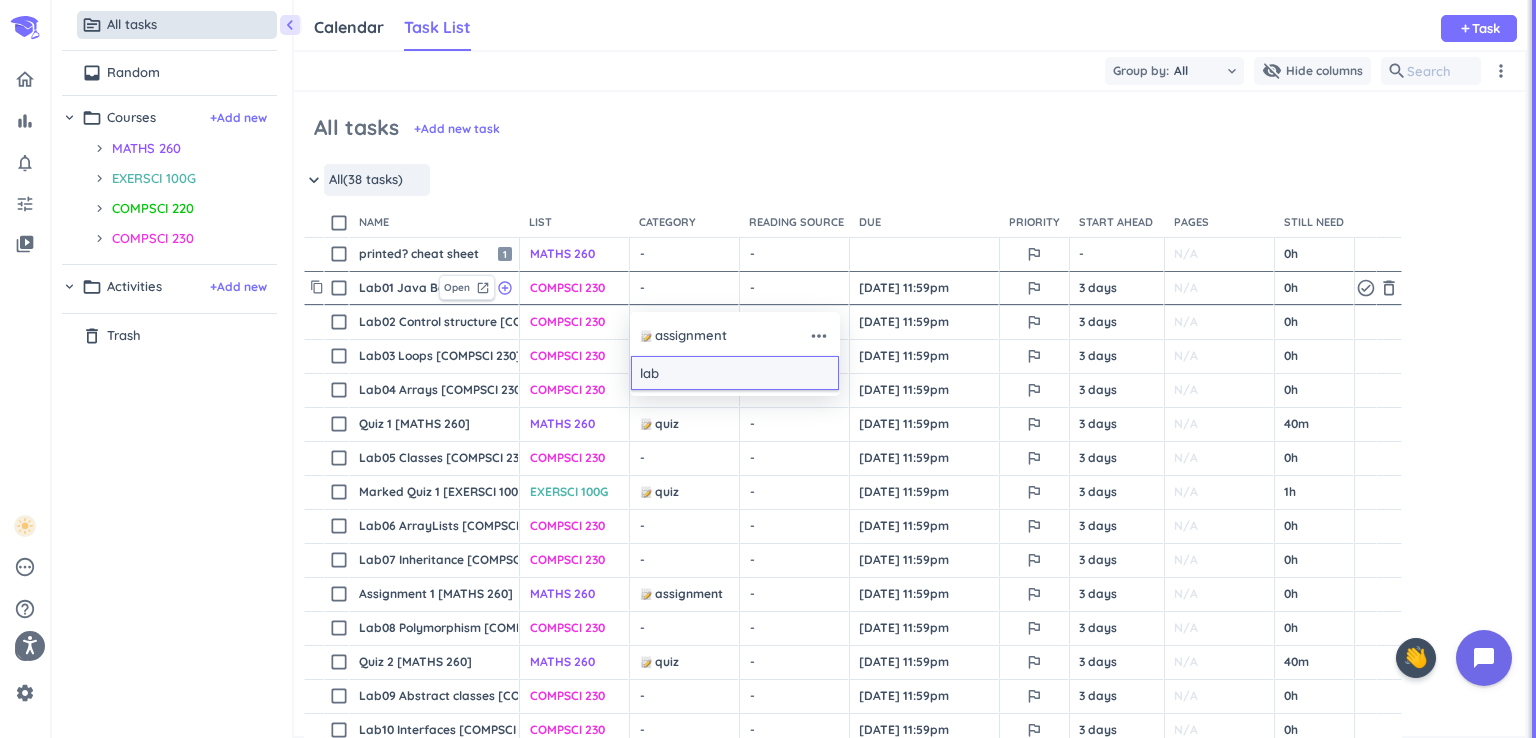 type on "lab" 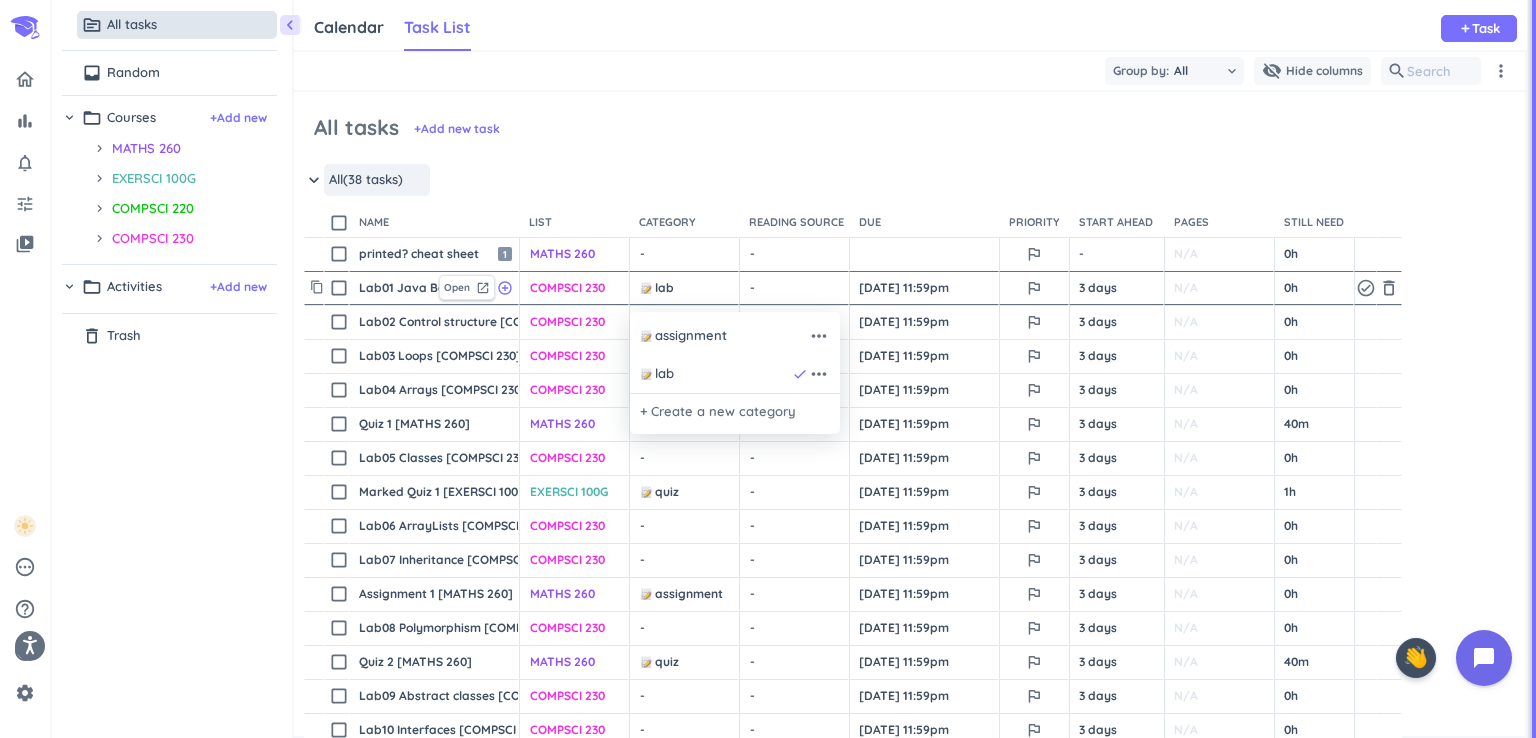 click at bounding box center (768, 369) 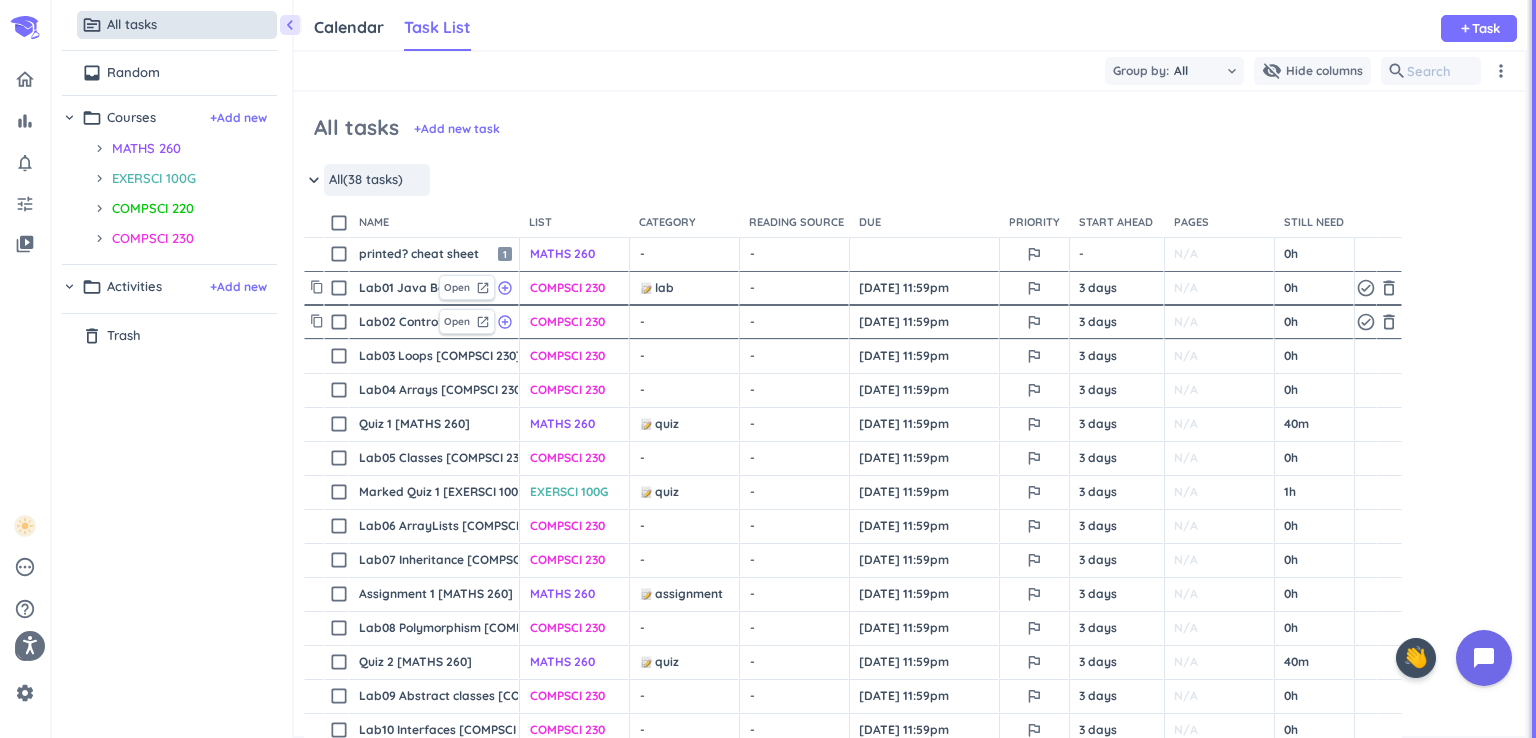 click on "- cancel" at bounding box center (686, 322) 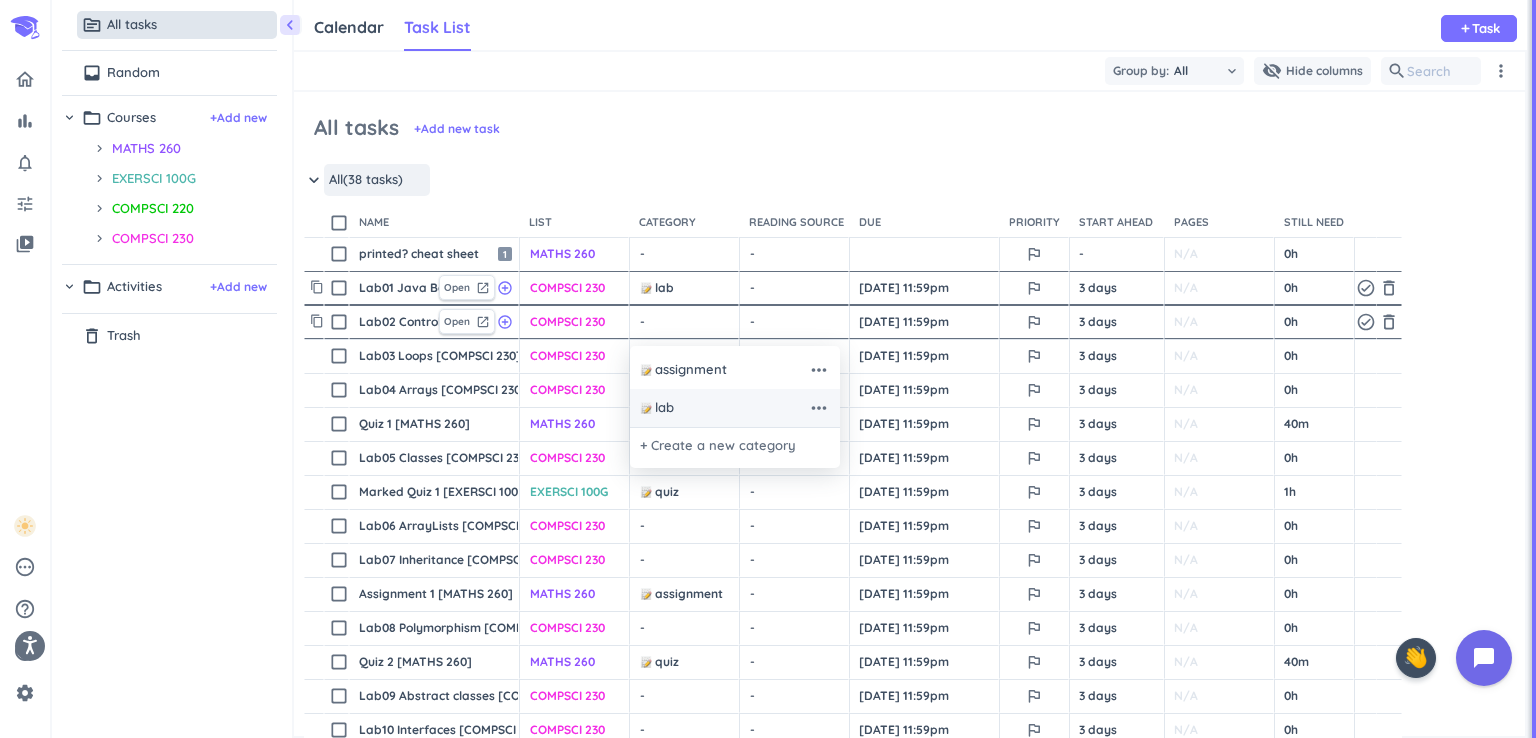 click on "lab" at bounding box center (724, 408) 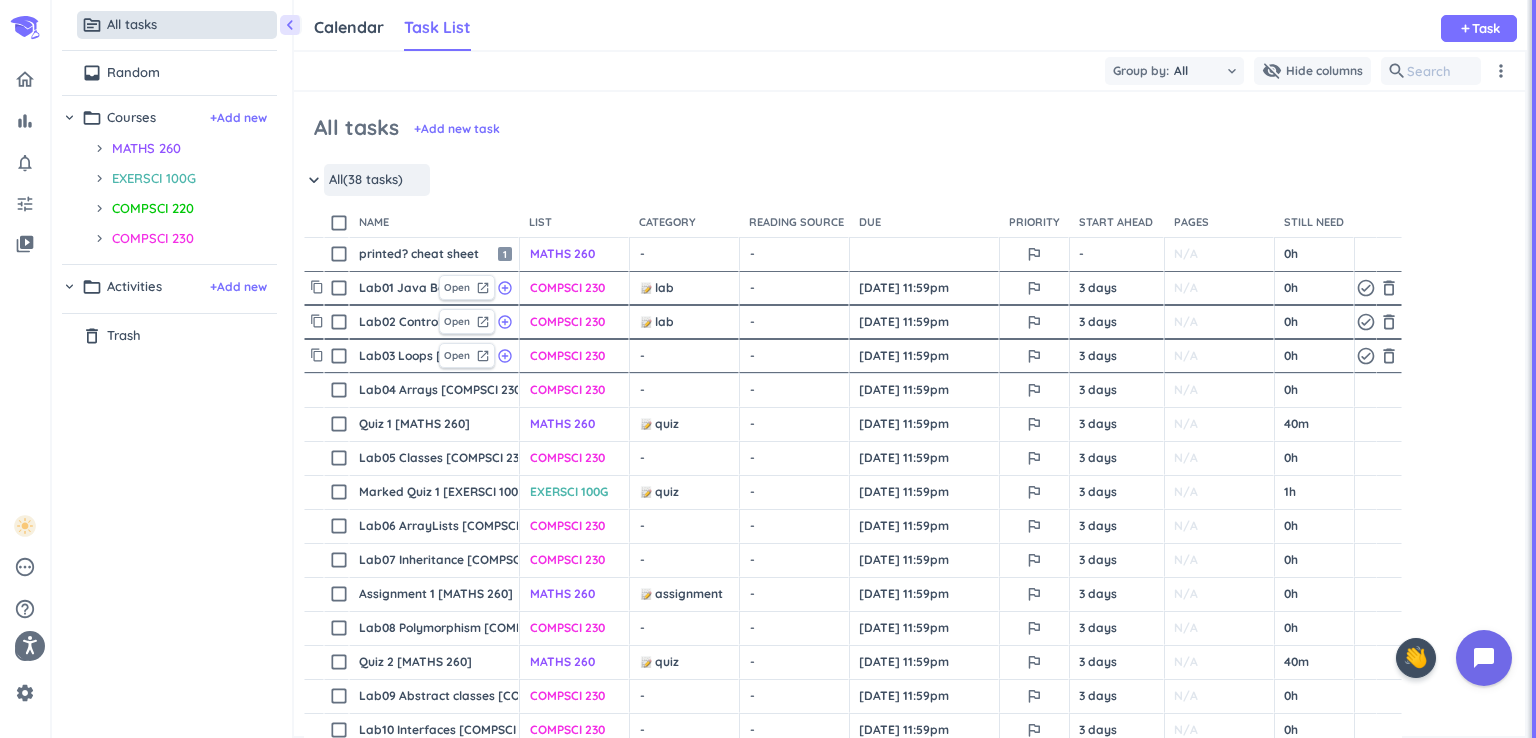 click on "- cancel" at bounding box center [686, 356] 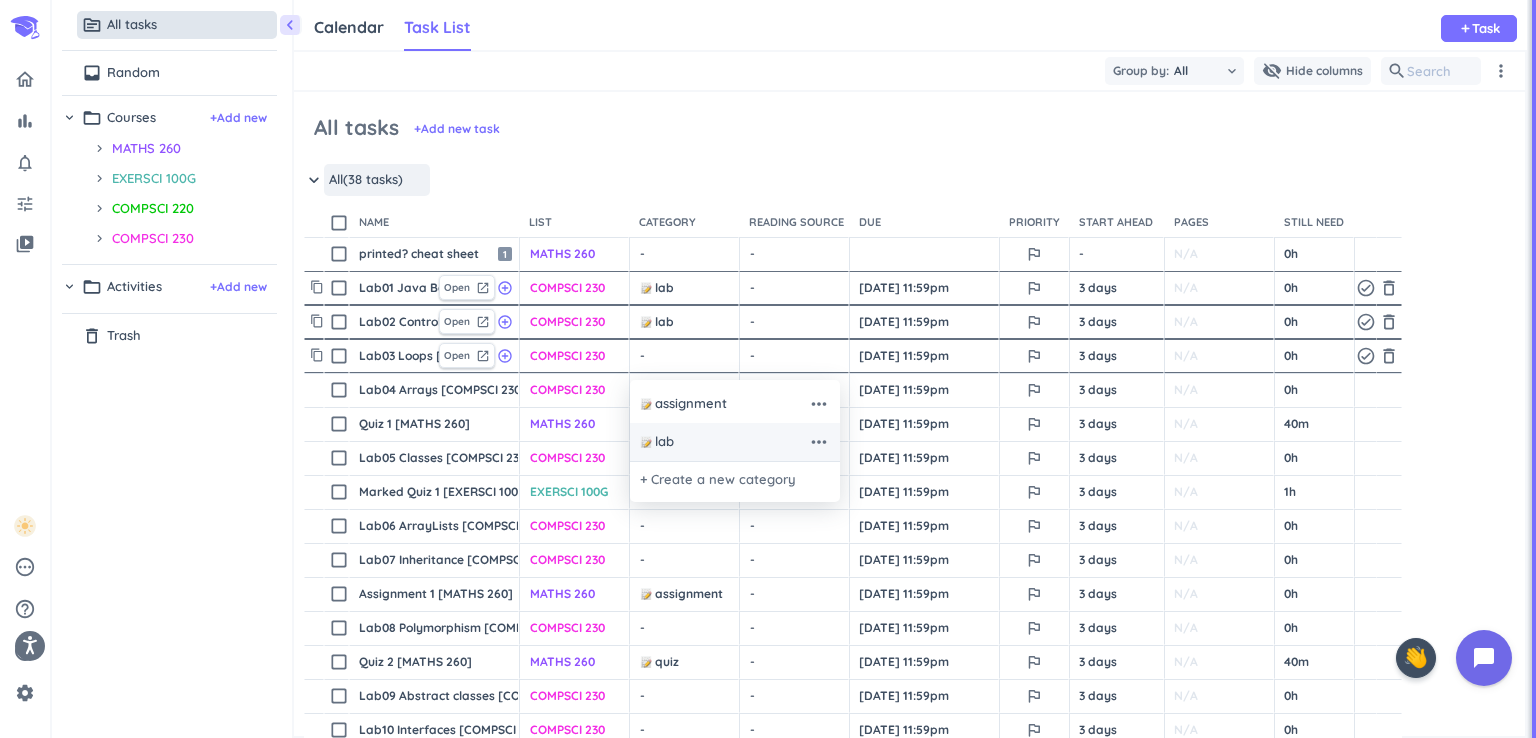 click on "lab" at bounding box center [724, 442] 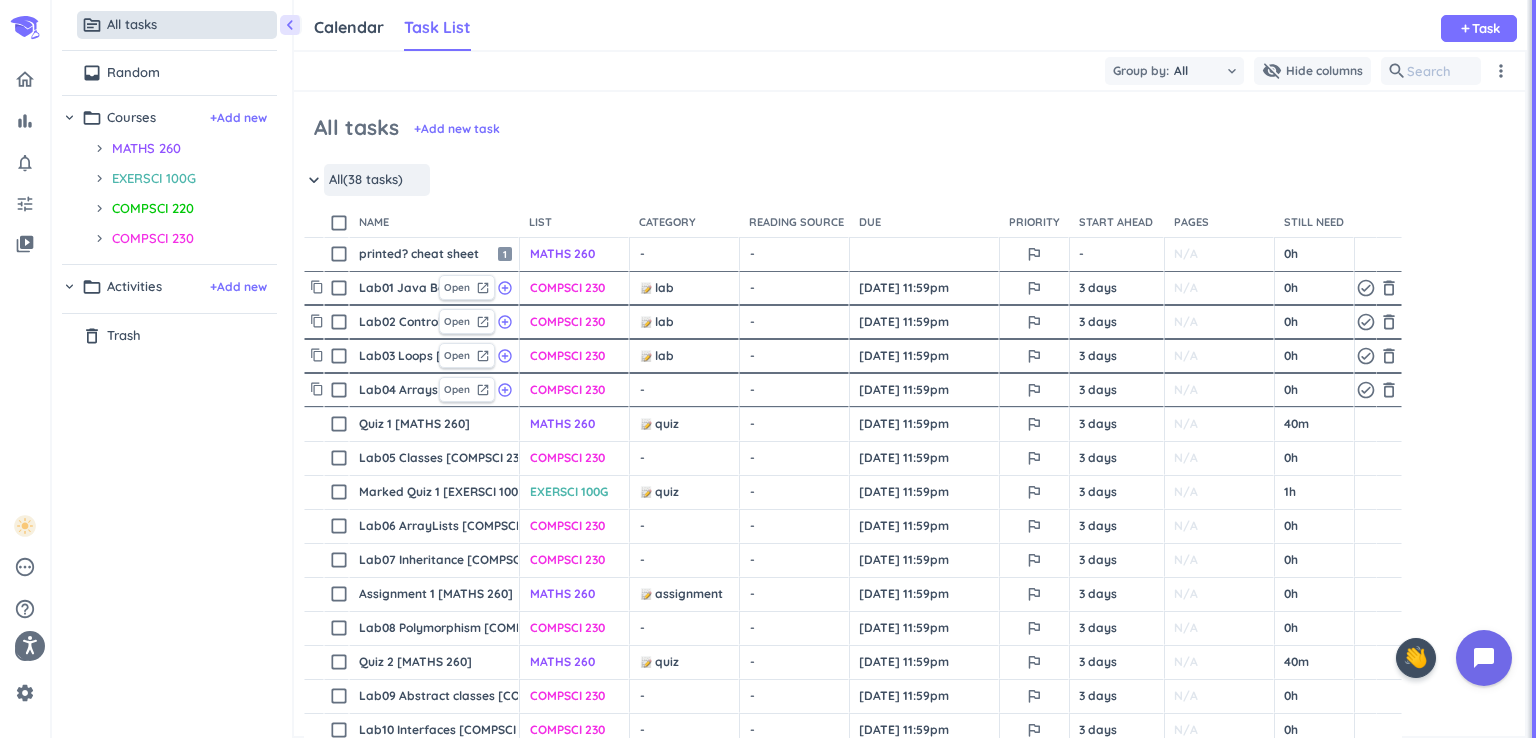 click on "- cancel keyboard_arrow_down" at bounding box center [684, 390] 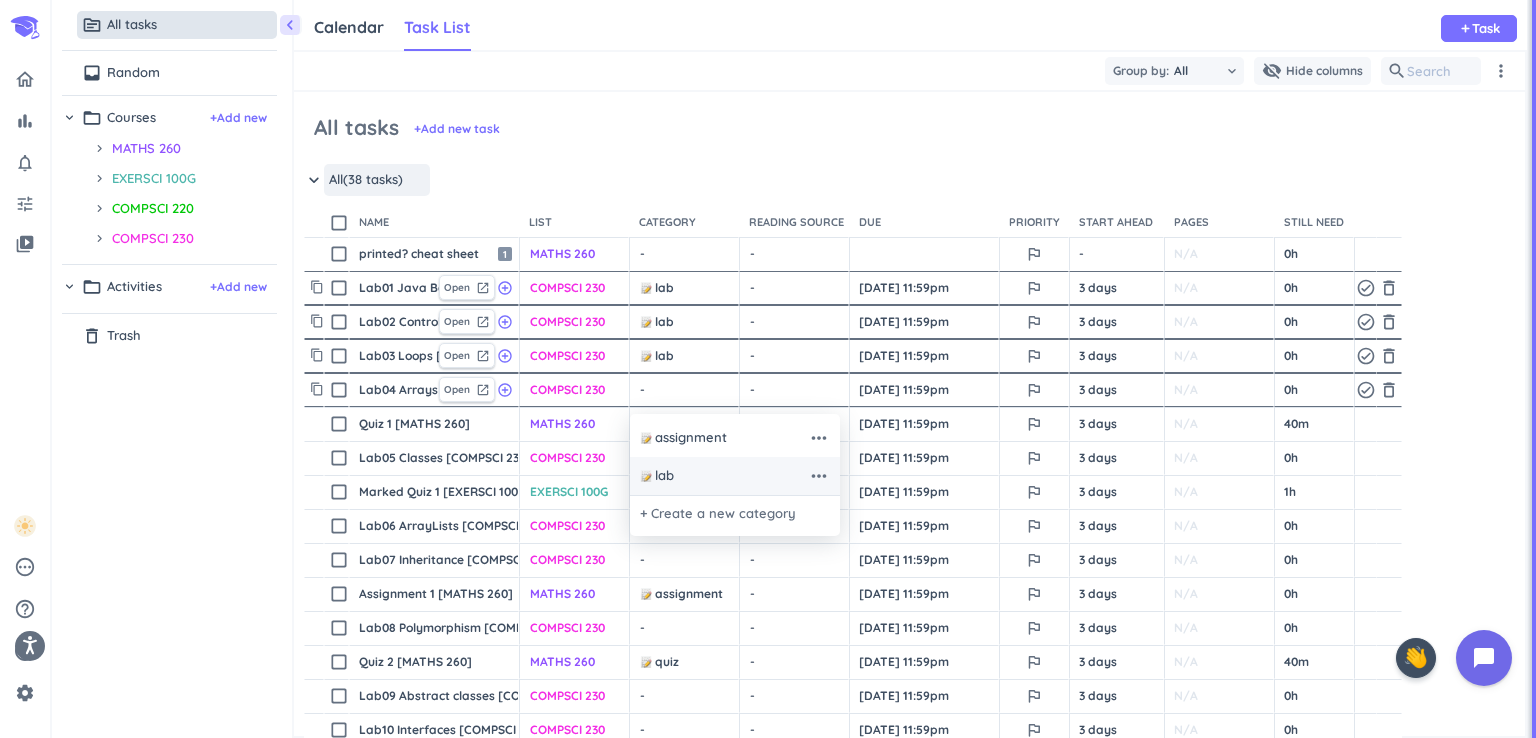 click on "lab" at bounding box center [724, 476] 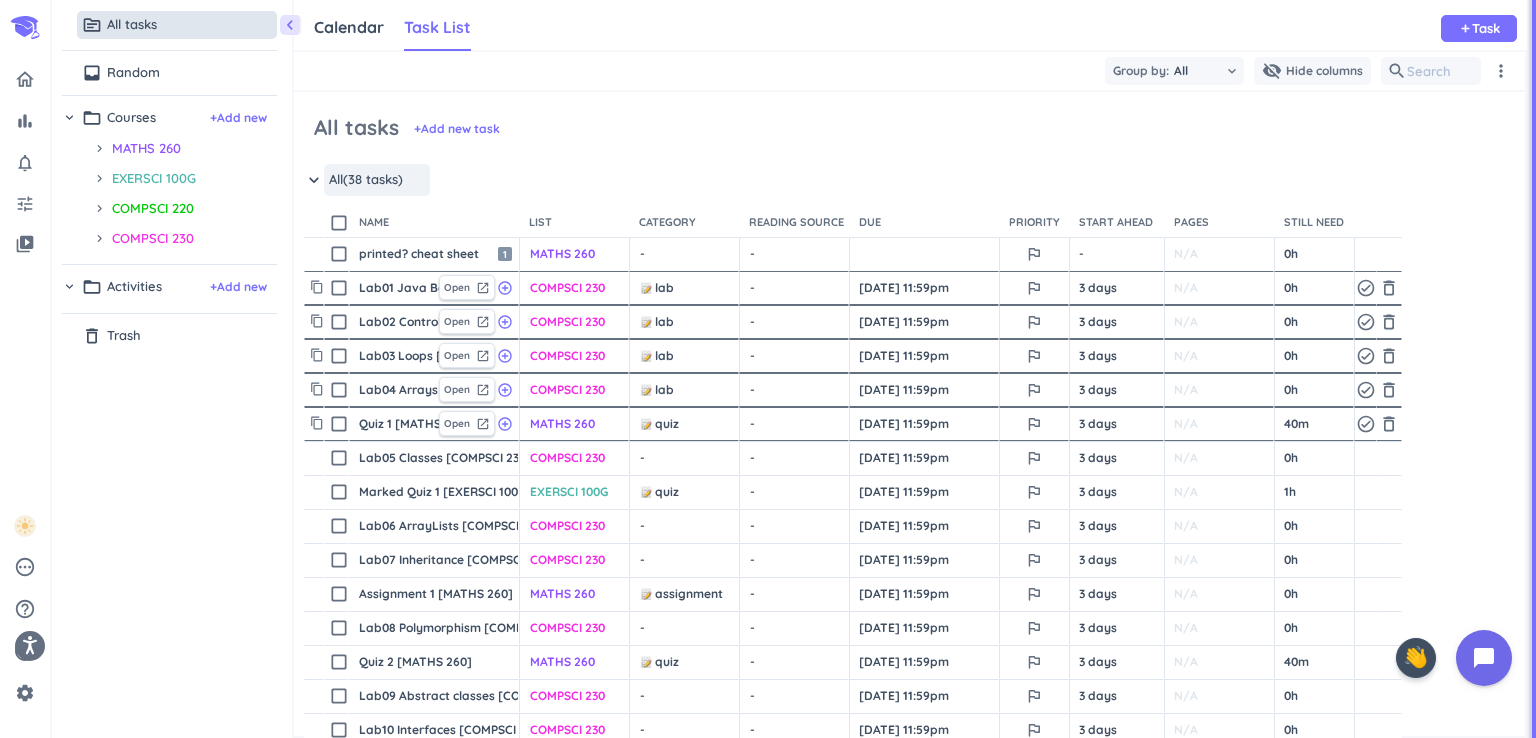 click on "quiz  cancel keyboard_arrow_down" at bounding box center [684, 424] 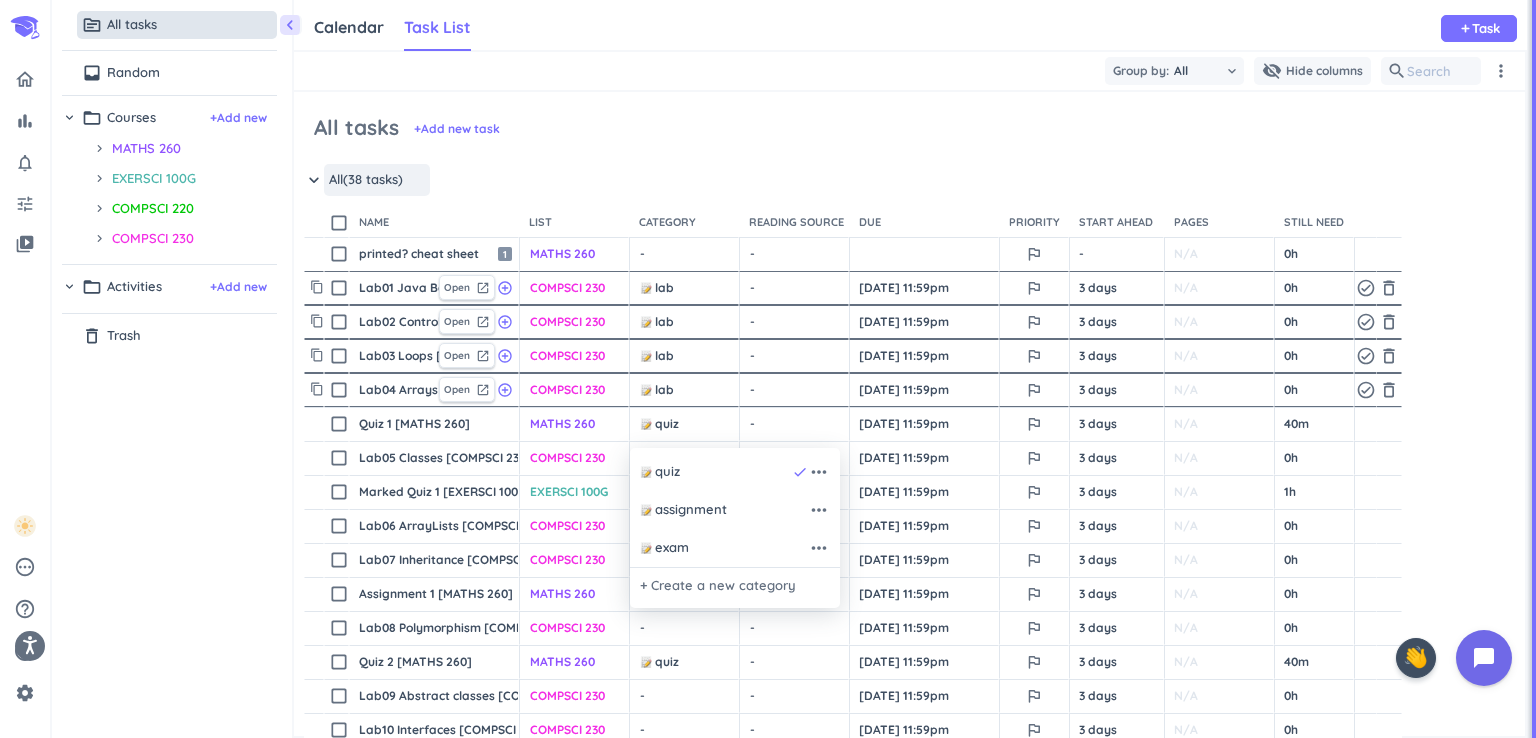 click at bounding box center [768, 369] 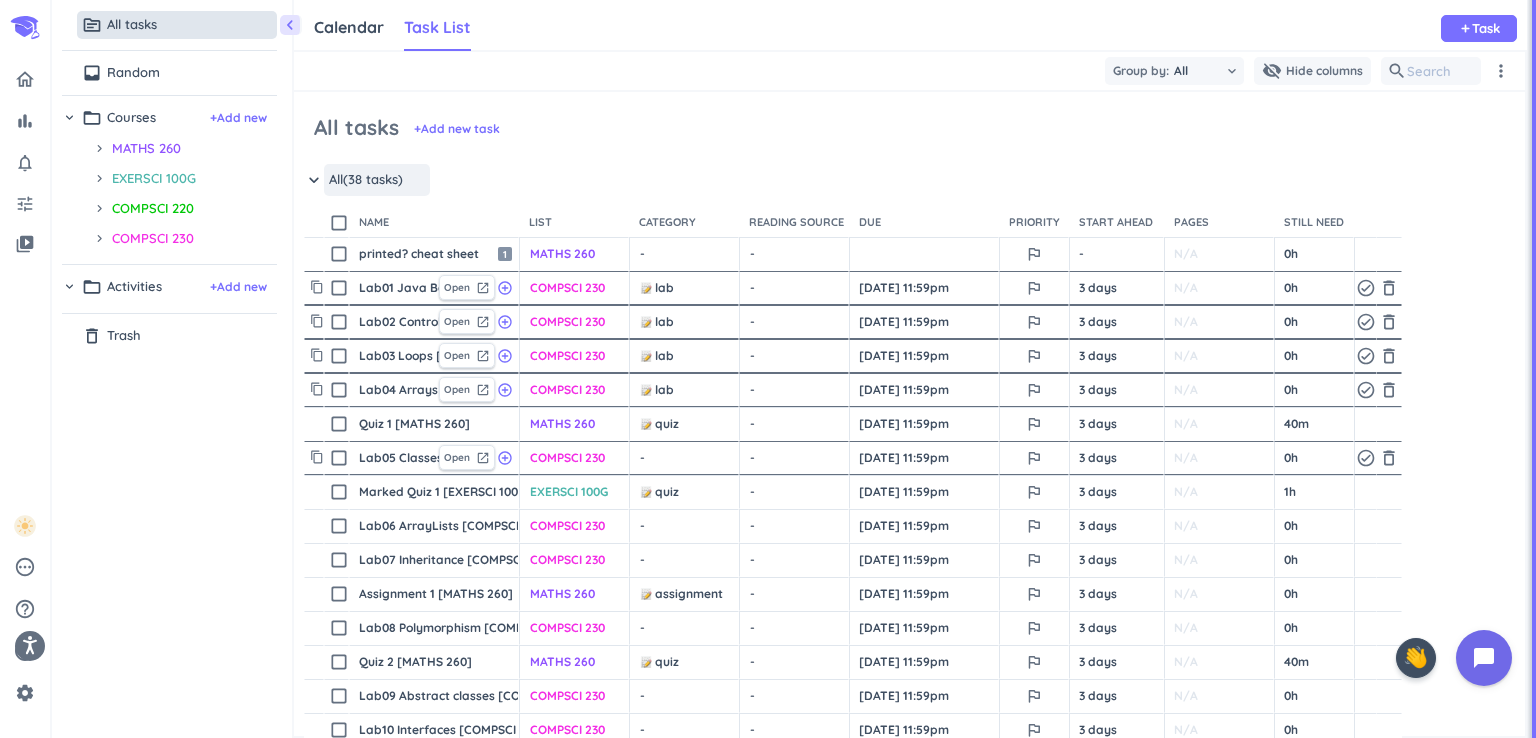 click on "-" at bounding box center (642, 458) 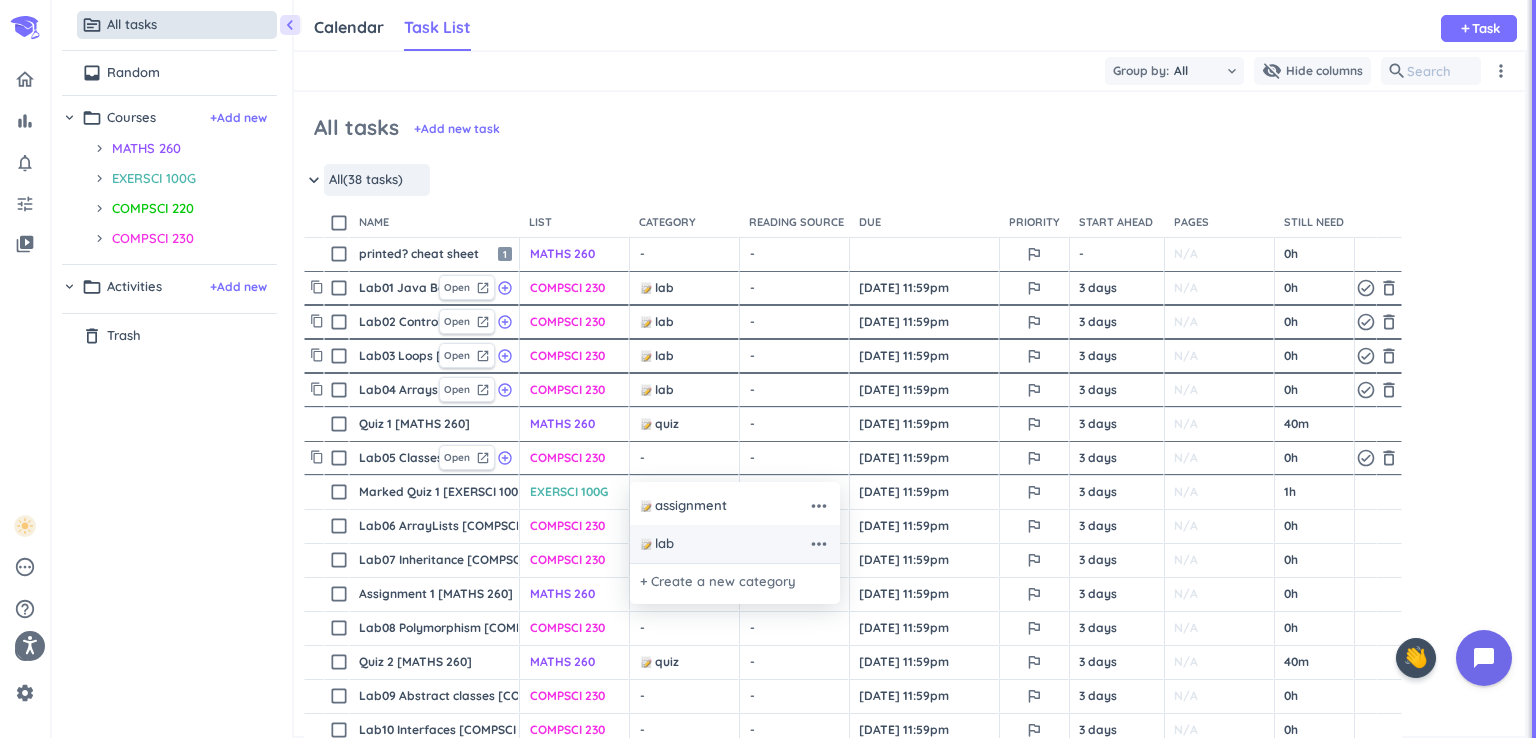 click on "lab more_horiz" at bounding box center [735, 544] 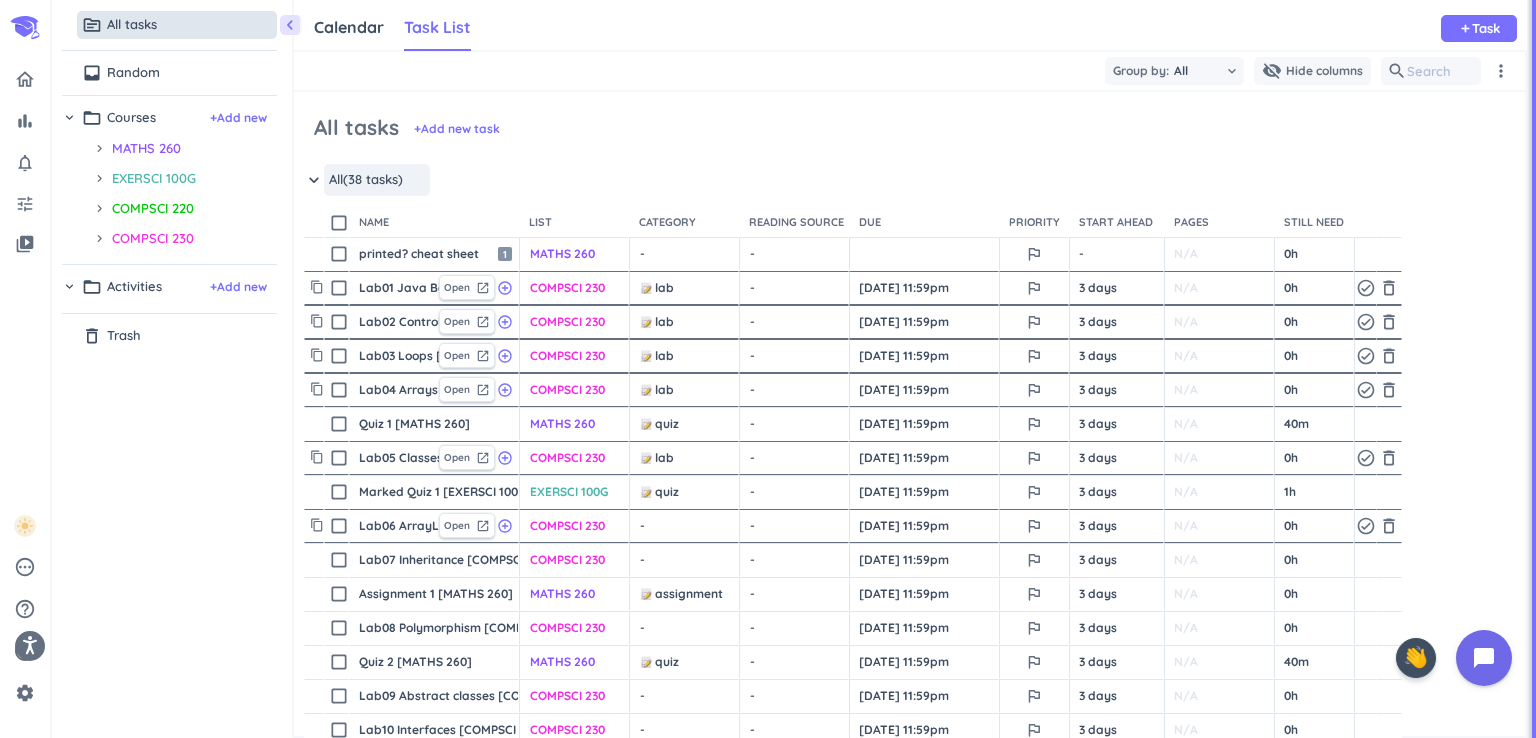 click on "- cancel" at bounding box center (686, 526) 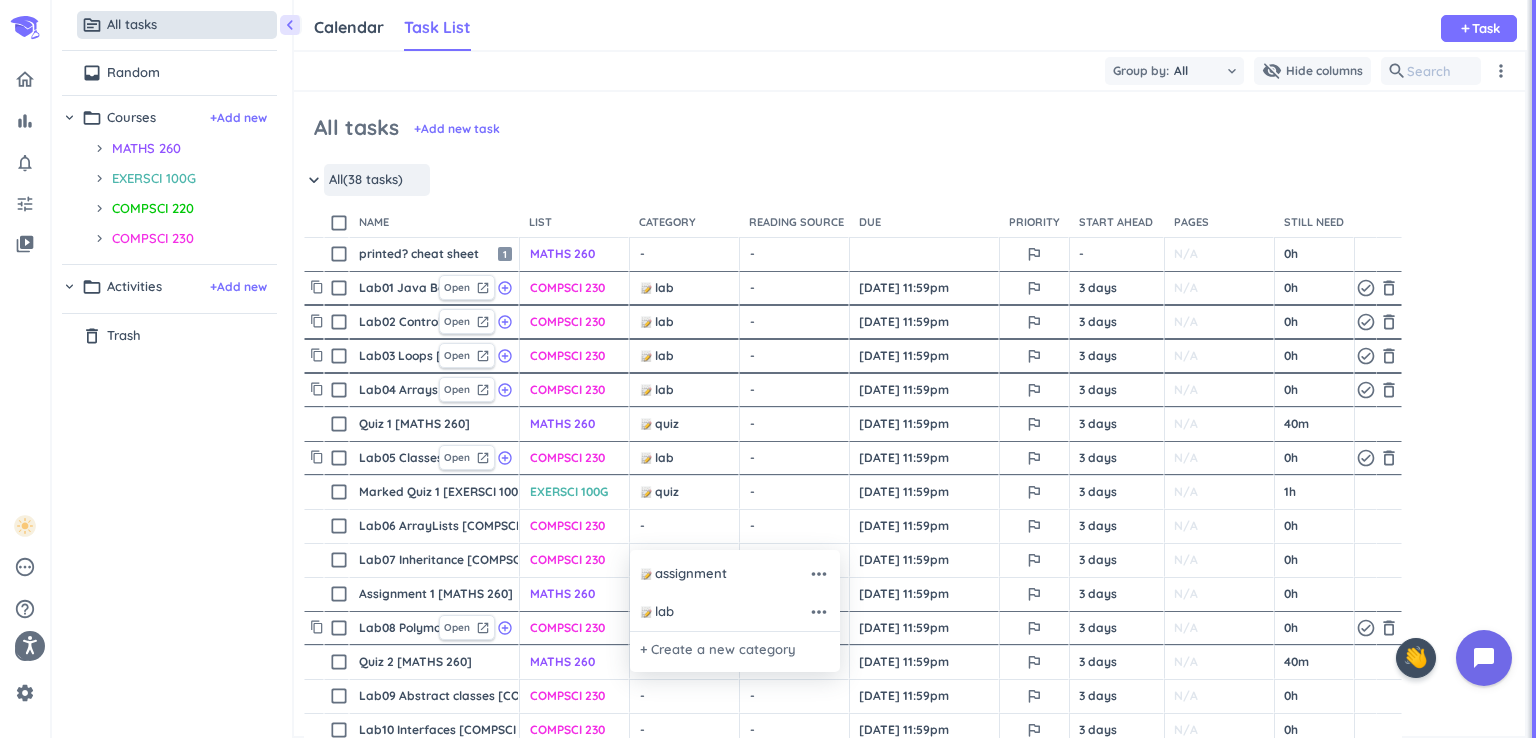 click on "lab" at bounding box center (724, 612) 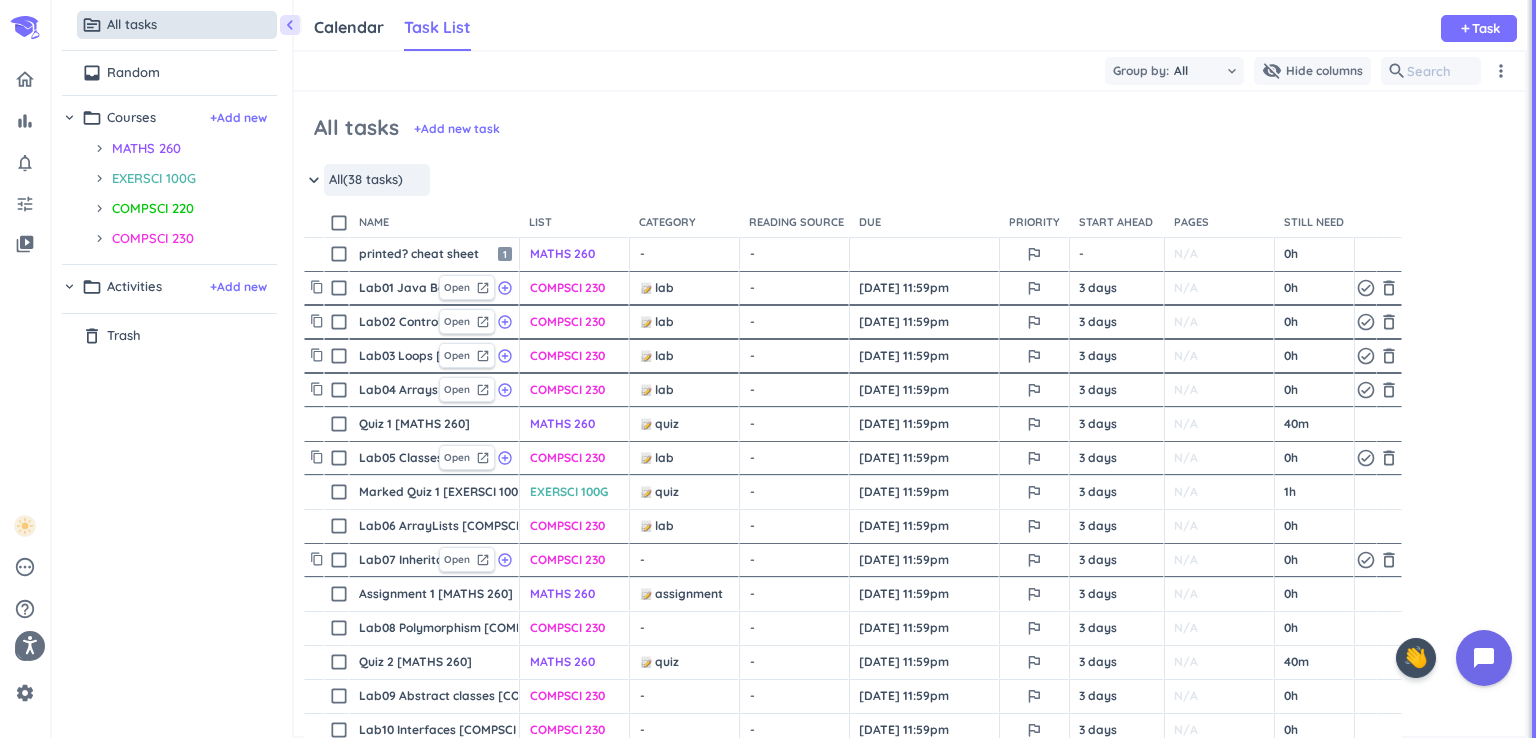 click on "- cancel" at bounding box center [686, 560] 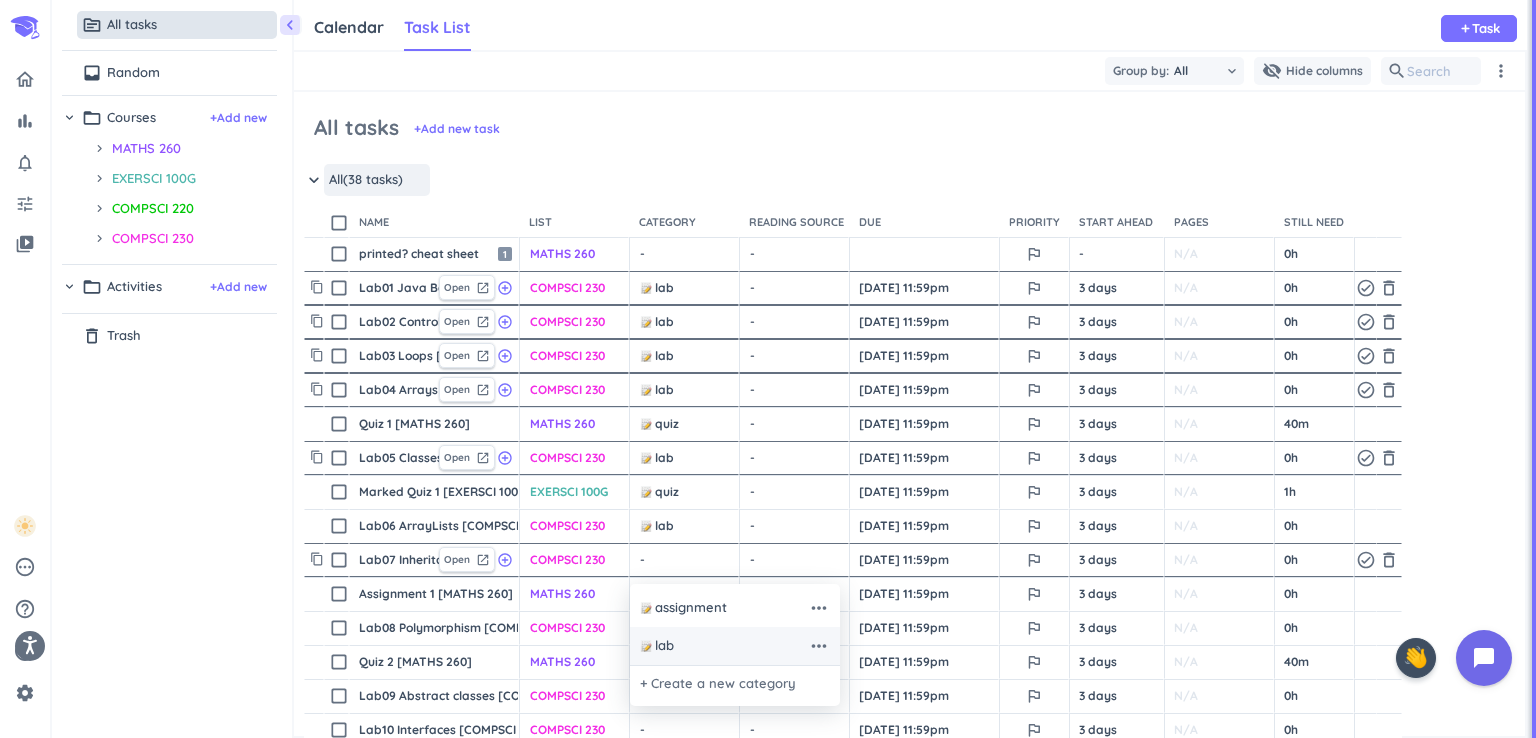 click on "lab more_horiz" at bounding box center (735, 646) 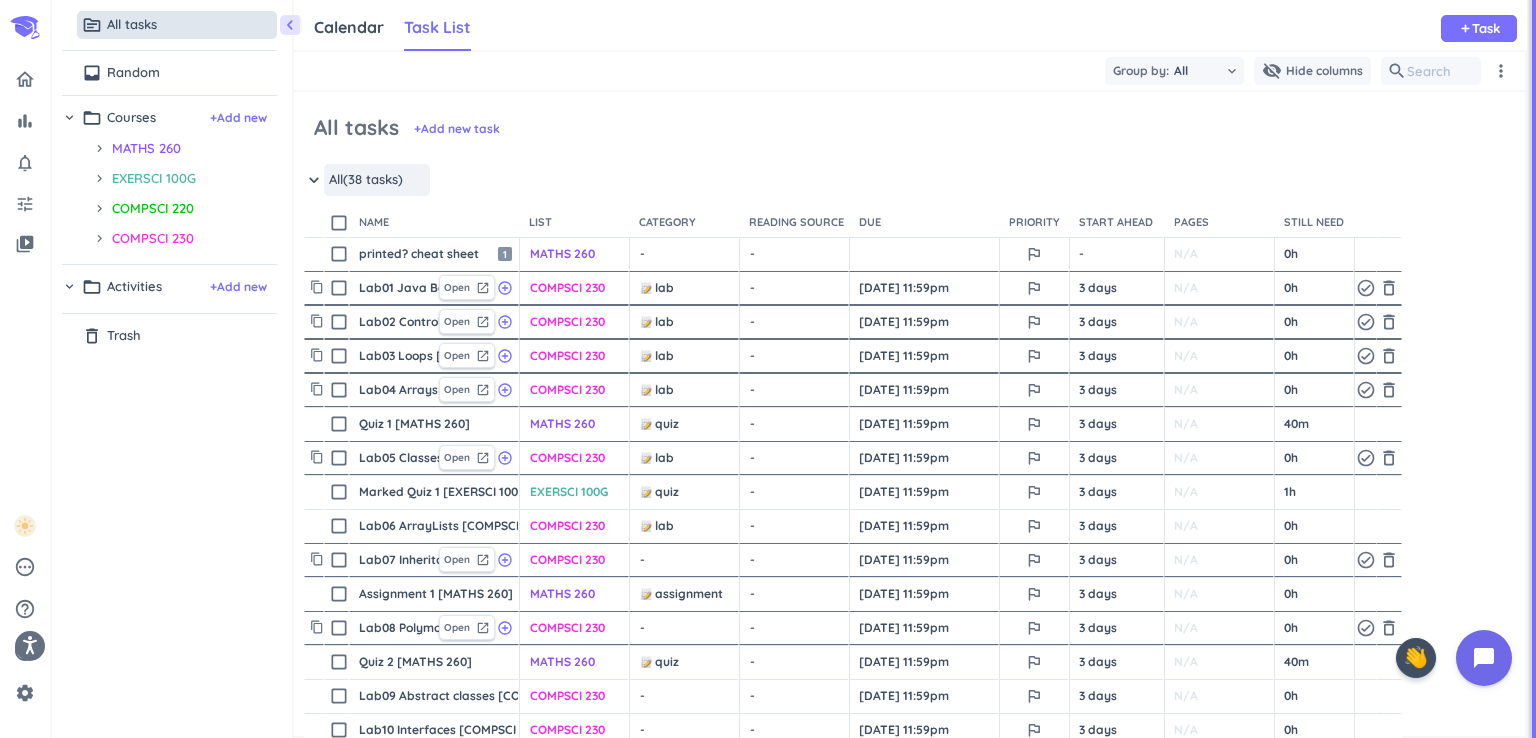 click on "- cancel" at bounding box center [686, 628] 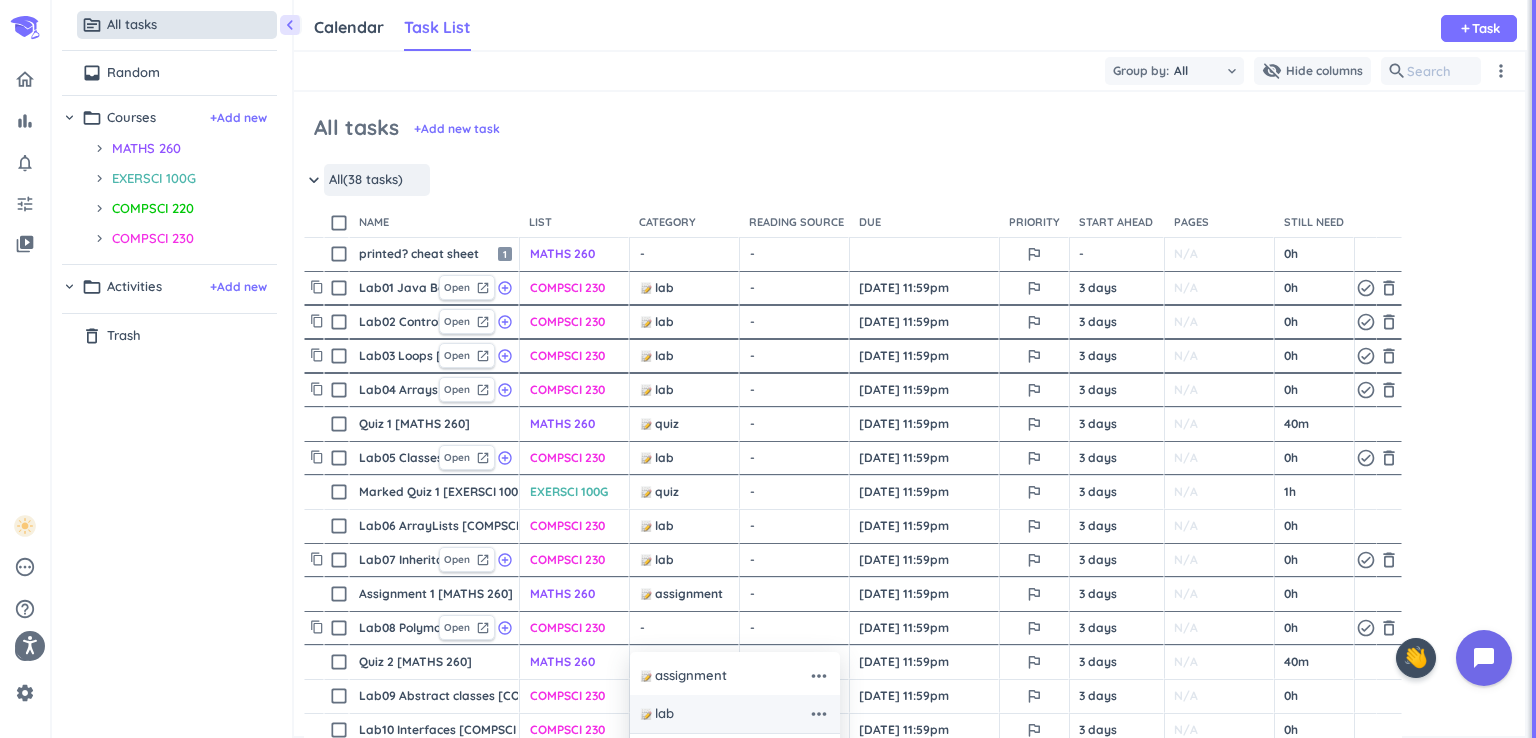 click on "lab" at bounding box center [724, 714] 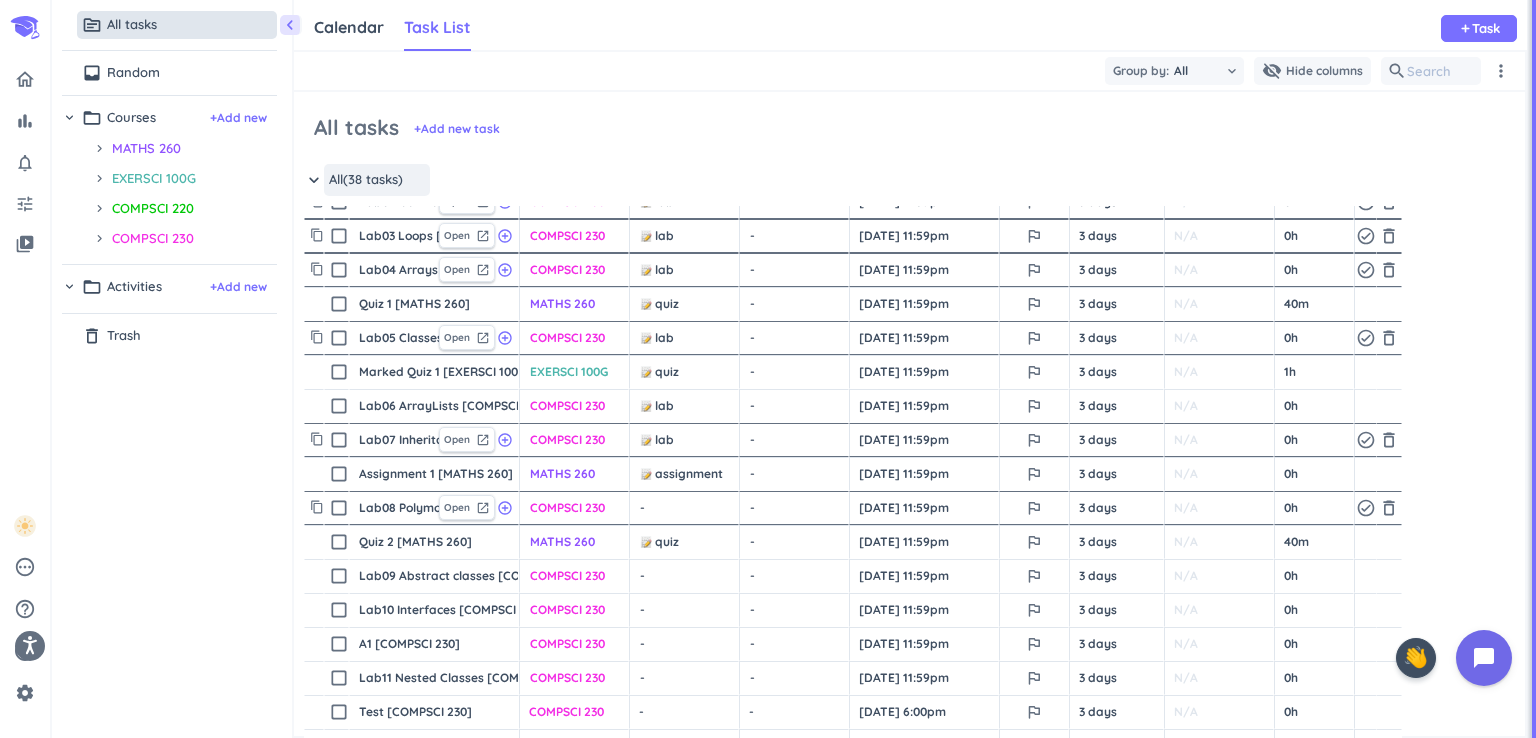 scroll, scrollTop: 300, scrollLeft: 0, axis: vertical 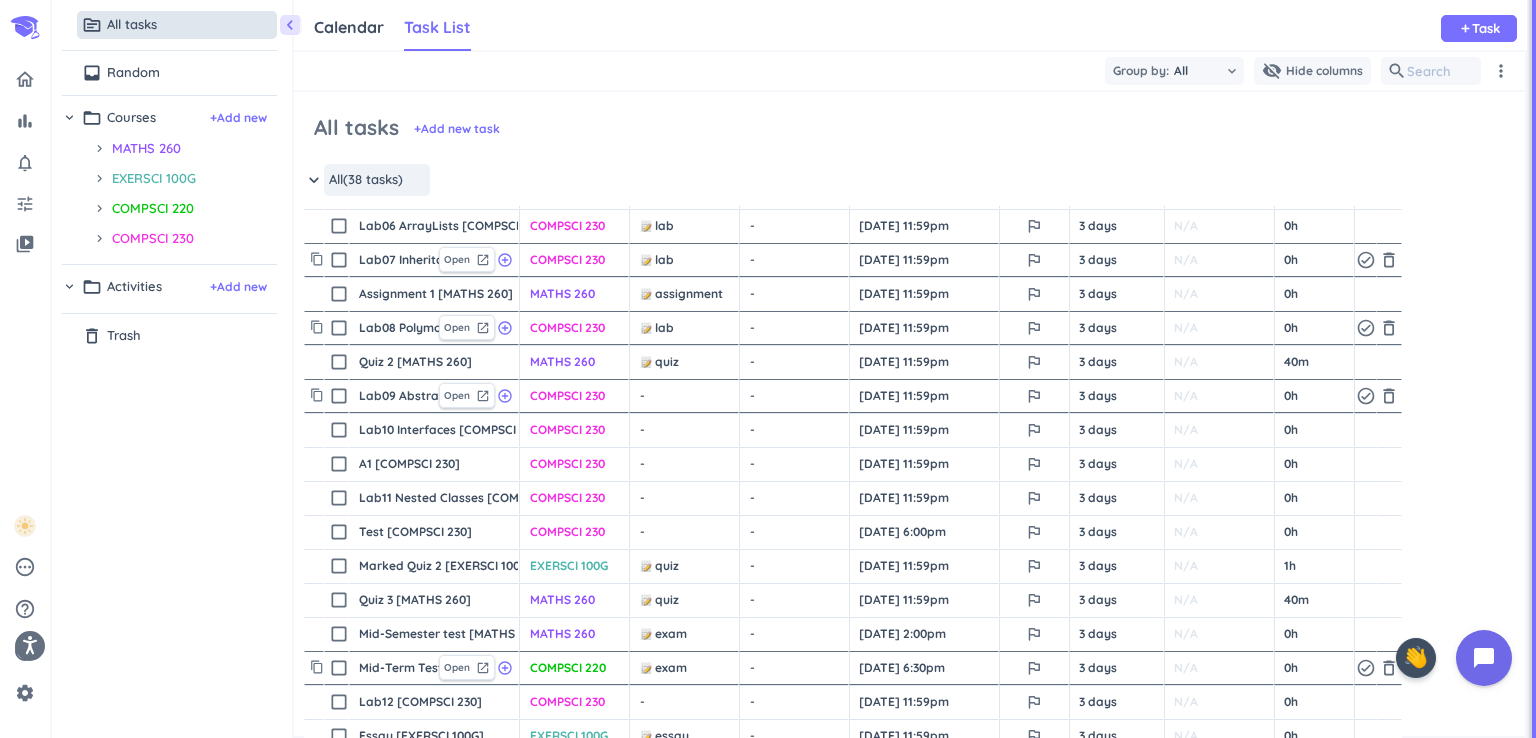 click on "- cancel" at bounding box center [686, 396] 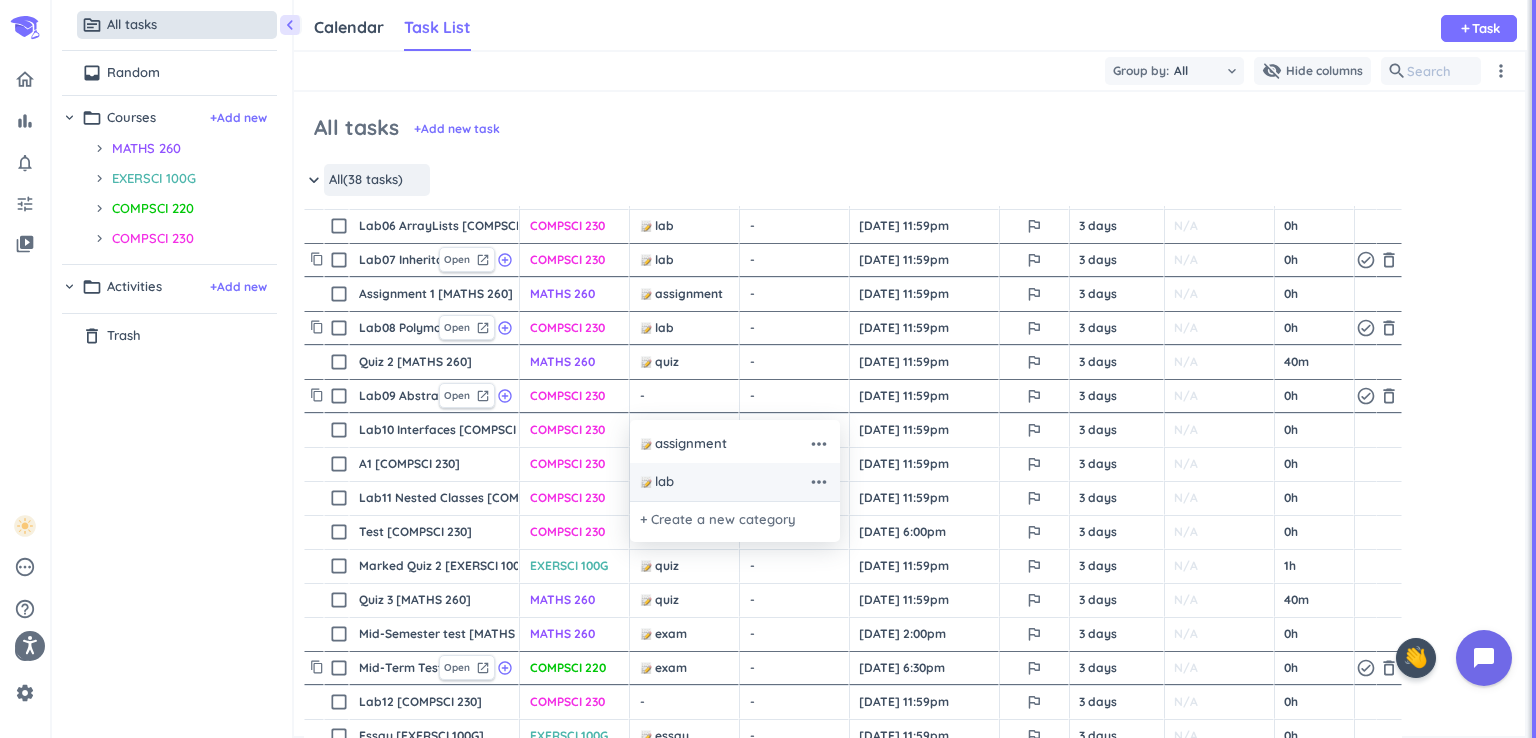 click on "lab" at bounding box center (724, 482) 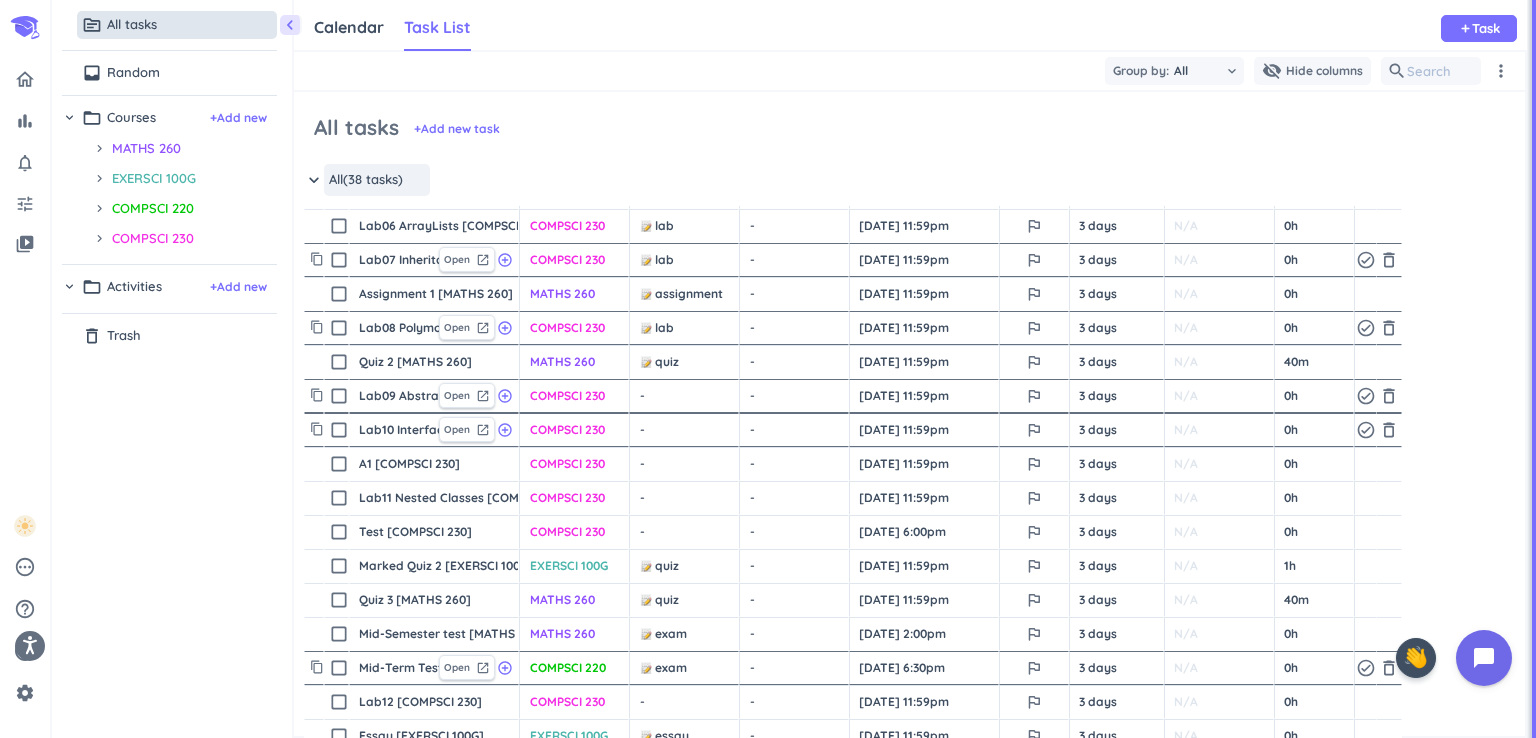 click on "- cancel" at bounding box center [686, 430] 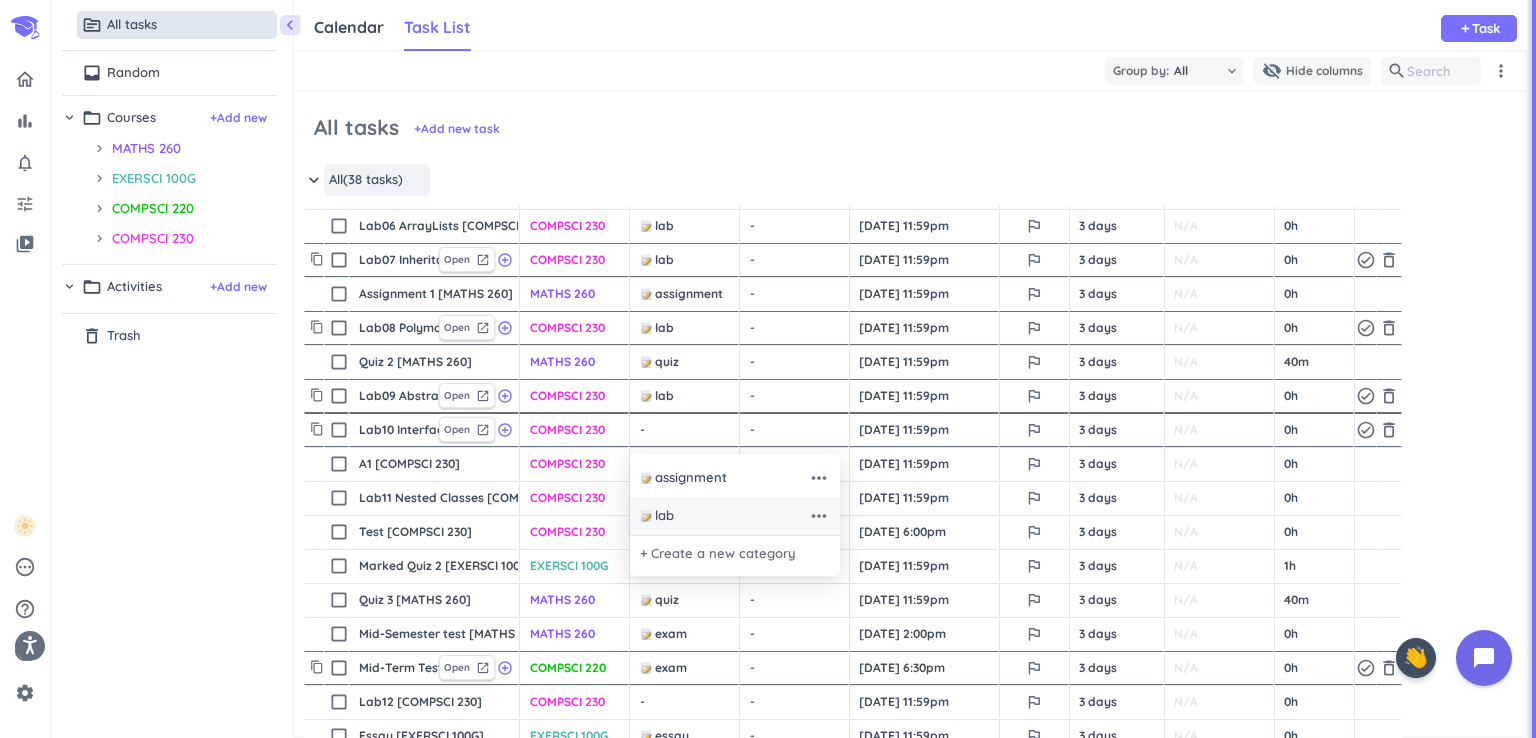 click on "lab" at bounding box center (724, 516) 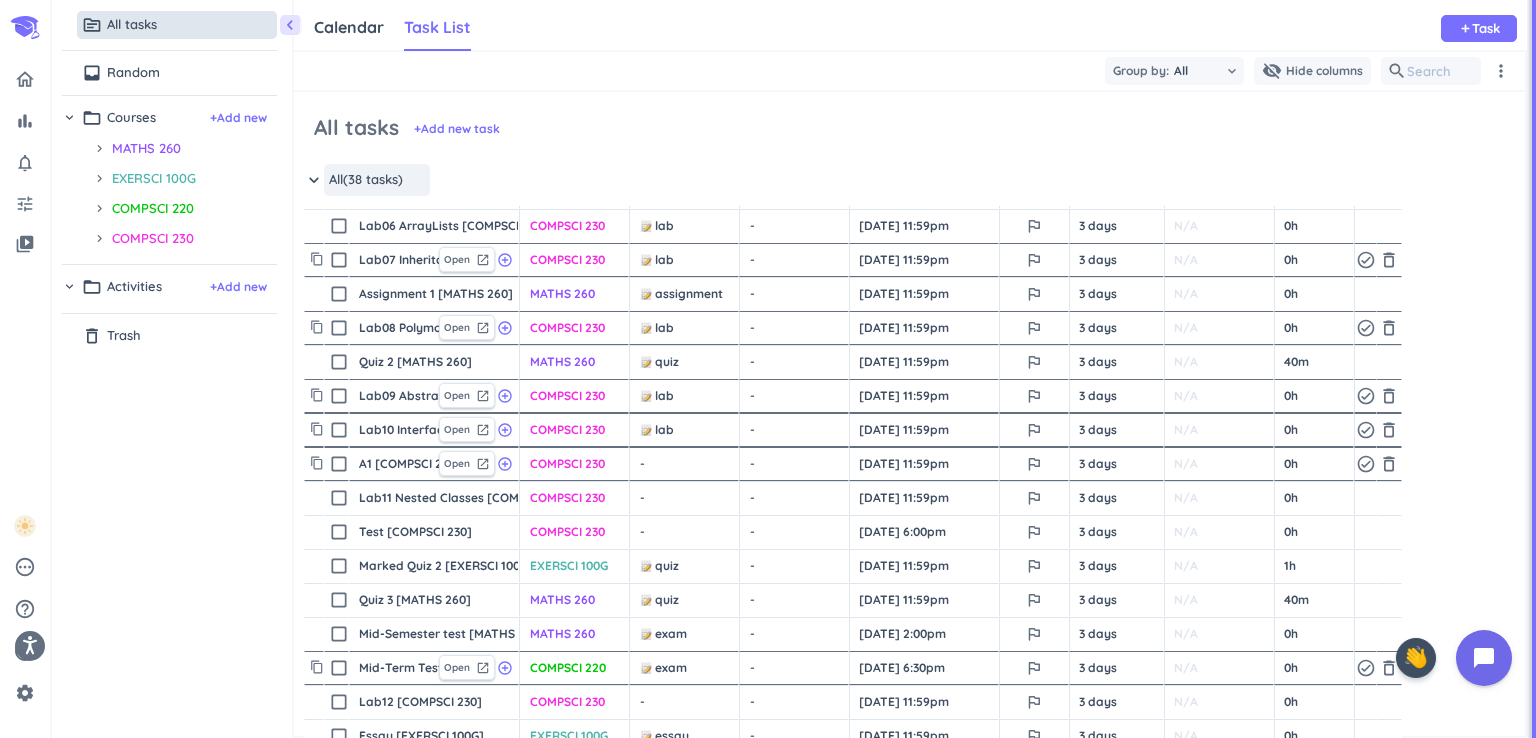 click on "- cancel" at bounding box center (686, 464) 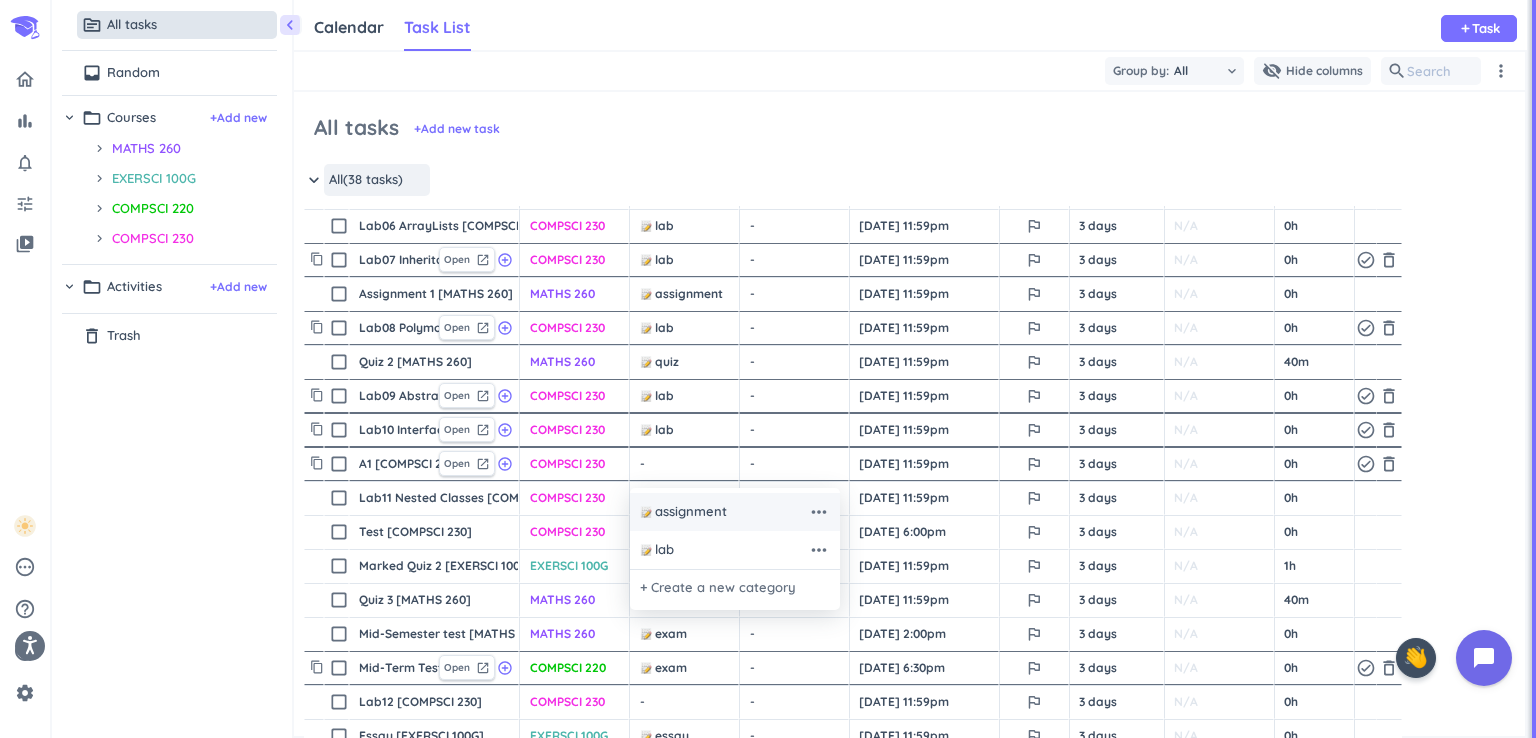 click on "assignment" at bounding box center [691, 512] 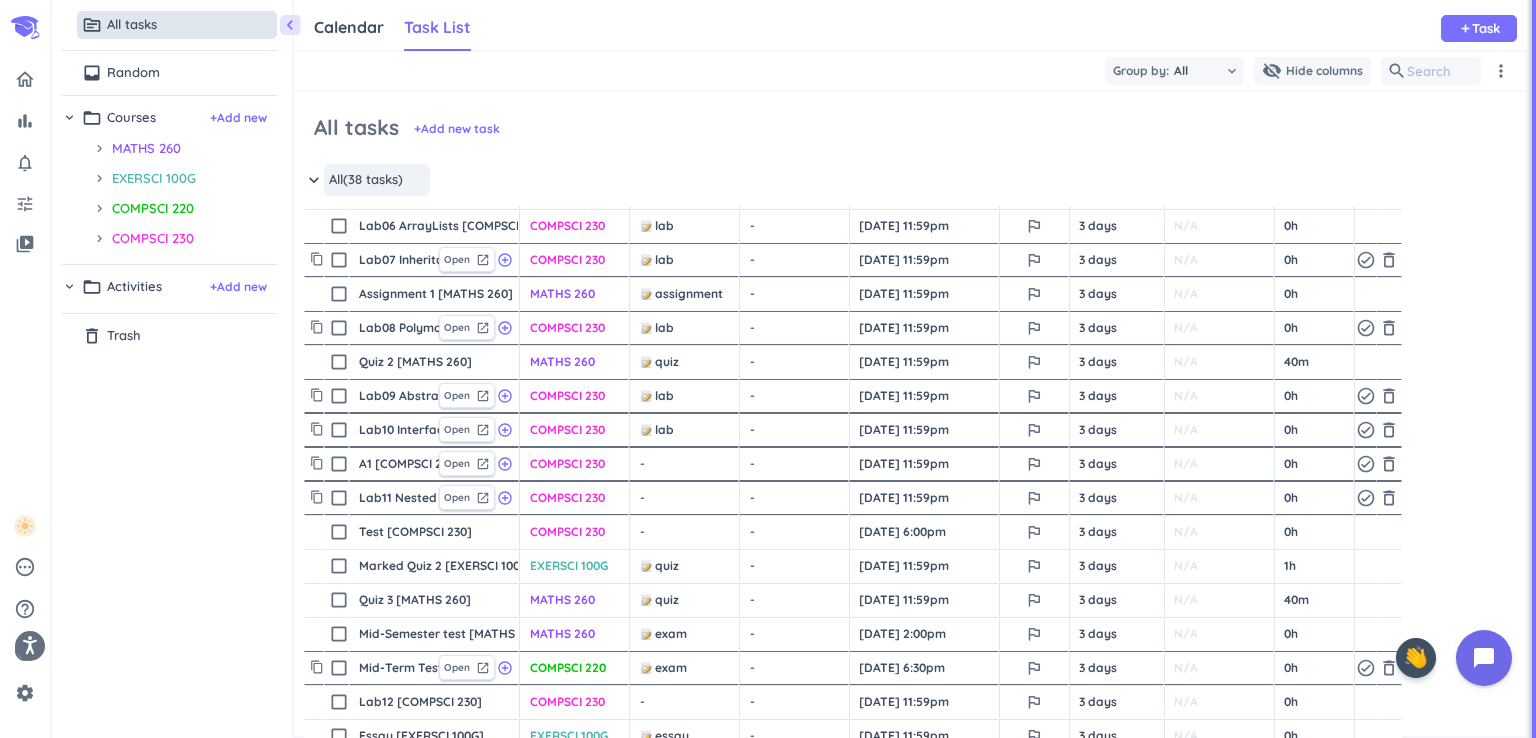 click on "- cancel" at bounding box center (686, 498) 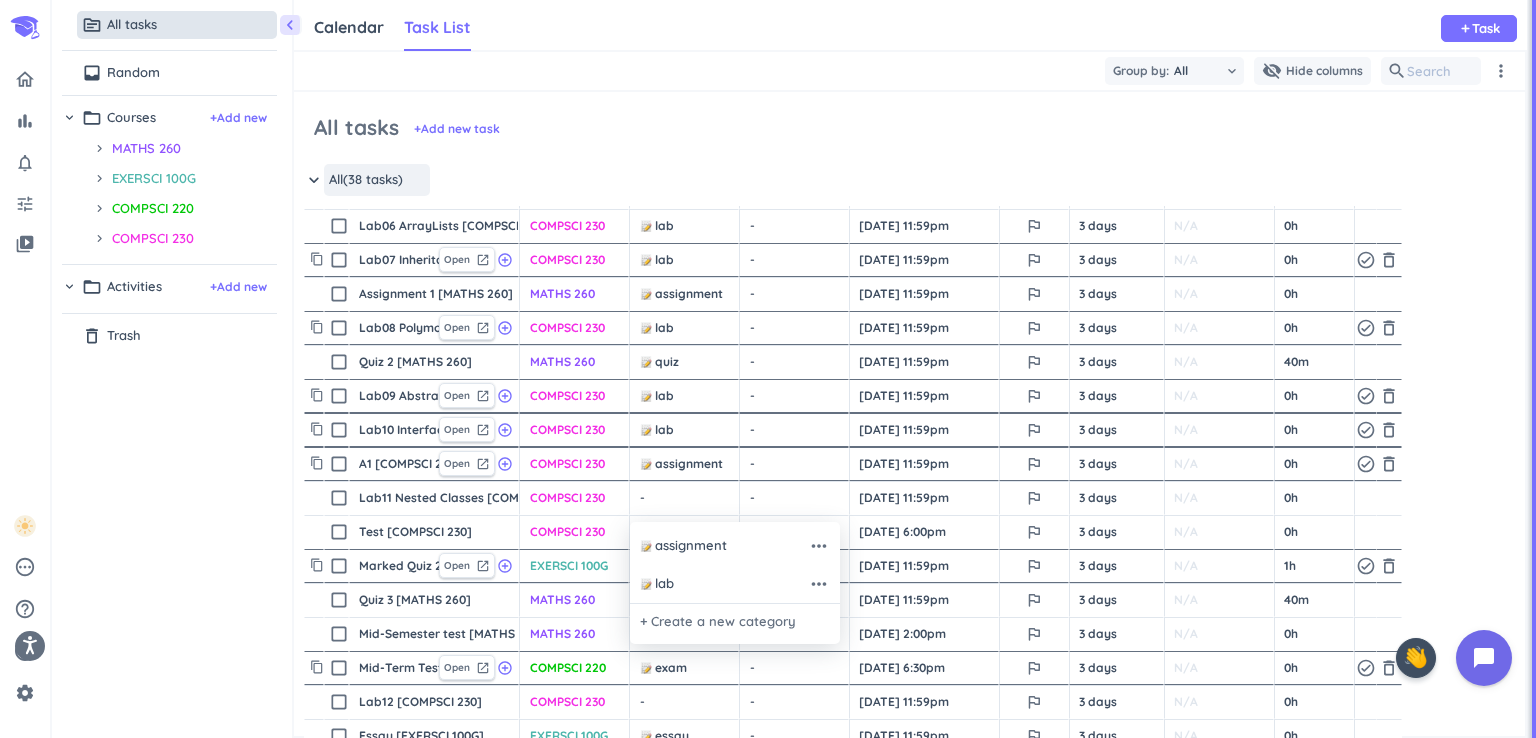 click on "lab" at bounding box center (724, 584) 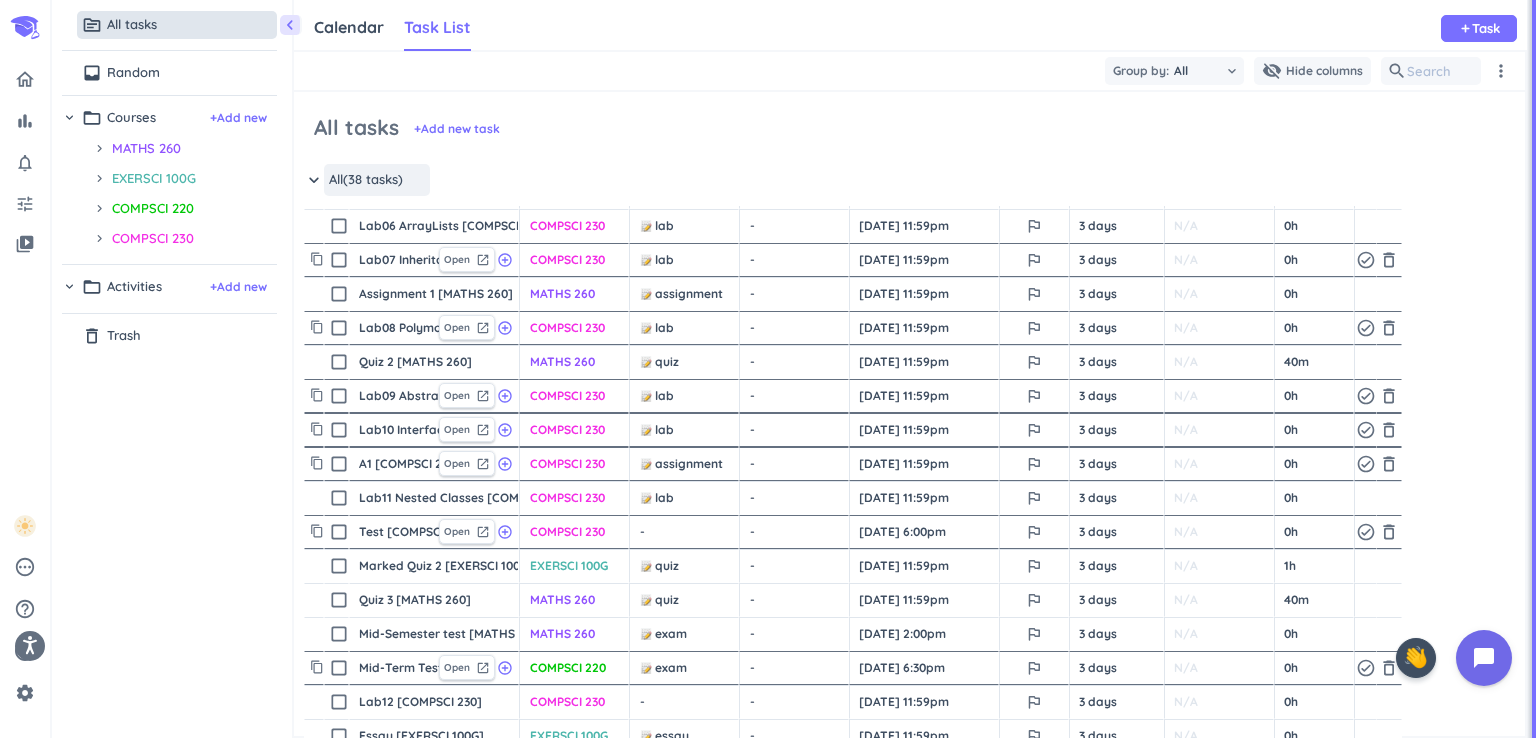 click on "- cancel keyboard_arrow_down" at bounding box center [684, 532] 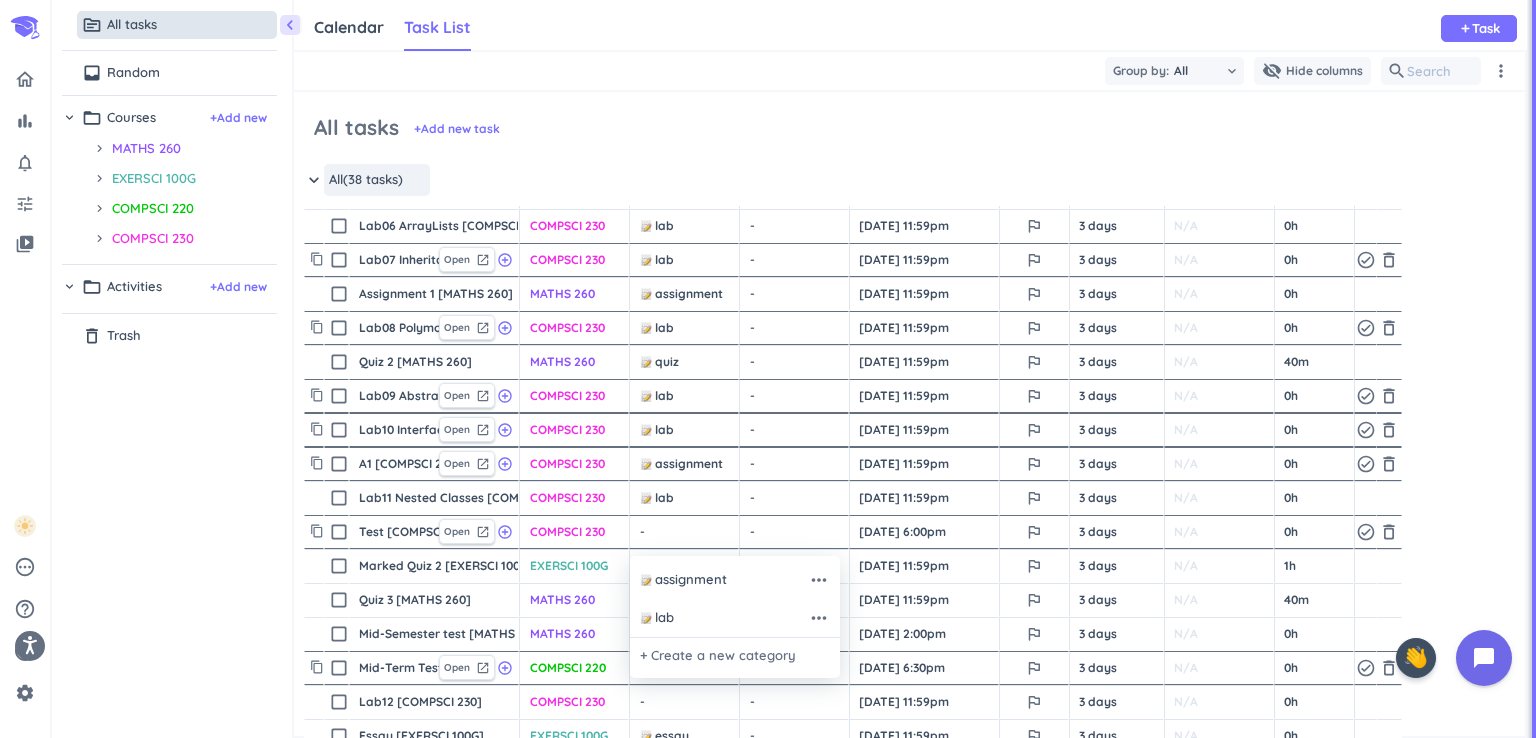 click at bounding box center (768, 369) 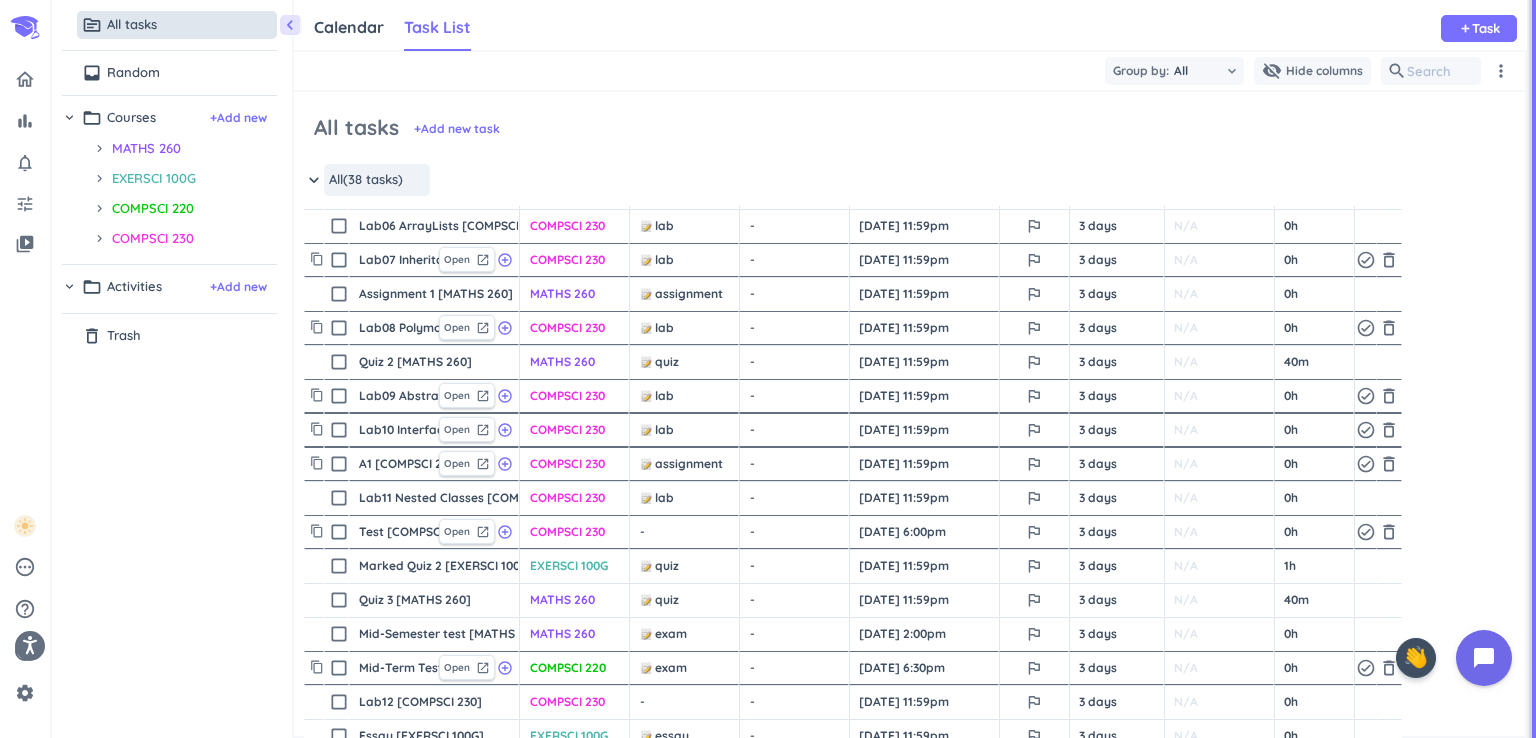 click on "- cancel" at bounding box center (686, 532) 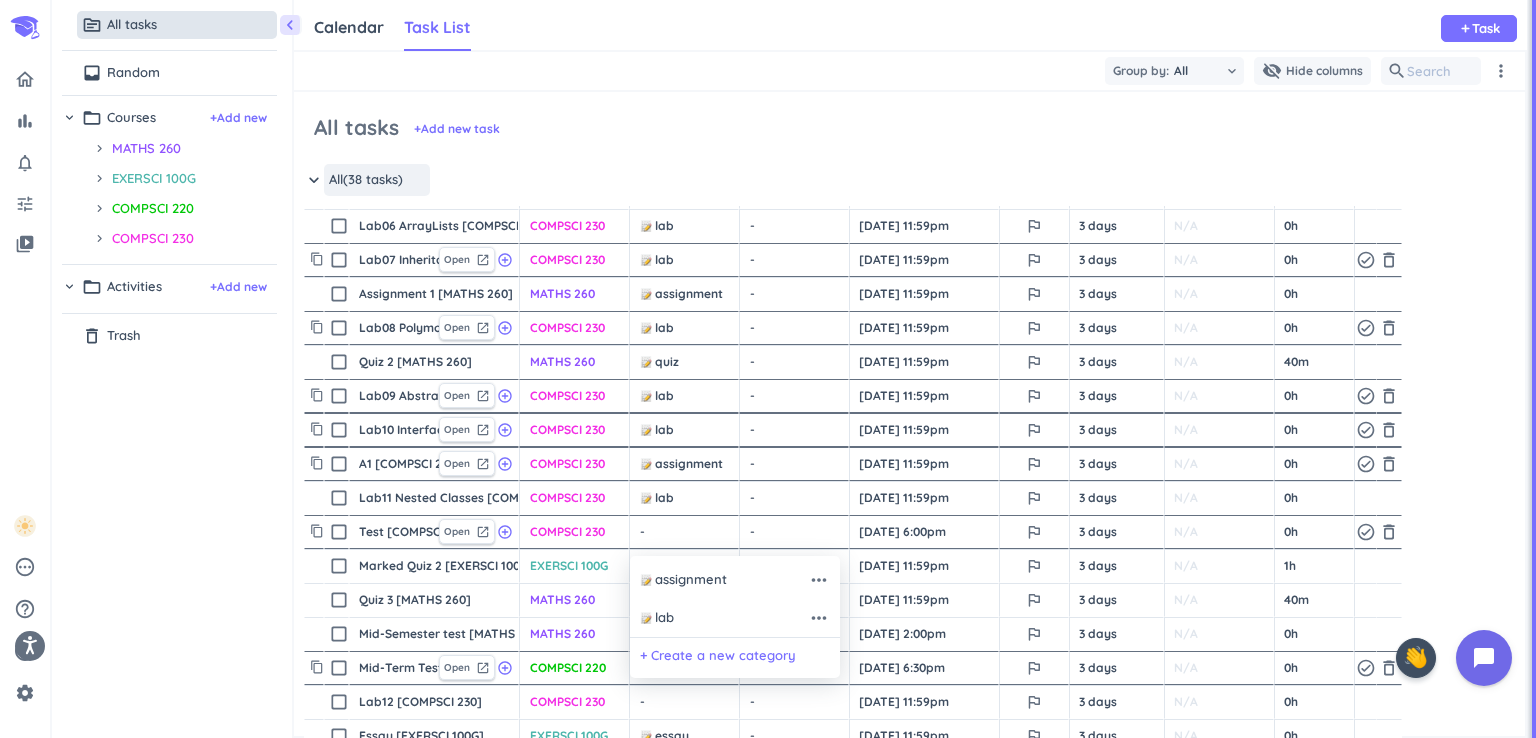 click on "+ Create a new category" at bounding box center [718, 656] 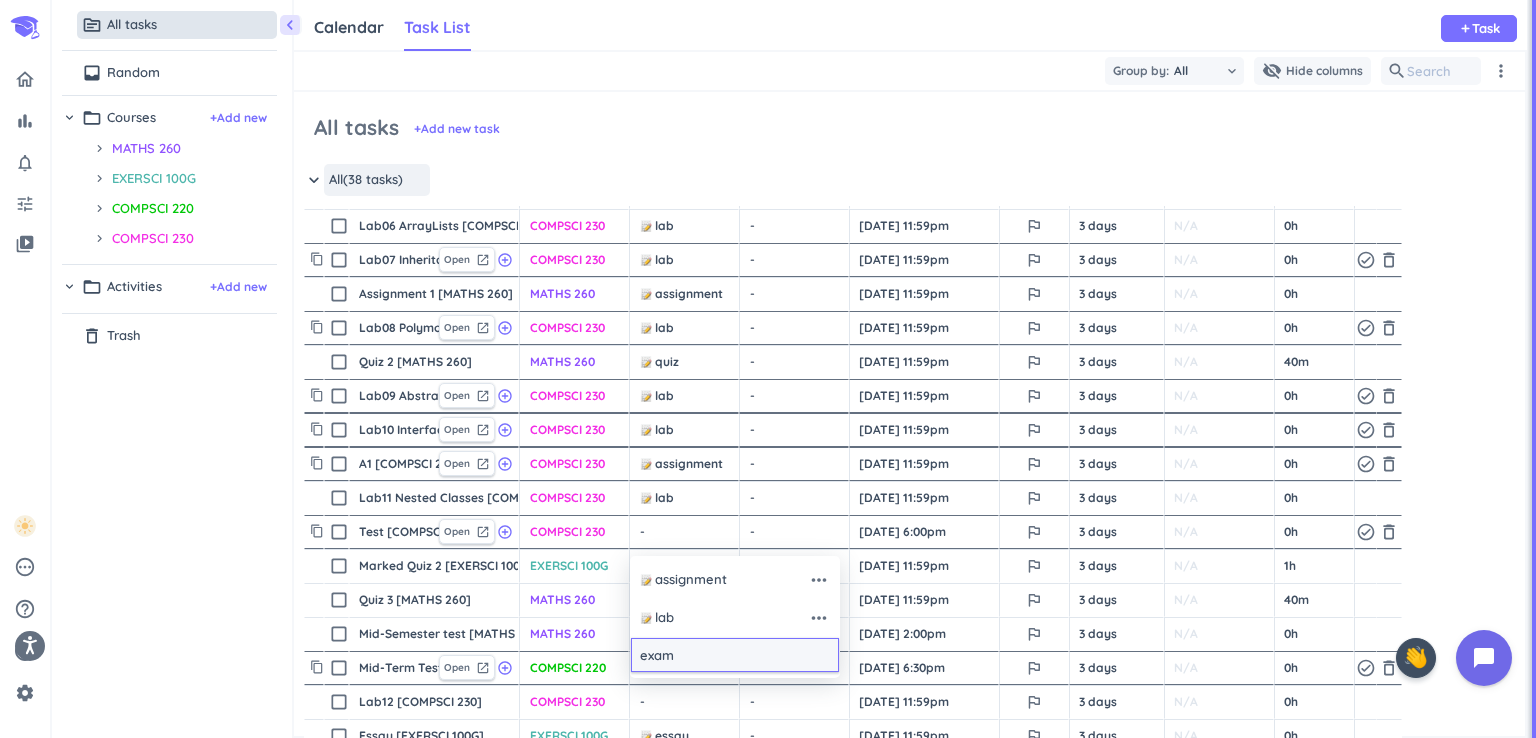 type on "exam" 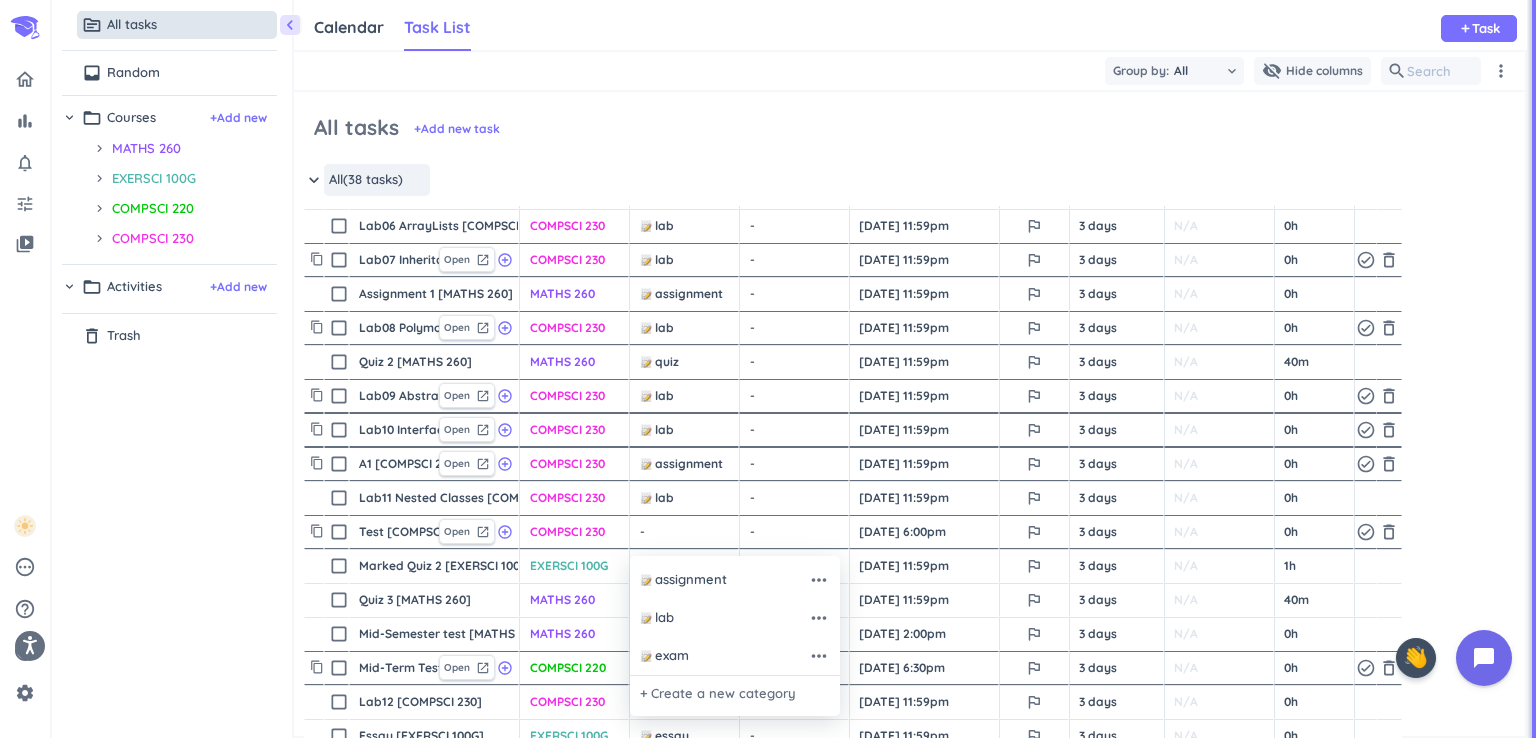 click at bounding box center (768, 369) 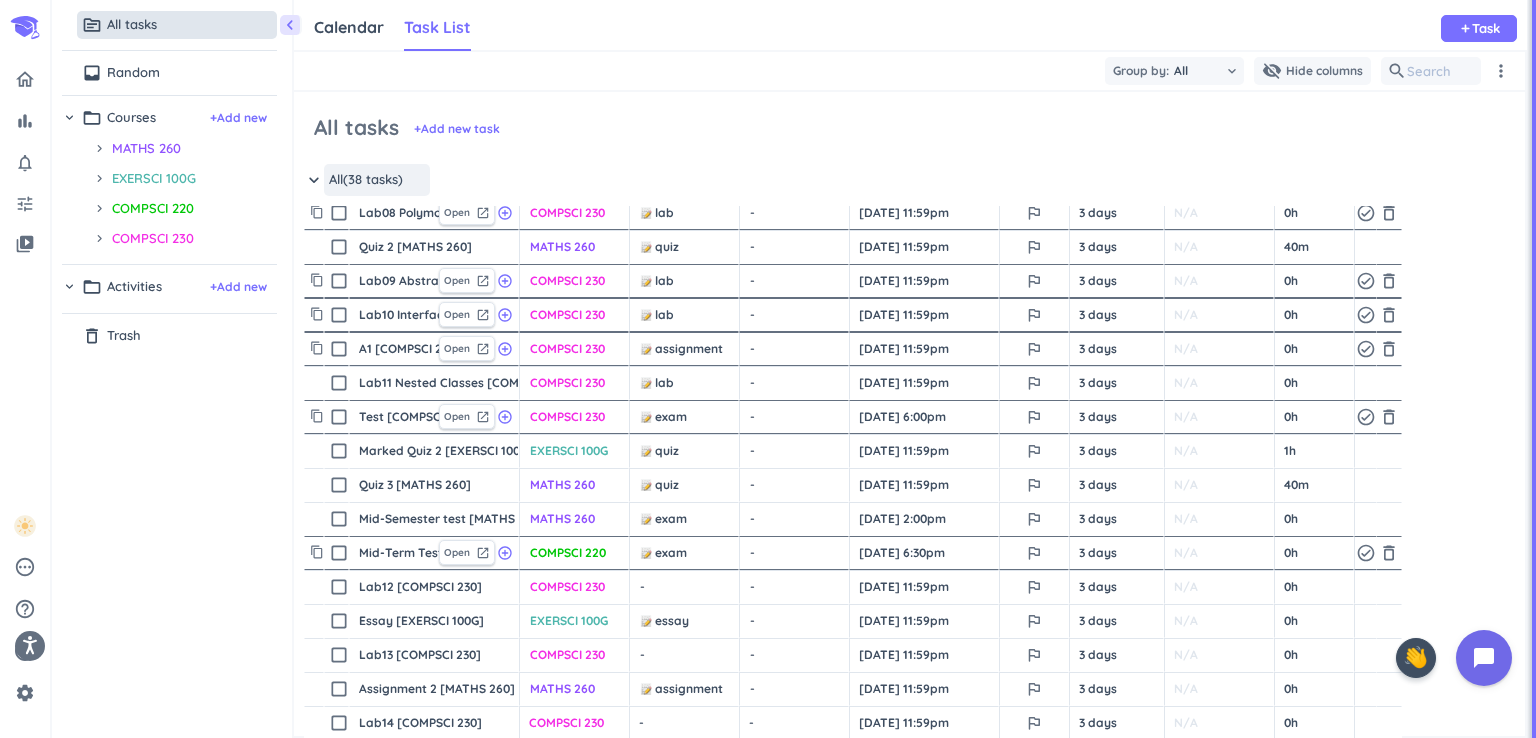 scroll, scrollTop: 500, scrollLeft: 0, axis: vertical 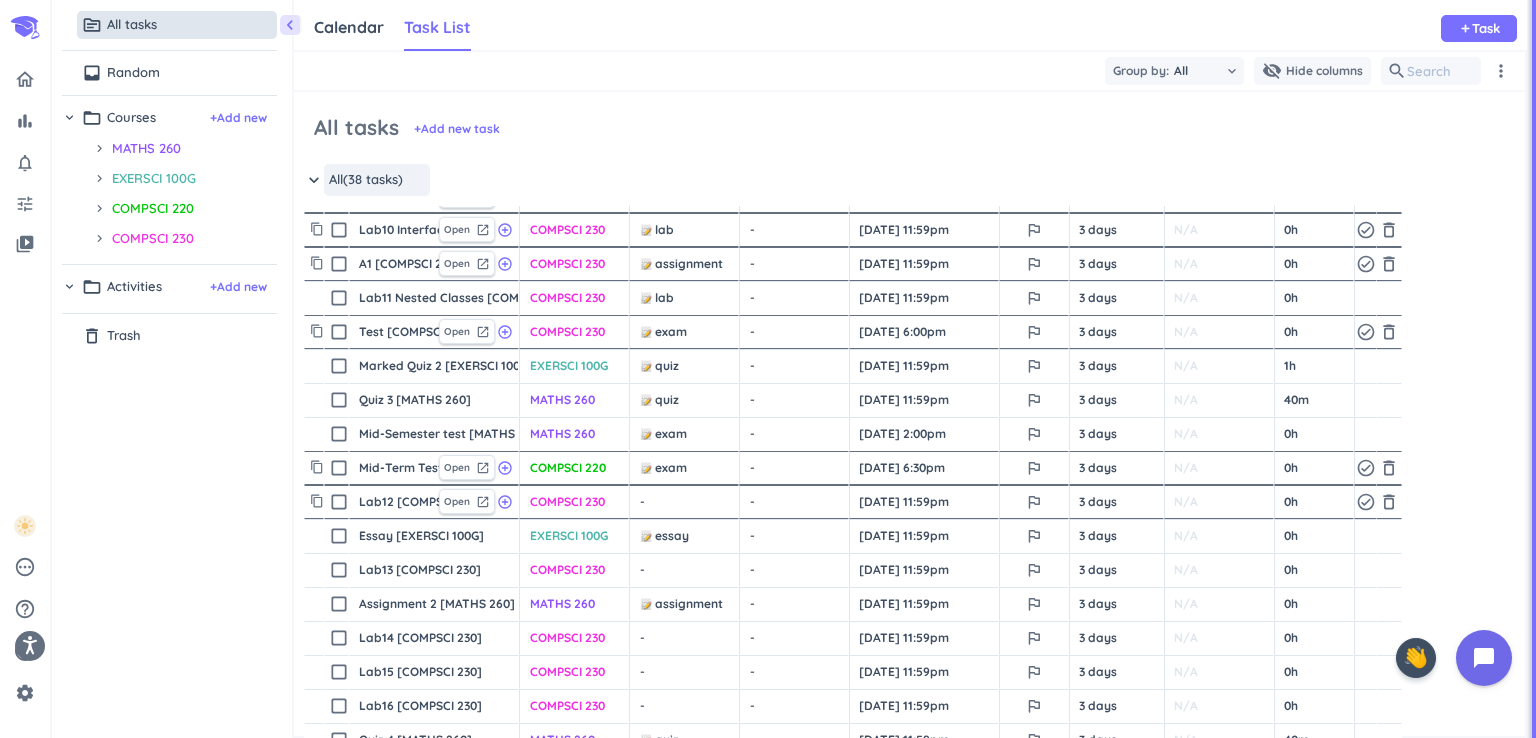 click on "- cancel" at bounding box center [686, 502] 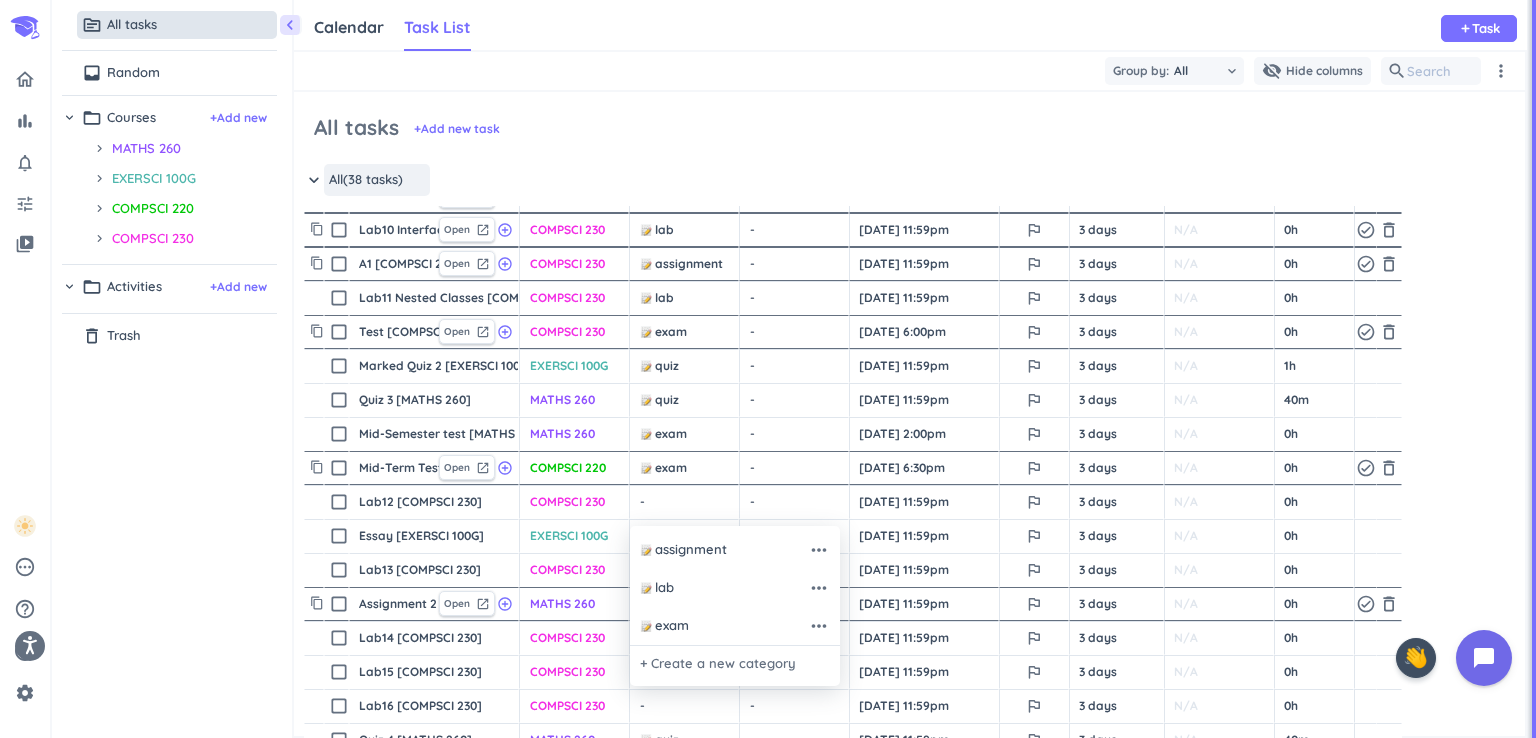 drag, startPoint x: 662, startPoint y: 587, endPoint x: 630, endPoint y: 587, distance: 32 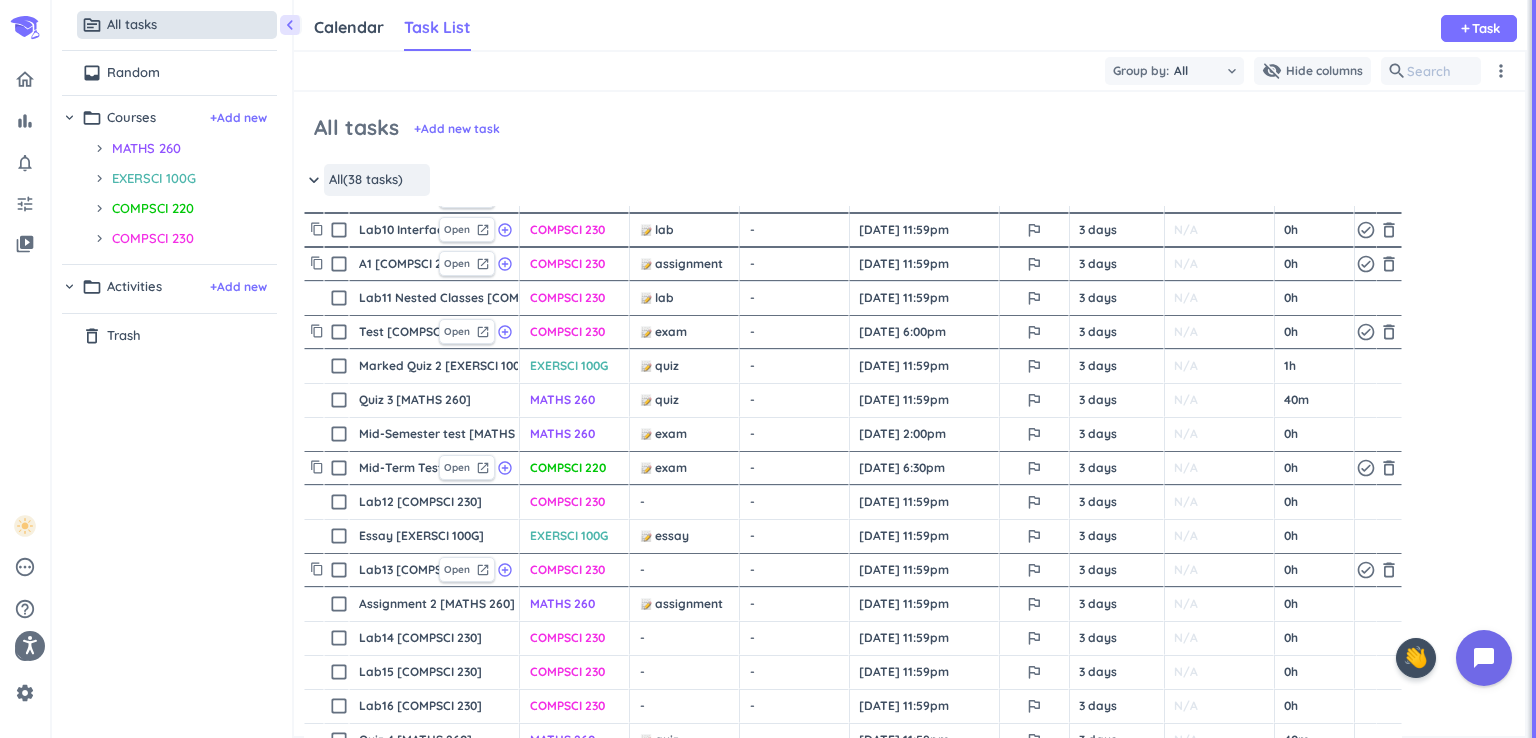 click on "- cancel" at bounding box center [686, 570] 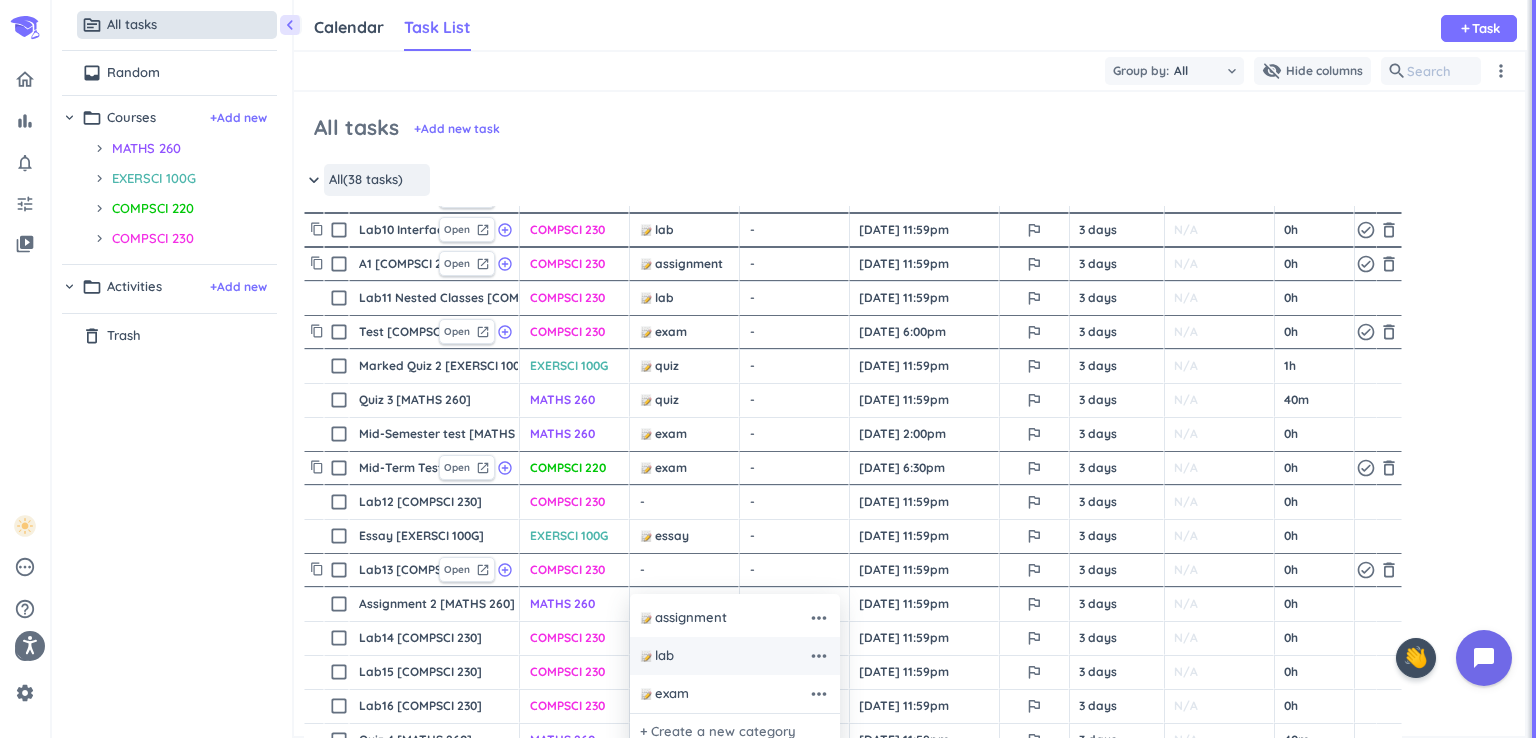 click on "lab" at bounding box center [724, 656] 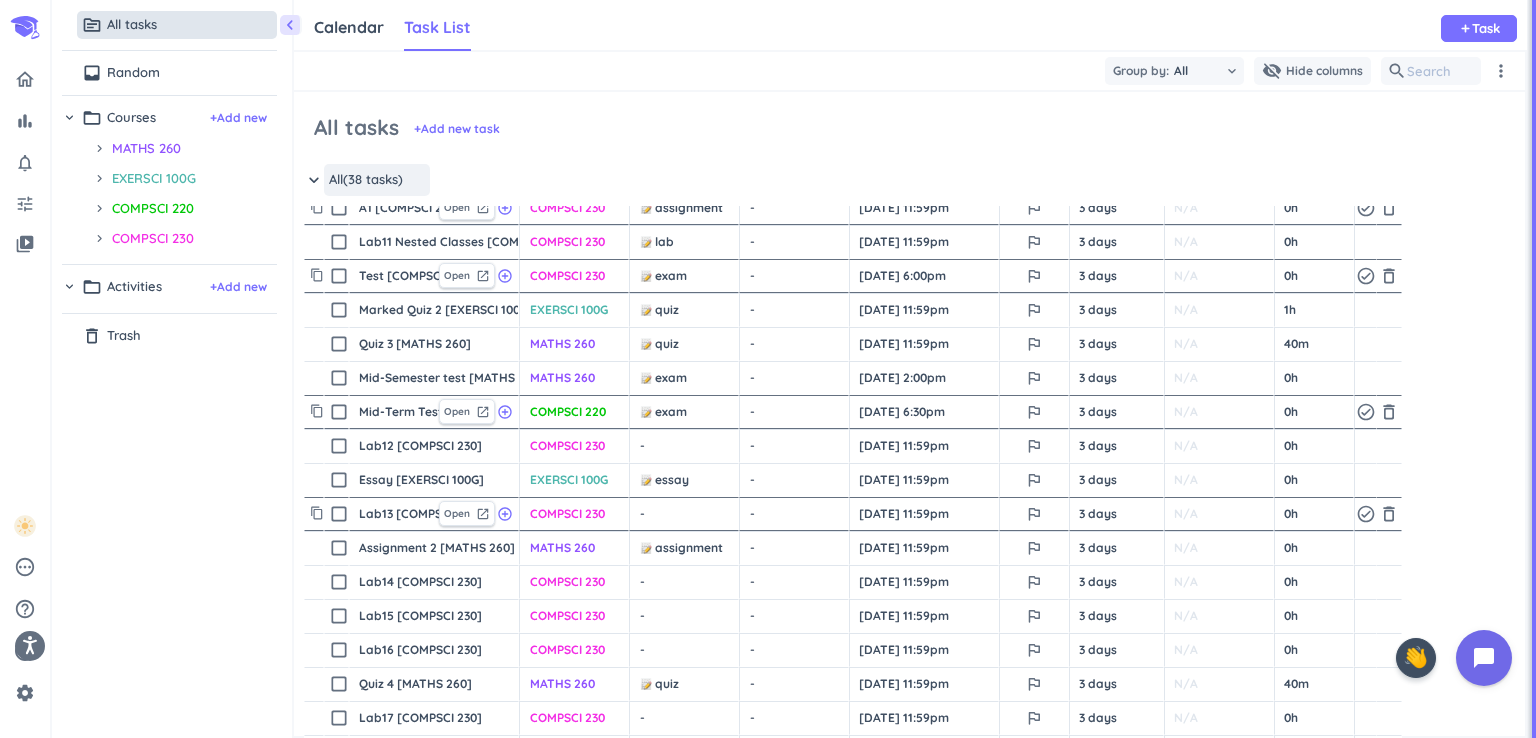 scroll, scrollTop: 700, scrollLeft: 0, axis: vertical 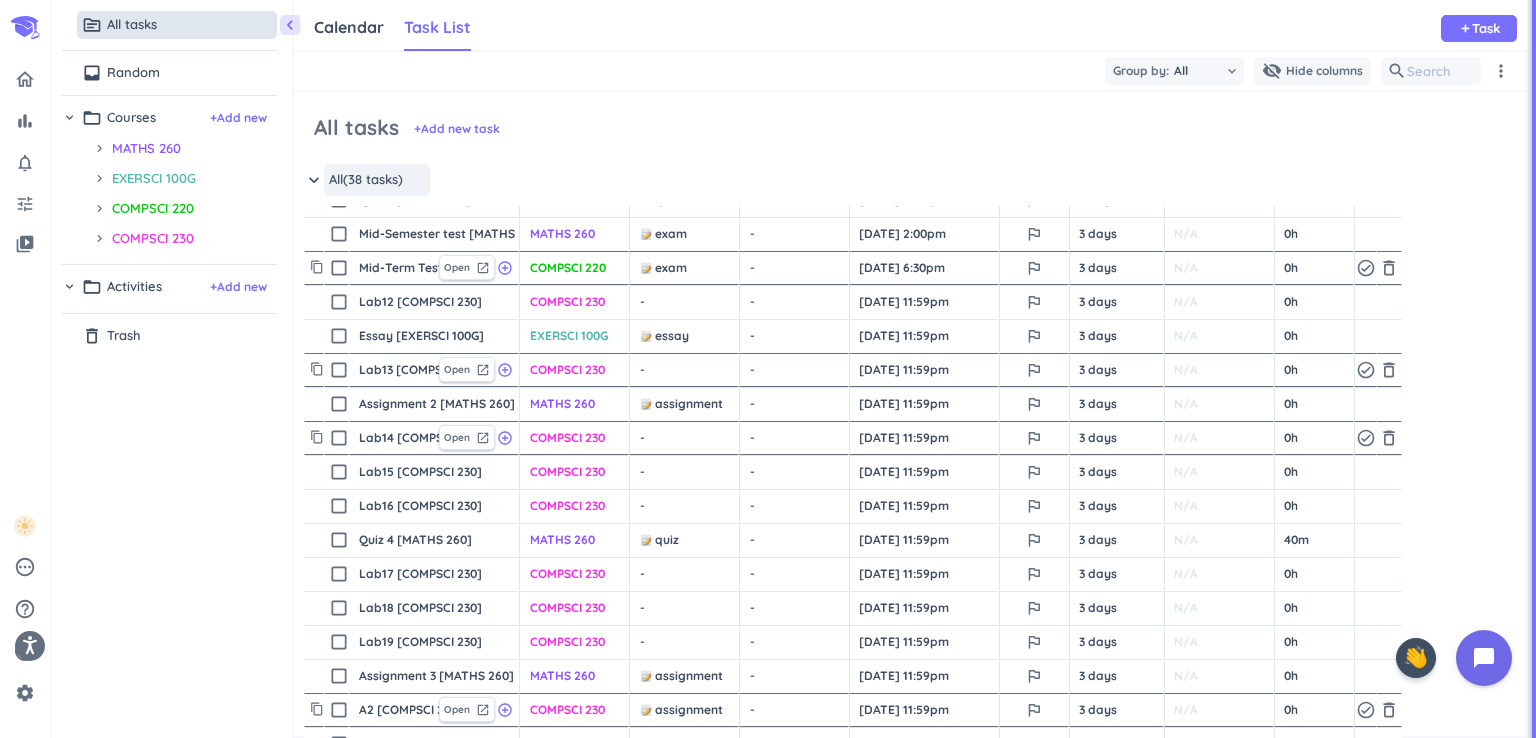click on "- cancel" at bounding box center [686, 438] 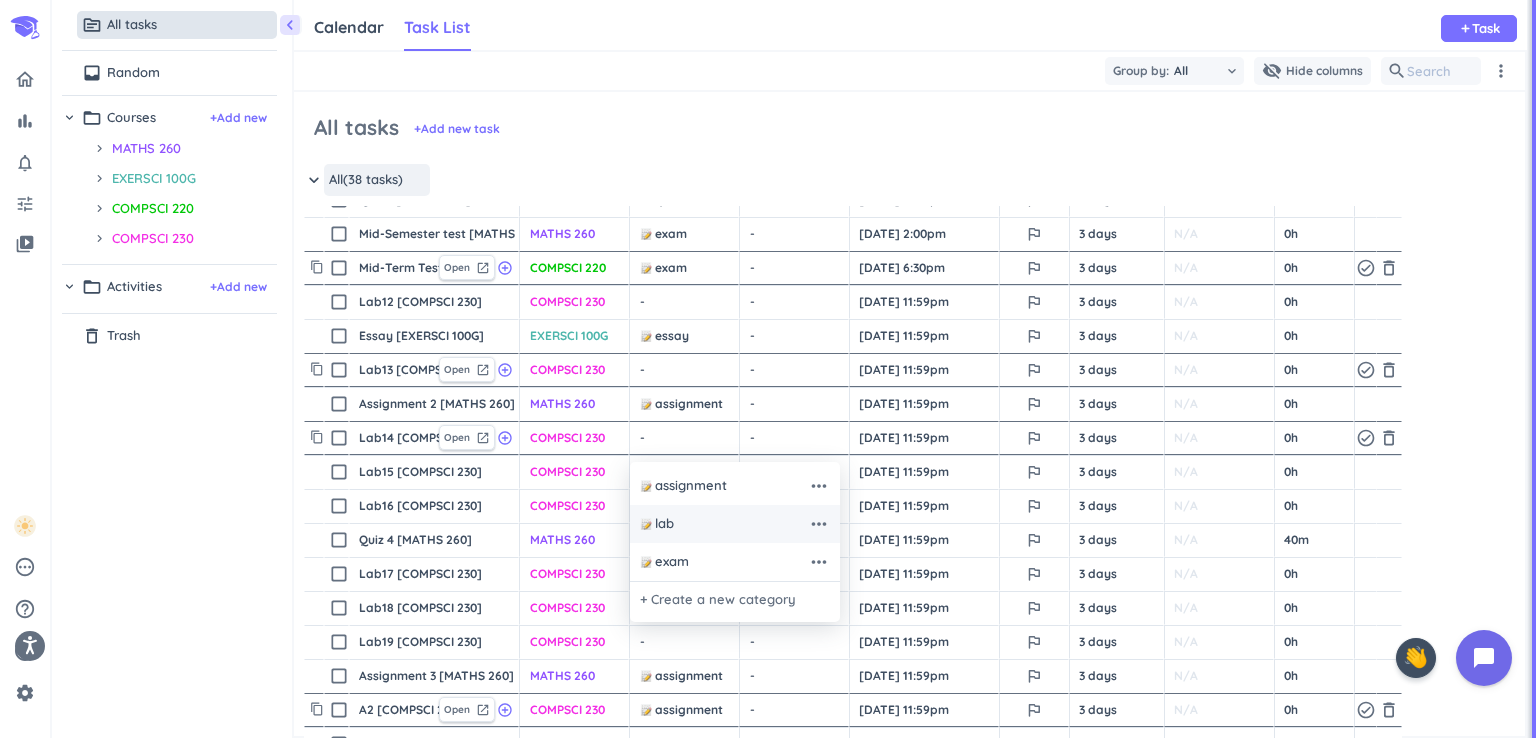 click on "lab" at bounding box center (724, 524) 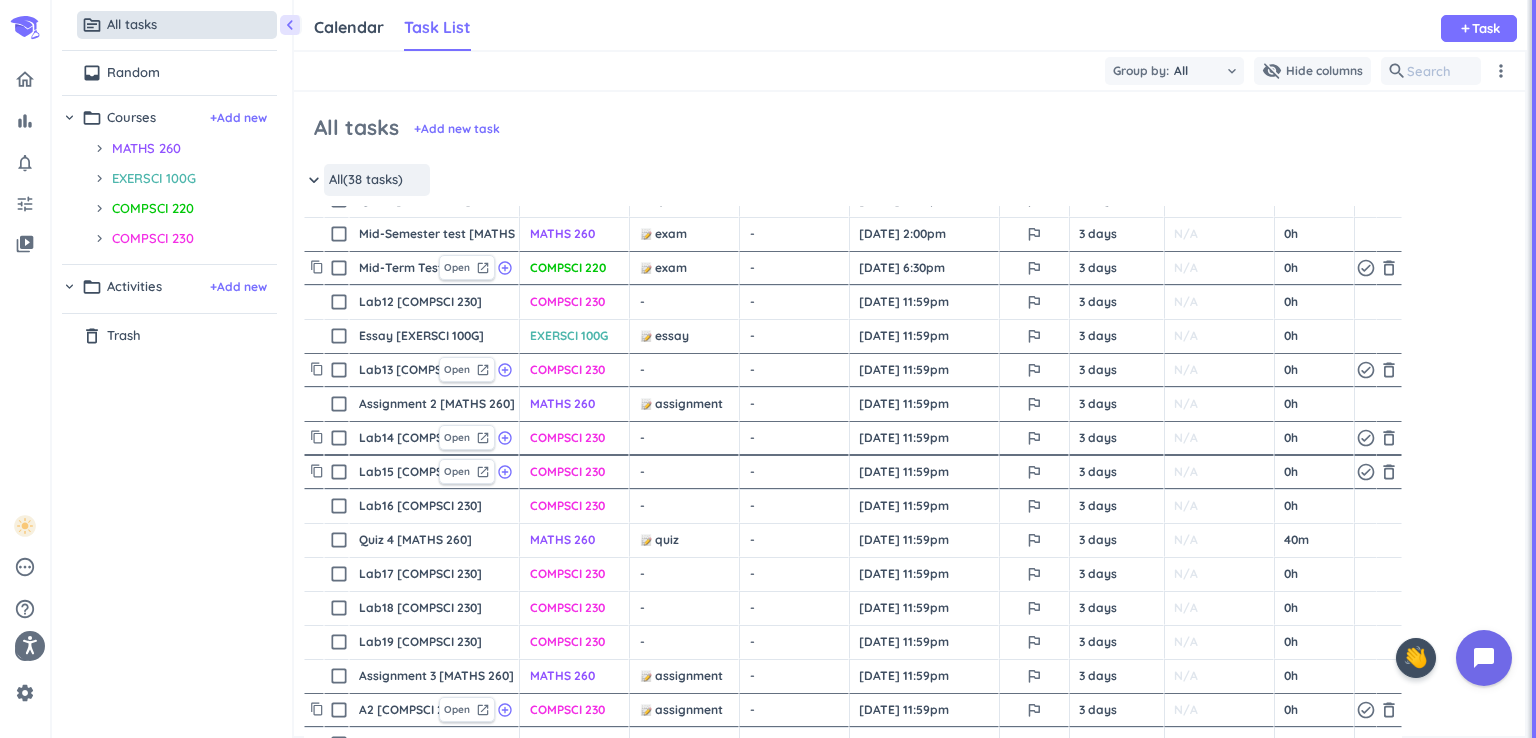 click on "- cancel" at bounding box center (686, 472) 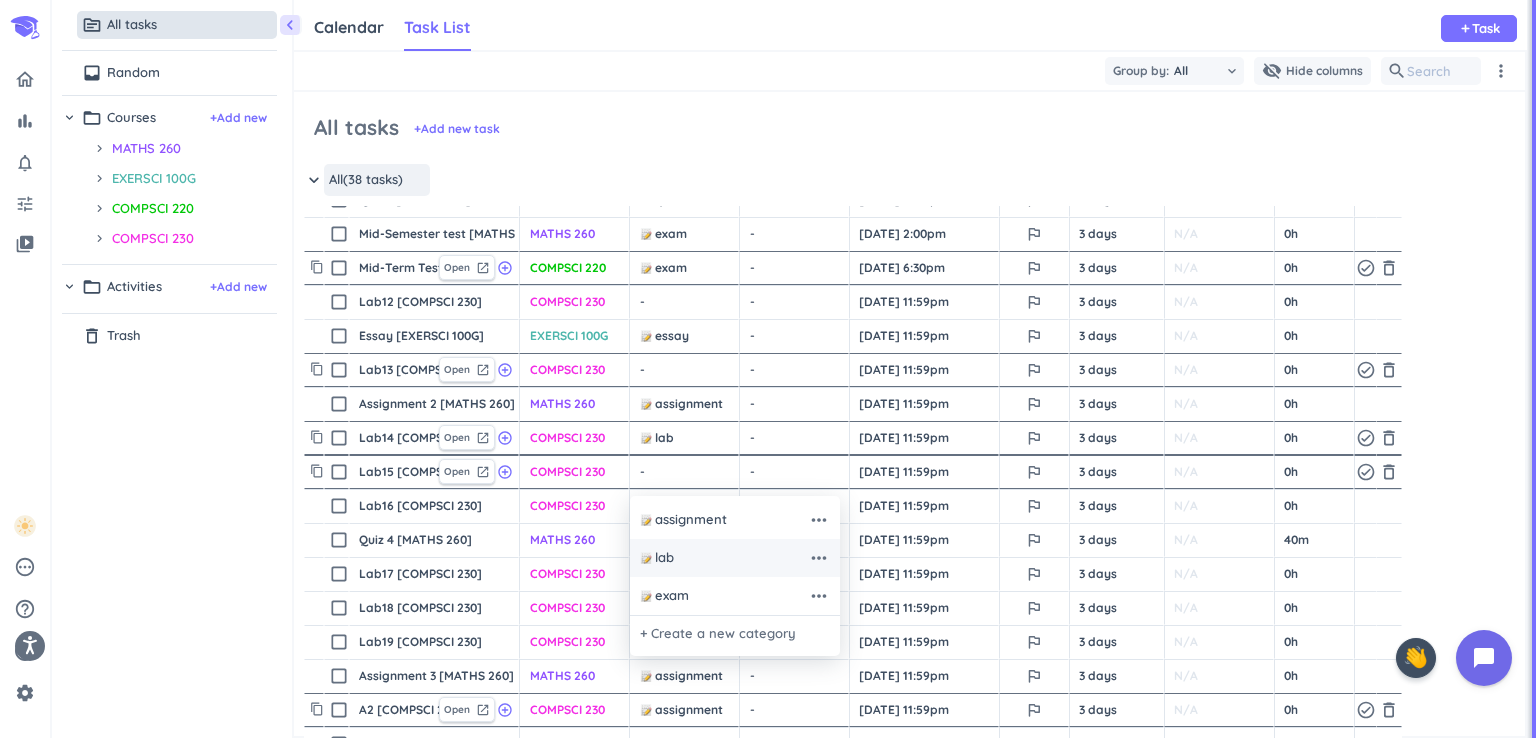 click on "lab" at bounding box center [724, 558] 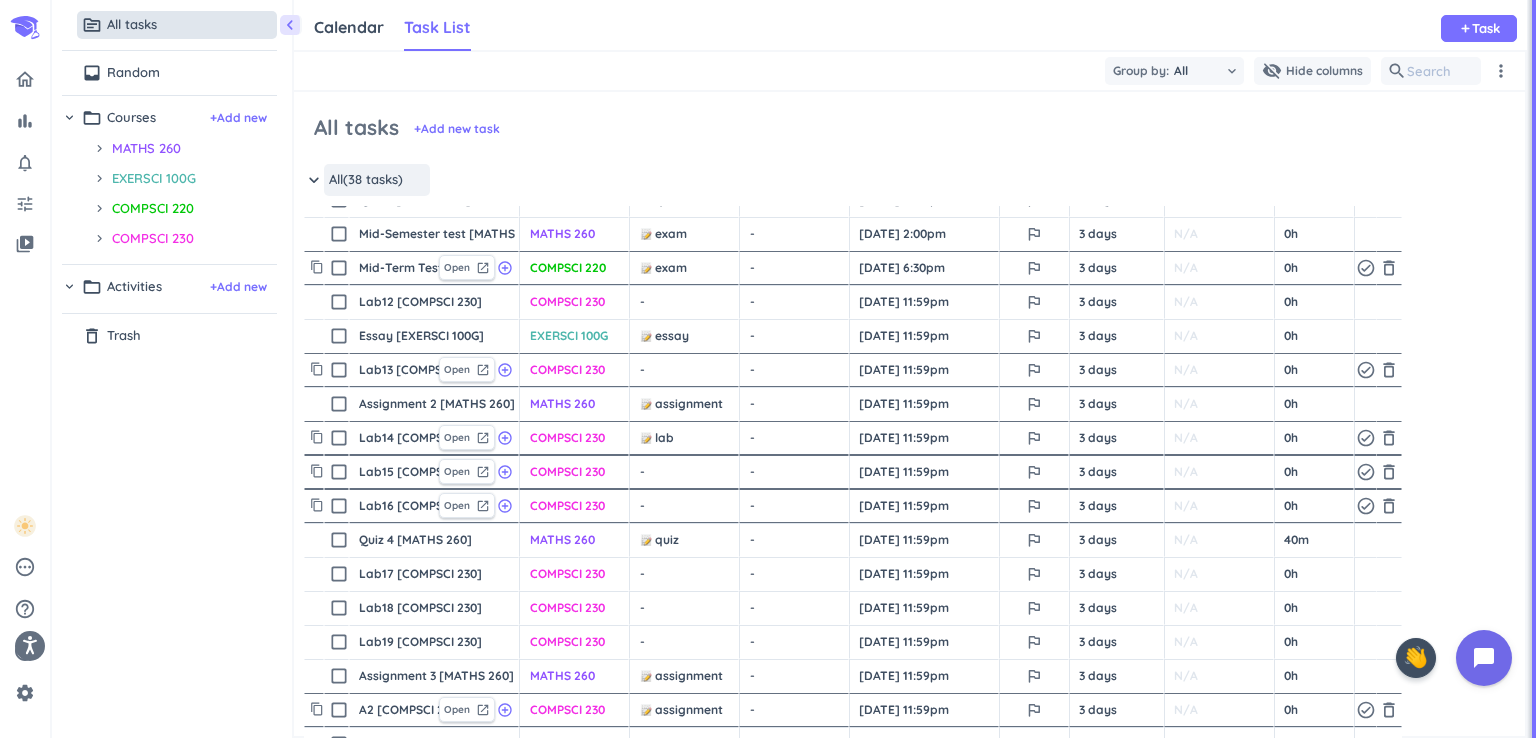 click on "- cancel" at bounding box center (686, 506) 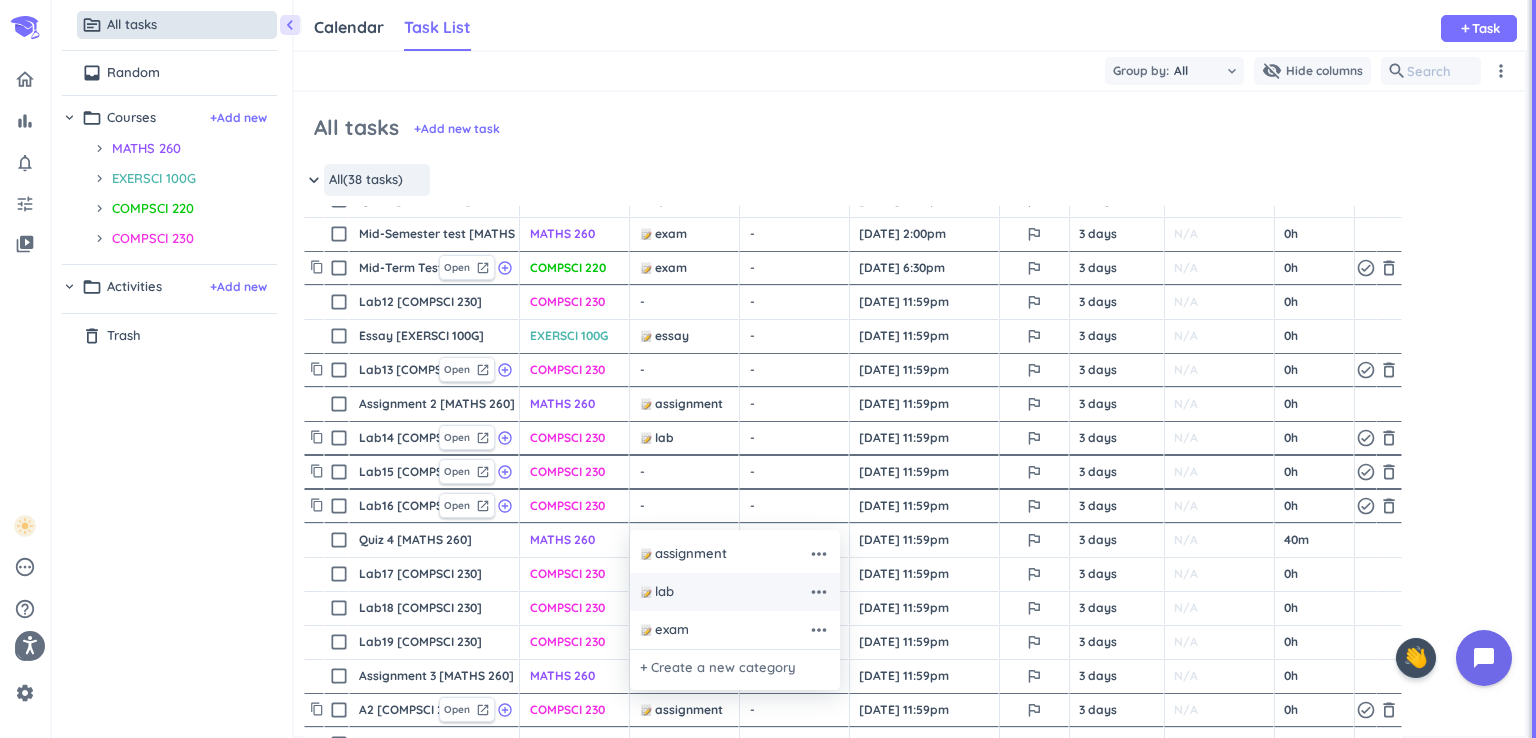 click on "lab" at bounding box center (724, 592) 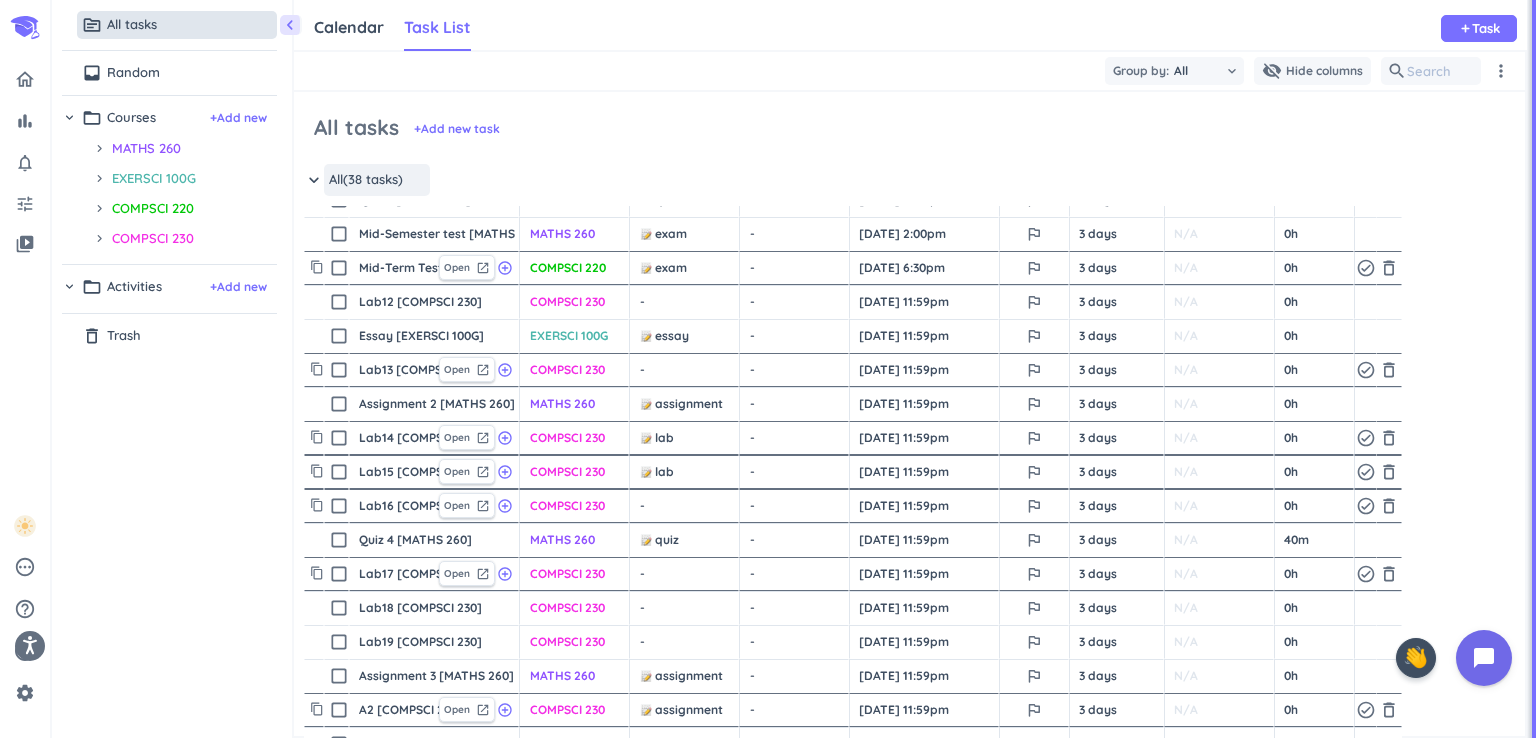 click on "- cancel keyboard_arrow_down" at bounding box center [684, 574] 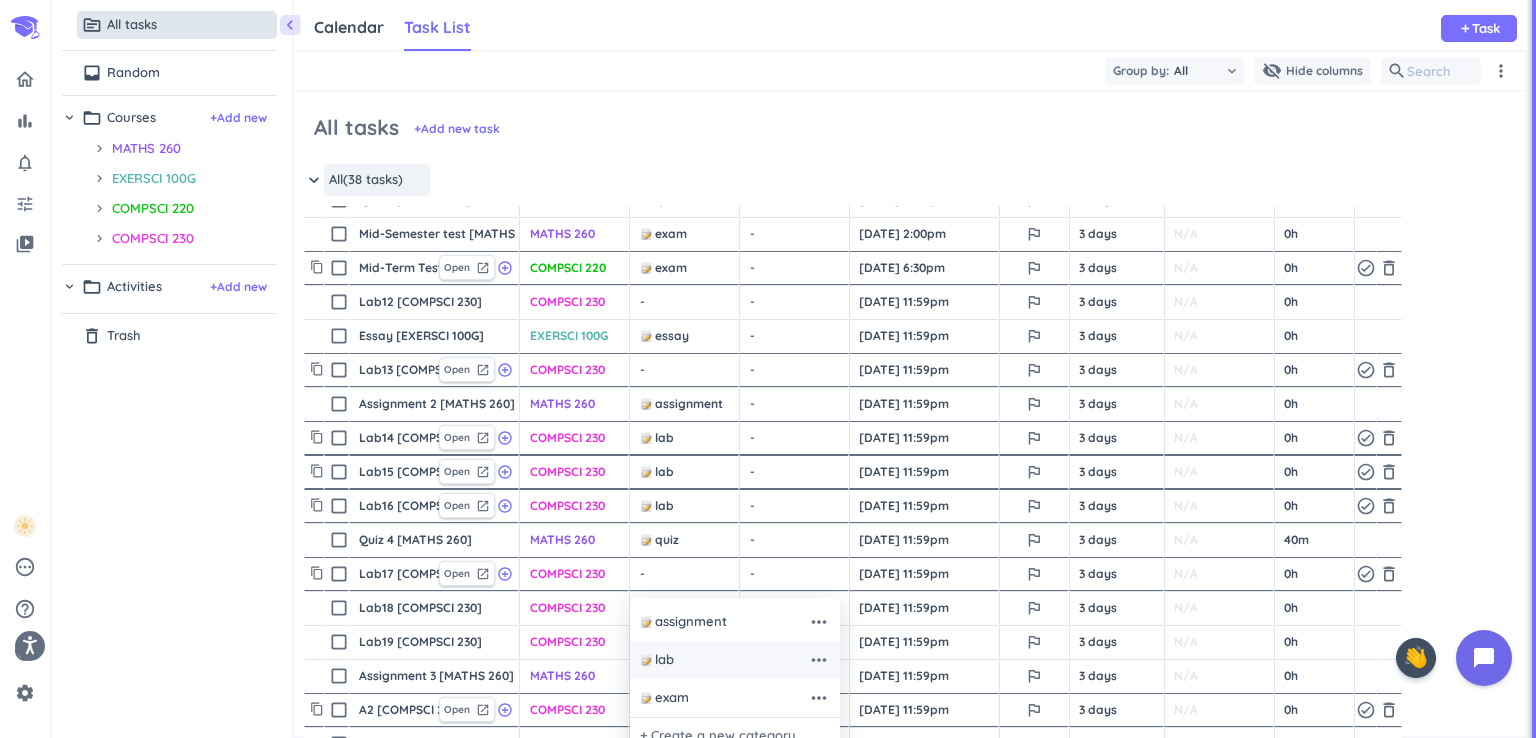 click on "lab" at bounding box center (724, 660) 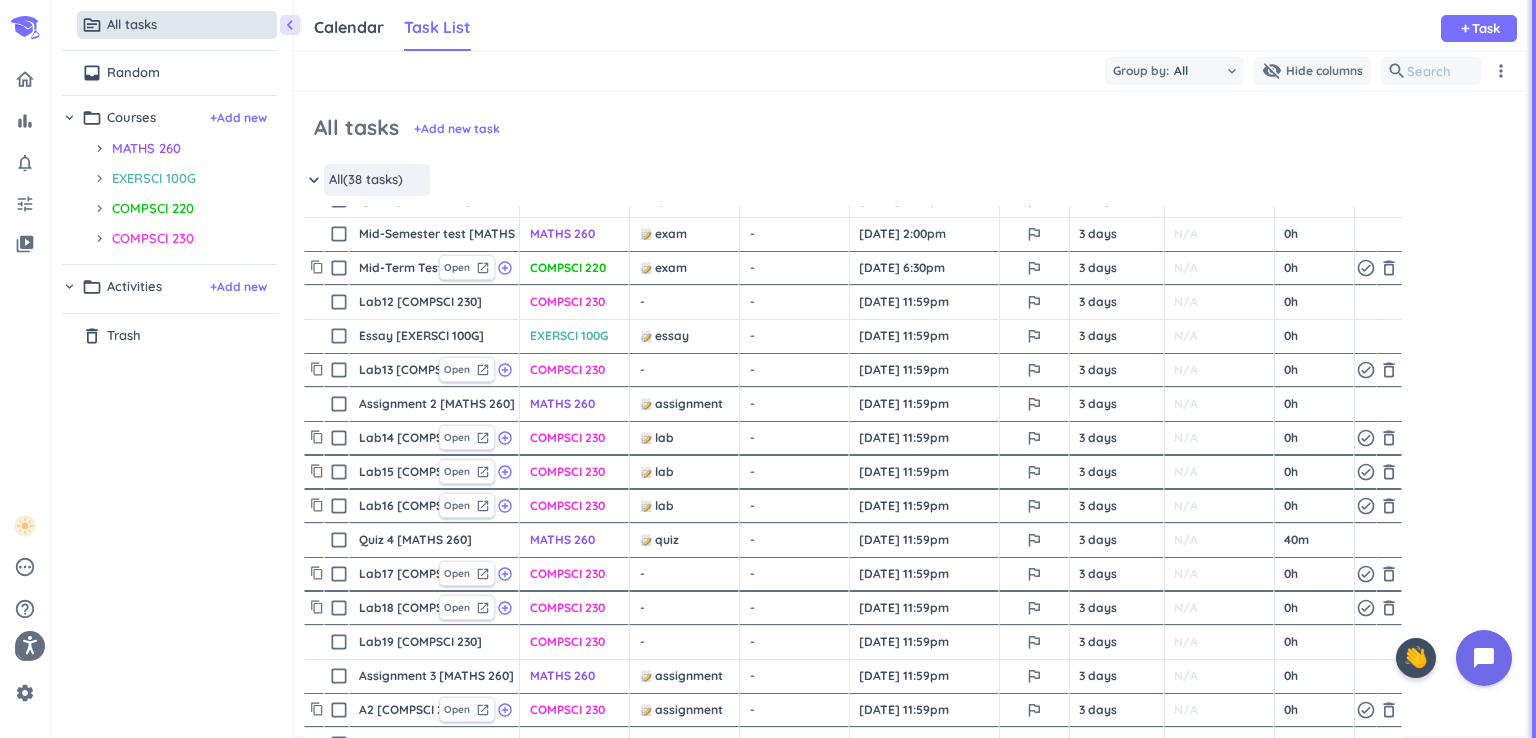 click on "- cancel" at bounding box center [686, 608] 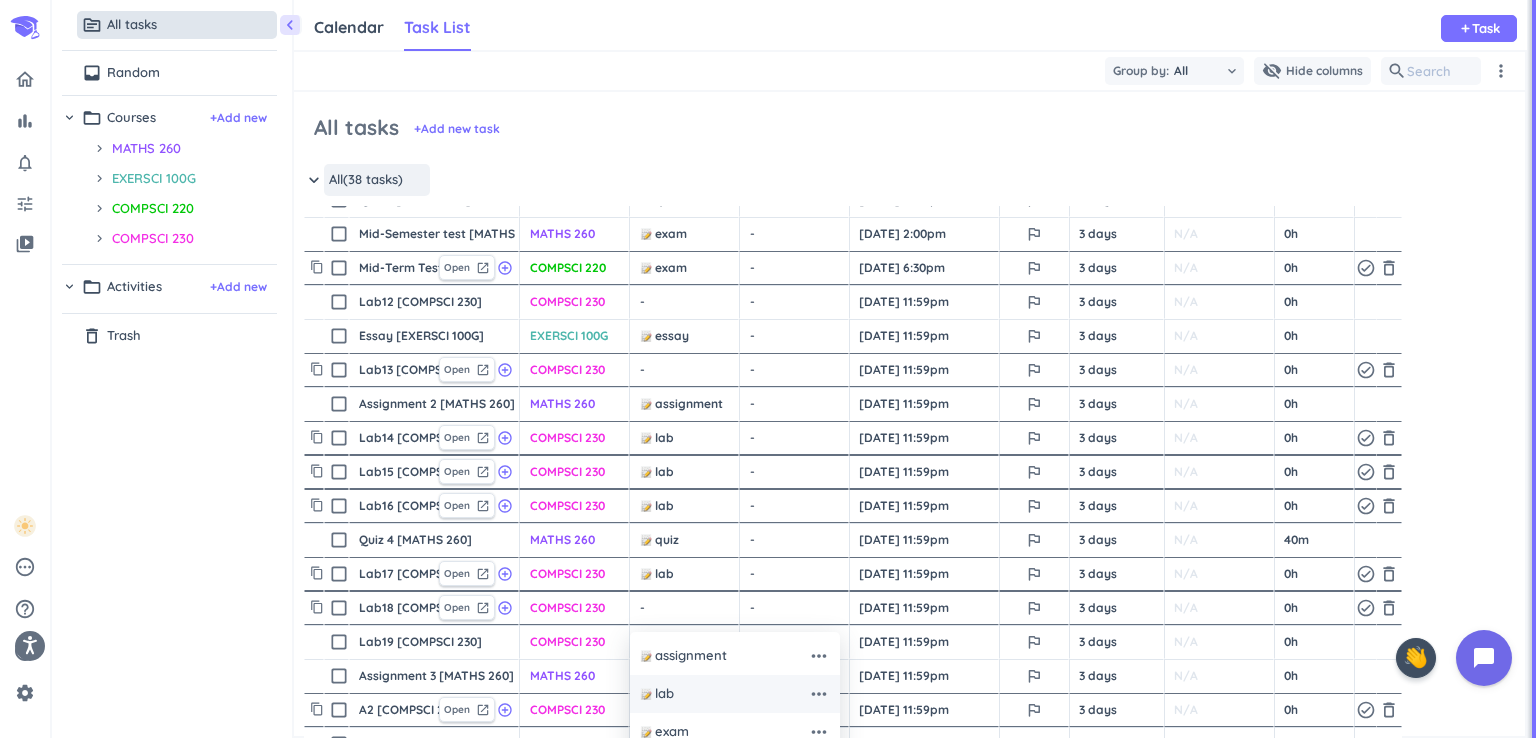 click on "lab" at bounding box center [724, 694] 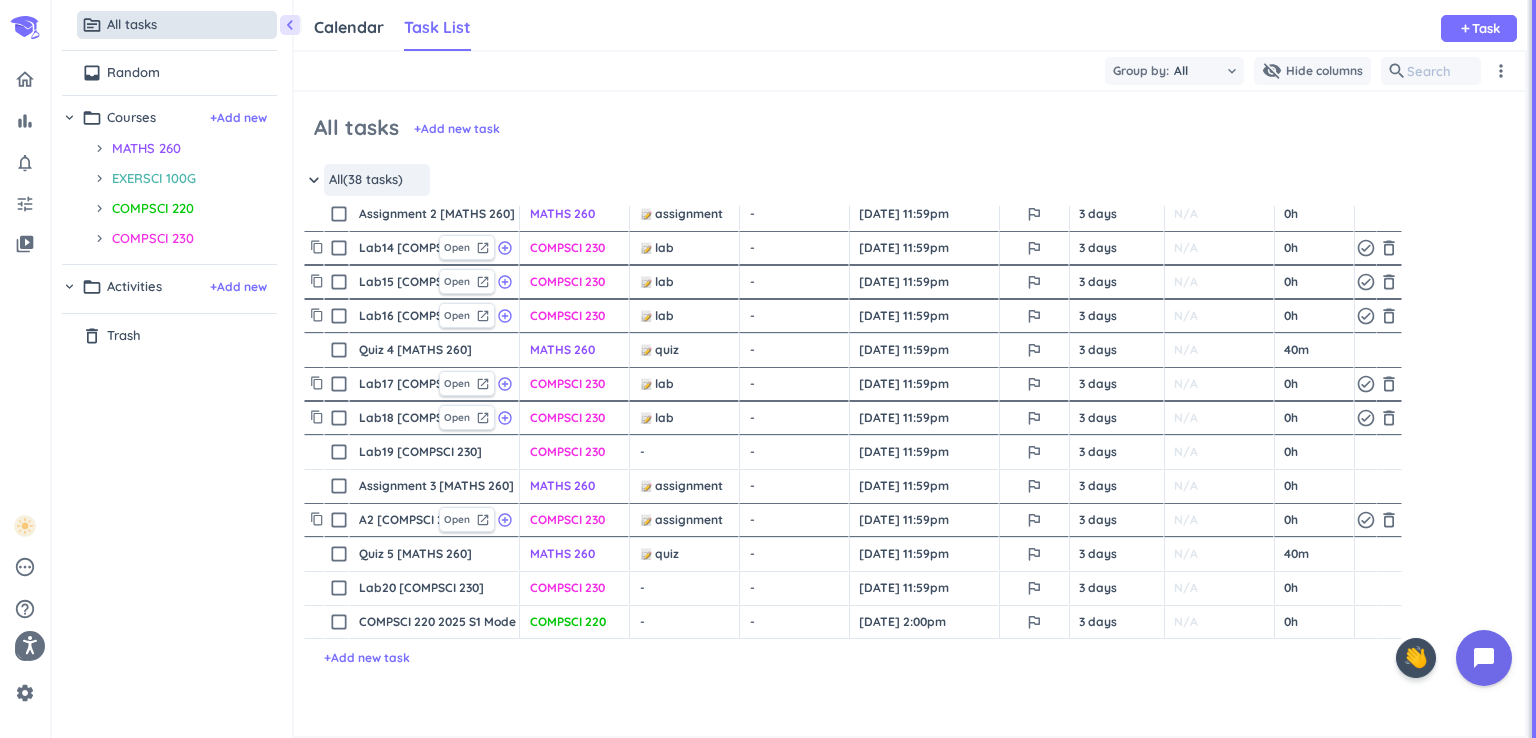 scroll, scrollTop: 900, scrollLeft: 0, axis: vertical 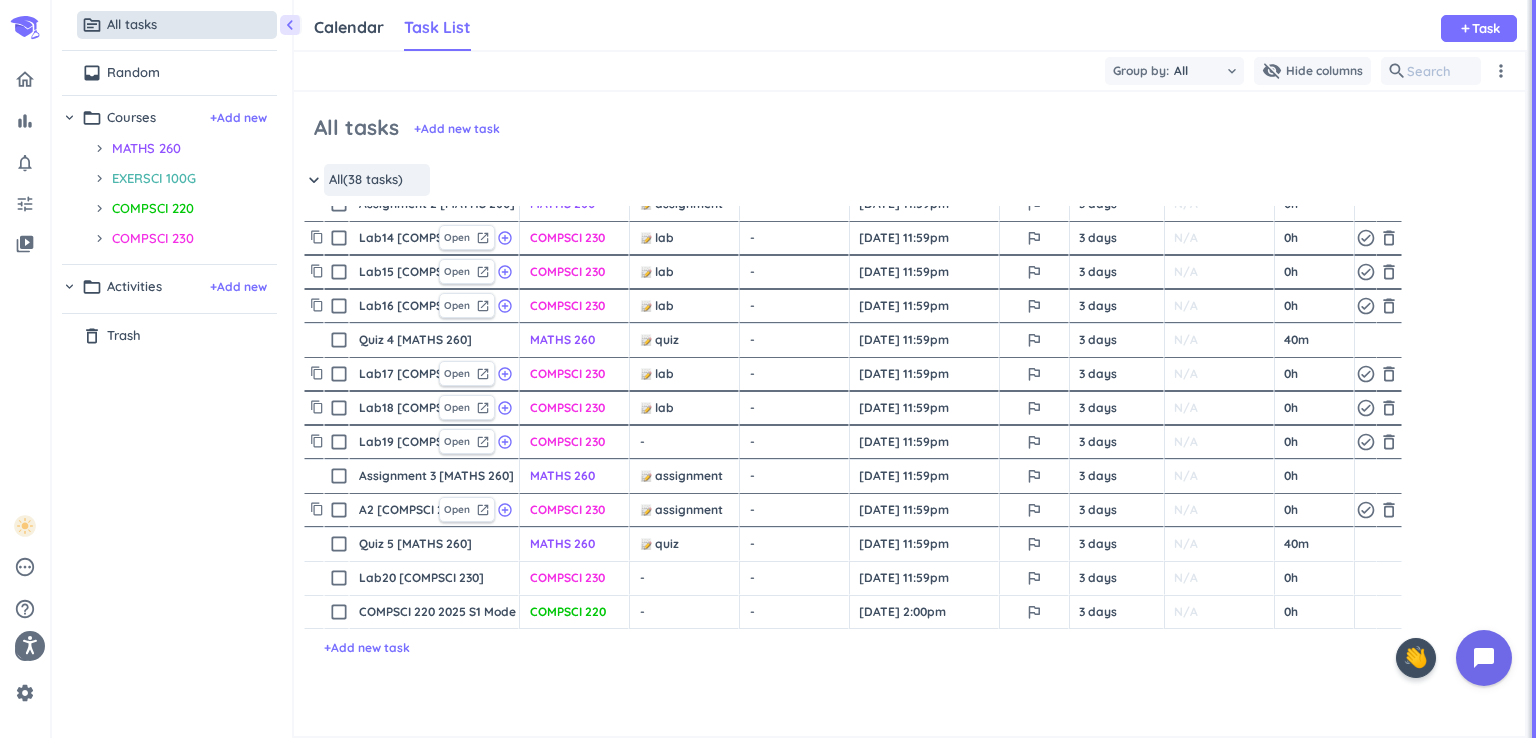 click on "- cancel" at bounding box center [686, 442] 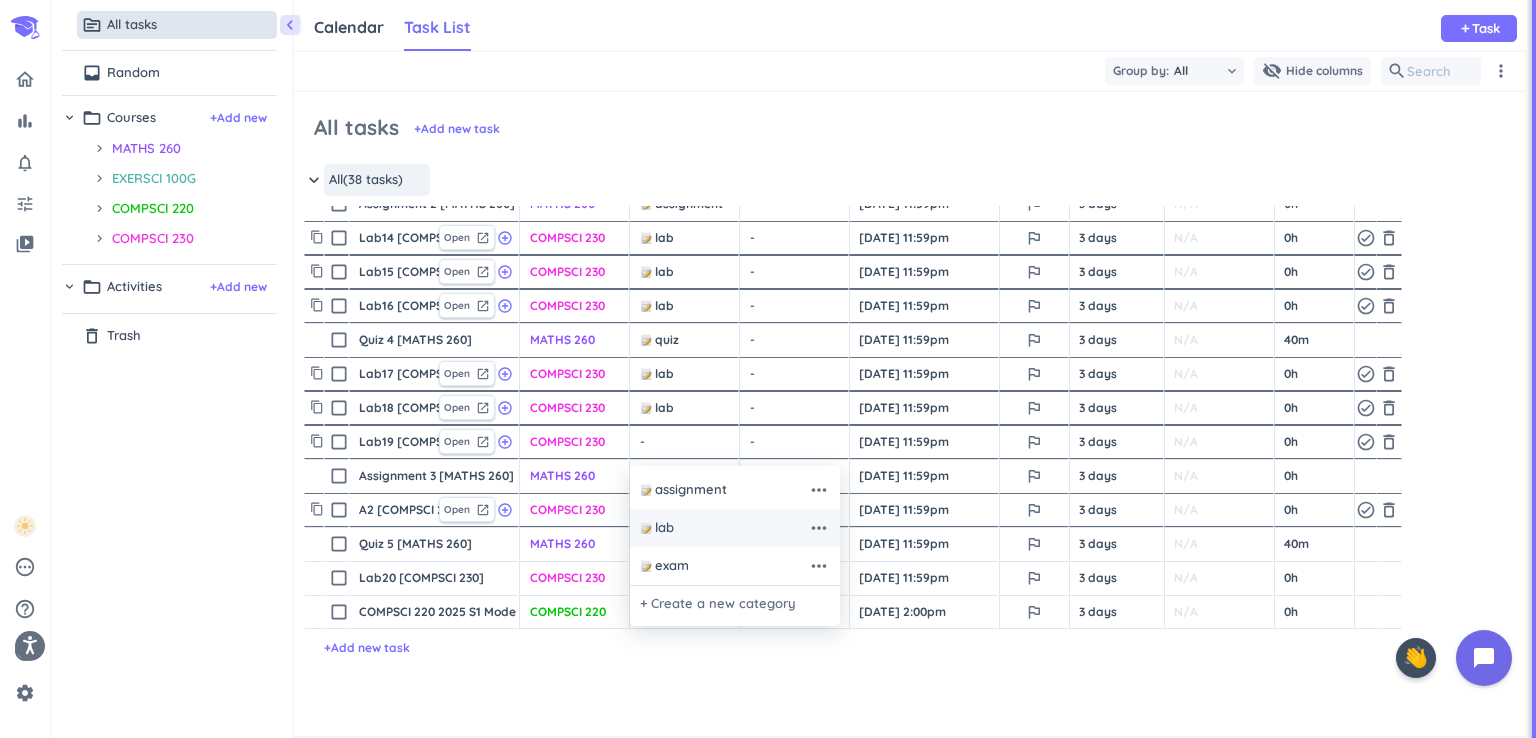 click on "lab" at bounding box center (724, 528) 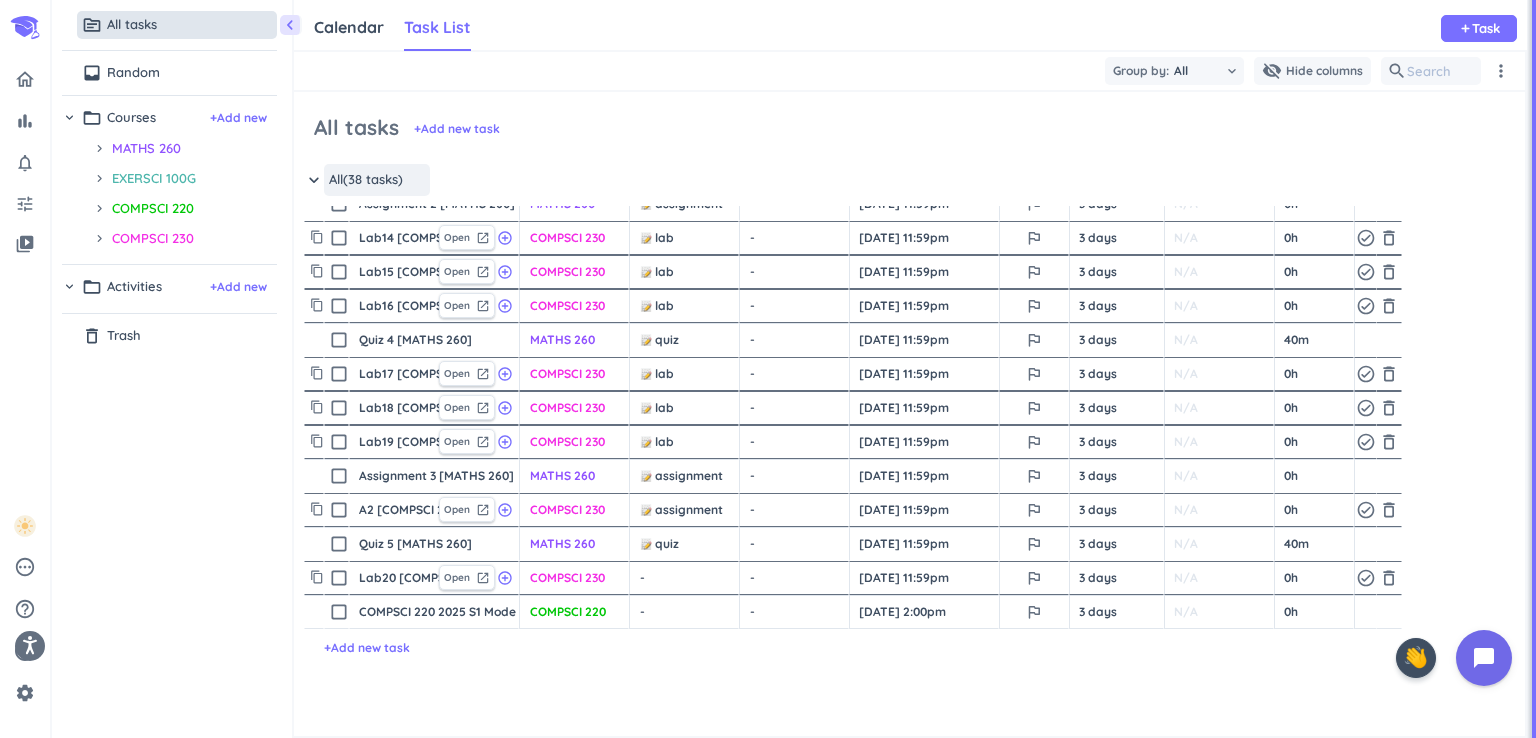 click on "- cancel" at bounding box center [686, 578] 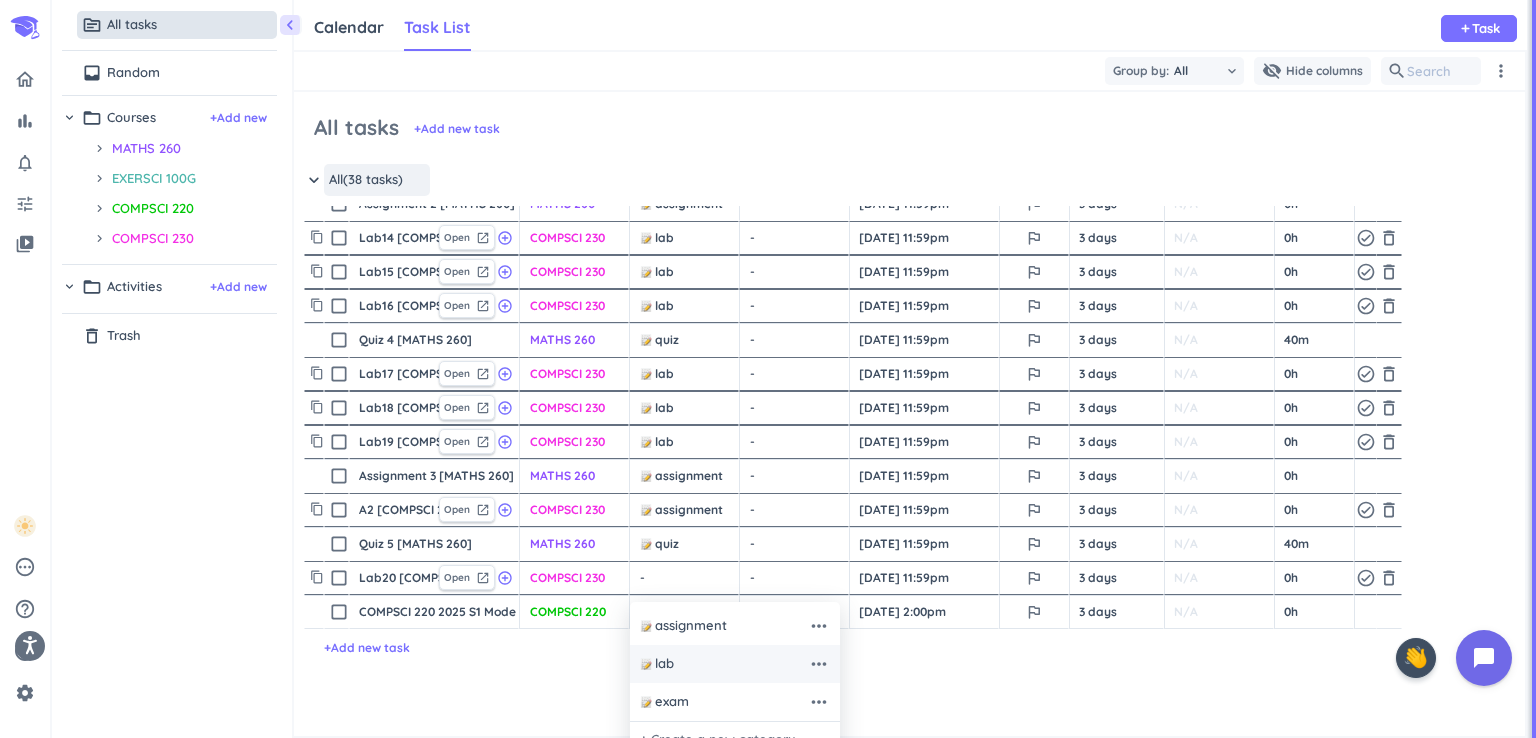click on "lab" at bounding box center (724, 664) 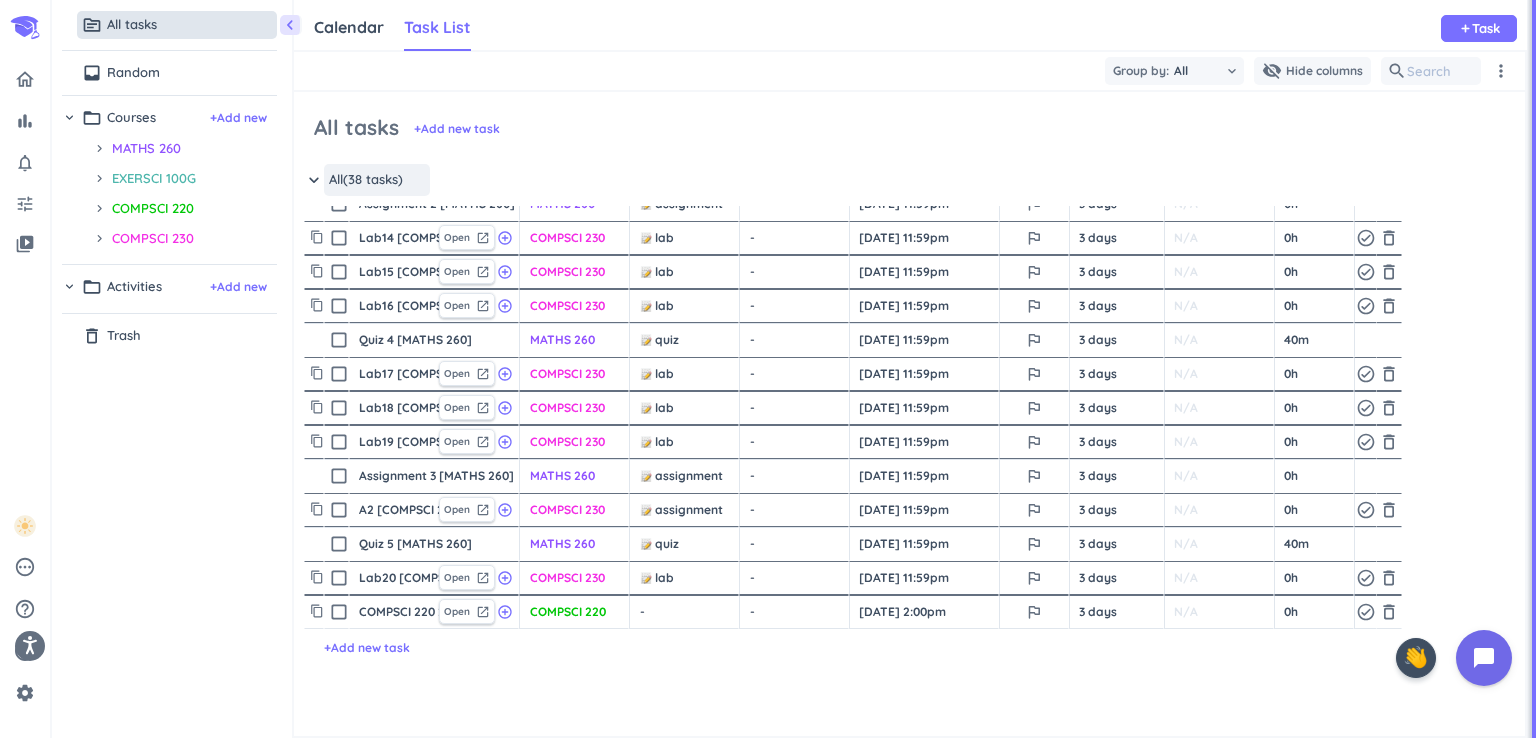 click on "- cancel" at bounding box center (686, 612) 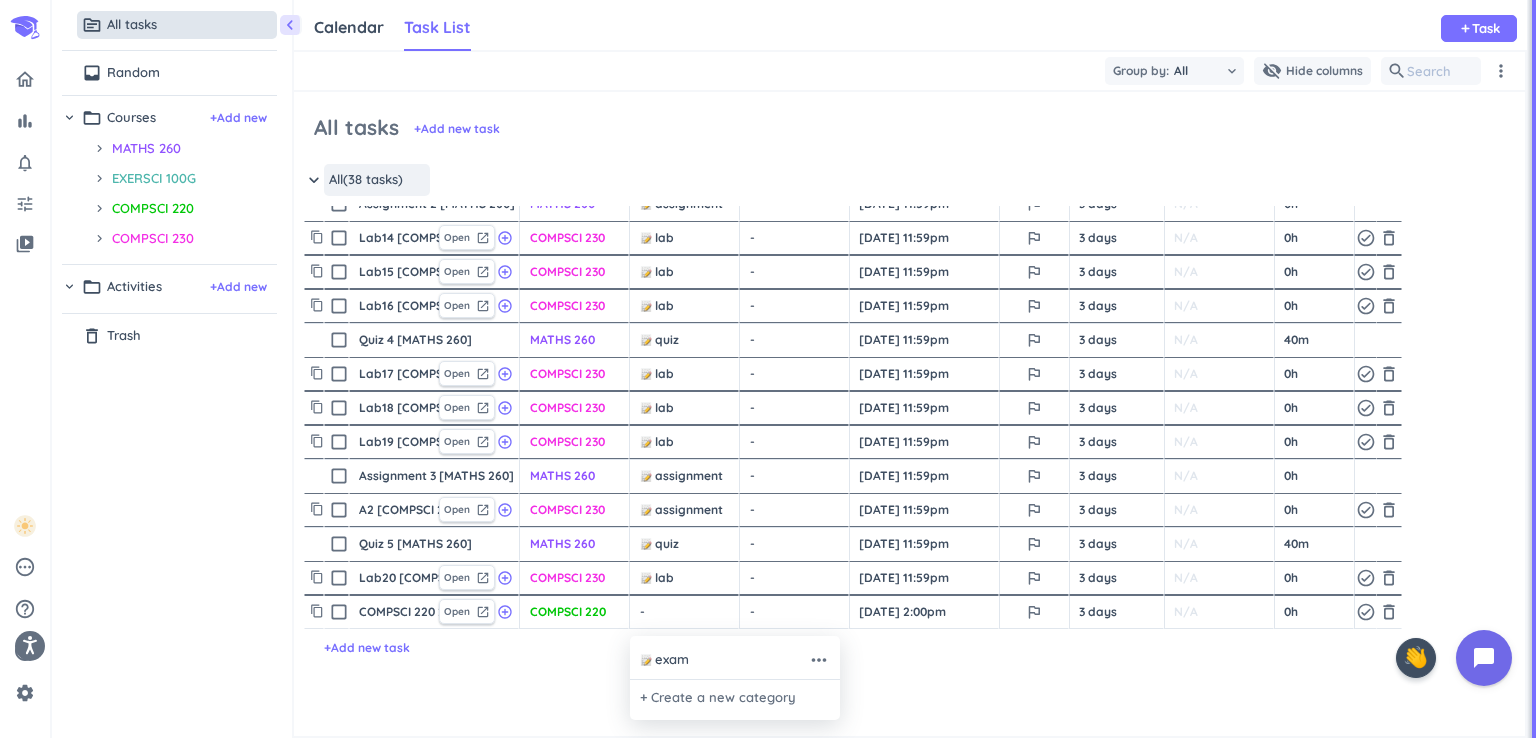 click at bounding box center (768, 369) 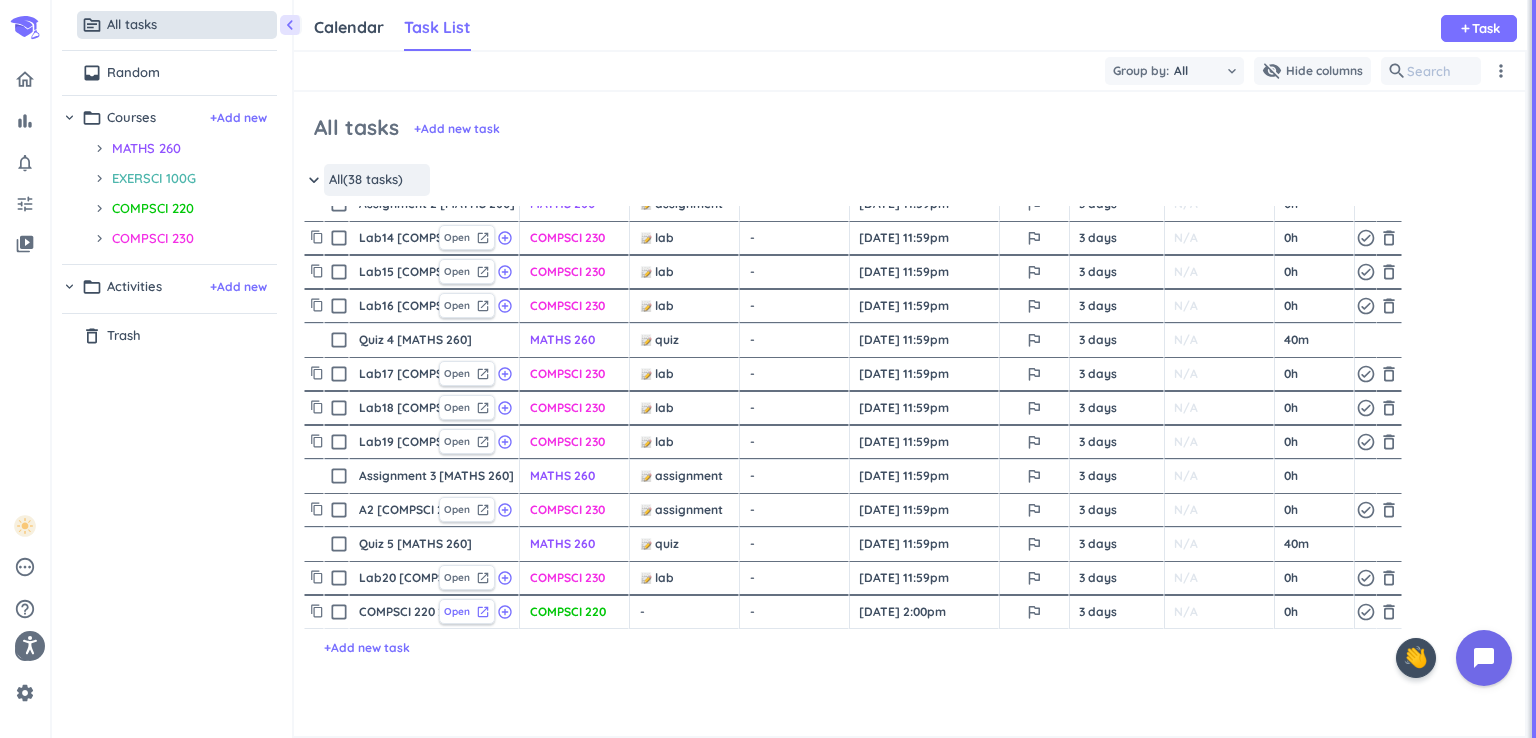 click on "Open" at bounding box center (457, 611) 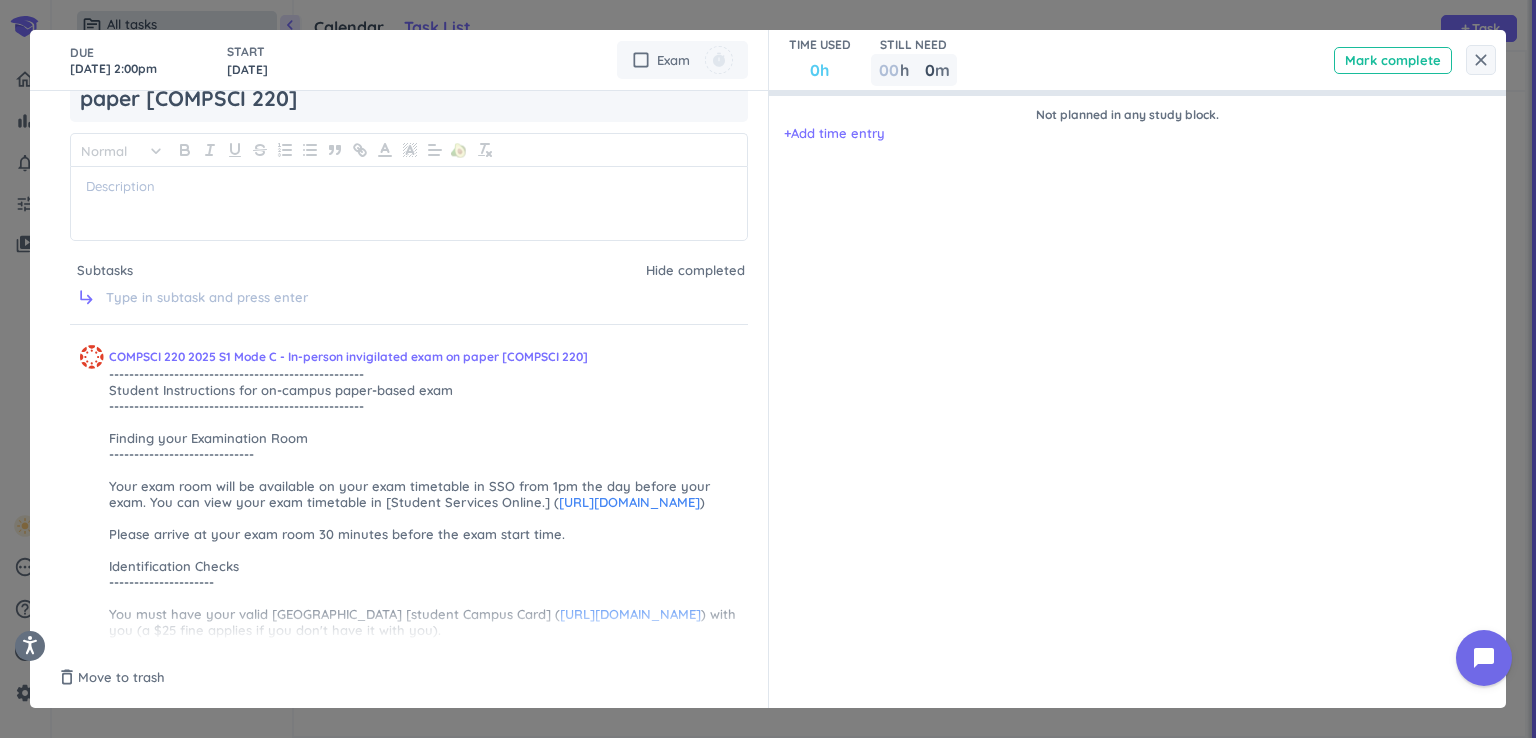 scroll, scrollTop: 200, scrollLeft: 0, axis: vertical 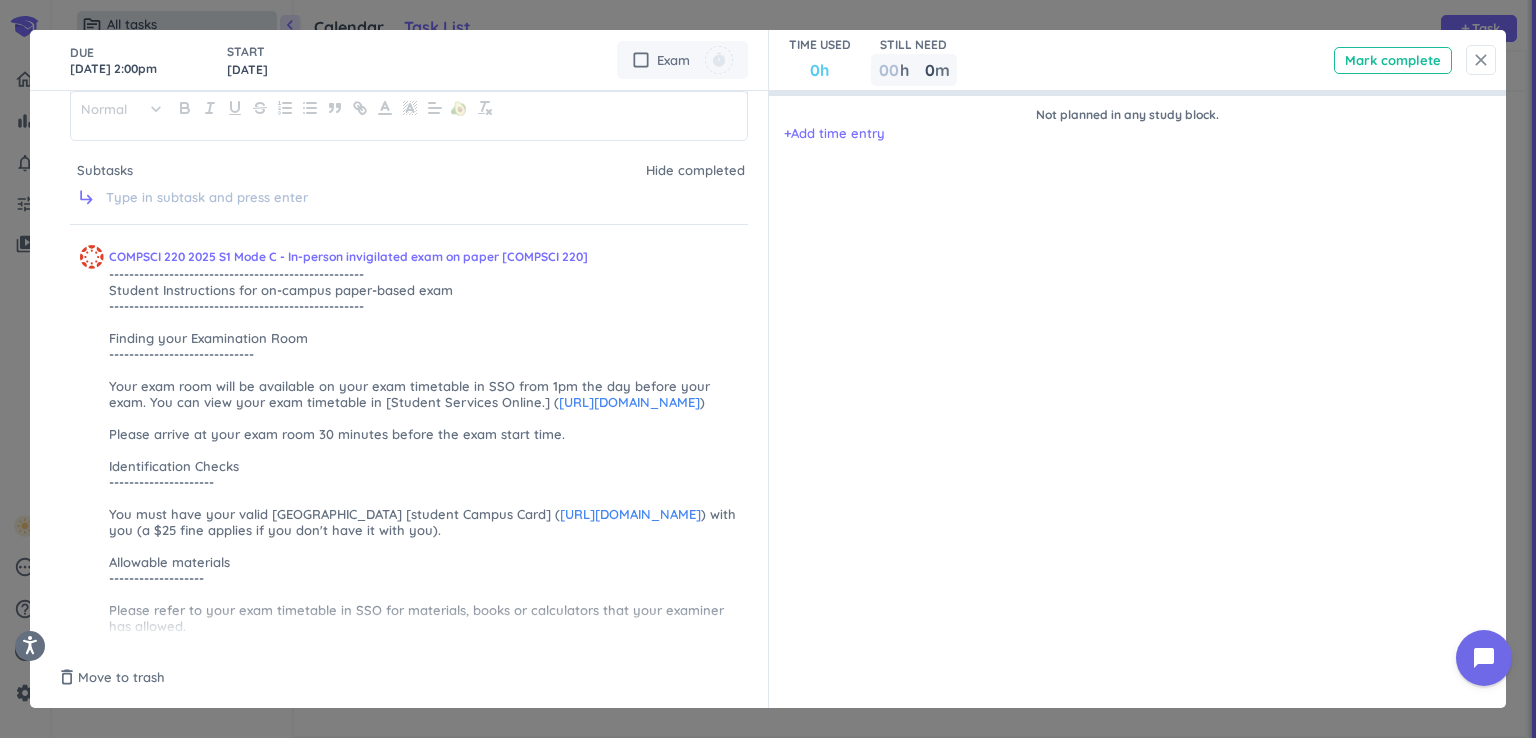 click on "close" at bounding box center [1481, 60] 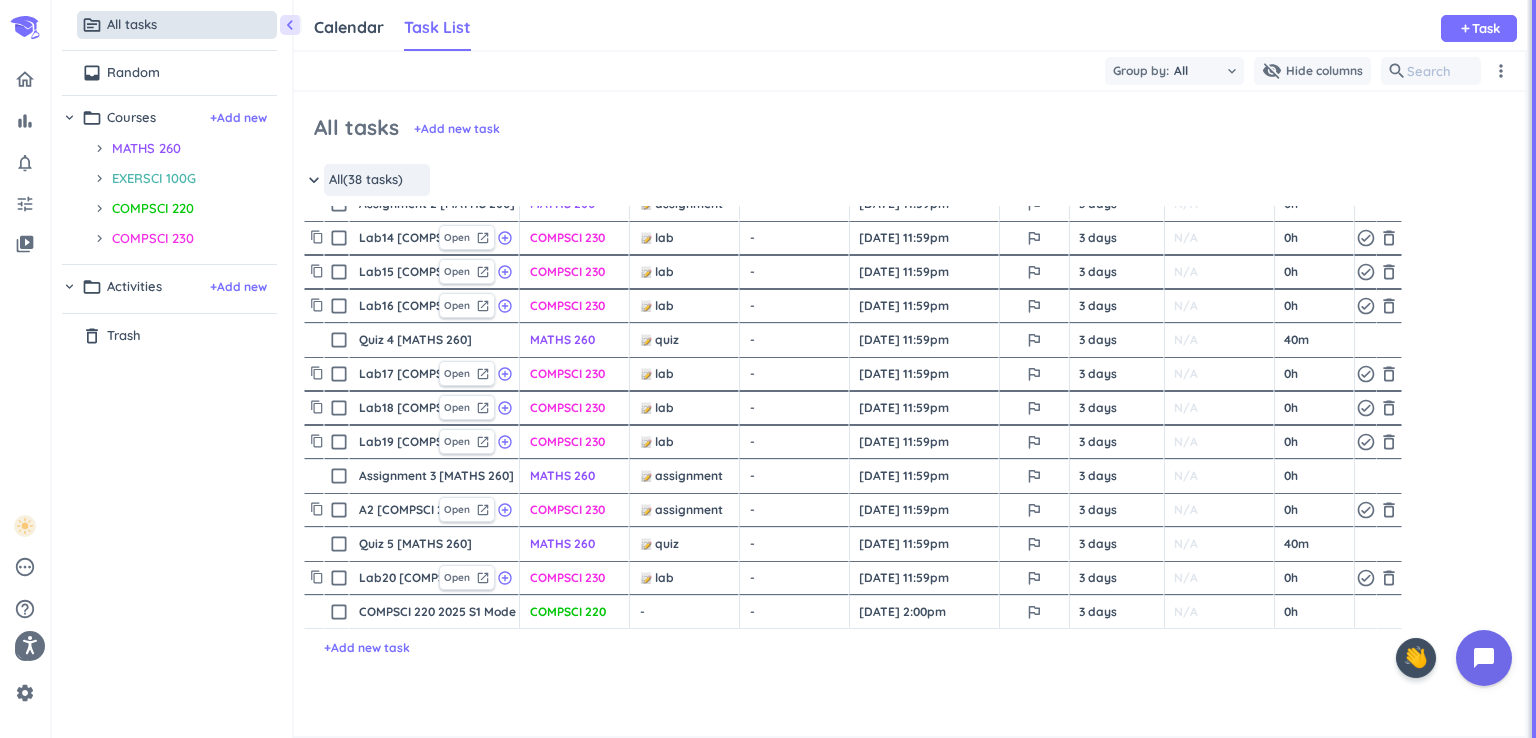 click on "- cancel" at bounding box center [686, 612] 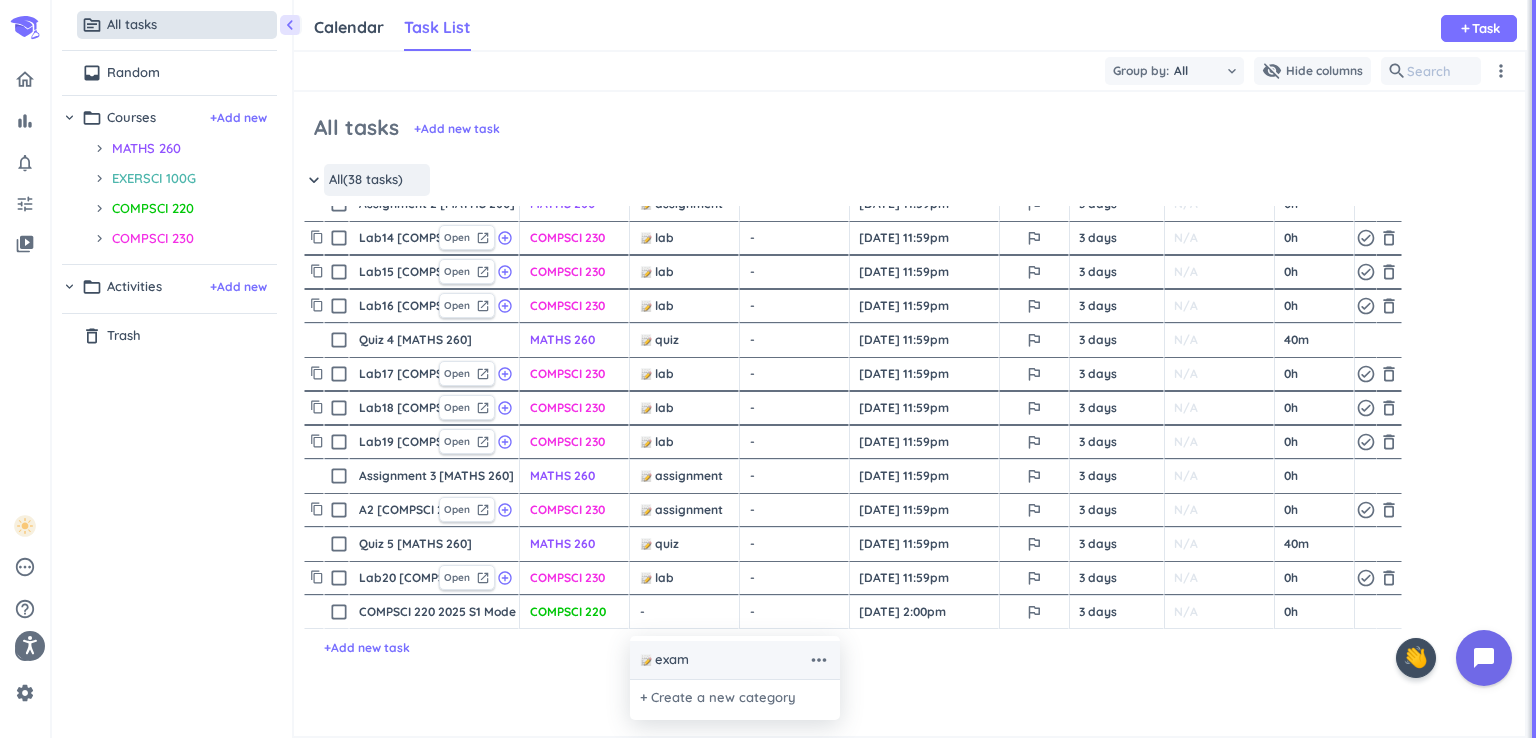 click on "exam" at bounding box center (672, 660) 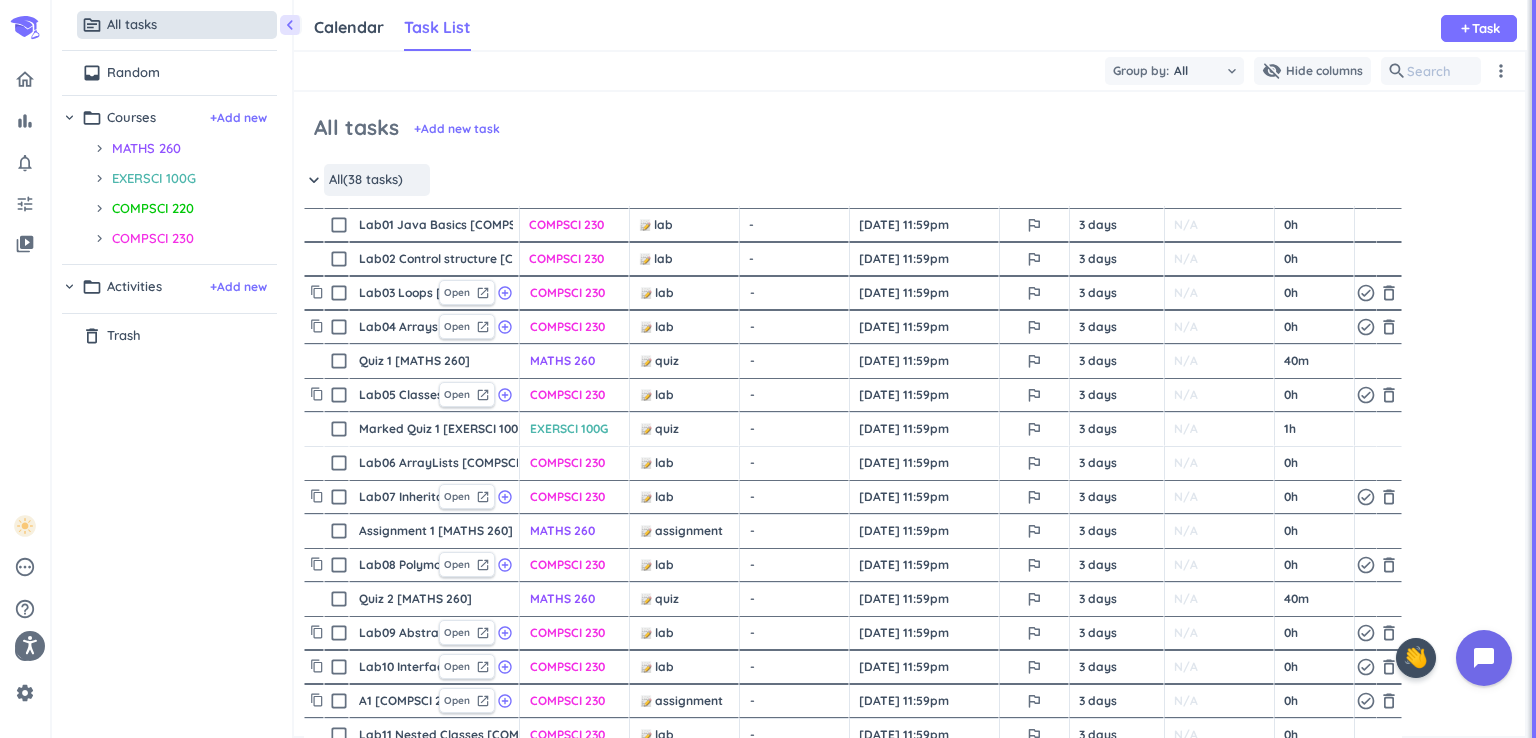 scroll, scrollTop: 0, scrollLeft: 0, axis: both 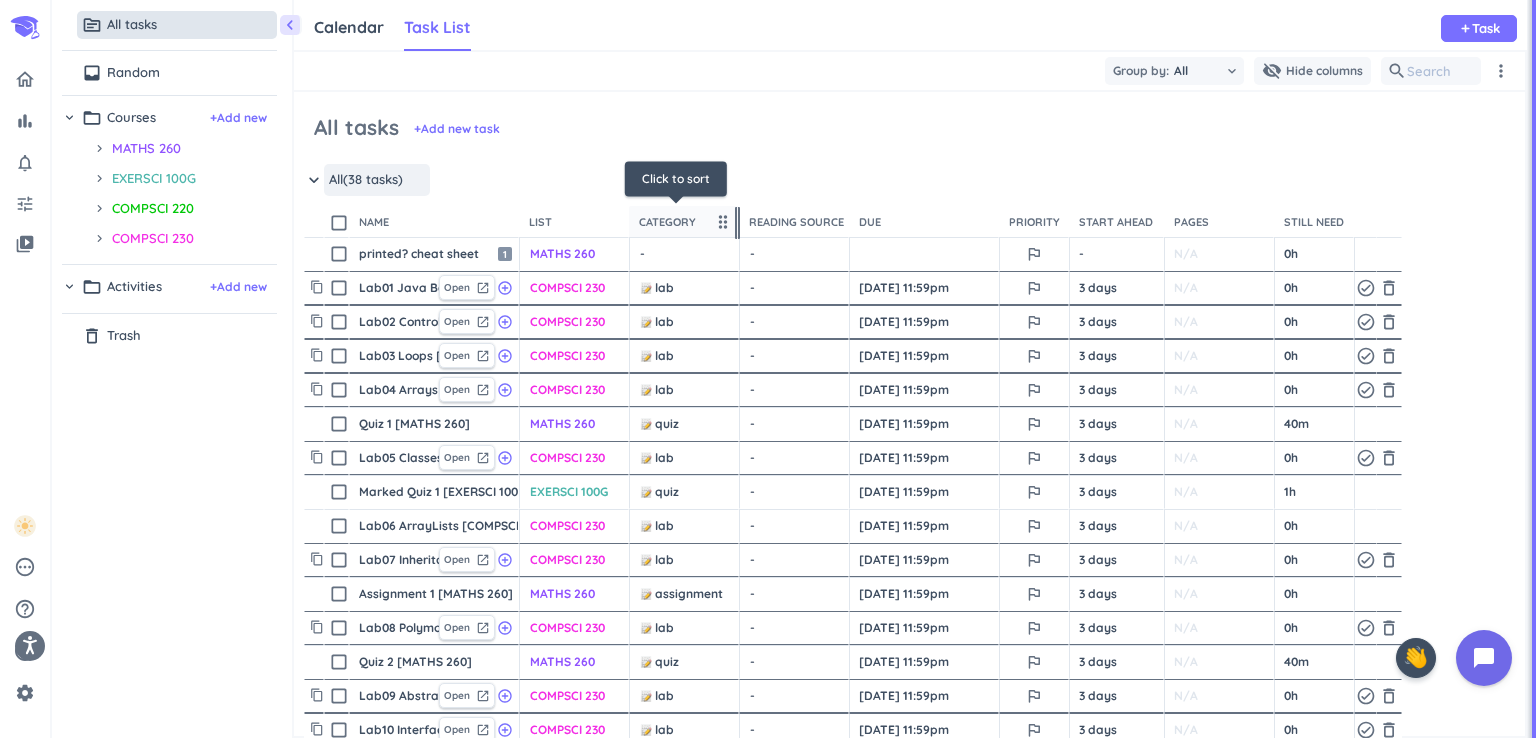 click on "Category" at bounding box center [667, 222] 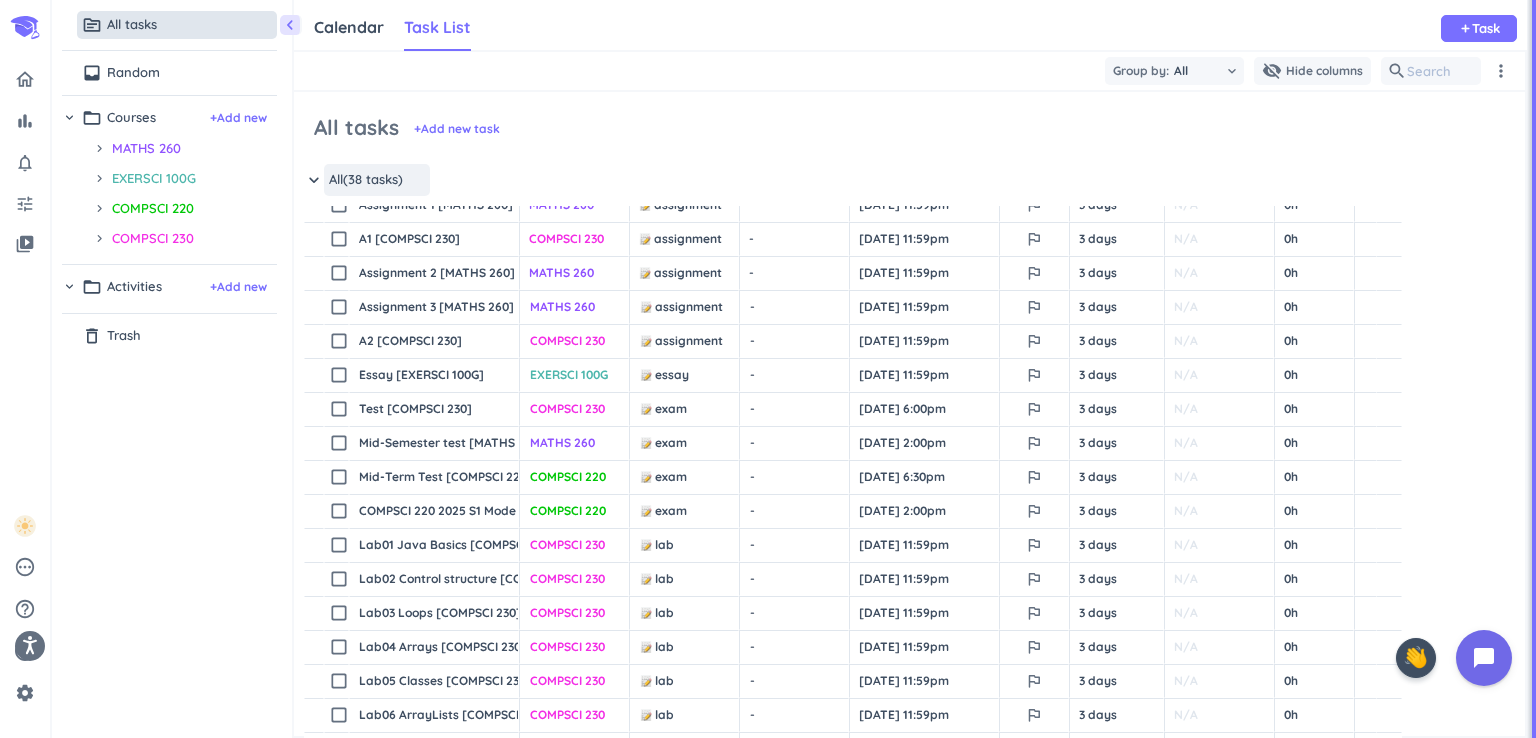 scroll, scrollTop: 100, scrollLeft: 0, axis: vertical 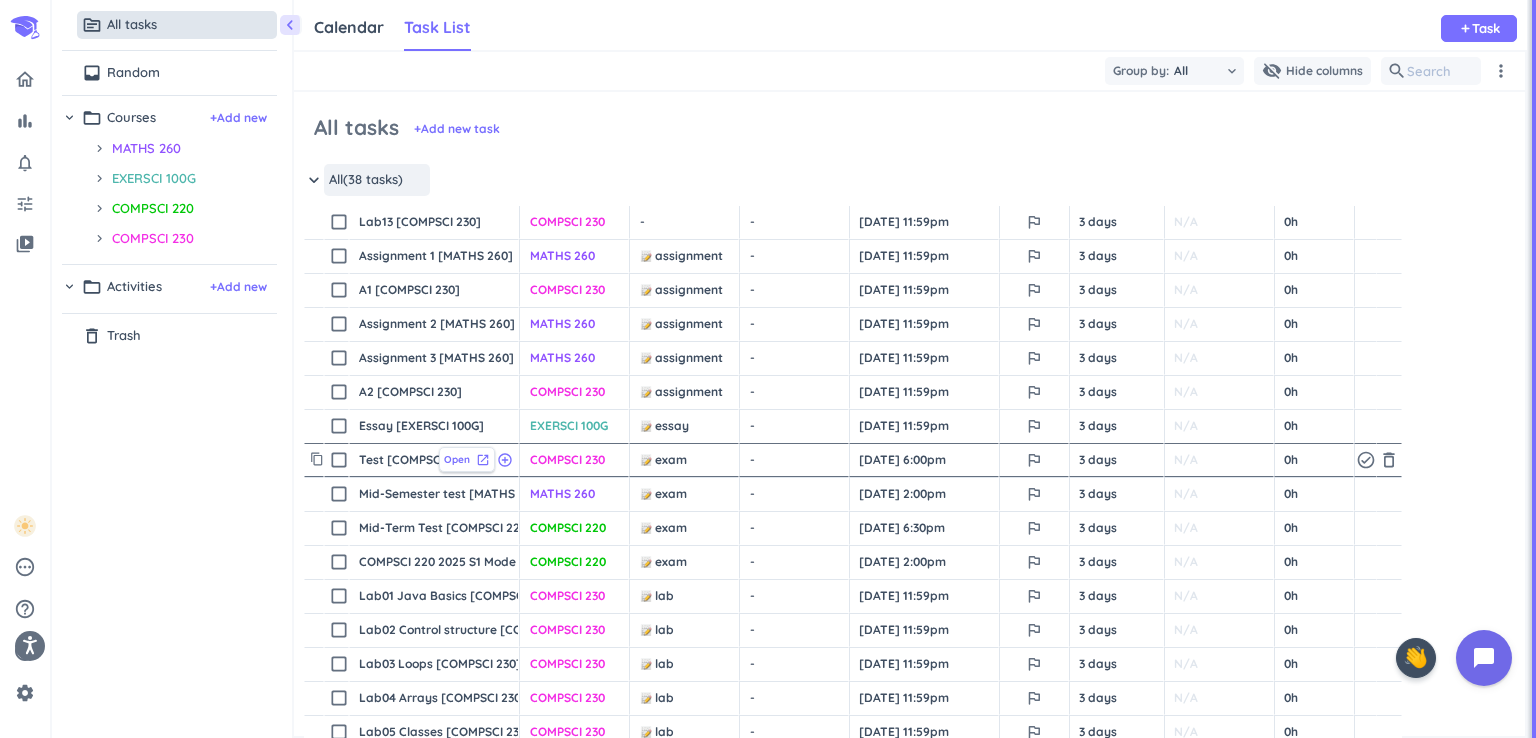 click on "Open launch" at bounding box center (467, 459) 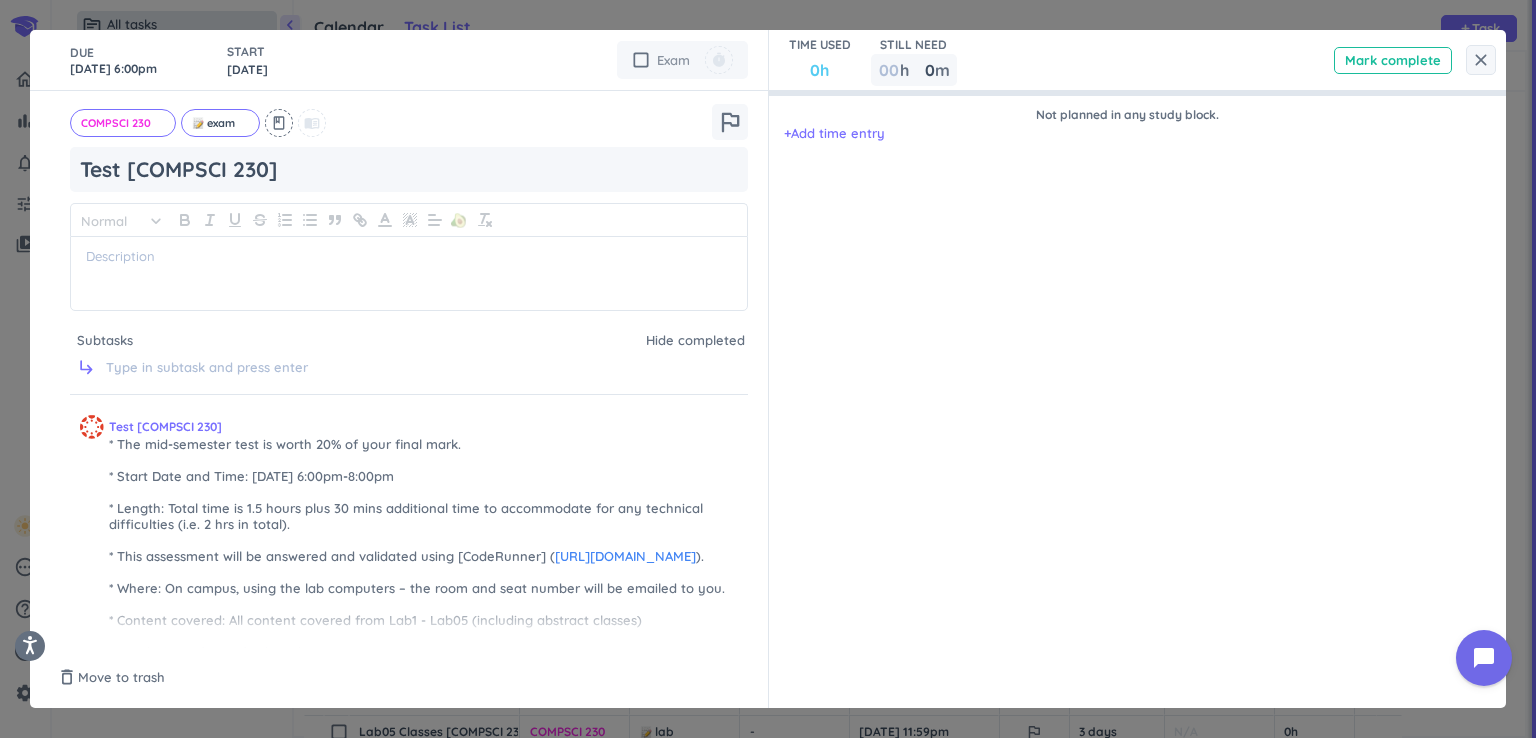 click on "check_box_outline_blank" at bounding box center [641, 60] 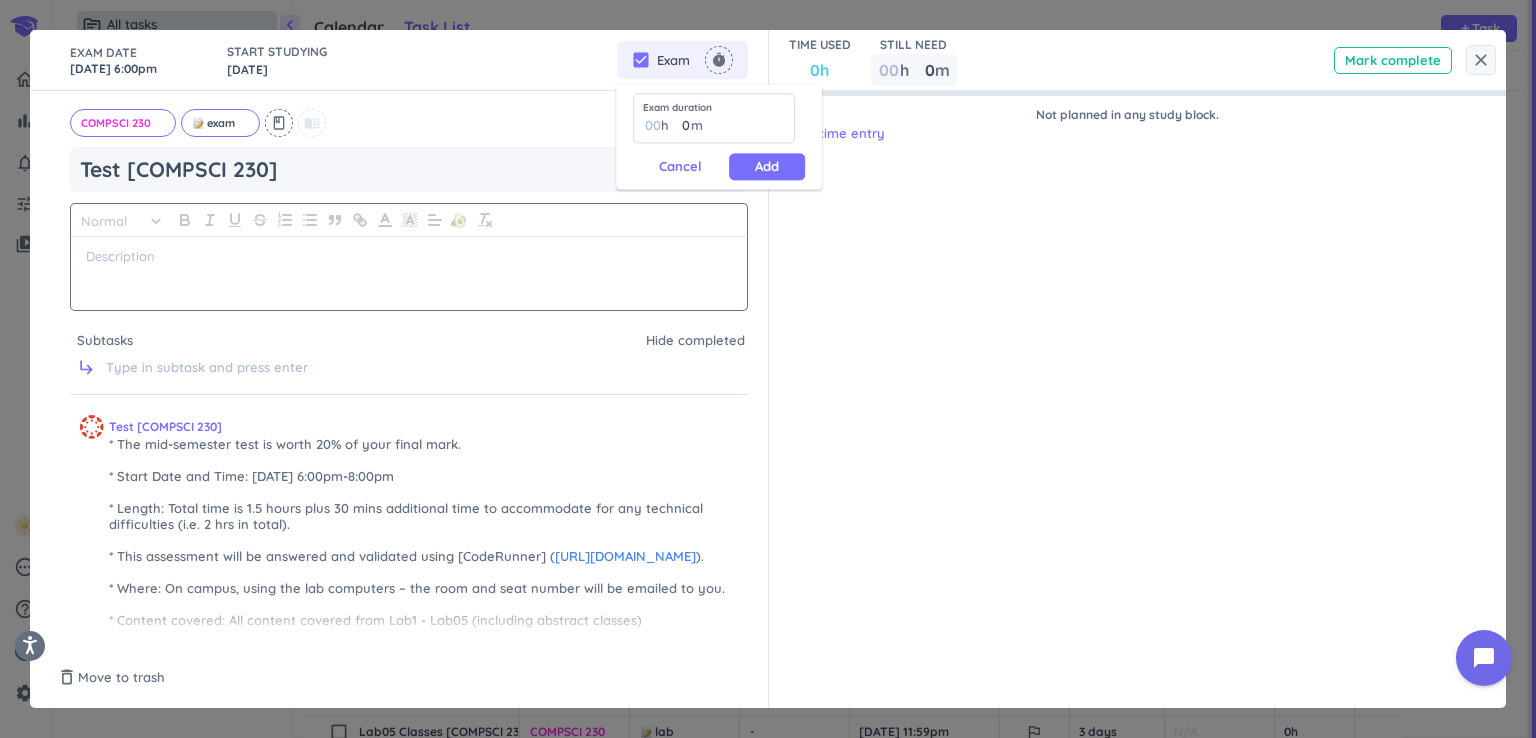 type on "2" 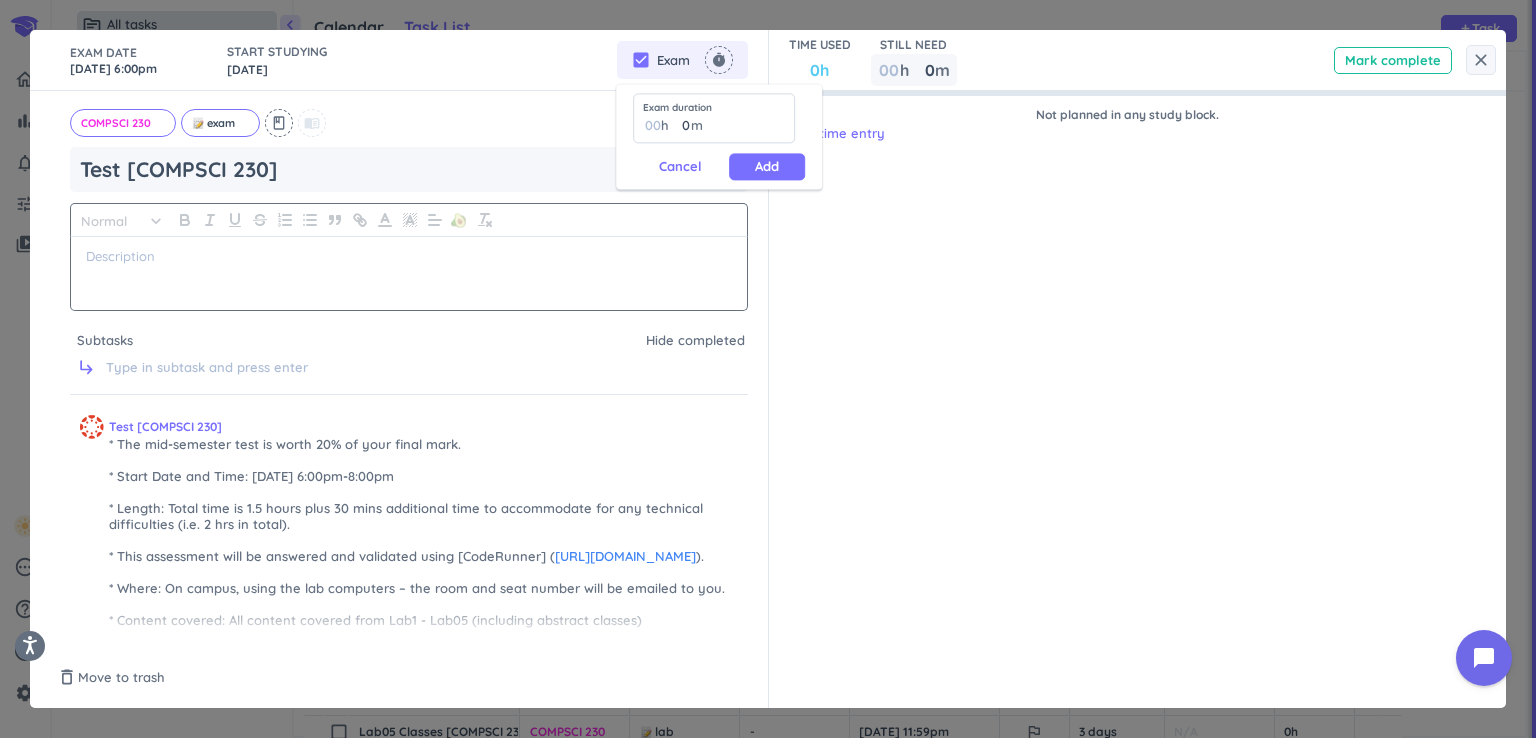 type 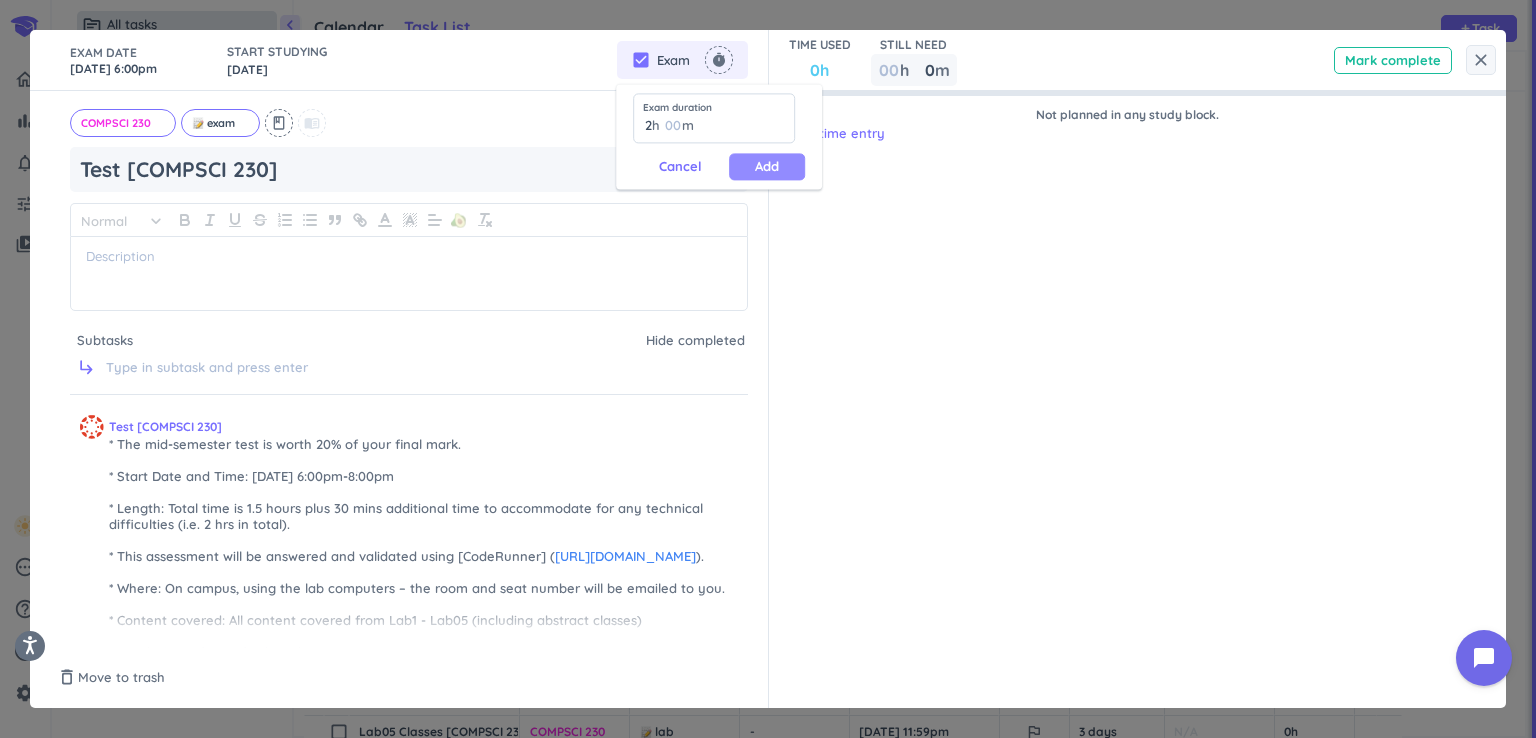 type on "2" 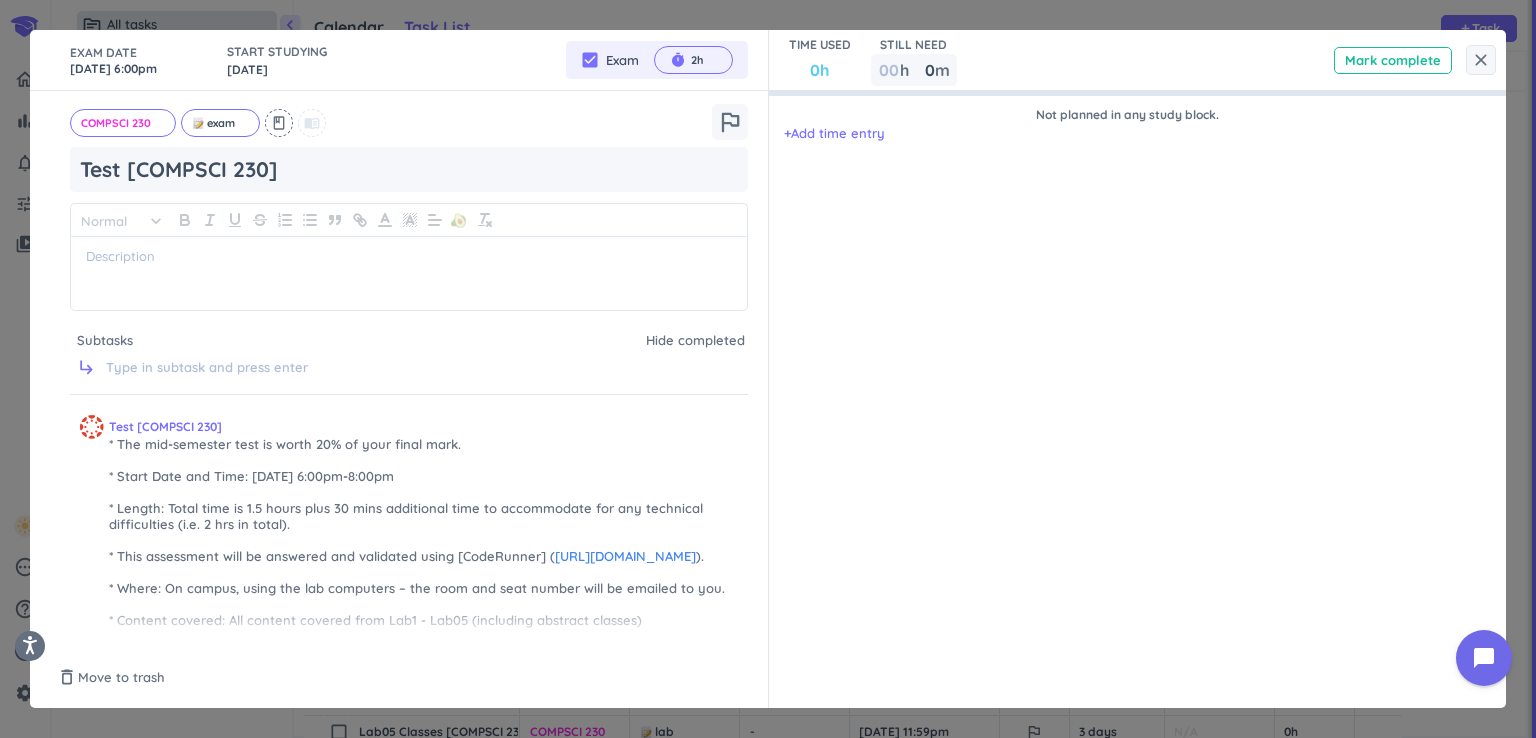 click on "close" at bounding box center [1481, 60] 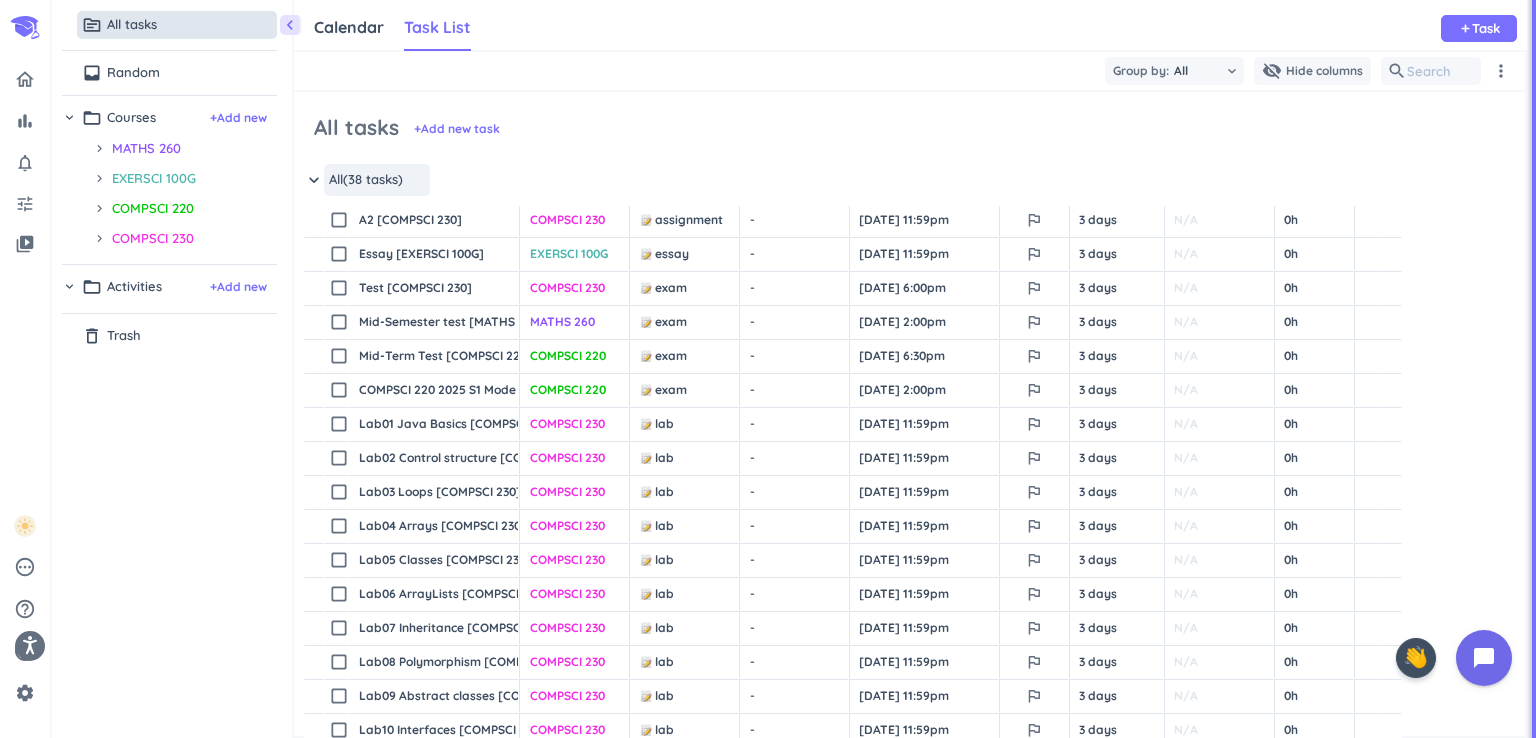 scroll, scrollTop: 200, scrollLeft: 0, axis: vertical 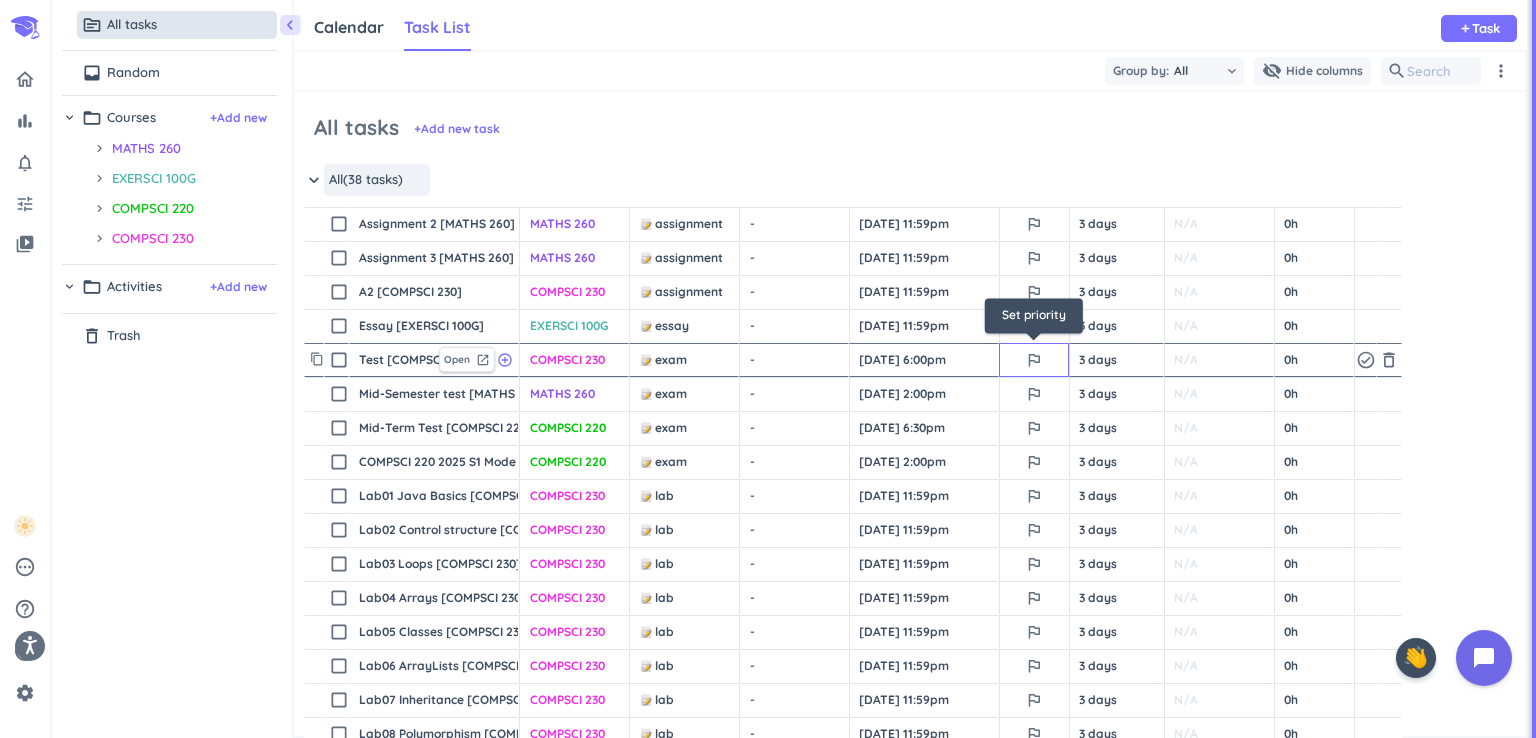 click on "outlined_flag" at bounding box center [1034, 360] 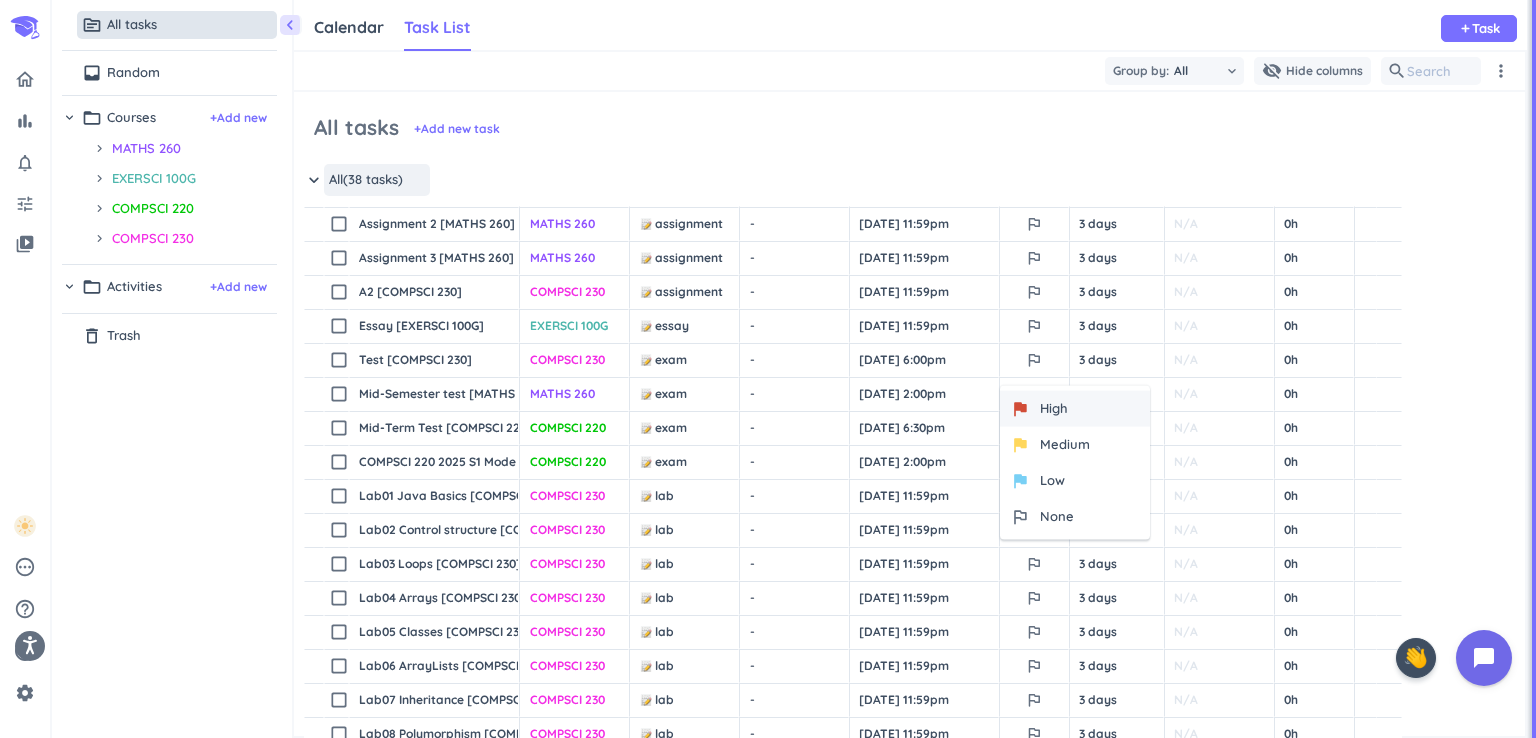 click on "flag High" at bounding box center (1075, 409) 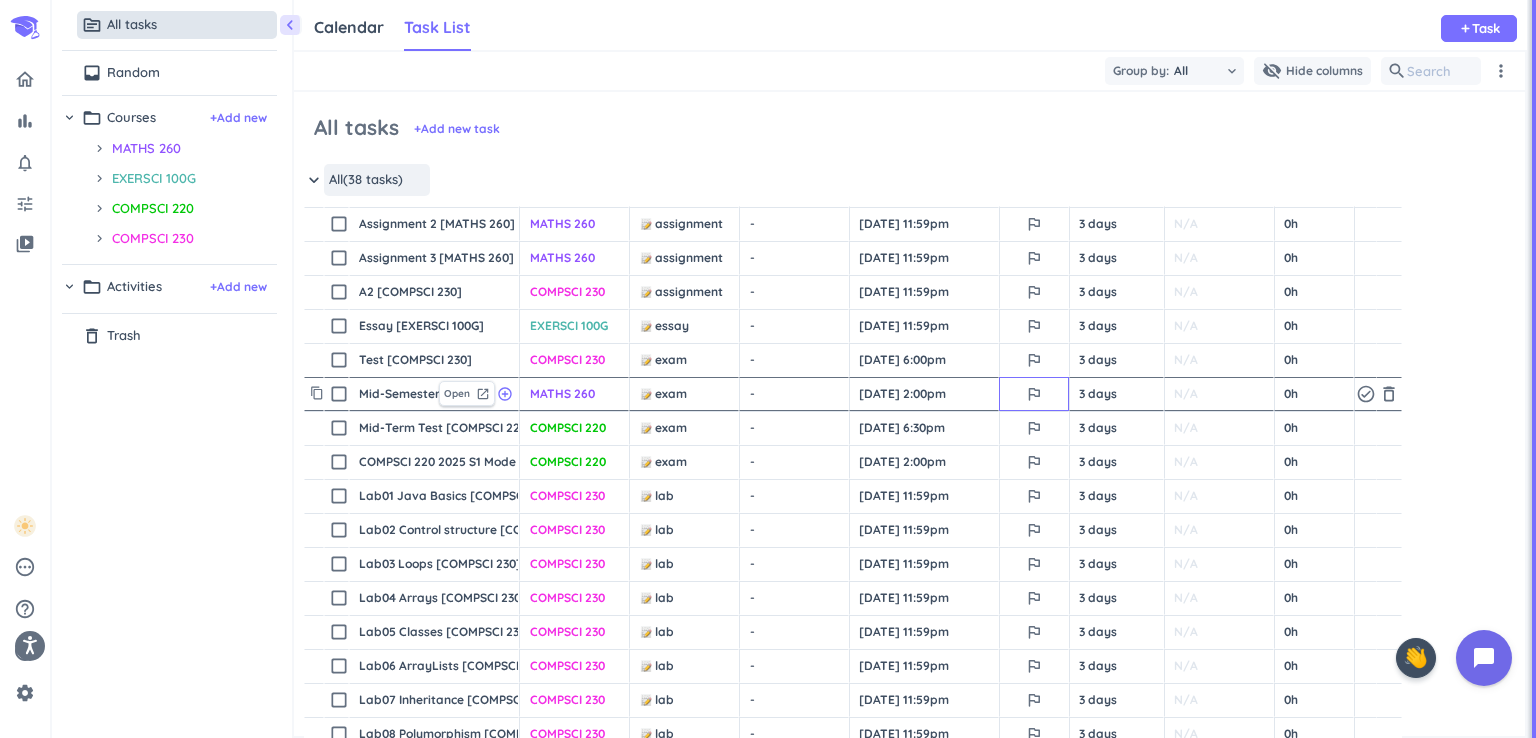click on "outlined_flag" at bounding box center [1034, 394] 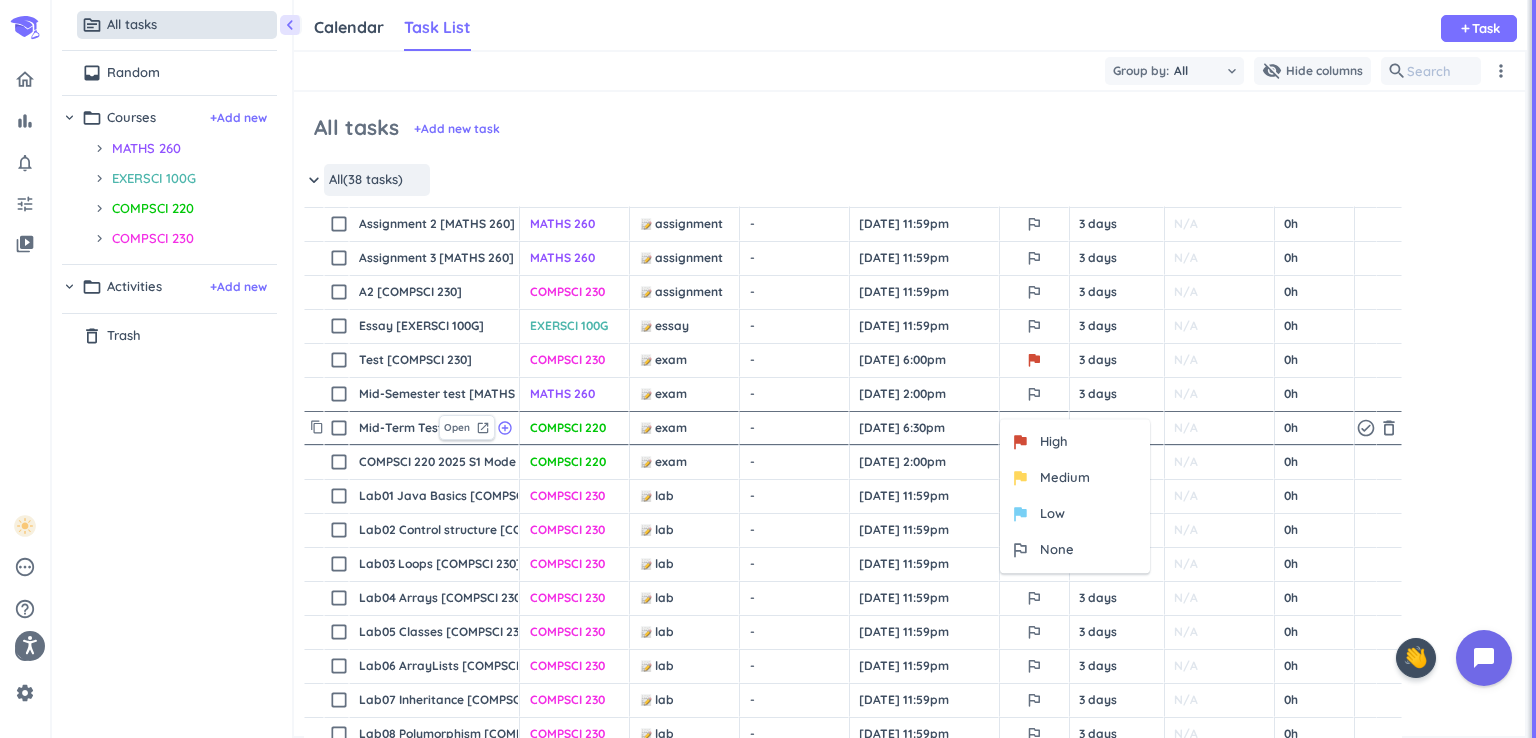 click on "High" at bounding box center (1054, 442) 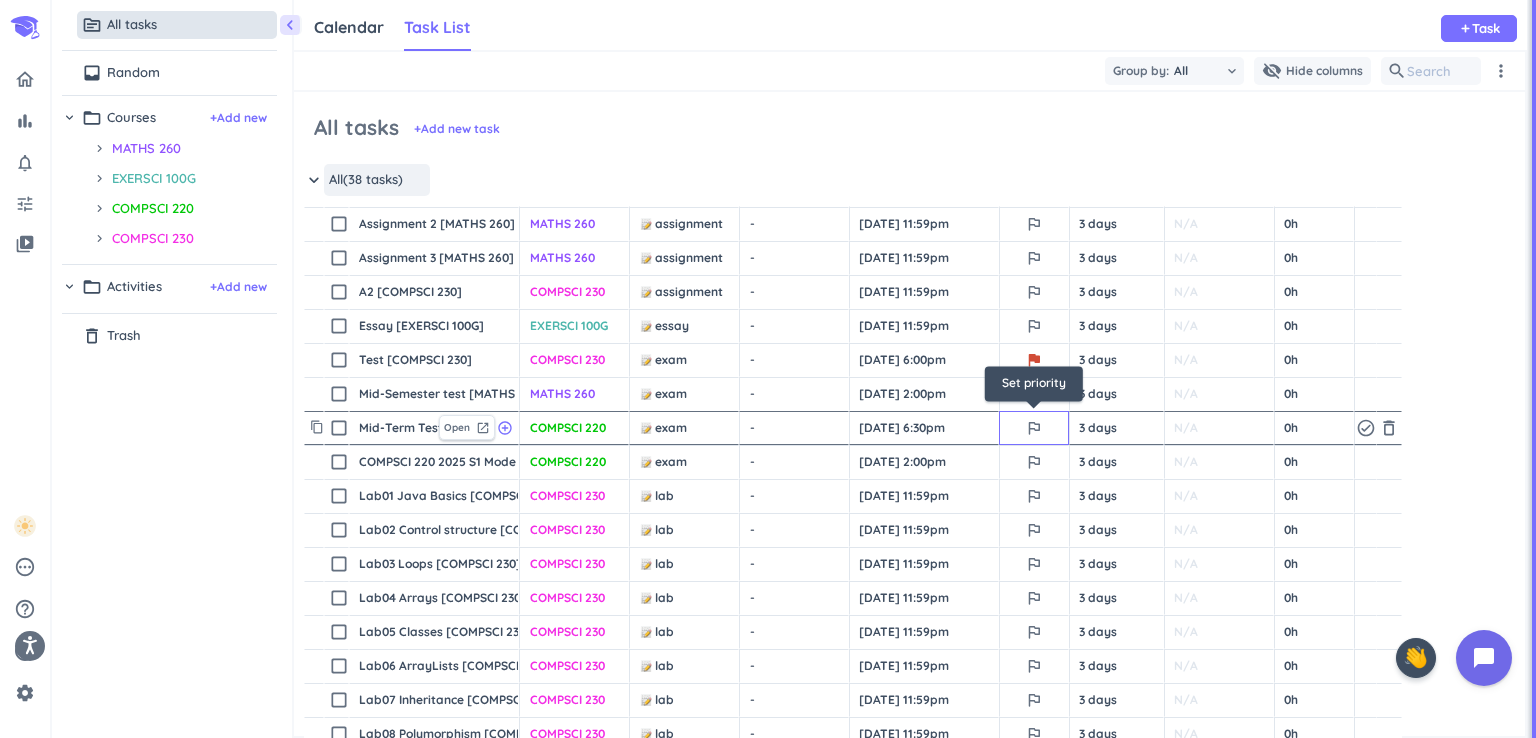 click on "outlined_flag" at bounding box center [1034, 428] 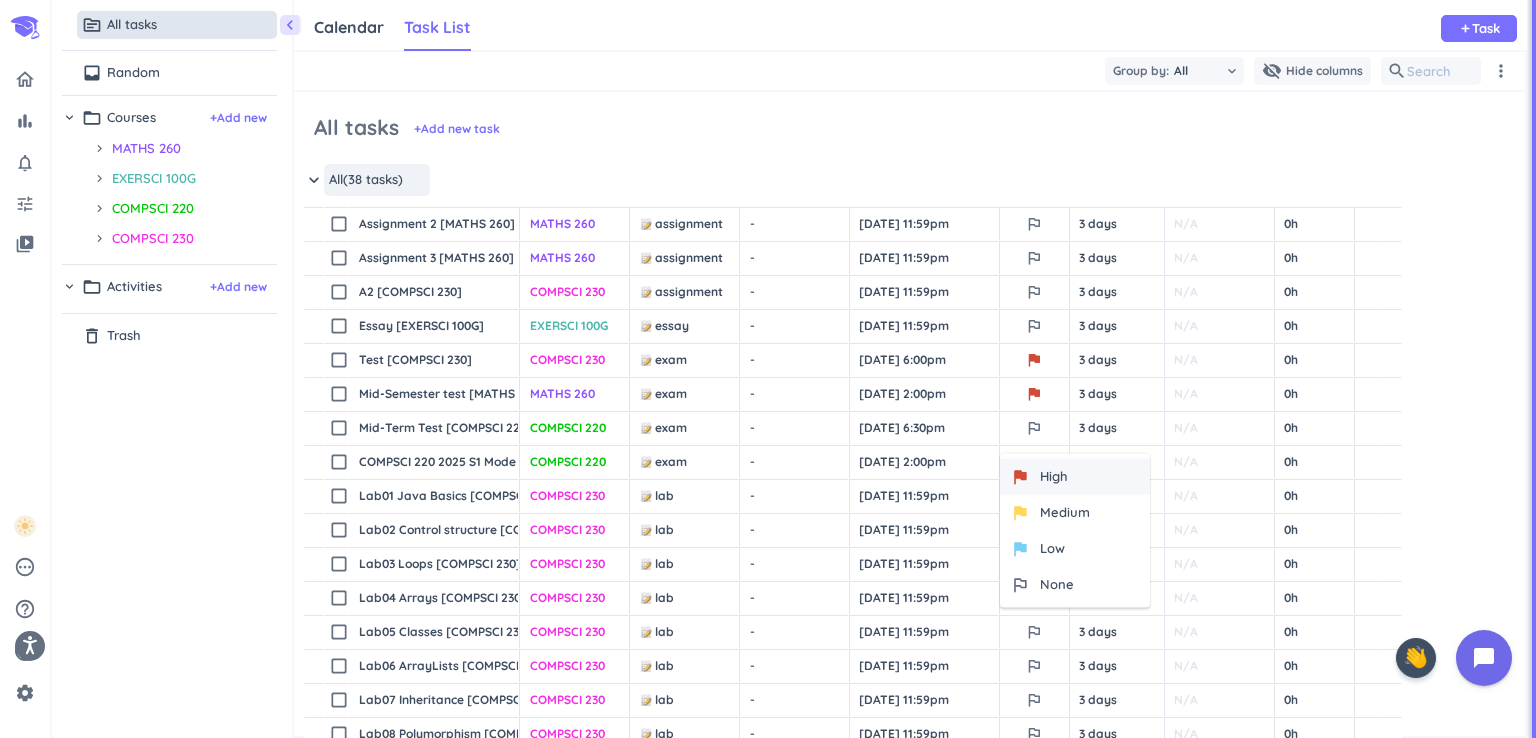 click on "High" at bounding box center (1054, 477) 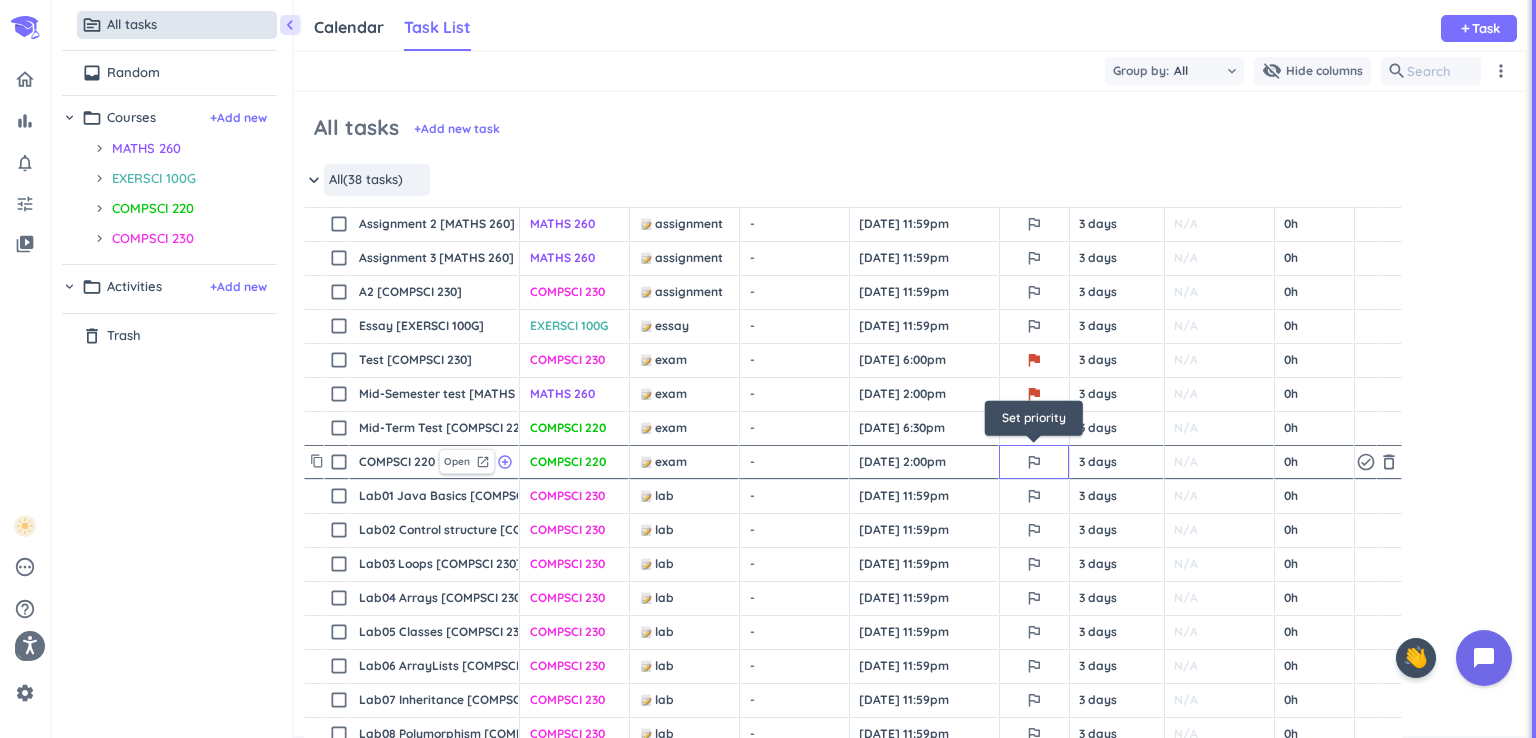 click on "outlined_flag" at bounding box center (1034, 462) 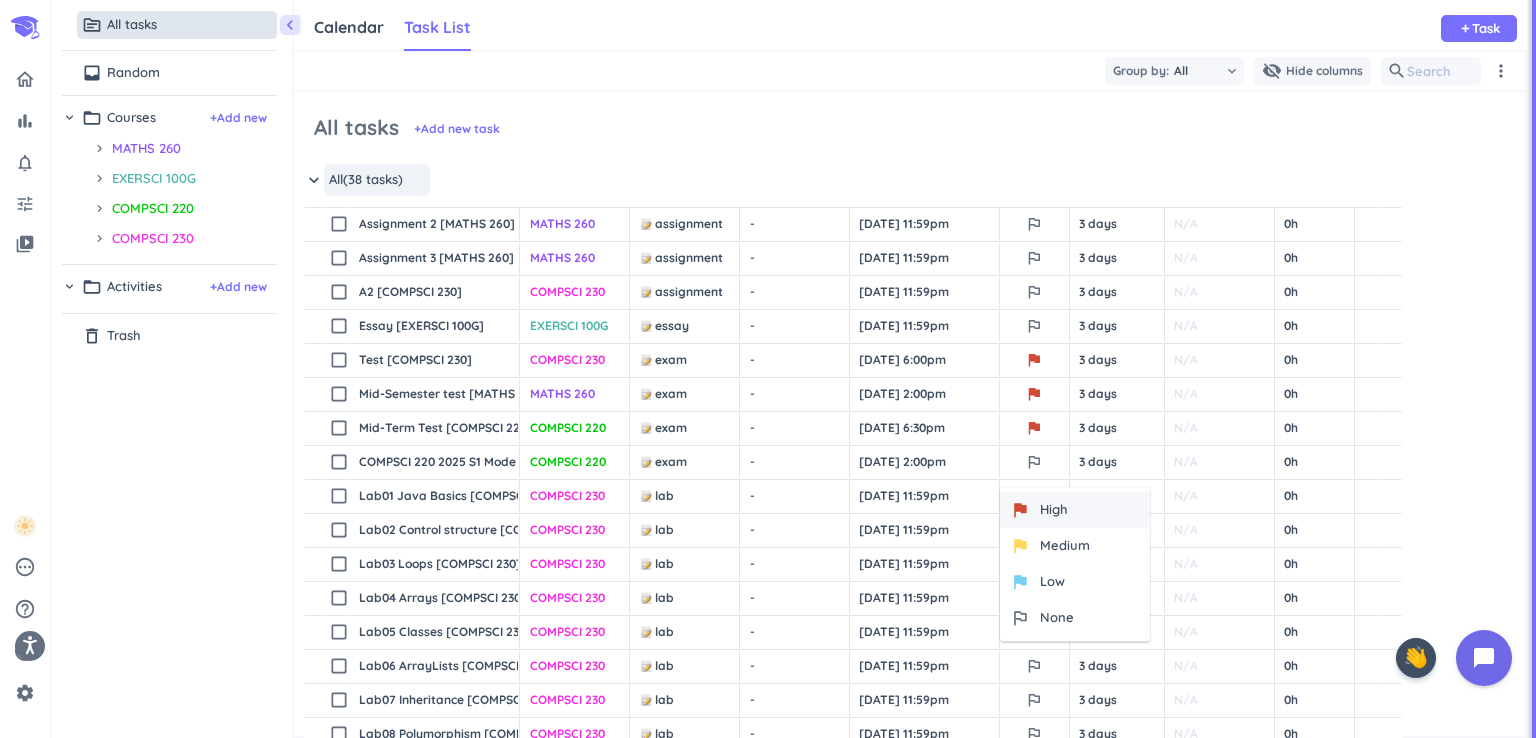 click on "High" at bounding box center [1054, 510] 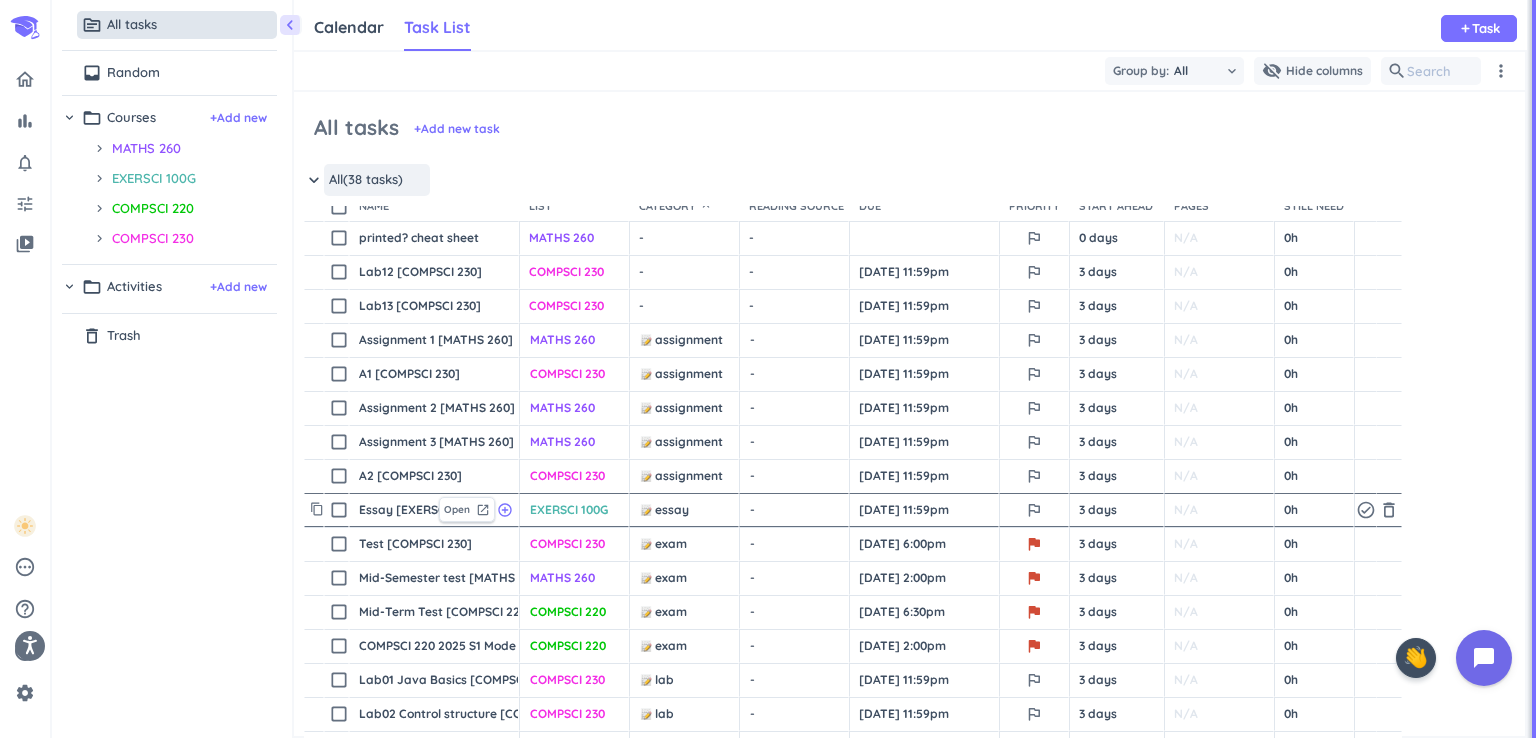 scroll, scrollTop: 0, scrollLeft: 0, axis: both 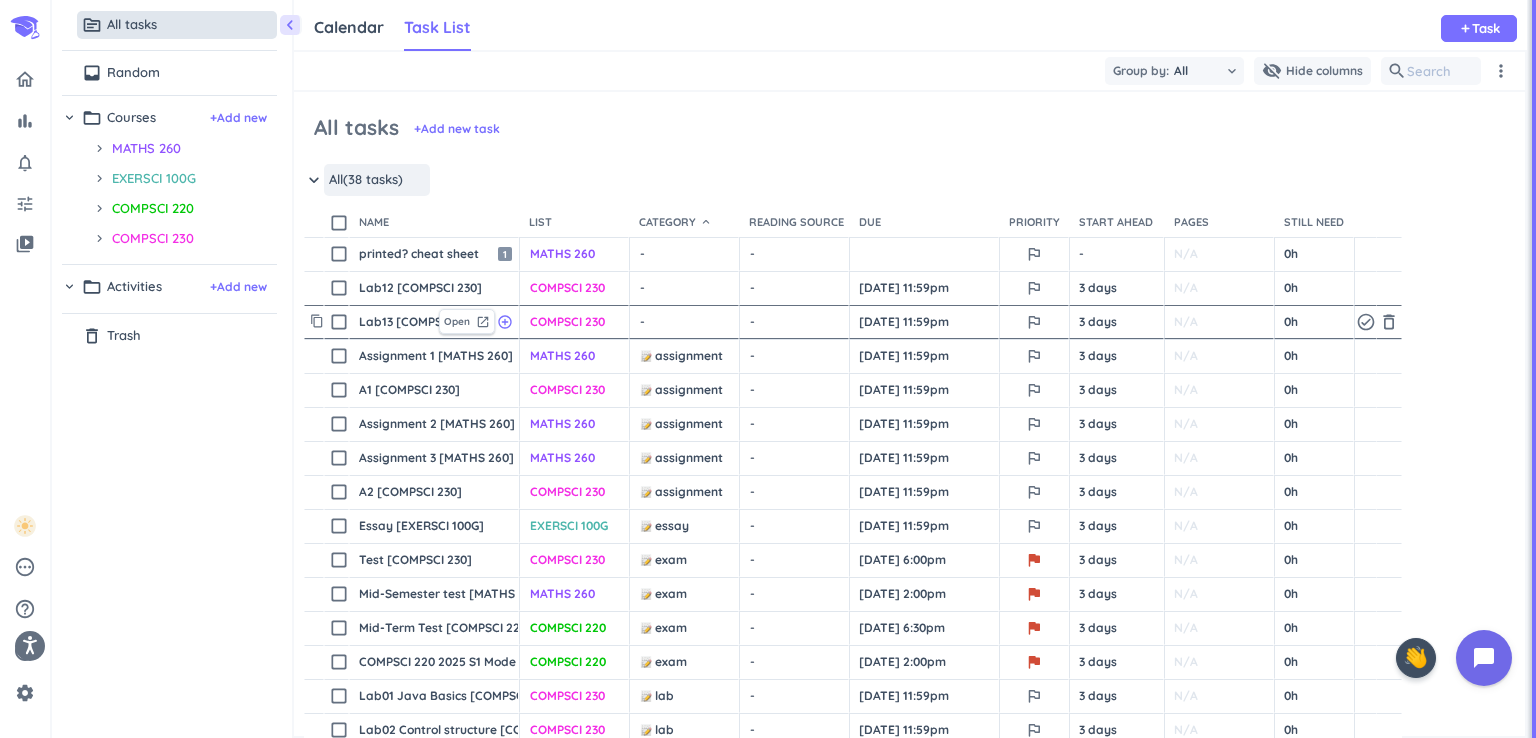 click on "- cancel" at bounding box center [686, 322] 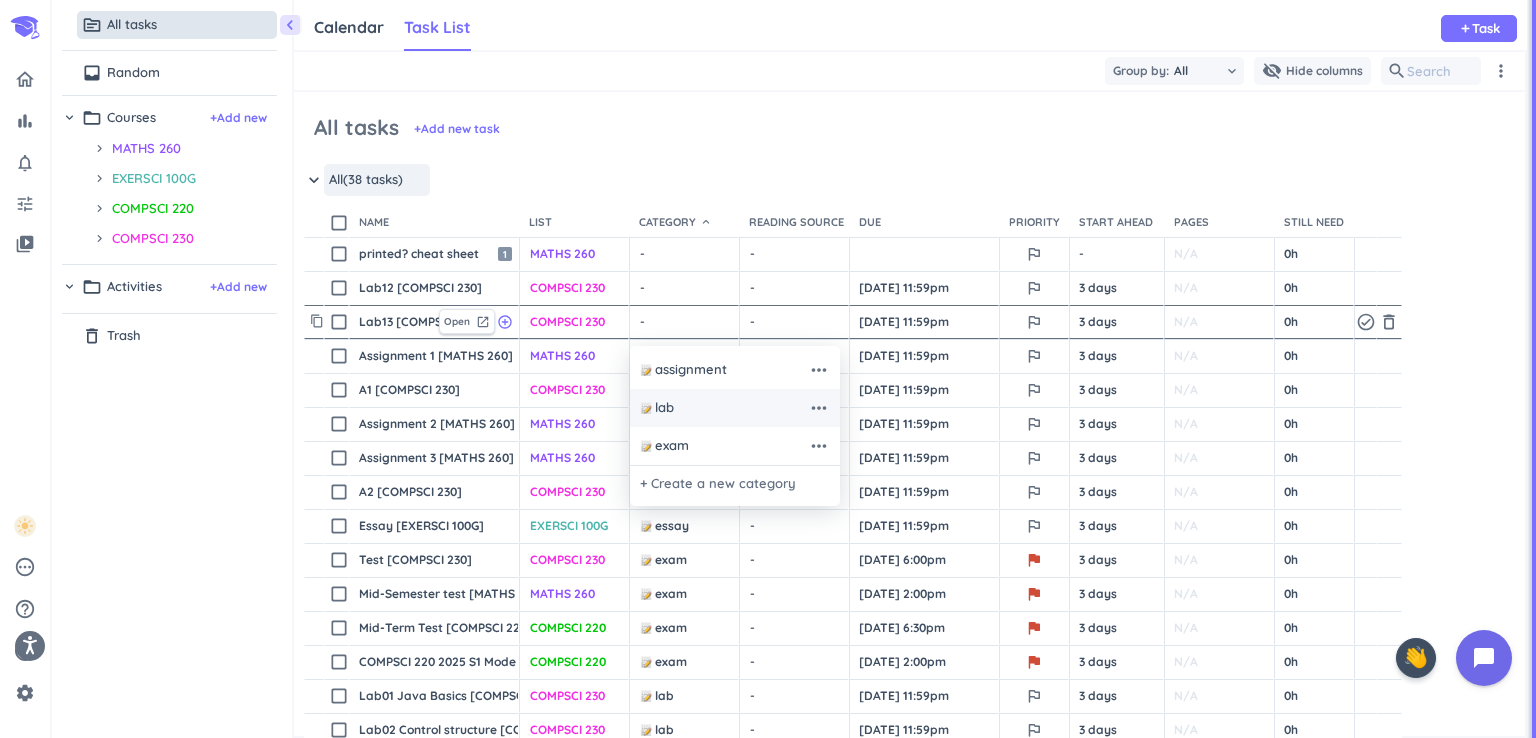 click on "lab" at bounding box center (724, 408) 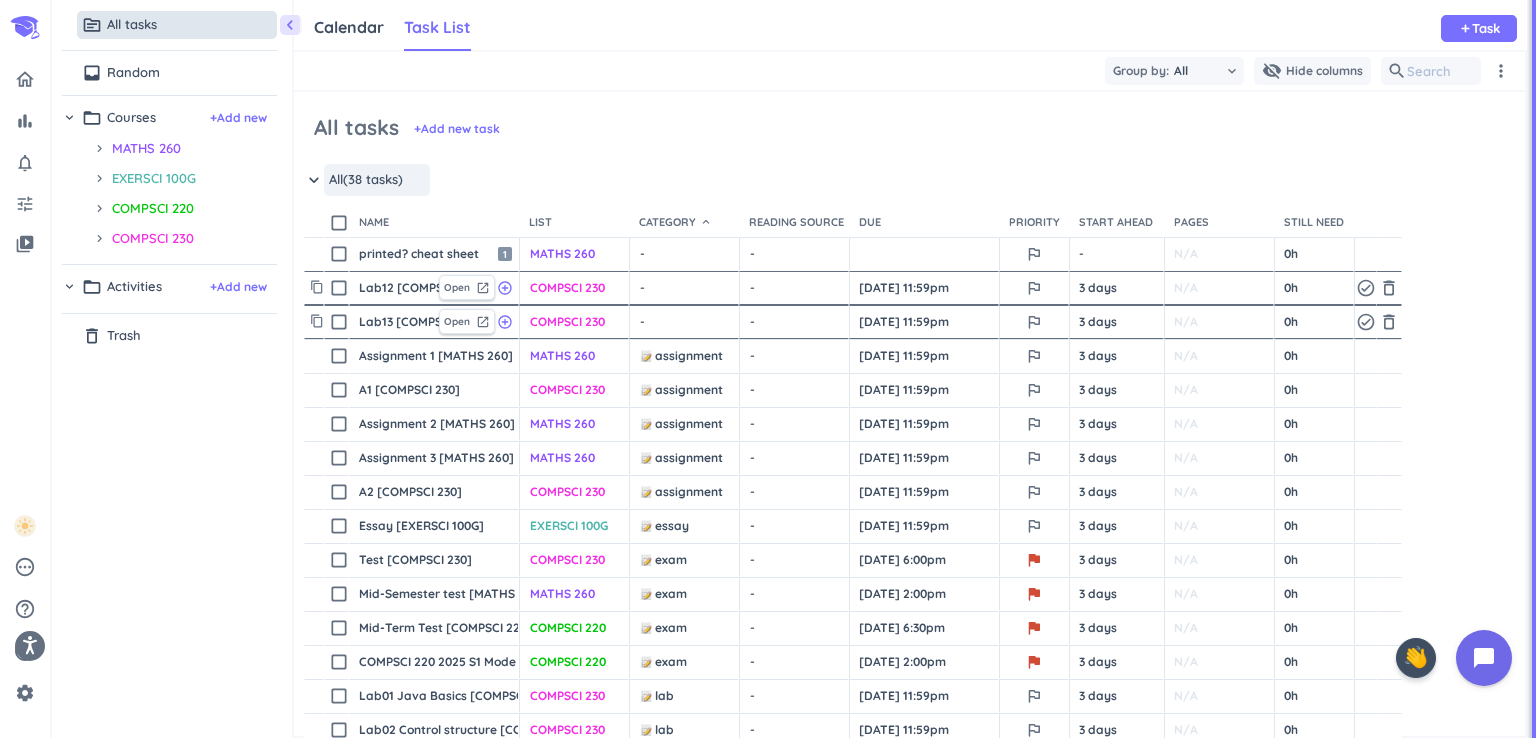 click on "- cancel" at bounding box center (686, 288) 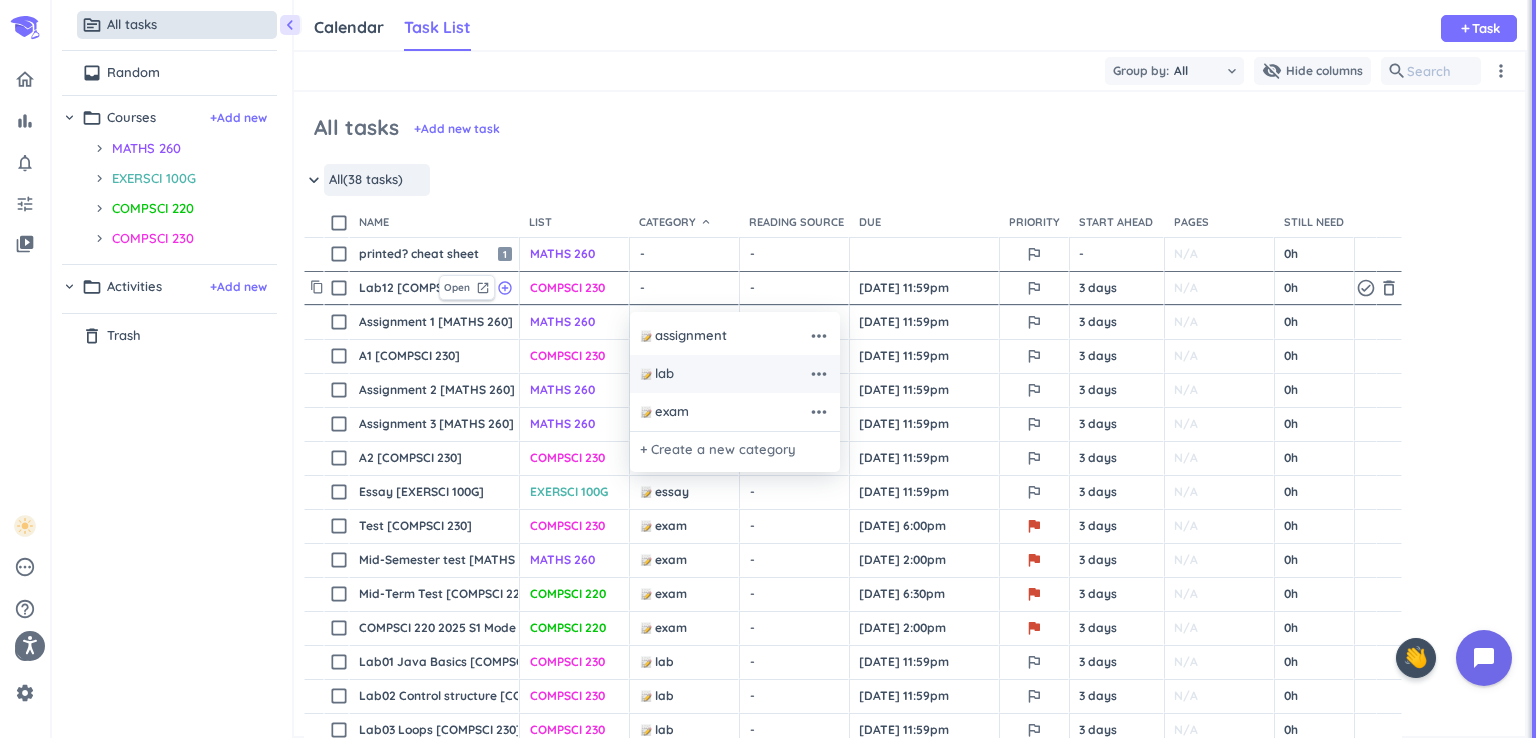 click on "lab" at bounding box center [724, 374] 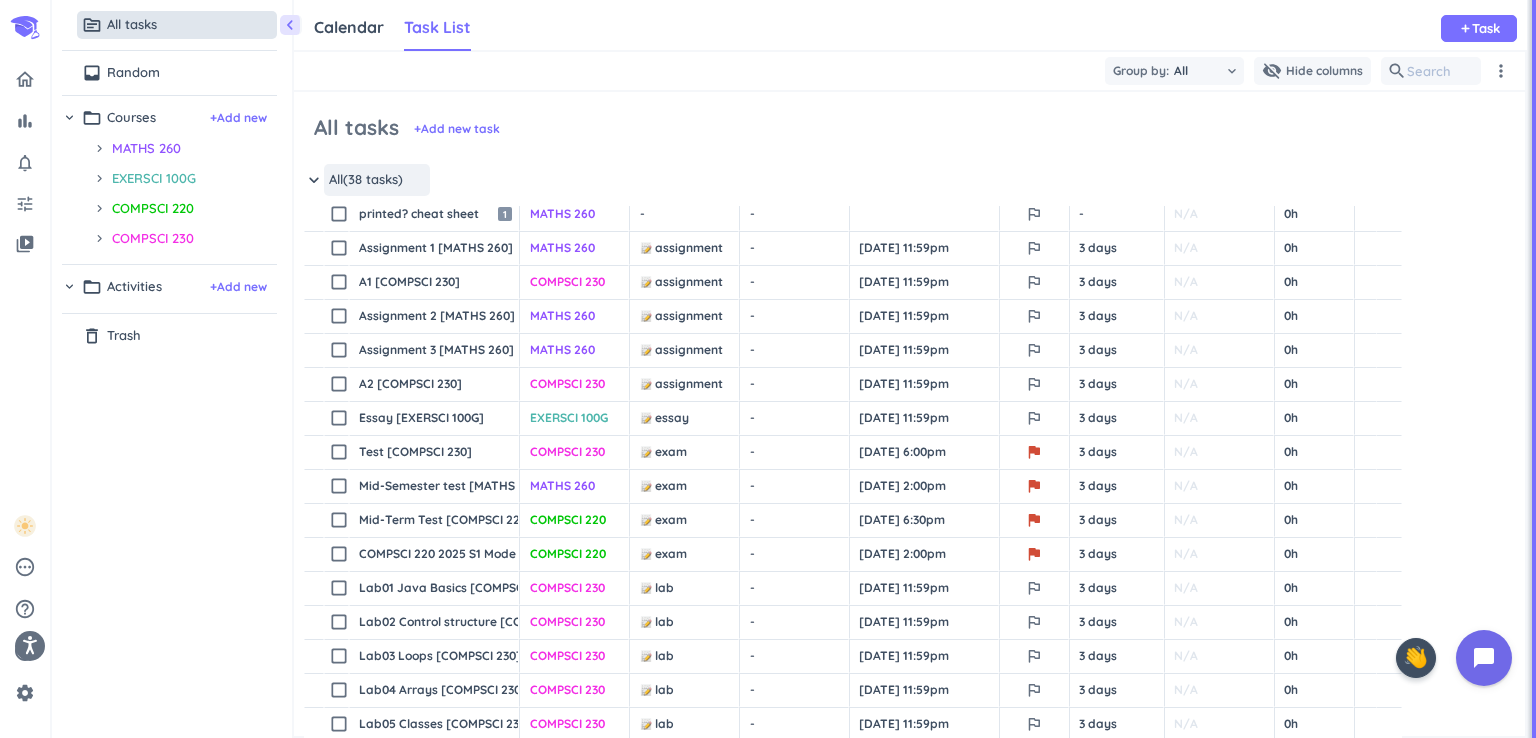 scroll, scrollTop: 100, scrollLeft: 0, axis: vertical 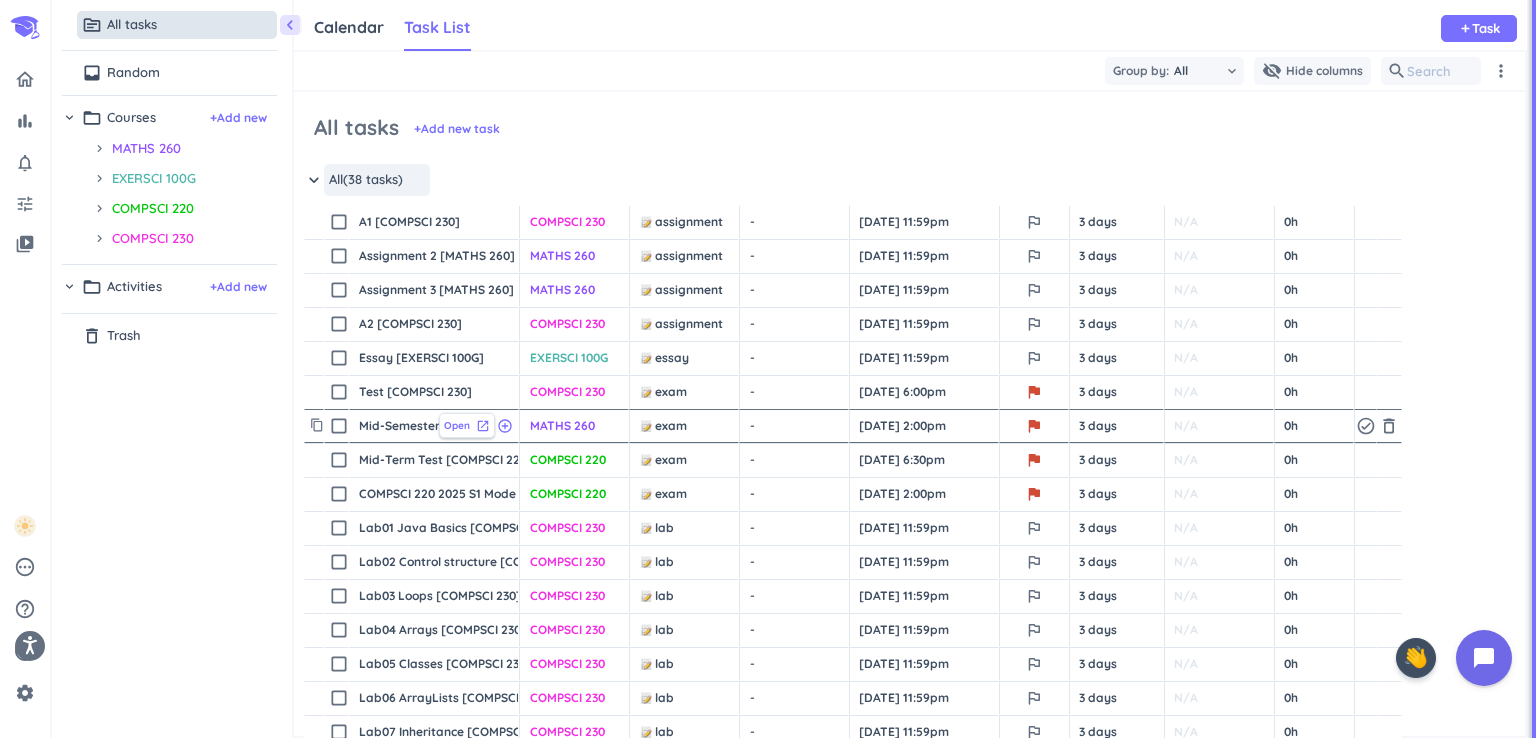 click on "Open" at bounding box center (457, 425) 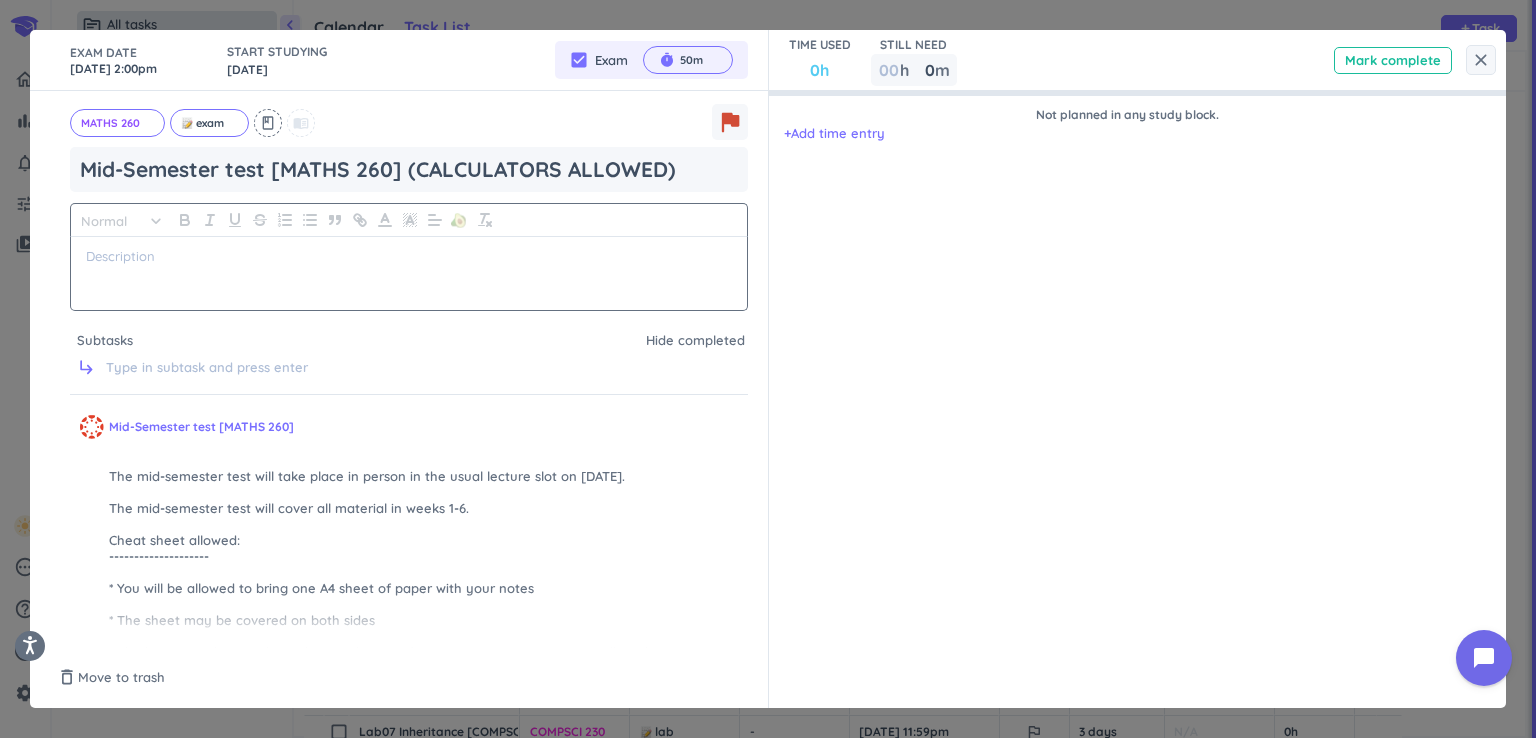 click at bounding box center [409, 273] 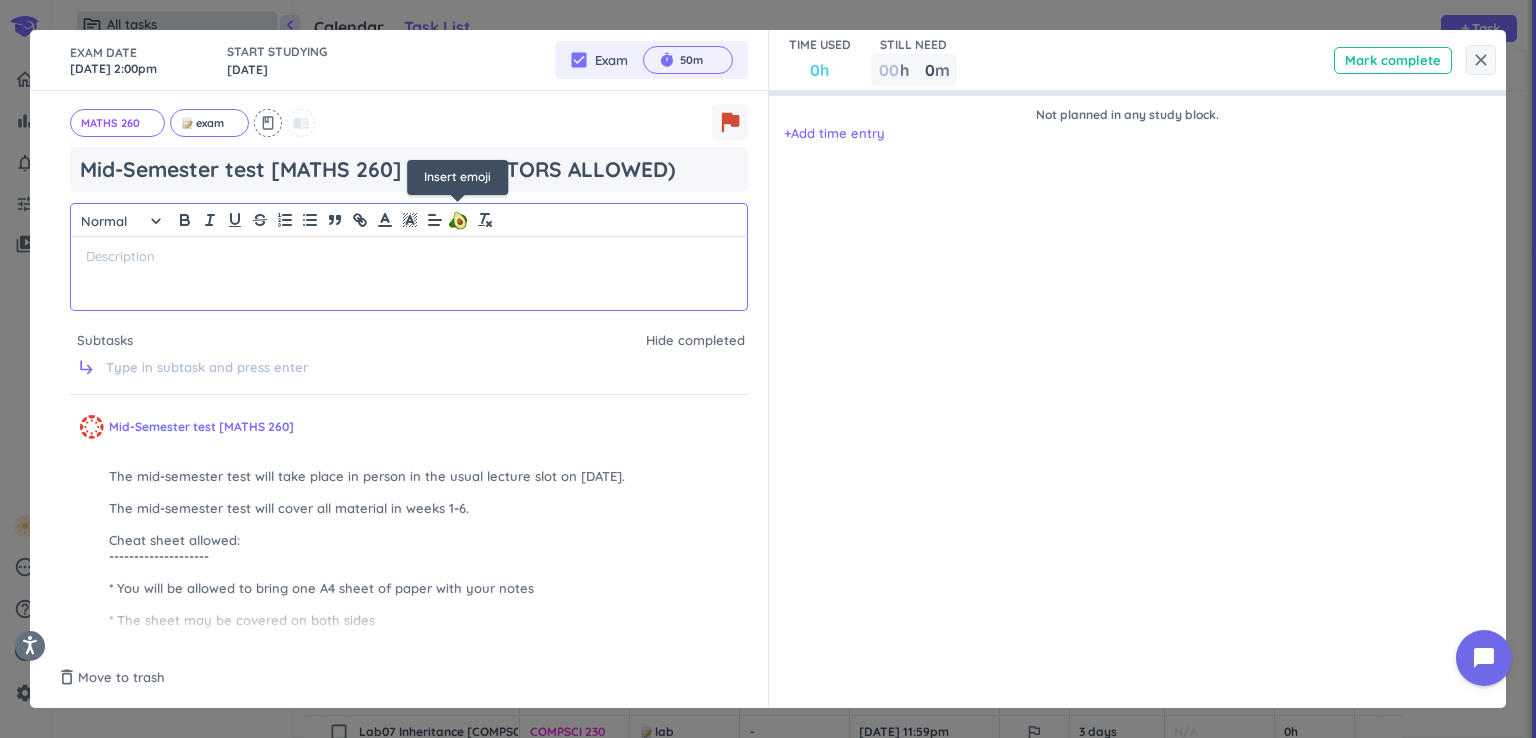click on "🥑" at bounding box center (459, 220) 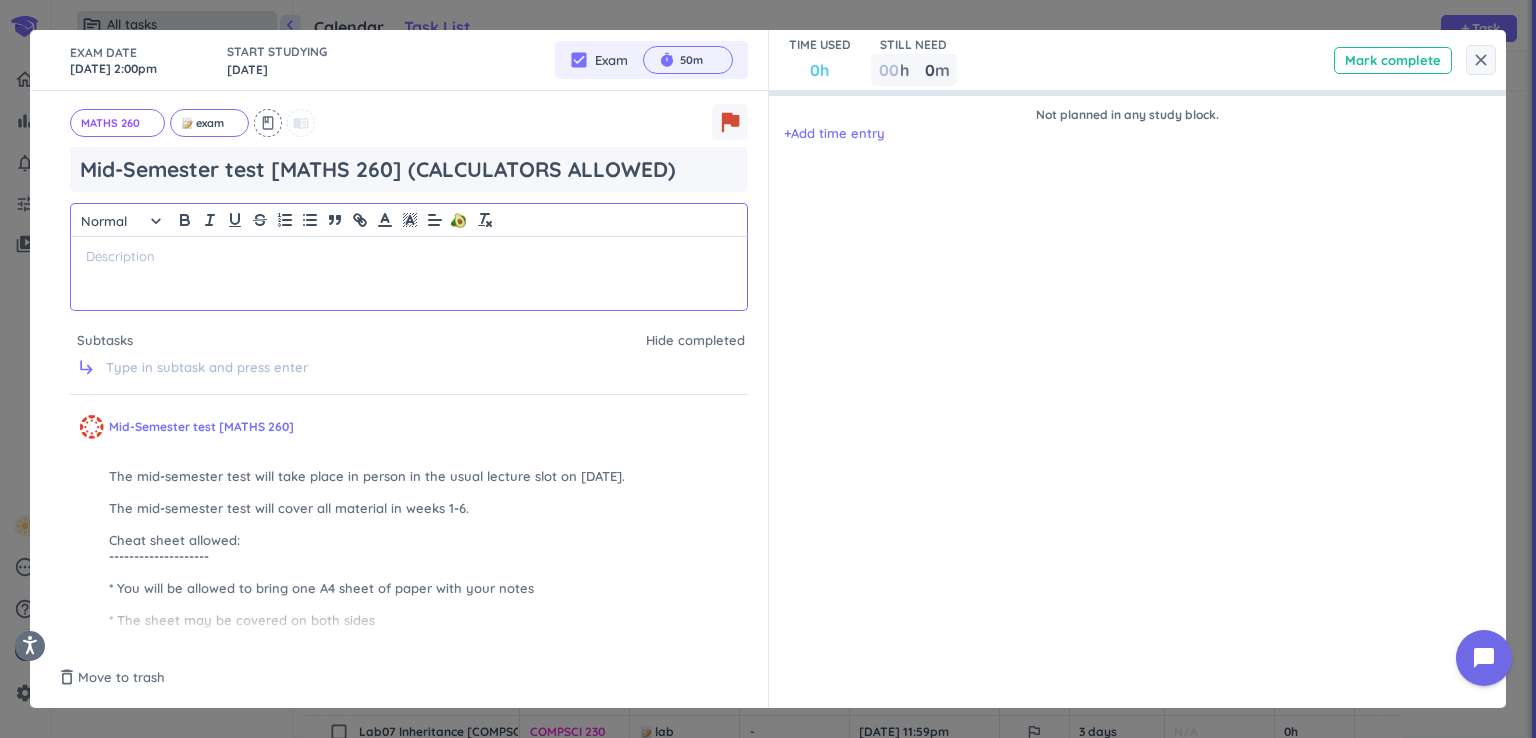click at bounding box center [409, 273] 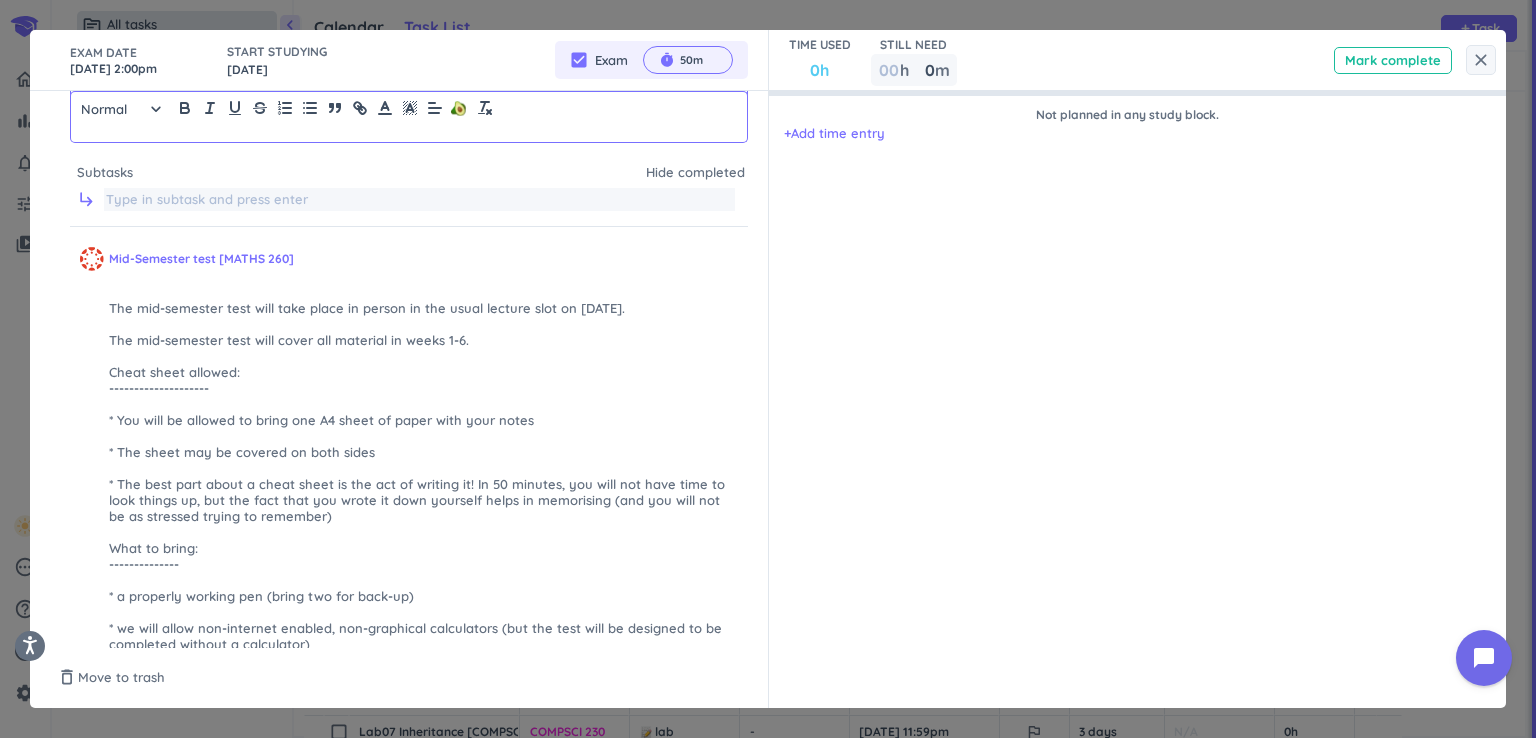 scroll, scrollTop: 0, scrollLeft: 0, axis: both 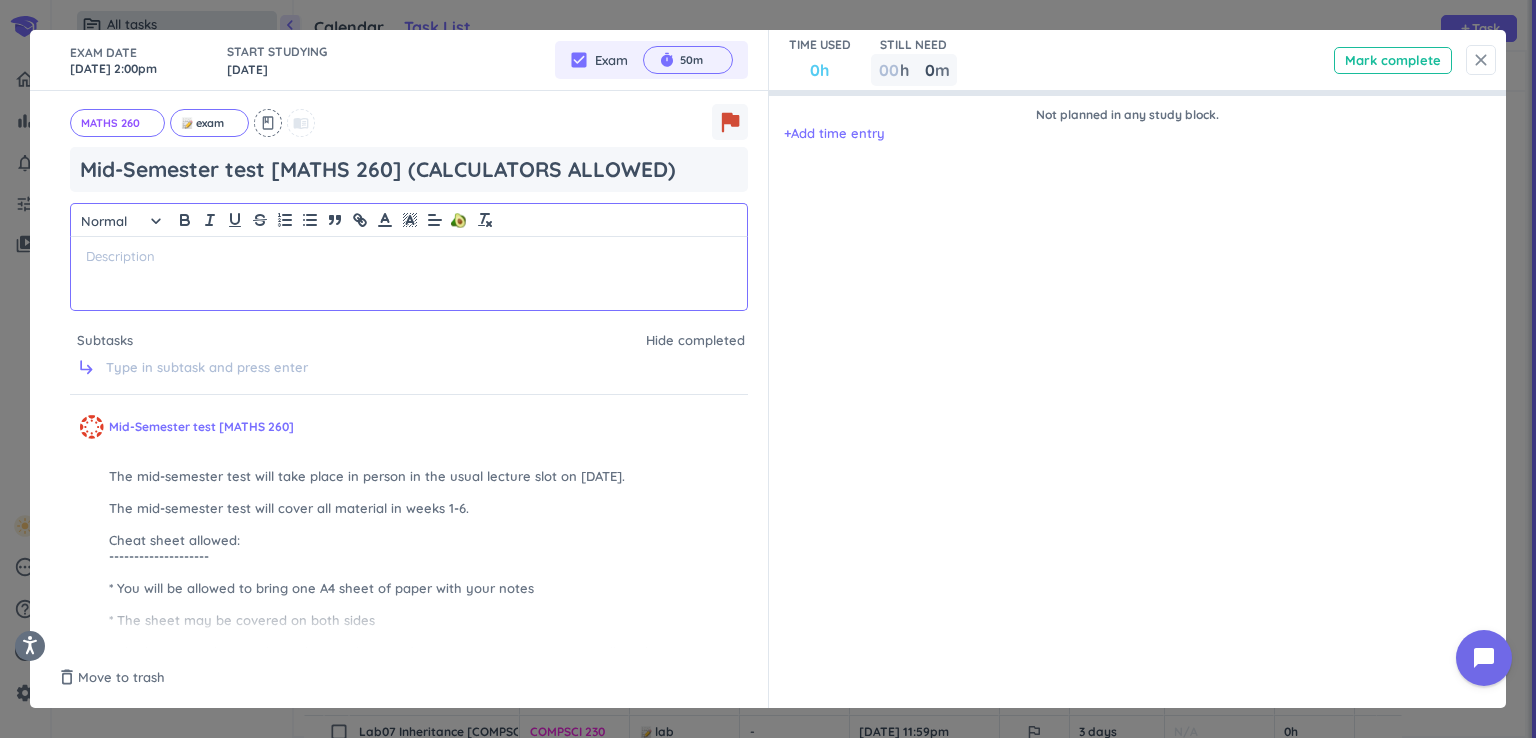 click on "close" at bounding box center [1481, 60] 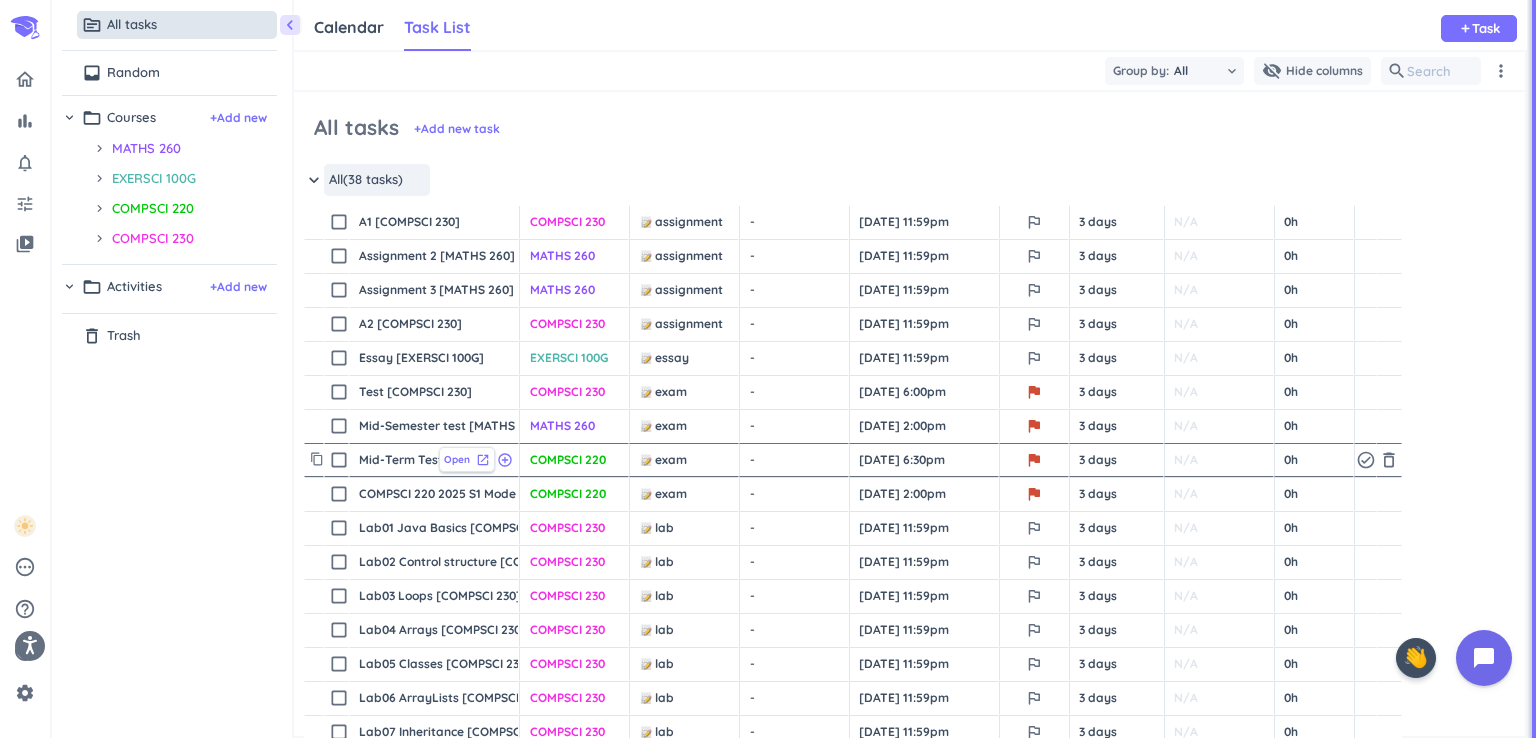 click on "Open" at bounding box center [457, 459] 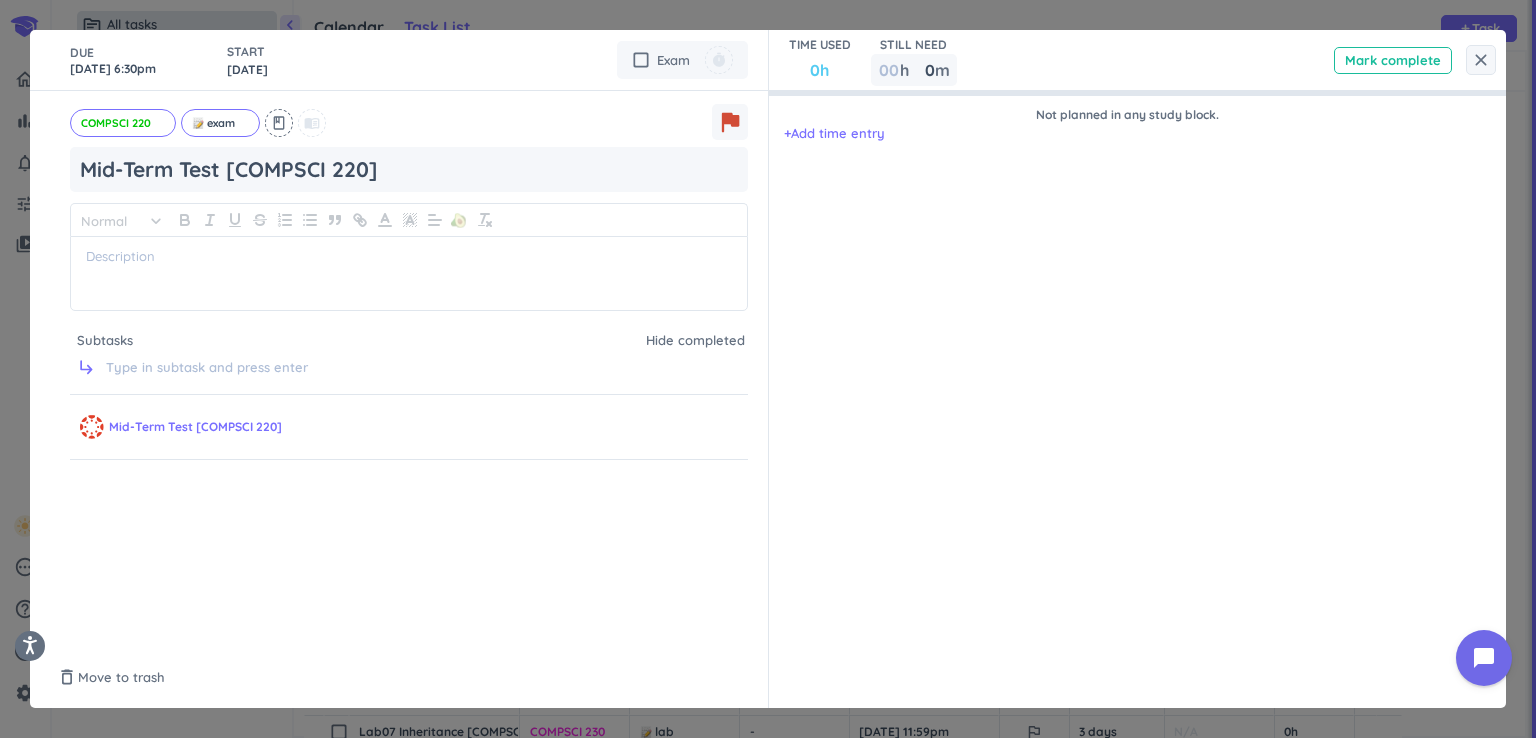 click on "Hide completed" at bounding box center [695, 341] 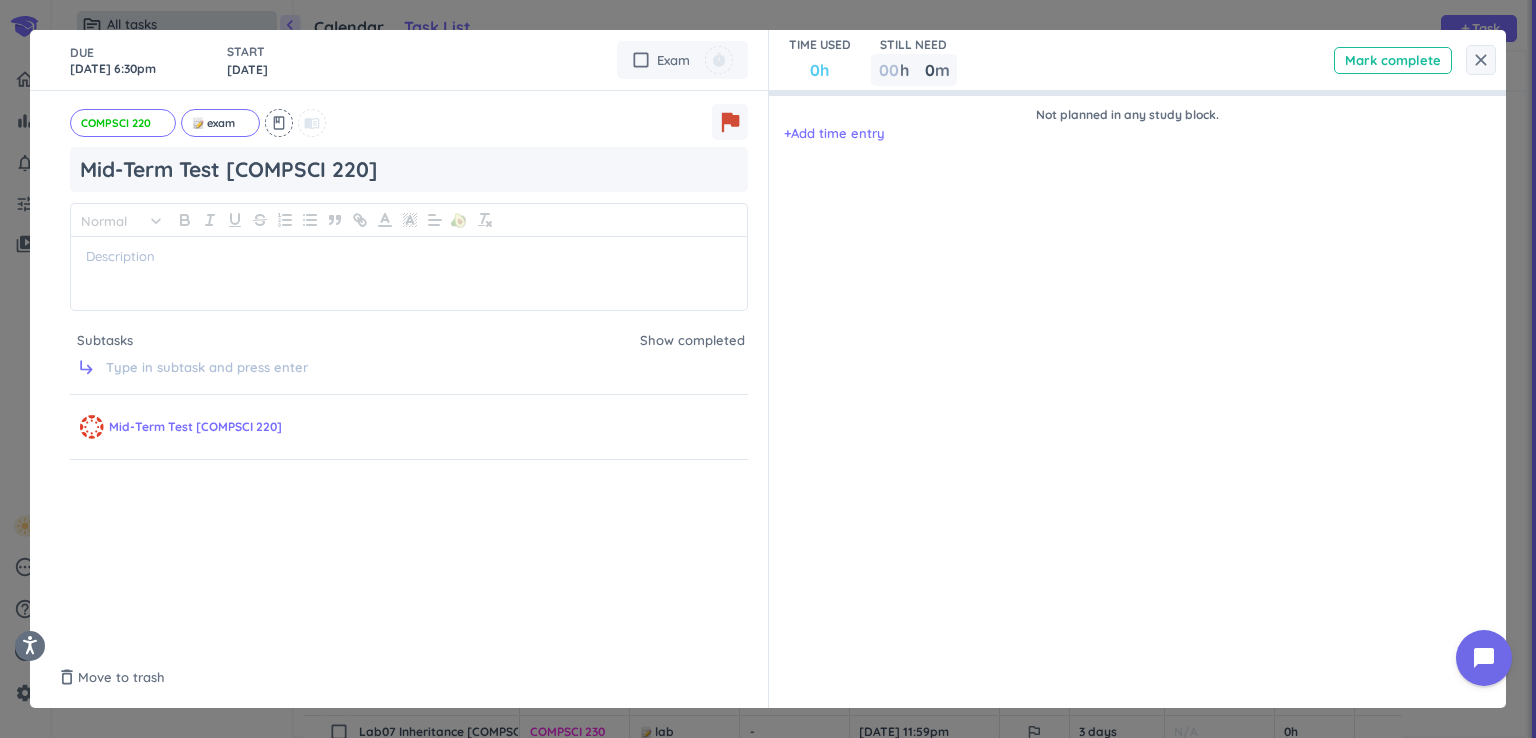 click on "Show completed" at bounding box center [692, 341] 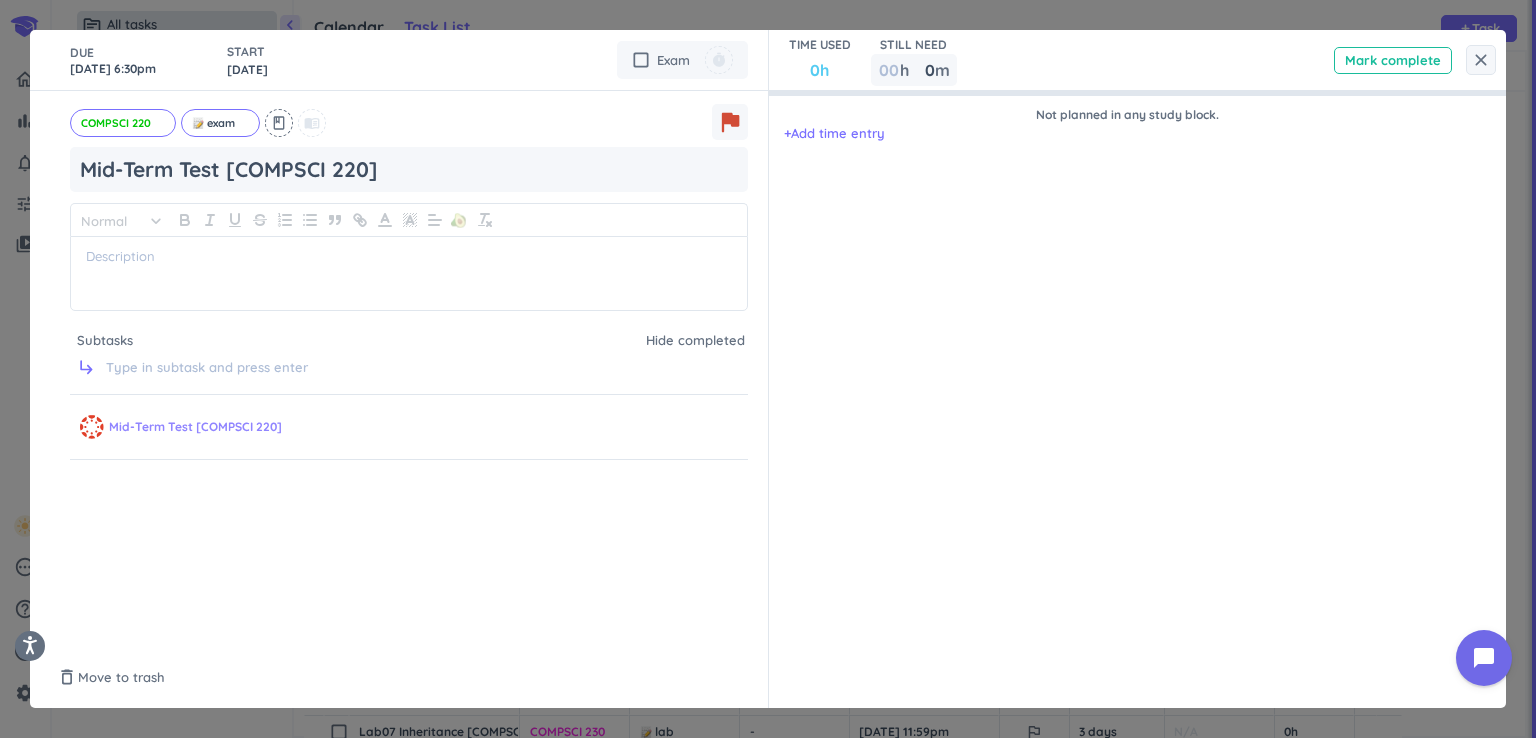 click on "Mid-Term Test [COMPSCI 220]" at bounding box center [423, 427] 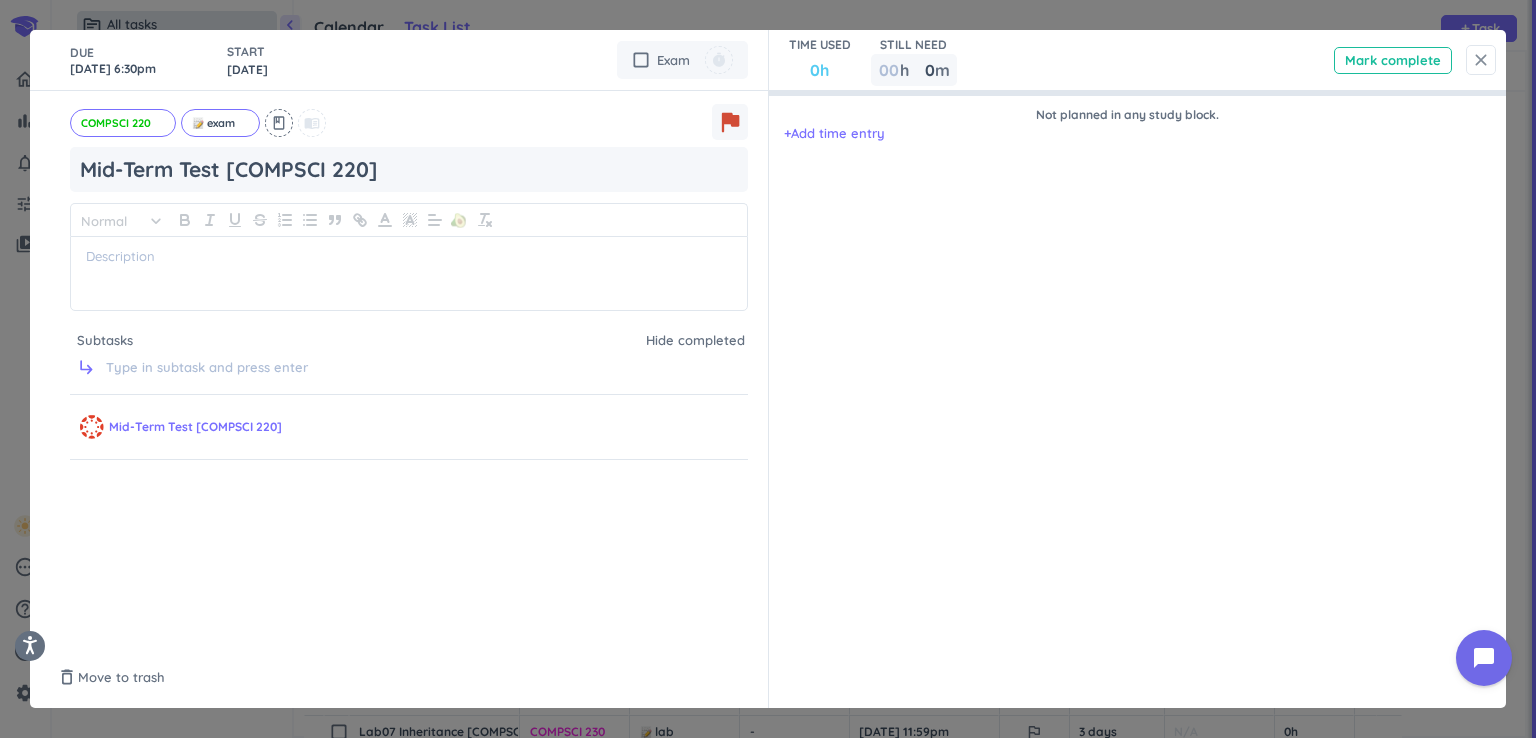 click on "close" at bounding box center (1481, 60) 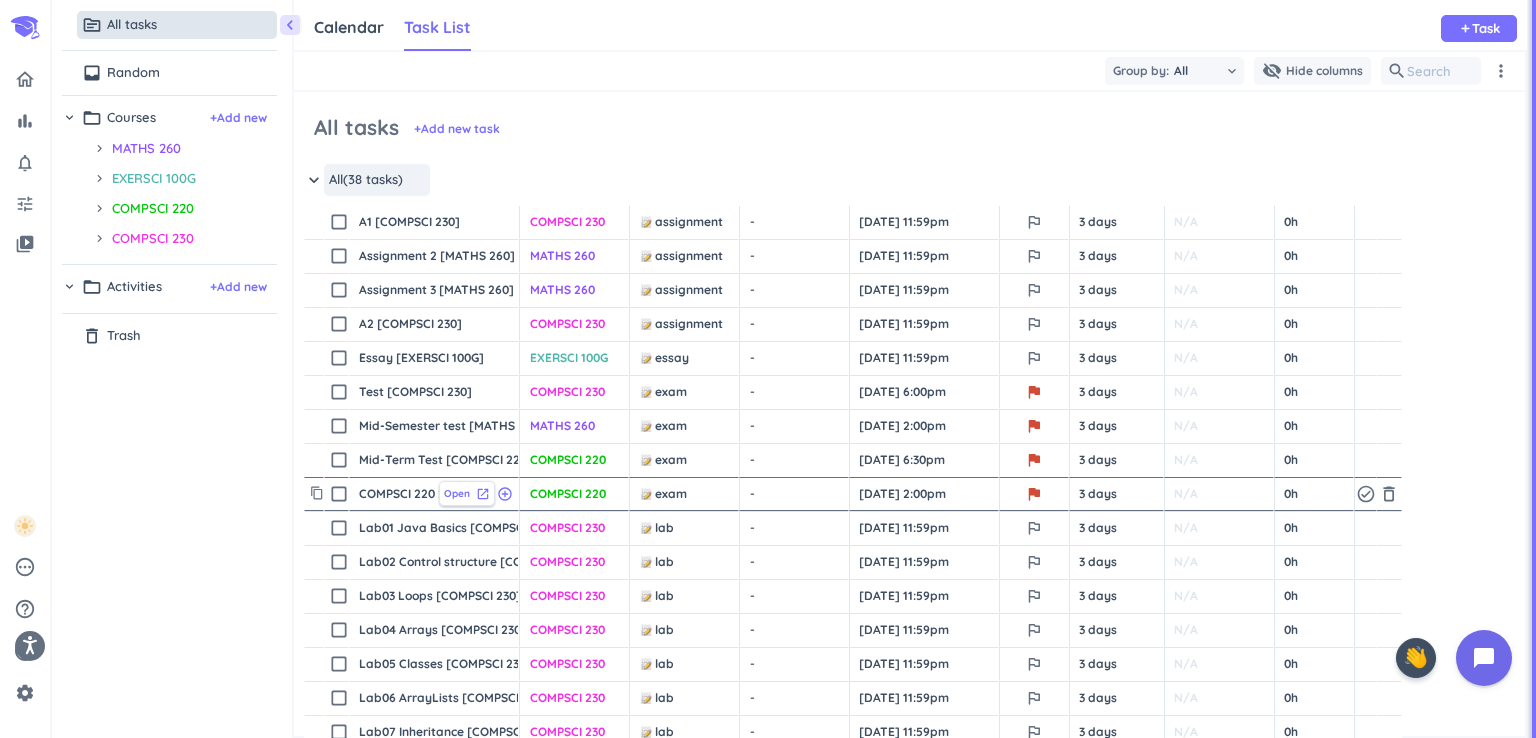 click on "Open launch" at bounding box center (467, 493) 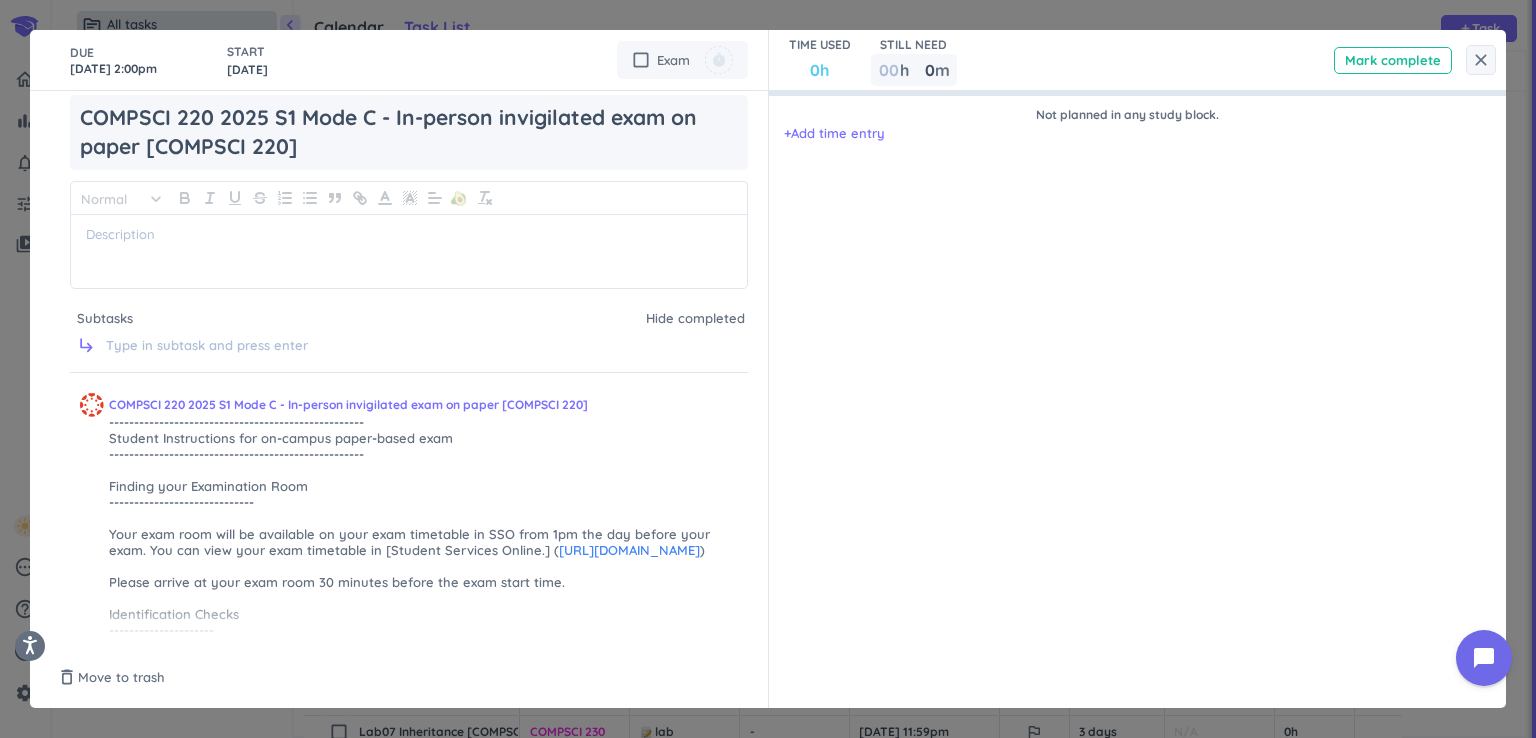 scroll, scrollTop: 0, scrollLeft: 0, axis: both 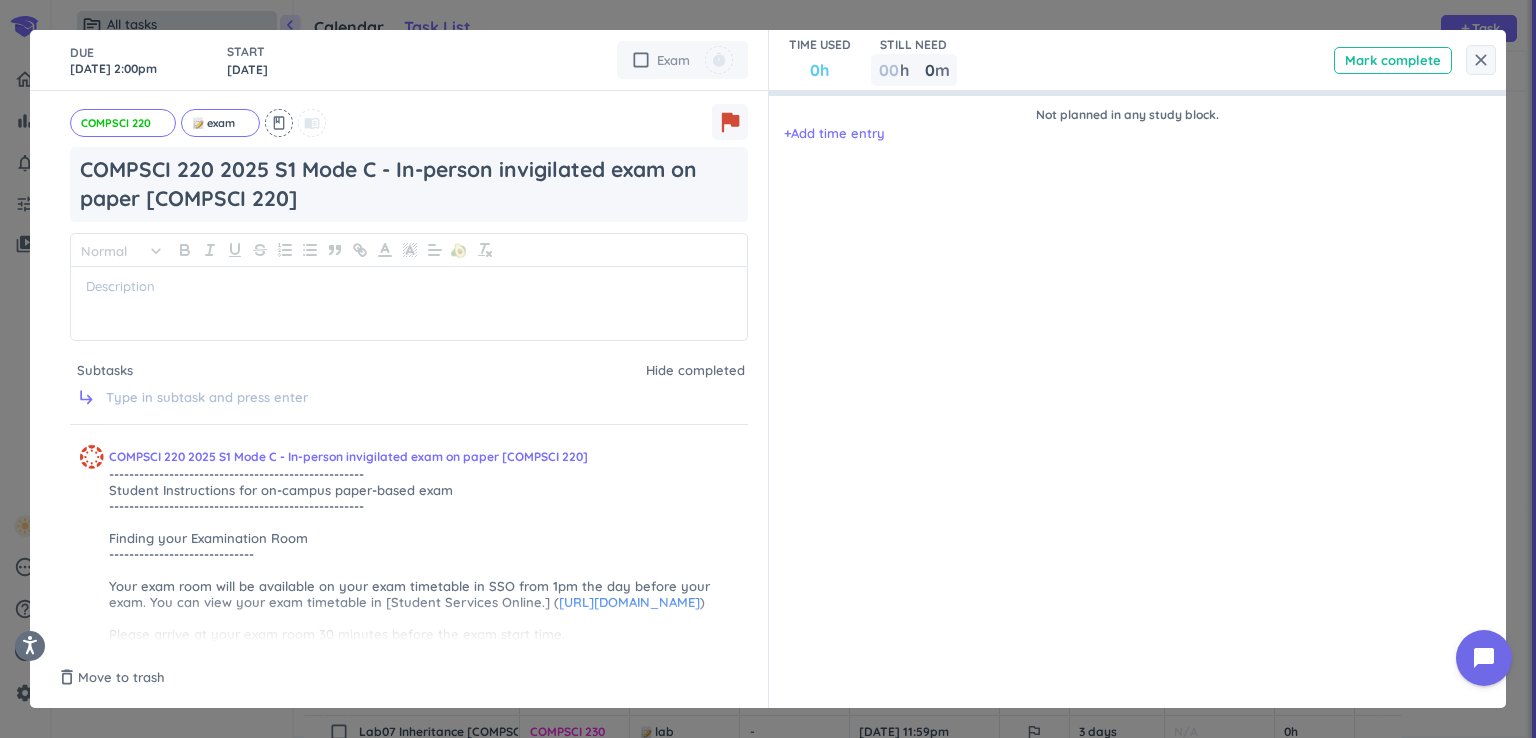 click on "check_box_outline_blank" at bounding box center (641, 60) 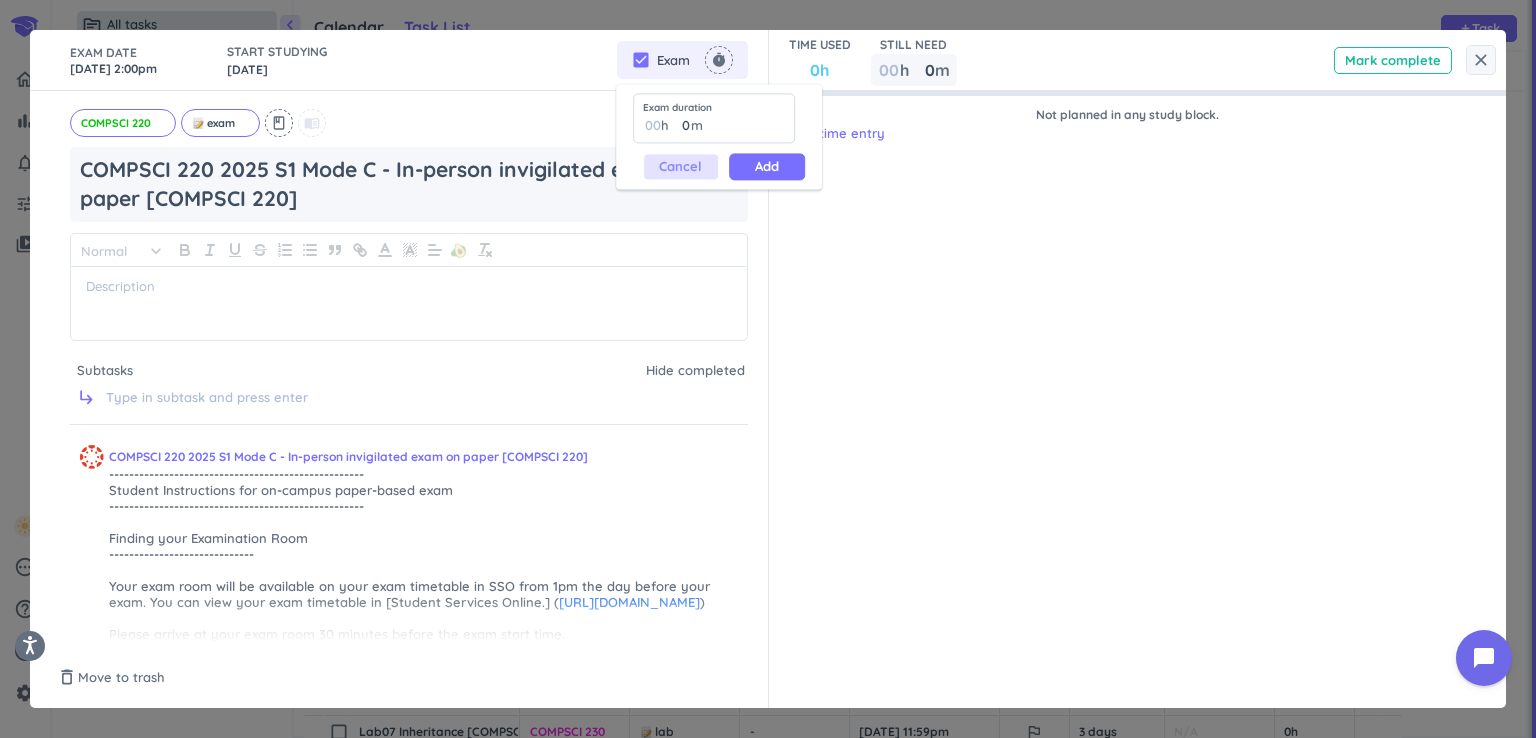 type on "2" 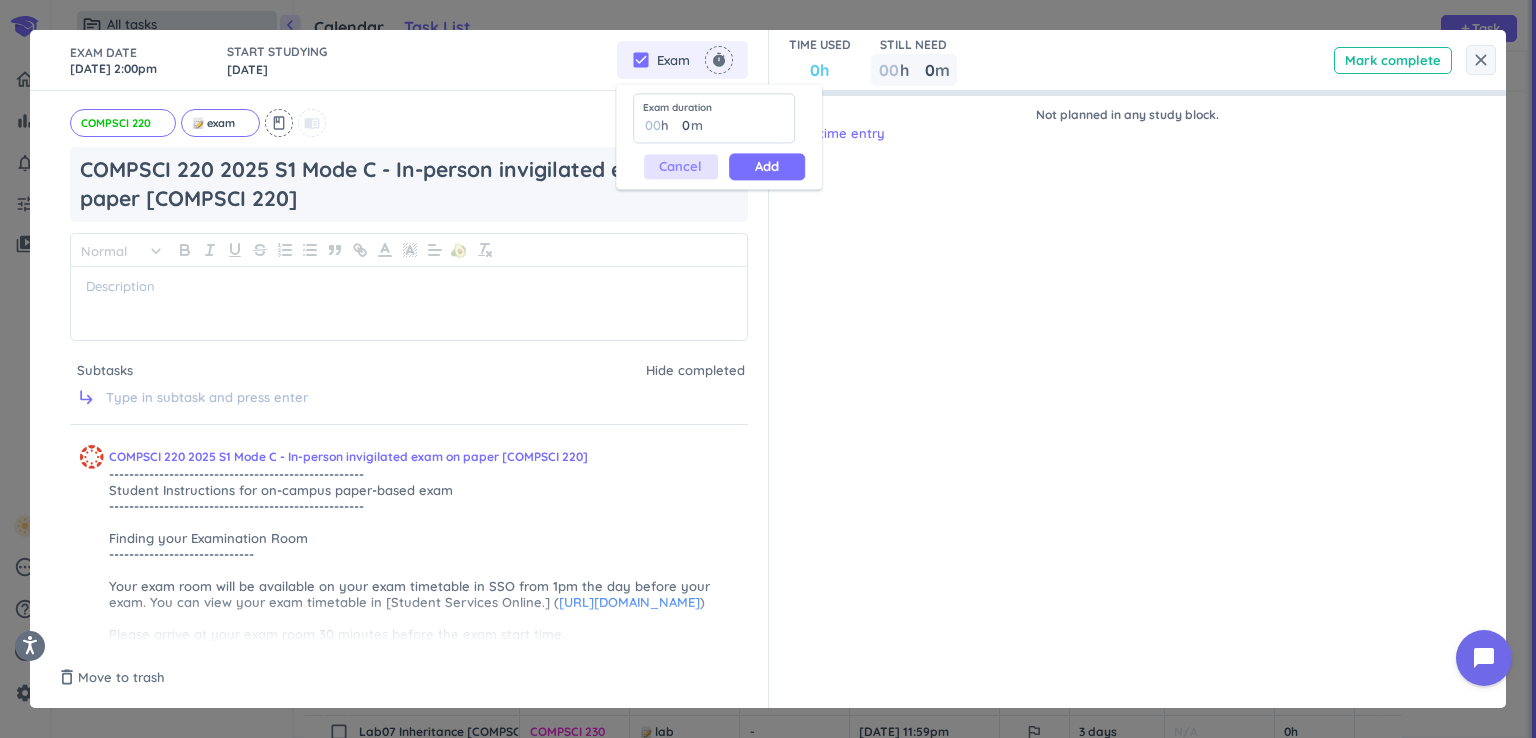 type 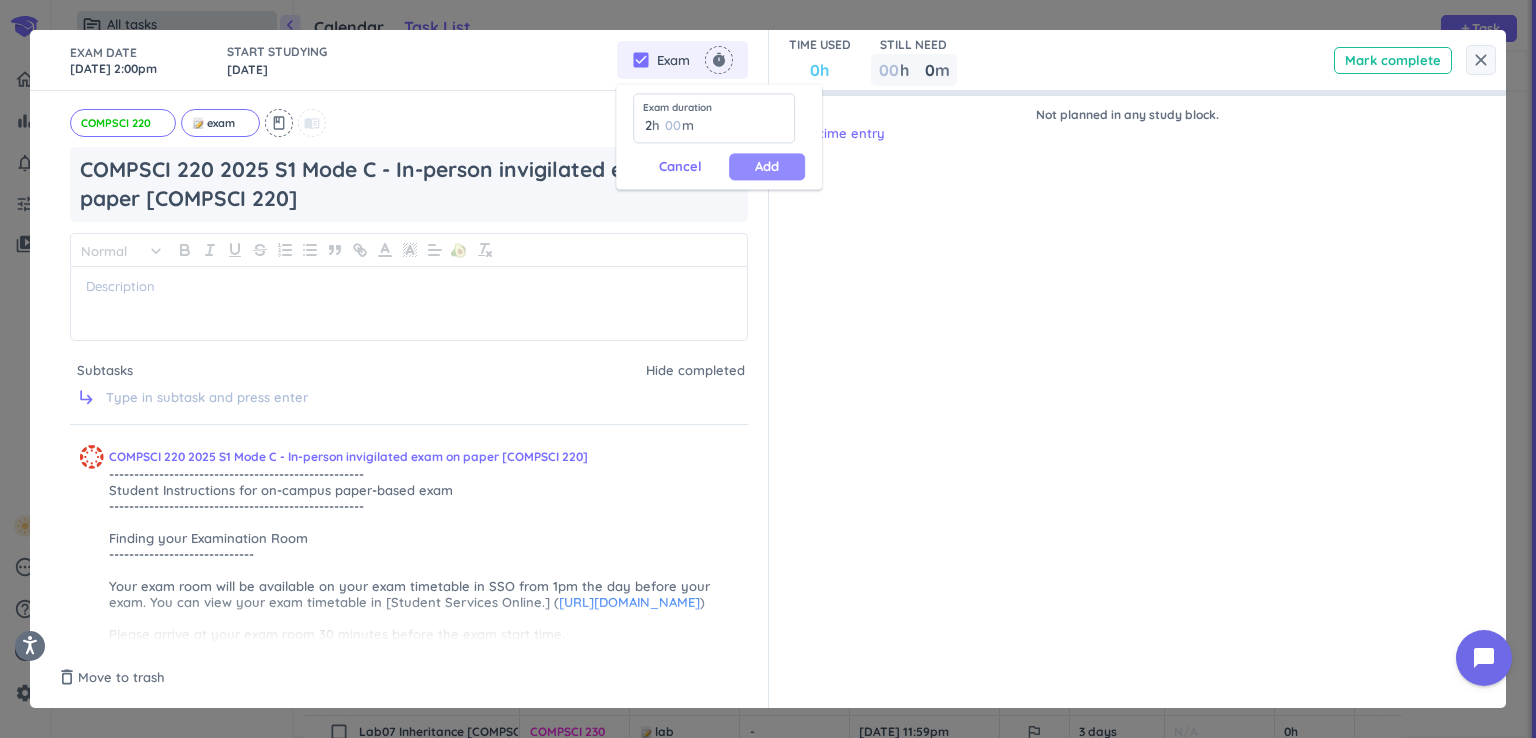 type on "2" 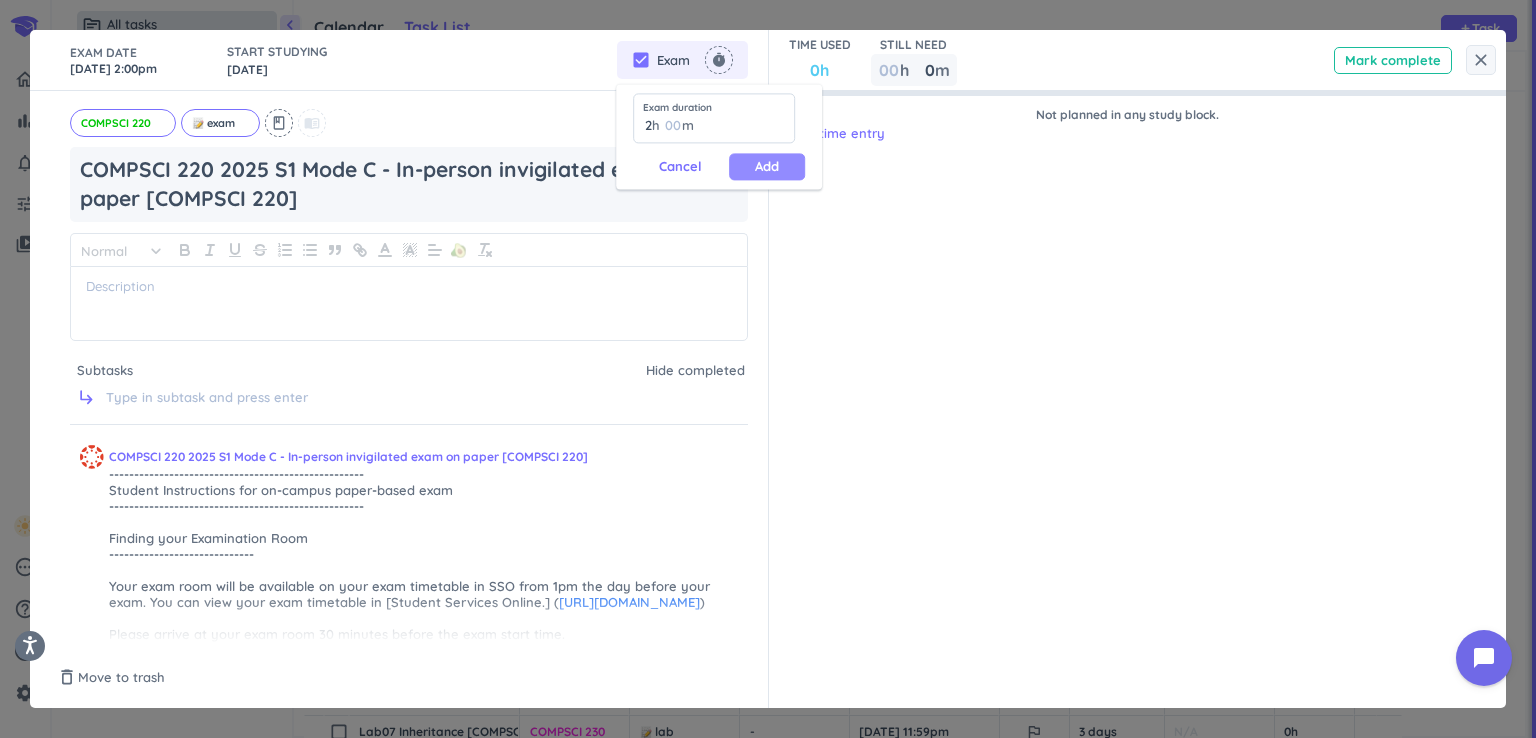 click on "Add" at bounding box center [767, 166] 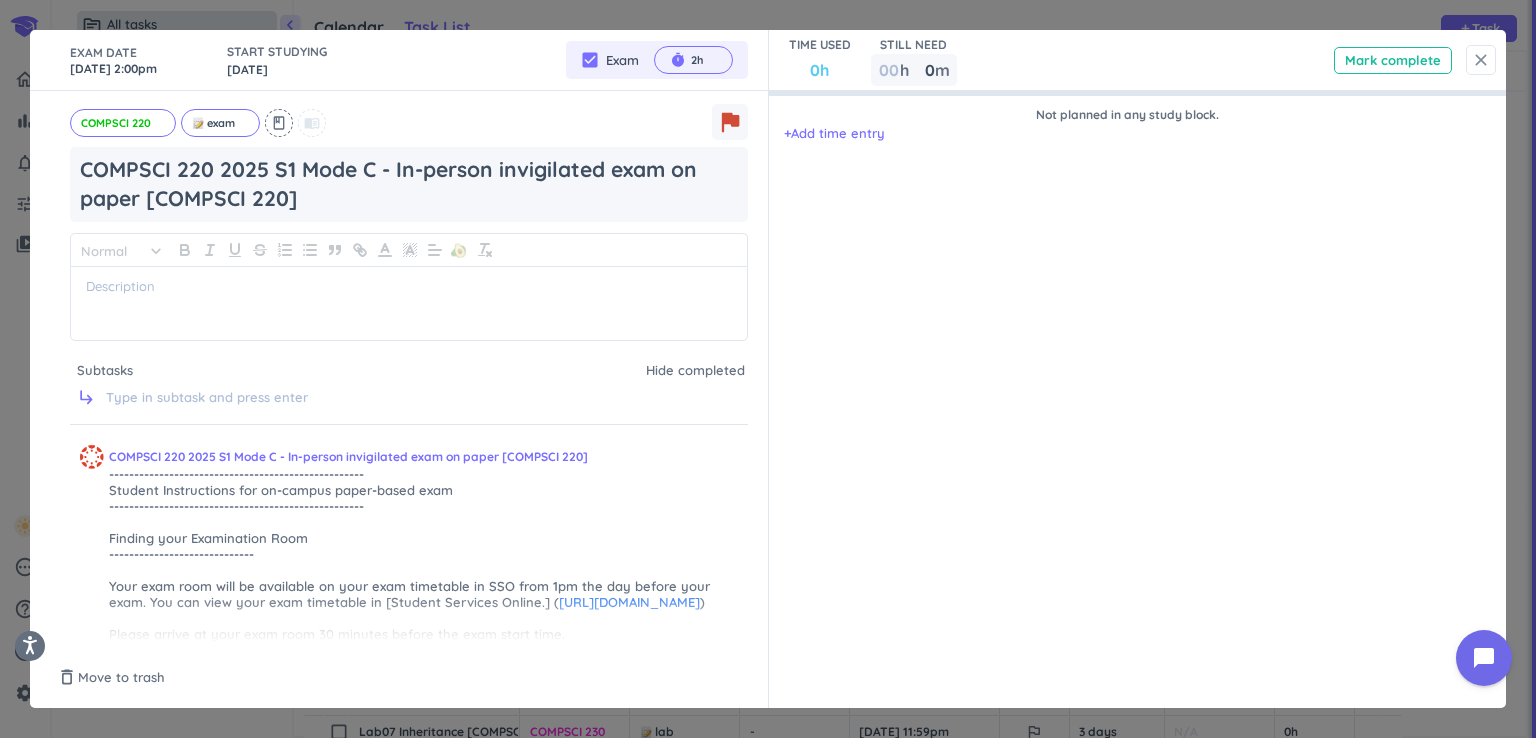 click on "close" at bounding box center (1481, 60) 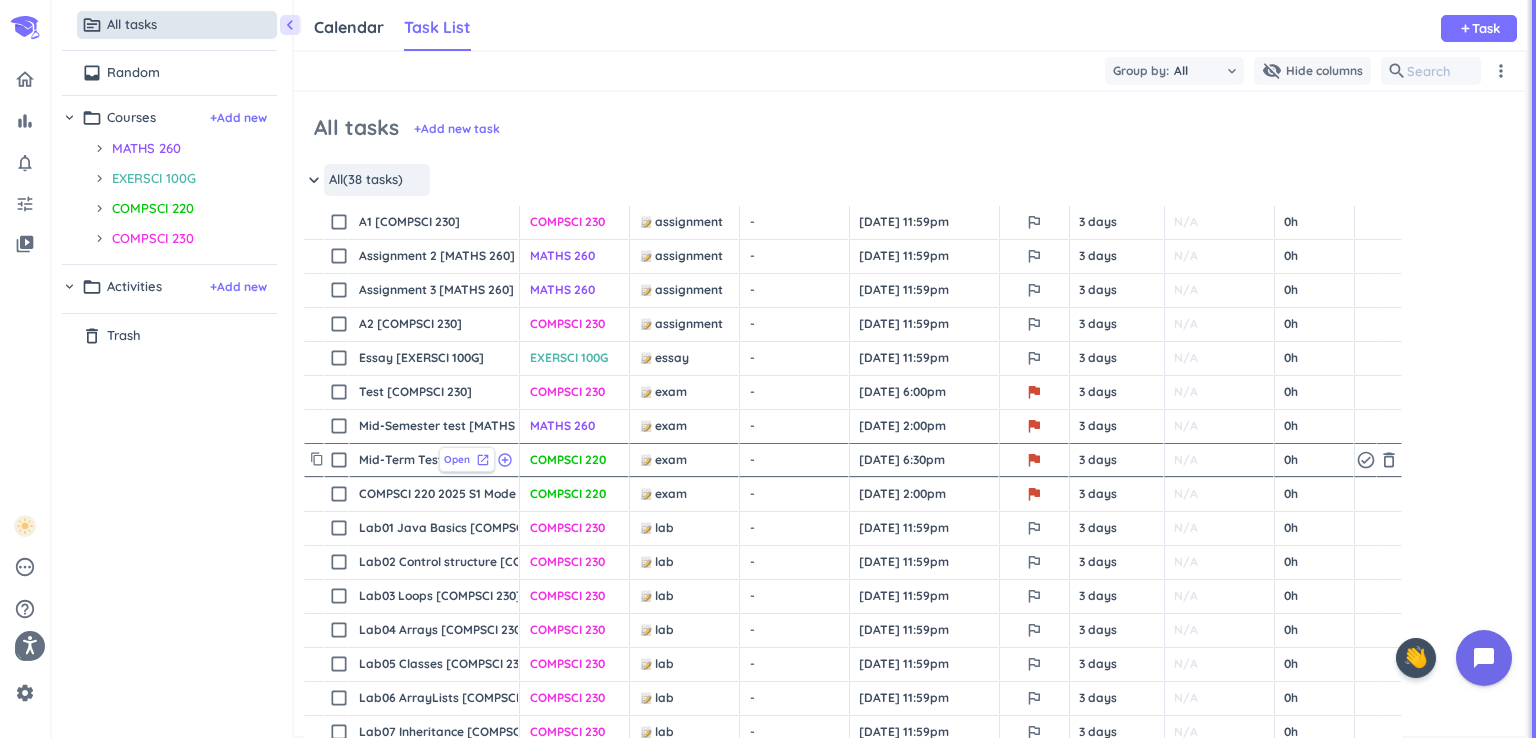 click on "Open launch" at bounding box center (467, 459) 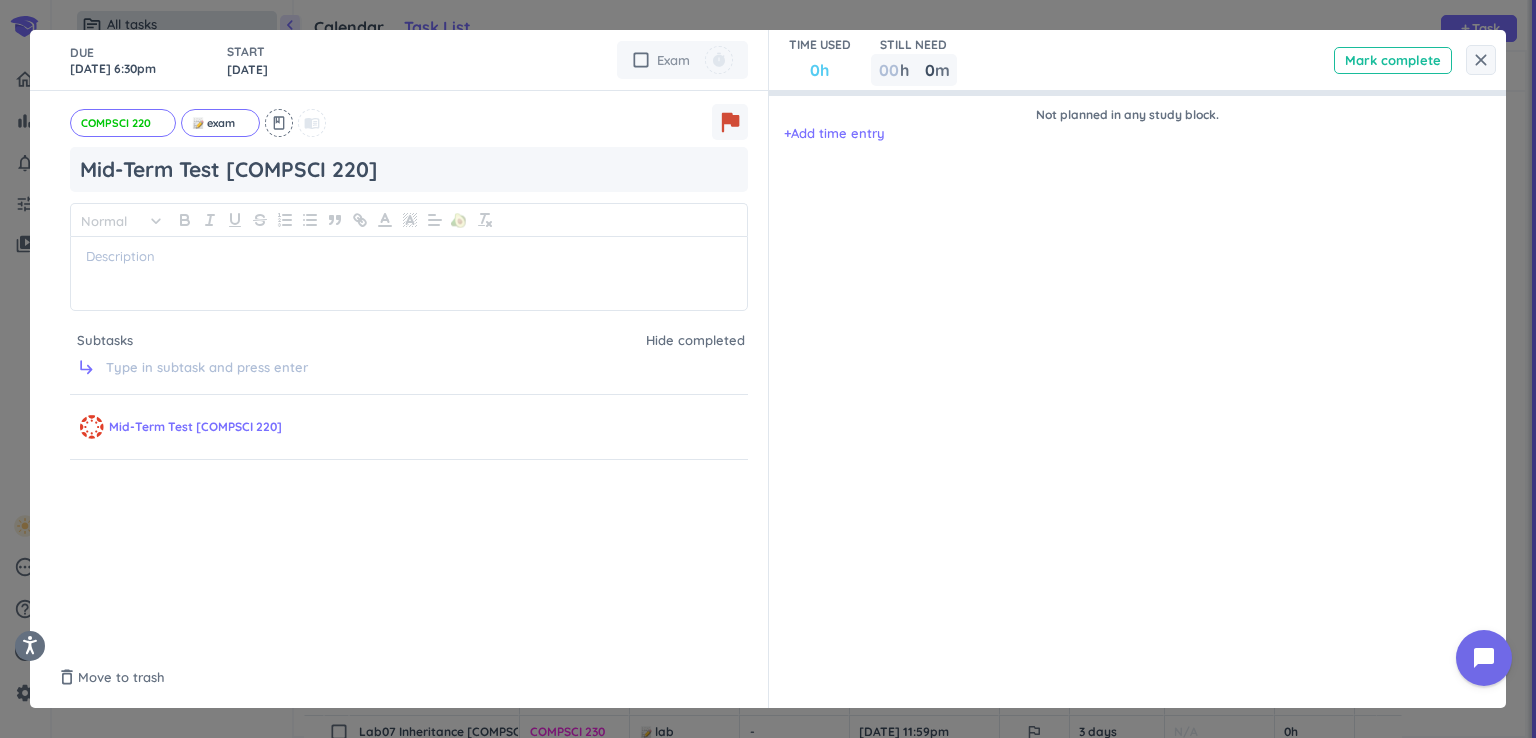 click on "check_box_outline_blank" at bounding box center [641, 60] 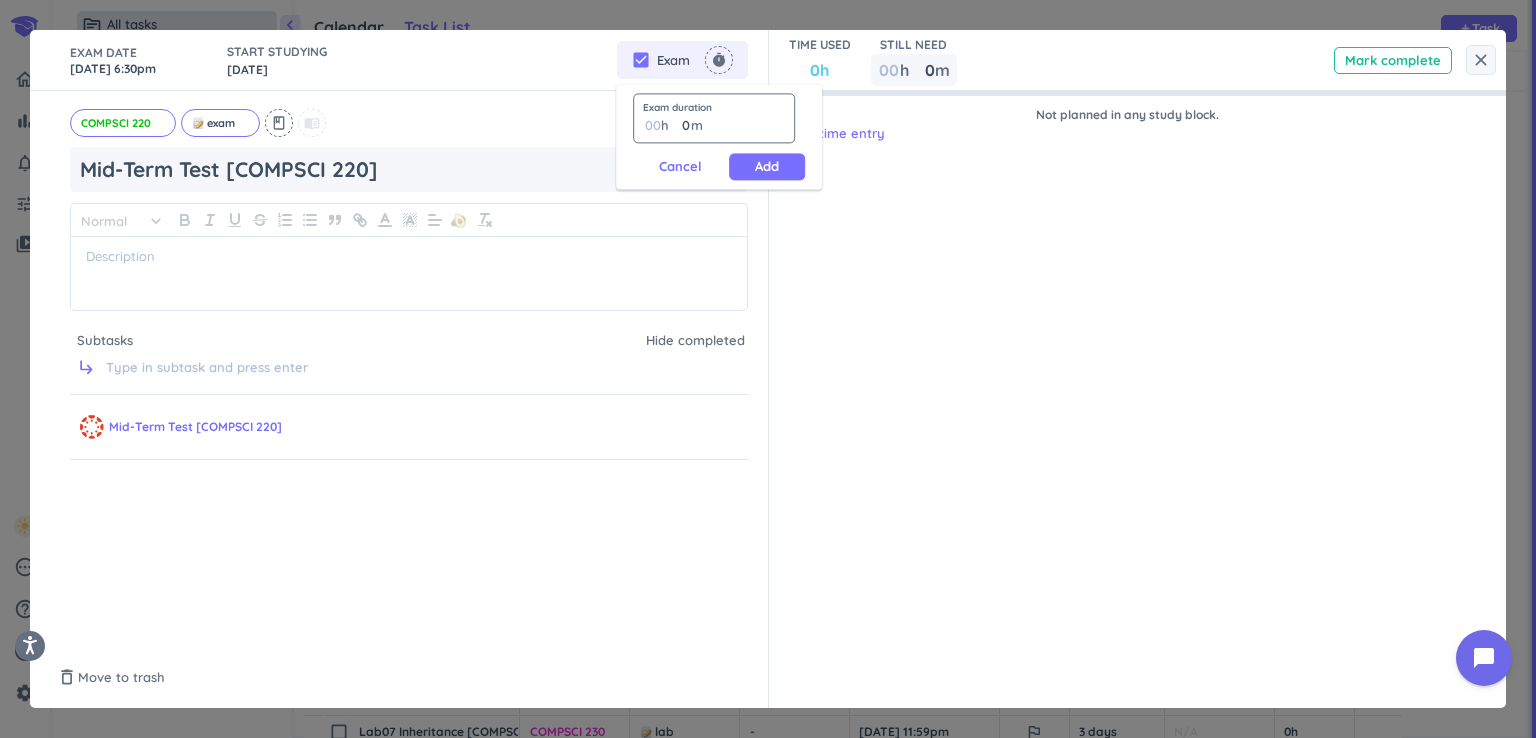 type on "5" 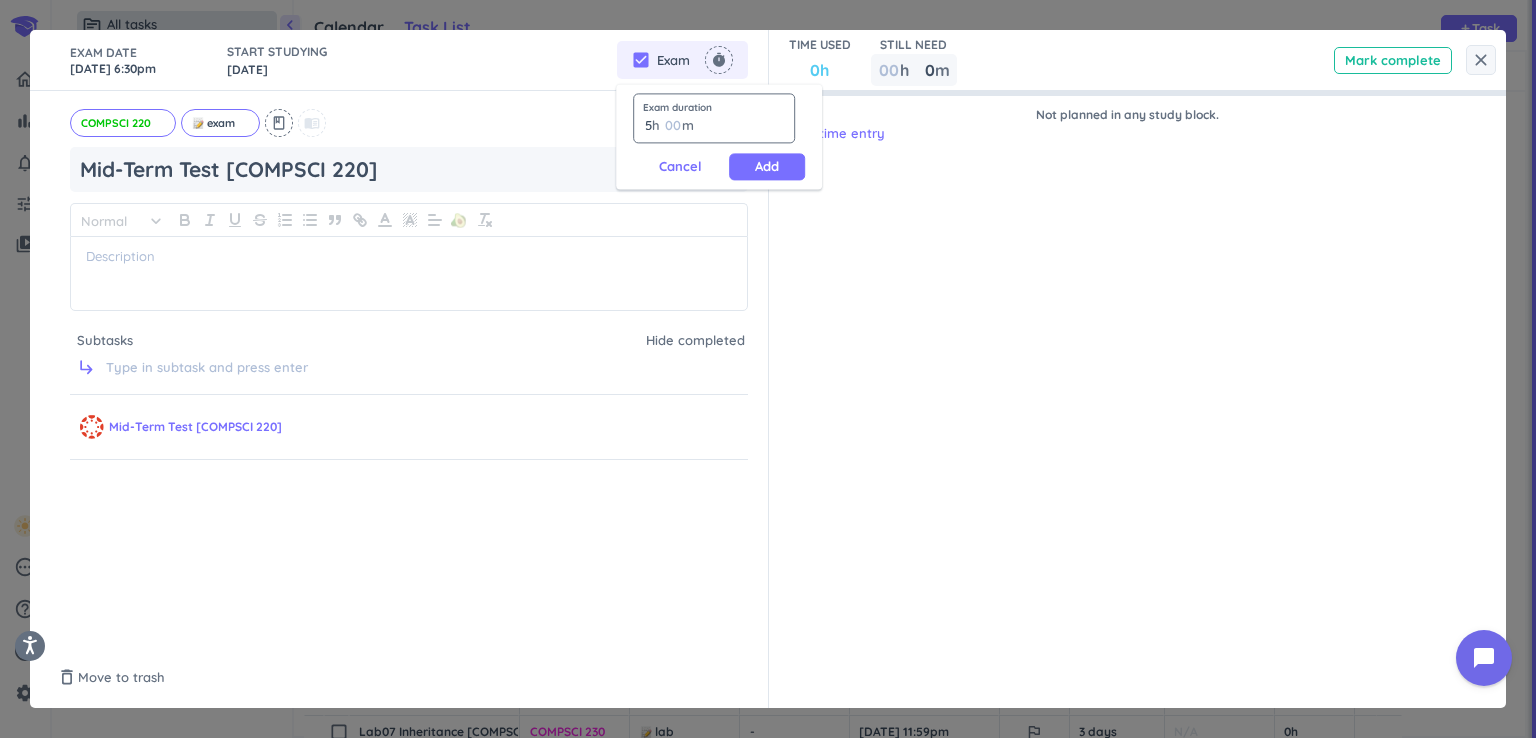 type 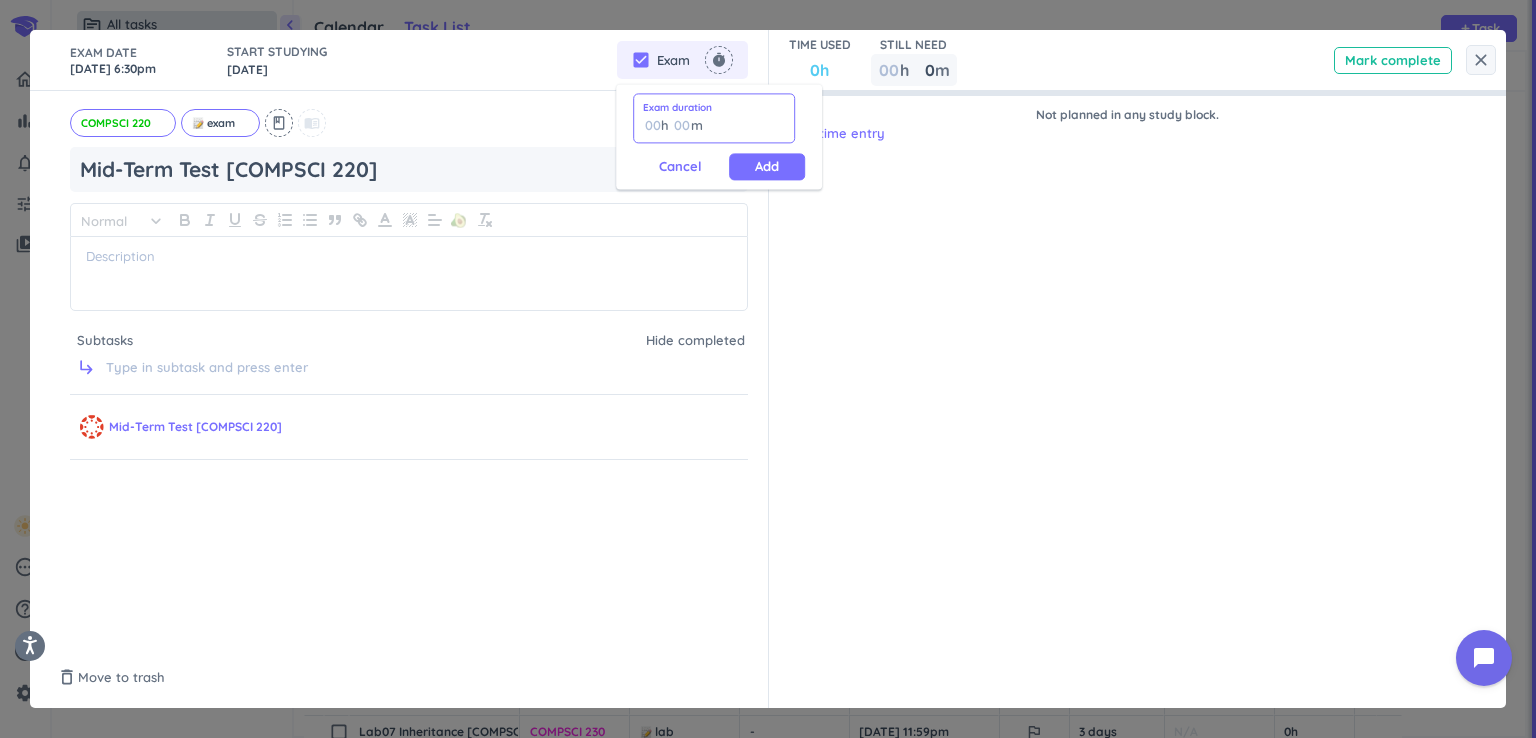 click at bounding box center [681, 125] 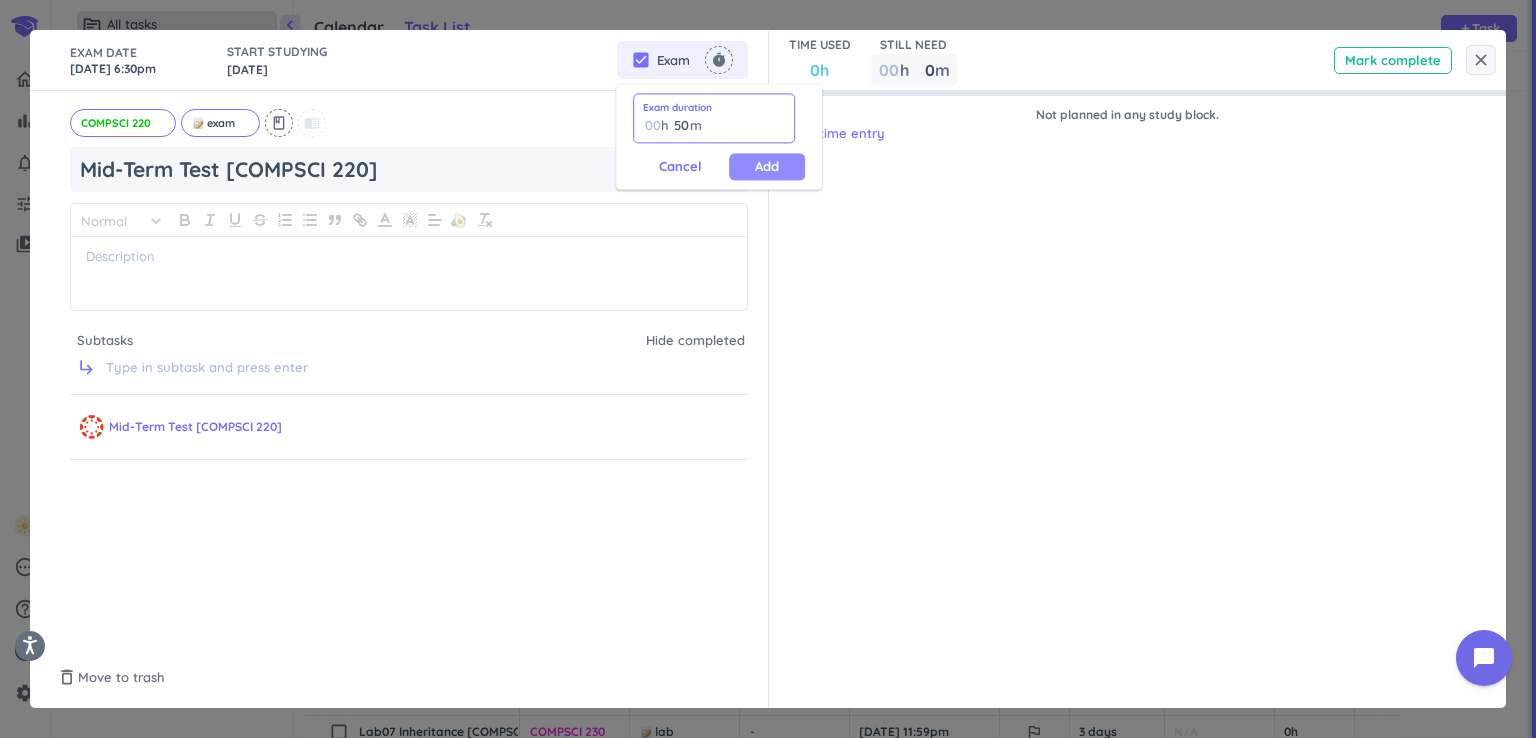 type on "50" 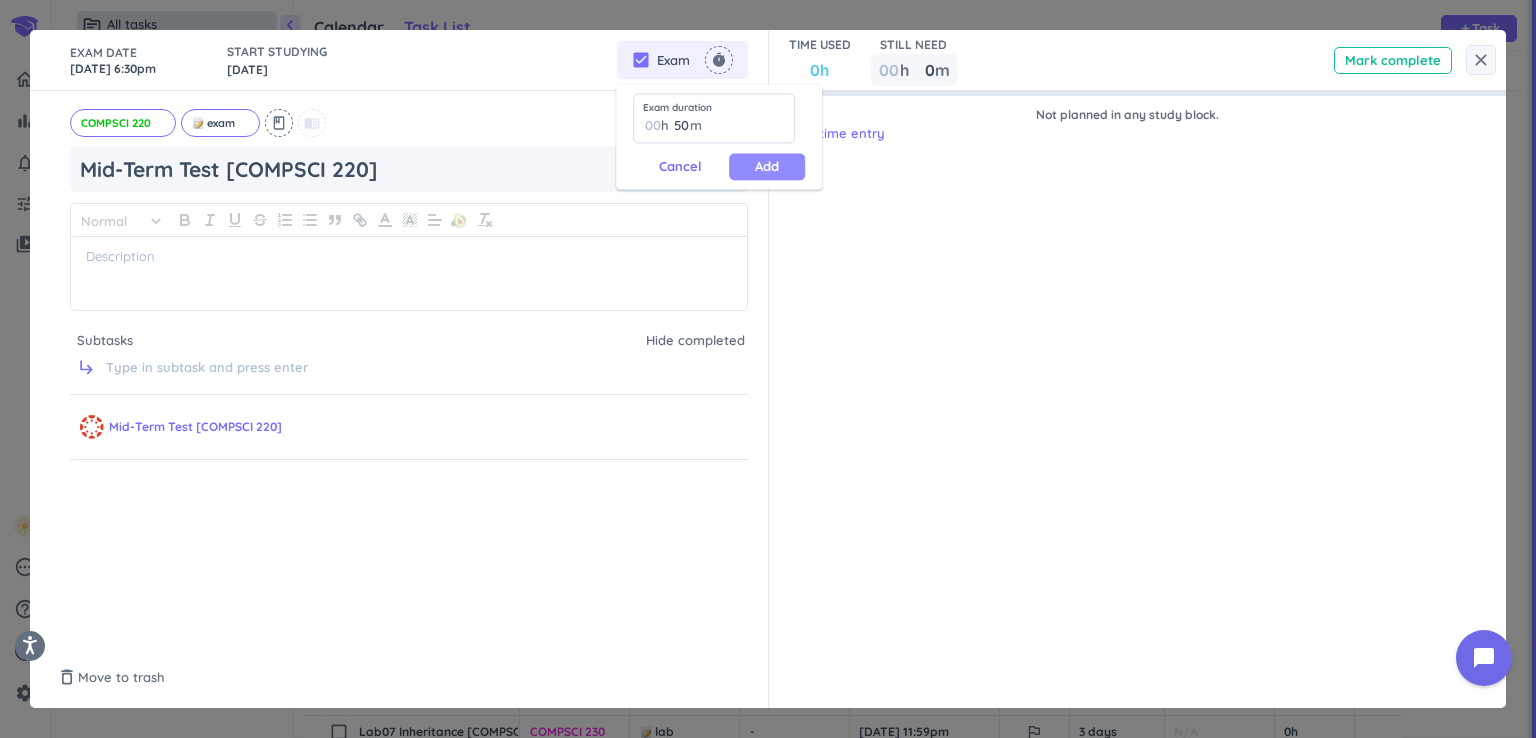 click on "Add" at bounding box center (767, 166) 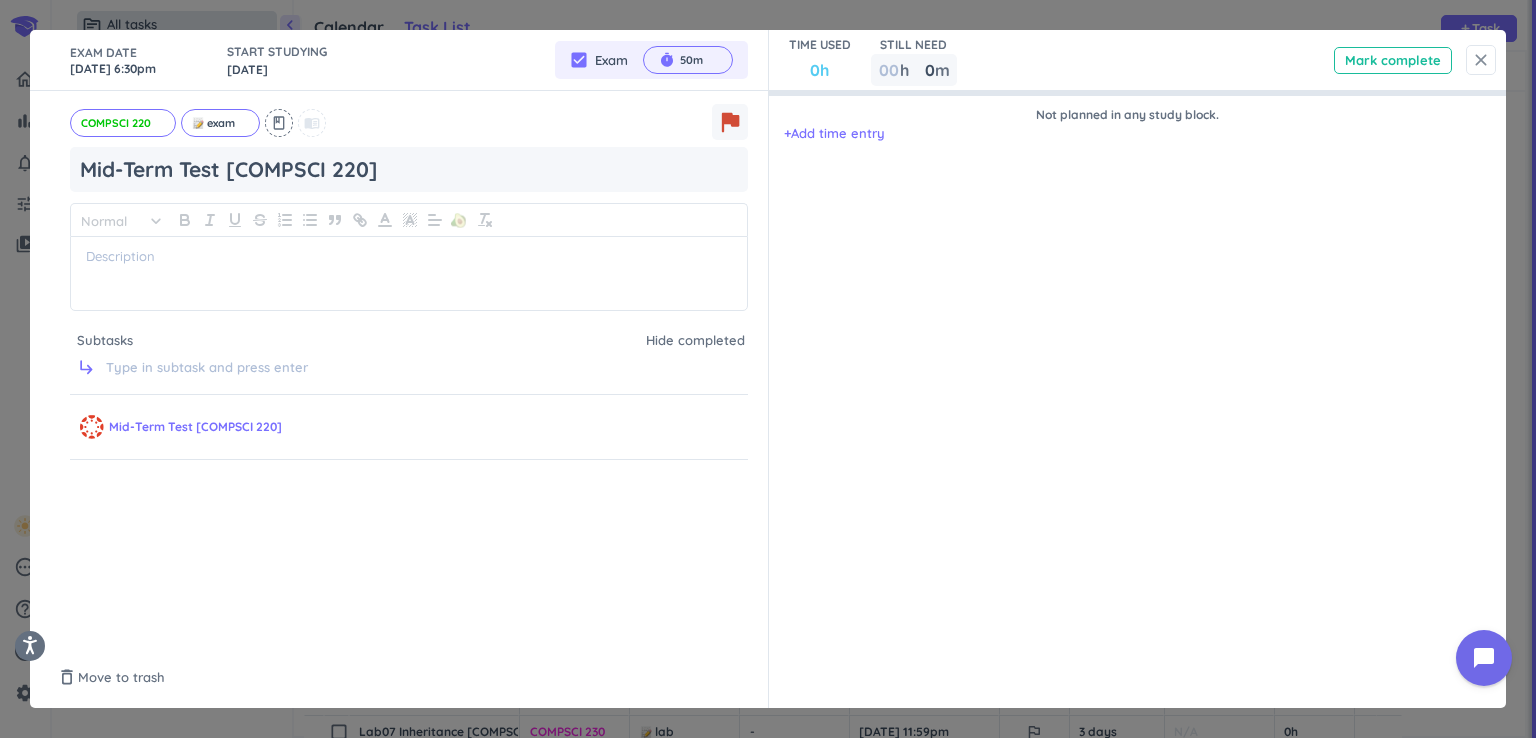 click on "close" at bounding box center (1481, 60) 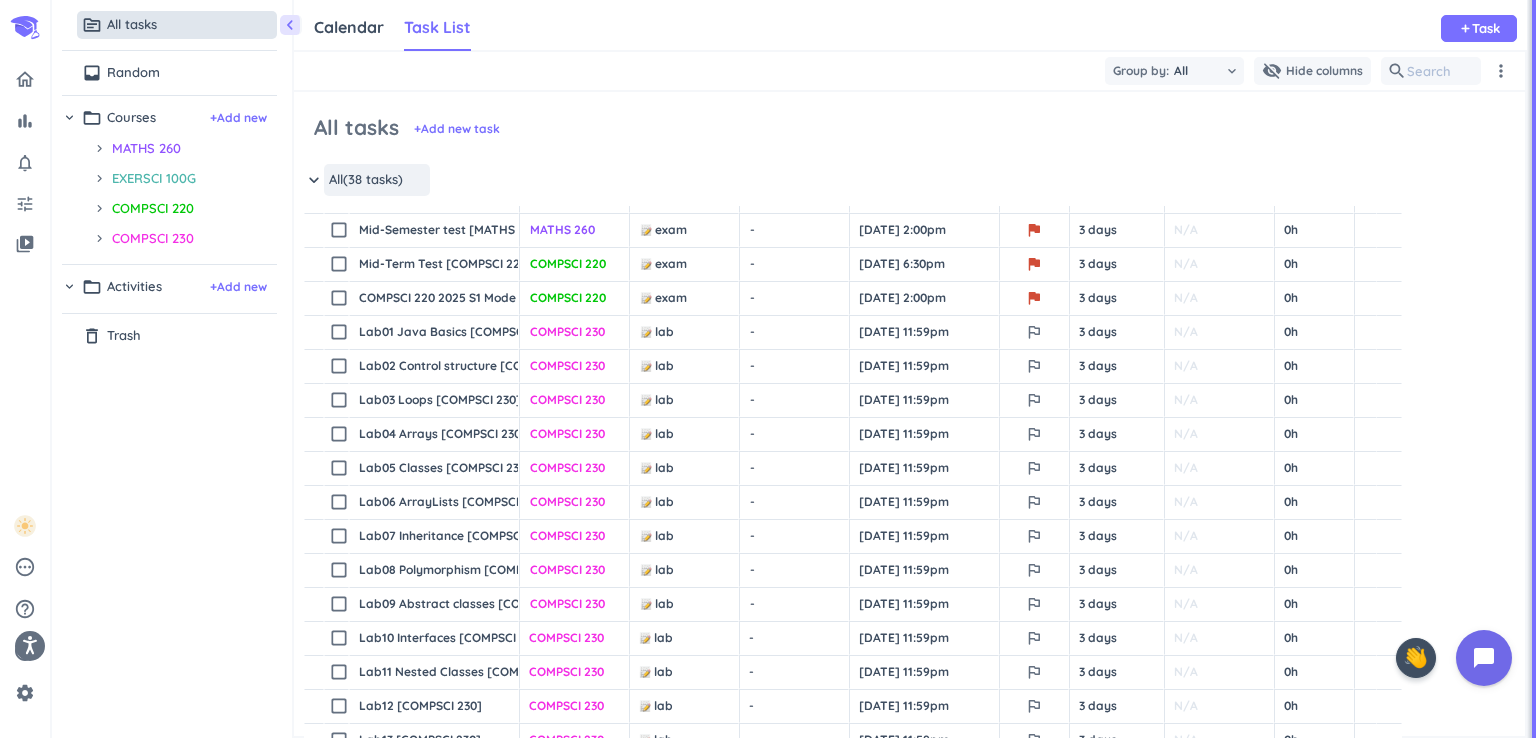scroll, scrollTop: 300, scrollLeft: 0, axis: vertical 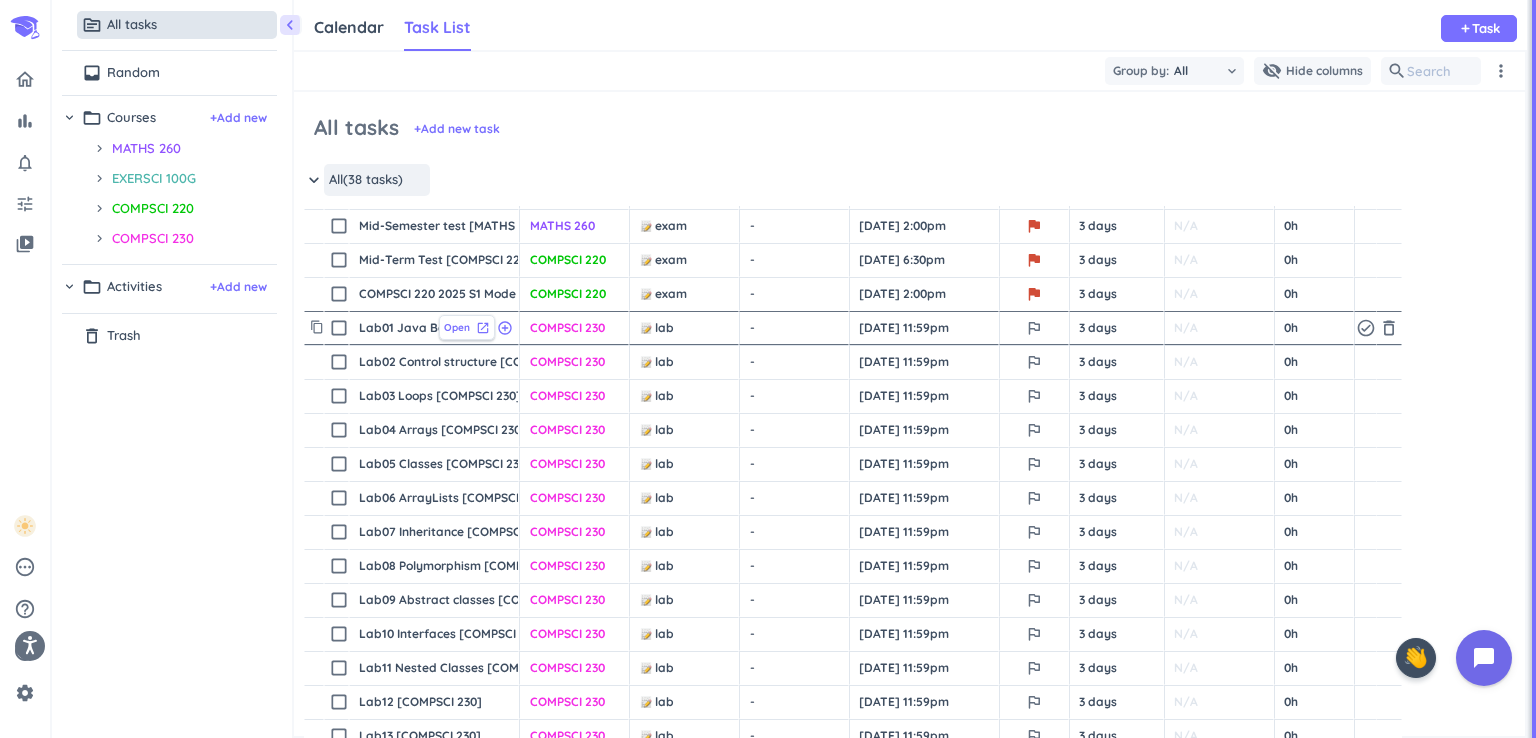 click on "Open" at bounding box center (457, 327) 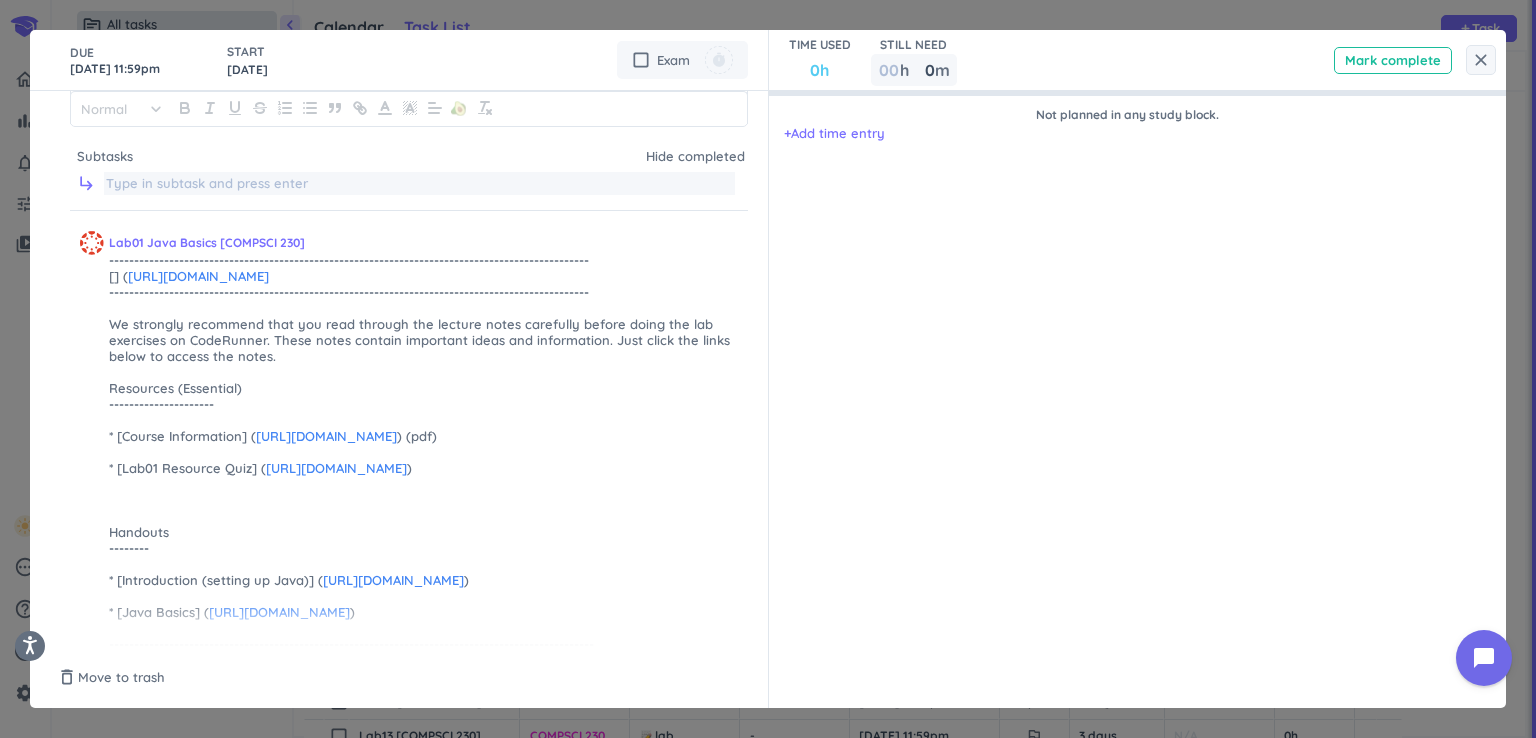 scroll, scrollTop: 0, scrollLeft: 0, axis: both 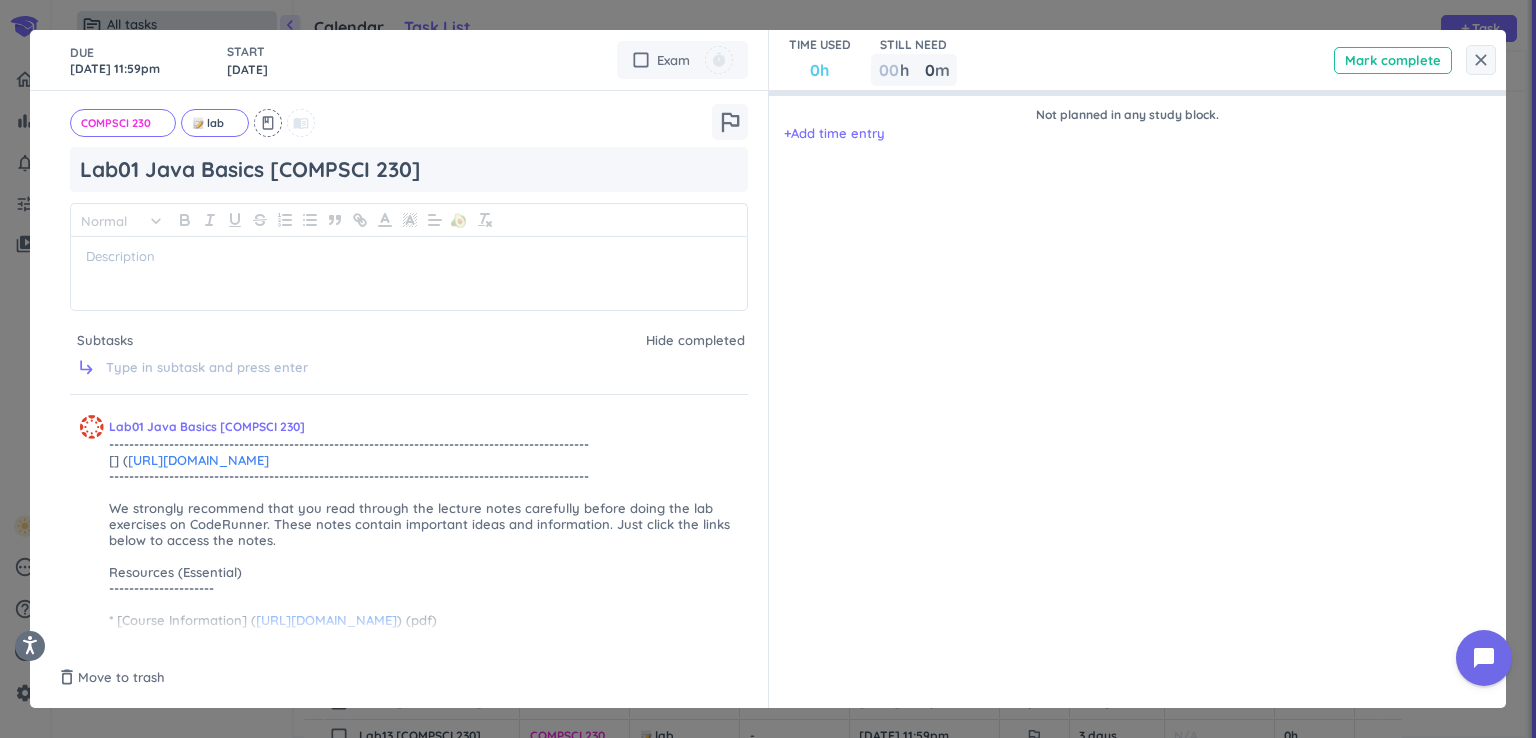 click on "TIME USED 0h STILL NEED 00 h 0 0 00 m Mark complete" at bounding box center (1138, 60) 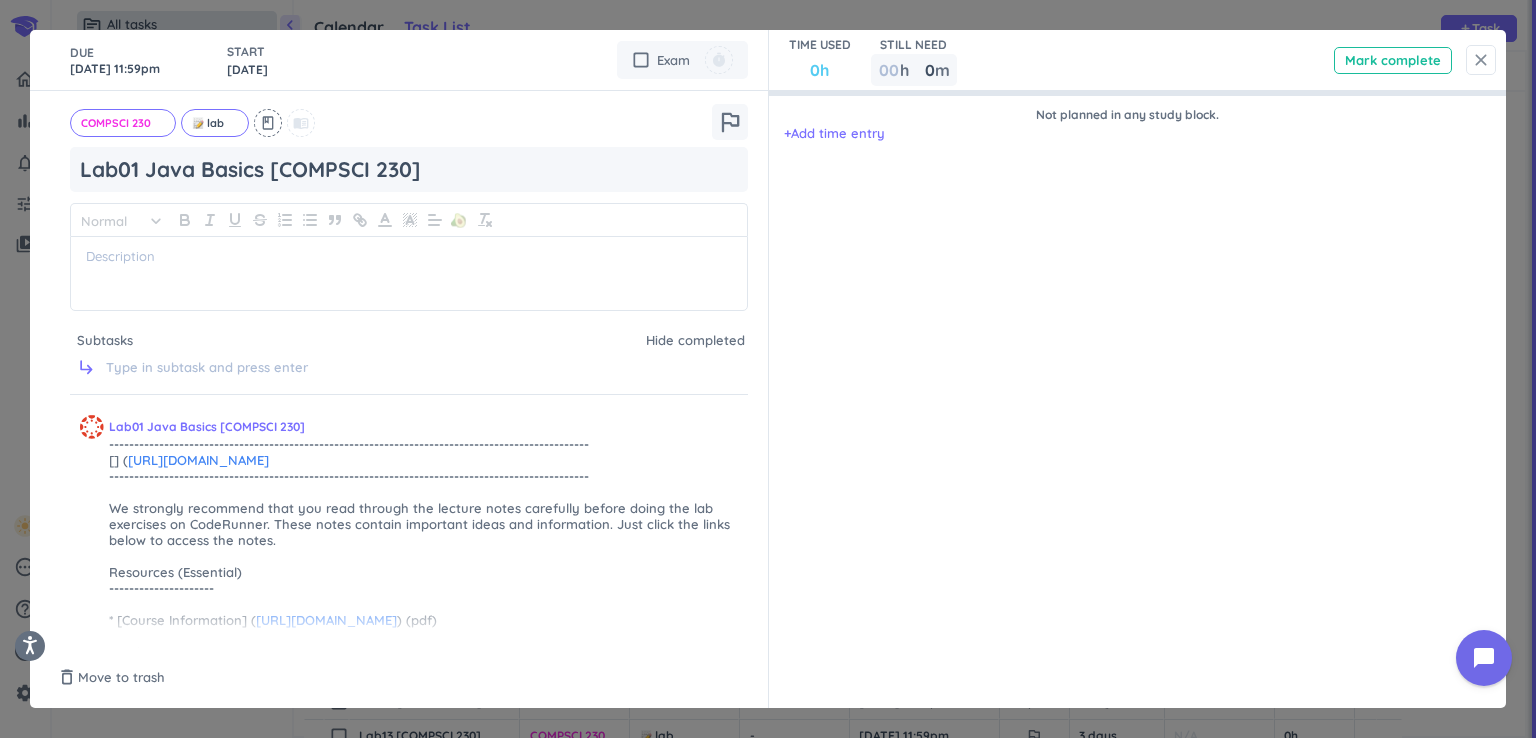 click on "close" at bounding box center [1481, 60] 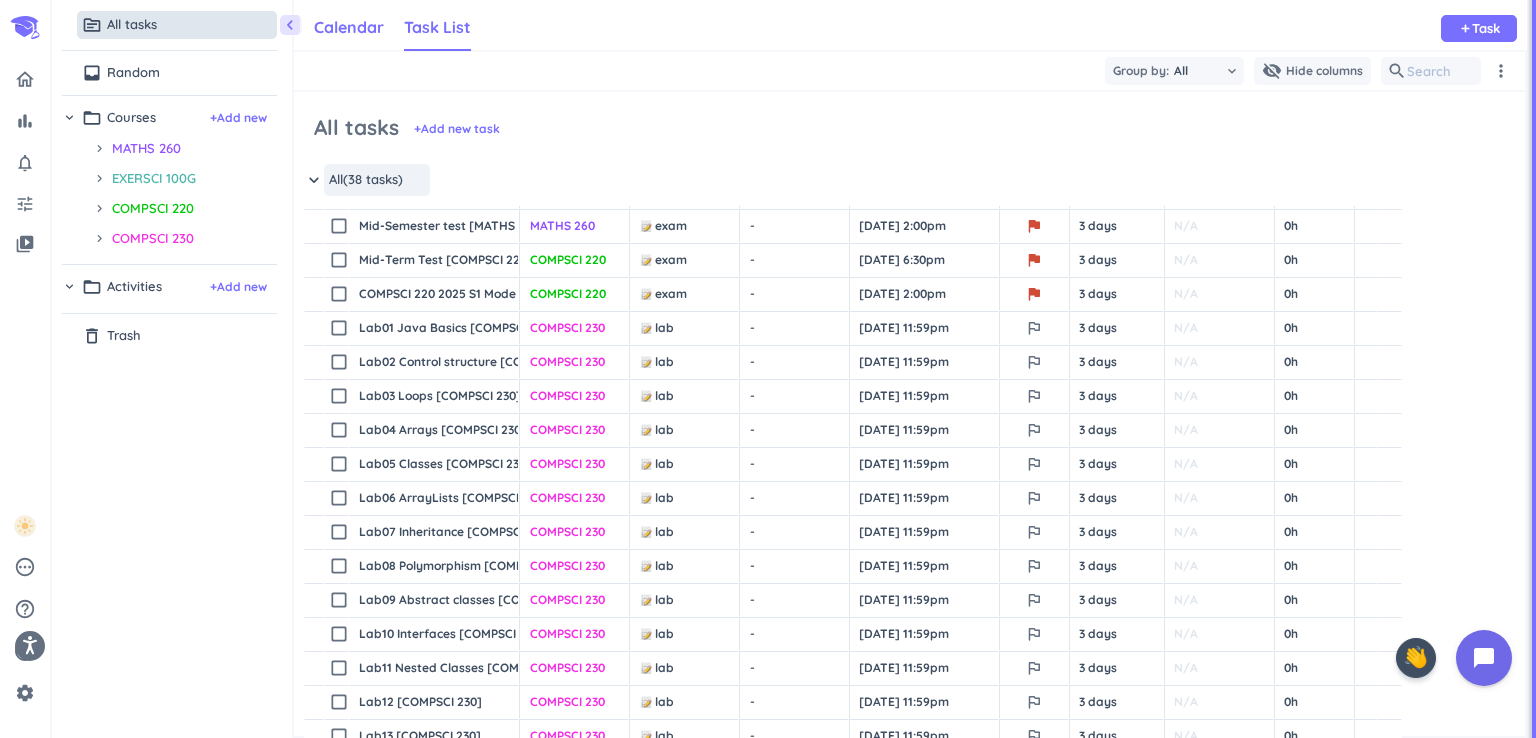 click on "Calendar" at bounding box center (349, 28) 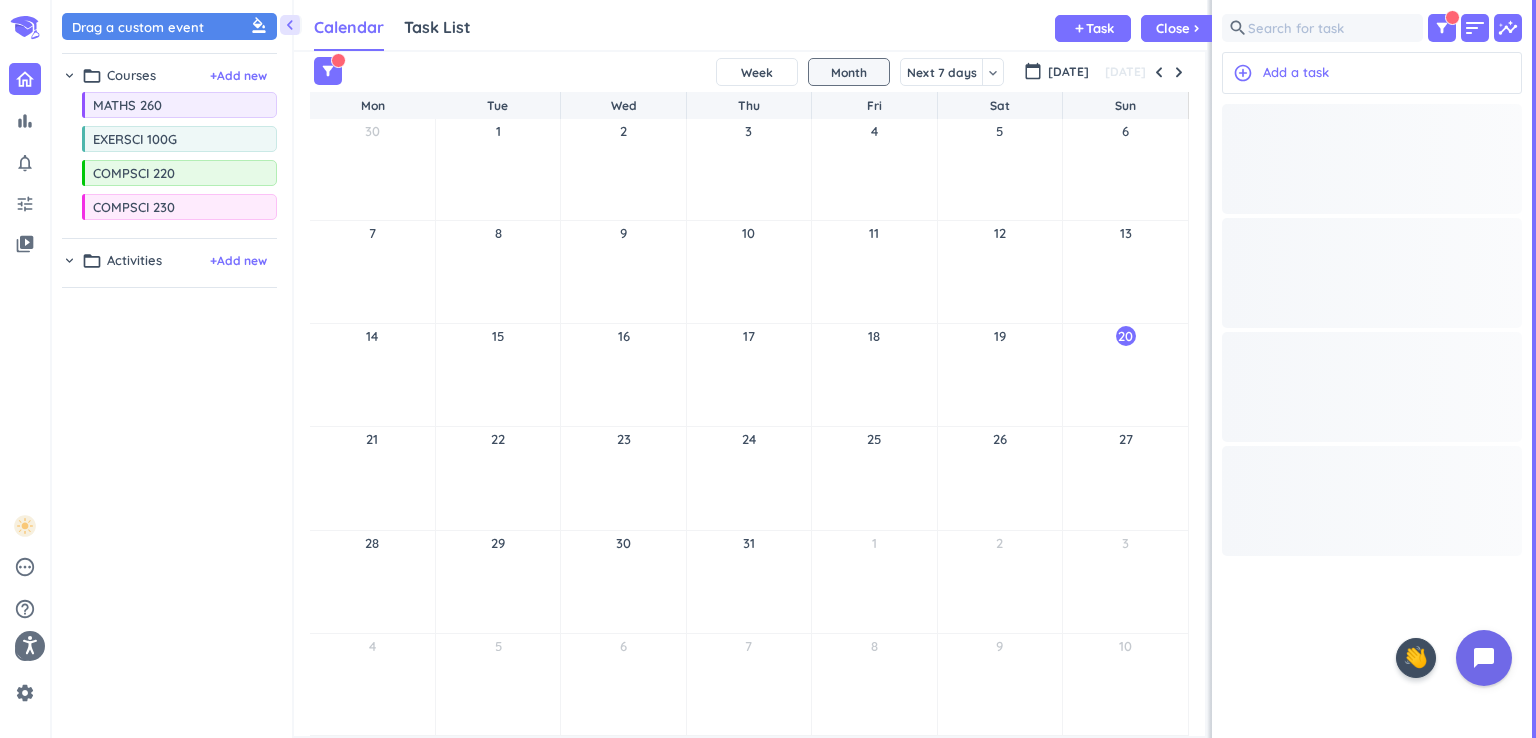scroll, scrollTop: 8, scrollLeft: 9, axis: both 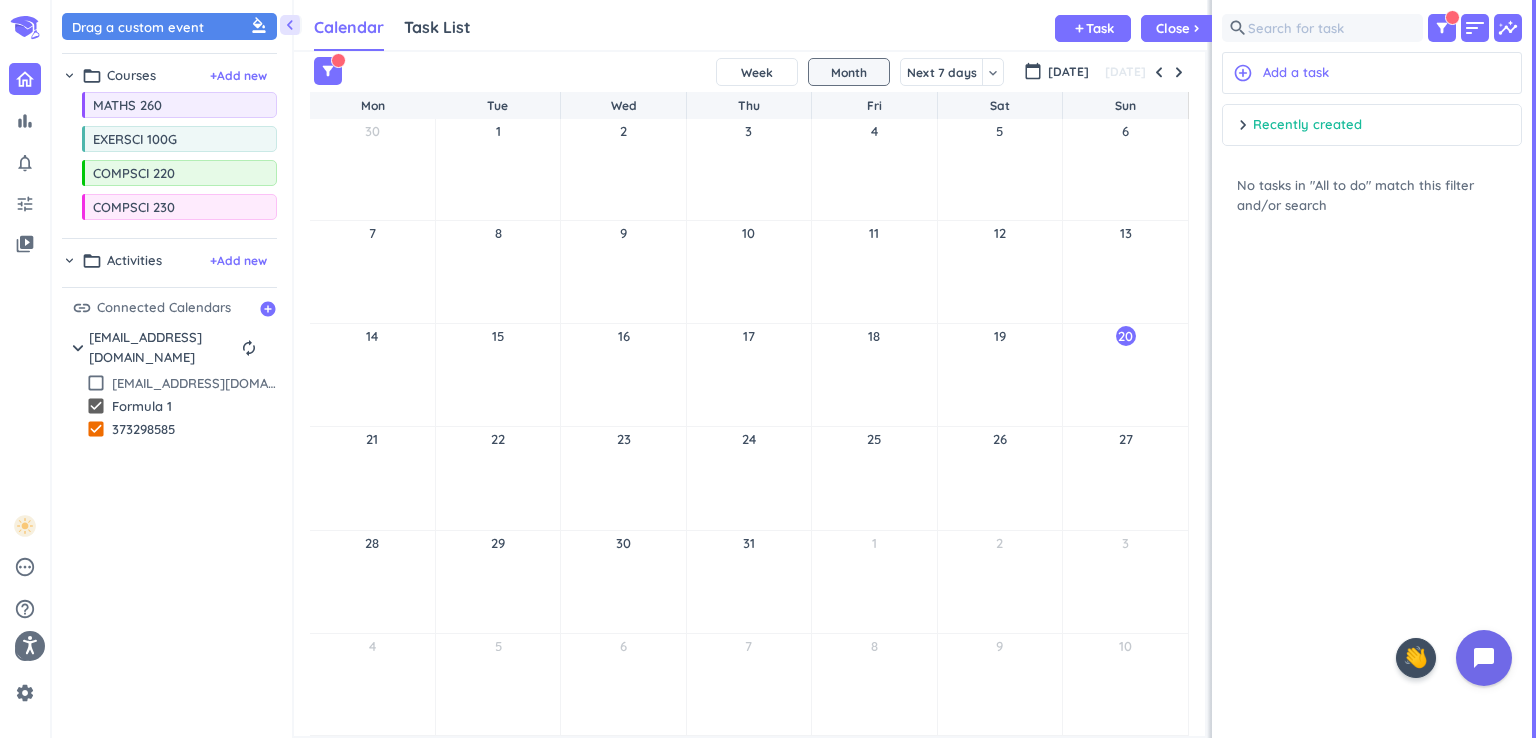drag, startPoint x: 922, startPoint y: 440, endPoint x: 598, endPoint y: 241, distance: 380.23282 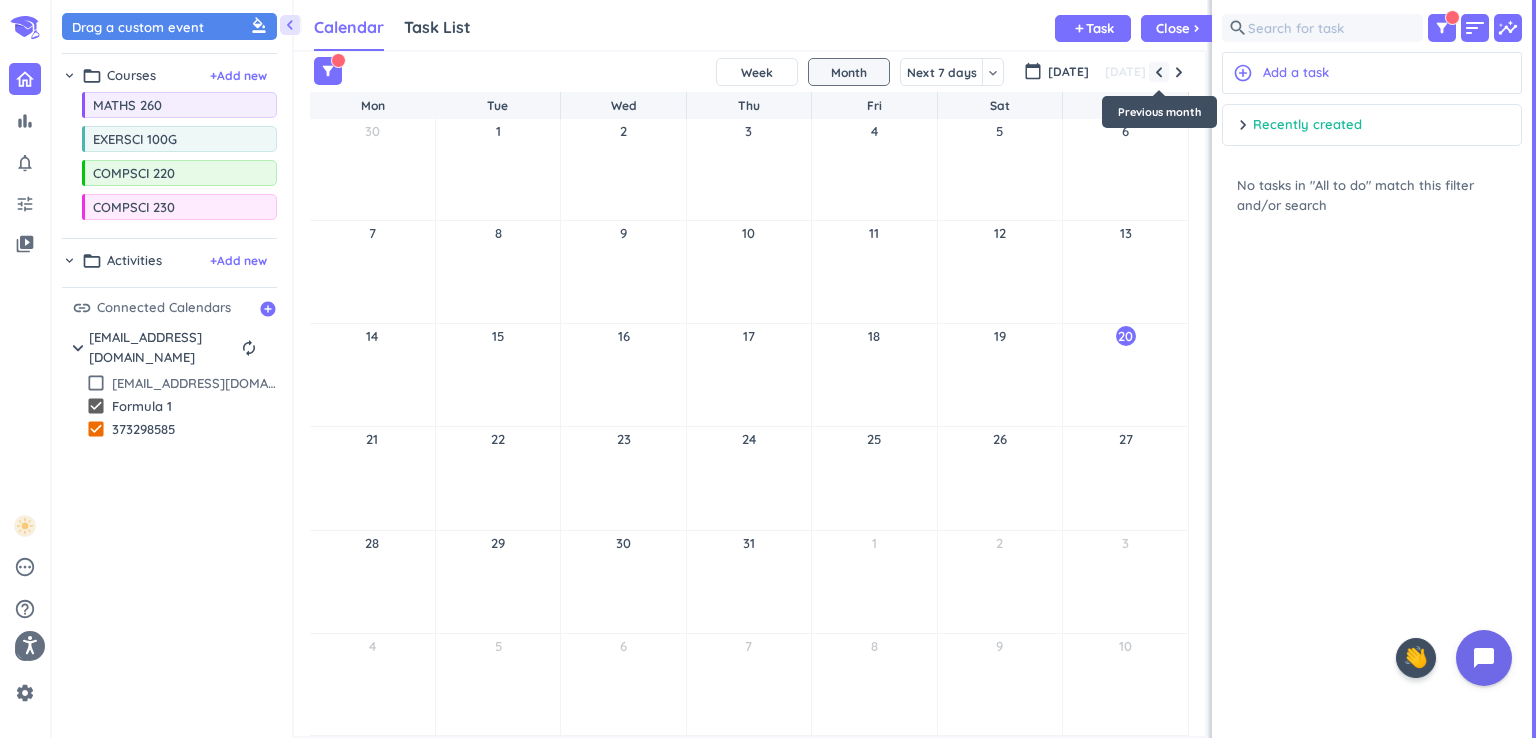 click at bounding box center (1159, 72) 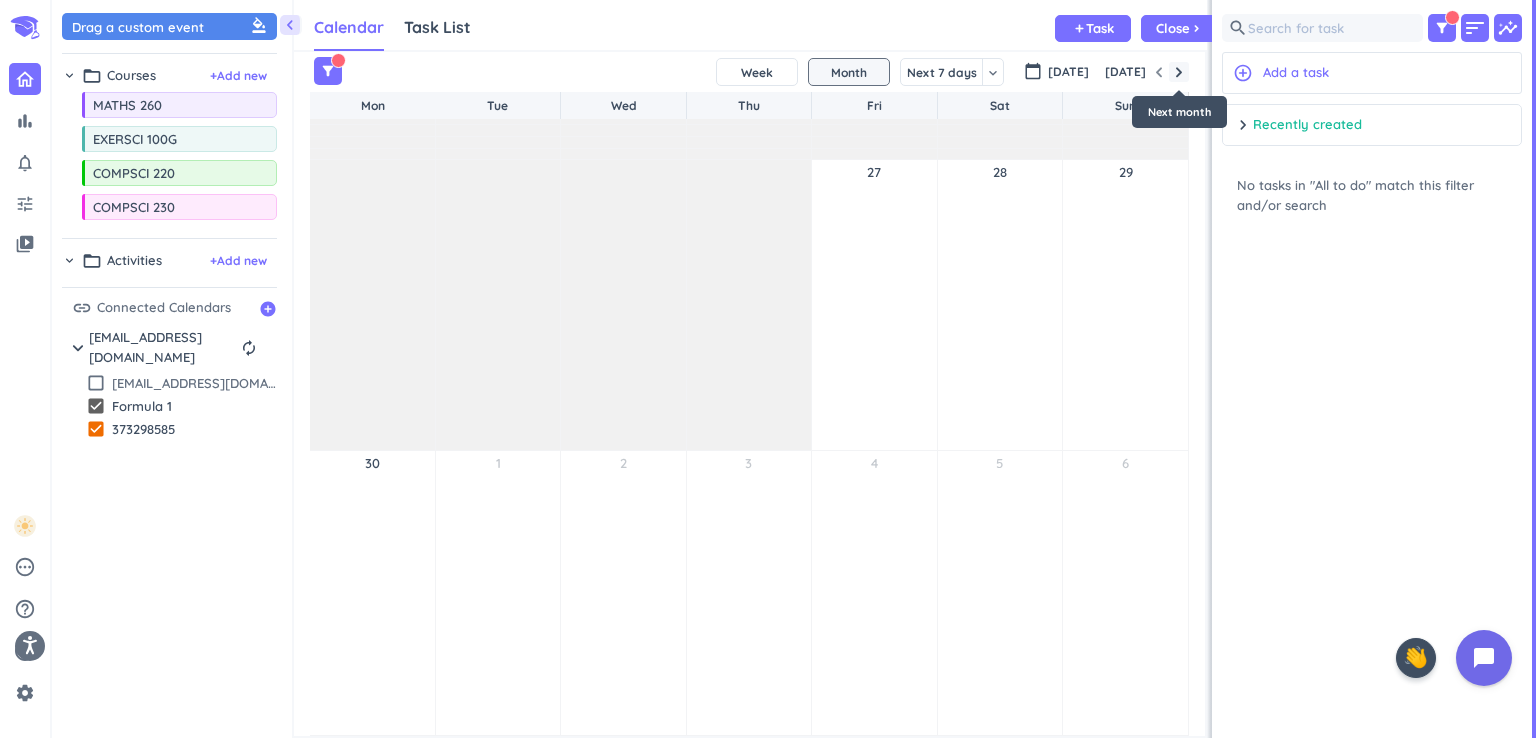 click at bounding box center (1179, 72) 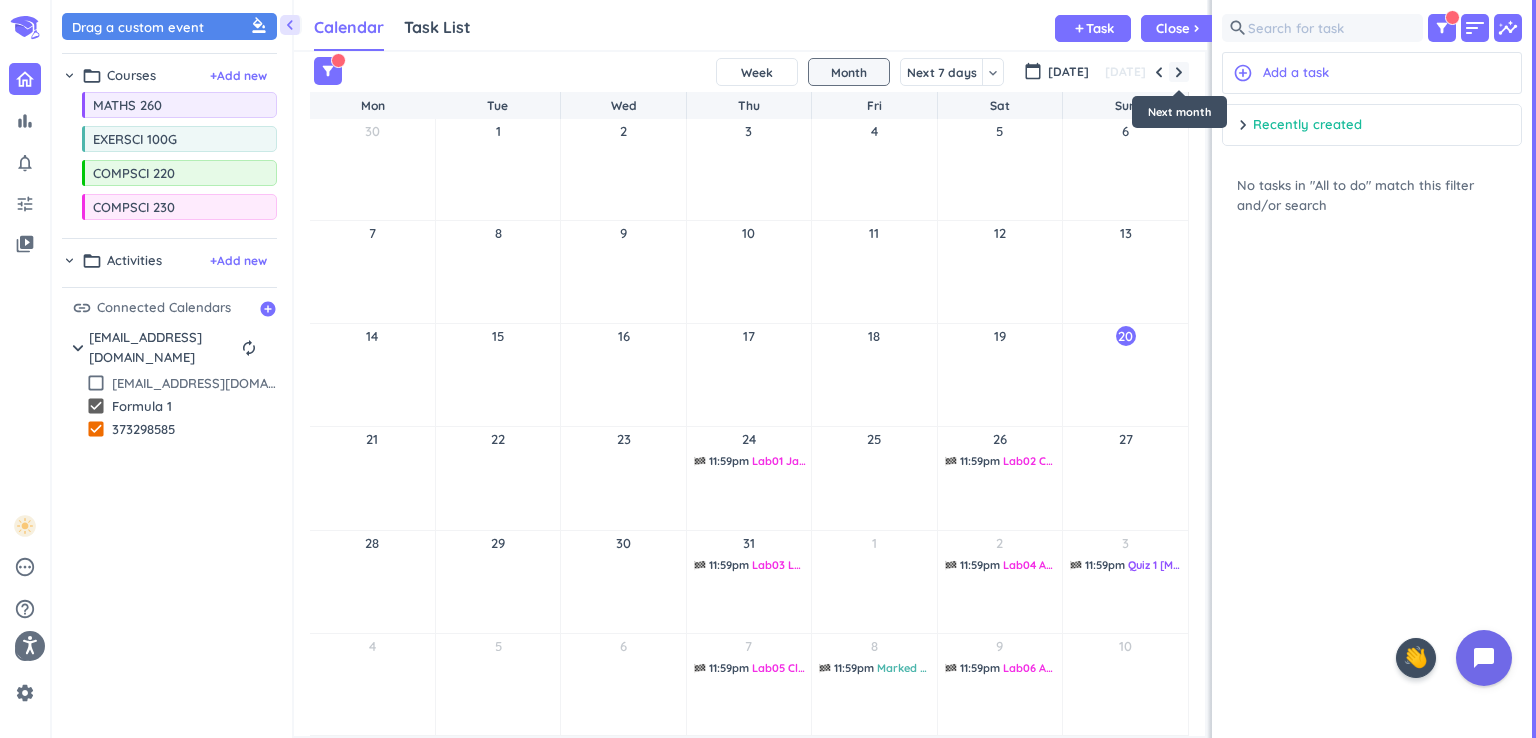 click at bounding box center (1179, 72) 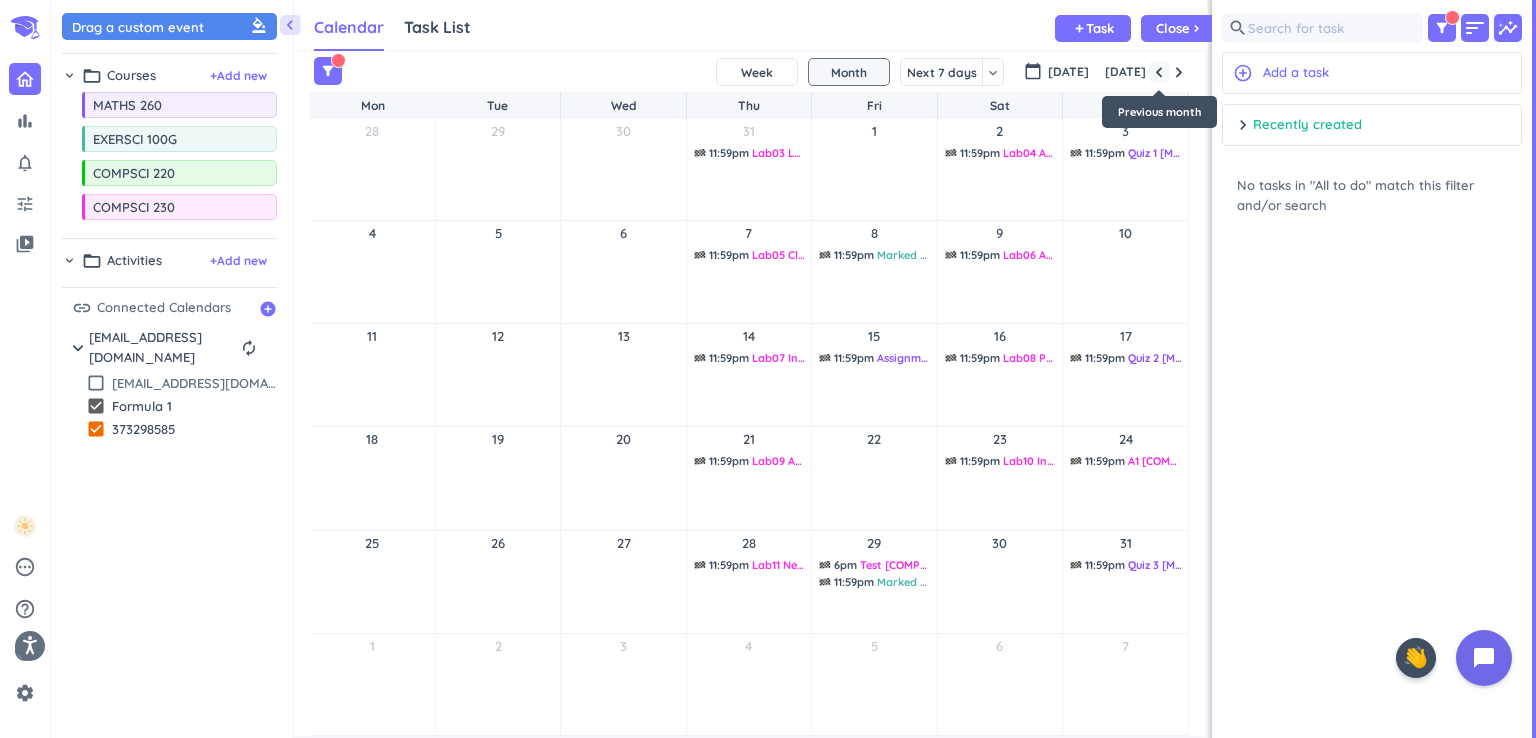 click at bounding box center (1159, 72) 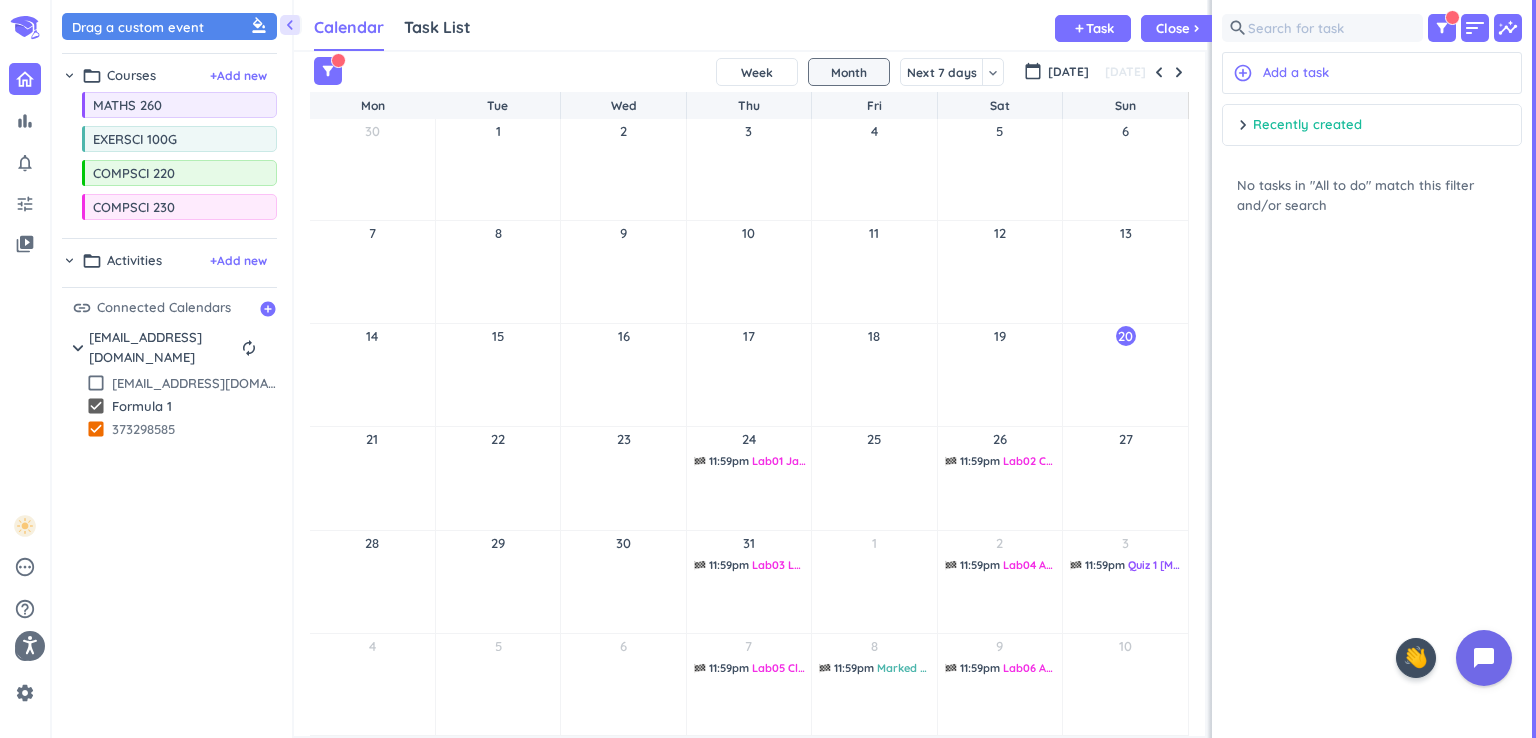 click on "373298585" at bounding box center (194, 429) 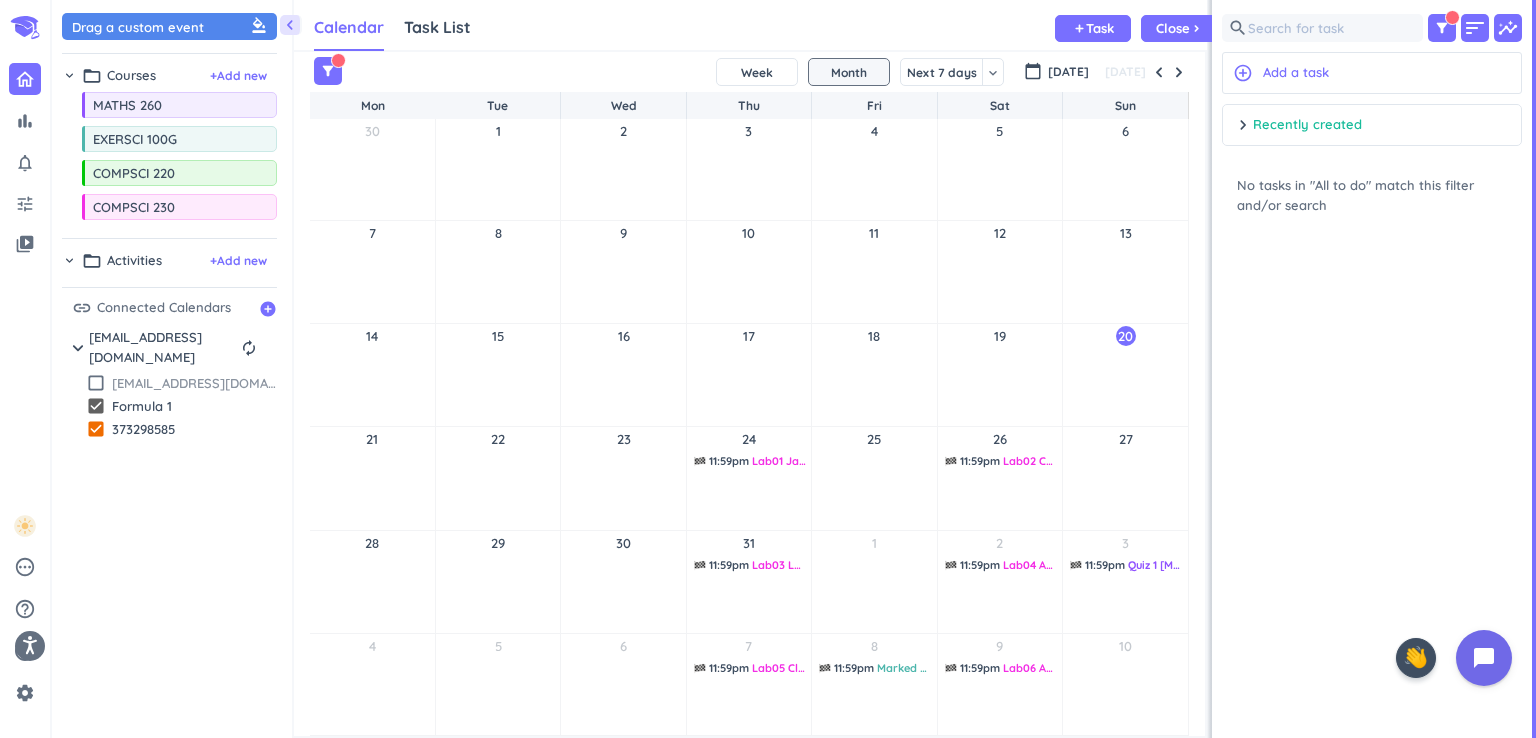 click on "caitmaewa@gmail.com" at bounding box center (194, 383) 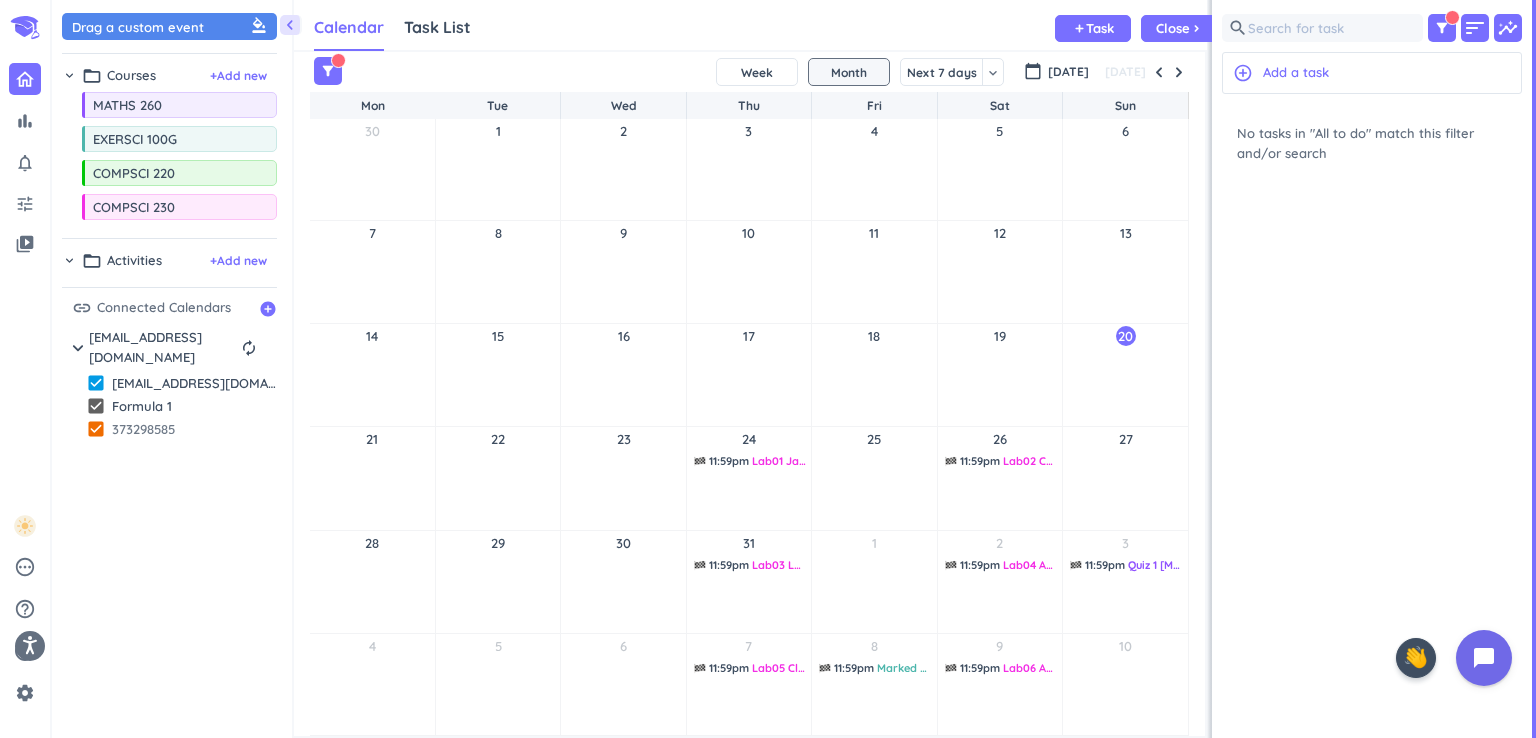 click on "check_box" at bounding box center (96, 429) 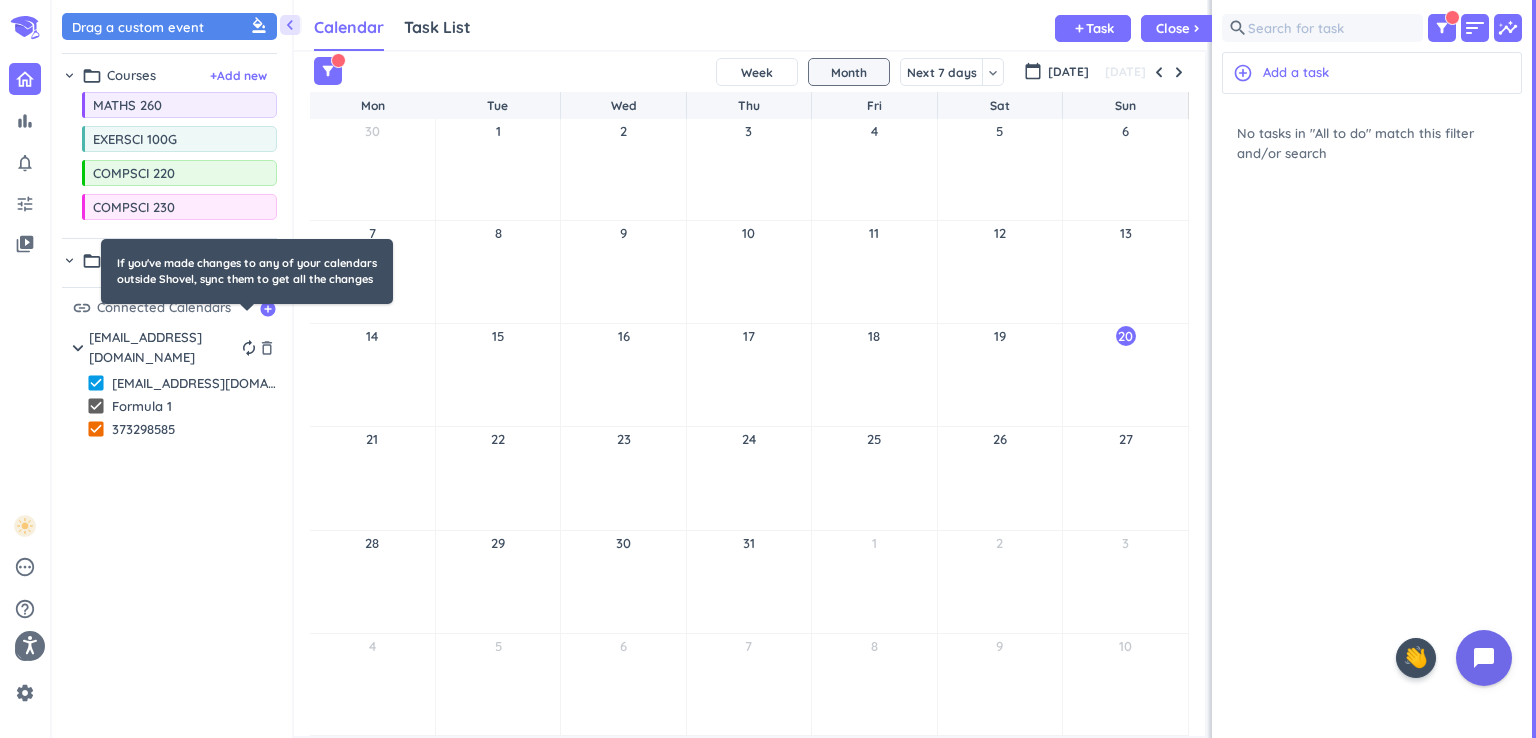 click on "autorenew" at bounding box center (249, 348) 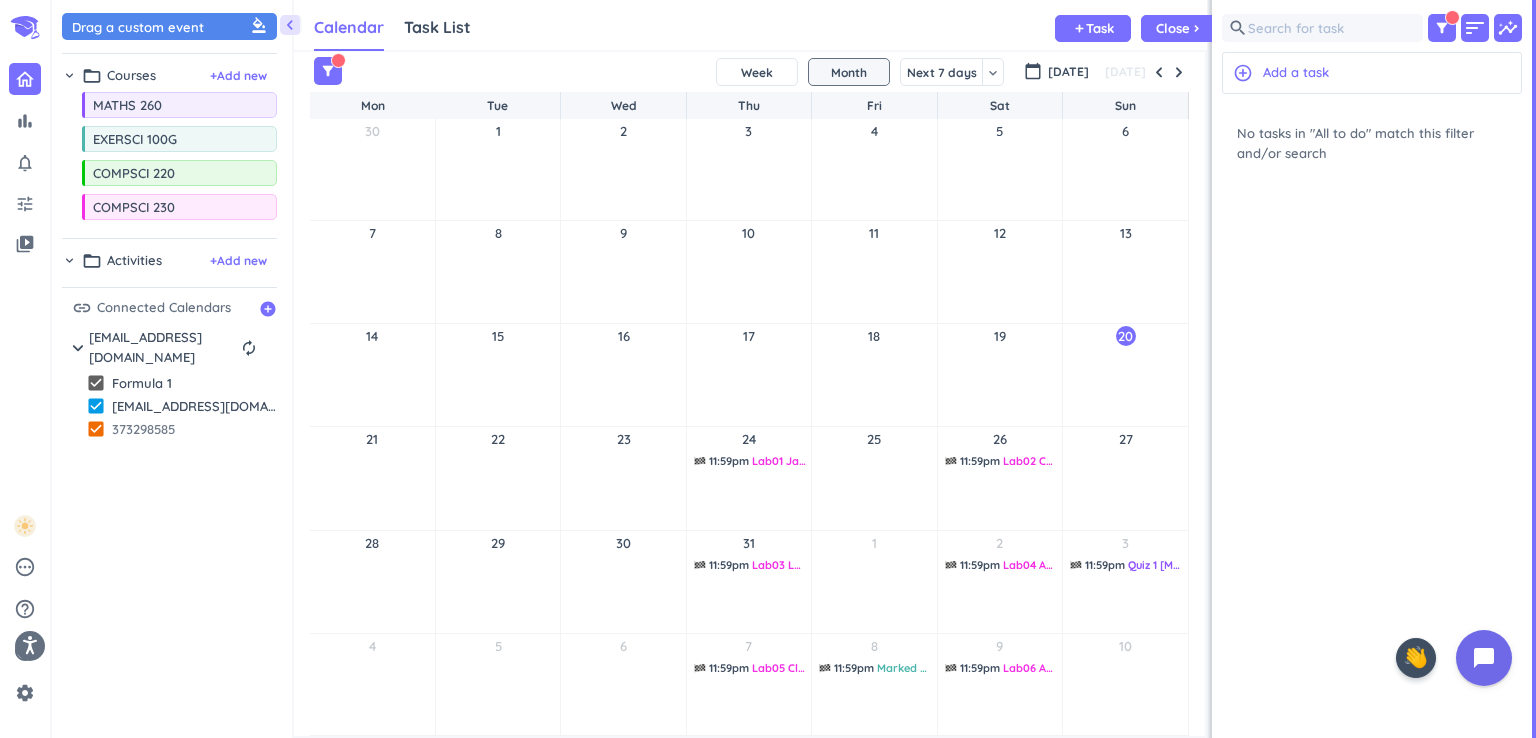 click on "373298585" at bounding box center (194, 429) 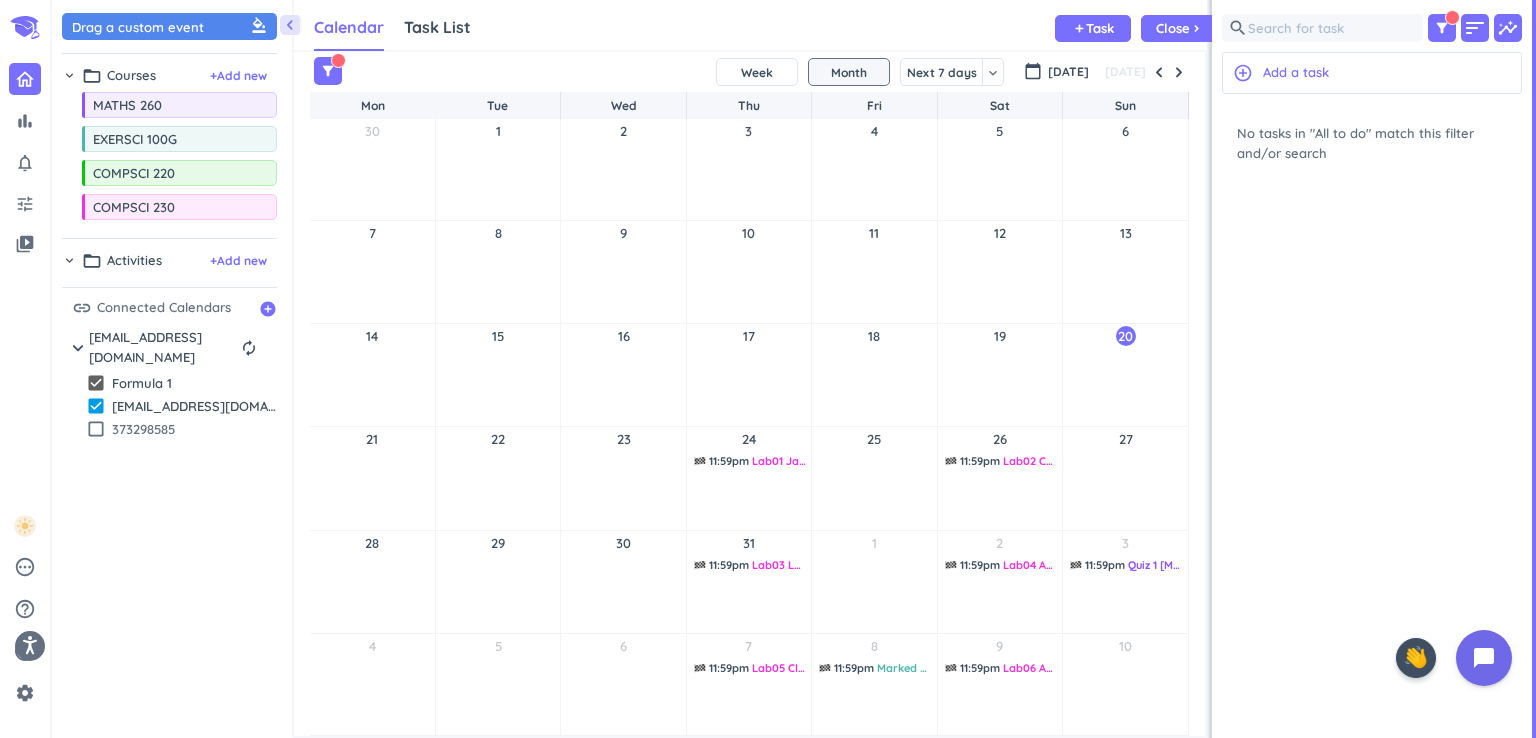 click on "24 11:59pm Lab01 Java Basics [COMPSCI 230]" at bounding box center [749, 478] 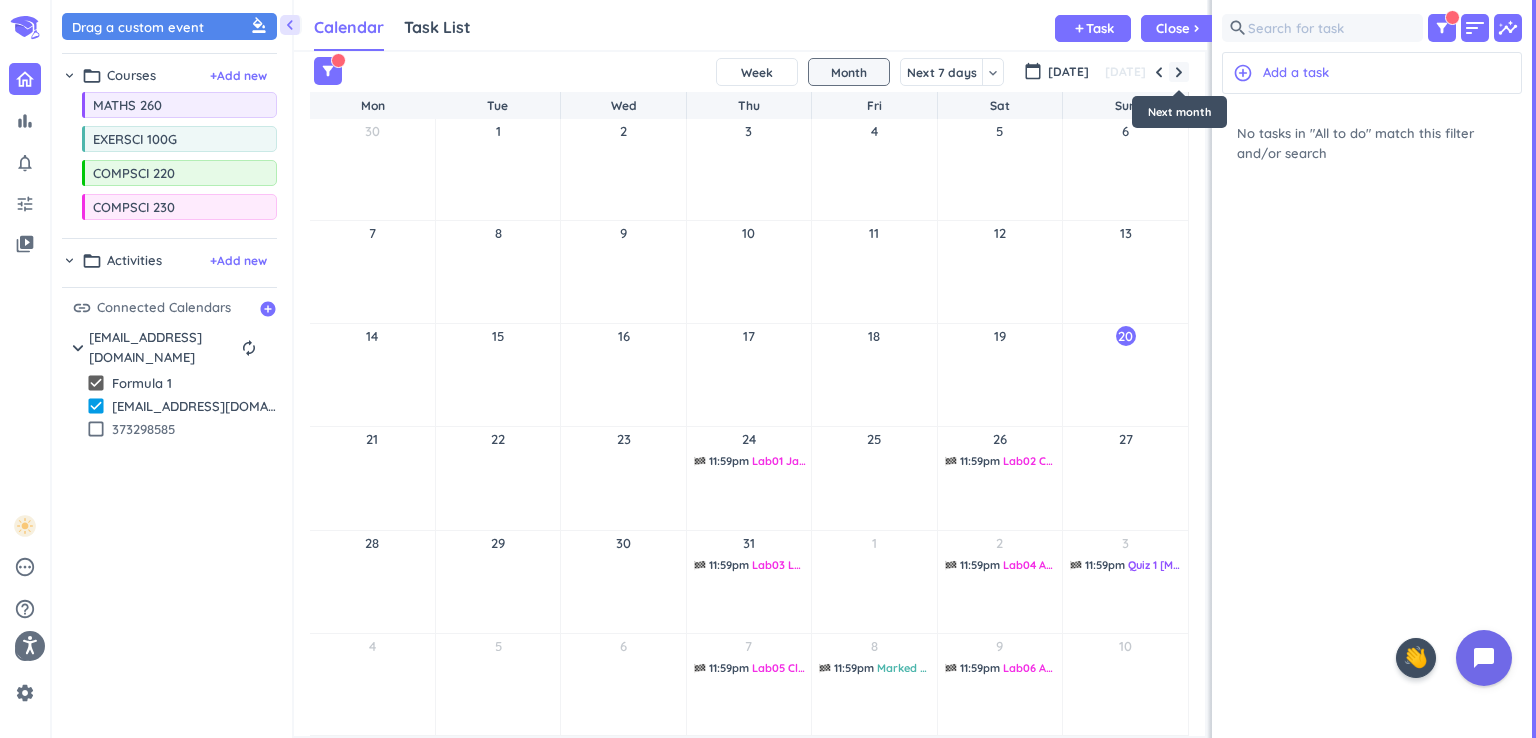 click at bounding box center (1179, 72) 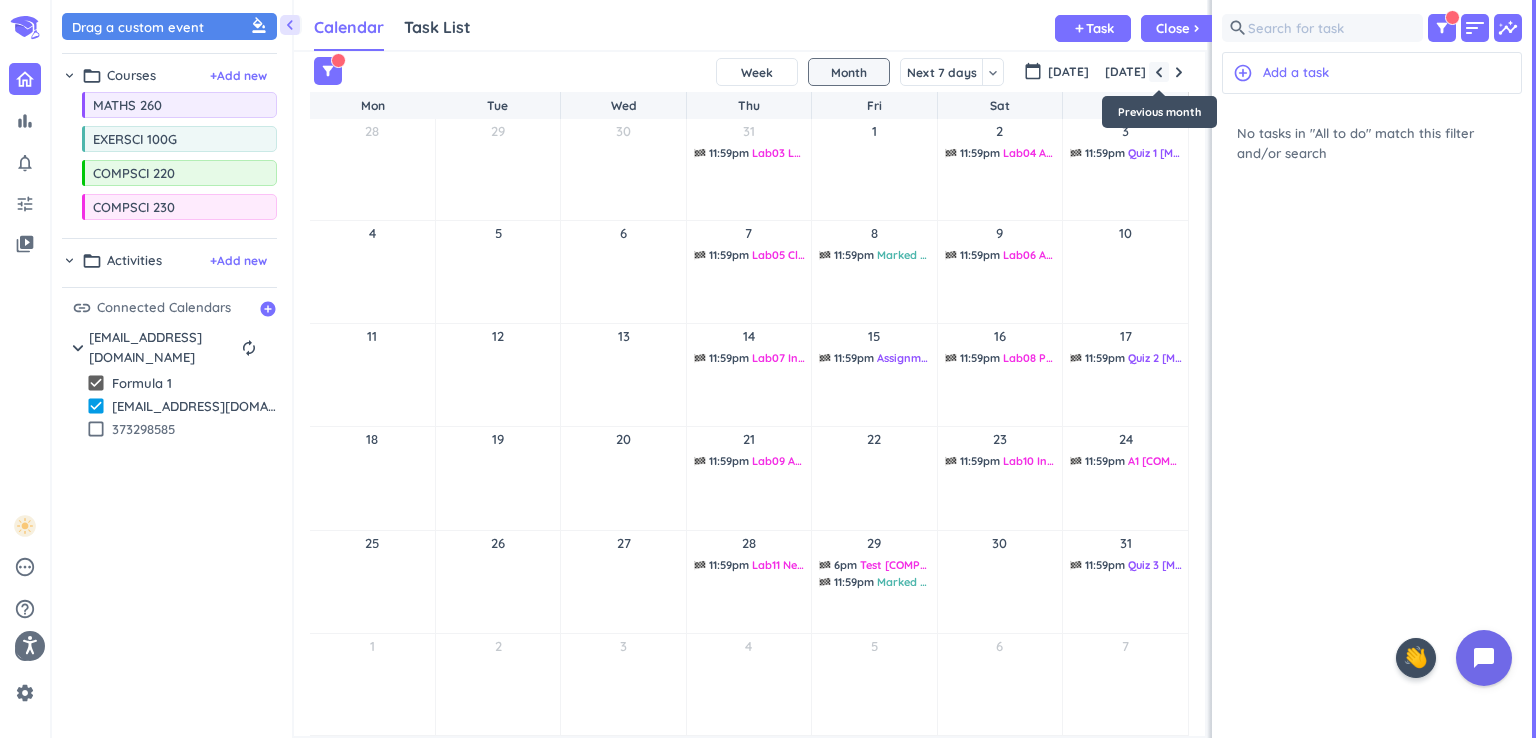 click at bounding box center [1159, 72] 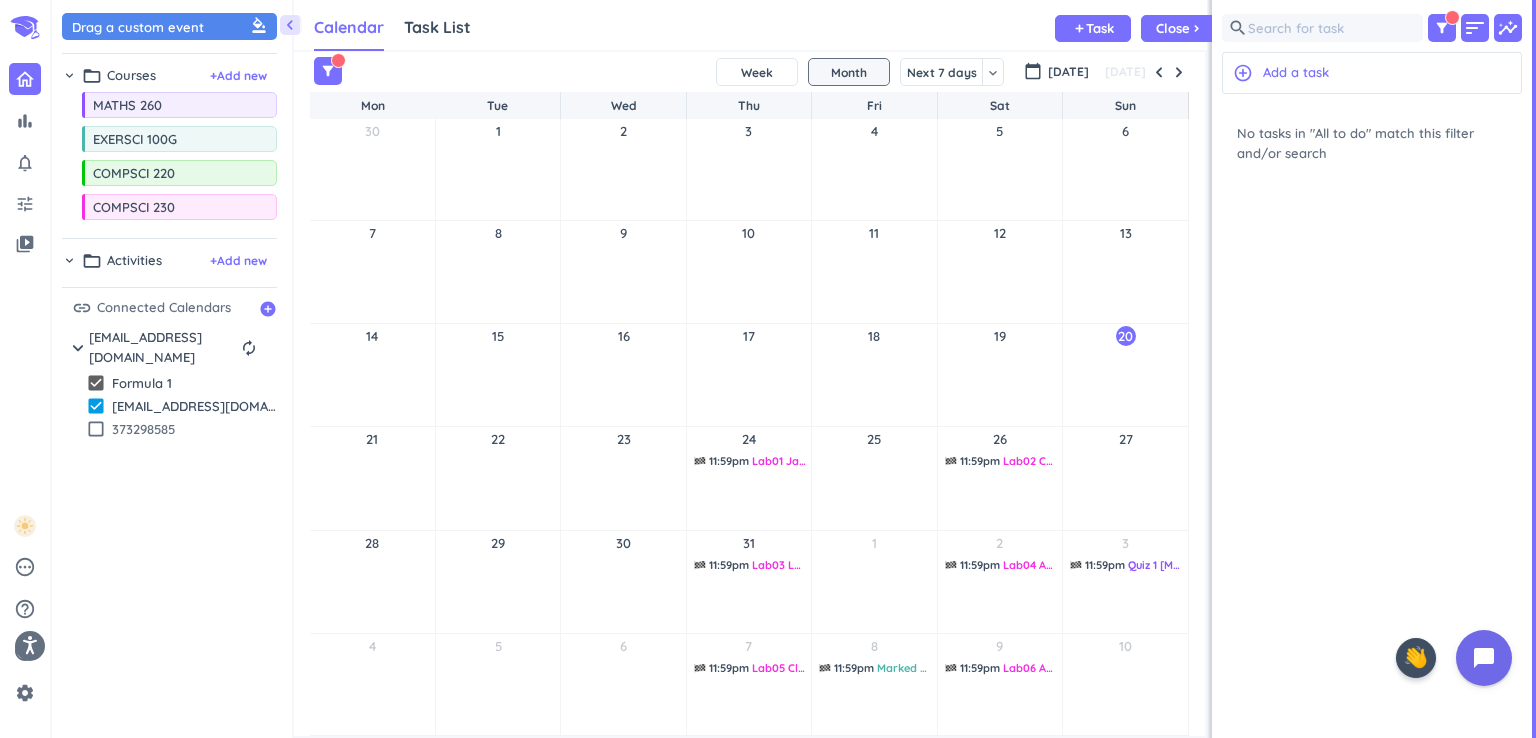 click on "24 11:59pm Lab01 Java Basics [COMPSCI 230]" at bounding box center (749, 478) 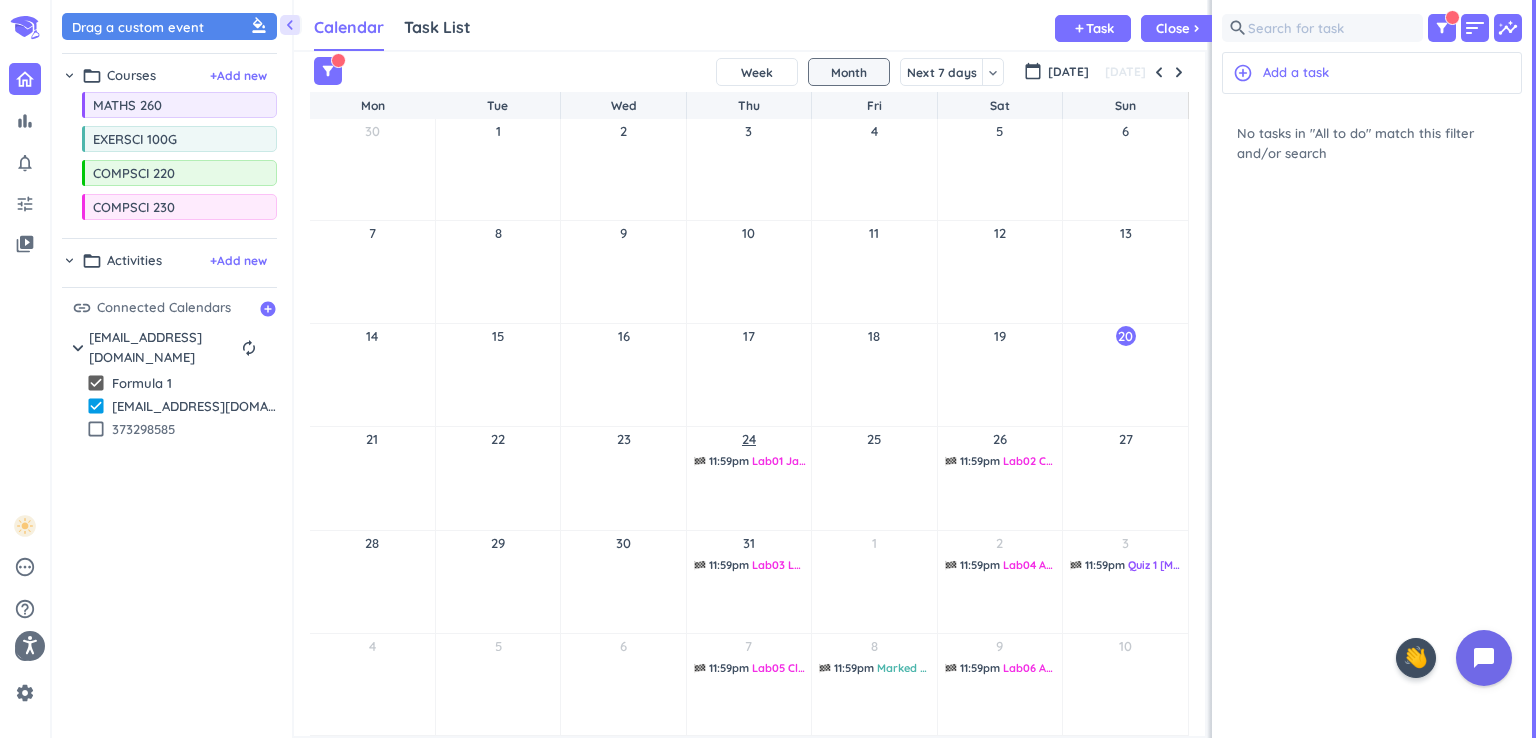 click on "24" at bounding box center (749, 439) 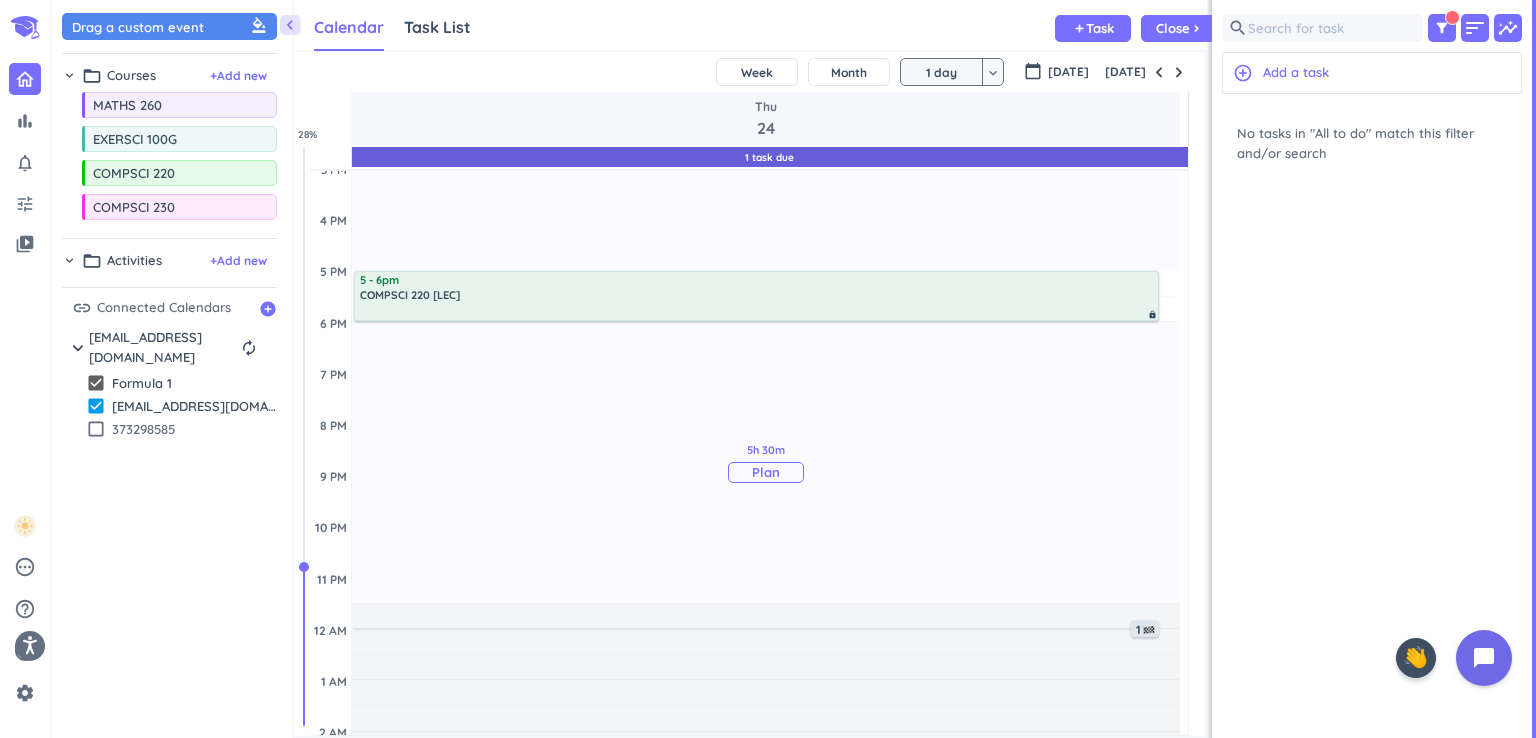 scroll, scrollTop: 464, scrollLeft: 0, axis: vertical 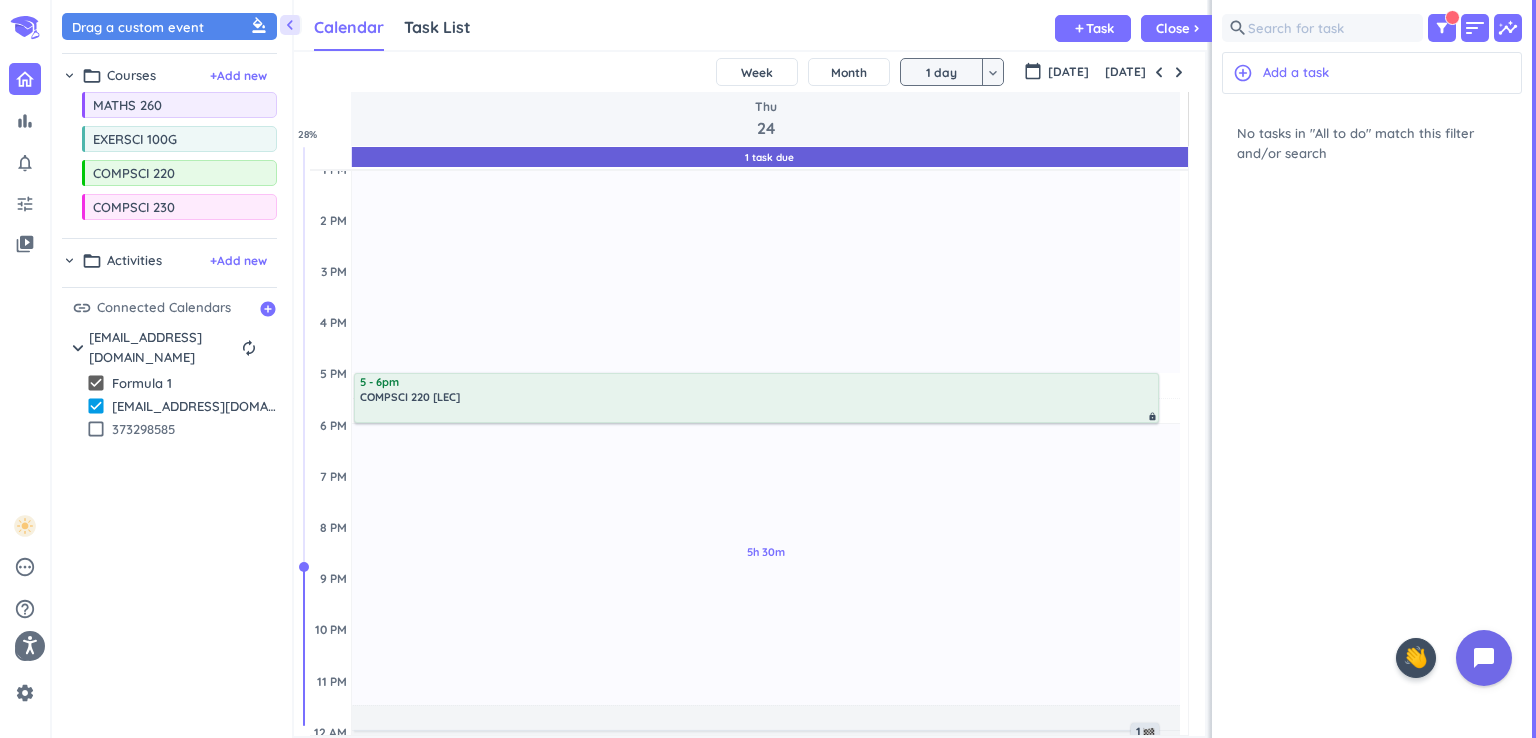 click on "keyboard_arrow_down" at bounding box center [993, 73] 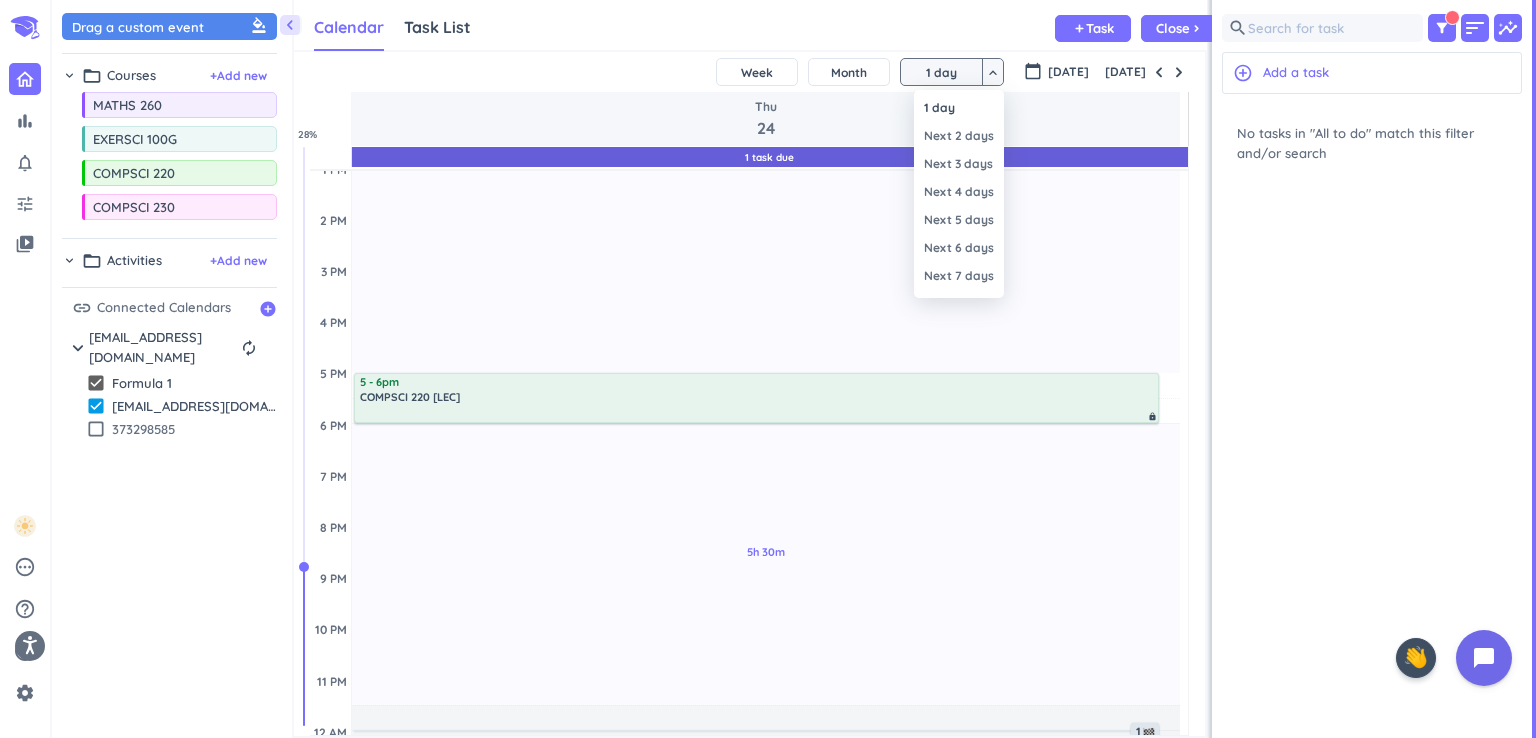 click at bounding box center (768, 369) 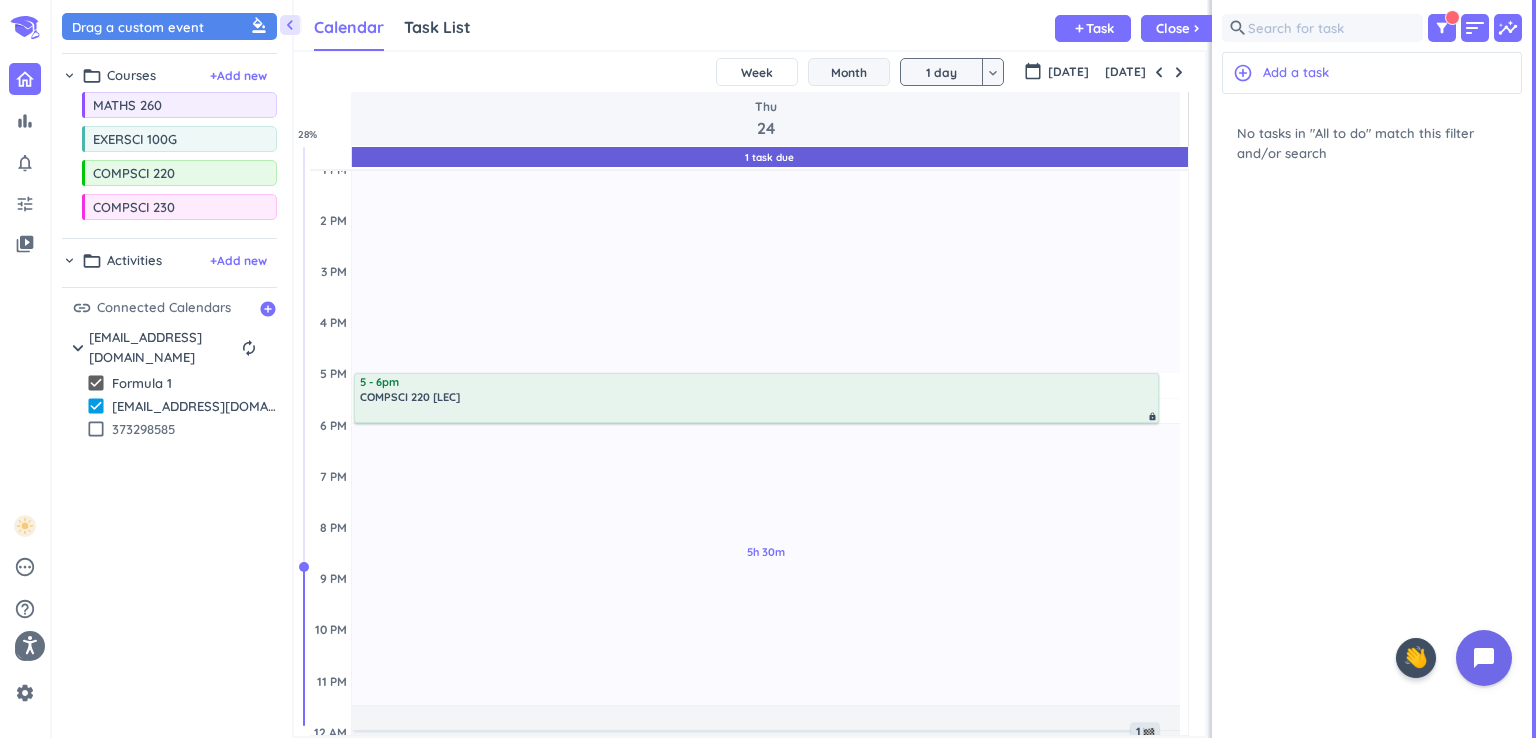 click on "Month" at bounding box center [849, 72] 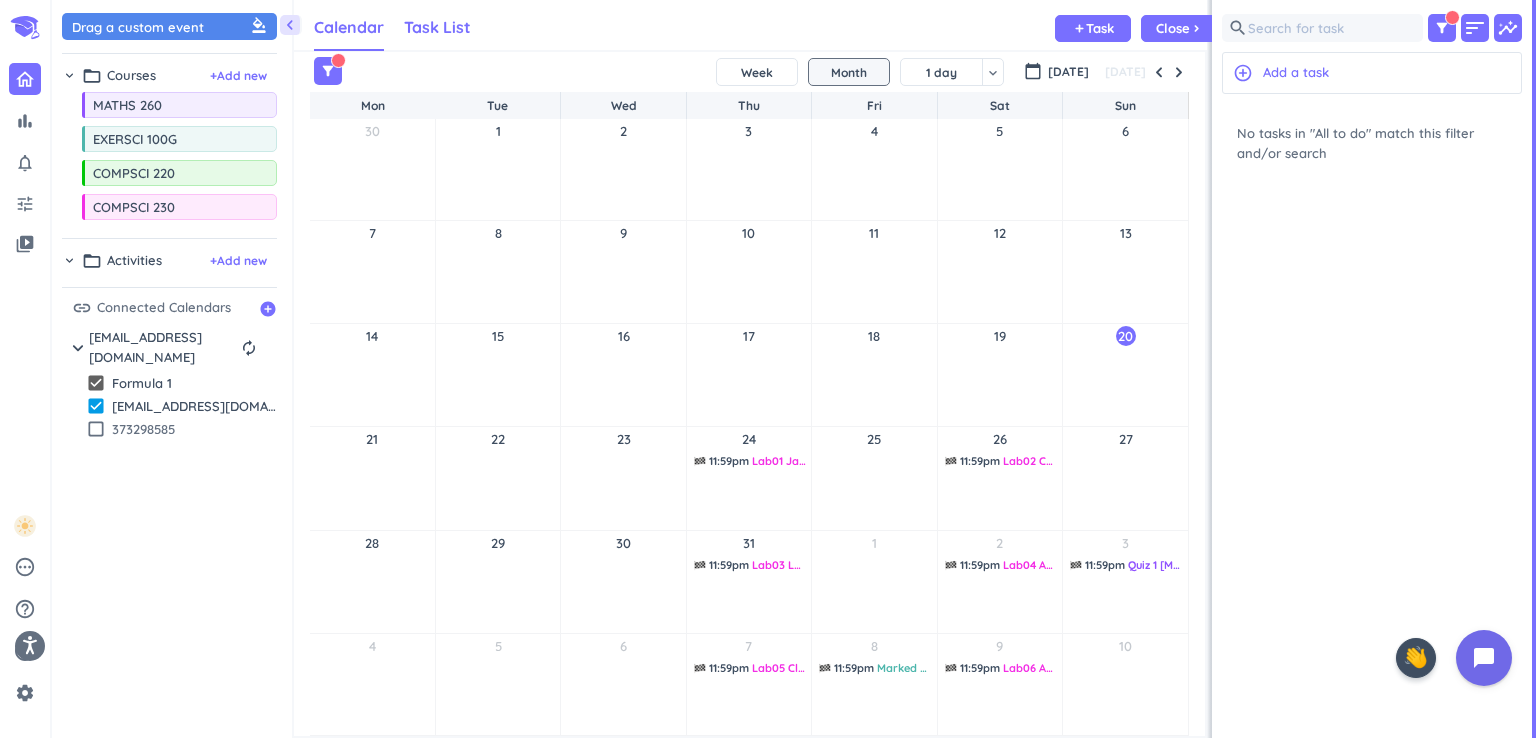 click on "Task List" at bounding box center [437, 27] 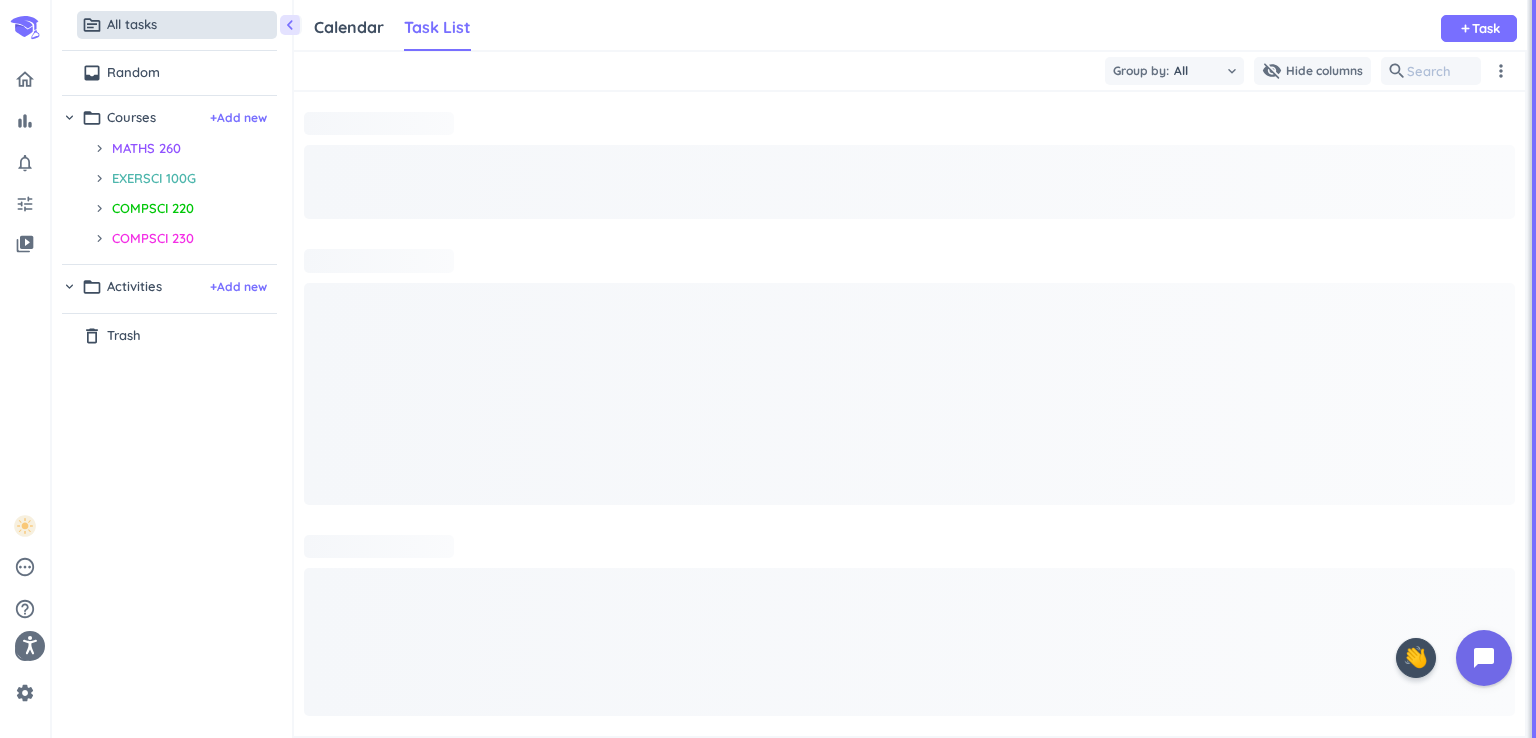 scroll, scrollTop: 8, scrollLeft: 9, axis: both 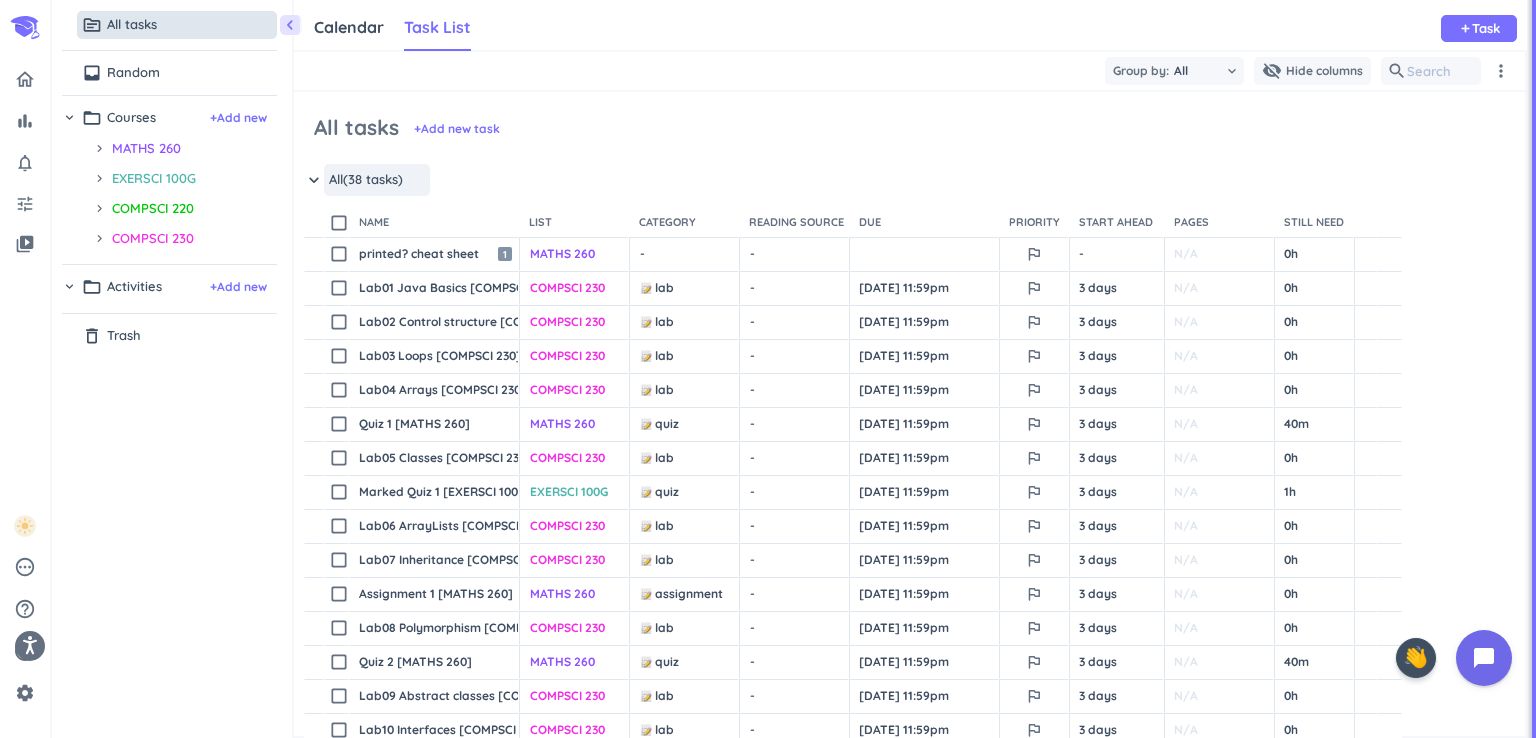 drag, startPoint x: 400, startPoint y: 278, endPoint x: 758, endPoint y: 130, distance: 387.3861 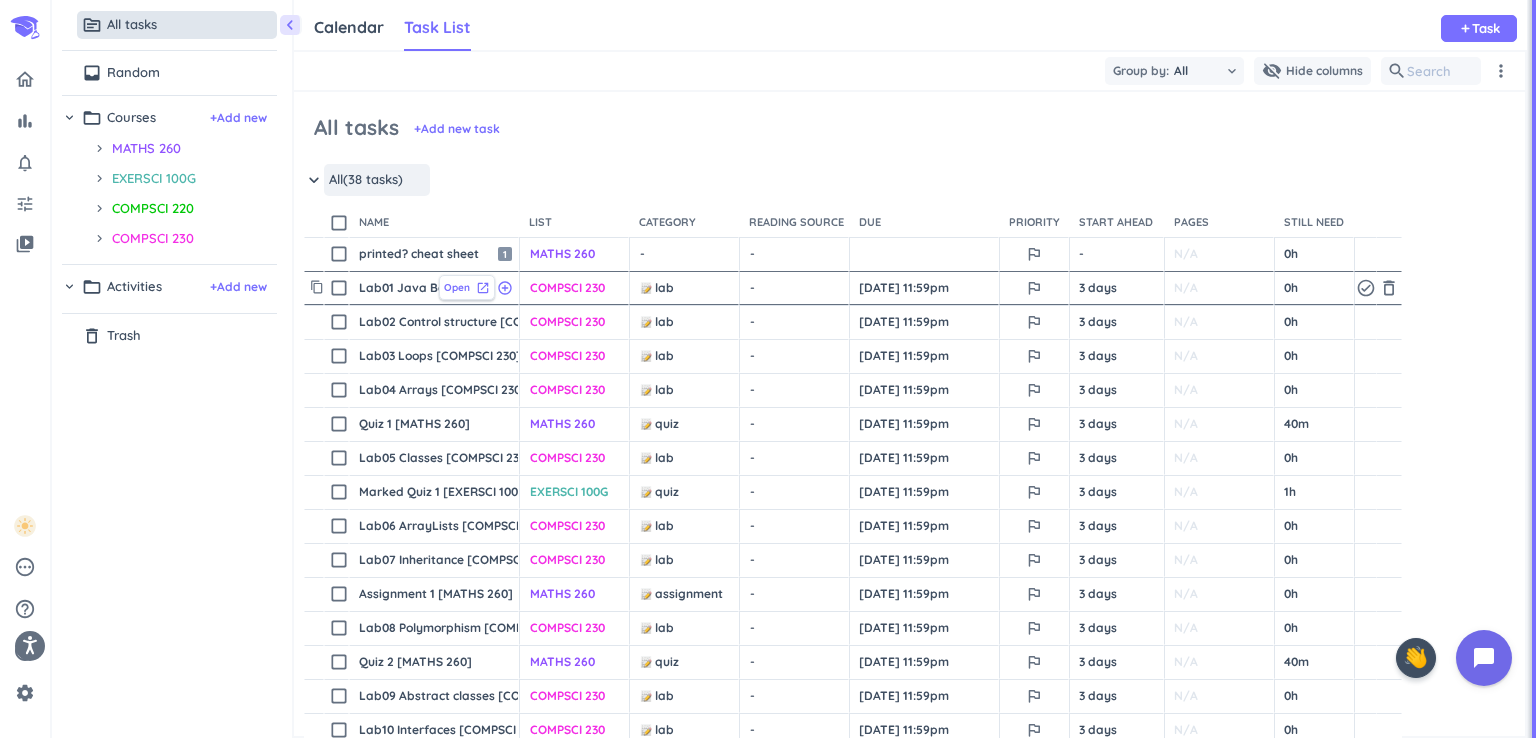 click on "Open" at bounding box center (457, 287) 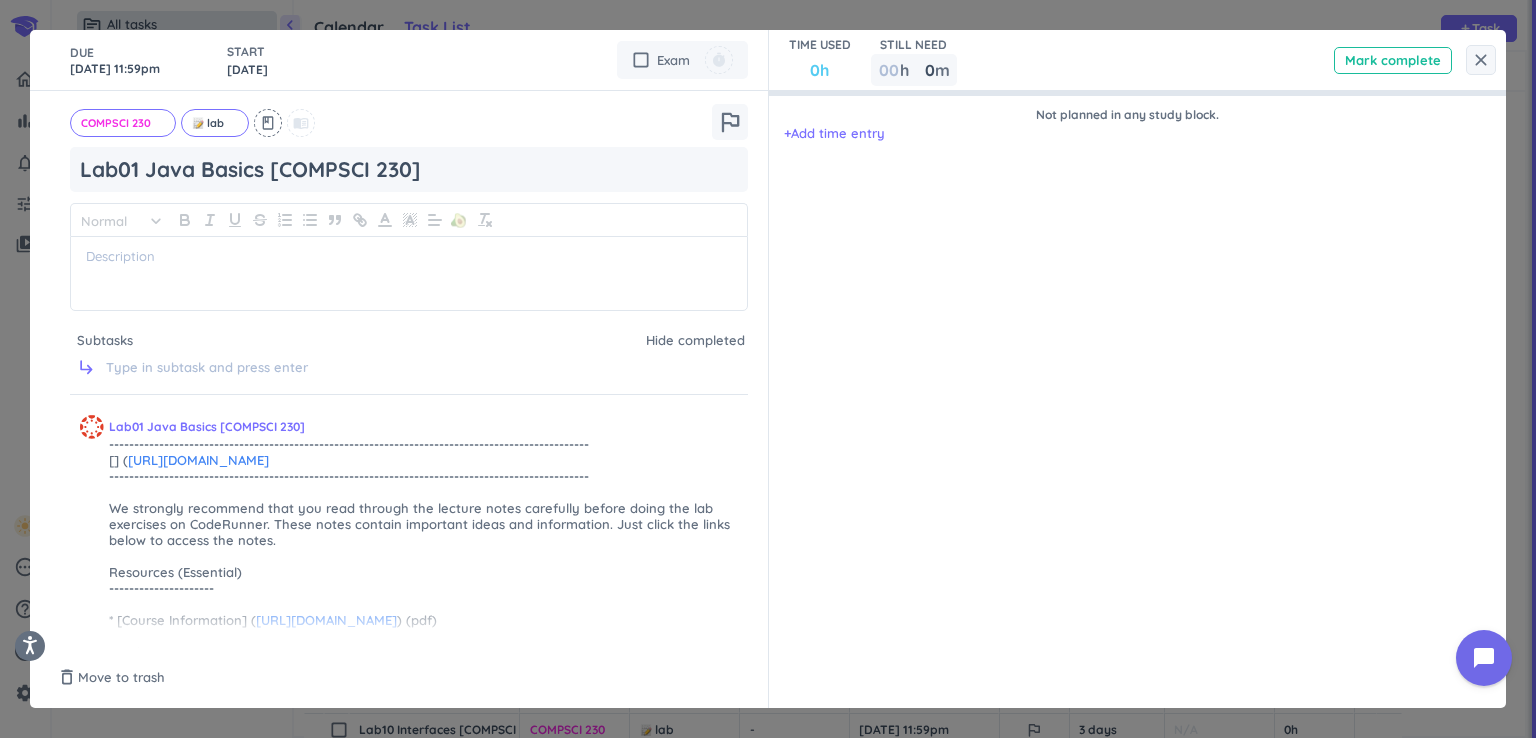click on "close" at bounding box center (1481, 60) 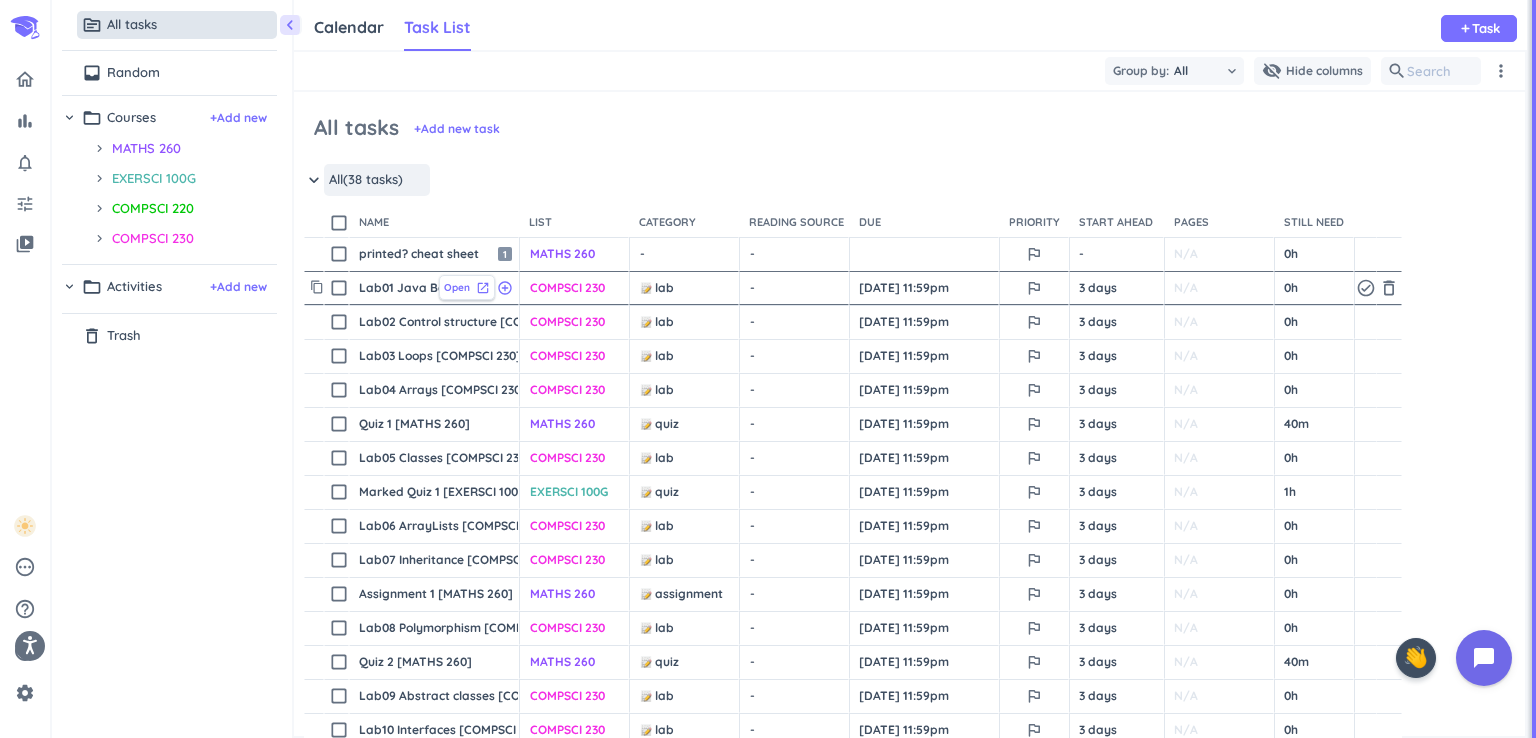 click on "Open" at bounding box center (457, 287) 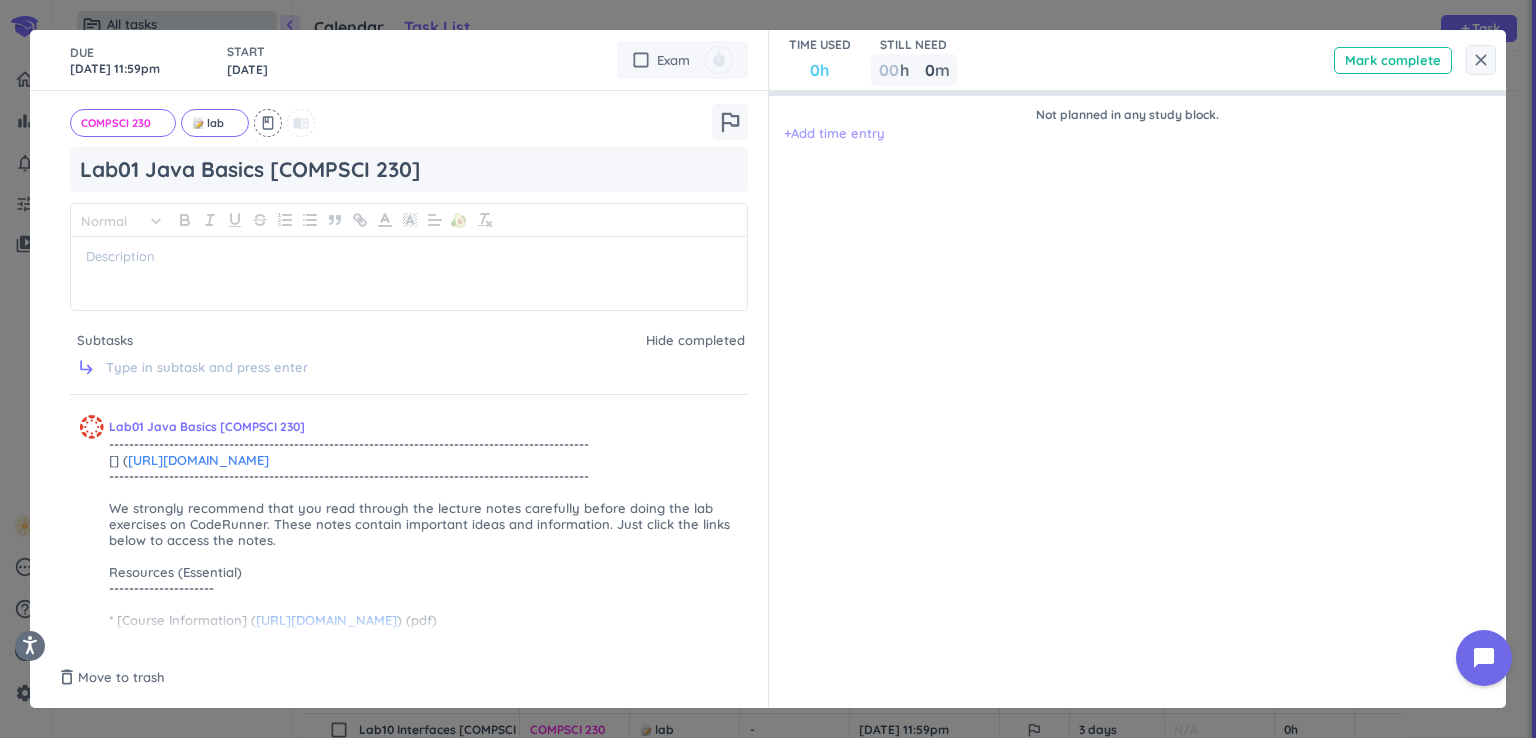 click on "+  Add time entry" at bounding box center (834, 134) 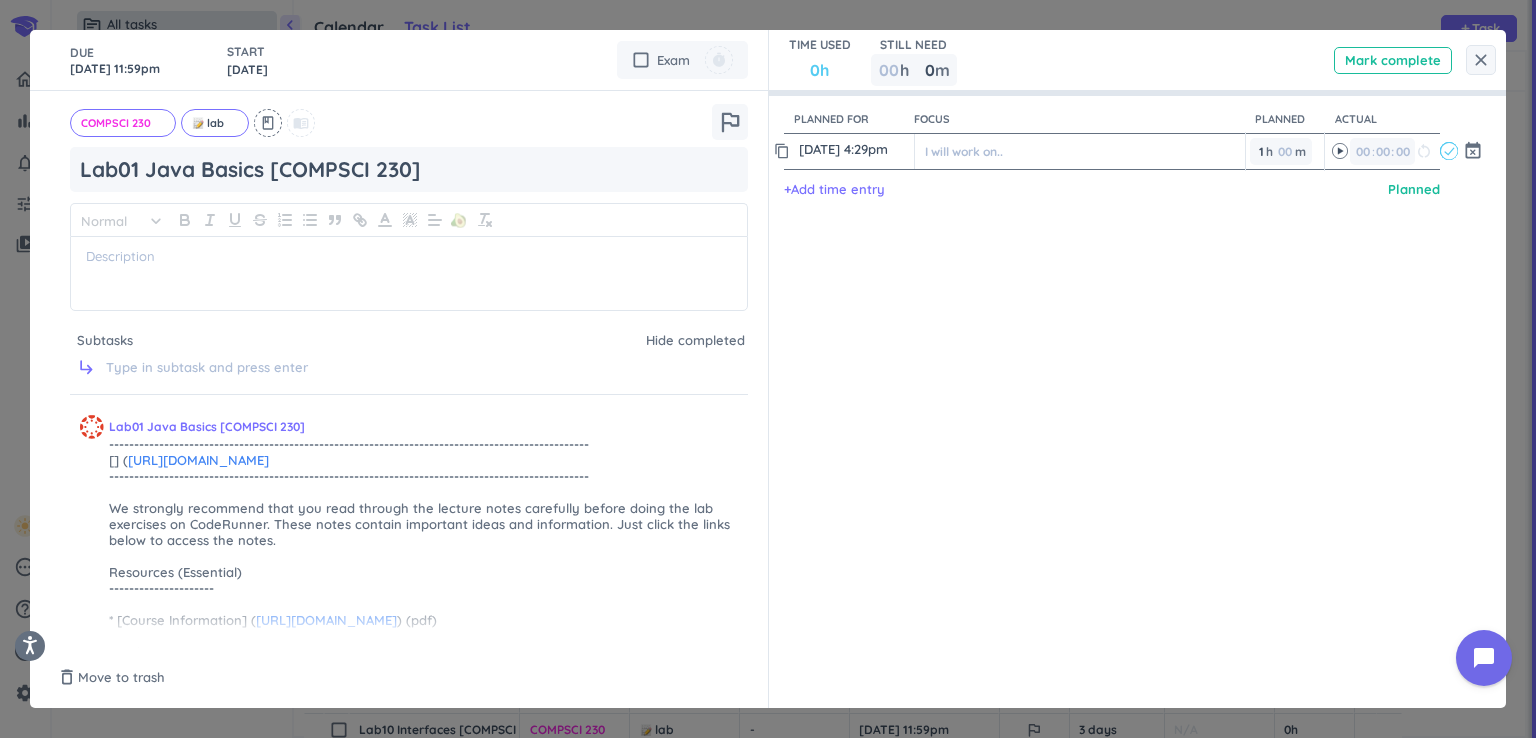 click on "20 Jul, 4:29pm" at bounding box center (854, 149) 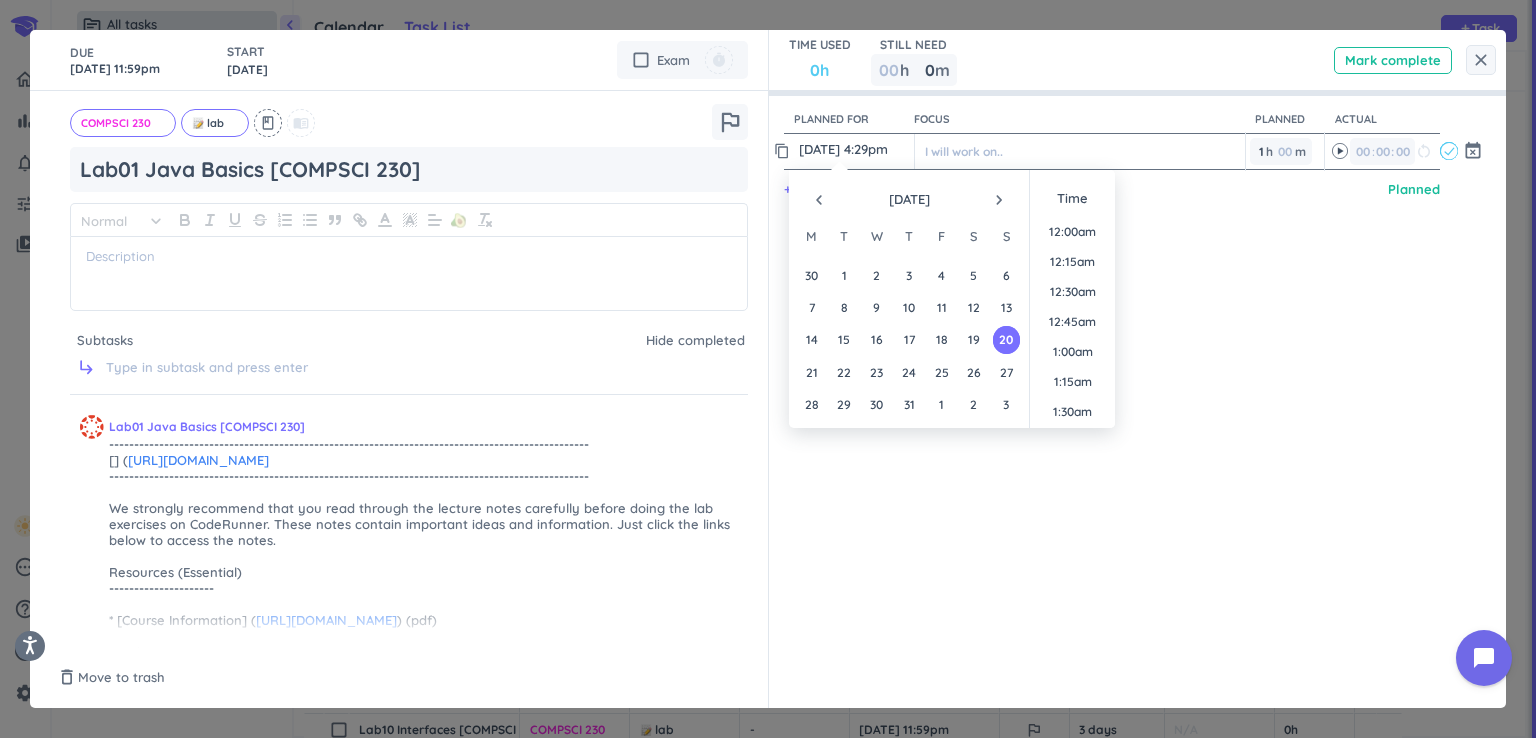 scroll, scrollTop: 1859, scrollLeft: 0, axis: vertical 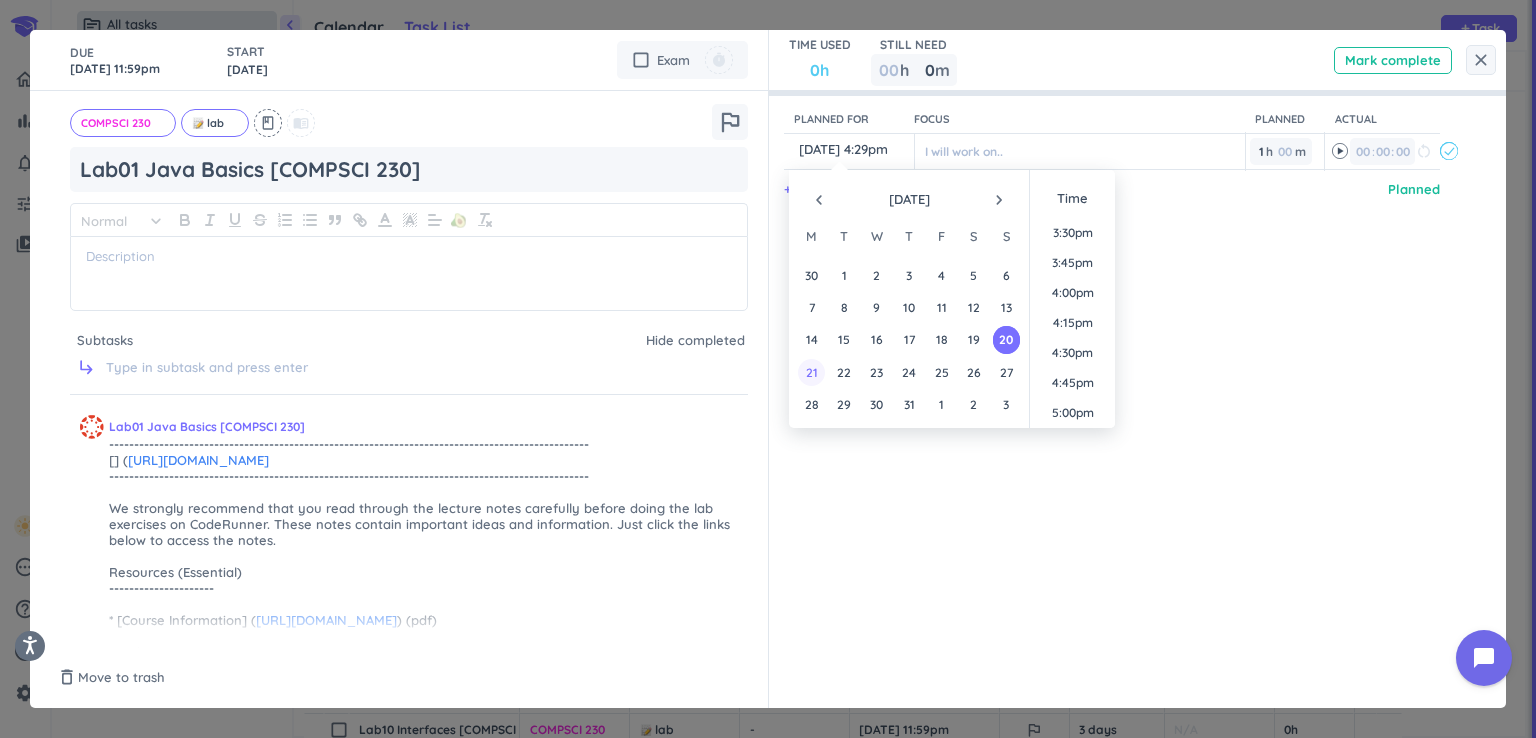 click on "21" at bounding box center (811, 372) 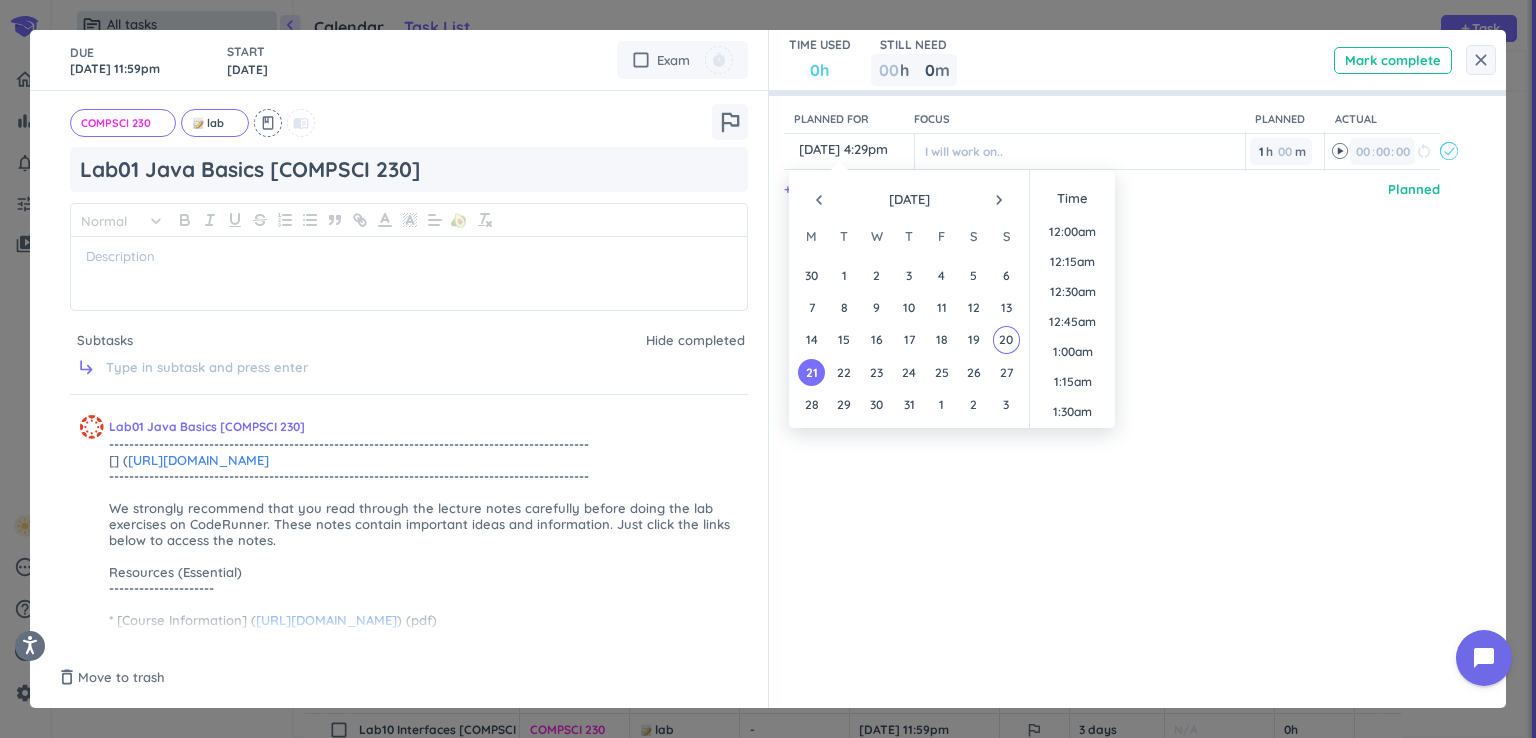 scroll, scrollTop: 1859, scrollLeft: 0, axis: vertical 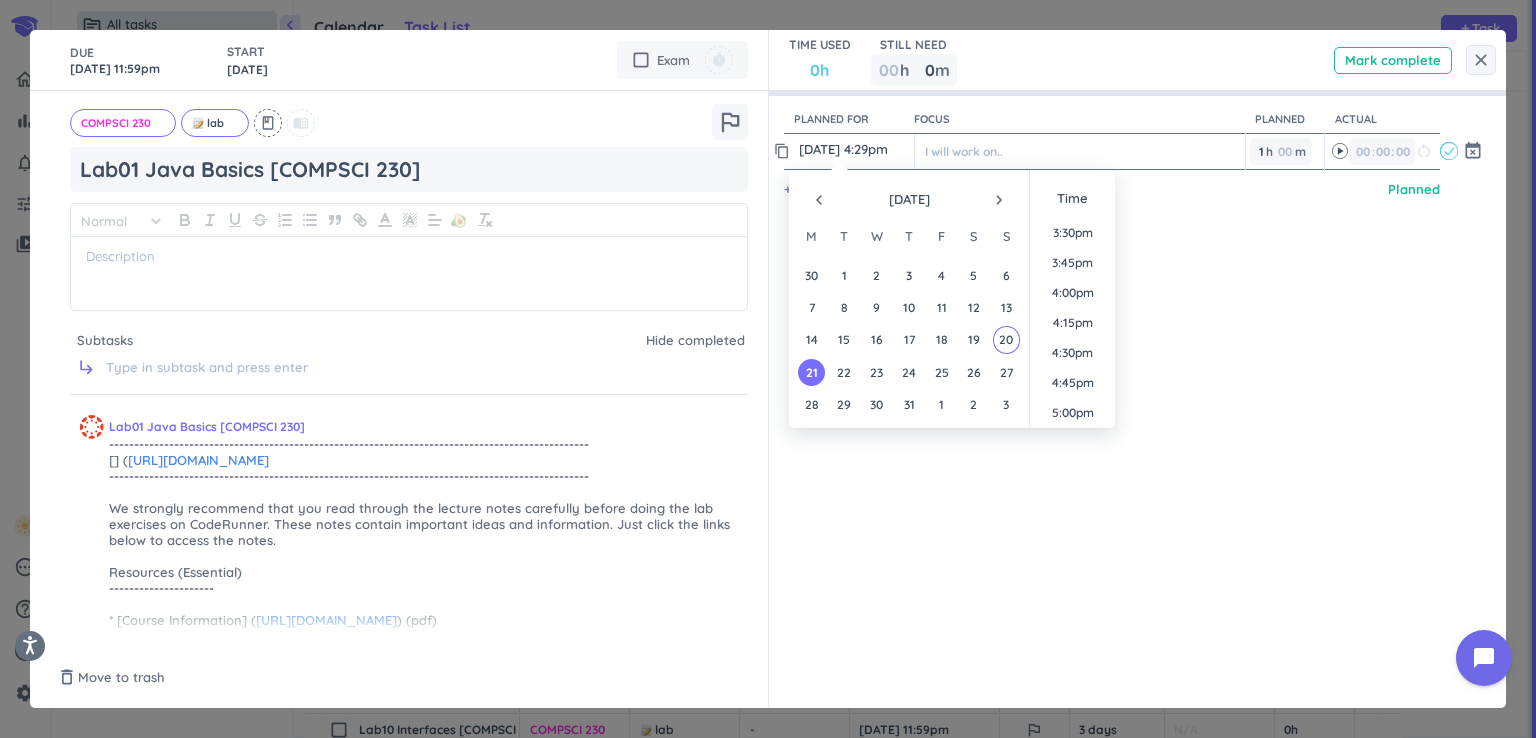 click on "21 Jul, 4:29pm" at bounding box center (854, 149) 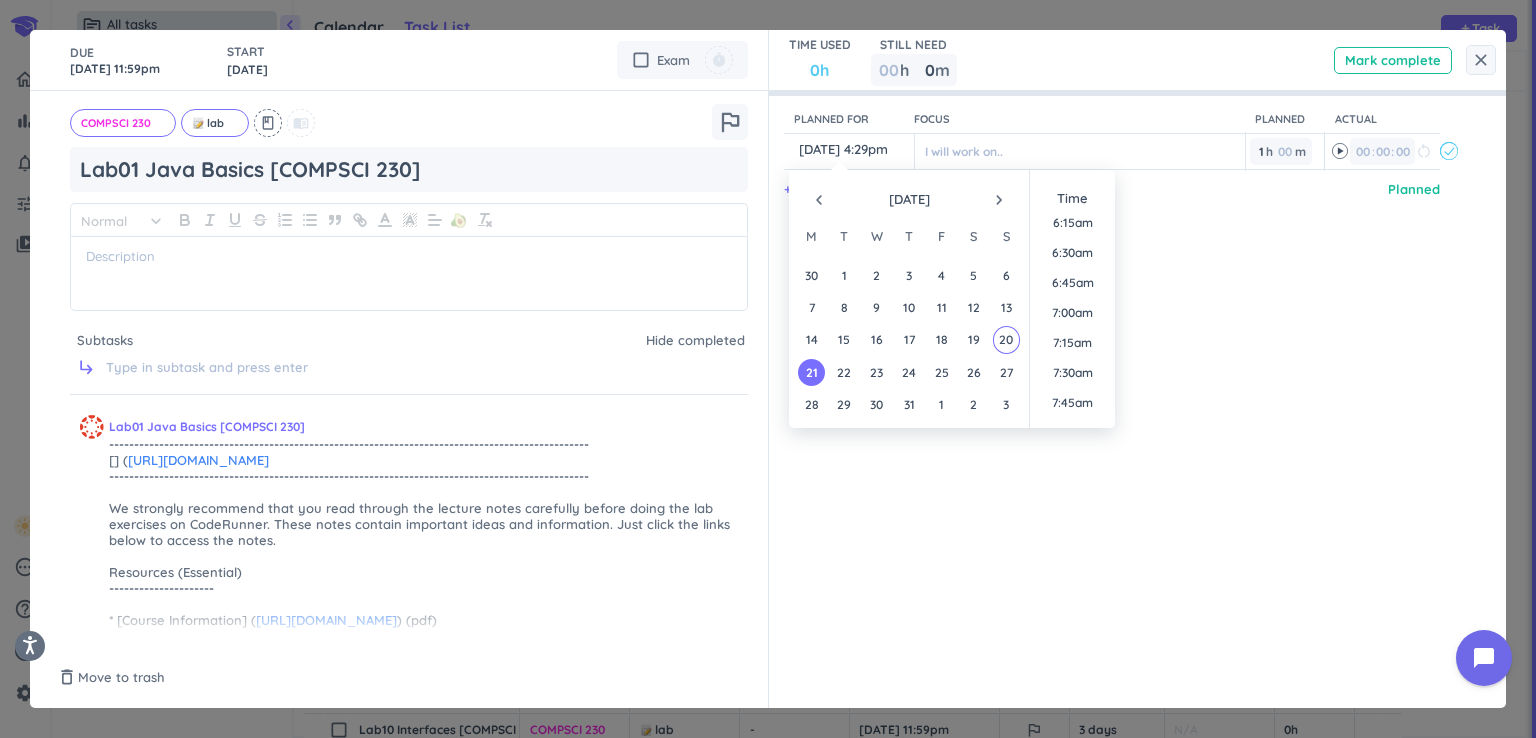 scroll, scrollTop: 959, scrollLeft: 0, axis: vertical 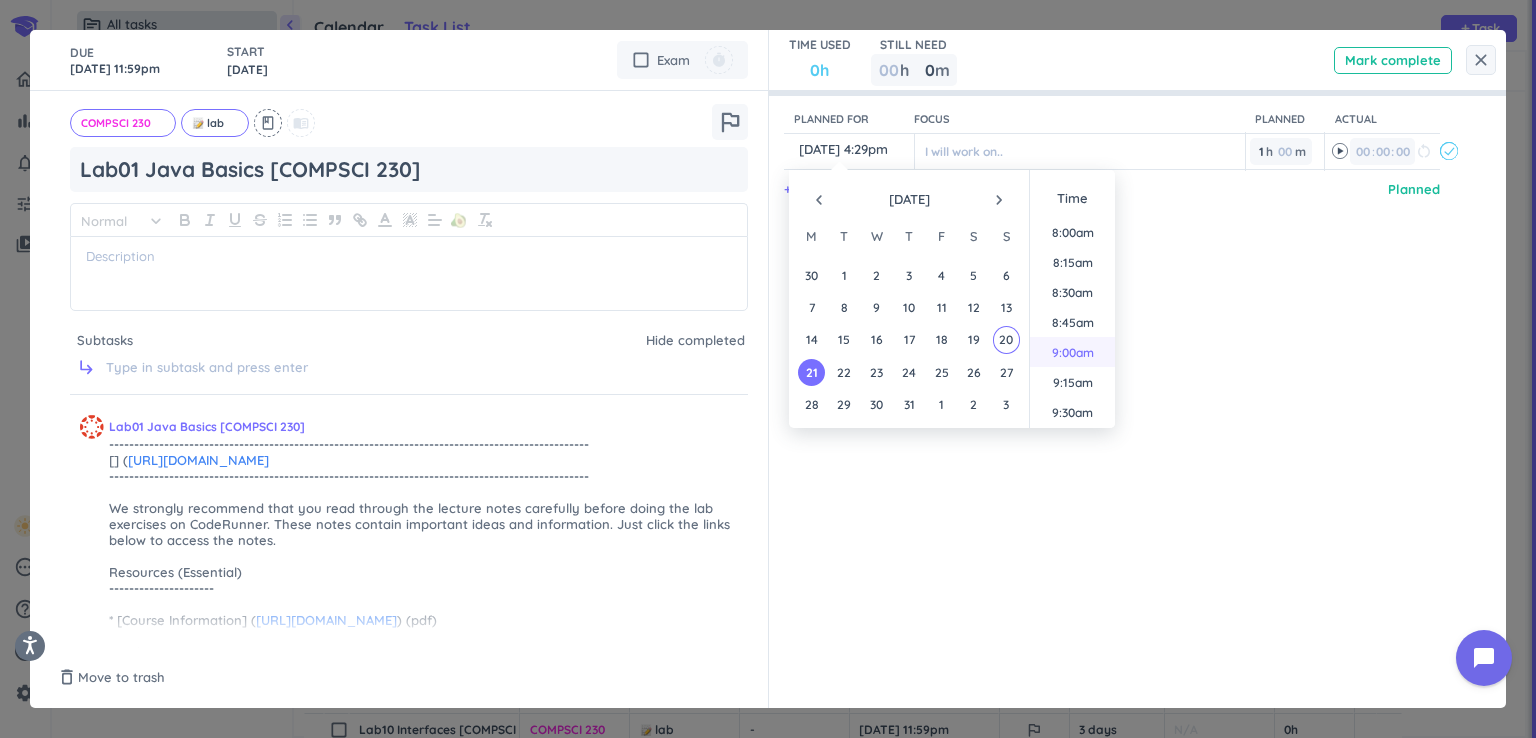 click on "9:00am" at bounding box center (1072, 352) 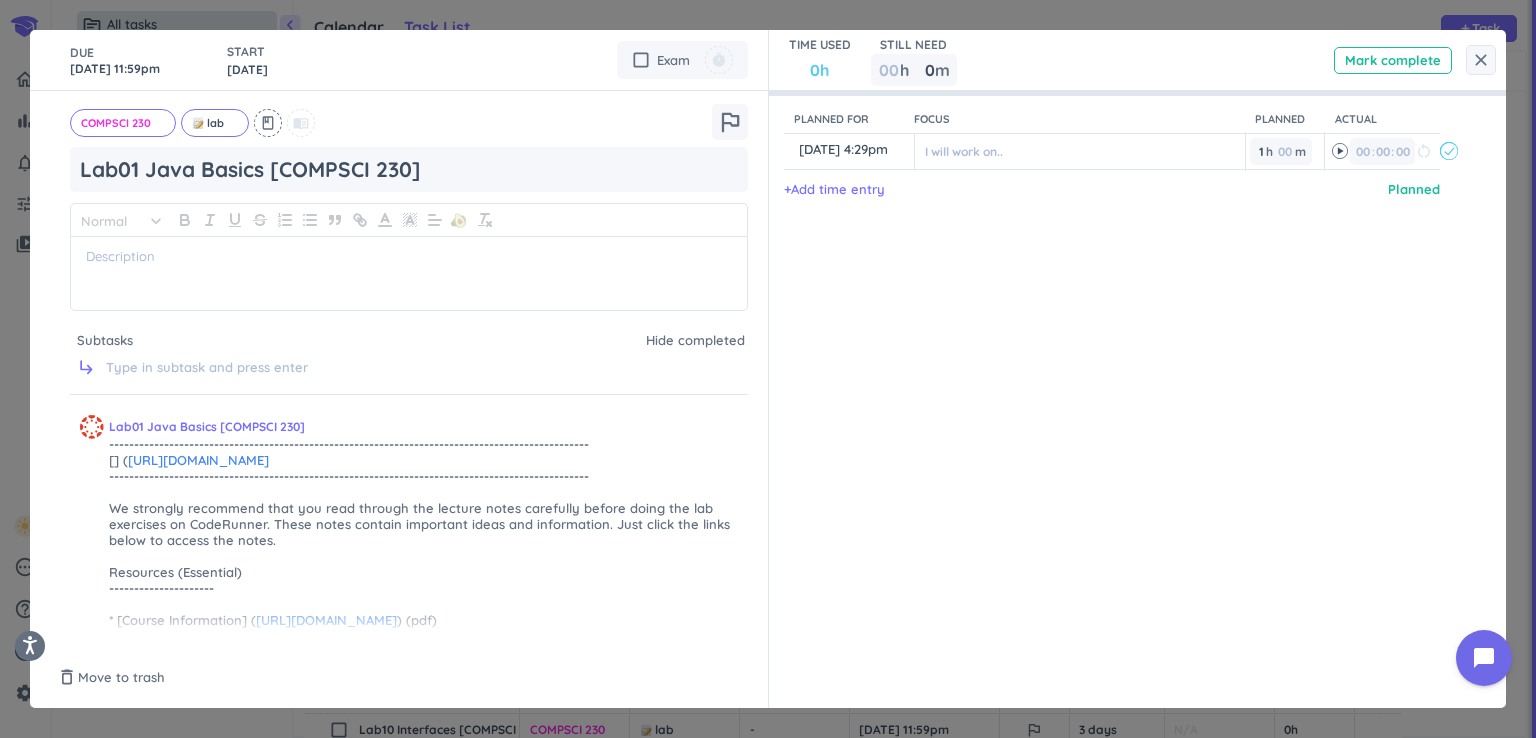type on "21 Jul, 9:00am" 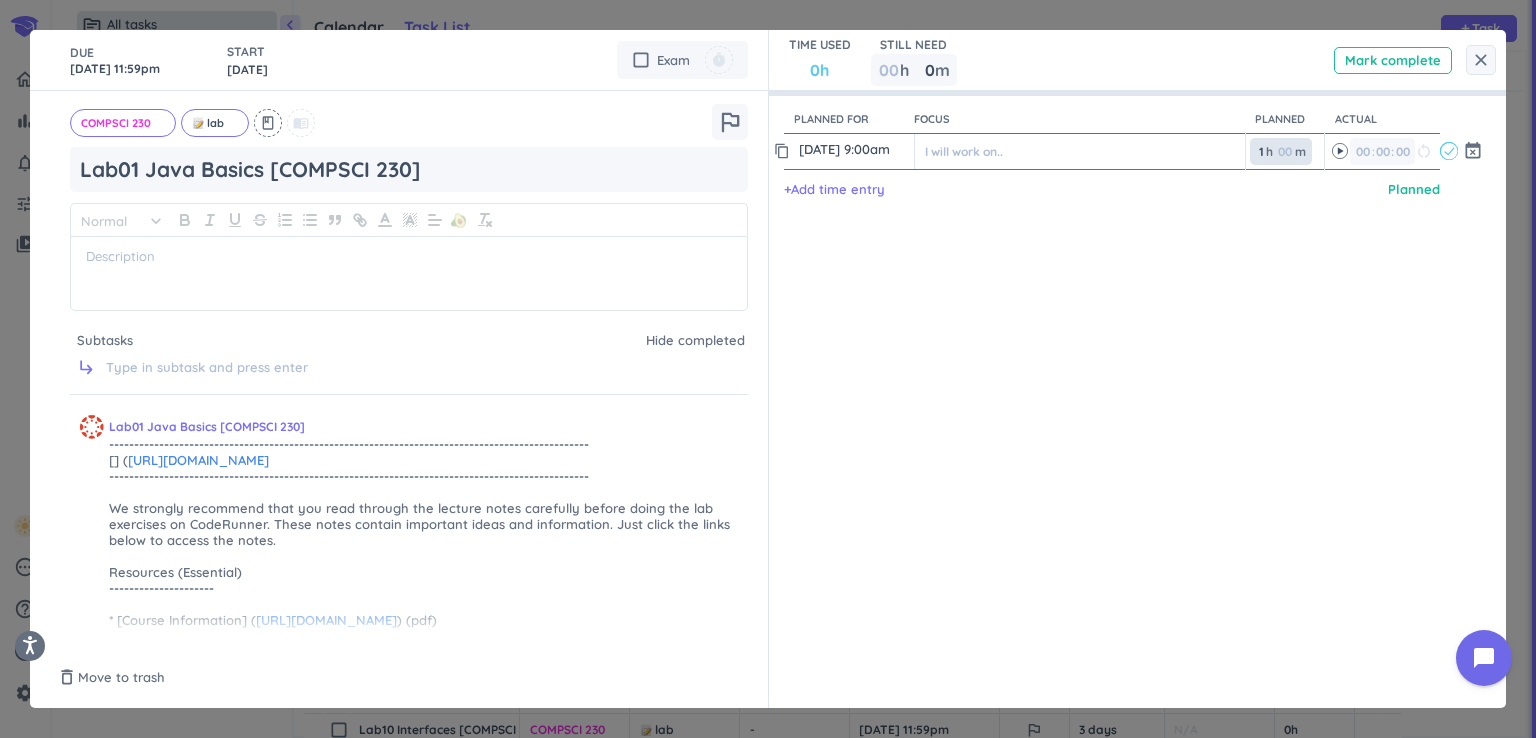 drag, startPoint x: 1249, startPoint y: 146, endPoint x: 1257, endPoint y: 153, distance: 10.630146 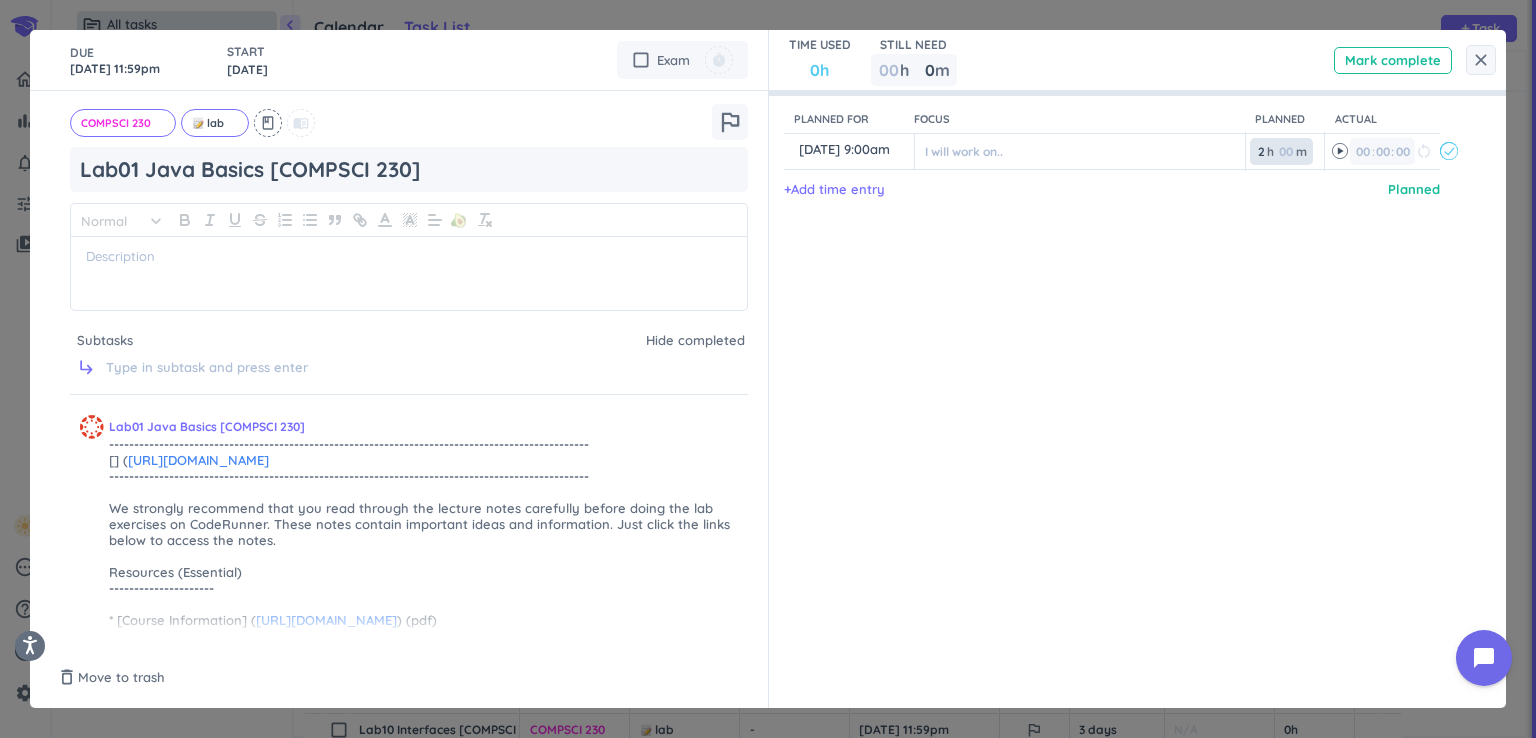 type on "2" 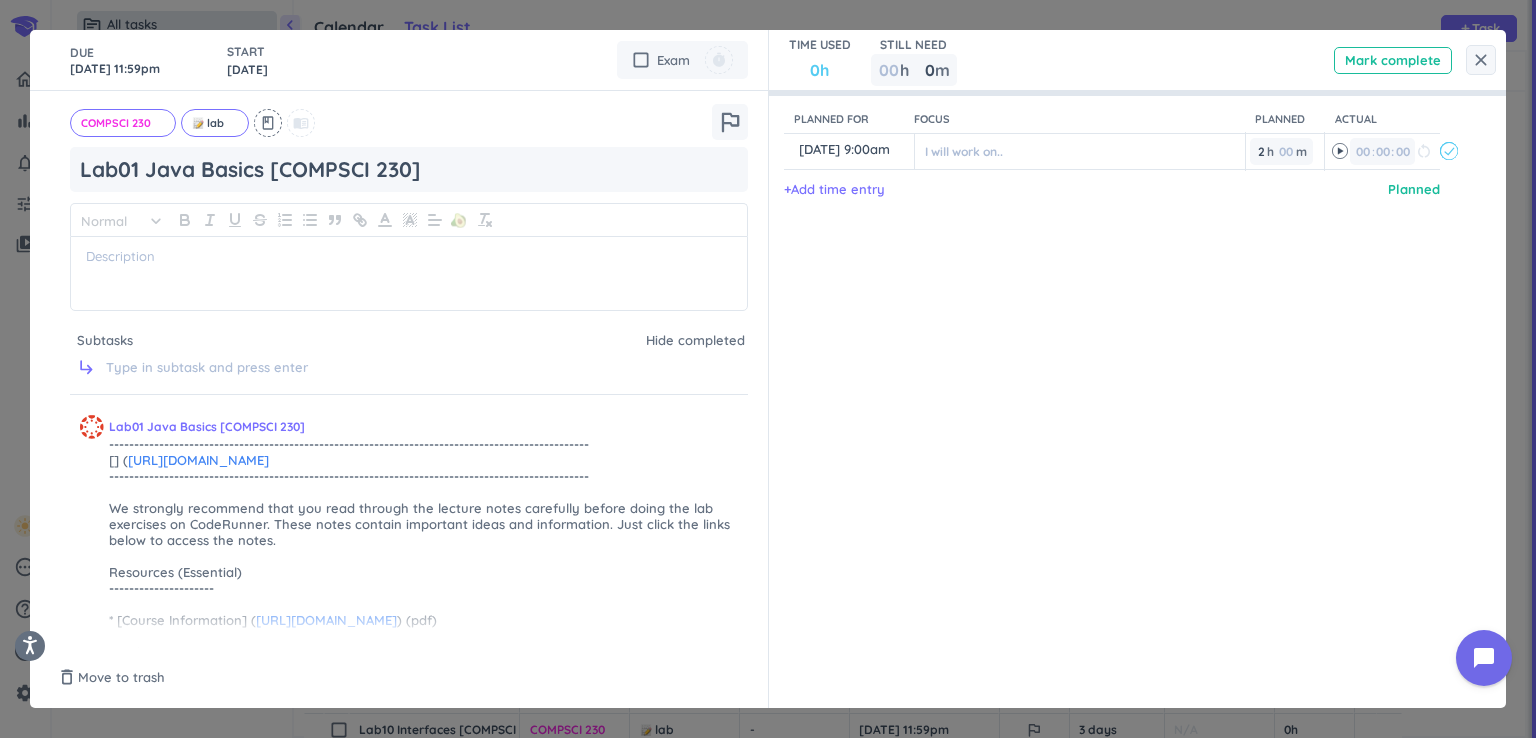 click on "Planned for Focus Planned Actual content_copy 21 Jul, 9:00am ️ I will work on.. 2 2 00 h 00 m 00 00 : 00 restart_alt event_busy +  Add time entry Planned" at bounding box center [1128, 369] 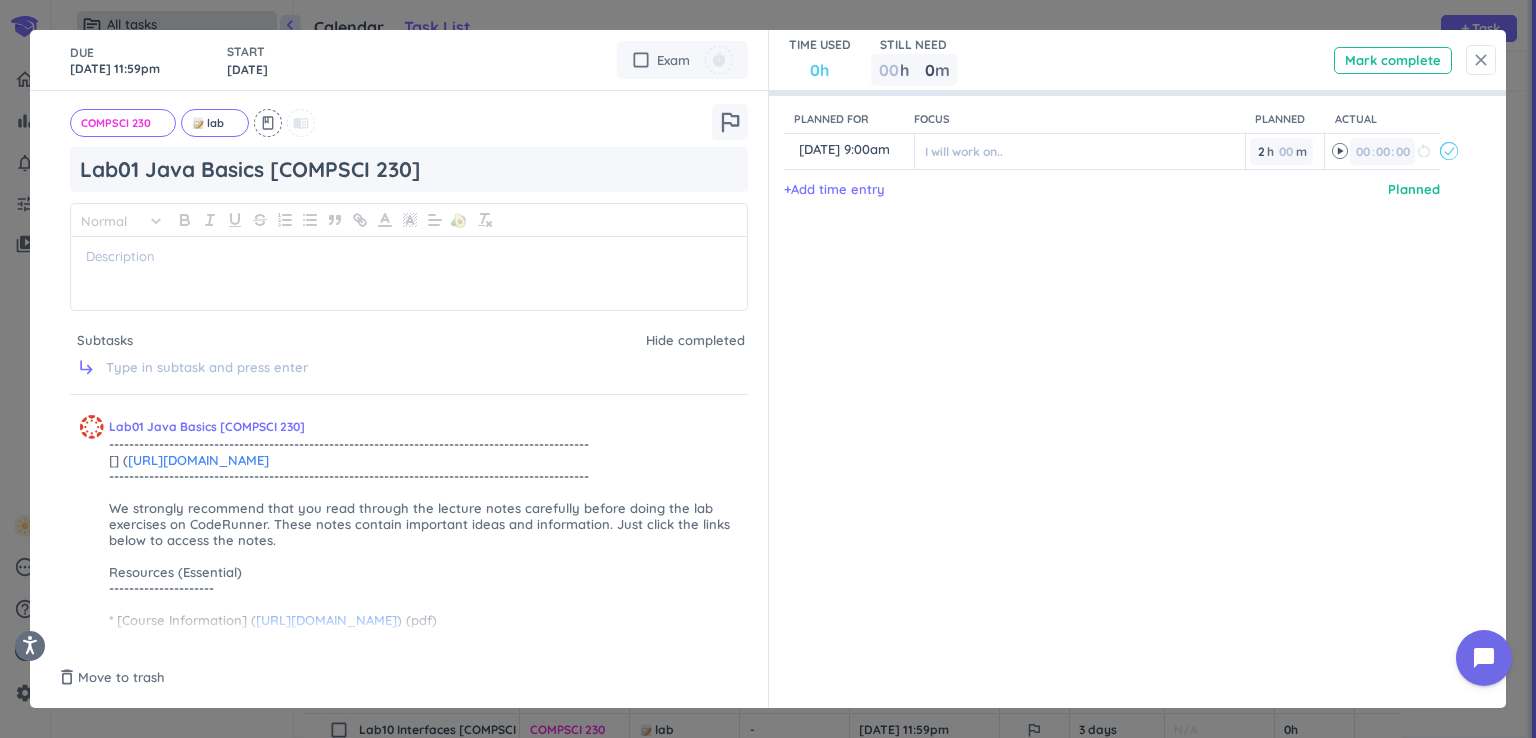click on "close" at bounding box center [1481, 60] 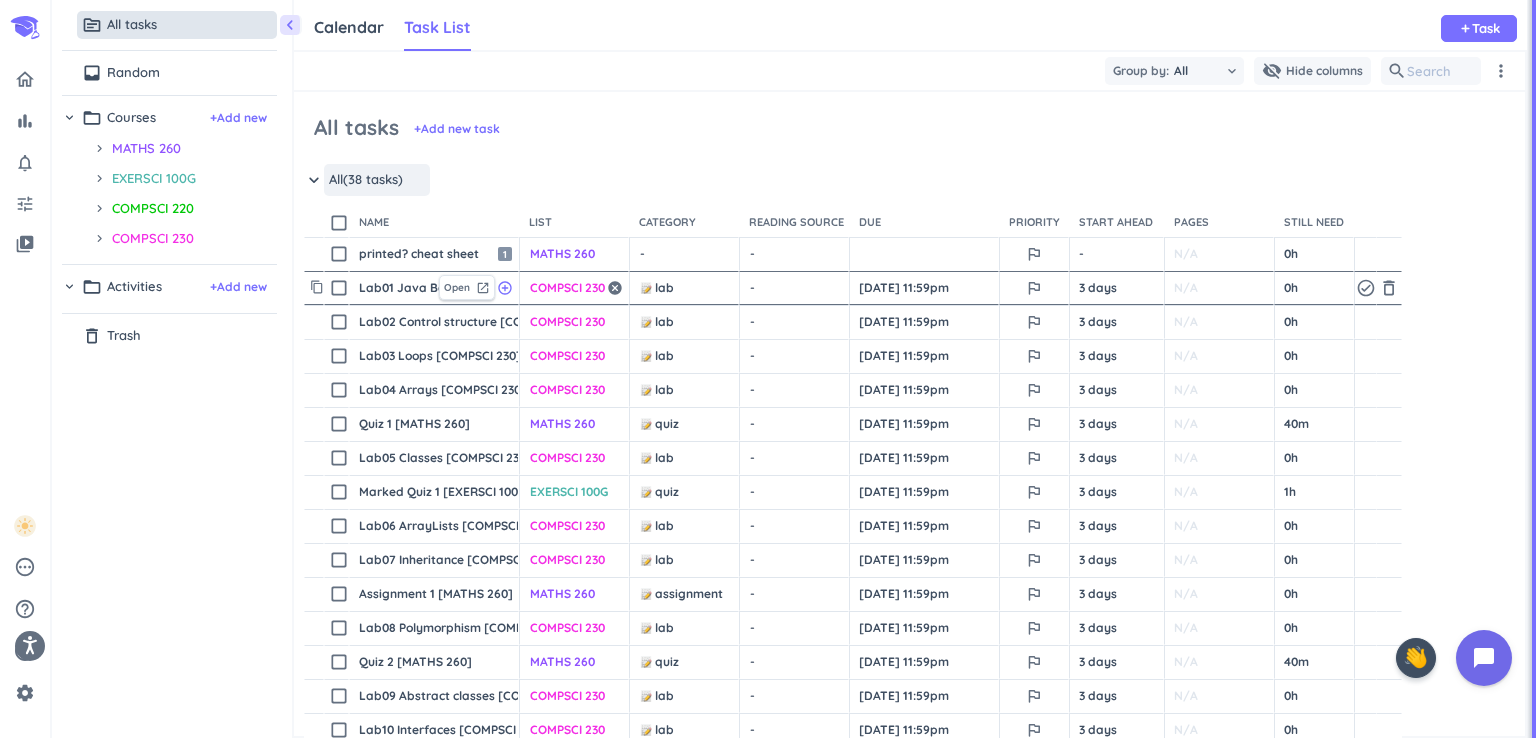 click on "COMPSCI 230" at bounding box center (567, 288) 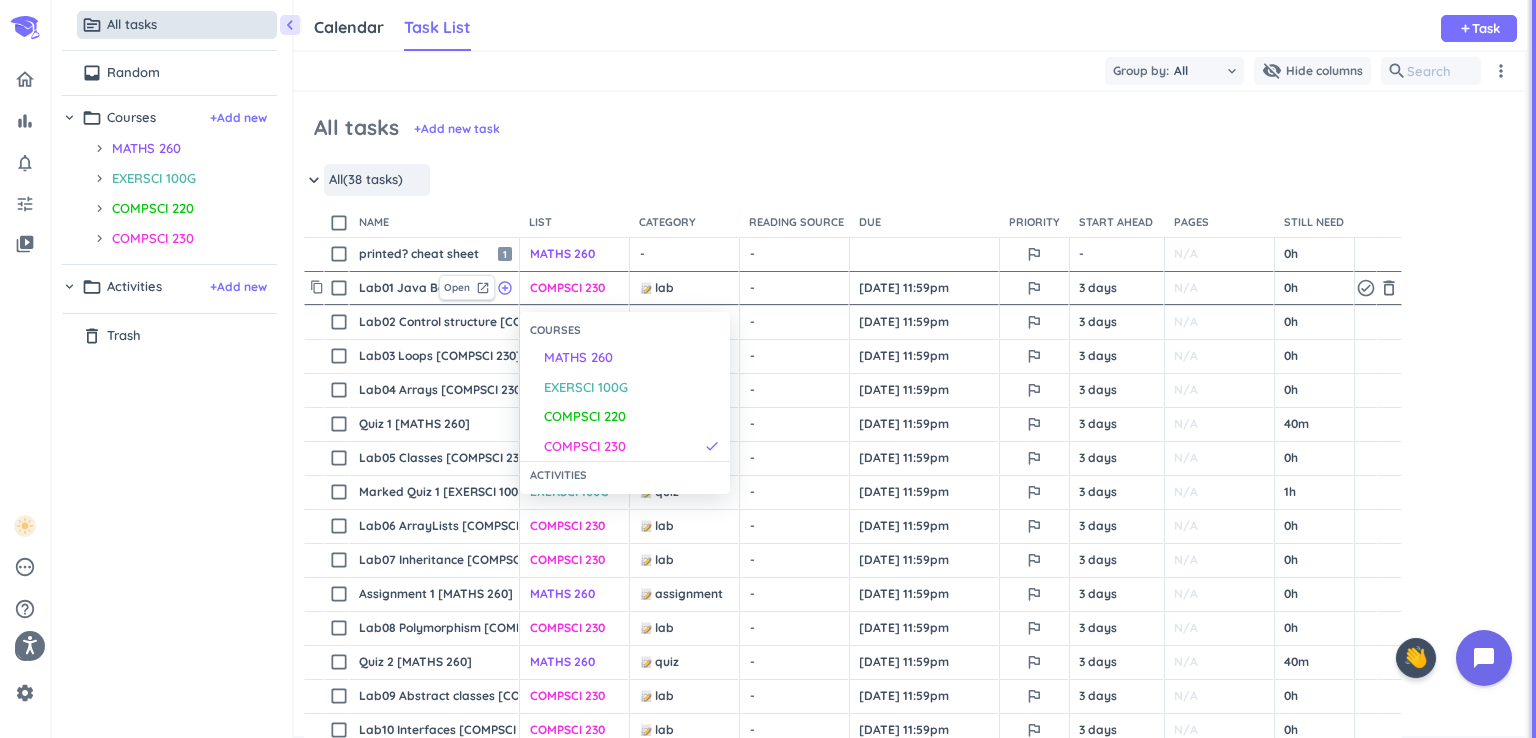 click at bounding box center (768, 369) 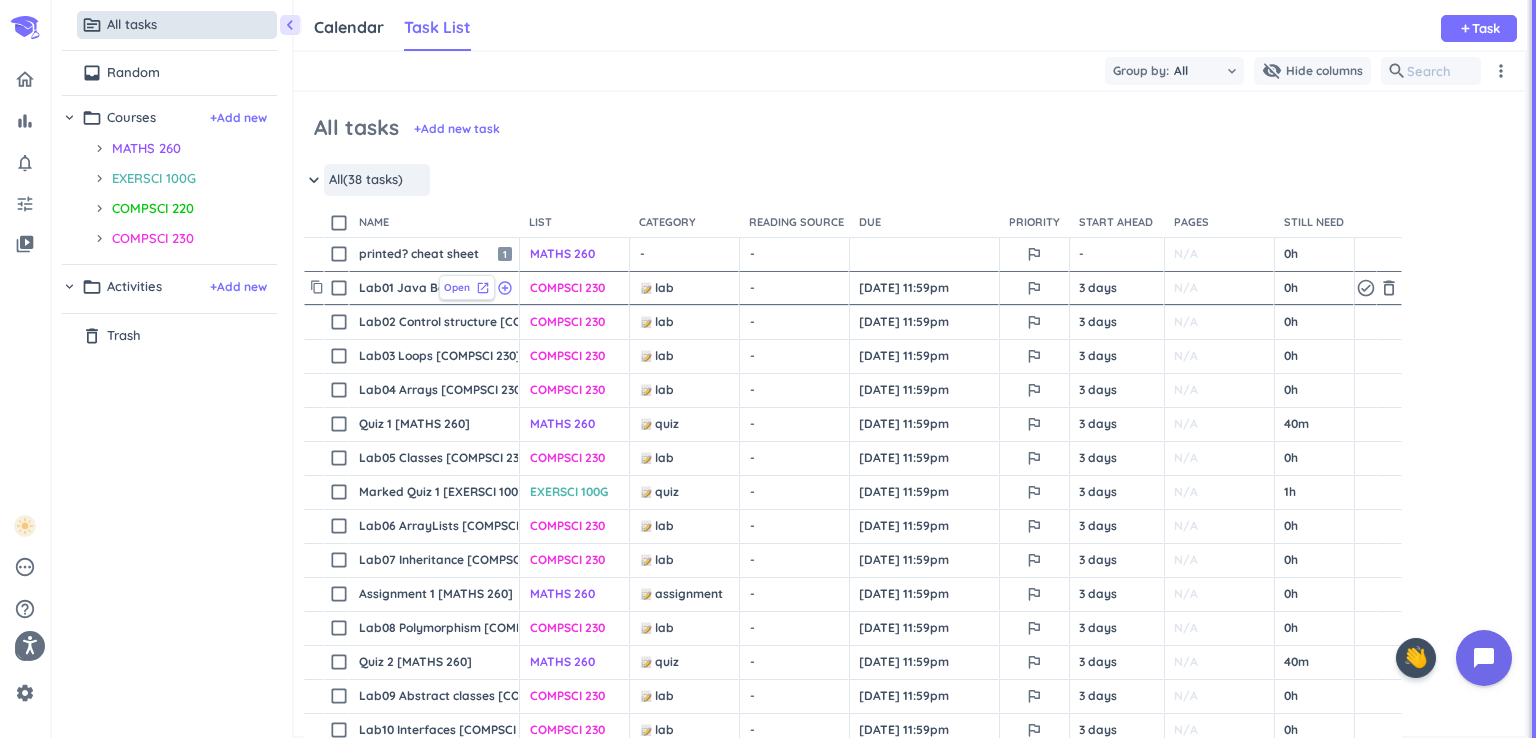click on "Open" at bounding box center [457, 287] 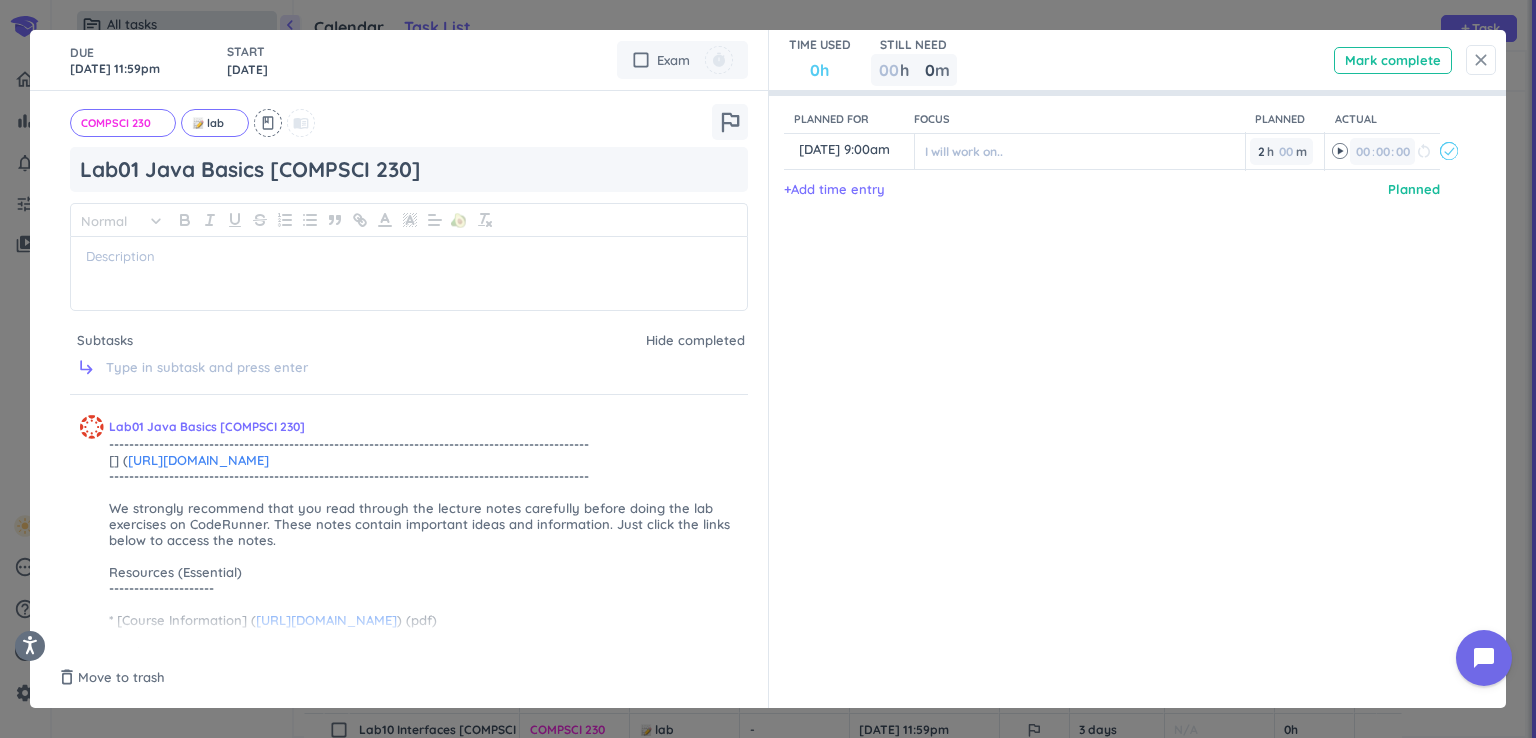 click on "close" at bounding box center (1481, 60) 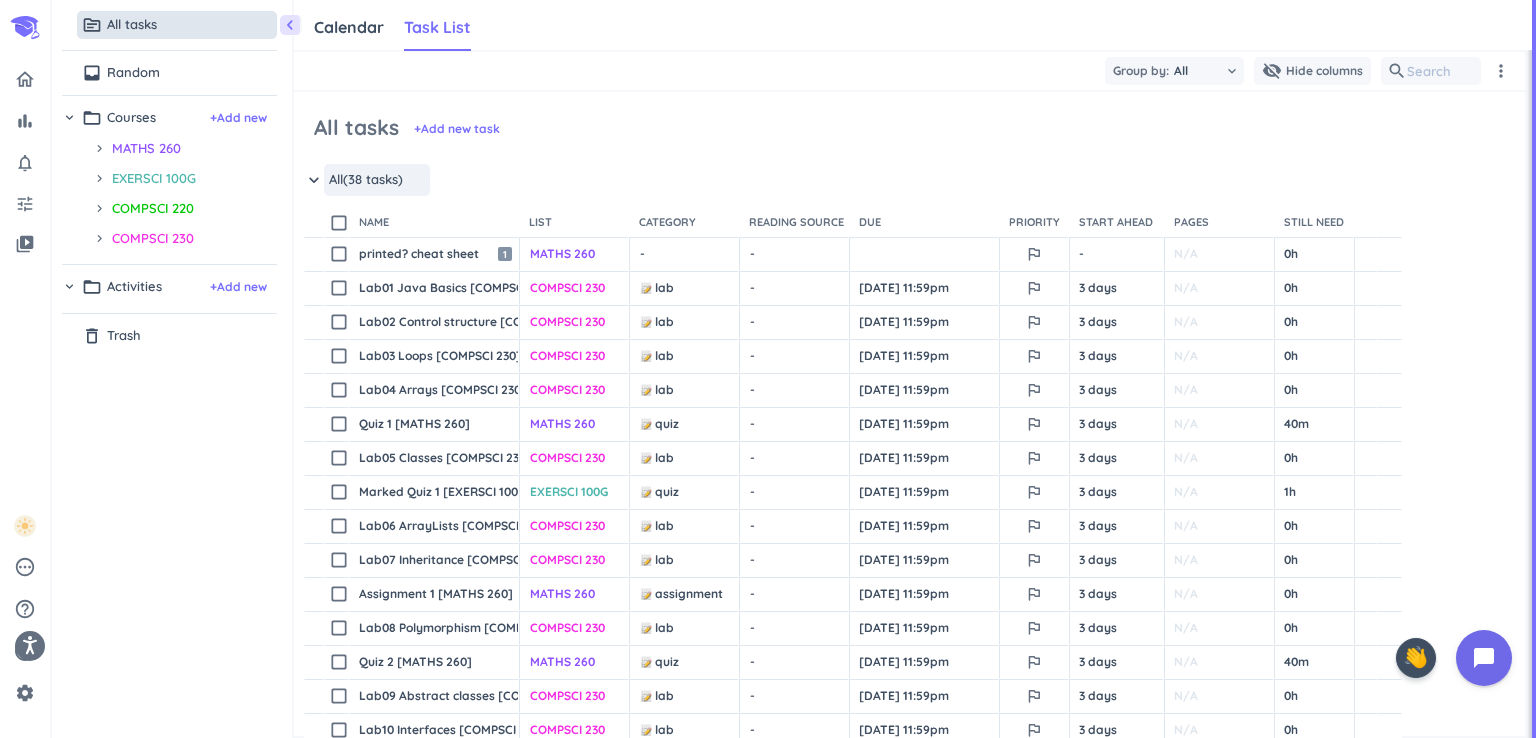 scroll, scrollTop: 0, scrollLeft: 0, axis: both 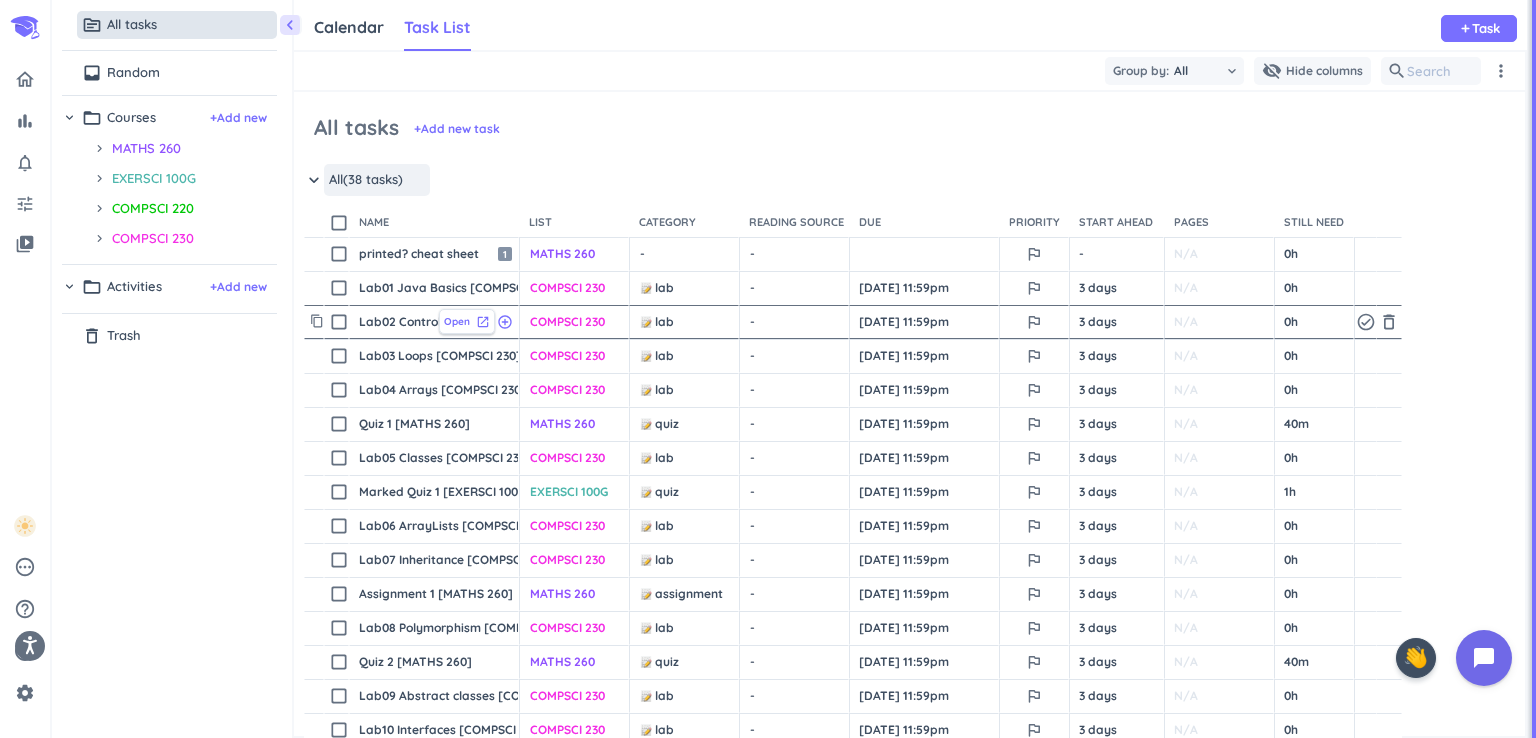 click on "Open" at bounding box center [457, 321] 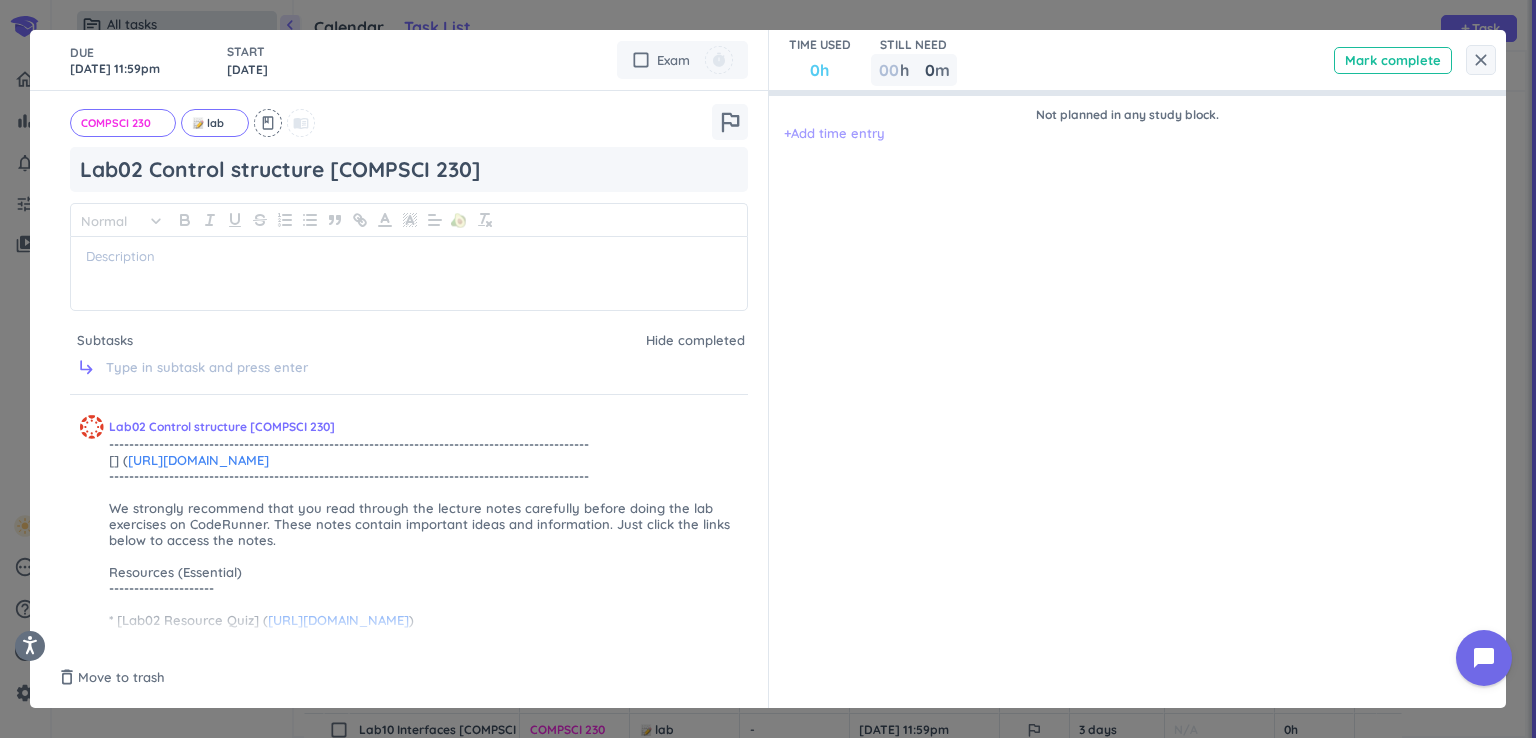 click on "+  Add time entry" at bounding box center [834, 134] 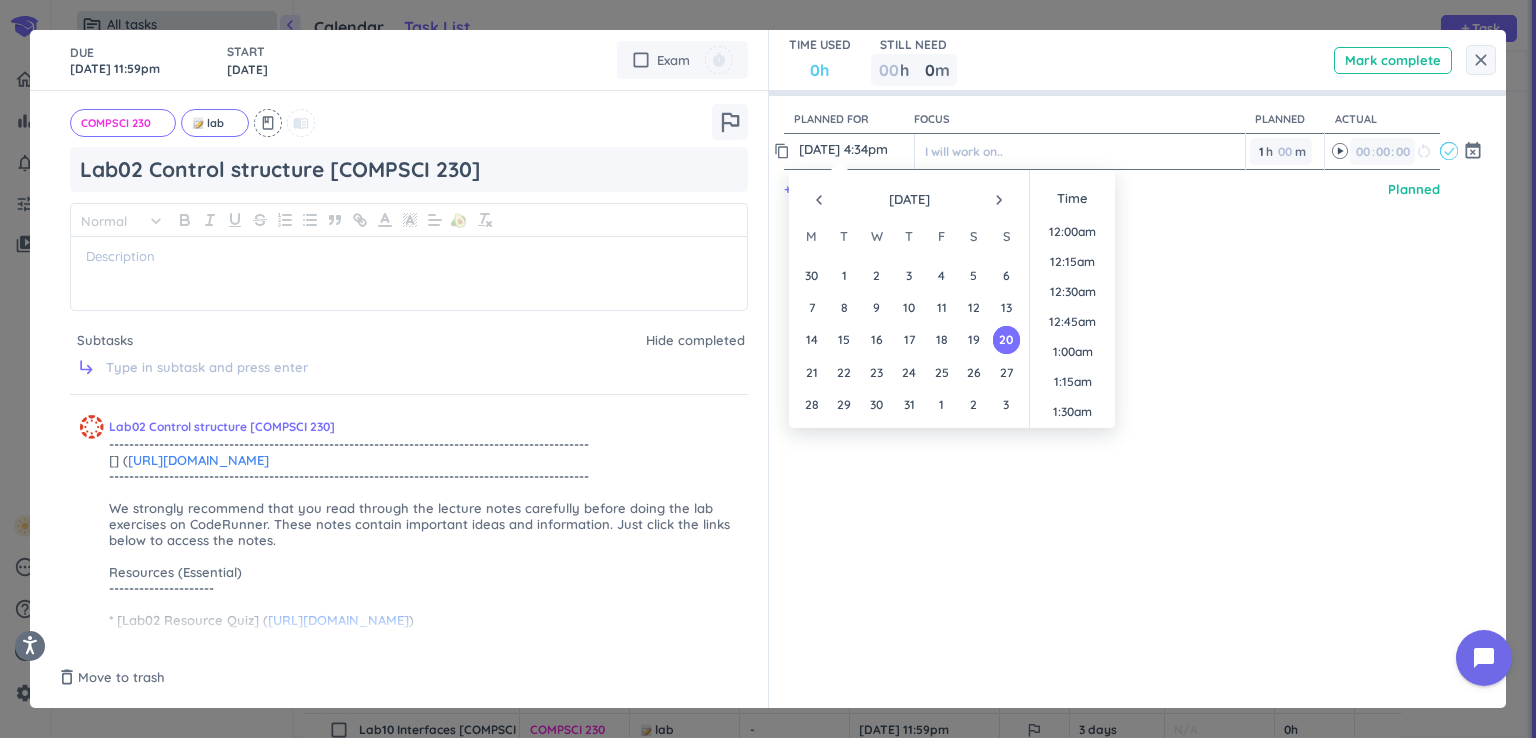click on "20 Jul, 4:34pm" at bounding box center [854, 149] 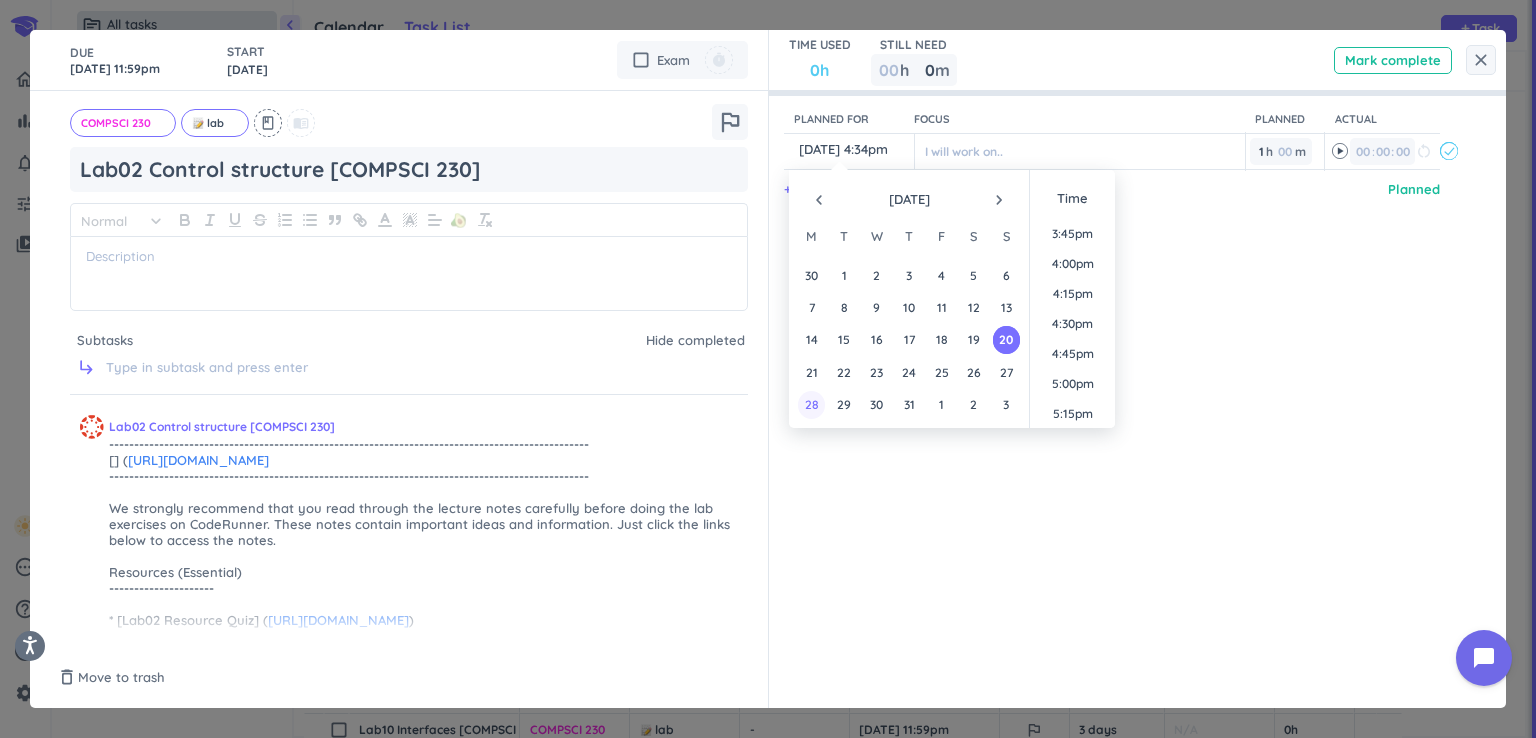click on "28" at bounding box center [811, 404] 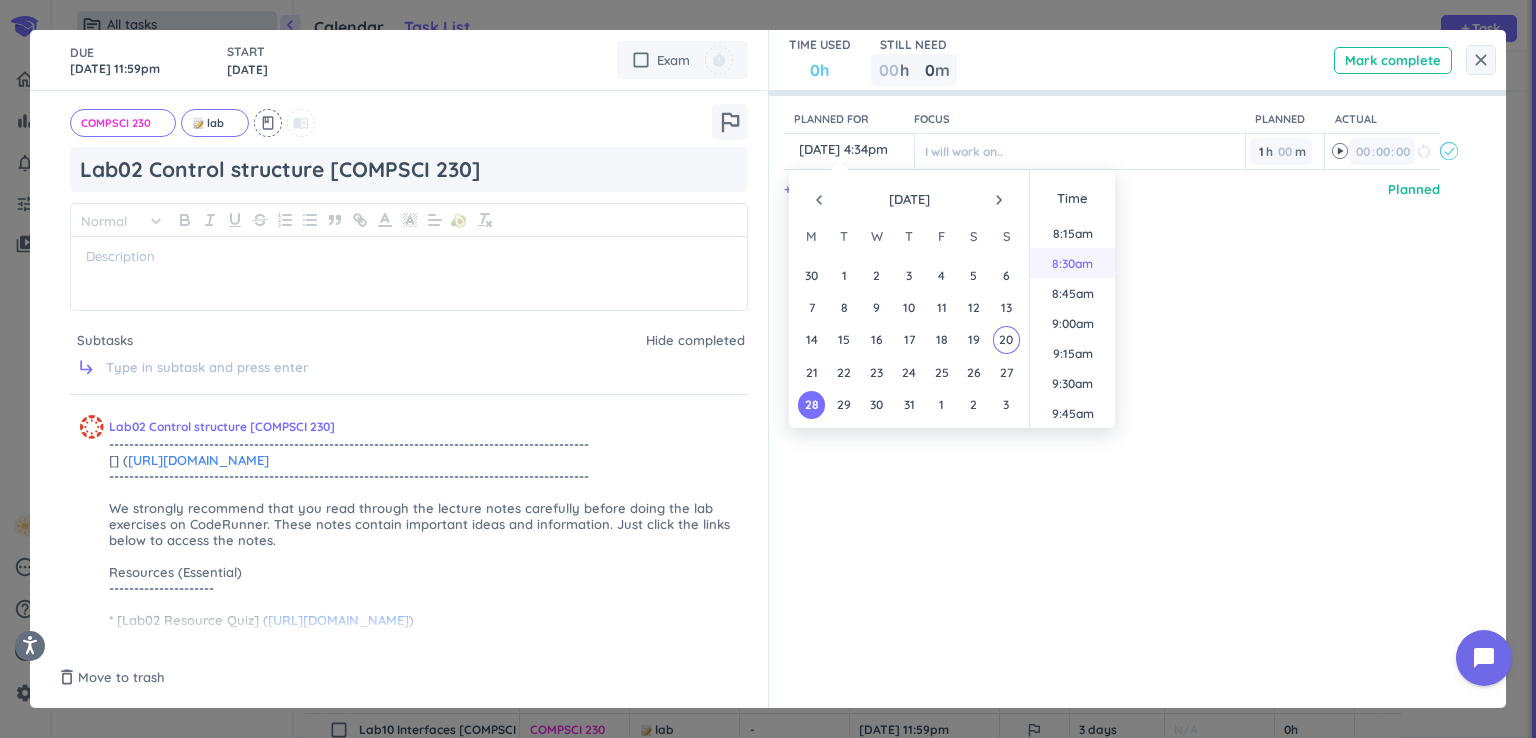 scroll, scrollTop: 988, scrollLeft: 0, axis: vertical 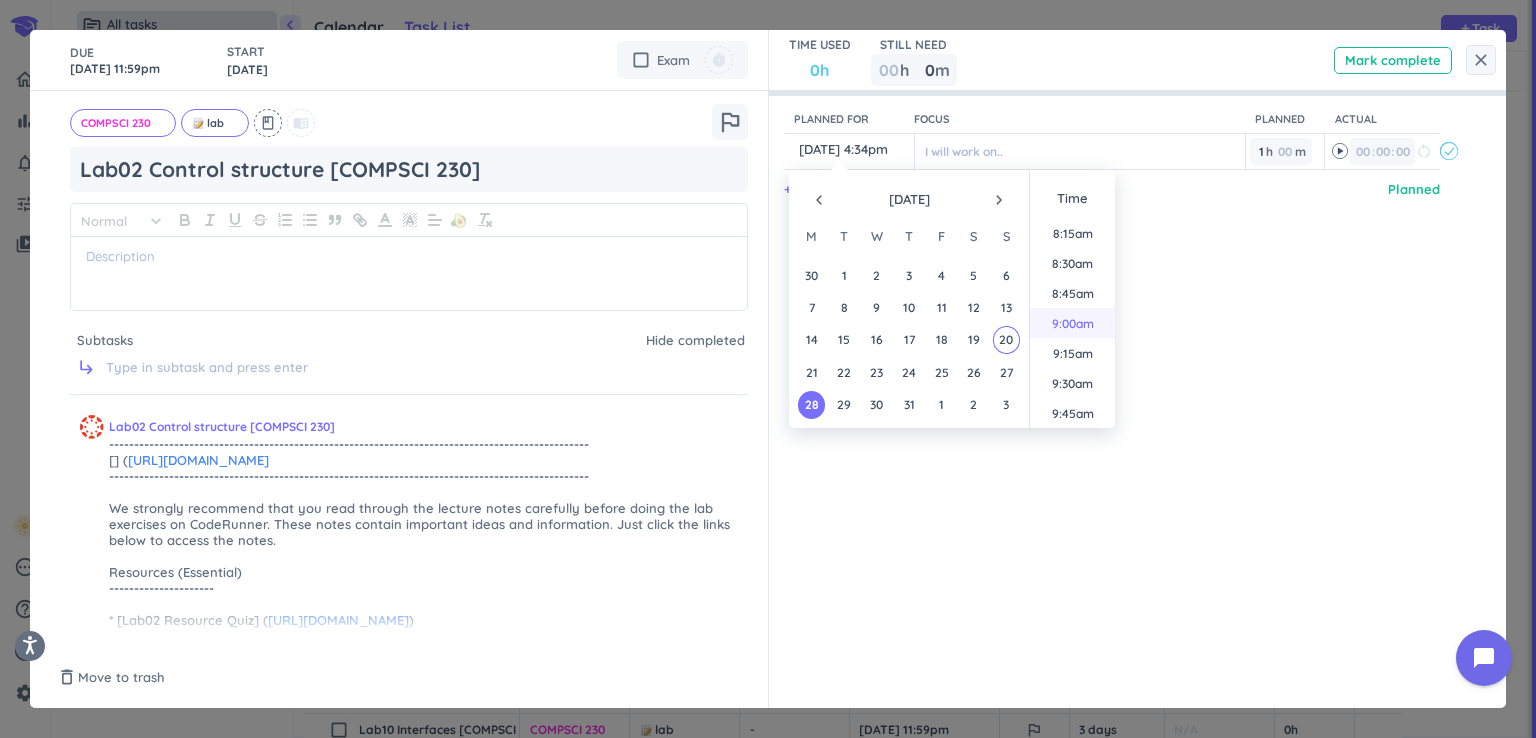 click on "9:00am" at bounding box center (1072, 323) 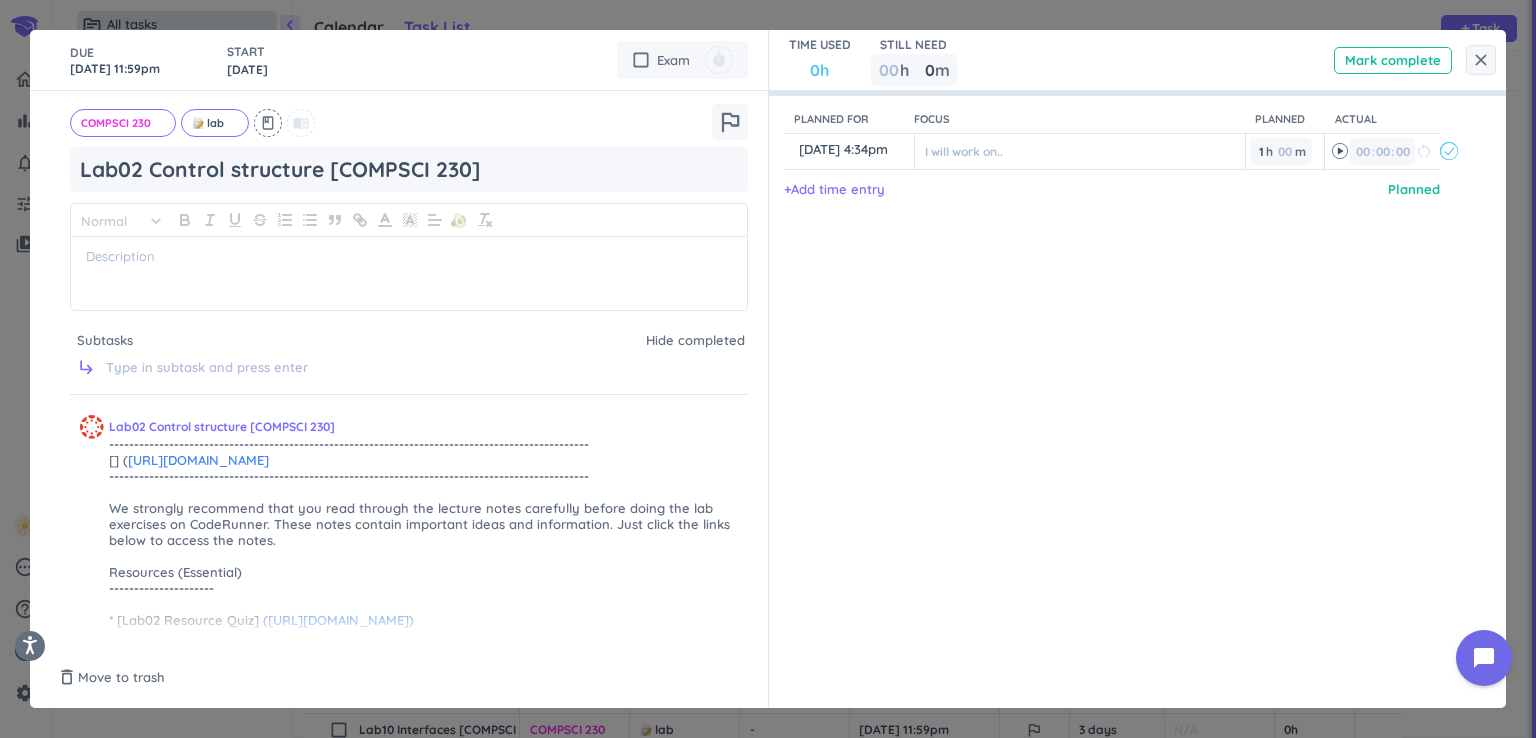 type on "[DATE] 9:00am" 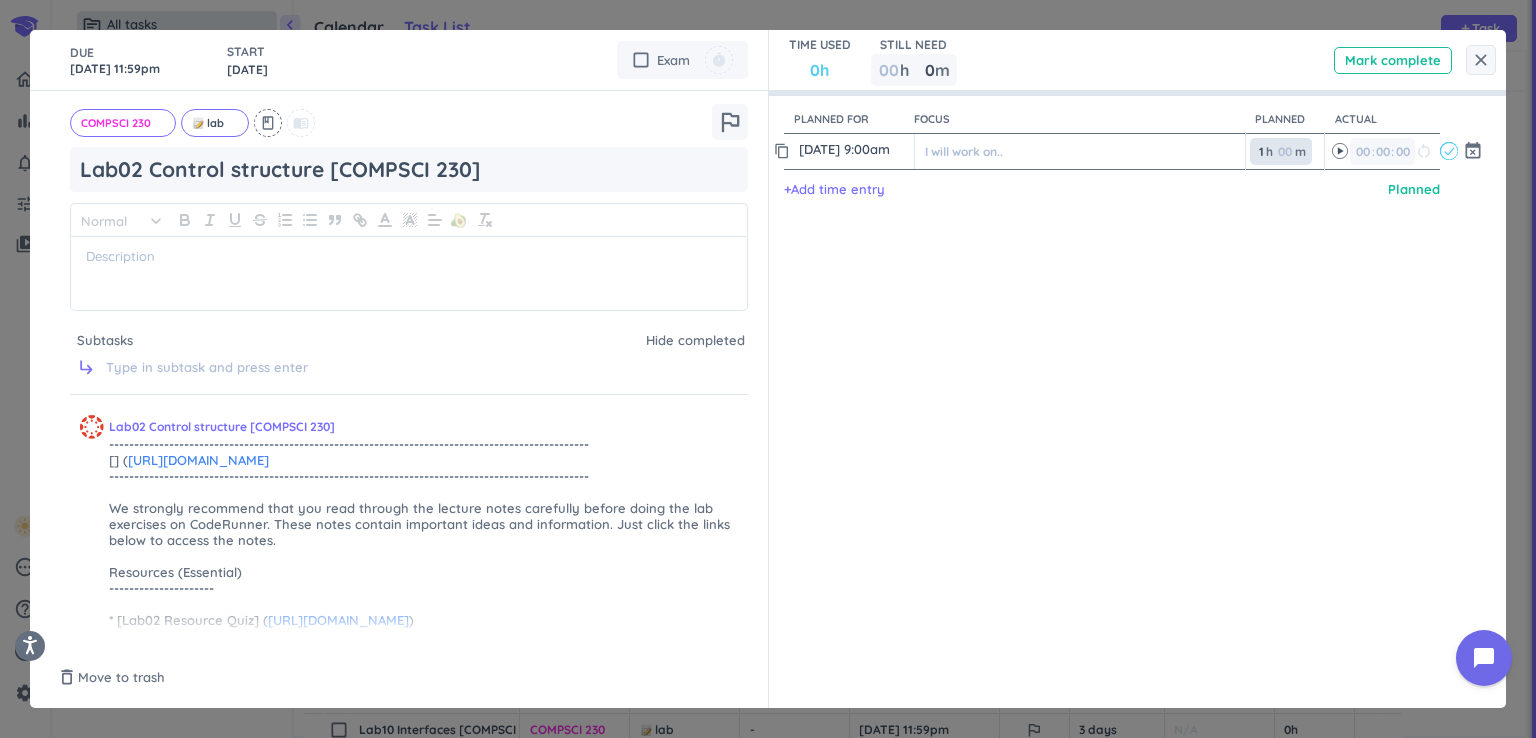 click on "1 1 00" at bounding box center (1265, 151) 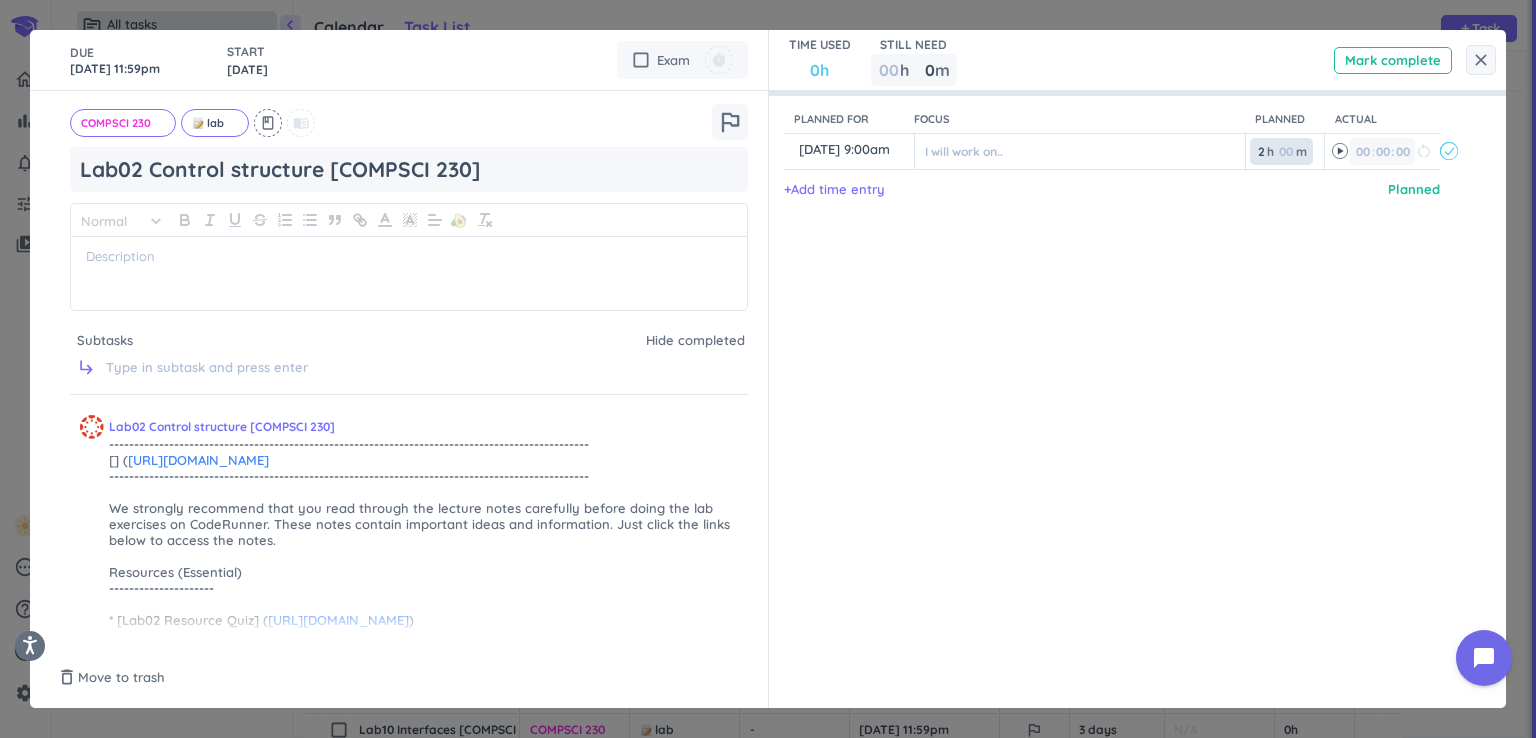 type on "2" 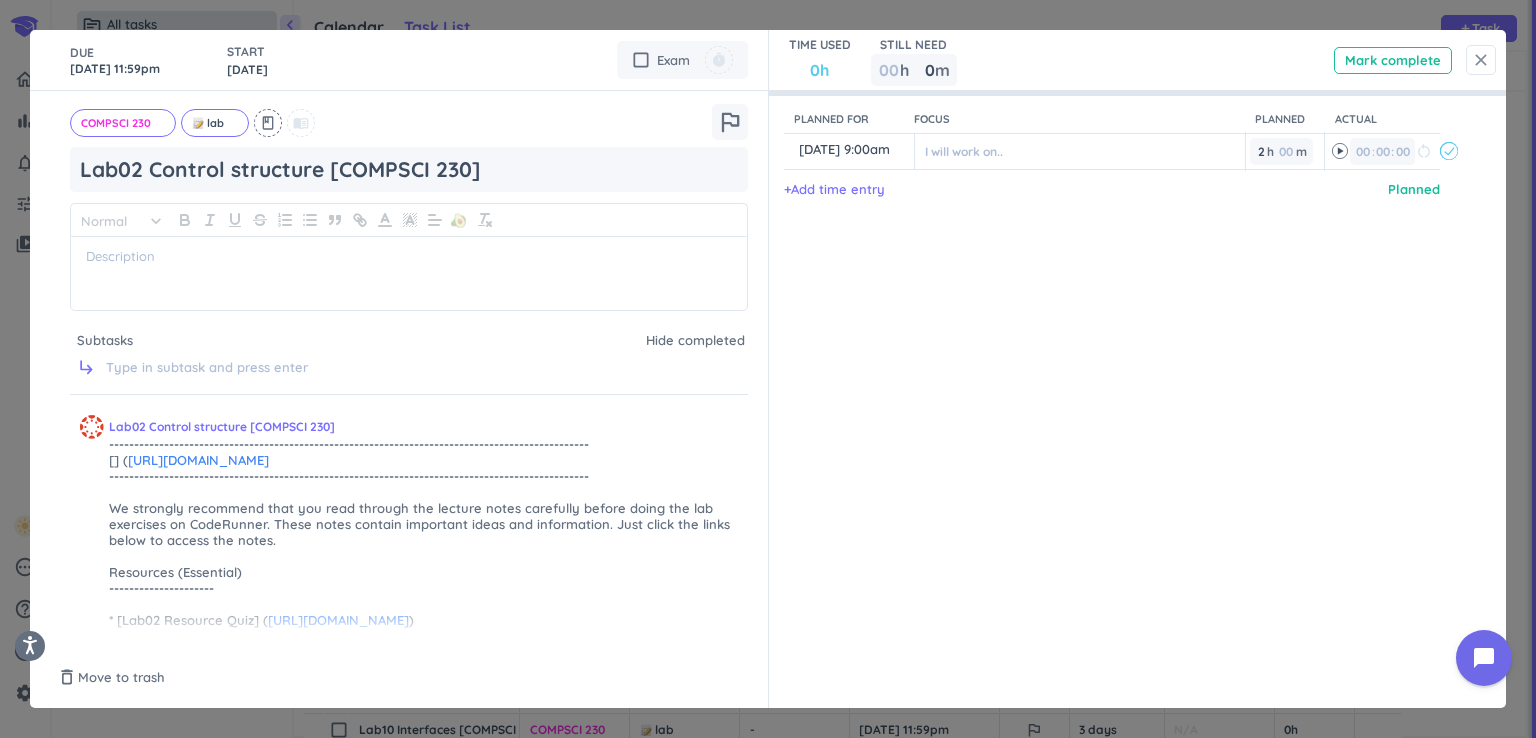 click on "close" at bounding box center (1481, 60) 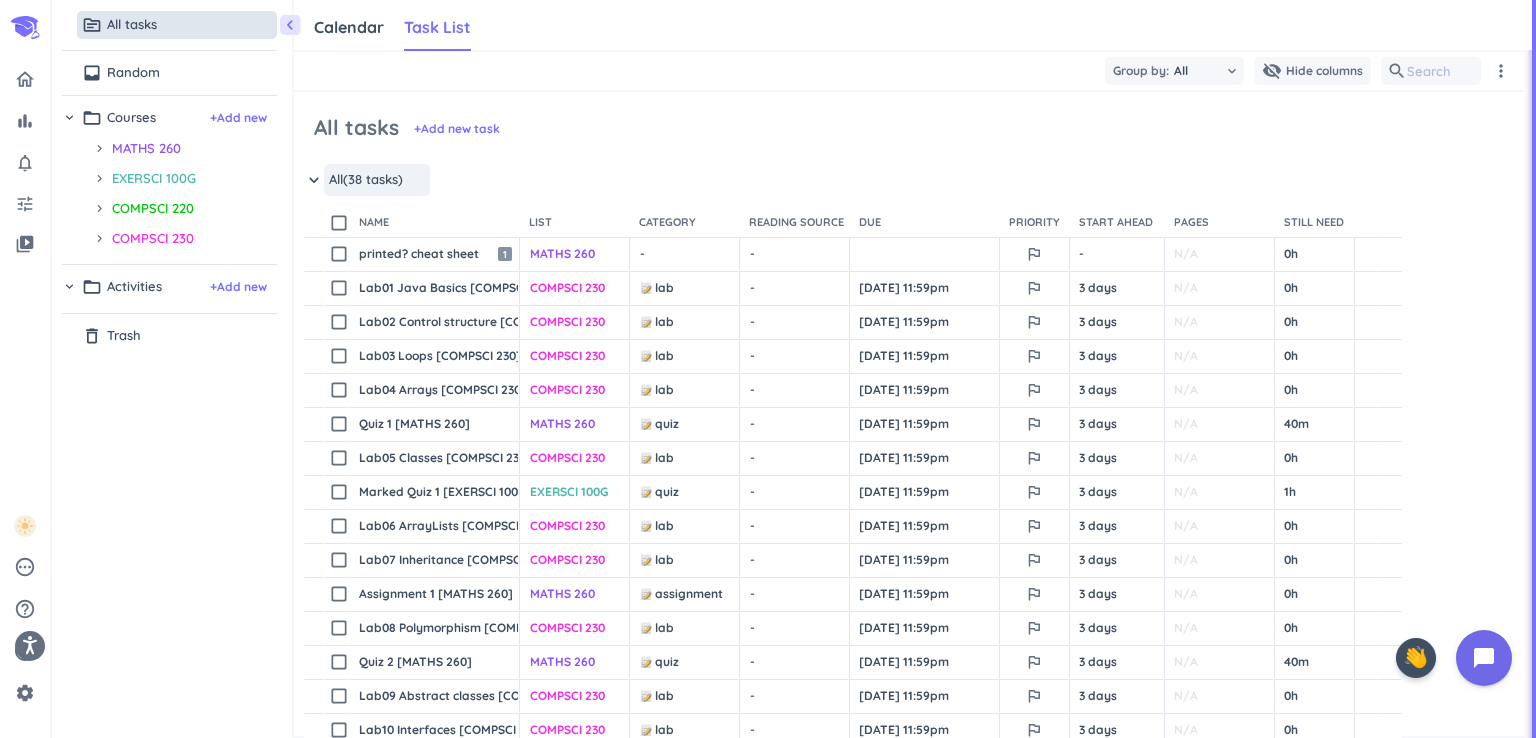 scroll, scrollTop: 0, scrollLeft: 0, axis: both 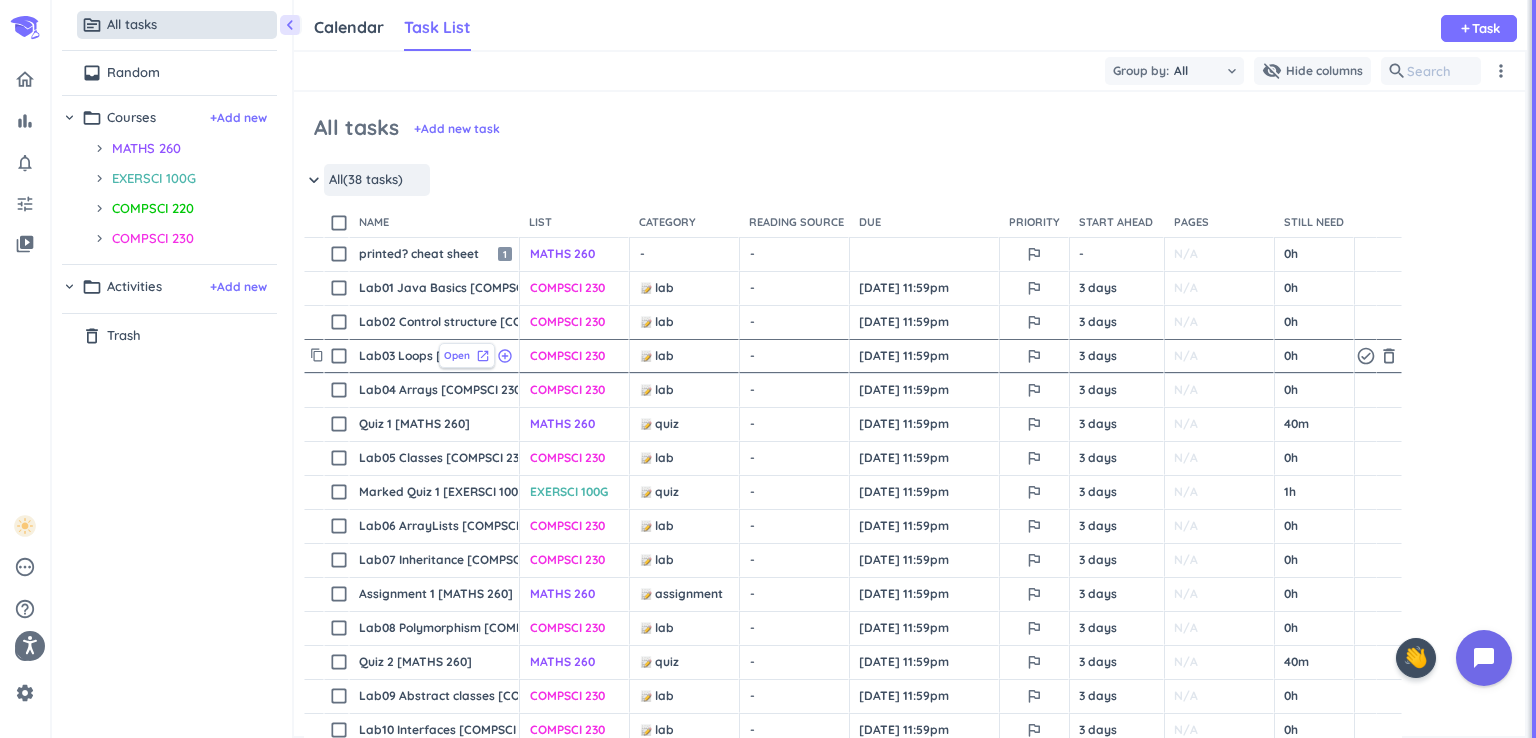 click on "Open" at bounding box center (457, 355) 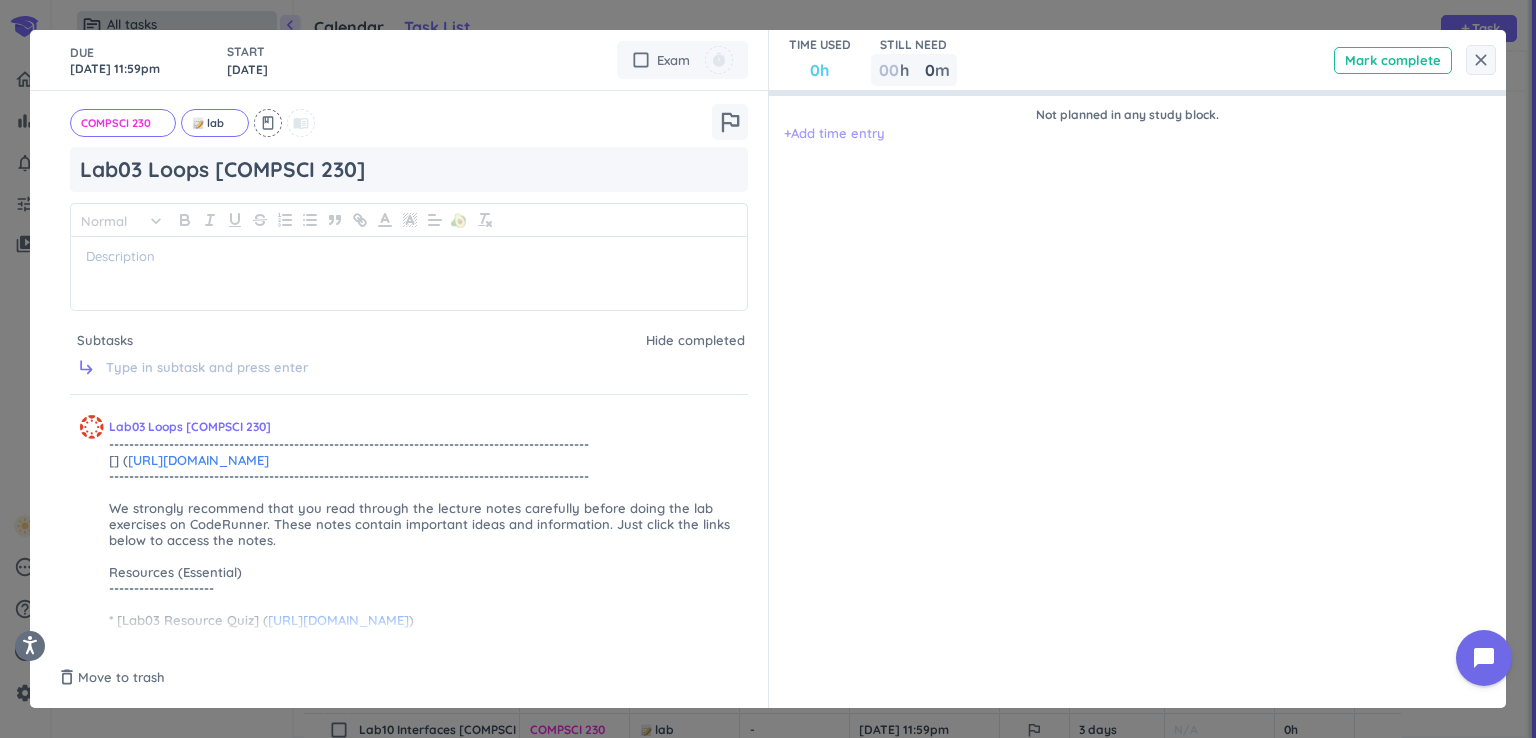 click on "+  Add time entry" at bounding box center (834, 134) 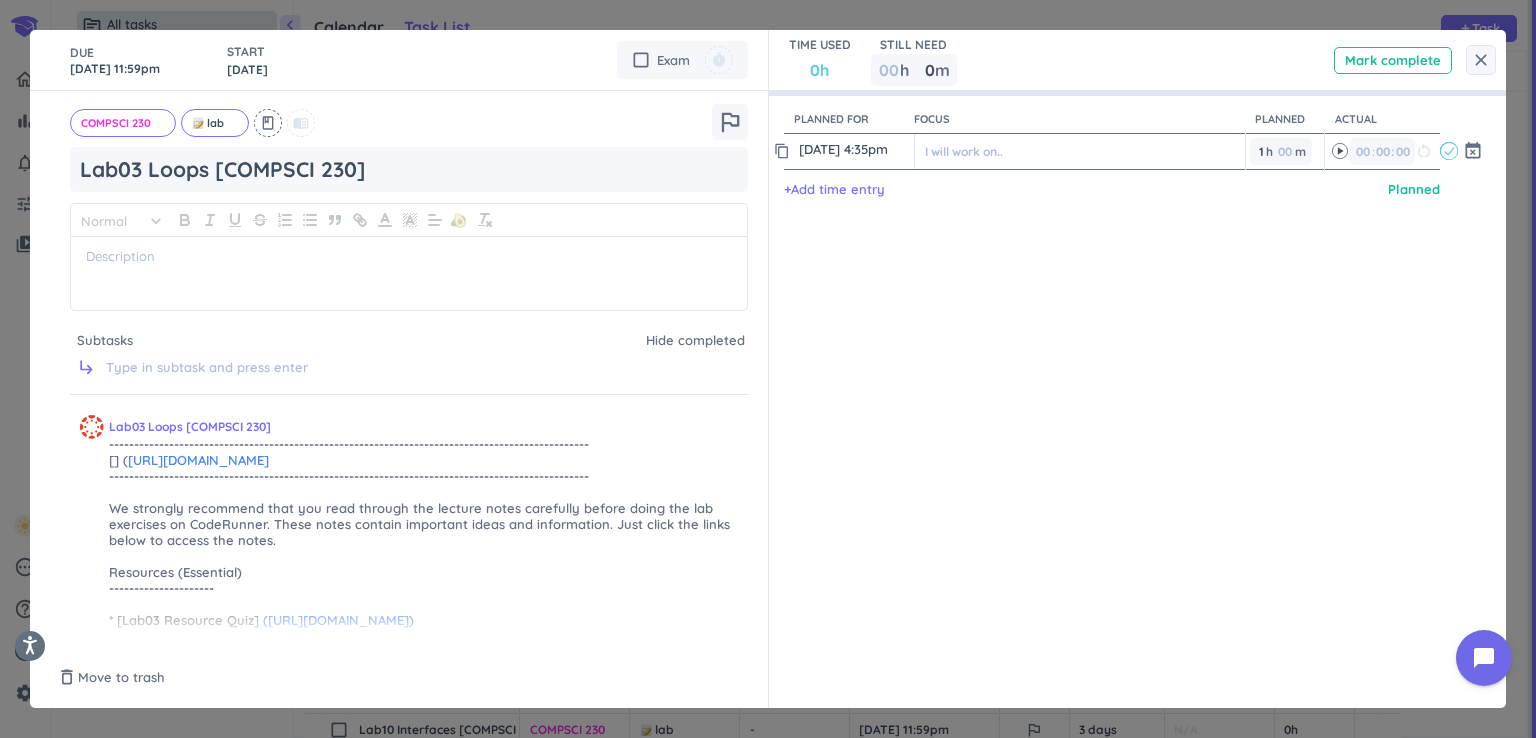 click on "[DATE] 4:35pm" at bounding box center [854, 149] 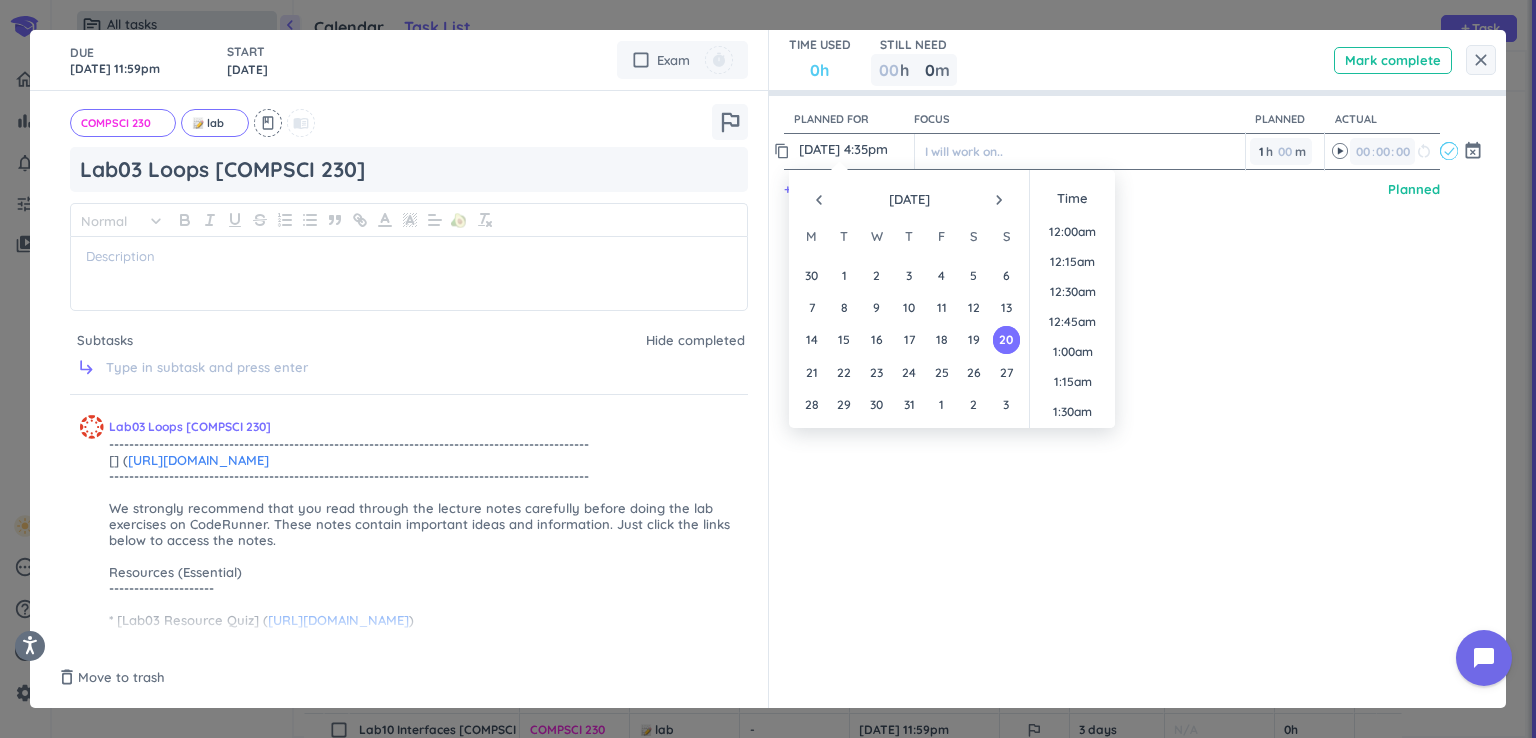 scroll, scrollTop: 1888, scrollLeft: 0, axis: vertical 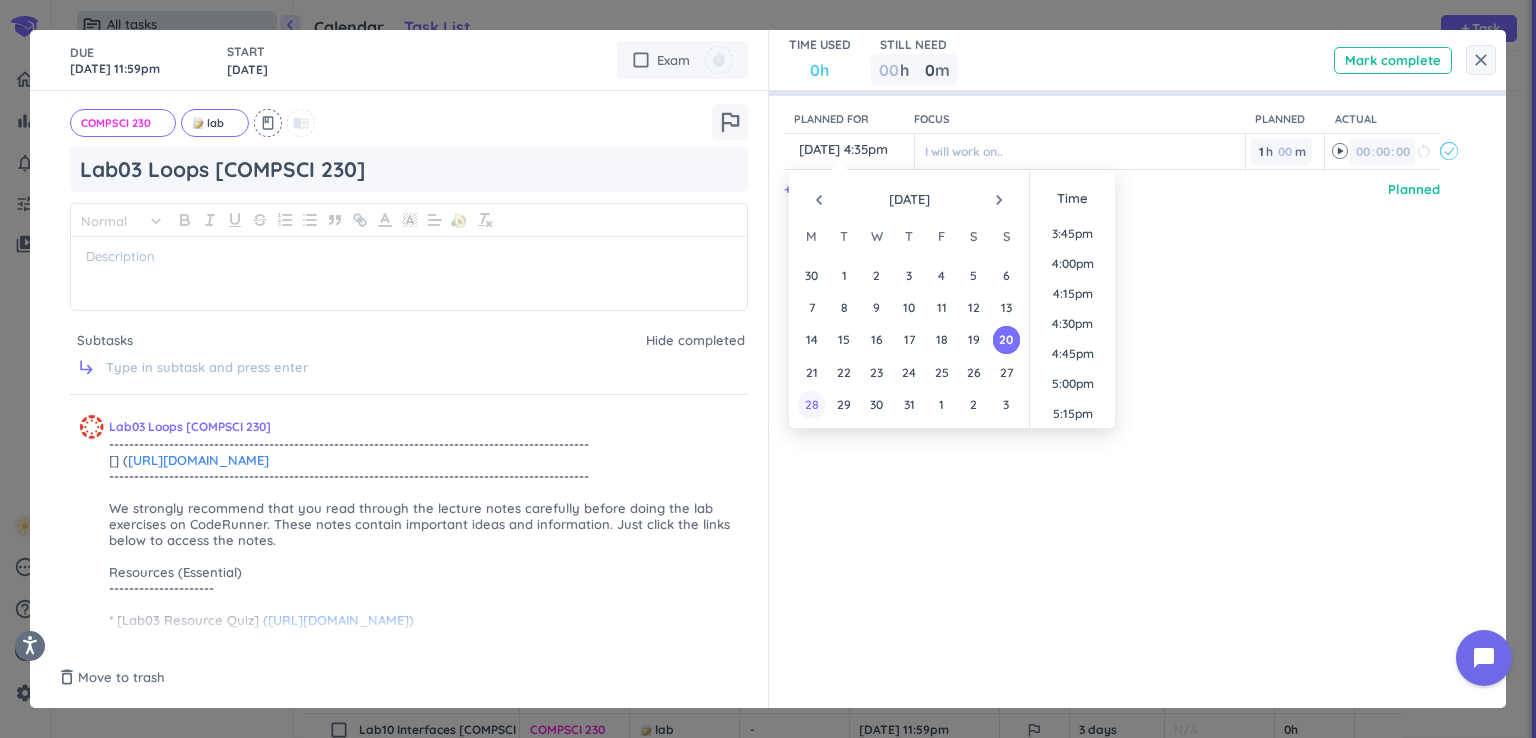 click on "28" at bounding box center [811, 404] 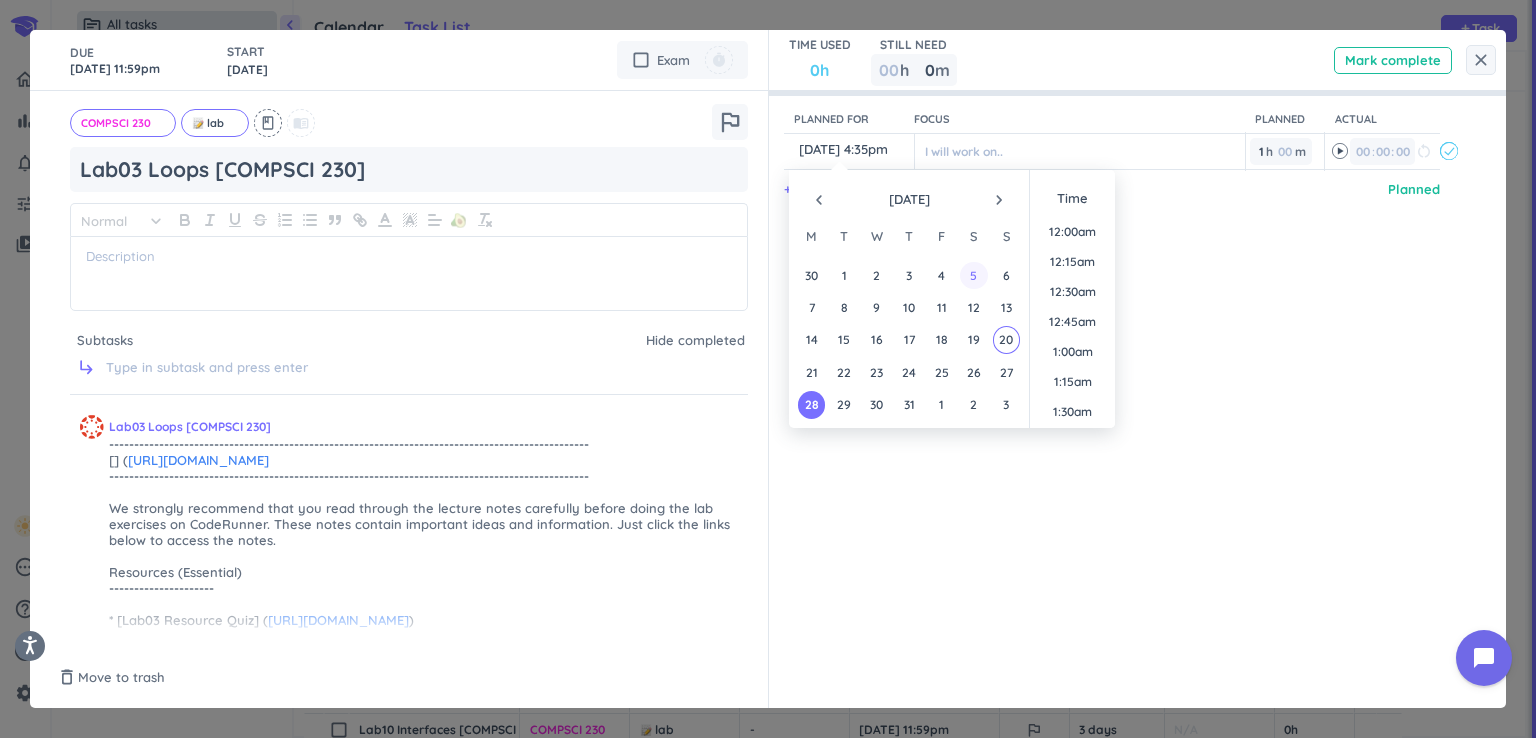 scroll, scrollTop: 1888, scrollLeft: 0, axis: vertical 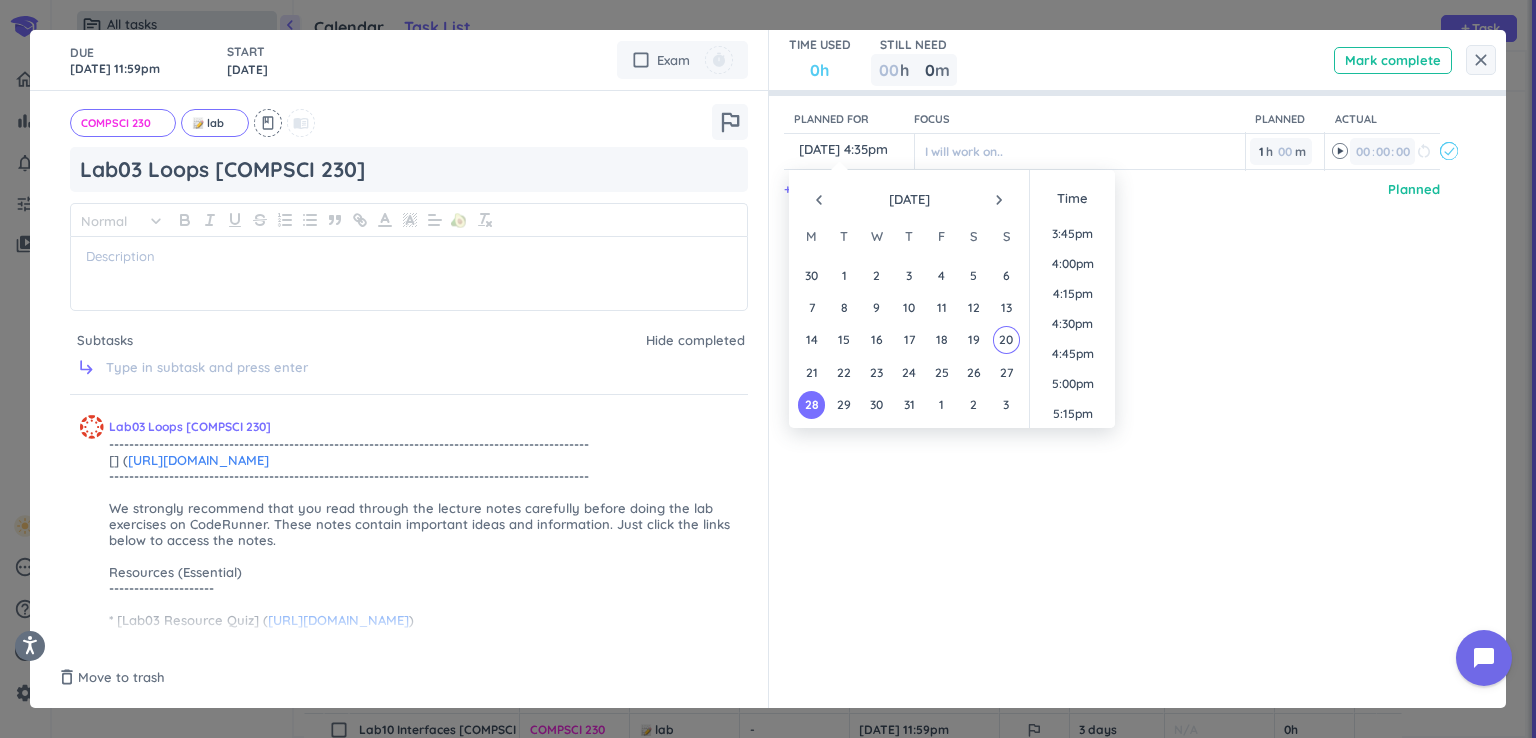 click on "navigate_next" at bounding box center (999, 200) 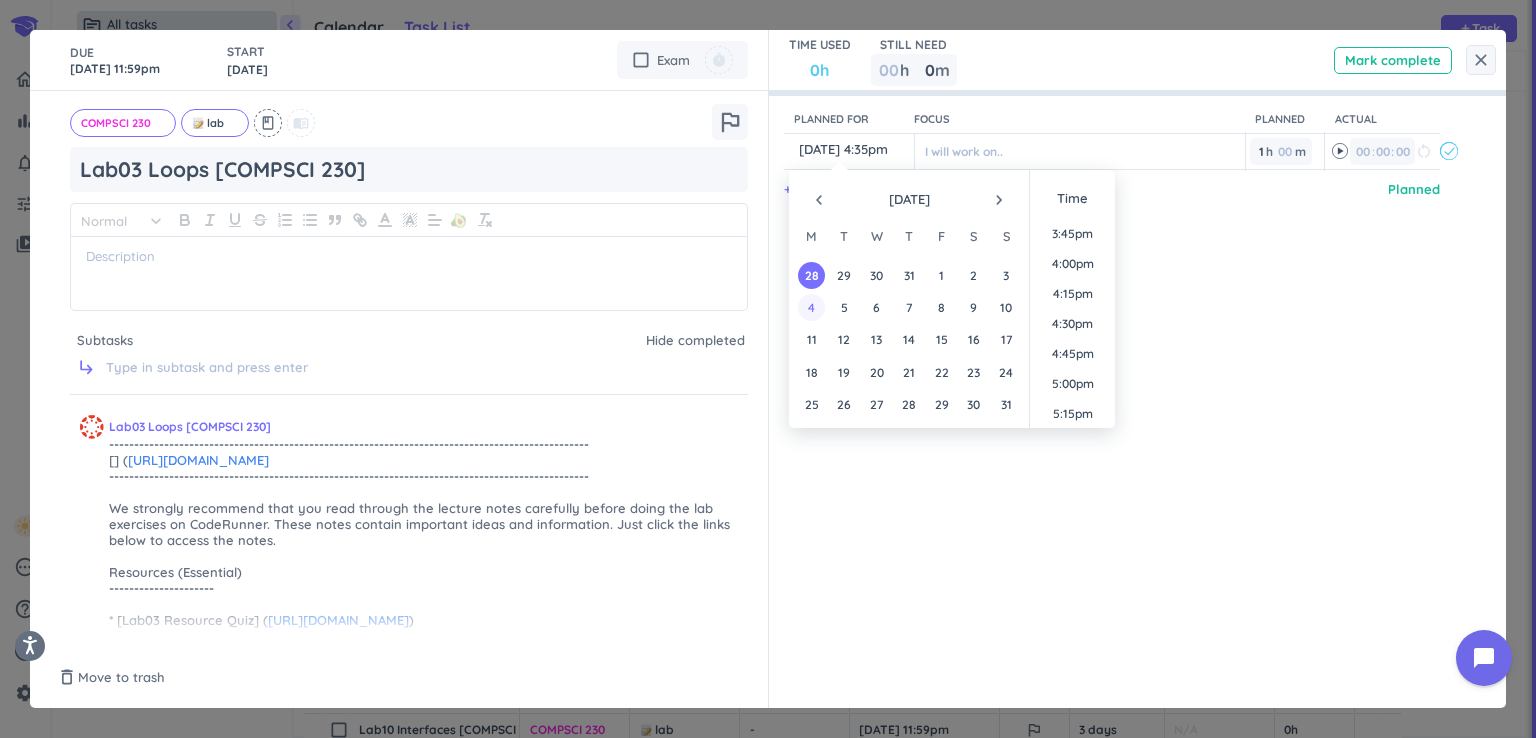 click on "4" at bounding box center [811, 307] 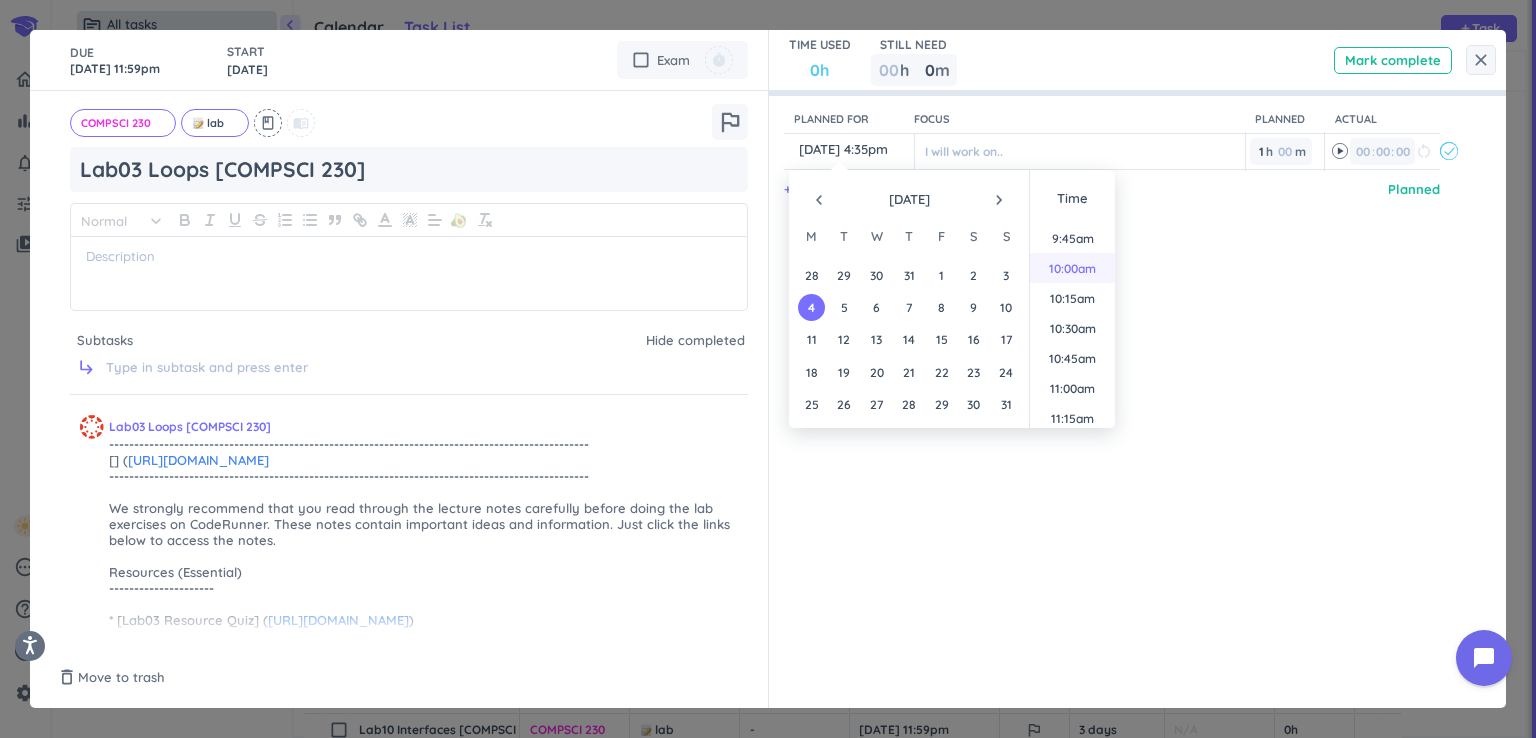 scroll, scrollTop: 1088, scrollLeft: 0, axis: vertical 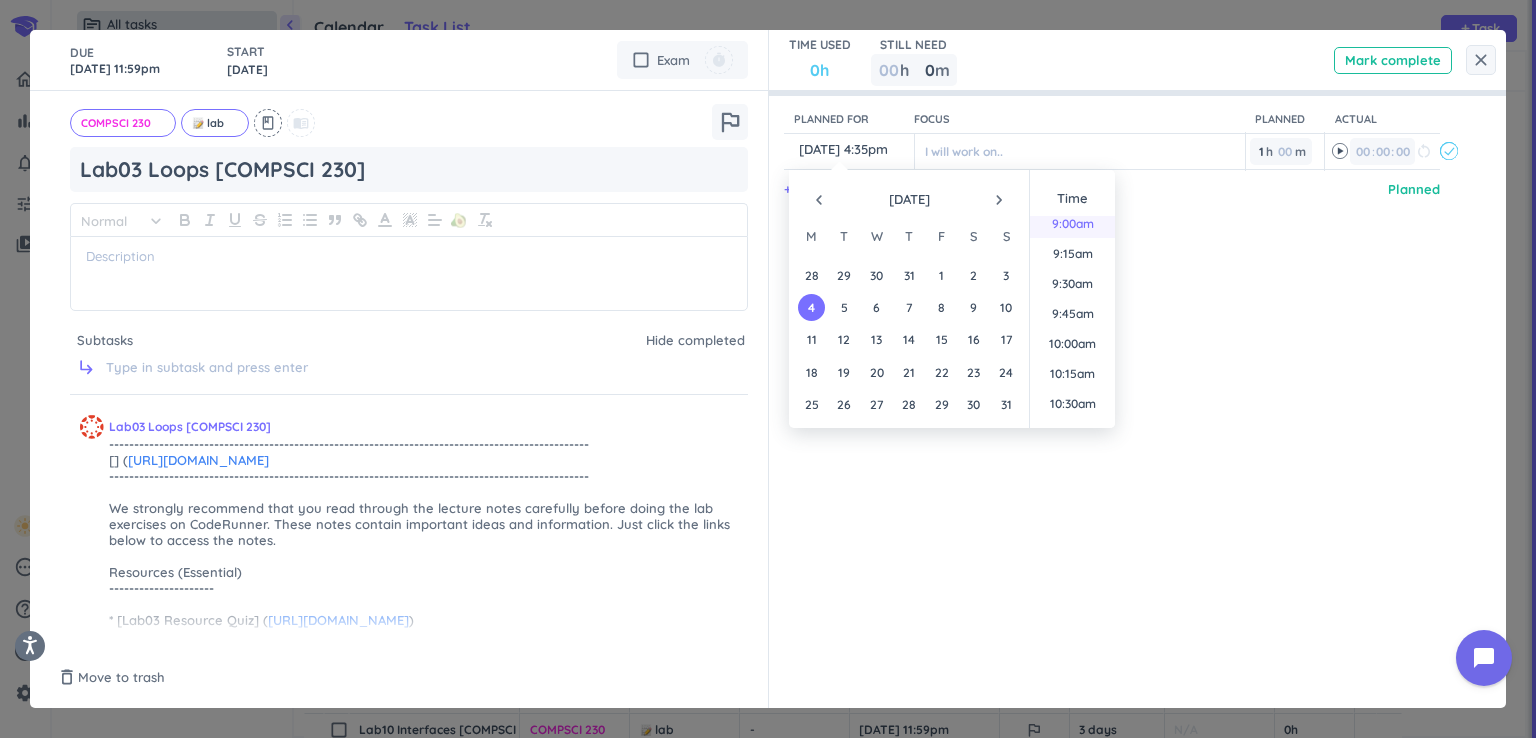 click on "9:00am" at bounding box center [1072, 223] 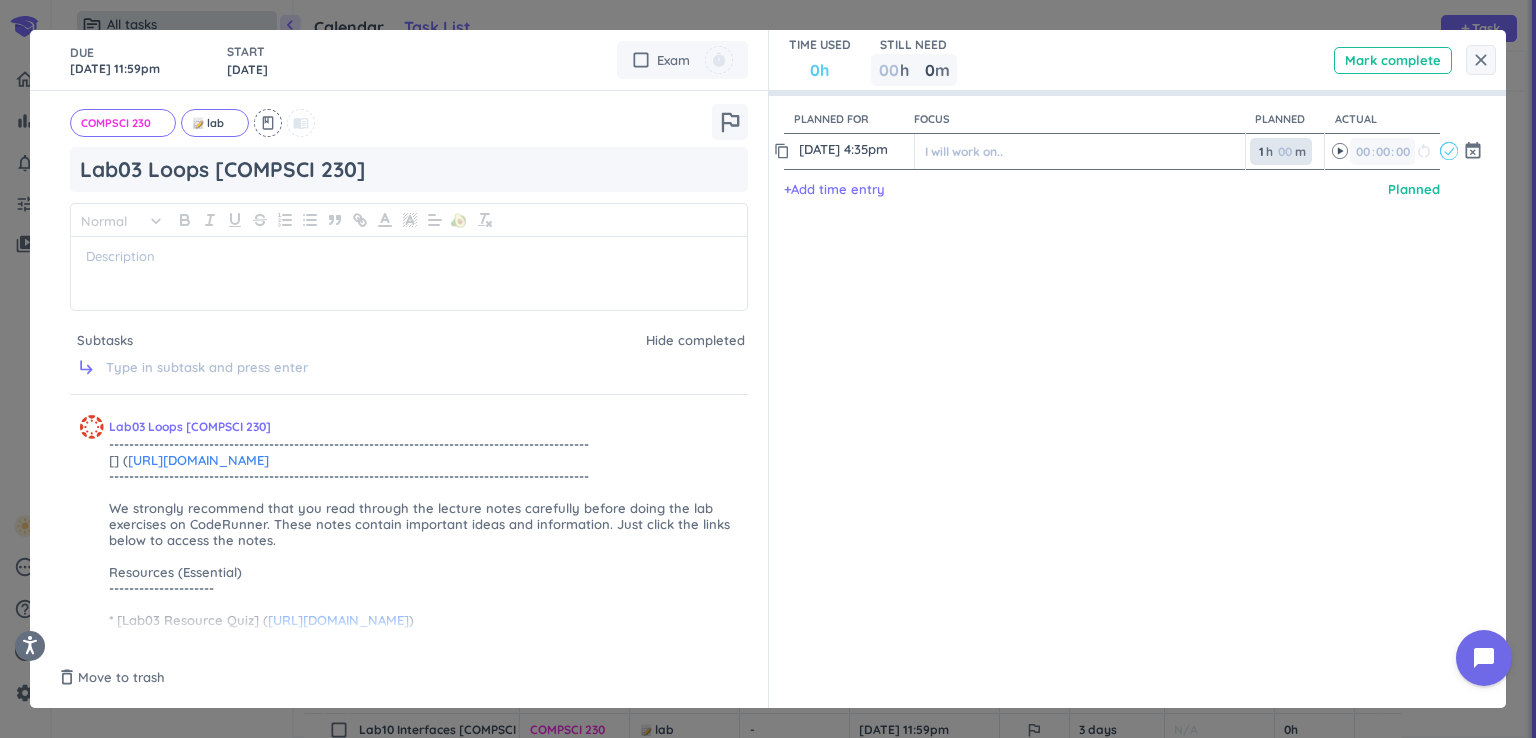 click on "1" at bounding box center [1260, 151] 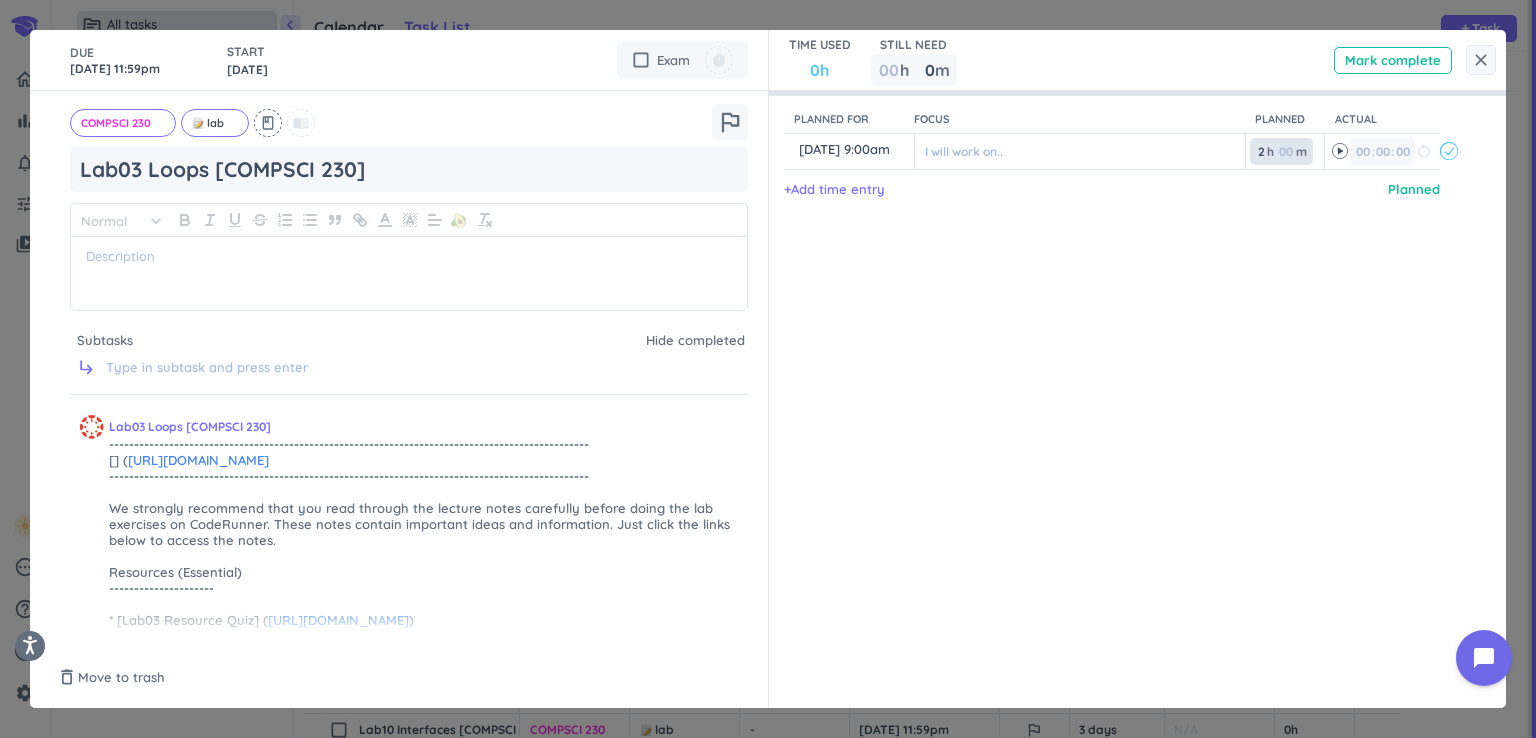 type on "2" 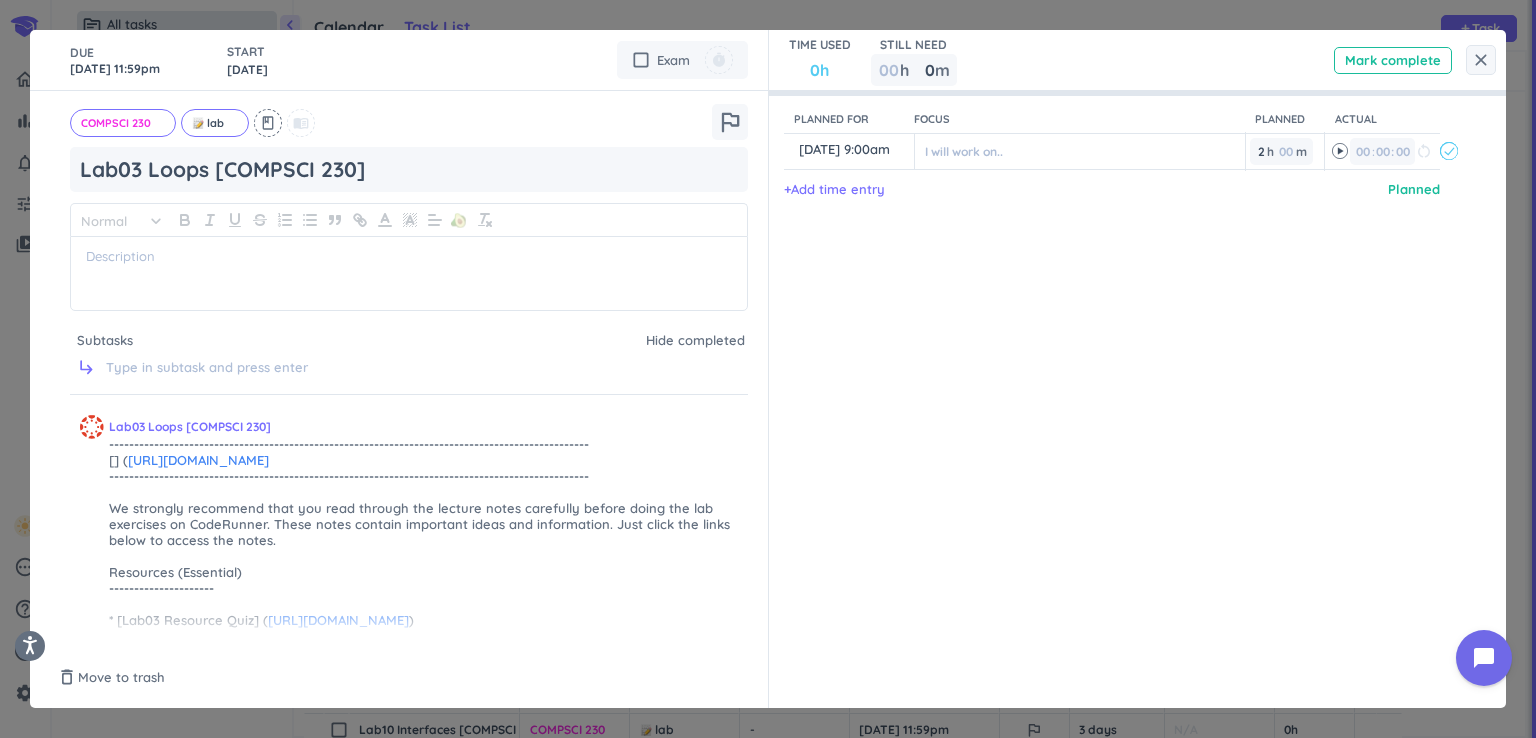 click on "Planned for Focus Planned Actual content_copy [DATE] 9:00am ️ I will work on.. 2 2 00 h 00 m 00 00 : 00 restart_alt event_busy +  Add time entry Planned" at bounding box center [1128, 369] 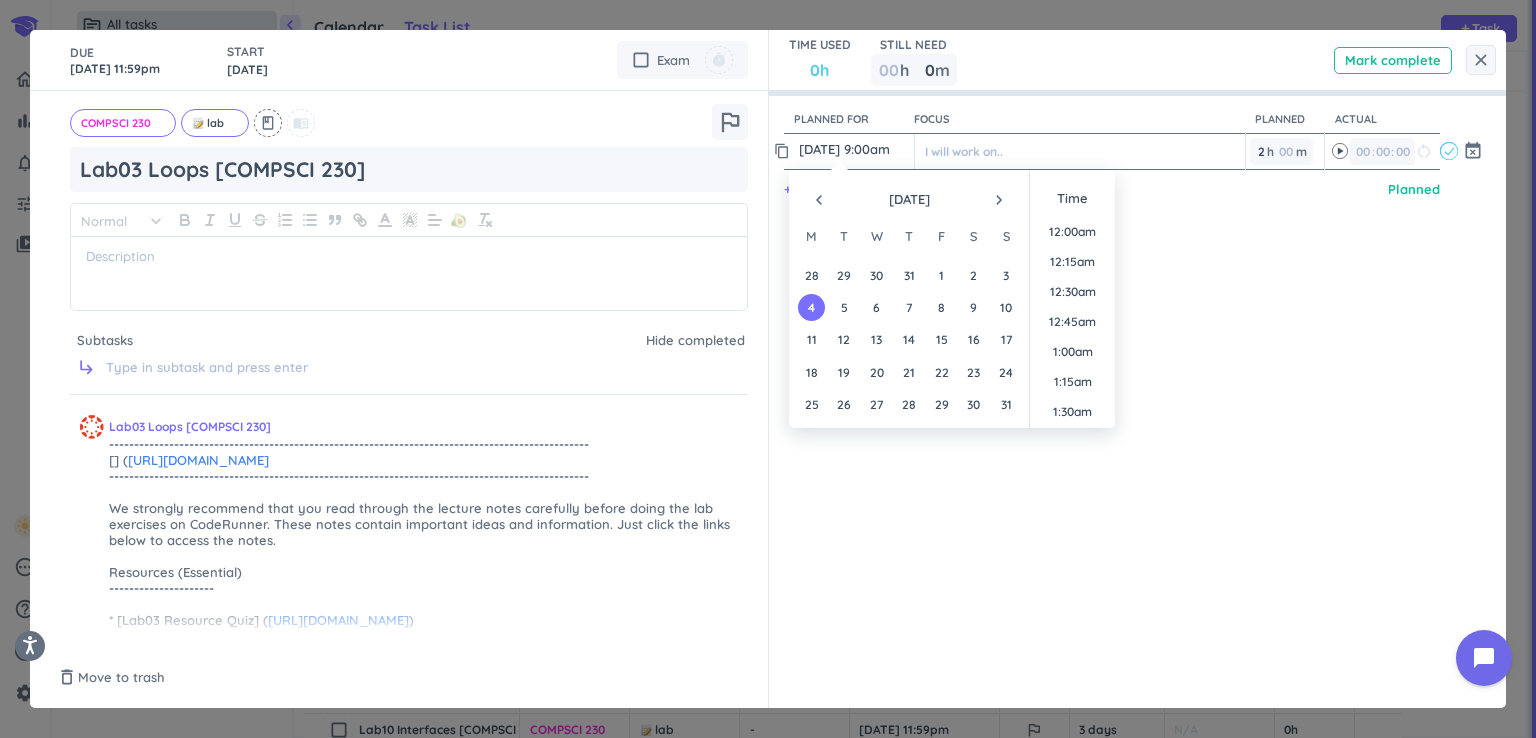 click on "[DATE] 9:00am" at bounding box center (854, 149) 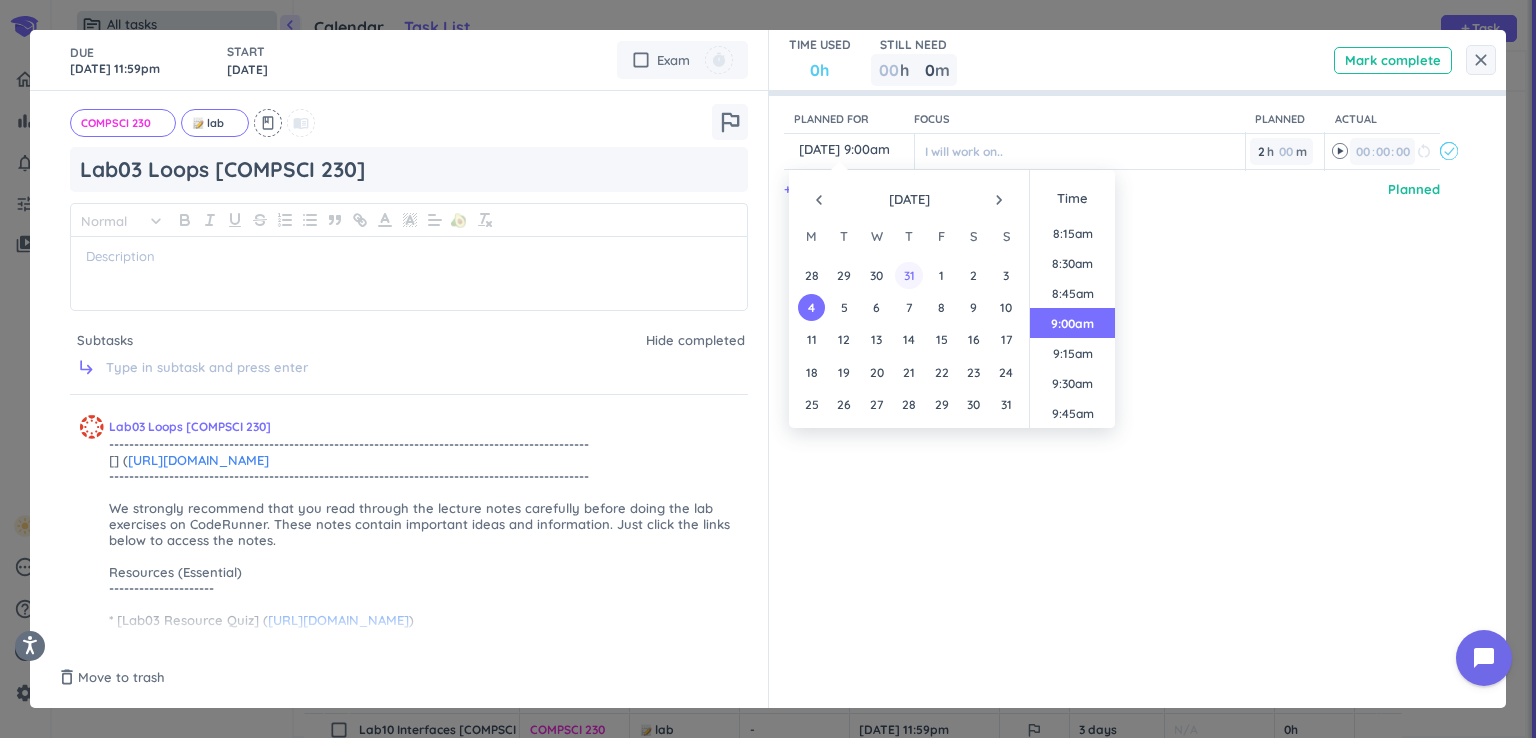 click on "31" at bounding box center (908, 275) 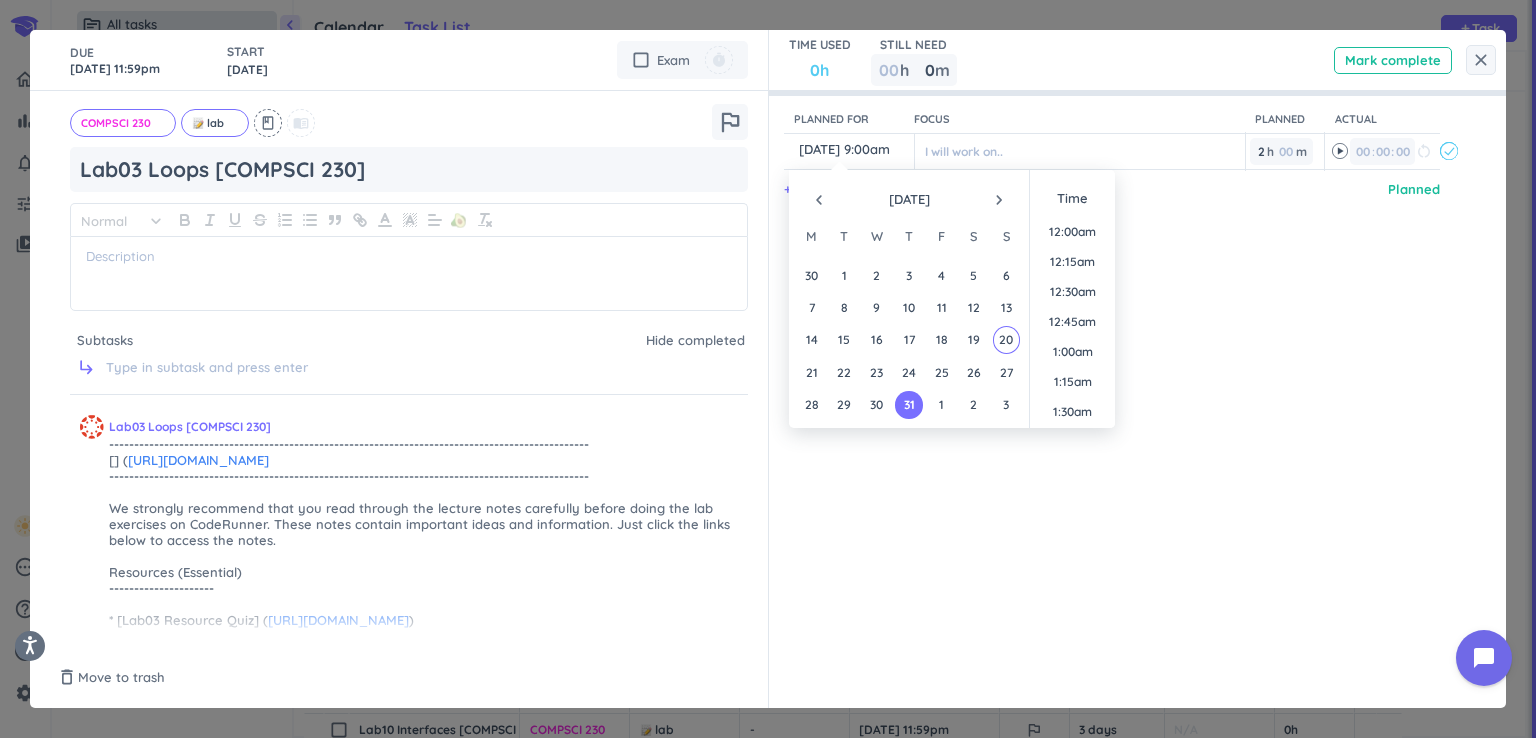 scroll, scrollTop: 988, scrollLeft: 0, axis: vertical 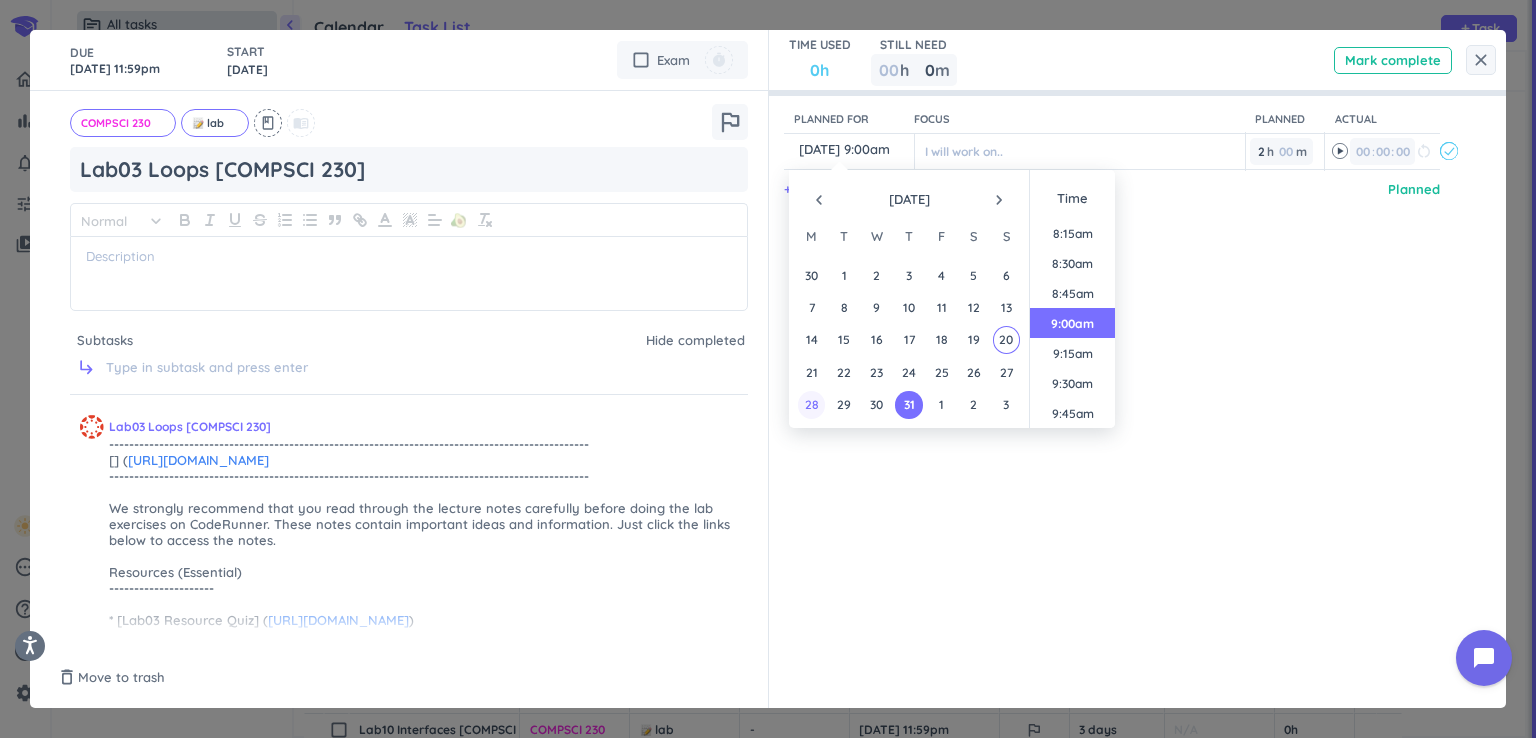 click on "28" at bounding box center (811, 404) 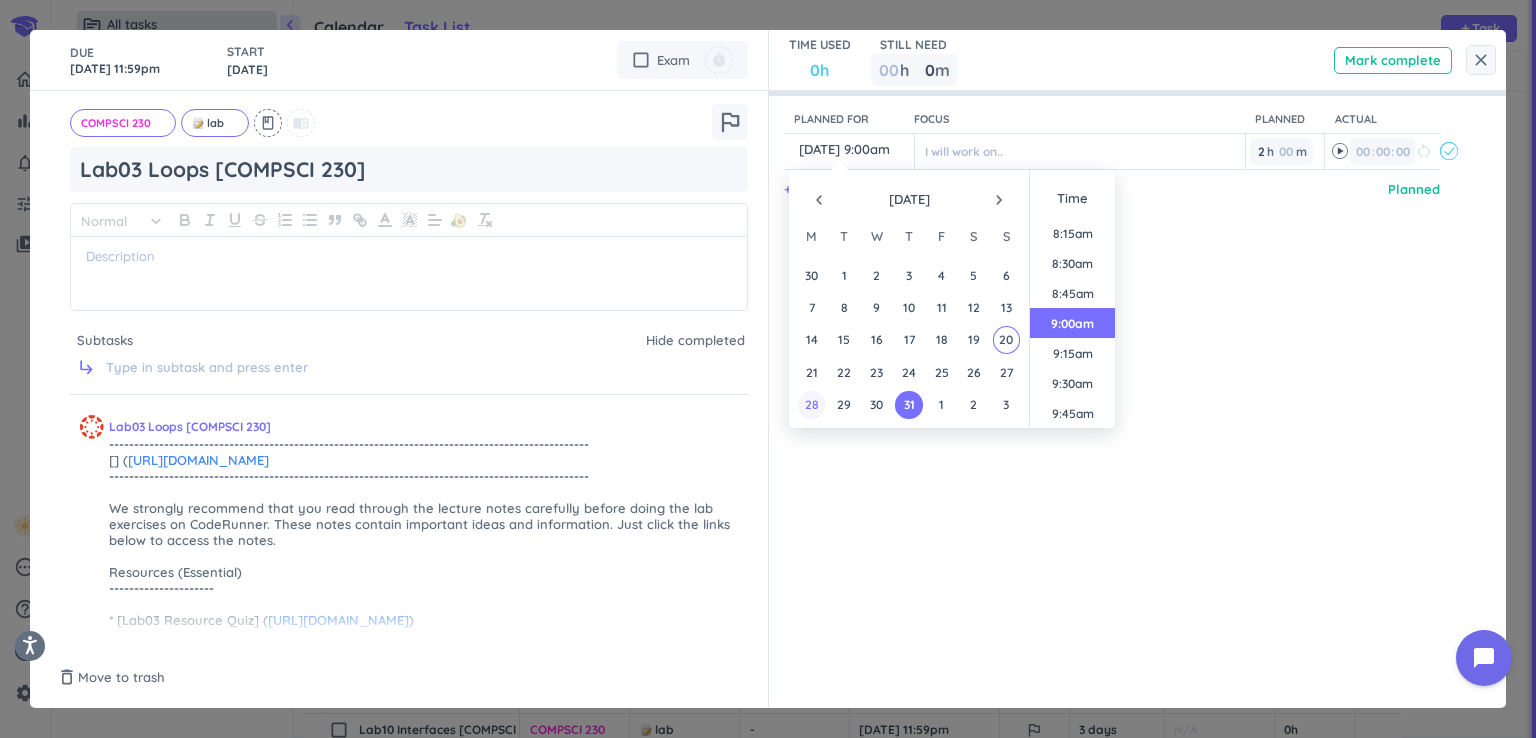 click on "28" at bounding box center (811, 404) 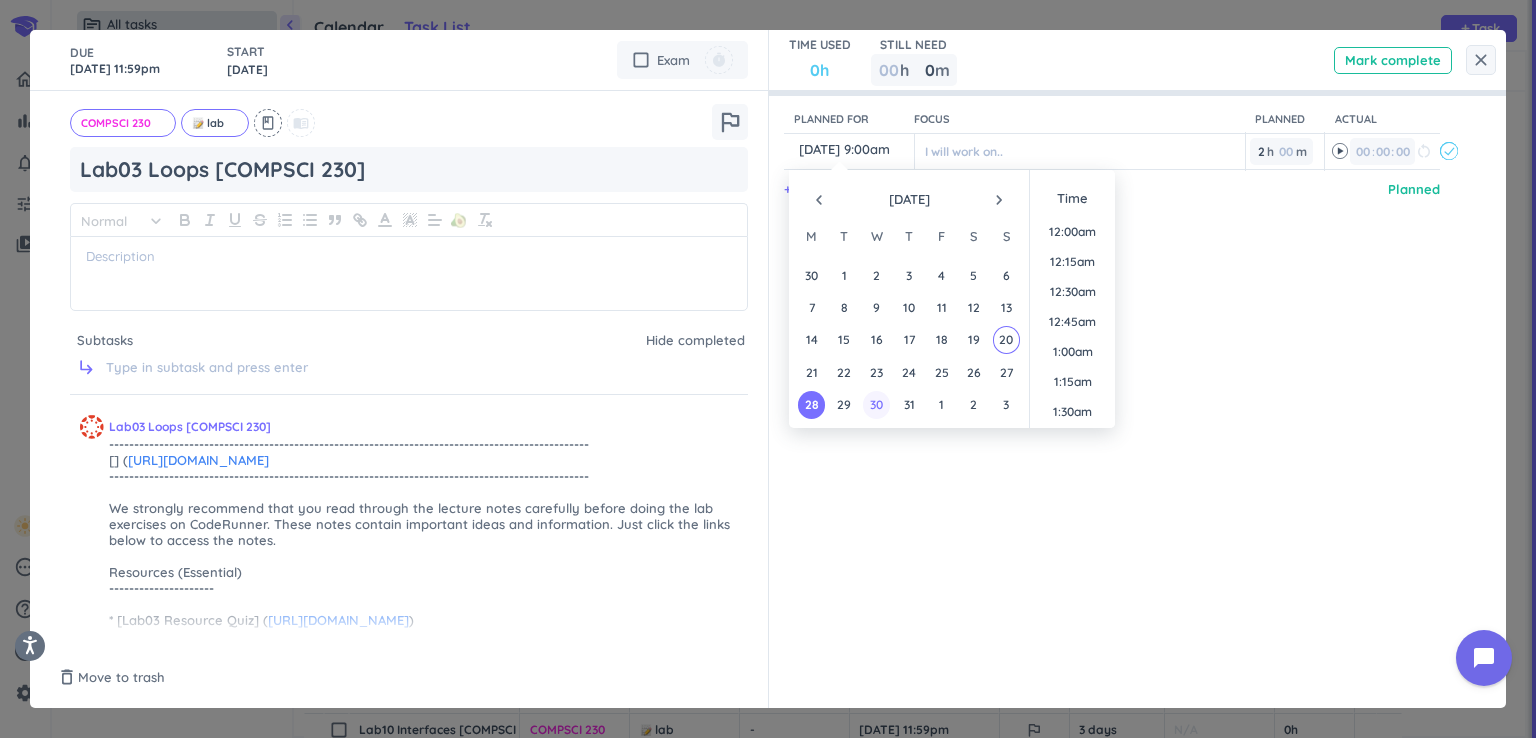 scroll, scrollTop: 988, scrollLeft: 0, axis: vertical 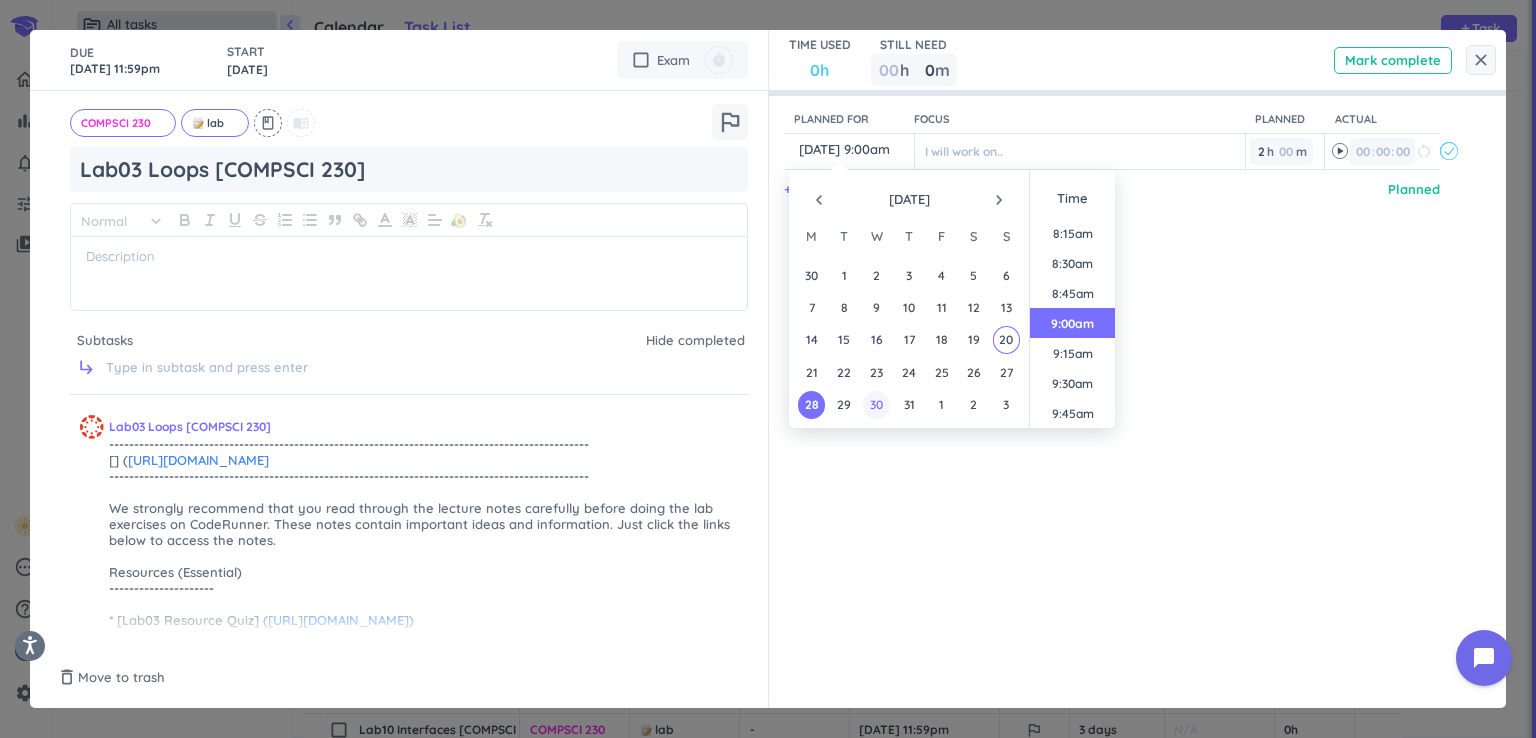 click on "30" at bounding box center (876, 404) 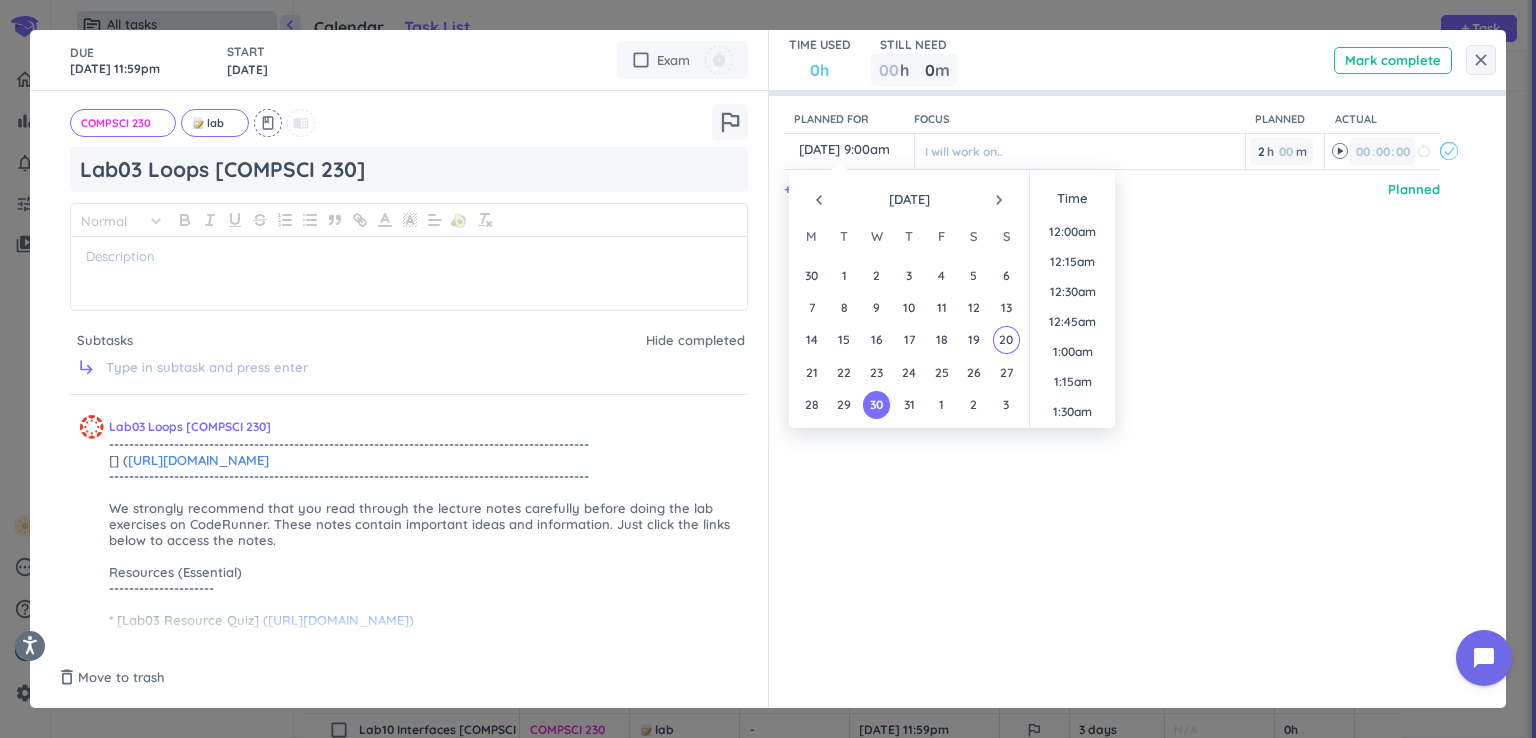 scroll, scrollTop: 988, scrollLeft: 0, axis: vertical 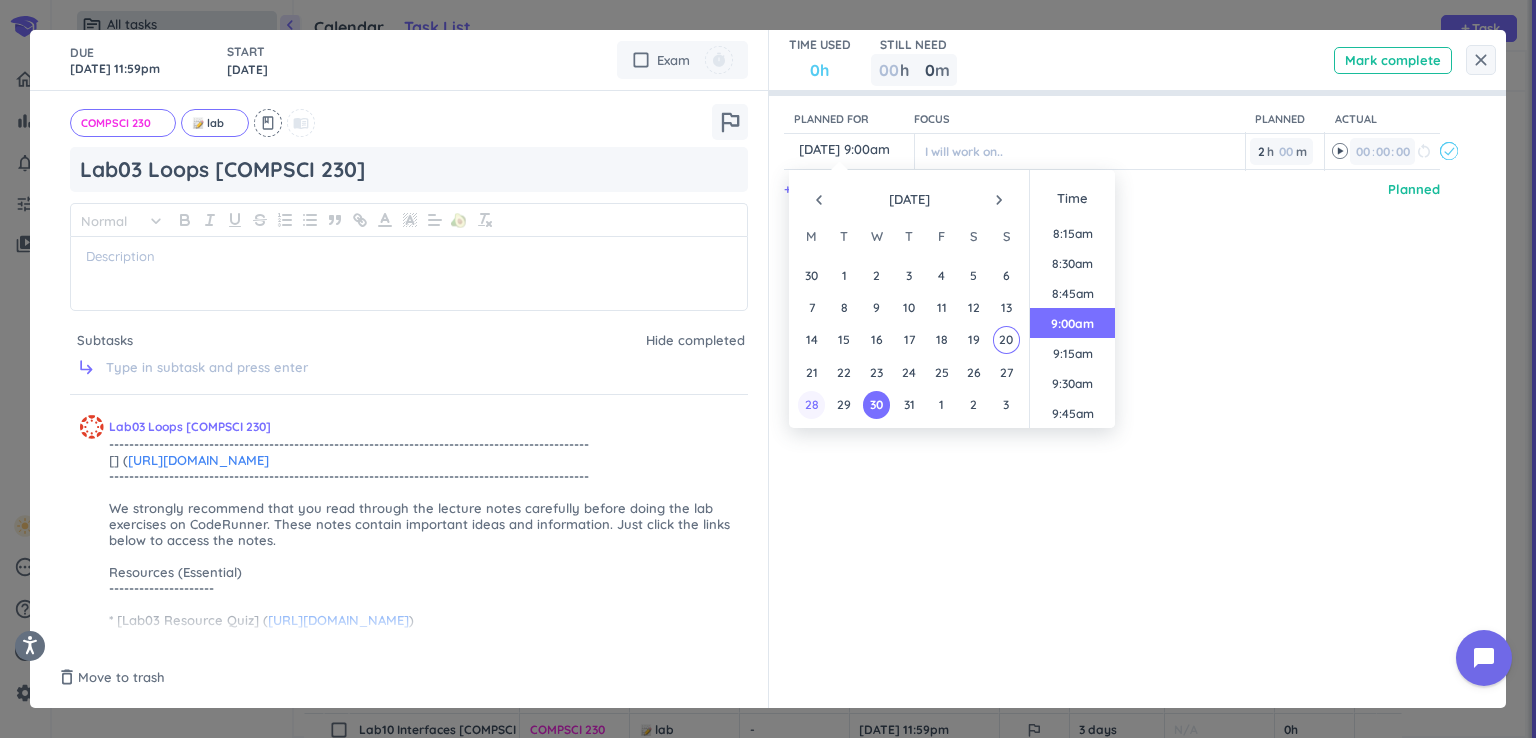 click on "28" at bounding box center (811, 404) 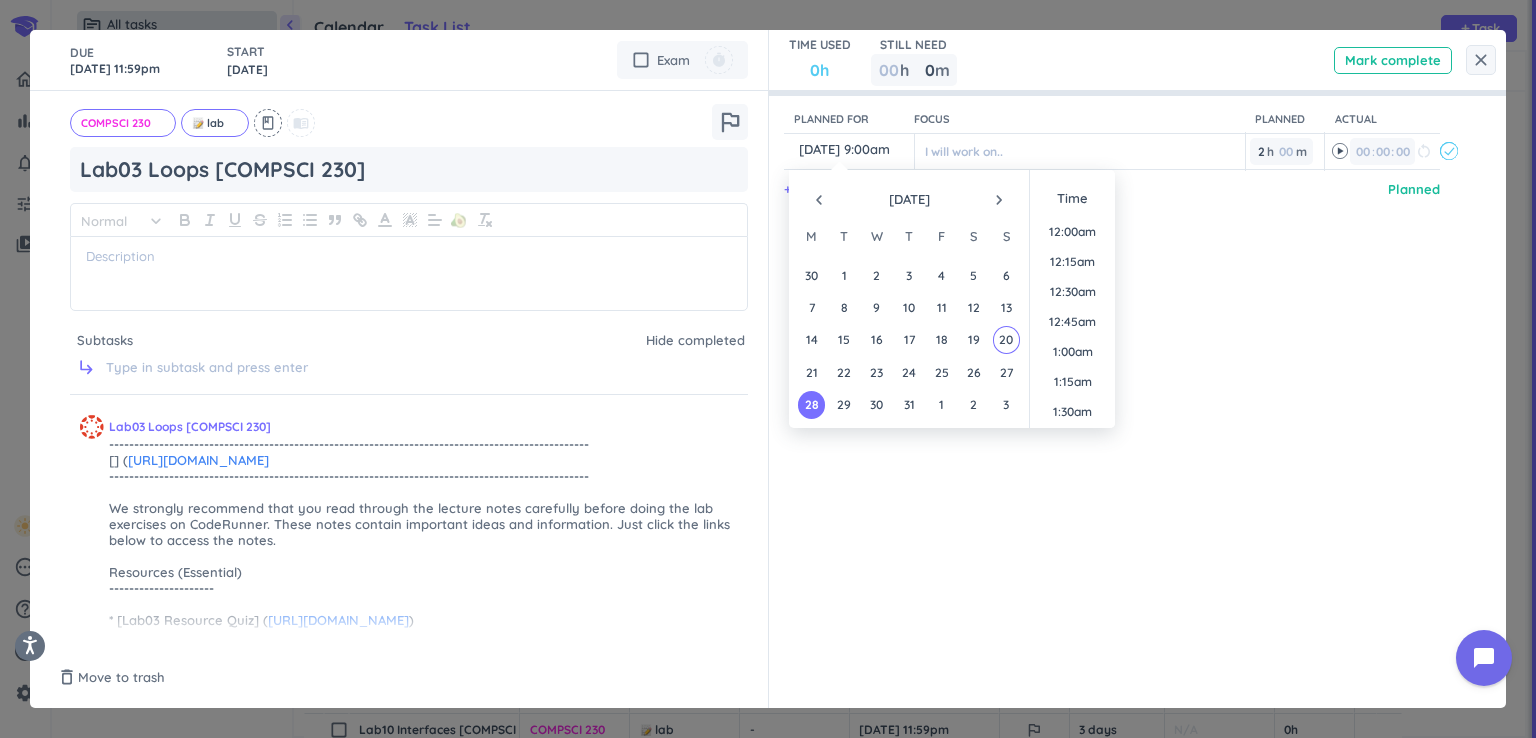 scroll, scrollTop: 988, scrollLeft: 0, axis: vertical 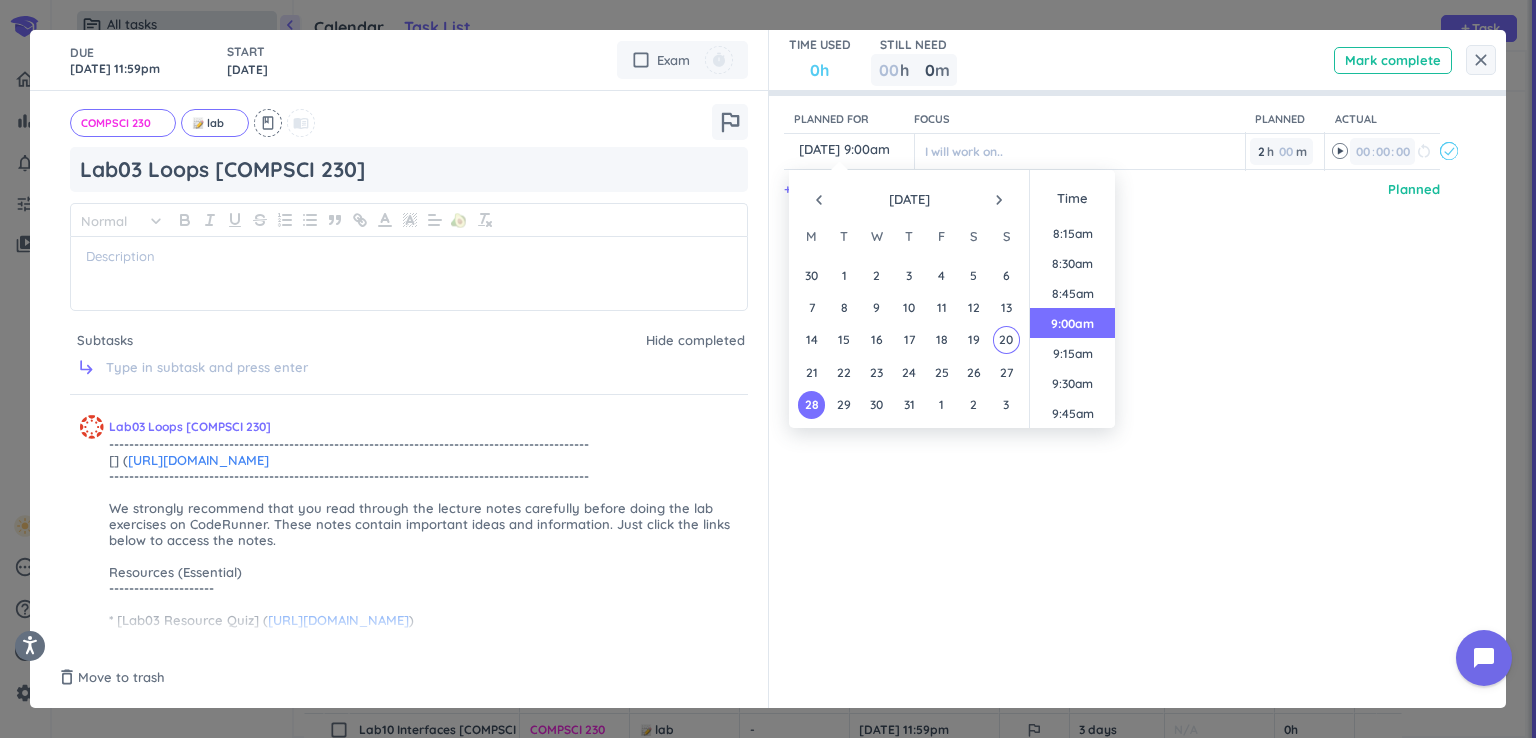 click on "Planned for Focus Planned Actual content_copy [DATE] 9:00am ️ I will work on.. 2 2 00 h 00 m 00 00 : 00 restart_alt event_busy +  Add time entry Planned" at bounding box center [1128, 369] 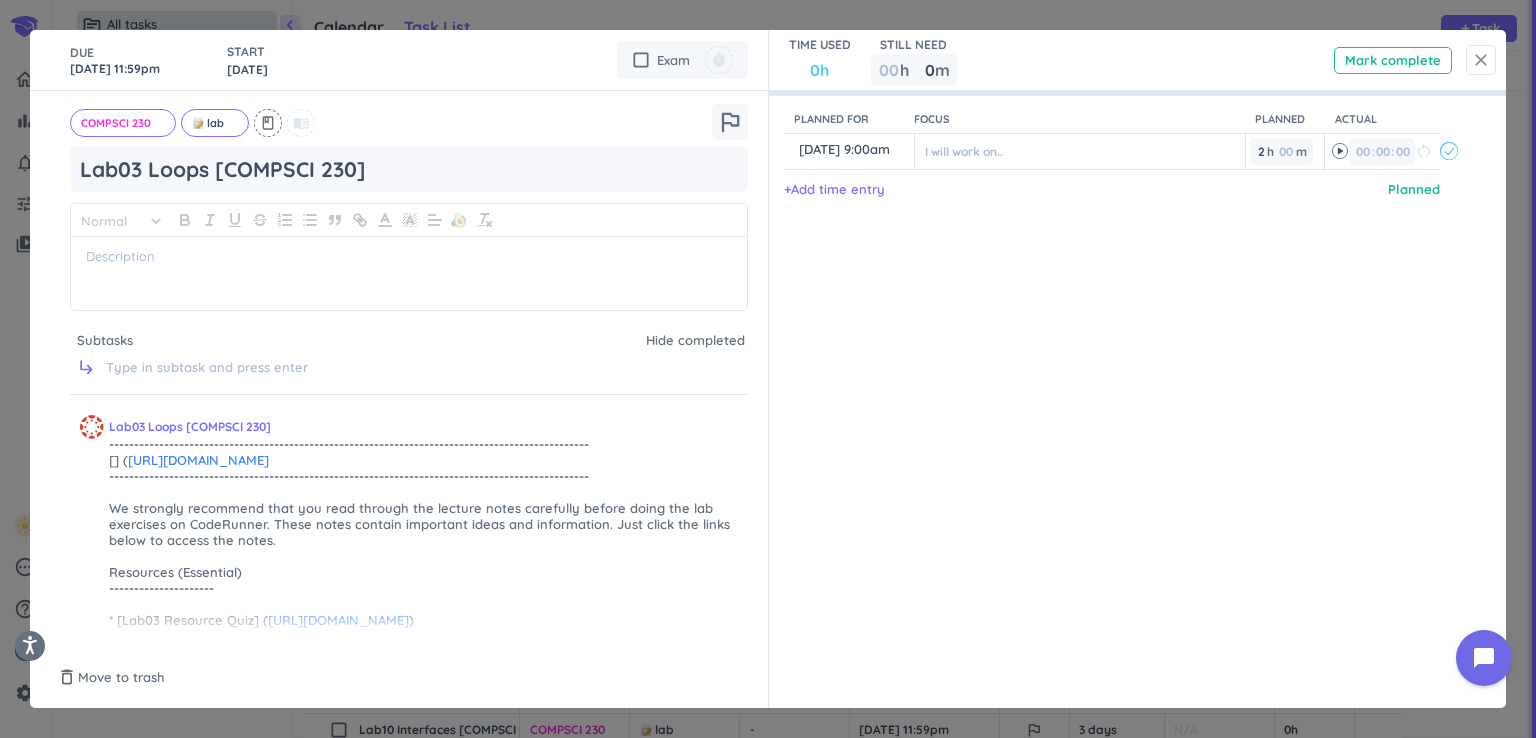 click on "close" at bounding box center (1481, 60) 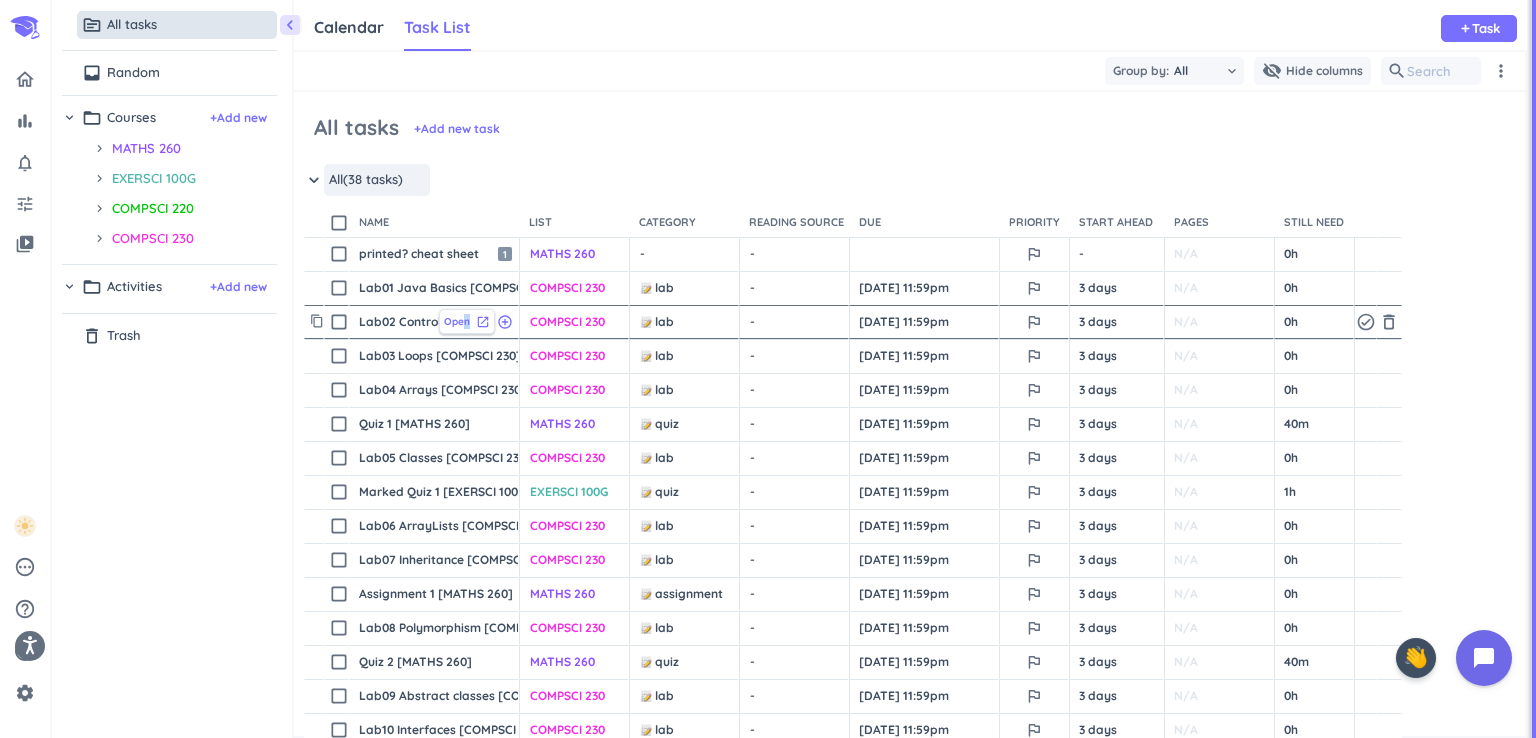 click on "Open" at bounding box center (457, 321) 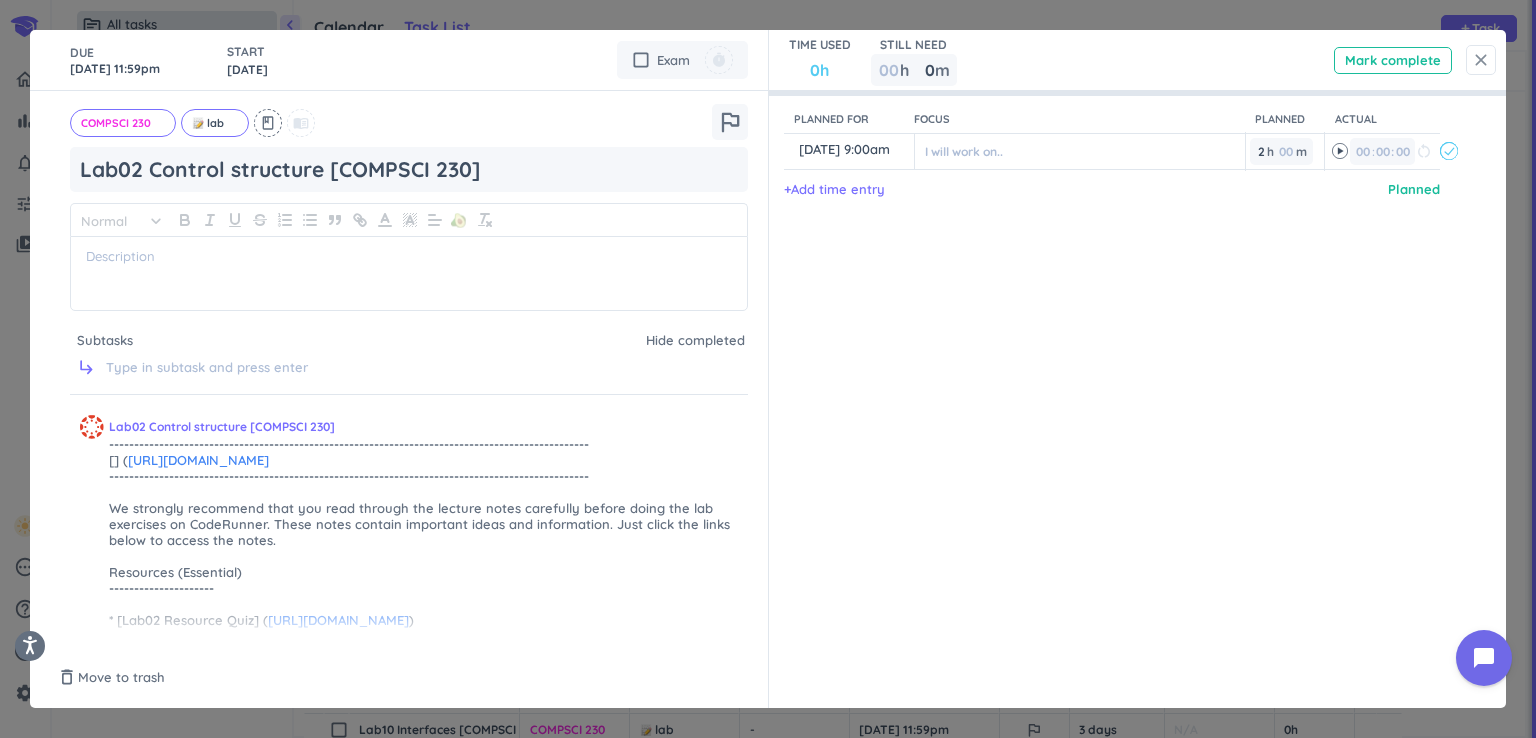 click on "close" at bounding box center [1481, 60] 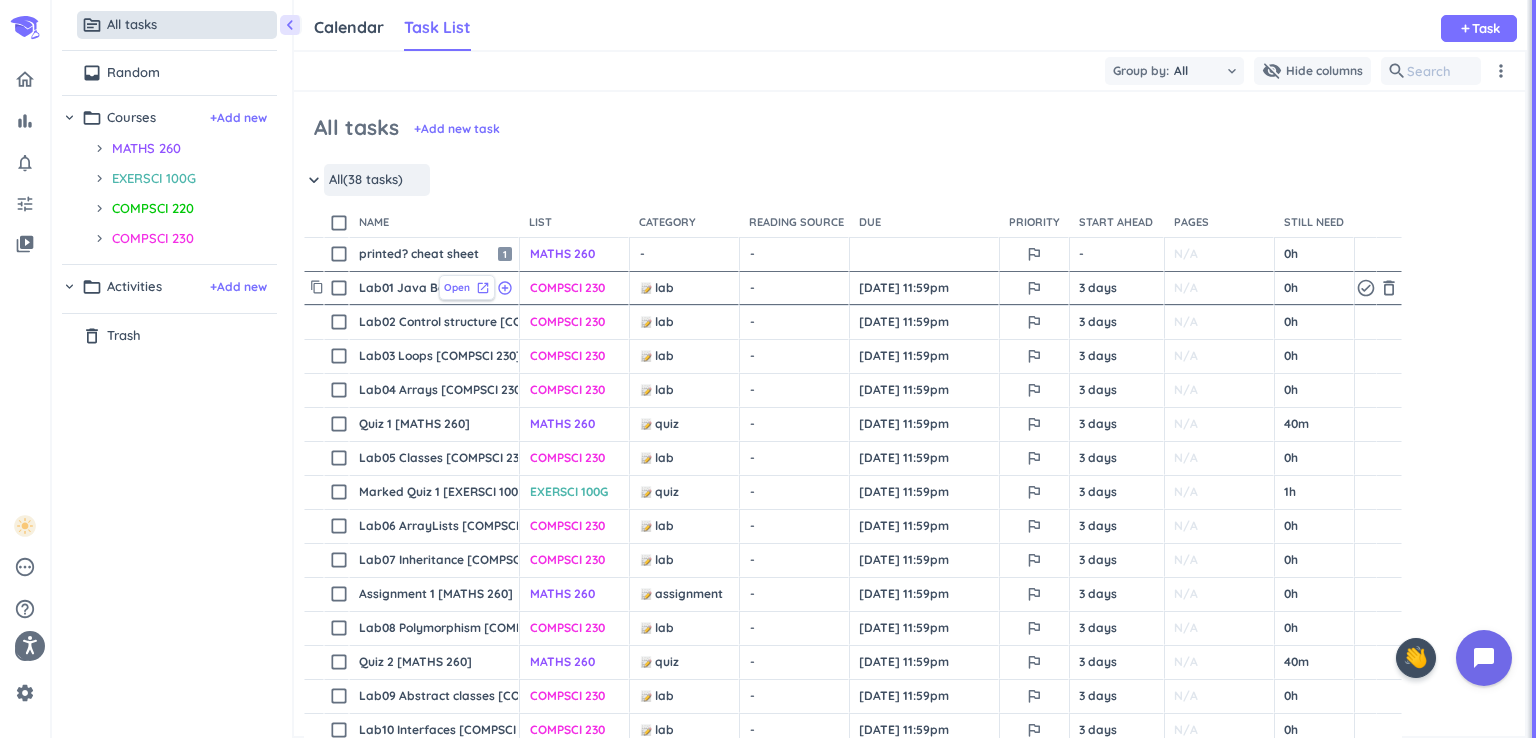 click on "launch" at bounding box center [483, 288] 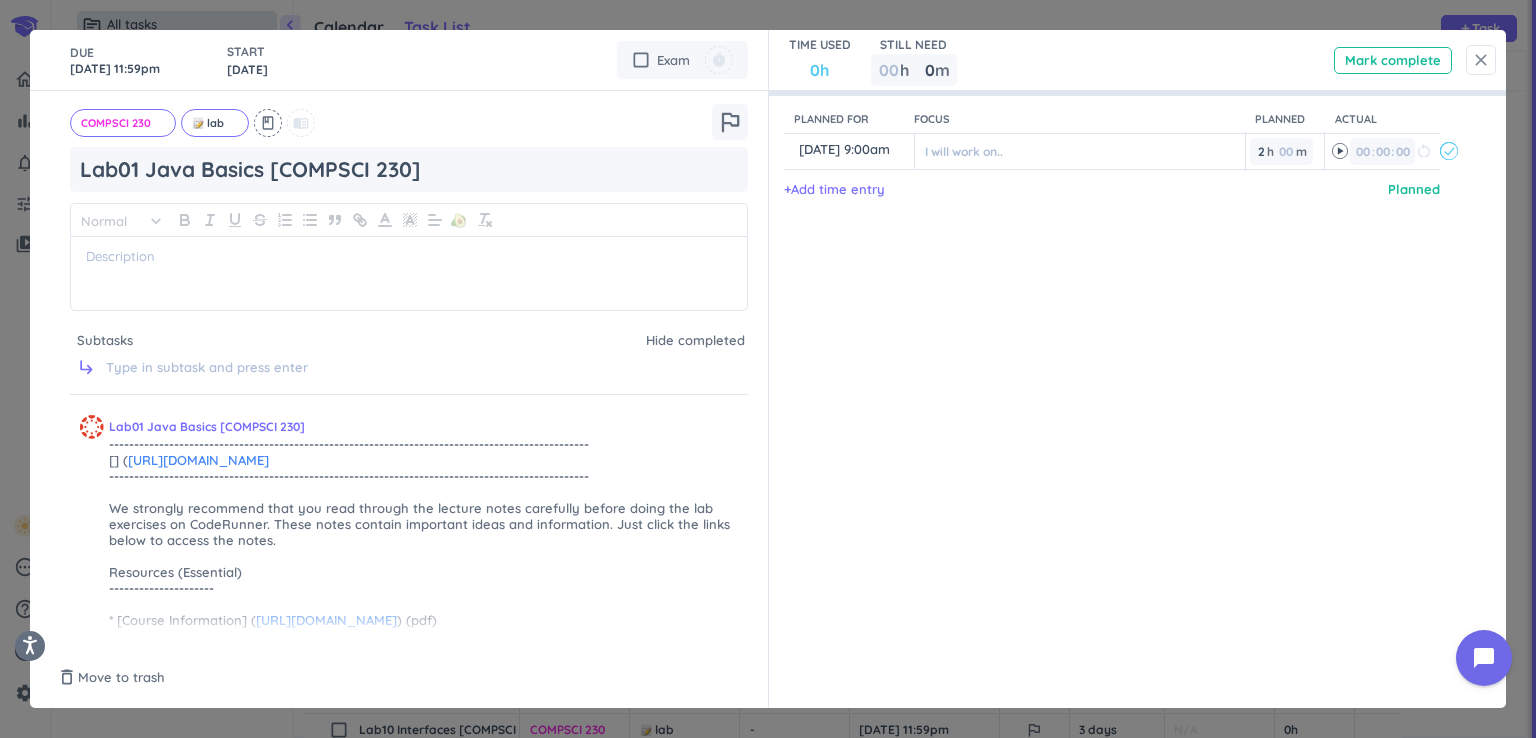 click on "close" at bounding box center [1481, 60] 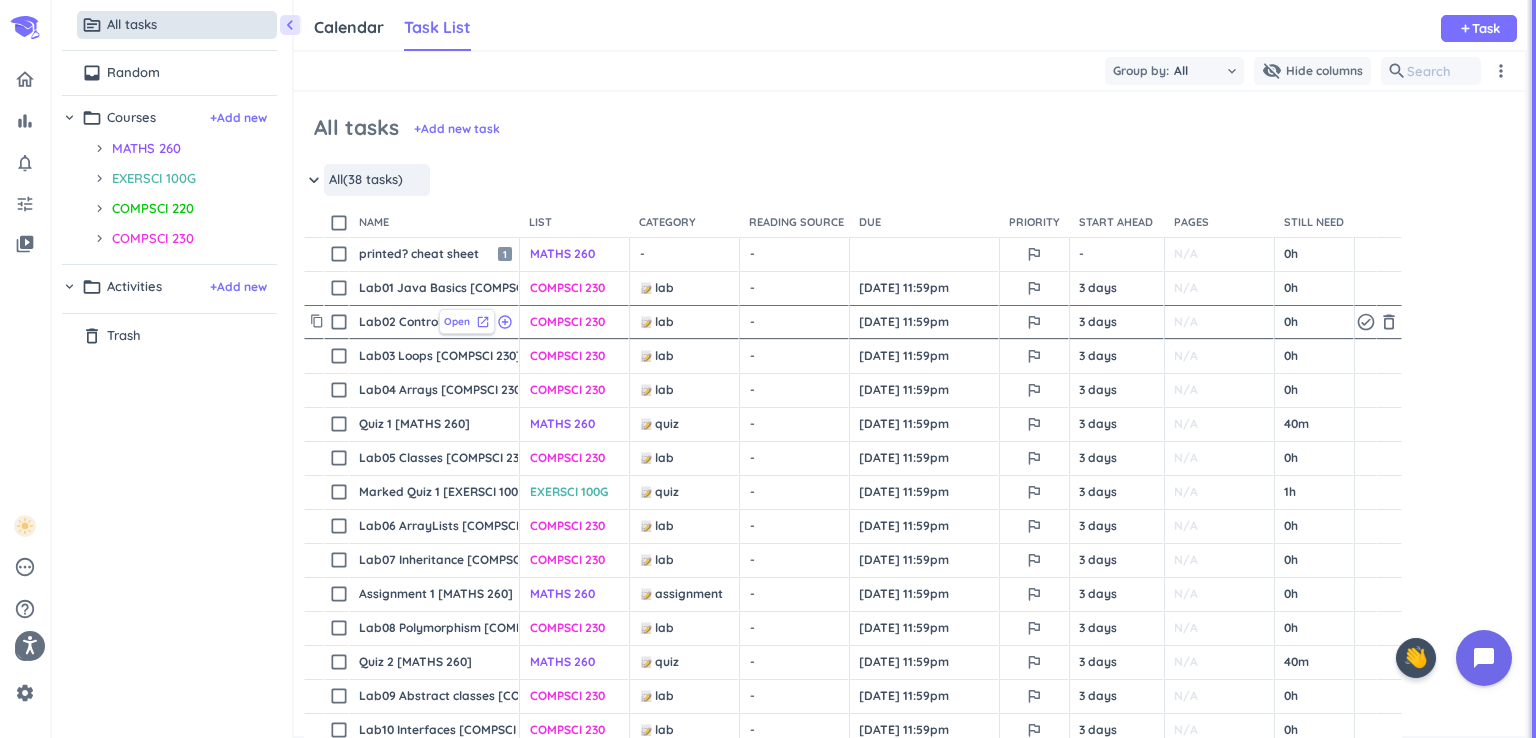 click on "Open" at bounding box center (457, 321) 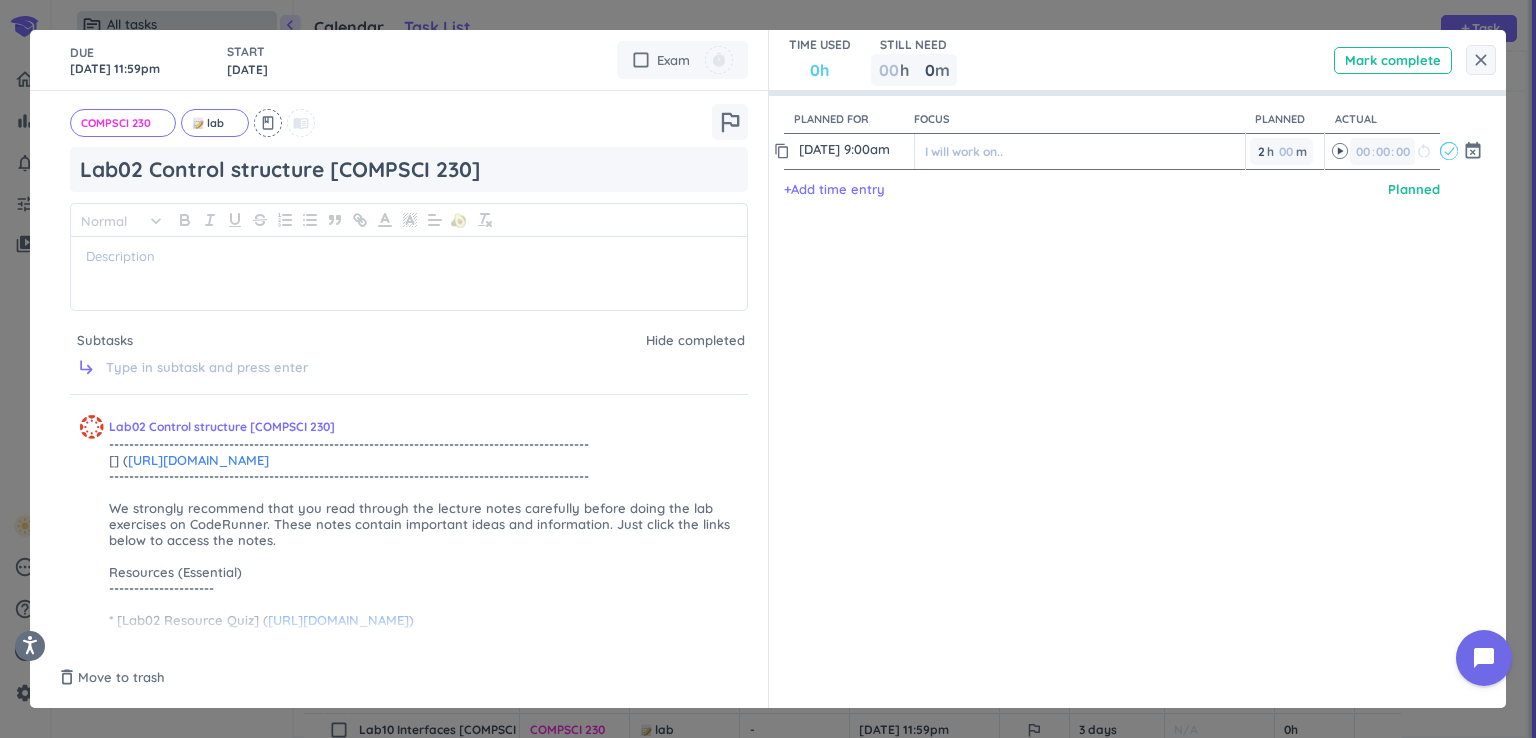 click on "[DATE] 9:00am" at bounding box center (854, 149) 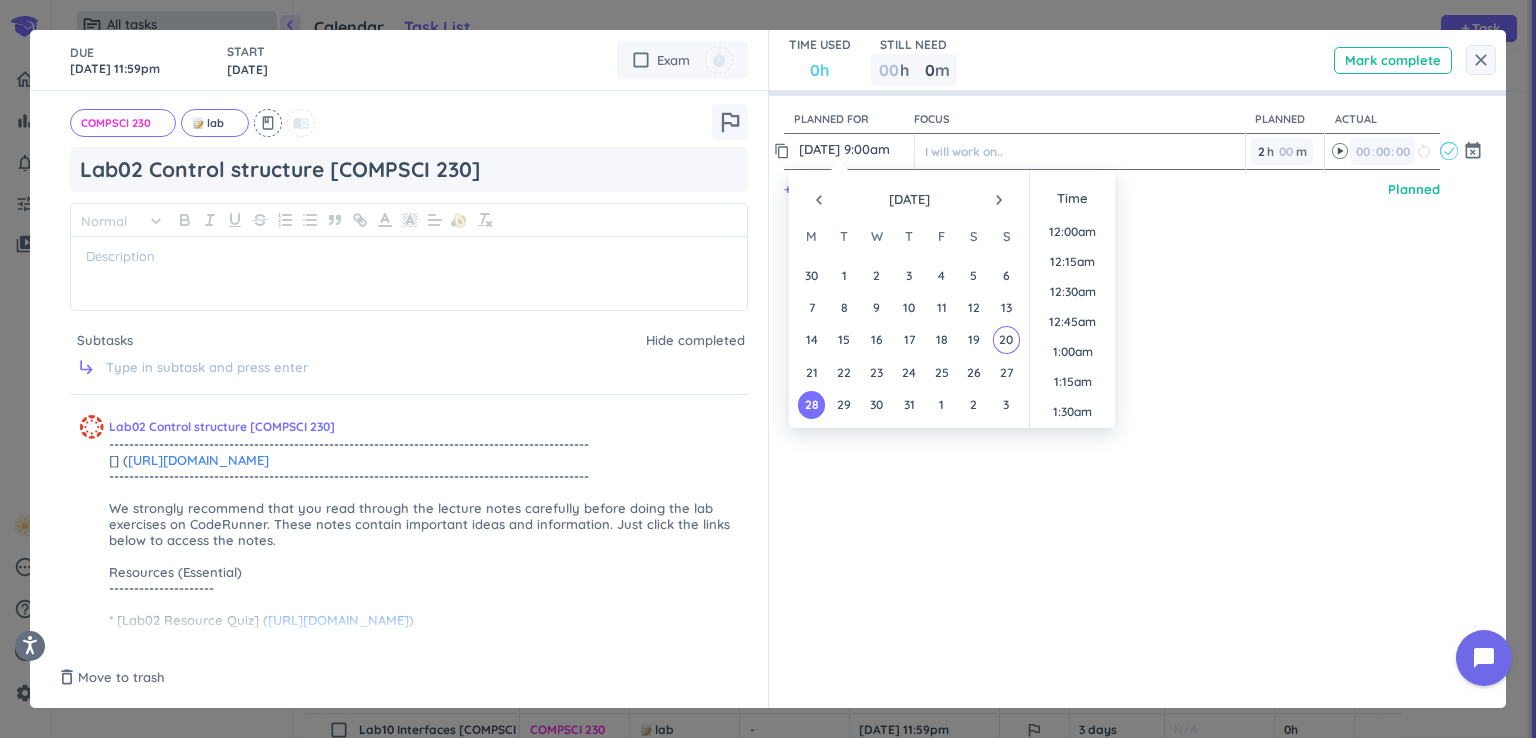 scroll, scrollTop: 988, scrollLeft: 0, axis: vertical 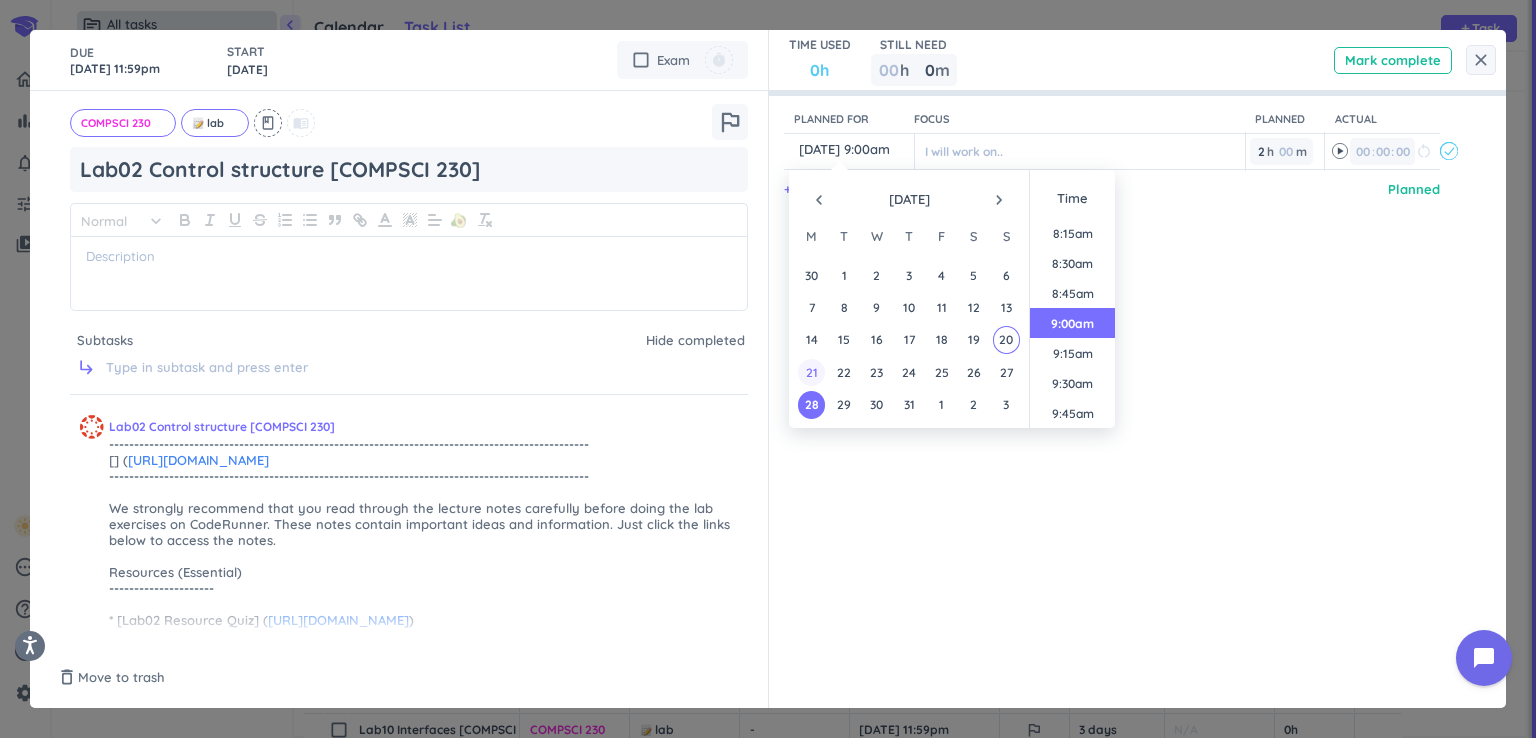 click on "21" at bounding box center [811, 372] 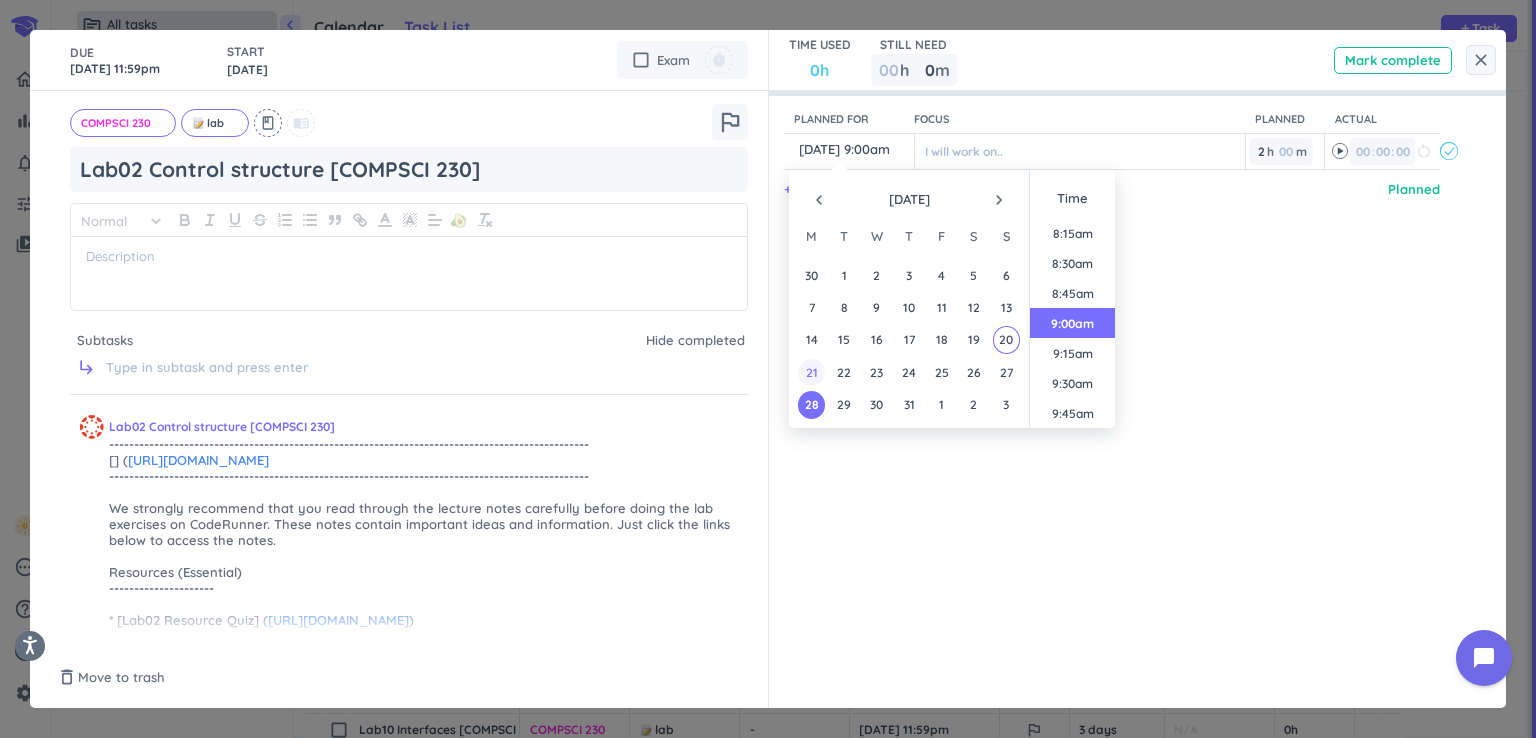 click on "21" at bounding box center (811, 372) 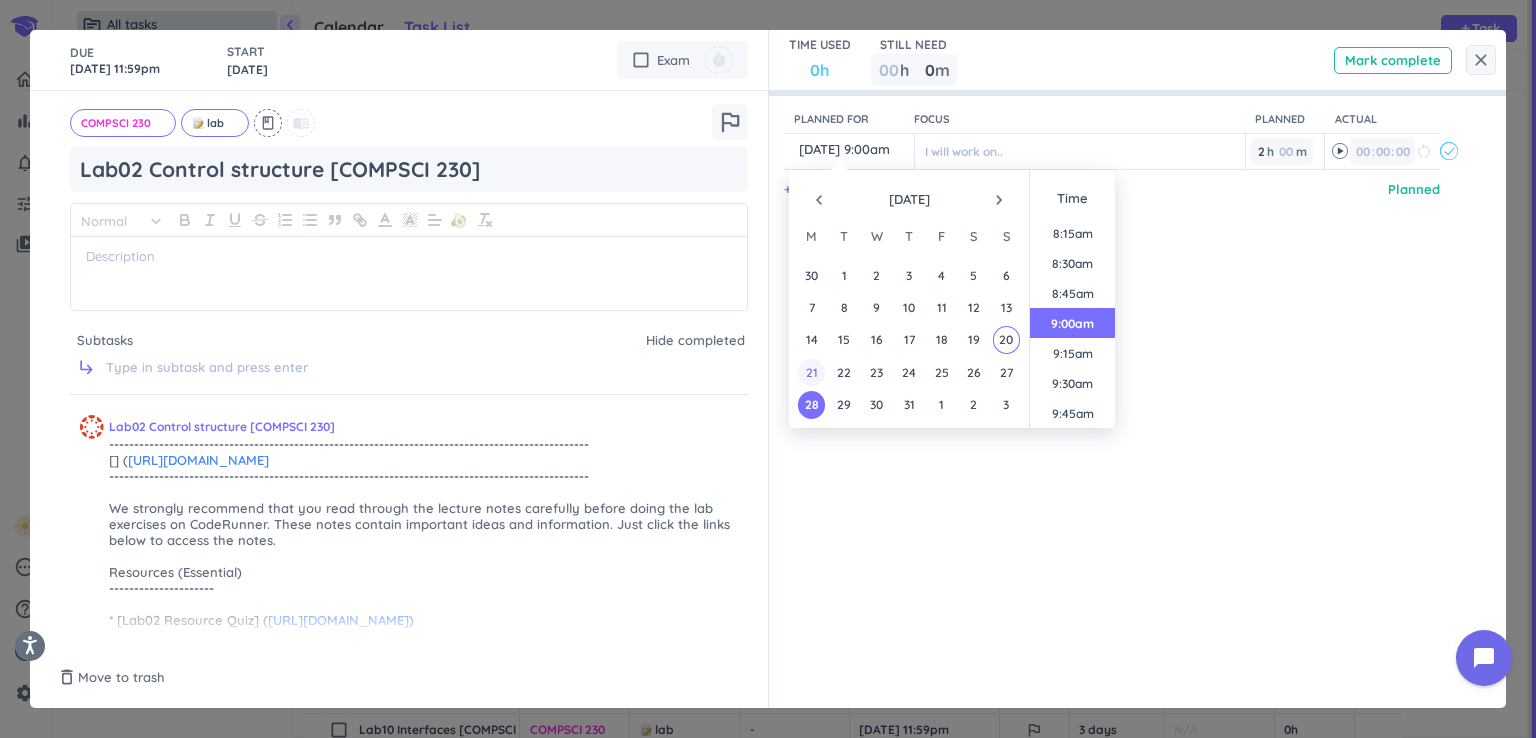 click on "21" at bounding box center (811, 372) 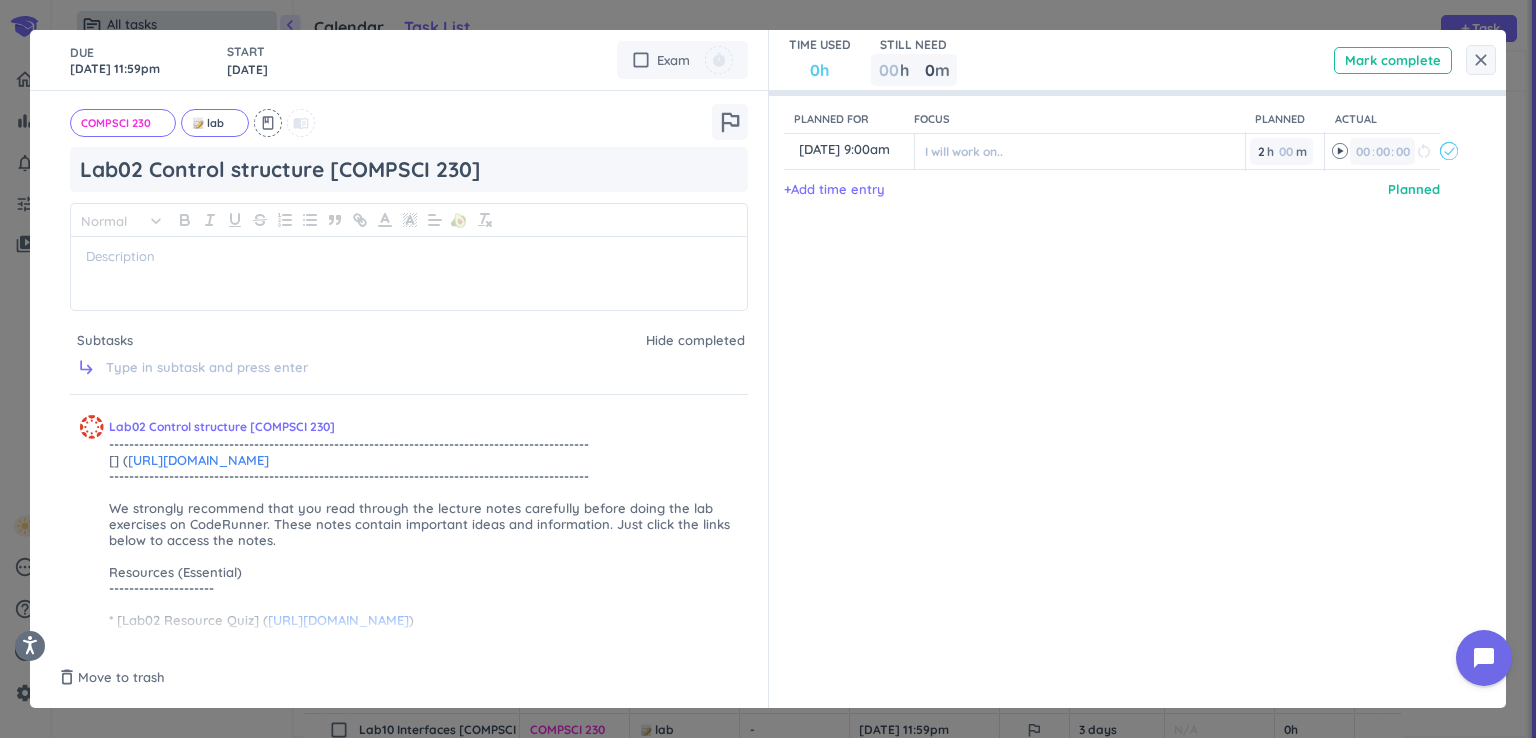 click on "Planned for Focus Planned Actual content_copy [DATE] 9:00am ️ I will work on.. 2 2 00 h 00 m 00 00 : 00 restart_alt event_busy +  Add time entry Planned" at bounding box center [1128, 369] 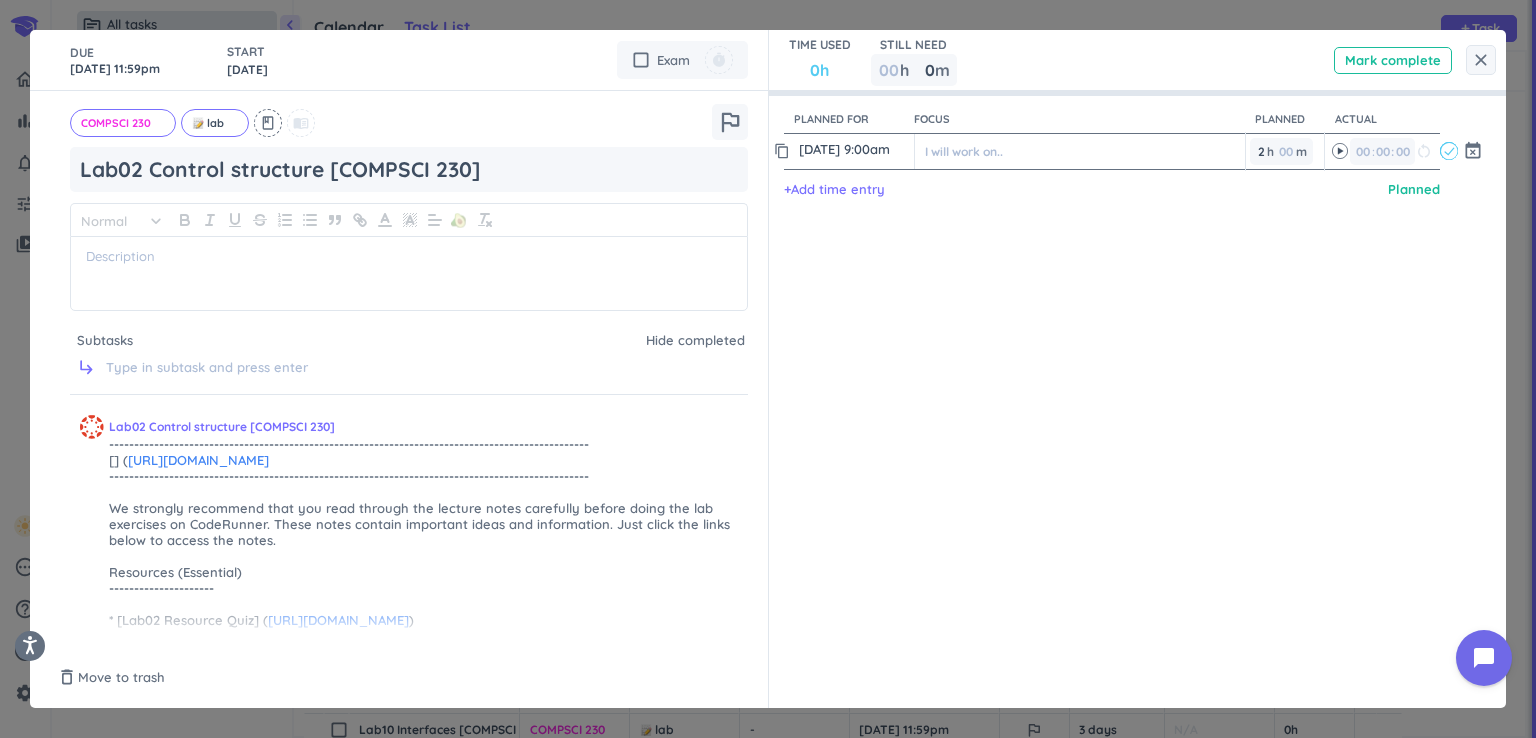 click on "[DATE] 9:00am" at bounding box center (854, 149) 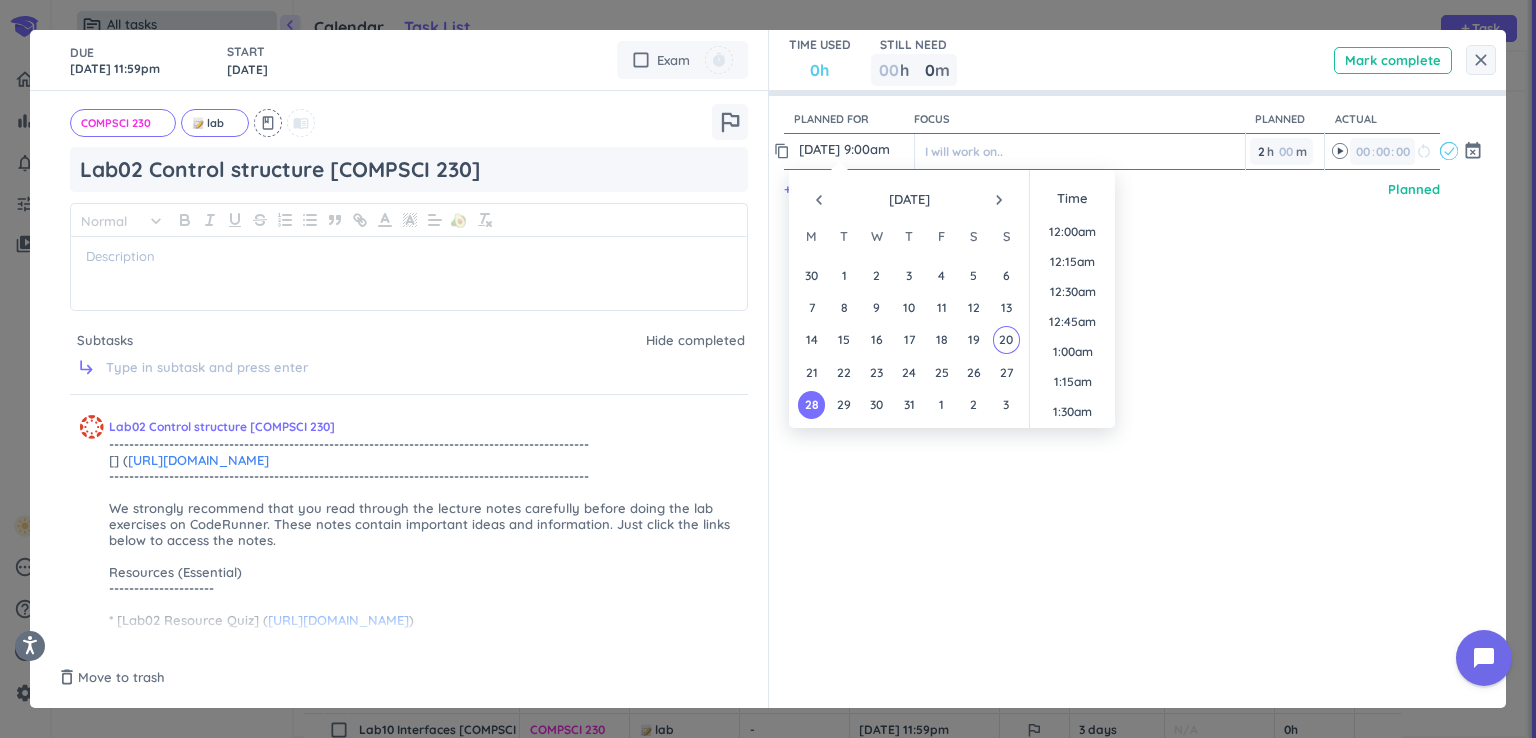 scroll, scrollTop: 988, scrollLeft: 0, axis: vertical 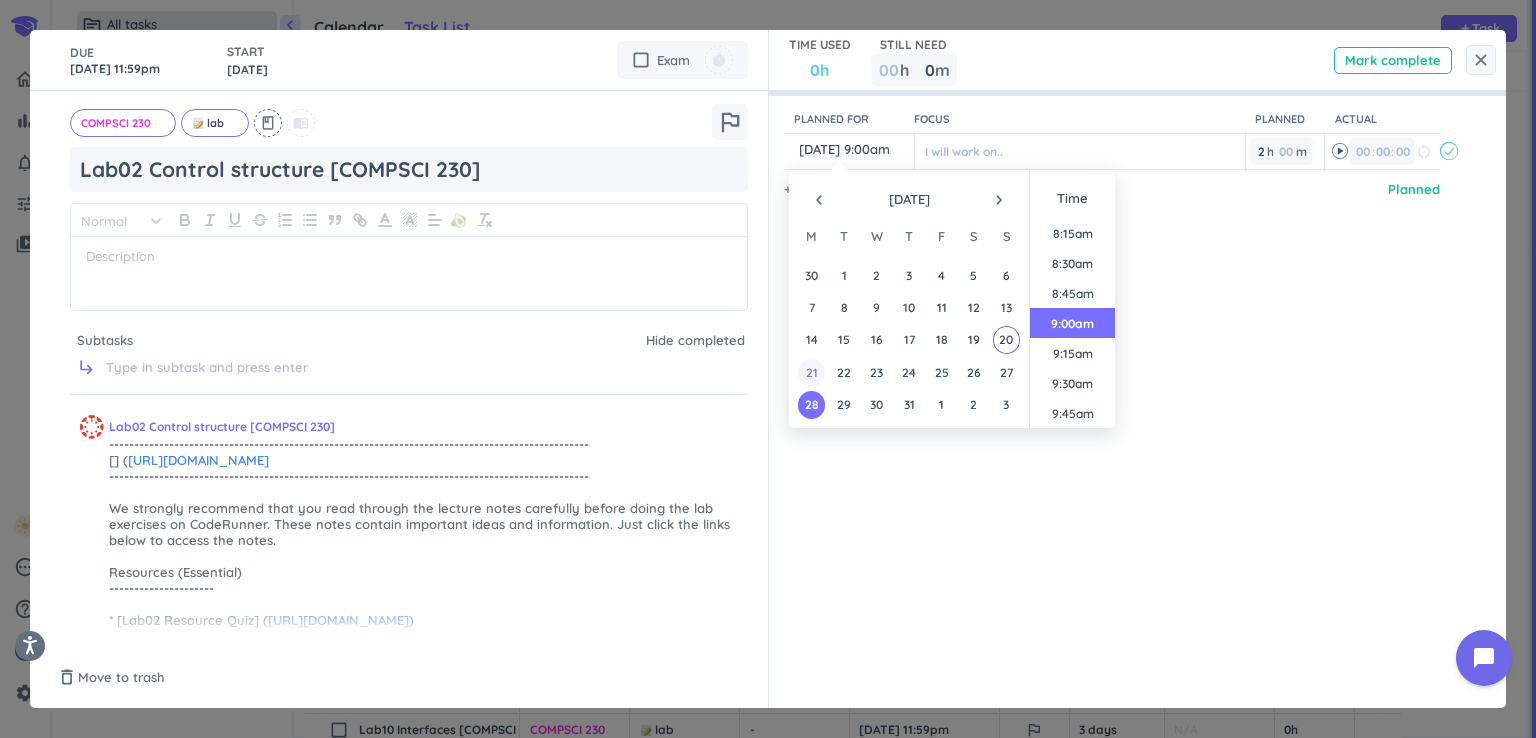 click on "21" at bounding box center [811, 372] 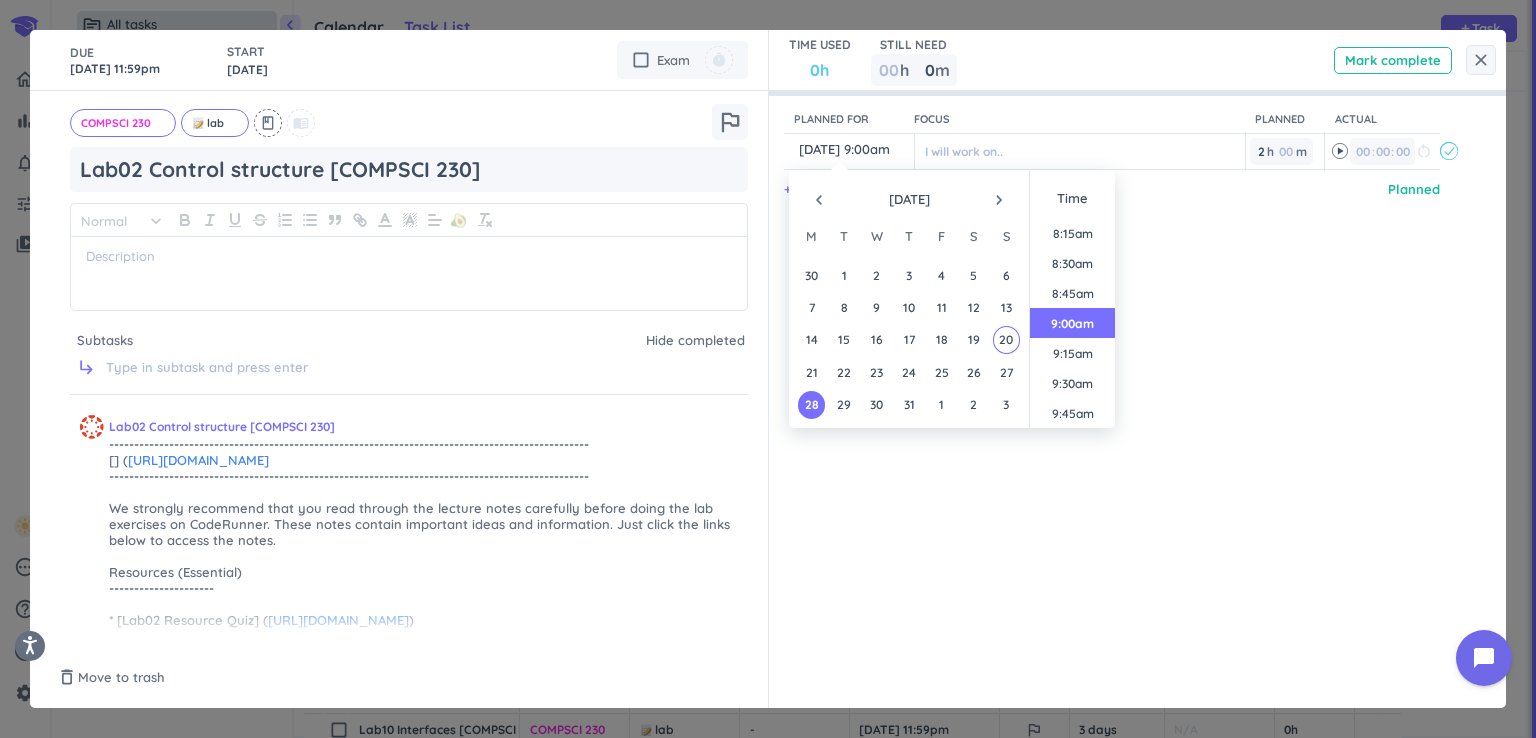 click on "Planned for Focus Planned Actual content_copy [DATE] 9:00am ️ I will work on.. 2 2 00 h 00 m 00 00 : 00 restart_alt event_busy +  Add time entry Planned" at bounding box center (1128, 369) 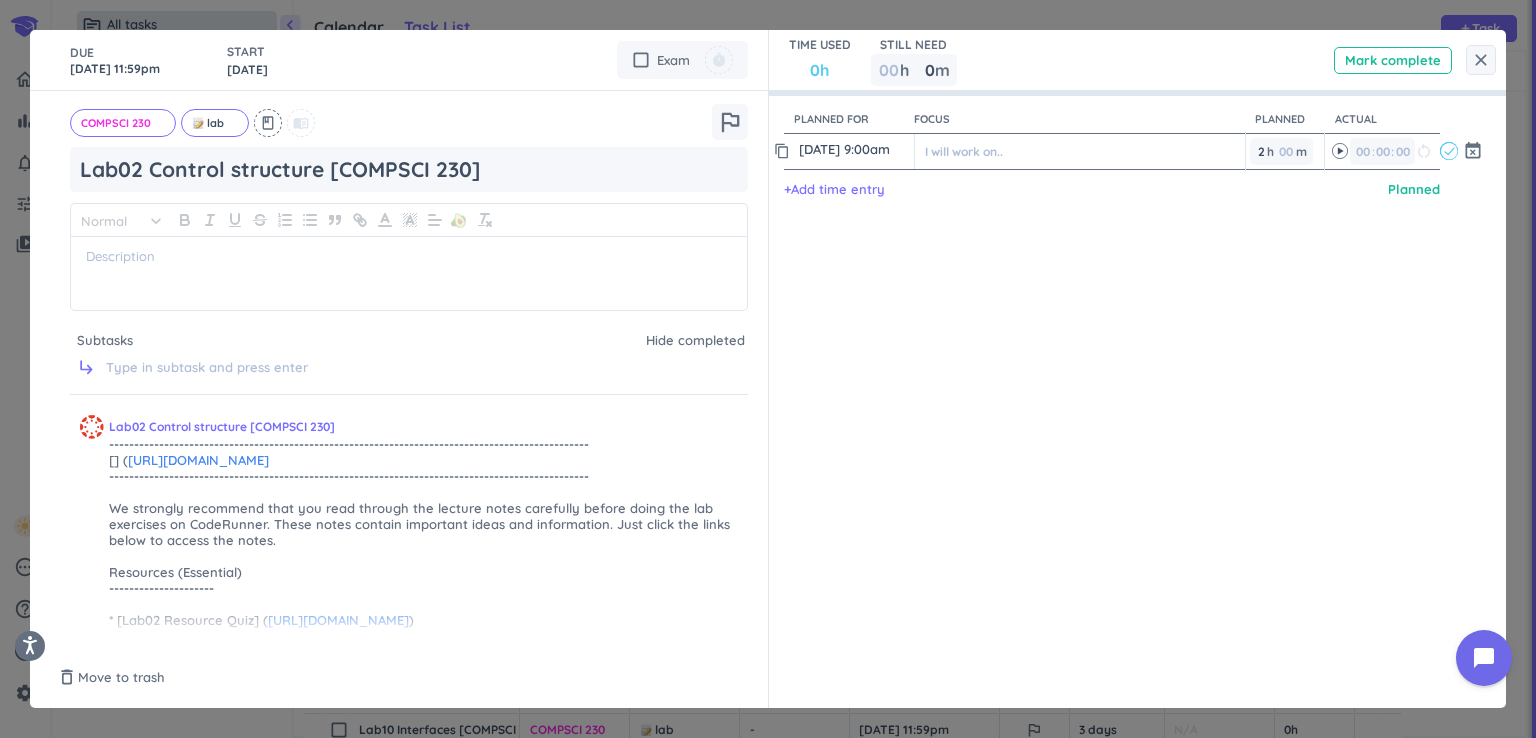 click on "[DATE] 9:00am" at bounding box center (854, 149) 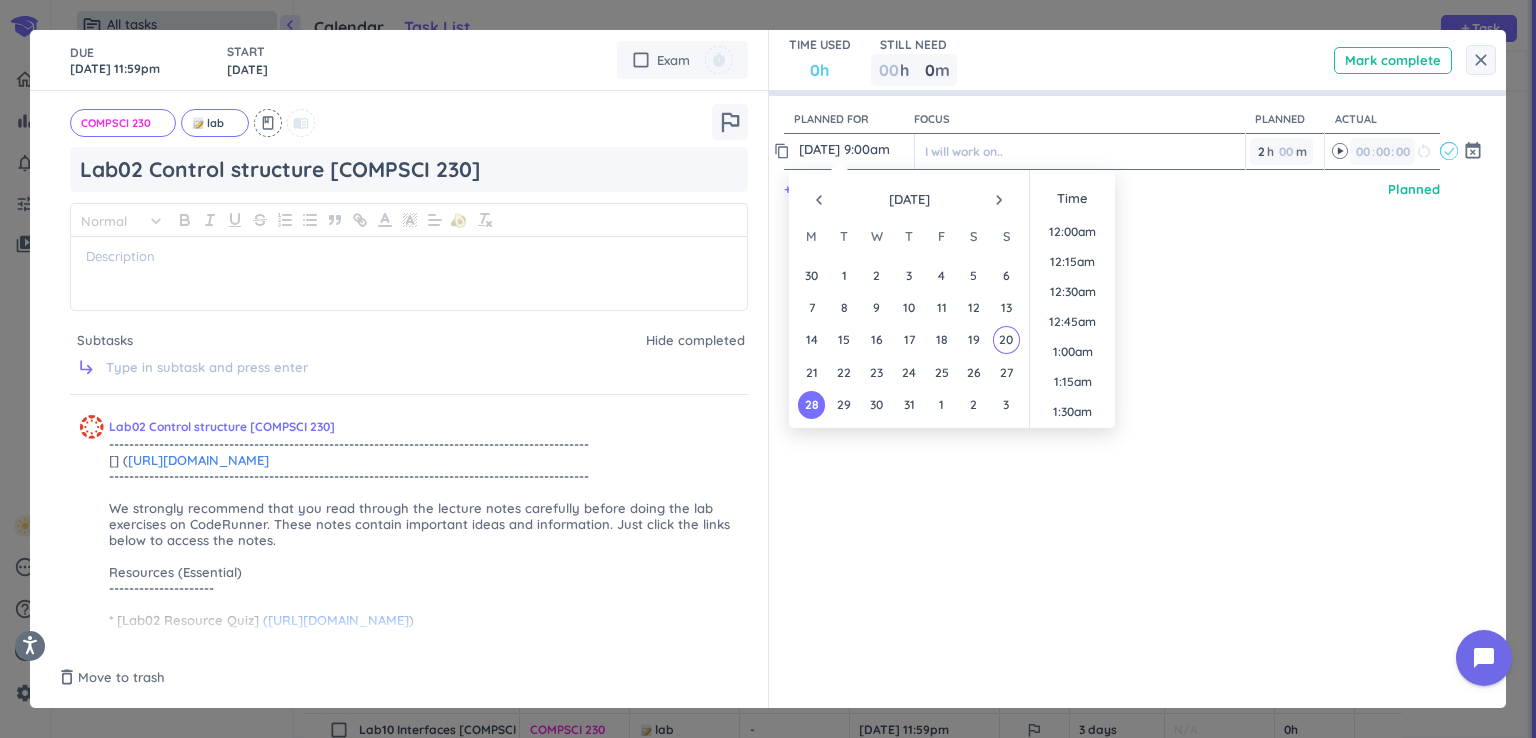 scroll, scrollTop: 988, scrollLeft: 0, axis: vertical 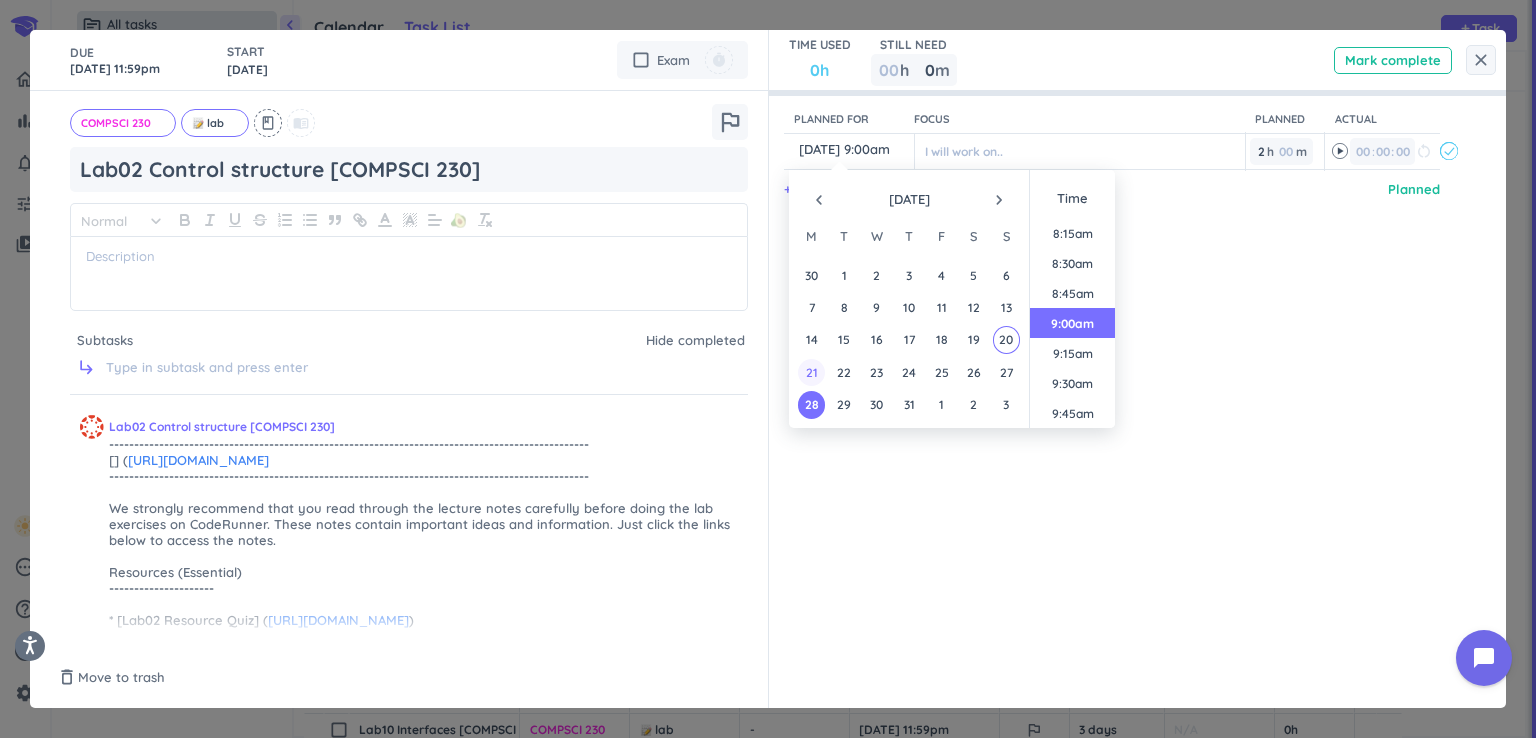 click on "21" at bounding box center (811, 372) 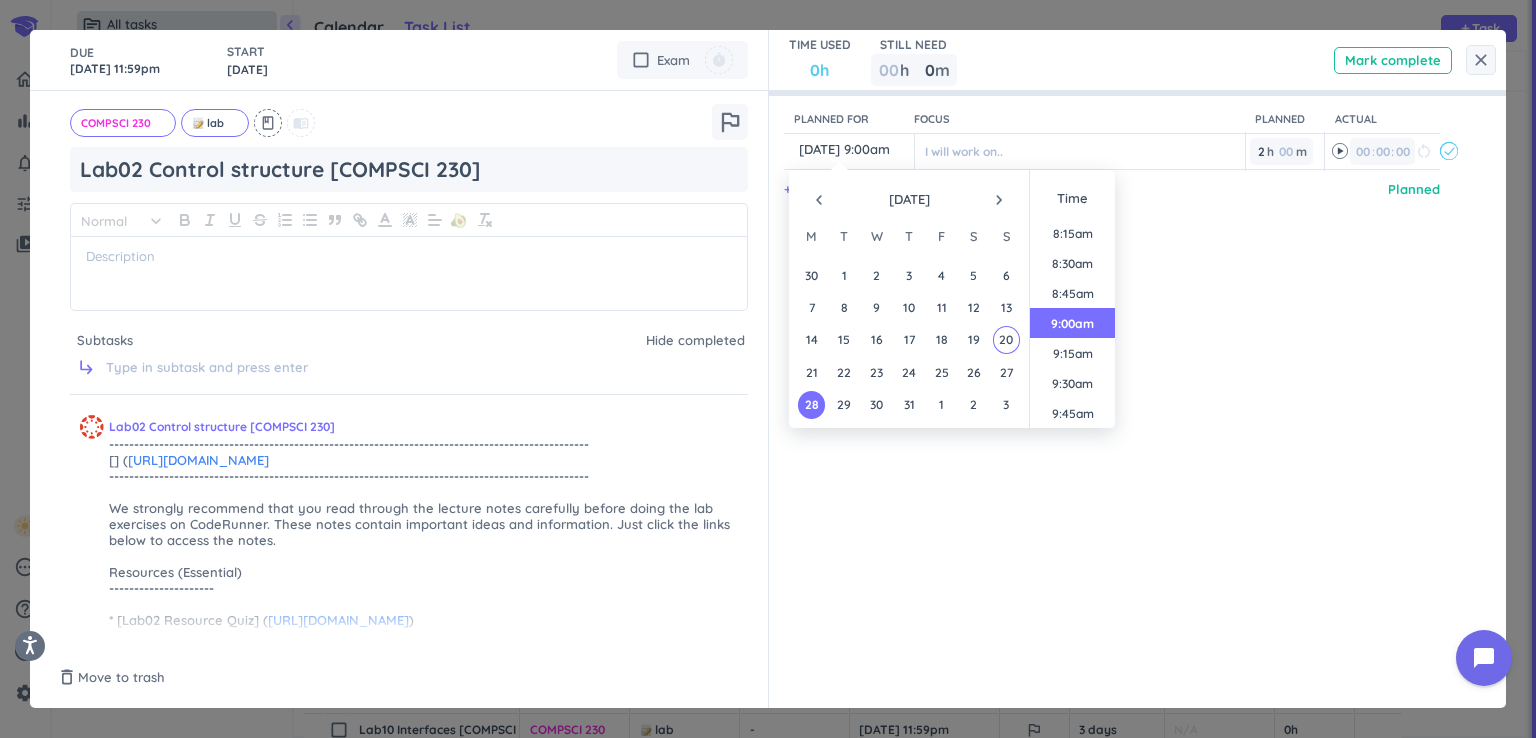 click on "Planned for Focus Planned Actual content_copy [DATE] 9:00am ️ I will work on.. 2 2 00 h 00 m 00 00 : 00 restart_alt event_busy +  Add time entry Planned" at bounding box center [1128, 369] 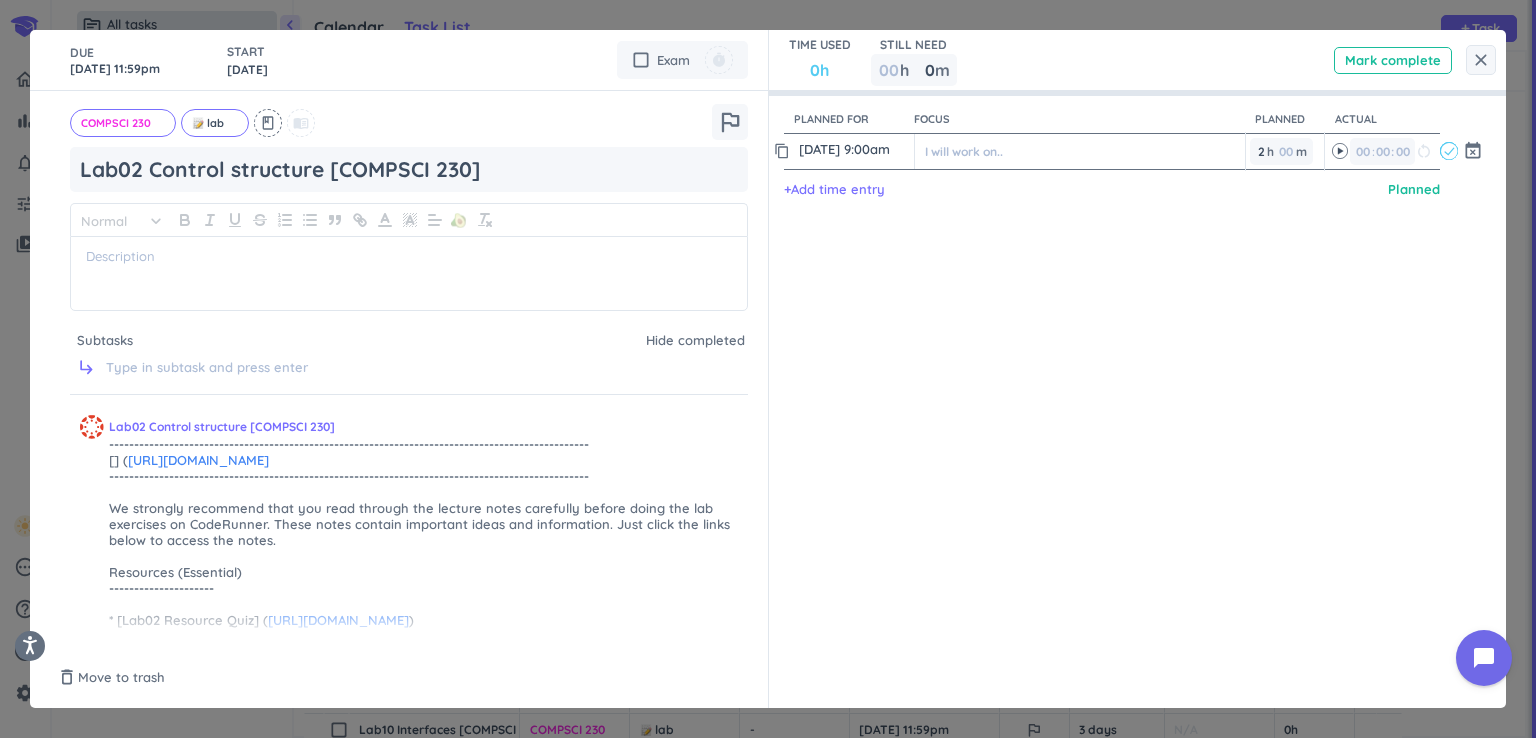 click on "[DATE] 9:00am" at bounding box center [854, 149] 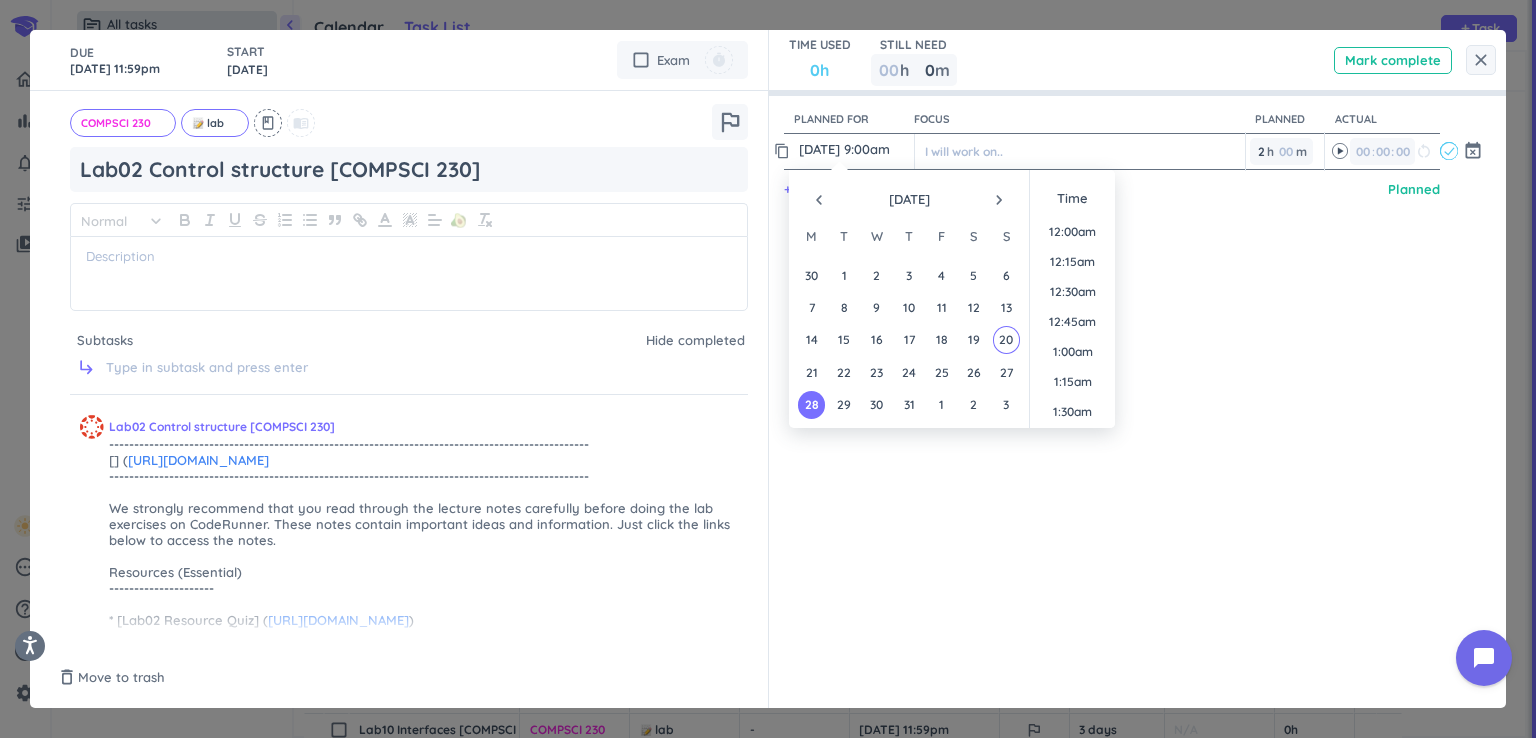 scroll, scrollTop: 988, scrollLeft: 0, axis: vertical 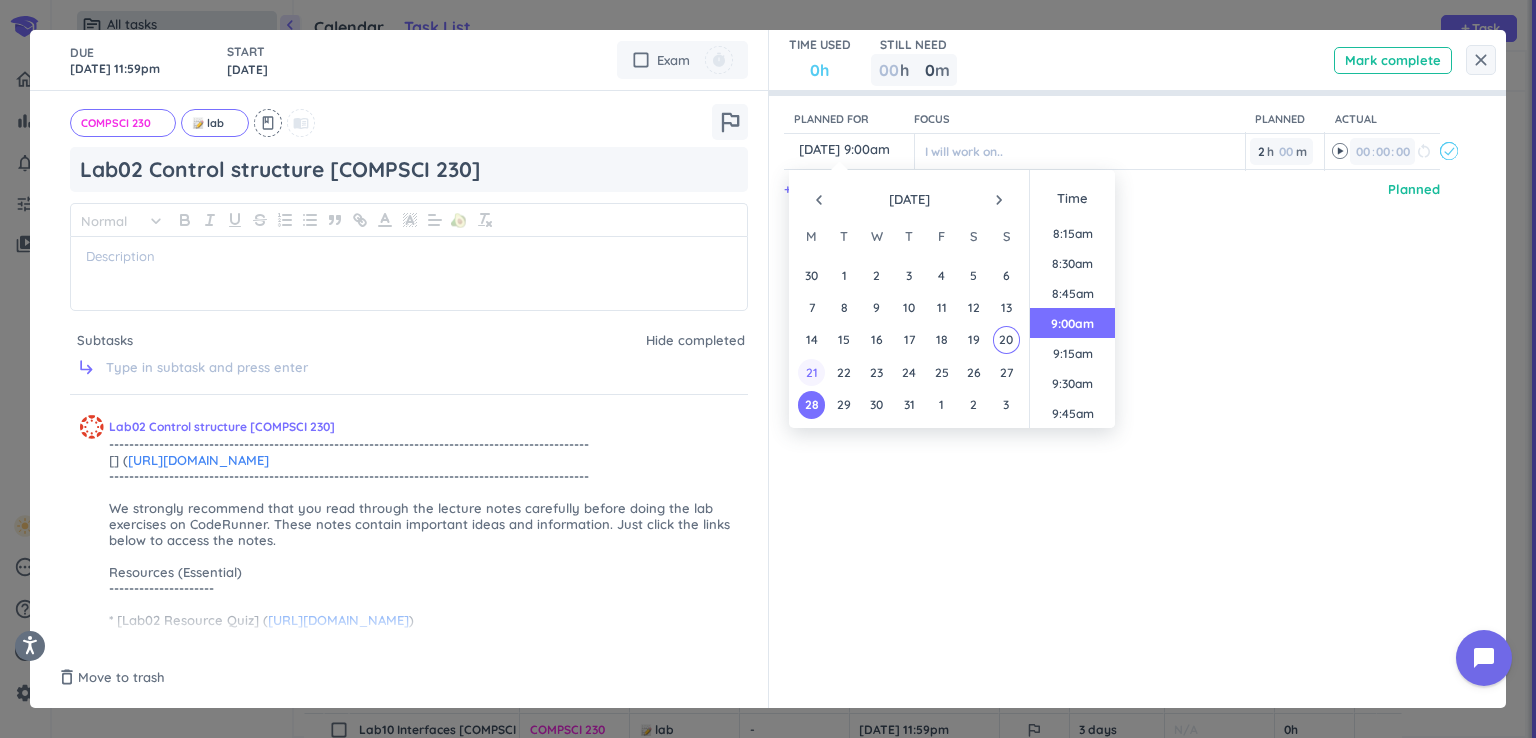 click on "21" at bounding box center [811, 372] 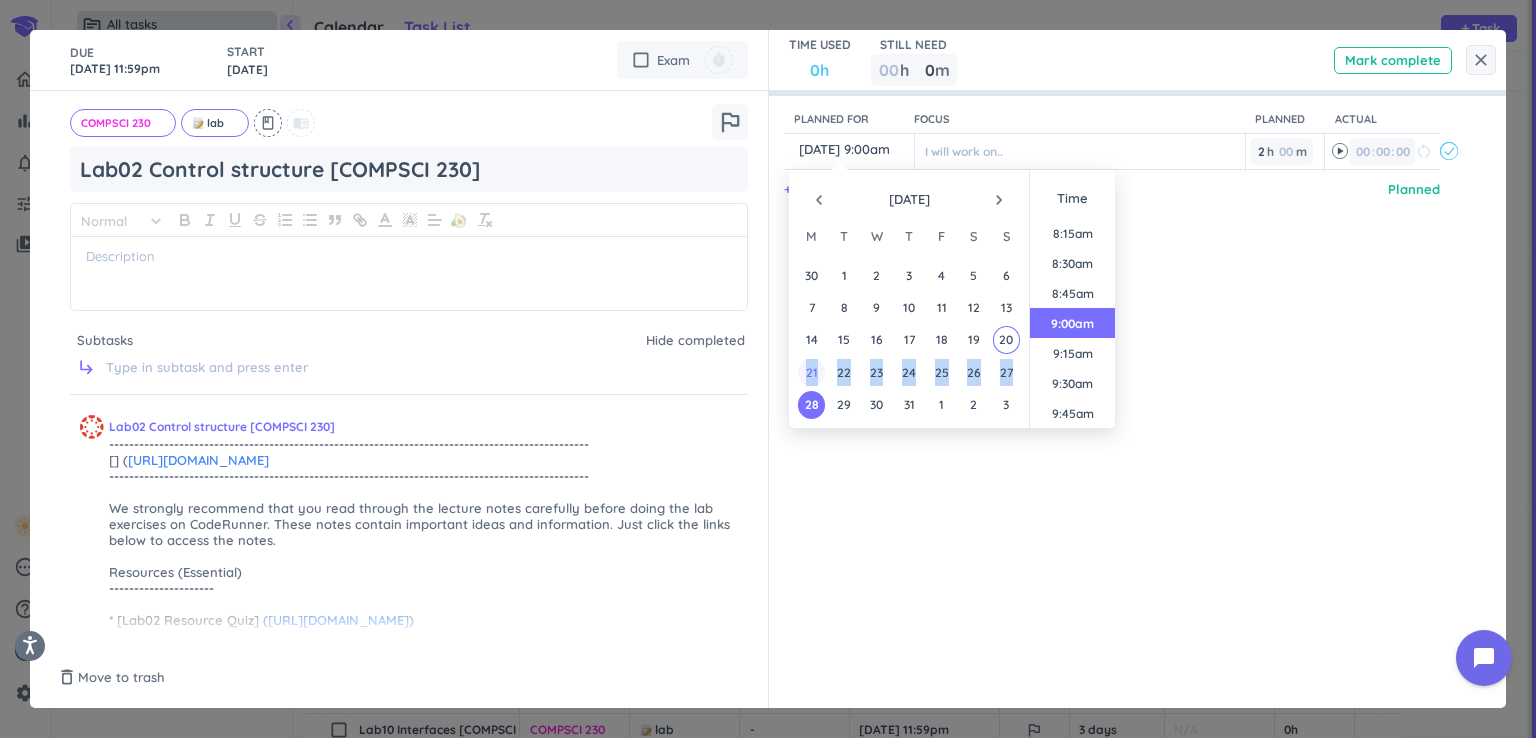 click on "21" at bounding box center (811, 372) 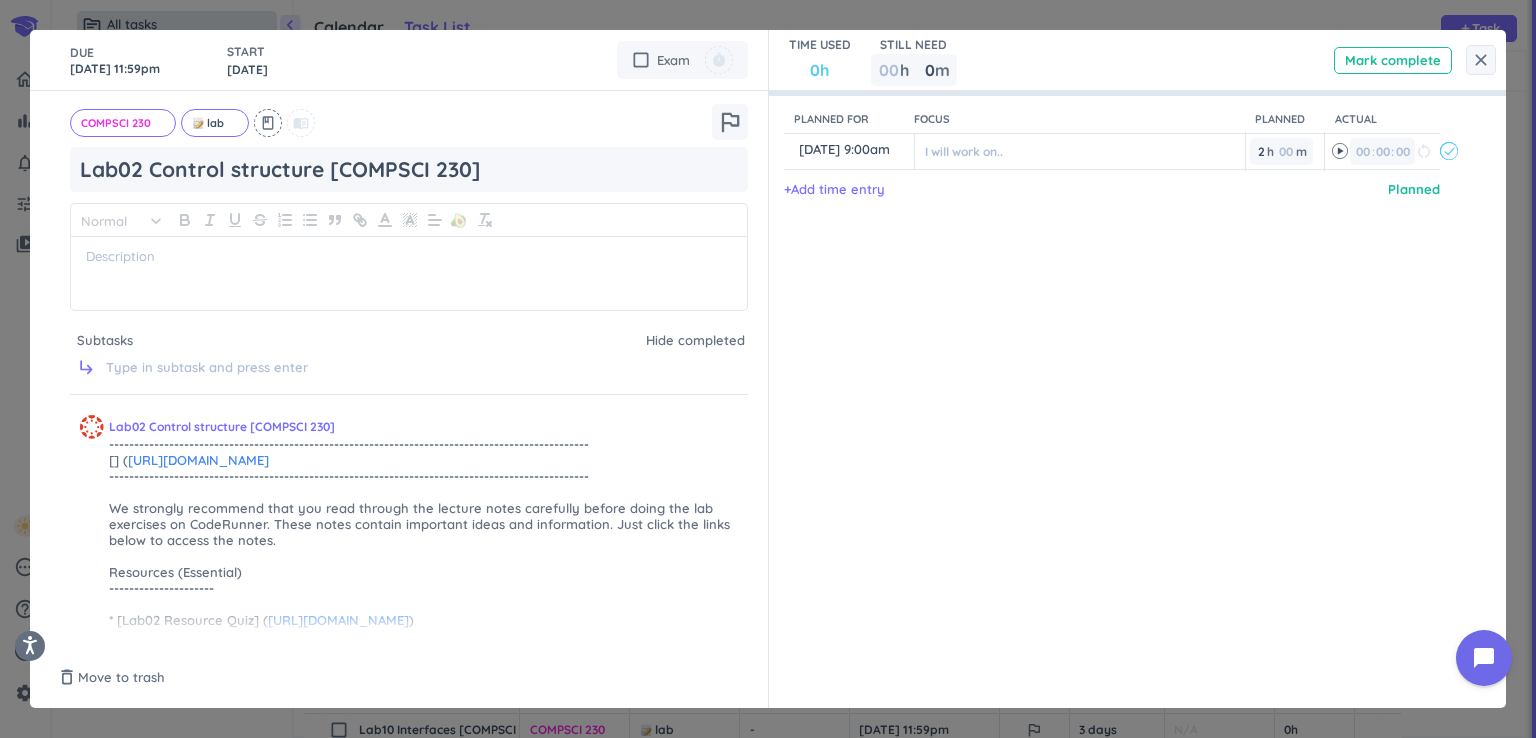 click on "Planned for Focus Planned Actual content_copy 28 Jul, 9:00am ️ I will work on.. 2 2 00 h 00 m 00 00 : 00 restart_alt event_busy +  Add time entry Planned" at bounding box center [1128, 369] 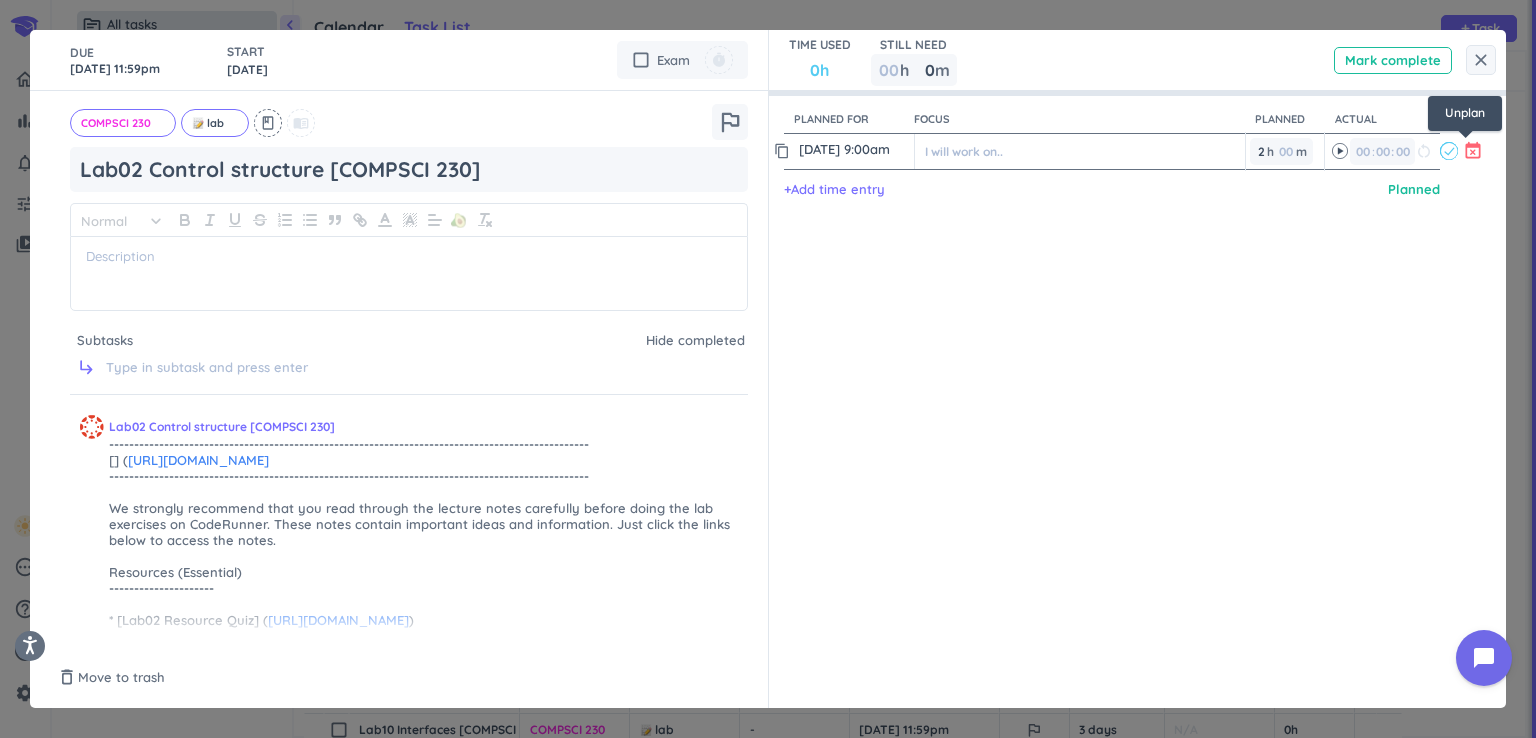 click on "event_busy" at bounding box center [1473, 151] 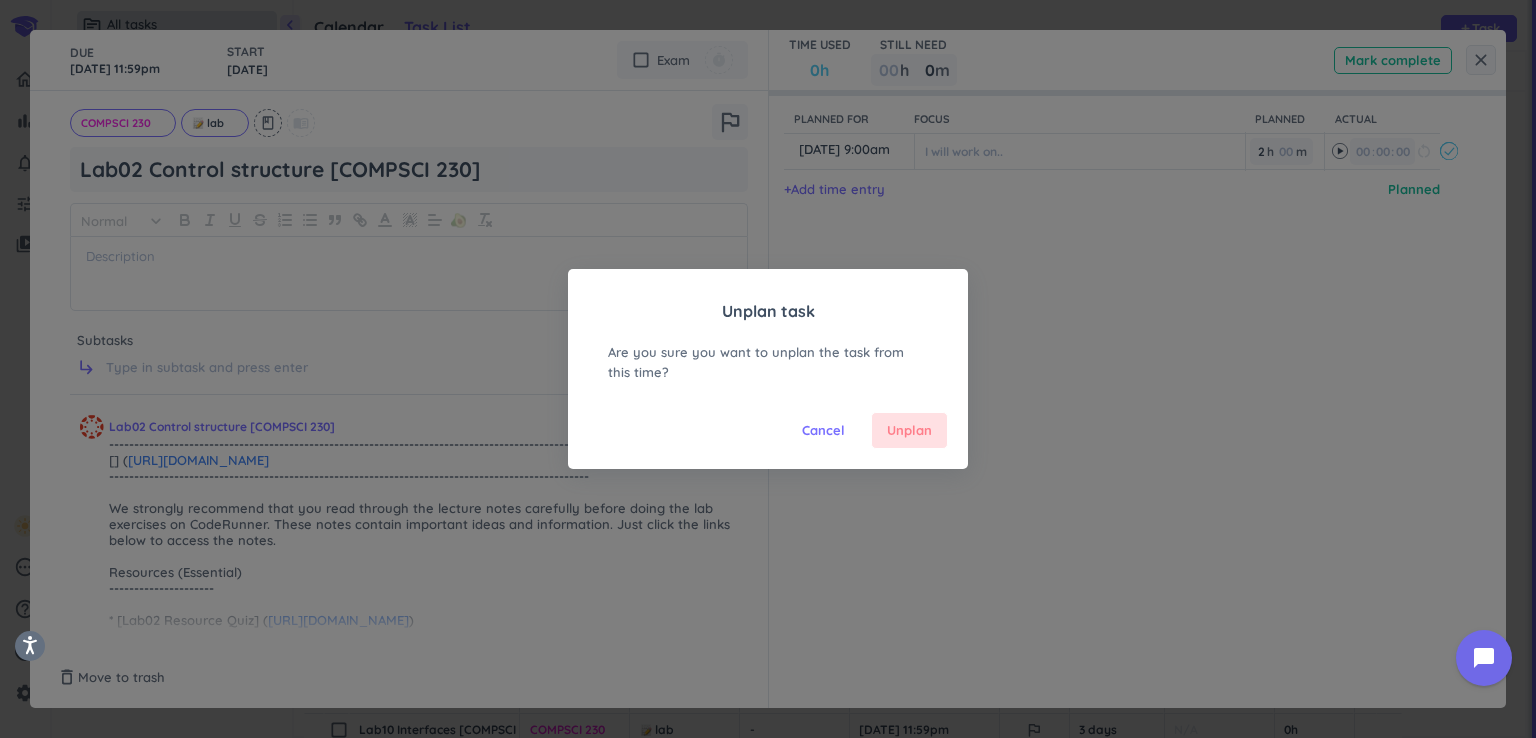 click on "Unplan" at bounding box center (909, 431) 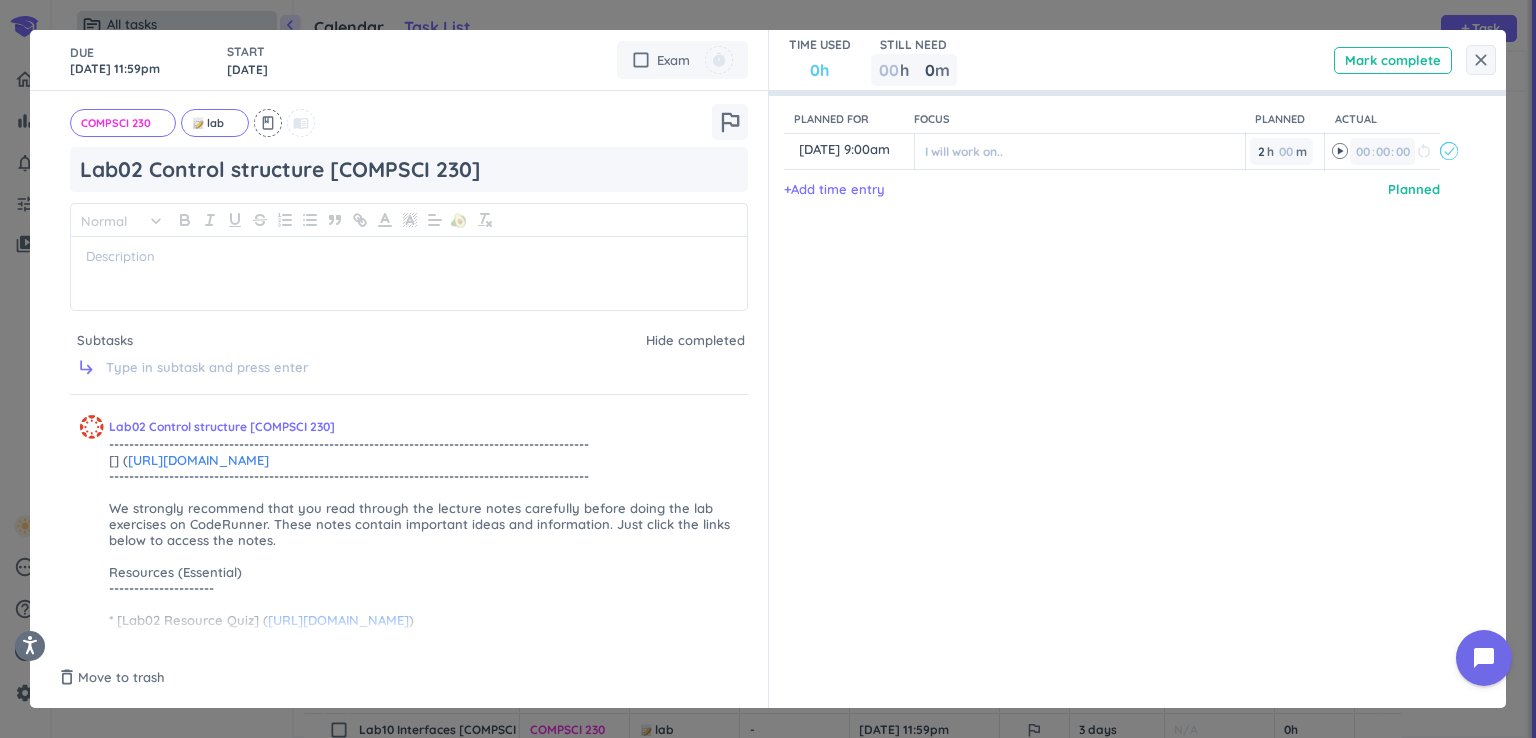 click on "Planned for Focus Planned Actual content_copy 28 Jul, 9:00am ️ I will work on.. 2 2 00 h 00 m 00 00 : 00 restart_alt event_busy +  Add time entry Planned" at bounding box center (1128, 369) 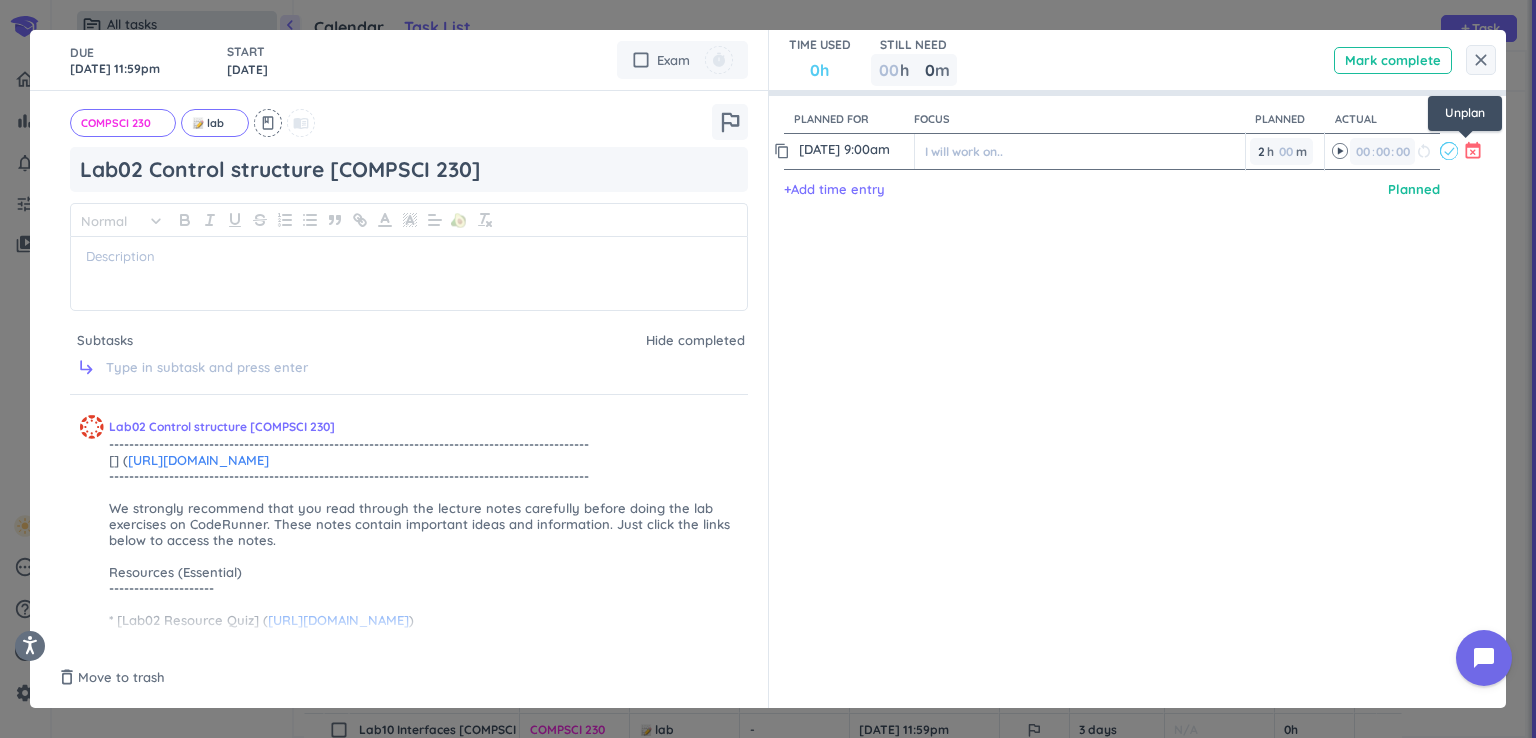 click on "event_busy" at bounding box center (1473, 151) 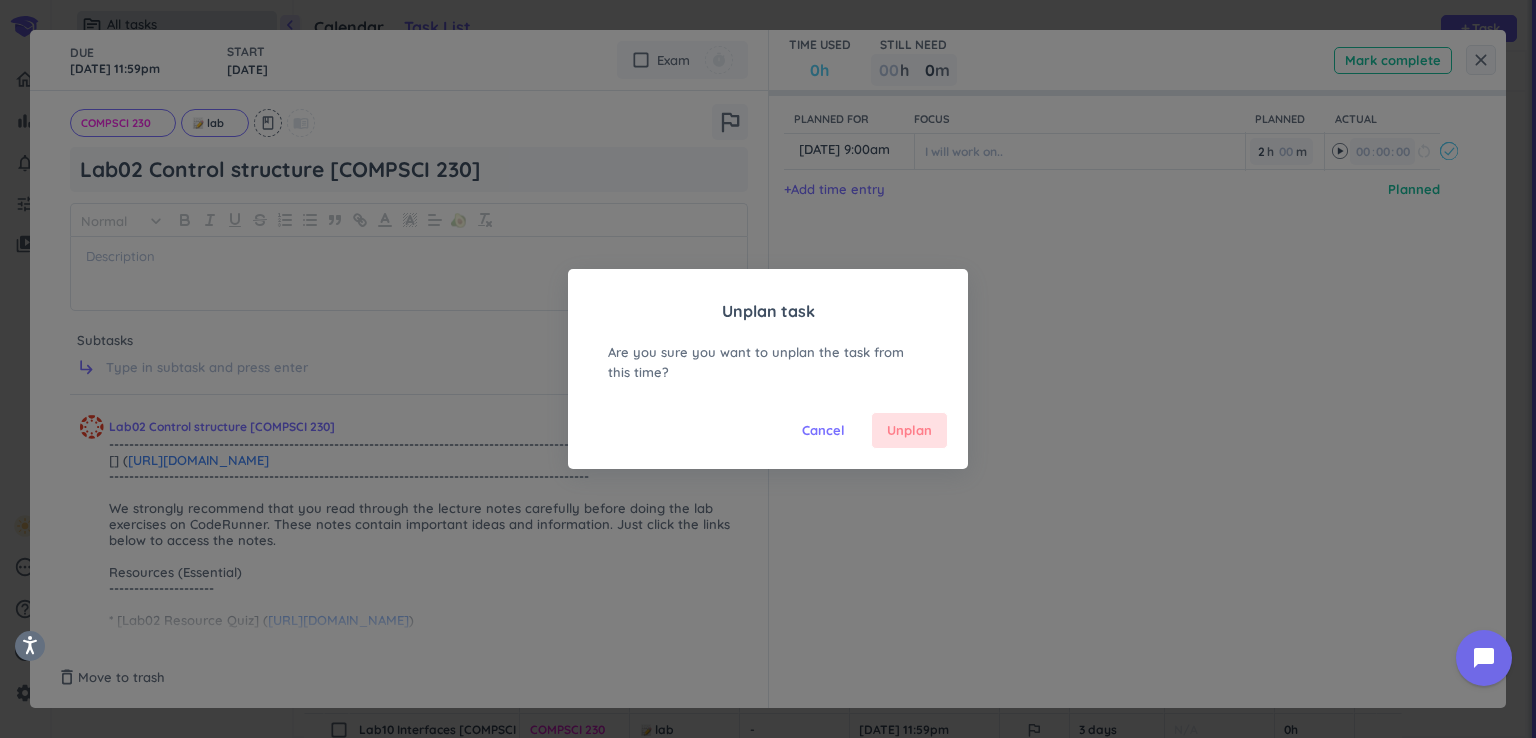 click on "Unplan" at bounding box center [909, 431] 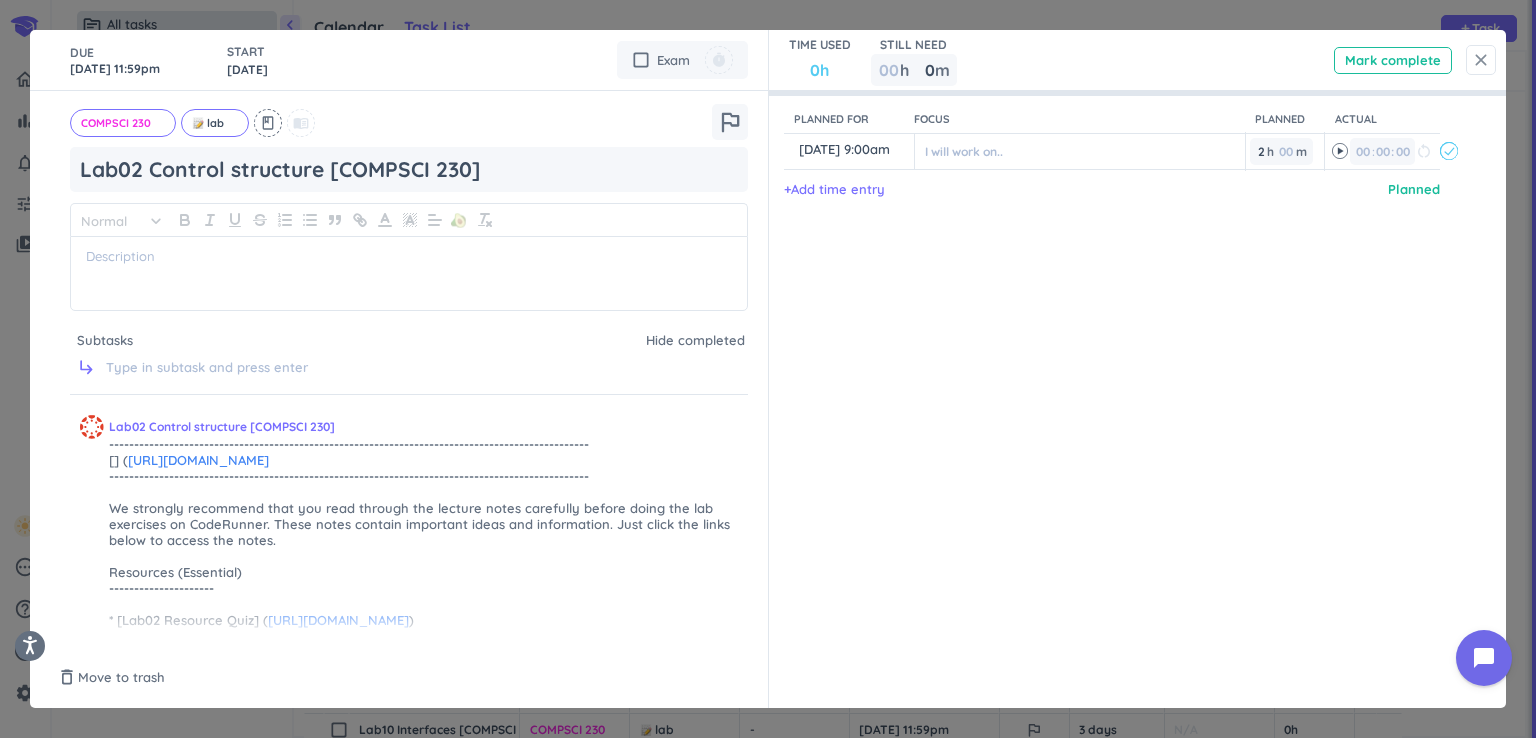 click on "close" at bounding box center [1481, 60] 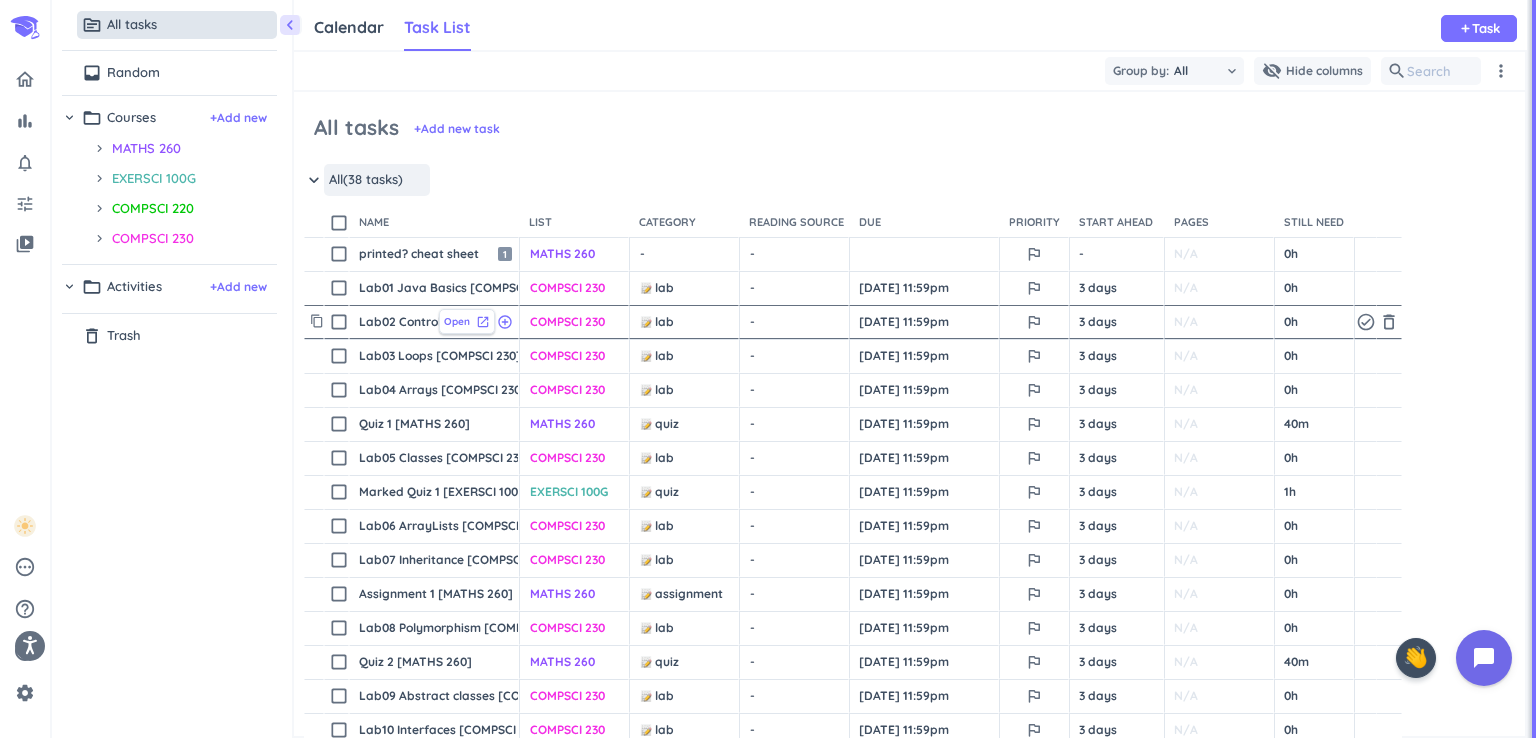 click on "Open" at bounding box center [457, 321] 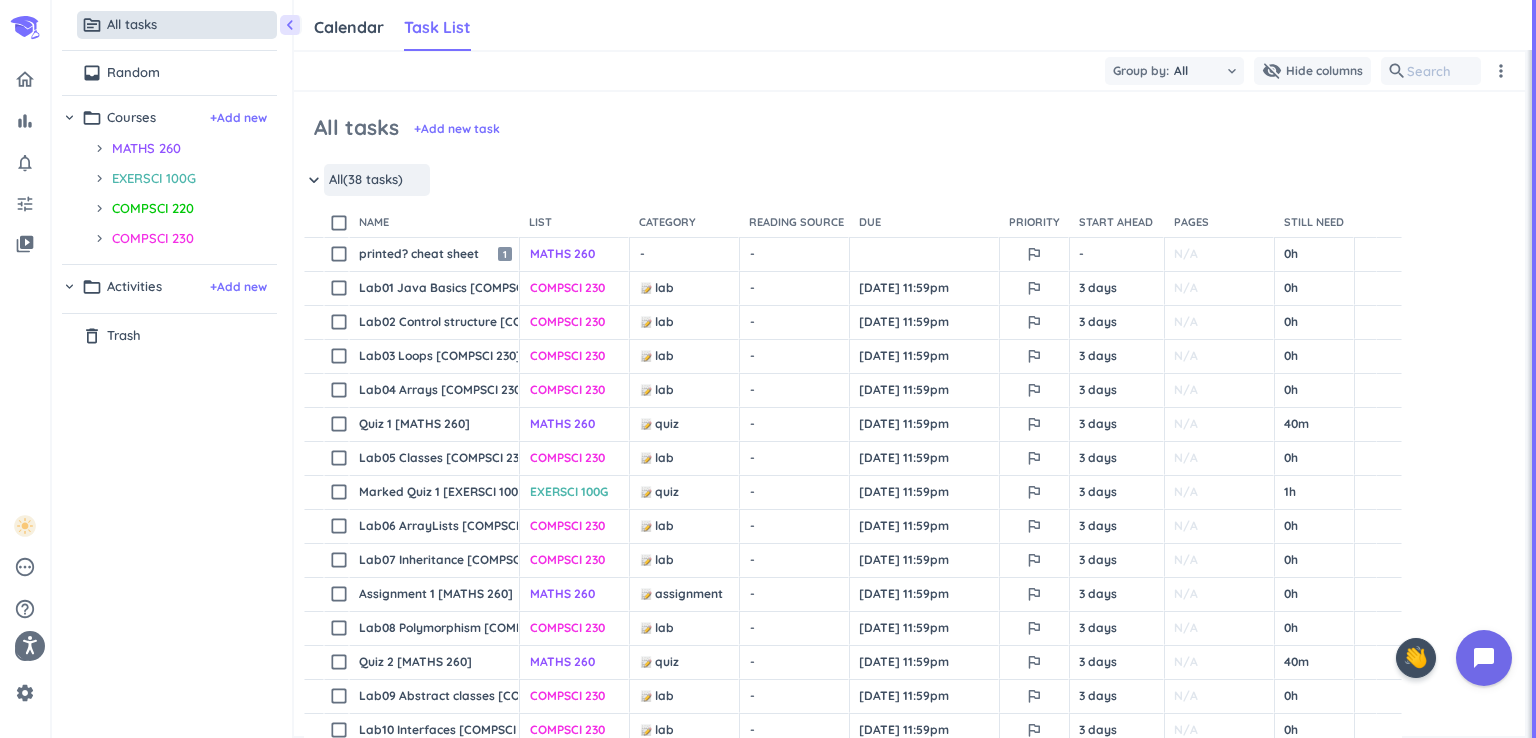 scroll, scrollTop: 0, scrollLeft: 0, axis: both 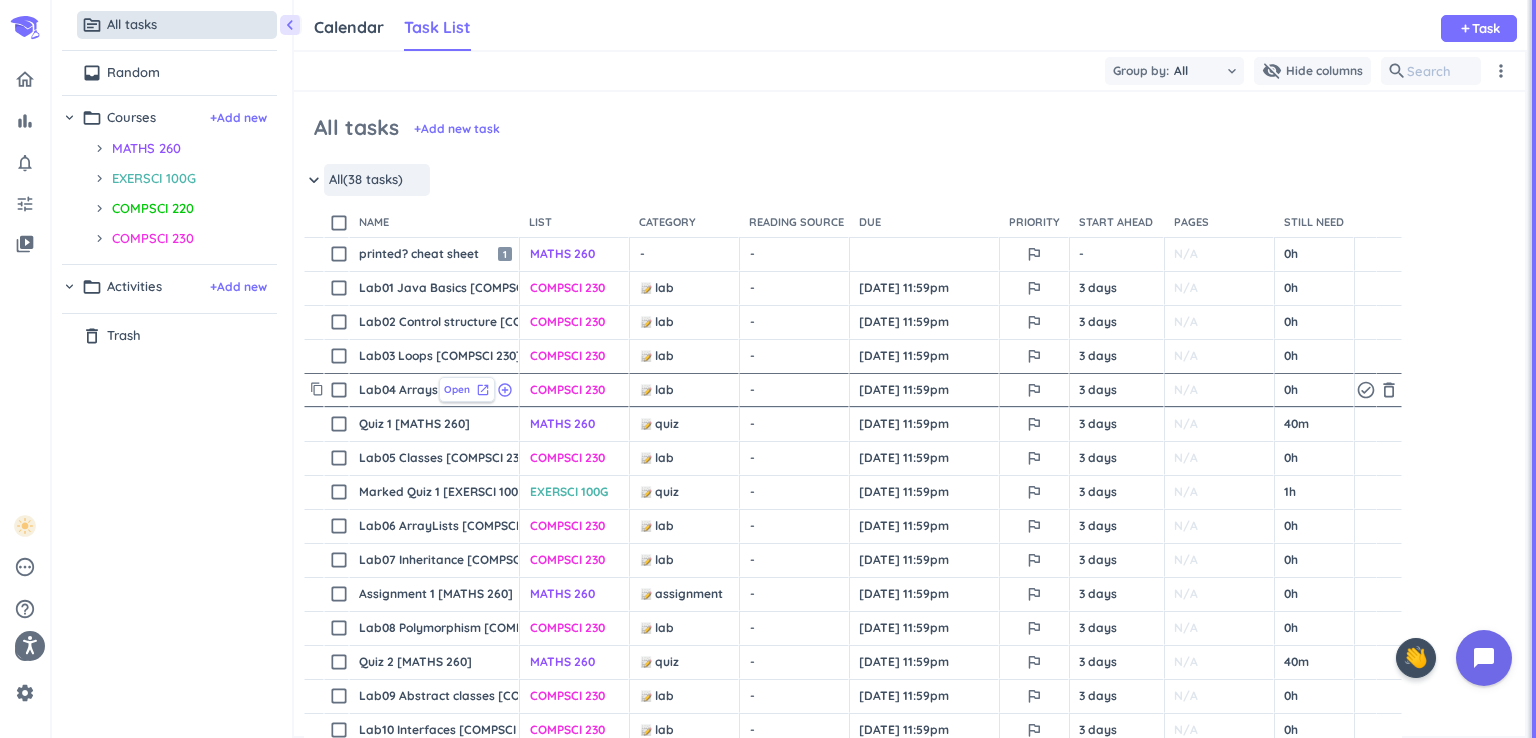 click on "launch" at bounding box center (483, 390) 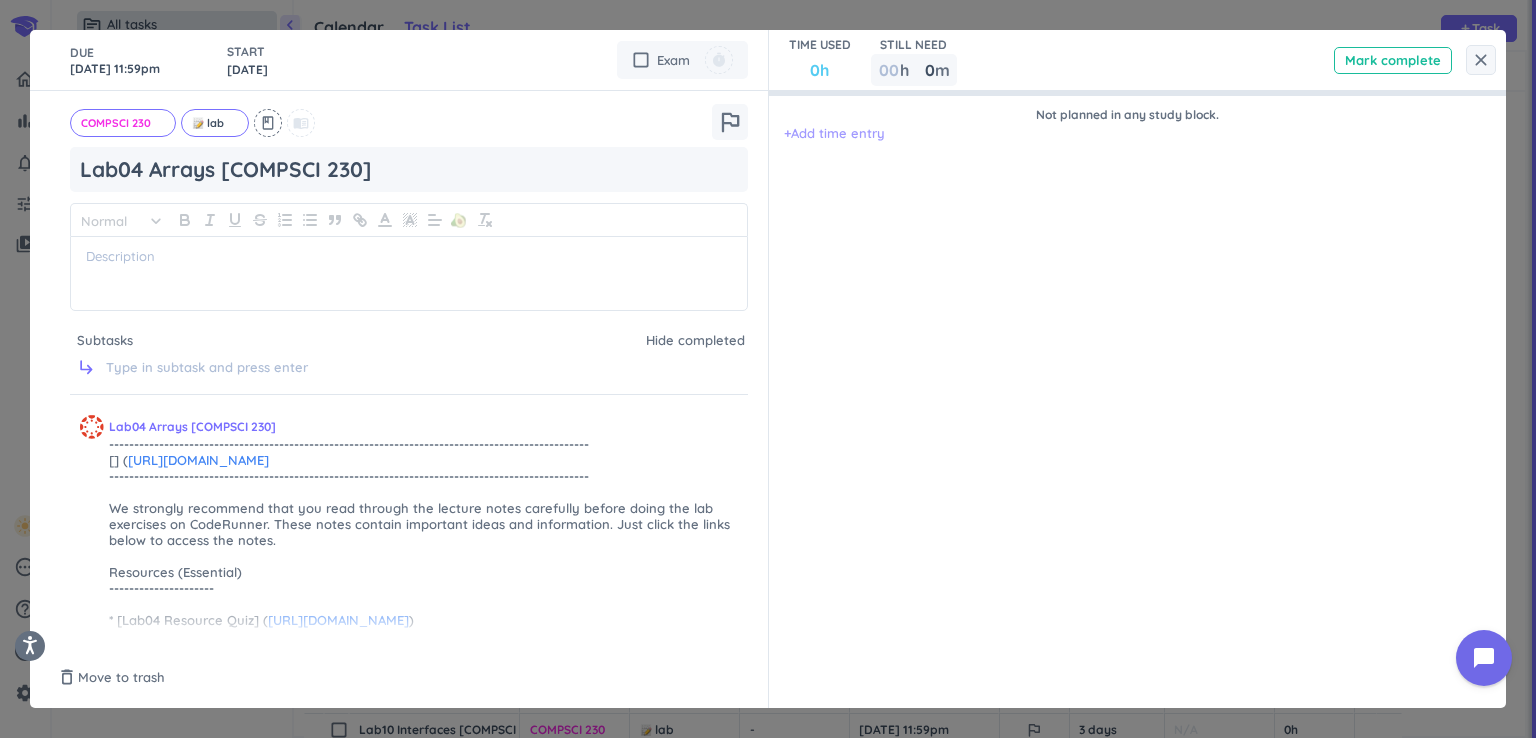 click on "+  Add time entry" at bounding box center [834, 134] 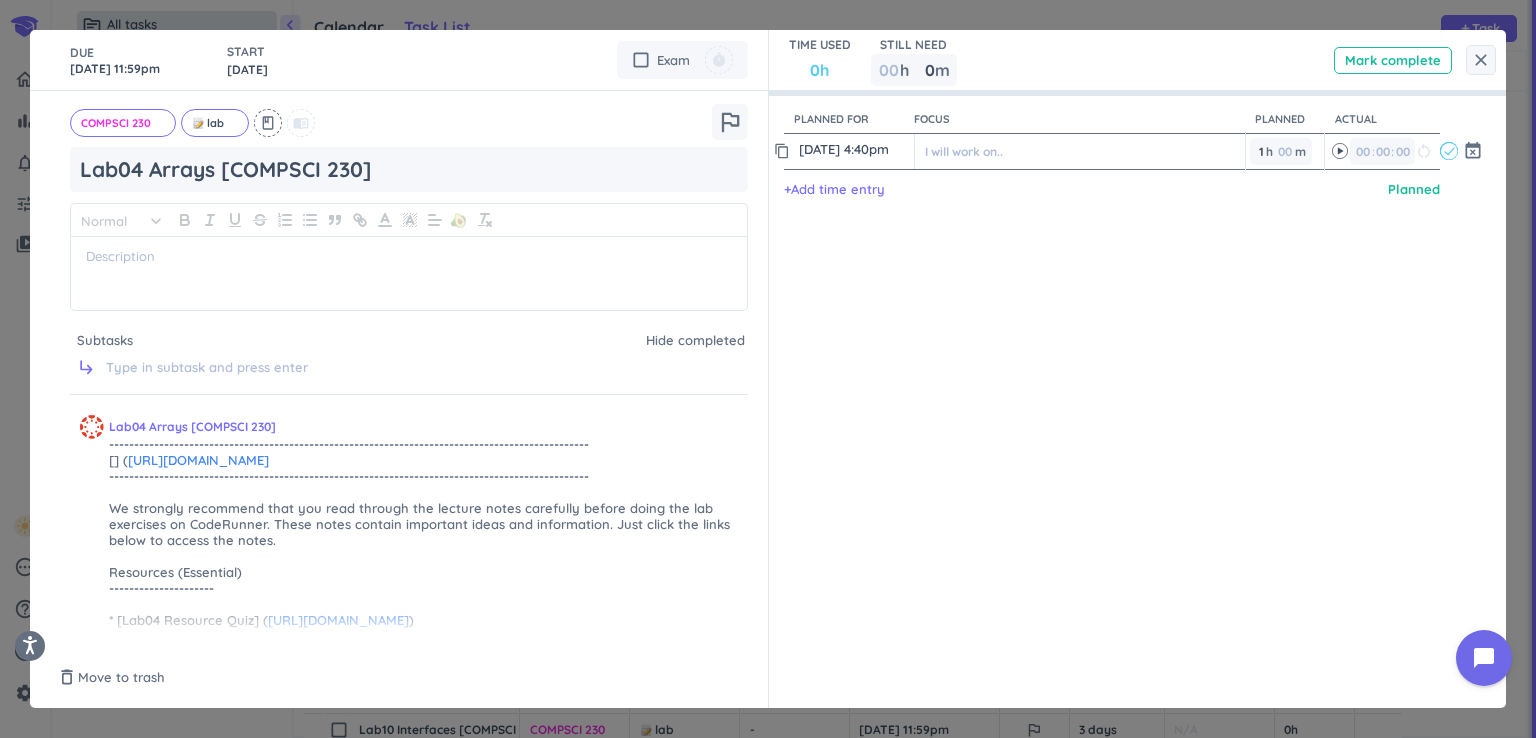 click on "[DATE] 4:40pm" at bounding box center (854, 149) 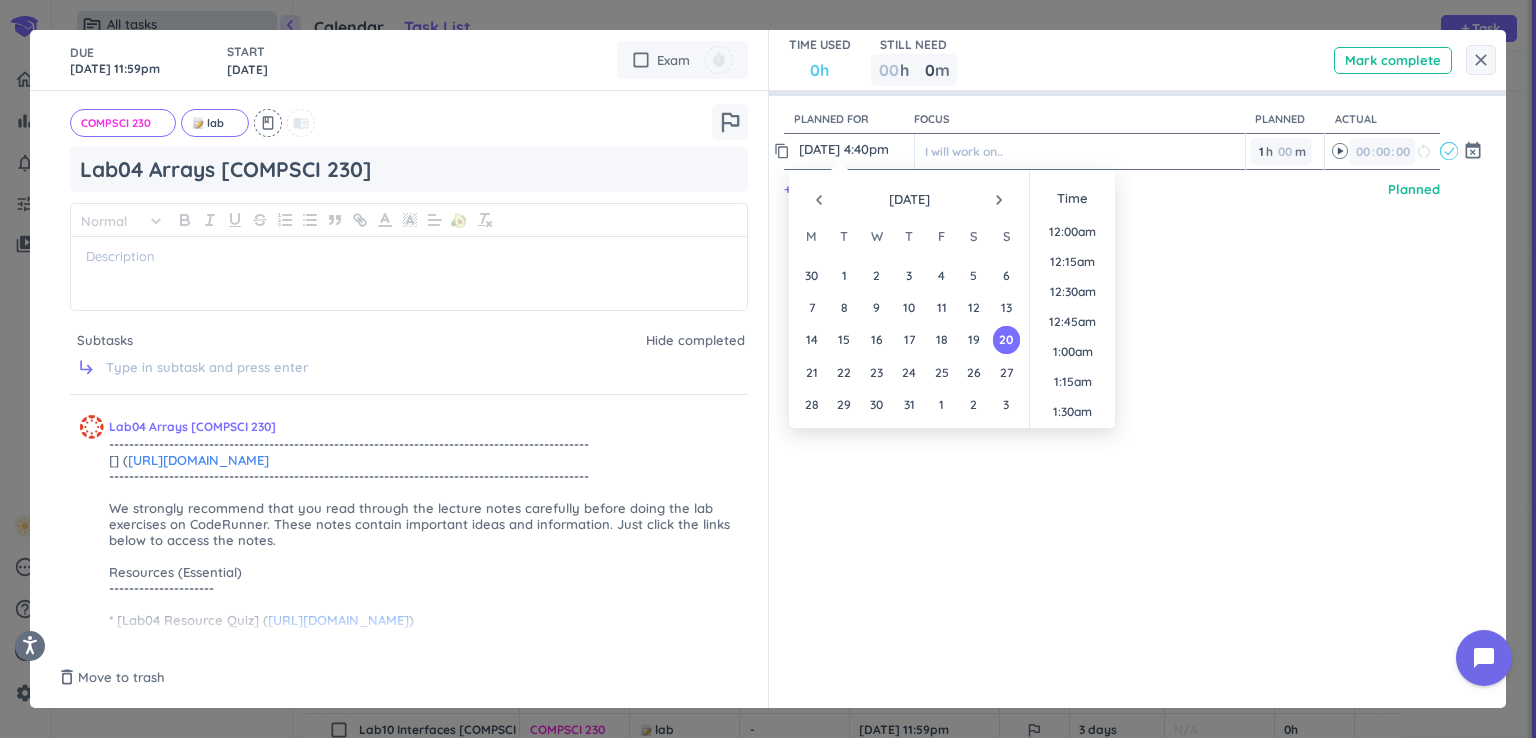 scroll, scrollTop: 1888, scrollLeft: 0, axis: vertical 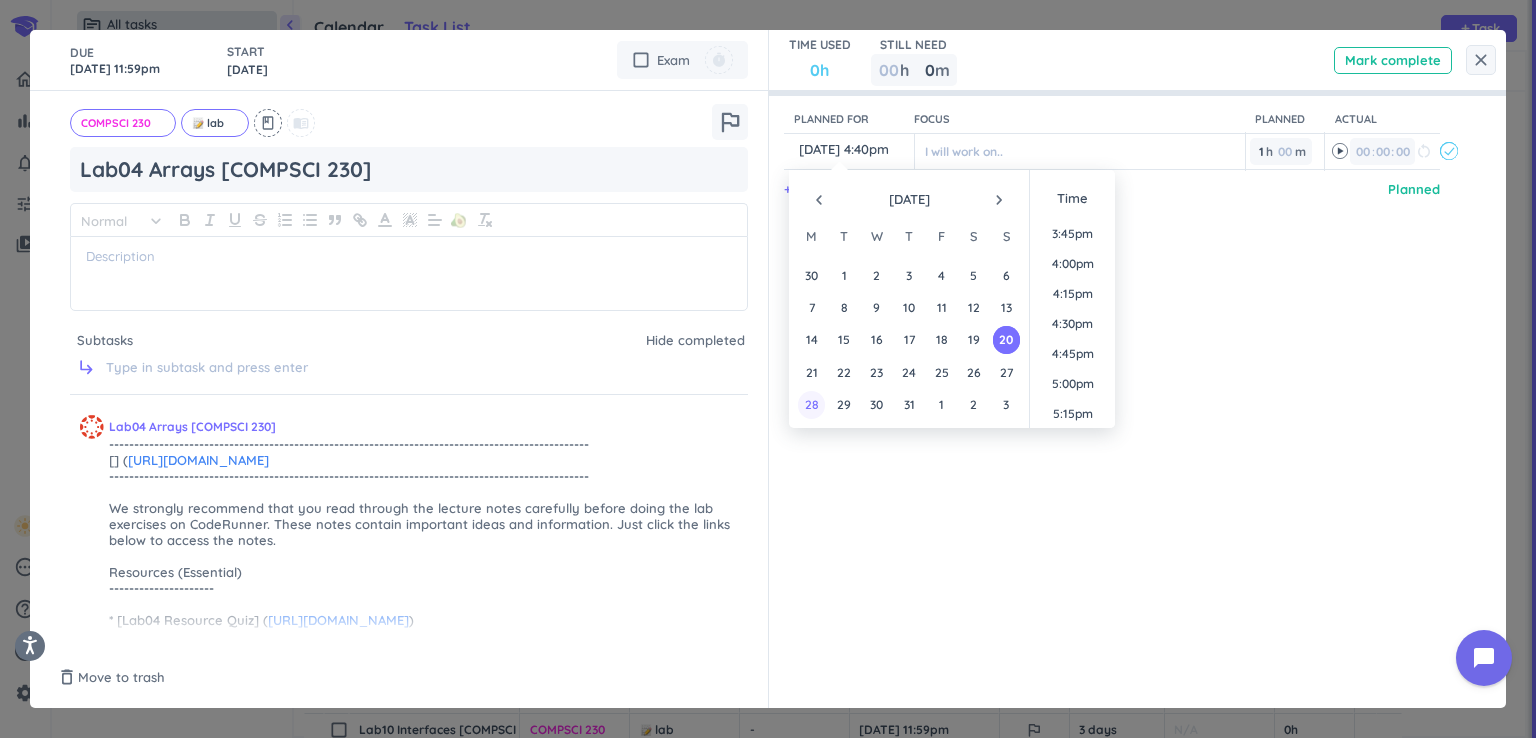 click on "28" at bounding box center [811, 404] 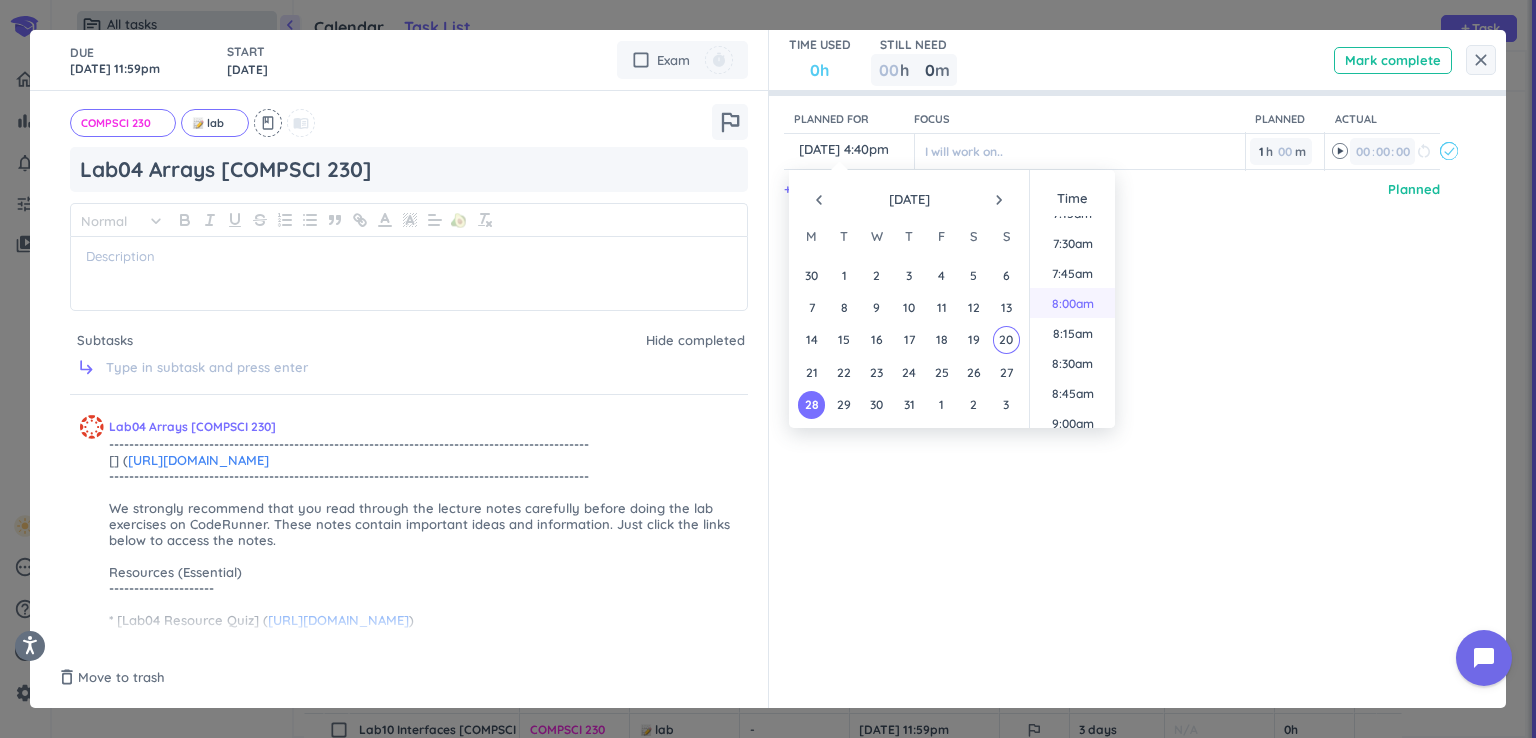 scroll, scrollTop: 988, scrollLeft: 0, axis: vertical 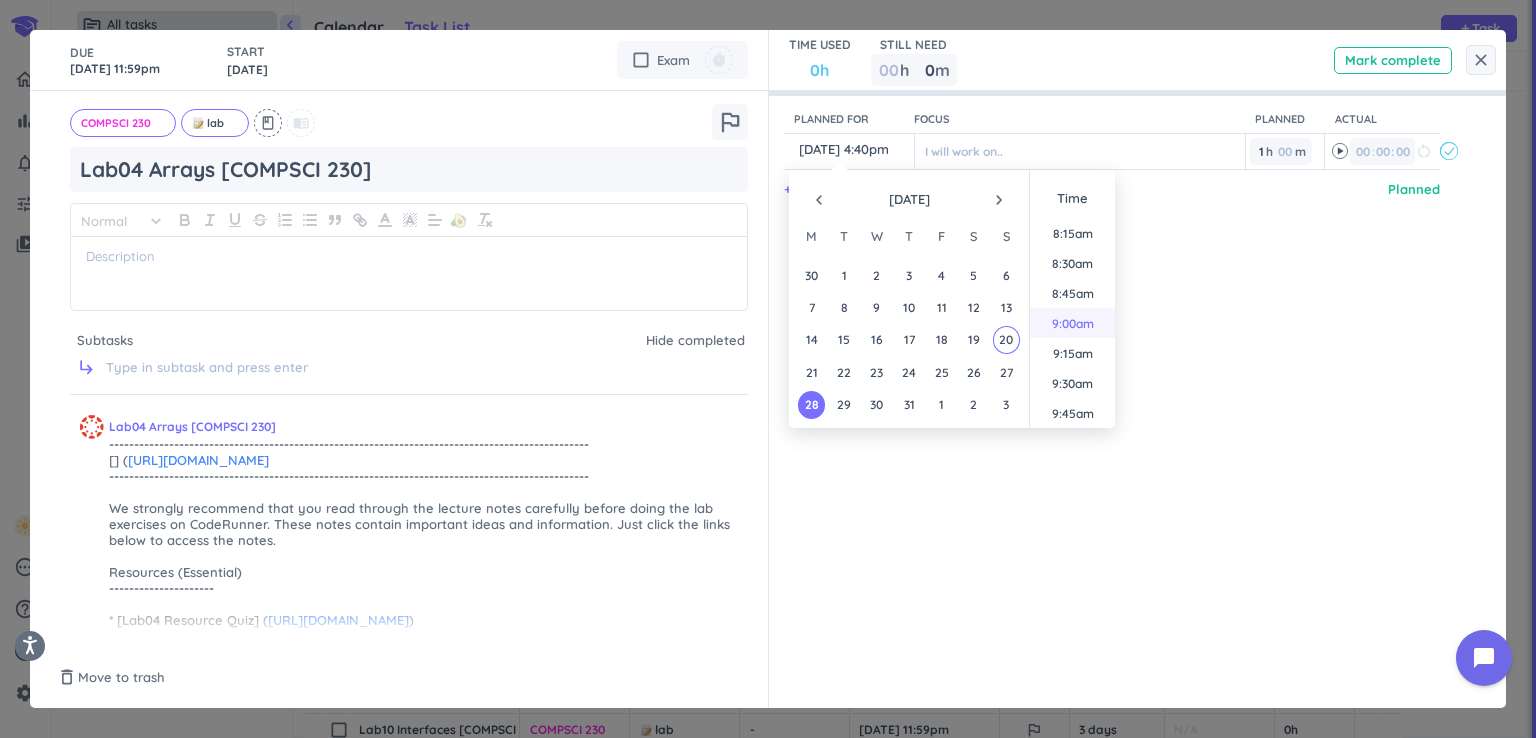 click on "9:00am" at bounding box center [1072, 323] 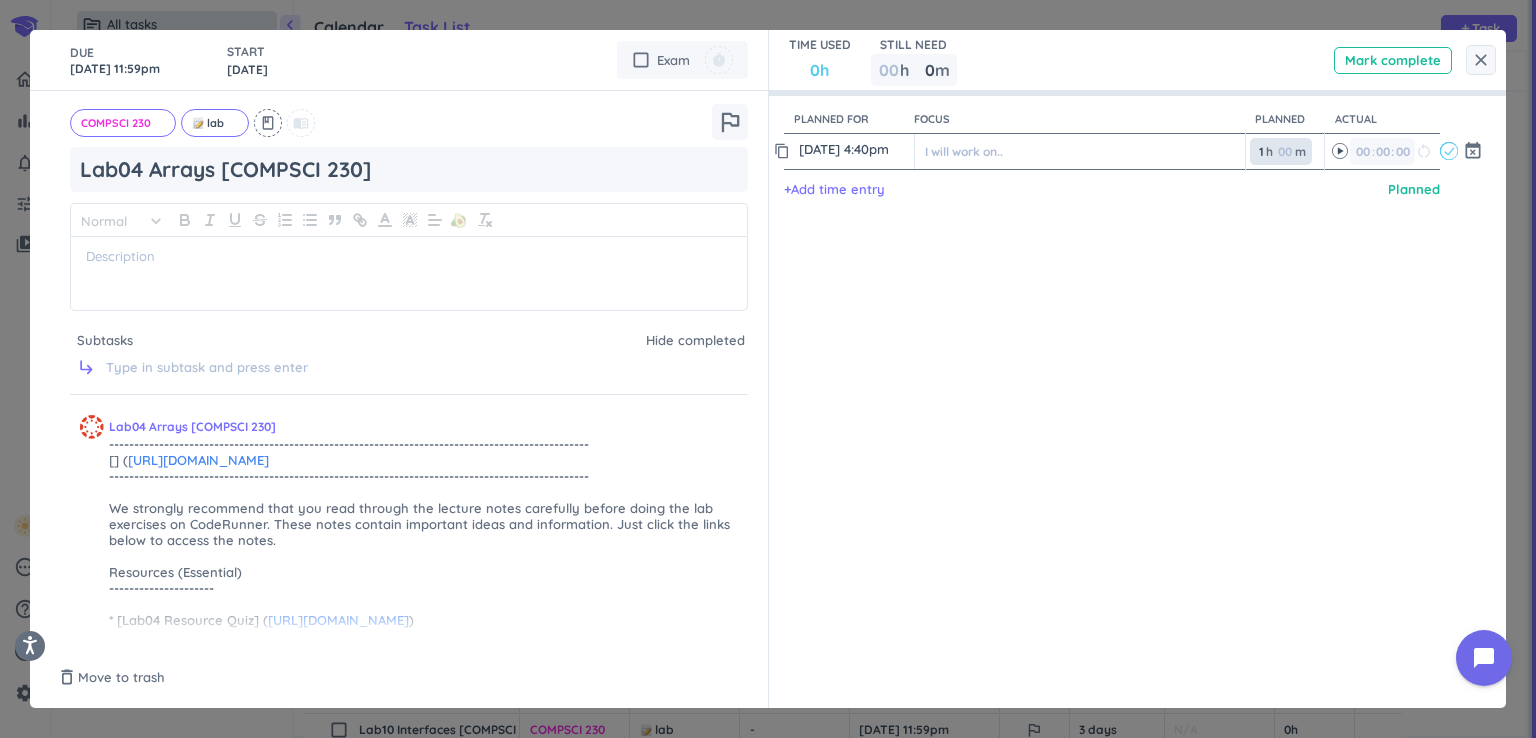 type on "[DATE] 9:00am" 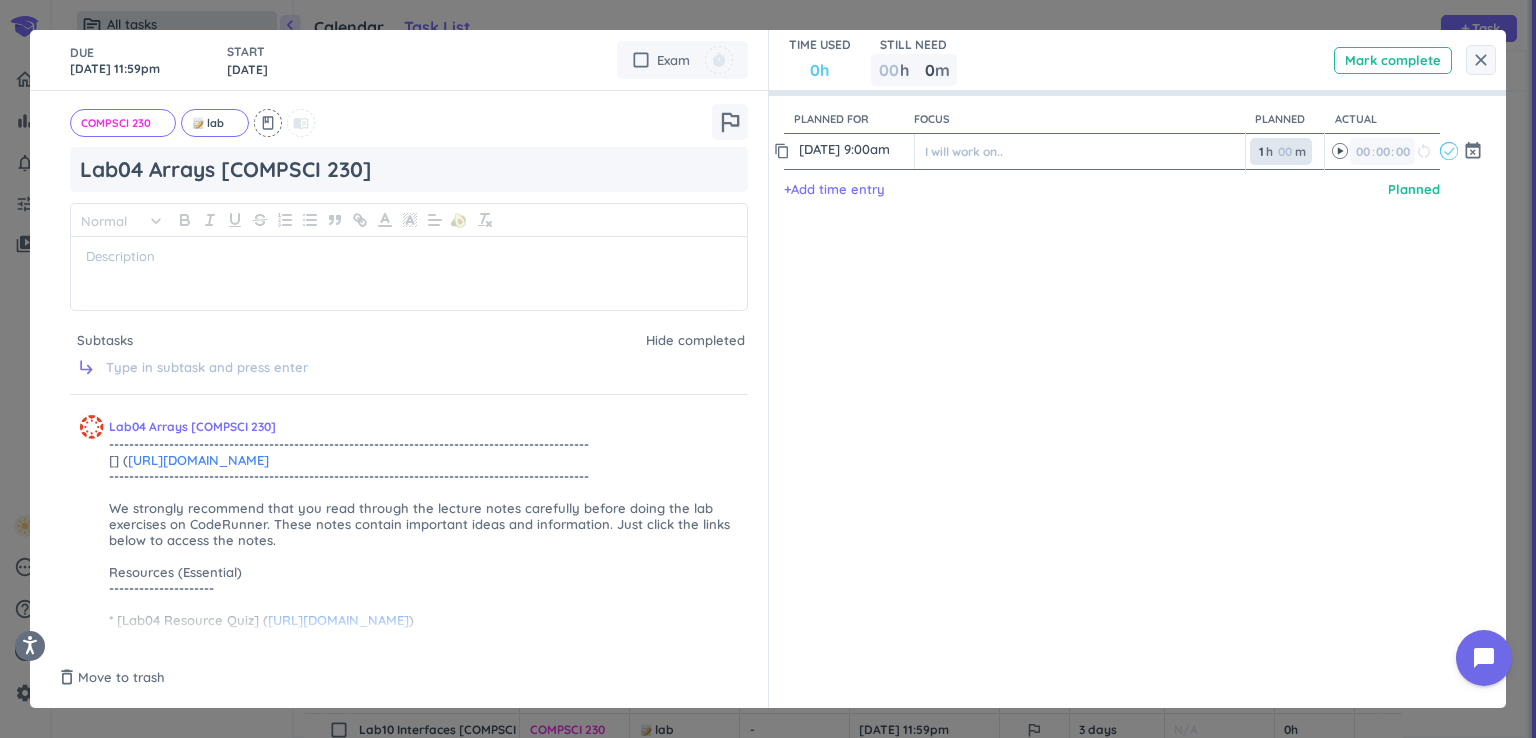 click on "1 1 00" at bounding box center [1265, 151] 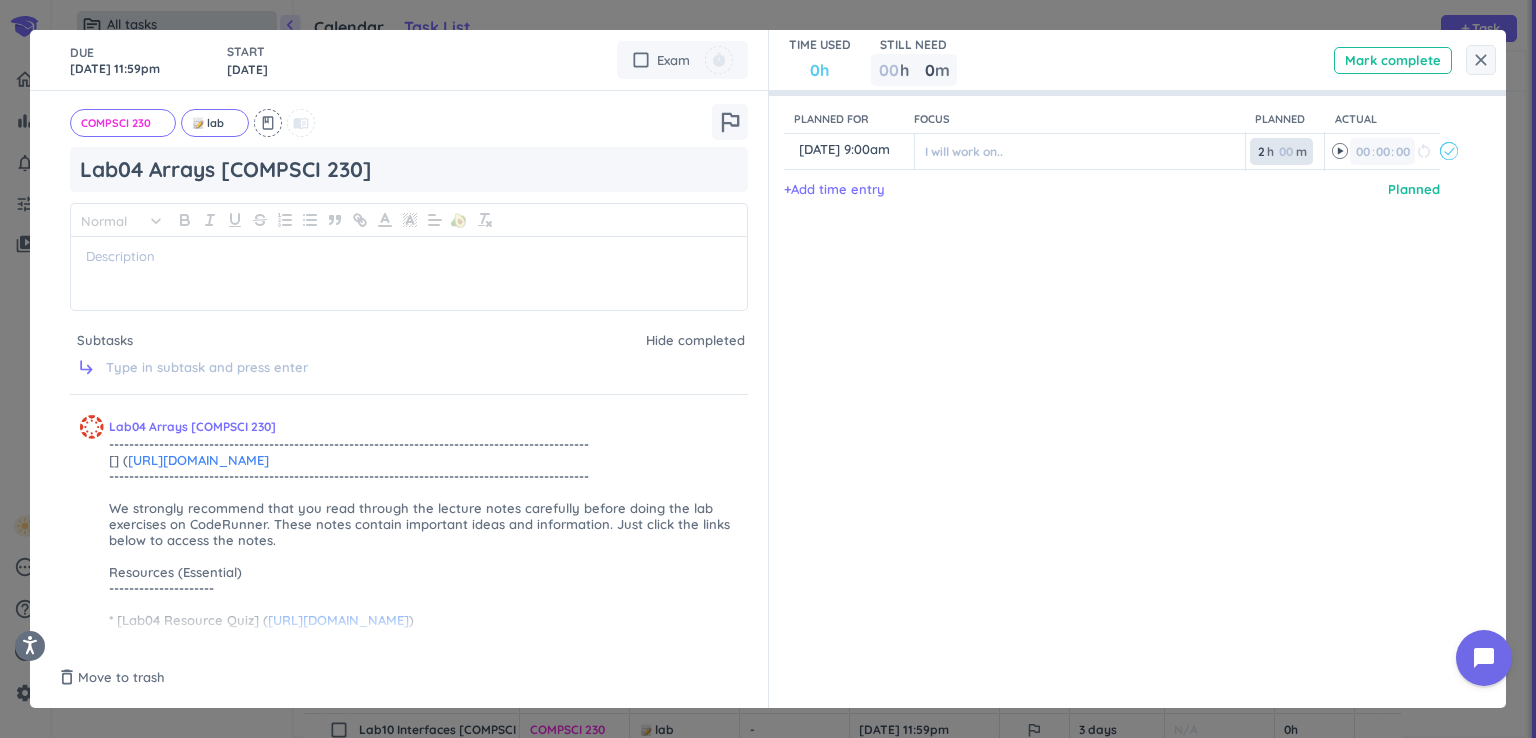 type on "2" 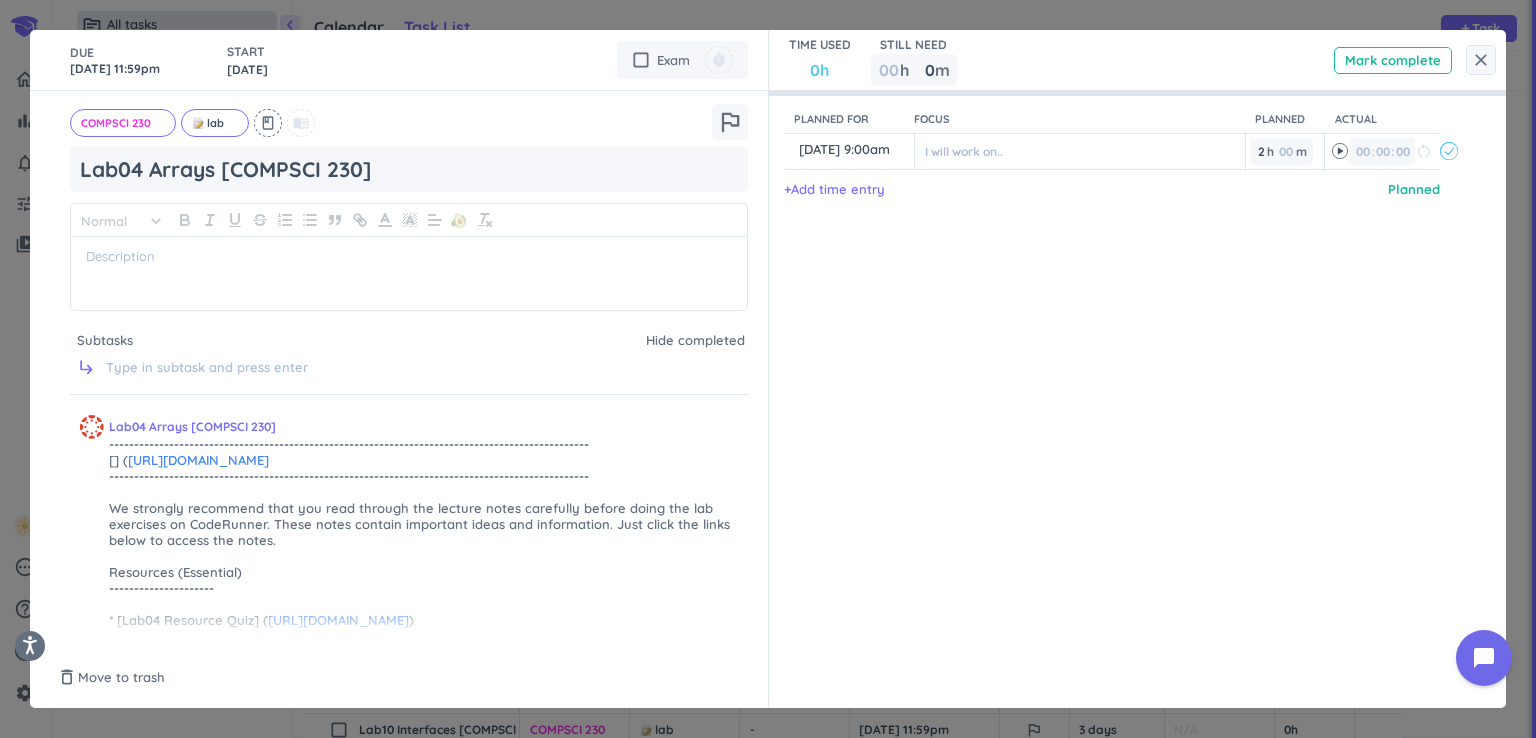 click on "Planned for Focus Planned Actual content_copy [DATE] 9:00am ️ I will work on.. 2 2 00 h 00 m 00 00 : 00 restart_alt event_busy +  Add time entry Planned" at bounding box center [1128, 369] 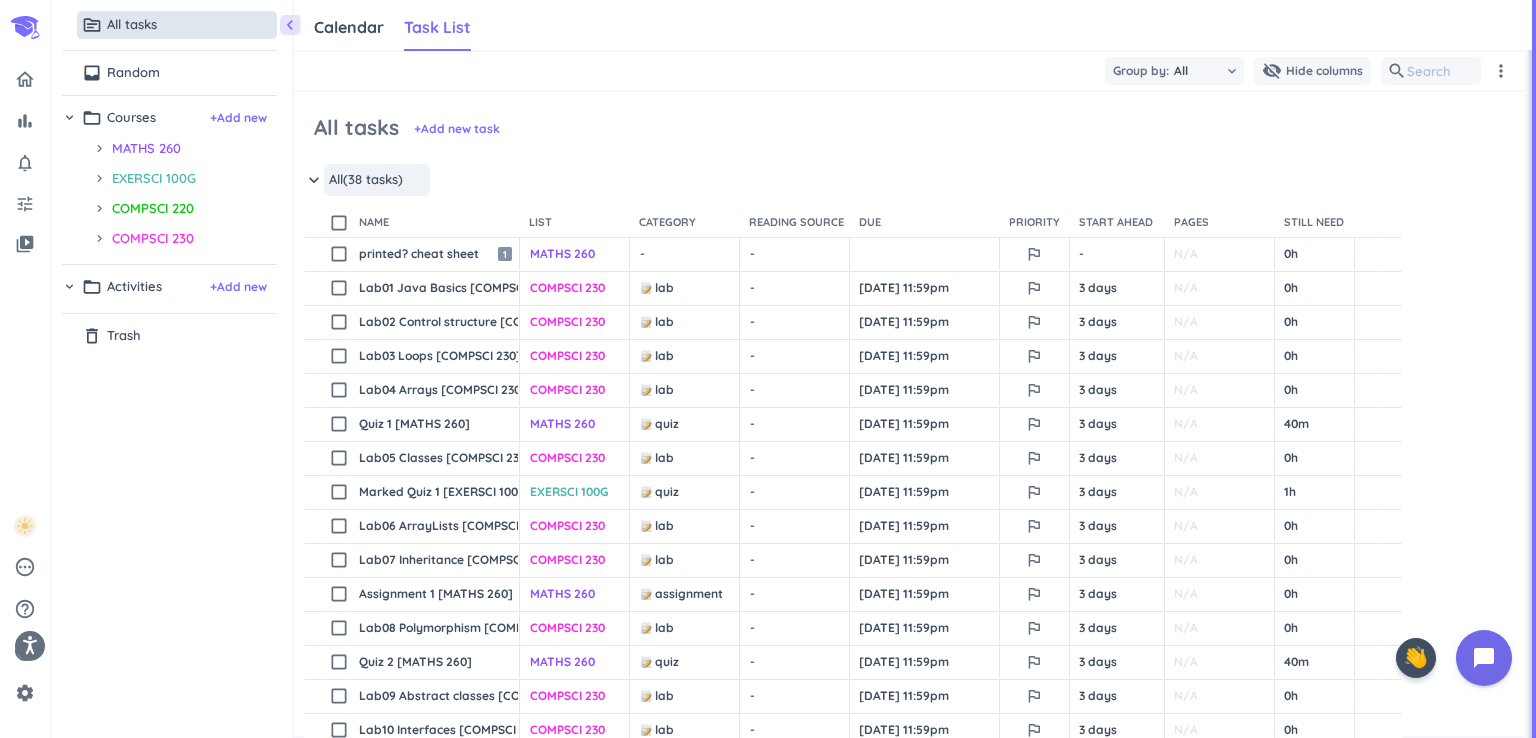 scroll, scrollTop: 0, scrollLeft: 0, axis: both 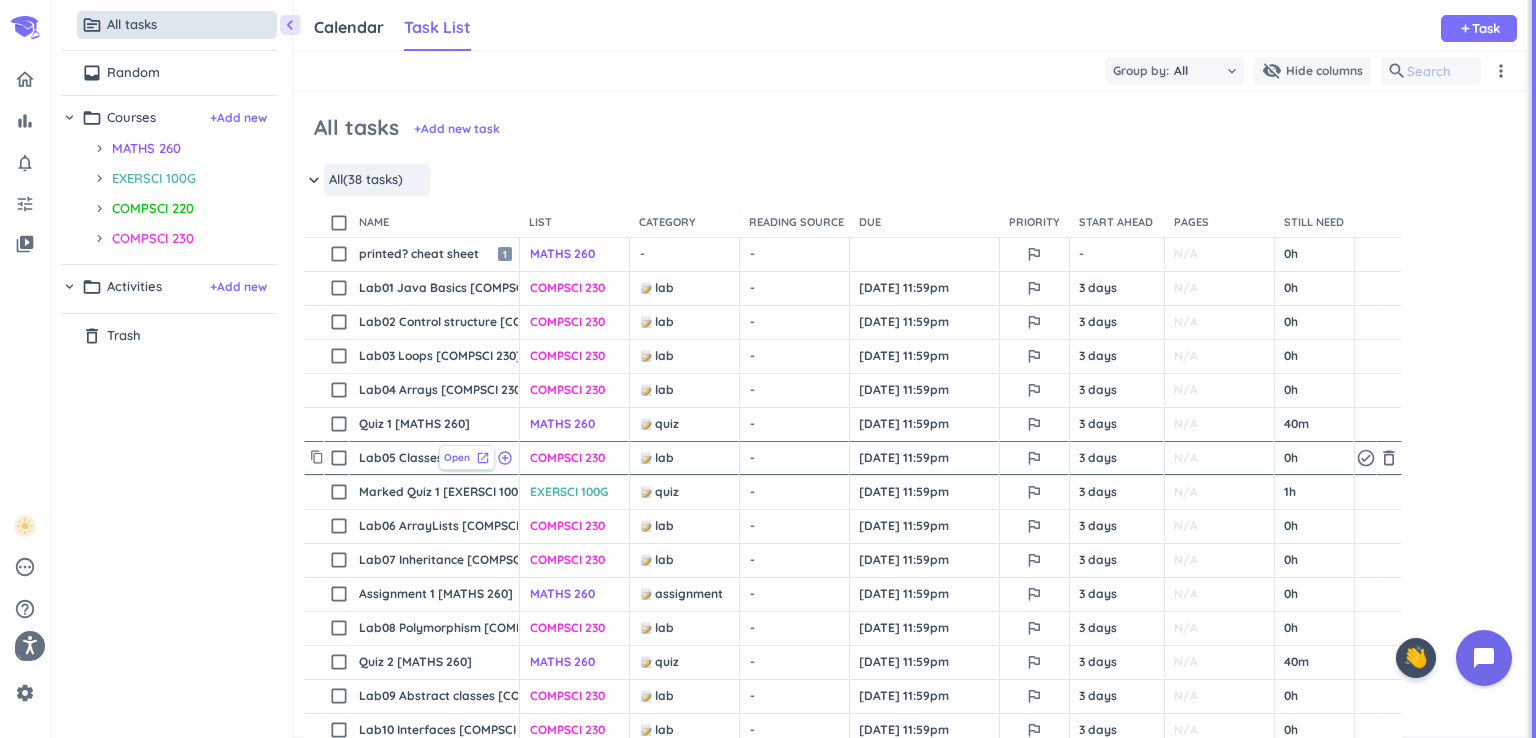 click on "Open" at bounding box center (457, 457) 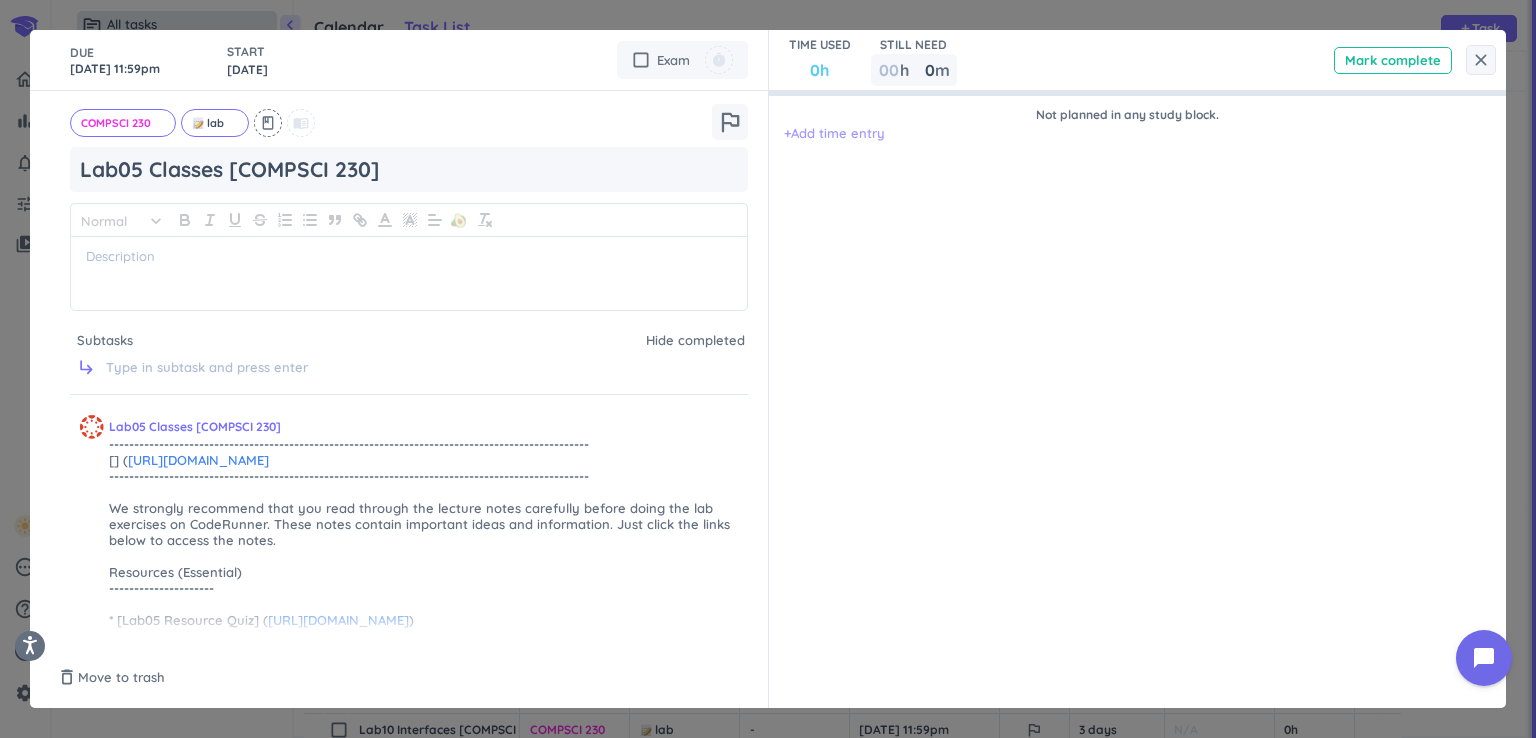 click on "+  Add time entry" at bounding box center (834, 134) 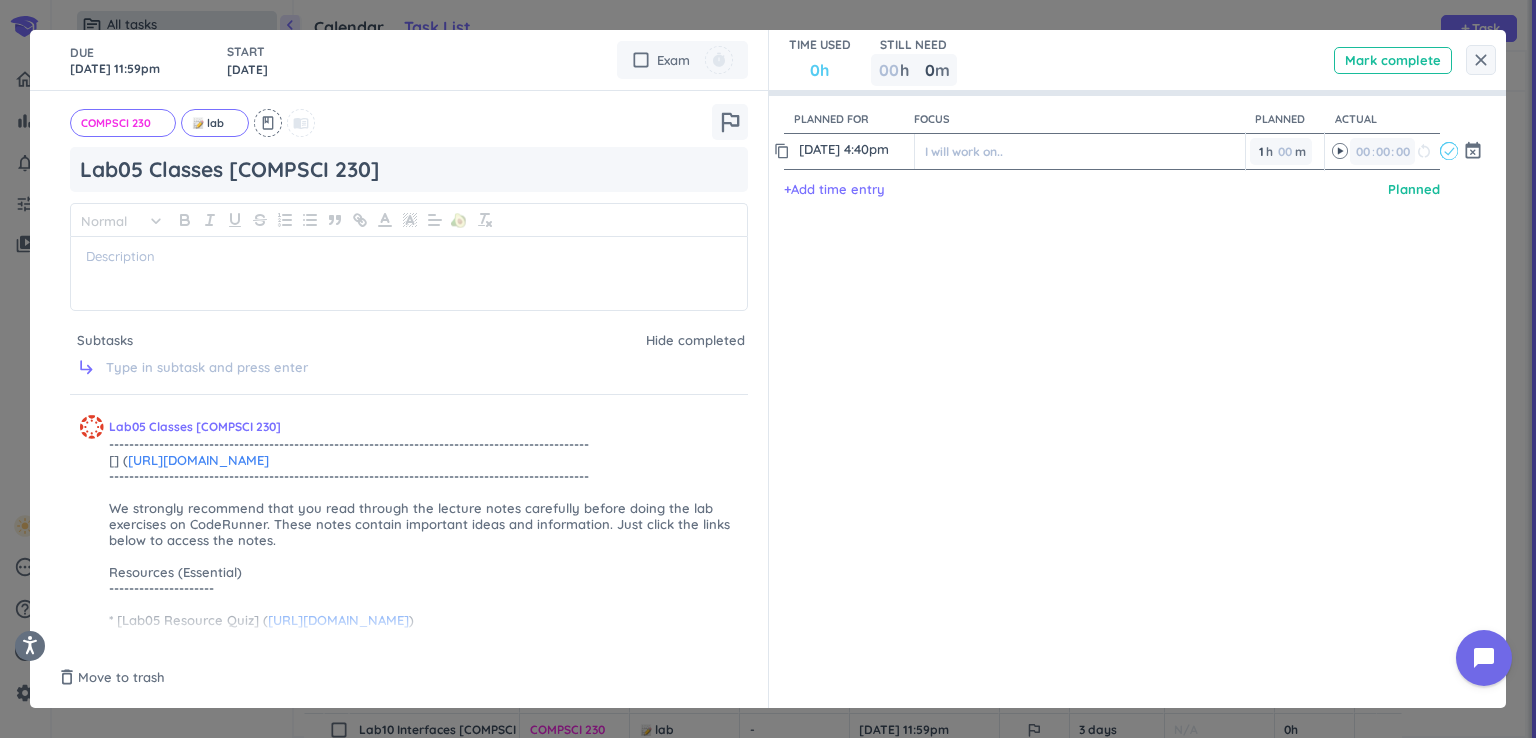 click on "20 Jul, 4:40pm" at bounding box center (854, 149) 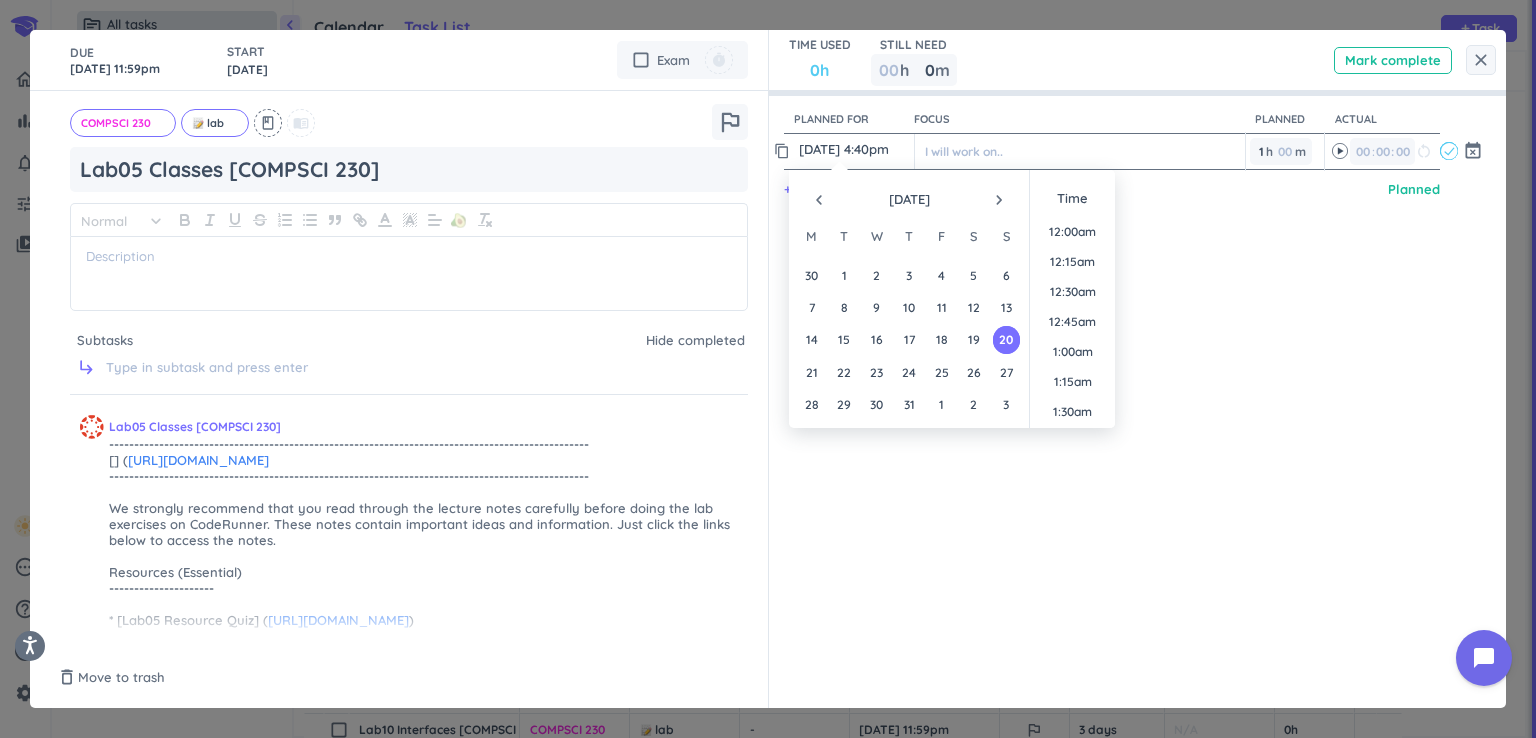 scroll, scrollTop: 1888, scrollLeft: 0, axis: vertical 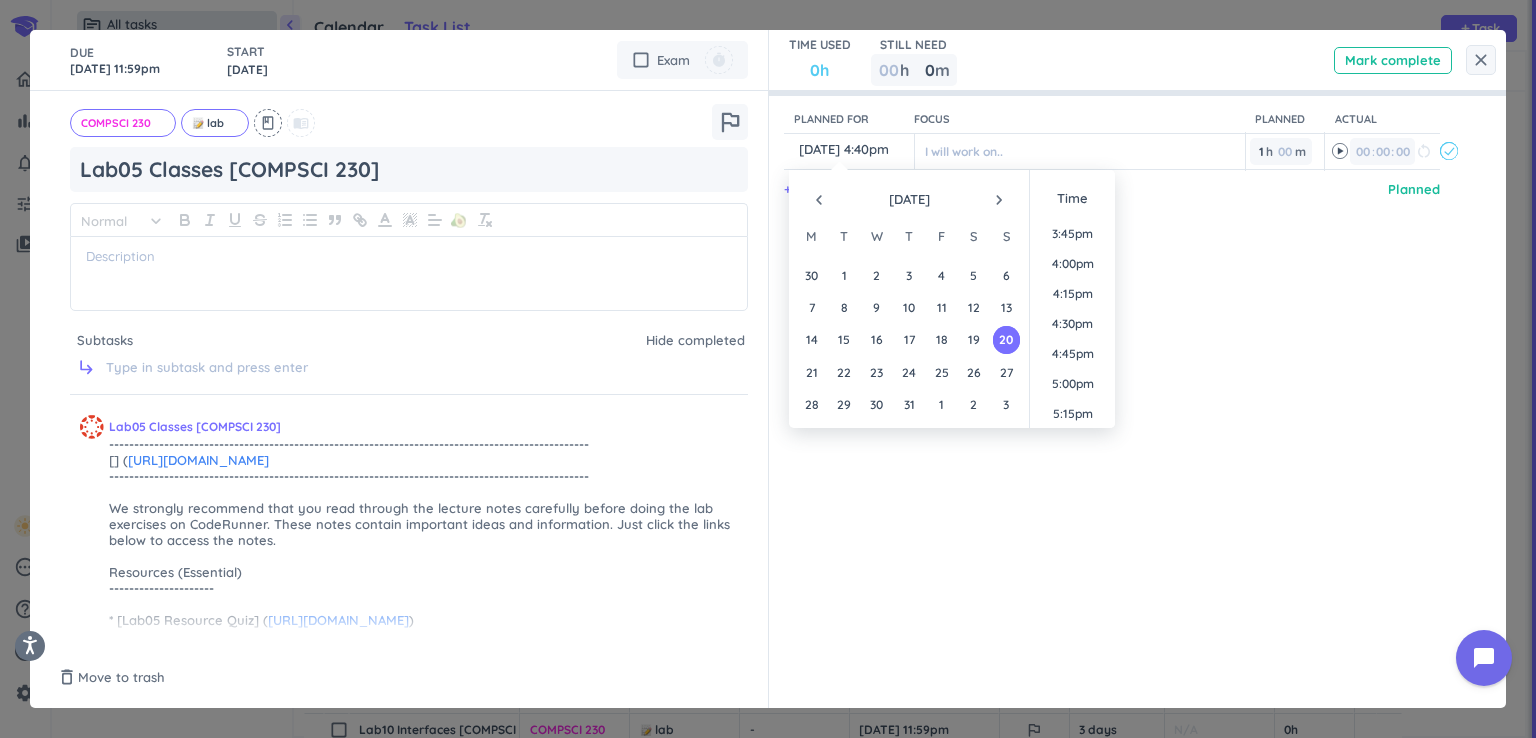 click on "navigate_next" at bounding box center (999, 200) 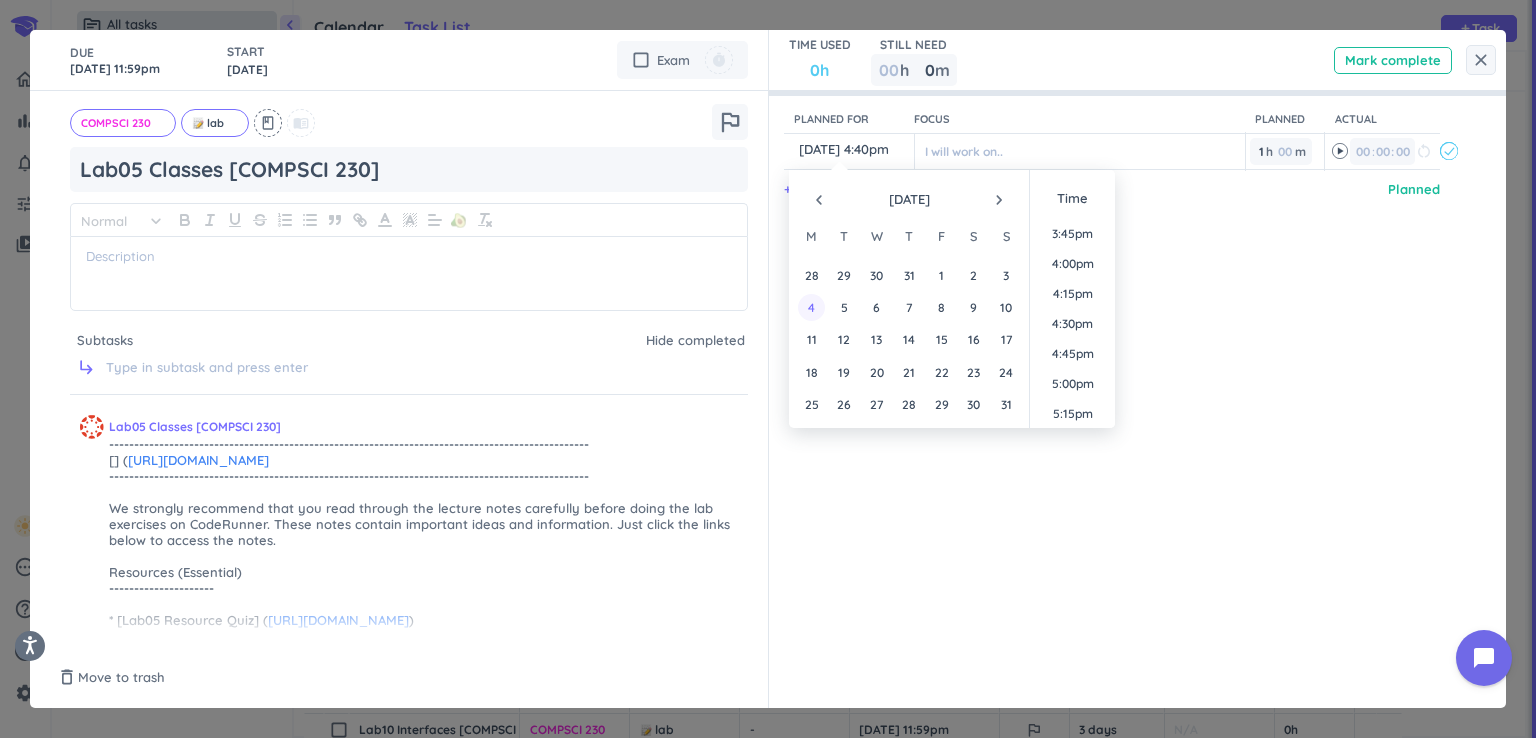 click on "4" at bounding box center [811, 307] 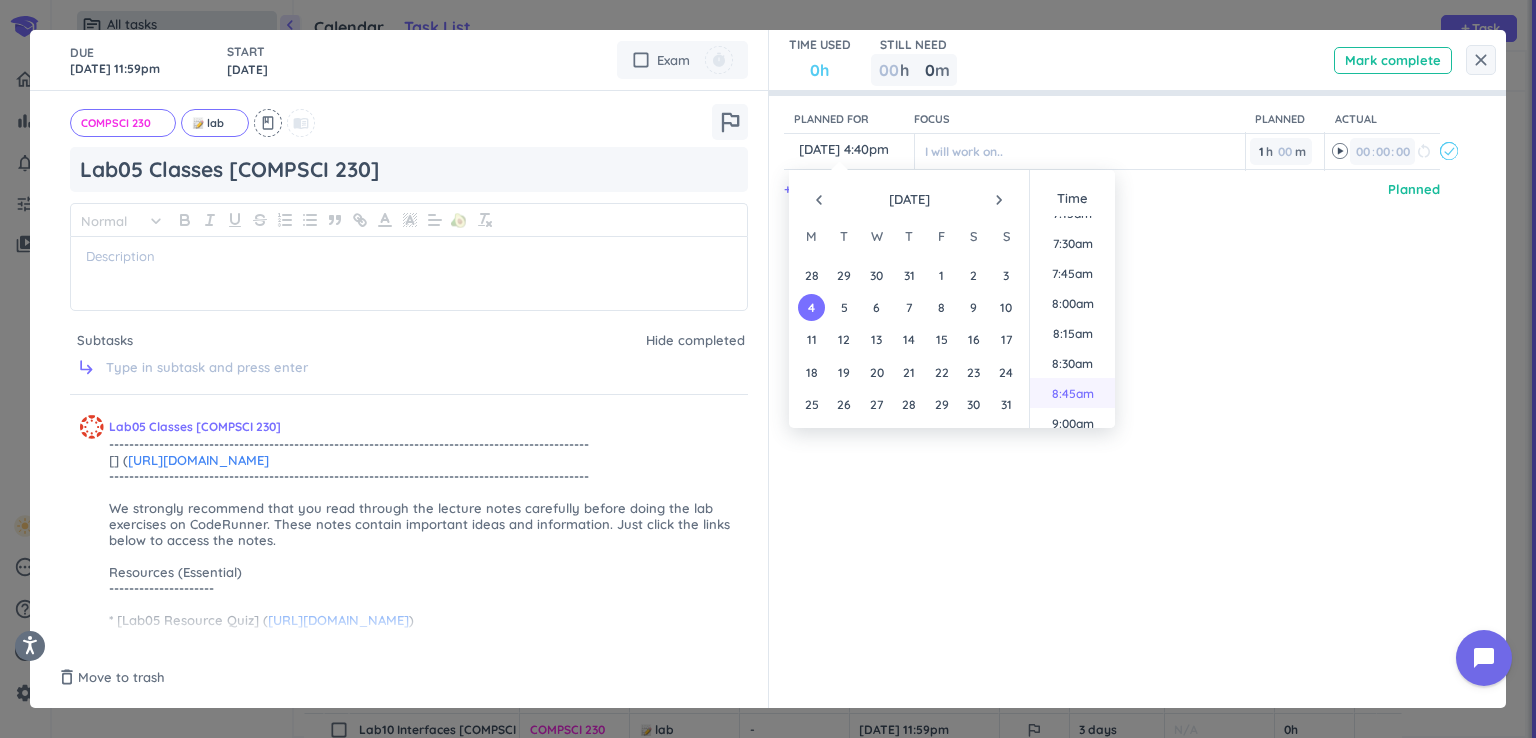 scroll, scrollTop: 988, scrollLeft: 0, axis: vertical 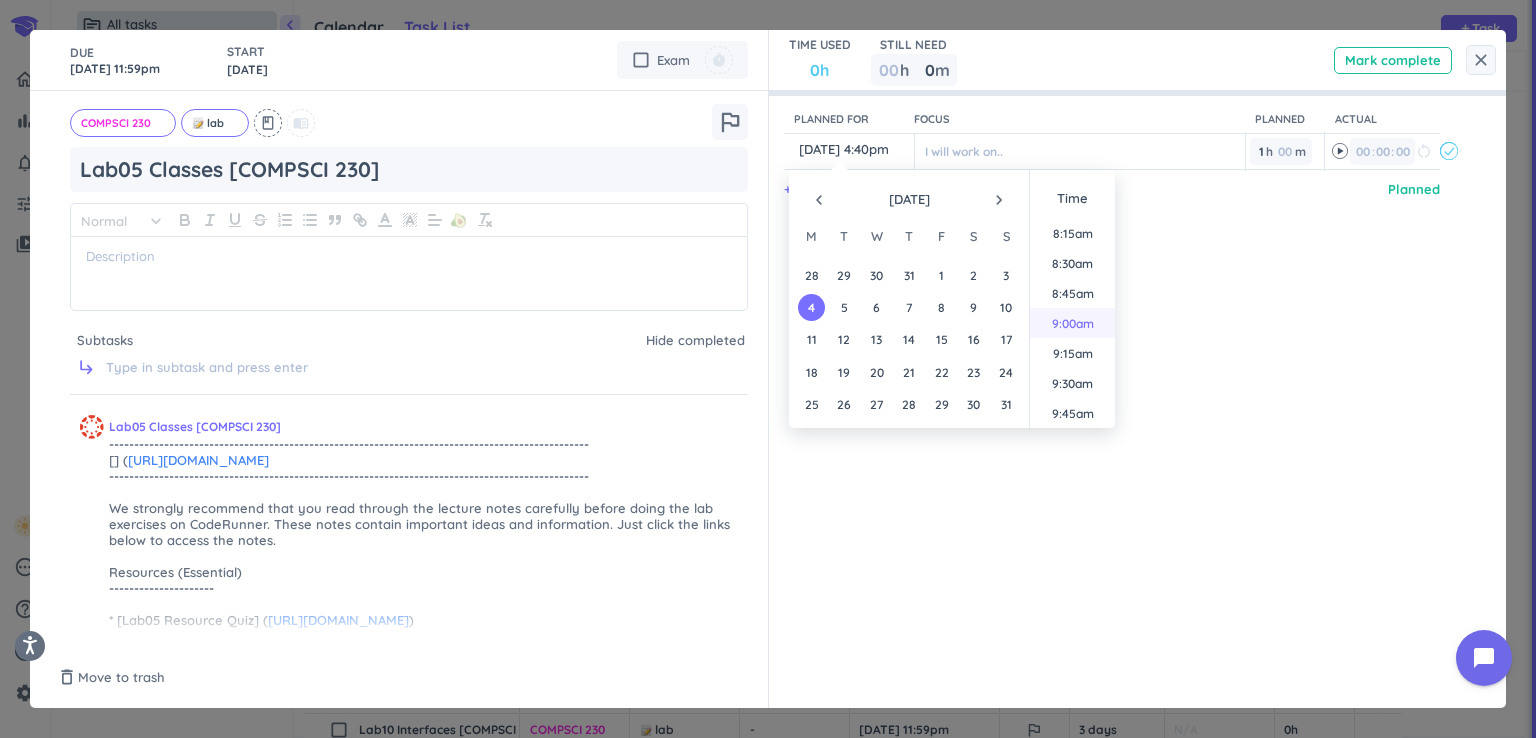 click on "9:00am" at bounding box center (1072, 323) 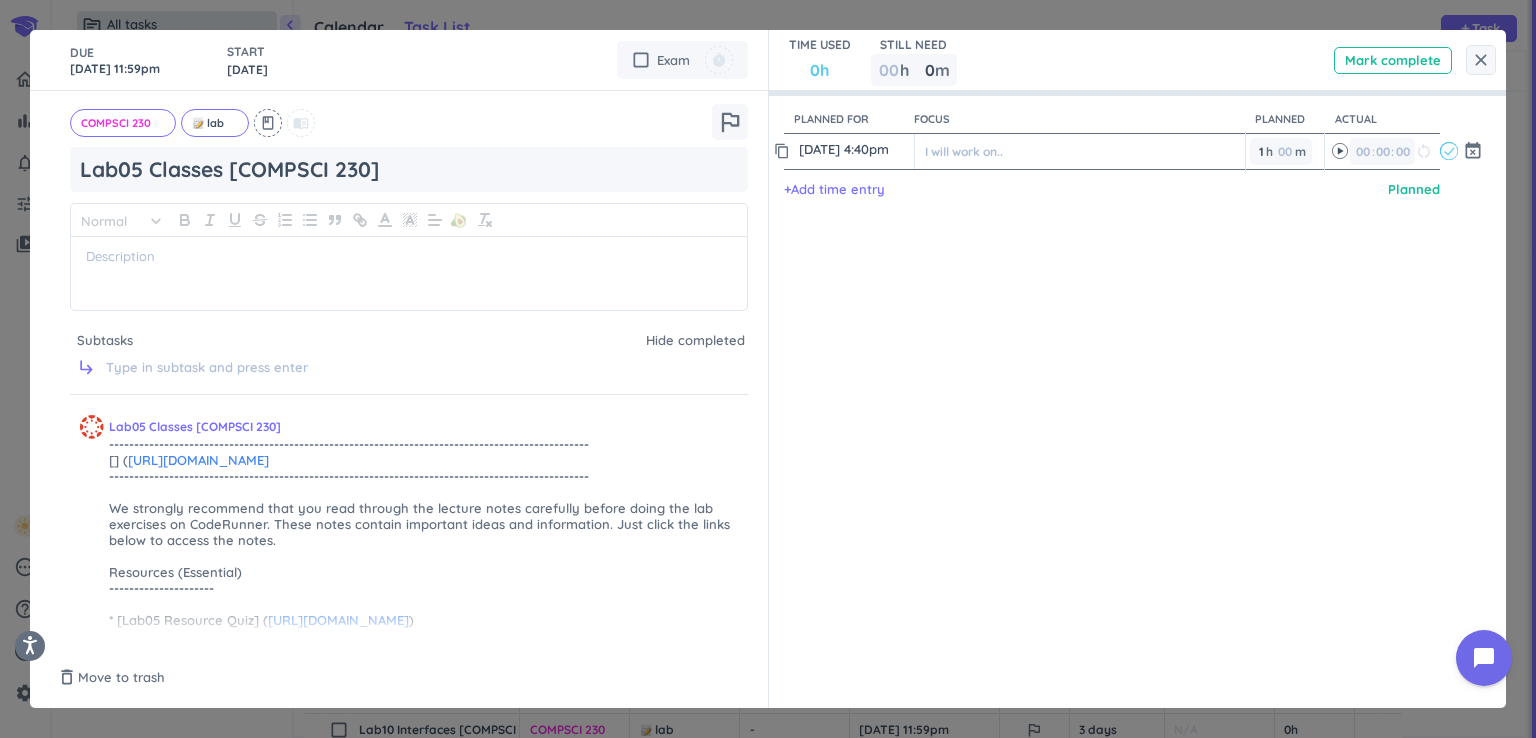 type on "4 Aug, 9:00am" 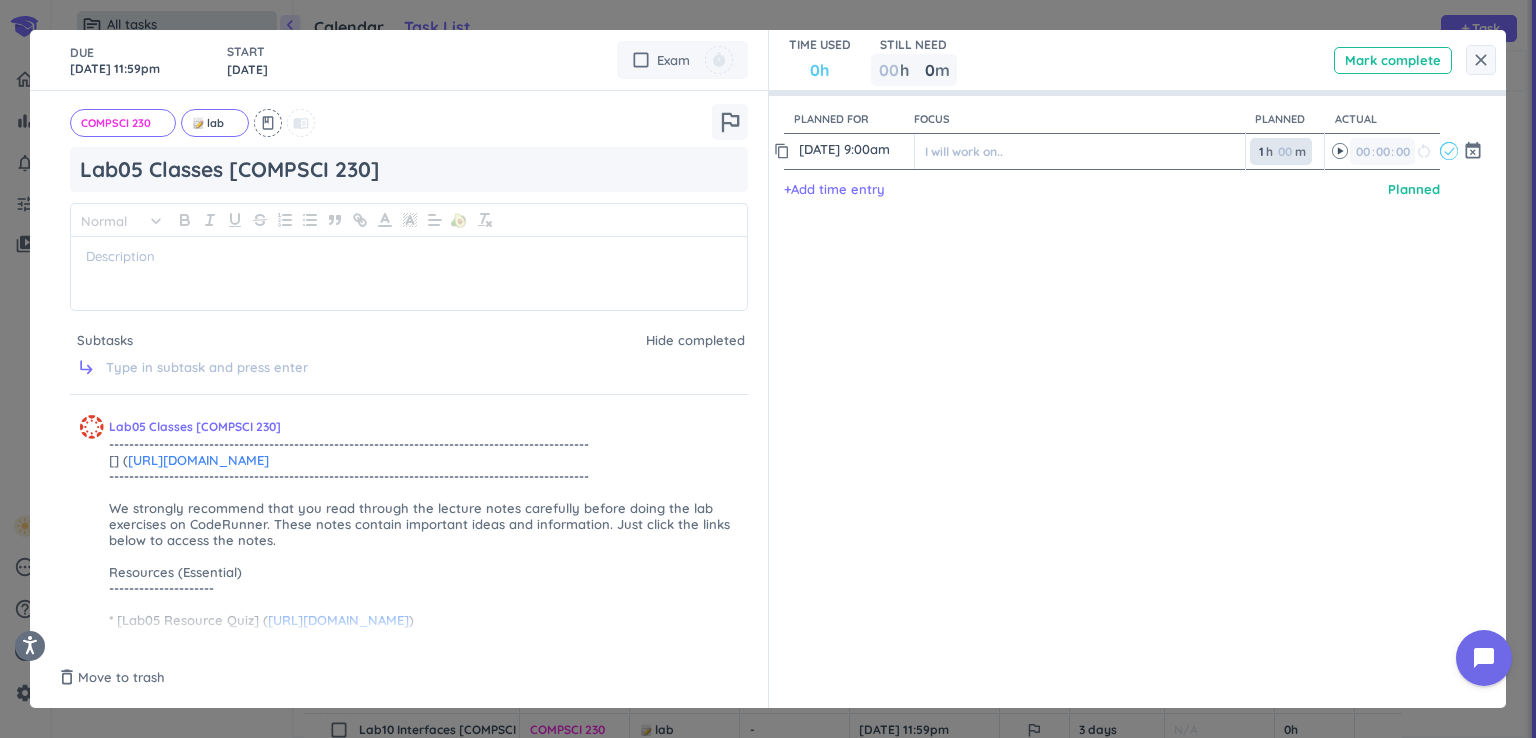 click on "1 1 00" at bounding box center [1265, 151] 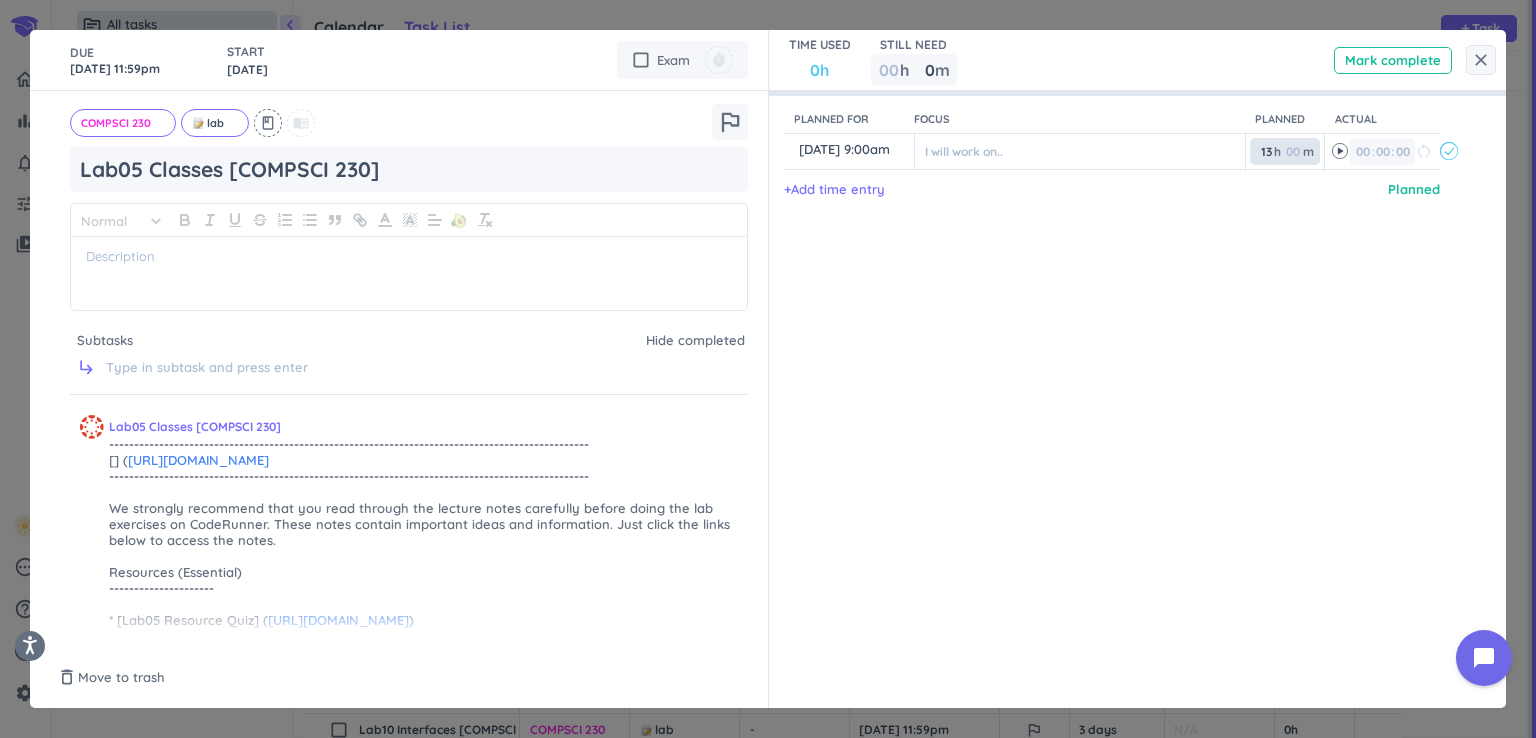 type on "1" 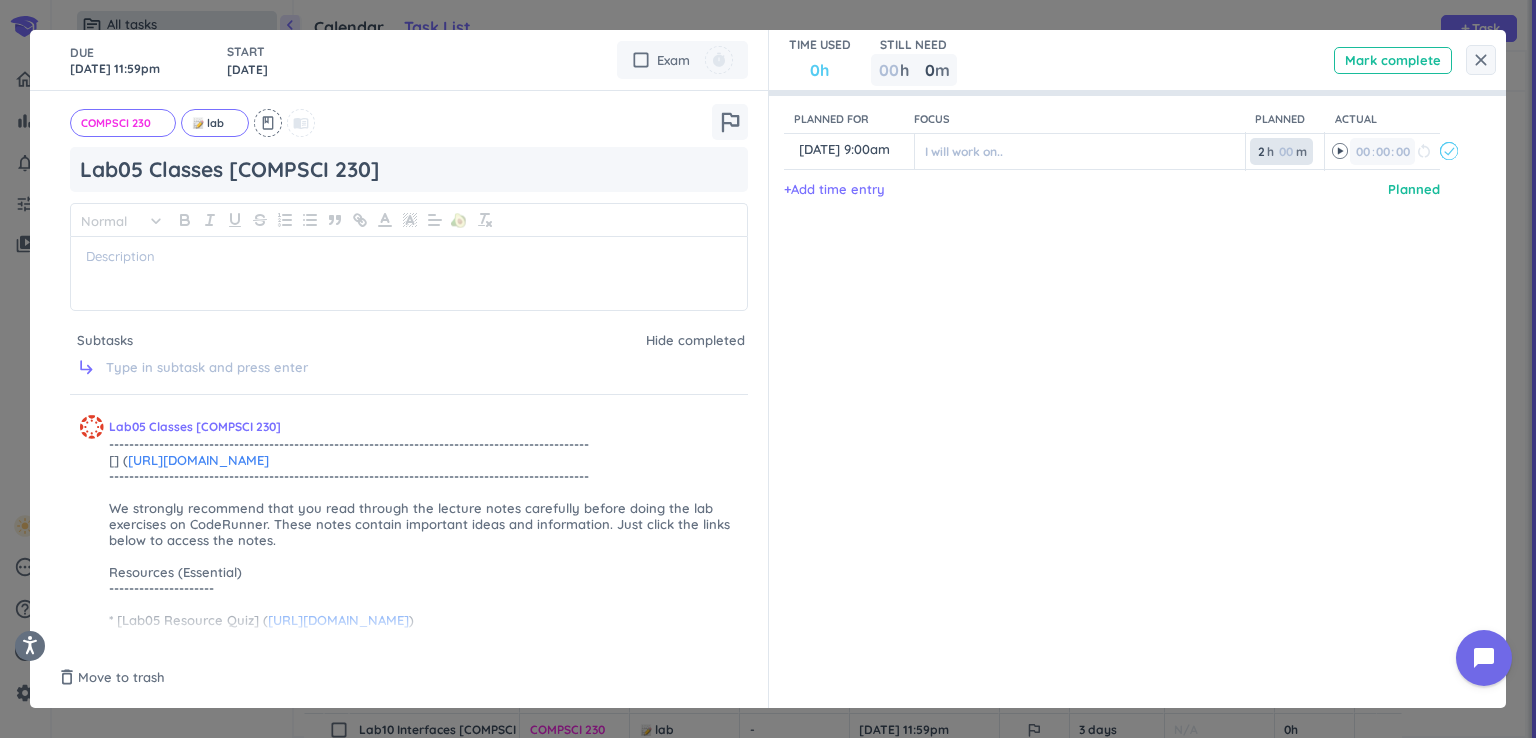 type on "2" 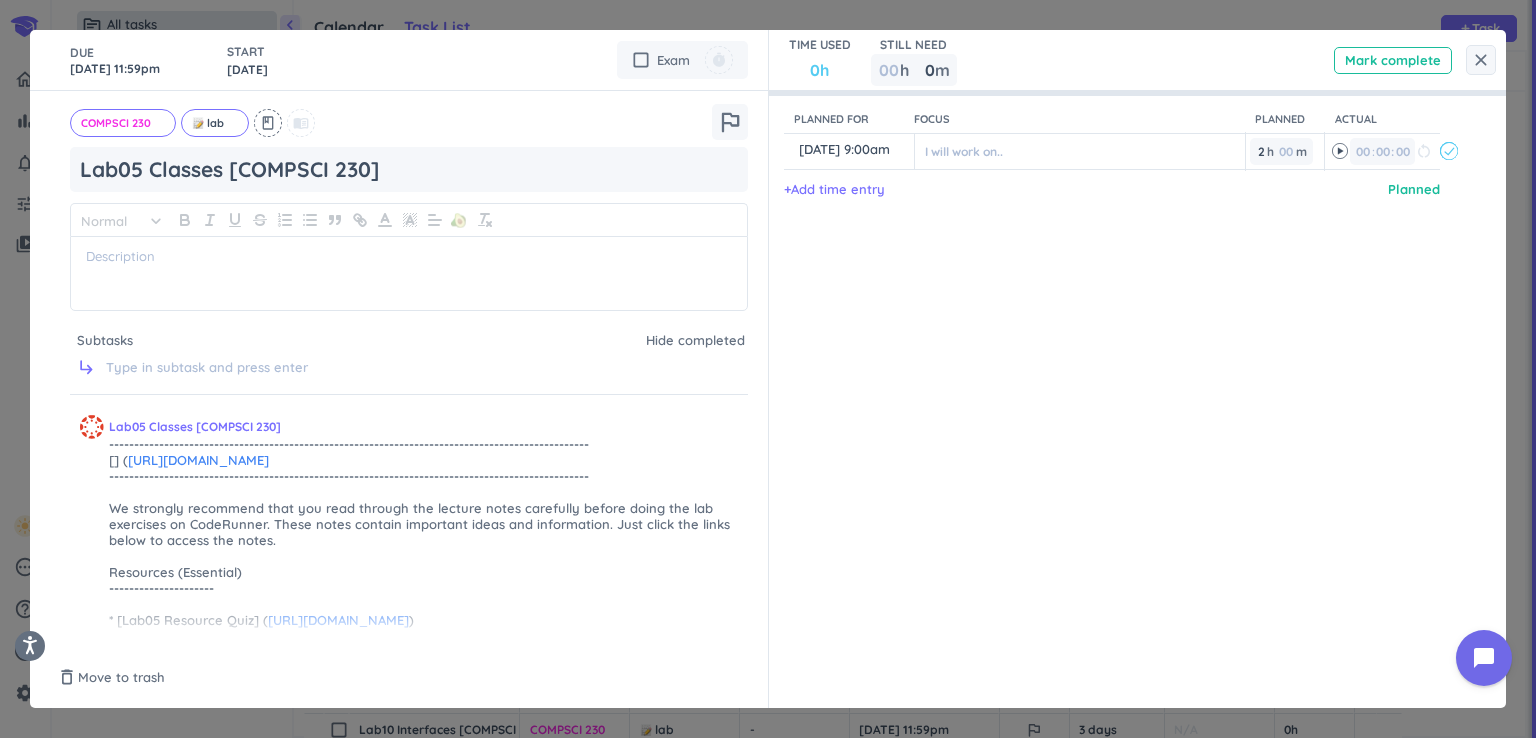 click on "close DUE 7 Aug, 11:59pm START in 15 days cancel check_box_outline_blank Exam timer COMPSCI 230 cancel lab cancel class menu_book outlined_flag Lab05 Classes [COMPSCI 230] Normal keyboard_arrow_down                                                                             🥑             Subtasks Hide completed subdirectory_arrow_right   Lab05 Classes [COMPSCI 230] ------------------------------------------------------------------------------------------------ [] ( https://assets.canvasicons.auckland.ac.nz/colour/Teaching/noun_study_3867451.000000.svg)Read ------------------------------------------------------------------------------------------------ We strongly recommend that you read through the lecture notes carefully before doing the lab exercises on CodeRunner. These notes contain important ideas and information. Just click the links below to access the notes. Resources (Essential) --------------------- * [Lab05 Resource Quiz] ( https://coderunner.auckland.ac.nz/mod/quiz/view.php?id=5620 ) ) [] ( ) )" at bounding box center [768, 369] 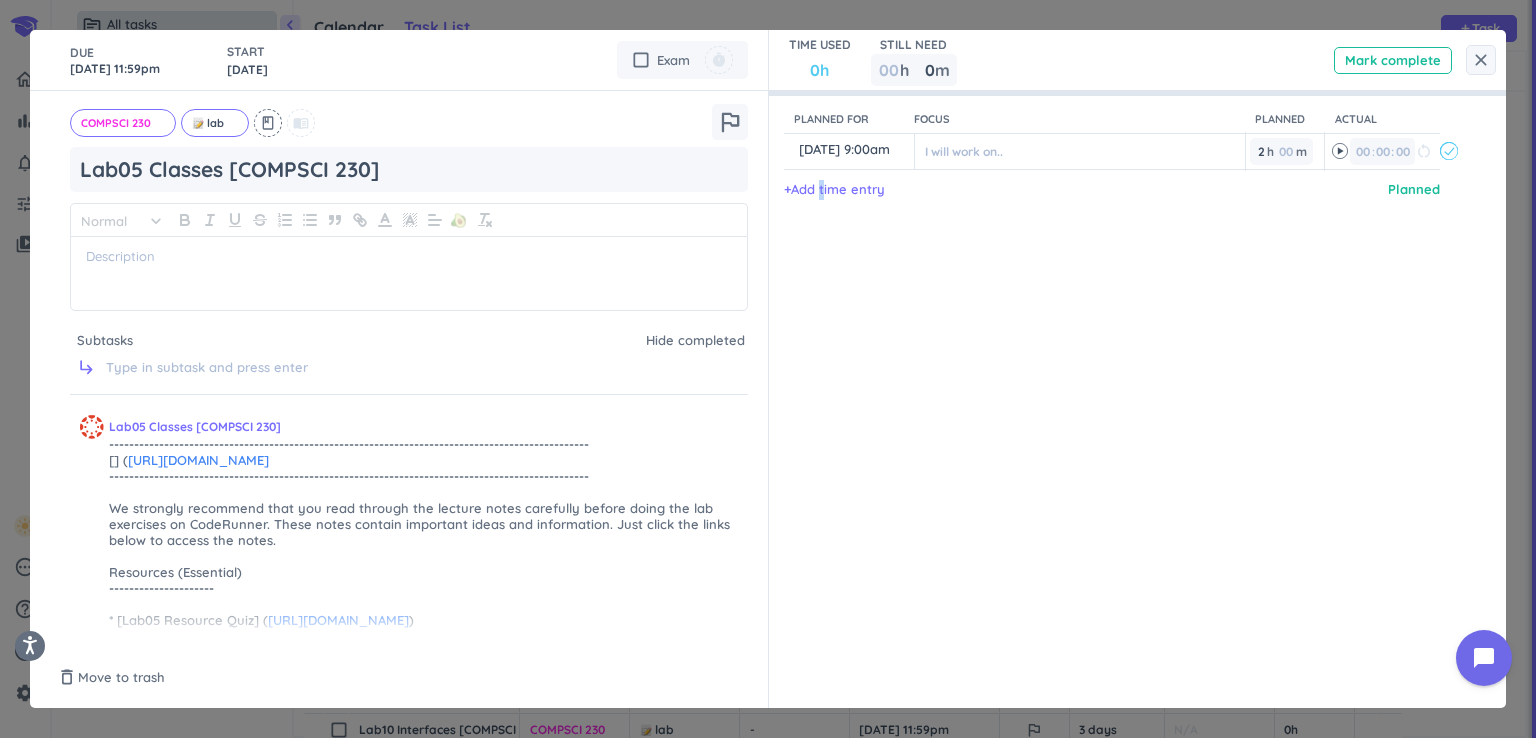 drag, startPoint x: 101, startPoint y: 681, endPoint x: 821, endPoint y: 550, distance: 731.8203 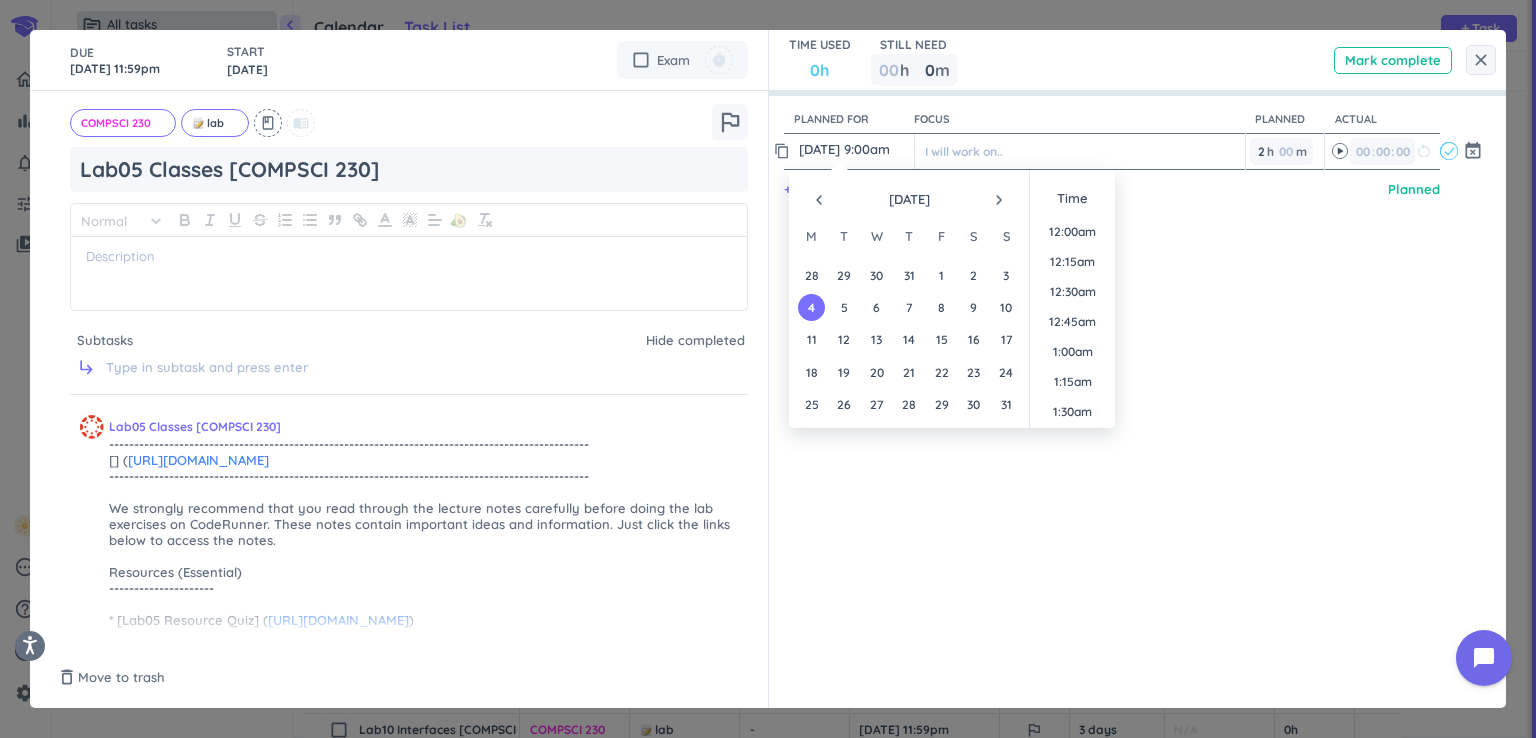 click on "4 Aug, 9:00am" at bounding box center (854, 149) 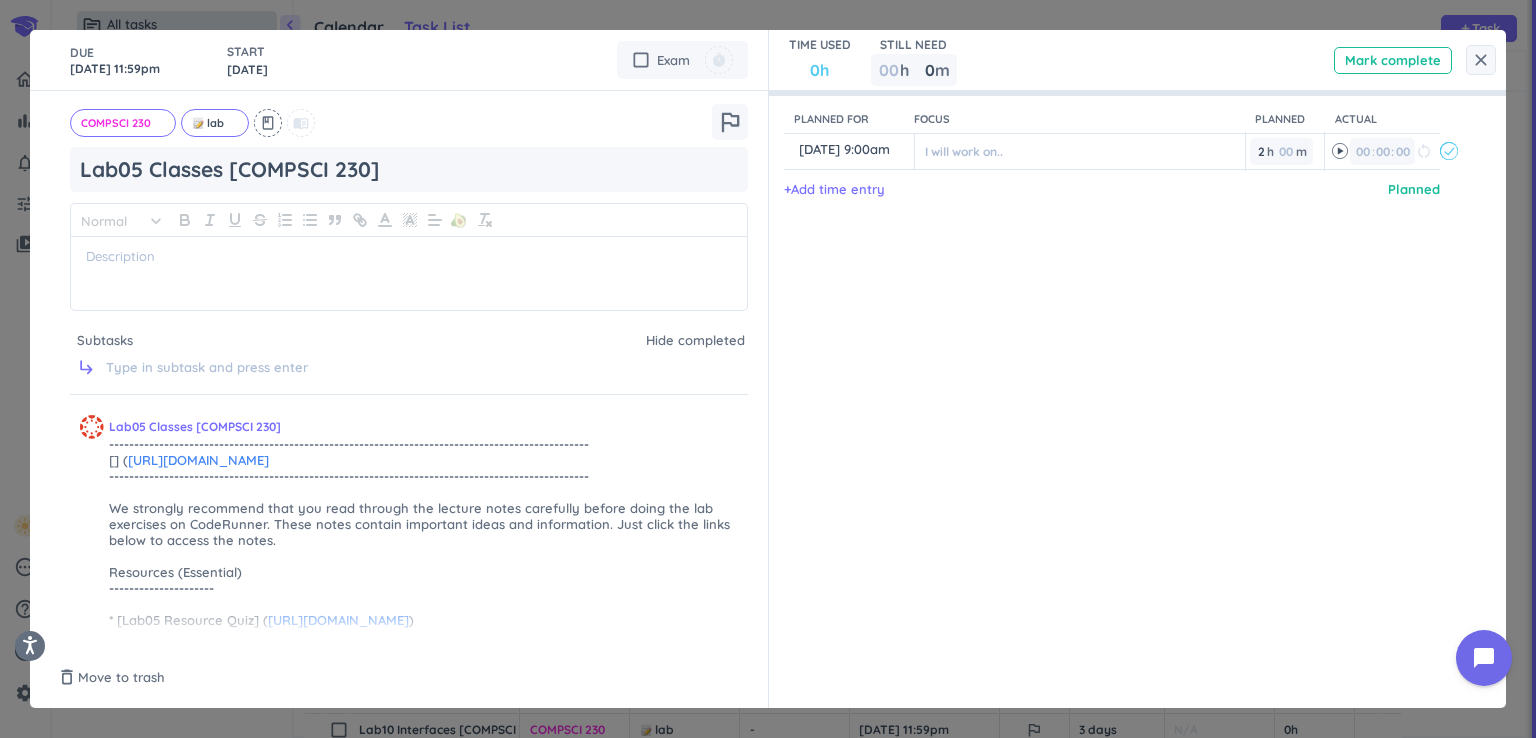 click on "Planned for Focus Planned Actual content_copy 4 Aug, 9:00am ️ I will work on.. 2 2 00 h 00 m 00 00 : 00 restart_alt event_busy +  Add time entry Planned" at bounding box center [1128, 369] 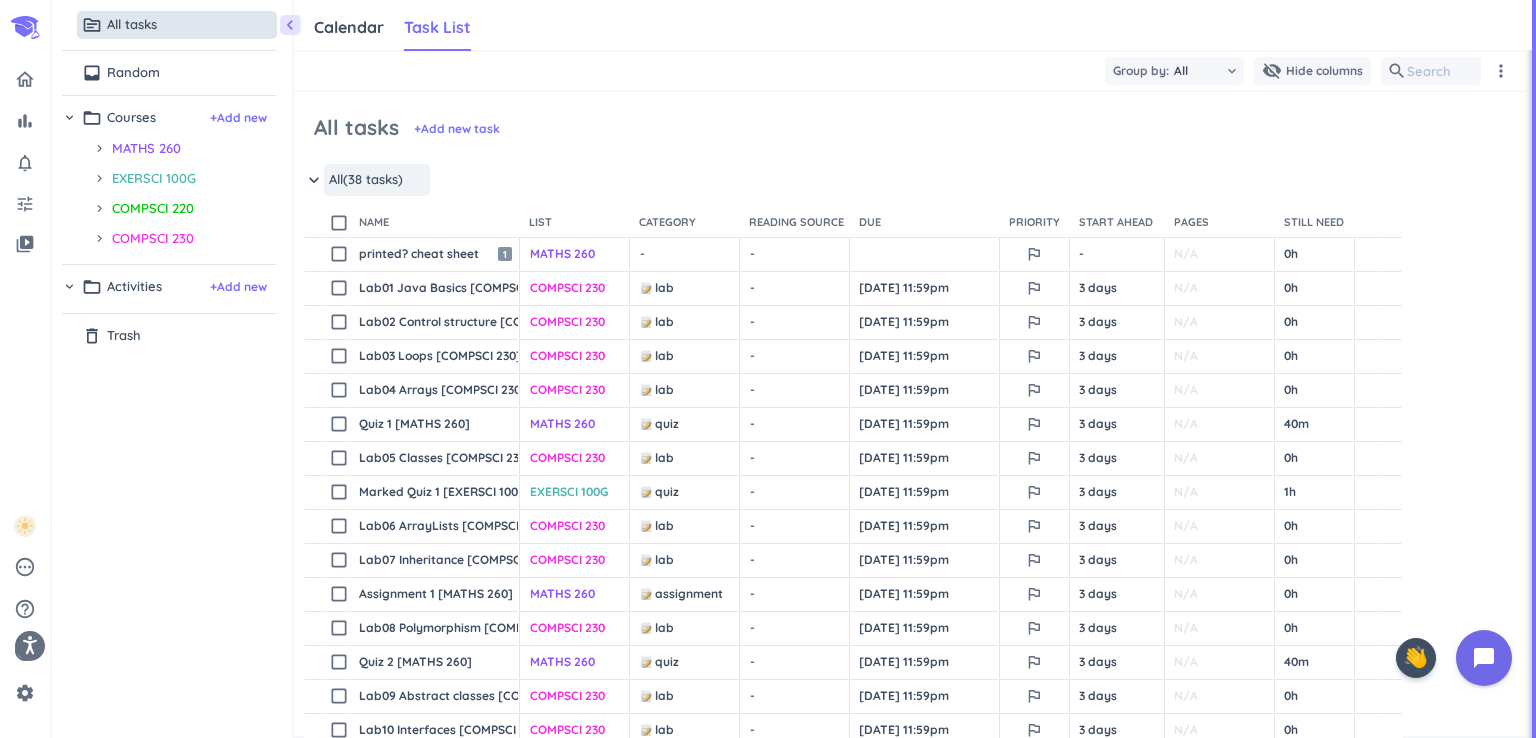 scroll, scrollTop: 0, scrollLeft: 0, axis: both 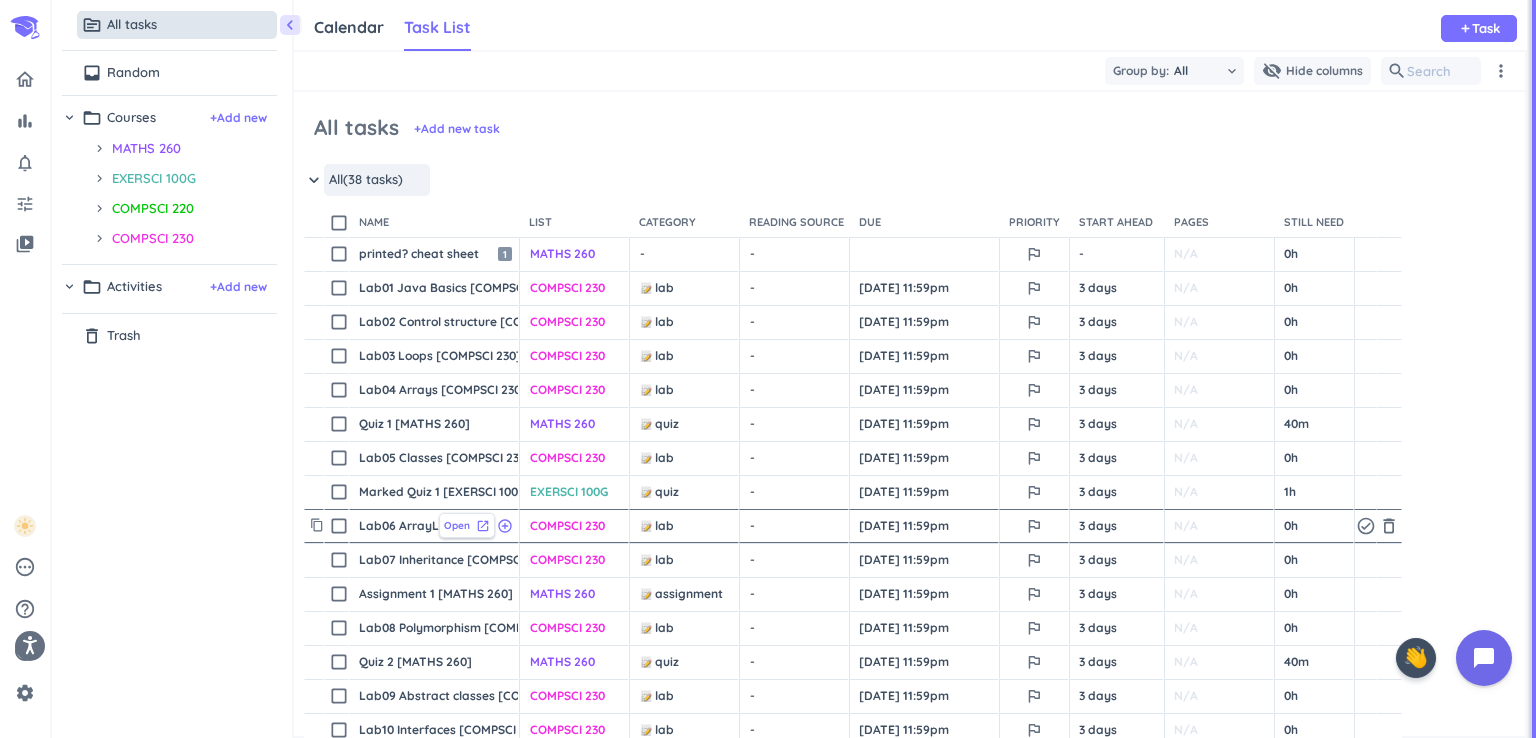 click on "Open" at bounding box center [457, 525] 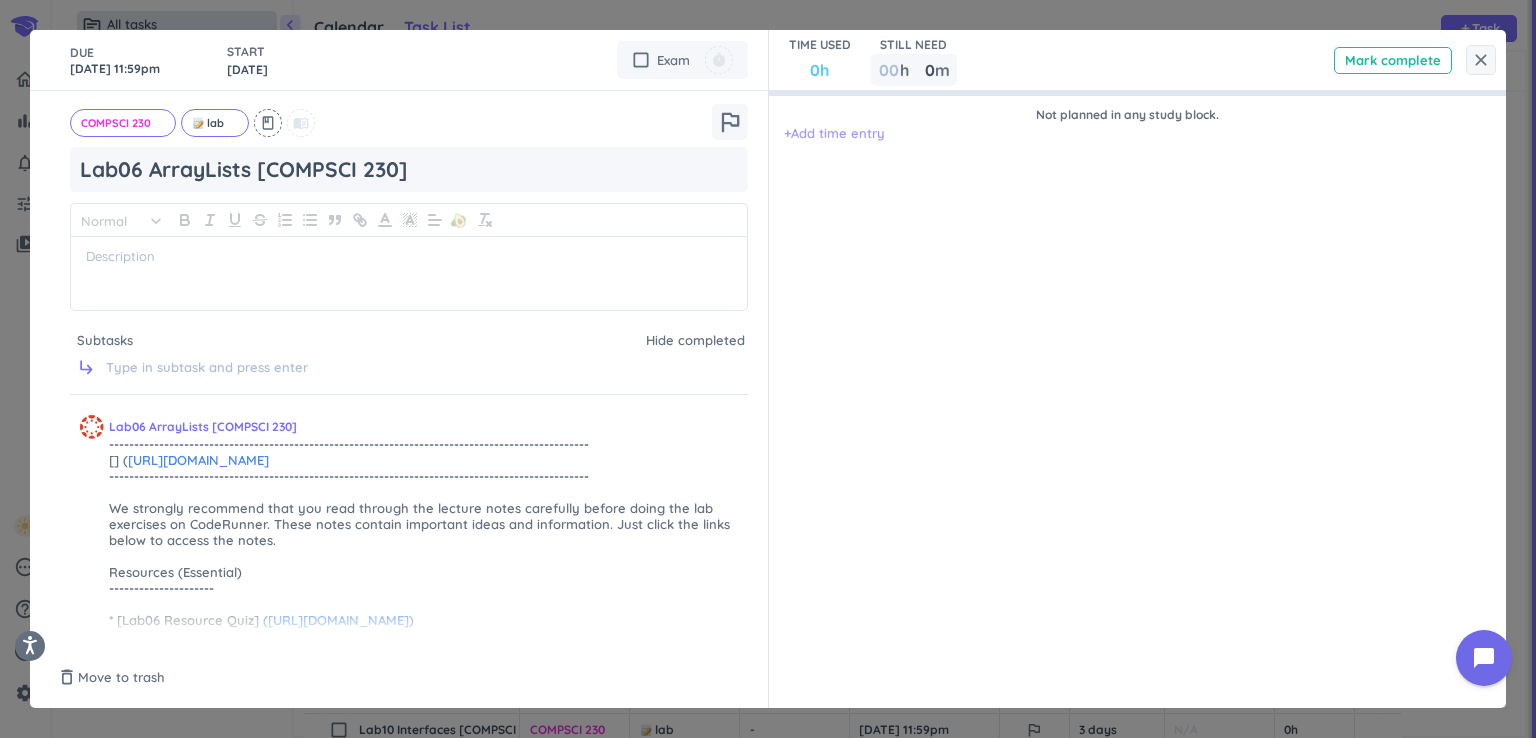 click on "+  Add time entry" at bounding box center (834, 134) 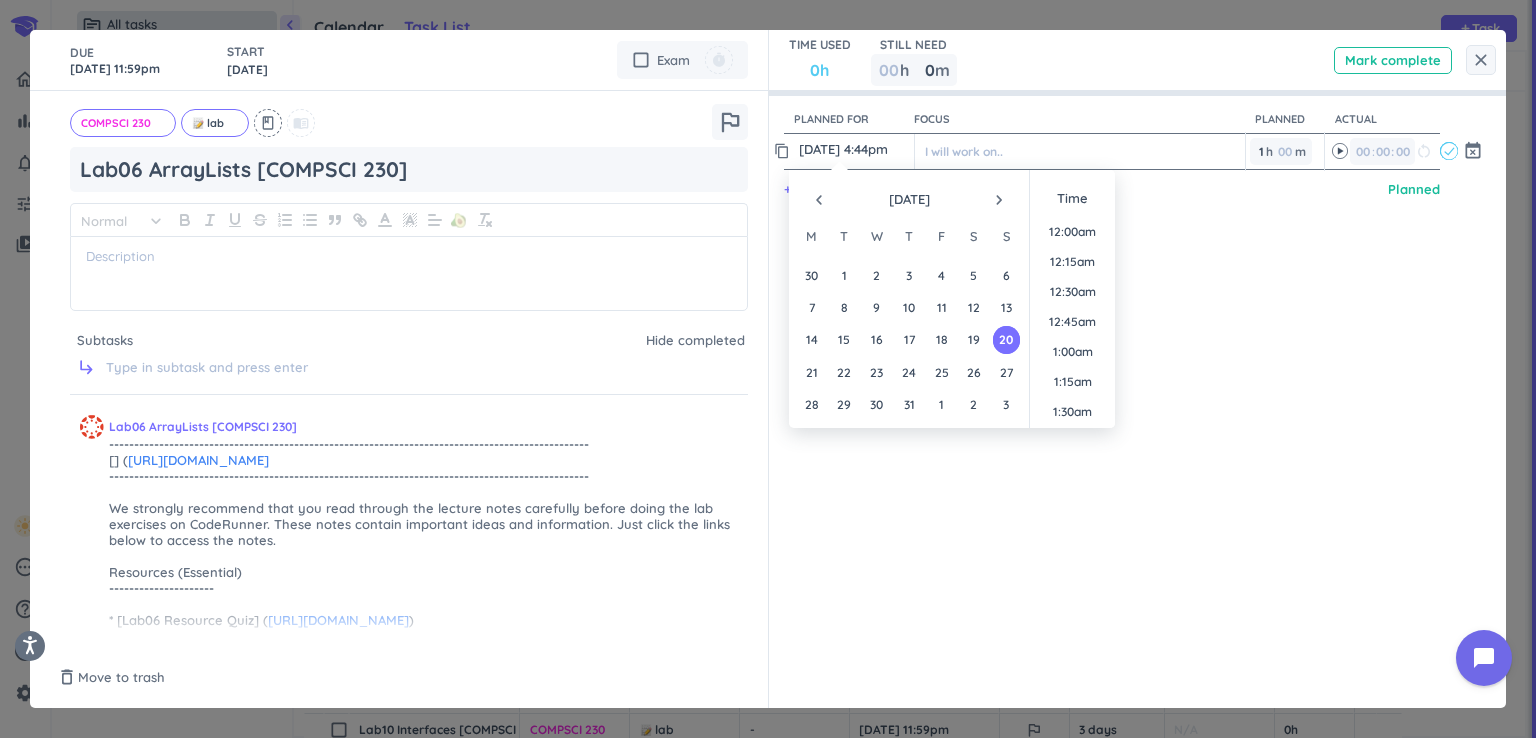 click on "20 Jul, 4:44pm" at bounding box center (854, 149) 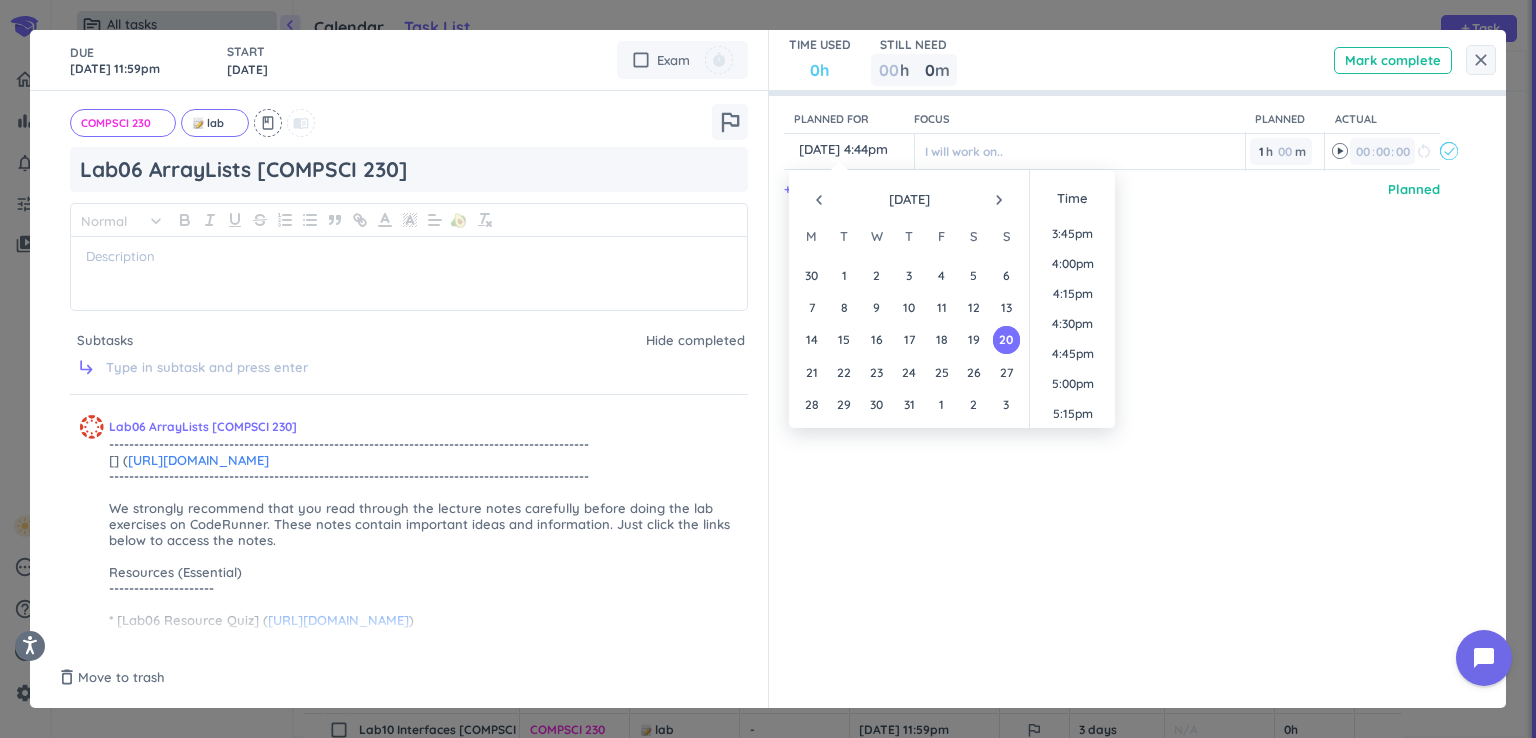 click on "navigate_next" at bounding box center [999, 200] 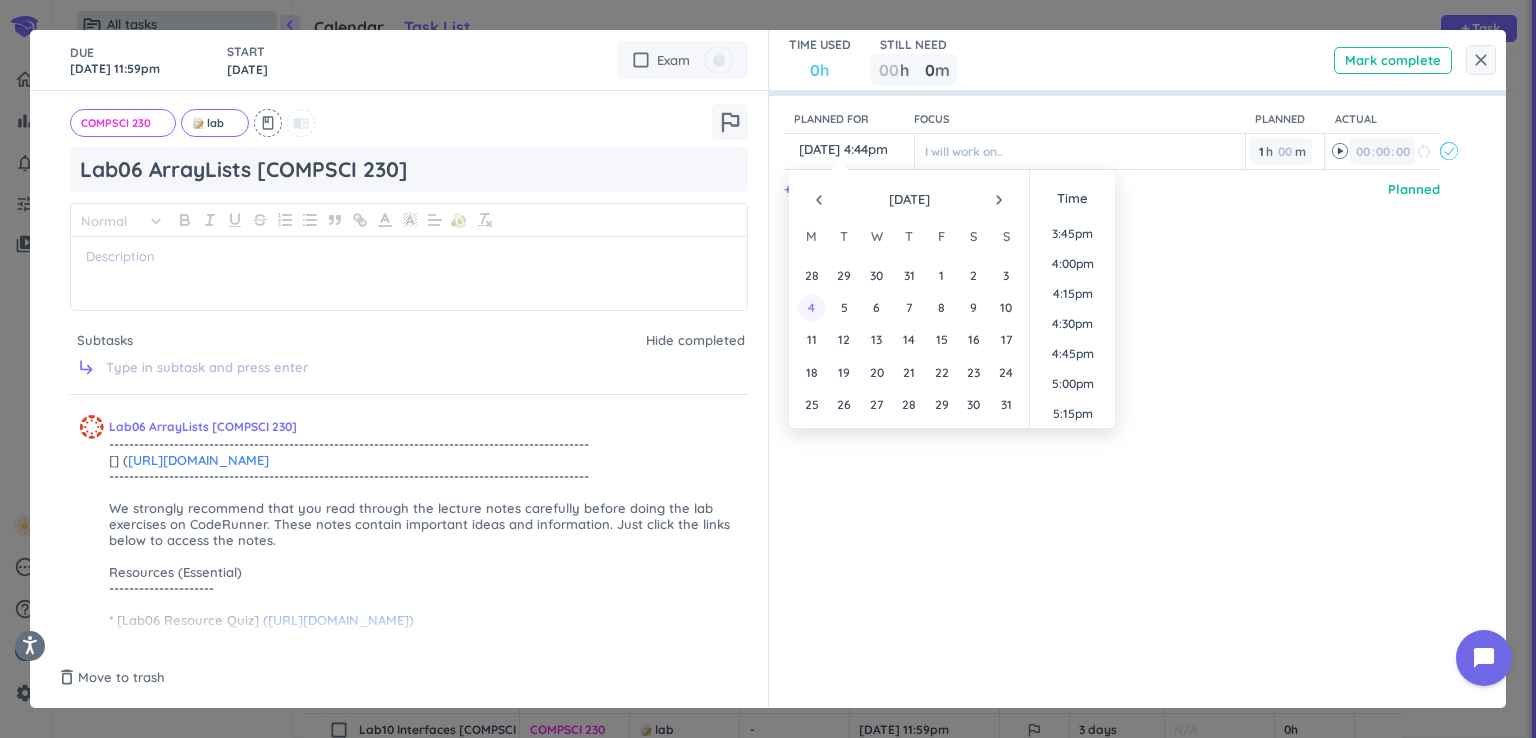 click on "4" at bounding box center [811, 307] 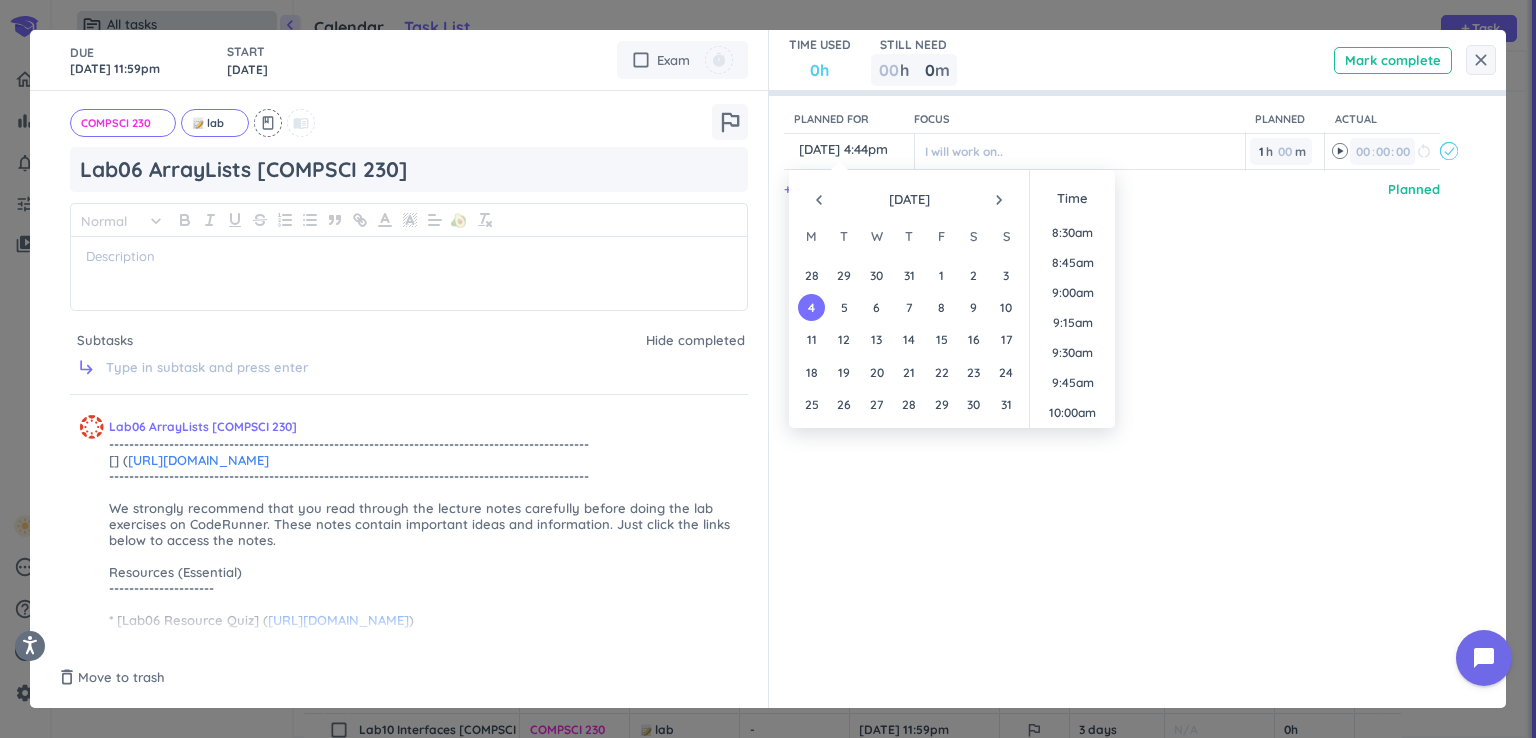 scroll, scrollTop: 988, scrollLeft: 0, axis: vertical 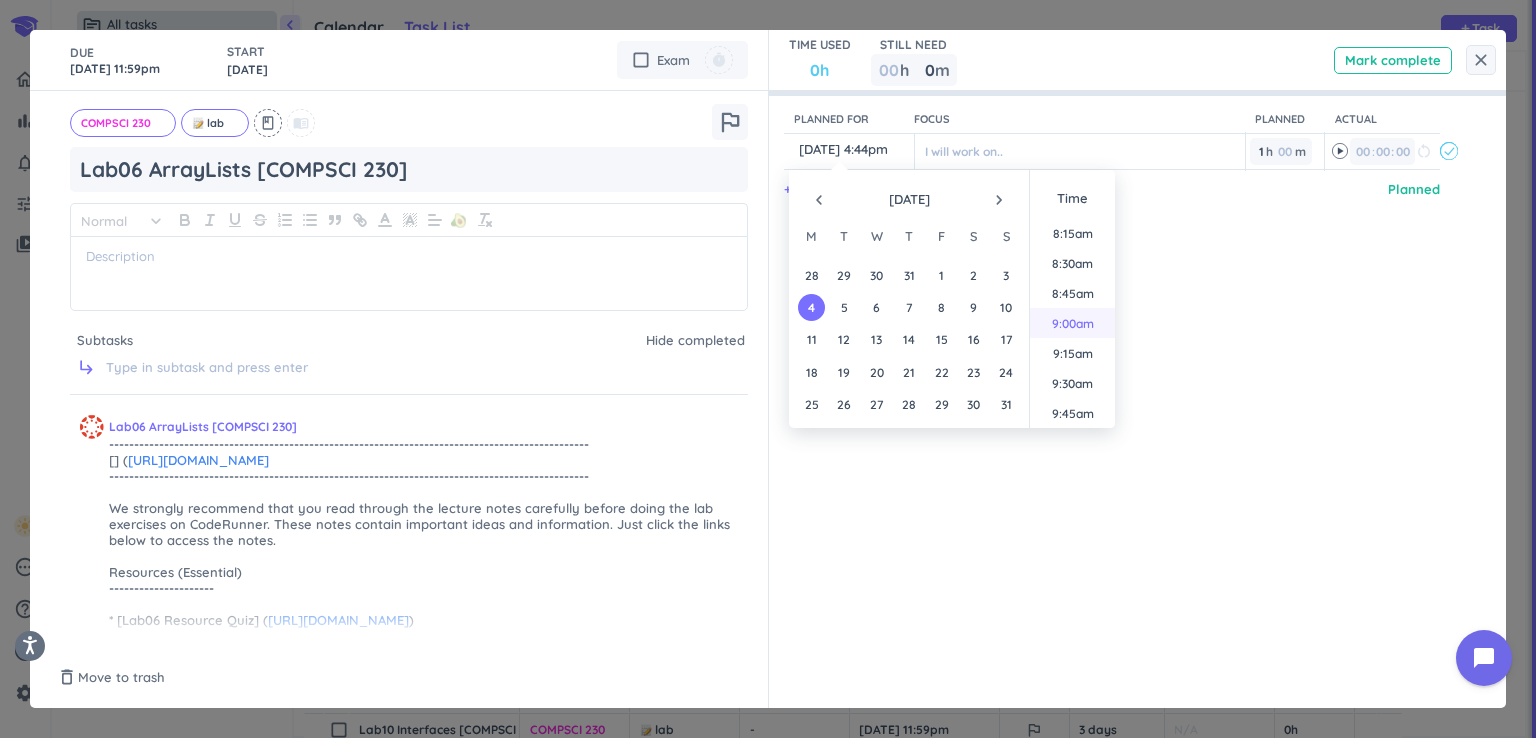 click on "9:00am" at bounding box center [1072, 323] 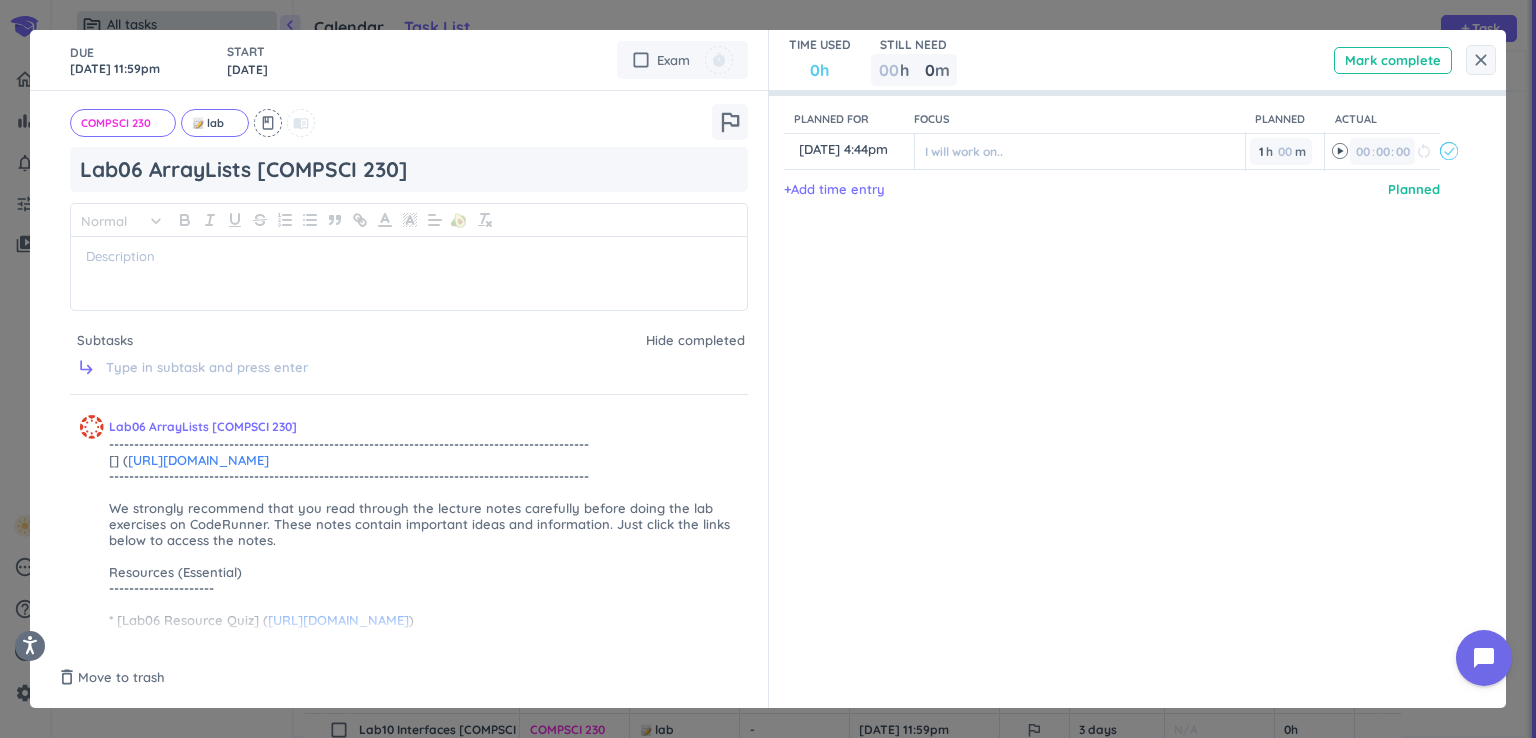type on "4 Aug, 9:00am" 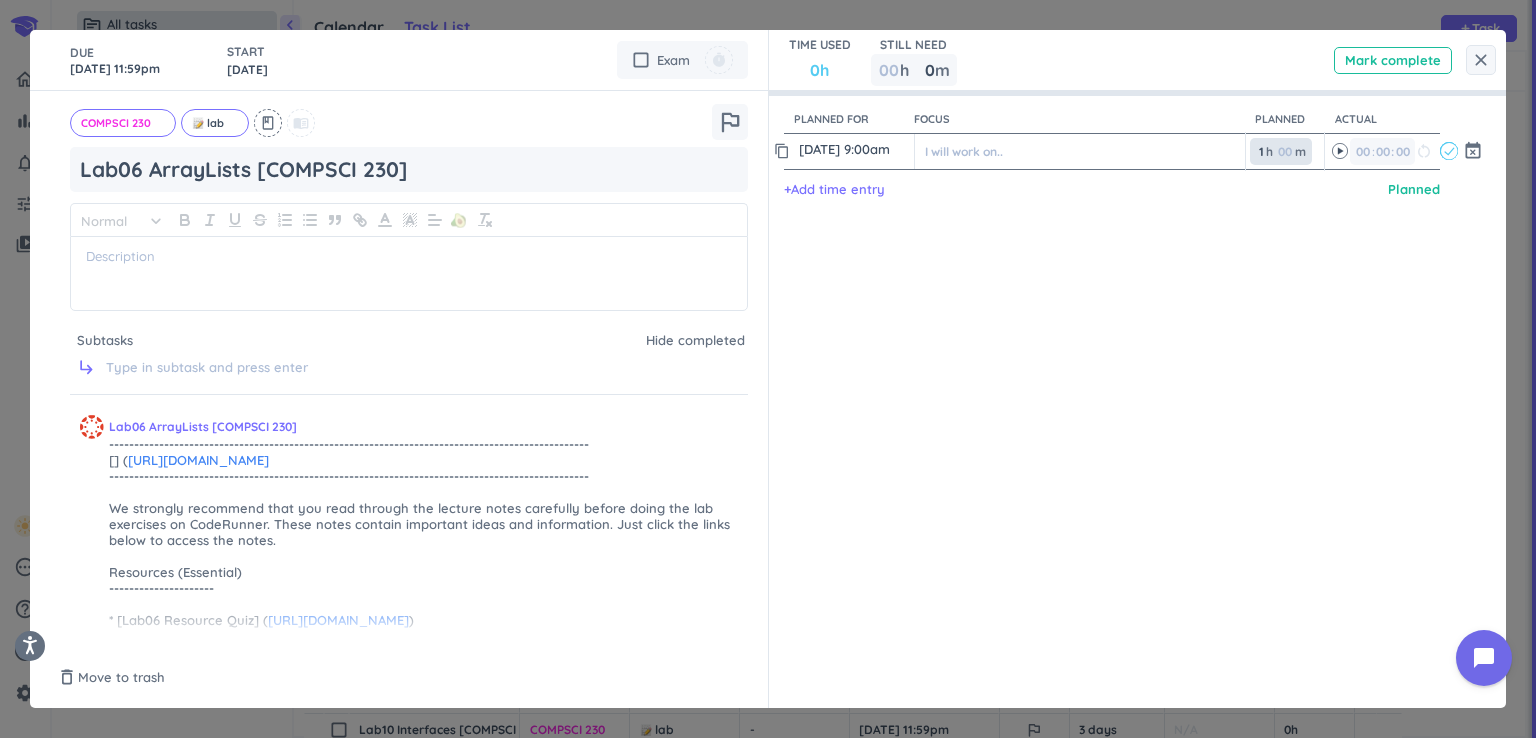 click on "1 1 00" at bounding box center (1265, 151) 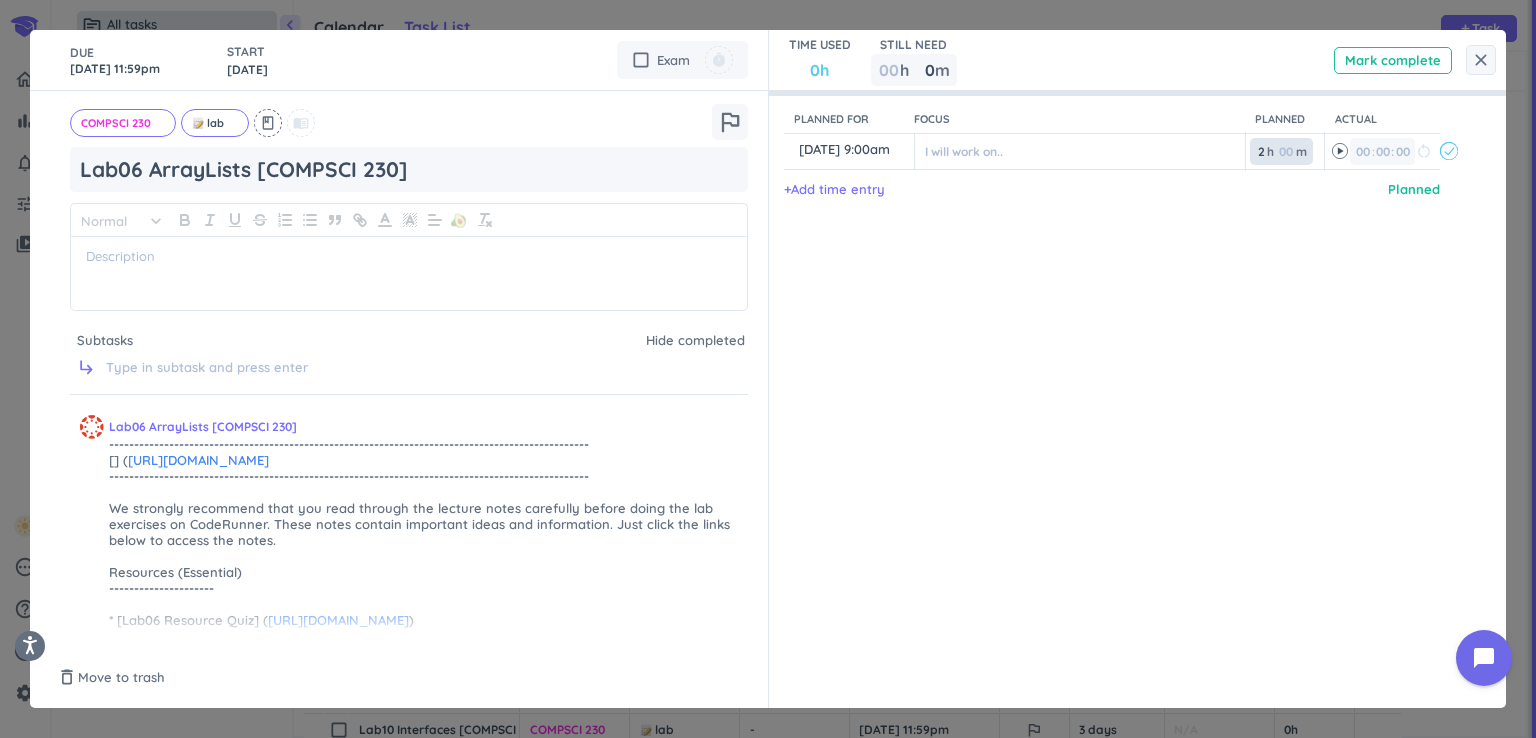 type on "2" 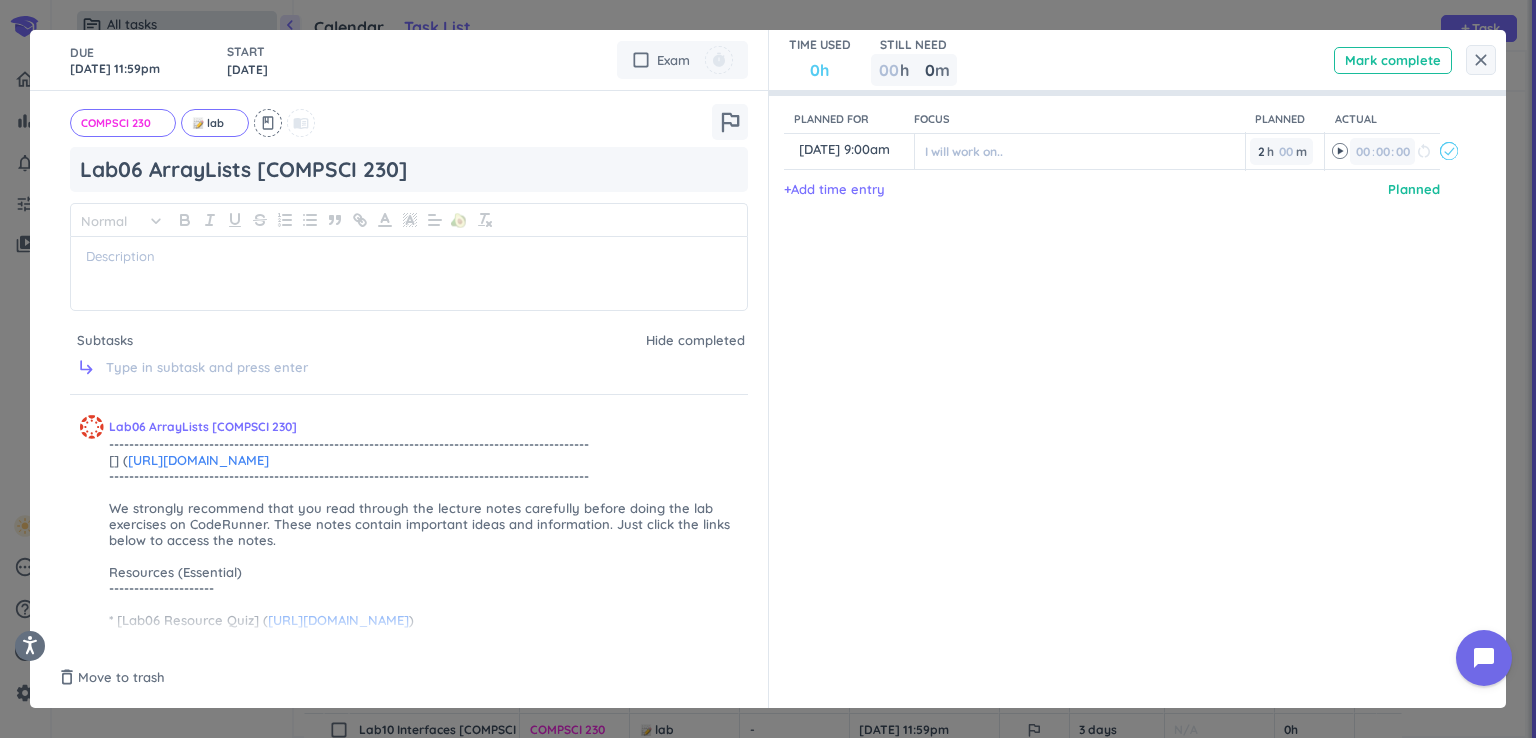 click on "Planned for Focus Planned Actual content_copy 4 Aug, 9:00am ️ I will work on.. 2 2 00 h 00 m 00 00 : 00 restart_alt event_busy +  Add time entry Planned" at bounding box center [1128, 369] 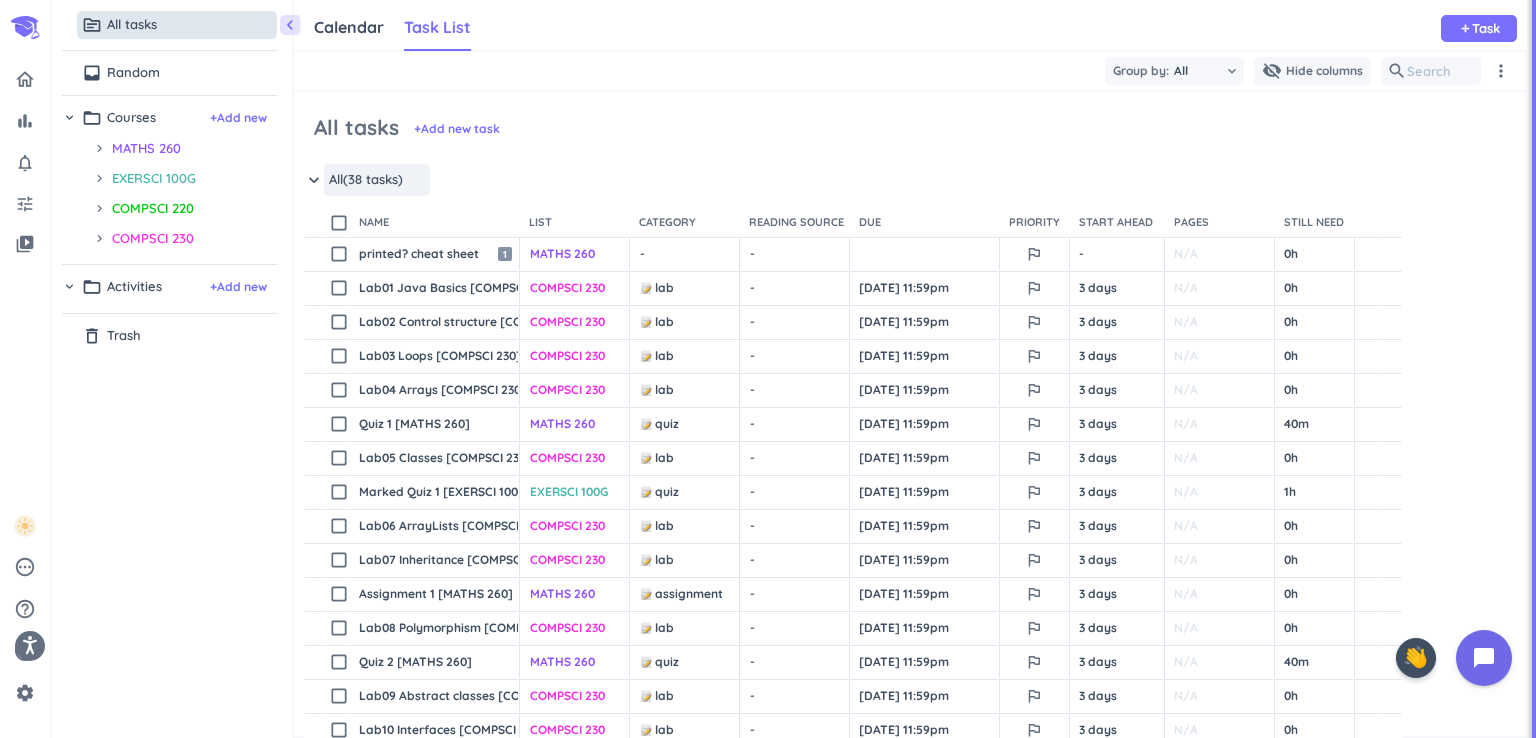 scroll, scrollTop: 0, scrollLeft: 0, axis: both 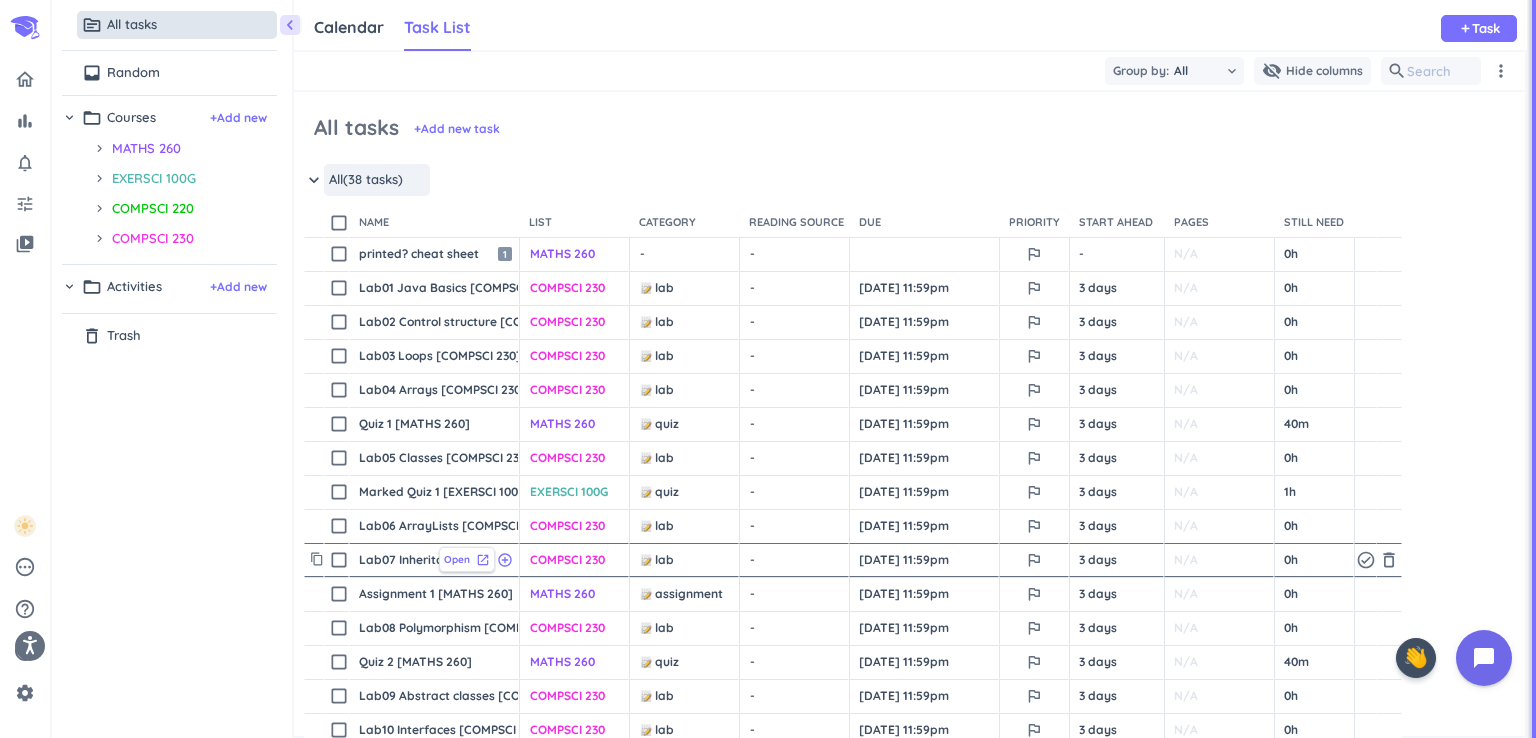 click on "Open" at bounding box center [457, 559] 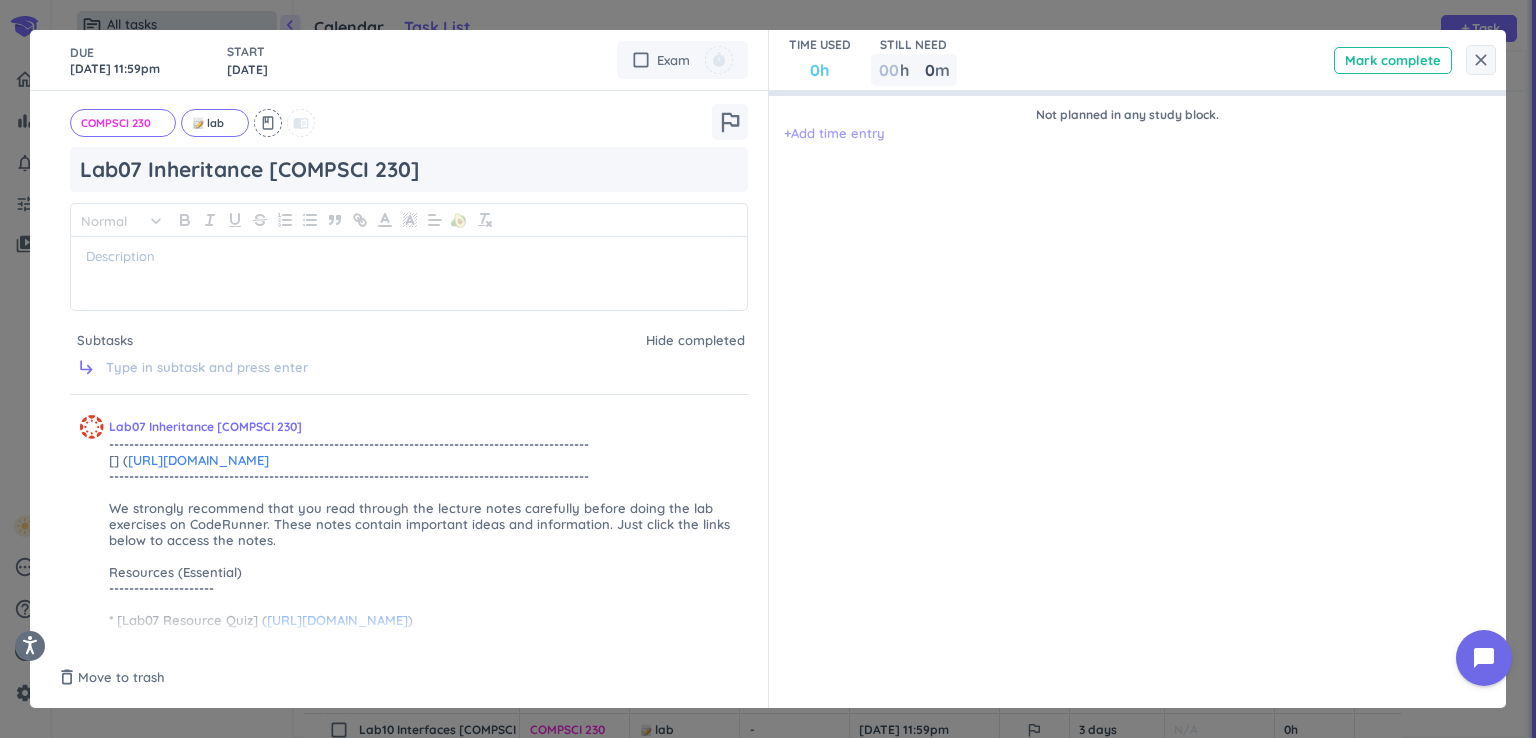 click on "+  Add time entry" at bounding box center [834, 134] 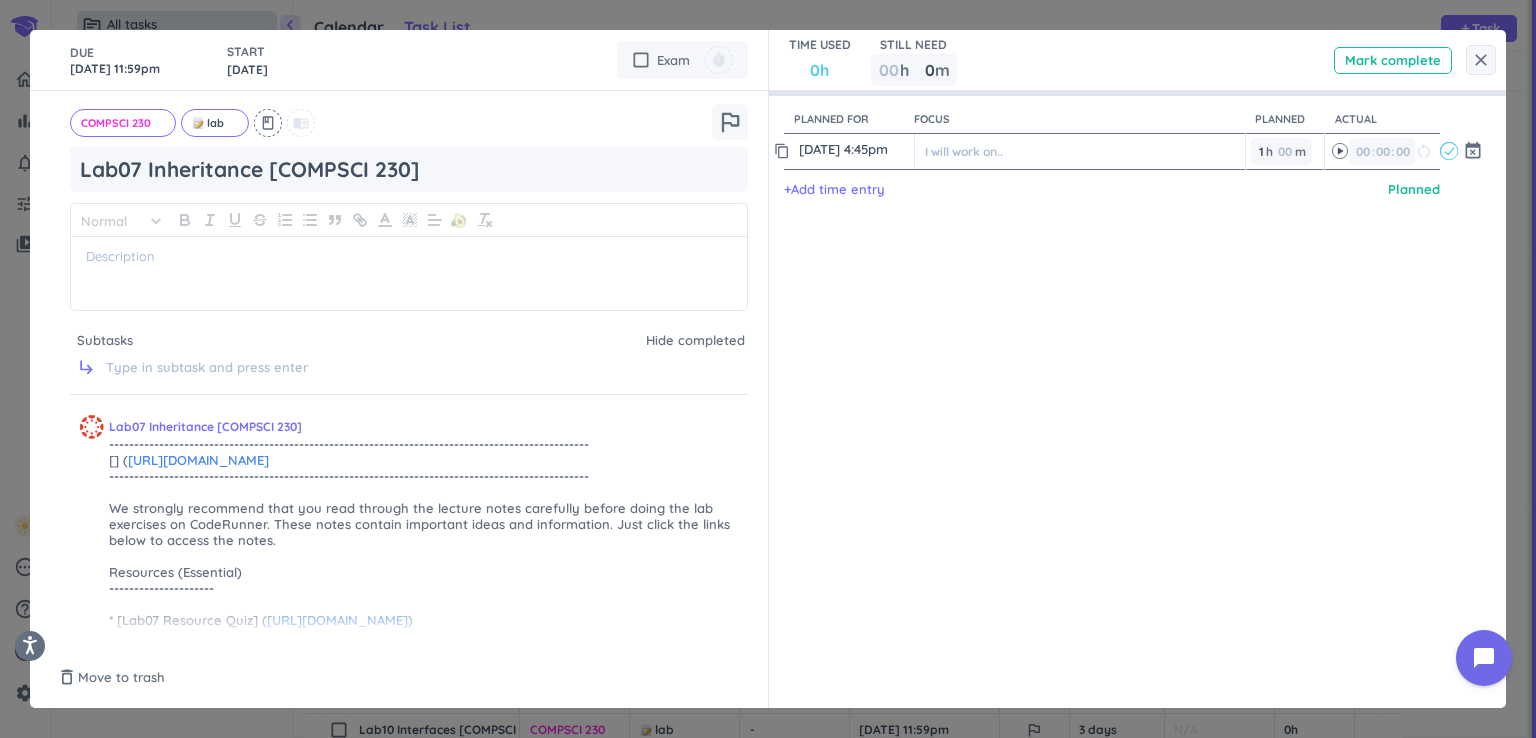 click on "[DATE] 4:45pm" at bounding box center (854, 149) 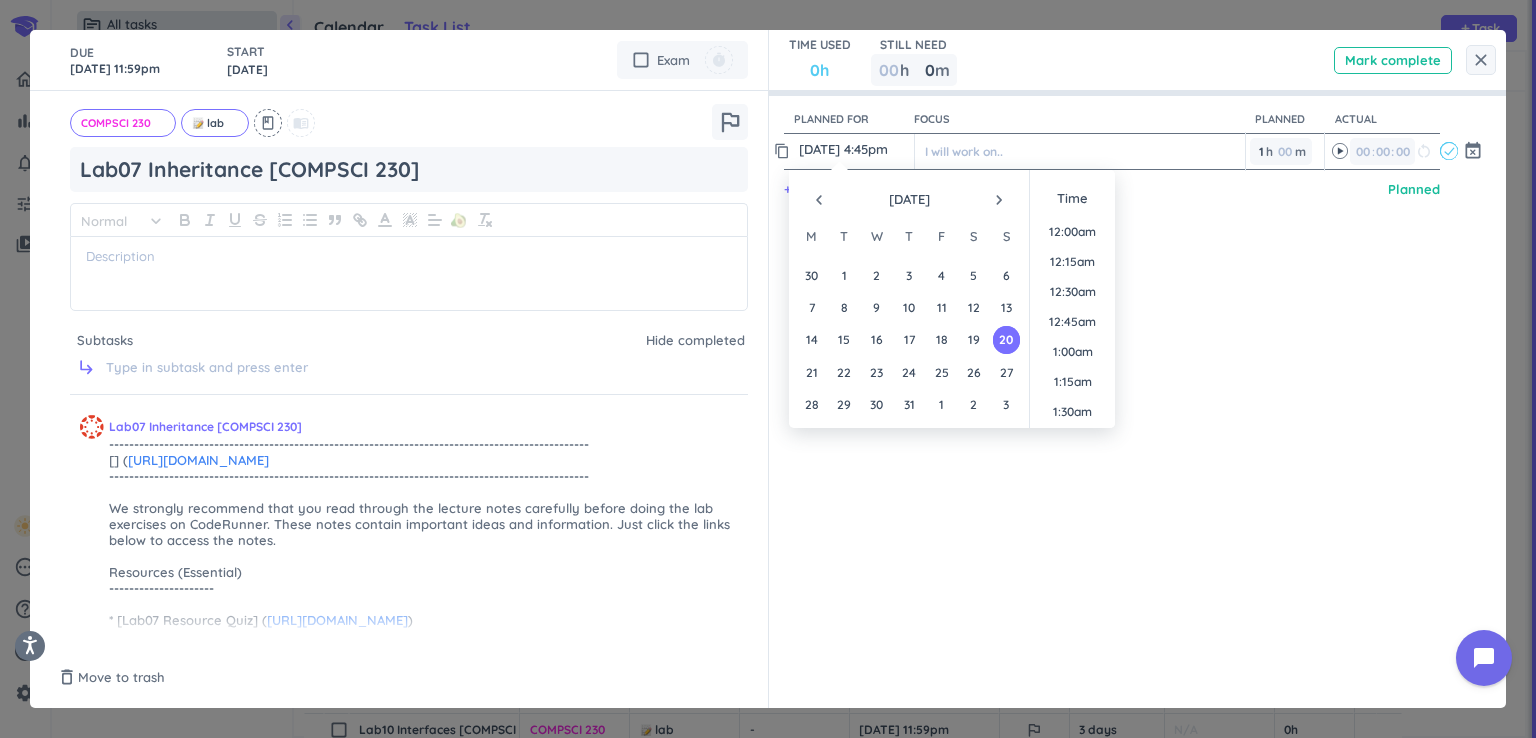 scroll, scrollTop: 1919, scrollLeft: 0, axis: vertical 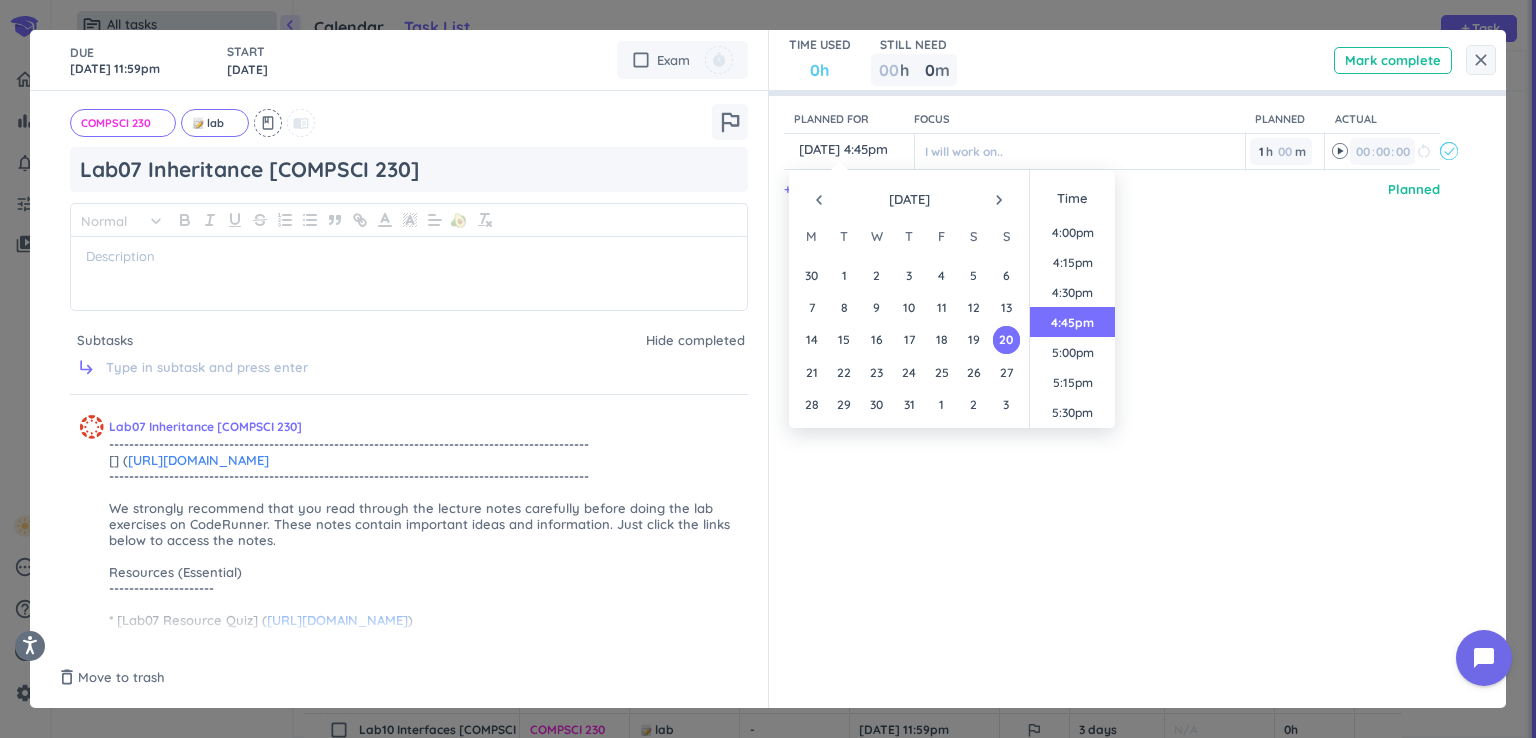 click on "navigate_next" at bounding box center (999, 200) 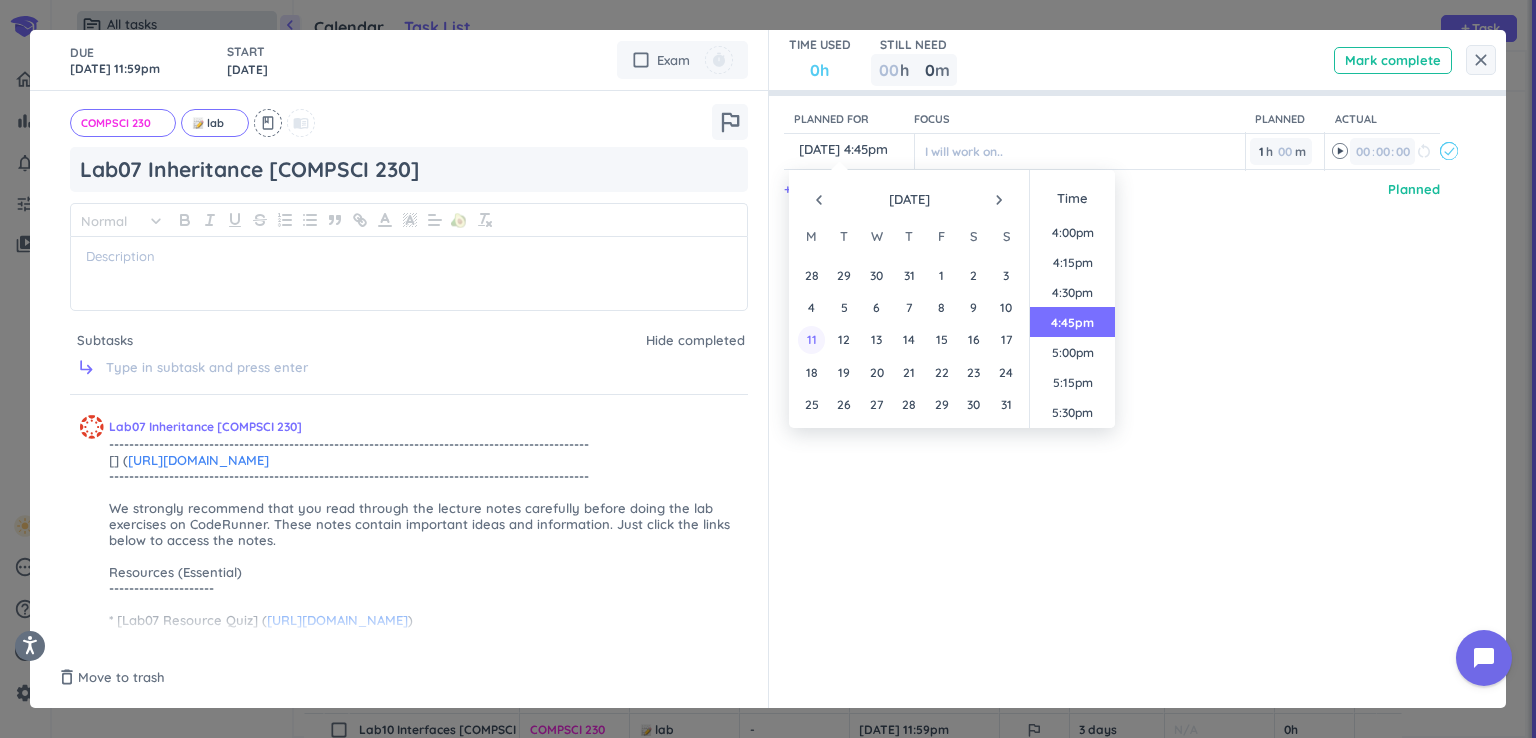 click on "11" at bounding box center (811, 339) 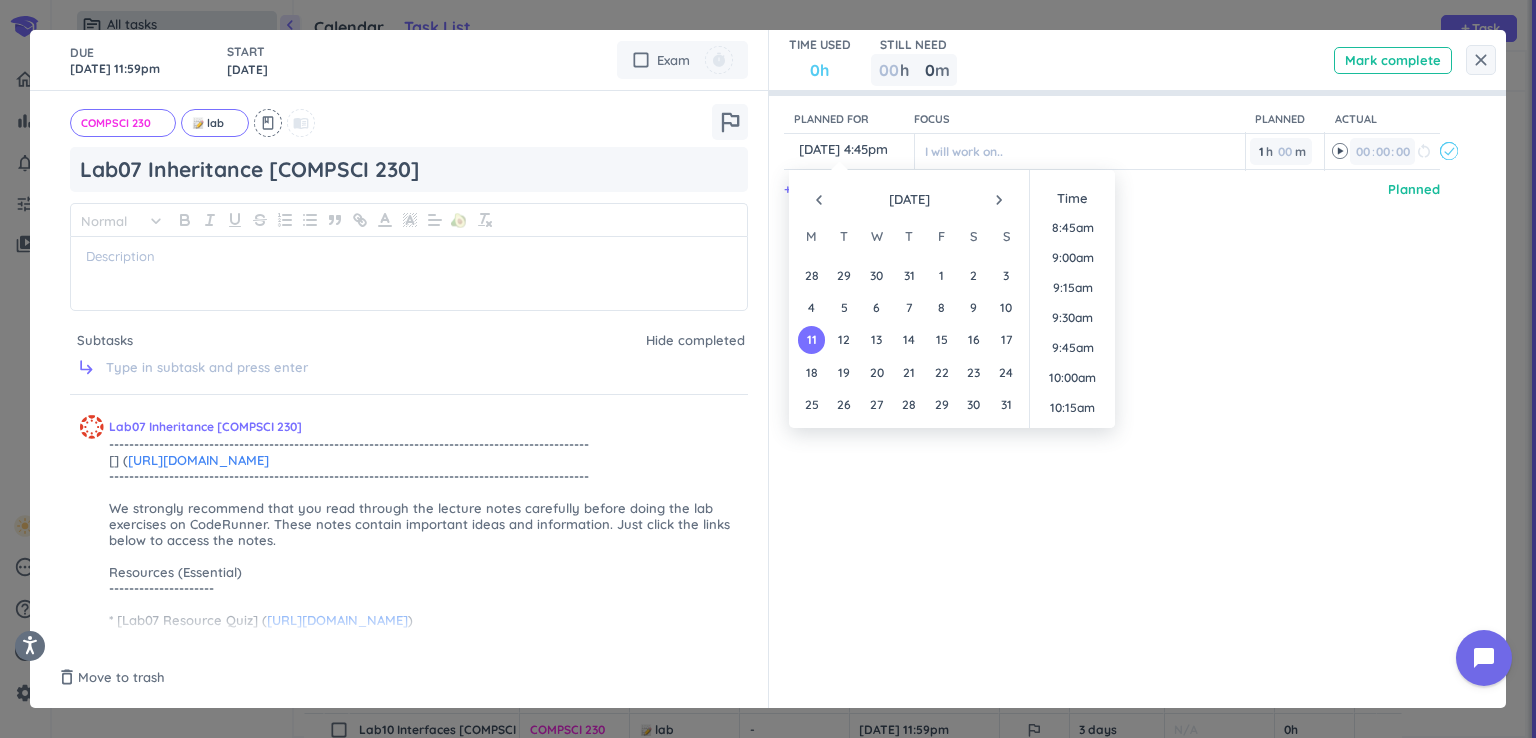 scroll, scrollTop: 1019, scrollLeft: 0, axis: vertical 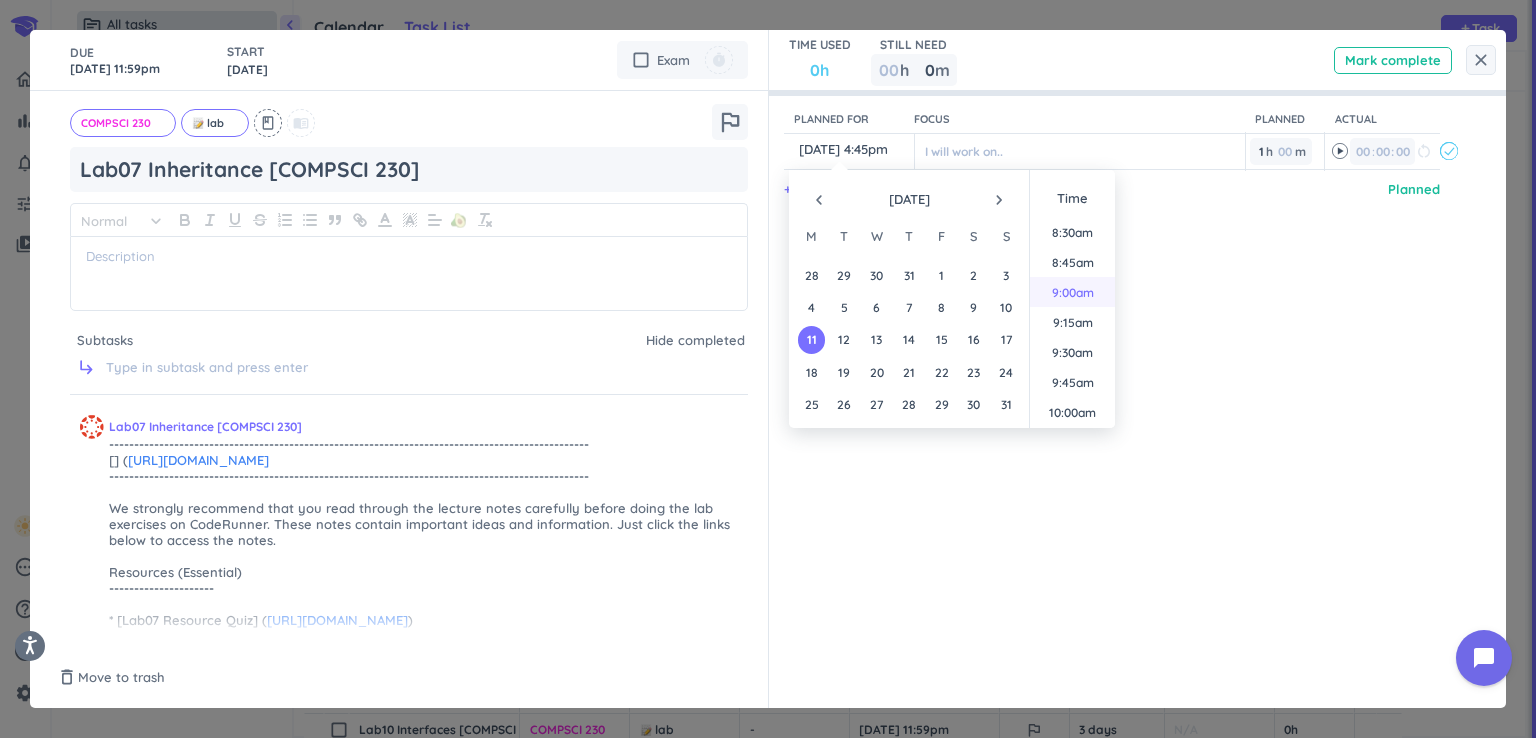 click on "9:00am" at bounding box center (1072, 292) 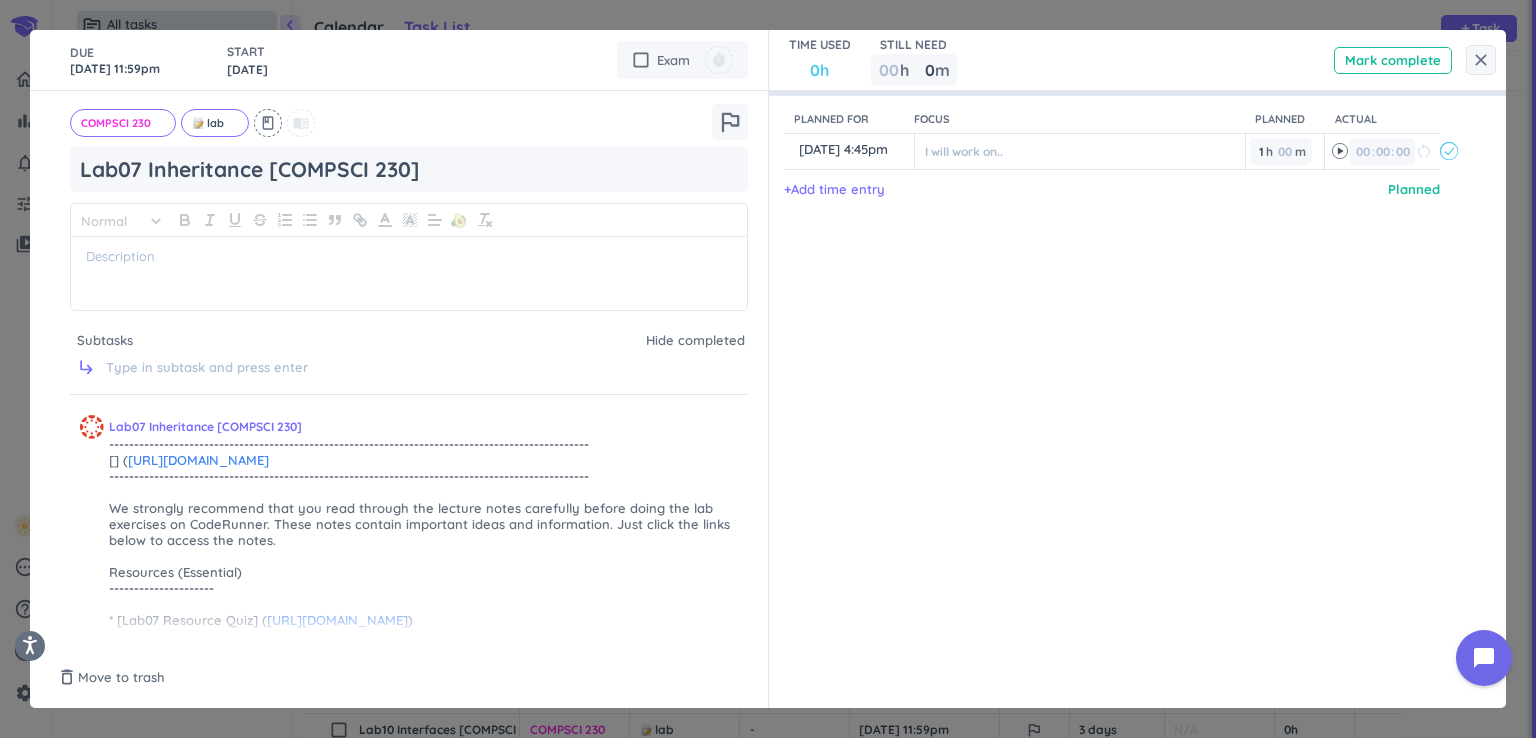 type on "[DATE] 9:00am" 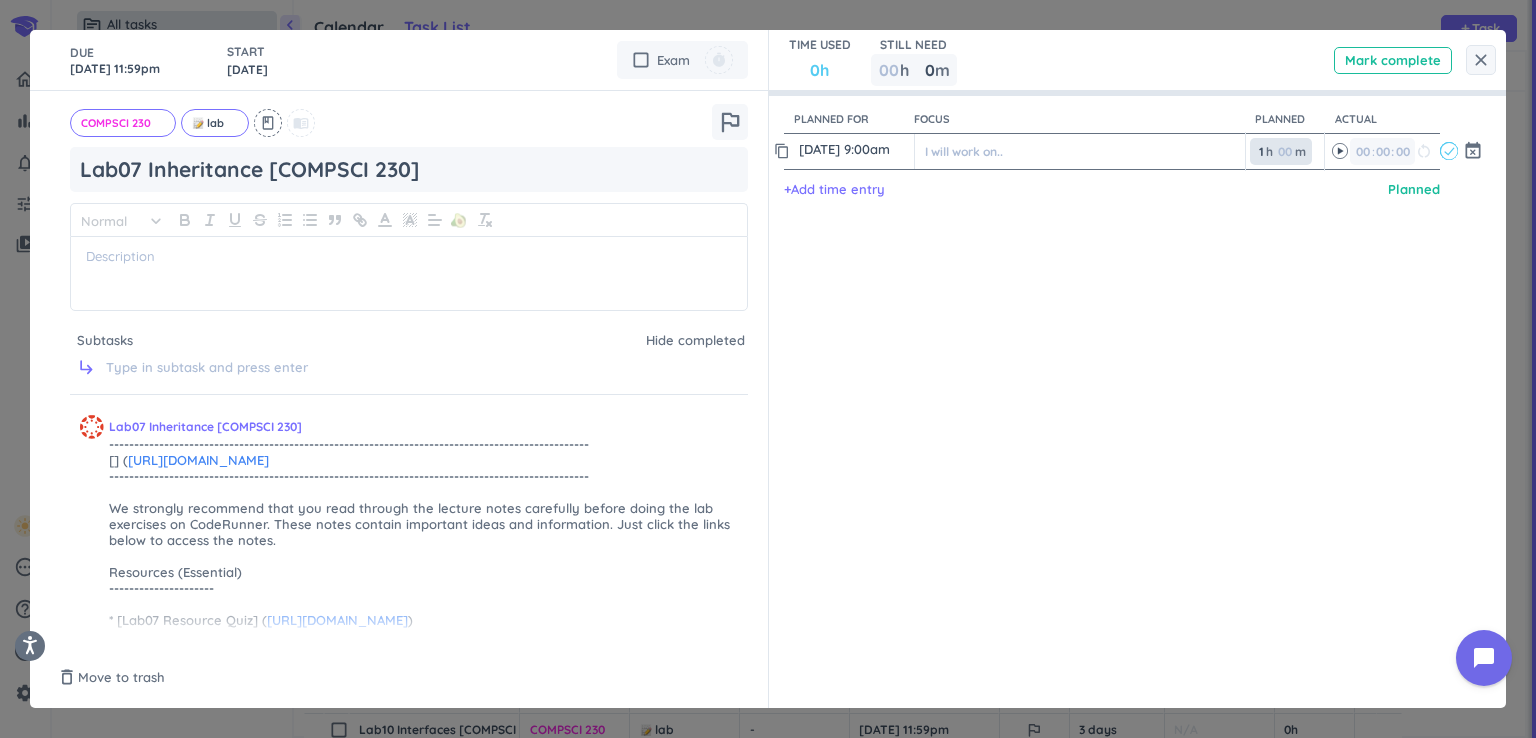 click on "1 1 00" at bounding box center [1265, 151] 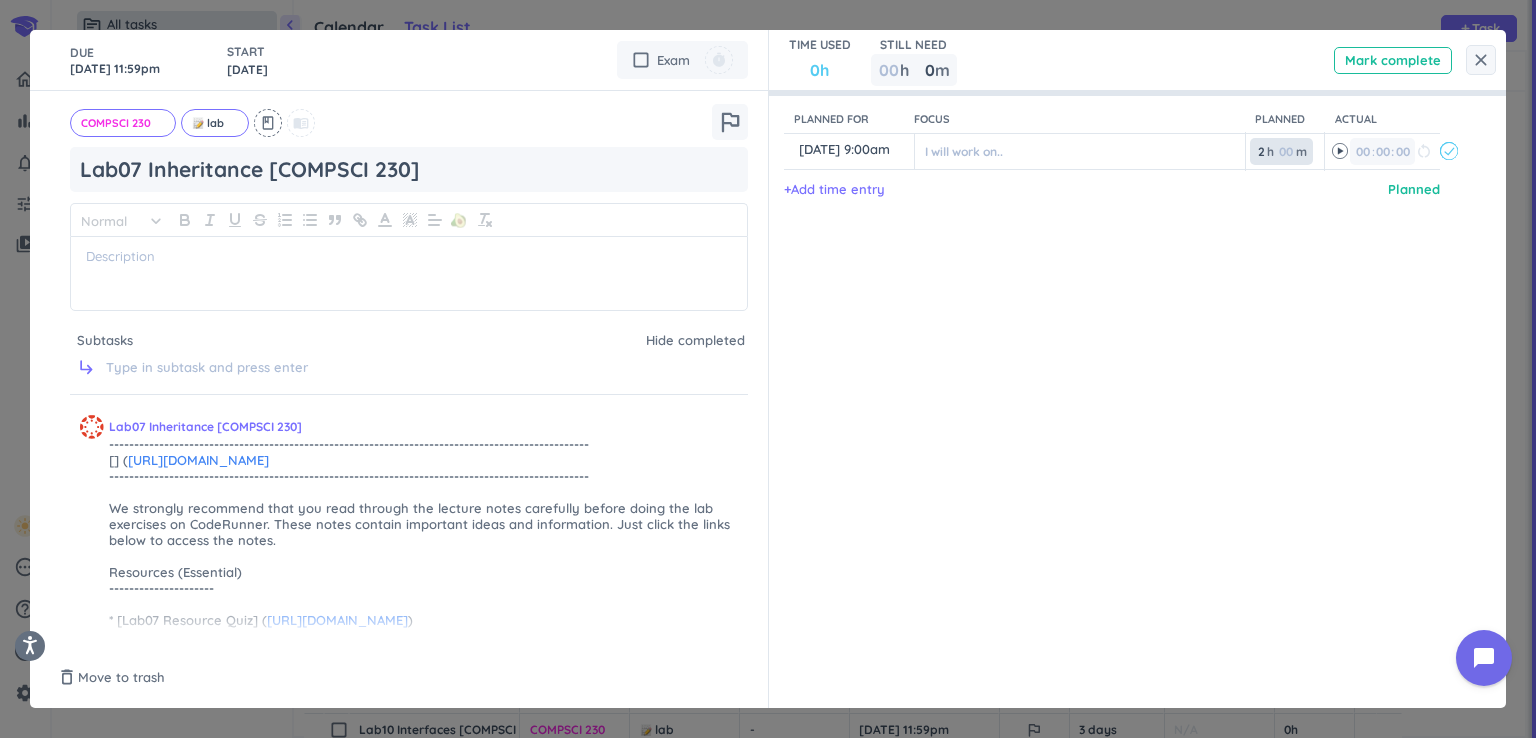type on "2" 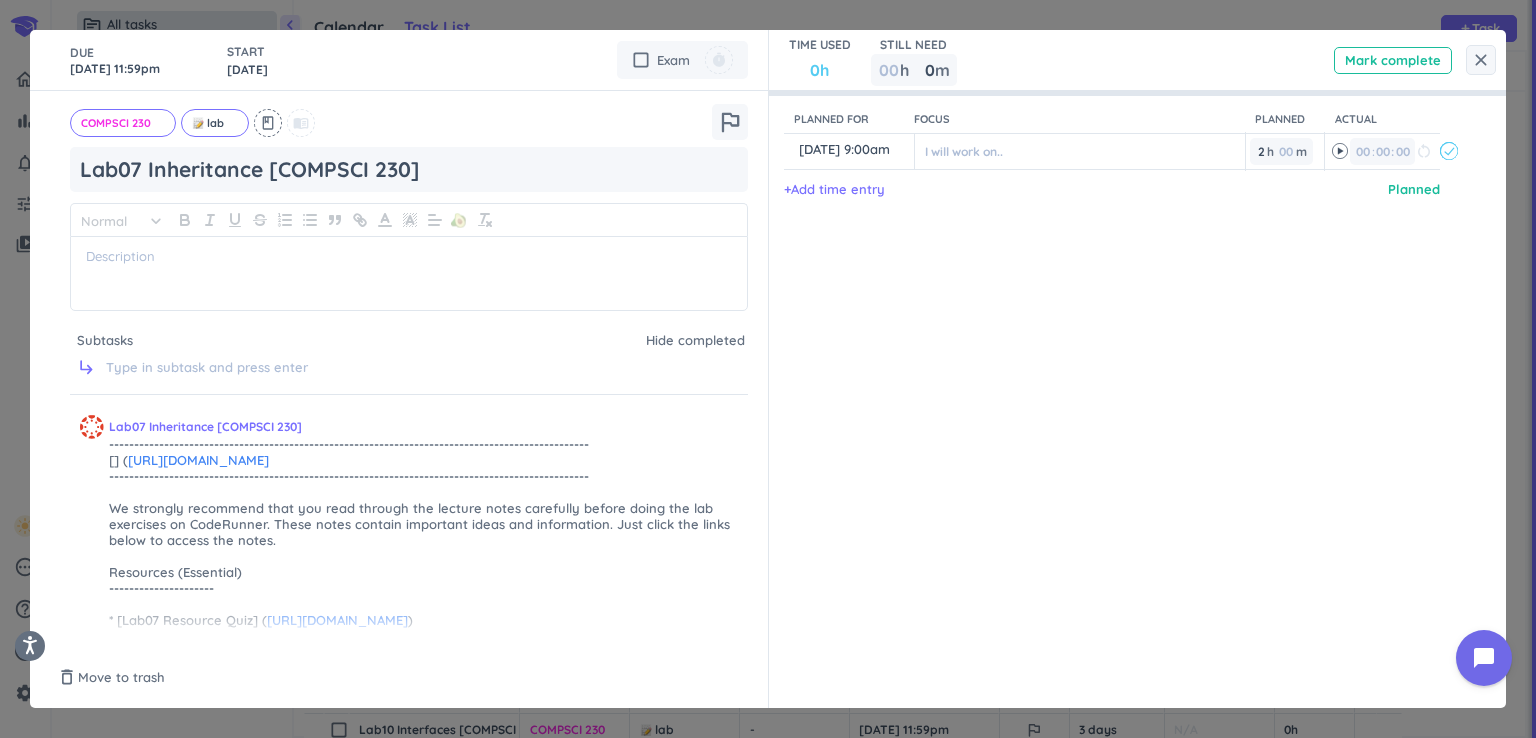 click on "Planned for Focus Planned Actual content_copy [DATE] 9:00am ️ I will work on.. 2 2 00 h 00 m 00 00 : 00 restart_alt event_busy +  Add time entry Planned" at bounding box center [1128, 369] 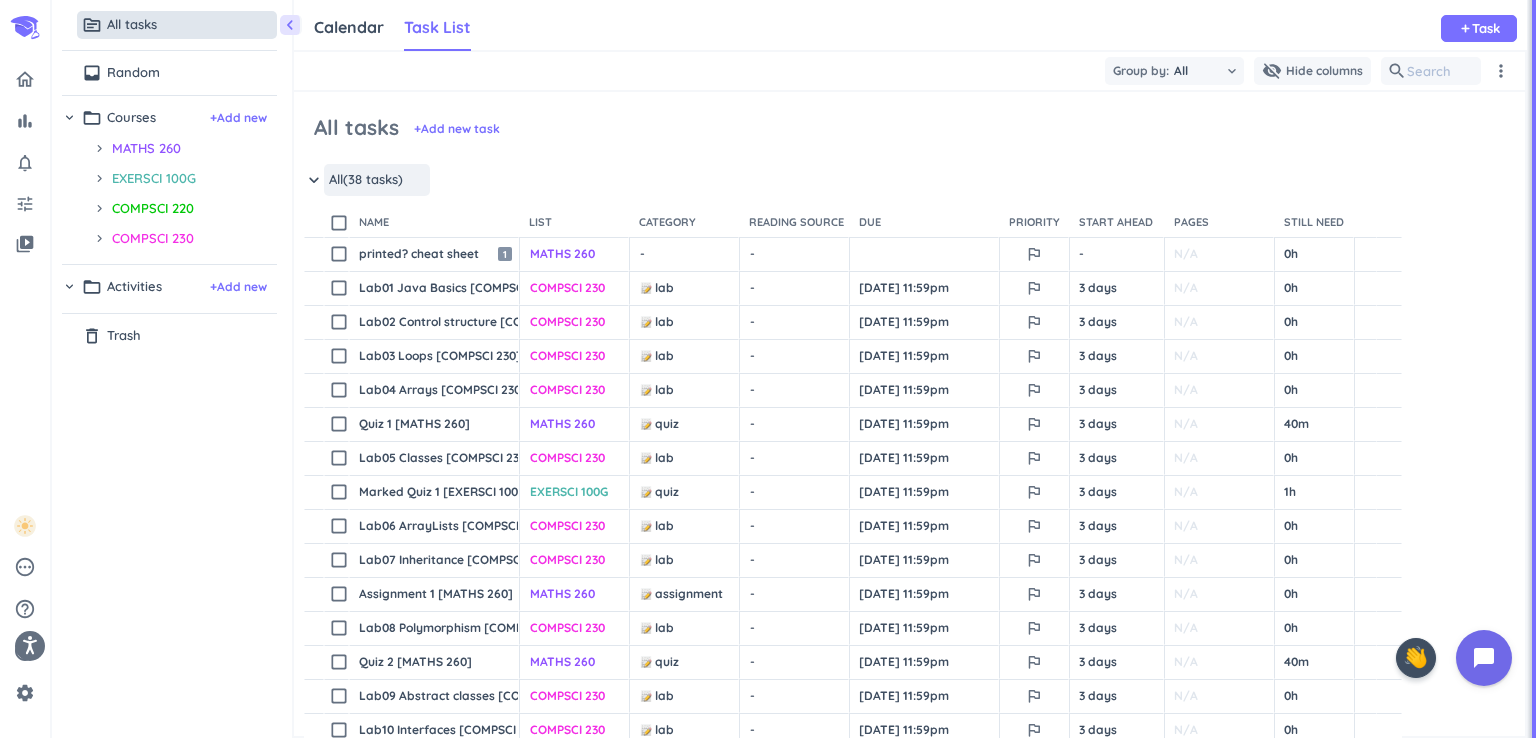 scroll, scrollTop: 0, scrollLeft: 0, axis: both 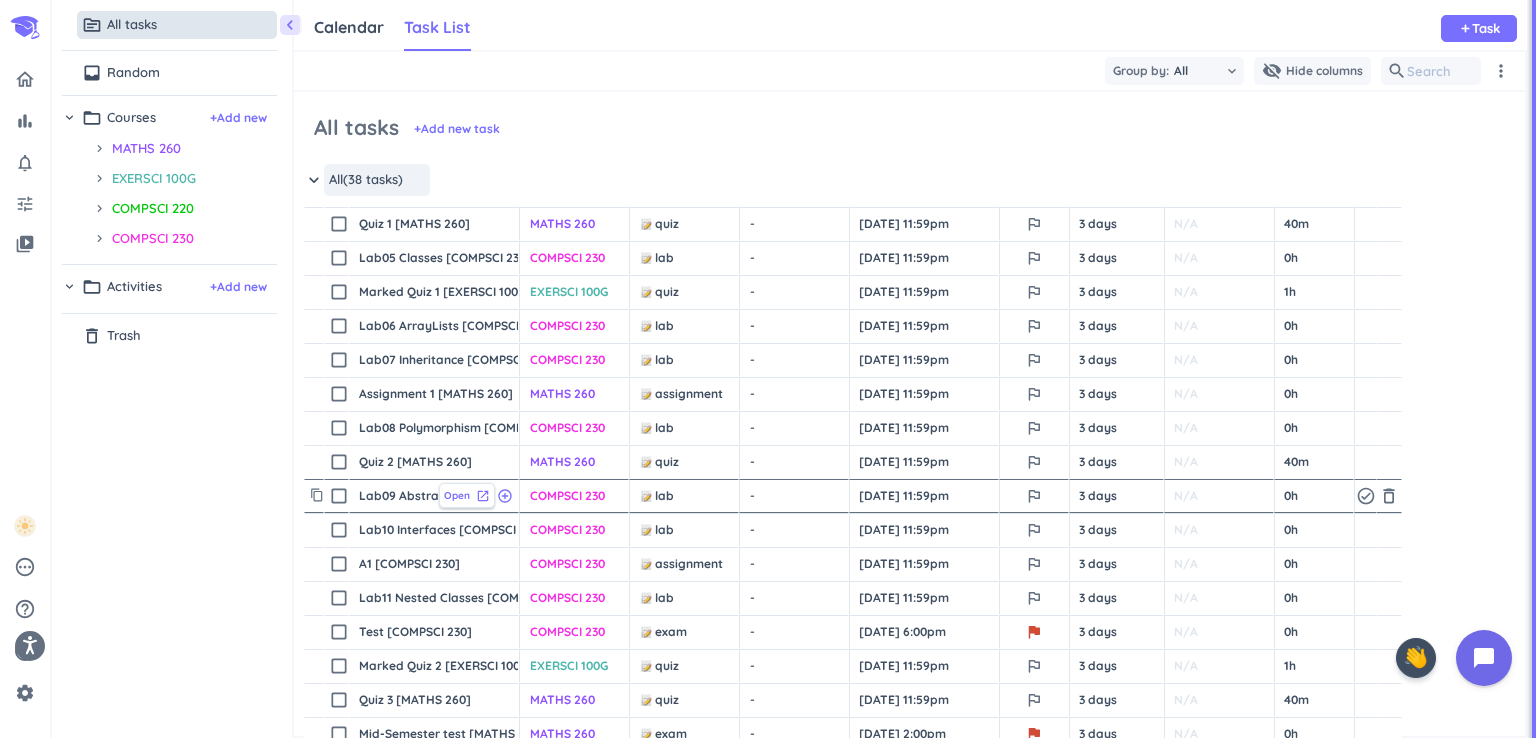 click on "Open" at bounding box center [457, 495] 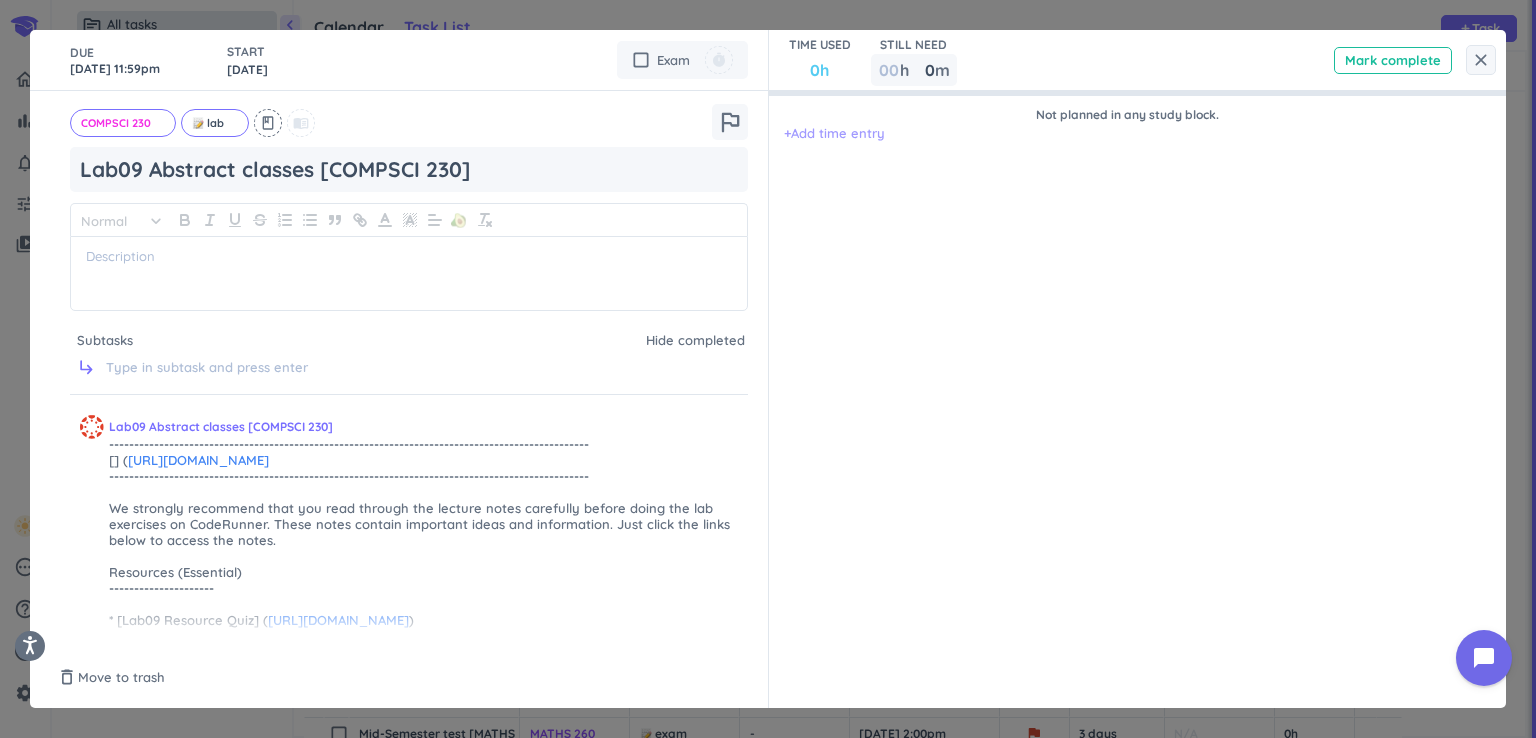 click on "+  Add time entry" at bounding box center (834, 134) 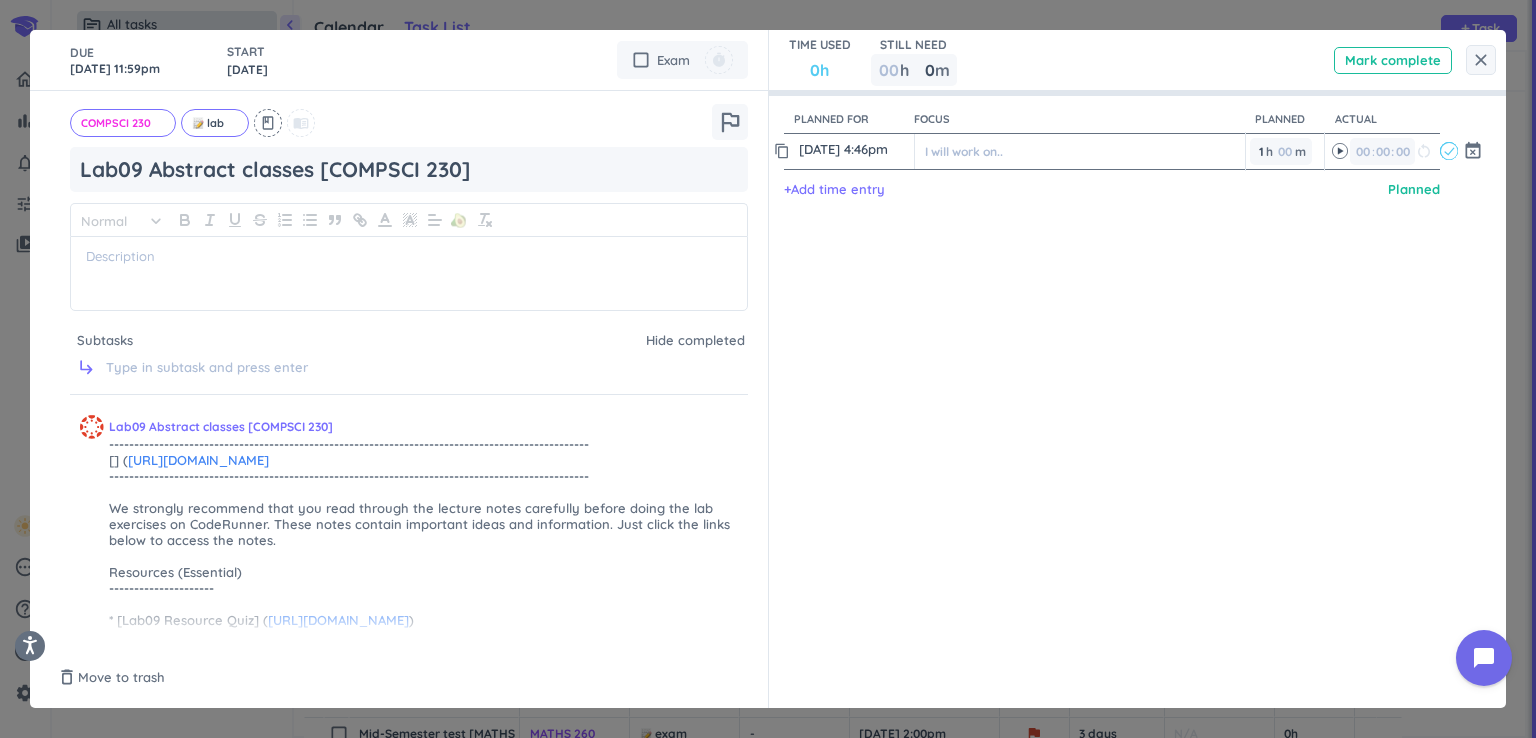click on "20 Jul, 4:46pm" at bounding box center [854, 149] 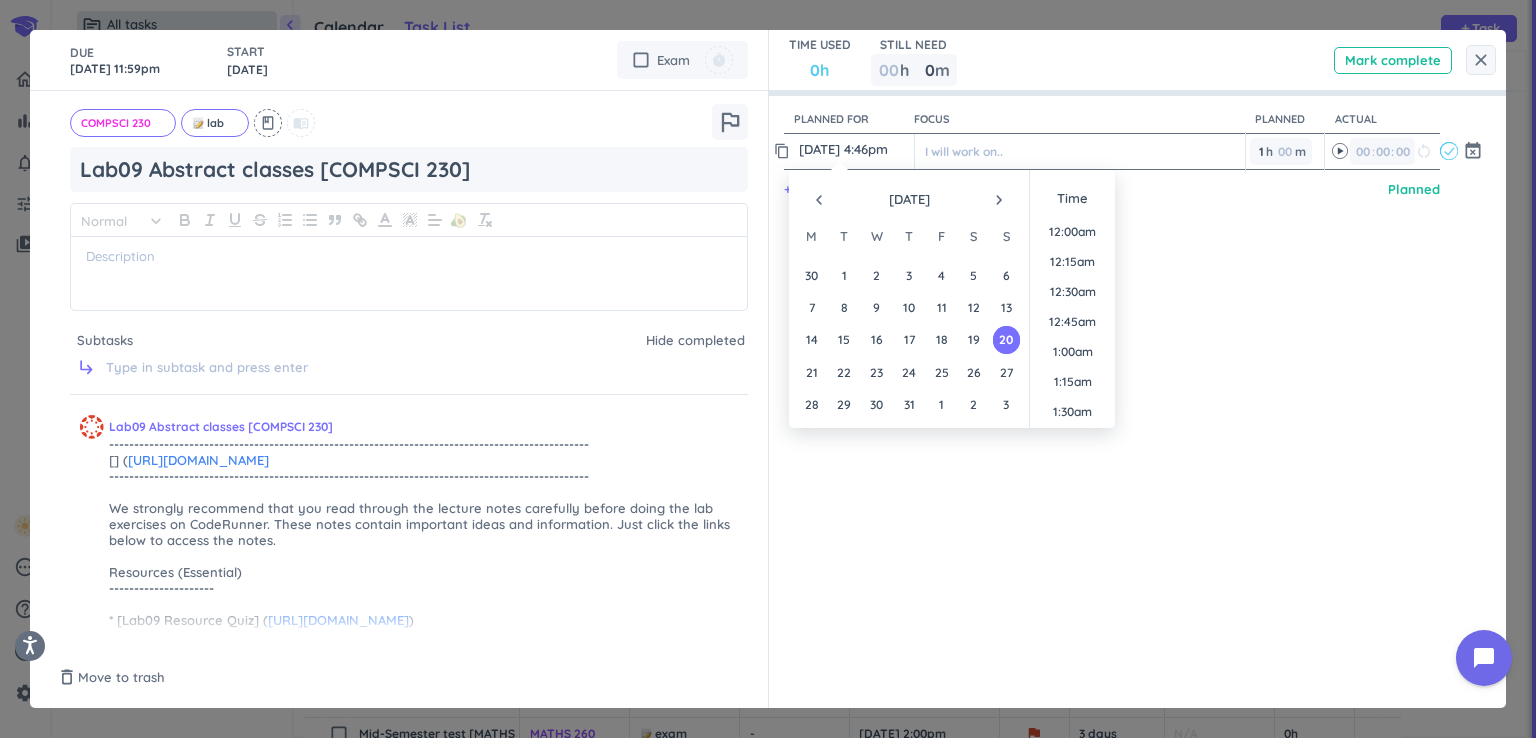 scroll, scrollTop: 1919, scrollLeft: 0, axis: vertical 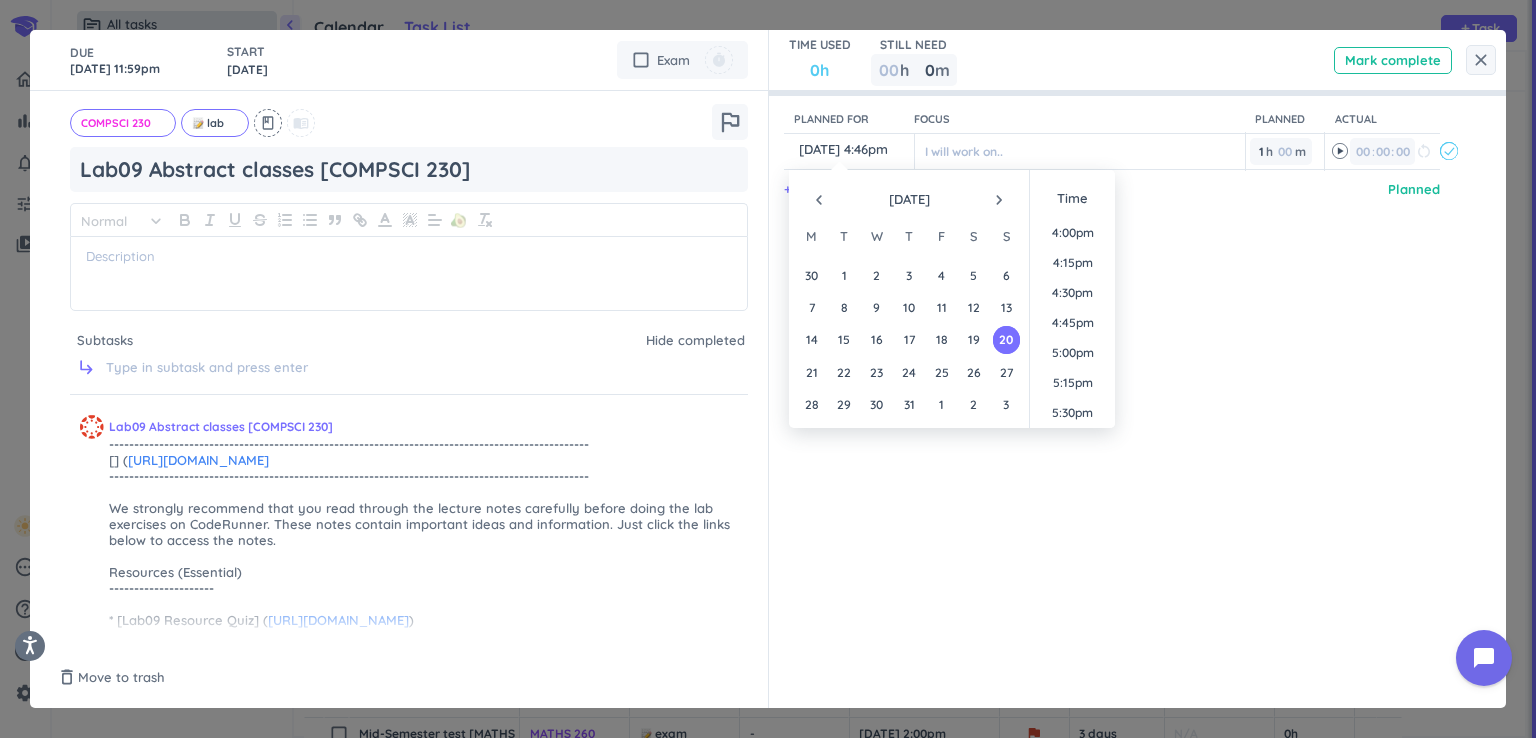 click on "navigate_next" at bounding box center [999, 200] 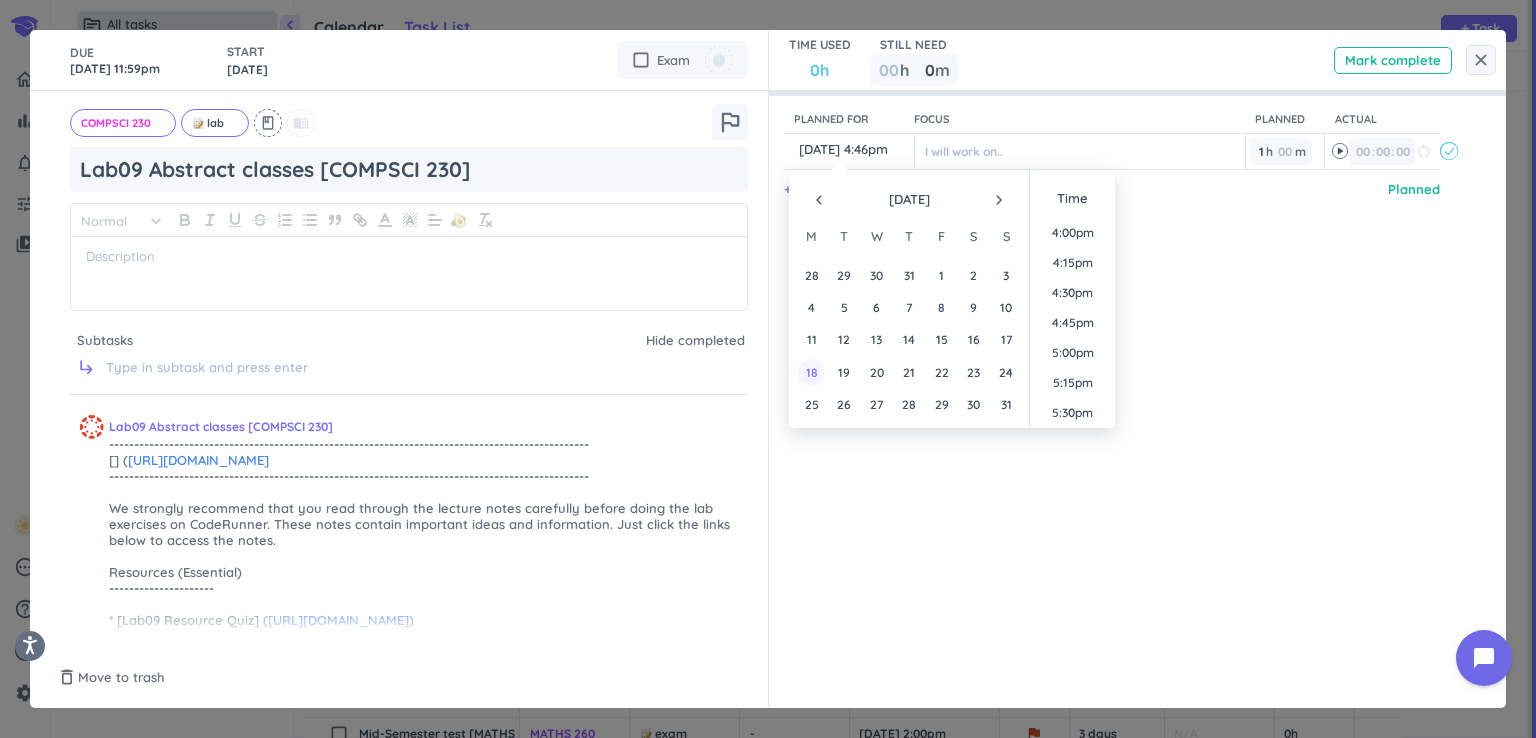 click on "18" at bounding box center [811, 372] 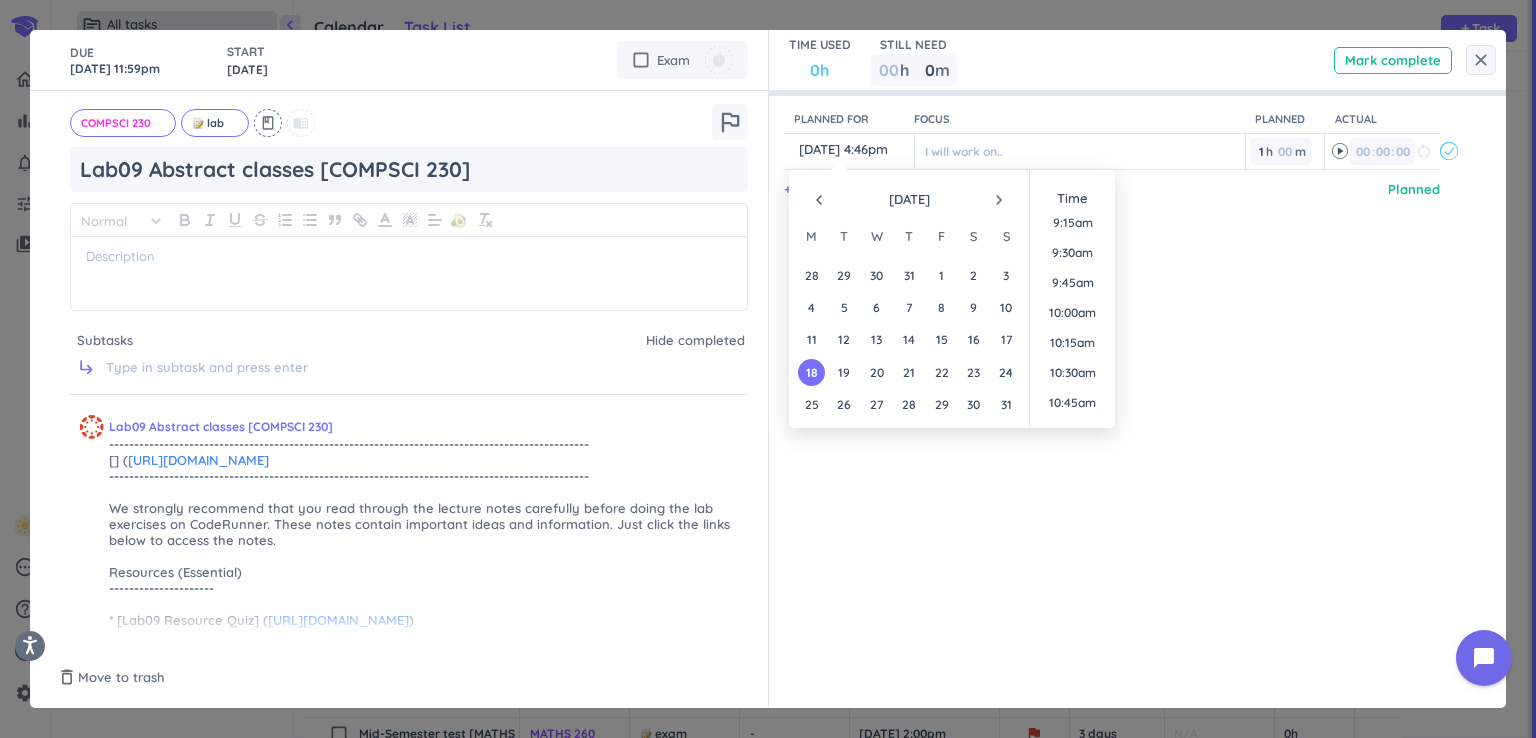 scroll, scrollTop: 919, scrollLeft: 0, axis: vertical 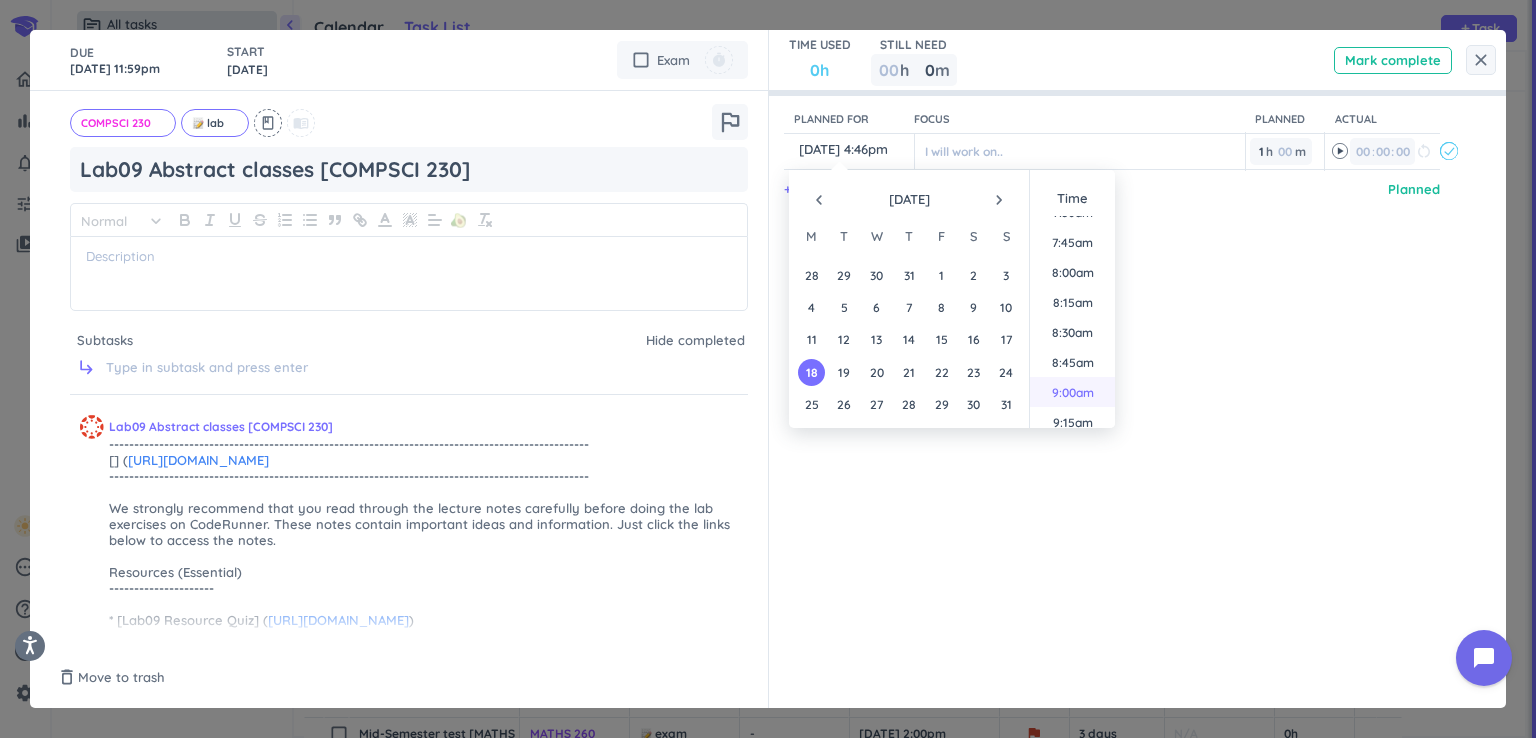 click on "9:00am" at bounding box center (1072, 392) 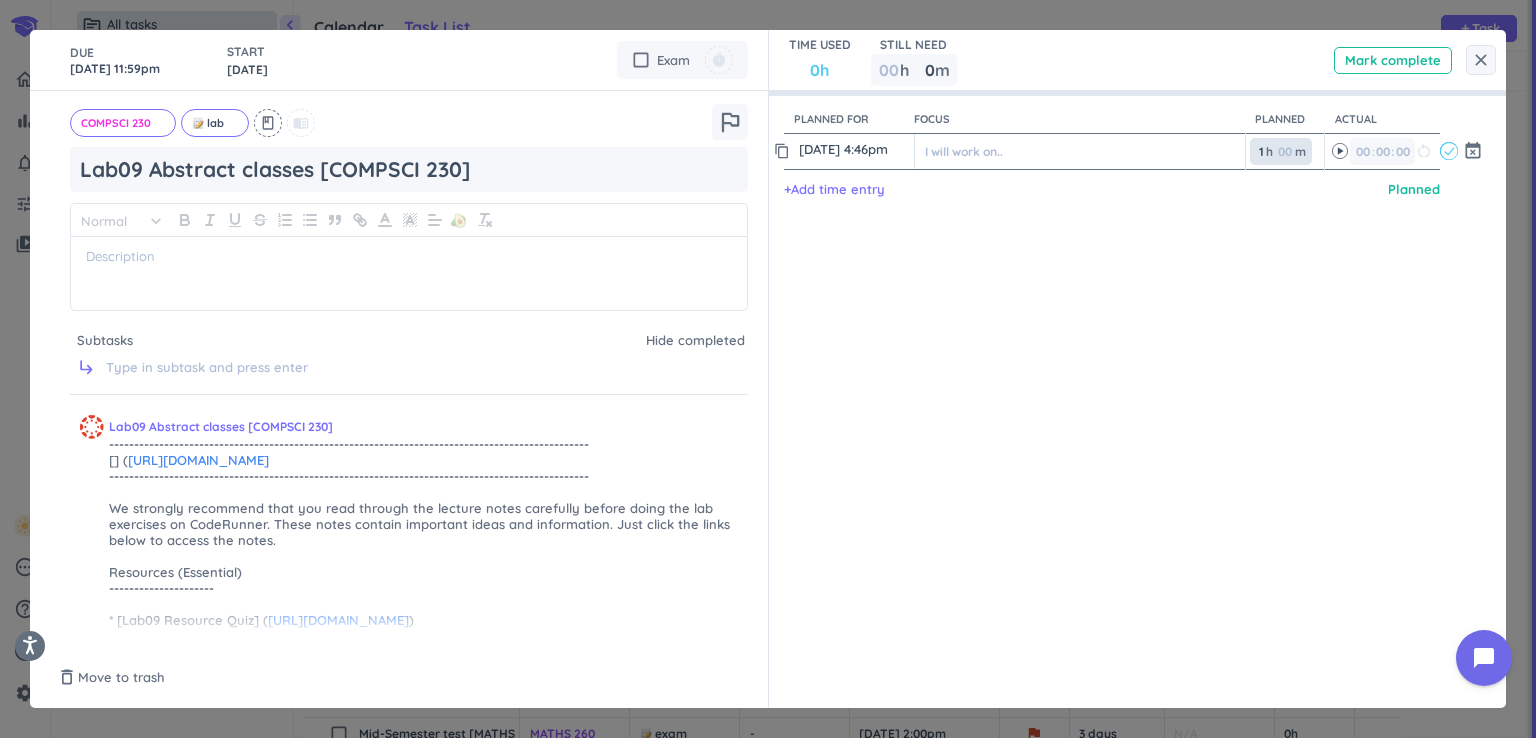 type on "18 Aug, 9:00am" 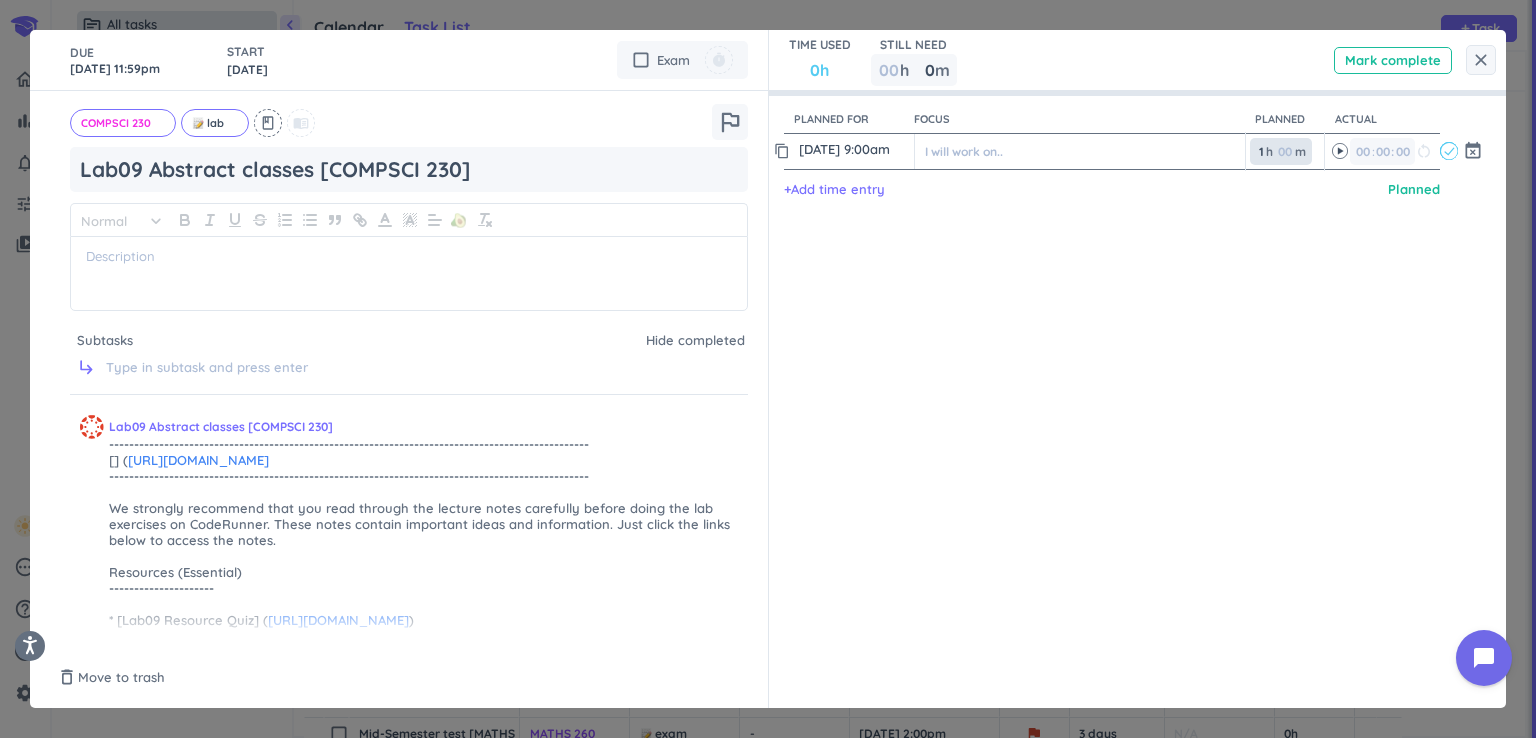 click on "1 1 00" at bounding box center (1265, 151) 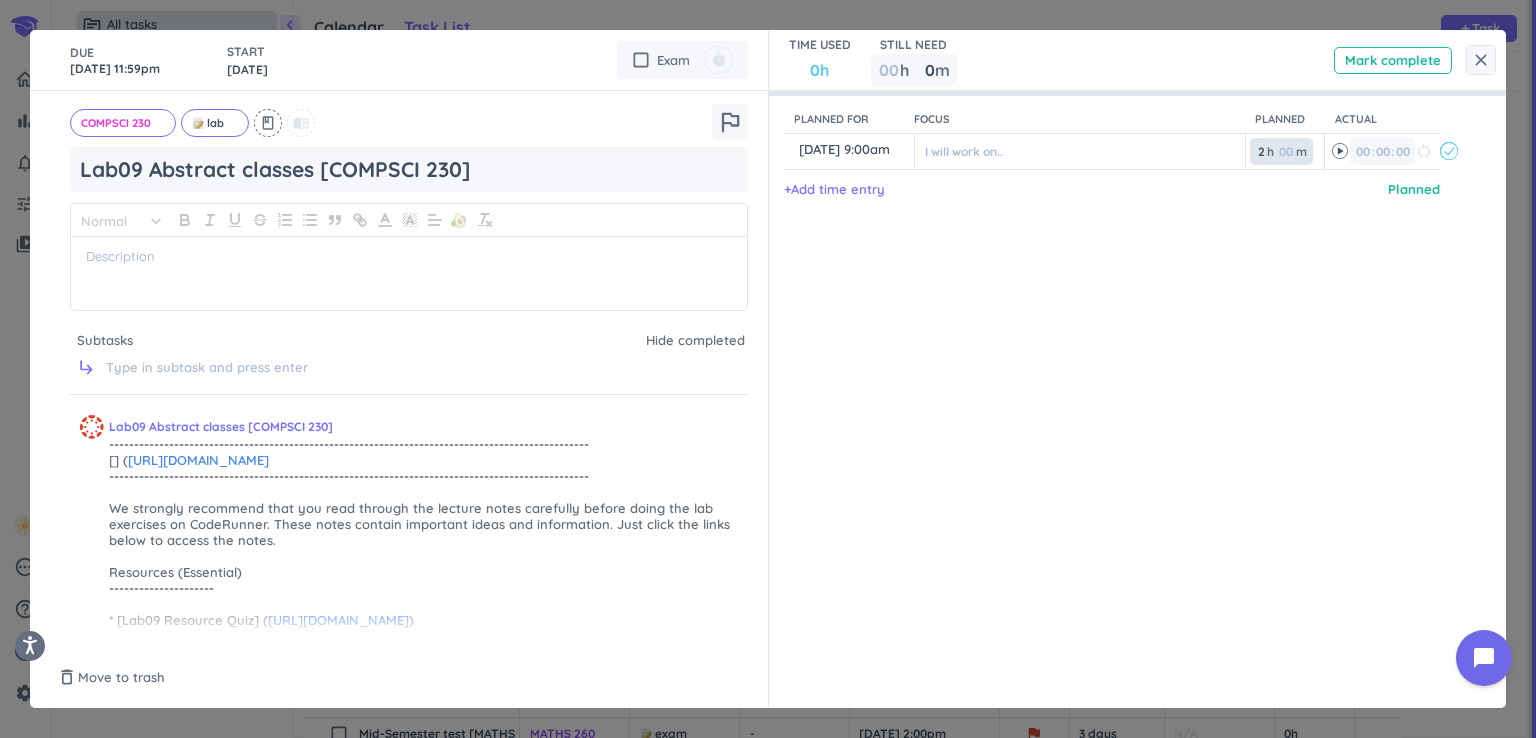 type on "2" 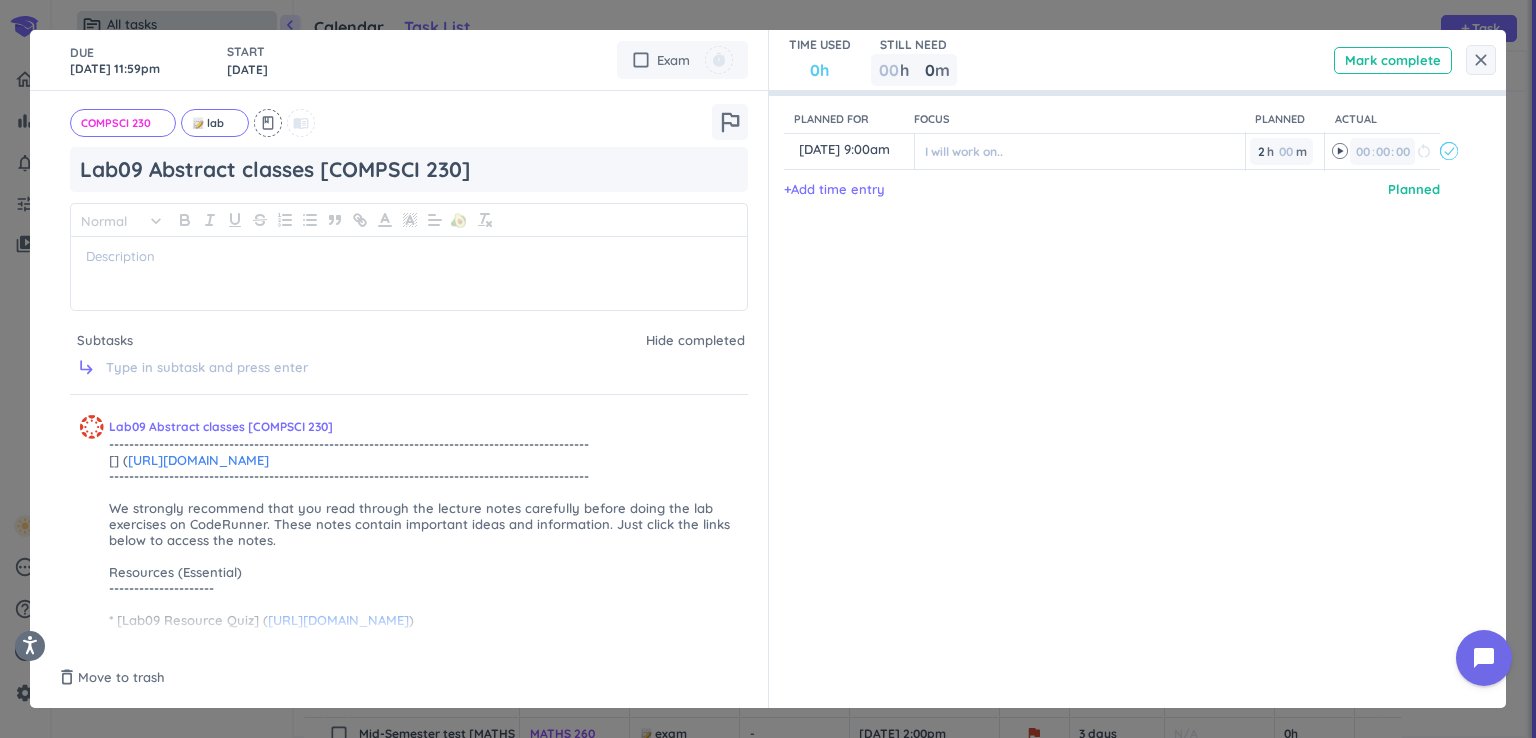 click on "Planned for Focus Planned Actual content_copy 18 Aug, 9:00am ️ I will work on.. 2 2 00 h 00 m 00 00 : 00 restart_alt event_busy +  Add time entry Planned" at bounding box center [1128, 369] 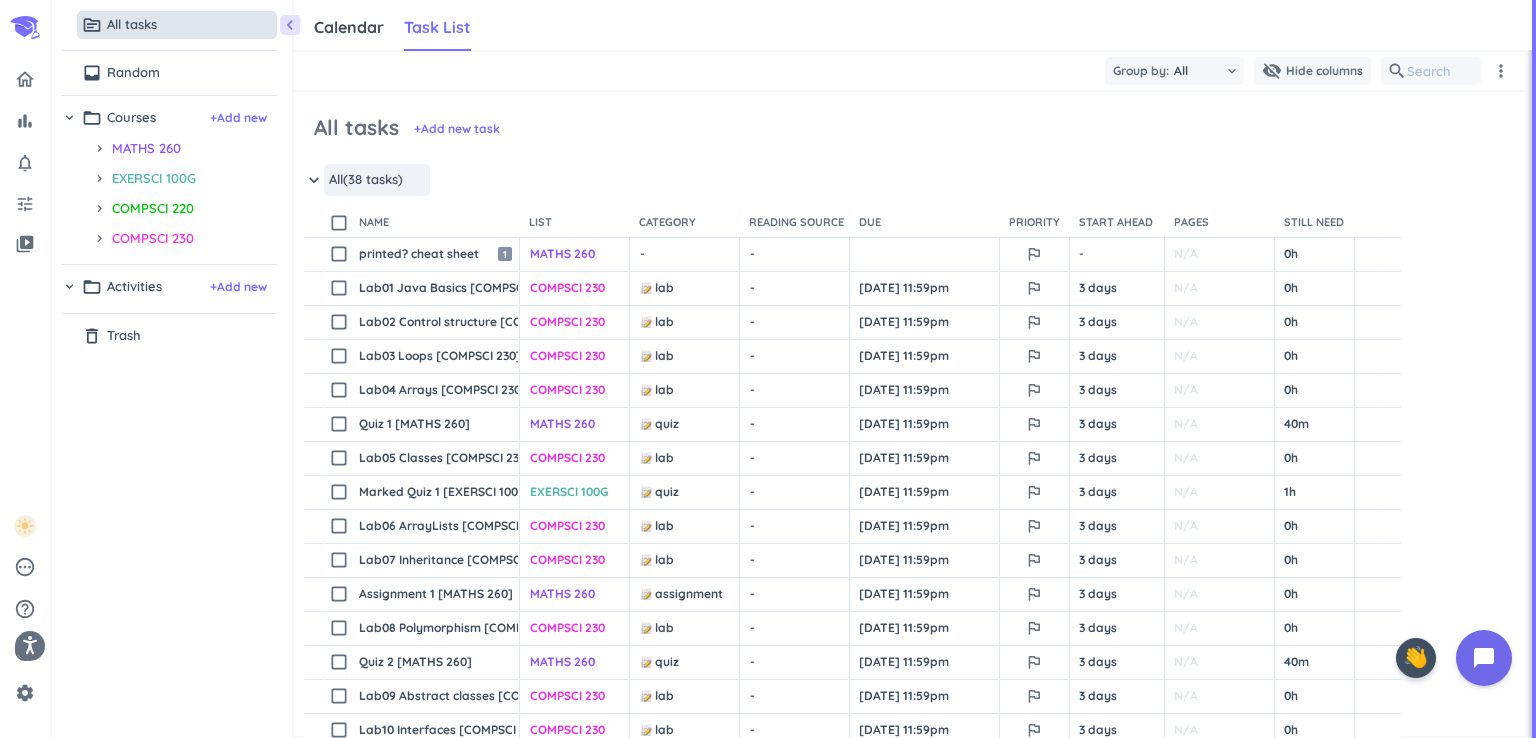 scroll, scrollTop: 0, scrollLeft: 0, axis: both 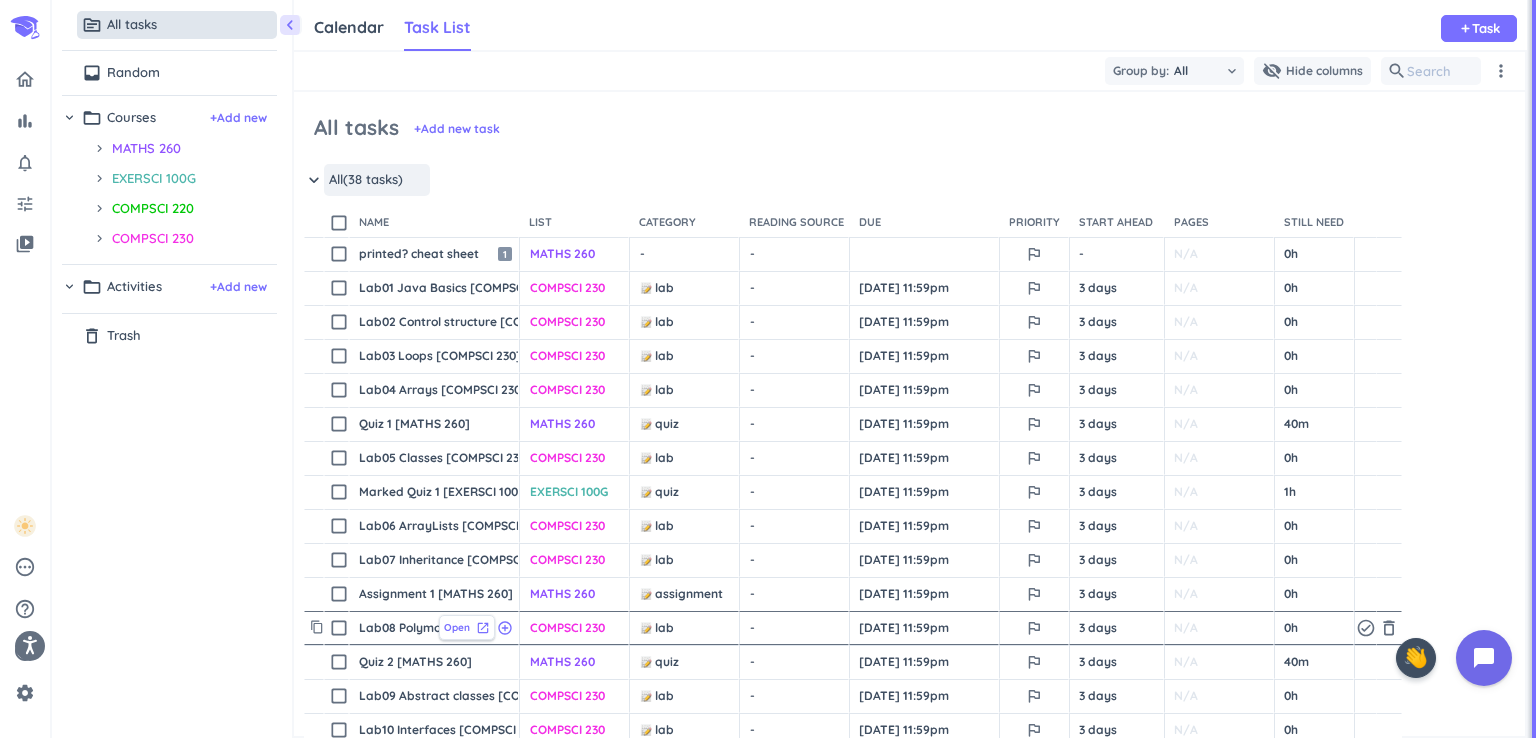 click on "Open launch" at bounding box center [467, 627] 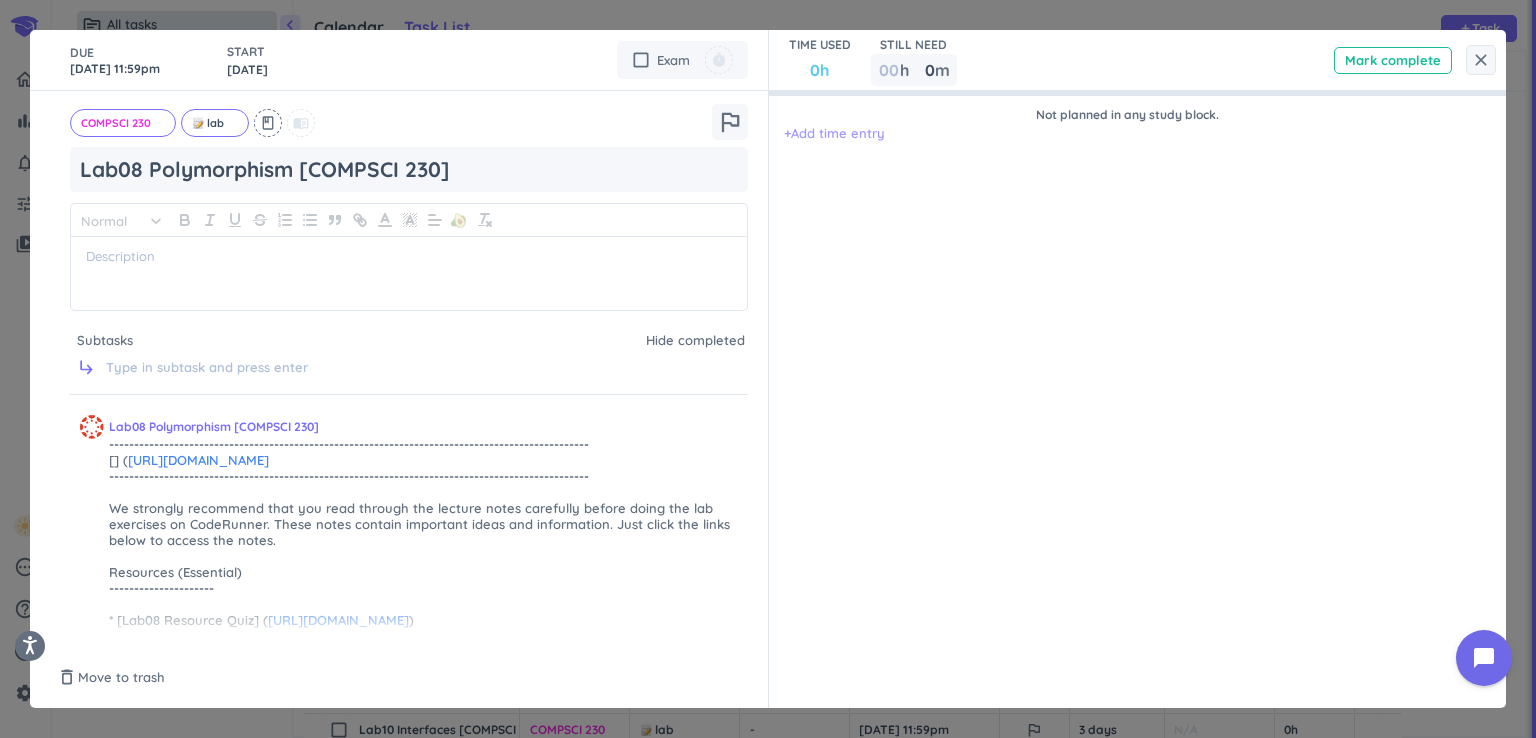 click on "+  Add time entry" at bounding box center (834, 134) 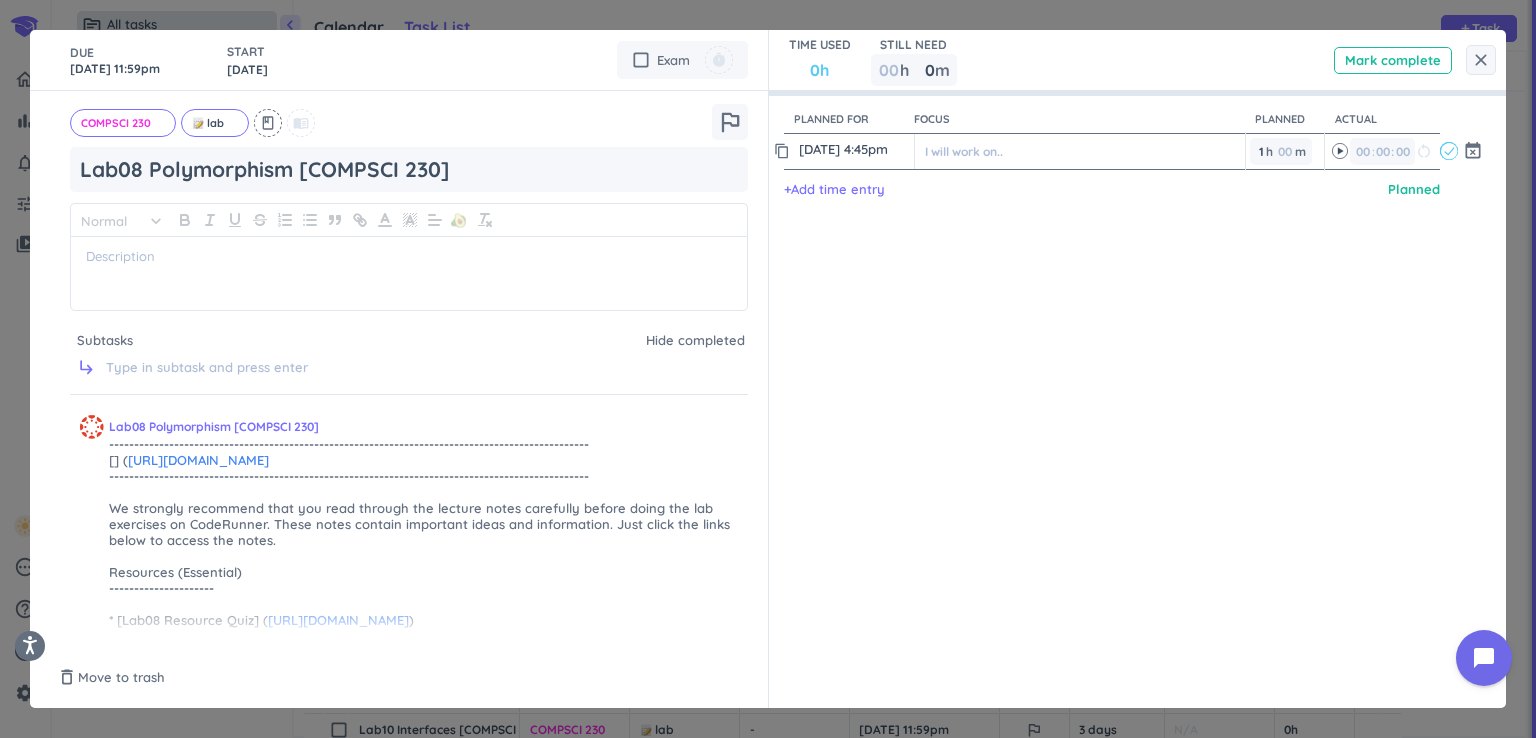 click on "20 Jul, 4:45pm" at bounding box center [854, 149] 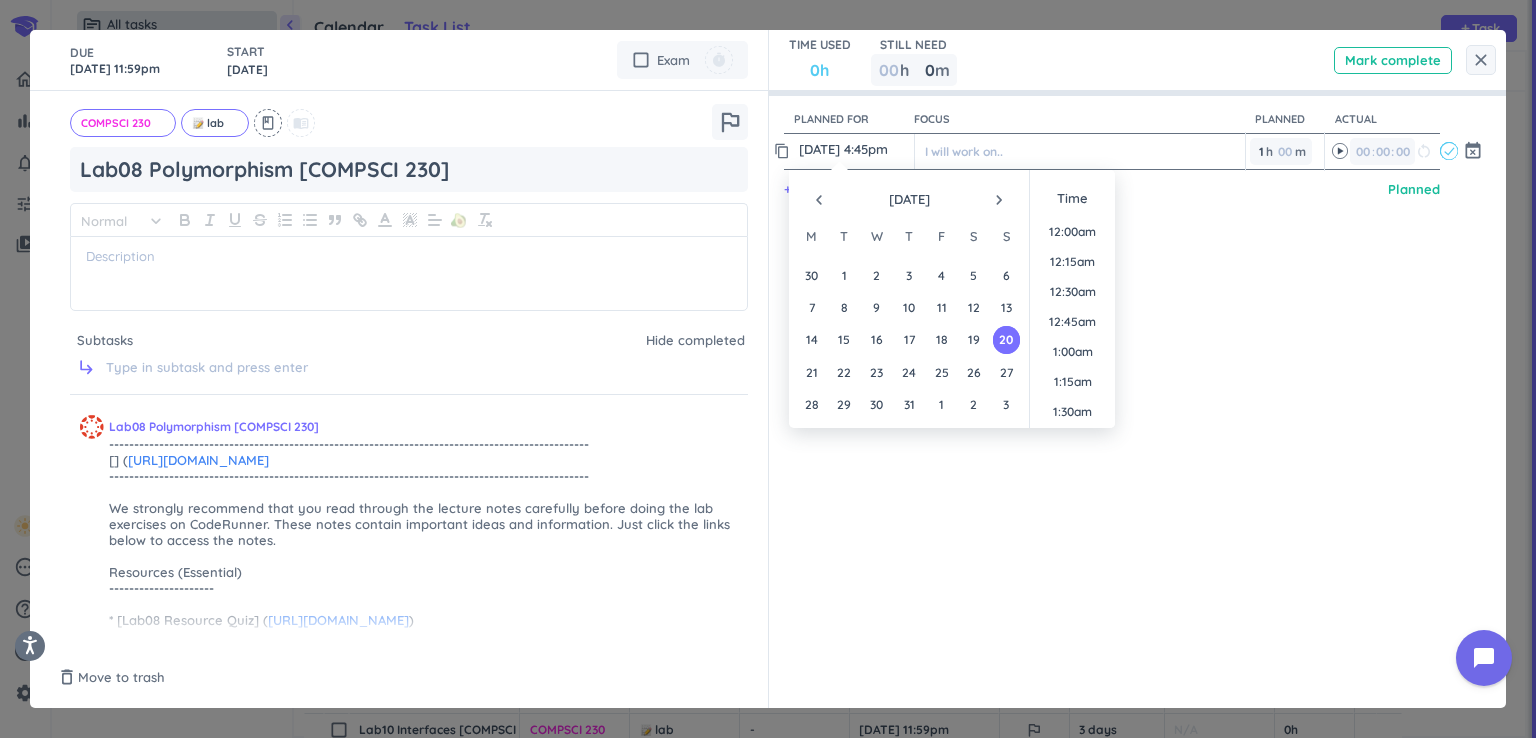 scroll, scrollTop: 1919, scrollLeft: 0, axis: vertical 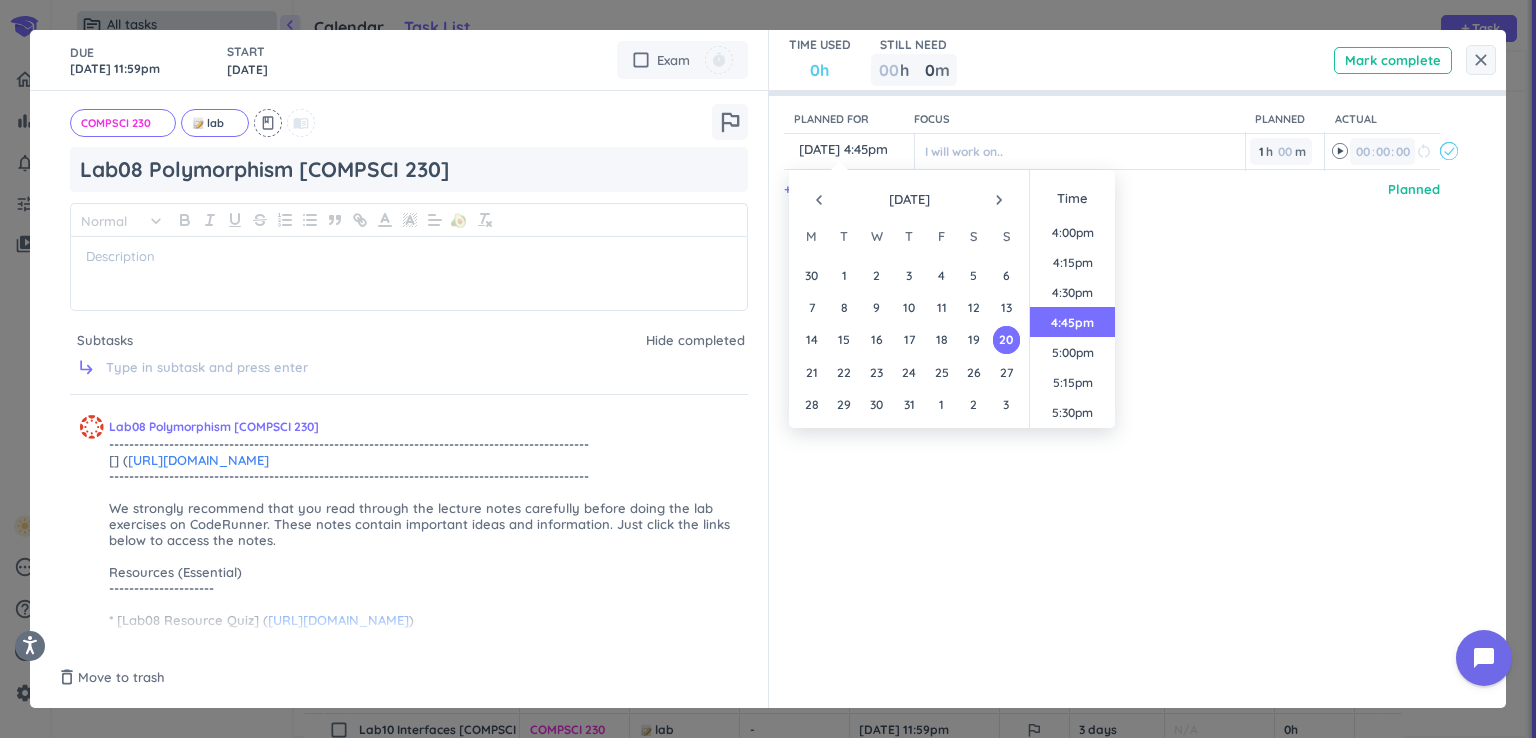 click on "navigate_next" at bounding box center [999, 200] 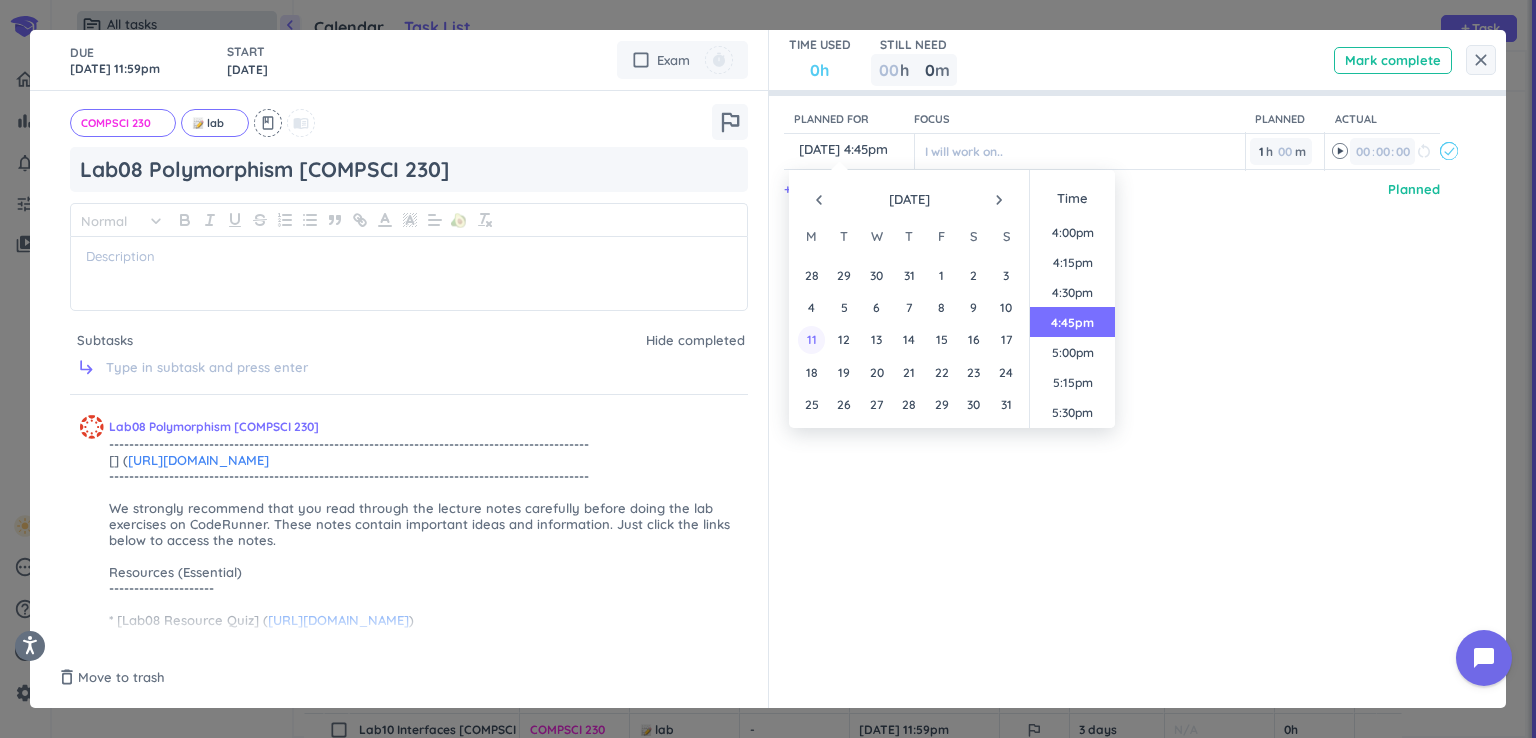 click on "11" at bounding box center (811, 339) 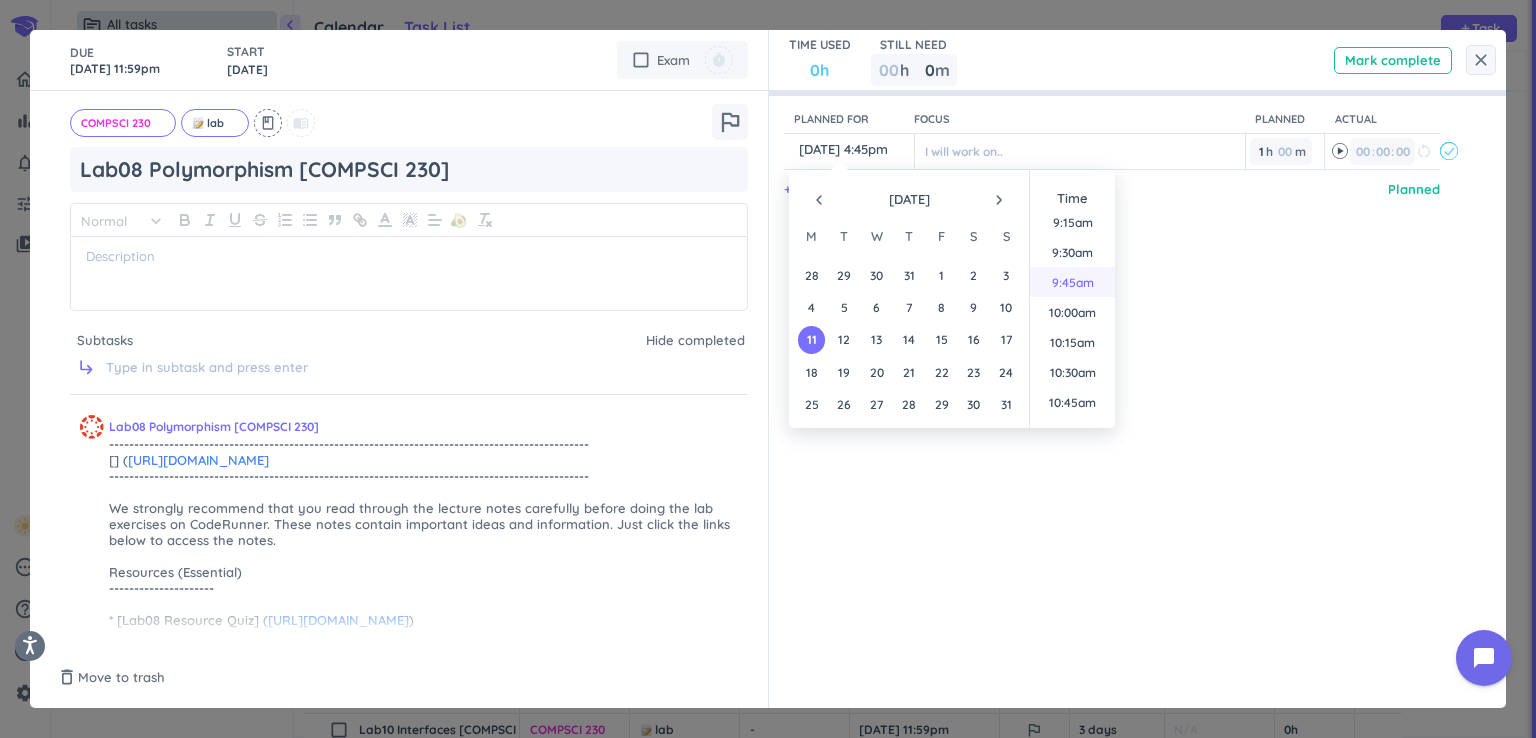 scroll, scrollTop: 1019, scrollLeft: 0, axis: vertical 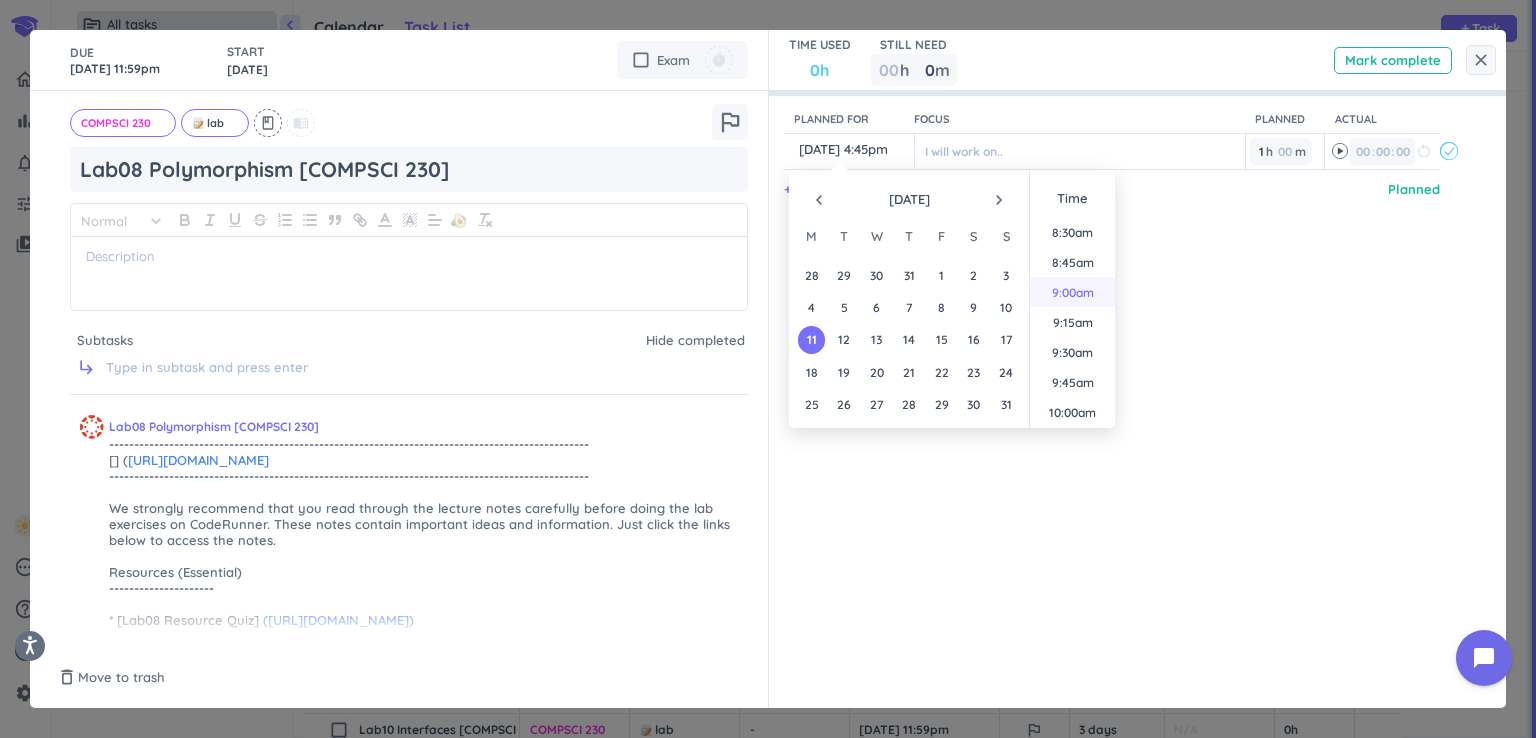 click on "9:00am" at bounding box center (1072, 292) 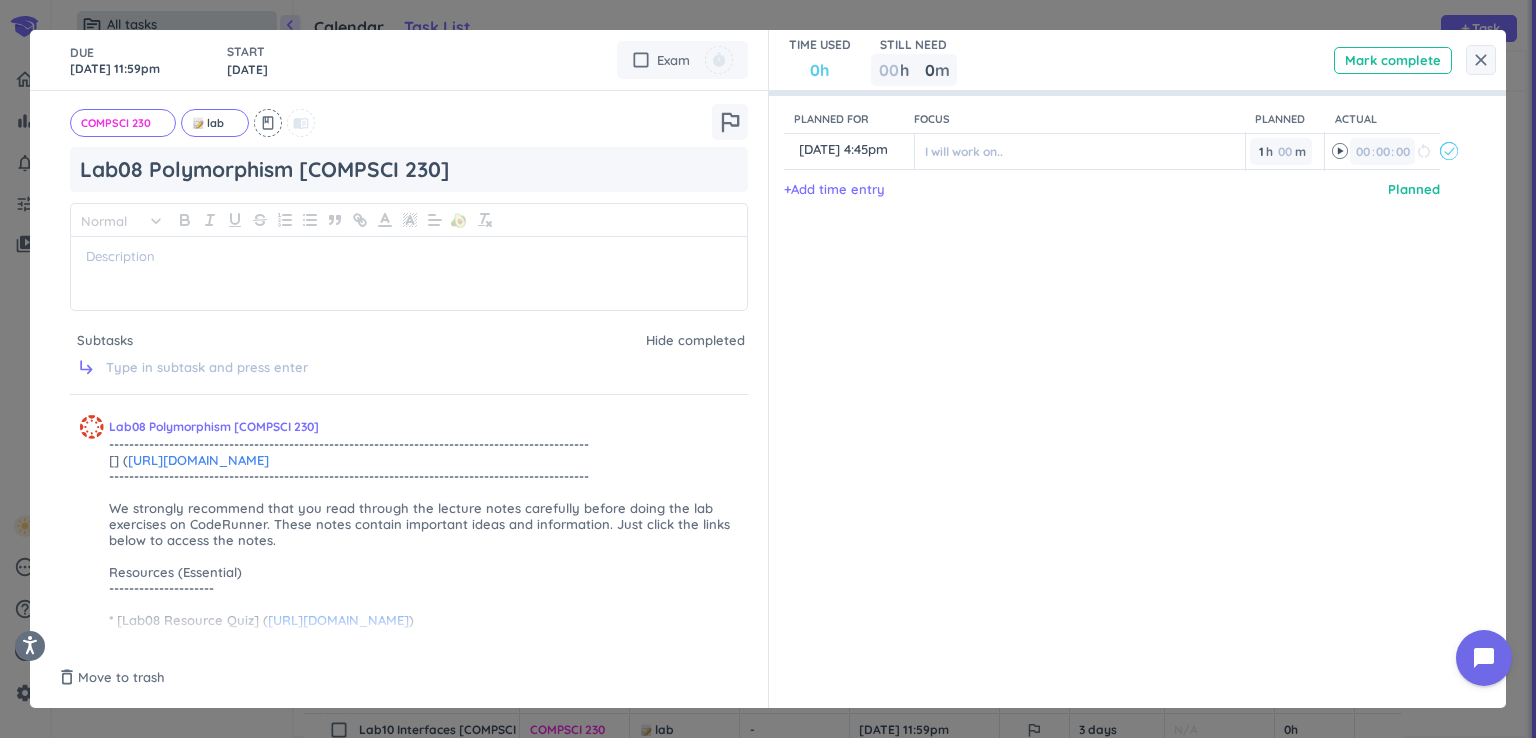 type on "11 Aug, 9:00am" 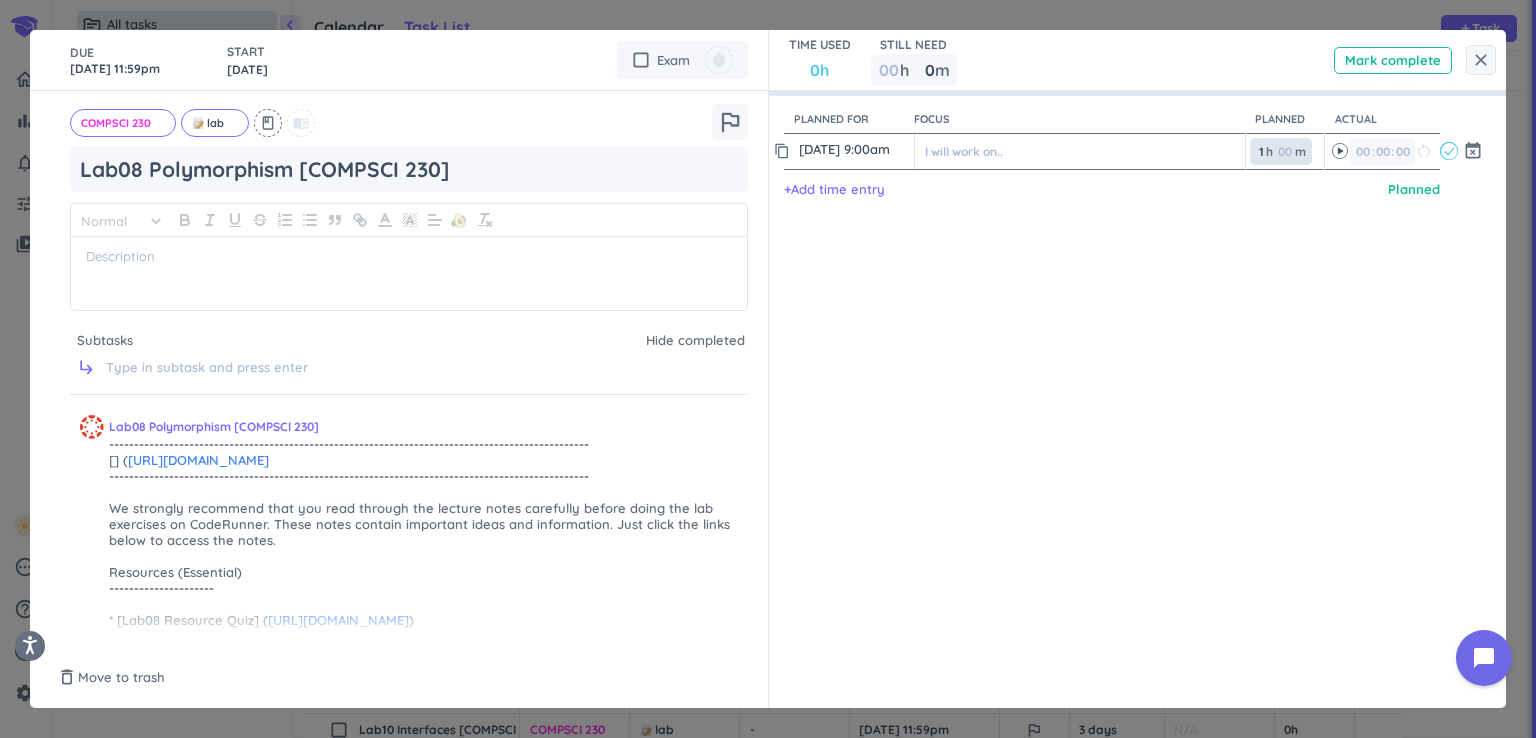 click on "1" at bounding box center [1260, 151] 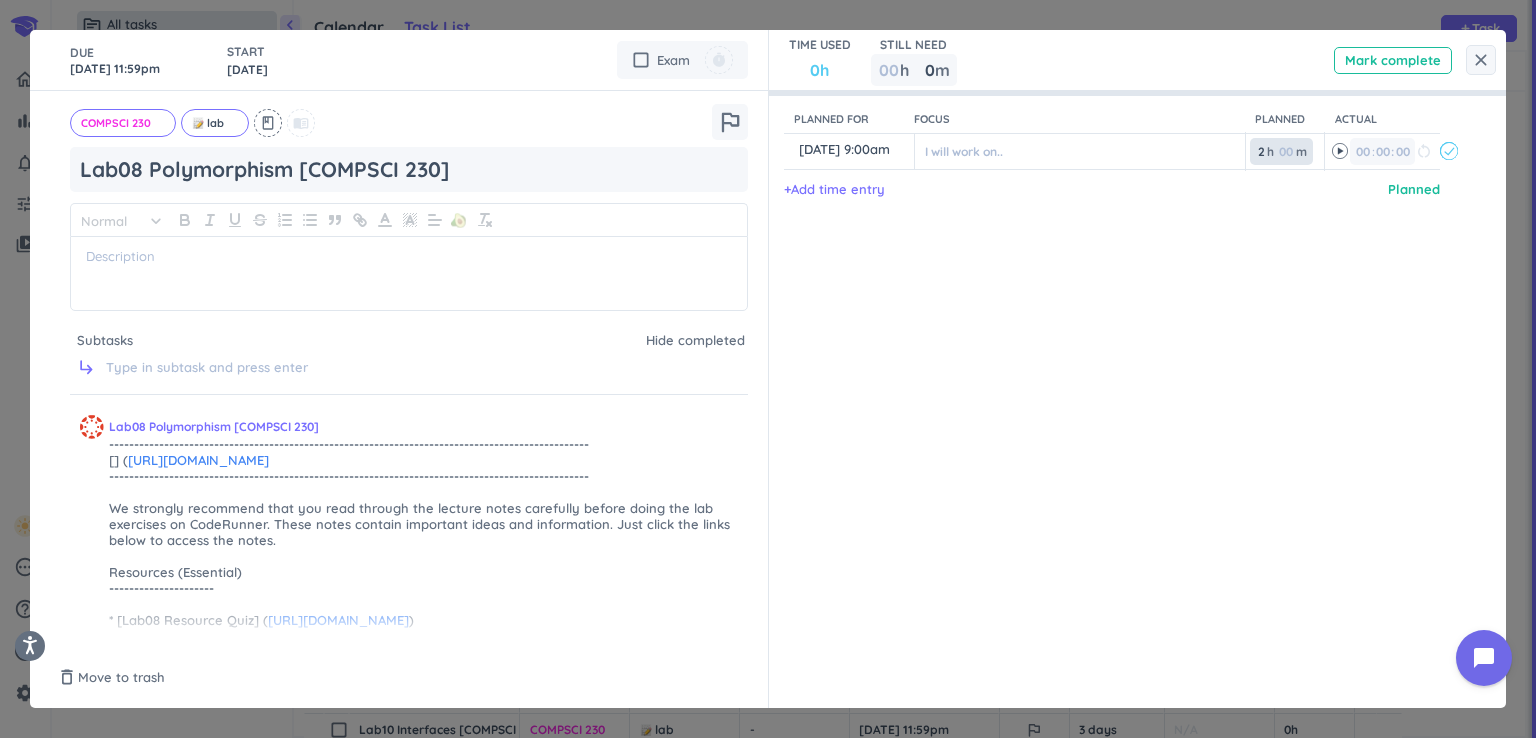 type on "2" 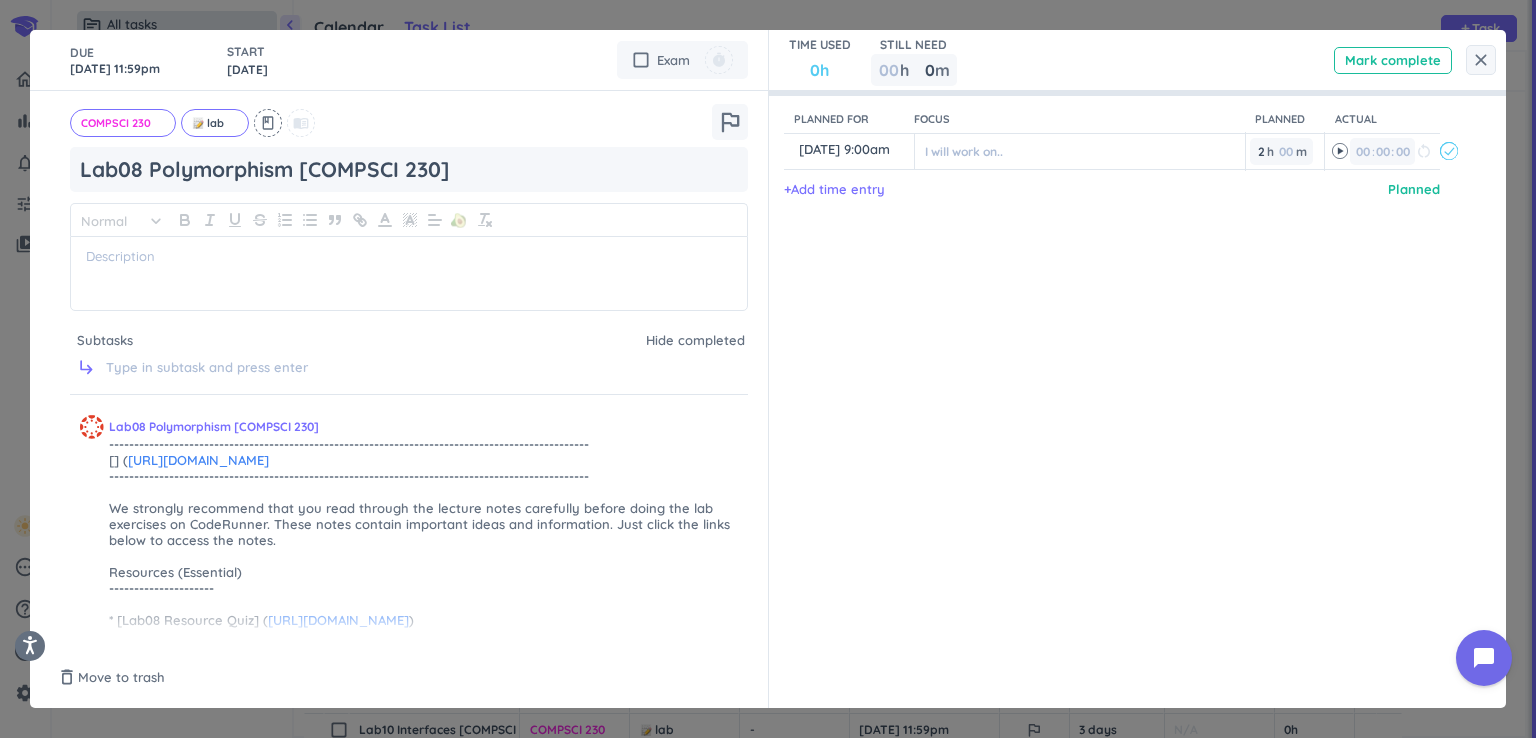 click on "Planned for Focus Planned Actual content_copy 11 Aug, 9:00am ️ I will work on.. 2 2 00 h 00 m 00 00 : 00 restart_alt event_busy +  Add time entry Planned" at bounding box center (1128, 369) 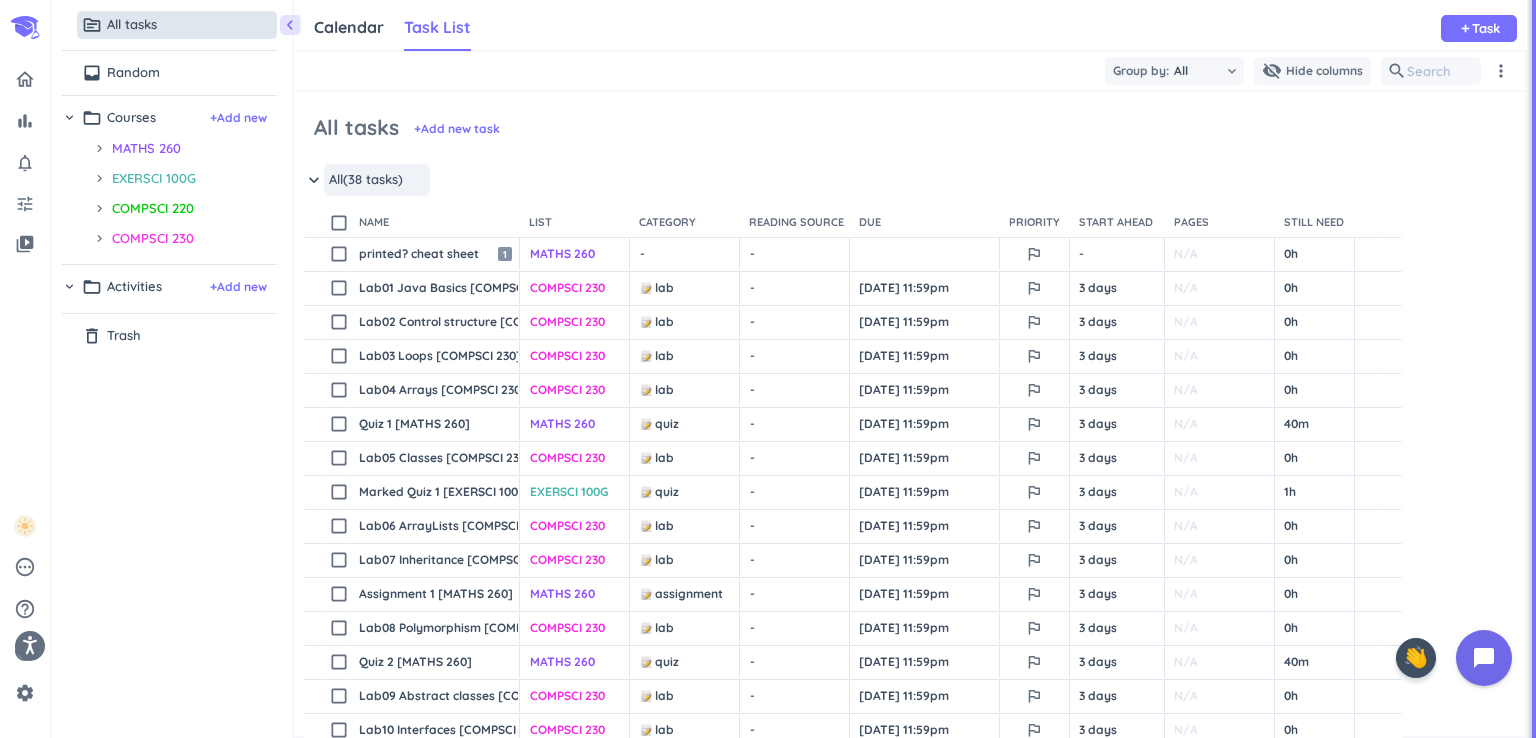 scroll, scrollTop: 0, scrollLeft: 0, axis: both 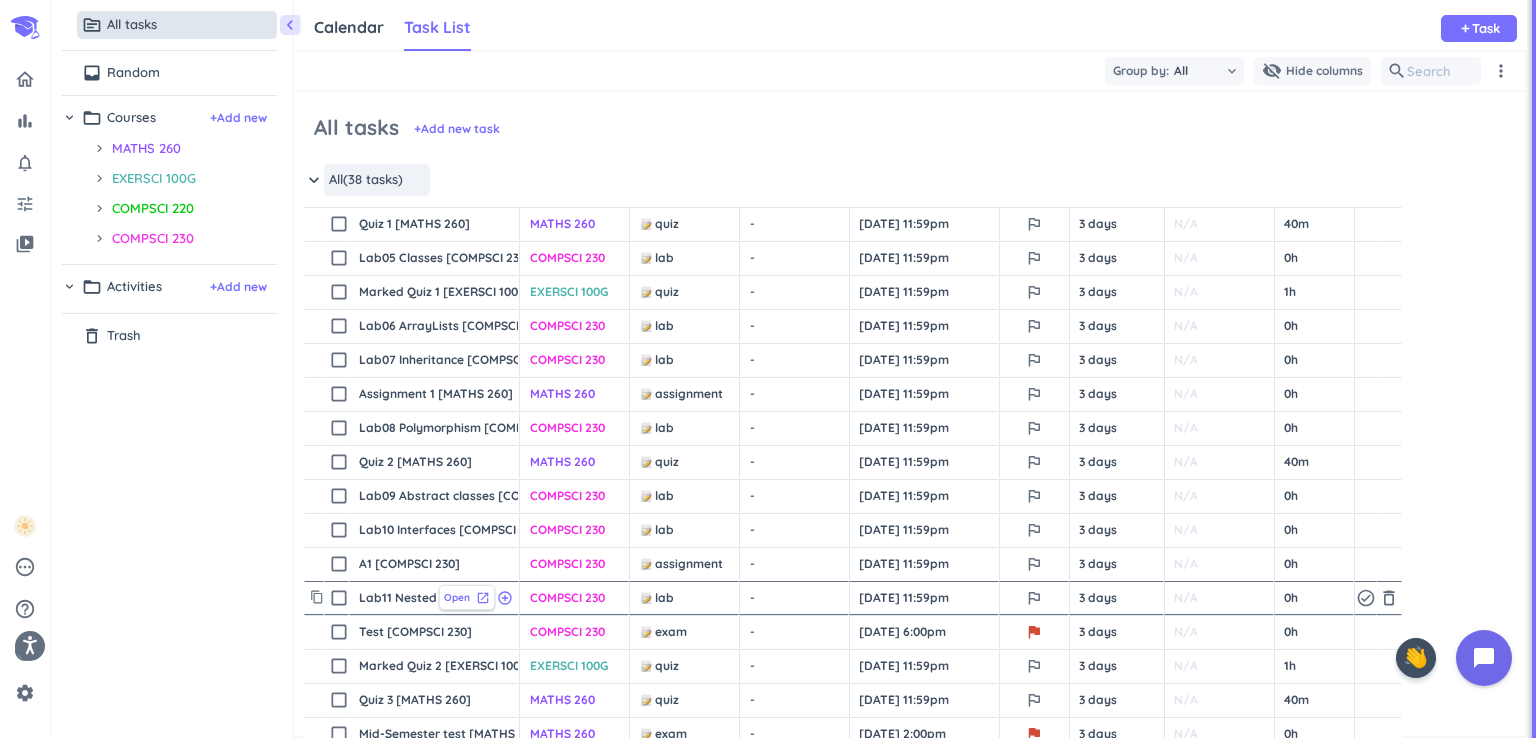 click on "Open" at bounding box center [457, 597] 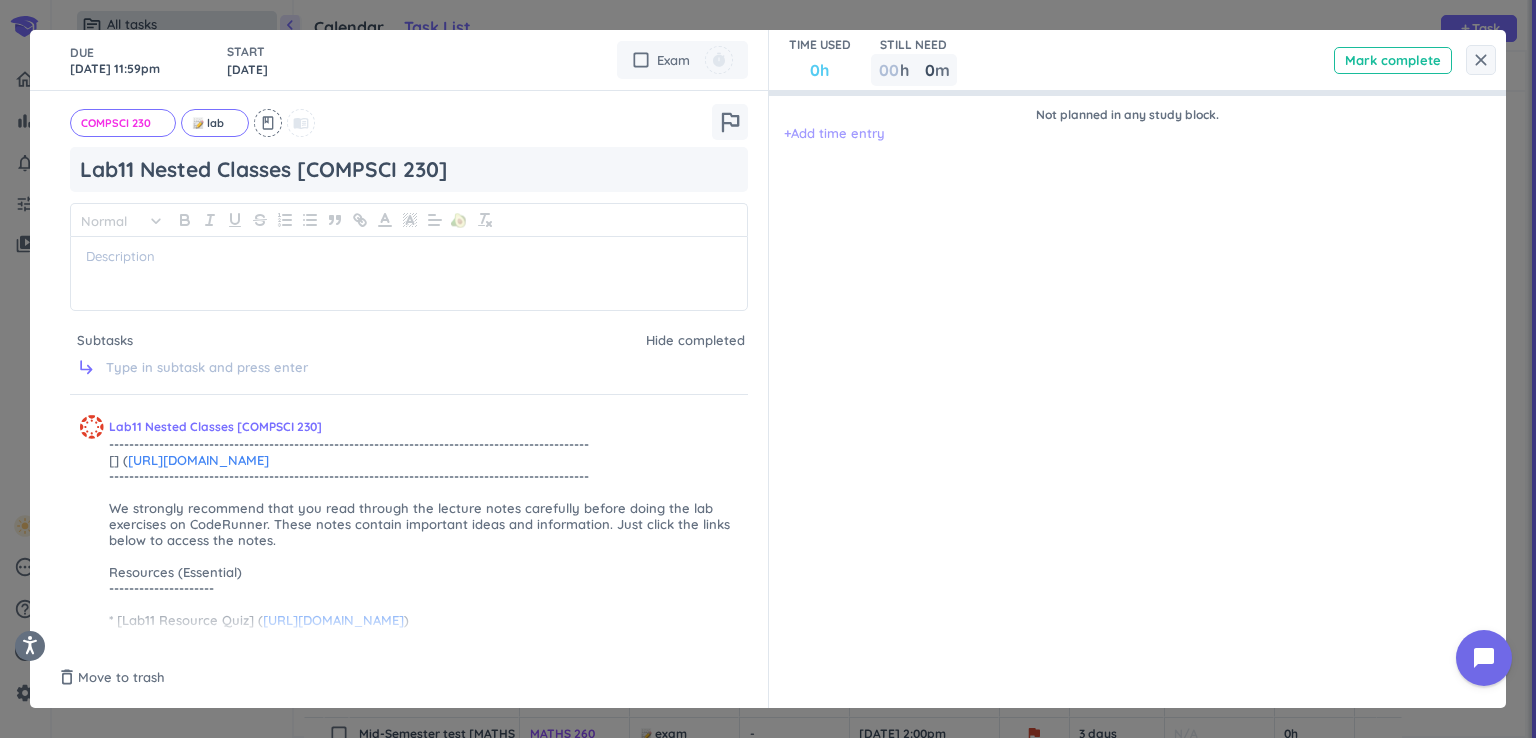 click on "+  Add time entry" at bounding box center (834, 134) 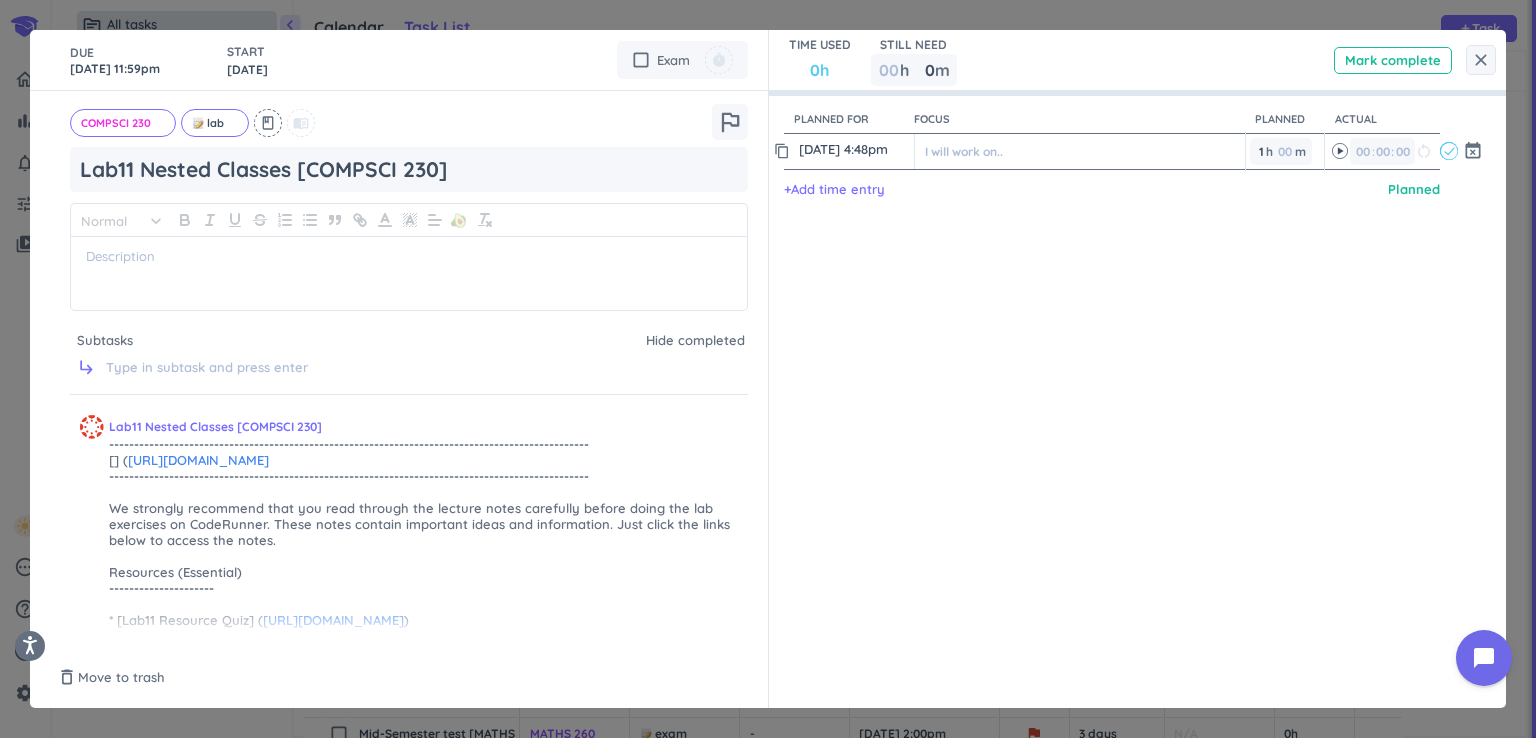 click on "[DATE] 4:48pm" at bounding box center [854, 149] 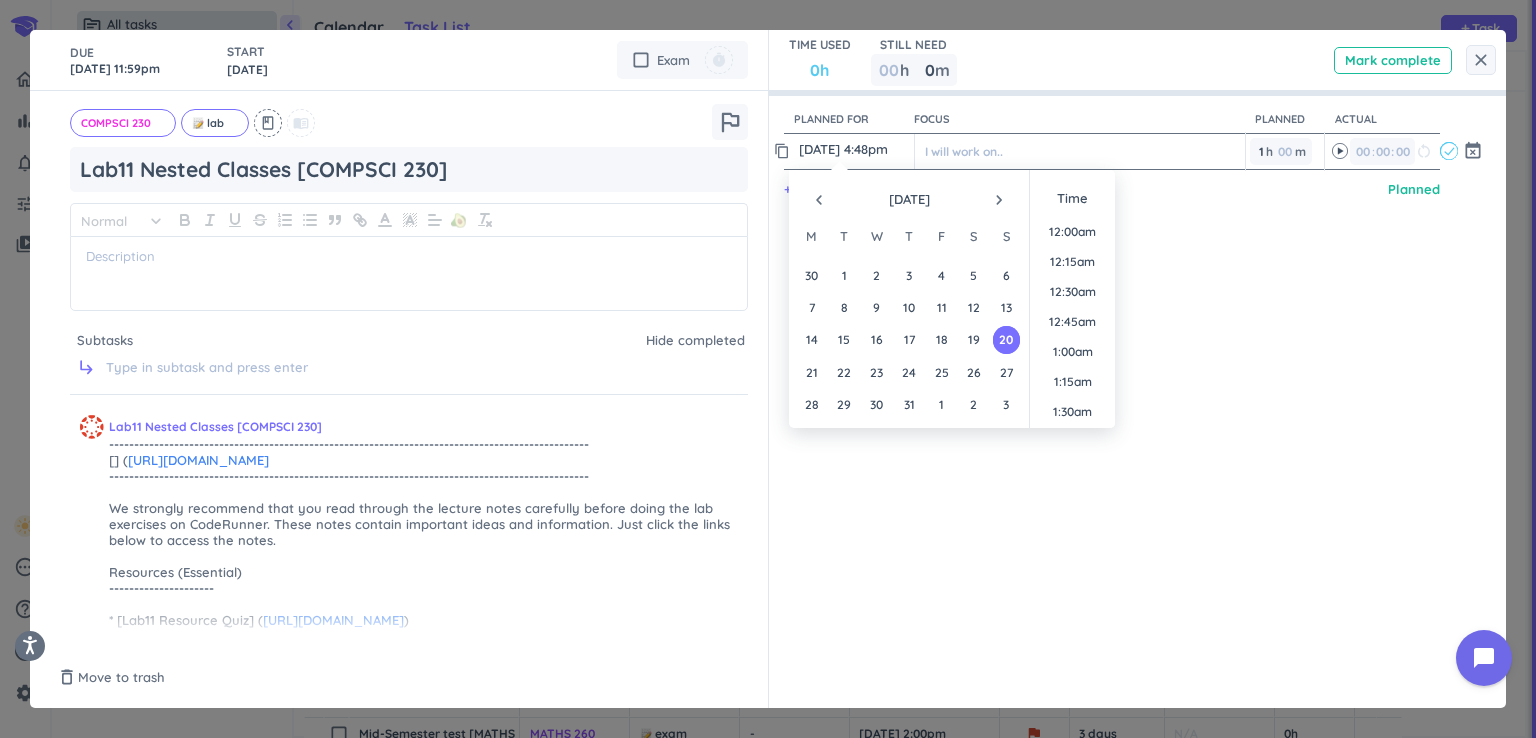 scroll, scrollTop: 1919, scrollLeft: 0, axis: vertical 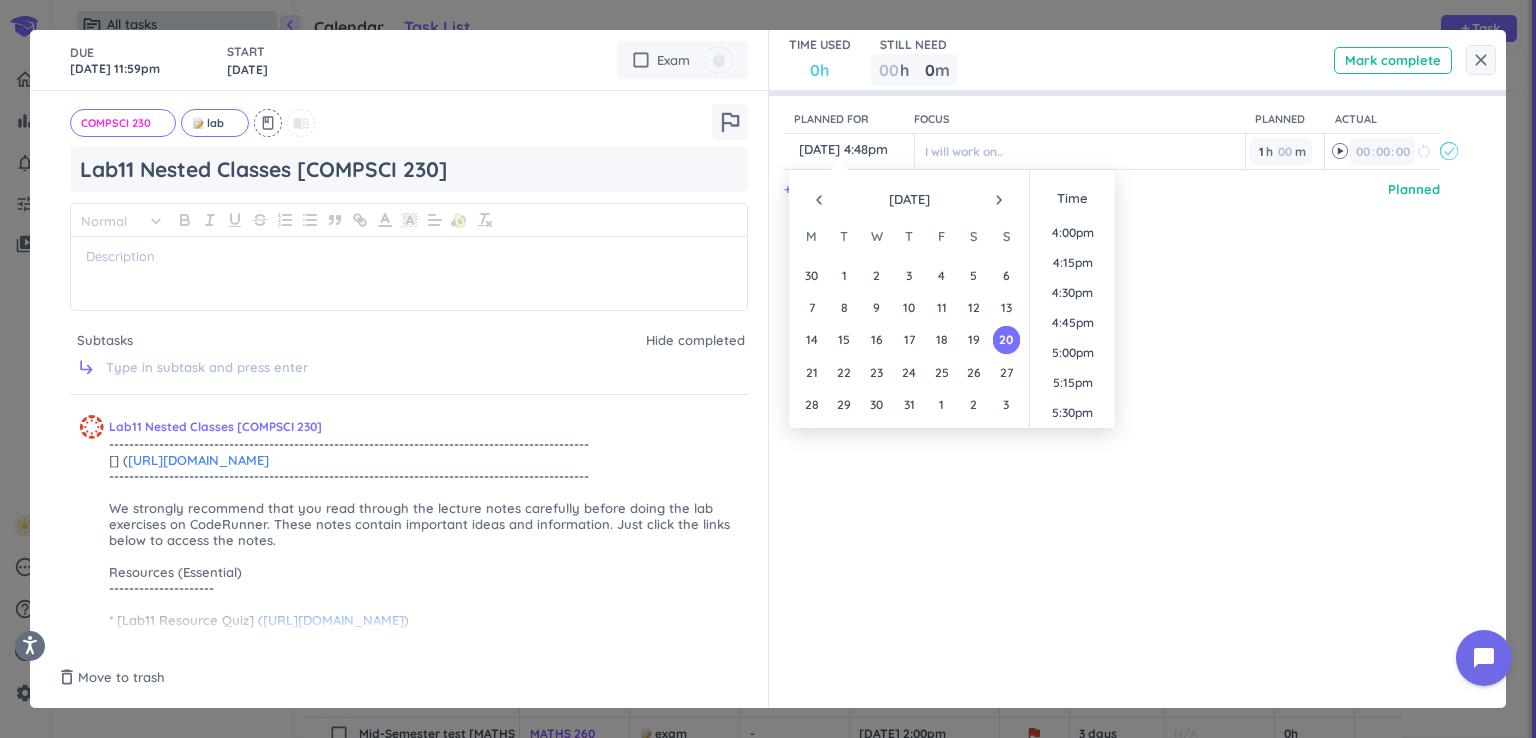 click on "navigate_next" at bounding box center (999, 200) 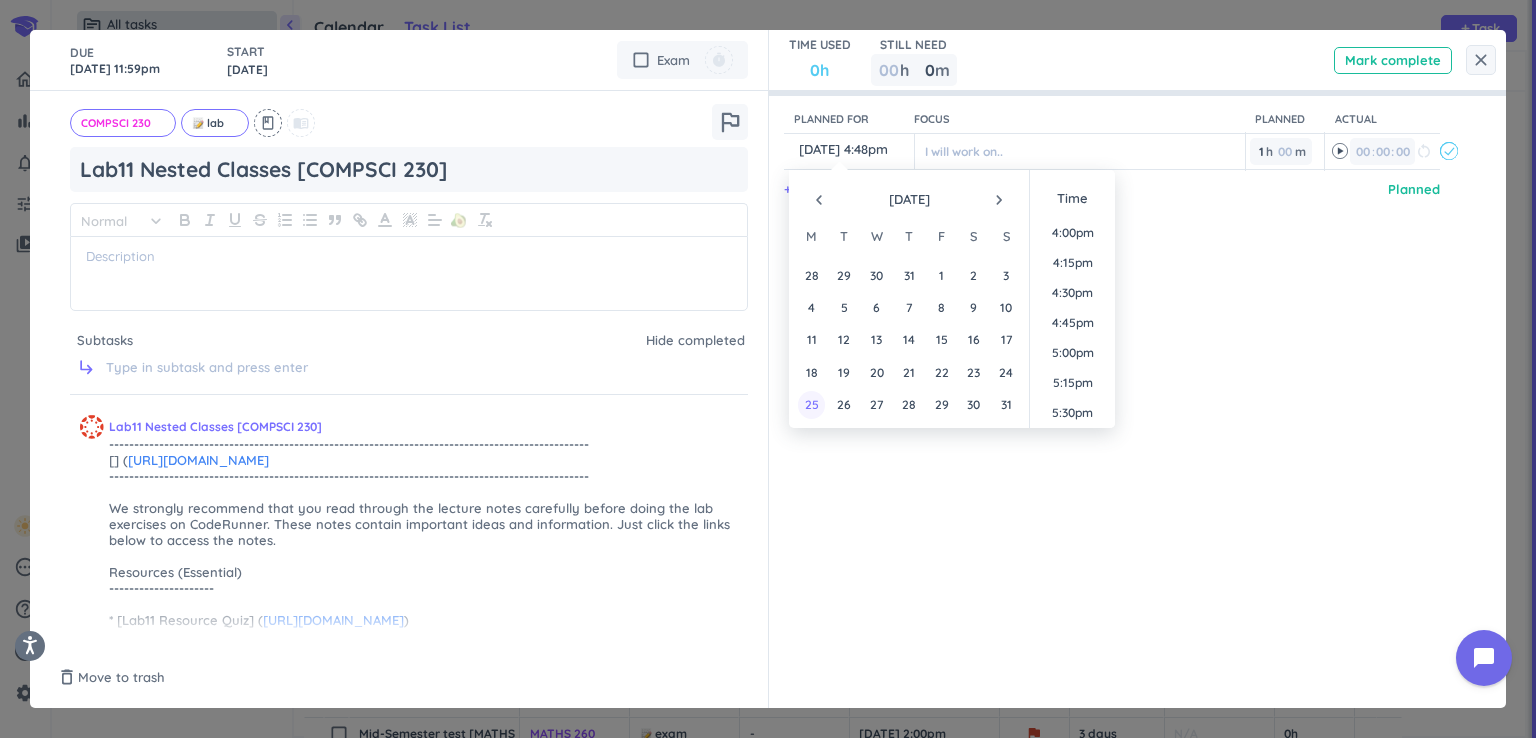 click on "25" at bounding box center [811, 404] 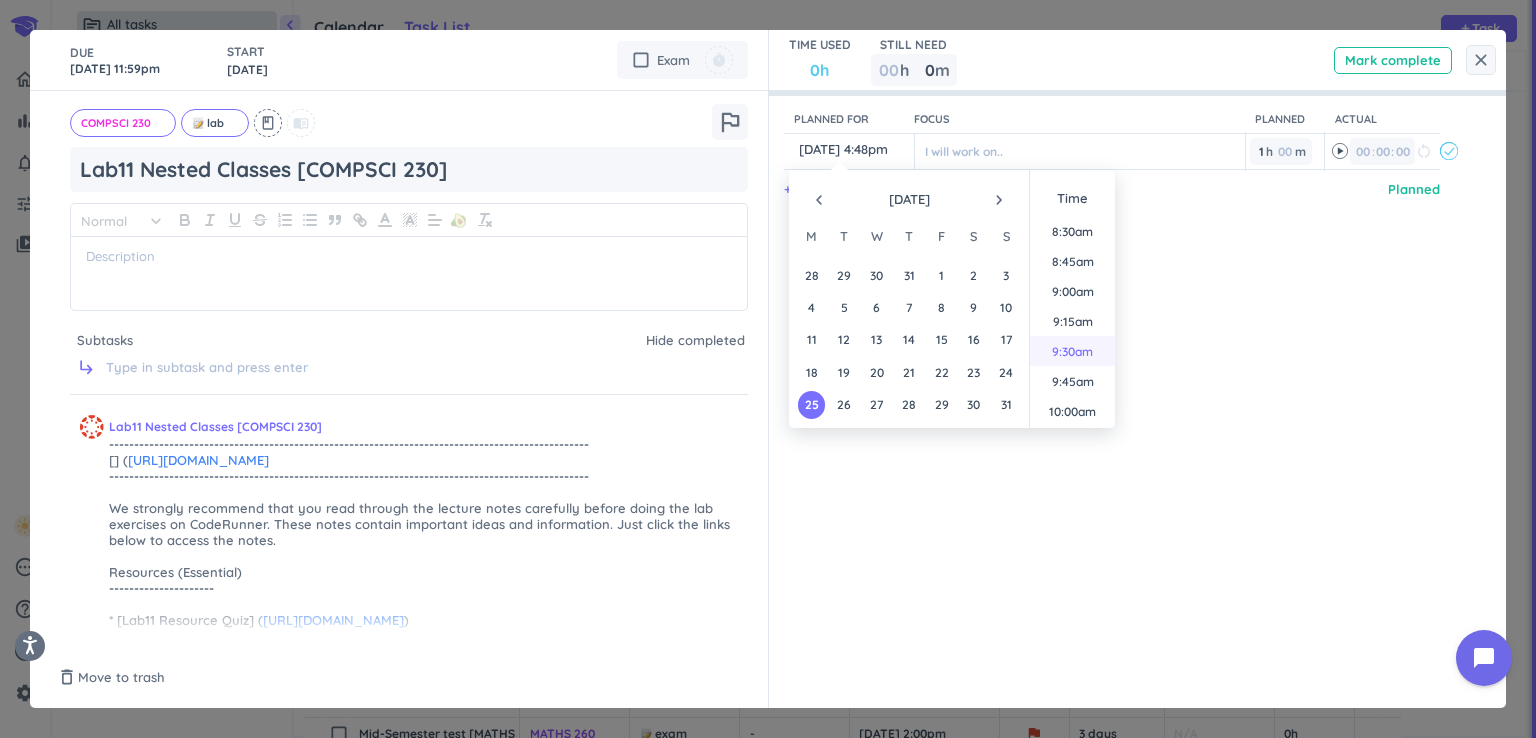 scroll, scrollTop: 1019, scrollLeft: 0, axis: vertical 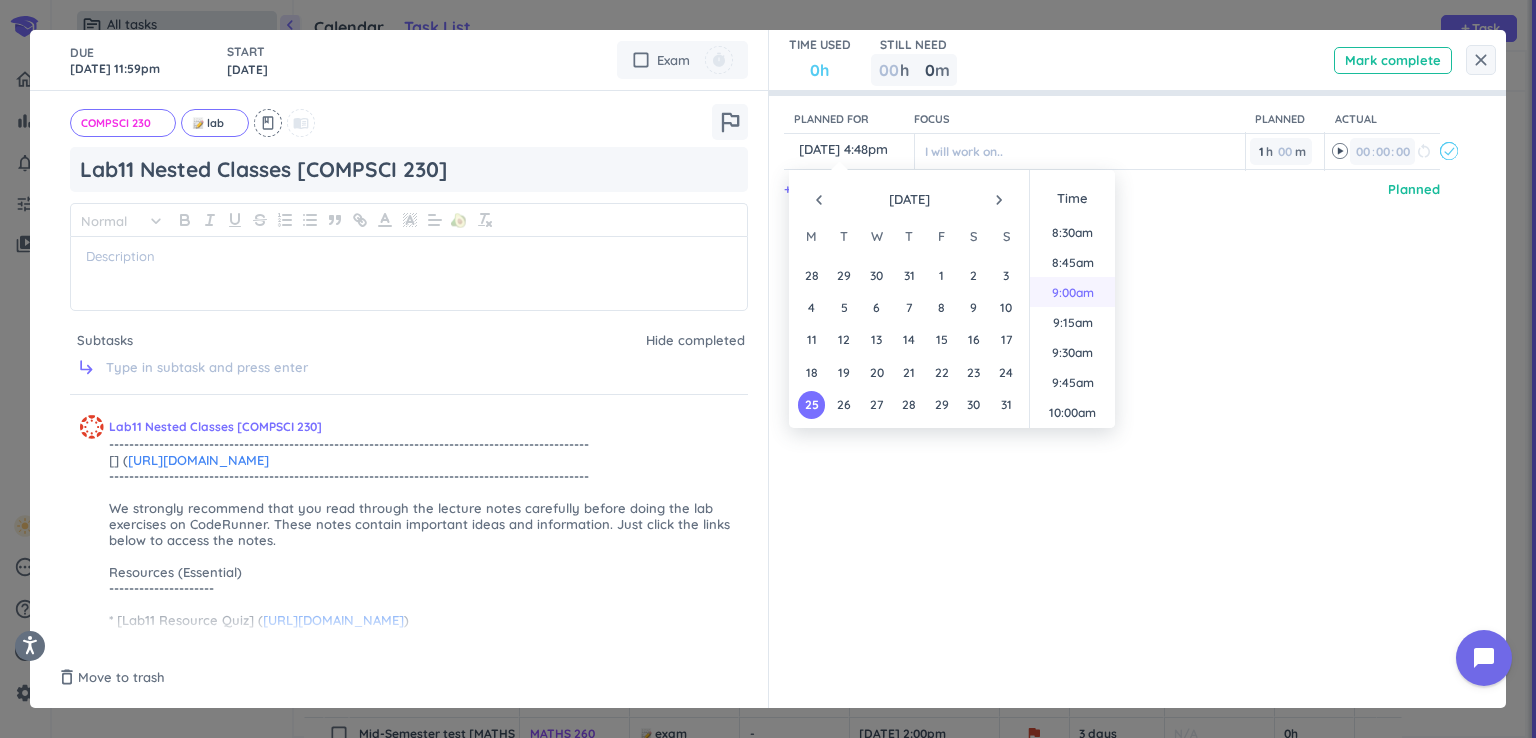 click on "9:00am" at bounding box center (1072, 292) 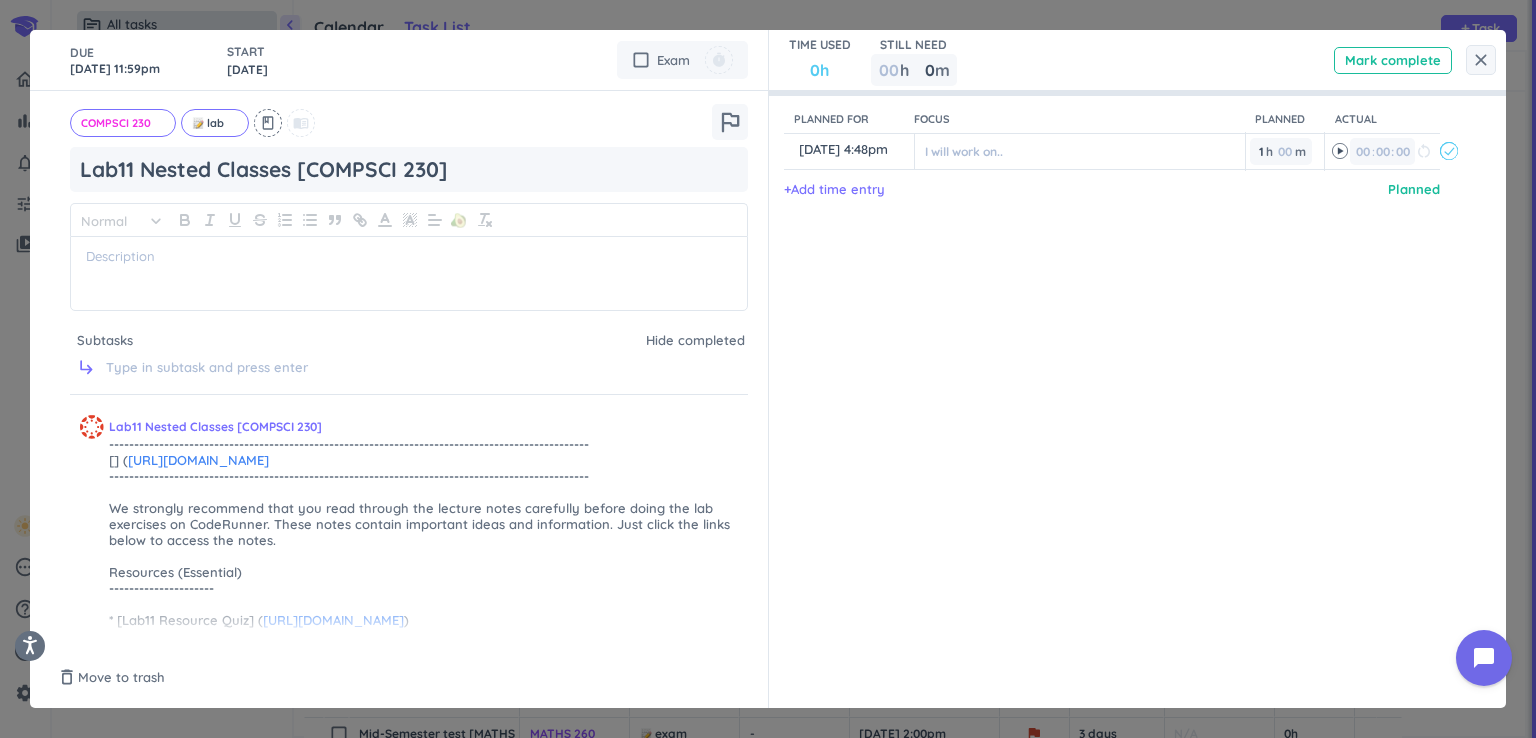 click on "Planned for Focus Planned Actual content_copy 25 Aug, 4:48pm ️ I will work on.. 1 1 00 h 00 m 00 00 : 00 restart_alt event_busy +  Add time entry Planned" at bounding box center (1128, 369) 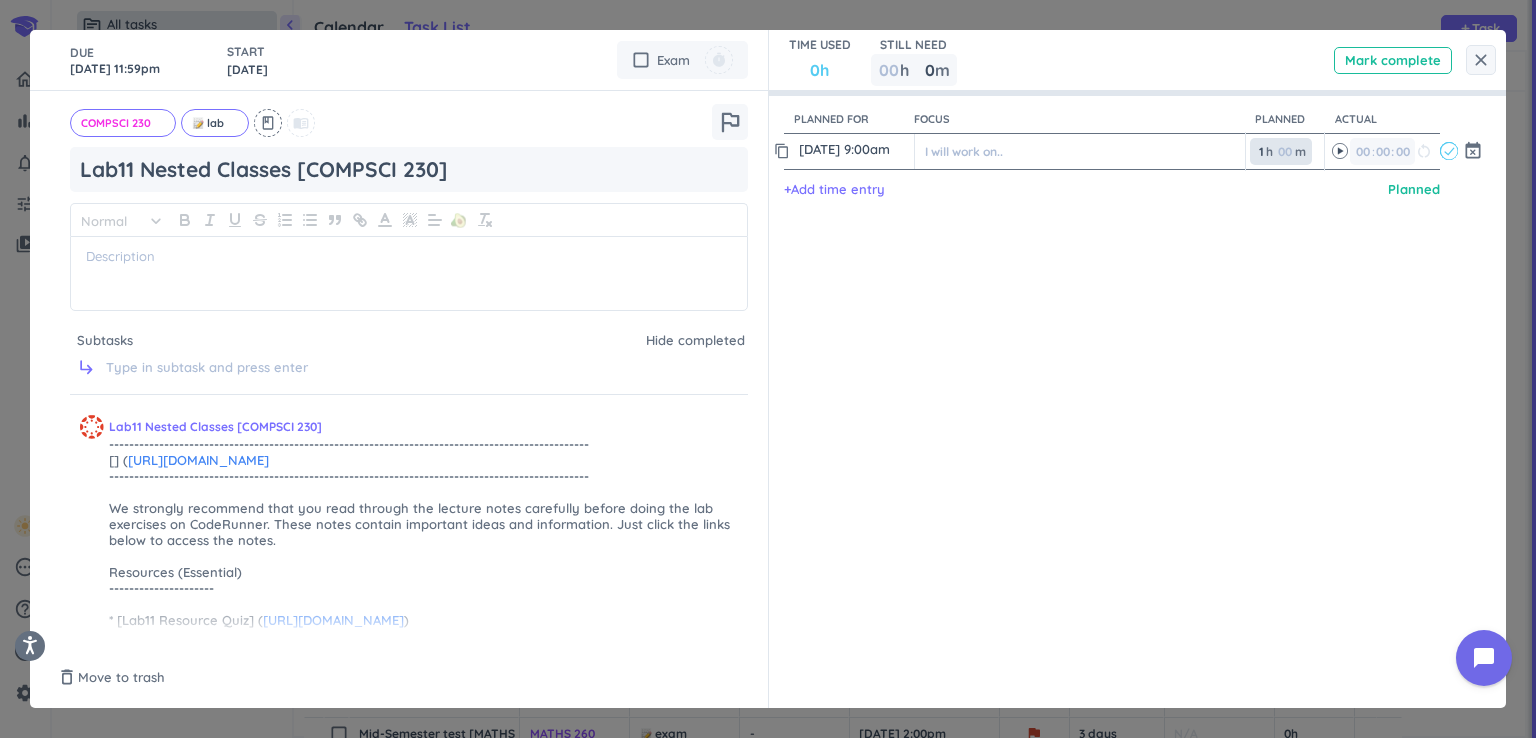click on "1" at bounding box center (1260, 151) 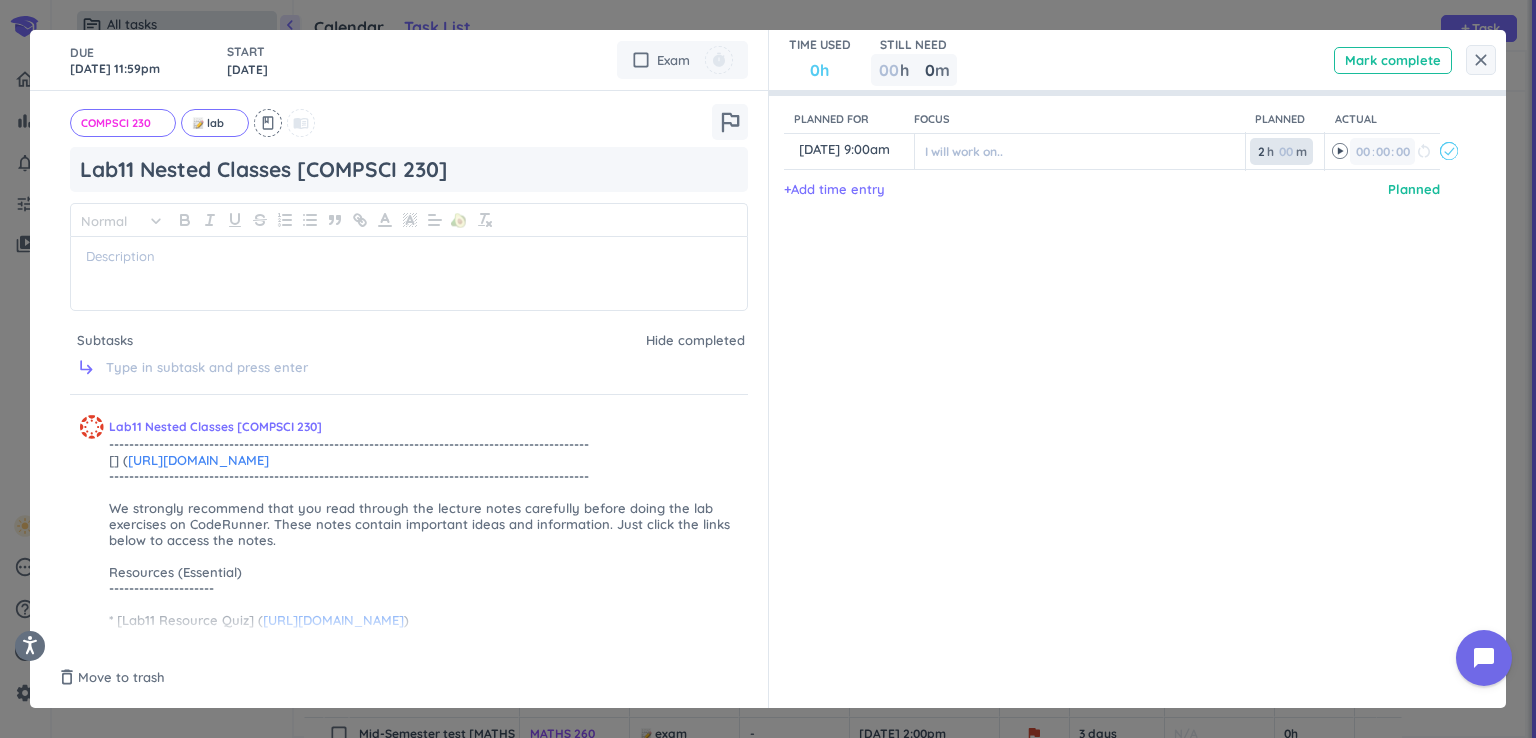 type on "2" 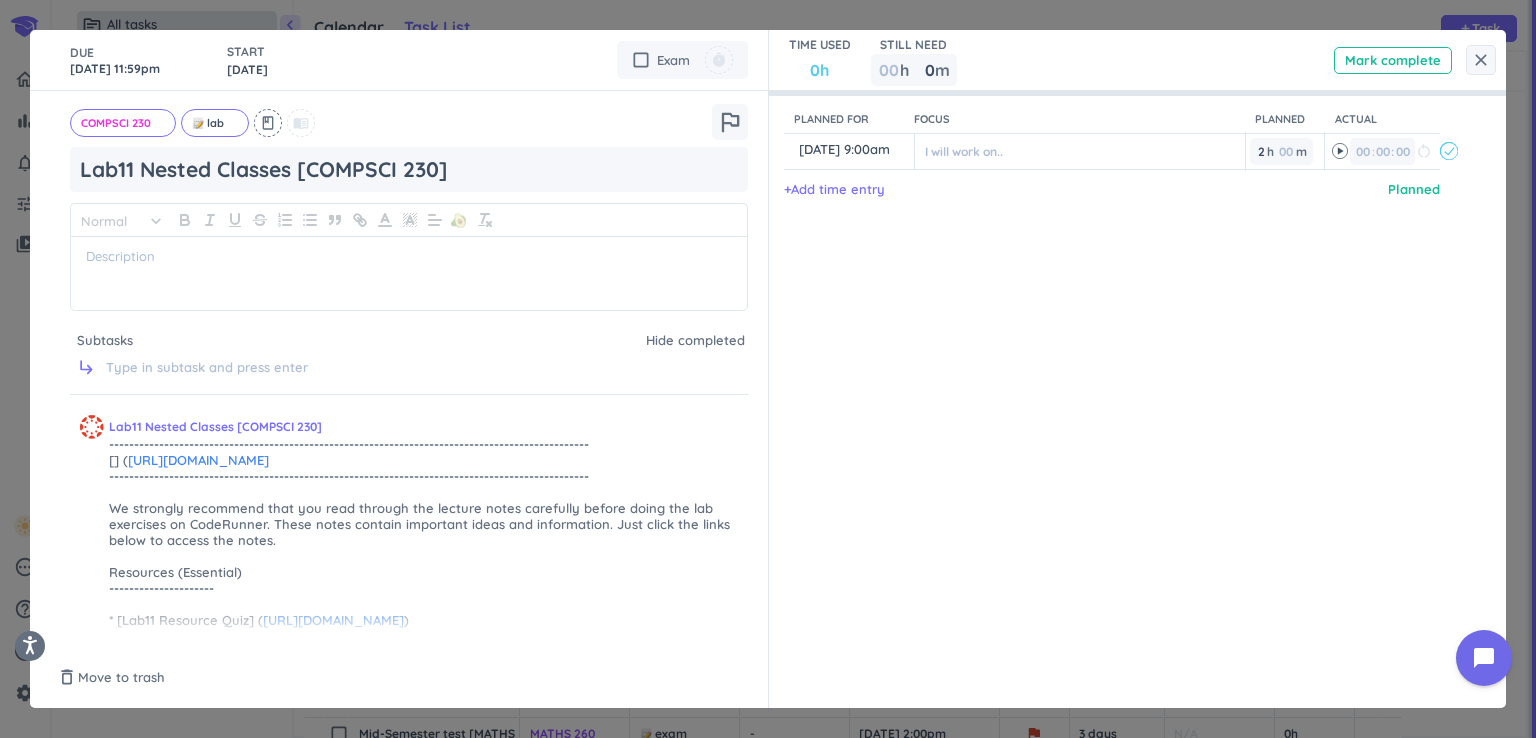 click on "Planned for Focus Planned Actual content_copy [DATE] 9:00am ️ I will work on.. 2 2 00 h 00 m 00 00 : 00 restart_alt event_busy +  Add time entry Planned" at bounding box center [1128, 369] 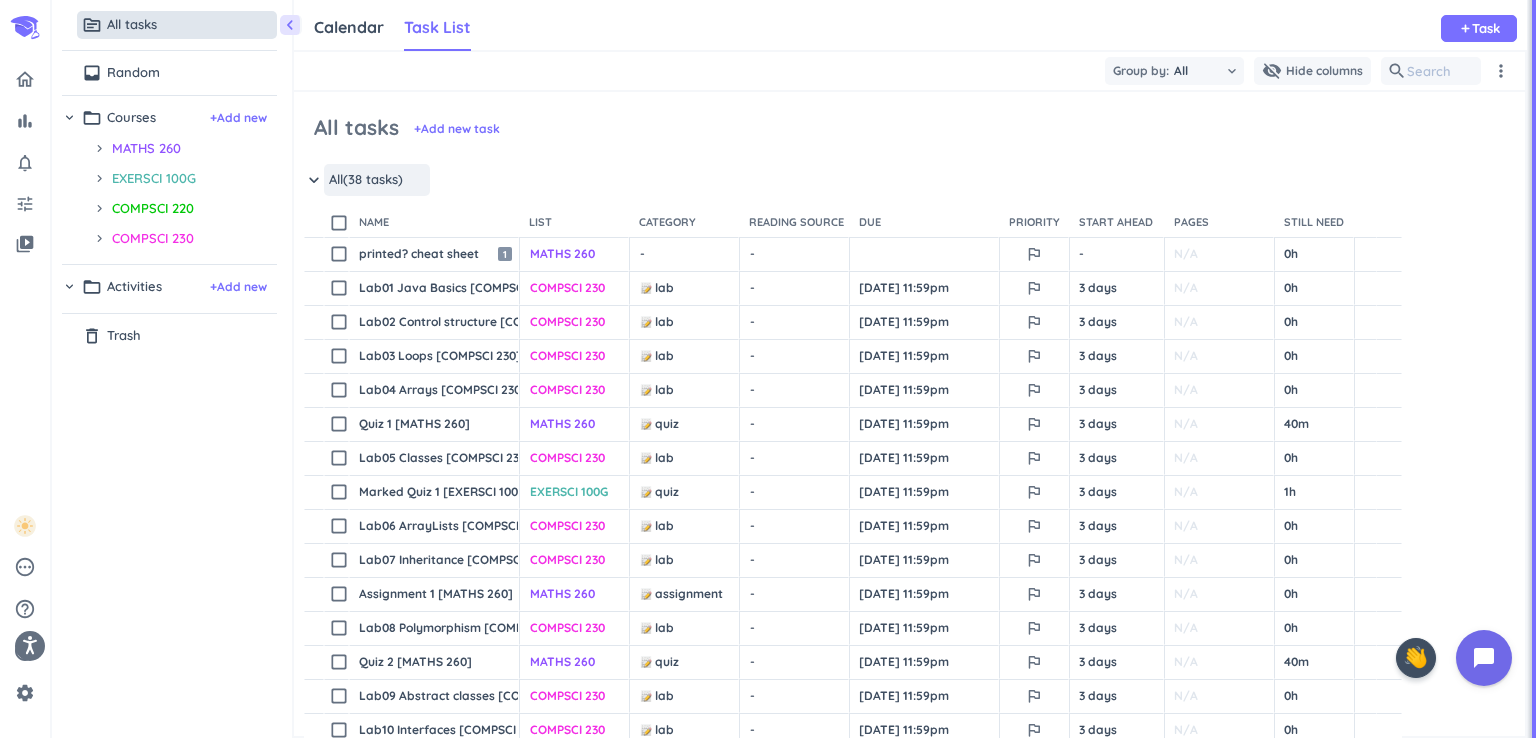 scroll, scrollTop: 0, scrollLeft: 0, axis: both 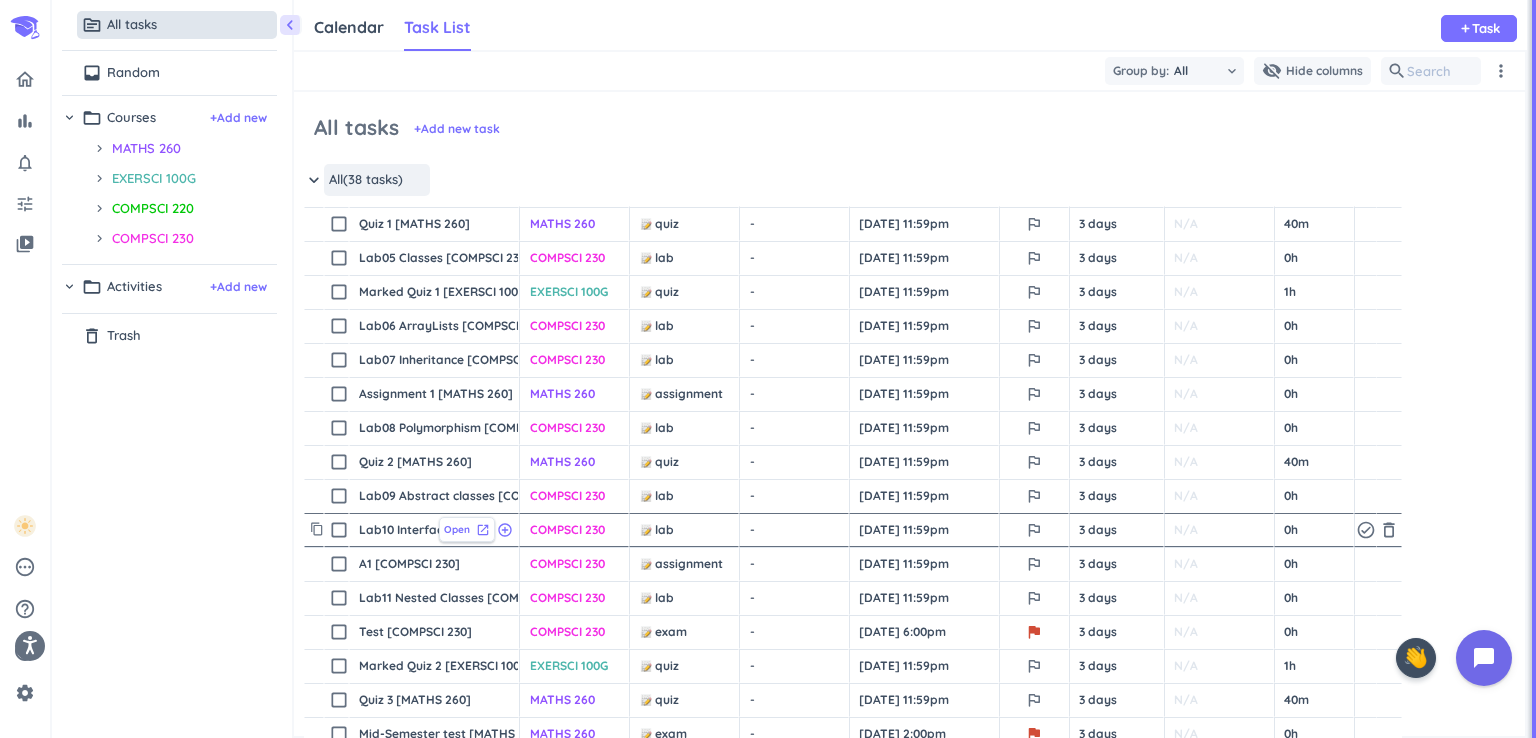 click on "Open" at bounding box center (457, 529) 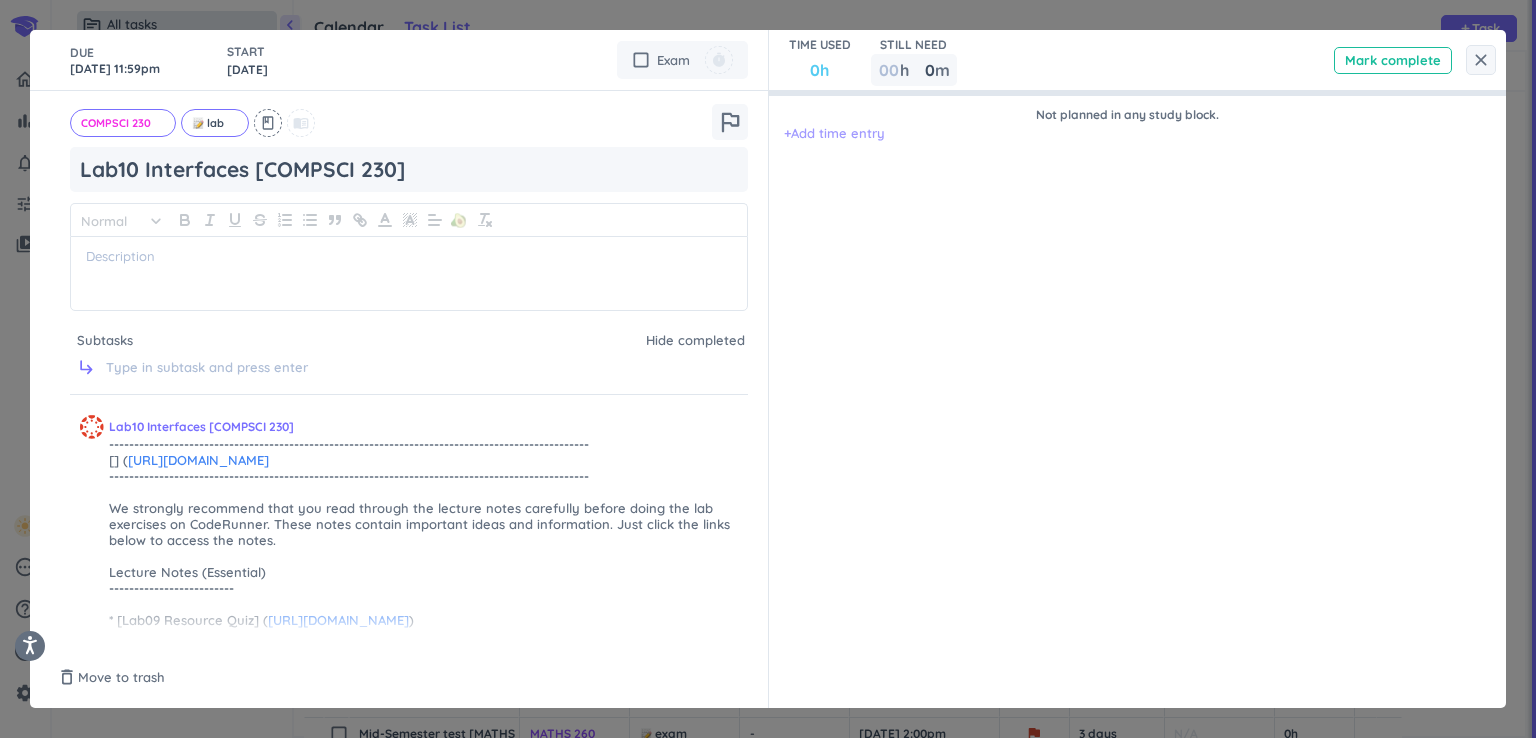 click on "+  Add time entry" at bounding box center [834, 134] 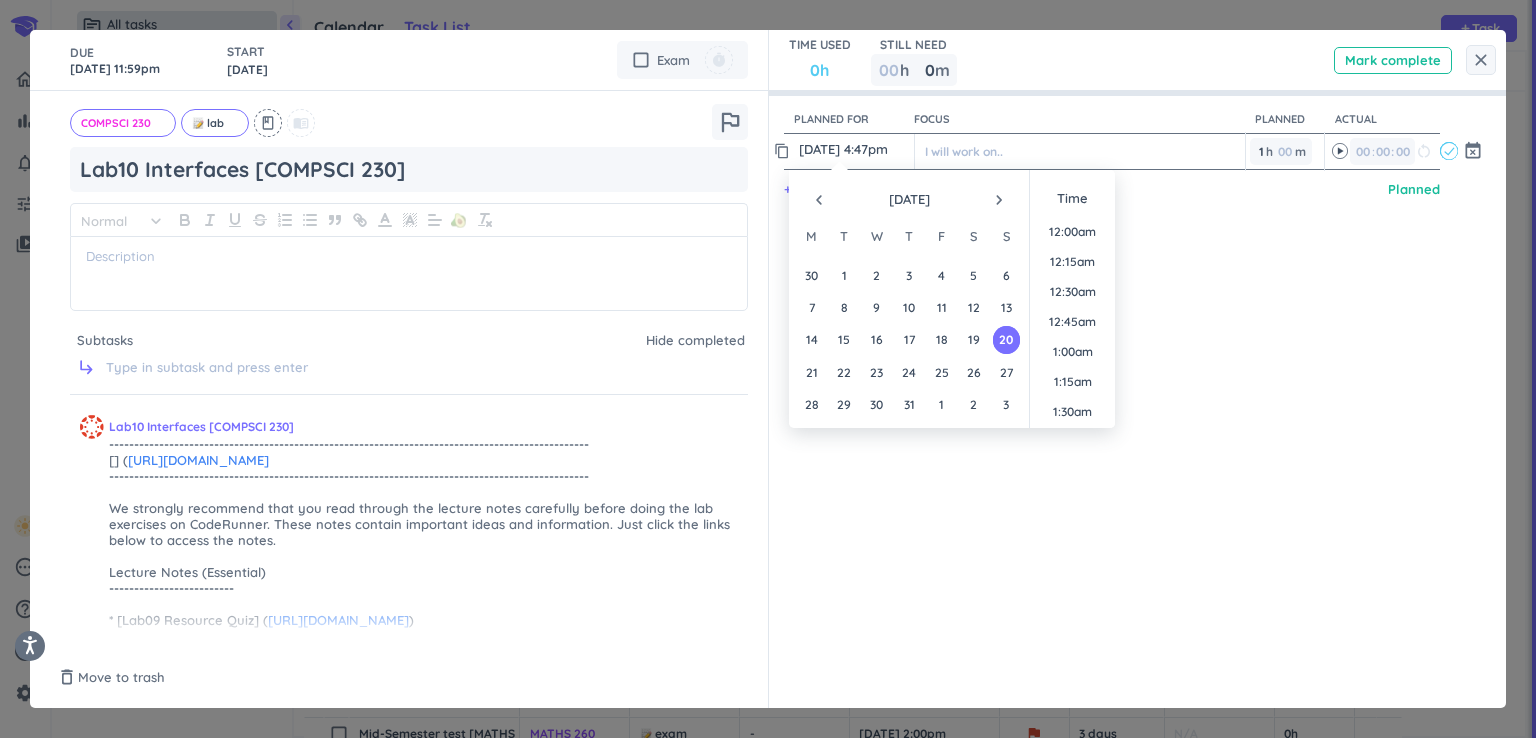 click on "20 Jul, 4:47pm" at bounding box center (854, 149) 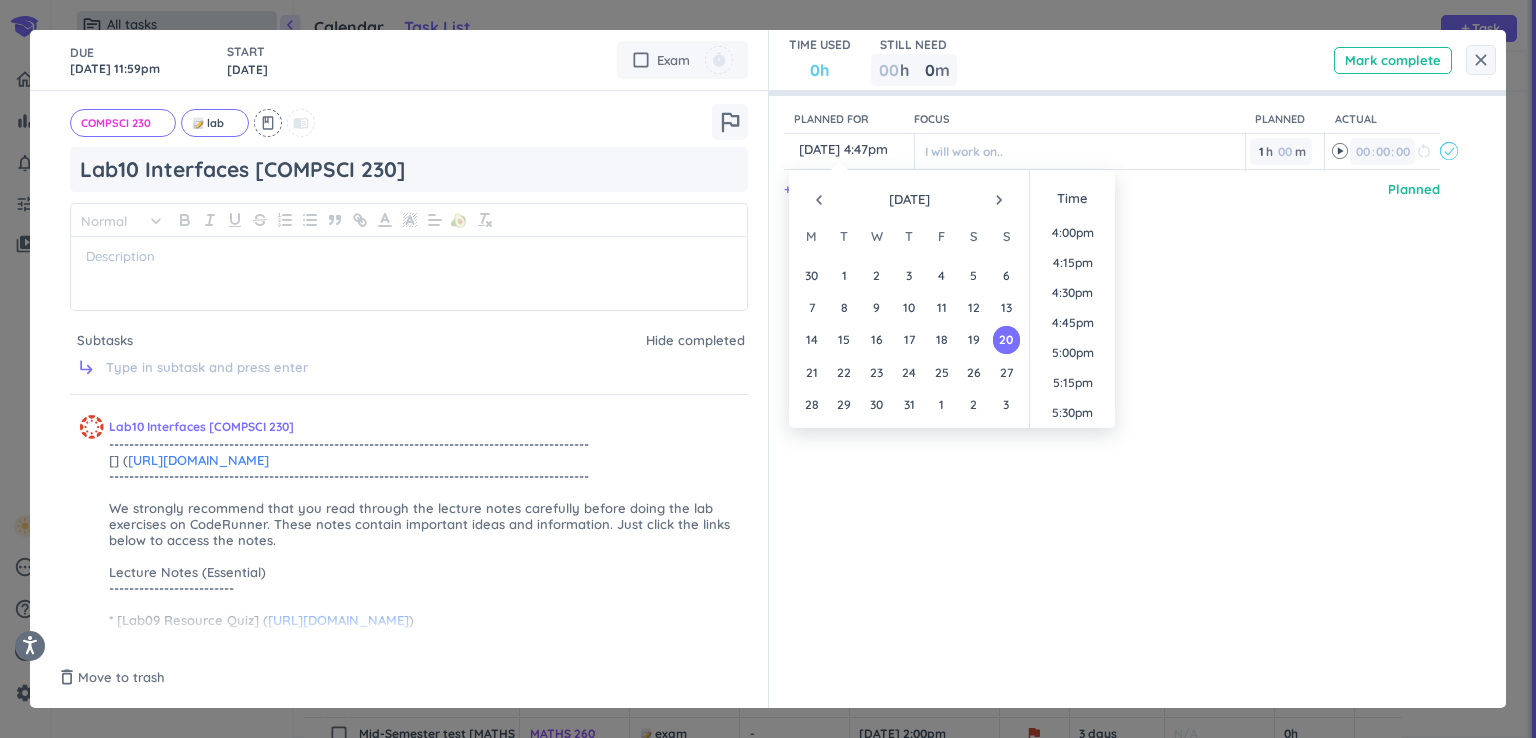 click on "navigate_next" at bounding box center (999, 200) 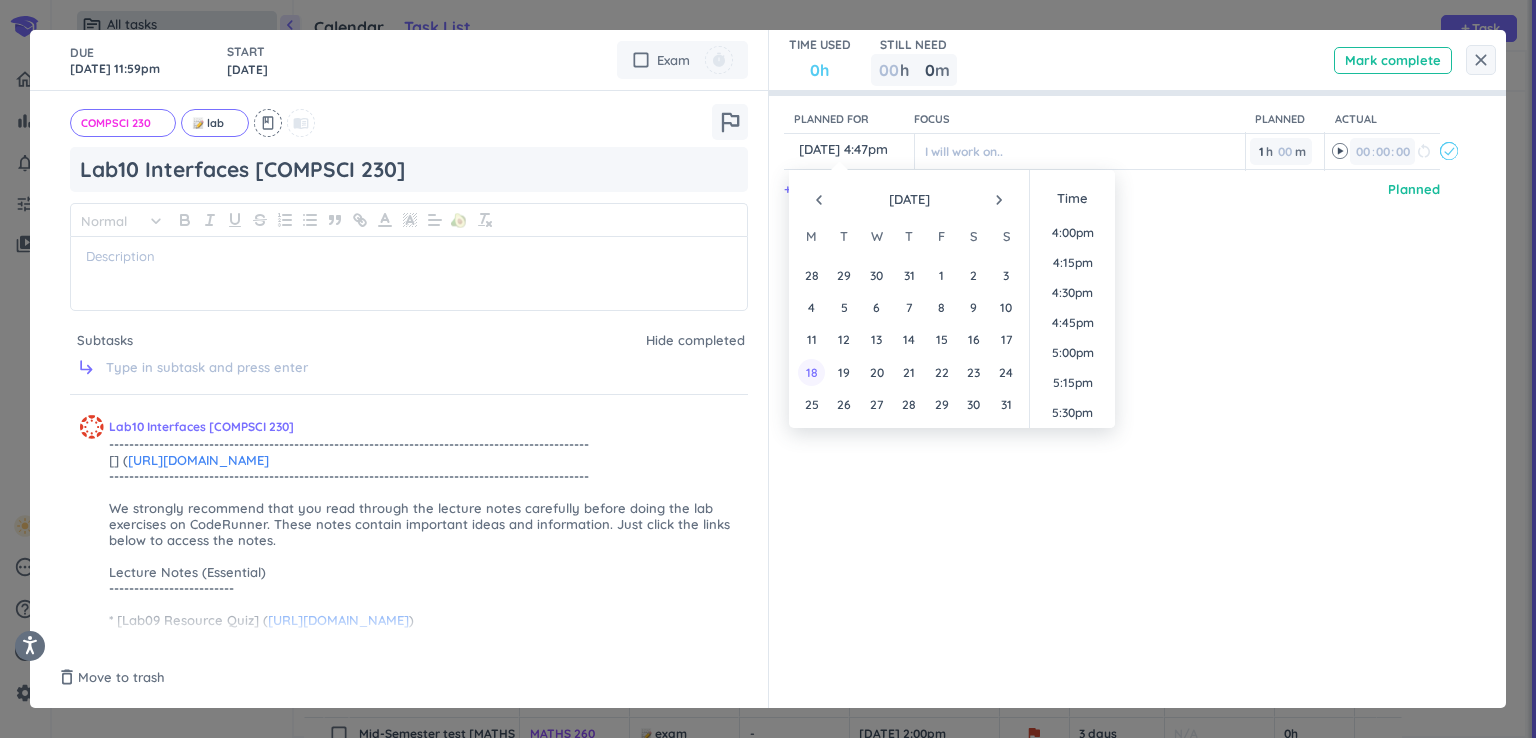 click on "18" at bounding box center (811, 372) 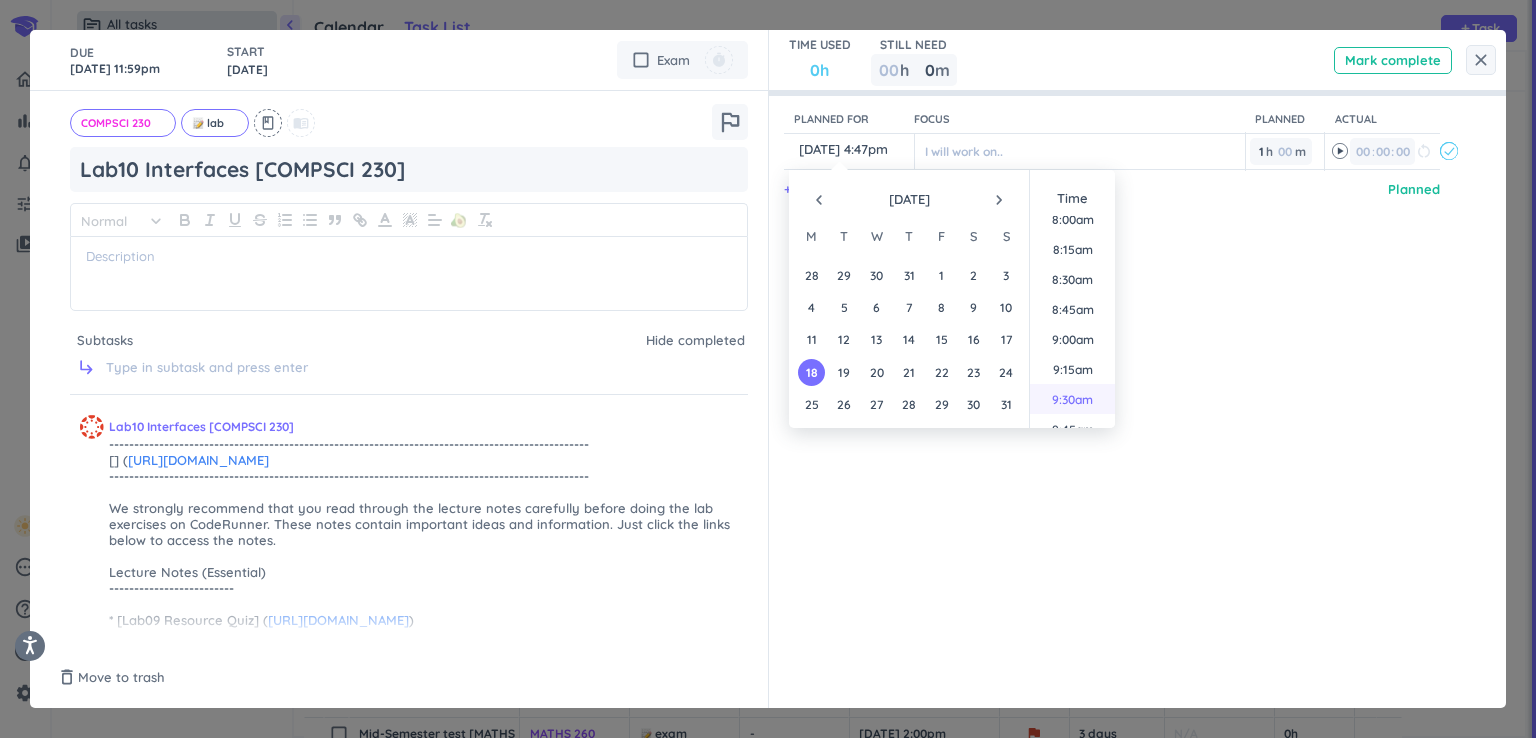 scroll, scrollTop: 1019, scrollLeft: 0, axis: vertical 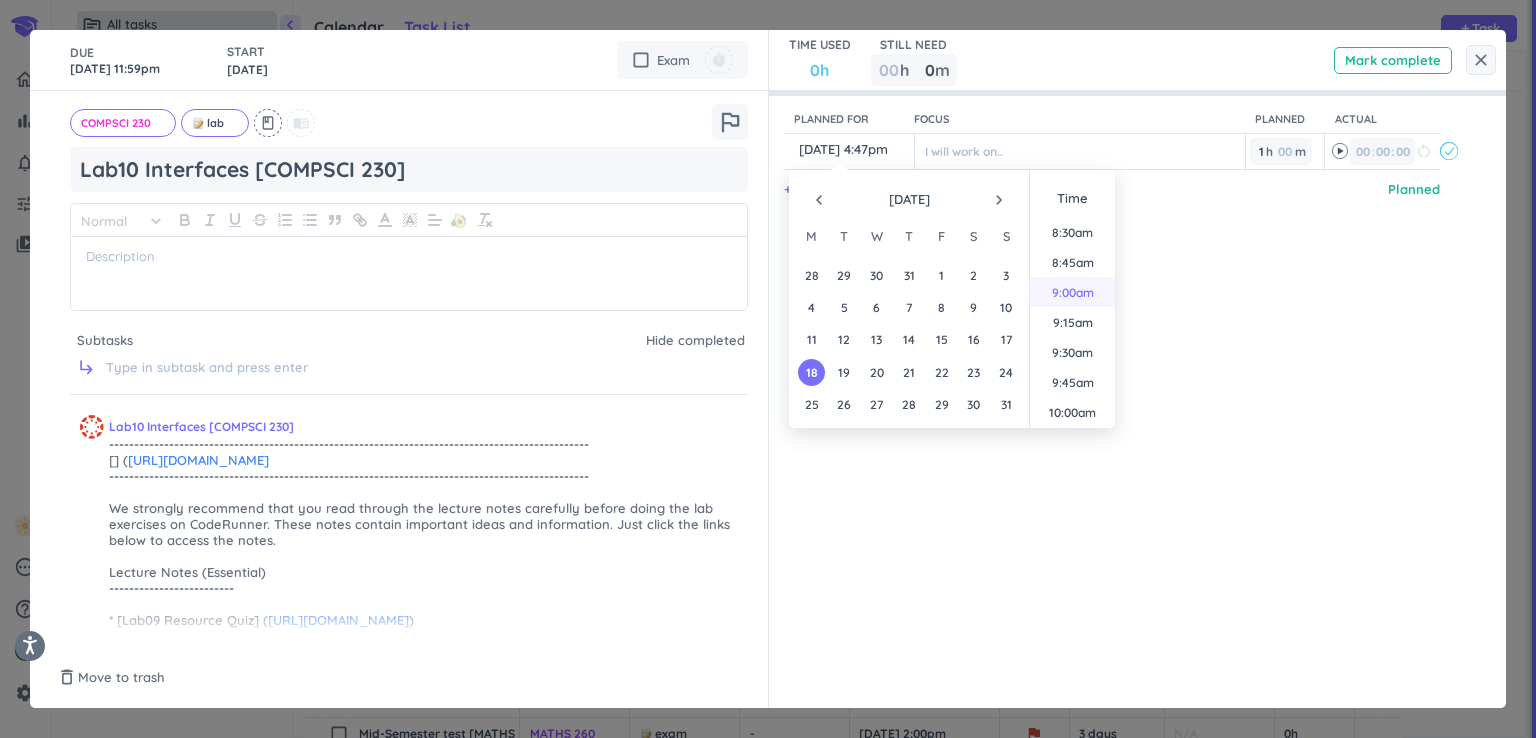 click on "9:00am" at bounding box center [1072, 292] 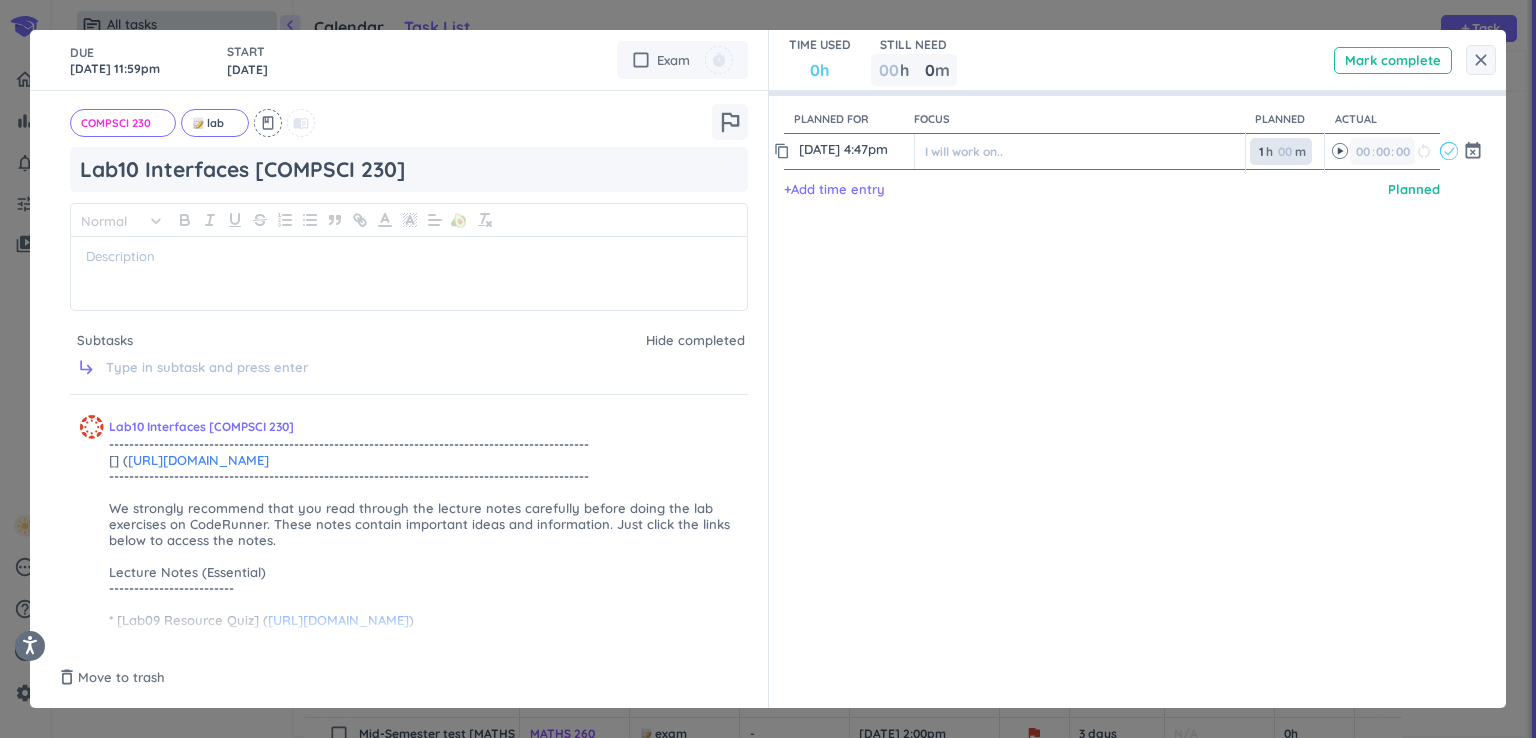 type on "18 Aug, 9:00am" 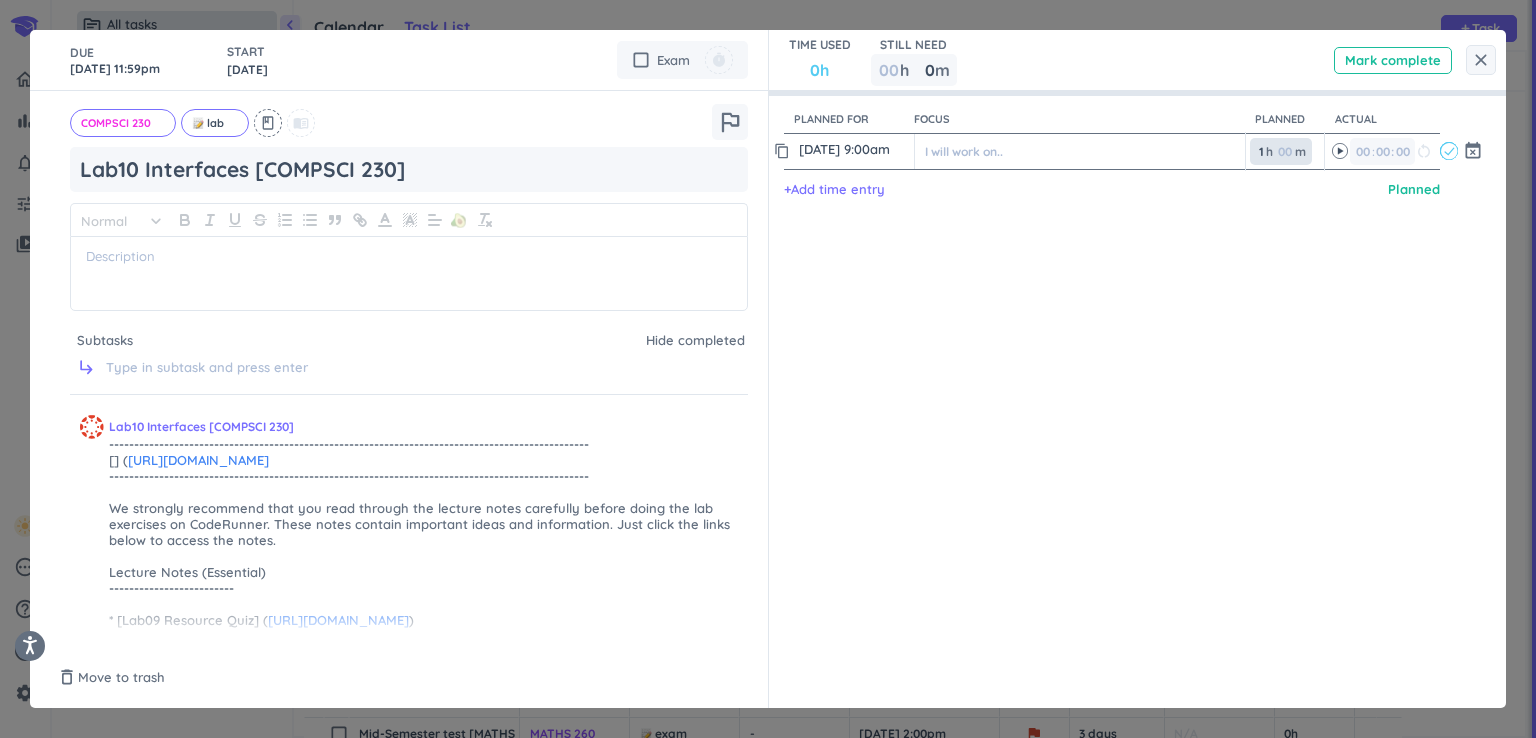 click on "1" at bounding box center [1260, 151] 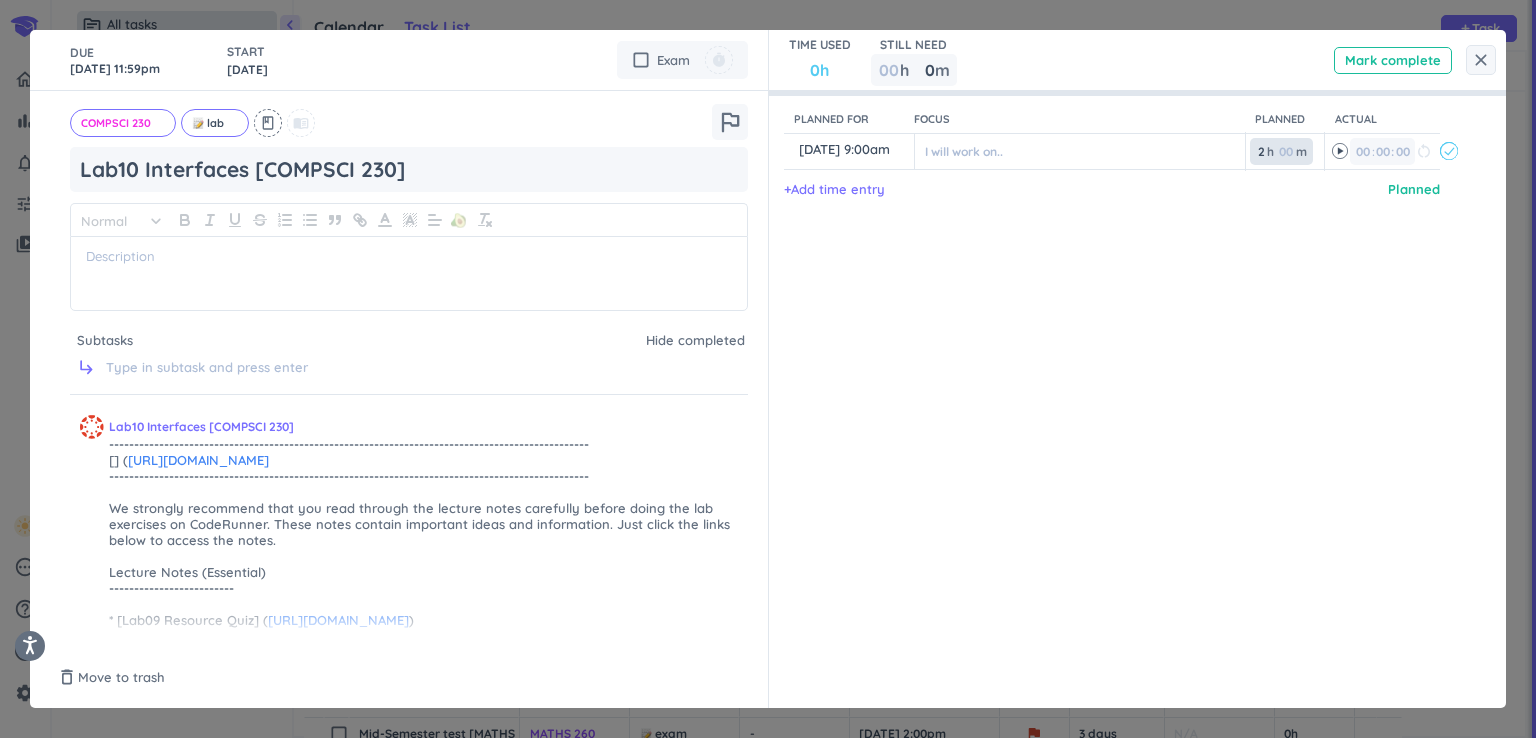 type on "2" 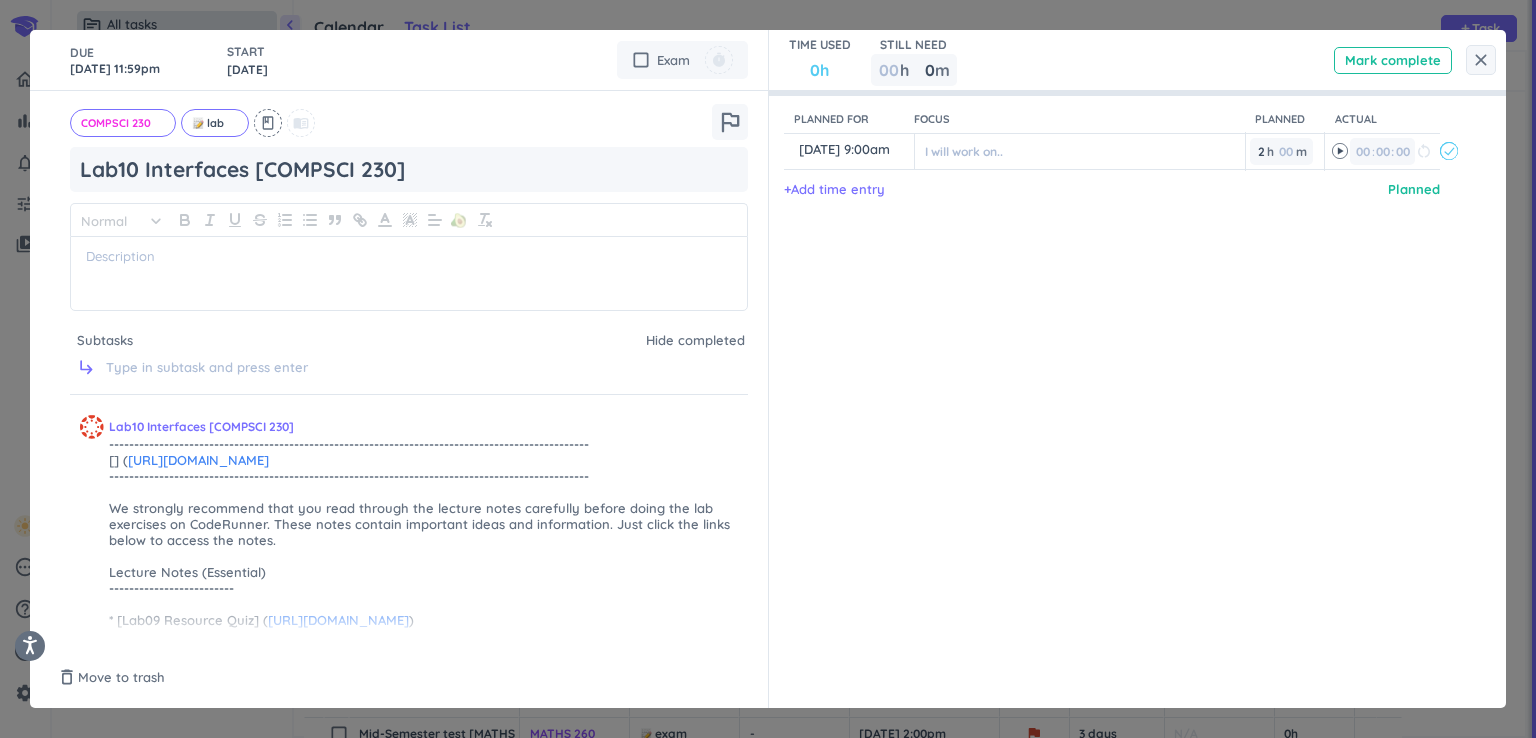 click on "Planned for Focus Planned Actual content_copy 18 Aug, 9:00am ️ I will work on.. 2 2 00 h 00 m 00 00 : 00 restart_alt event_busy +  Add time entry Planned" at bounding box center (1128, 369) 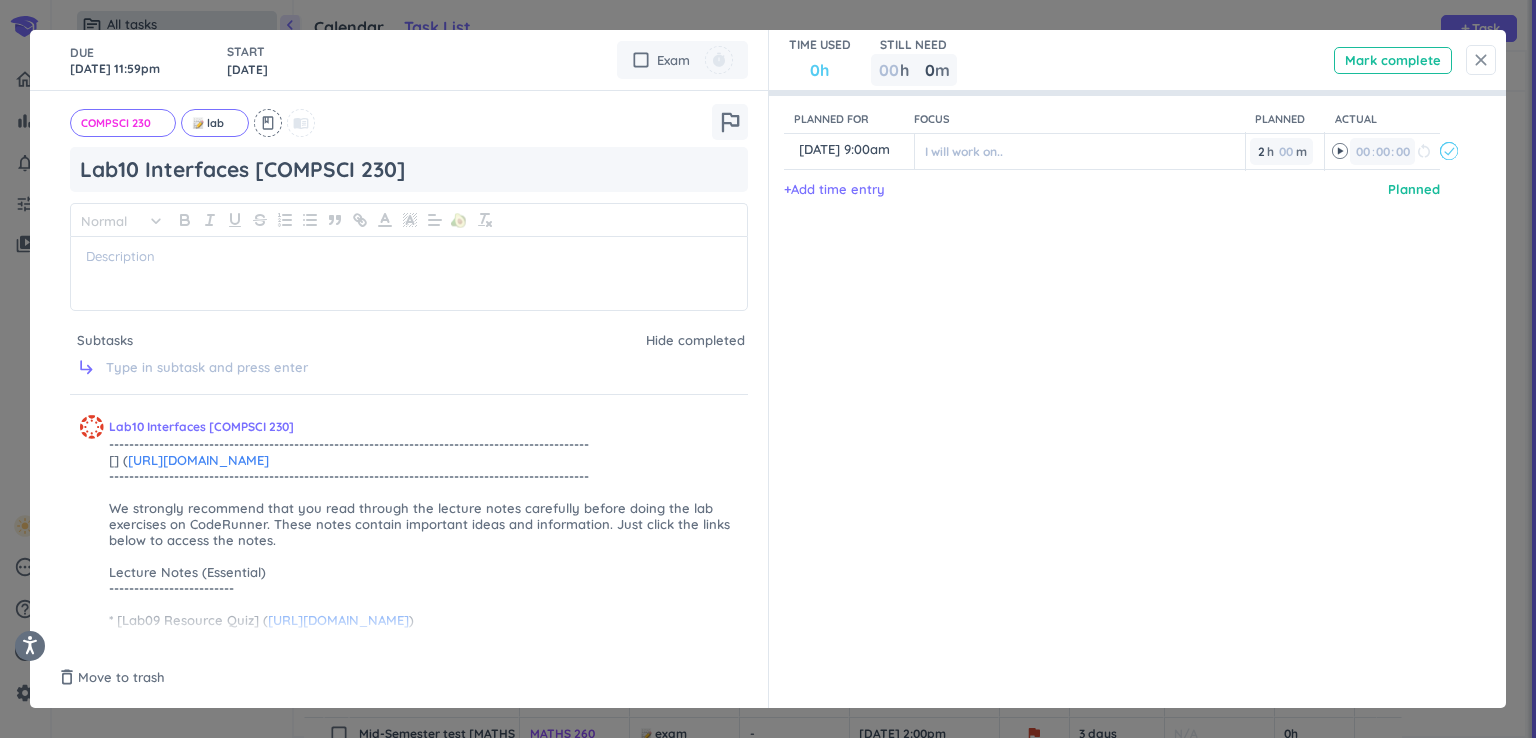 click on "close" at bounding box center [1481, 60] 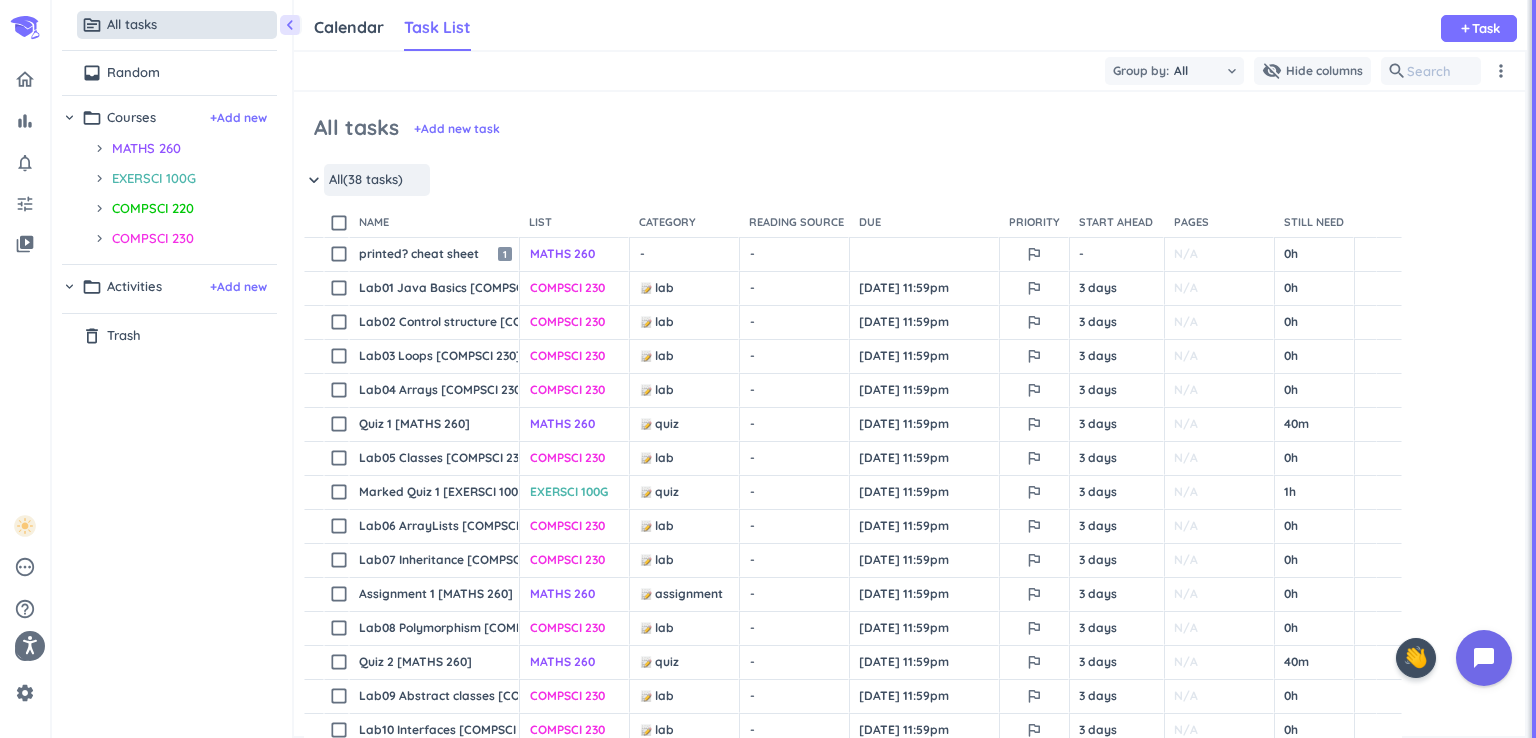 scroll, scrollTop: 0, scrollLeft: 0, axis: both 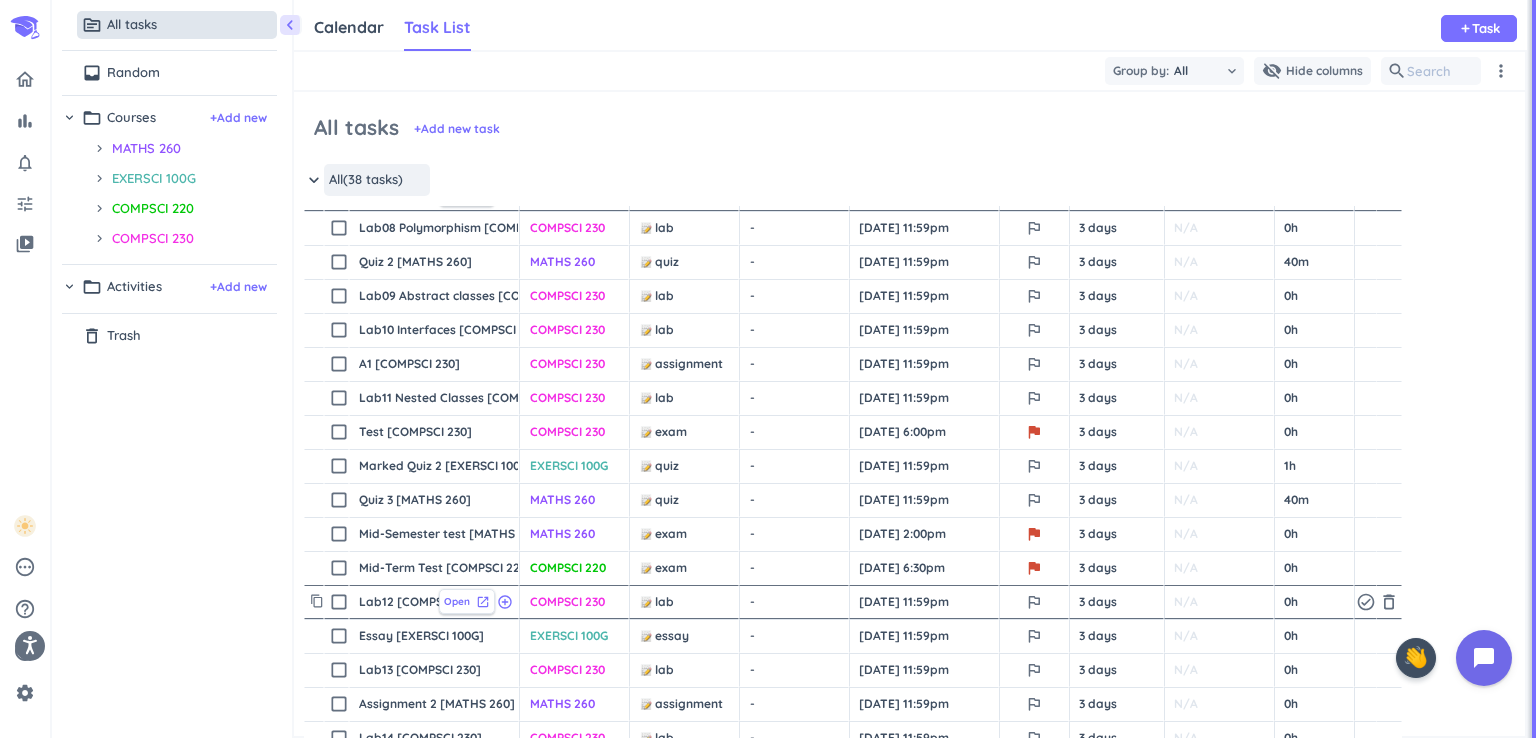 click on "Open" at bounding box center [457, 601] 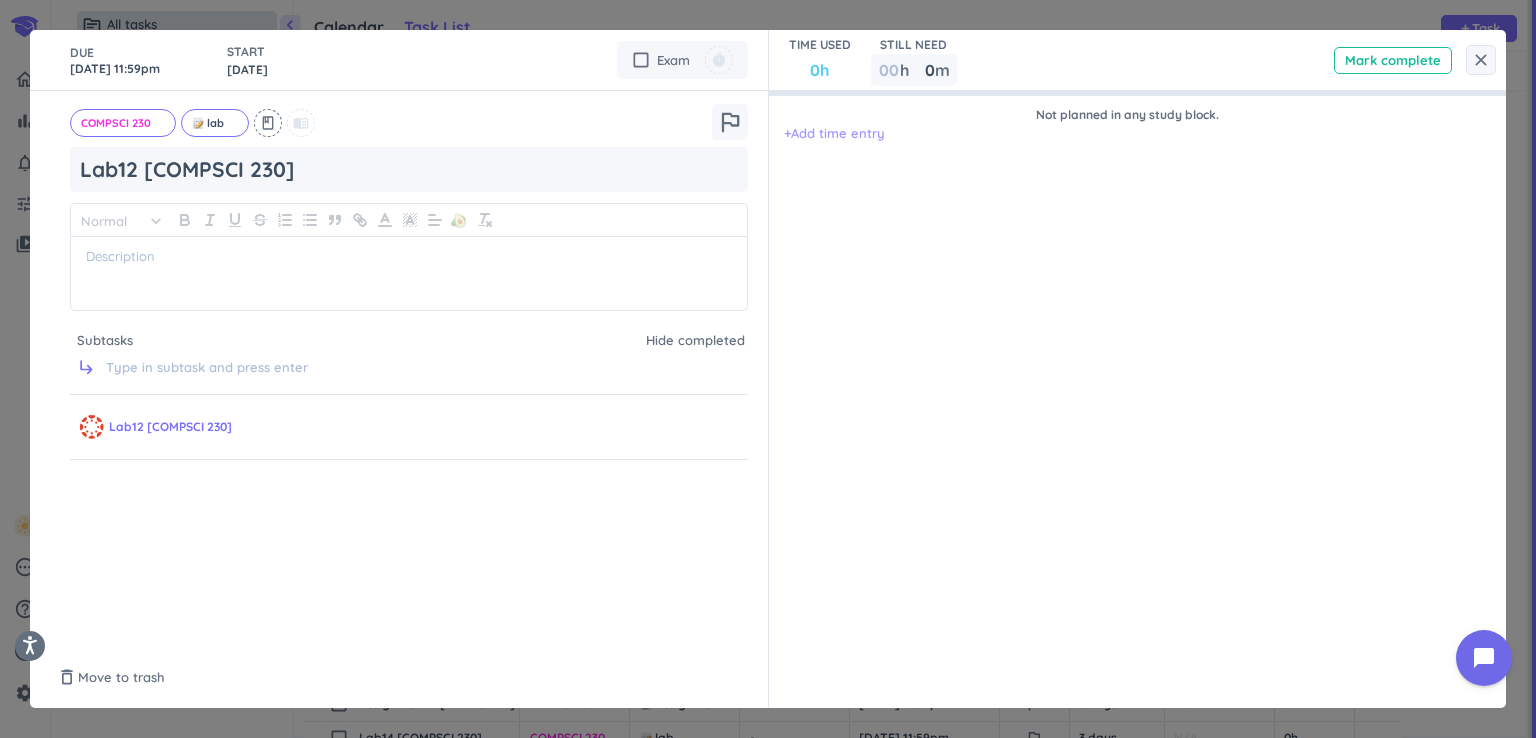 click on "+  Add time entry" at bounding box center [834, 134] 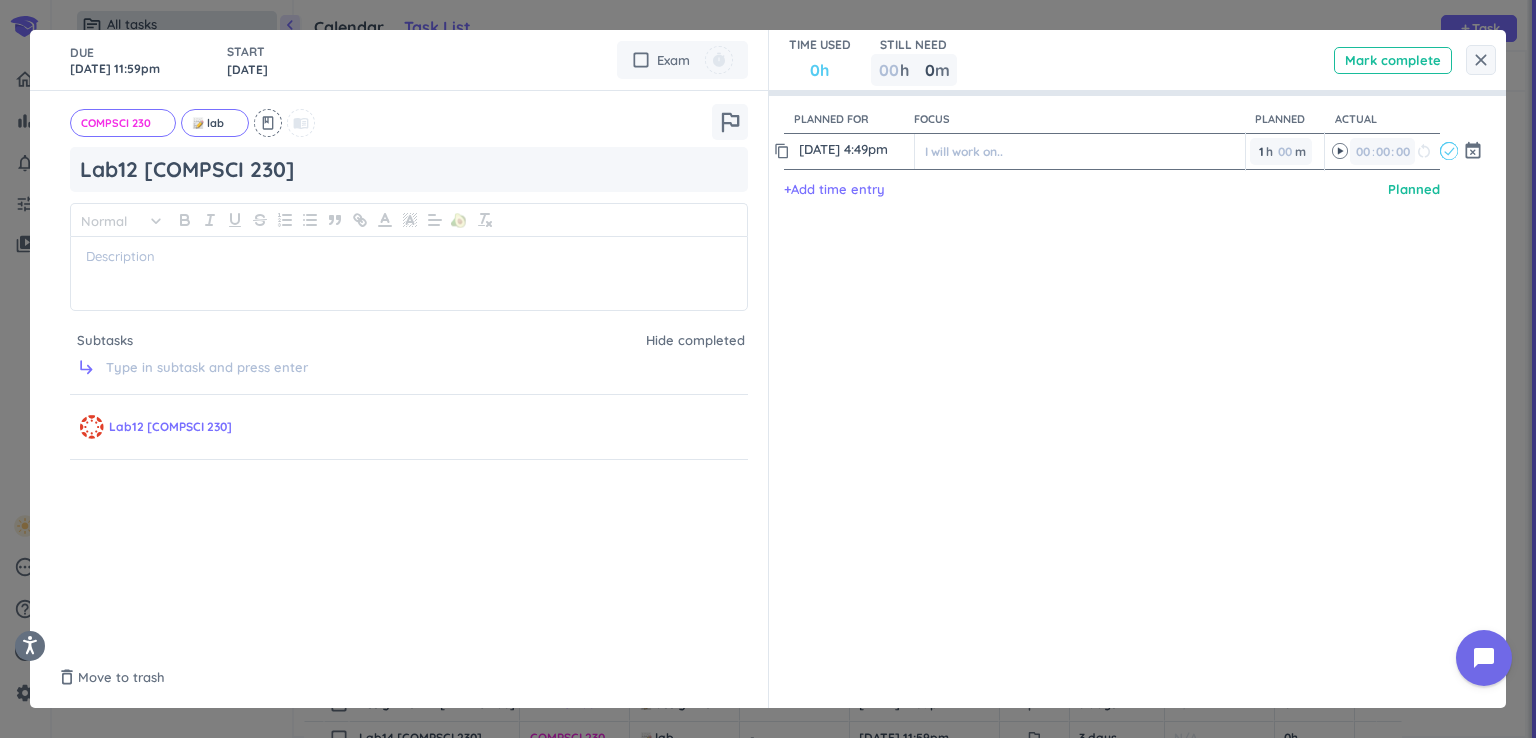 click on "20 Jul, 4:49pm" at bounding box center [854, 149] 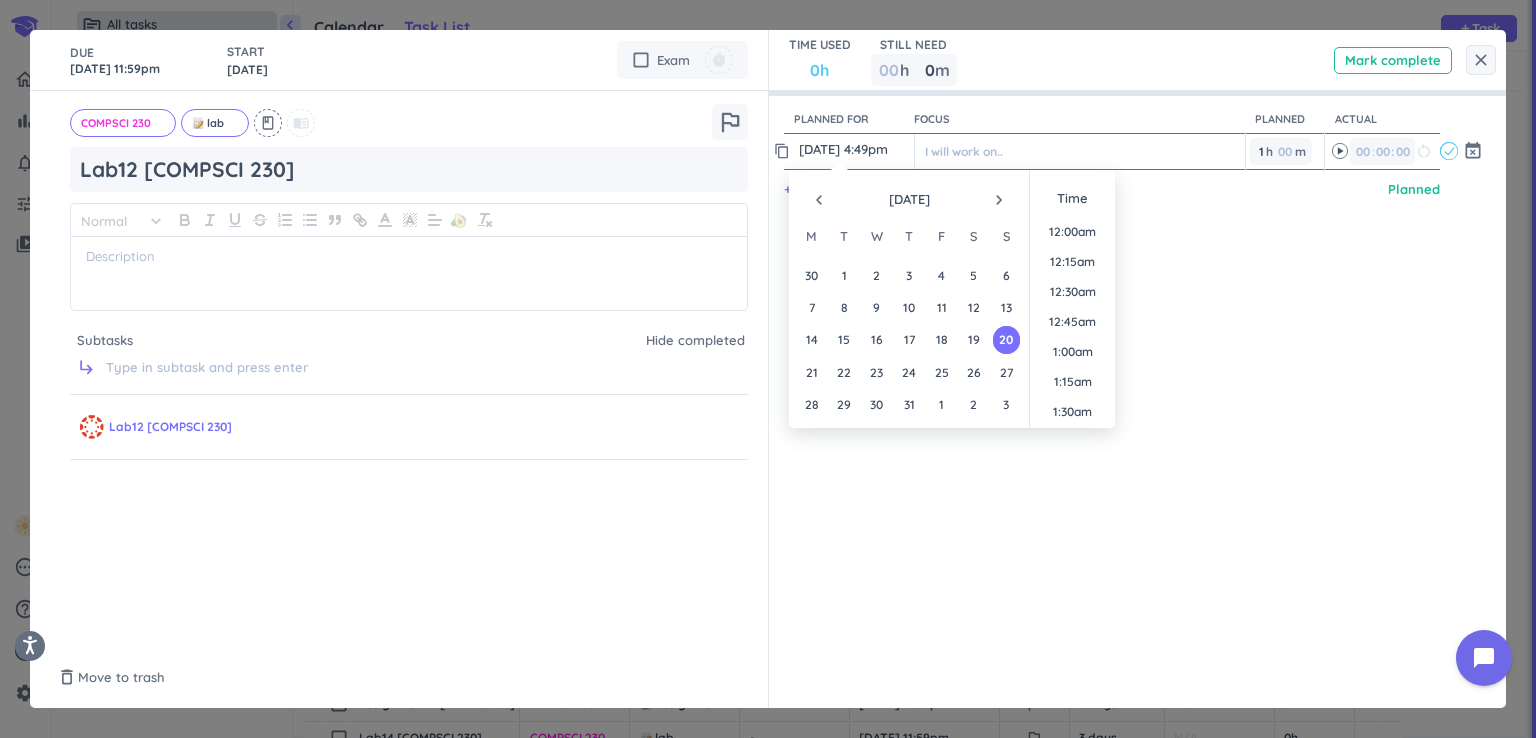 scroll, scrollTop: 1919, scrollLeft: 0, axis: vertical 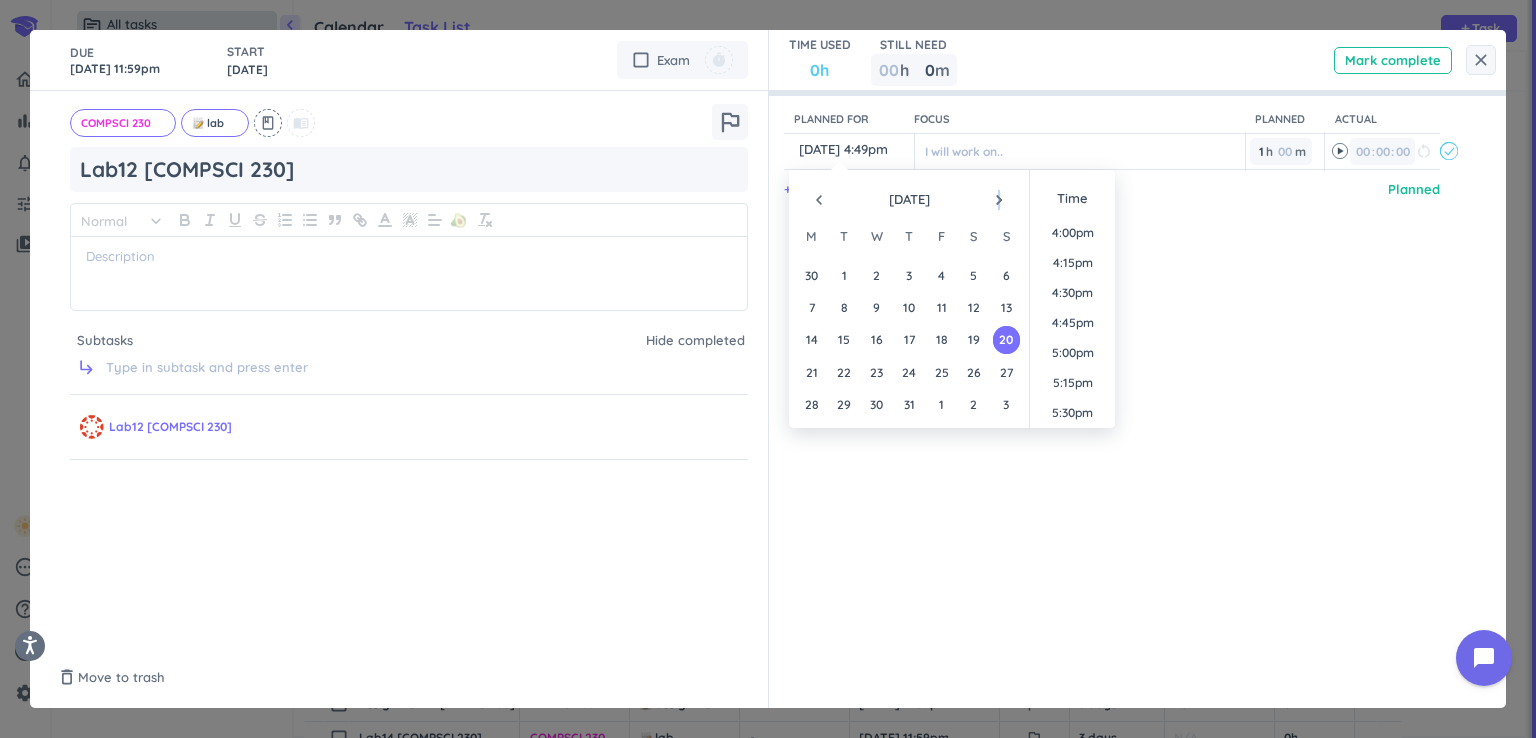 click on "navigate_next" at bounding box center (999, 200) 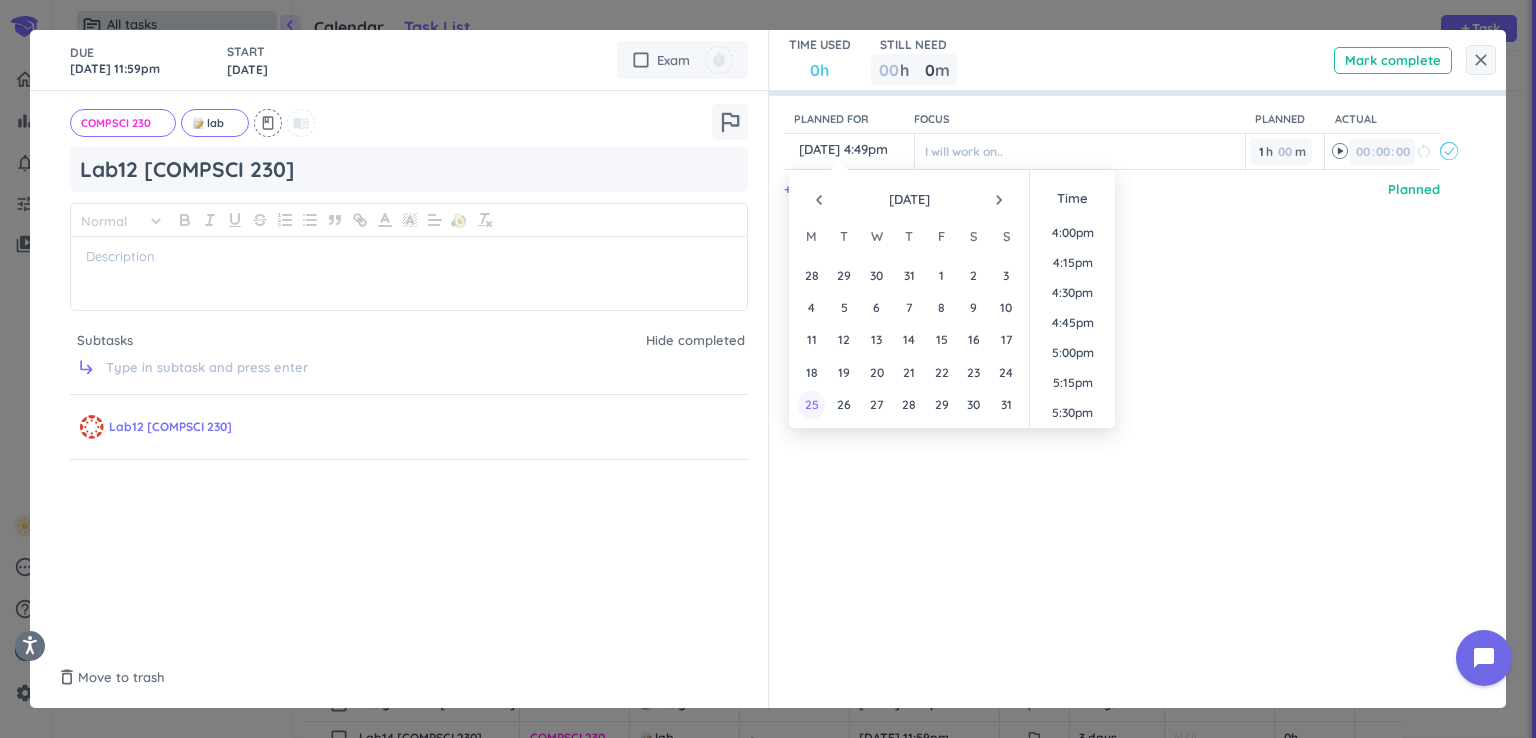 click on "25" at bounding box center (811, 404) 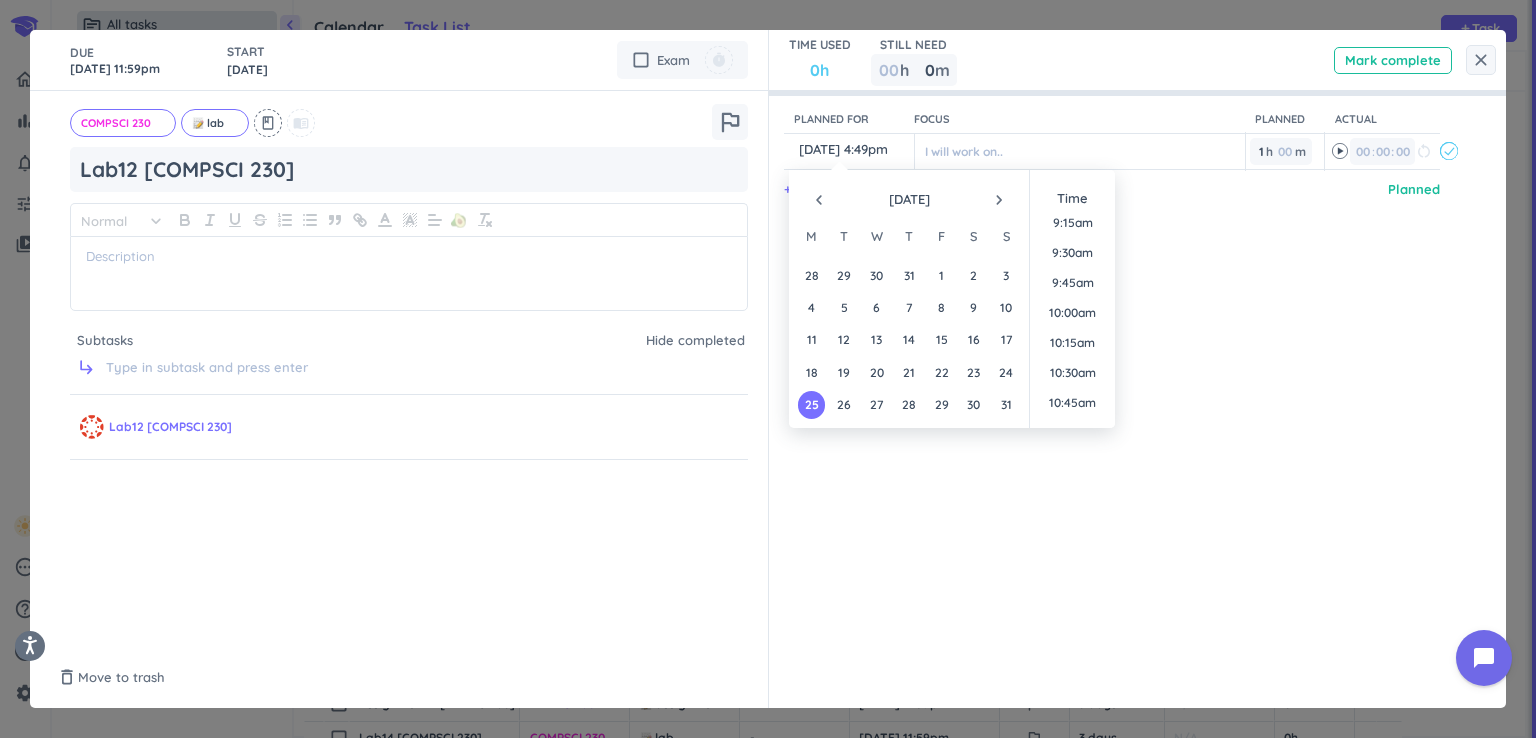 scroll, scrollTop: 1019, scrollLeft: 0, axis: vertical 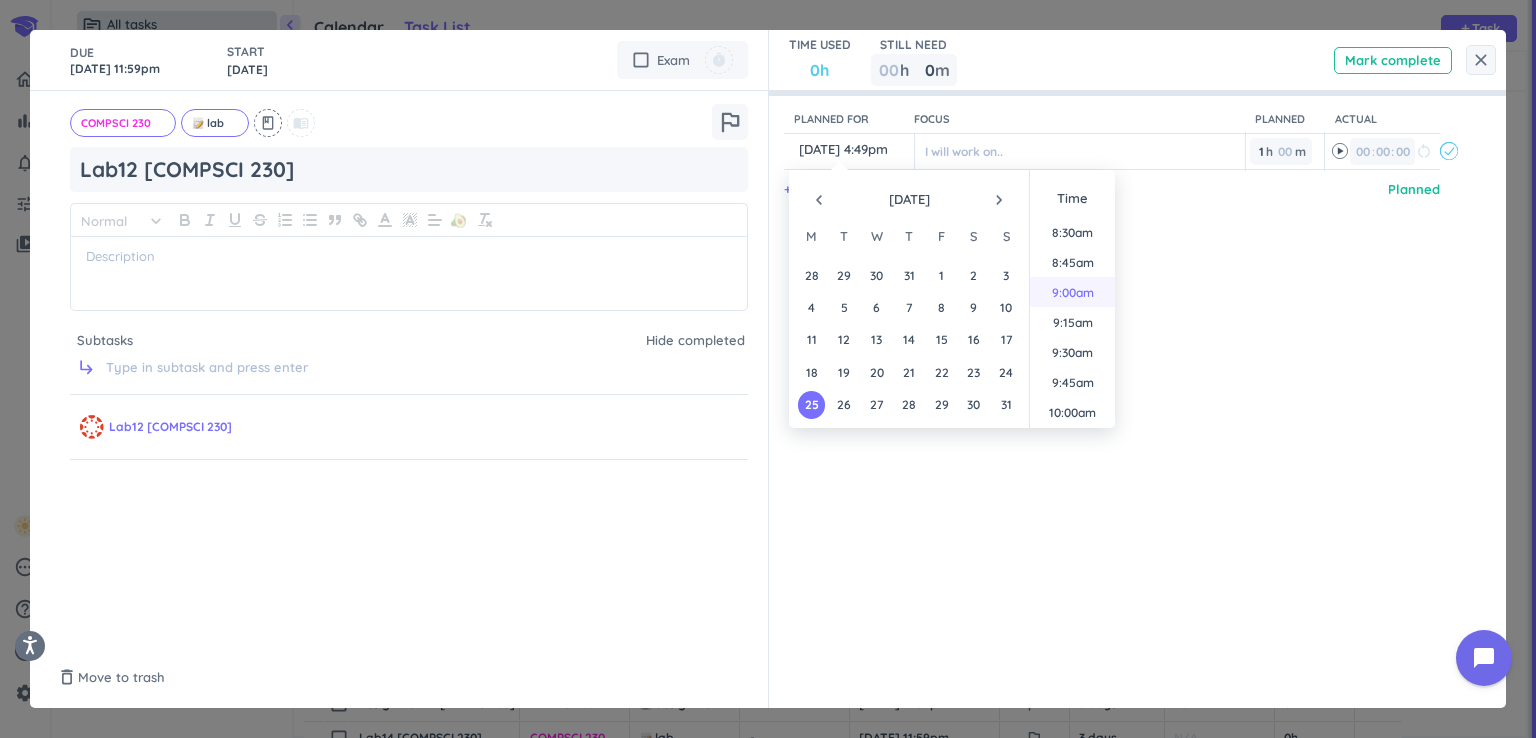 click on "9:00am" at bounding box center (1072, 292) 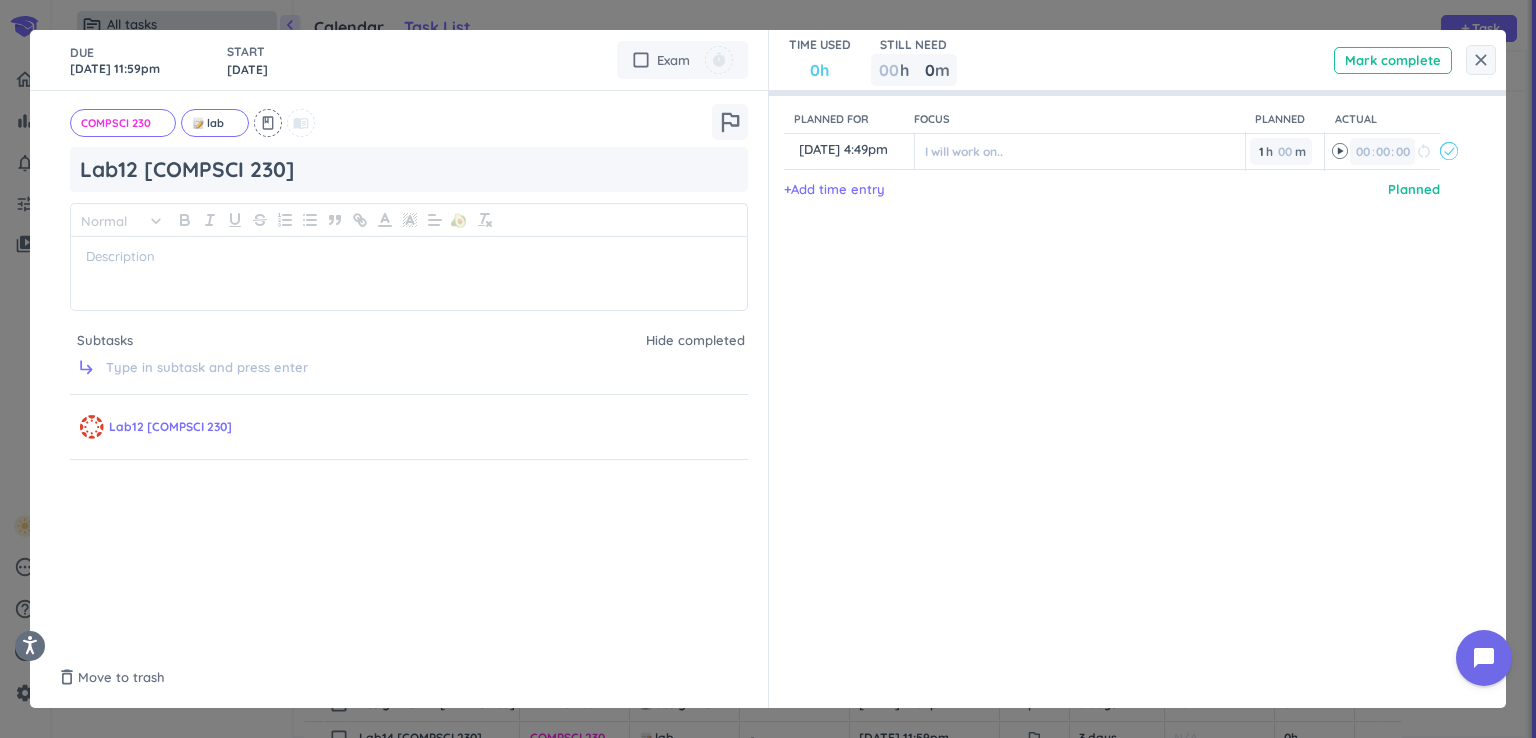 type on "25 Aug, 9:00am" 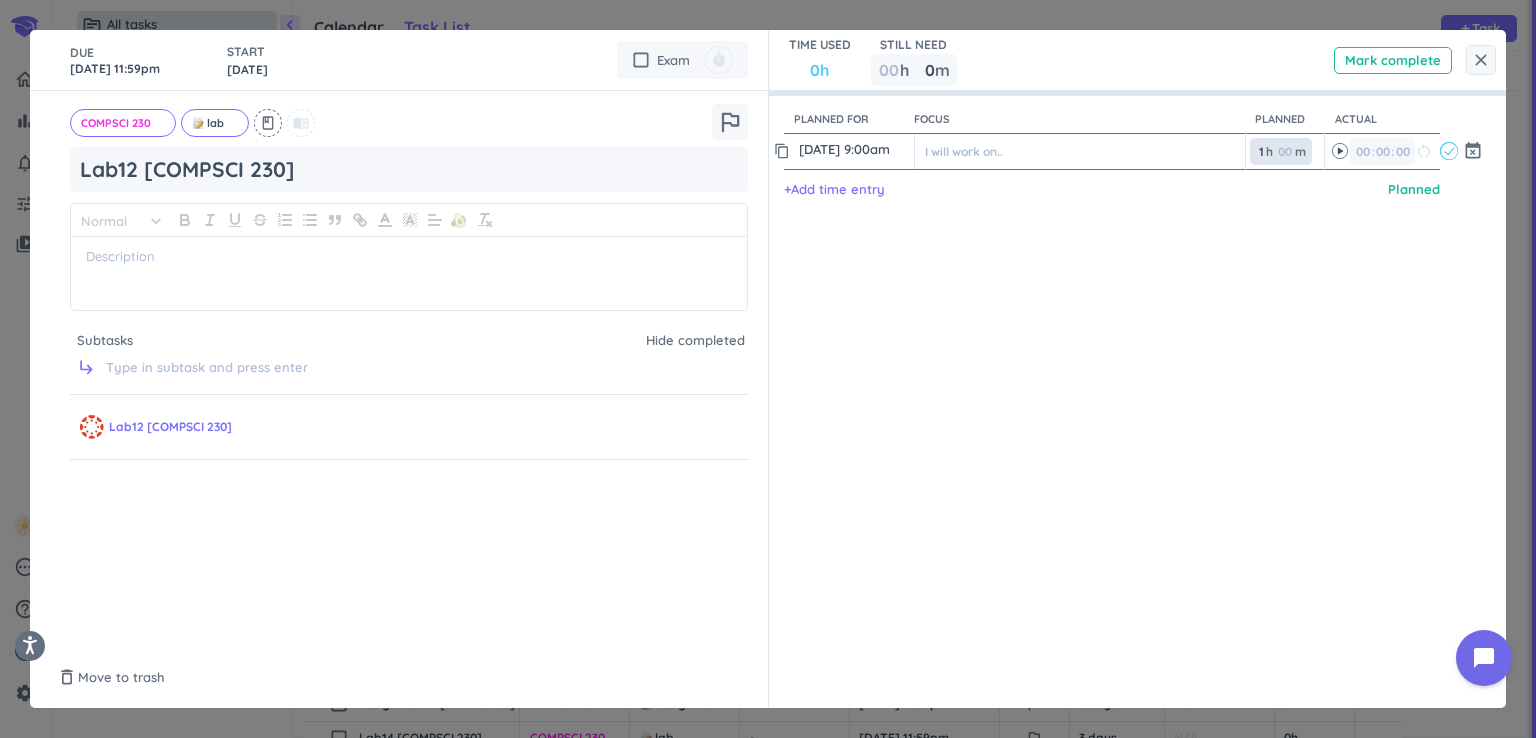 drag, startPoint x: 1253, startPoint y: 150, endPoint x: 1211, endPoint y: 157, distance: 42.579338 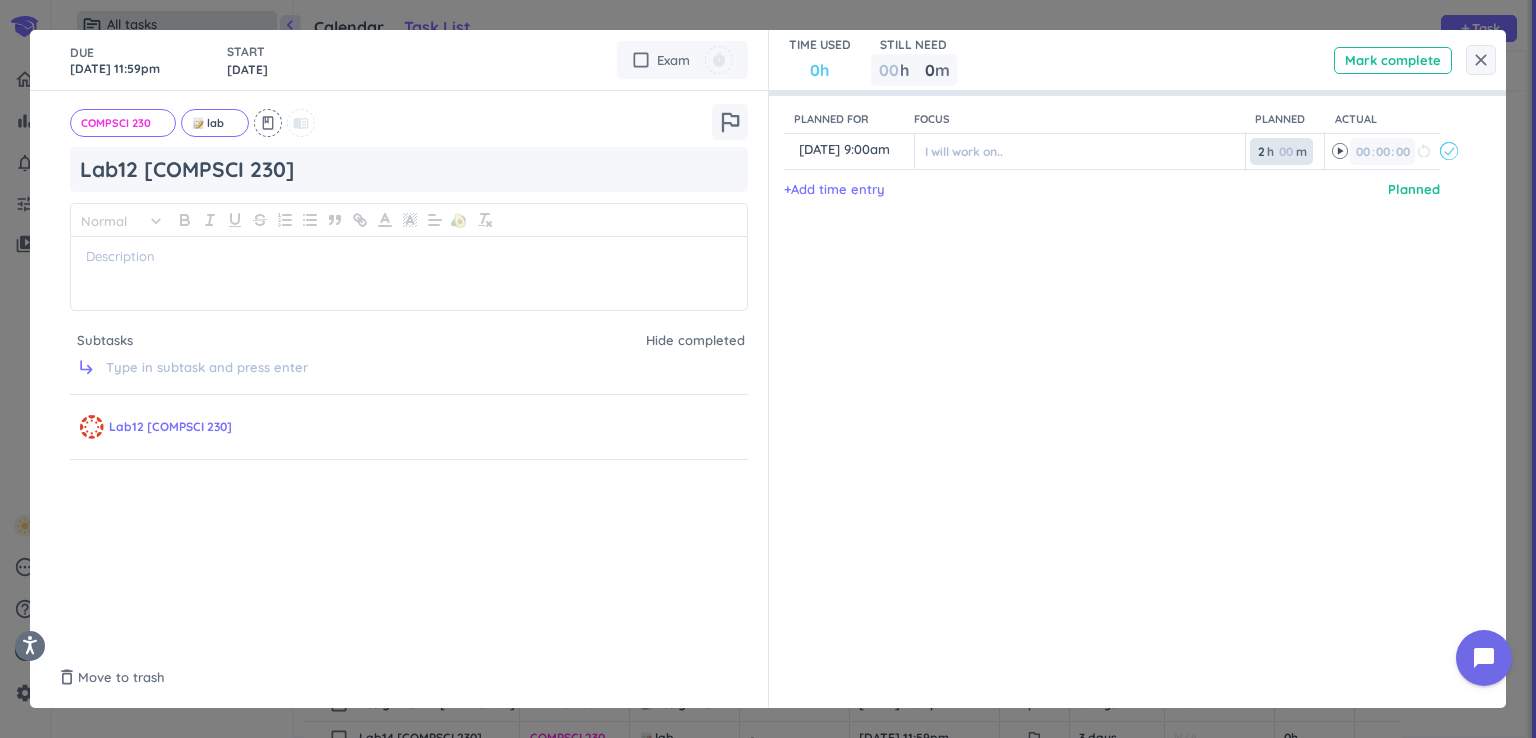 type on "2" 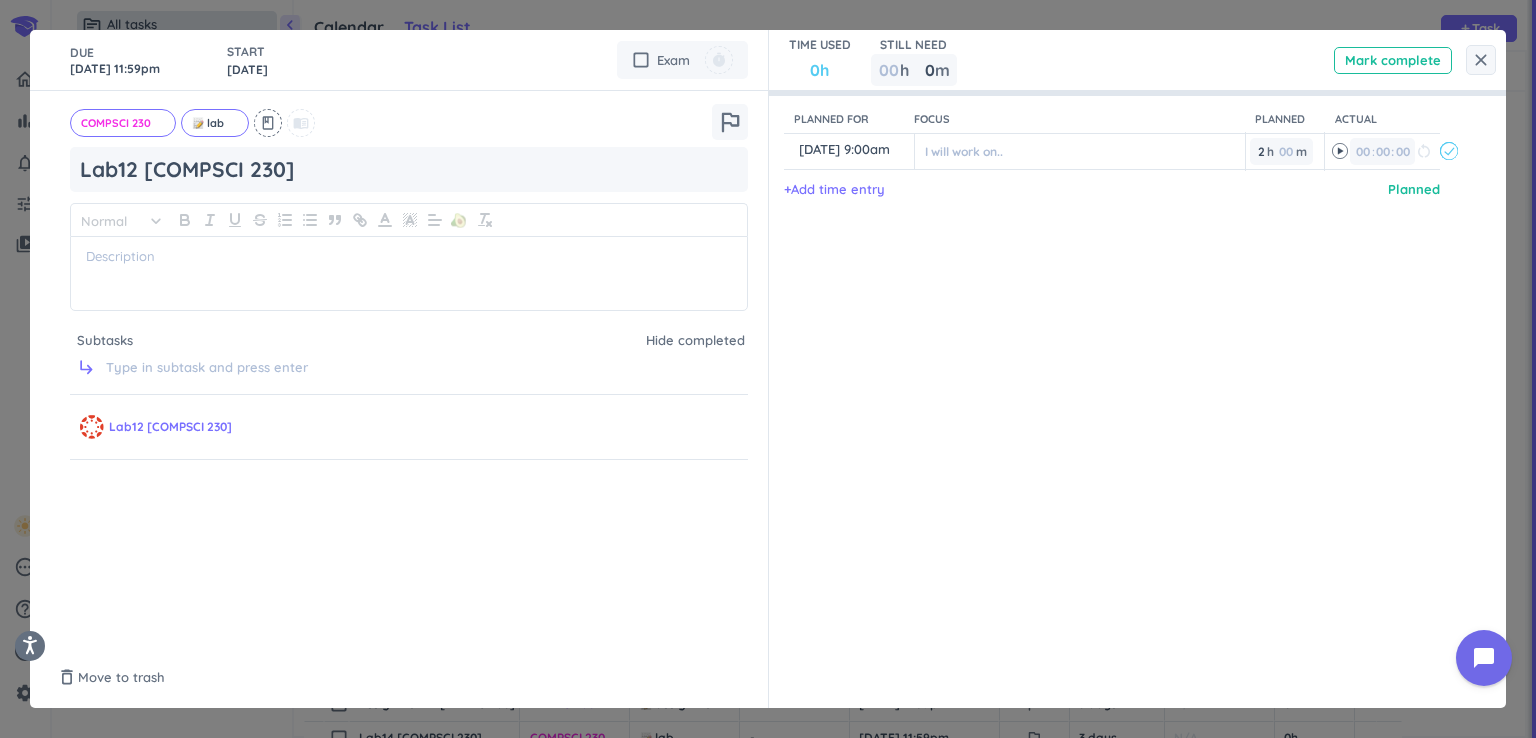 click on "Planned for Focus Planned Actual content_copy 25 Aug, 9:00am ️ I will work on.. 2 2 00 h 00 m 00 00 : 00 restart_alt event_busy +  Add time entry Planned" at bounding box center [1128, 369] 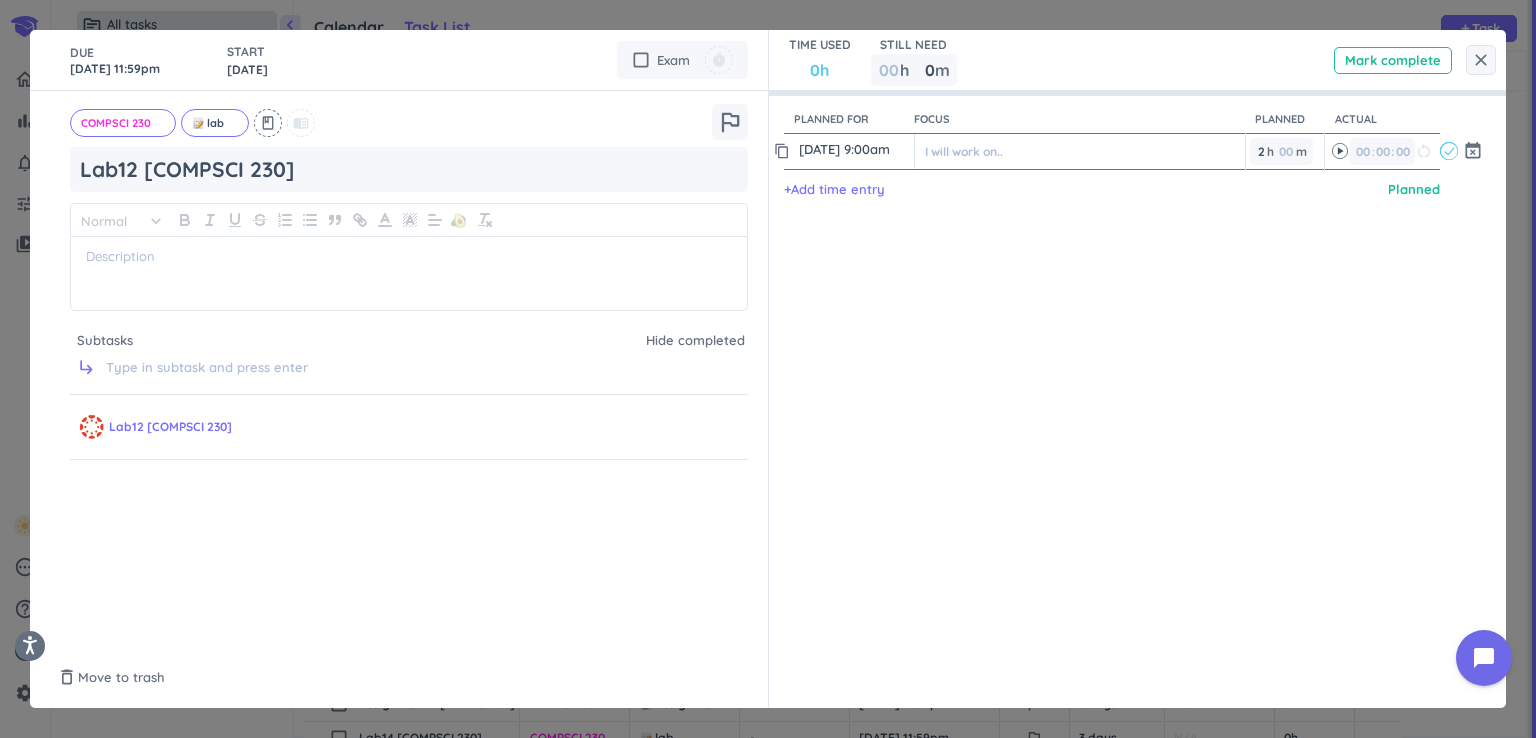 click on "25 Aug, 9:00am" at bounding box center (854, 149) 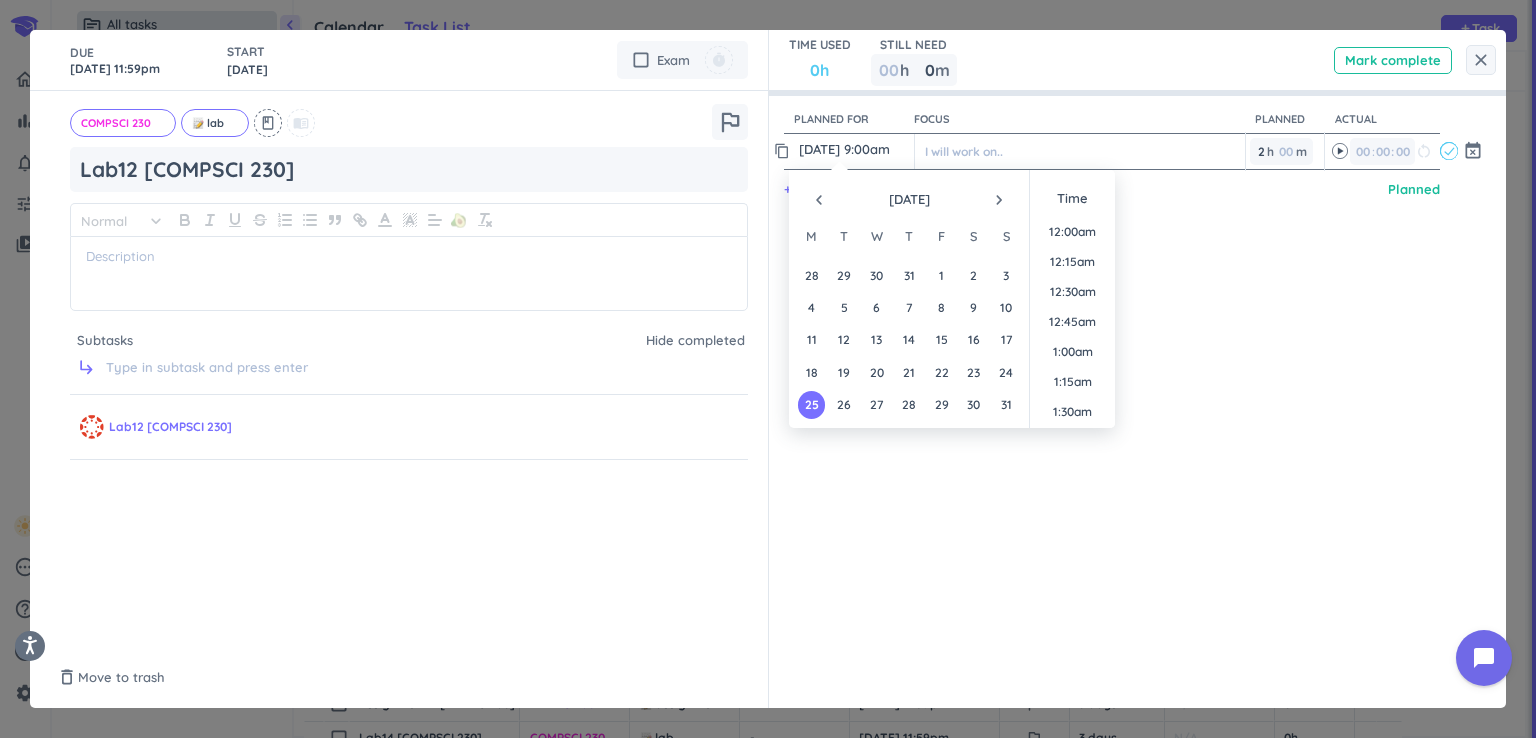 scroll, scrollTop: 988, scrollLeft: 0, axis: vertical 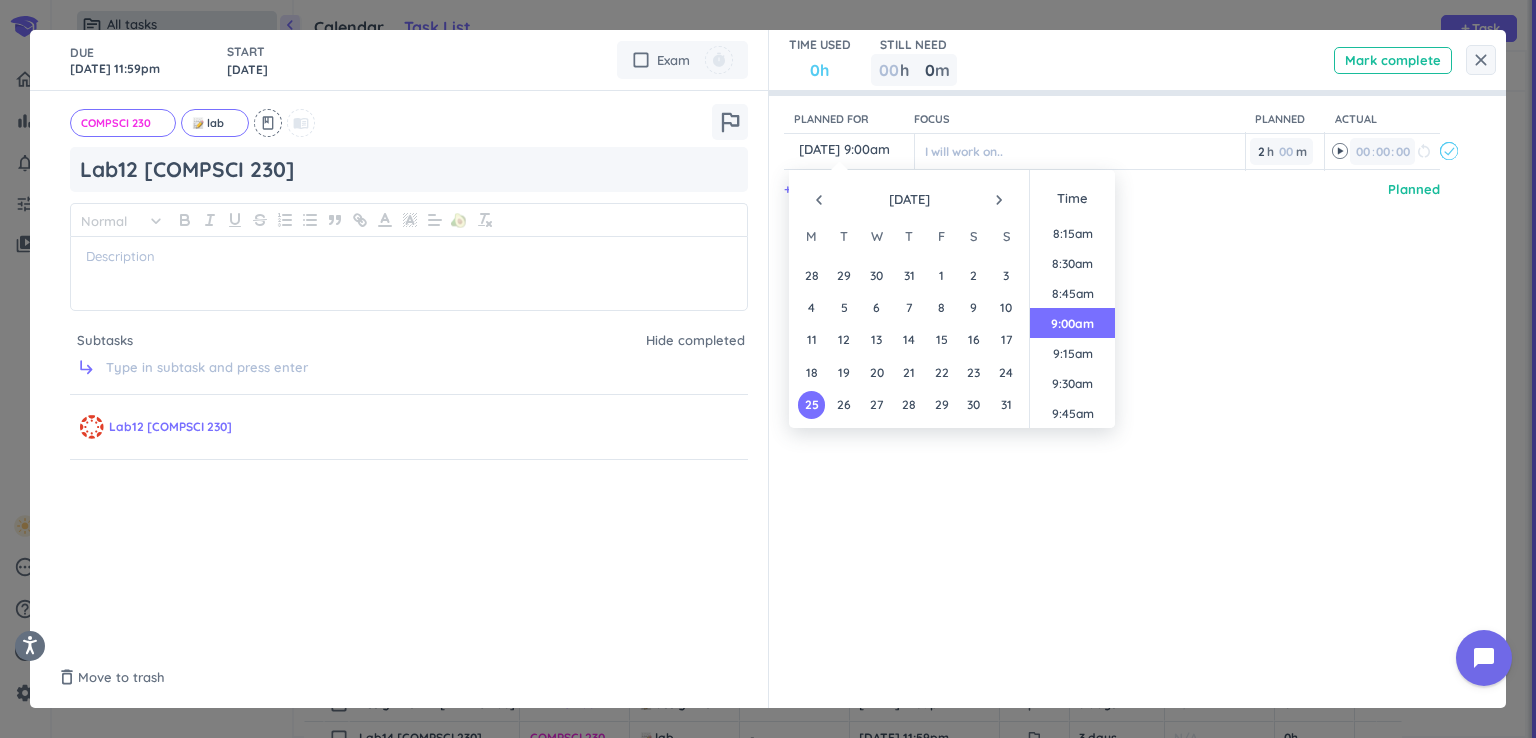 click on "navigate_next" at bounding box center (999, 200) 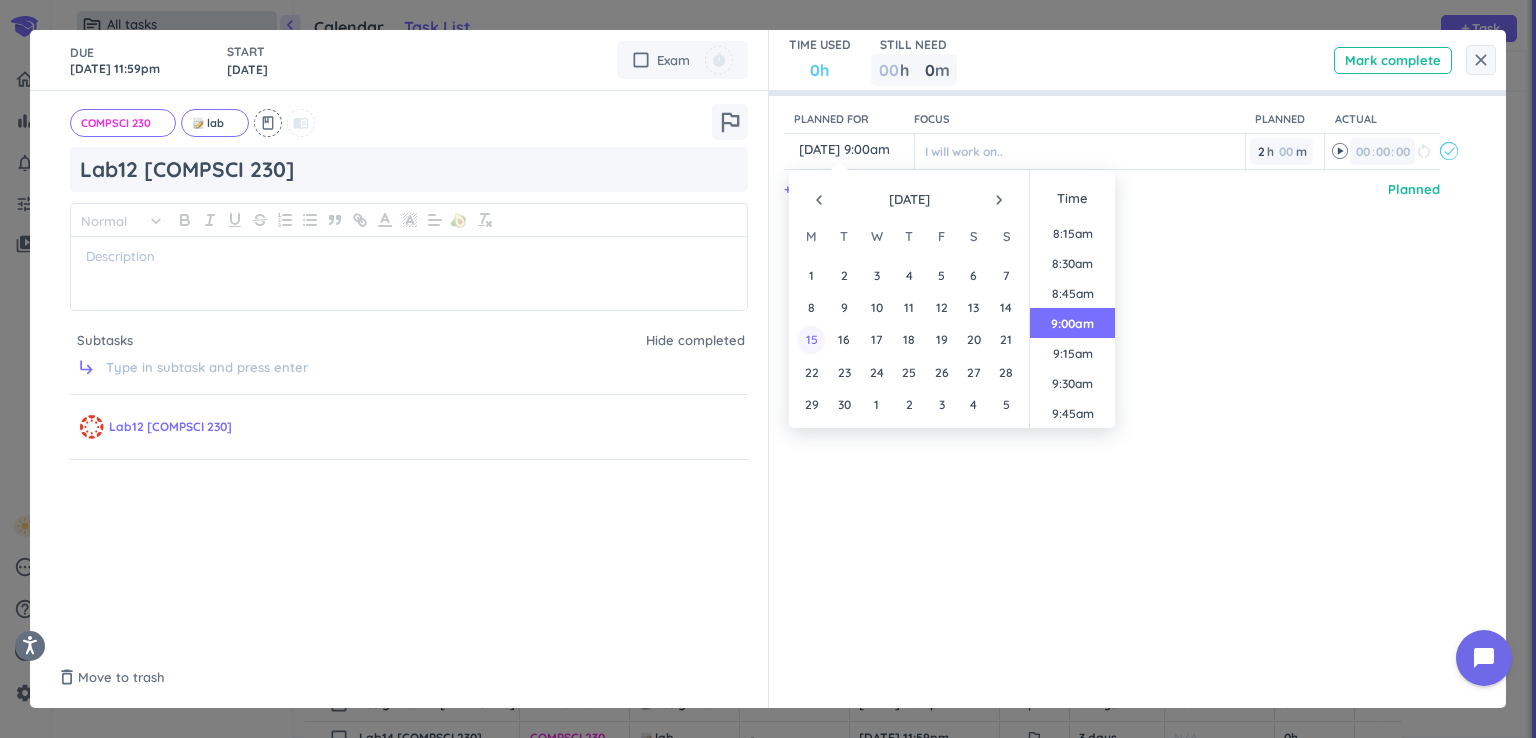 click on "15" at bounding box center (811, 339) 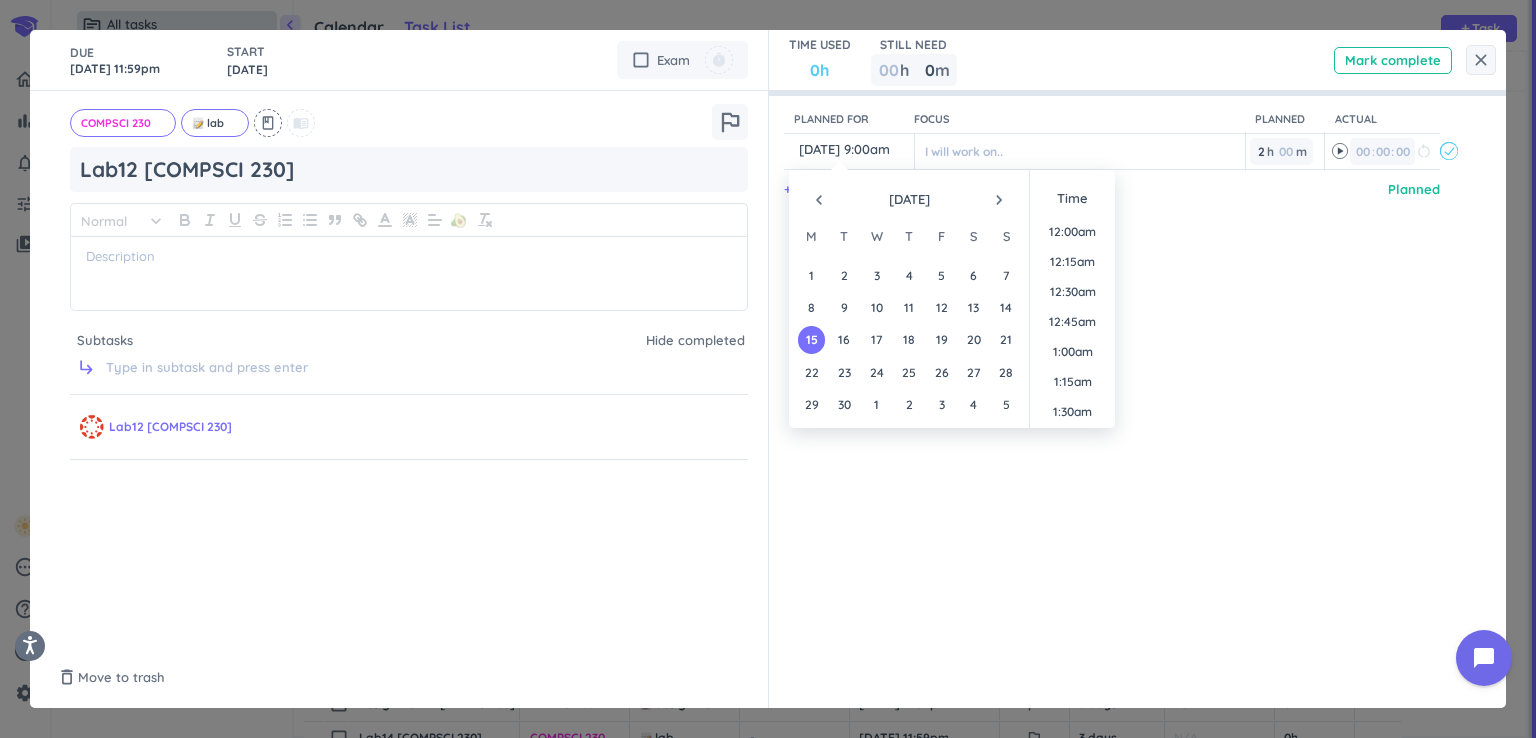 scroll, scrollTop: 988, scrollLeft: 0, axis: vertical 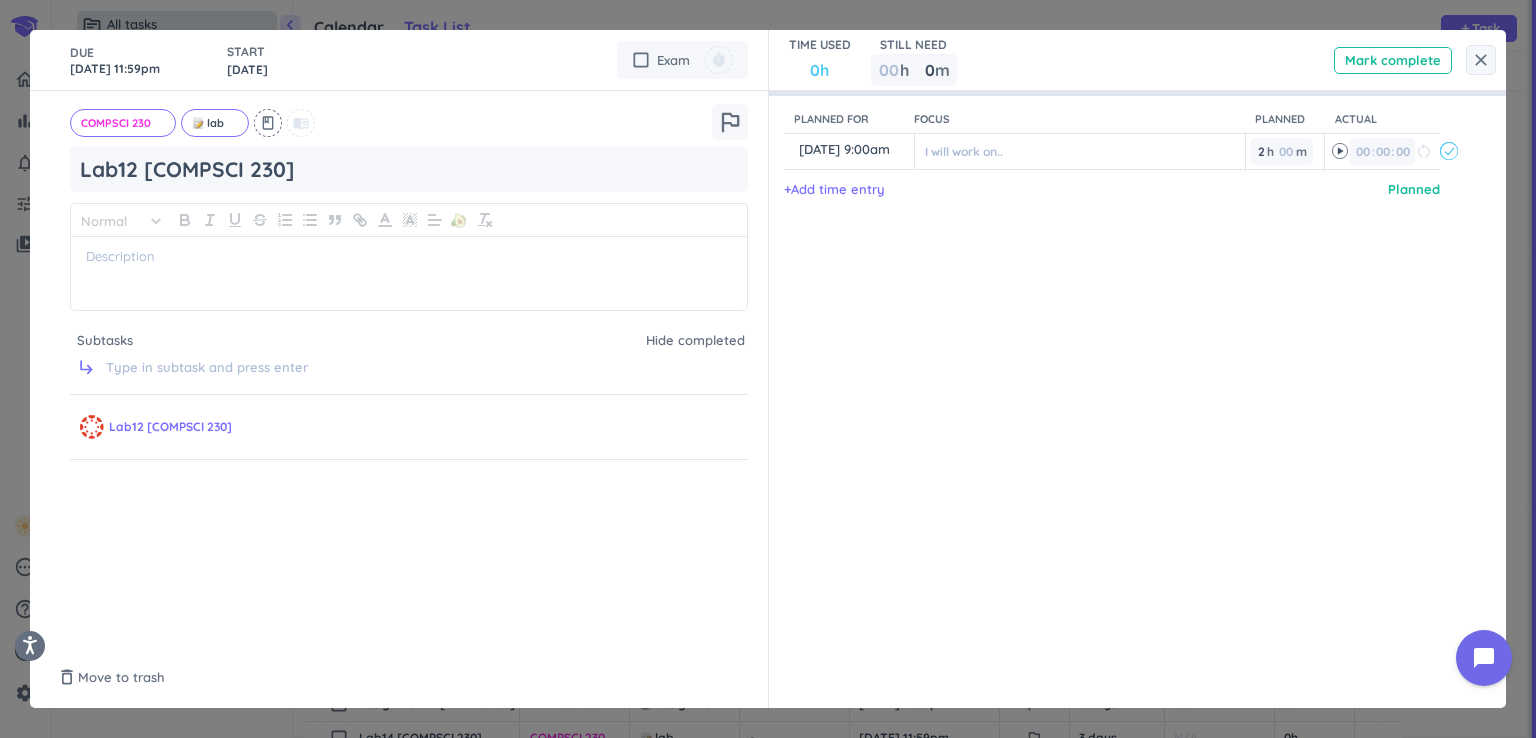 click on "Planned for Focus Planned Actual content_copy 15 Sep, 9:00am ️ I will work on.. 2 2 00 h 00 m 00 00 : 00 restart_alt event_busy +  Add time entry Planned" at bounding box center (1128, 369) 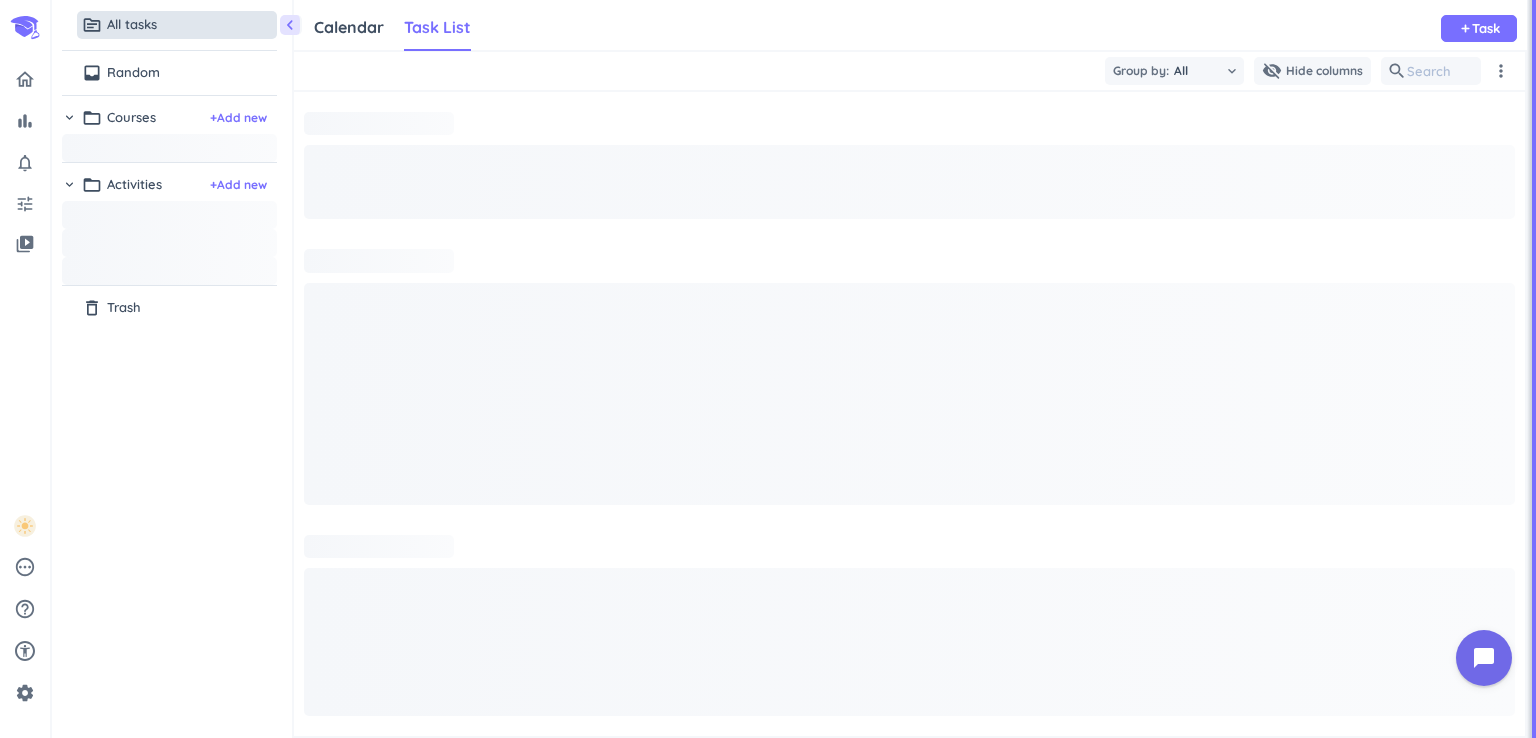 scroll, scrollTop: 0, scrollLeft: 0, axis: both 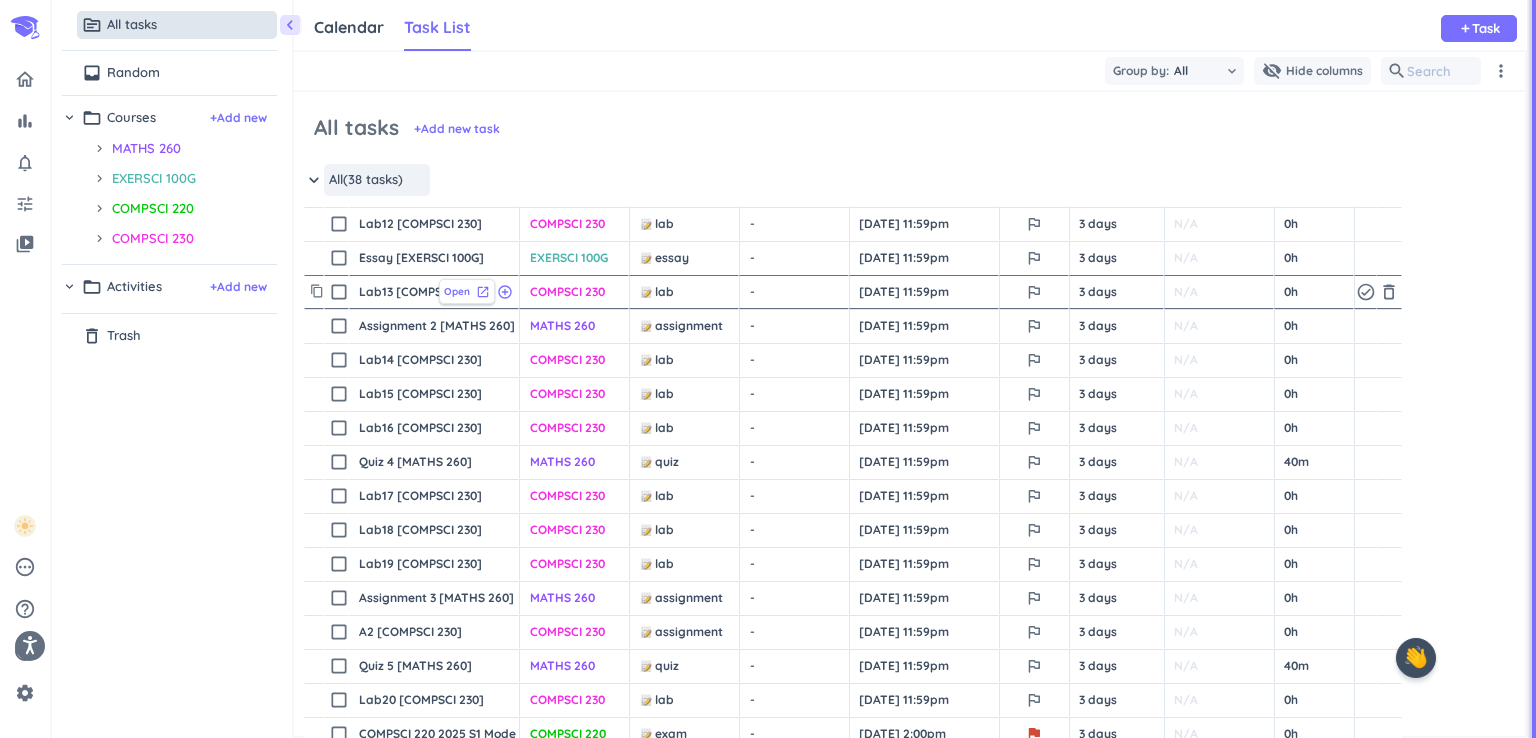 click on "Open" at bounding box center [457, 291] 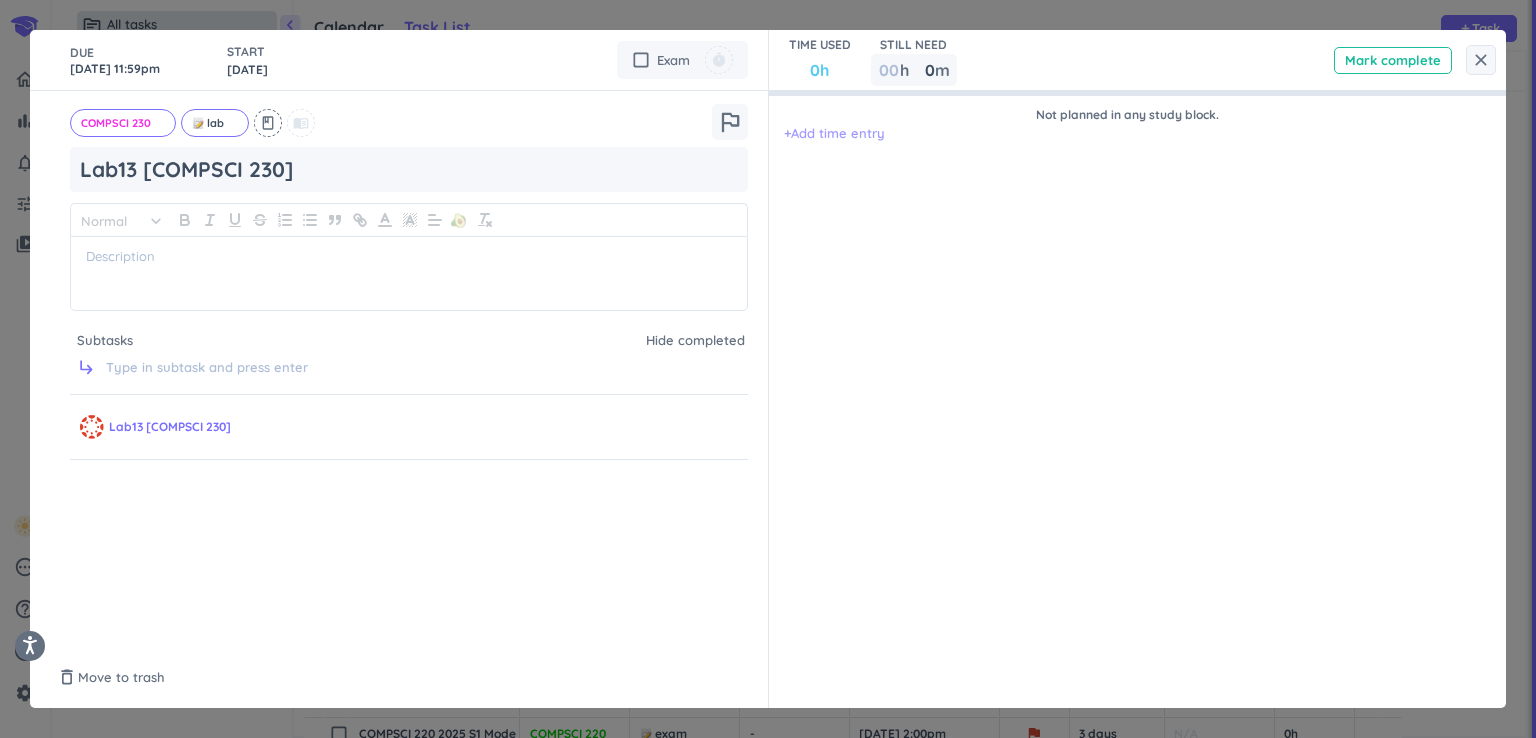 click on "+  Add time entry" at bounding box center [834, 134] 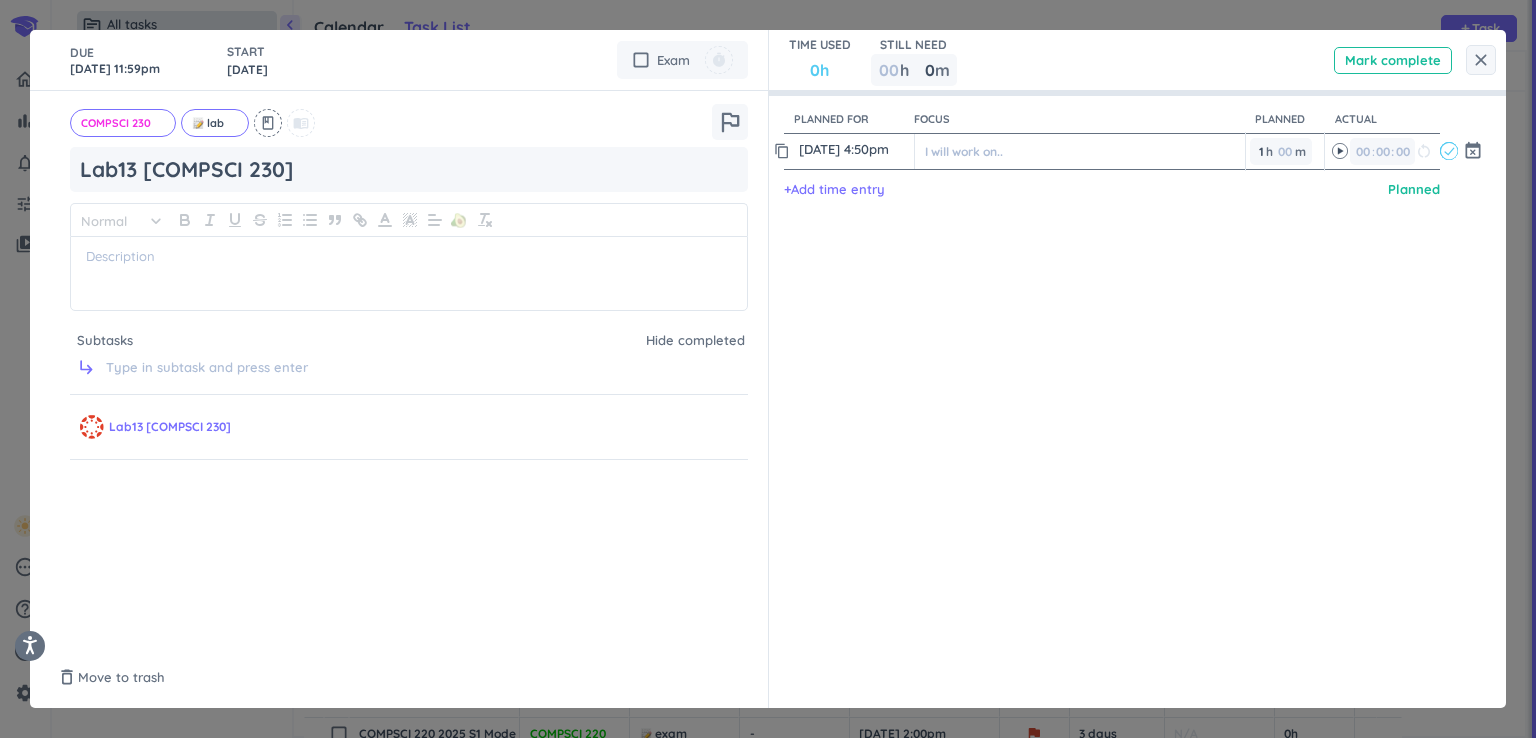 click on "[DATE] 4:50pm" at bounding box center (854, 149) 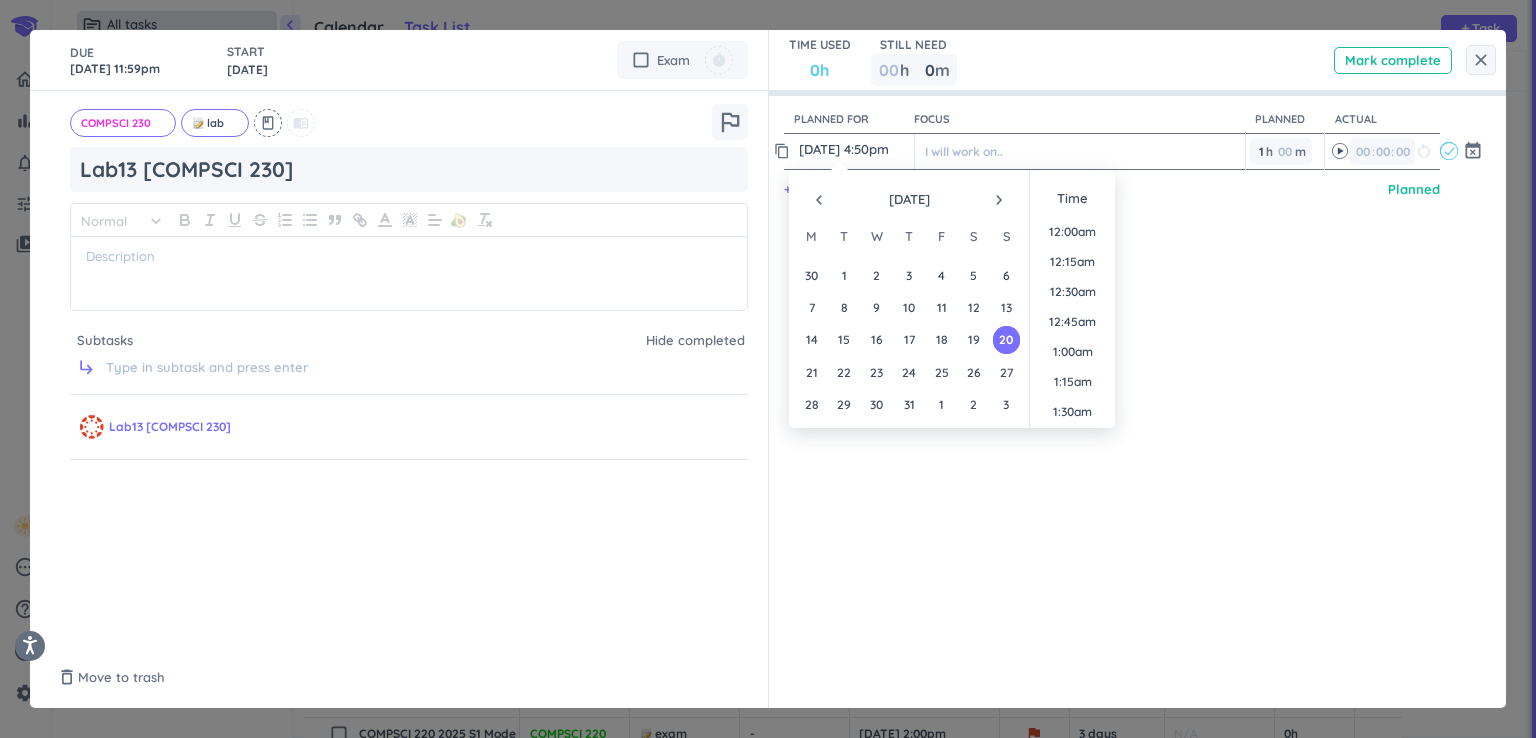 scroll, scrollTop: 1919, scrollLeft: 0, axis: vertical 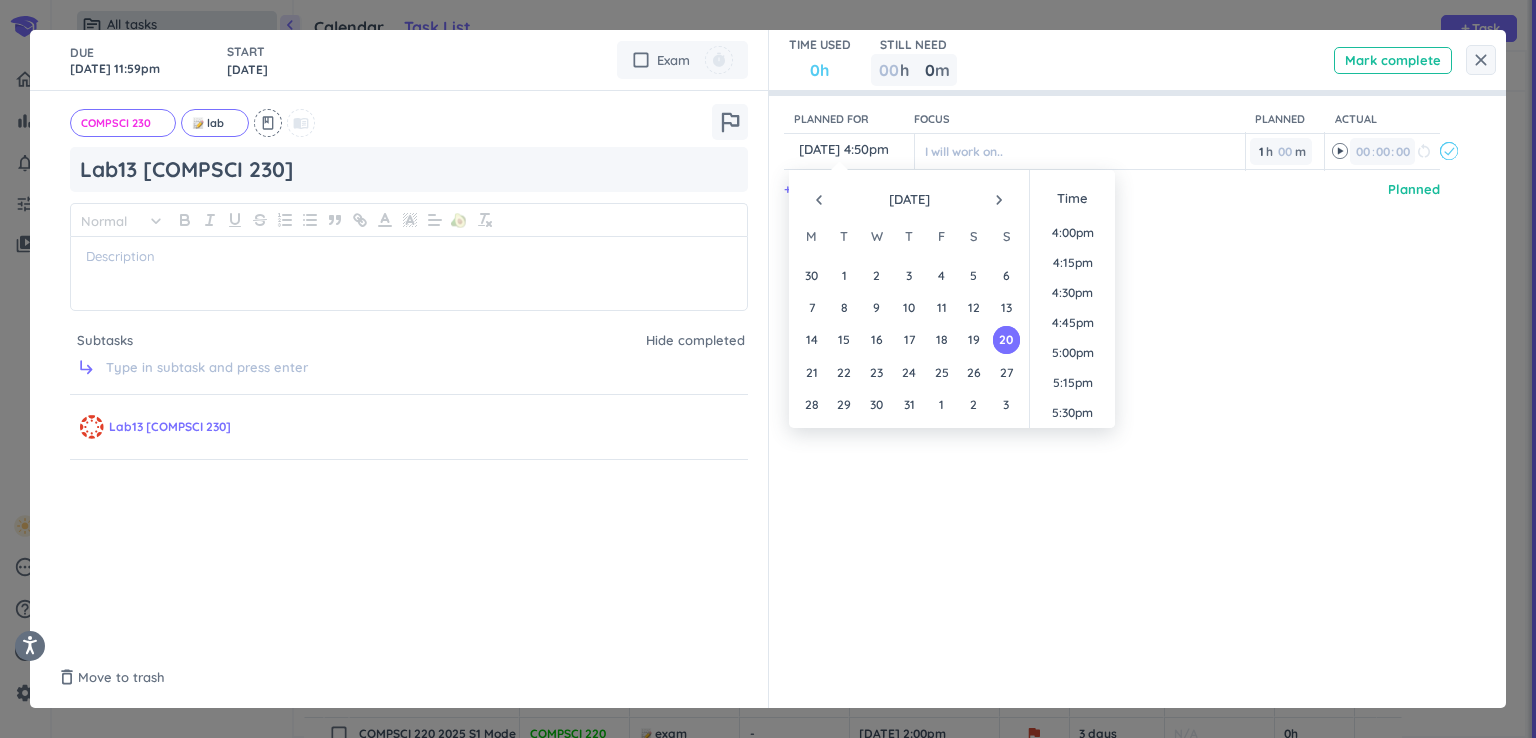 click on "navigate_next" at bounding box center [999, 200] 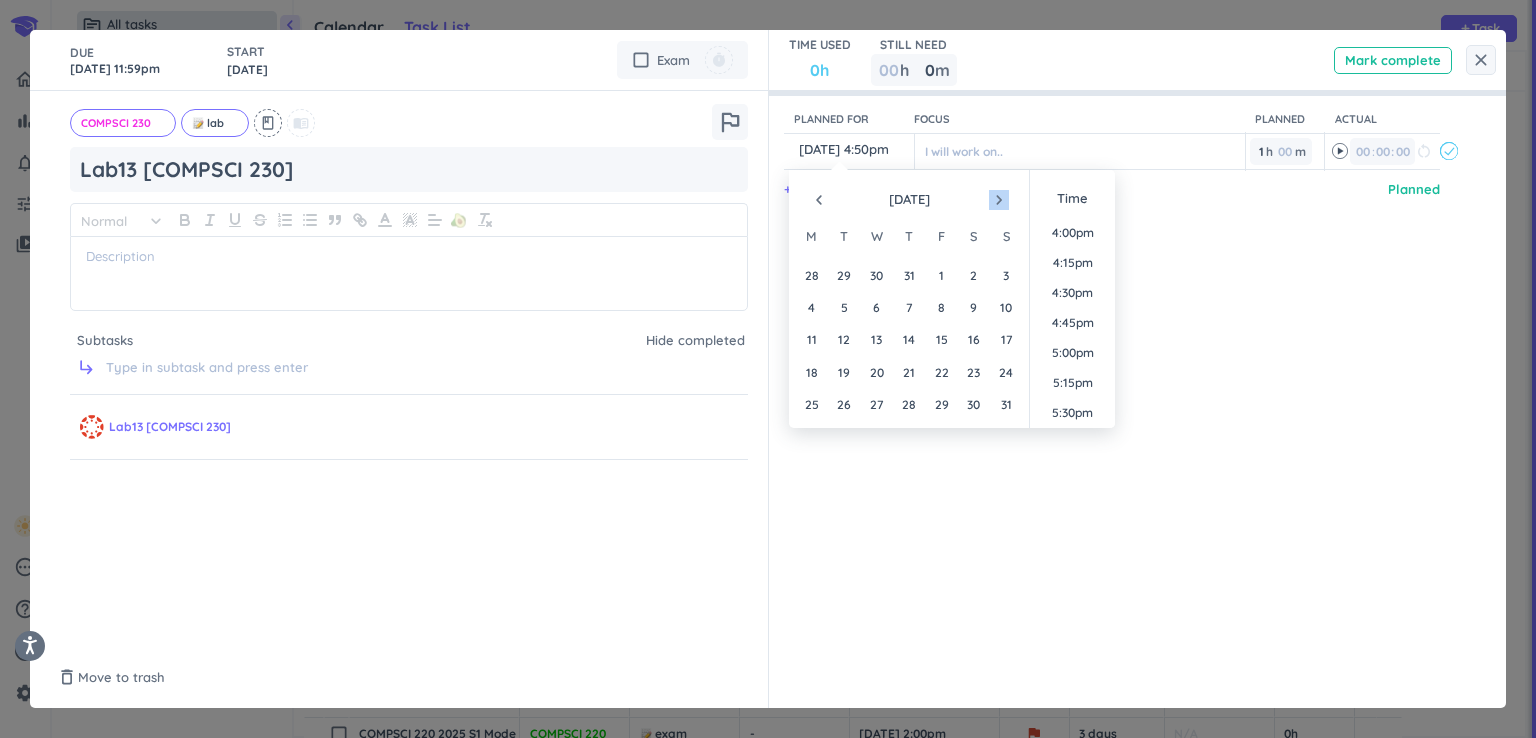 click on "navigate_next" at bounding box center [999, 200] 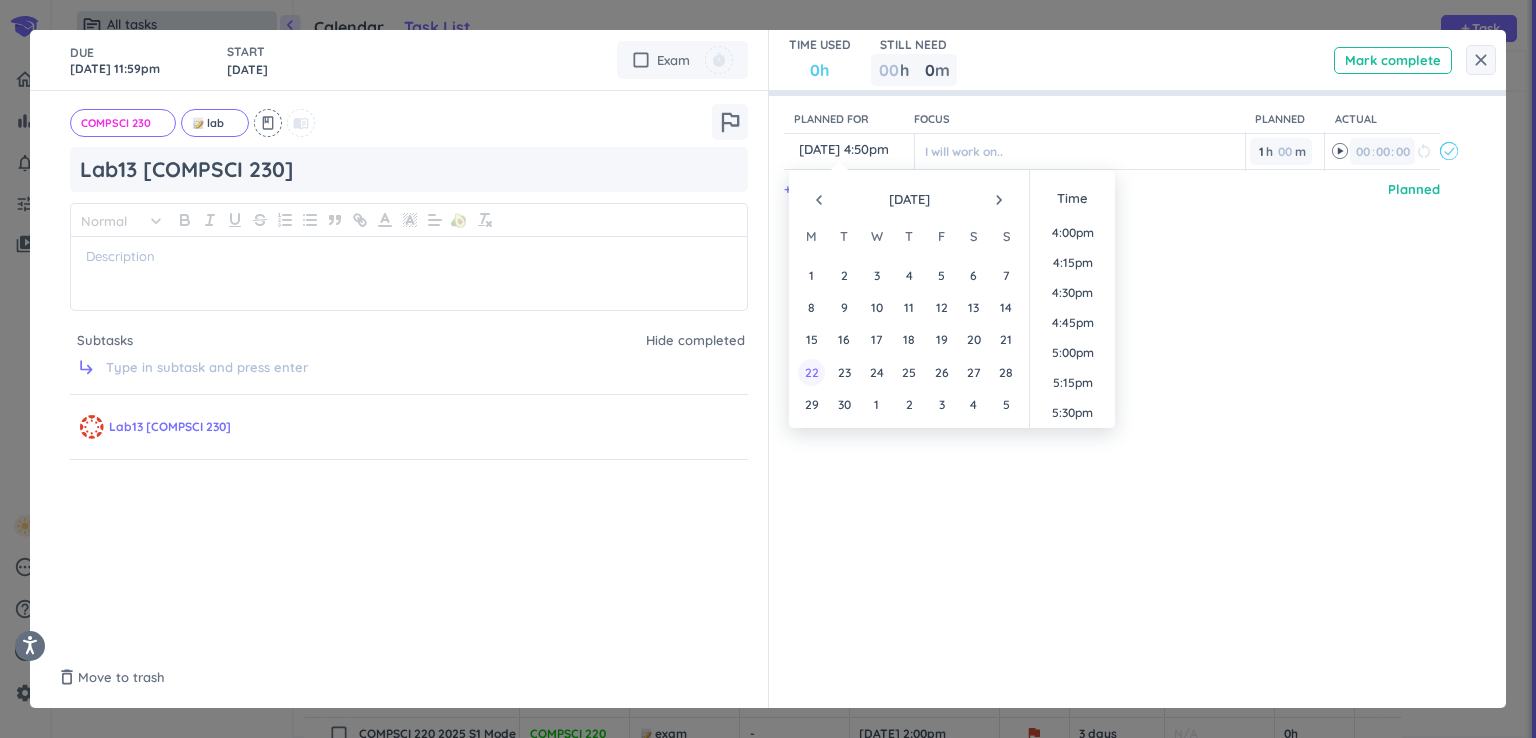 click on "22" at bounding box center [811, 372] 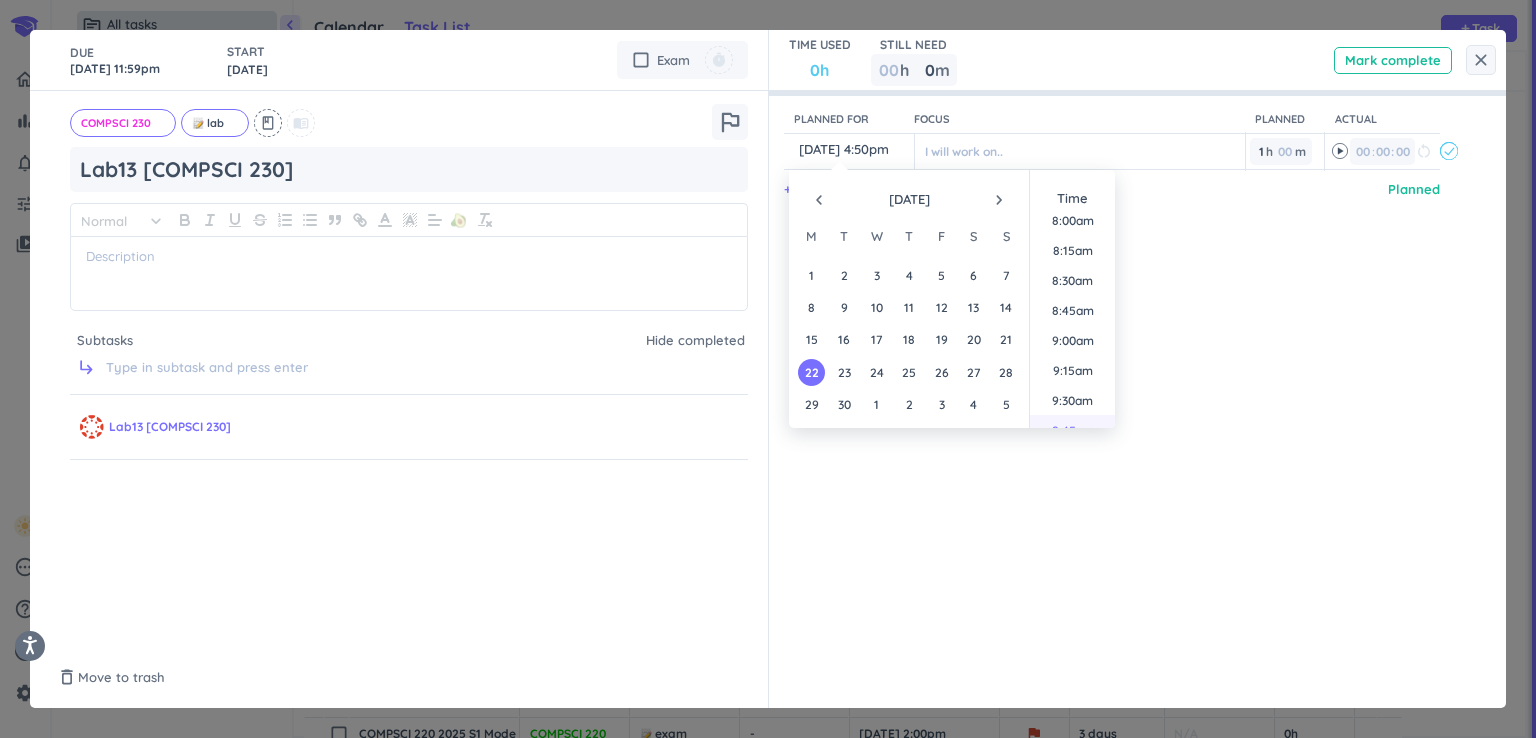 scroll, scrollTop: 1019, scrollLeft: 0, axis: vertical 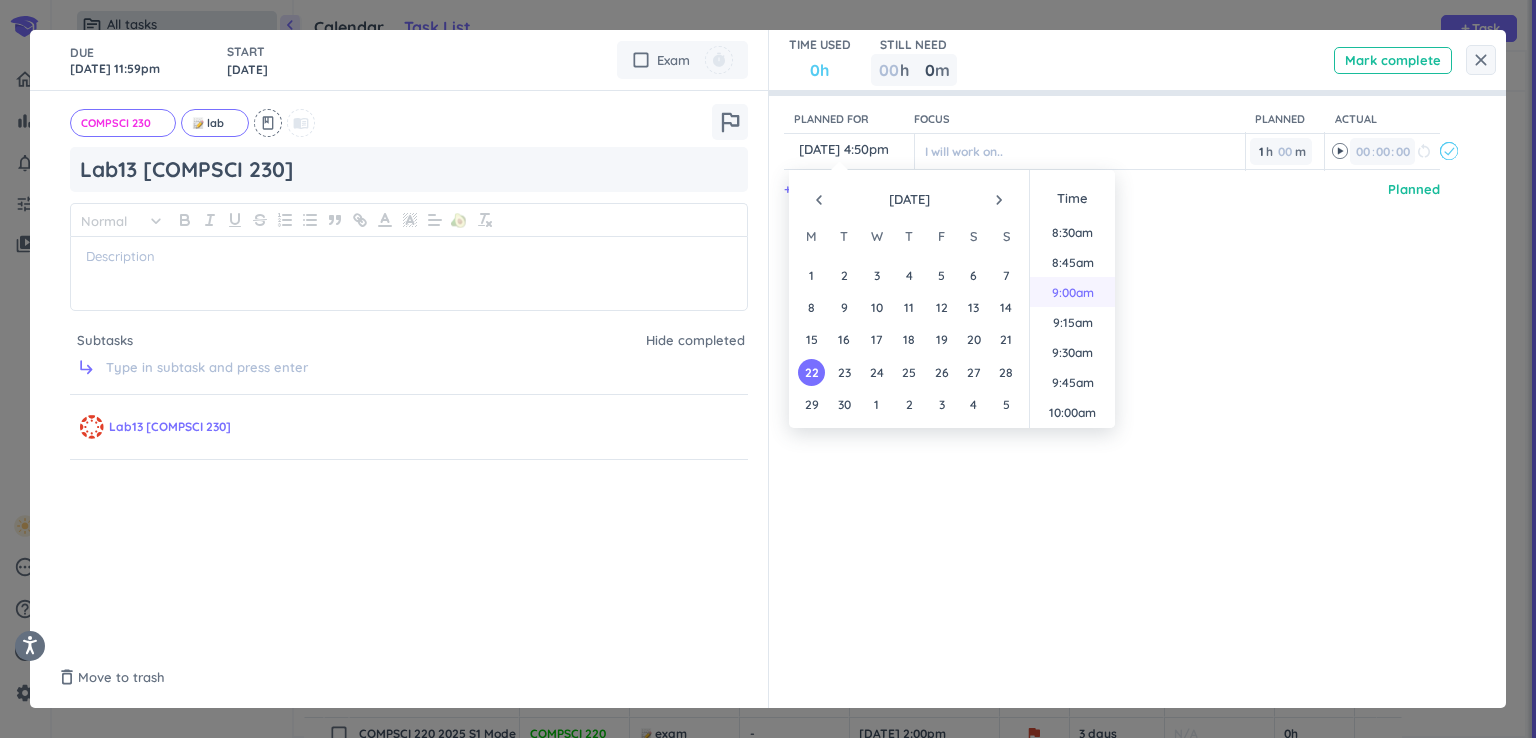 click on "9:00am" at bounding box center [1072, 292] 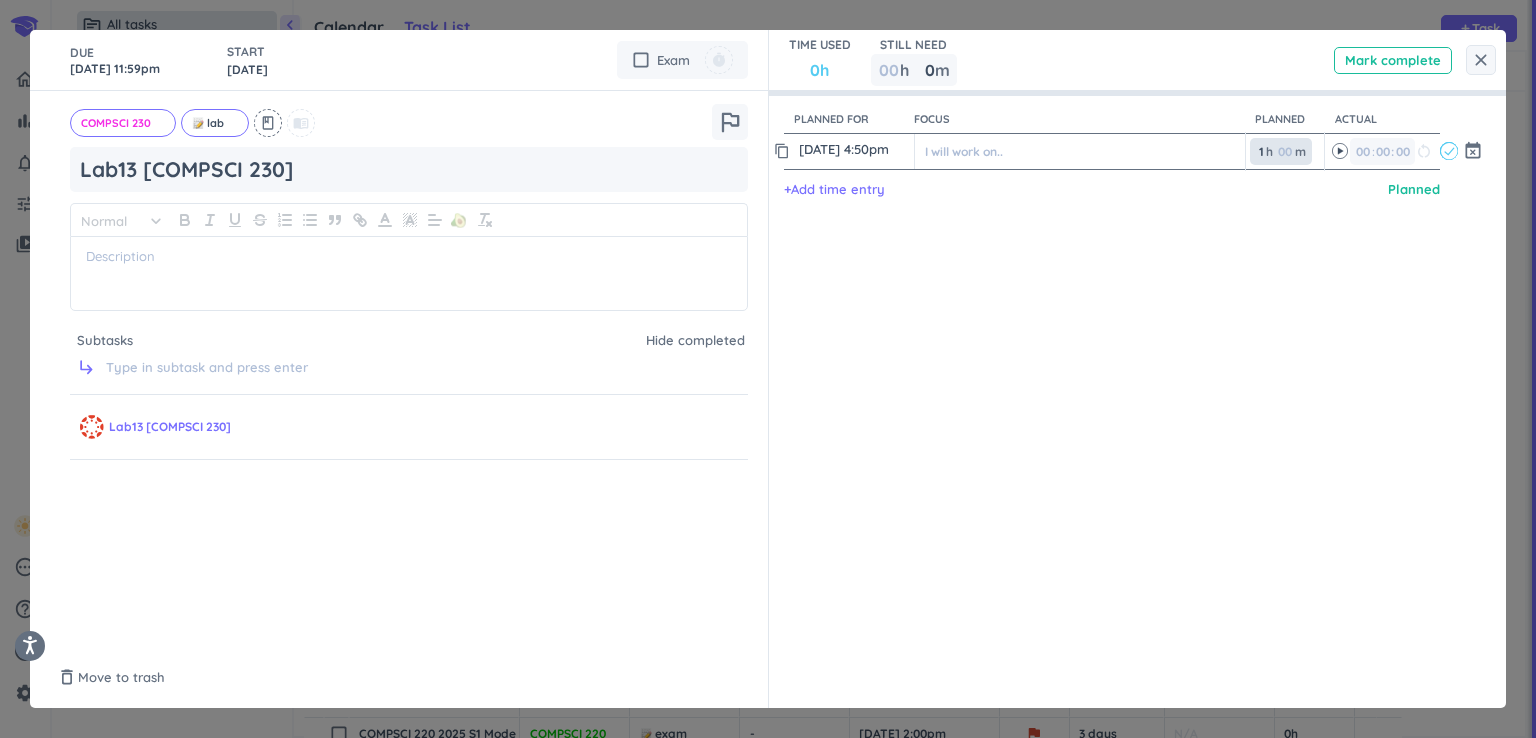 type on "[DATE] 9:00am" 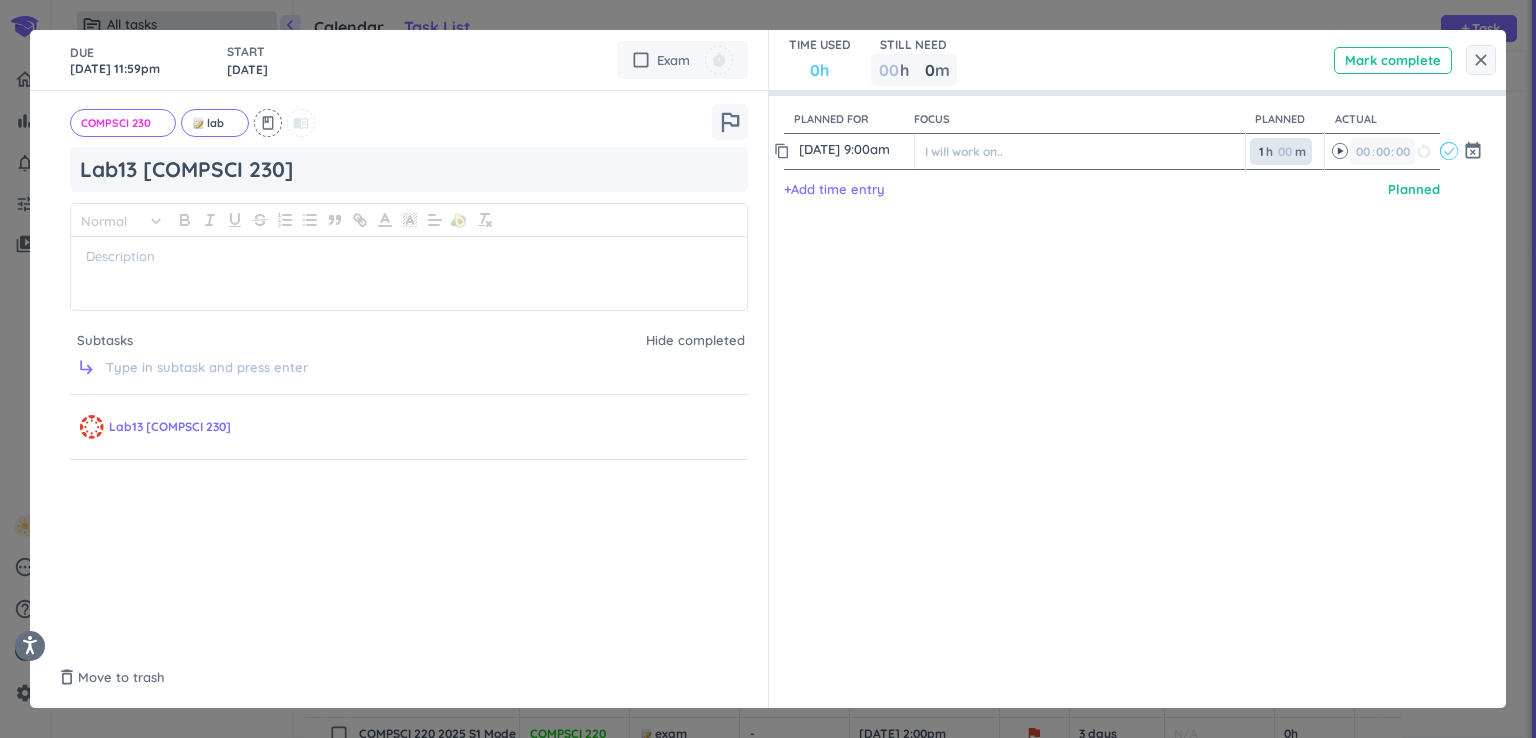 click on "1 1 00" at bounding box center [1265, 151] 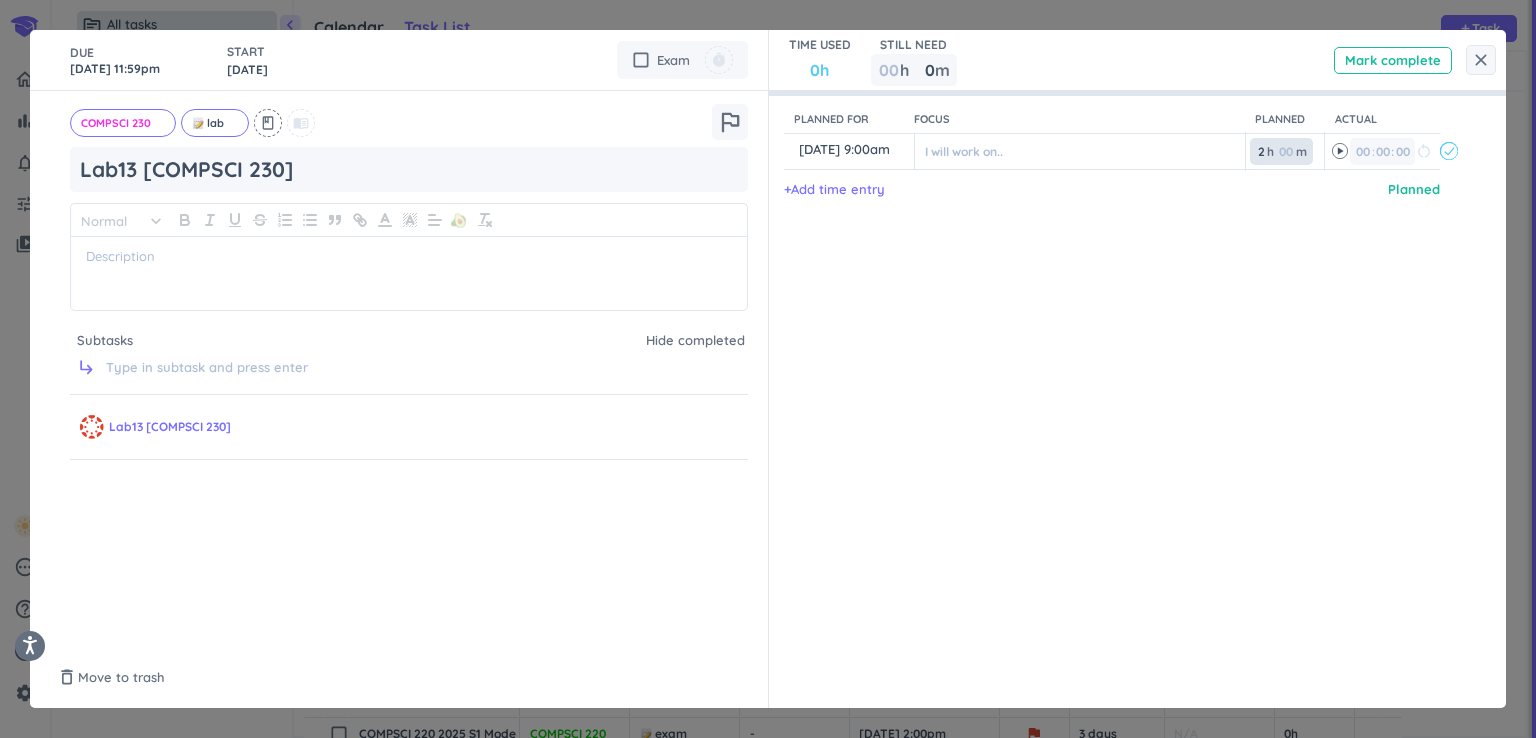 type on "2" 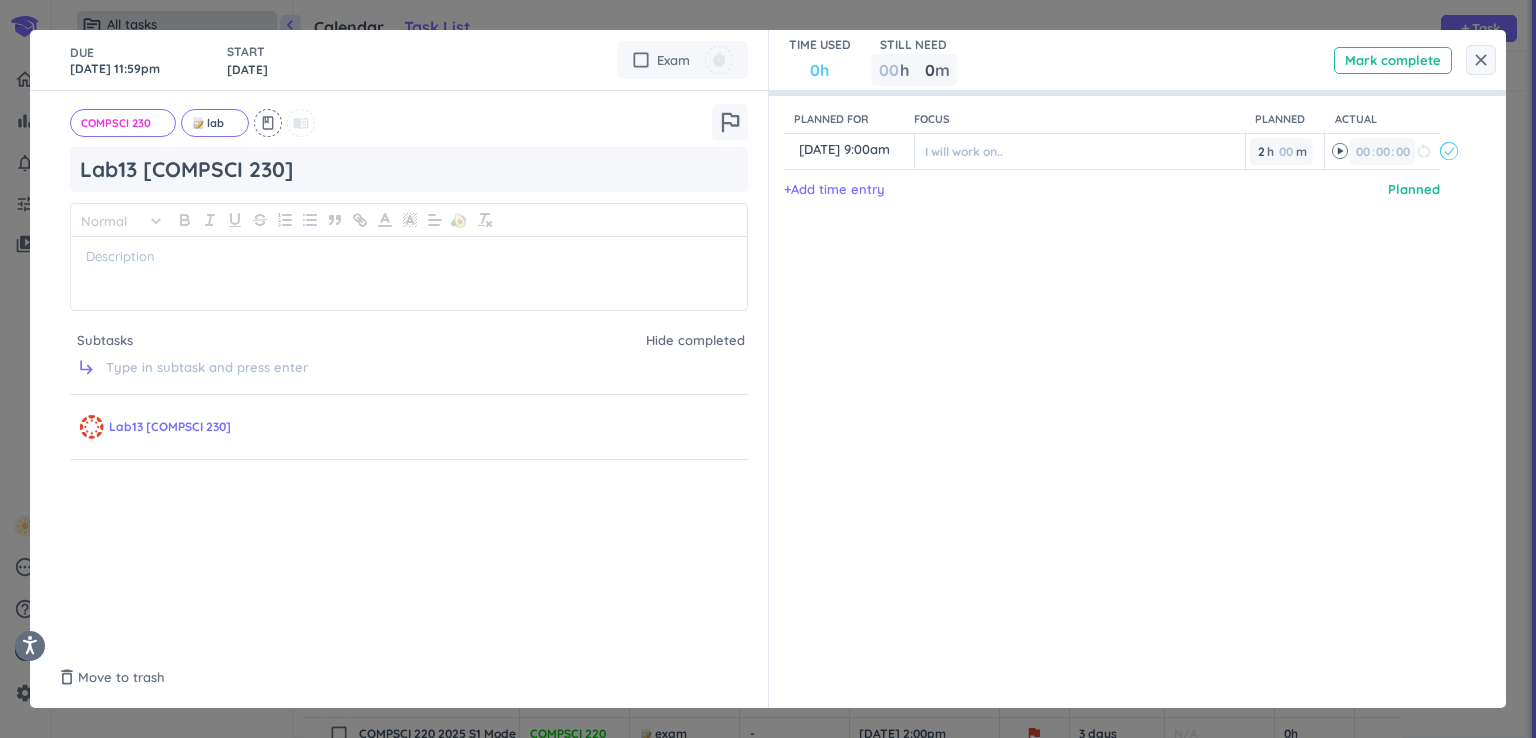 click on "Planned for Focus Planned Actual content_copy [DATE] 9:00am ️ I will work on.. 2 2 00 h 00 m 00 00 : 00 restart_alt event_busy +  Add time entry Planned" at bounding box center (1128, 369) 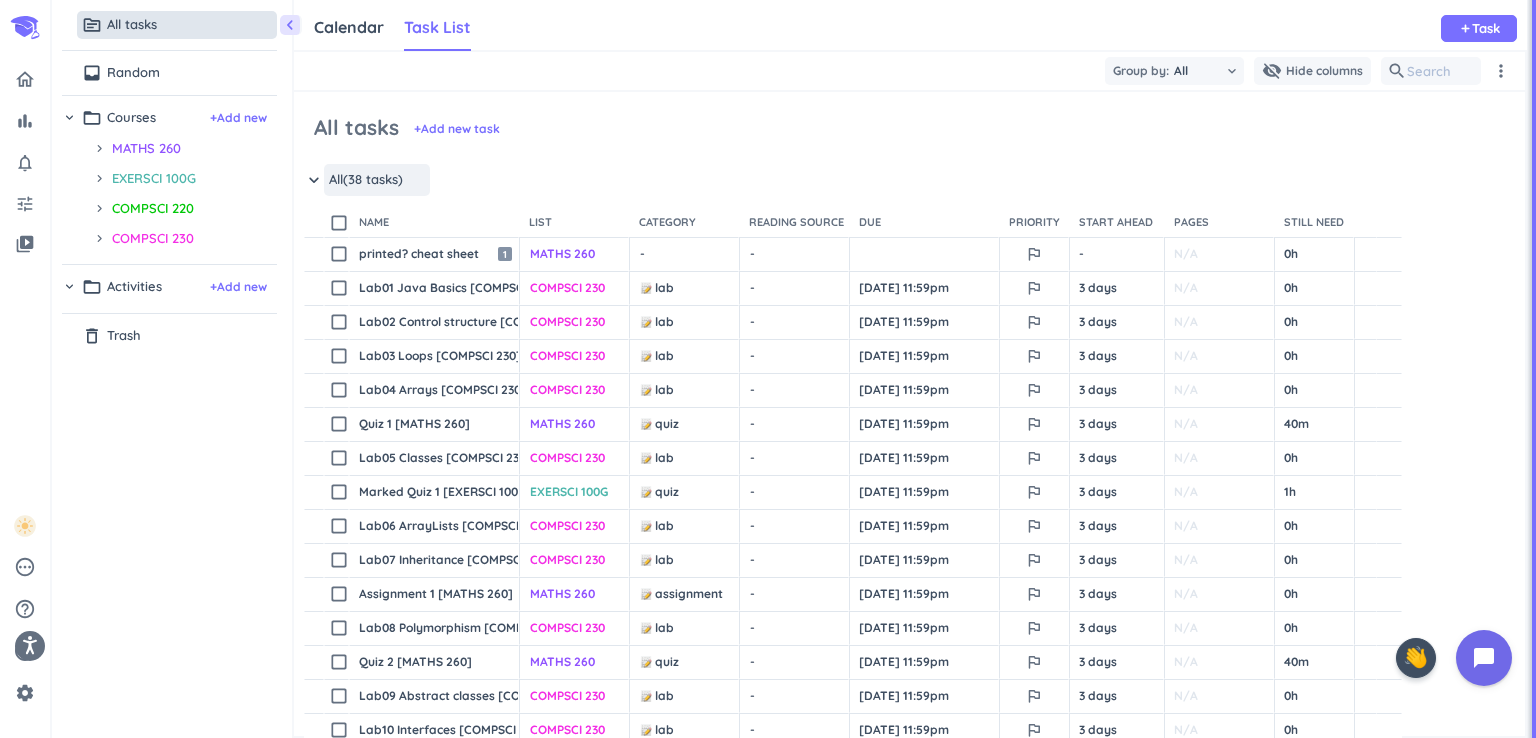 scroll, scrollTop: 0, scrollLeft: 0, axis: both 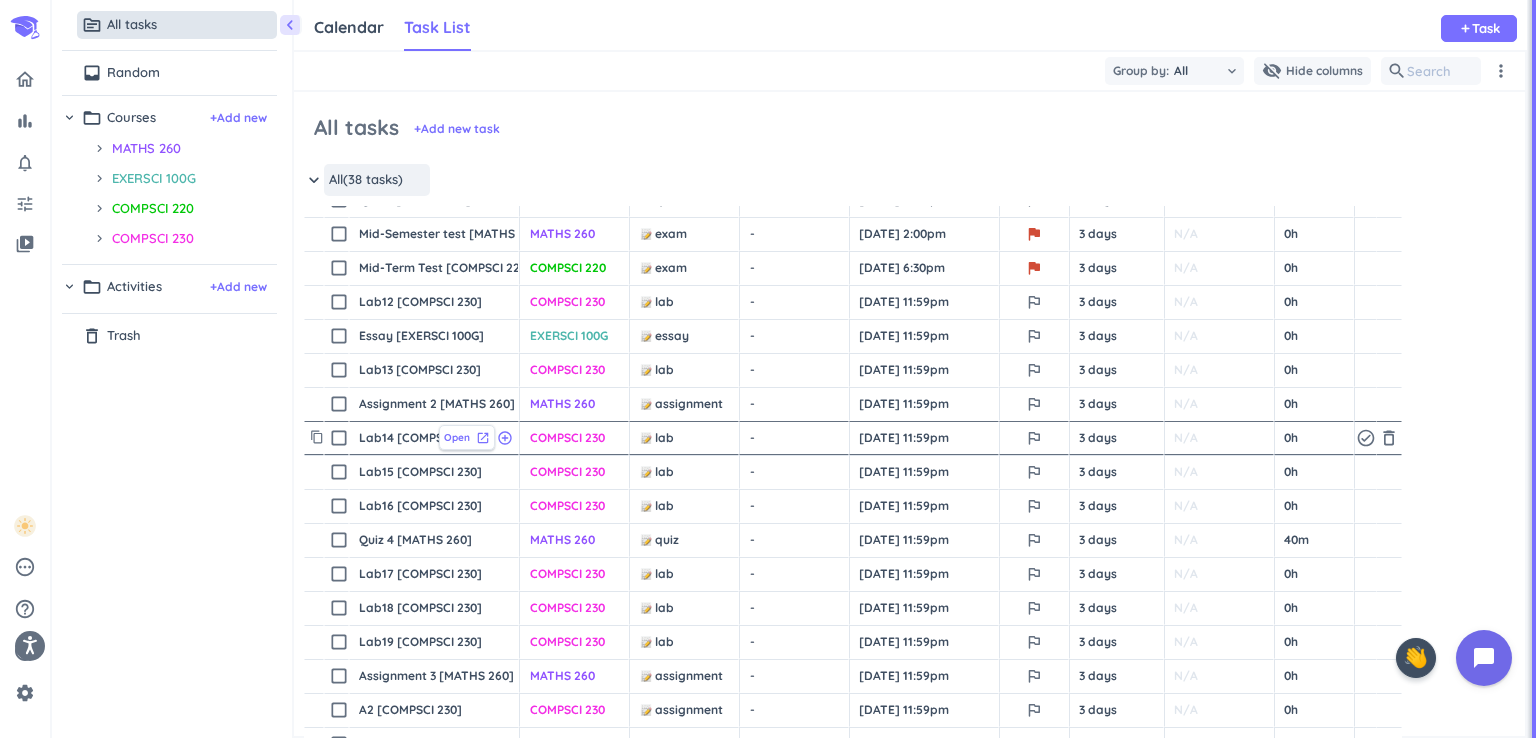 click on "Open" at bounding box center [457, 437] 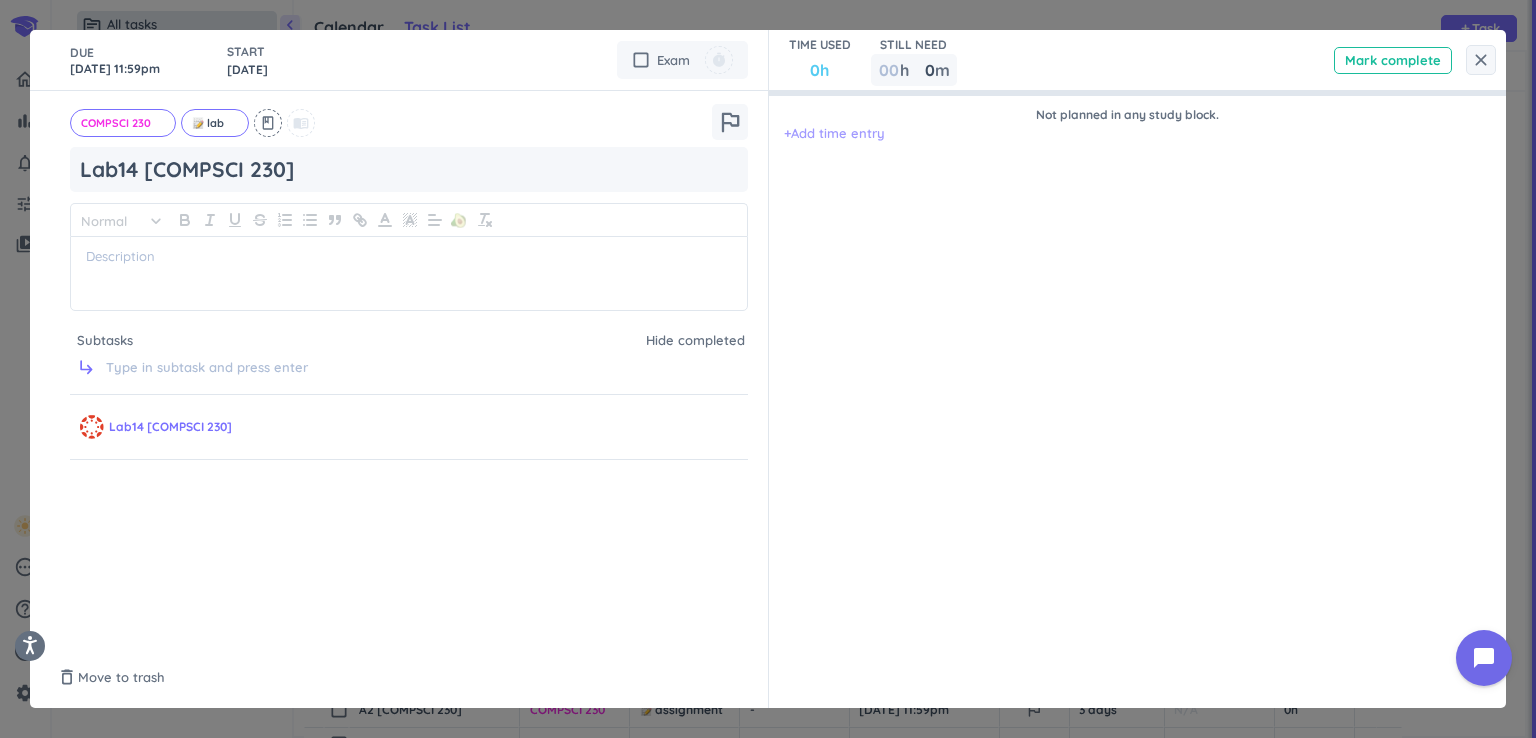 click on "+  Add time entry" at bounding box center [834, 134] 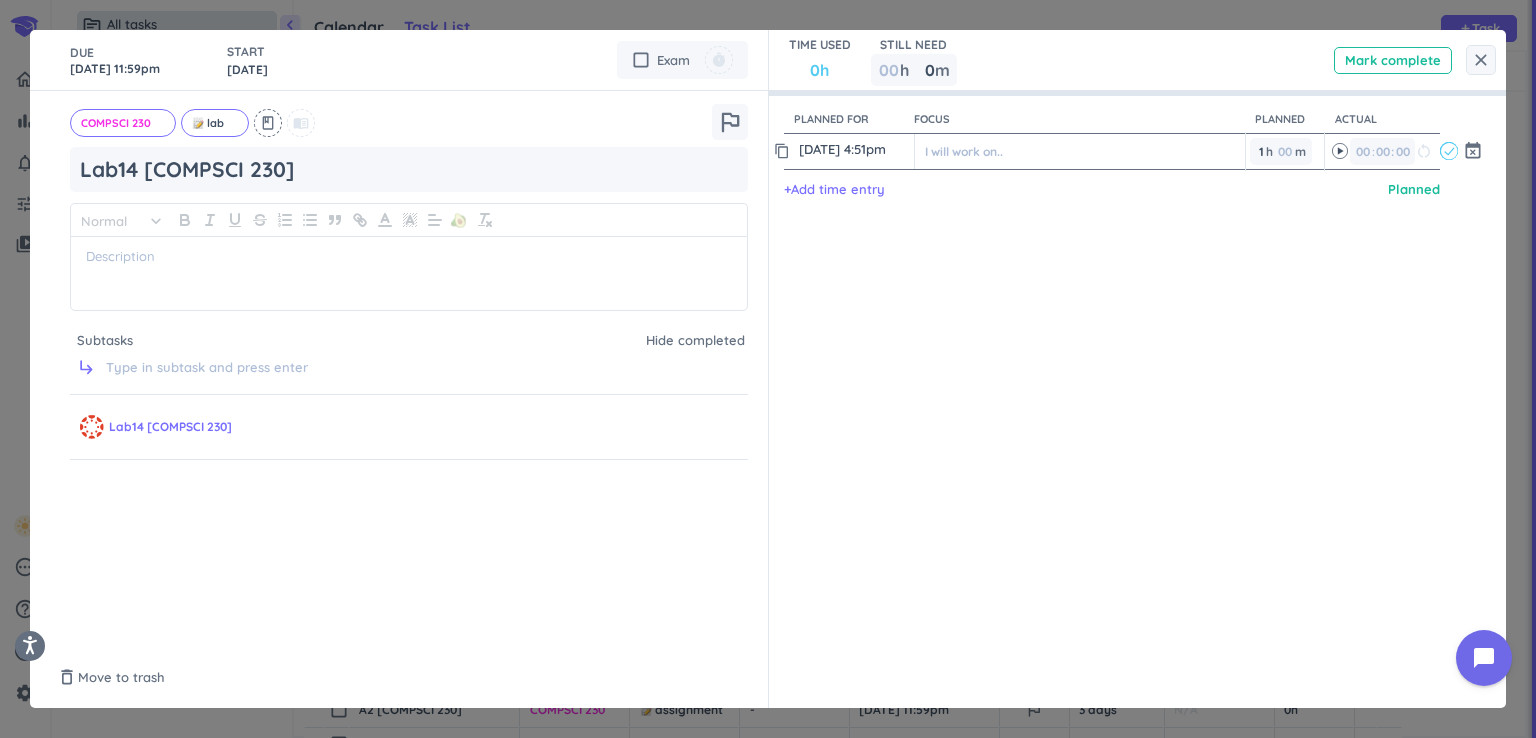 click on "20 Jul, 4:51pm" at bounding box center (854, 149) 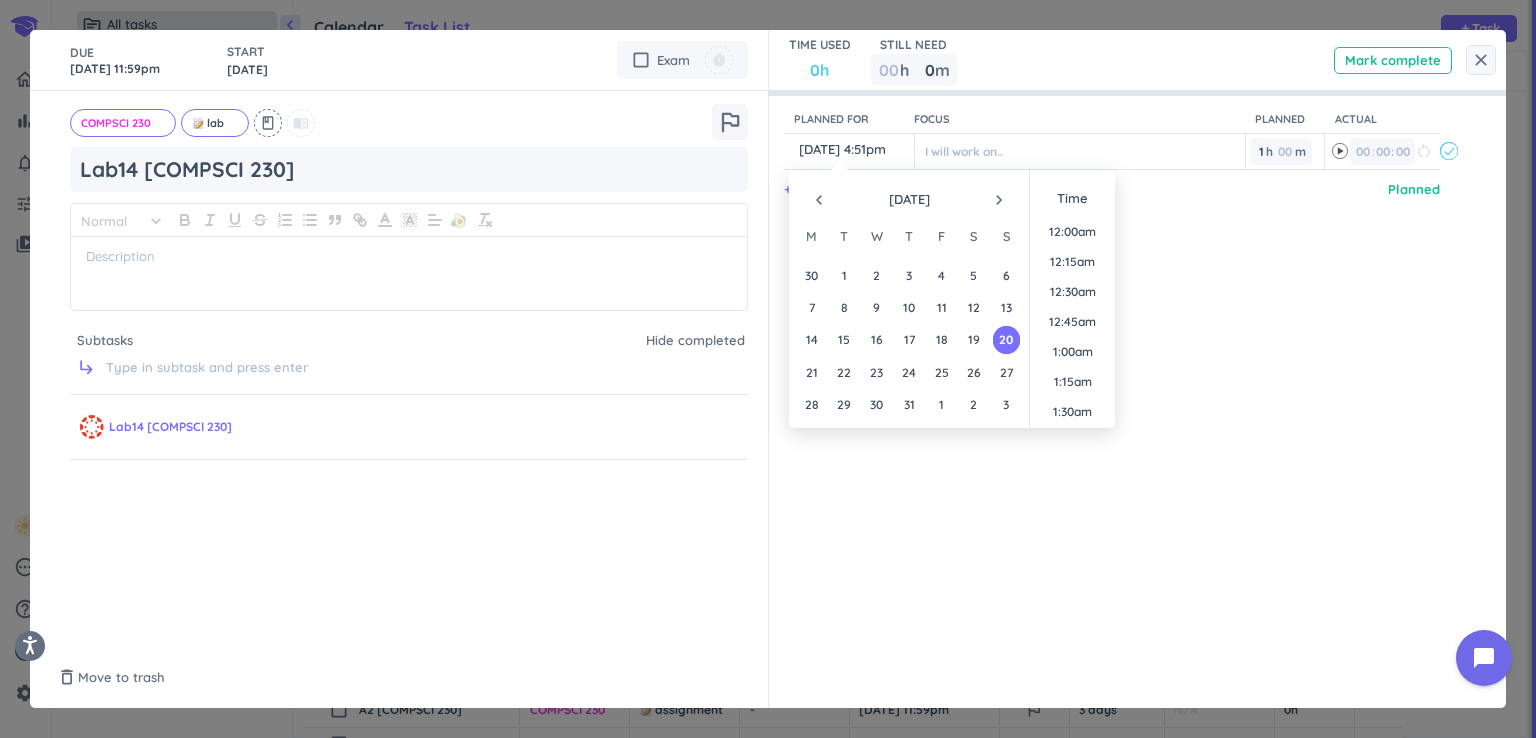scroll, scrollTop: 1919, scrollLeft: 0, axis: vertical 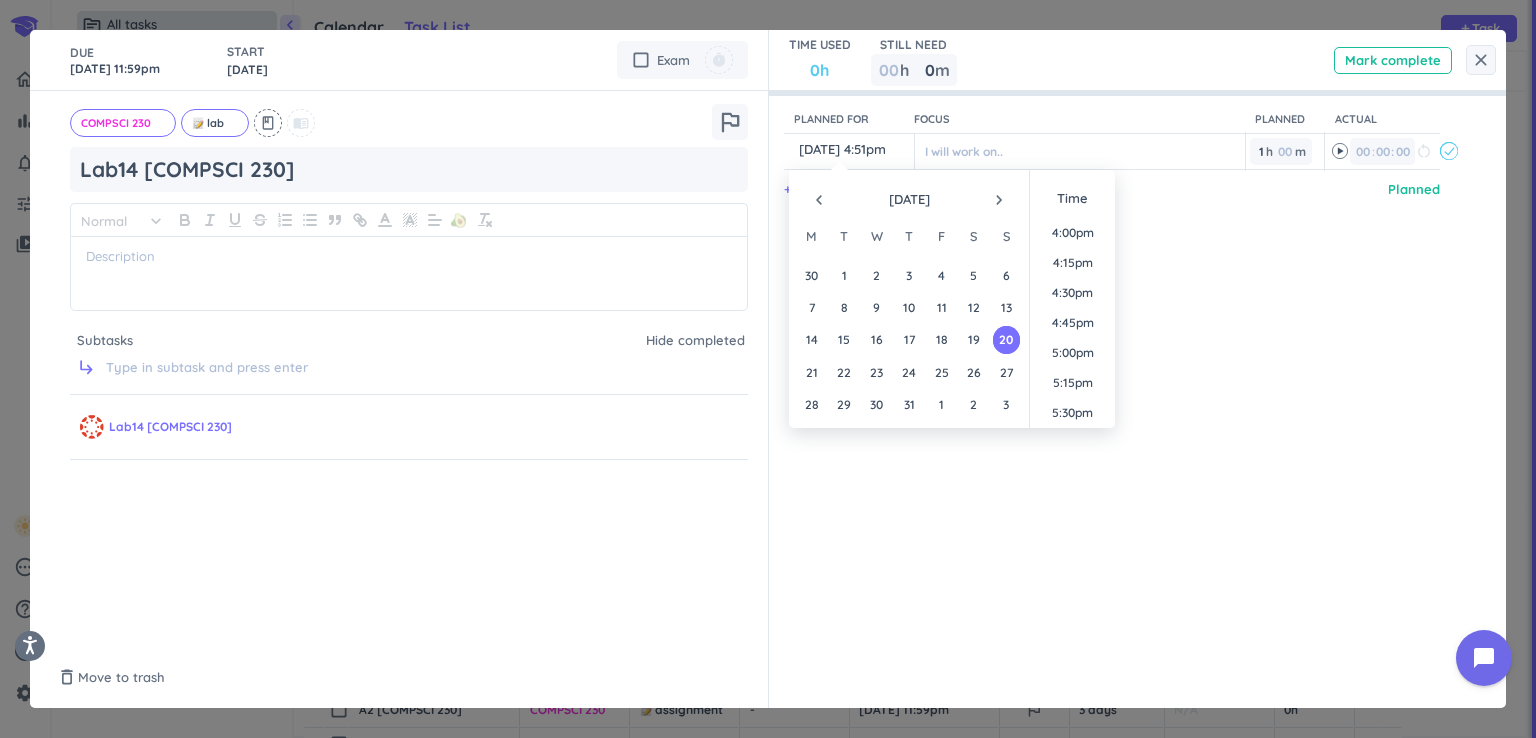 click on "navigate_next" at bounding box center (999, 200) 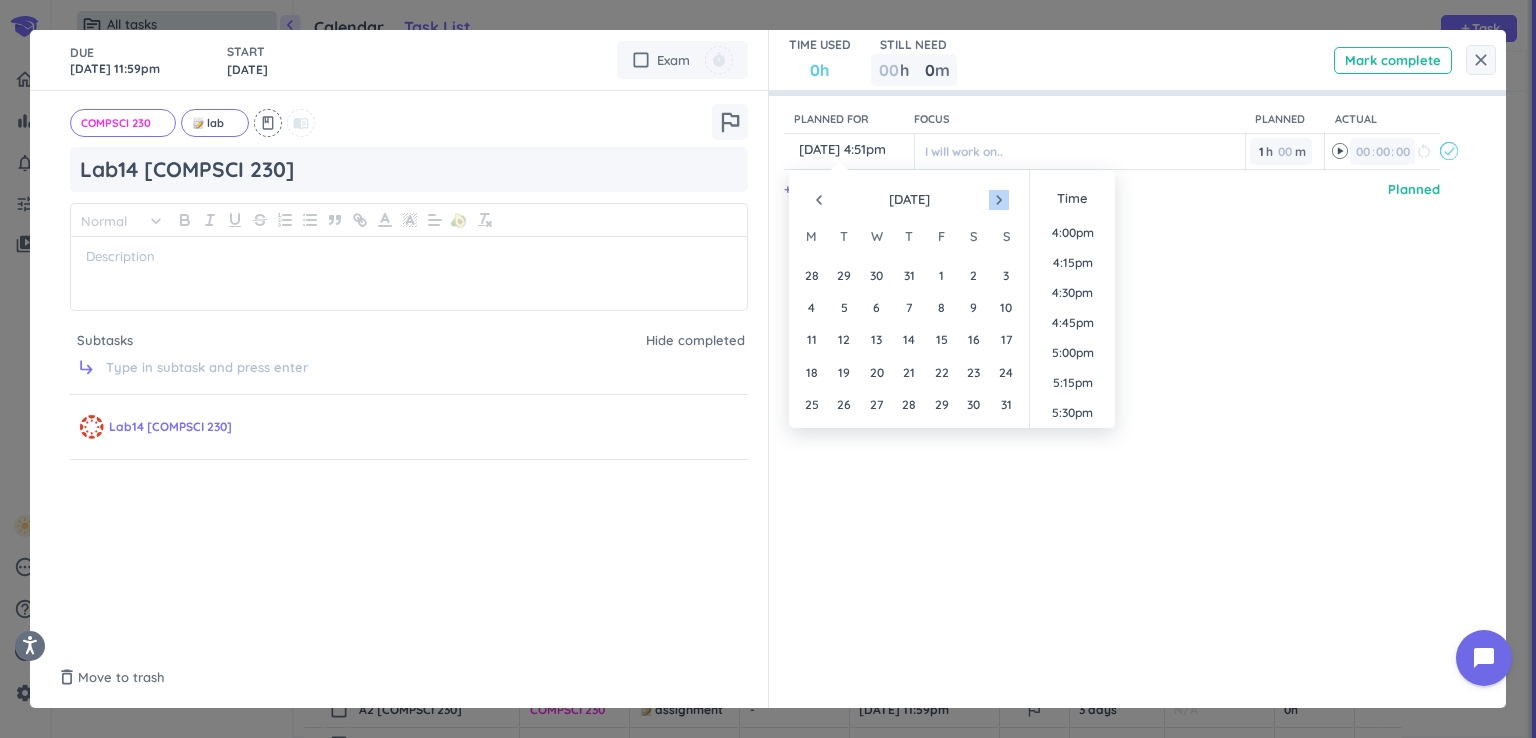 click on "navigate_next" at bounding box center (999, 200) 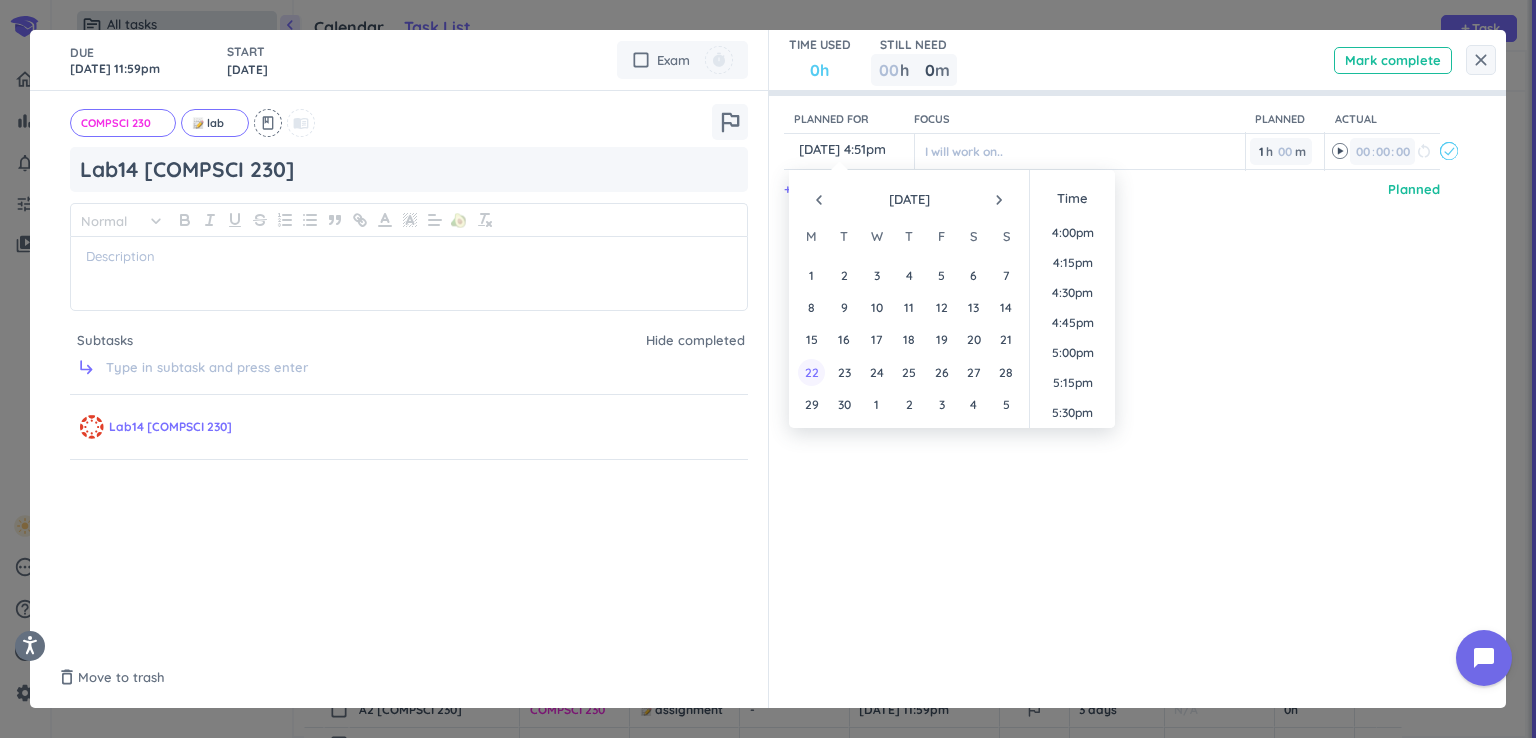 click on "22" at bounding box center [811, 372] 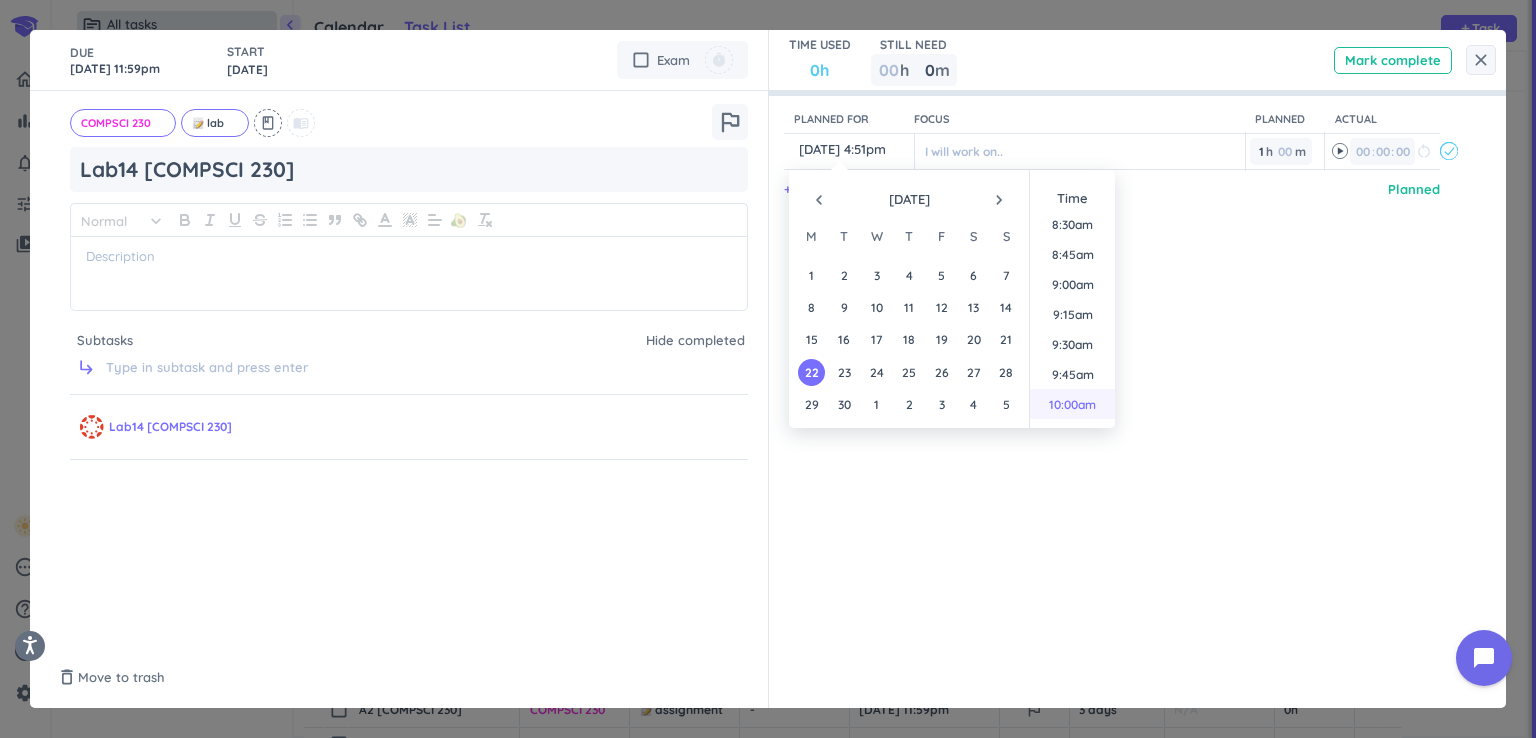 scroll, scrollTop: 919, scrollLeft: 0, axis: vertical 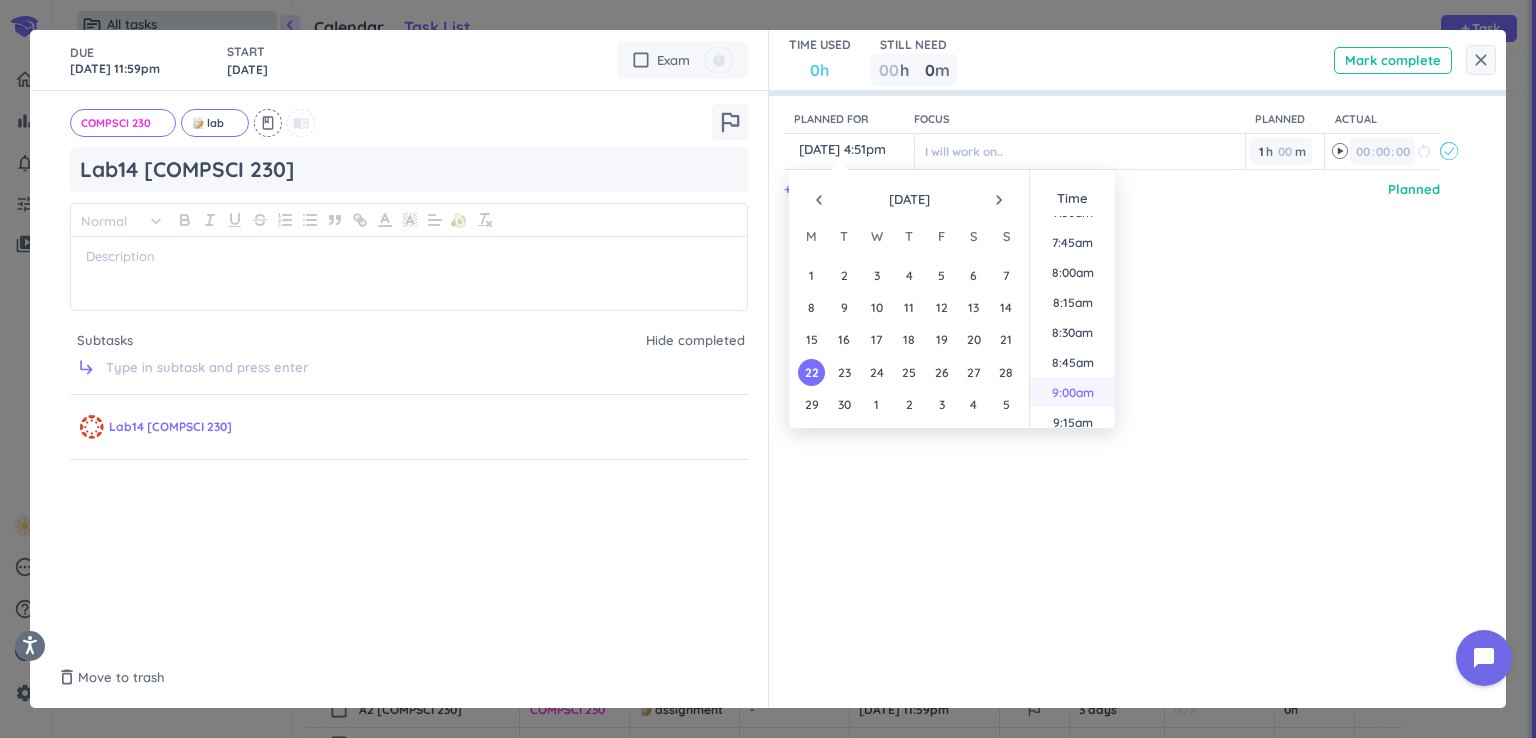 click on "9:00am" at bounding box center [1072, 392] 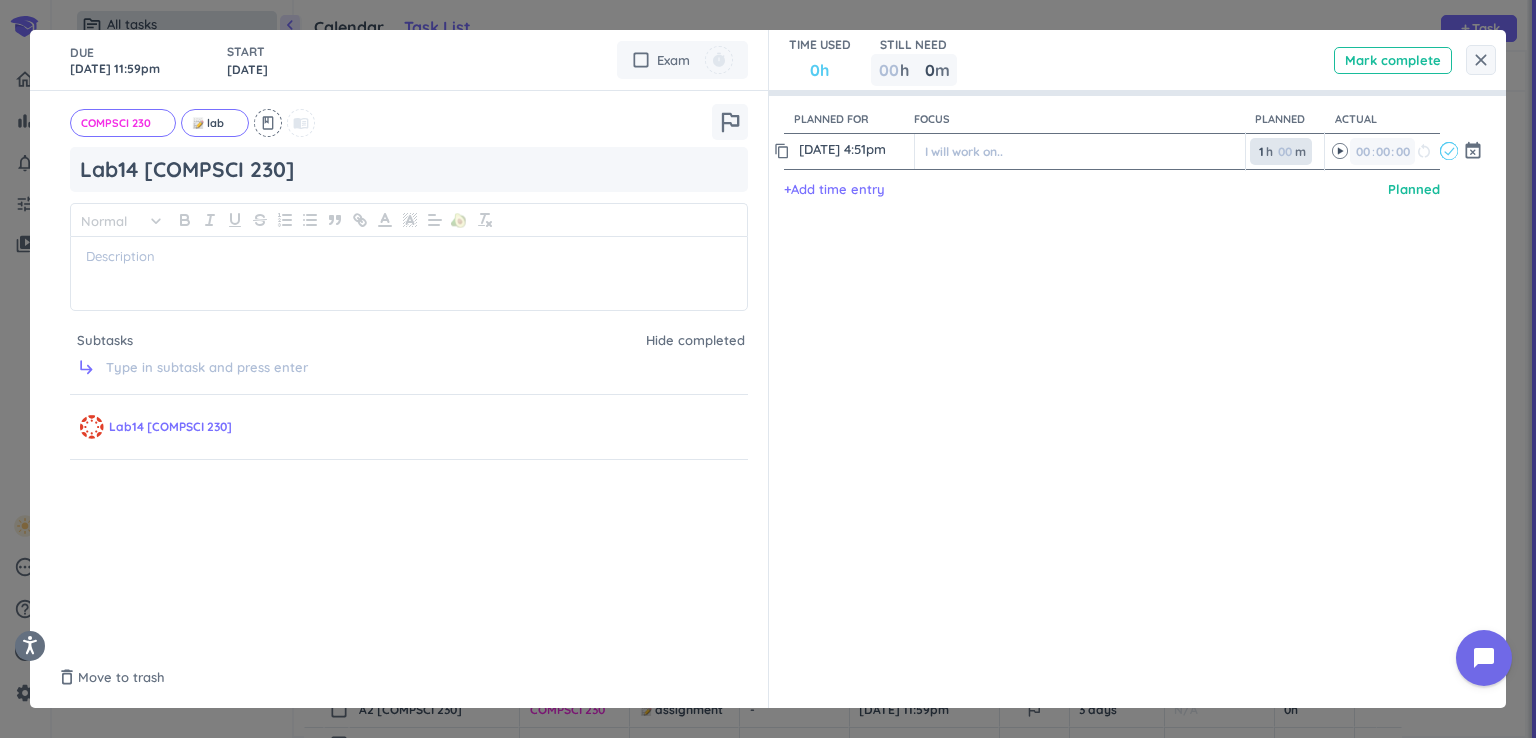 type on "22 Sep, 9:00am" 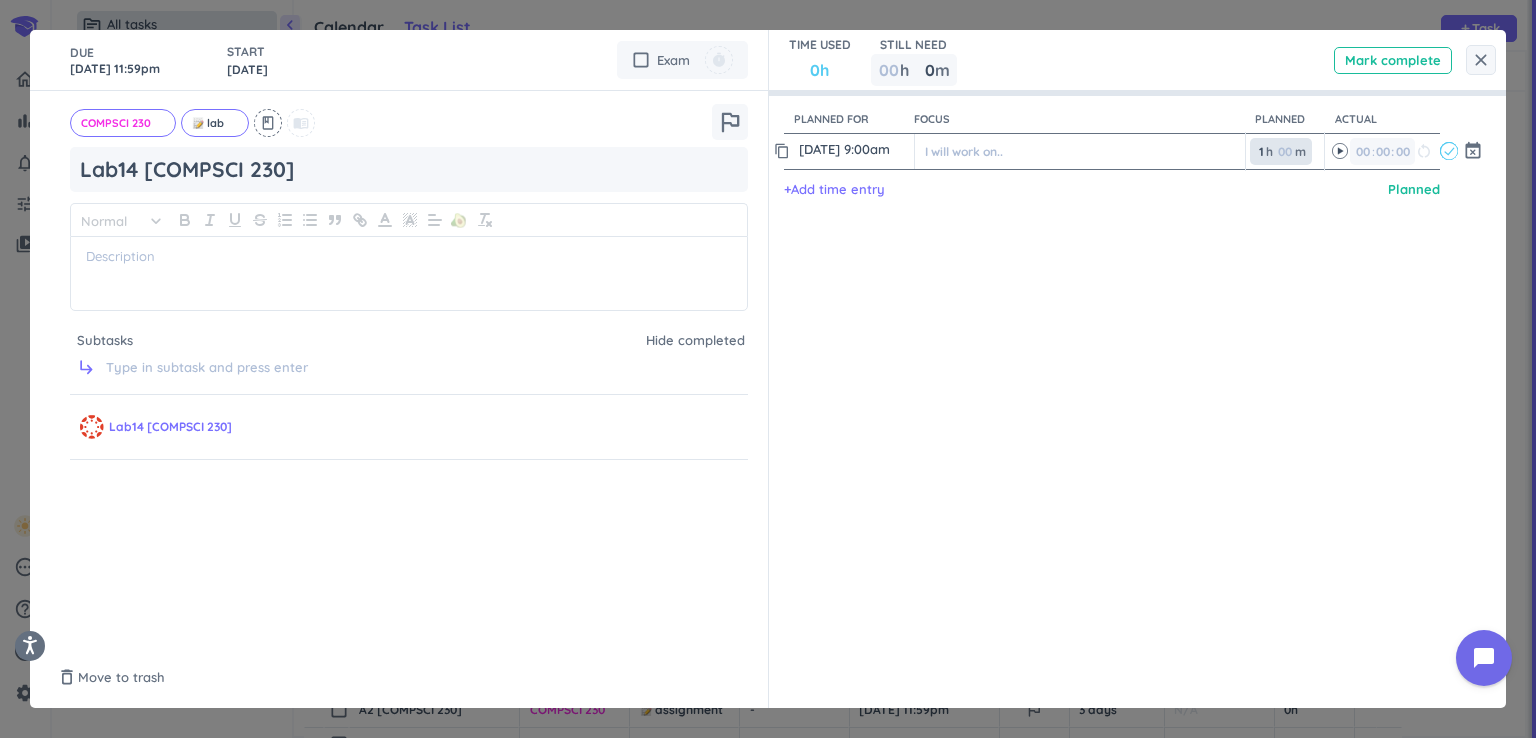 drag, startPoint x: 1251, startPoint y: 153, endPoint x: 1264, endPoint y: 159, distance: 14.3178215 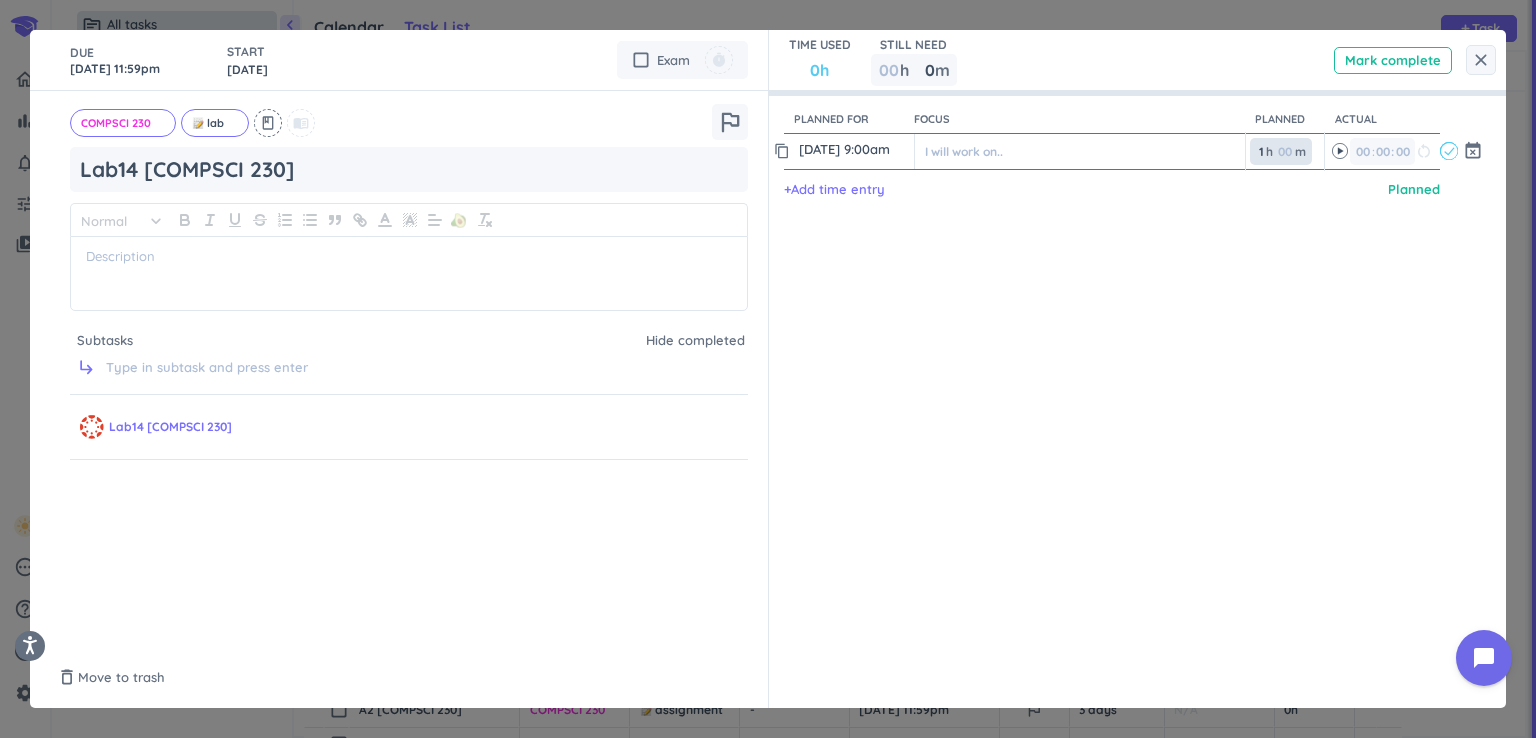 click on "1 1 00" at bounding box center (1265, 151) 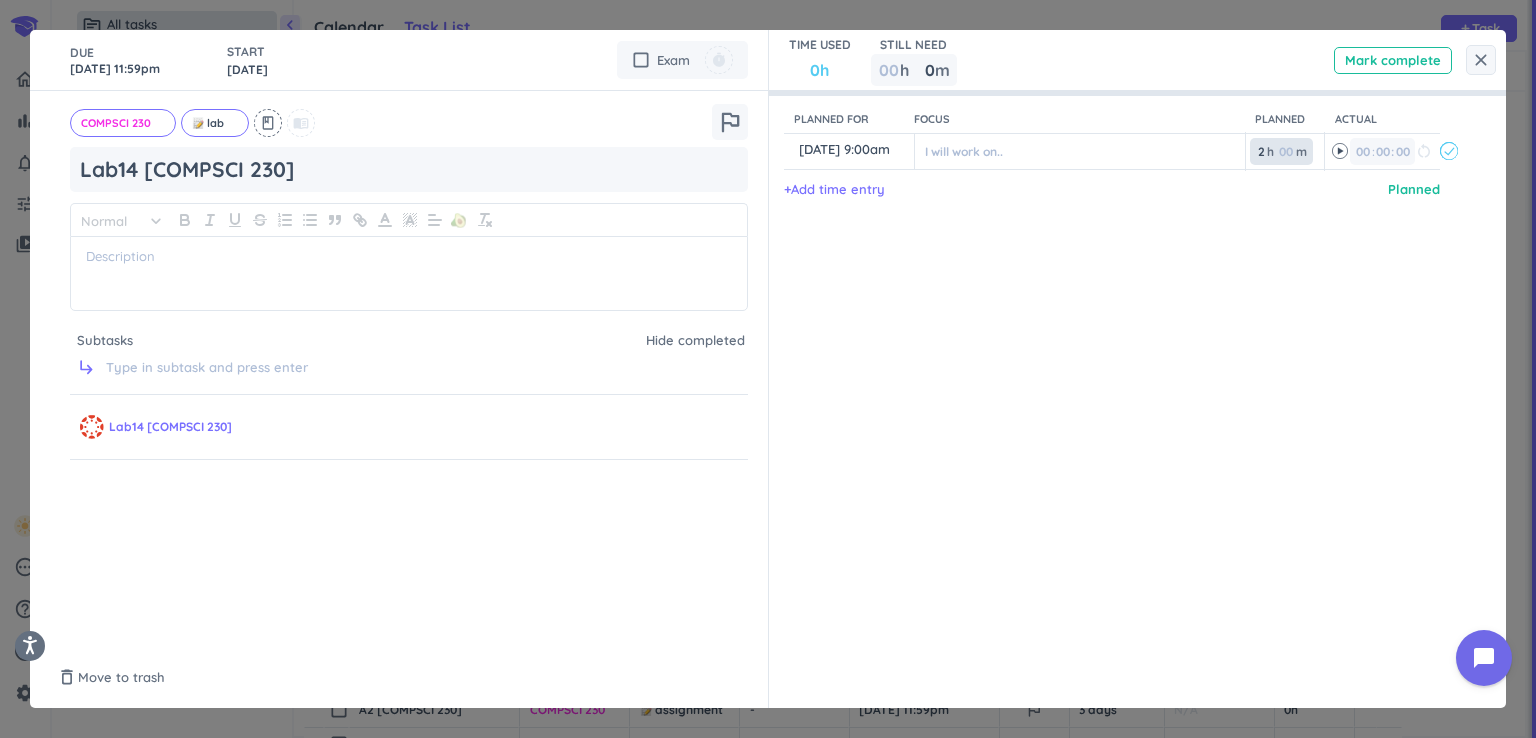 type on "2" 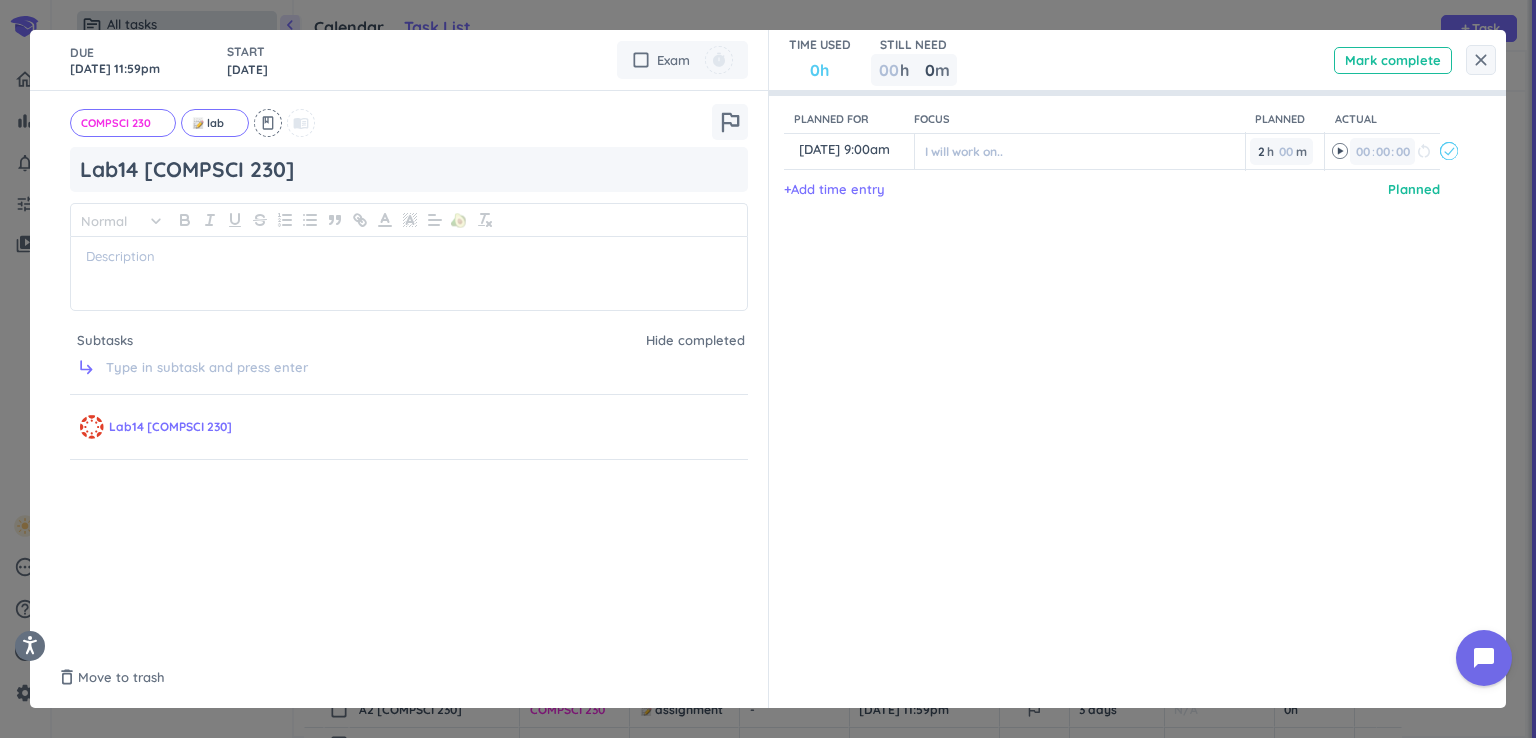 click on "Planned for Focus Planned Actual content_copy 22 Sep, 9:00am ️ I will work on.. 2 2 00 h 00 m 00 00 : 00 restart_alt event_busy +  Add time entry Planned" at bounding box center (1128, 369) 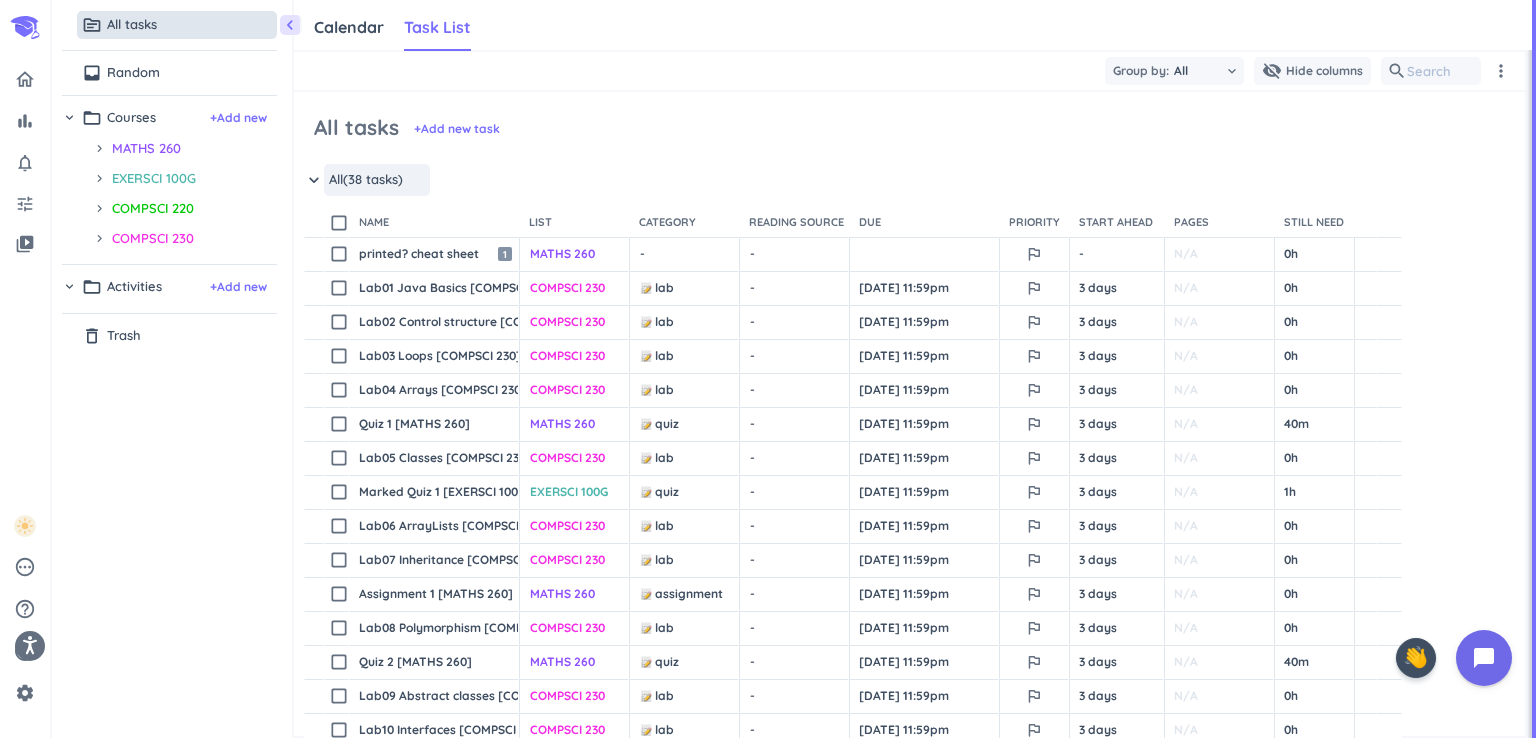 scroll, scrollTop: 0, scrollLeft: 0, axis: both 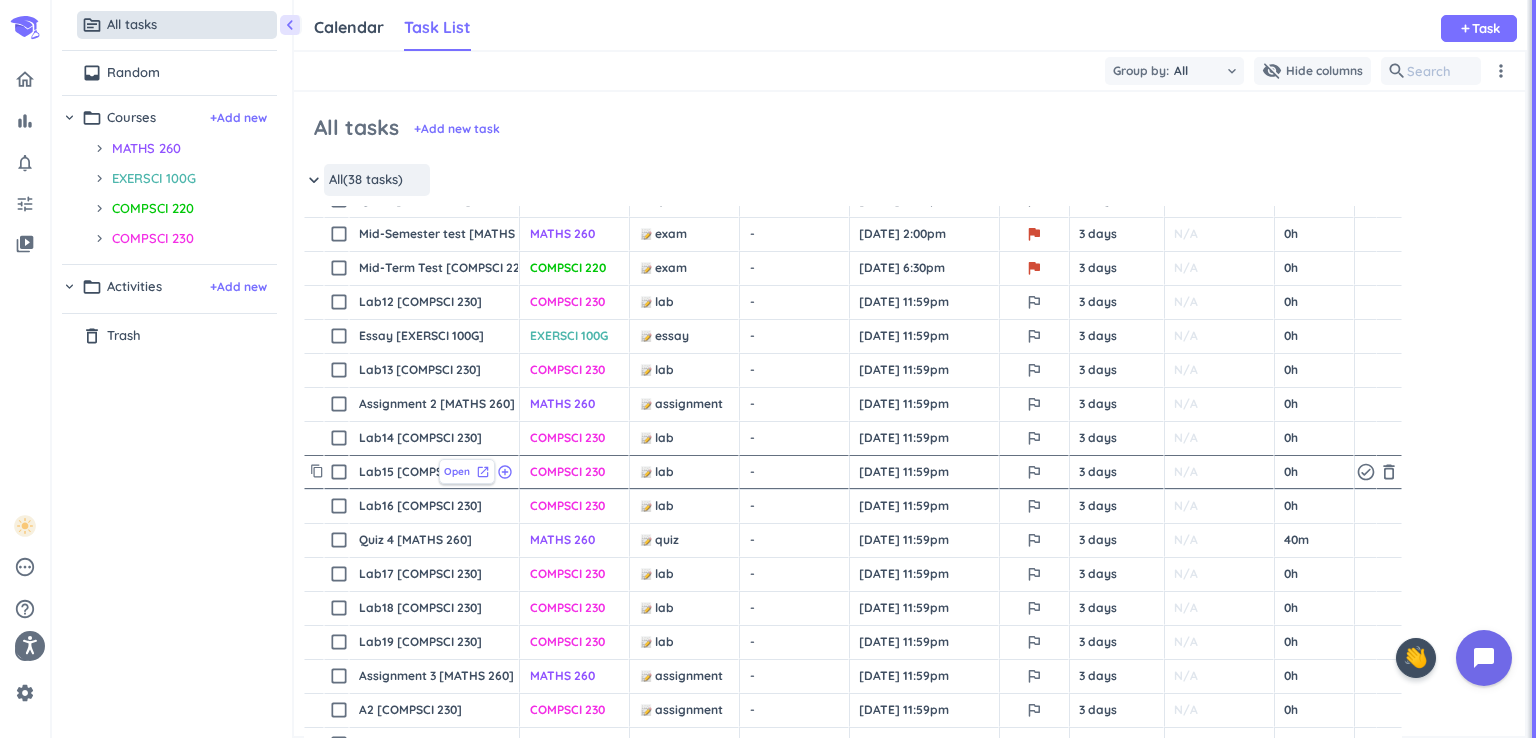 click on "Open" at bounding box center [457, 471] 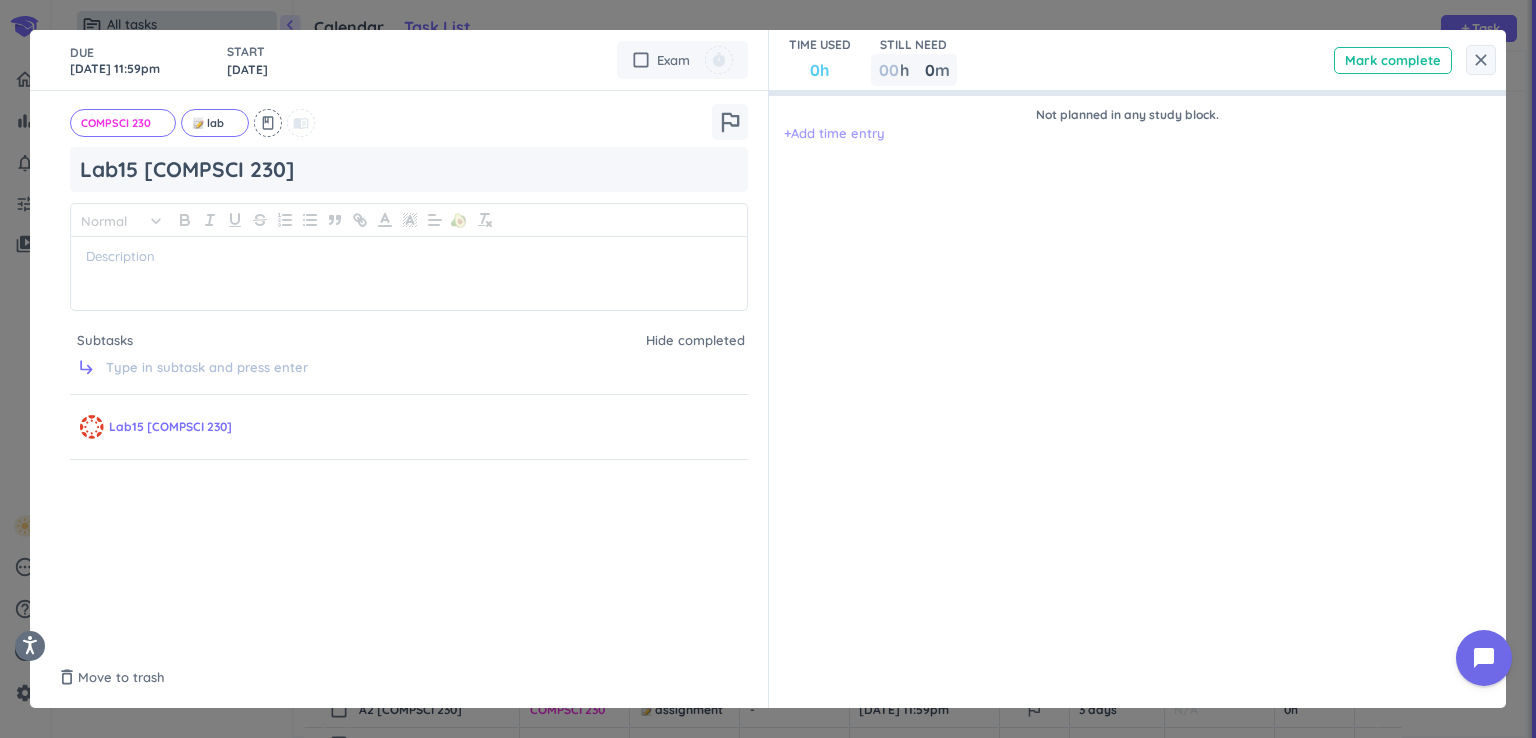 click on "+  Add time entry" at bounding box center [834, 134] 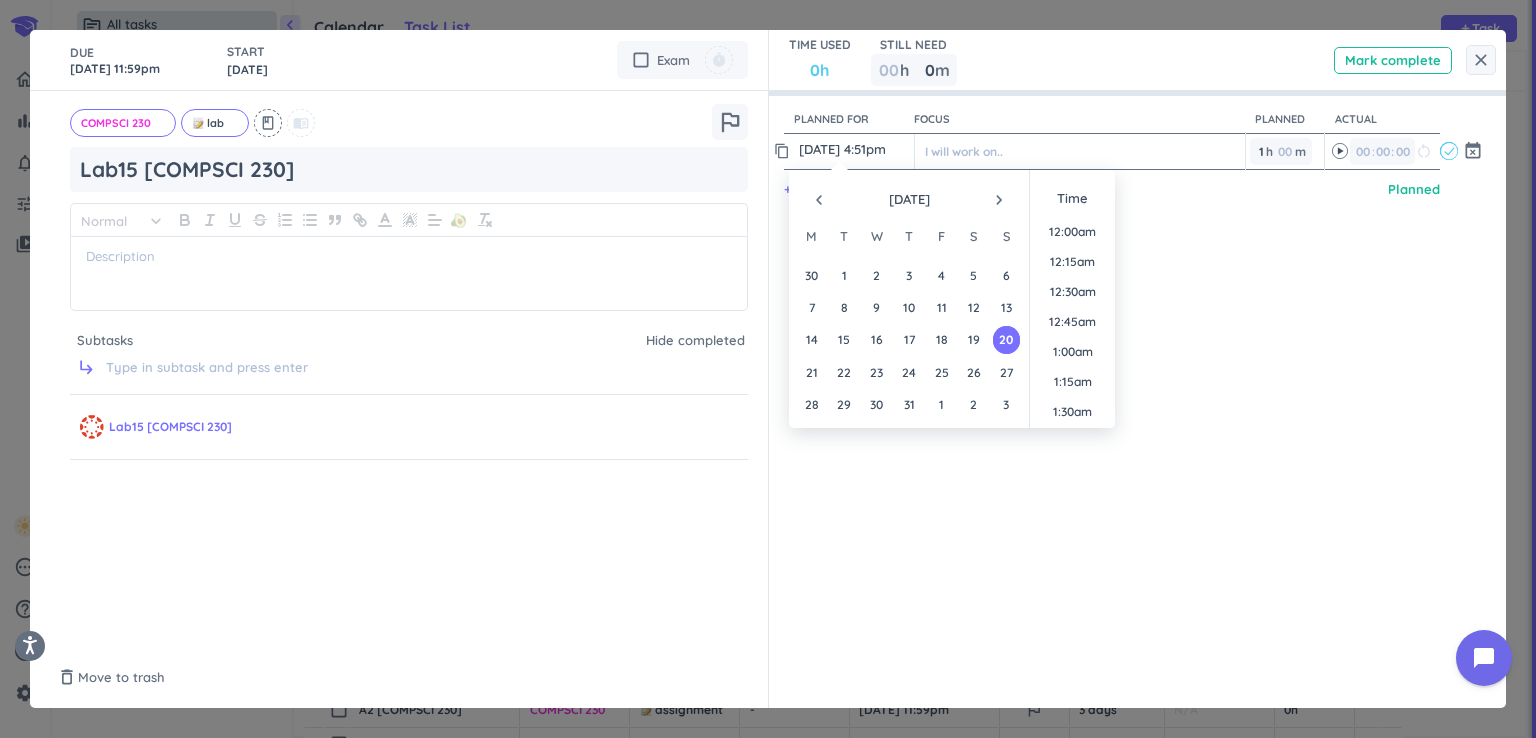 click on "20 Jul, 4:51pm" at bounding box center [854, 149] 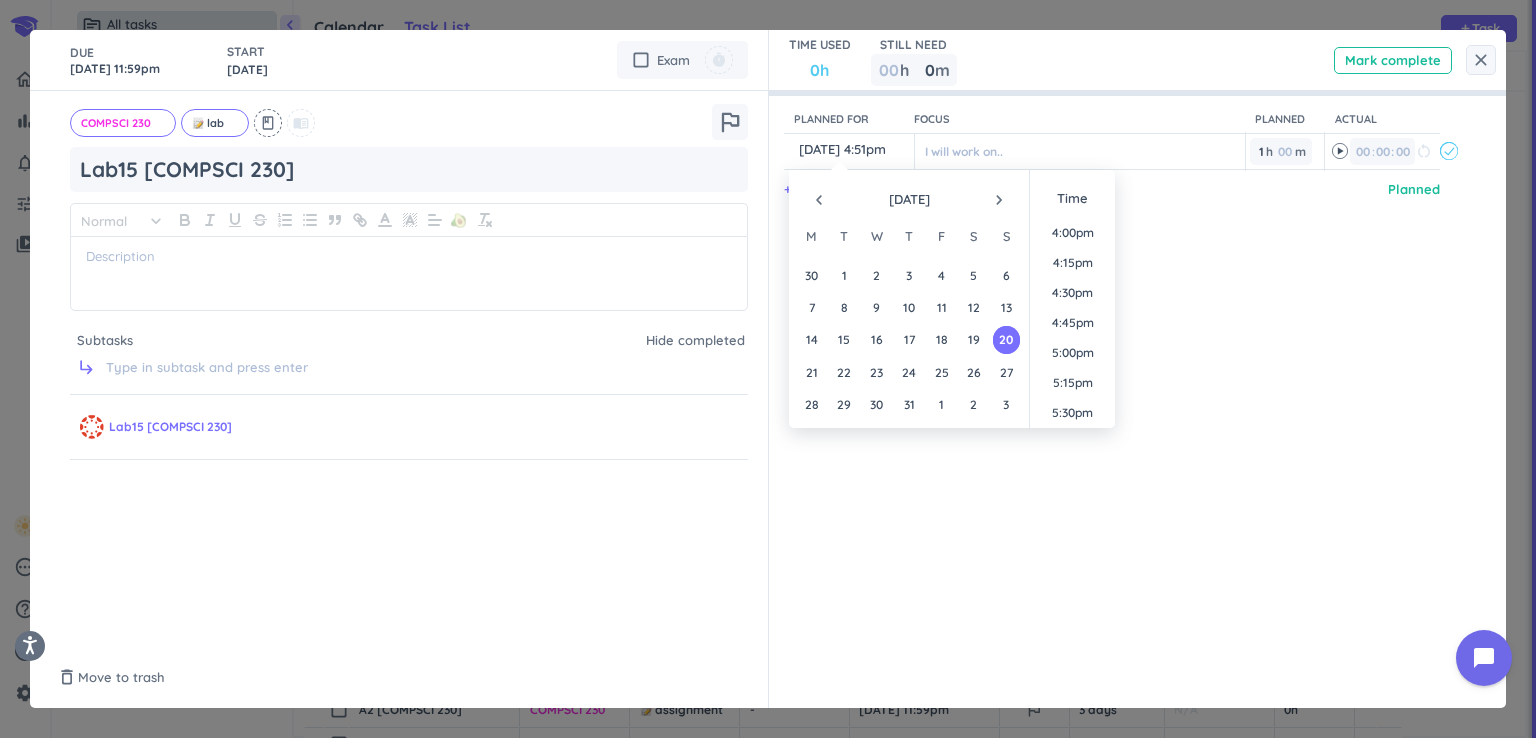 click on "navigate_next" at bounding box center (999, 200) 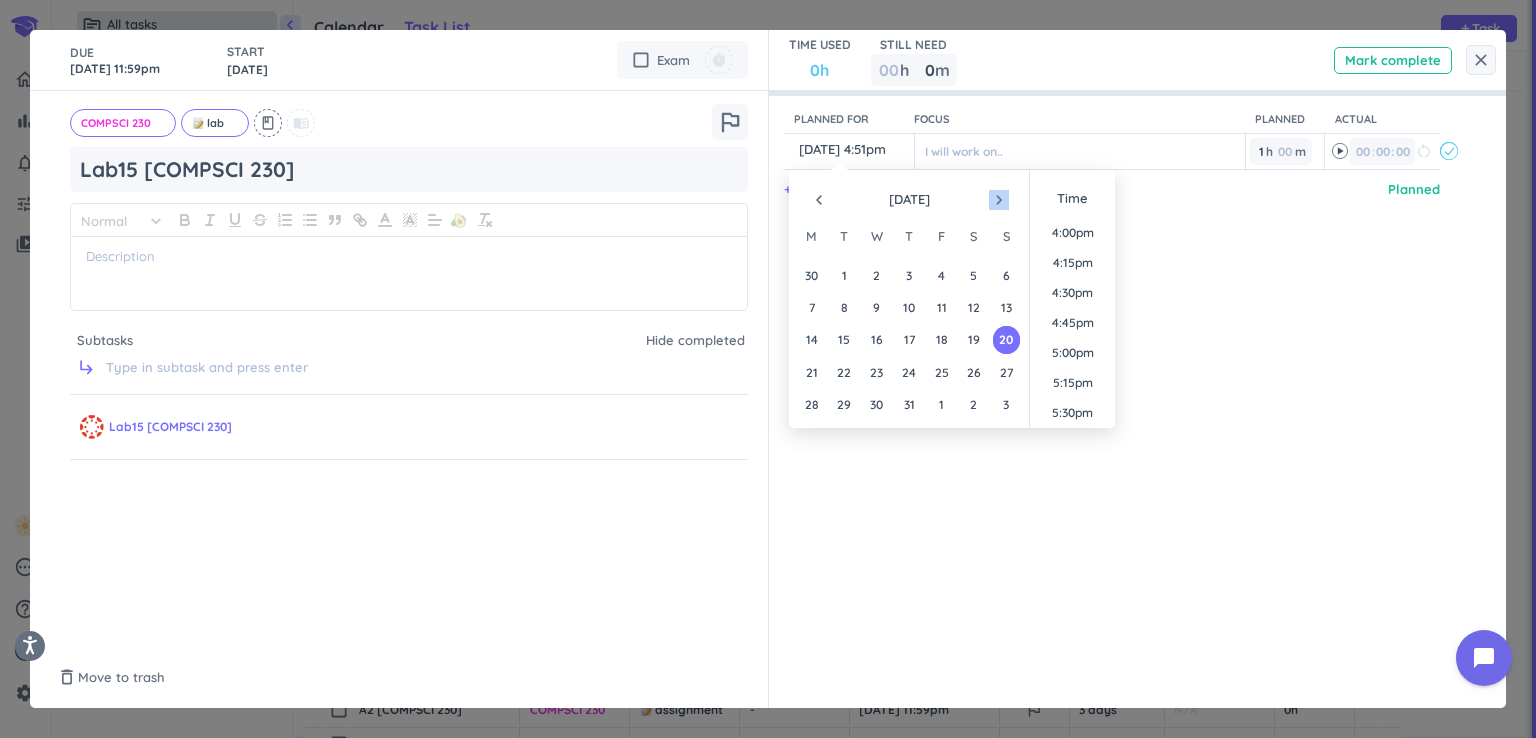 click on "navigate_next" at bounding box center [999, 200] 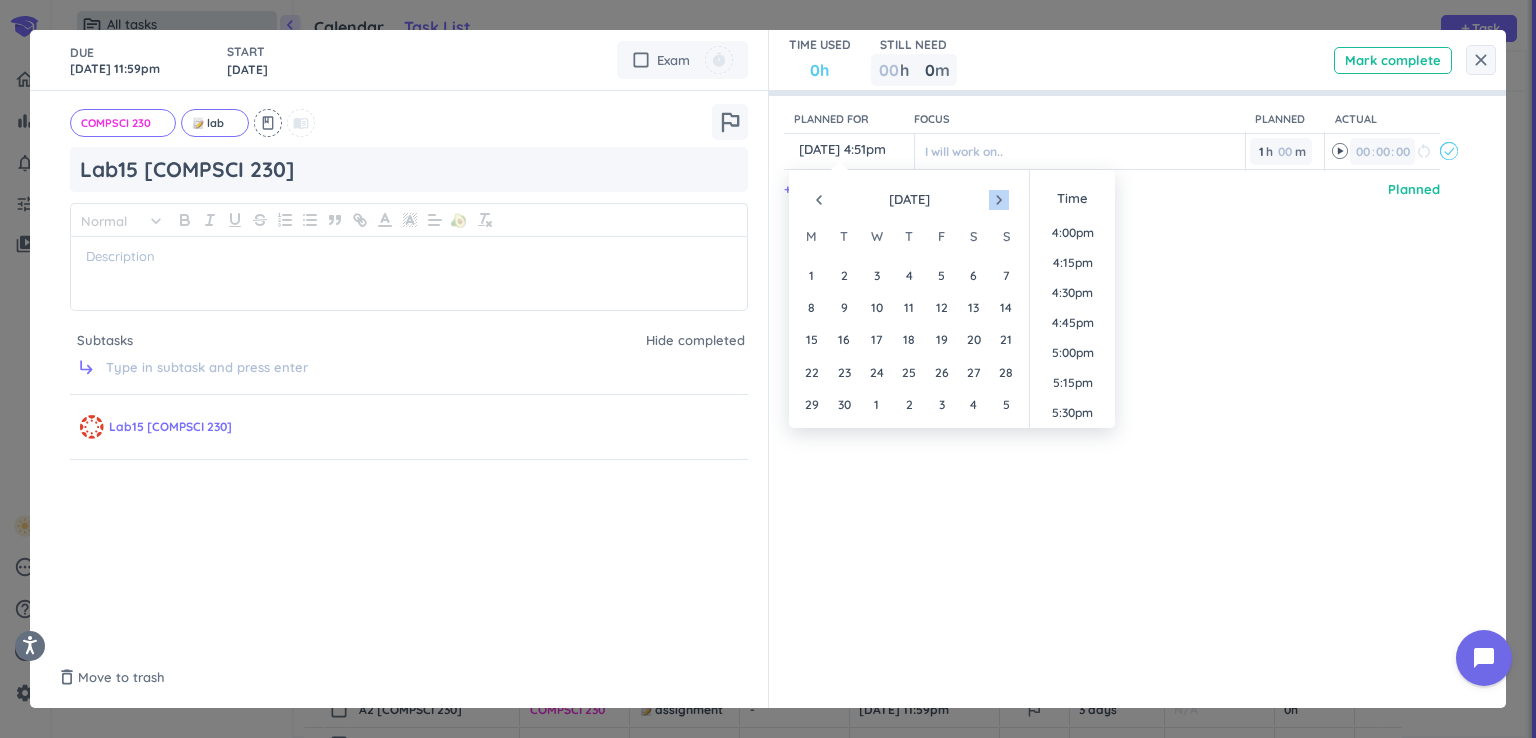 click on "navigate_next" at bounding box center [999, 200] 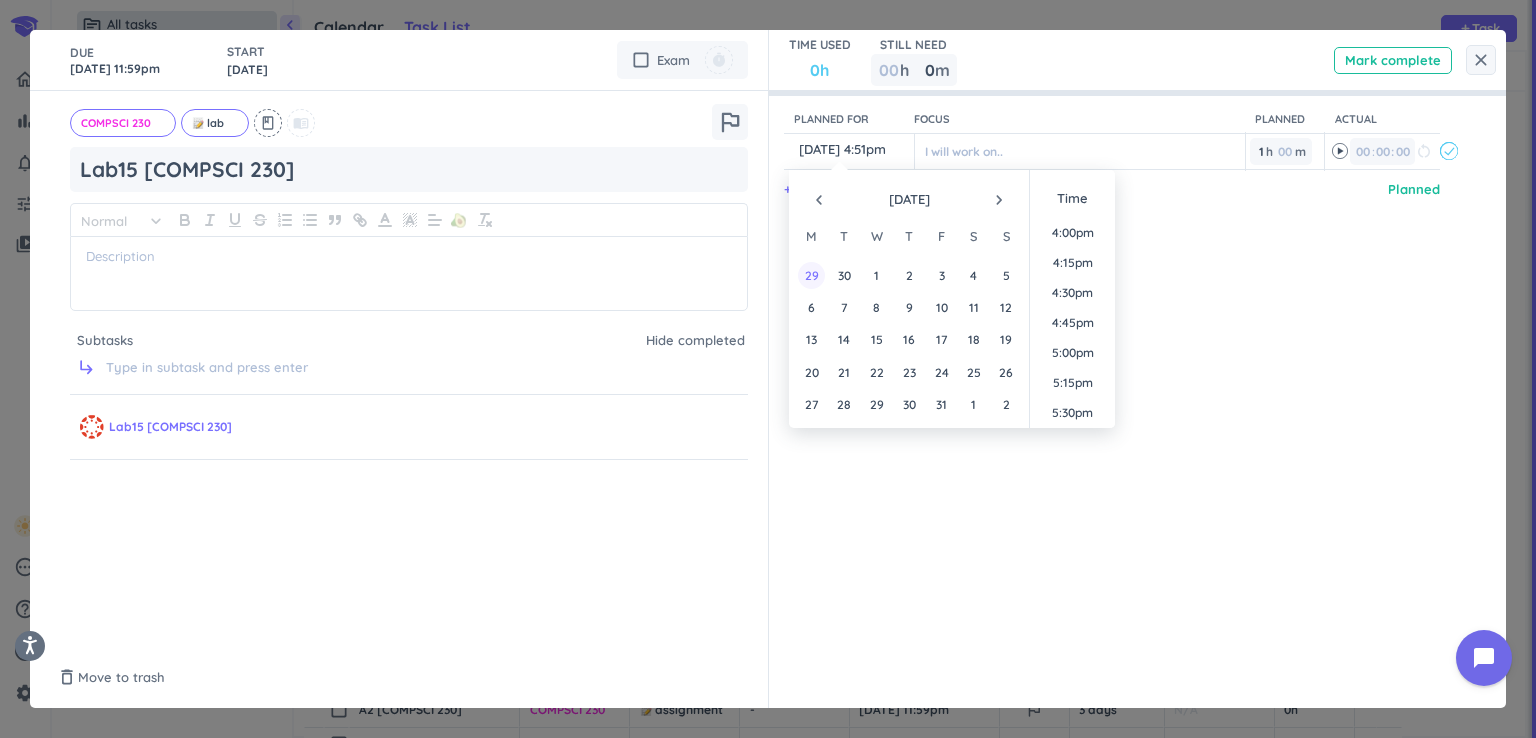 click on "29" at bounding box center [811, 275] 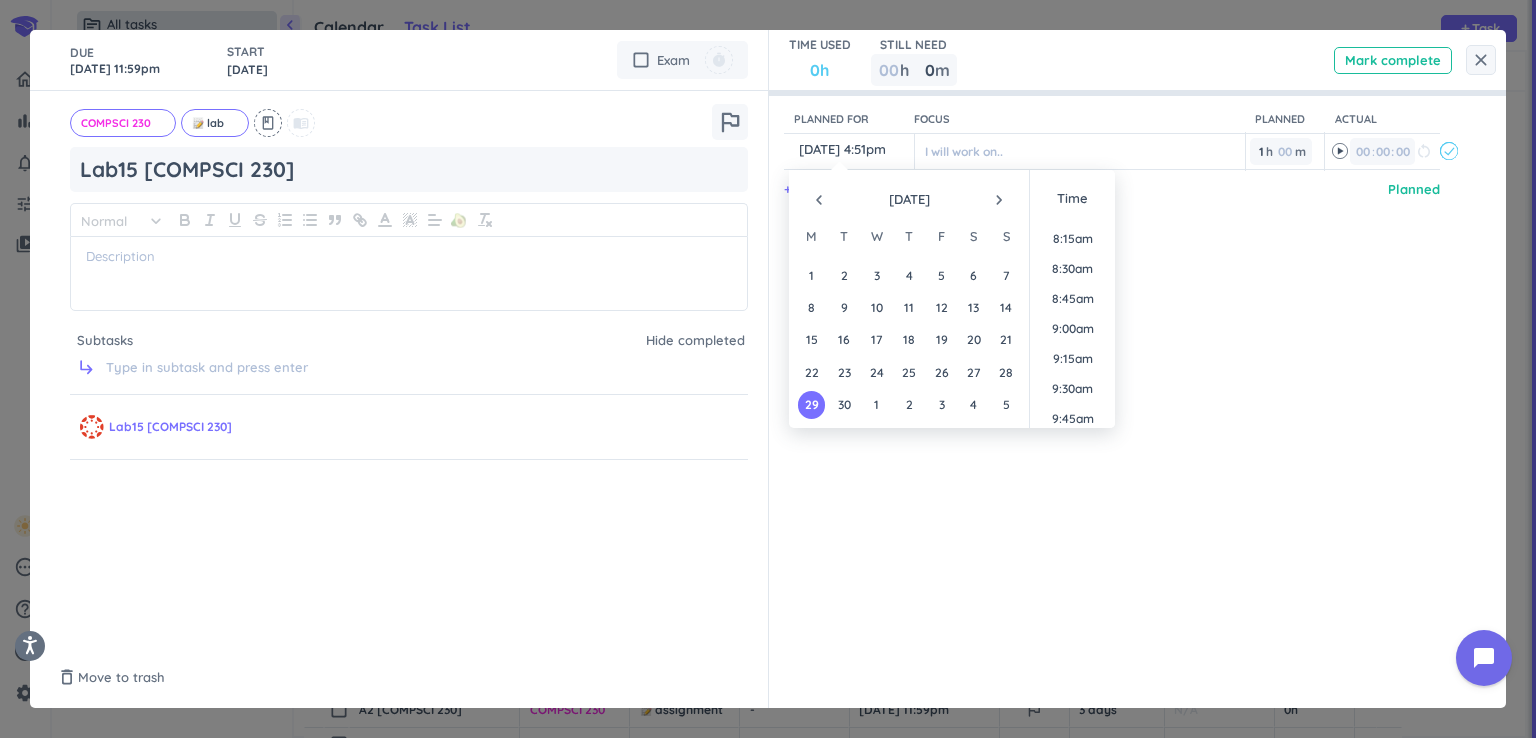 scroll, scrollTop: 919, scrollLeft: 0, axis: vertical 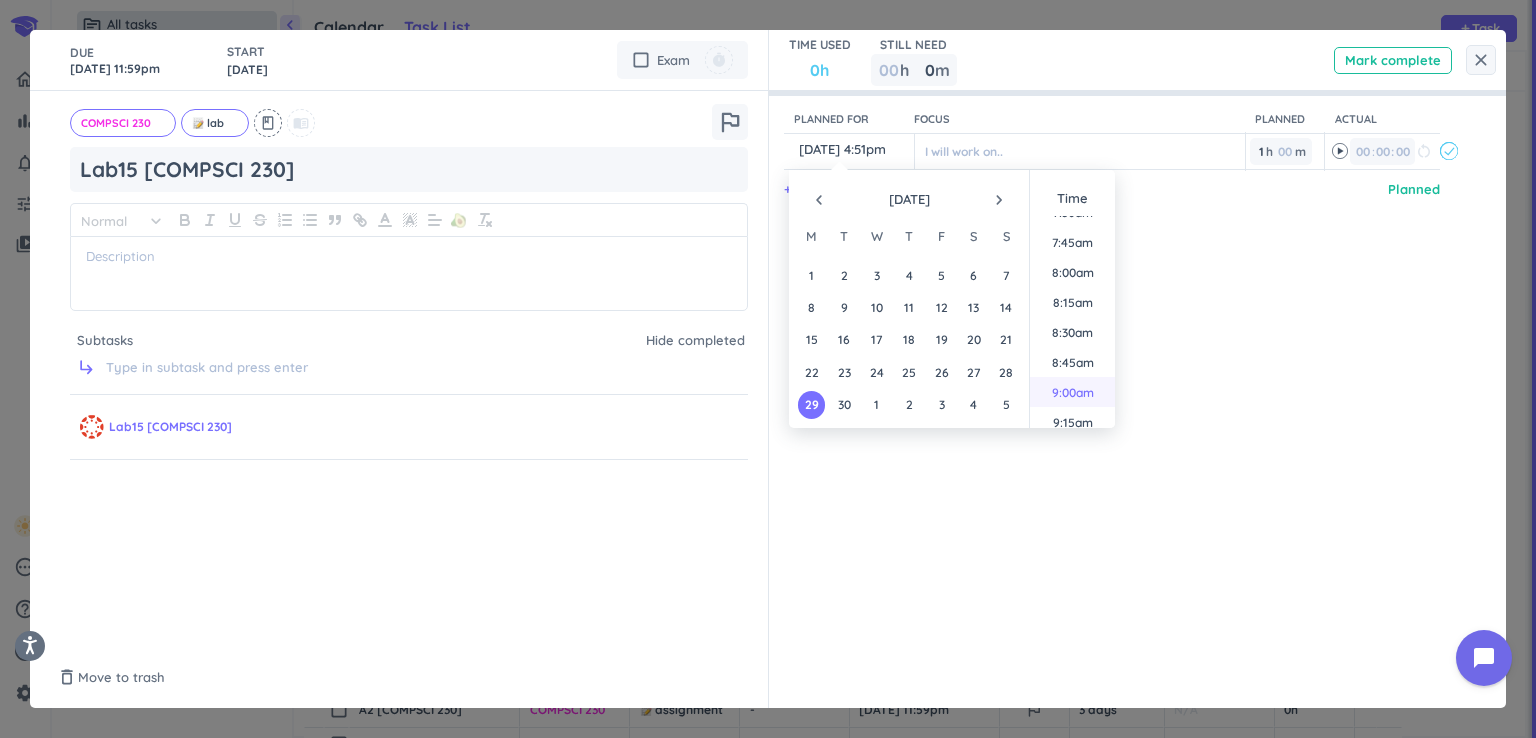 click on "9:00am" at bounding box center [1072, 392] 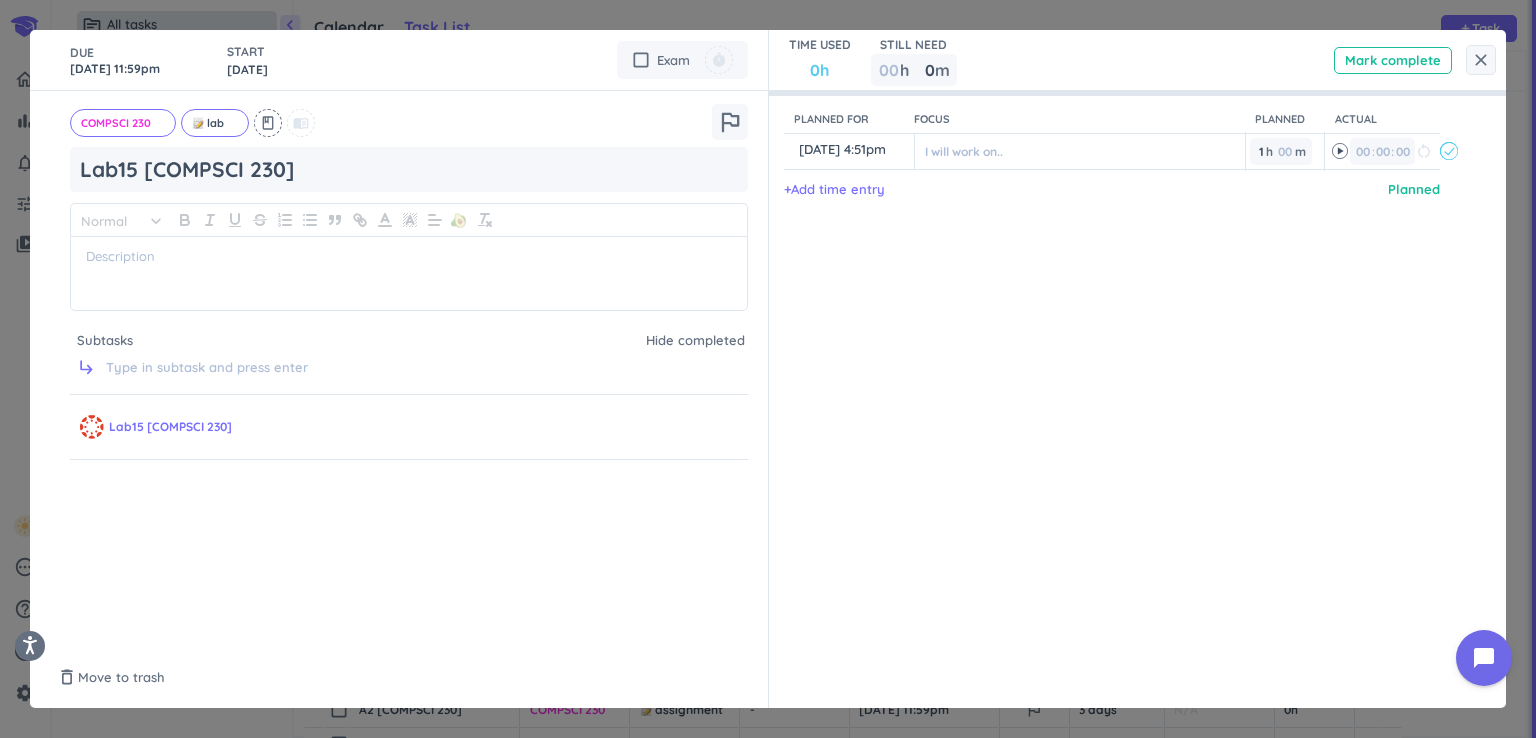 click on "Planned for Focus Planned Actual content_copy 29 Sep, 4:51pm ️ I will work on.. 1 1 00 h 00 m 00 00 : 00 restart_alt event_busy +  Add time entry Planned" at bounding box center [1128, 369] 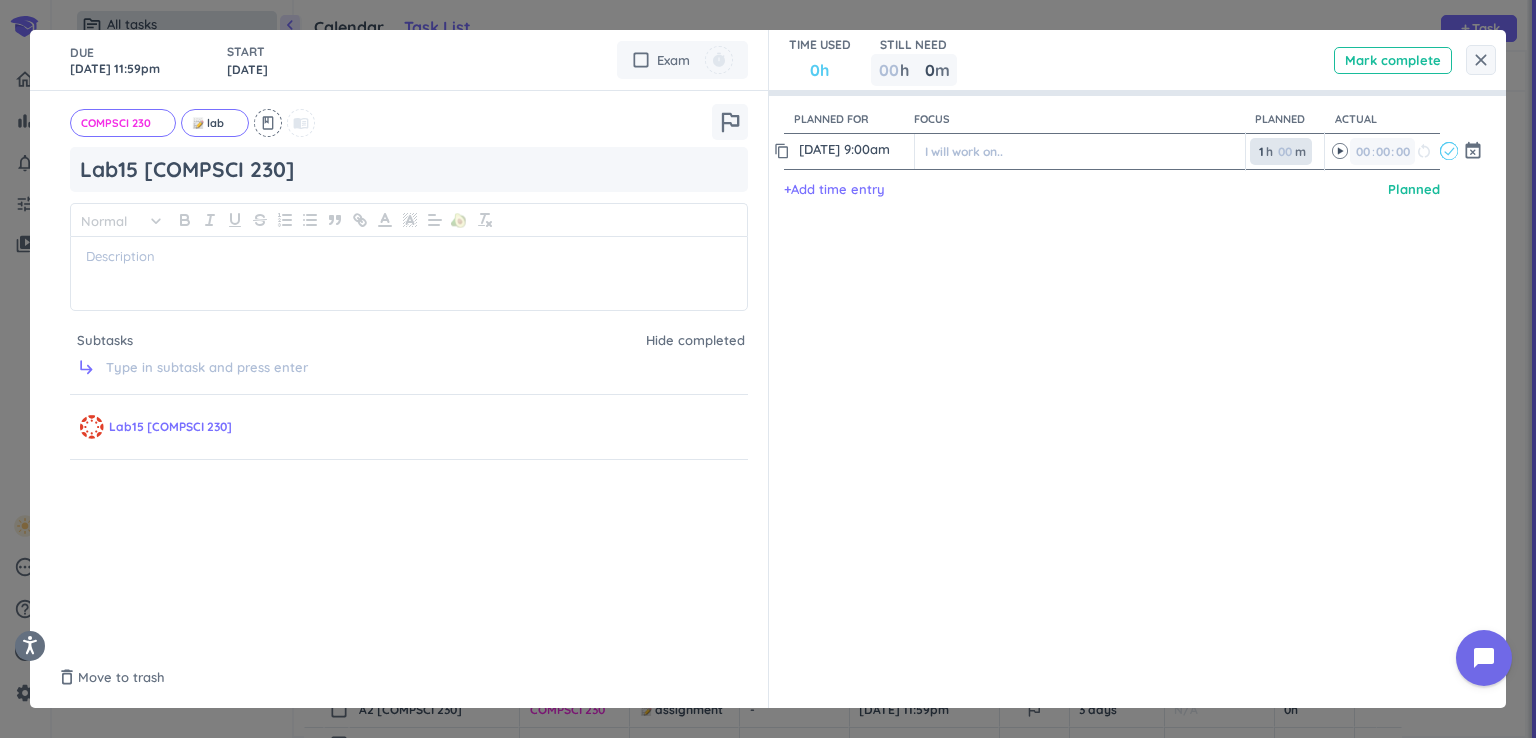 click on "1 1 00" at bounding box center (1265, 151) 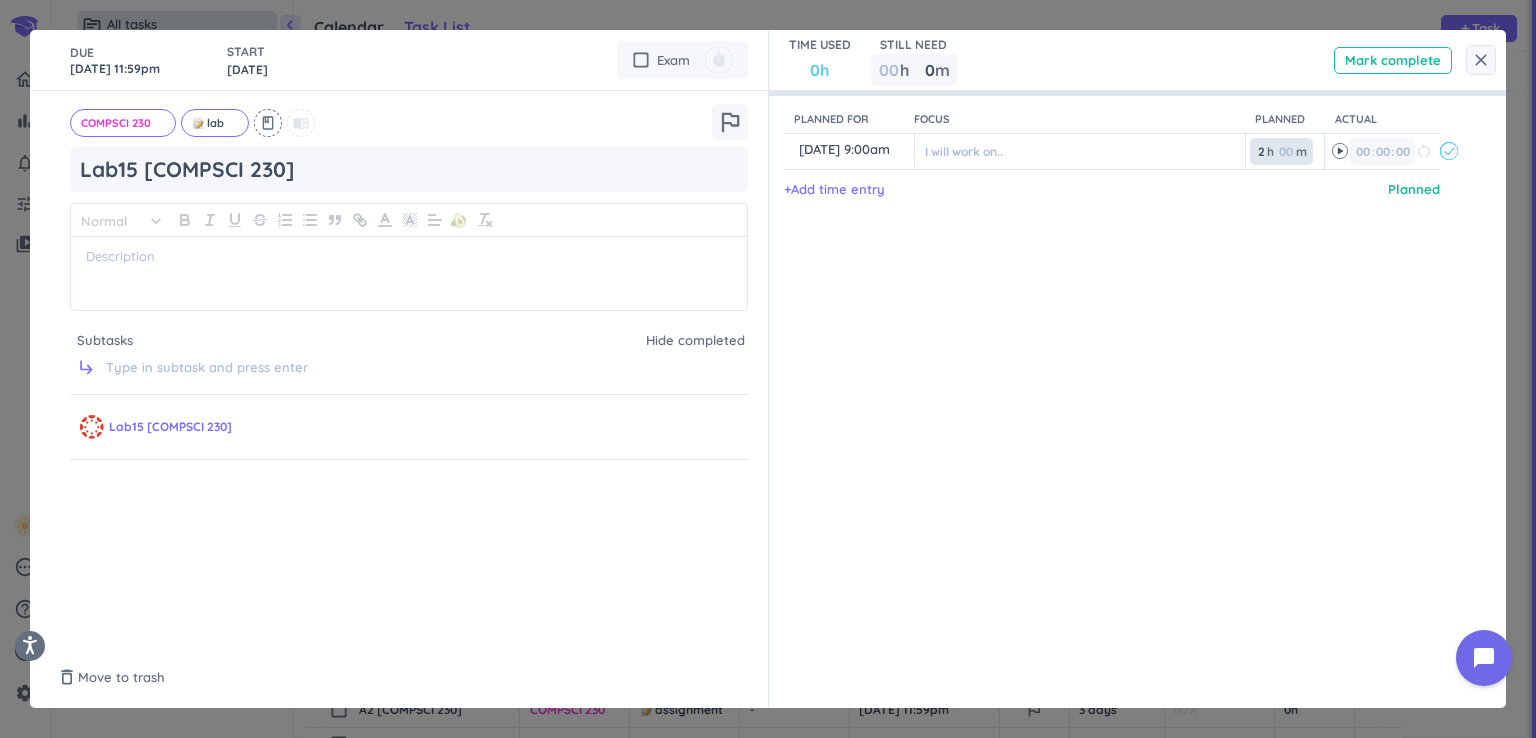 type on "2" 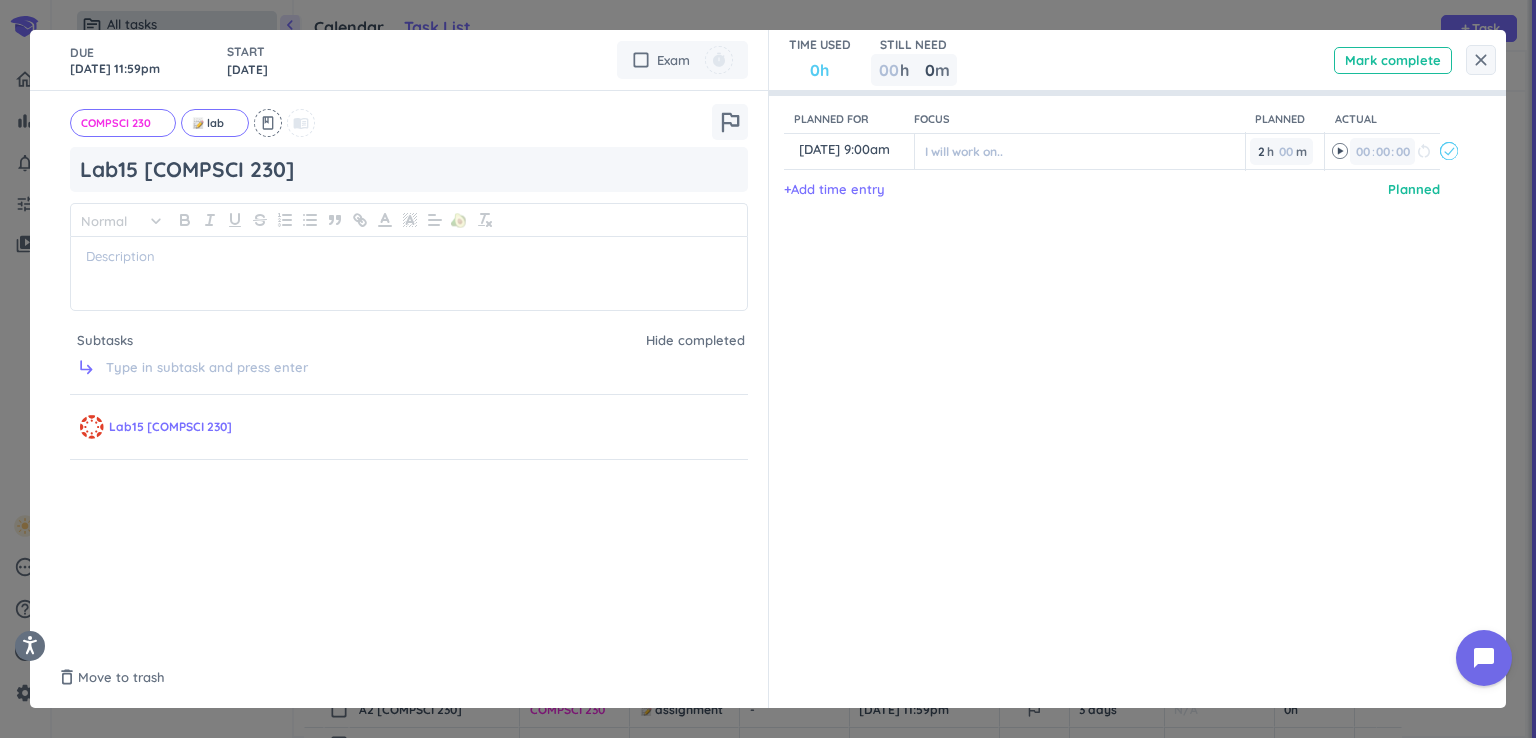 click on "Planned for Focus Planned Actual content_copy [DATE] 9:00am ️ I will work on.. 2 2 00 h 00 m 00 00 : 00 restart_alt event_busy +  Add time entry Planned" at bounding box center [1128, 369] 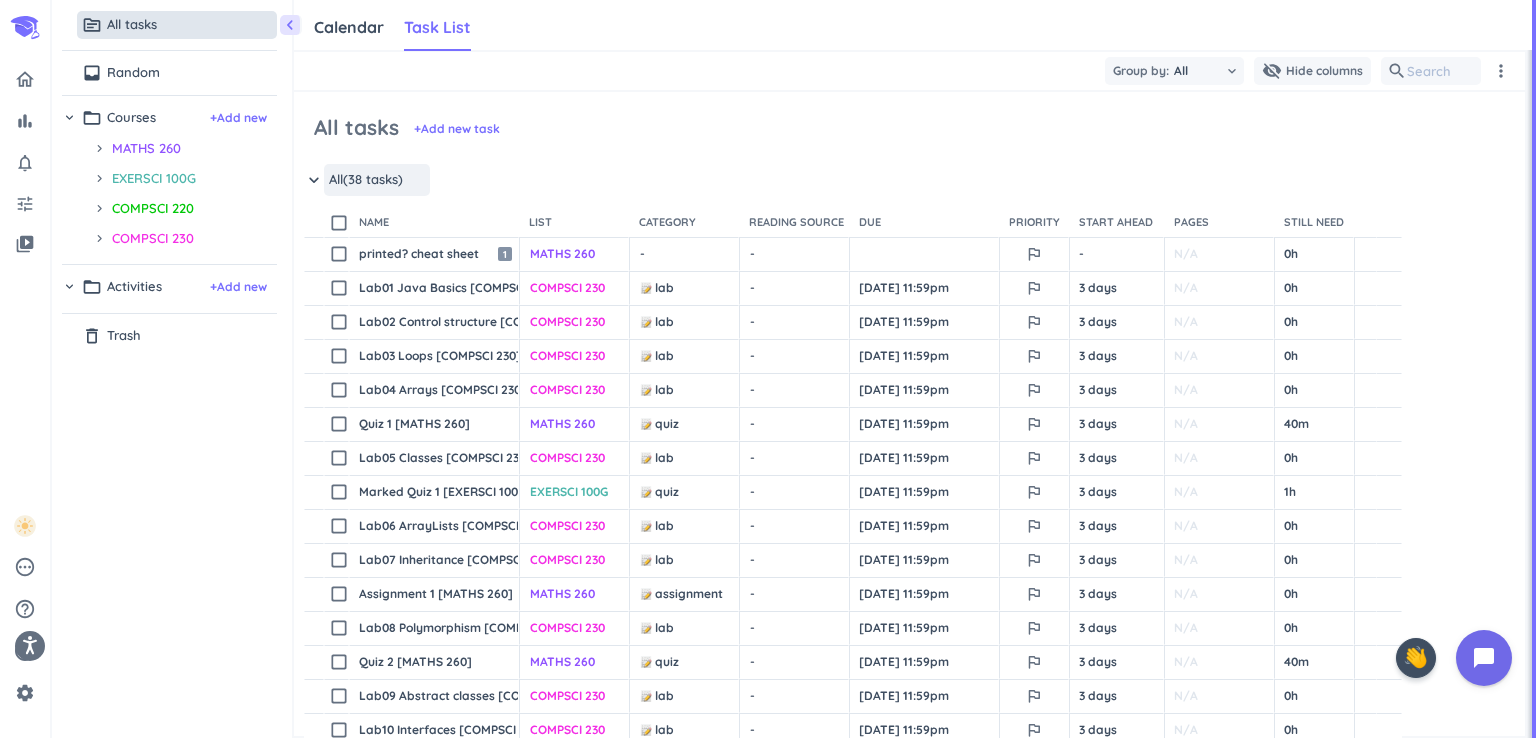 scroll, scrollTop: 0, scrollLeft: 0, axis: both 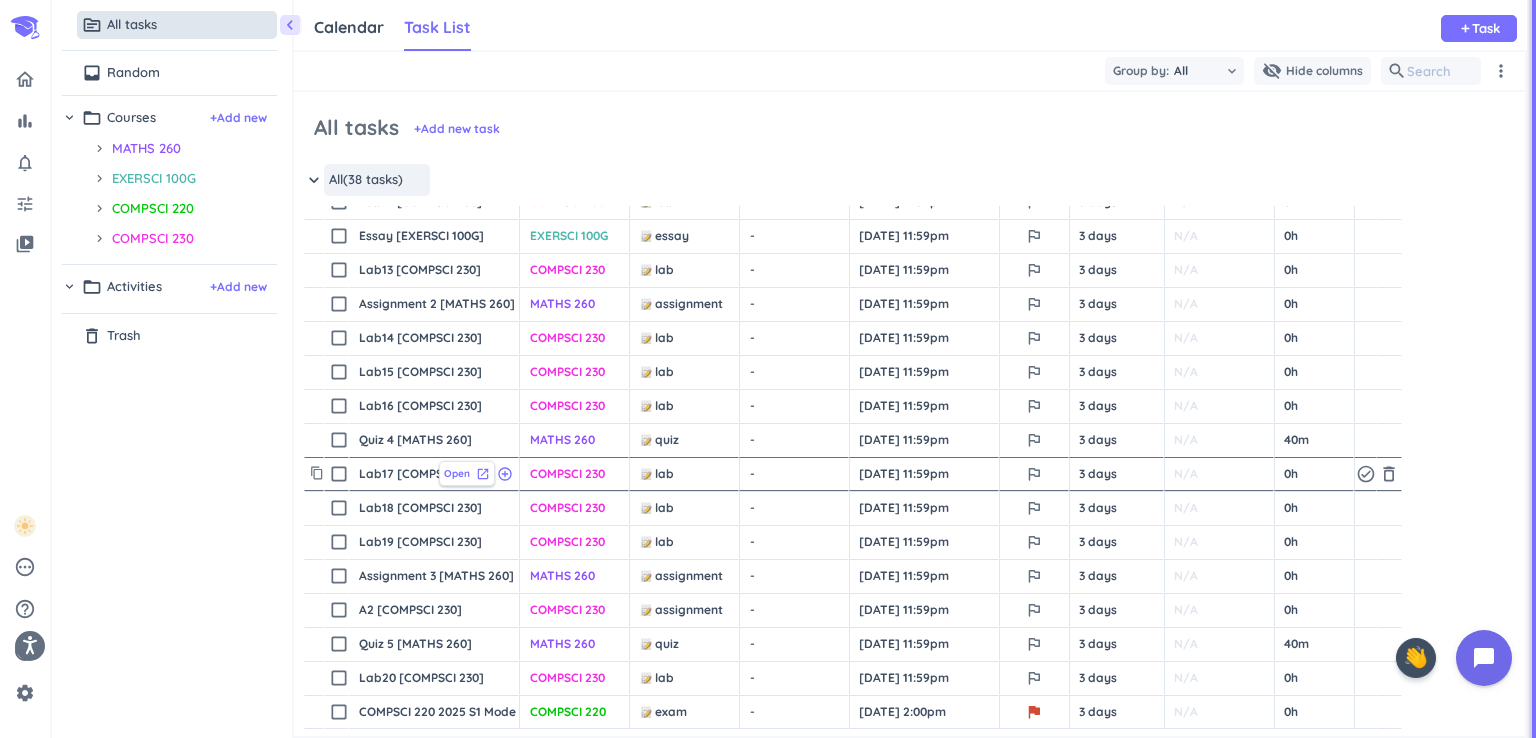 click on "Open" at bounding box center (457, 473) 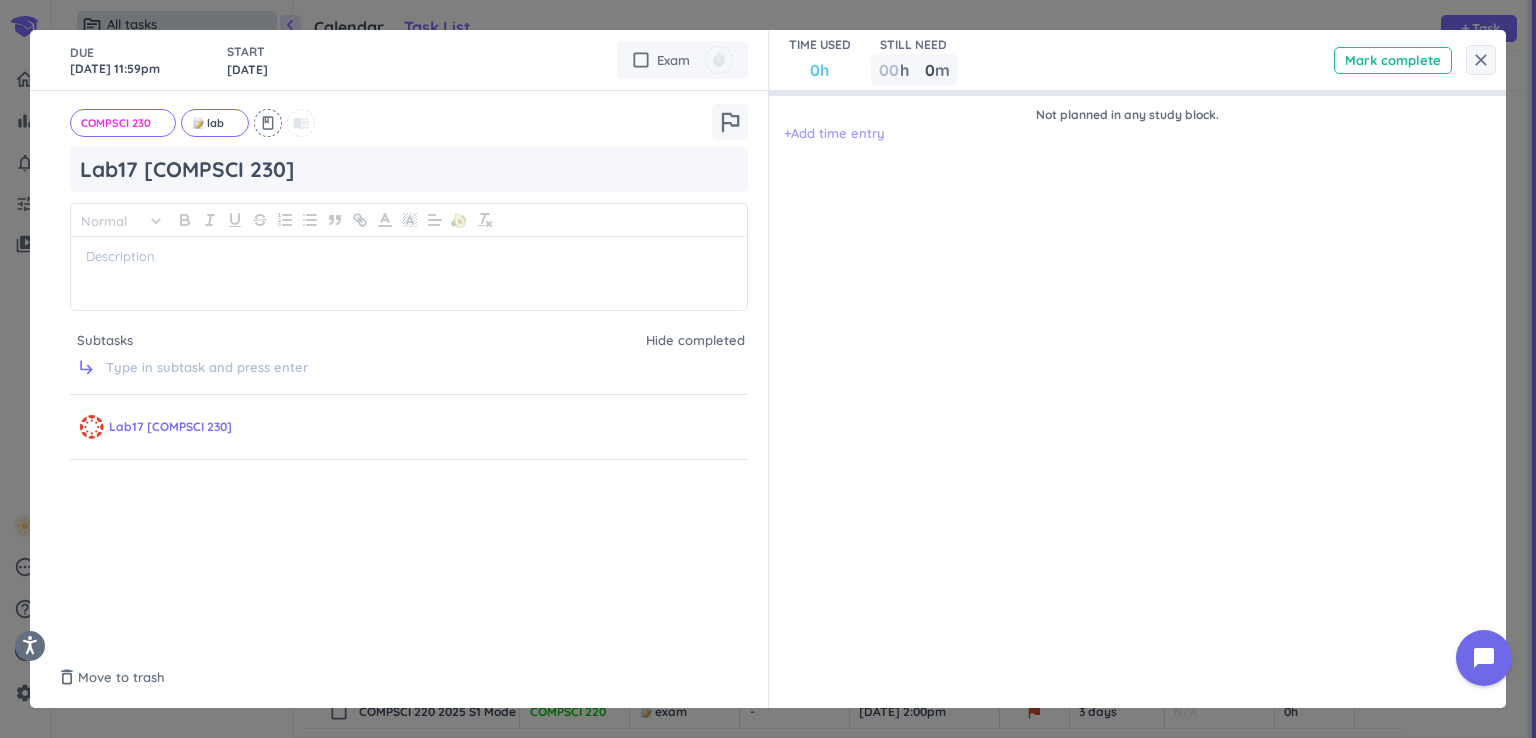 click on "+  Add time entry" at bounding box center [834, 134] 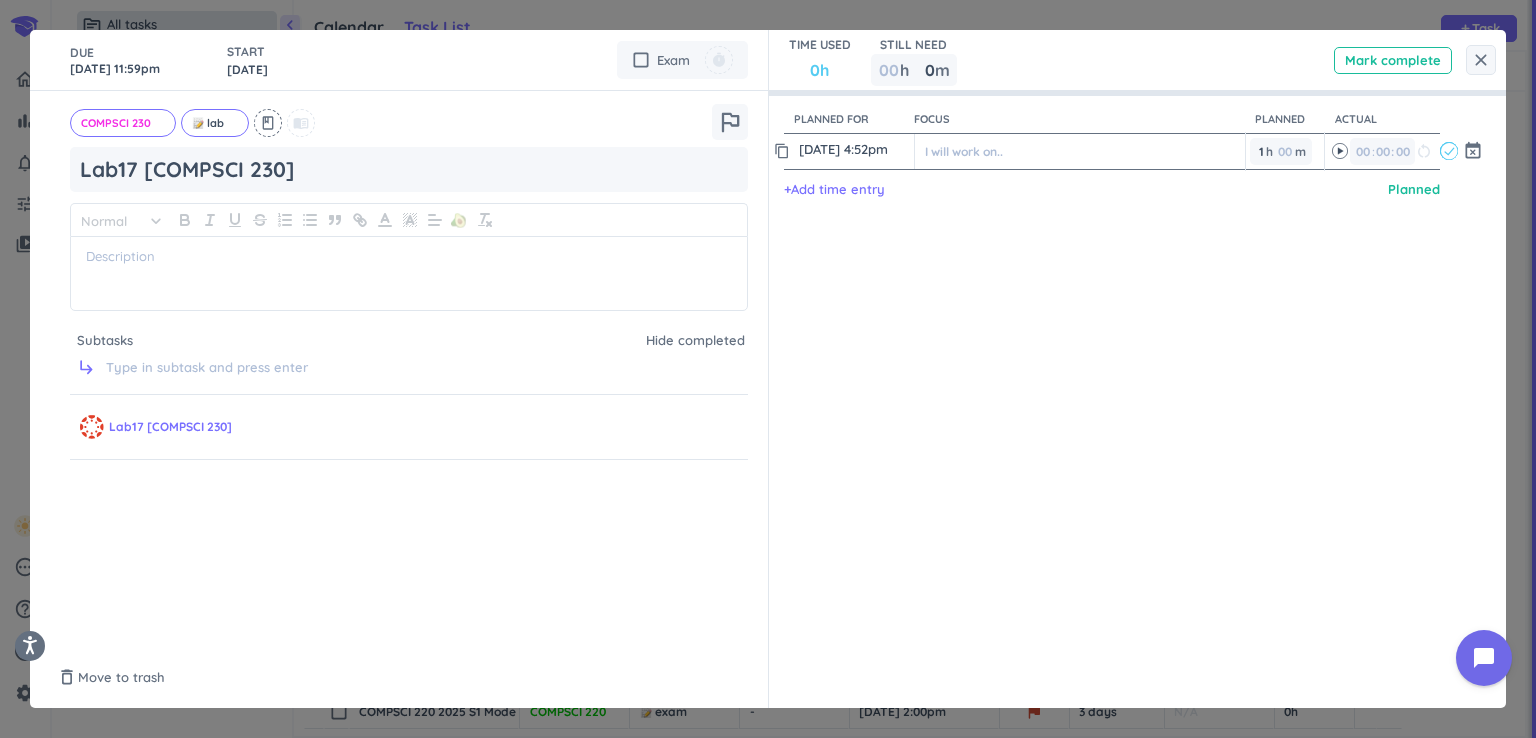click on "[DATE] 4:52pm" at bounding box center (854, 149) 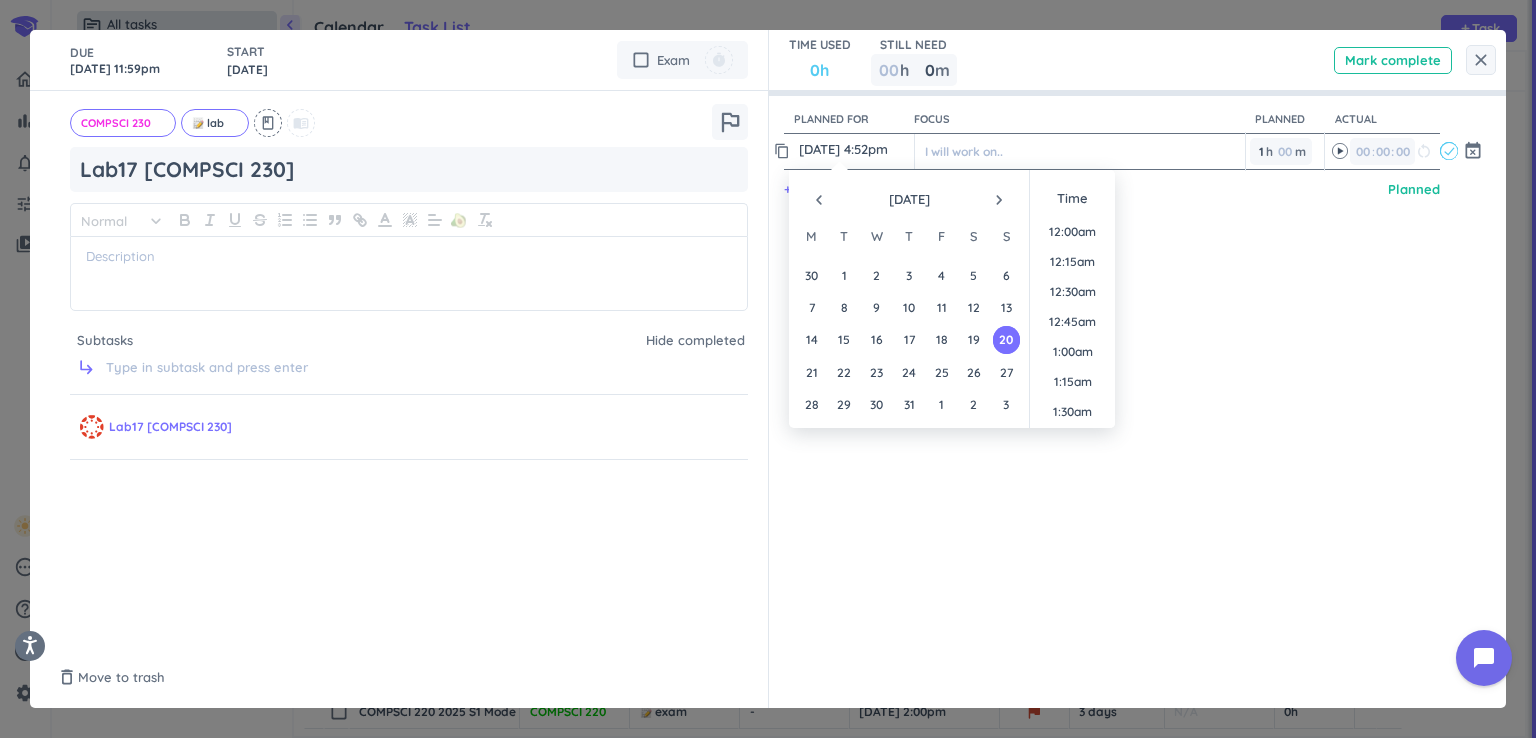 scroll, scrollTop: 1919, scrollLeft: 0, axis: vertical 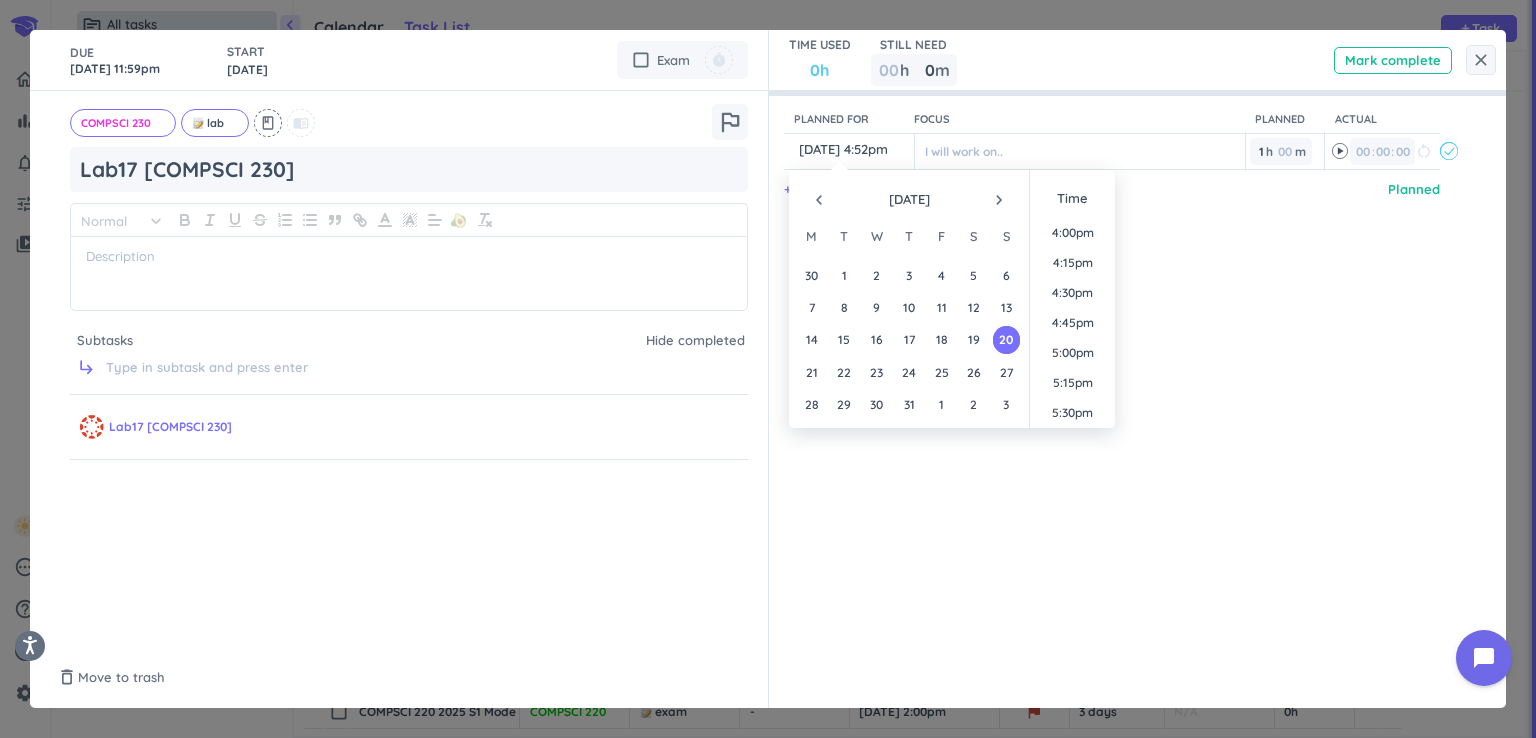 click on "navigate_next" at bounding box center [999, 200] 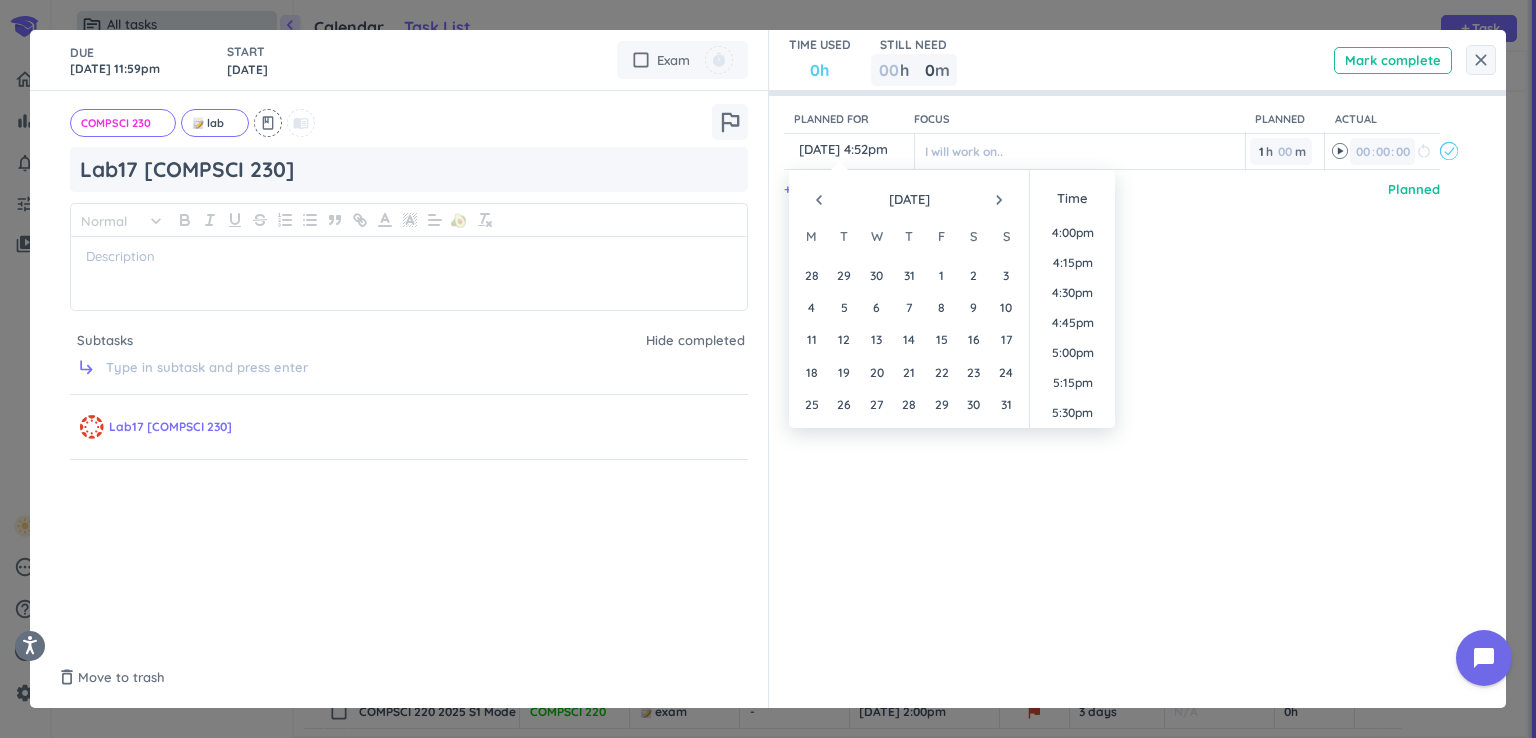 click on "navigate_next" at bounding box center [999, 200] 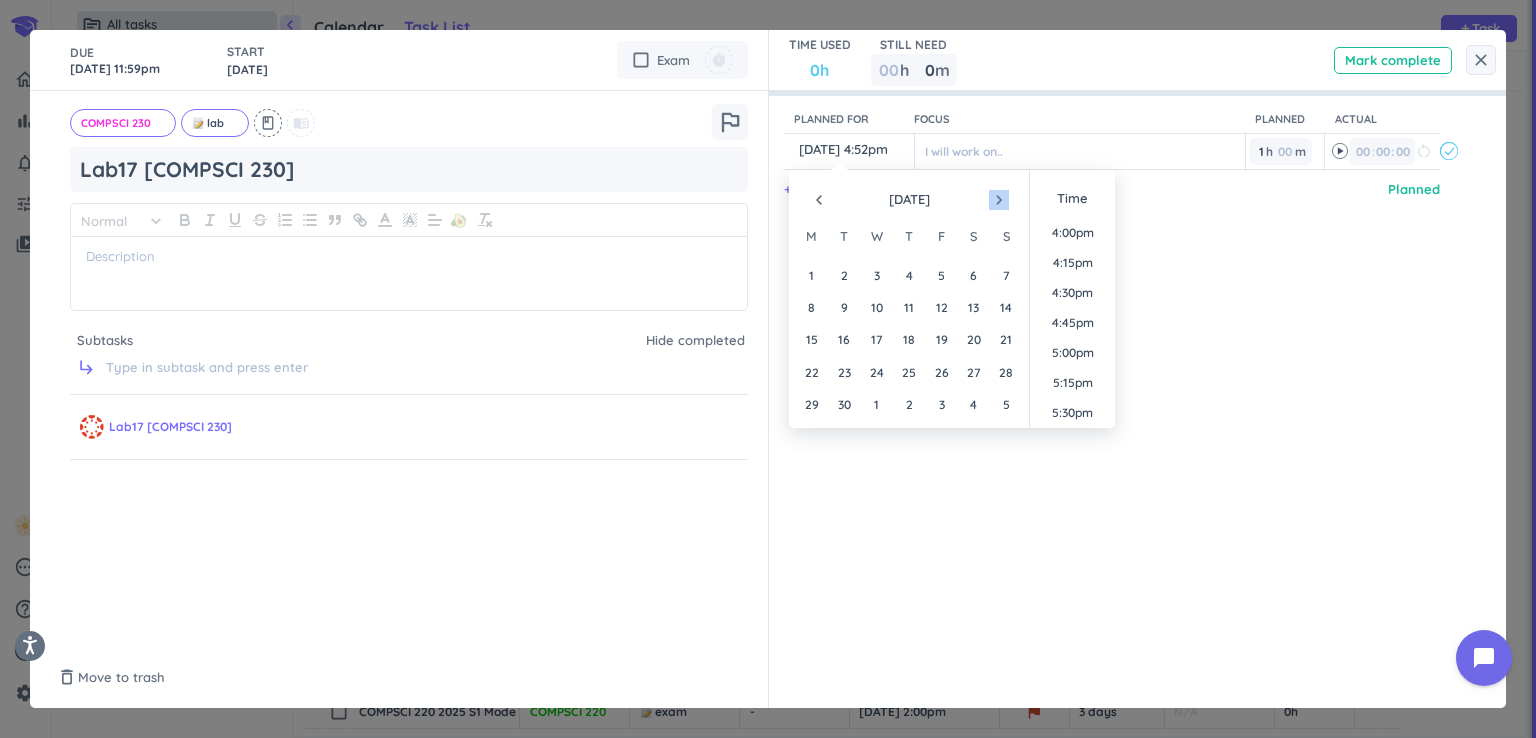 click on "navigate_next" at bounding box center (999, 200) 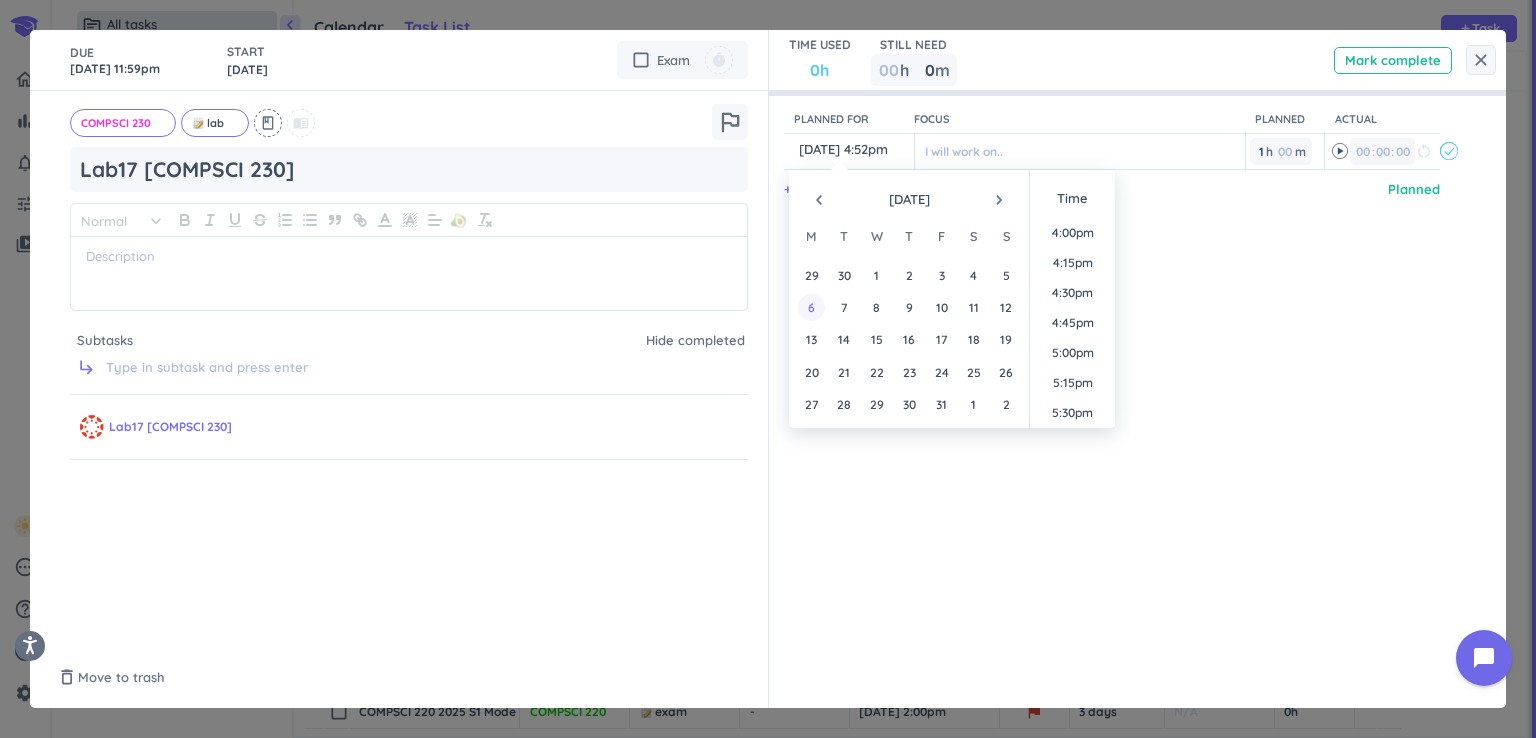 click on "6" at bounding box center (811, 307) 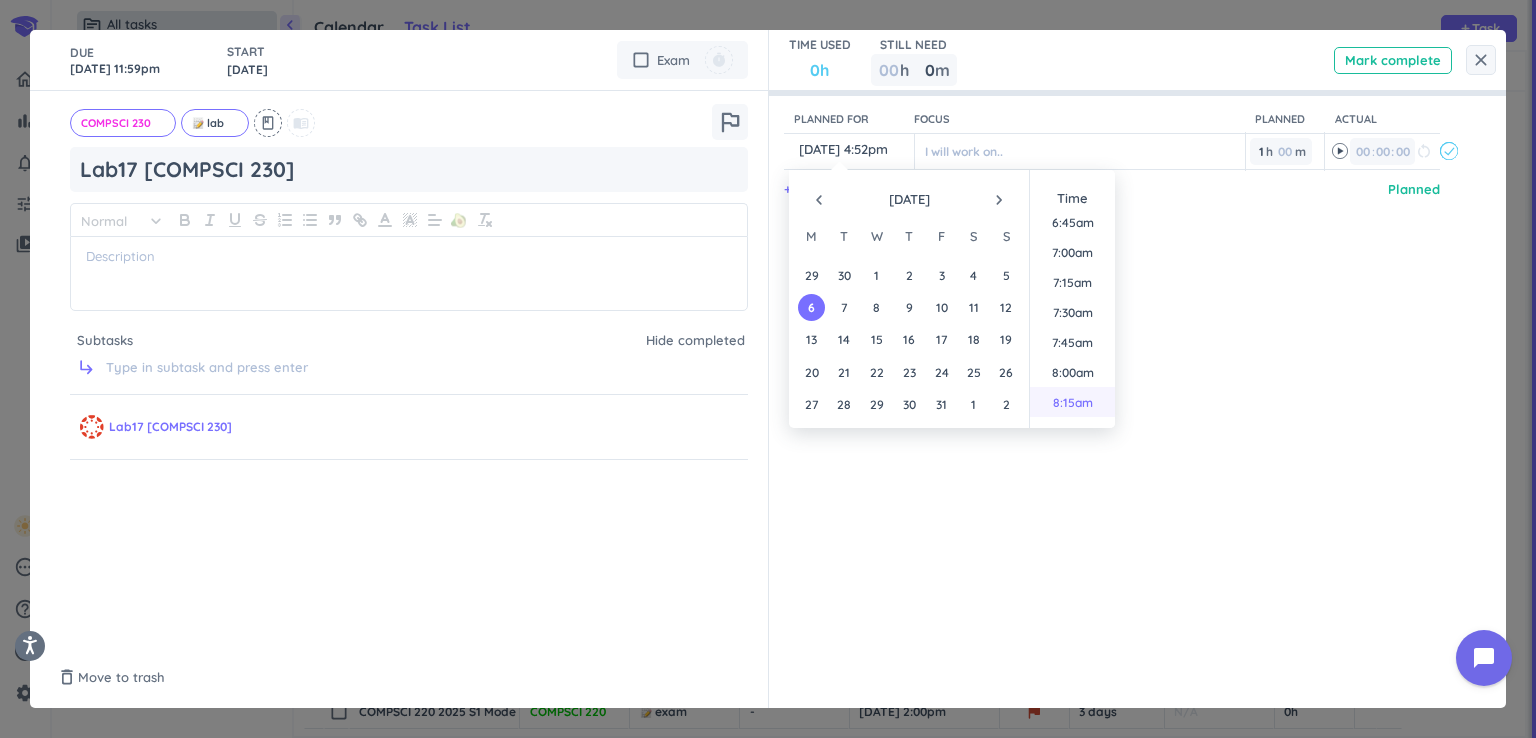 scroll, scrollTop: 919, scrollLeft: 0, axis: vertical 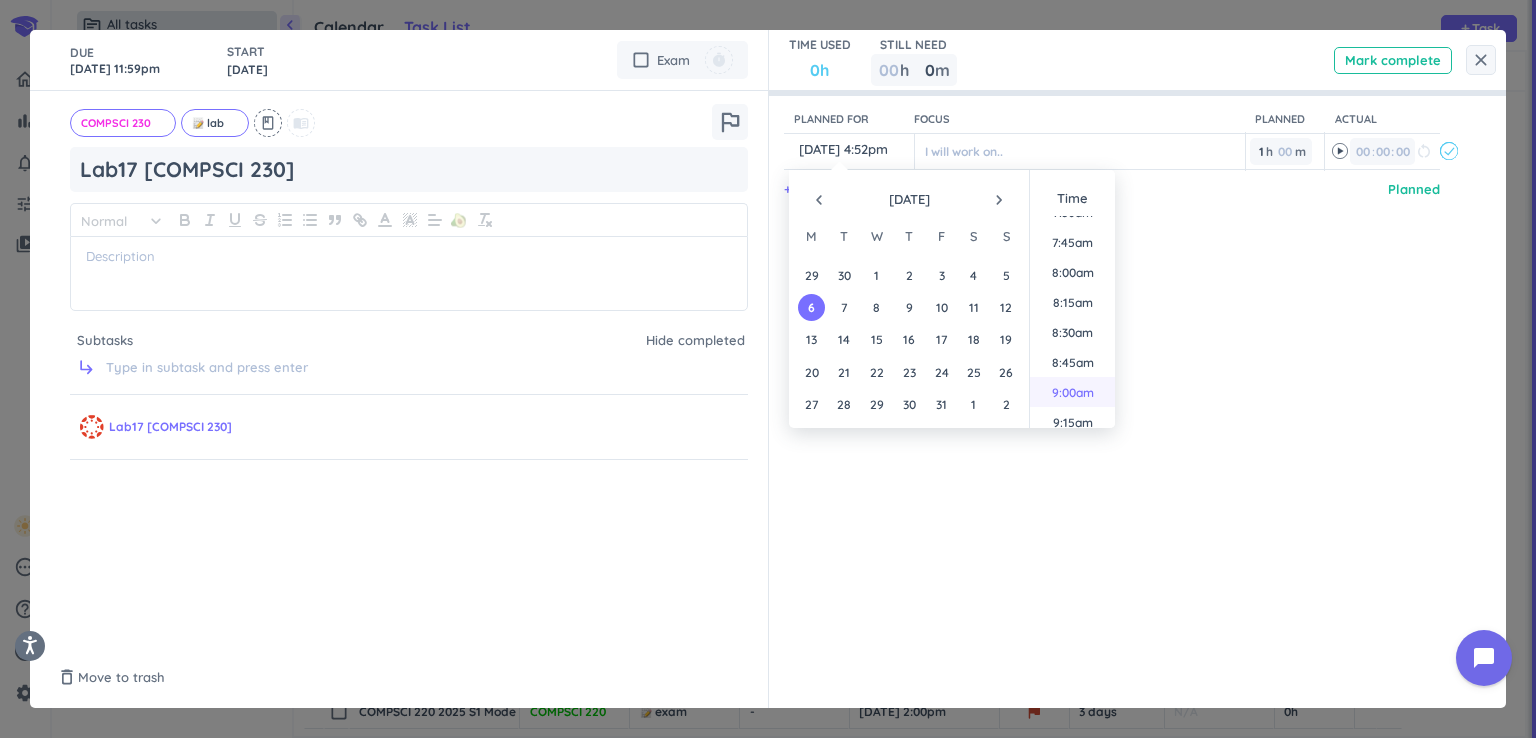 click on "9:00am" at bounding box center [1072, 392] 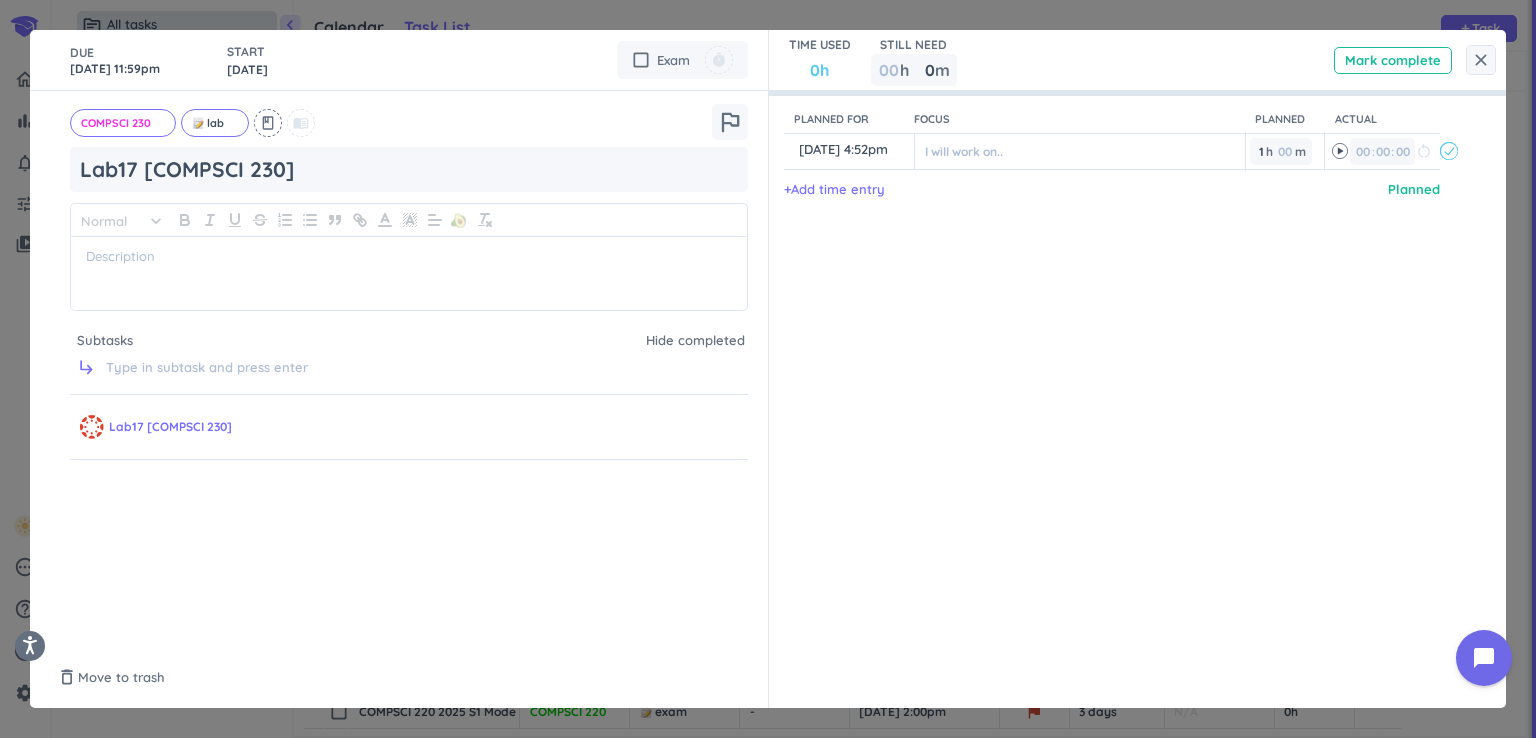 type on "[DATE] 9:00am" 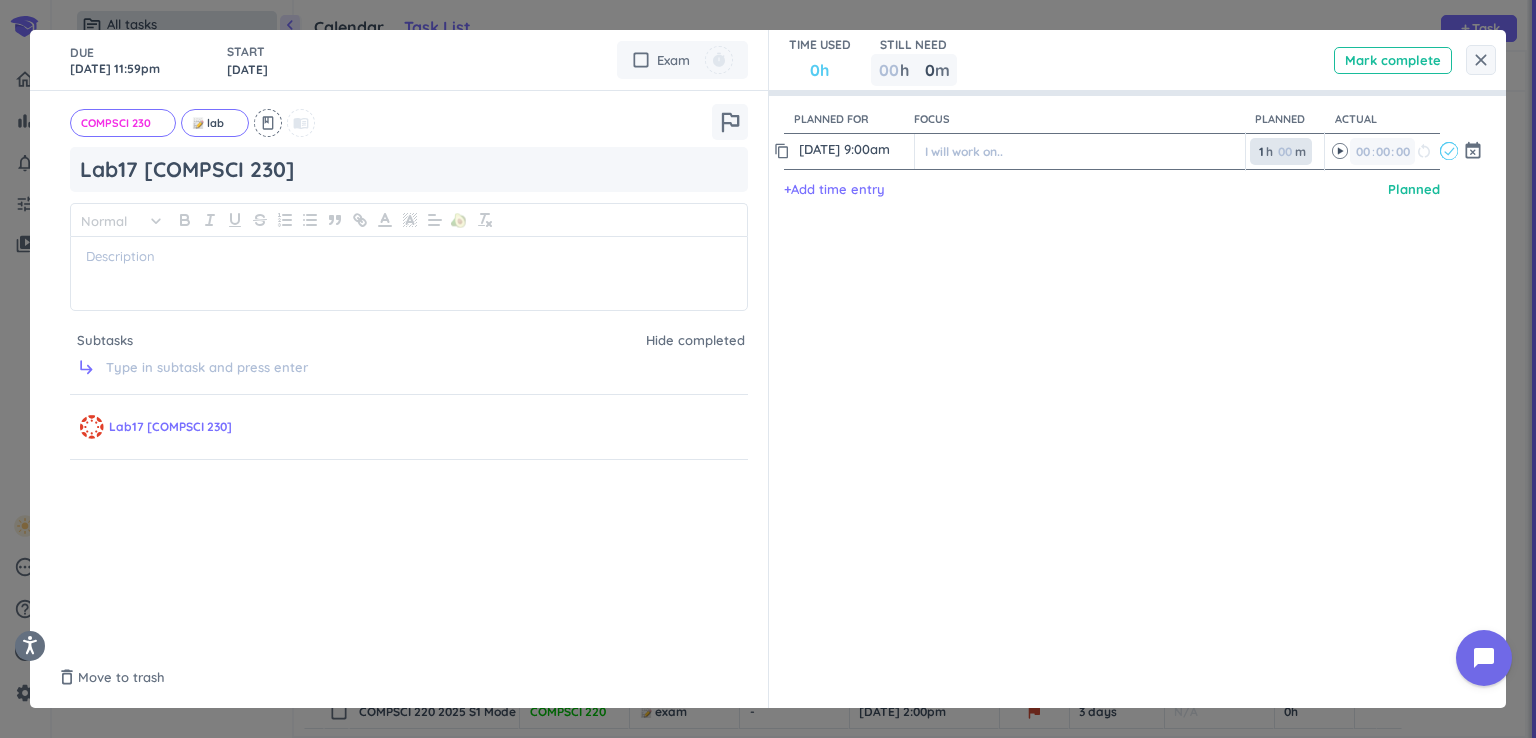 drag, startPoint x: 1253, startPoint y: 158, endPoint x: 1242, endPoint y: 153, distance: 12.083046 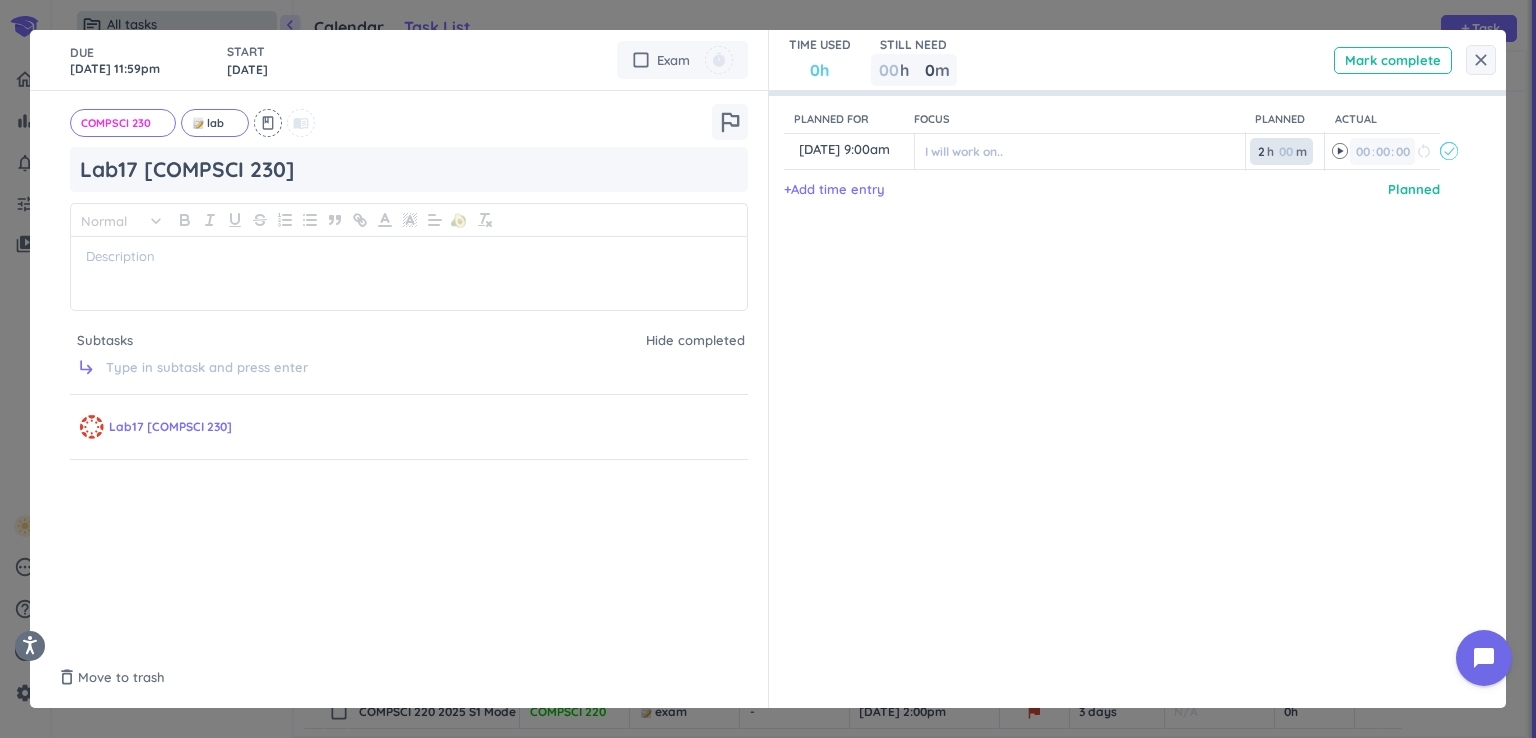 type on "2" 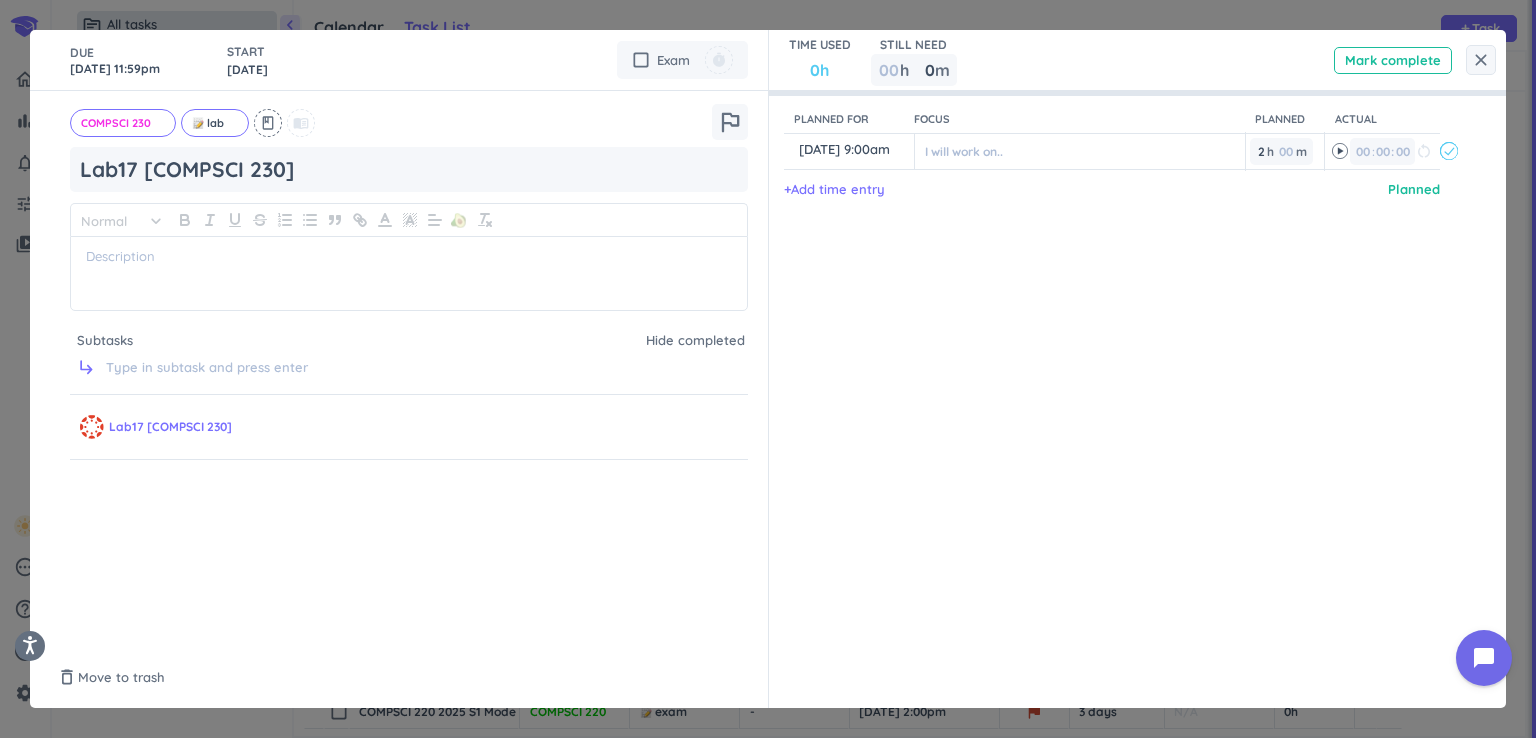 click on "Planned for Focus Planned Actual content_copy [DATE] 9:00am ️ I will work on.. 2 2 00 h 00 m 00 00 : 00 restart_alt event_busy +  Add time entry Planned" at bounding box center (1128, 369) 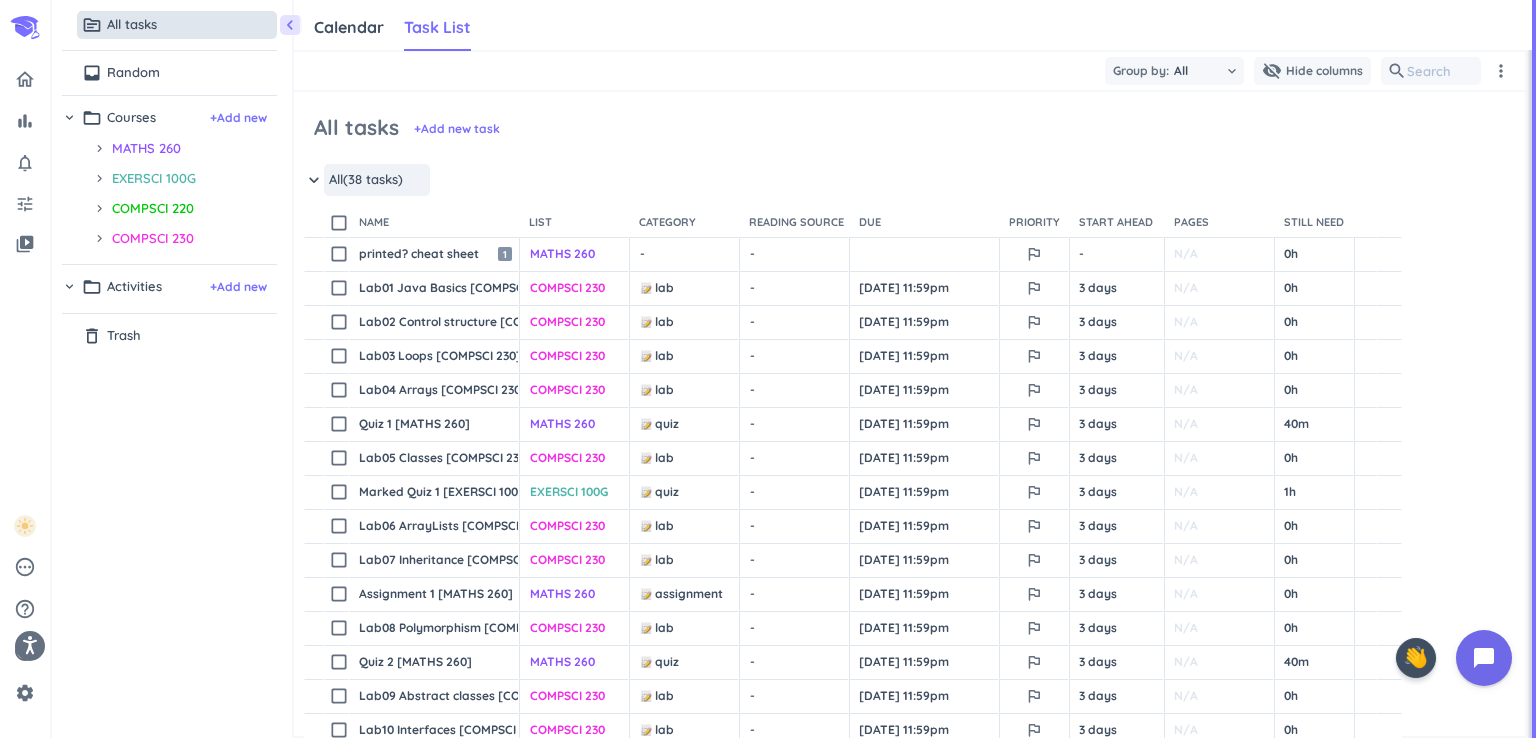 scroll, scrollTop: 0, scrollLeft: 0, axis: both 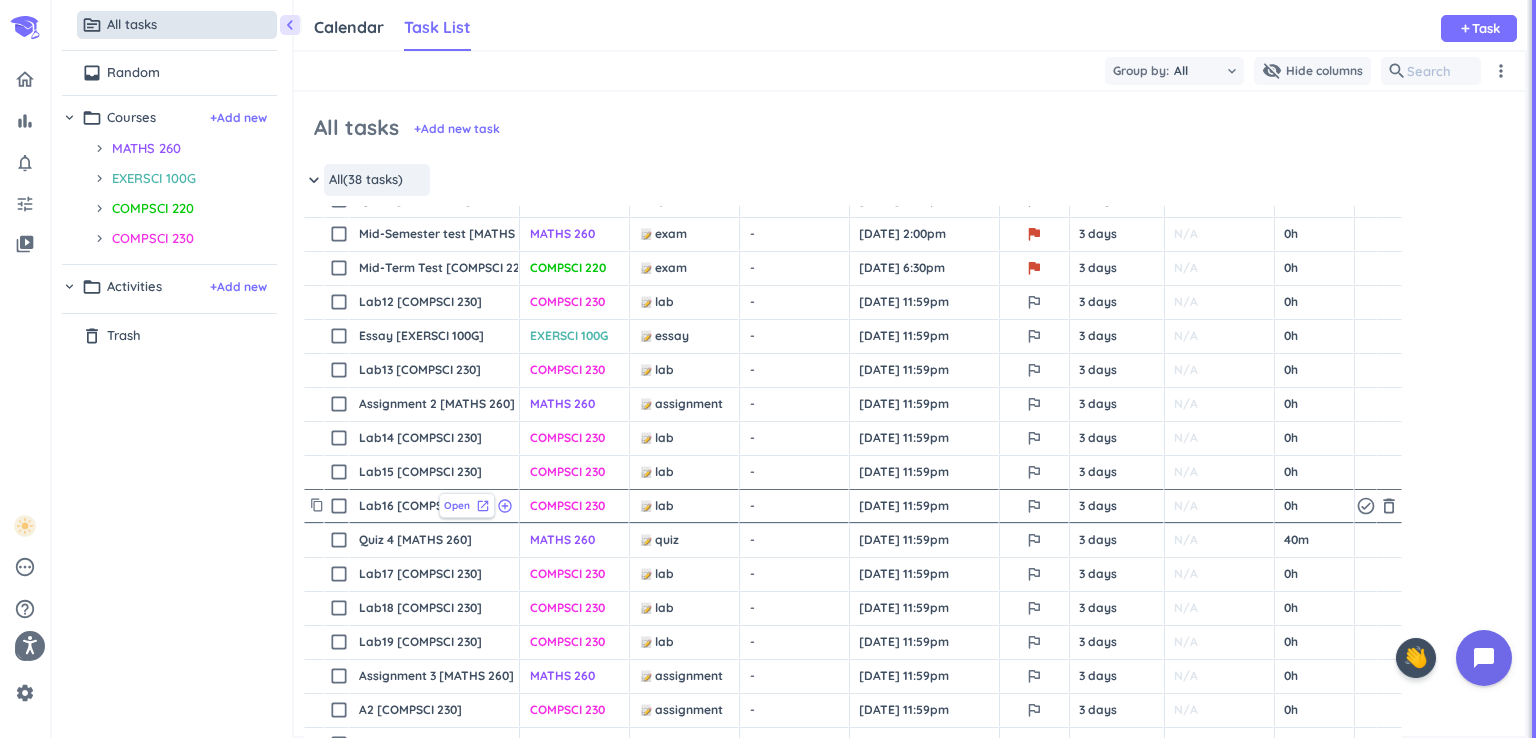 click on "Open launch" at bounding box center (467, 505) 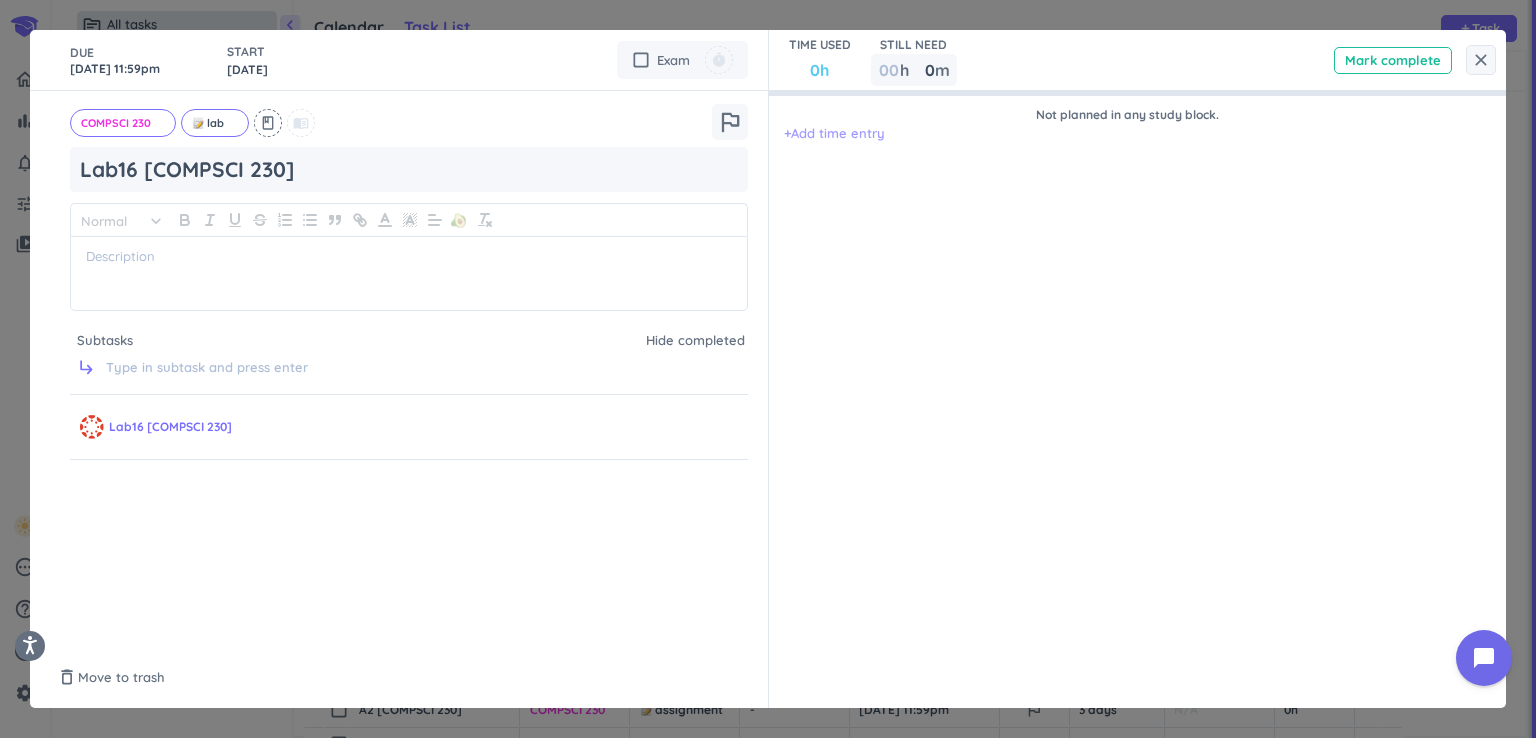 click on "+  Add time entry" at bounding box center [834, 134] 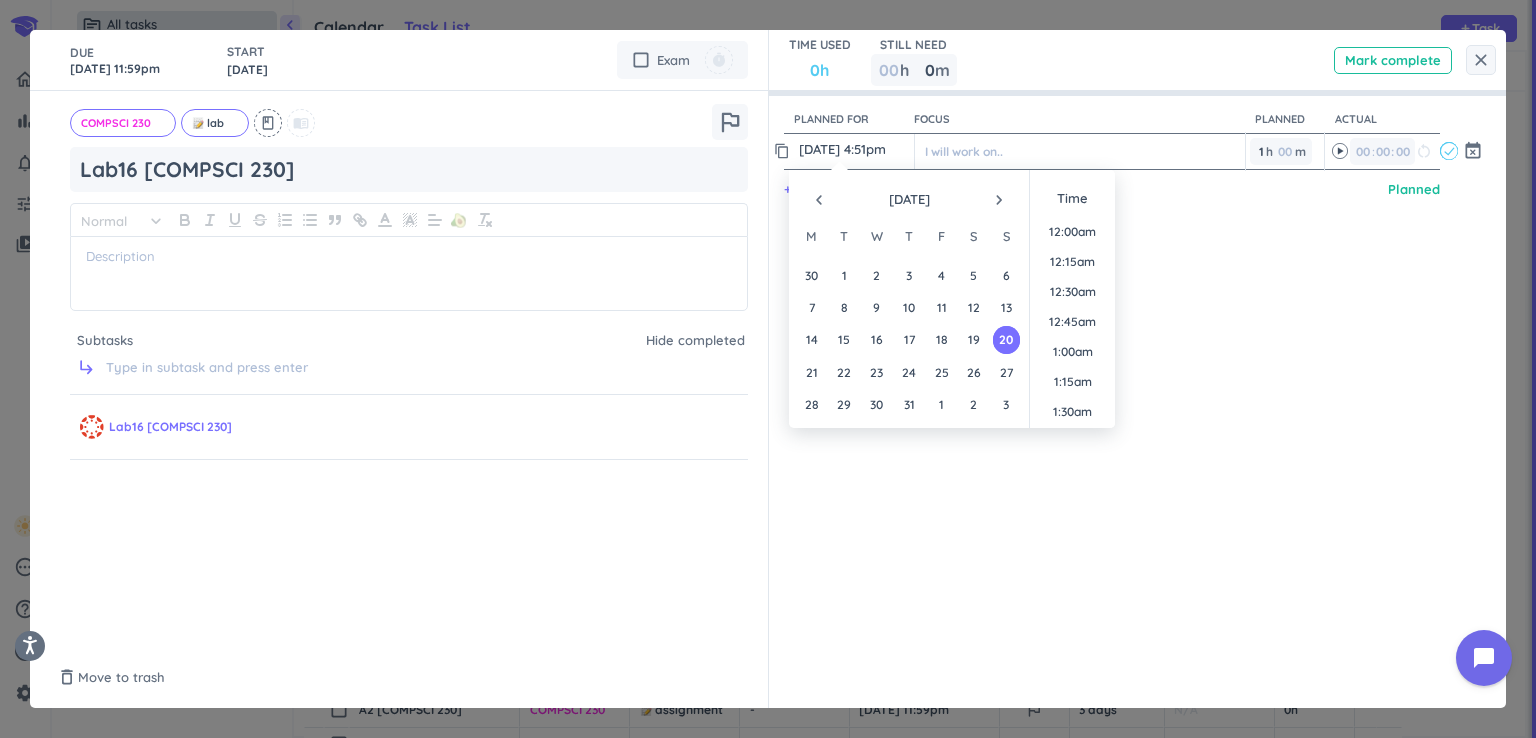 click on "20 Jul, 4:51pm" at bounding box center [854, 149] 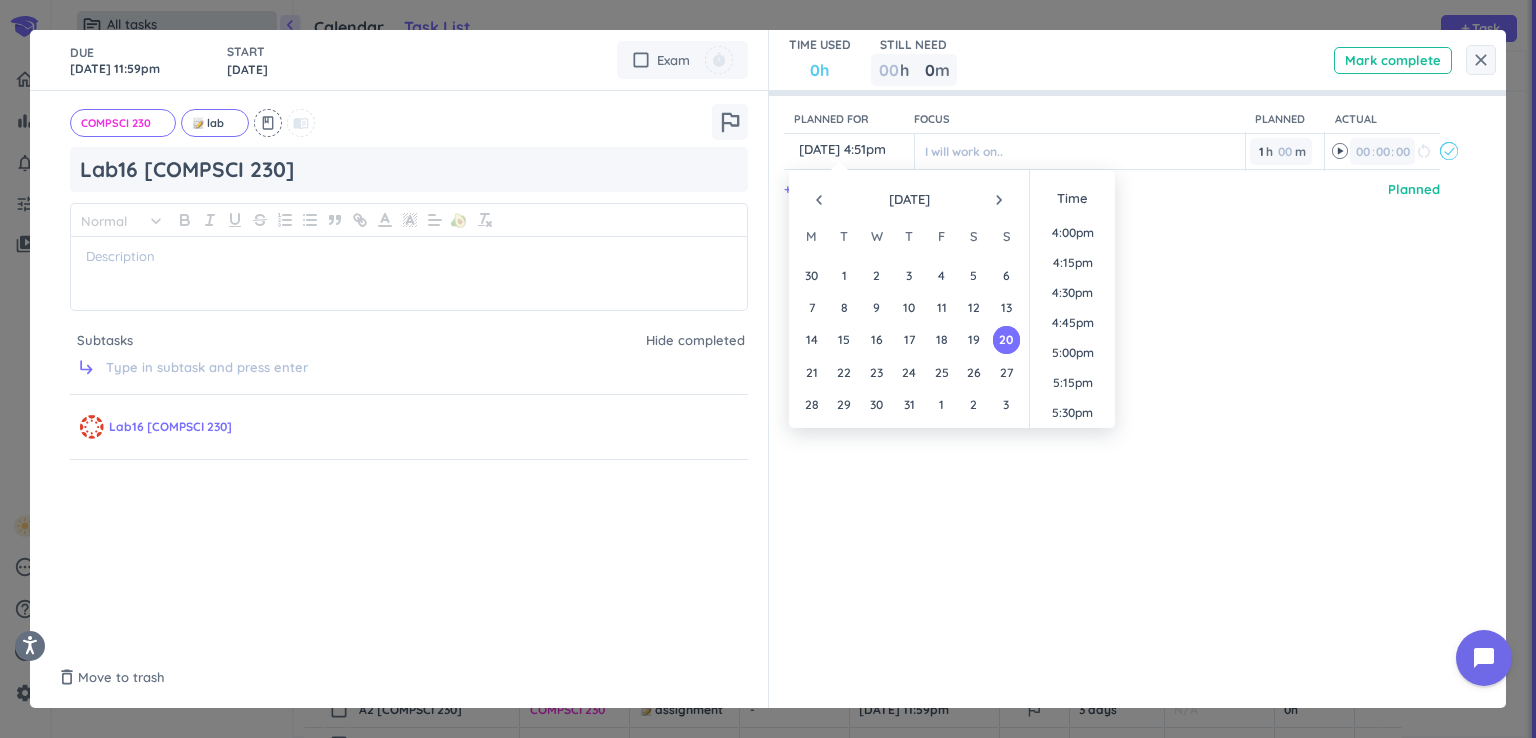 click on "navigate_next" at bounding box center (999, 200) 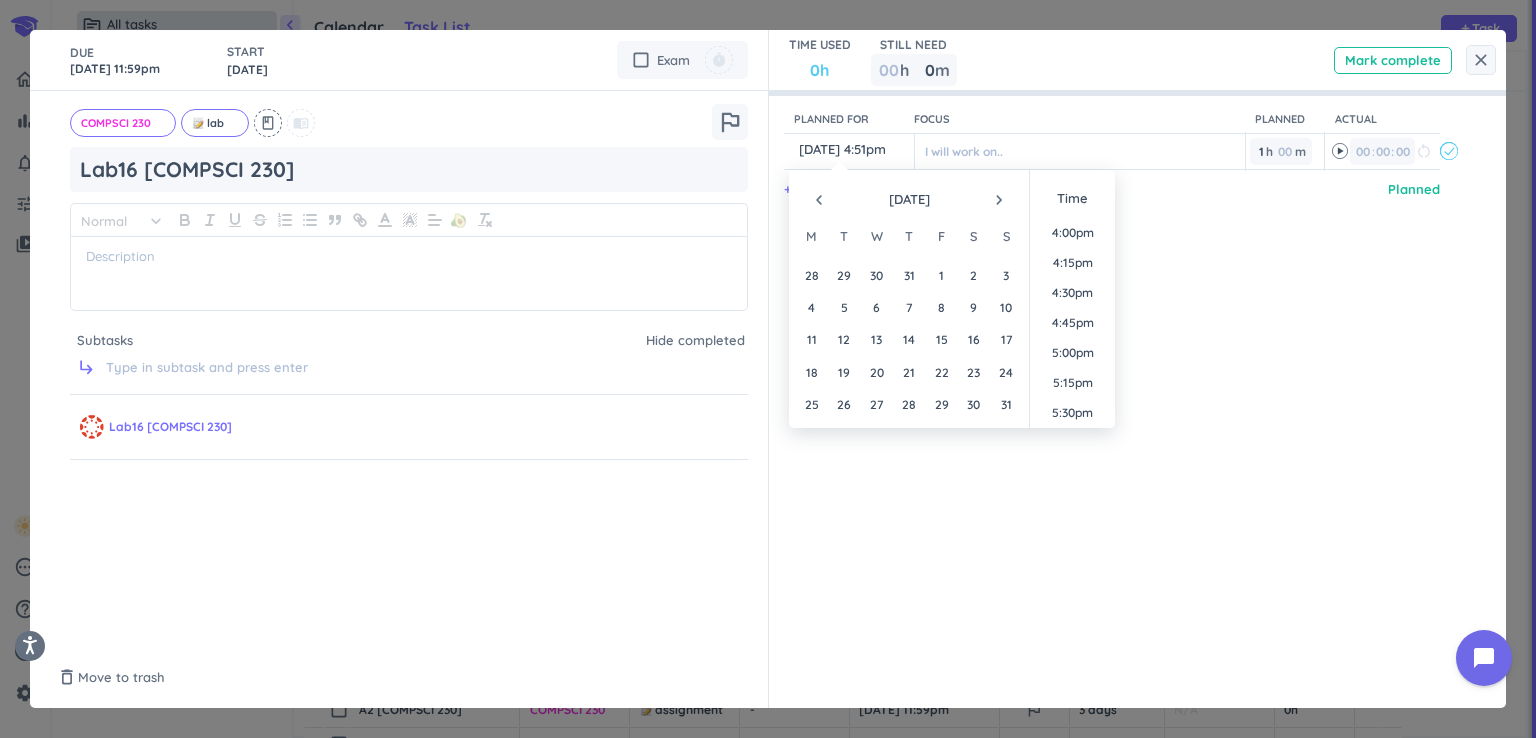 click on "navigate_next" at bounding box center (999, 200) 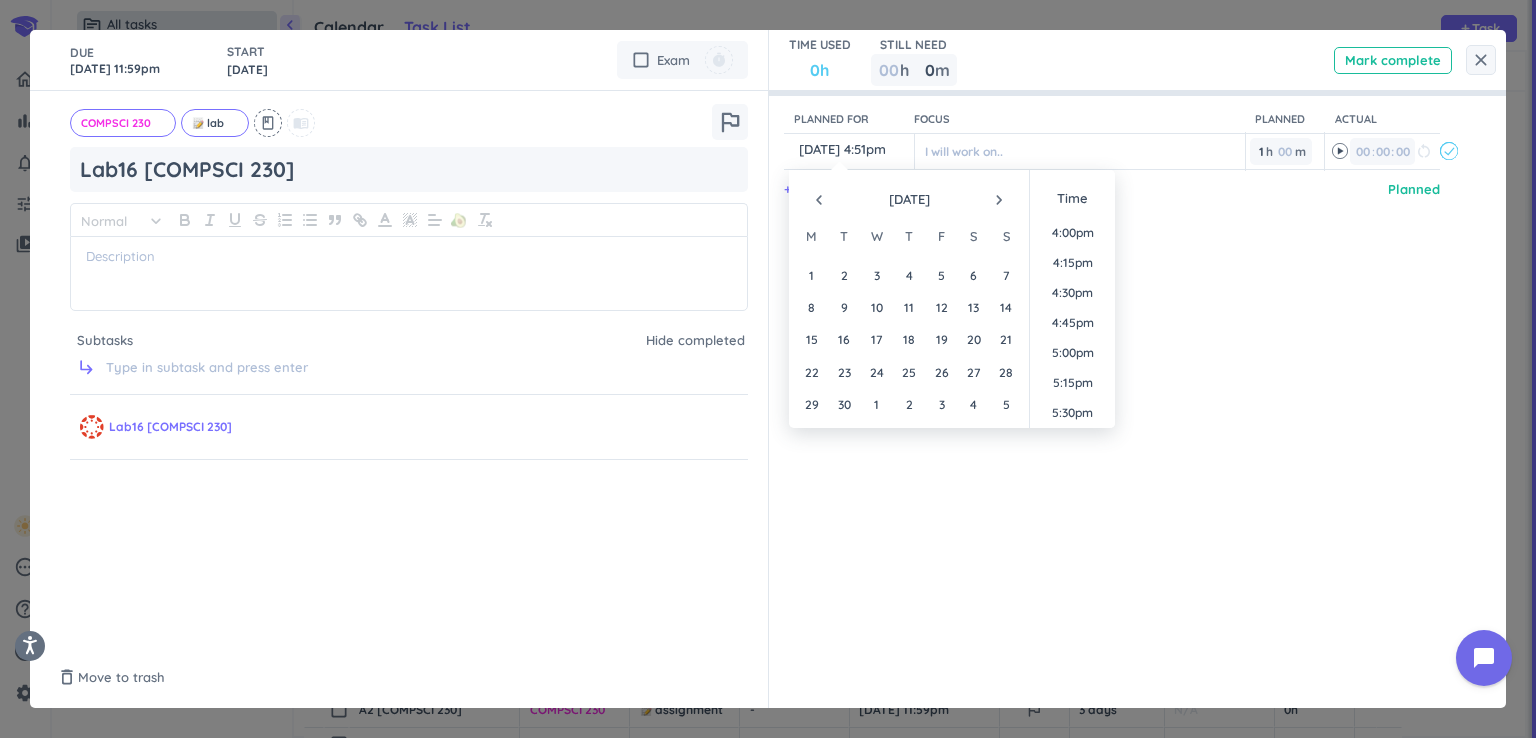 click on "navigate_next" at bounding box center [999, 200] 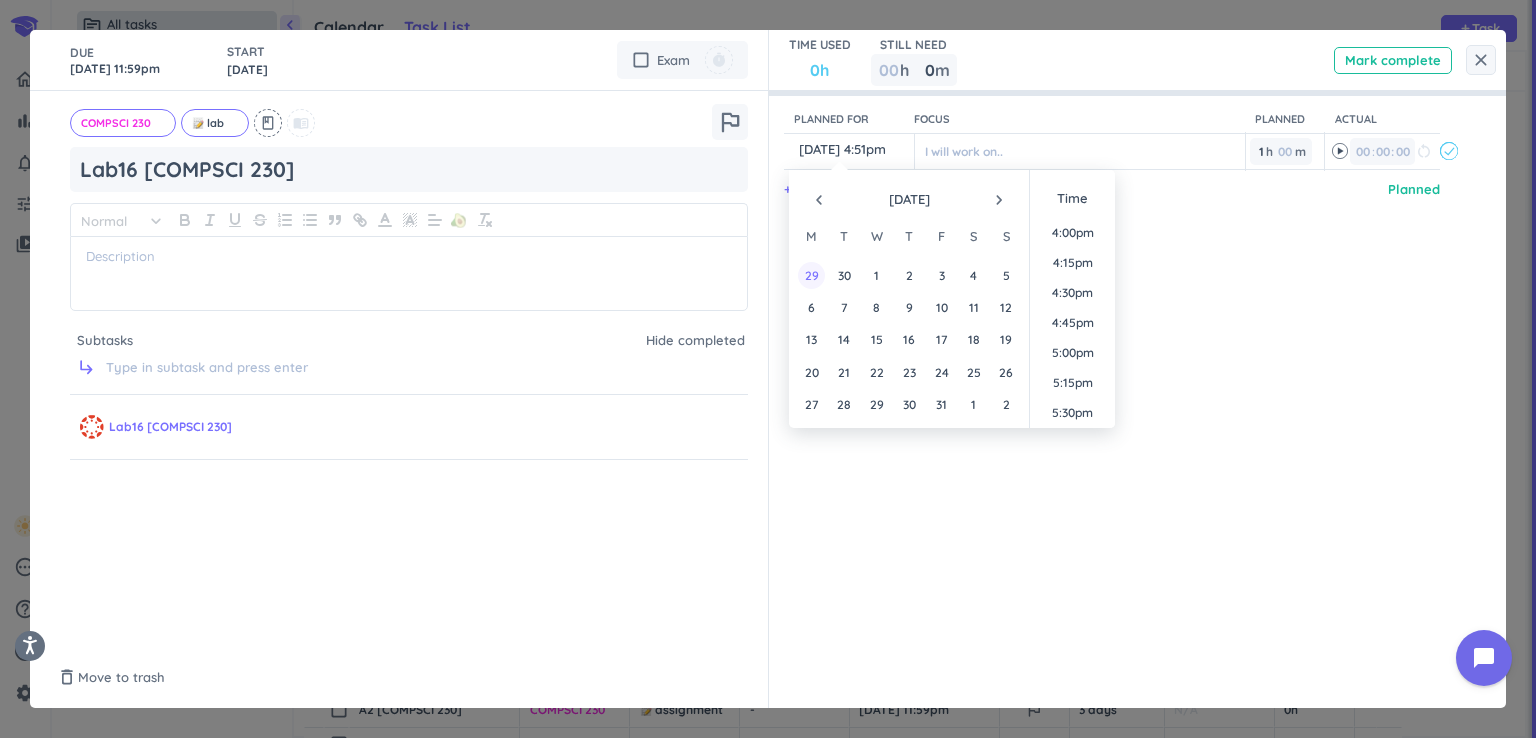click on "29" at bounding box center [811, 275] 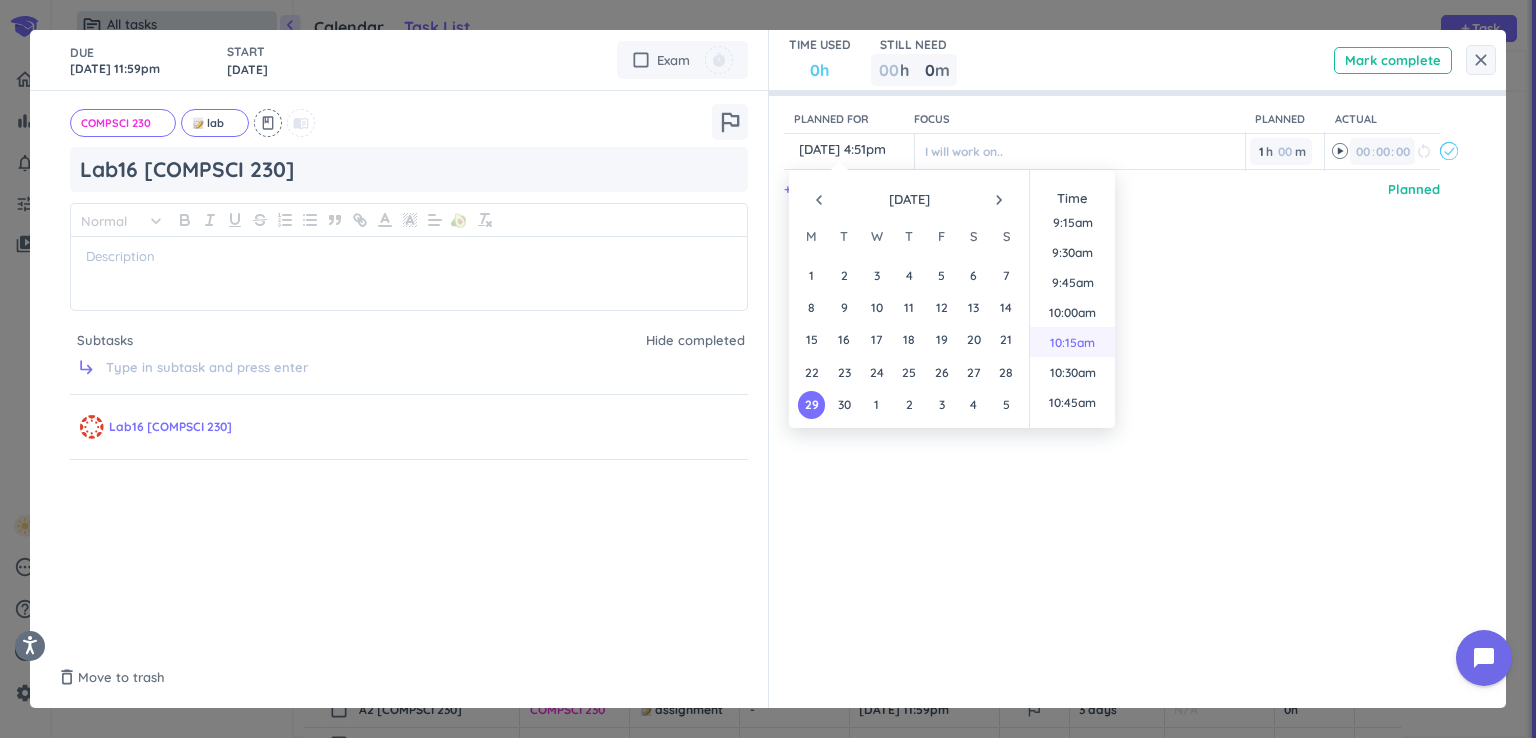 scroll, scrollTop: 1019, scrollLeft: 0, axis: vertical 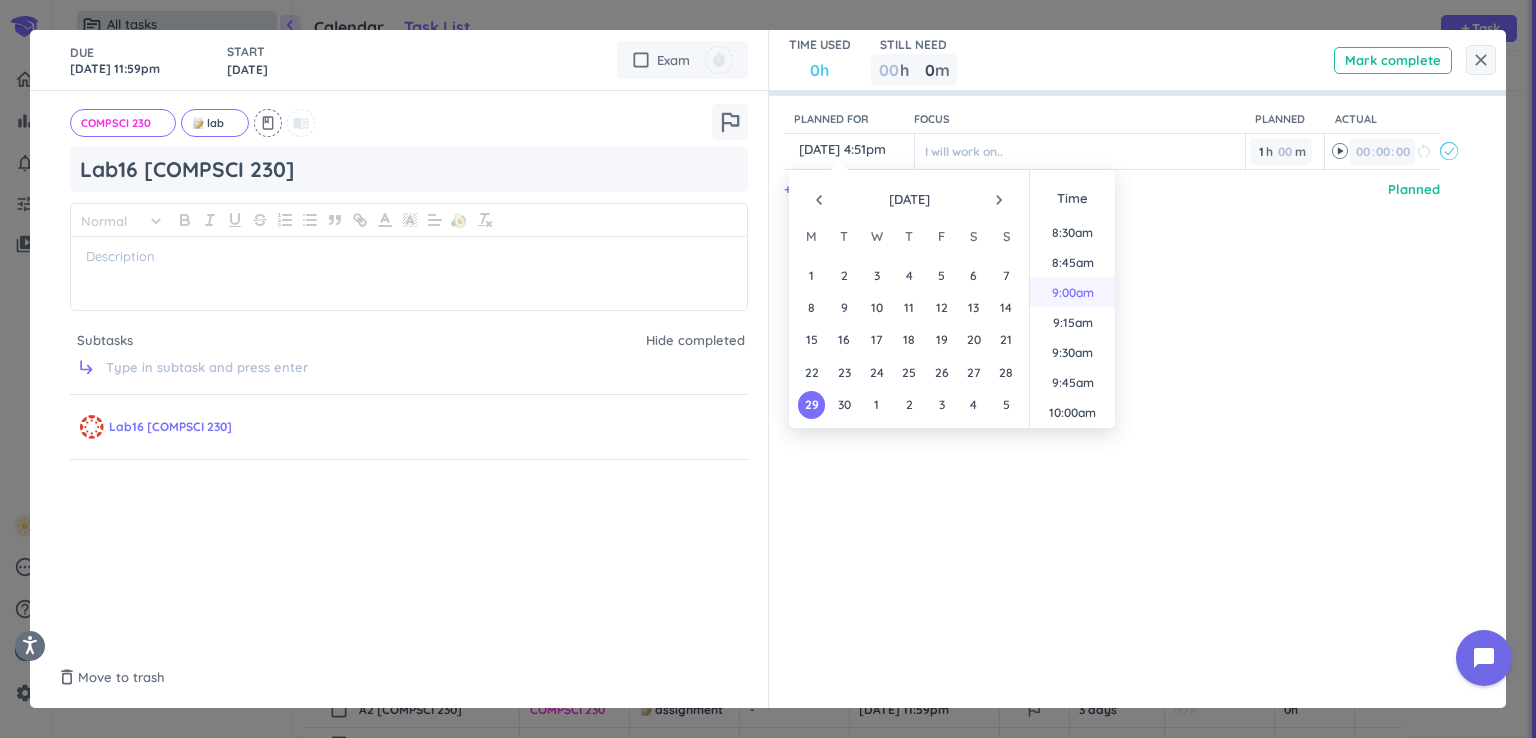 click on "9:00am" at bounding box center (1072, 292) 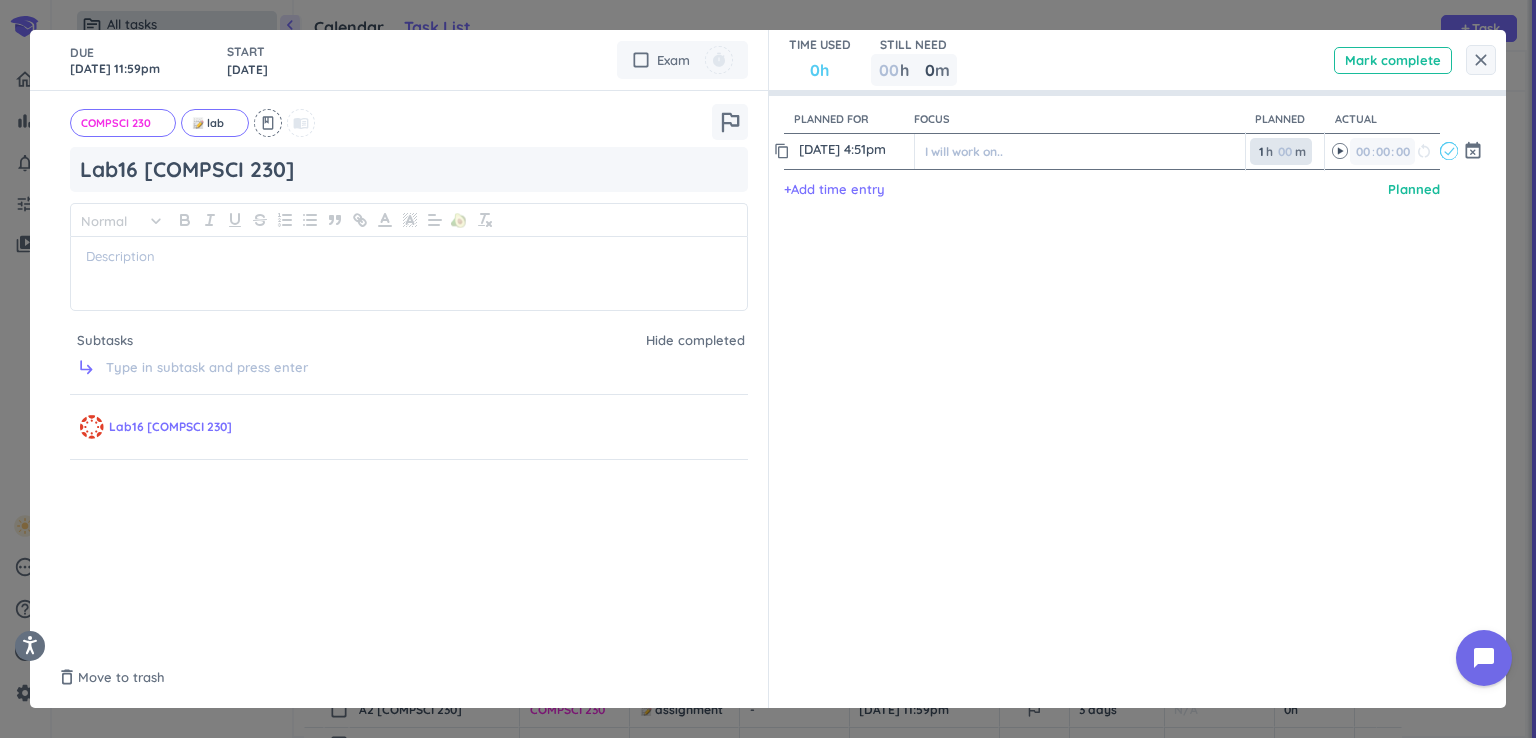 type on "[DATE] 9:00am" 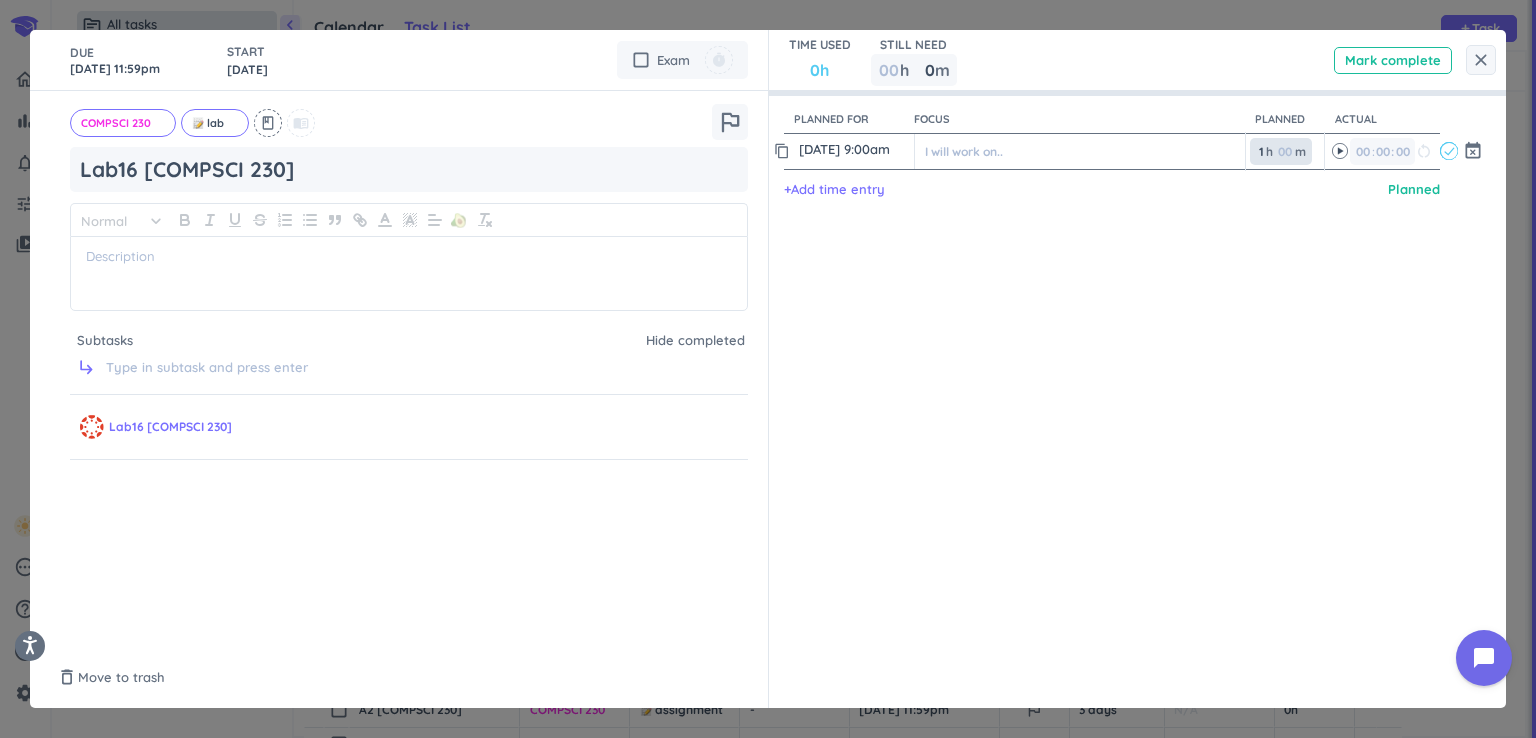 click on "1 1 00" at bounding box center [1265, 151] 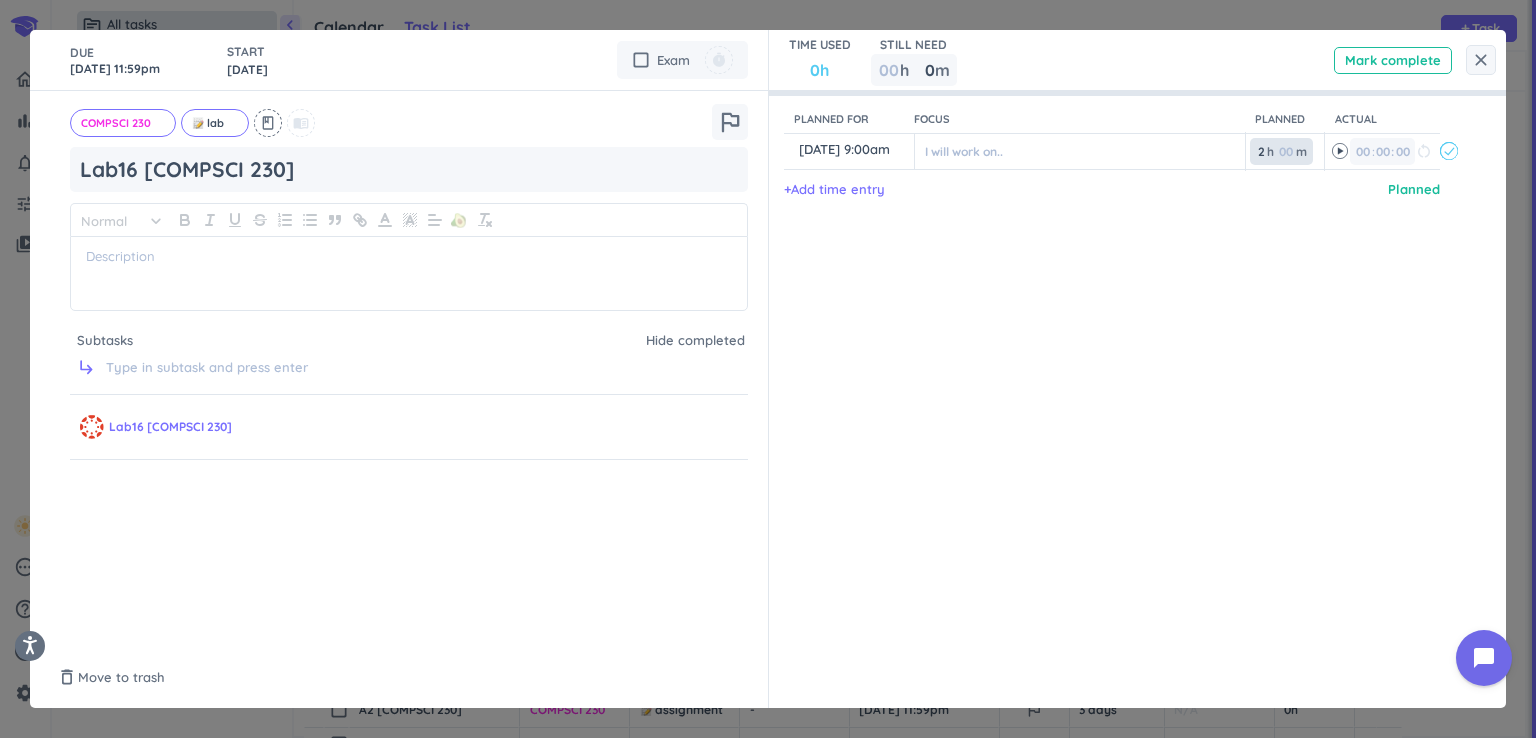 type on "2" 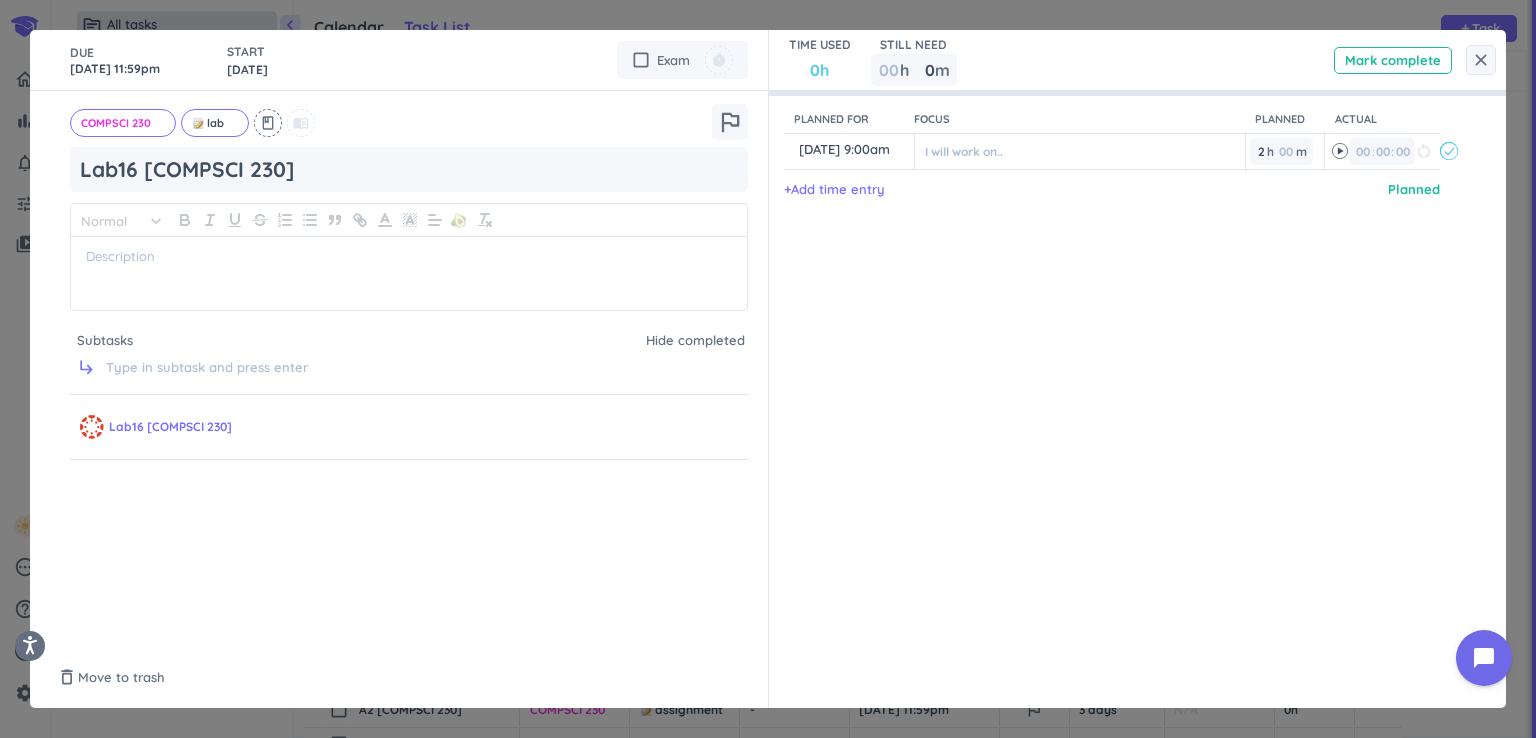 drag, startPoint x: 1257, startPoint y: 357, endPoint x: 1248, endPoint y: 350, distance: 11.401754 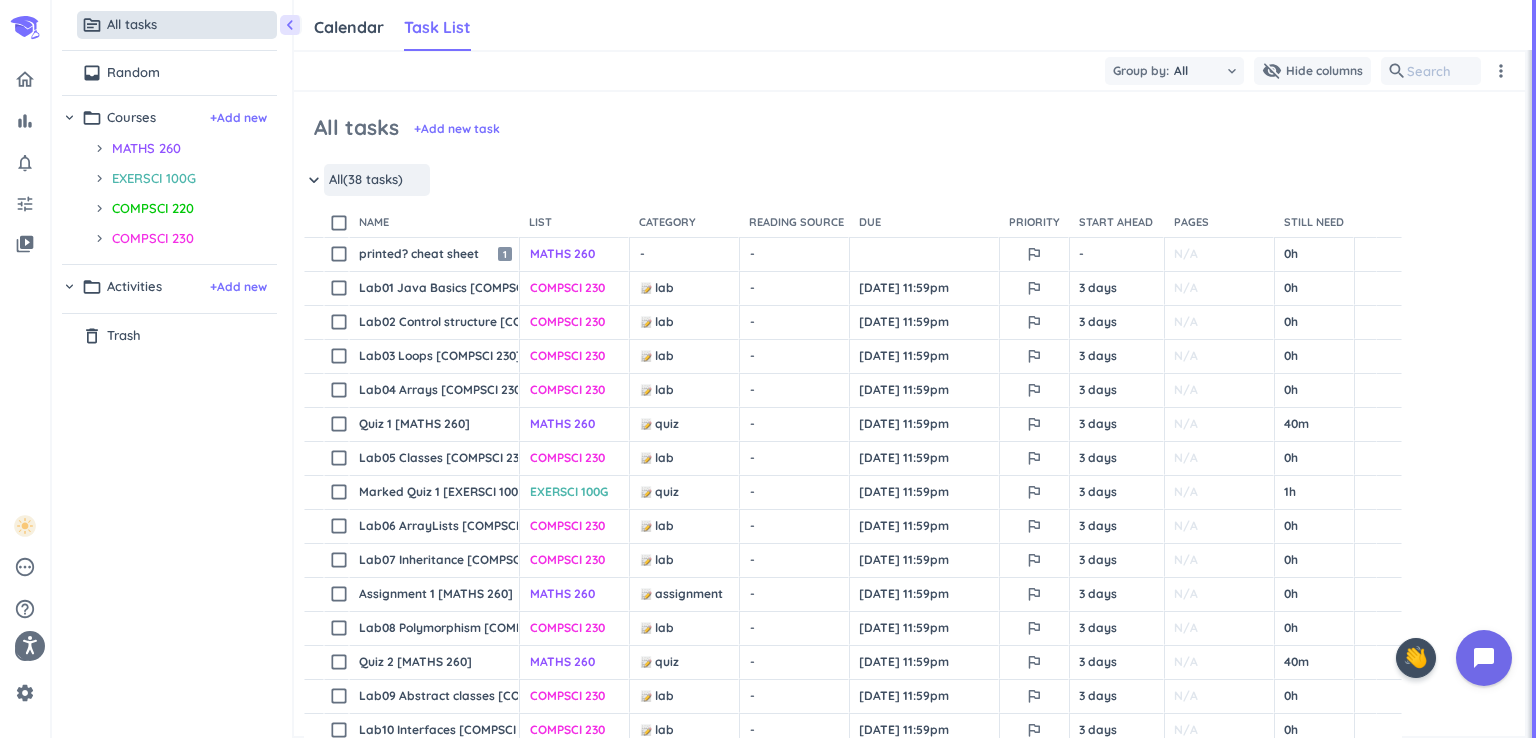 scroll, scrollTop: 0, scrollLeft: 0, axis: both 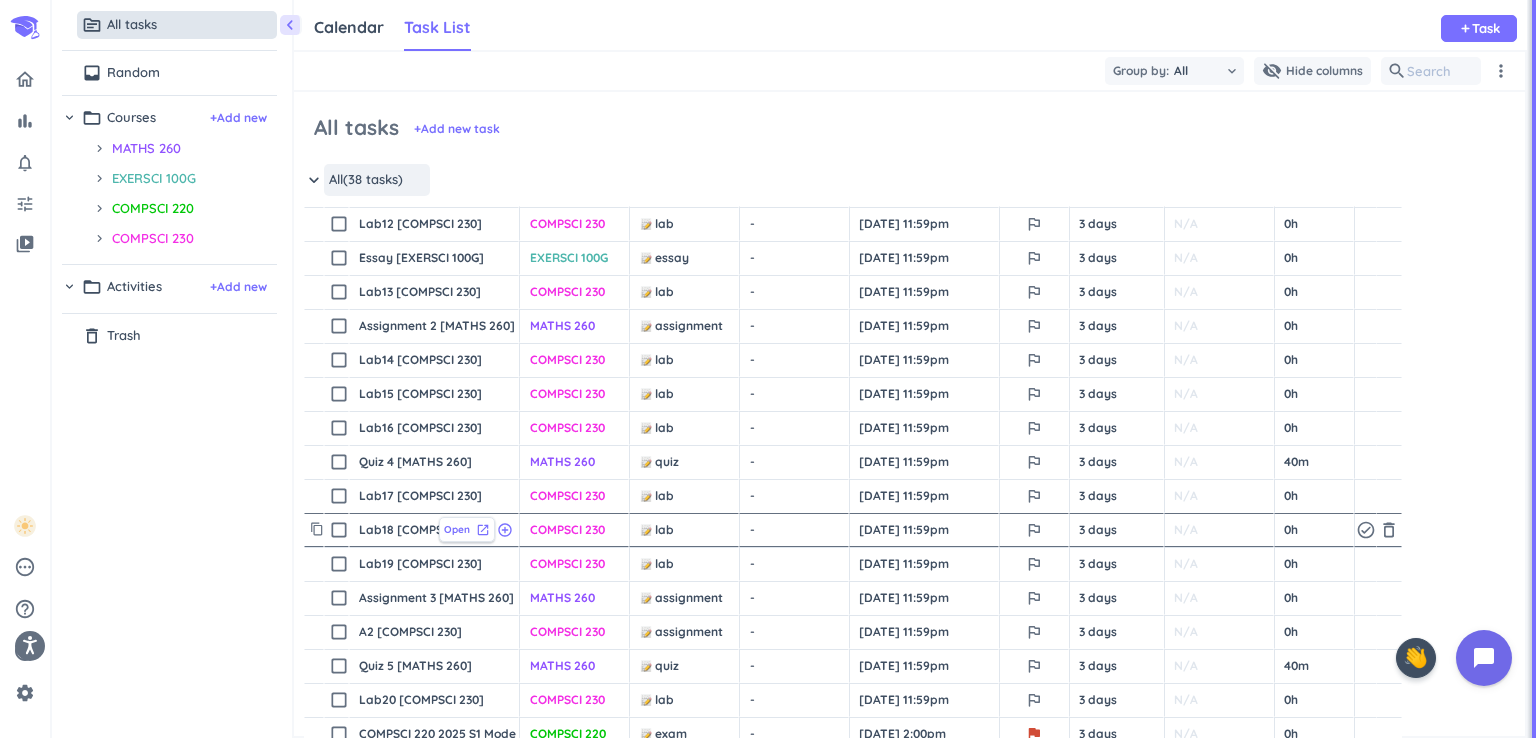 click on "Open" at bounding box center (457, 529) 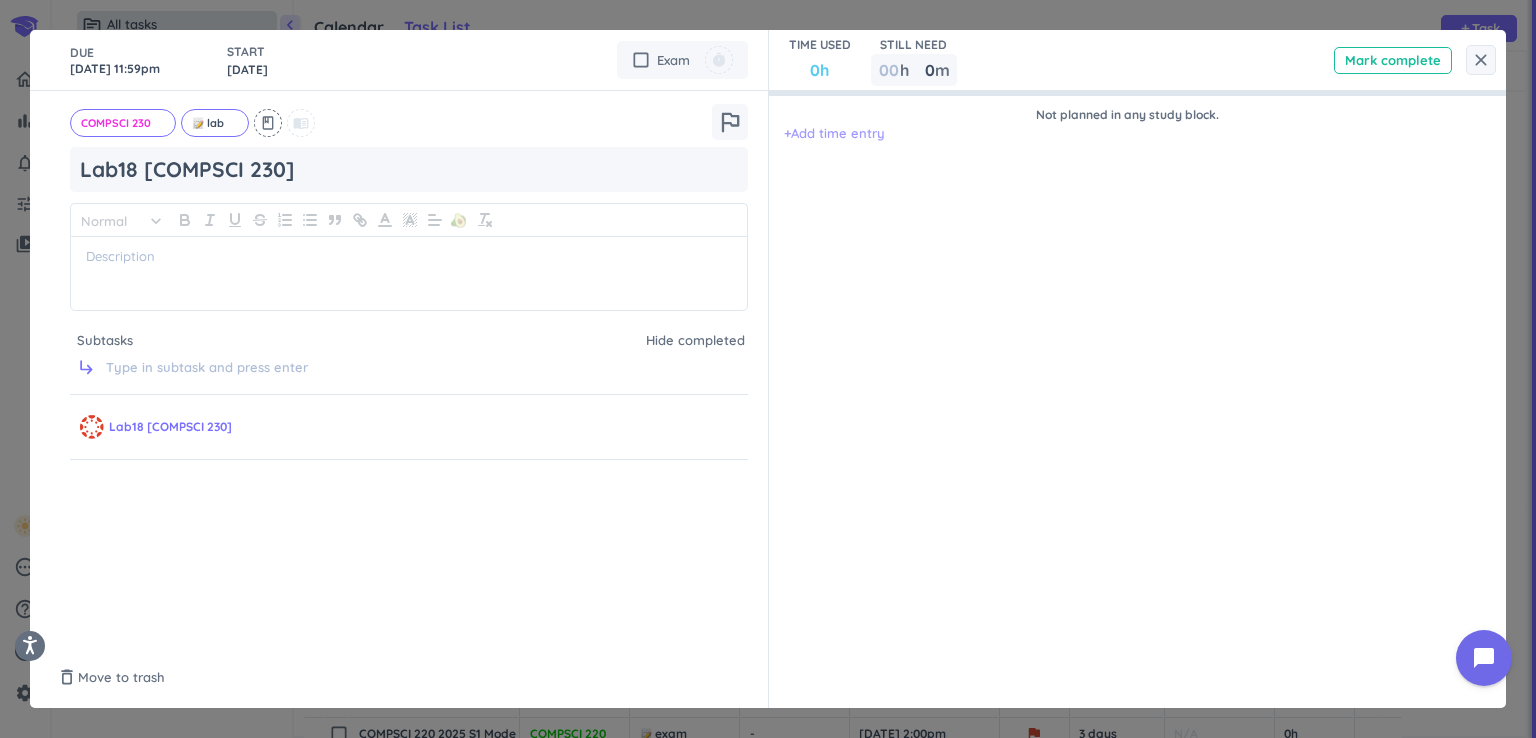 click on "+  Add time entry" at bounding box center (834, 134) 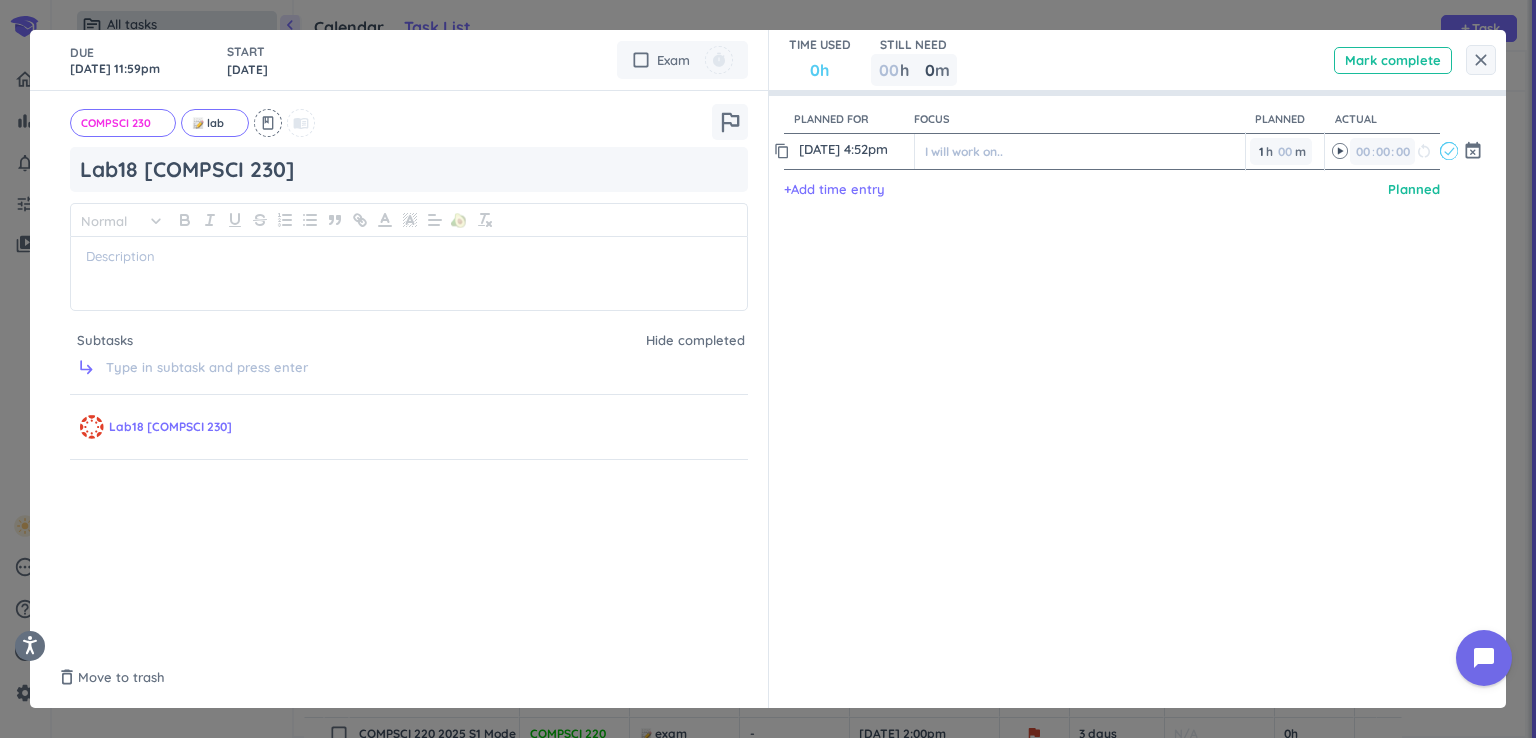 click on "20 Jul, 4:52pm" at bounding box center (854, 149) 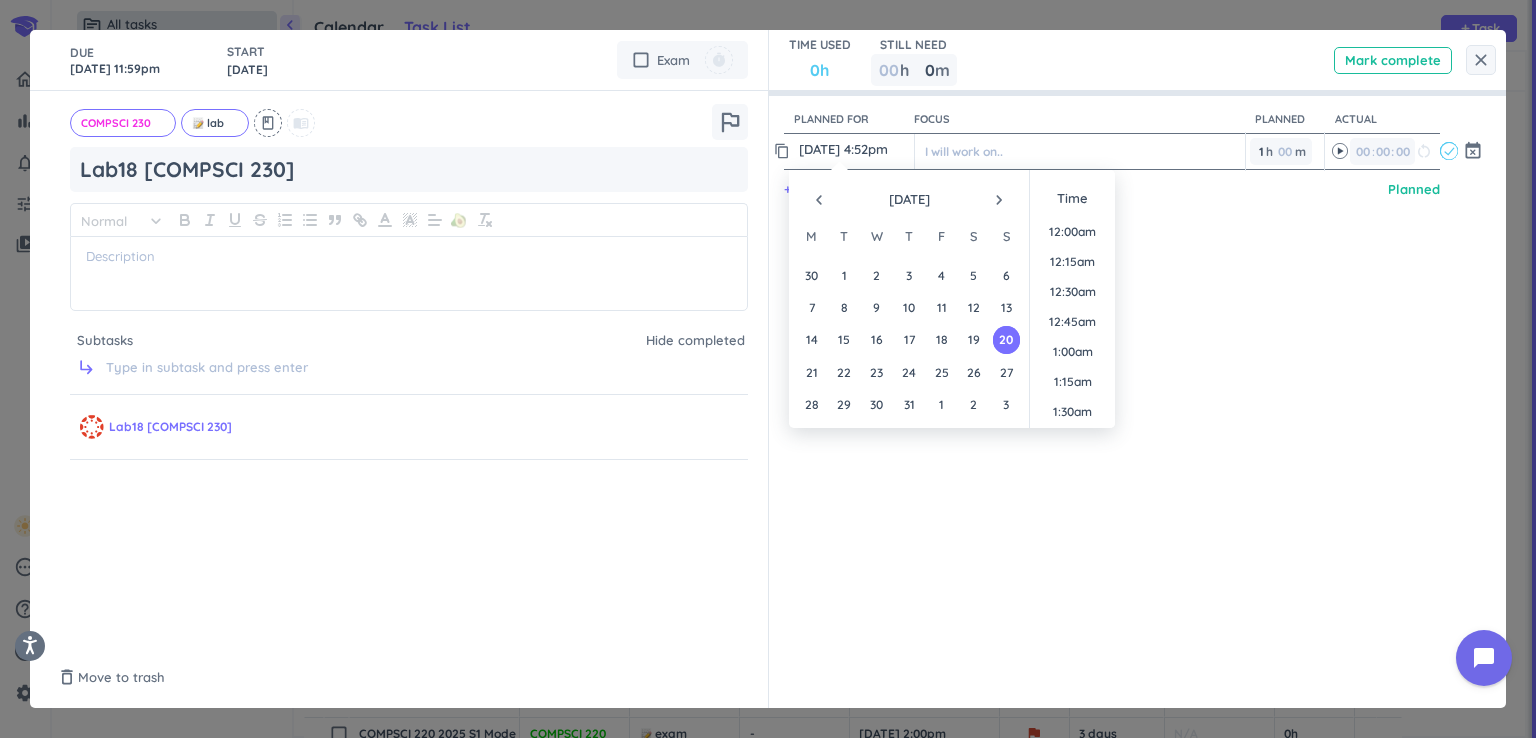 scroll, scrollTop: 1919, scrollLeft: 0, axis: vertical 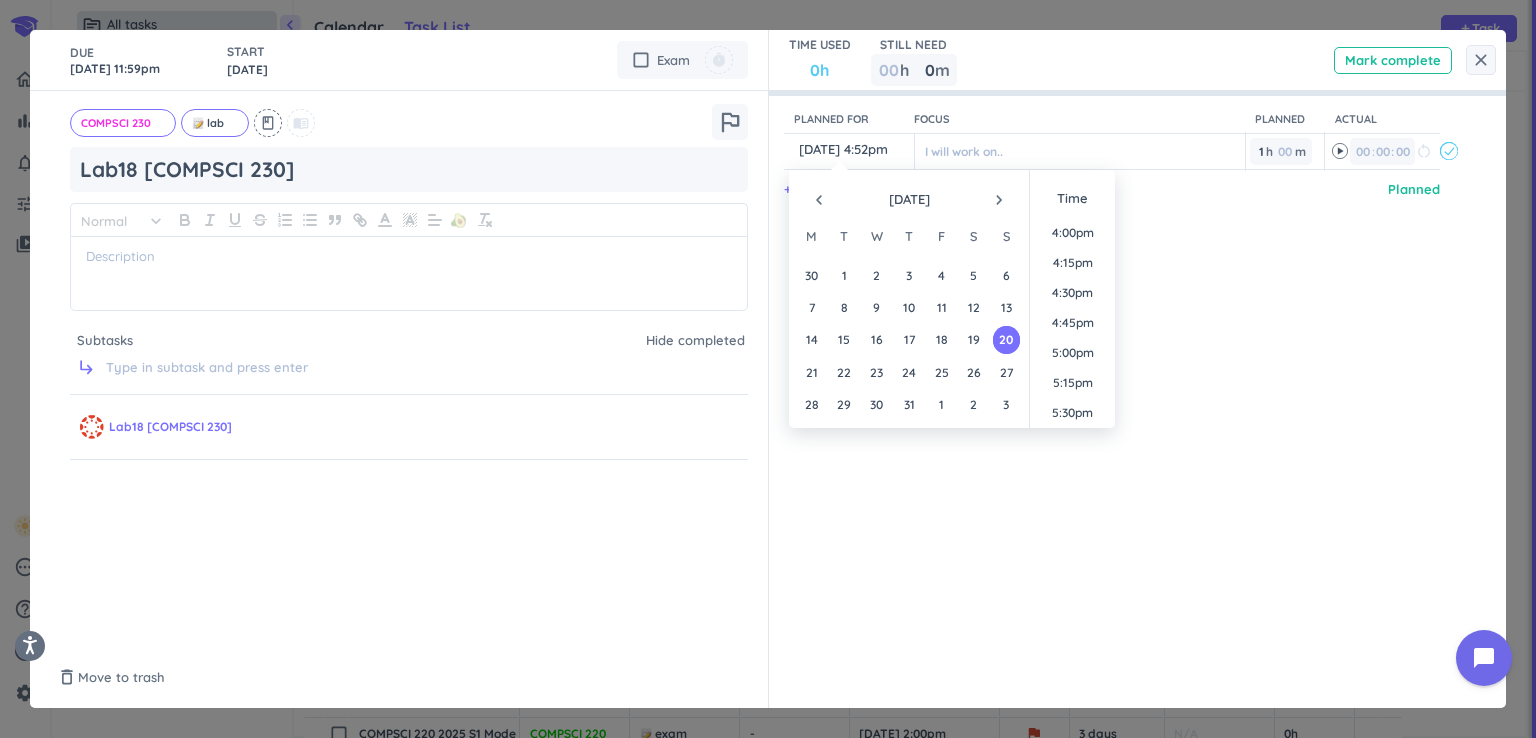 click on "navigate_next" at bounding box center [999, 200] 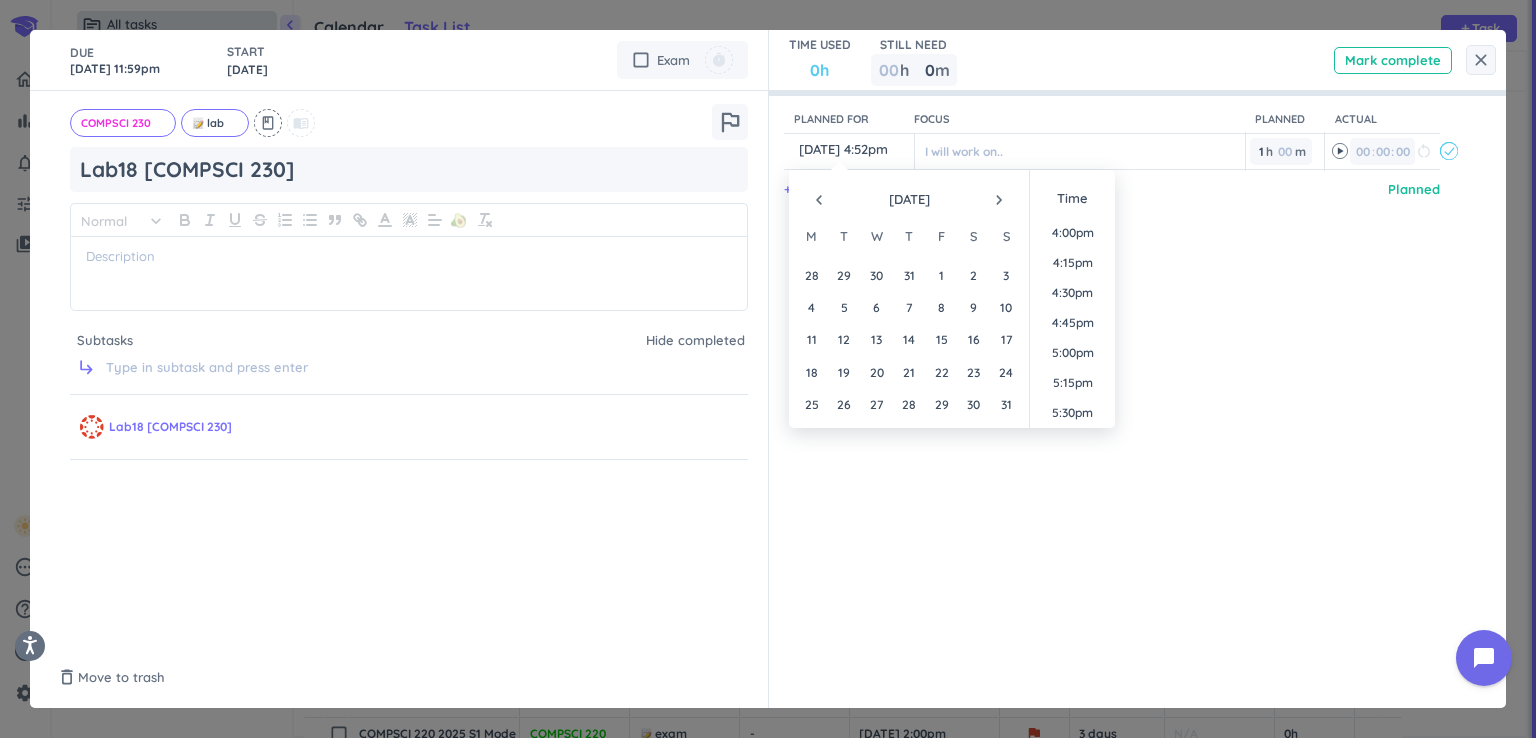 click on "navigate_next" at bounding box center [999, 200] 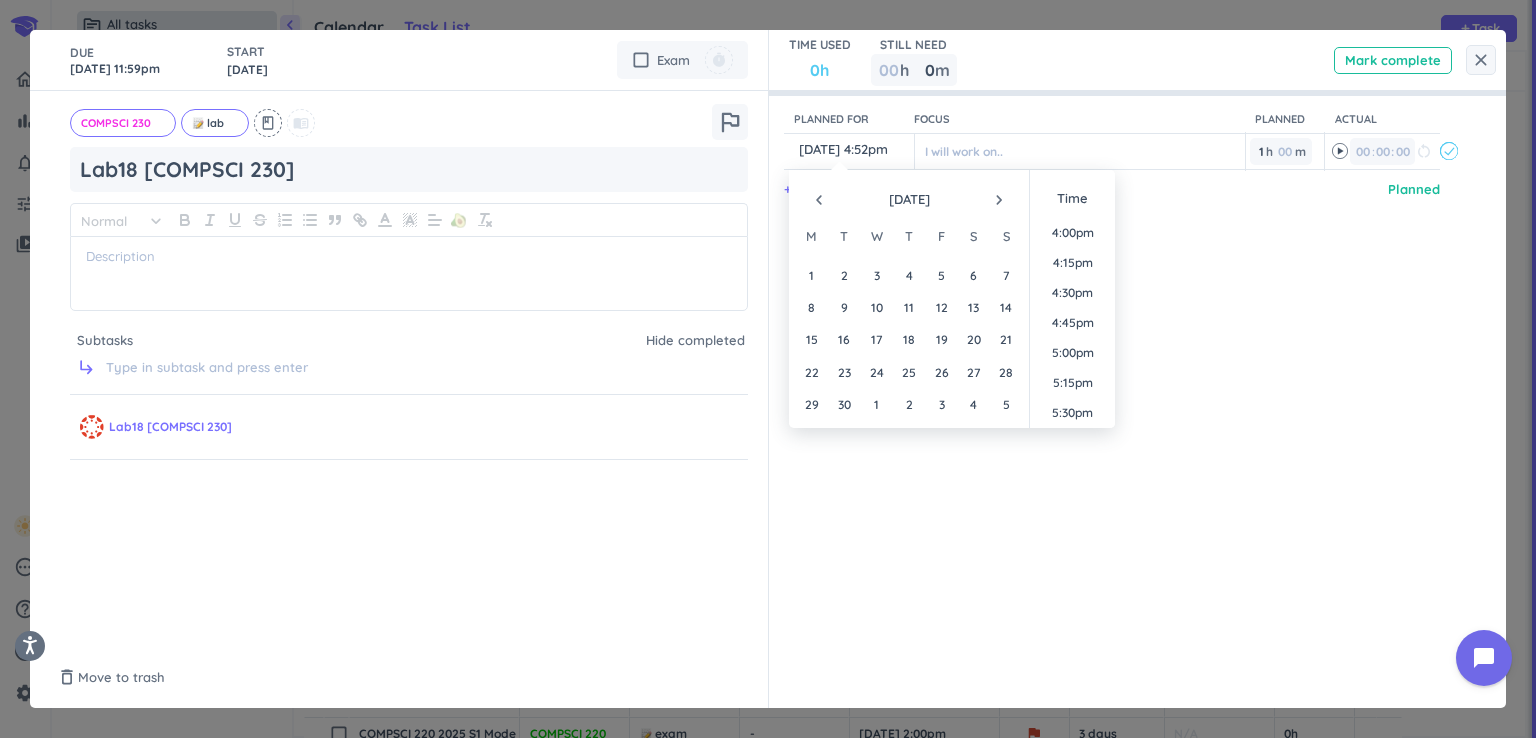 click on "navigate_next" at bounding box center (999, 200) 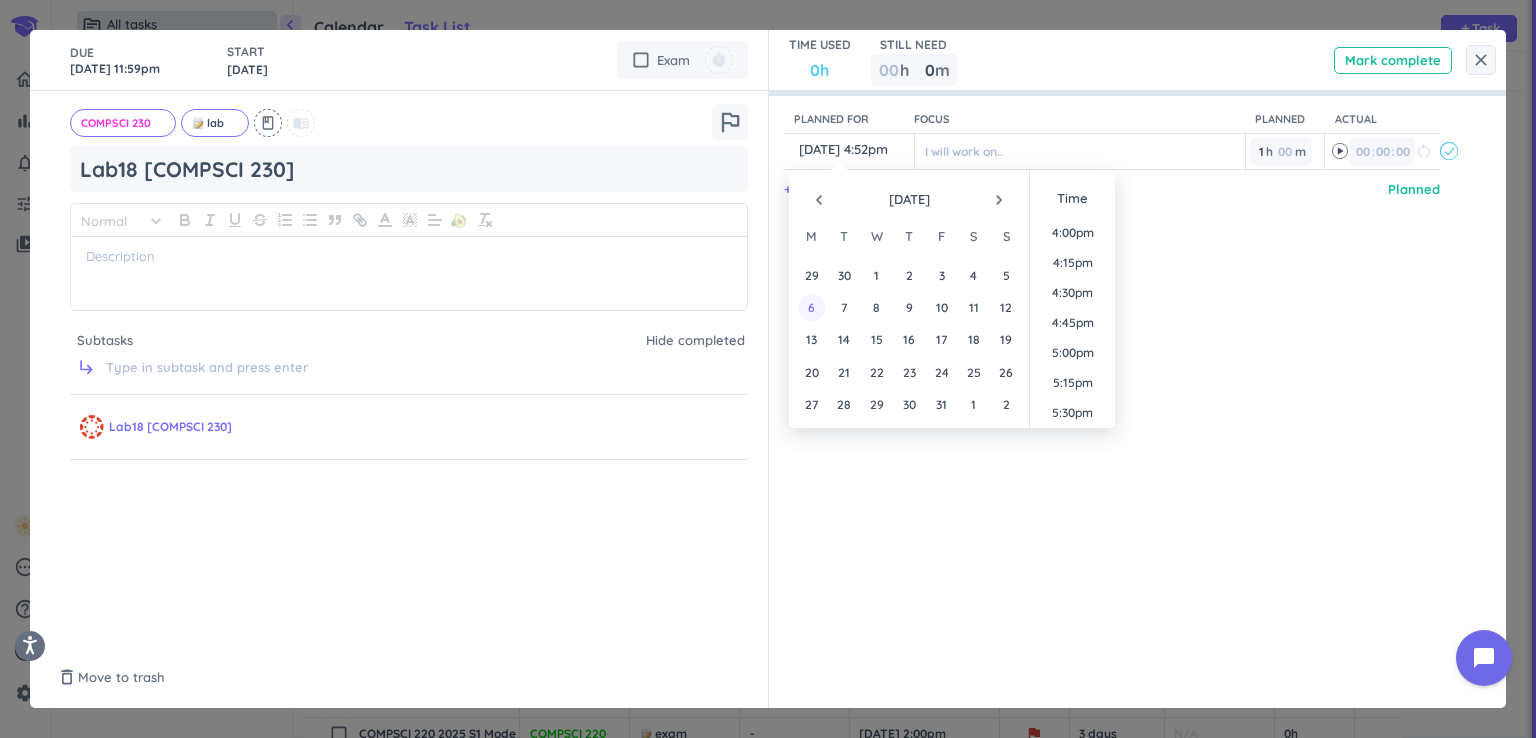 click on "6" at bounding box center [811, 307] 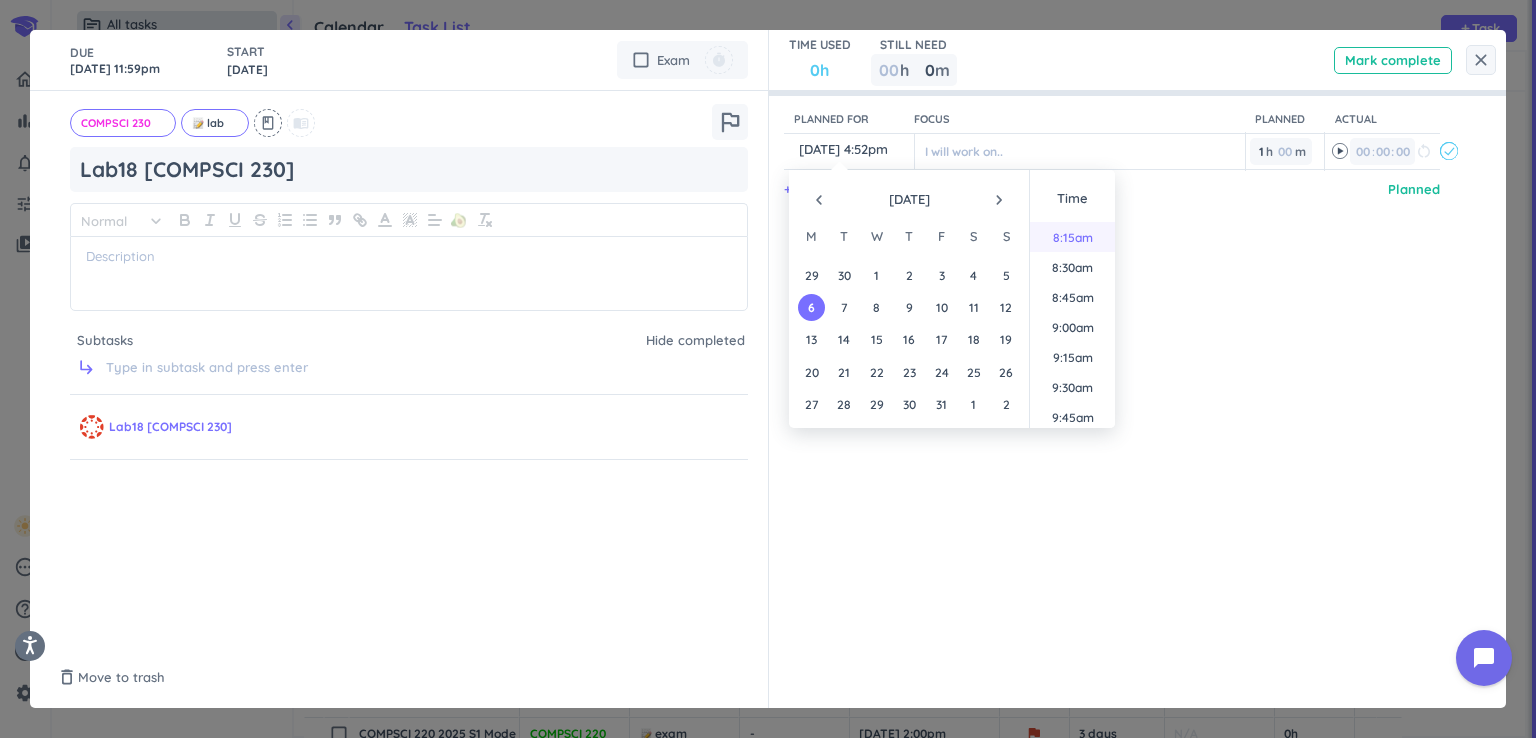 scroll, scrollTop: 1019, scrollLeft: 0, axis: vertical 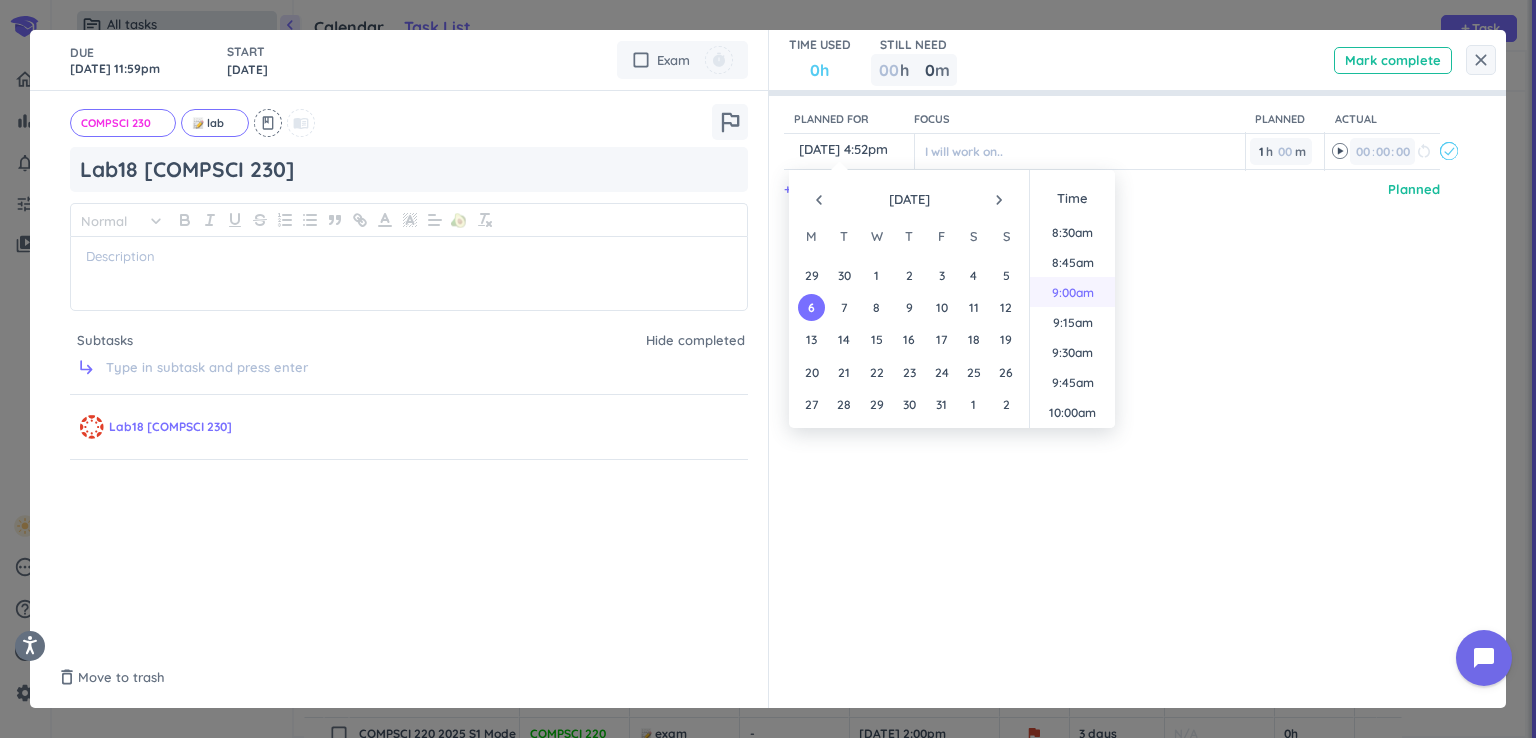 click on "9:00am" at bounding box center [1072, 292] 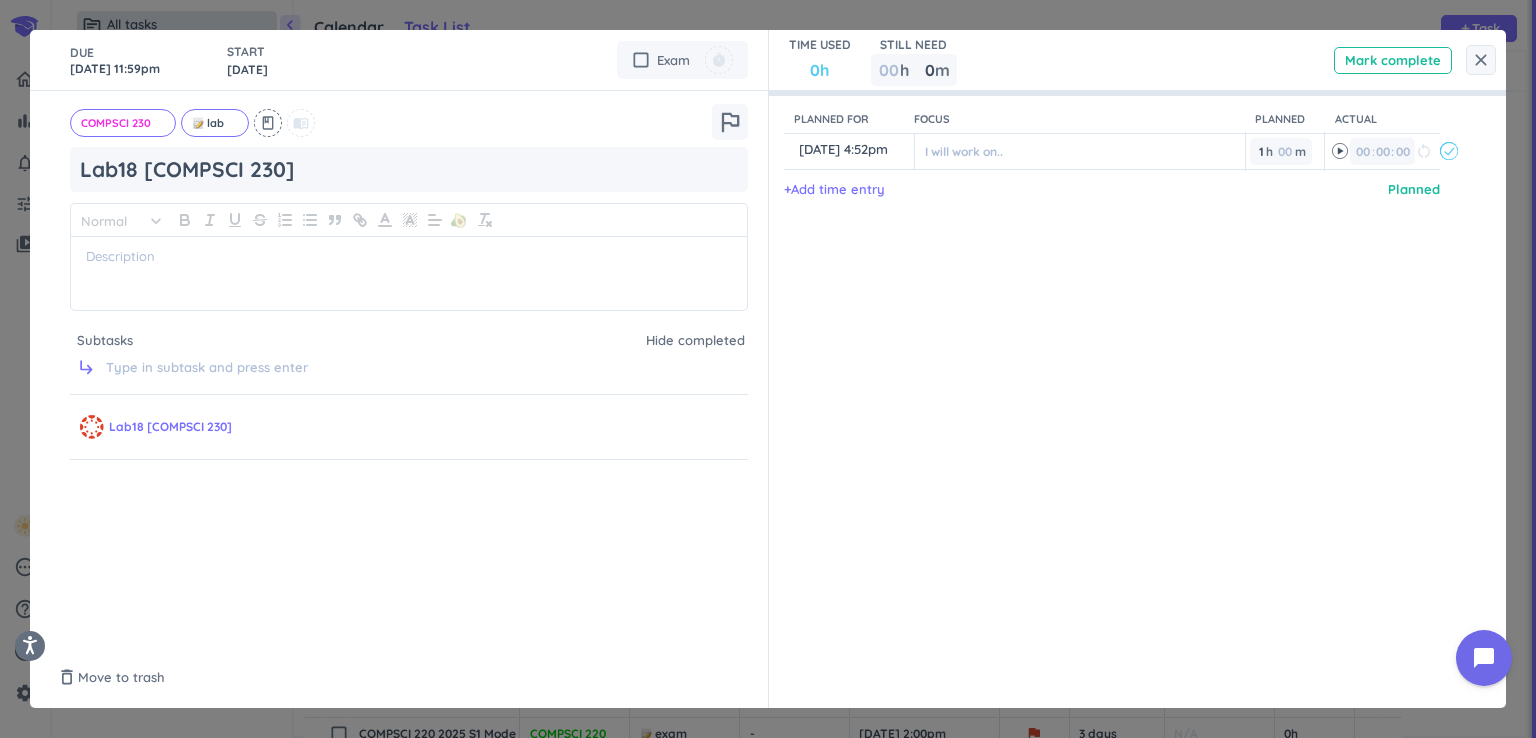 type on "6 Oct, 9:00am" 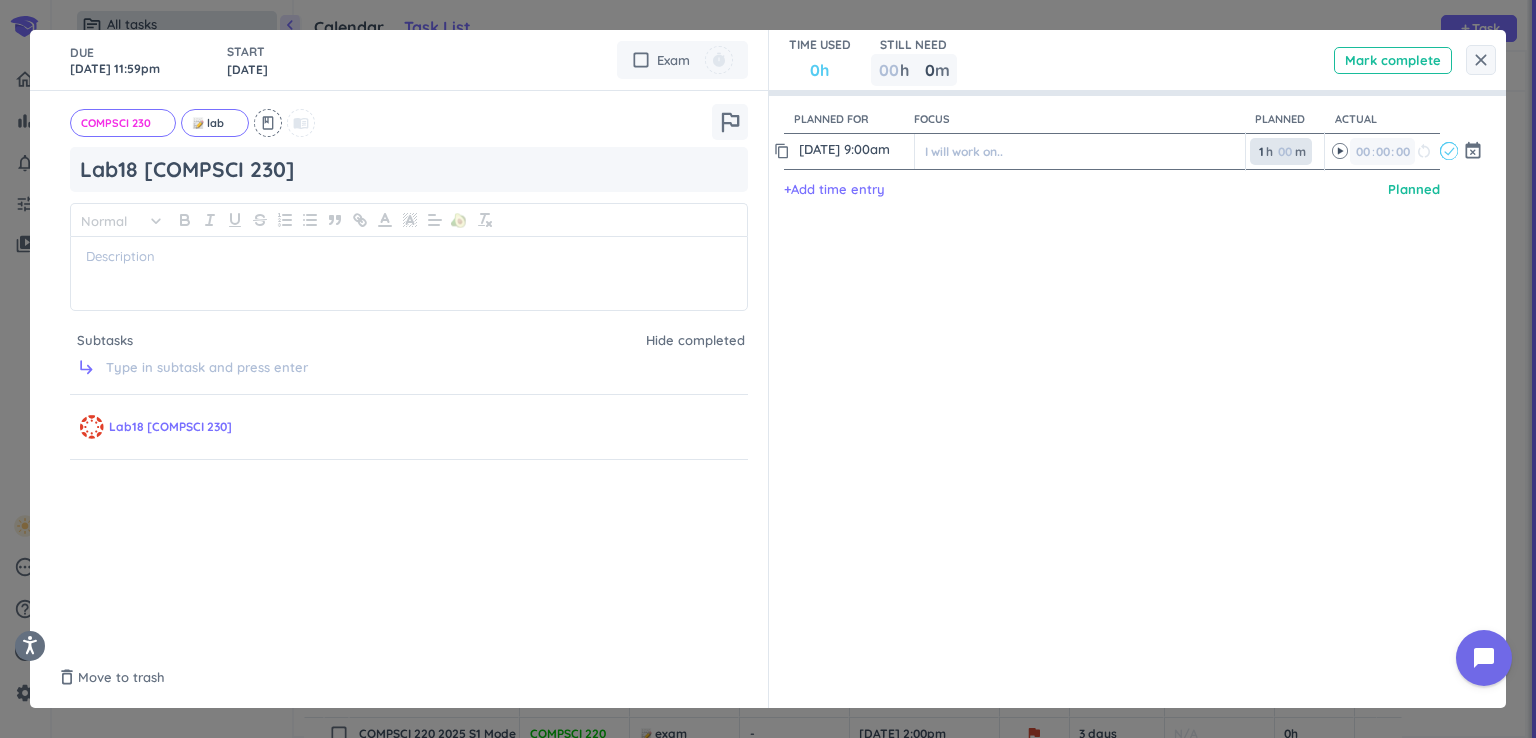click on "1 1 00" at bounding box center [1265, 151] 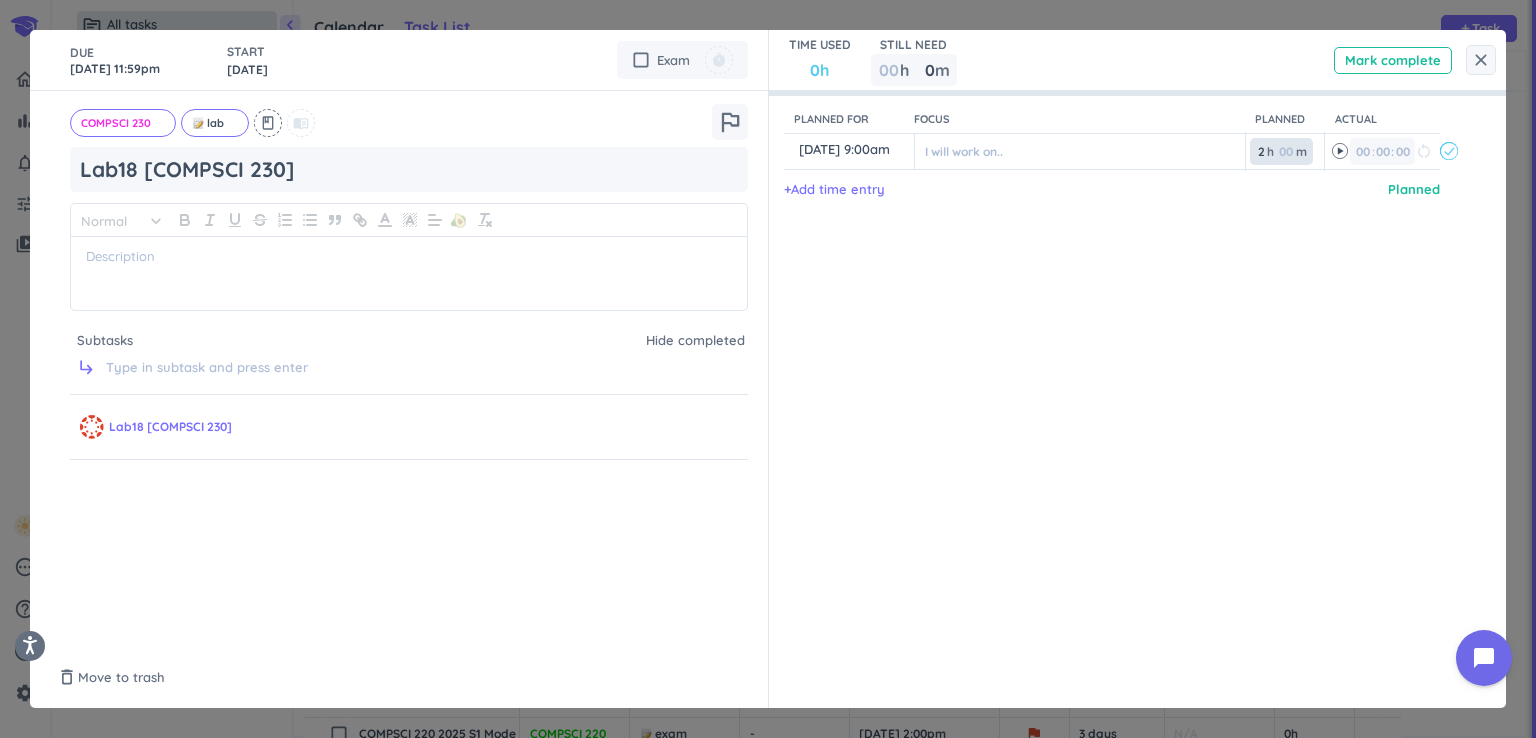 type on "2" 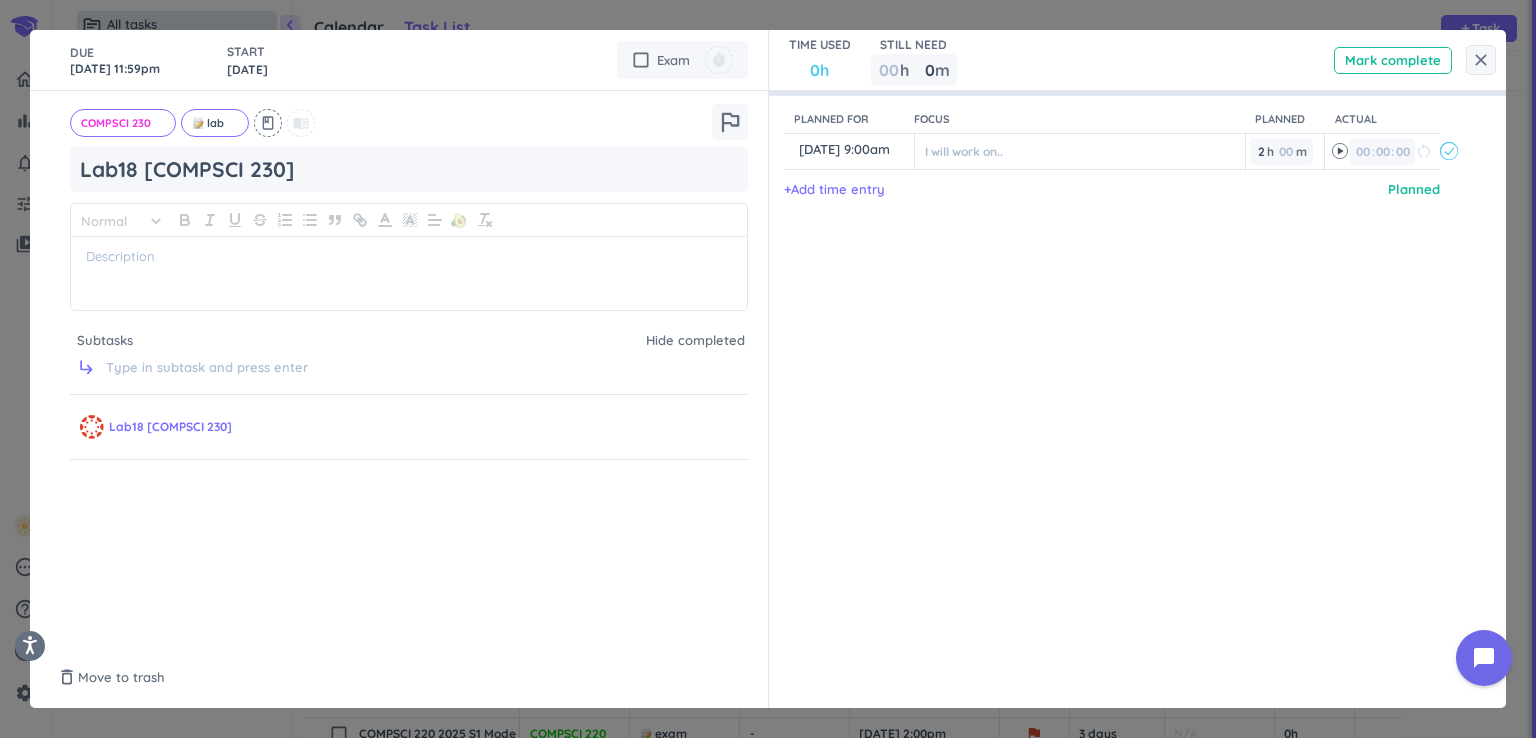click on "Planned for Focus Planned Actual content_copy 6 Oct, 9:00am ️ I will work on.. 2 2 00 h 00 m 00 00 : 00 restart_alt event_busy +  Add time entry Planned" at bounding box center (1128, 369) 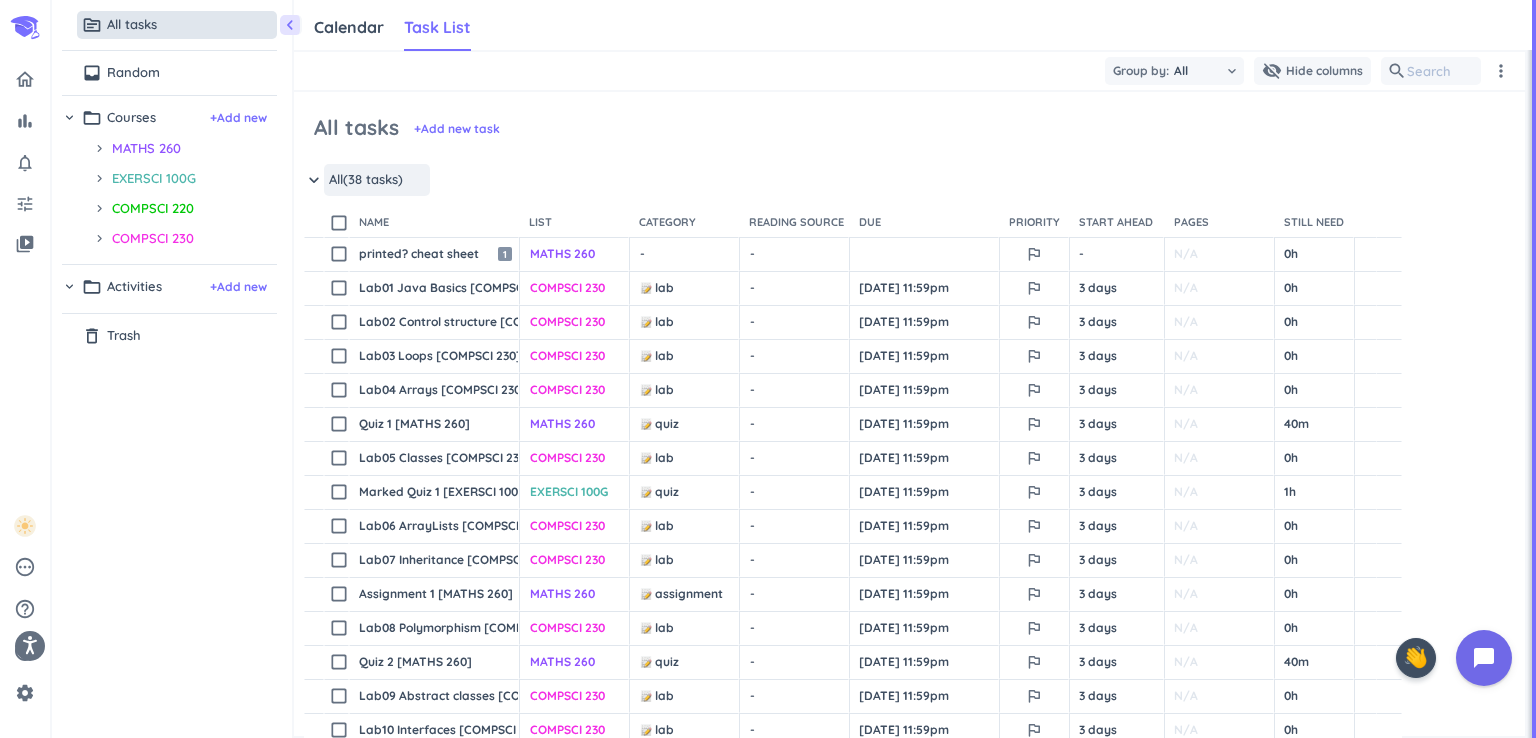 scroll, scrollTop: 0, scrollLeft: 0, axis: both 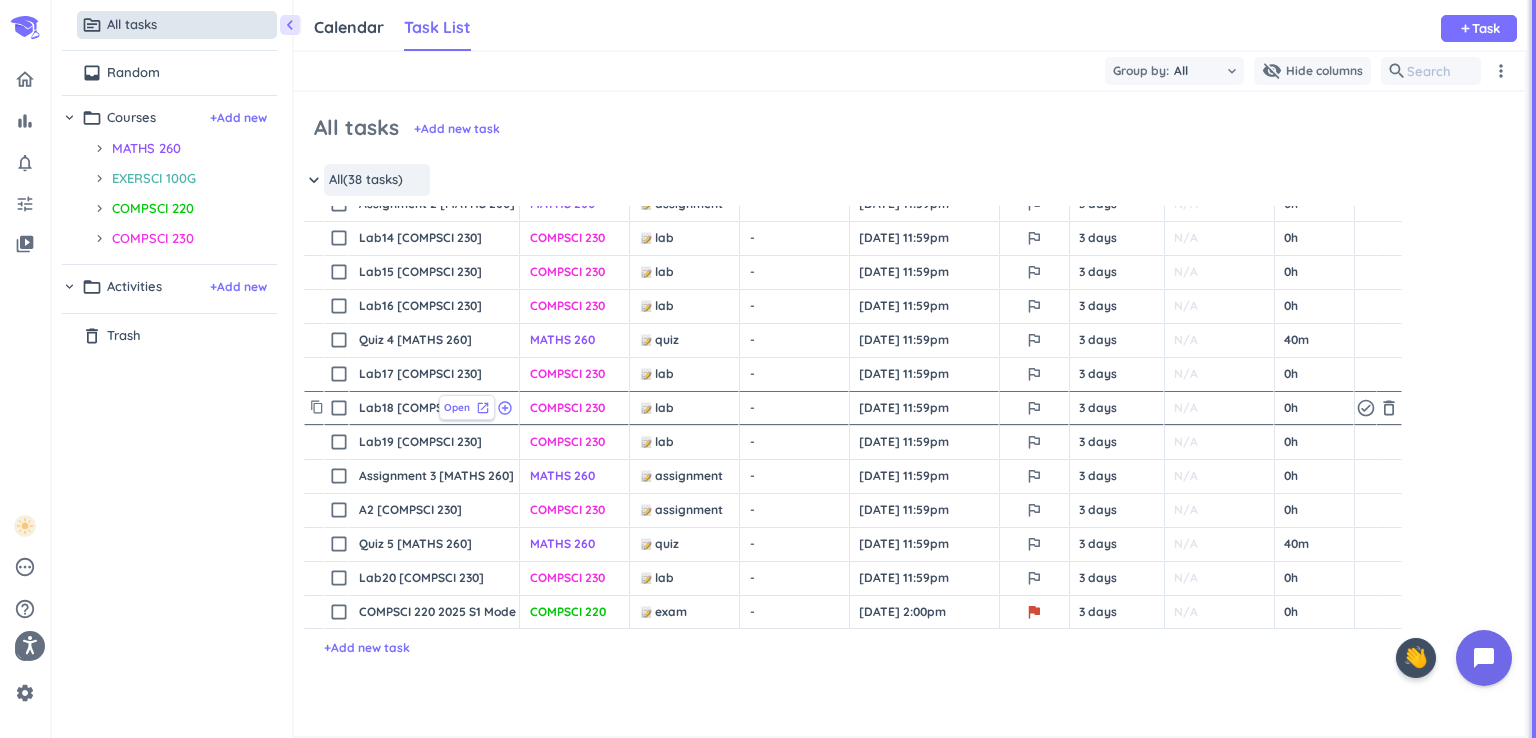 click on "Open launch" at bounding box center (467, 407) 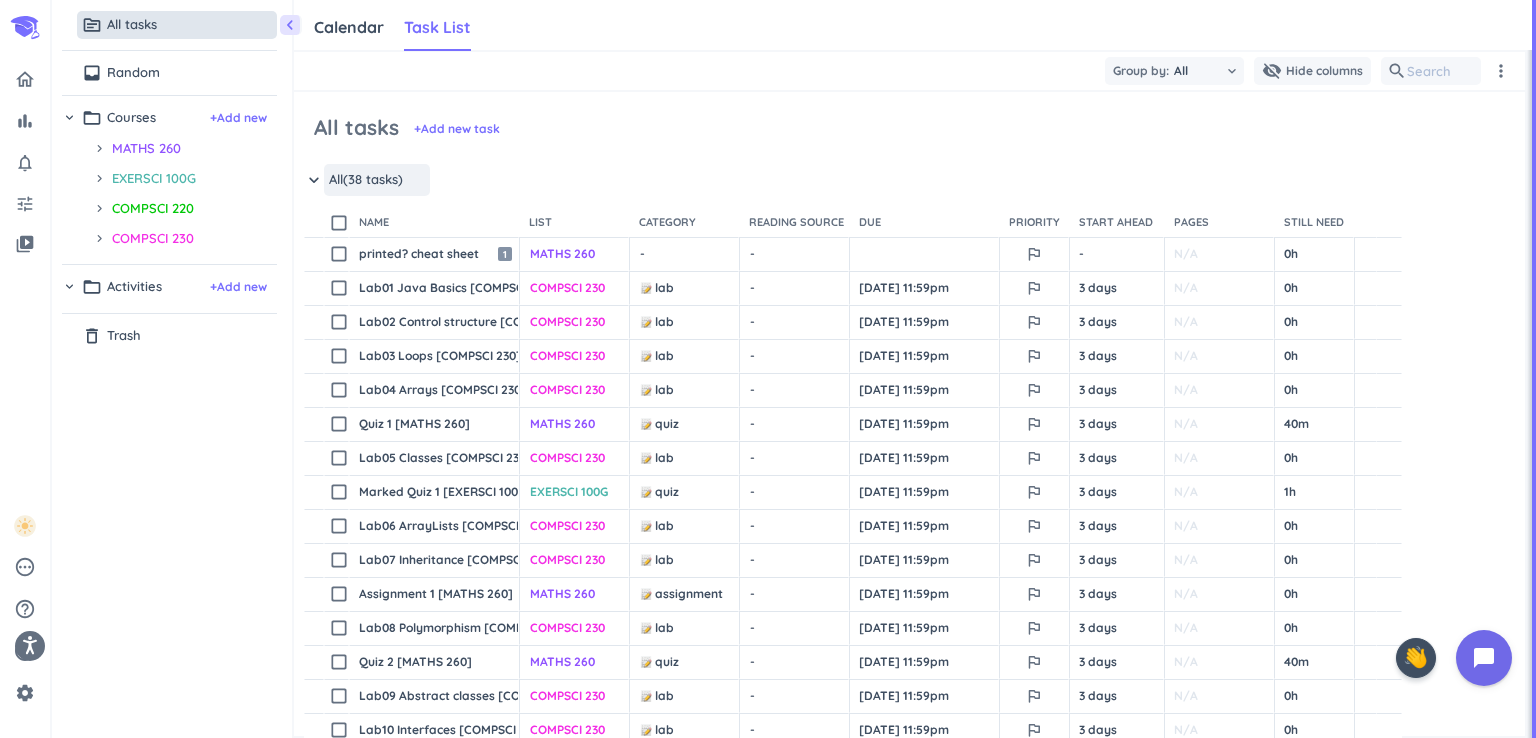scroll, scrollTop: 0, scrollLeft: 0, axis: both 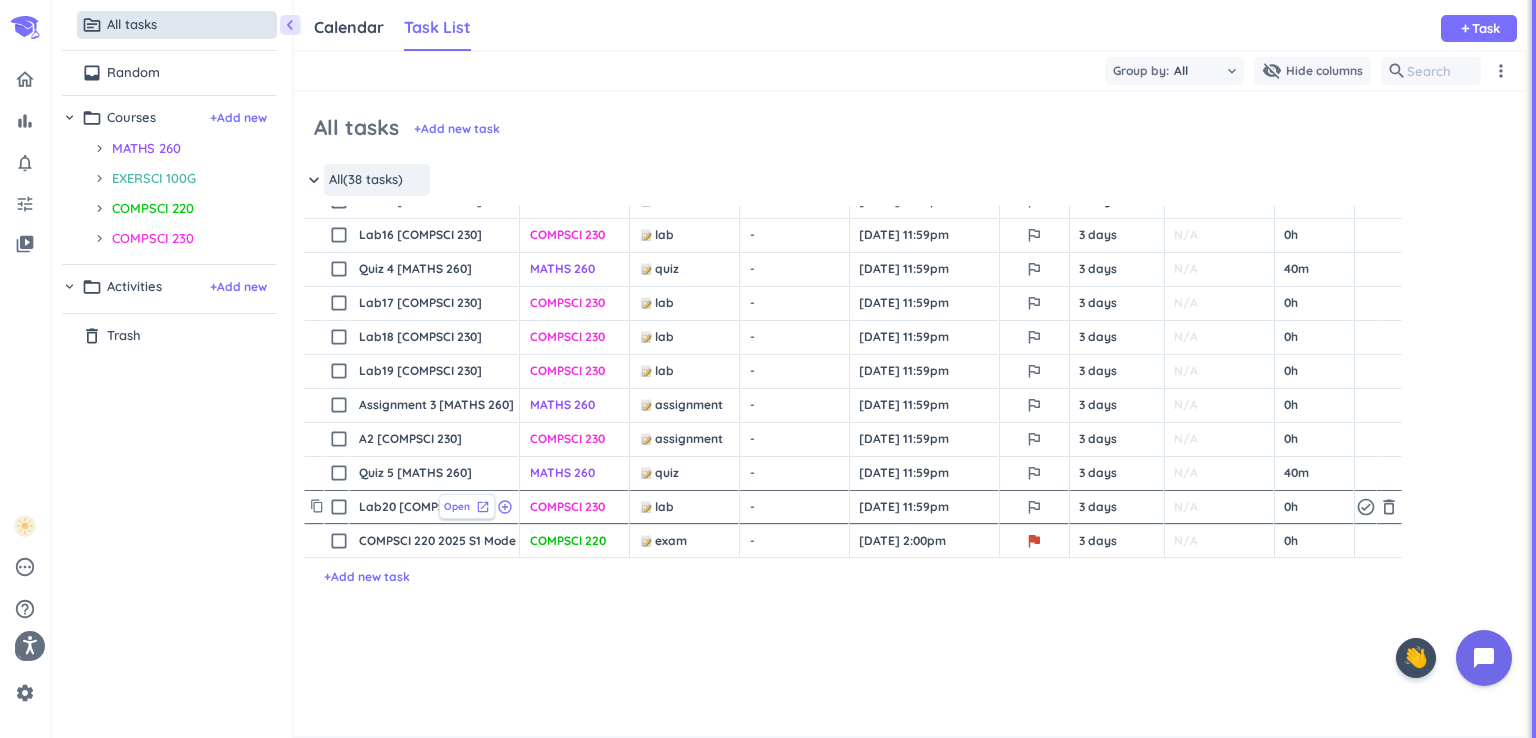 click on "Open" at bounding box center (457, 506) 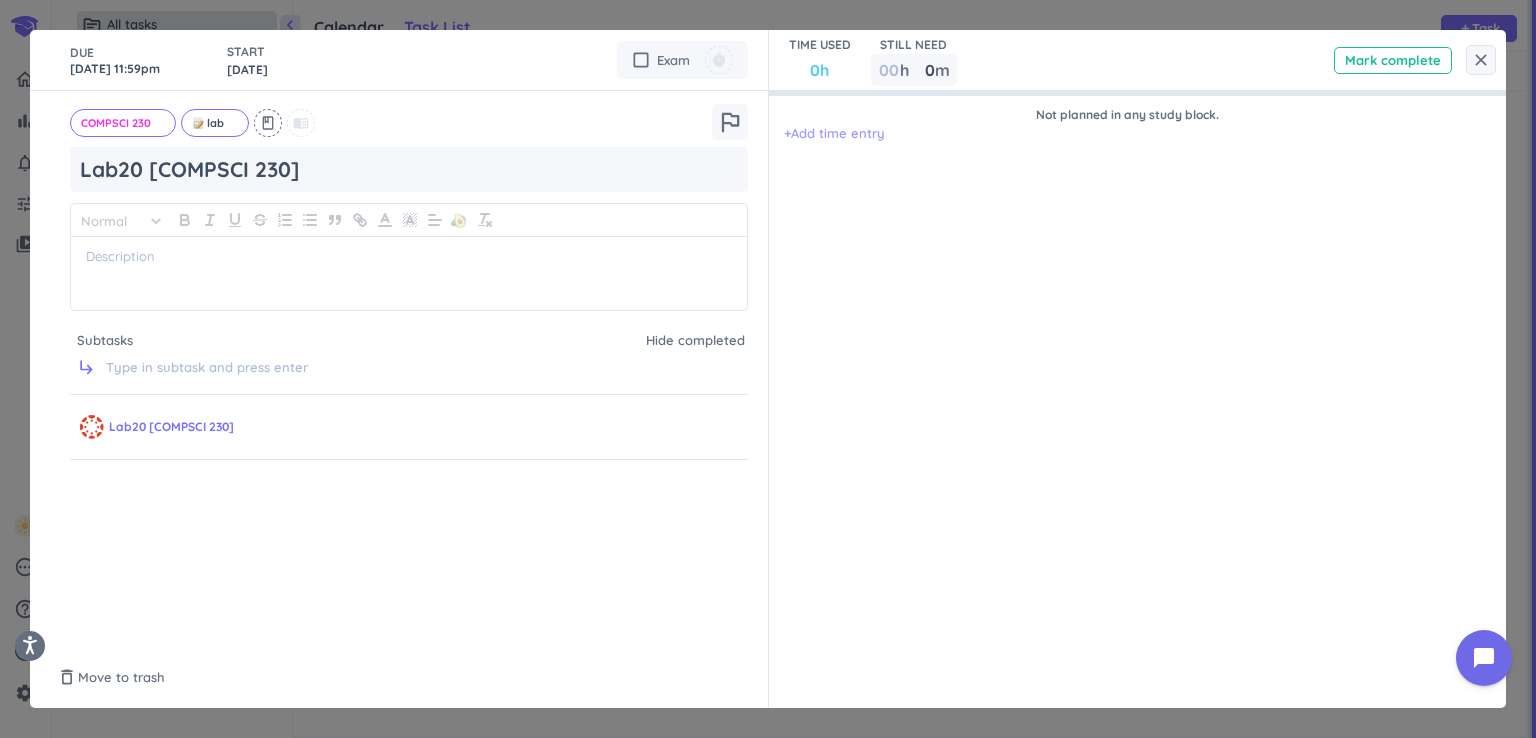 click on "+  Add time entry" at bounding box center [834, 134] 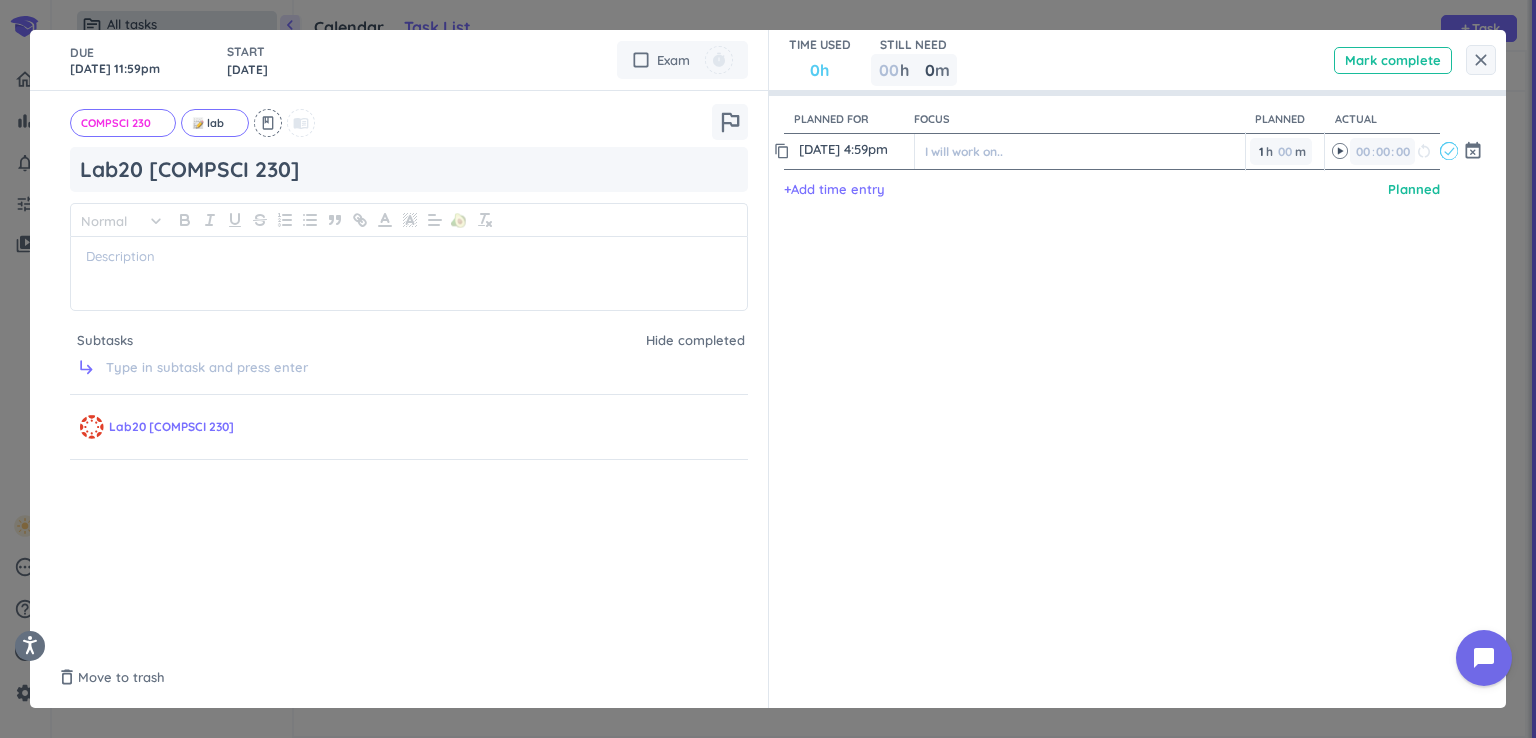 click on "20 Jul, 4:59pm" at bounding box center [854, 149] 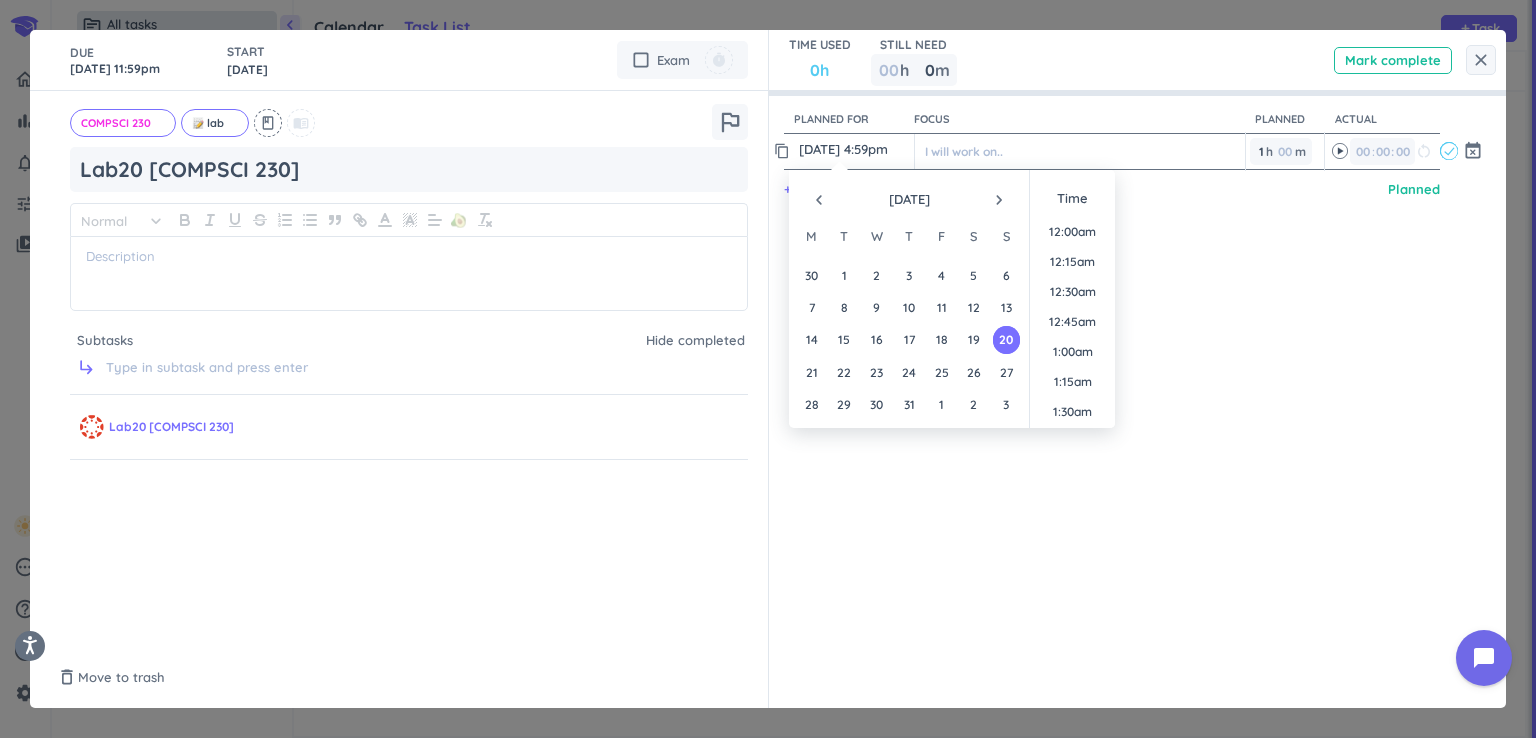 scroll, scrollTop: 1919, scrollLeft: 0, axis: vertical 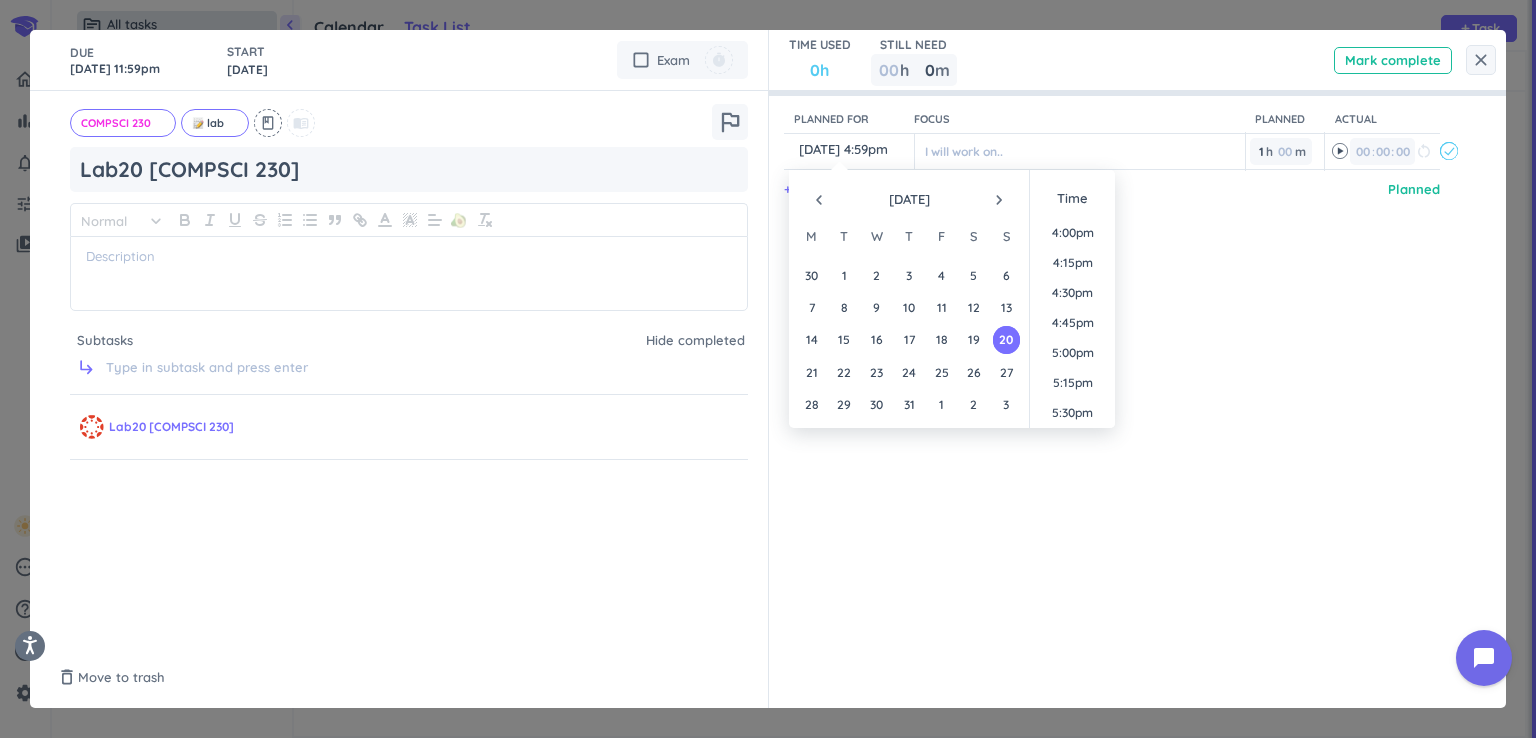 click on "navigate_next" at bounding box center [999, 200] 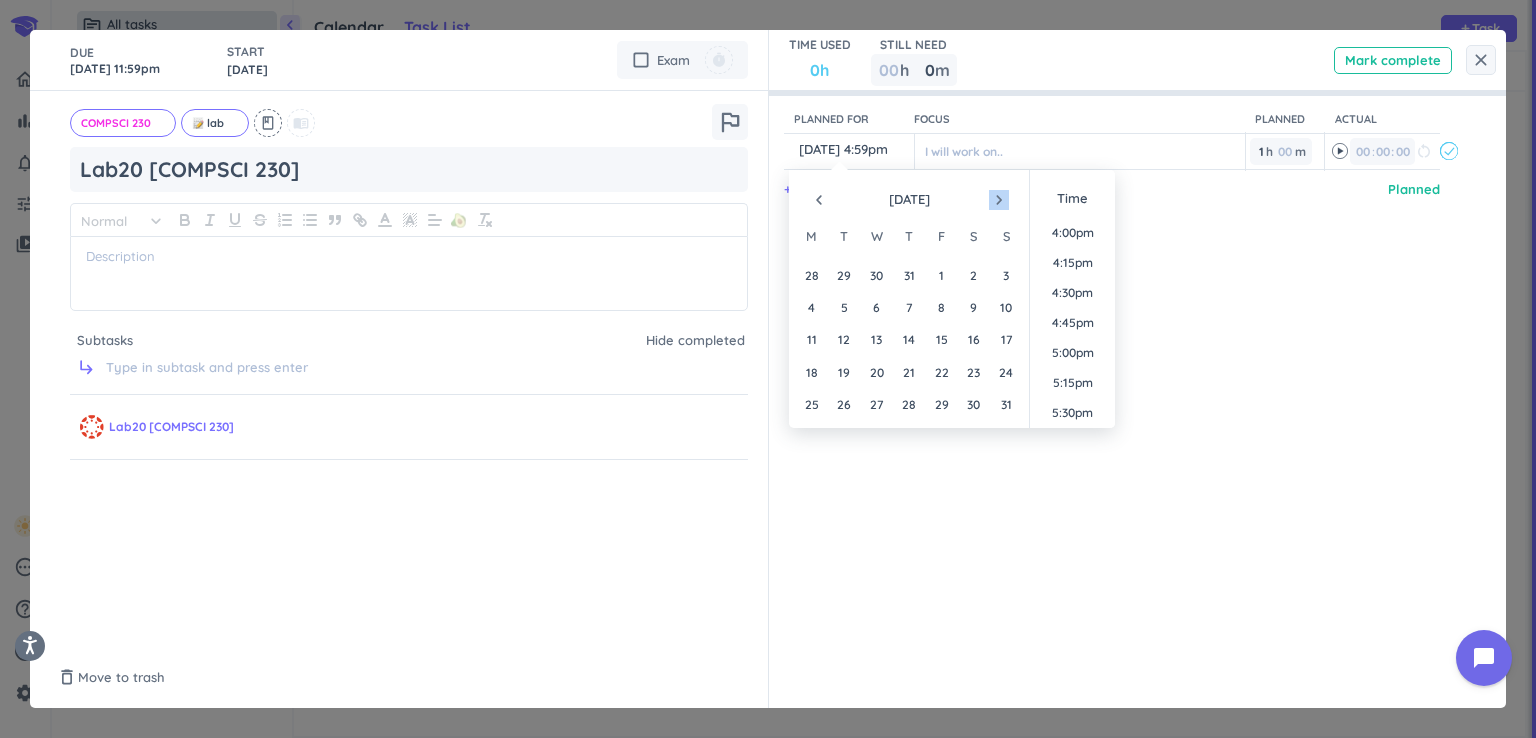 click on "navigate_next" at bounding box center (999, 200) 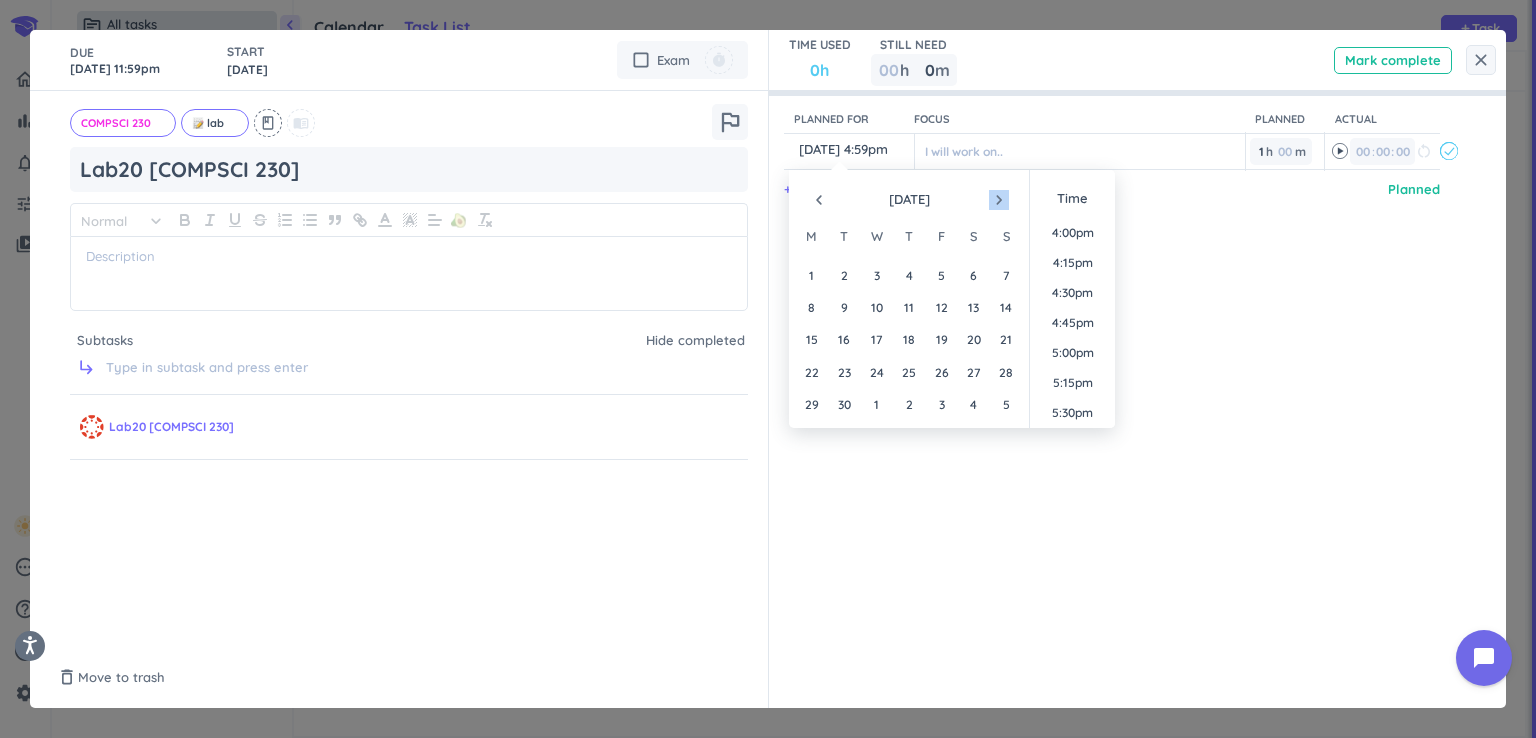 click on "navigate_next" at bounding box center [999, 200] 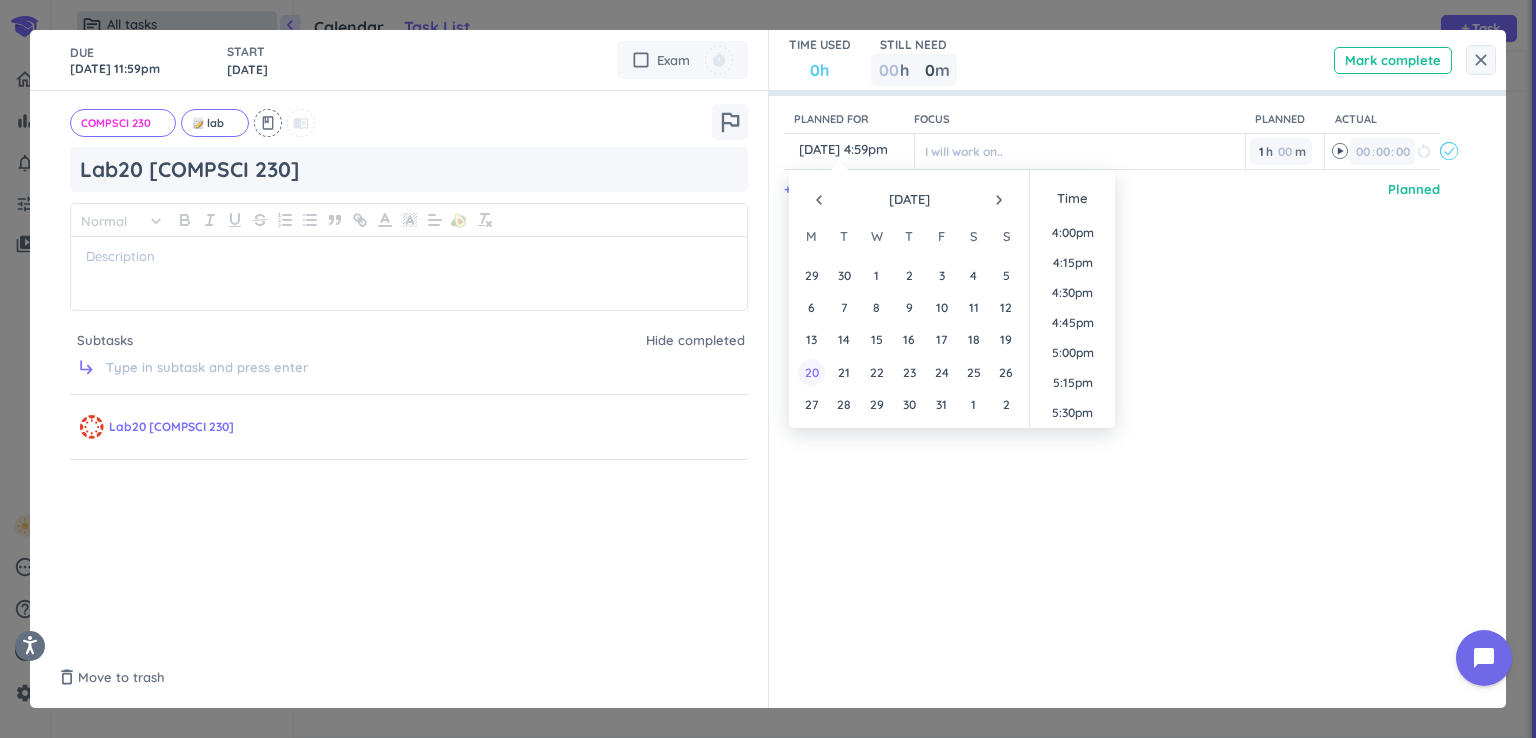 click on "20" at bounding box center [811, 372] 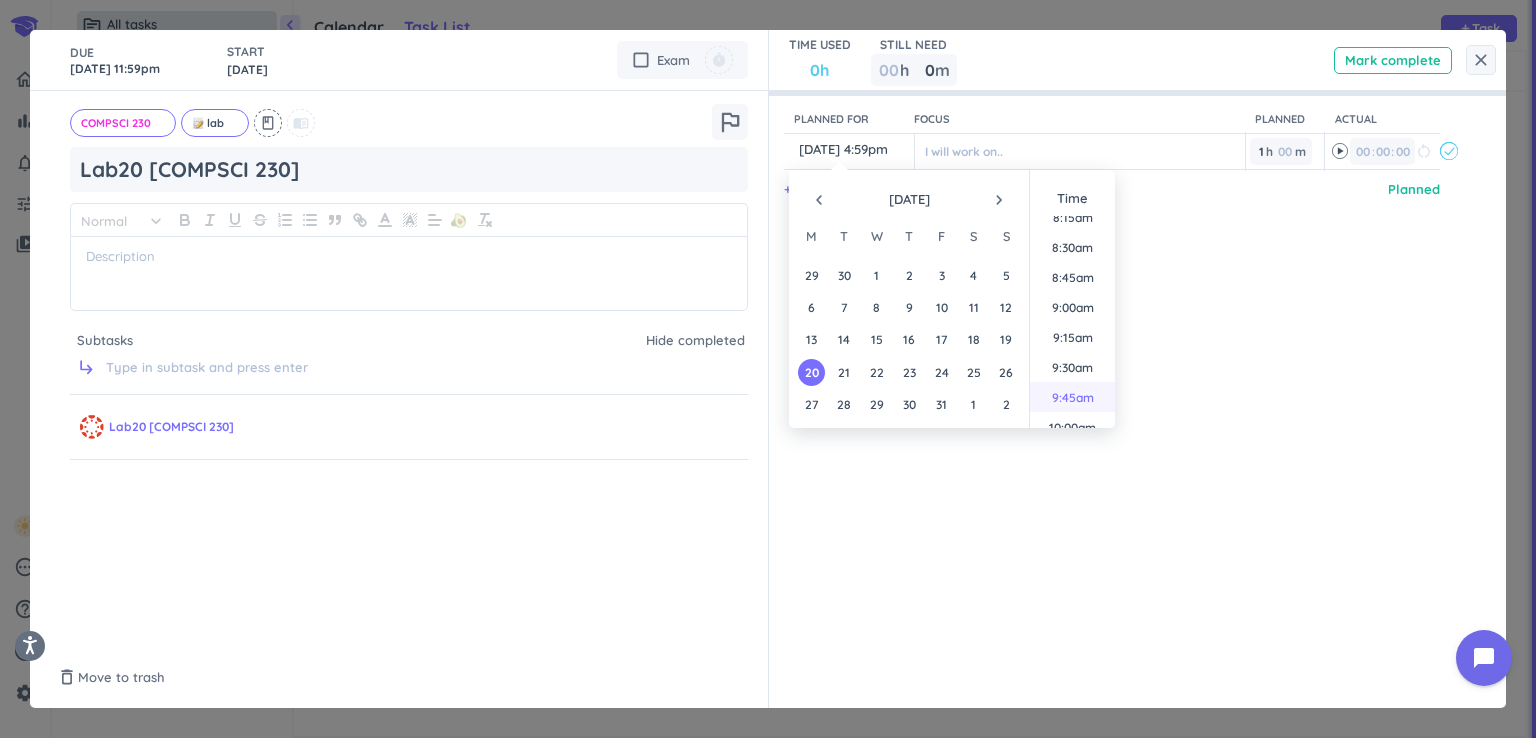 scroll, scrollTop: 919, scrollLeft: 0, axis: vertical 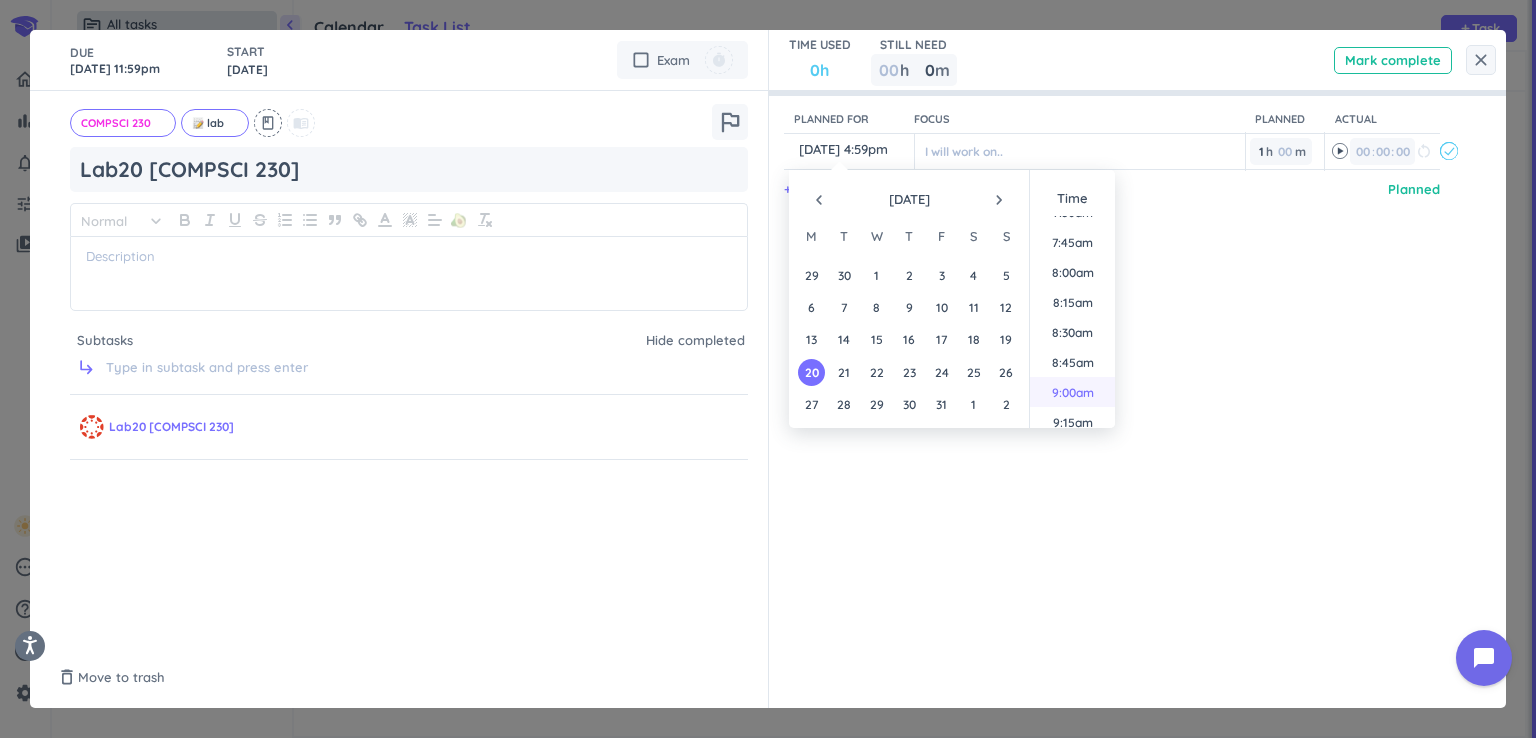 click on "9:00am" at bounding box center (1072, 392) 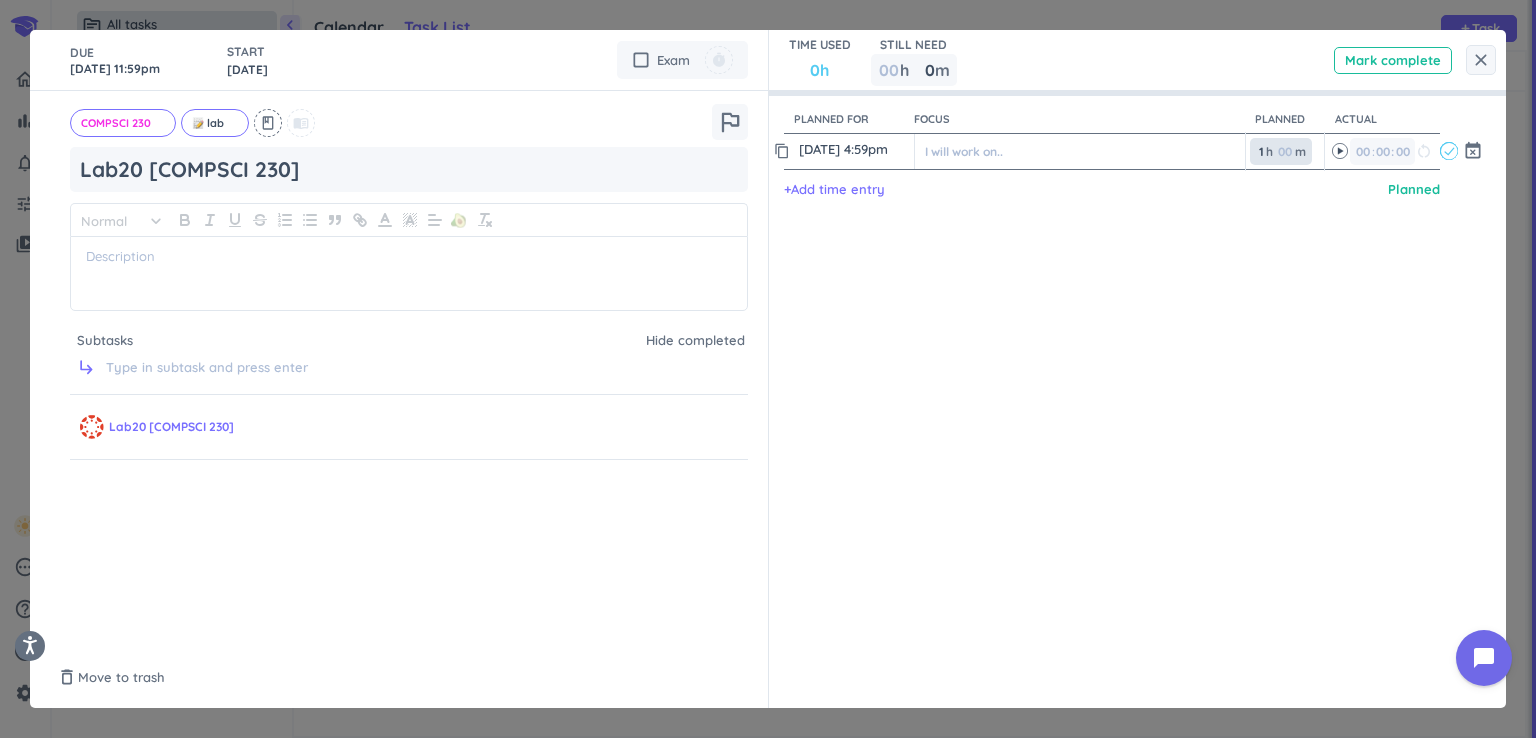 type on "20 Oct, 9:00am" 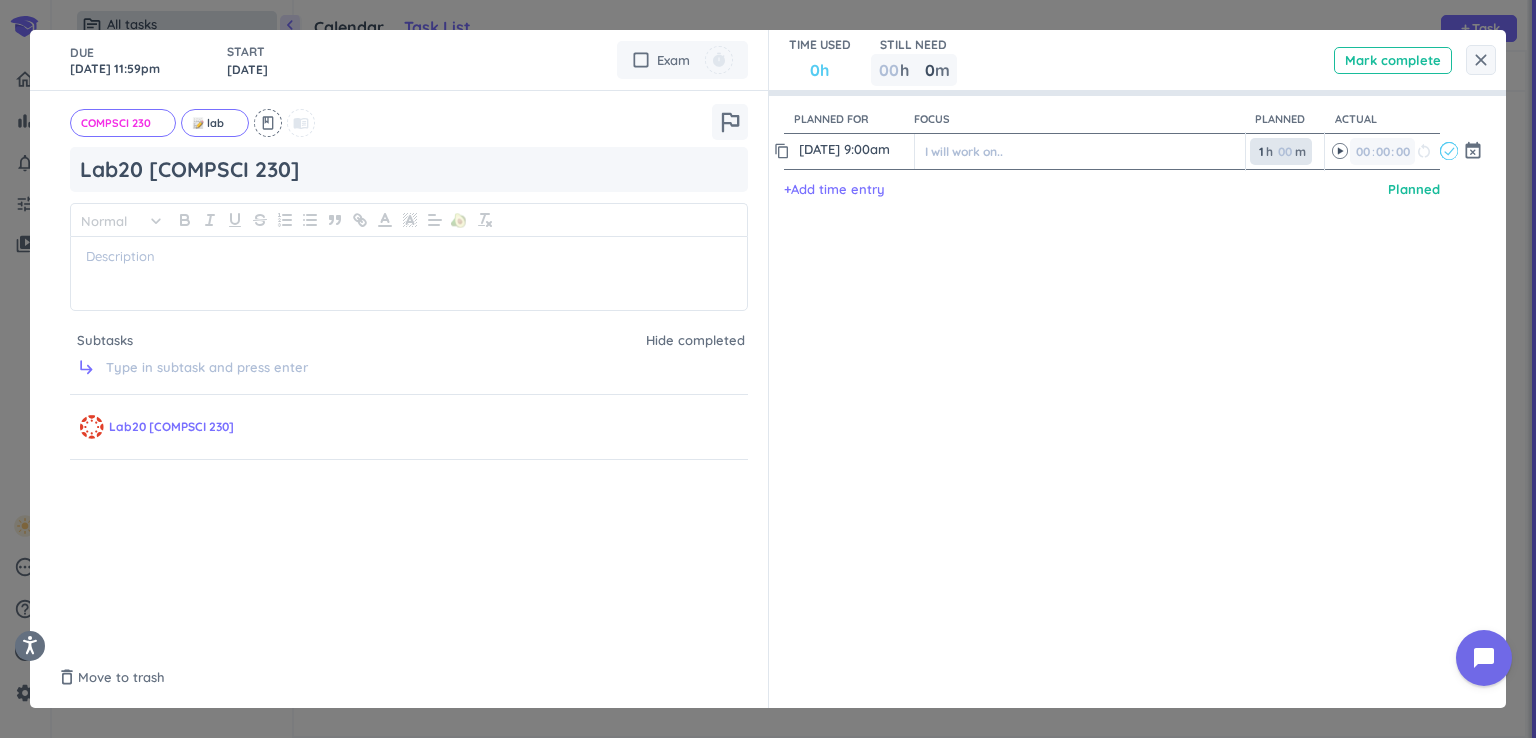 drag, startPoint x: 1260, startPoint y: 155, endPoint x: 1251, endPoint y: 161, distance: 10.816654 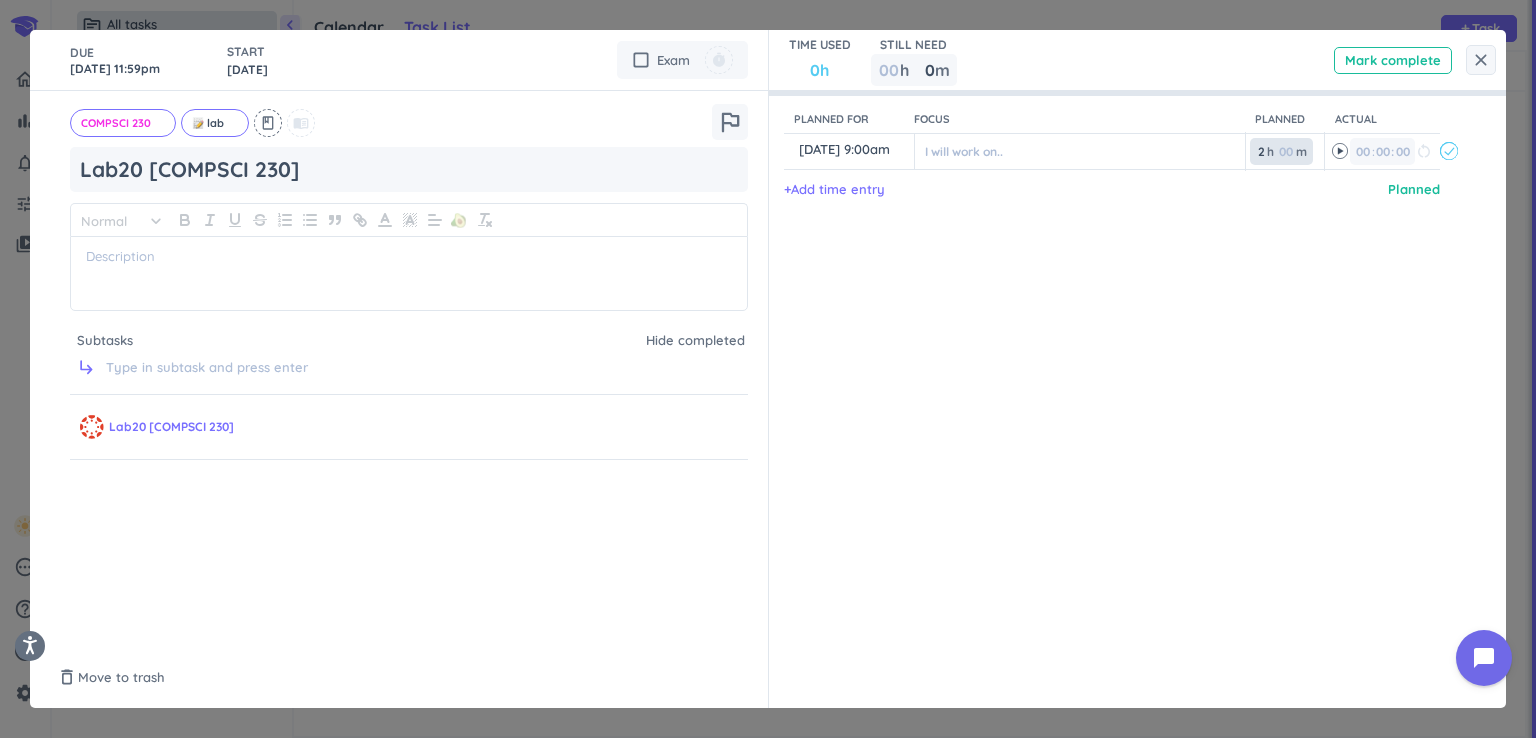 type on "2" 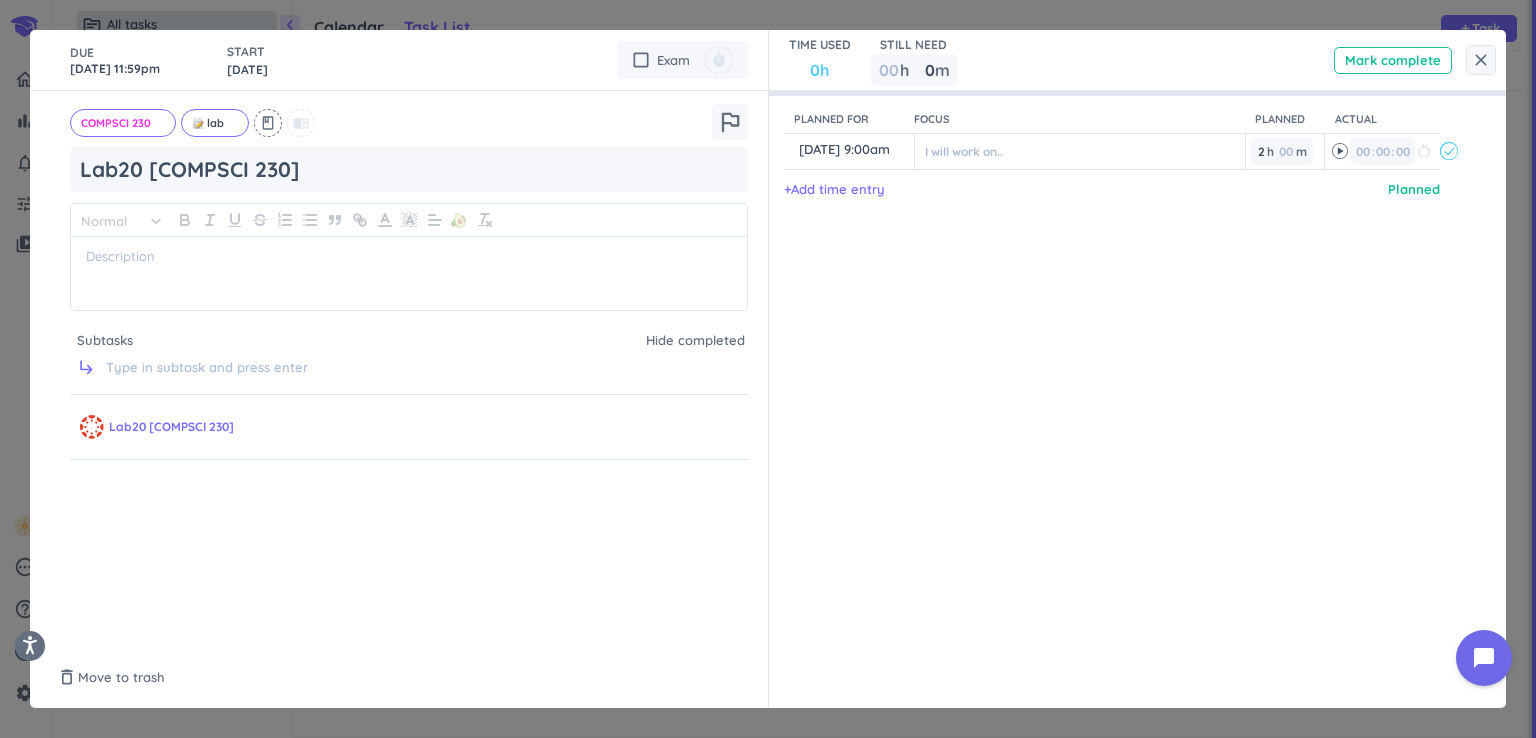 click on "Planned for Focus Planned Actual content_copy 20 Oct, 9:00am ️ I will work on.. 2 2 00 h 00 m 00 00 : 00 restart_alt event_busy +  Add time entry Planned" at bounding box center (1128, 369) 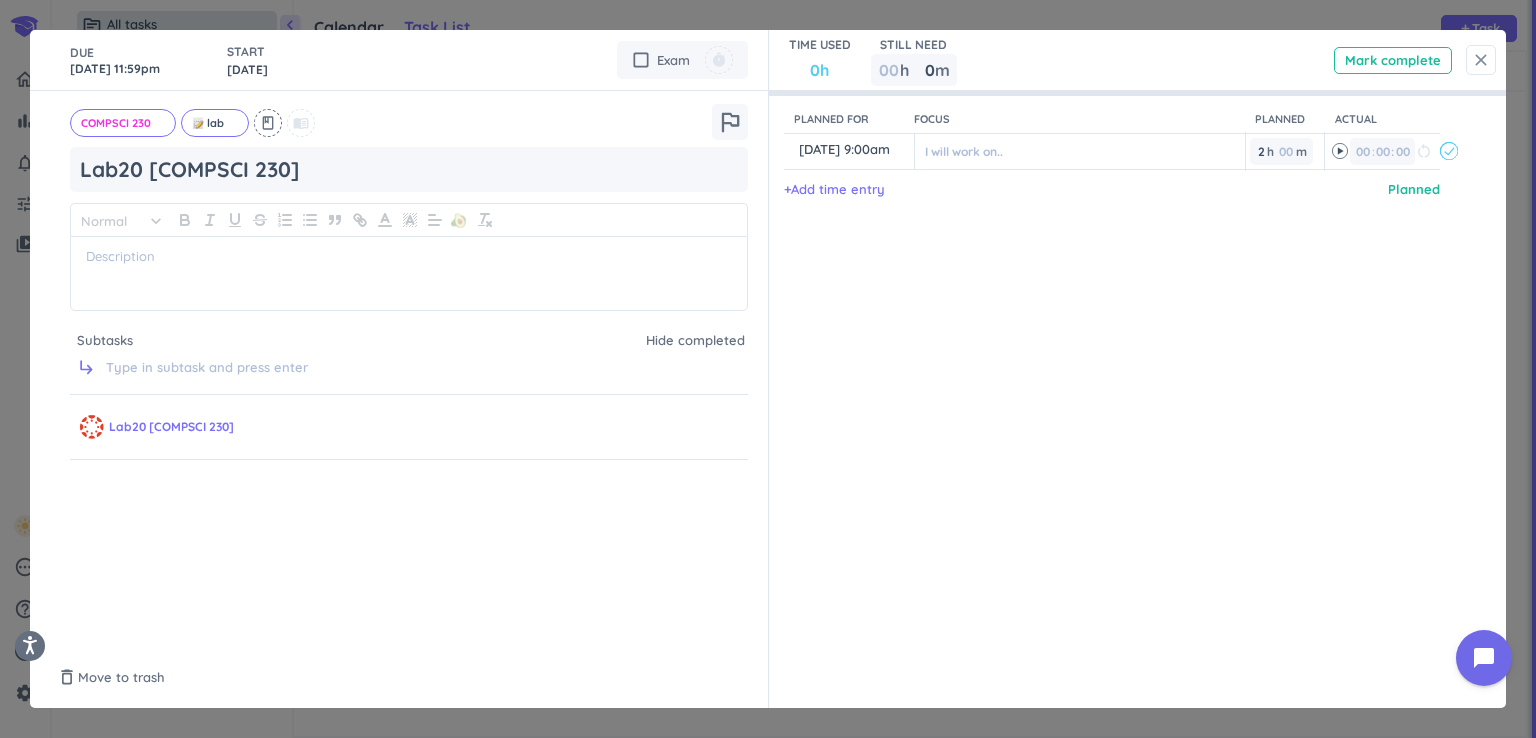 click on "close" at bounding box center [1481, 60] 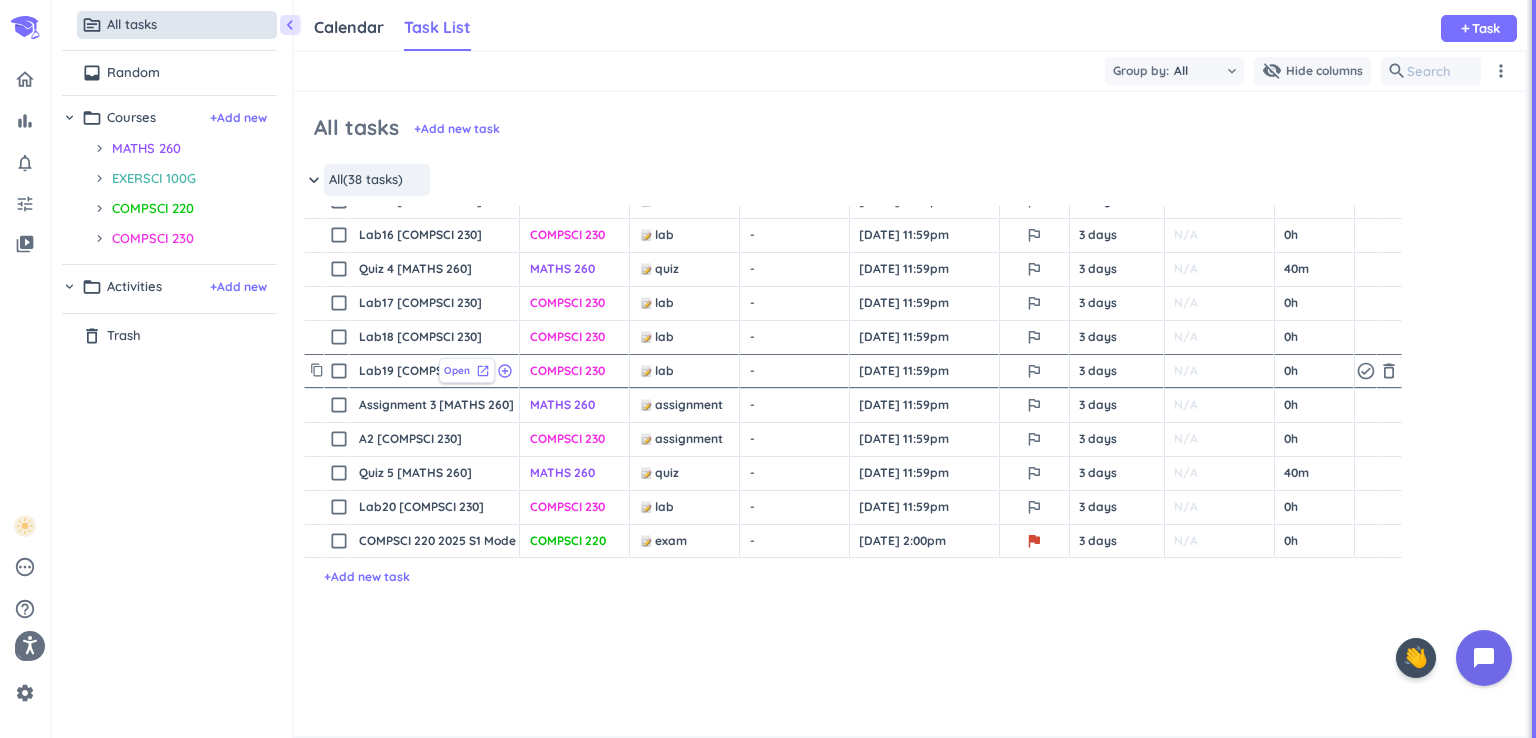 click on "Open" at bounding box center [457, 370] 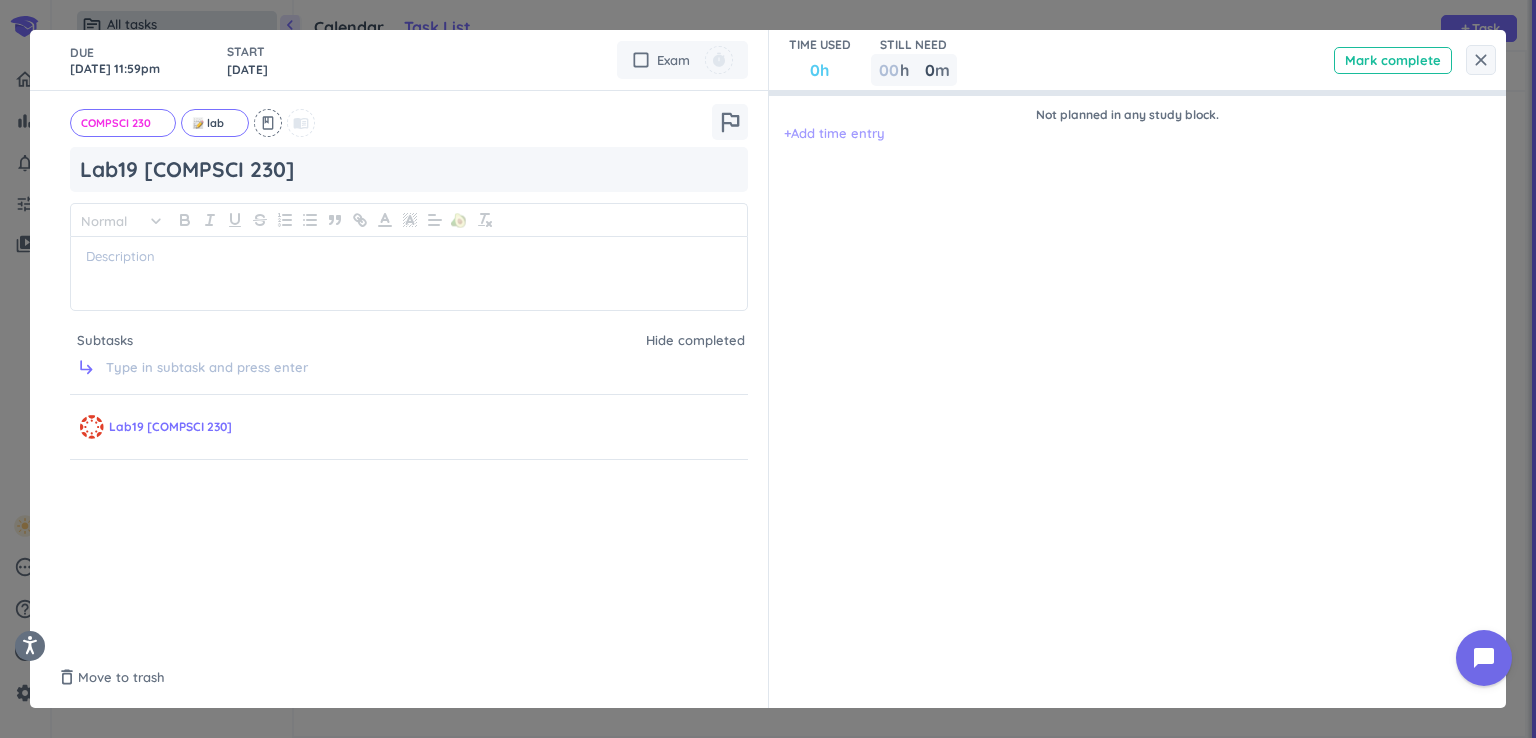 click on "+  Add time entry" at bounding box center (834, 134) 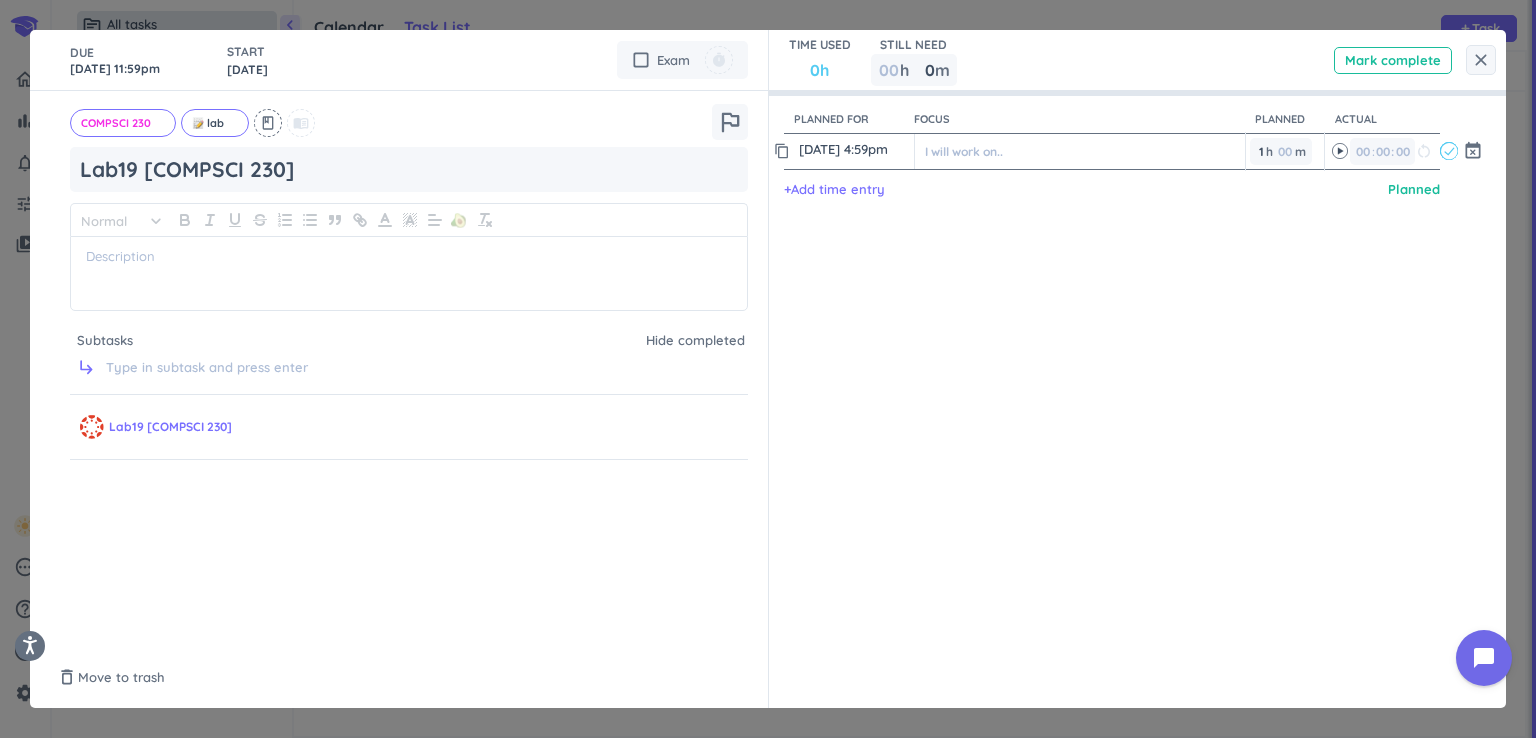 click on "20 Jul, 4:59pm" at bounding box center (854, 149) 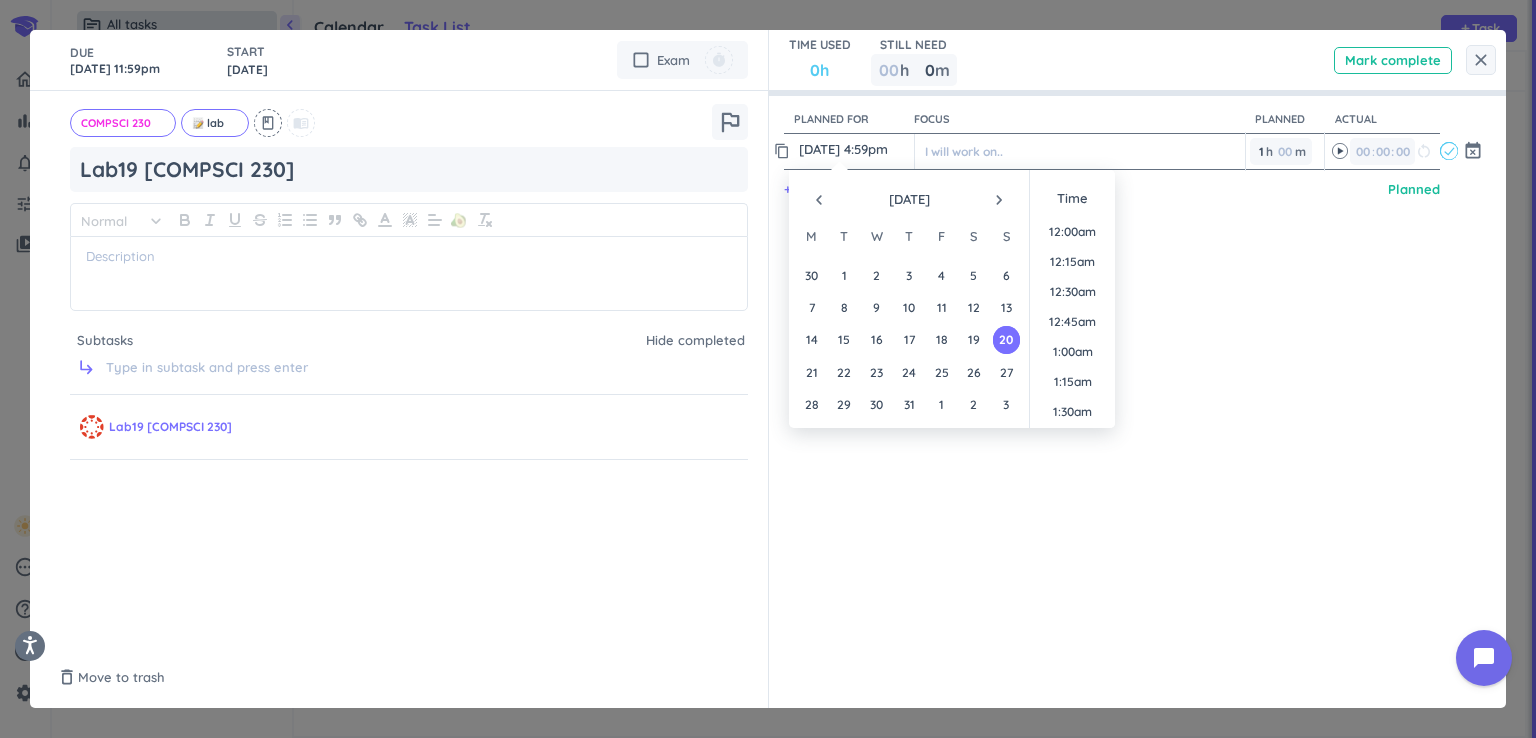 scroll, scrollTop: 1919, scrollLeft: 0, axis: vertical 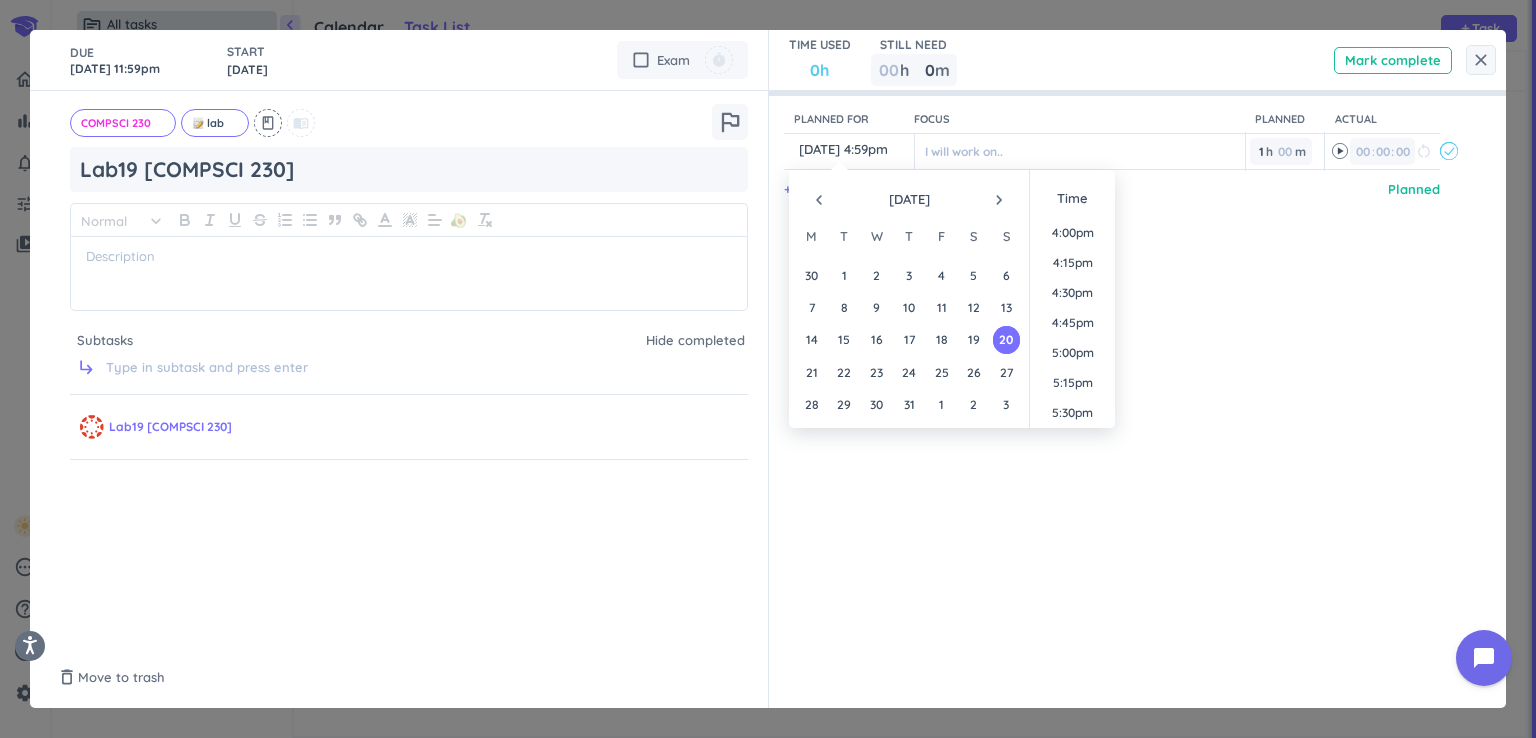 click on "navigate_next" at bounding box center [999, 200] 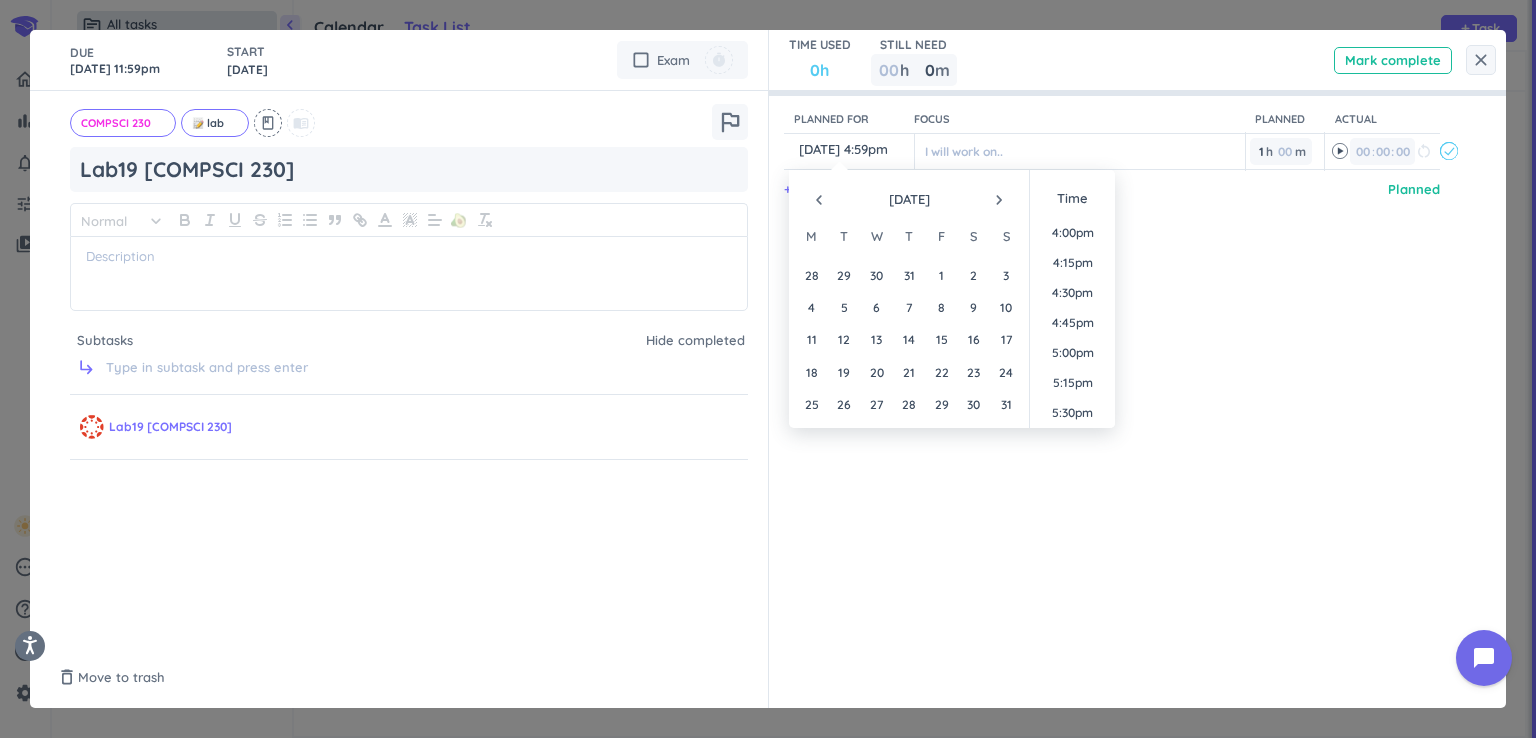 click on "navigate_next" at bounding box center (999, 200) 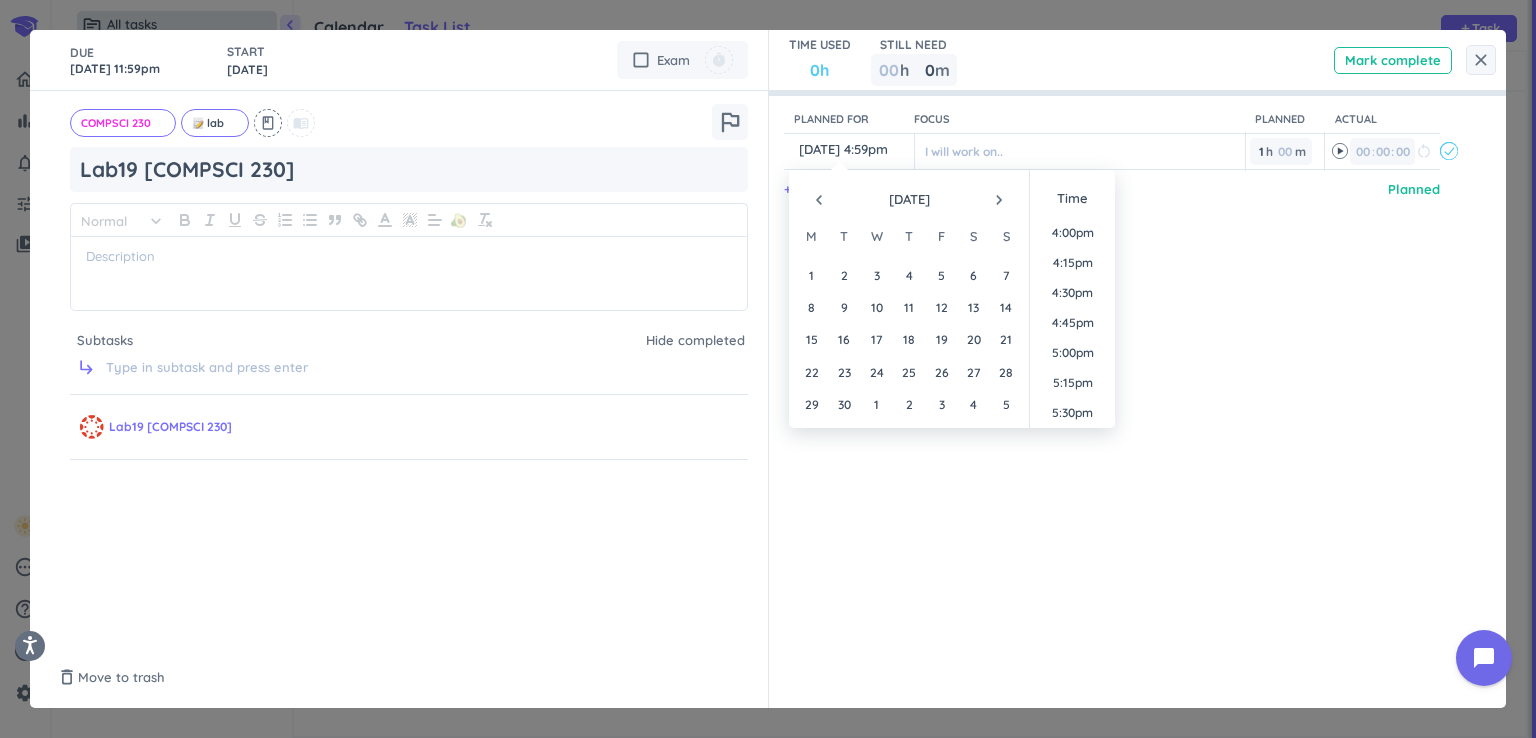 click on "navigate_next" at bounding box center [999, 200] 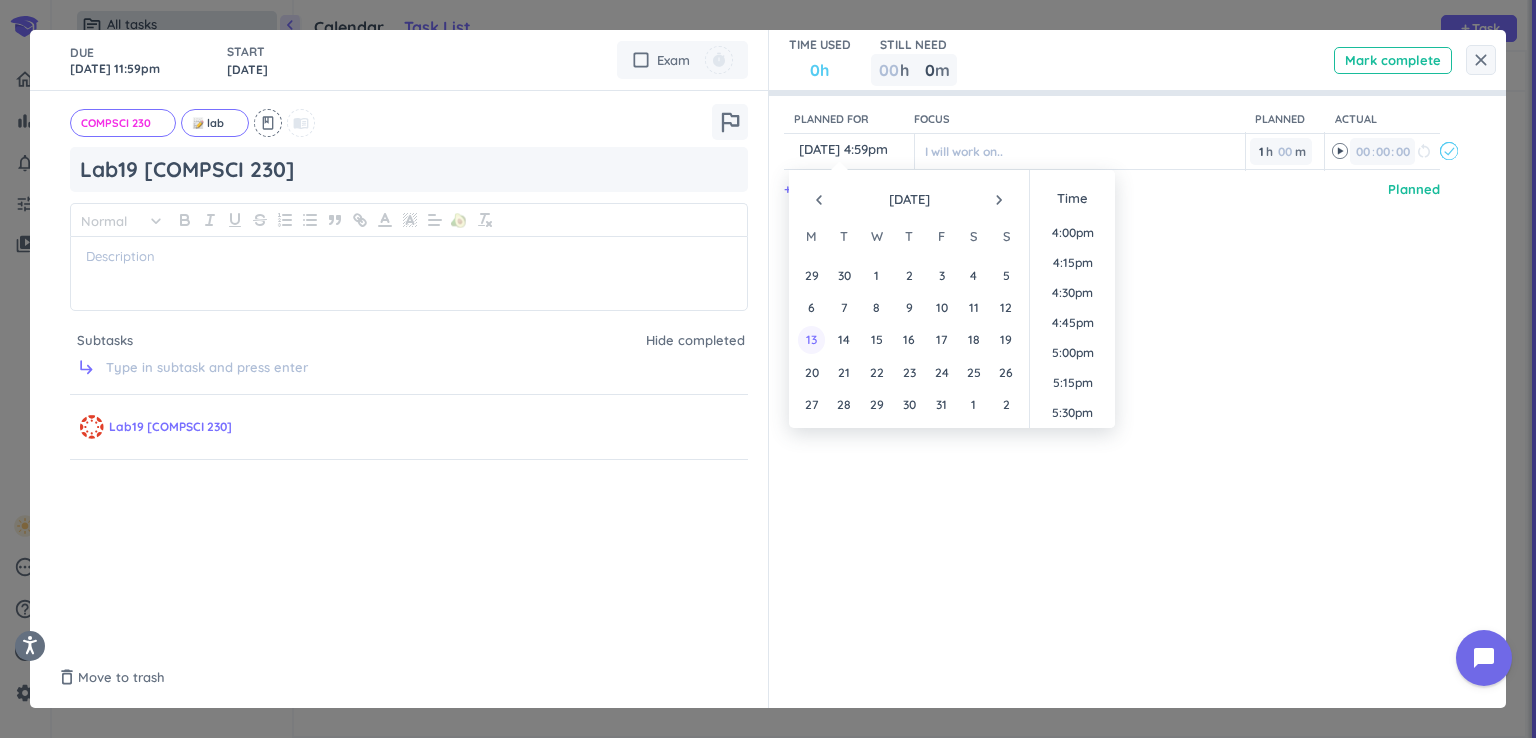 click on "13" at bounding box center (811, 339) 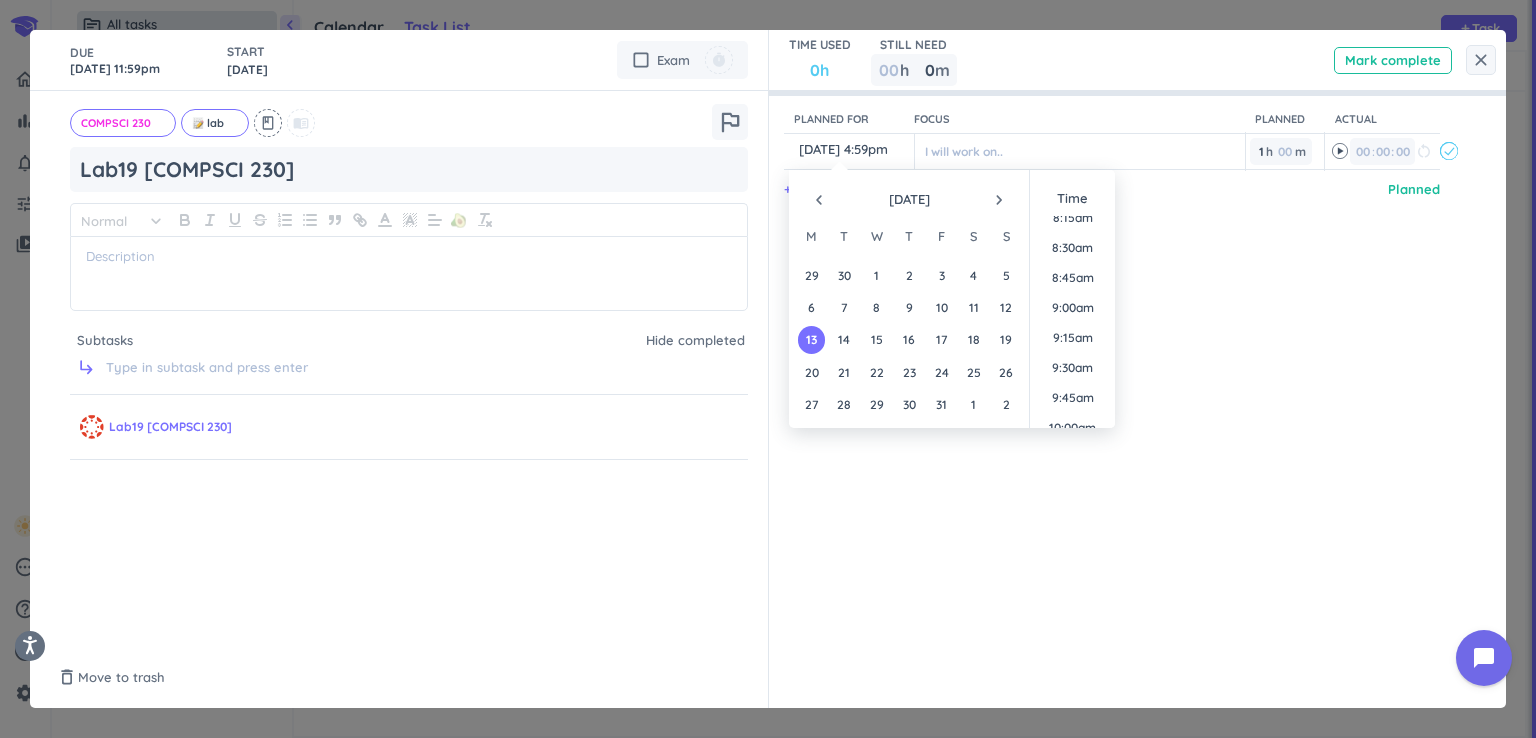 scroll, scrollTop: 919, scrollLeft: 0, axis: vertical 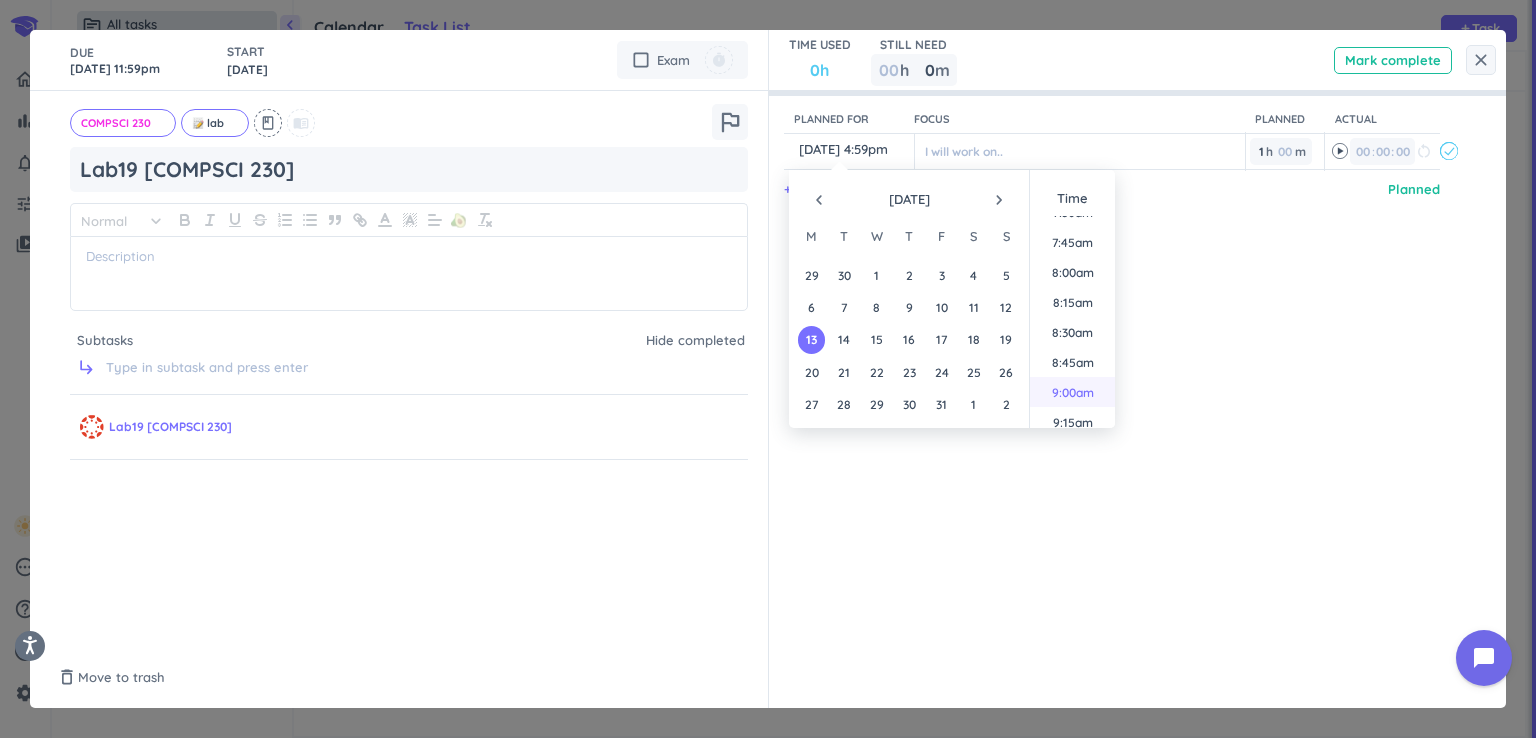 click on "9:00am" at bounding box center [1072, 392] 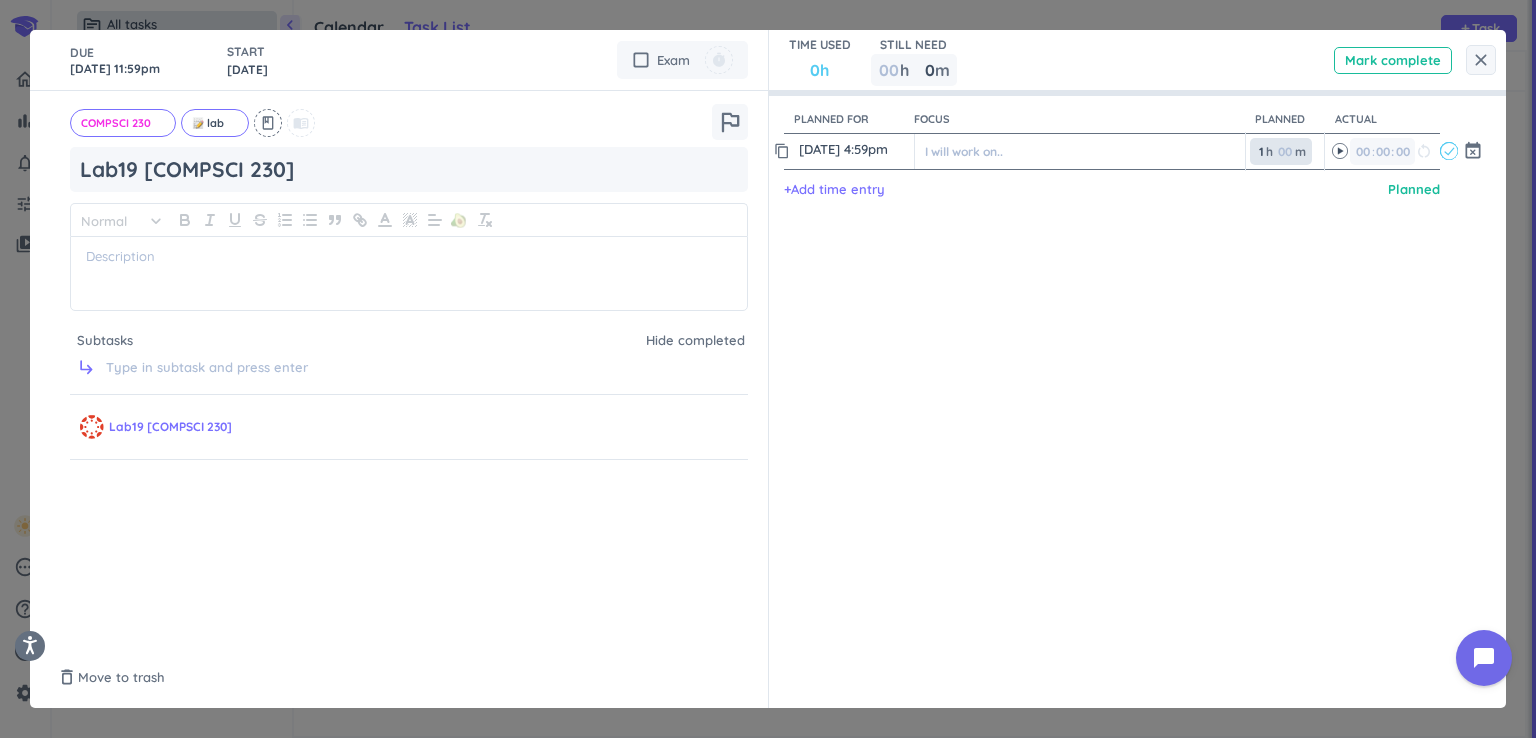 type on "13 Oct, 9:00am" 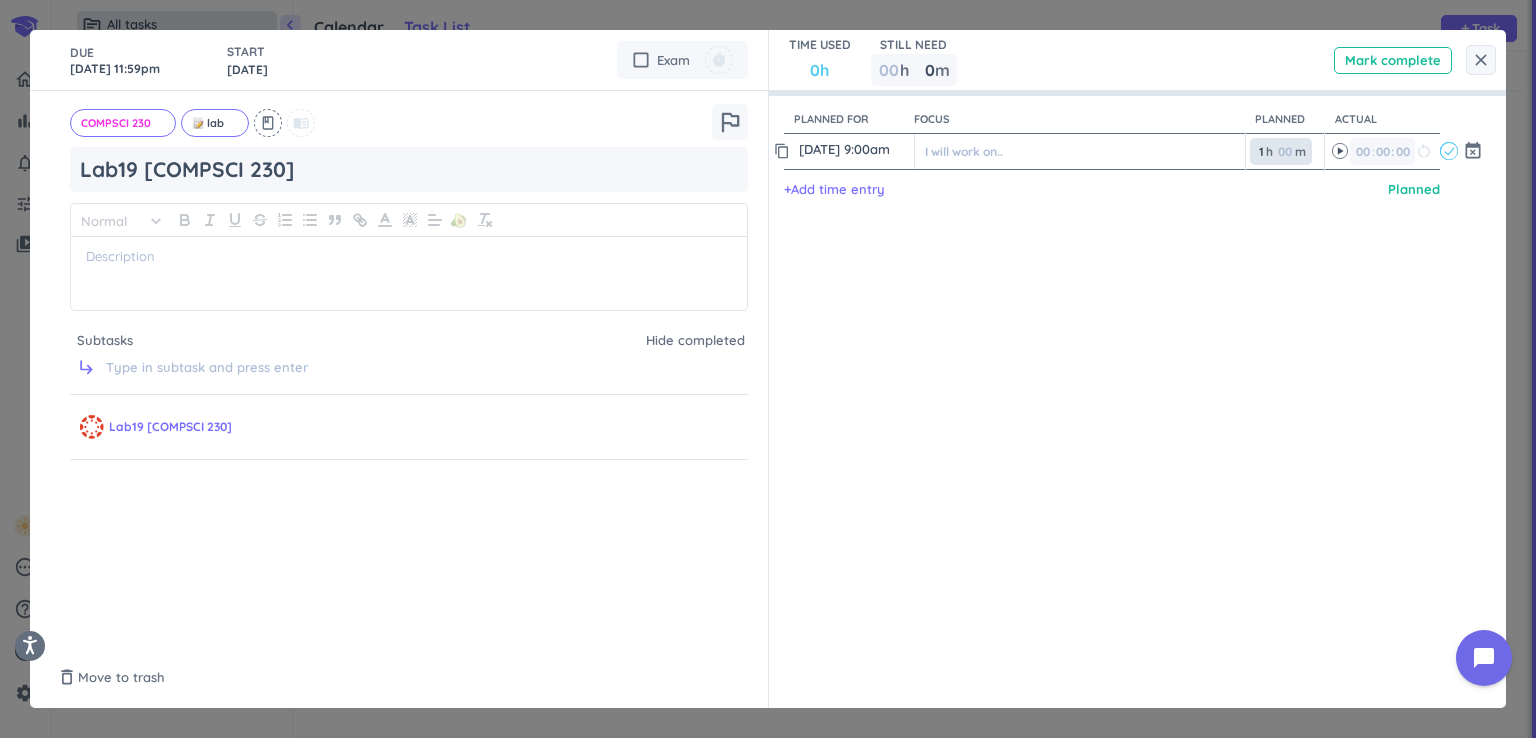 drag, startPoint x: 1252, startPoint y: 154, endPoint x: 1218, endPoint y: 154, distance: 34 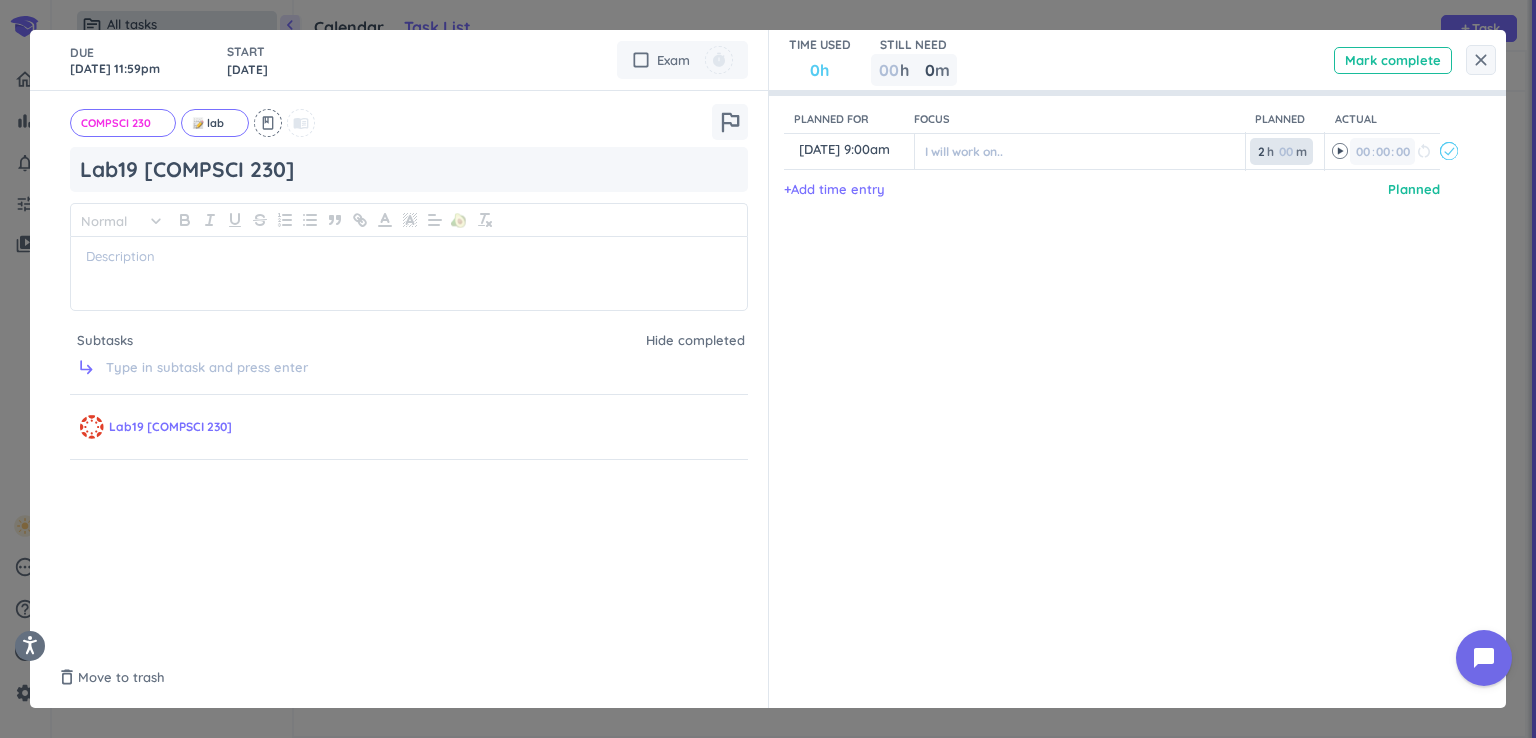 type on "2" 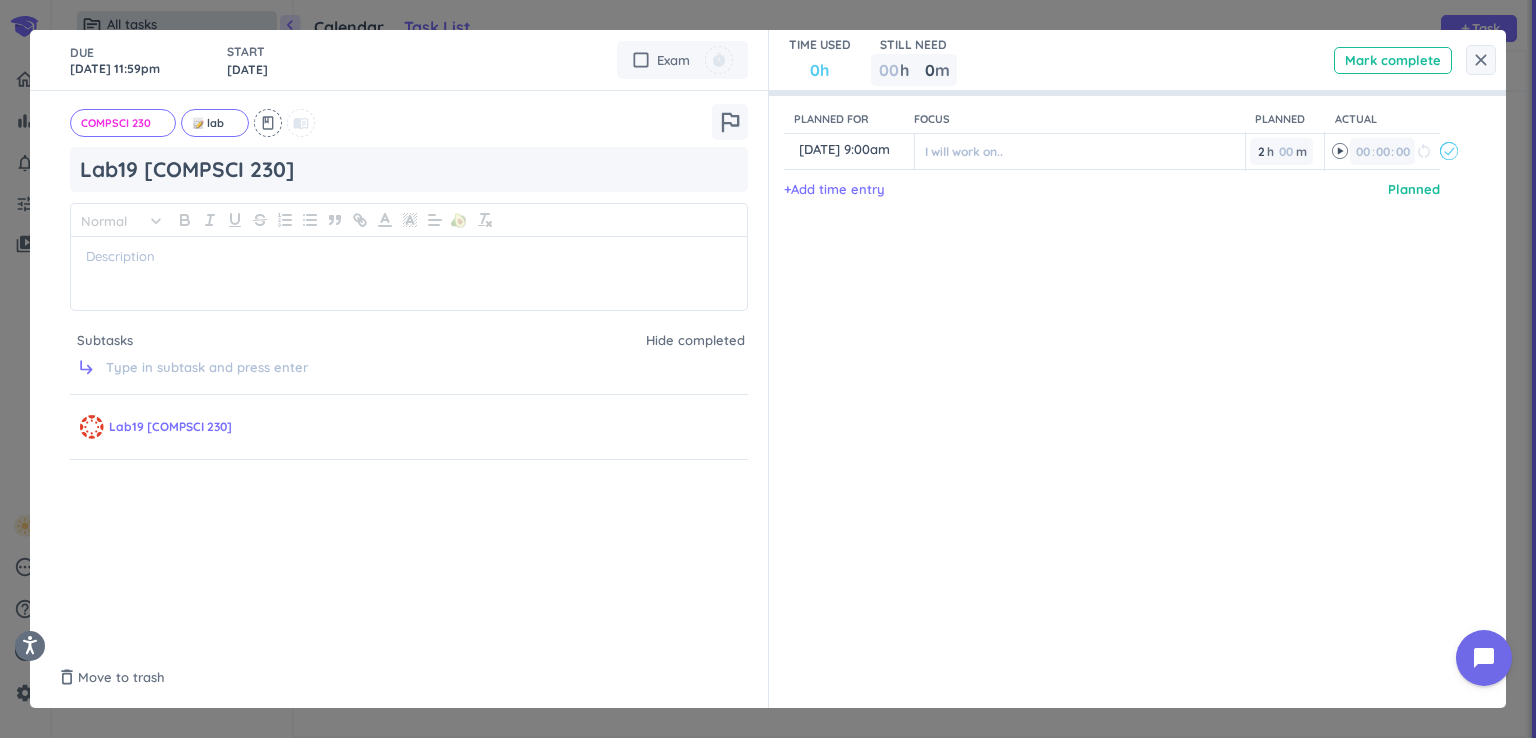 click on "Planned for Focus Planned Actual content_copy 13 Oct, 9:00am ️ I will work on.. 2 2 00 h 00 m 00 00 : 00 restart_alt event_busy +  Add time entry Planned" at bounding box center [1128, 369] 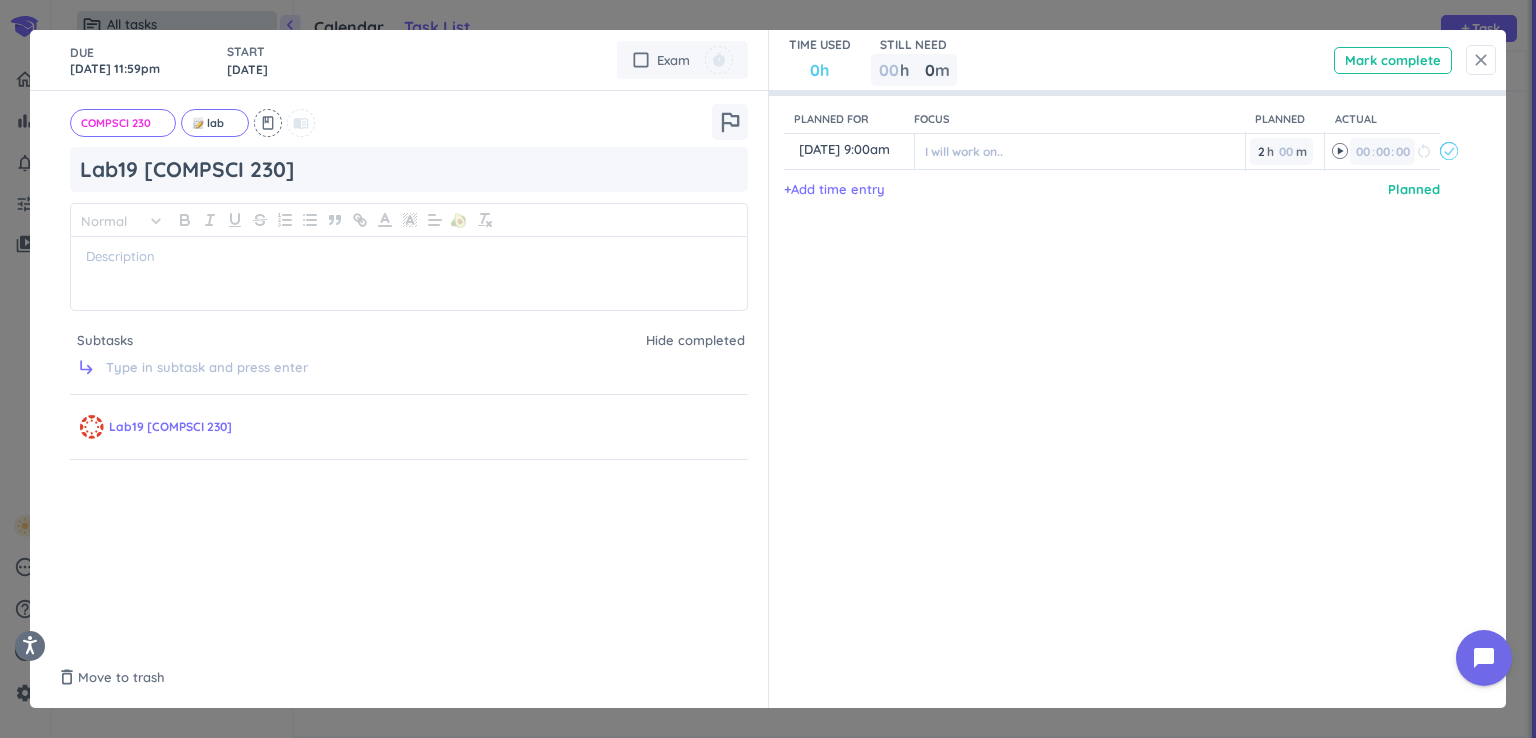 click on "close" at bounding box center (1481, 60) 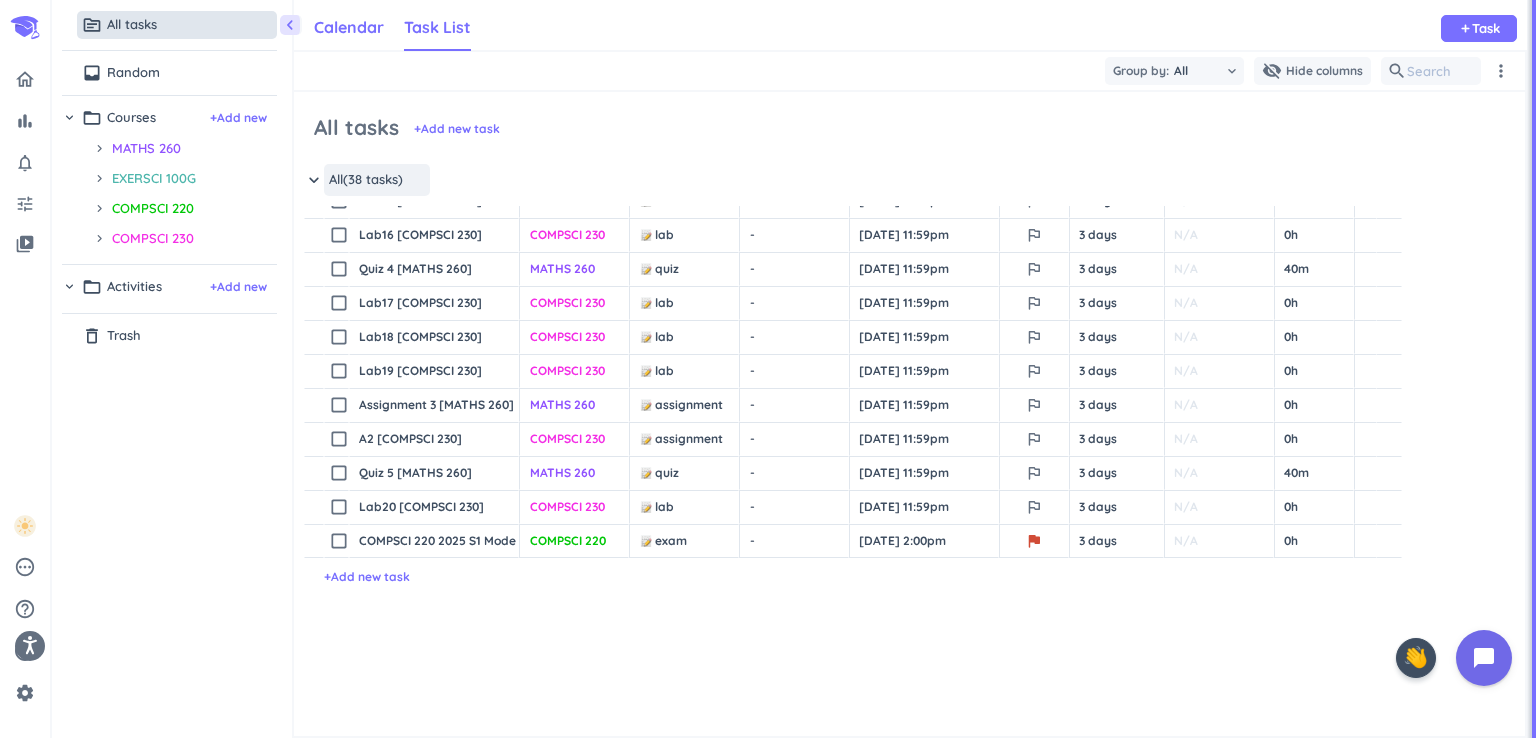 click on "Calendar" at bounding box center (349, 27) 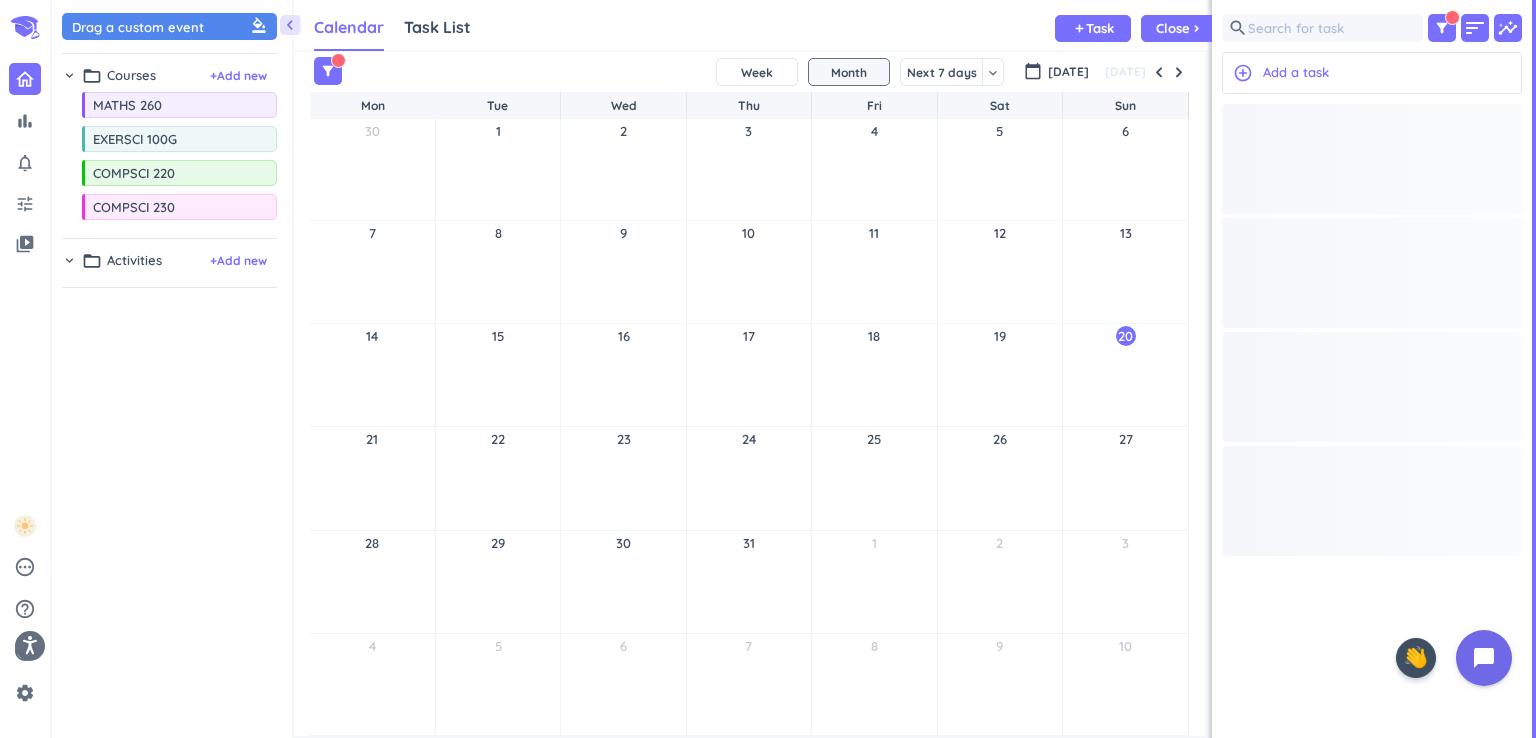 scroll, scrollTop: 8, scrollLeft: 9, axis: both 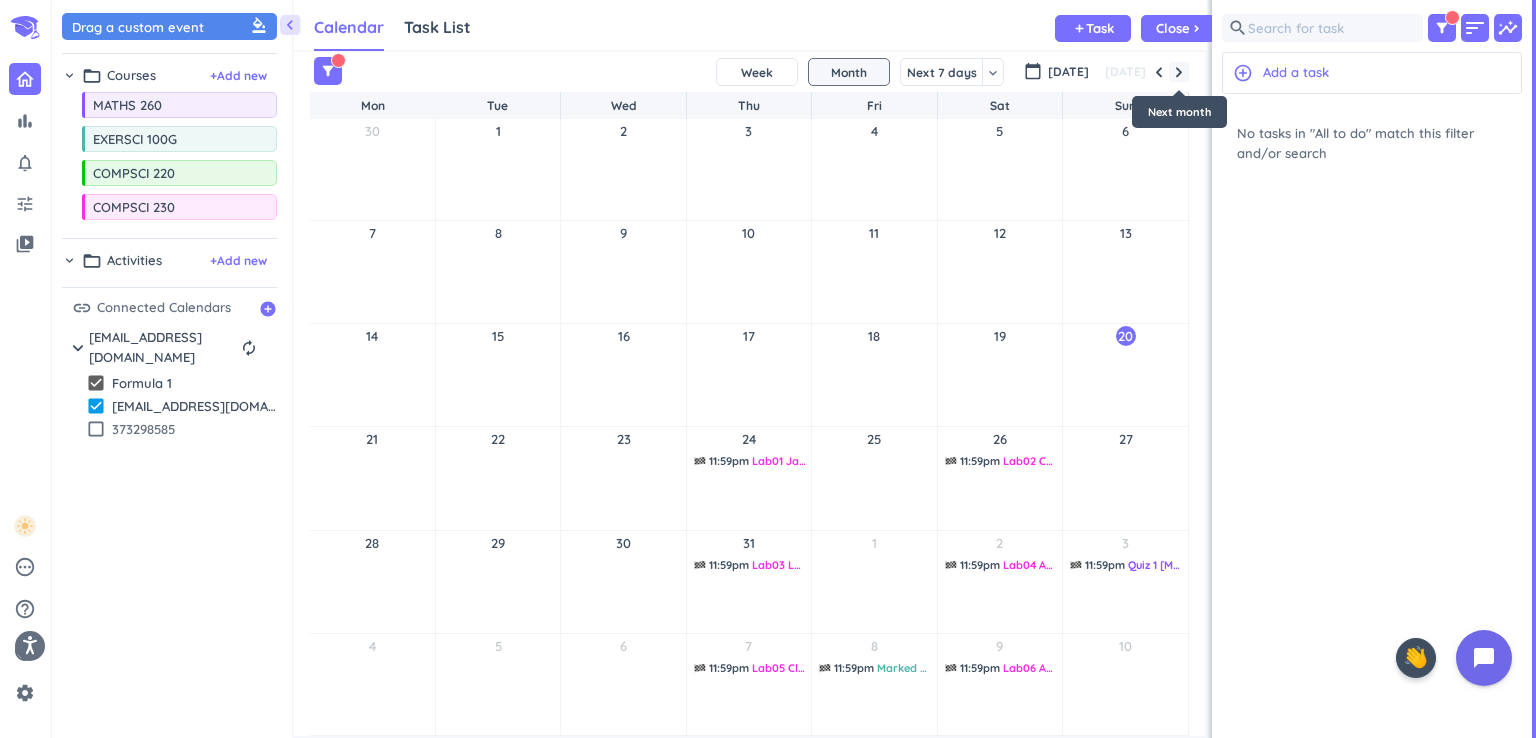 click at bounding box center (1179, 72) 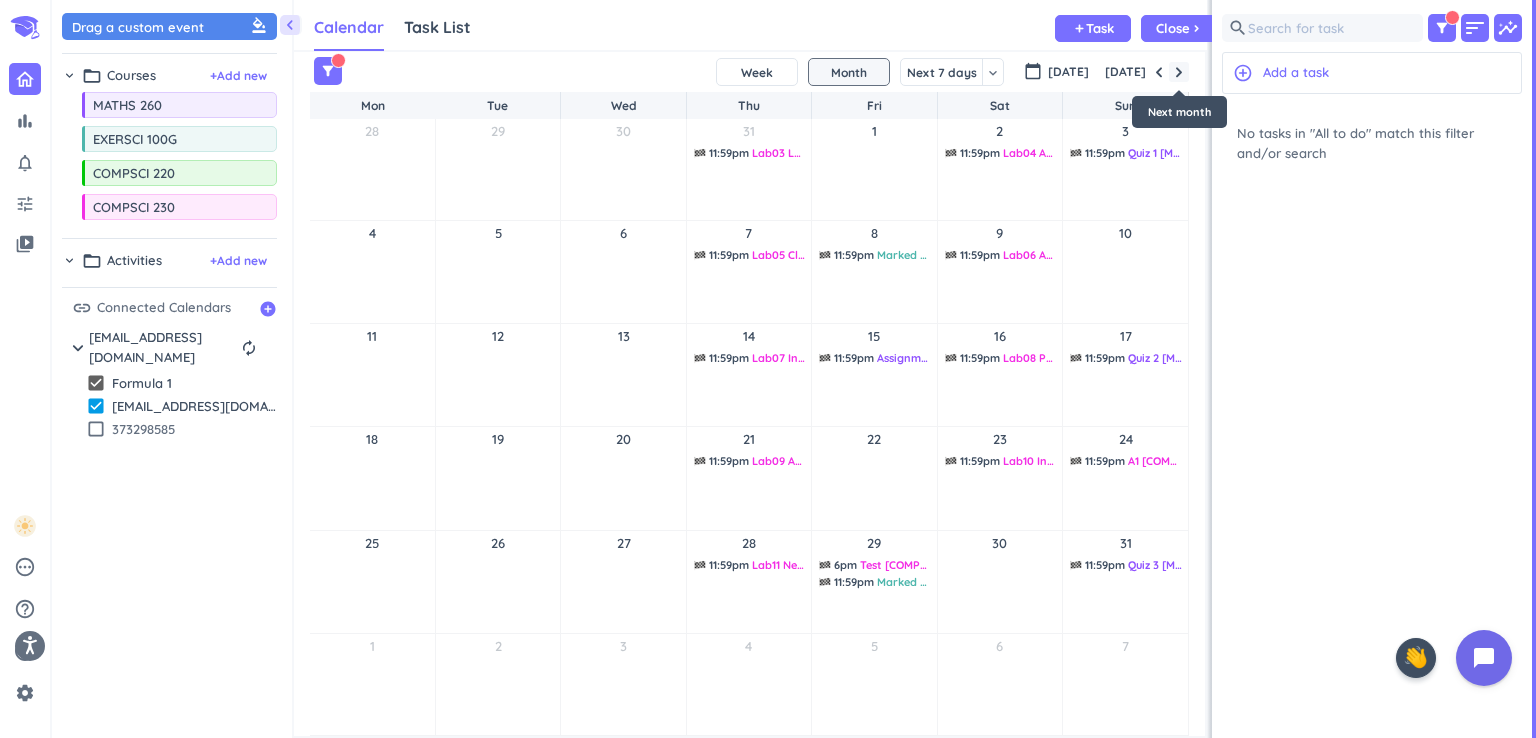 click at bounding box center [1179, 72] 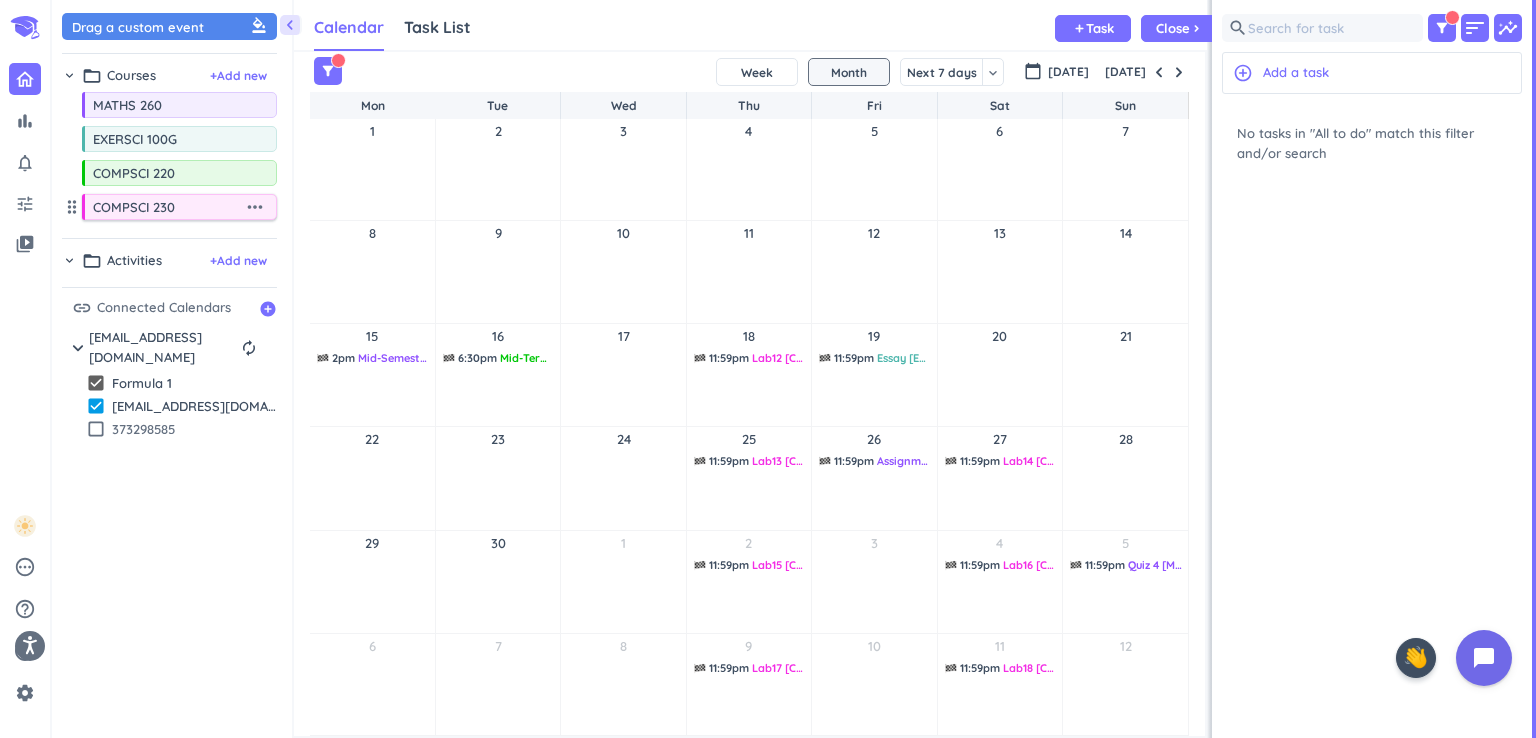 click on "COMPSCI 230" at bounding box center [168, 207] 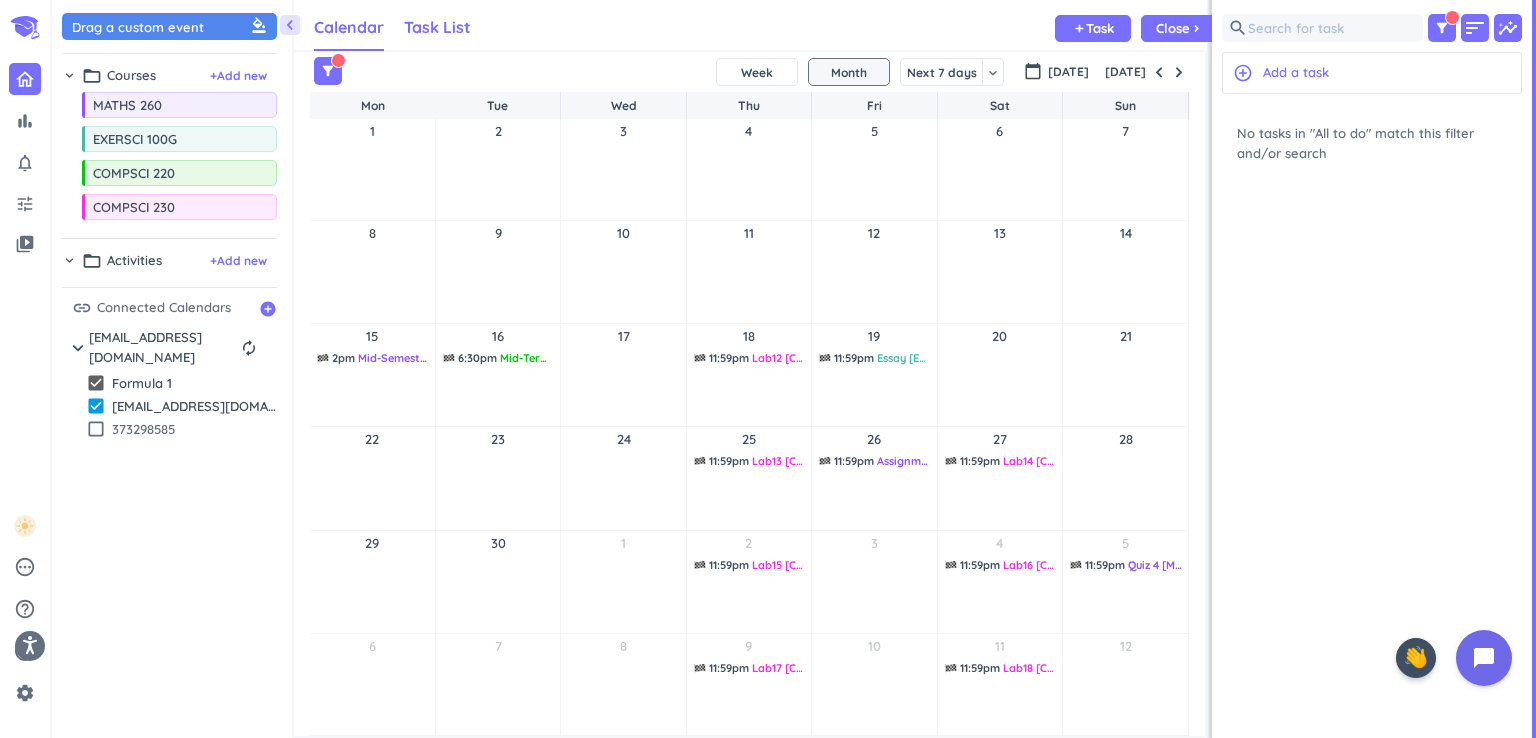 click on "Task List" at bounding box center (437, 28) 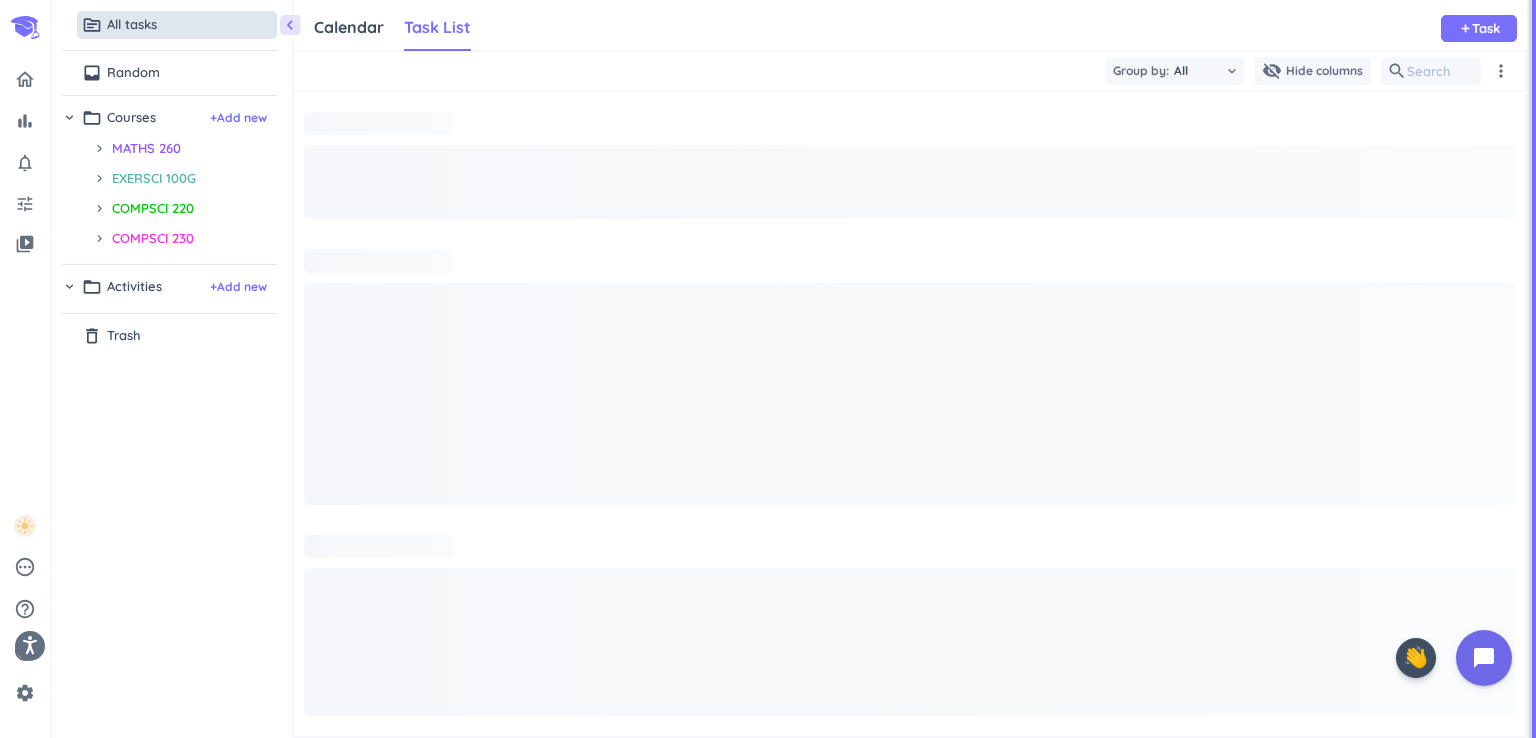 scroll, scrollTop: 8, scrollLeft: 9, axis: both 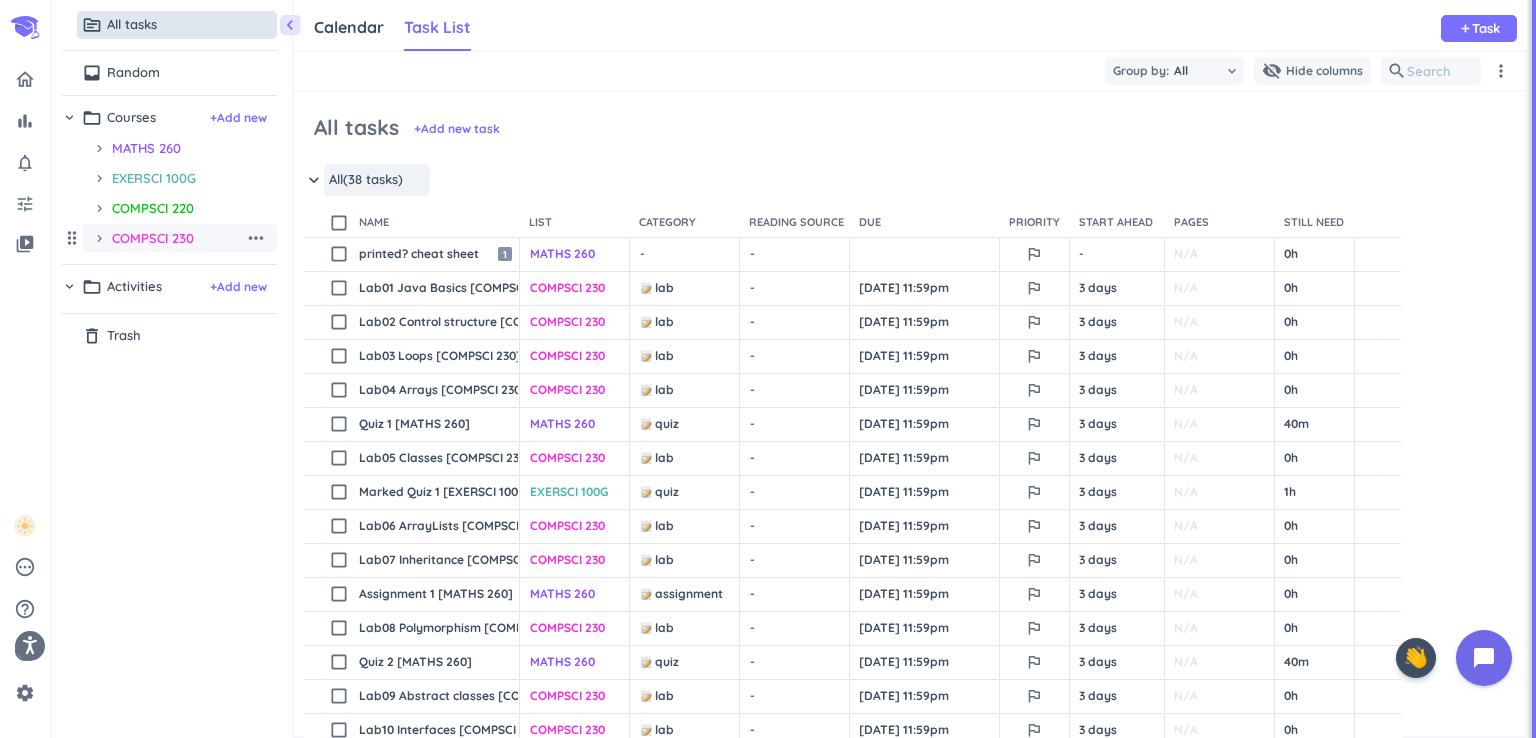 click on "COMPSCI 230" at bounding box center (178, 238) 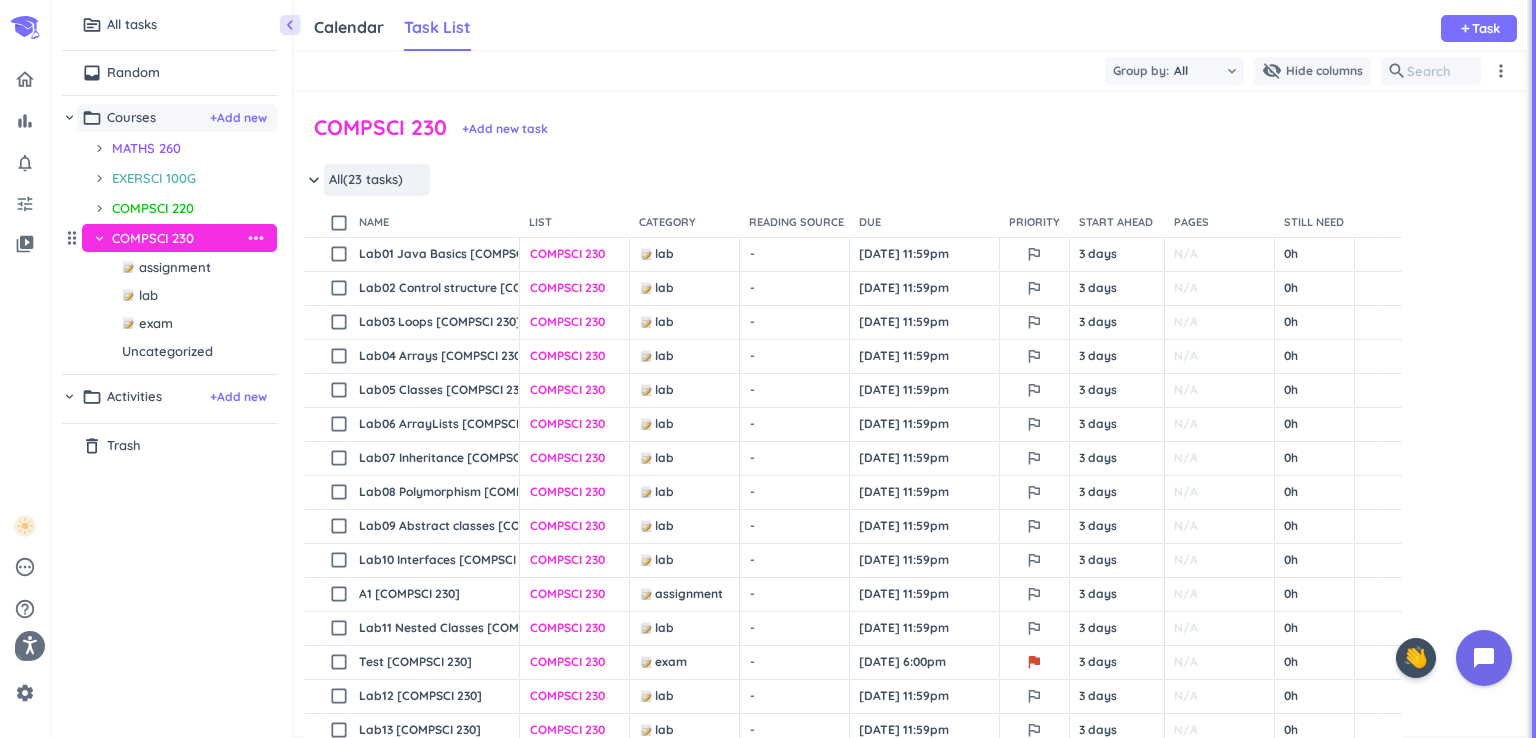 scroll, scrollTop: 8, scrollLeft: 8, axis: both 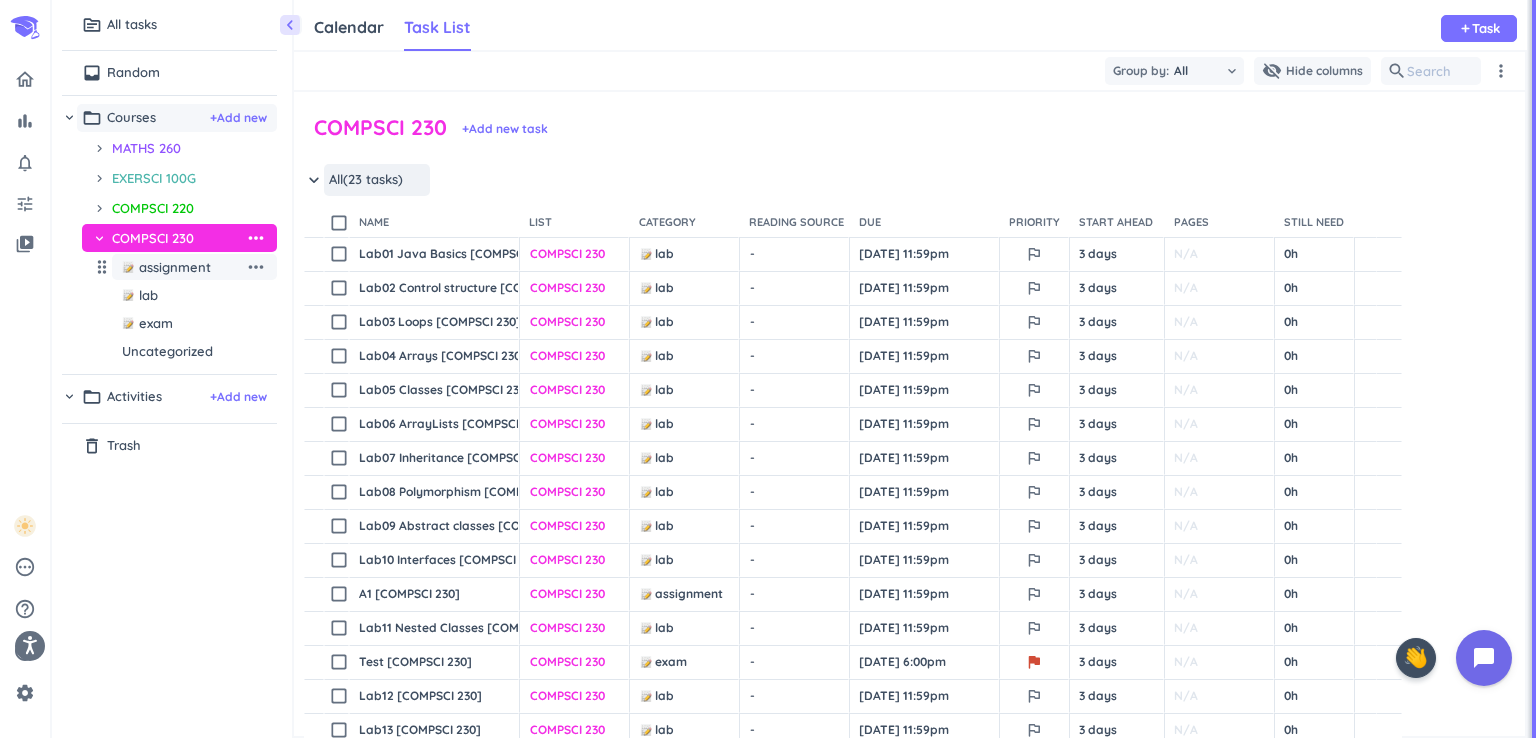 click on "more_horiz" at bounding box center [256, 267] 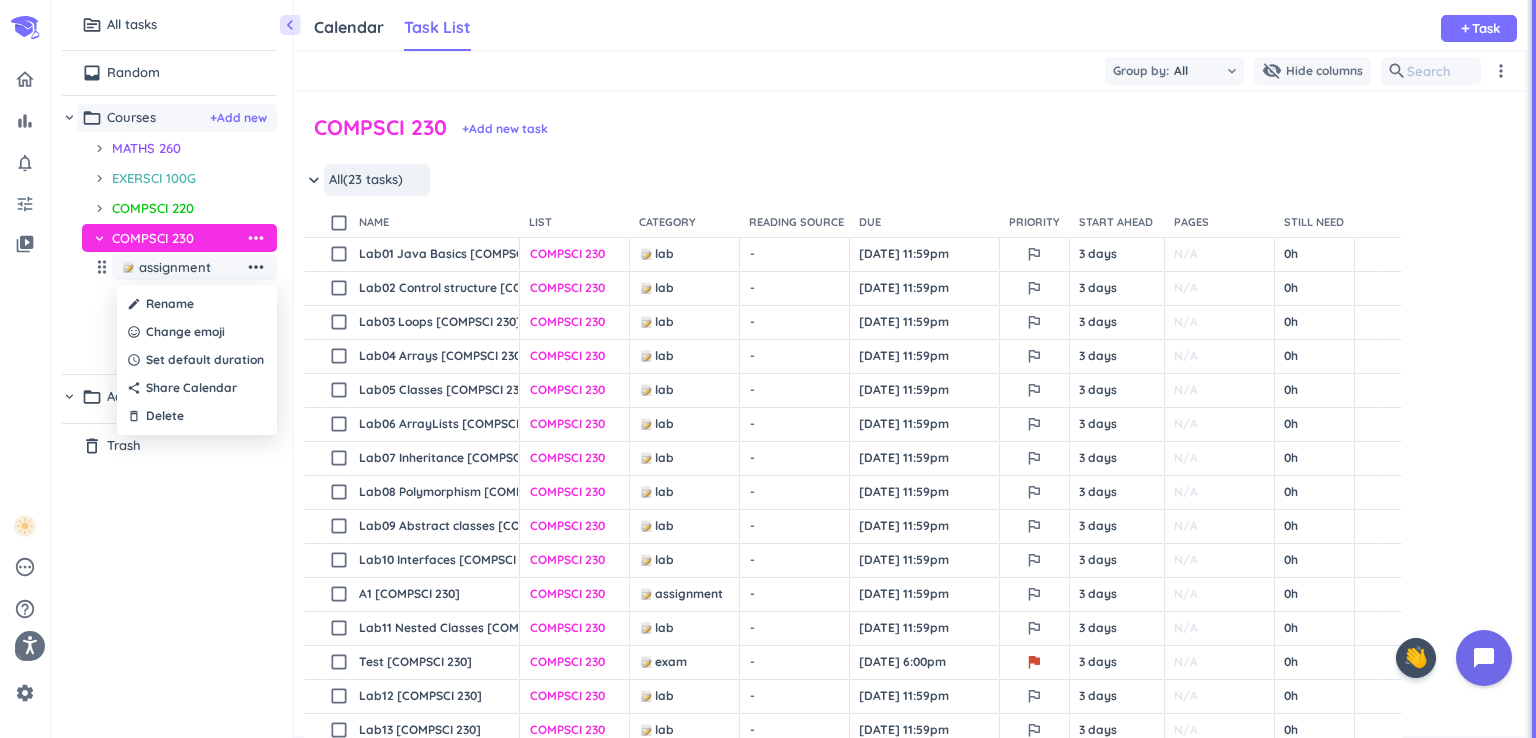 click at bounding box center [768, 369] 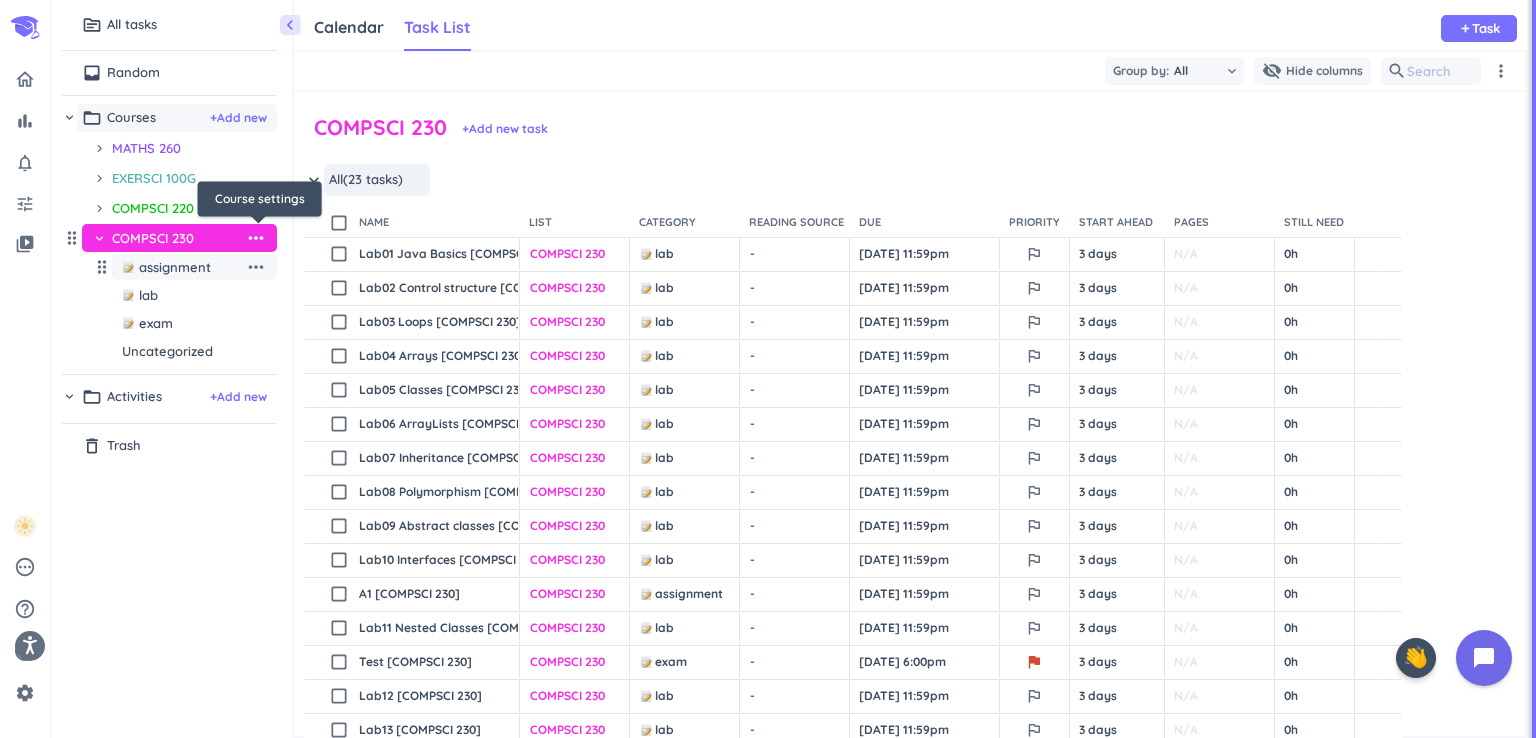click on "more_horiz" at bounding box center [256, 238] 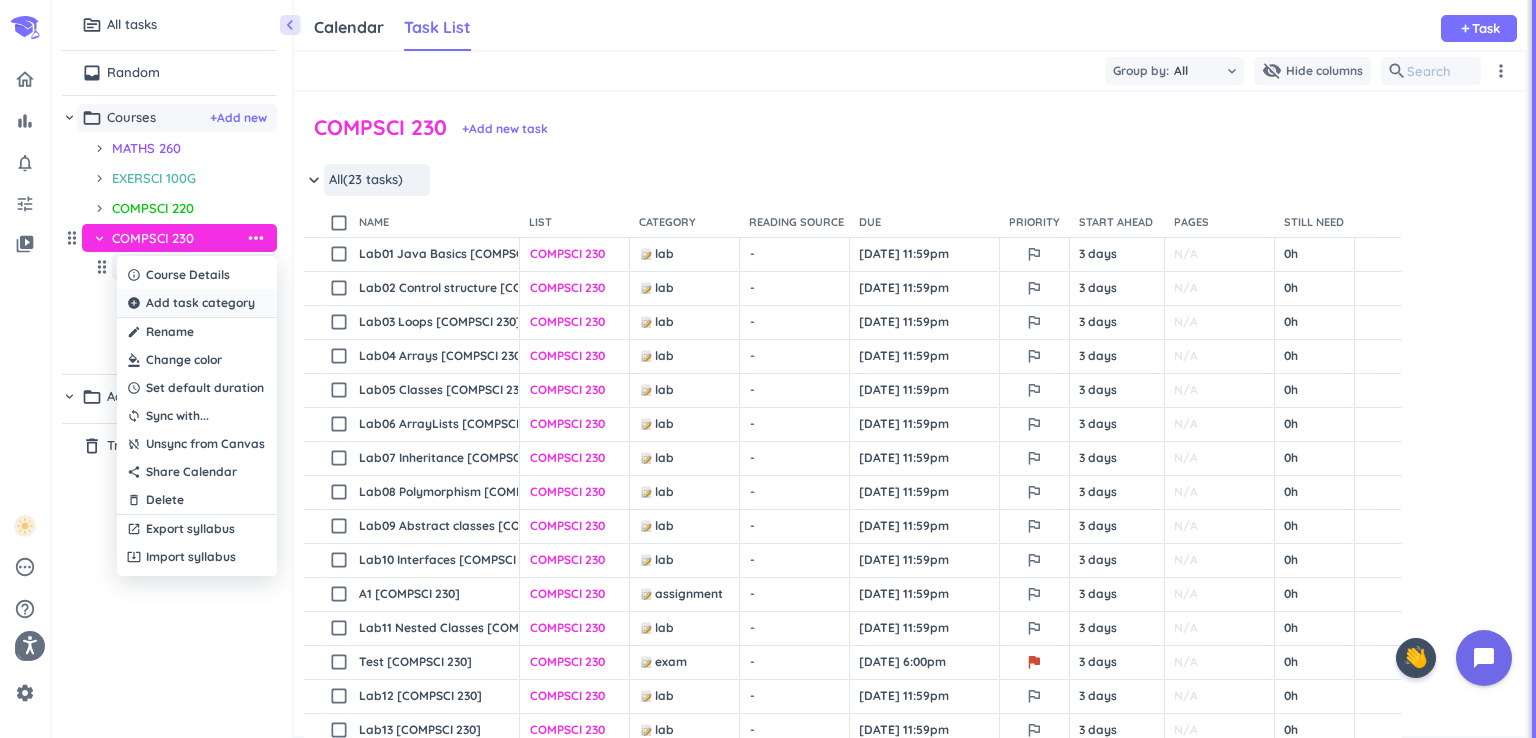 click on "Add task category" at bounding box center [200, 303] 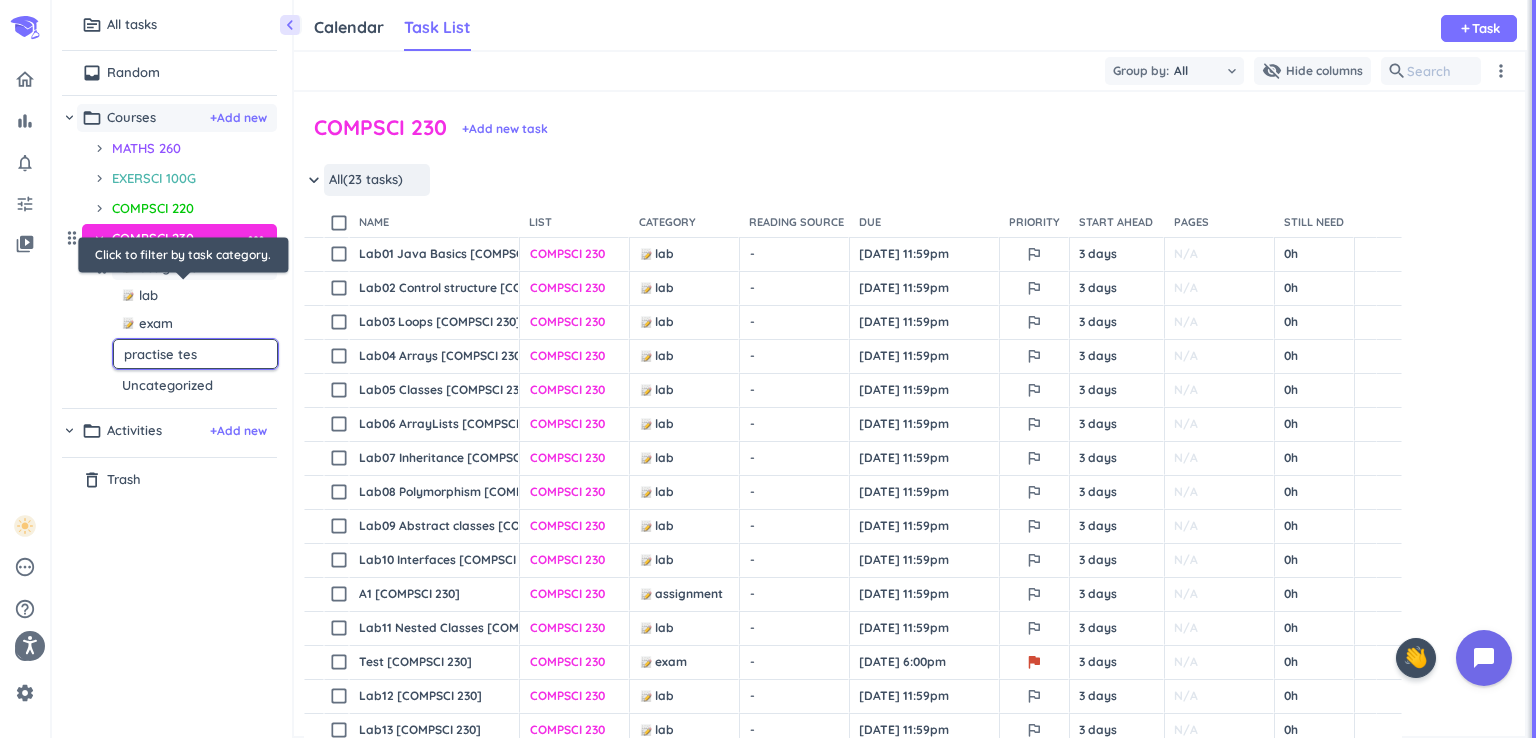 type on "practise test" 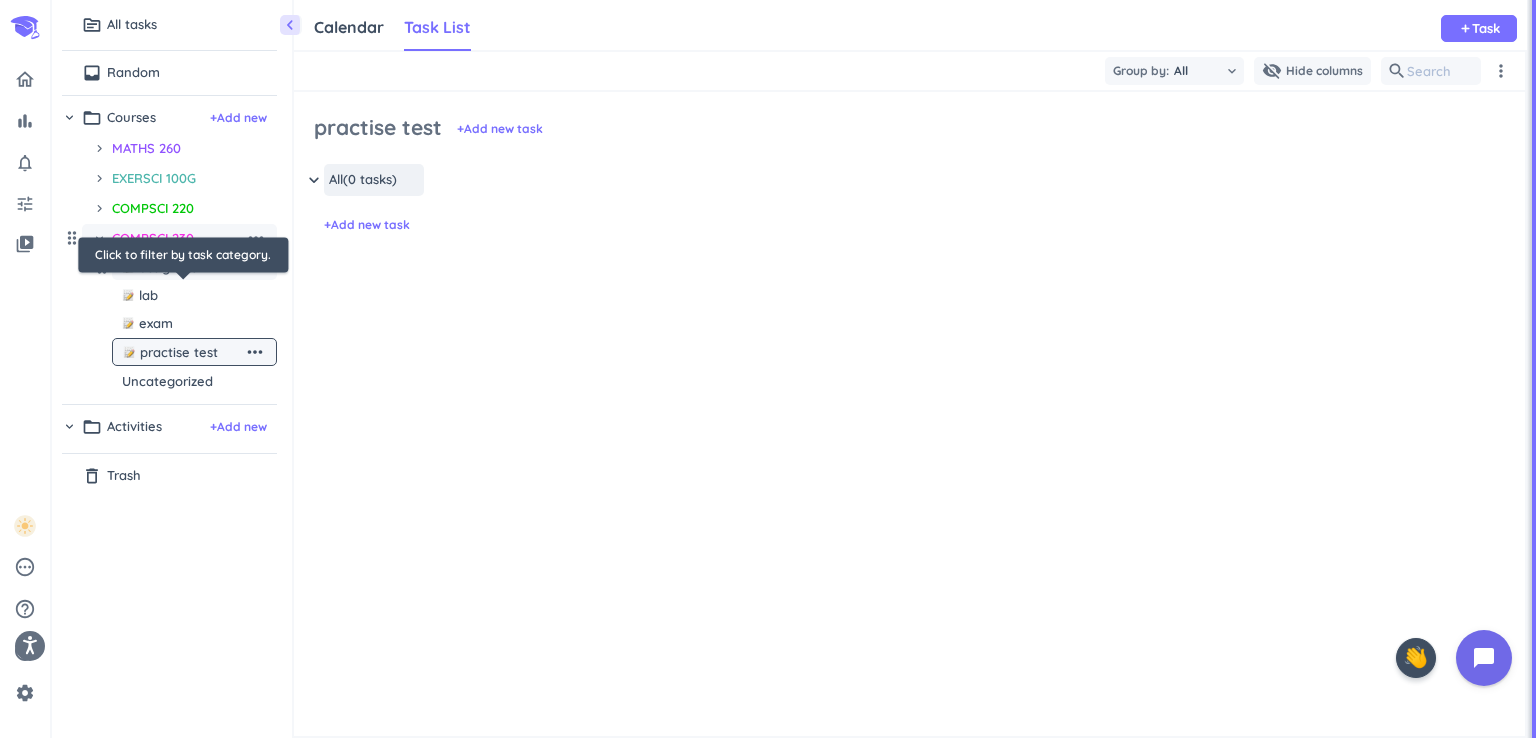 scroll, scrollTop: 8, scrollLeft: 8, axis: both 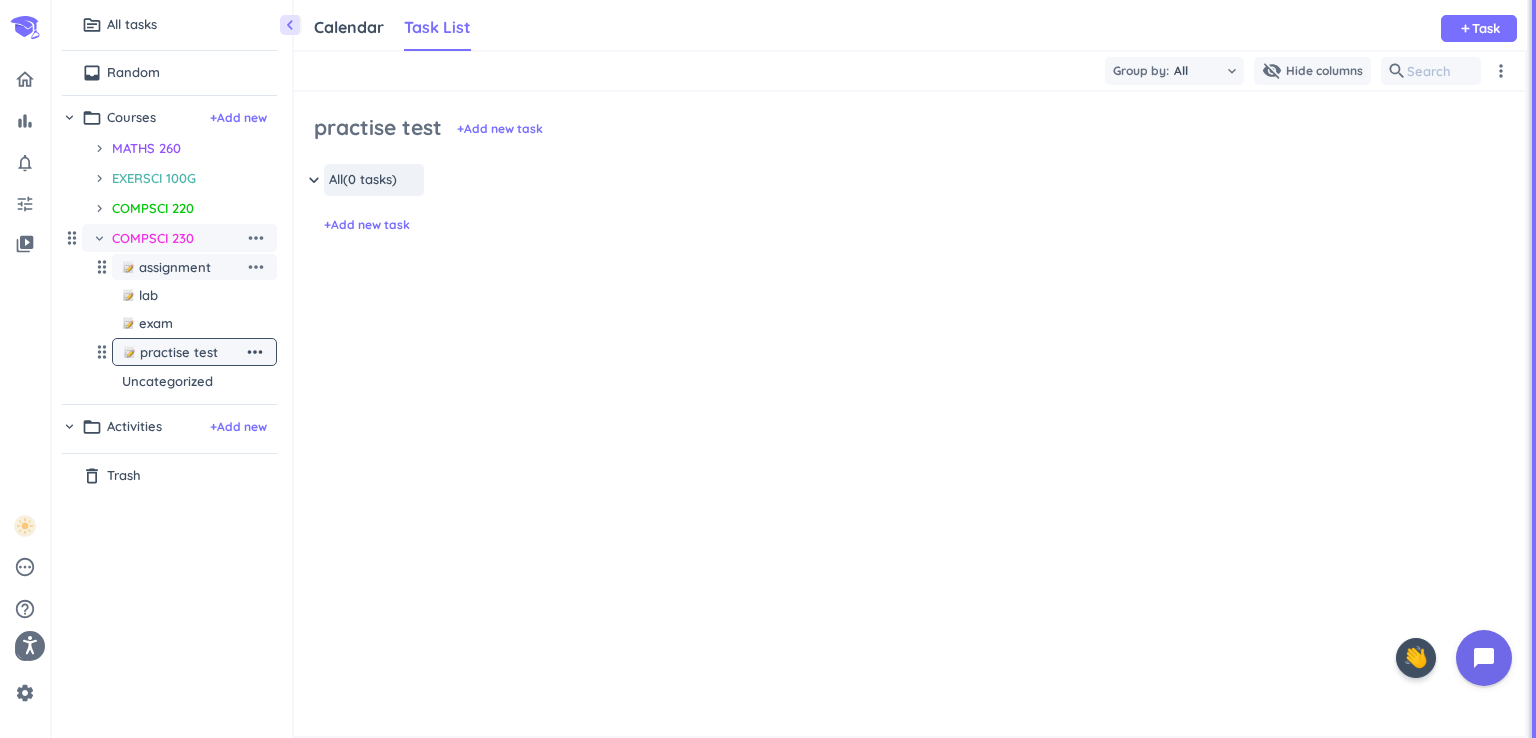 click on "more_horiz" at bounding box center (255, 352) 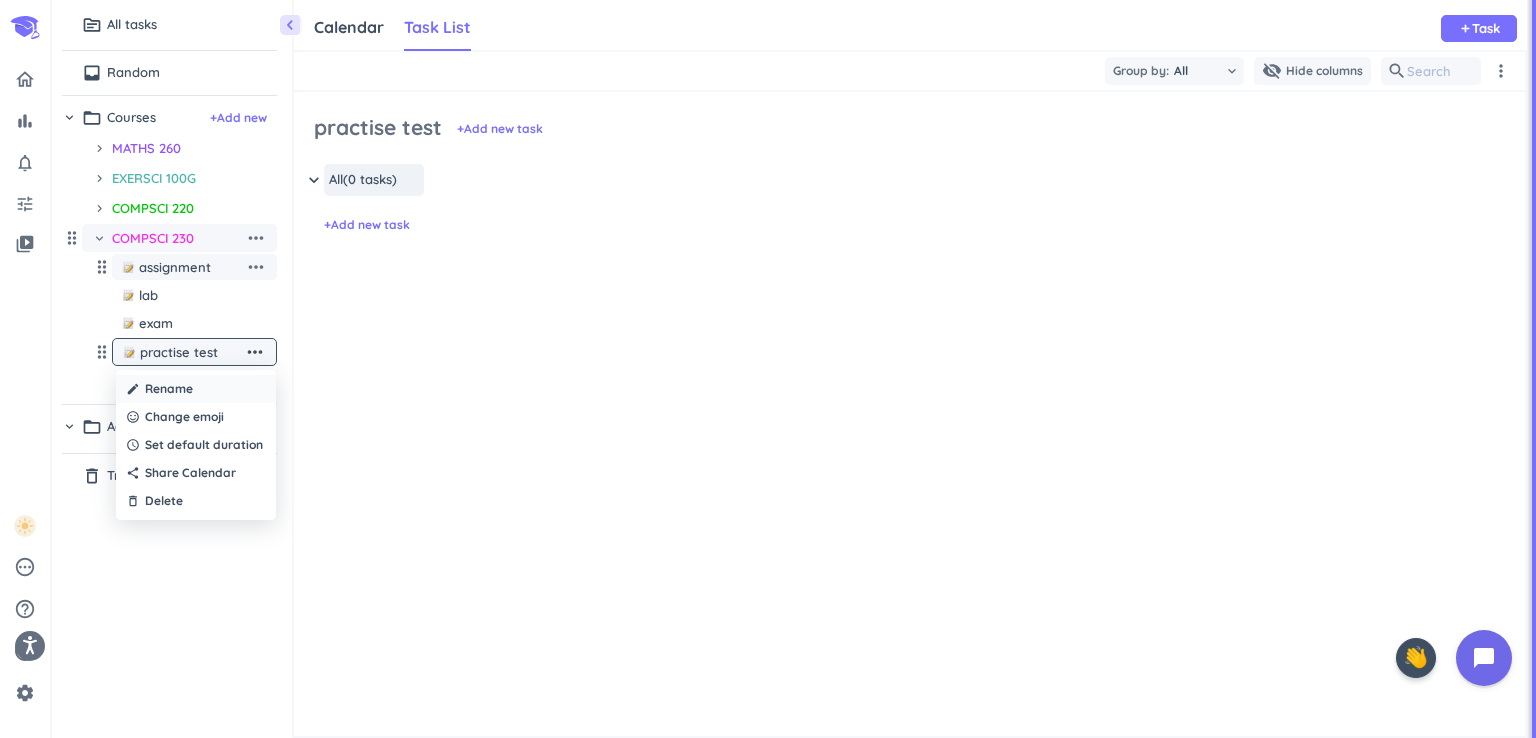 click on "create Rename" at bounding box center [196, 389] 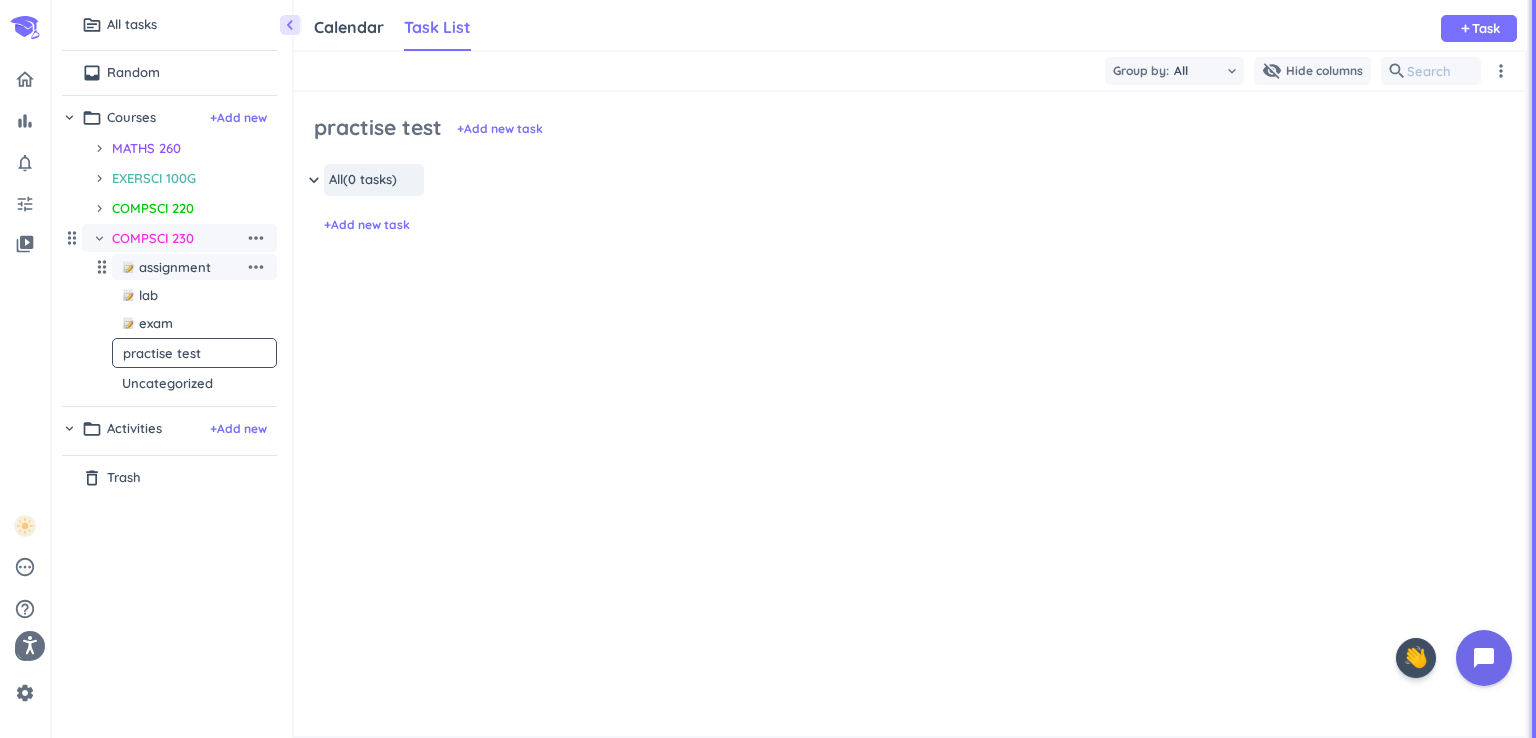 click on "practise test" at bounding box center [199, 353] 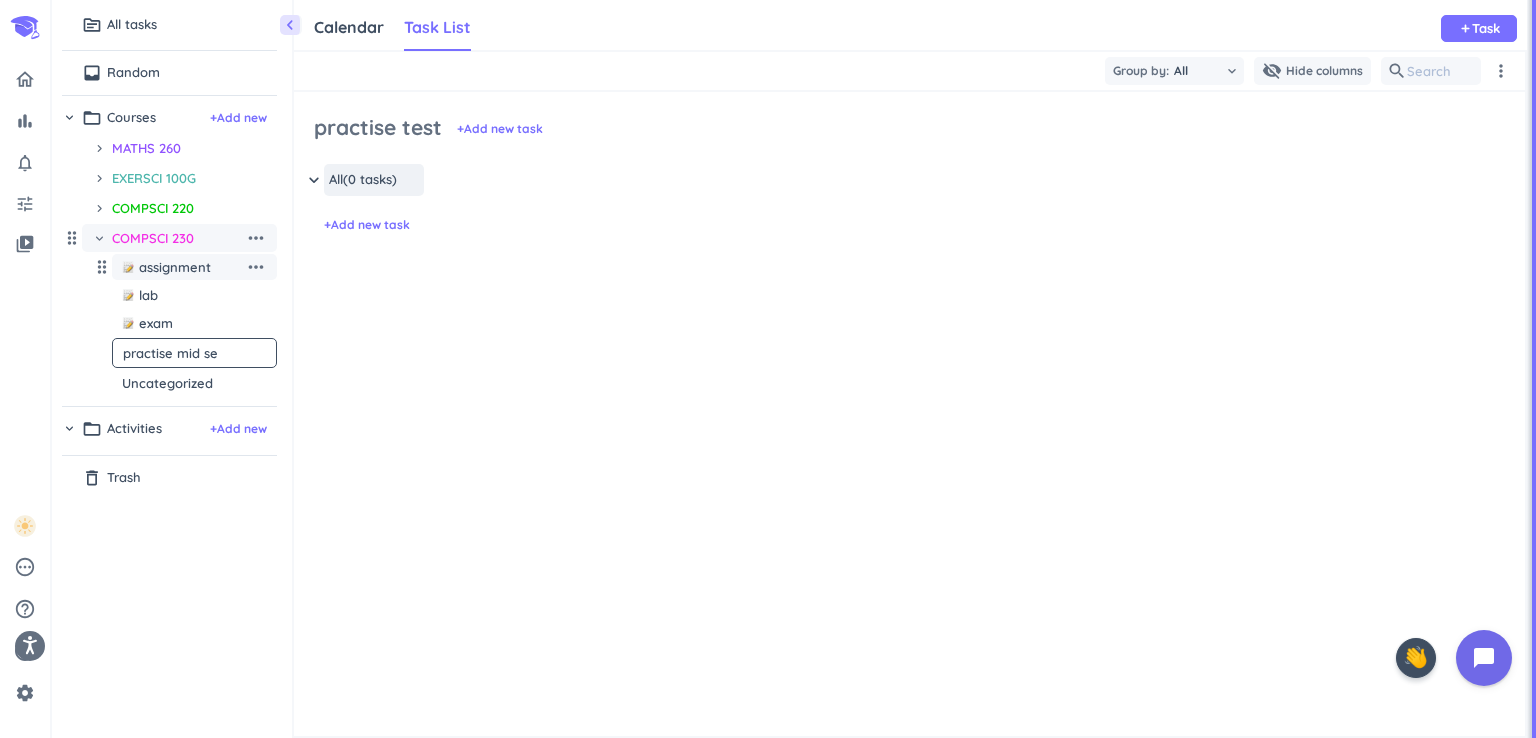 type on "practise mid sem" 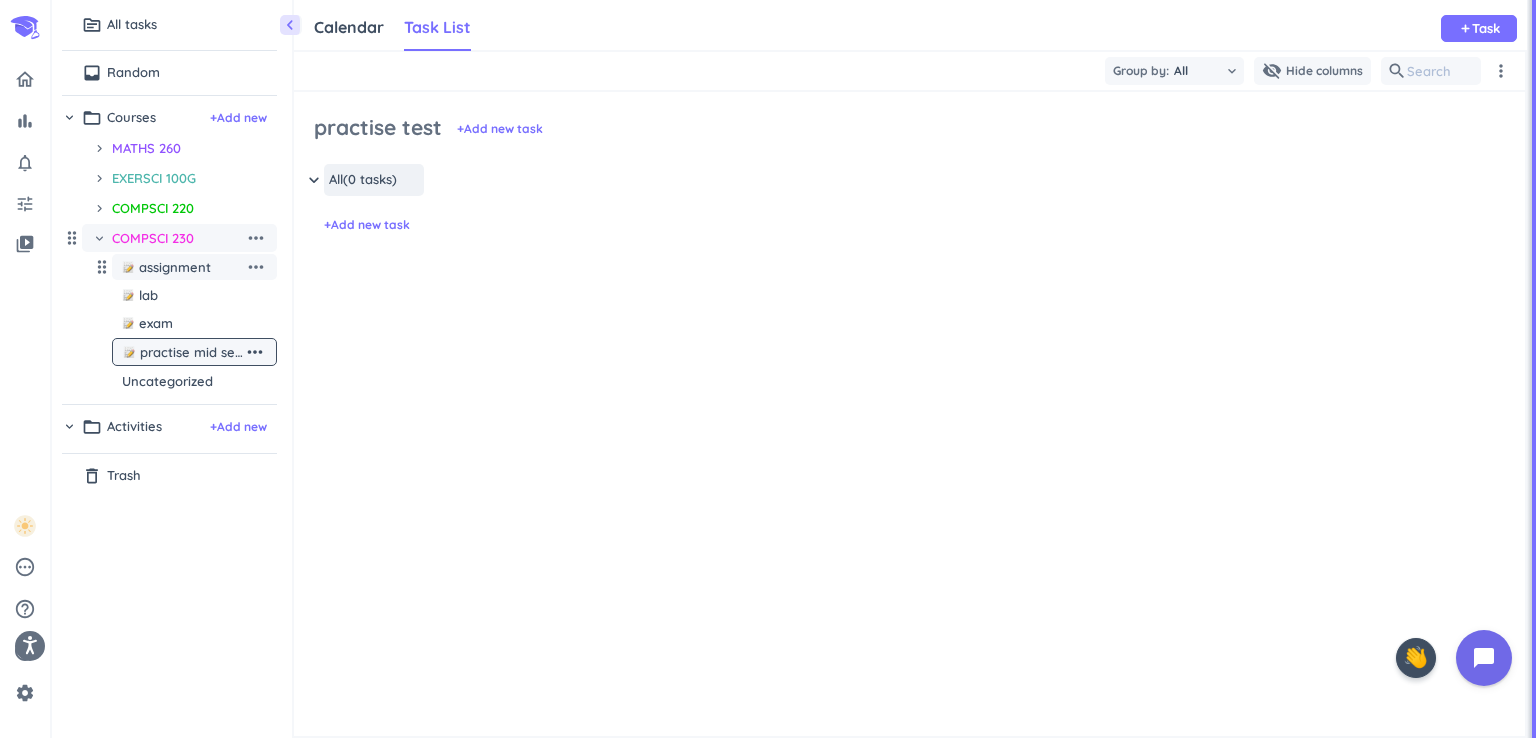 scroll, scrollTop: 8, scrollLeft: 8, axis: both 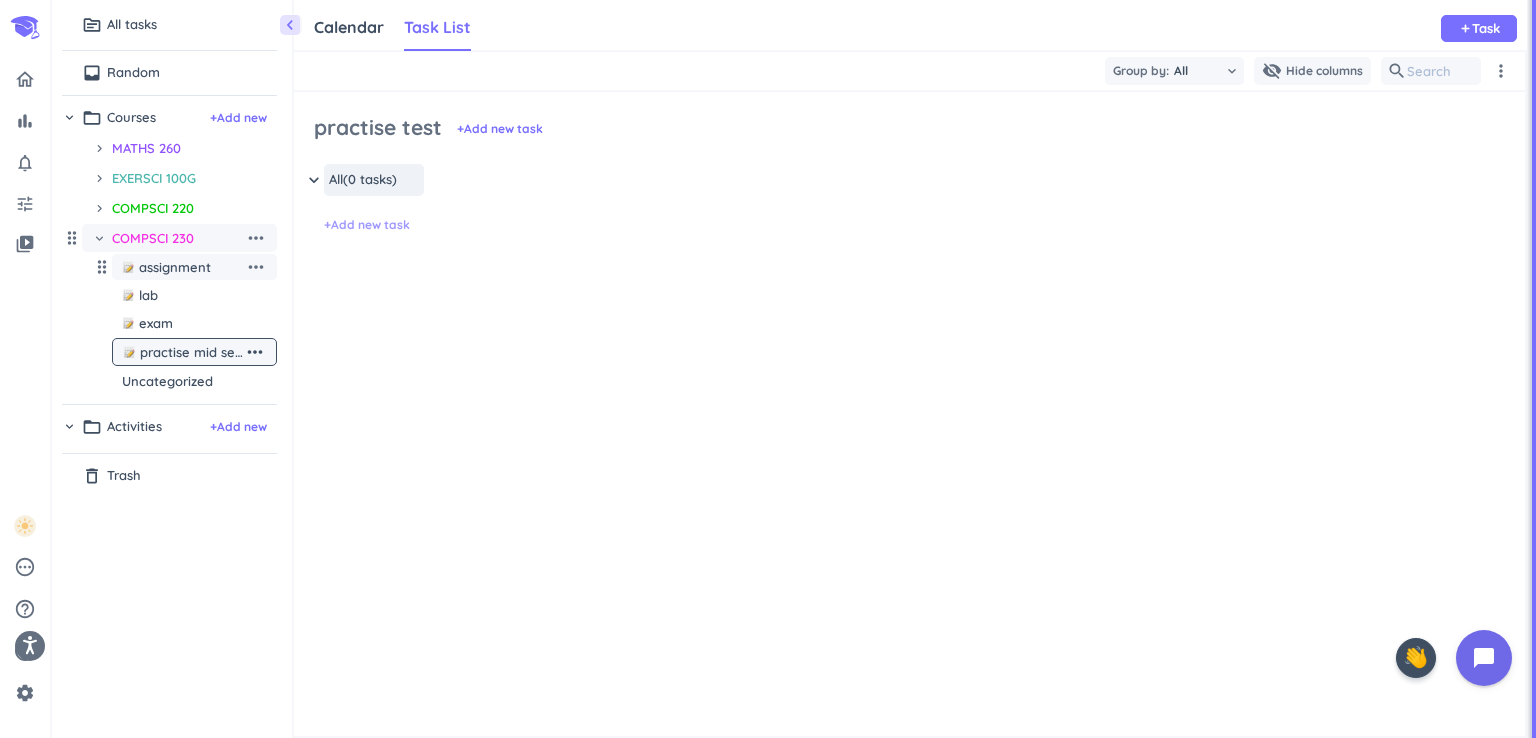 click on "+  Add new task" at bounding box center [367, 225] 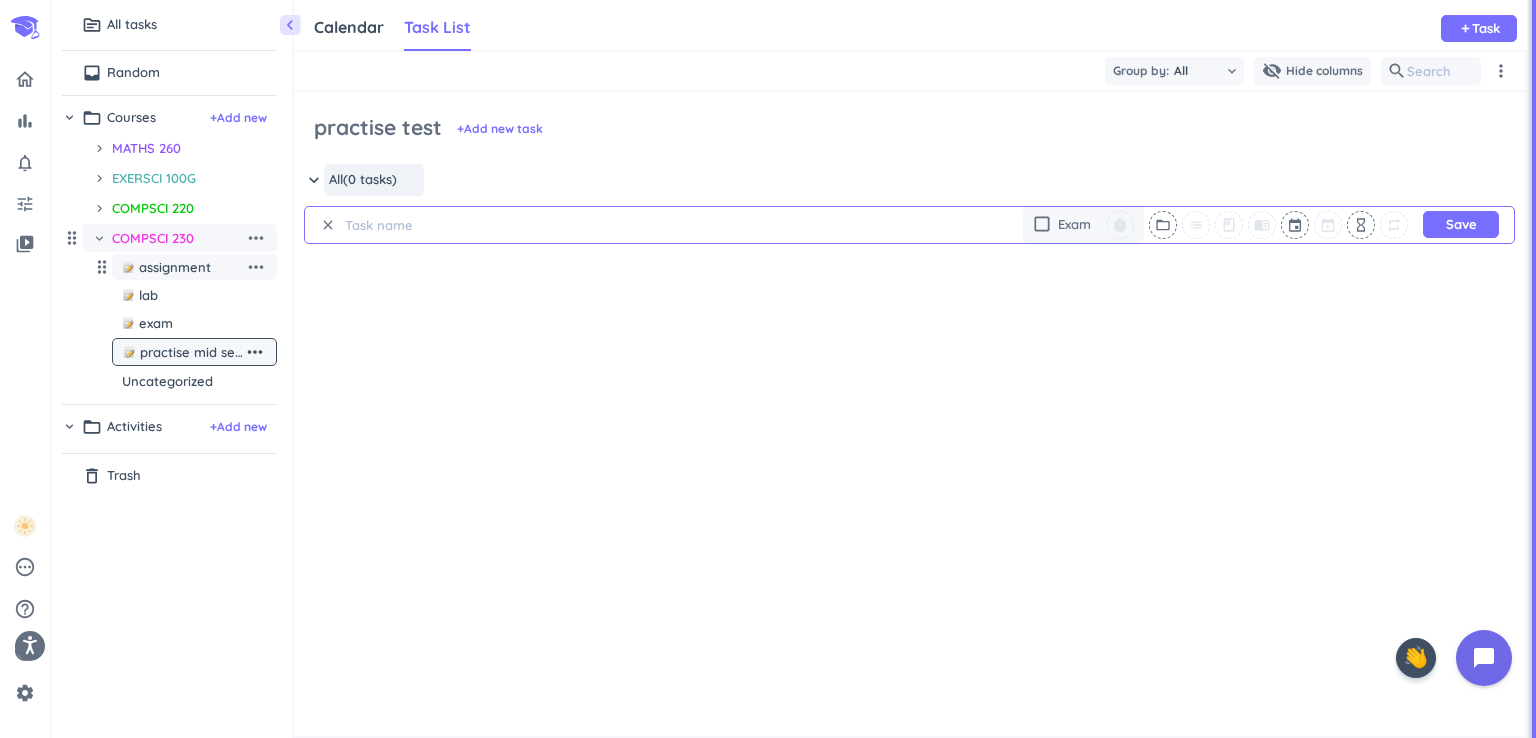 click at bounding box center (436, 225) 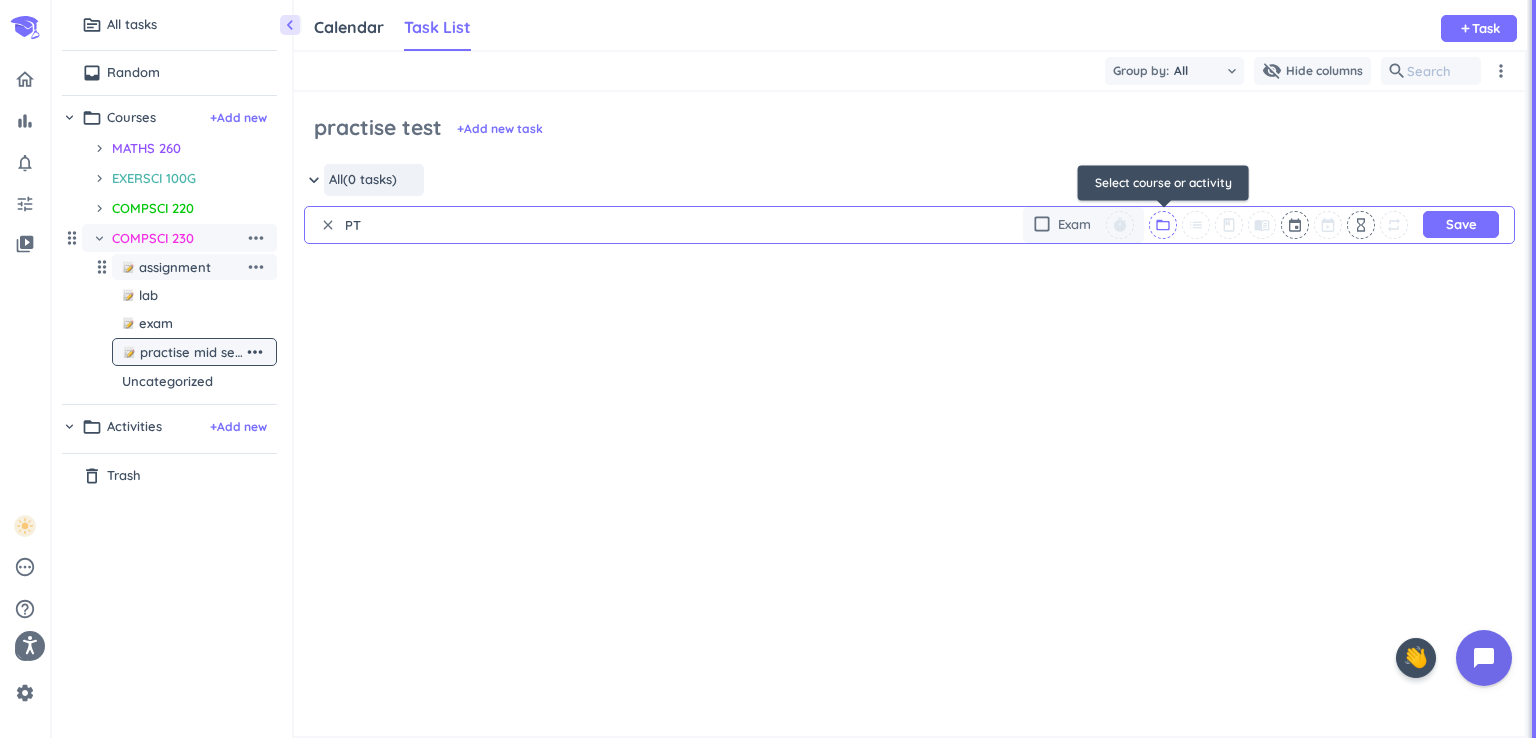 type on "PT" 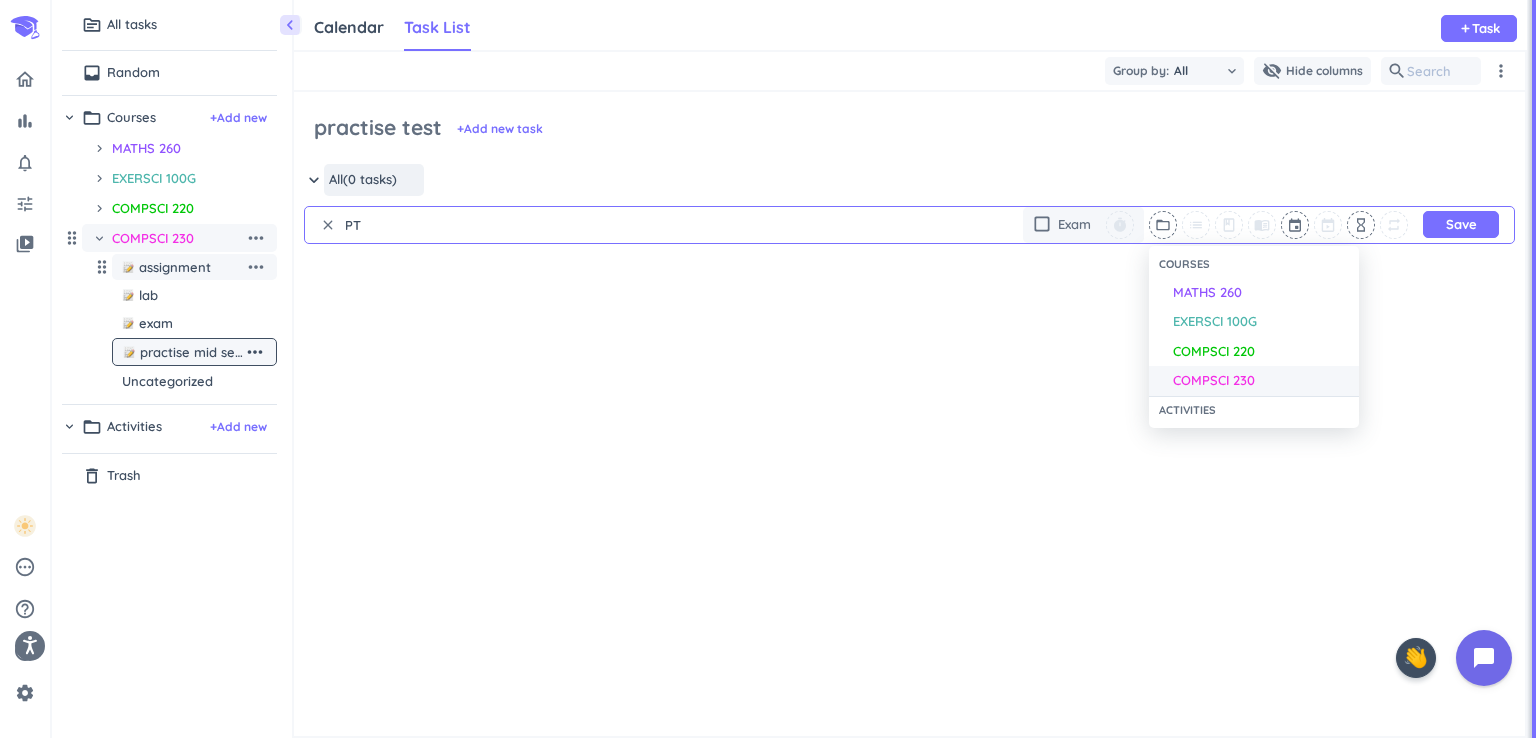 click on "COMPSCI 230" at bounding box center (1214, 381) 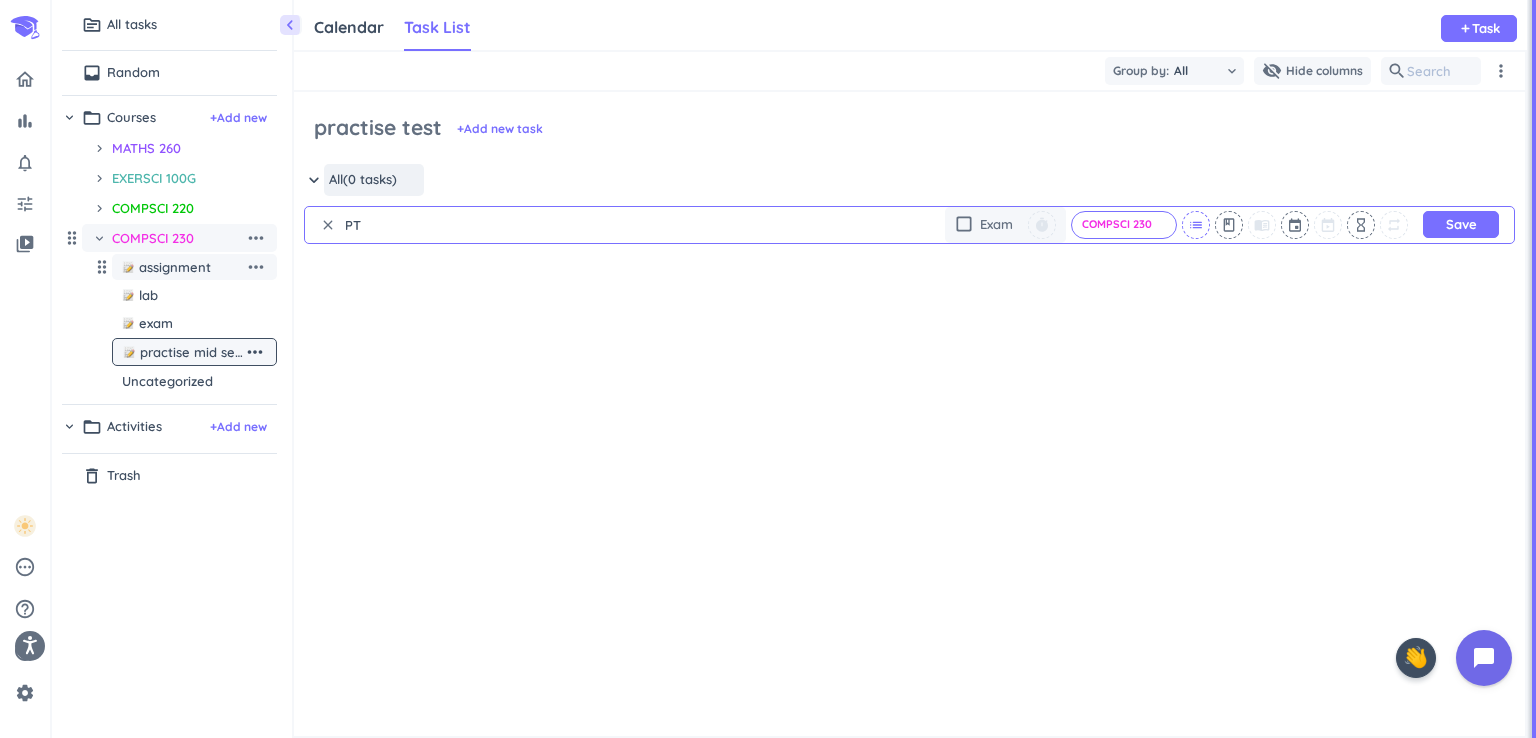 click on "list" at bounding box center (1196, 225) 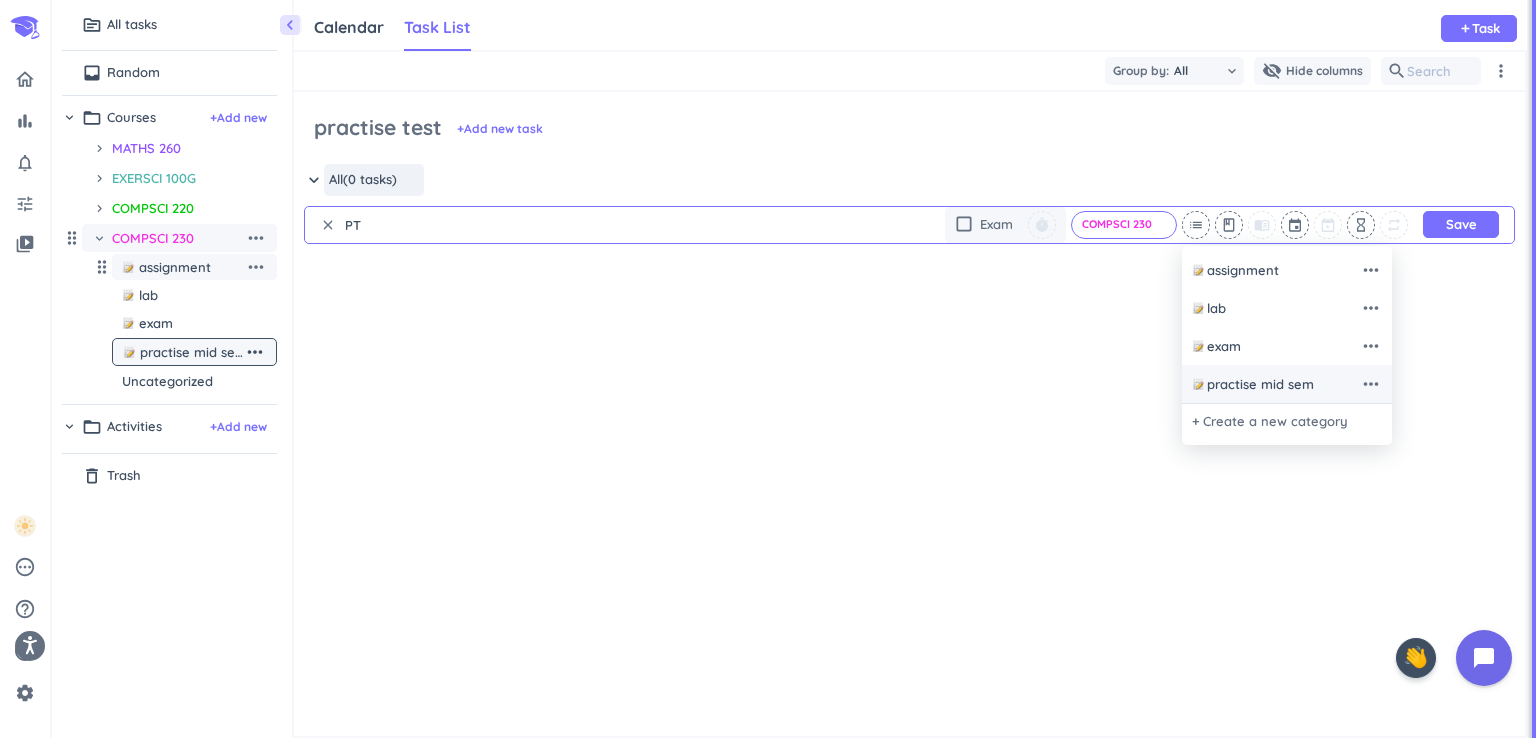click on "practise mid sem" at bounding box center (1260, 385) 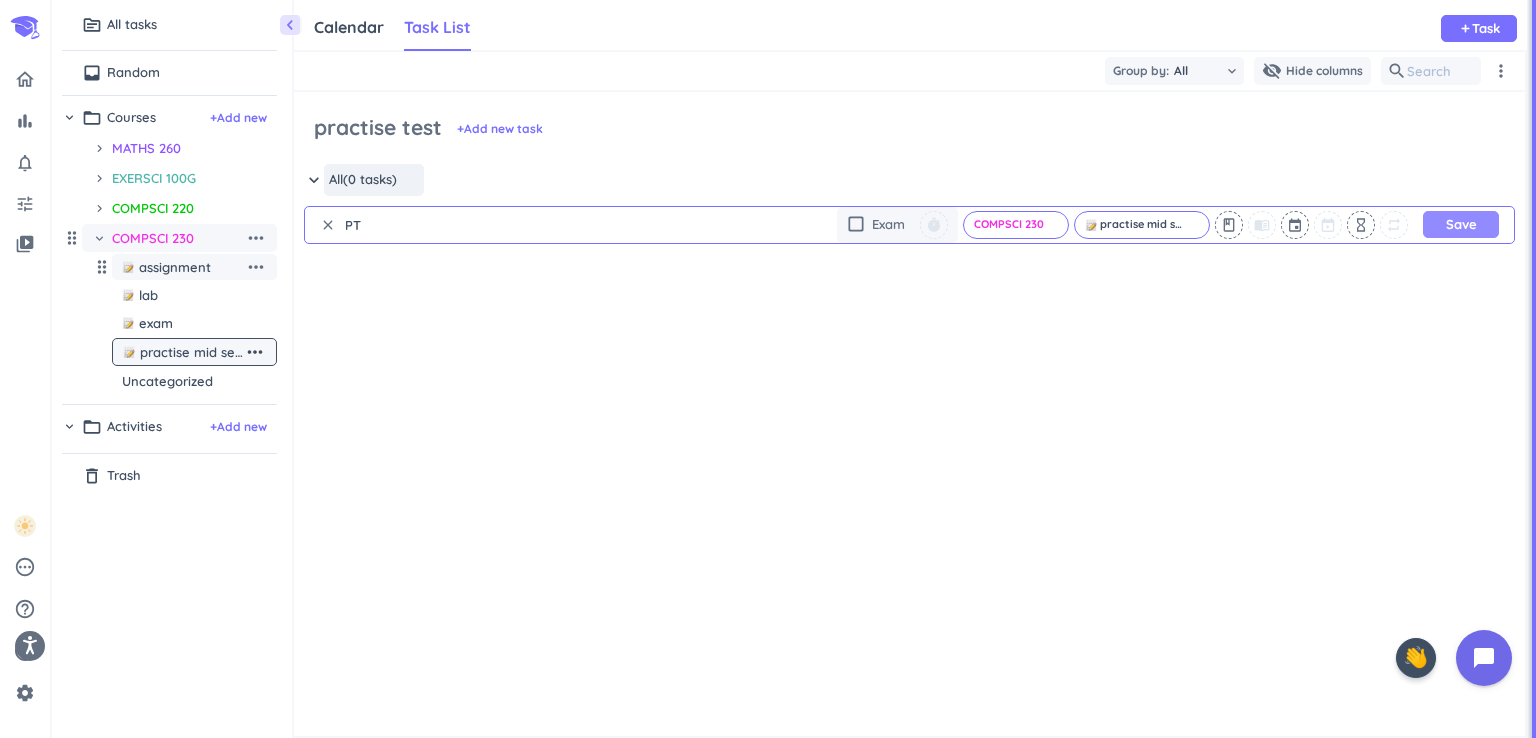 click on "Save" at bounding box center (1461, 224) 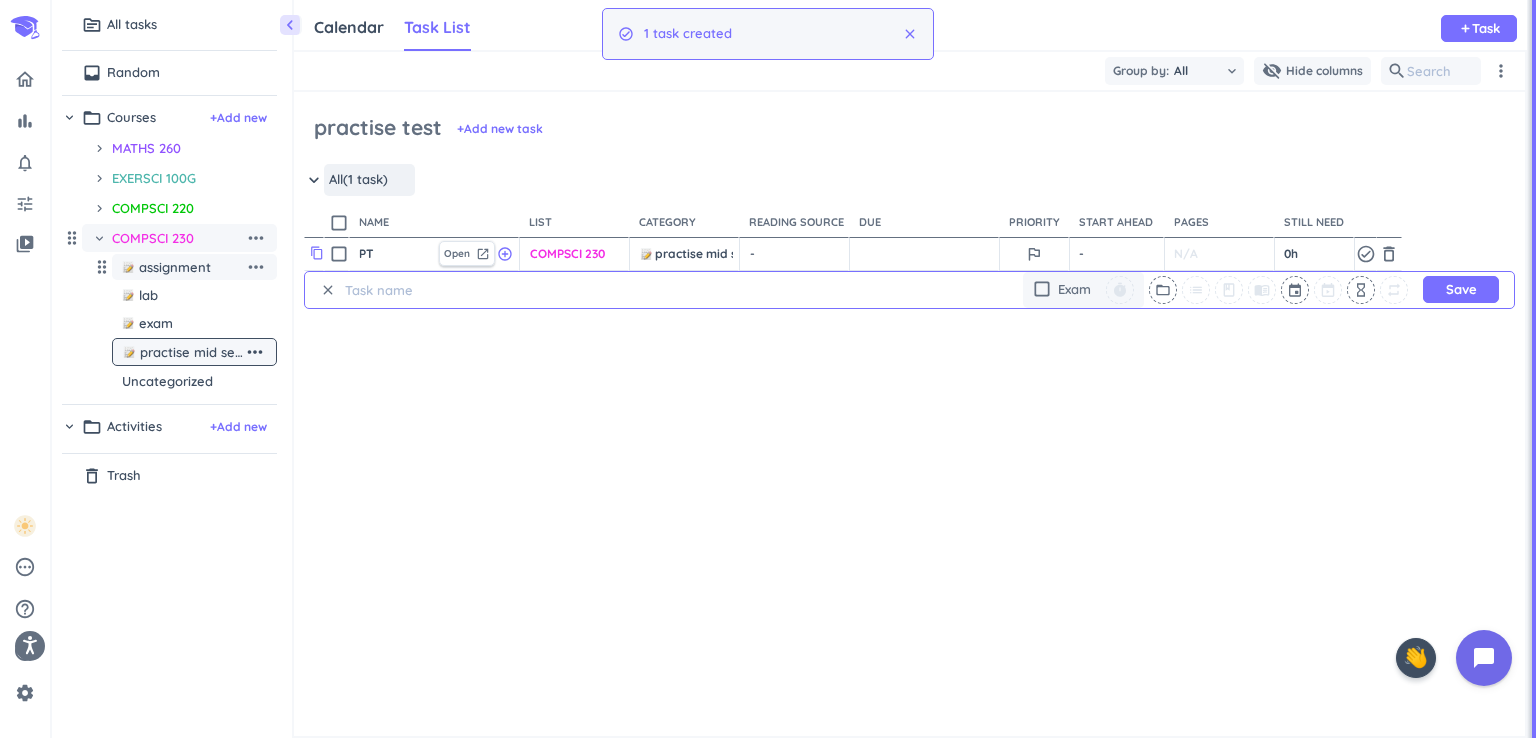 click on "content_copy" at bounding box center [317, 253] 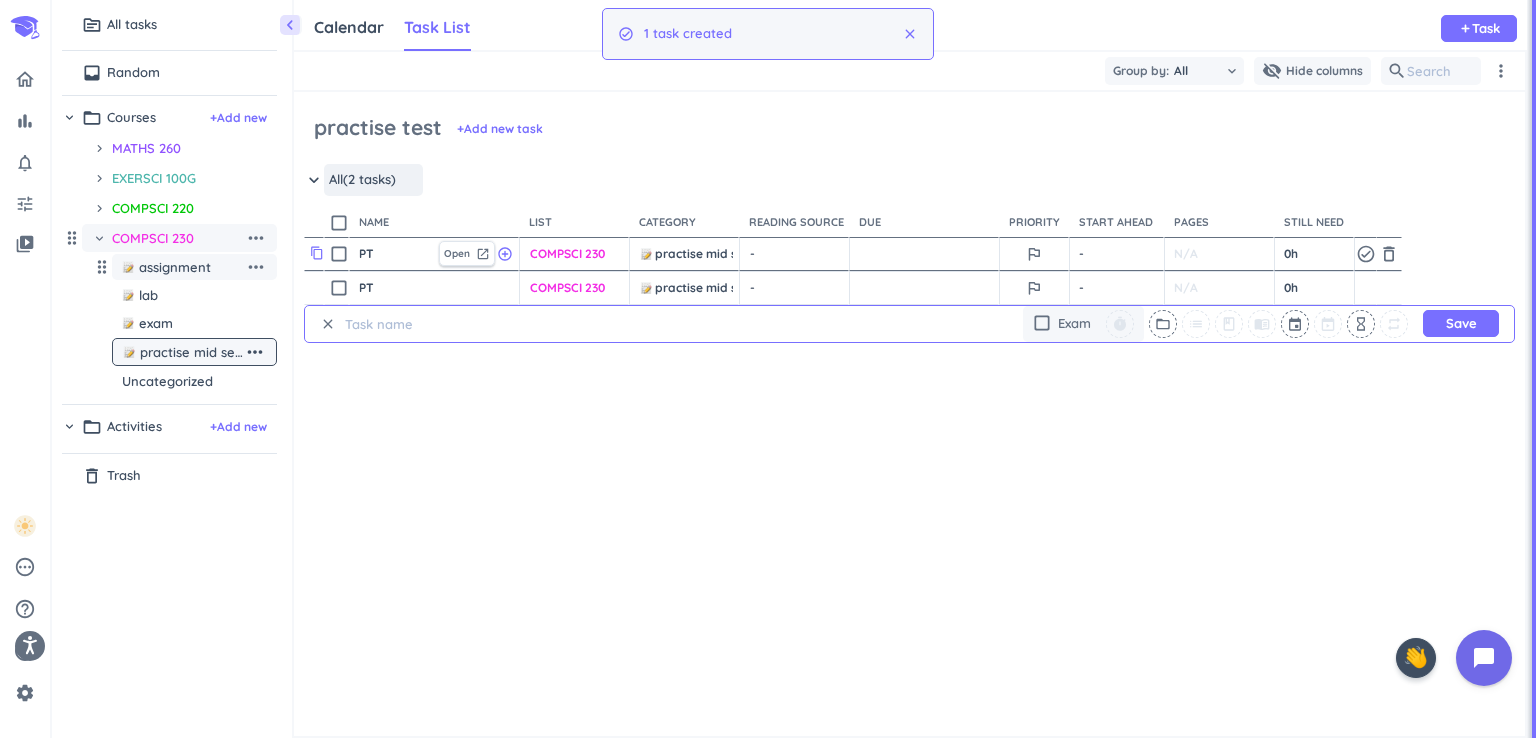 click on "content_copy" at bounding box center (317, 253) 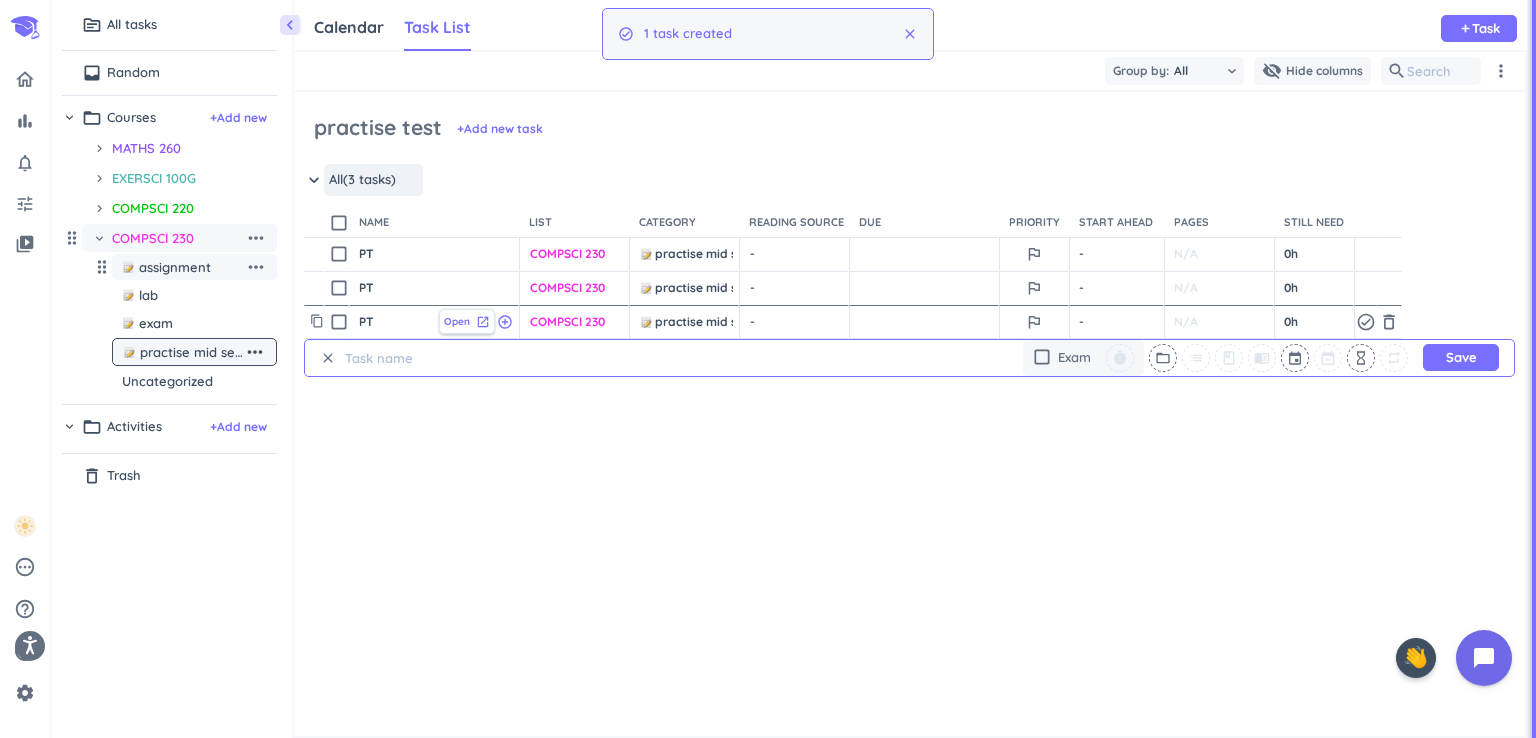 click on "Open launch" at bounding box center [467, 321] 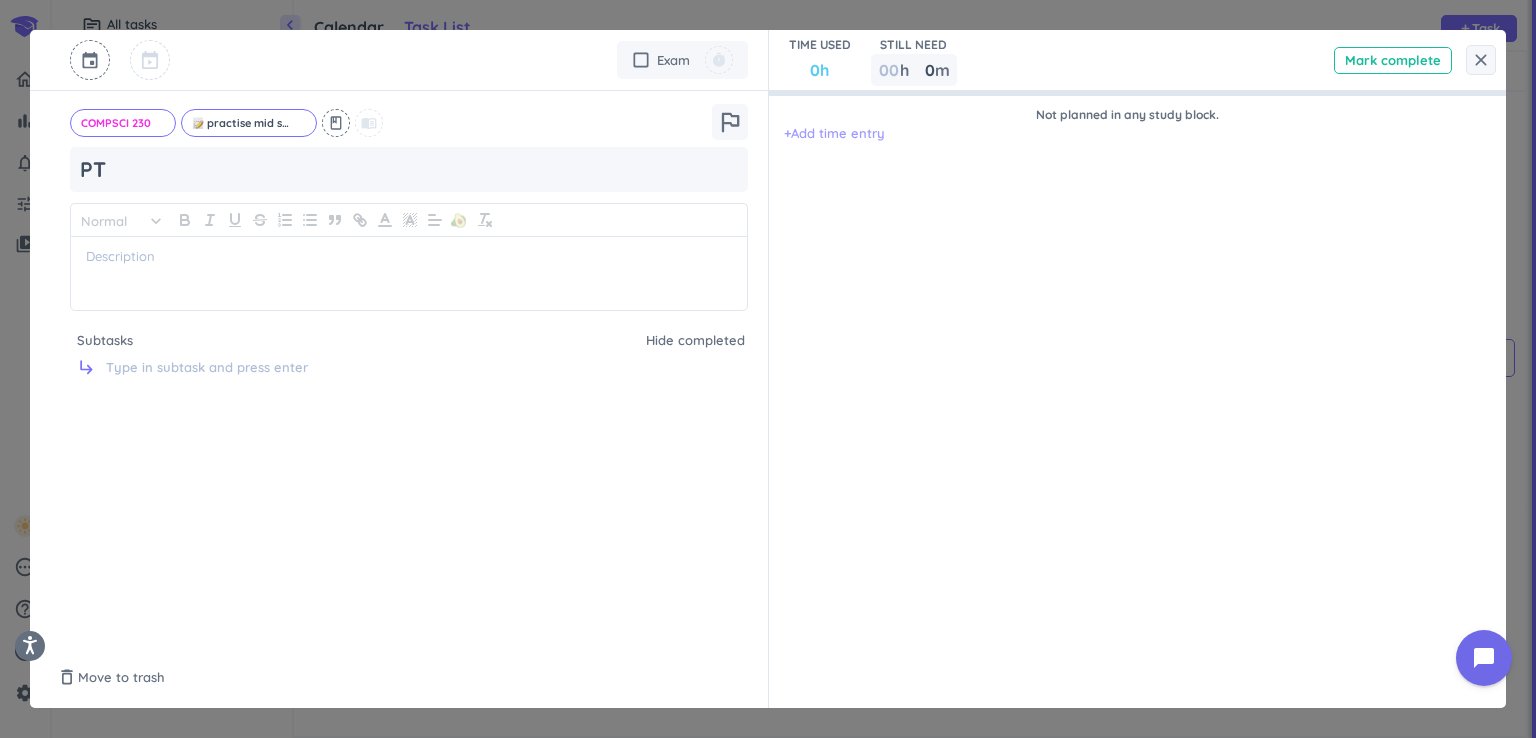 click on "+  Add time entry" at bounding box center (834, 134) 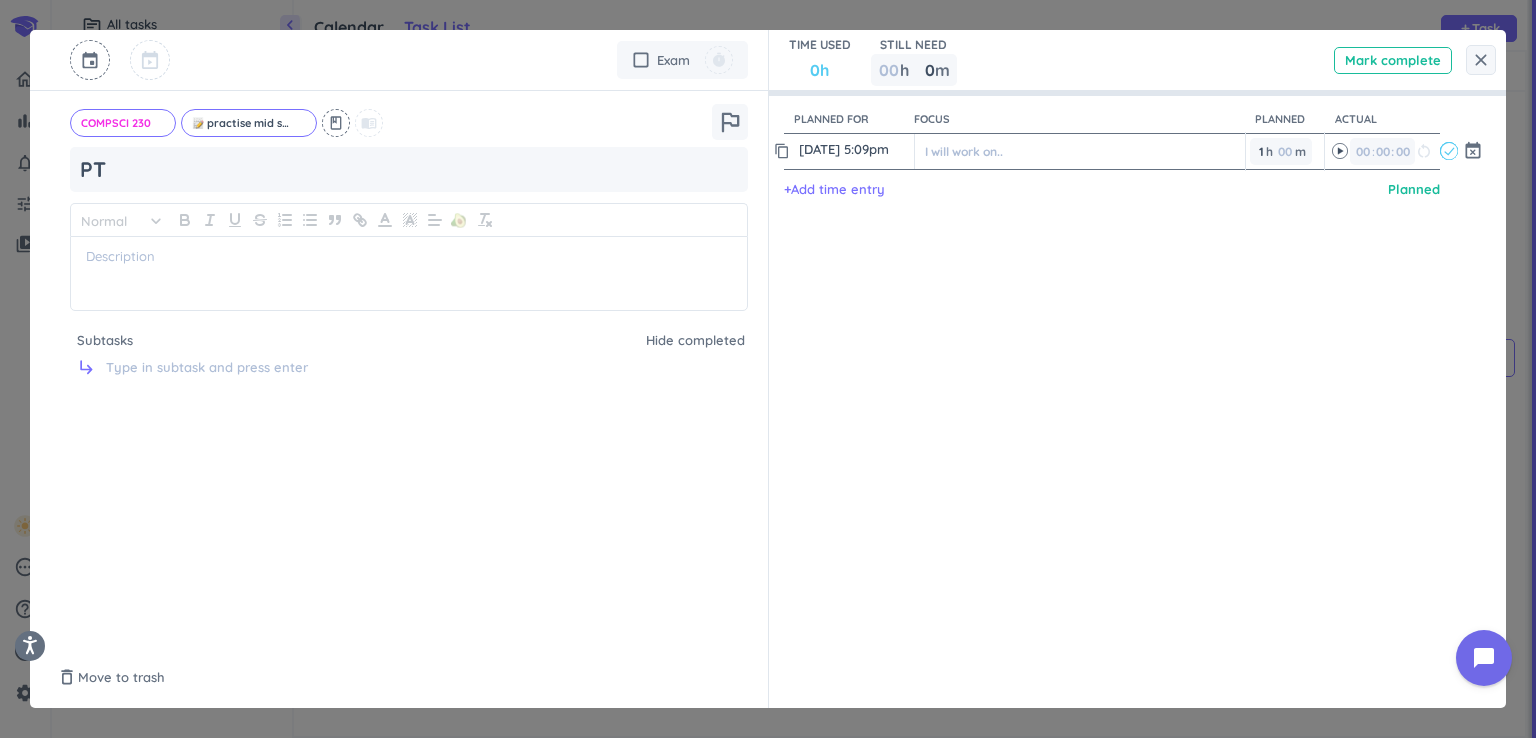 click on "20 Jul, 5:09pm" at bounding box center (854, 149) 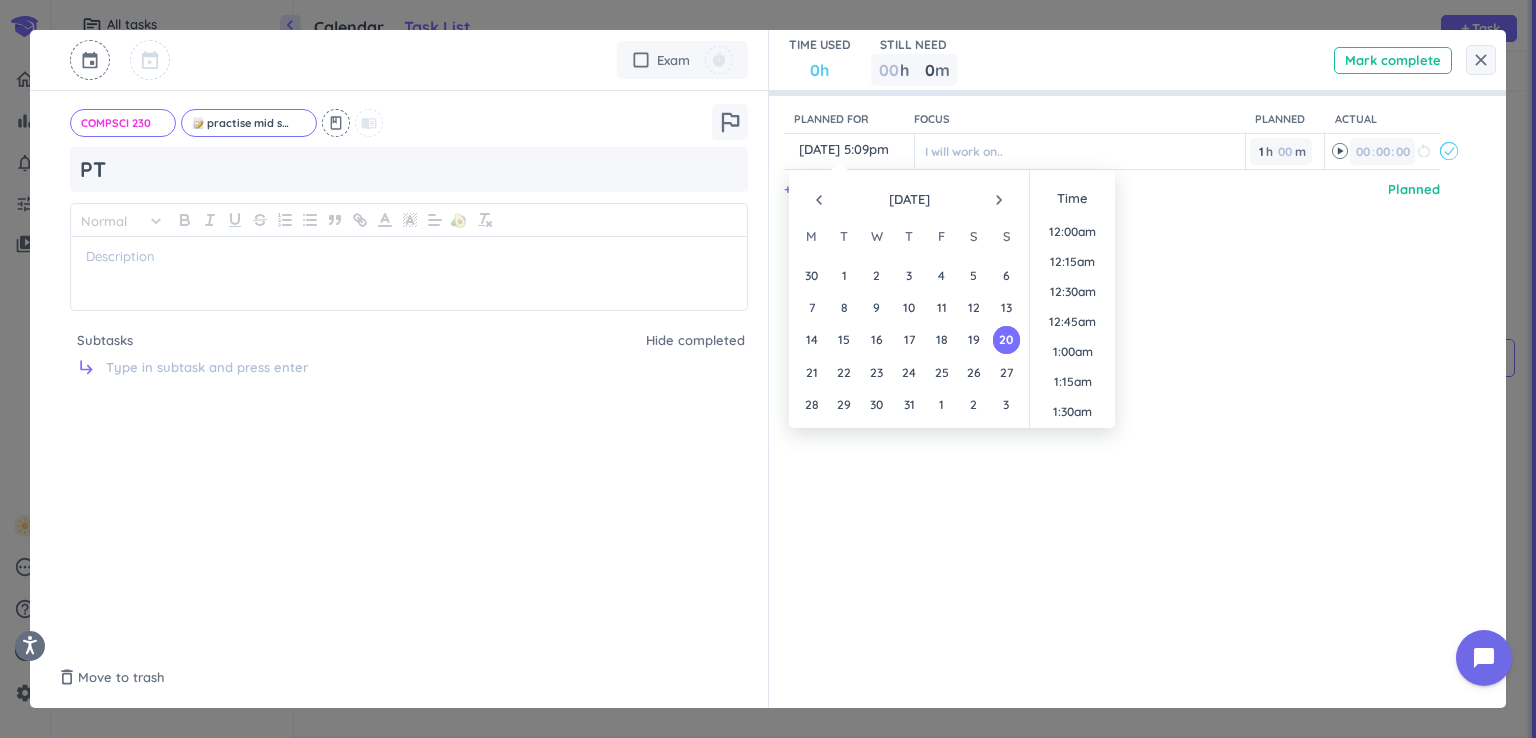 scroll, scrollTop: 1948, scrollLeft: 0, axis: vertical 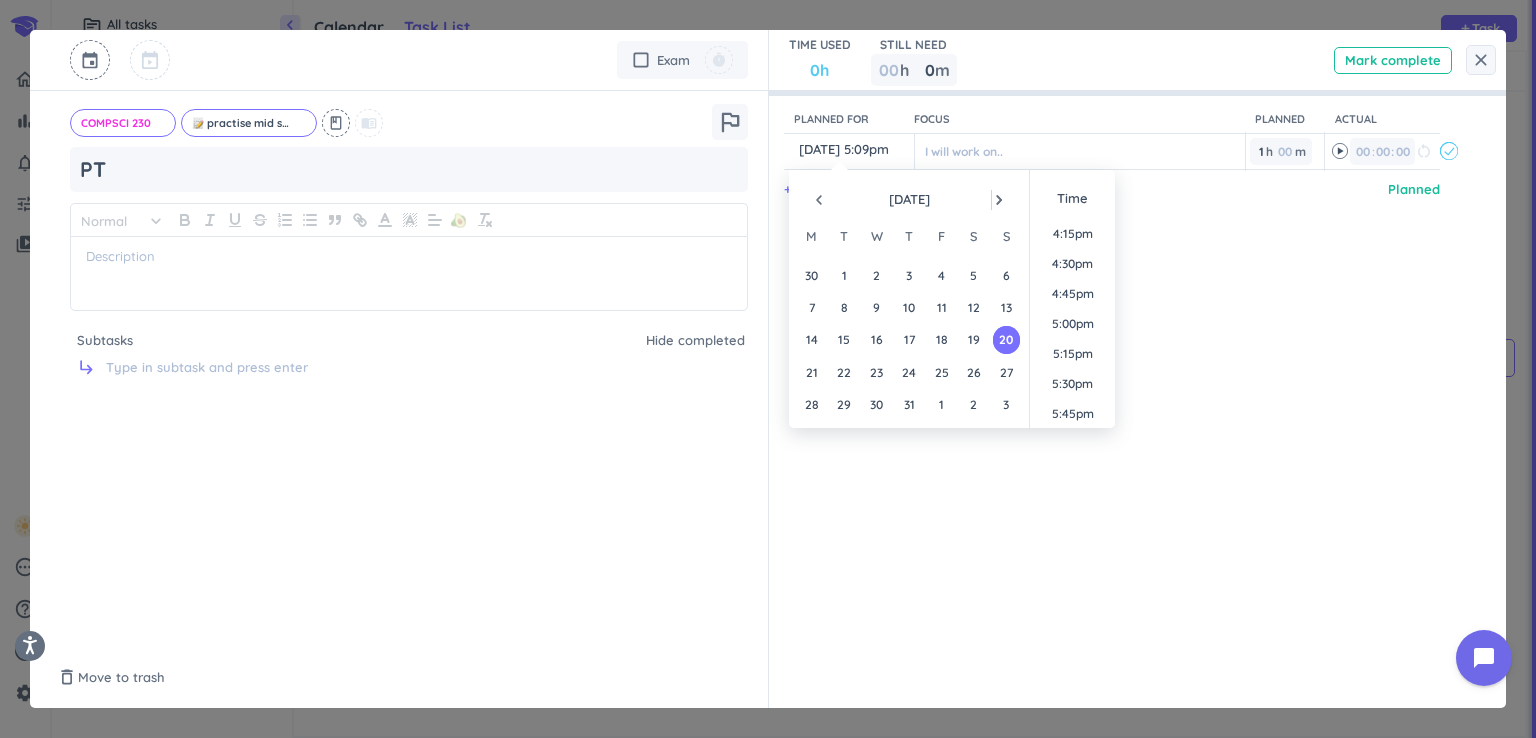 click on "navigate_next" at bounding box center [999, 200] 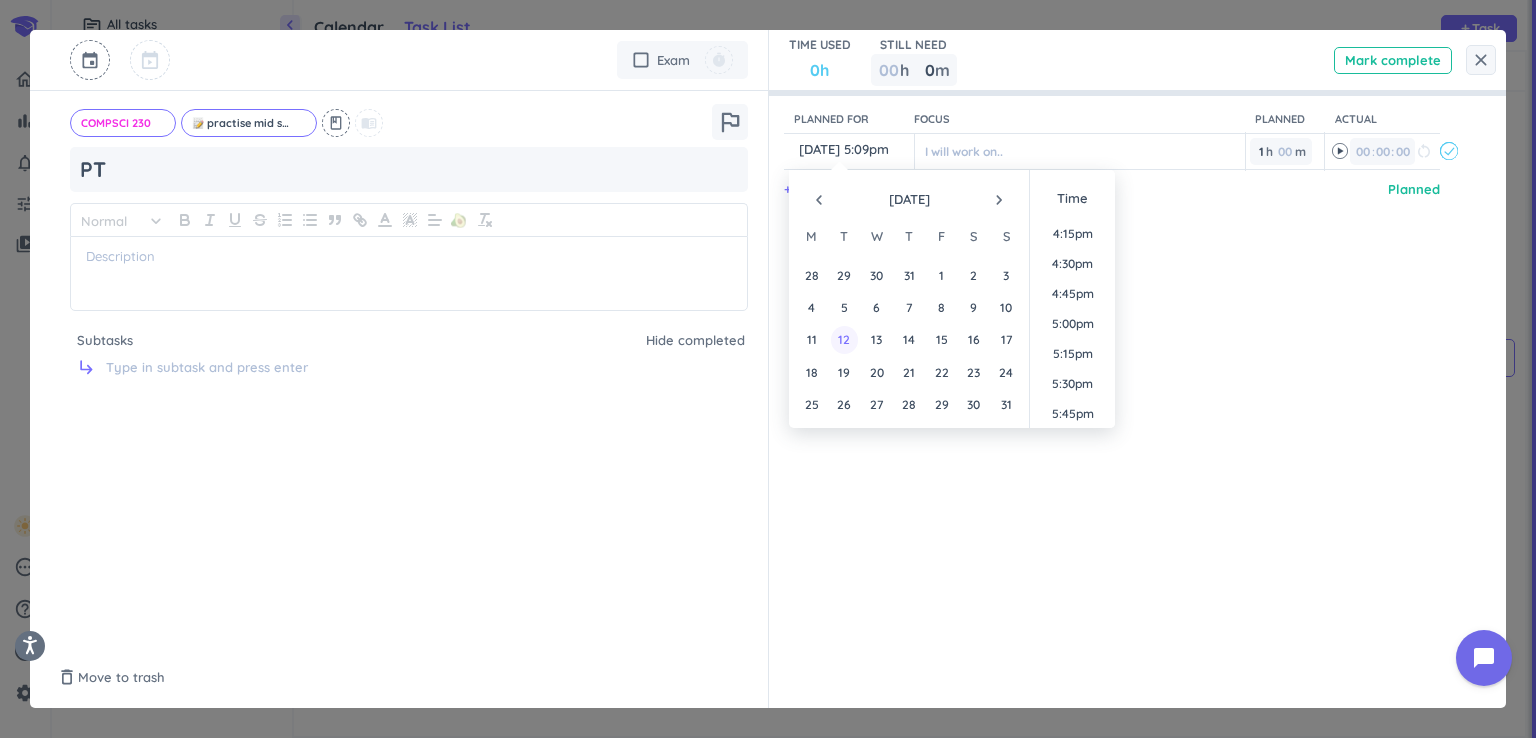 click on "12" at bounding box center [844, 339] 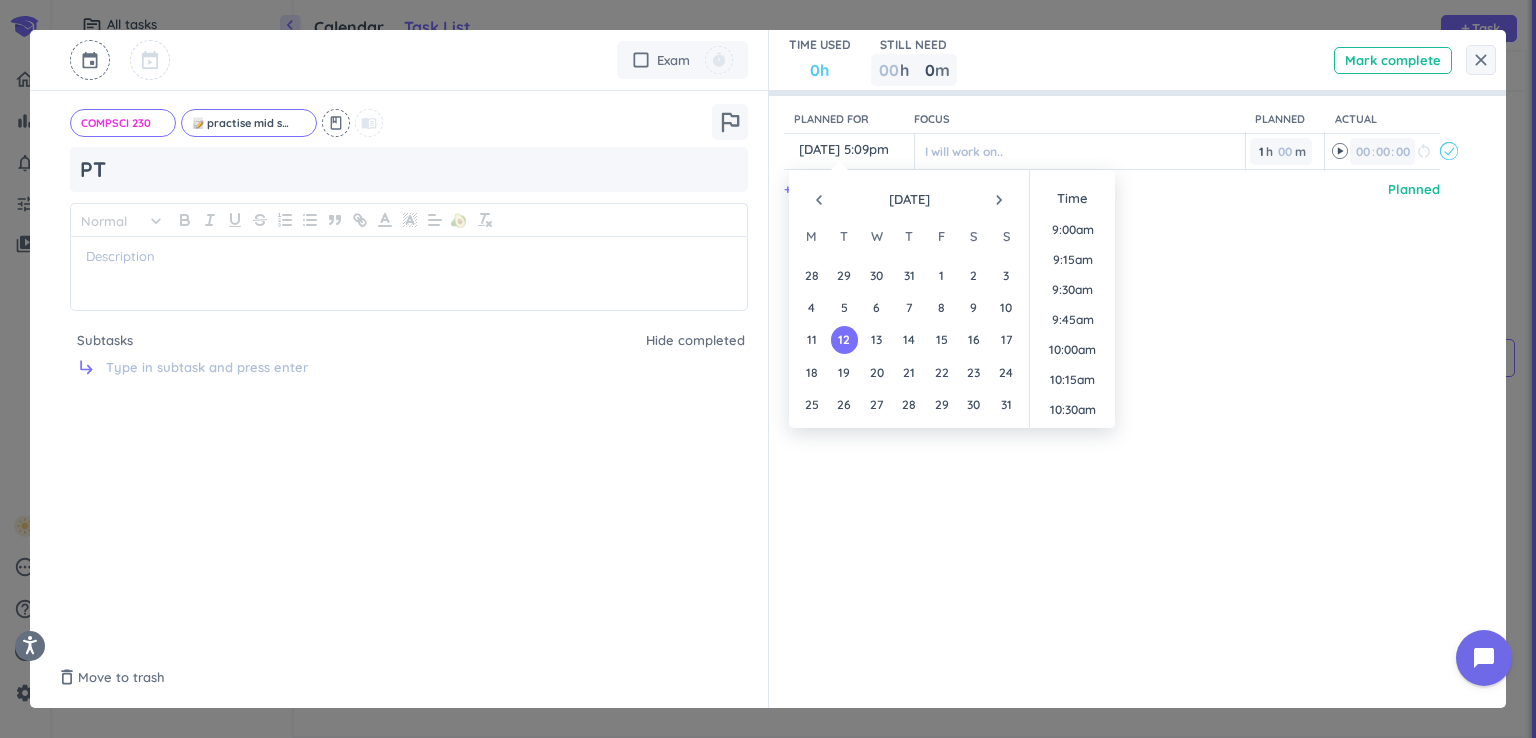 scroll, scrollTop: 1048, scrollLeft: 0, axis: vertical 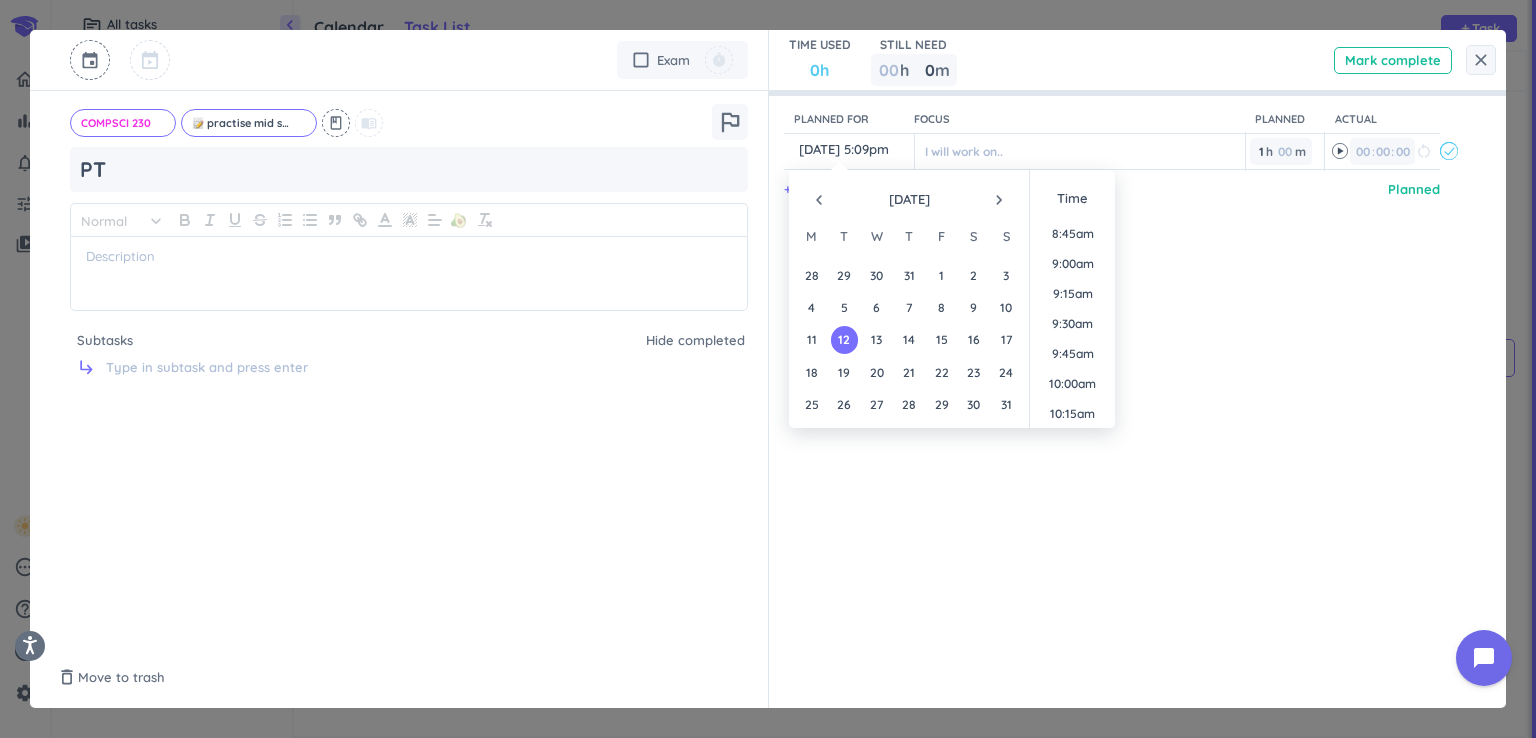 click on "9:00am" at bounding box center (1072, 263) 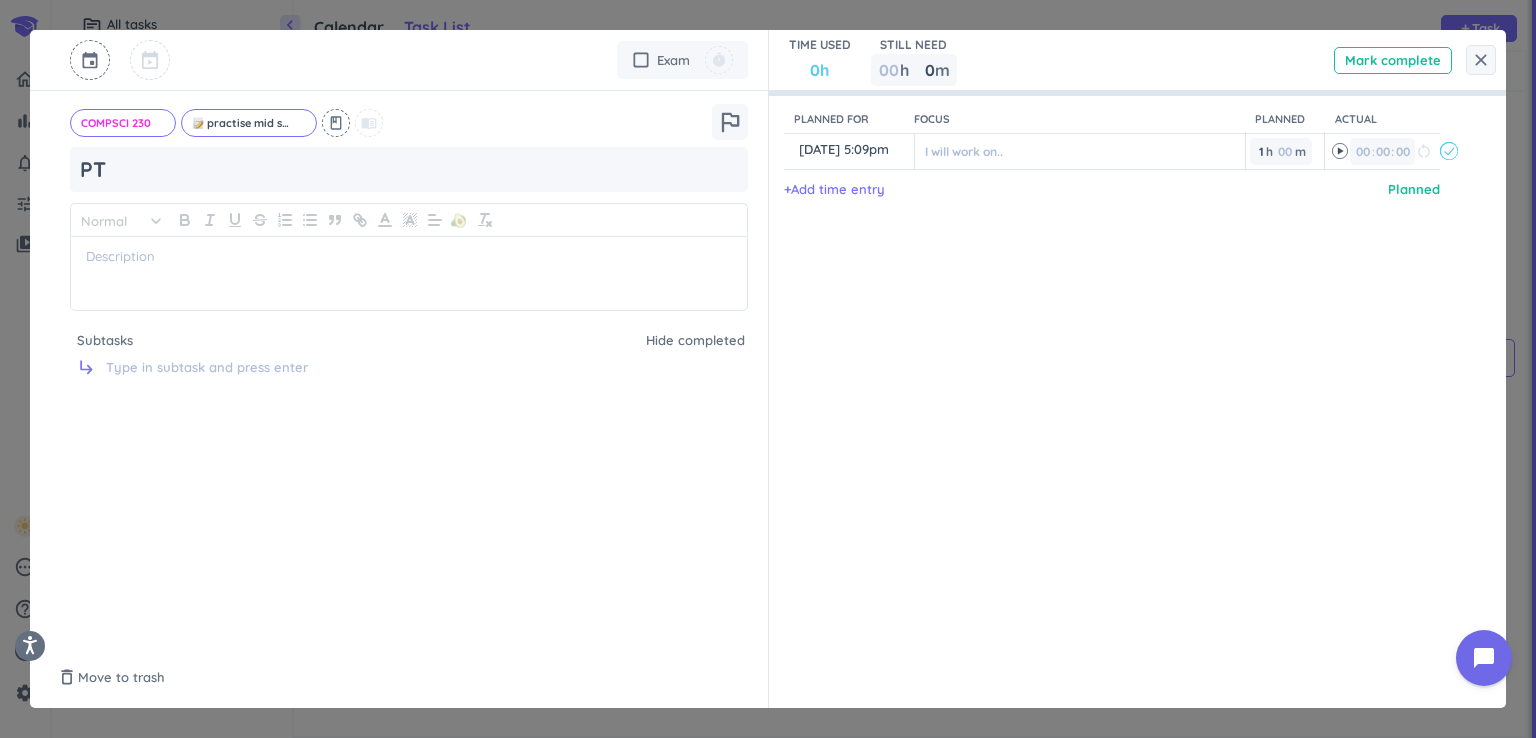 type on "12 Aug, 9:00am" 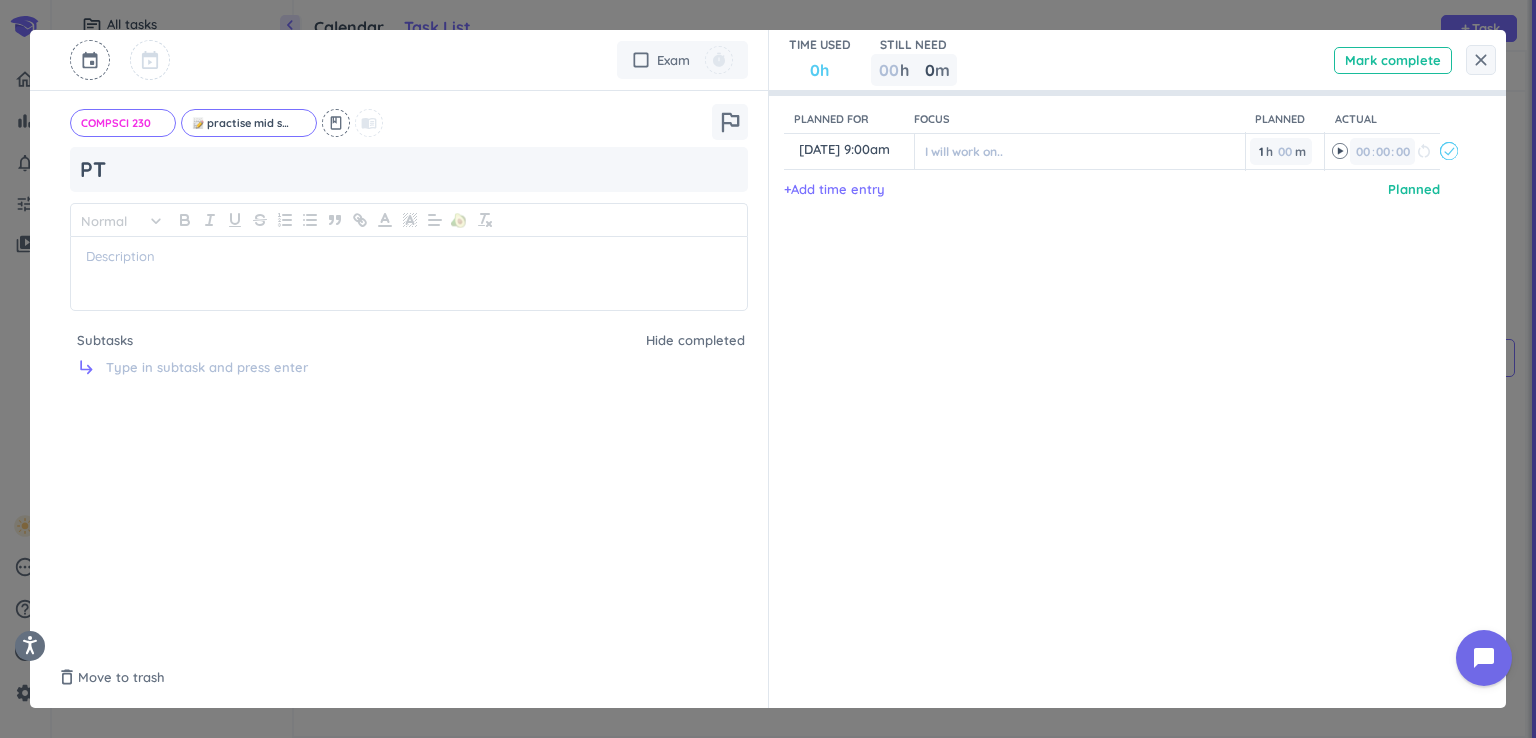 click on "close" at bounding box center (1481, 60) 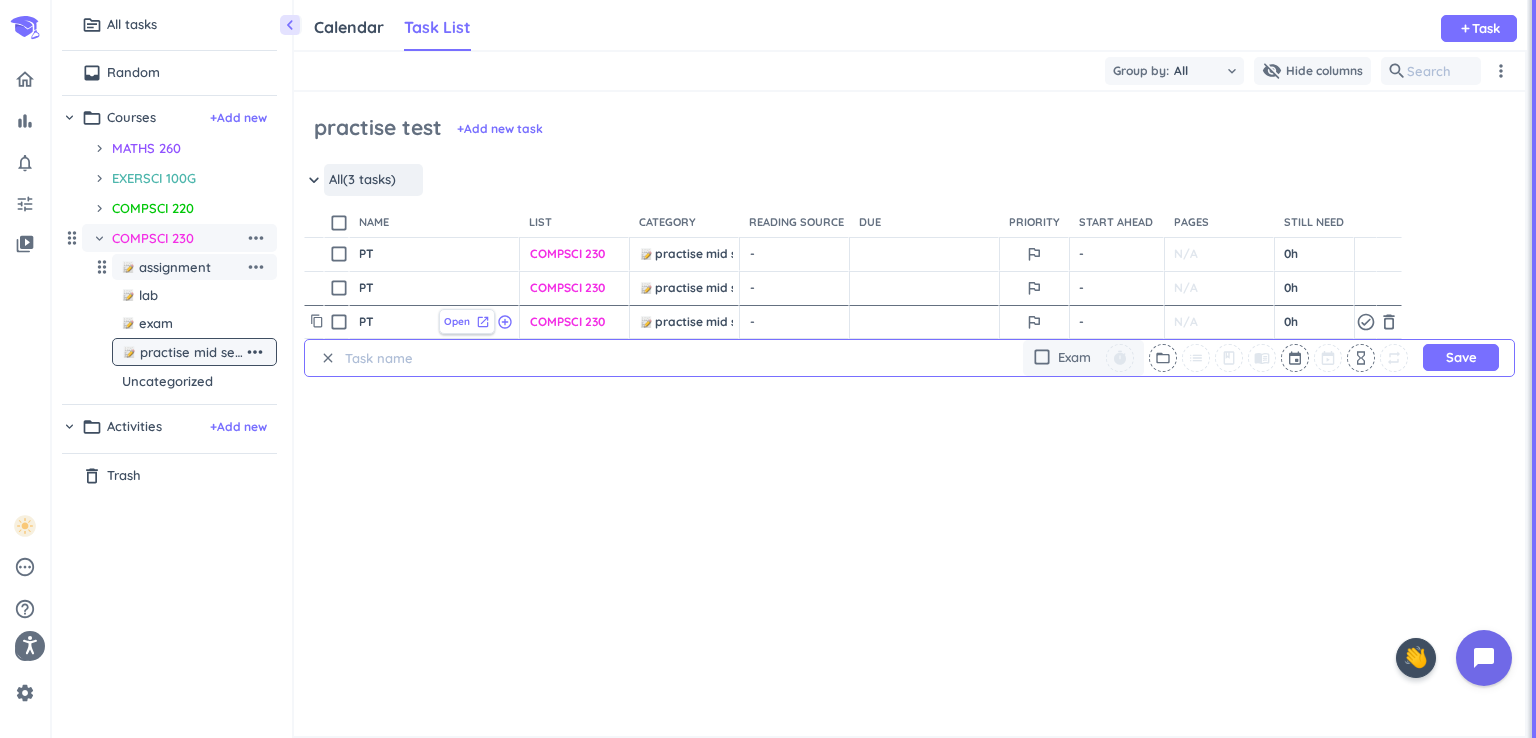 click on "Open" at bounding box center [457, 321] 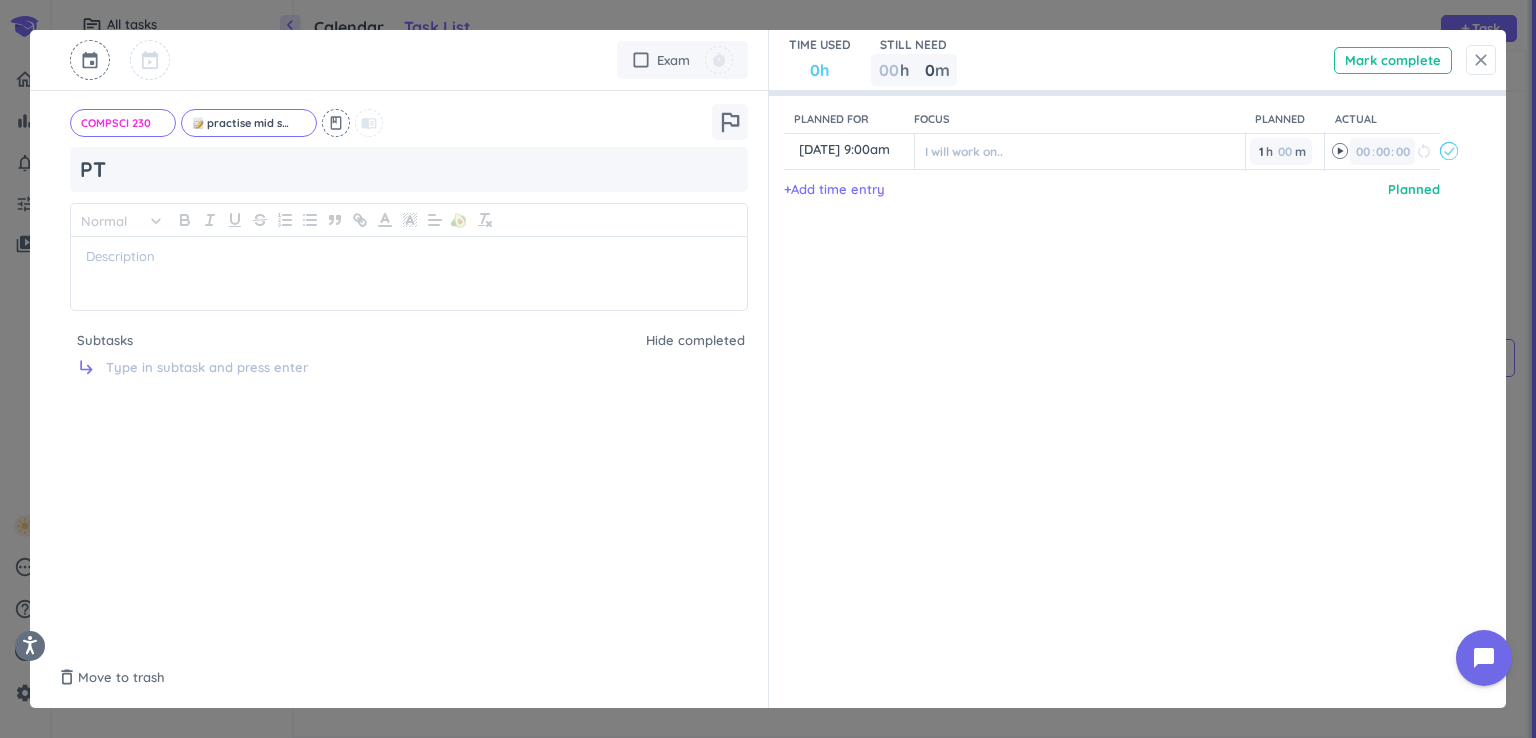 click on "close" at bounding box center [1481, 60] 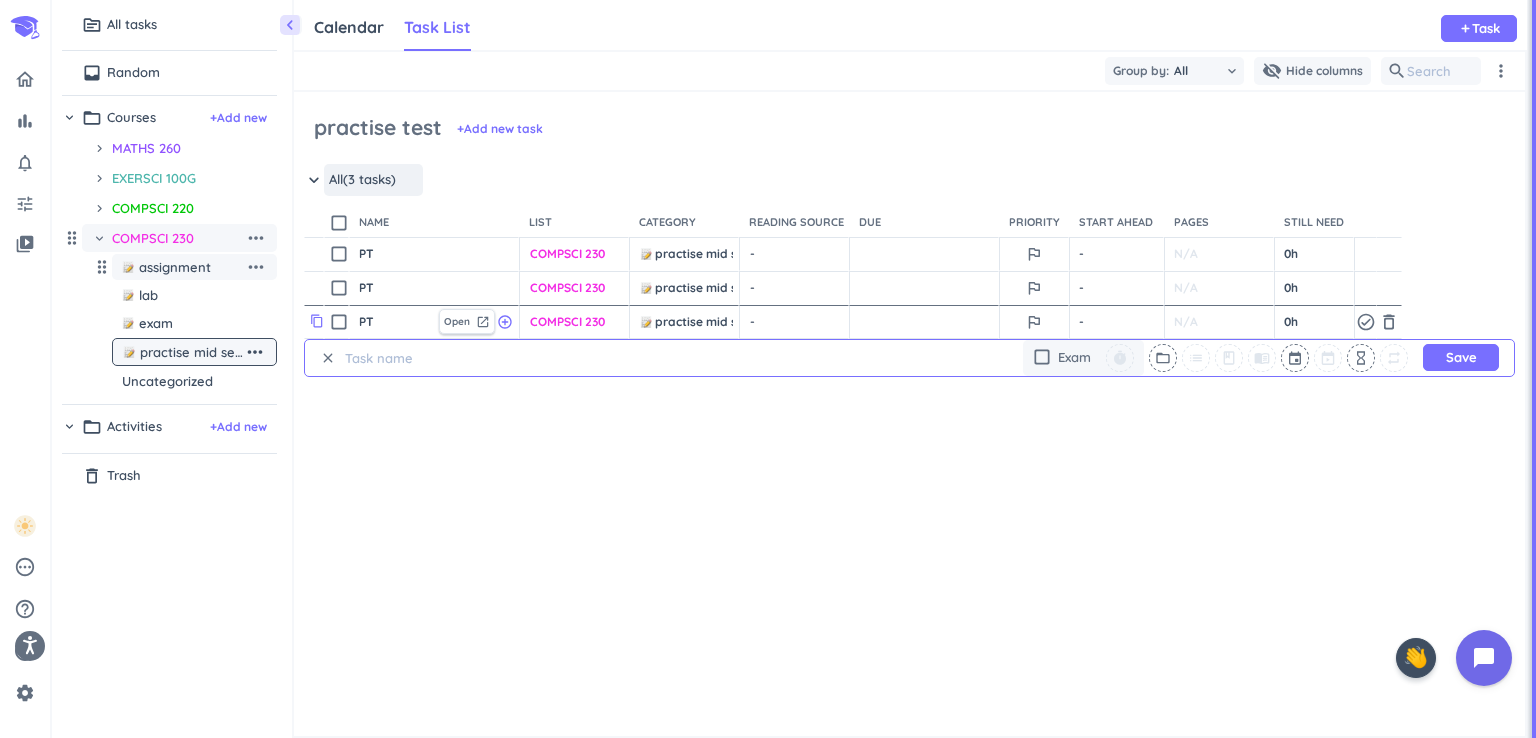 click on "content_copy" at bounding box center (317, 321) 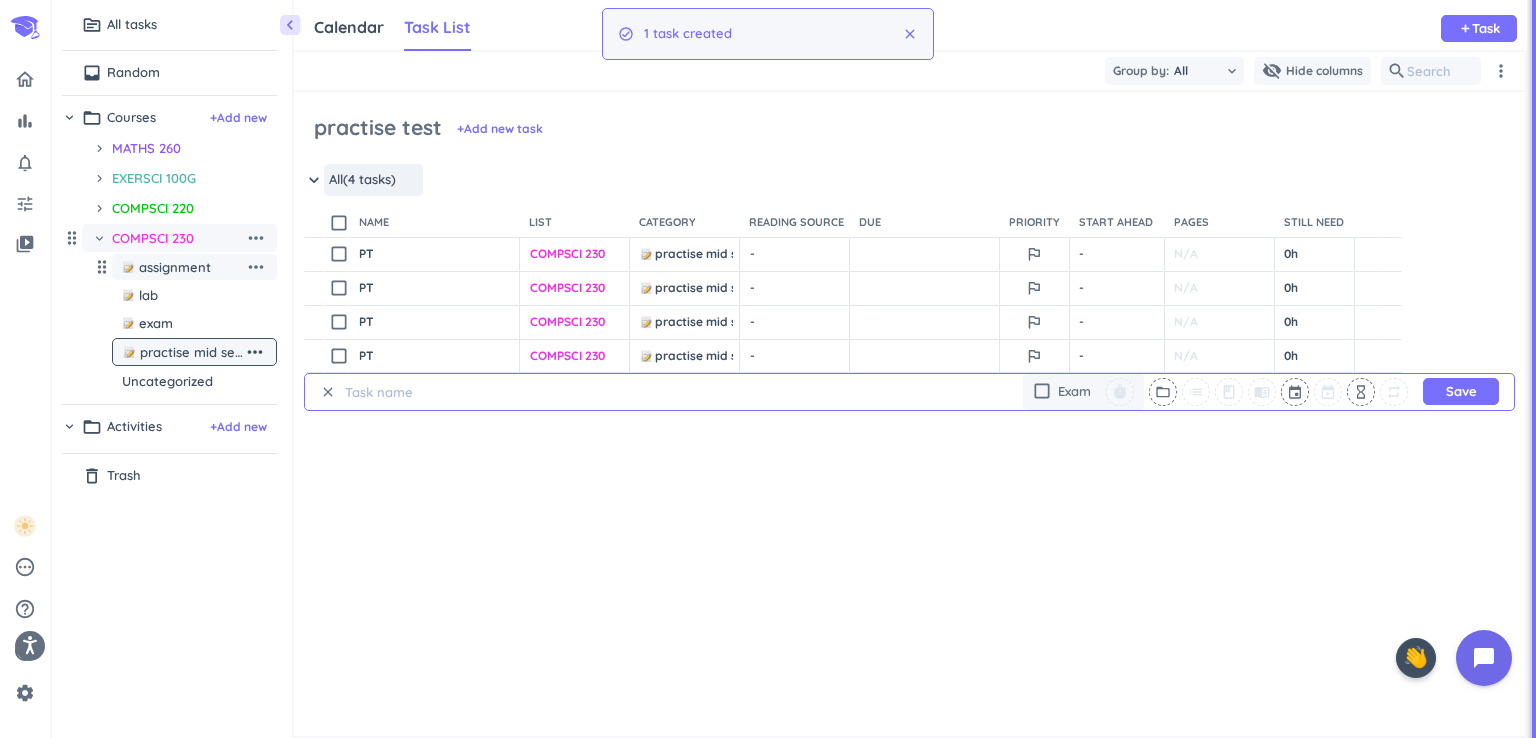 click on "clear" at bounding box center [328, 392] 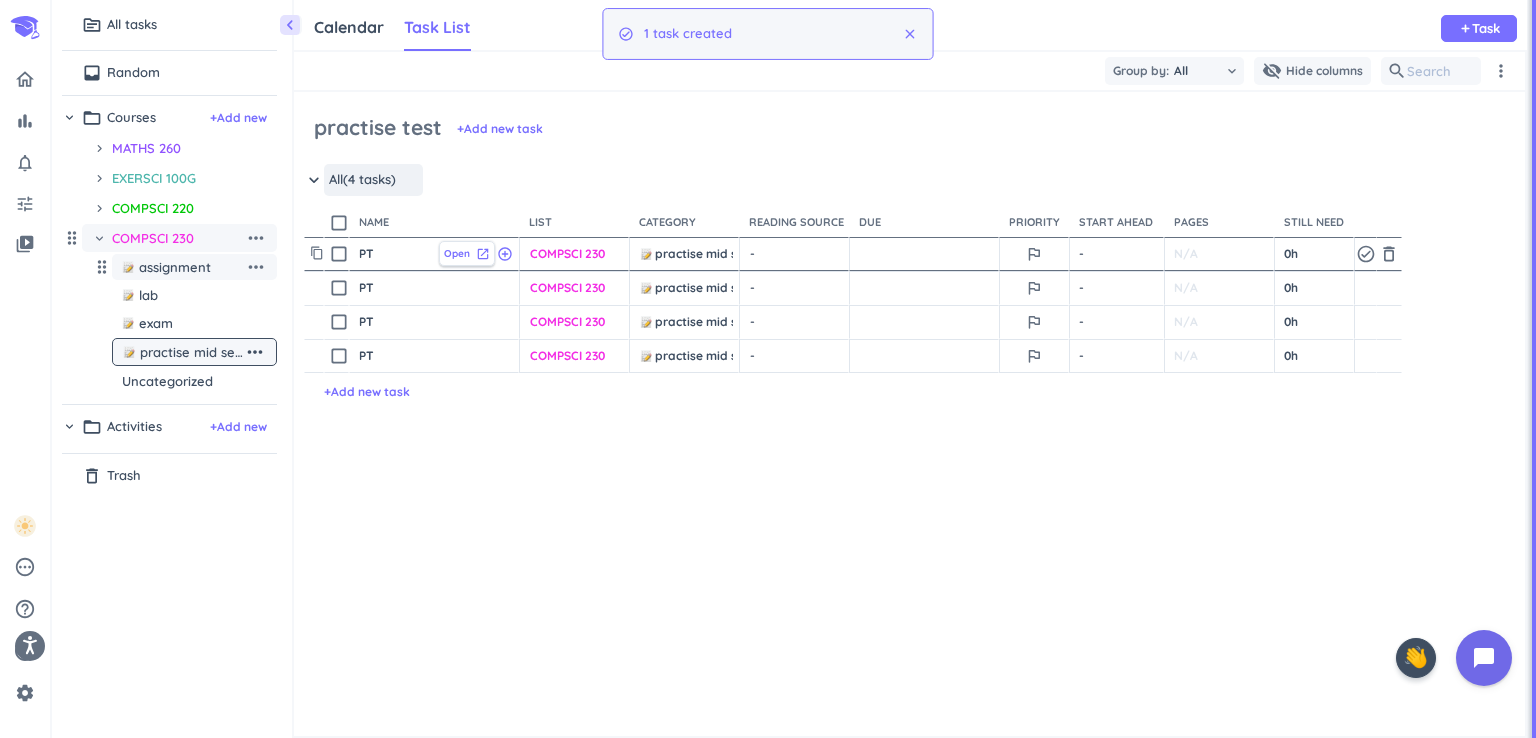 click on "Open" at bounding box center [457, 253] 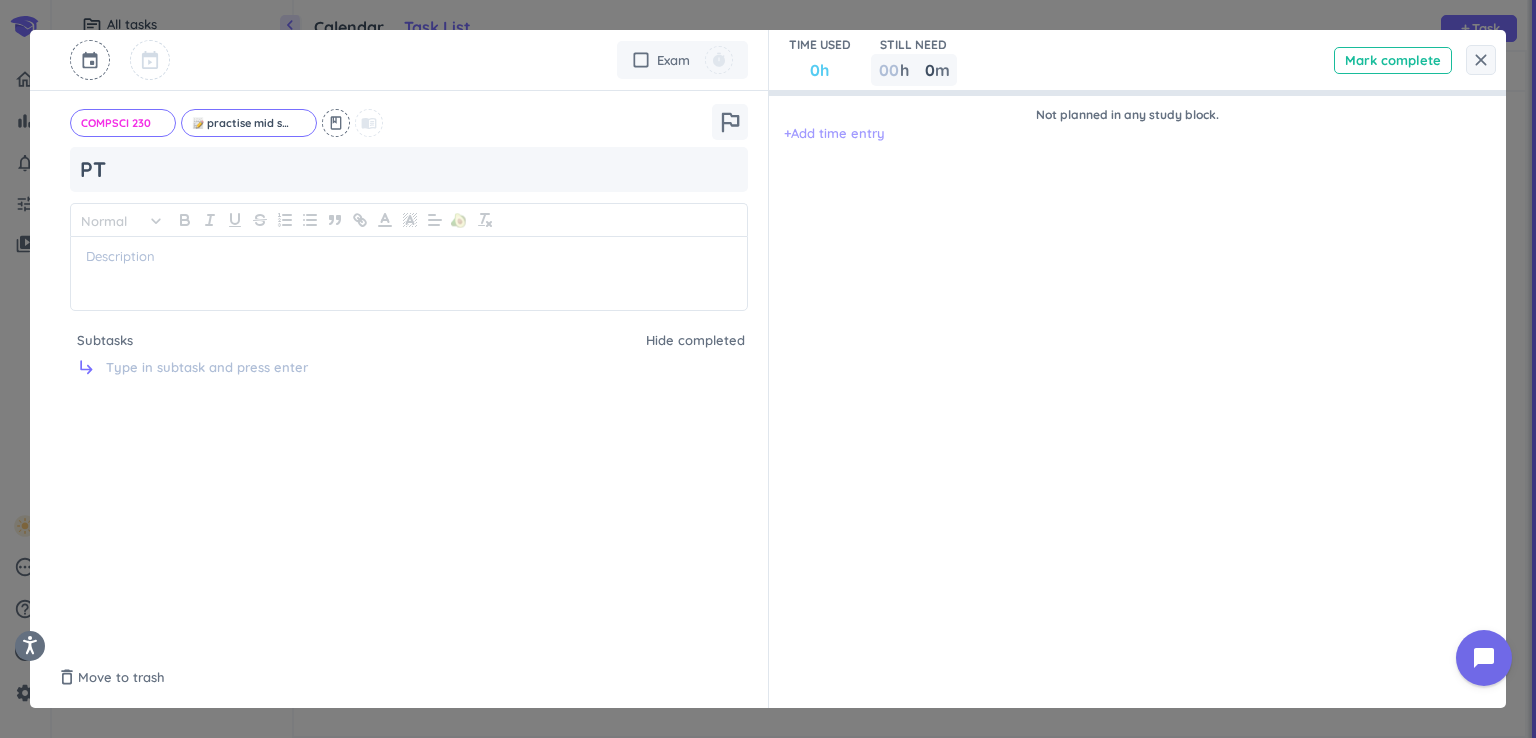 click on "+  Add time entry" at bounding box center [834, 134] 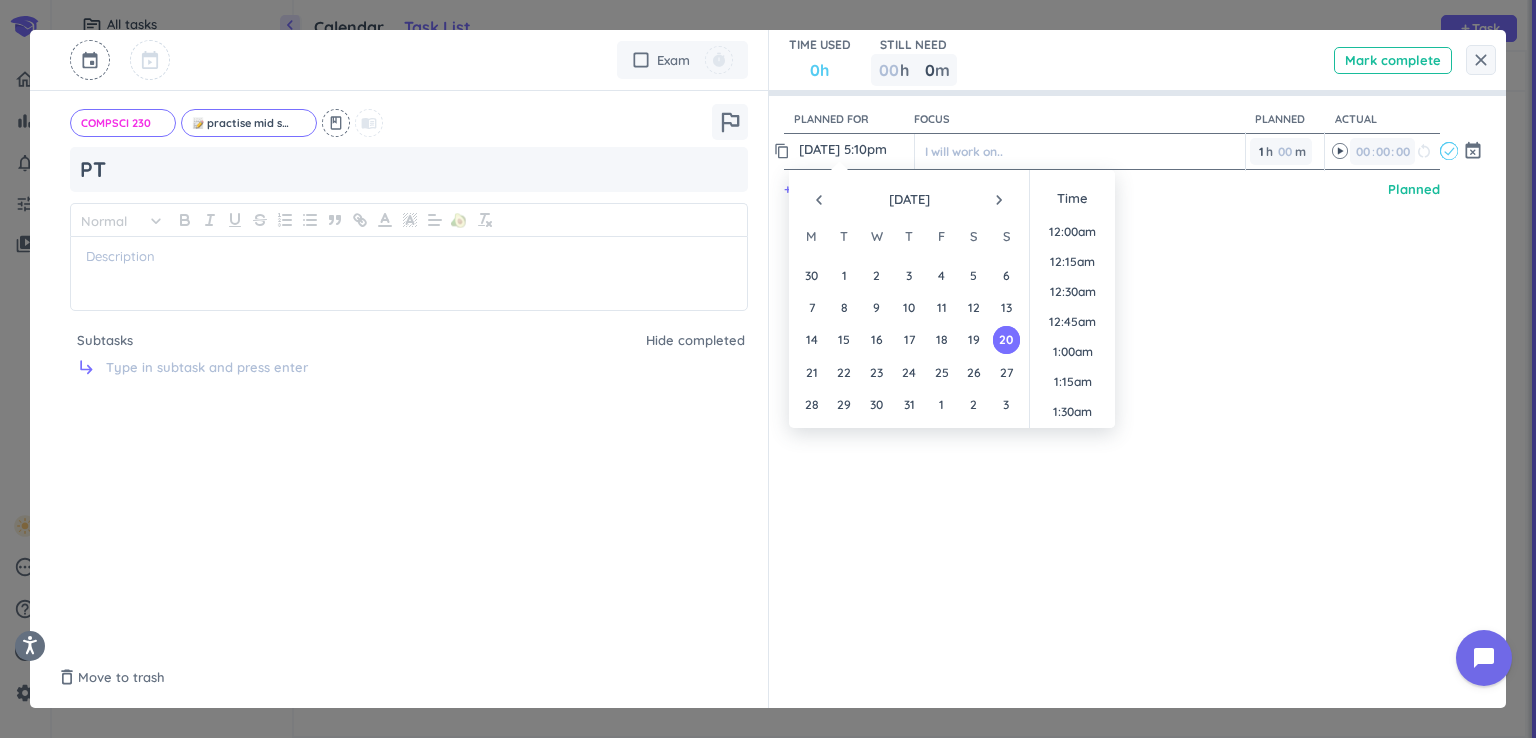 click on "20 Jul, 5:10pm" at bounding box center (854, 149) 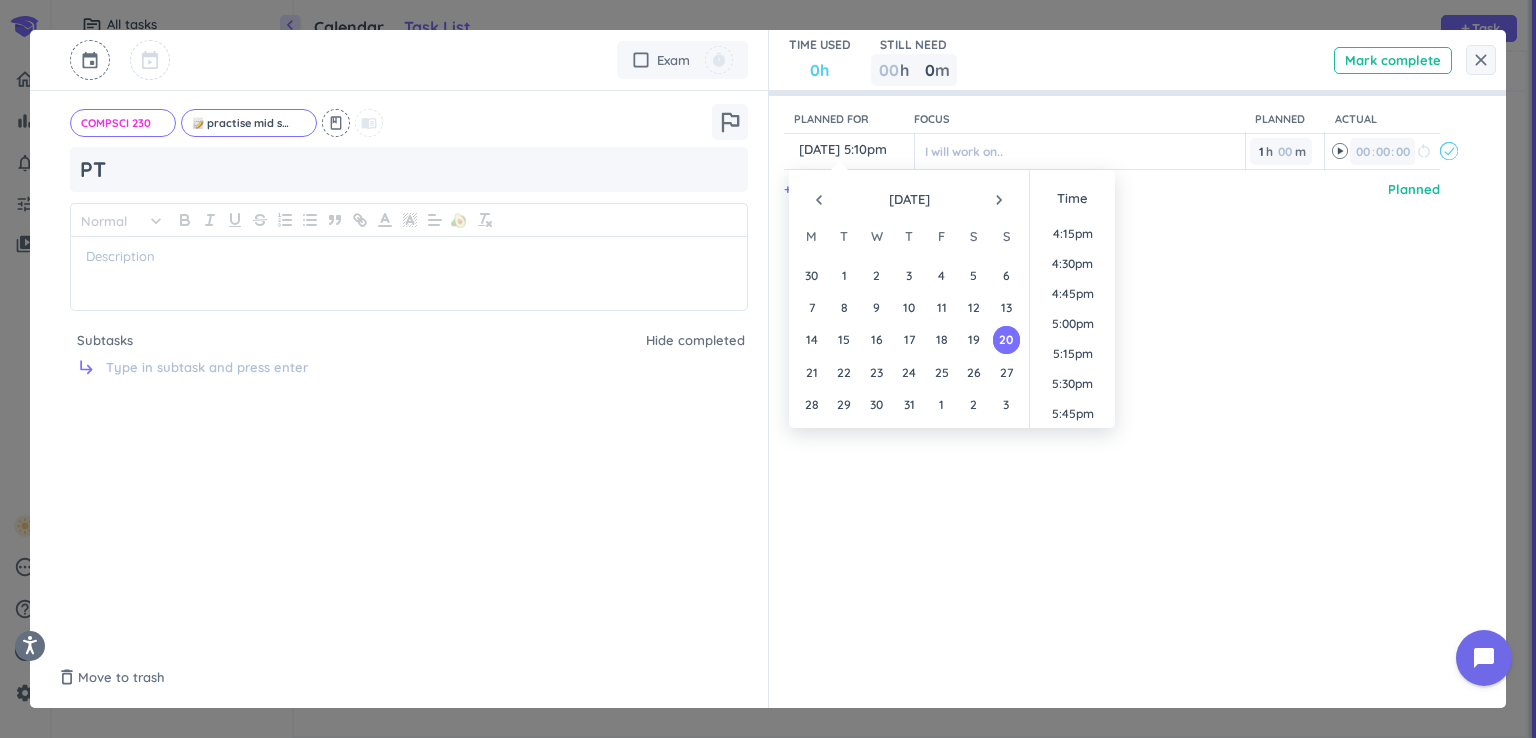 click on "navigate_next" at bounding box center [999, 200] 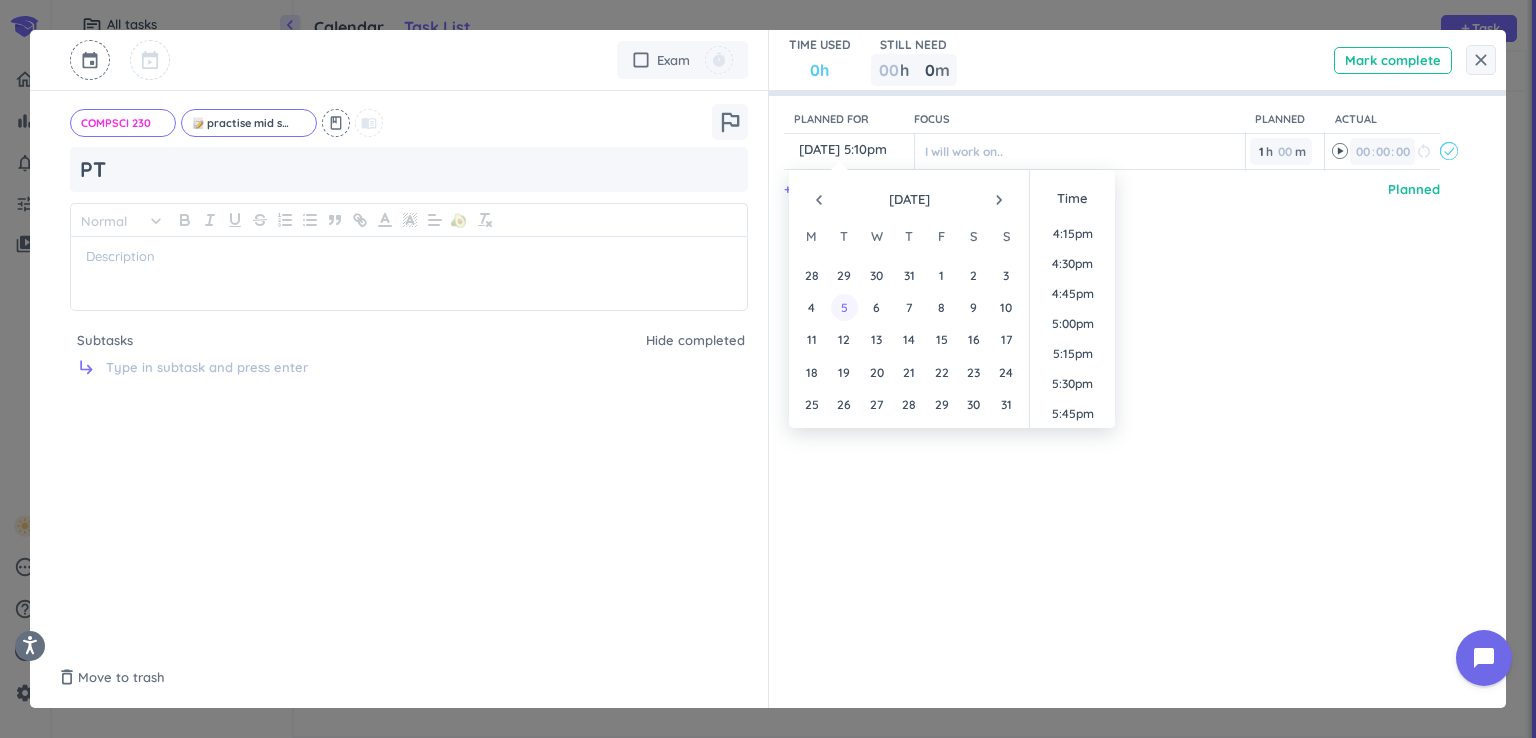 click on "5" at bounding box center (844, 307) 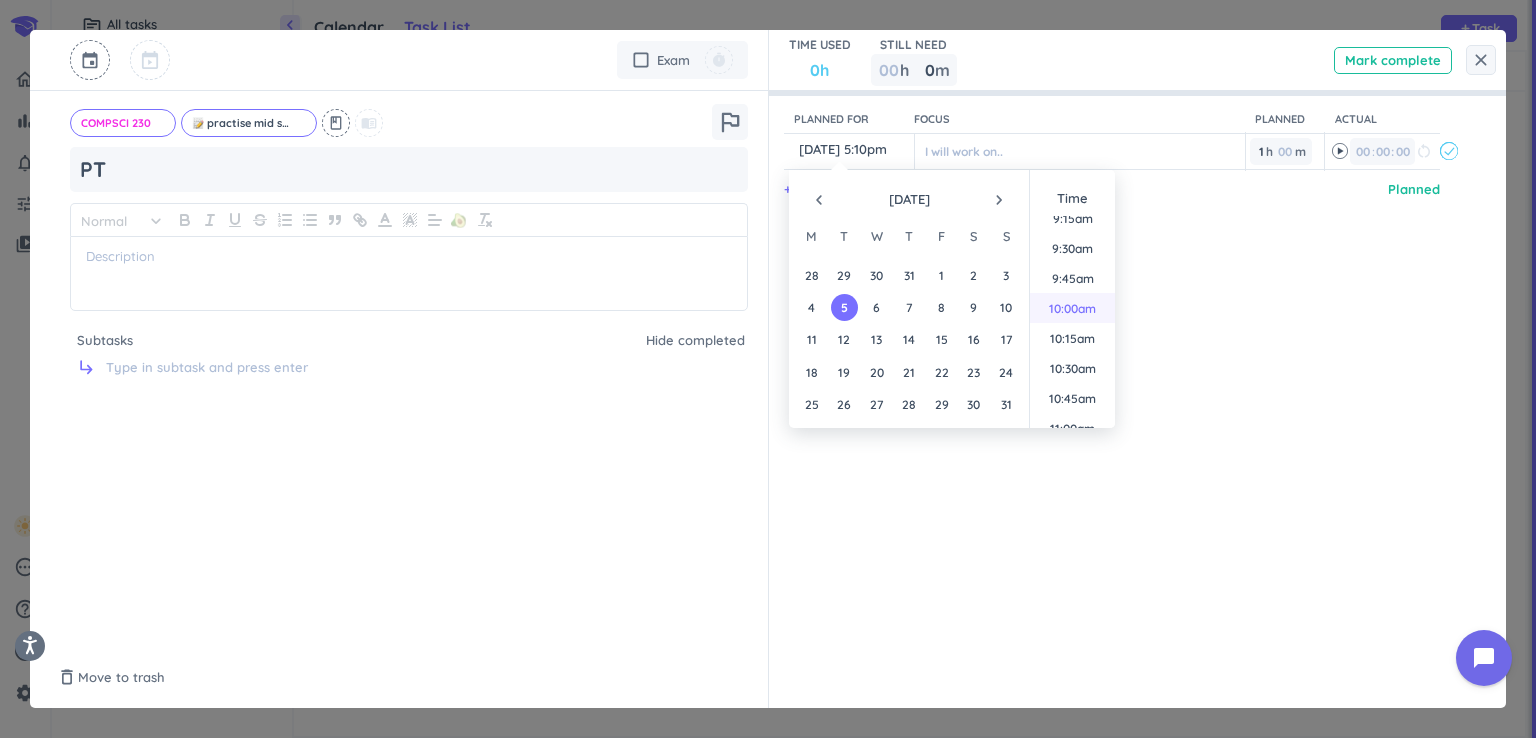 scroll, scrollTop: 1048, scrollLeft: 0, axis: vertical 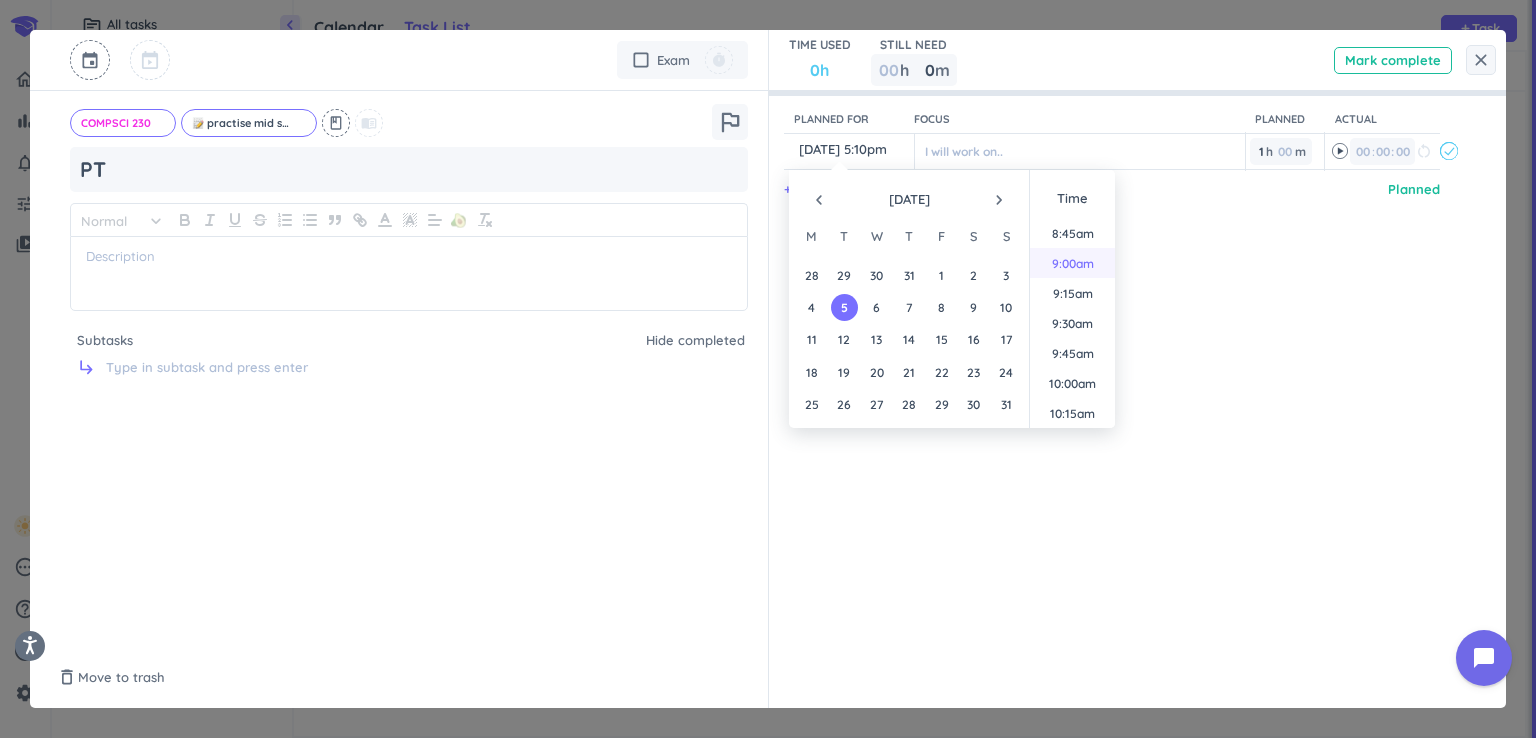 click on "9:00am" at bounding box center (1072, 263) 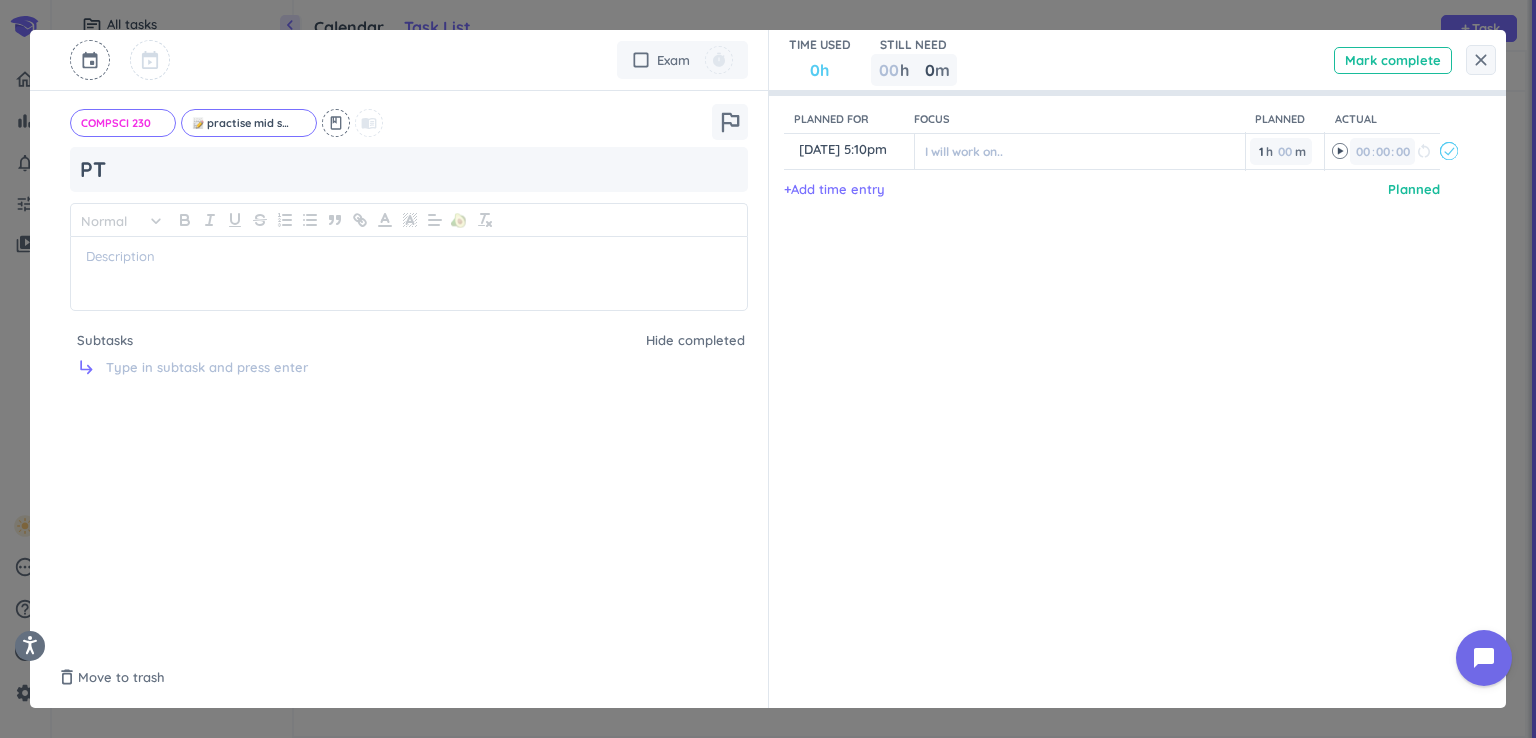 type on "5 Aug, 9:00am" 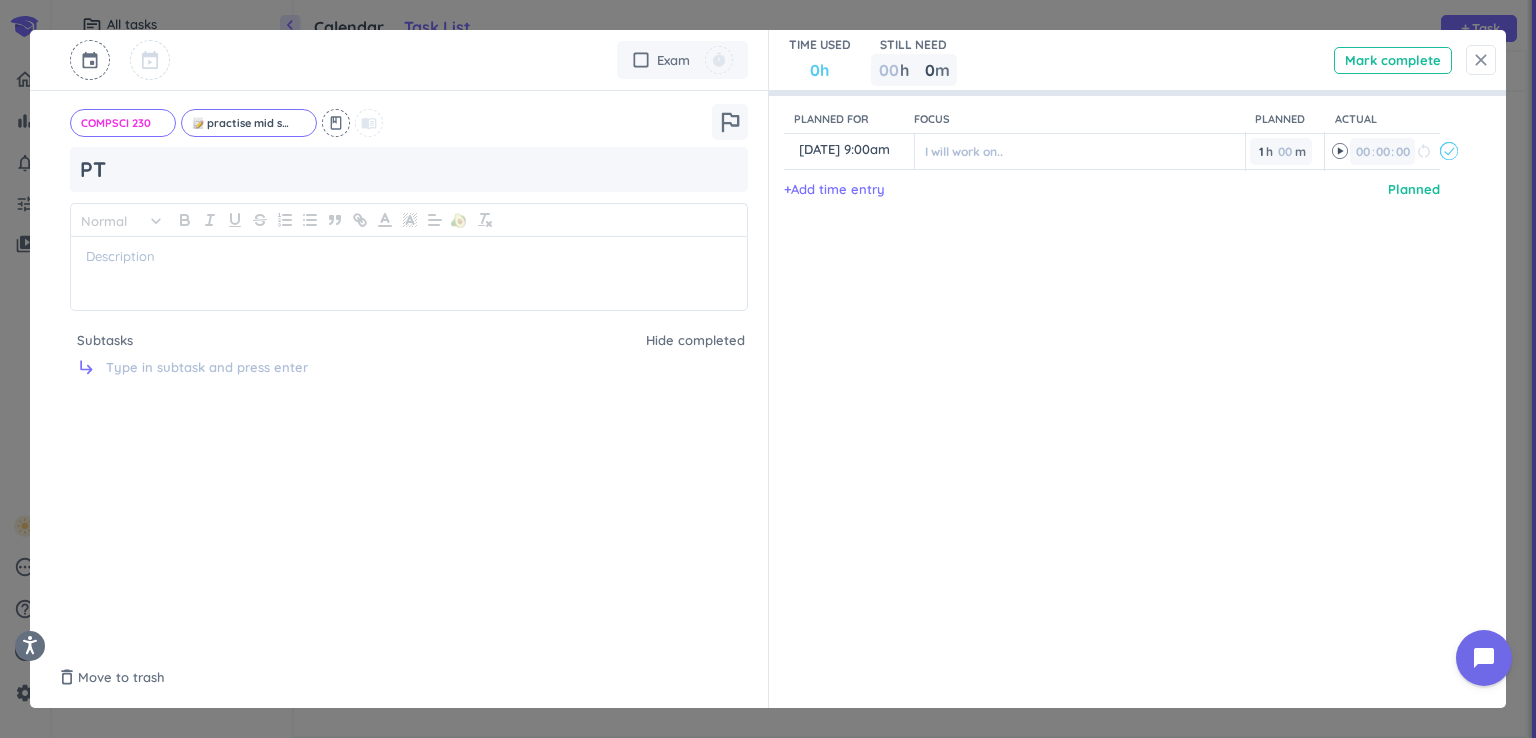 click on "close" at bounding box center (1481, 60) 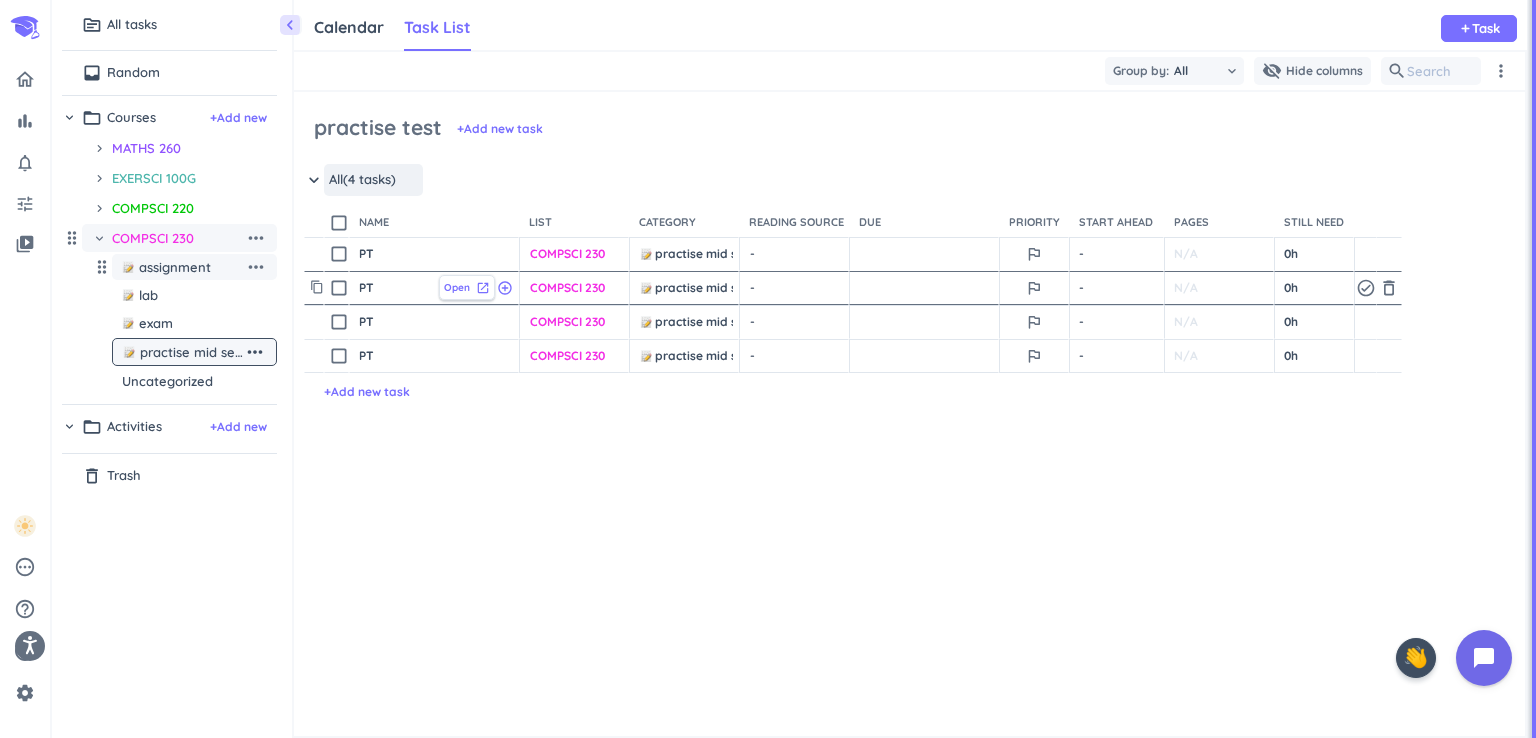 click on "Open" at bounding box center [457, 287] 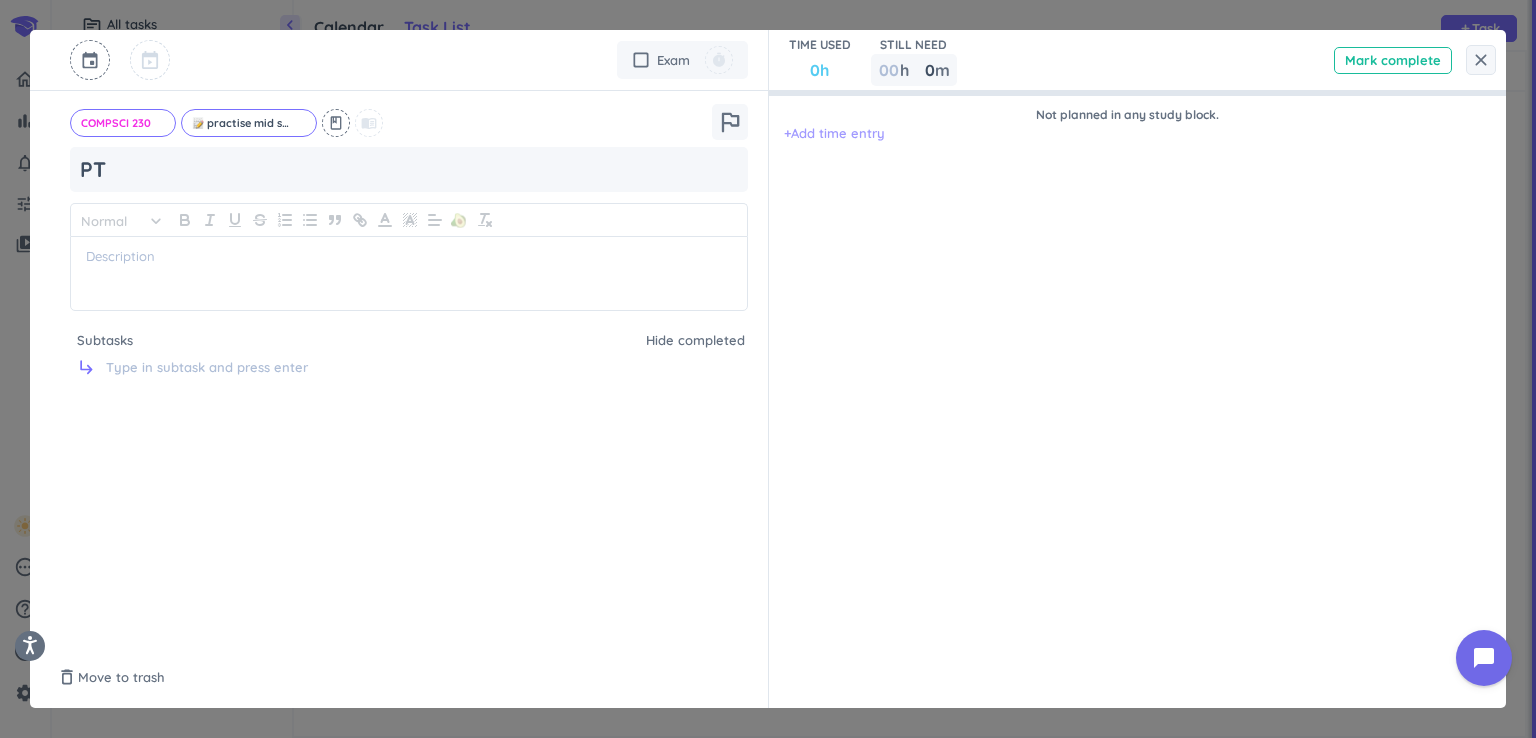 click on "+  Add time entry" at bounding box center [834, 134] 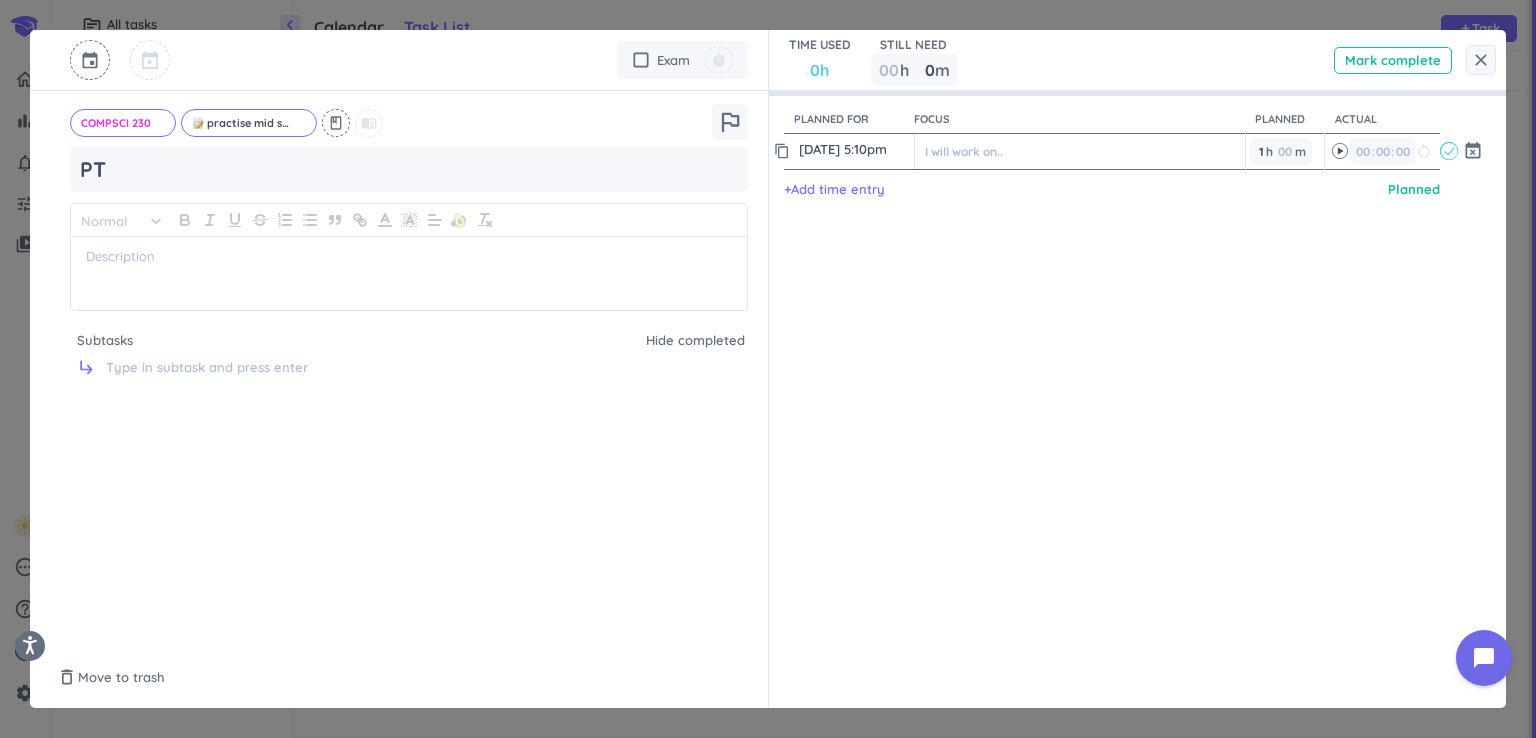 click on "20 Jul, 5:10pm" at bounding box center (854, 149) 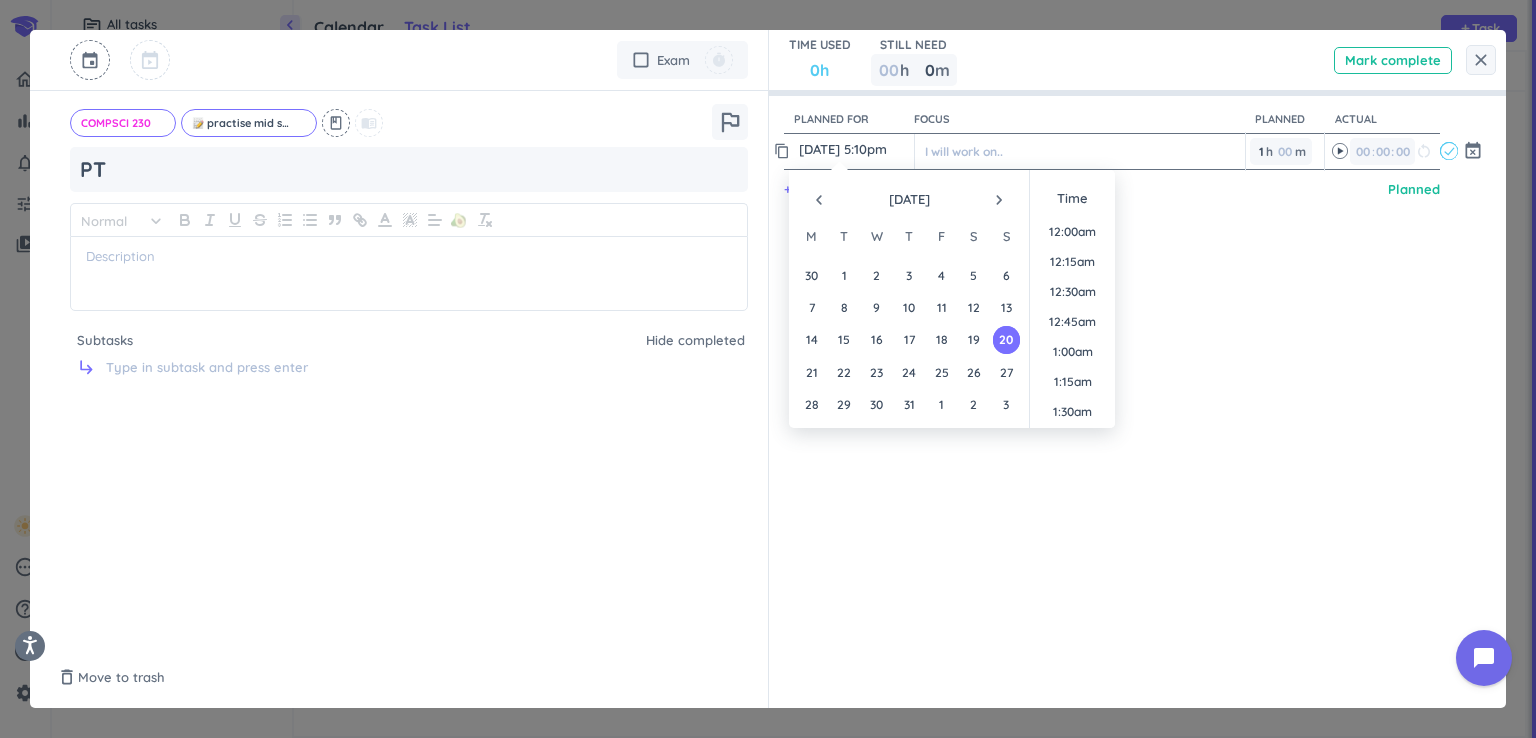 scroll, scrollTop: 1948, scrollLeft: 0, axis: vertical 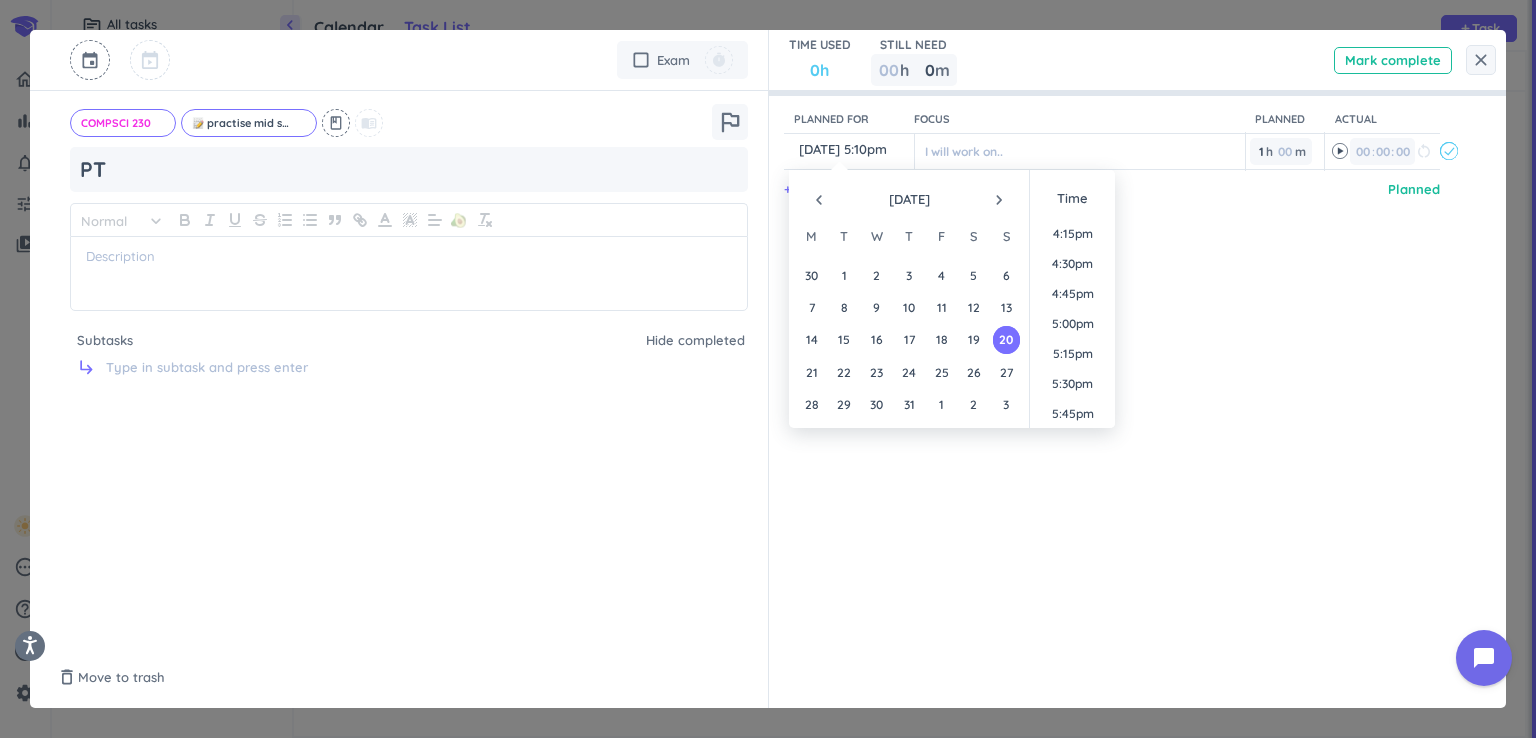 click on "navigate_next" at bounding box center [999, 200] 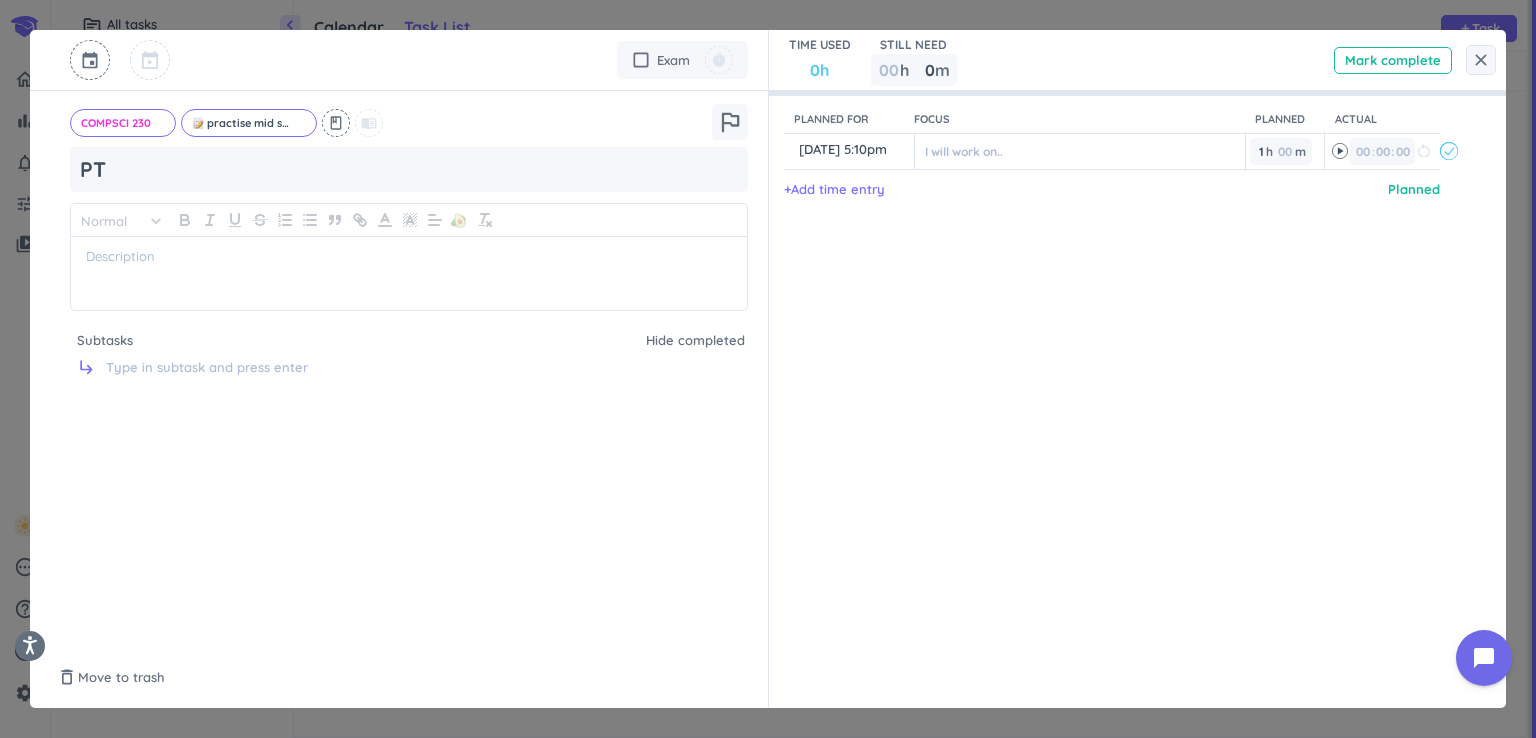 drag, startPoint x: 1185, startPoint y: 338, endPoint x: 1133, endPoint y: 322, distance: 54.405884 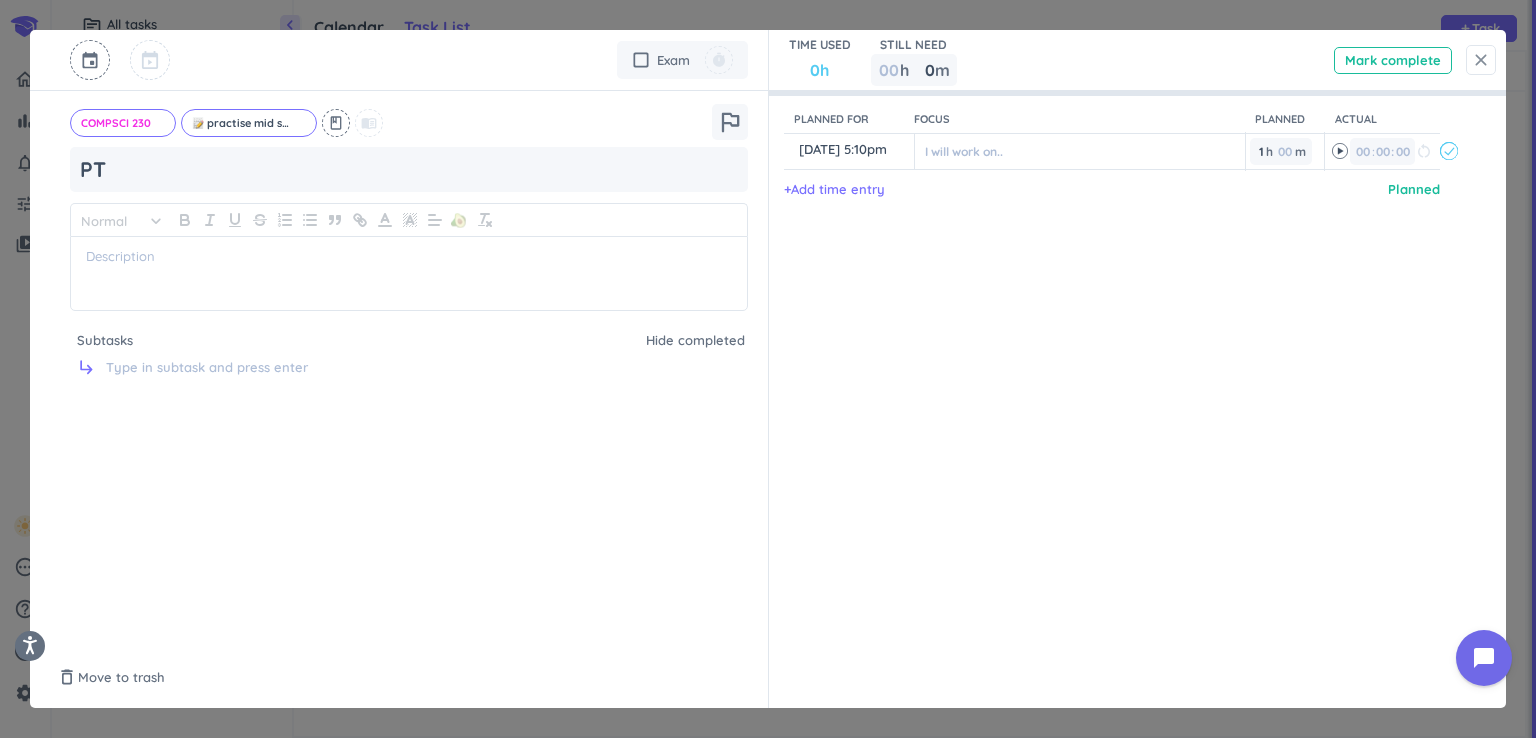 click on "close" at bounding box center (1481, 60) 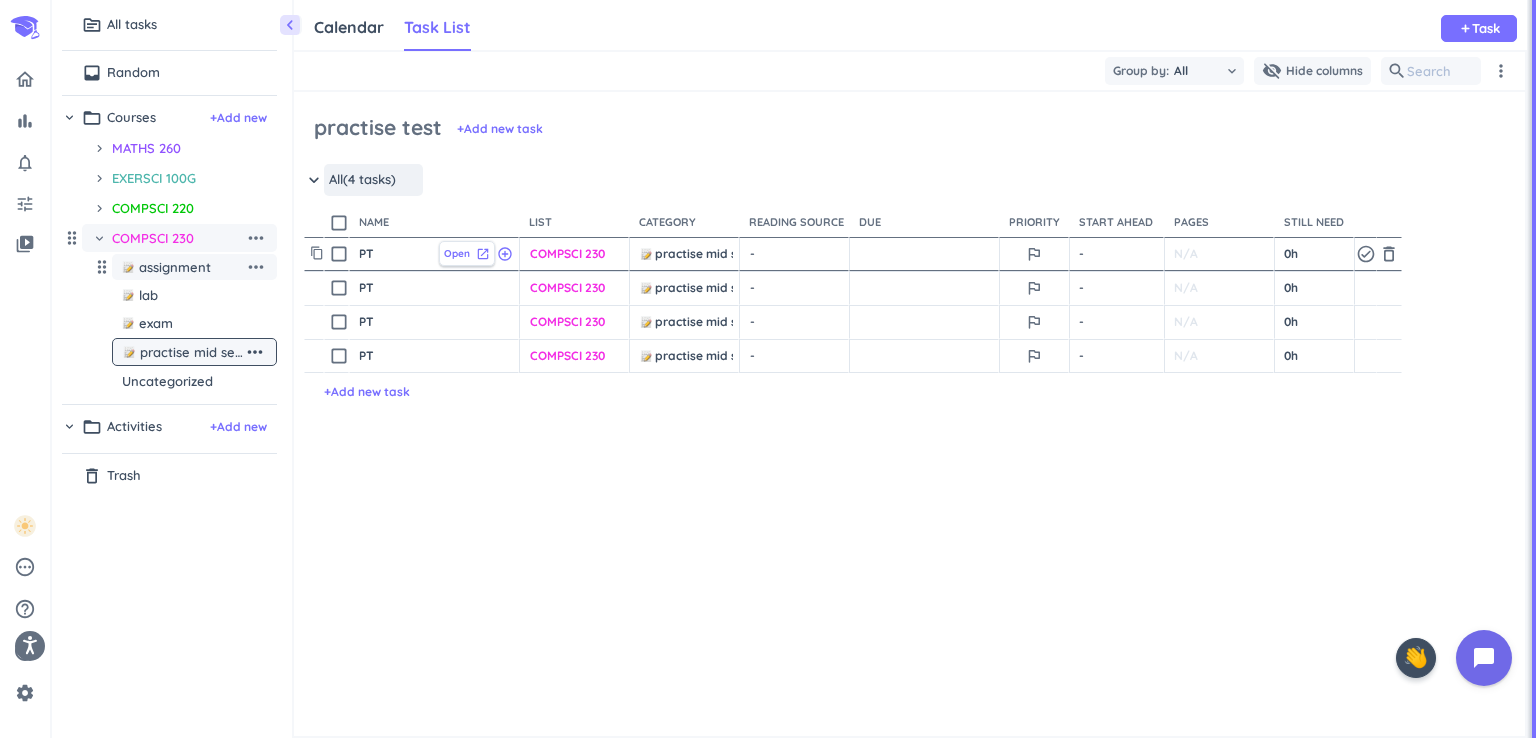 click on "Open launch" at bounding box center [467, 253] 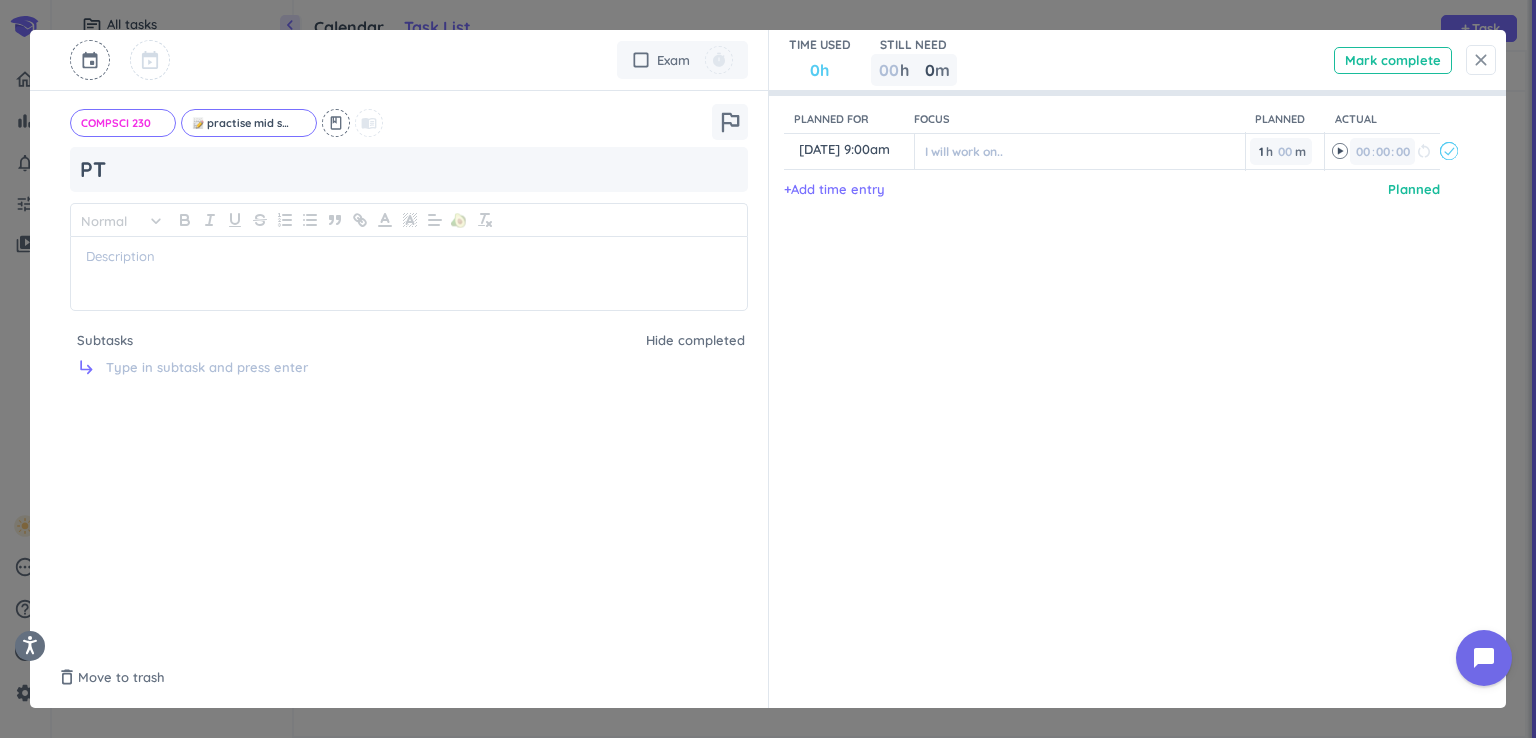 click on "close" at bounding box center [1481, 60] 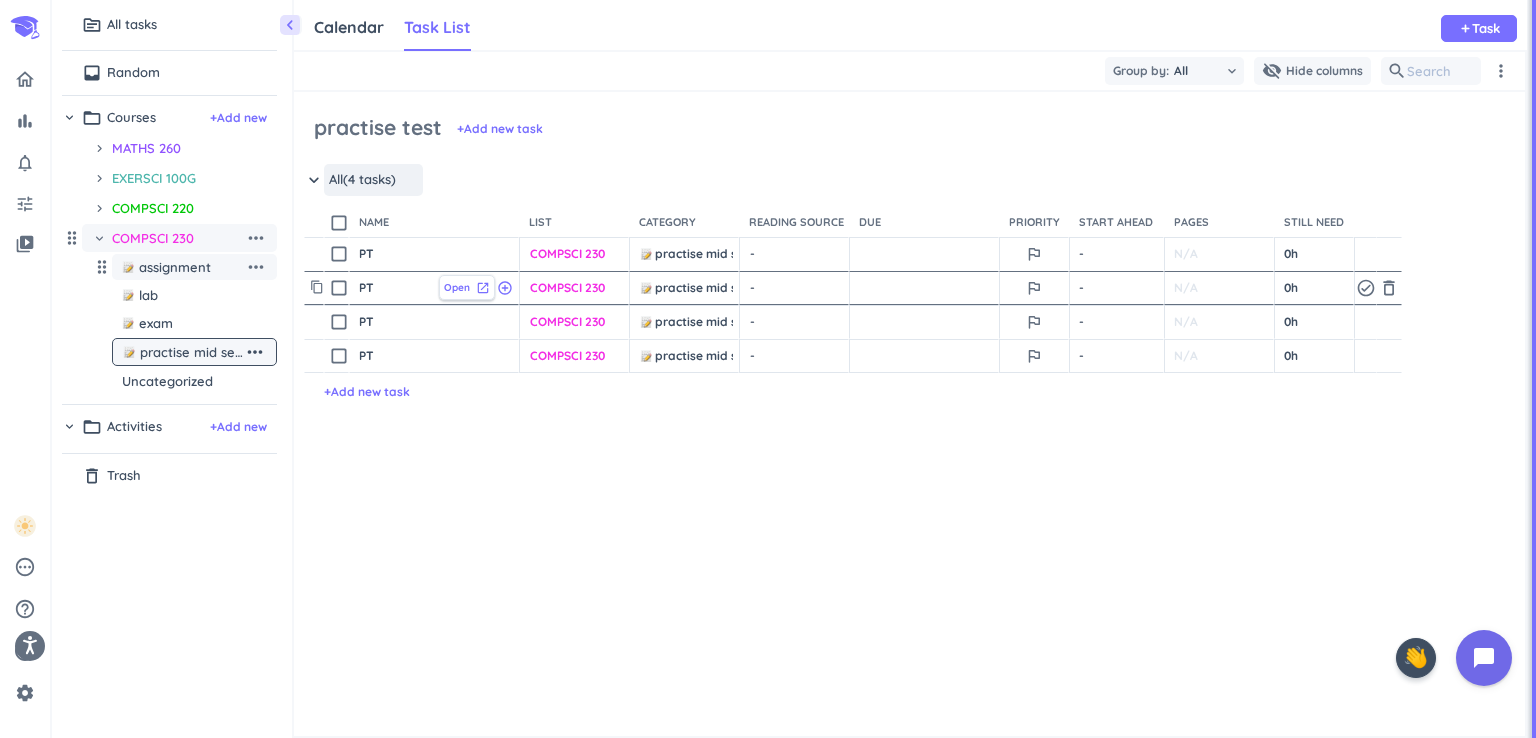 click on "Open" at bounding box center [457, 287] 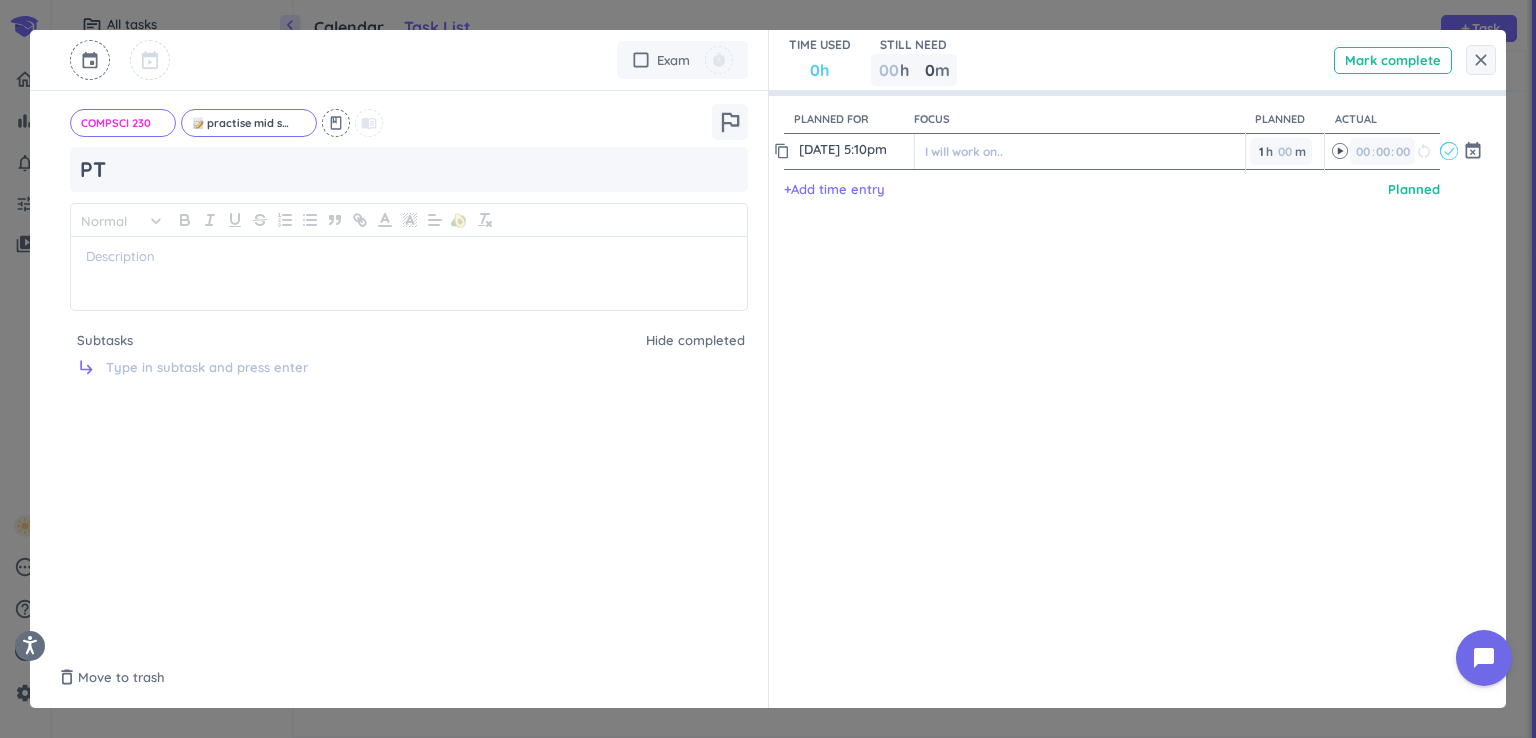 click on "20 Jul, 5:10pm" at bounding box center [854, 149] 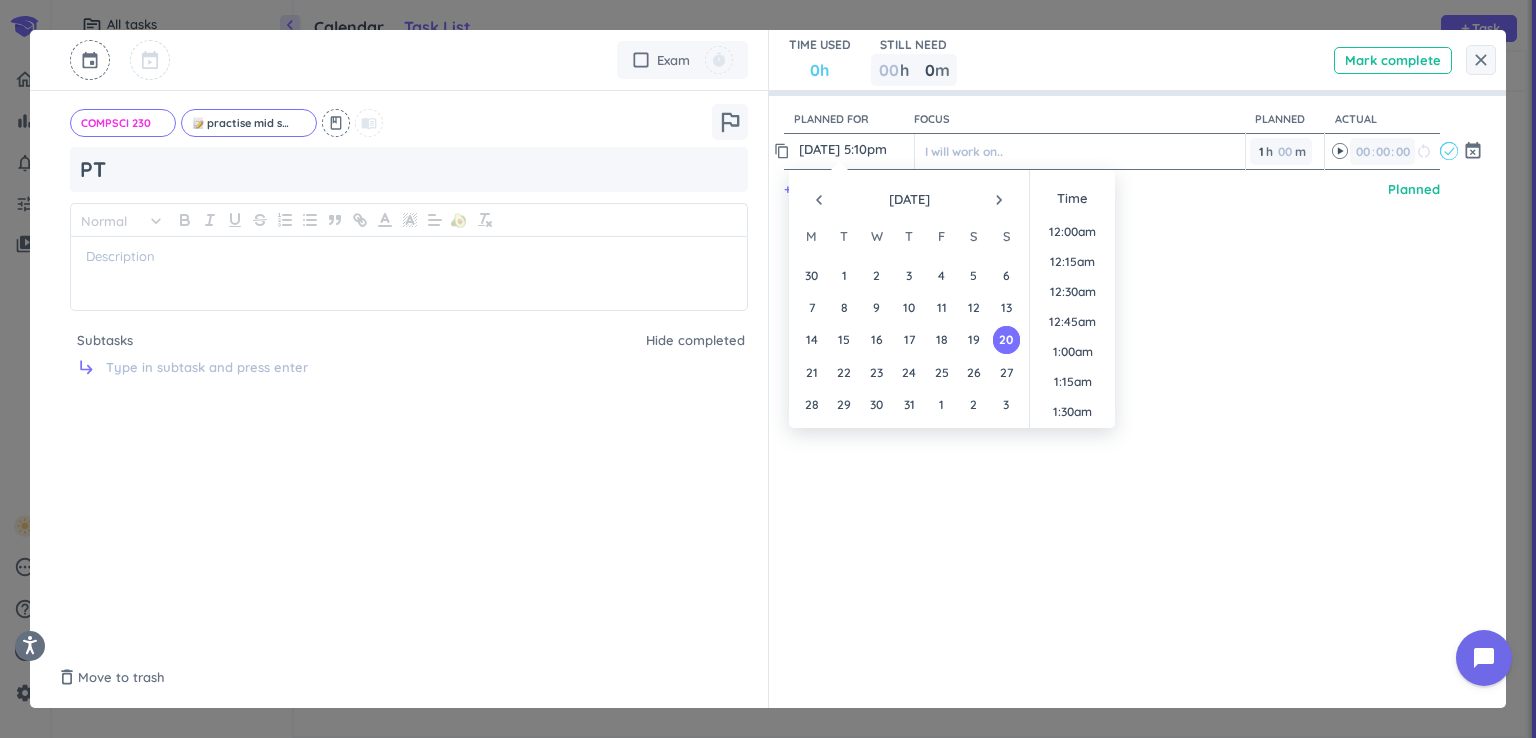 scroll, scrollTop: 1948, scrollLeft: 0, axis: vertical 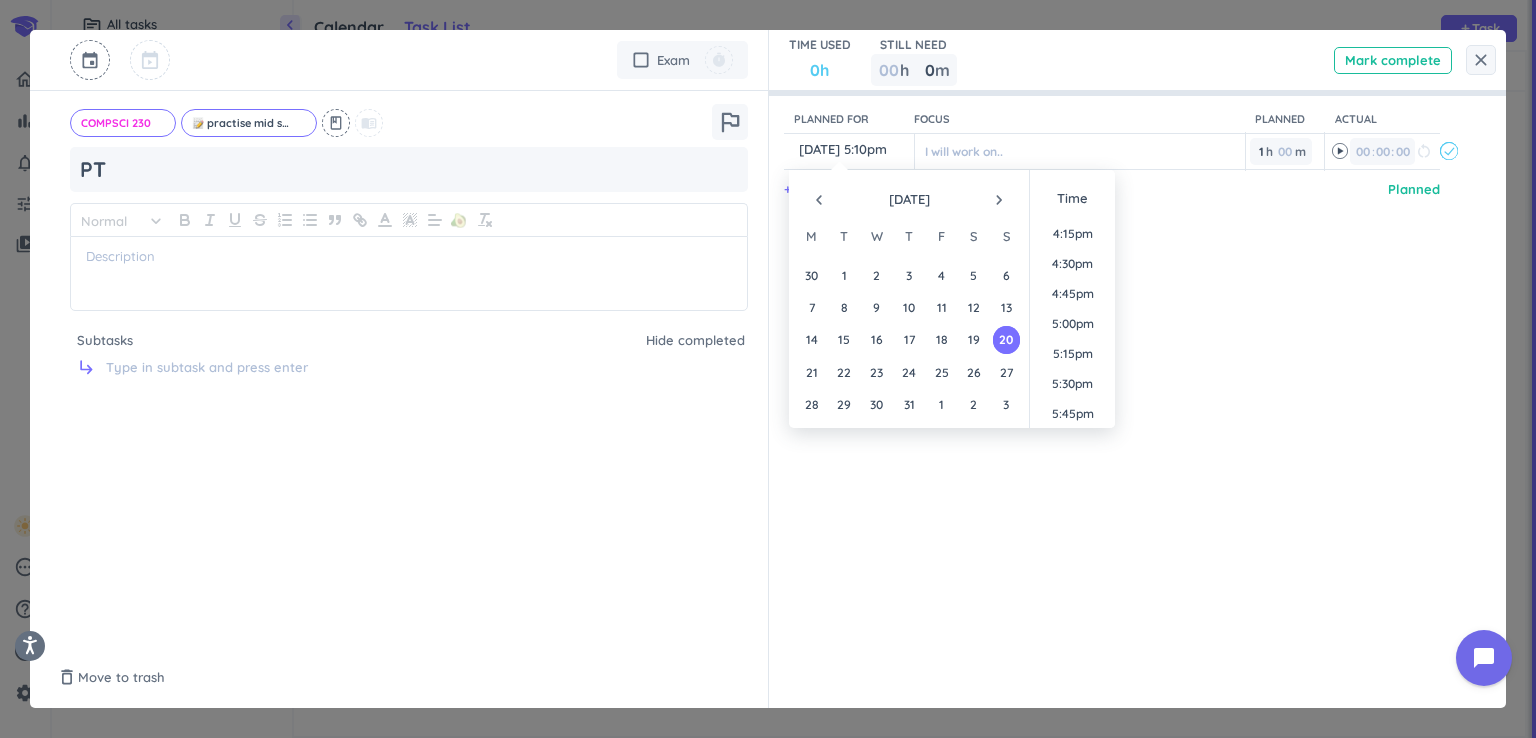 click on "navigate_next" at bounding box center [999, 200] 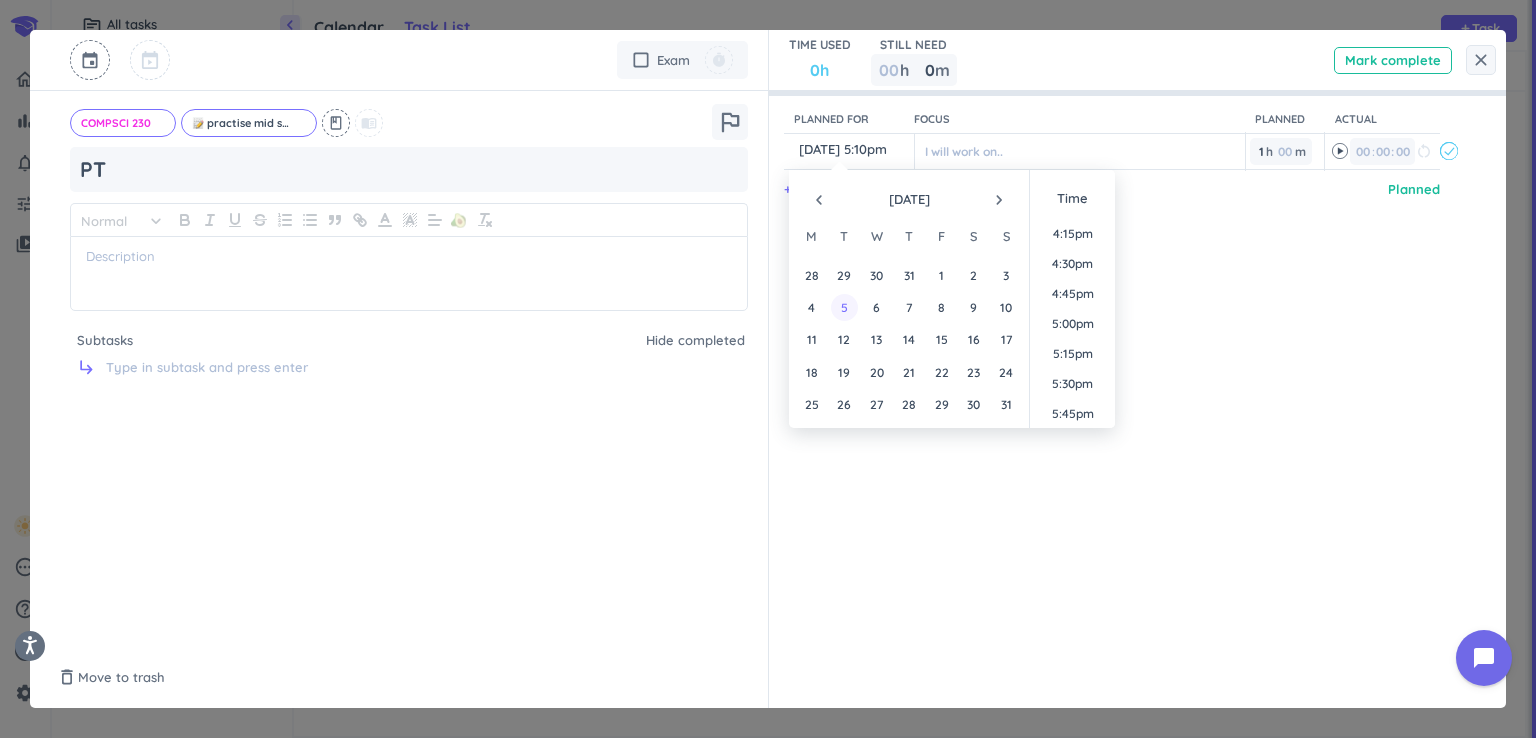 click on "5" at bounding box center (844, 307) 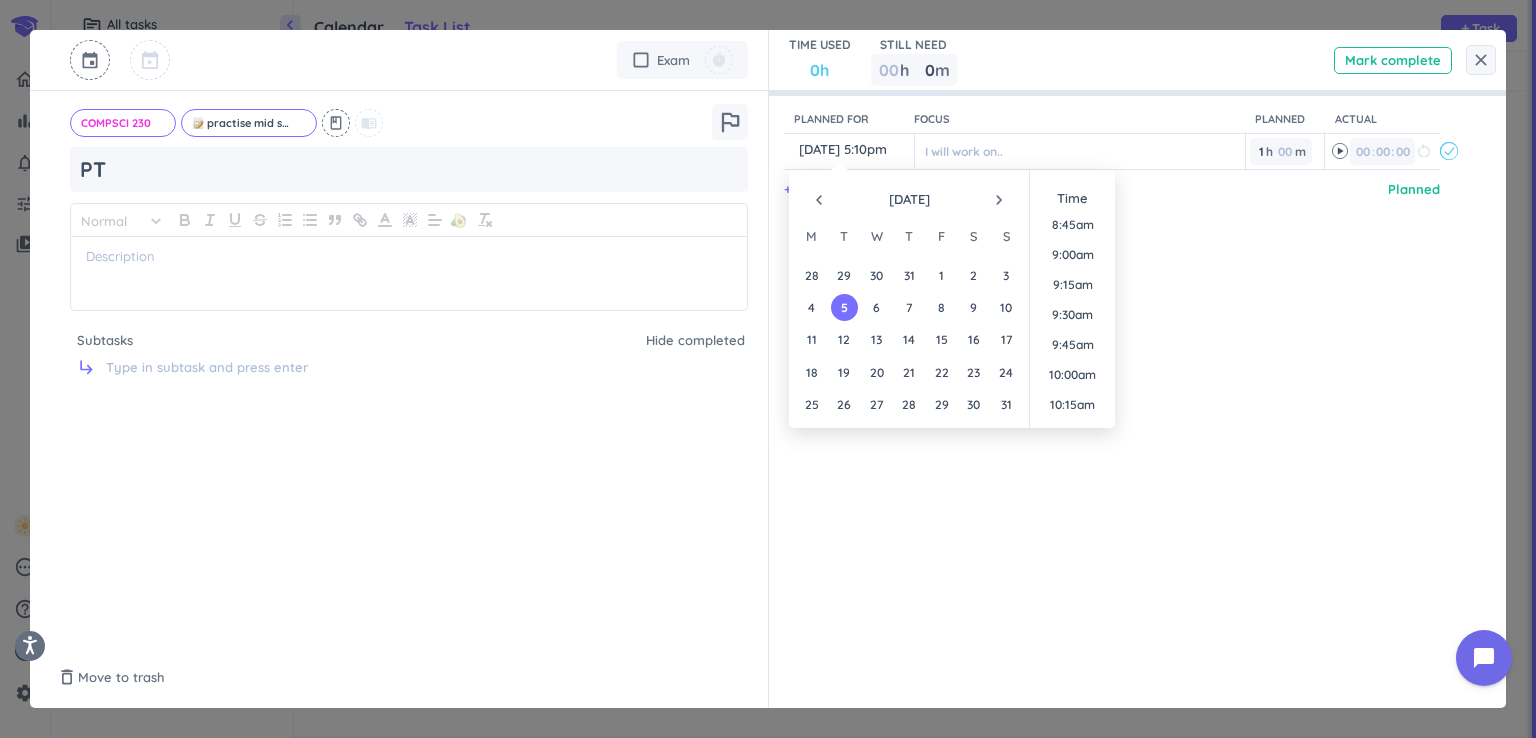 scroll, scrollTop: 948, scrollLeft: 0, axis: vertical 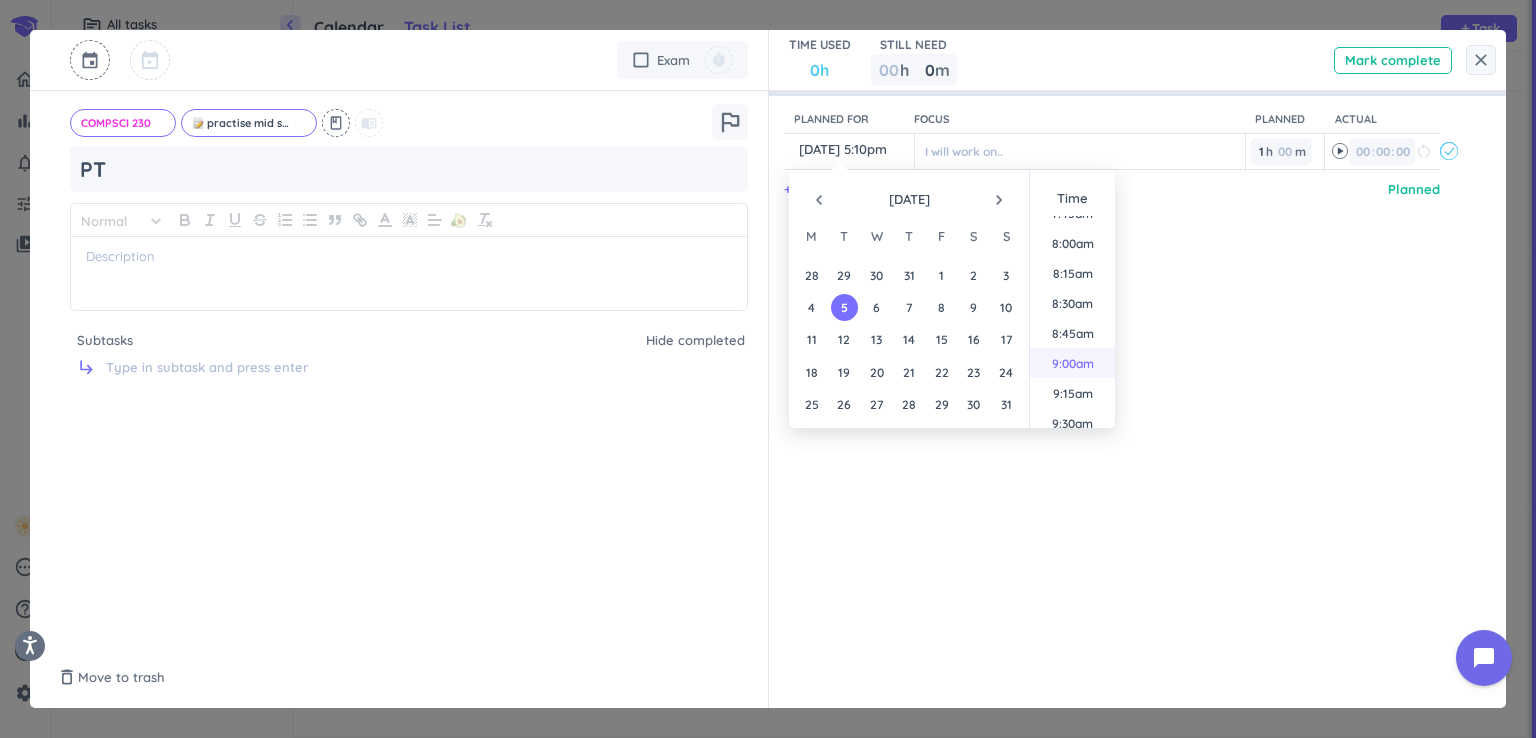 click on "9:00am" at bounding box center (1072, 363) 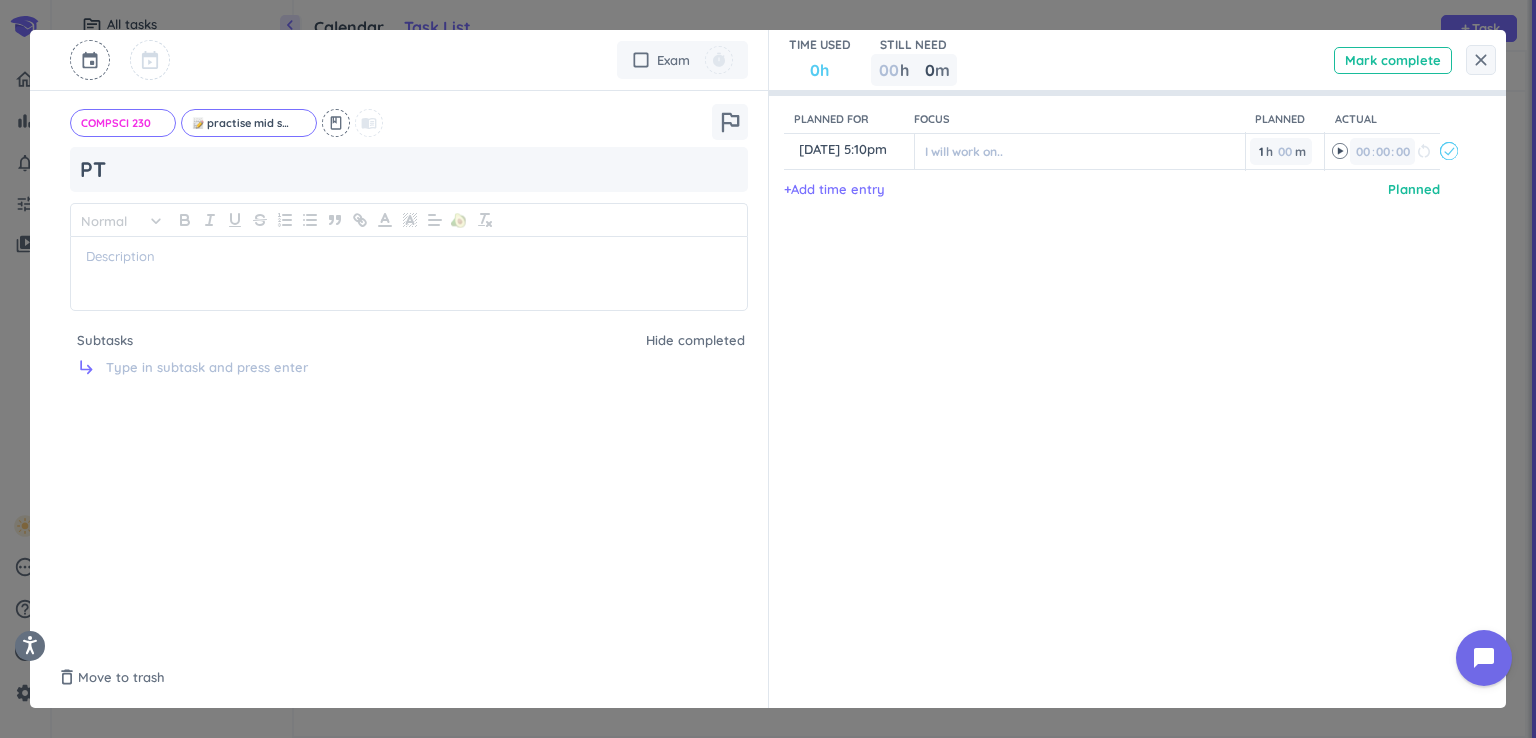 type on "5 Aug, 9:00am" 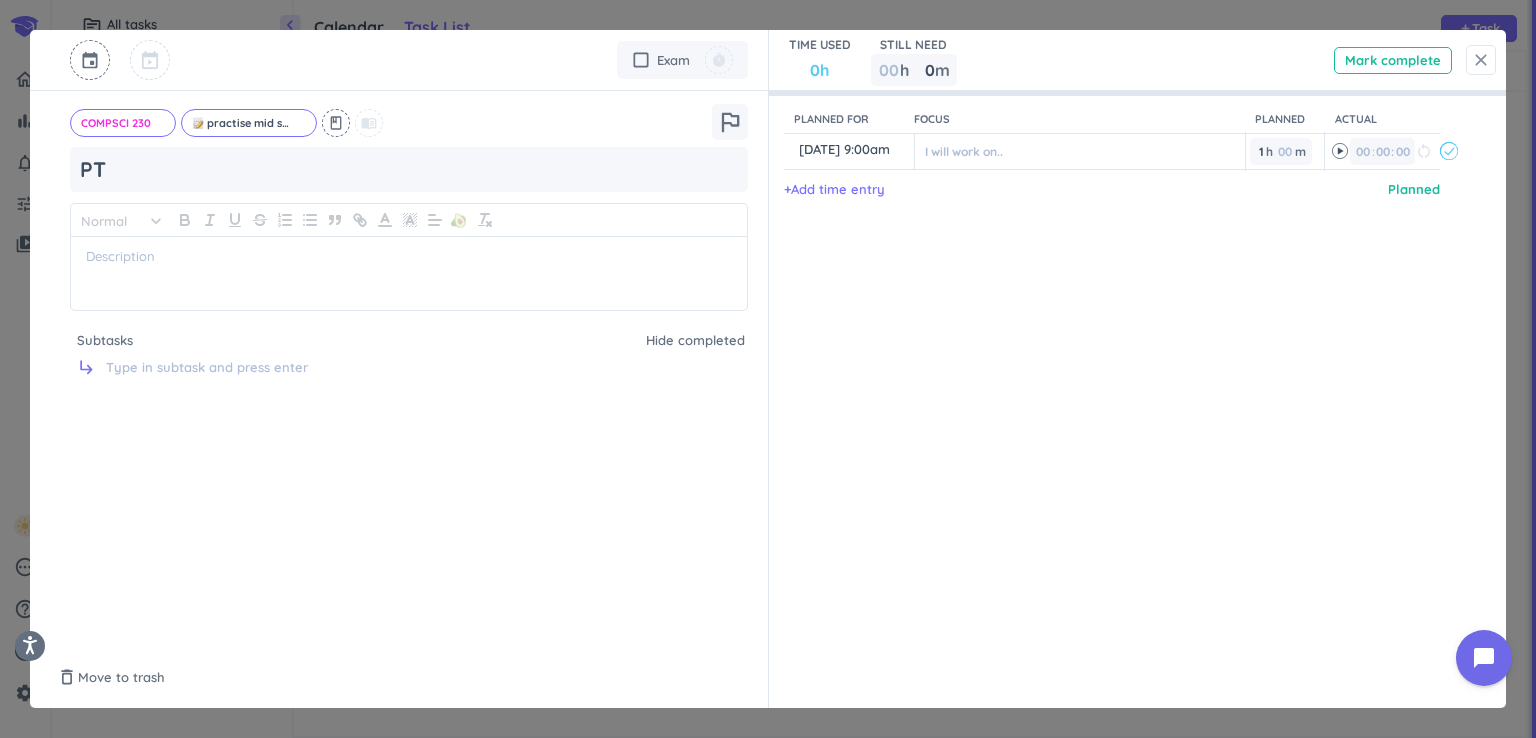 drag, startPoint x: 1475, startPoint y: 65, endPoint x: 1440, endPoint y: 79, distance: 37.696156 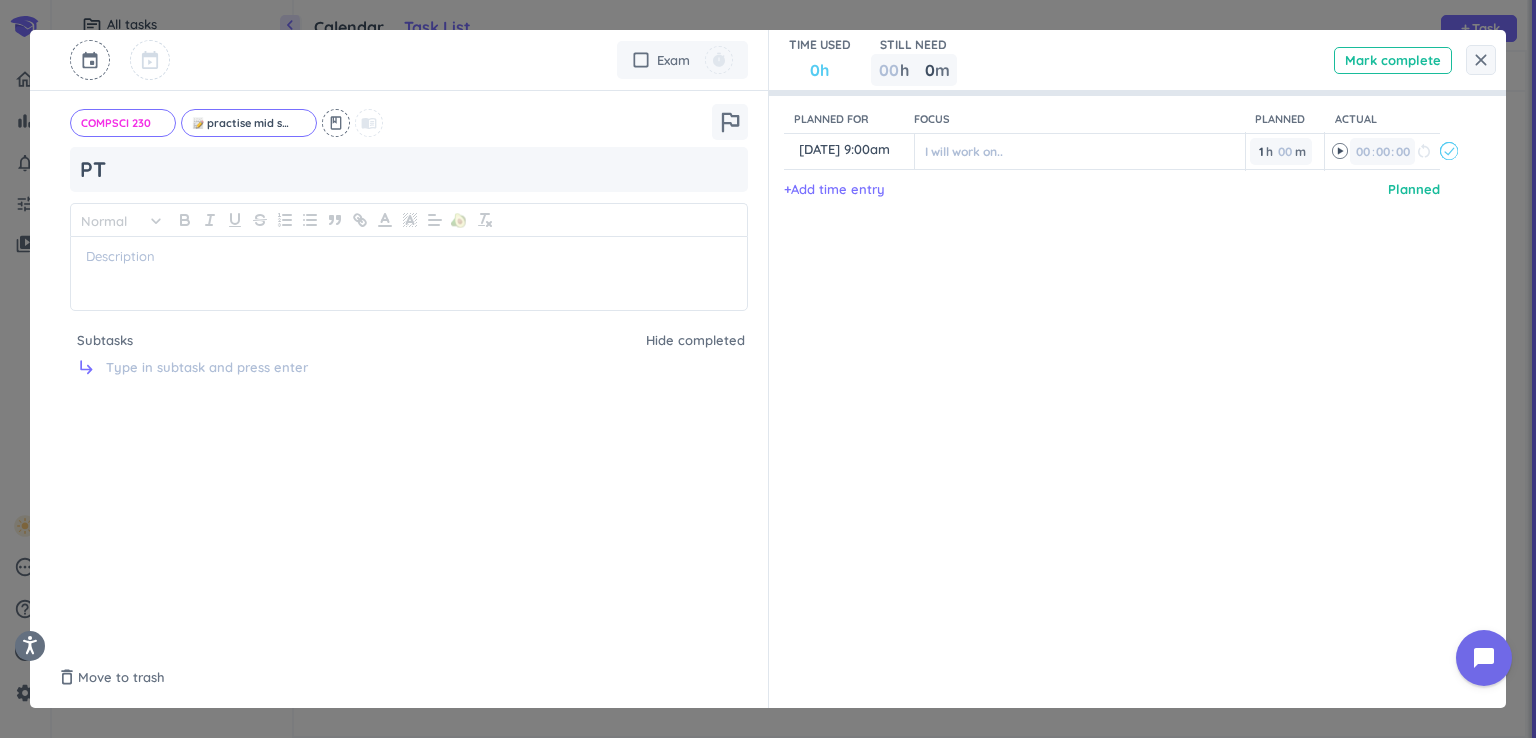 click on "close" at bounding box center (1481, 60) 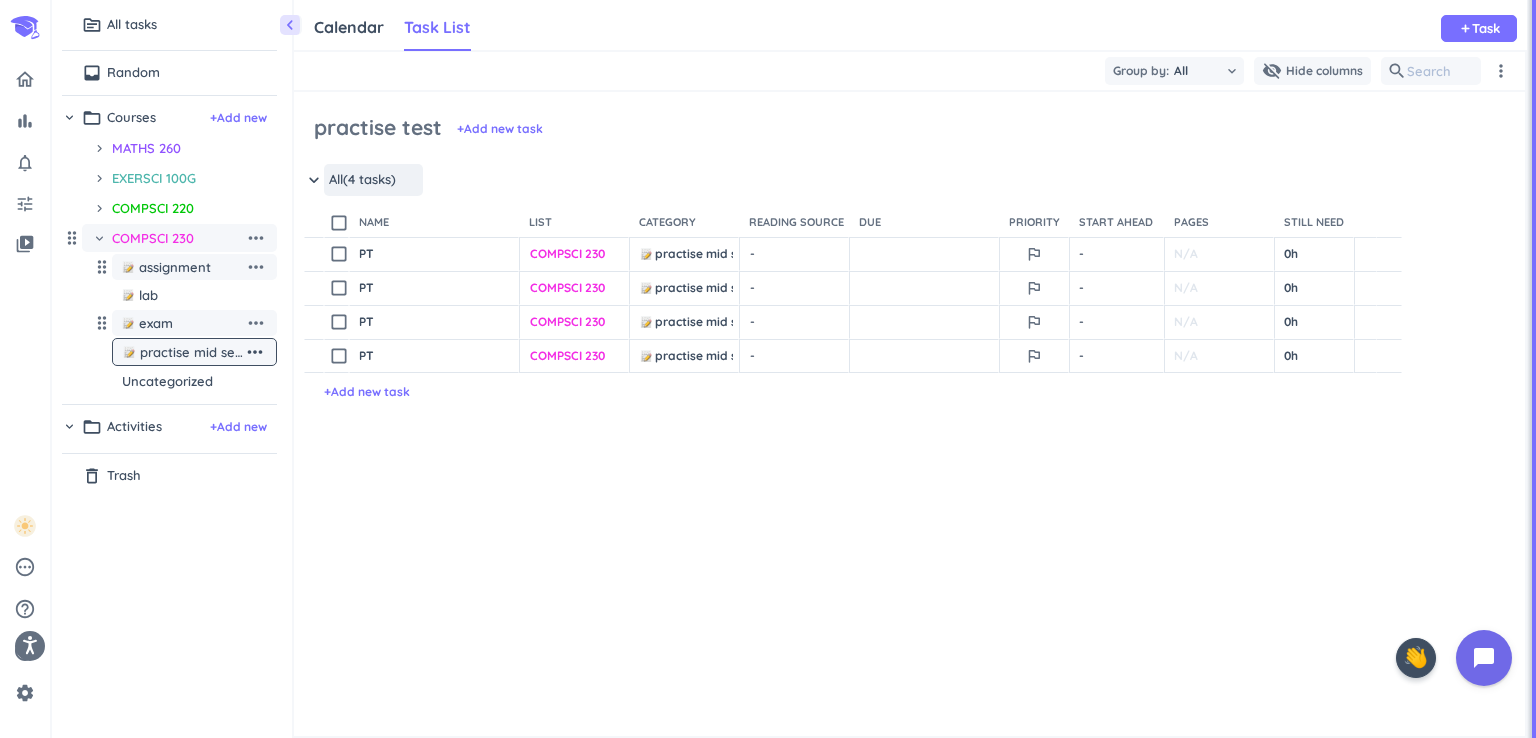 click on "exam" at bounding box center [183, 323] 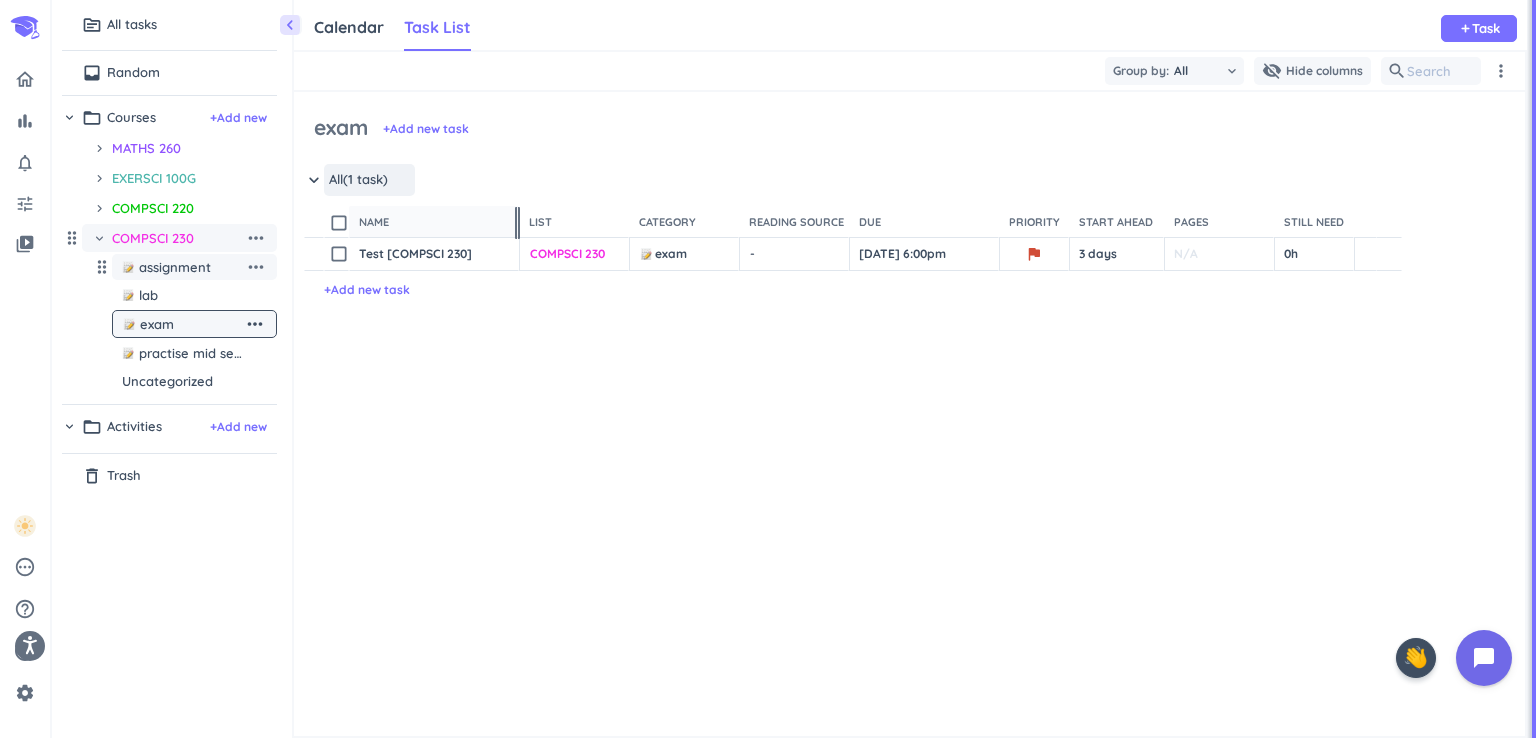 scroll, scrollTop: 8, scrollLeft: 8, axis: both 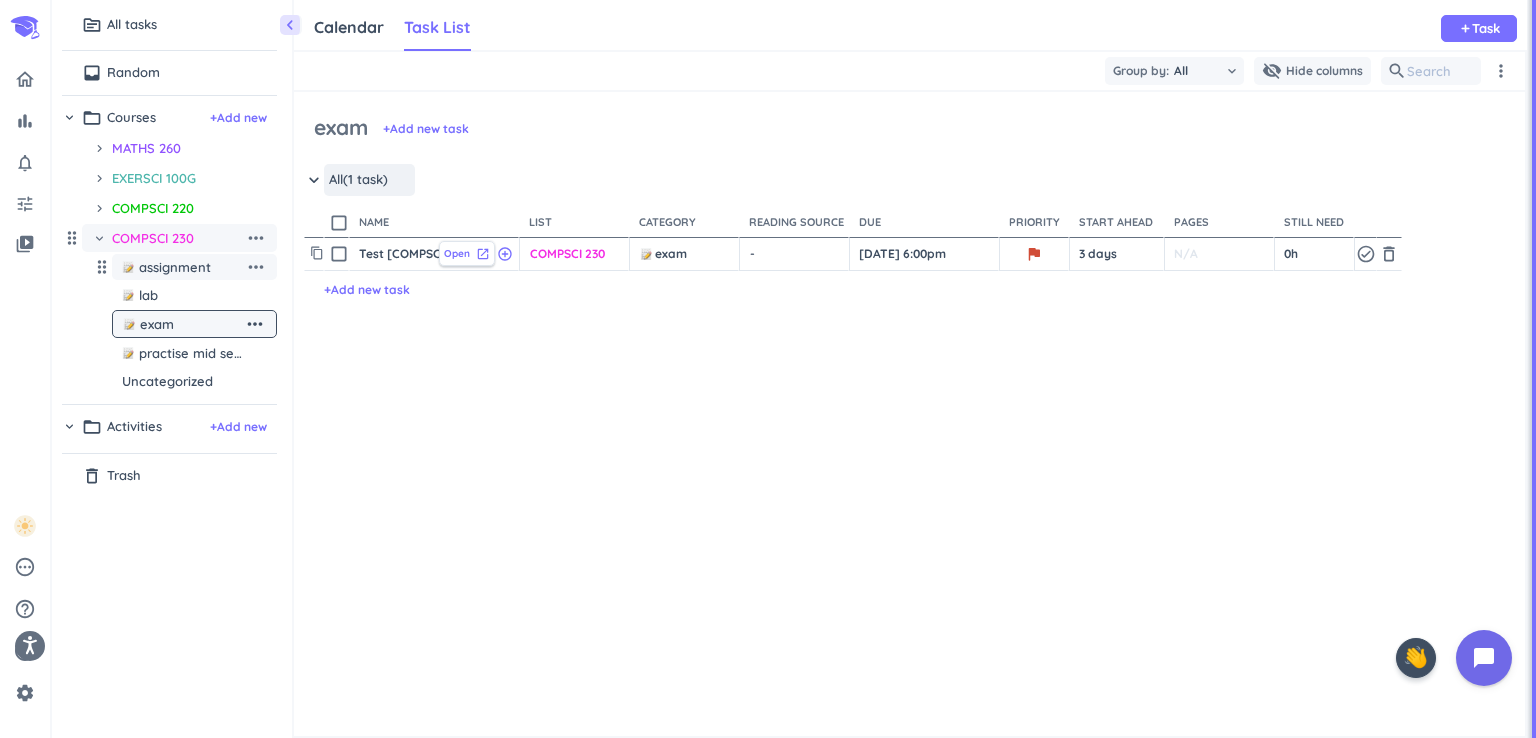click on "Open" at bounding box center [457, 253] 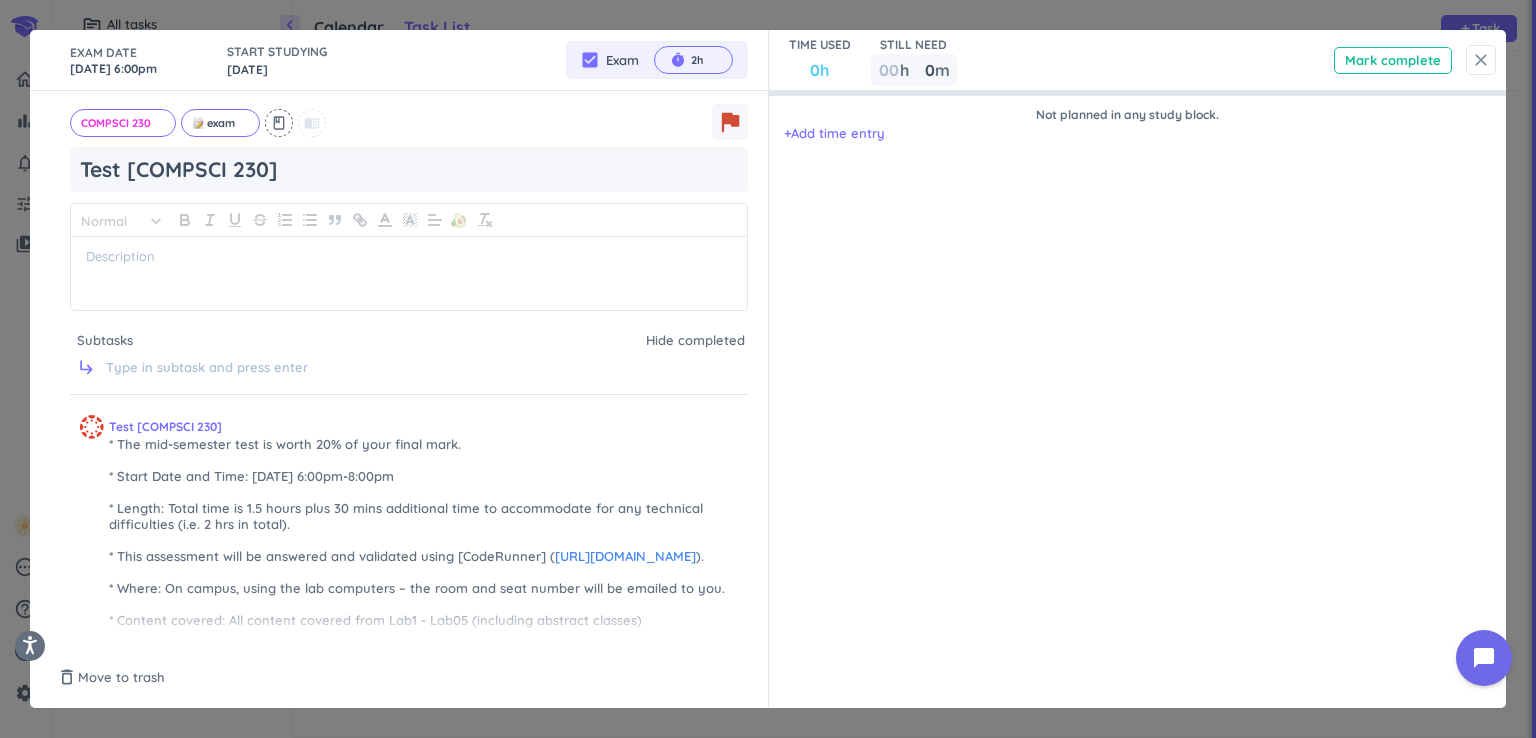 click on "close" at bounding box center (1481, 60) 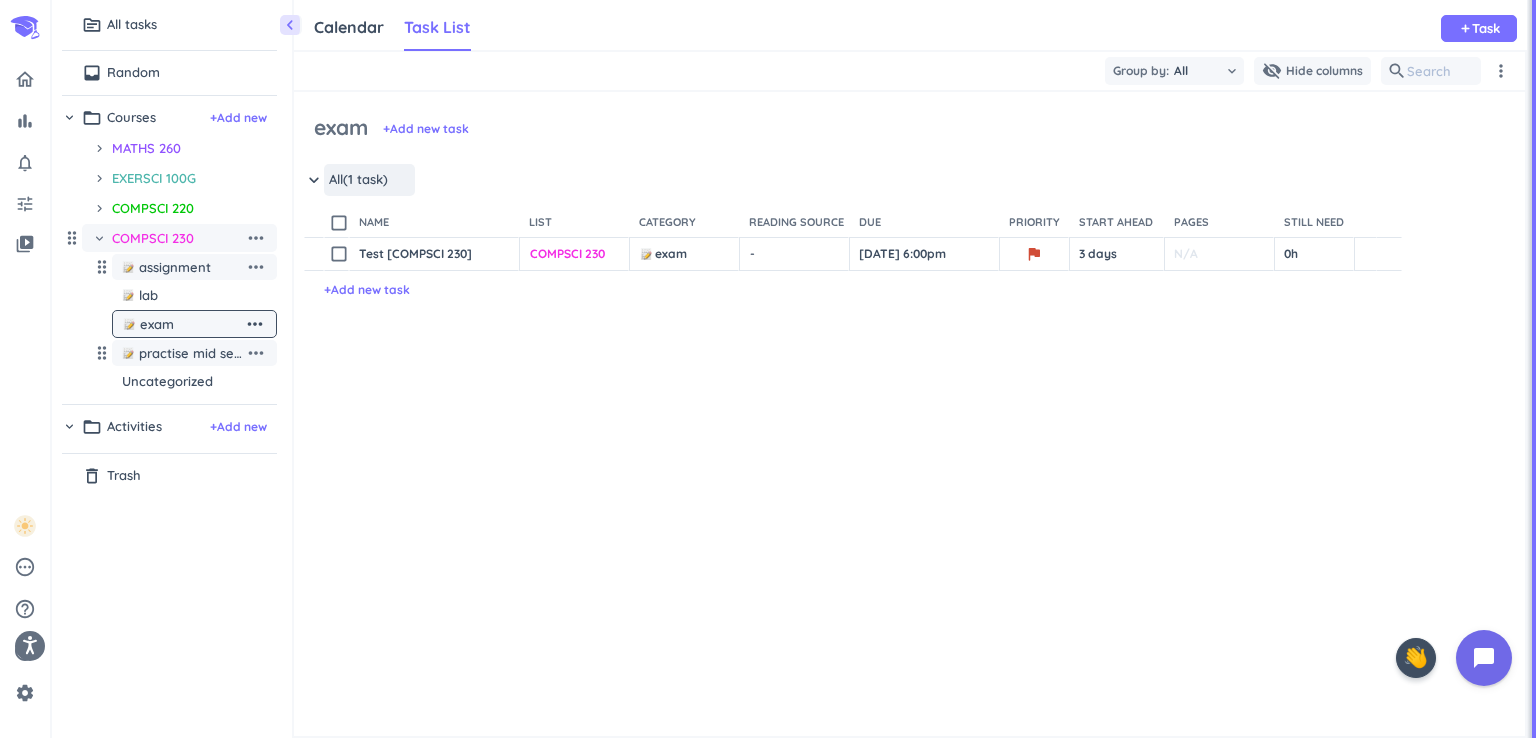 click on "practise mid sem" at bounding box center (192, 353) 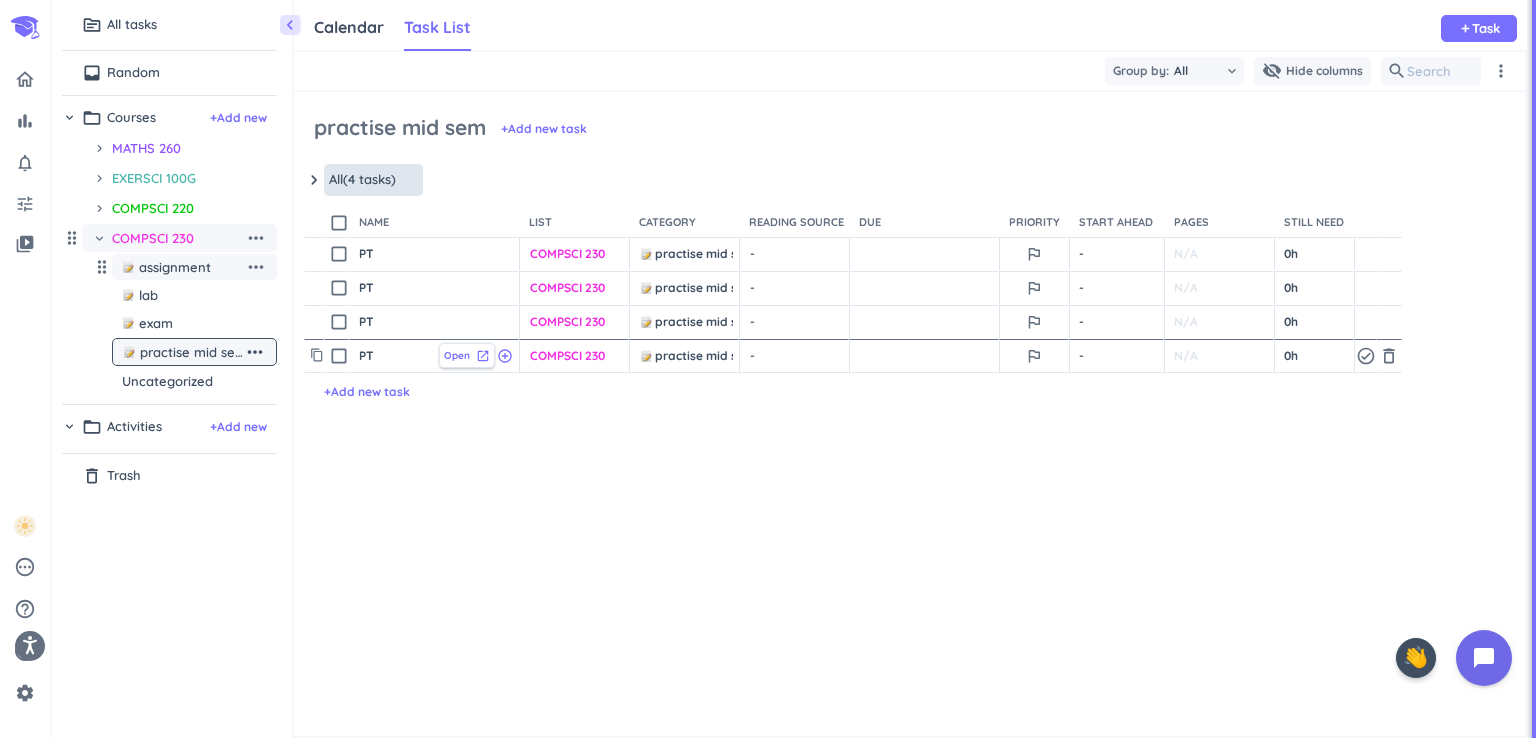 scroll, scrollTop: 8, scrollLeft: 8, axis: both 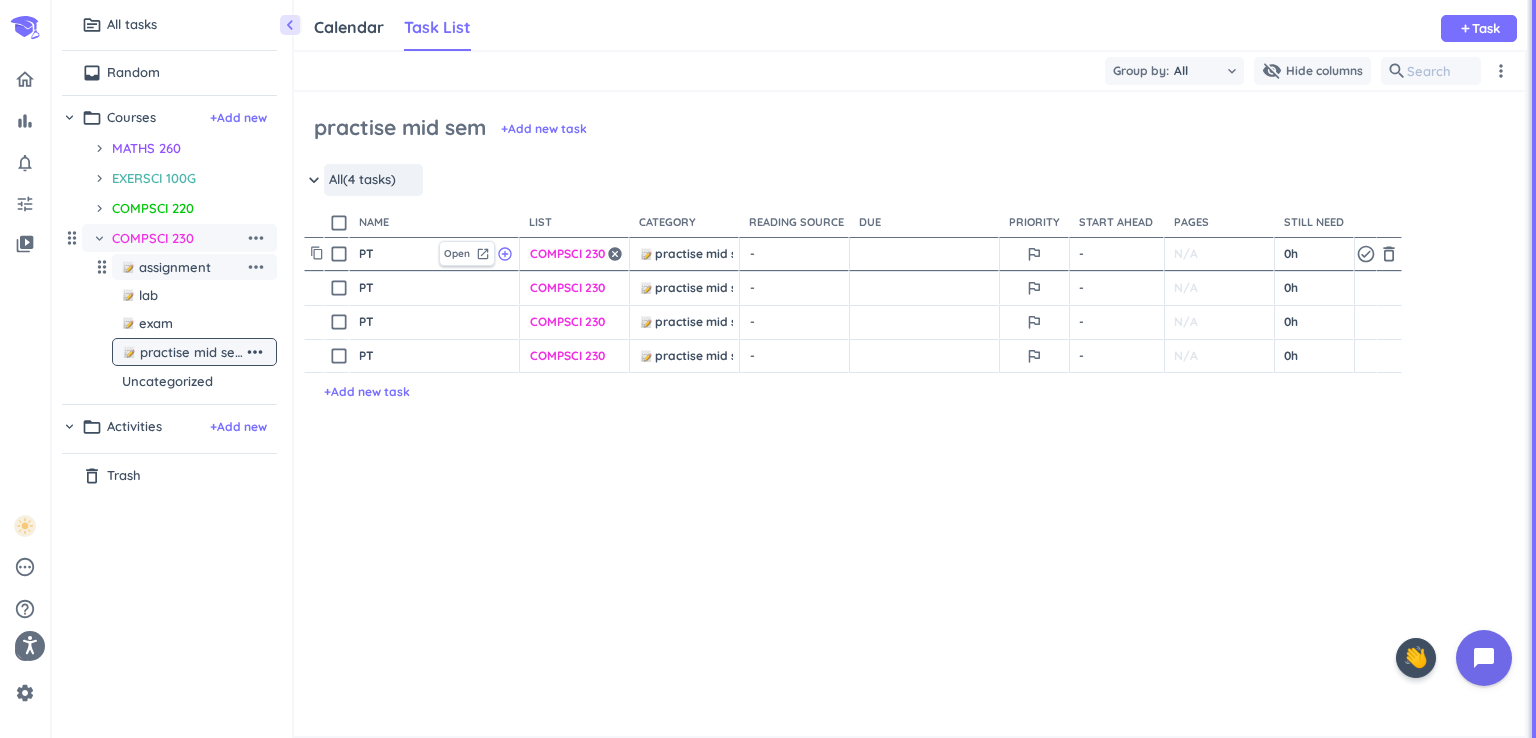 click on "COMPSCI 230" at bounding box center [567, 254] 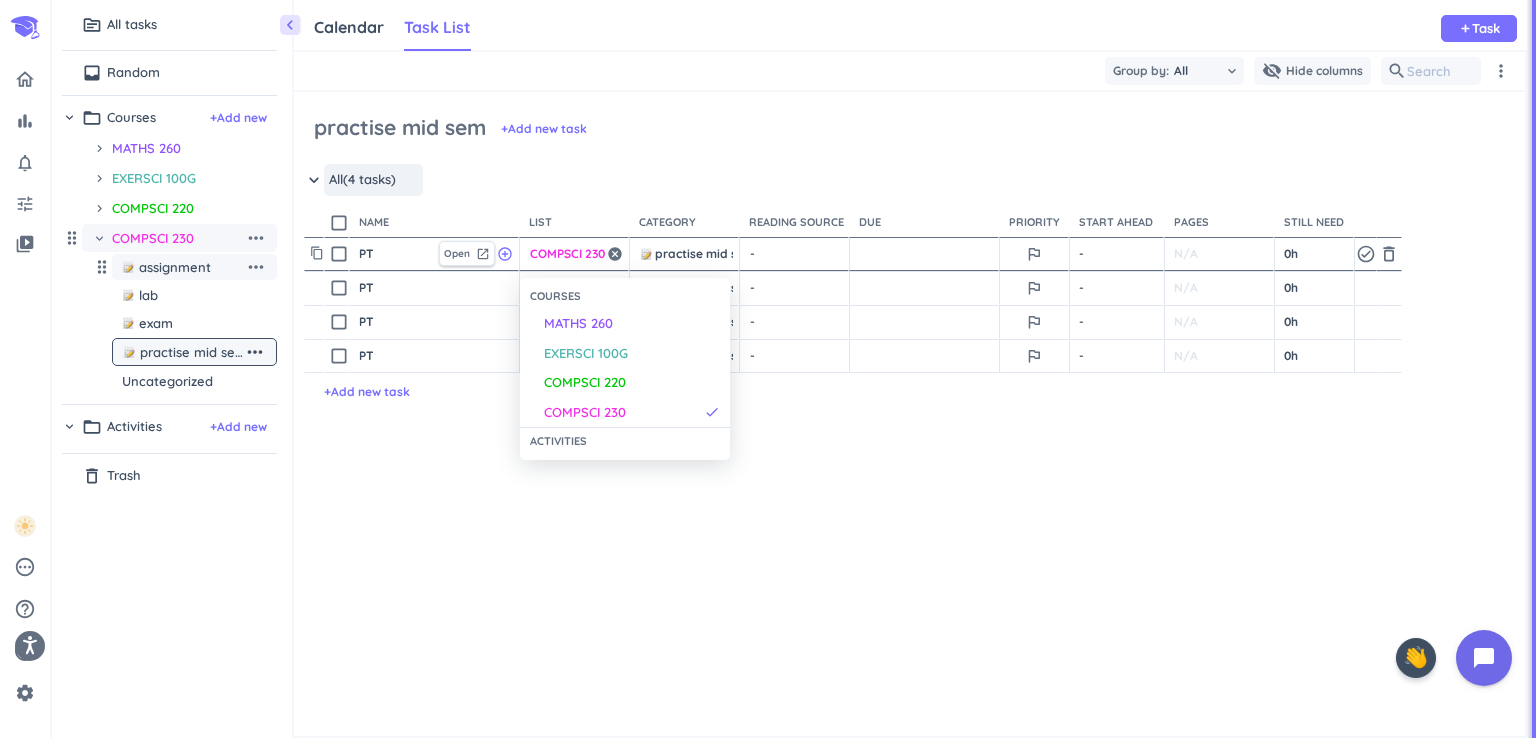 click at bounding box center (768, 369) 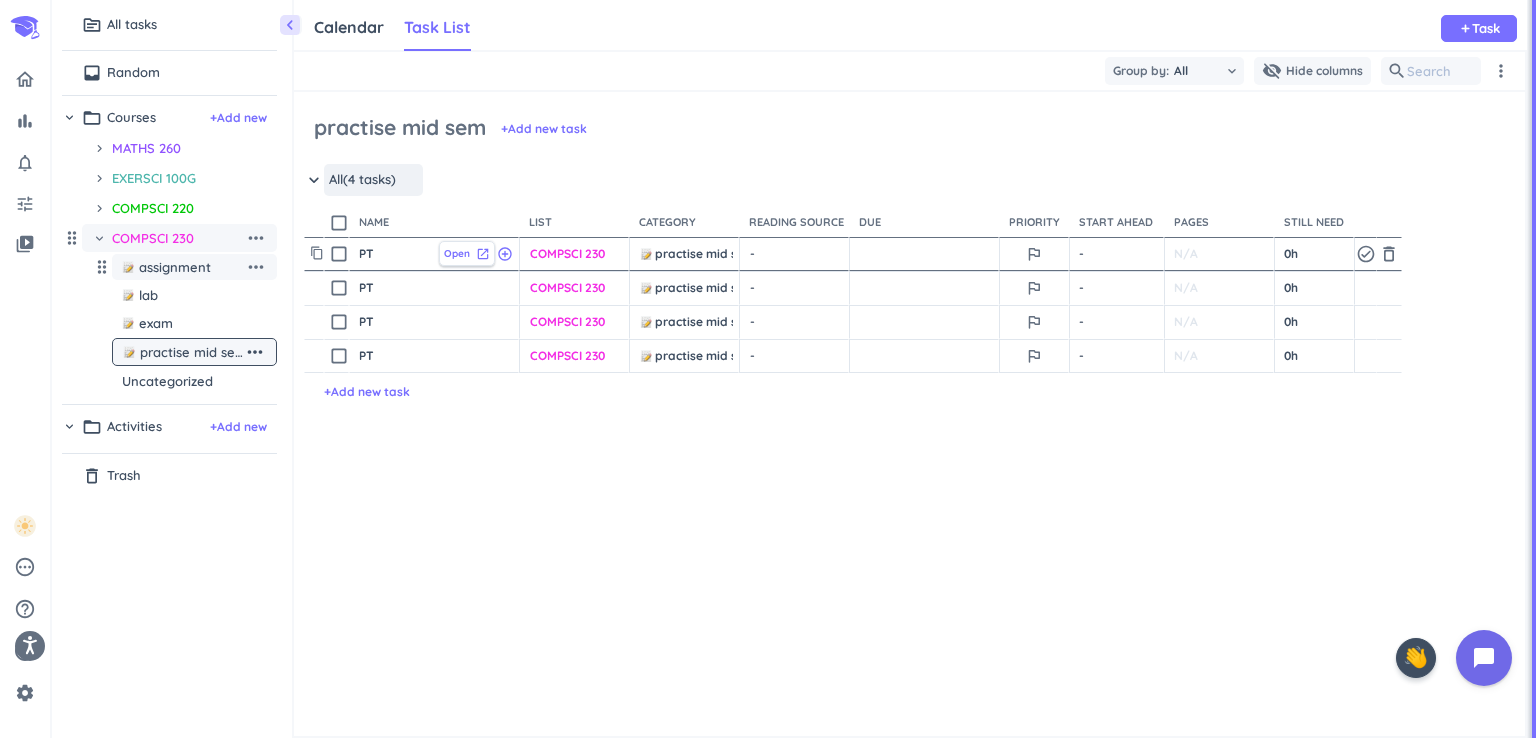 click on "Open" at bounding box center (457, 253) 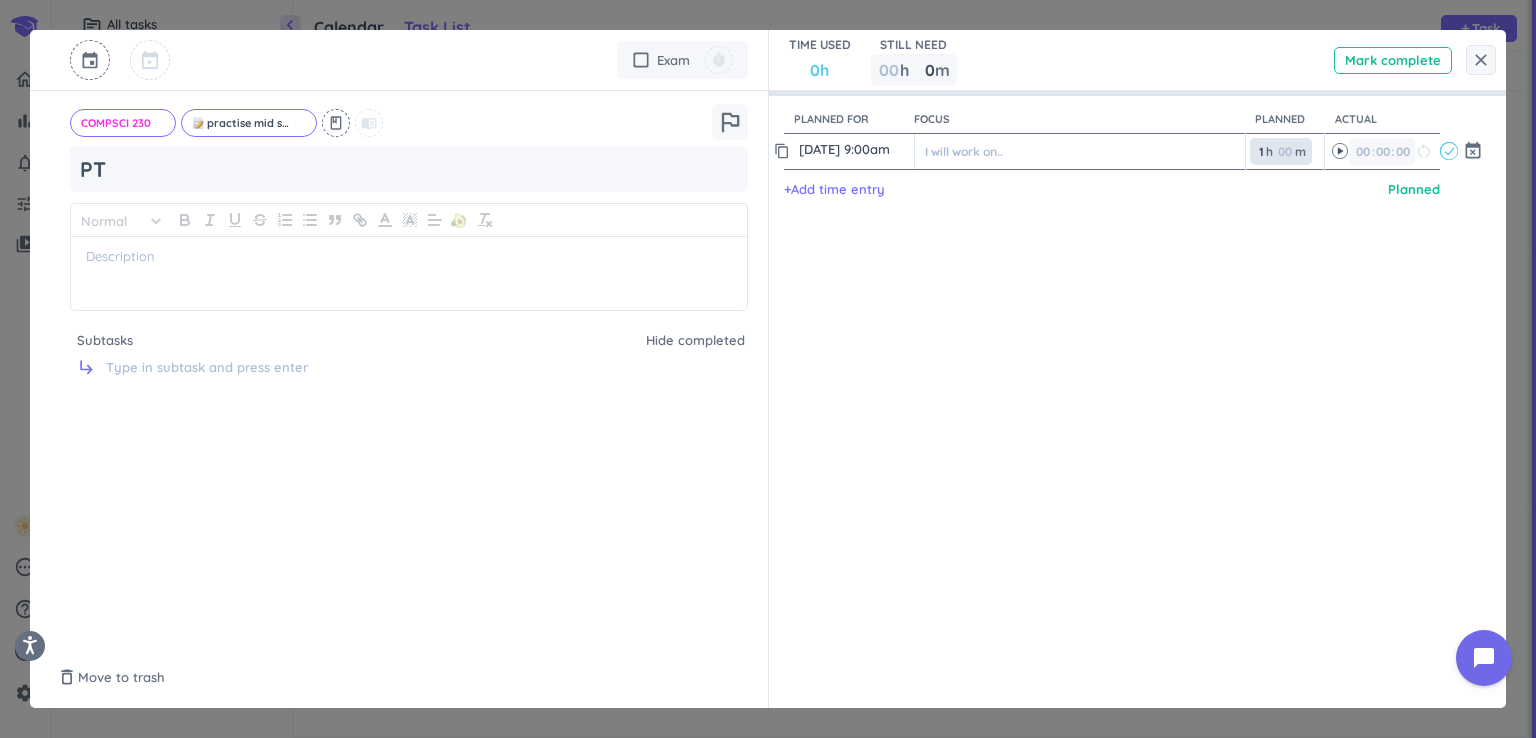 click on "1" at bounding box center (1260, 151) 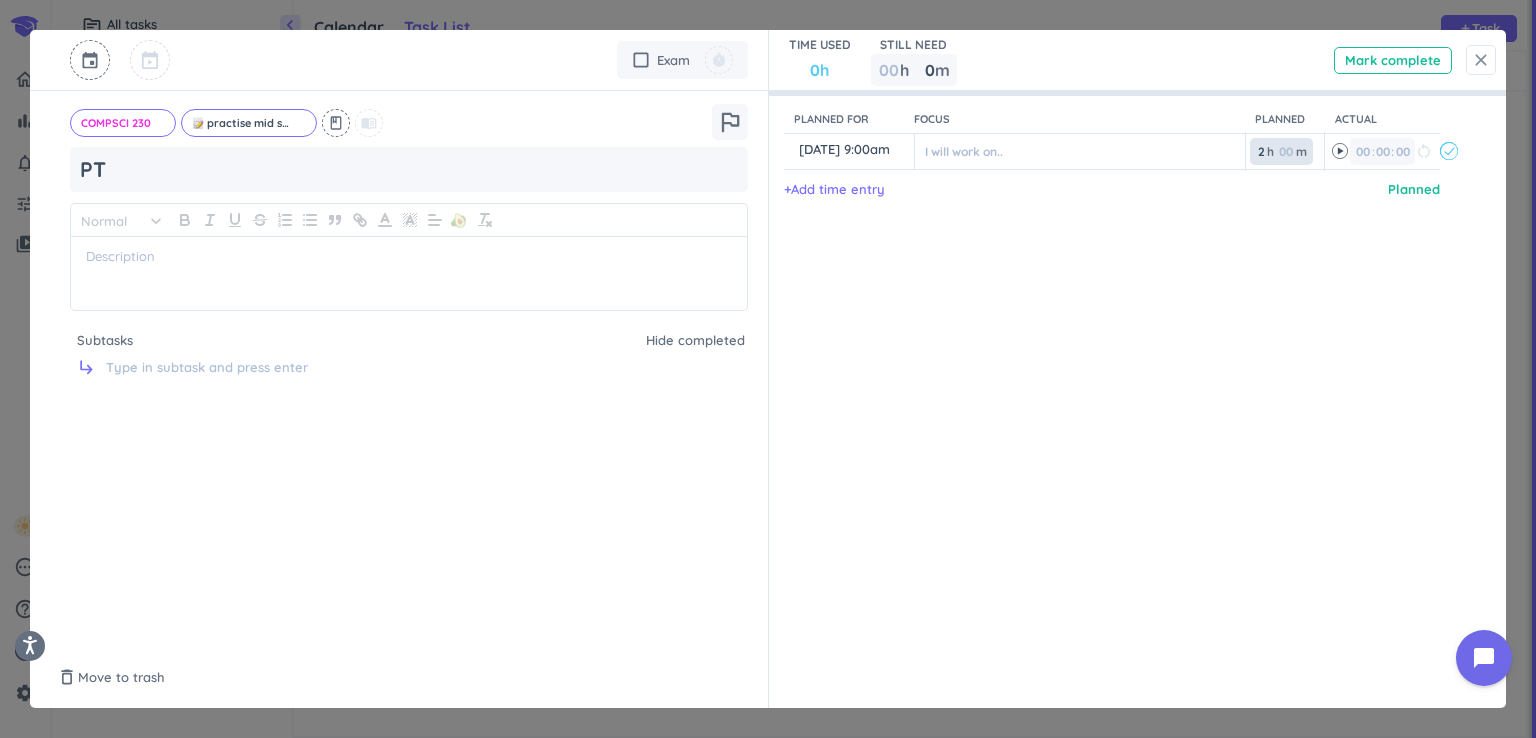 type on "2" 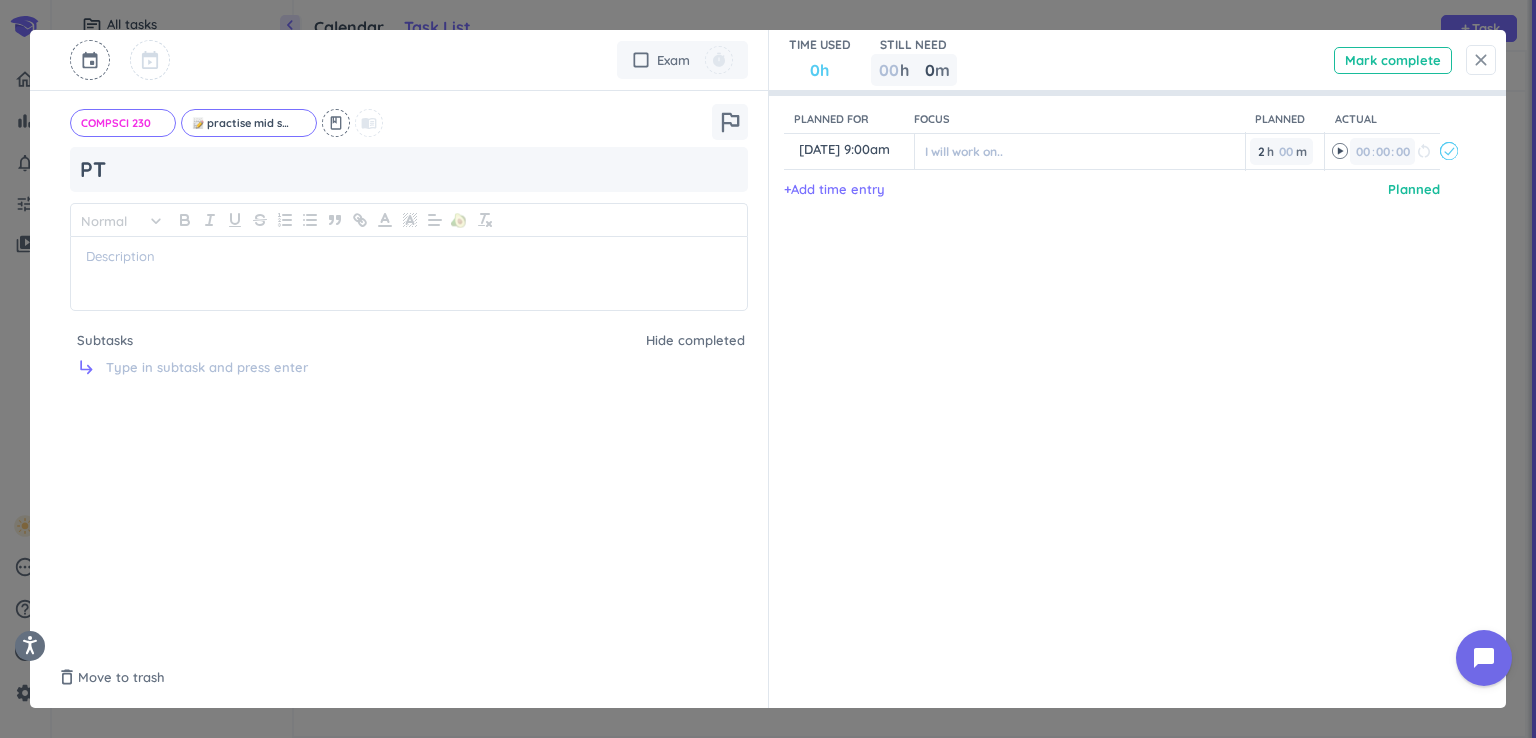 click on "close" at bounding box center [1481, 60] 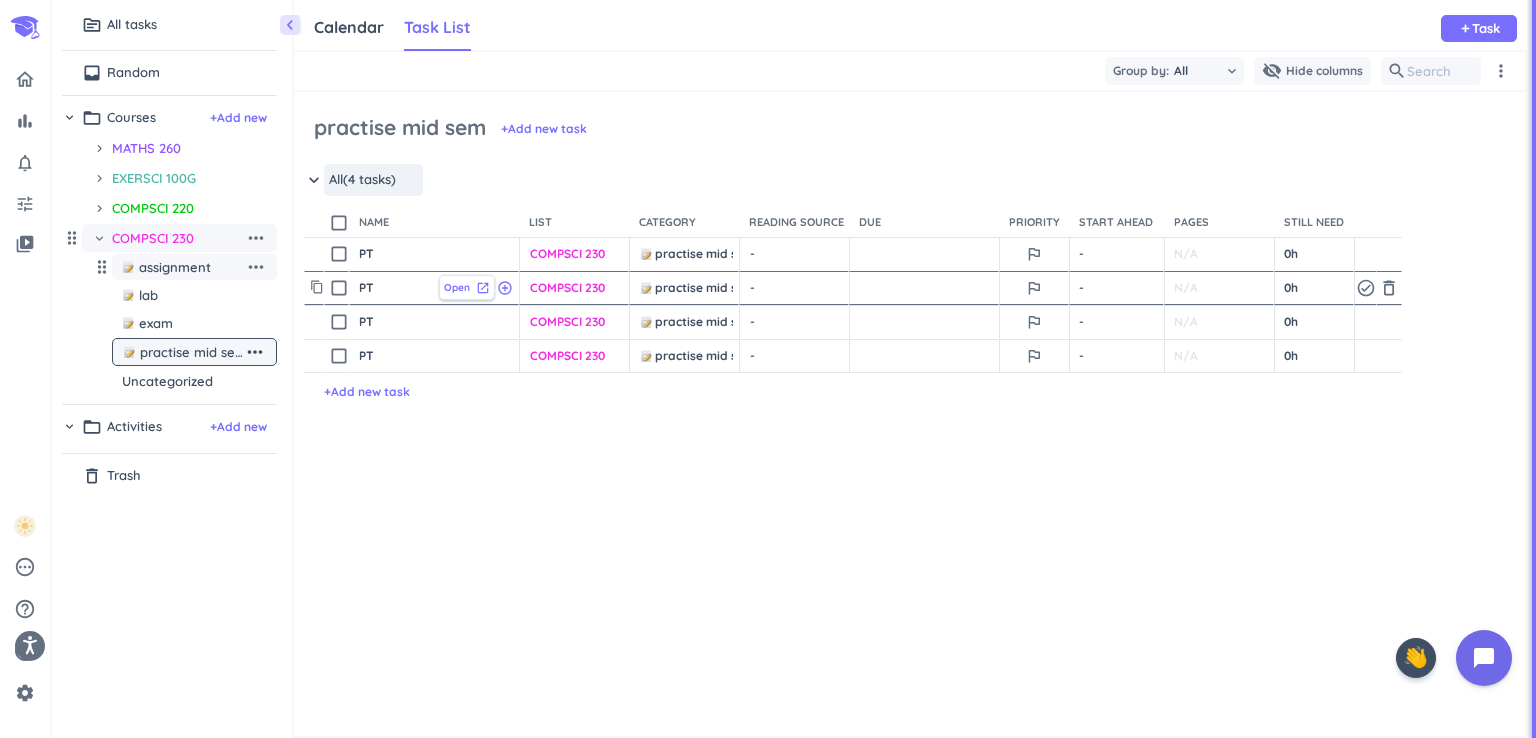 click on "Open" at bounding box center [457, 287] 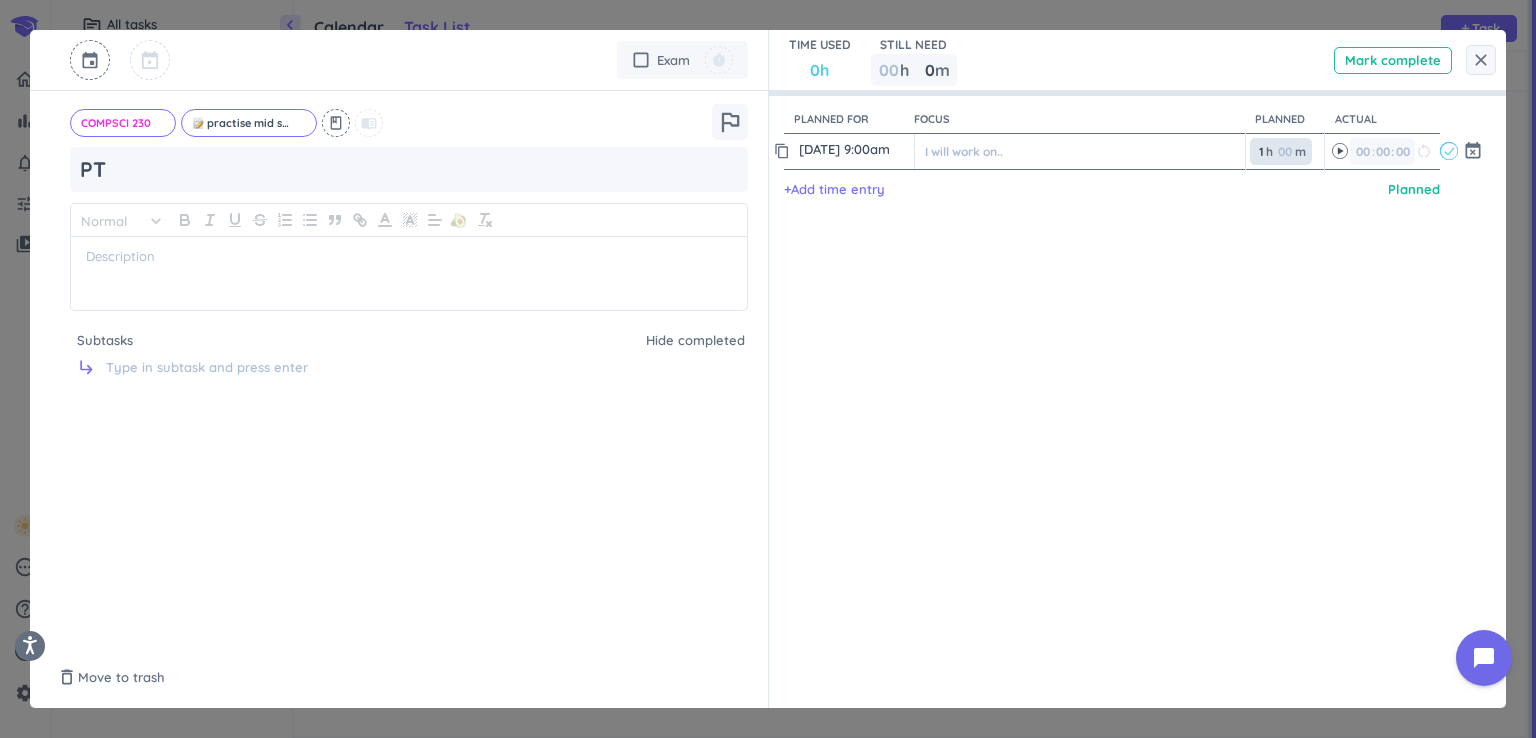 click on "1 1 00" at bounding box center [1265, 151] 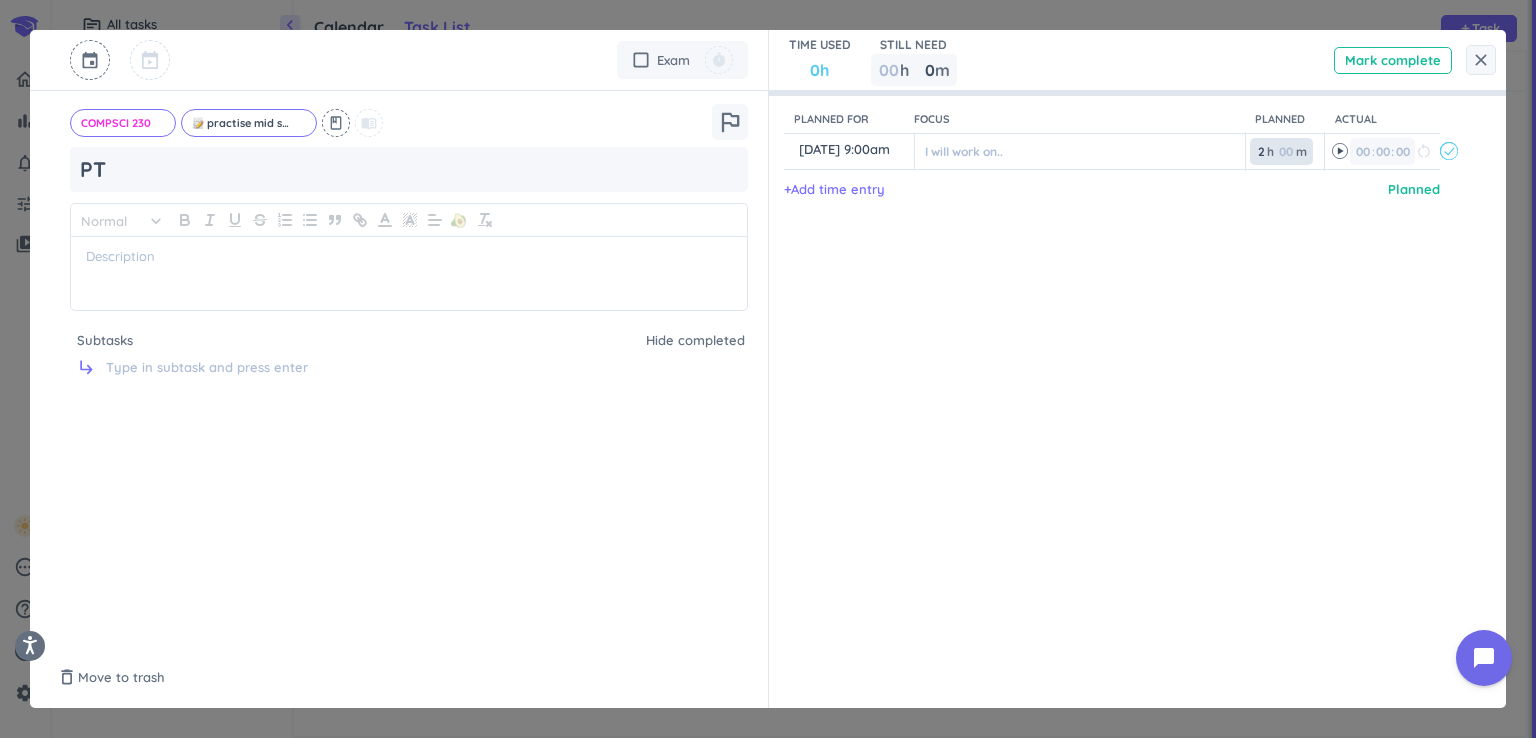 type on "2" 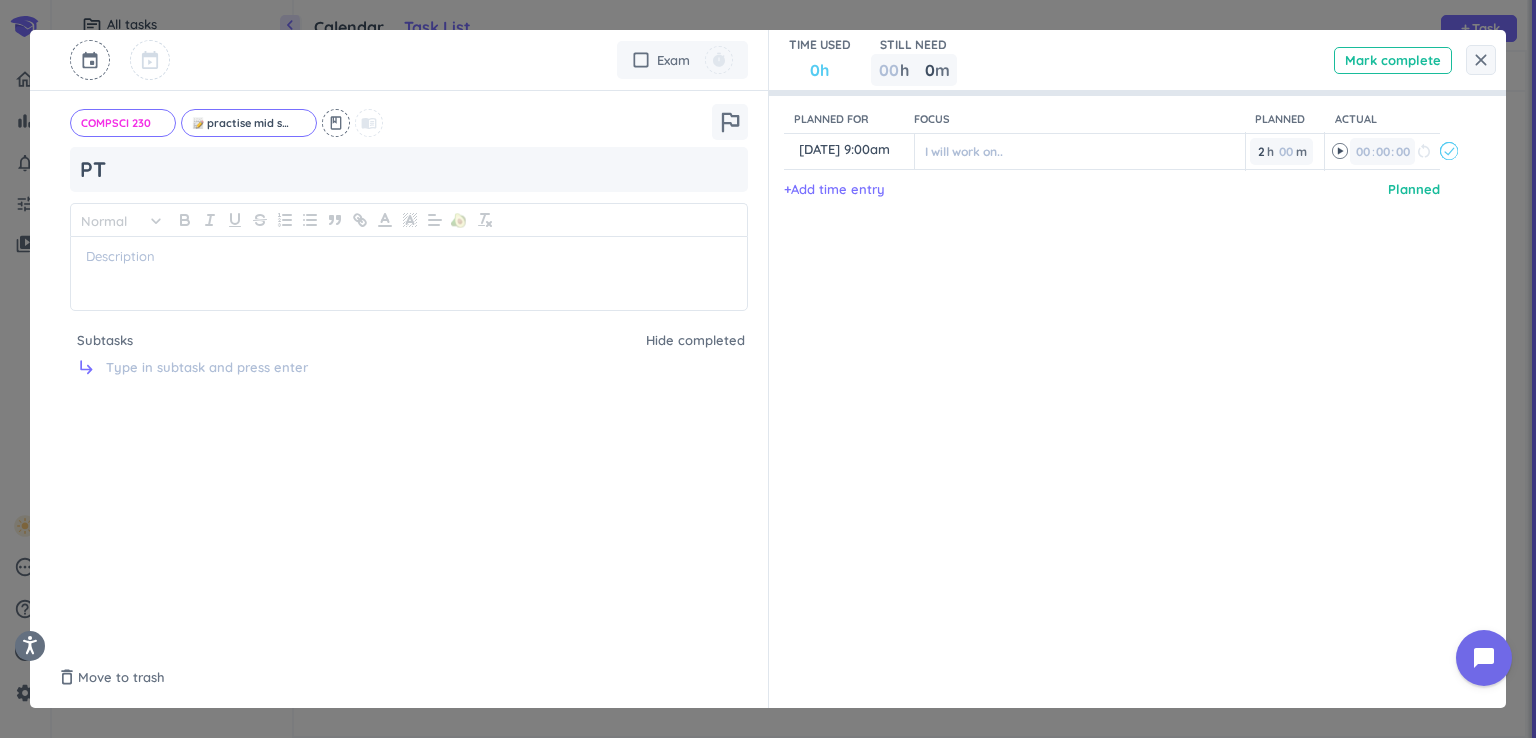 click on "close" at bounding box center (1481, 60) 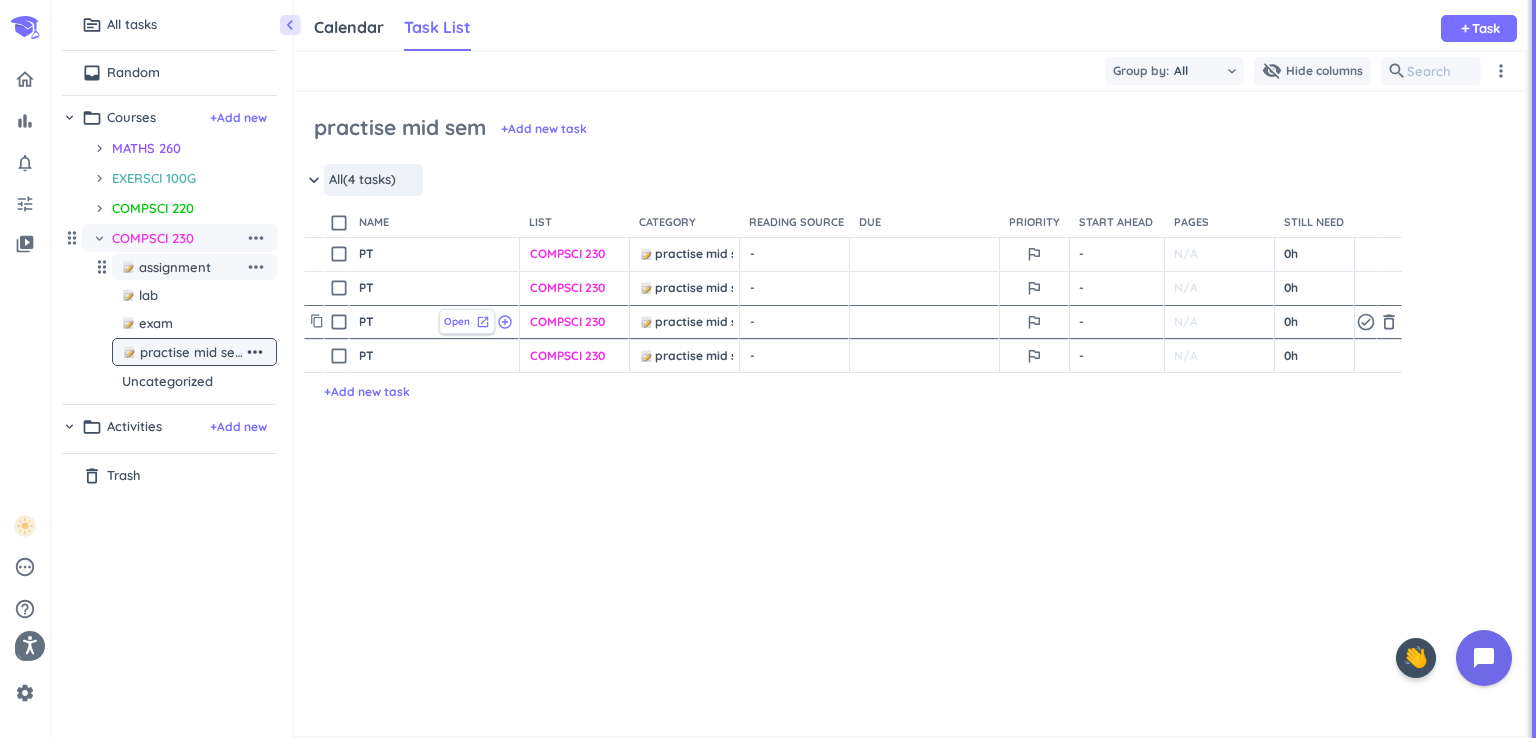 click on "Open" at bounding box center [457, 321] 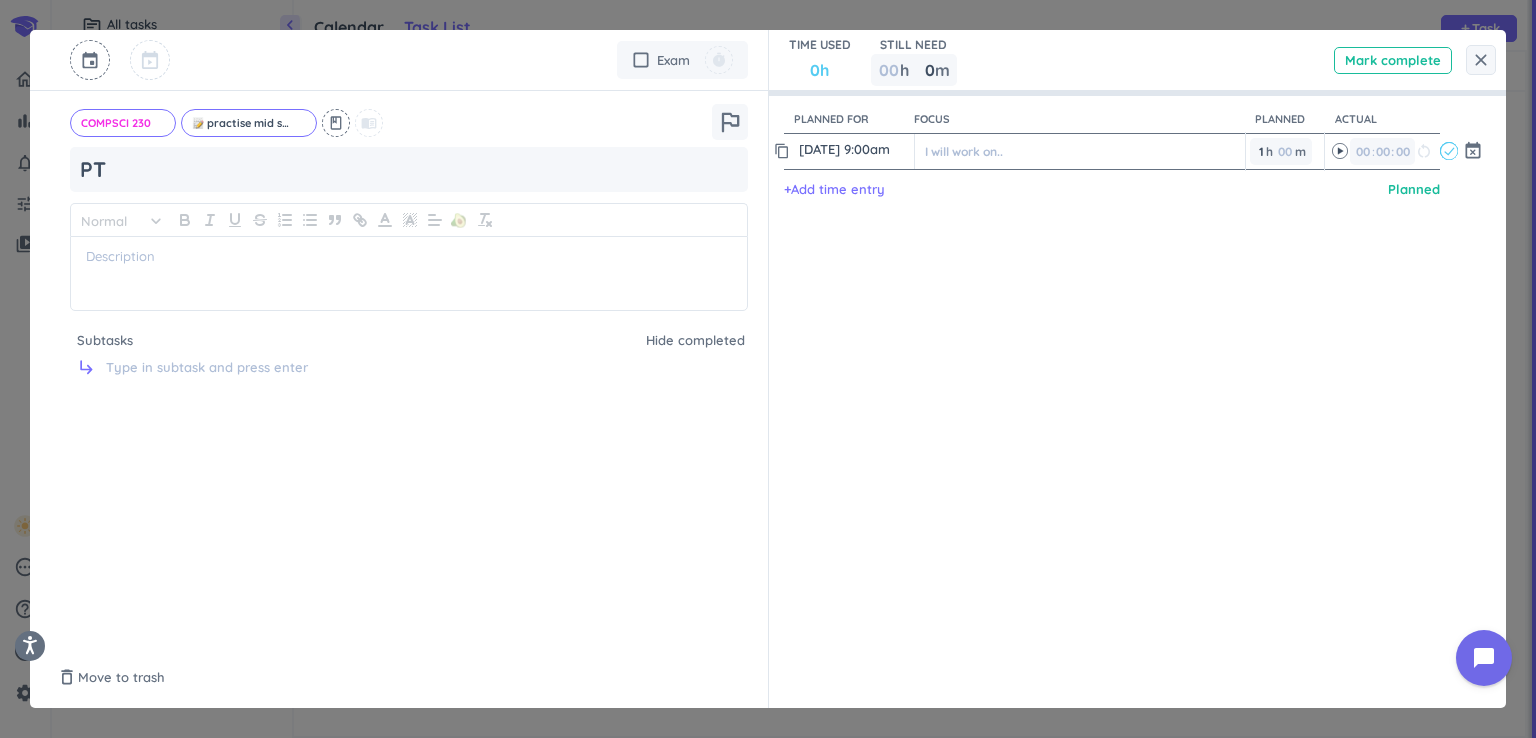 drag, startPoint x: 1256, startPoint y: 157, endPoint x: 1240, endPoint y: 158, distance: 16.03122 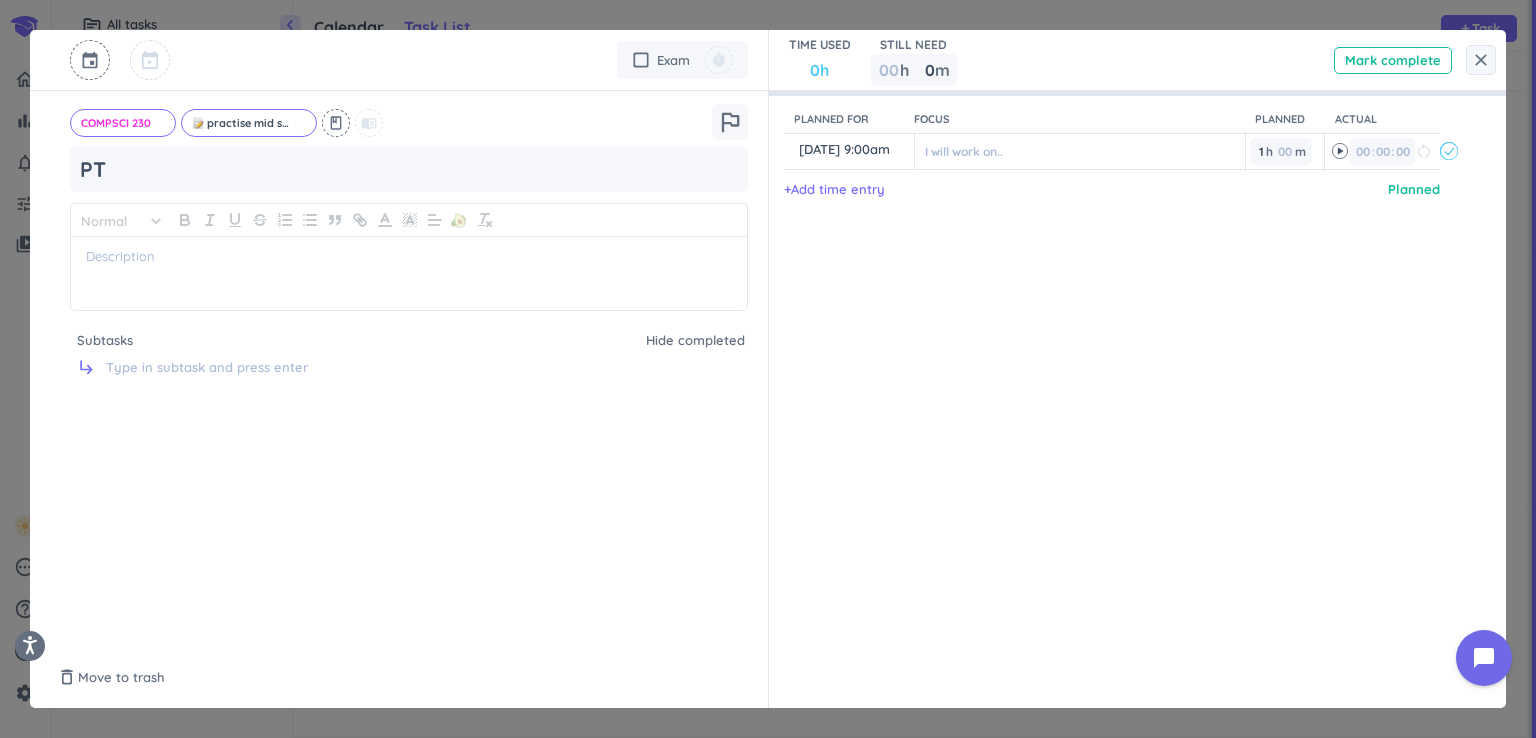 click on "Planned for Focus Planned Actual content_copy 12 Aug, 9:00am ️ I will work on.. 1 1 00 h 00 m 00 00 : 00 restart_alt event_busy +  Add time entry Planned" at bounding box center [1128, 369] 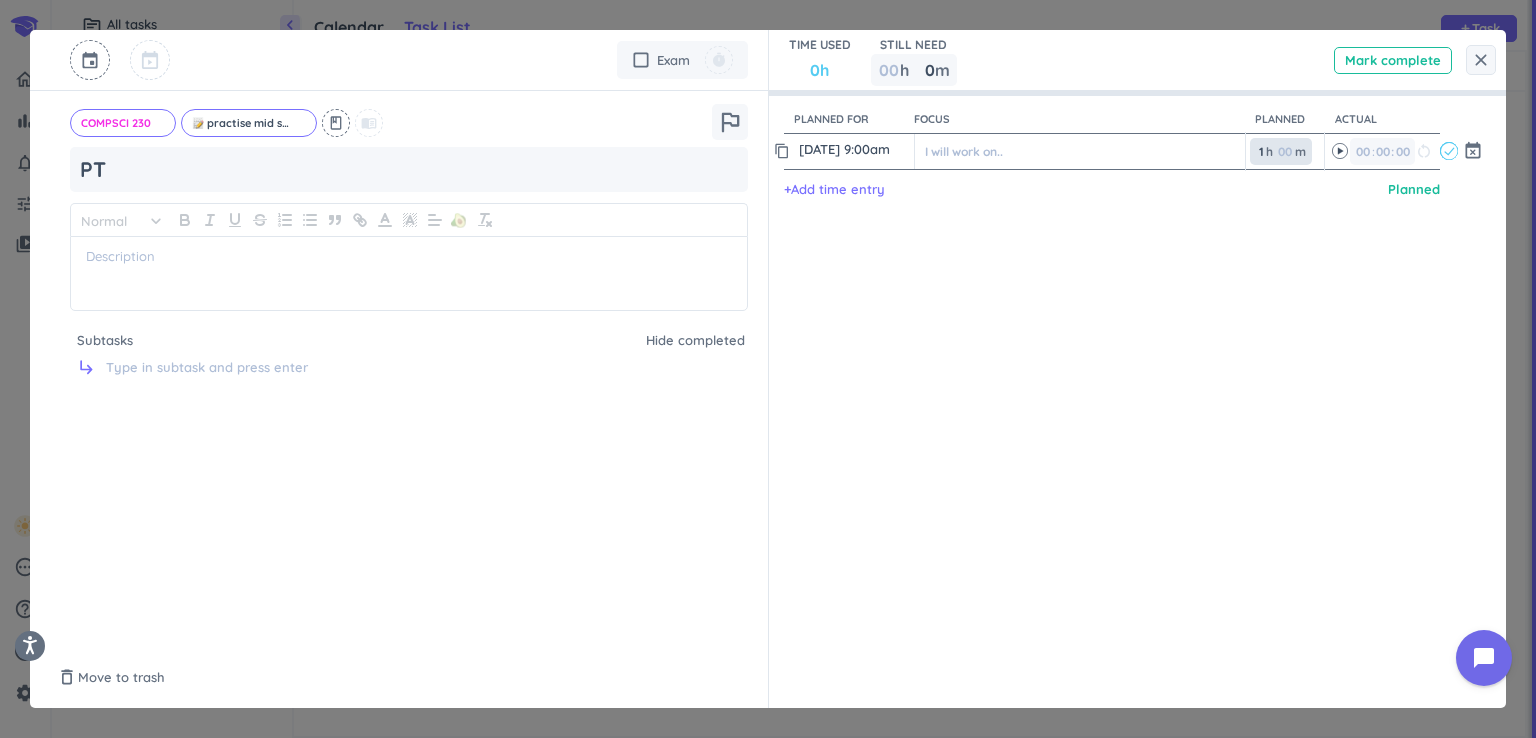 click on "1" at bounding box center [1260, 151] 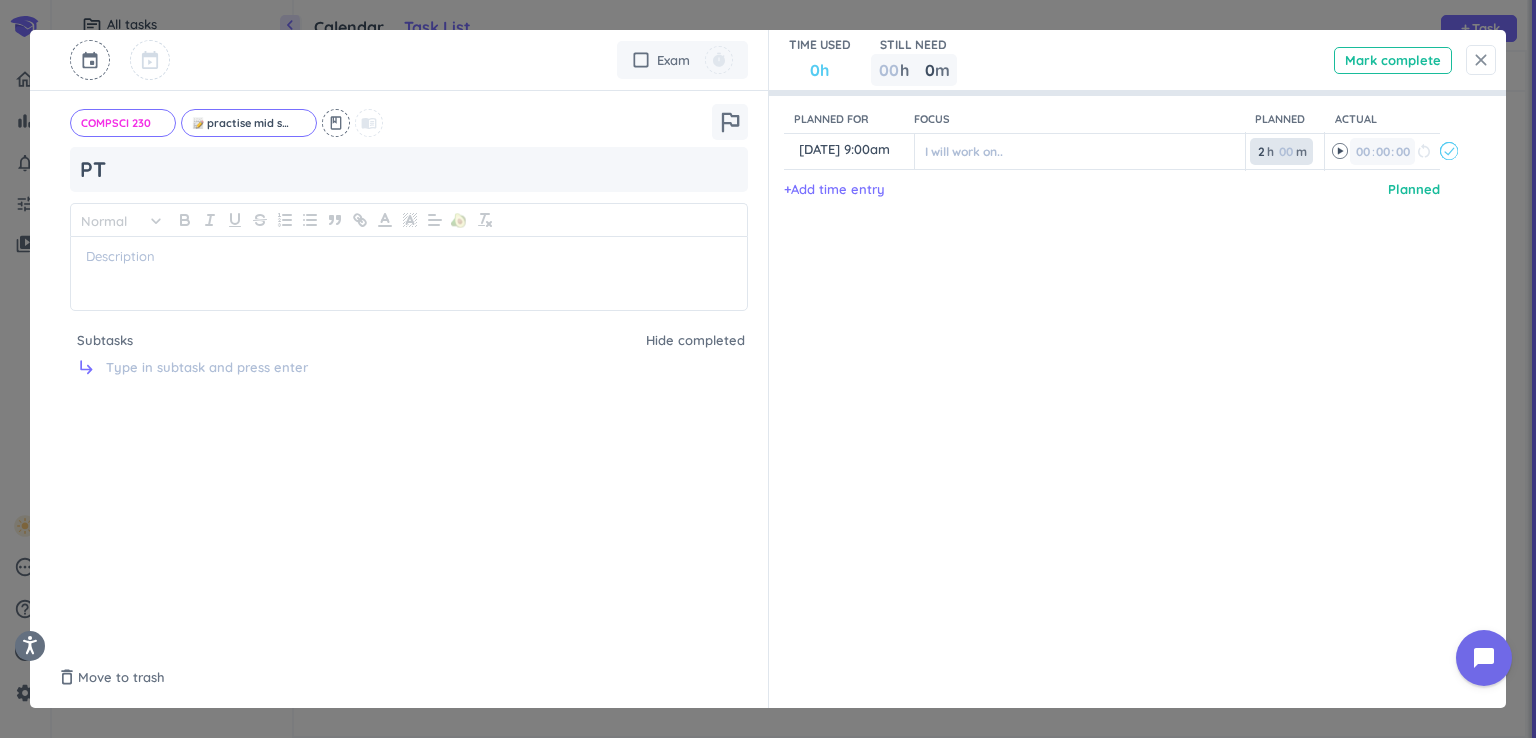 type on "2" 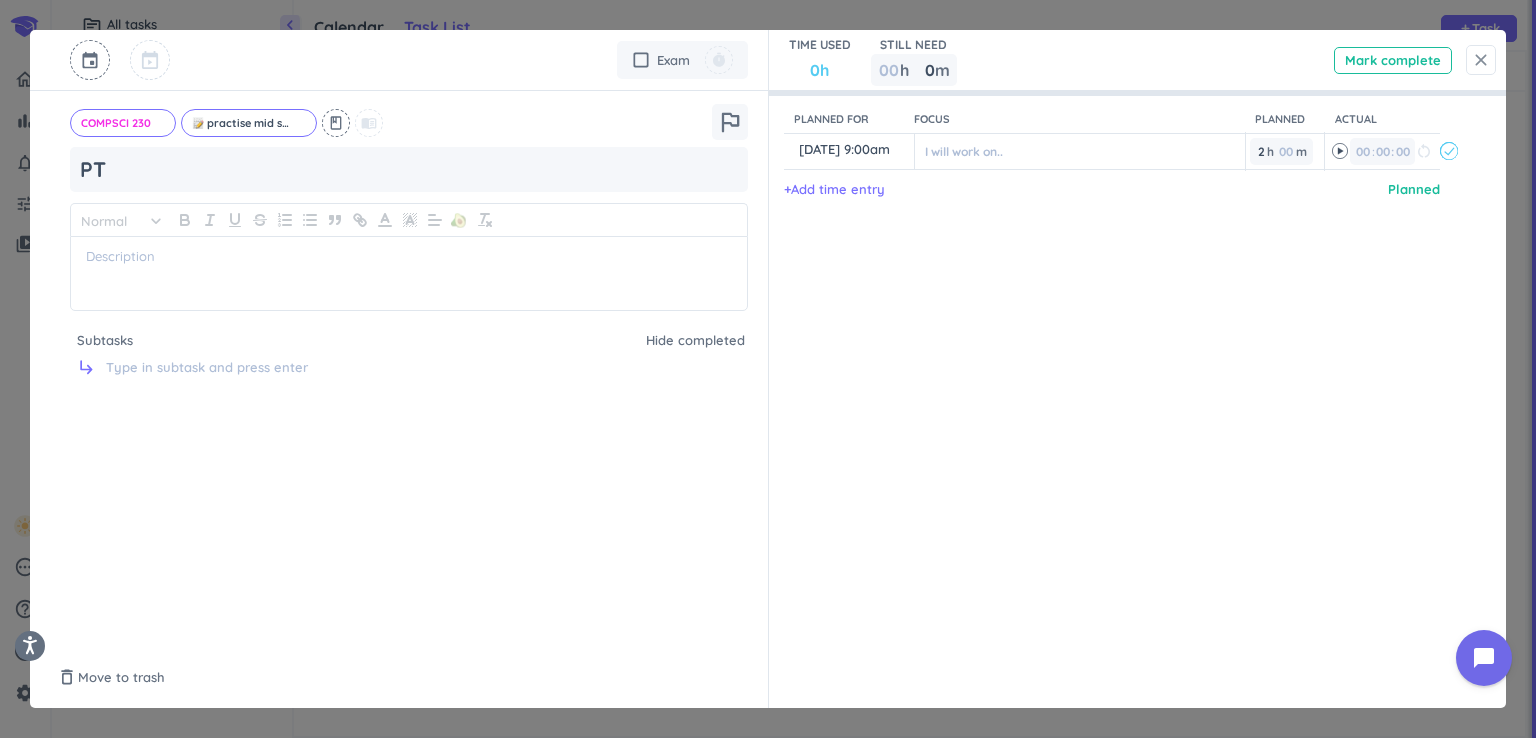 click on "close" at bounding box center [1481, 60] 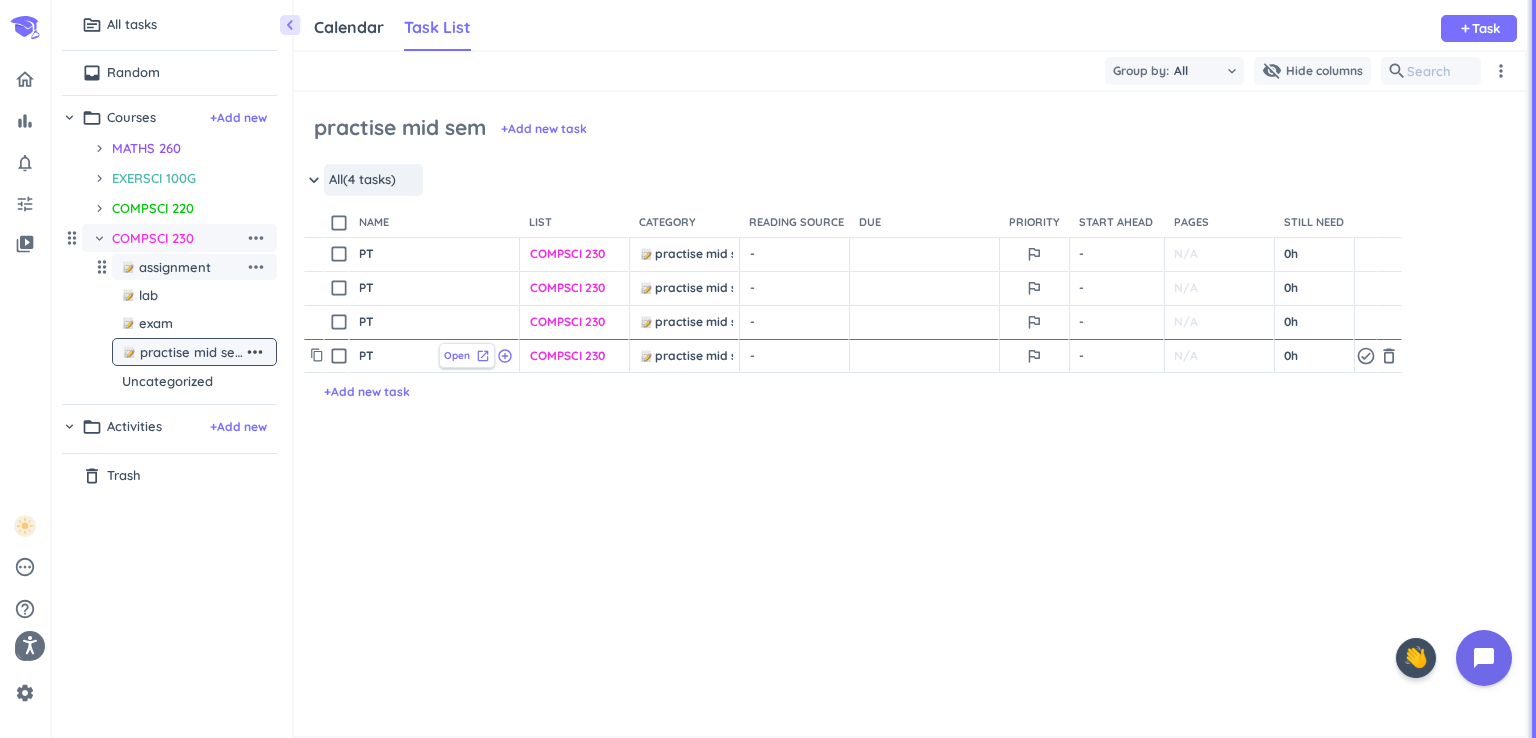 click on "Open launch" at bounding box center (467, 355) 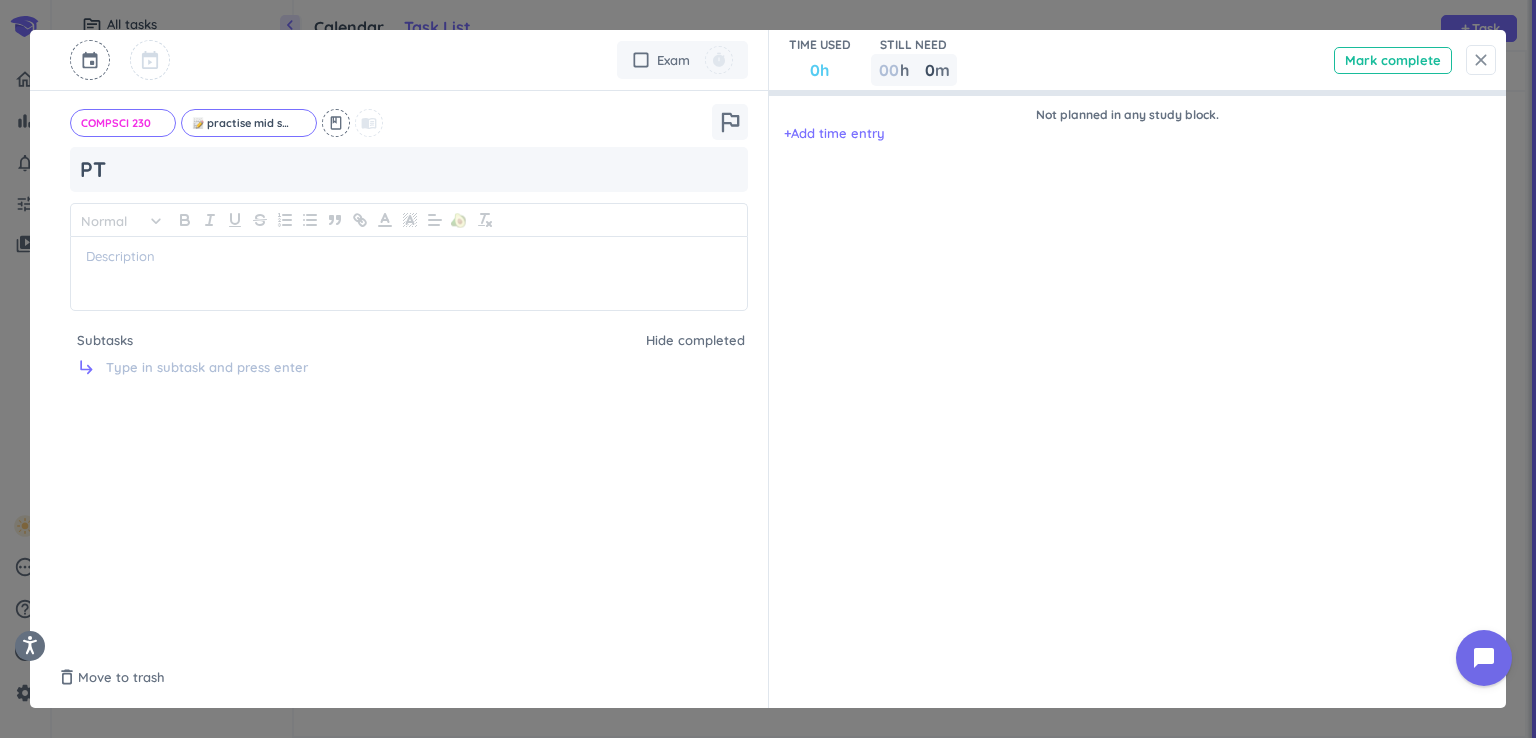 click on "close" at bounding box center (1481, 60) 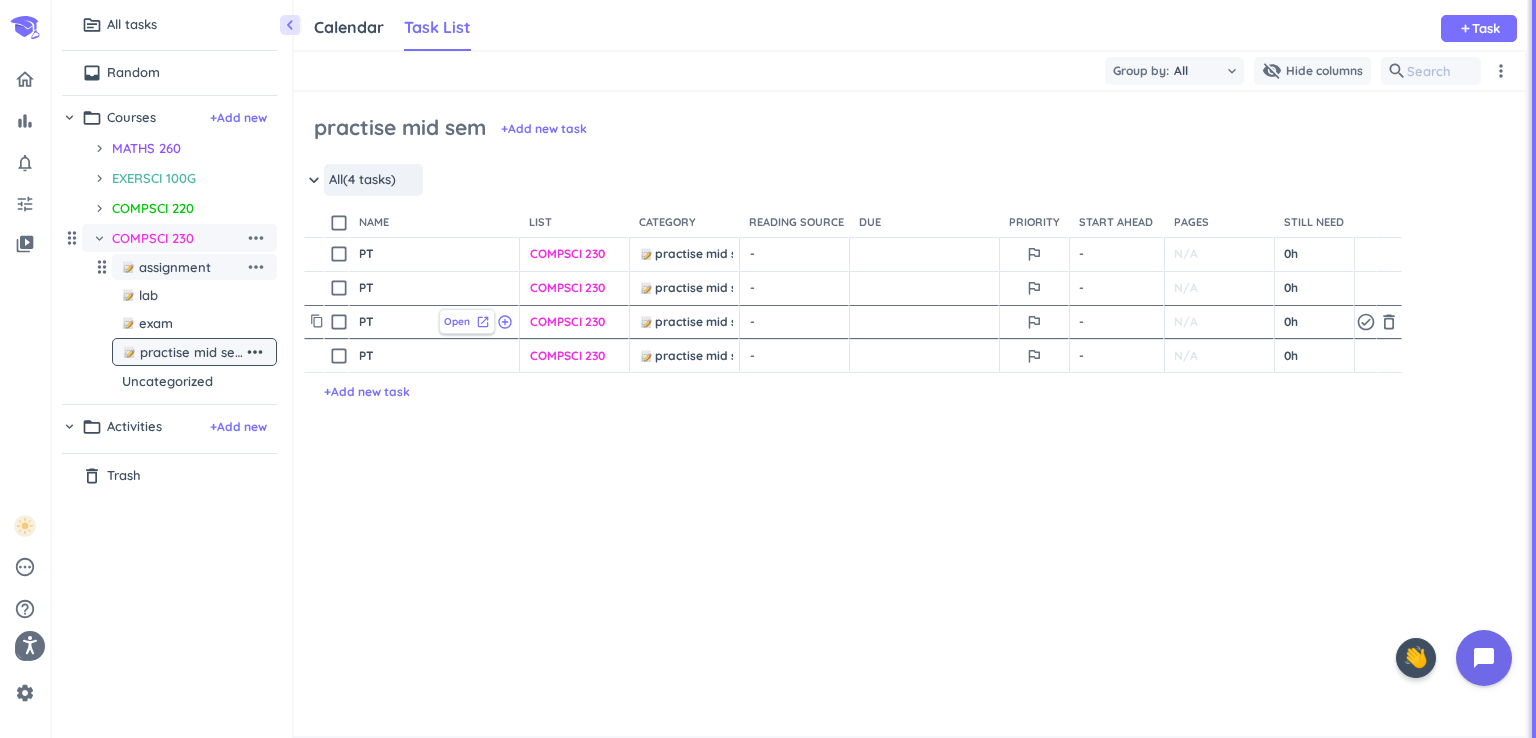 click on "Open" at bounding box center (457, 321) 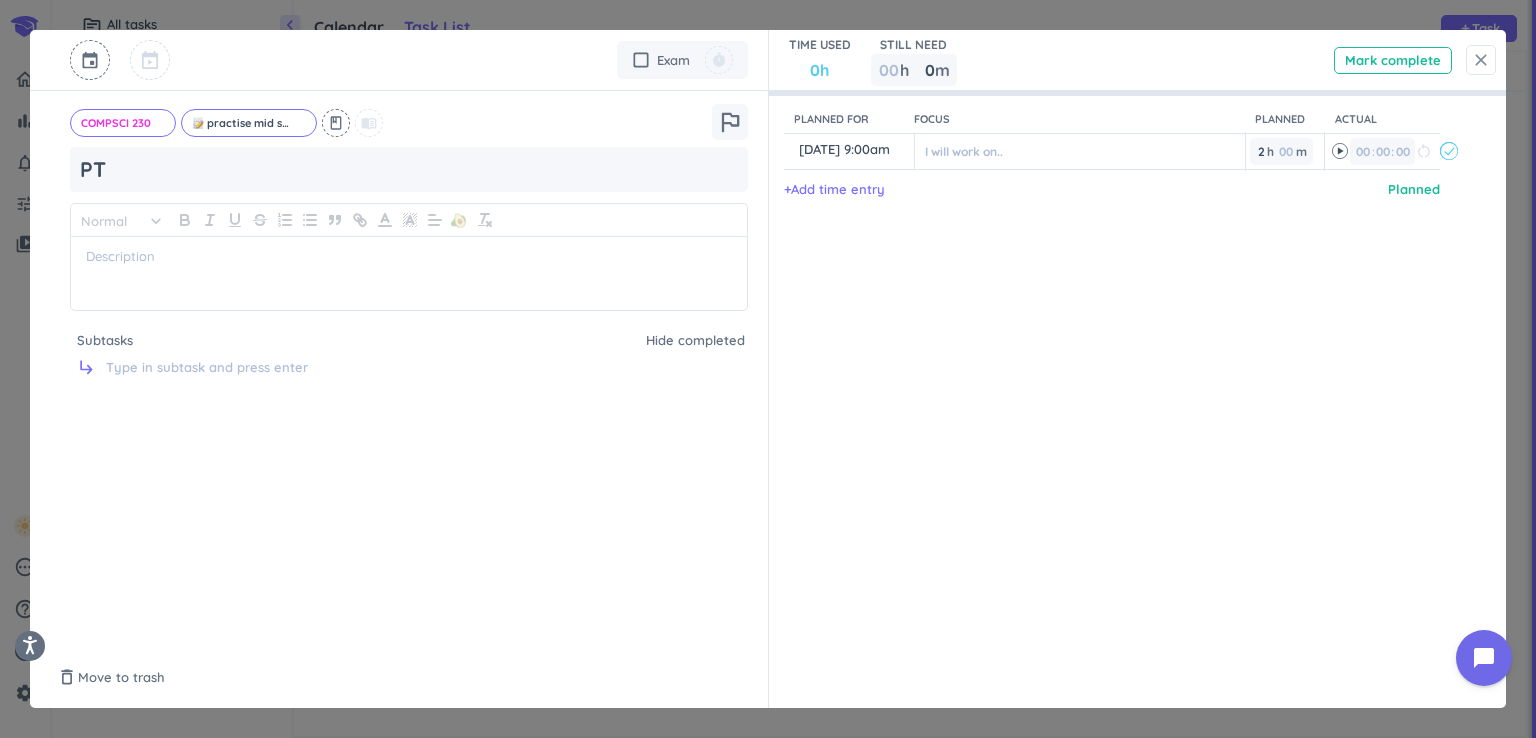 click on "close" at bounding box center [1481, 60] 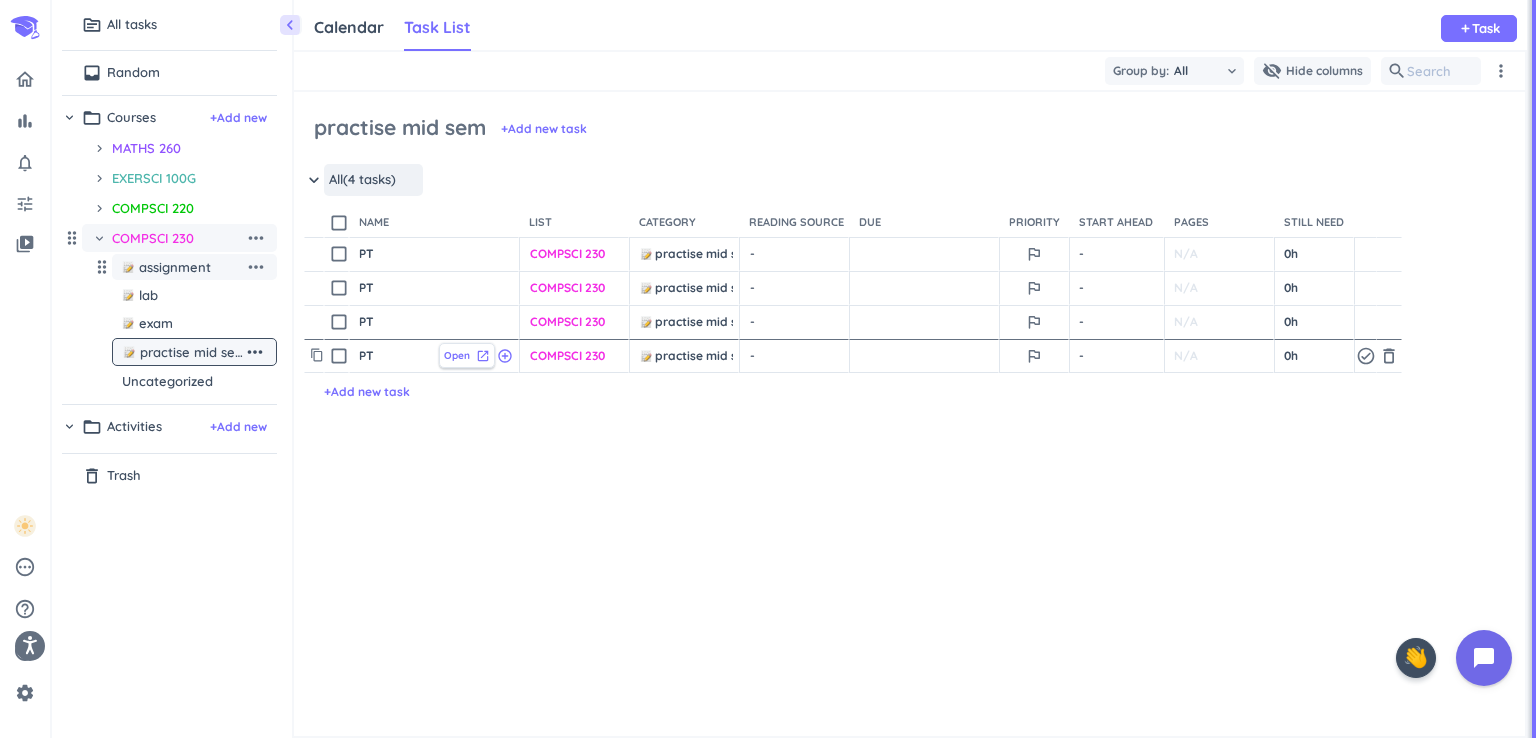 click on "Open launch" at bounding box center (467, 355) 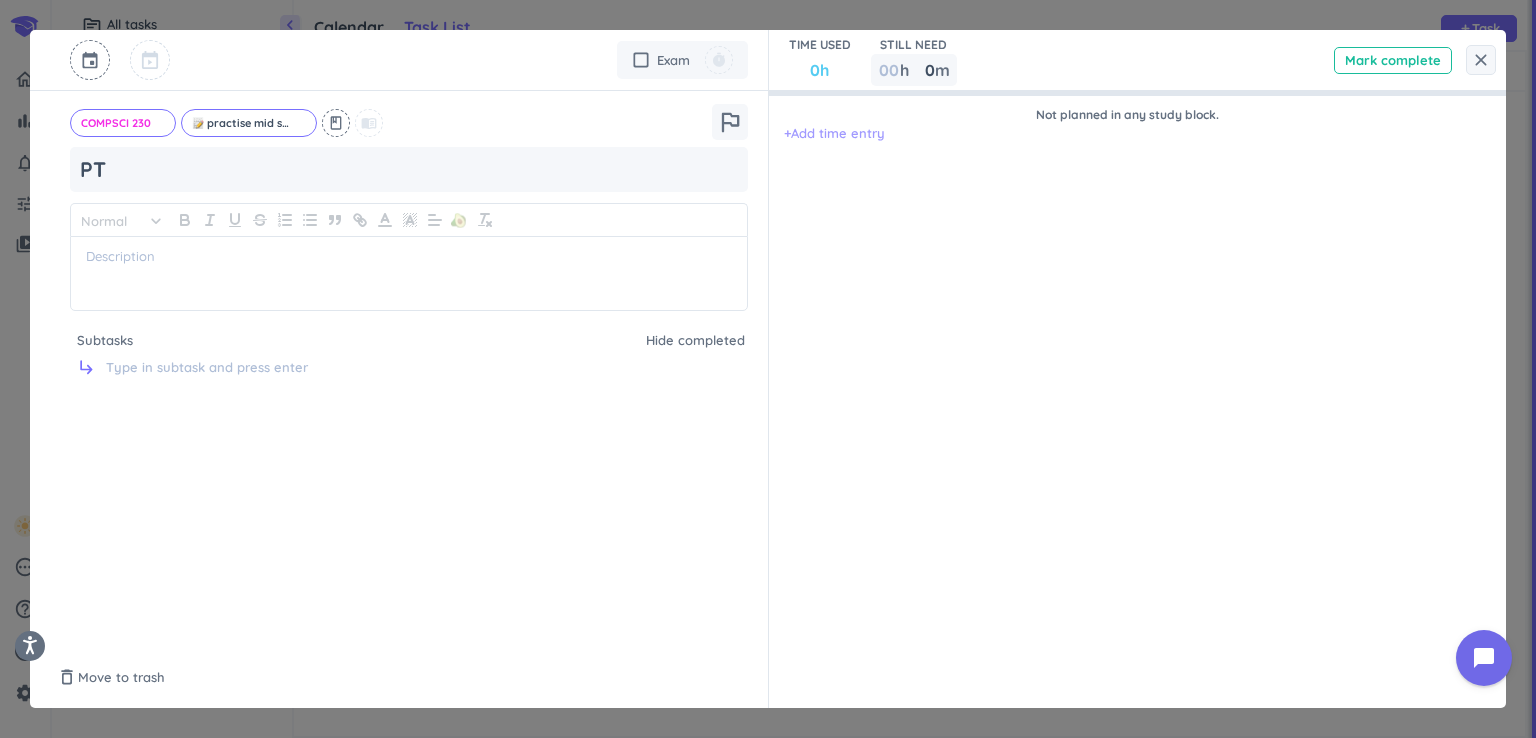 click on "+  Add time entry" at bounding box center [834, 134] 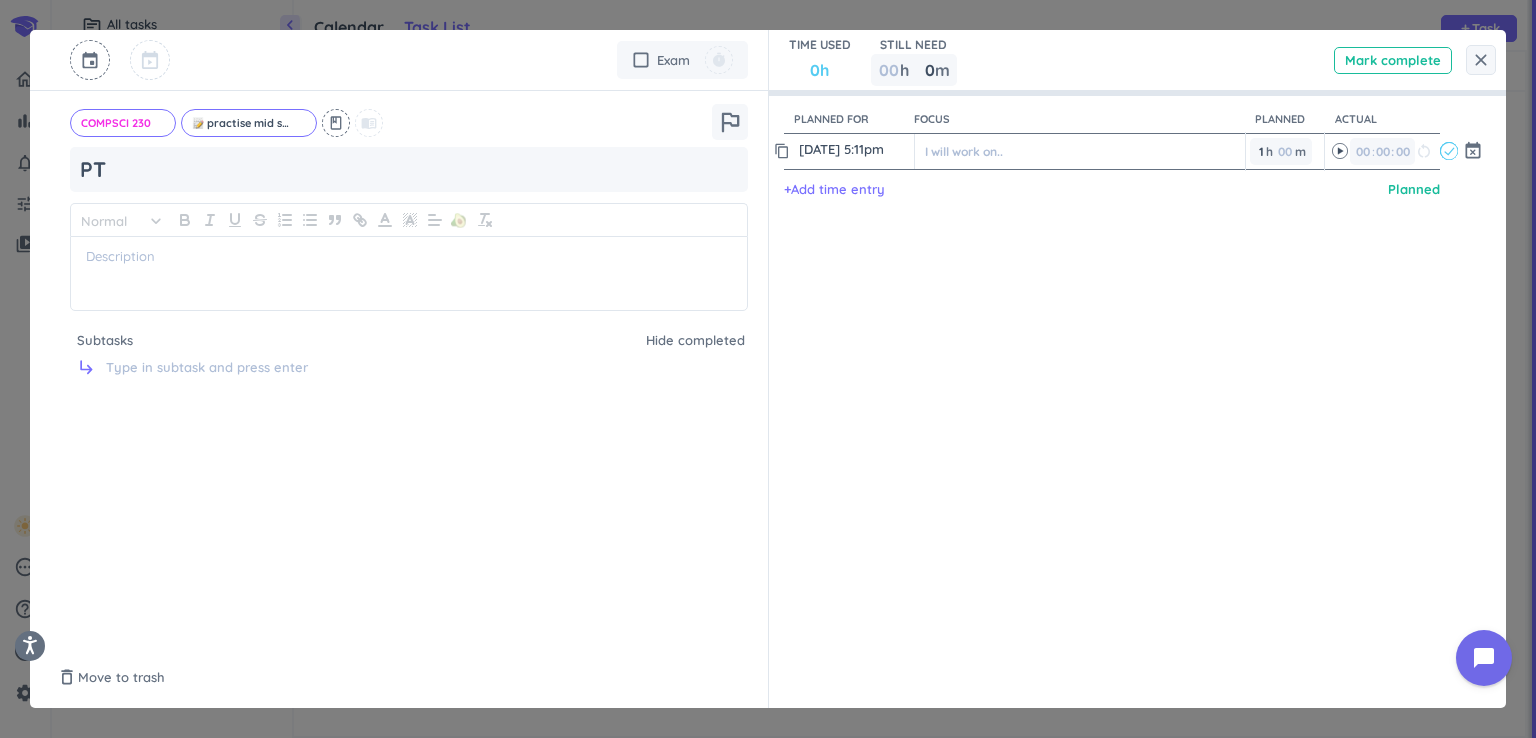 click on "20 Jul, 5:11pm" at bounding box center (854, 149) 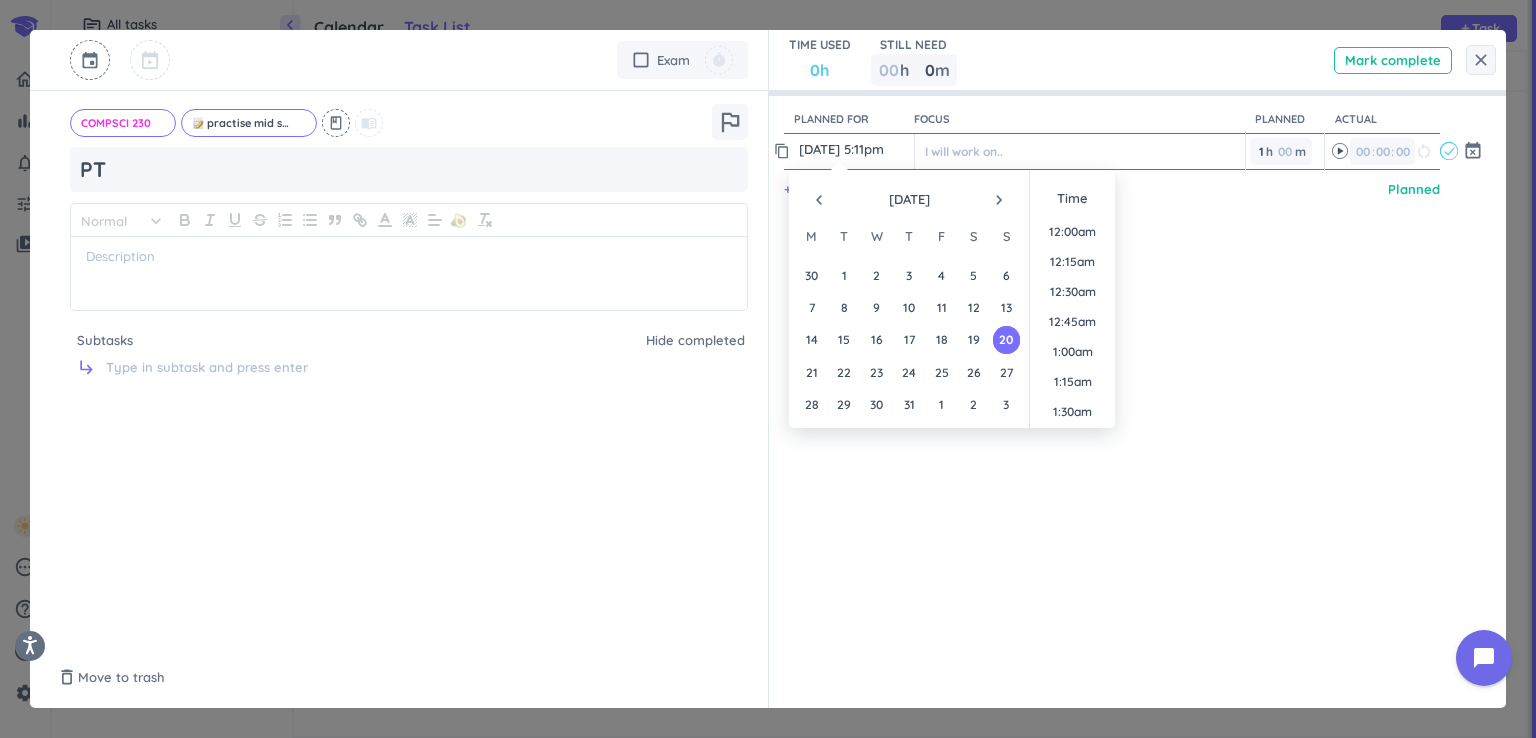 scroll, scrollTop: 1948, scrollLeft: 0, axis: vertical 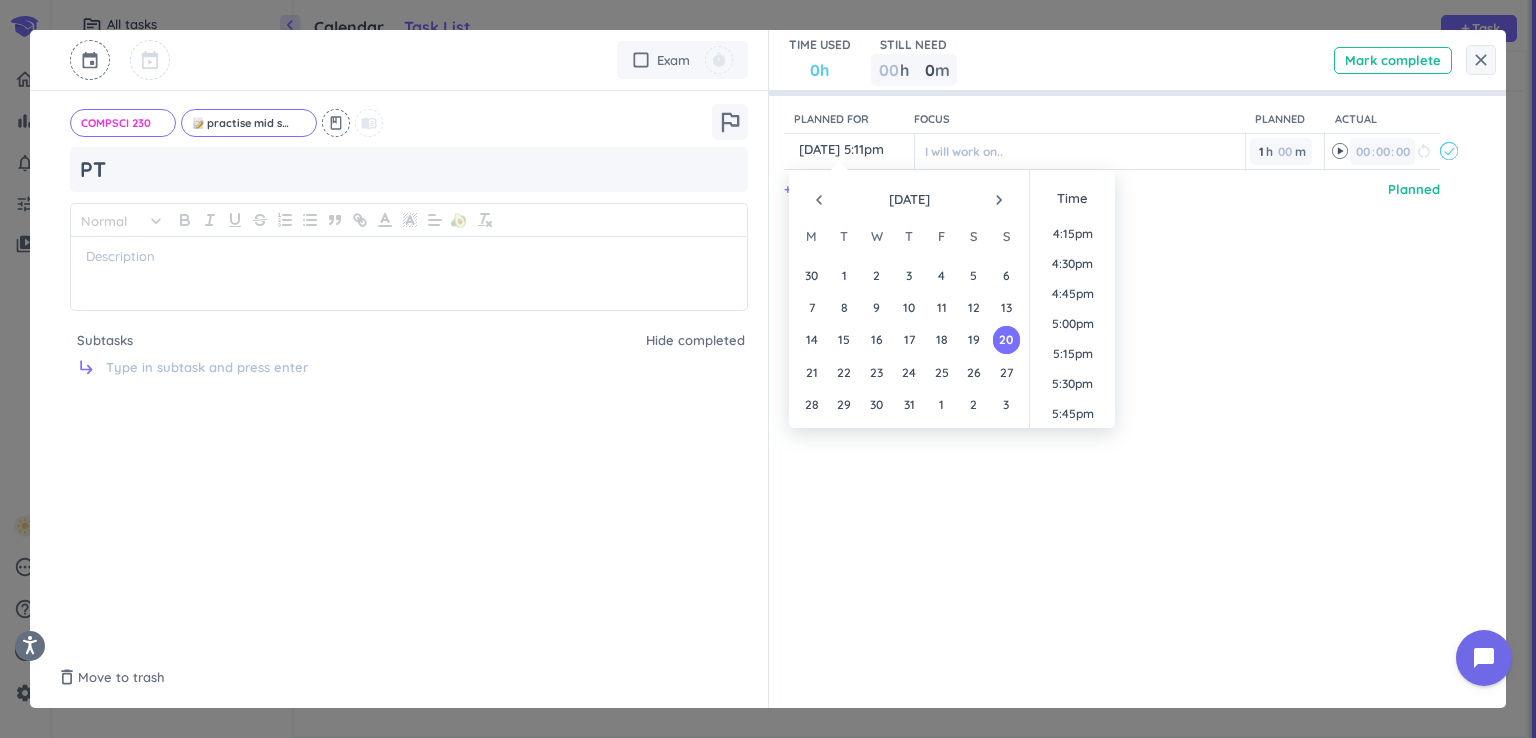 click on "navigate_next" at bounding box center [999, 200] 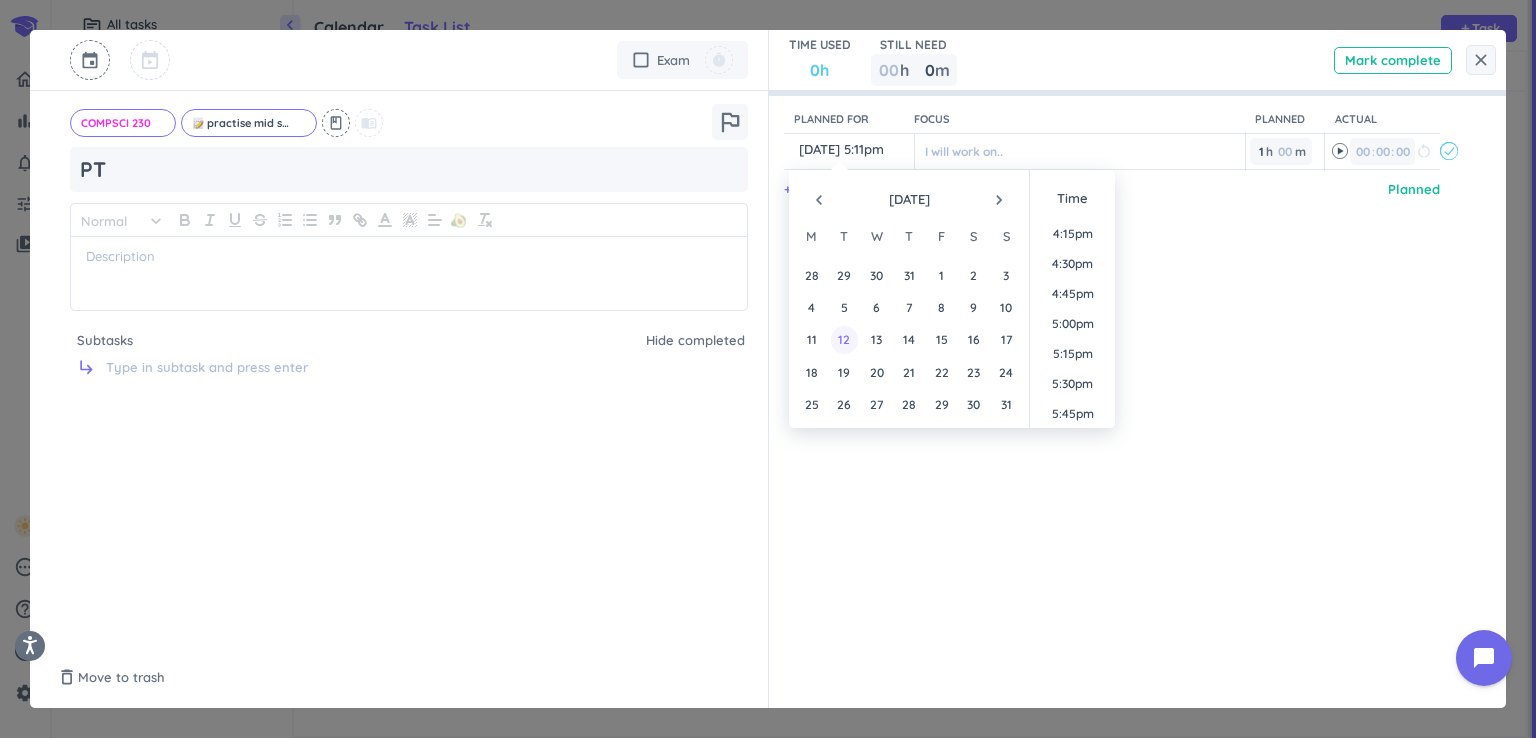 click on "12" at bounding box center (844, 339) 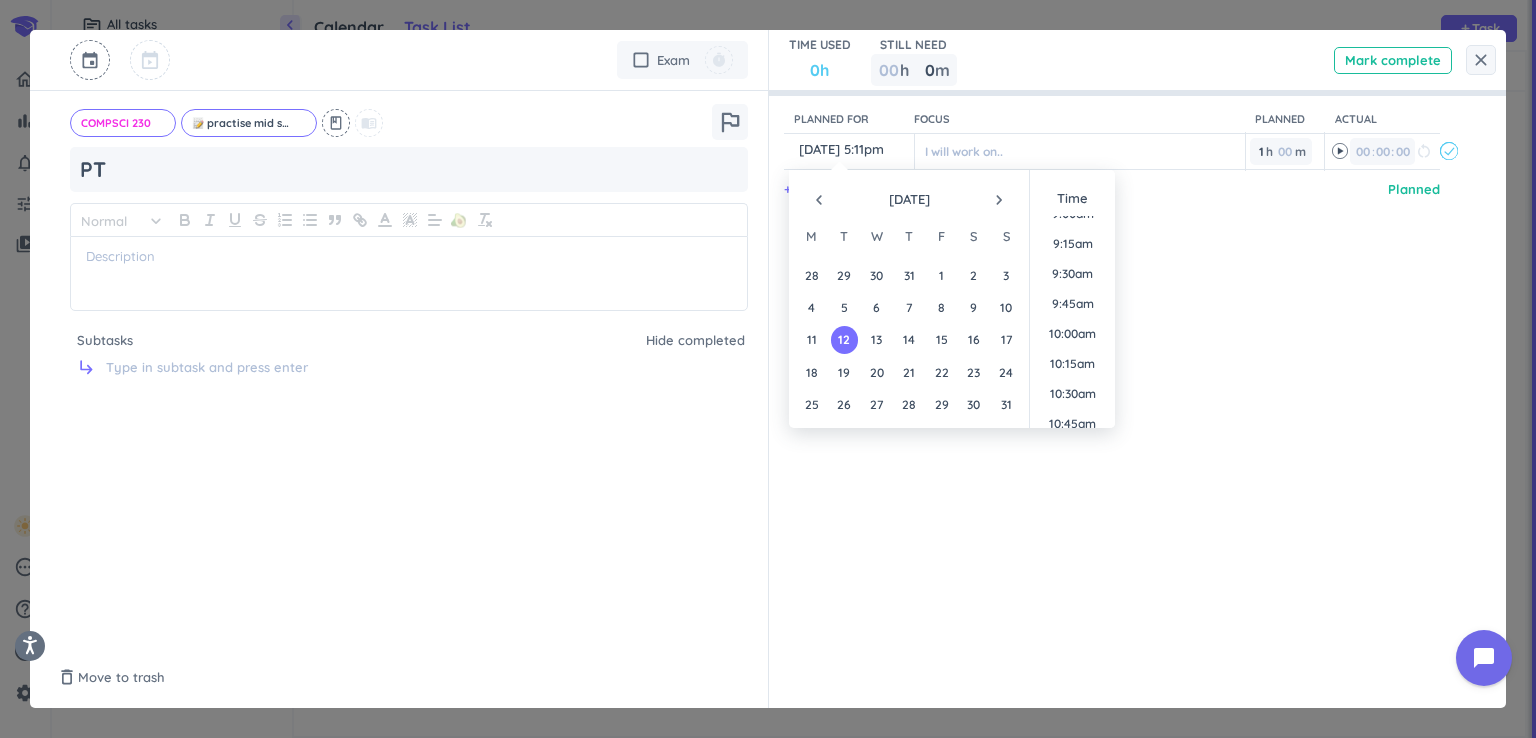 scroll, scrollTop: 1048, scrollLeft: 0, axis: vertical 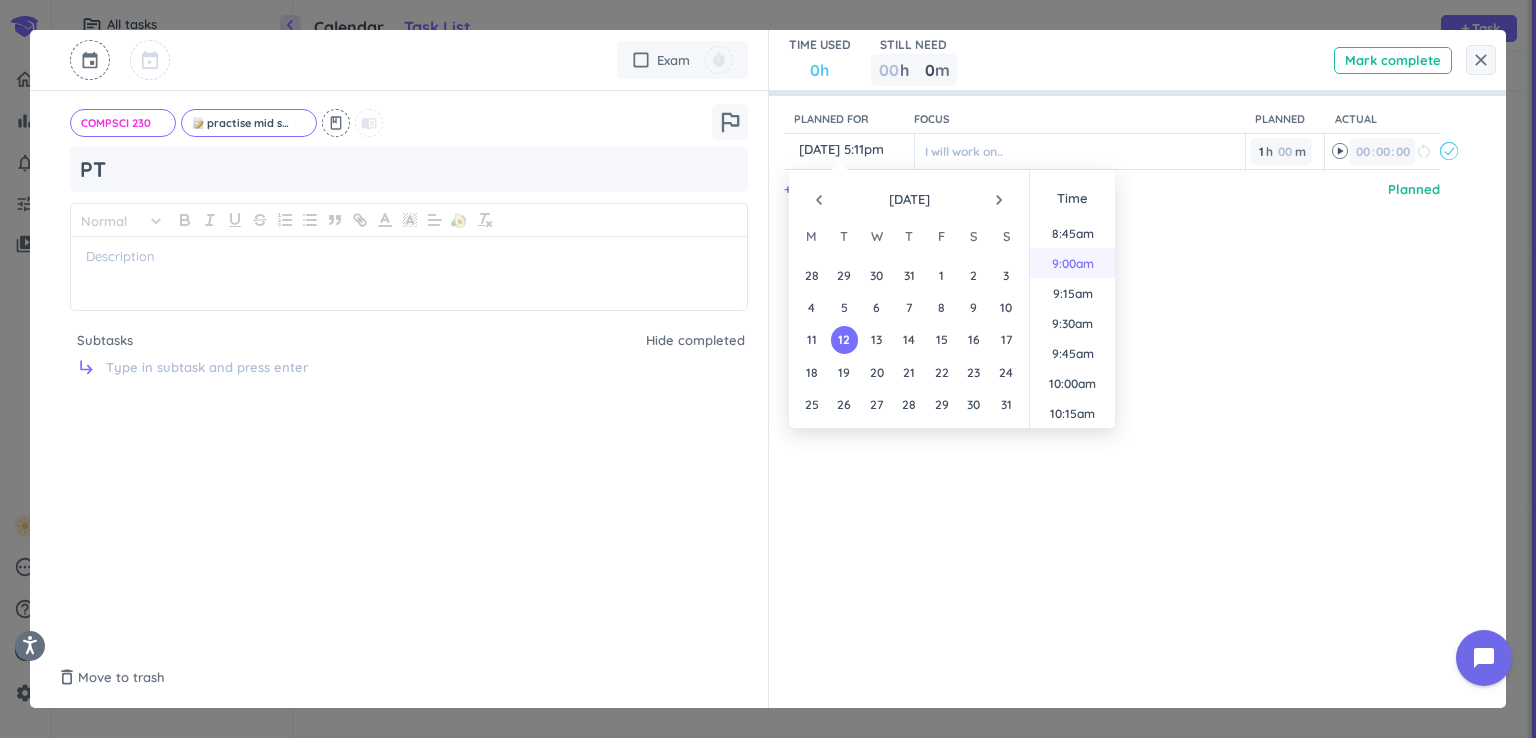 click on "9:00am" at bounding box center (1072, 263) 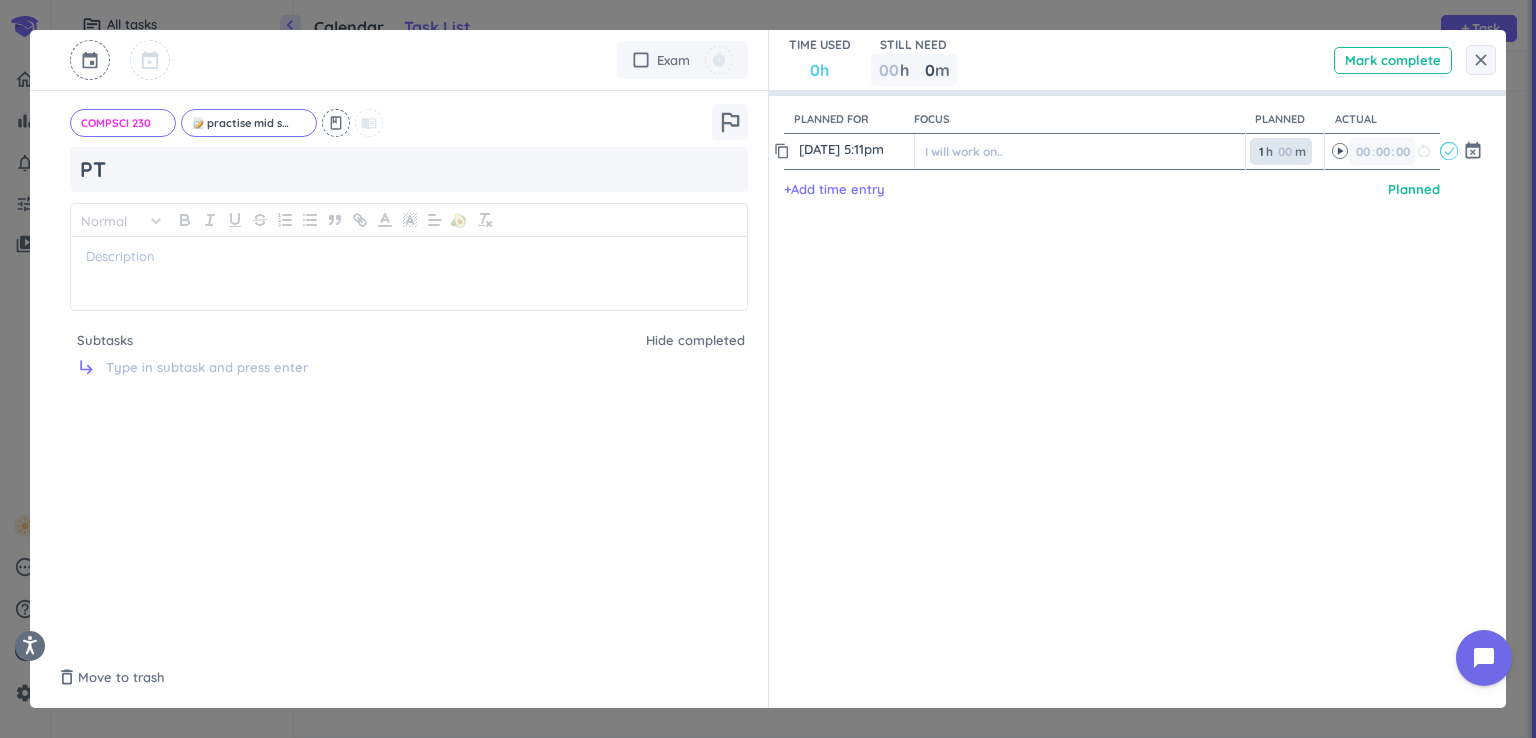 type on "12 Aug, 9:00am" 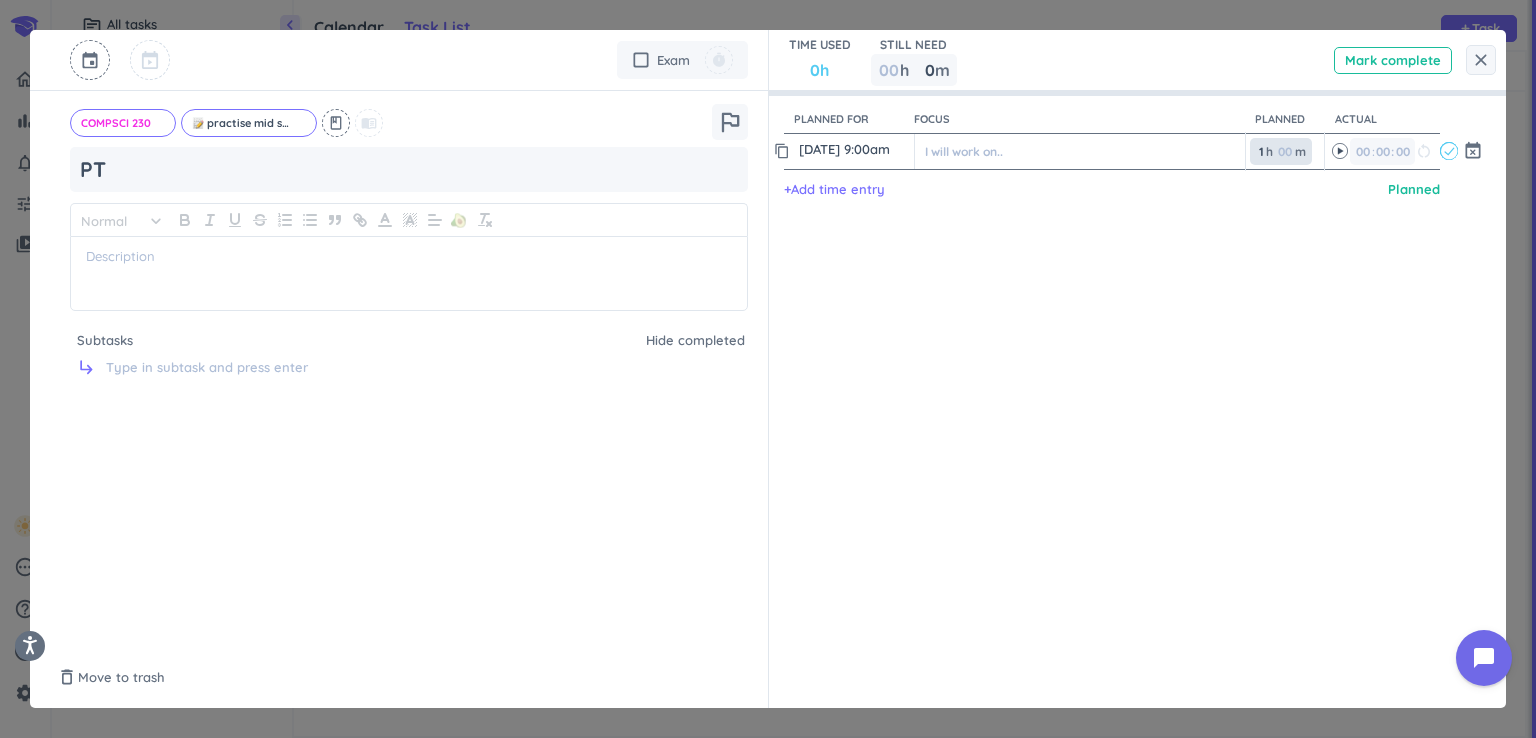 drag, startPoint x: 1255, startPoint y: 155, endPoint x: 1244, endPoint y: 150, distance: 12.083046 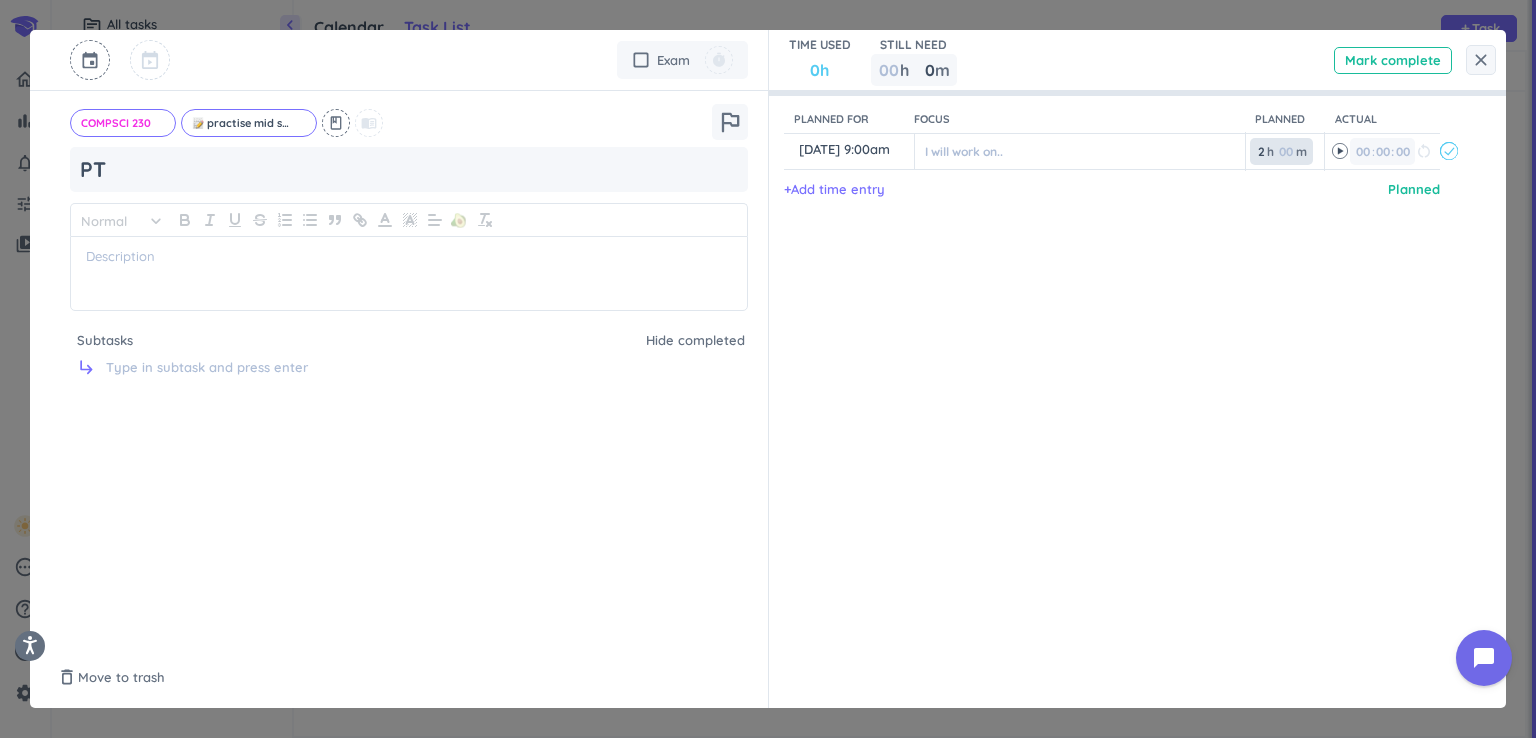 type on "2" 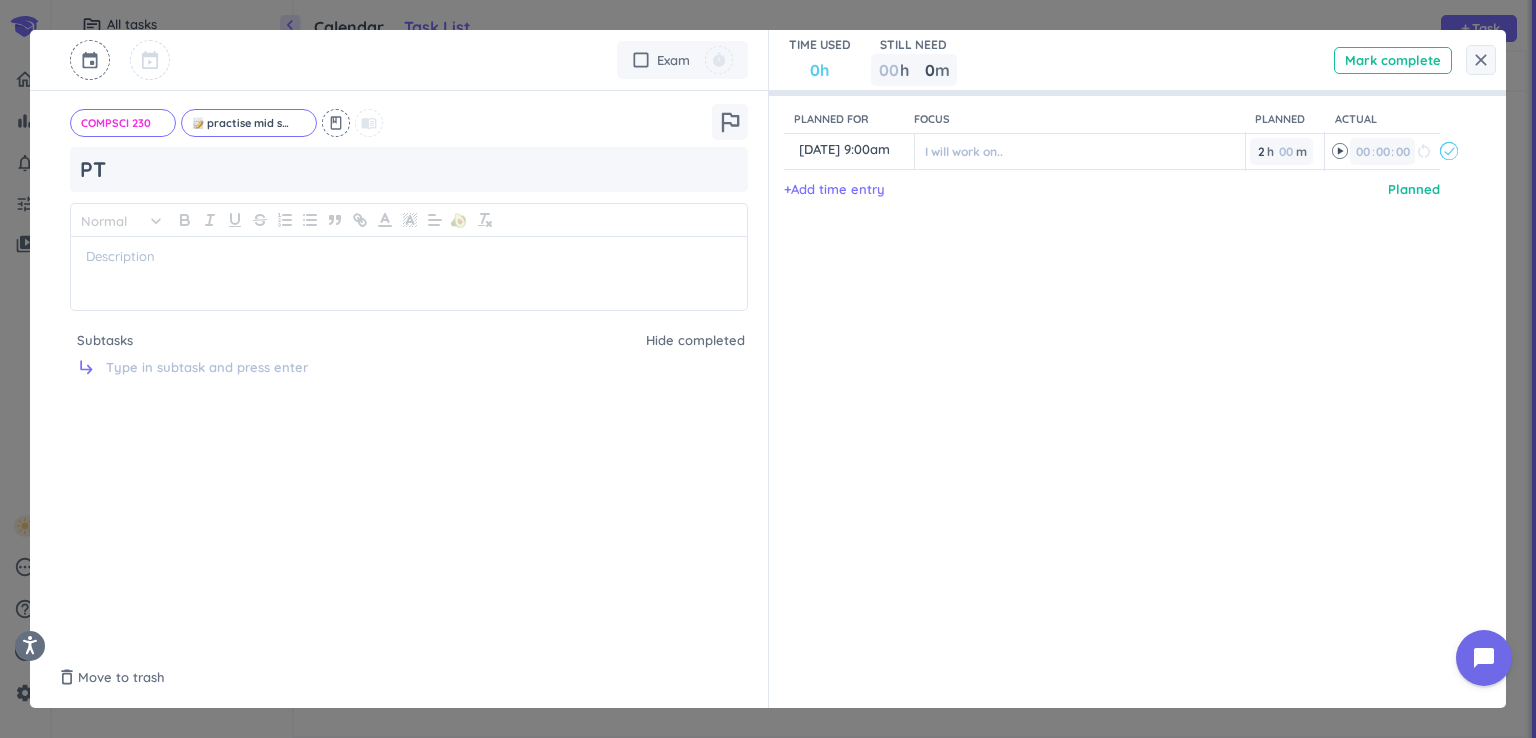 click on "Planned for Focus Planned Actual content_copy 12 Aug, 9:00am ️ I will work on.. 2 2 00 h 00 m 00 00 : 00 restart_alt event_busy +  Add time entry Planned" at bounding box center (1128, 369) 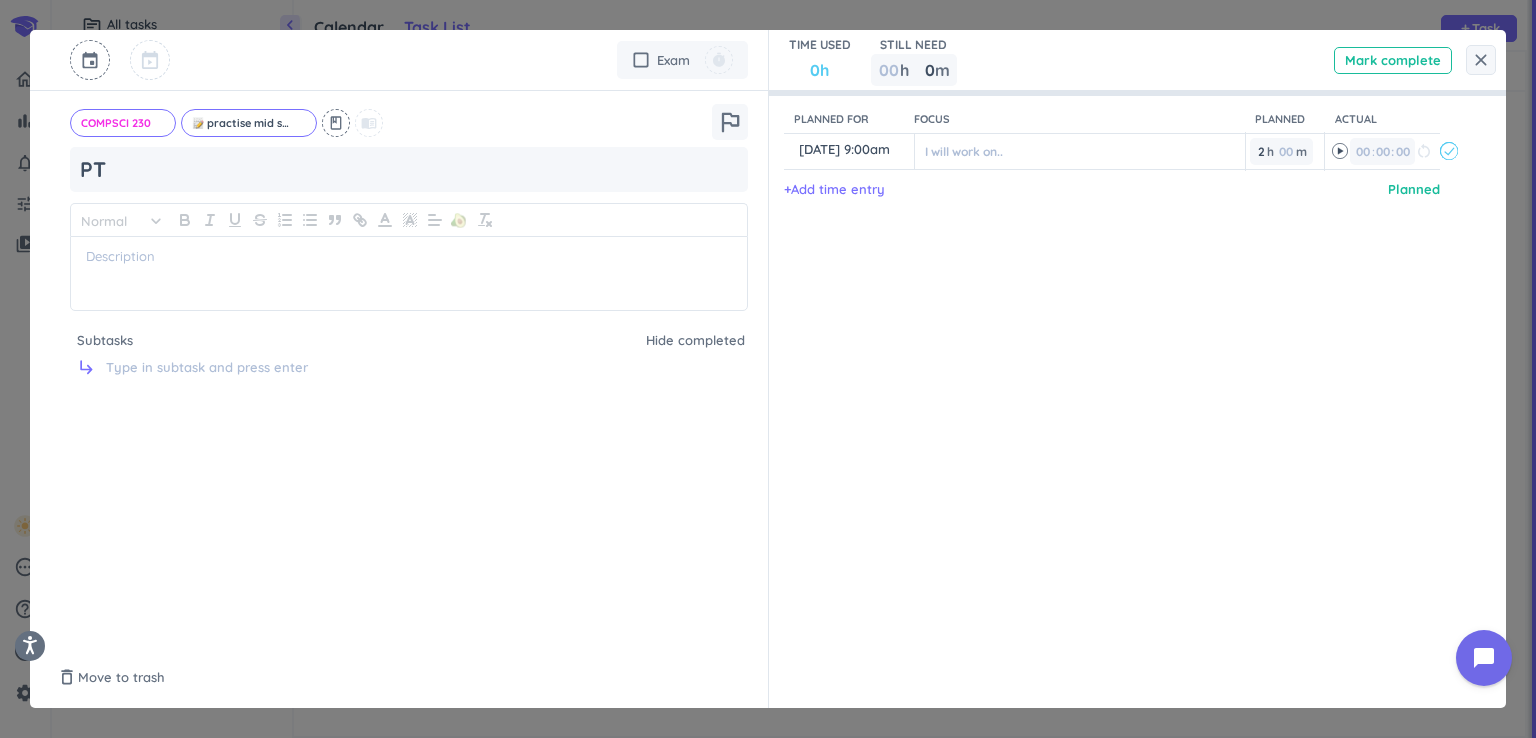 click on "close" at bounding box center [1481, 60] 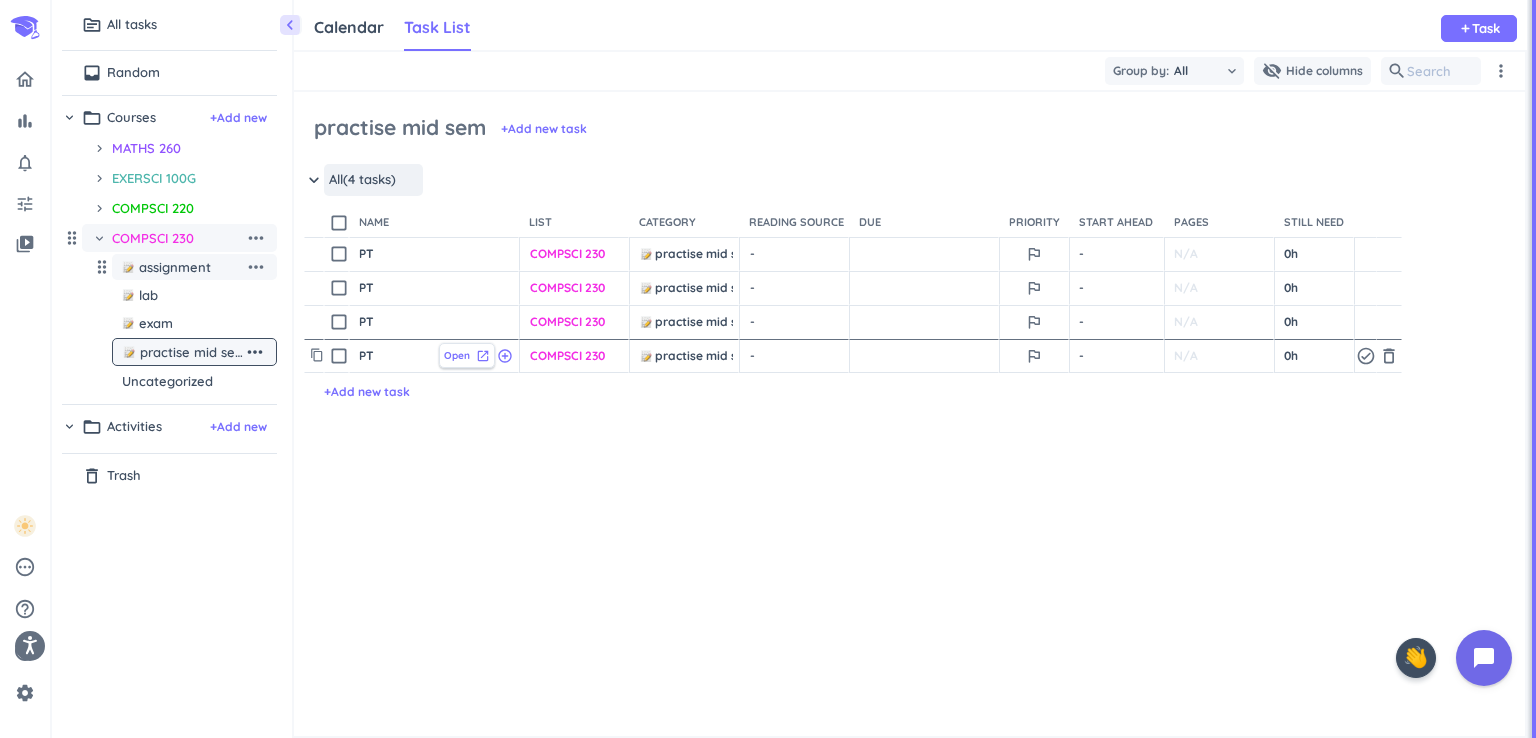 click on "Open" at bounding box center [457, 355] 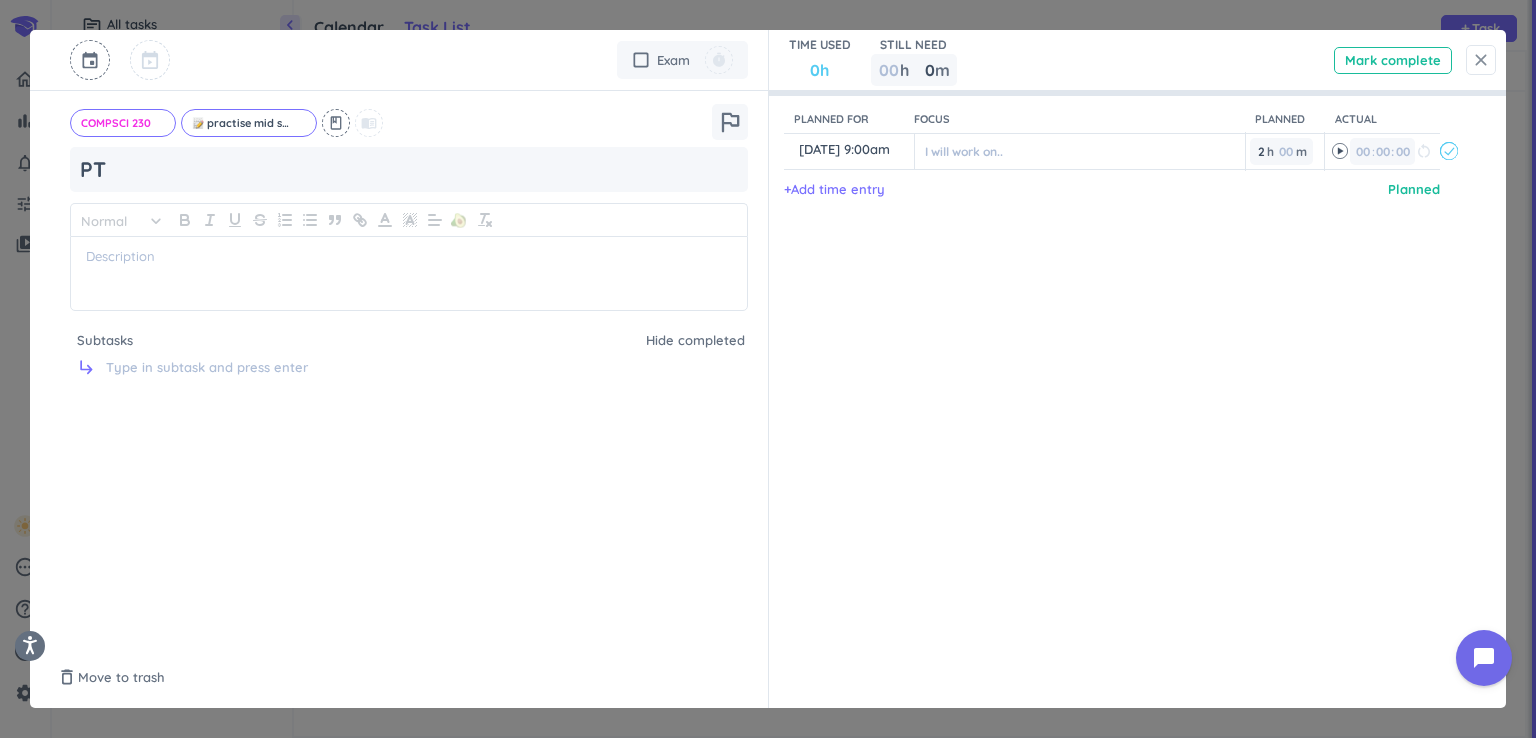 click on "close" at bounding box center [1481, 60] 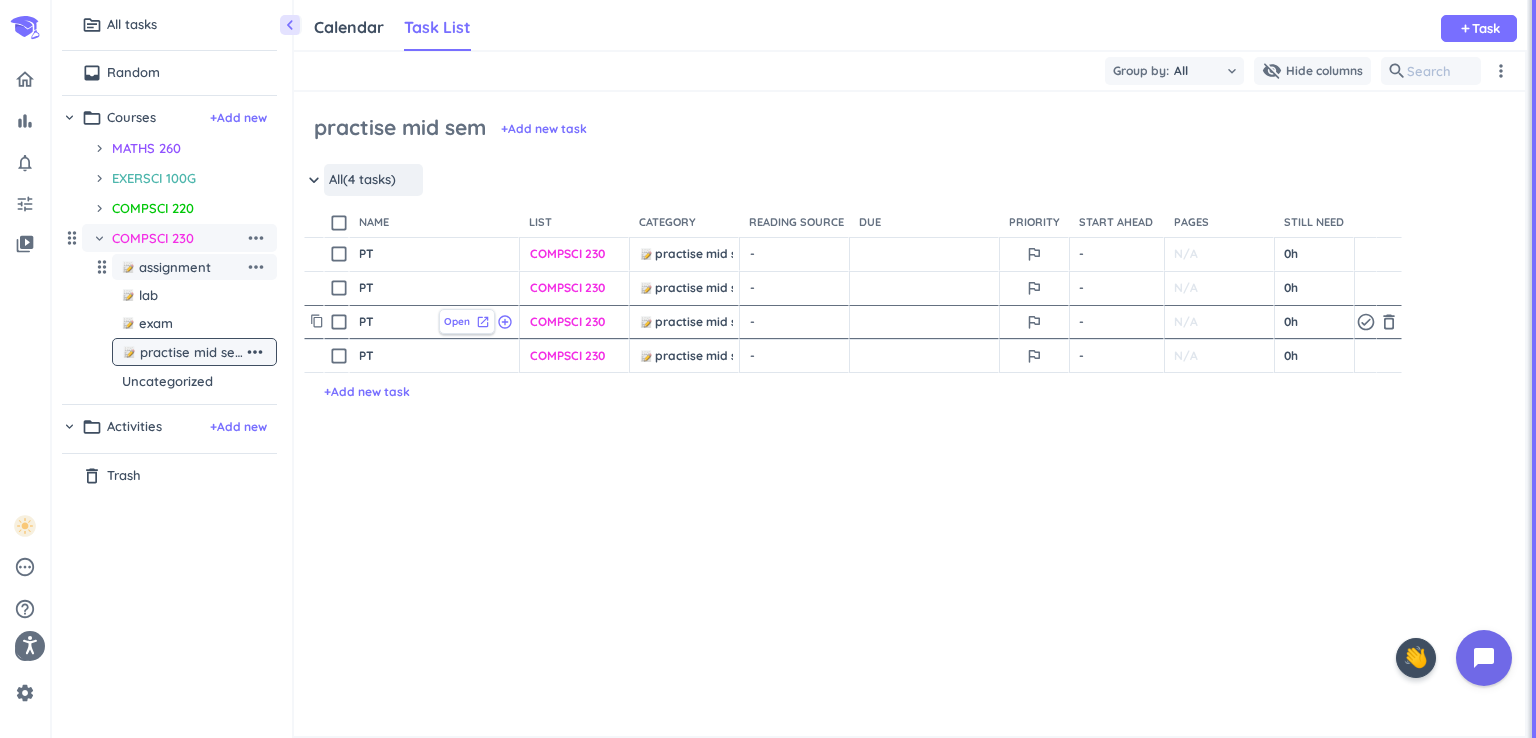 click on "Open" at bounding box center [457, 321] 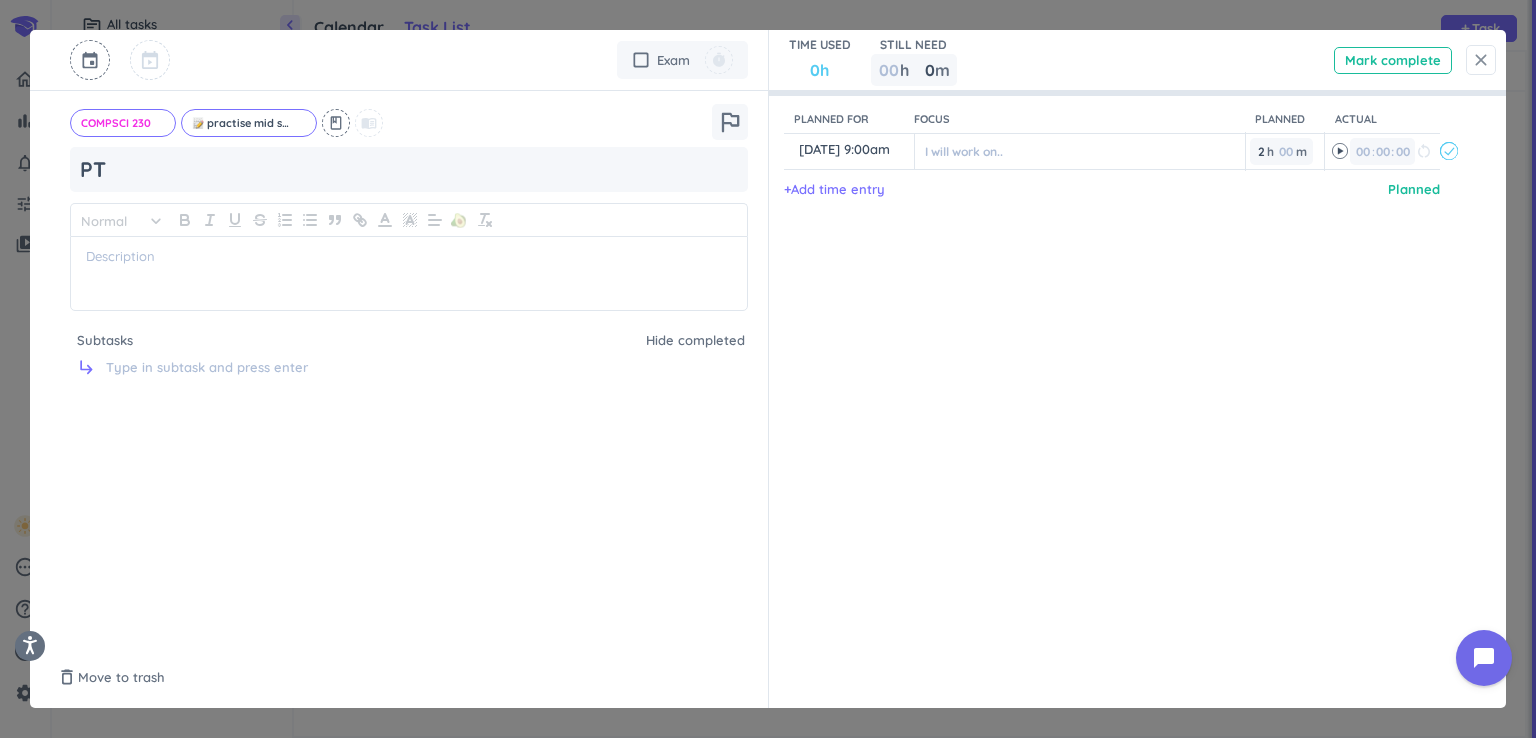 click on "close" at bounding box center [1481, 60] 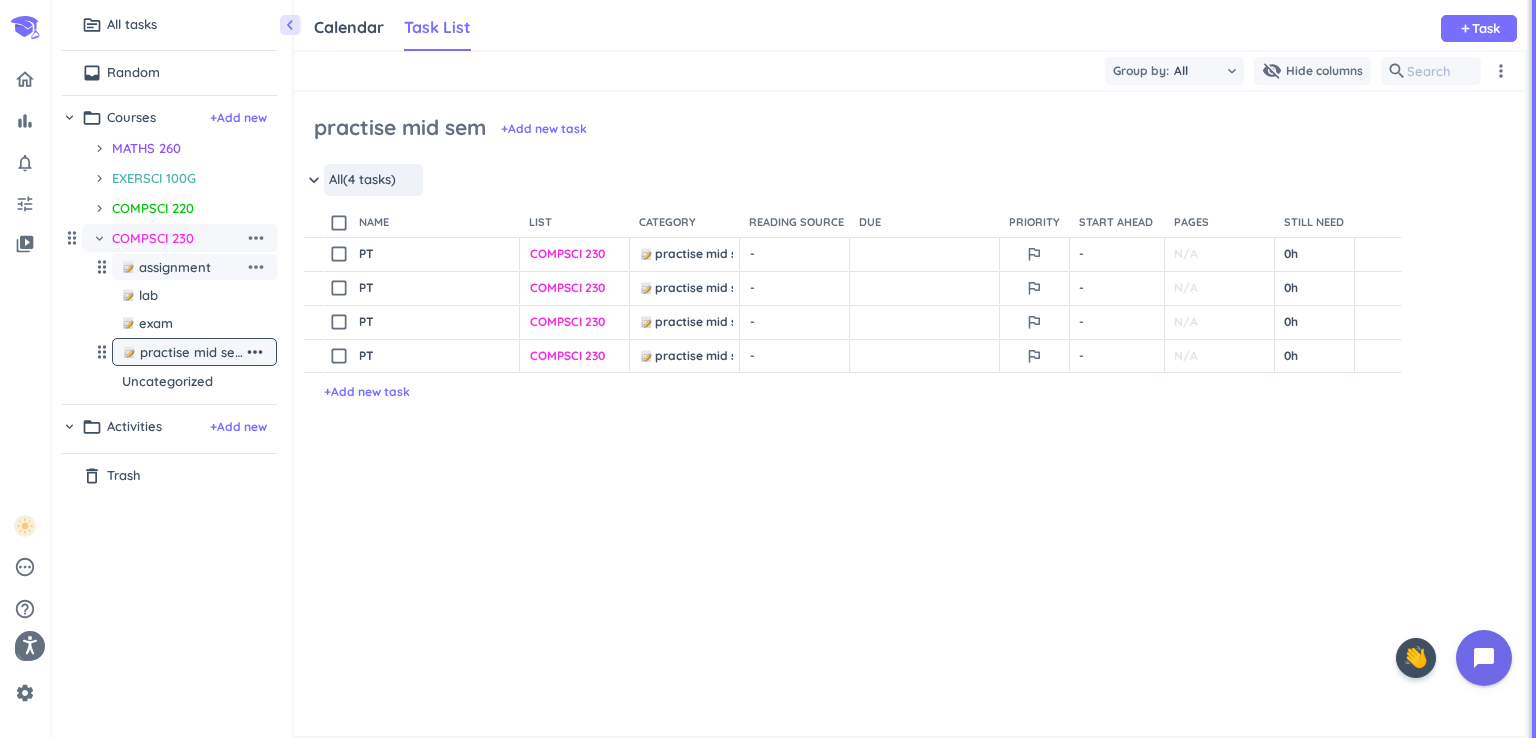 click on "more_horiz" at bounding box center [255, 352] 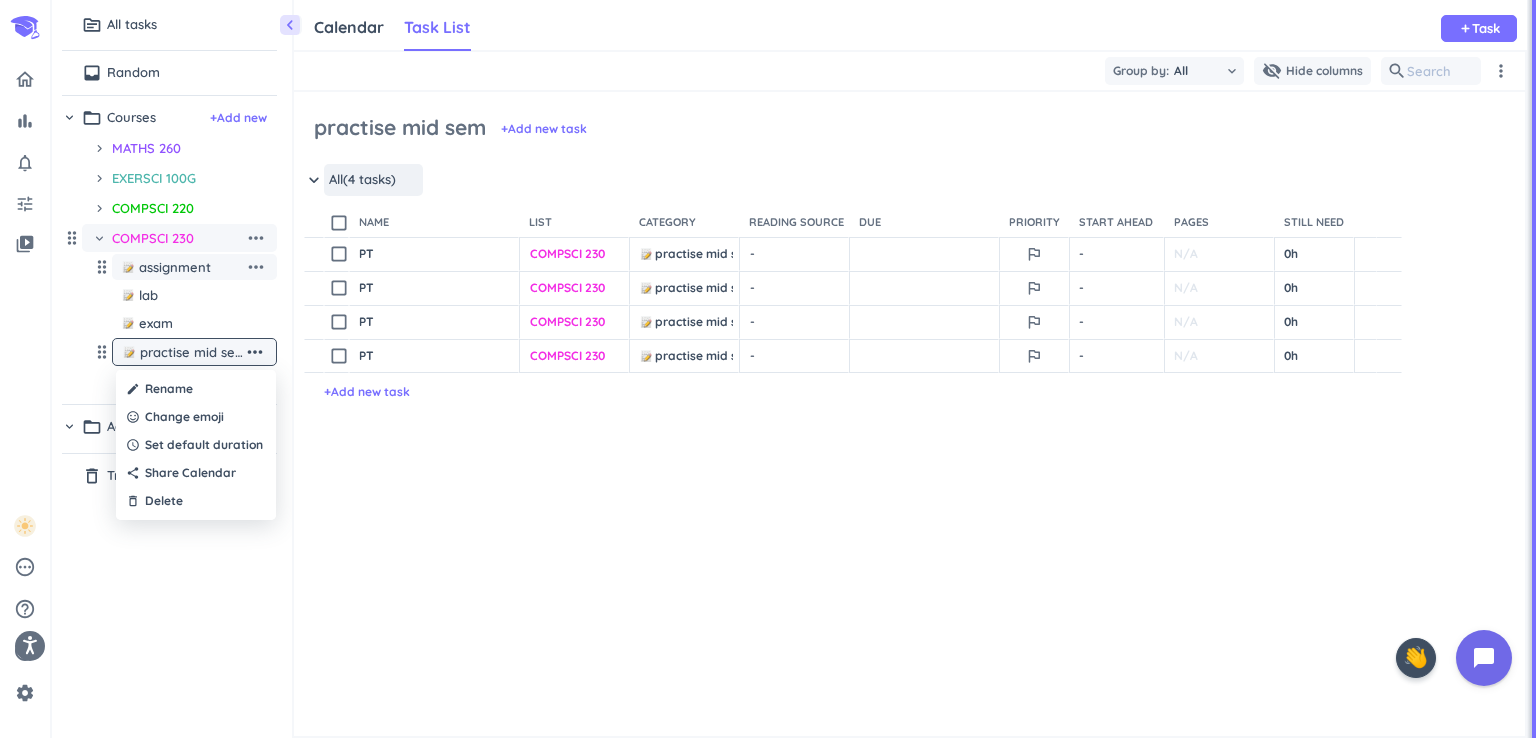 click at bounding box center [768, 369] 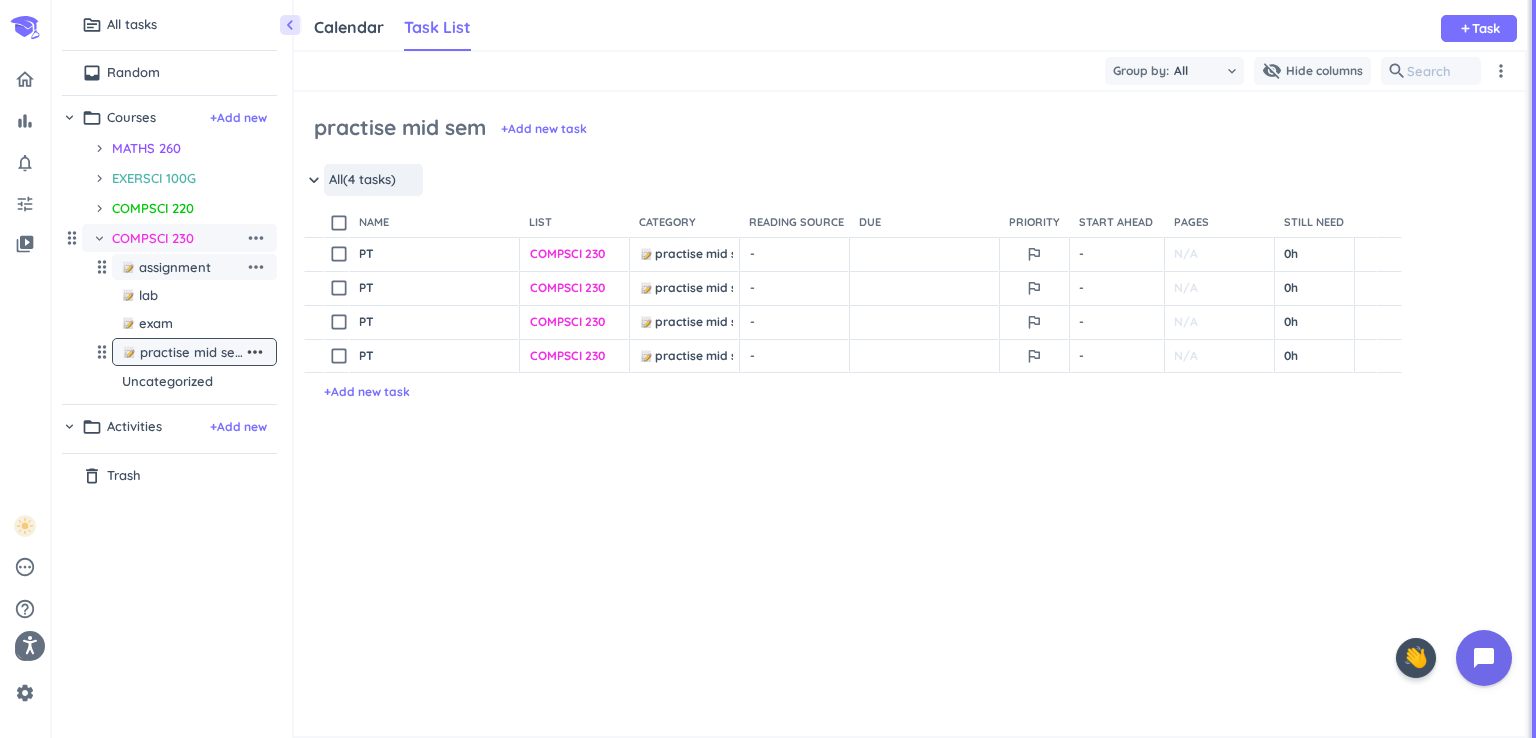 click on "content_copy check_box_outline_blank PT  Open launch add_circle_outline COMPSCI 230 cancel keyboard_arrow_down practise mid sem cancel keyboard_arrow_down - cancel keyboard_arrow_down outlined_flag  -  N/A 0h check_circle_outline delete_outline +  Add new task" at bounding box center [909, 476] 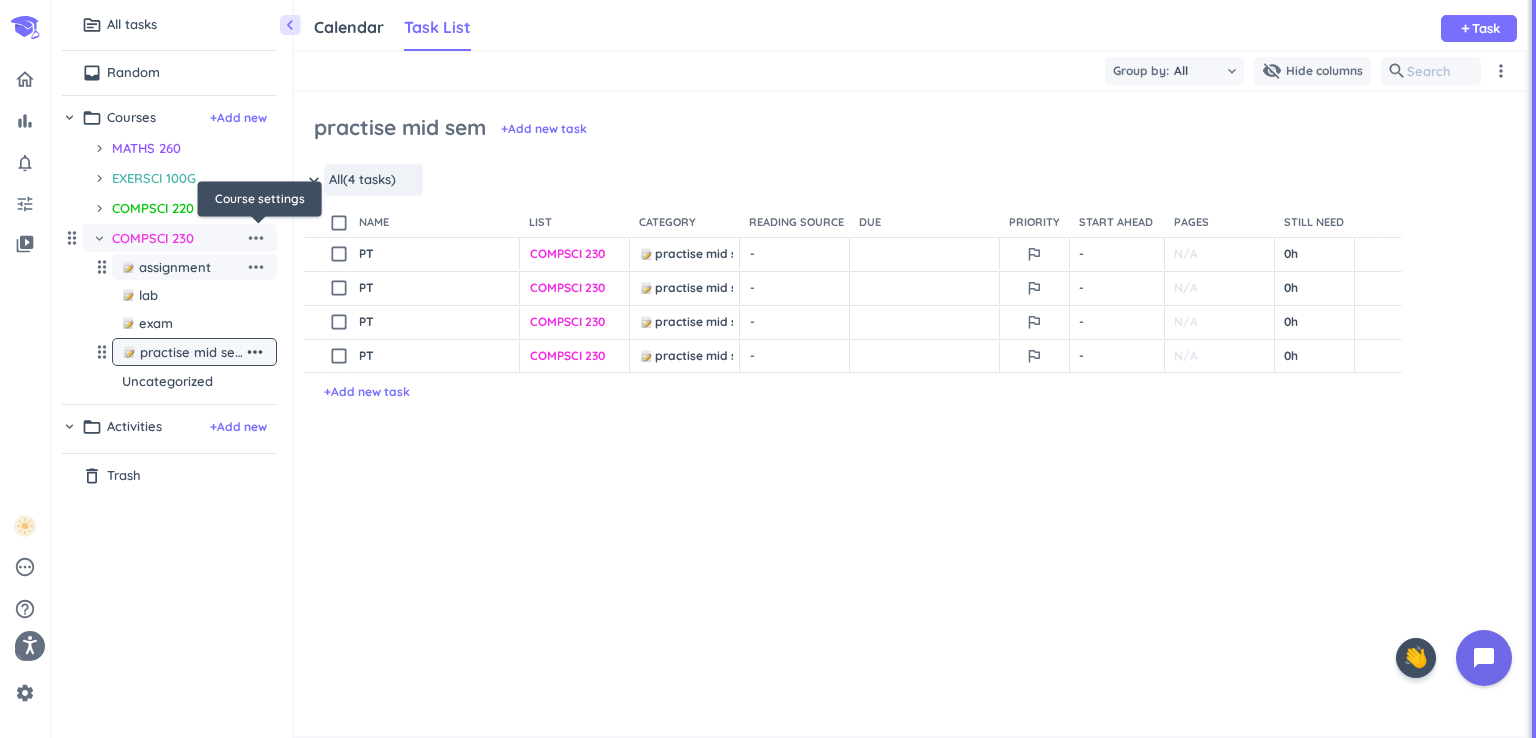 click on "more_horiz" at bounding box center [256, 238] 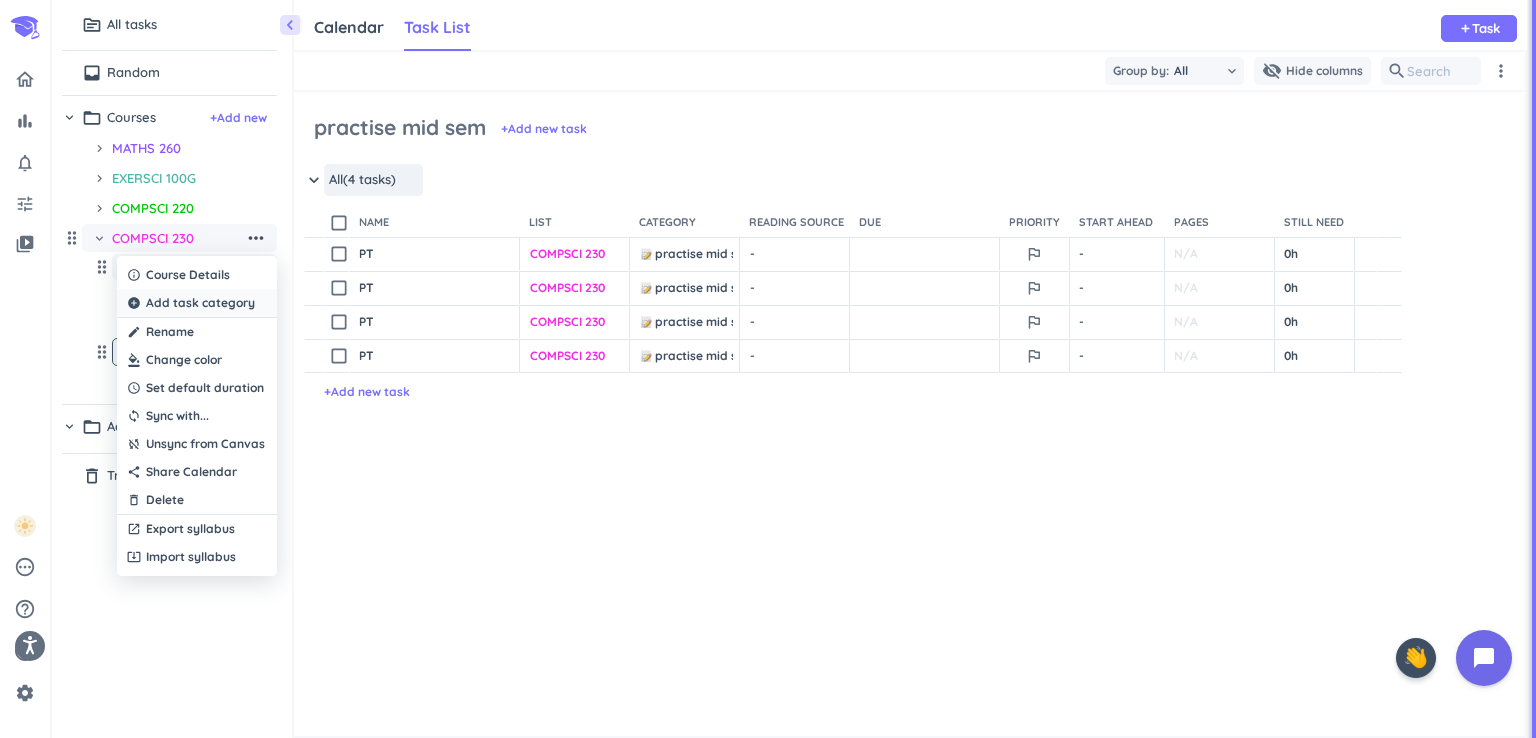 click on "add_circle Add task category" at bounding box center (197, 303) 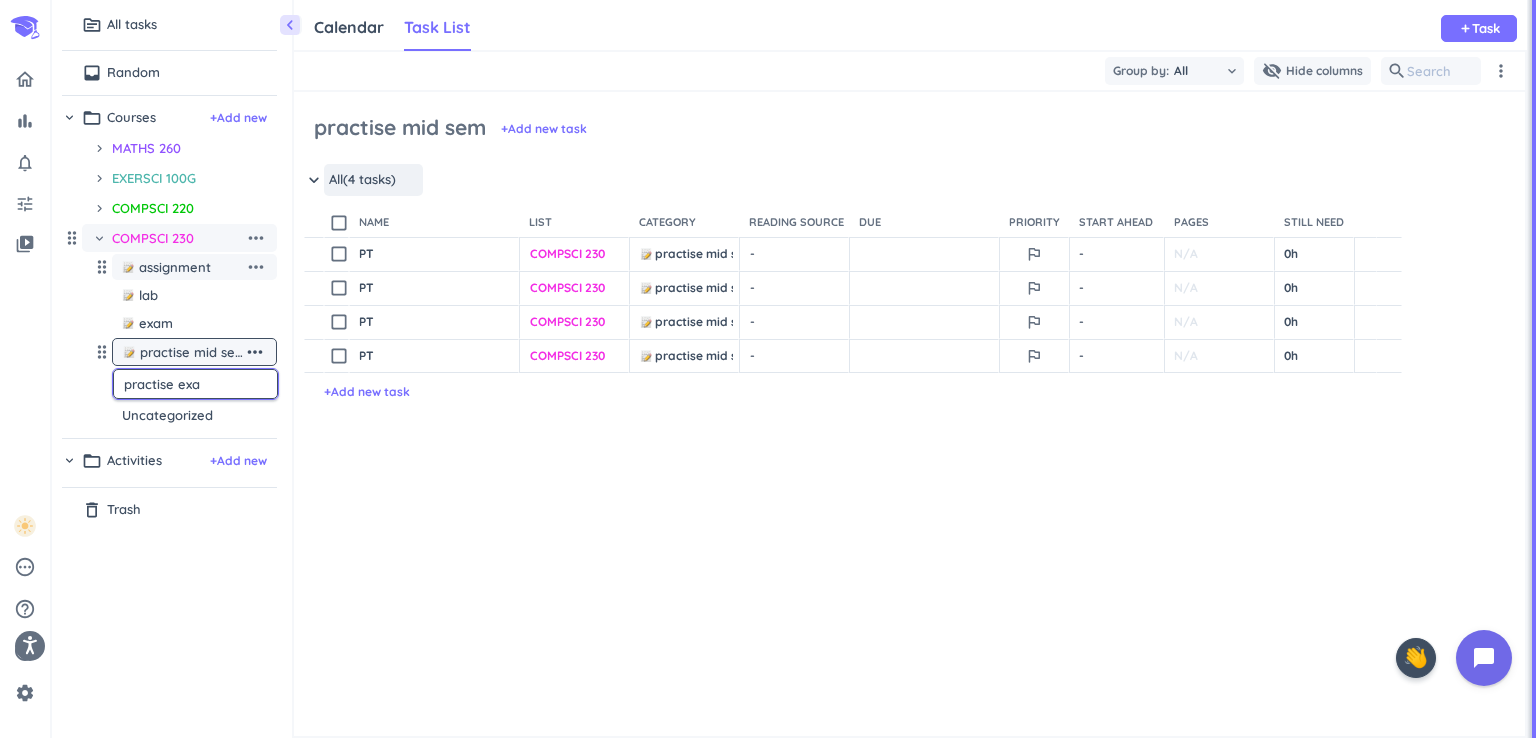 type on "practise exam" 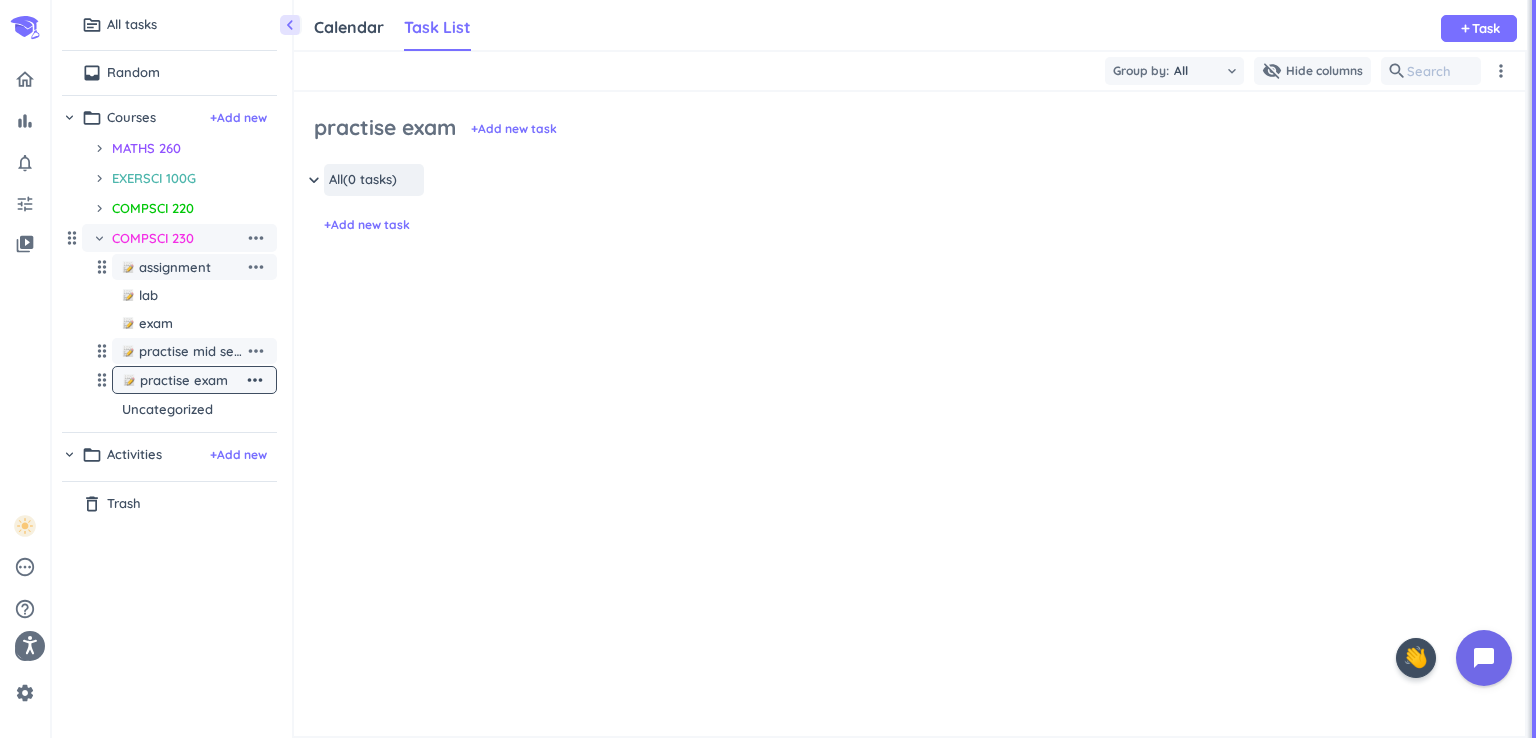 scroll, scrollTop: 8, scrollLeft: 8, axis: both 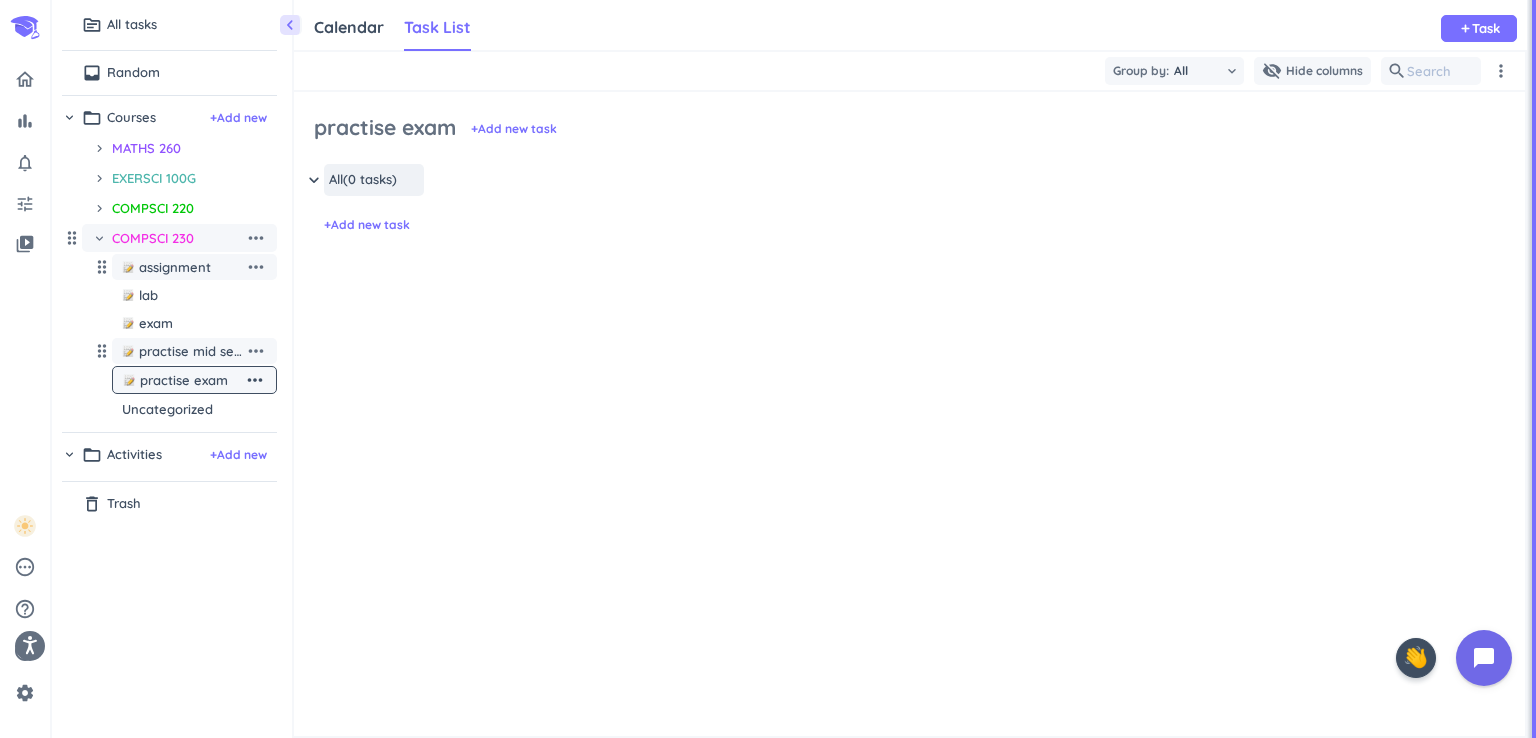 click on "+  Add new task" at bounding box center (367, 225) 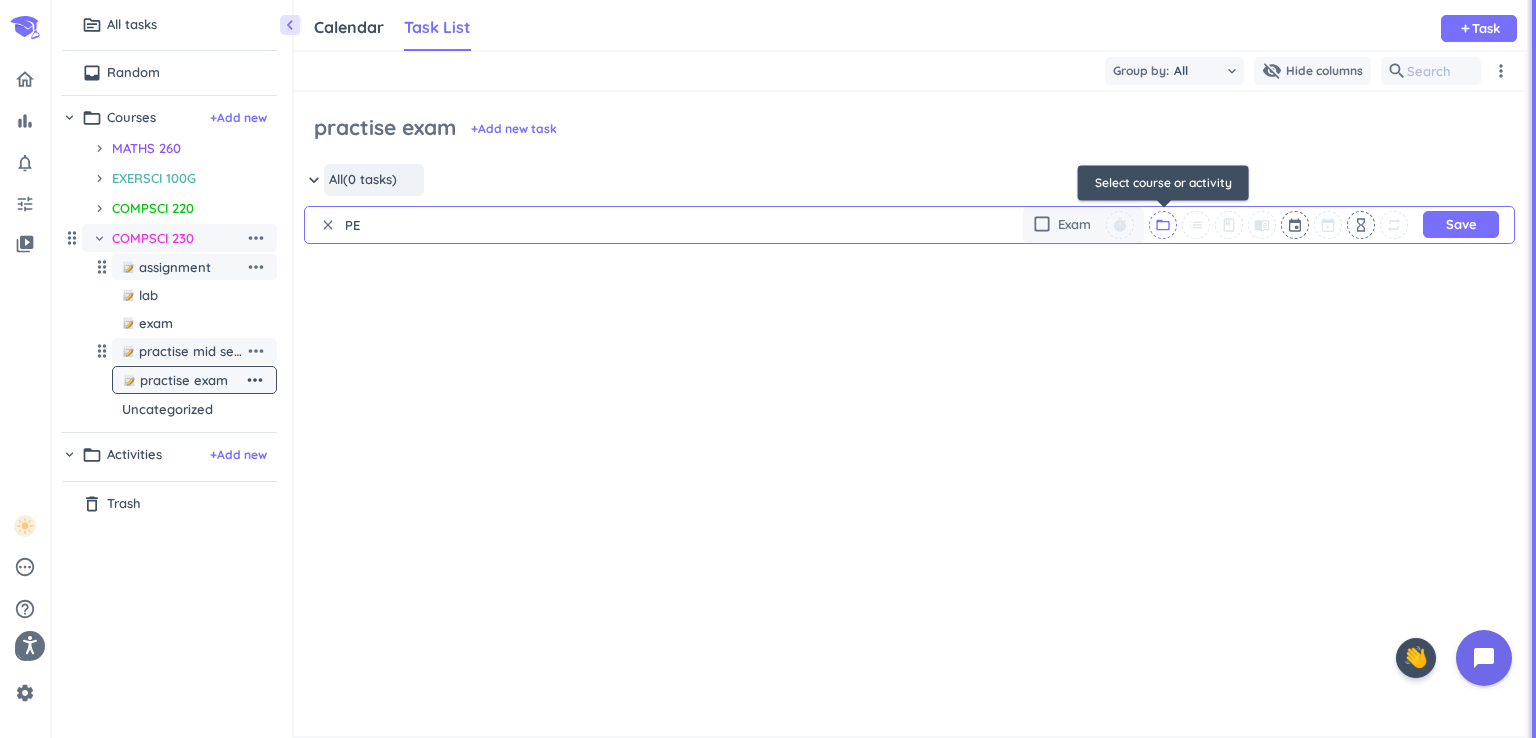 type on "PE" 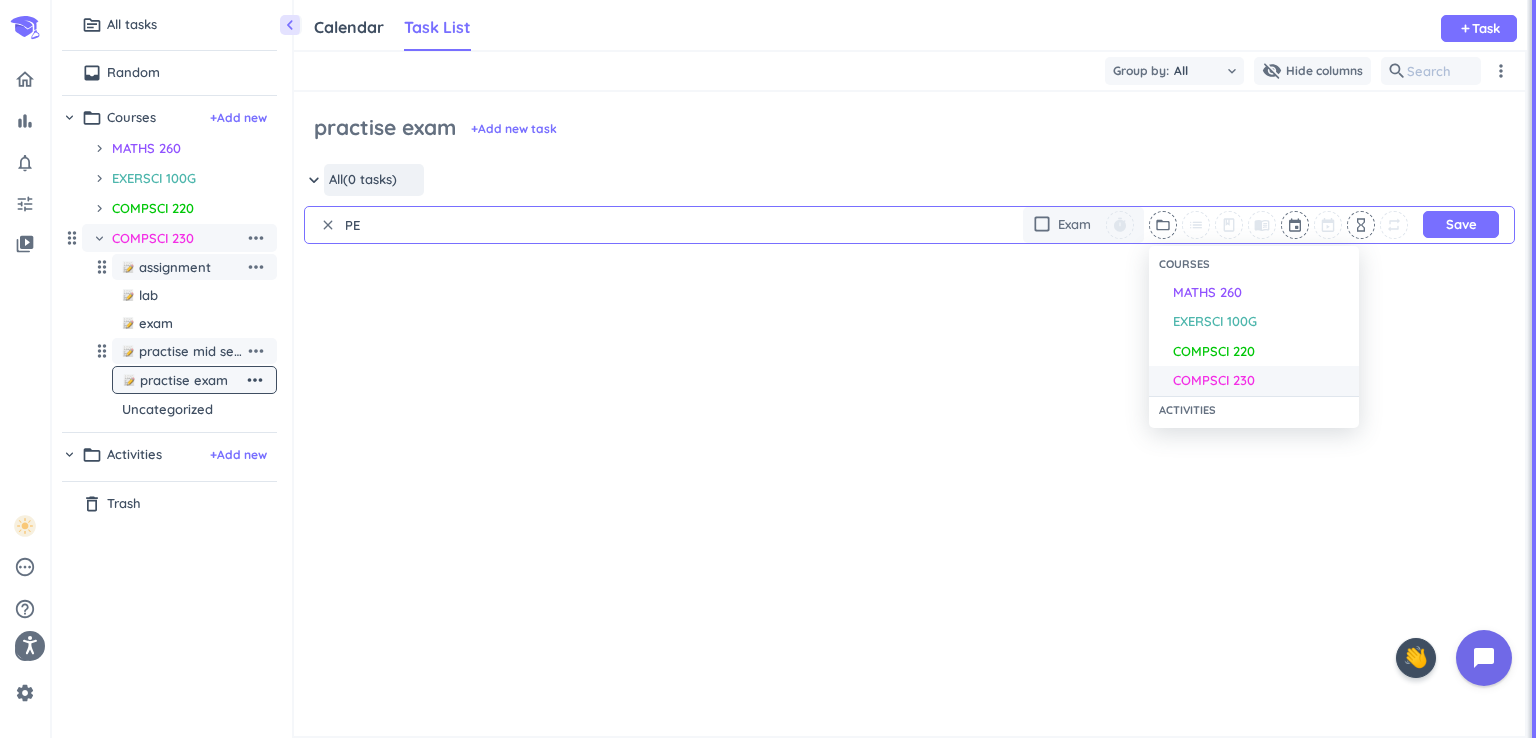 click on "COMPSCI 230" at bounding box center (1214, 381) 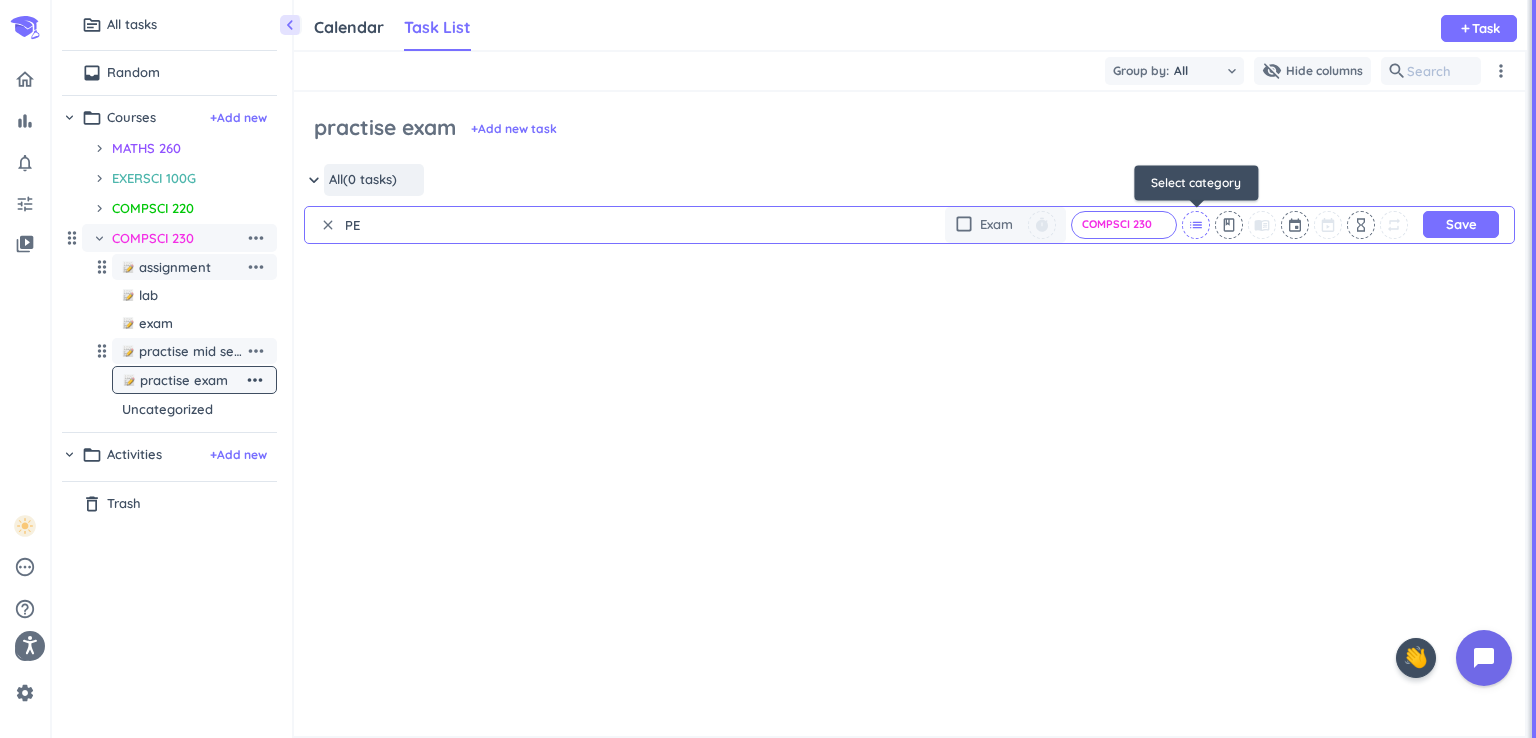 click on "list" at bounding box center (1196, 225) 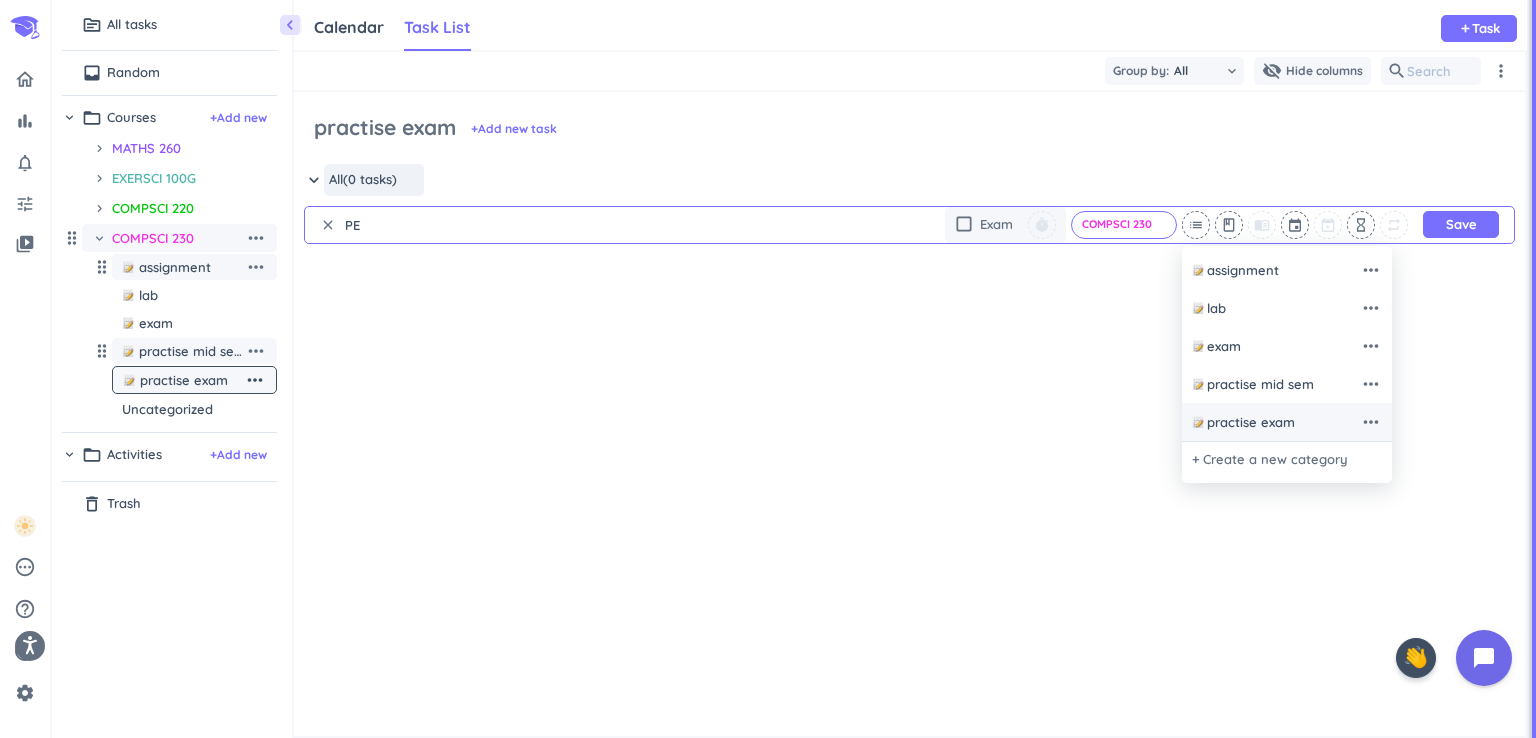 click on "practise exam" at bounding box center (1251, 423) 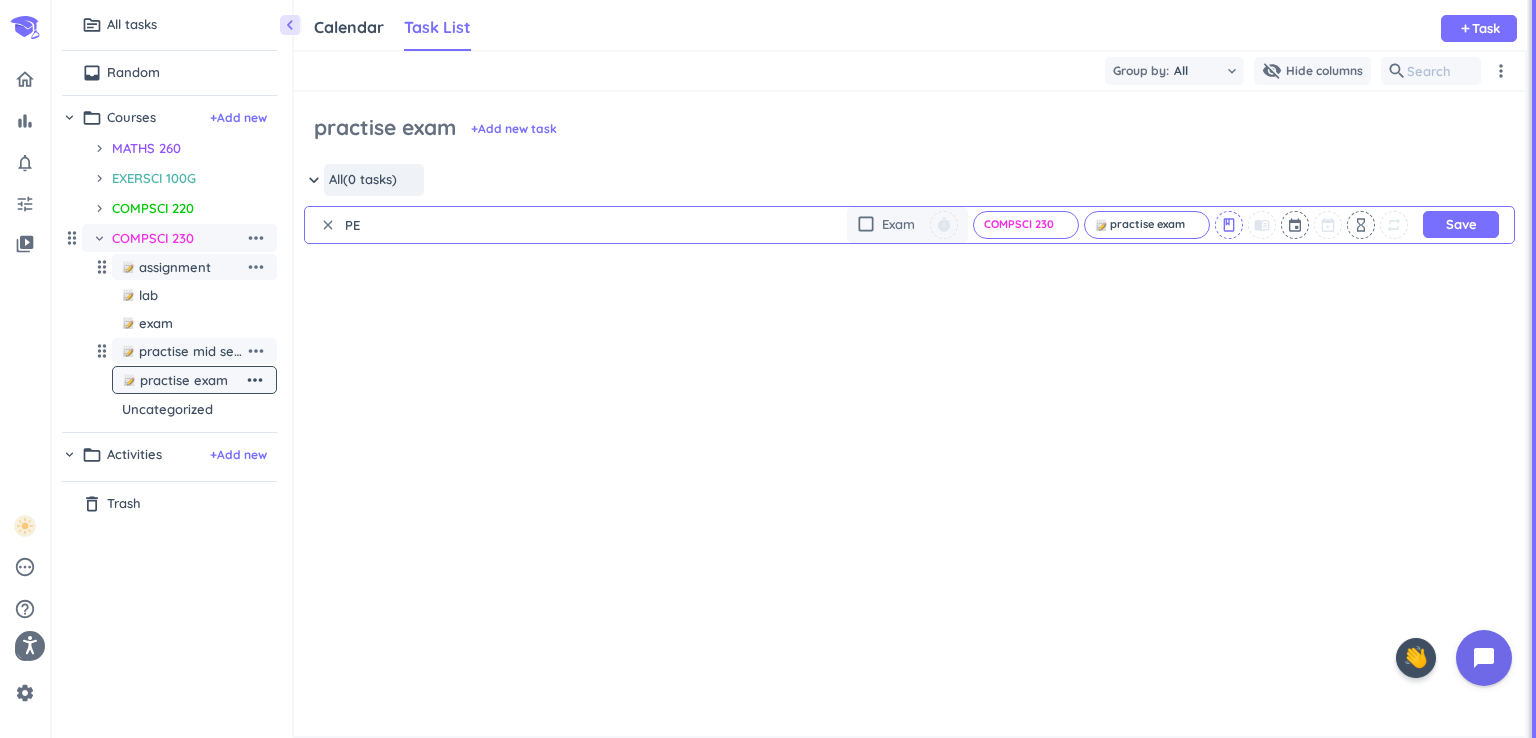 click on "class" at bounding box center [1229, 225] 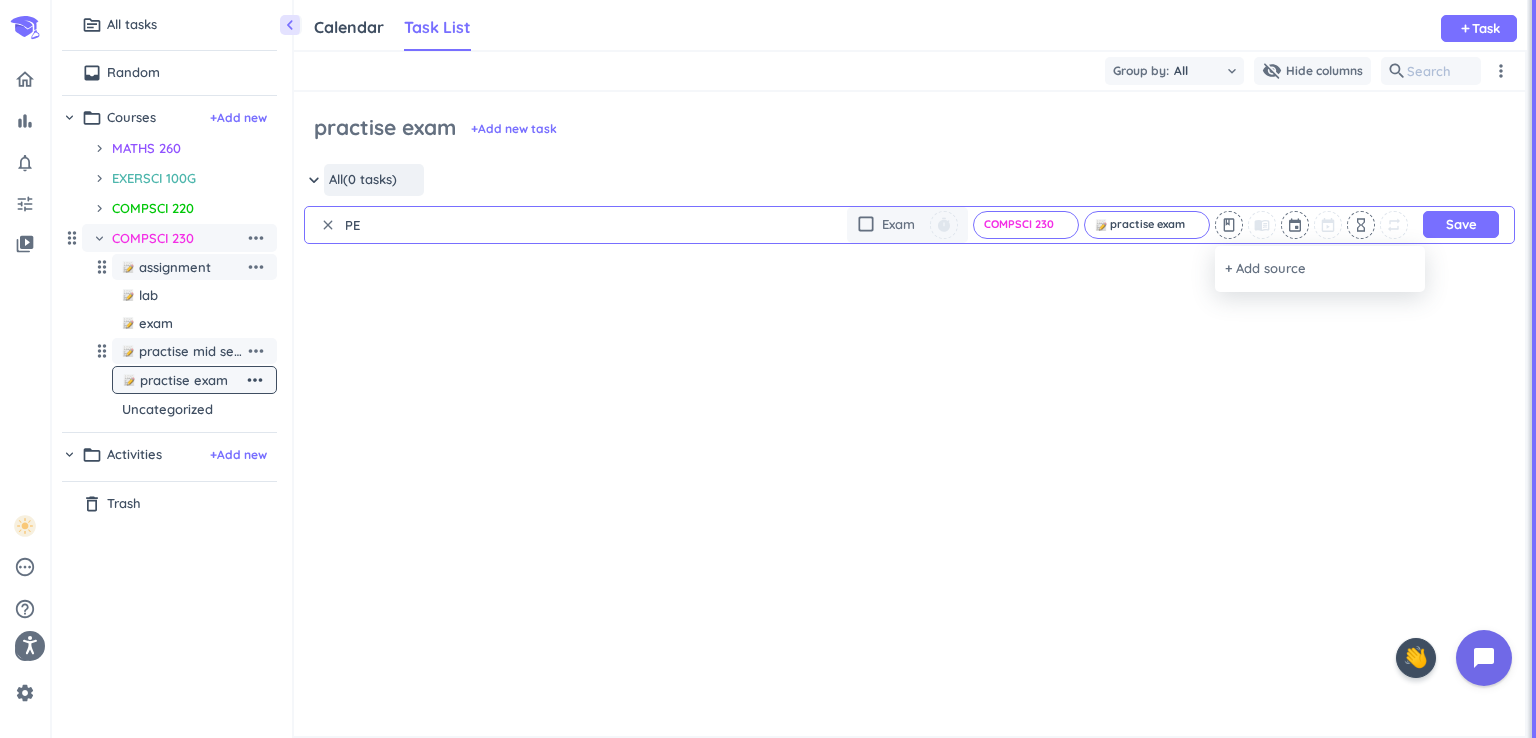 click at bounding box center [768, 369] 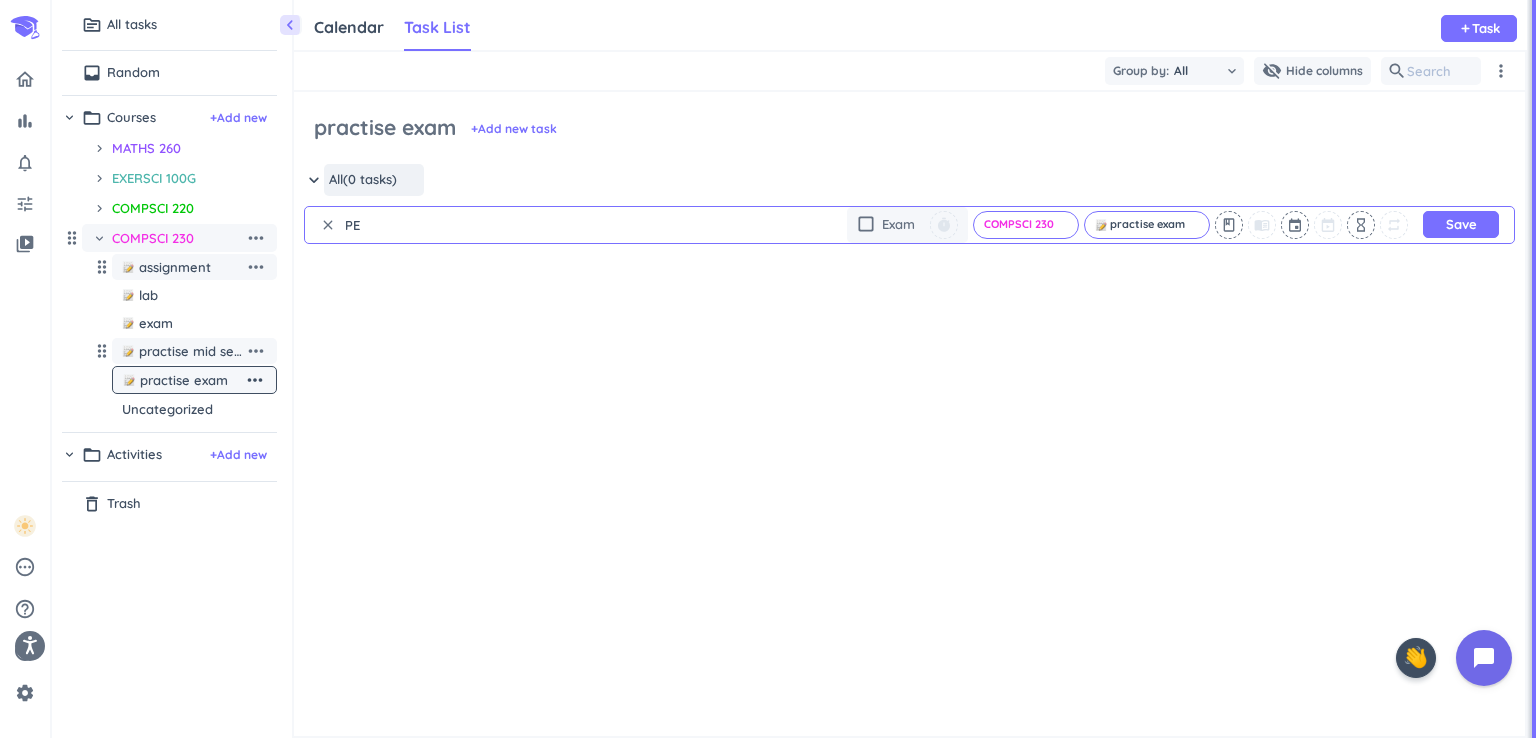 click on "menu_book" at bounding box center [1262, 225] 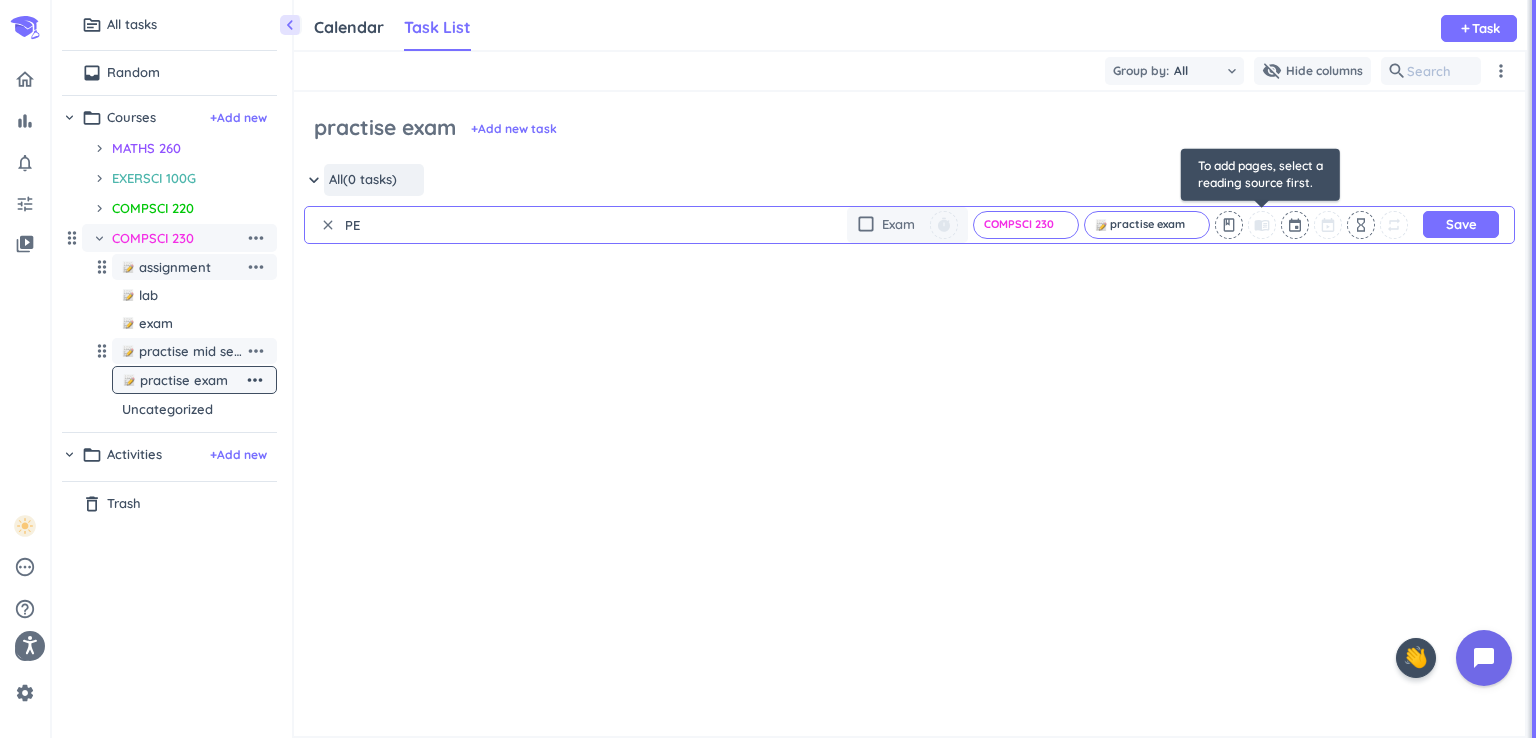 click on "menu_book" at bounding box center [1262, 225] 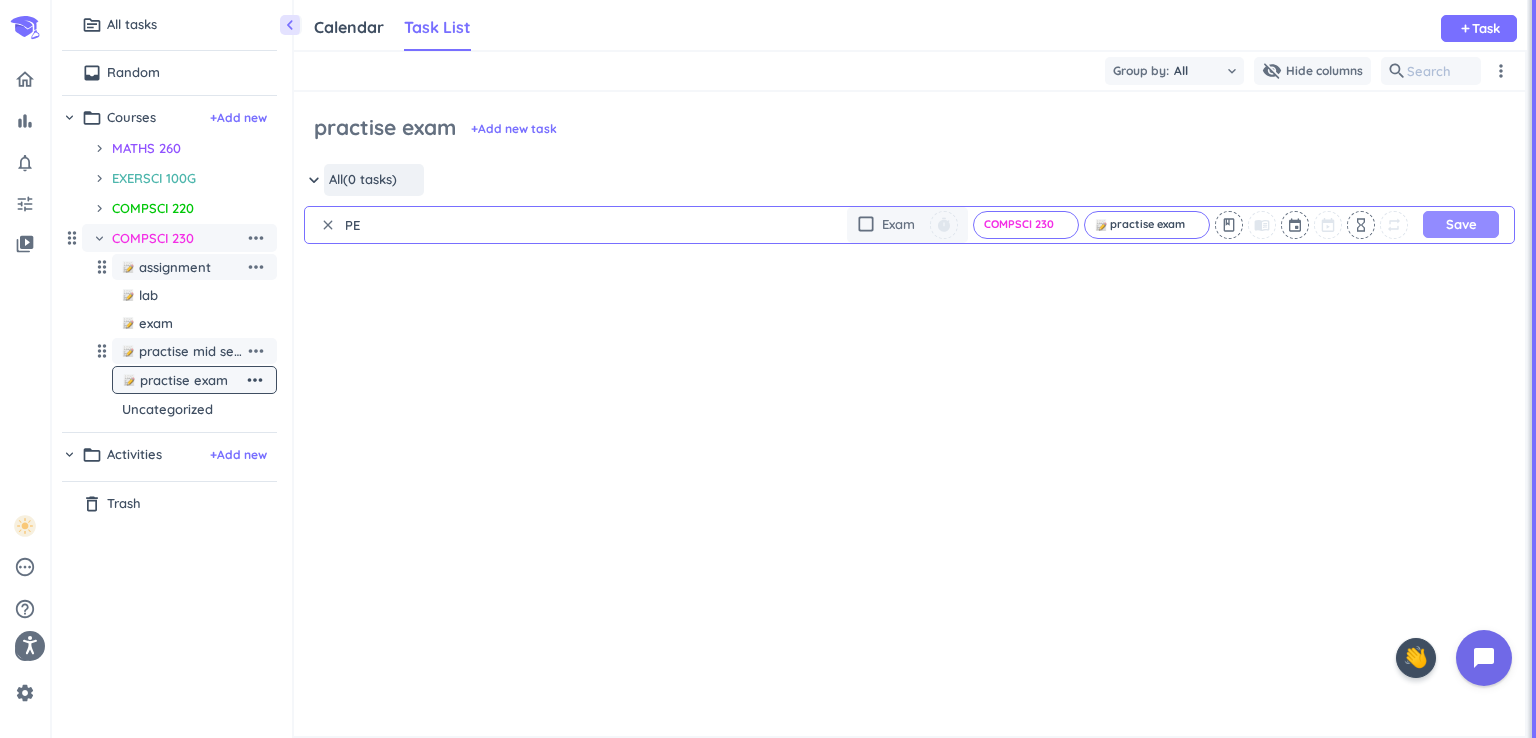 click on "Save" at bounding box center [1461, 224] 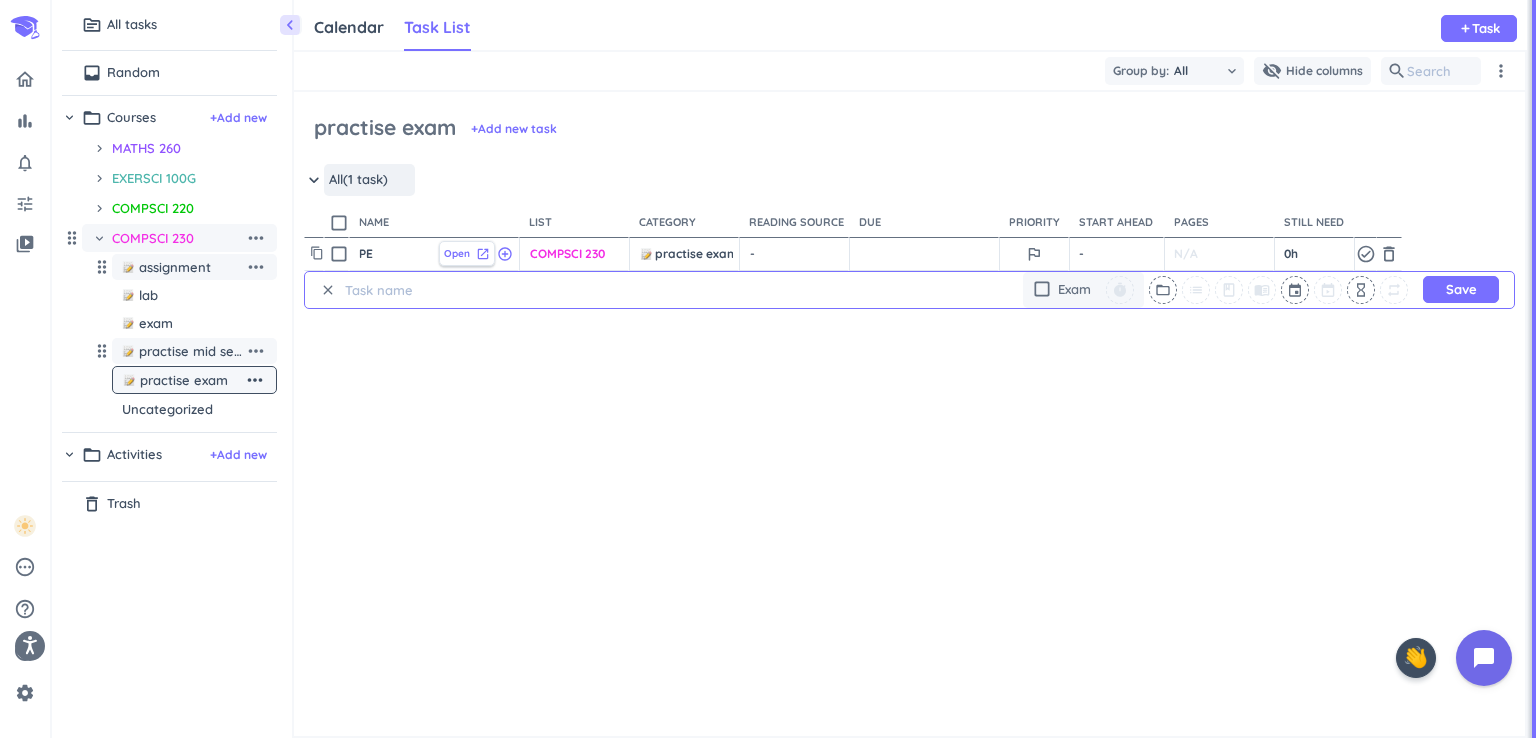 click on "Open" at bounding box center [457, 253] 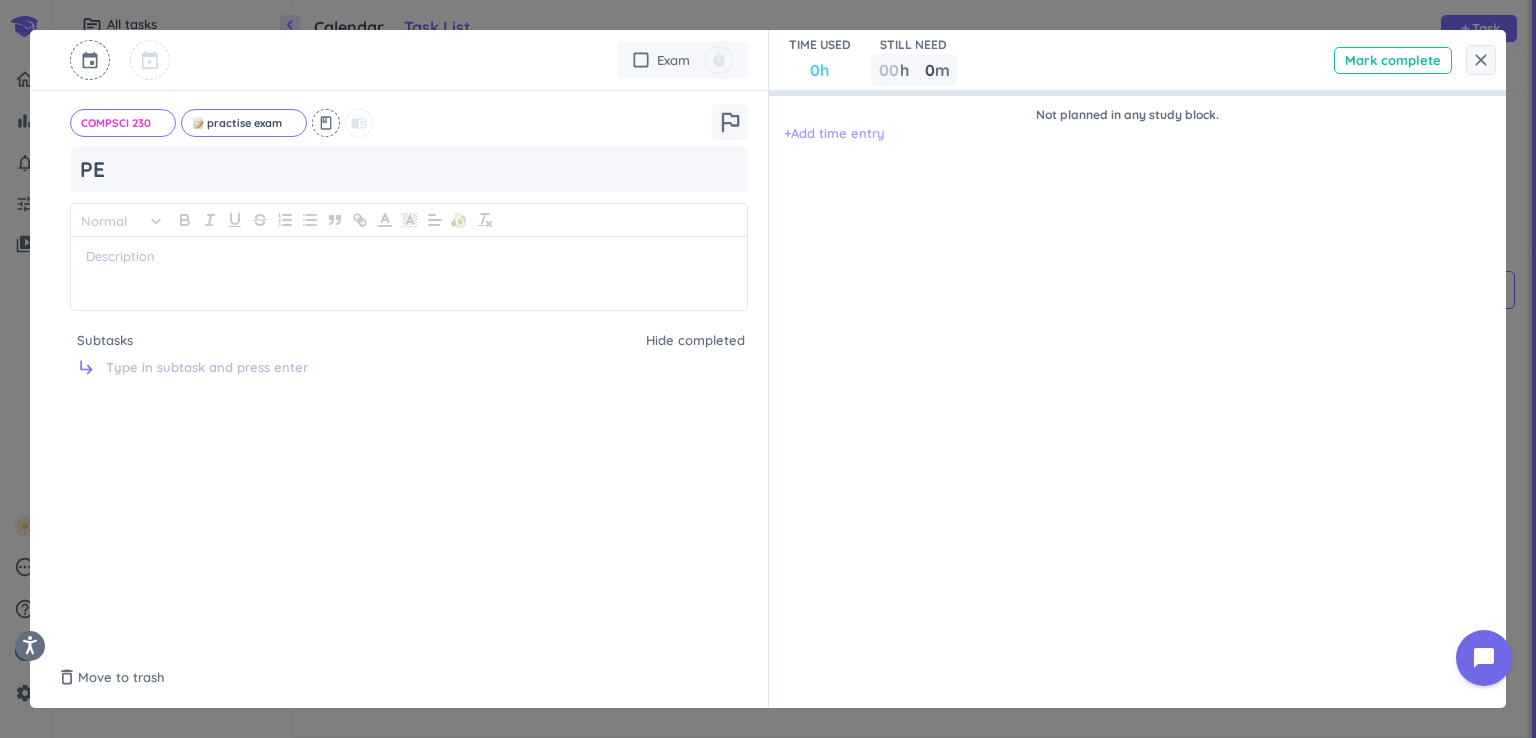 click on "+  Add time entry" at bounding box center (834, 134) 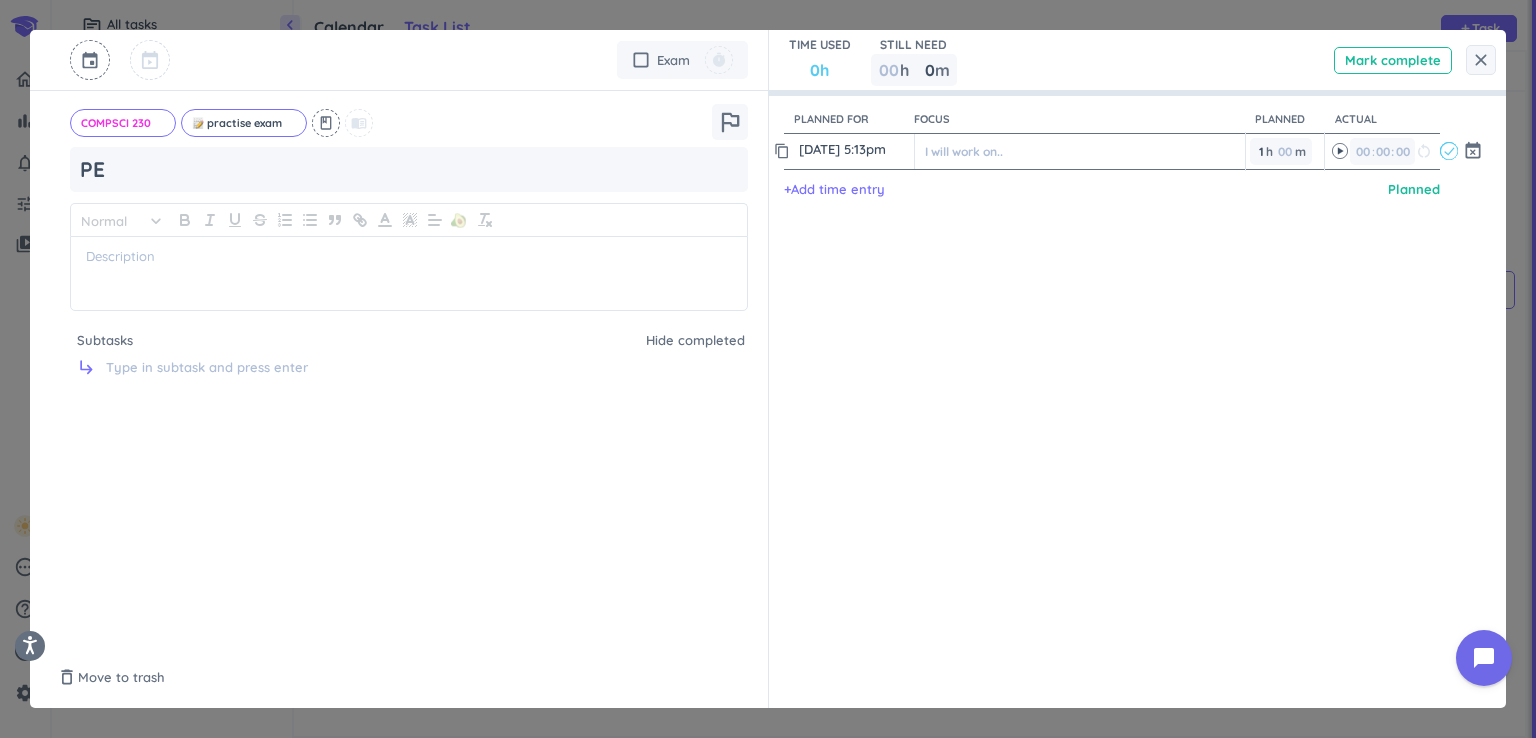 click on "20 Jul, 5:13pm" at bounding box center (854, 149) 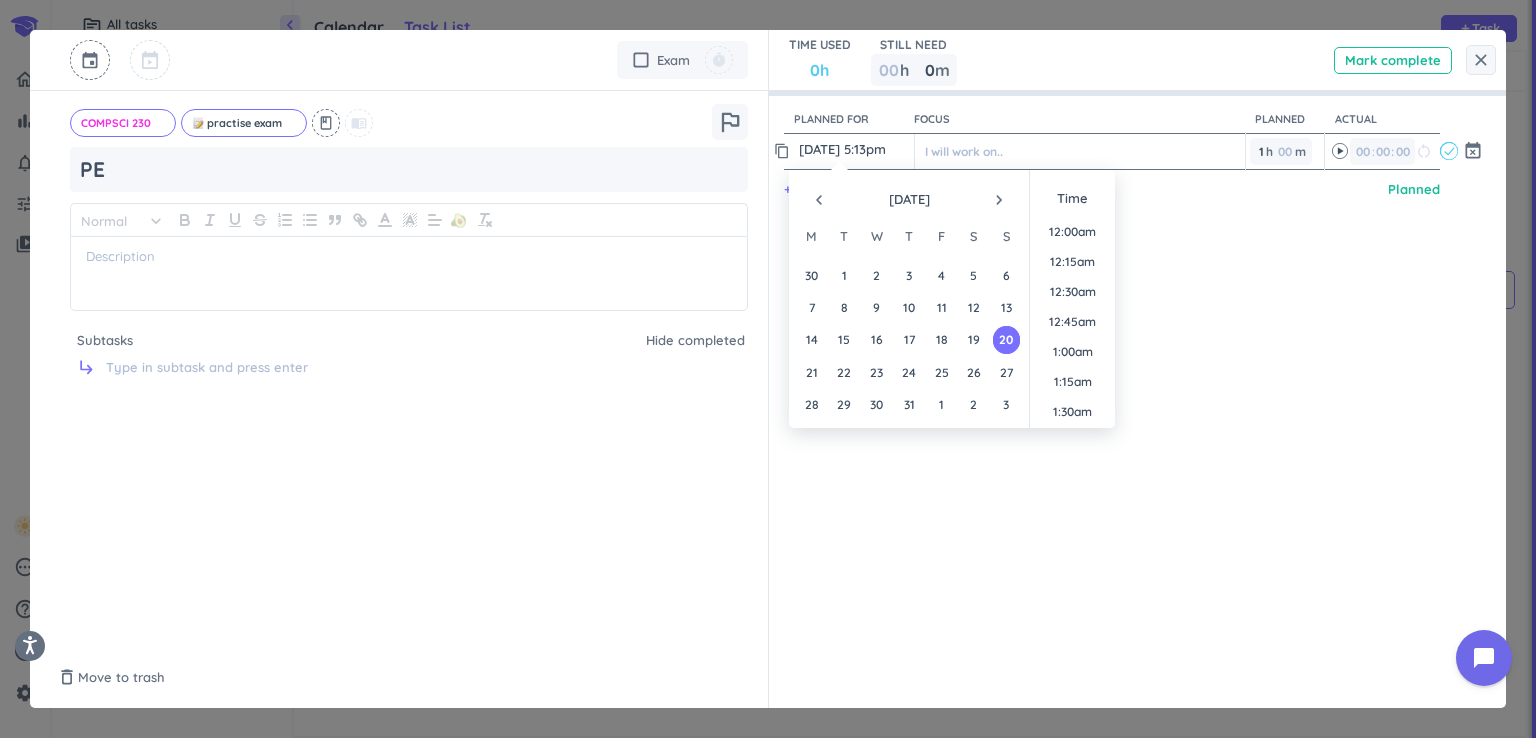 scroll, scrollTop: 1948, scrollLeft: 0, axis: vertical 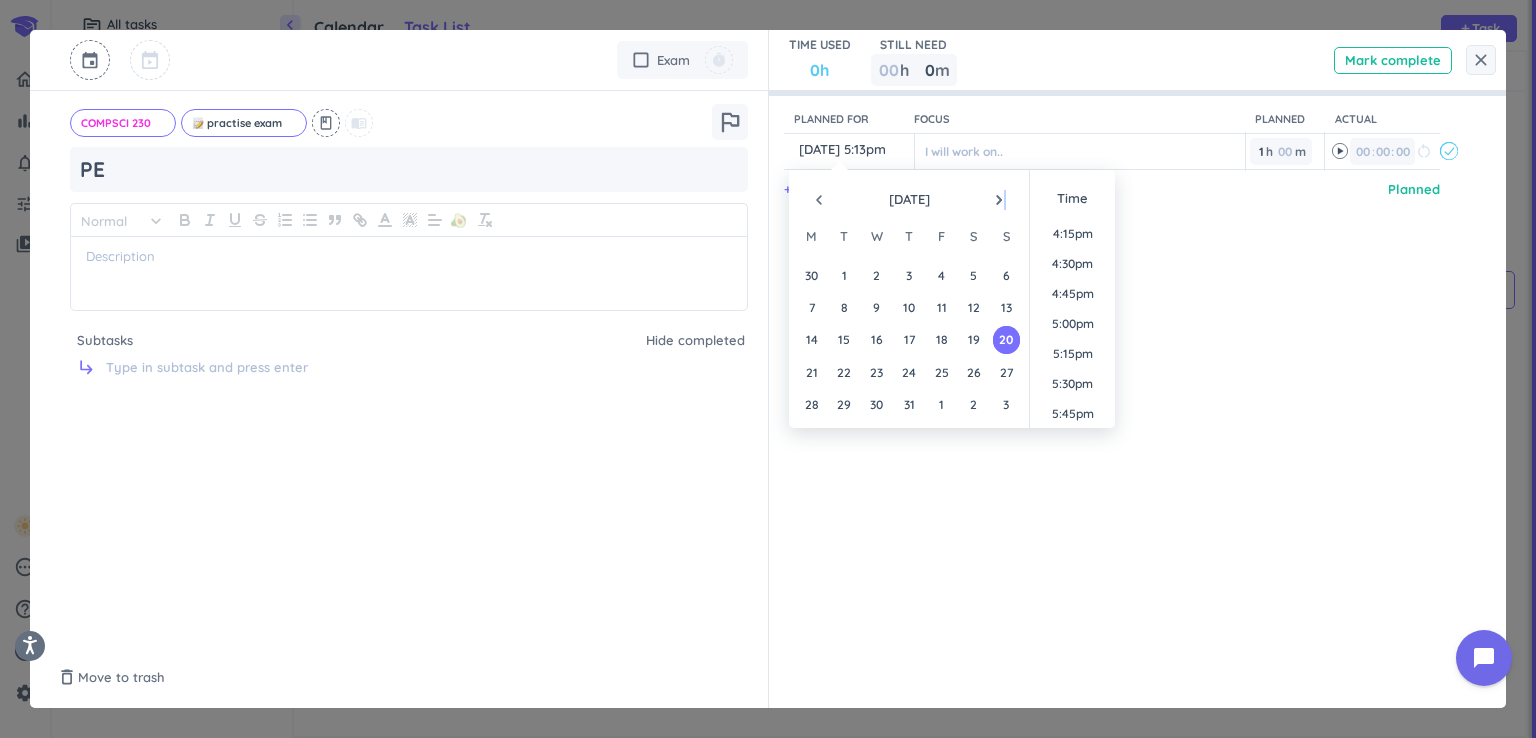 click on "navigate_next" at bounding box center (999, 200) 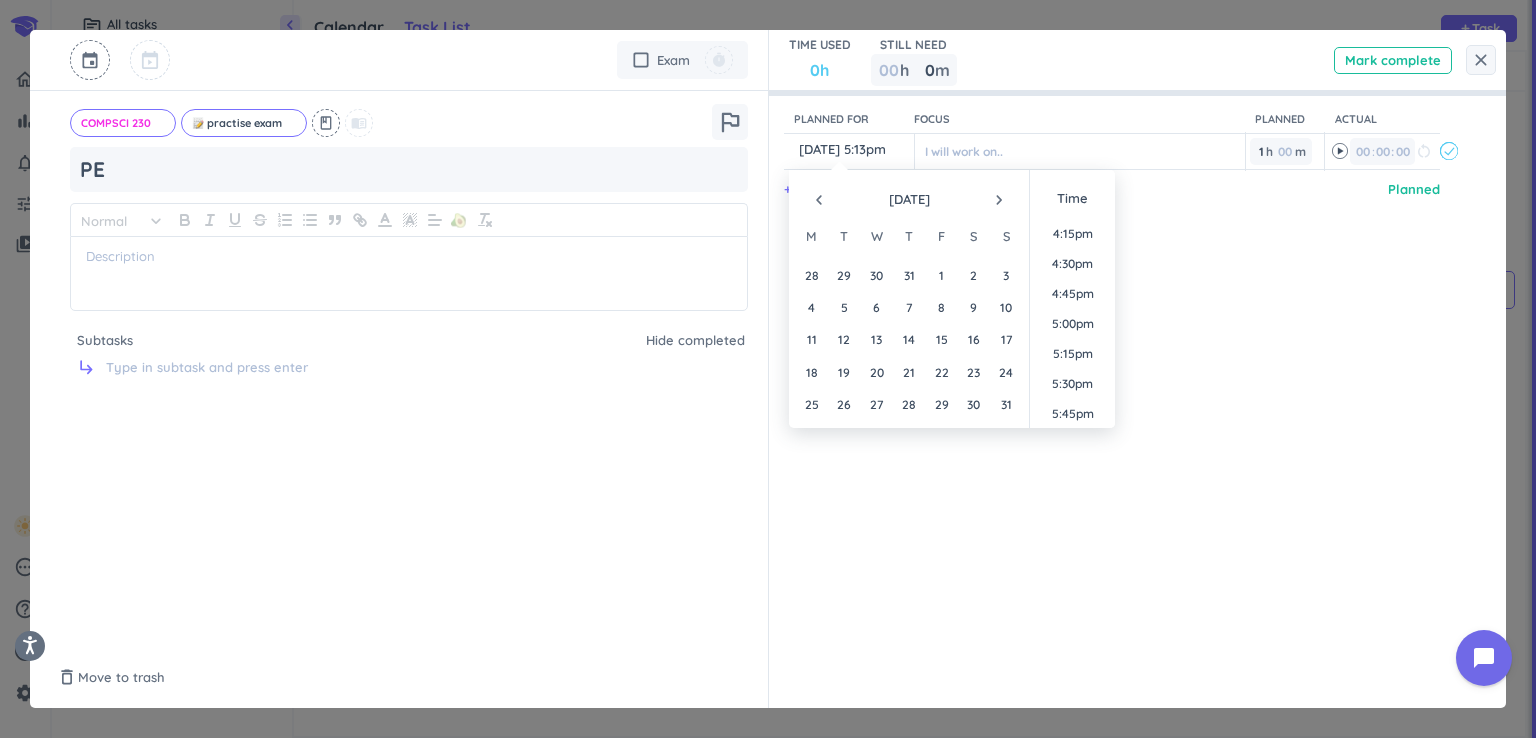 click on "navigate_next" at bounding box center [999, 200] 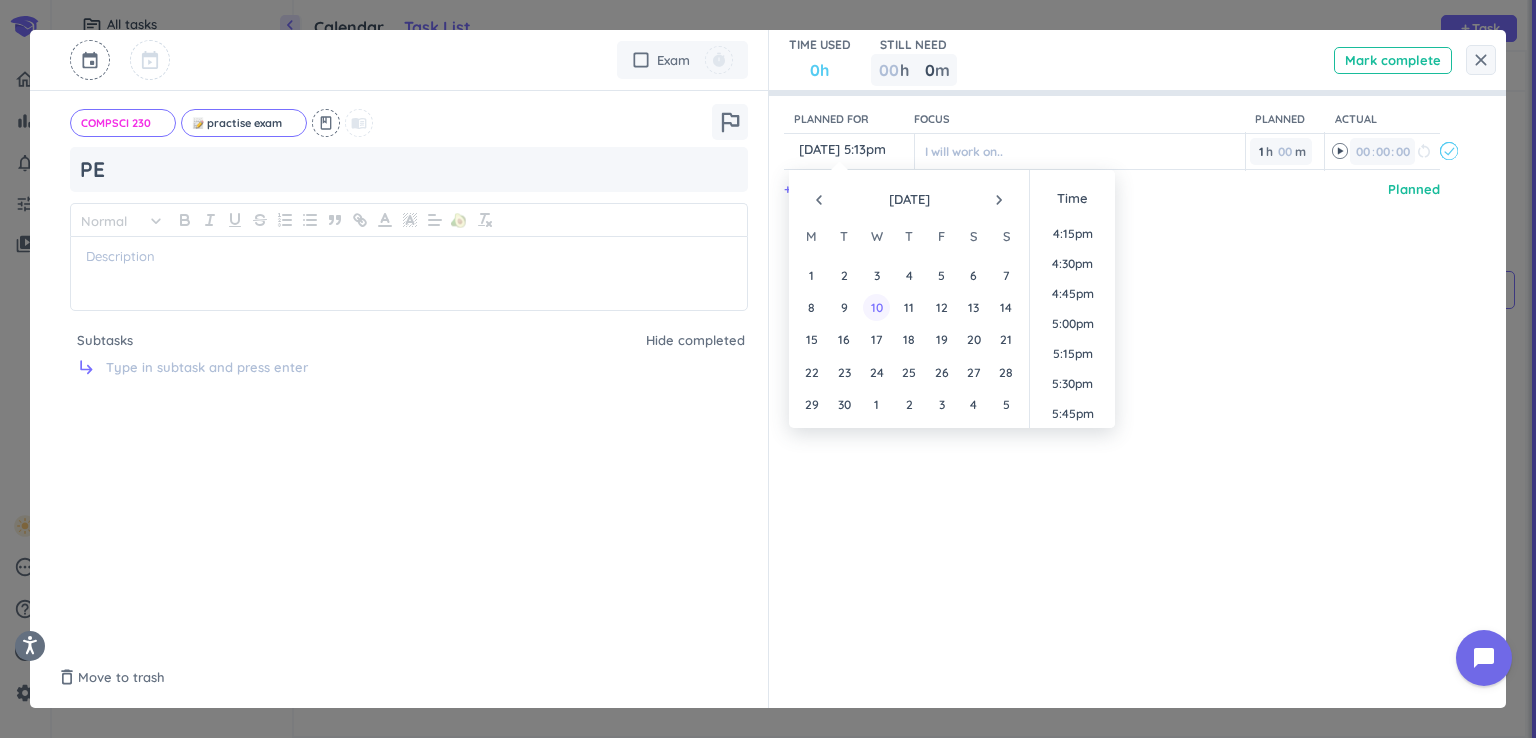 click on "10" at bounding box center (876, 307) 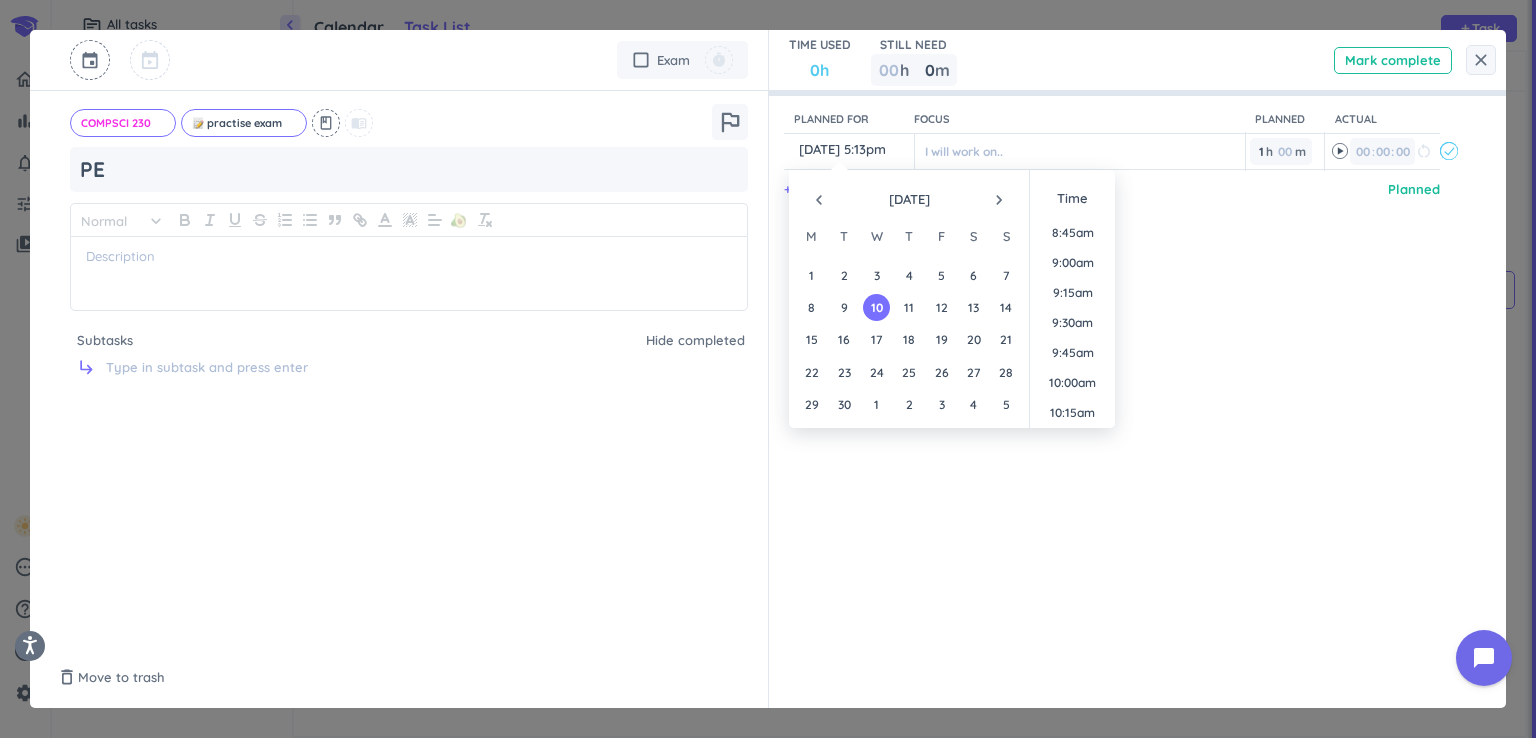 scroll, scrollTop: 1048, scrollLeft: 0, axis: vertical 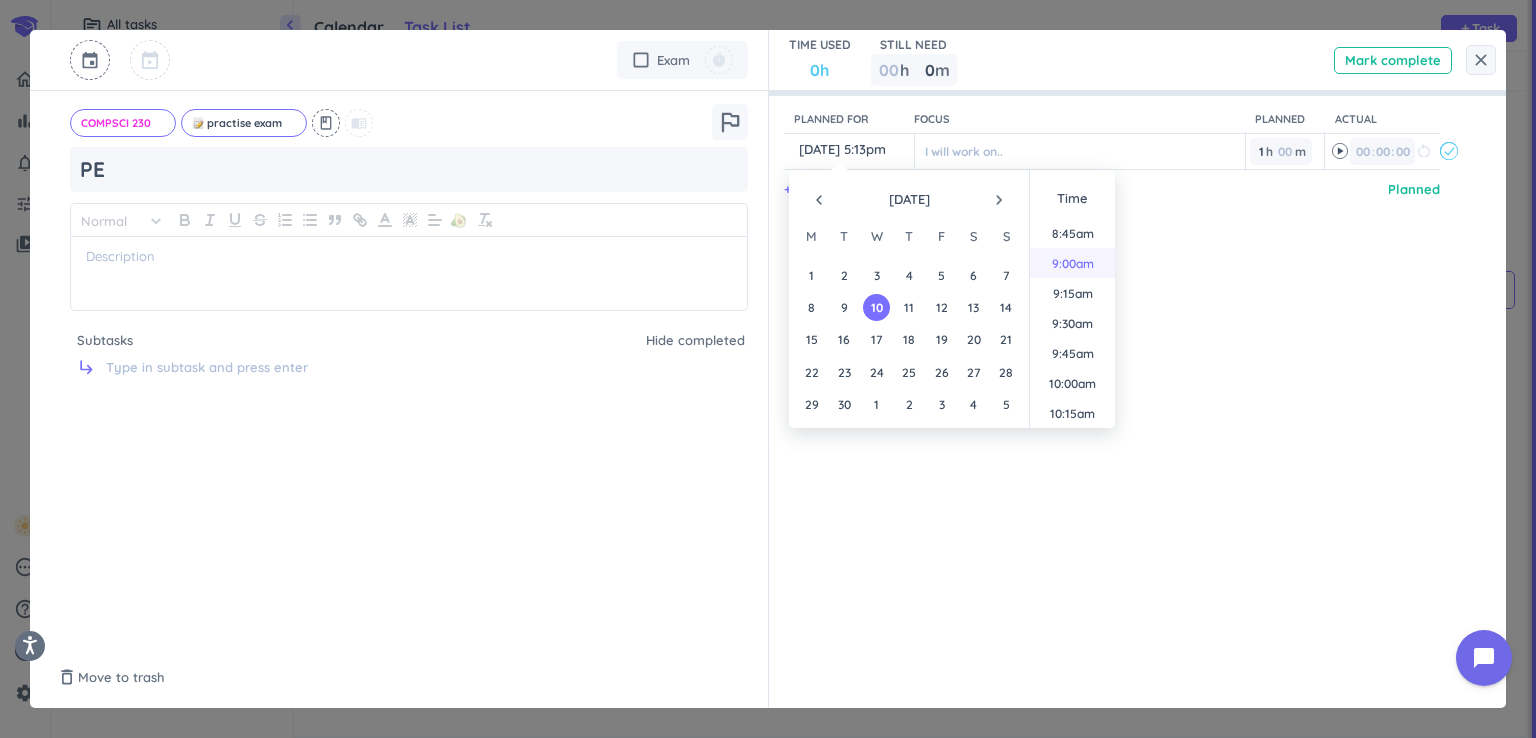 click on "9:00am" at bounding box center (1072, 263) 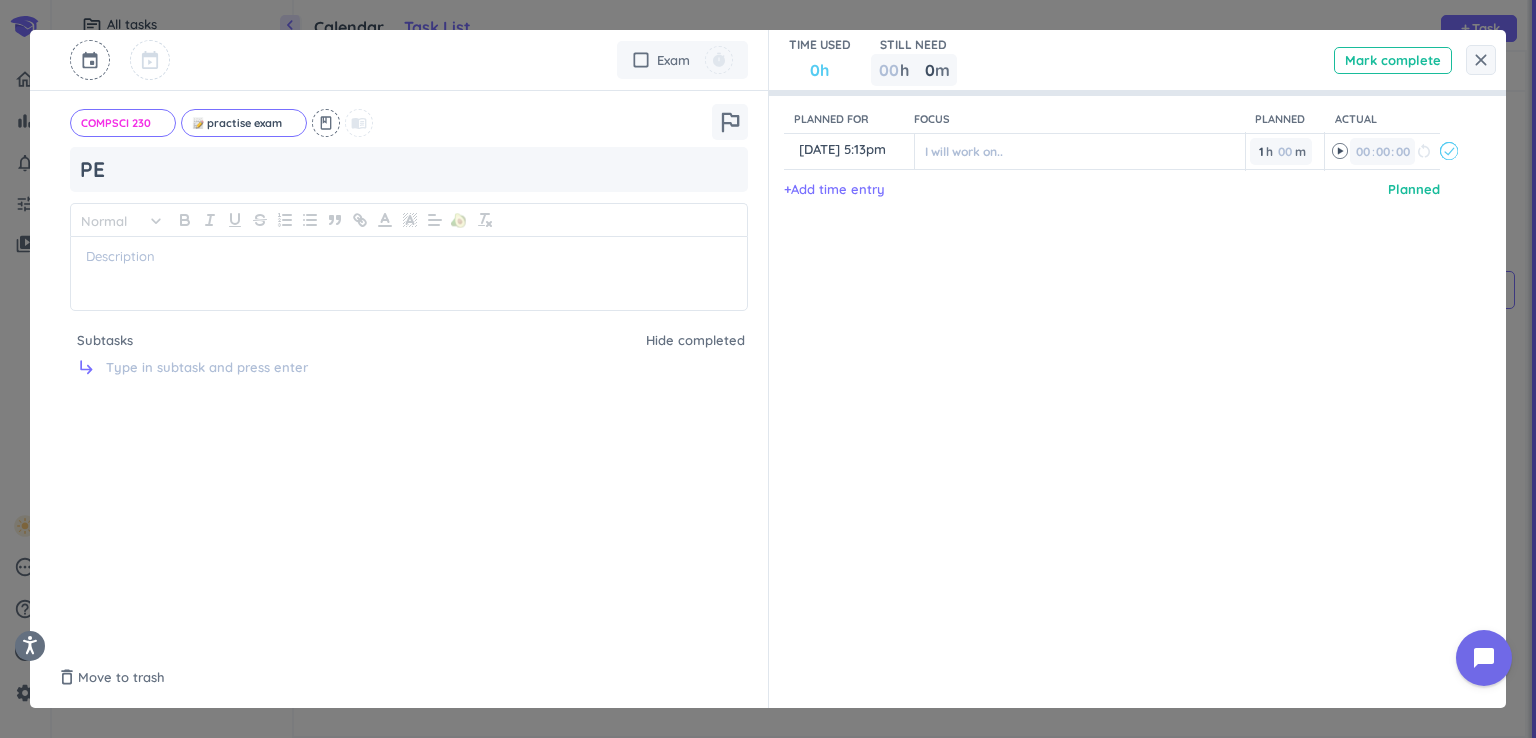 type on "10 Sep, 9:00am" 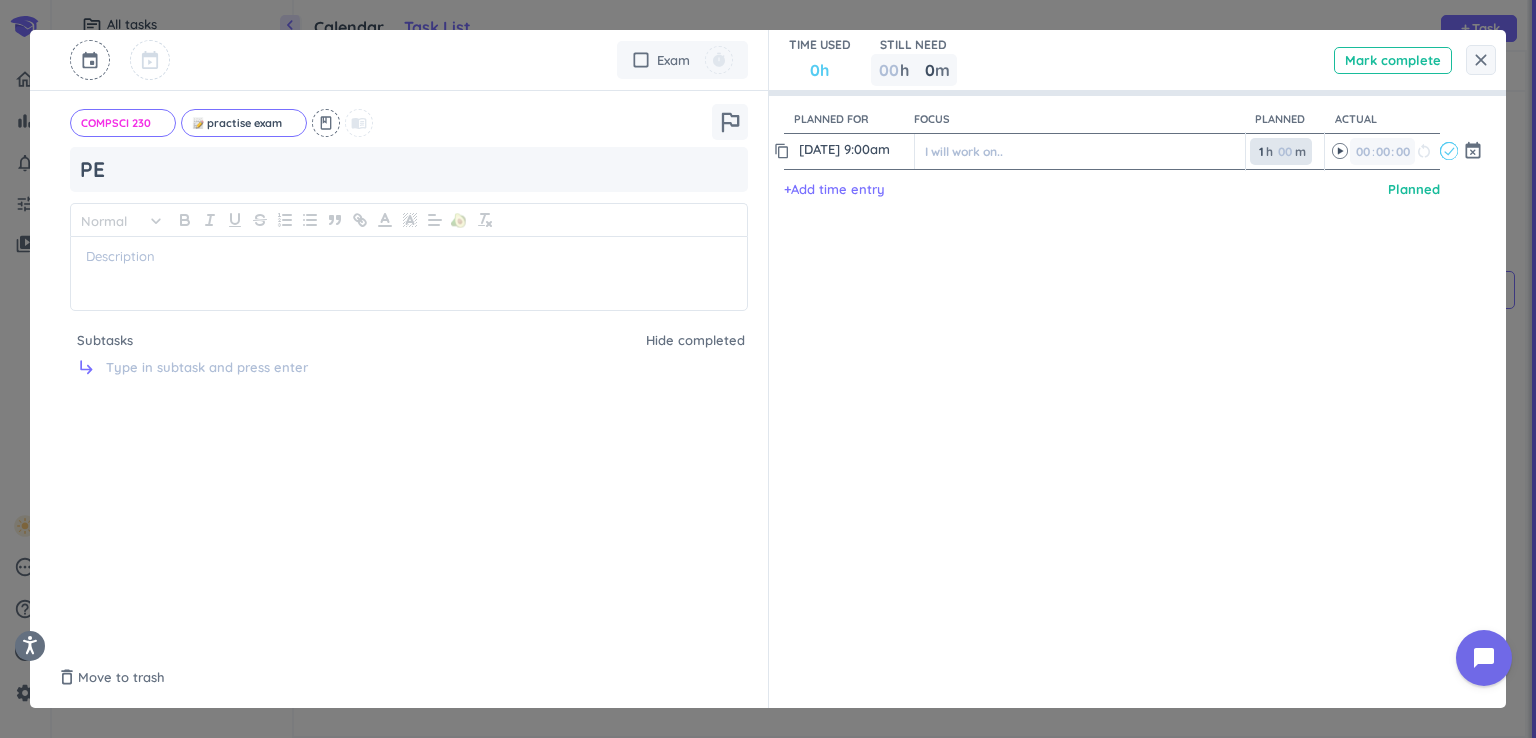 click on "1 1 00" at bounding box center [1265, 151] 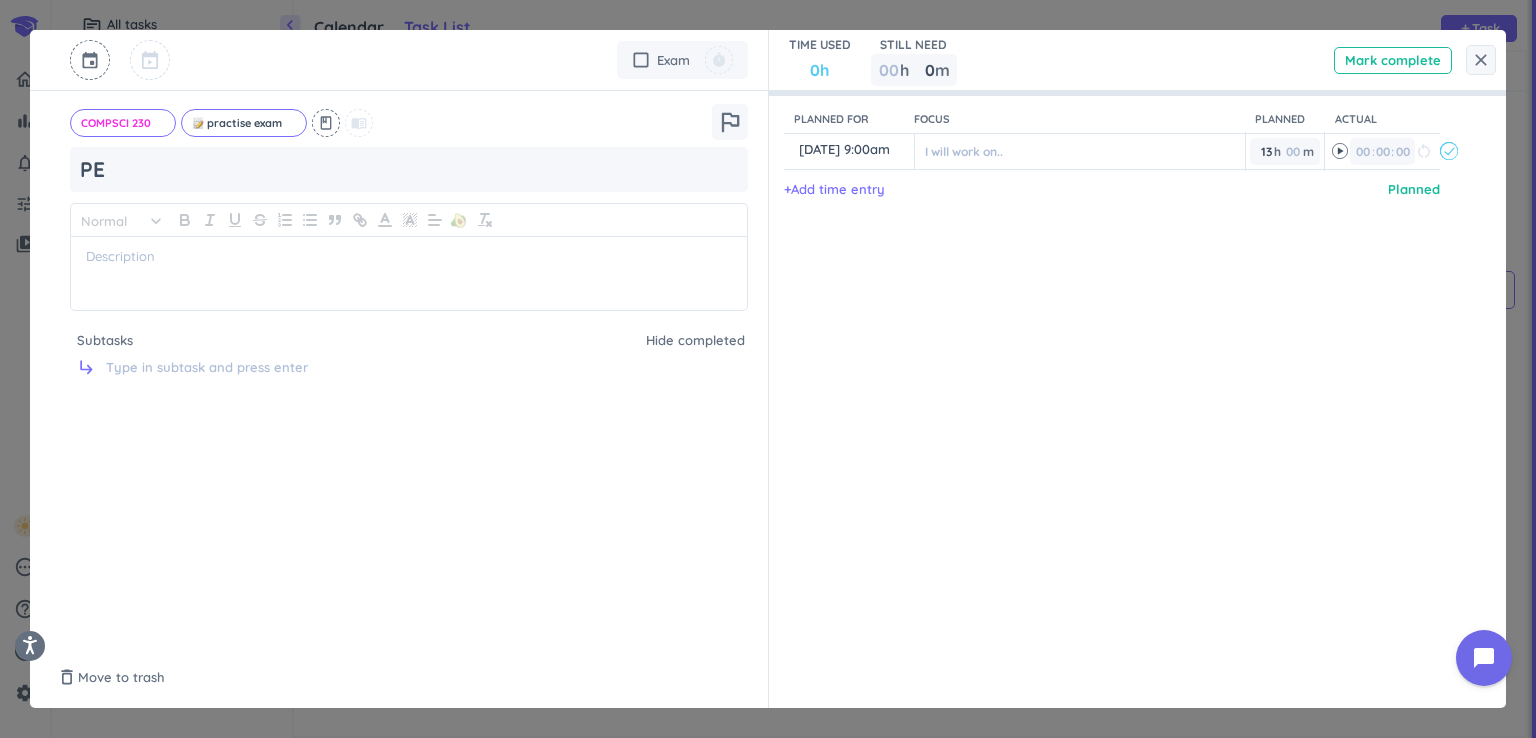 click on "Planned for Focus Planned Actual content_copy 10 Sep, 9:00am ️ I will work on.. 13 13 00 h 00 m 00 00 : 00 restart_alt event_busy +  Add time entry Planned" at bounding box center [1128, 369] 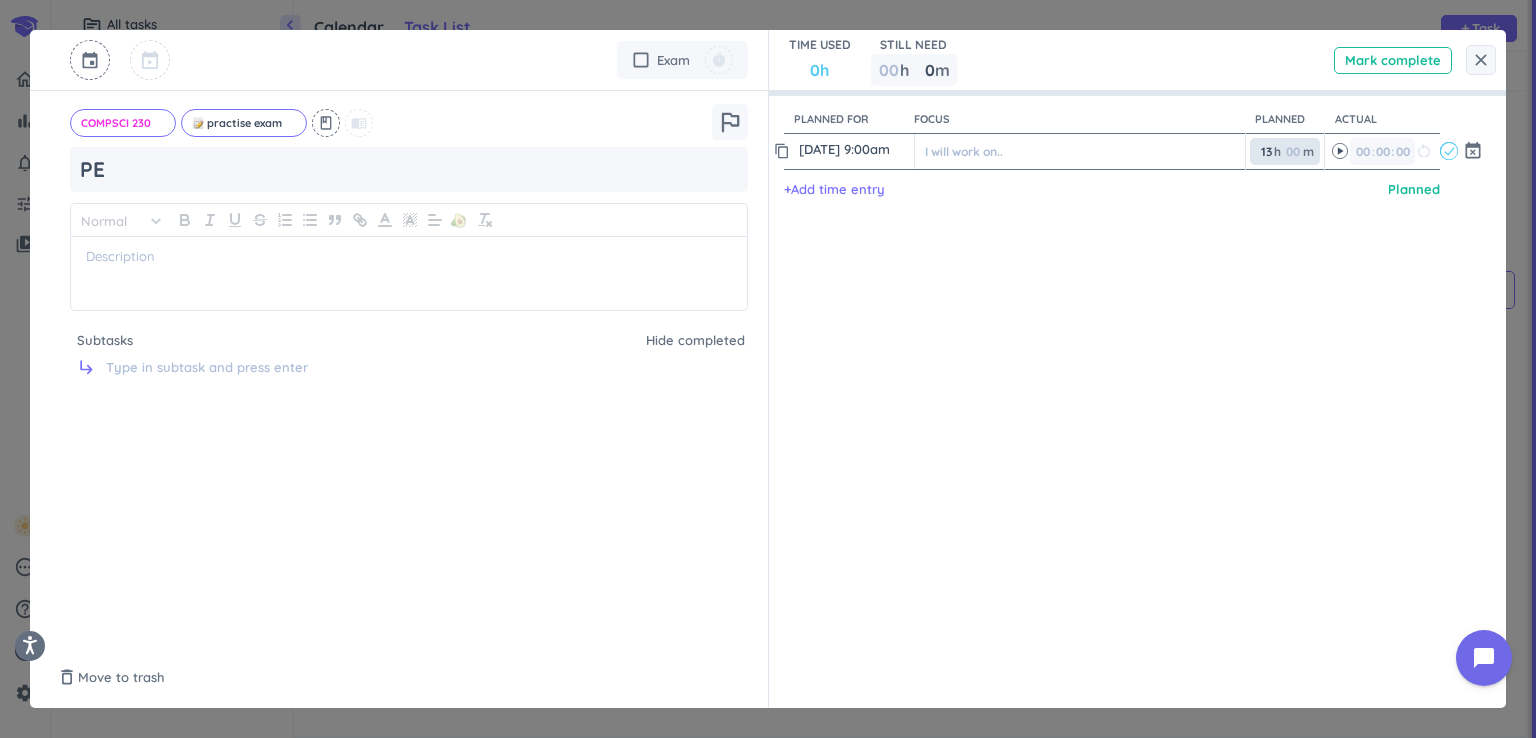 click on "13" at bounding box center [1264, 151] 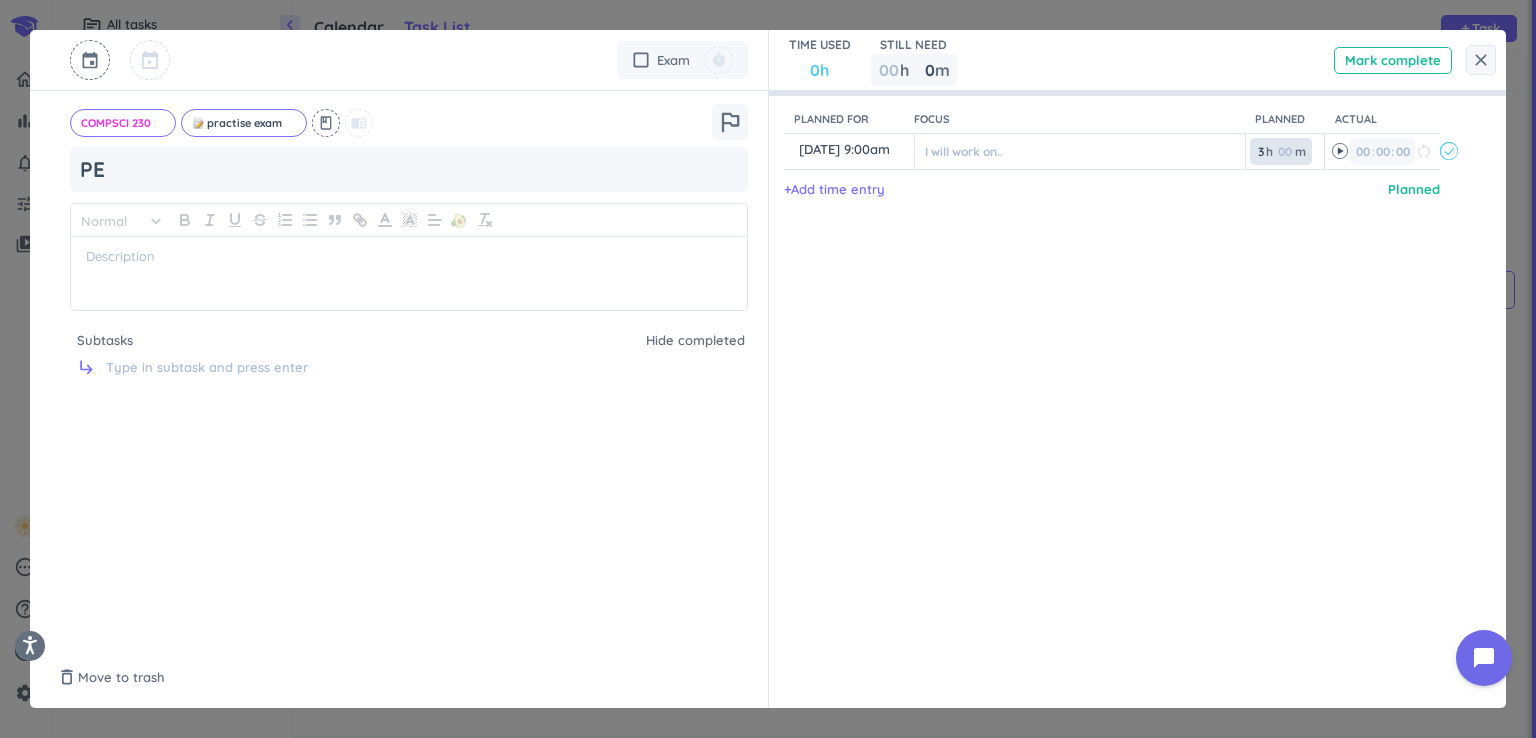 type on "3" 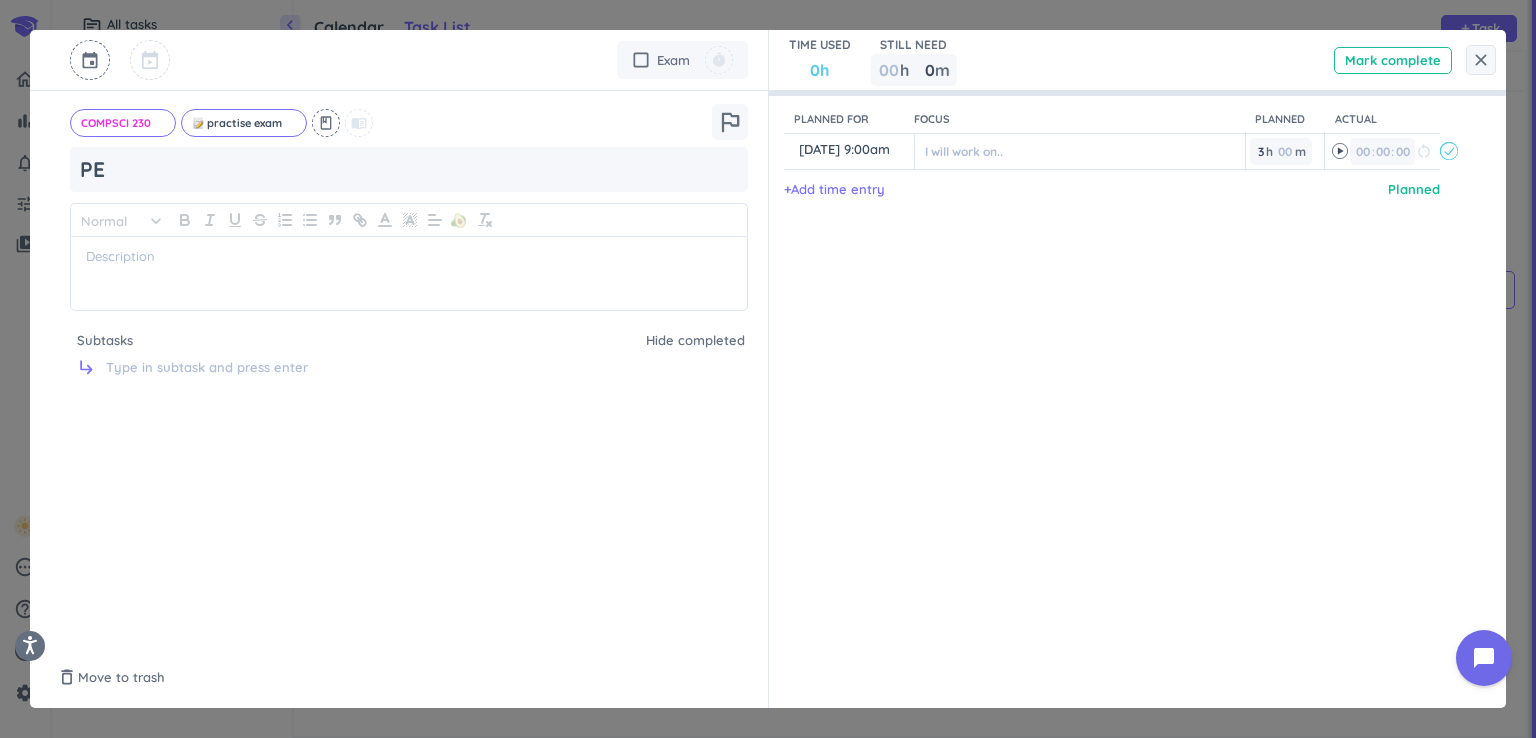 click on "Planned for Focus Planned Actual content_copy 10 Sep, 9:00am ️ I will work on.. 3 3 00 h 00 m 00 00 : 00 restart_alt event_busy +  Add time entry Planned" at bounding box center [1128, 369] 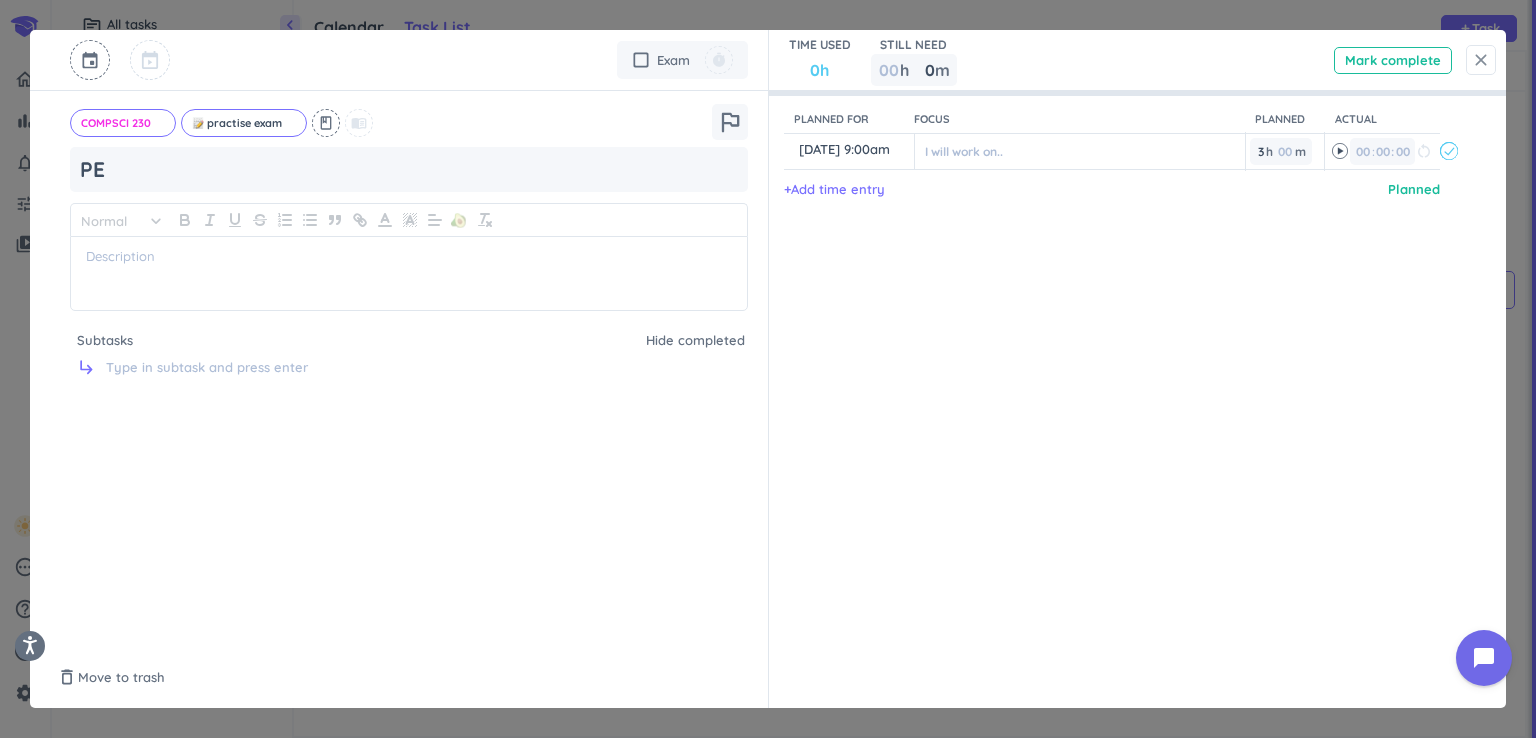 click on "close" at bounding box center (1481, 60) 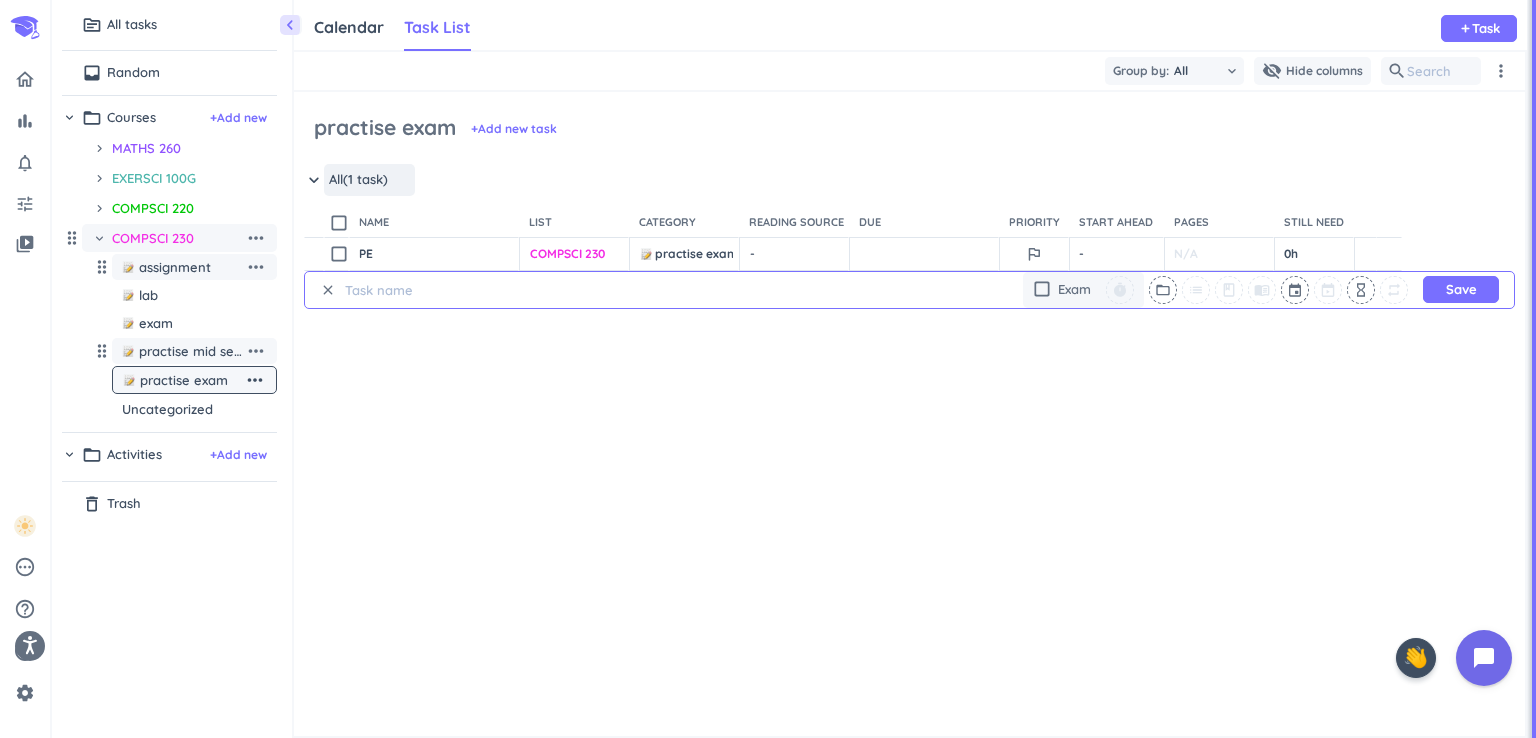 click on "keyboard_arrow_down All  (1 task) more_horiz   check_box_outline_blank name List drag_indicator Category drag_indicator Reading source drag_indicator Due drag_indicator Priority drag_indicator Start ahead drag_indicator Pages drag_indicator Still need drag_indicator     content_copy check_box_outline_blank PE Open launch add_circle_outline COMPSCI 230 cancel keyboard_arrow_down practise exam cancel keyboard_arrow_down - cancel keyboard_arrow_down outlined_flag  -  N/A 0h check_circle_outline delete_outline clear check_box_outline_blank Exam timer folder_open list class menu_book event hourglass_empty repeat Save keyboard_arrow_down All  (1 task) more_horiz" at bounding box center (909, 481) 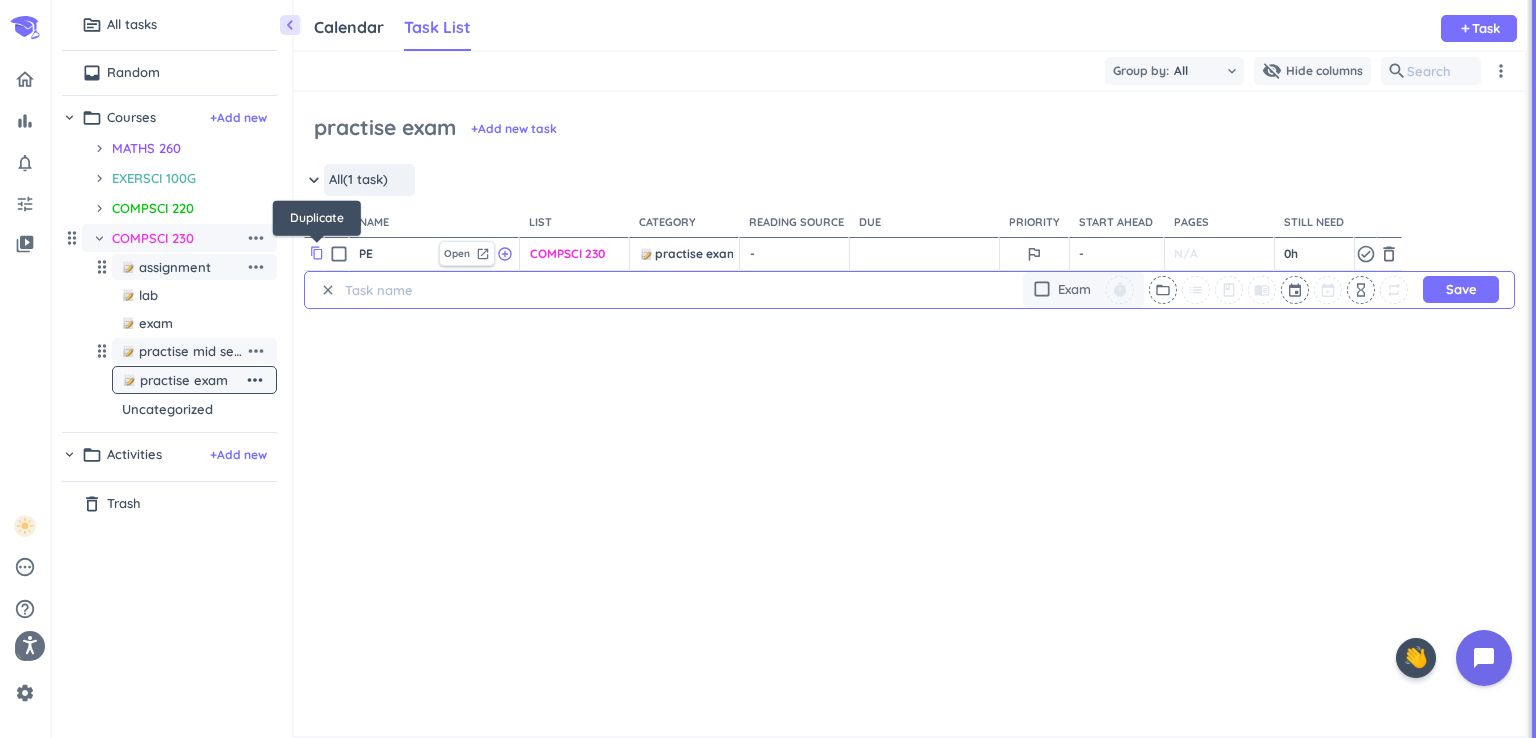 click on "content_copy" at bounding box center [317, 253] 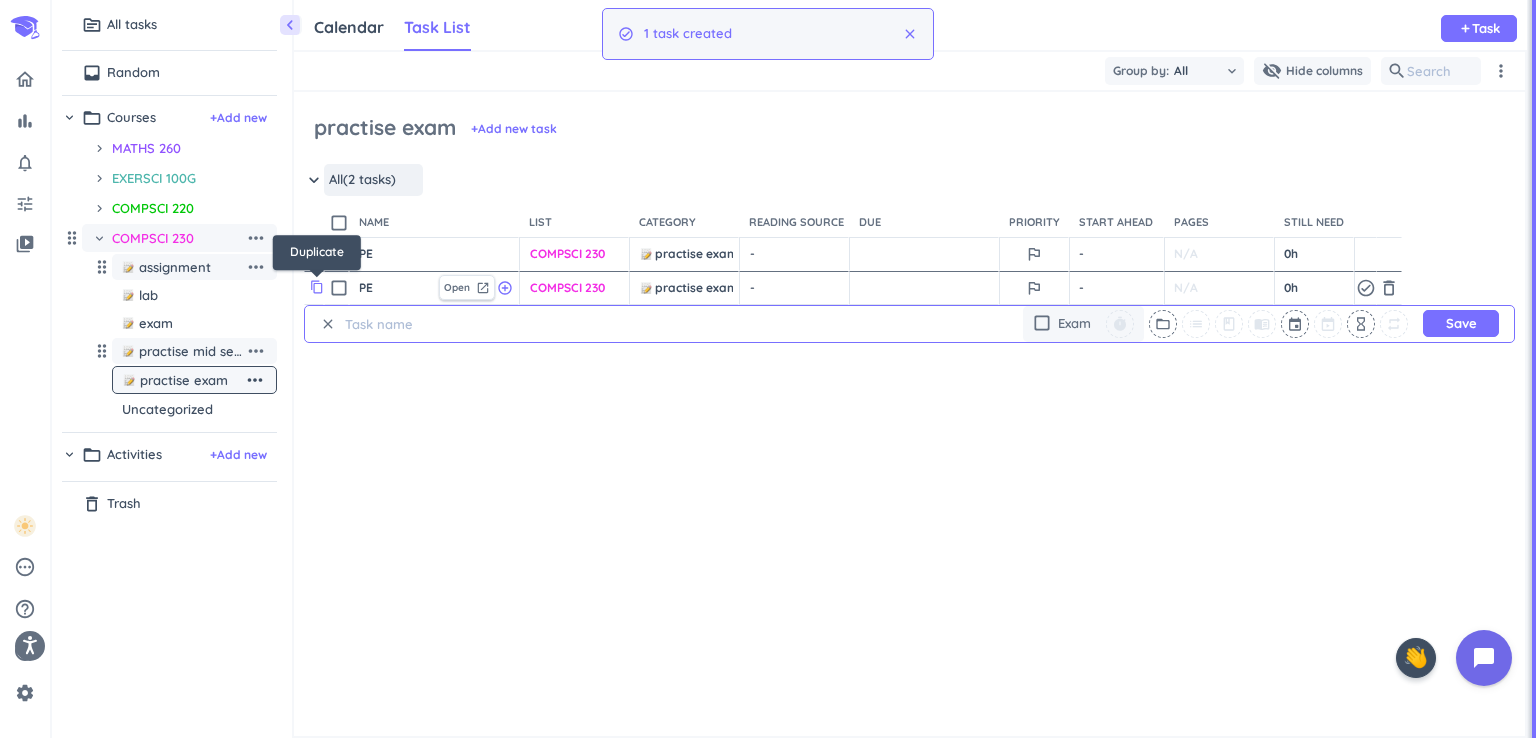 click on "content_copy" at bounding box center (317, 287) 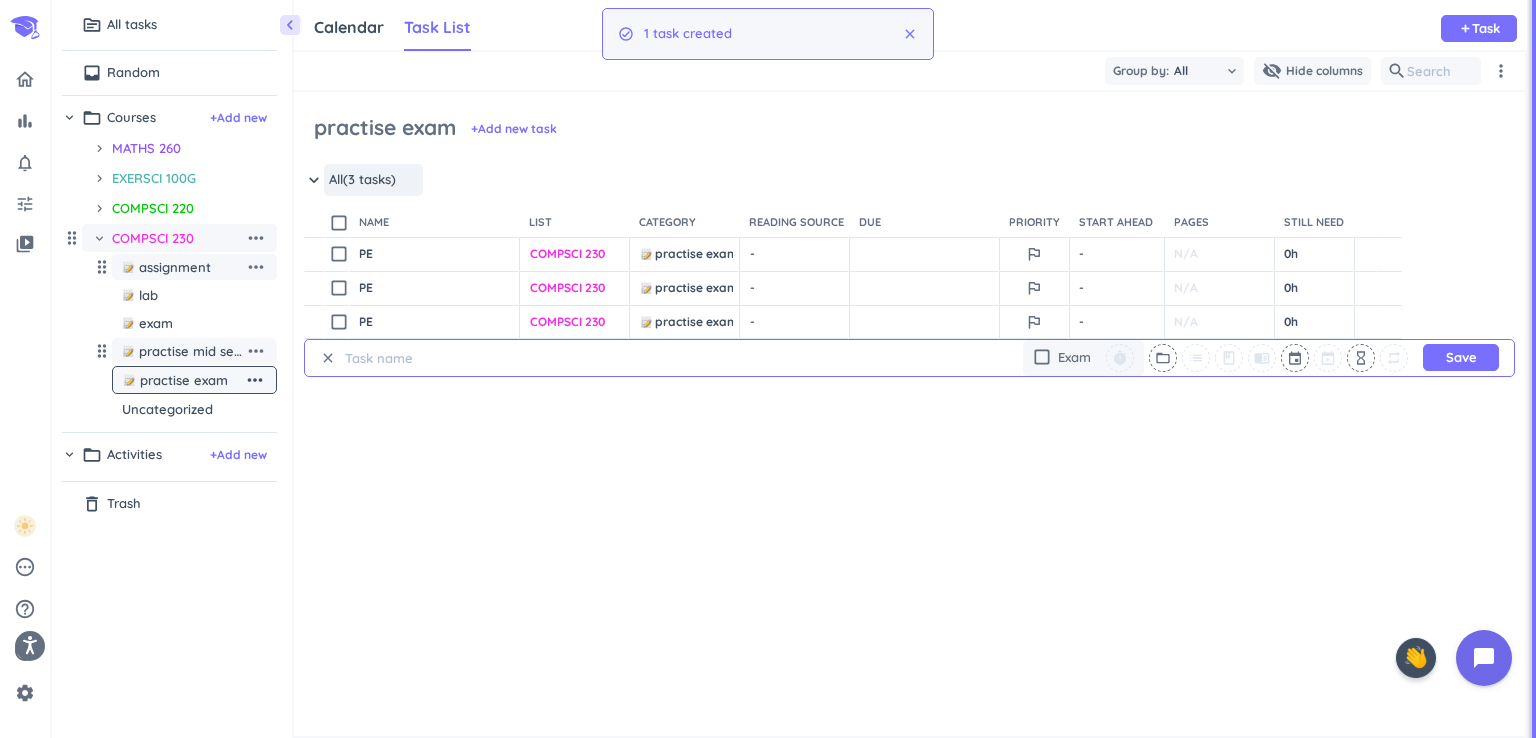 click on "clear" at bounding box center (328, 358) 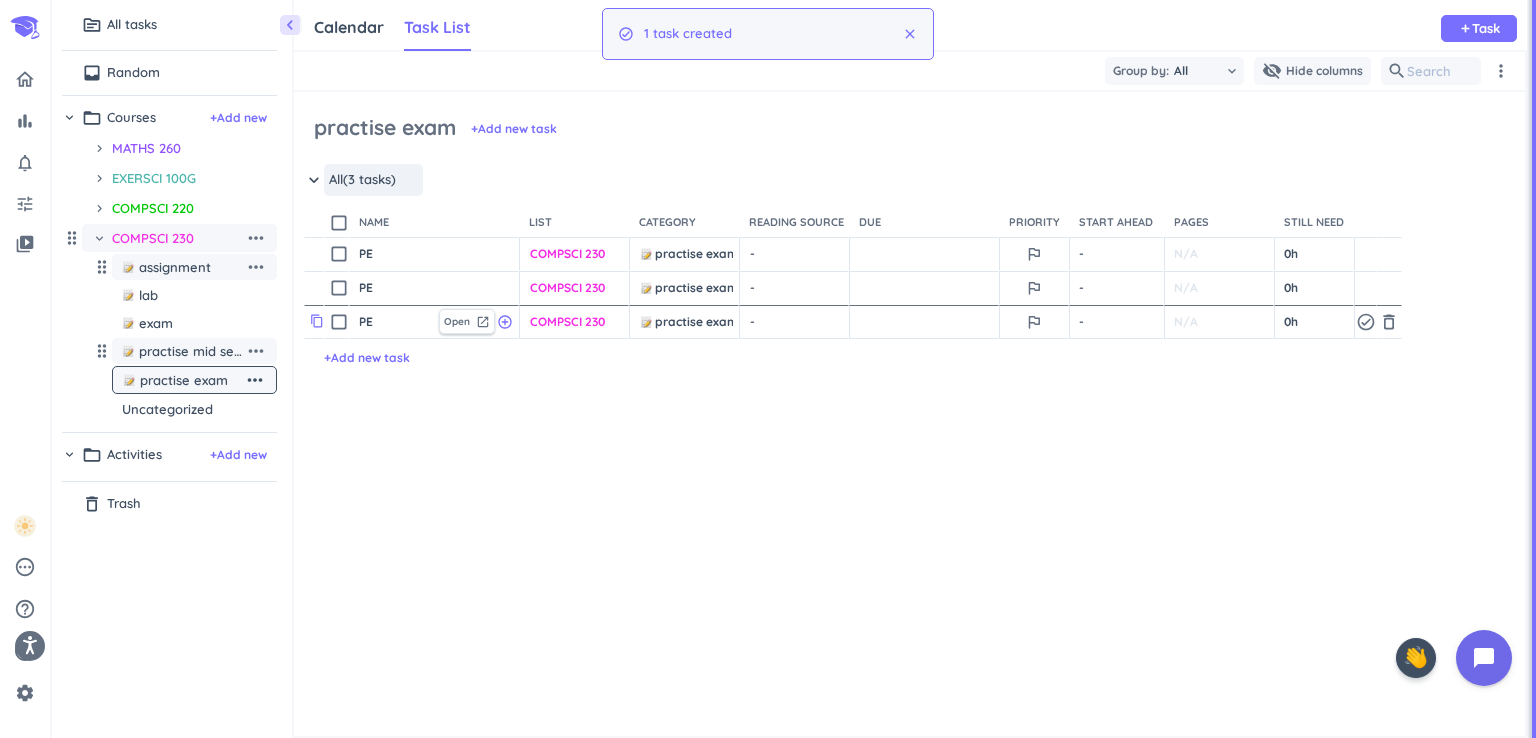 click on "content_copy" at bounding box center (317, 321) 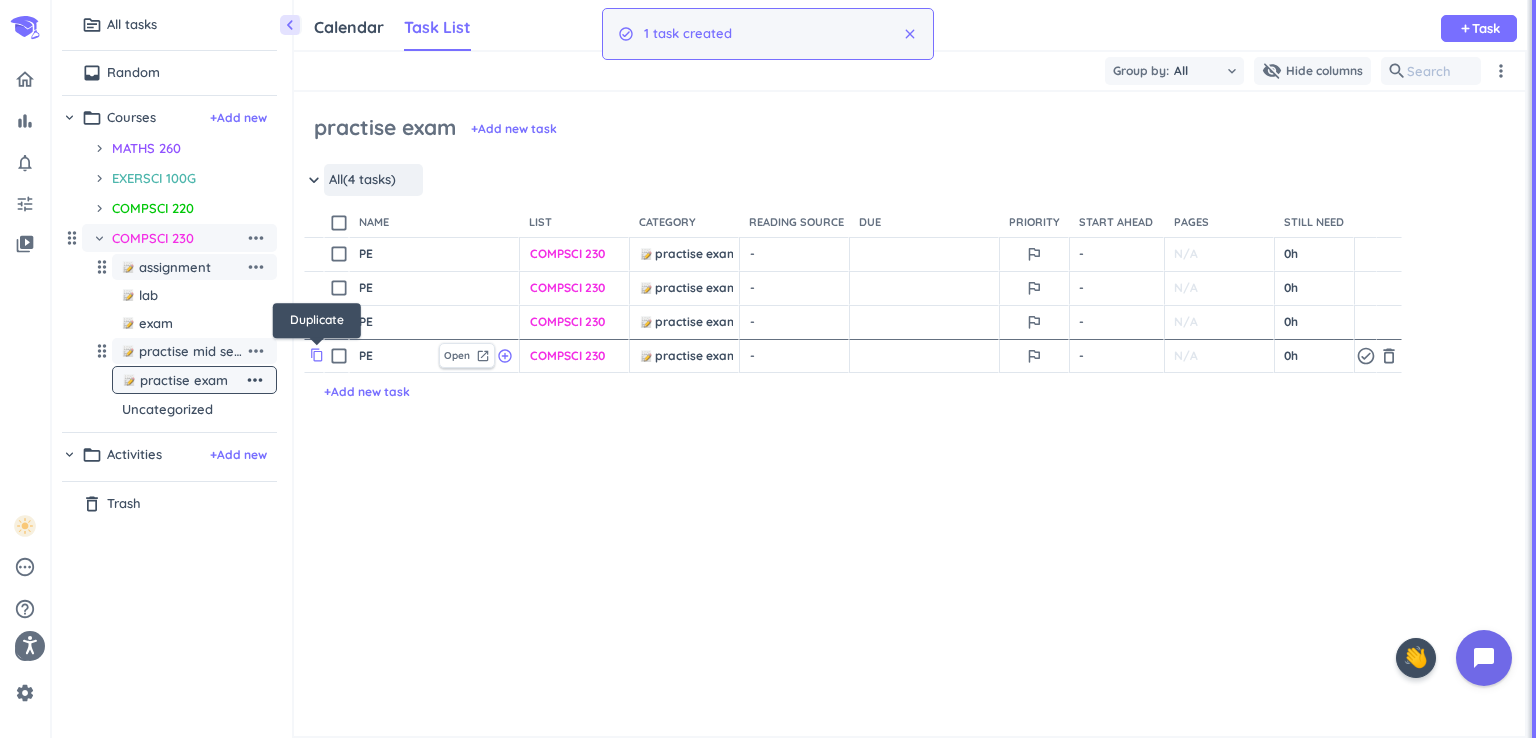 click on "content_copy" at bounding box center (317, 355) 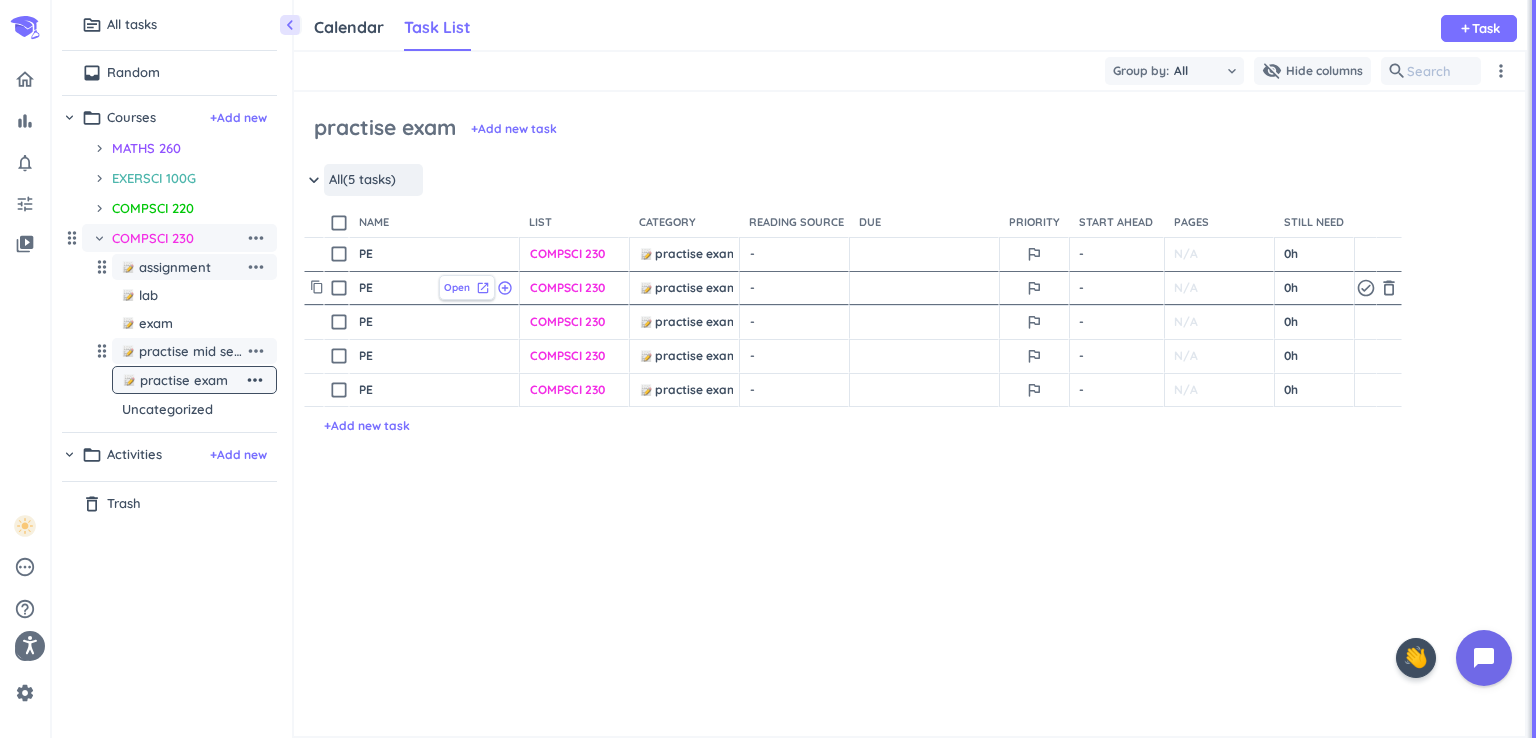 click on "Open" at bounding box center [457, 287] 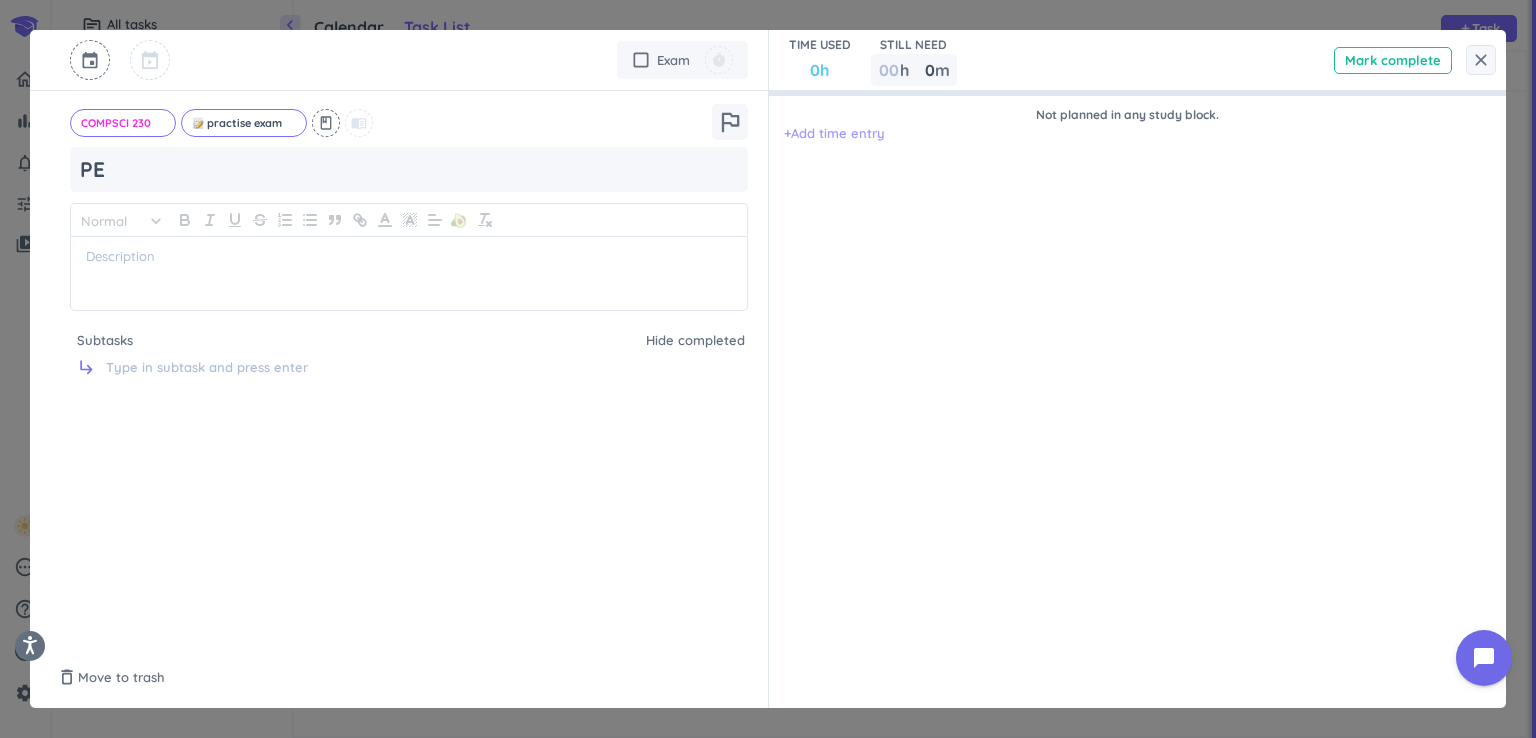 click on "+  Add time entry" at bounding box center (834, 134) 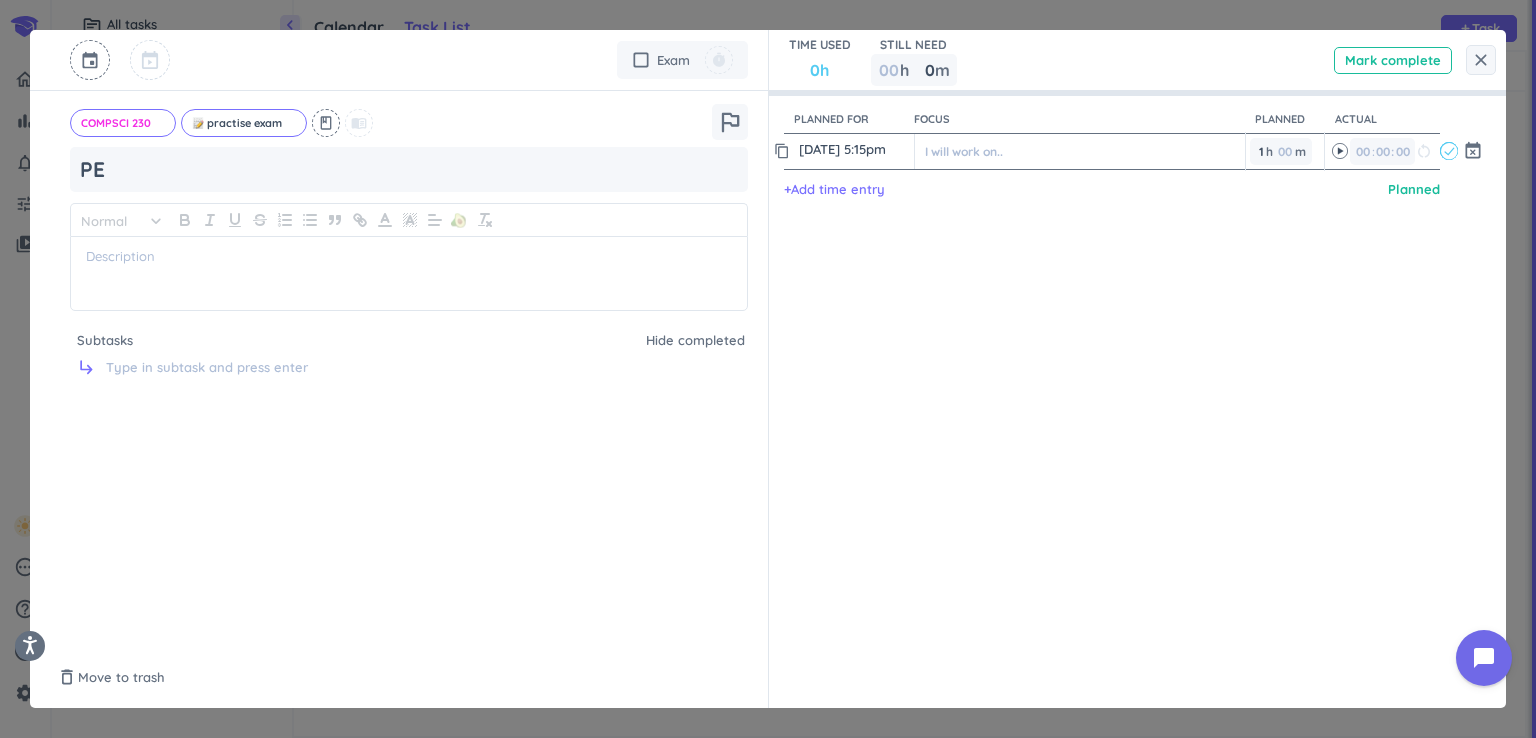 click on "20 Jul, 5:15pm" at bounding box center [854, 149] 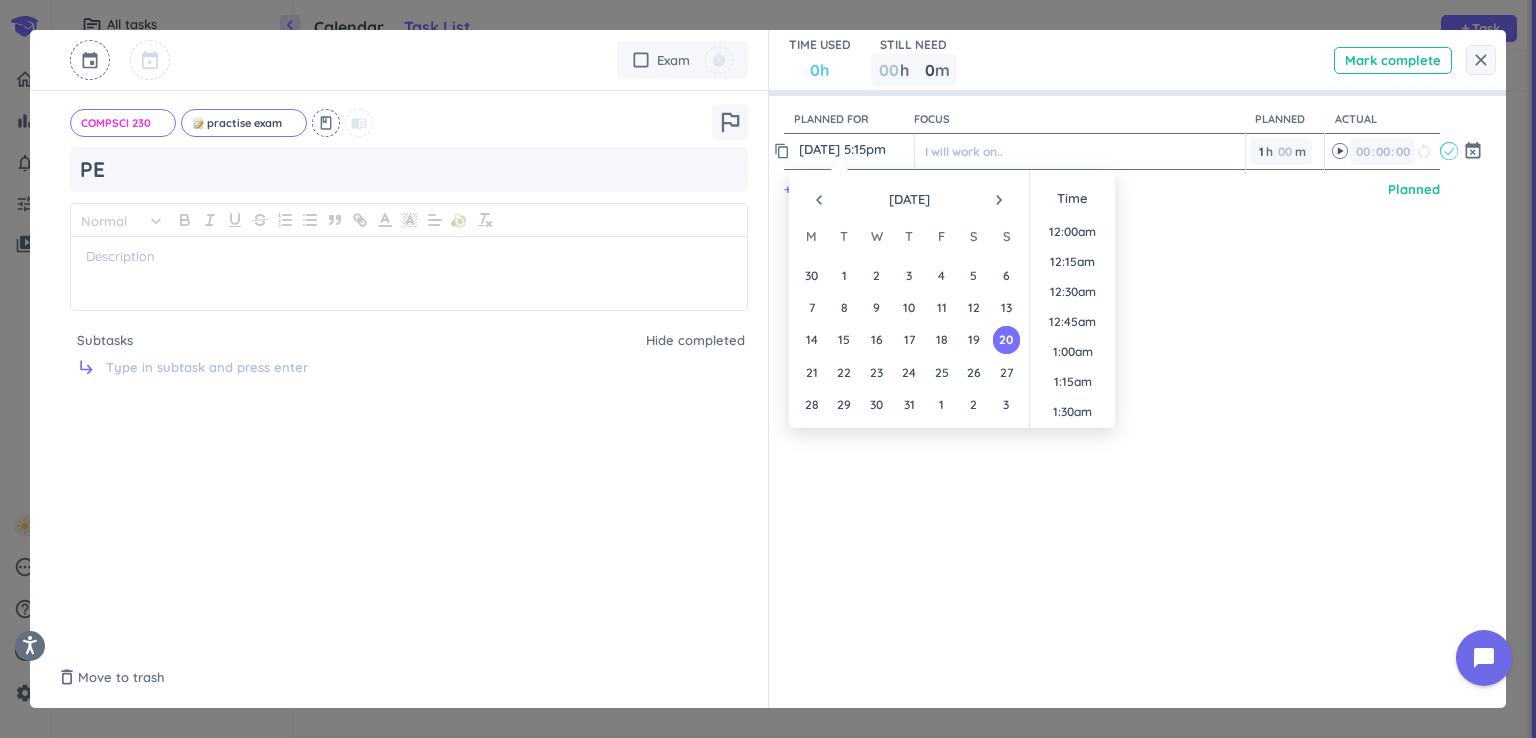 scroll, scrollTop: 1979, scrollLeft: 0, axis: vertical 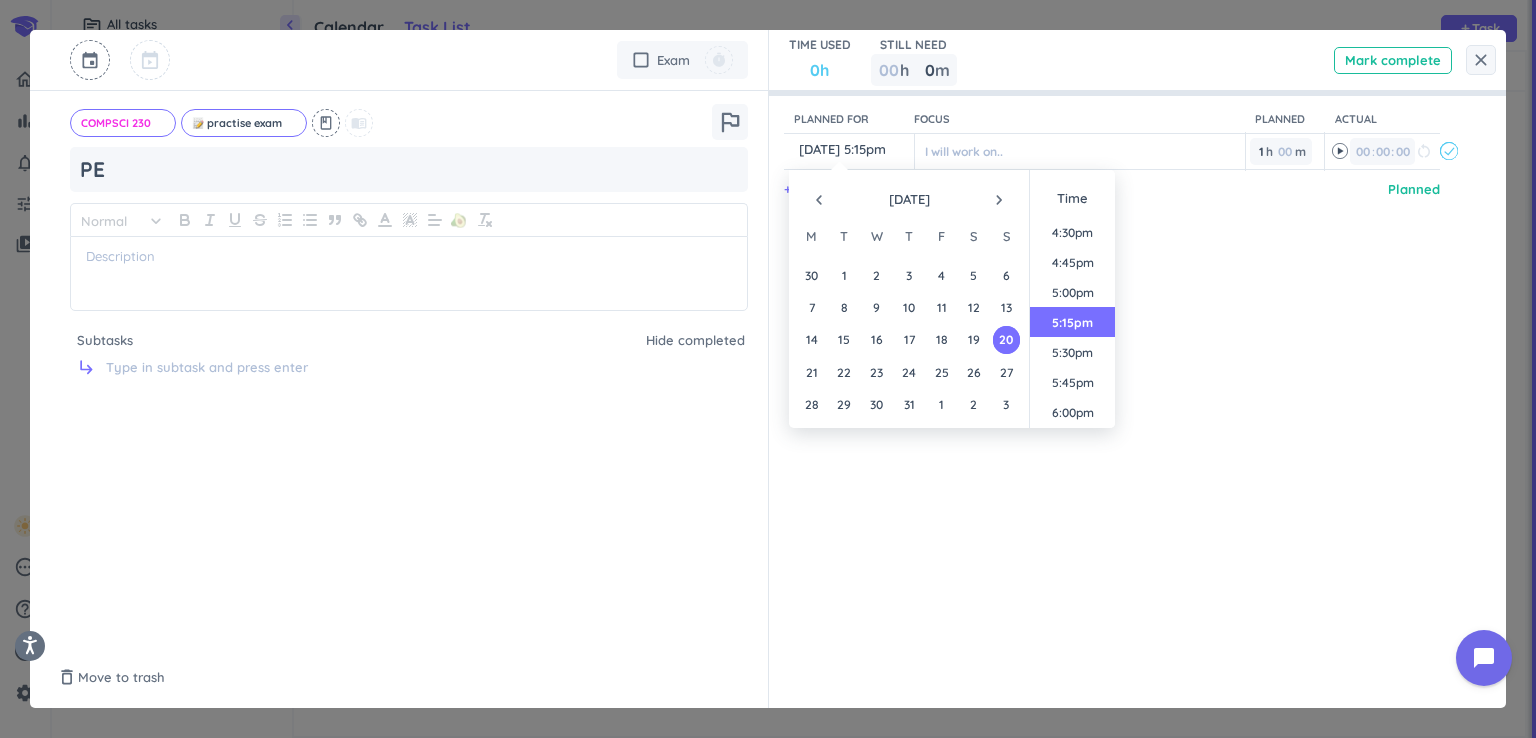 click on "navigate_next" at bounding box center [999, 200] 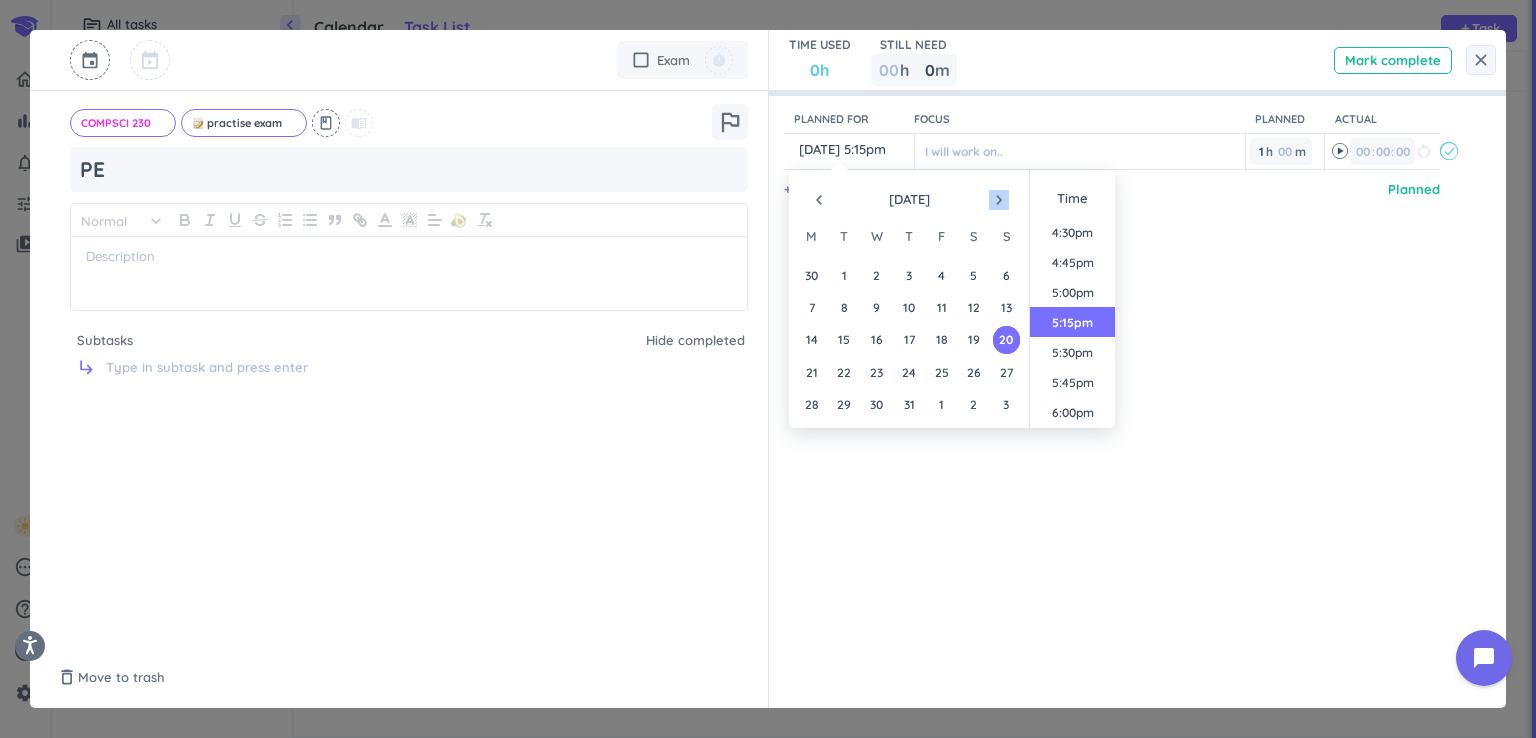 click on "navigate_next" at bounding box center [999, 200] 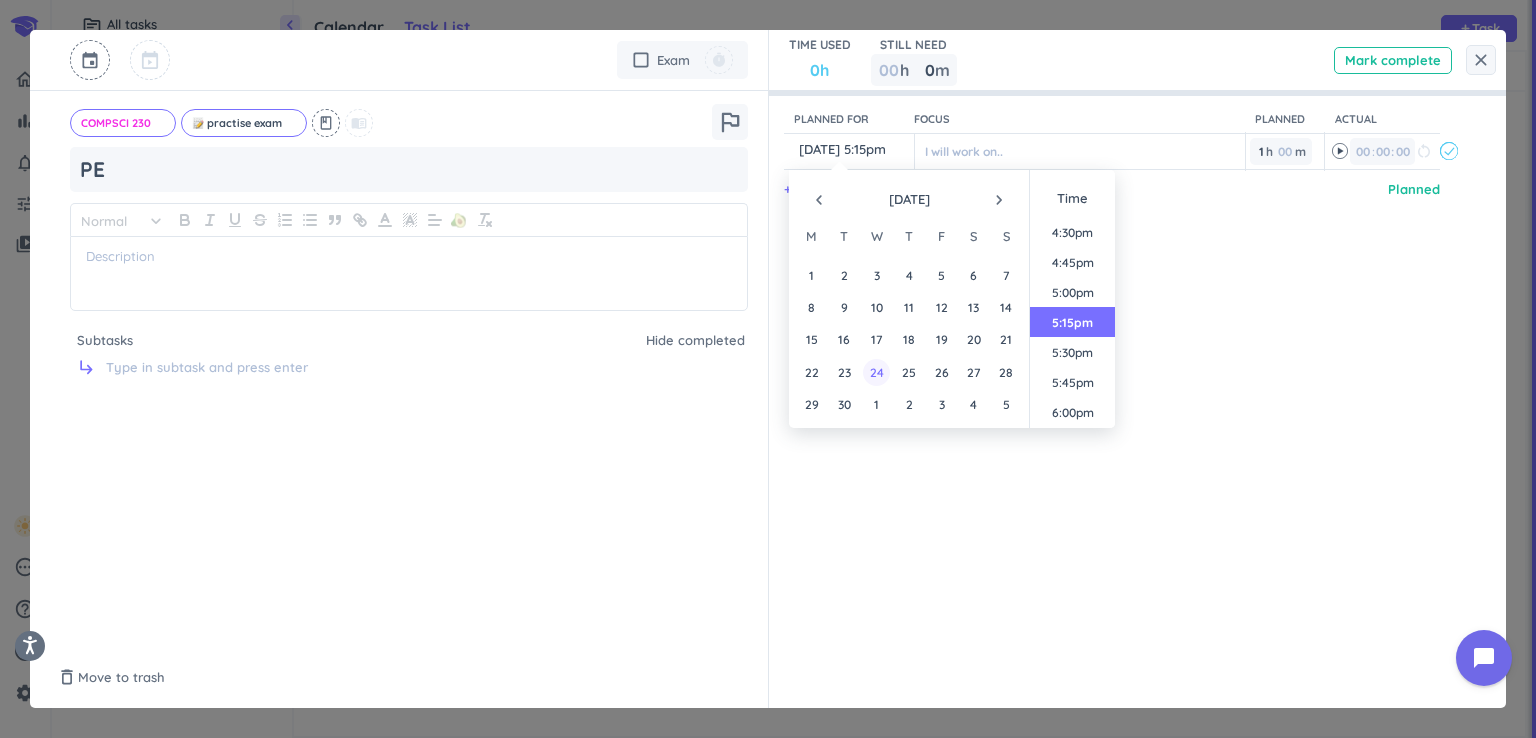 click on "24" at bounding box center (876, 372) 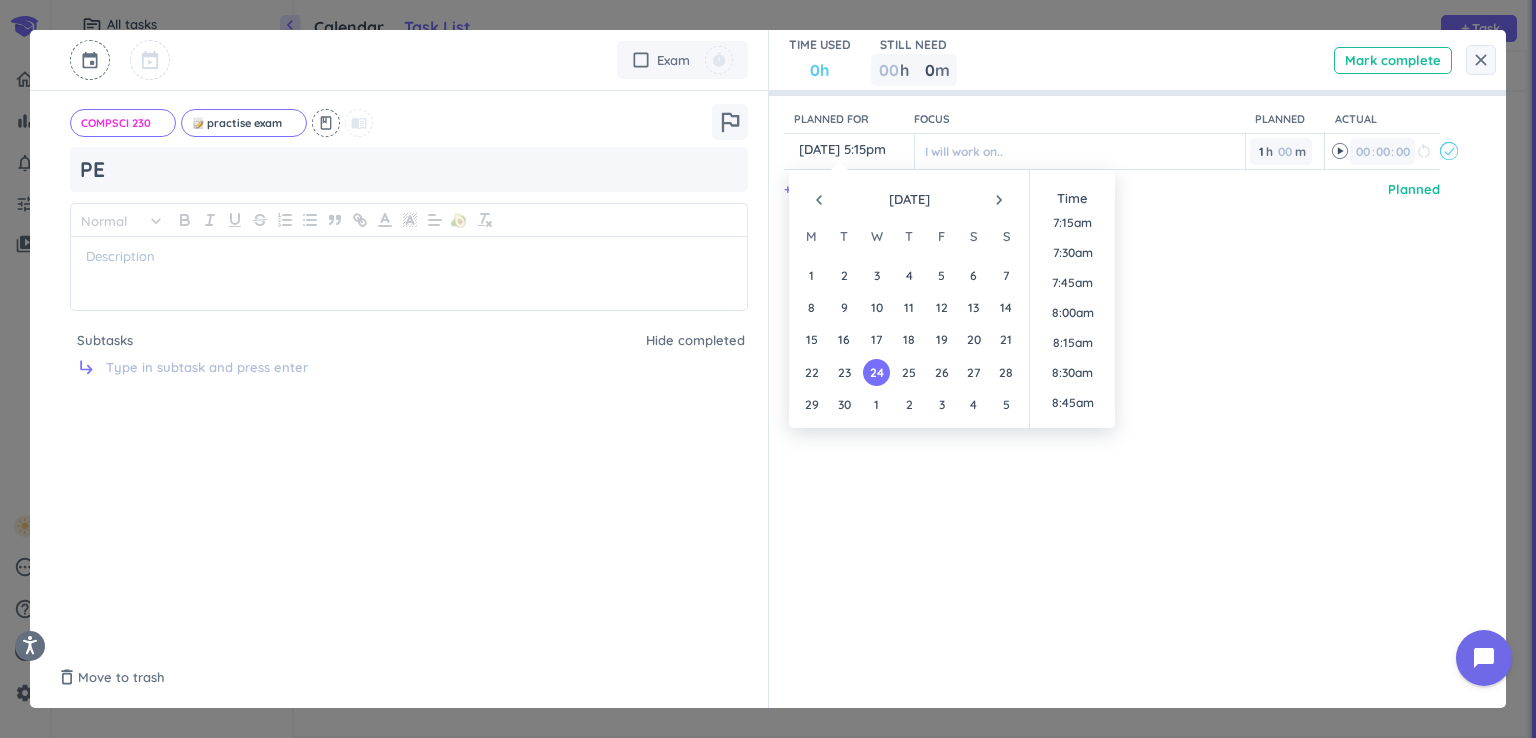 scroll, scrollTop: 1079, scrollLeft: 0, axis: vertical 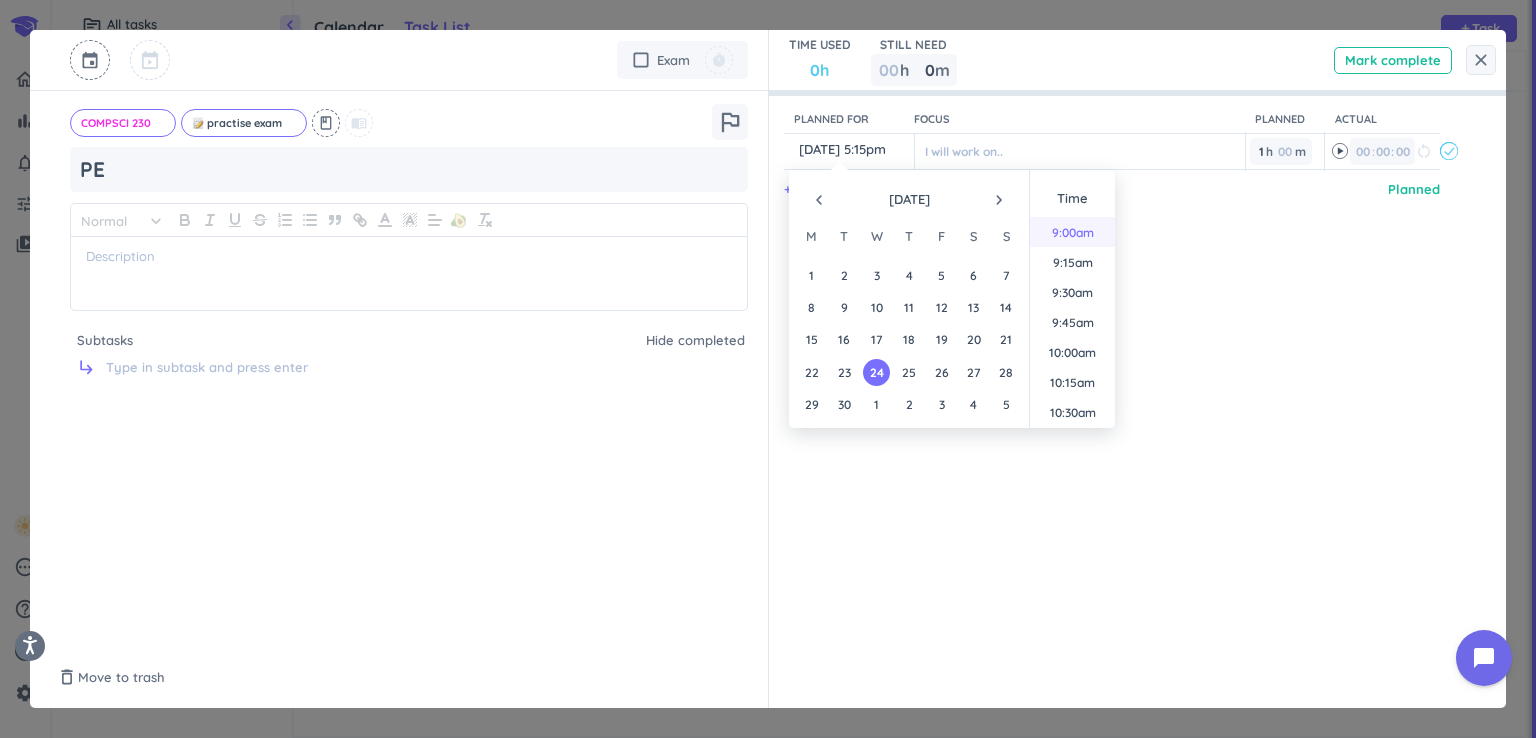 click on "9:00am" at bounding box center [1072, 232] 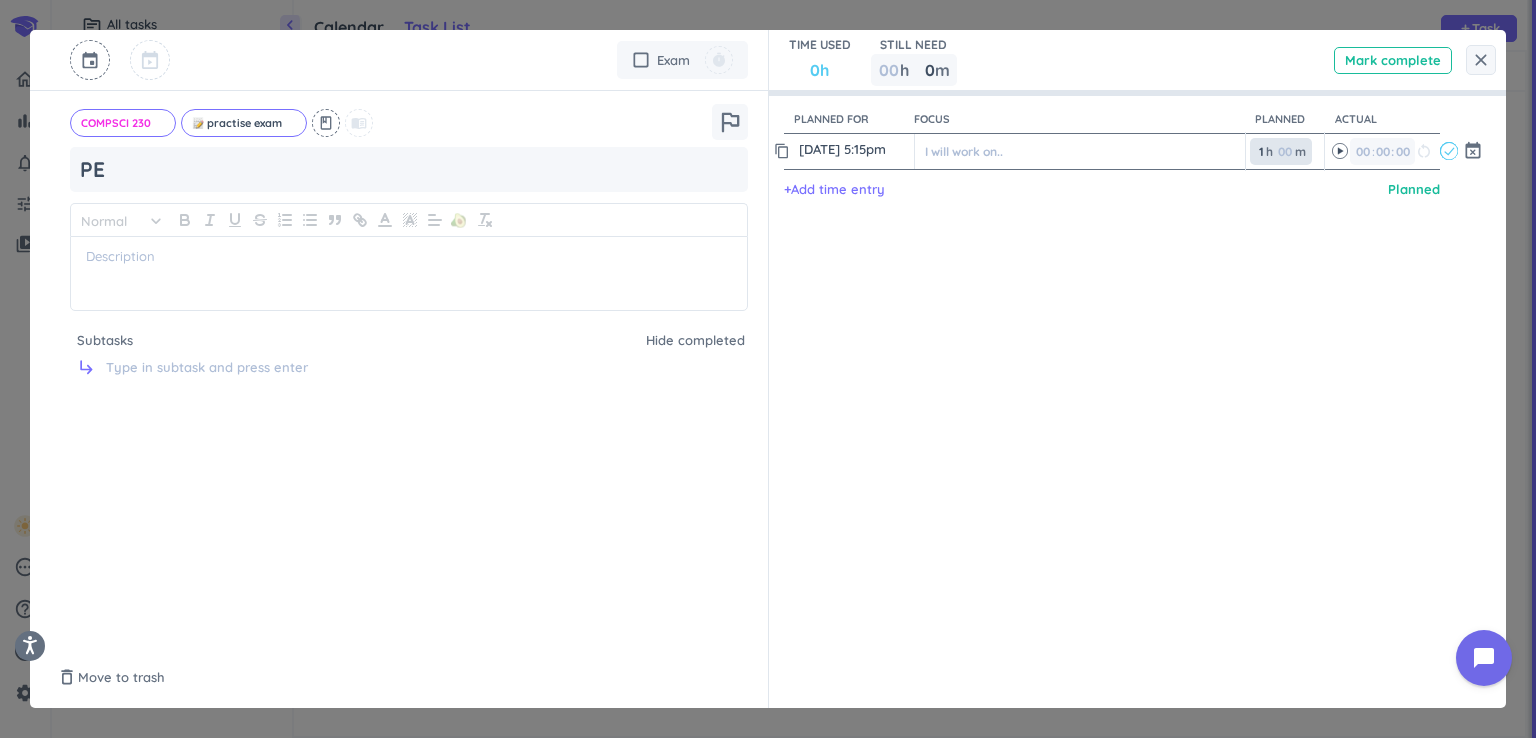 type on "24 Sep, 9:00am" 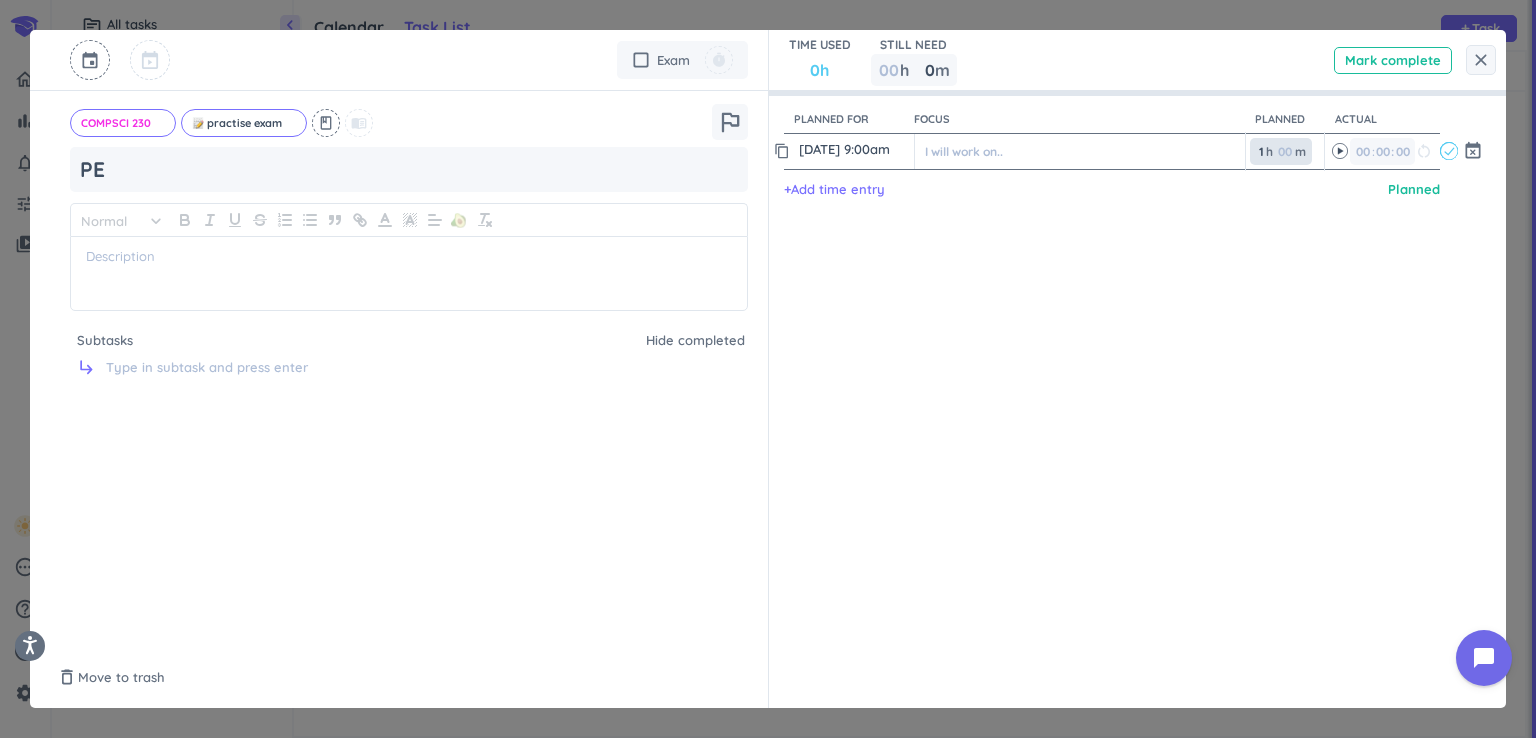 drag, startPoint x: 1251, startPoint y: 153, endPoint x: 1263, endPoint y: 149, distance: 12.649111 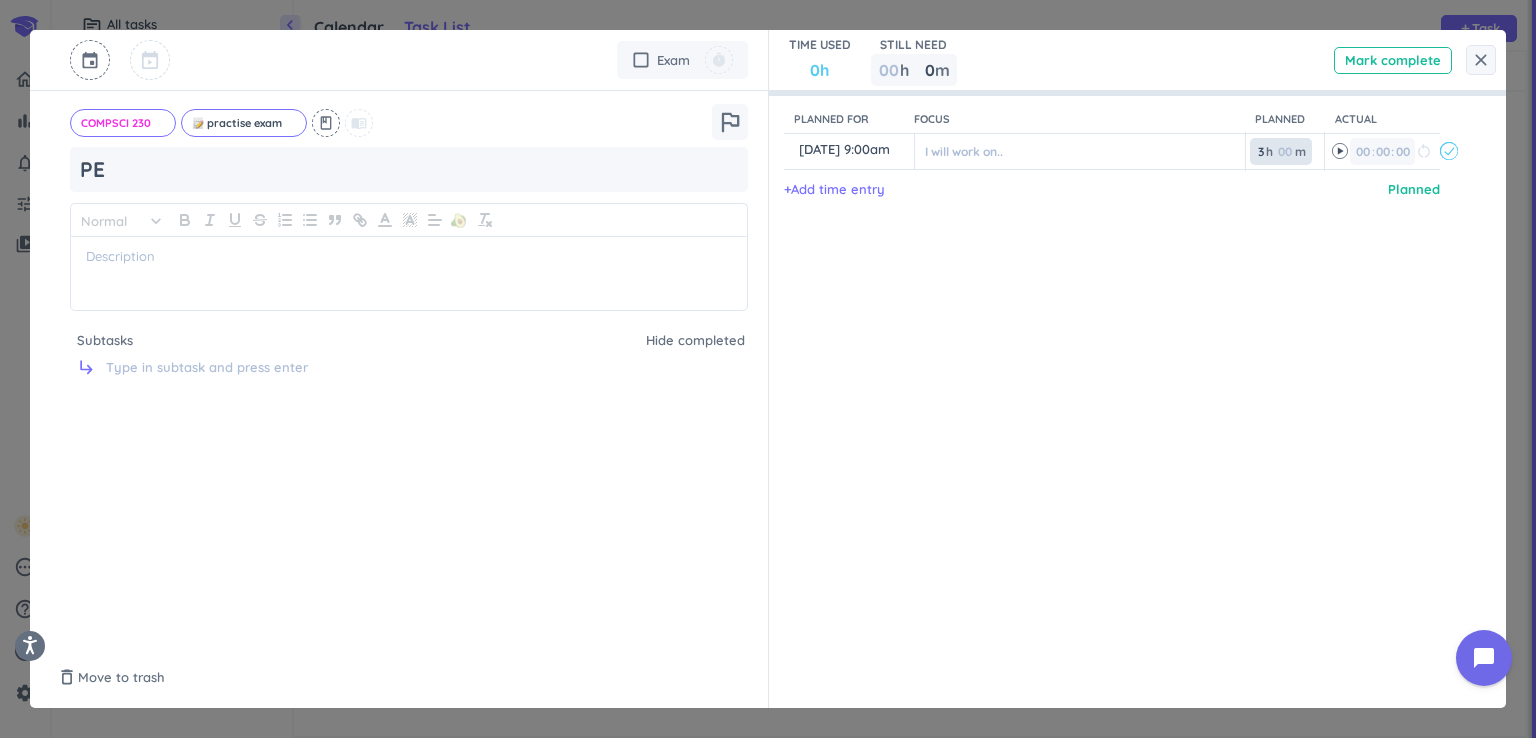 type on "3" 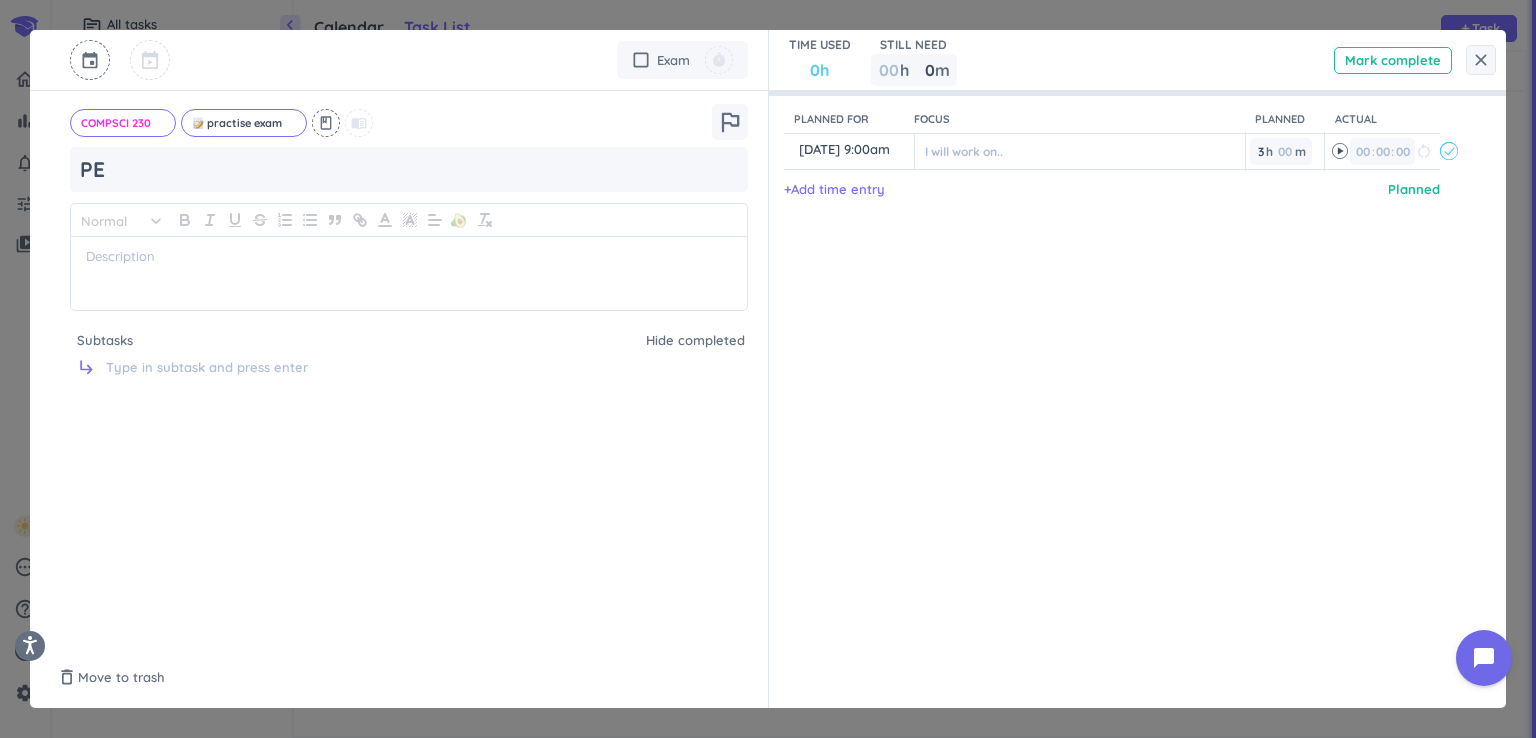 click on "Planned for Focus Planned Actual content_copy 24 Sep, 9:00am ️ I will work on.. 3 3 00 h 00 m 00 00 : 00 restart_alt event_busy +  Add time entry Planned" at bounding box center [1128, 369] 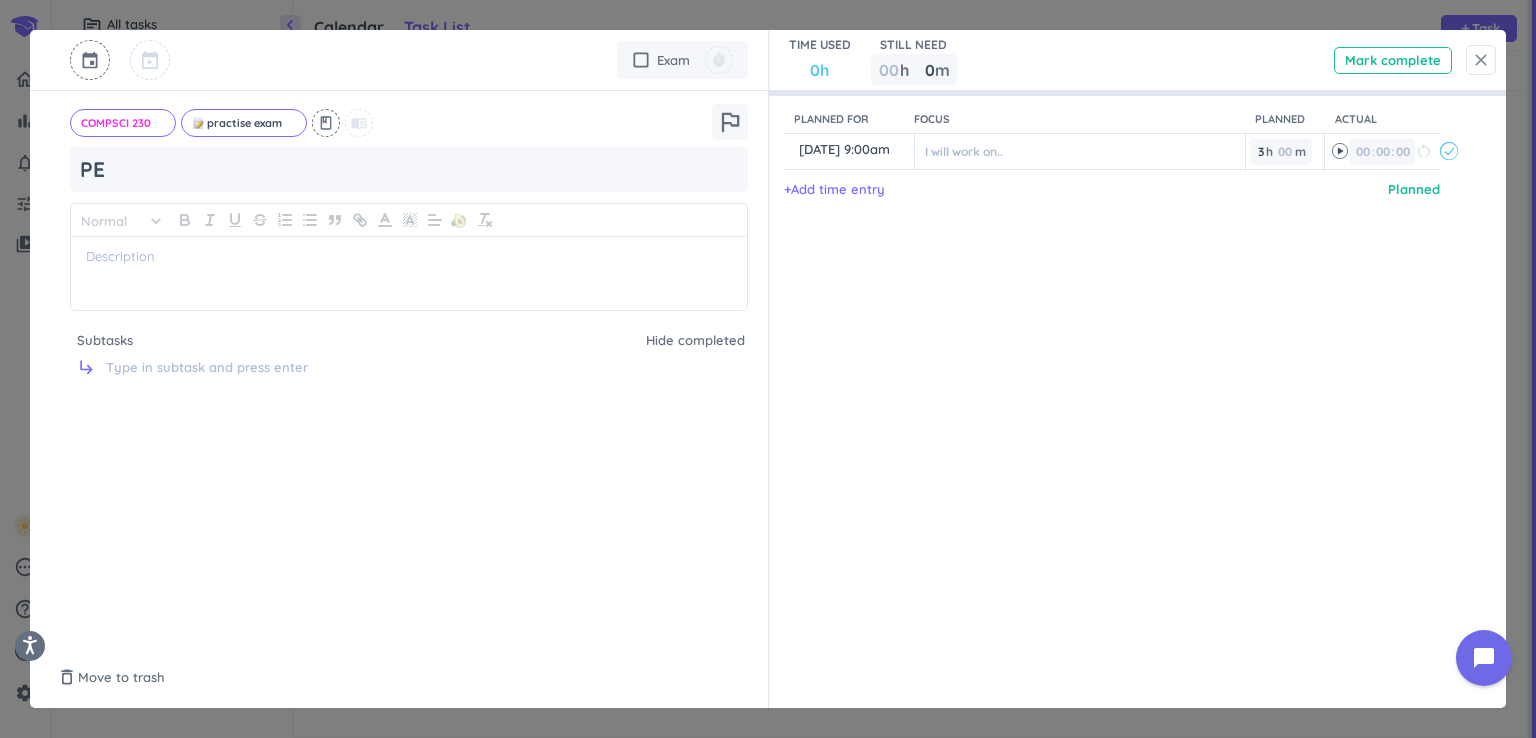 click on "close" at bounding box center [1481, 60] 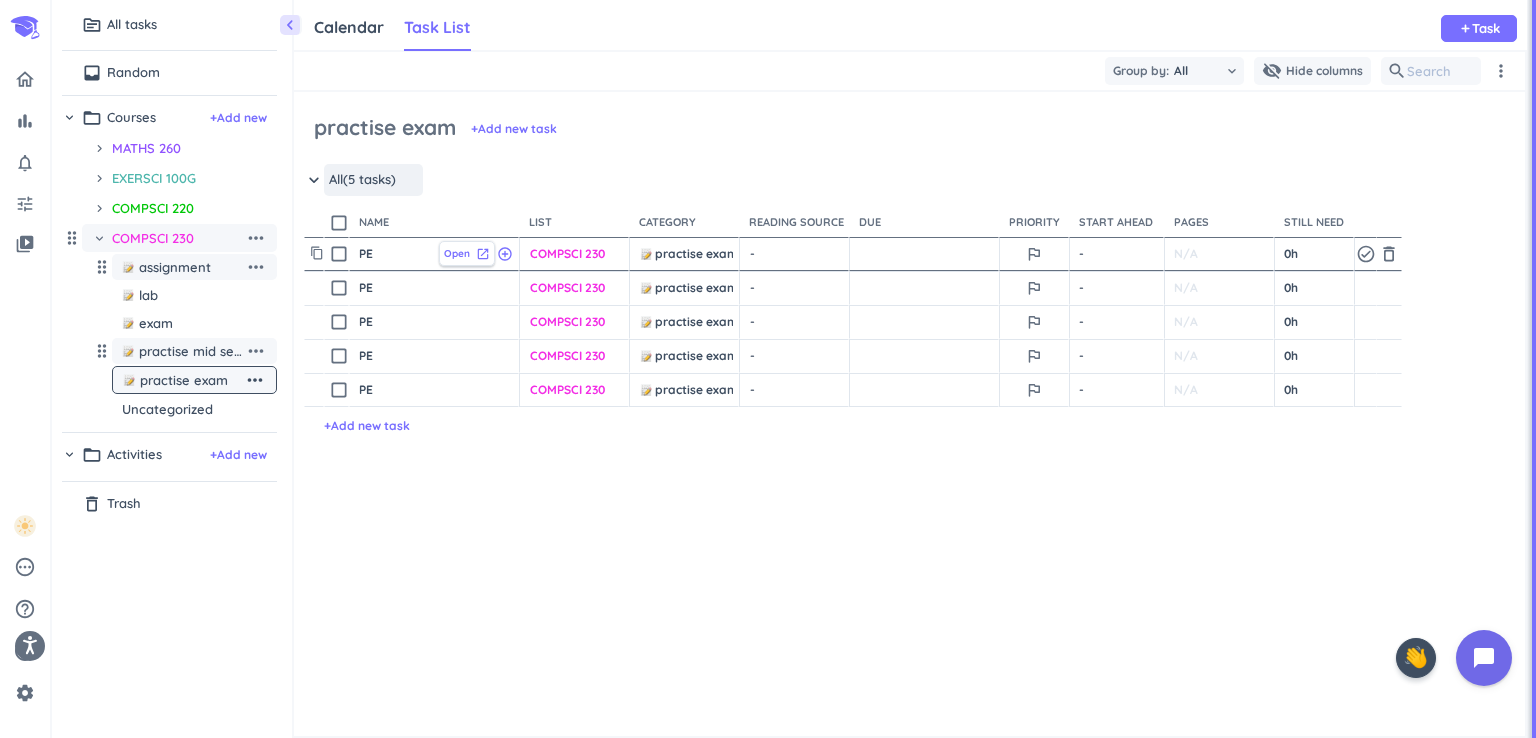 click on "Open" at bounding box center (457, 253) 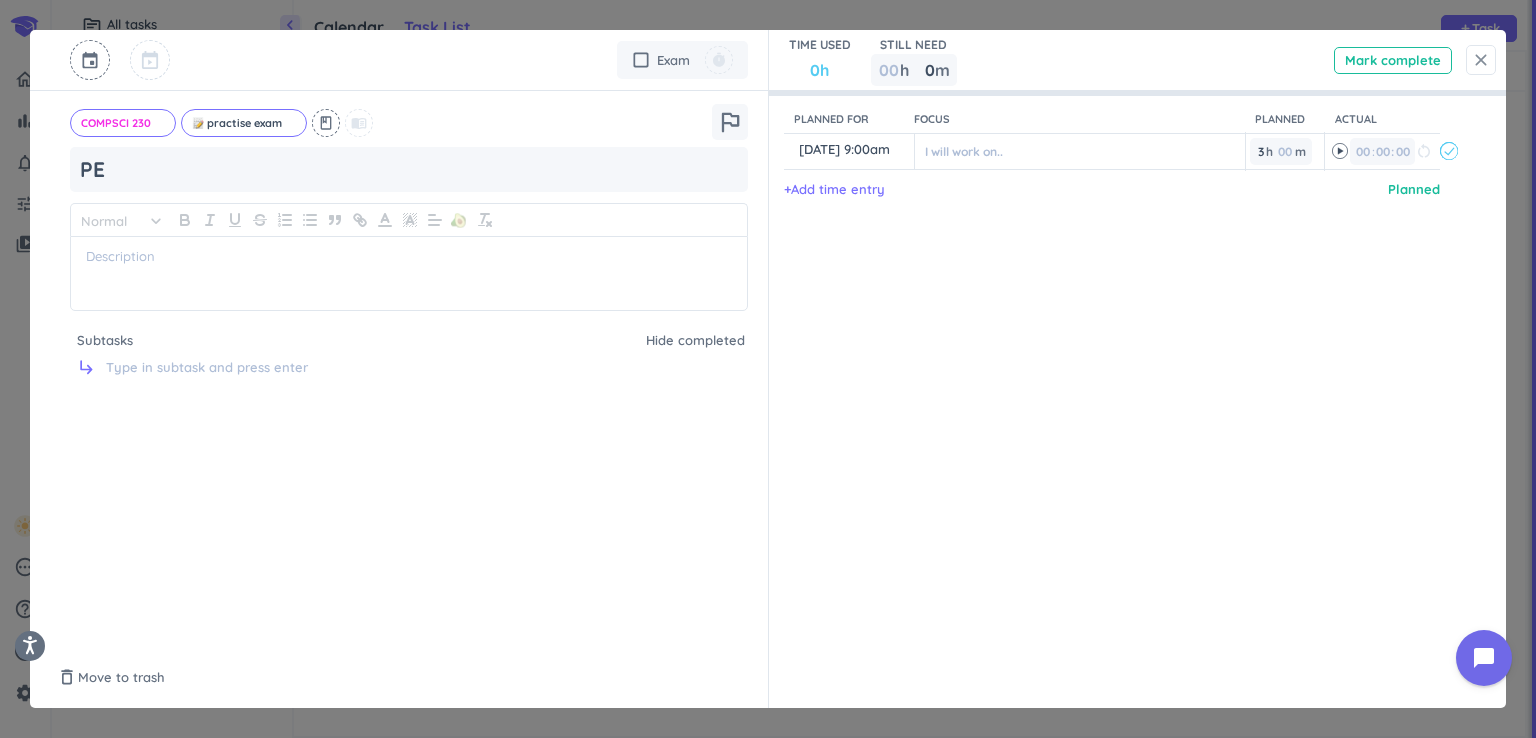 click on "close" at bounding box center [1481, 60] 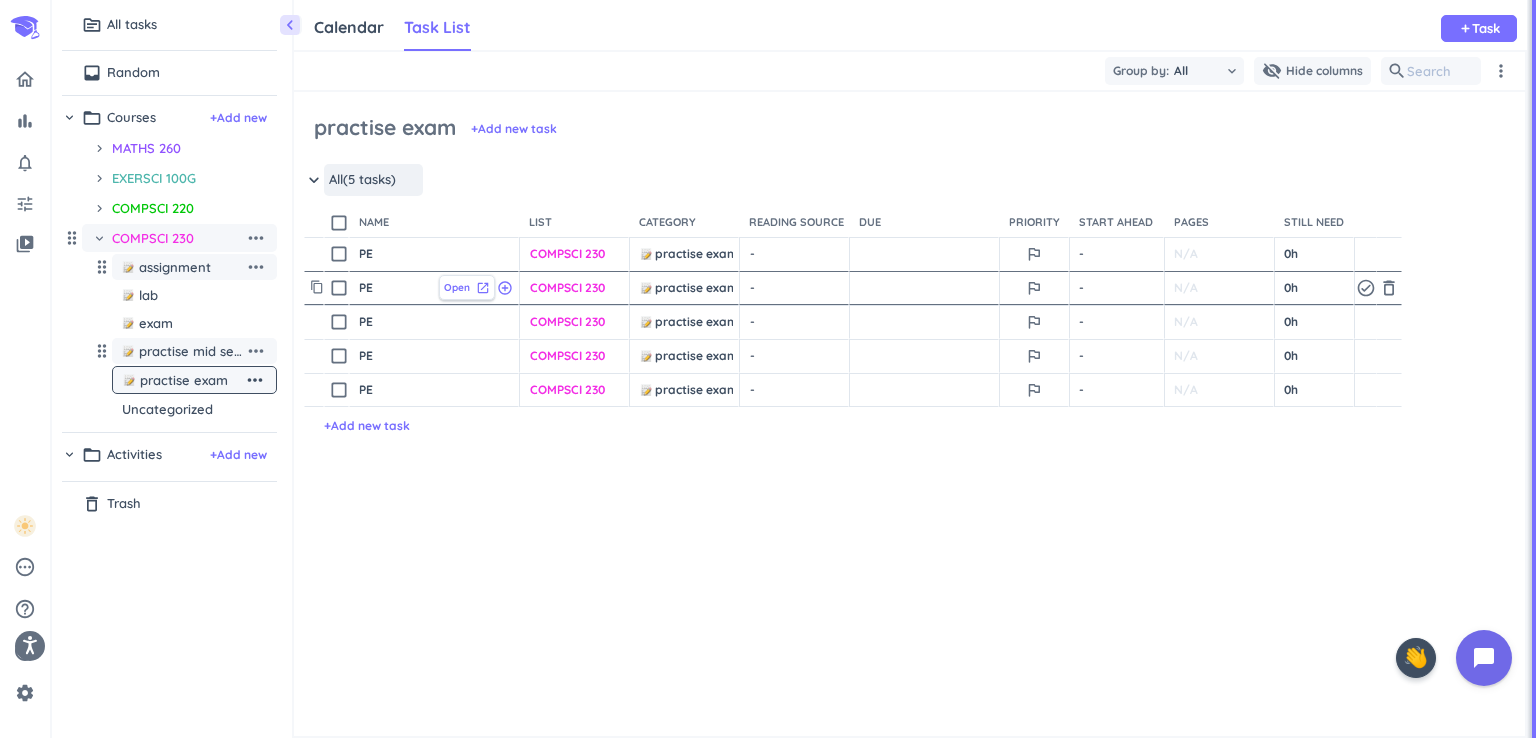click on "Open" at bounding box center (457, 287) 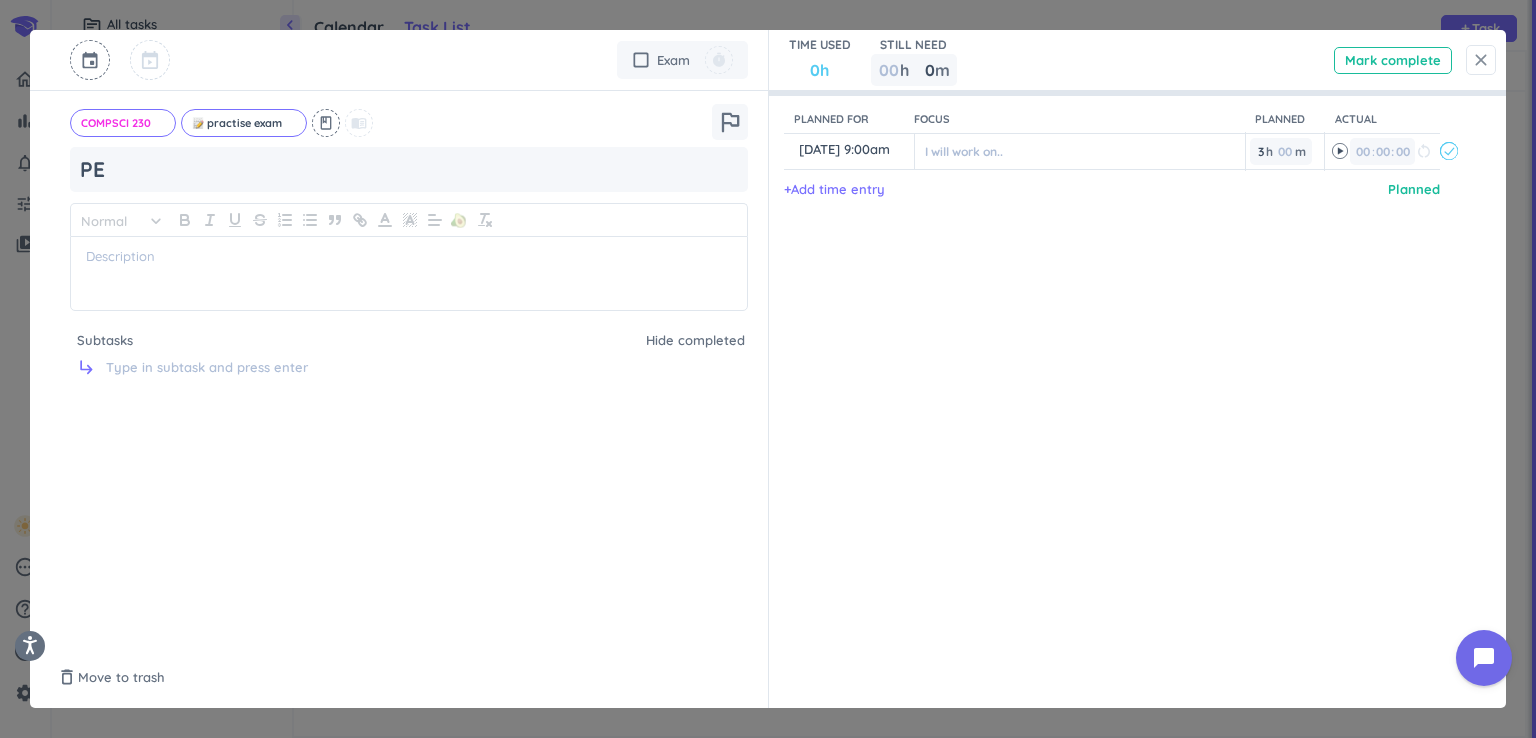 click on "close" at bounding box center [1481, 60] 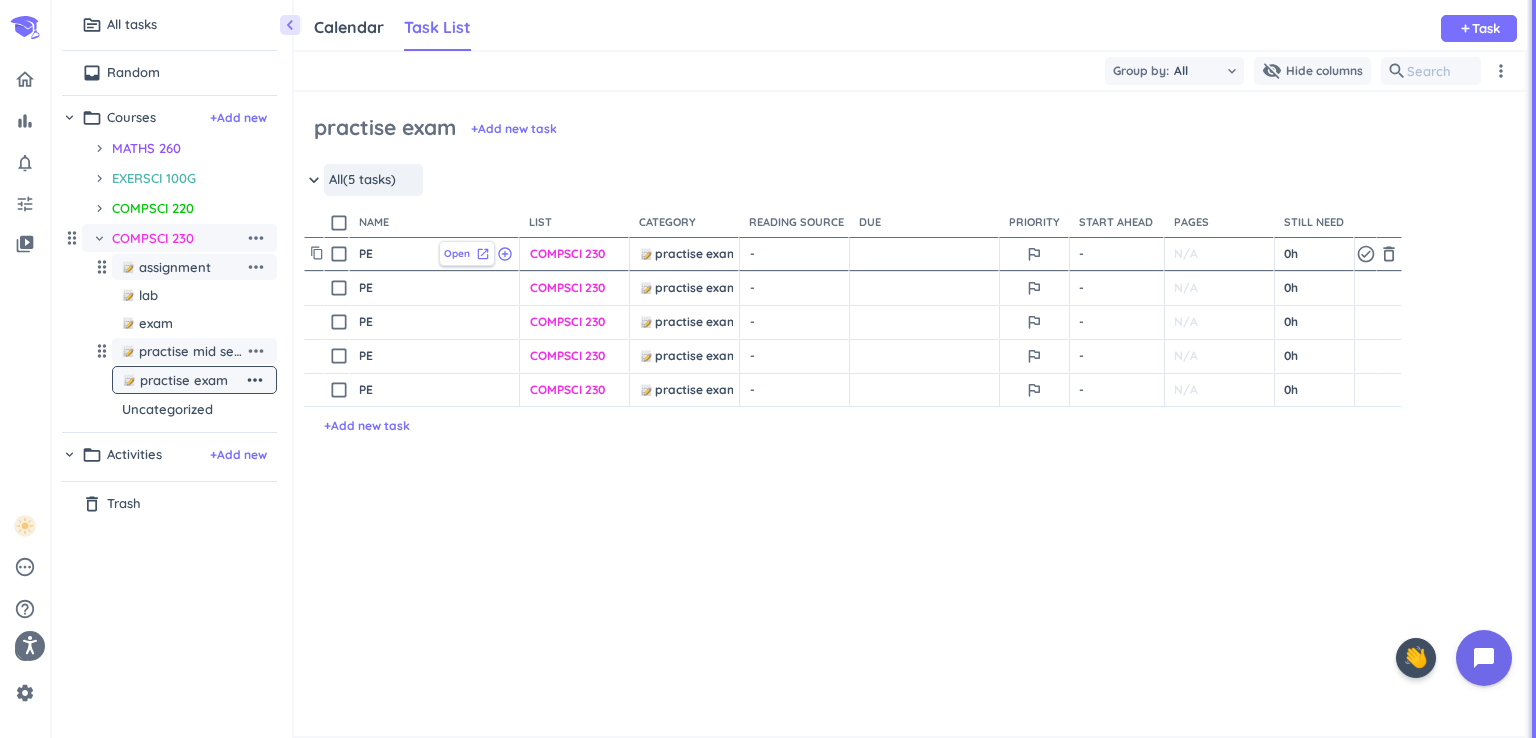 click on "Open" at bounding box center [457, 253] 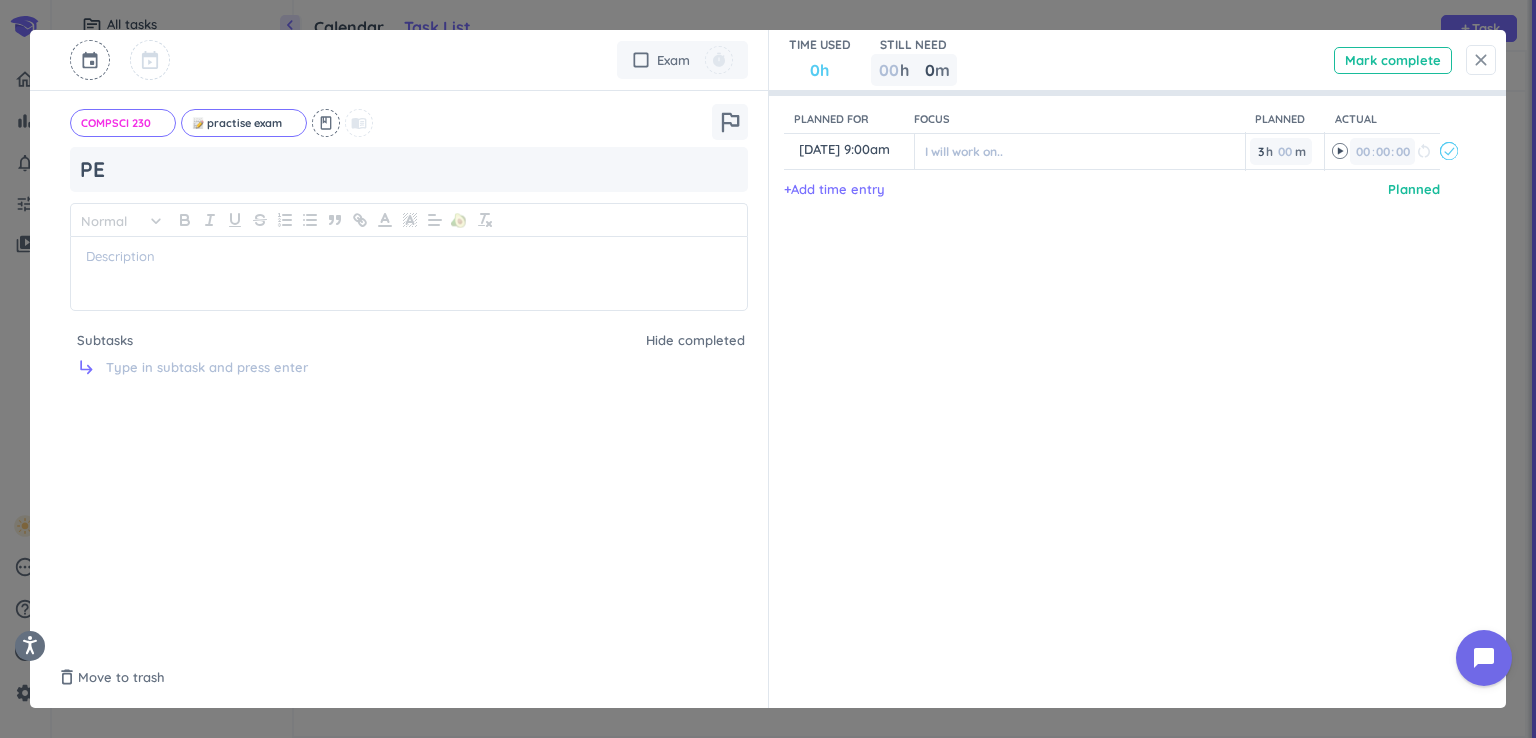 click on "close" at bounding box center (1481, 60) 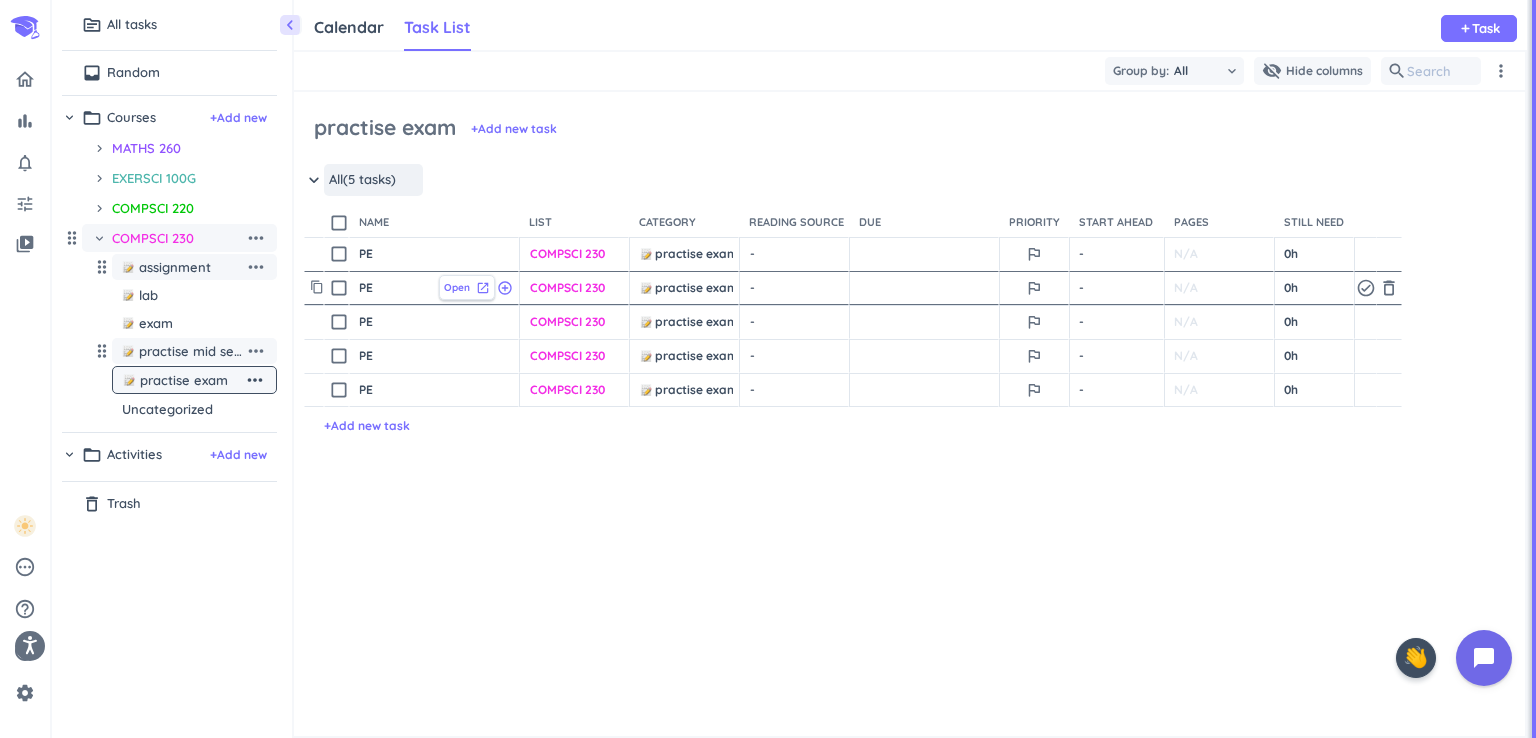 click on "Open" at bounding box center (457, 287) 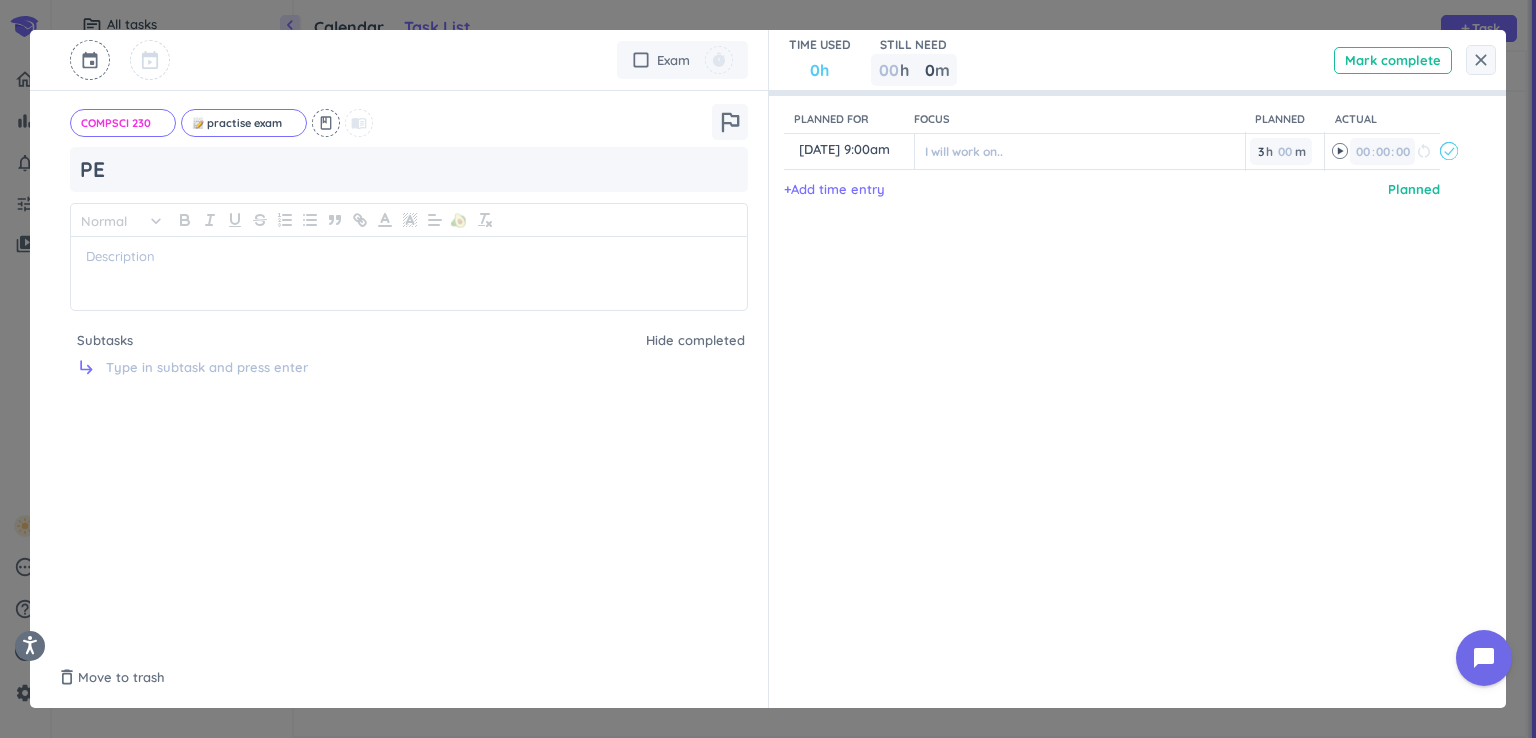 drag, startPoint x: 1468, startPoint y: 60, endPoint x: 1451, endPoint y: 61, distance: 17.029387 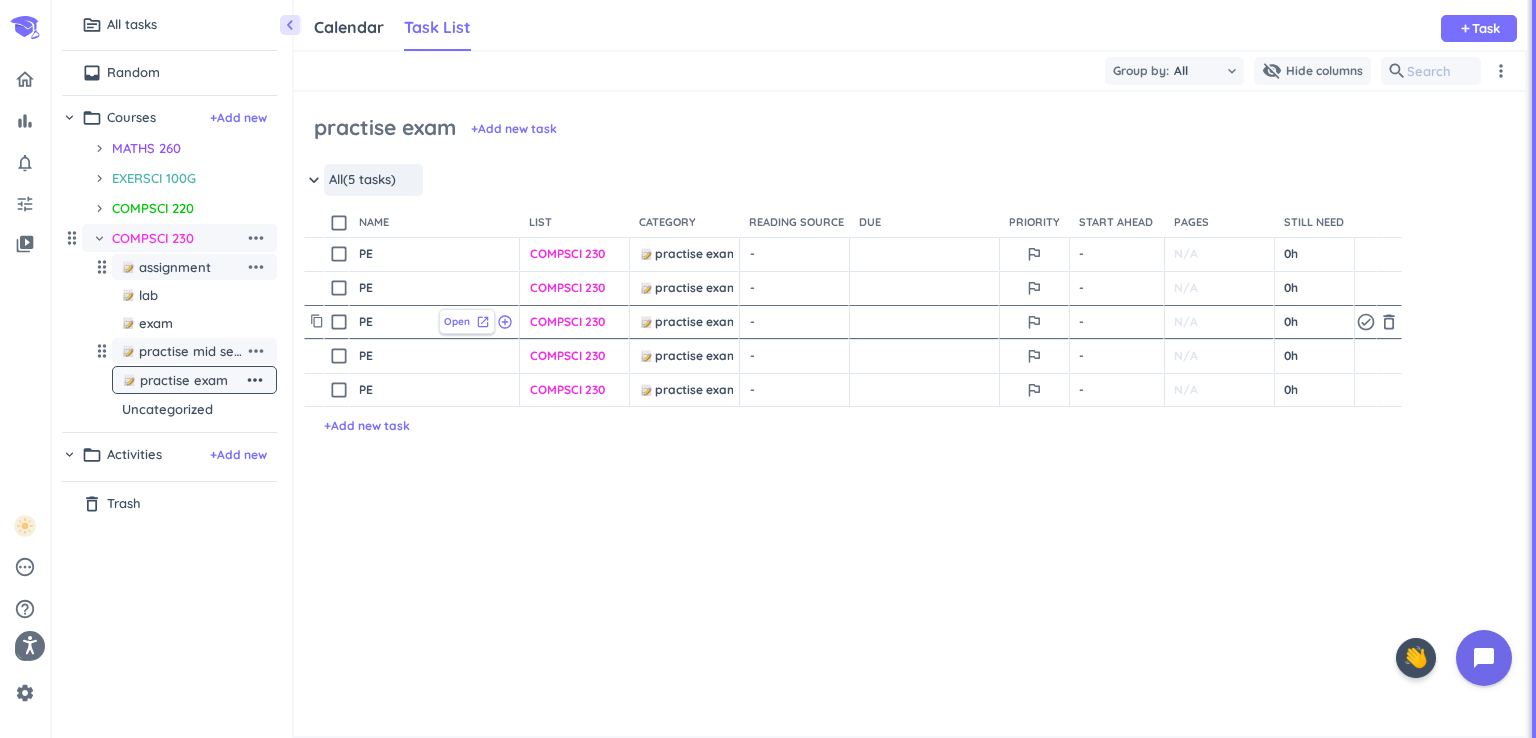 click on "Open" at bounding box center [457, 321] 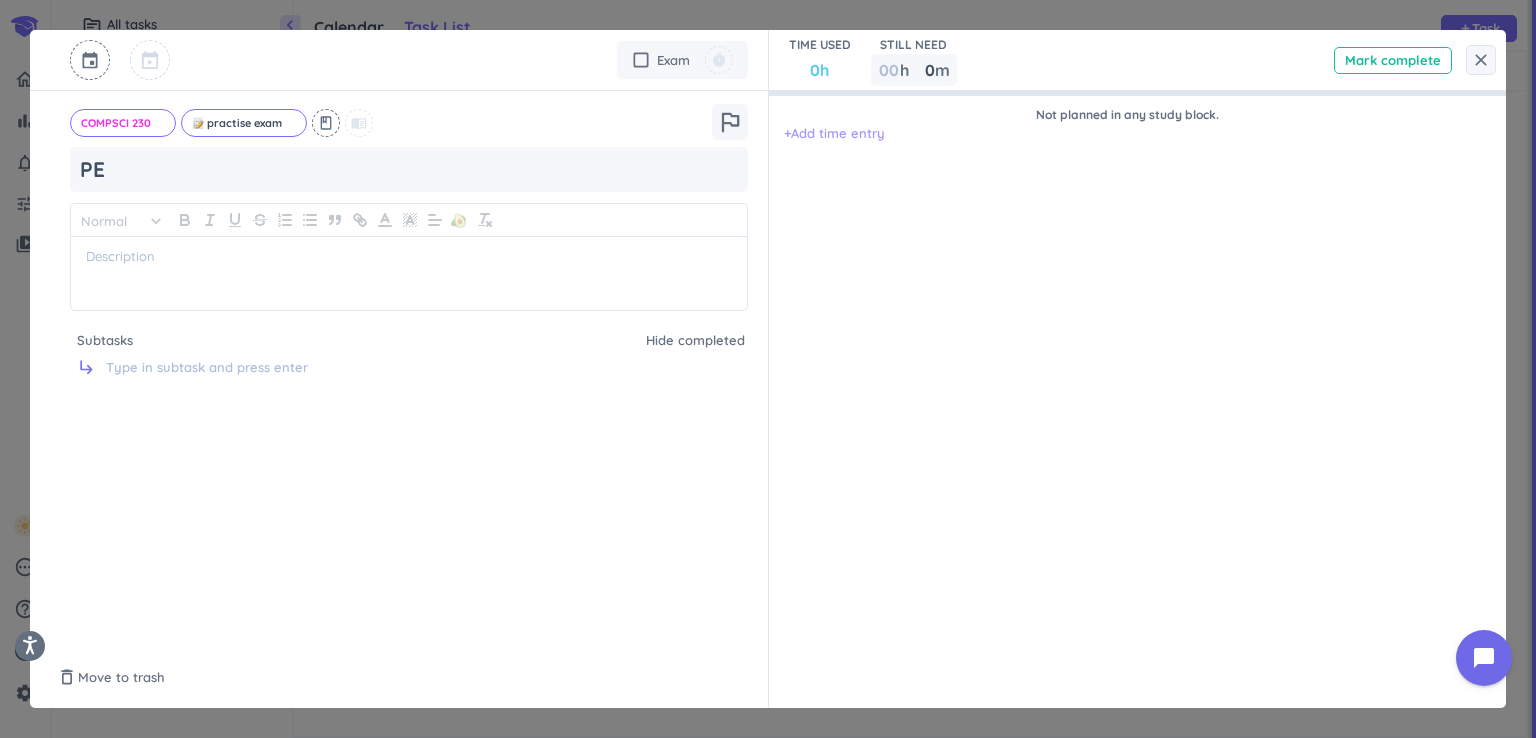 click on "+  Add time entry" at bounding box center [834, 134] 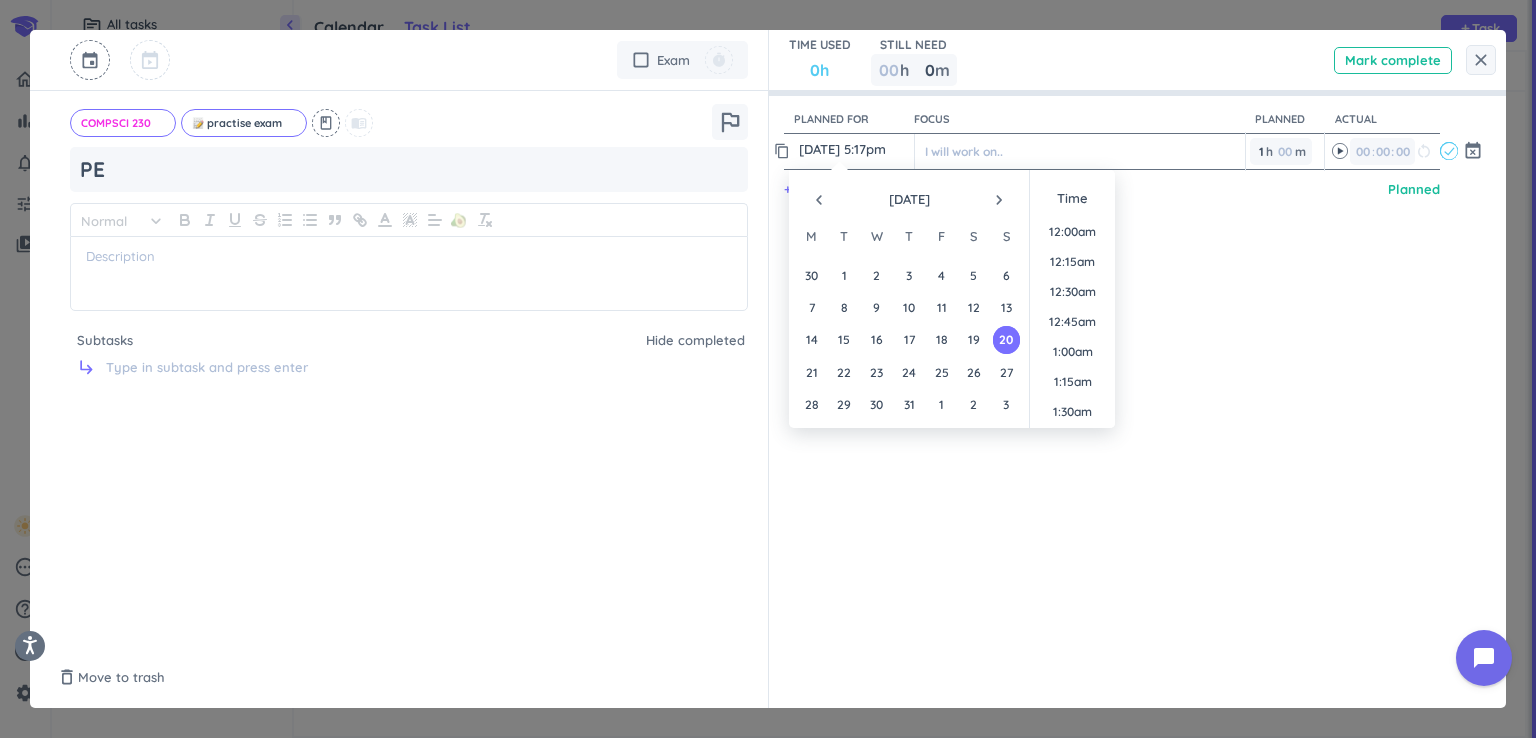 click on "20 Jul, 5:17pm" at bounding box center (854, 149) 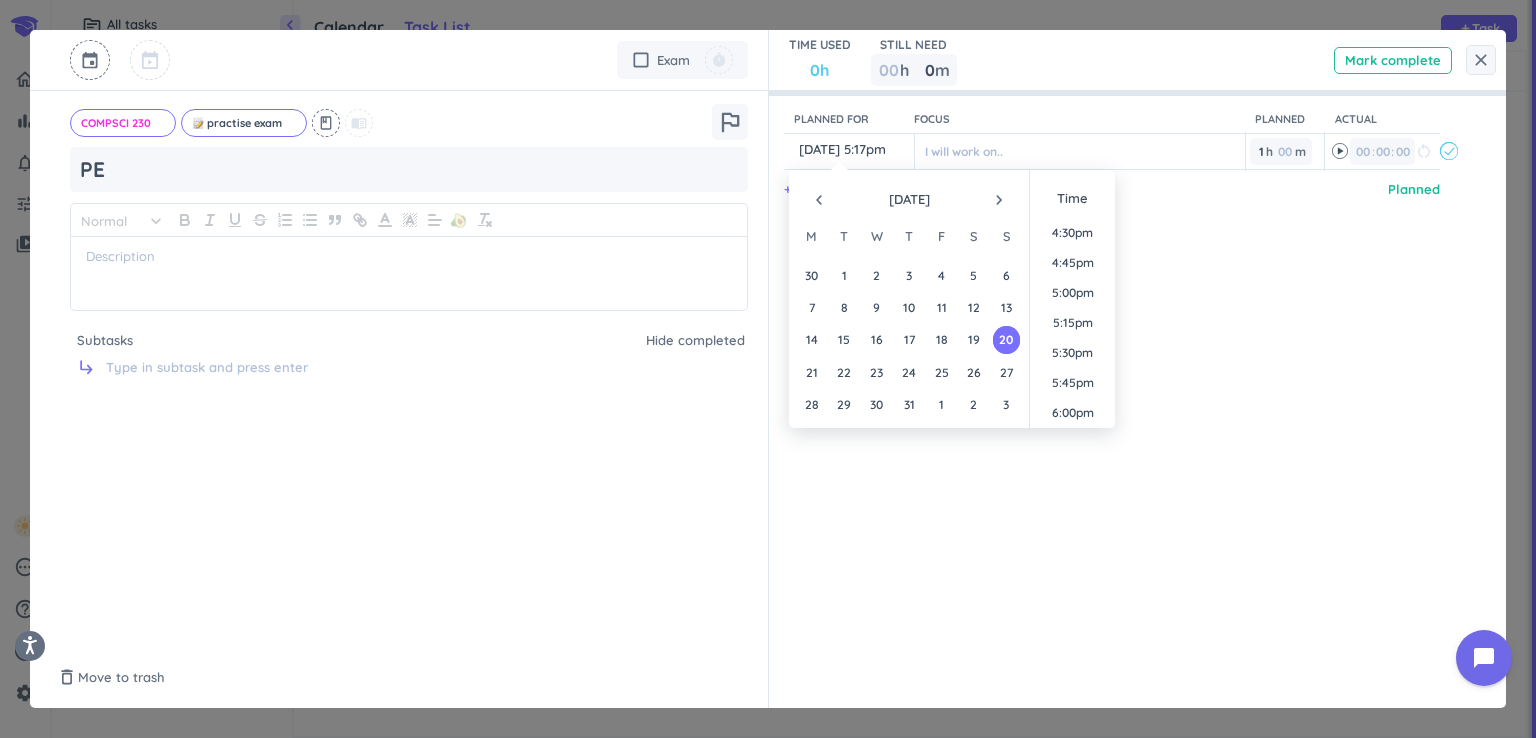 click on "navigate_next" at bounding box center (999, 200) 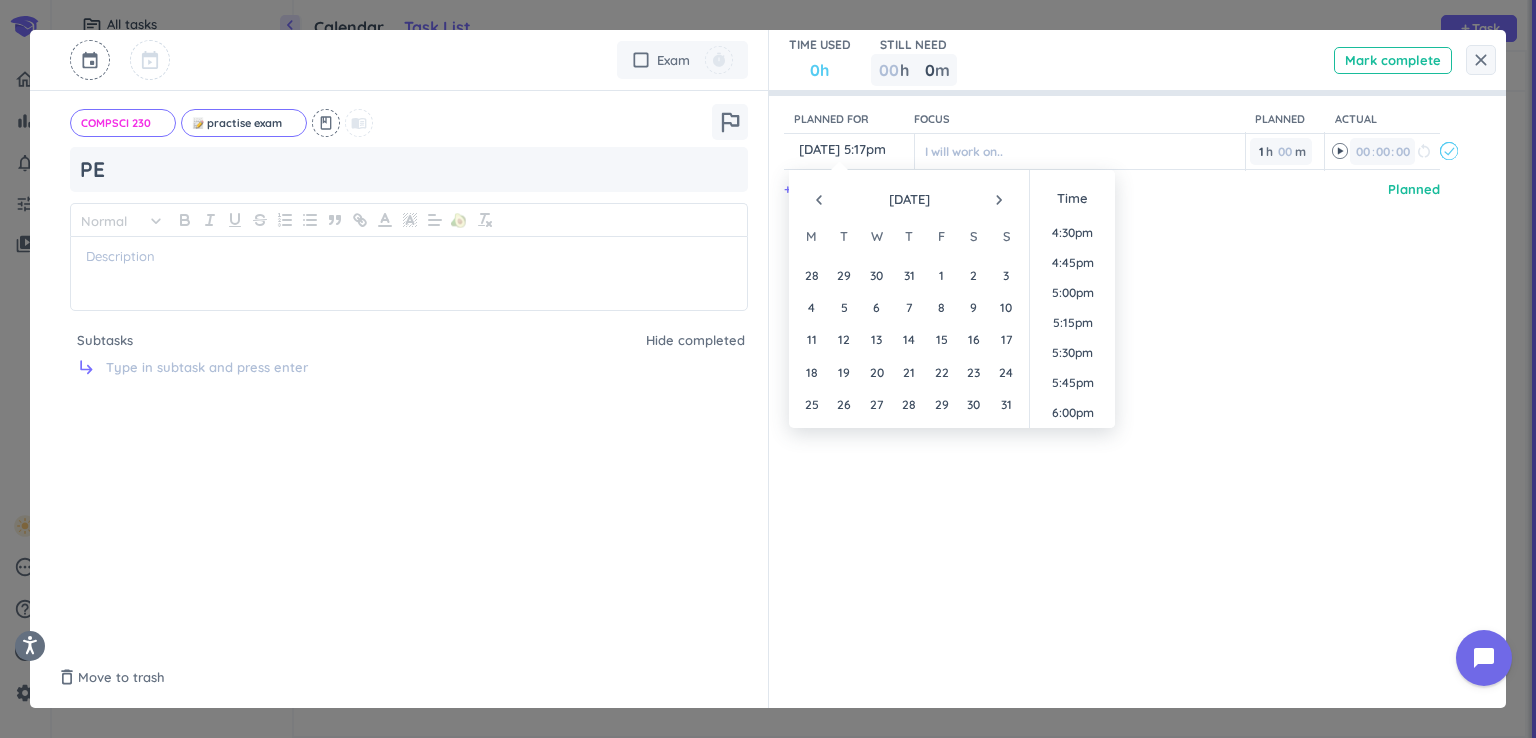 click on "[DATE]" at bounding box center (909, 200) 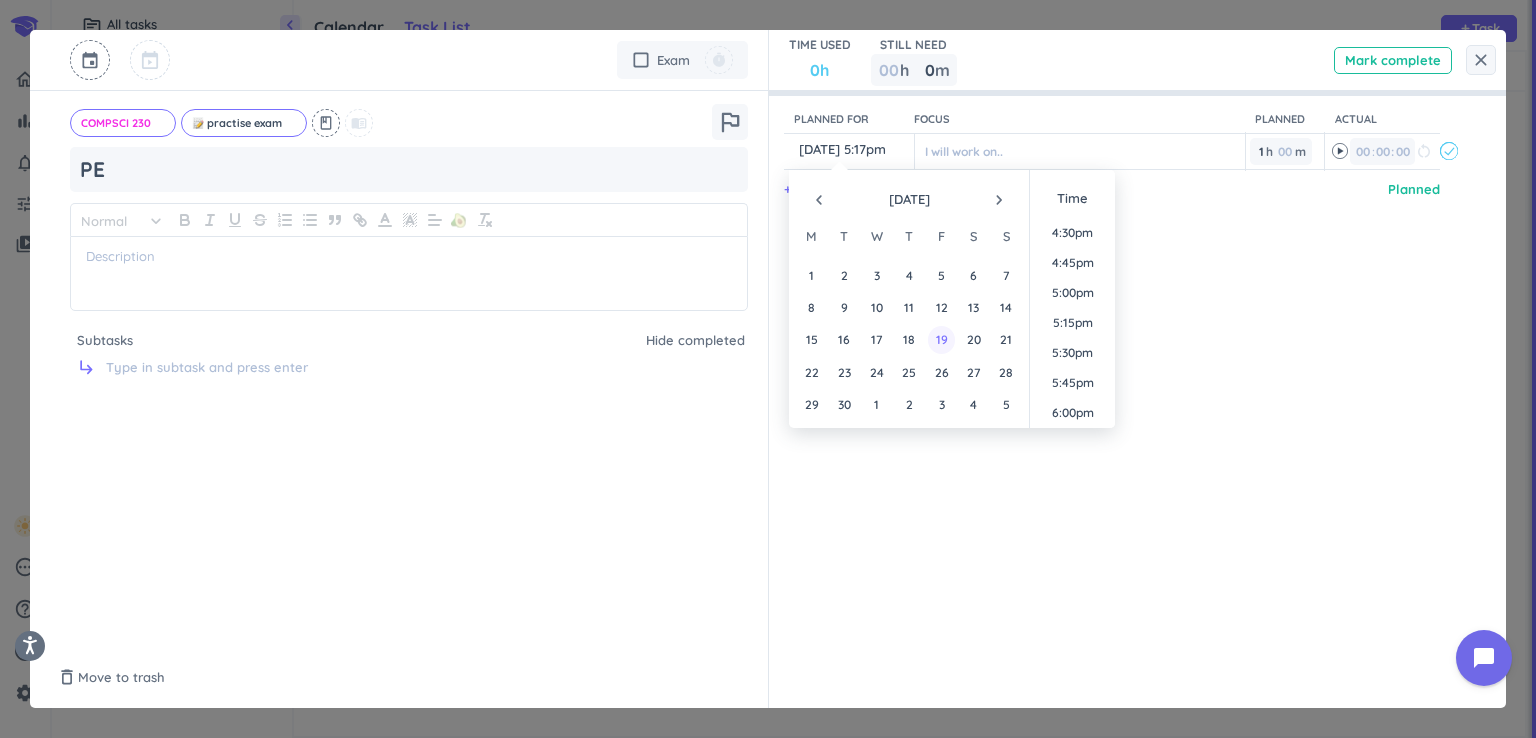 click on "19" at bounding box center [941, 339] 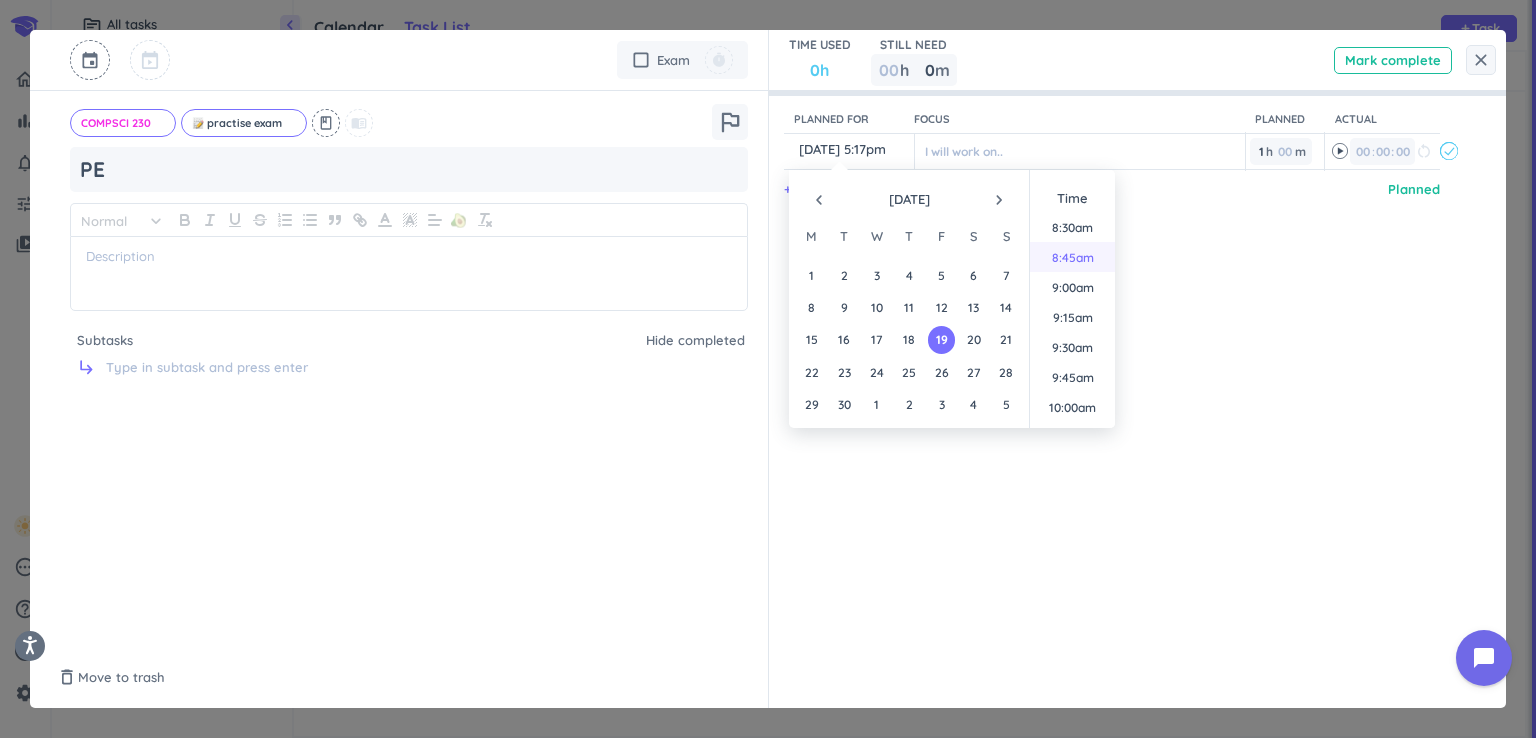 scroll, scrollTop: 979, scrollLeft: 0, axis: vertical 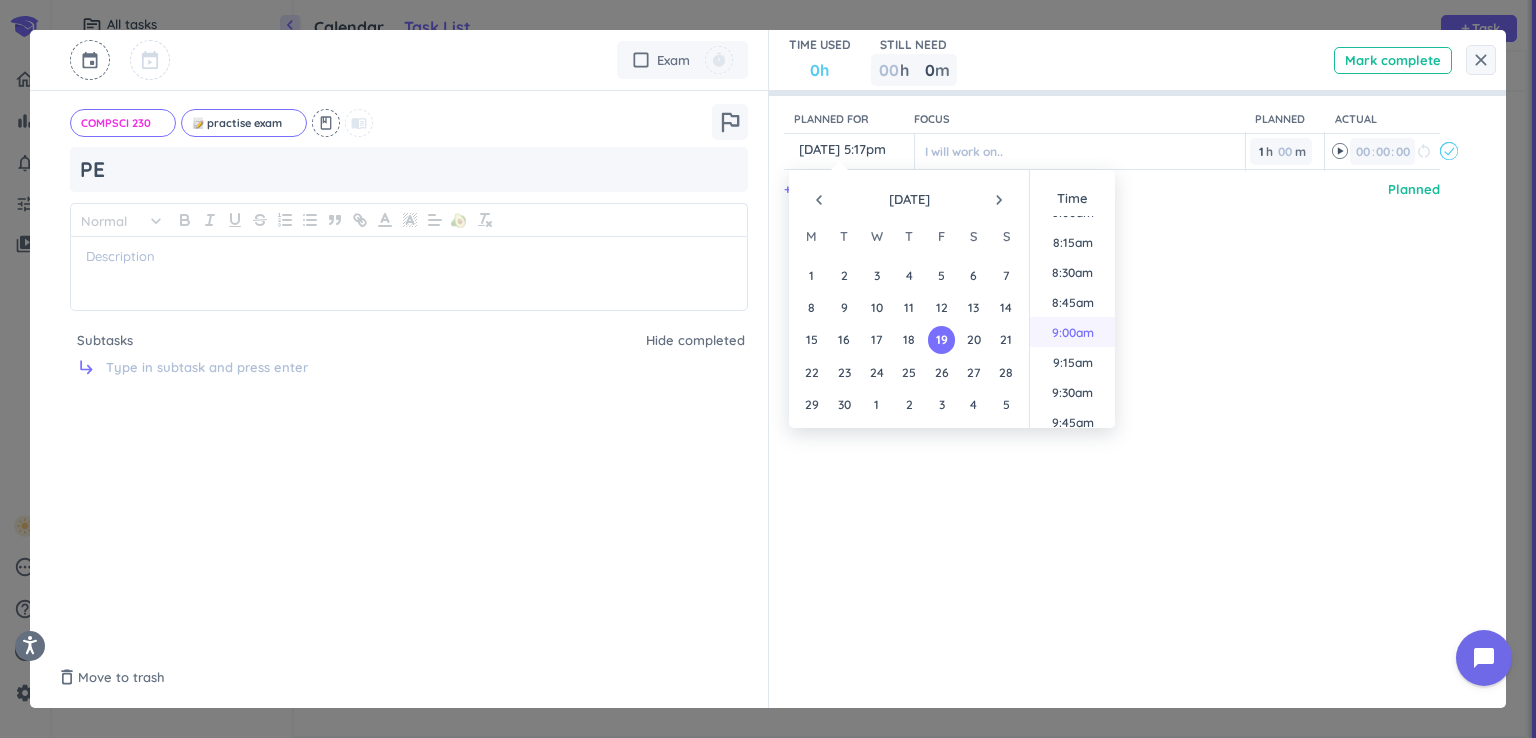 click on "9:00am" at bounding box center (1072, 332) 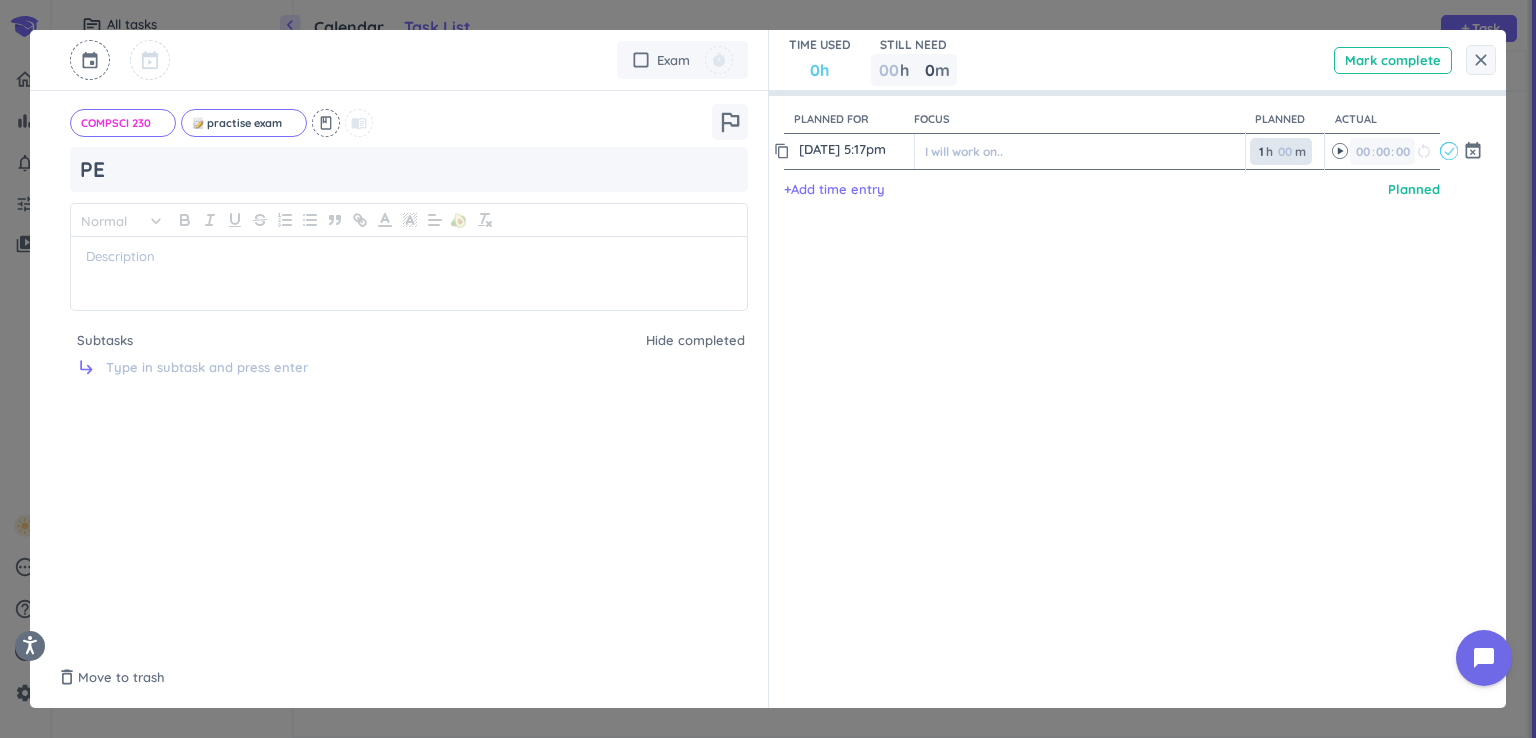 type on "19 Sep, 9:00am" 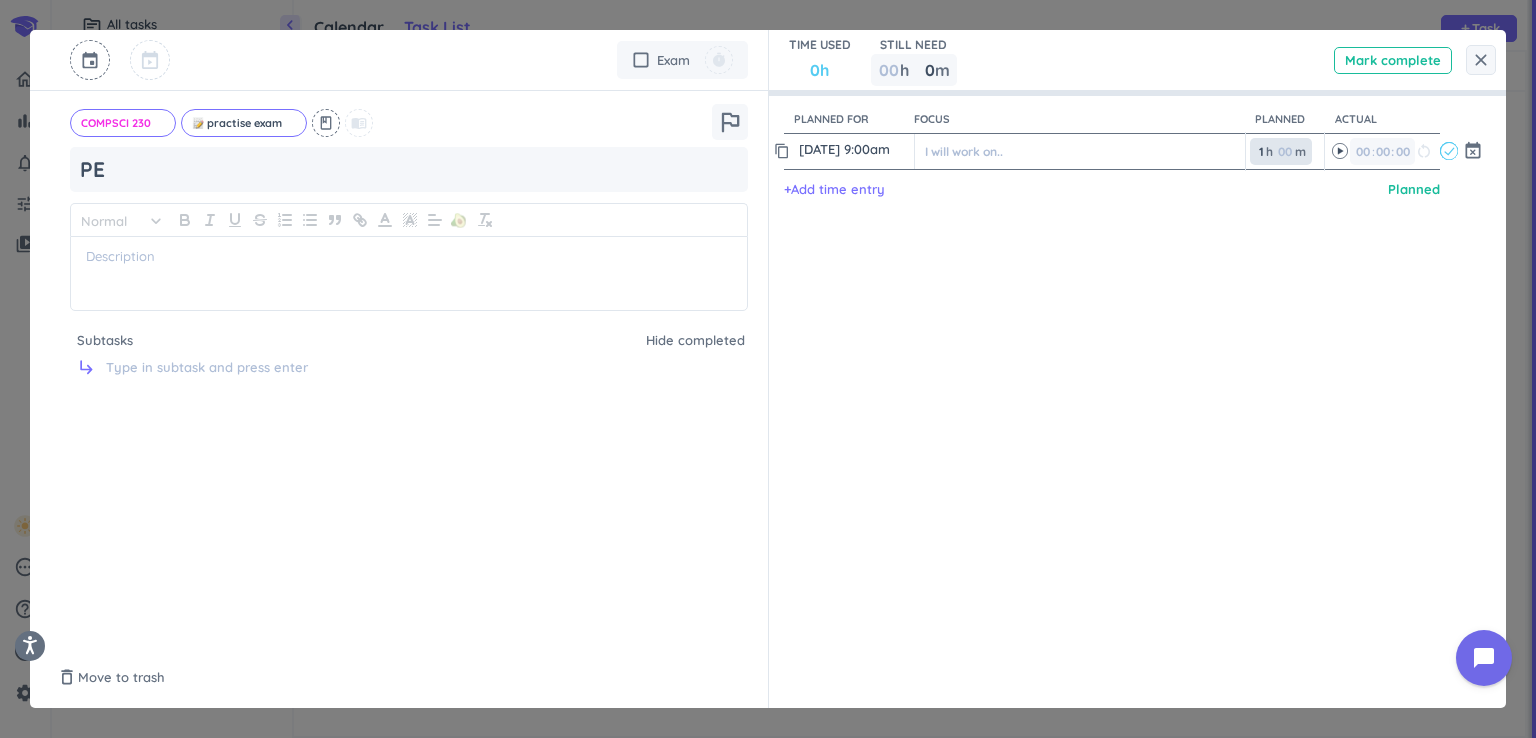 click on "1" at bounding box center [1260, 151] 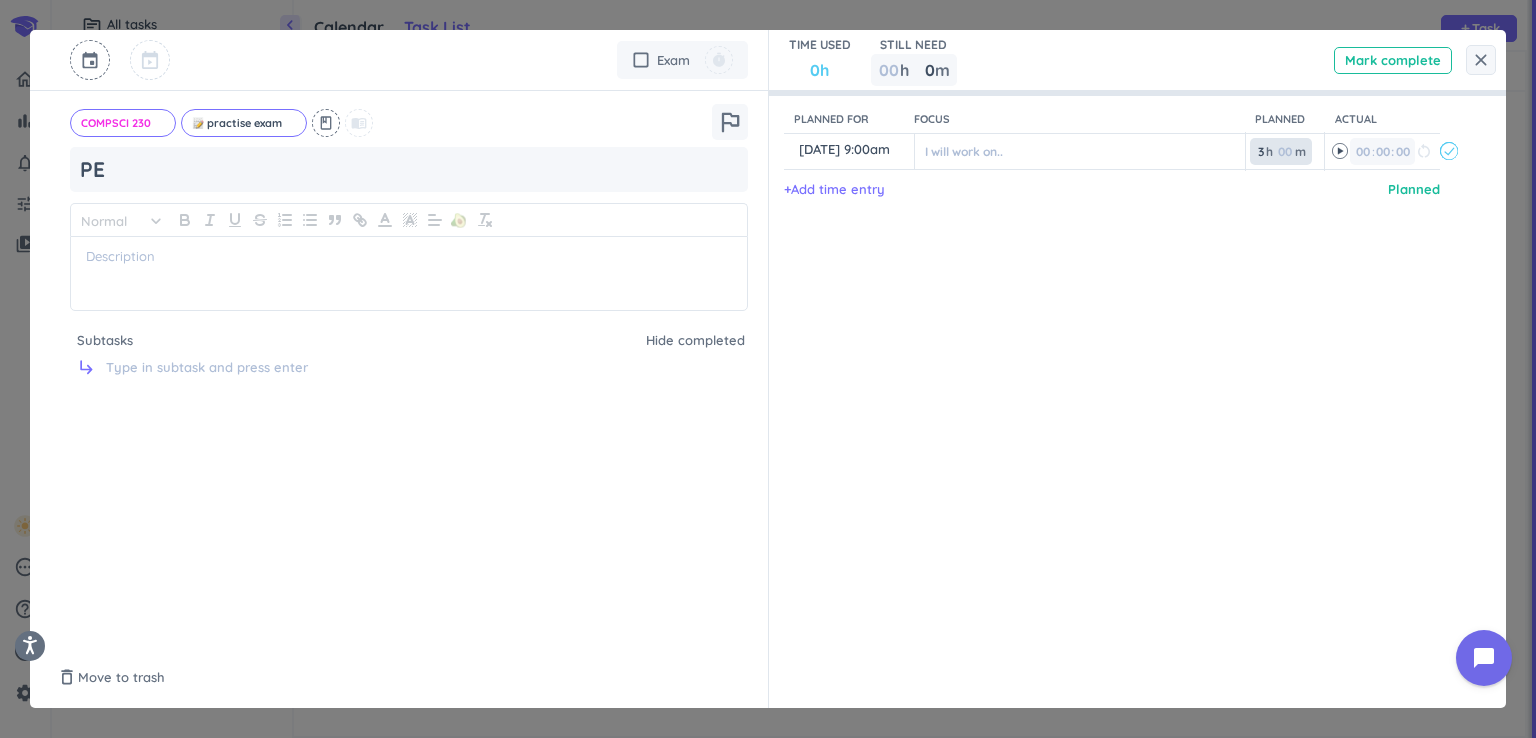 type on "3" 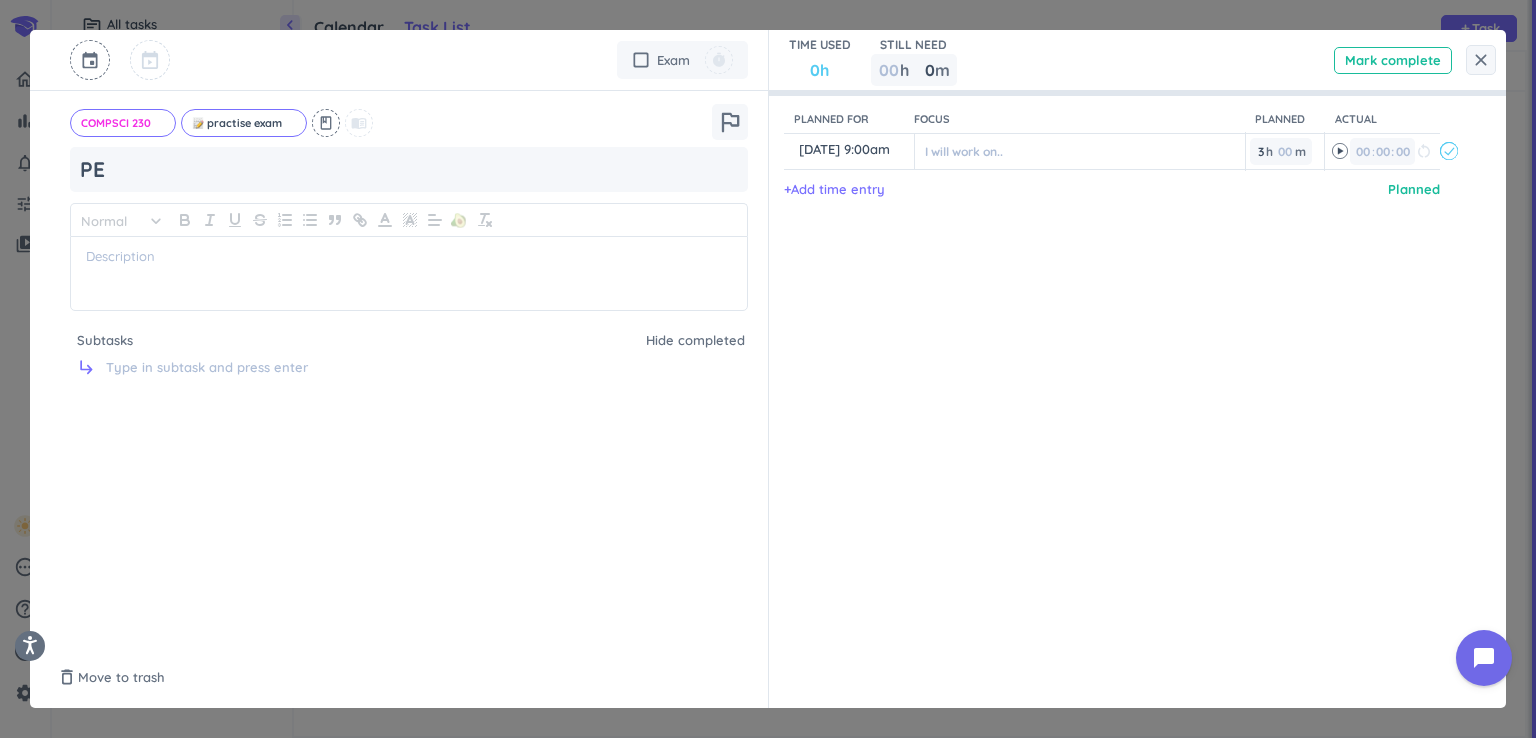 click on "Planned for Focus Planned Actual content_copy 19 Sep, 9:00am ️ I will work on.. 3 3 00 h 00 m 00 00 : 00 restart_alt event_busy +  Add time entry Planned" at bounding box center [1128, 369] 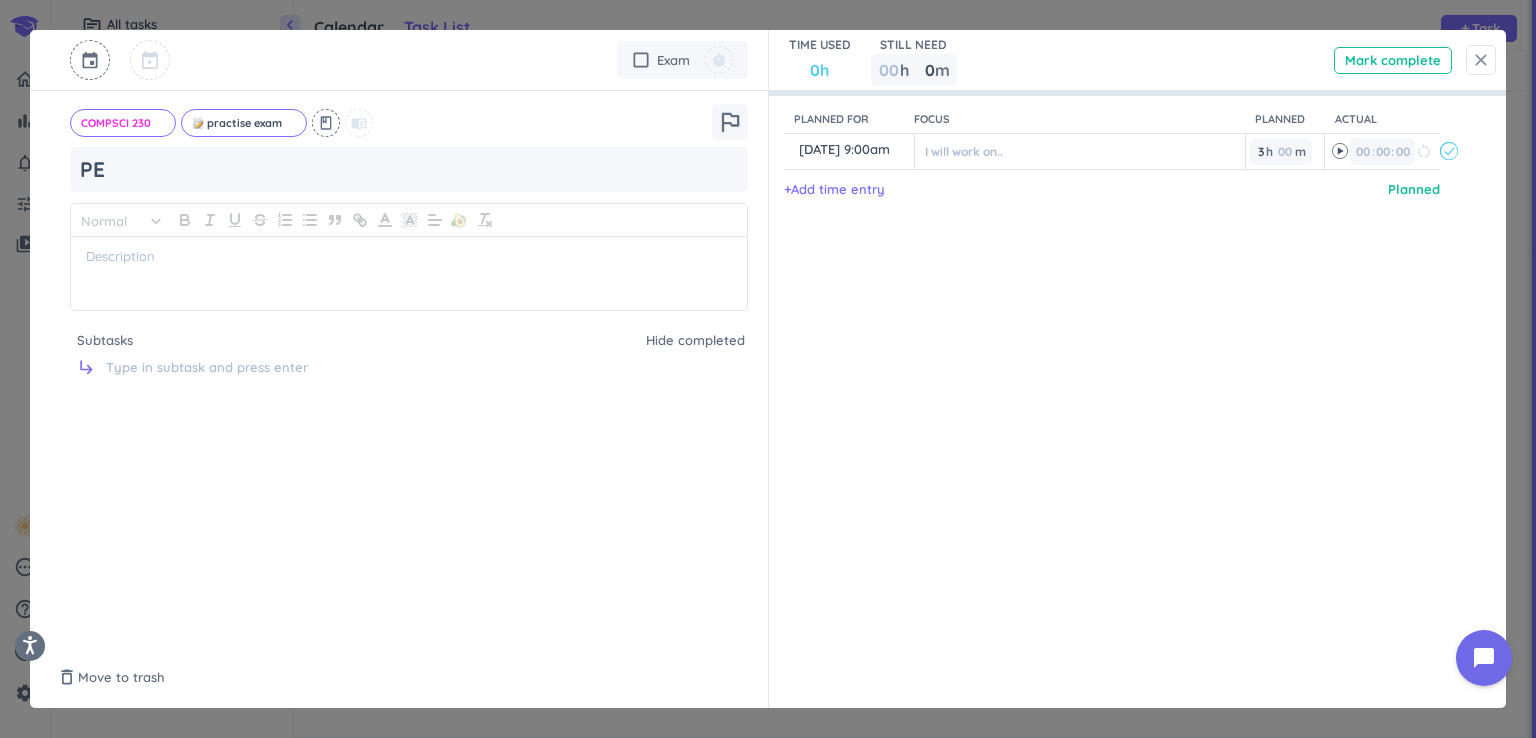 click on "close" at bounding box center [1481, 60] 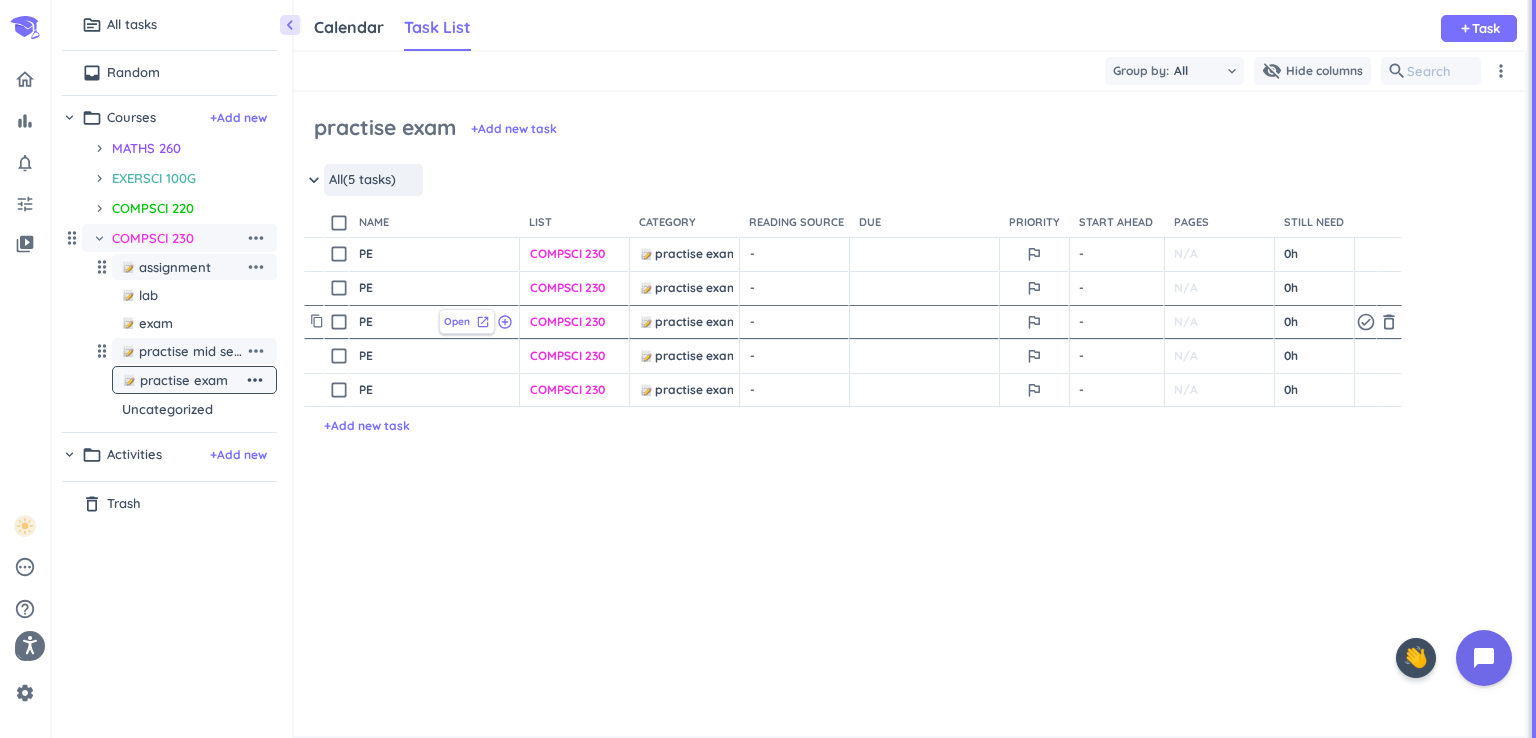 click on "Open" at bounding box center [457, 321] 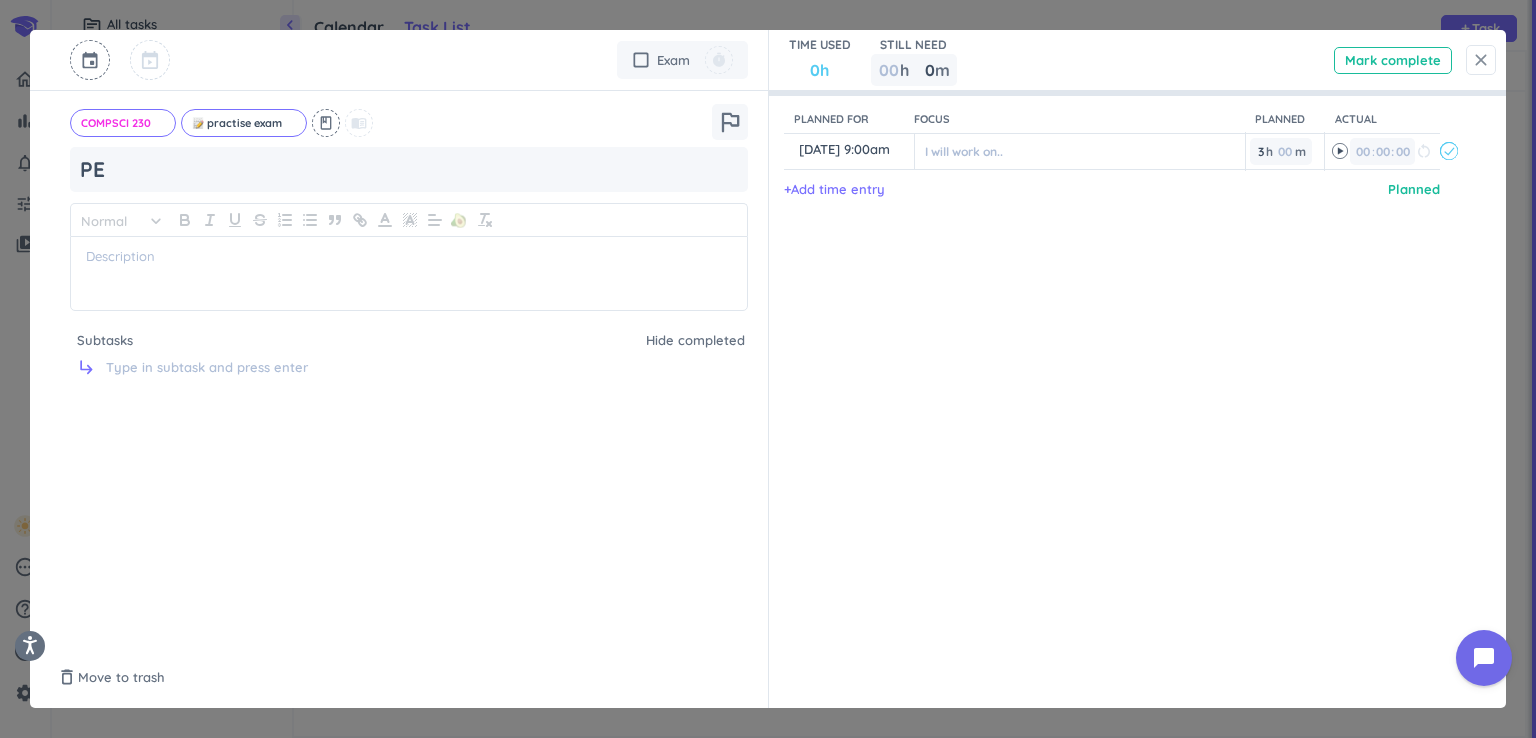 click on "close" at bounding box center (1481, 60) 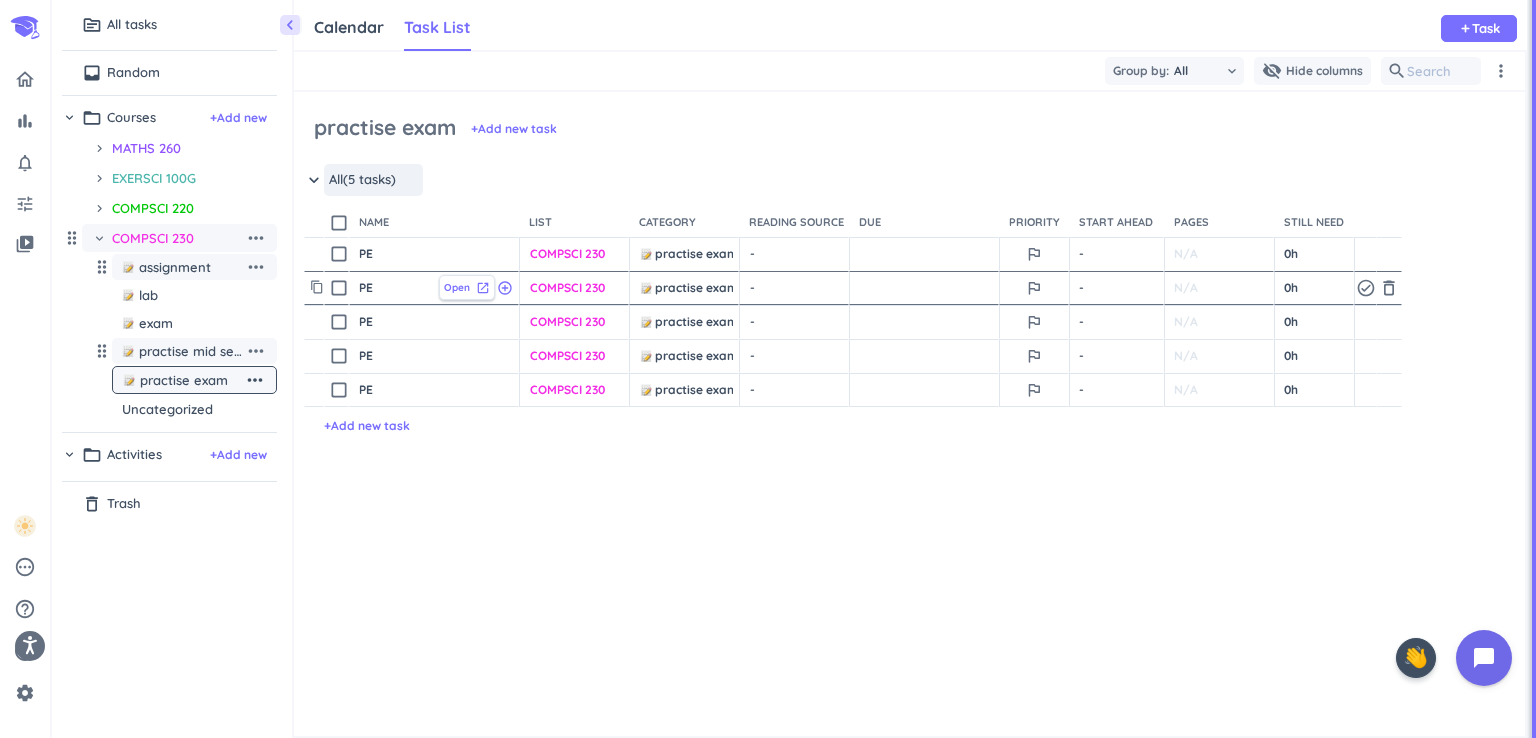 click on "Open" at bounding box center [457, 287] 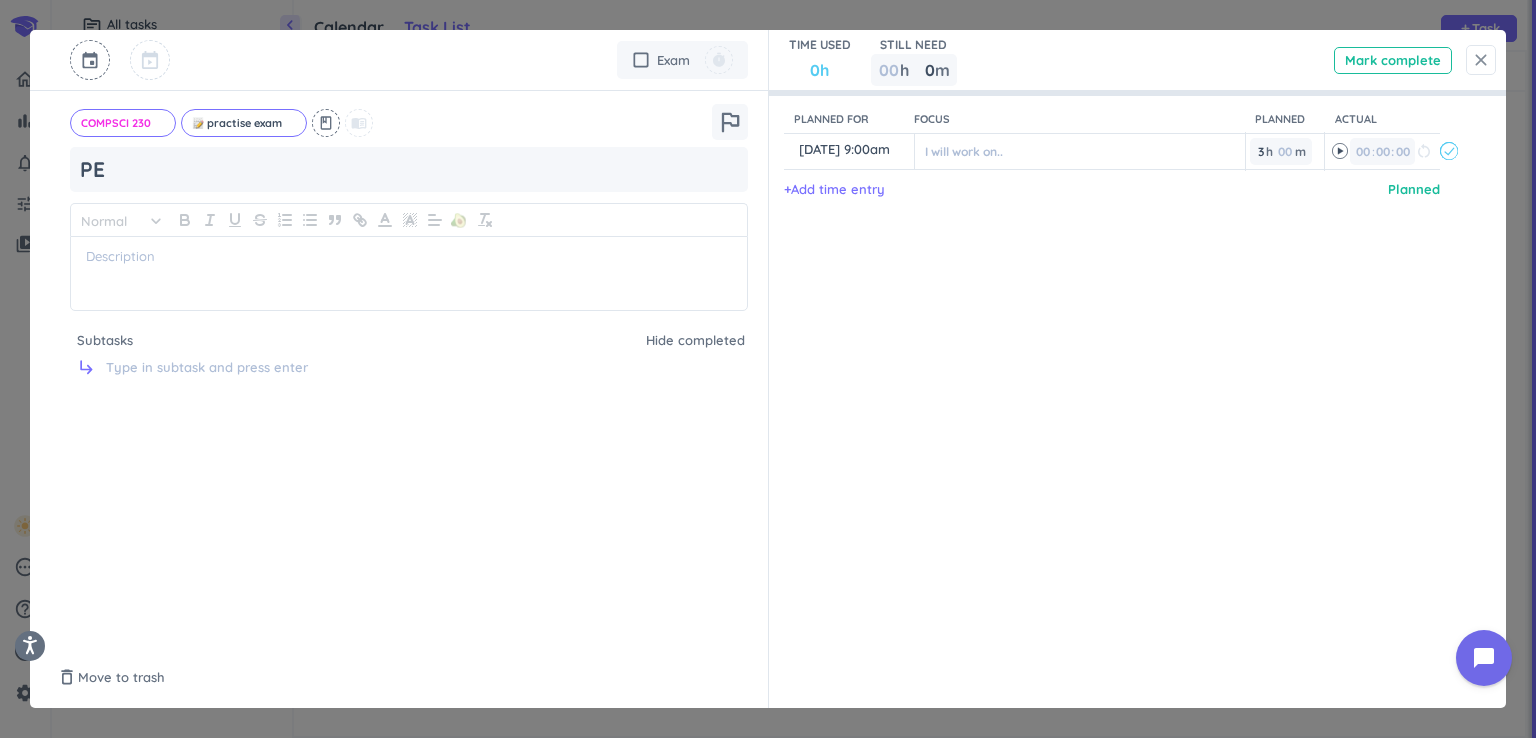 click on "close" at bounding box center [1481, 60] 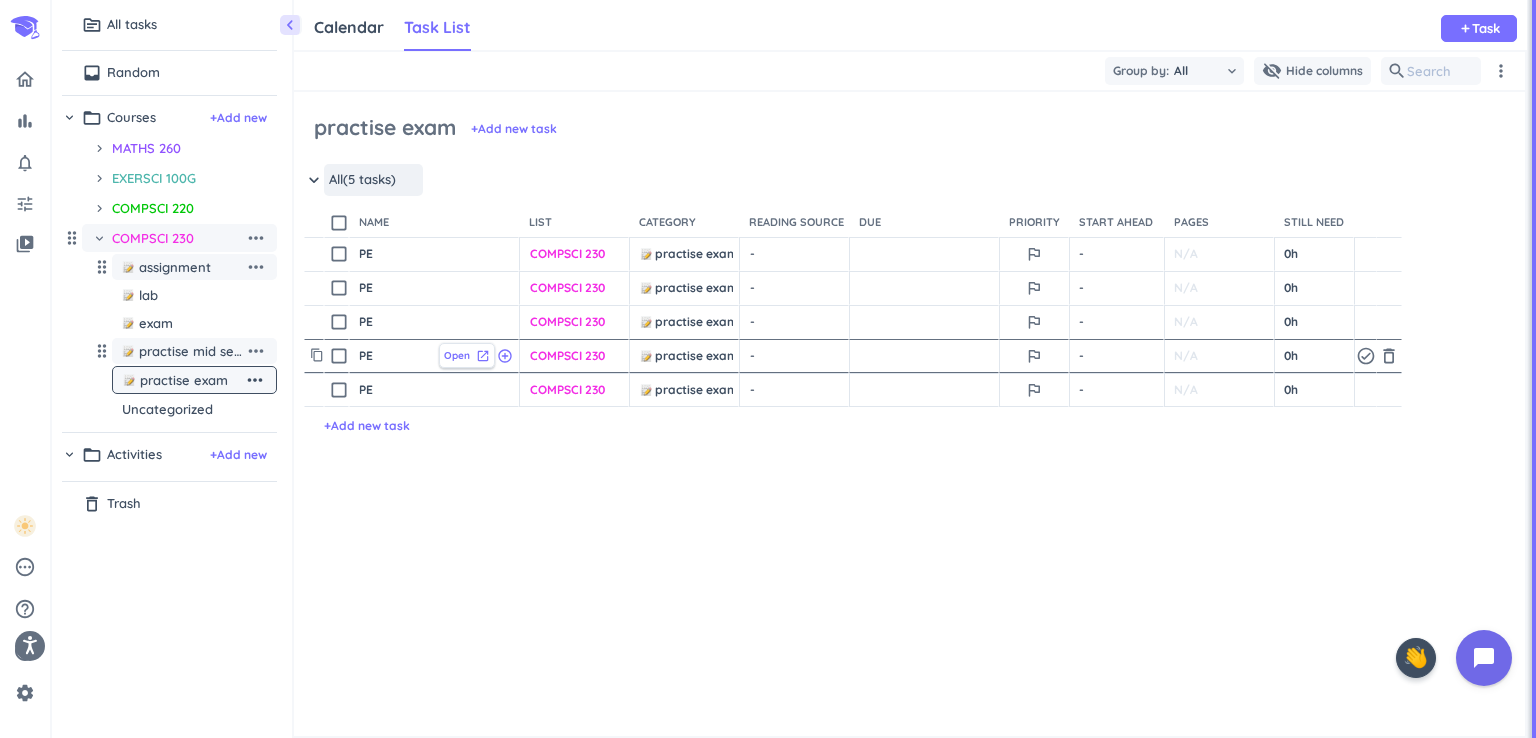 click on "Open" at bounding box center (457, 355) 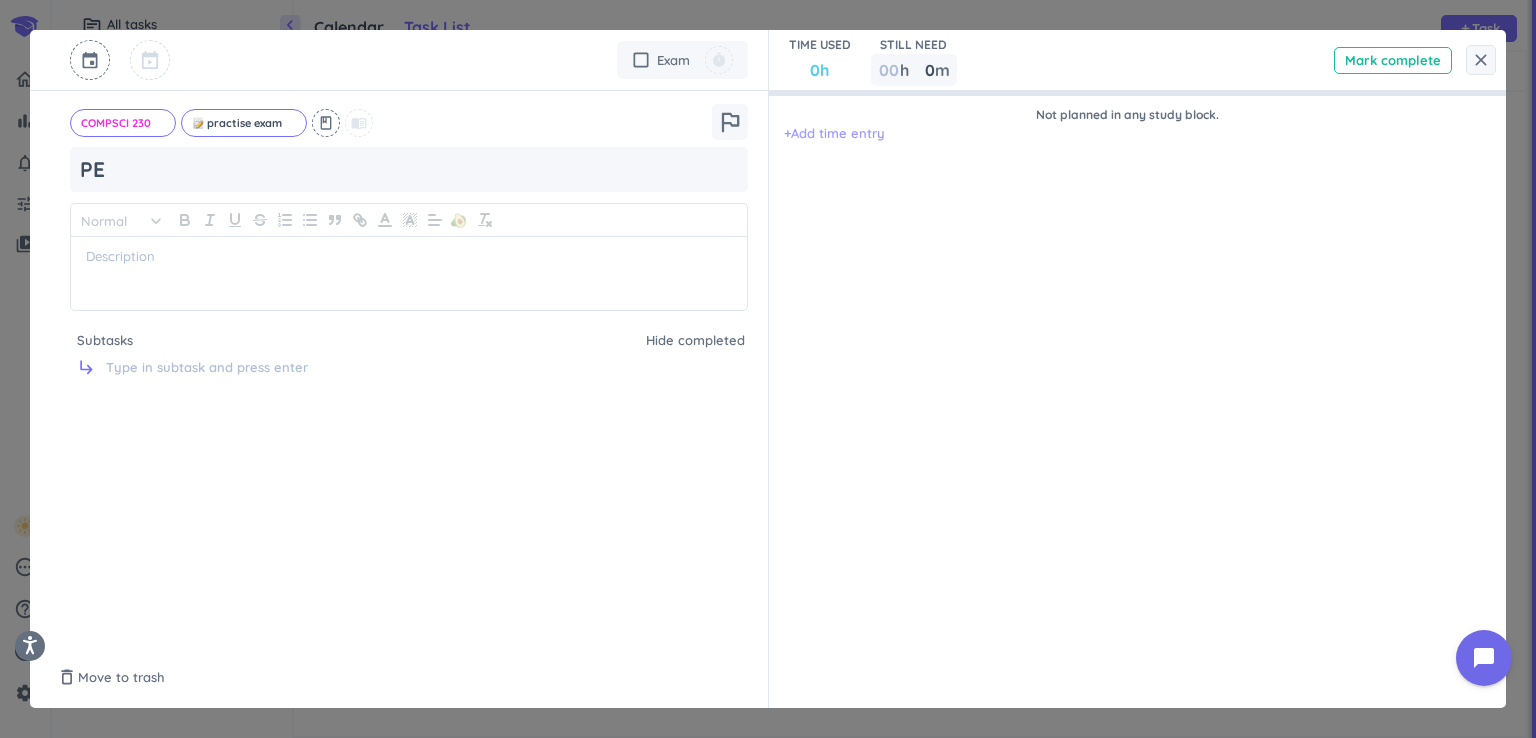 click on "+  Add time entry" at bounding box center [834, 134] 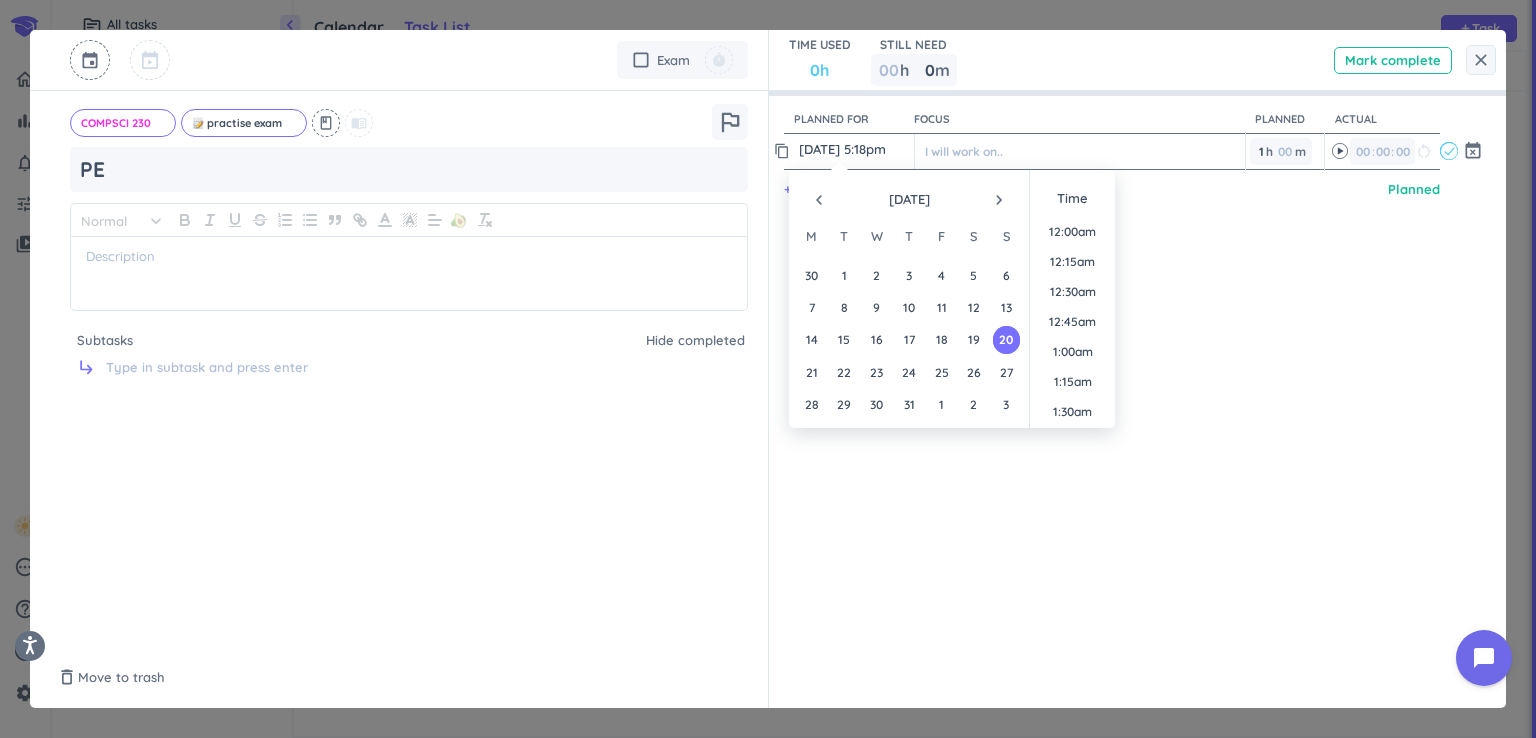 click on "20 Jul, 5:18pm" at bounding box center (854, 149) 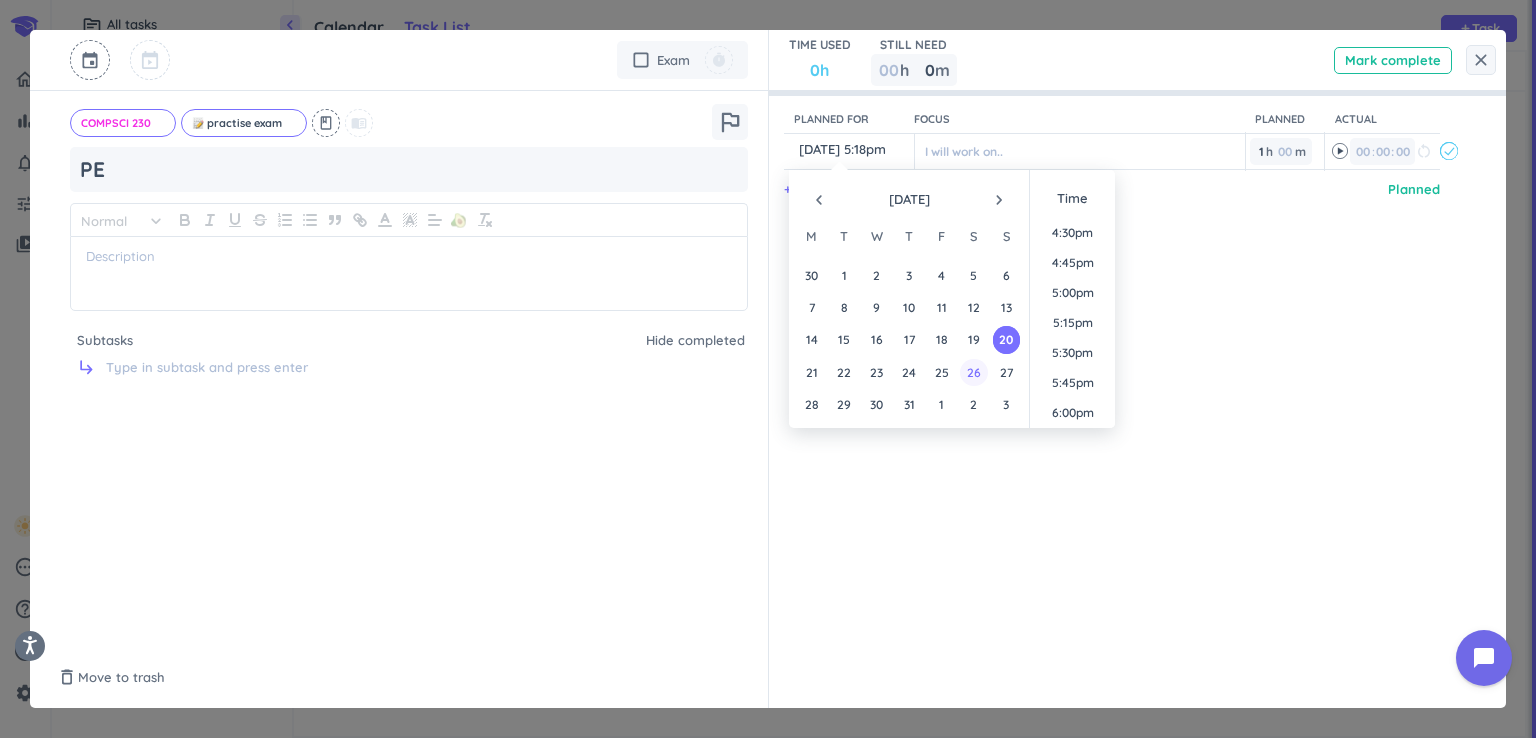click on "26" at bounding box center [973, 372] 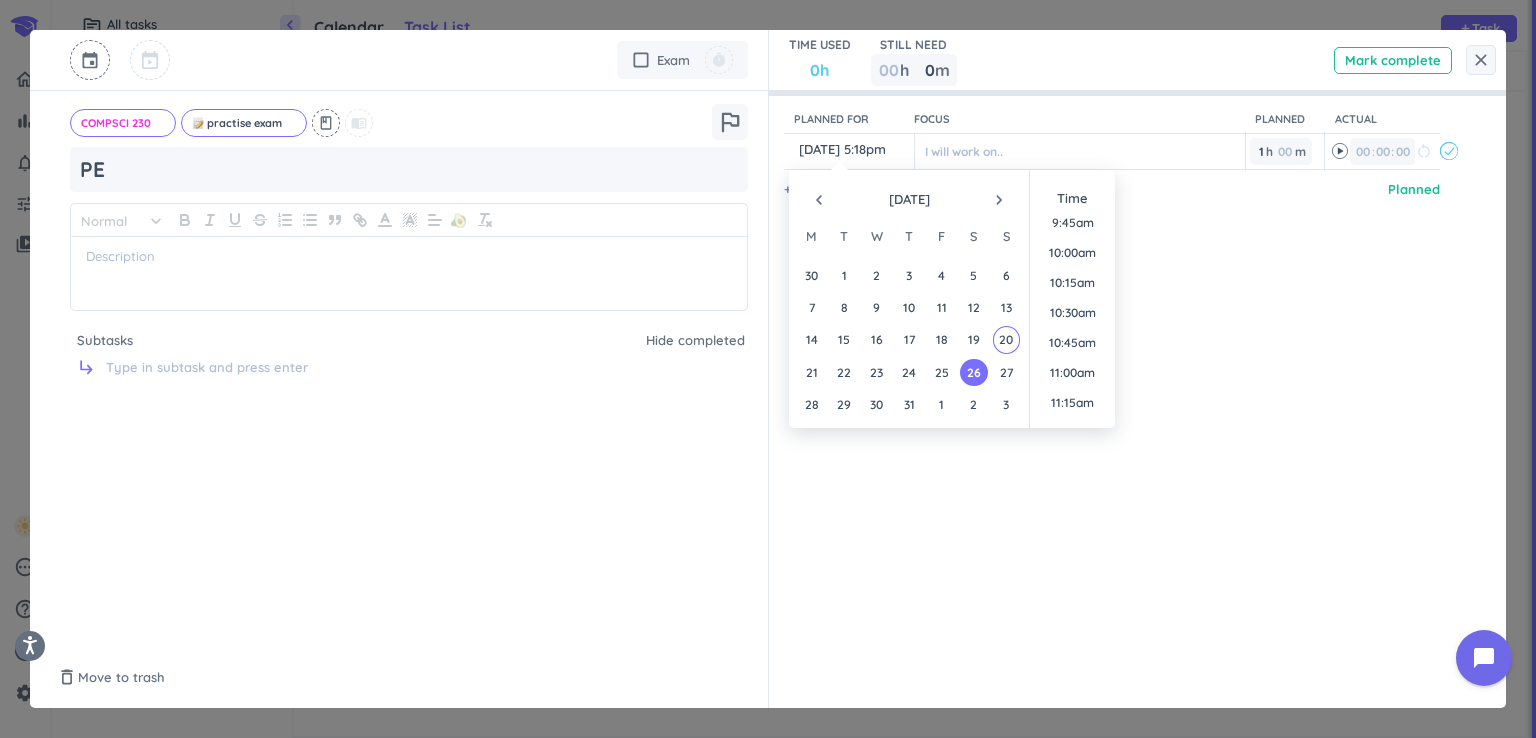scroll, scrollTop: 979, scrollLeft: 0, axis: vertical 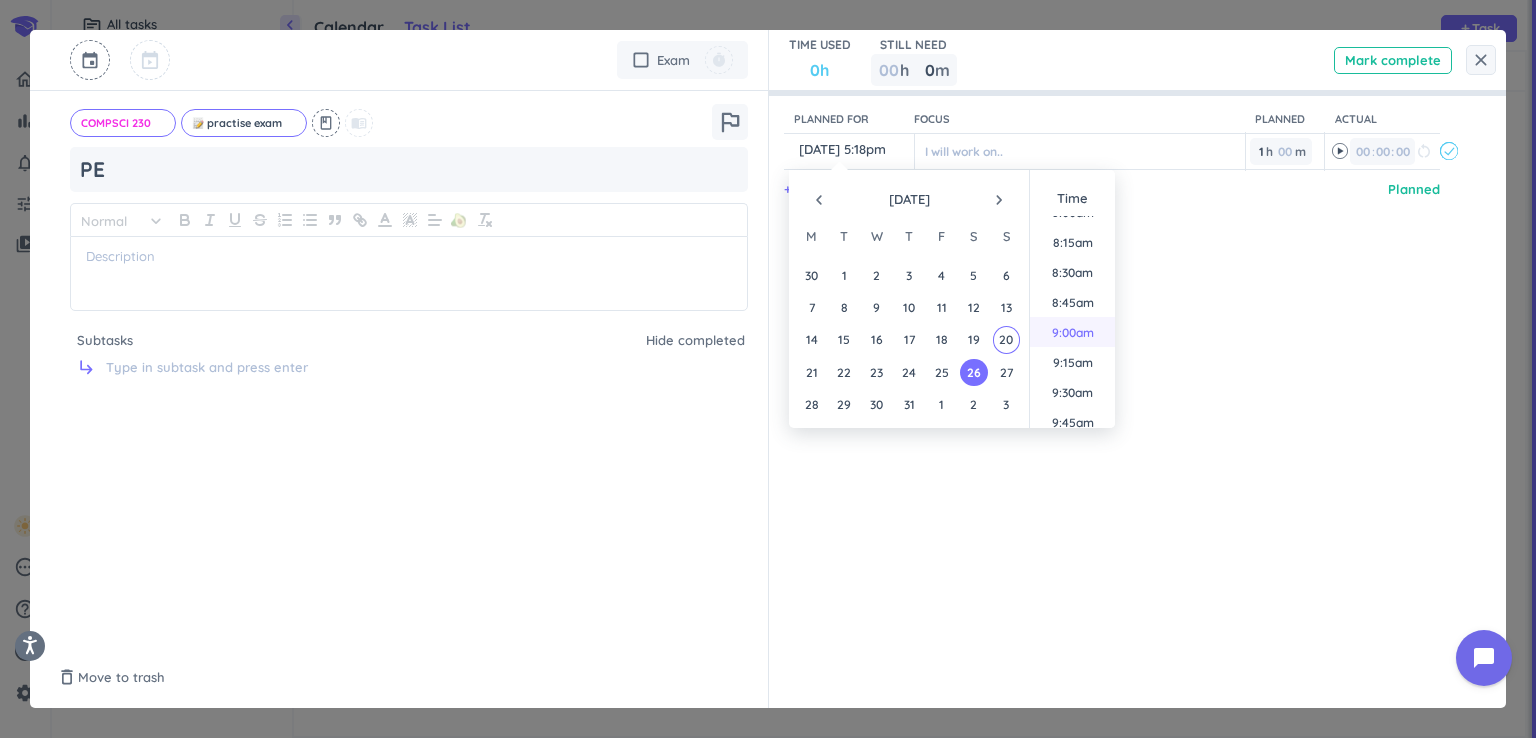 click on "9:00am" at bounding box center [1072, 332] 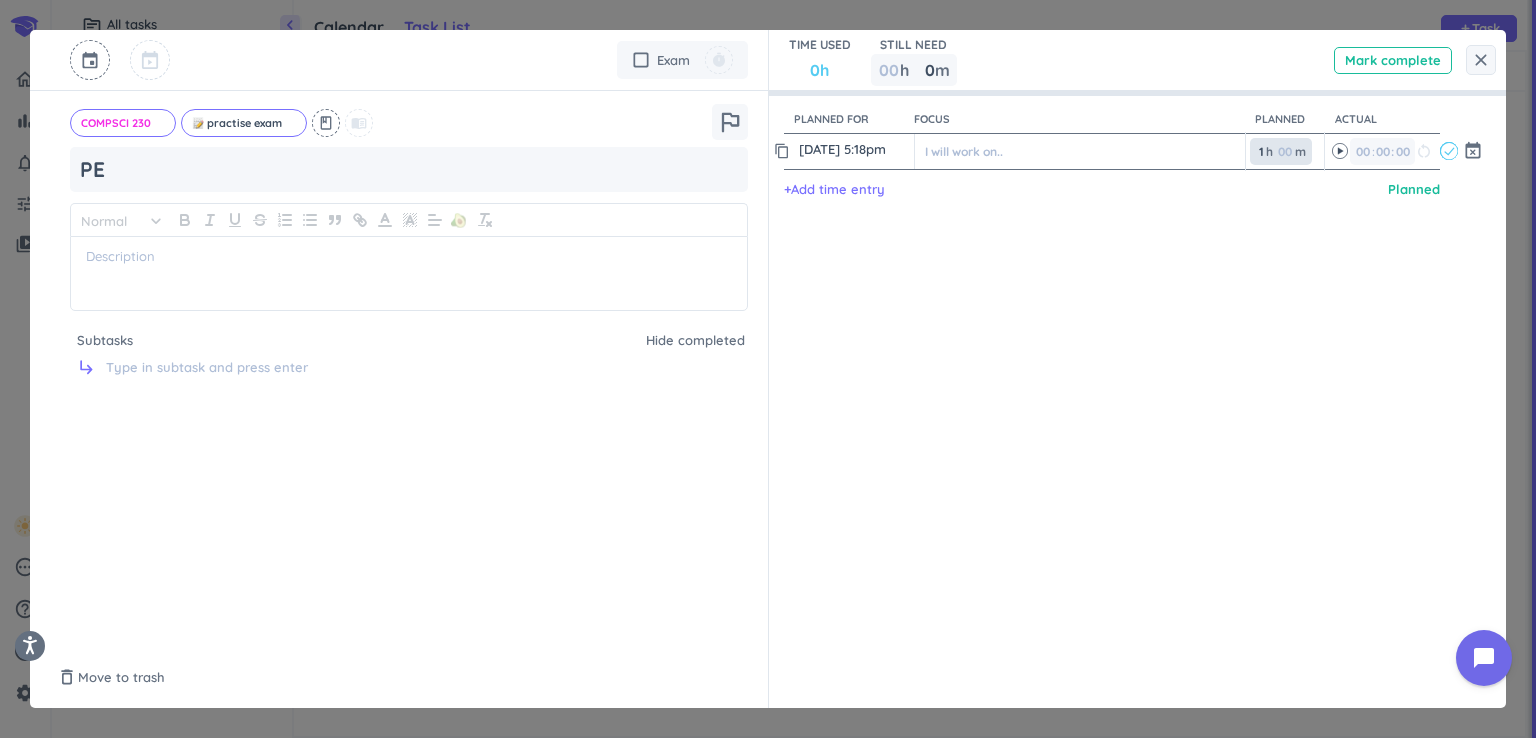 type on "26 Jul, 9:00am" 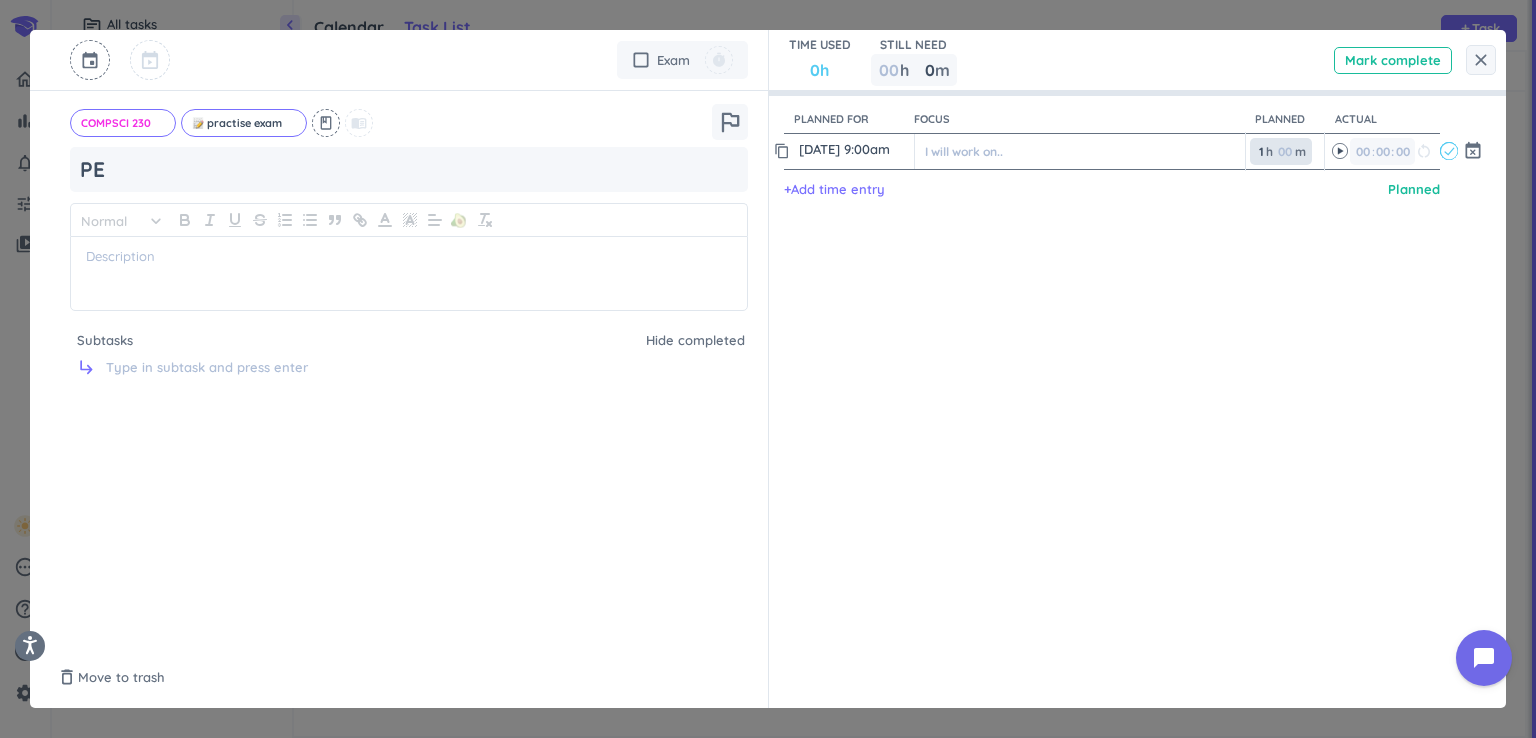click on "1" at bounding box center (1260, 151) 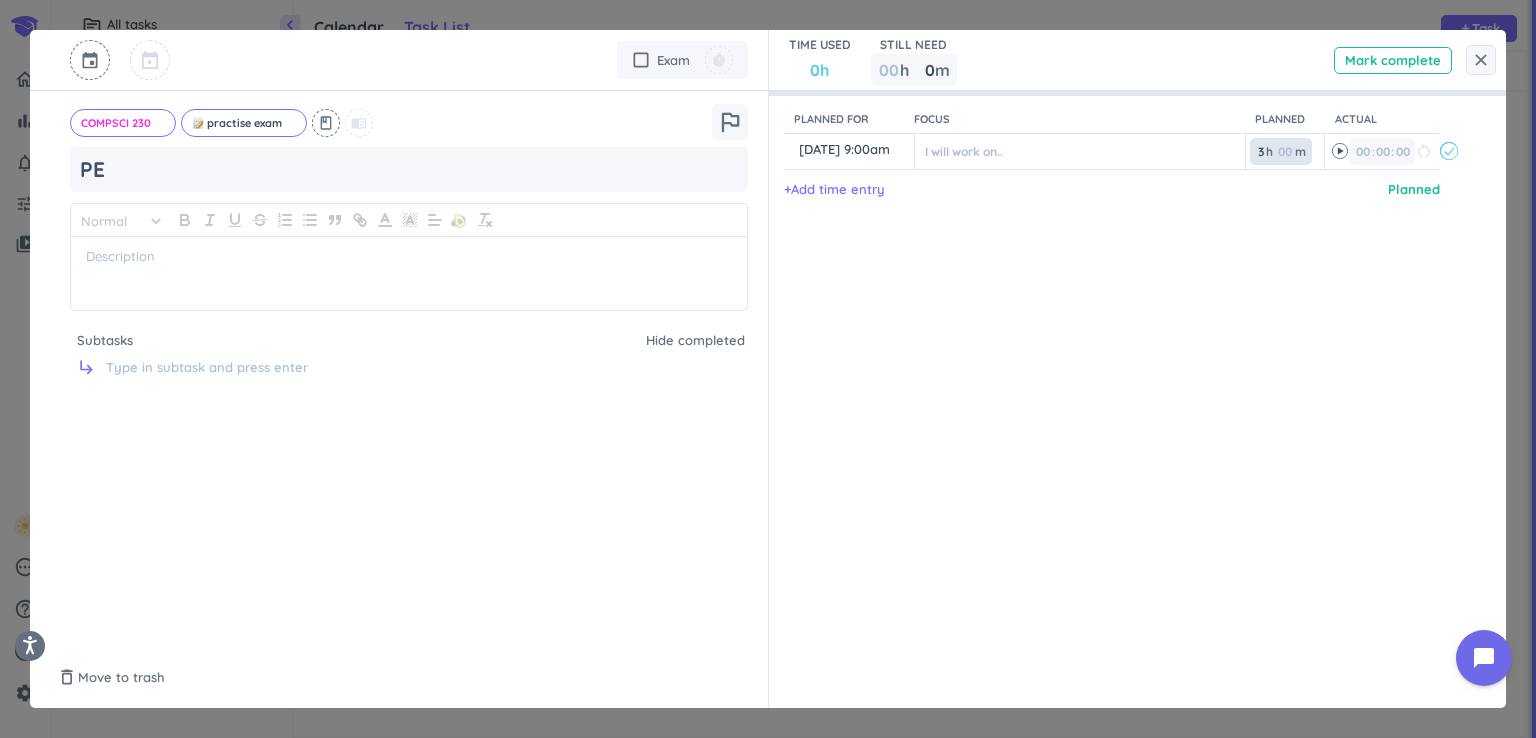 type on "3" 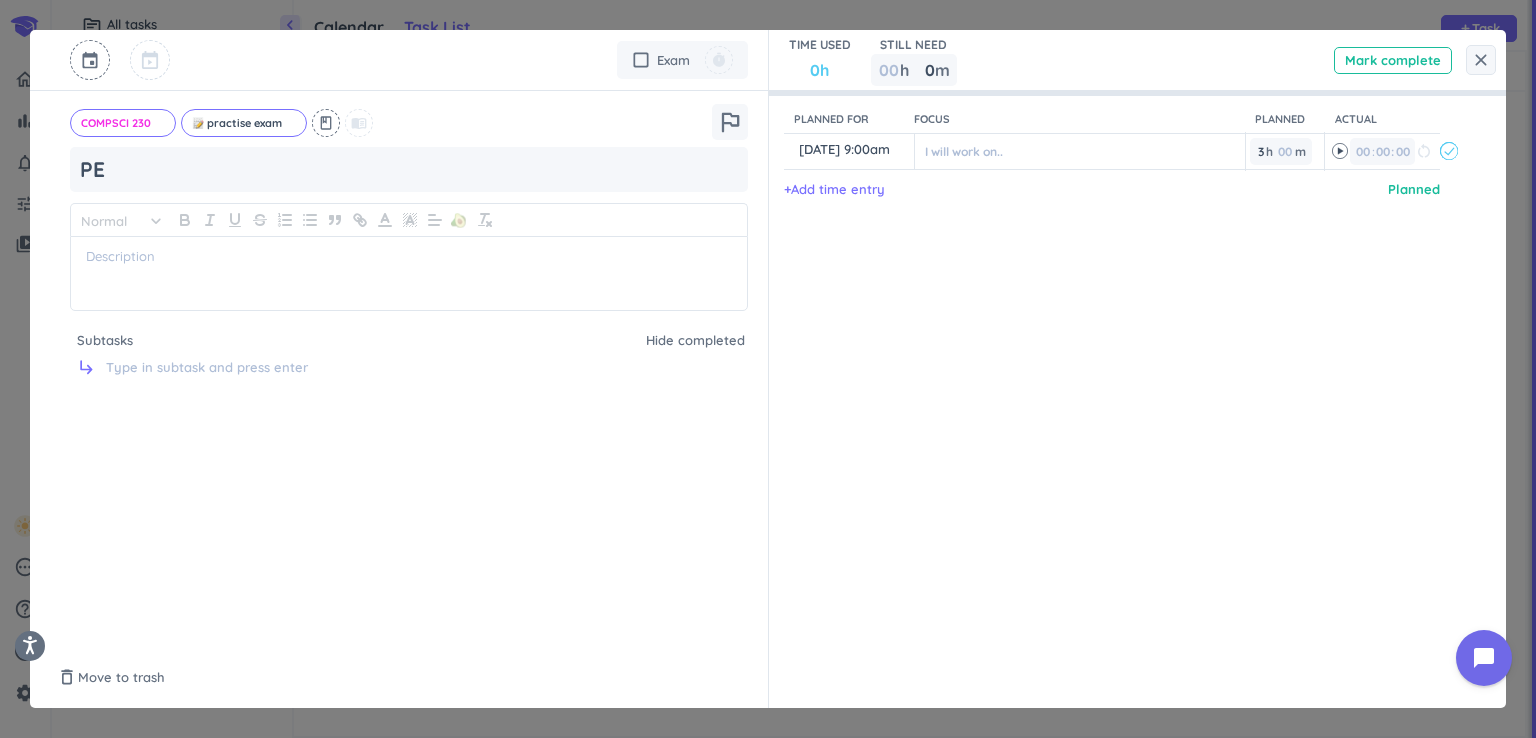 click on "Planned for Focus Planned Actual content_copy 26 Jul, 9:00am ️ I will work on.. 3 3 00 h 00 m 00 00 : 00 restart_alt event_busy +  Add time entry Planned" at bounding box center [1128, 369] 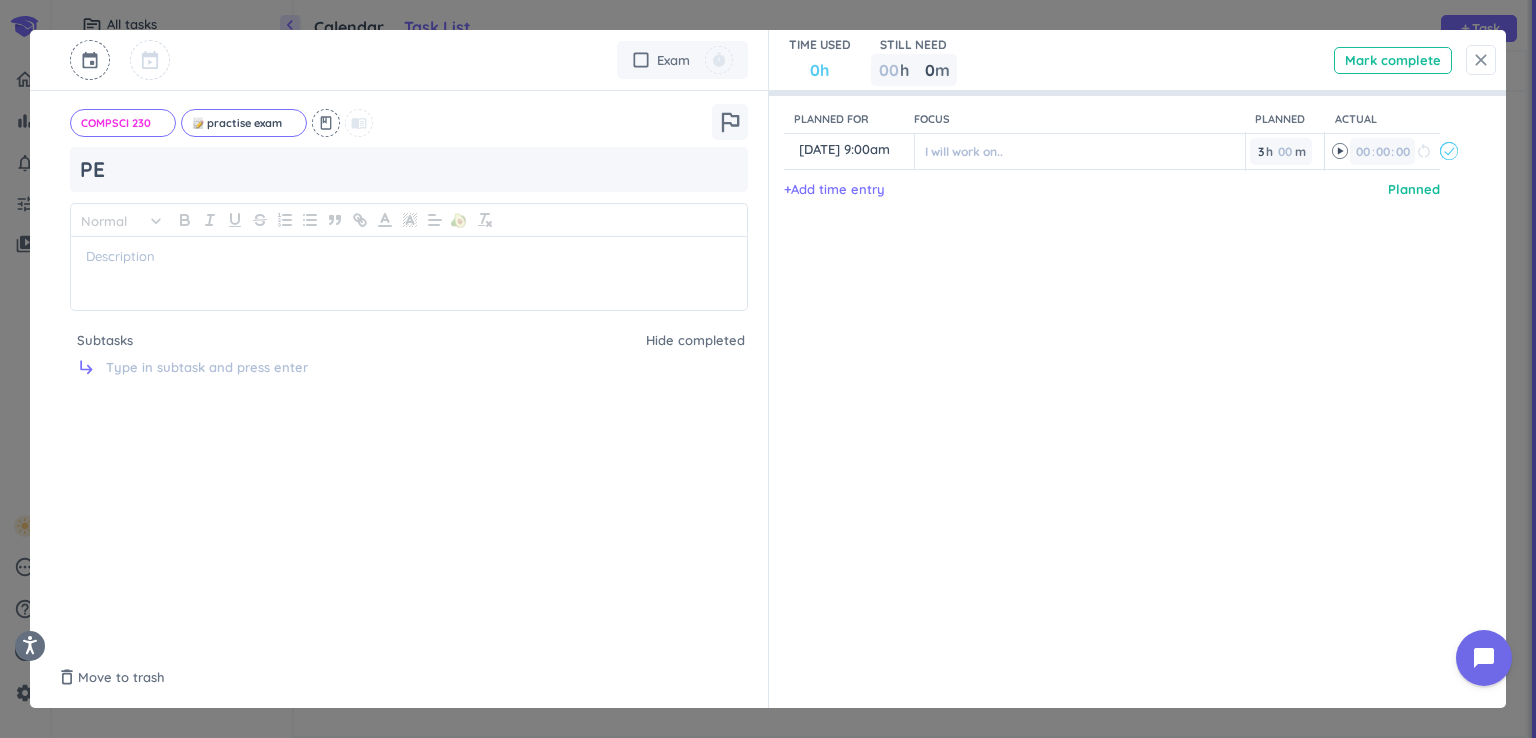 click on "close" at bounding box center (1481, 60) 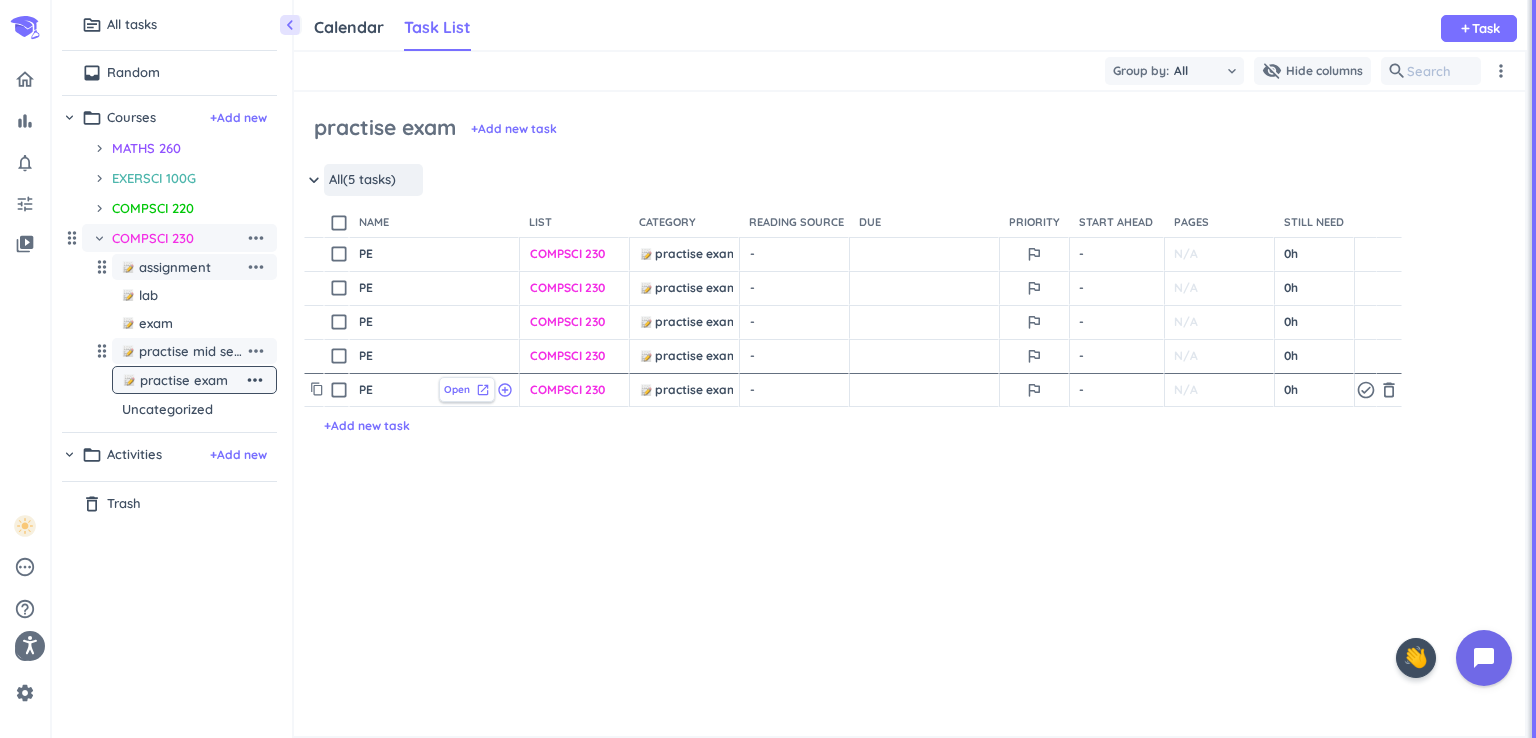 click on "Open" at bounding box center [457, 389] 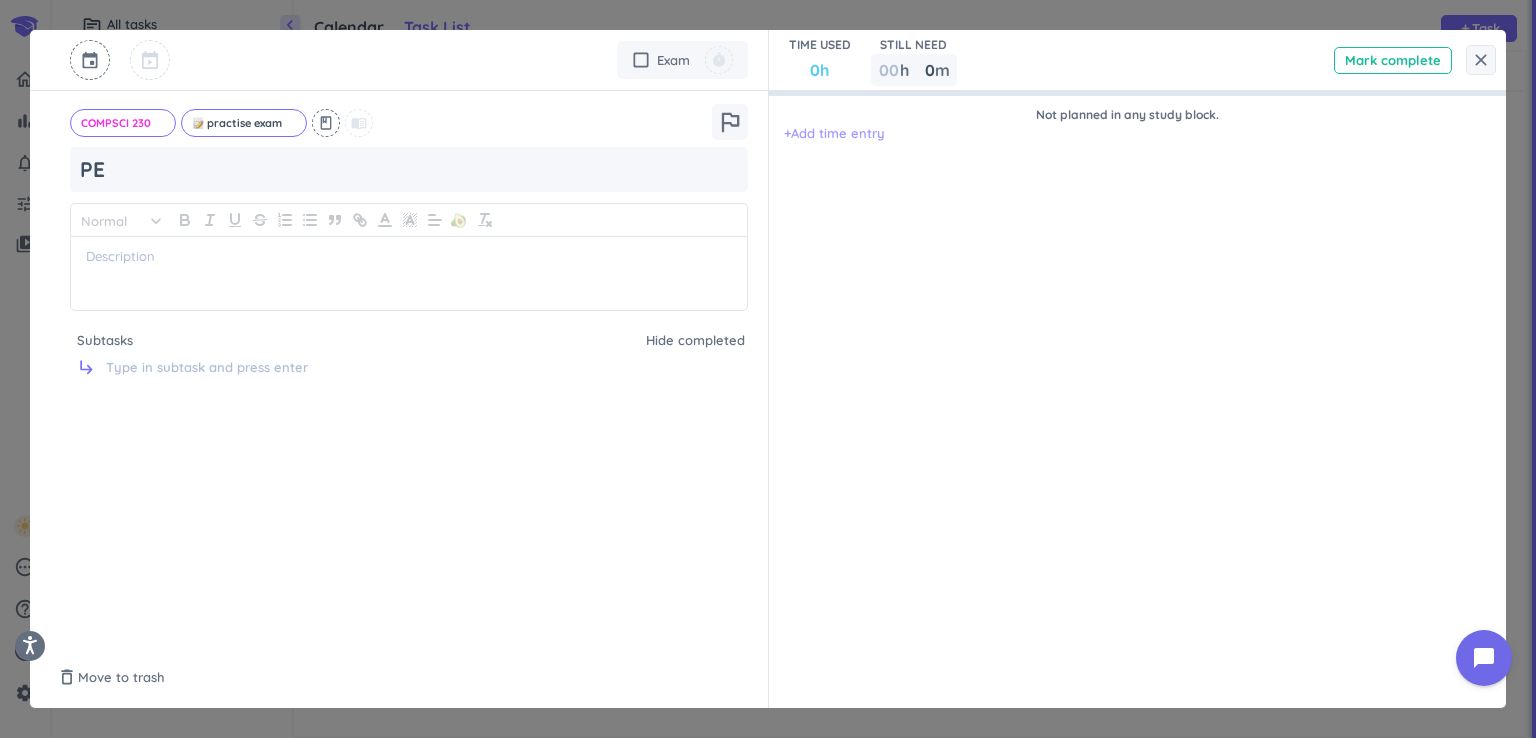 click on "+  Add time entry" at bounding box center [834, 134] 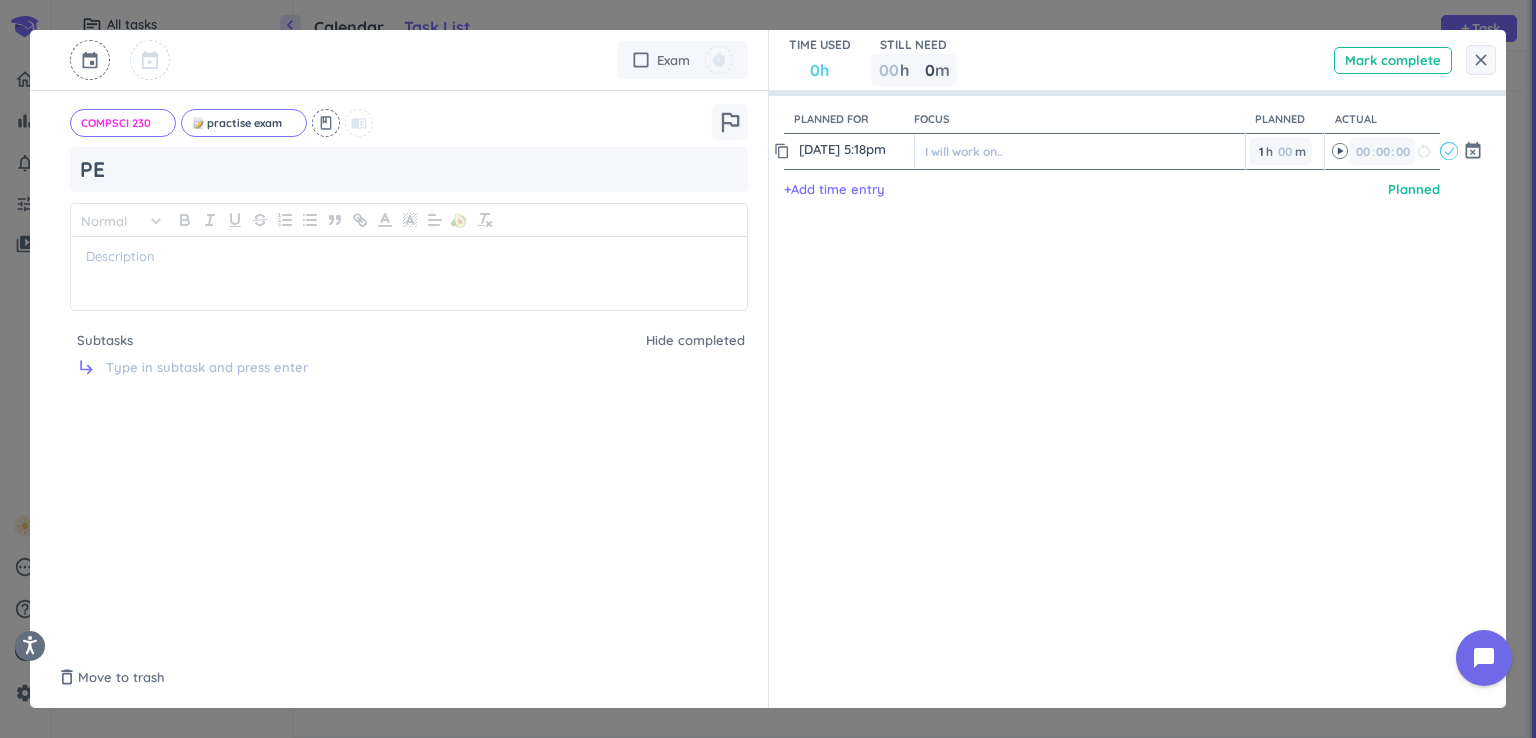 click on "20 Jul, 5:18pm" at bounding box center [854, 149] 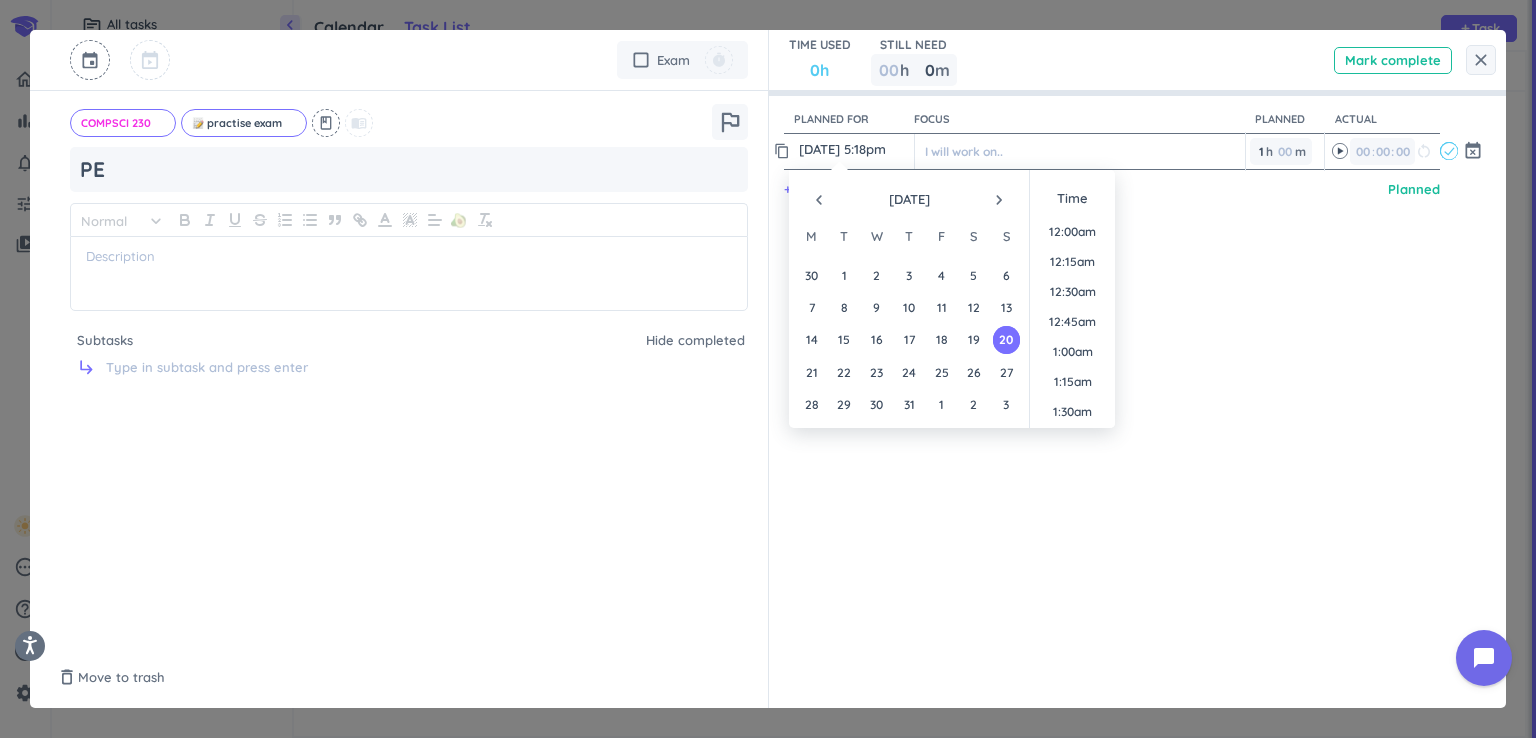 scroll, scrollTop: 1979, scrollLeft: 0, axis: vertical 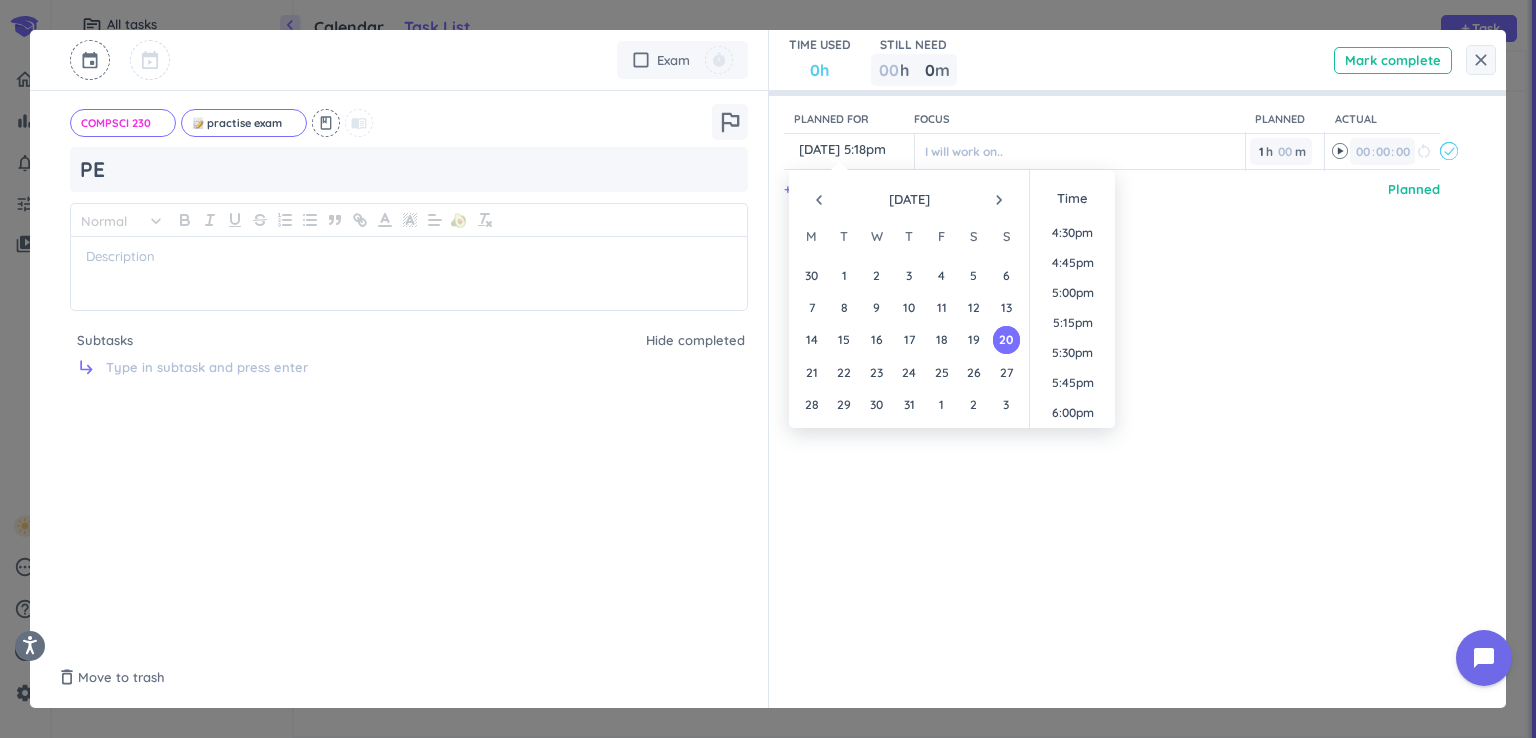 click on "close" at bounding box center [1481, 60] 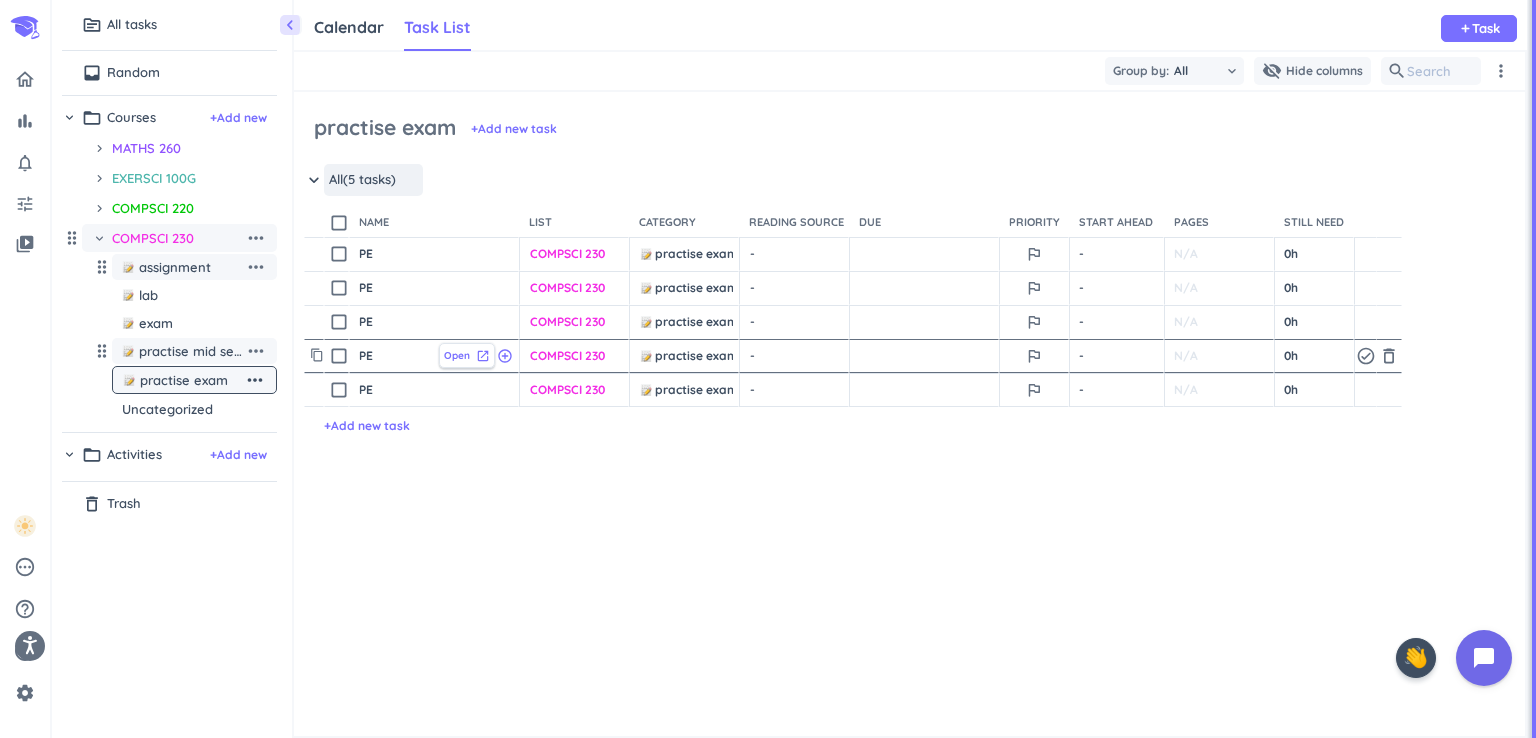 click on "Open" at bounding box center [457, 355] 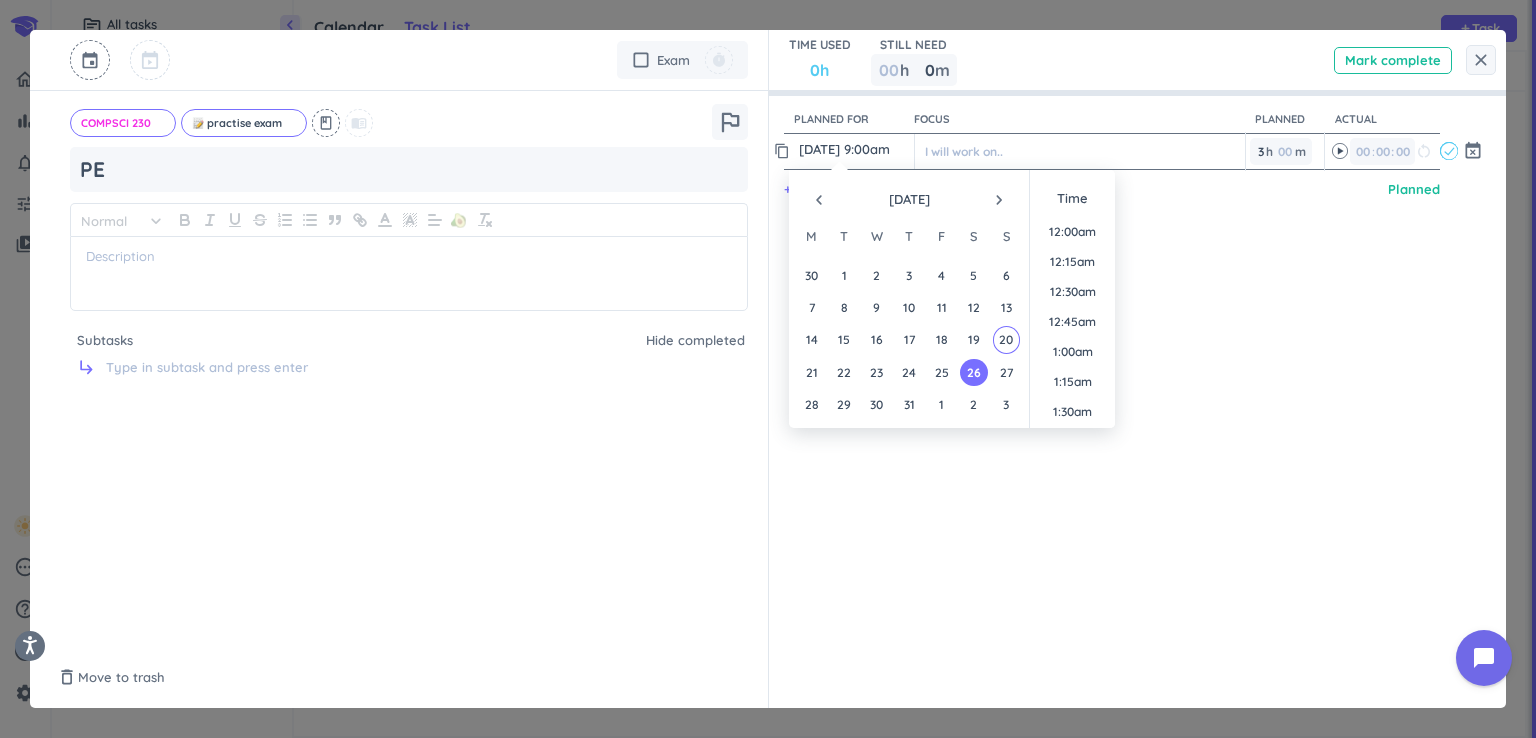 click on "26 Jul, 9:00am" at bounding box center (854, 149) 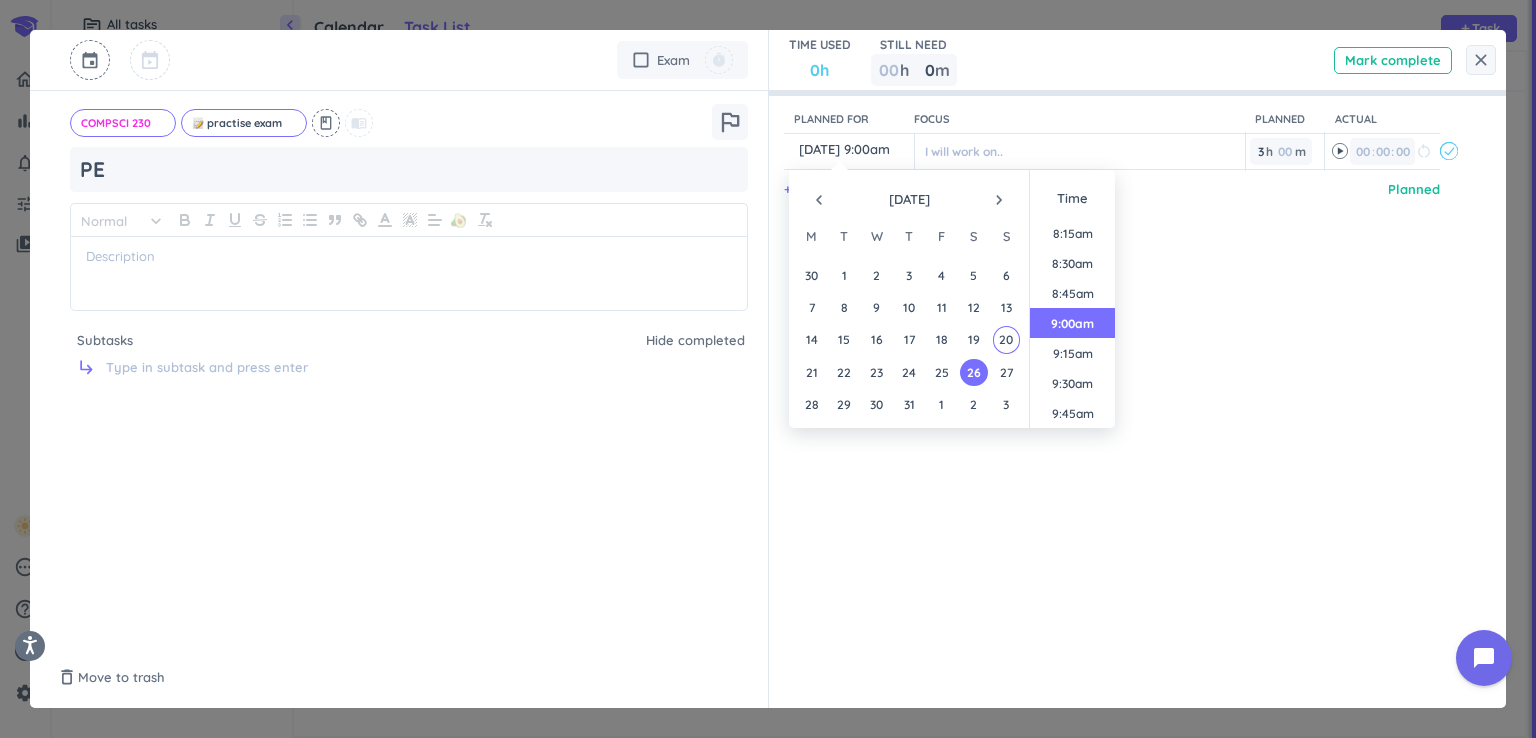 click on "navigate_next" at bounding box center [999, 200] 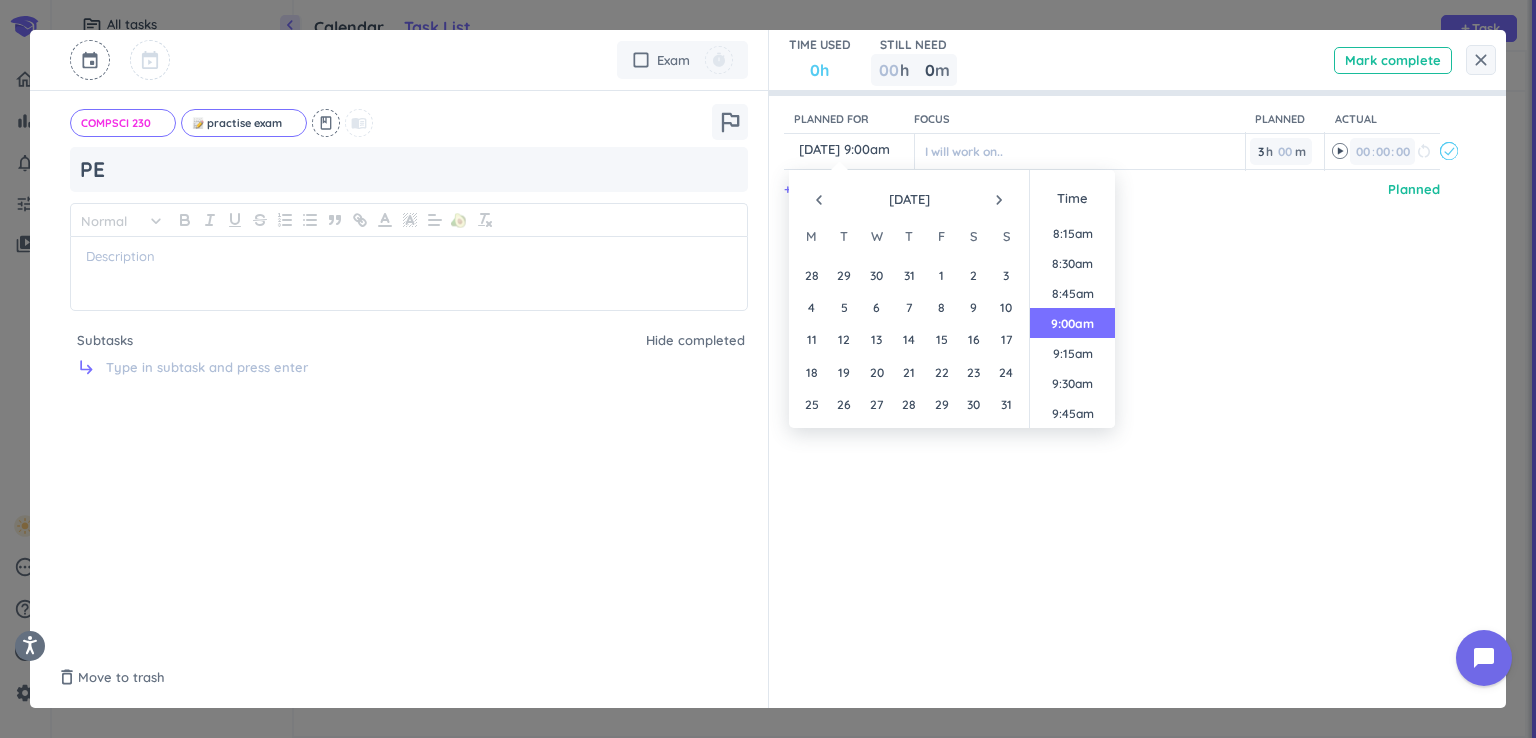 click on "navigate_next" at bounding box center [999, 200] 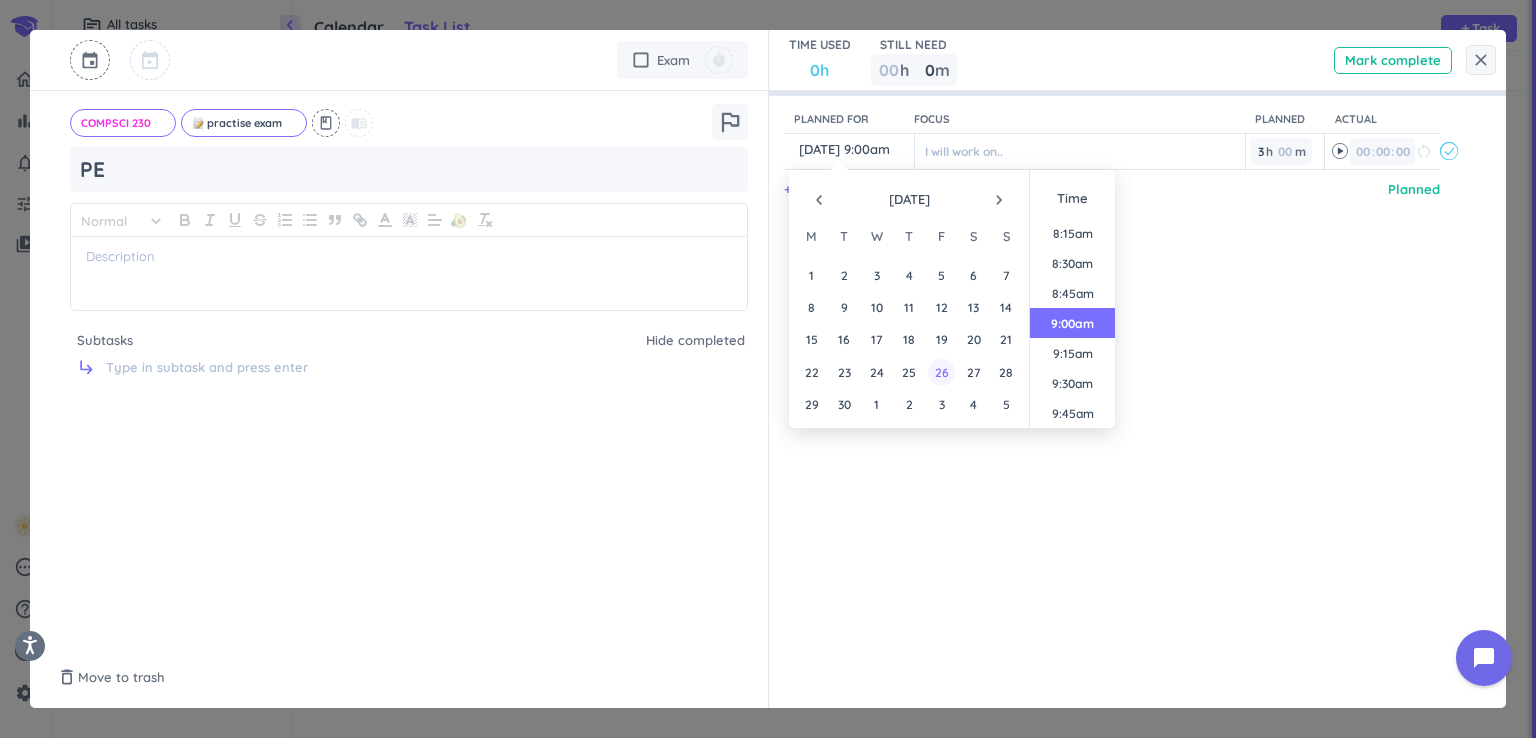 click on "26" at bounding box center (941, 372) 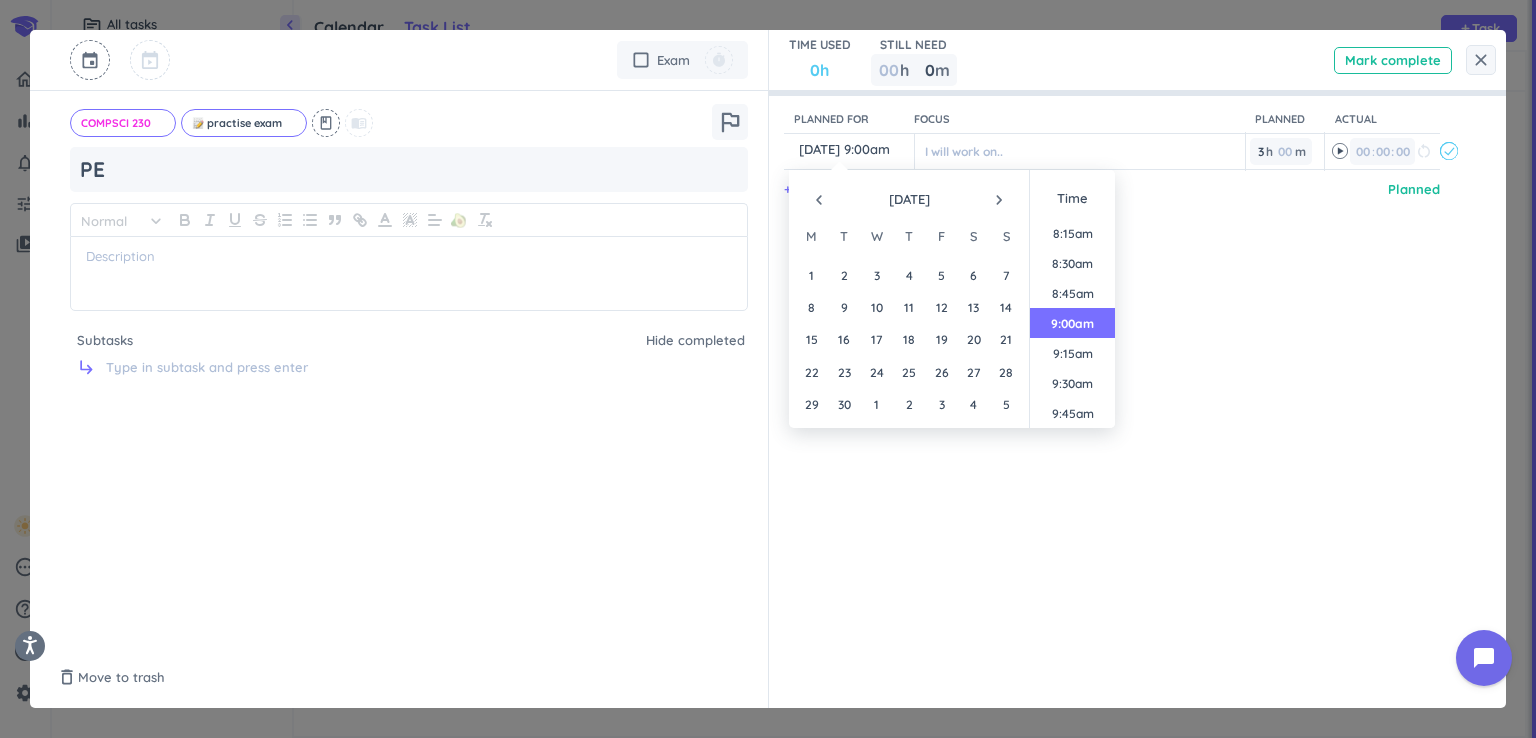 type on "26 Sep, 9:00am" 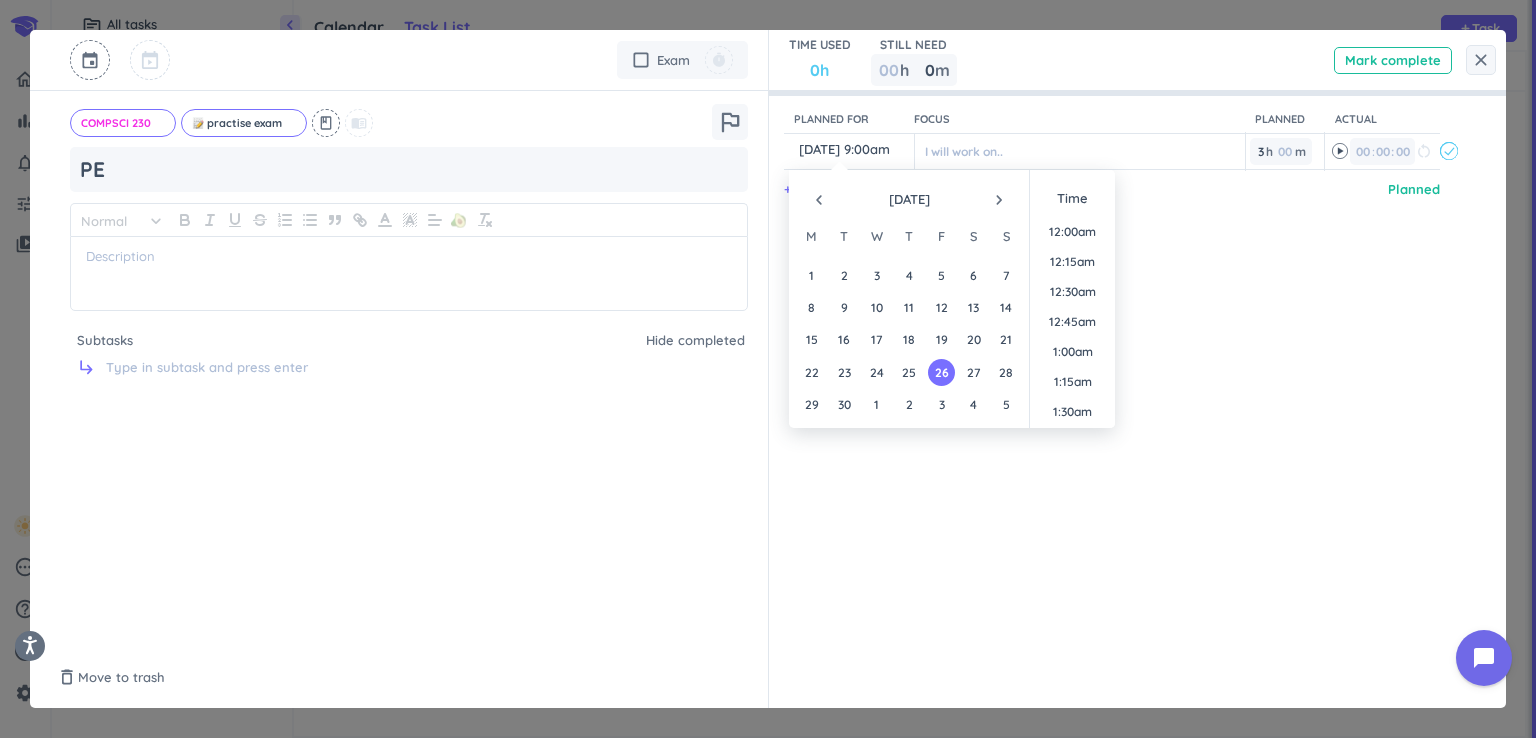scroll, scrollTop: 988, scrollLeft: 0, axis: vertical 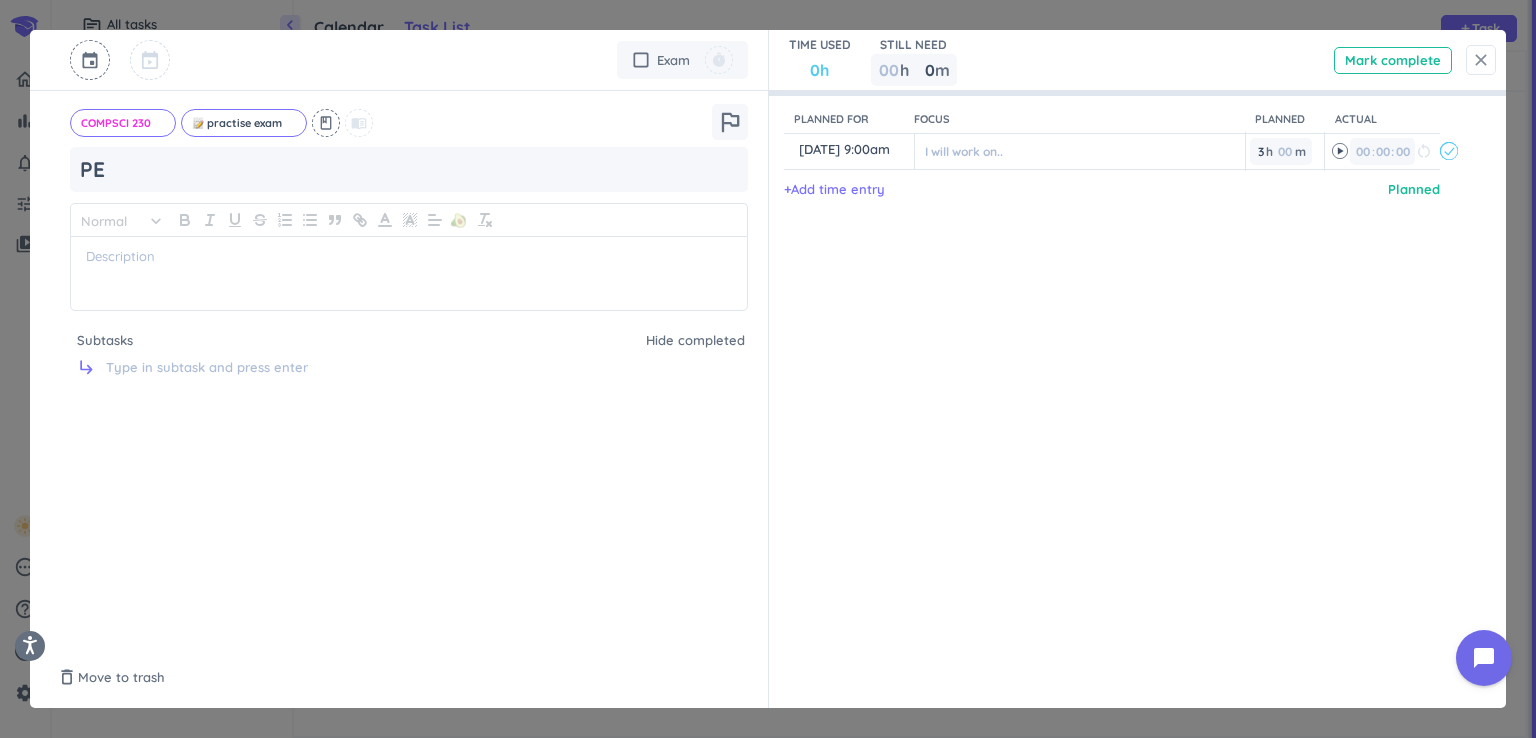 click on "close" at bounding box center [1481, 60] 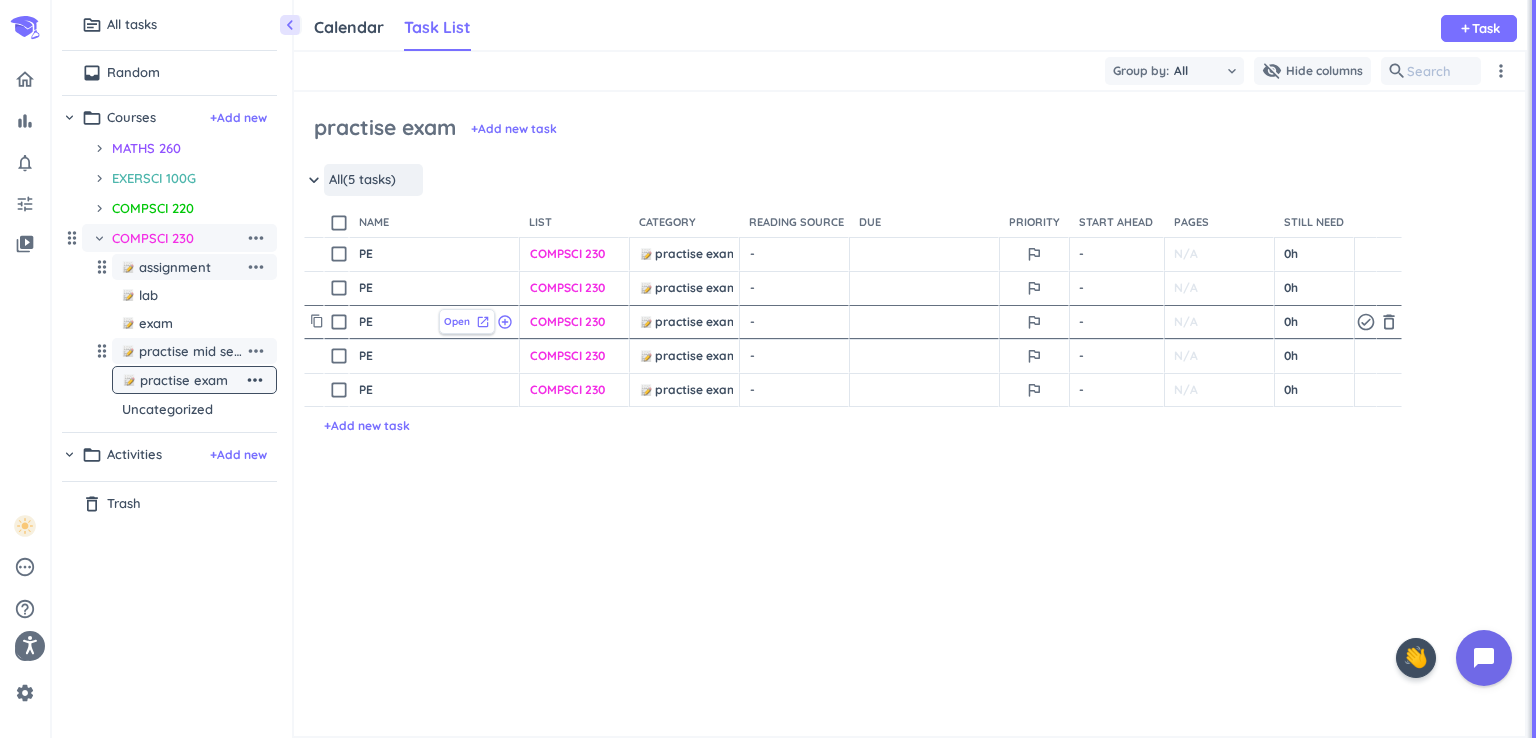 click on "Open" at bounding box center (457, 321) 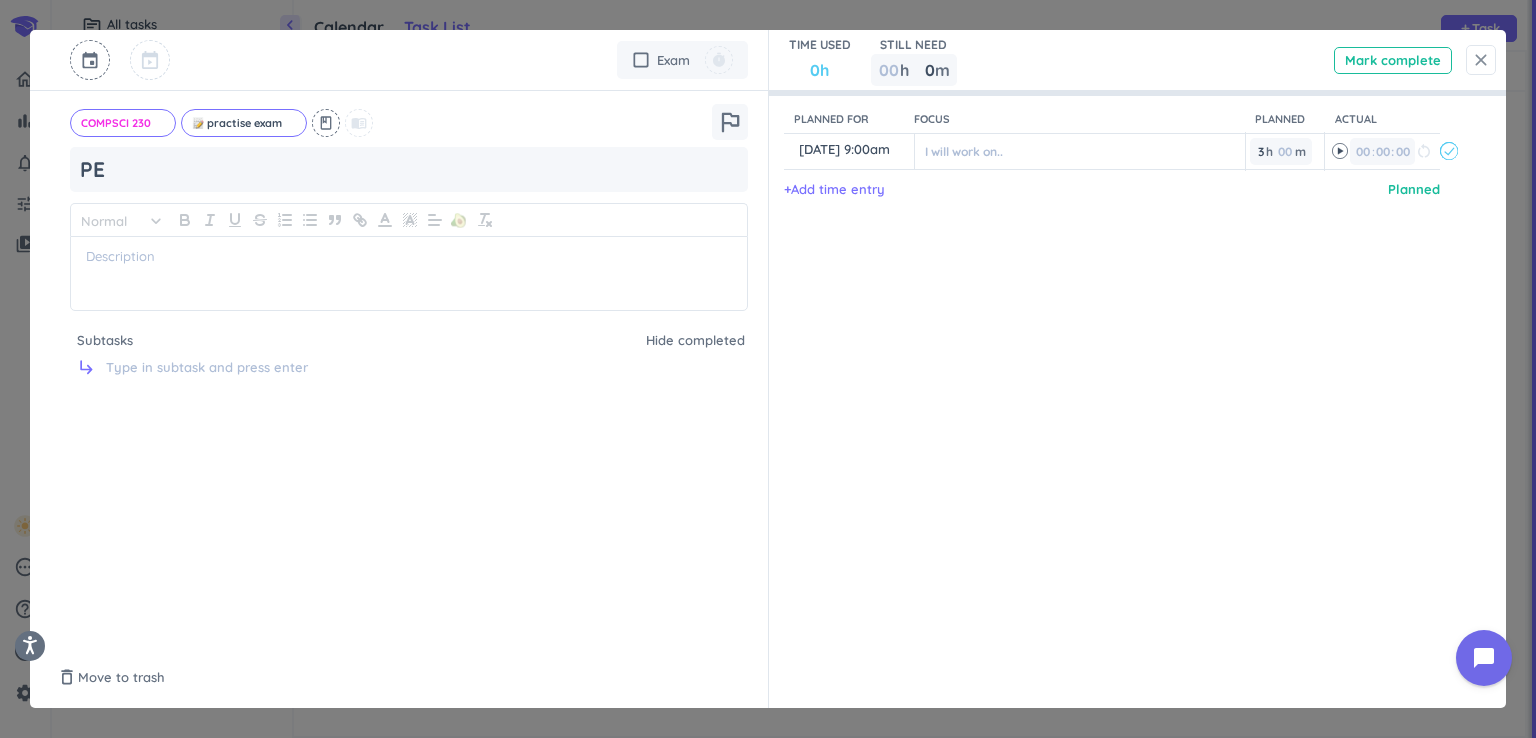 click on "close" at bounding box center [1481, 60] 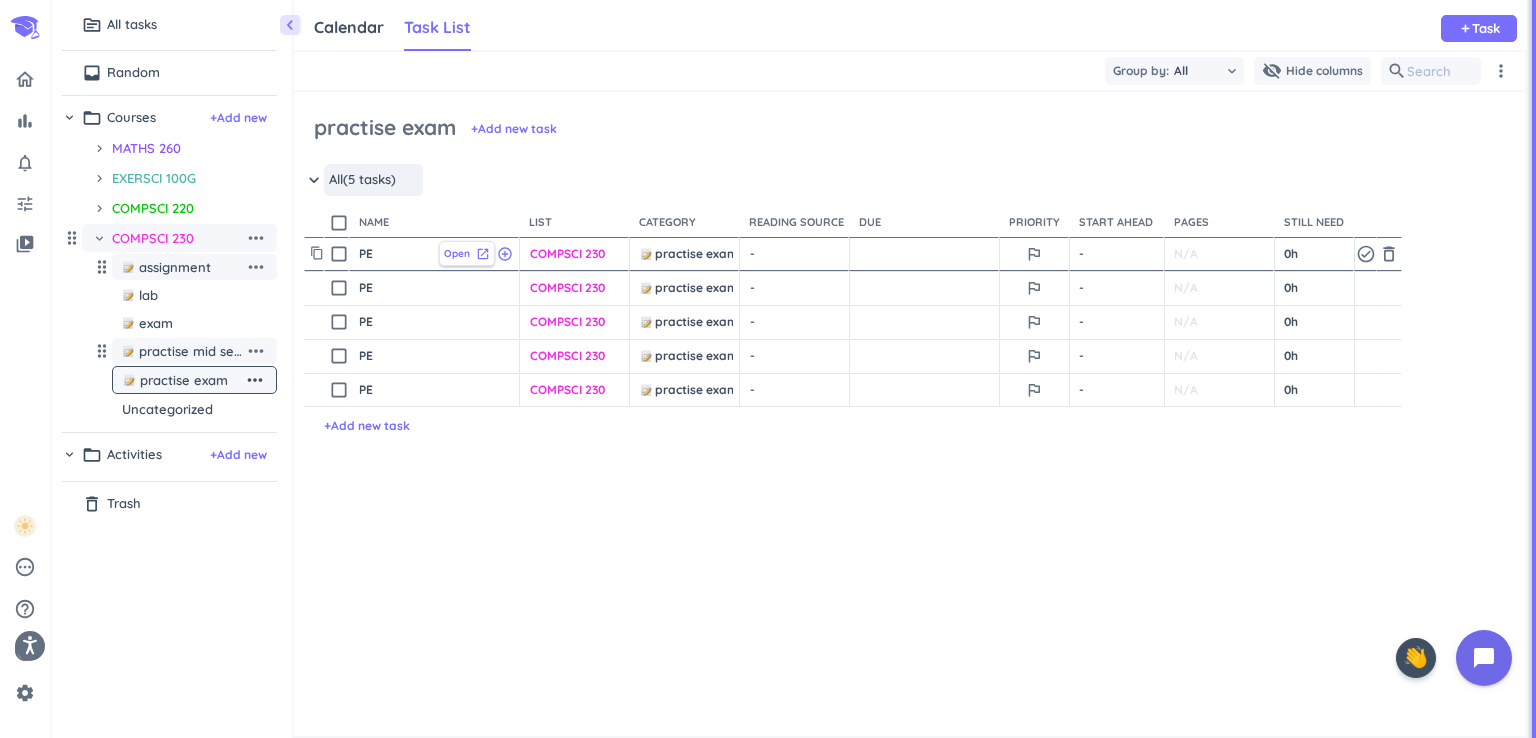 click on "Open launch" at bounding box center [467, 253] 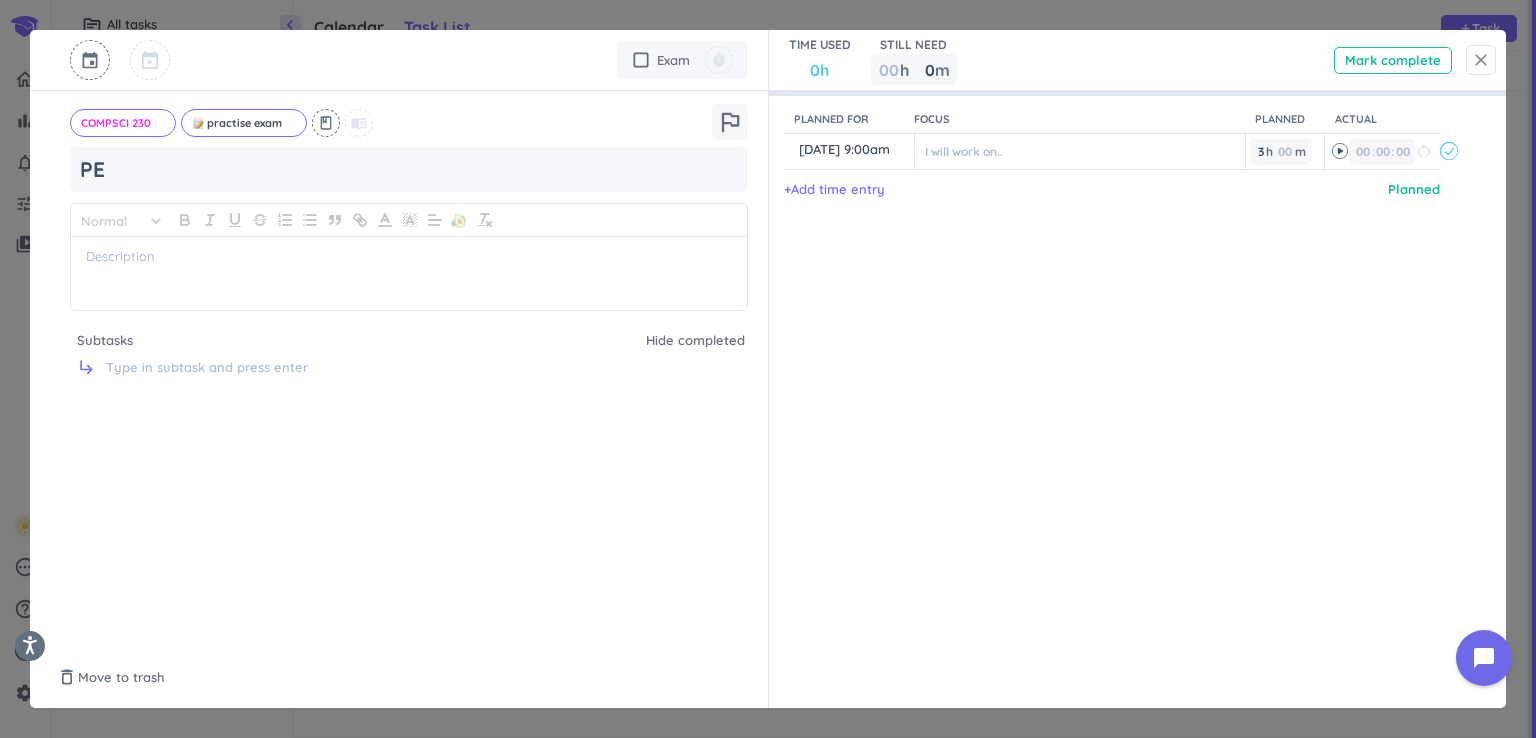 click on "close" at bounding box center [1481, 60] 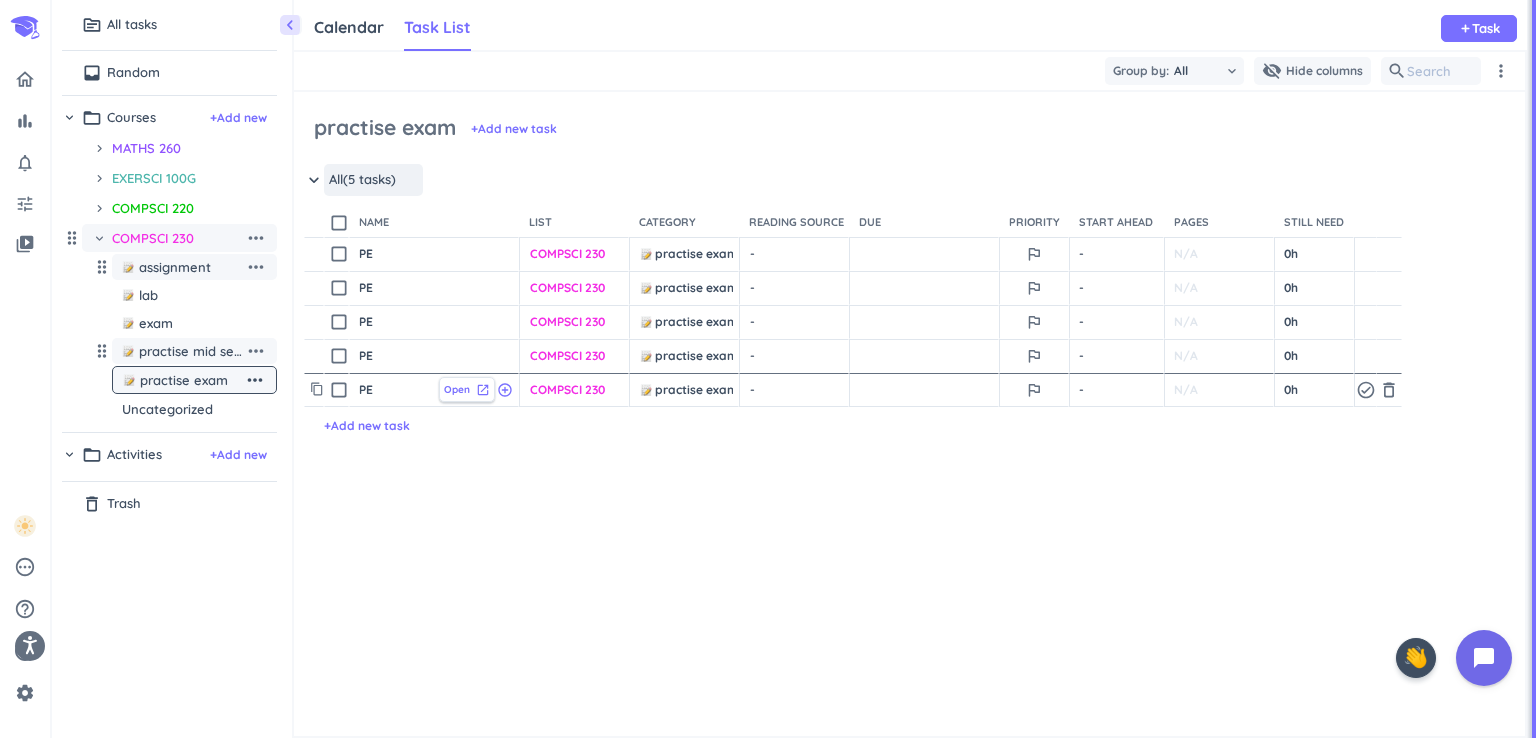 click on "Open" at bounding box center [457, 389] 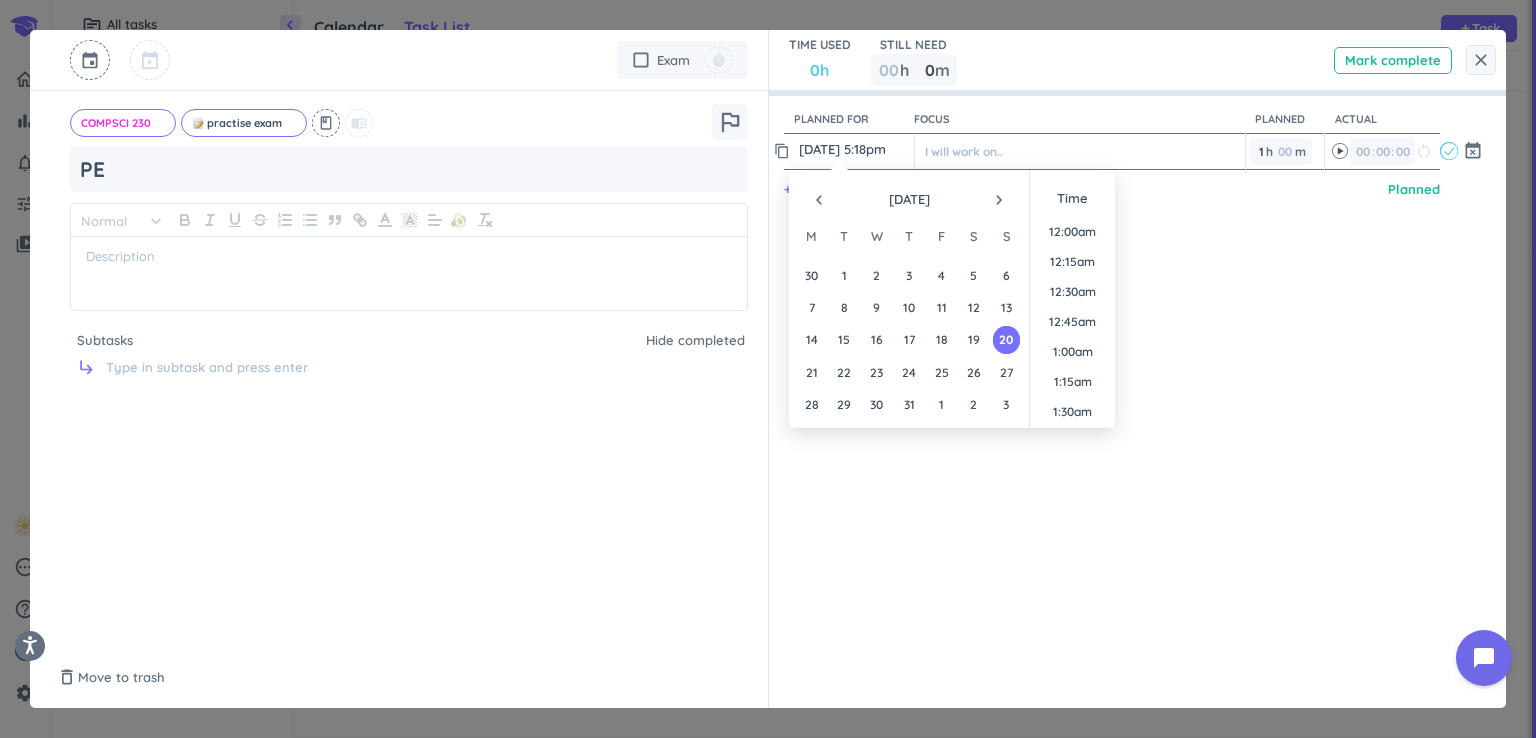 click on "20 Jul, 5:18pm" at bounding box center [854, 149] 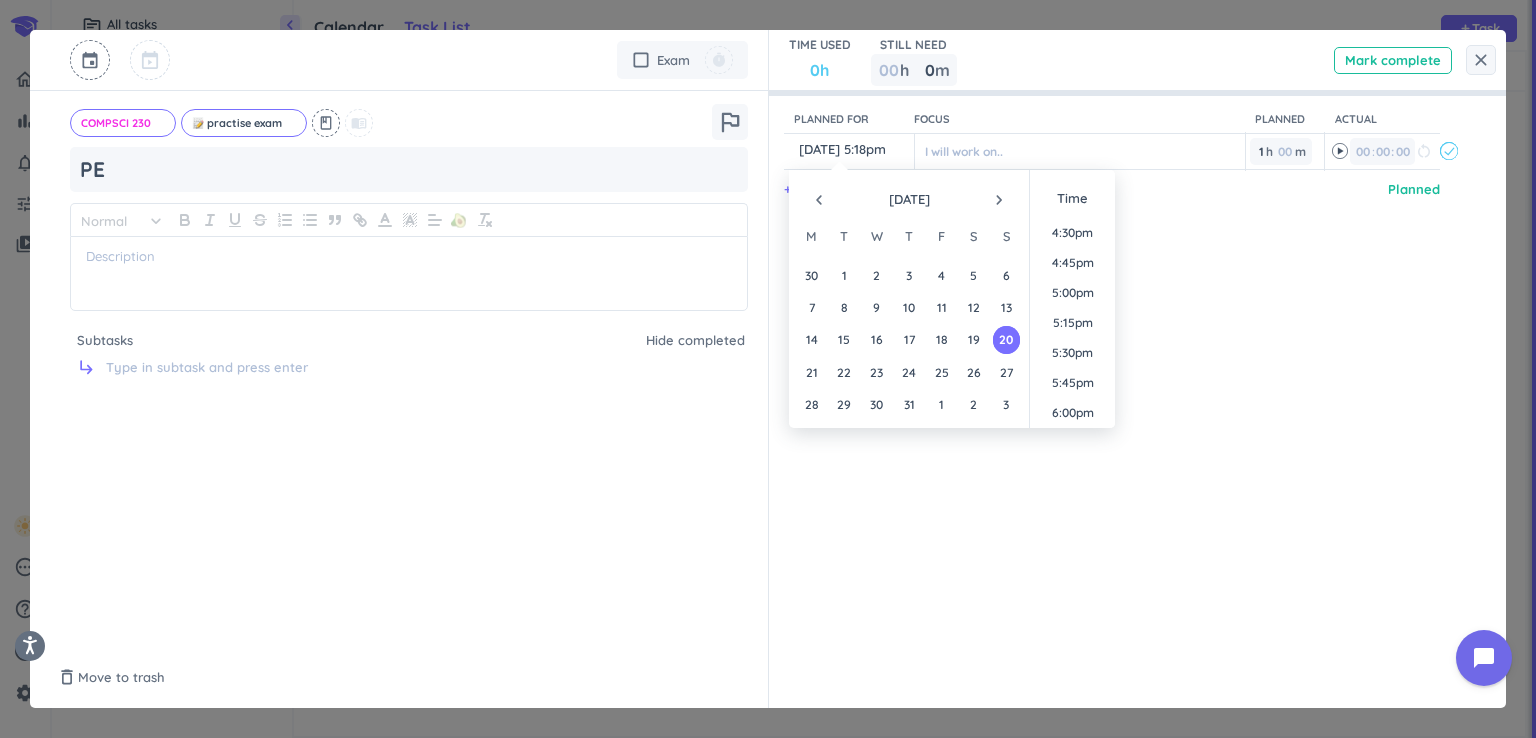 click on "navigate_next" at bounding box center (999, 200) 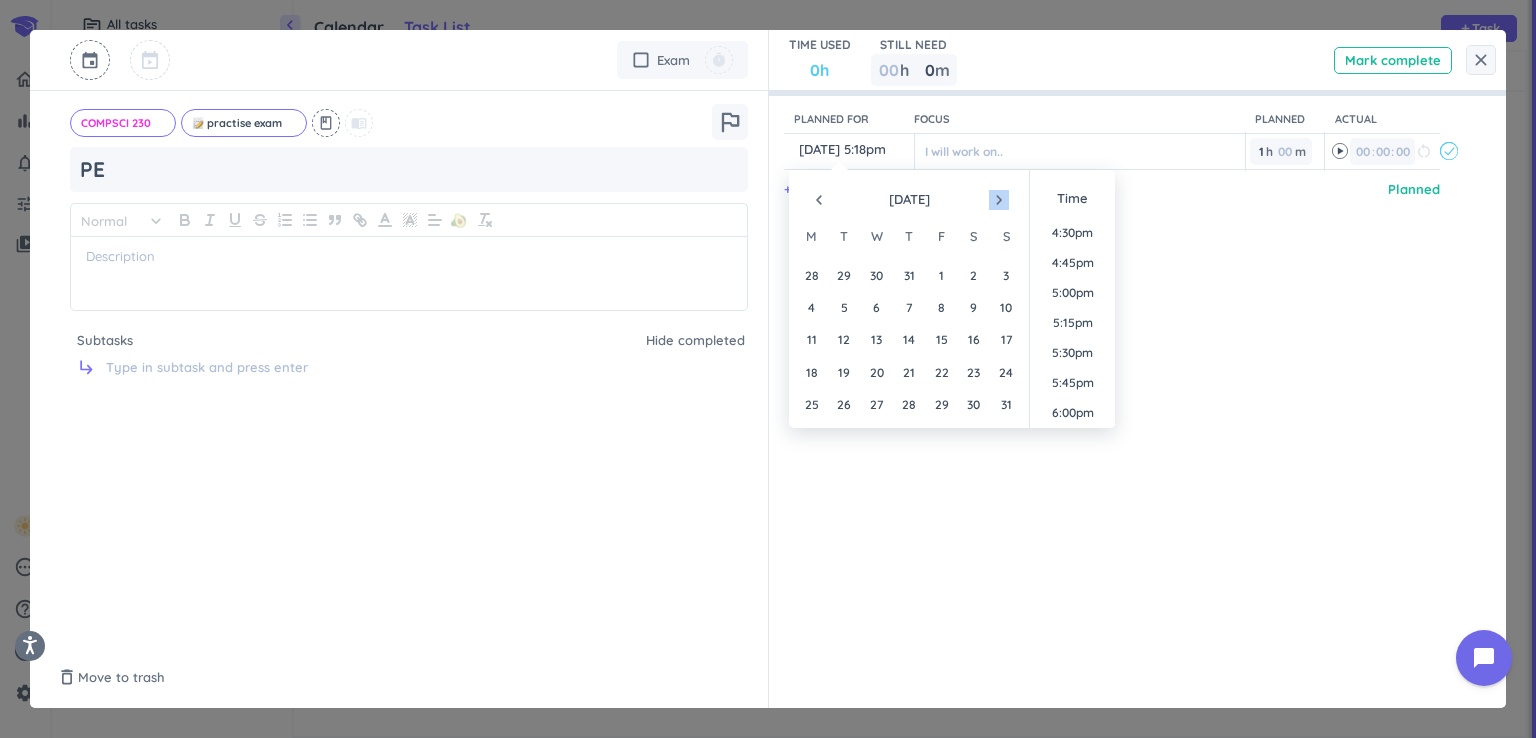 click on "navigate_next" at bounding box center [999, 200] 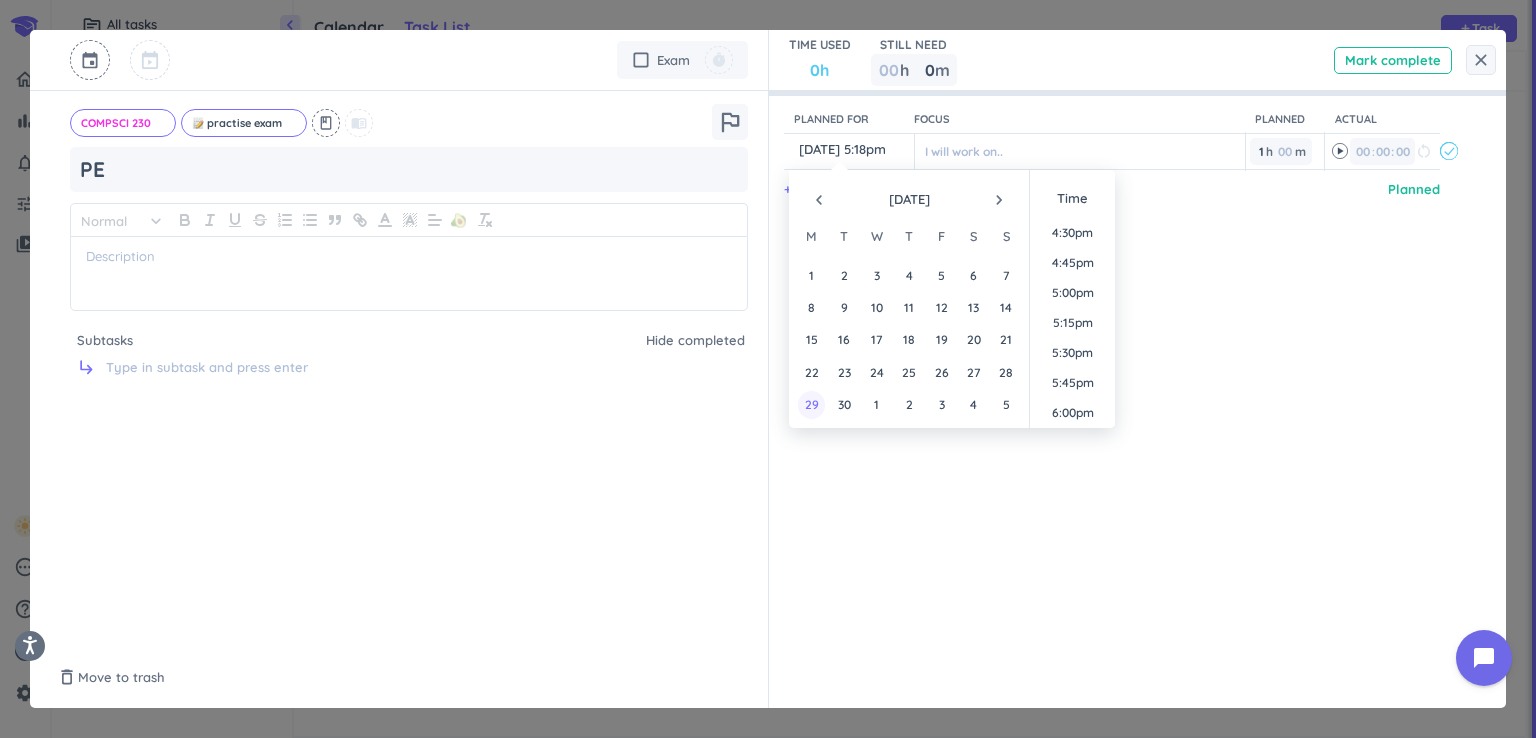 click on "29" at bounding box center (811, 404) 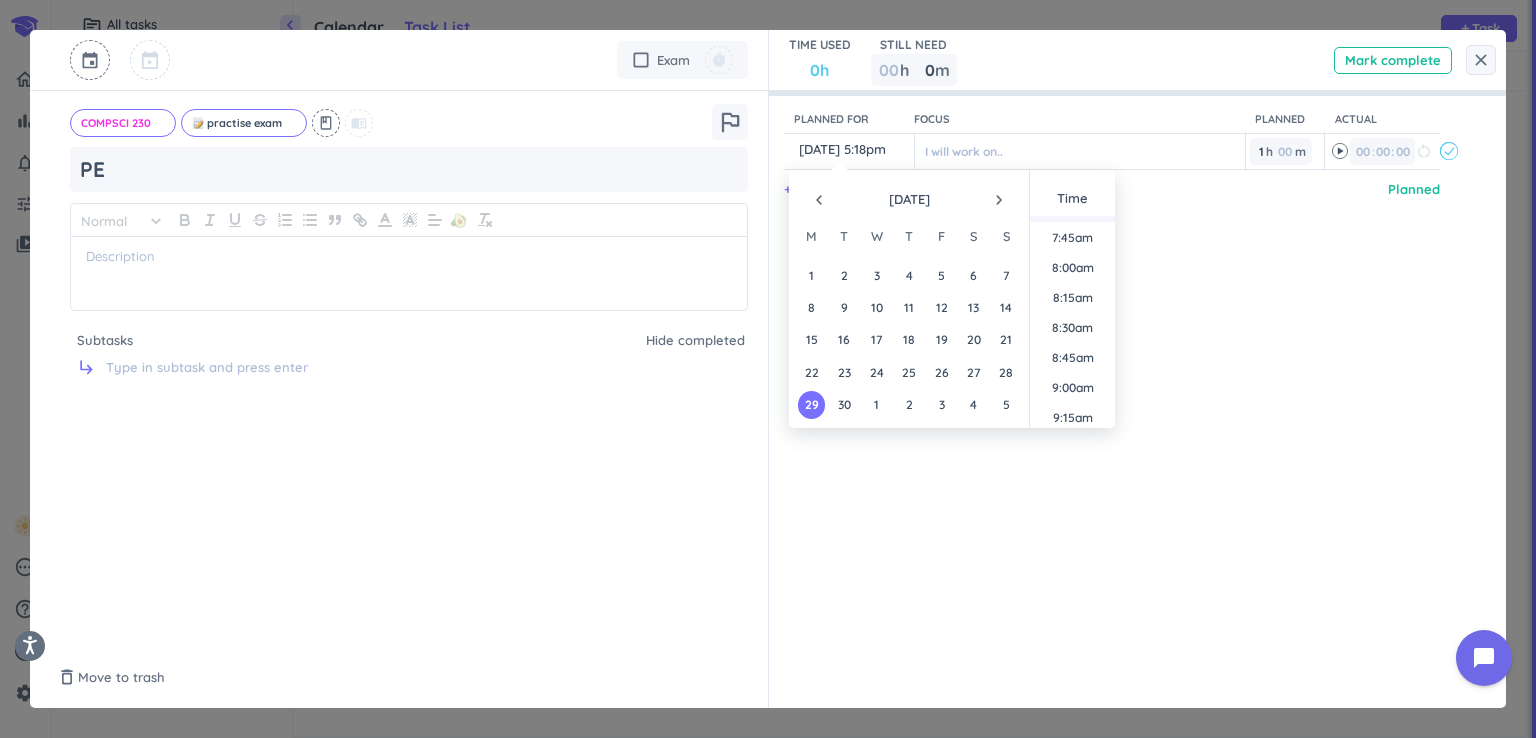 scroll, scrollTop: 979, scrollLeft: 0, axis: vertical 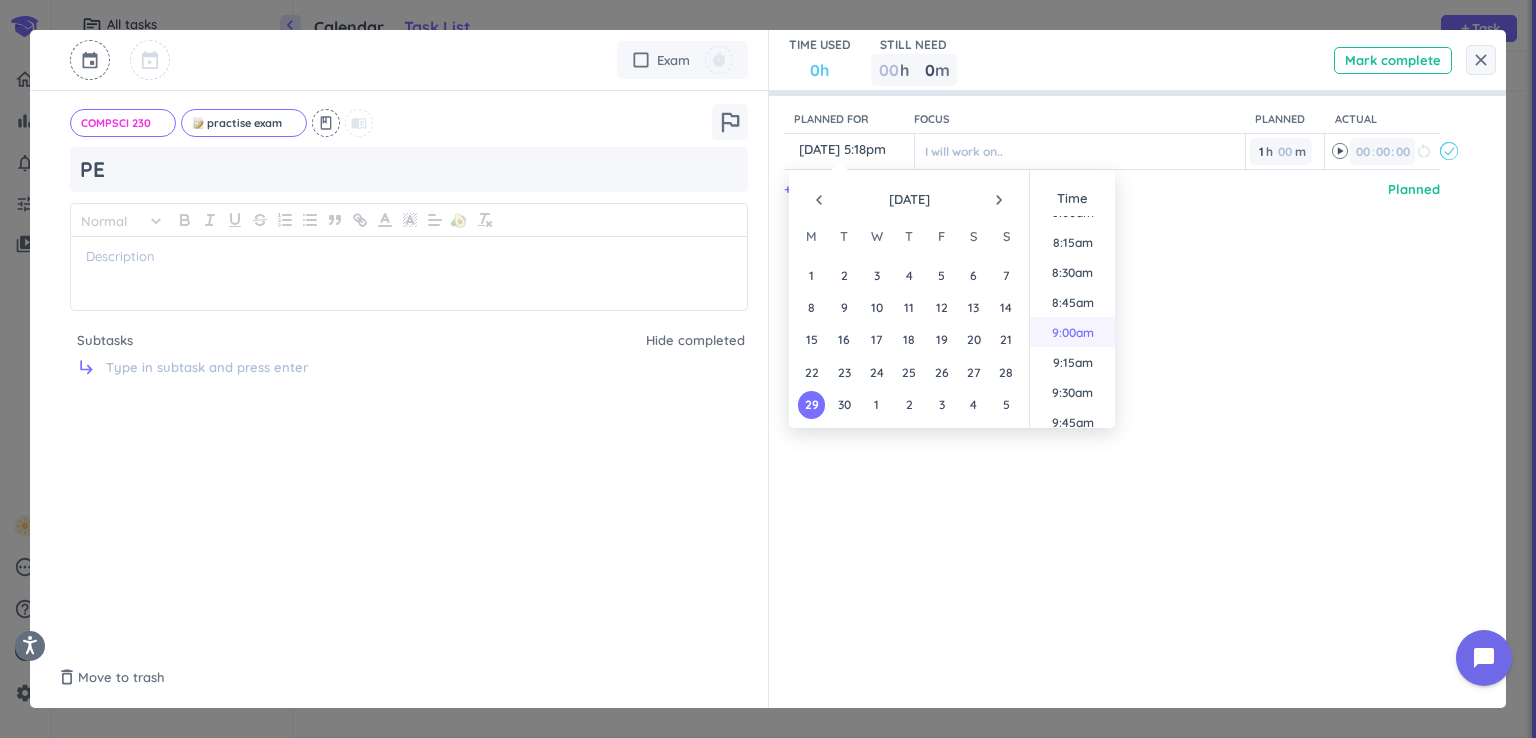 click on "9:00am" at bounding box center [1072, 332] 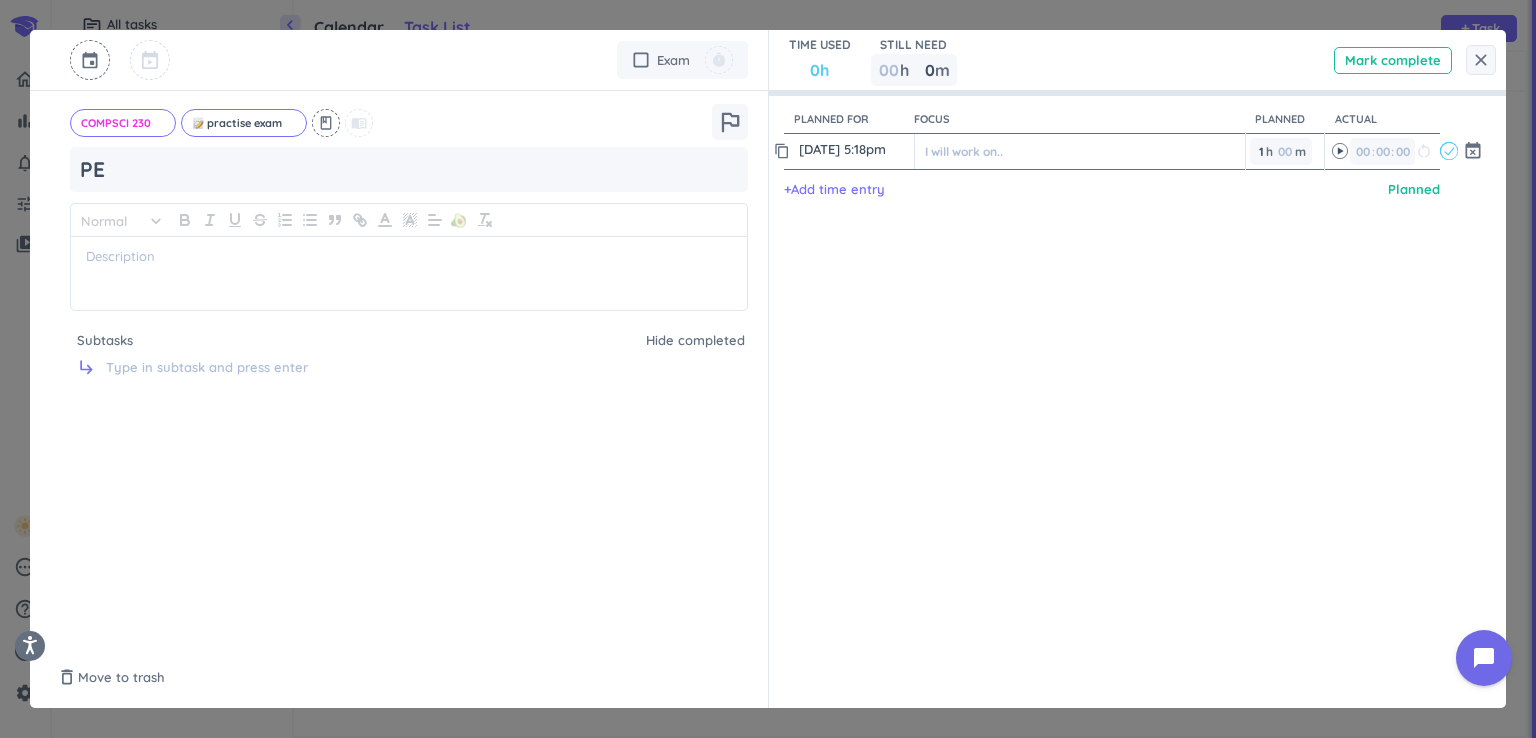 type on "29 Sep, 9:00am" 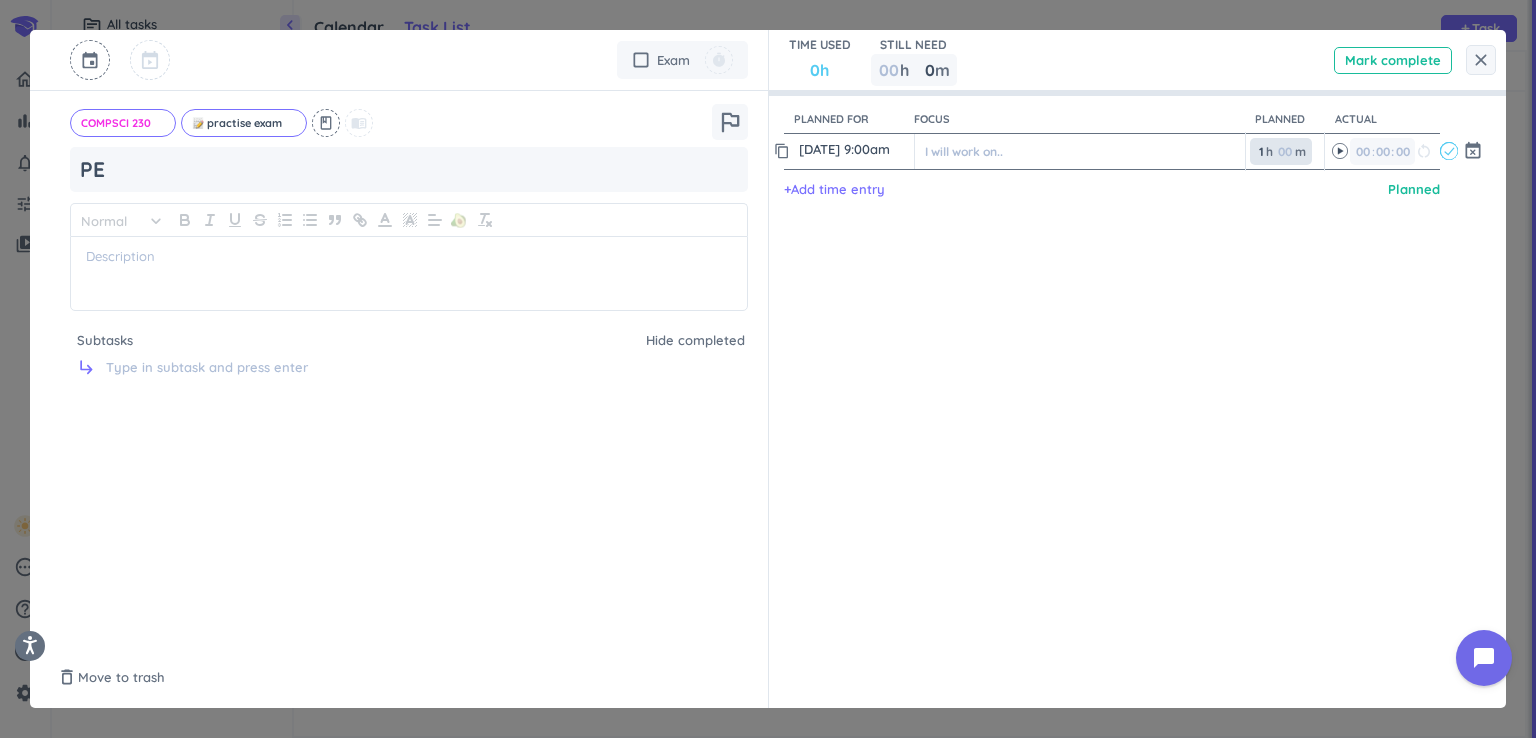drag, startPoint x: 1255, startPoint y: 153, endPoint x: 1228, endPoint y: 140, distance: 29.966648 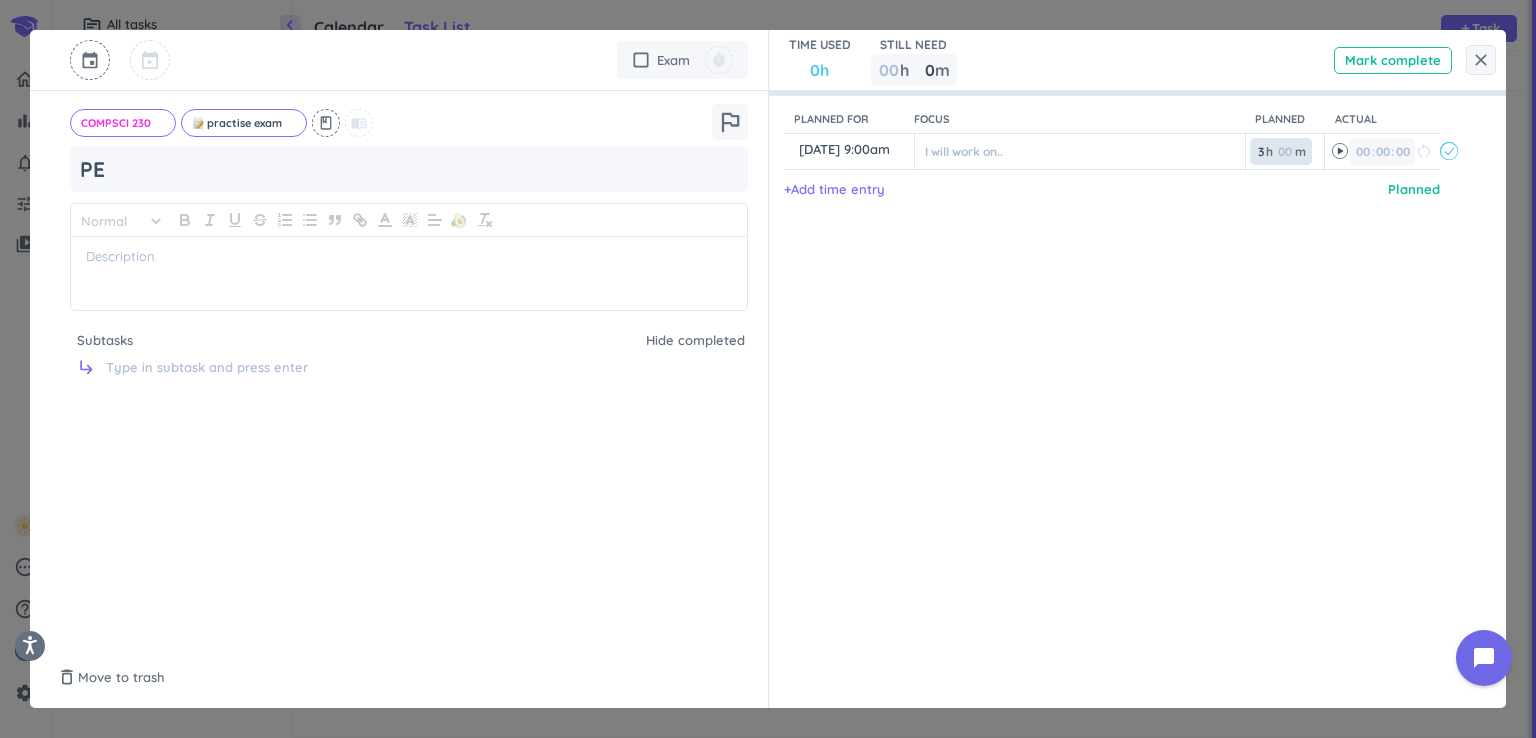 type on "3" 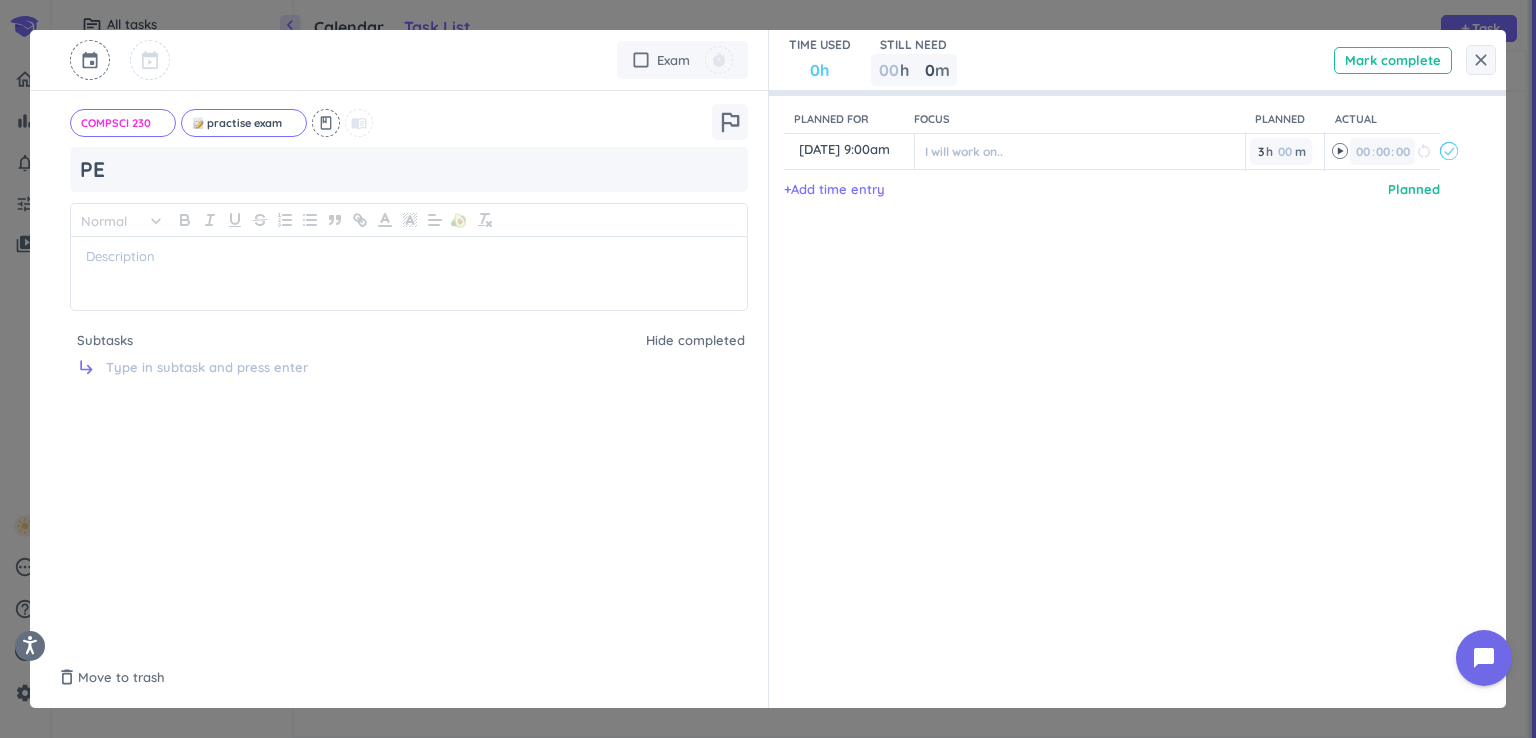 click on "Planned for Focus Planned Actual content_copy 29 Sep, 9:00am ️ I will work on.. 3 3 00 h 00 m 00 00 : 00 restart_alt event_busy +  Add time entry Planned" at bounding box center [1128, 369] 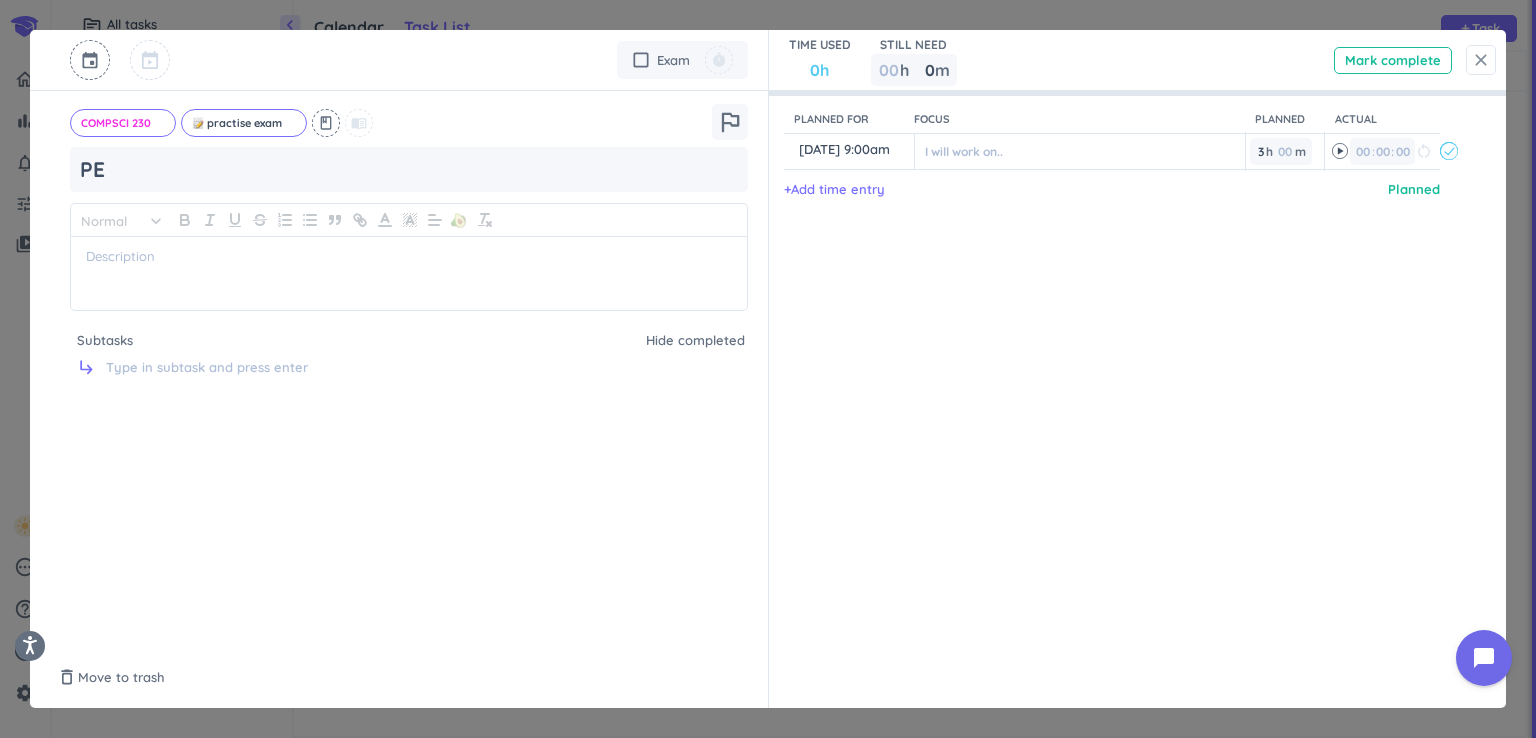 click on "close" at bounding box center [1481, 60] 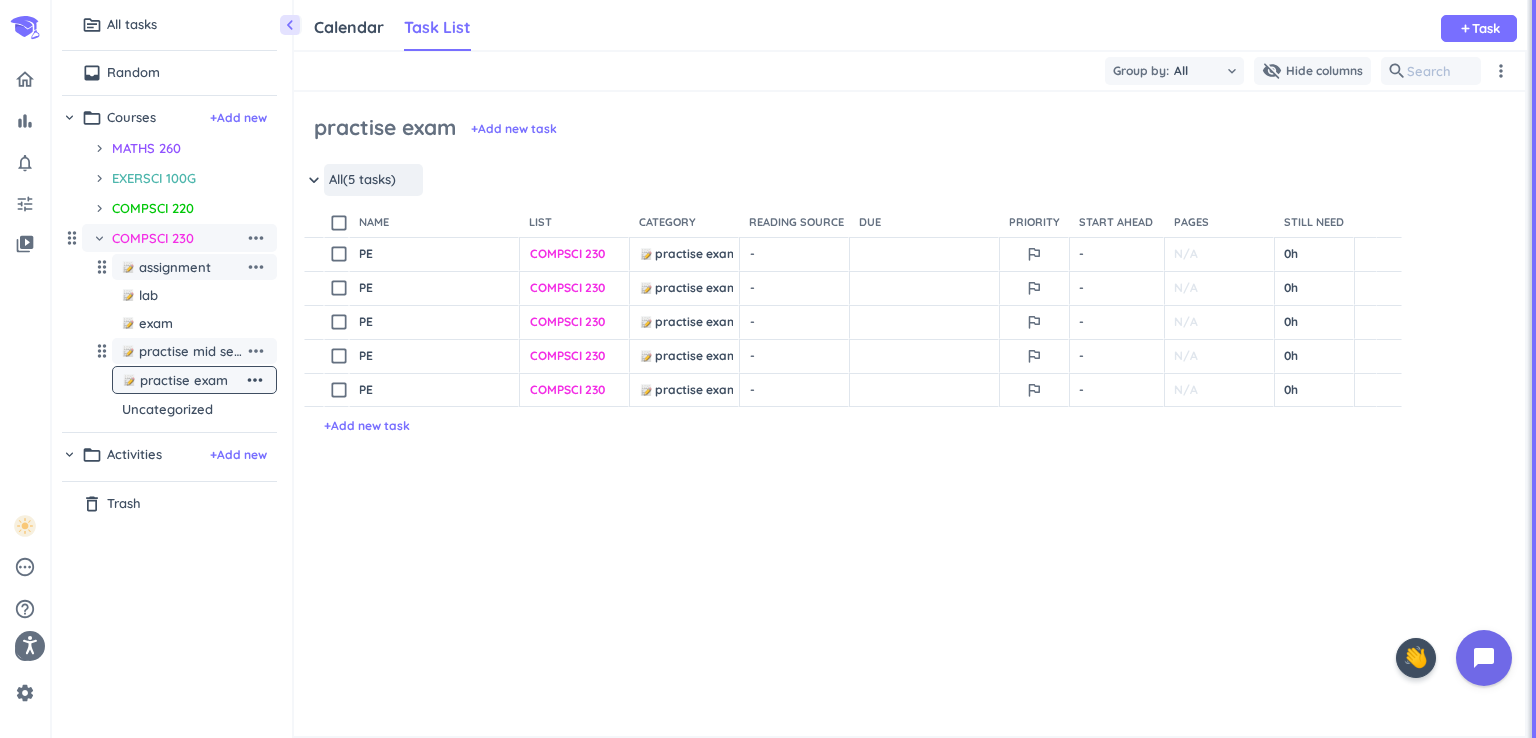click on "practise mid sem" at bounding box center [192, 351] 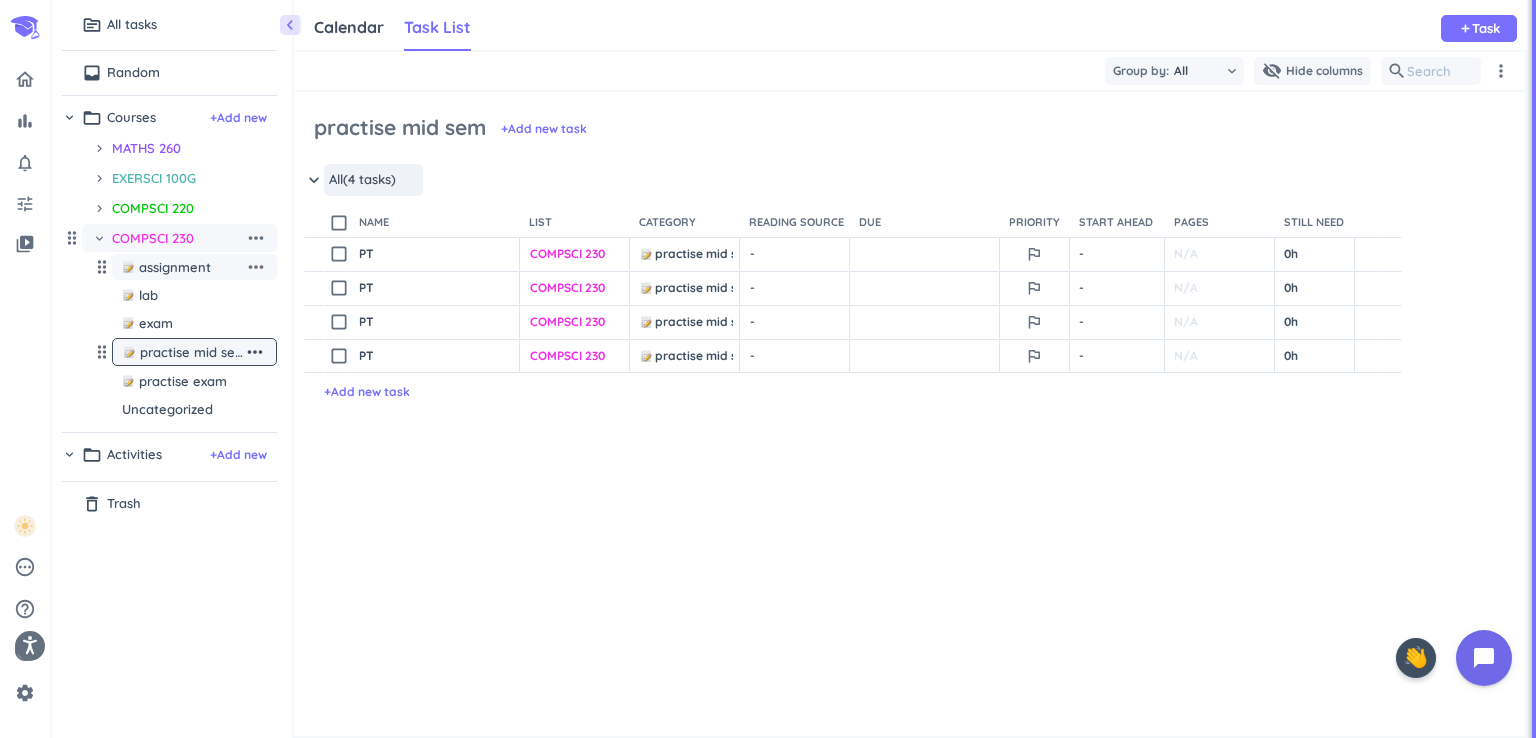 scroll, scrollTop: 8, scrollLeft: 8, axis: both 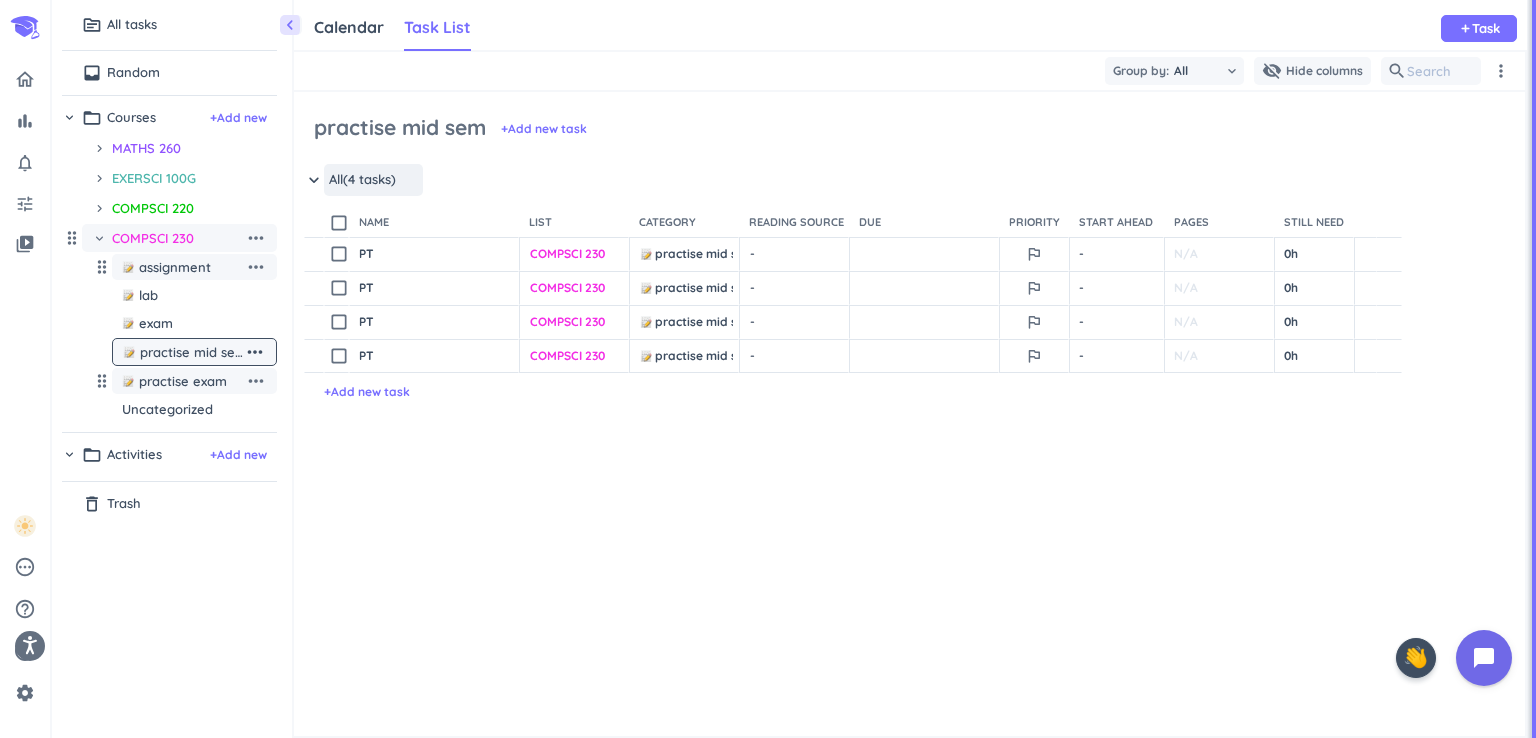 click on "practise exam" at bounding box center (183, 381) 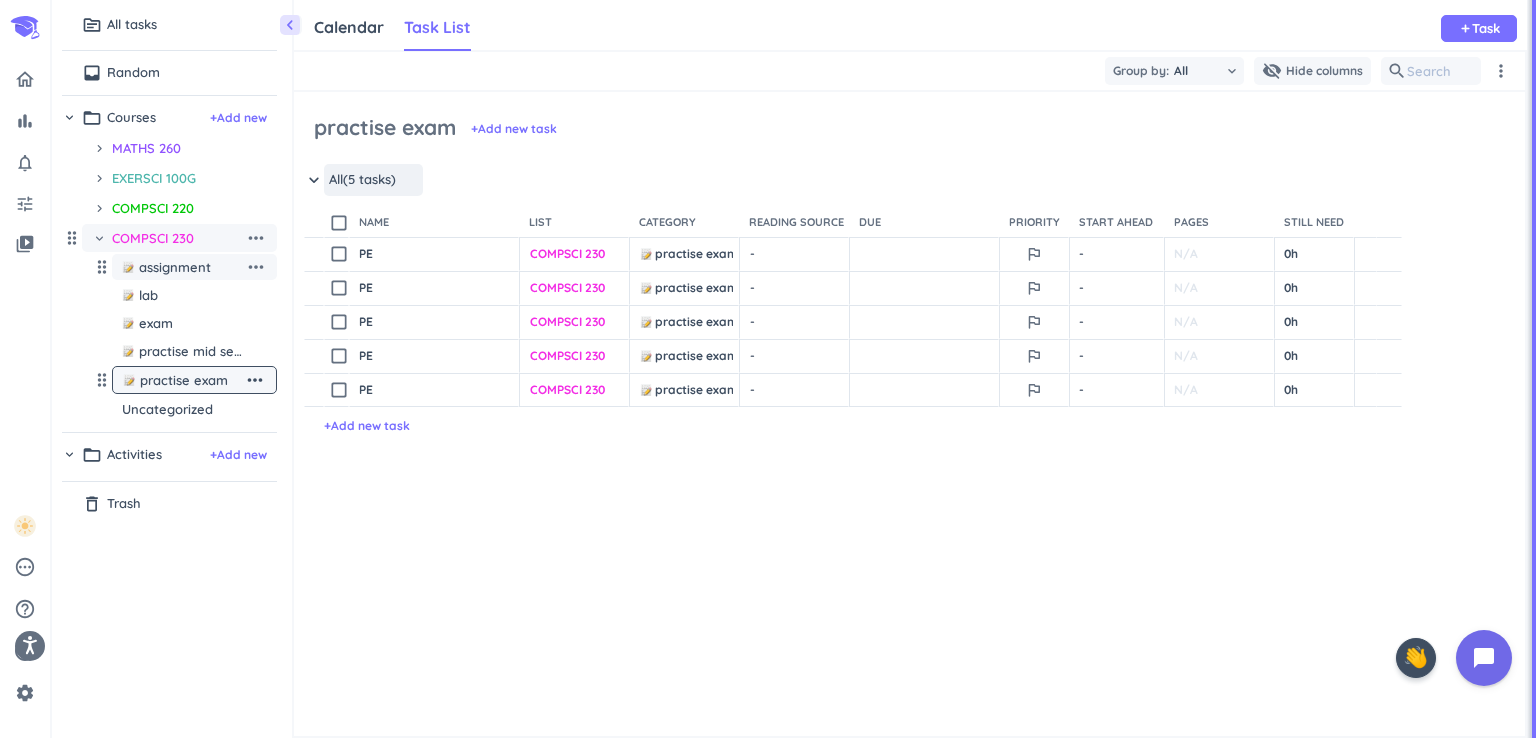 scroll, scrollTop: 8, scrollLeft: 8, axis: both 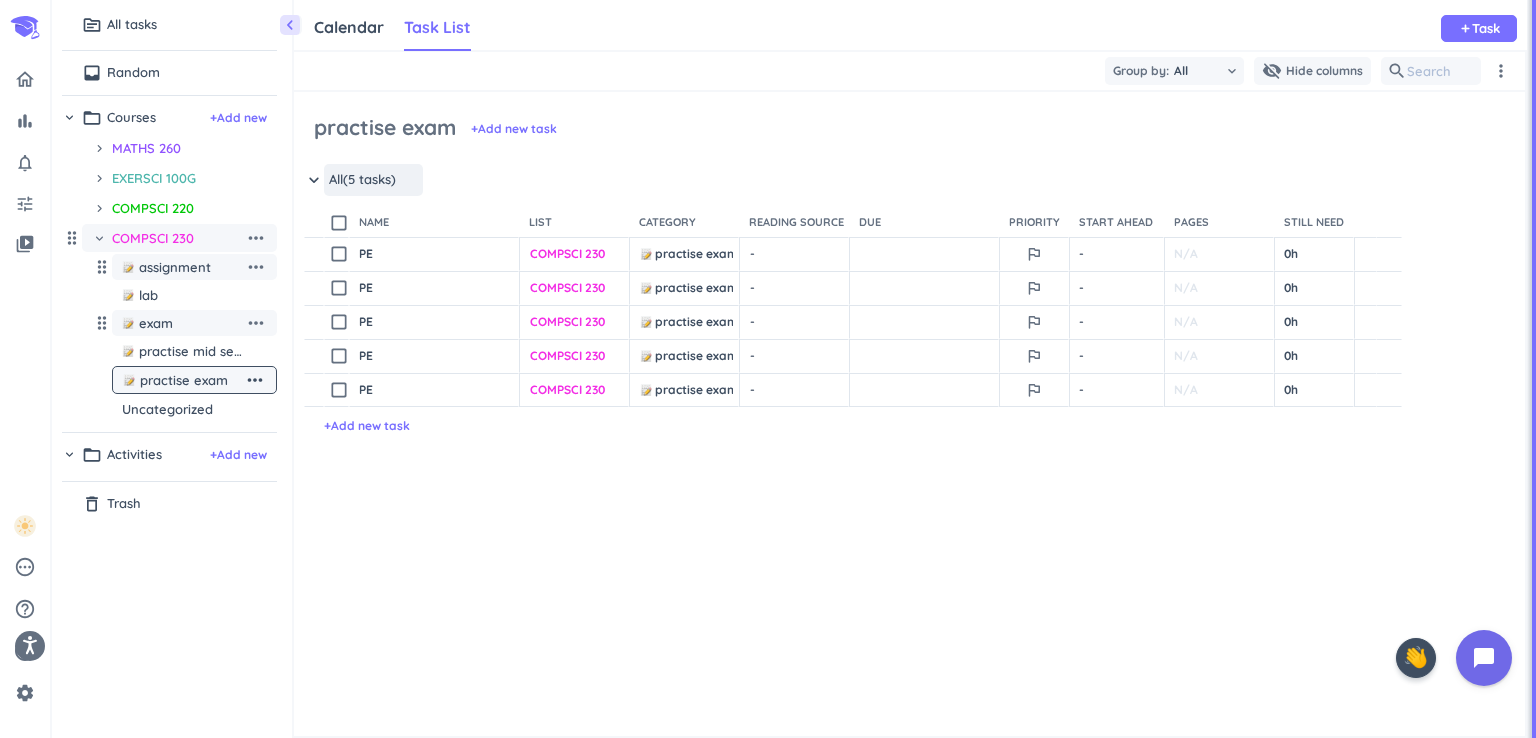 click on "exam" at bounding box center (183, 323) 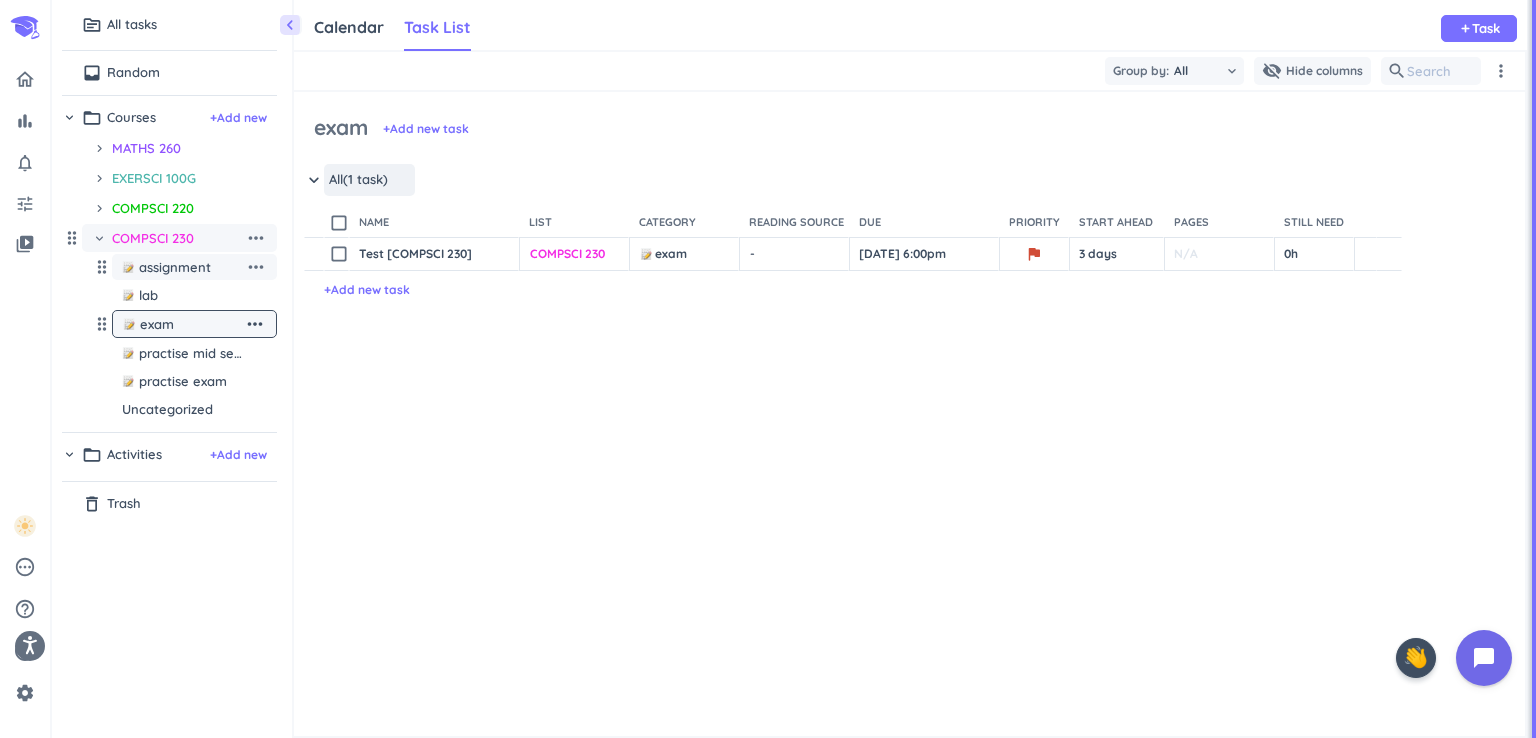 scroll, scrollTop: 8, scrollLeft: 8, axis: both 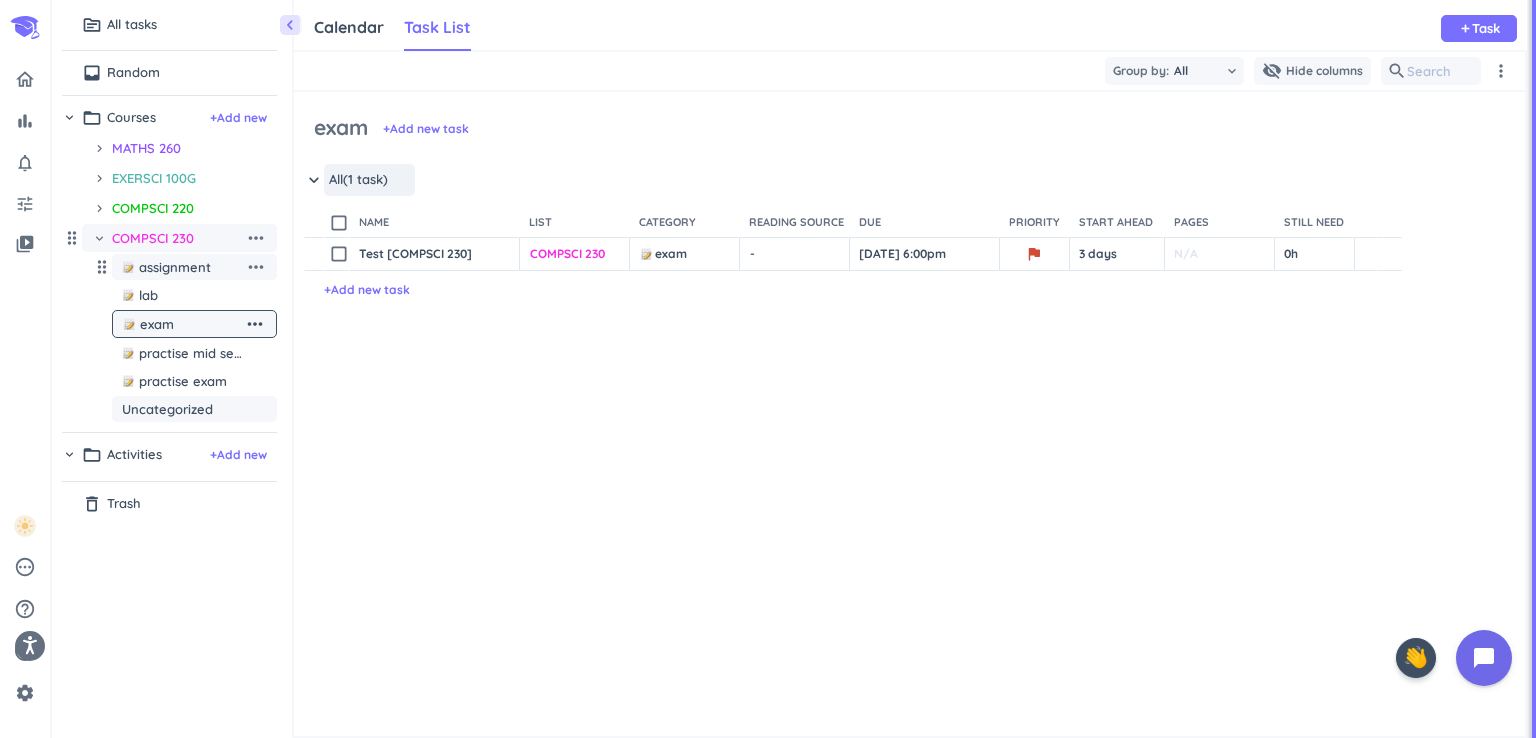 click on "Uncategorized" at bounding box center [197, 409] 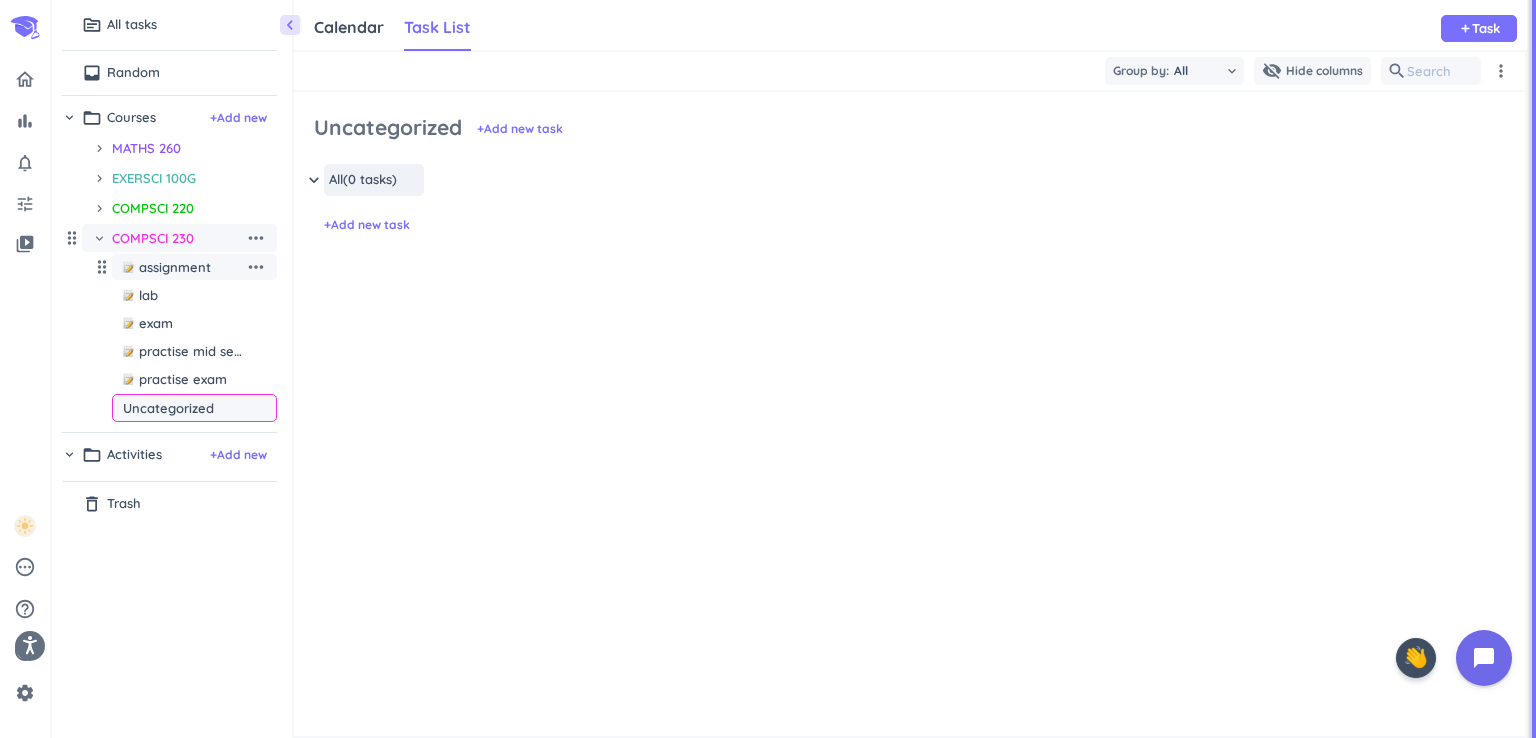 scroll, scrollTop: 8, scrollLeft: 8, axis: both 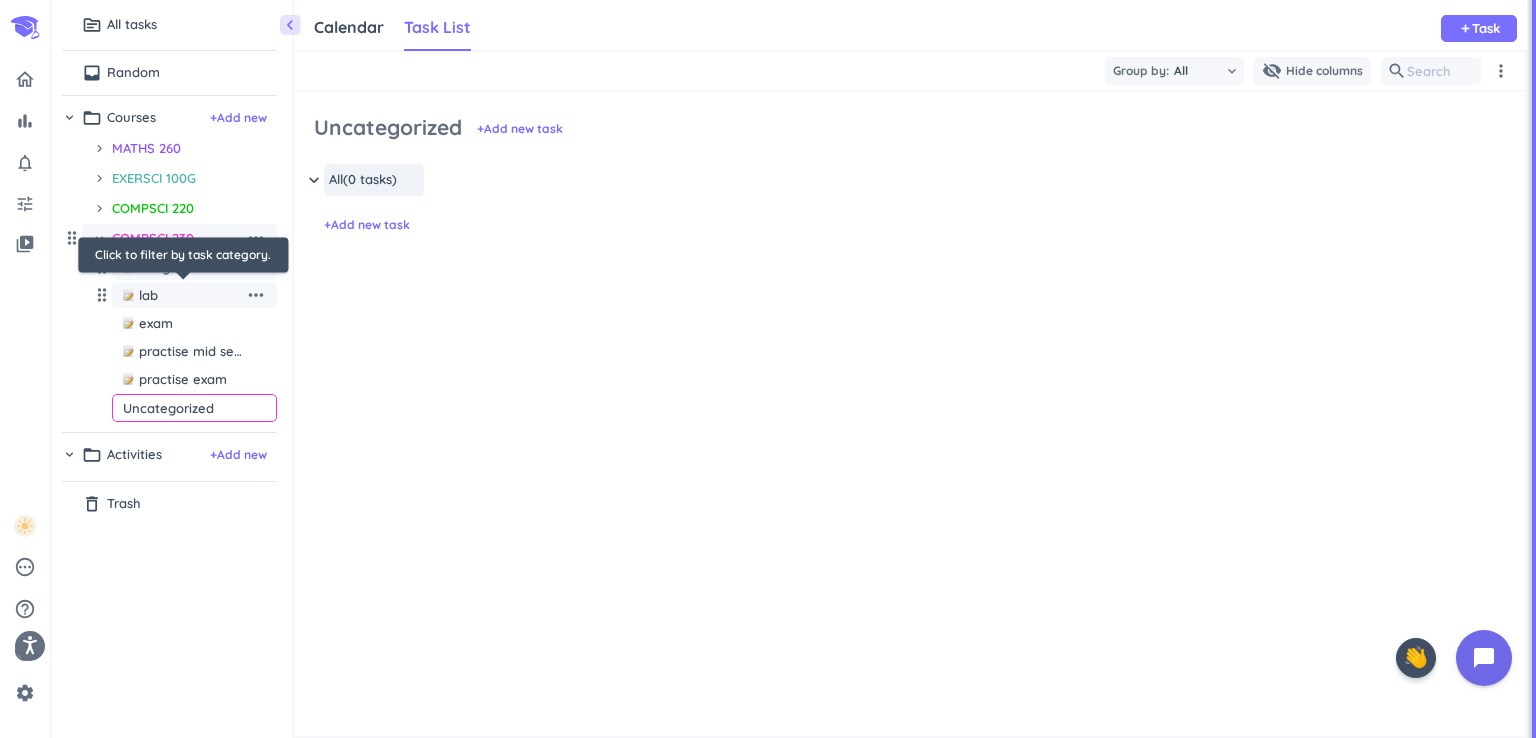 click on "lab" at bounding box center [183, 295] 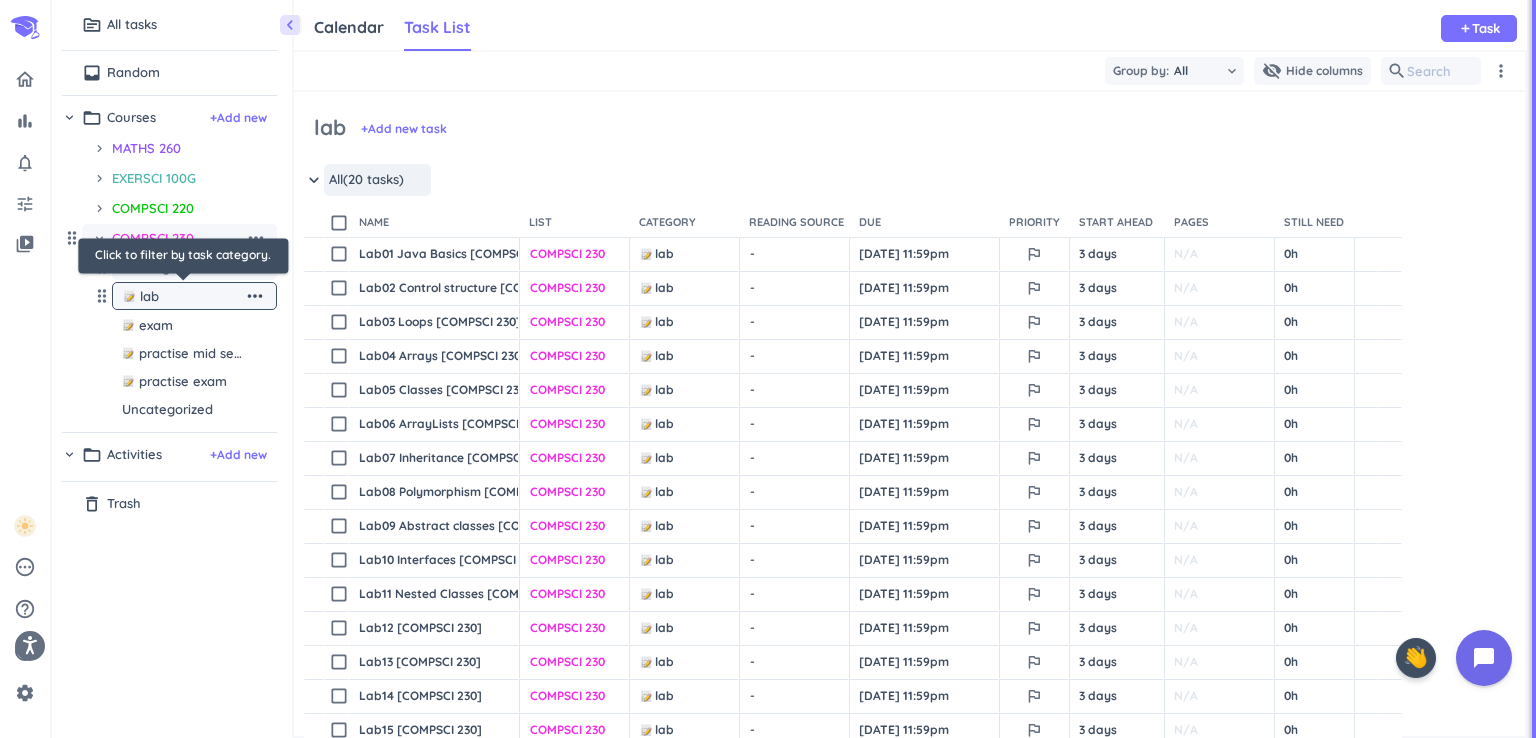 scroll, scrollTop: 8, scrollLeft: 8, axis: both 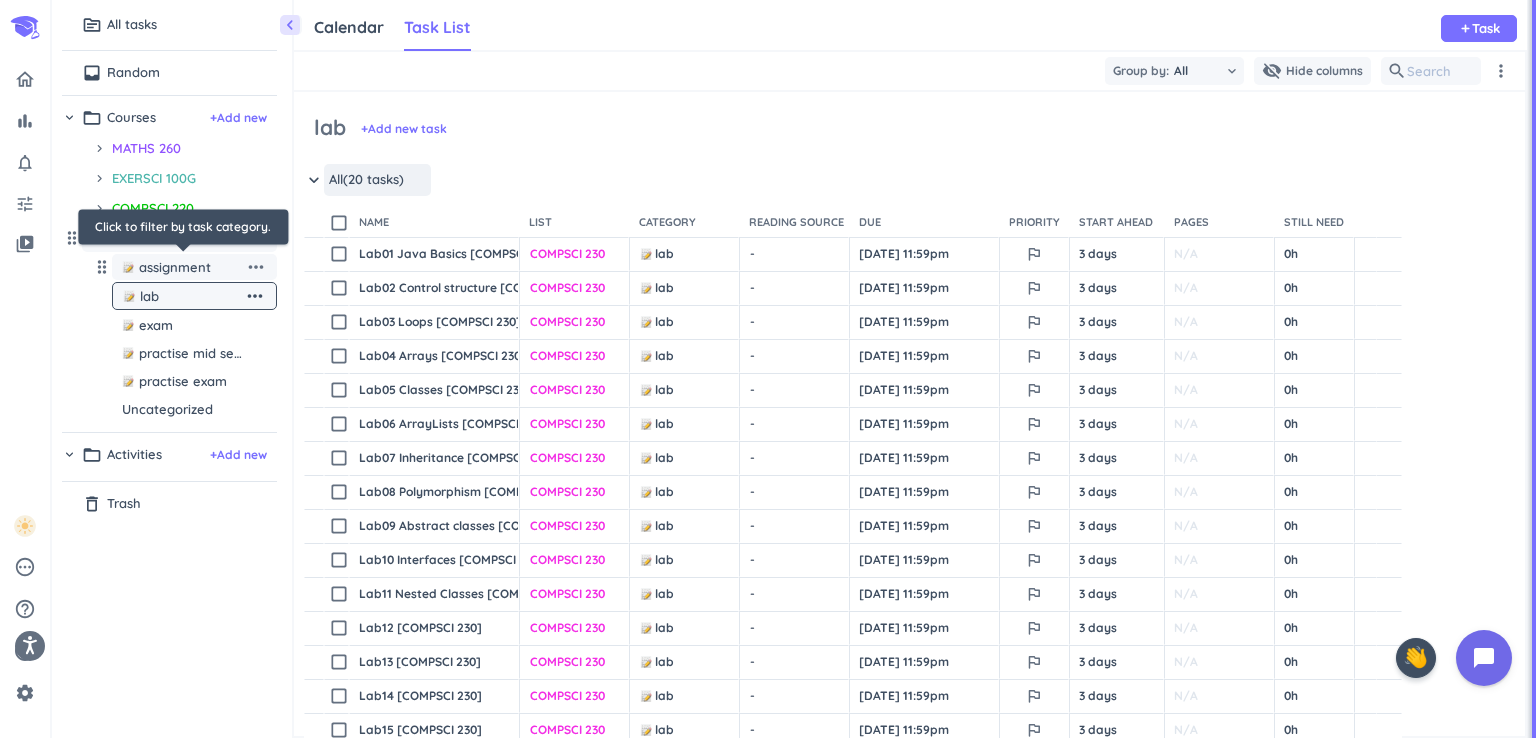click on "assignment" at bounding box center [175, 267] 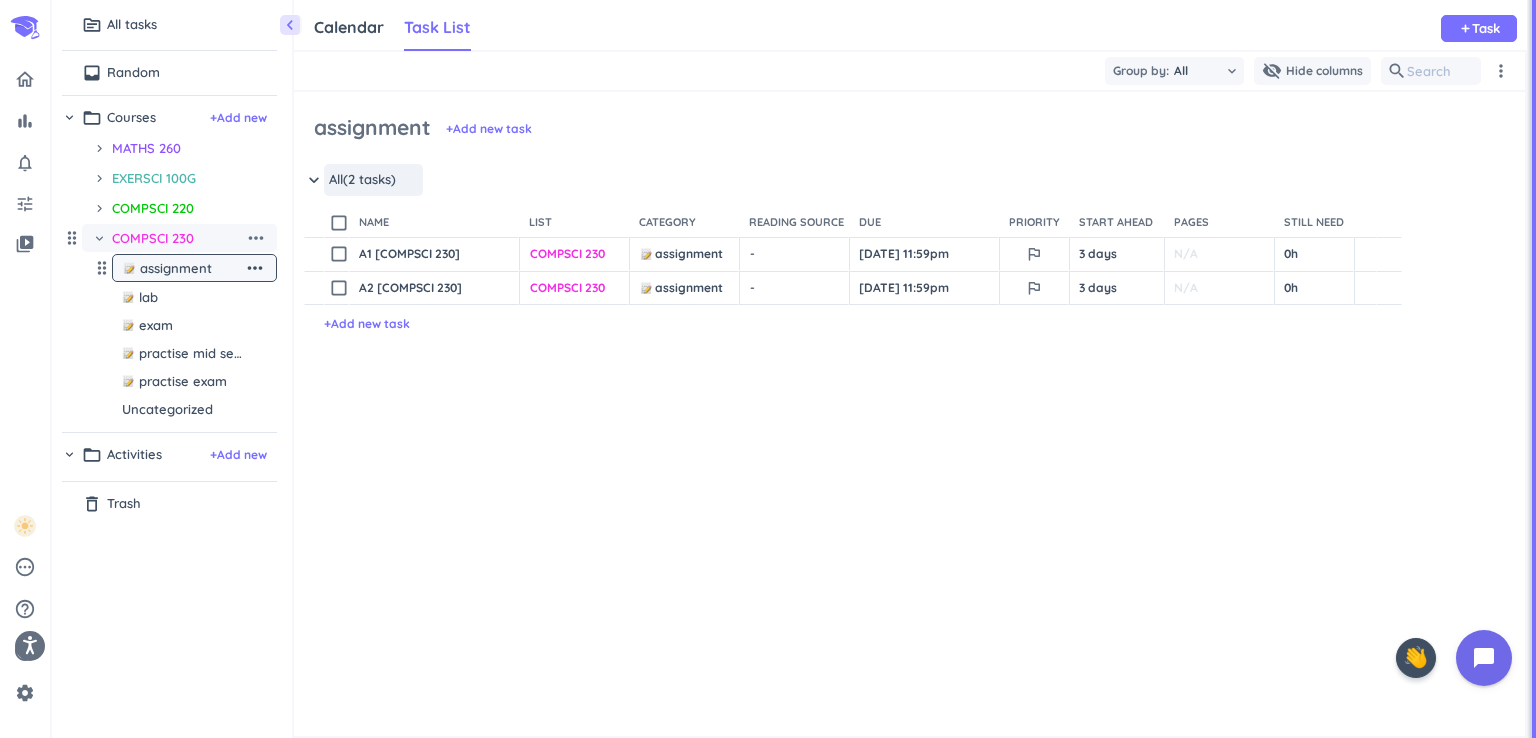 scroll, scrollTop: 8, scrollLeft: 8, axis: both 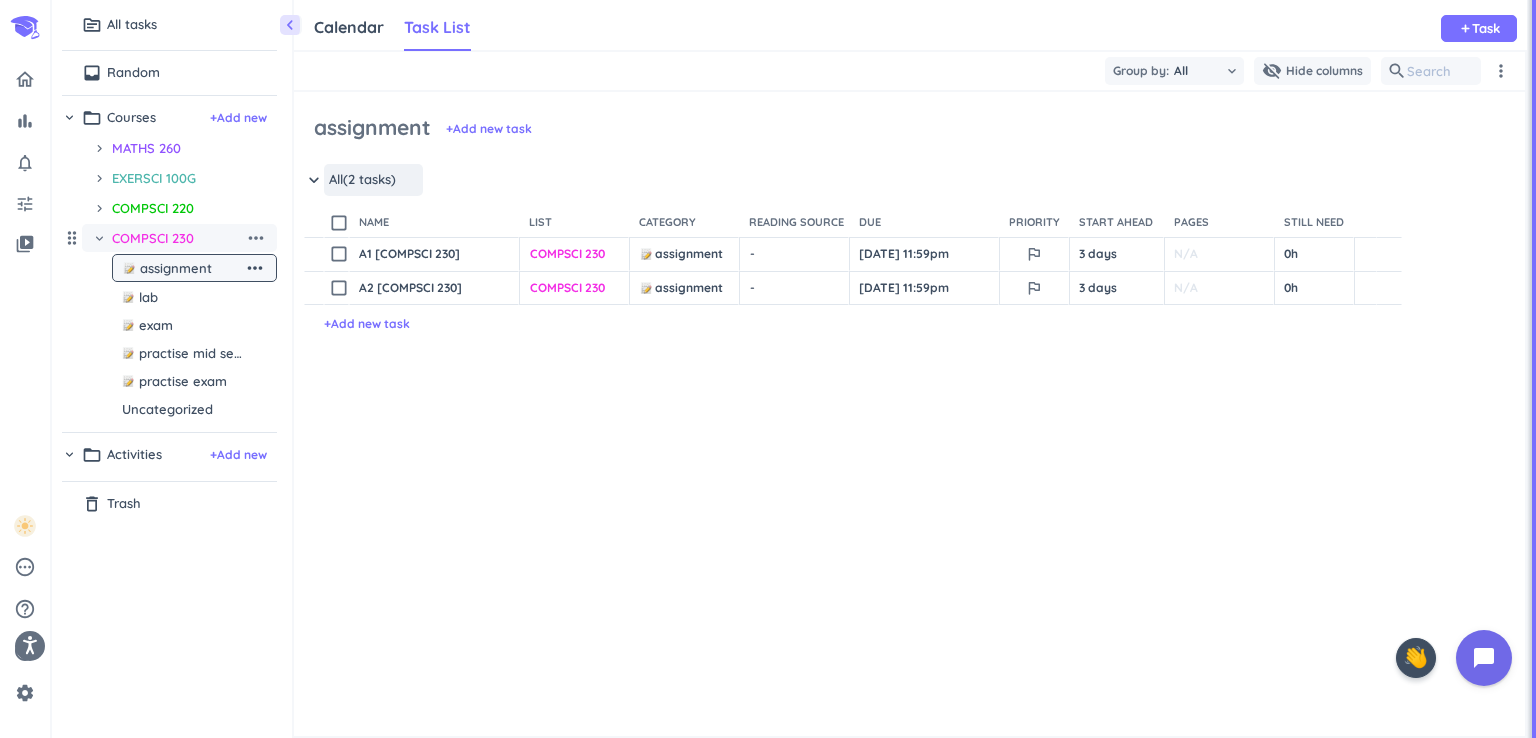 click on "chevron_right" at bounding box center [99, 238] 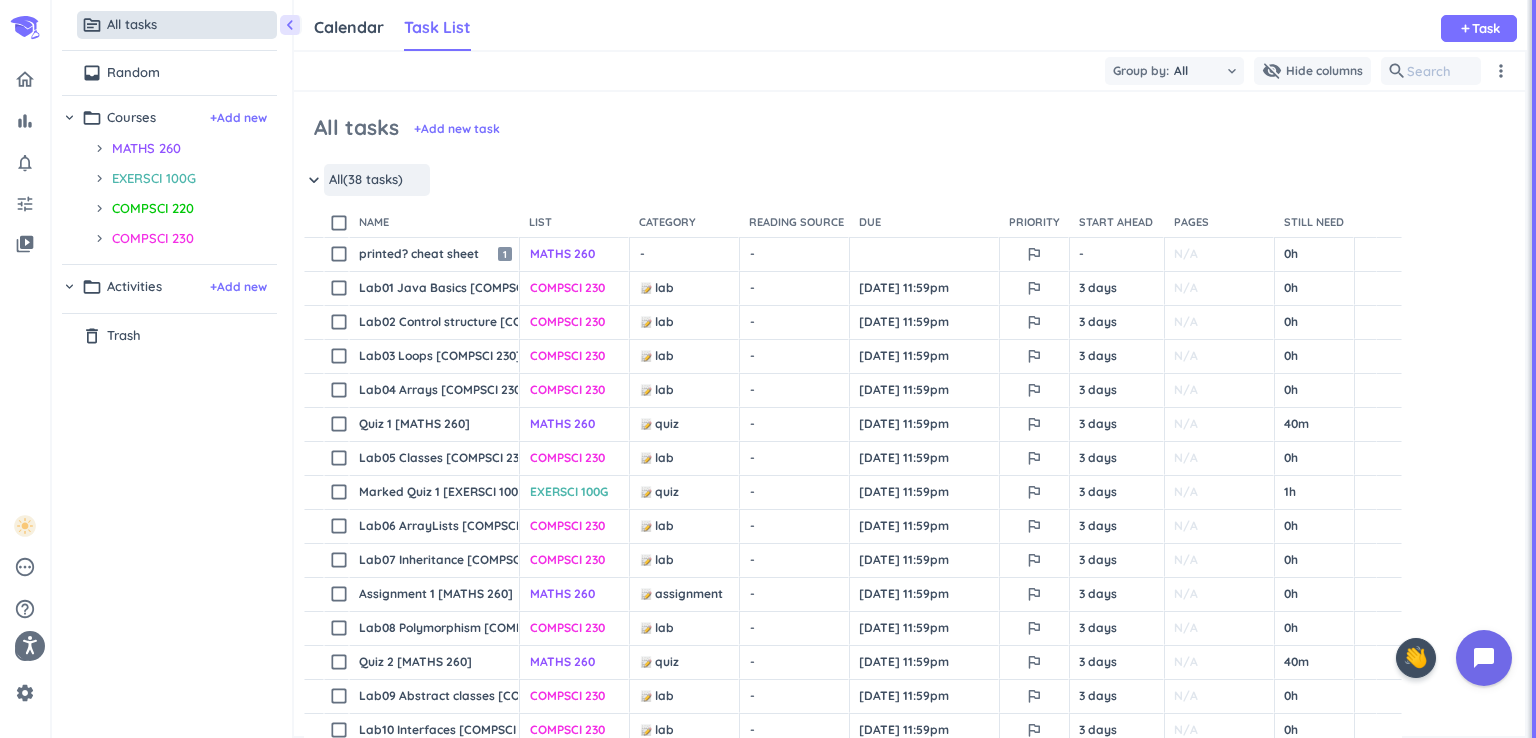 scroll, scrollTop: 0, scrollLeft: 0, axis: both 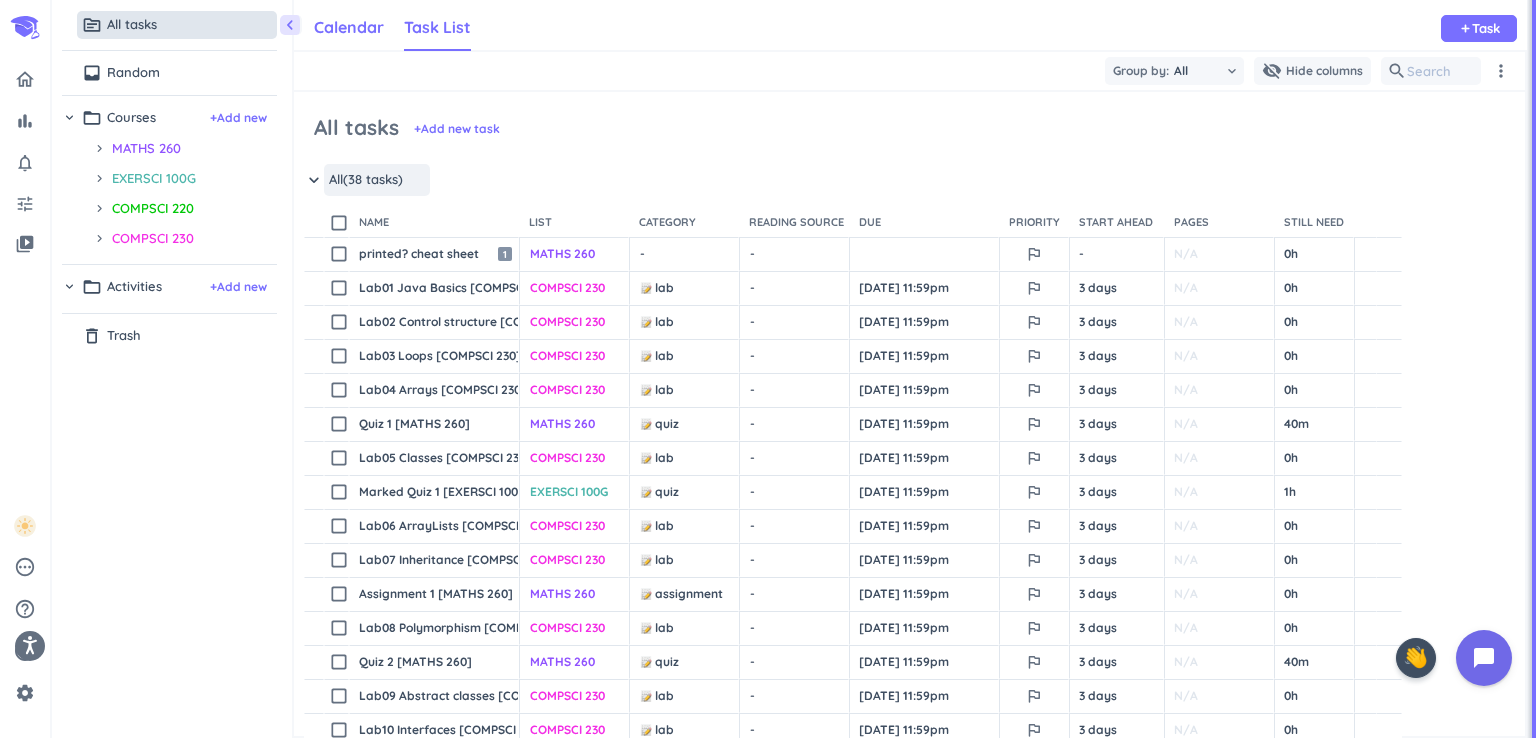 click on "Calendar" at bounding box center (349, 27) 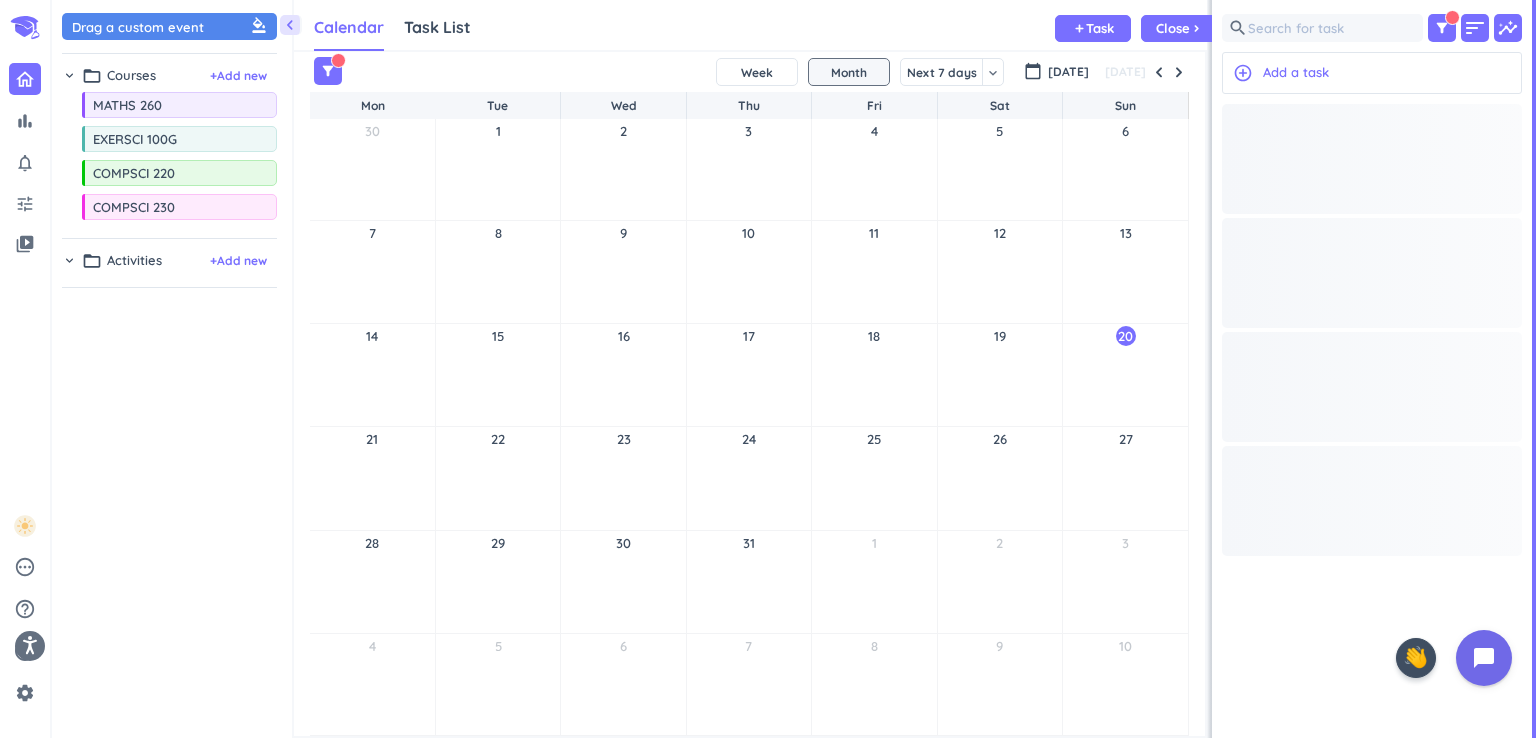 scroll, scrollTop: 8, scrollLeft: 9, axis: both 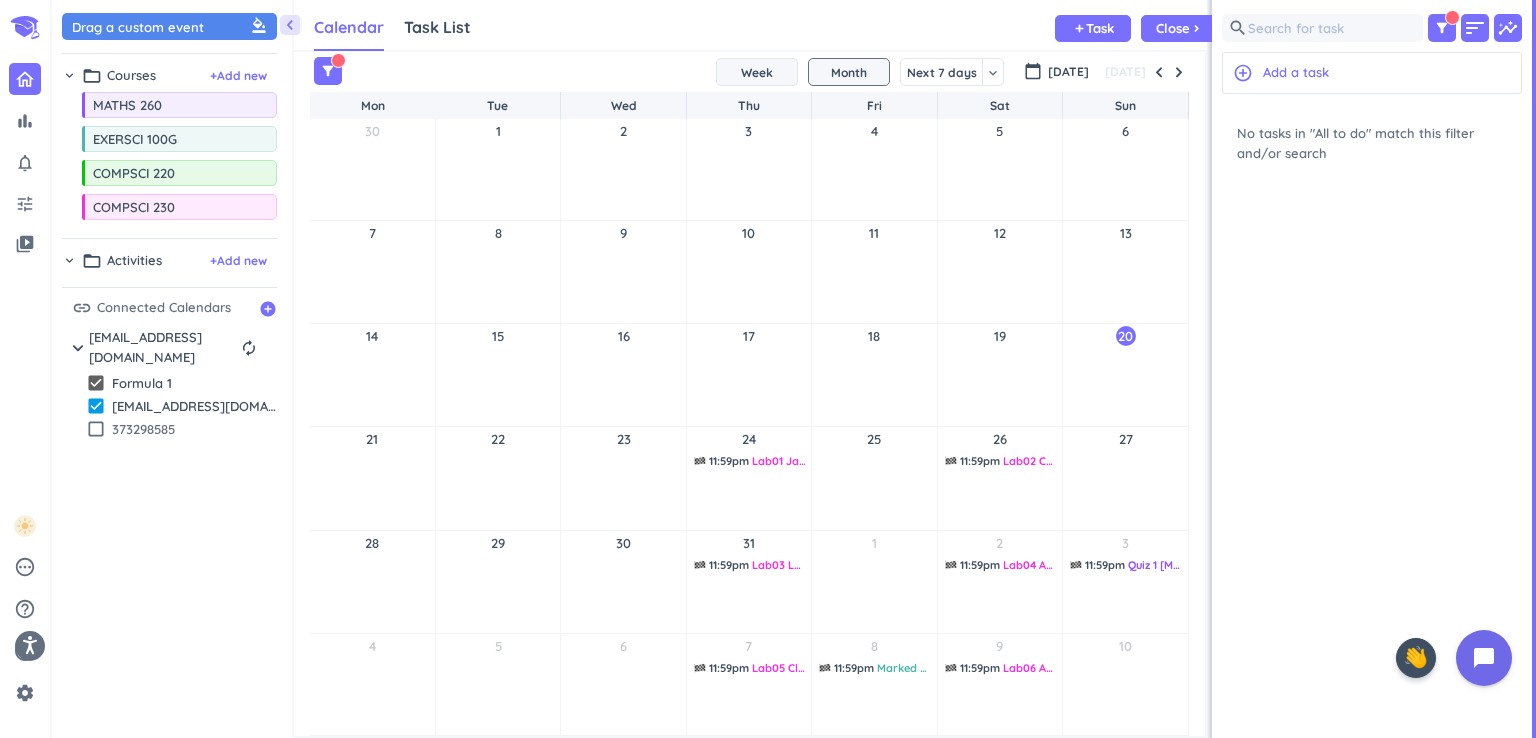 click on "Week" at bounding box center (757, 72) 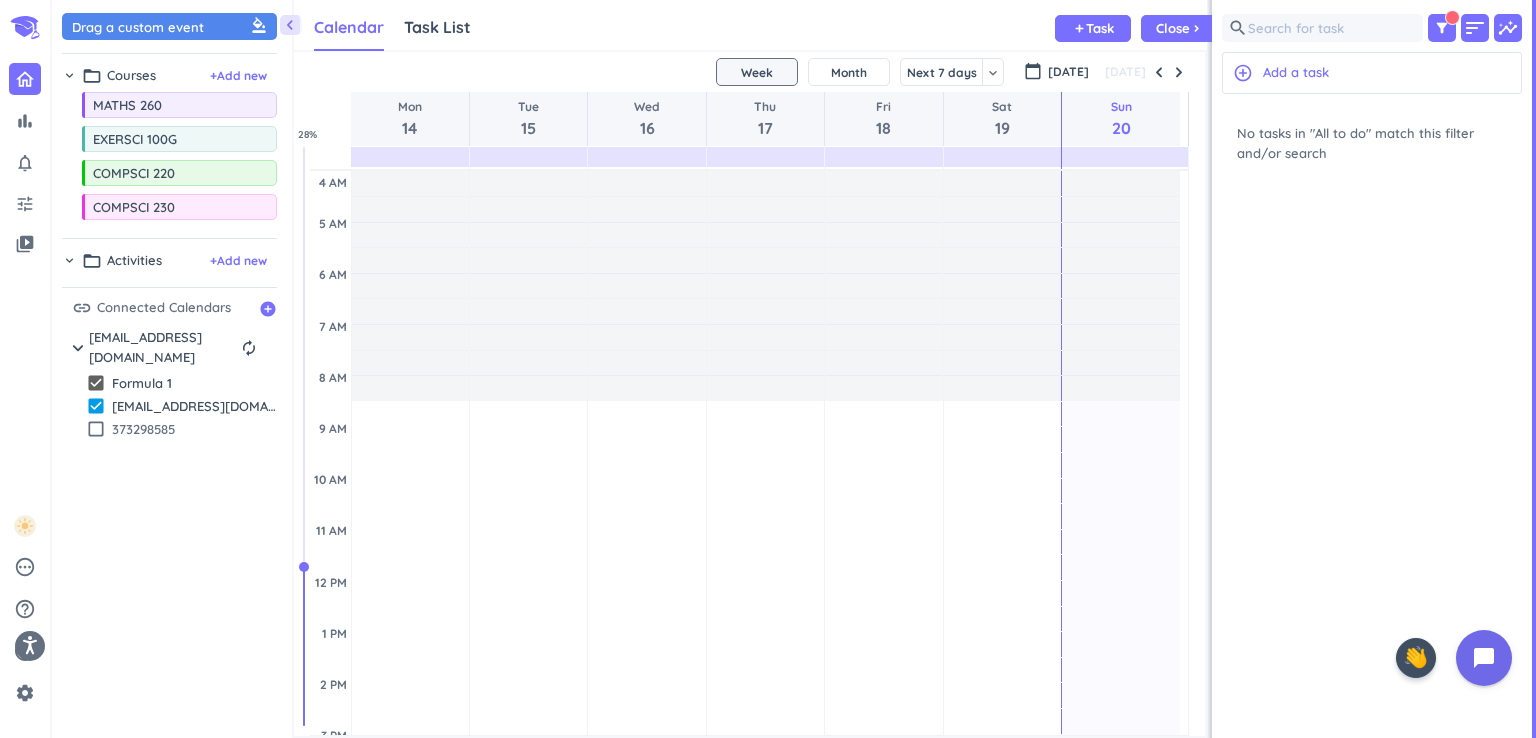 scroll, scrollTop: 170, scrollLeft: 0, axis: vertical 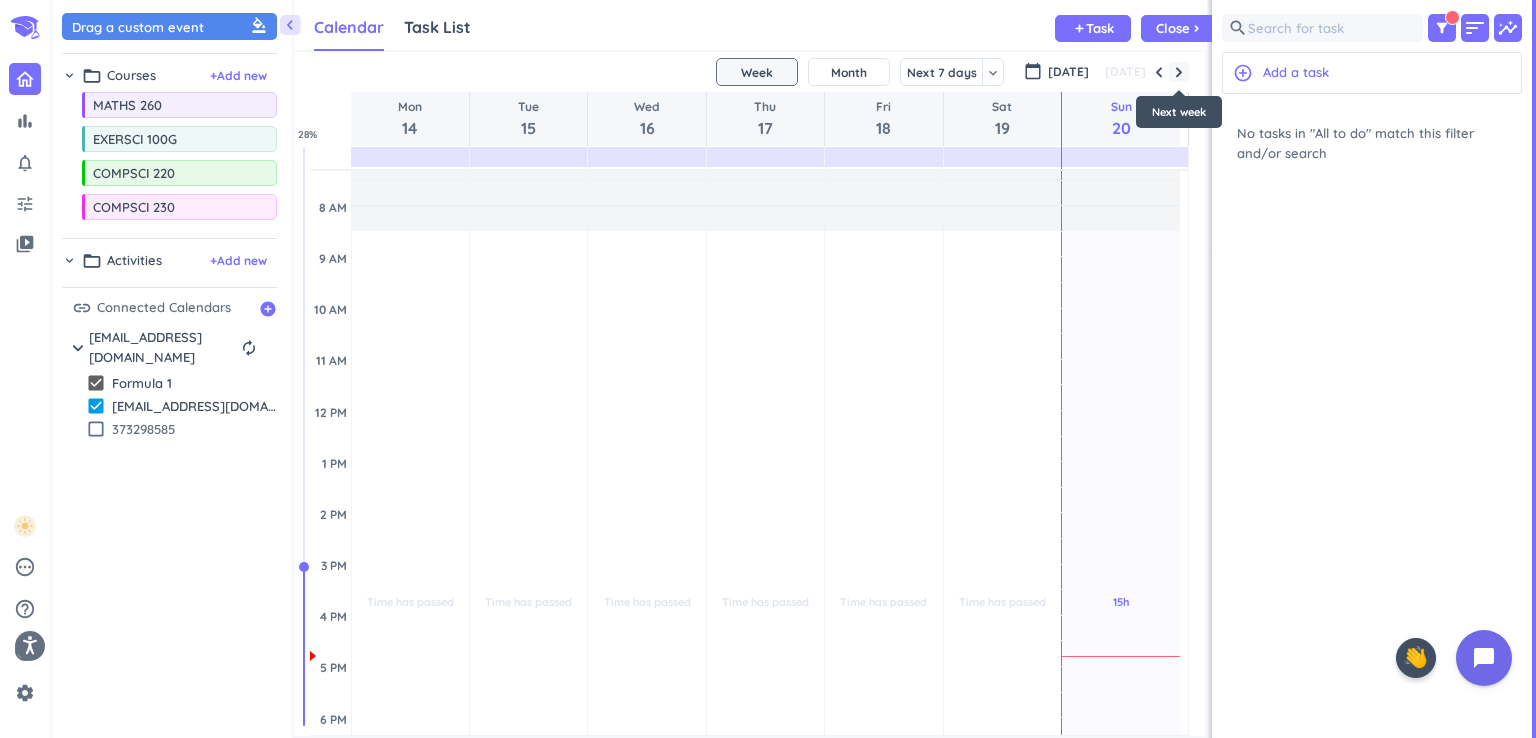click at bounding box center [1179, 72] 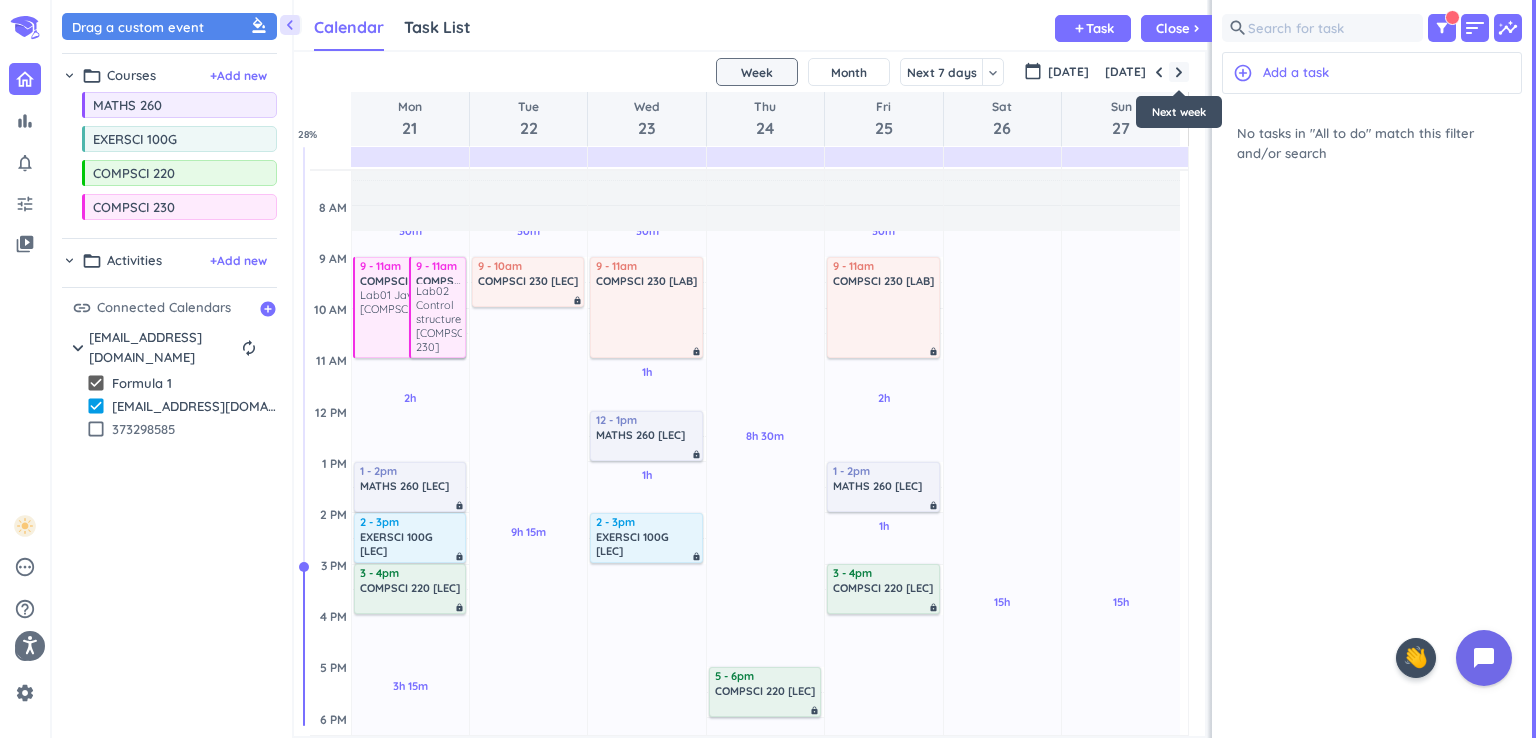 scroll, scrollTop: 180, scrollLeft: 0, axis: vertical 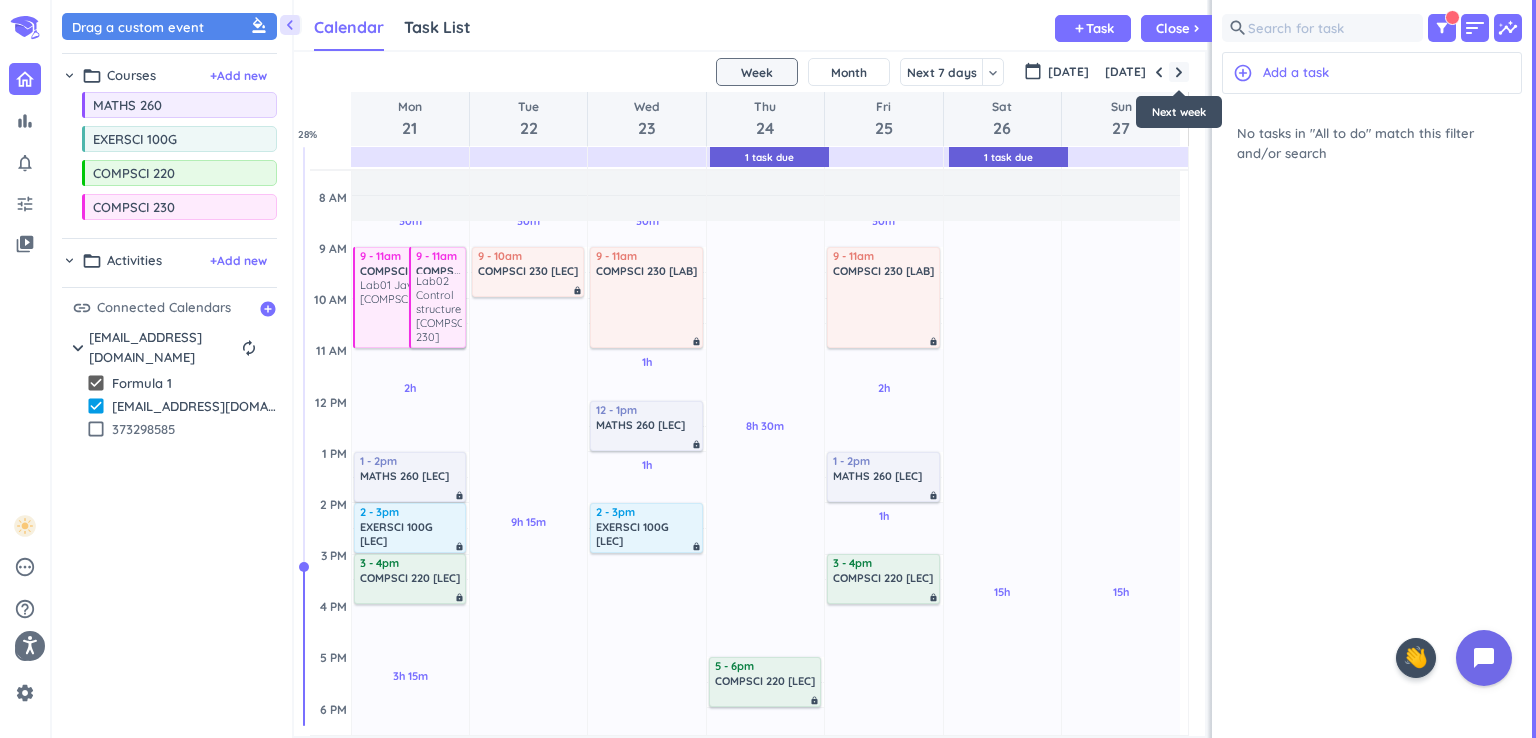 click at bounding box center [1179, 72] 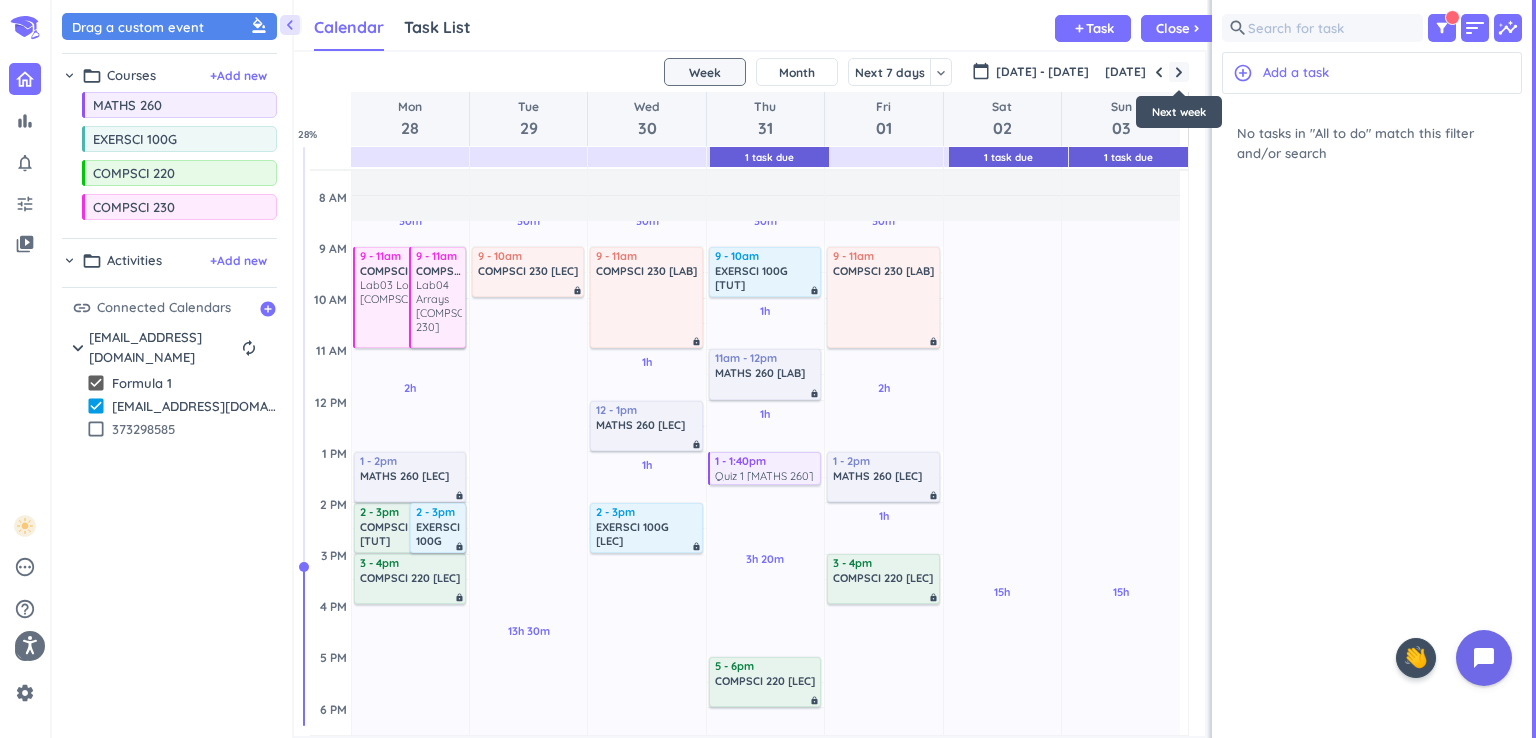 click at bounding box center [1179, 72] 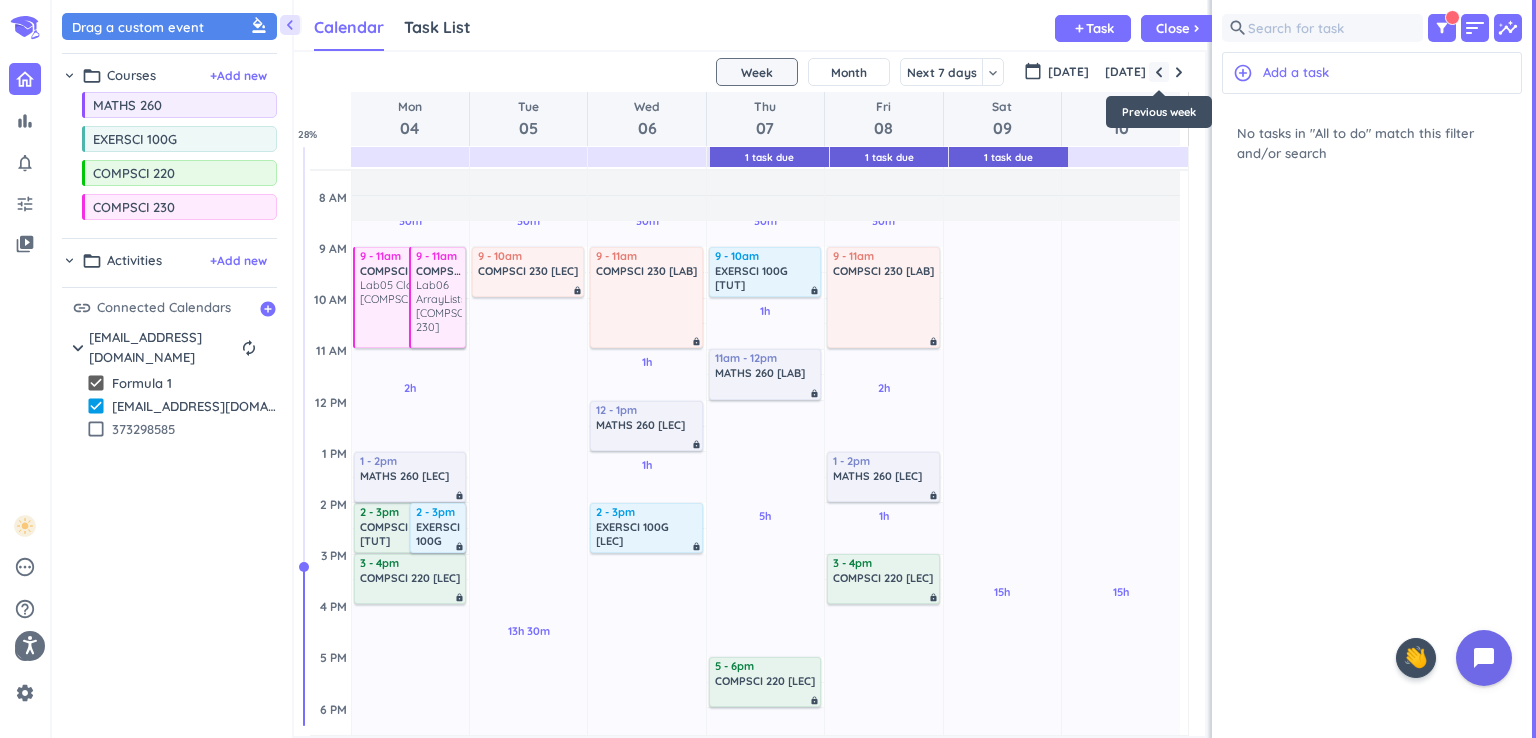 click at bounding box center (1159, 72) 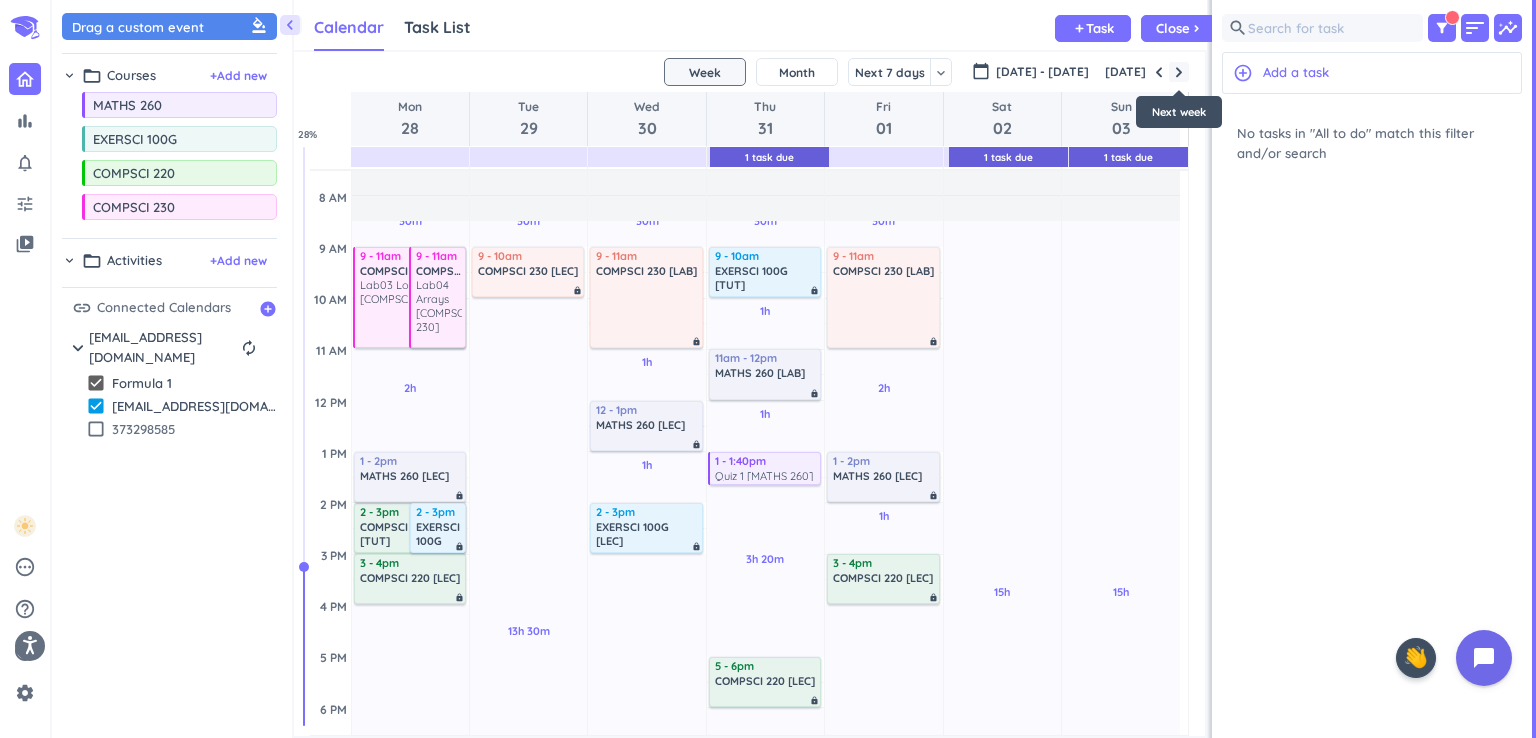 click at bounding box center [1179, 72] 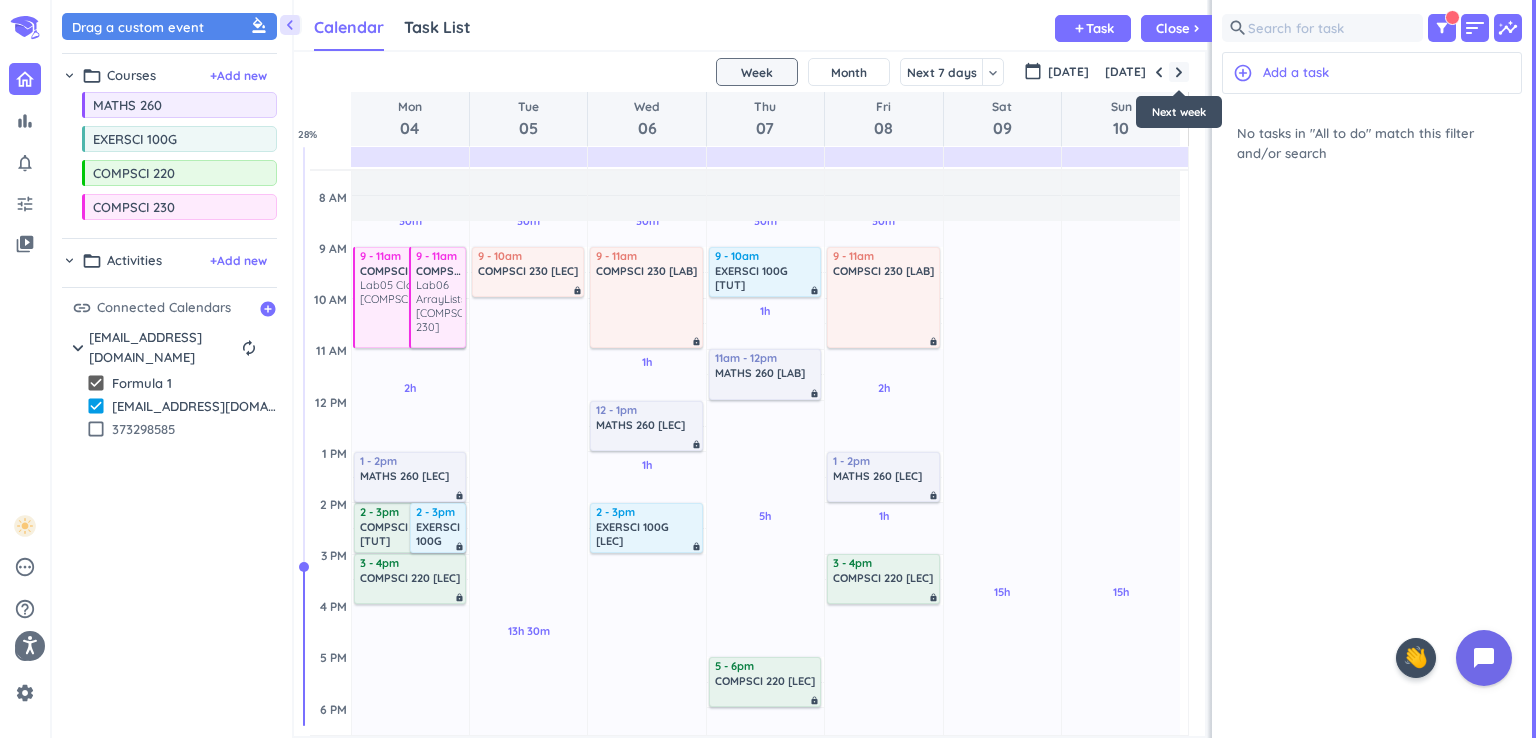 click at bounding box center [1179, 72] 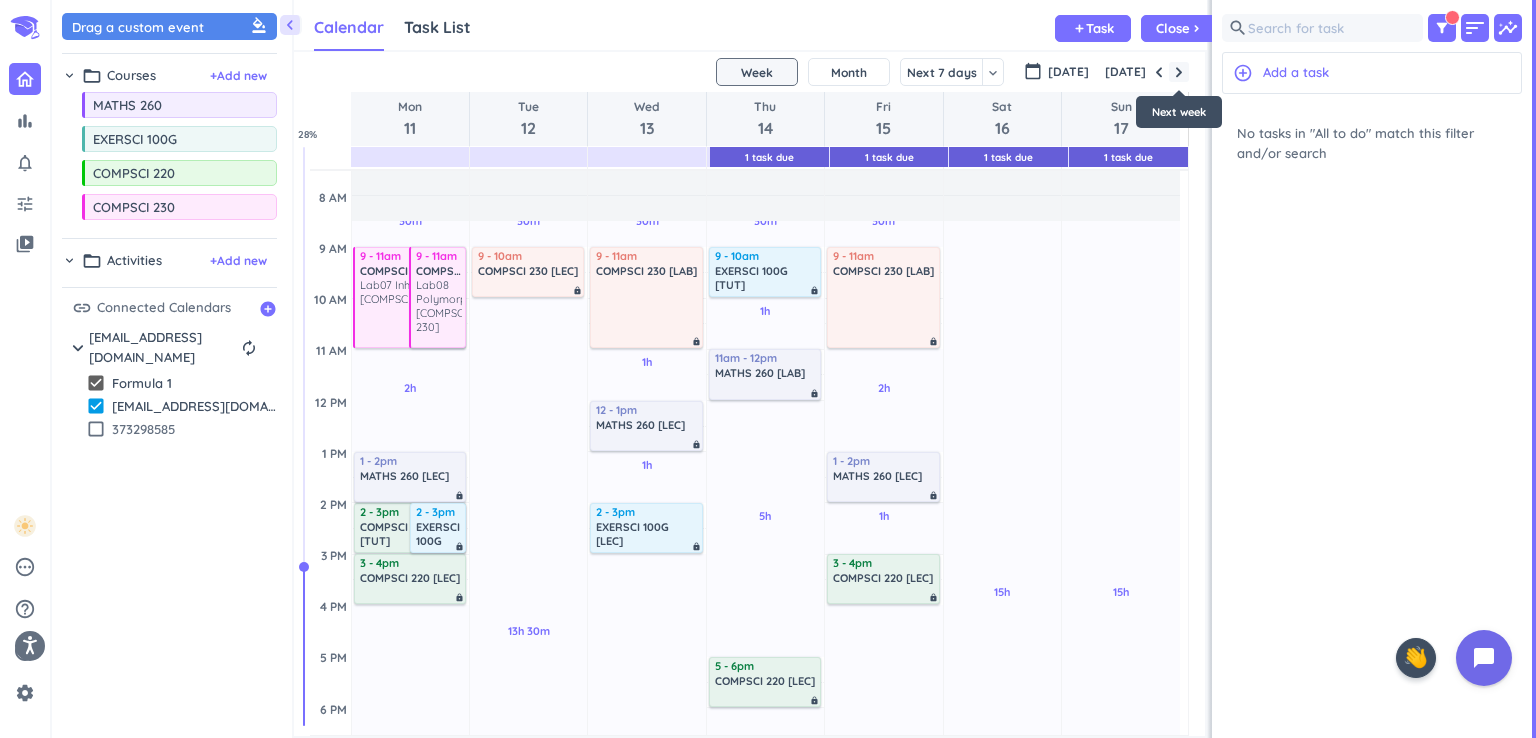 click at bounding box center (1179, 72) 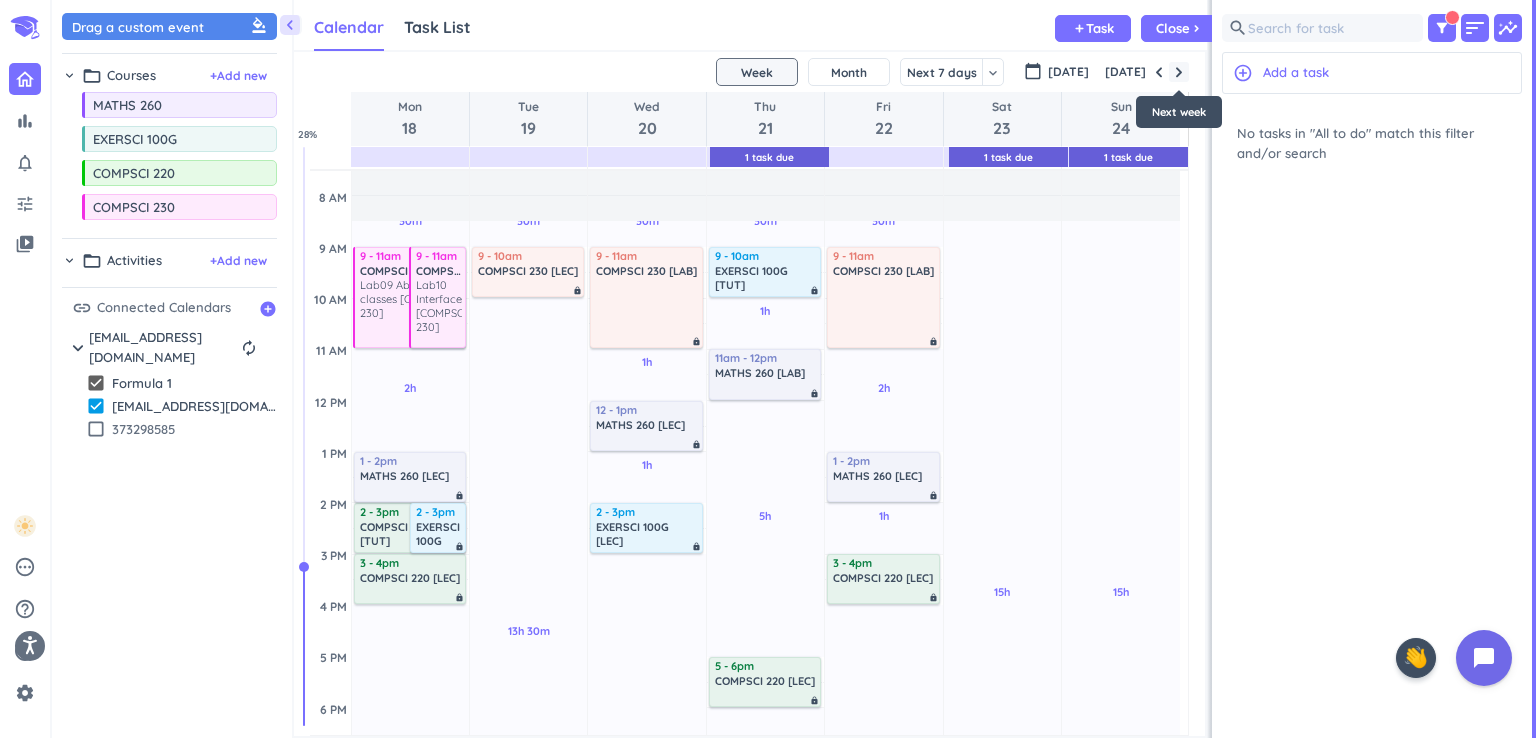 click at bounding box center [1179, 72] 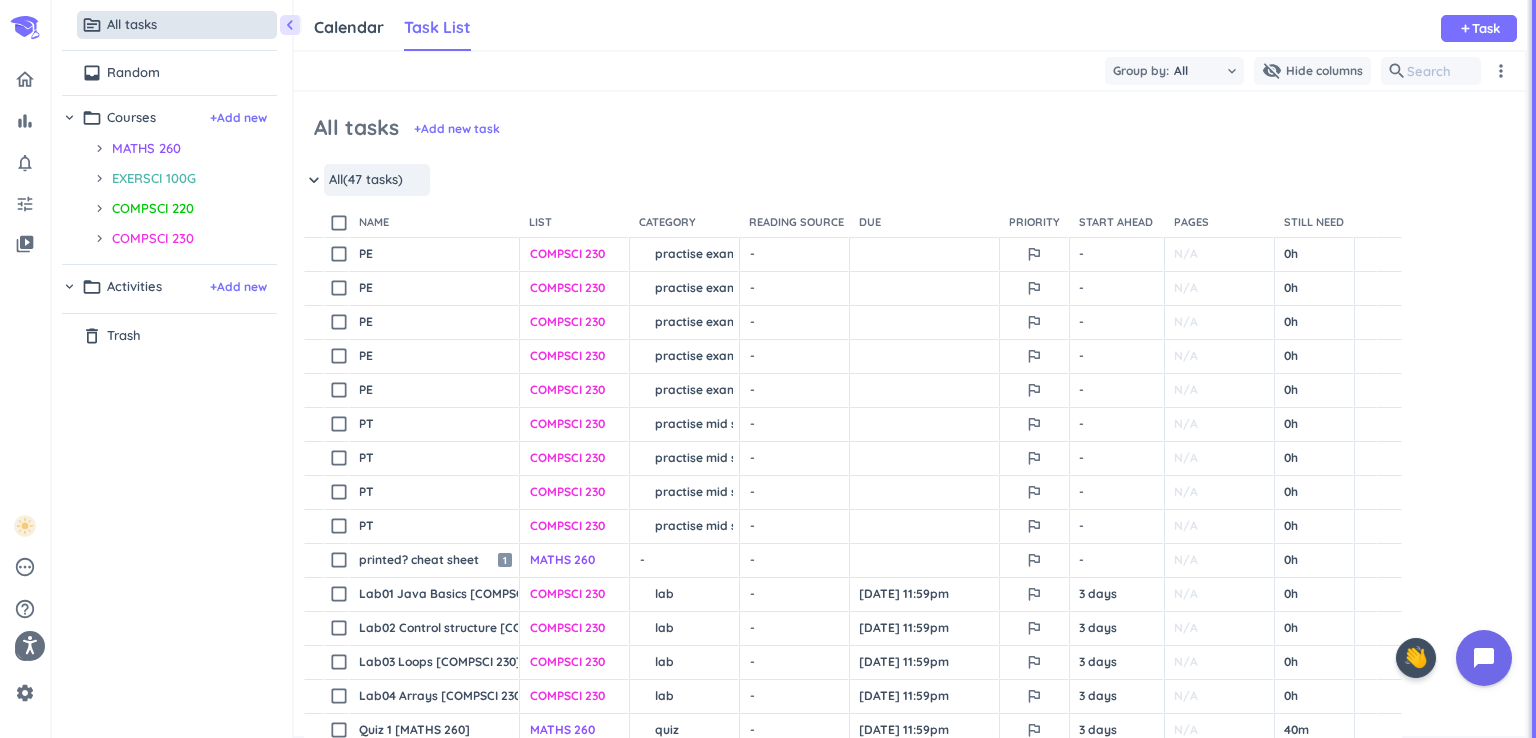 scroll, scrollTop: 0, scrollLeft: 0, axis: both 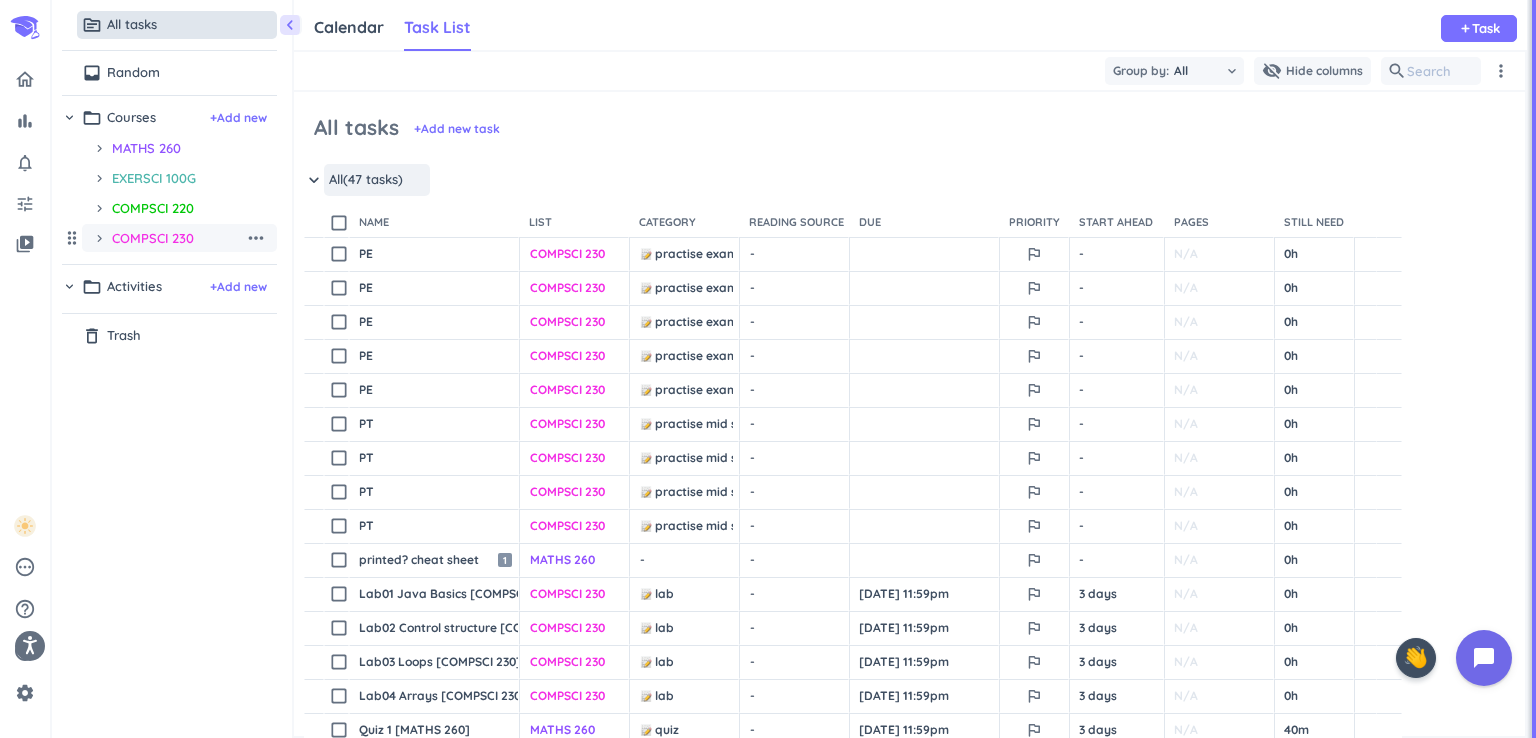 click on "COMPSCI 230" at bounding box center [178, 238] 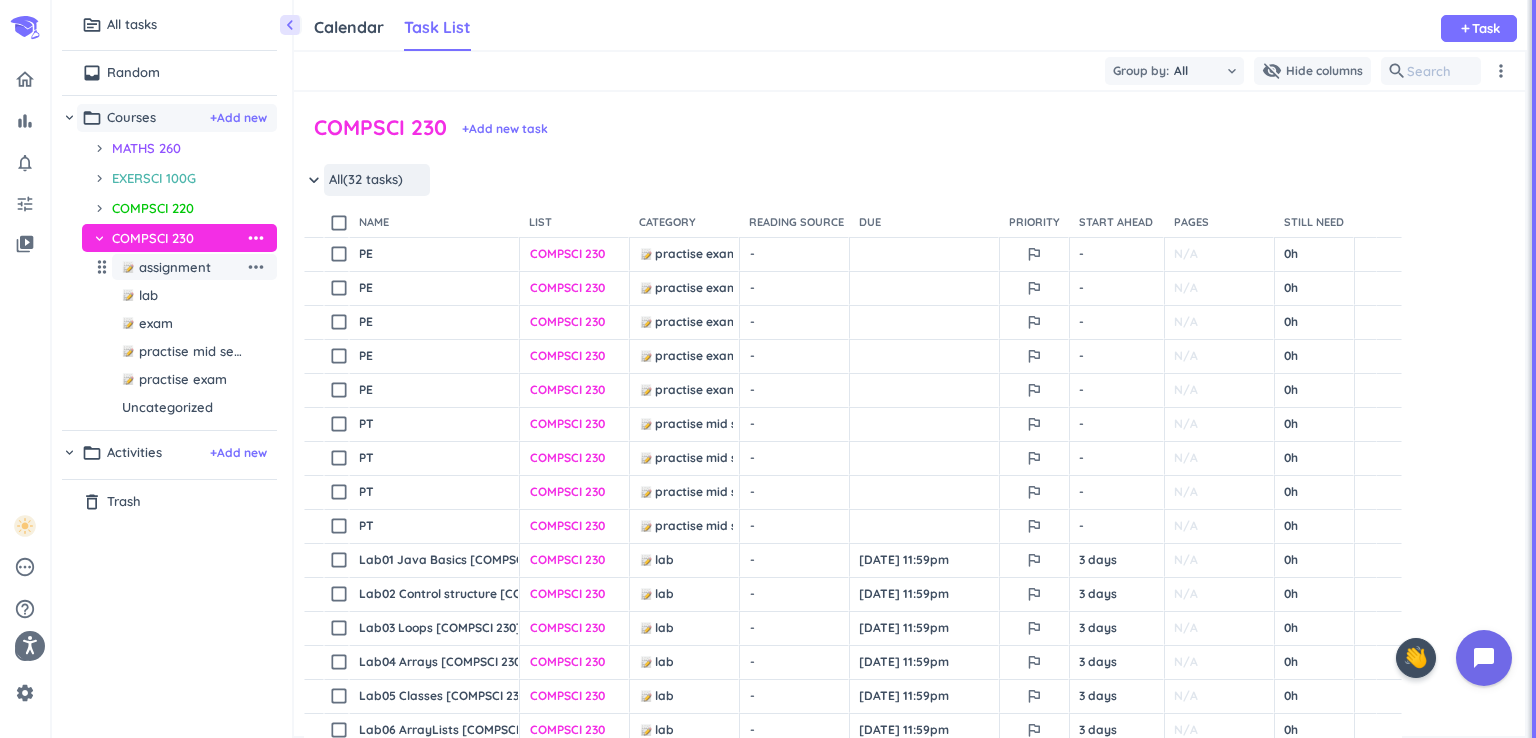 scroll, scrollTop: 8, scrollLeft: 8, axis: both 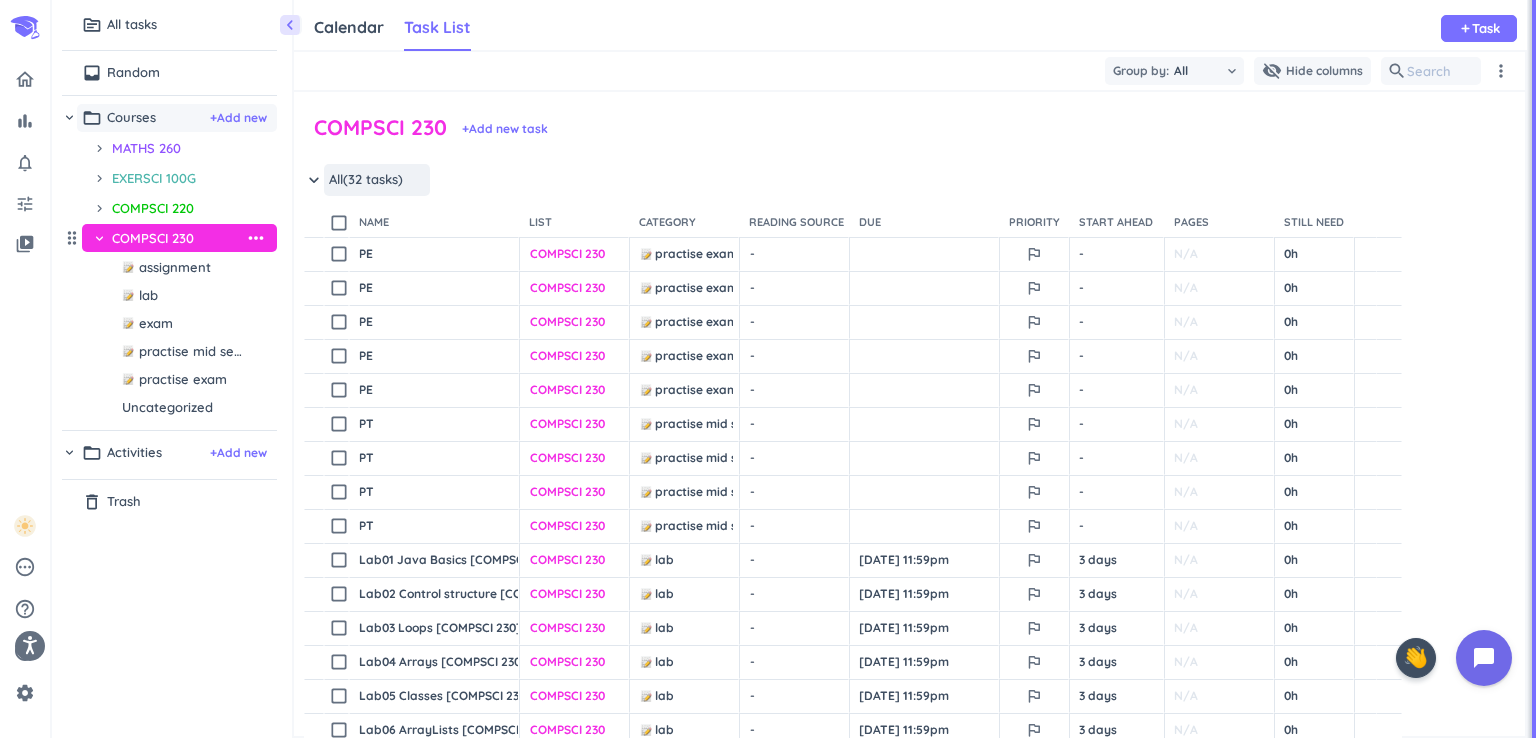 click on "more_horiz" at bounding box center [256, 238] 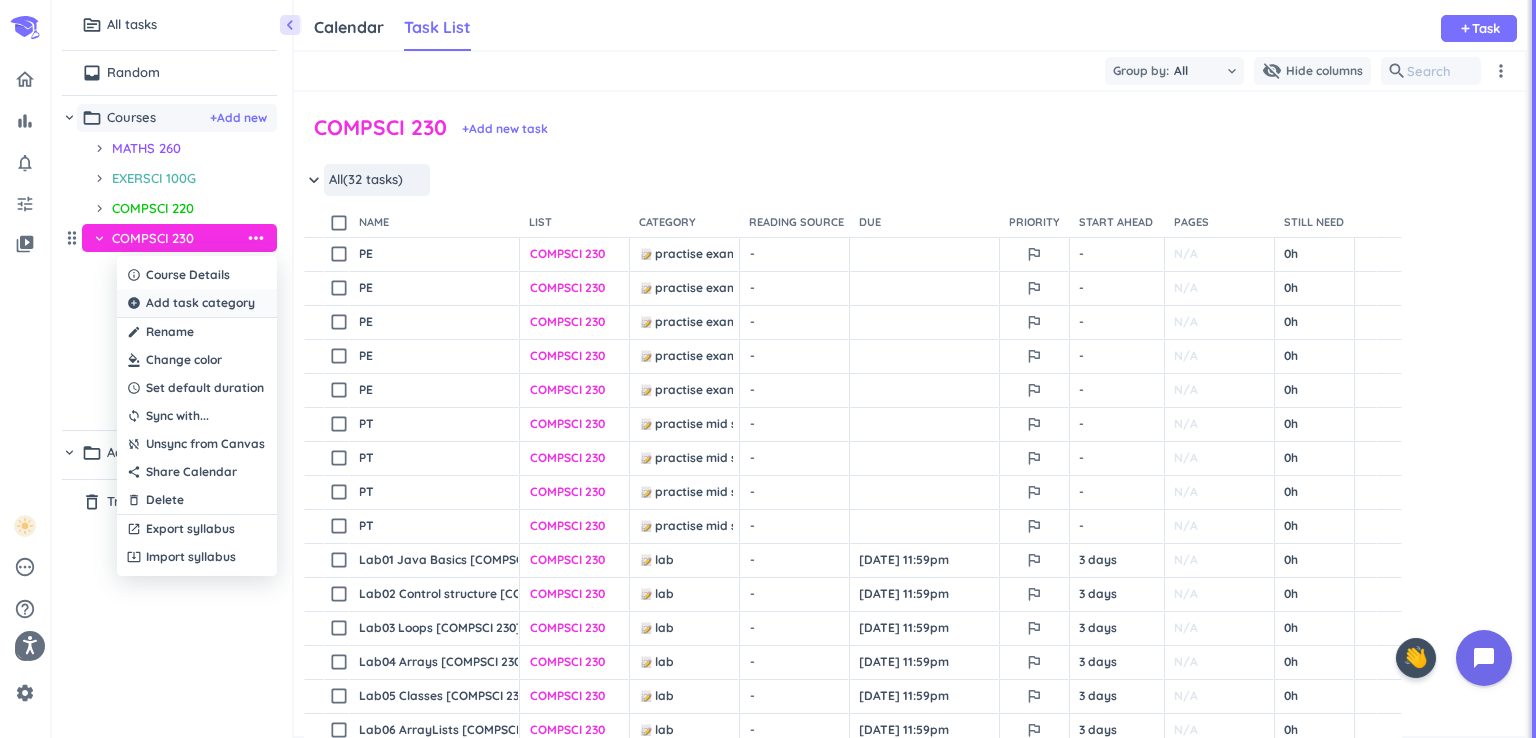 click on "Add task category" at bounding box center [200, 303] 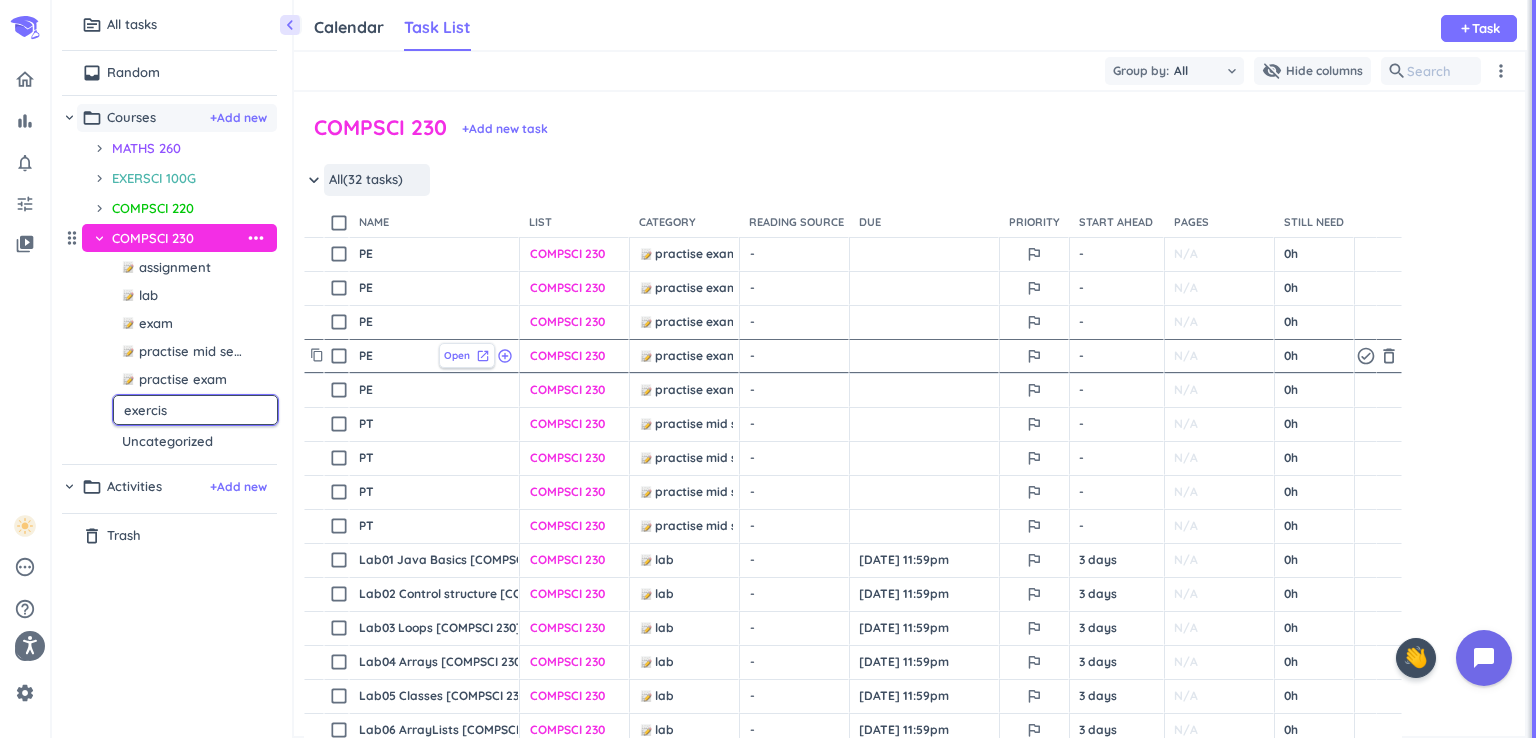 type on "exercise" 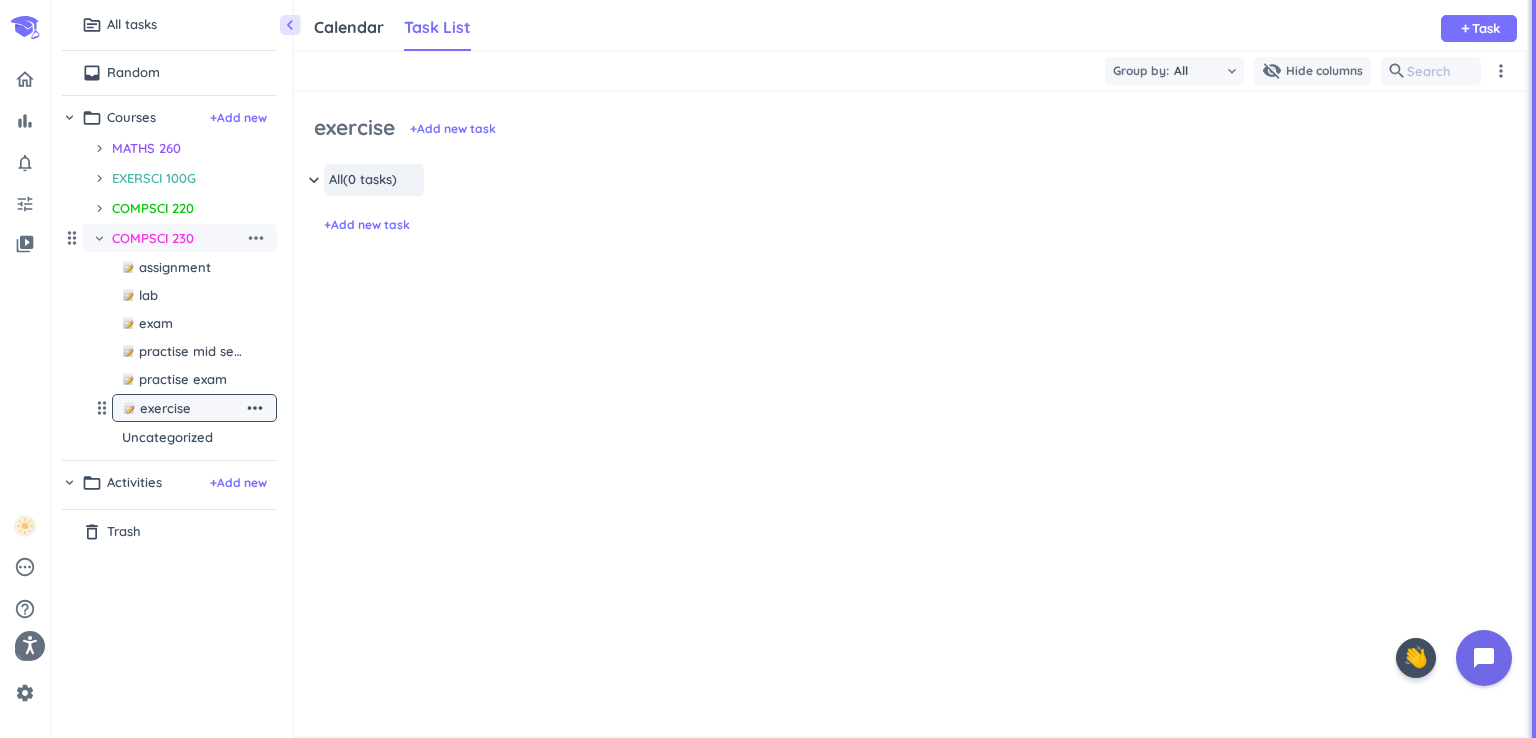 scroll, scrollTop: 8, scrollLeft: 8, axis: both 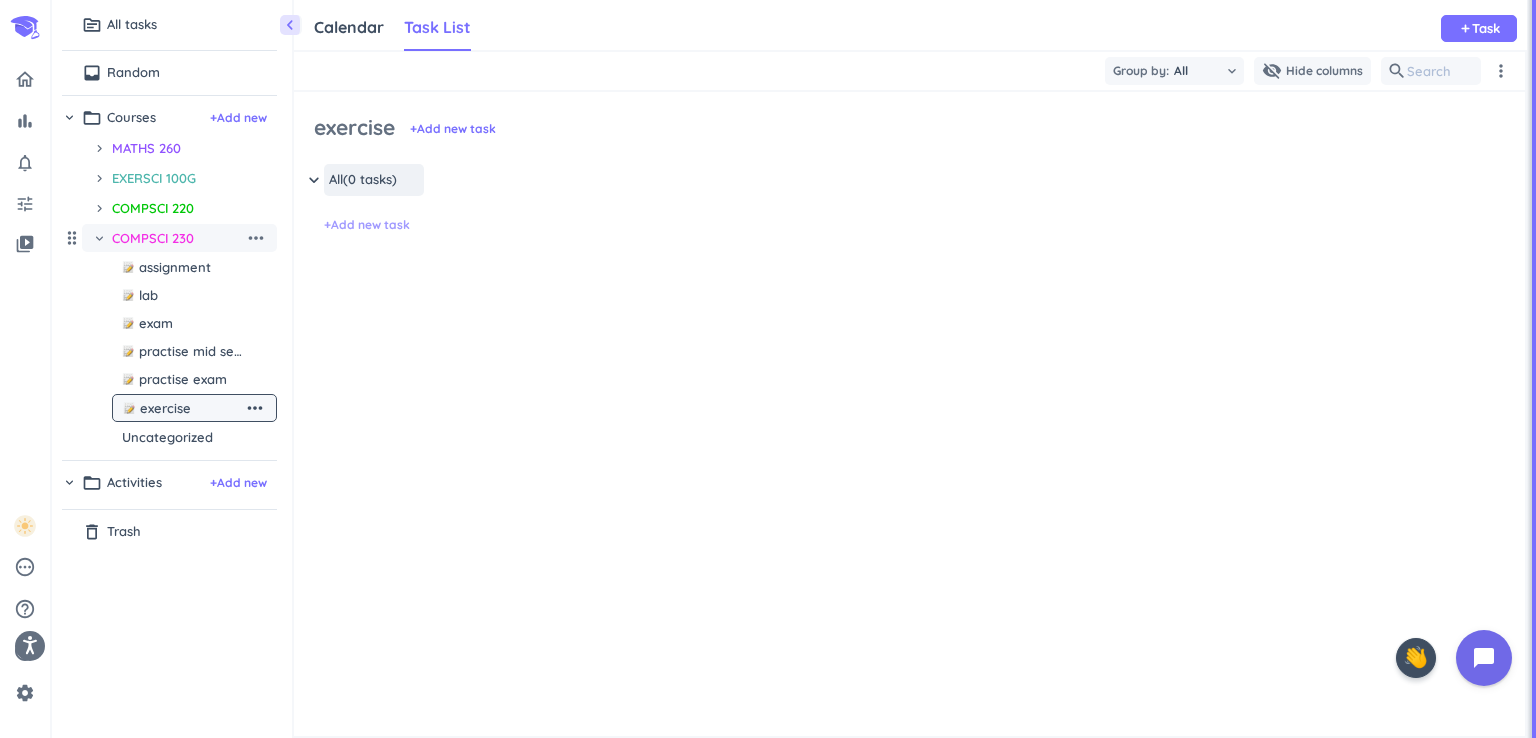 click on "+  Add new task" at bounding box center (367, 225) 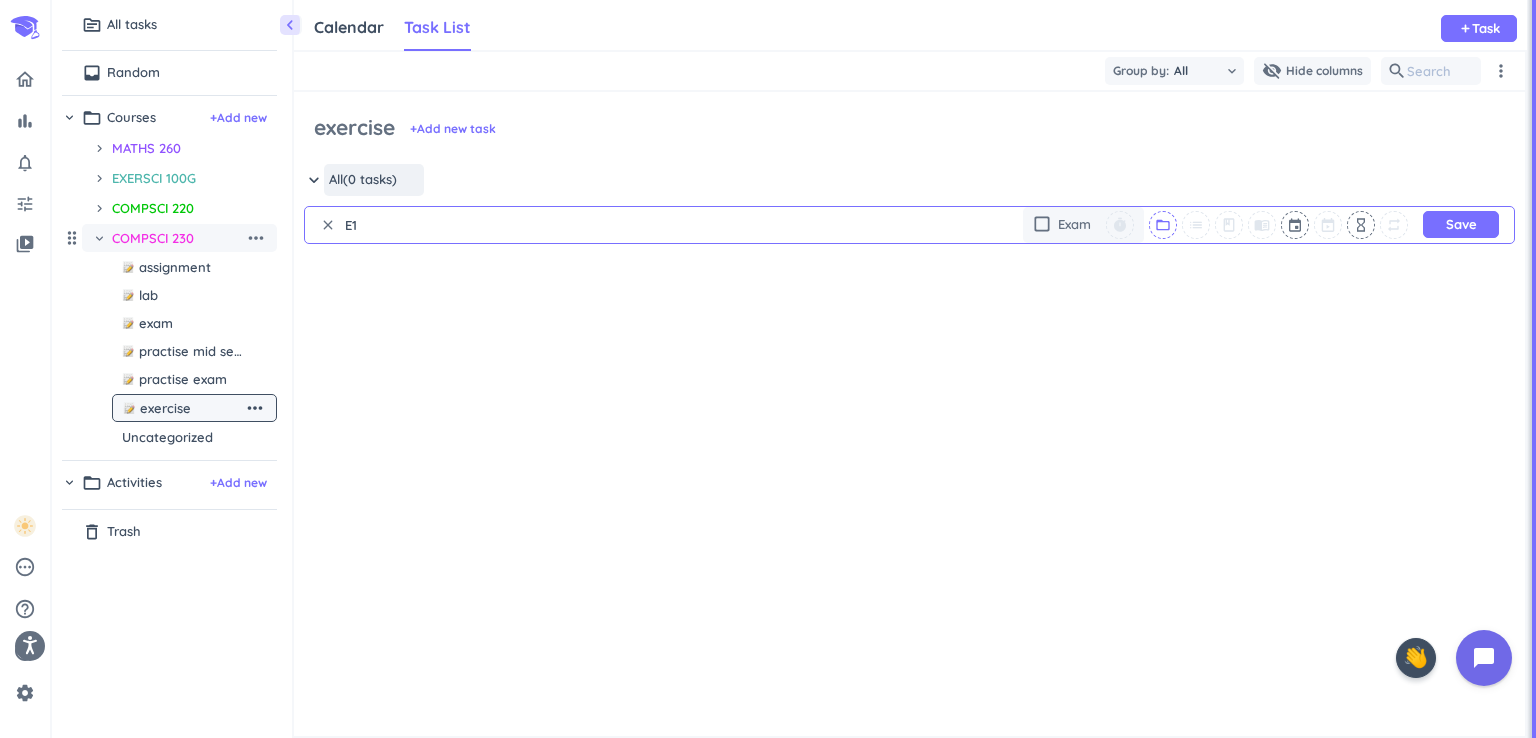 type on "E1" 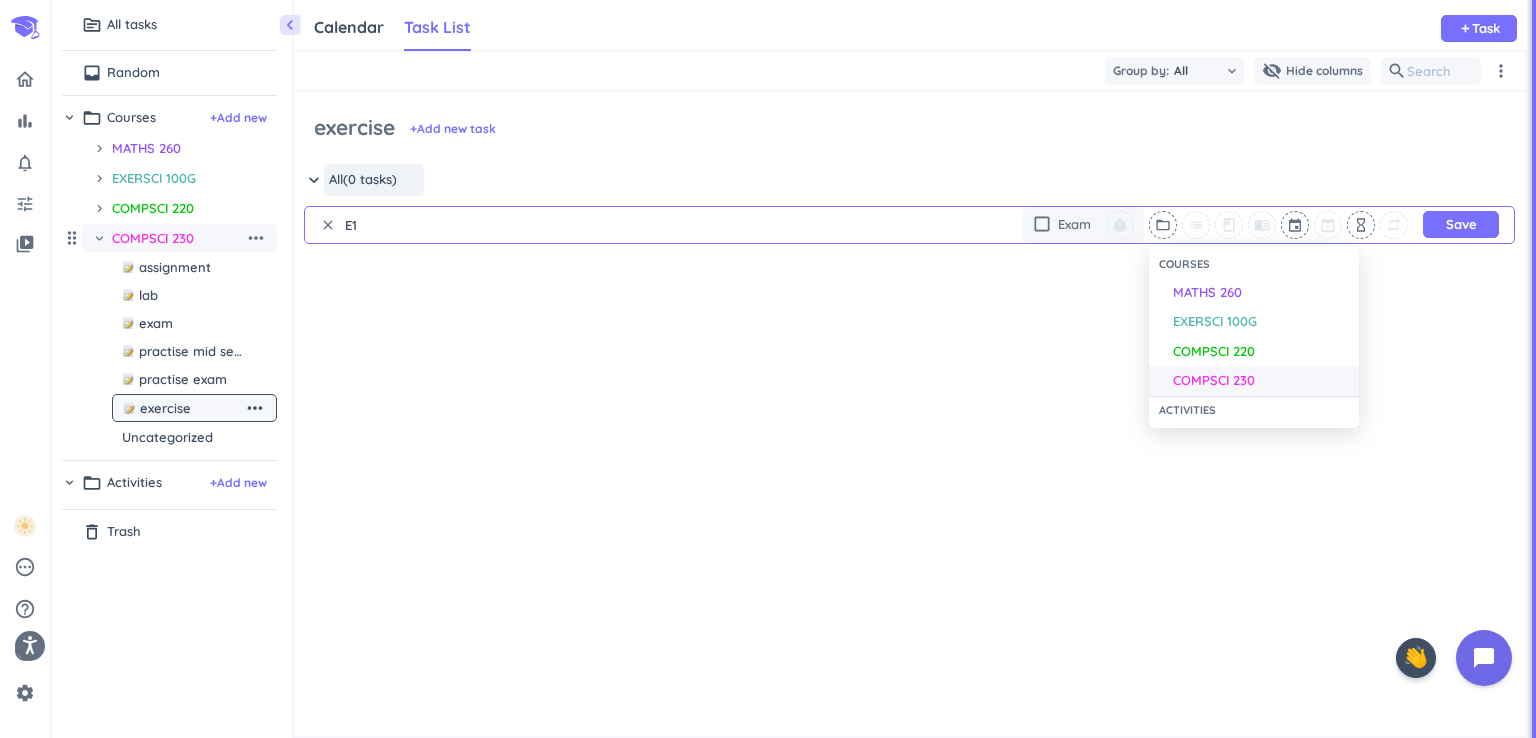 click on "COMPSCI 230" at bounding box center (1214, 381) 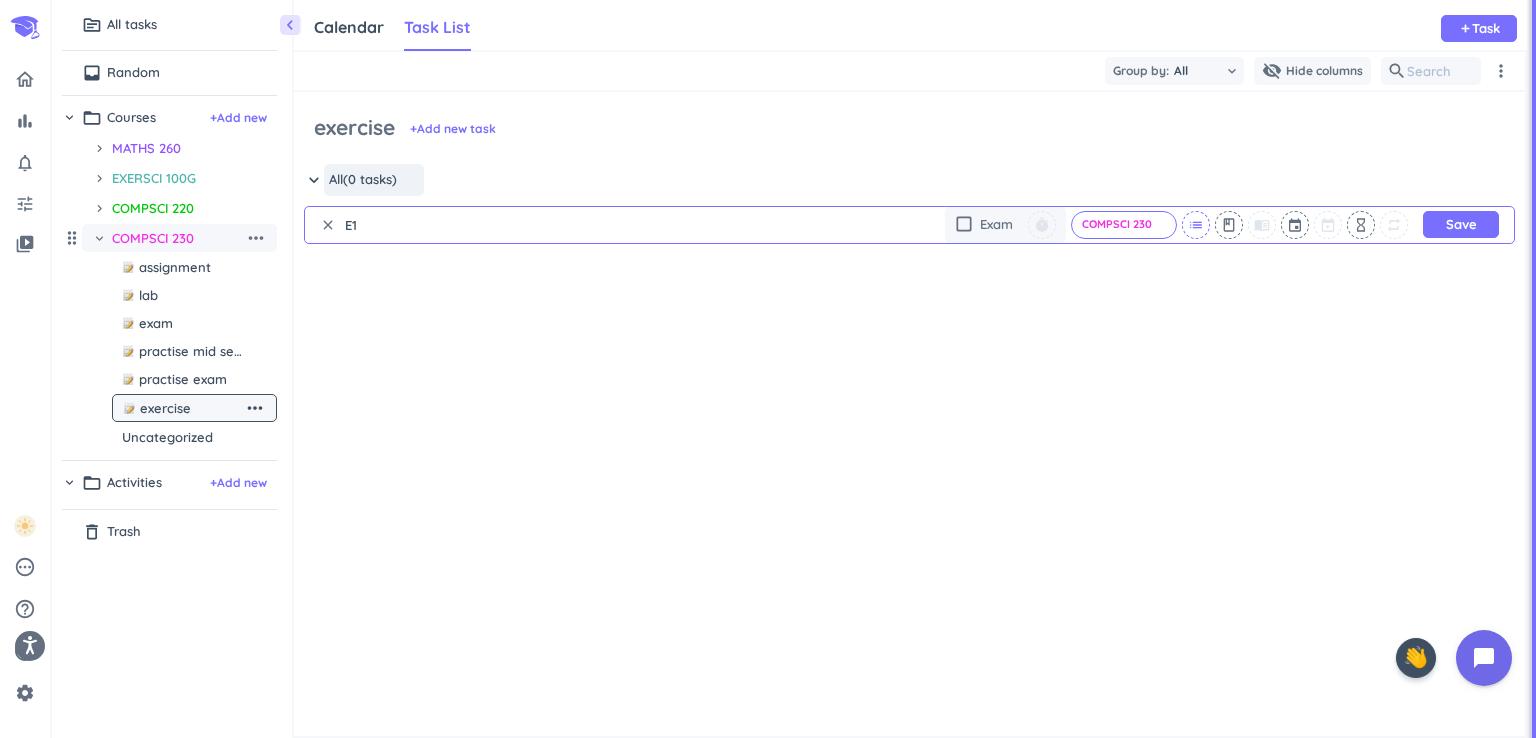 click on "list" at bounding box center (1196, 225) 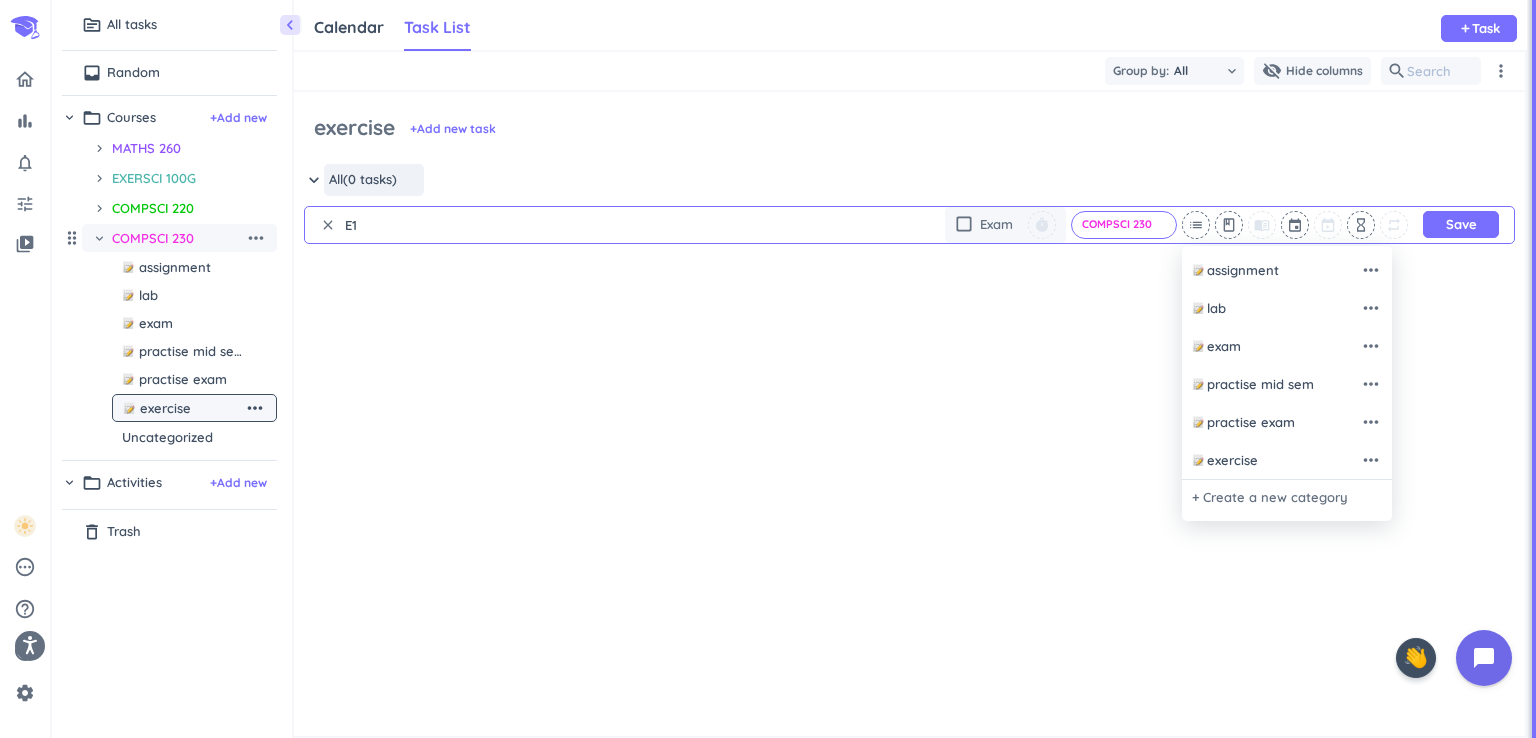 click on "exercise" at bounding box center (1276, 461) 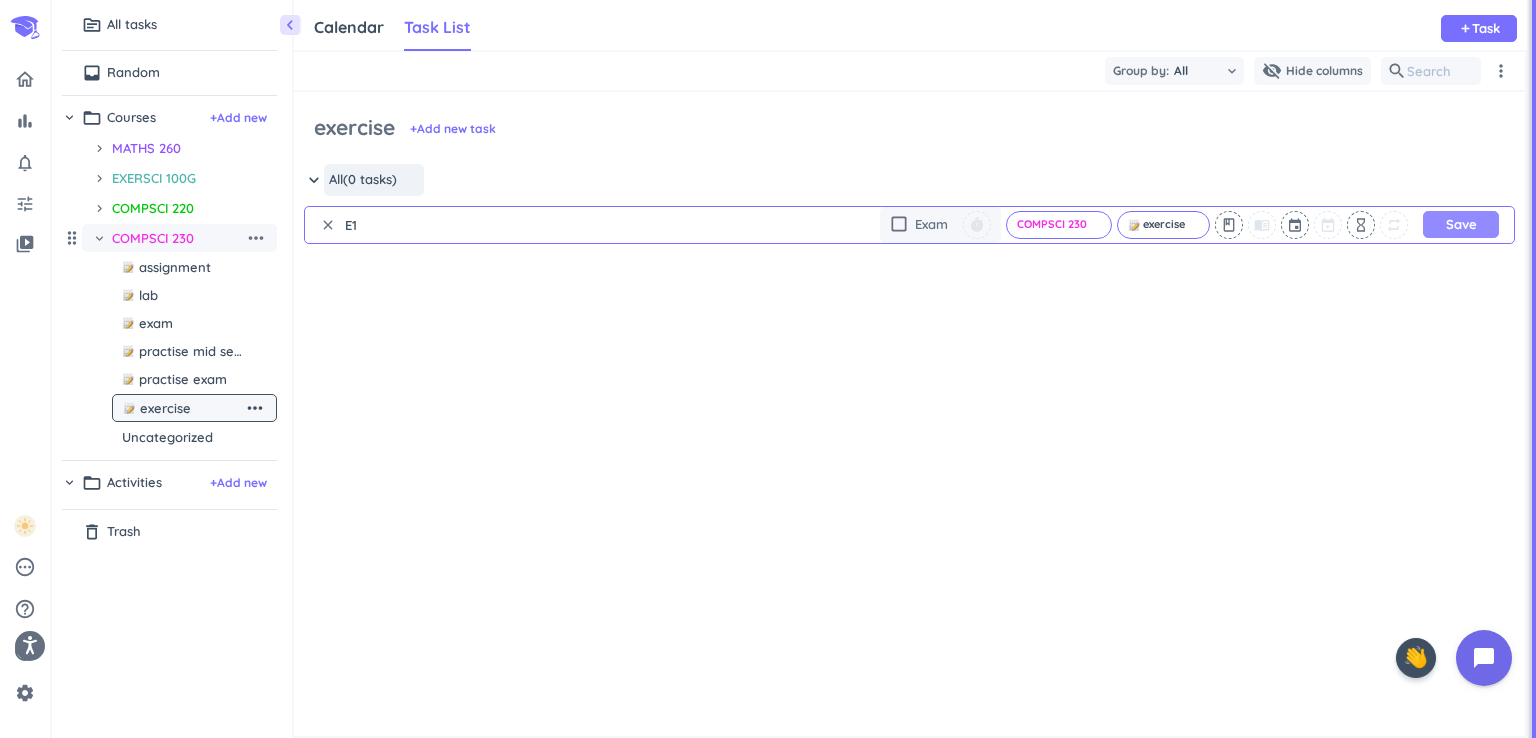click on "Save" at bounding box center [1461, 224] 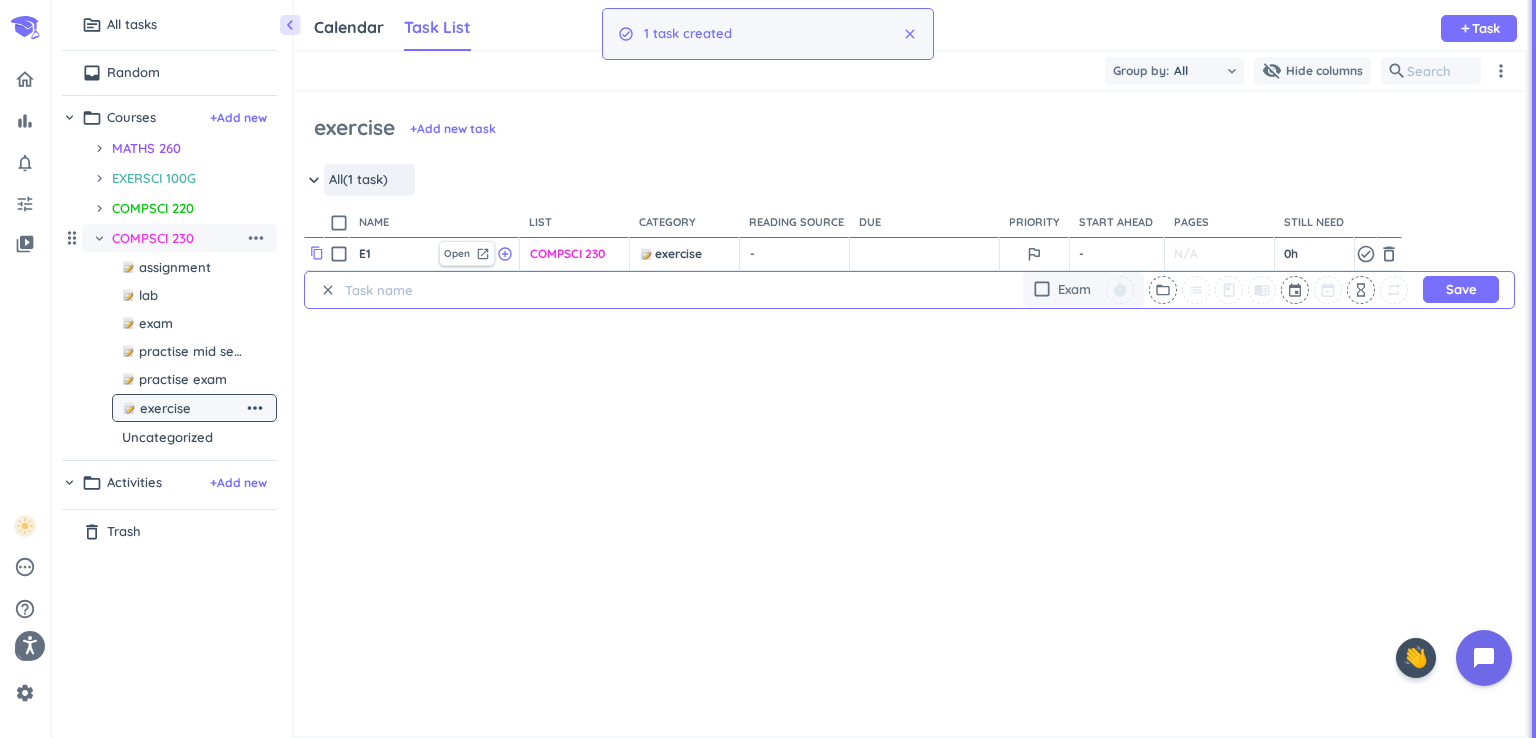 click on "content_copy" at bounding box center (317, 253) 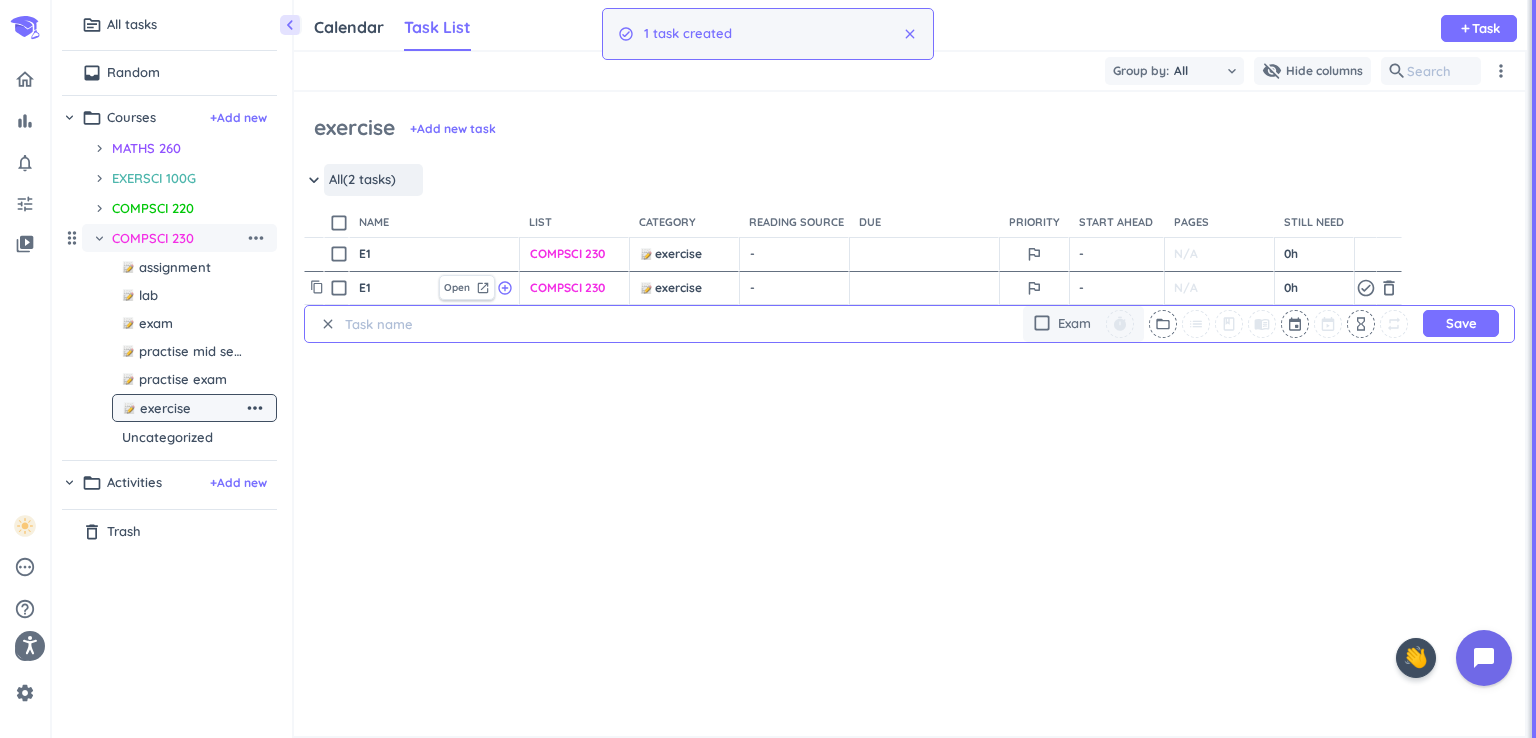 click on "E1" at bounding box center [394, 288] 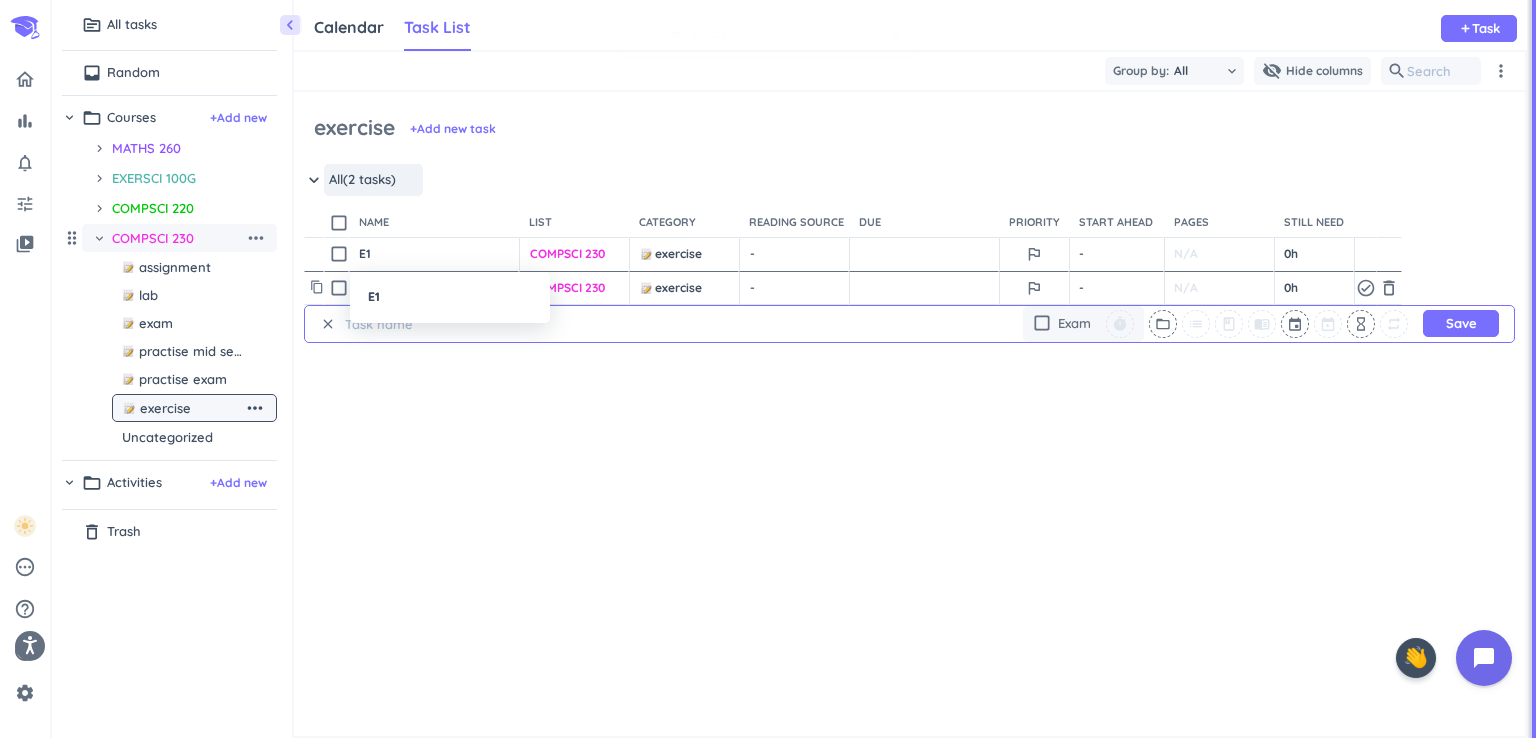 type on "x" 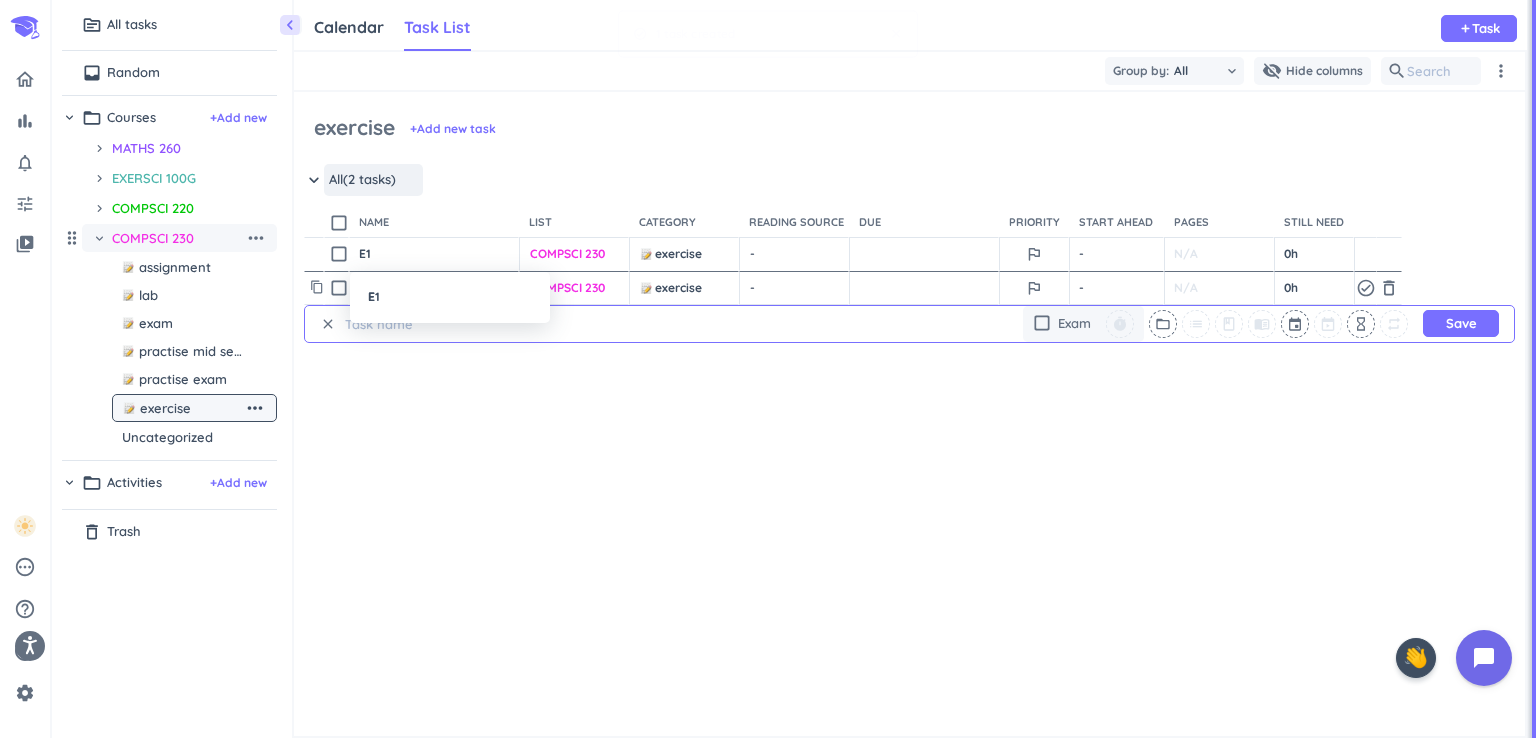 type on "x" 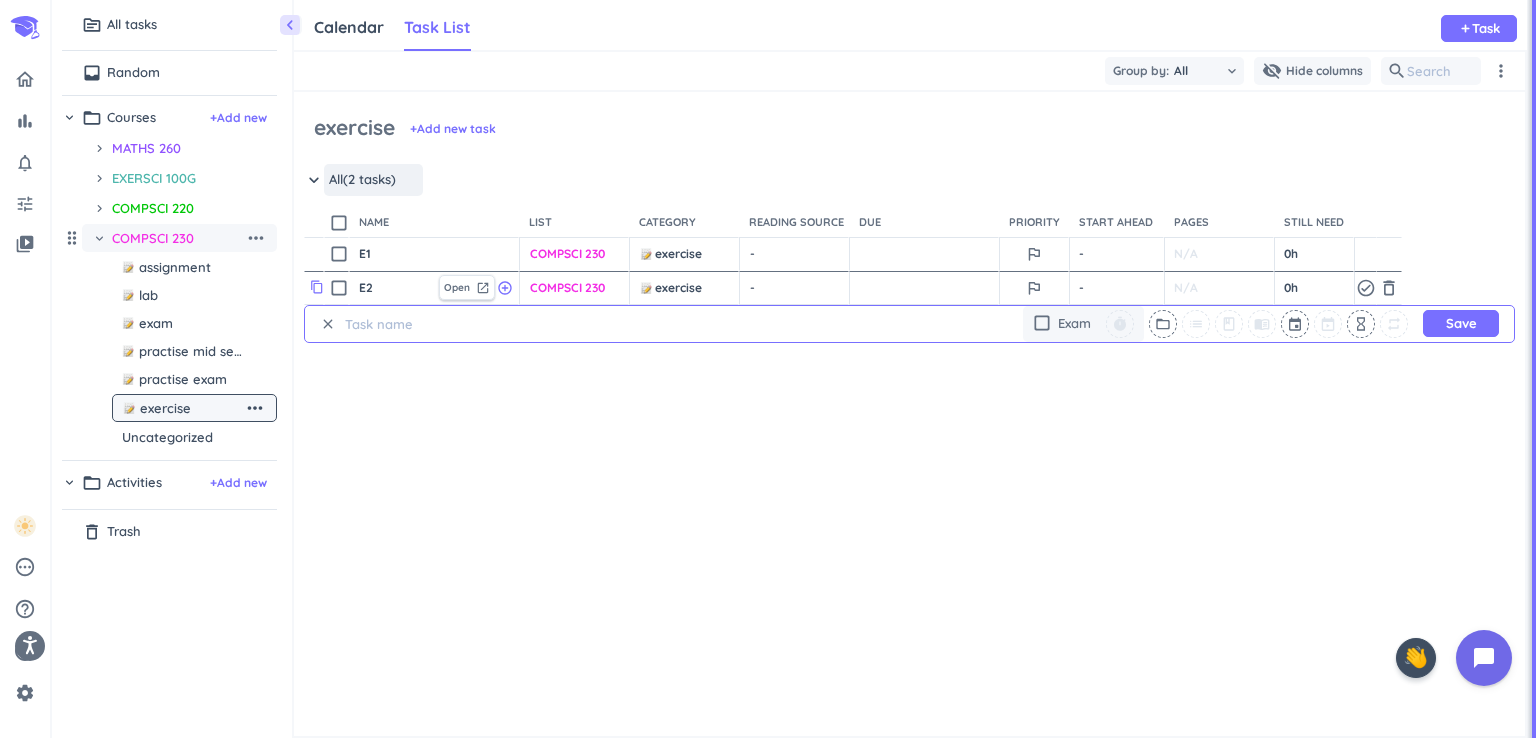 click on "content_copy" at bounding box center (317, 287) 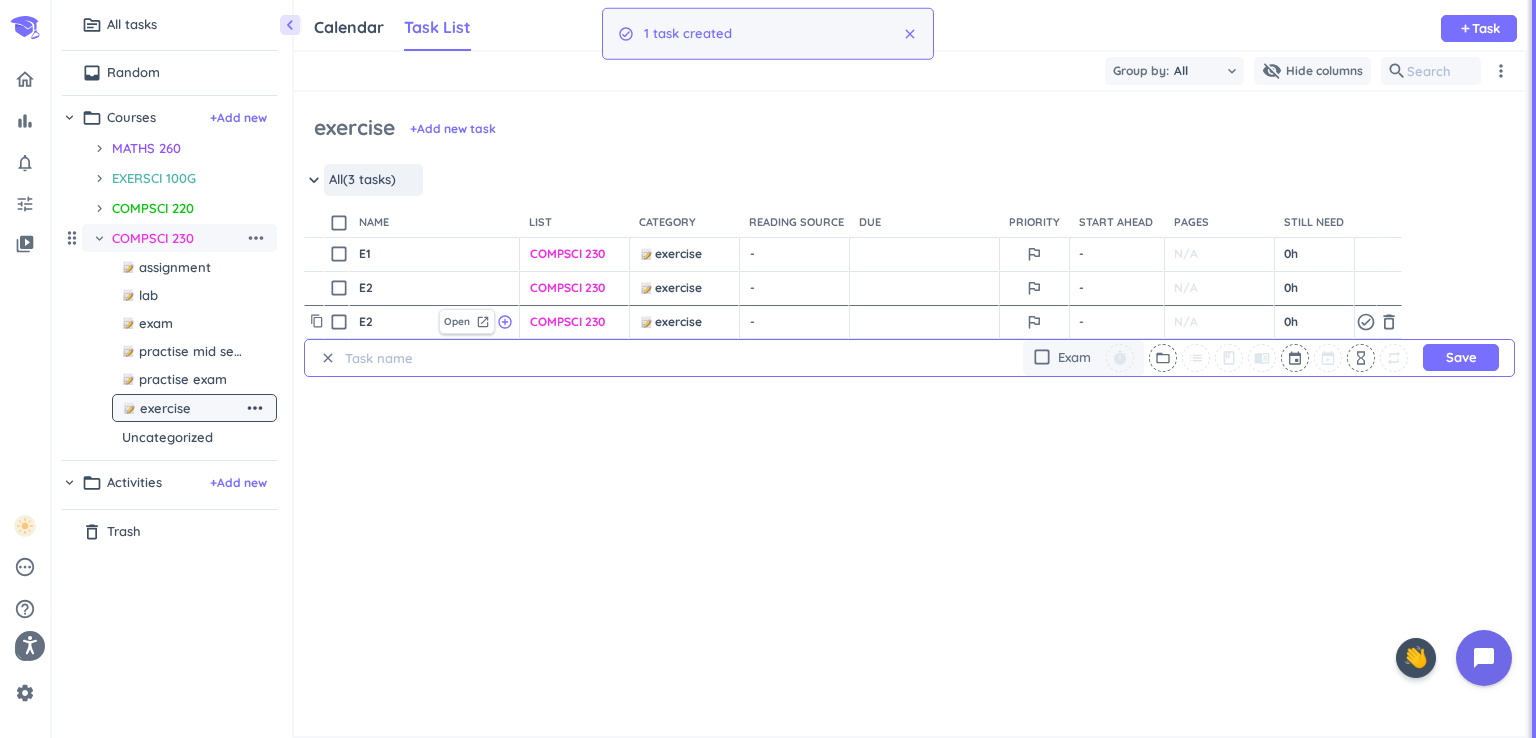 click on "E2" at bounding box center [394, 322] 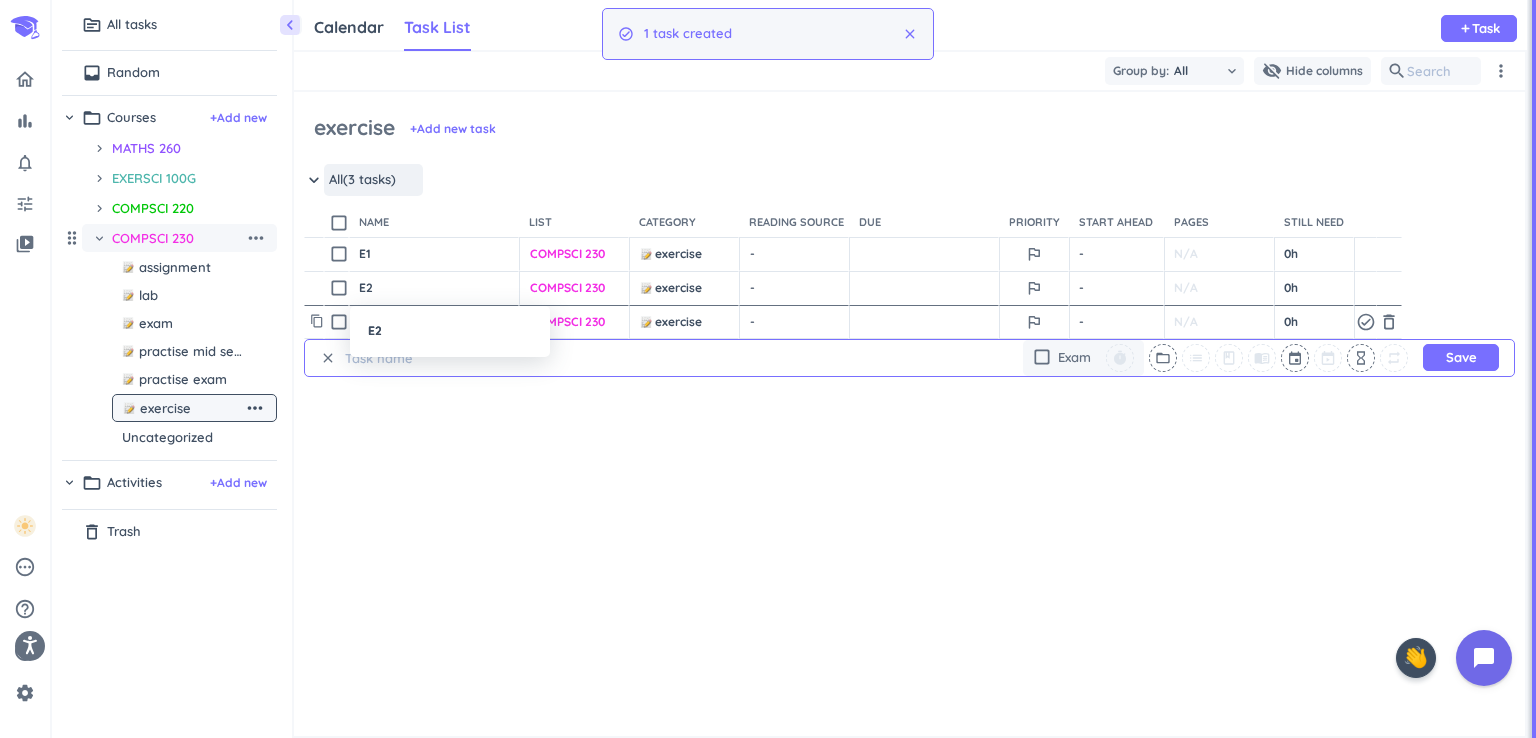 type on "x" 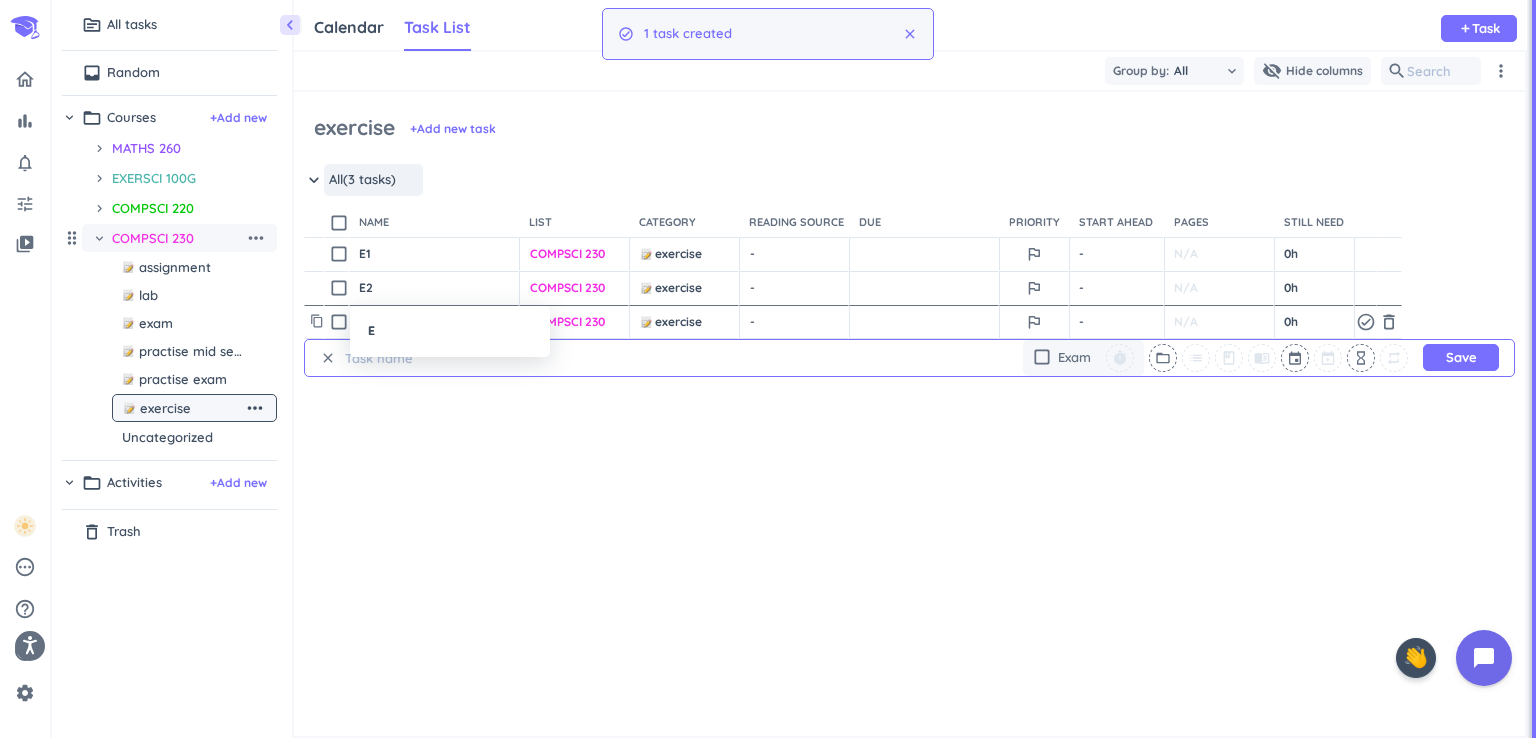 type on "x" 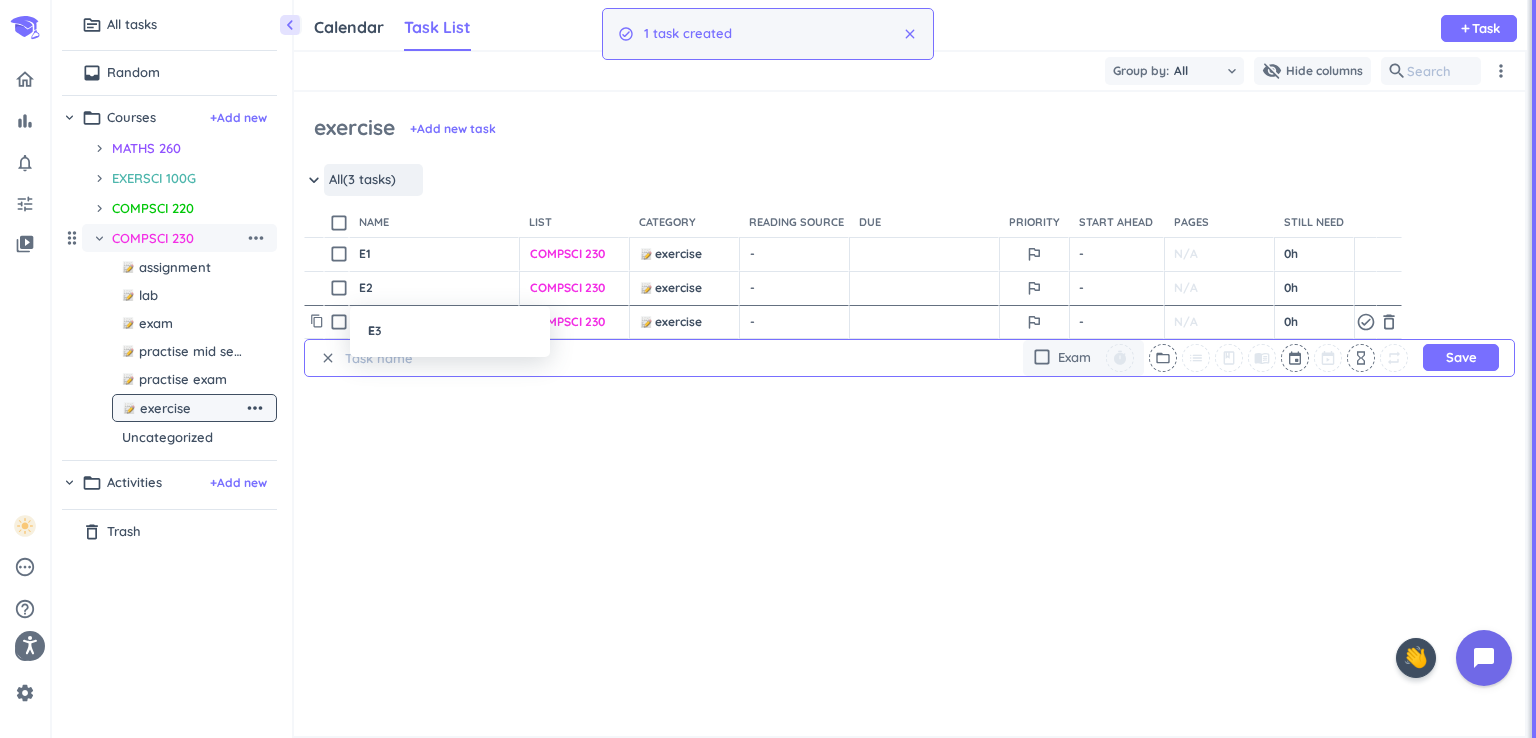 type on "E3" 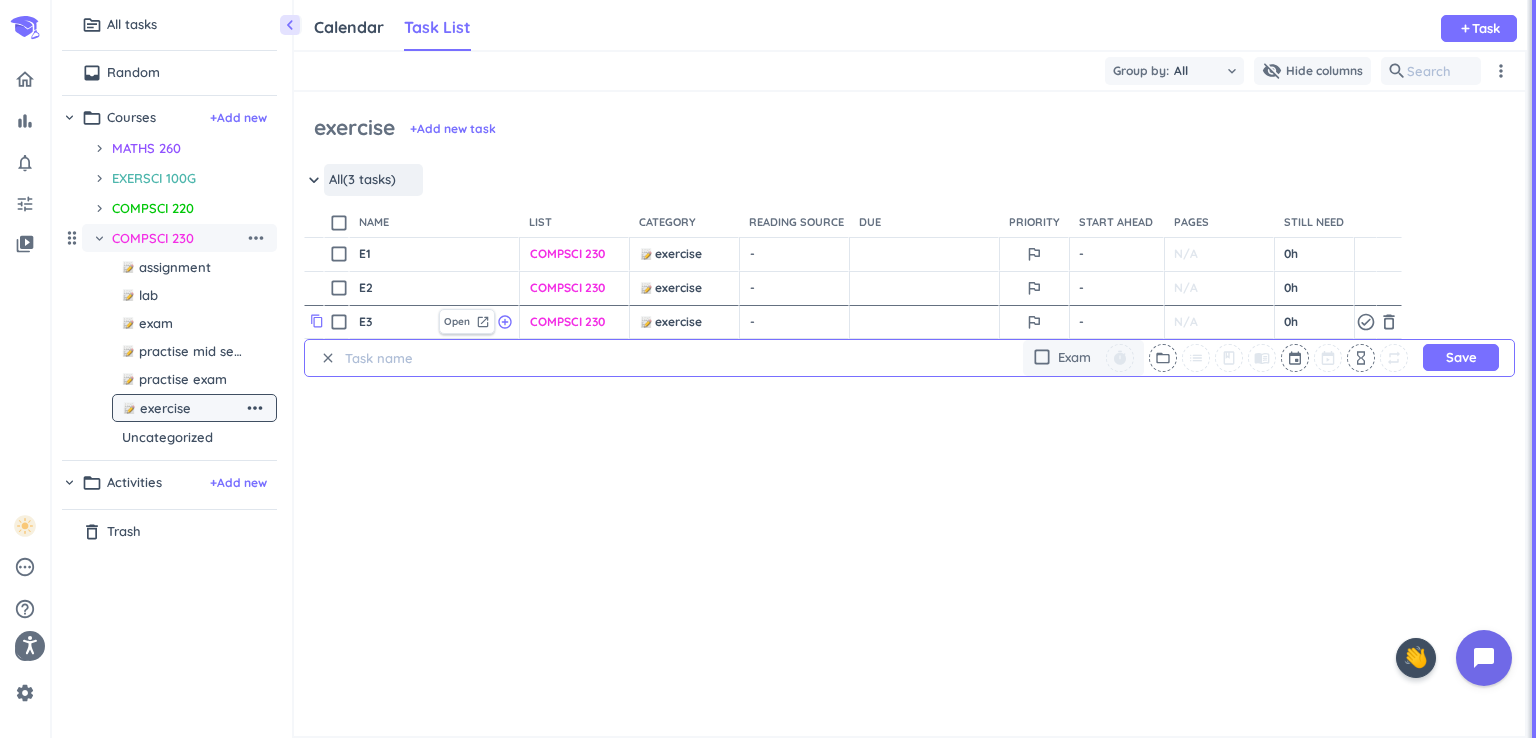 click on "content_copy" at bounding box center (317, 321) 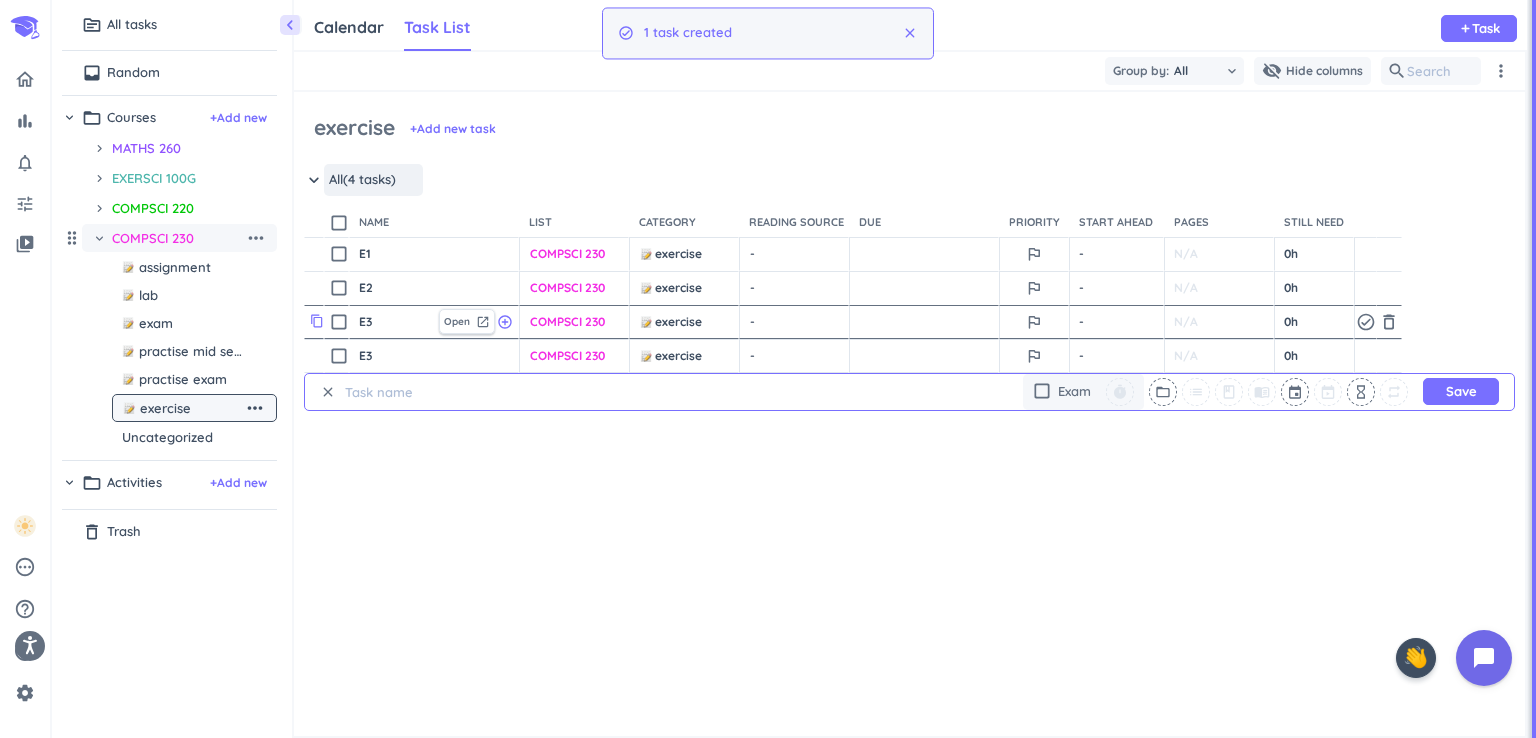 click on "content_copy" at bounding box center [317, 321] 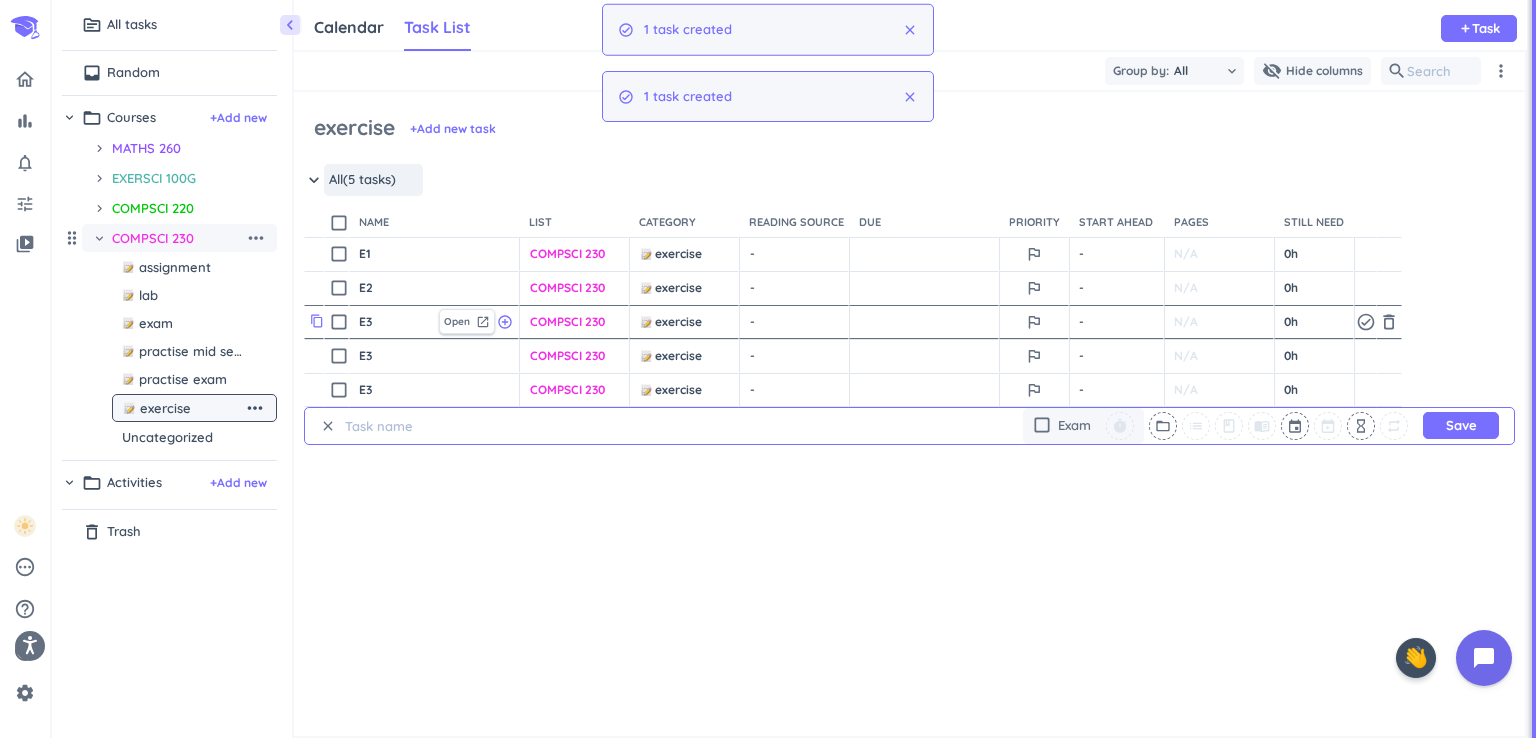 click on "content_copy" at bounding box center [317, 321] 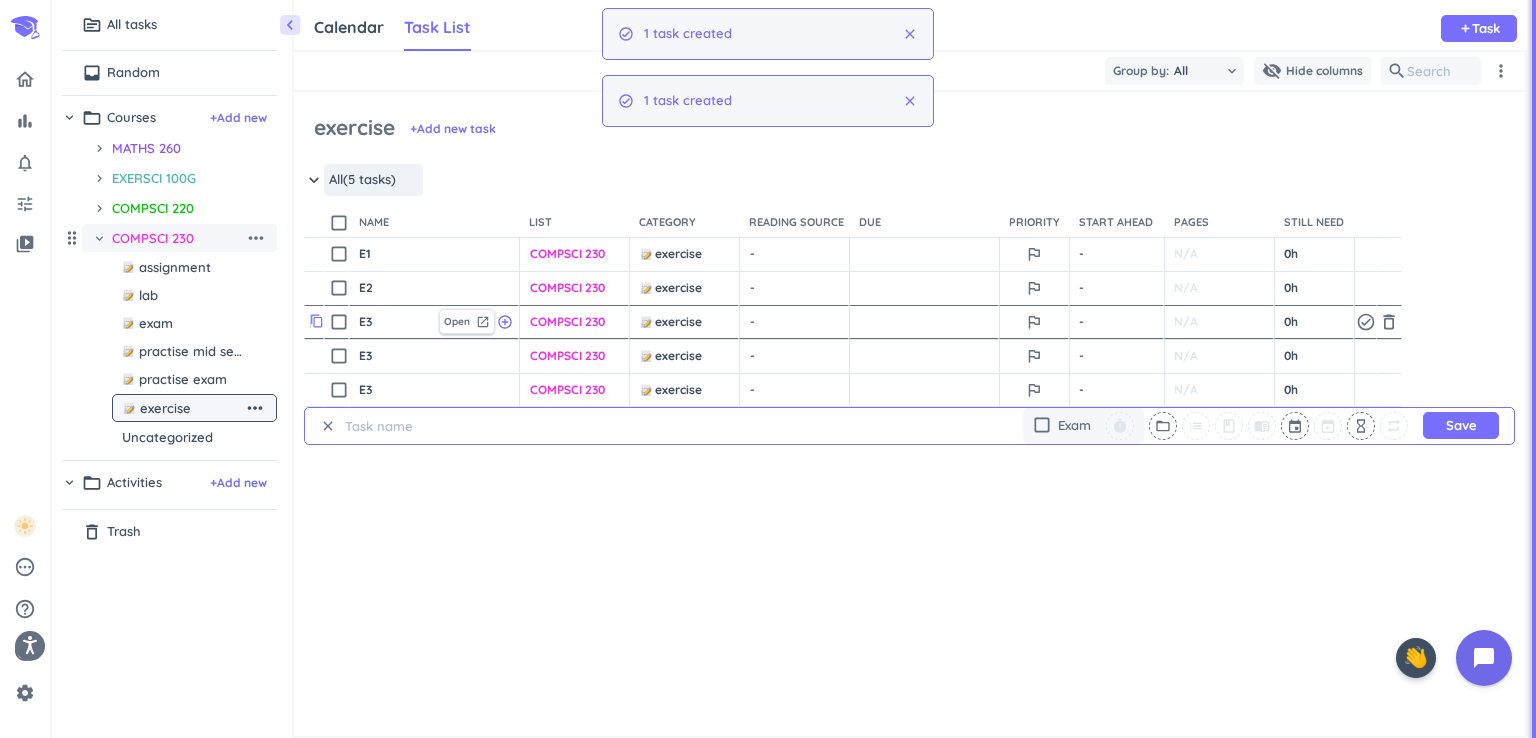 click on "content_copy" at bounding box center [317, 321] 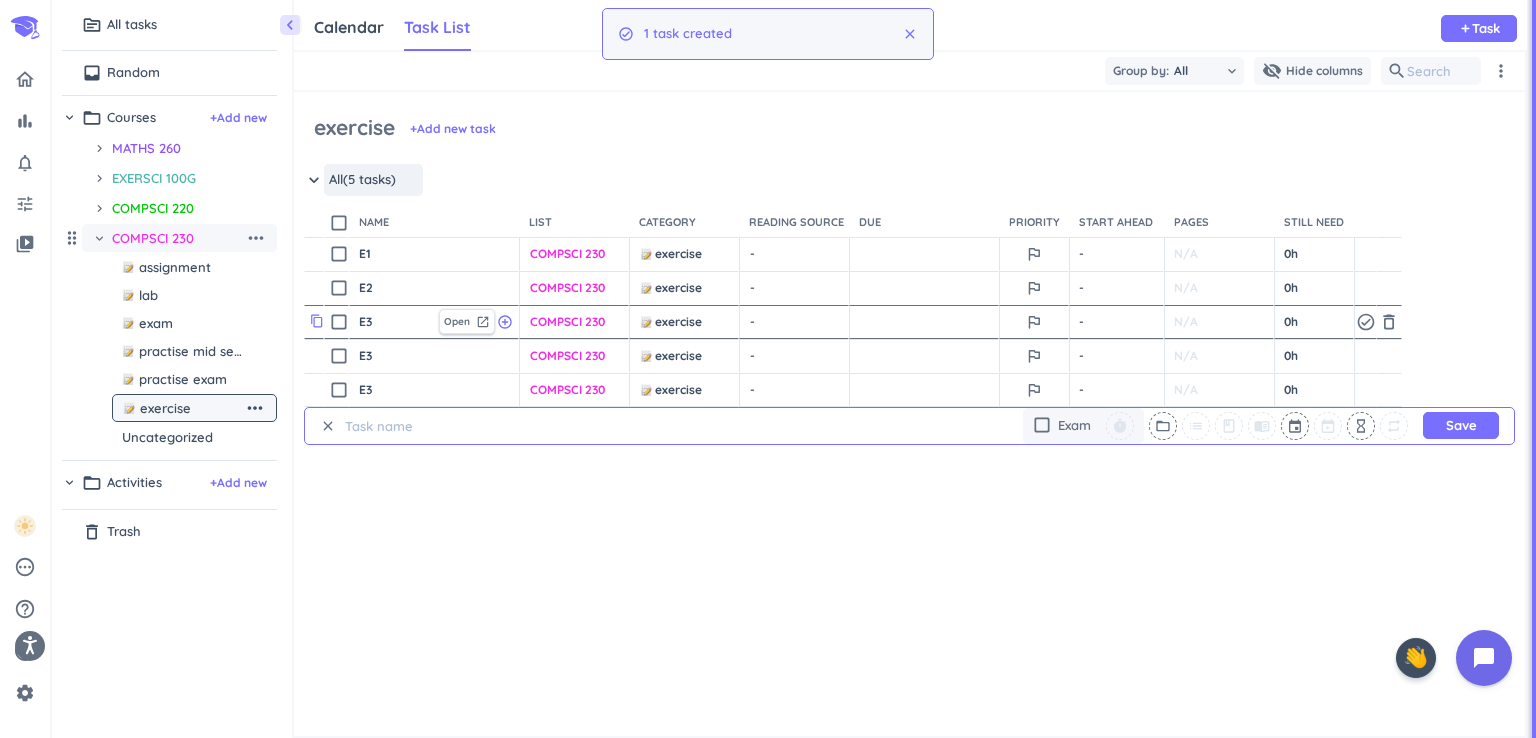 click on "content_copy" at bounding box center [317, 321] 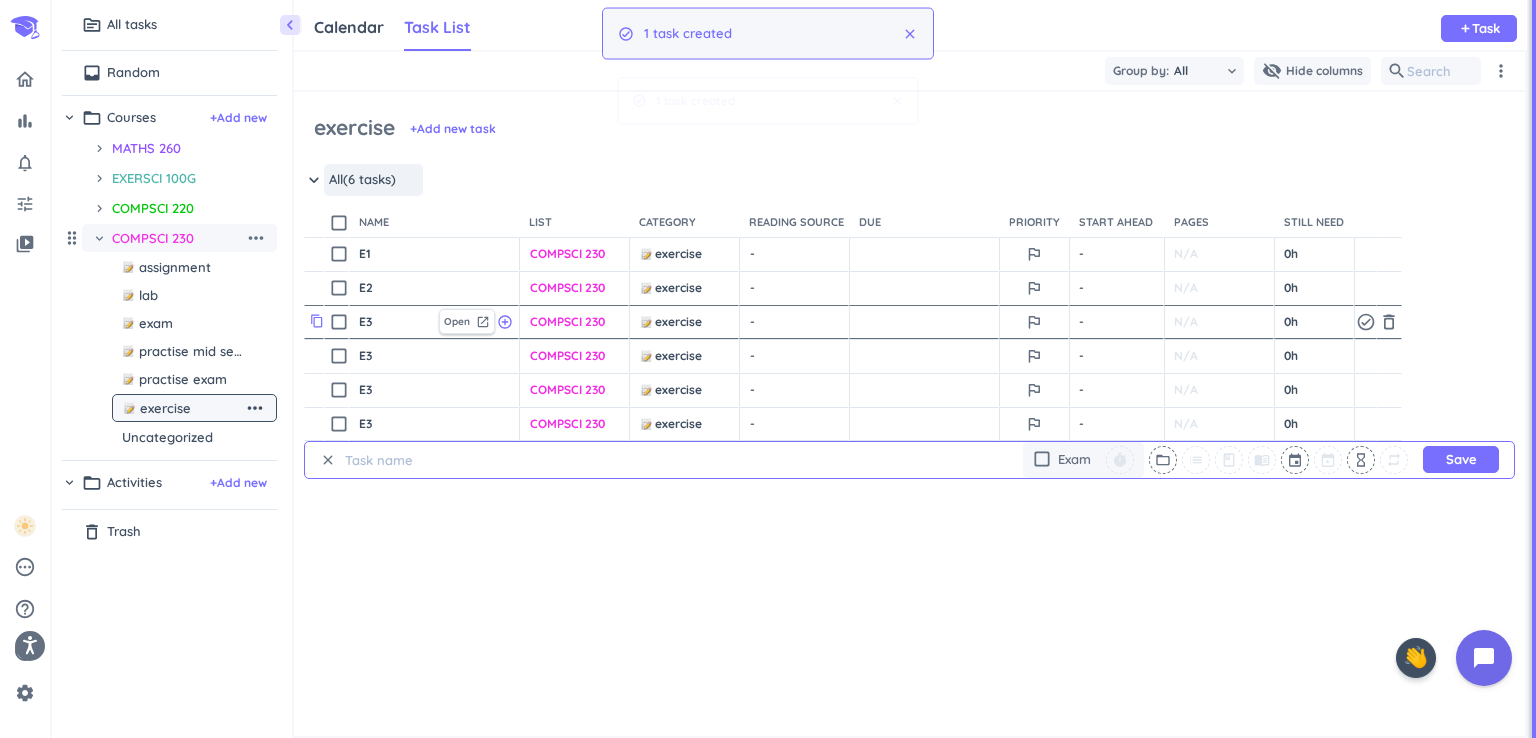 click on "content_copy" at bounding box center [317, 321] 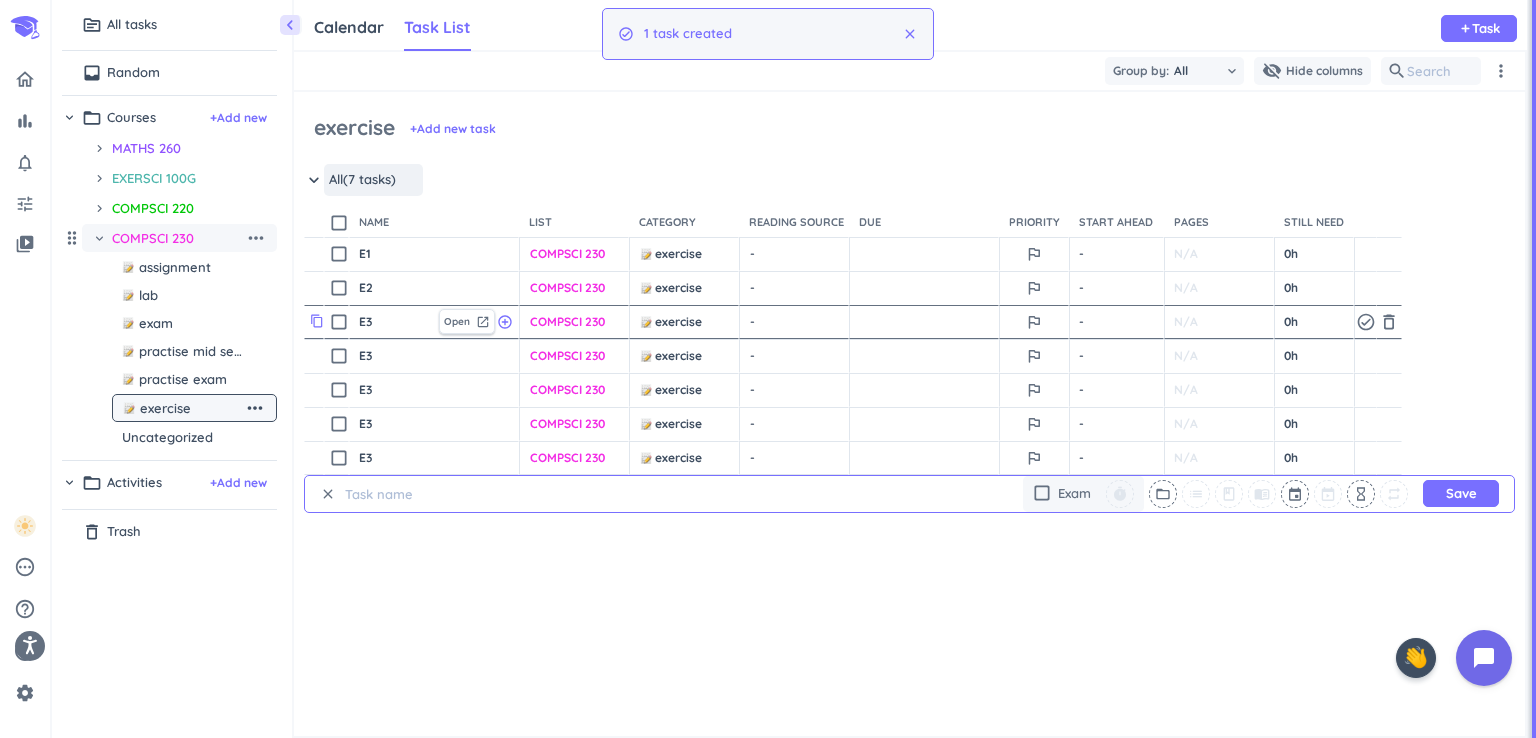 click on "content_copy" at bounding box center [317, 321] 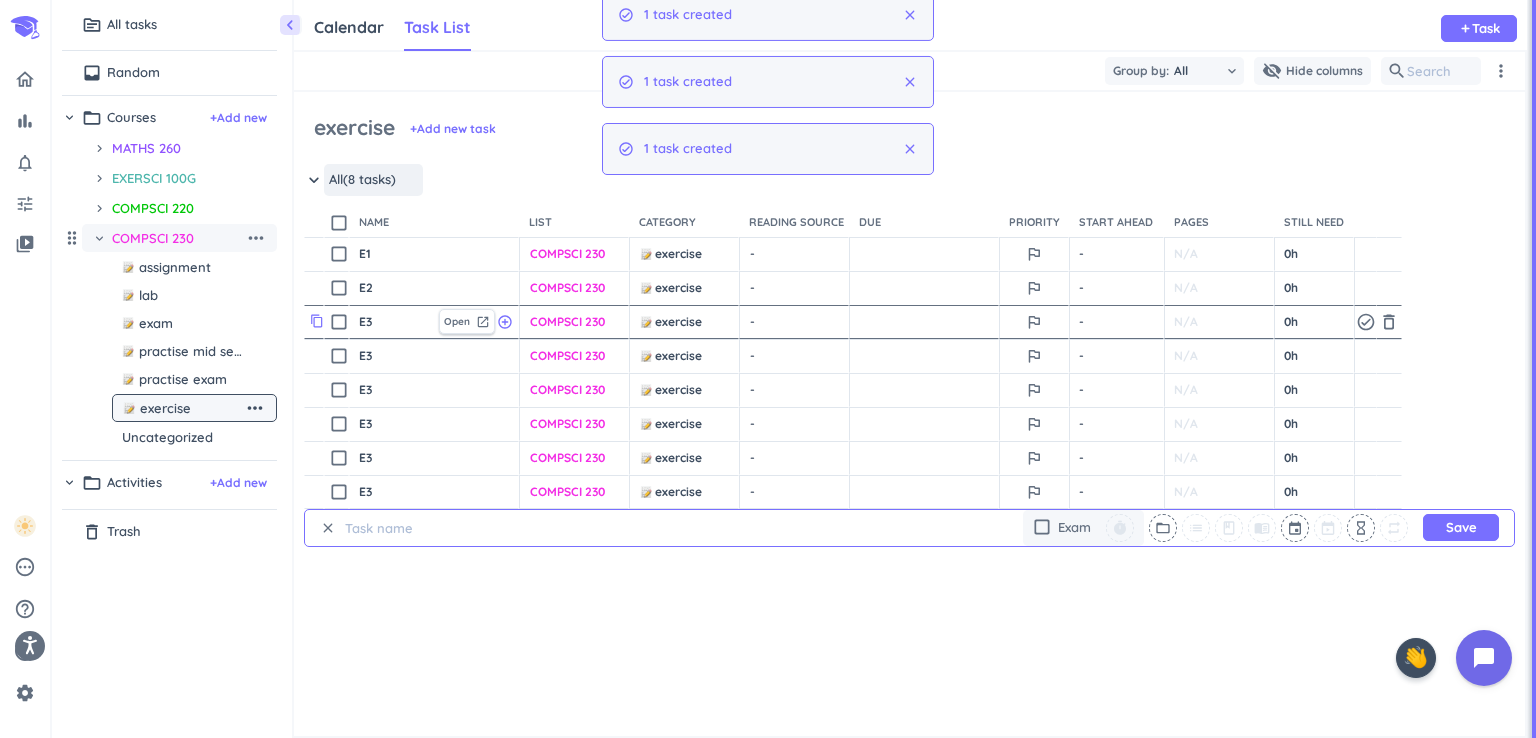 click on "content_copy" at bounding box center [317, 321] 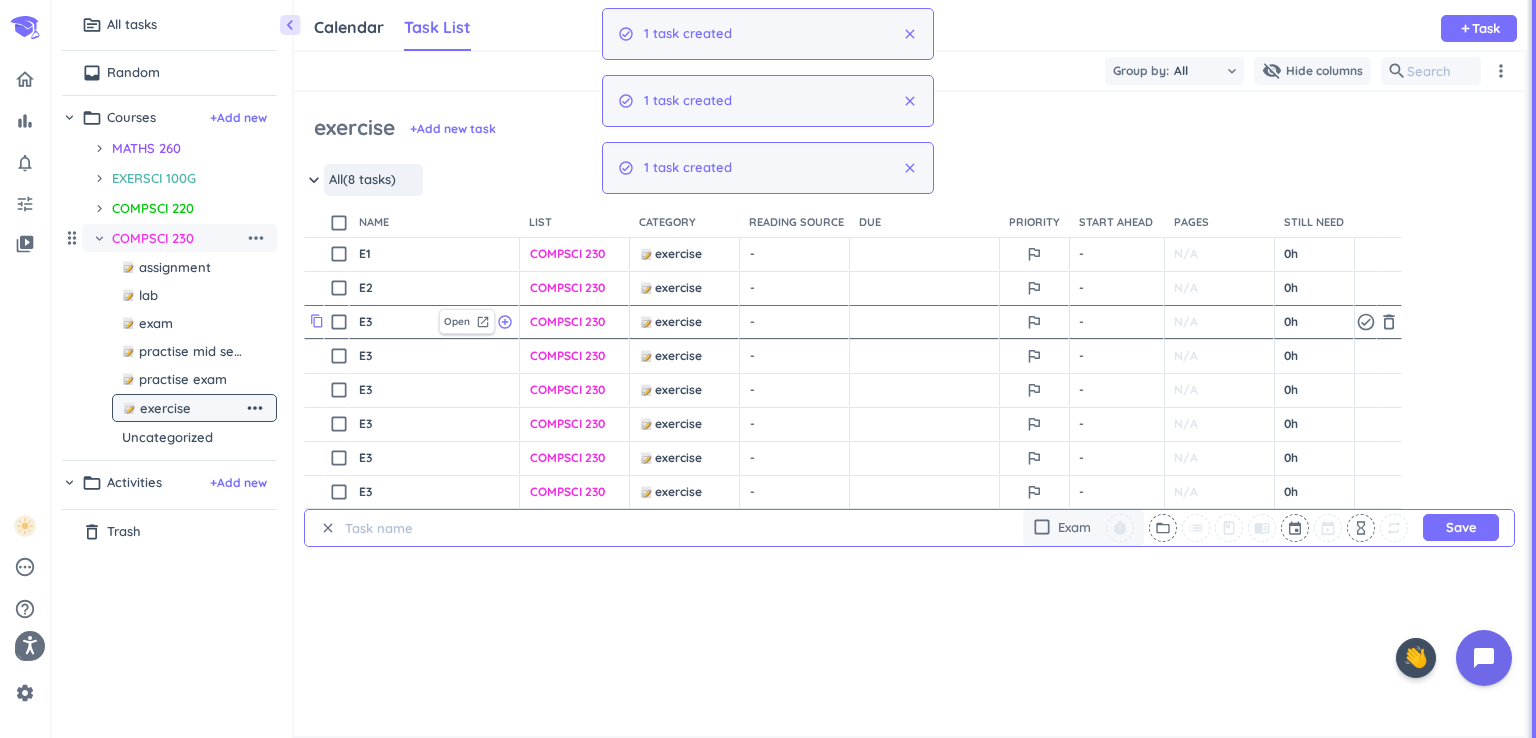 click on "content_copy" at bounding box center [317, 321] 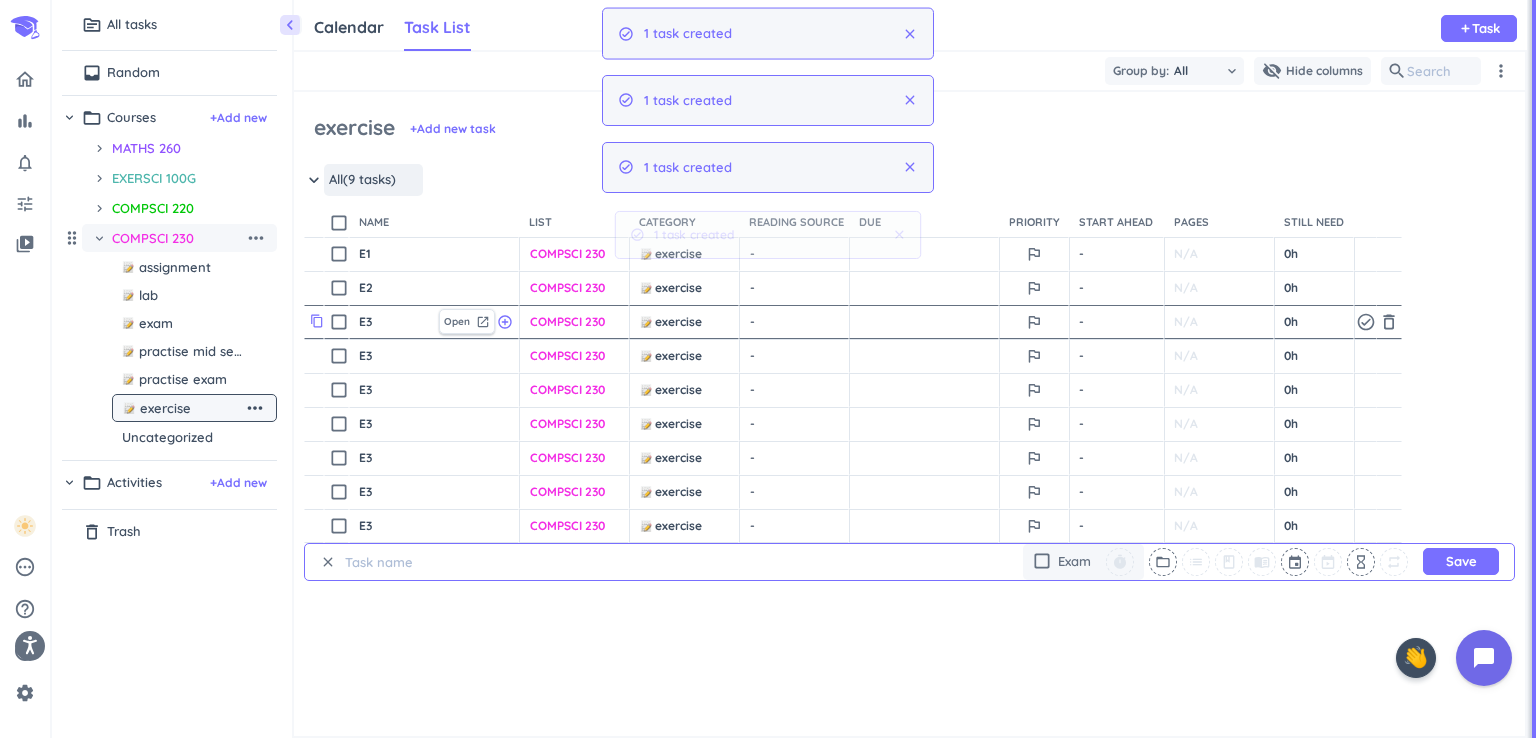 click on "content_copy" at bounding box center [317, 321] 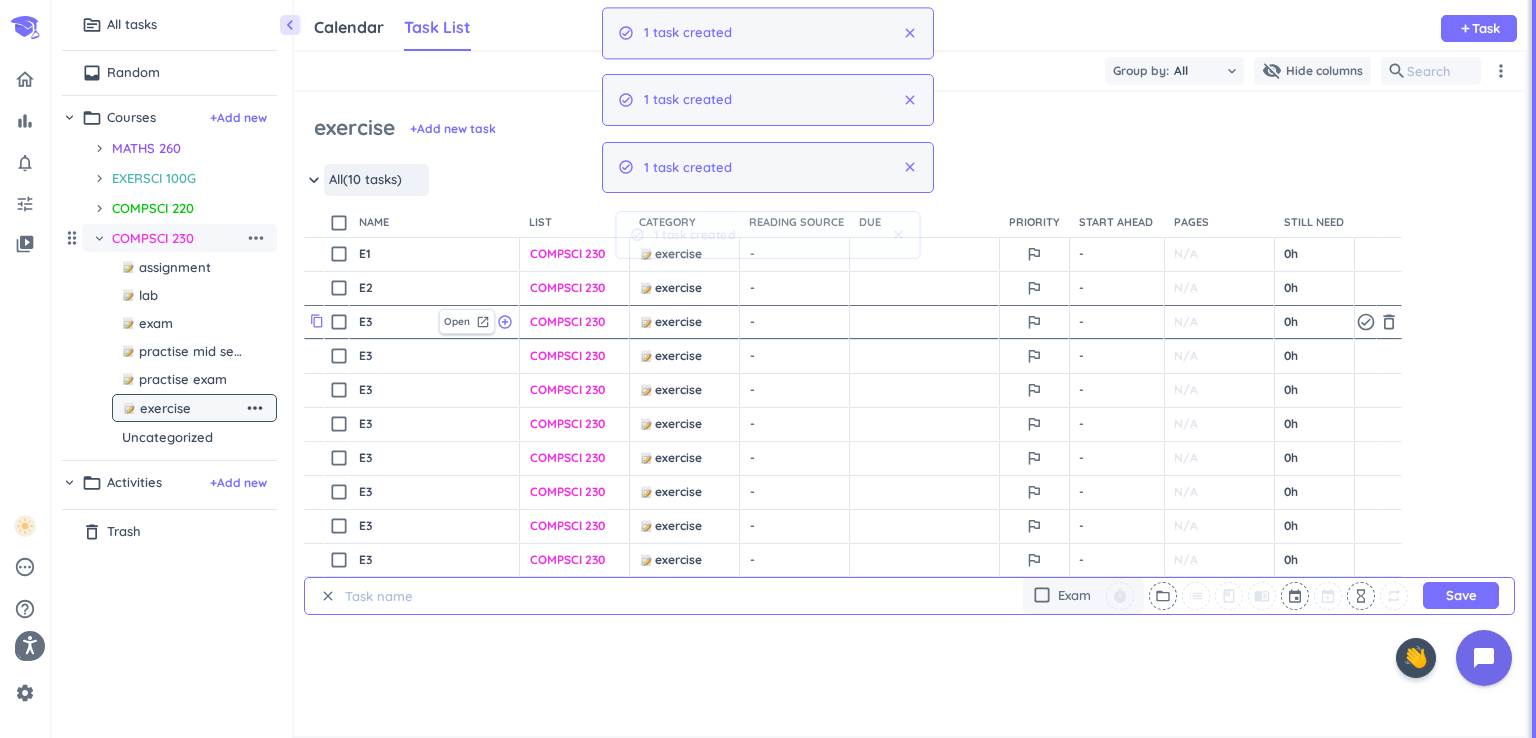 click on "content_copy" at bounding box center [317, 321] 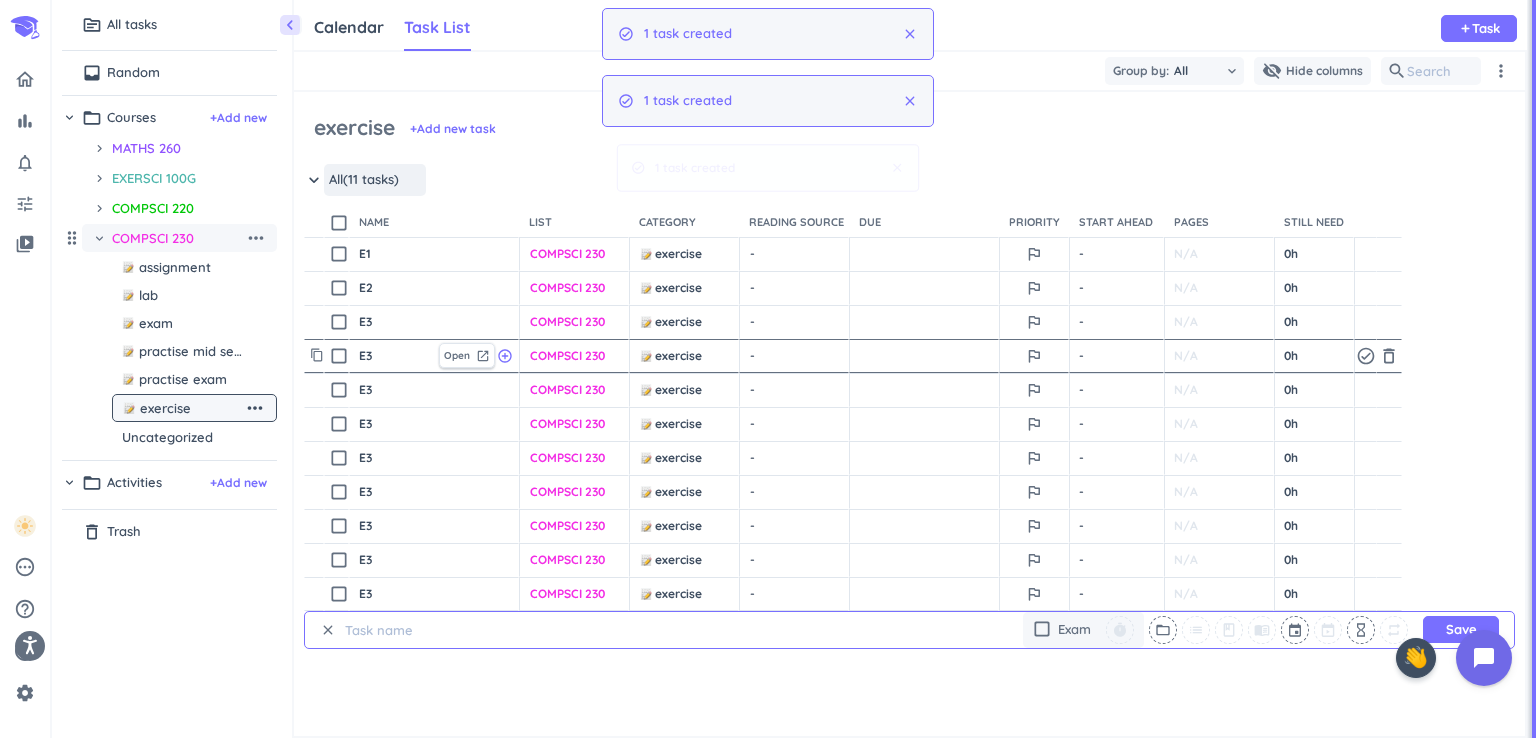 click on "E3" at bounding box center [394, 356] 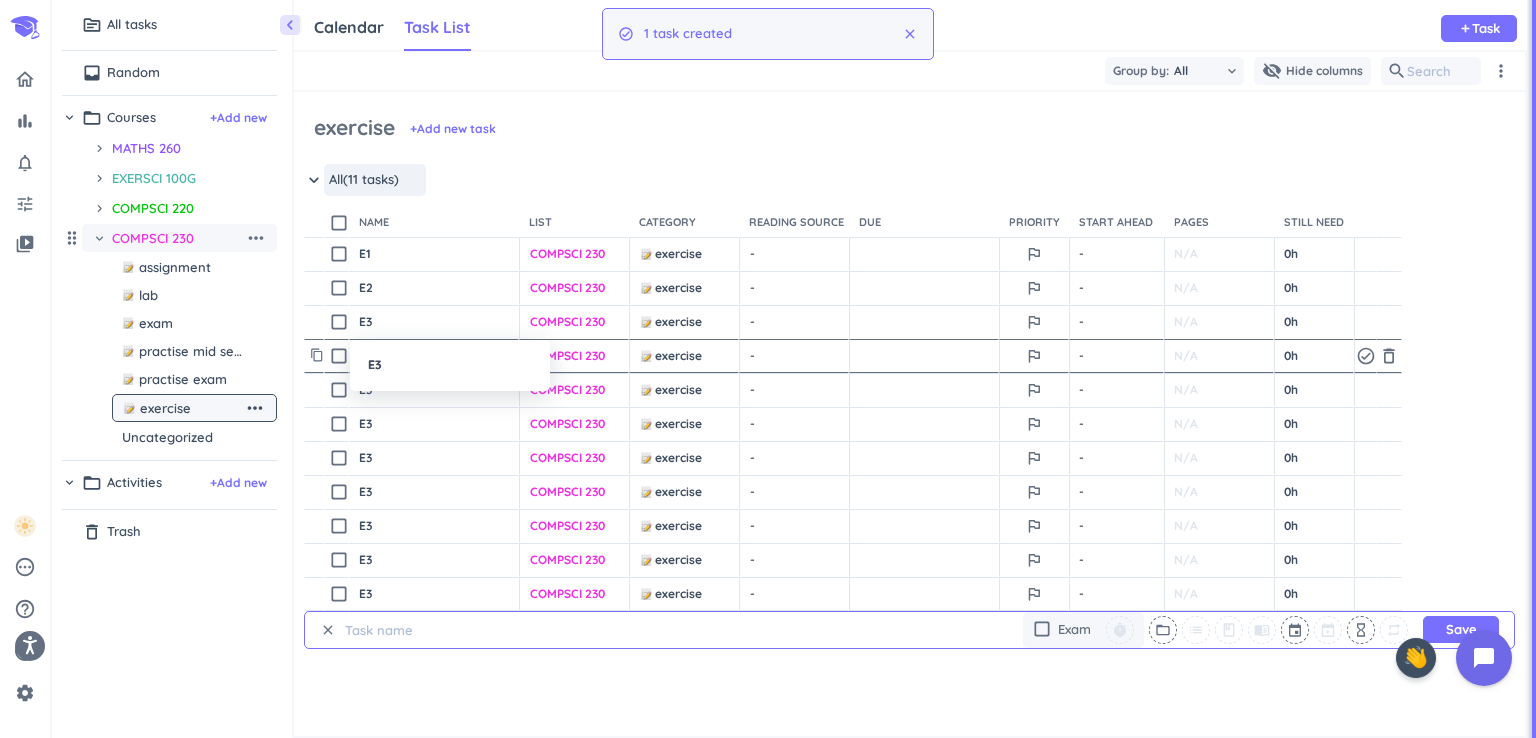 type on "x" 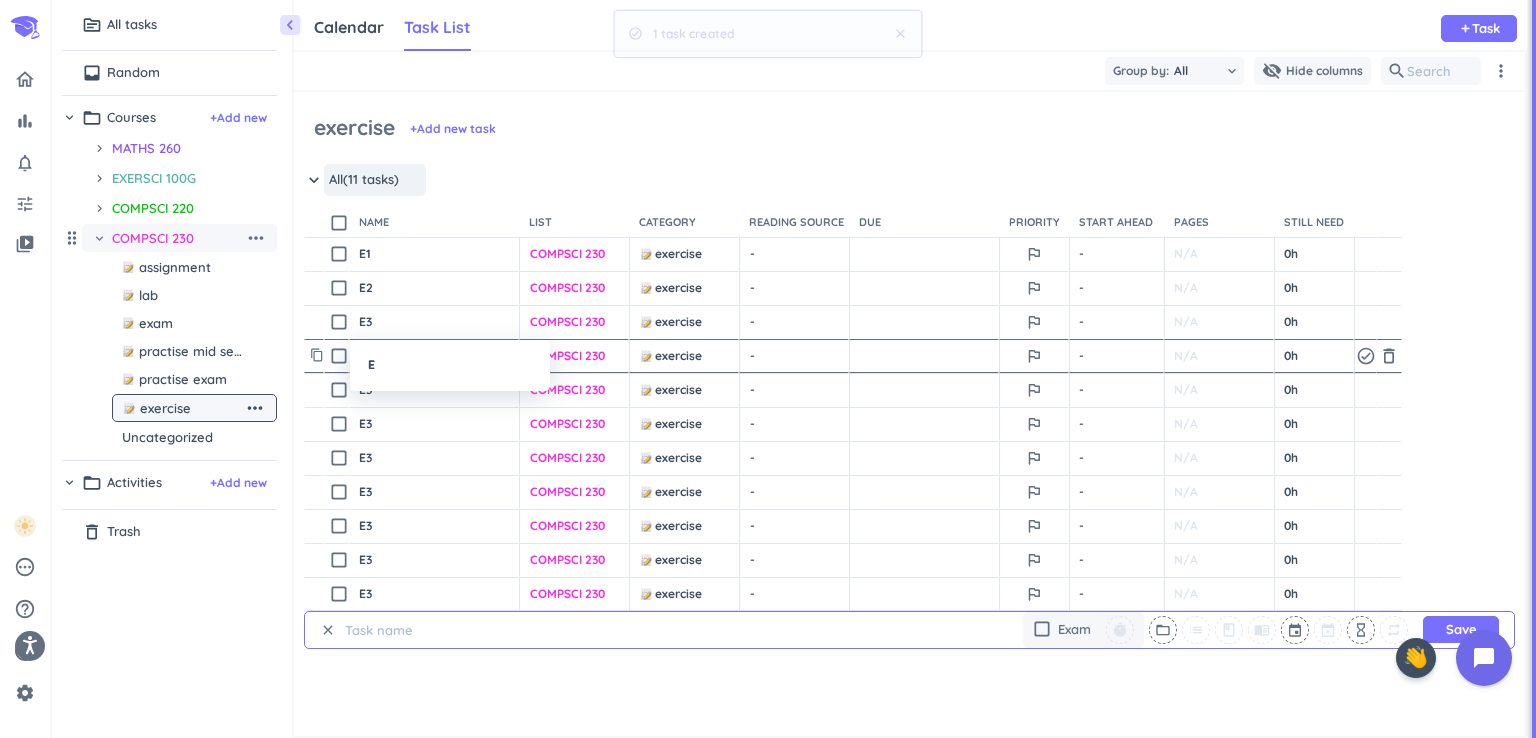 type on "x" 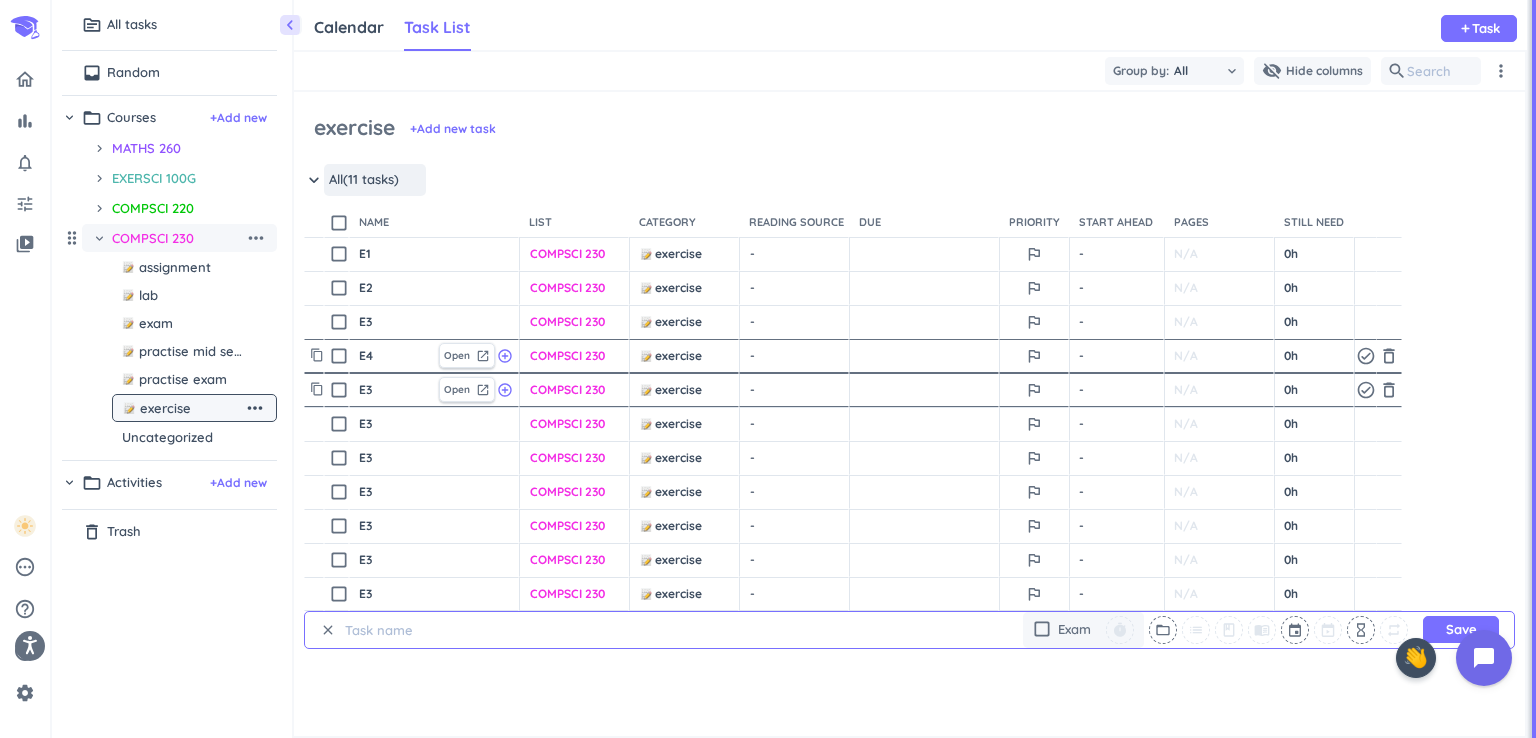 click on "E3" at bounding box center (394, 390) 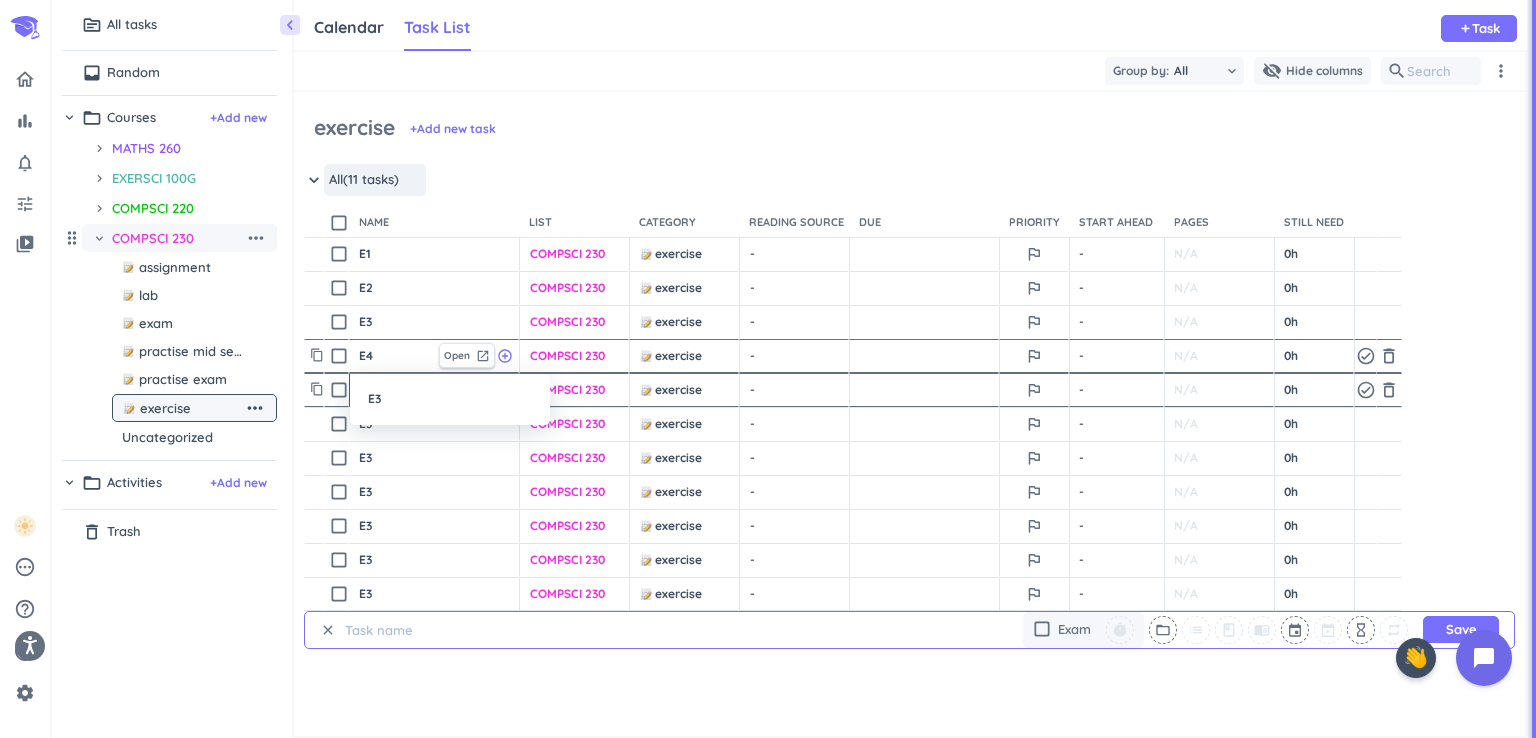 click on "E3" at bounding box center (450, 399) 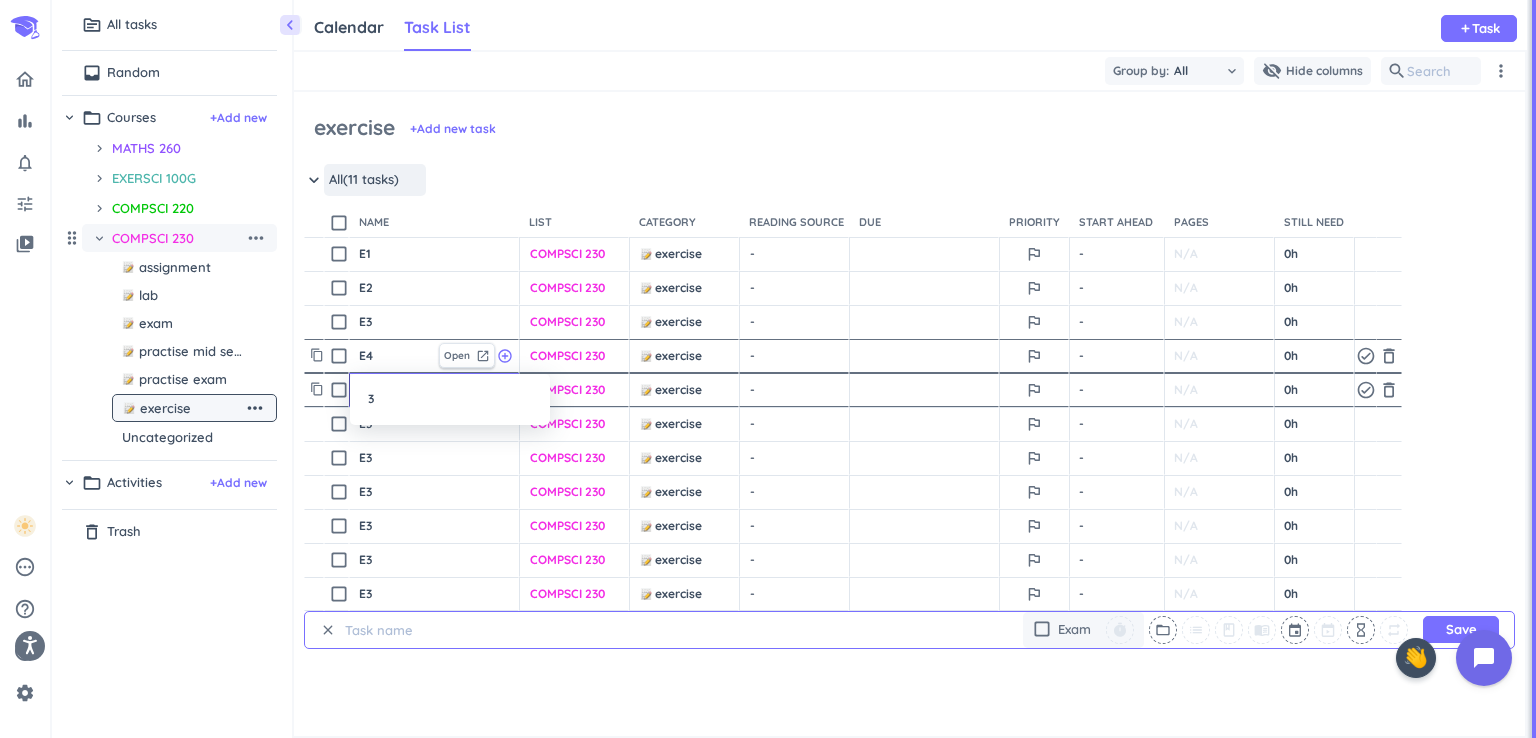 type on "x" 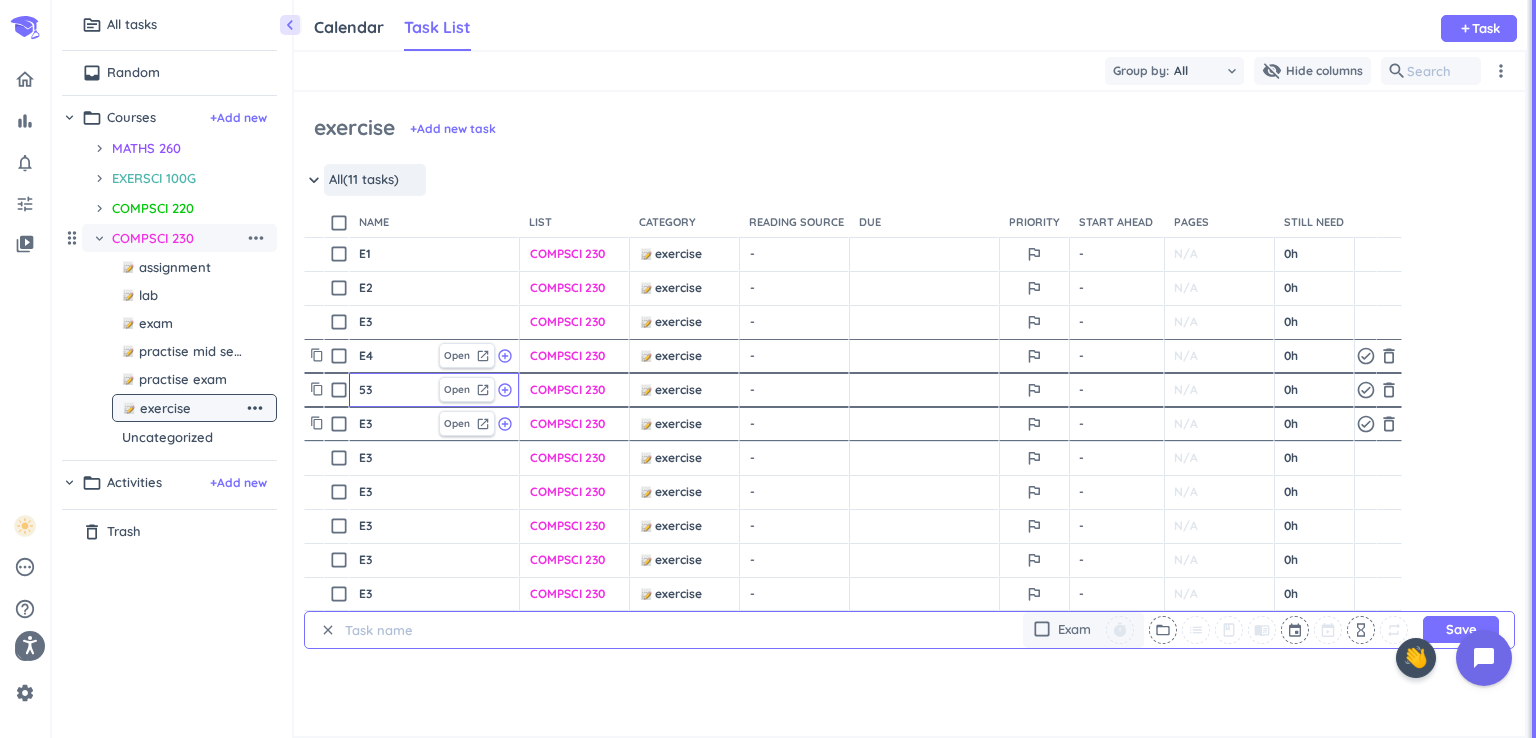 click on "E3" at bounding box center (394, 424) 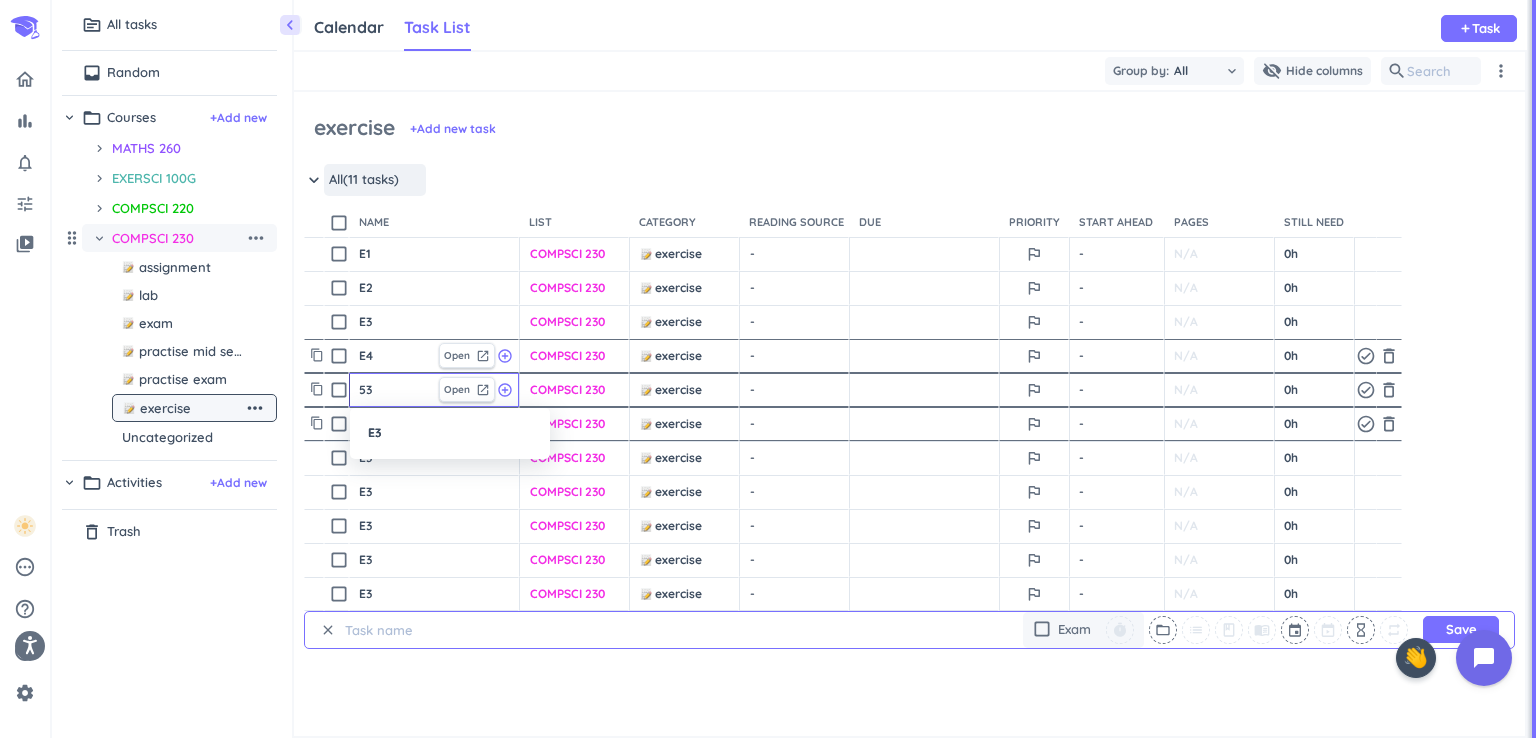 type on "x" 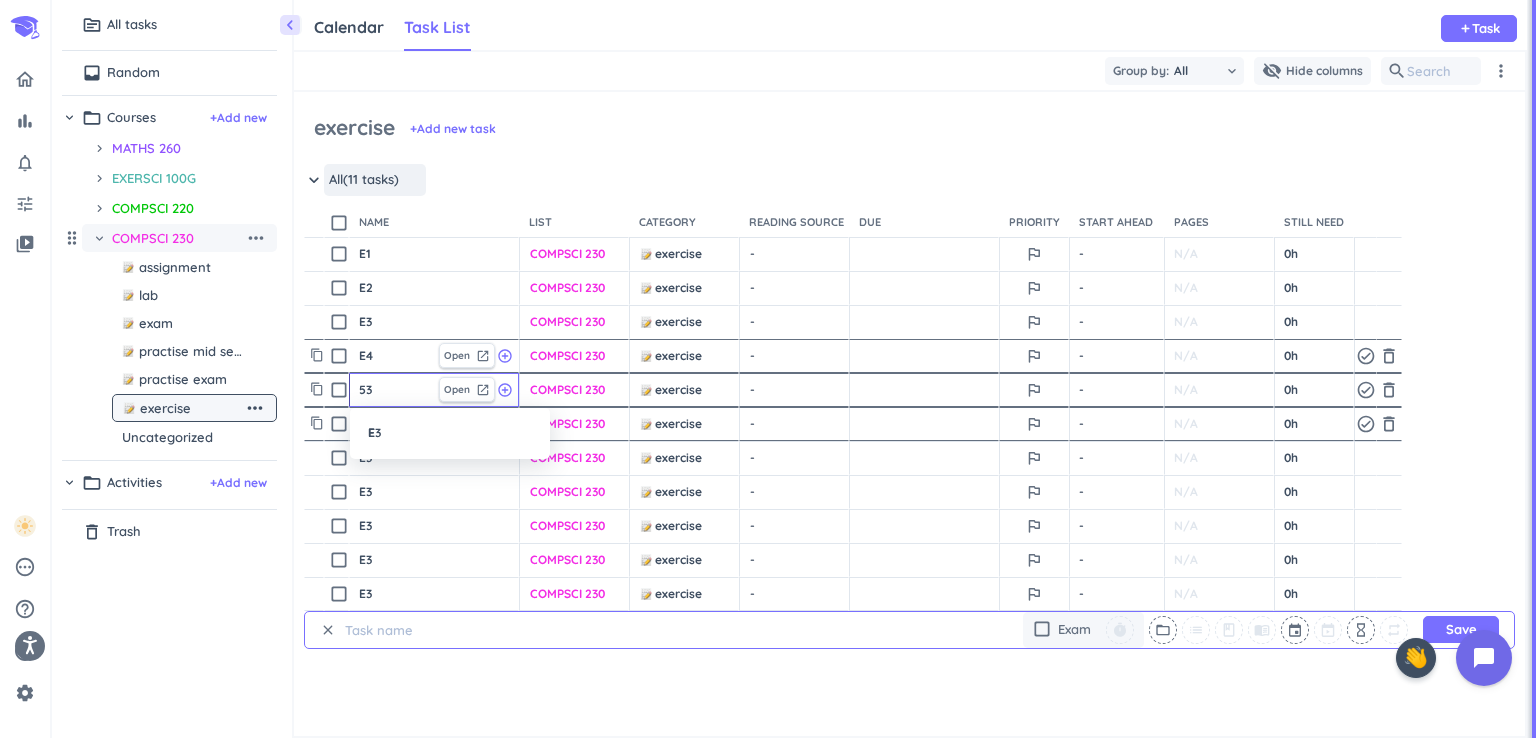 type on "x" 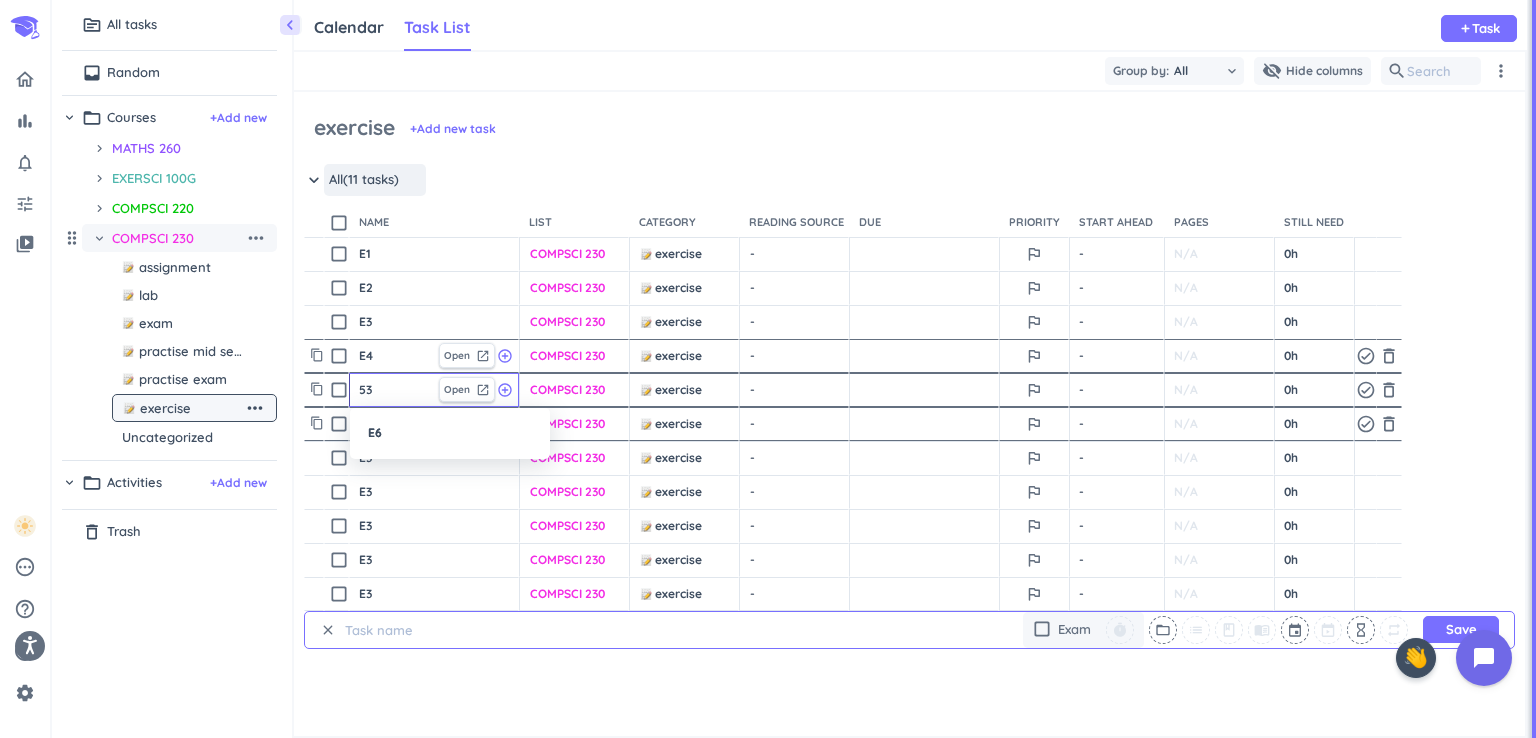 type on "E6" 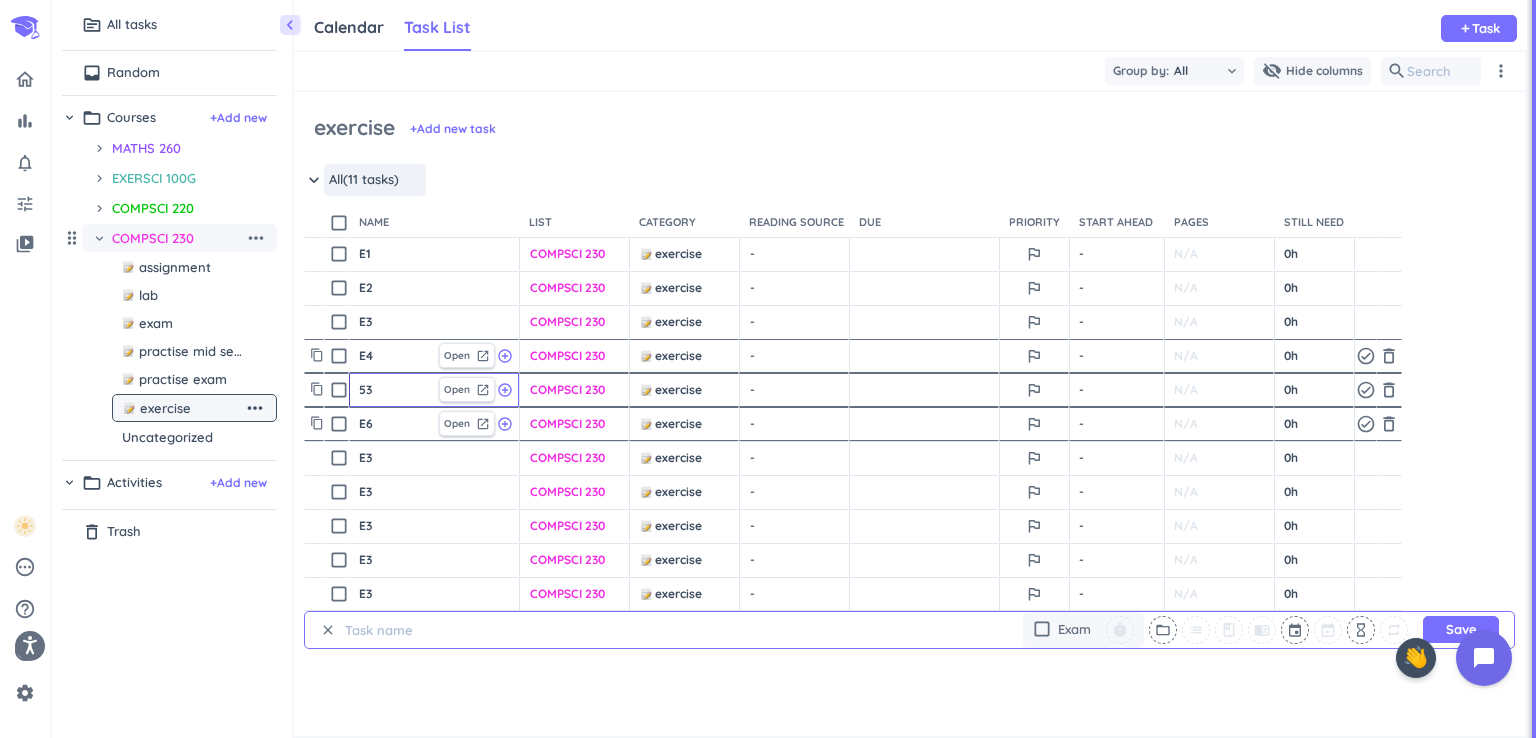 click on "53" at bounding box center [394, 390] 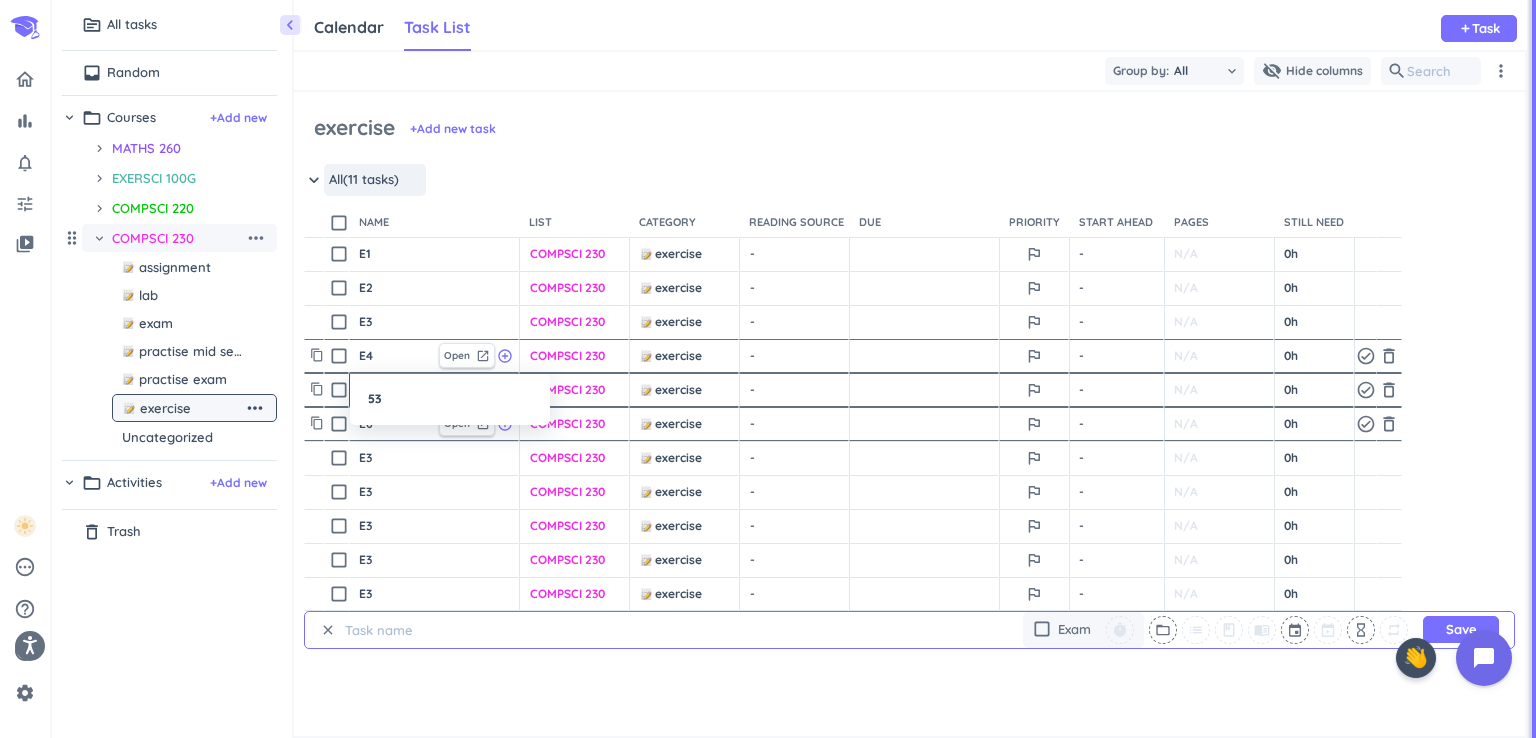 type on "x" 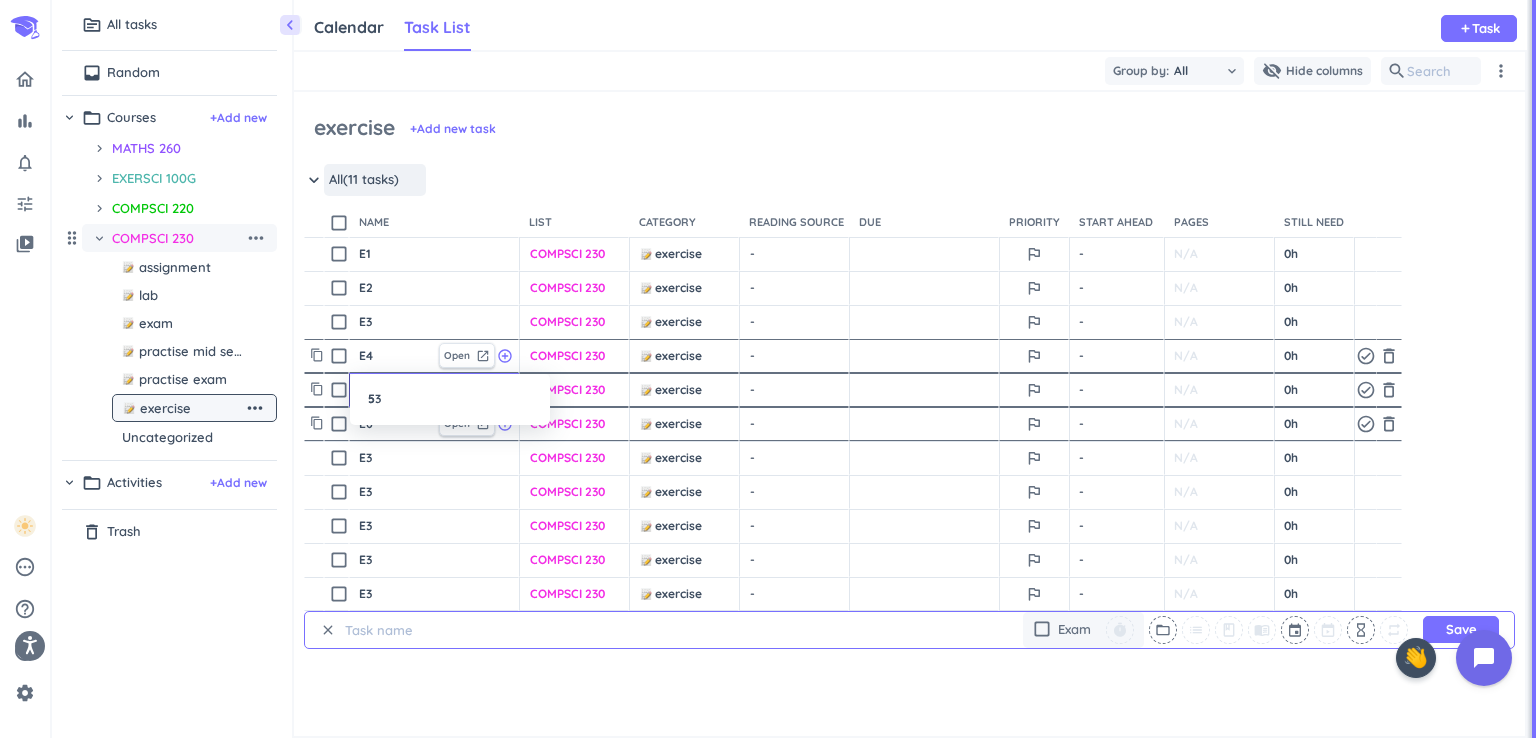 type on "x" 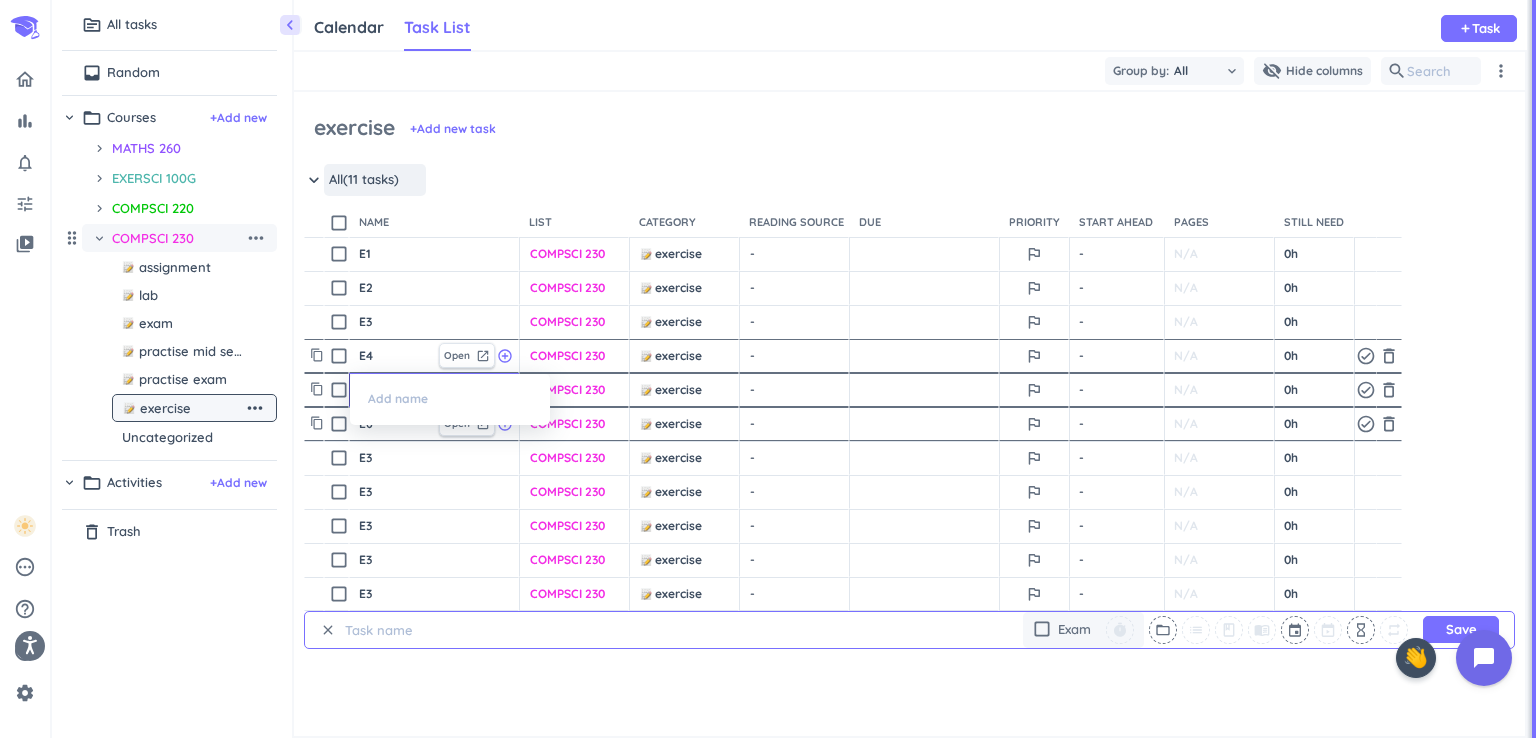 type on "x" 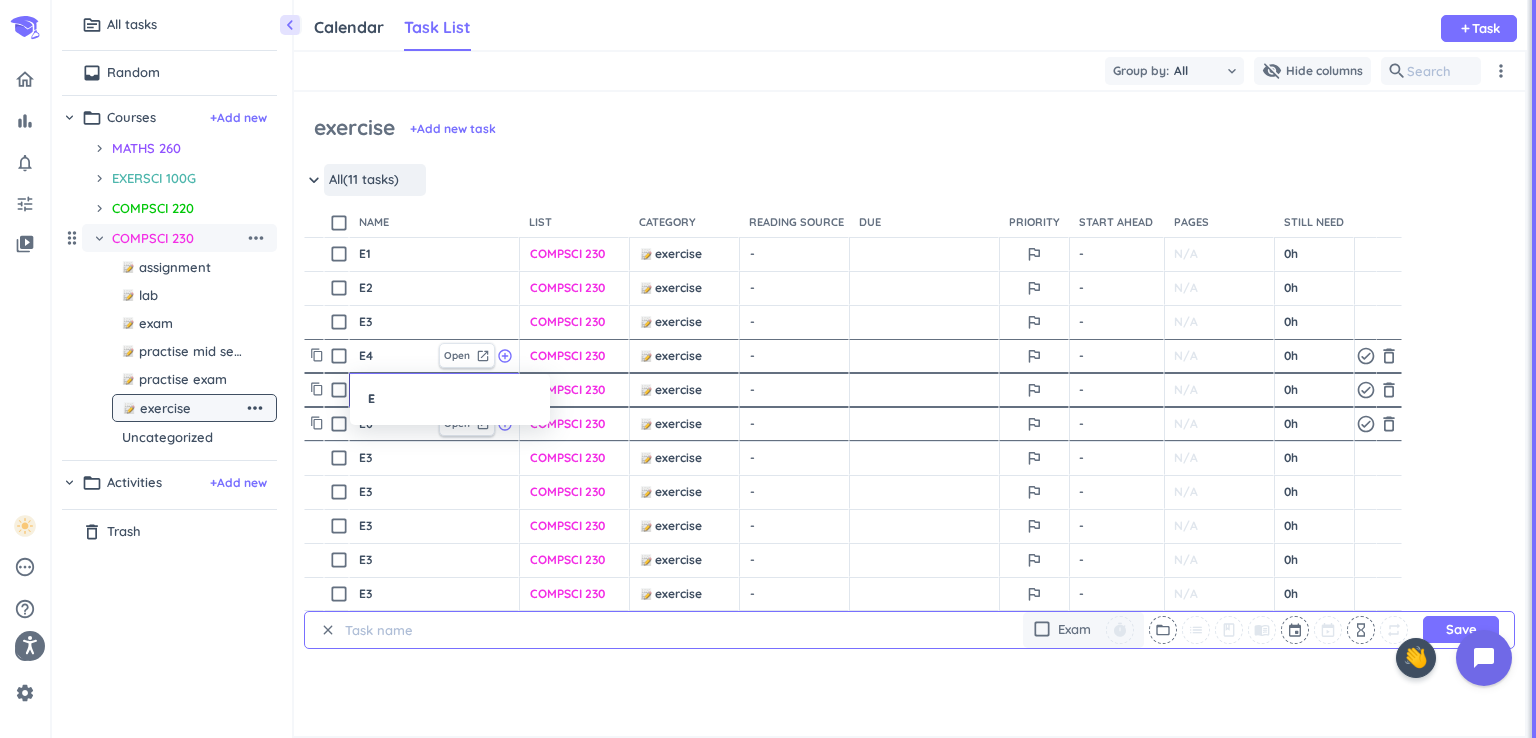 type on "E5" 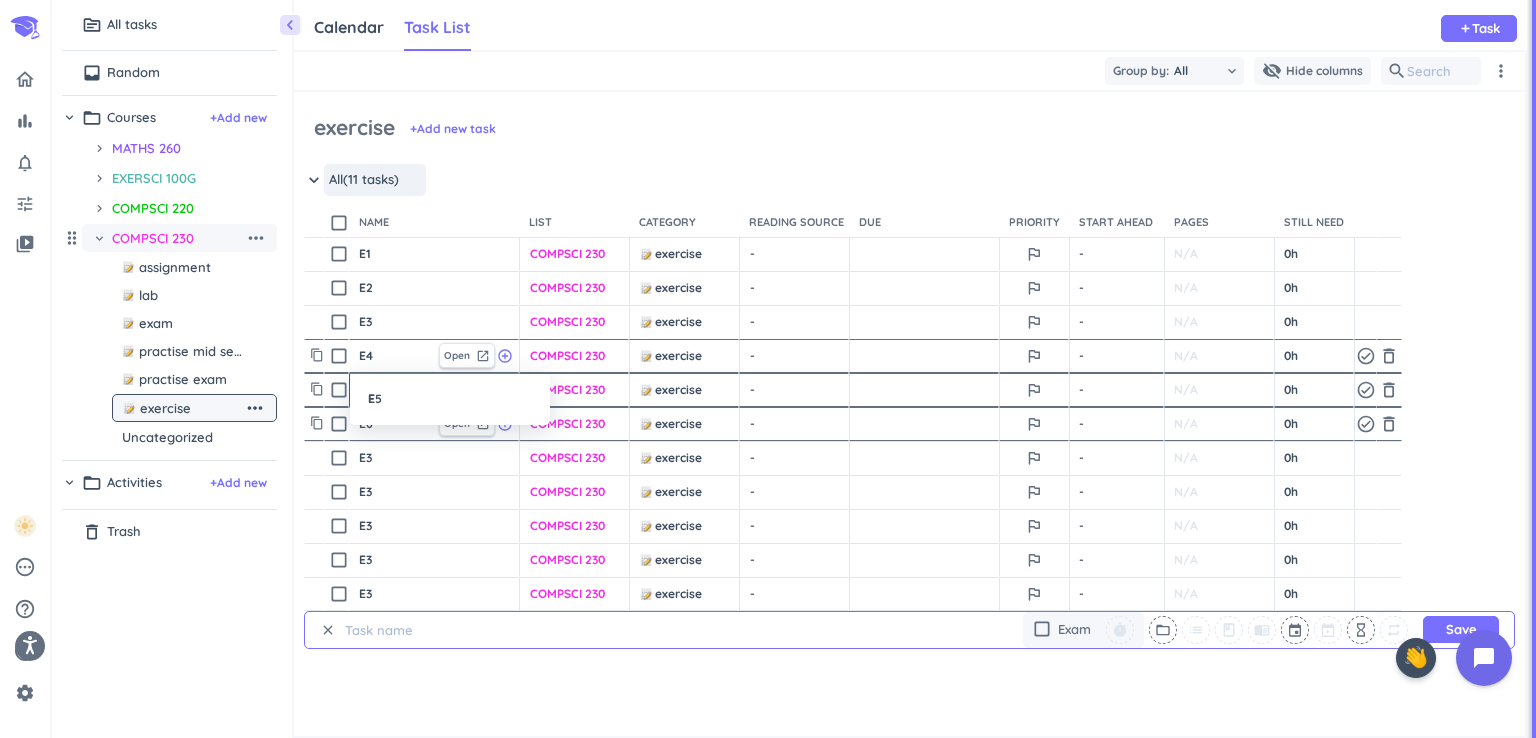 type on "x" 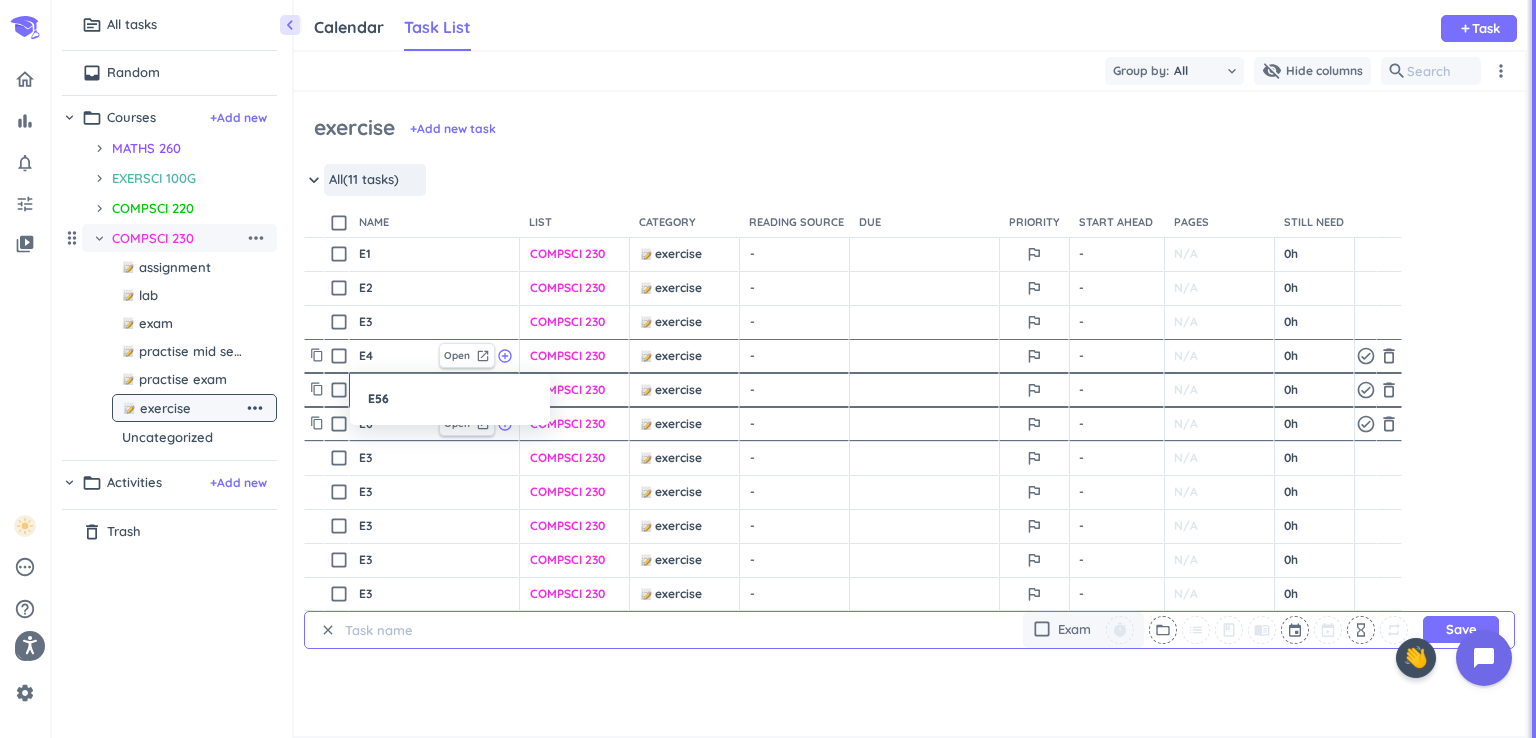 type on "x" 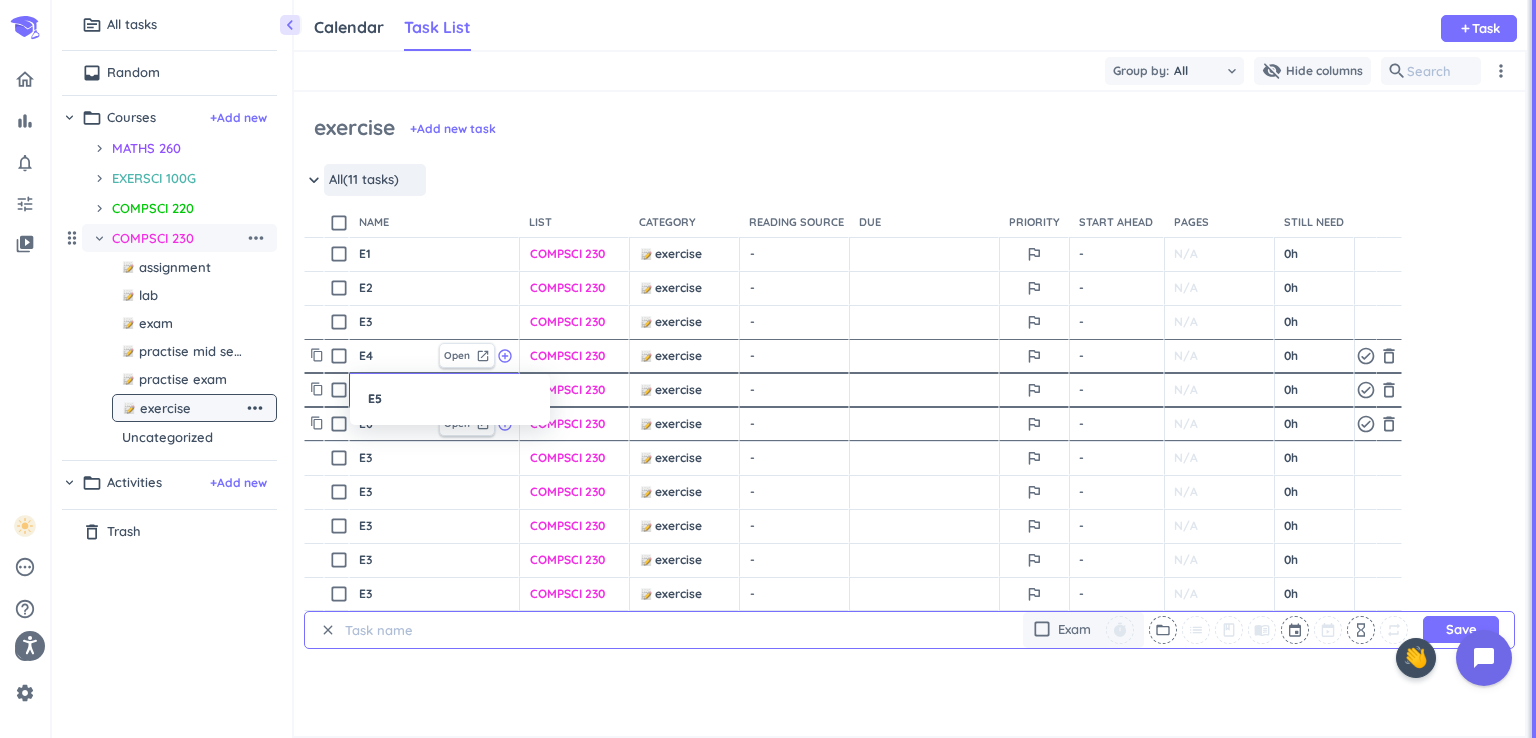 type on "E5" 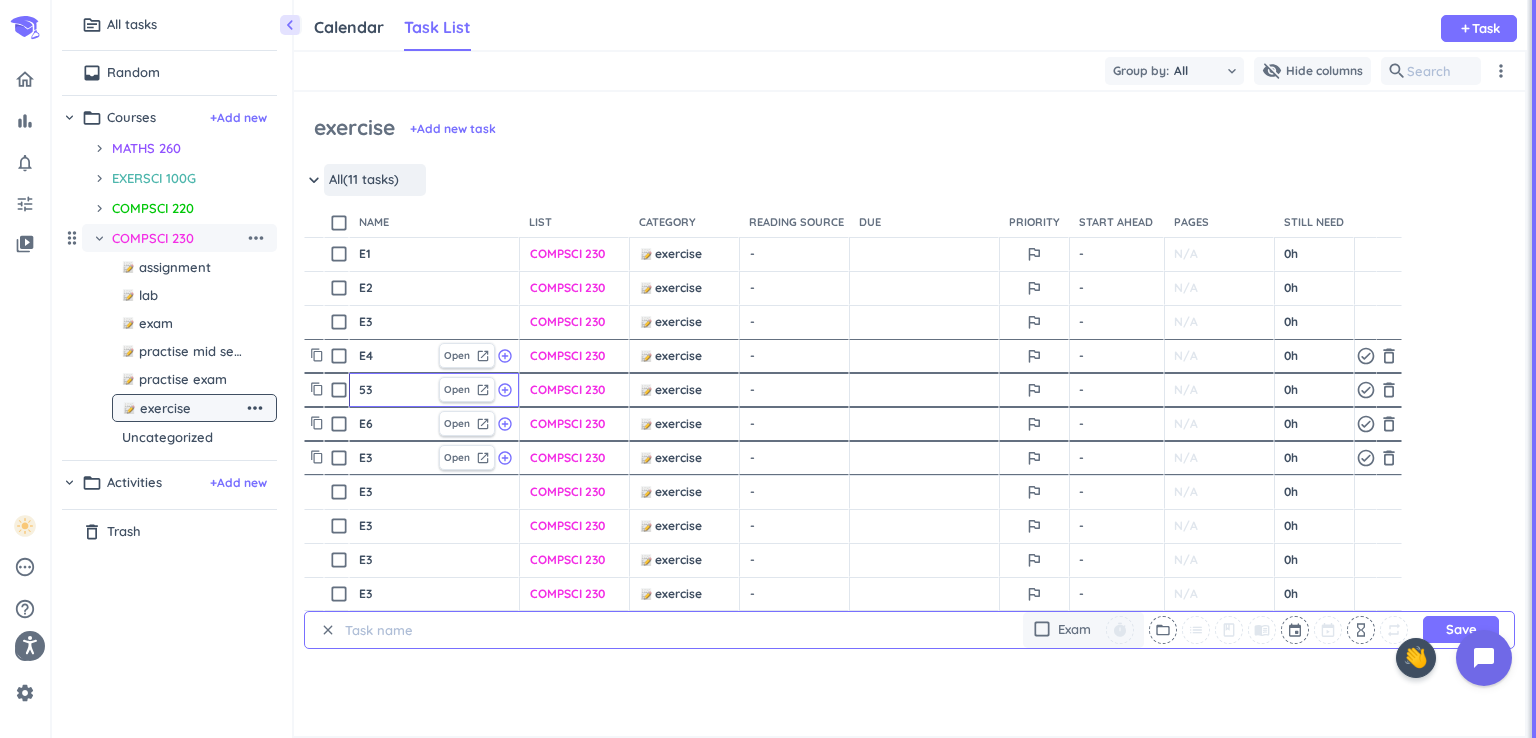 click on "E3" at bounding box center (394, 458) 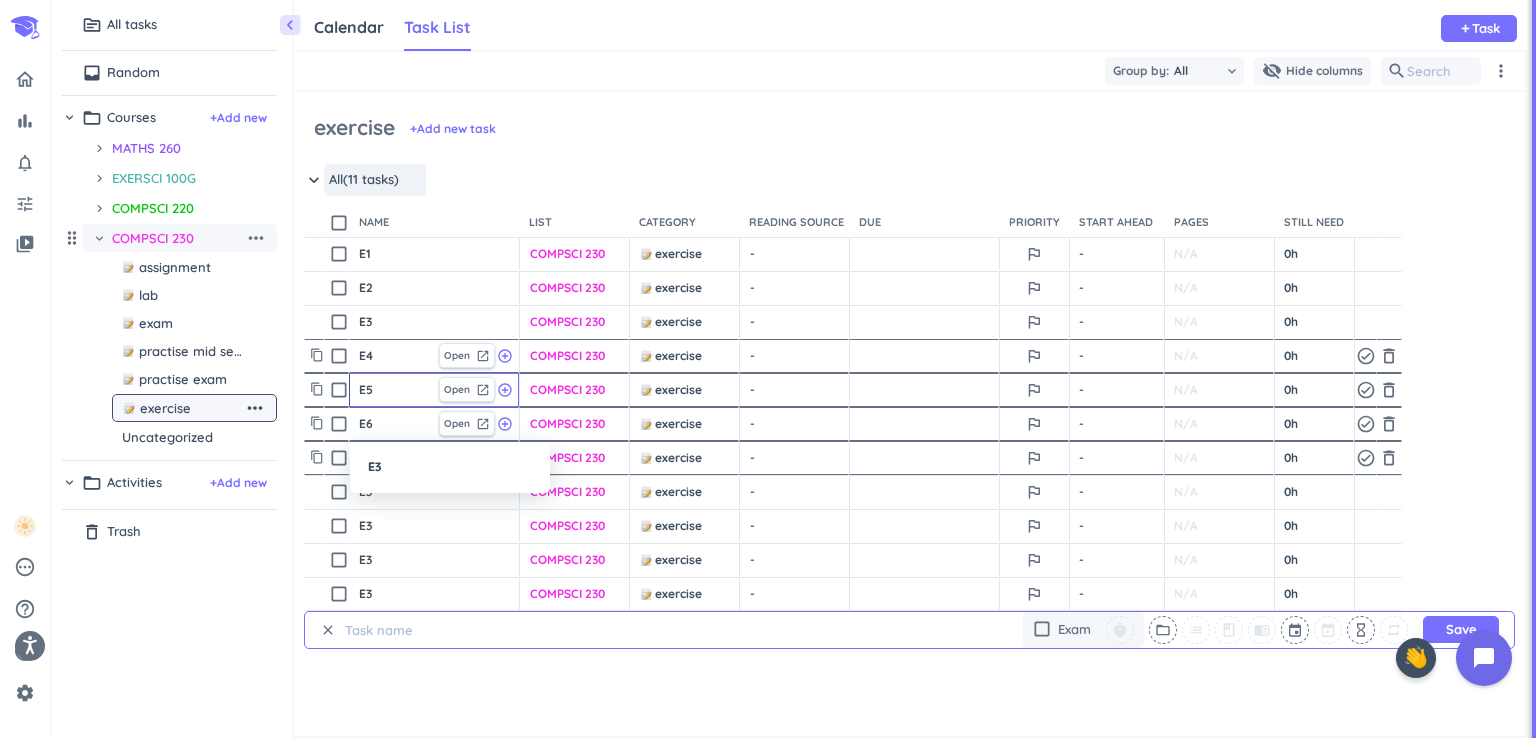 type on "x" 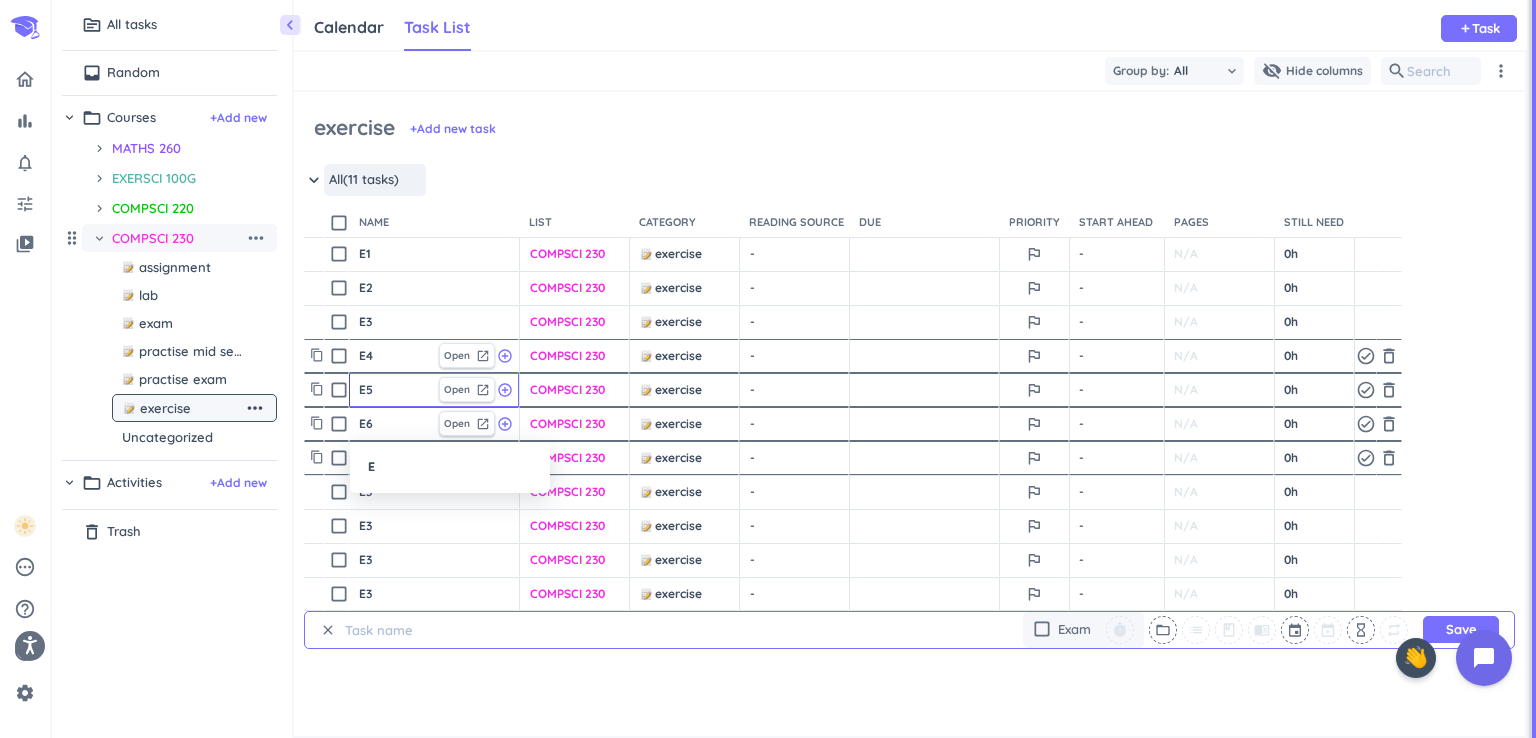 type on "x" 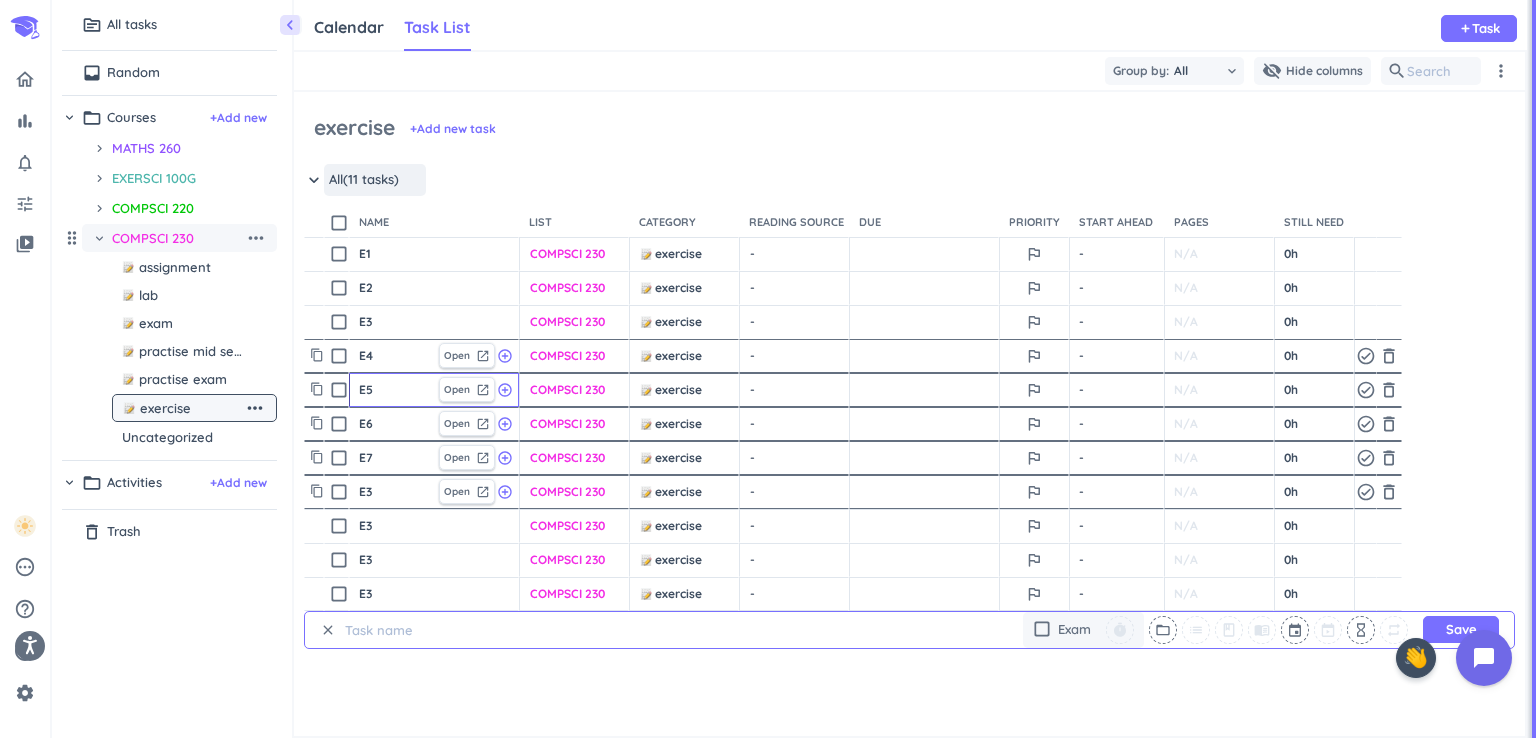 click on "E3" at bounding box center [394, 492] 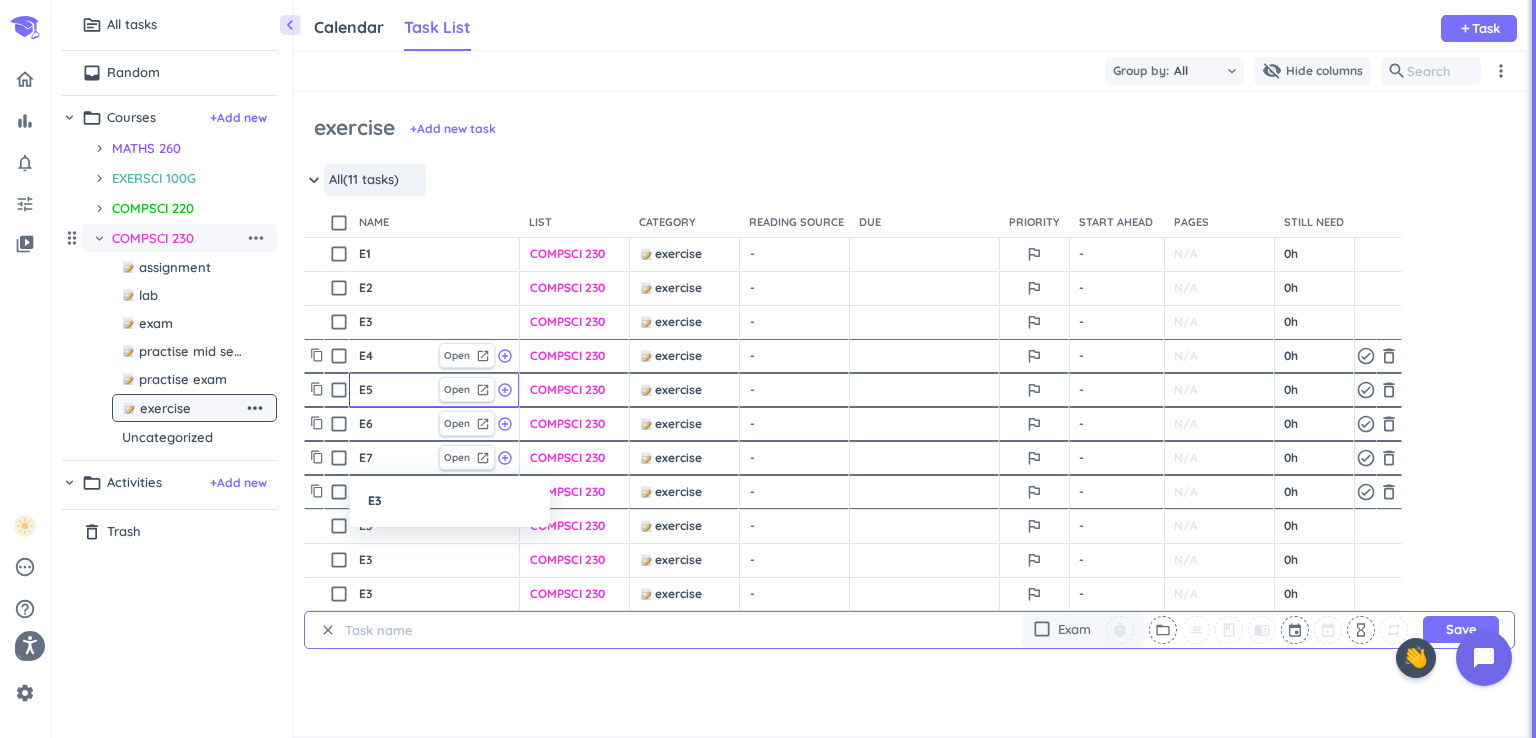 type on "x" 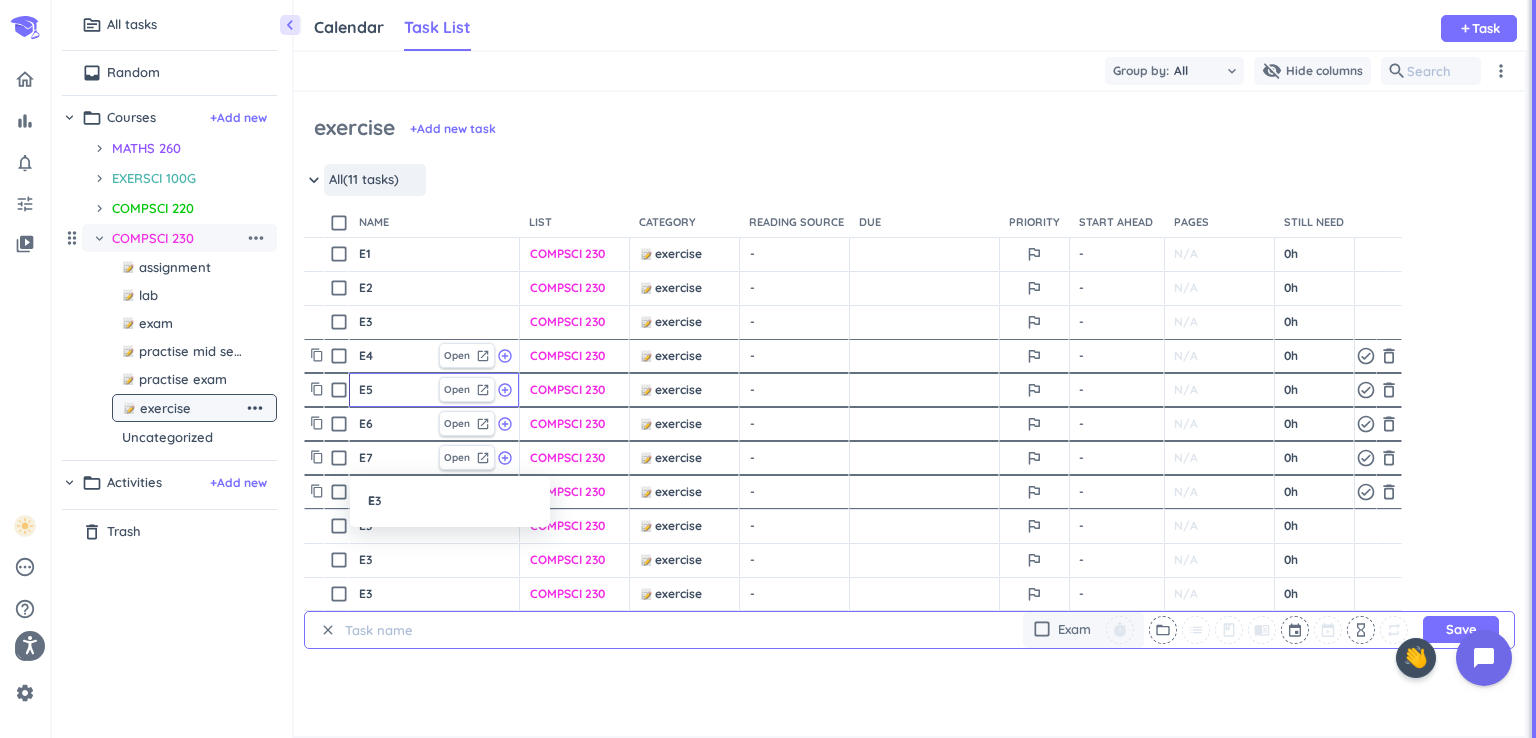 type on "x" 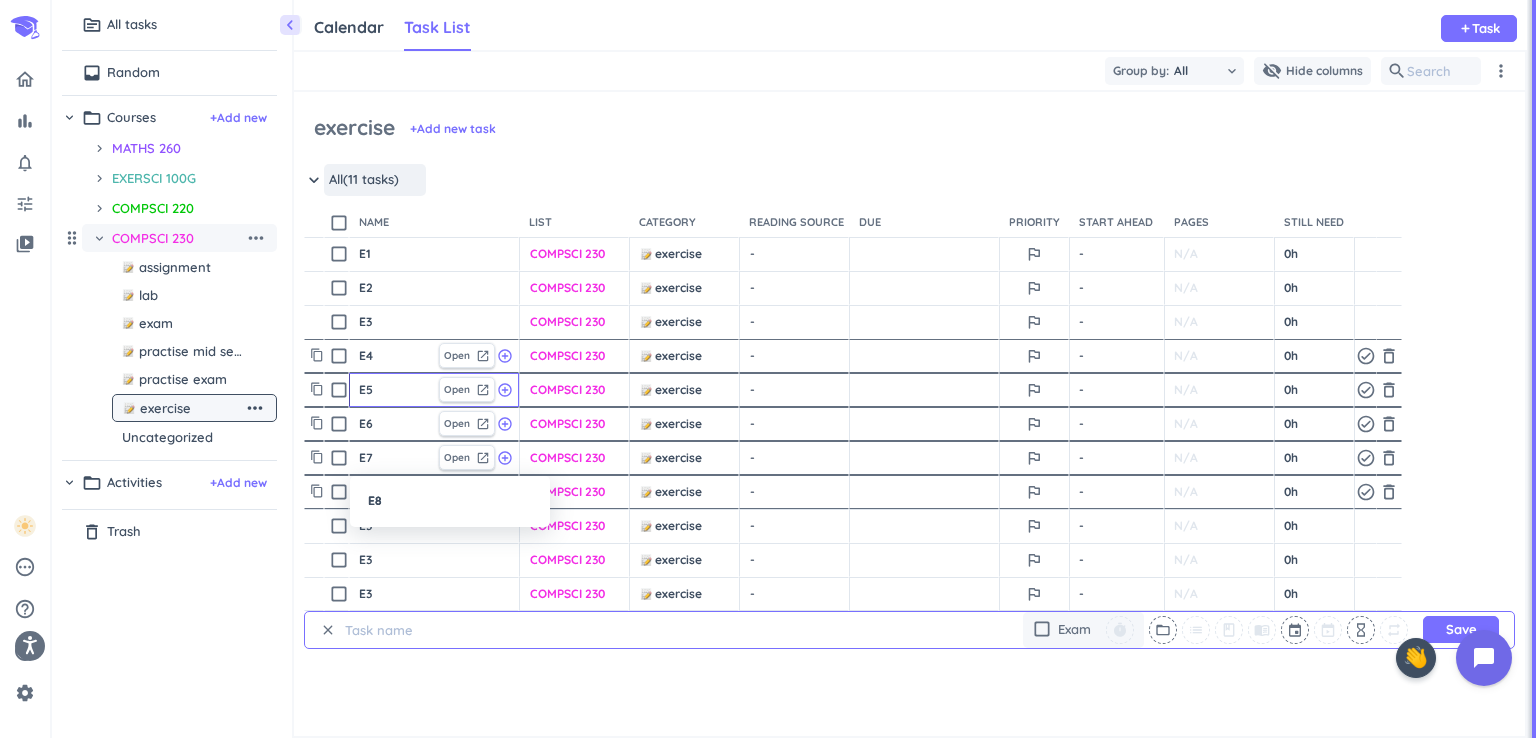 type on "E8" 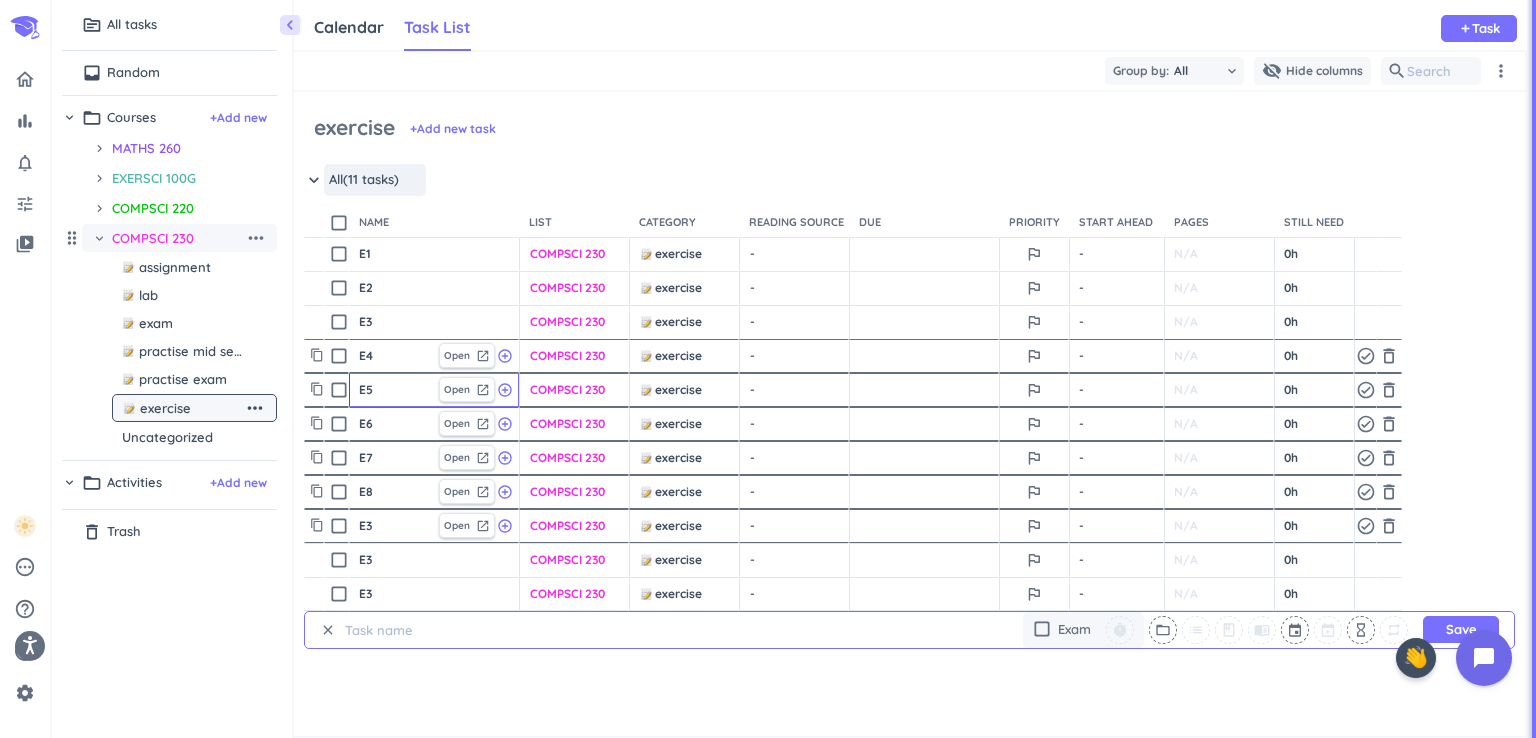 click on "E3" at bounding box center (394, 526) 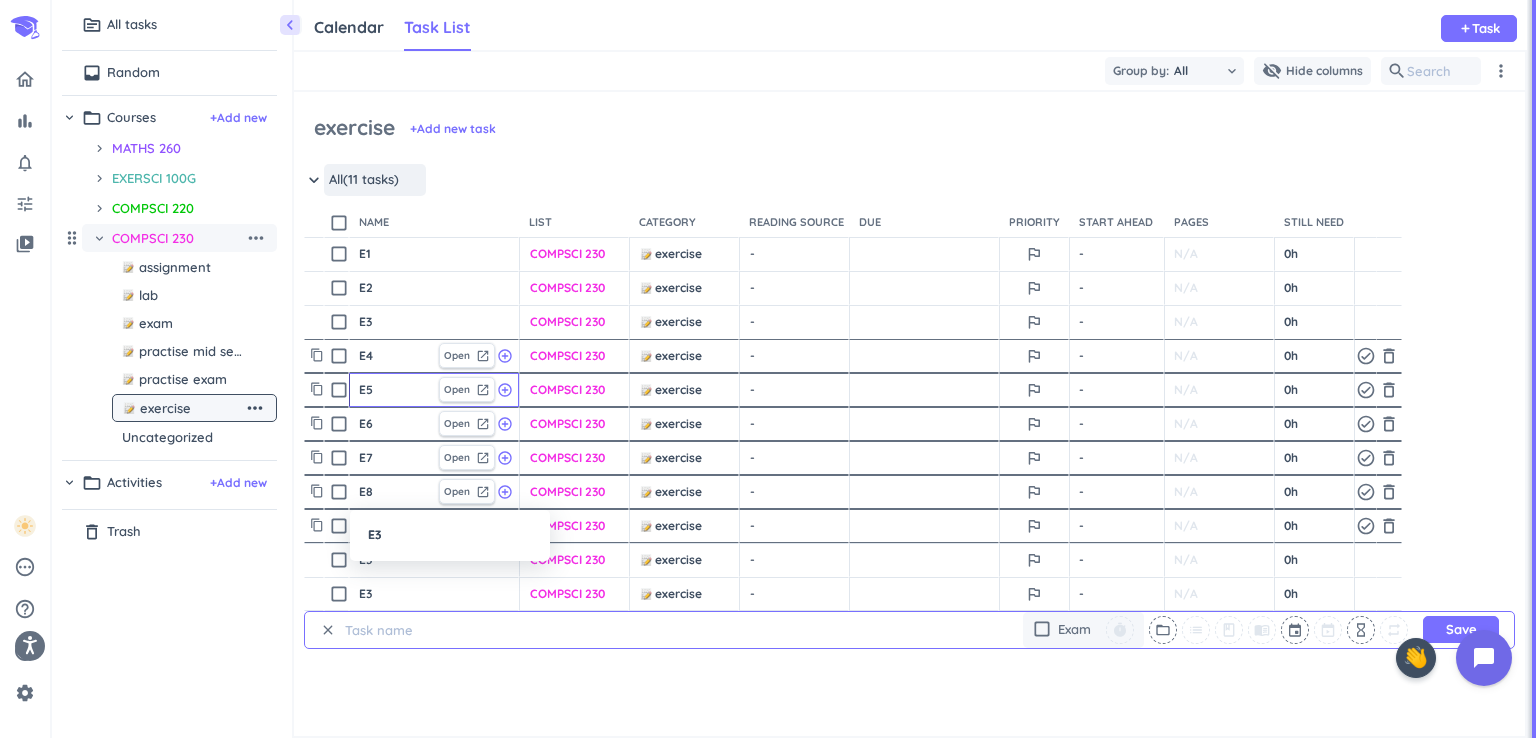 type on "x" 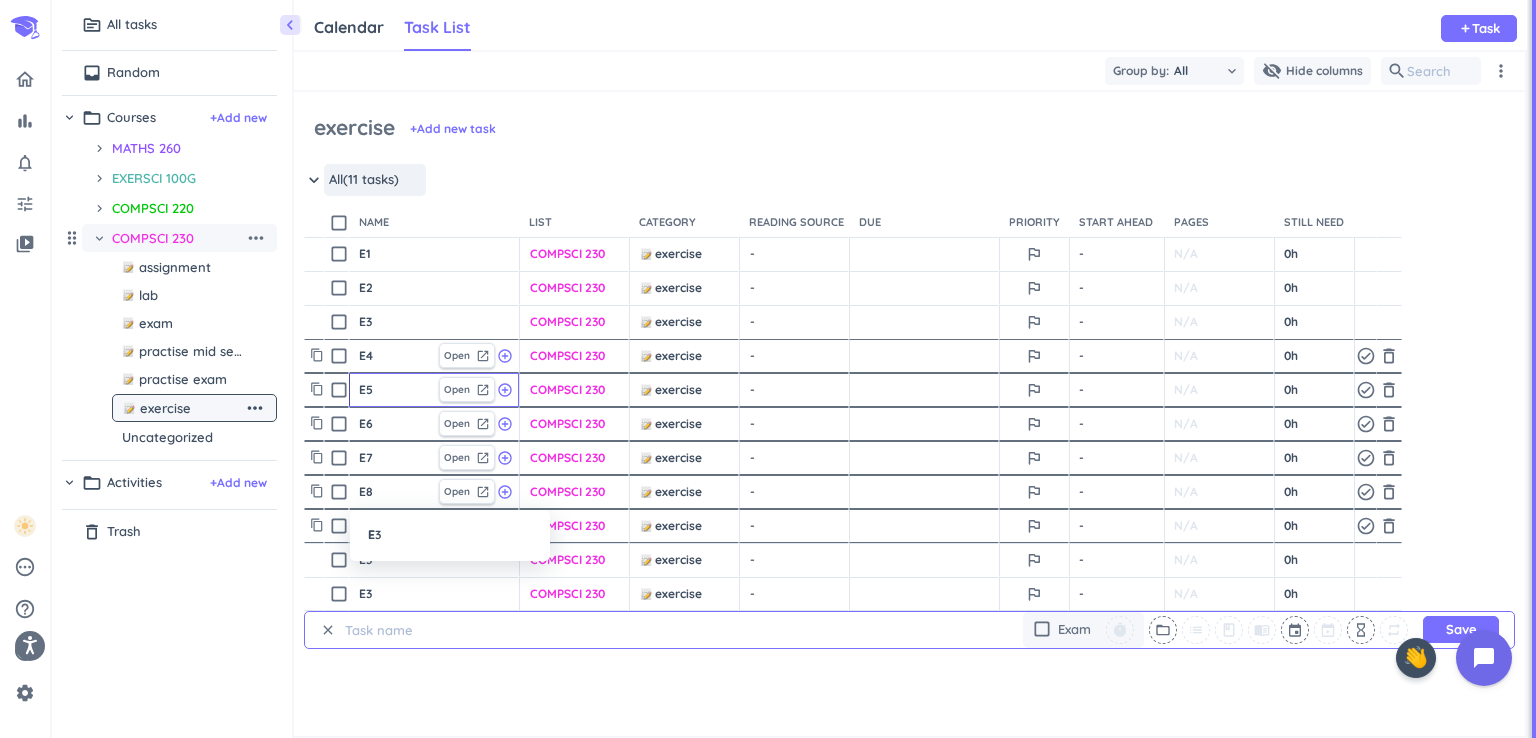 type on "x" 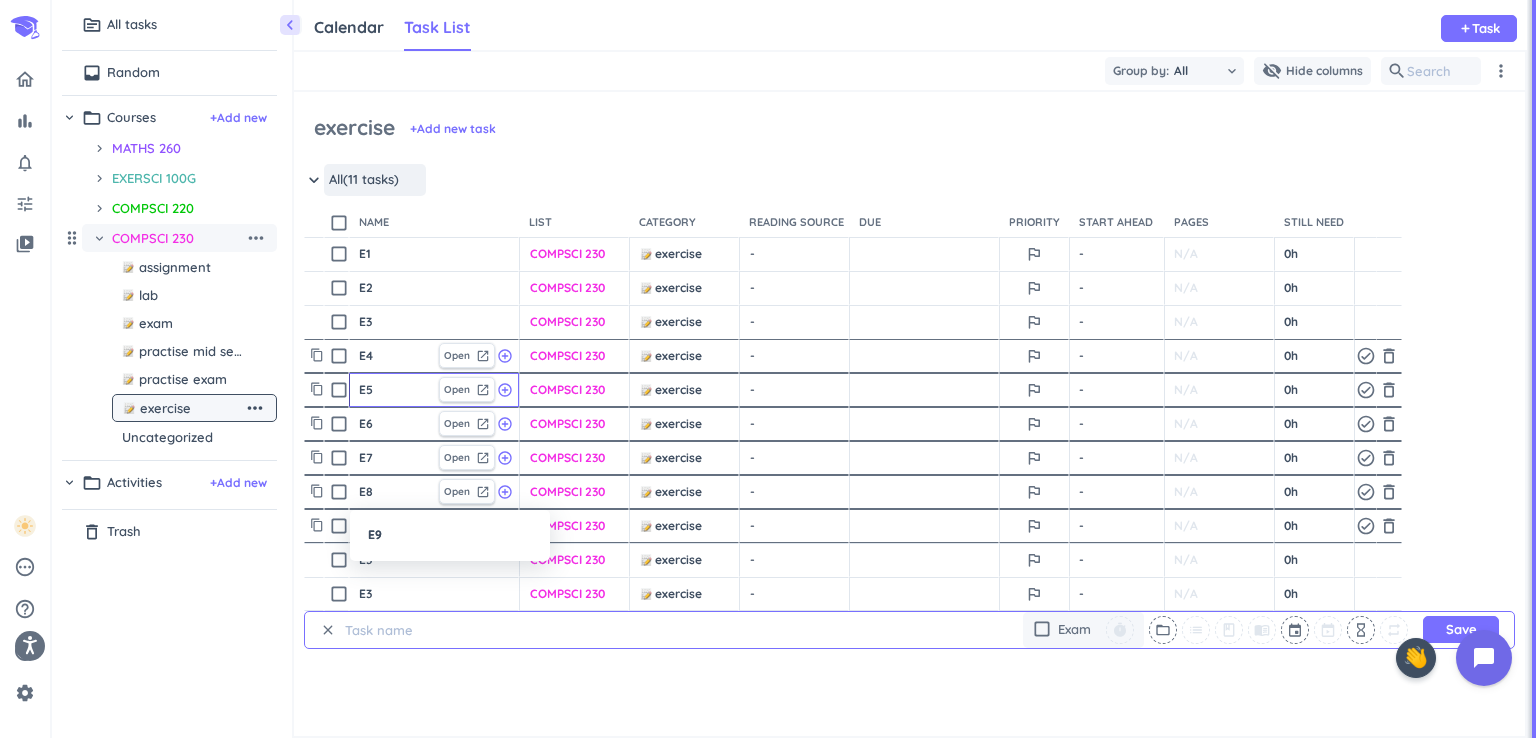 type on "E9" 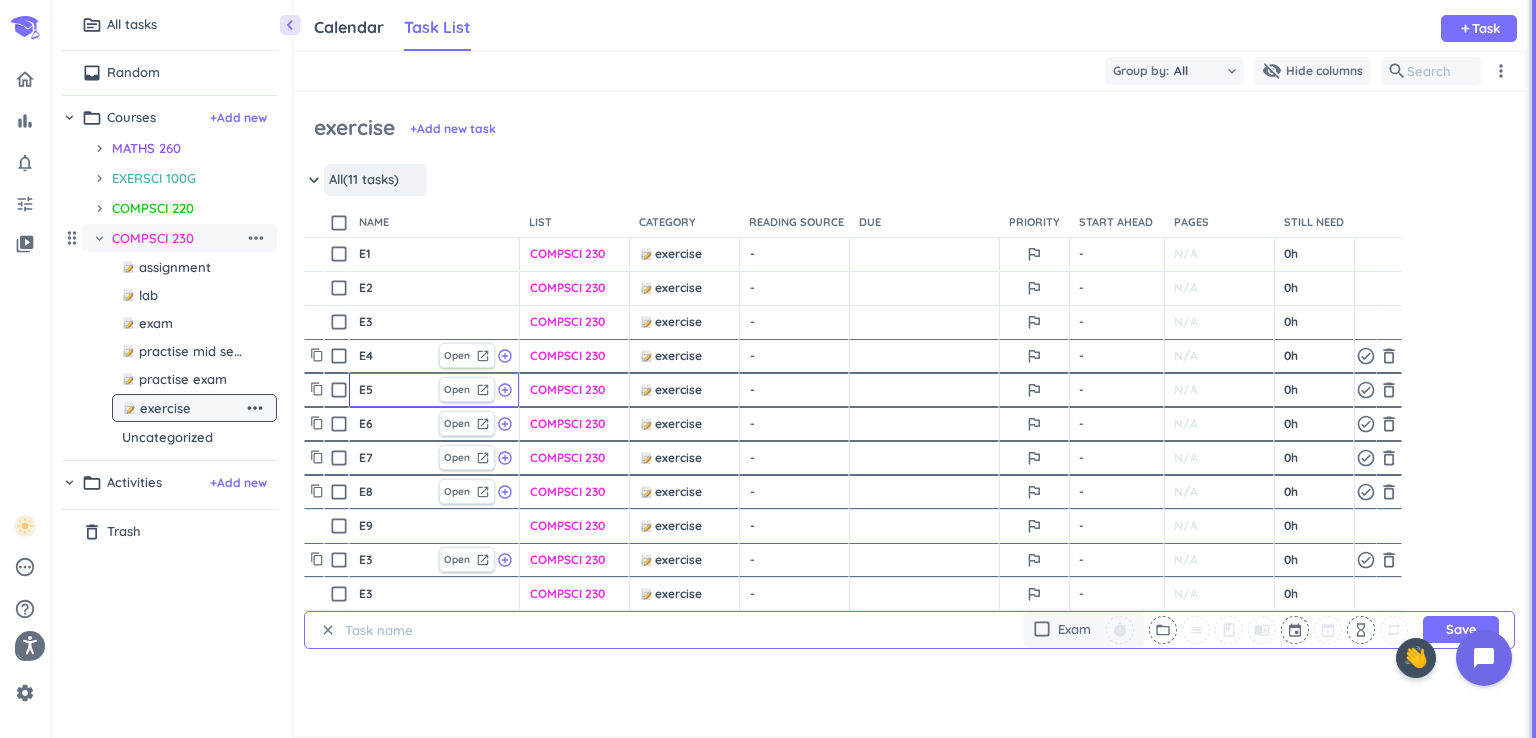 click on "E3" at bounding box center (394, 560) 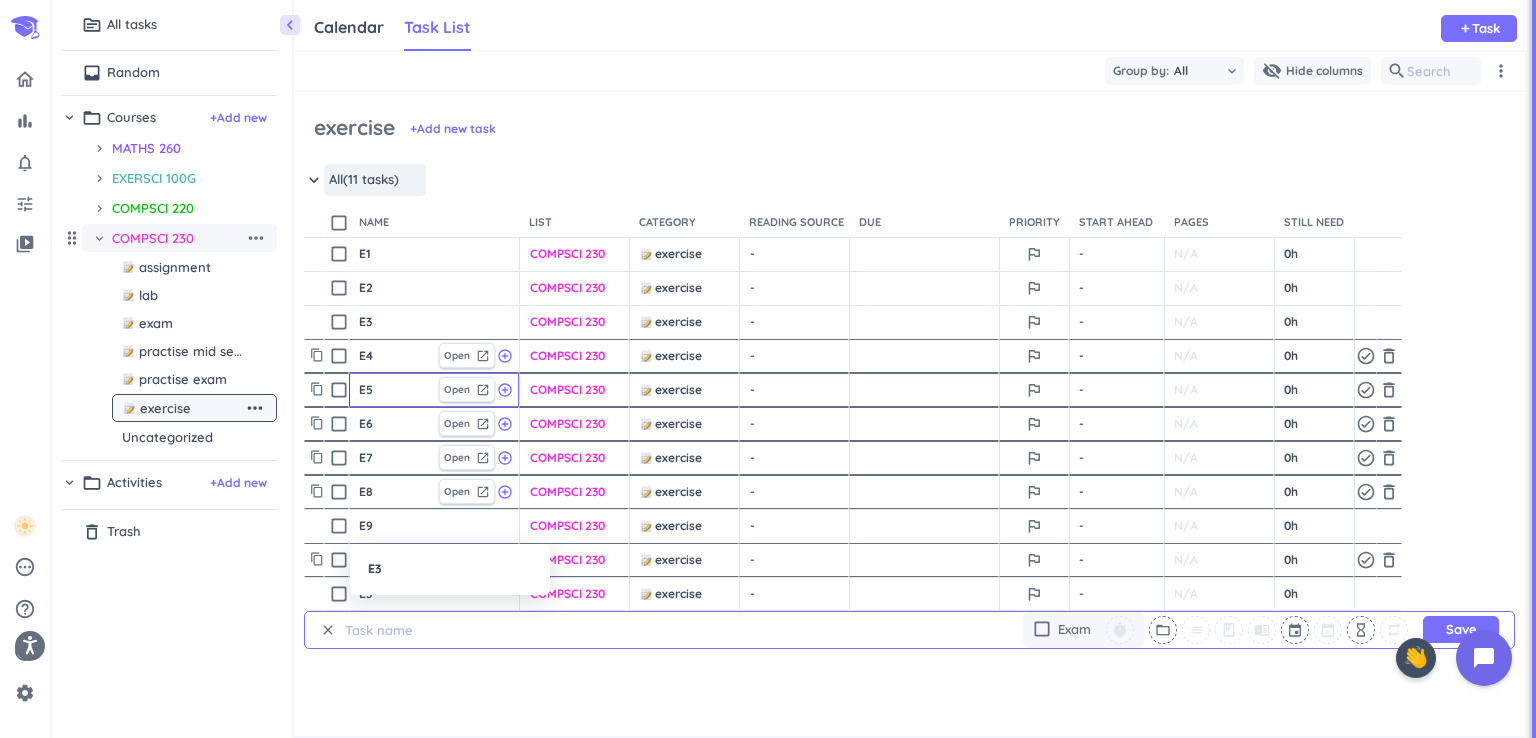 type on "x" 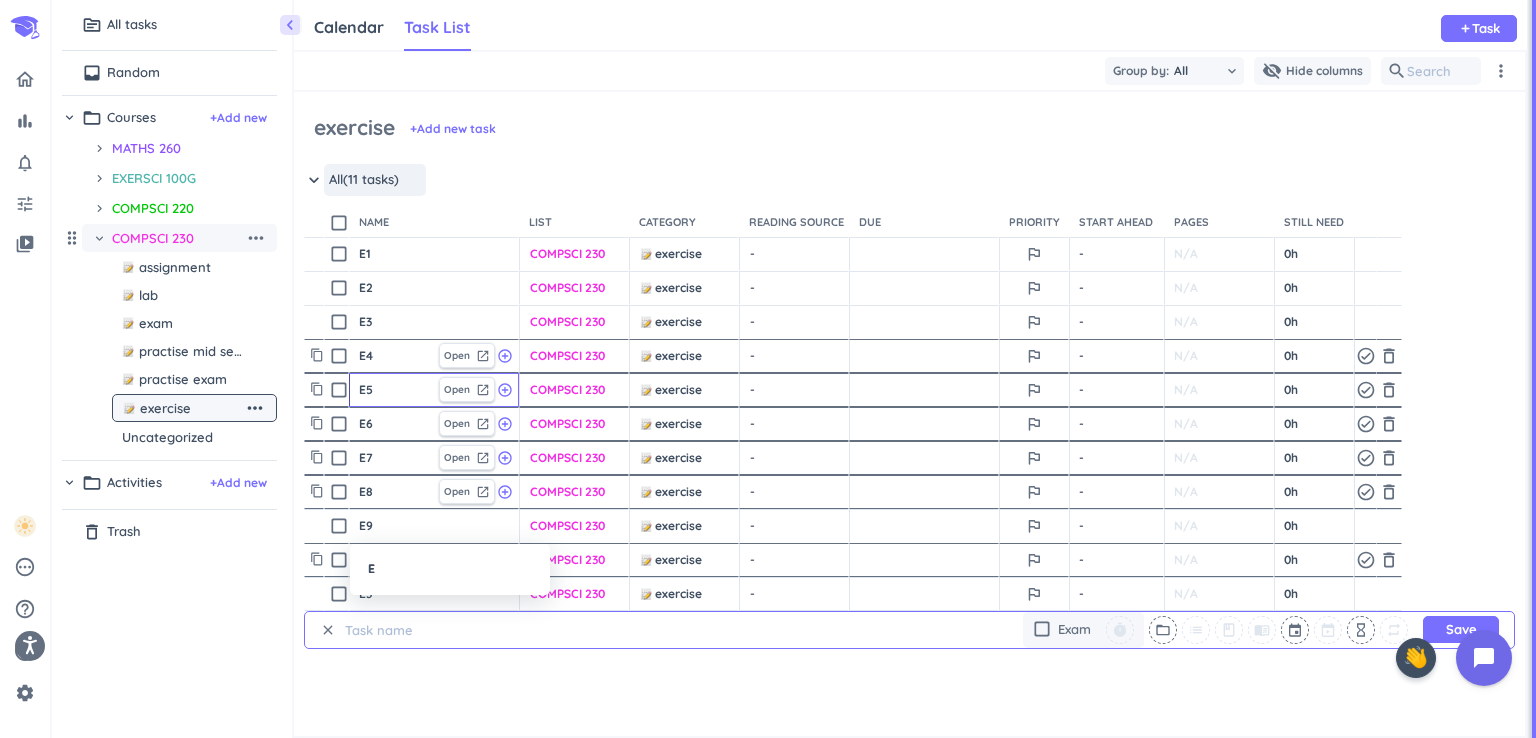 type on "x" 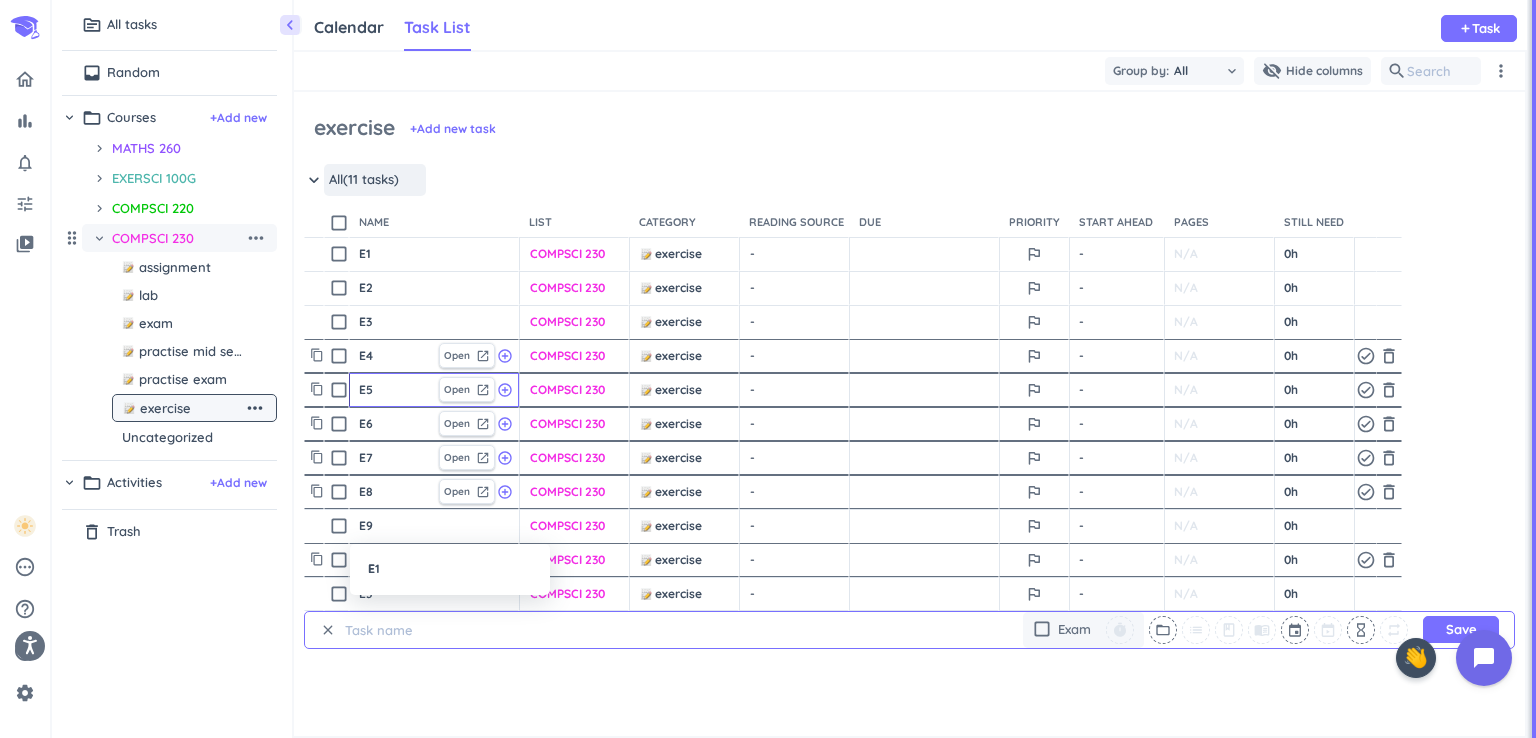 type on "x" 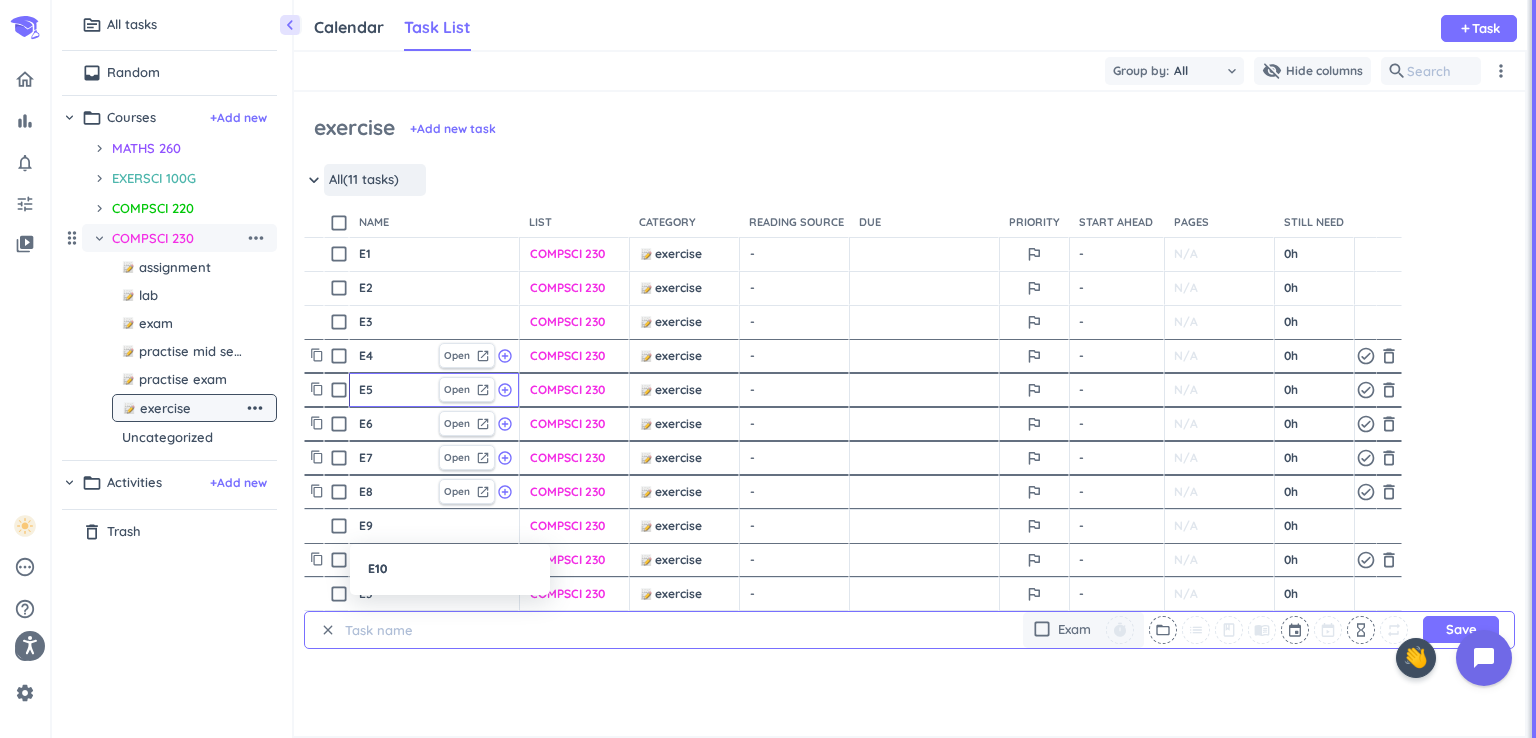 type on "E10" 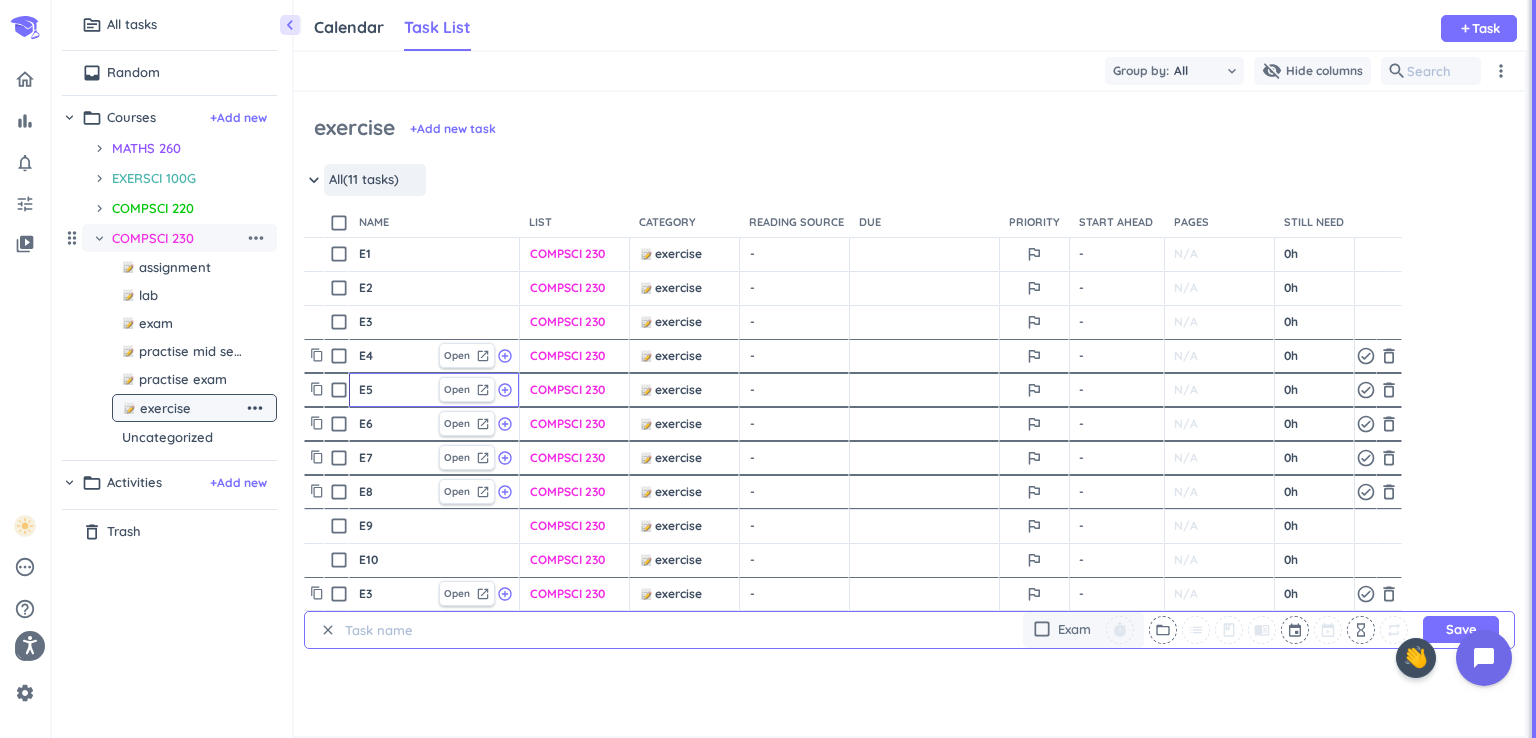 click on "E3" at bounding box center (394, 594) 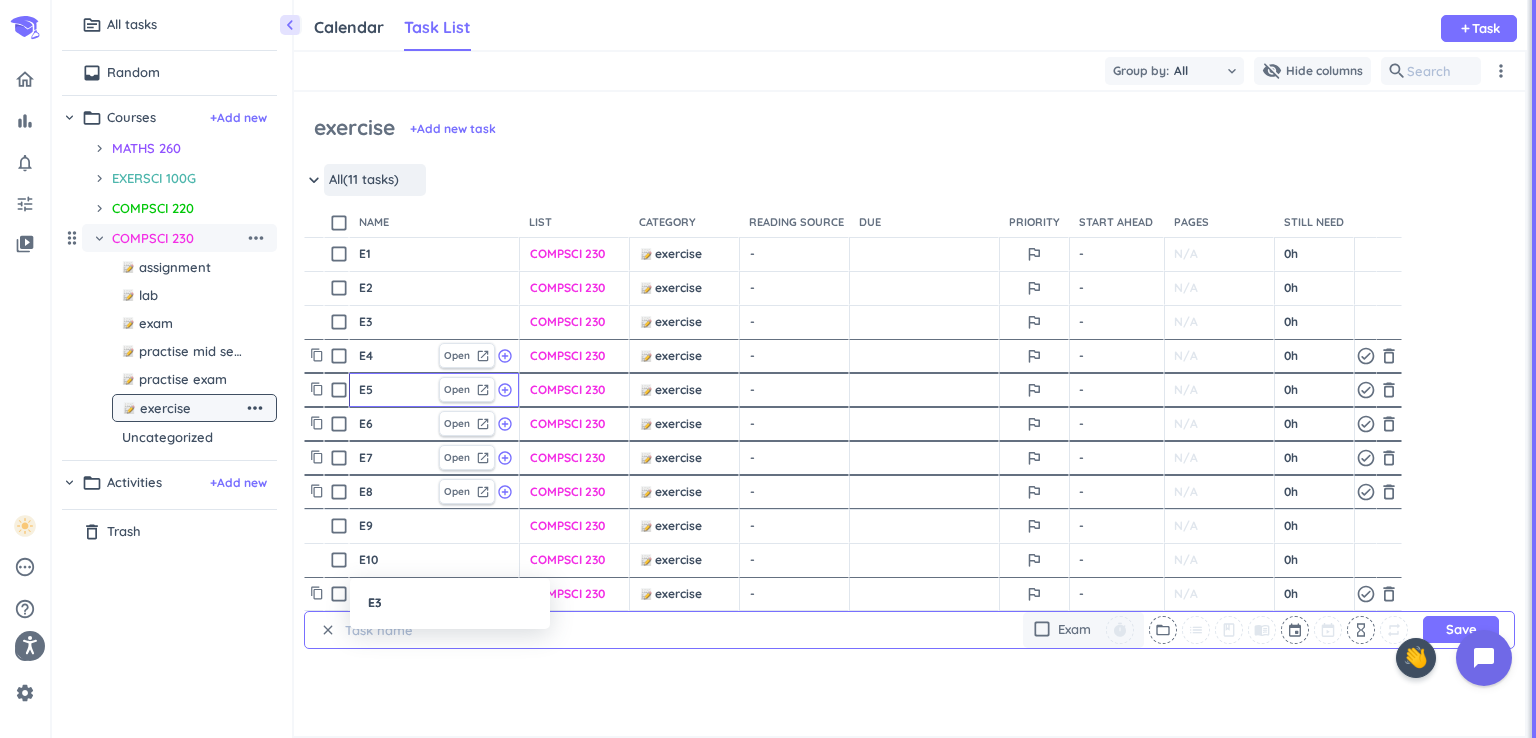 type on "x" 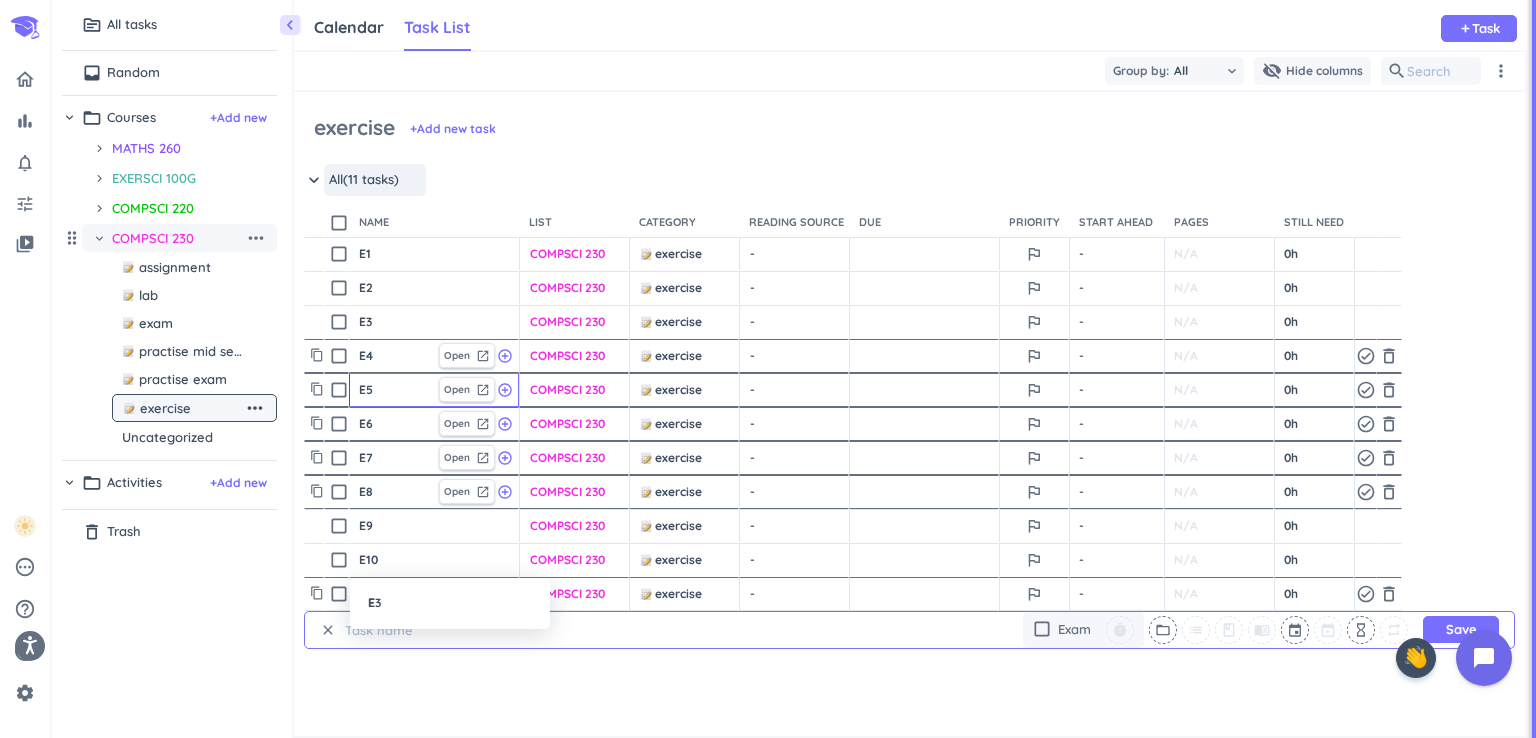 type on "x" 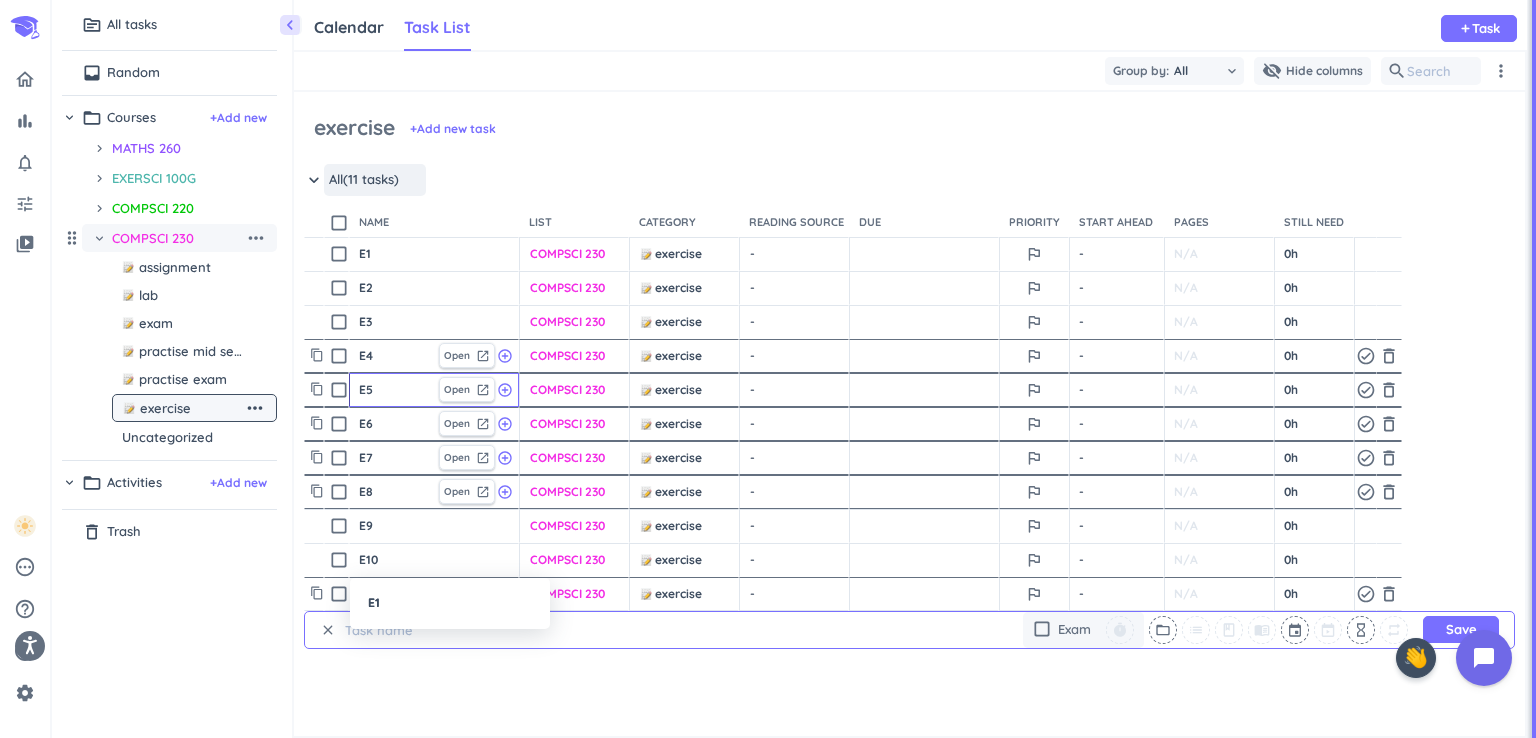 type on "x" 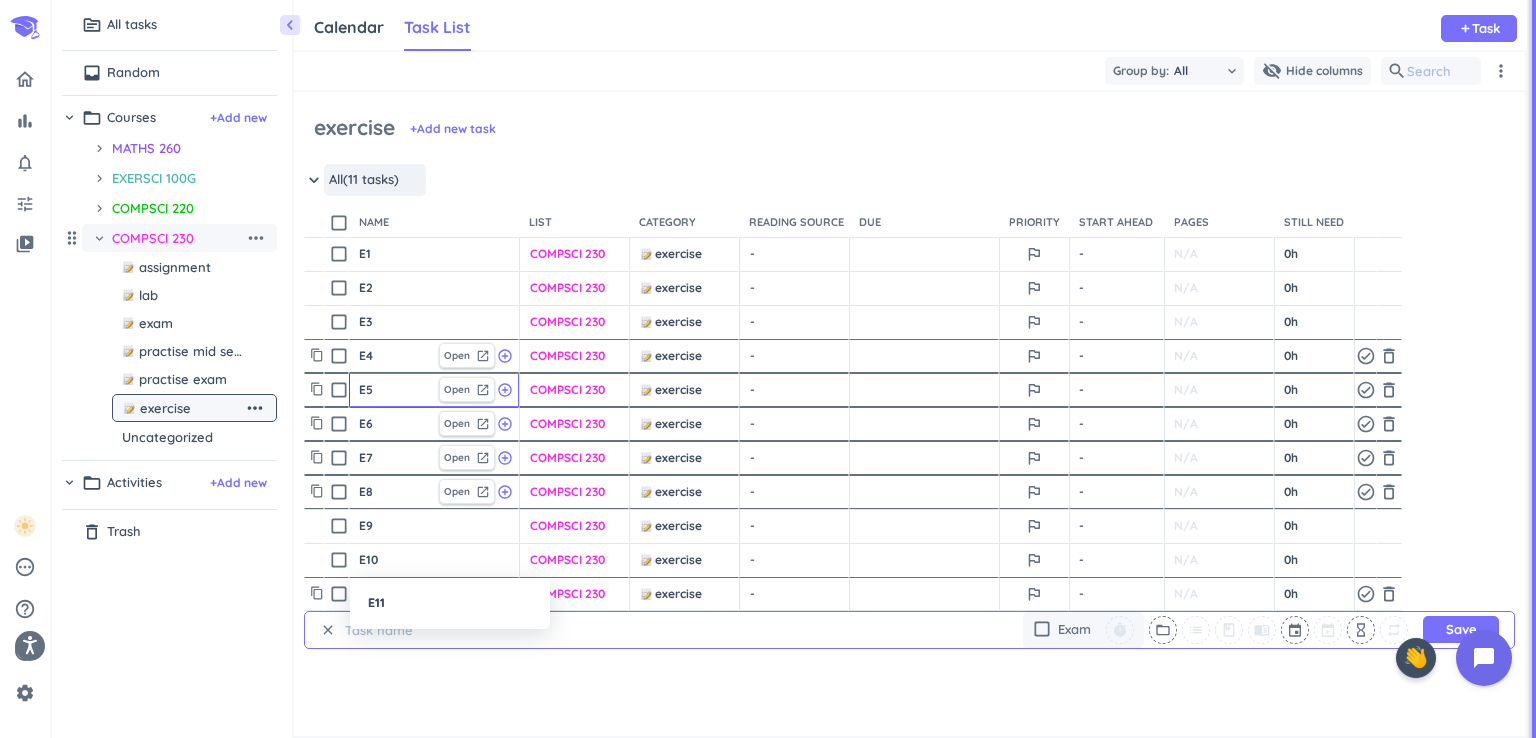 type on "E11" 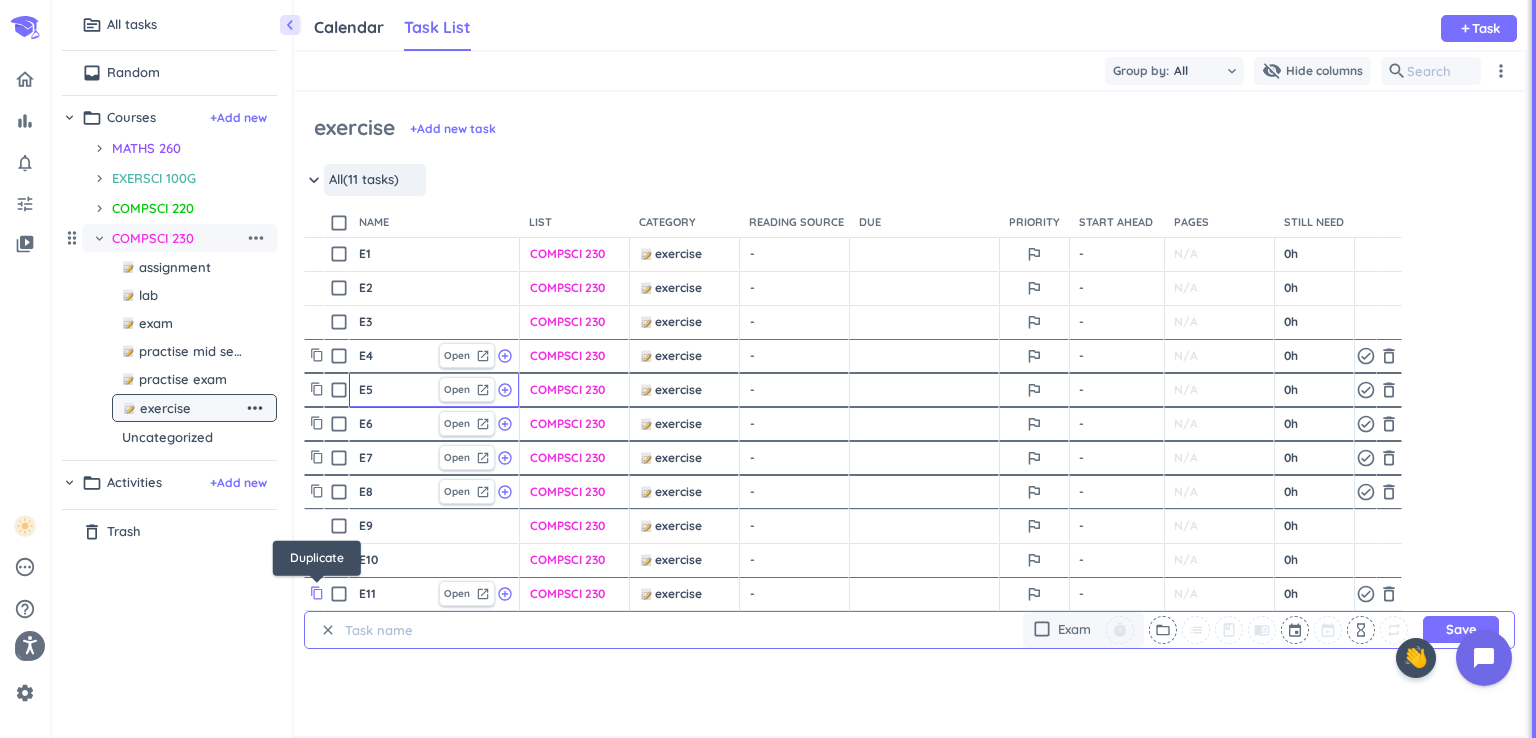 click on "content_copy" at bounding box center [317, 593] 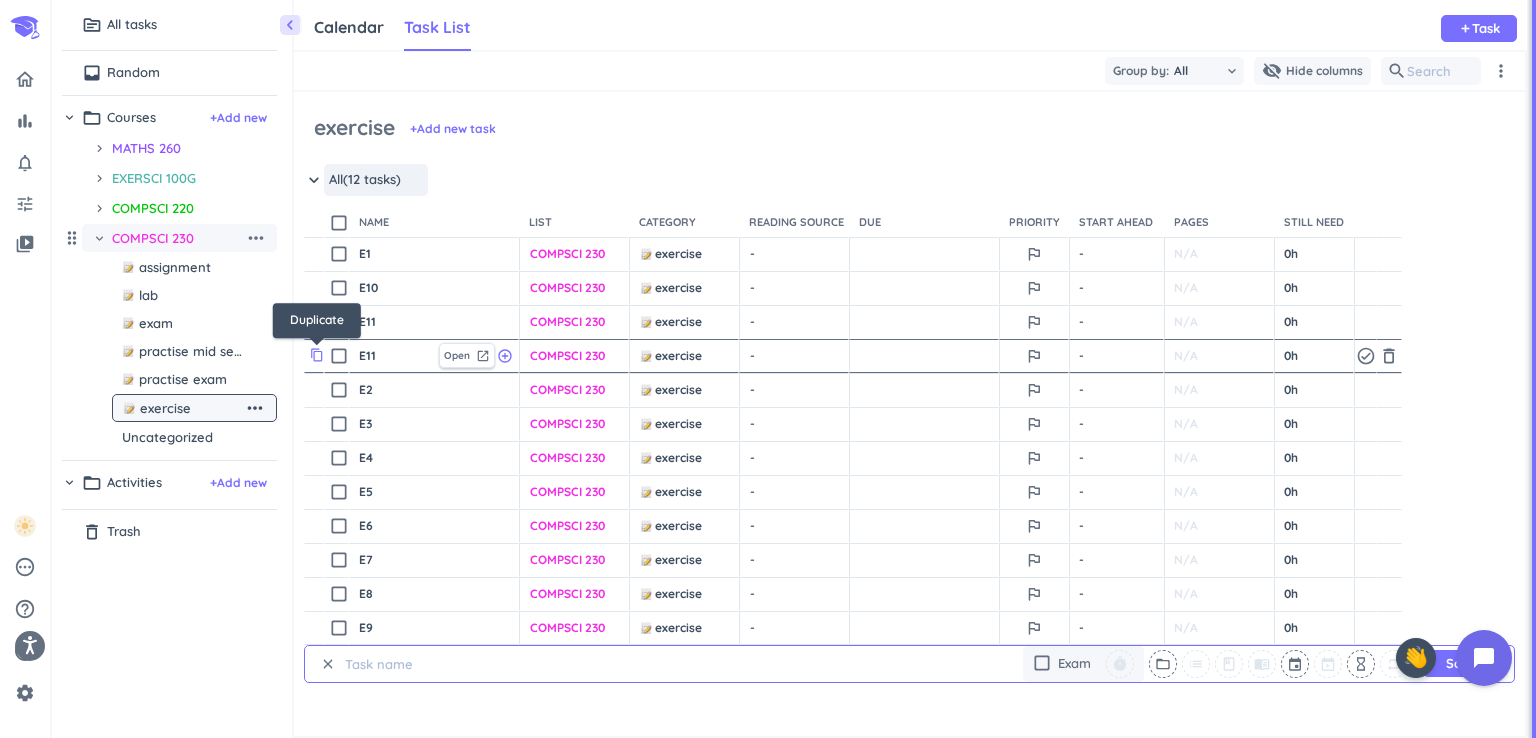 click on "content_copy" at bounding box center (317, 355) 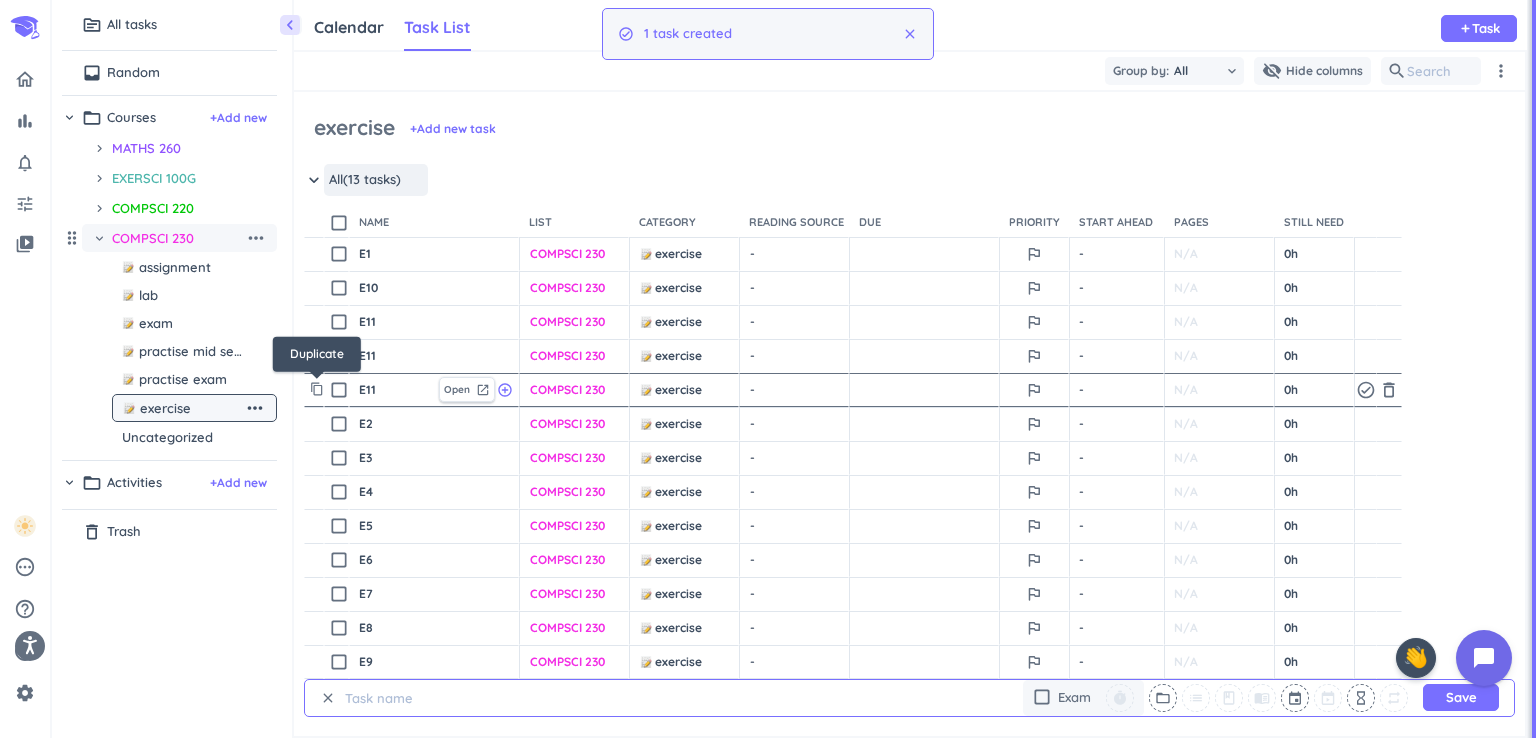 click on "content_copy" at bounding box center (317, 391) 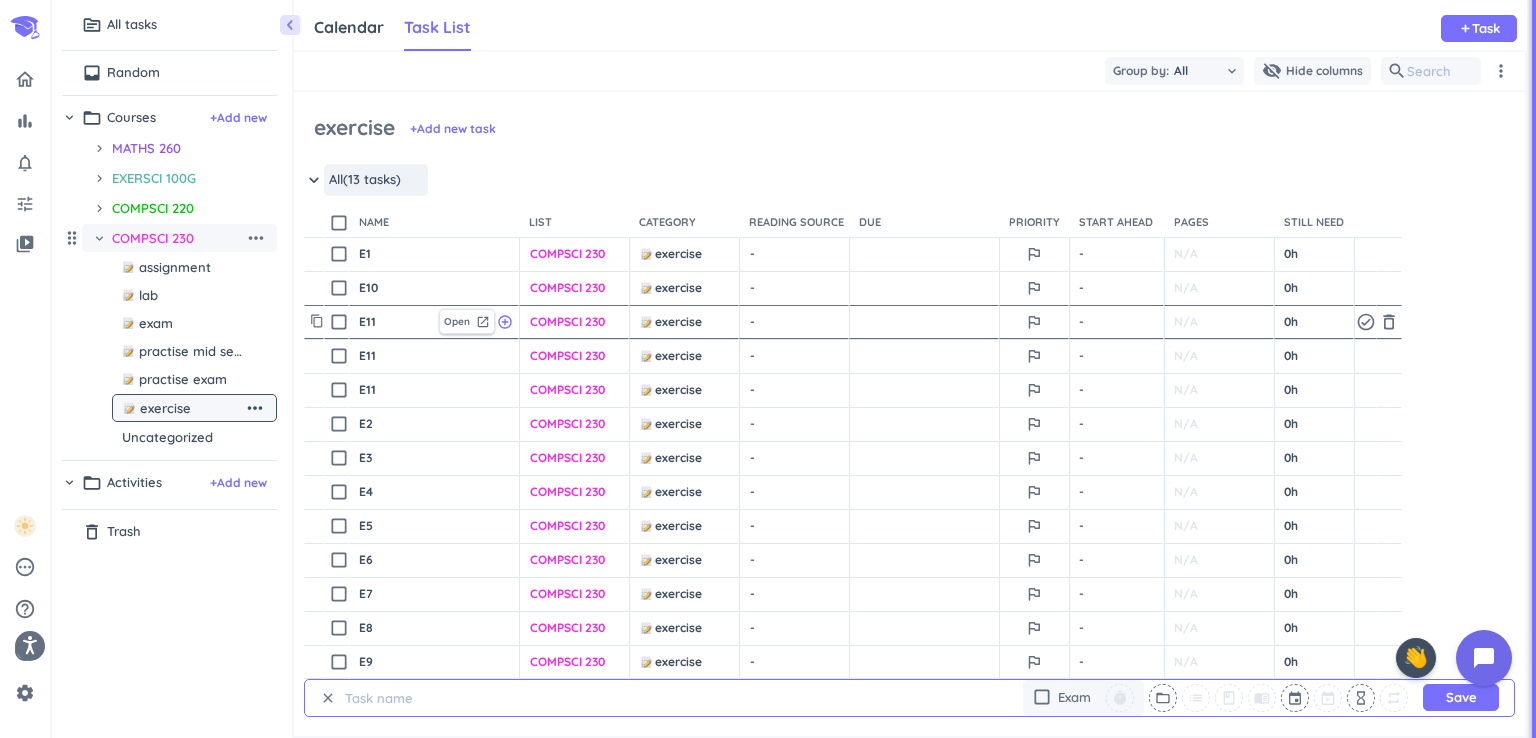 click on "E11" at bounding box center [394, 322] 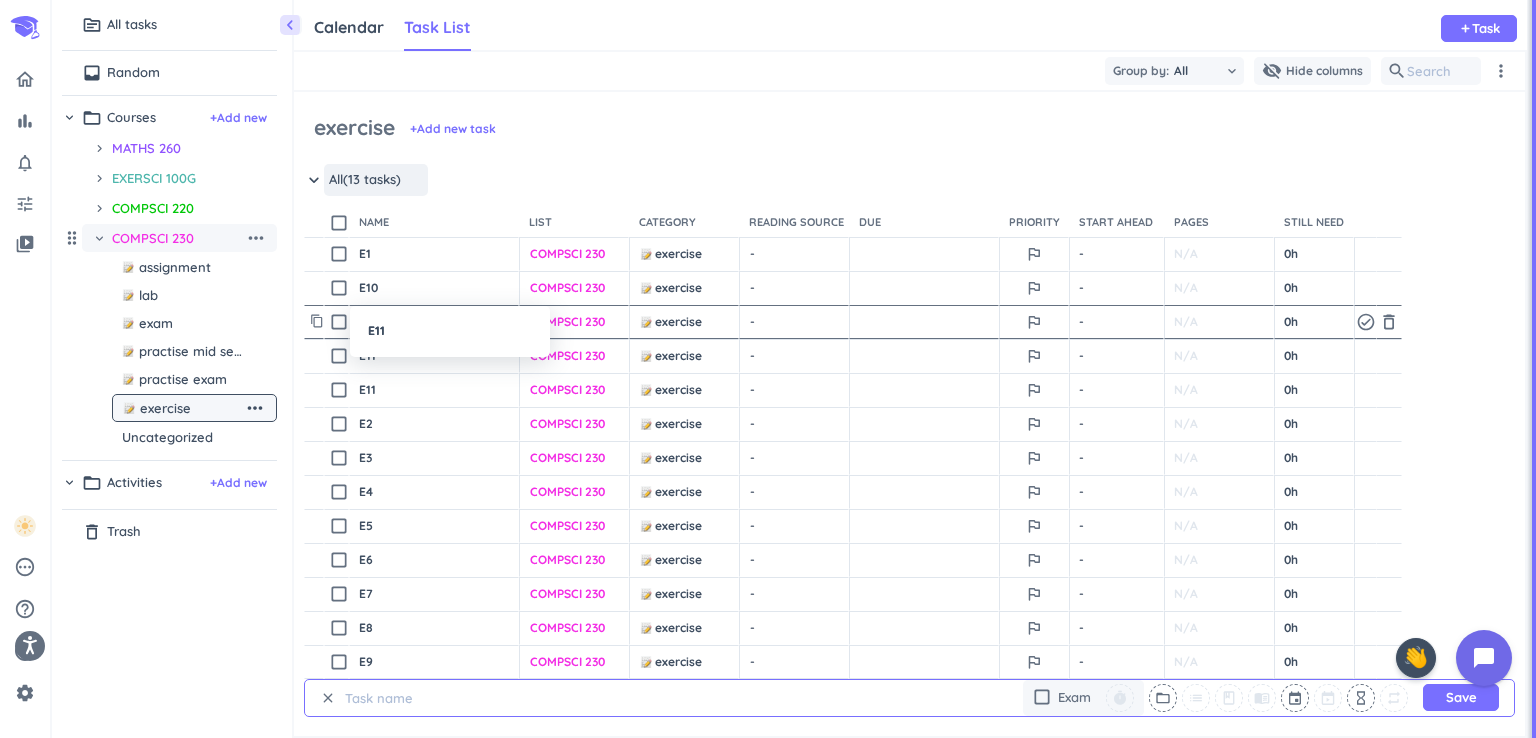 type on "x" 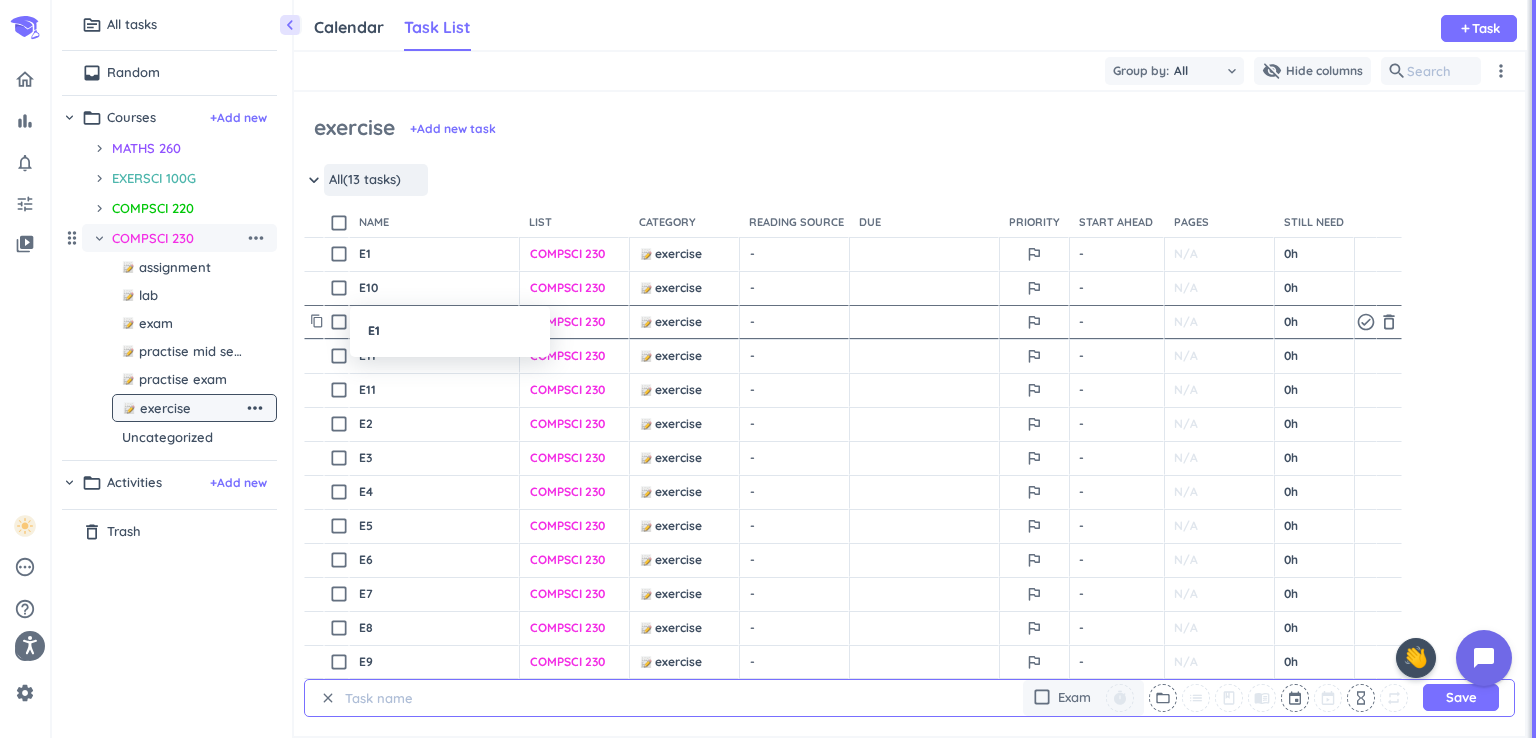 type on "x" 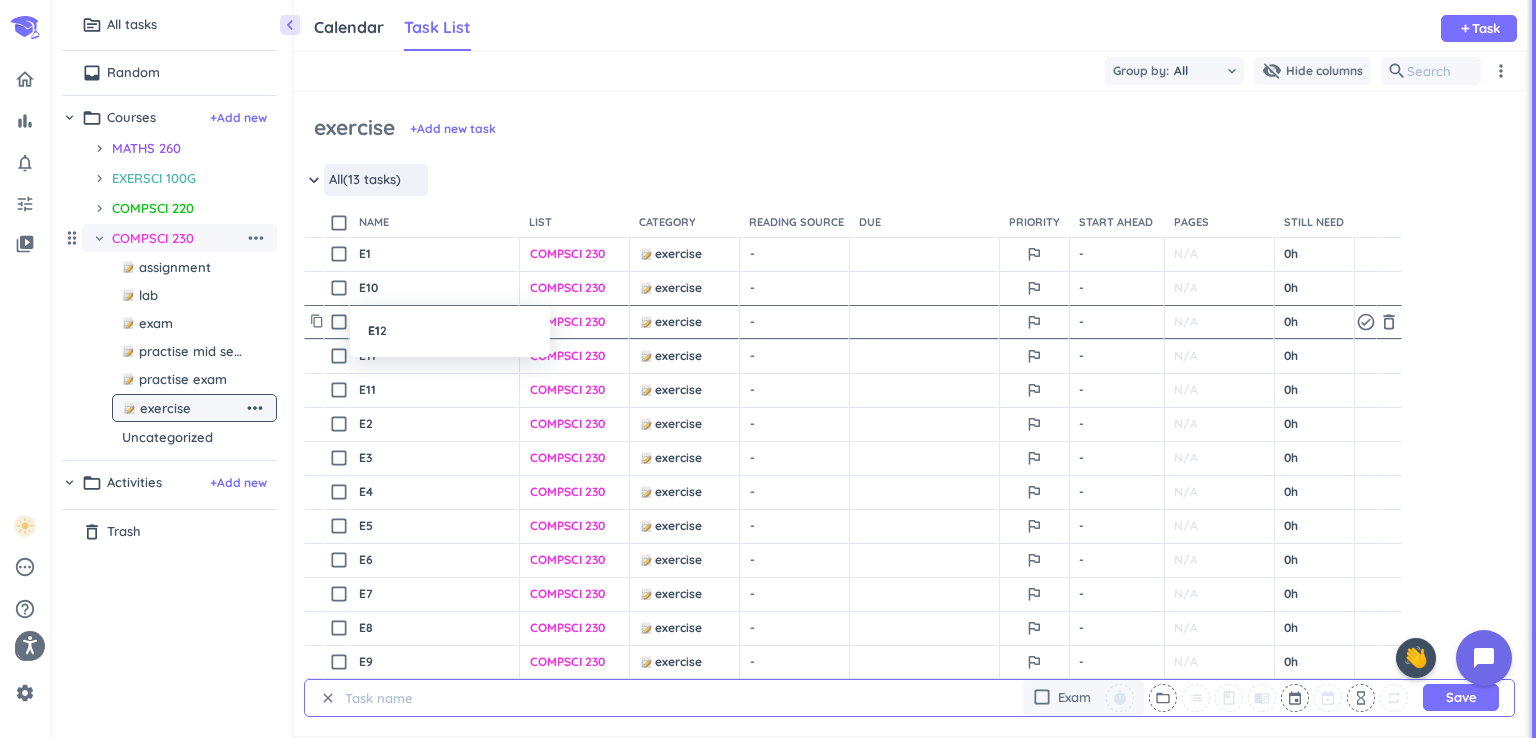 type on "E12" 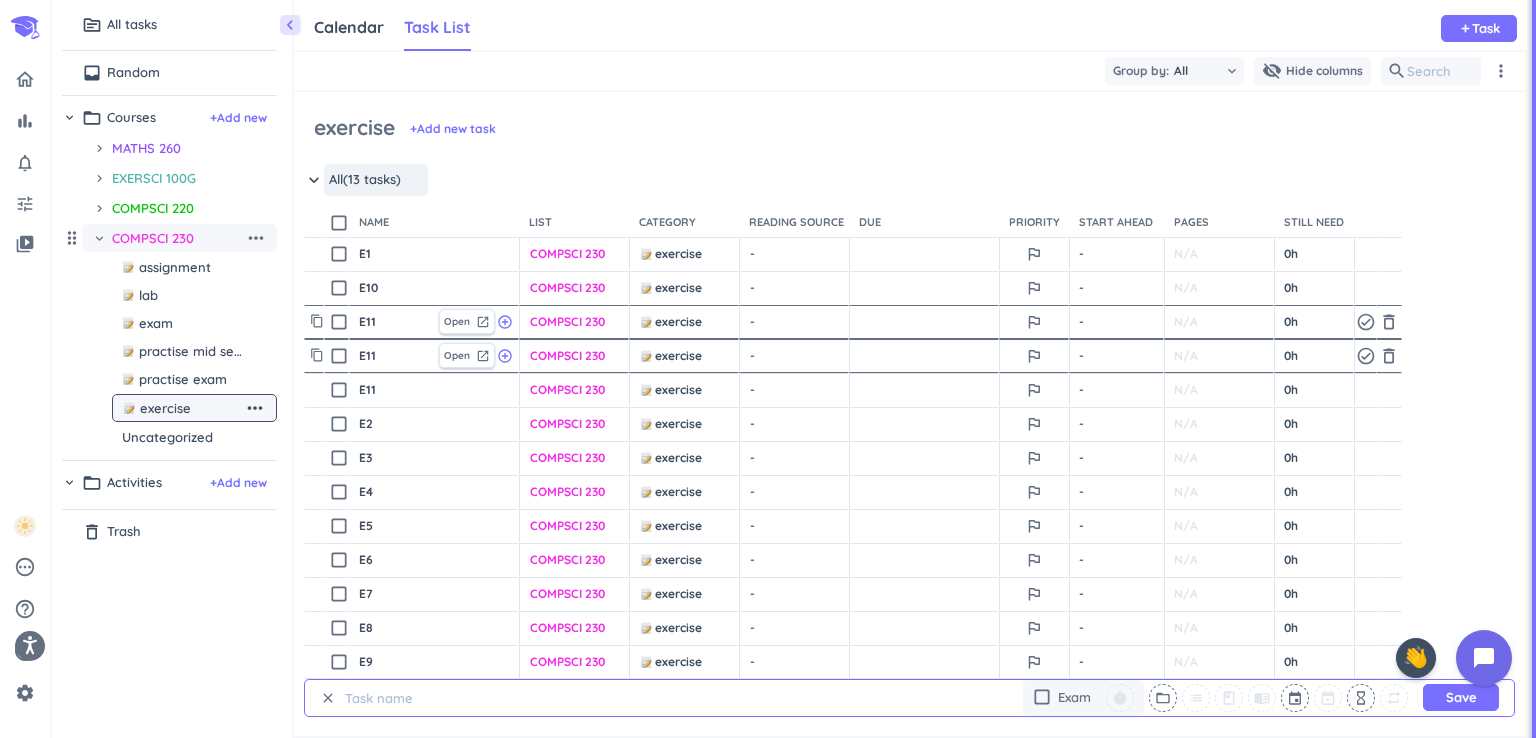 click on "E11" at bounding box center [394, 356] 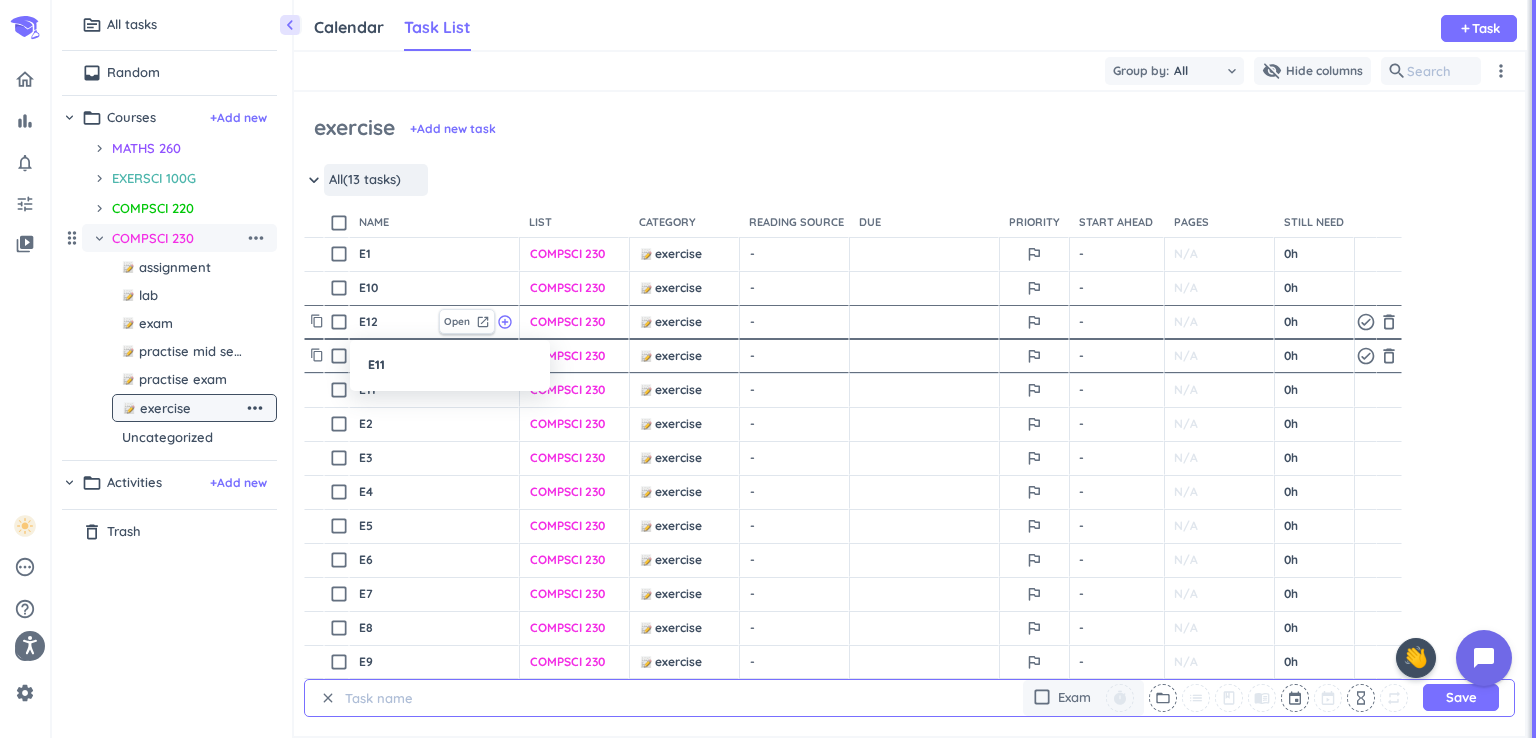 type on "x" 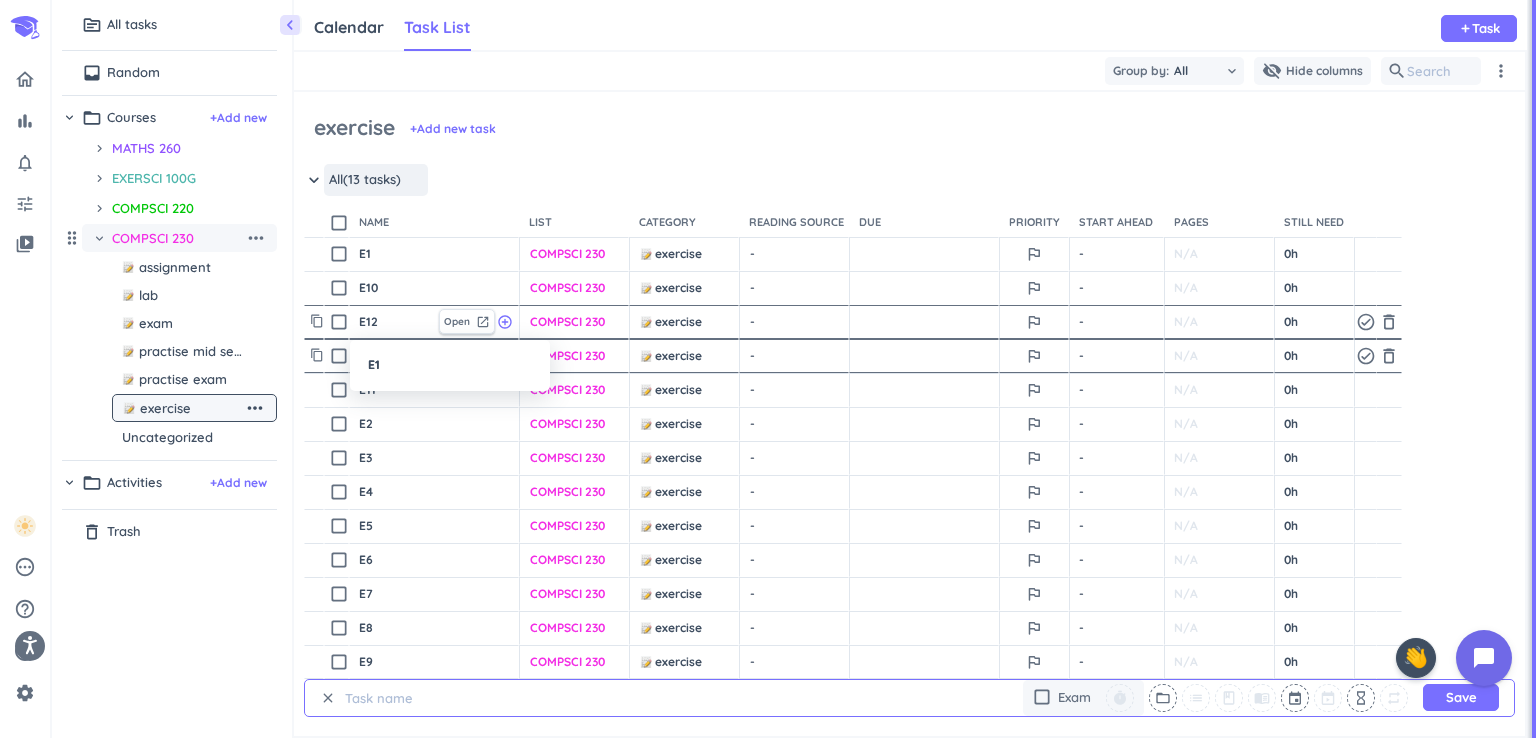 type on "x" 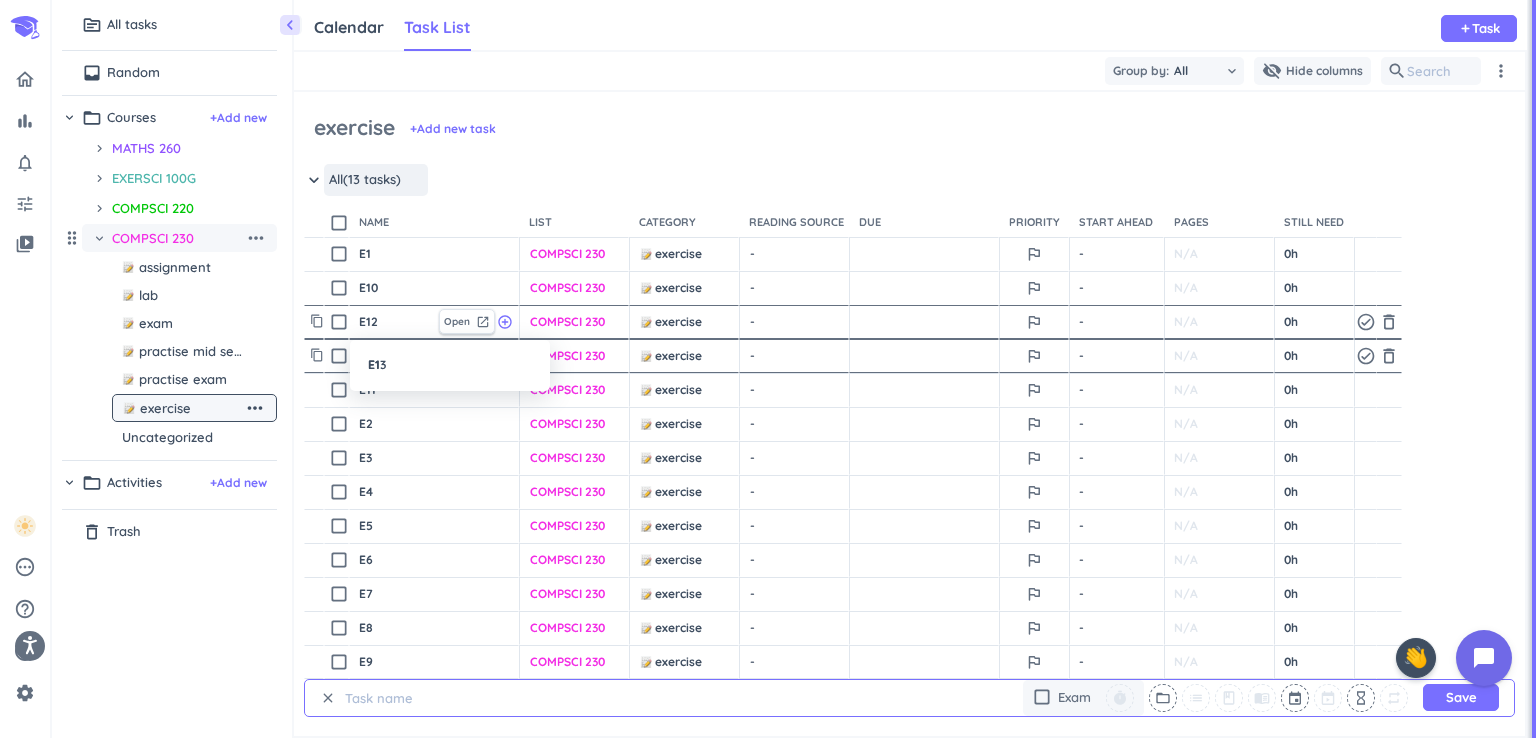 type on "E13" 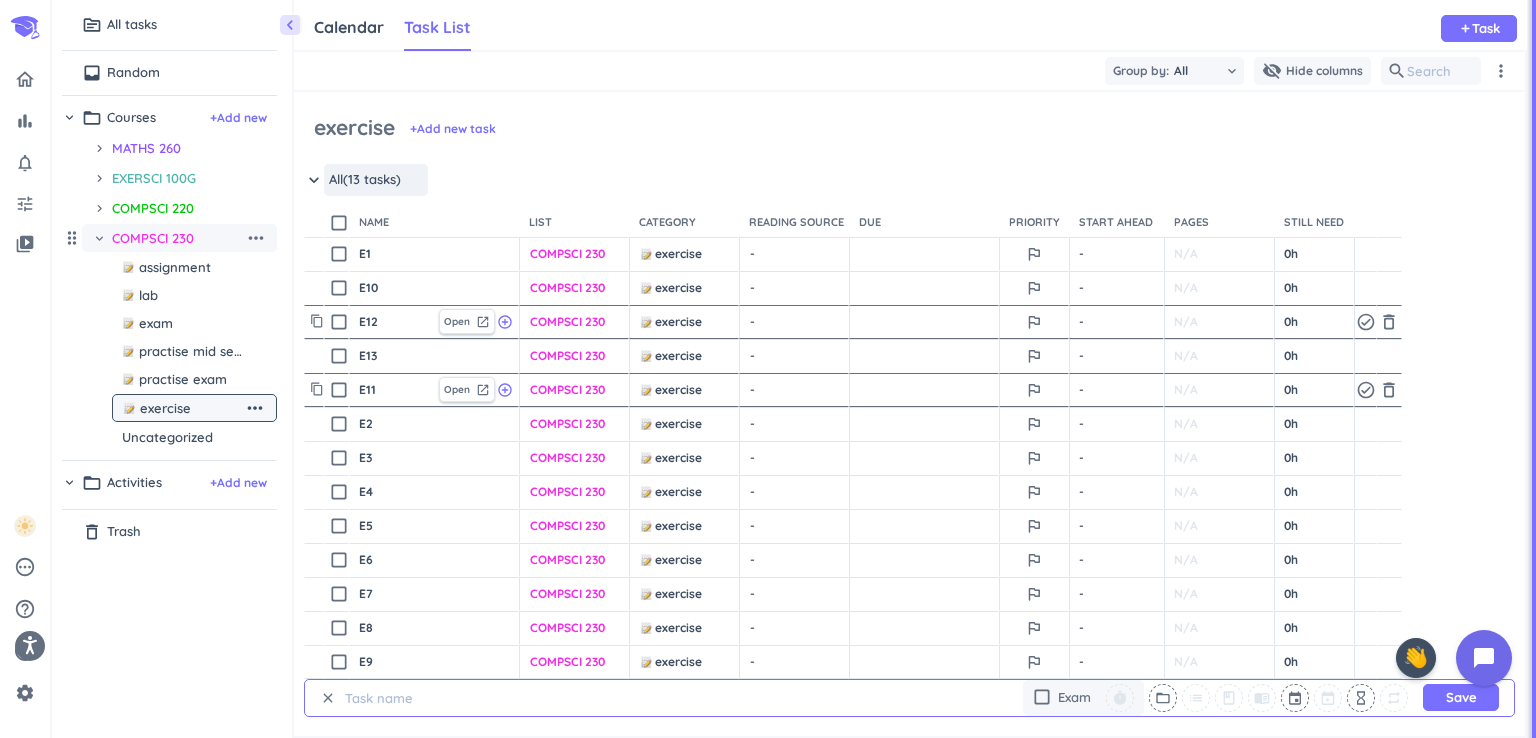 click on "E11" at bounding box center (394, 390) 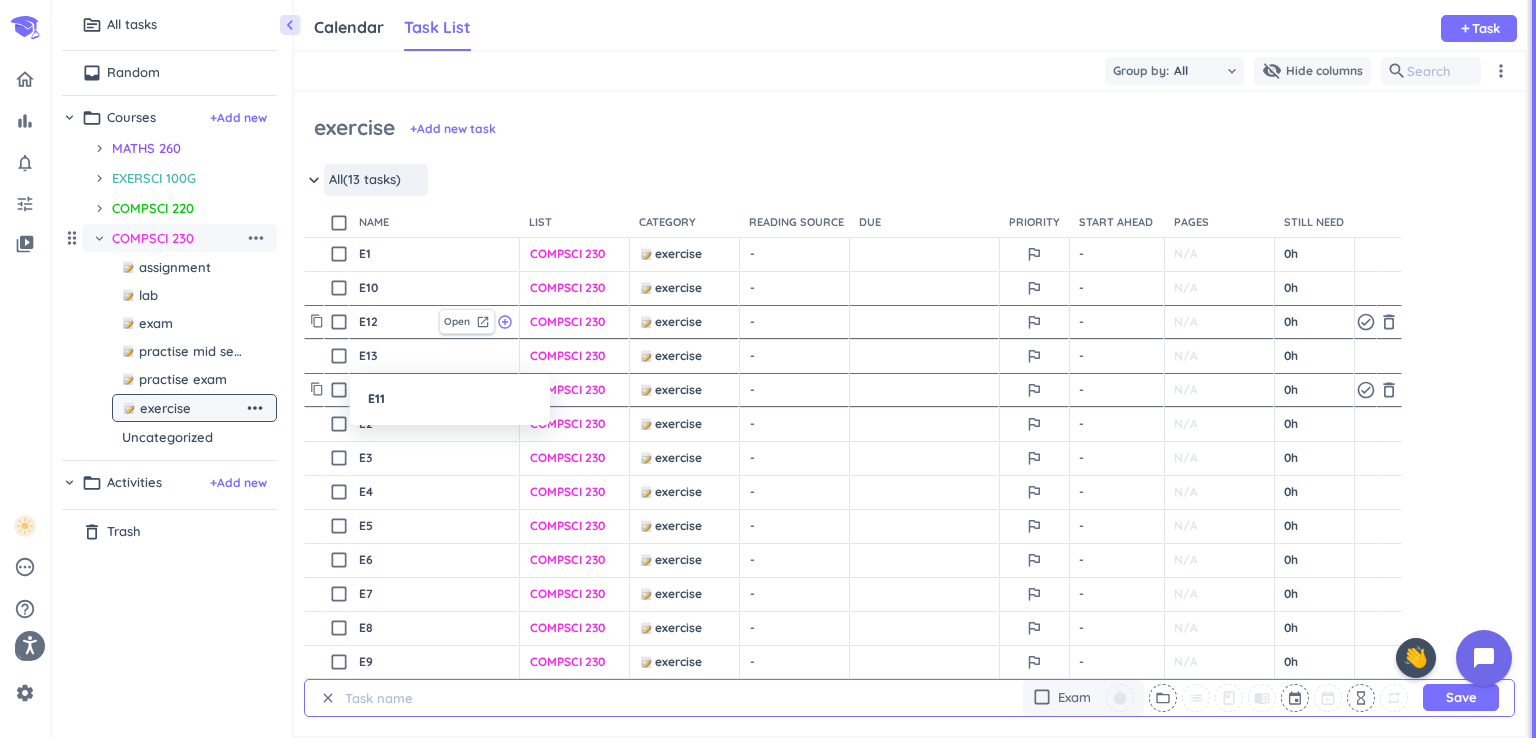 type on "x" 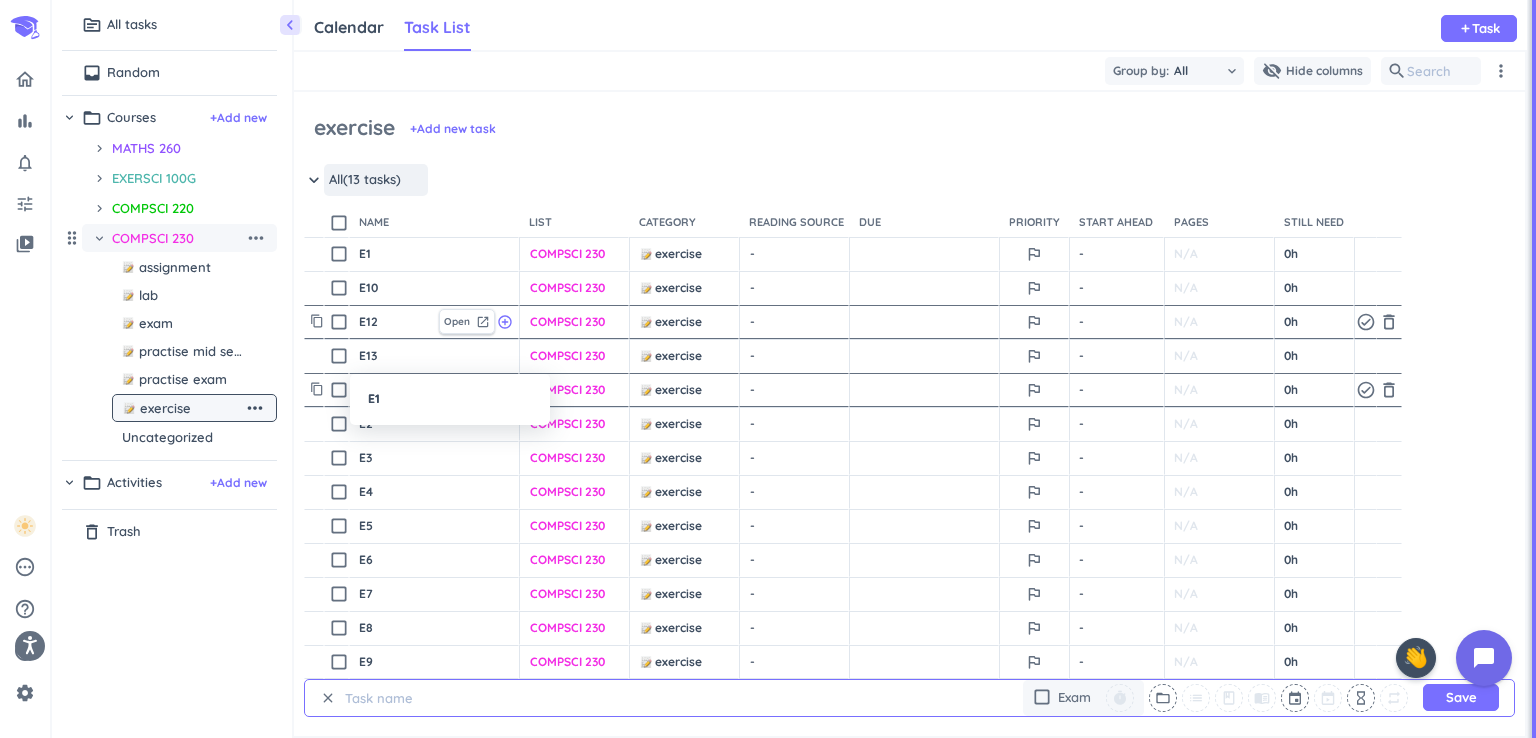 type on "x" 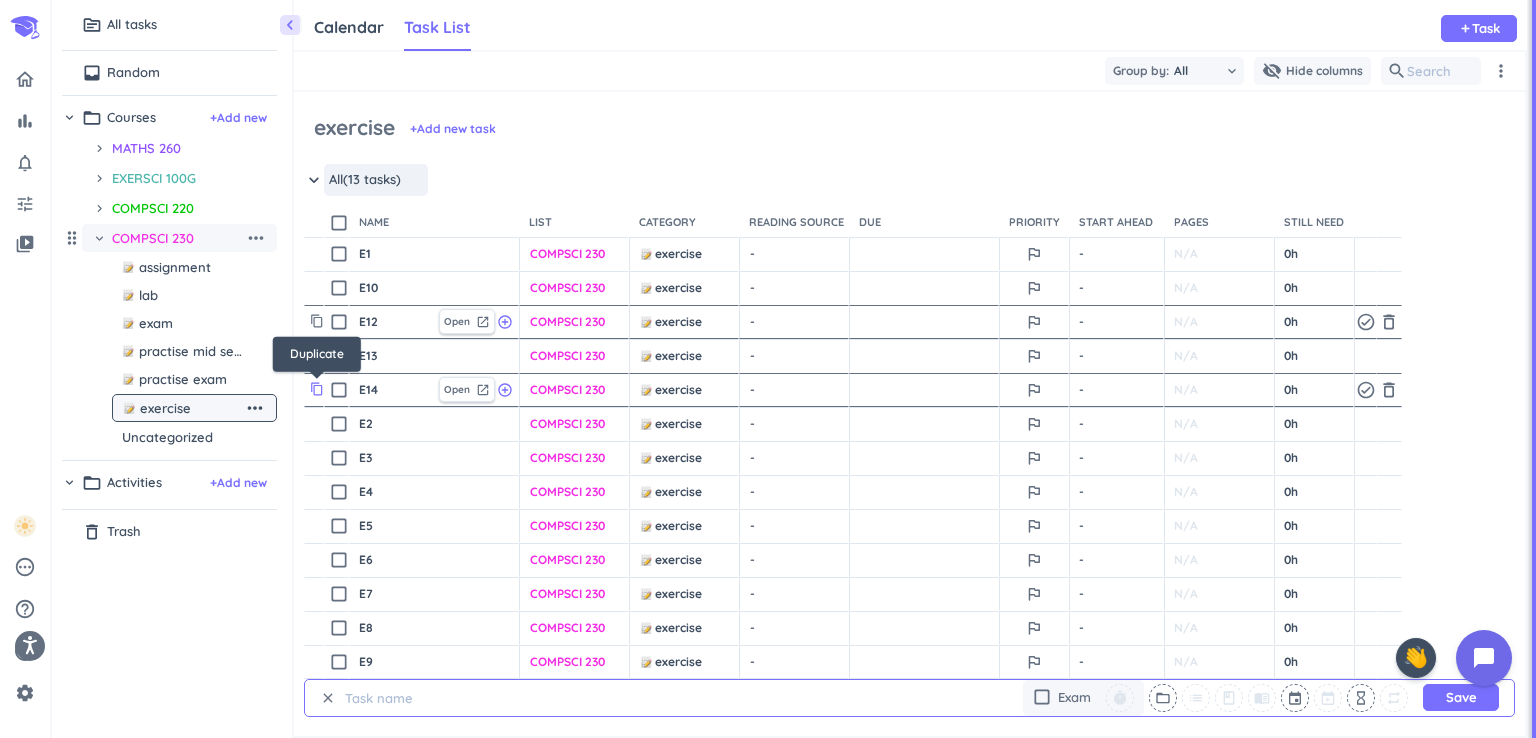 click on "content_copy" at bounding box center (317, 389) 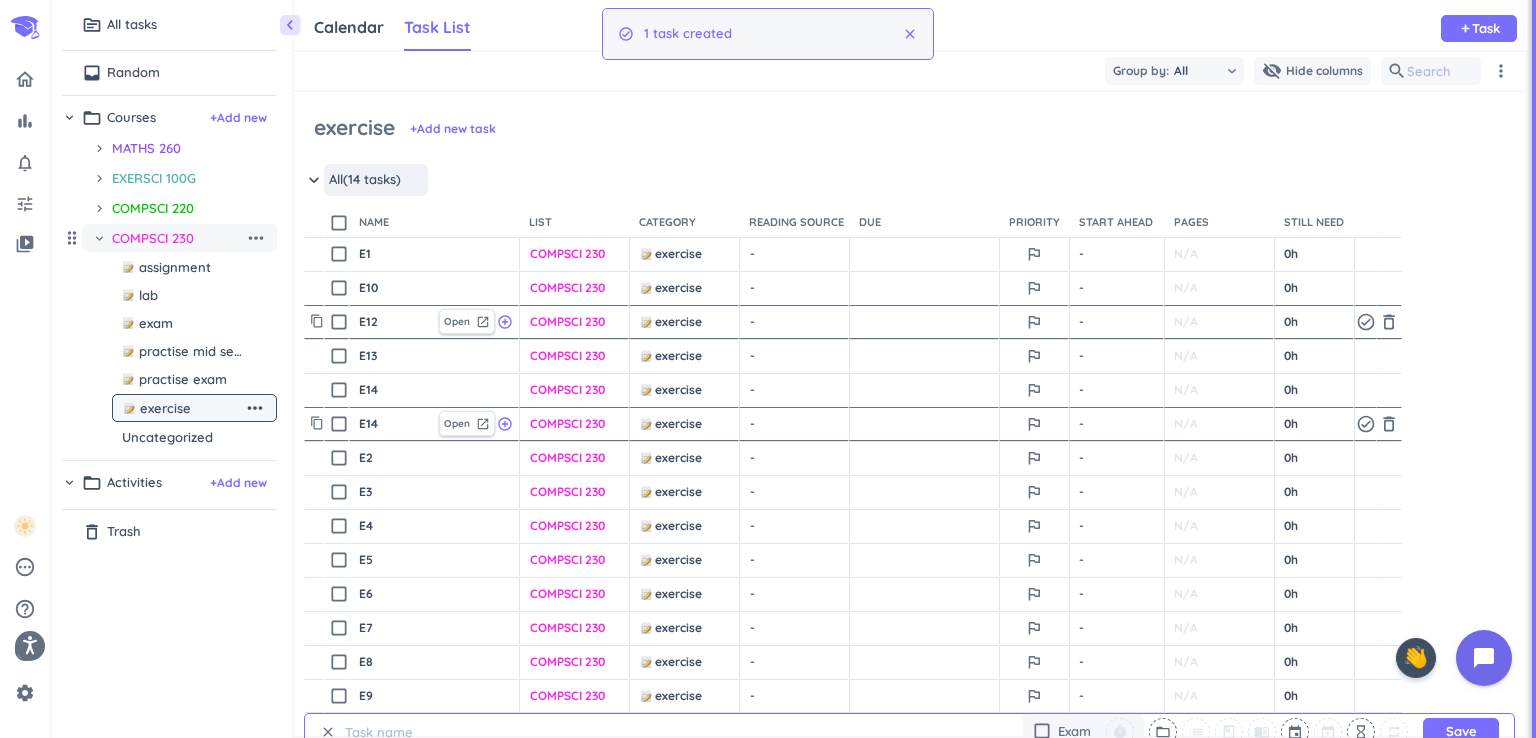 click on "E14" at bounding box center [394, 424] 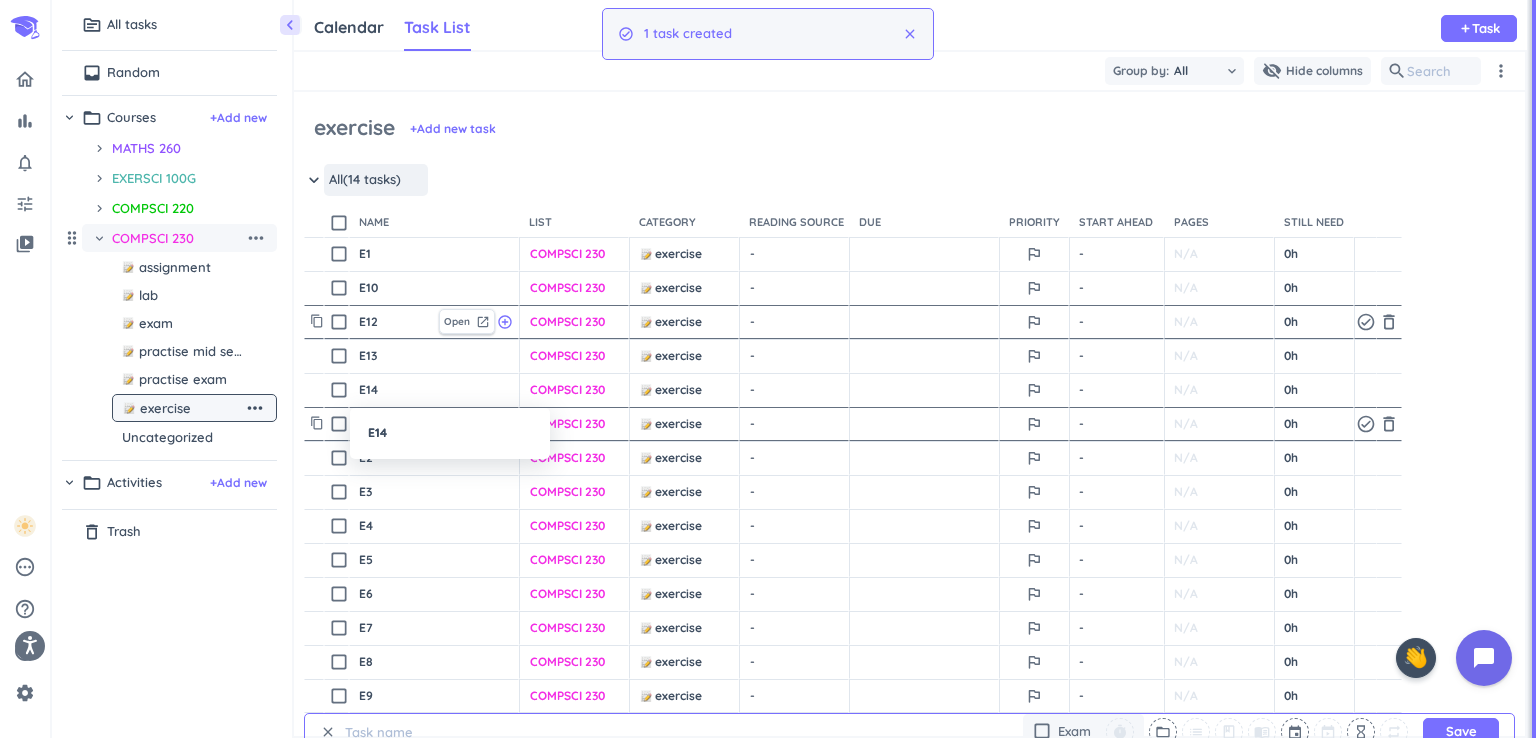 type on "x" 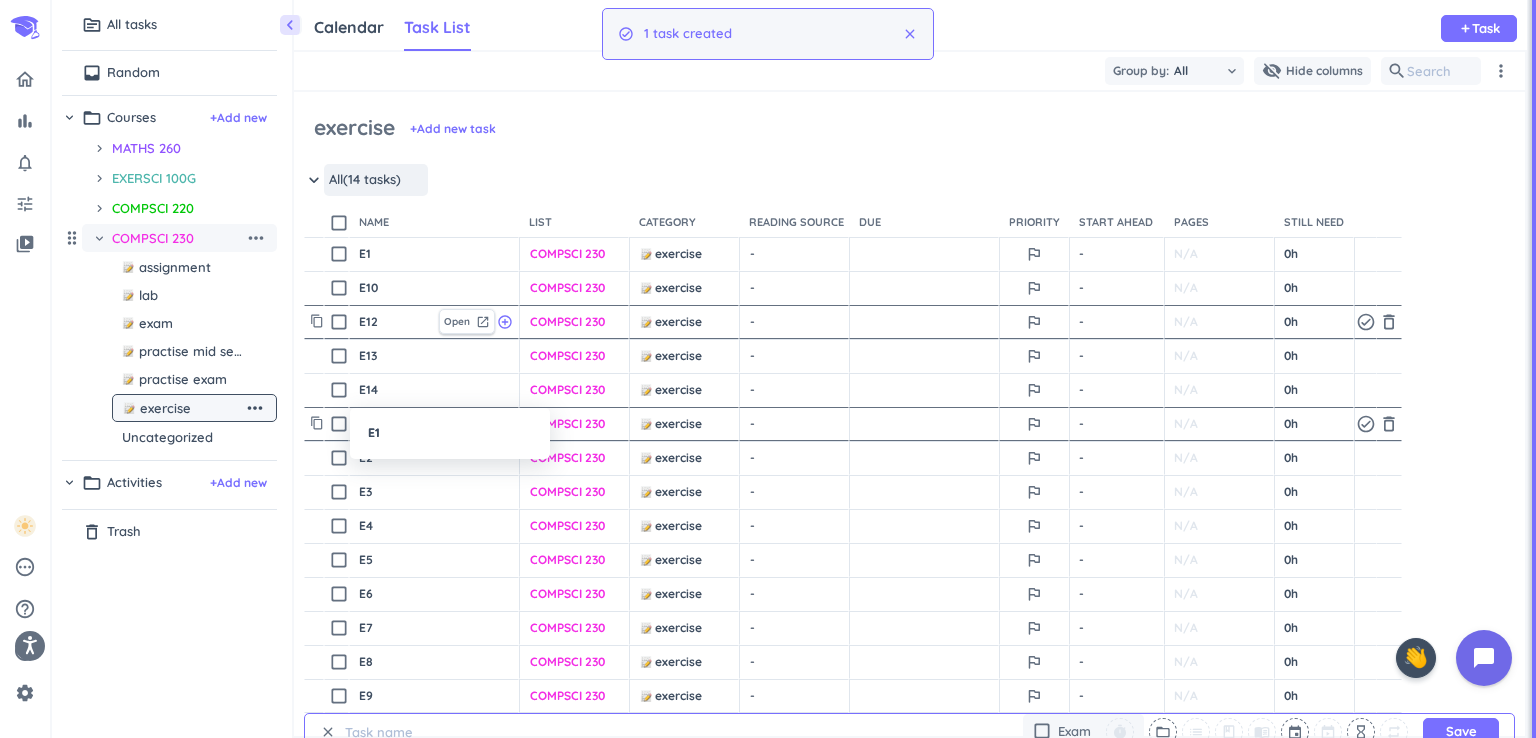 type on "x" 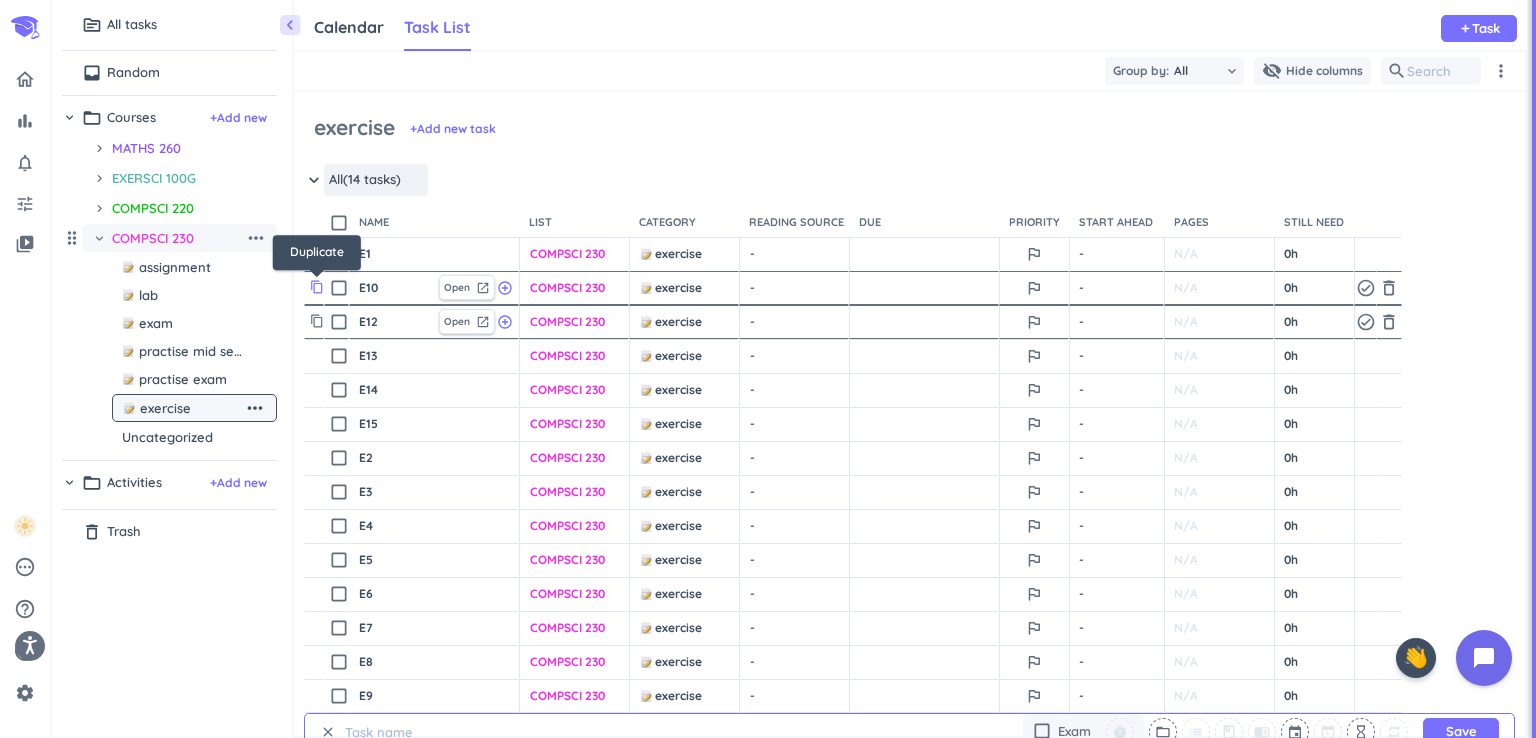 click on "content_copy" at bounding box center (317, 287) 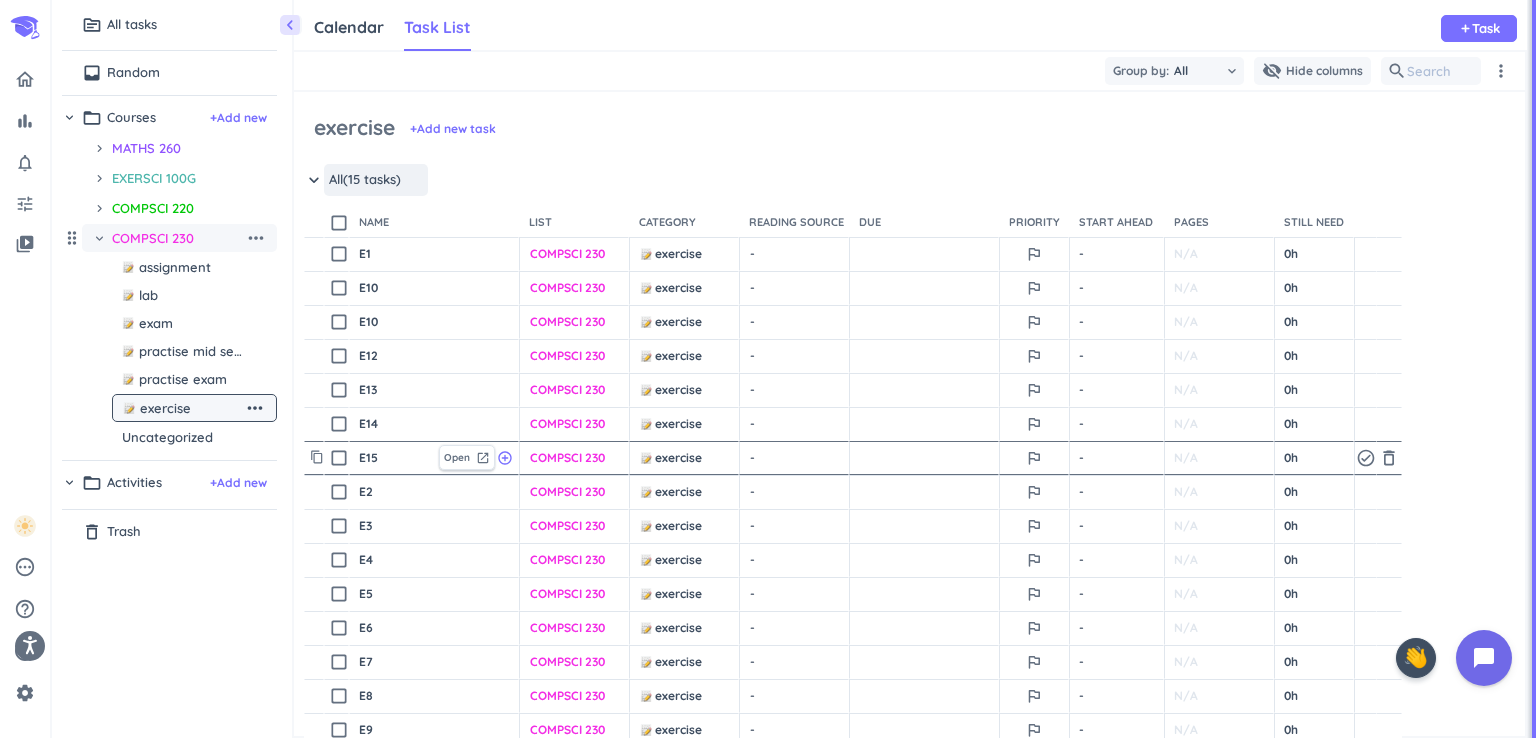 scroll, scrollTop: 80, scrollLeft: 0, axis: vertical 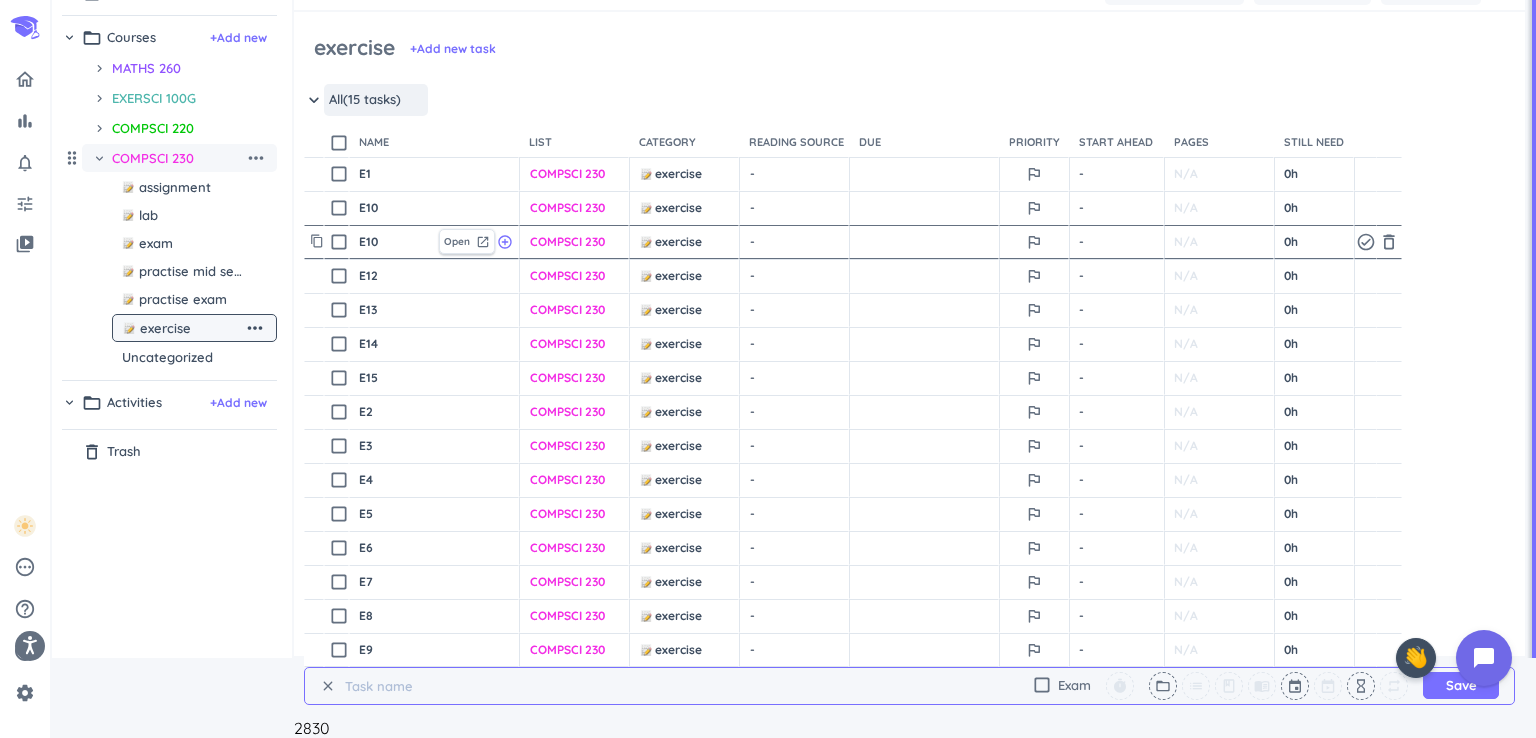 click on "E10" at bounding box center [394, 242] 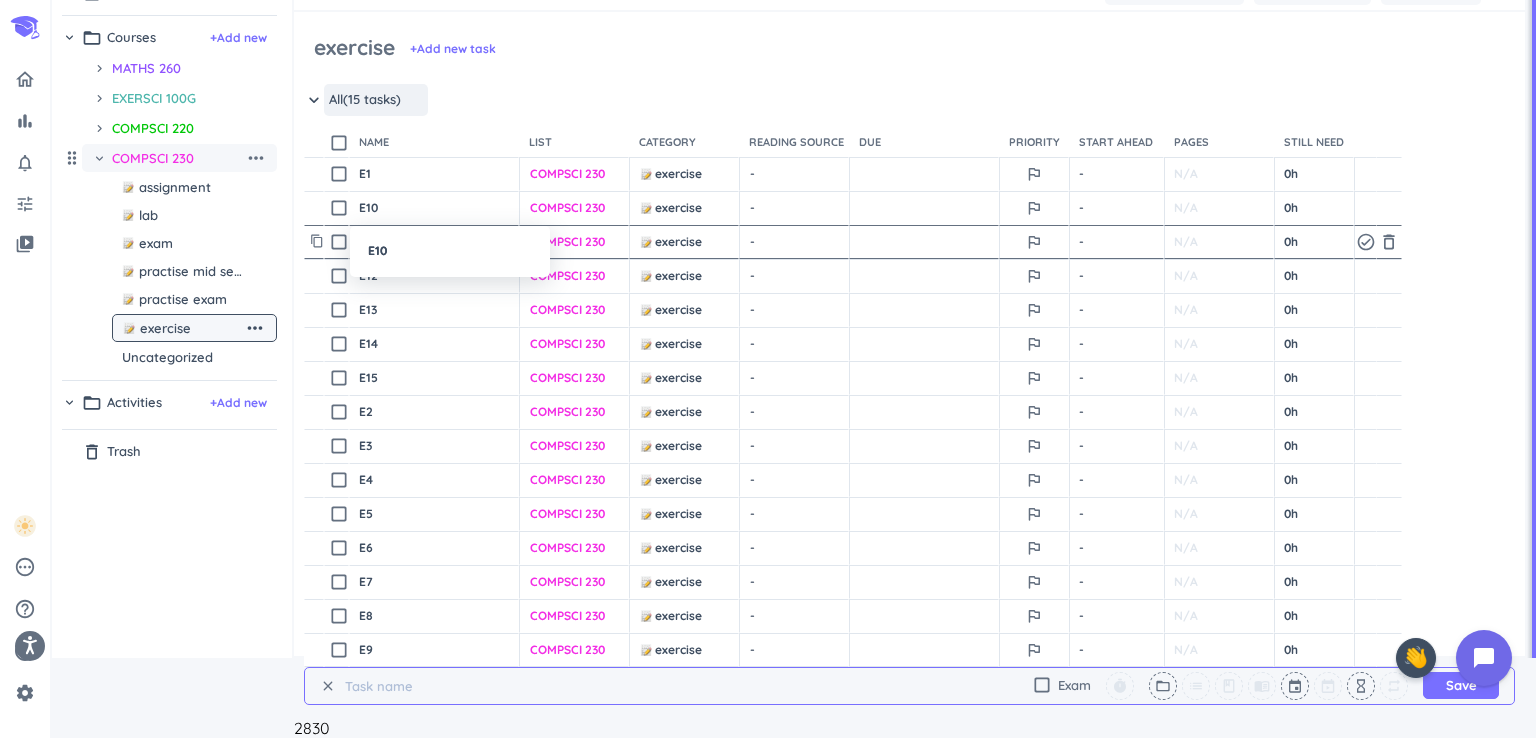 type on "x" 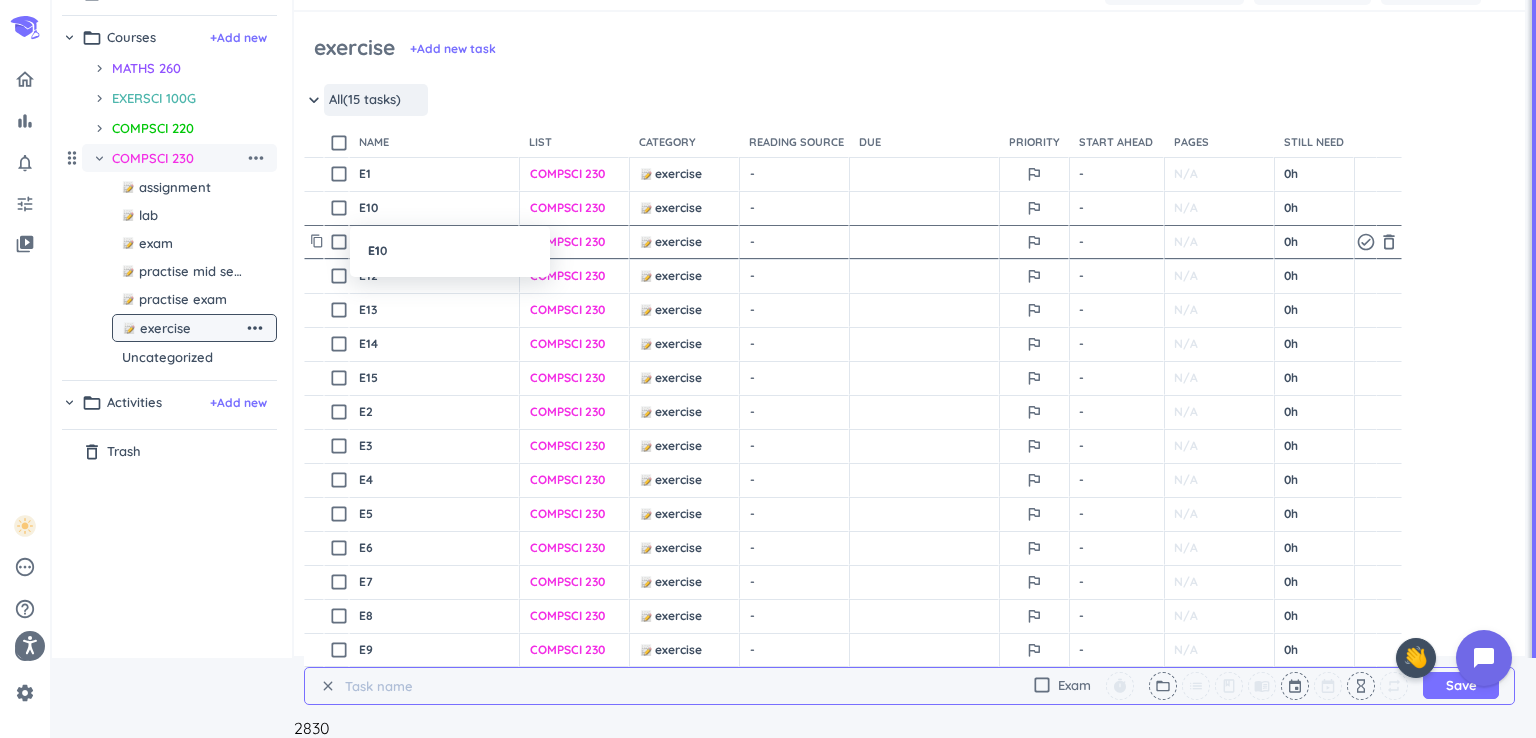 type on "x" 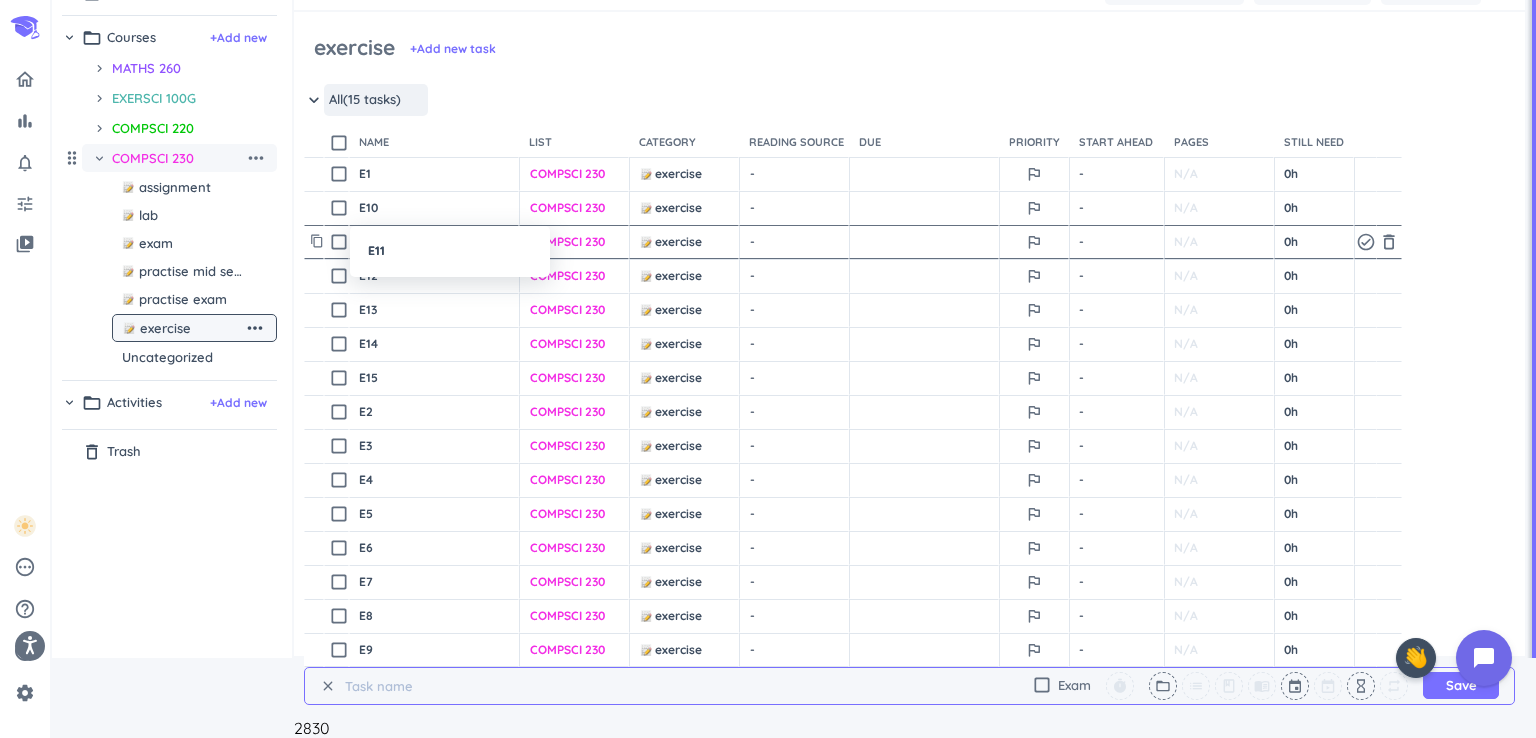 type on "E11" 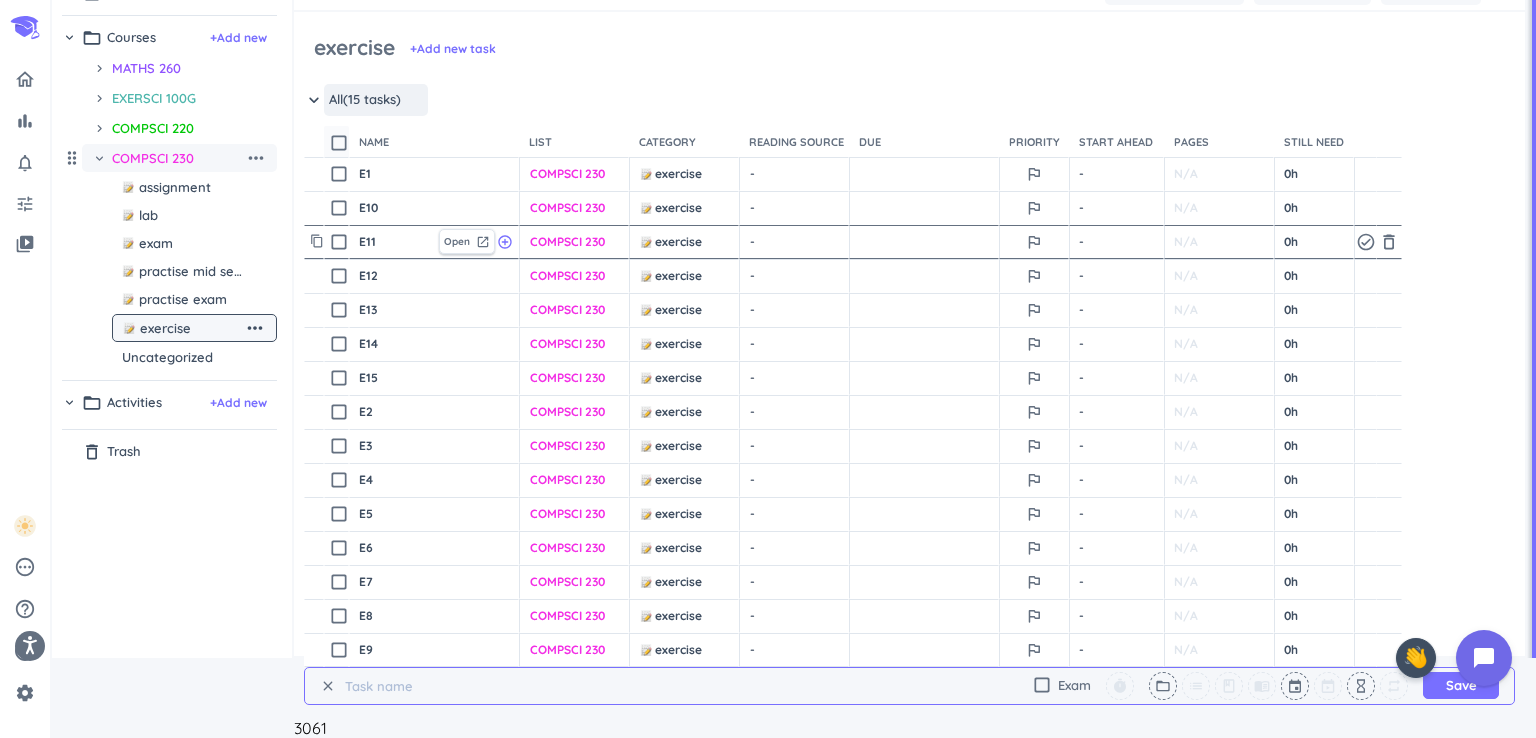 click on "check_box_outline_blank" at bounding box center (339, 143) 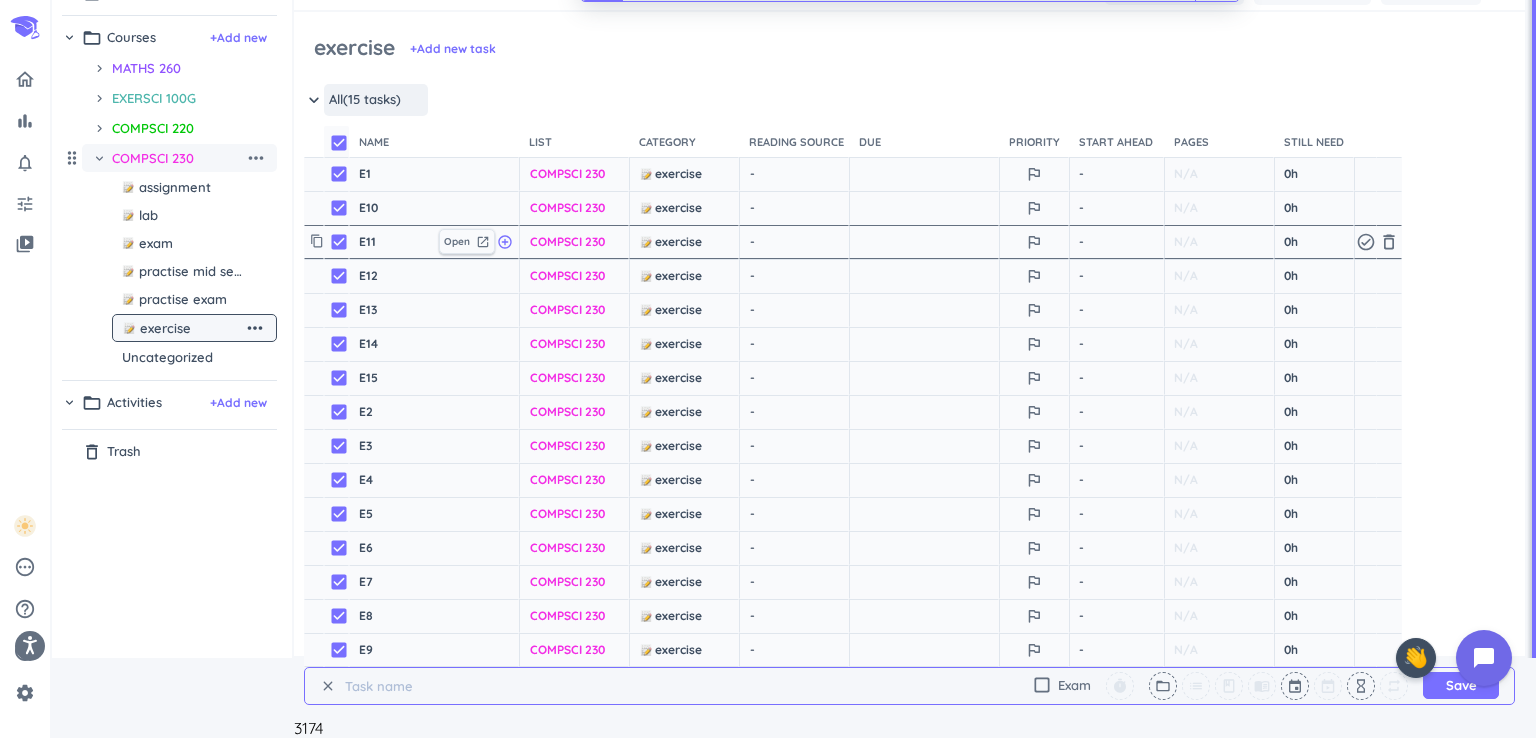 click on "check_box" at bounding box center [339, 143] 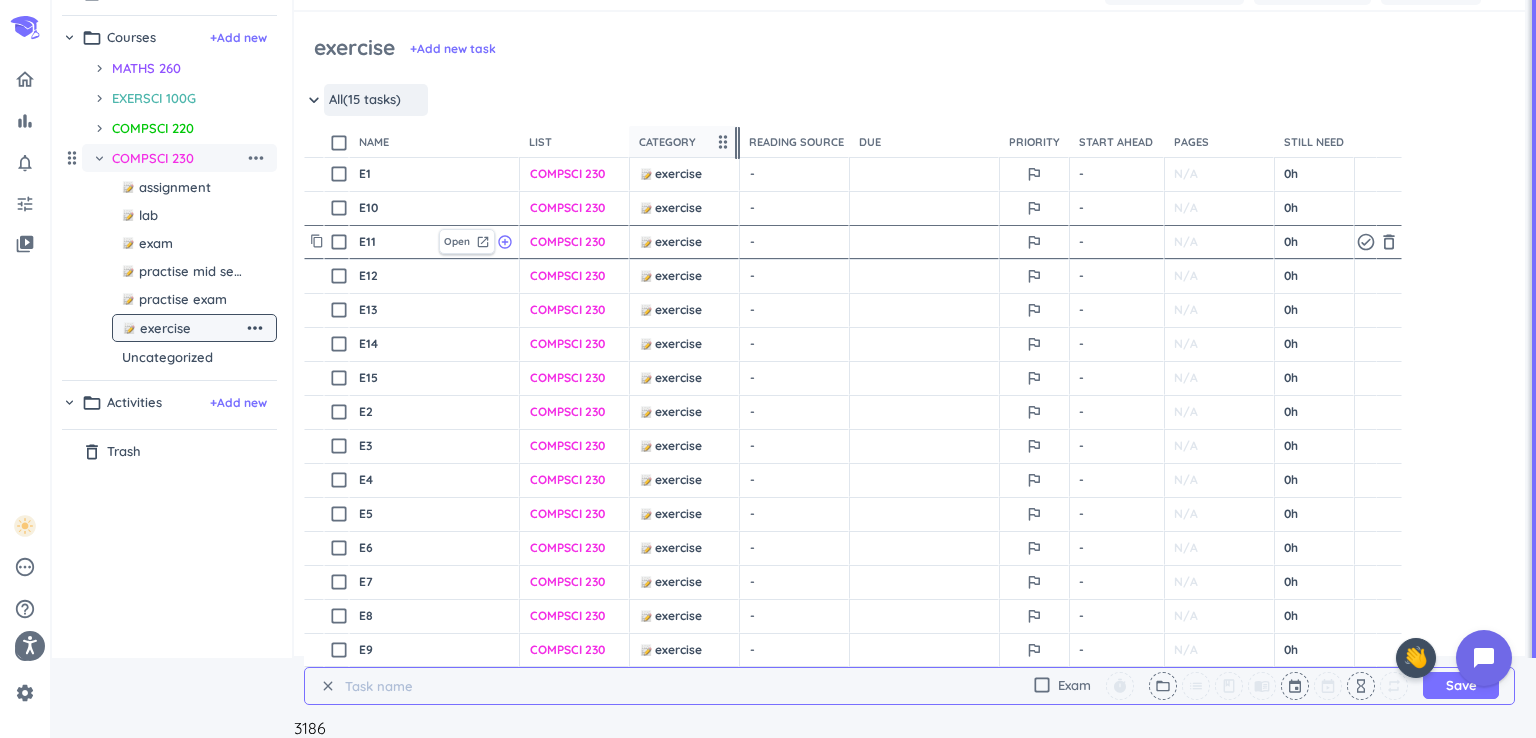 drag, startPoint x: 637, startPoint y: 65, endPoint x: 656, endPoint y: 127, distance: 64.84597 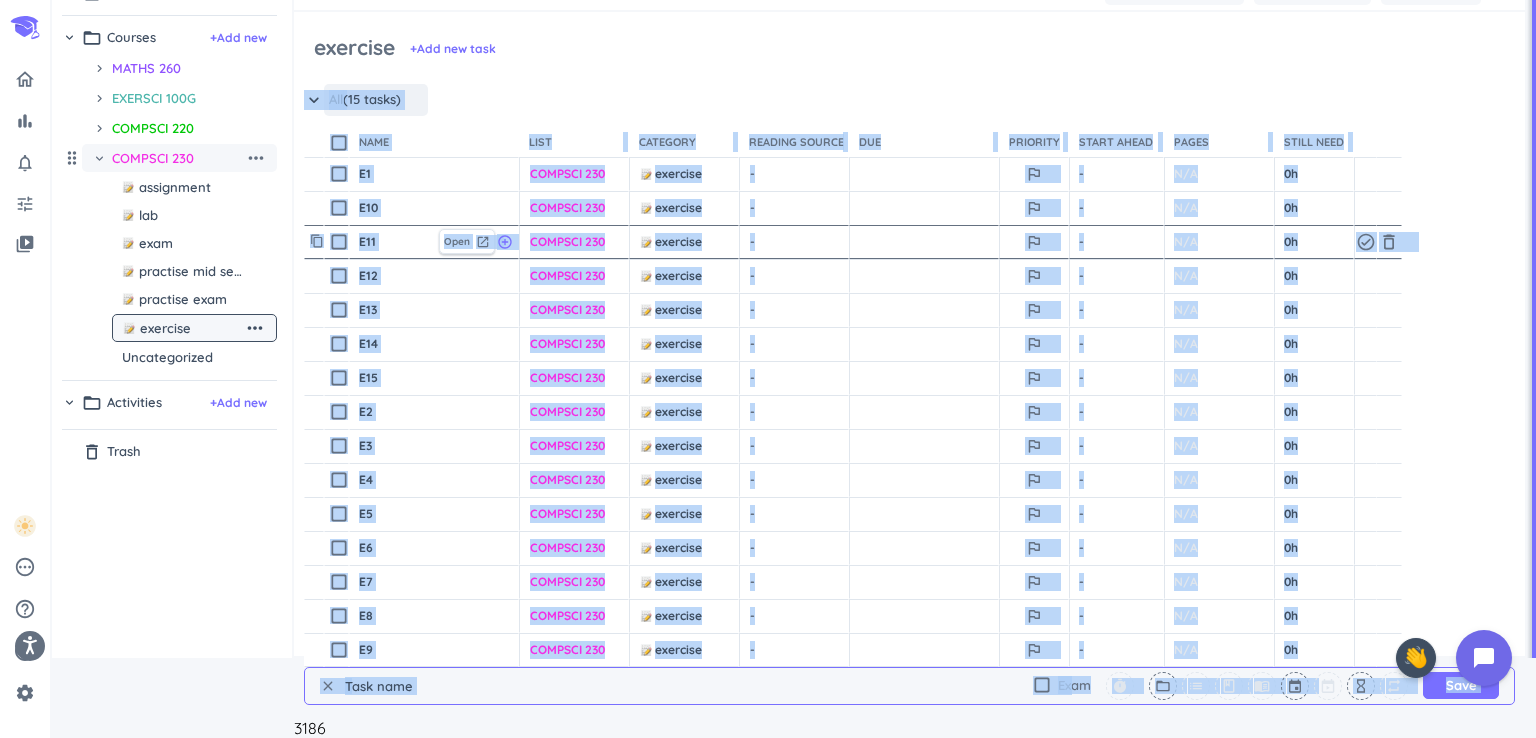 click on "exercise +  Add new task" at bounding box center (909, 53) 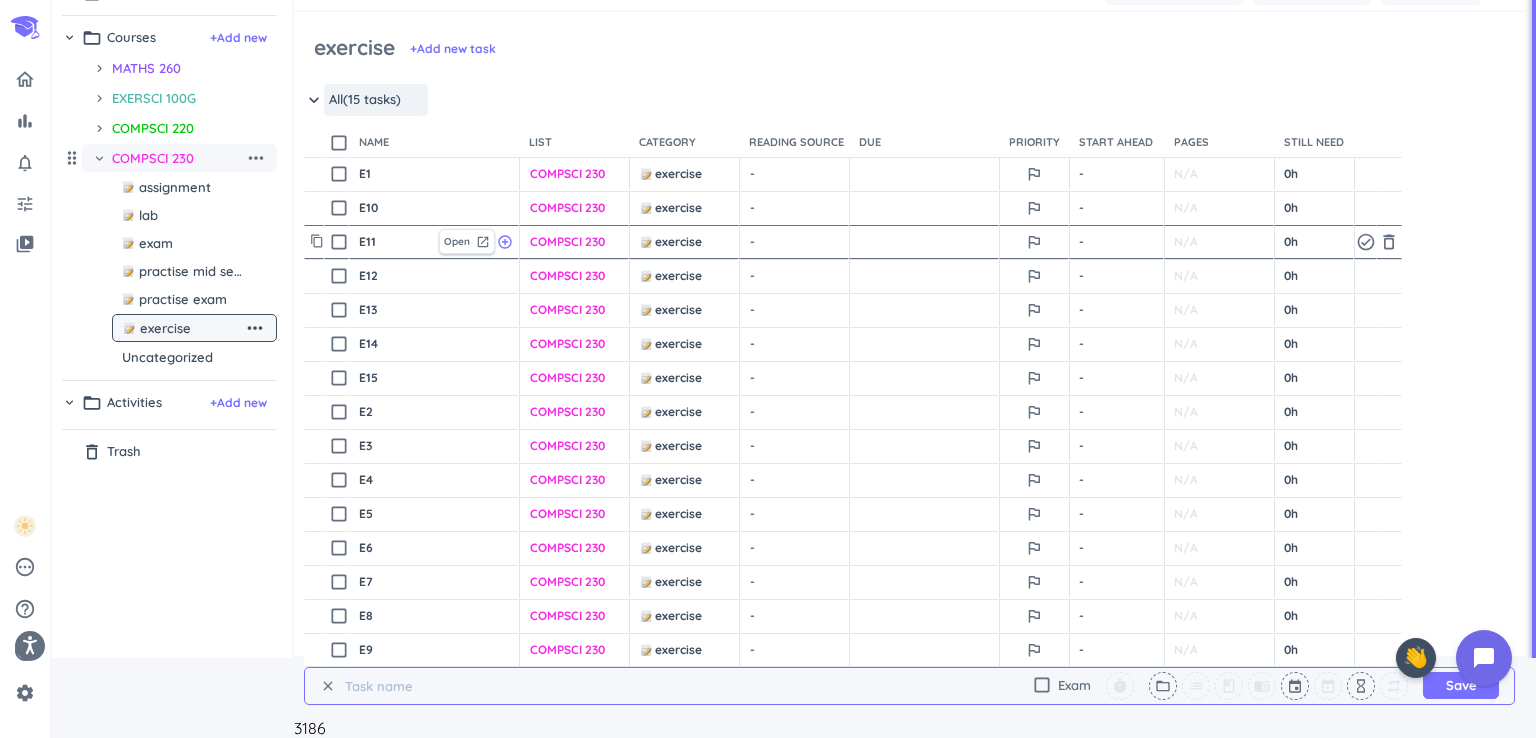 click on "clear check_box_outline_blank Exam timer folder_open list class menu_book event hourglass_empty repeat Save" at bounding box center [909, 686] 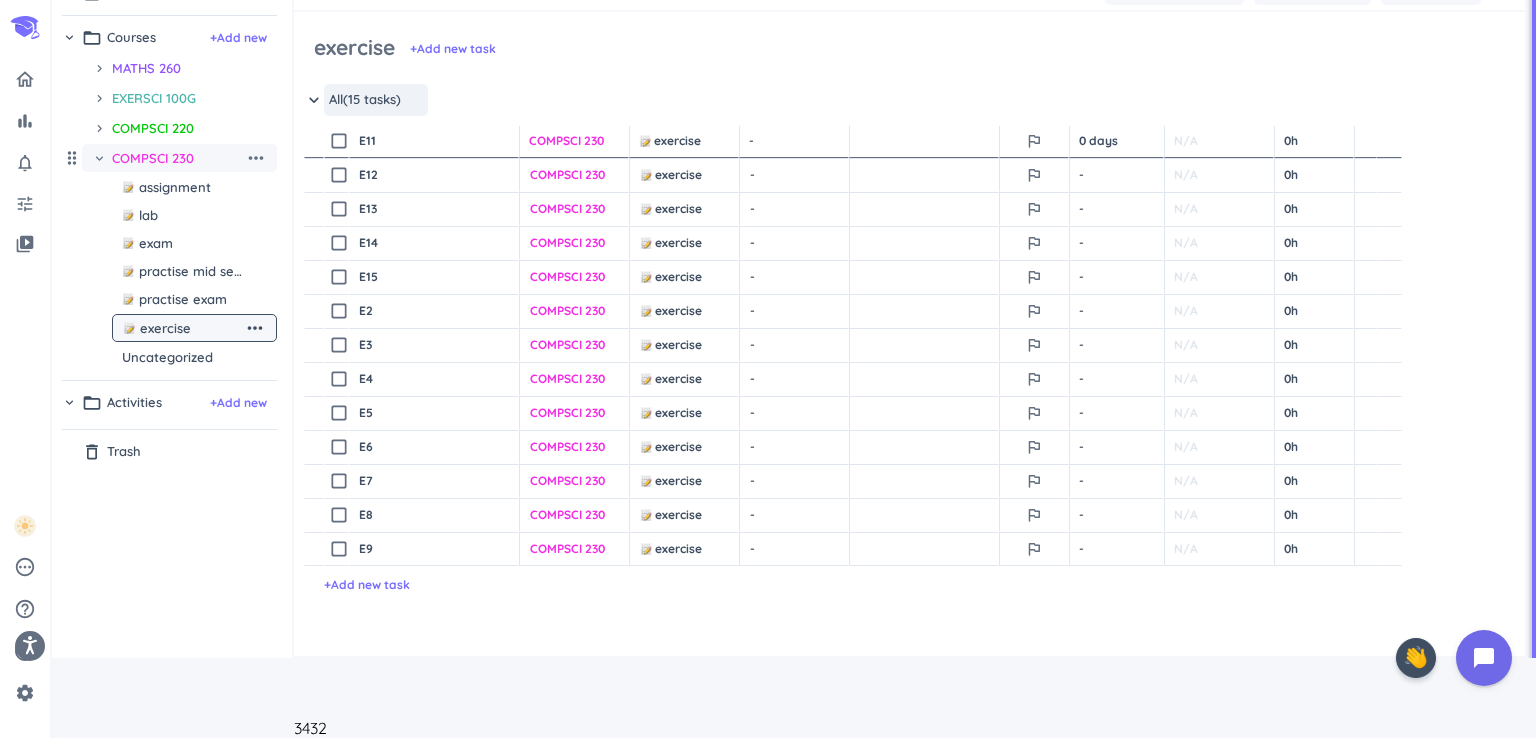scroll, scrollTop: 0, scrollLeft: 0, axis: both 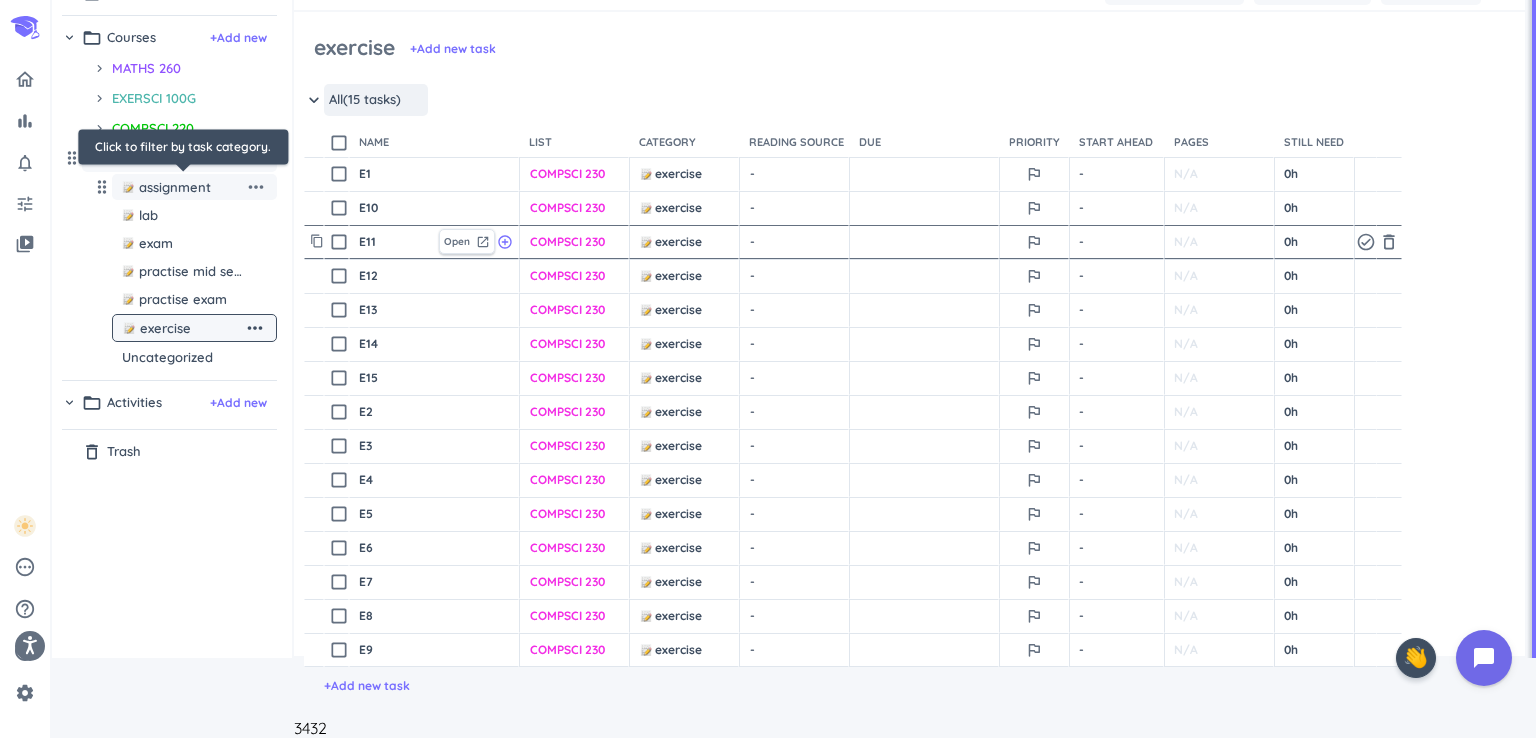 click on "assignment" at bounding box center (175, 187) 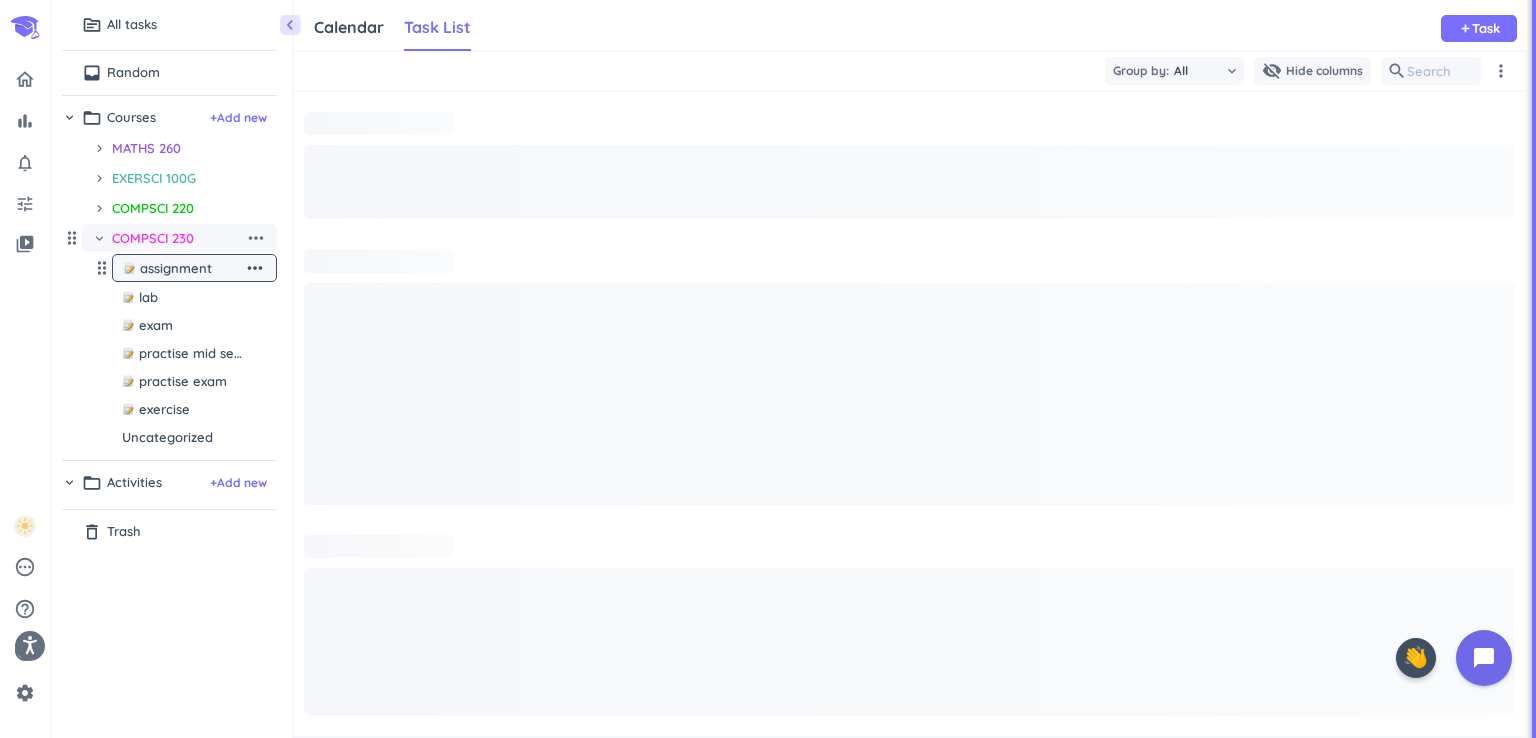 scroll, scrollTop: 0, scrollLeft: 0, axis: both 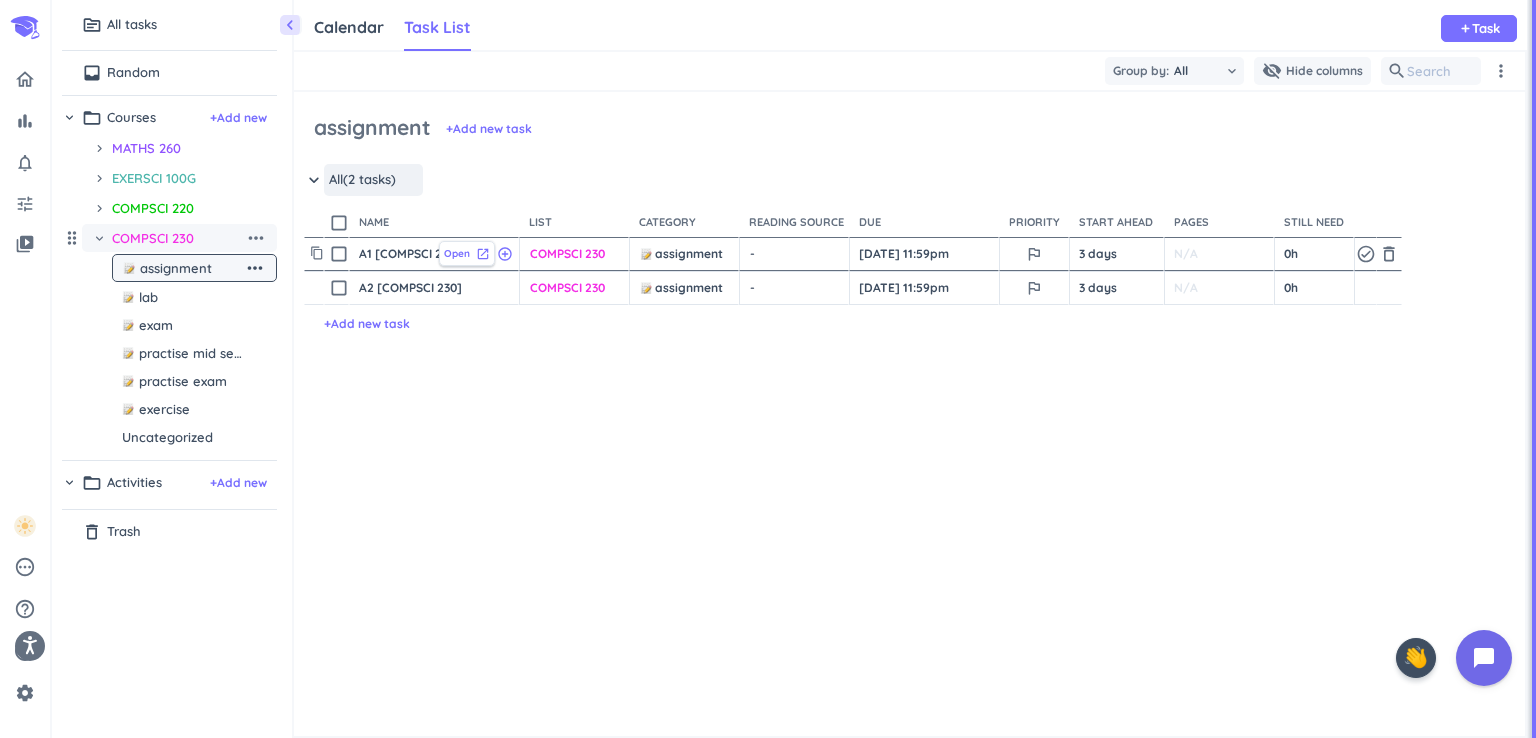 click on "Open" at bounding box center (457, 253) 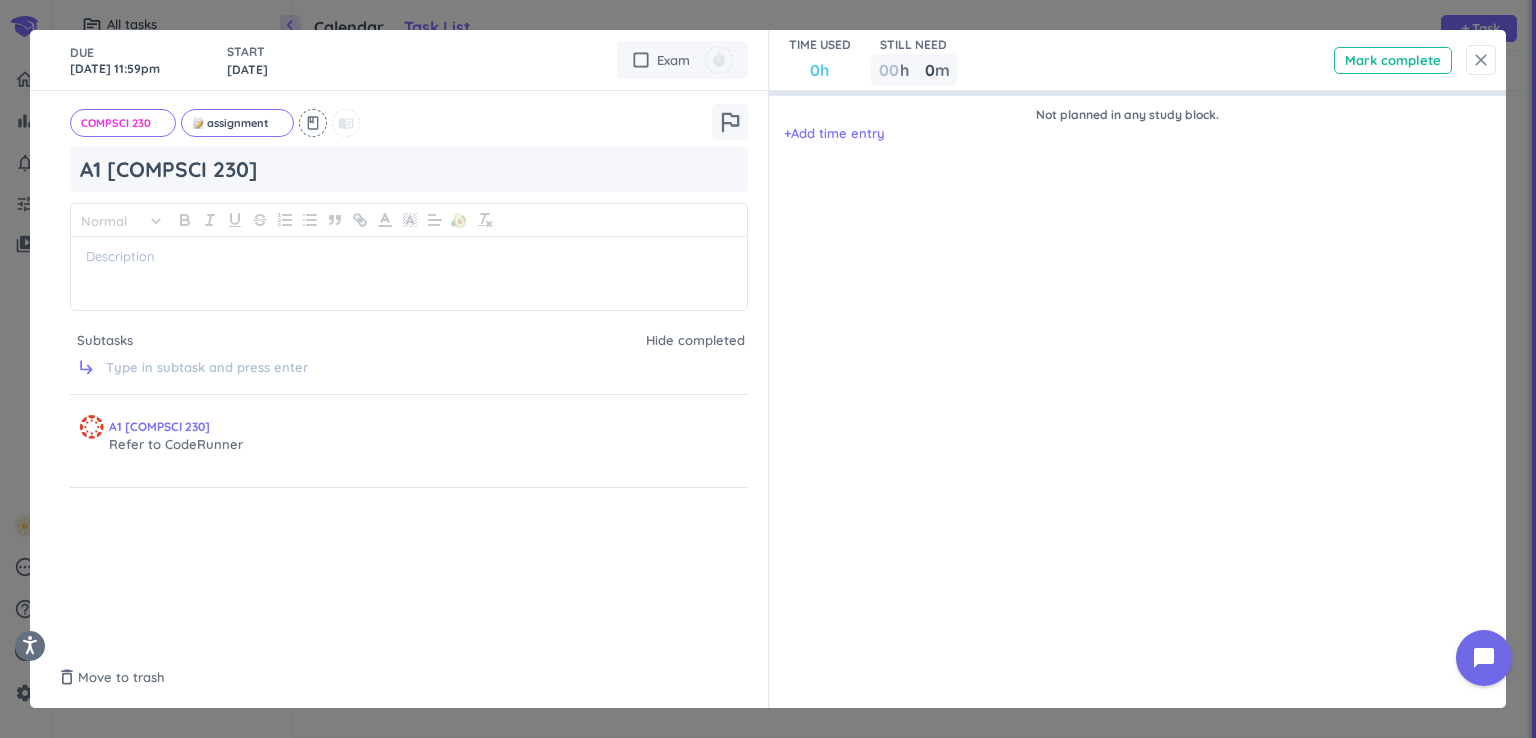 click on "close" at bounding box center [1481, 60] 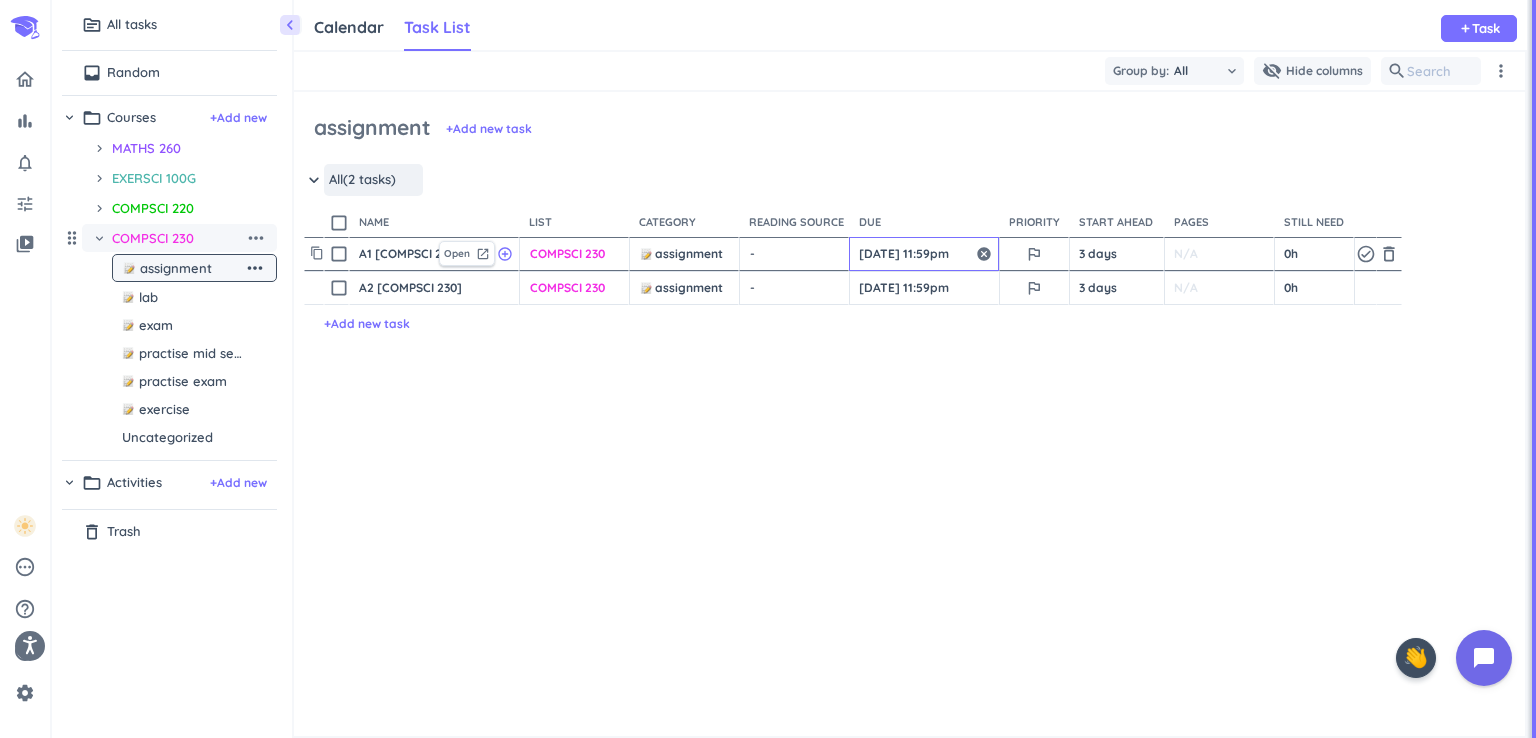 click on "[DATE] 11:59pm" at bounding box center (924, 254) 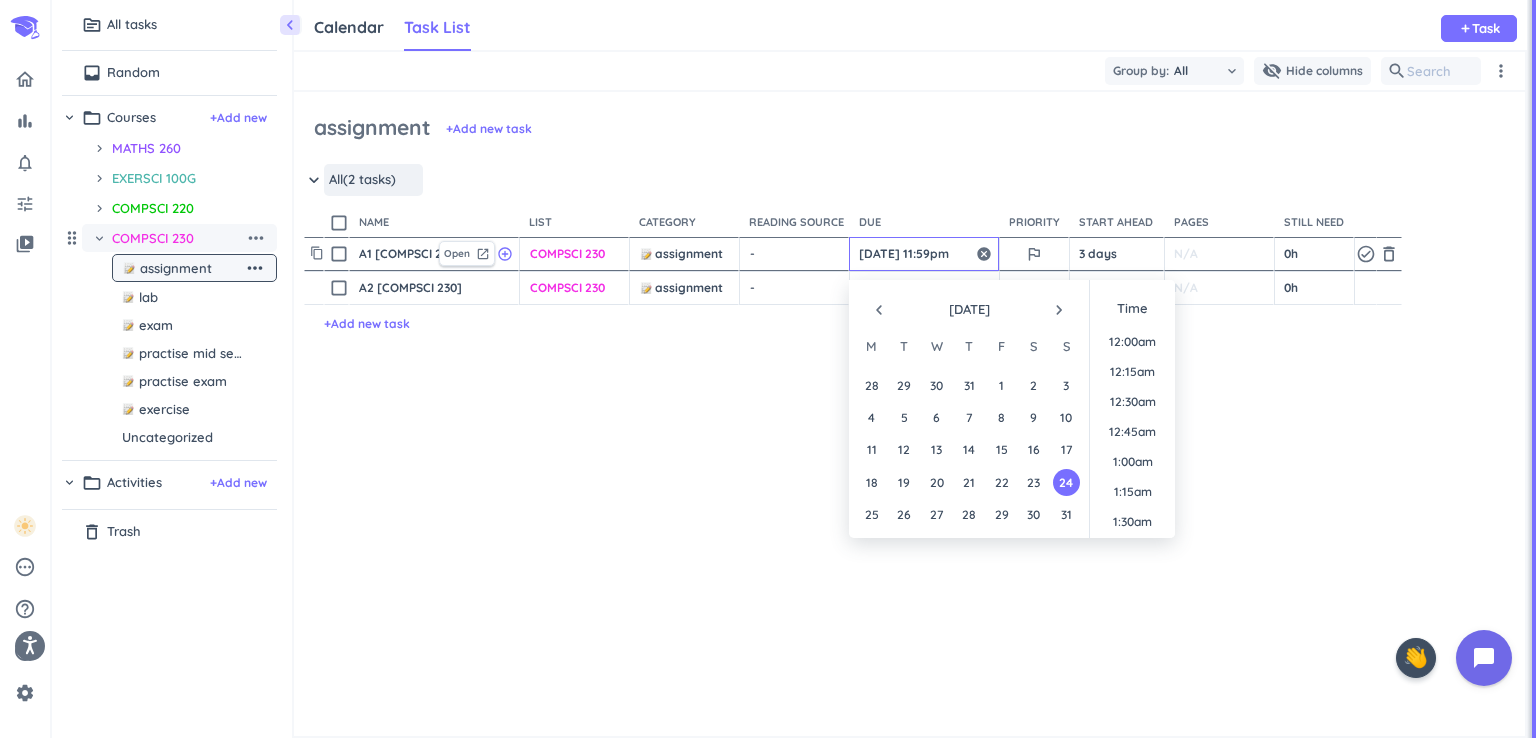 scroll, scrollTop: 2698, scrollLeft: 0, axis: vertical 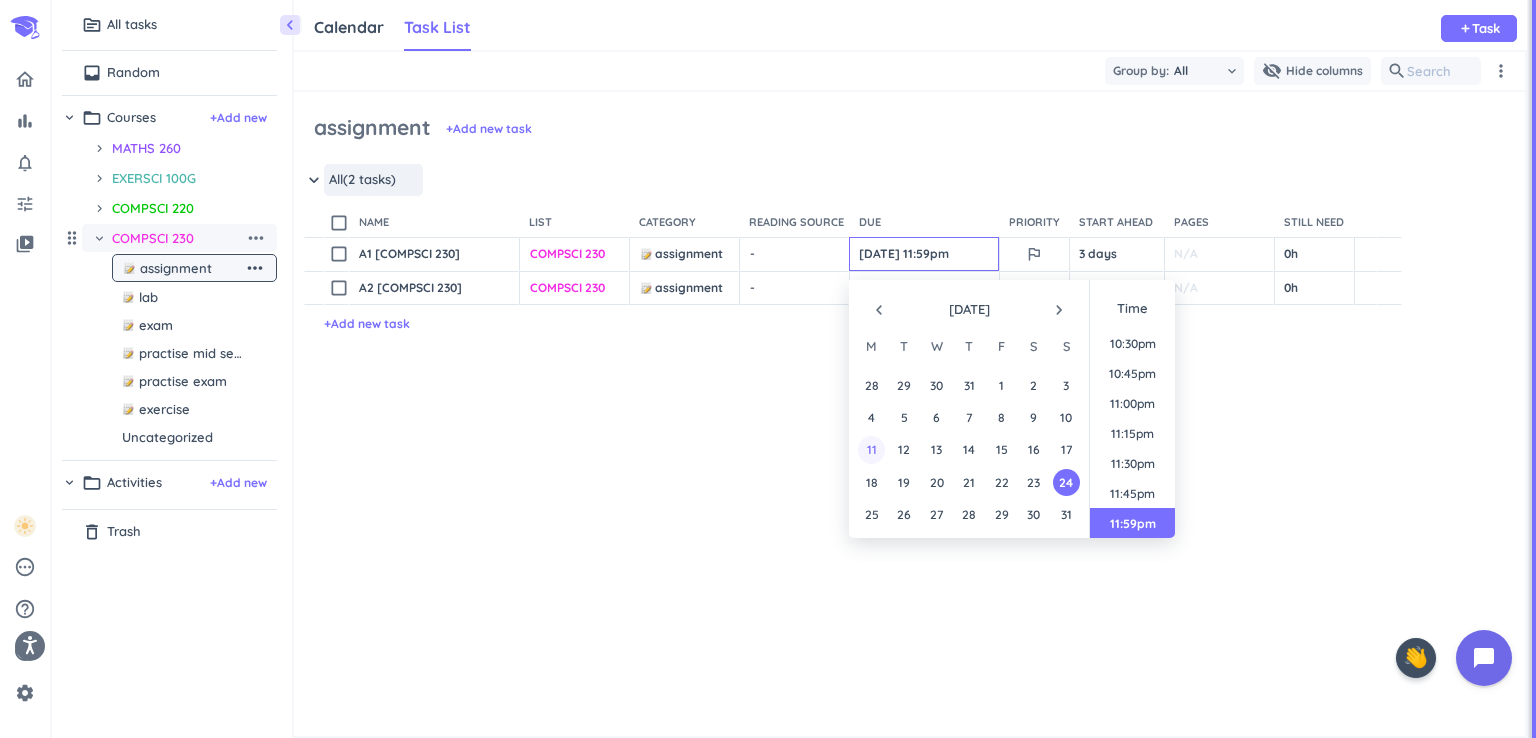 click on "11" at bounding box center (871, 449) 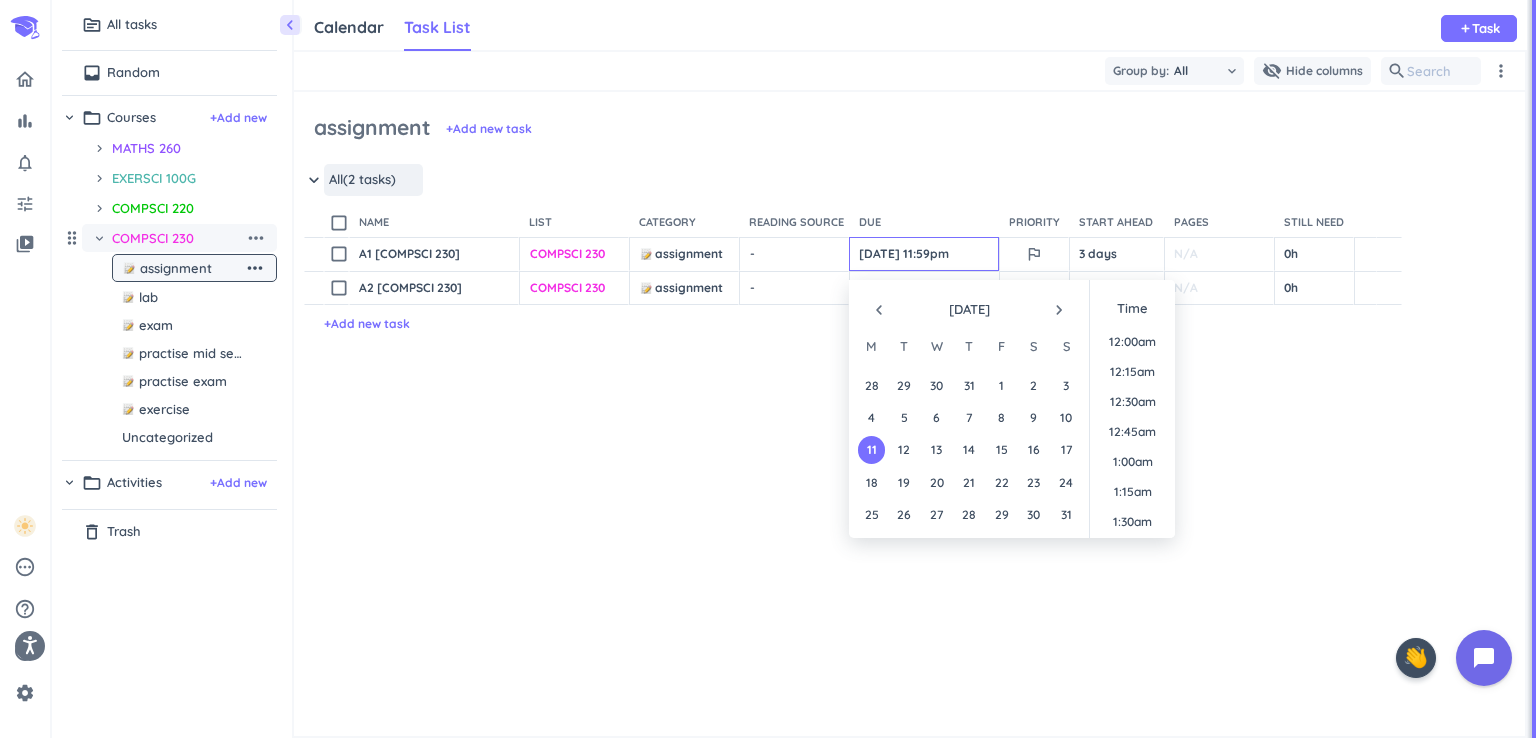 scroll, scrollTop: 2698, scrollLeft: 0, axis: vertical 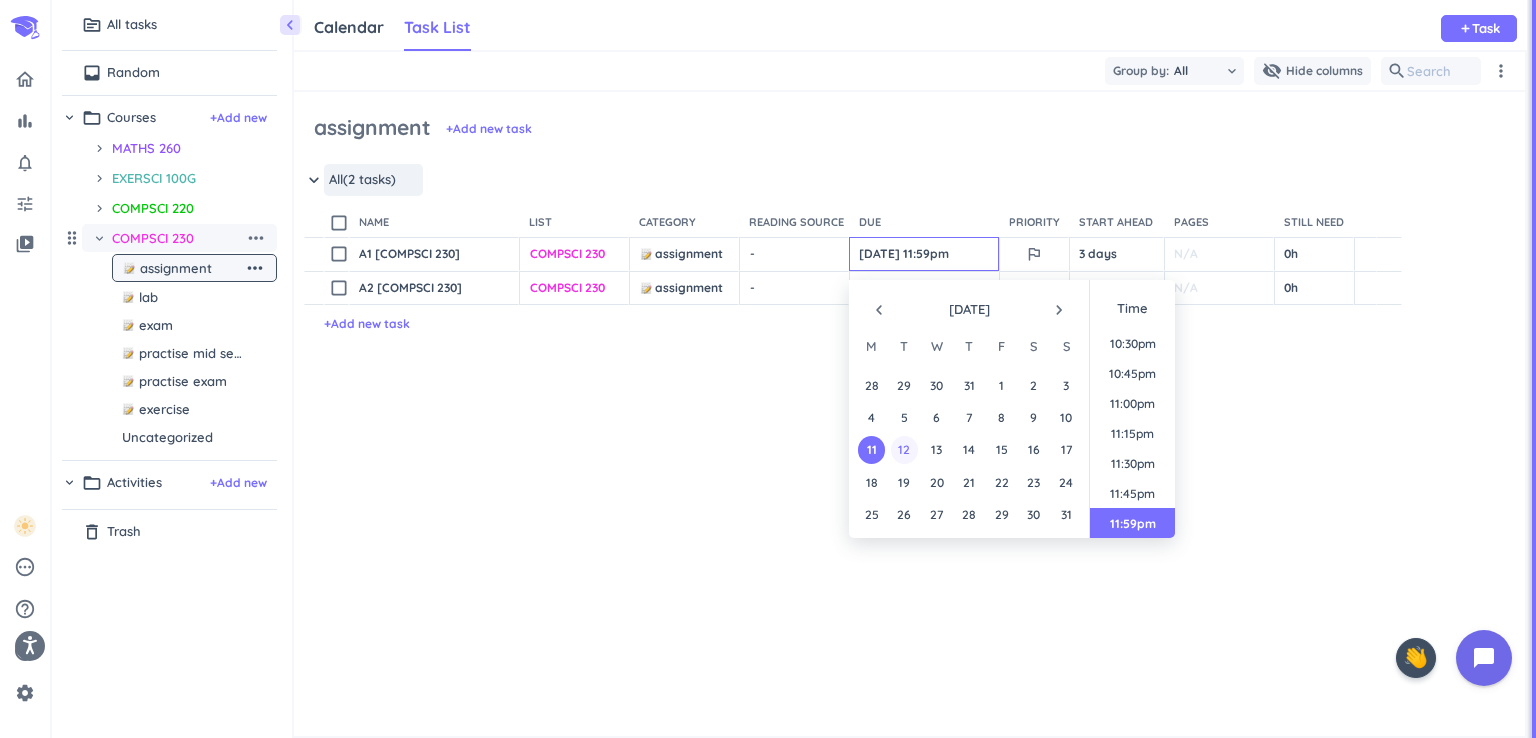 click on "12" at bounding box center (904, 449) 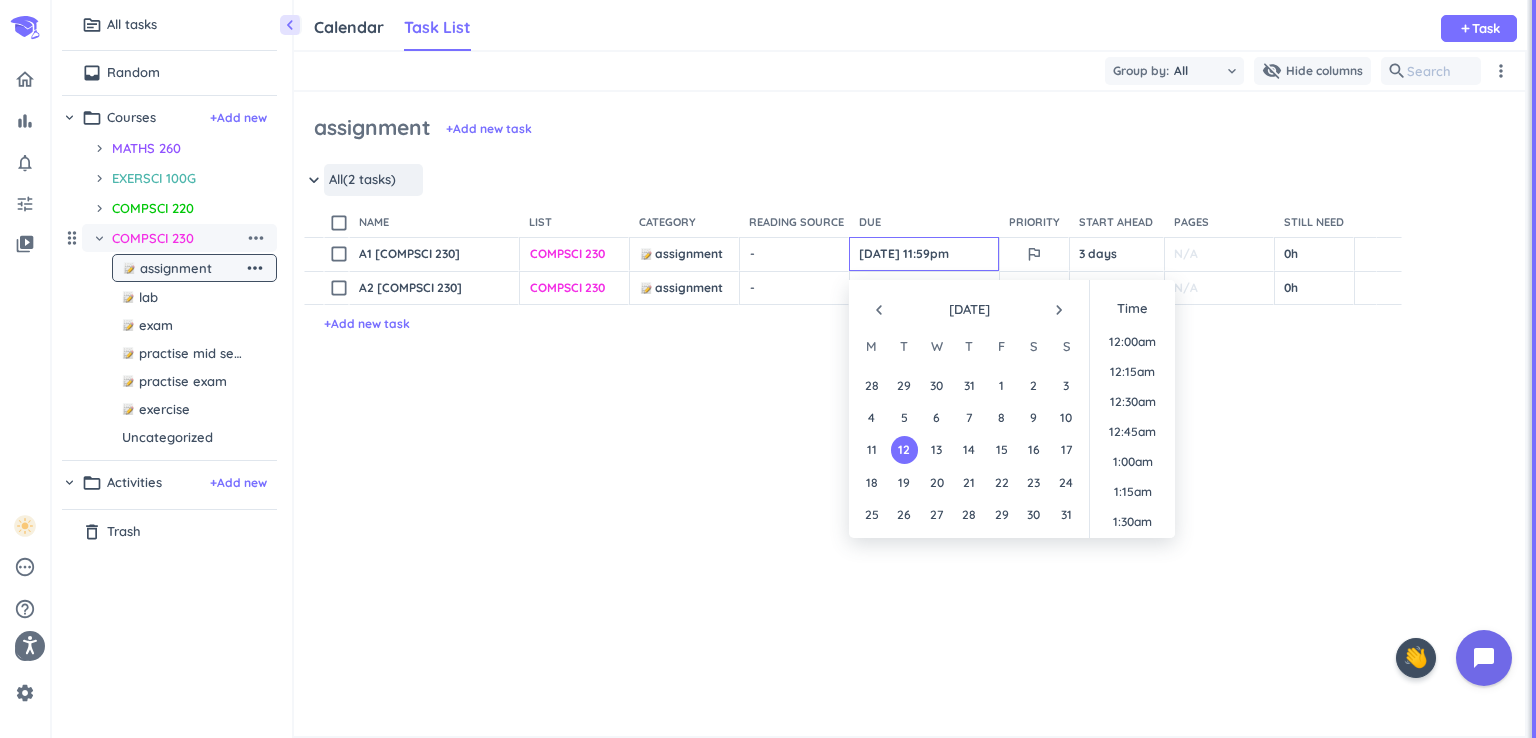 scroll, scrollTop: 2698, scrollLeft: 0, axis: vertical 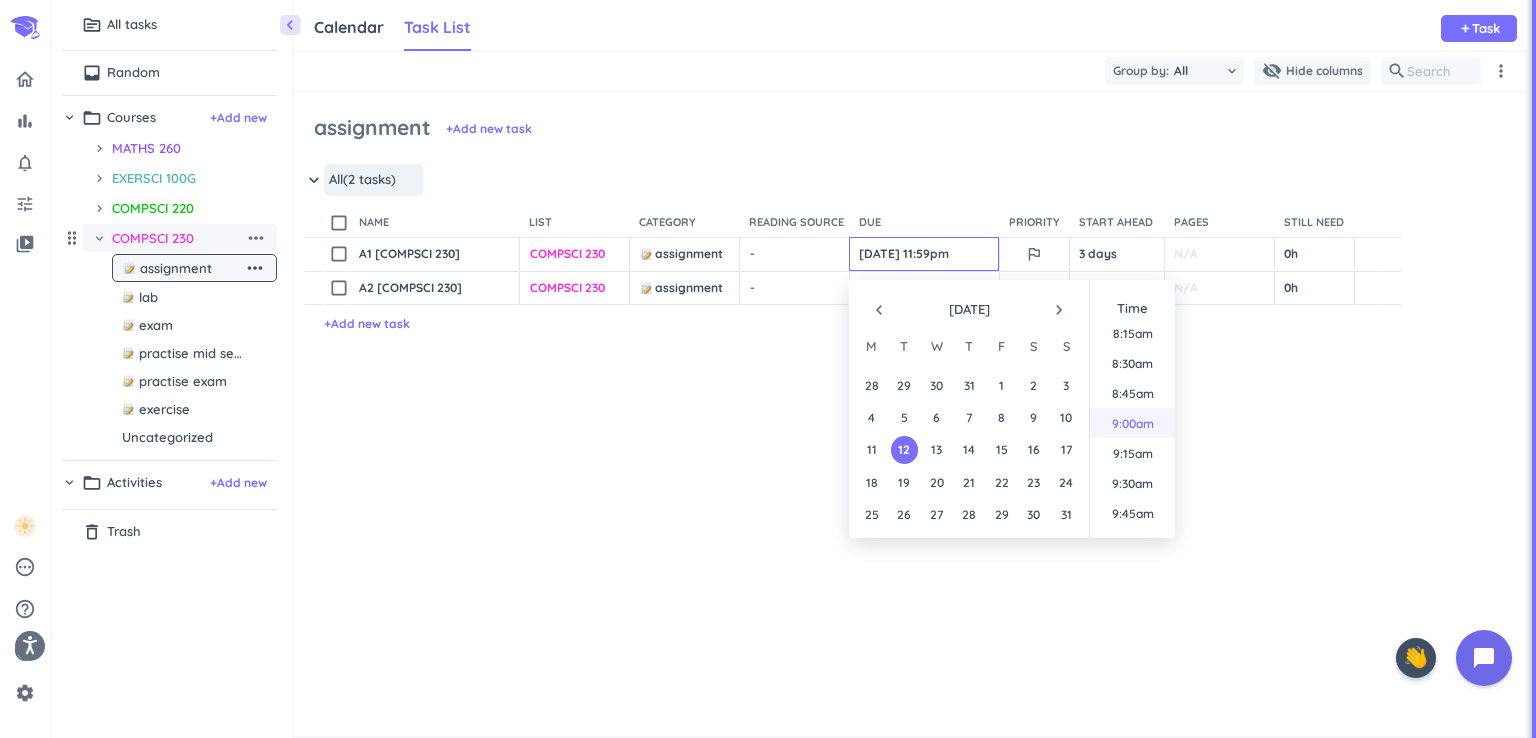 click on "9:00am" at bounding box center [1132, 423] 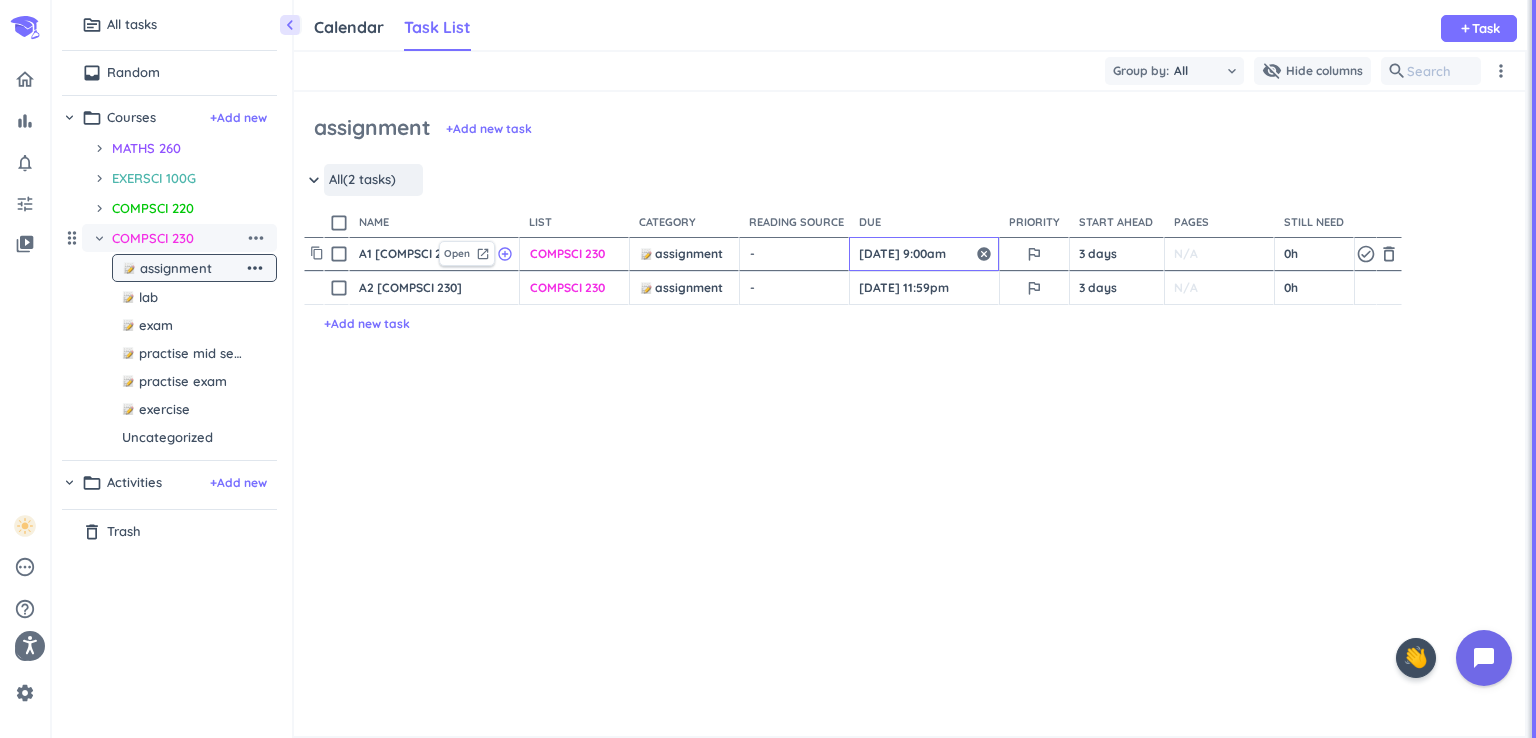 click on "12 Aug, 9:00am" at bounding box center (924, 254) 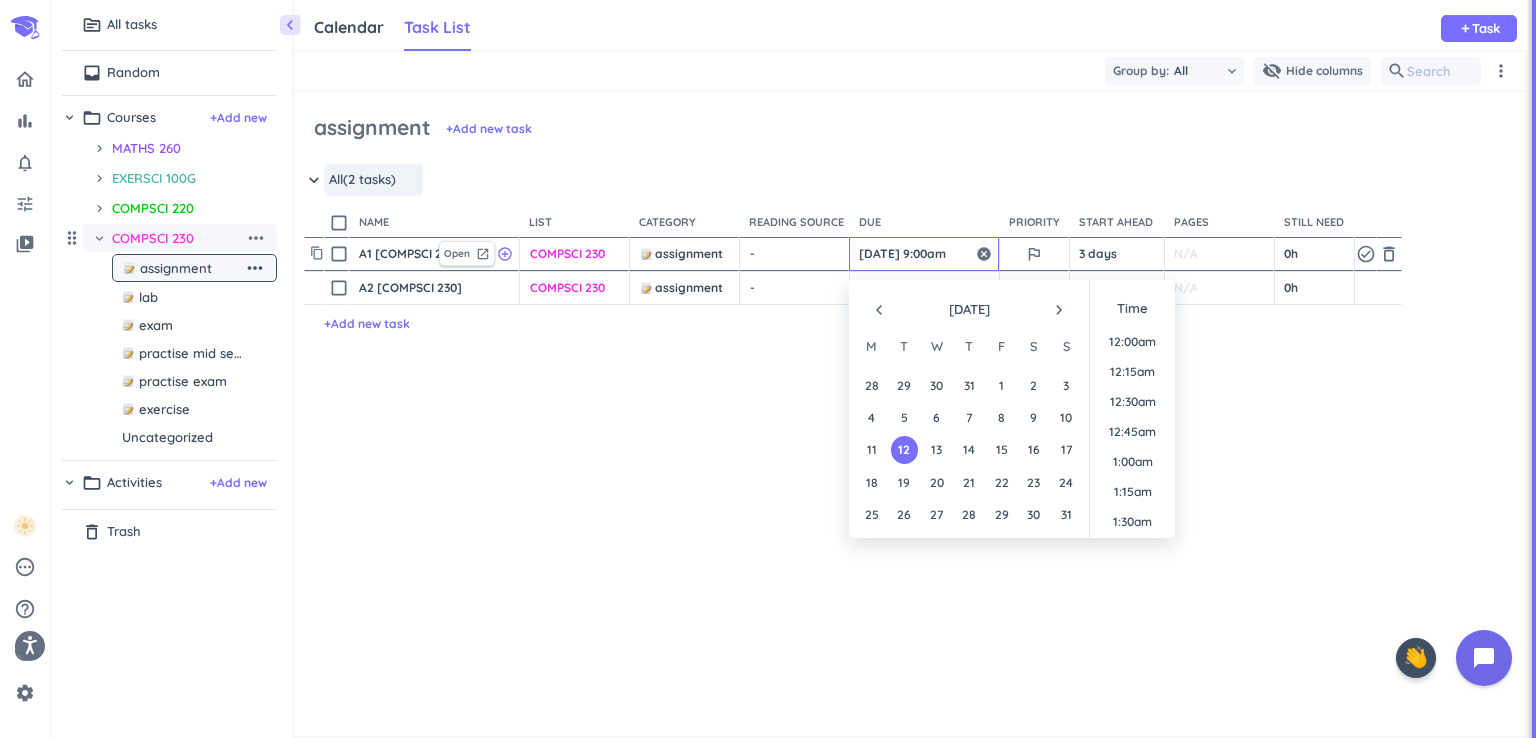 scroll, scrollTop: 988, scrollLeft: 0, axis: vertical 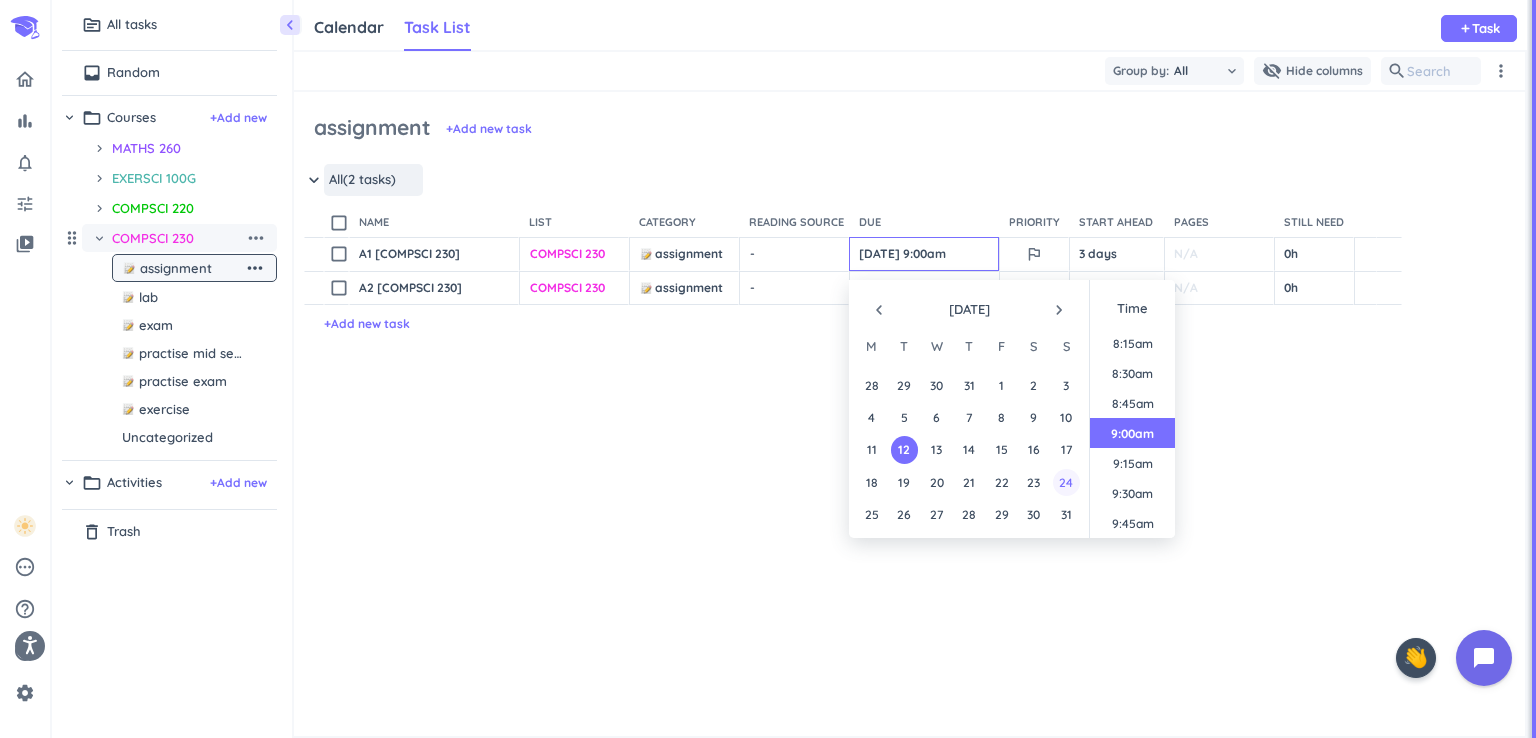 click on "24" at bounding box center [1066, 482] 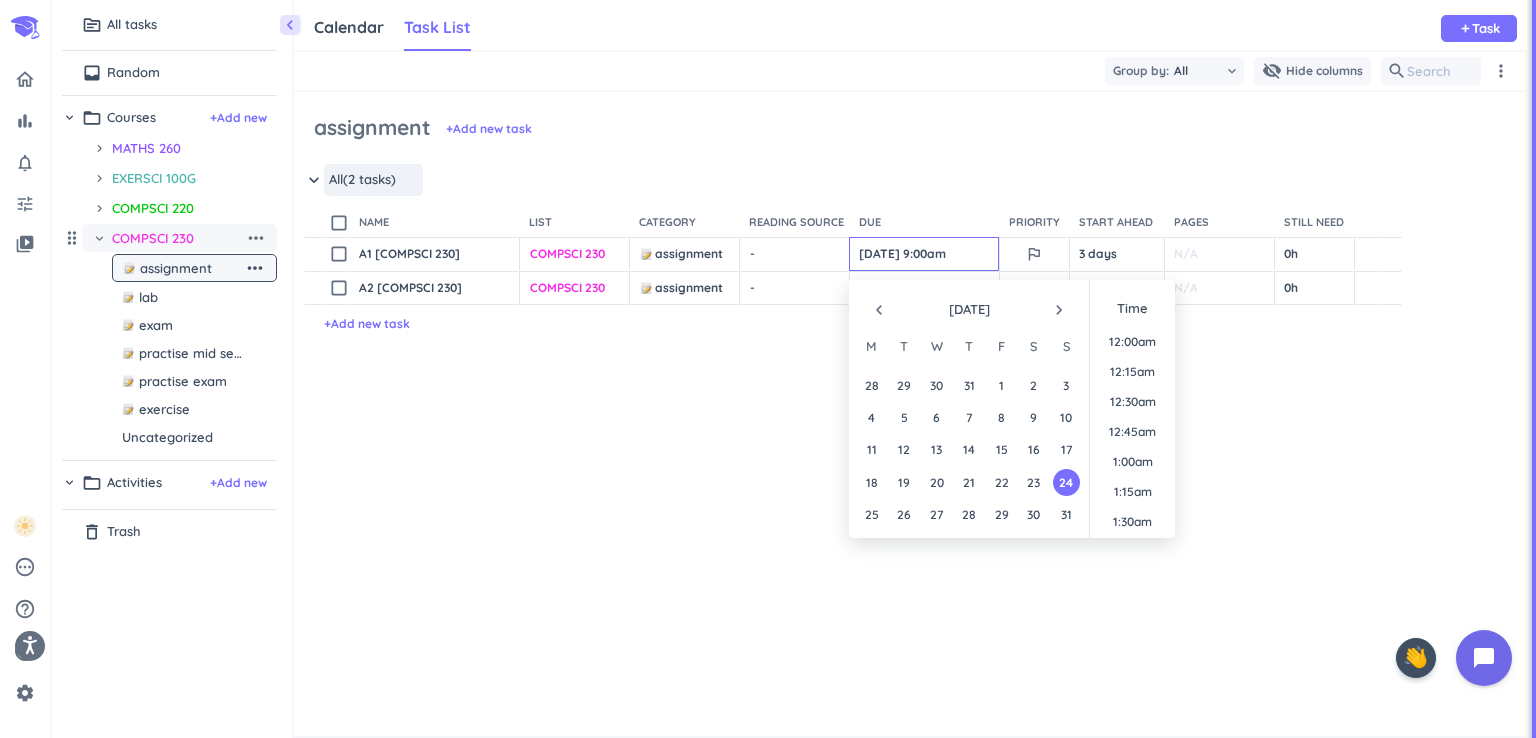 scroll, scrollTop: 988, scrollLeft: 0, axis: vertical 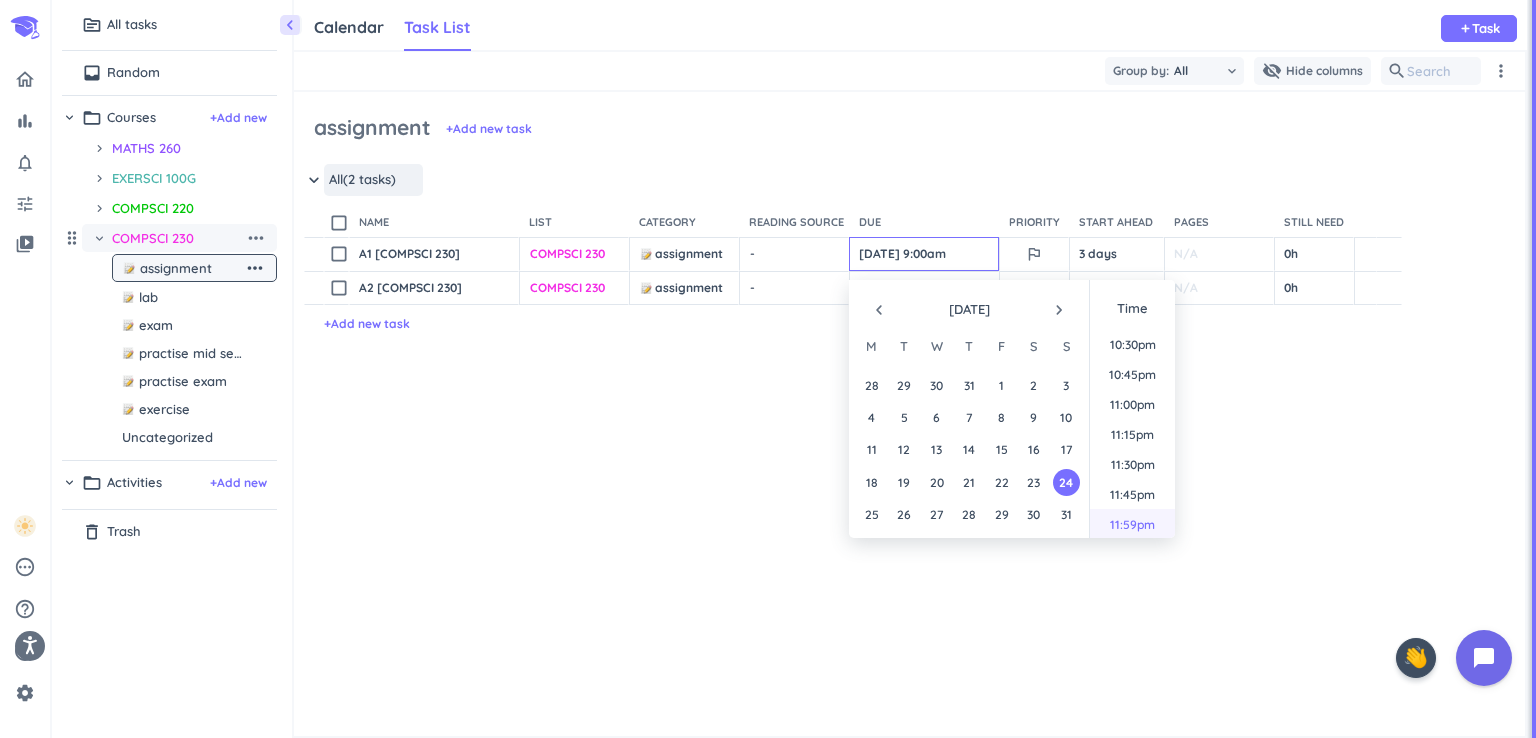 click on "11:59pm" at bounding box center (1132, 524) 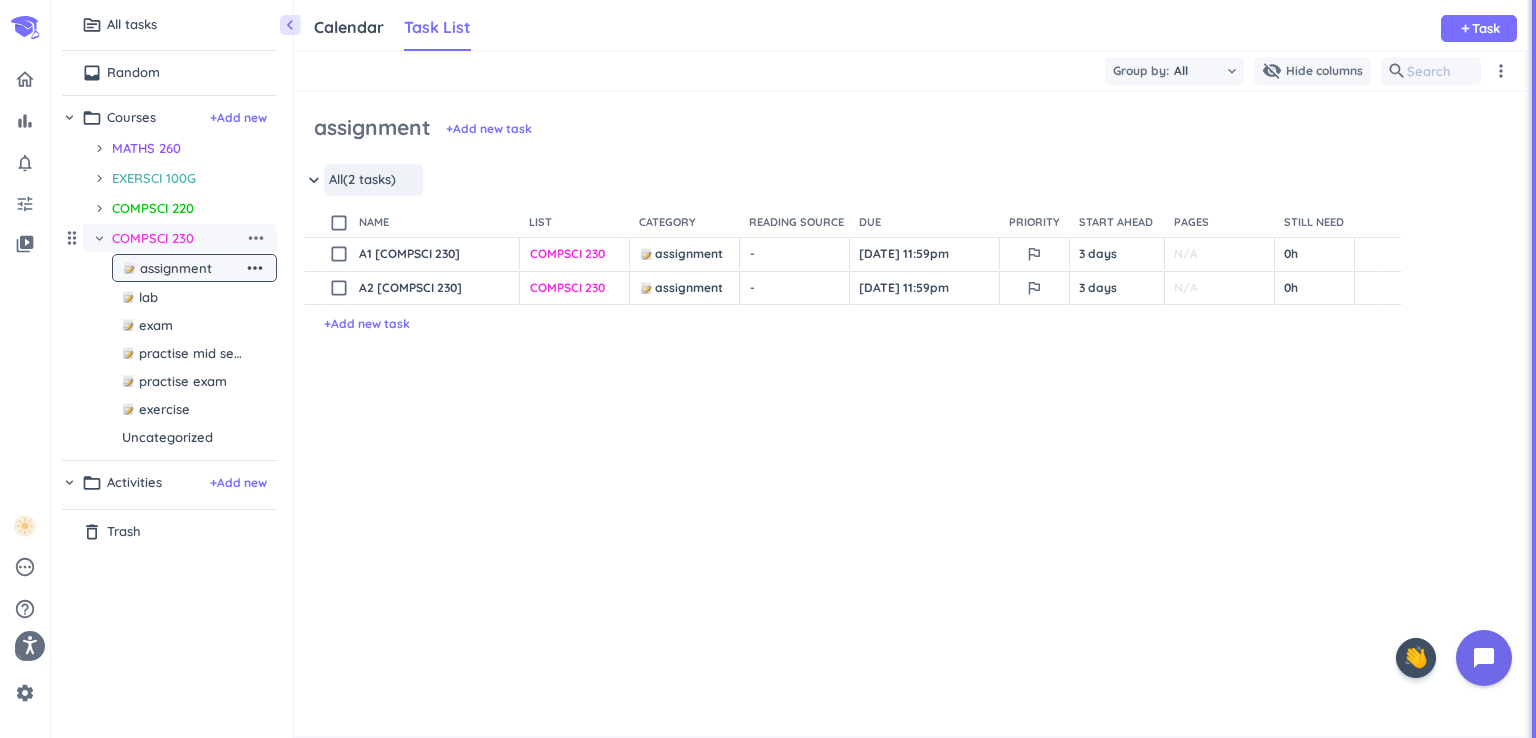 click on "assignment +  Add new task" at bounding box center (909, 133) 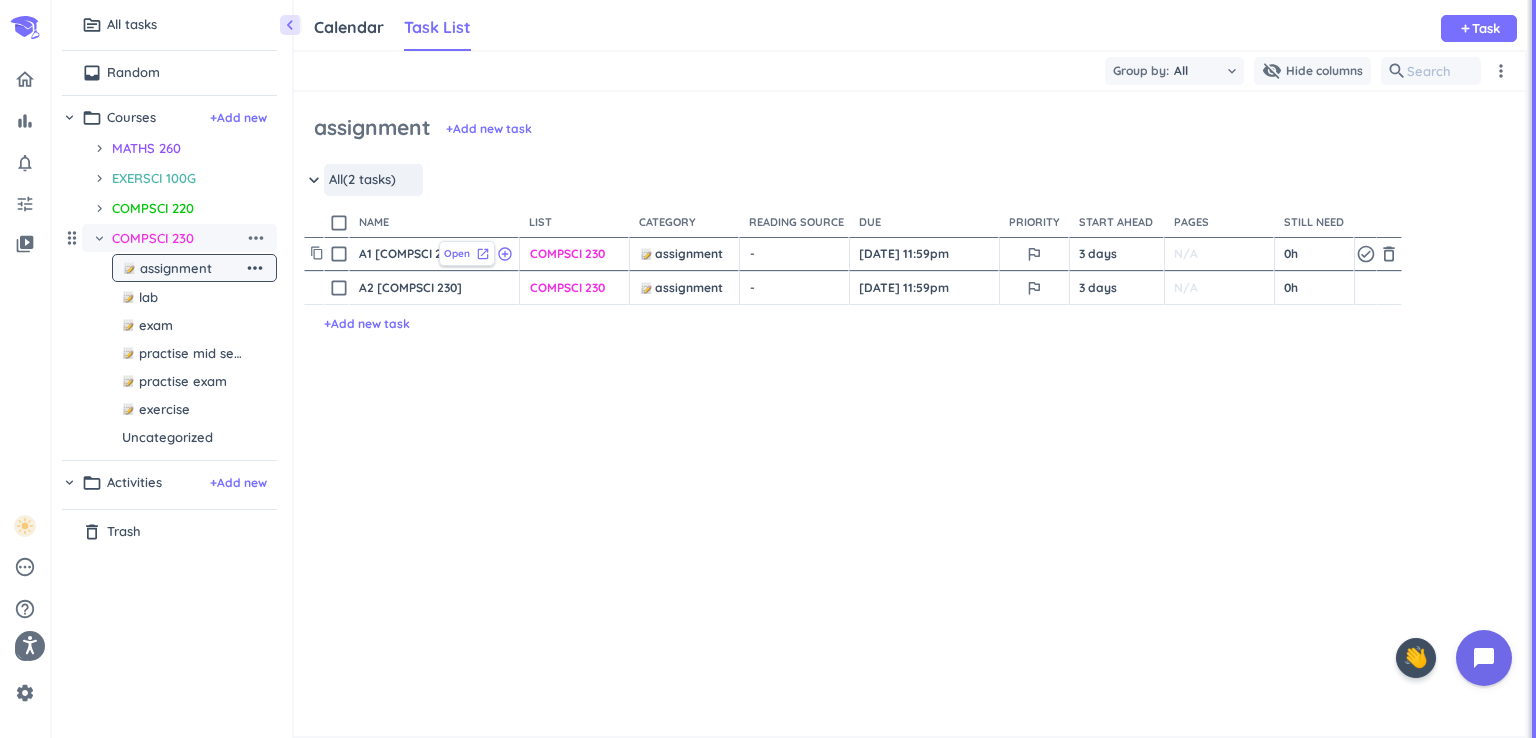 click on "Open" at bounding box center [457, 253] 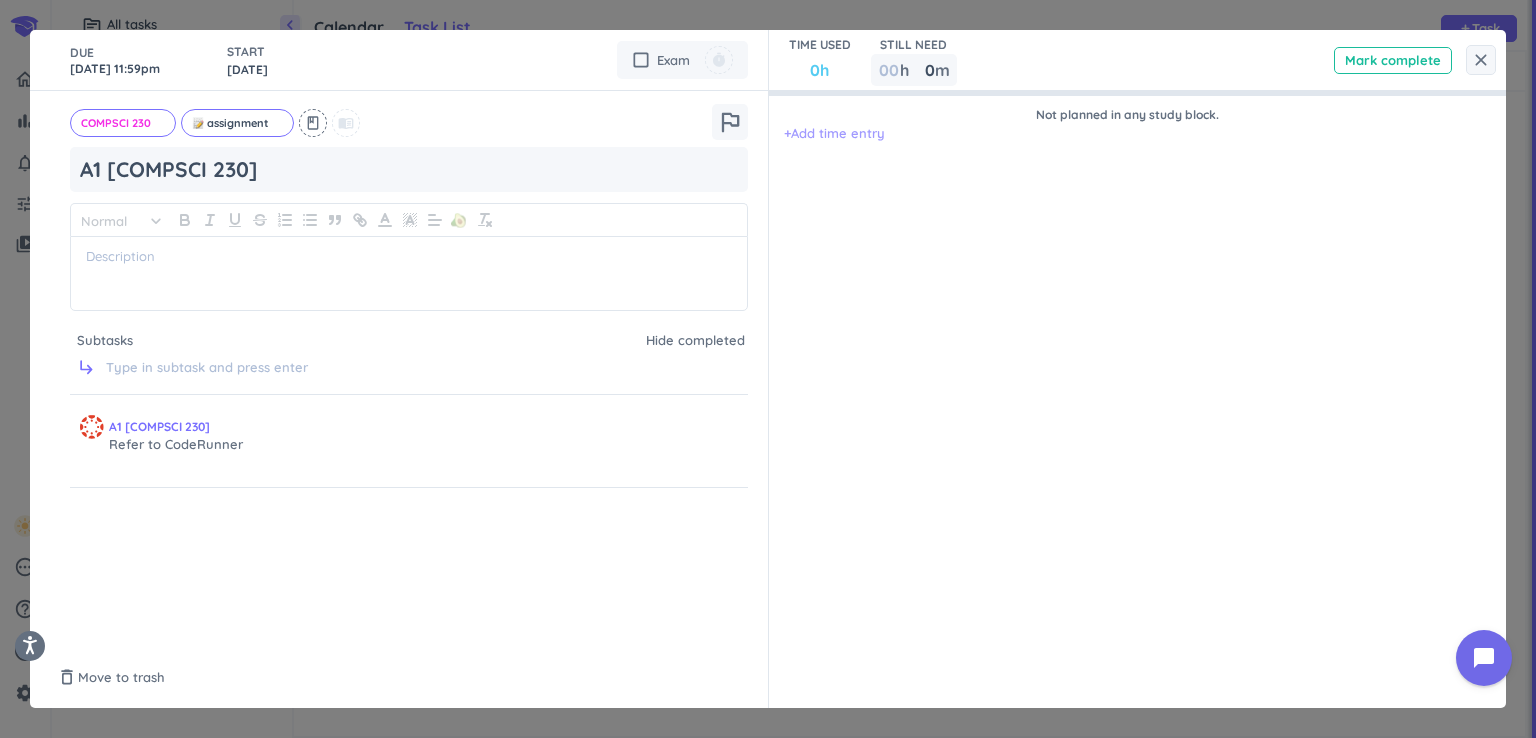 click on "+  Add time entry" at bounding box center [834, 134] 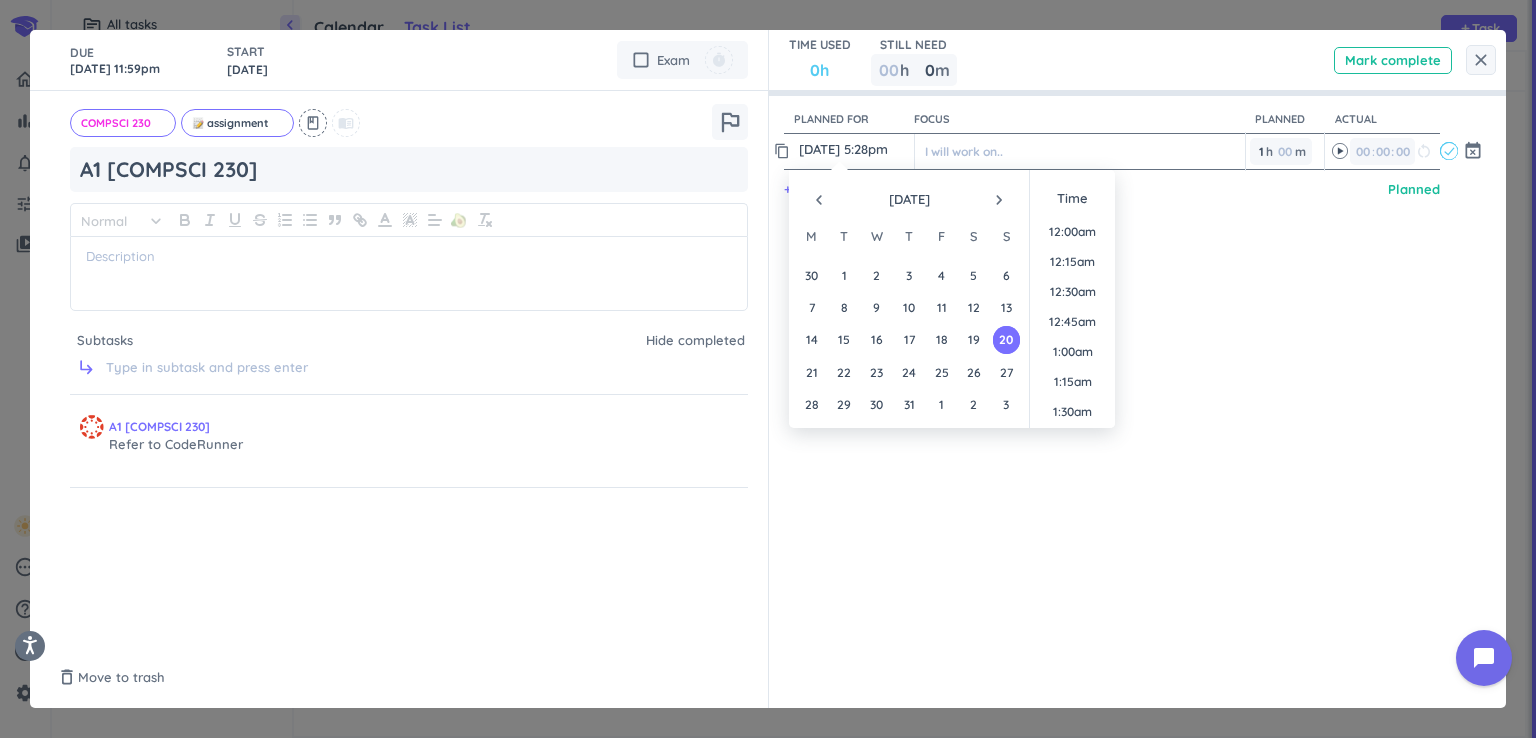 click on "20 Jul, 5:28pm" at bounding box center [854, 149] 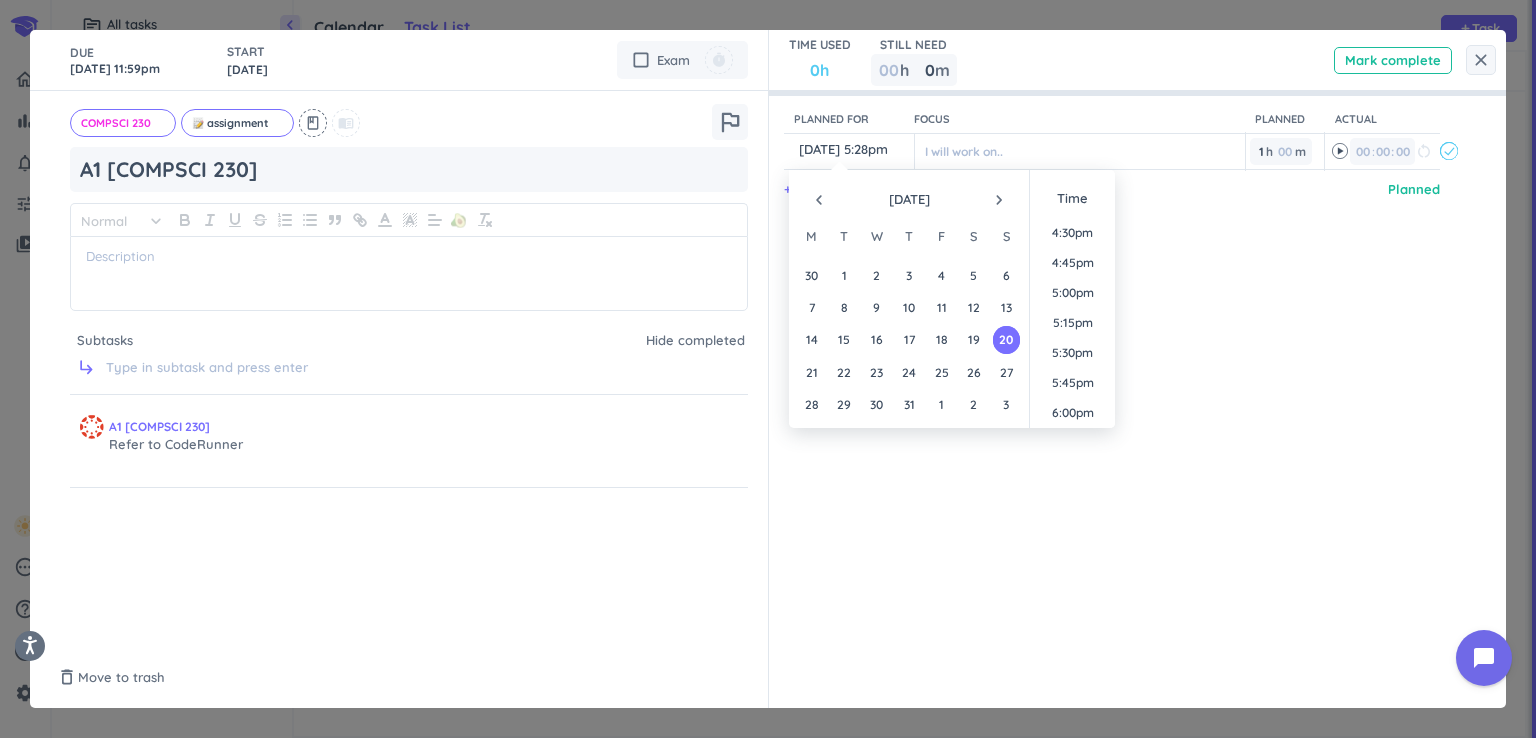 click on "navigate_next" at bounding box center [999, 200] 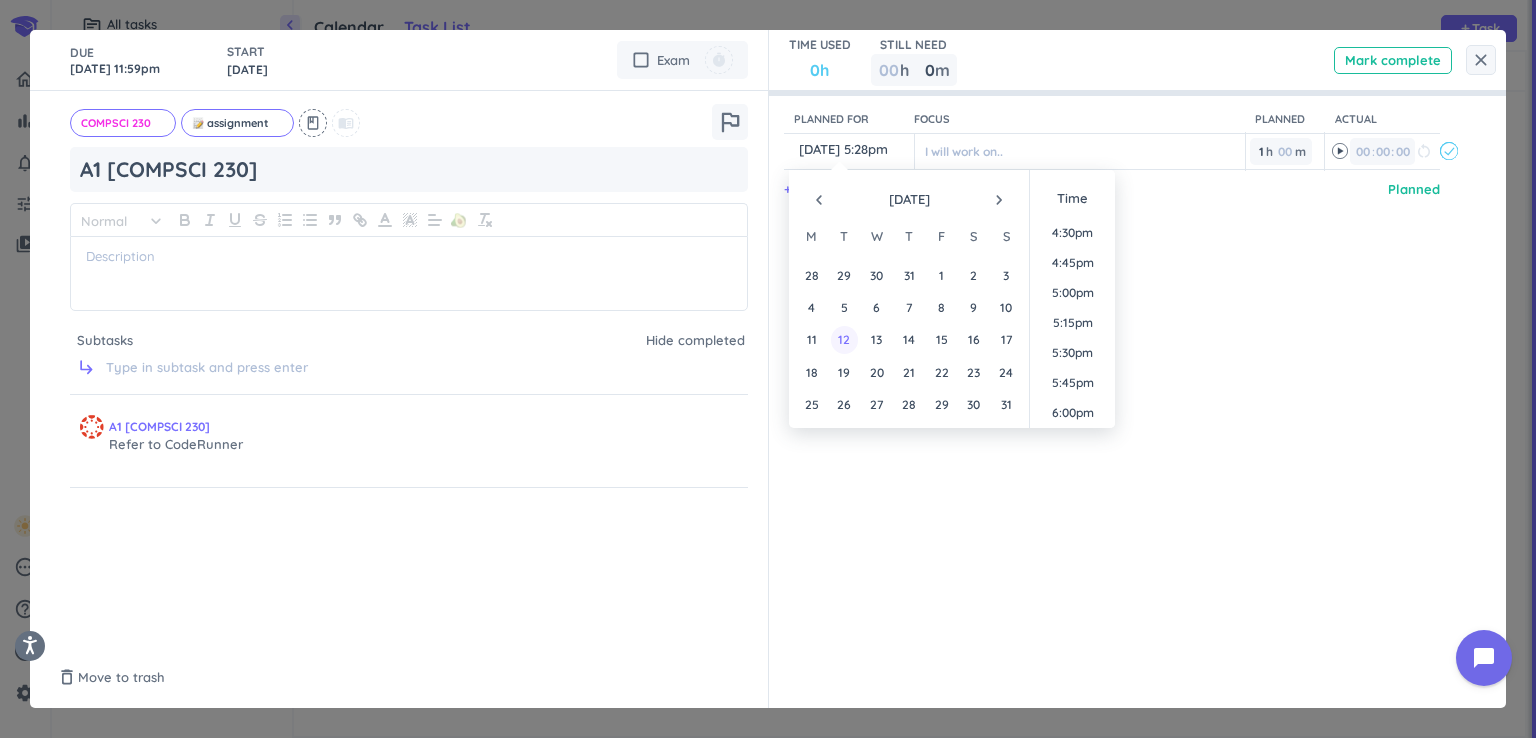 click on "12" at bounding box center (844, 339) 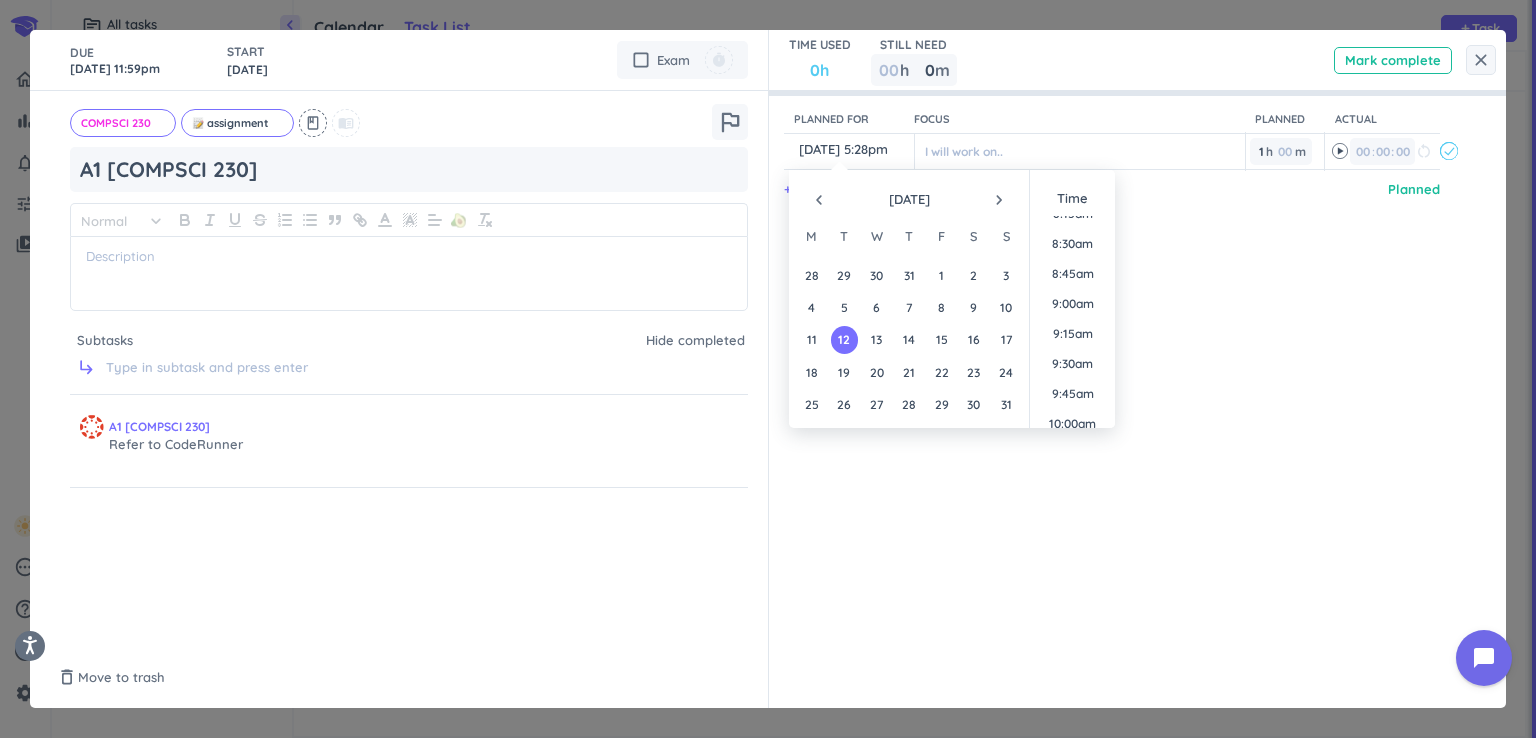 scroll, scrollTop: 979, scrollLeft: 0, axis: vertical 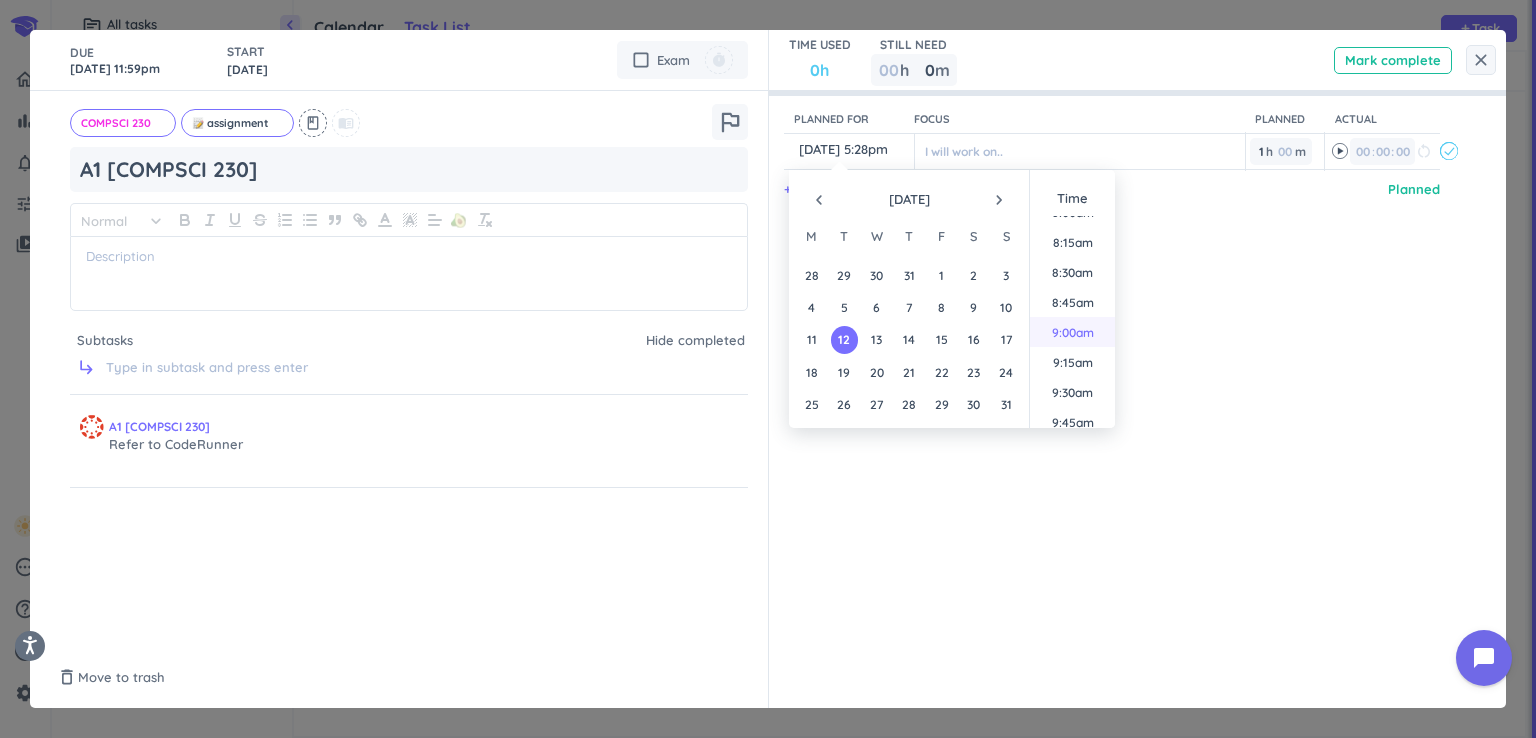 click on "9:00am" at bounding box center [1072, 332] 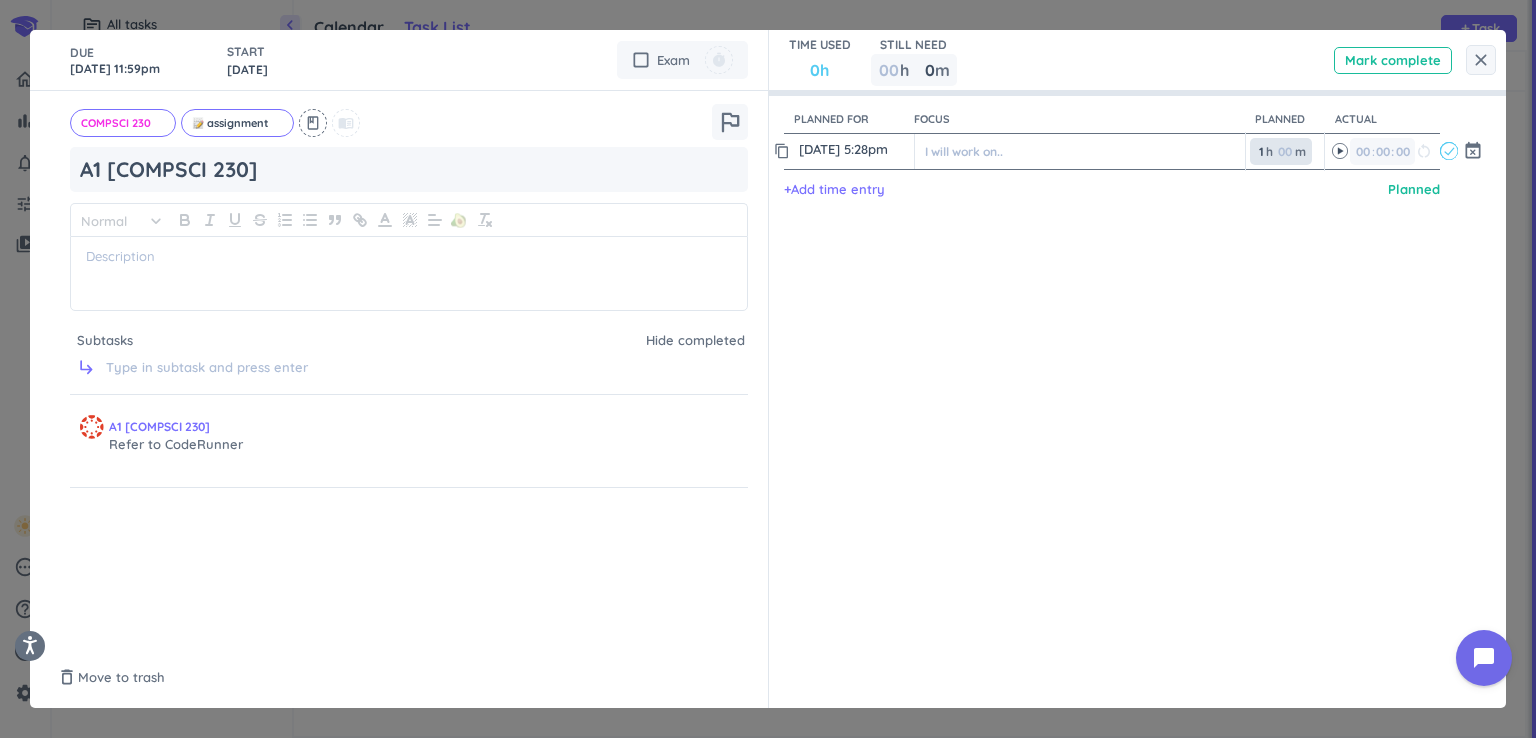 type on "12 Aug, 9:00am" 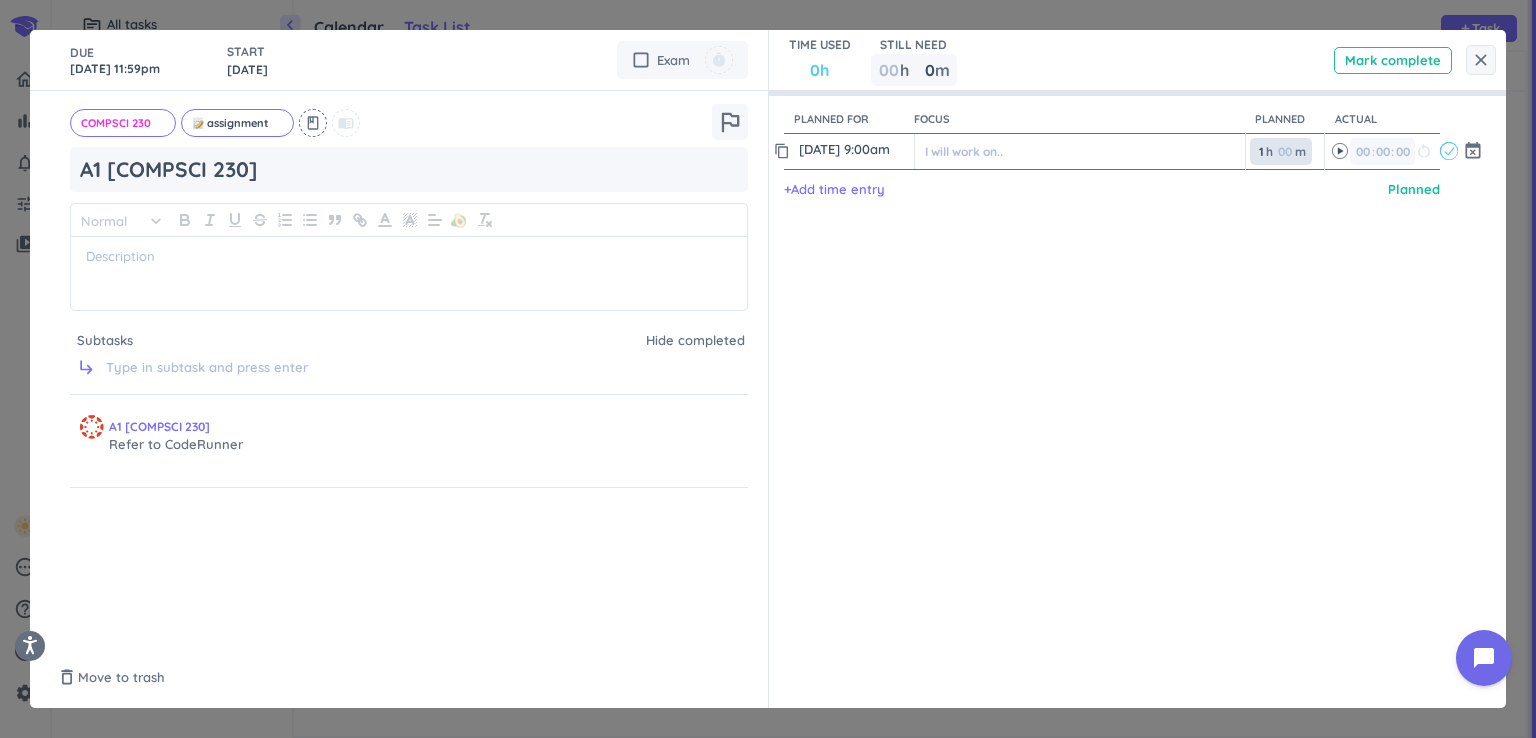 click on "1 1 00" at bounding box center [1265, 151] 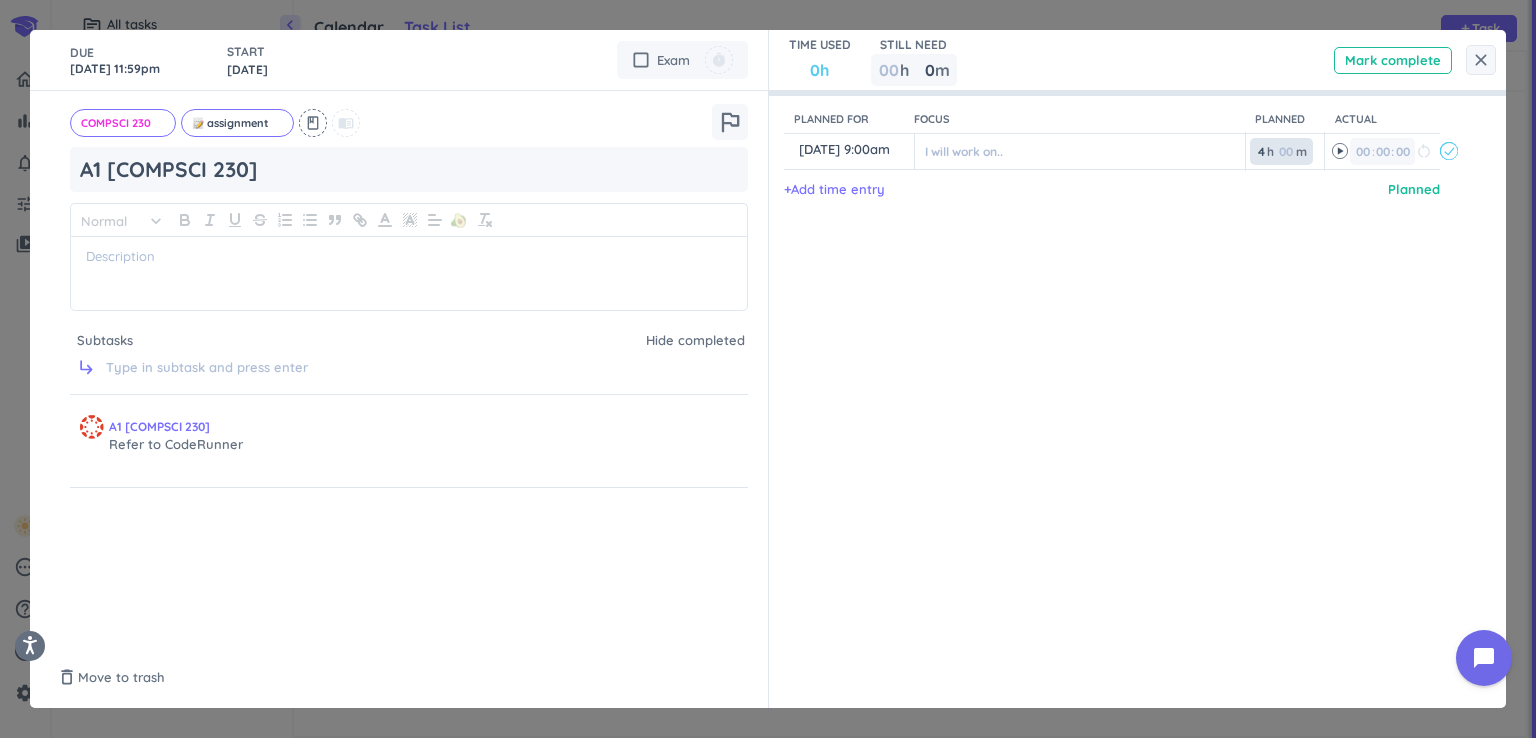 type on "4" 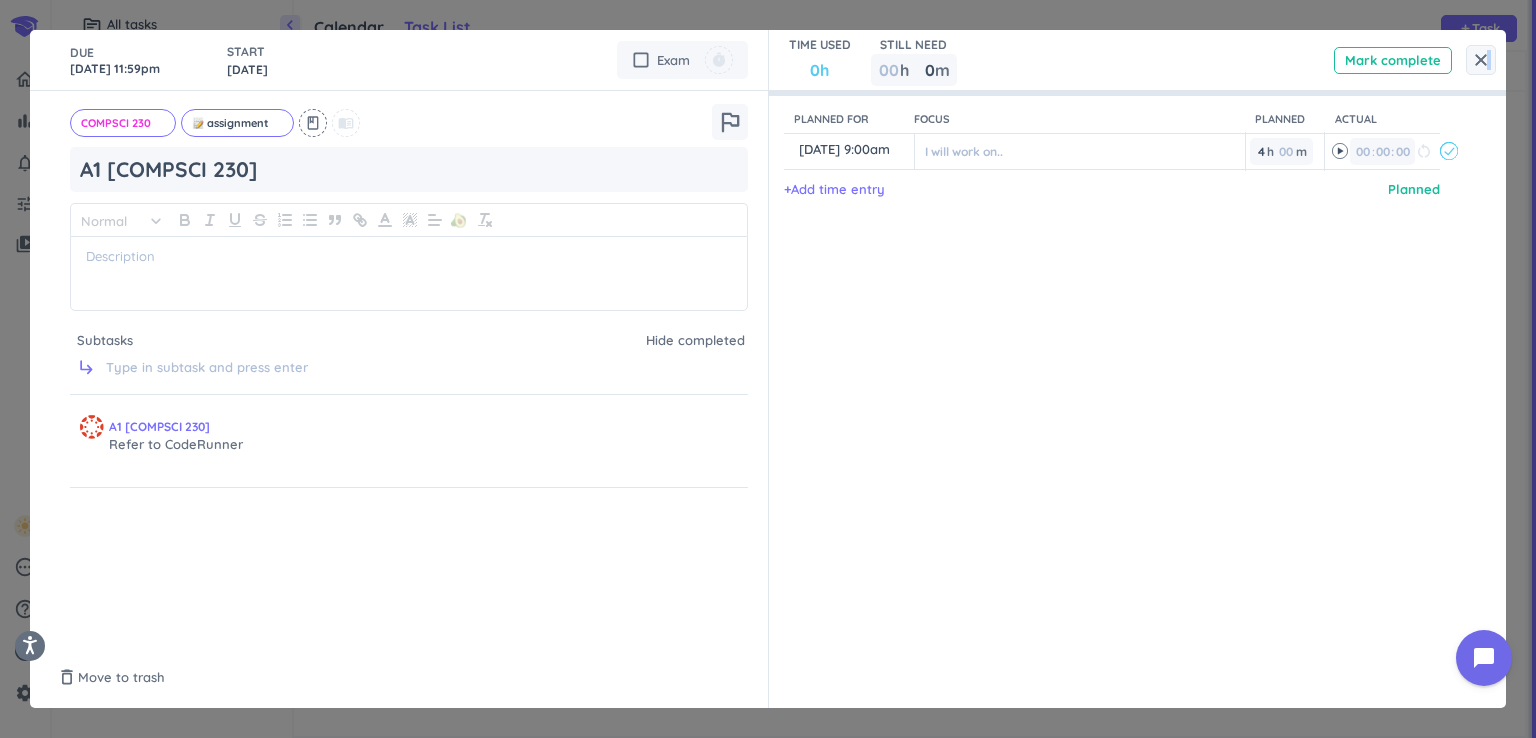 click on "close" at bounding box center (1481, 60) 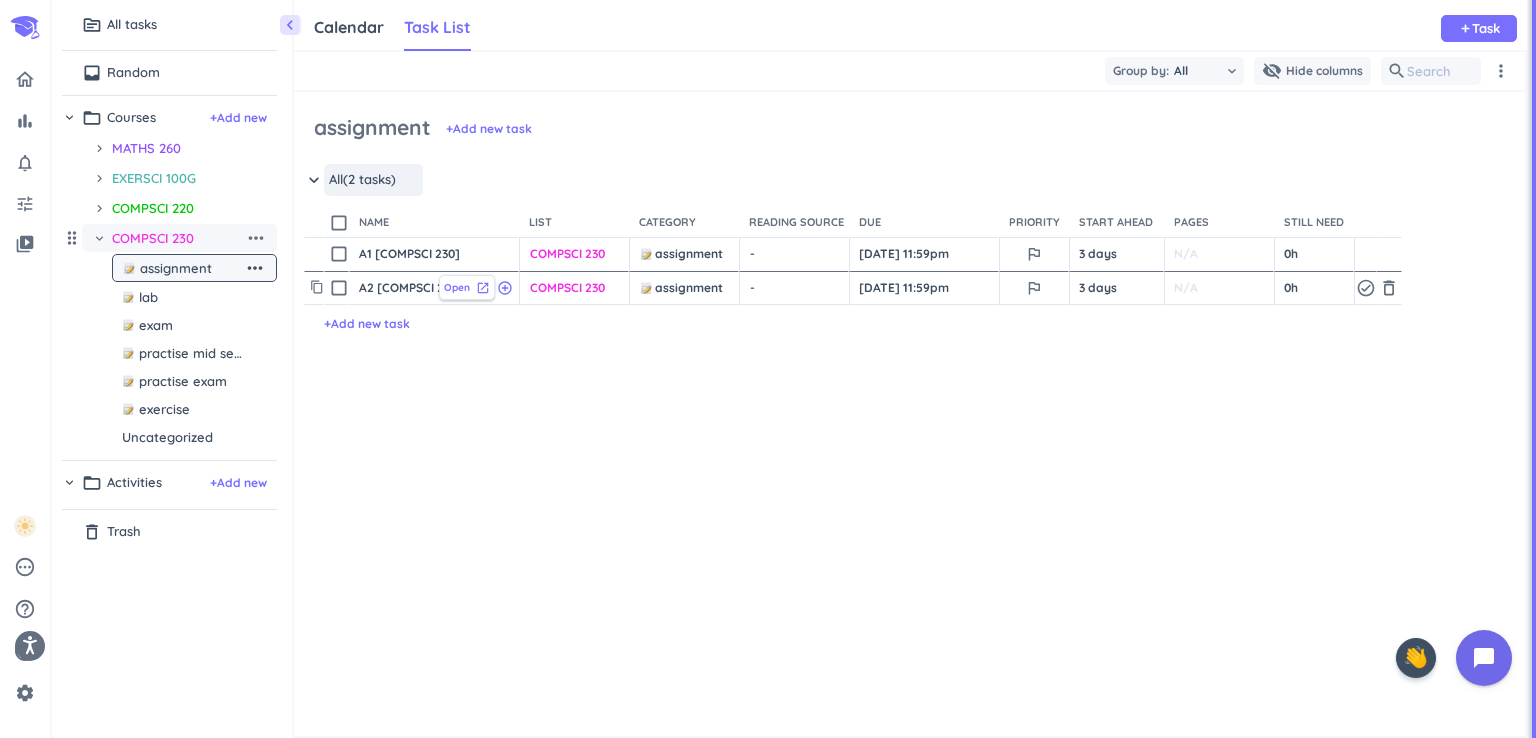 click on "Open" at bounding box center (457, 287) 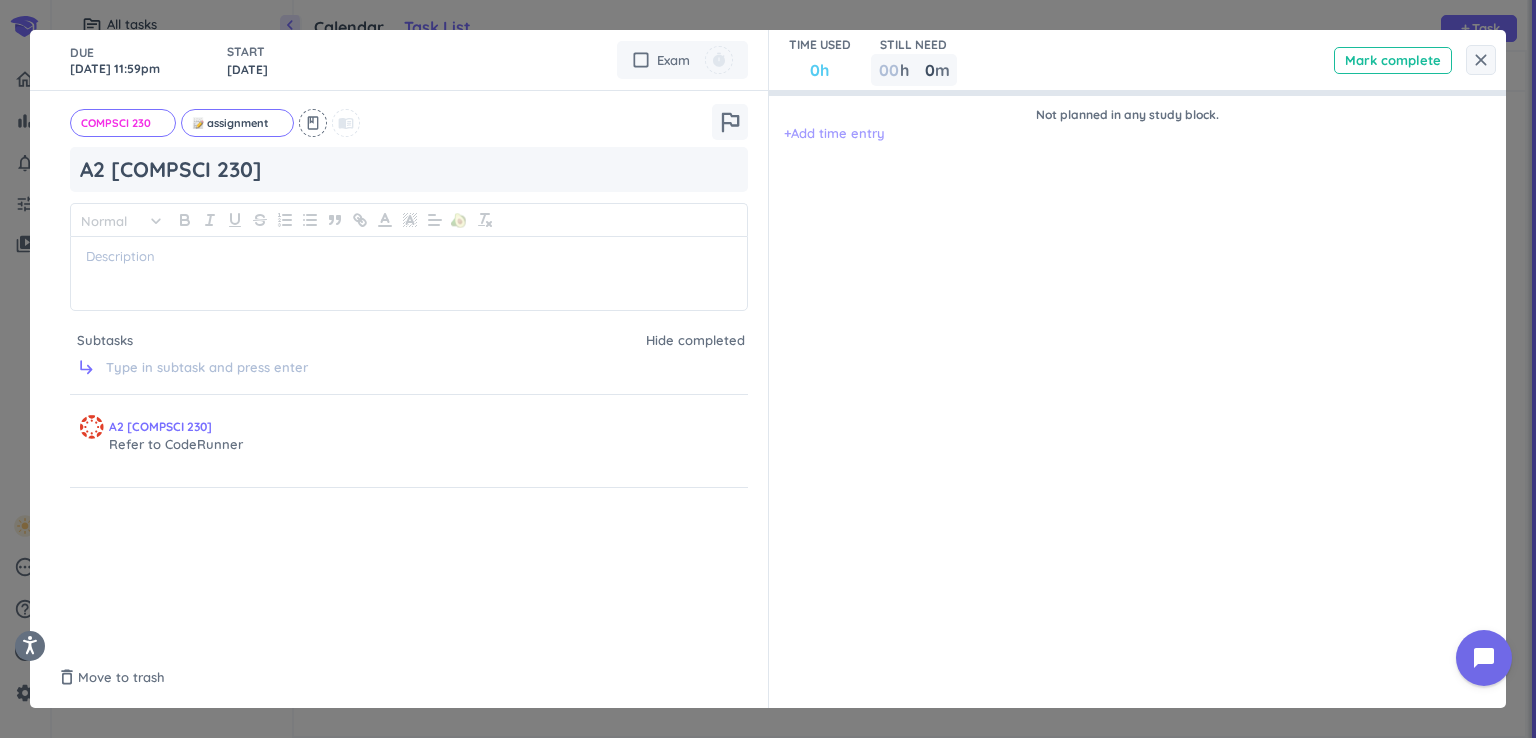 click on "+  Add time entry" at bounding box center (834, 134) 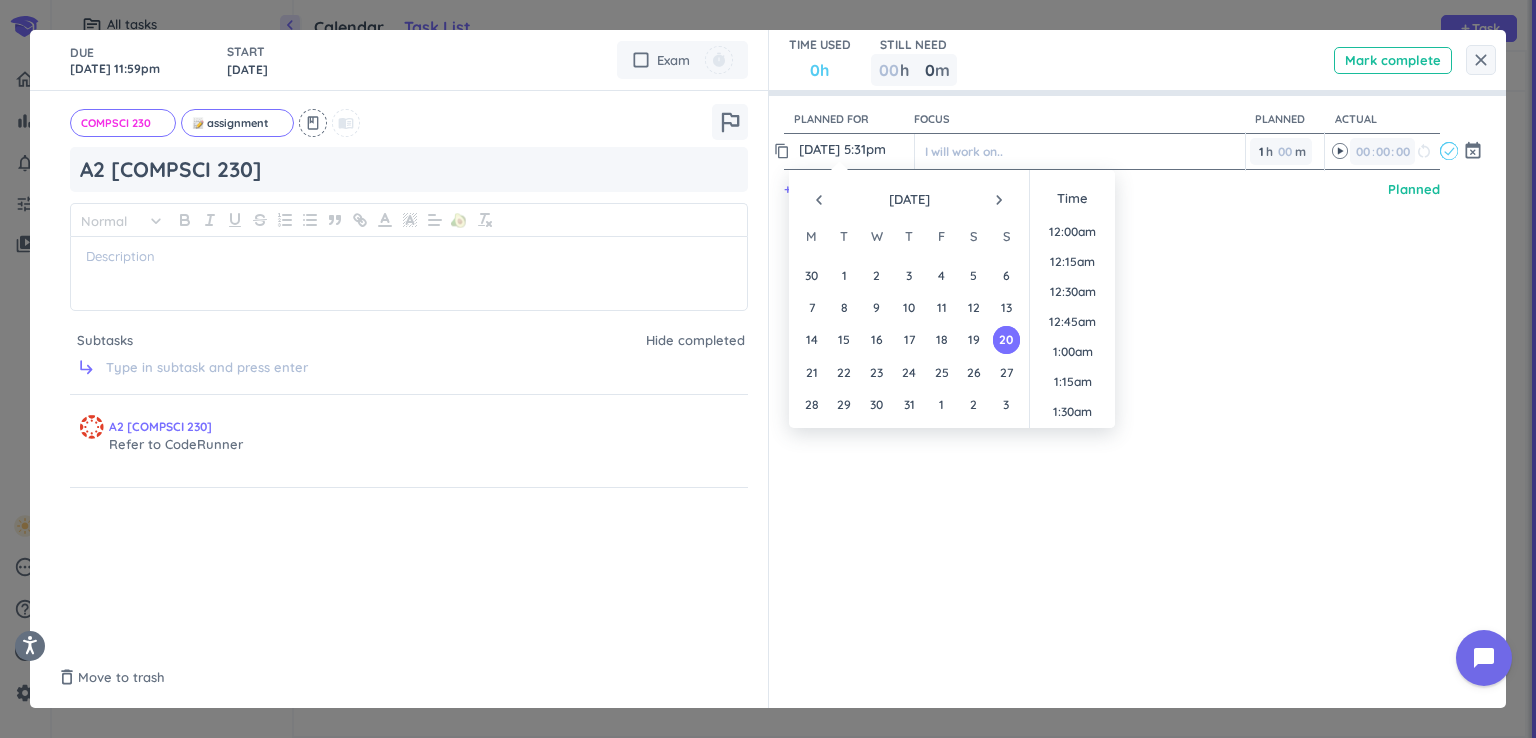 click on "20 Jul, 5:31pm" at bounding box center [854, 149] 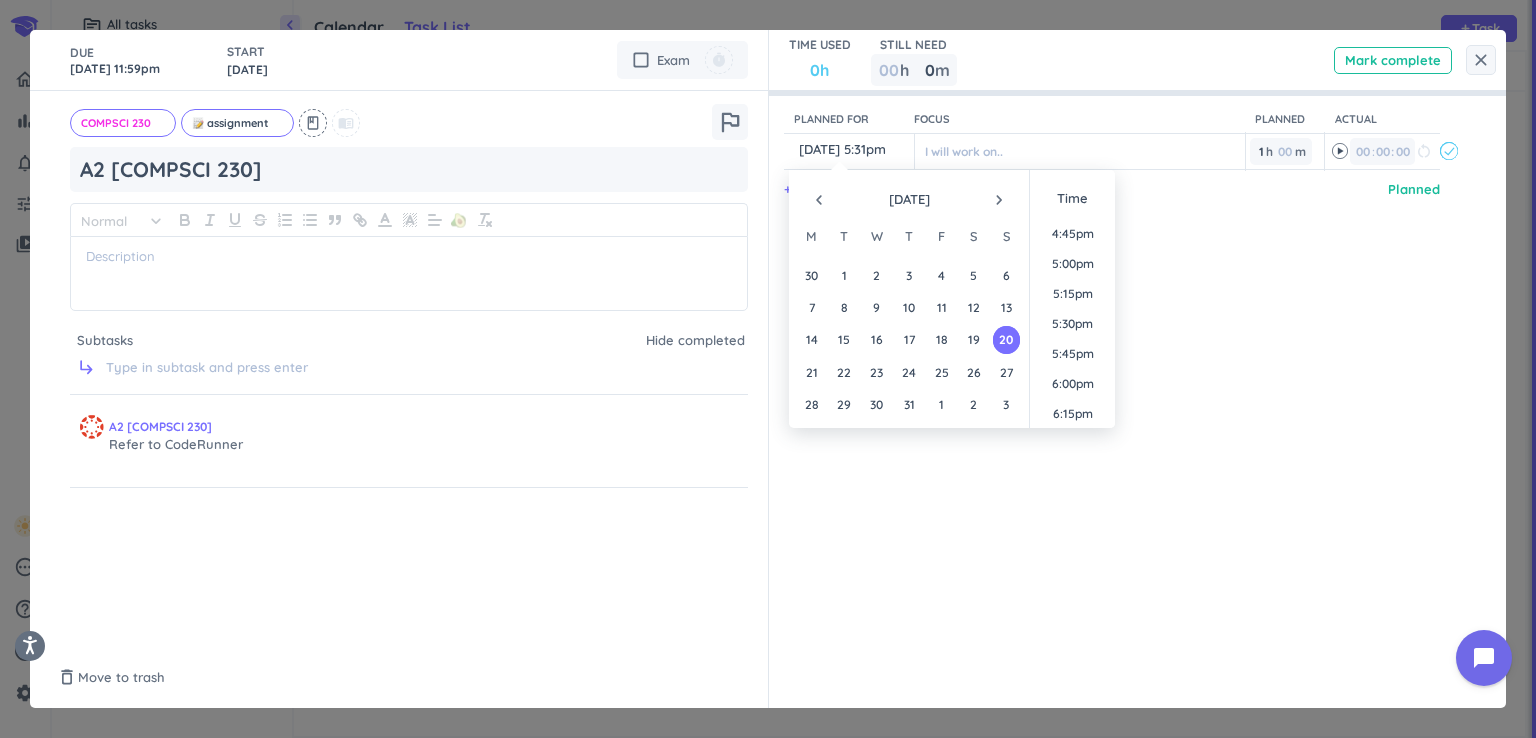click on "navigate_next" at bounding box center [999, 200] 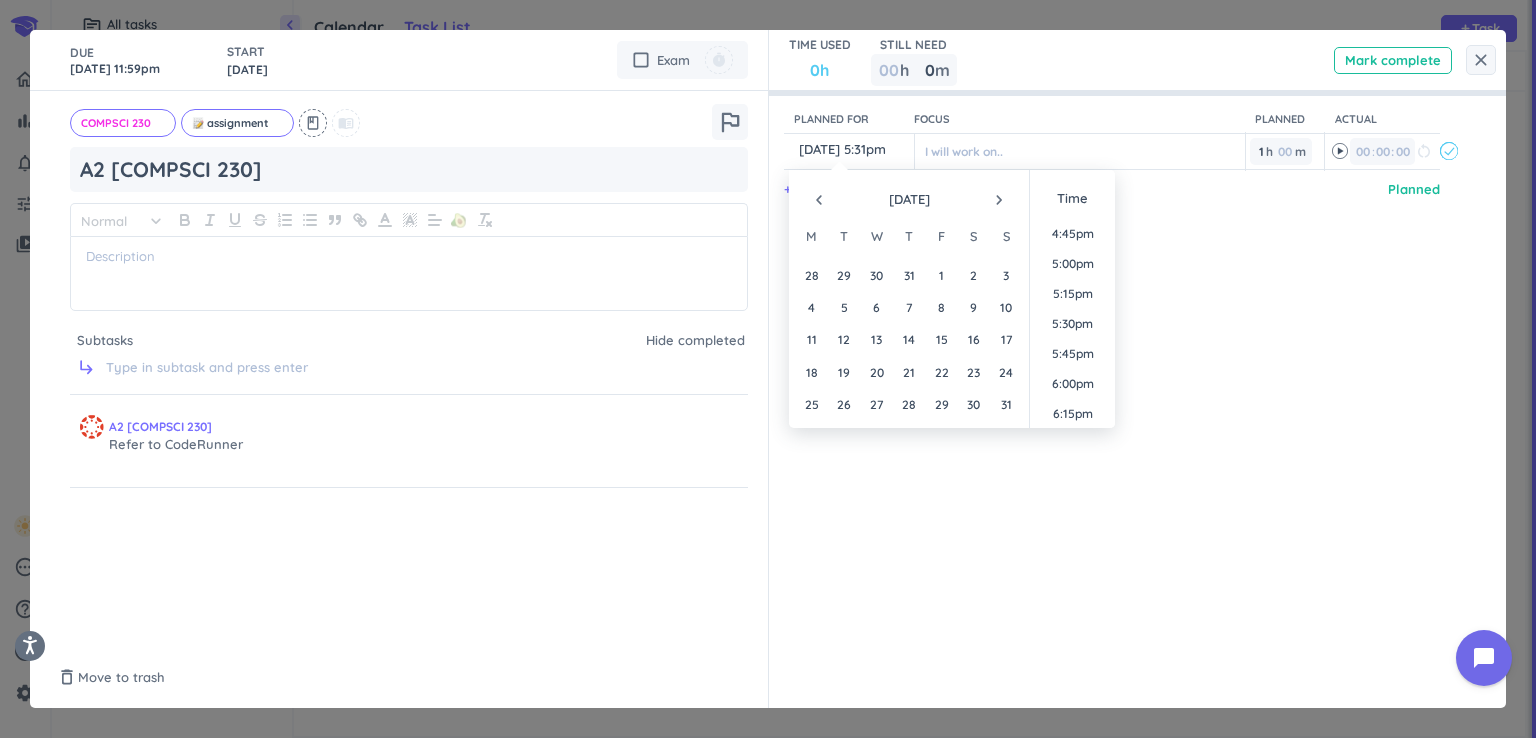 click on "navigate_next" at bounding box center (999, 200) 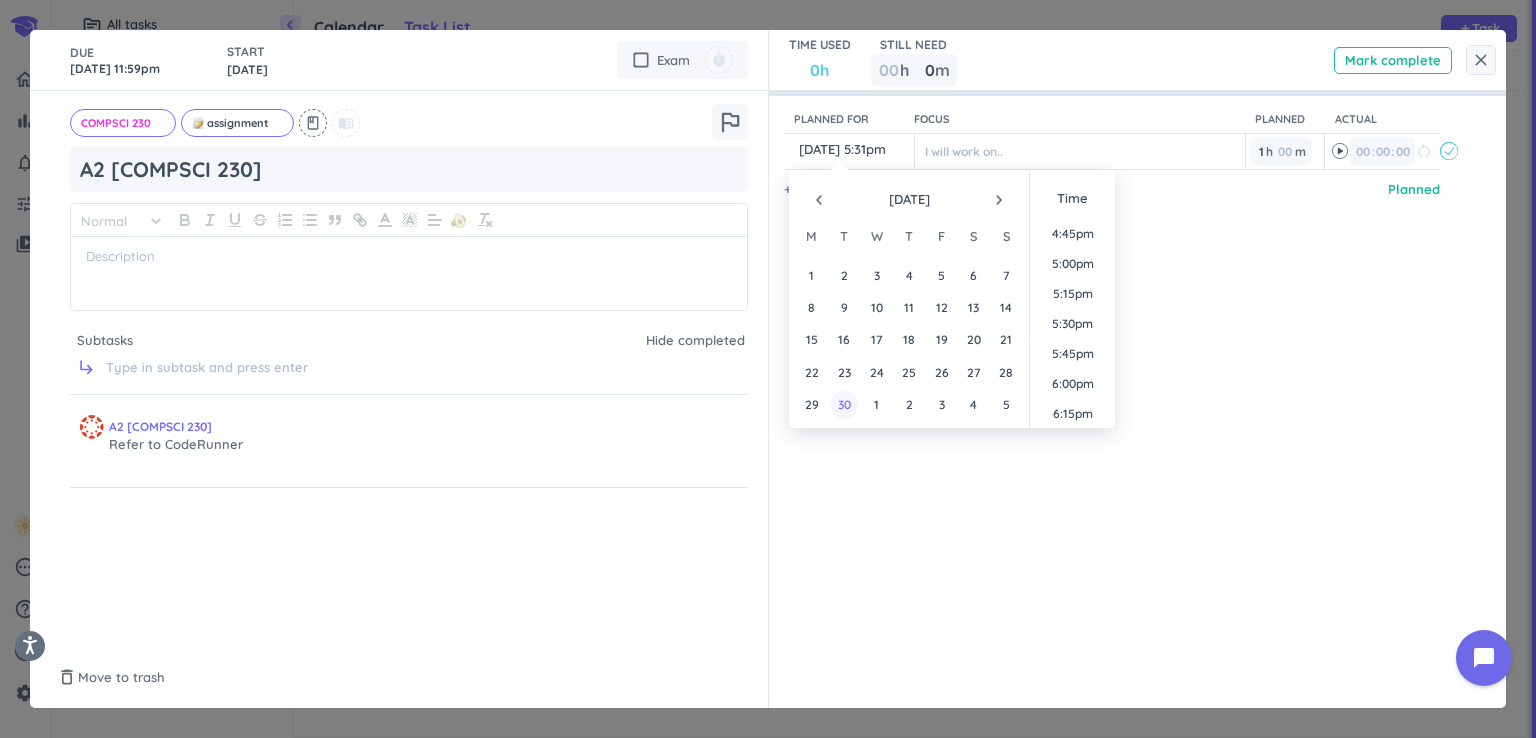 click on "30" at bounding box center [844, 404] 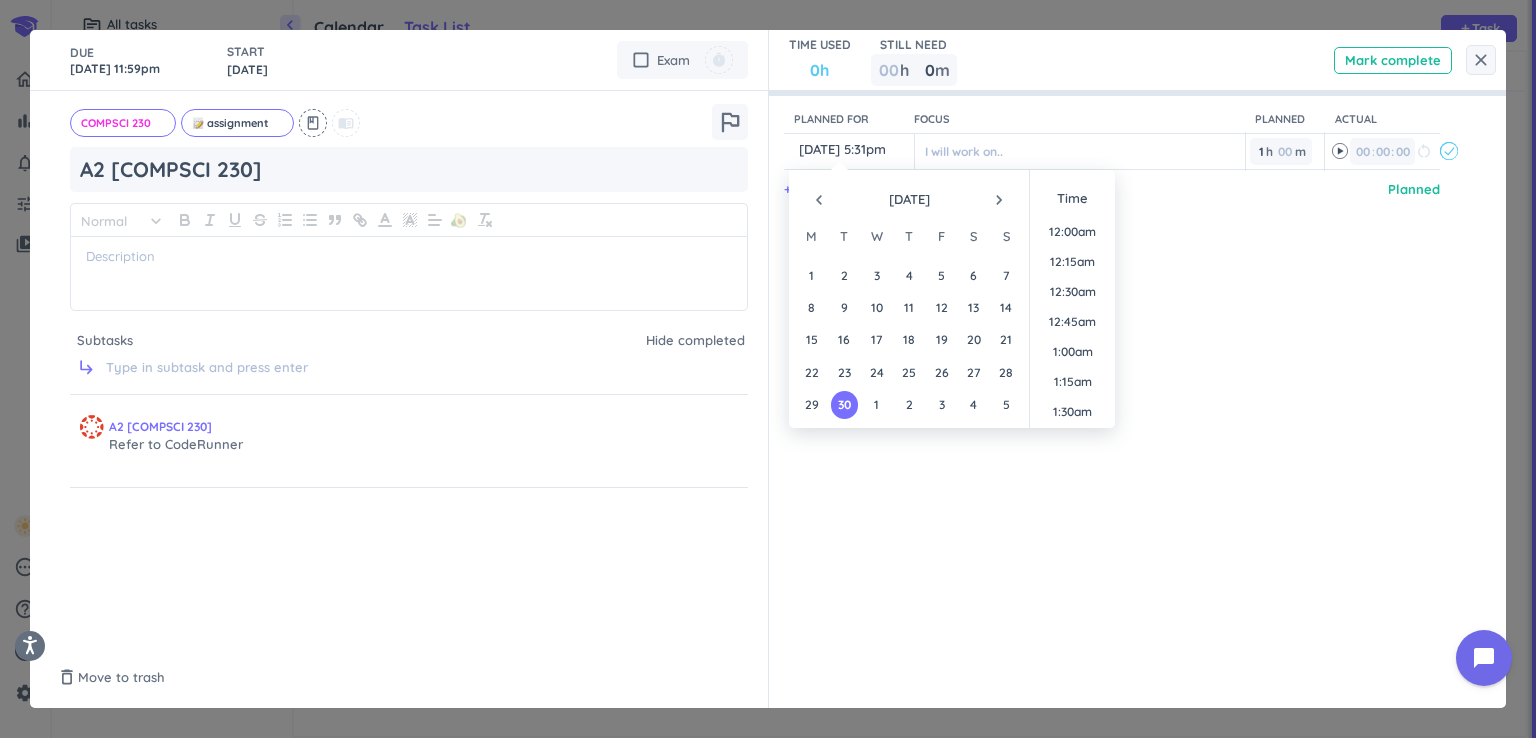 scroll, scrollTop: 2008, scrollLeft: 0, axis: vertical 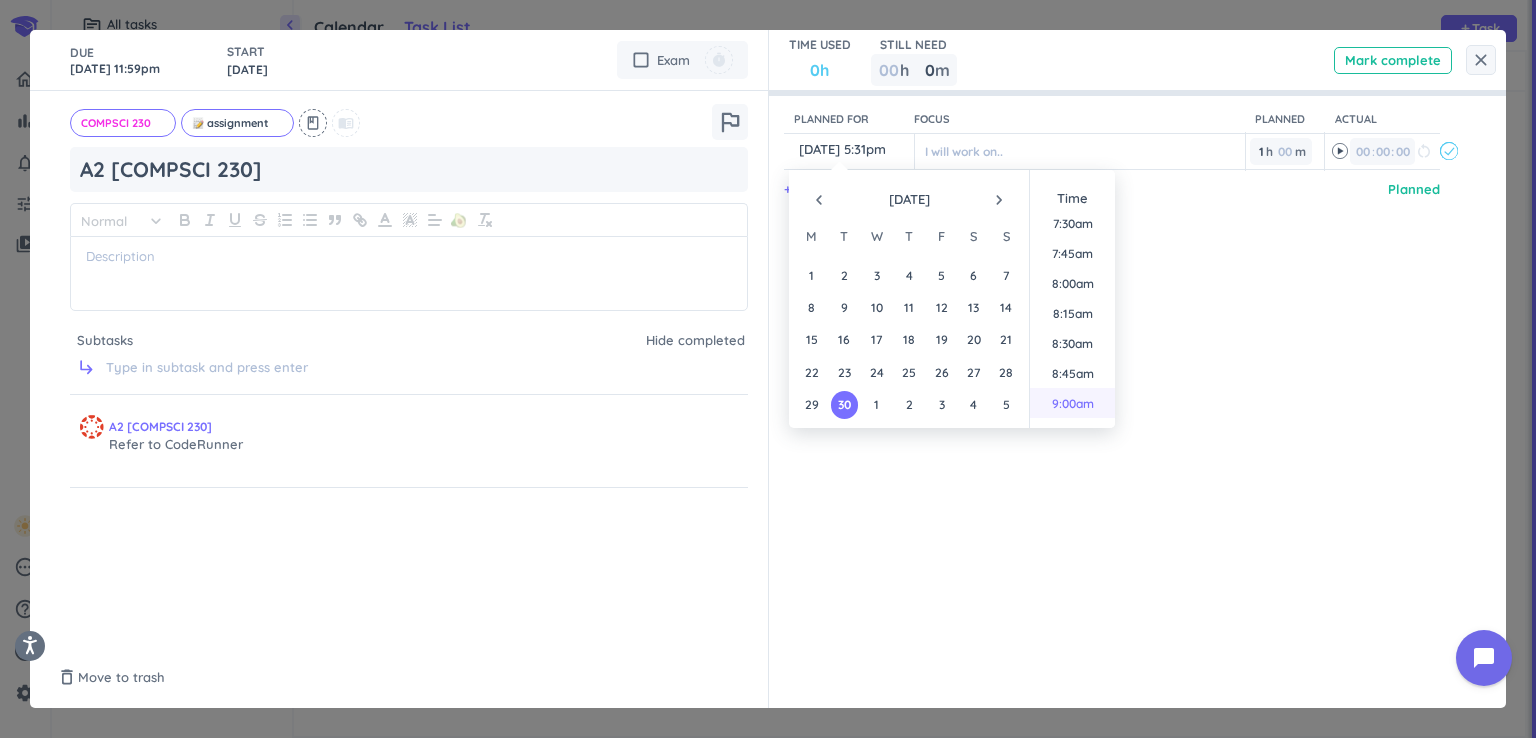 click on "9:00am" at bounding box center (1072, 403) 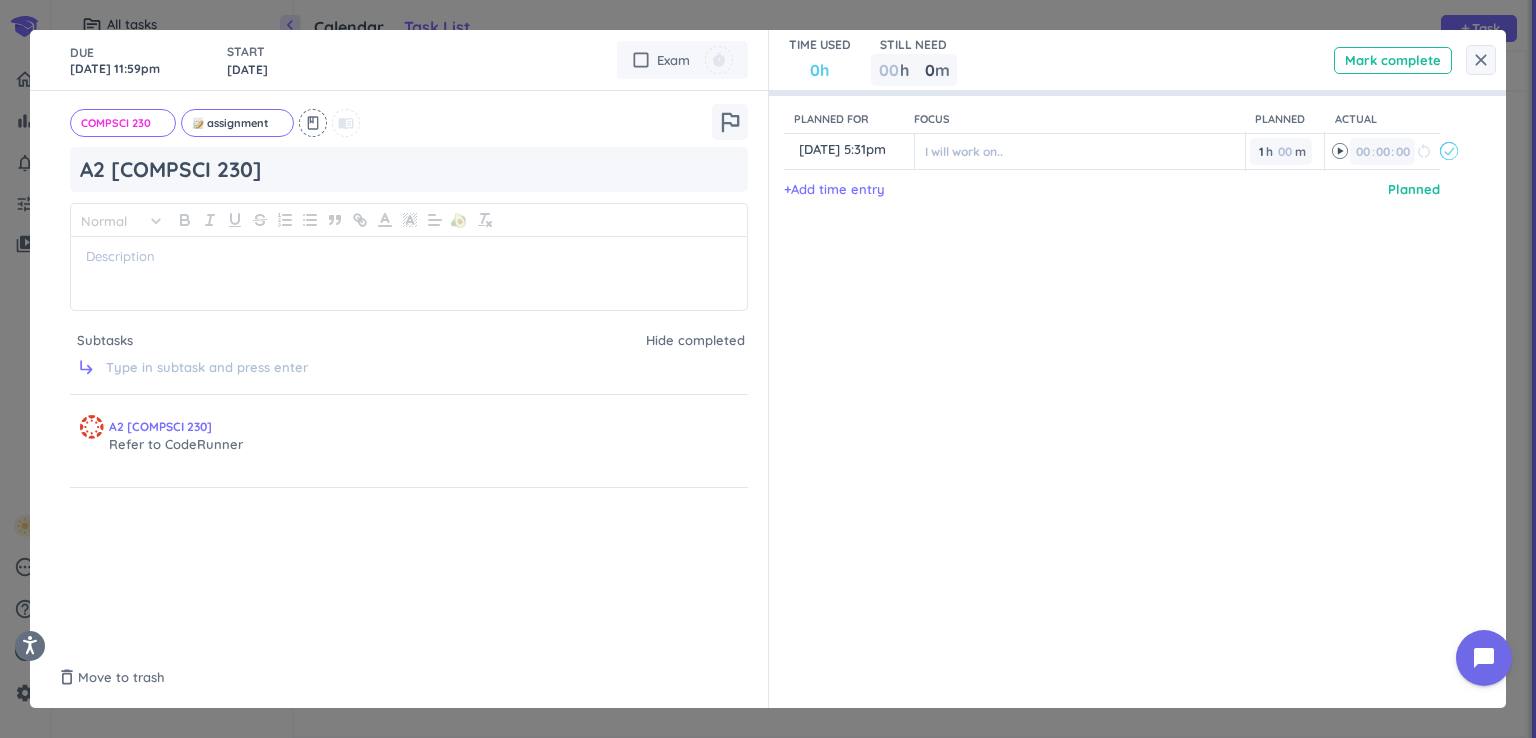 click on "Planned for Focus Planned Actual content_copy 30 Sep, 5:31pm ️ I will work on.. 1 1 00 h 00 m 00 00 : 00 restart_alt event_busy +  Add time entry Planned" at bounding box center (1128, 369) 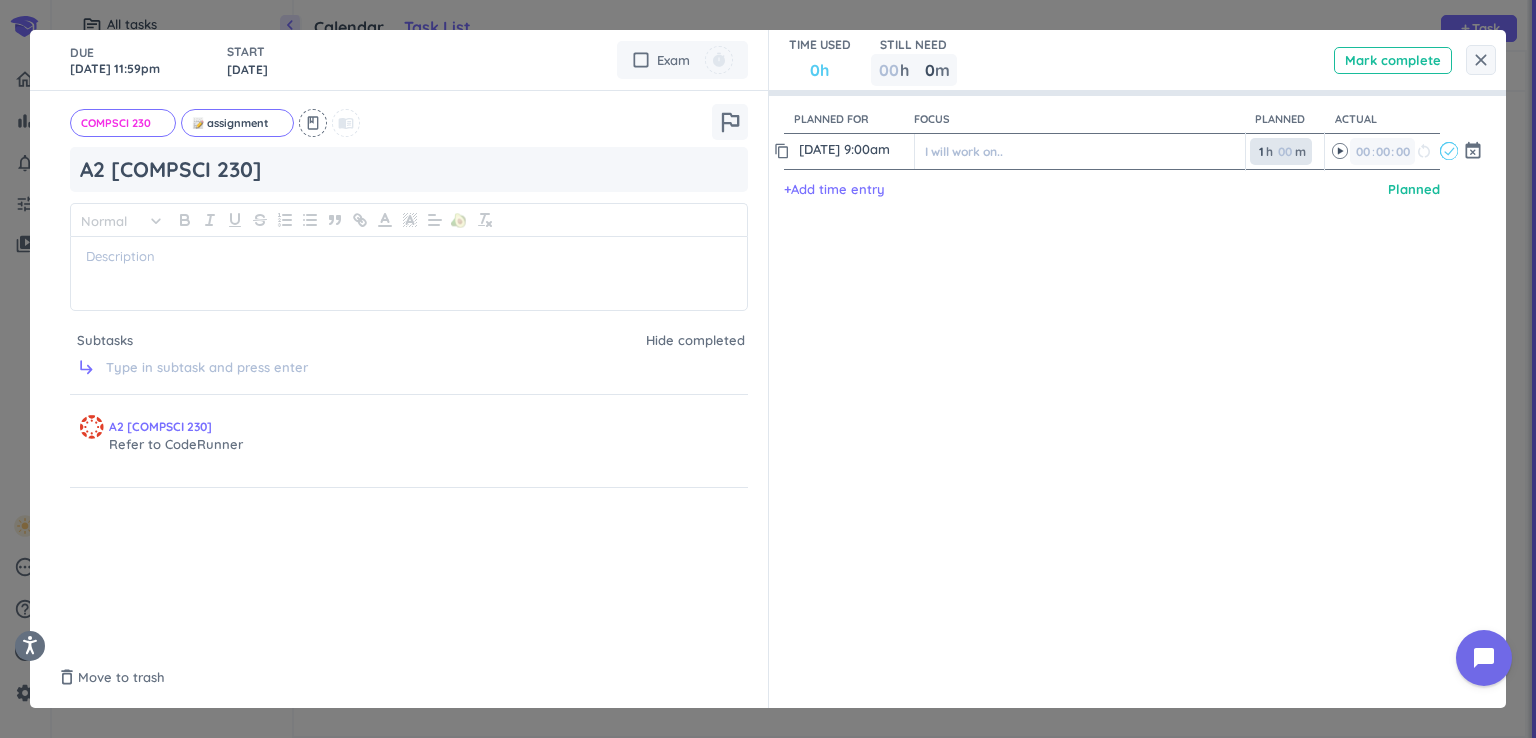 click on "1 1 00 h 00 m" at bounding box center (1281, 151) 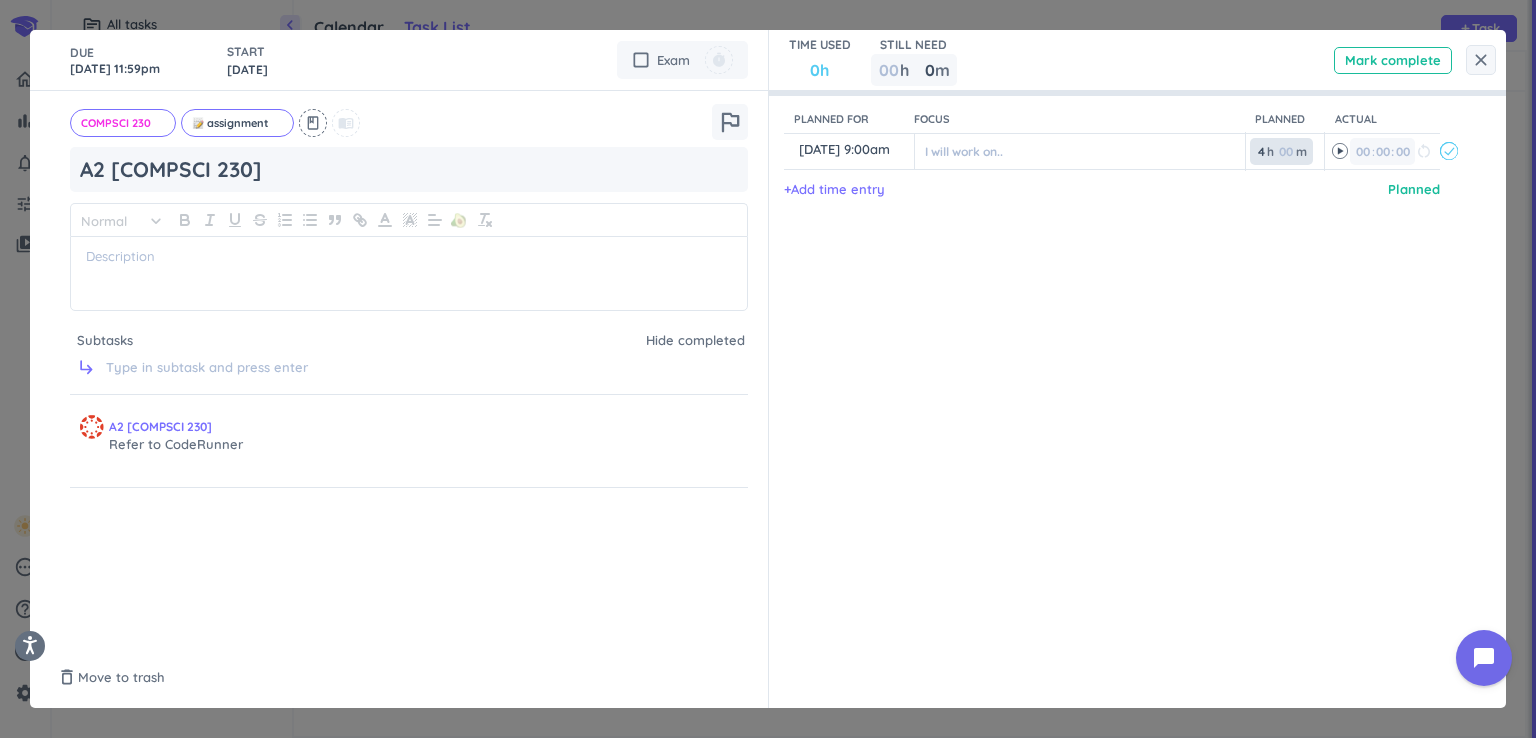 type on "4" 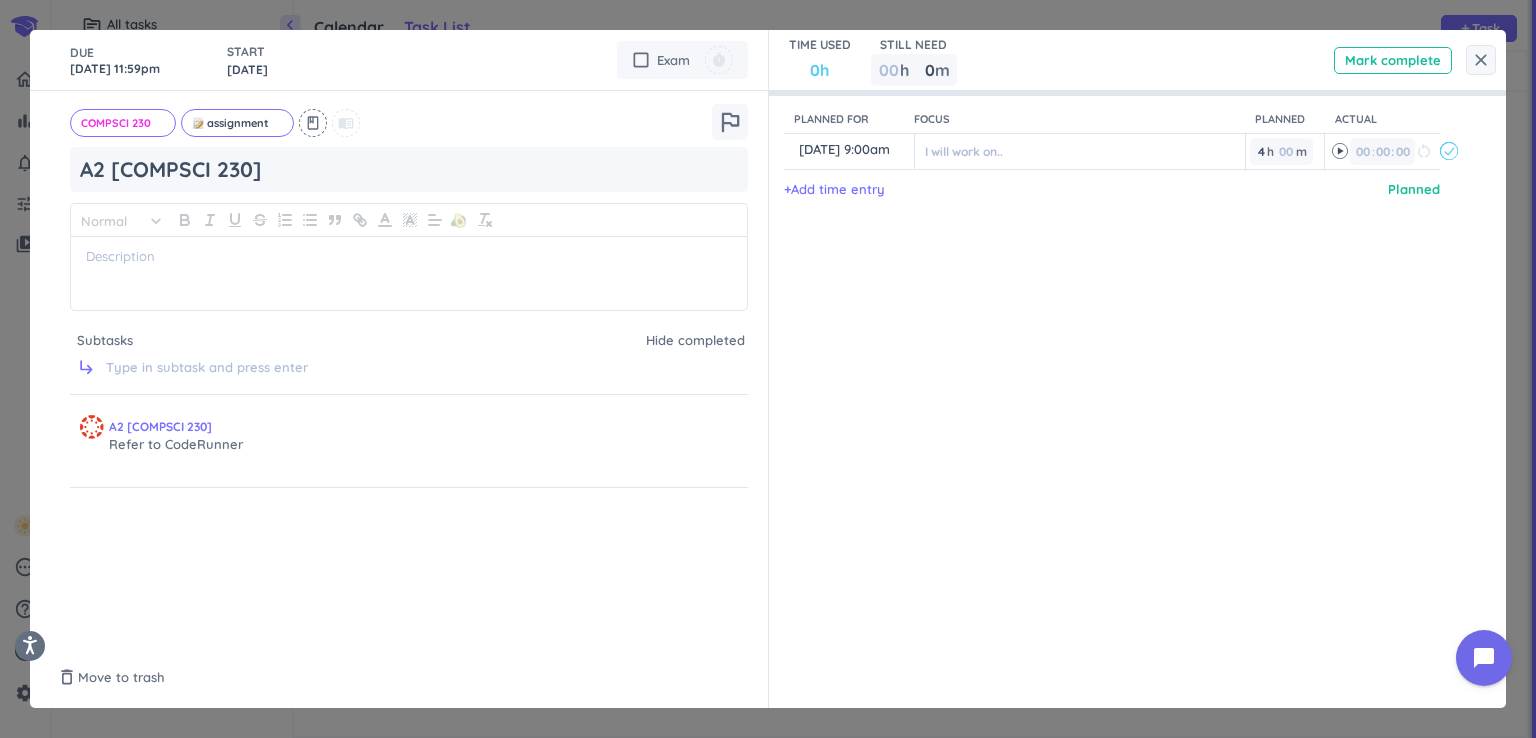 click on "Planned for Focus Planned Actual content_copy 30 Sep, 9:00am ️ I will work on.. 4 4 00 h 00 m 00 00 : 00 restart_alt event_busy +  Add time entry Planned" at bounding box center [1128, 369] 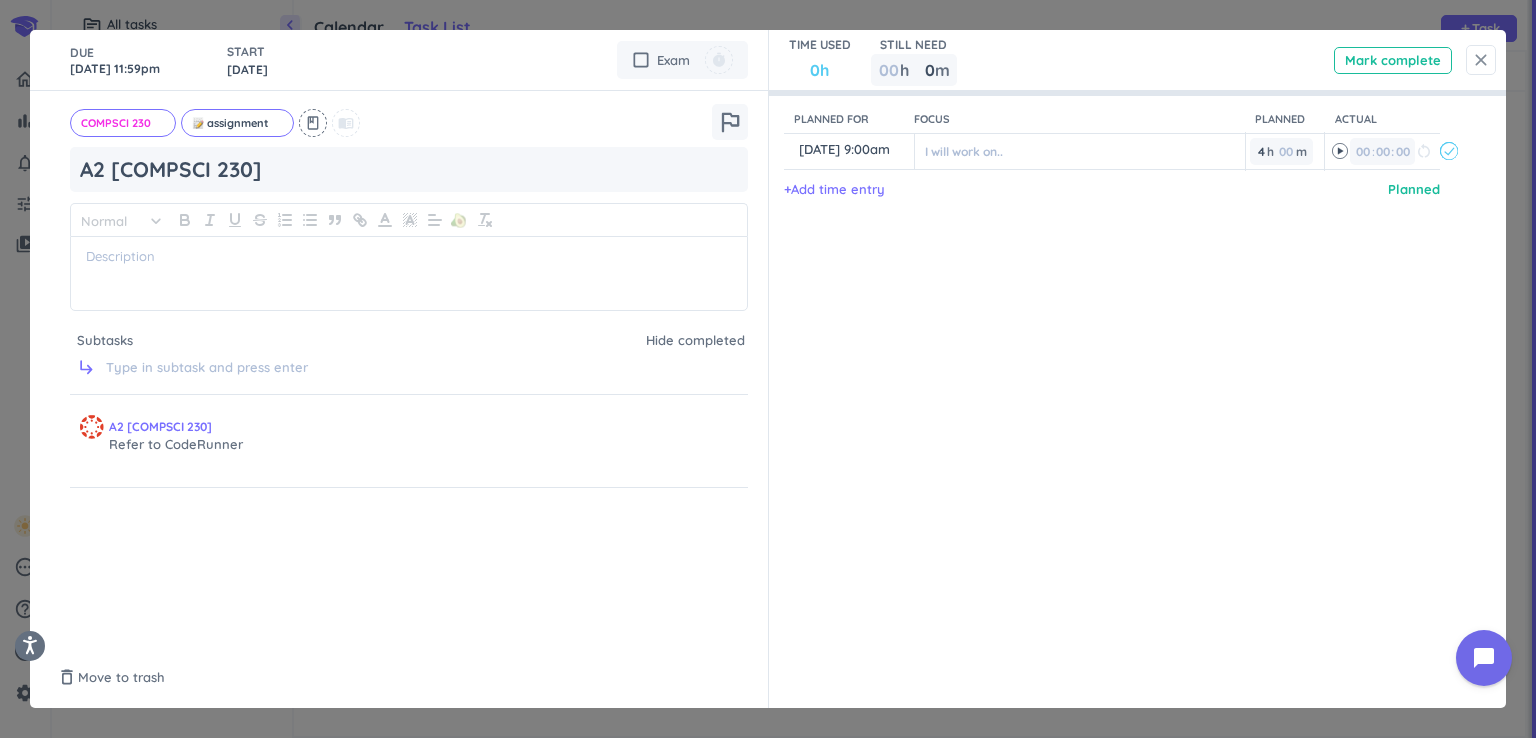 click on "close" at bounding box center [1481, 60] 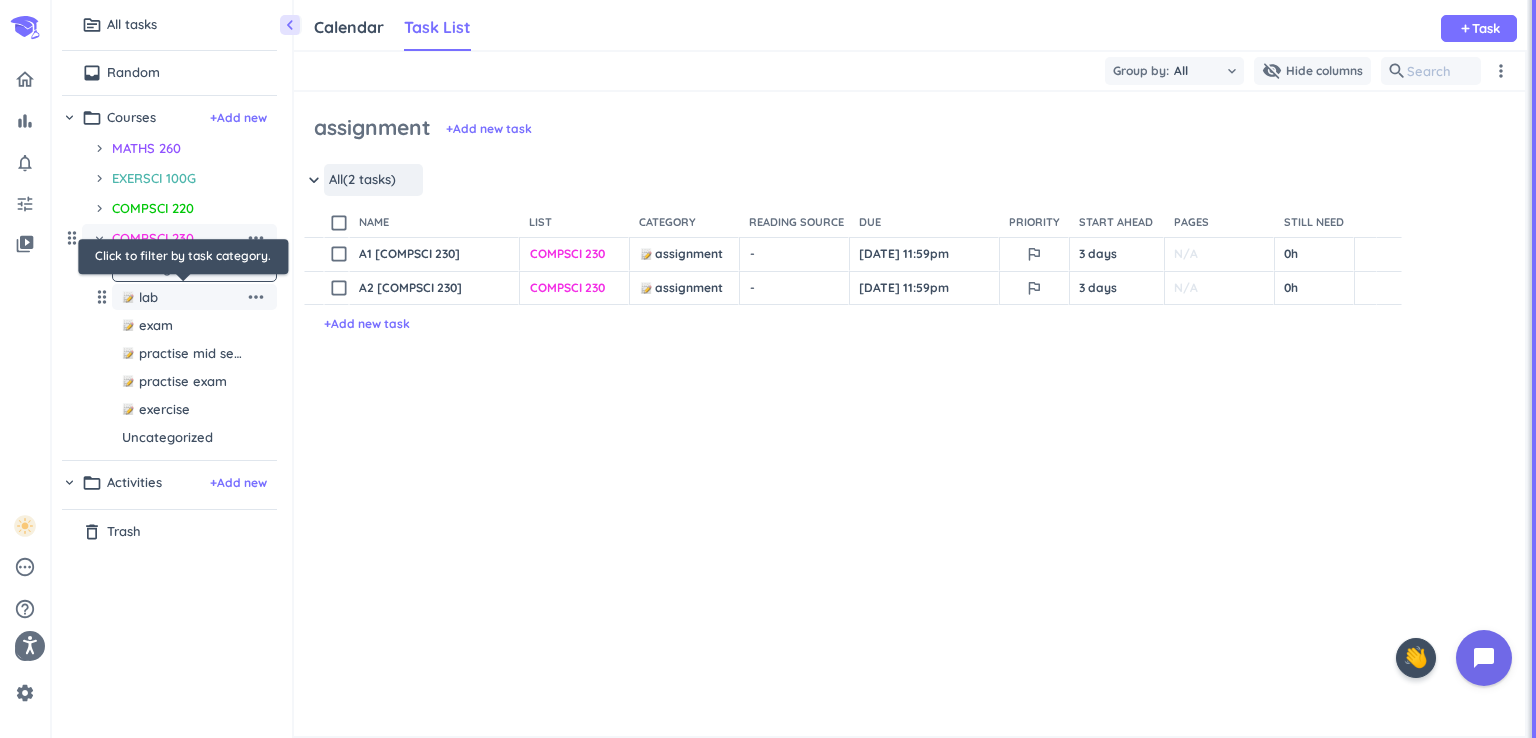 click on "lab" at bounding box center [183, 297] 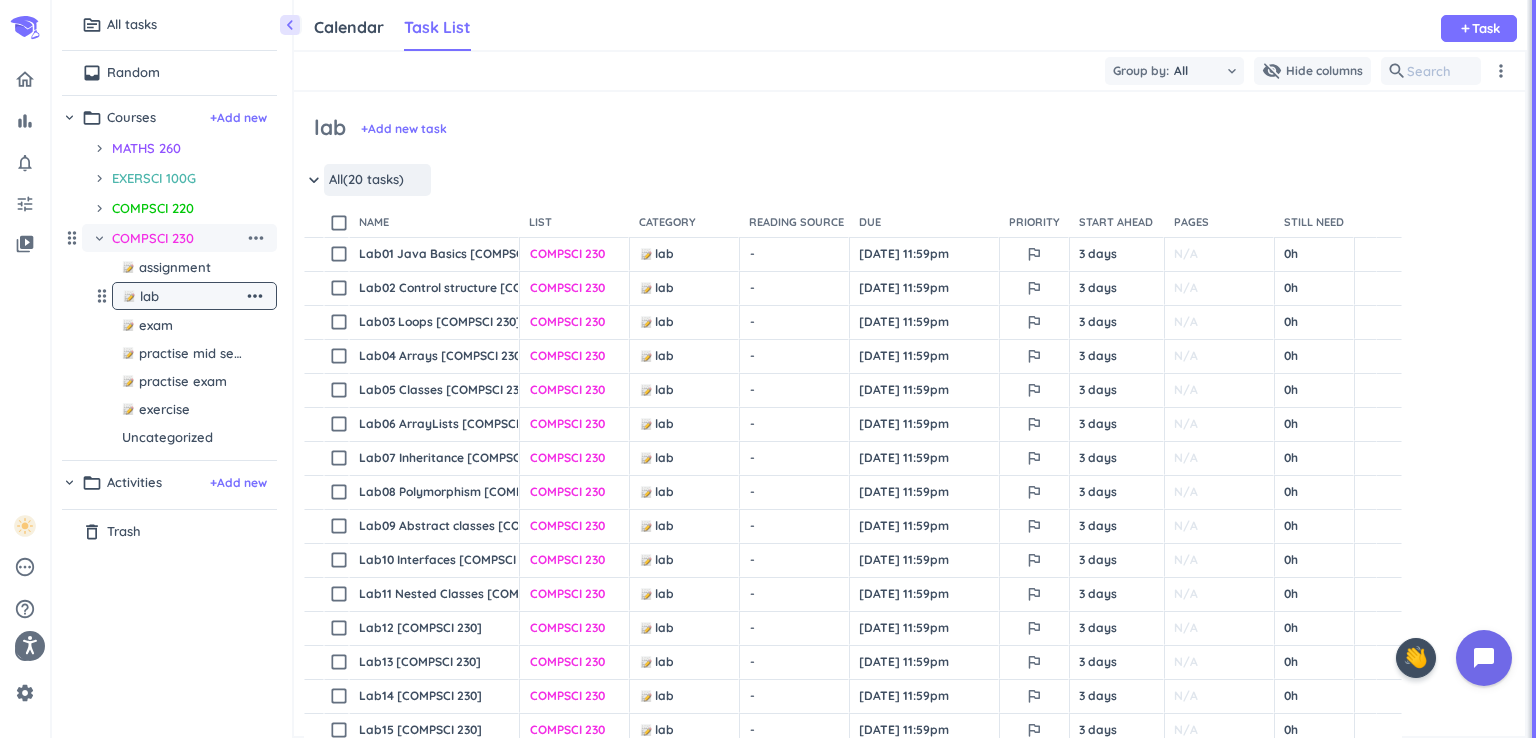scroll, scrollTop: 8, scrollLeft: 8, axis: both 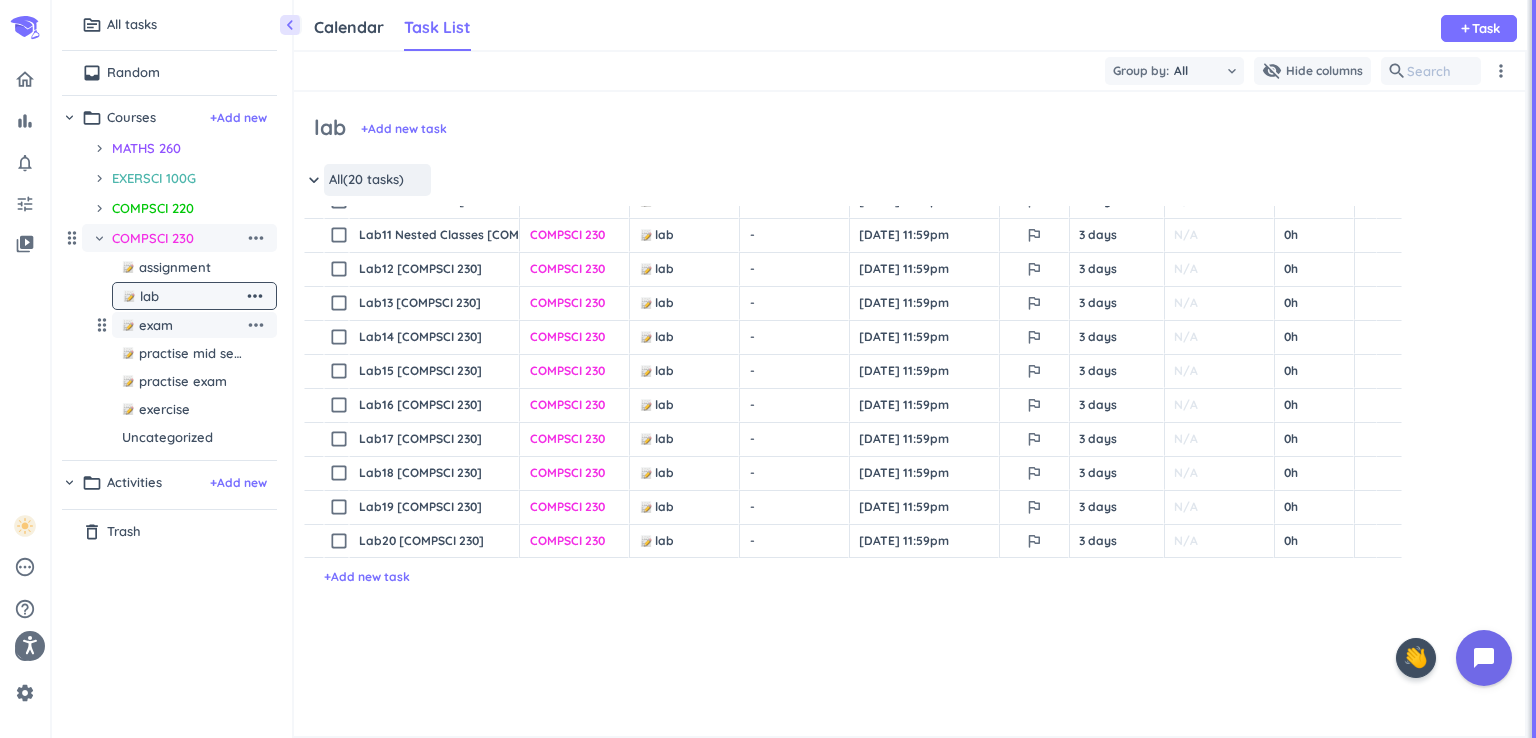 click on "exam" at bounding box center [156, 325] 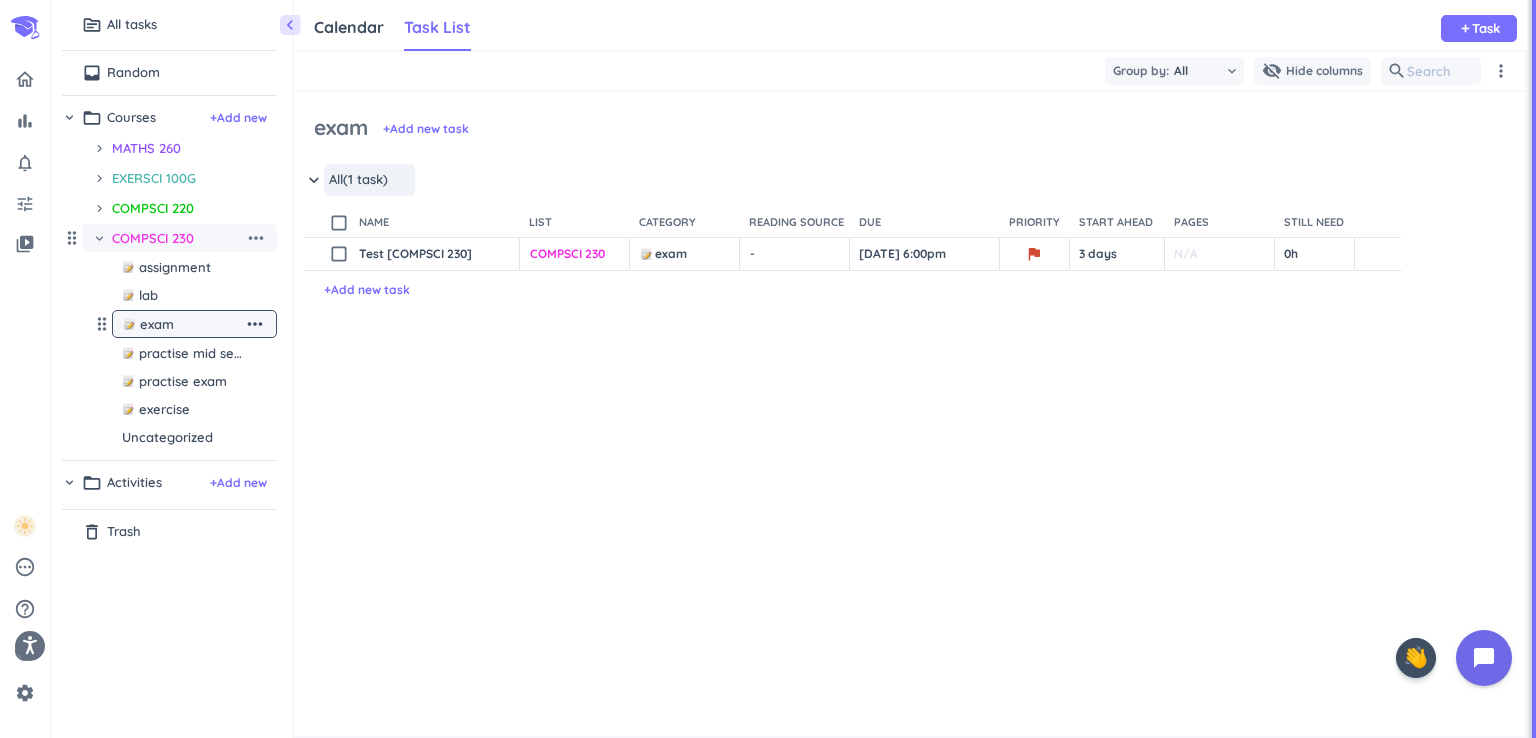 scroll, scrollTop: 8, scrollLeft: 8, axis: both 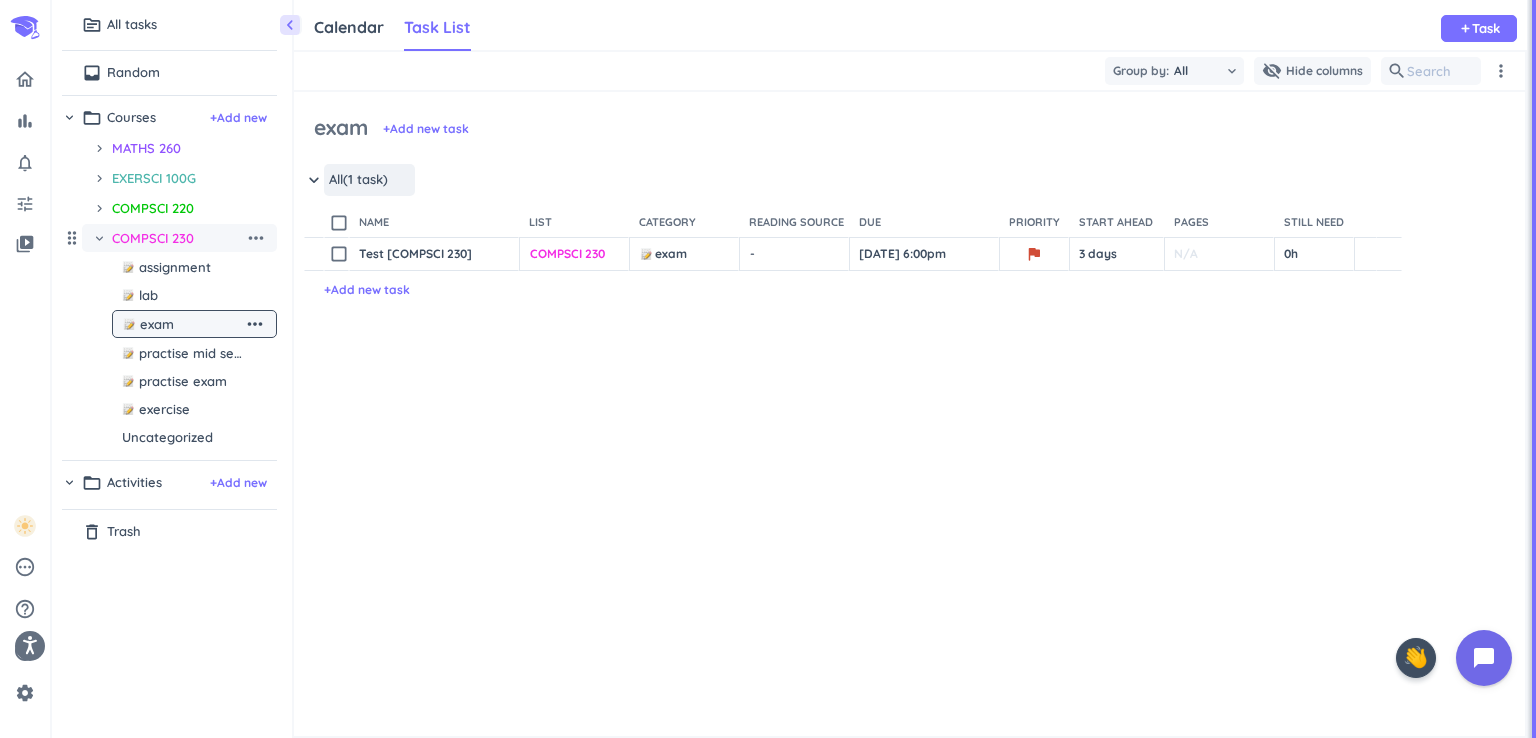 click on "chevron_right" at bounding box center (99, 238) 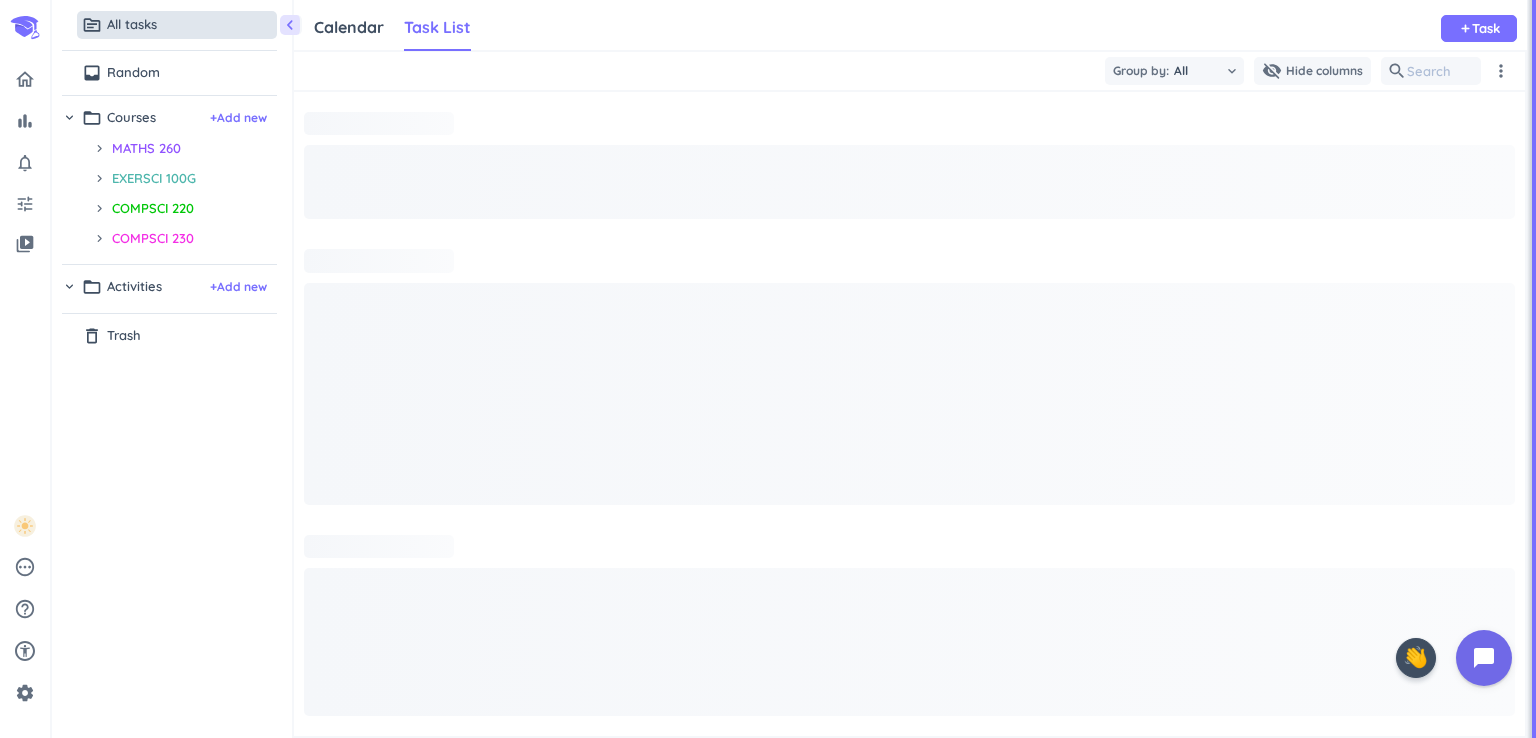 scroll, scrollTop: 0, scrollLeft: 0, axis: both 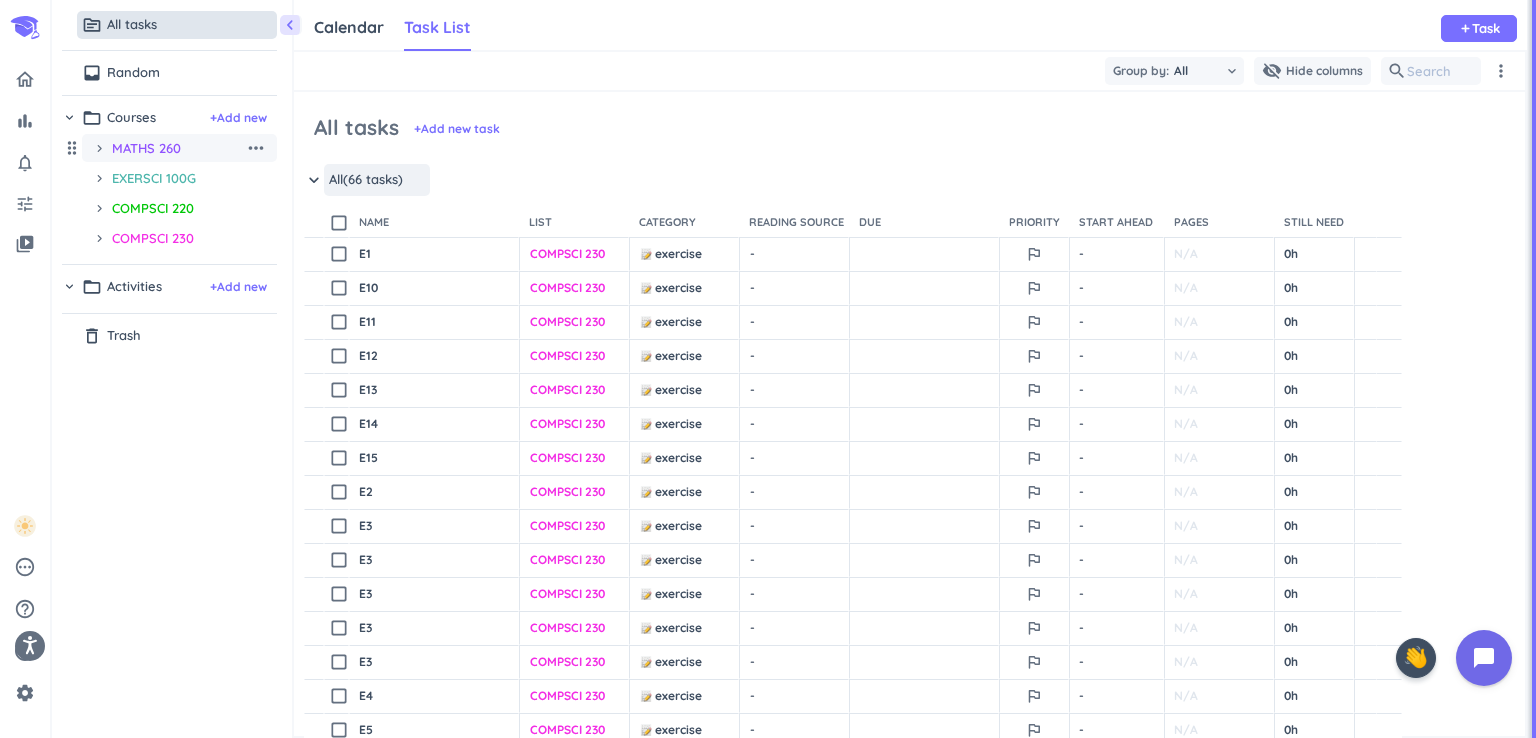 click on "MATHS 260" at bounding box center [178, 148] 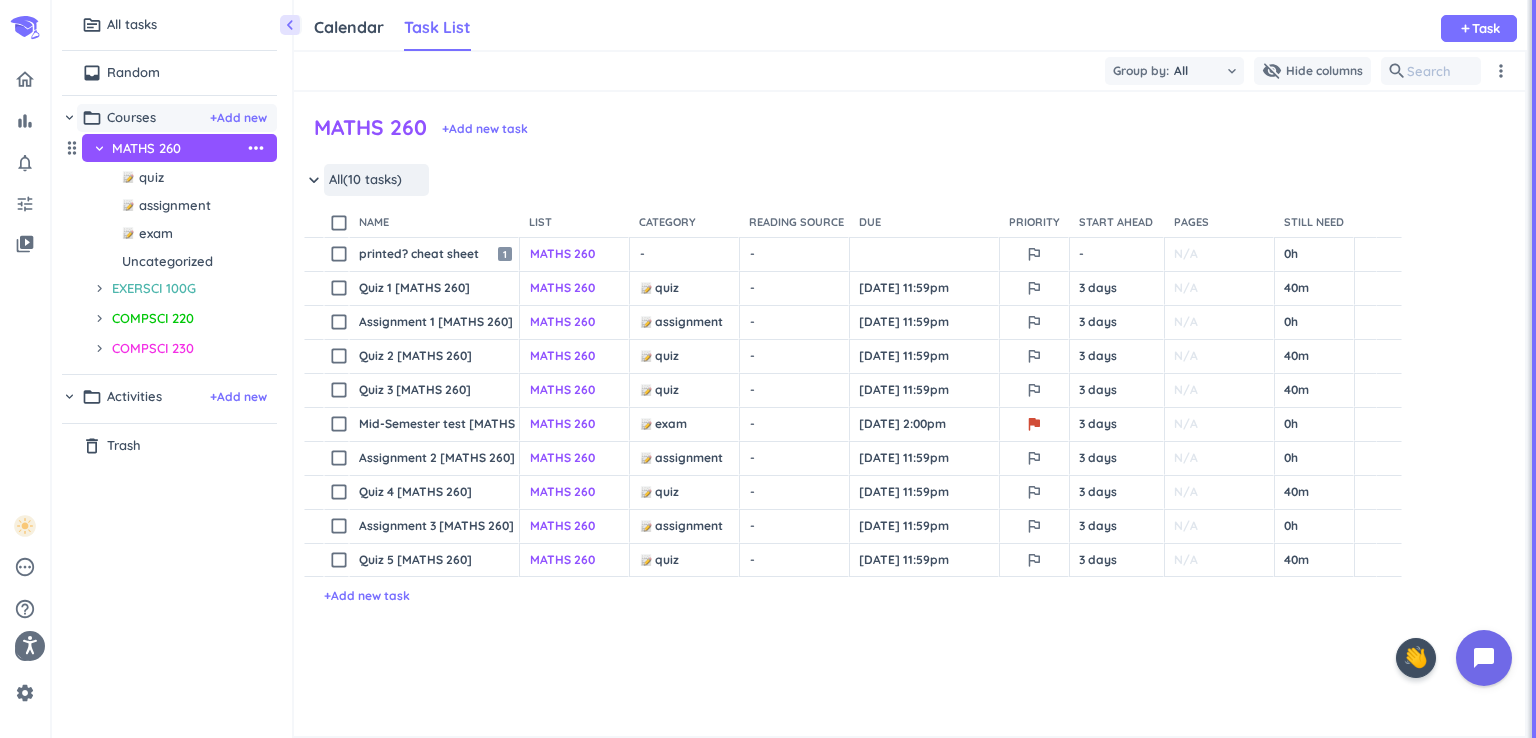 scroll, scrollTop: 8, scrollLeft: 8, axis: both 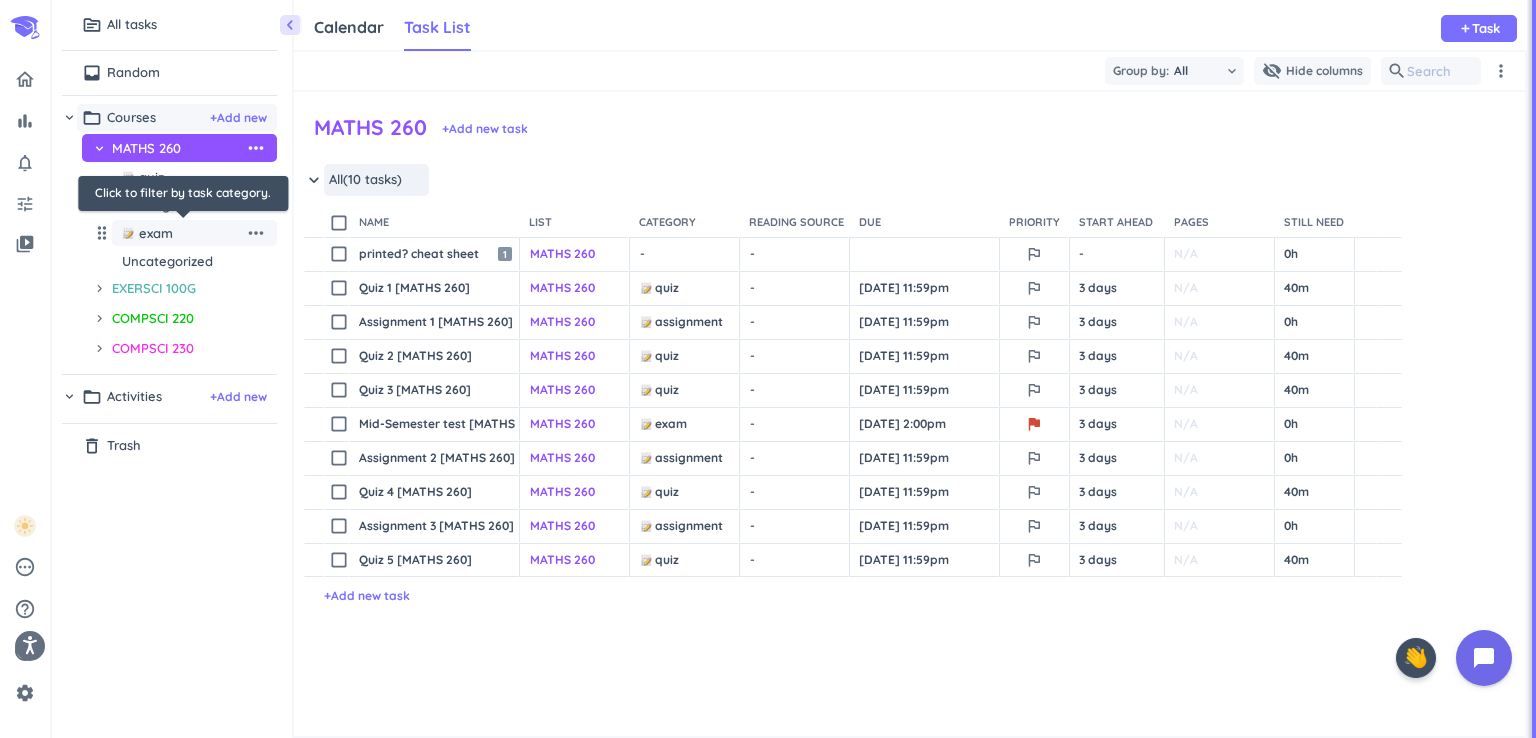 click on "exam" at bounding box center [156, 233] 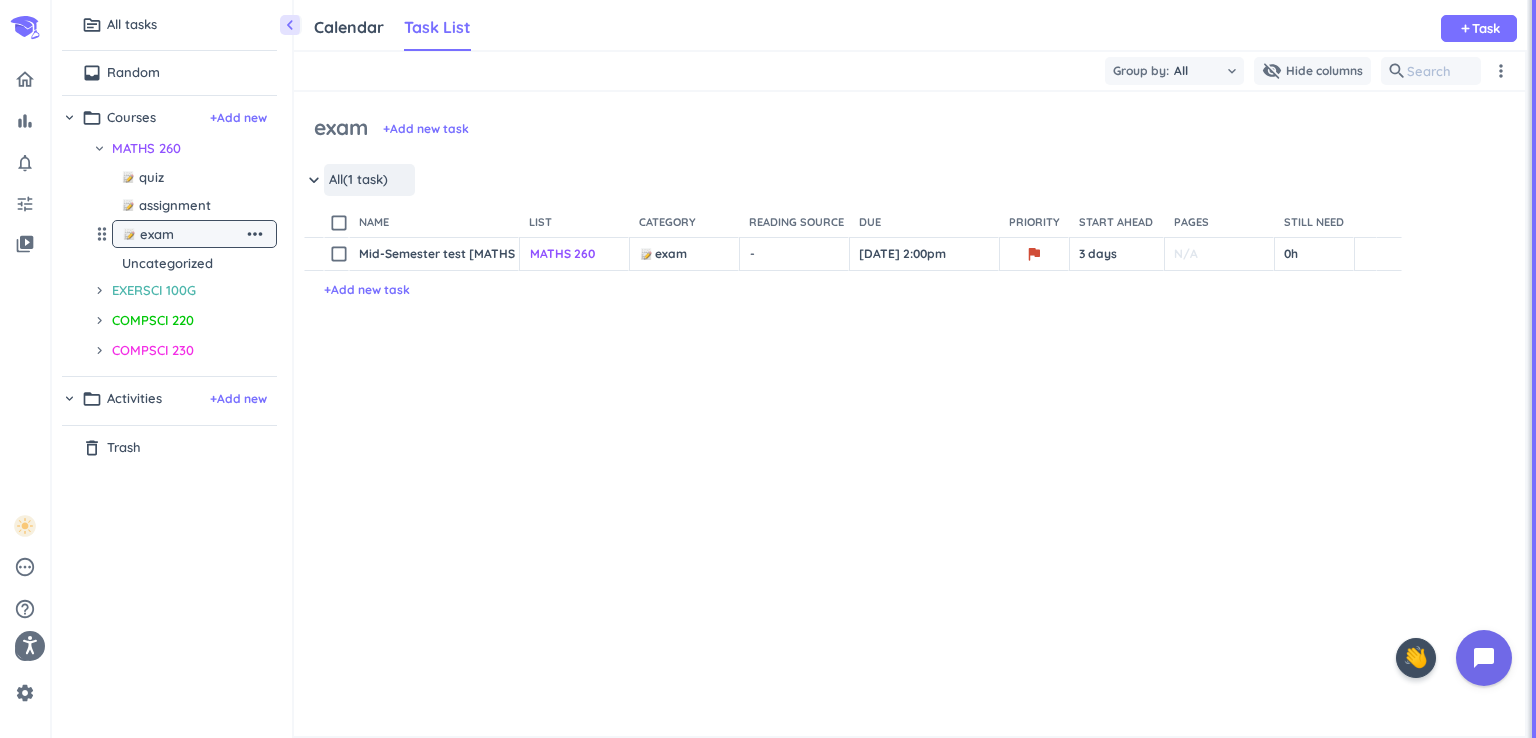 scroll, scrollTop: 8, scrollLeft: 8, axis: both 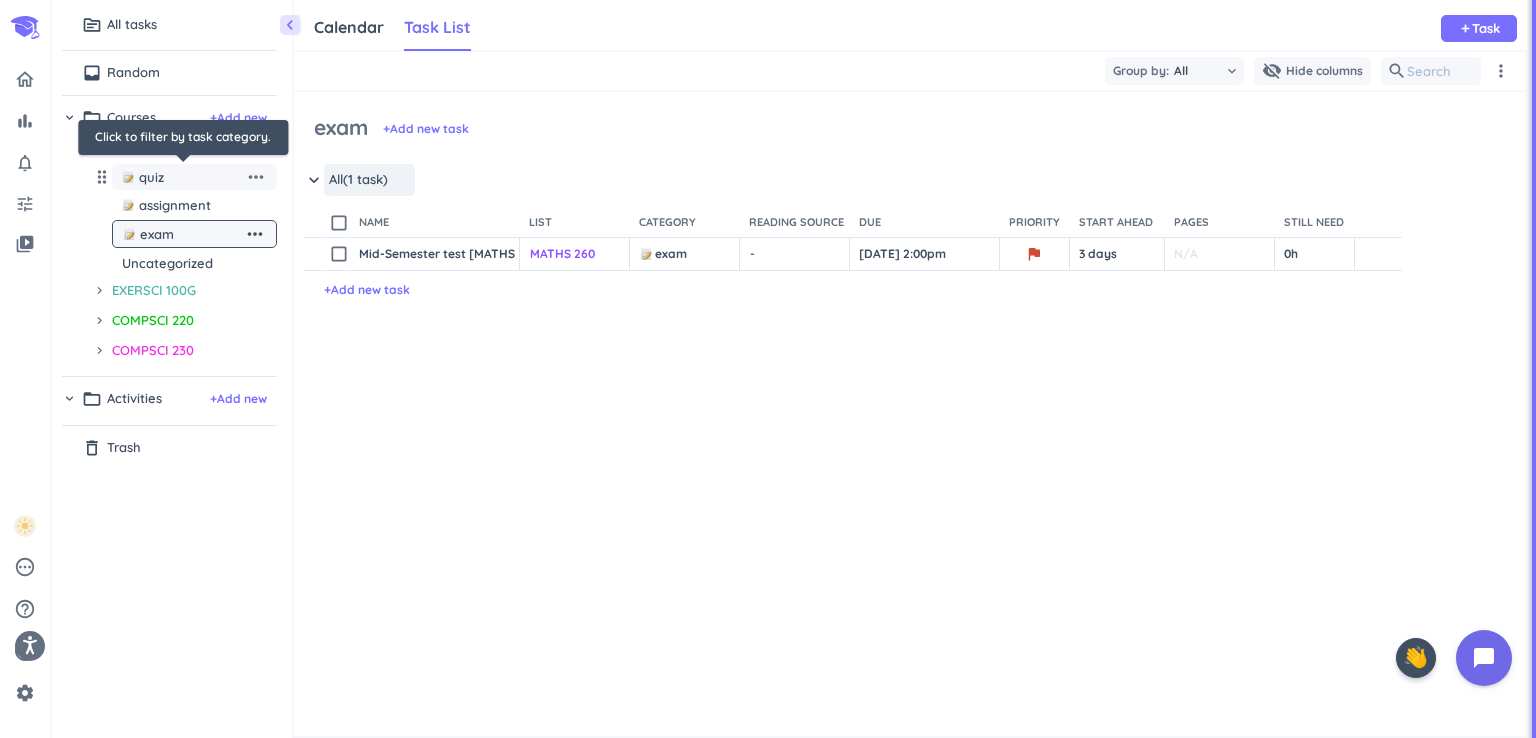 click on "quiz" at bounding box center (183, 177) 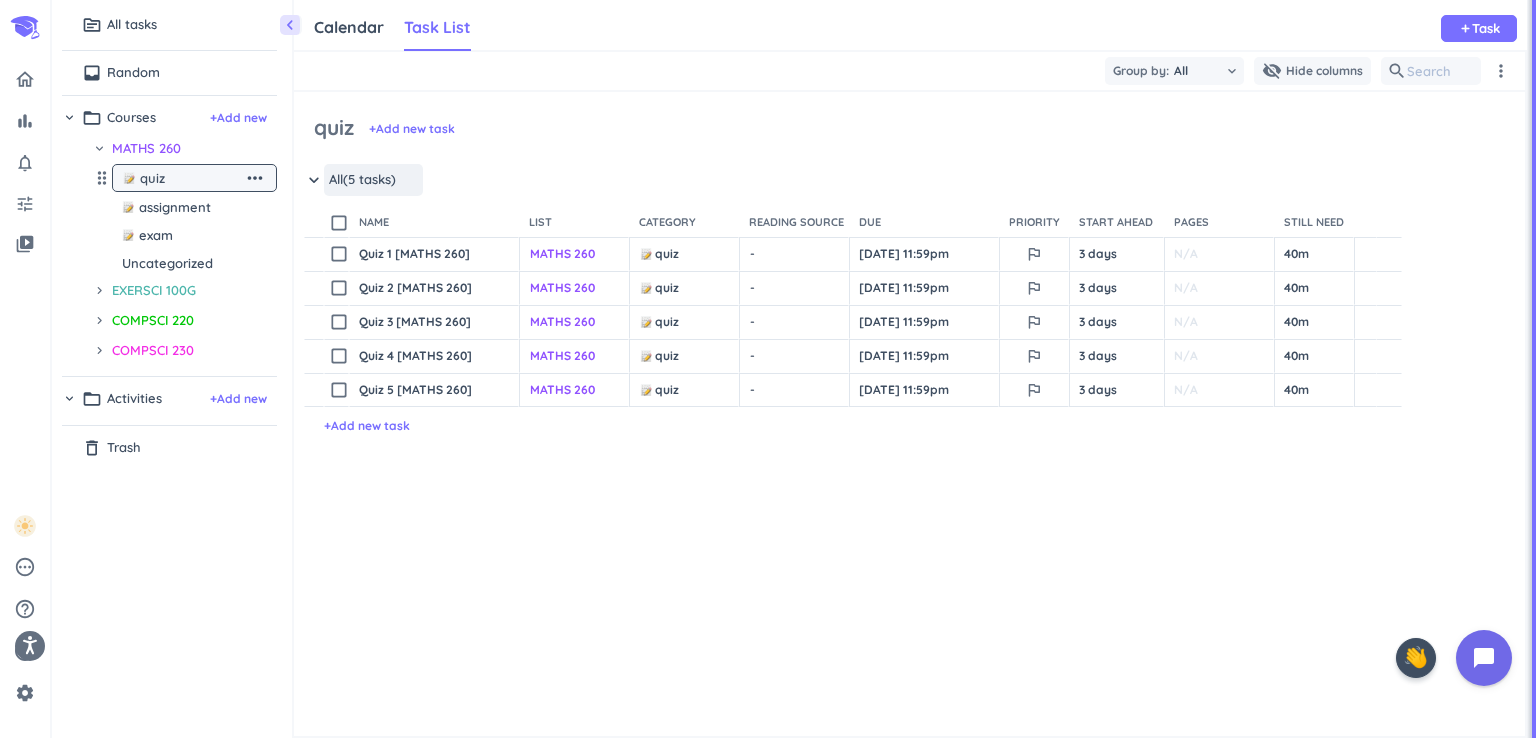 scroll, scrollTop: 8, scrollLeft: 8, axis: both 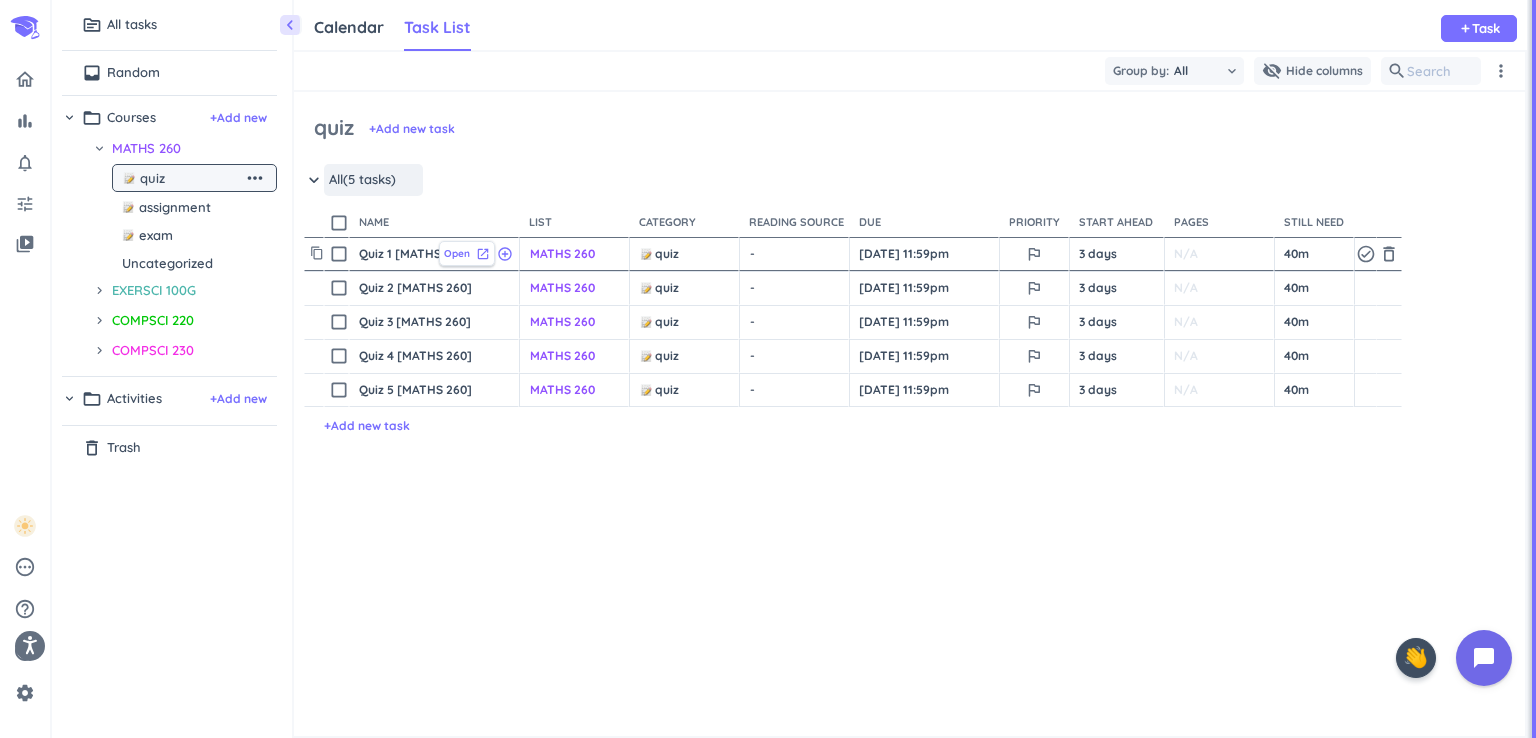 click on "Open" at bounding box center [457, 253] 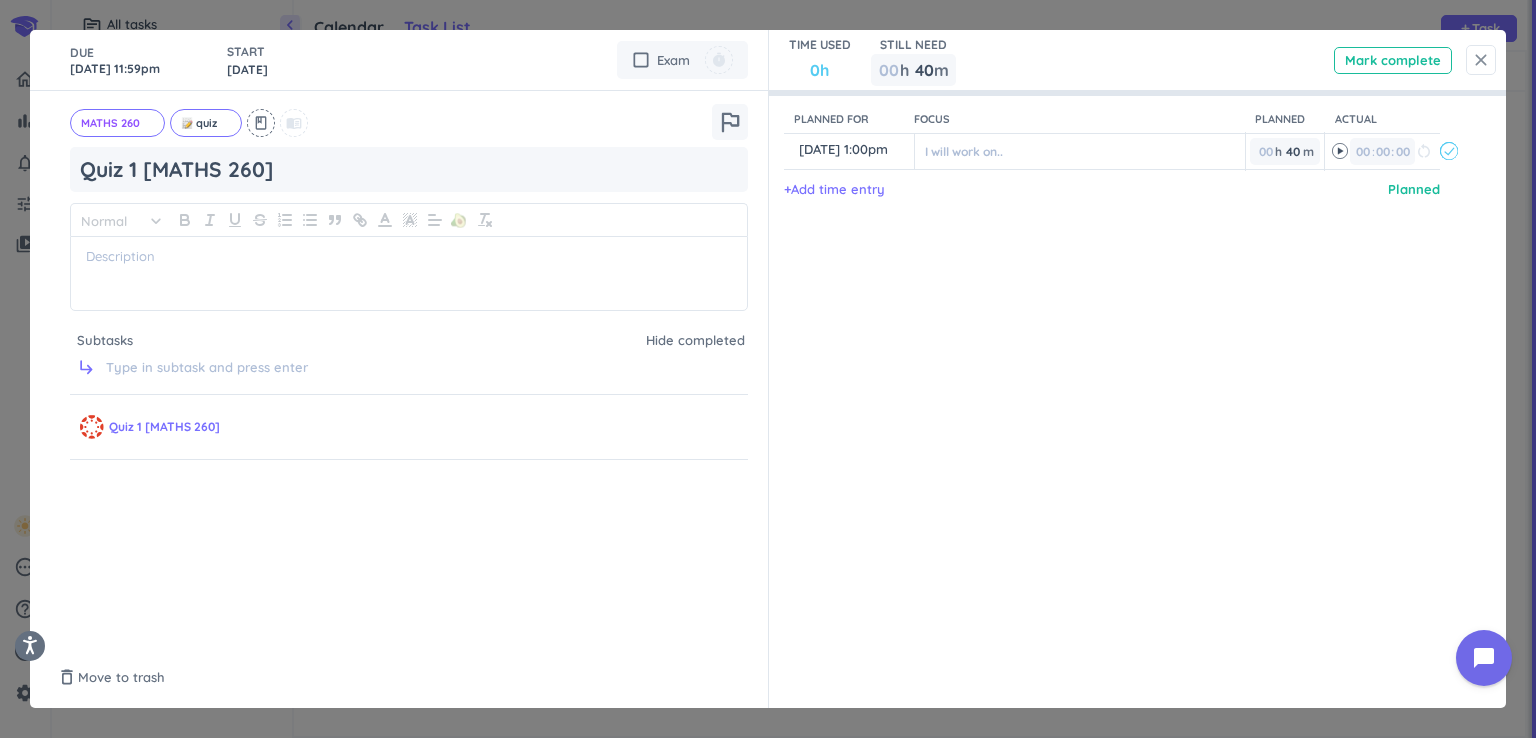 click on "close" at bounding box center [1481, 60] 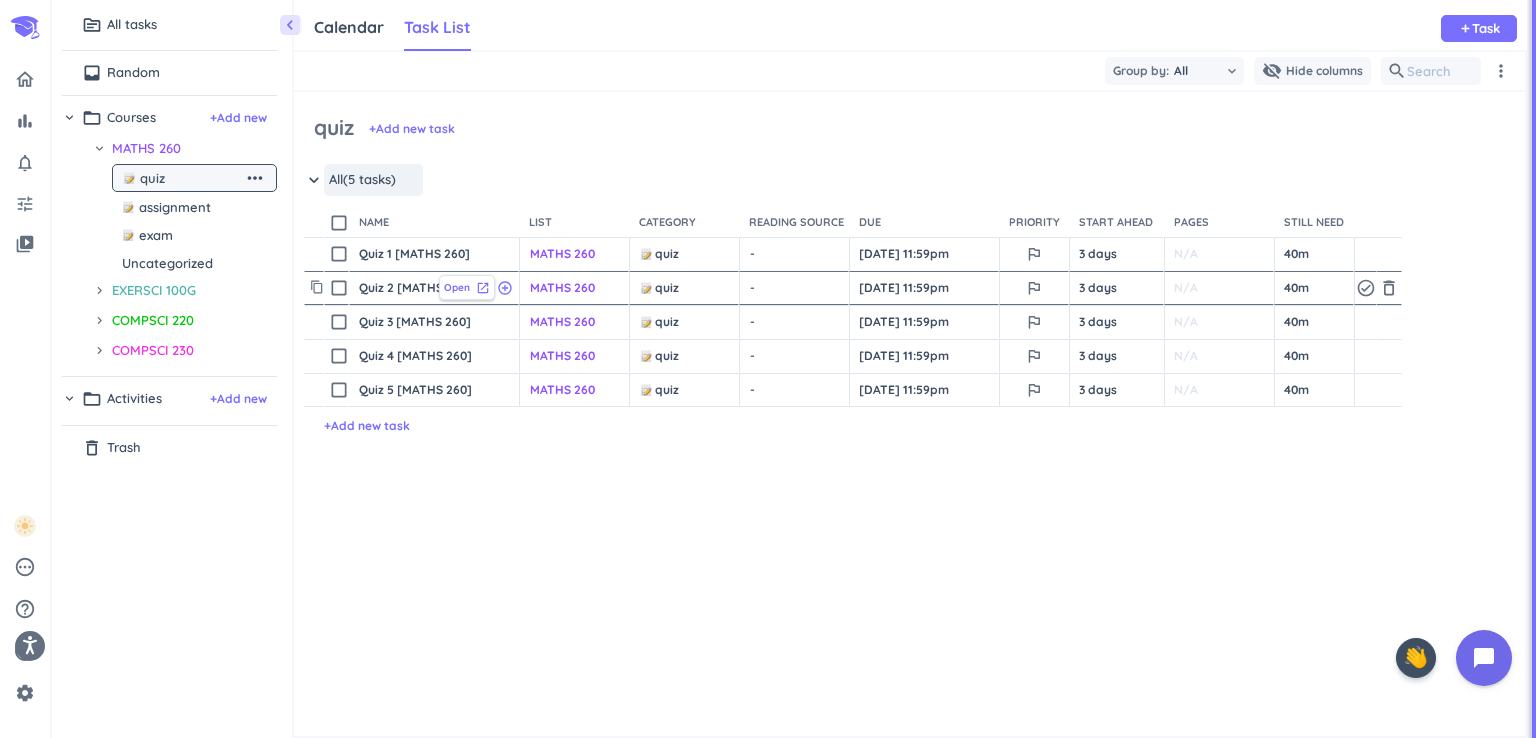 click on "Open" at bounding box center (457, 287) 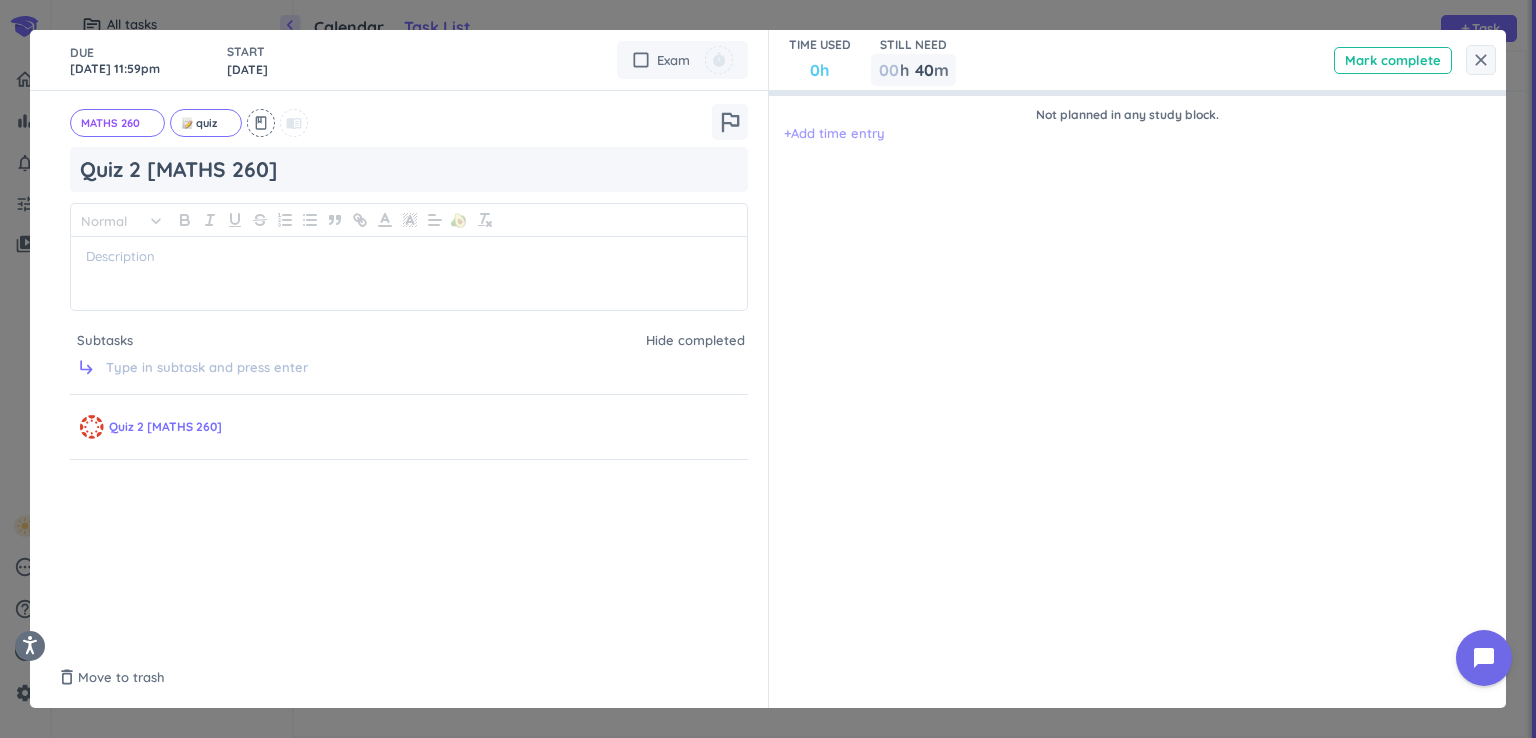 click on "+  Add time entry" at bounding box center [834, 134] 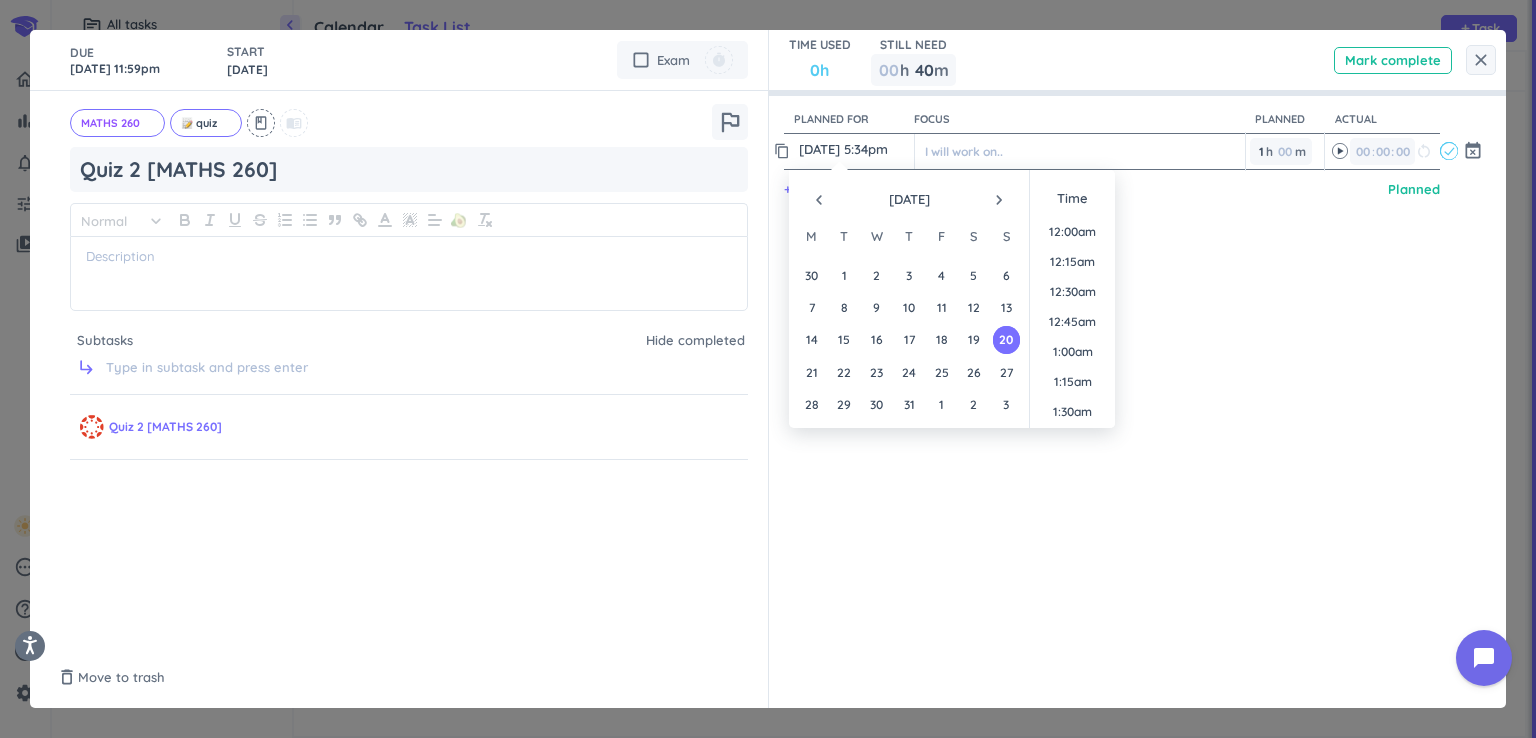 click on "[DATE] 5:34pm" at bounding box center (854, 149) 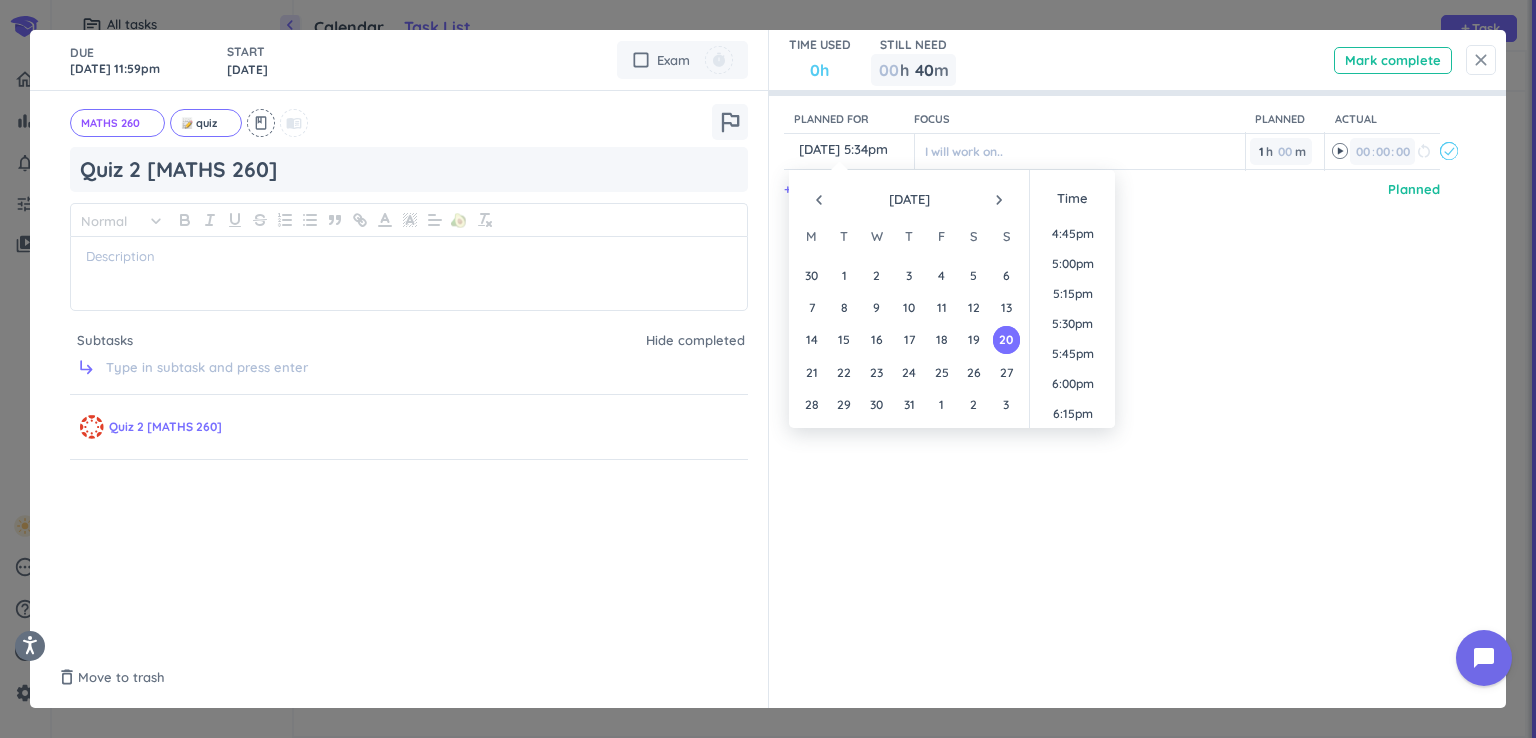 click on "close" at bounding box center [1481, 60] 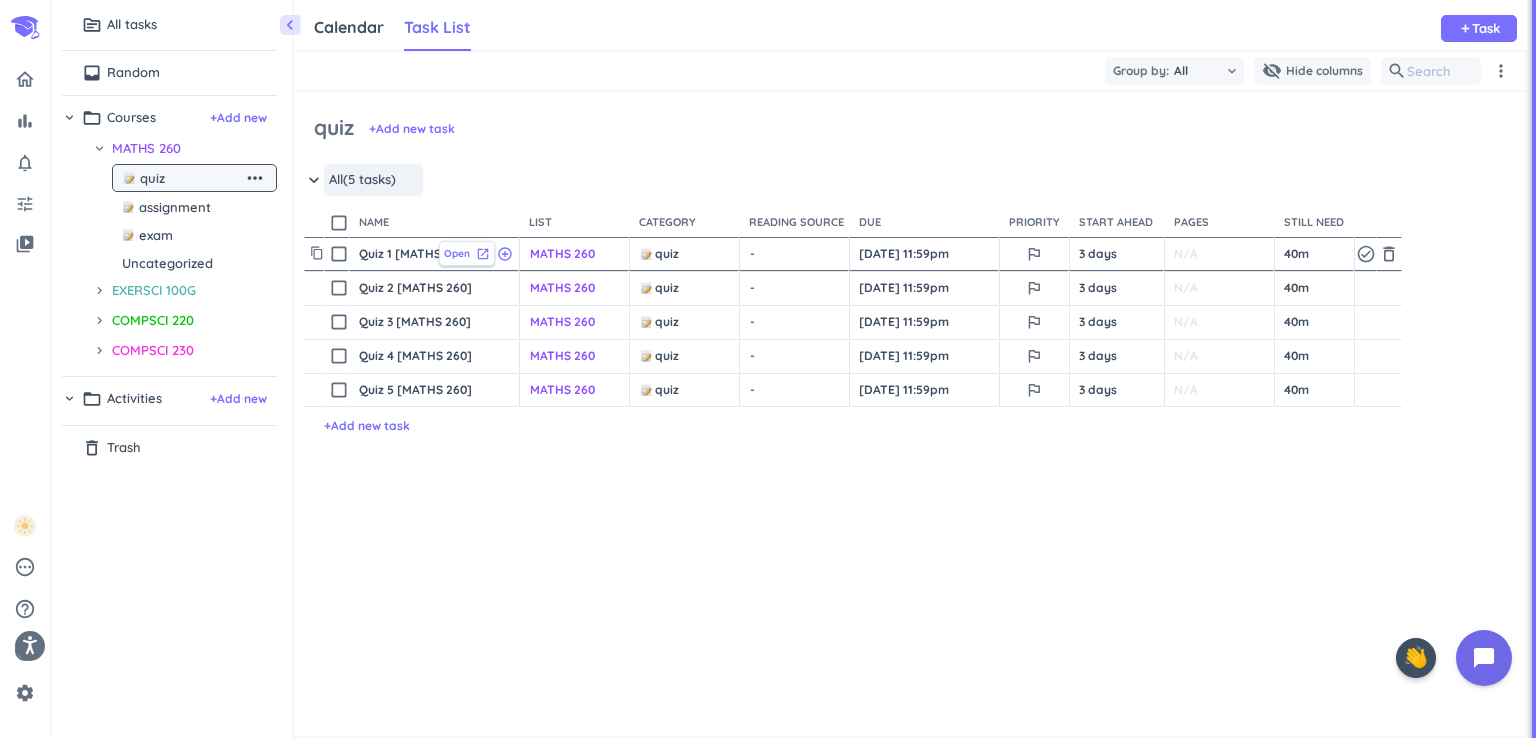 click on "Open" at bounding box center (457, 253) 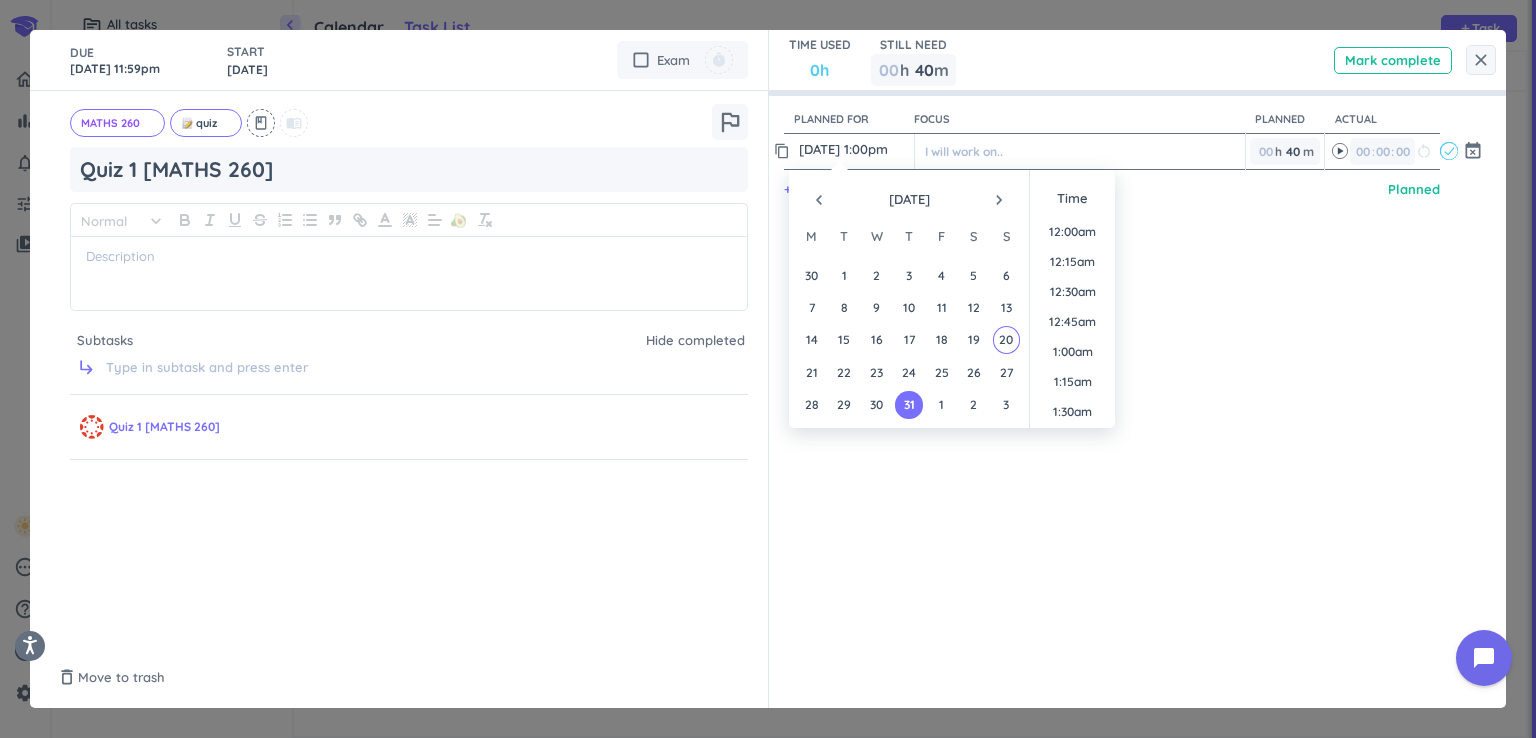 click on "[DATE] 1:00pm" at bounding box center (854, 149) 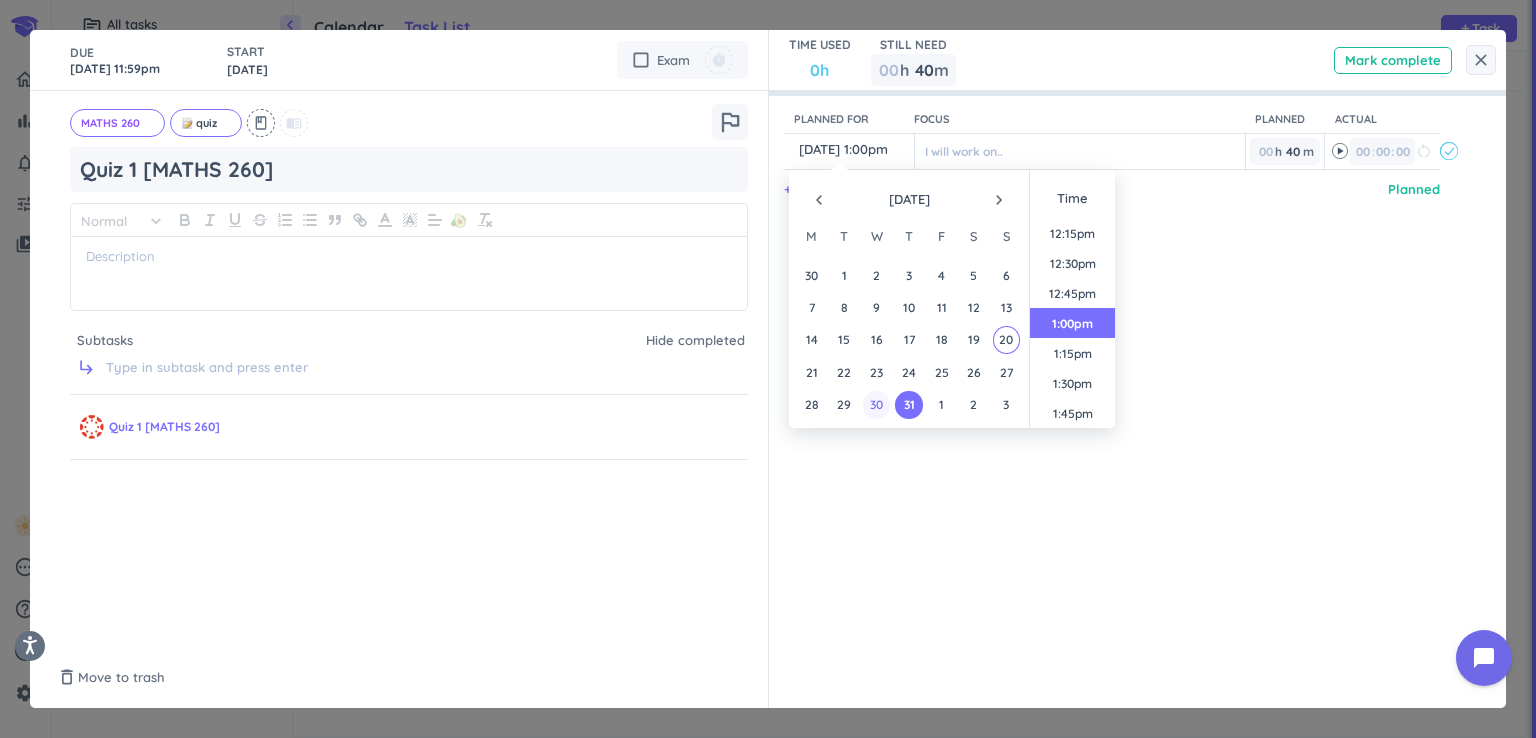 click on "30" at bounding box center [876, 404] 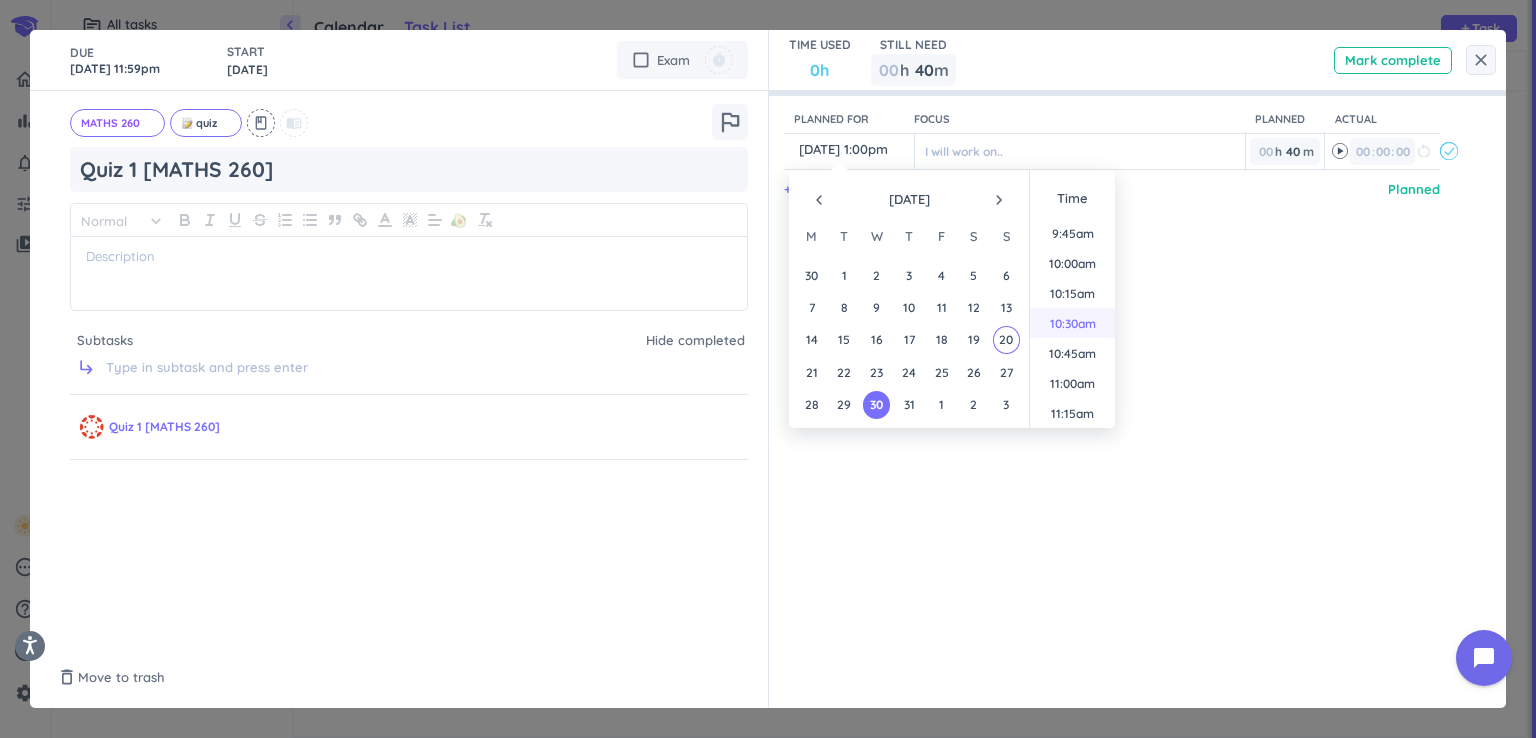 scroll, scrollTop: 968, scrollLeft: 0, axis: vertical 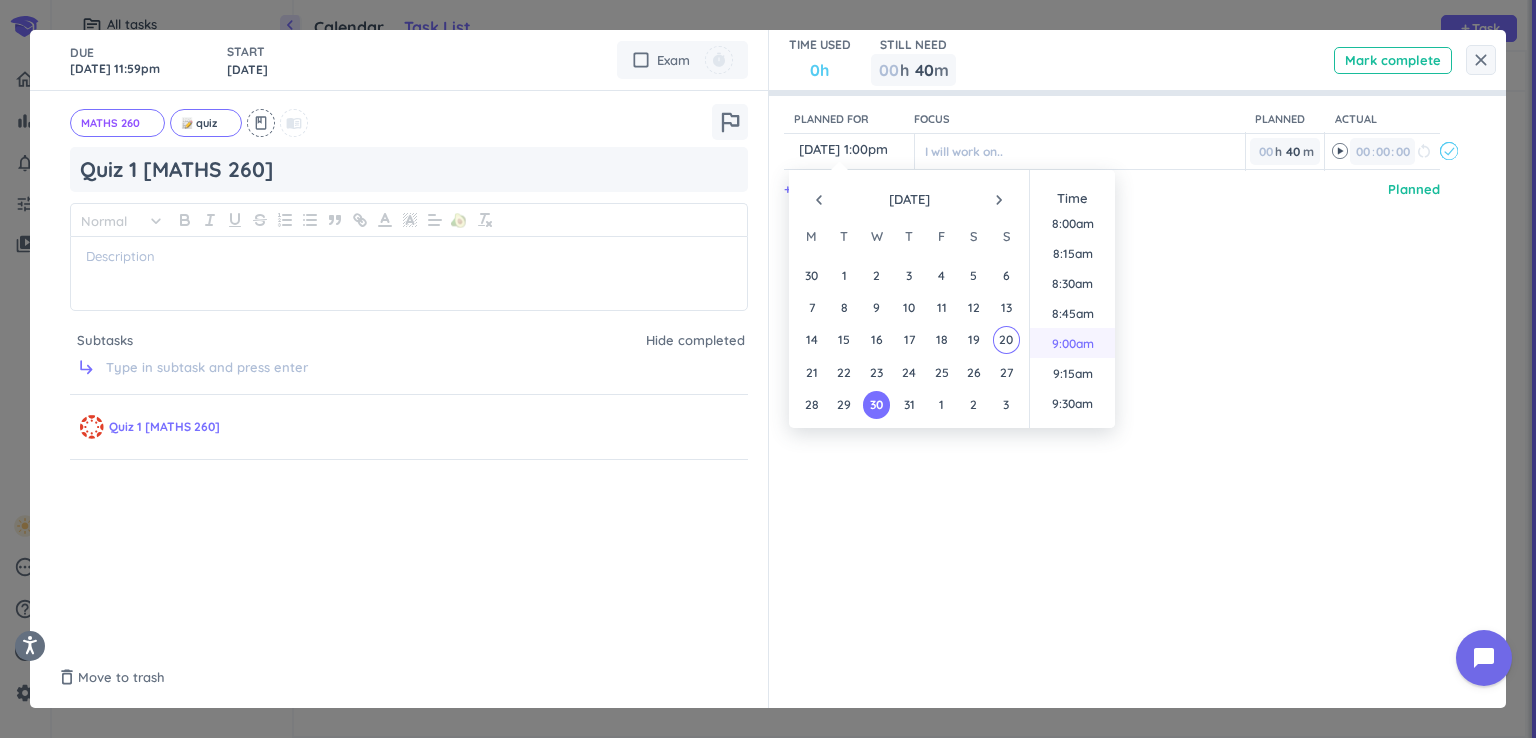 click on "9:00am" at bounding box center (1072, 343) 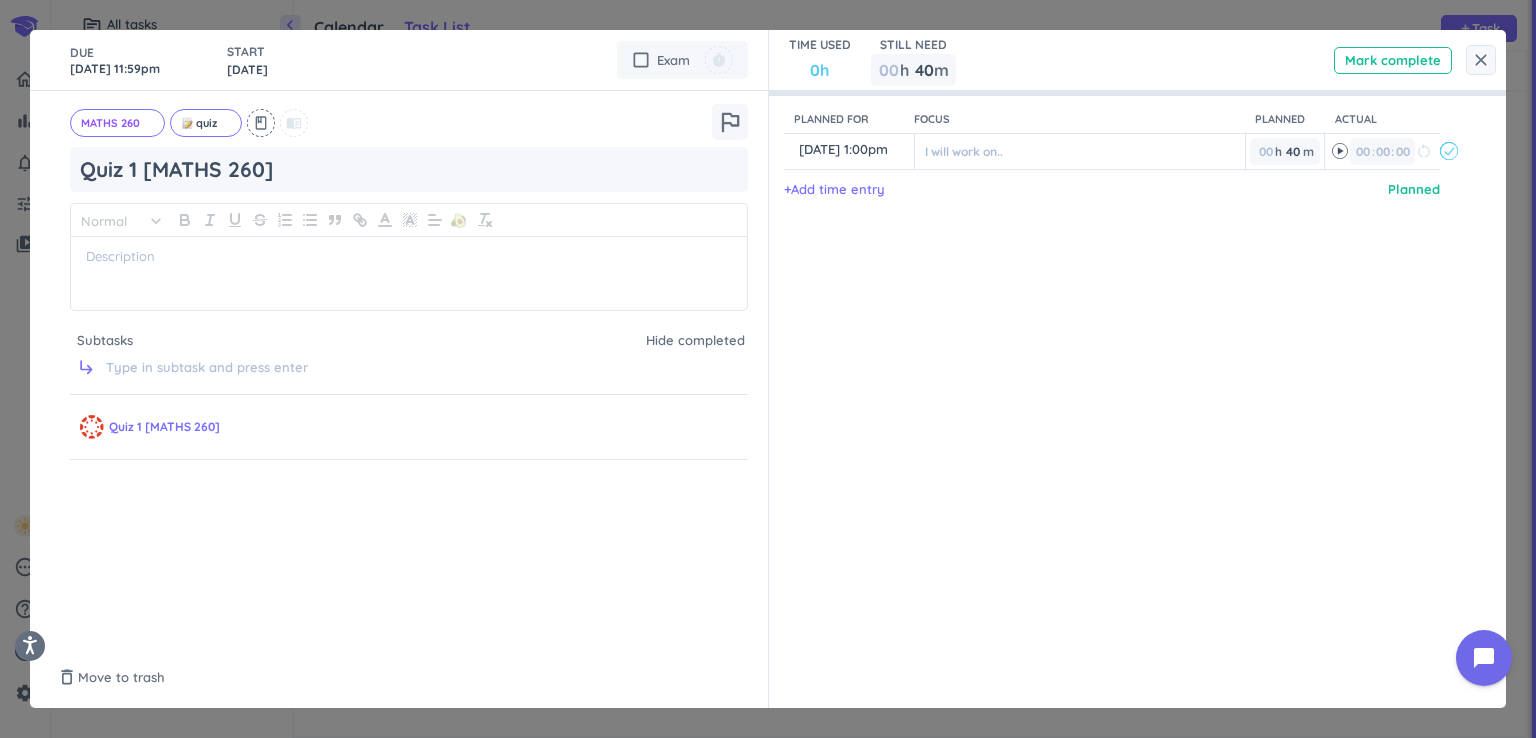 type on "[DATE] 9:00am" 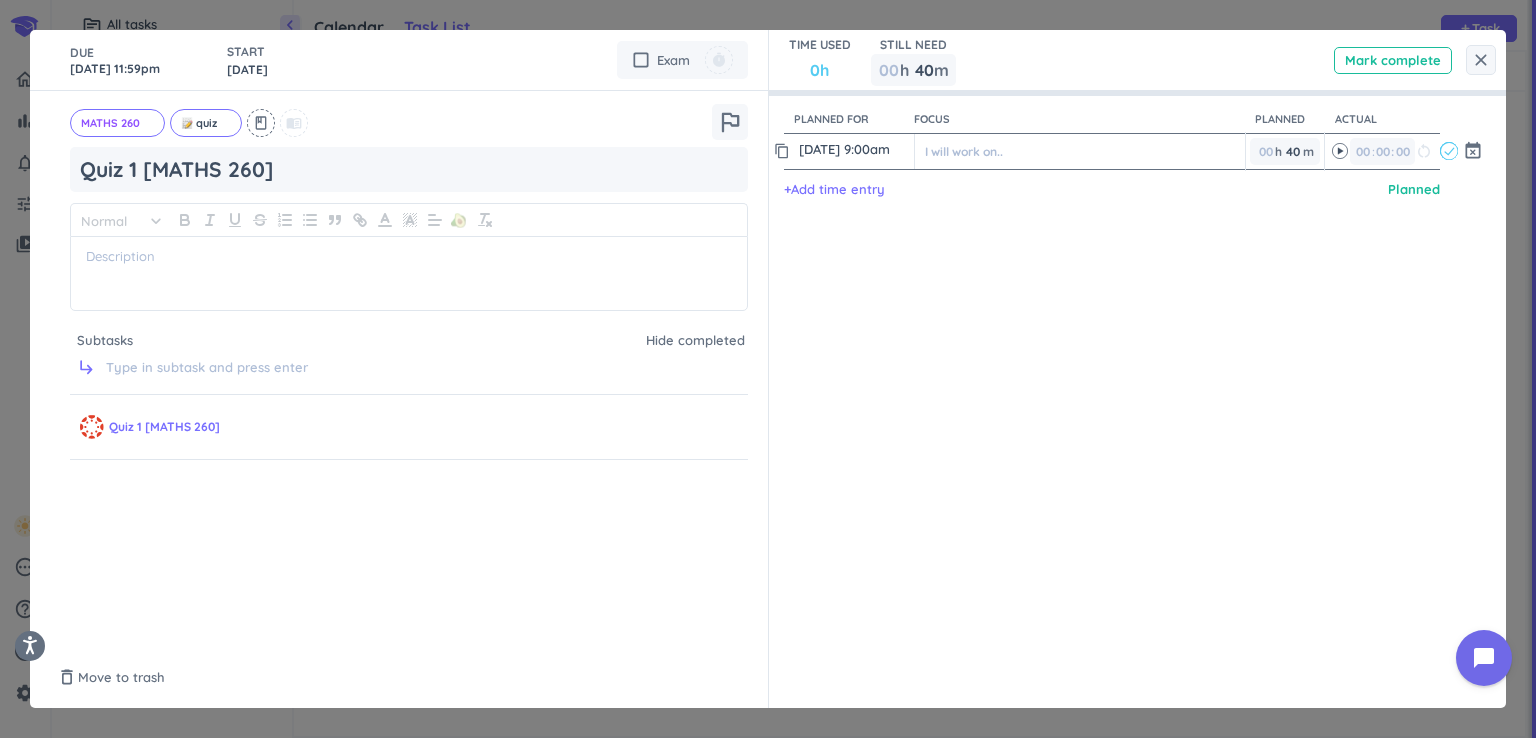 click on "[DATE] 9:00am" at bounding box center (854, 149) 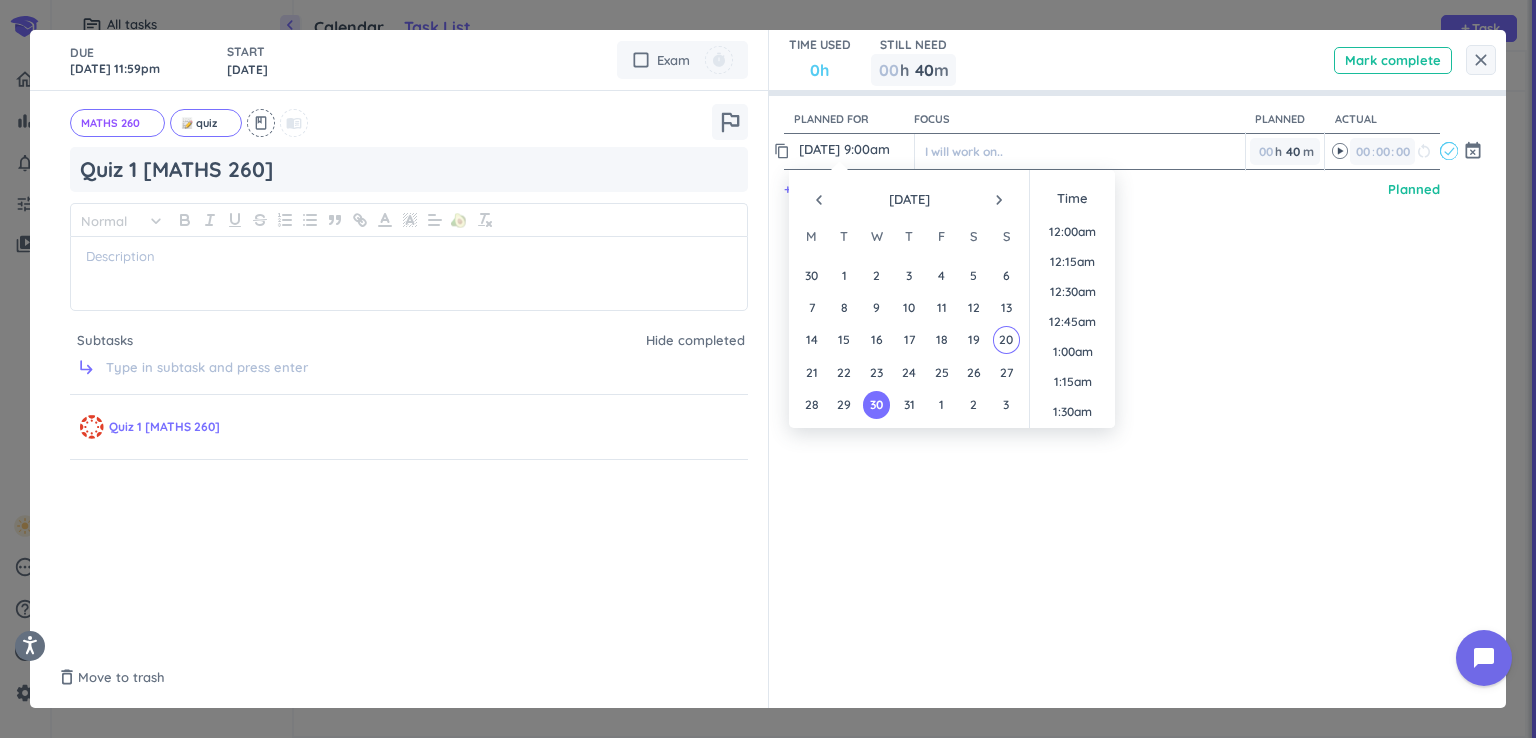 scroll, scrollTop: 988, scrollLeft: 0, axis: vertical 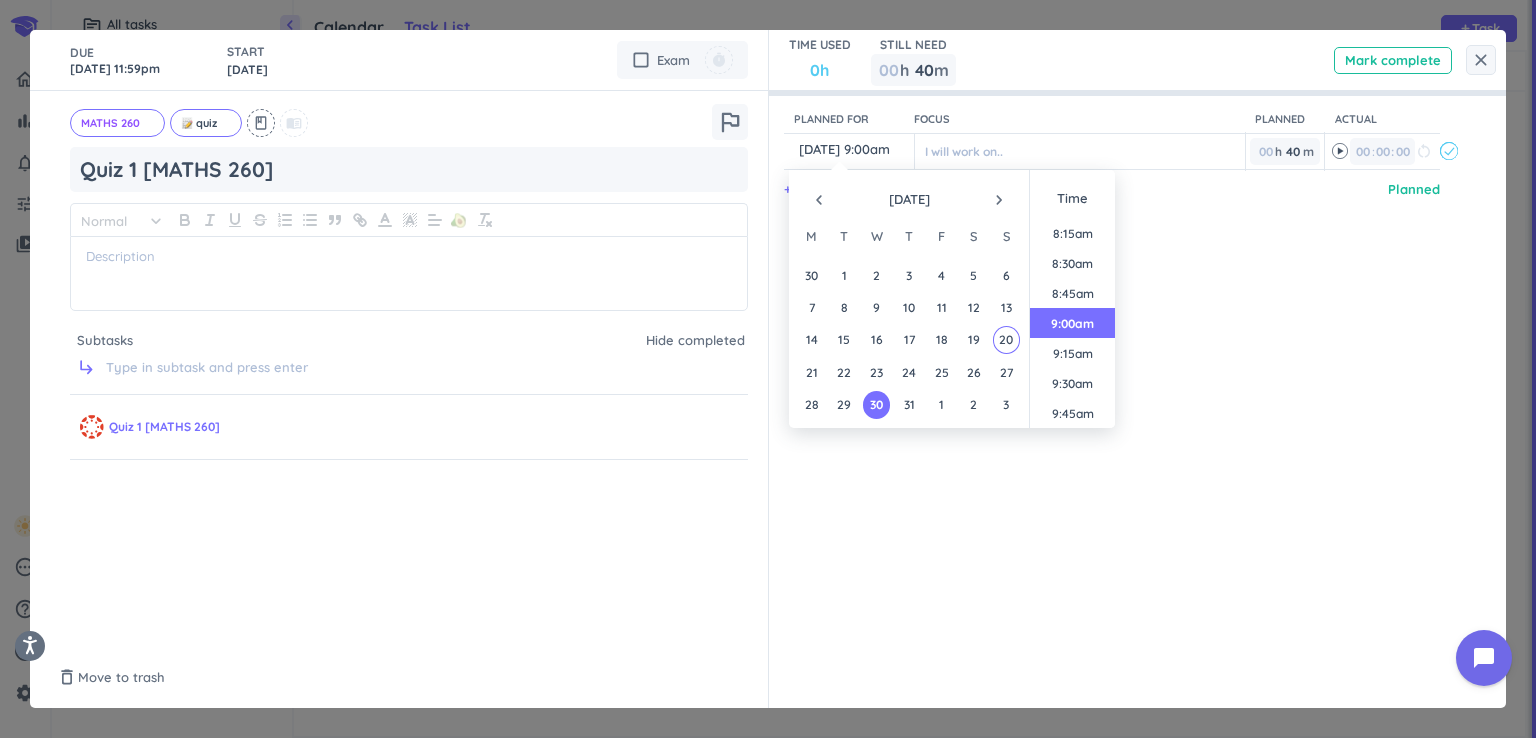 click on "navigate_next" at bounding box center (999, 200) 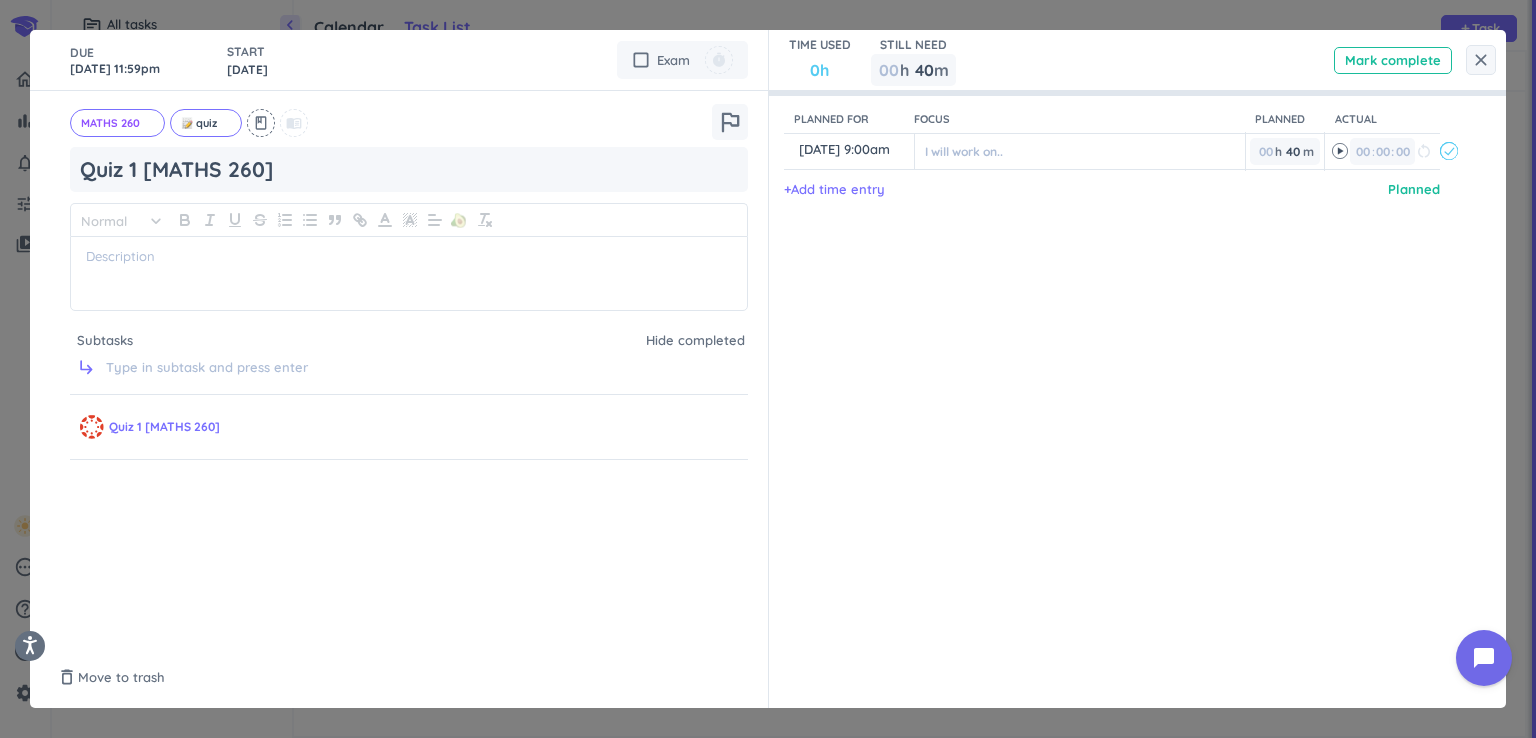 click on "Planned for Focus Planned Actual content_copy [DATE] 9:00am ️ I will work on.. 00 h 40 40 00 m 00 00 : 00 restart_alt event_busy +  Add time entry Planned" at bounding box center (1128, 369) 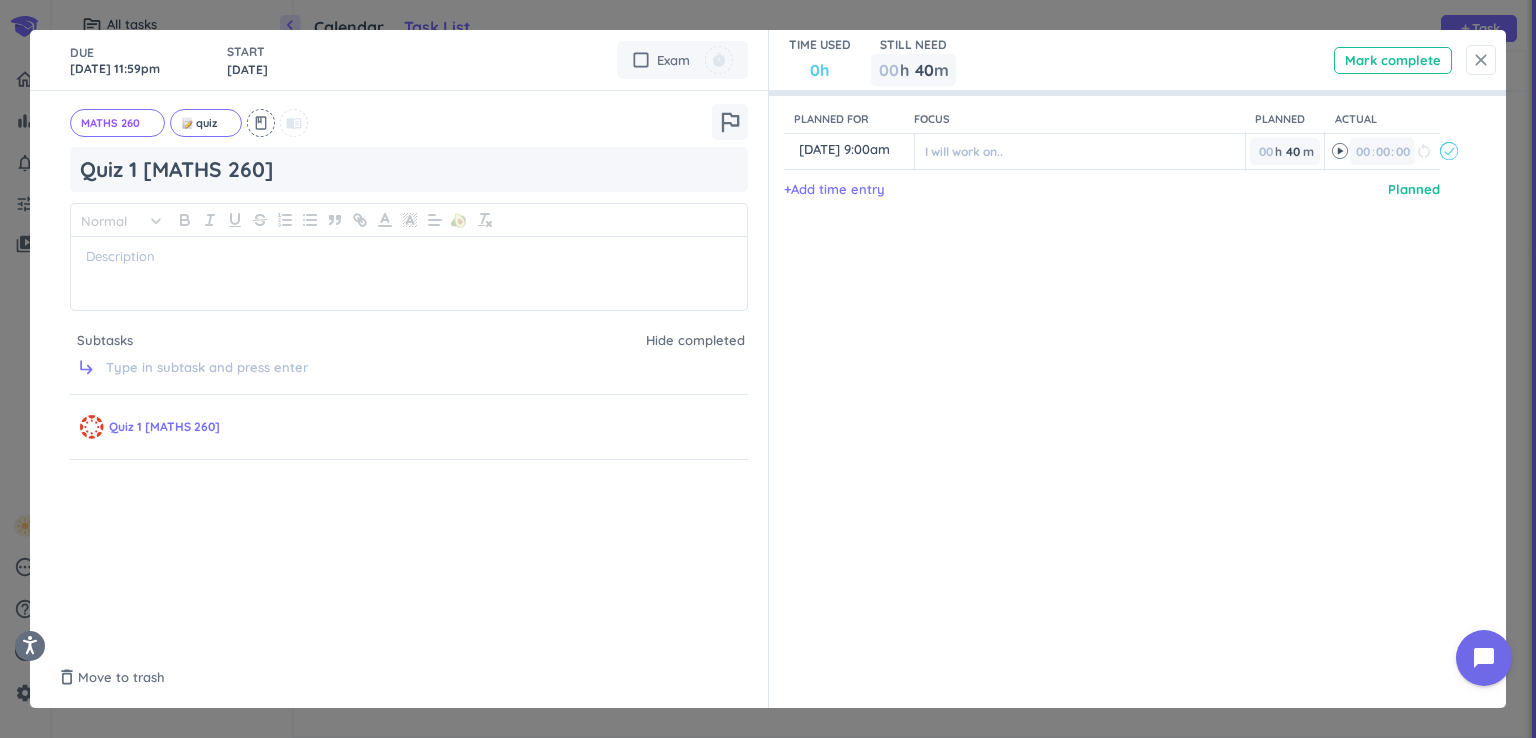 click on "close" at bounding box center [1481, 60] 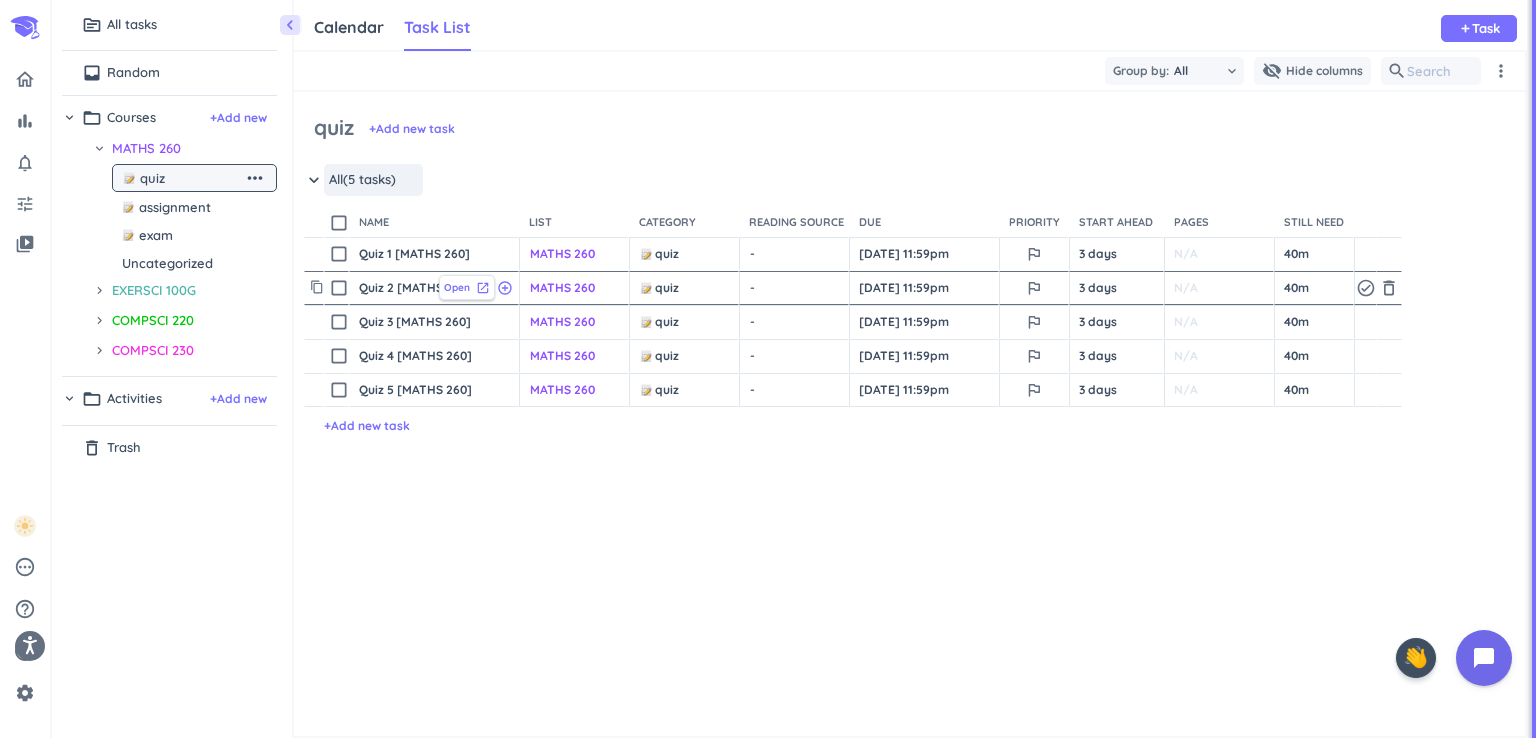 click on "Open" at bounding box center [457, 287] 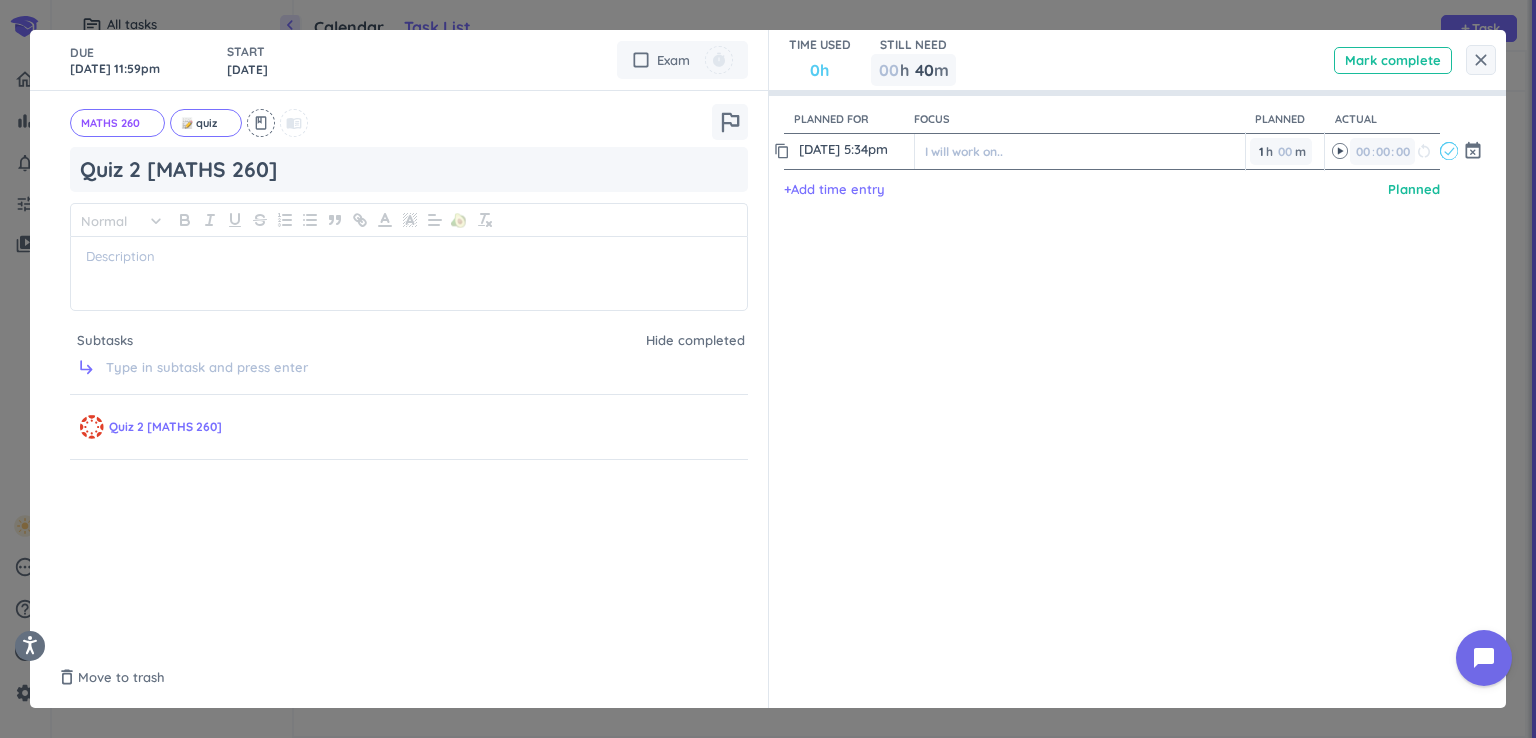 click on "[DATE] 5:34pm" at bounding box center [854, 149] 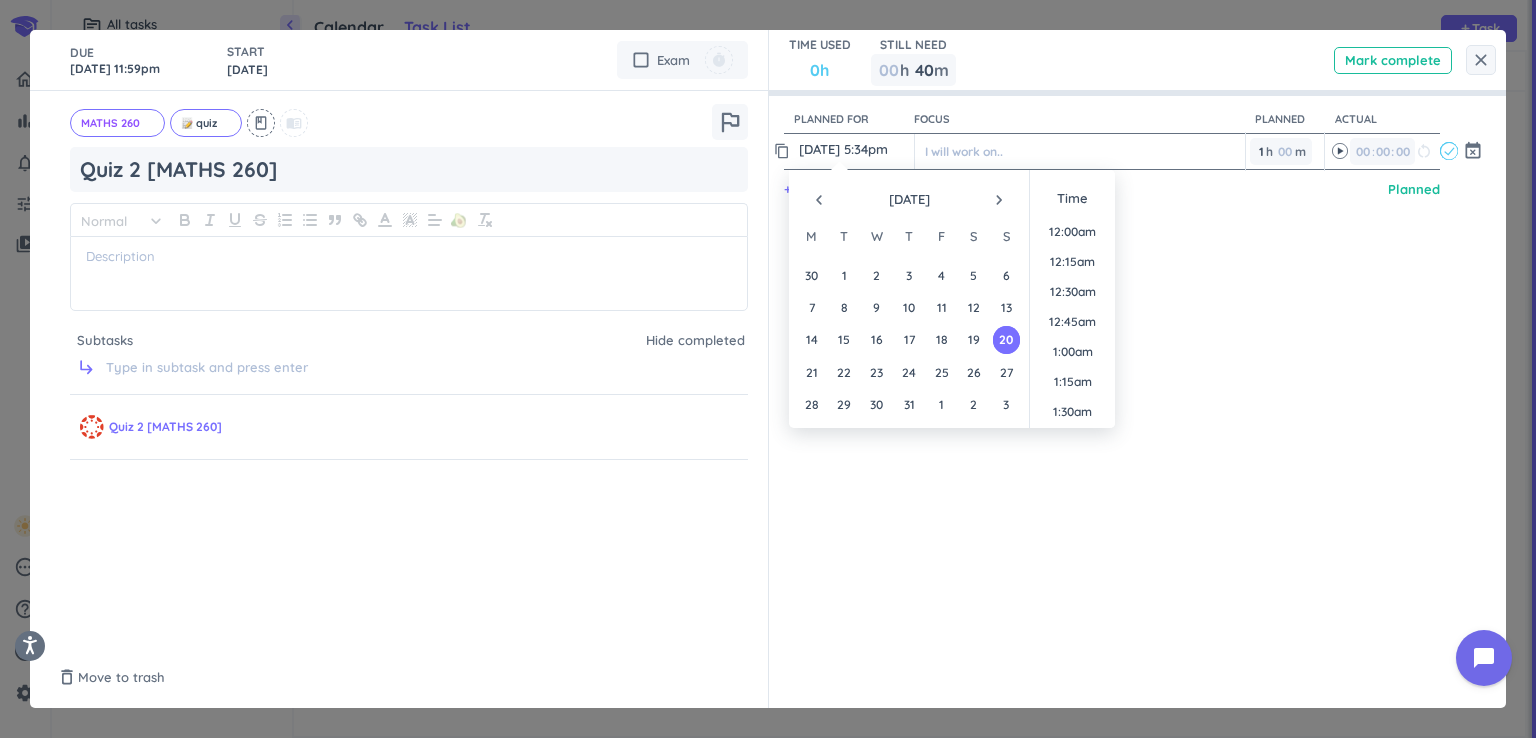 scroll, scrollTop: 2008, scrollLeft: 0, axis: vertical 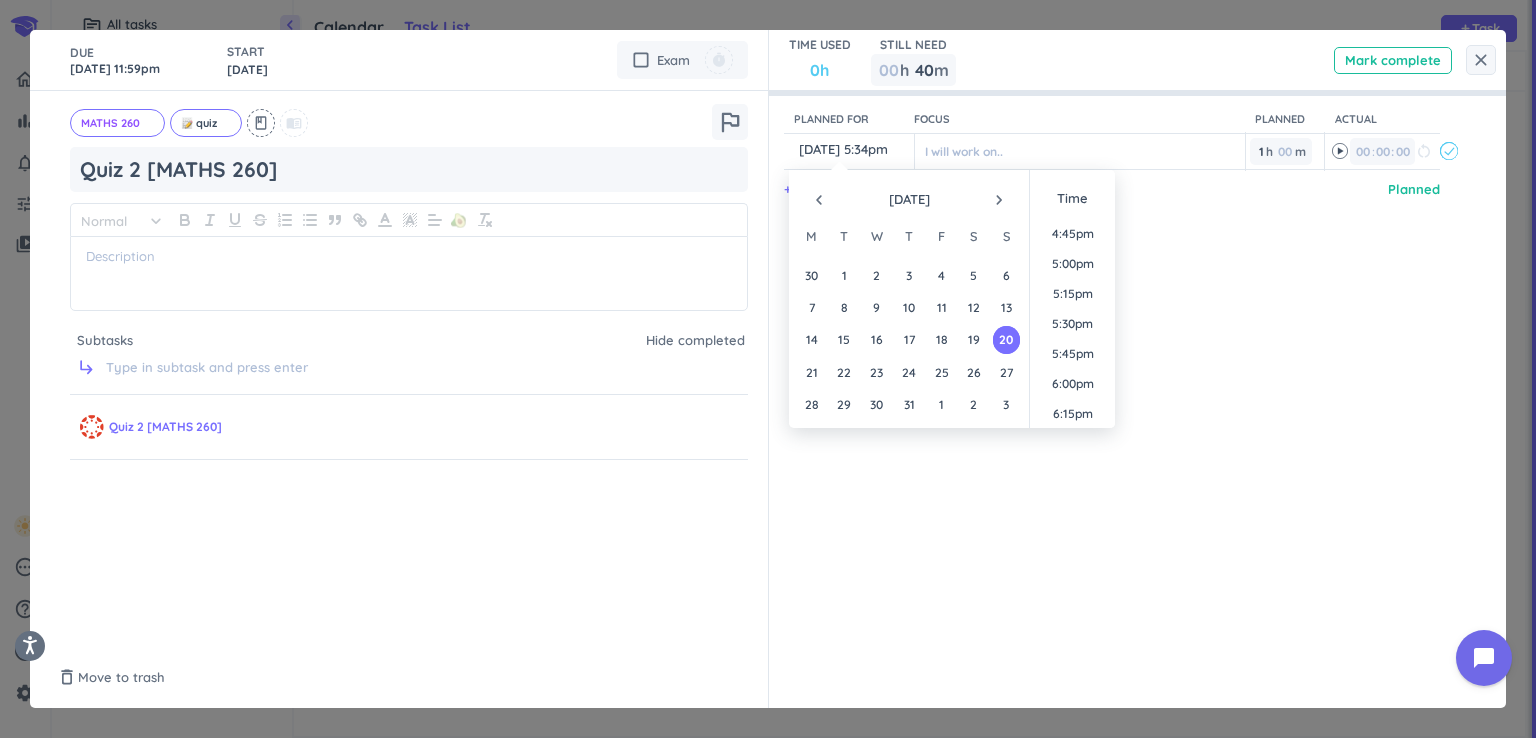 click on "navigate_next" at bounding box center (999, 200) 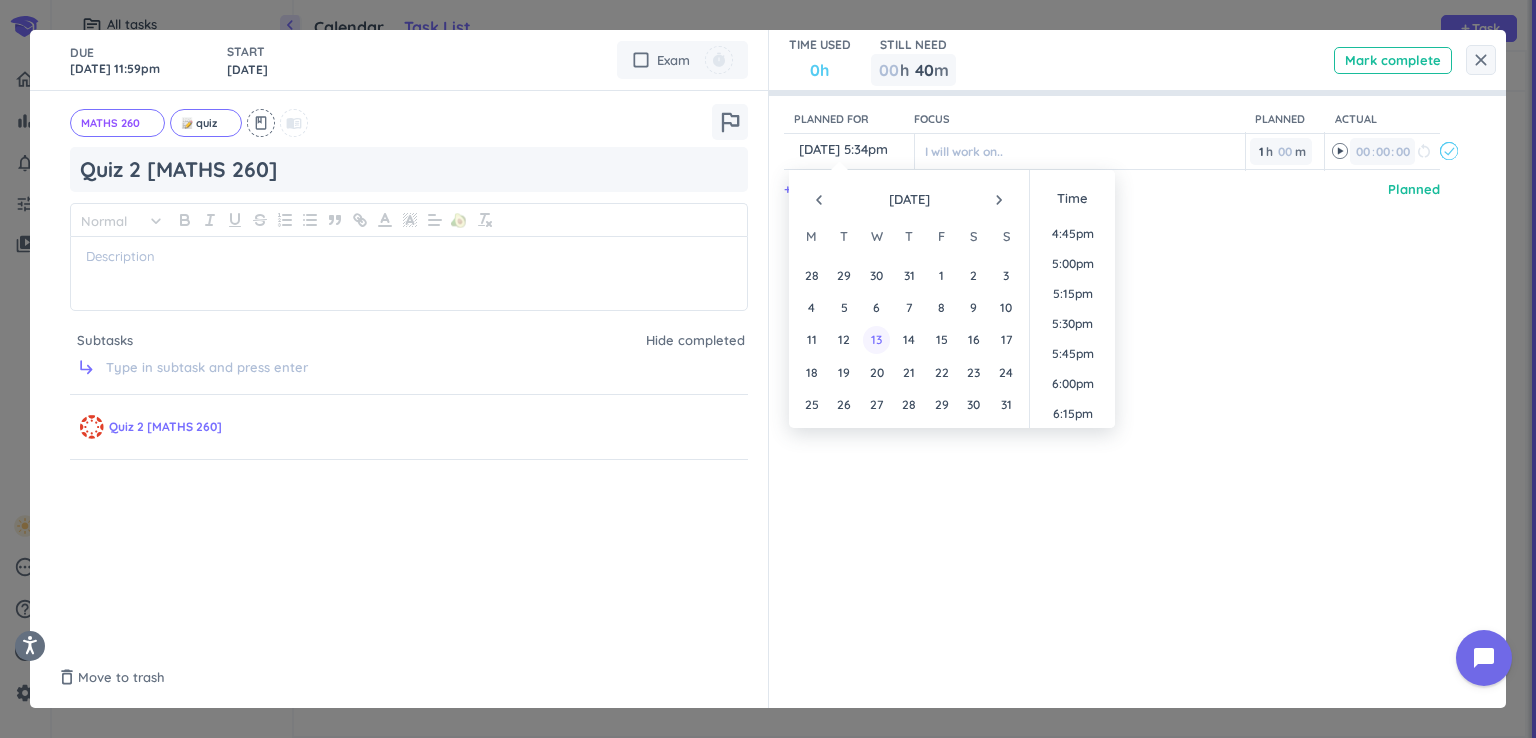 click on "13" at bounding box center (876, 339) 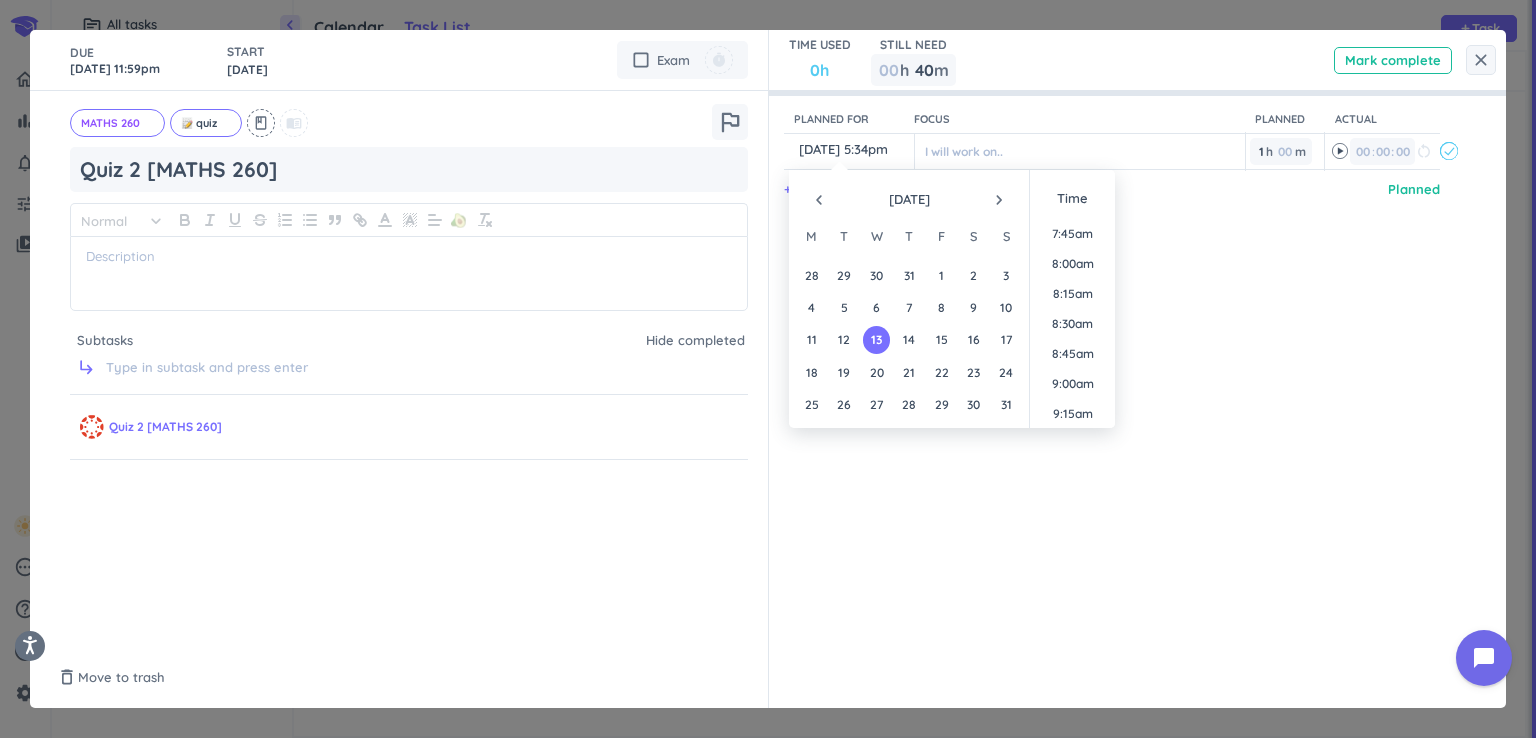 scroll, scrollTop: 908, scrollLeft: 0, axis: vertical 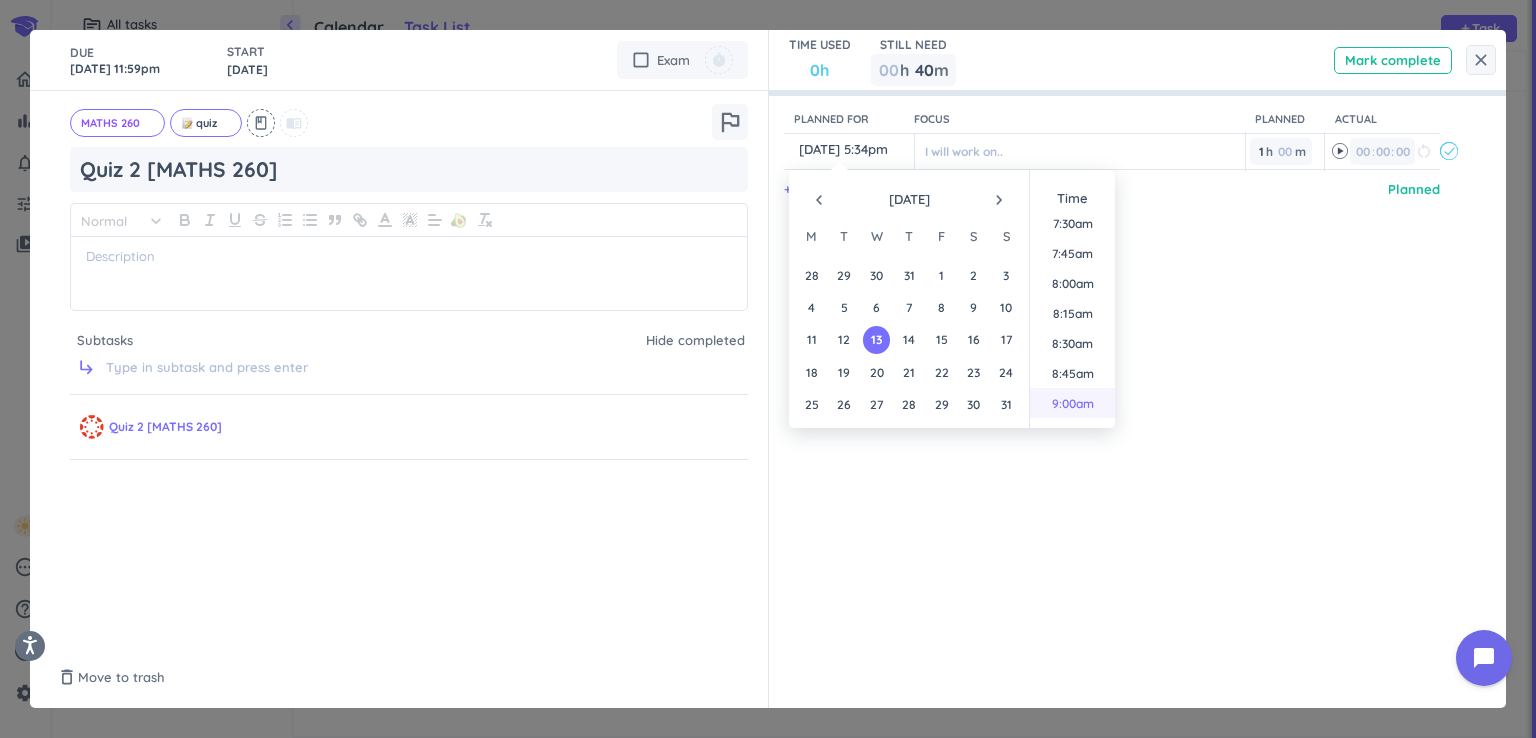 click on "9:00am" at bounding box center [1072, 403] 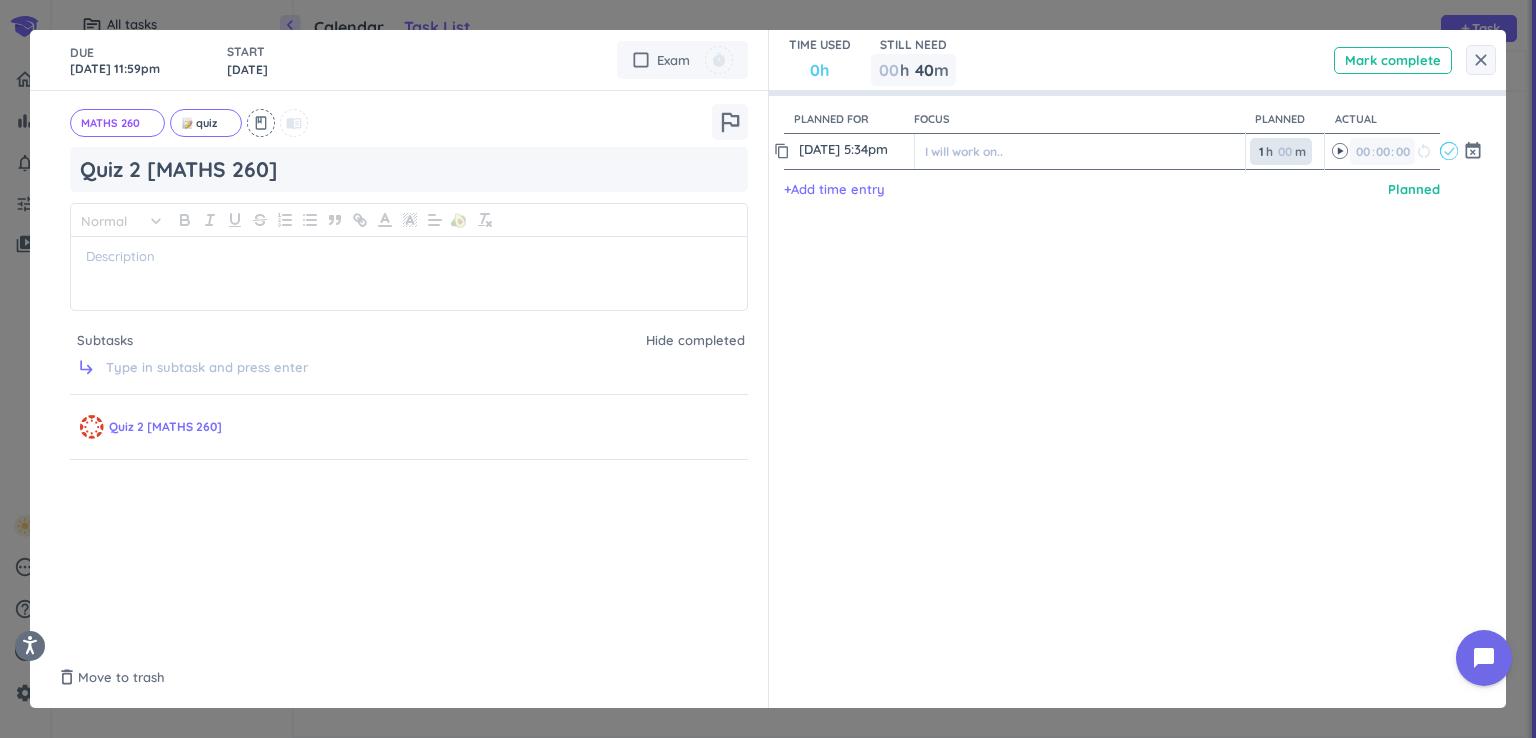 type on "[DATE] 9:00am" 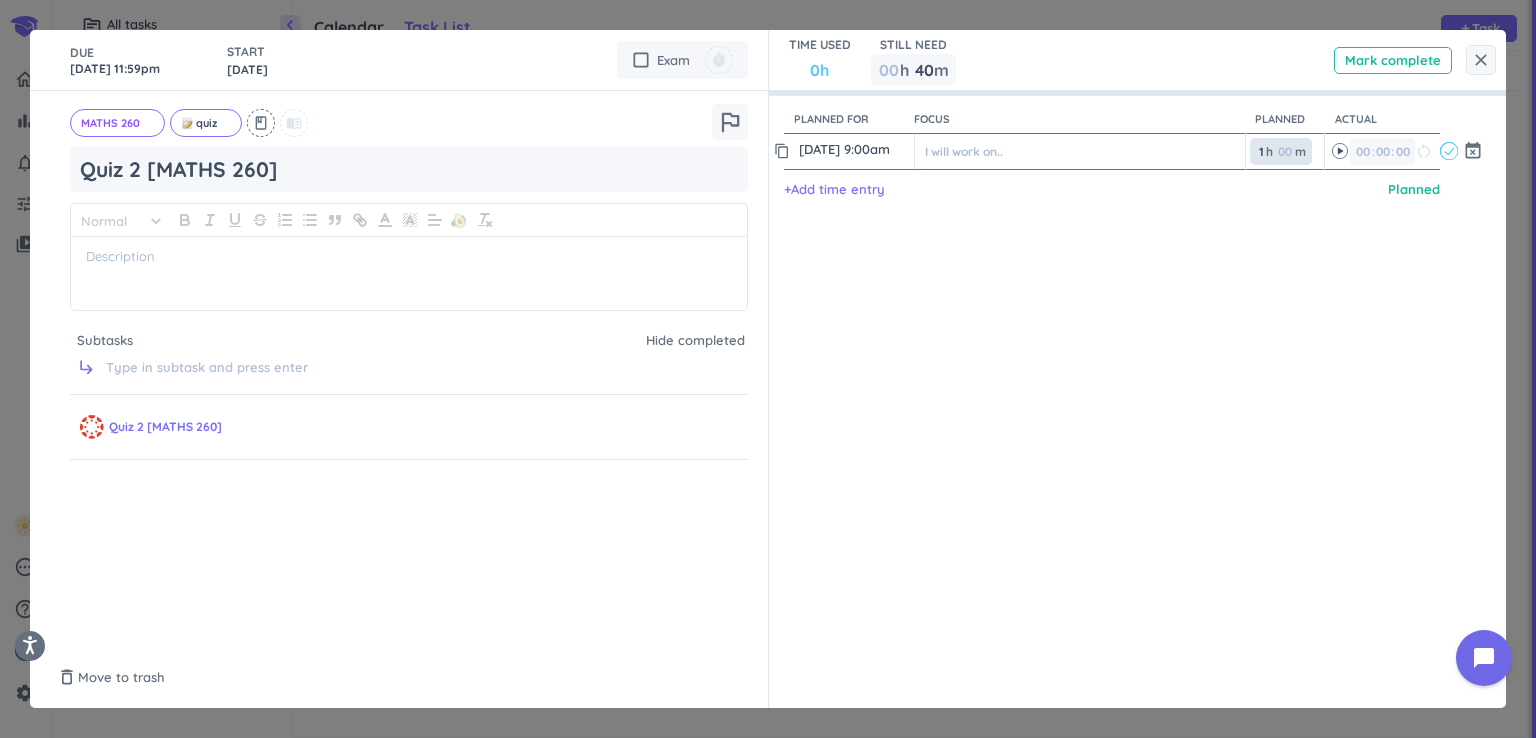 click on "1 1 00" at bounding box center (1265, 151) 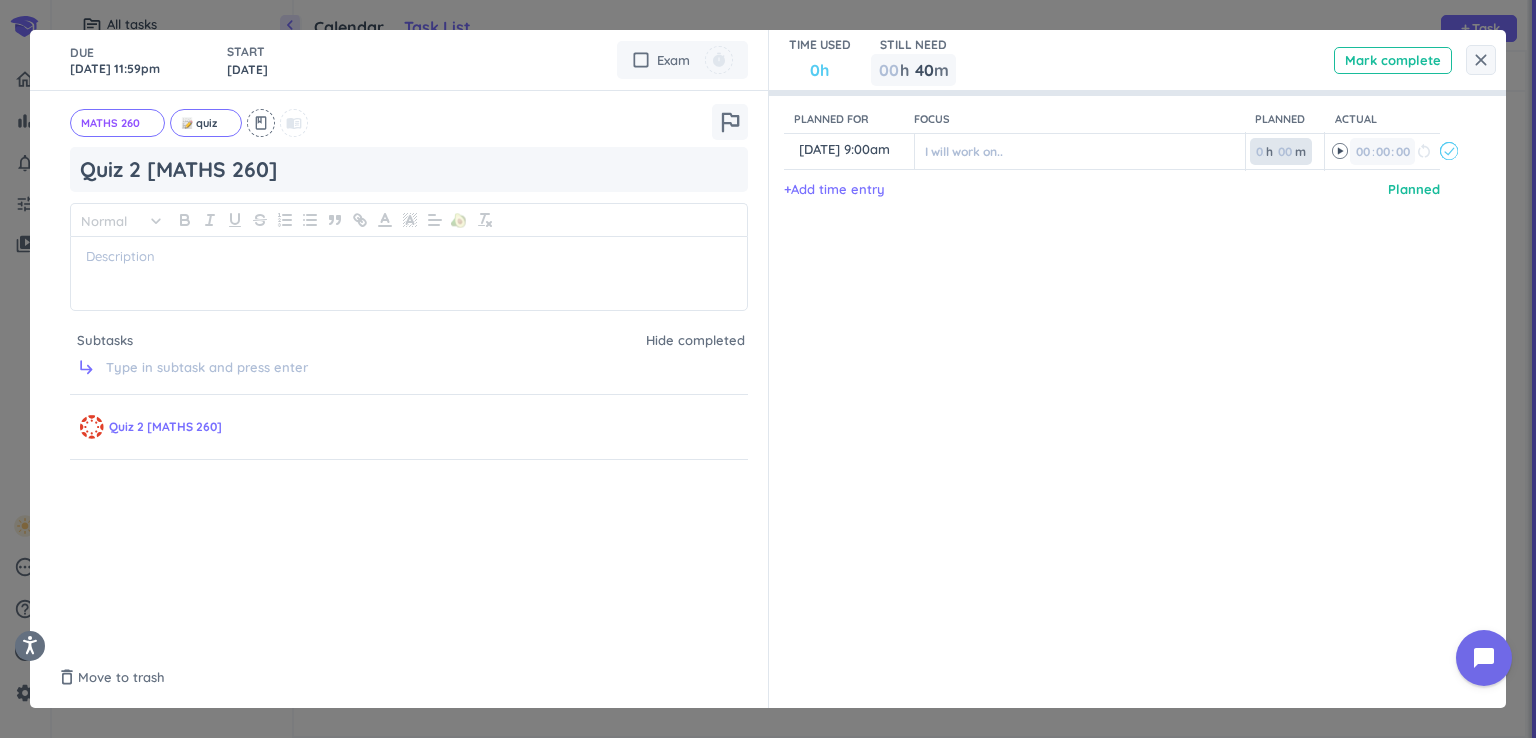 type 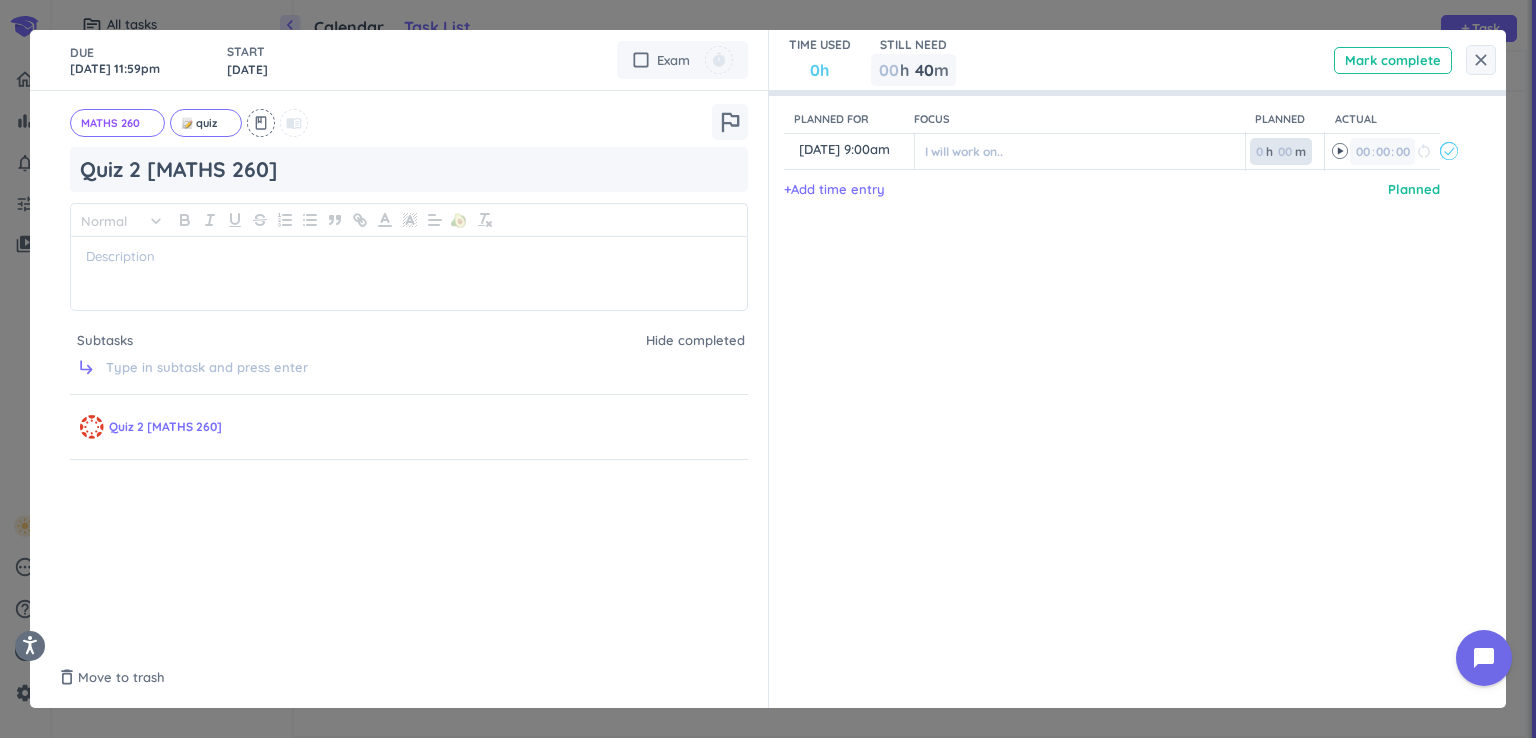 type on "0" 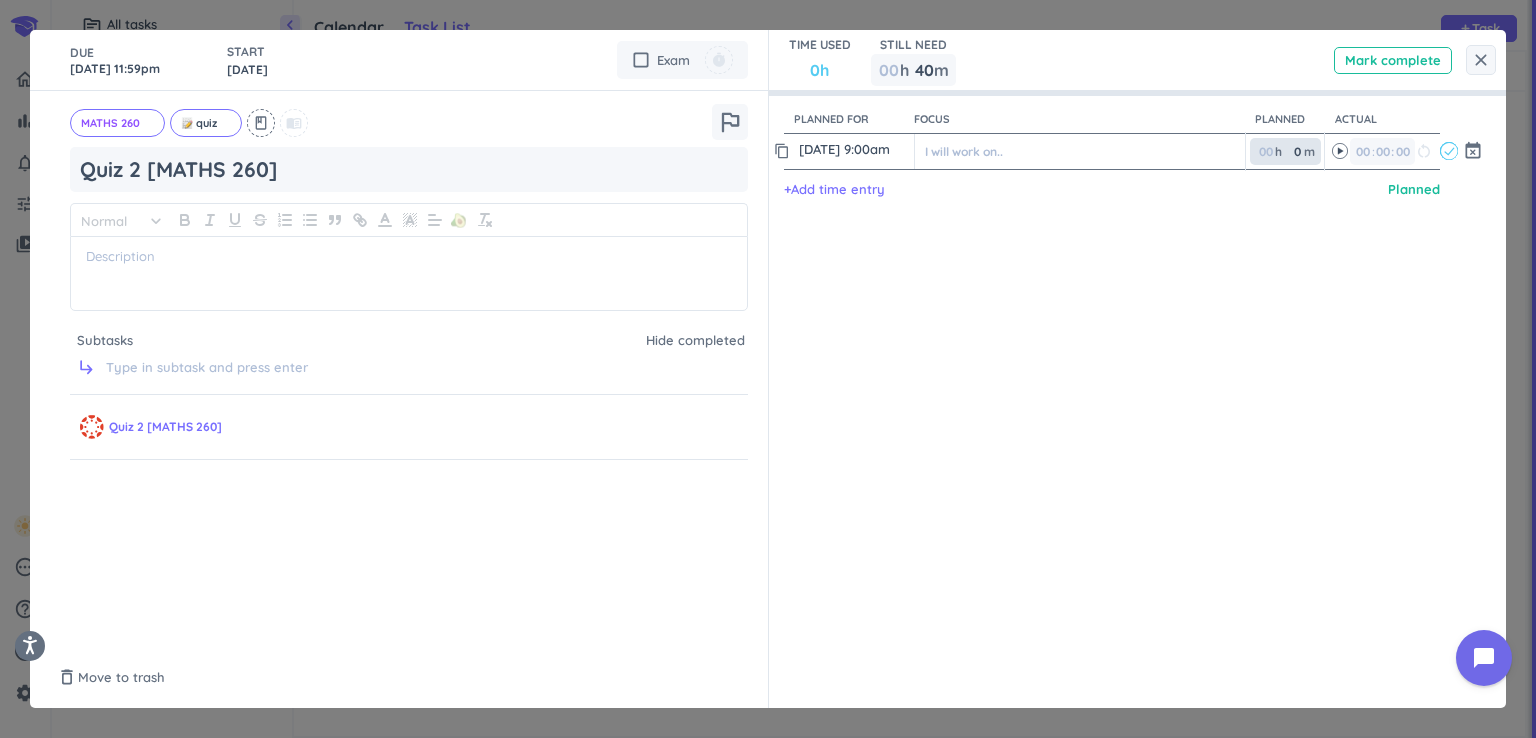 click on "0 0 00" at bounding box center [1299, 151] 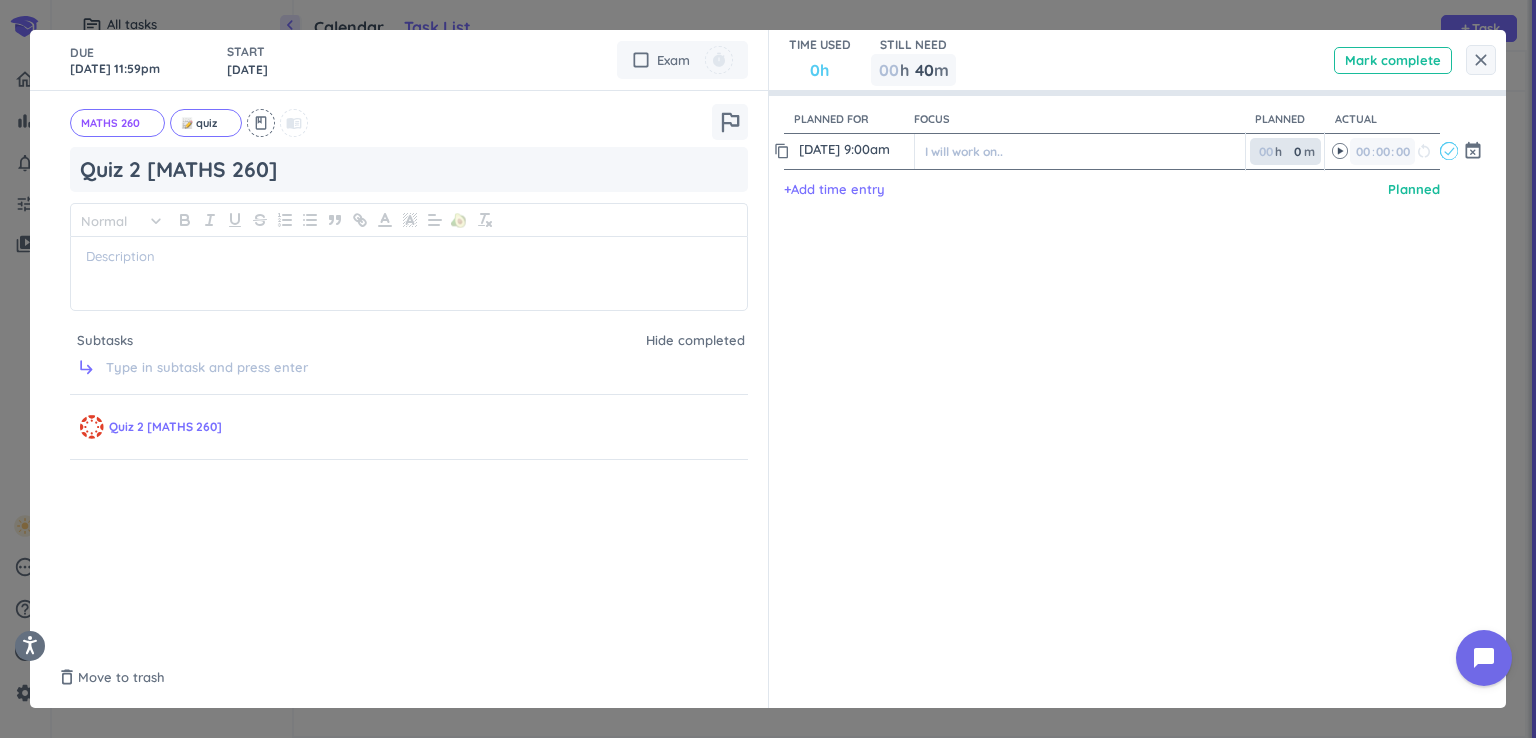 type on "4" 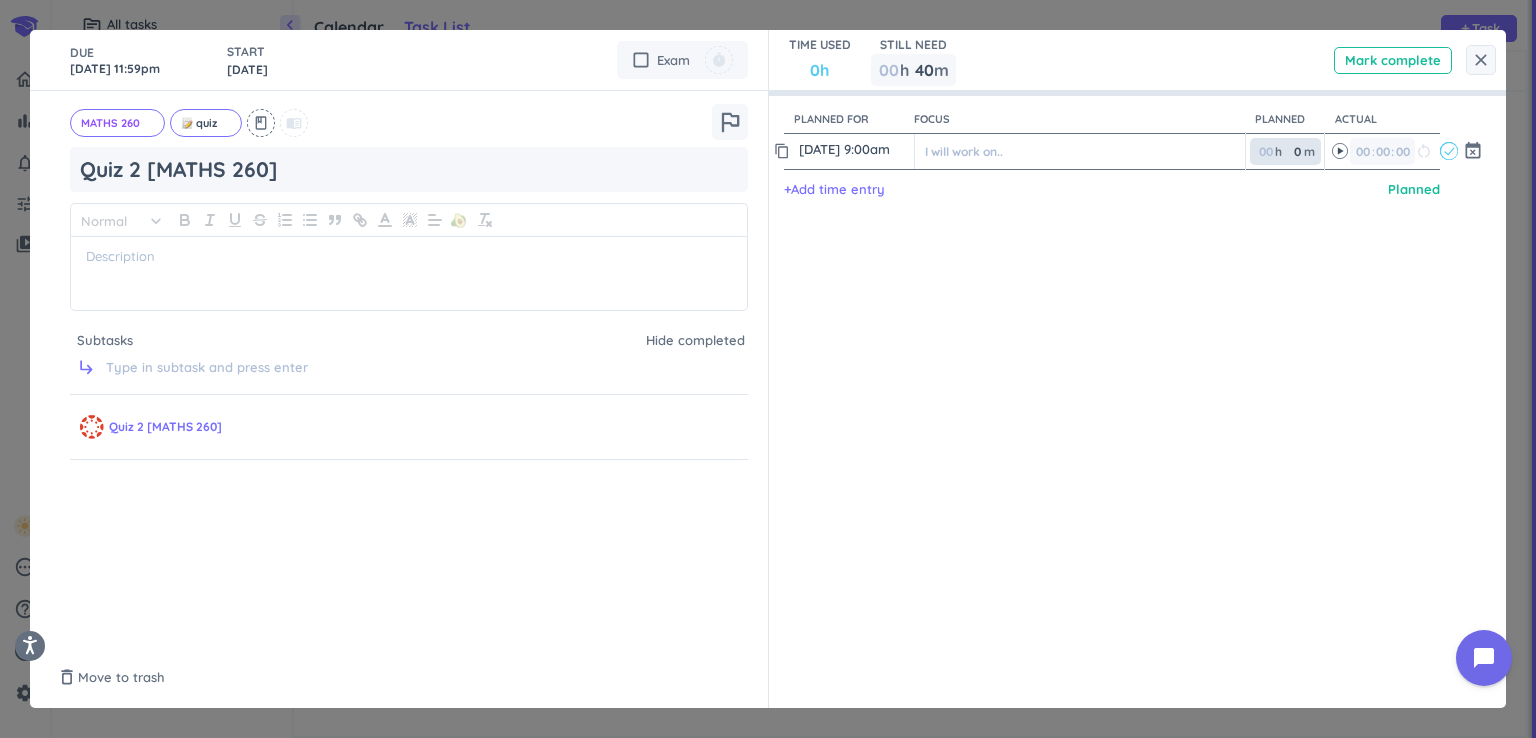 type 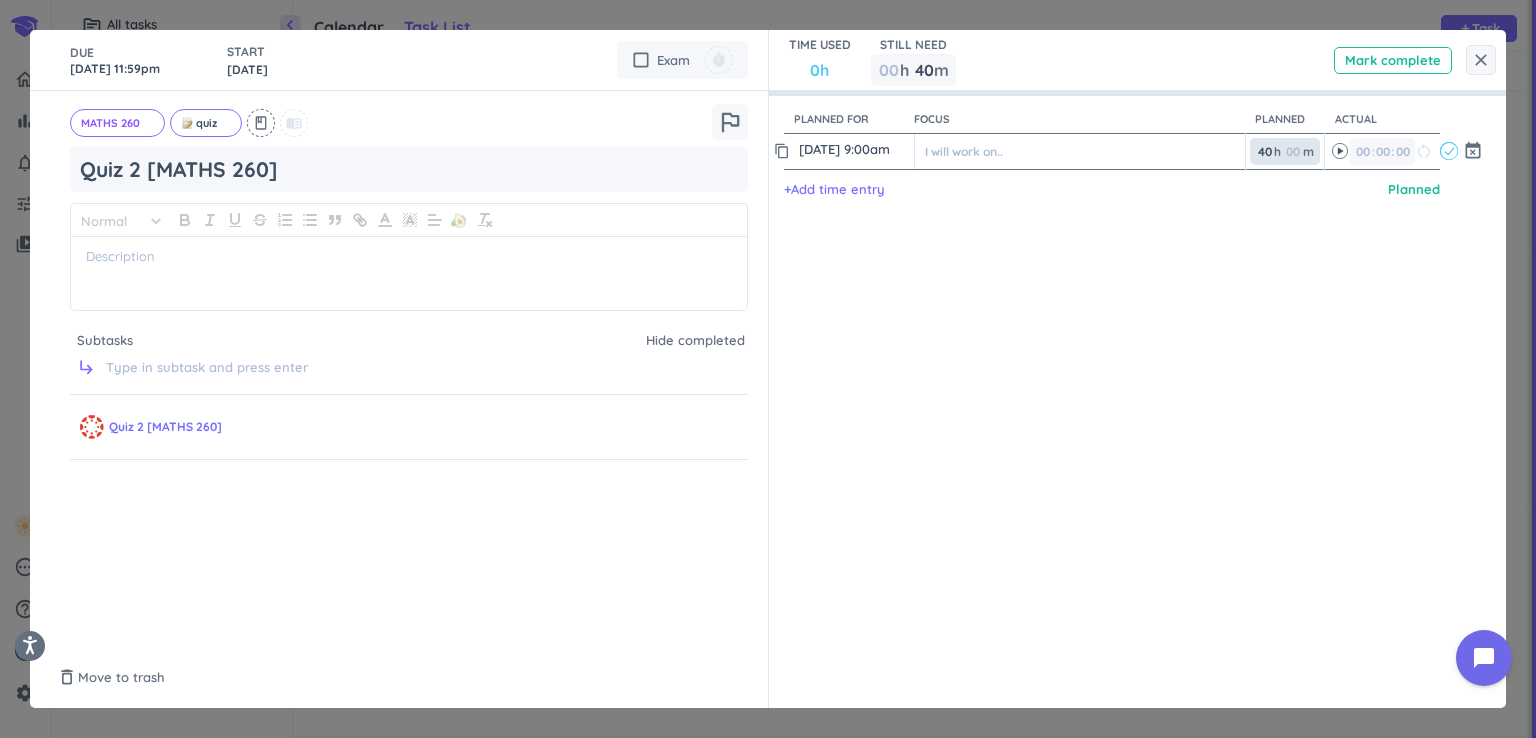 type on "4" 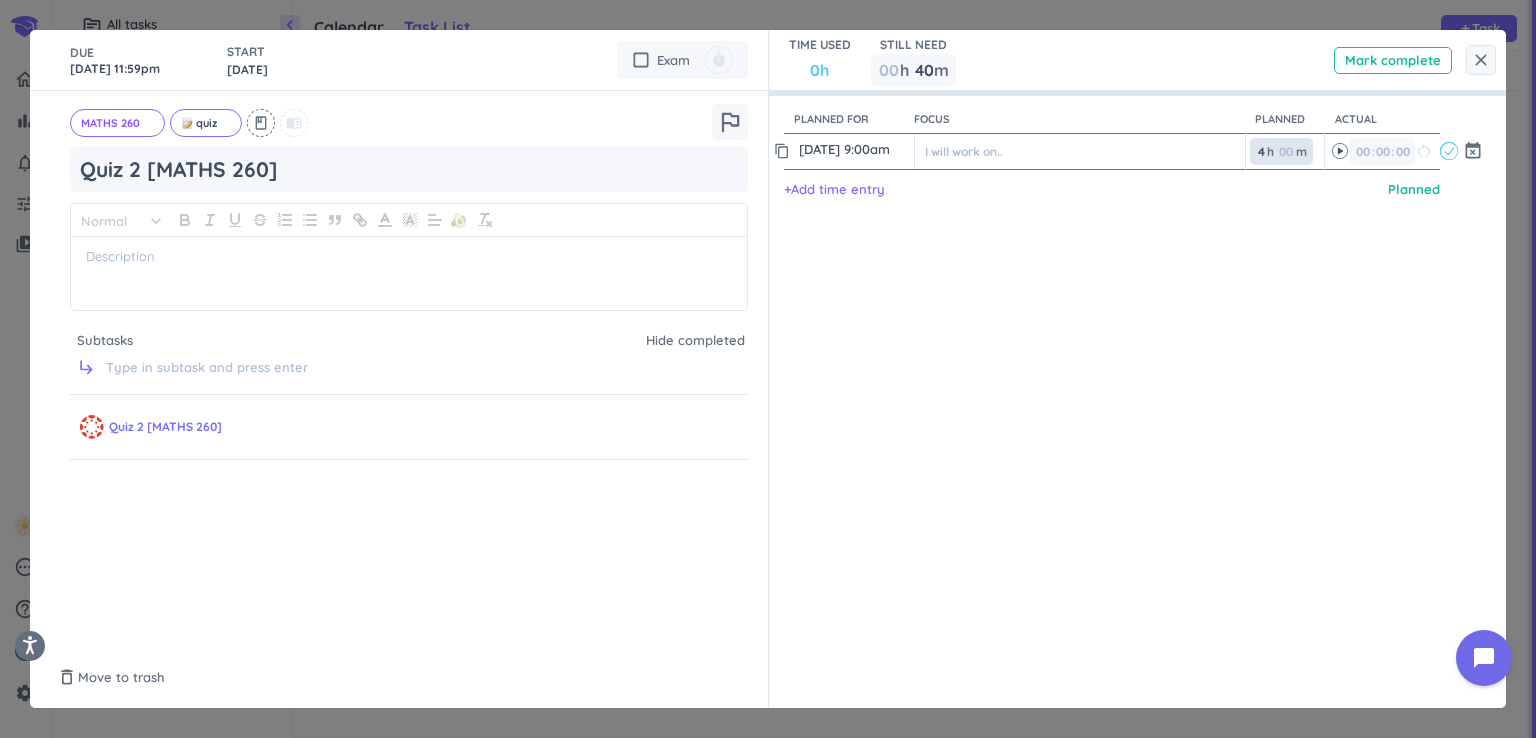 type 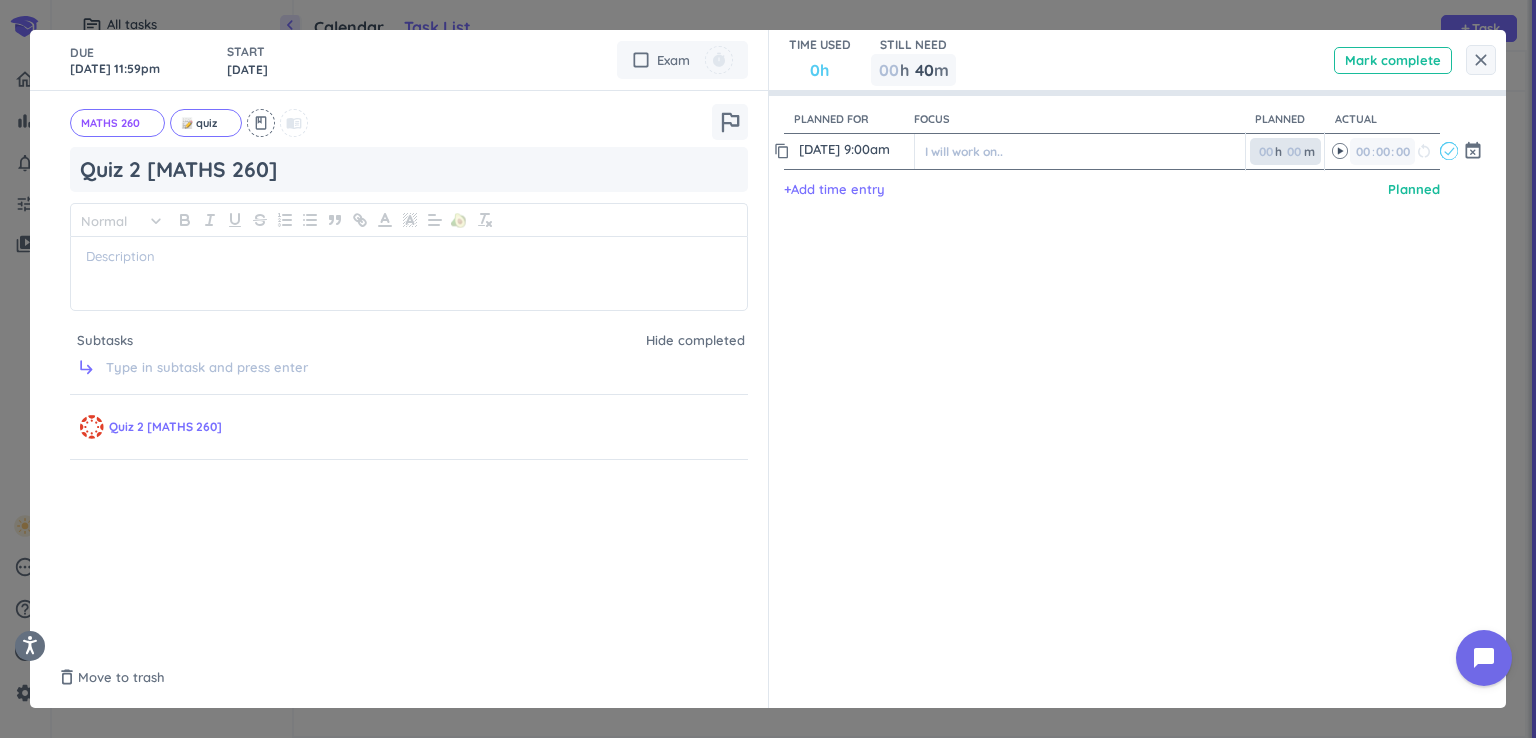 click at bounding box center (1292, 151) 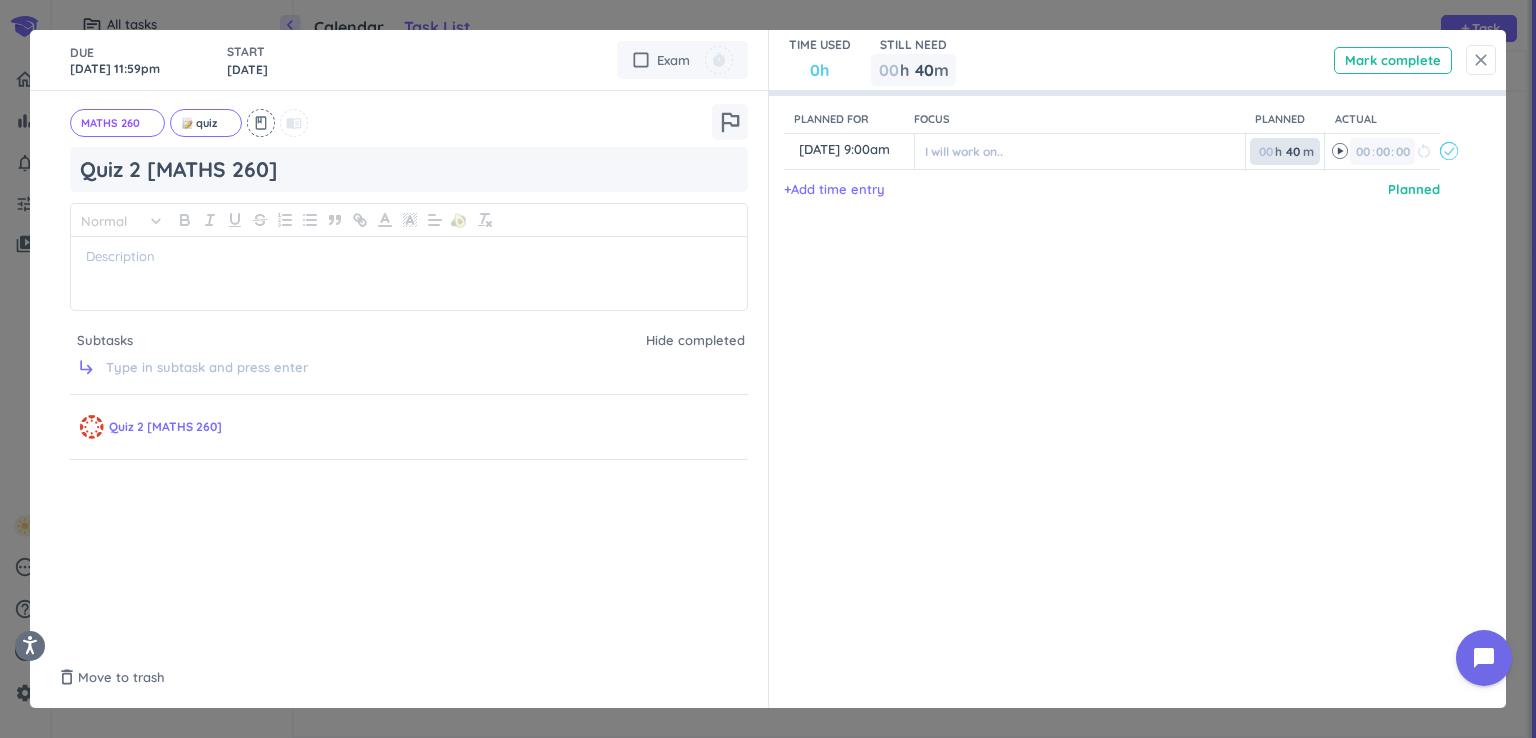 type on "40" 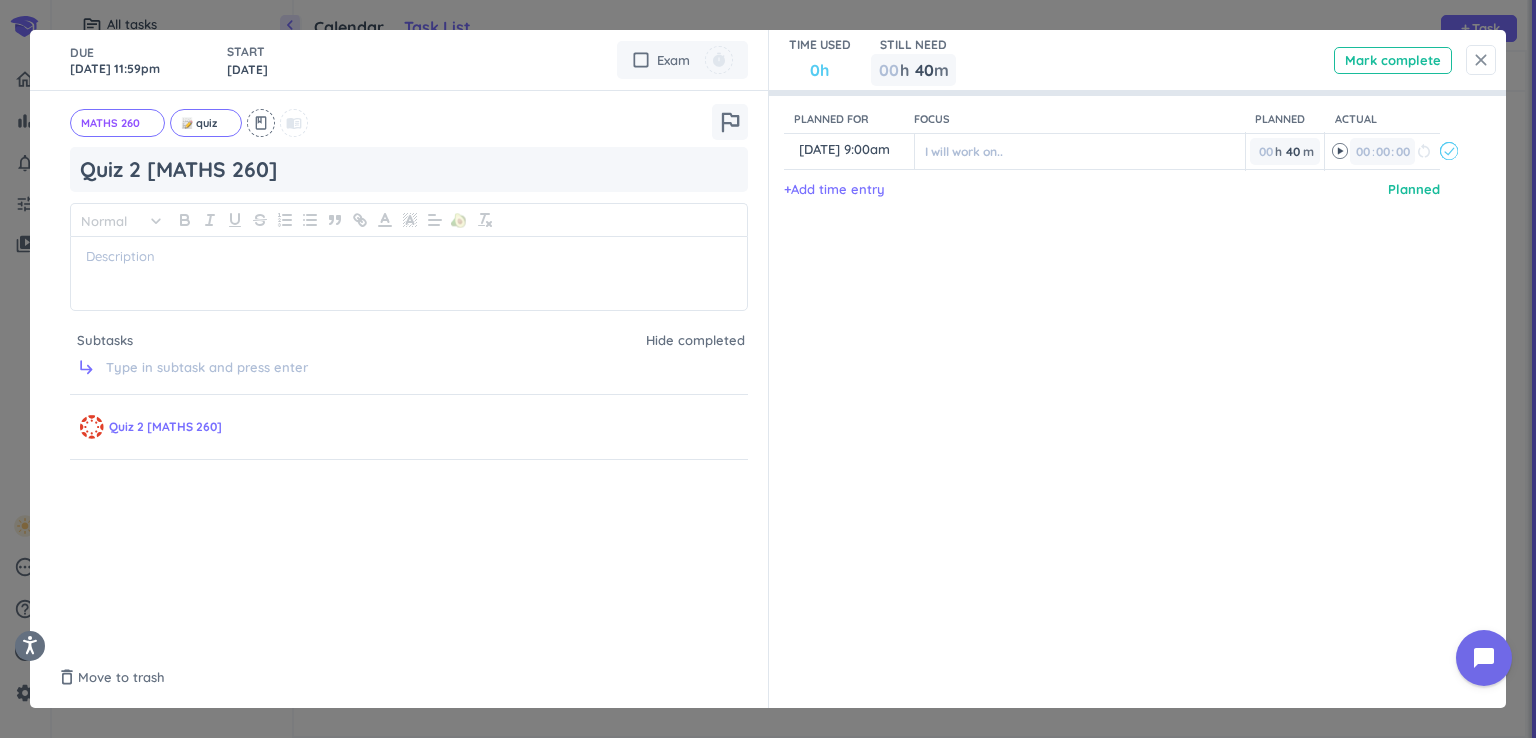 click on "close" at bounding box center [1481, 60] 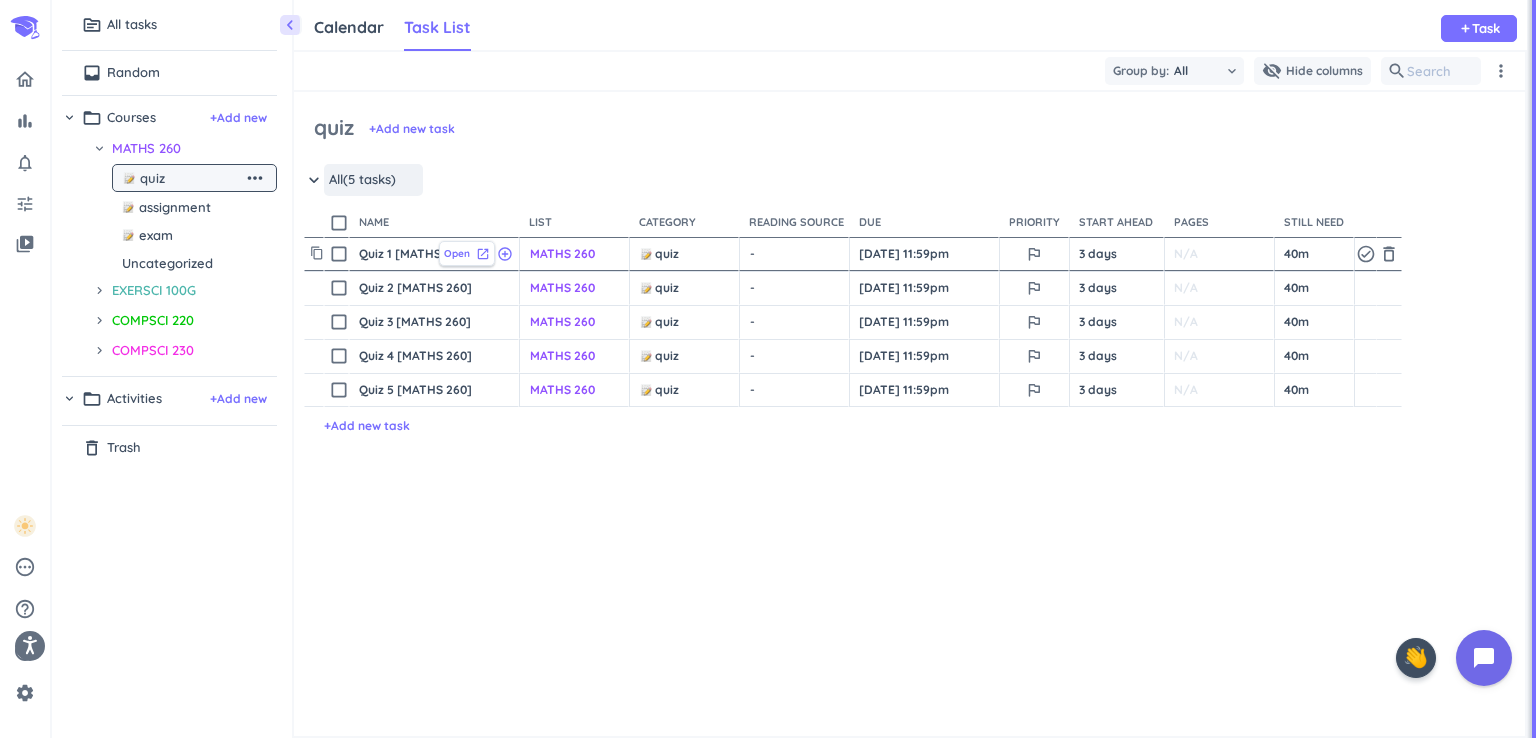 click on "Open" at bounding box center (457, 253) 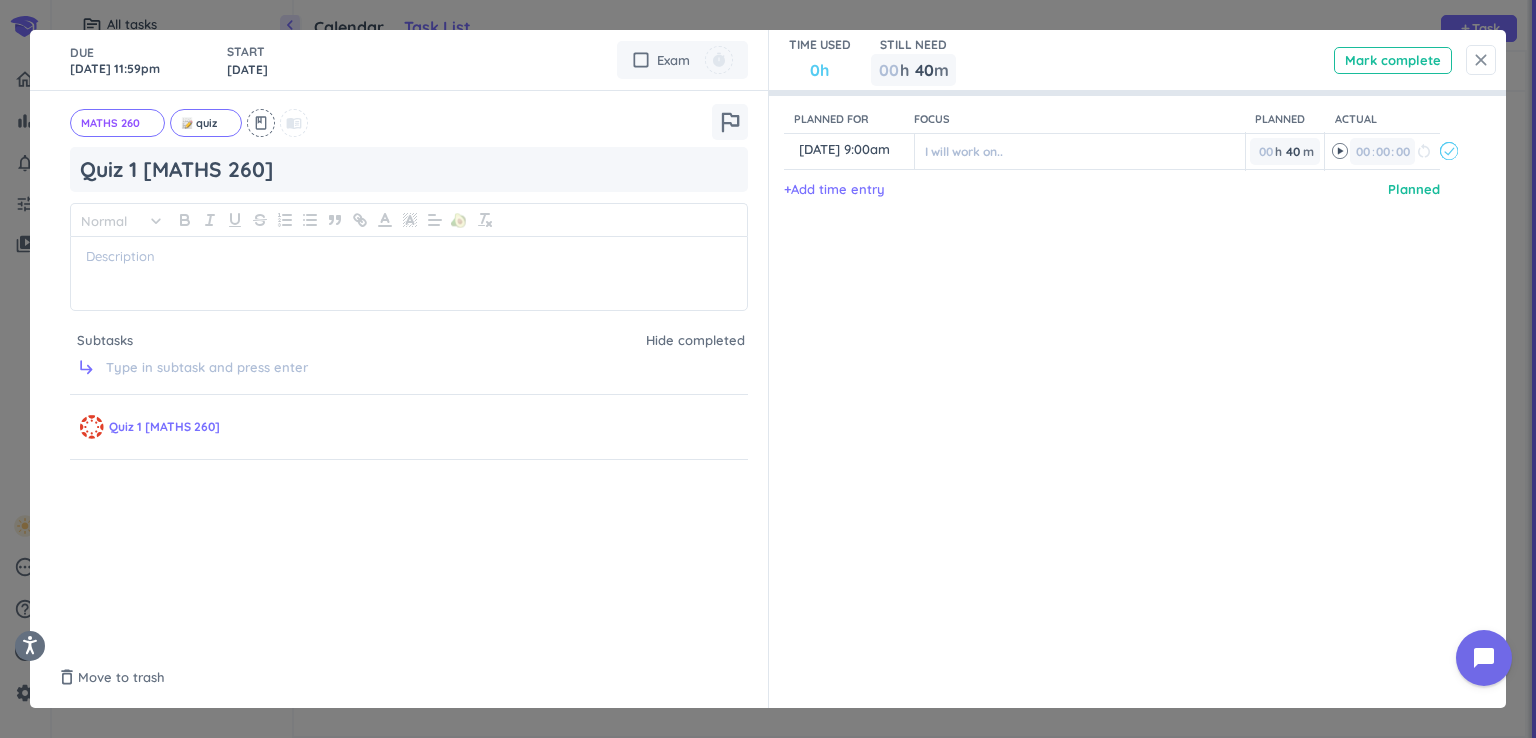 click on "close" at bounding box center (1481, 60) 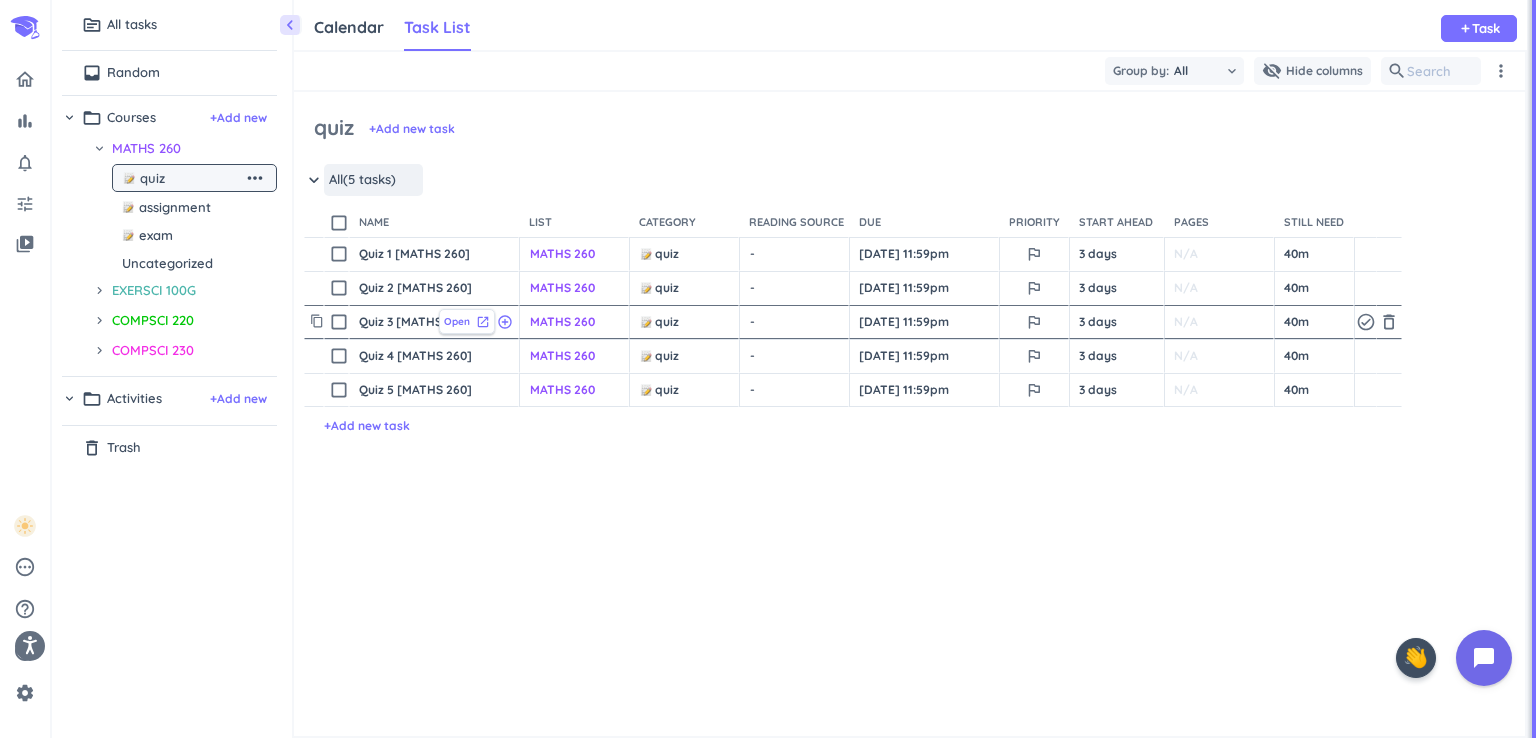 click on "Open" at bounding box center [457, 321] 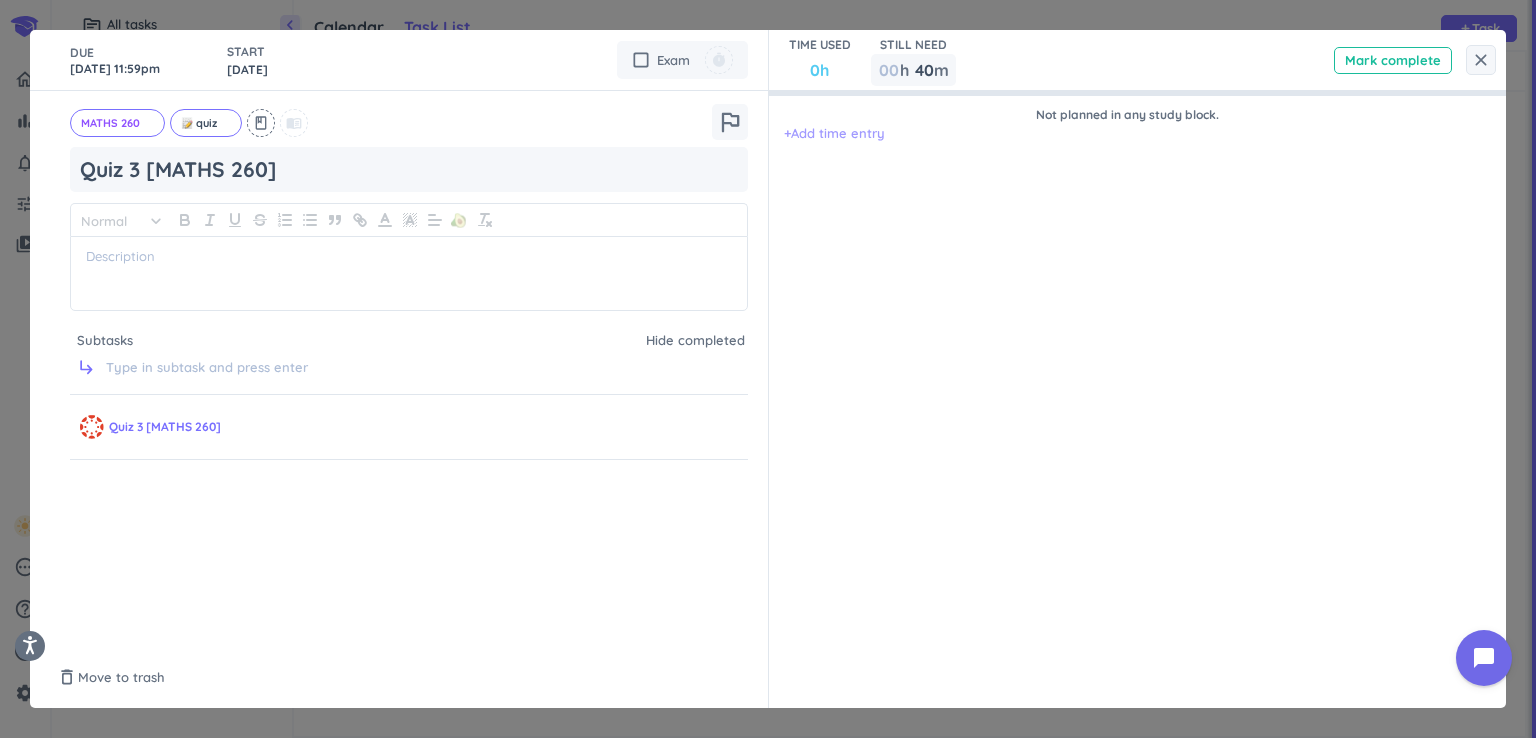 click on "+  Add time entry" at bounding box center (834, 134) 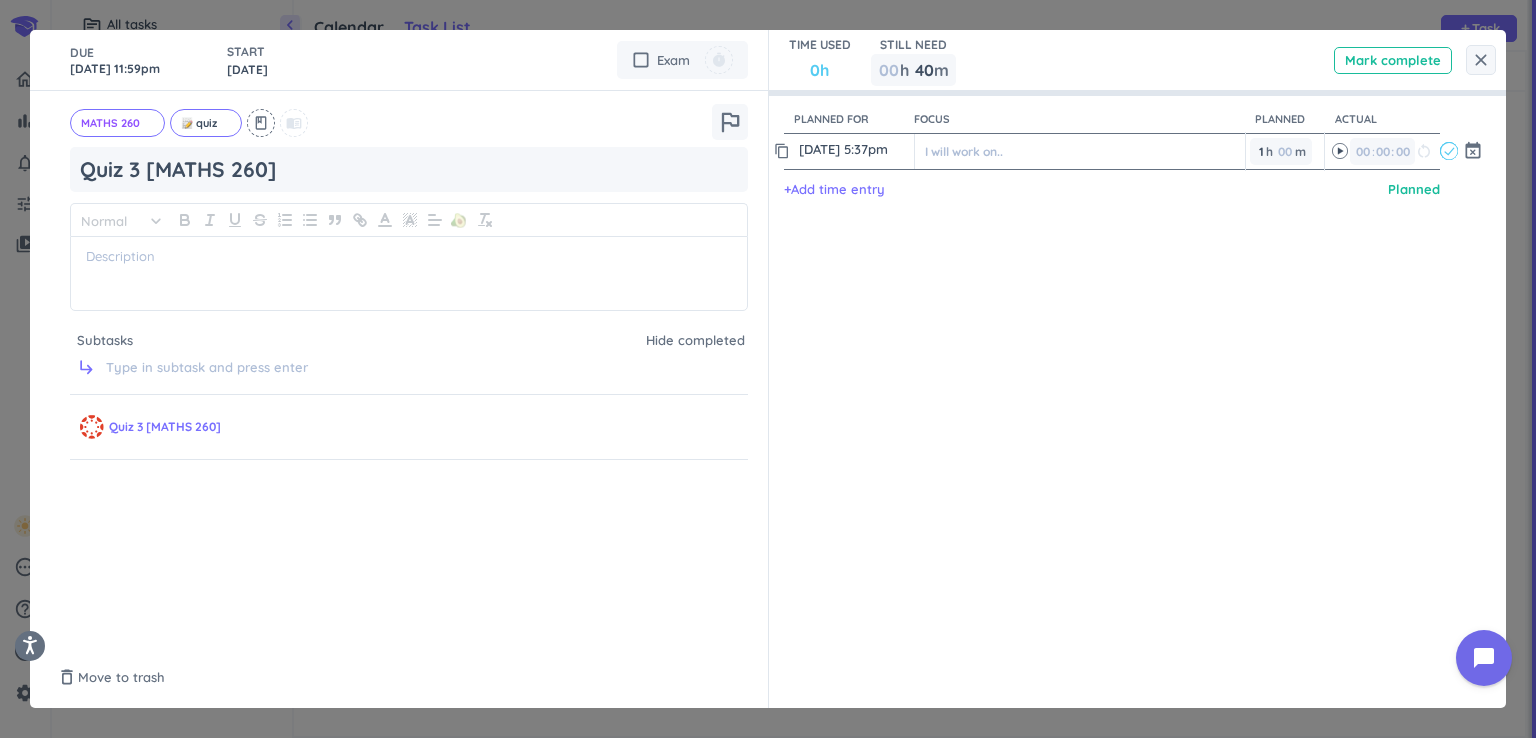 click on "[DATE] 5:37pm" at bounding box center (854, 149) 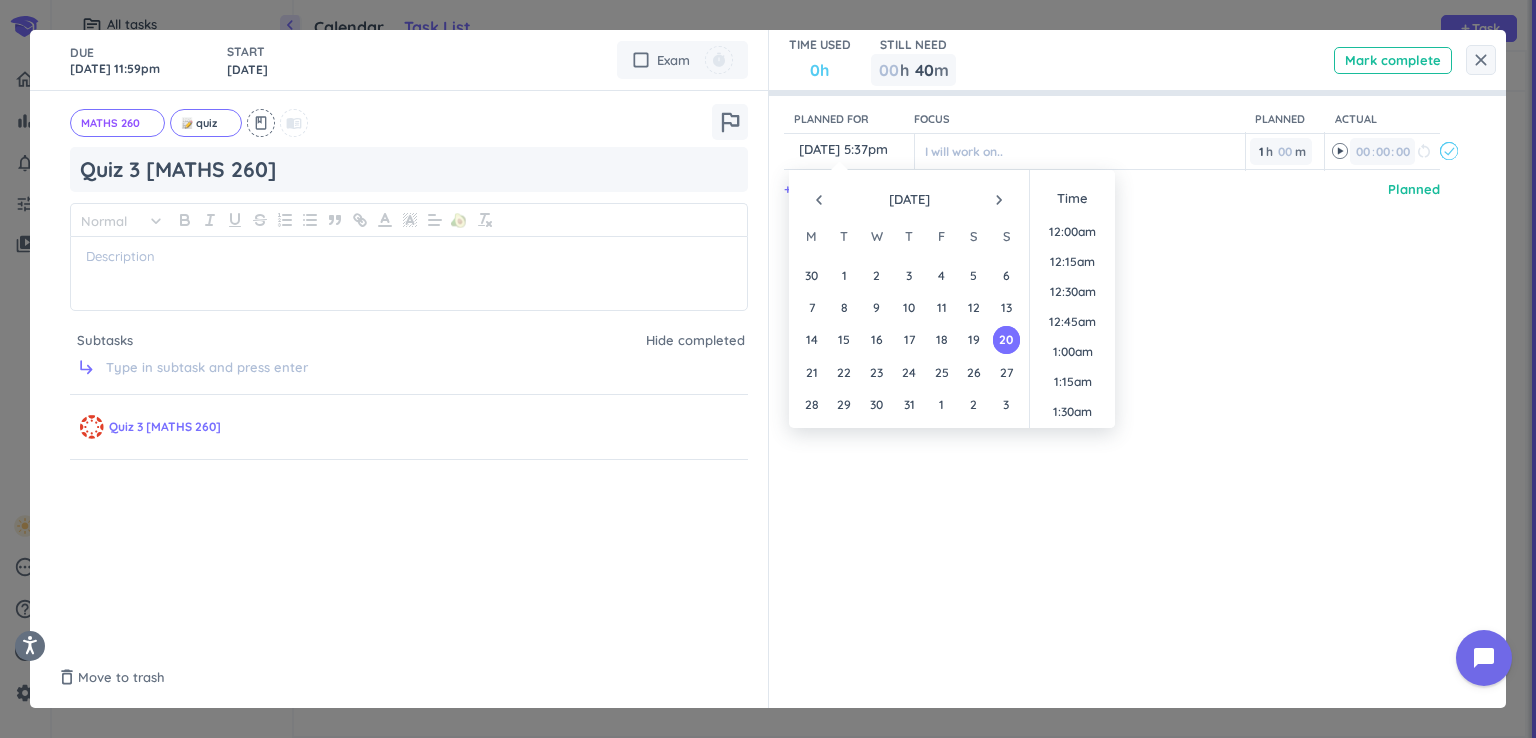scroll, scrollTop: 2008, scrollLeft: 0, axis: vertical 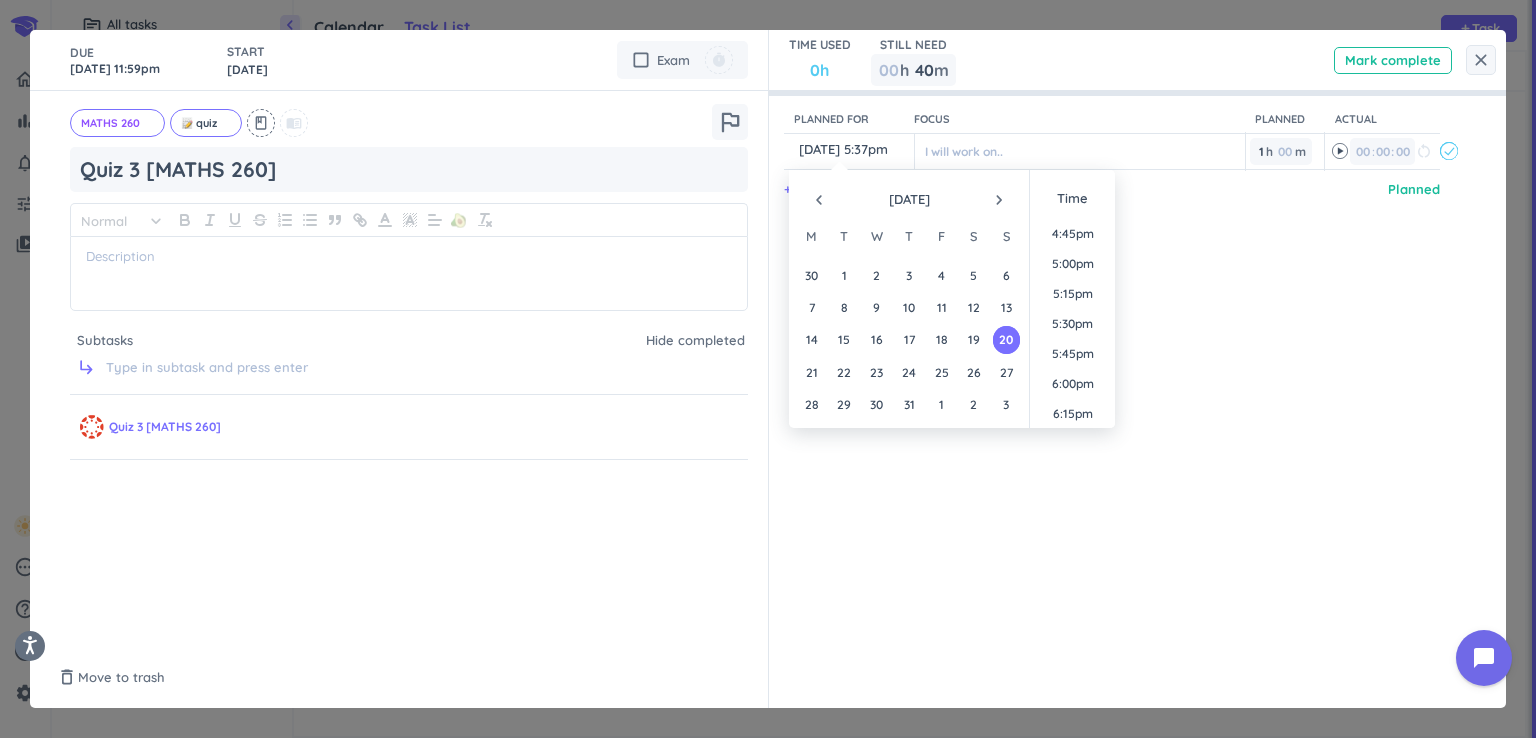 click on "navigate_next" at bounding box center (999, 200) 